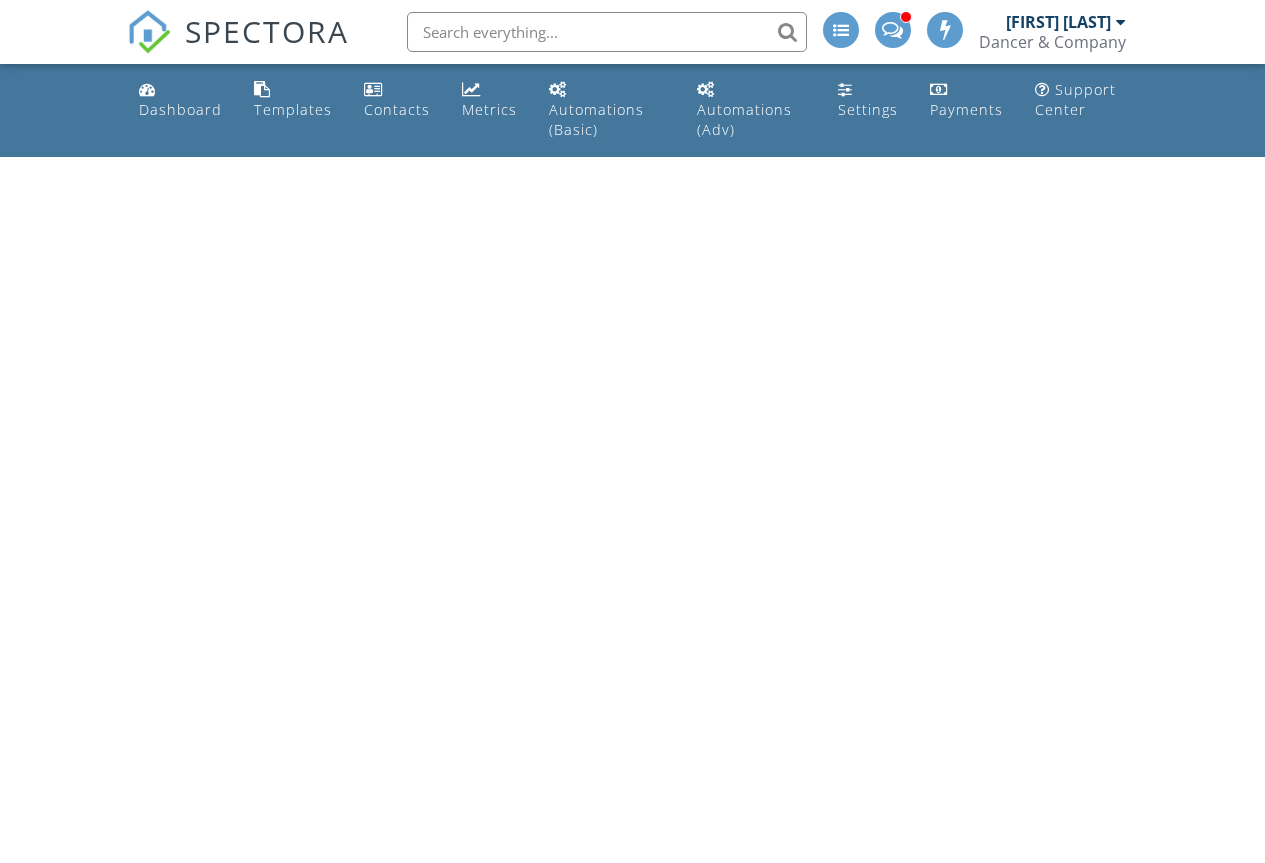 scroll, scrollTop: 0, scrollLeft: 0, axis: both 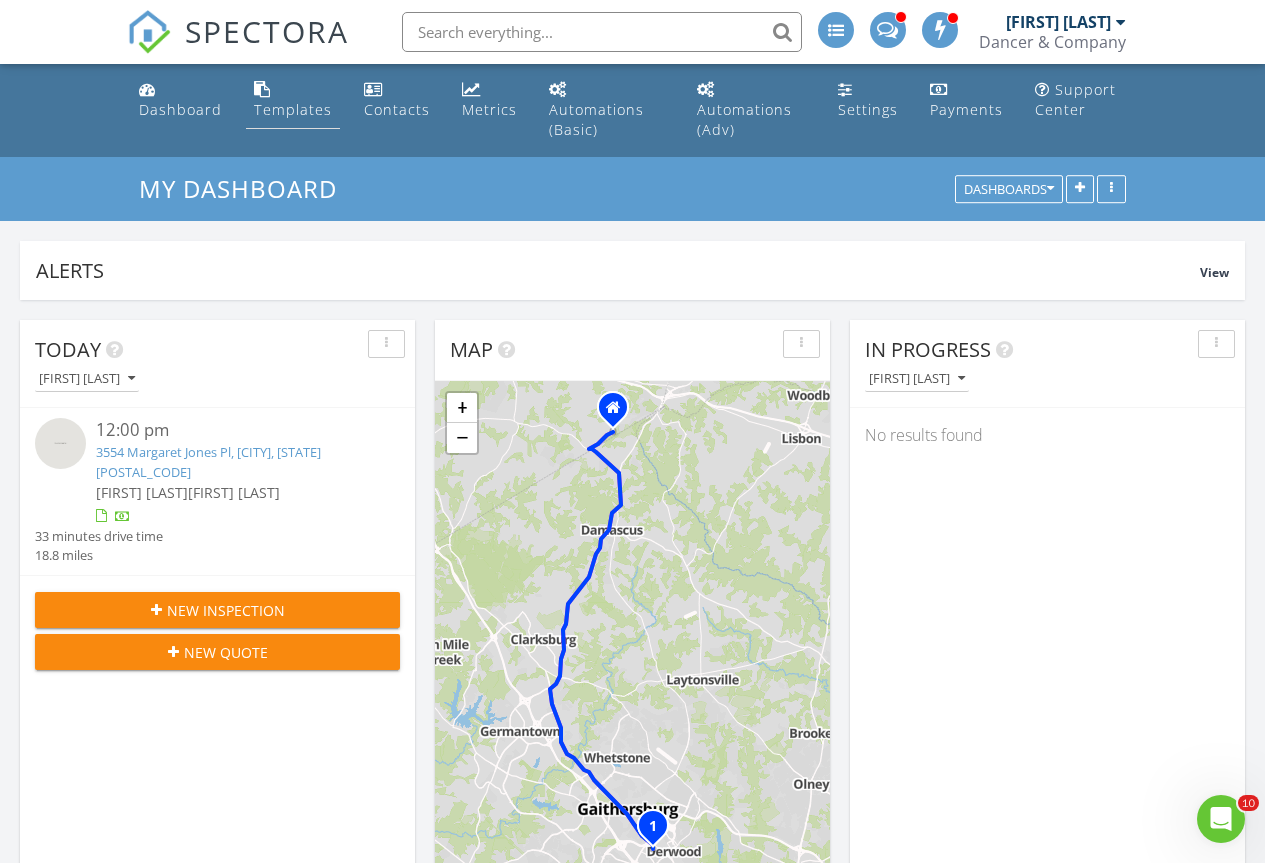click on "Templates" at bounding box center [293, 100] 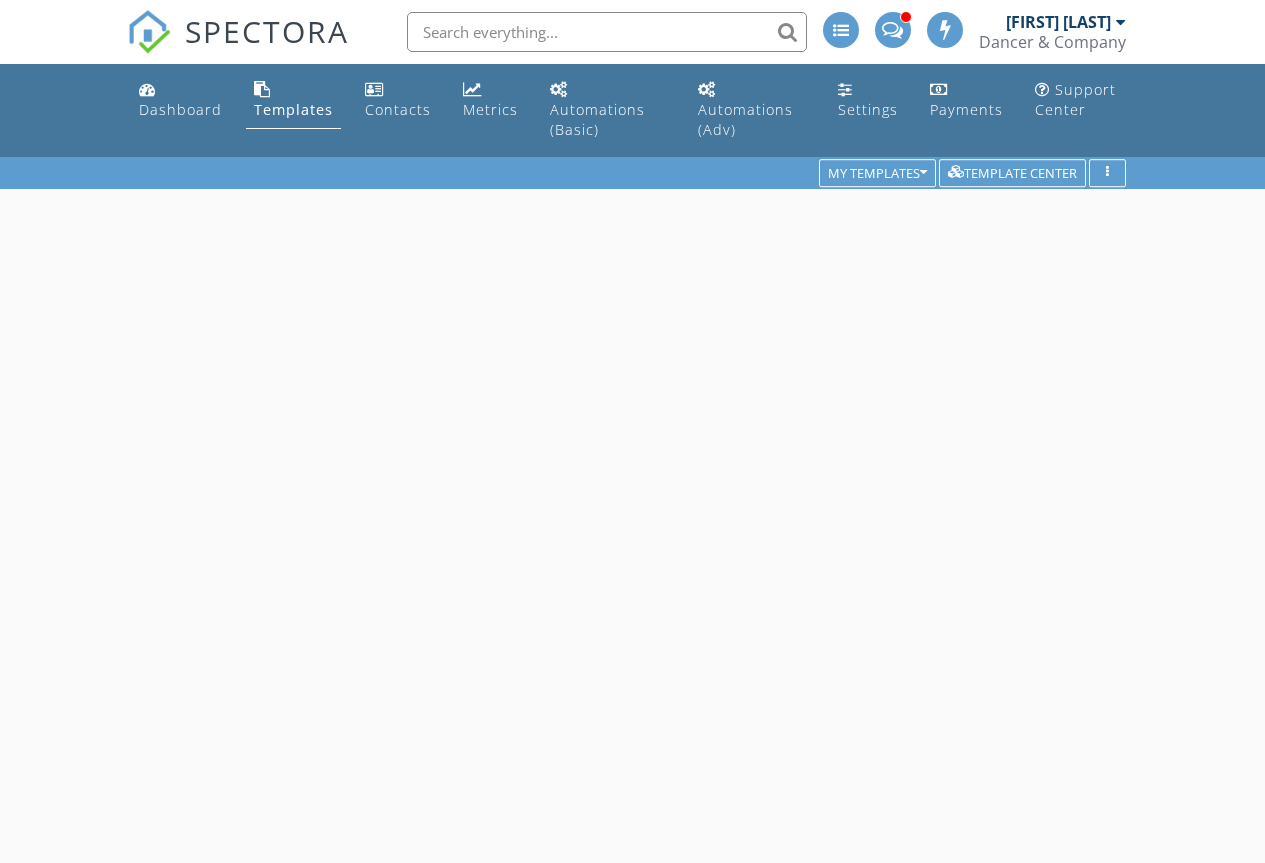 scroll, scrollTop: 0, scrollLeft: 0, axis: both 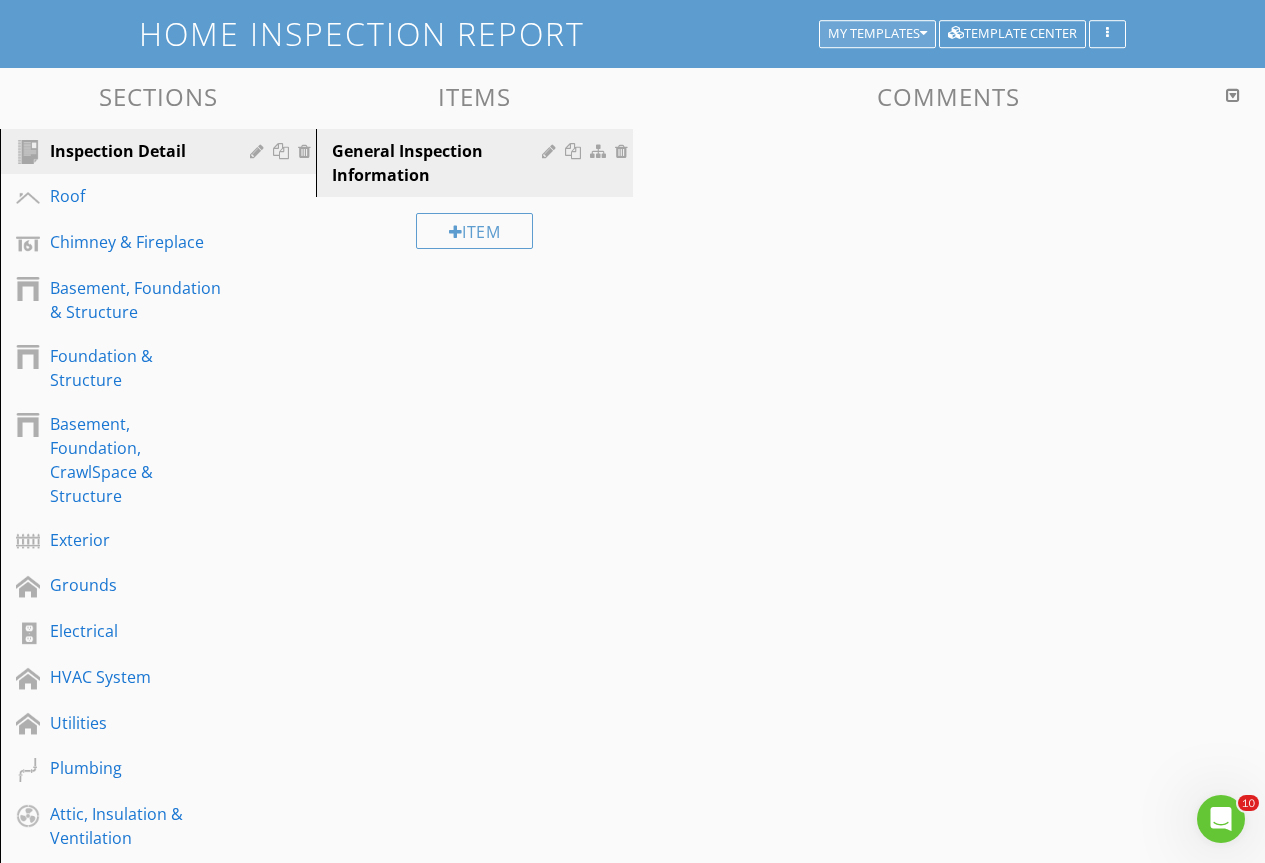 click on "My Templates" at bounding box center (877, 34) 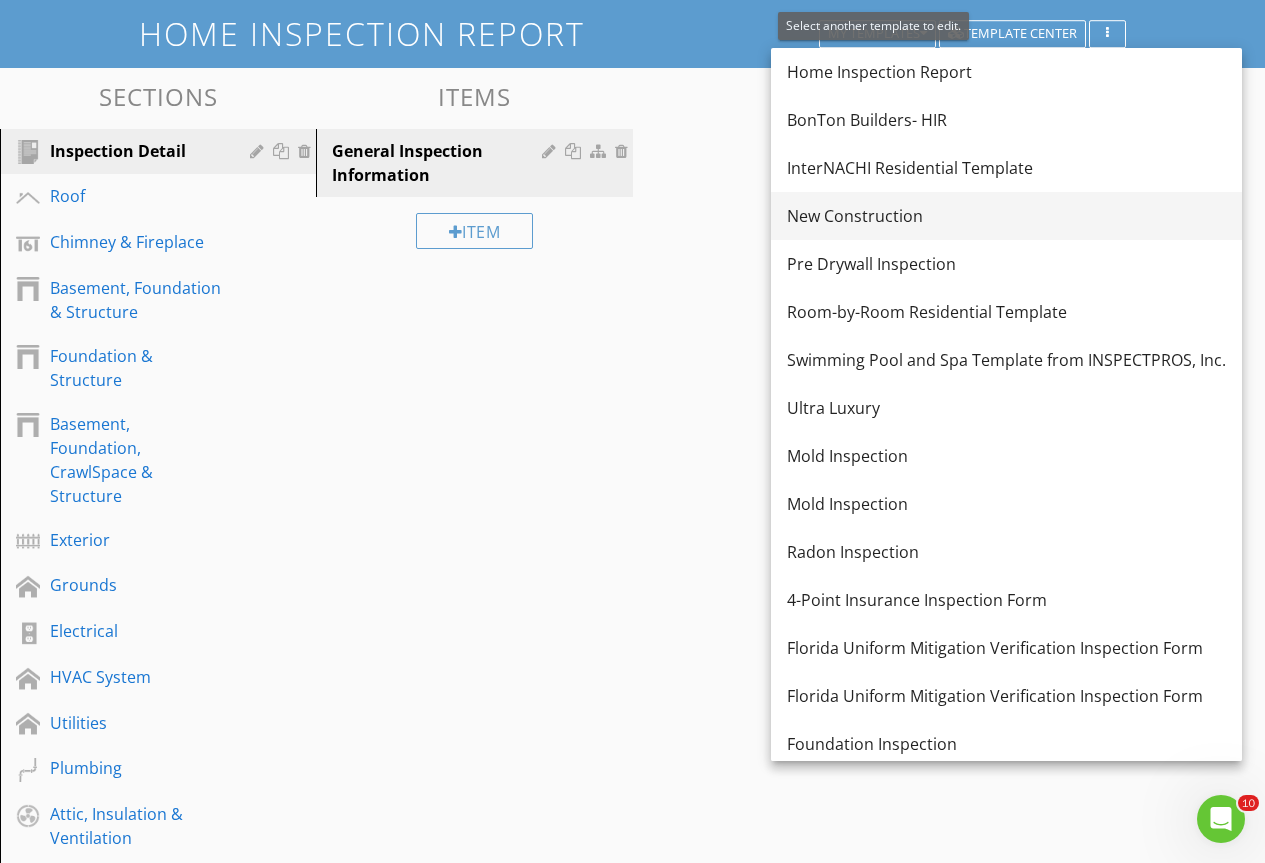 click on "New Construction" at bounding box center [1006, 216] 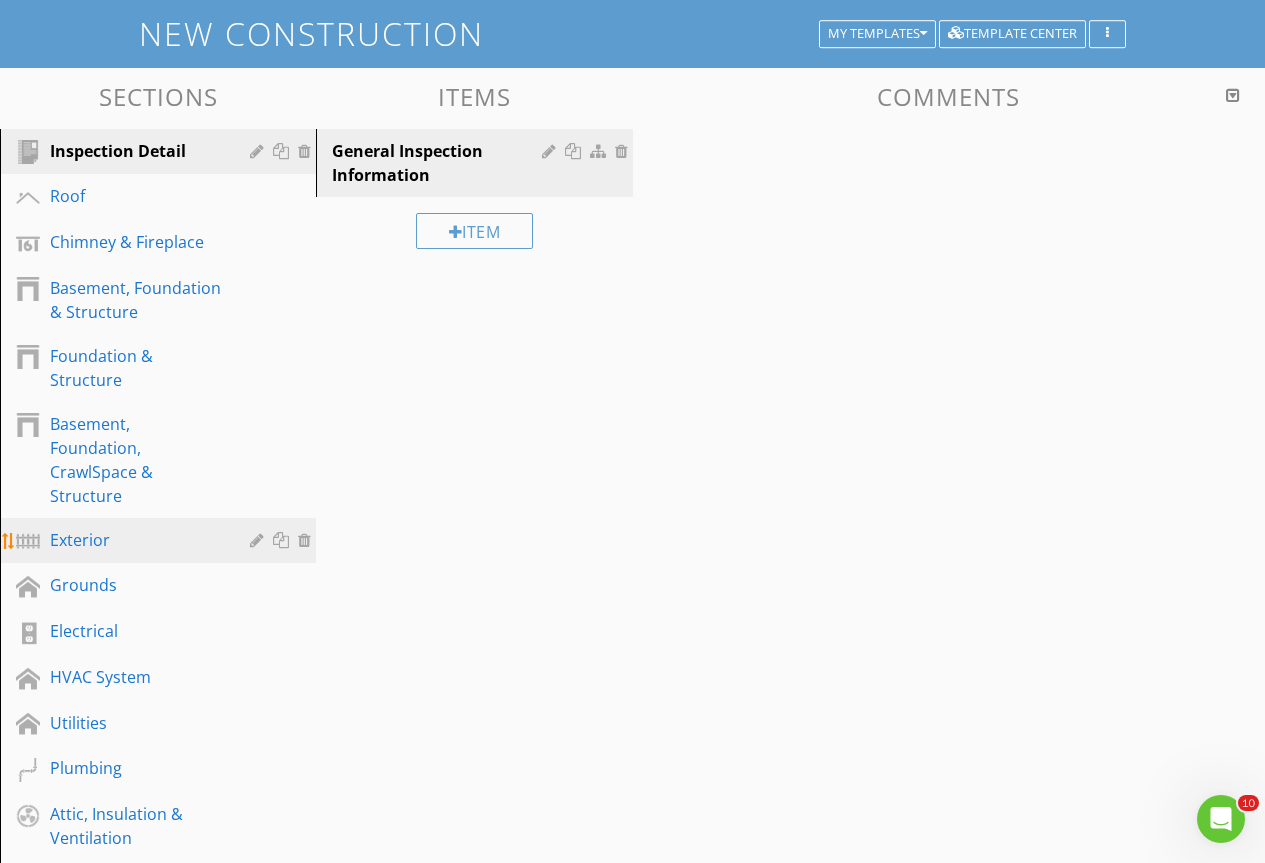 click on "Exterior" at bounding box center (135, 540) 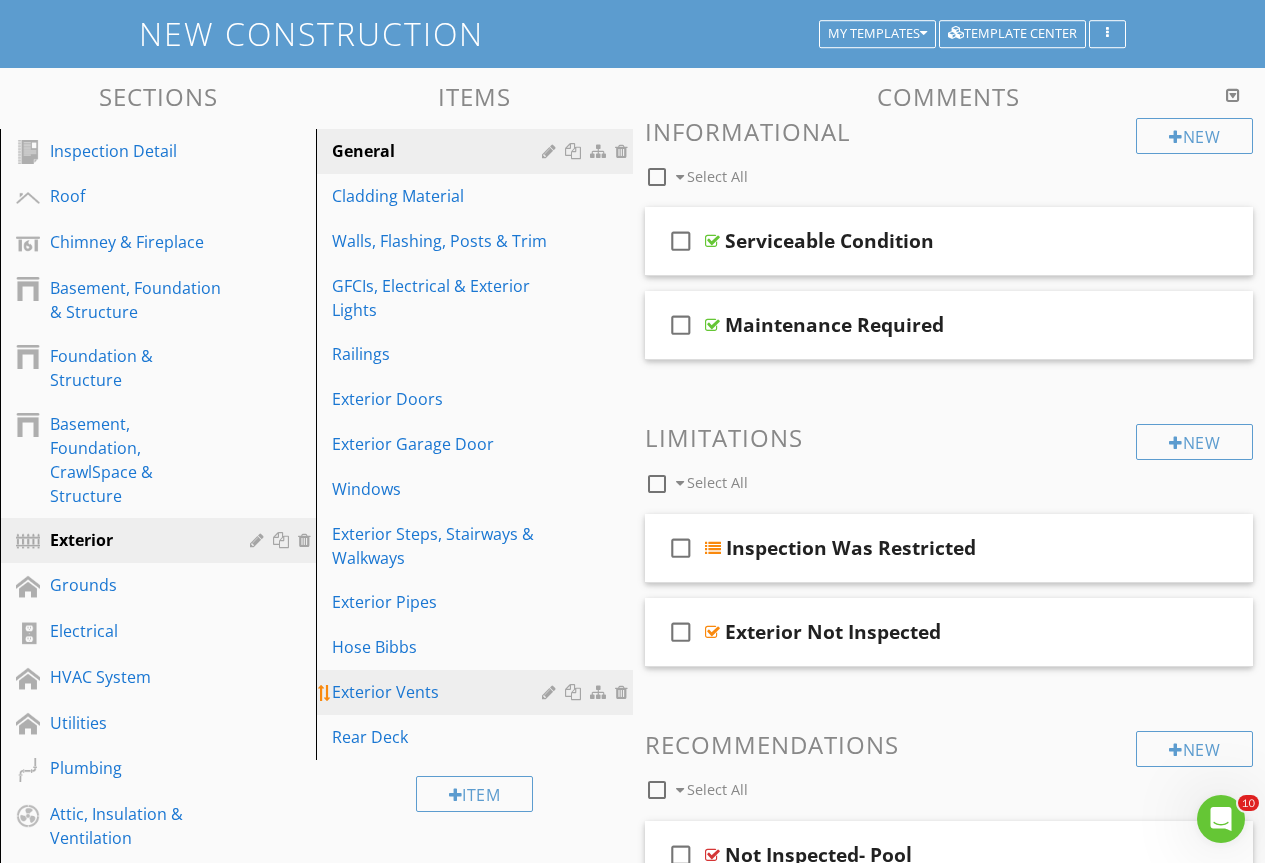 click on "Exterior Vents" at bounding box center [439, 692] 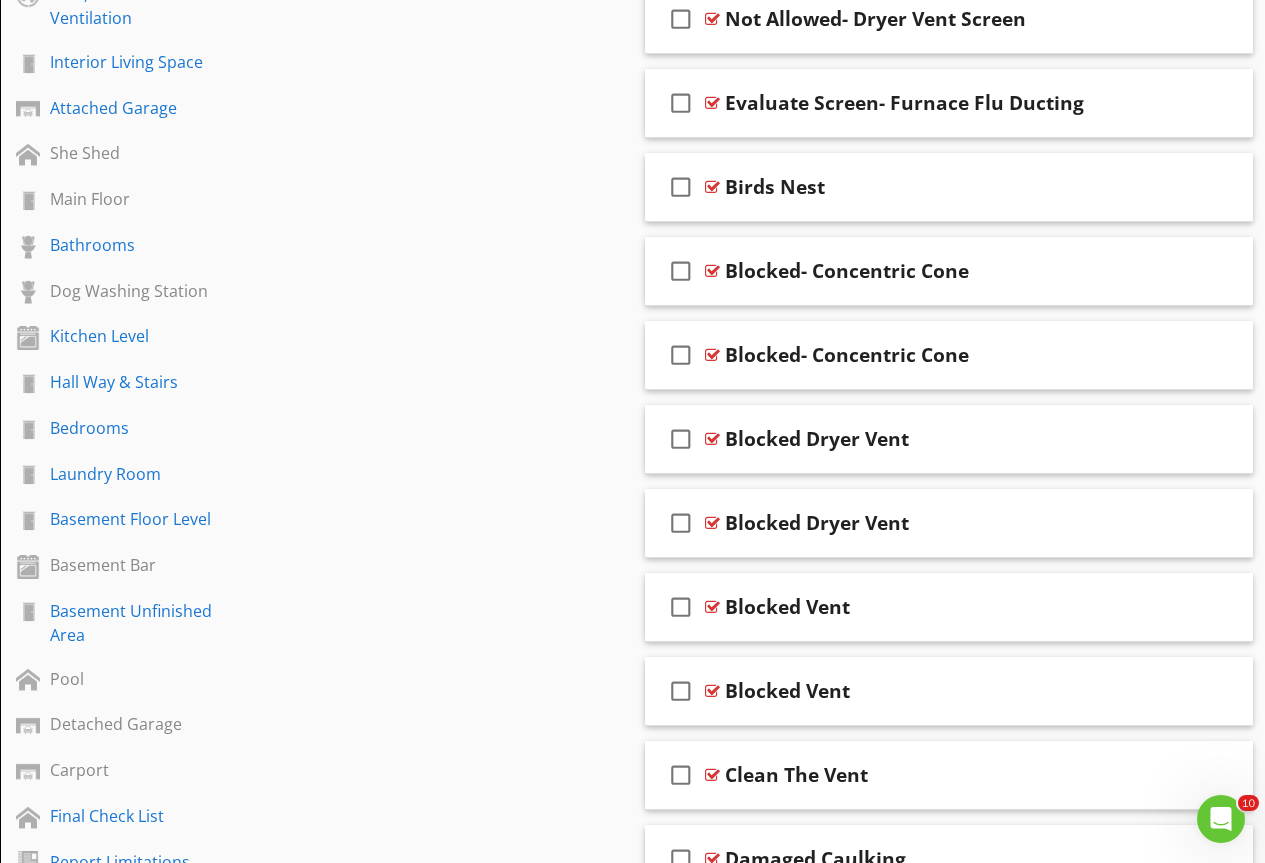 scroll, scrollTop: 657, scrollLeft: 0, axis: vertical 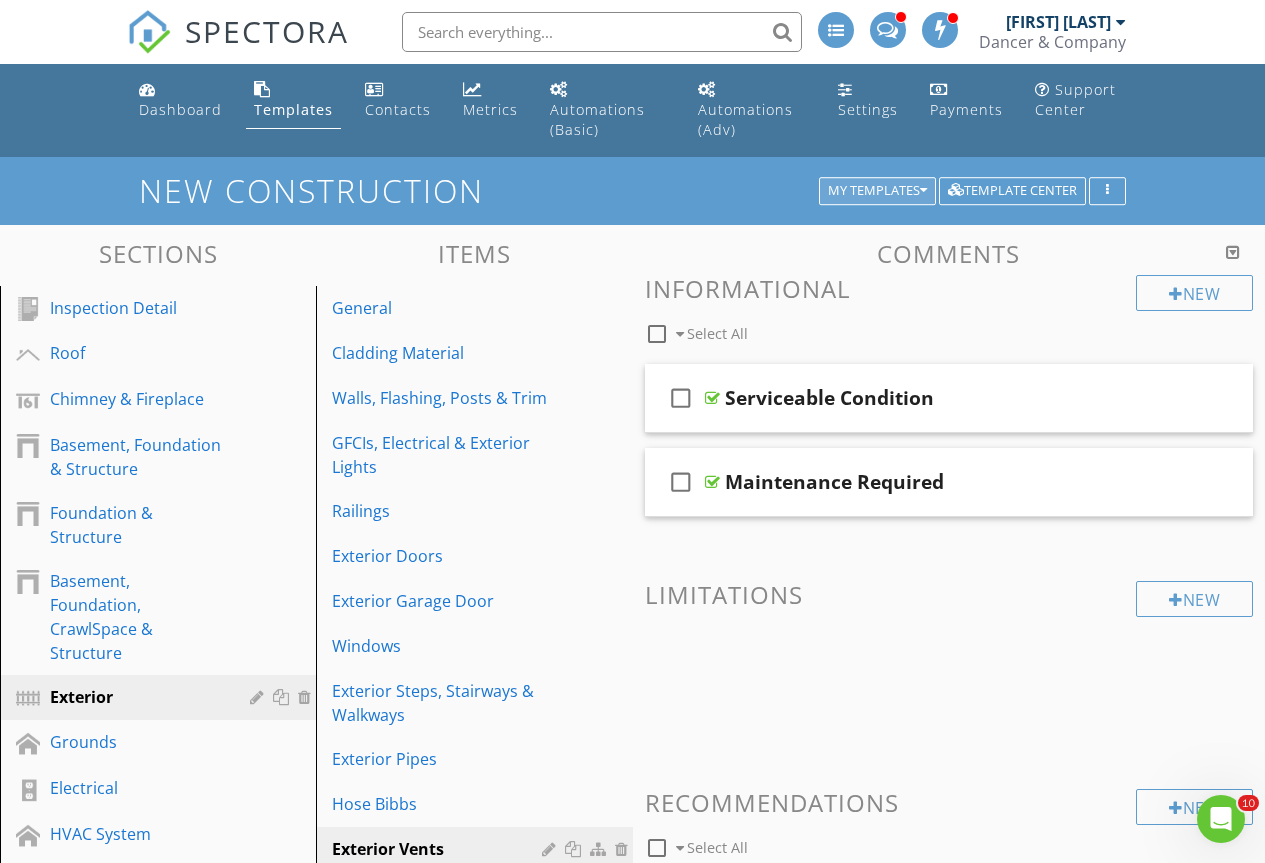 click on "My Templates" at bounding box center (877, 191) 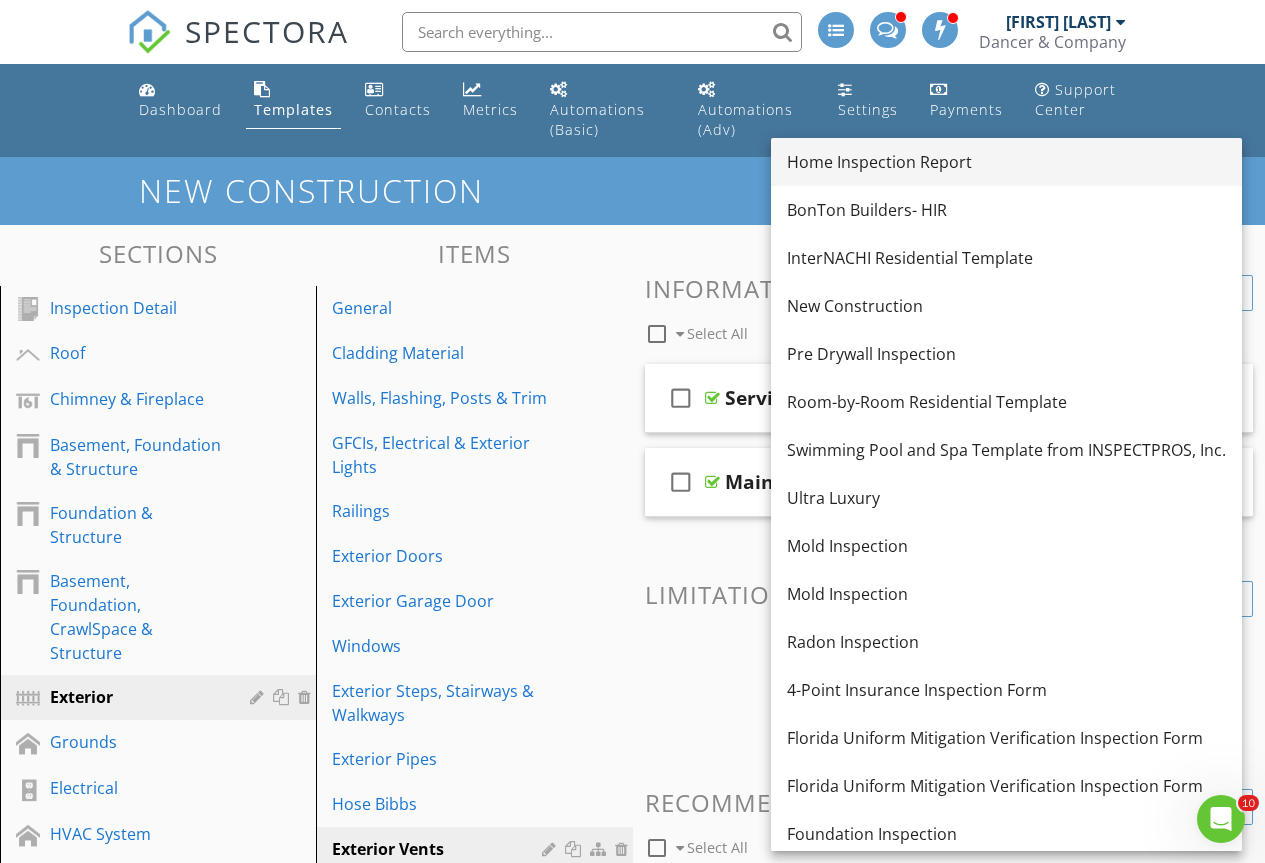 click on "Home Inspection Report" at bounding box center (1006, 162) 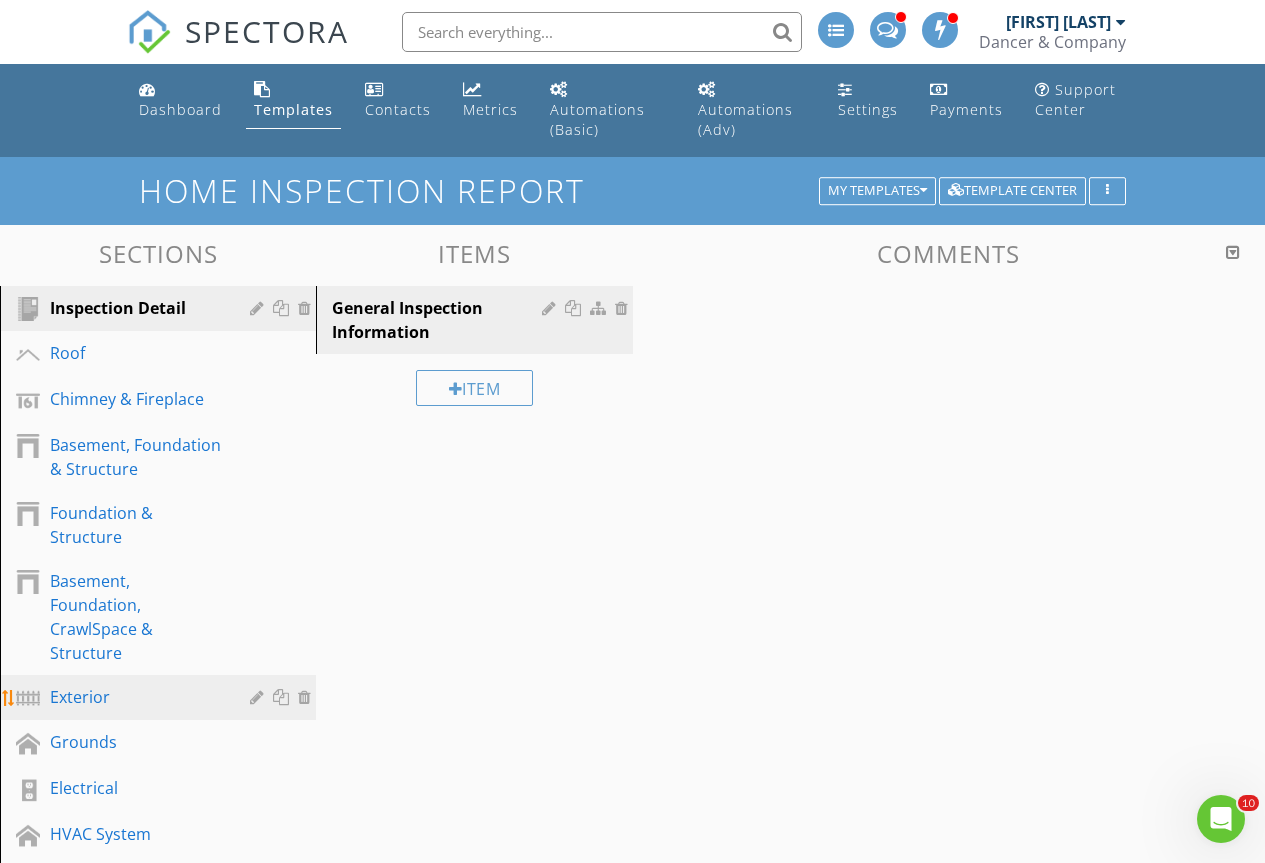 click on "Exterior" at bounding box center [135, 697] 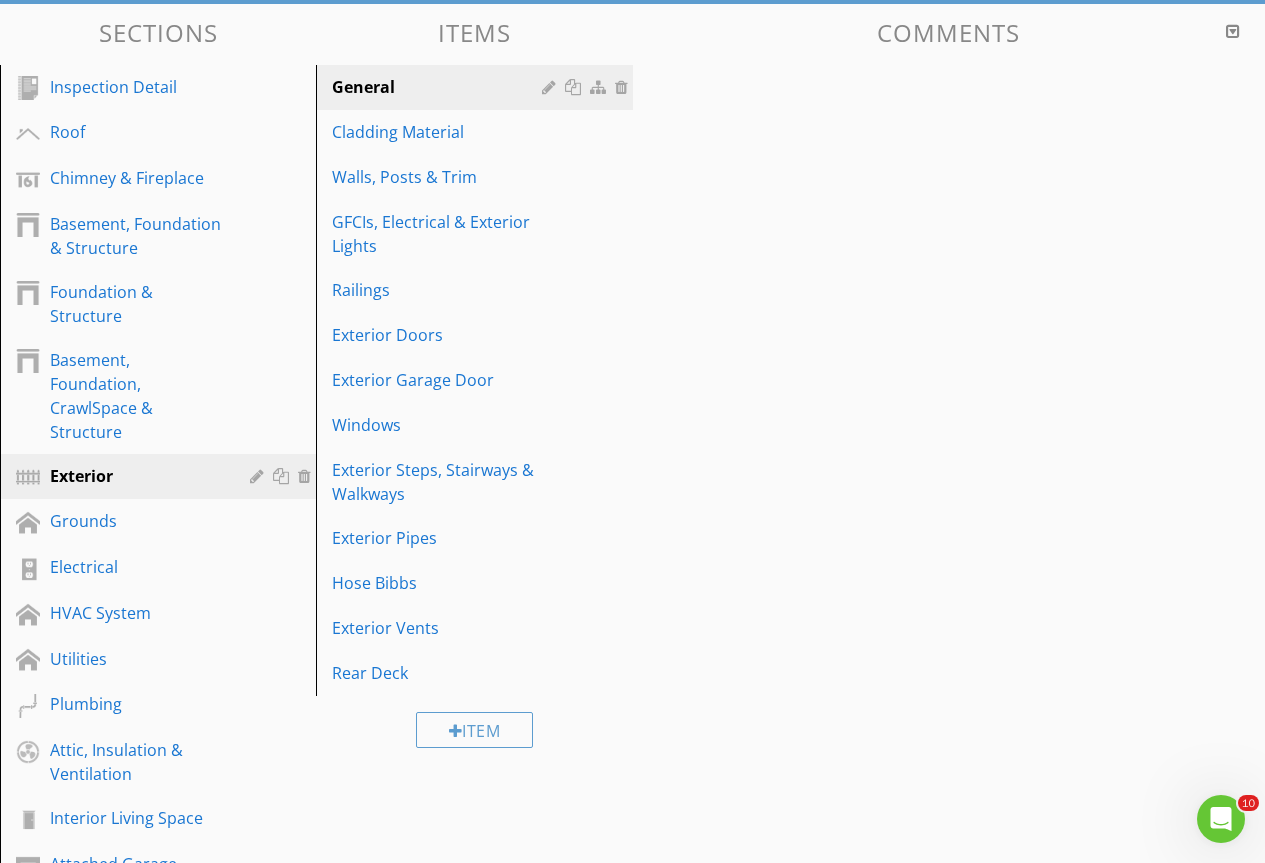 scroll, scrollTop: 400, scrollLeft: 0, axis: vertical 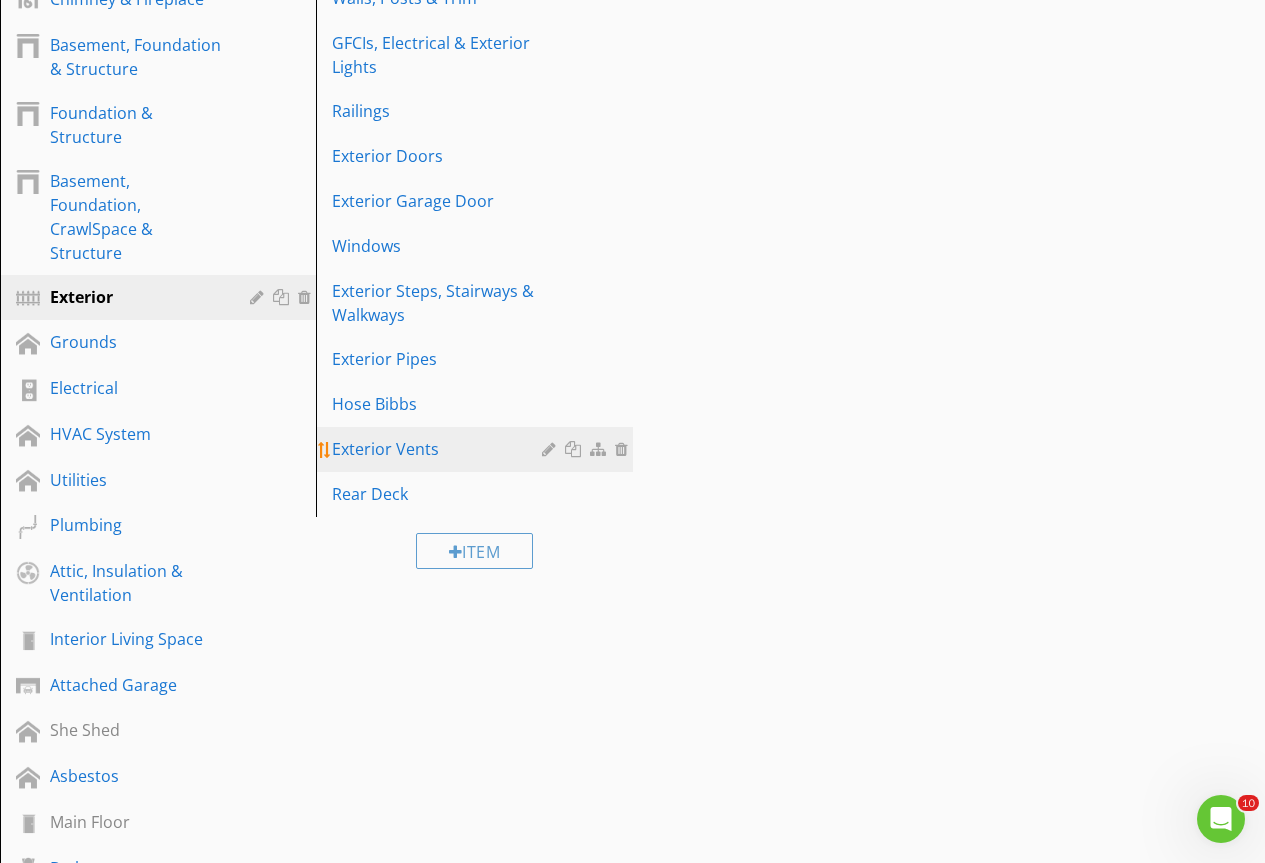 click on "Exterior Vents" at bounding box center (439, 449) 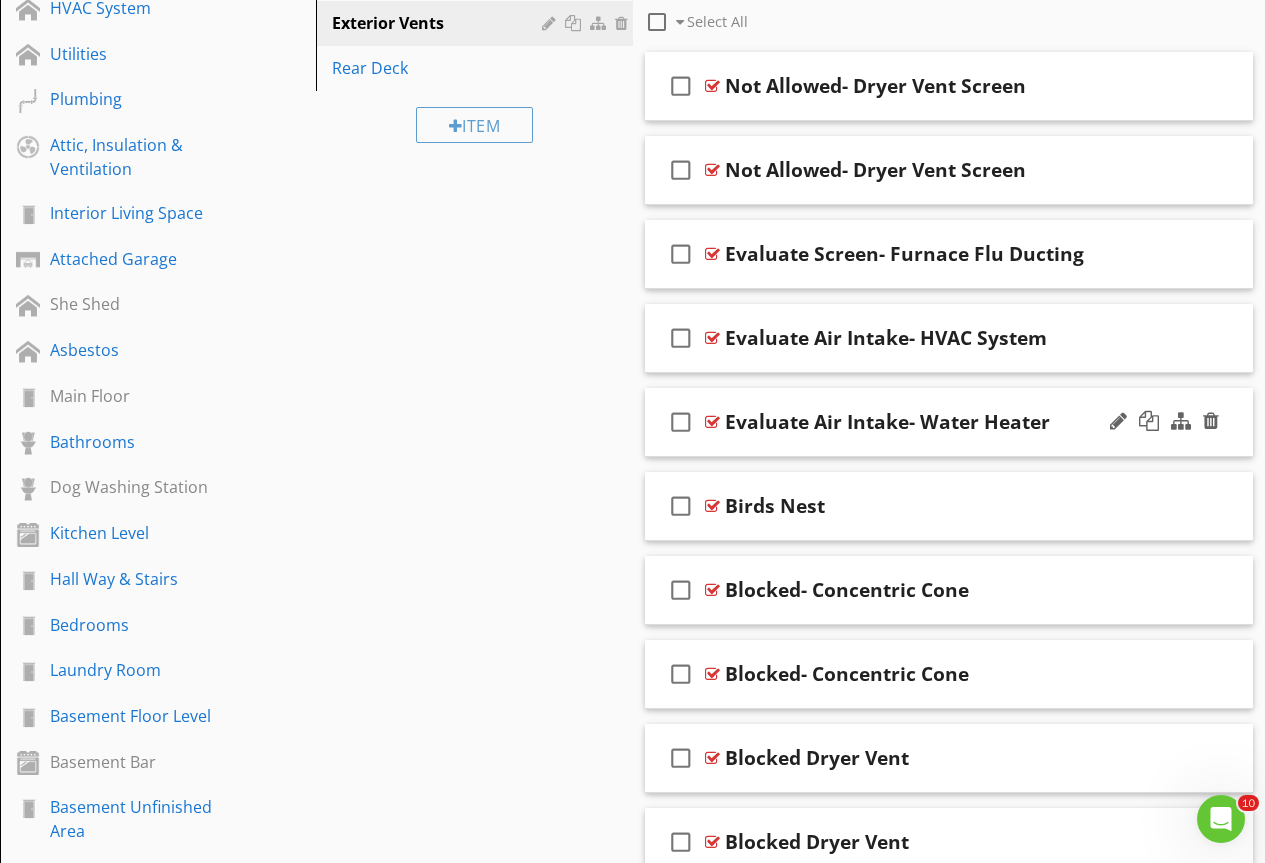 scroll, scrollTop: 700, scrollLeft: 0, axis: vertical 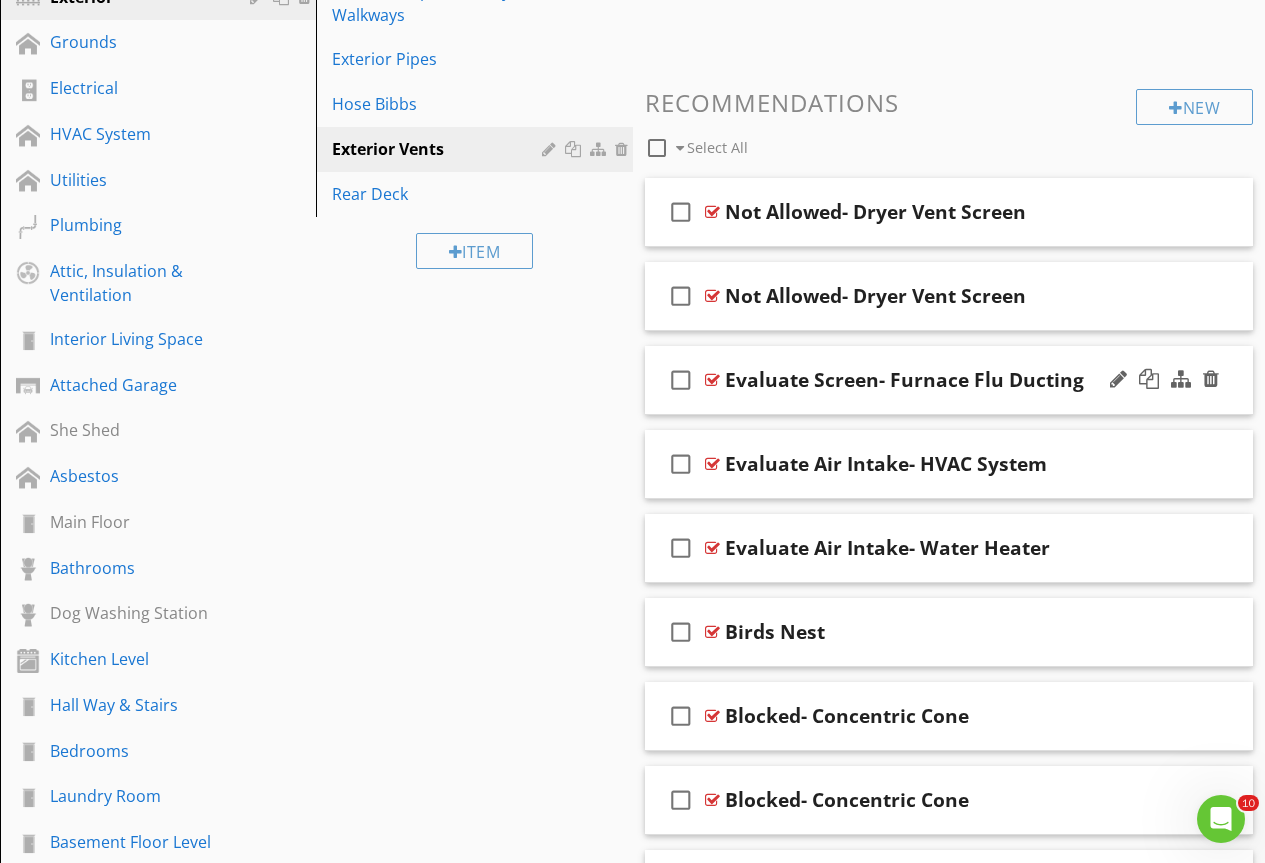 click at bounding box center [712, 380] 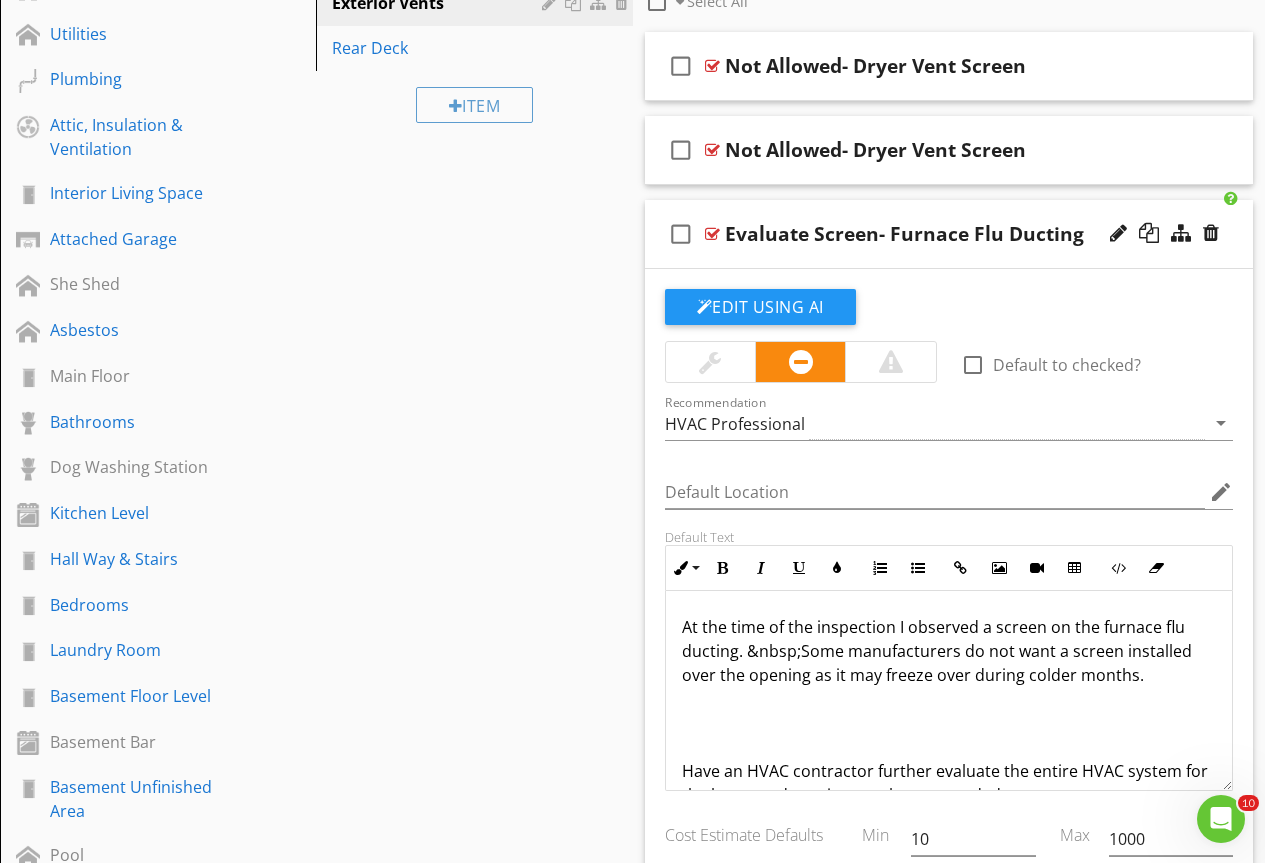 scroll, scrollTop: 1000, scrollLeft: 0, axis: vertical 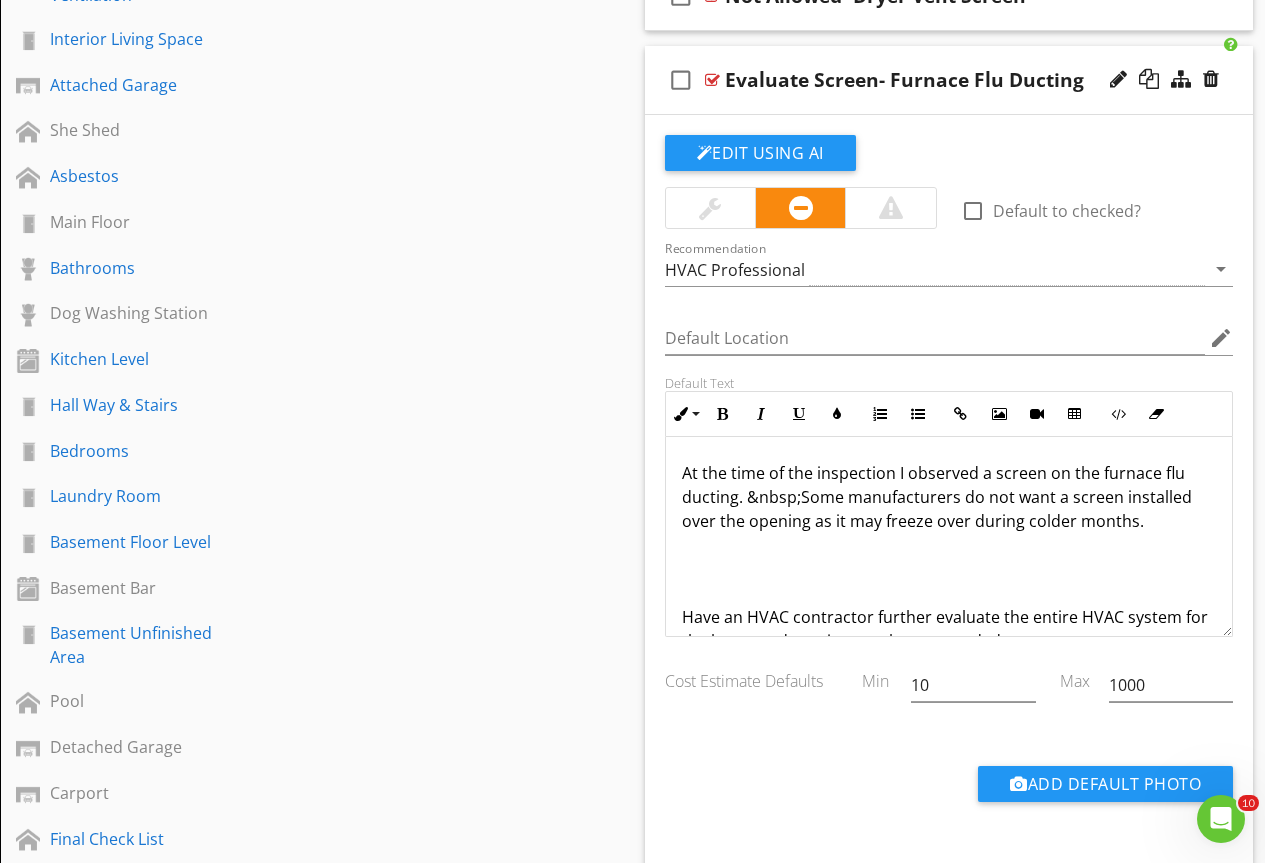 click at bounding box center (712, 80) 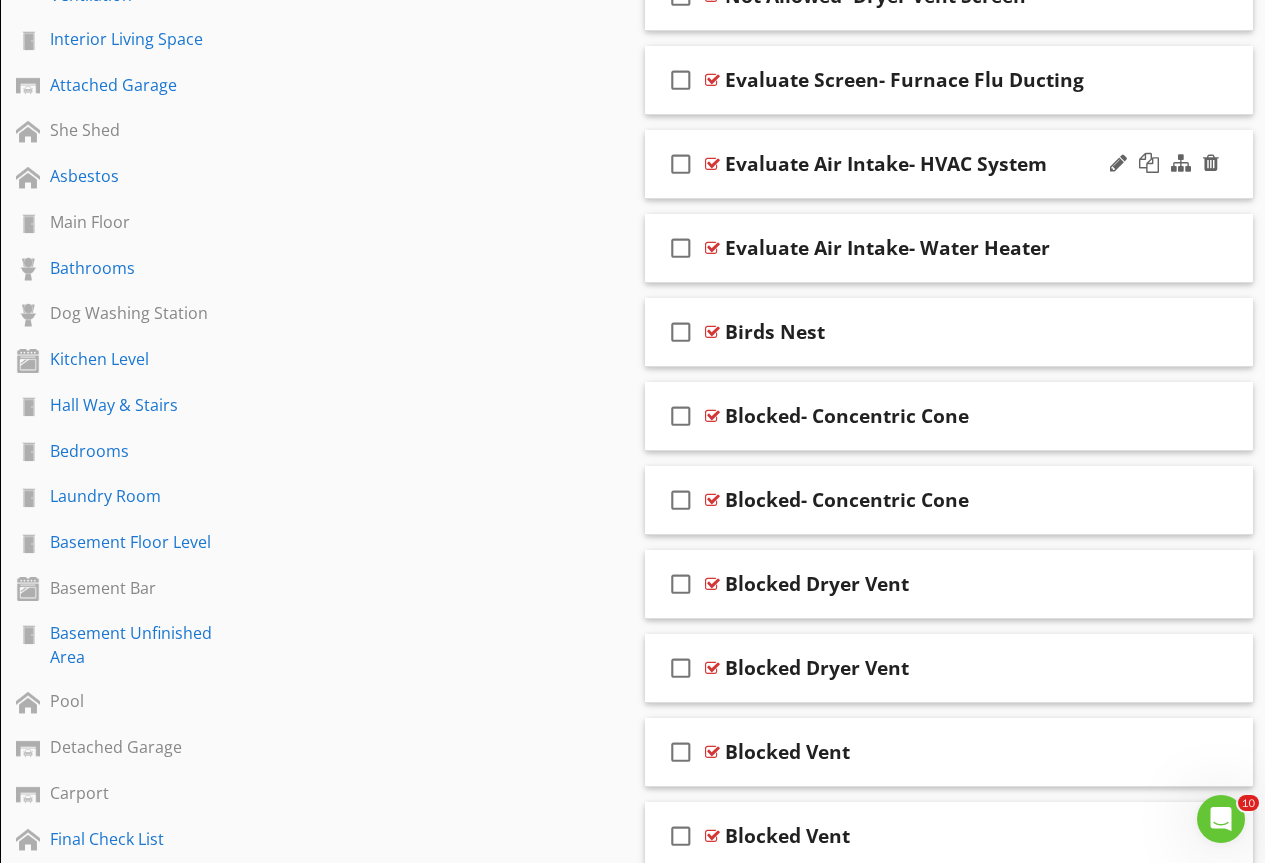 click at bounding box center (712, 164) 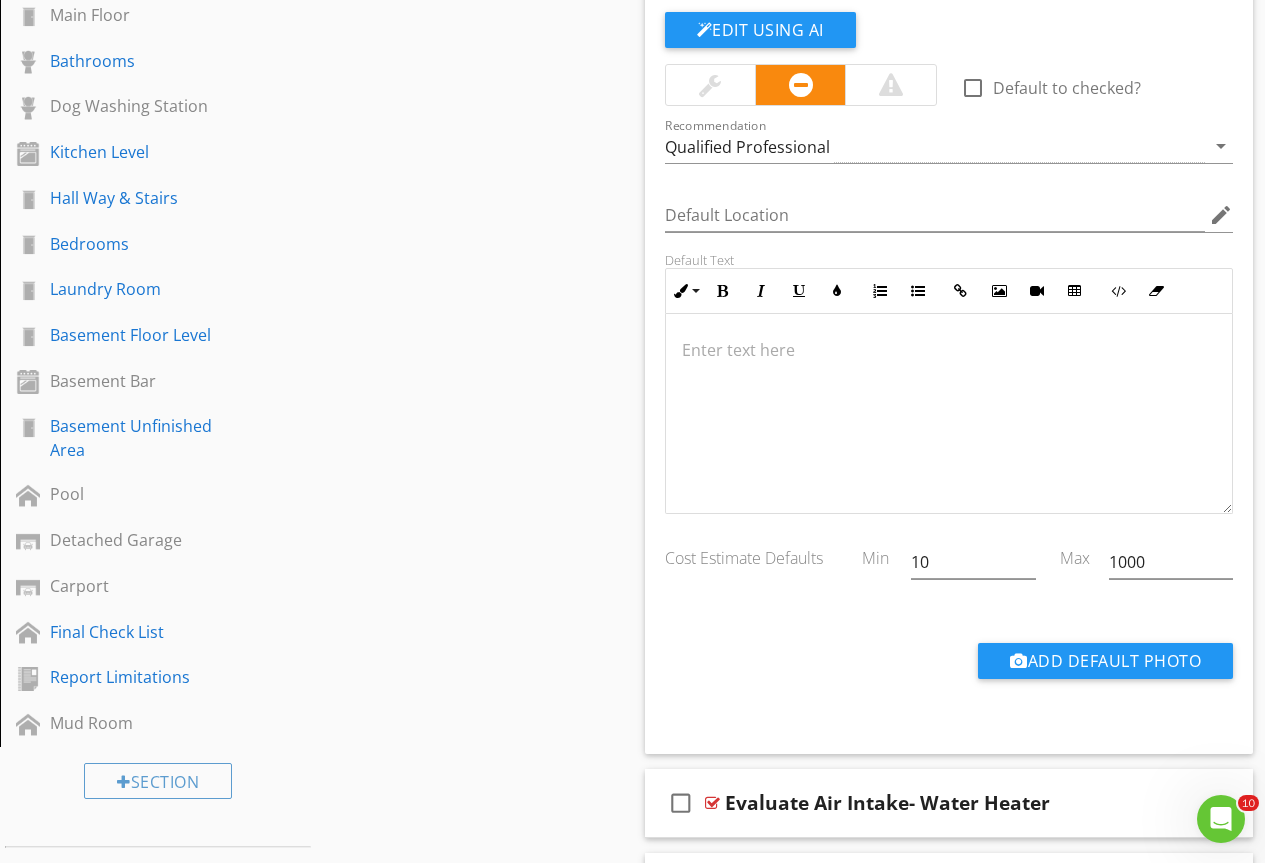 scroll, scrollTop: 1200, scrollLeft: 0, axis: vertical 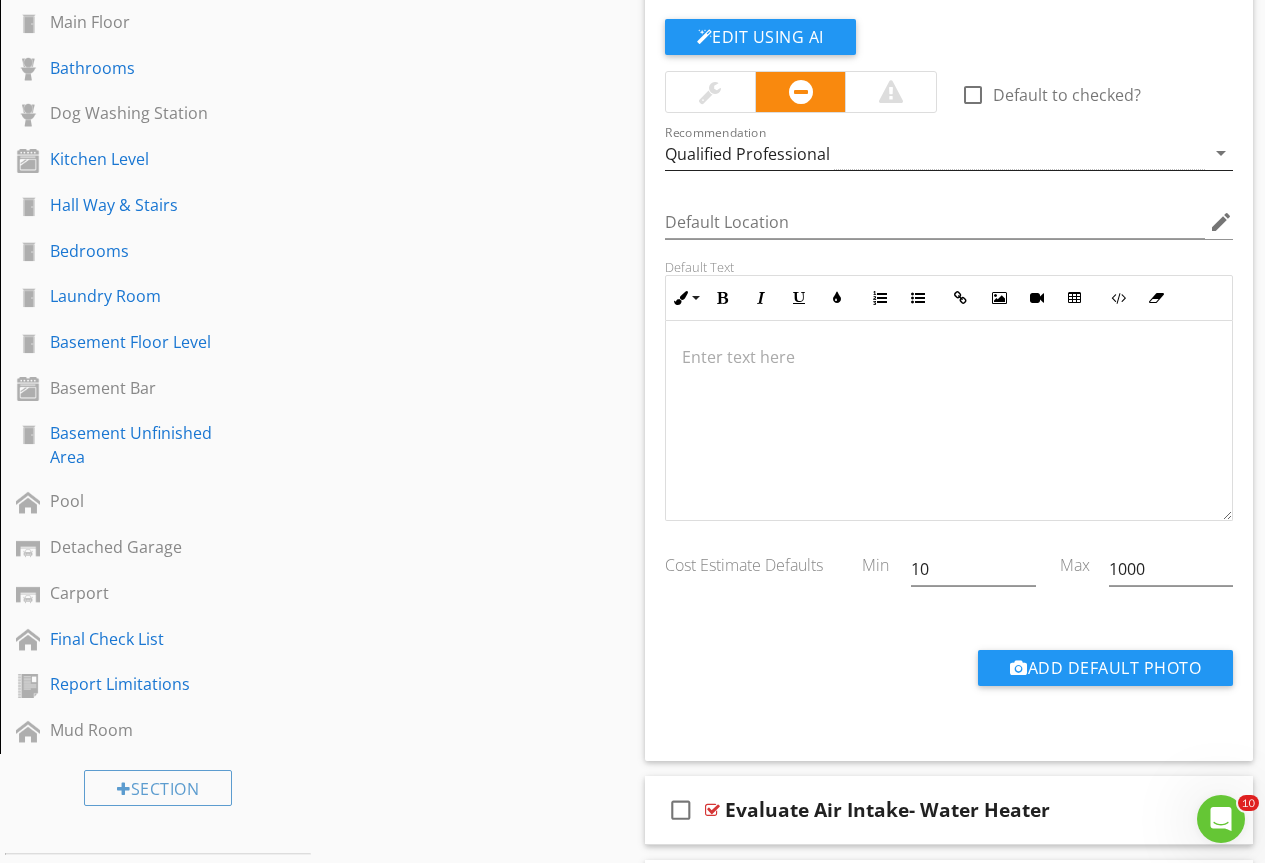 click on "Qualified Professional" at bounding box center (747, 154) 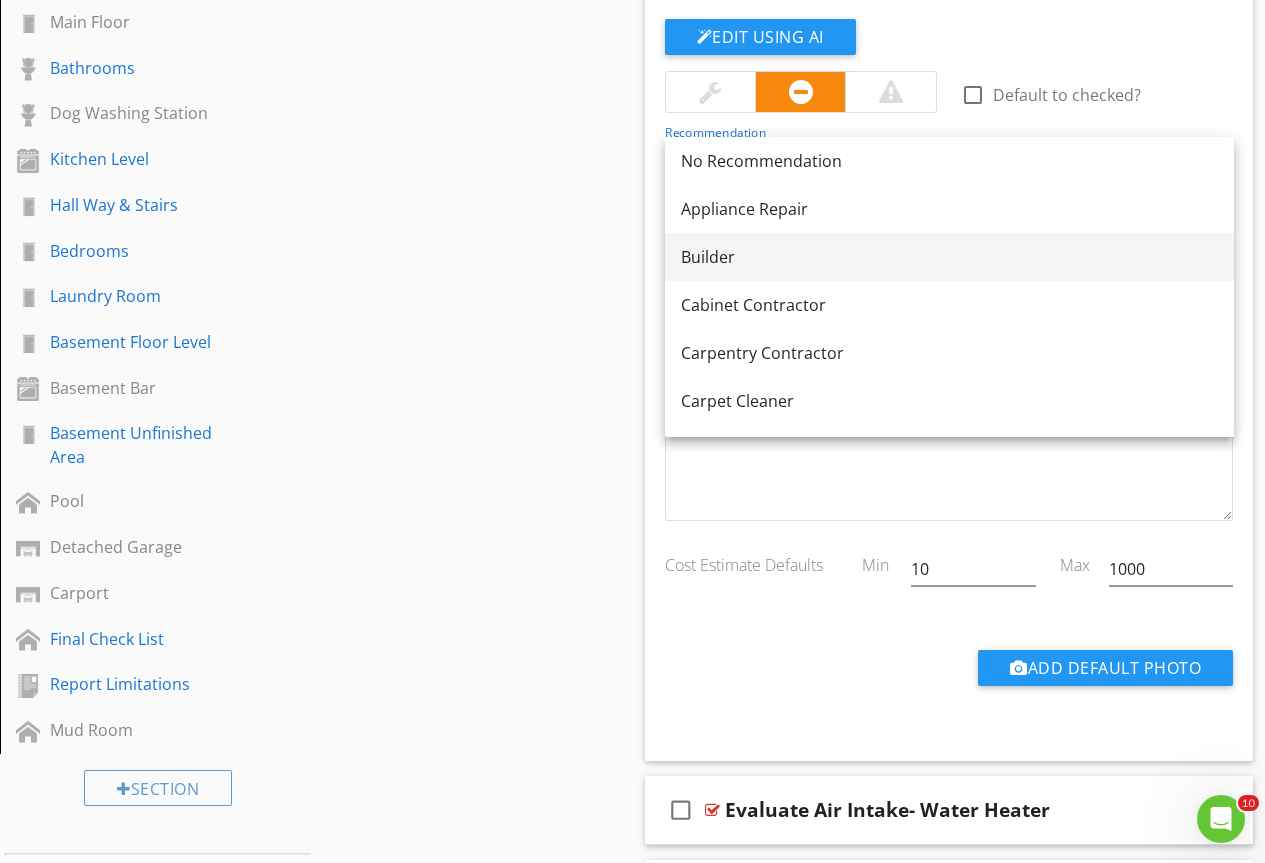 click on "Builder" at bounding box center (949, 257) 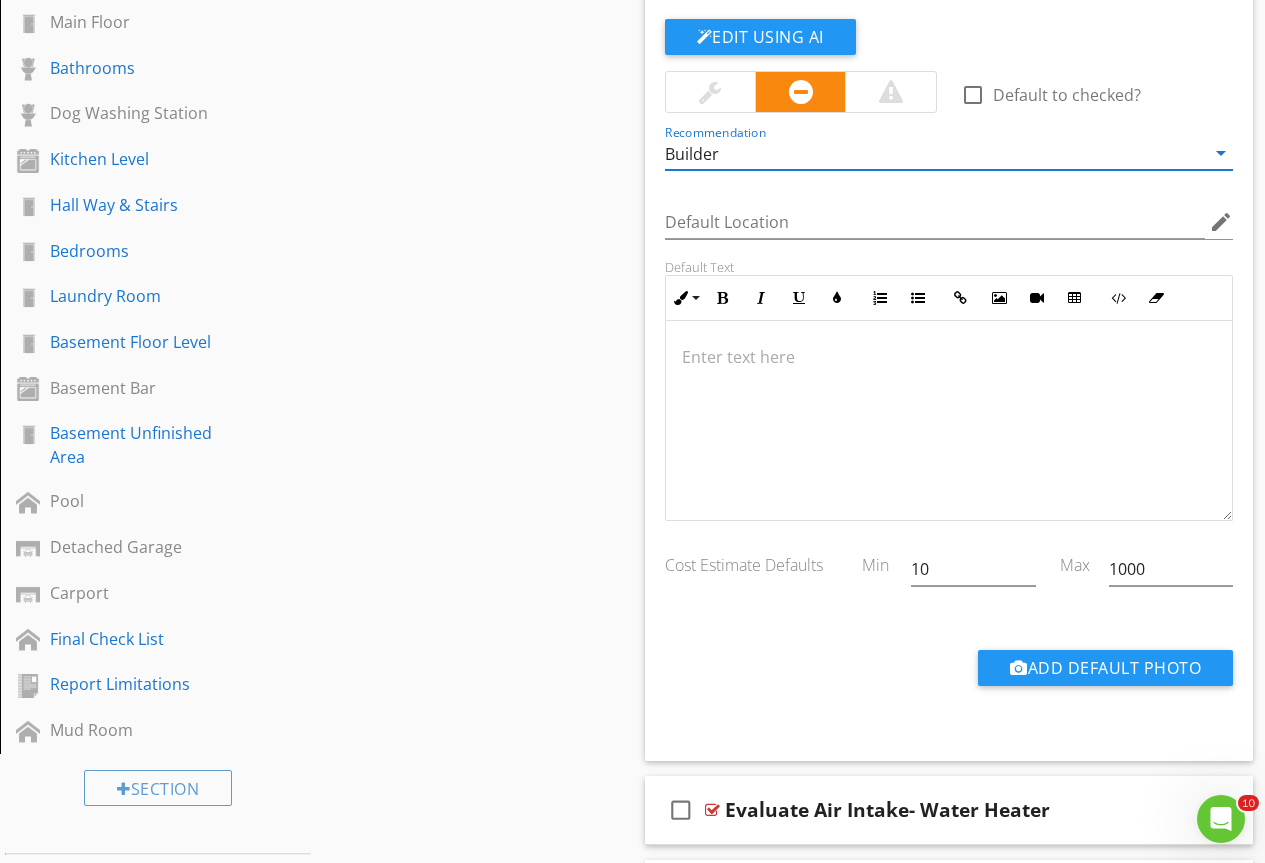 scroll, scrollTop: 1, scrollLeft: 0, axis: vertical 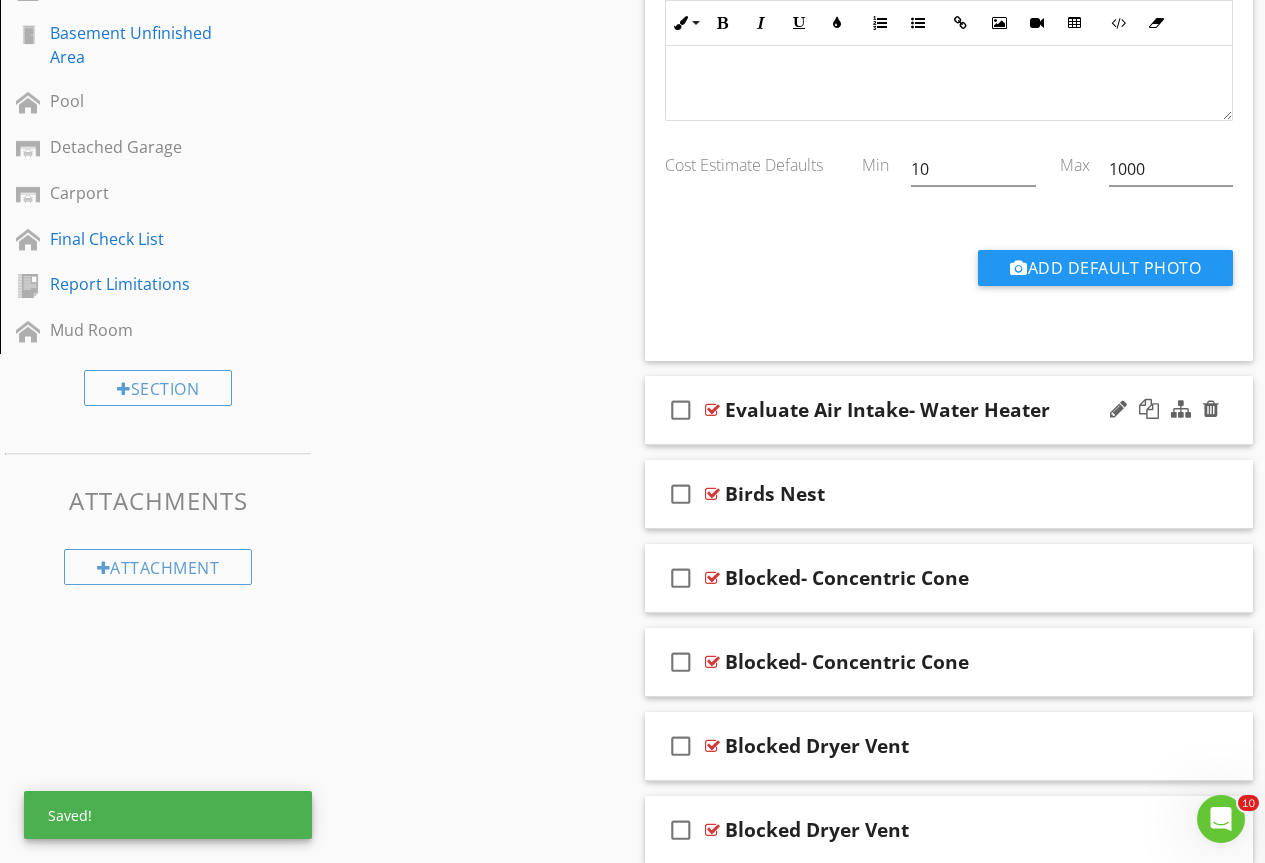 click at bounding box center (712, 410) 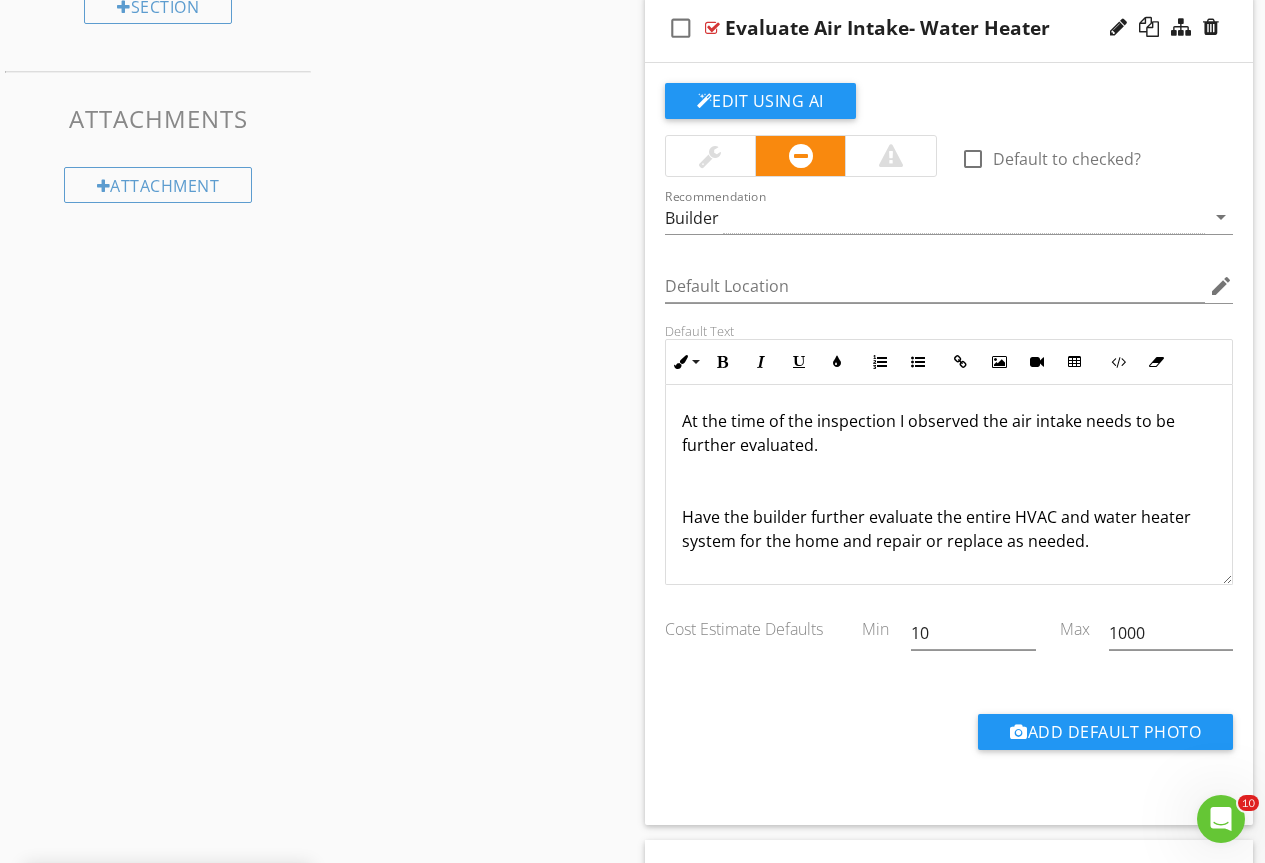 scroll, scrollTop: 2000, scrollLeft: 0, axis: vertical 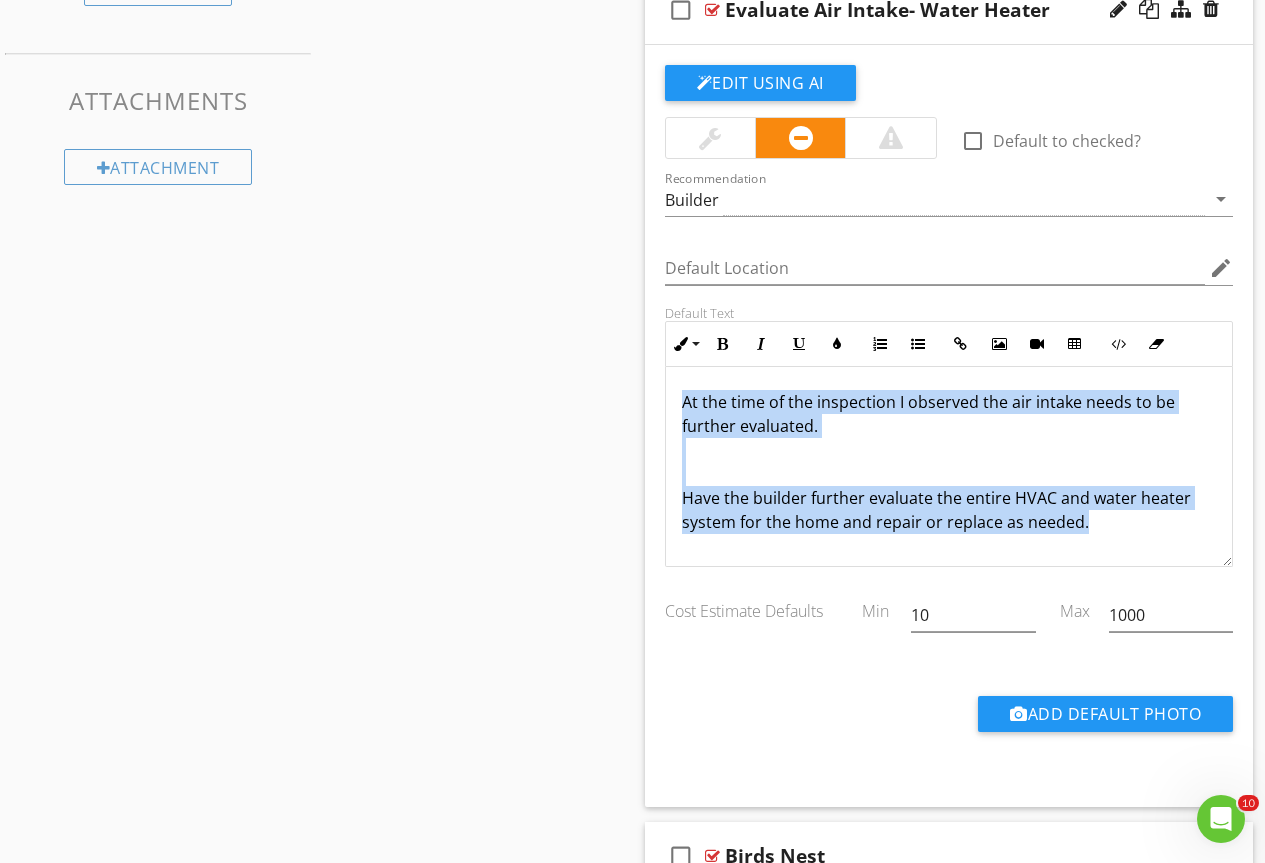 drag, startPoint x: 681, startPoint y: 401, endPoint x: 1177, endPoint y: 568, distance: 523.3593 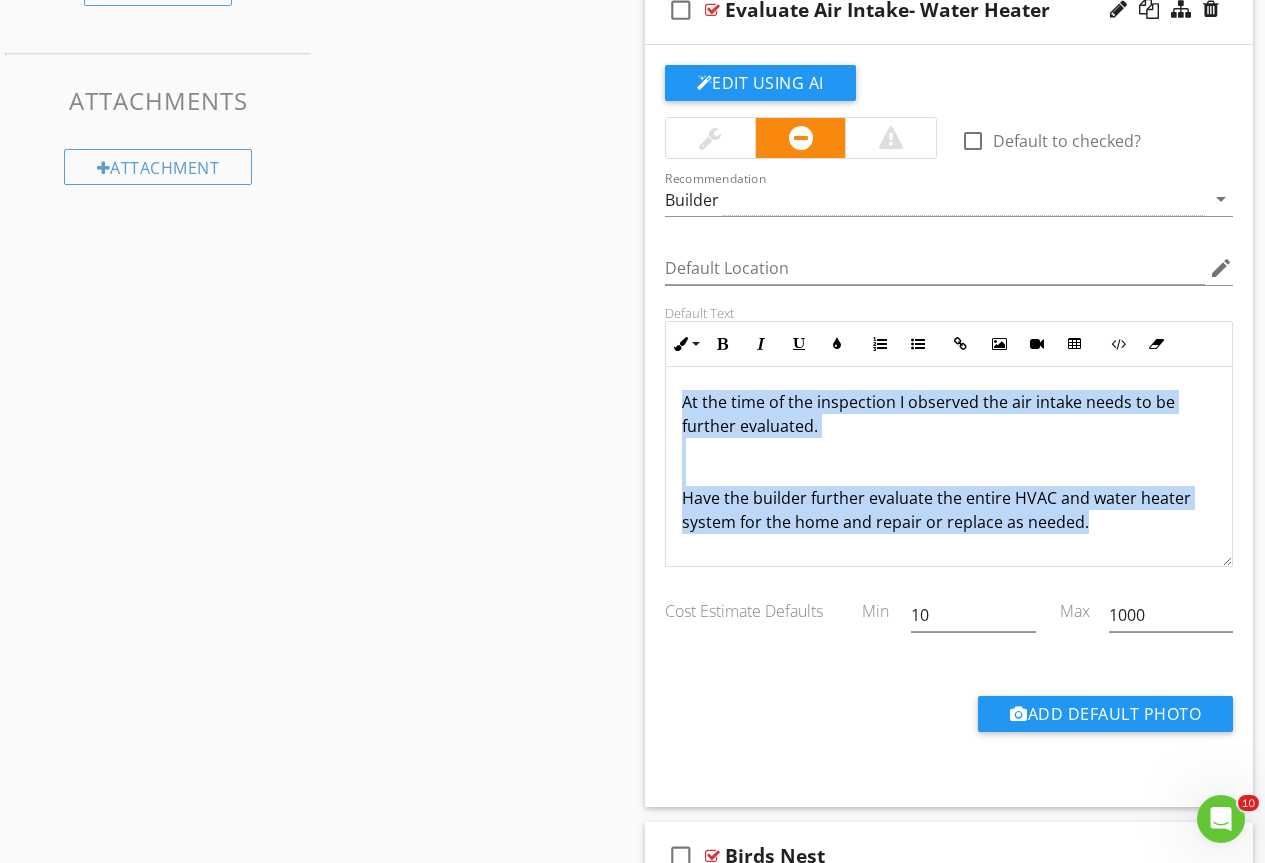 drag, startPoint x: 928, startPoint y: 520, endPoint x: 923, endPoint y: 489, distance: 31.400637 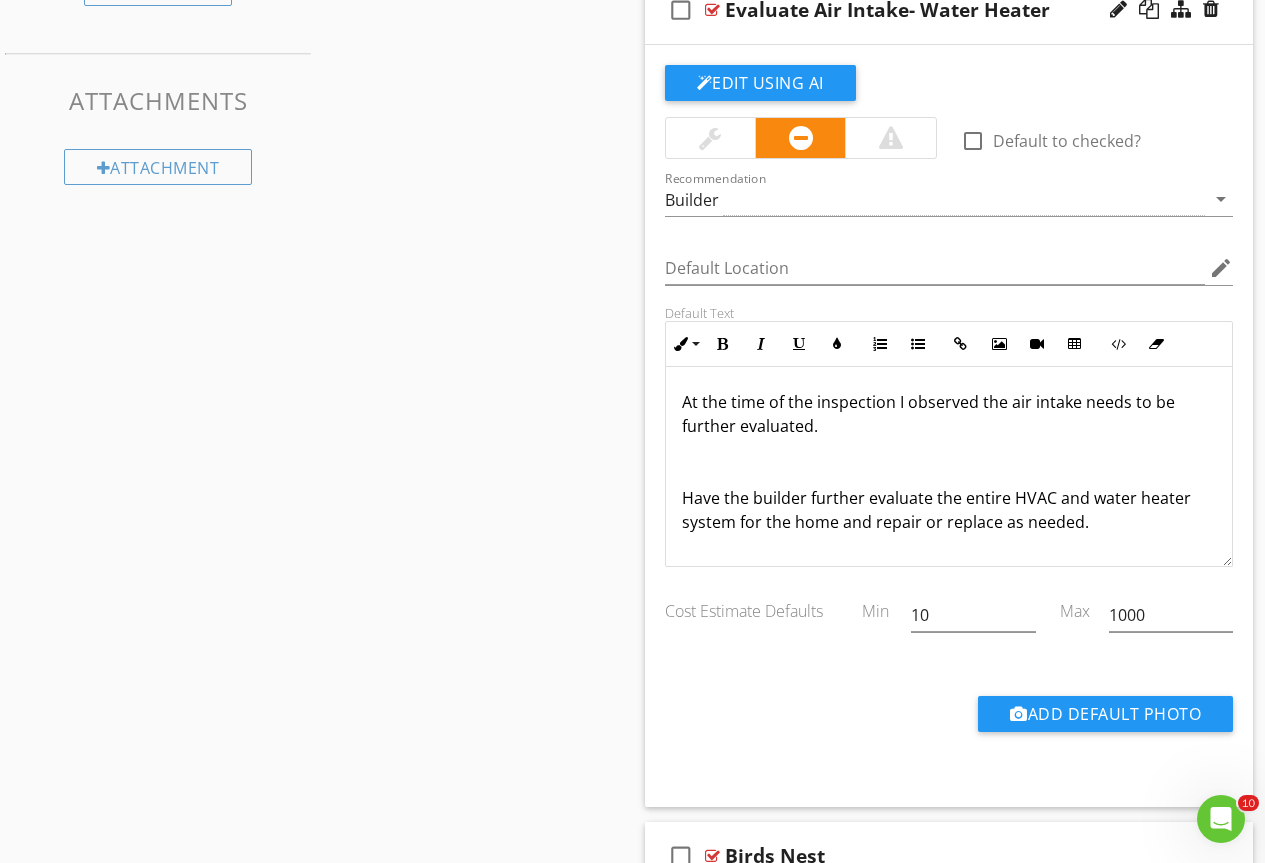 scroll, scrollTop: 0, scrollLeft: 0, axis: both 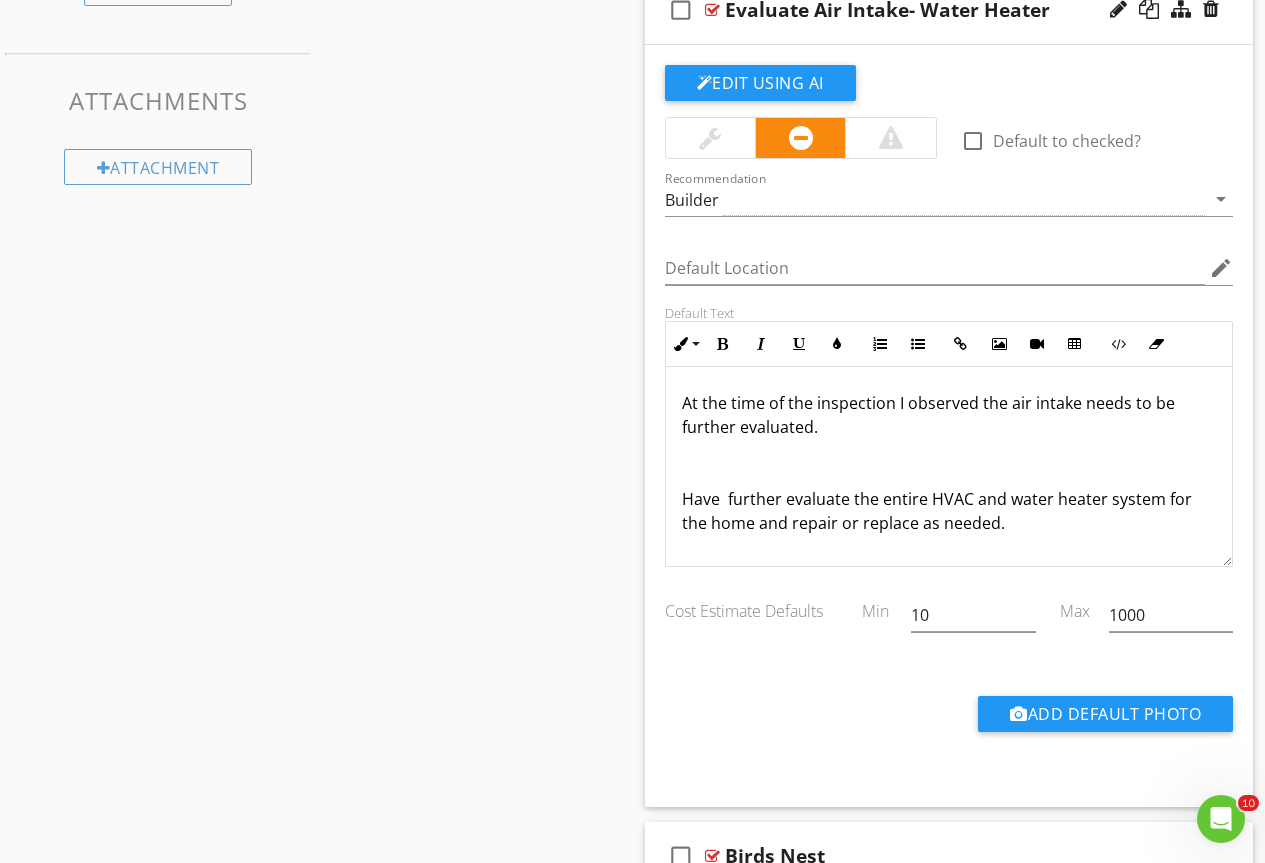 type 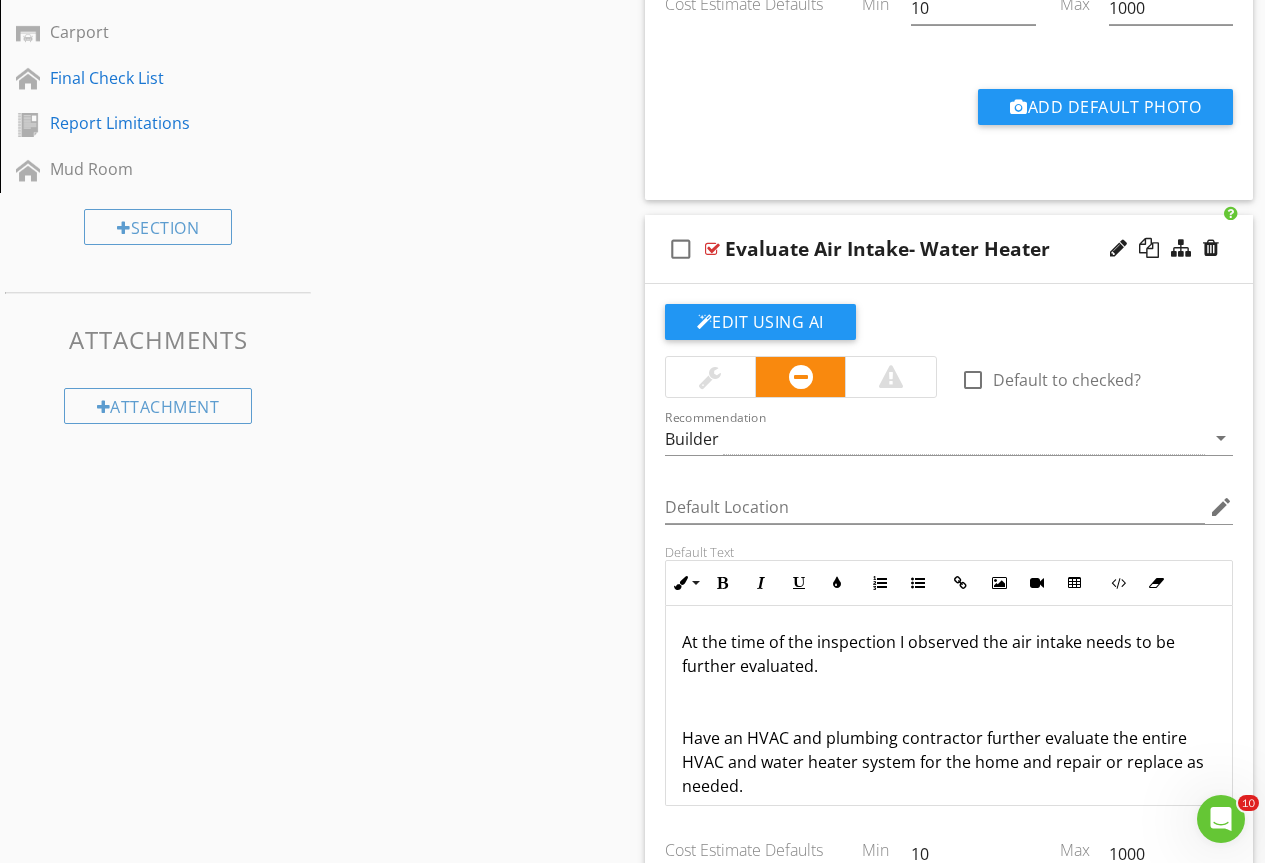 scroll, scrollTop: 1900, scrollLeft: 0, axis: vertical 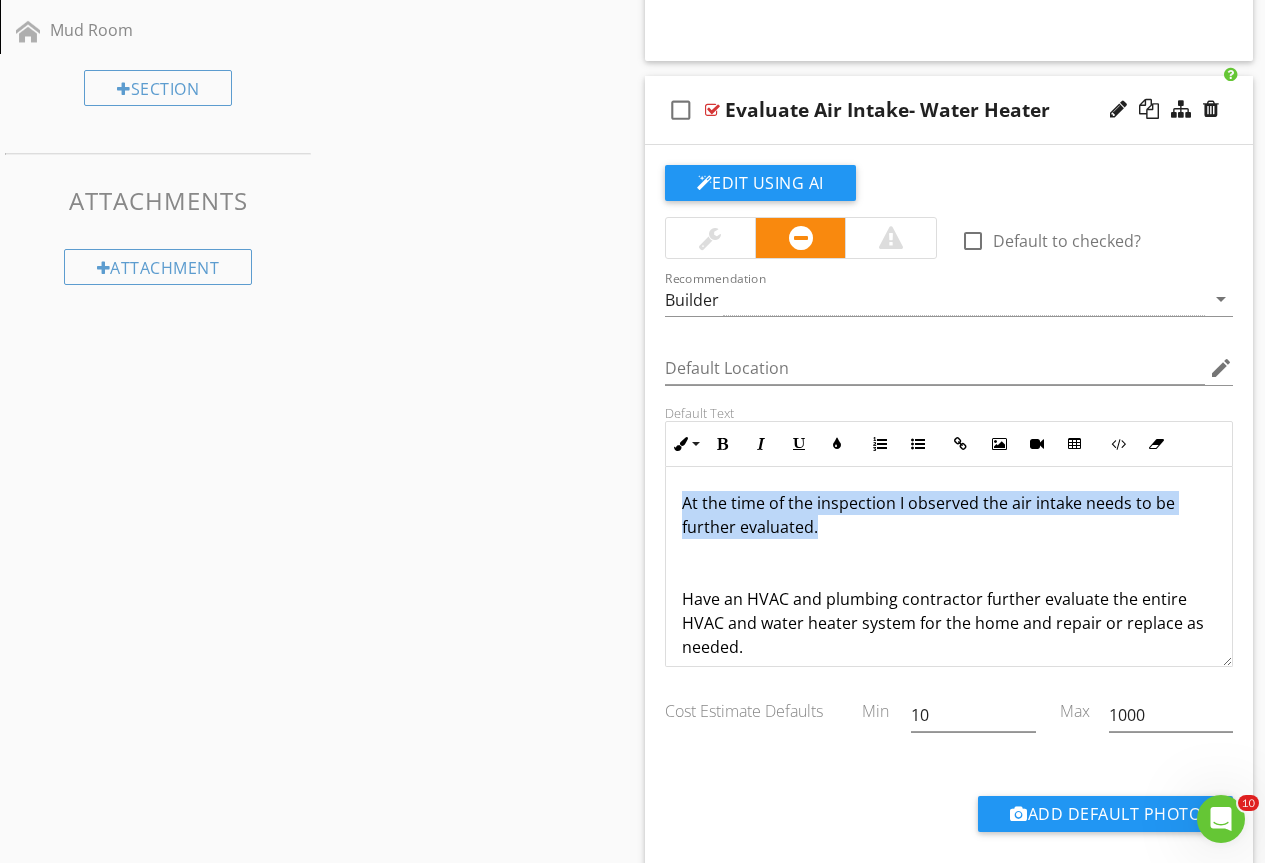 drag, startPoint x: 866, startPoint y: 533, endPoint x: 608, endPoint y: 493, distance: 261.08237 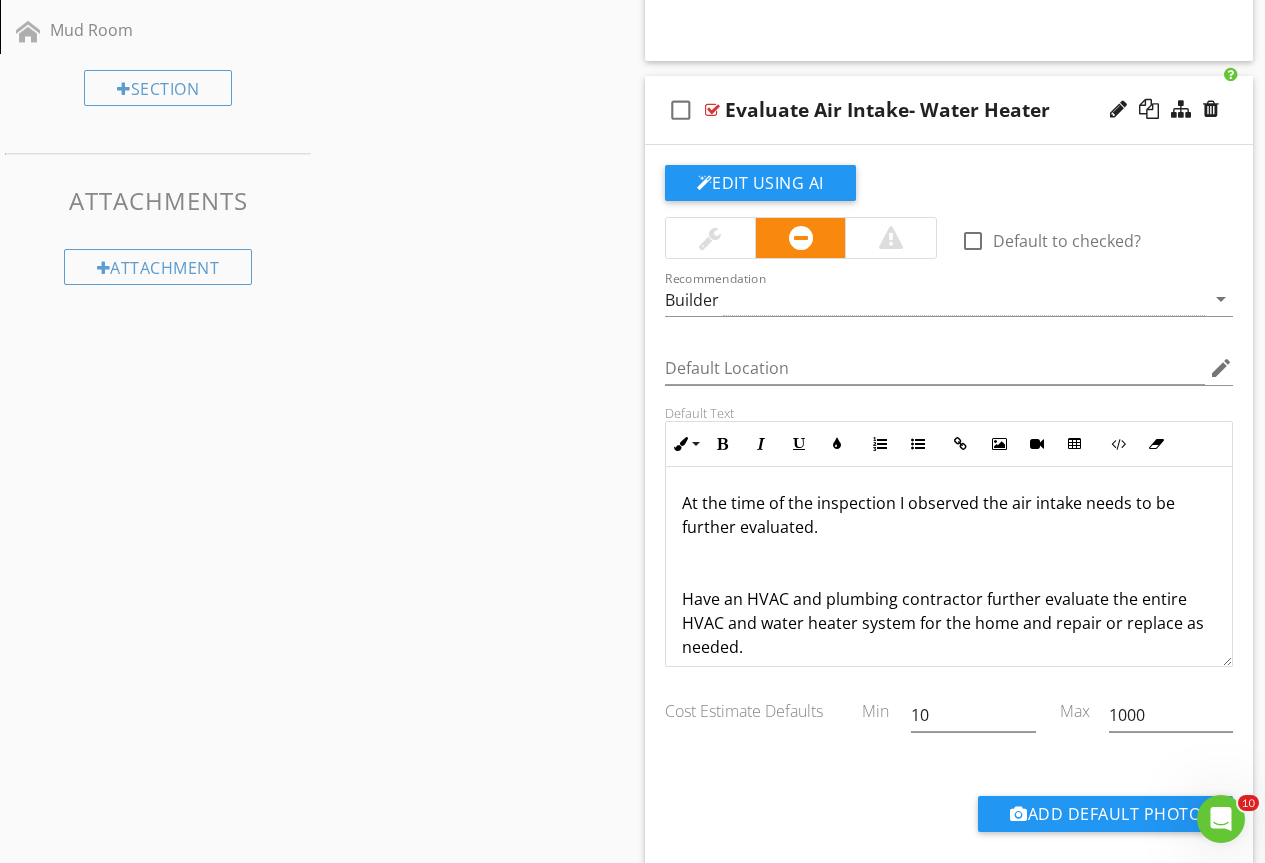 click on "At the time of the inspection I observed the air intake needs to be further evaluated. Have an HVAC and plumbing contractor further evaluate the entire HVAC and water heater system for the home and repair or replace as needed." at bounding box center (949, 575) 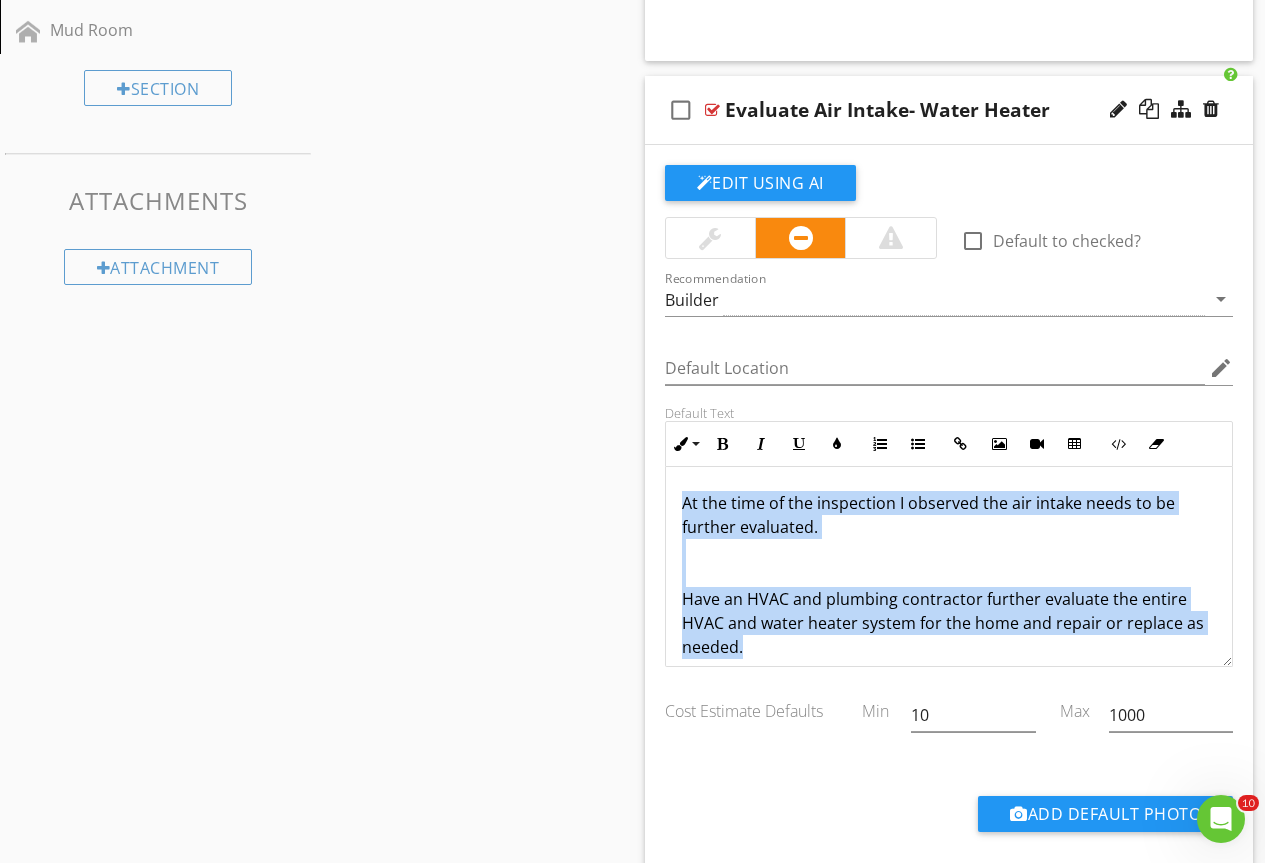 drag, startPoint x: 761, startPoint y: 651, endPoint x: 726, endPoint y: 495, distance: 159.87808 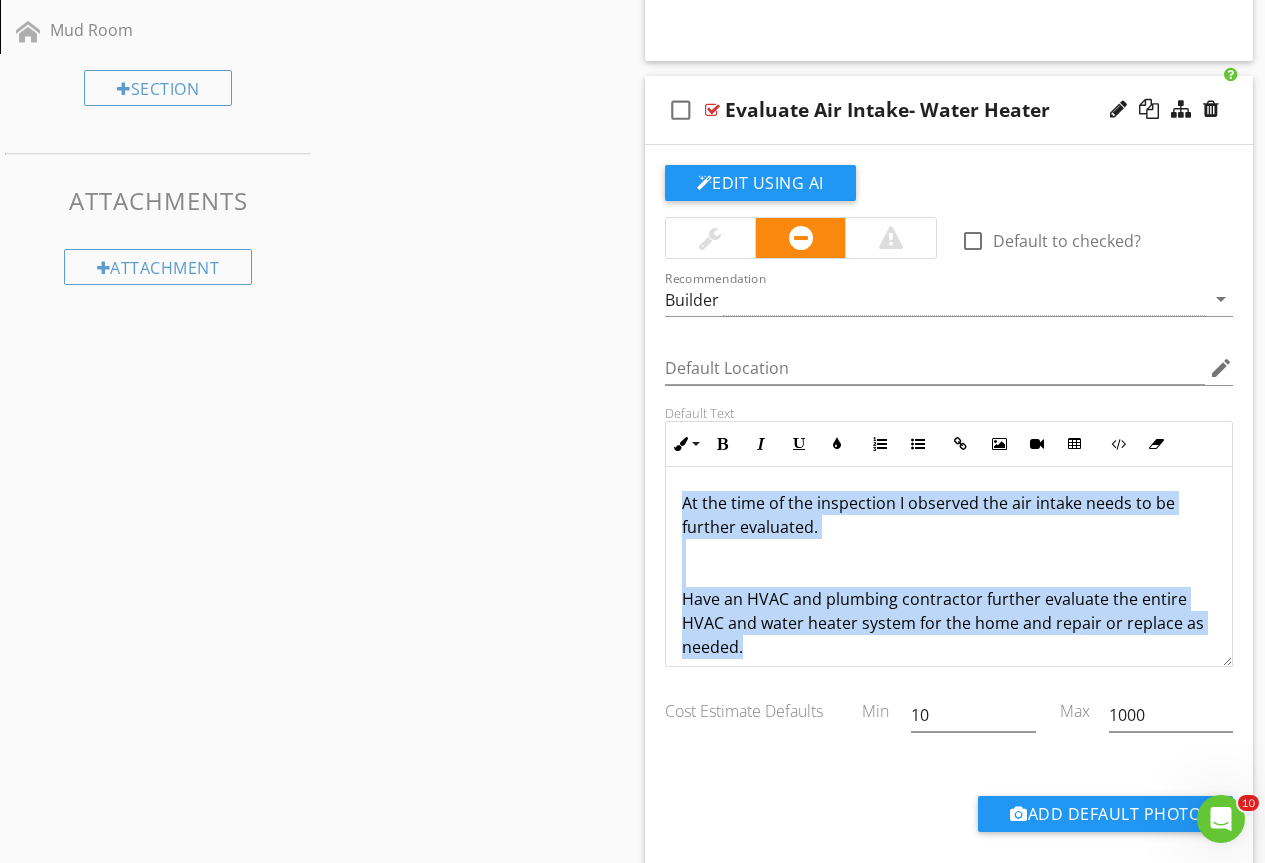copy on "At the time of the inspection I observed the air intake needs to be further evaluated. Have an HVAC and plumbing contractor further evaluate the entire HVAC and water heater system for the home and repair or replace as needed." 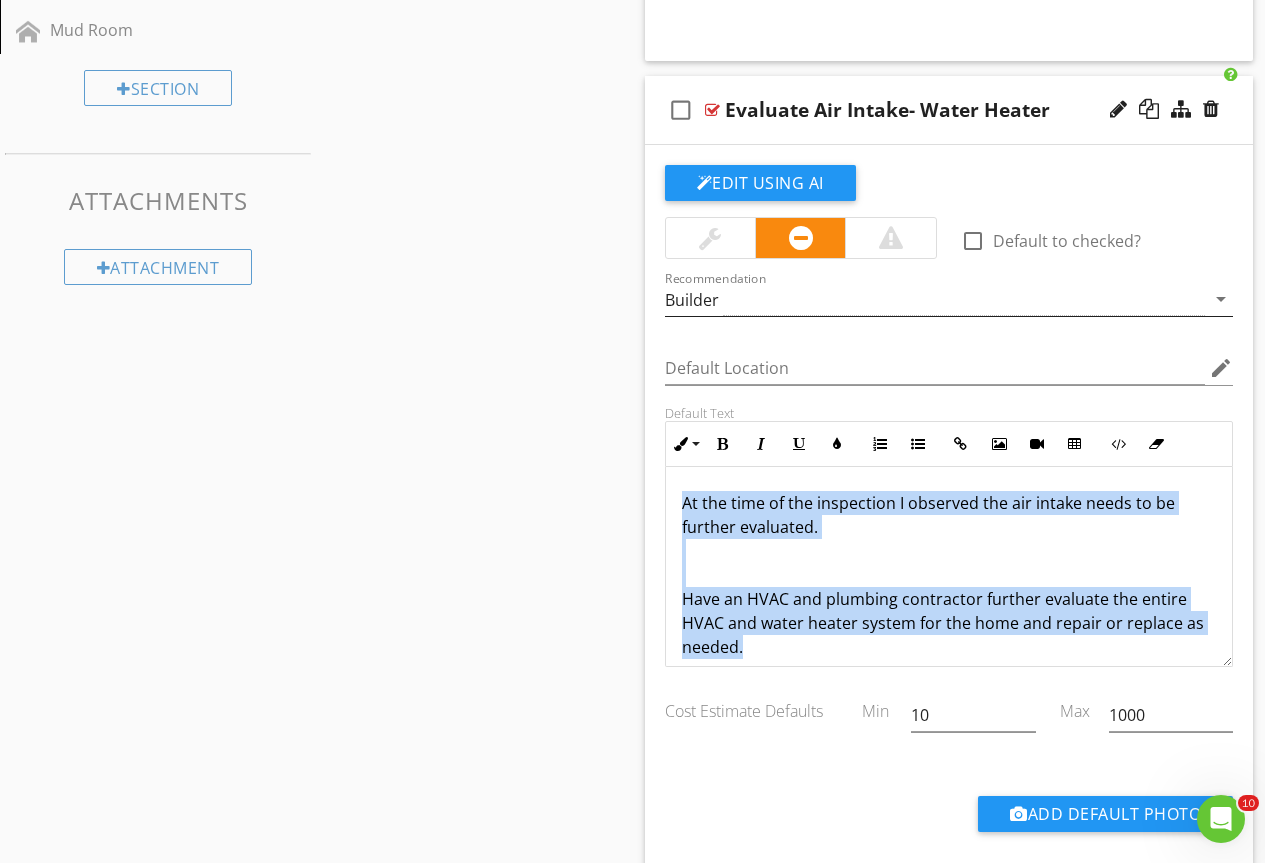 click on "Builder" at bounding box center [935, 299] 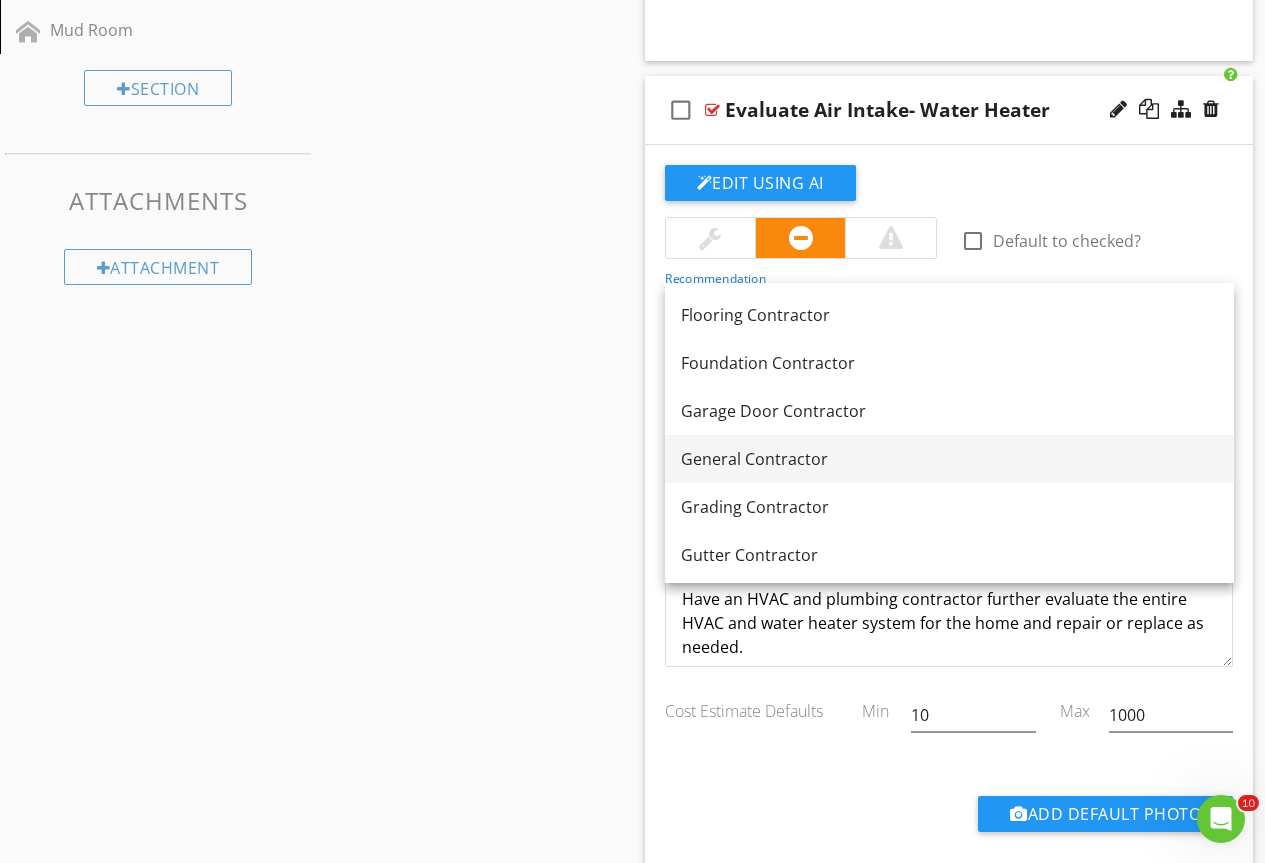 scroll, scrollTop: 1400, scrollLeft: 0, axis: vertical 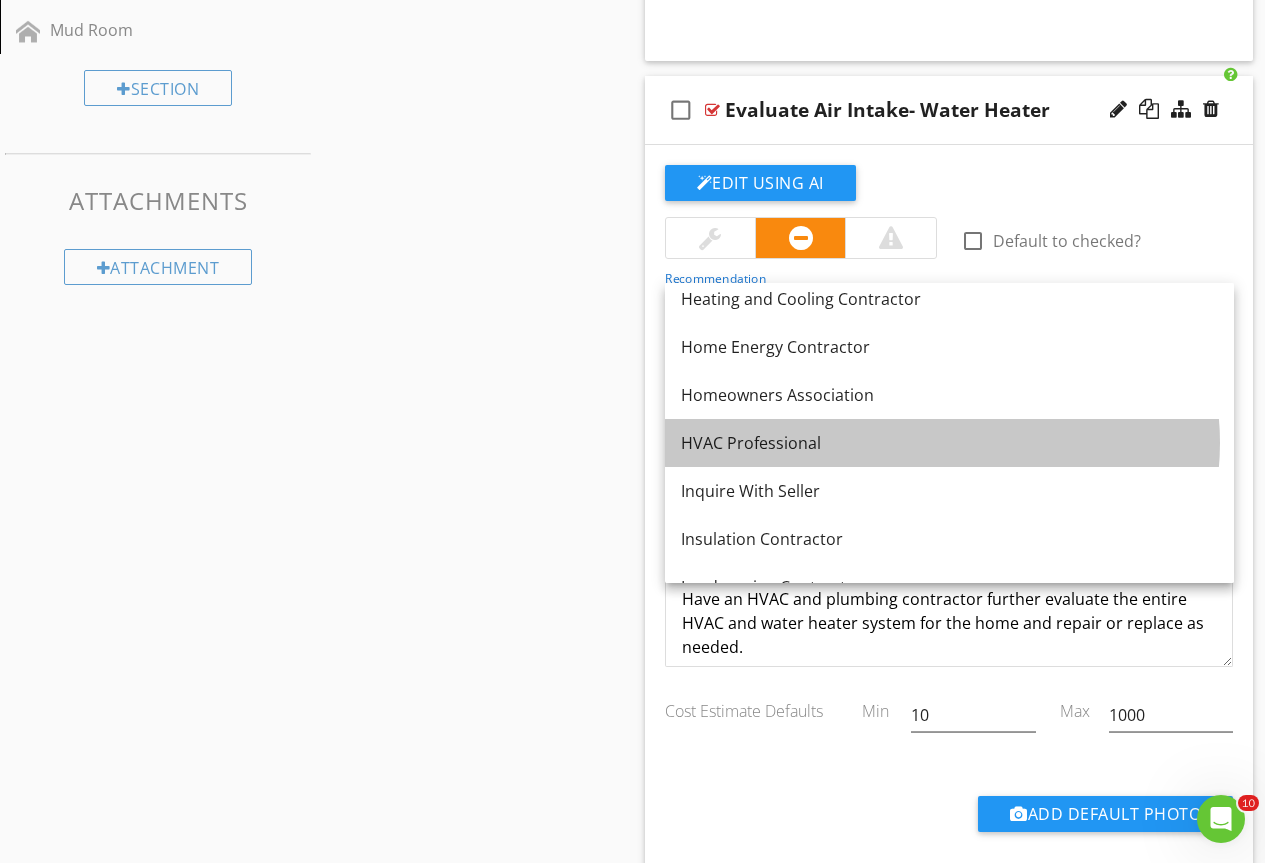 click on "HVAC Professional" at bounding box center (949, 443) 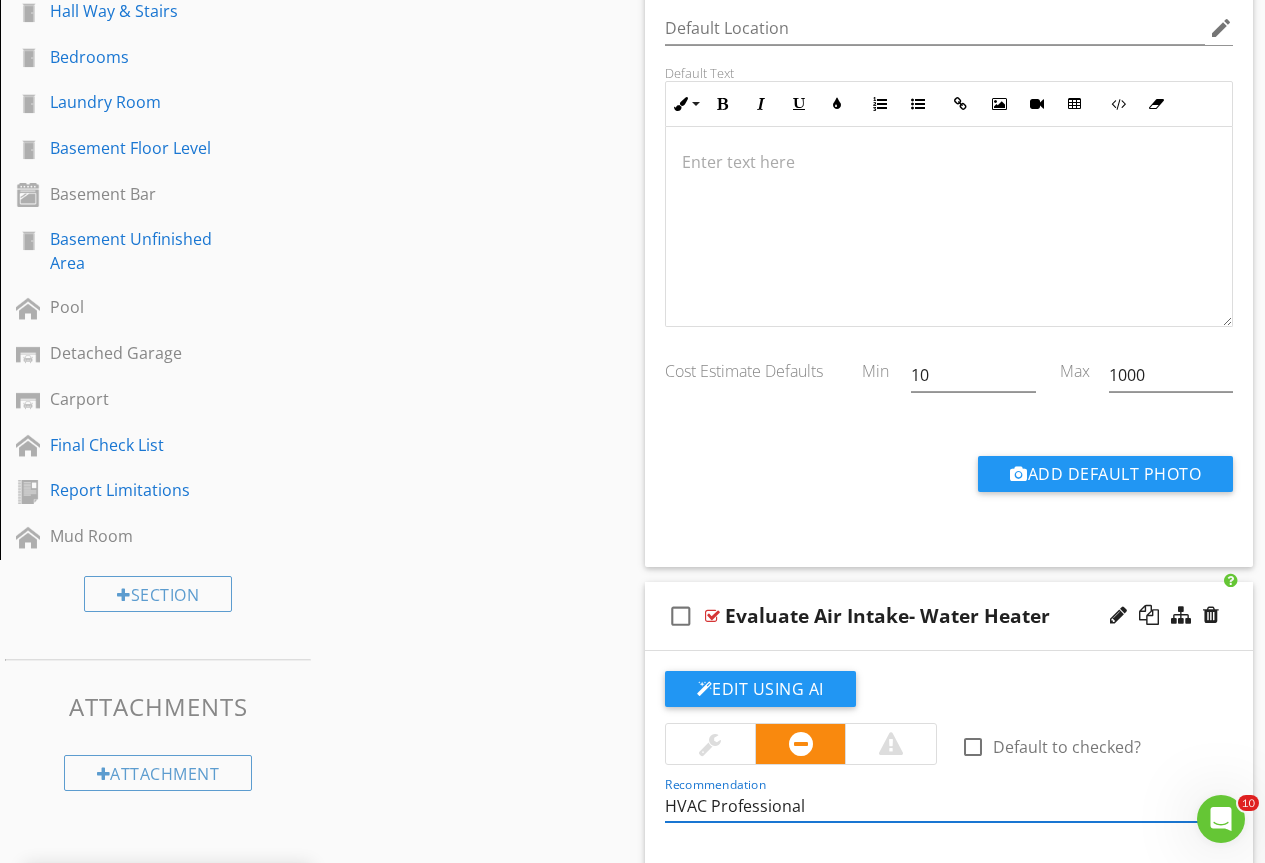 scroll, scrollTop: 1100, scrollLeft: 0, axis: vertical 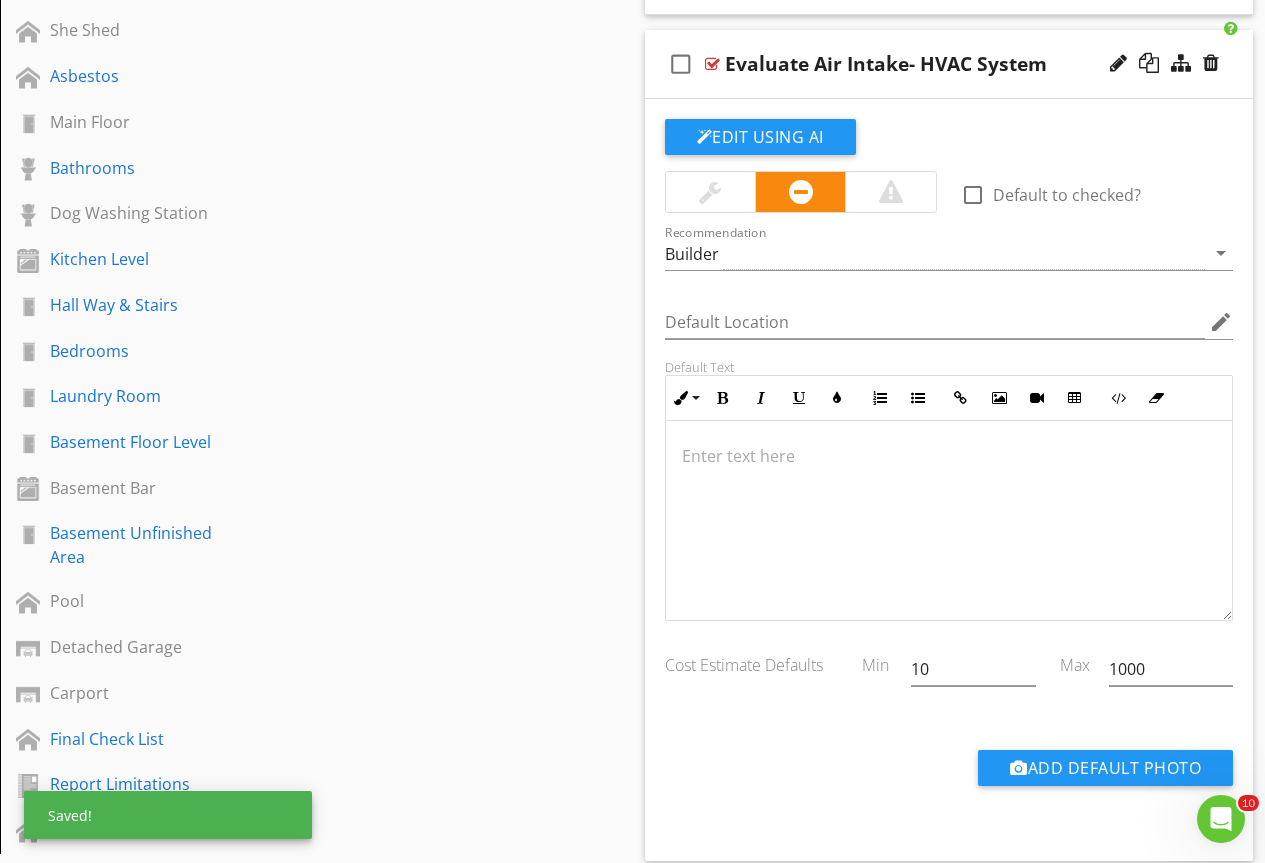 click at bounding box center (949, 520) 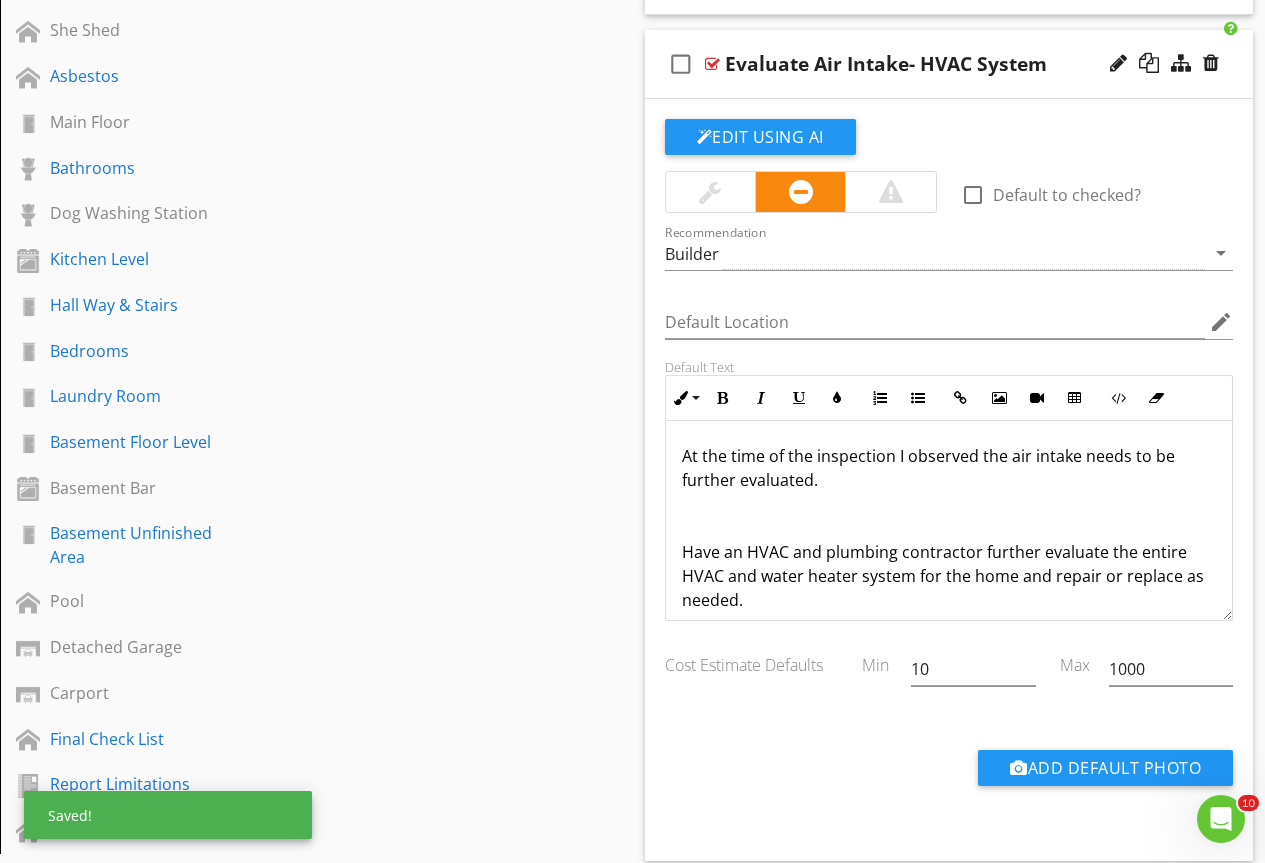 scroll, scrollTop: 17, scrollLeft: 0, axis: vertical 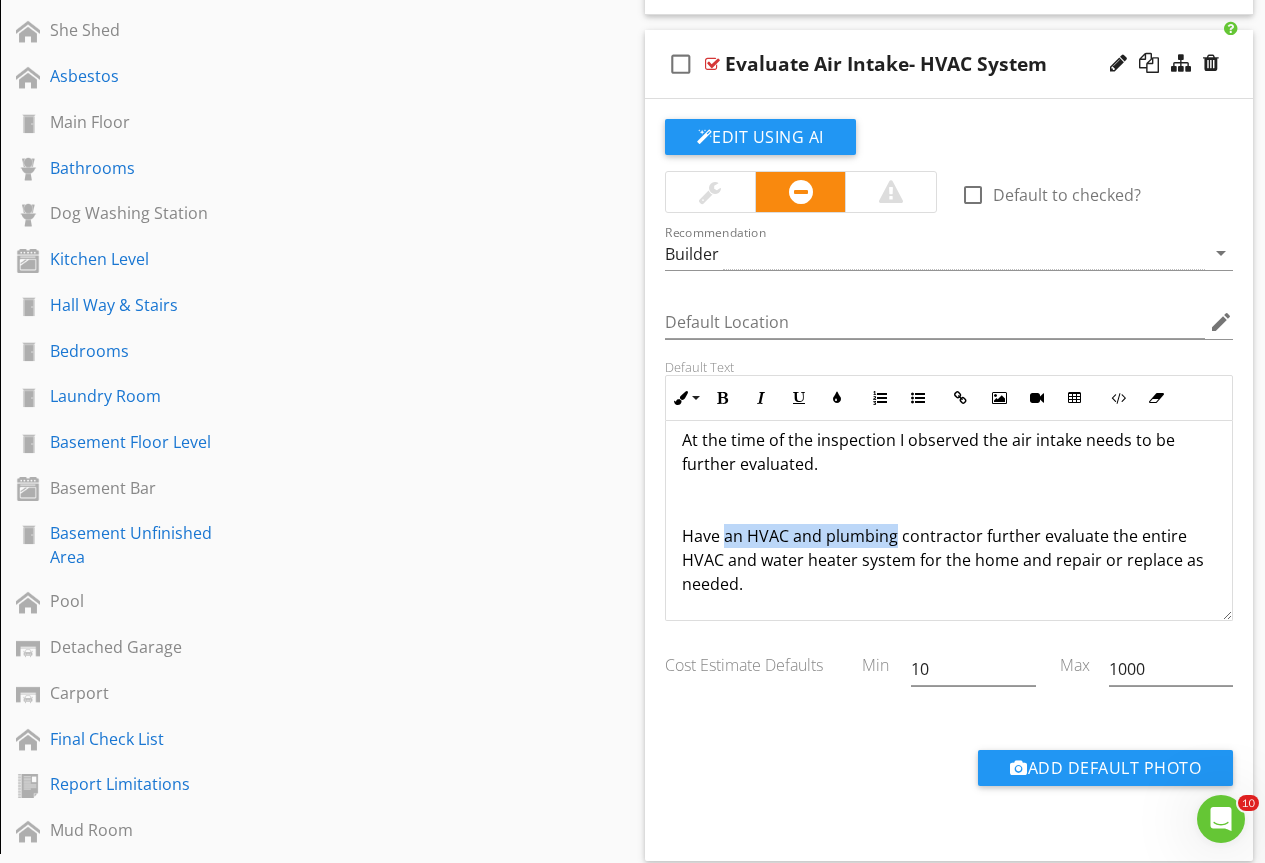 drag, startPoint x: 724, startPoint y: 539, endPoint x: 895, endPoint y: 535, distance: 171.04678 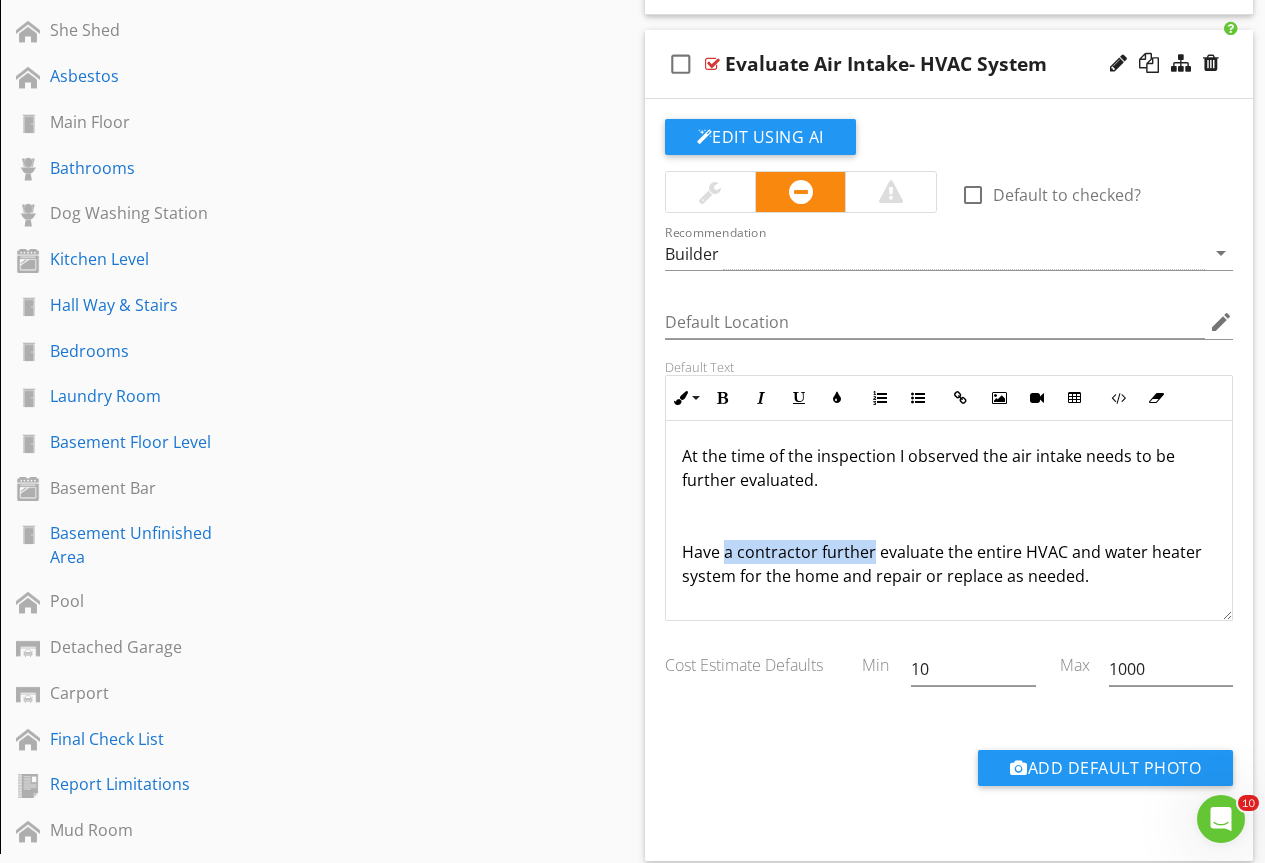 scroll, scrollTop: 1116, scrollLeft: 0, axis: vertical 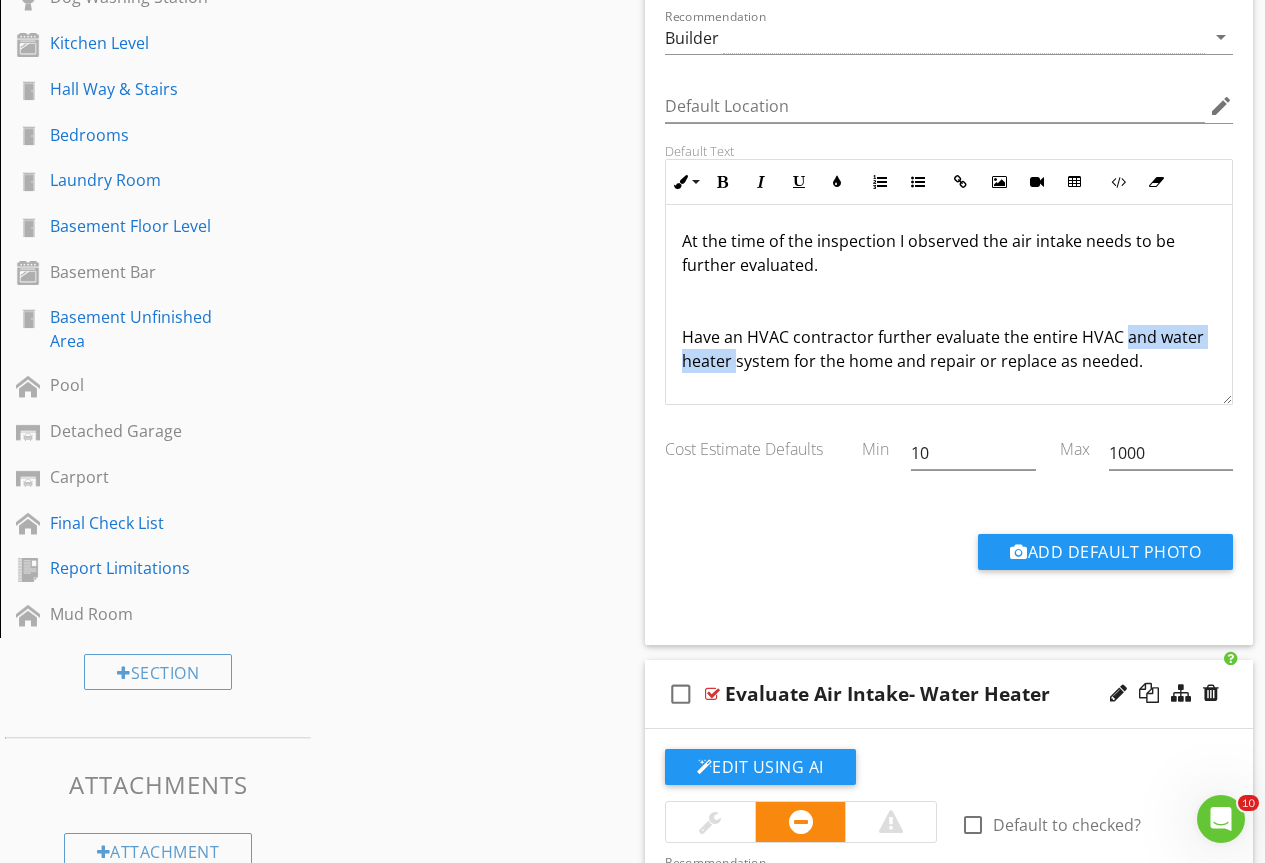drag, startPoint x: 1124, startPoint y: 336, endPoint x: 738, endPoint y: 370, distance: 387.4945 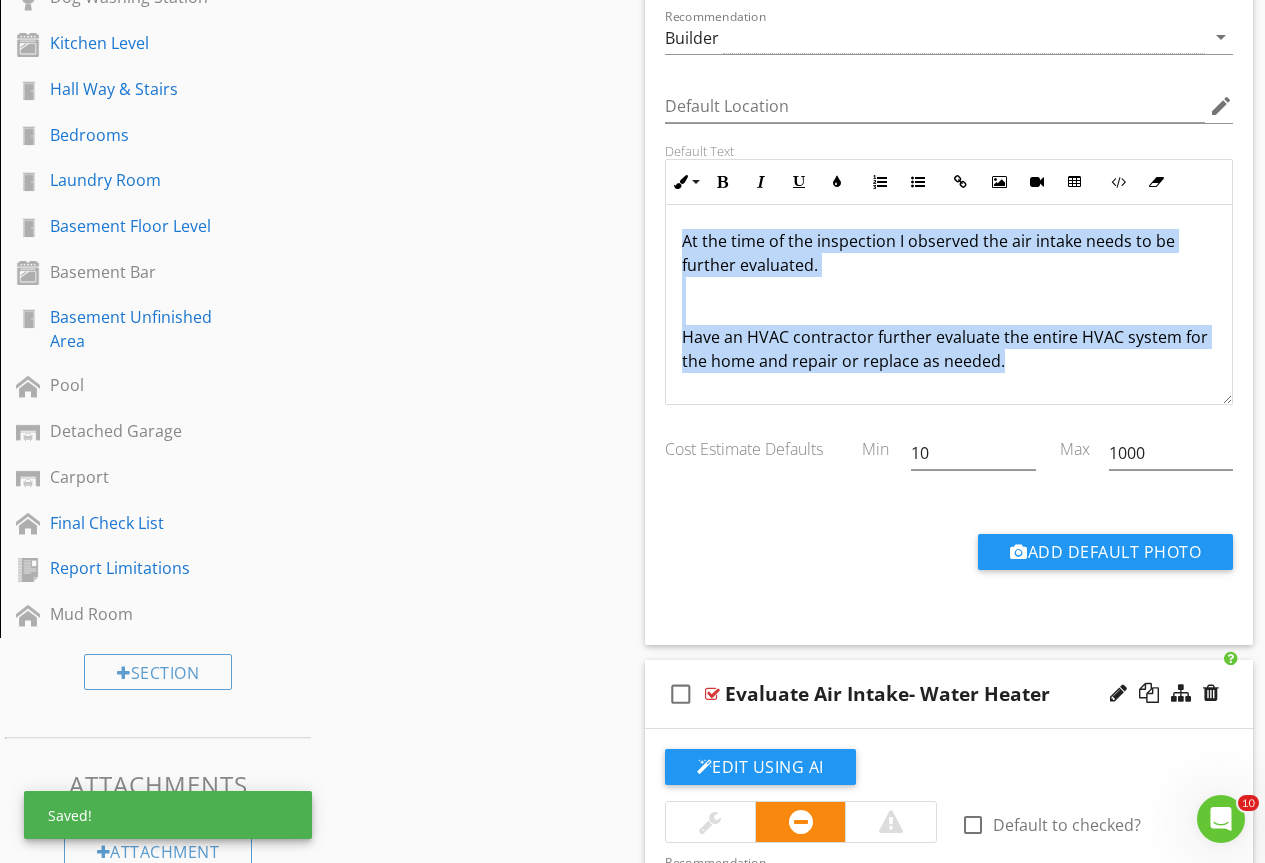 drag, startPoint x: 1021, startPoint y: 369, endPoint x: 542, endPoint y: 175, distance: 516.7949 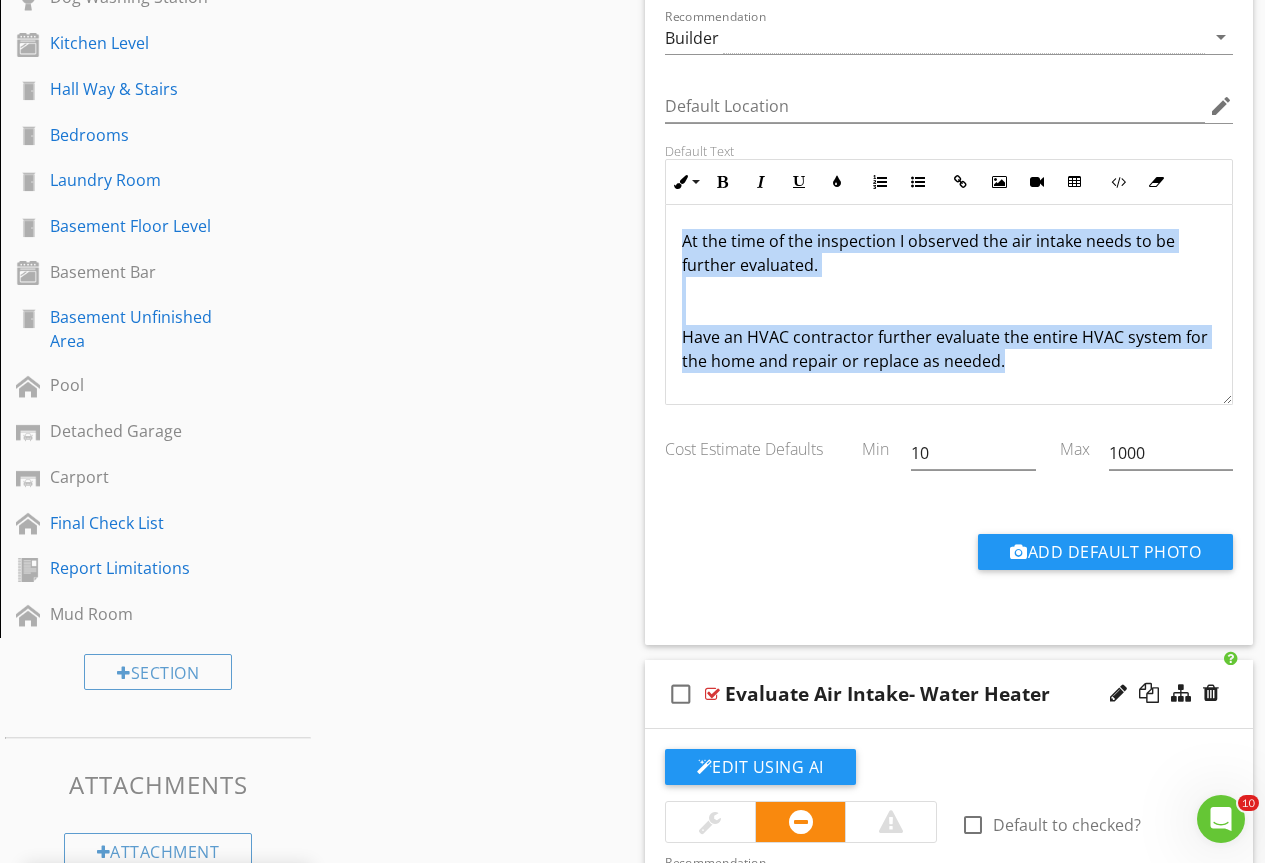 copy on "At the time of the inspection I observed the air intake needs to be further evaluated. Have an HVAC contractor further evaluate the entire HVAC system for the home and repair or replace as needed." 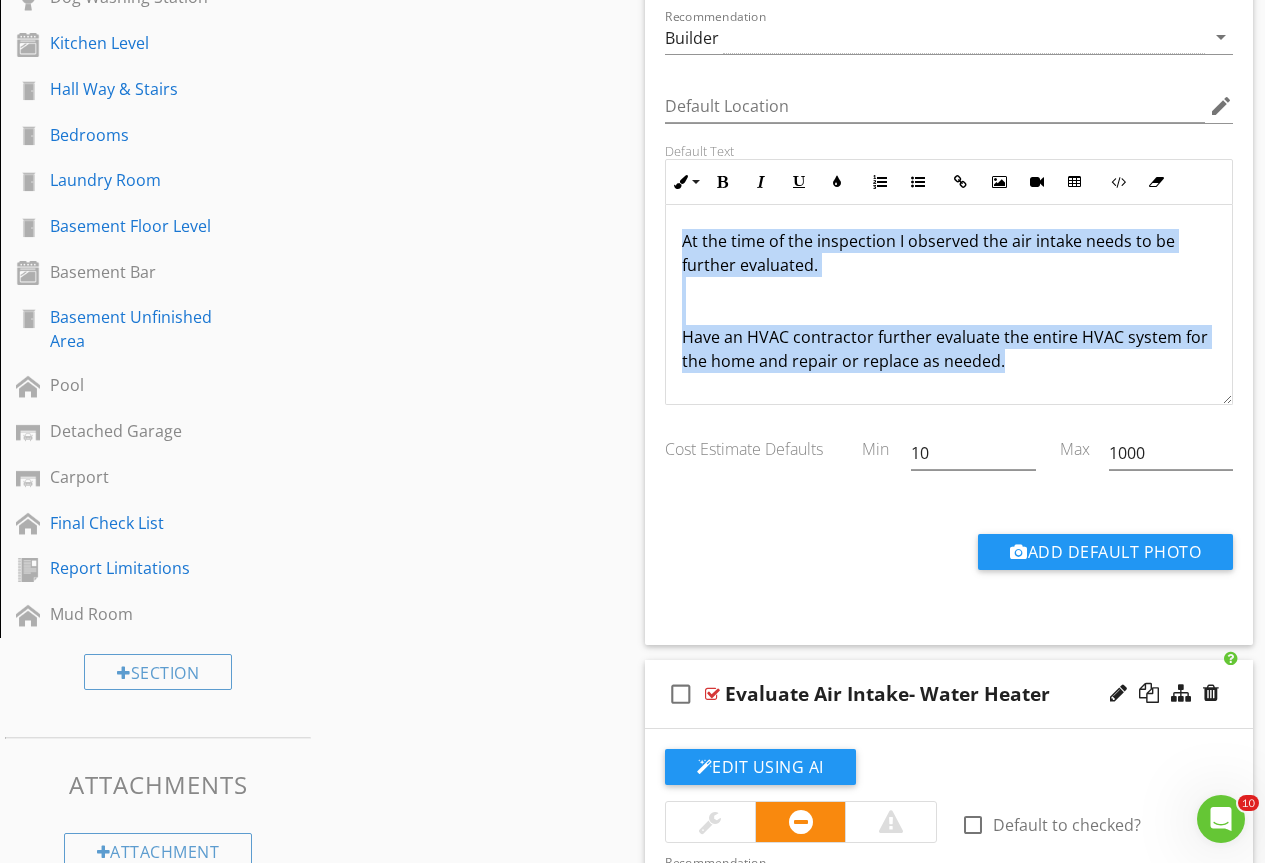 scroll, scrollTop: 0, scrollLeft: 0, axis: both 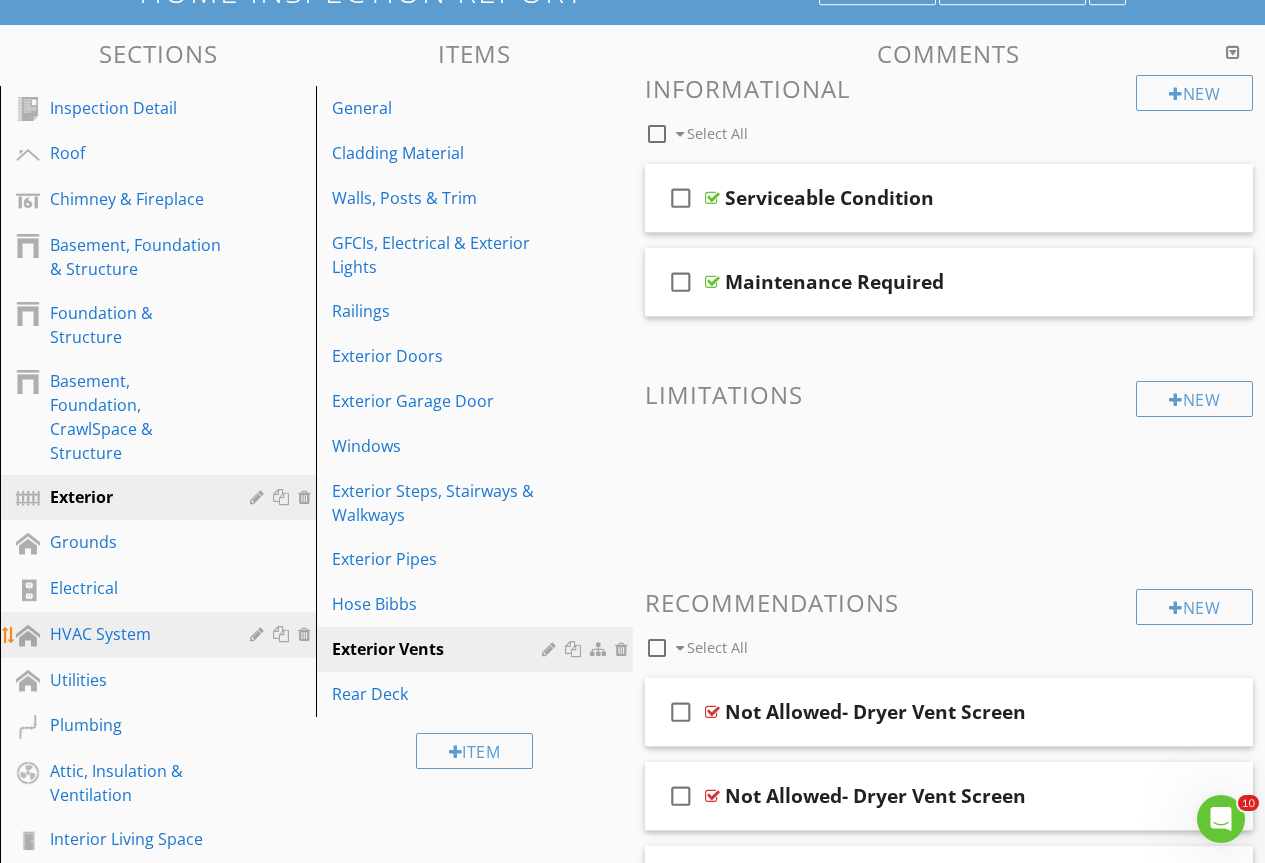 click on "HVAC System" at bounding box center [135, 634] 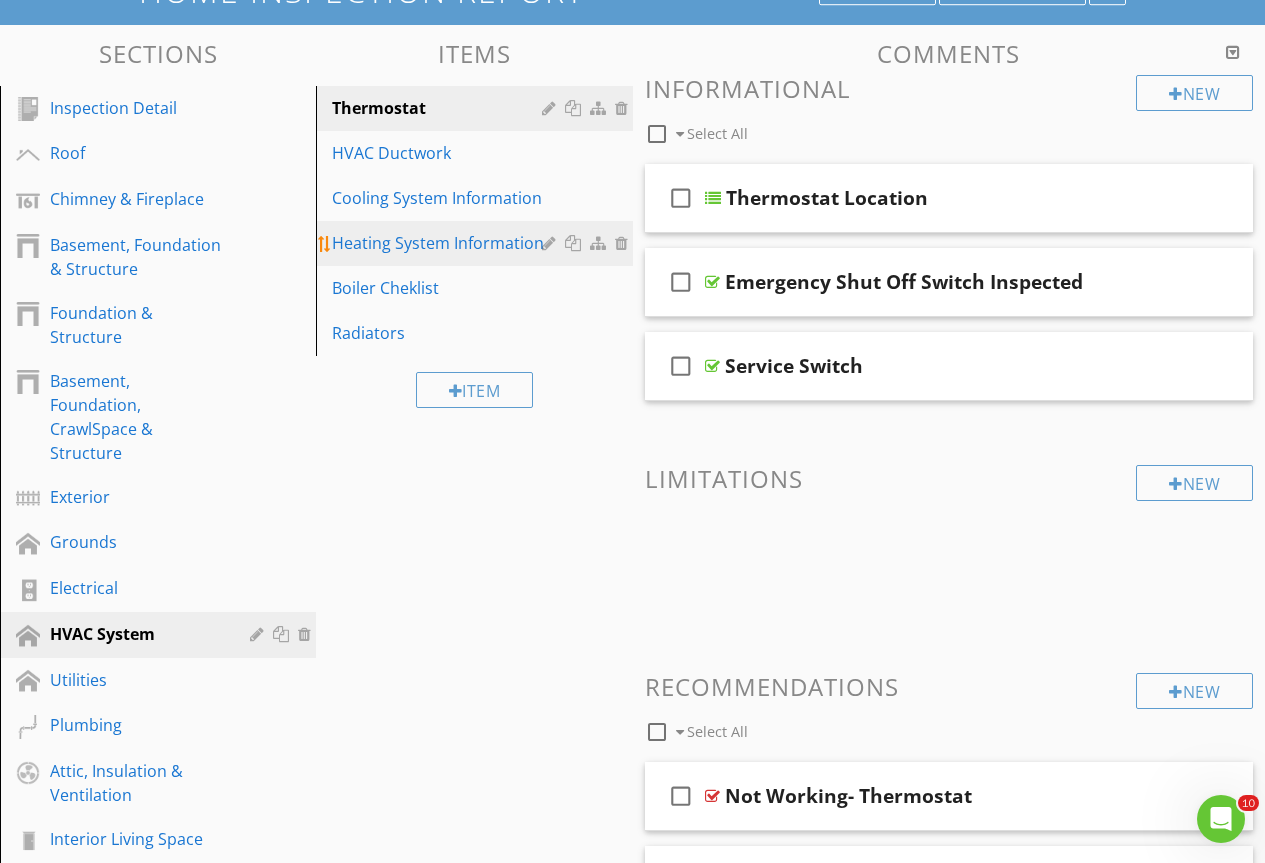 click on "Heating System Information" at bounding box center [439, 243] 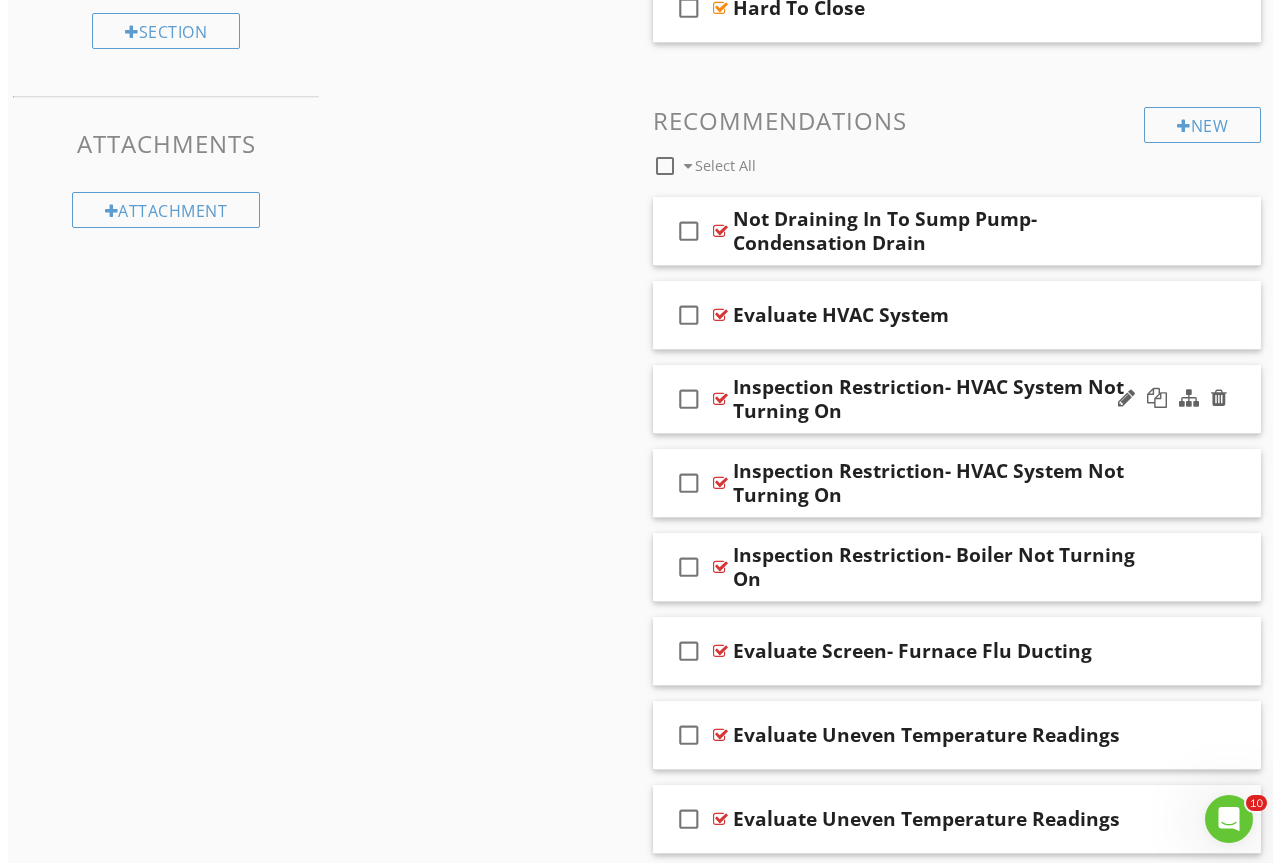 scroll, scrollTop: 1800, scrollLeft: 0, axis: vertical 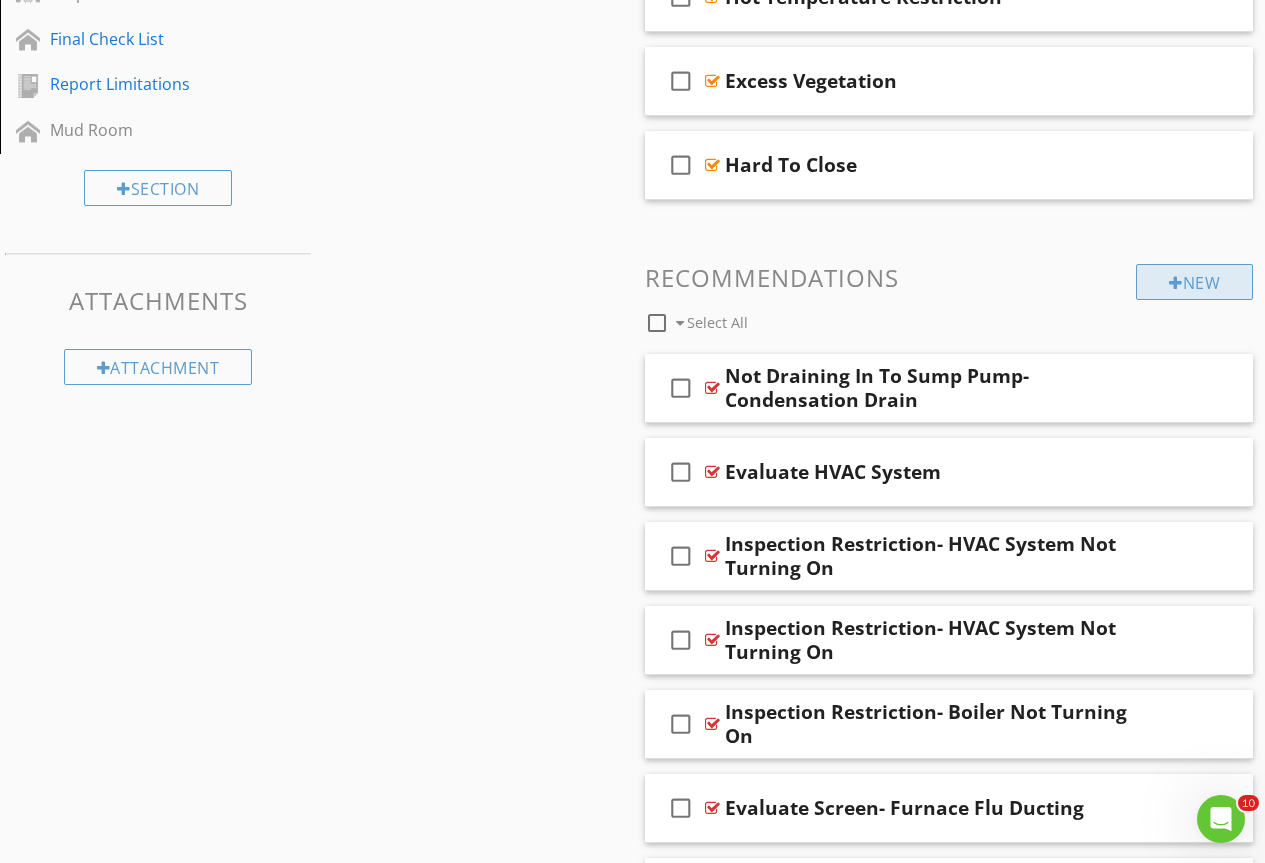 click on "New" at bounding box center (1194, 282) 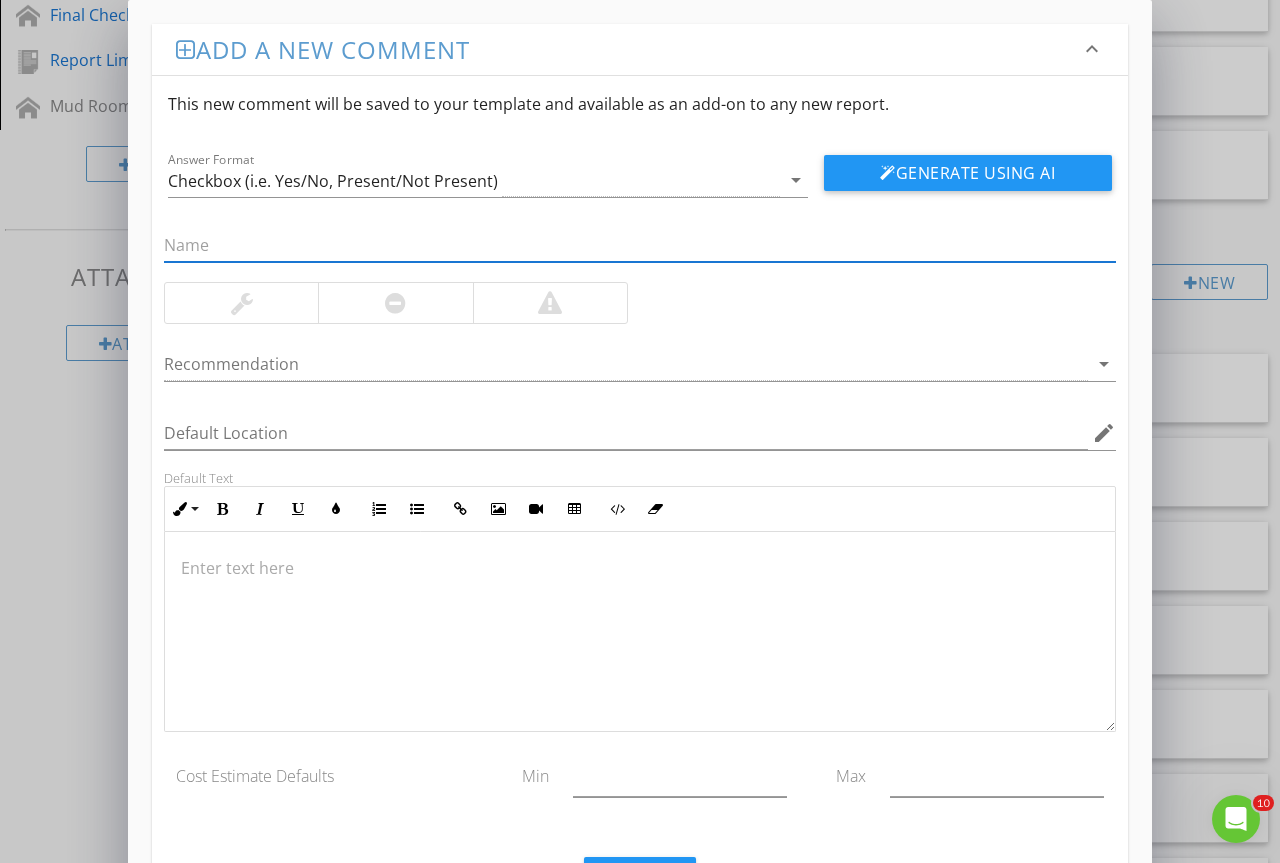 click at bounding box center [640, 245] 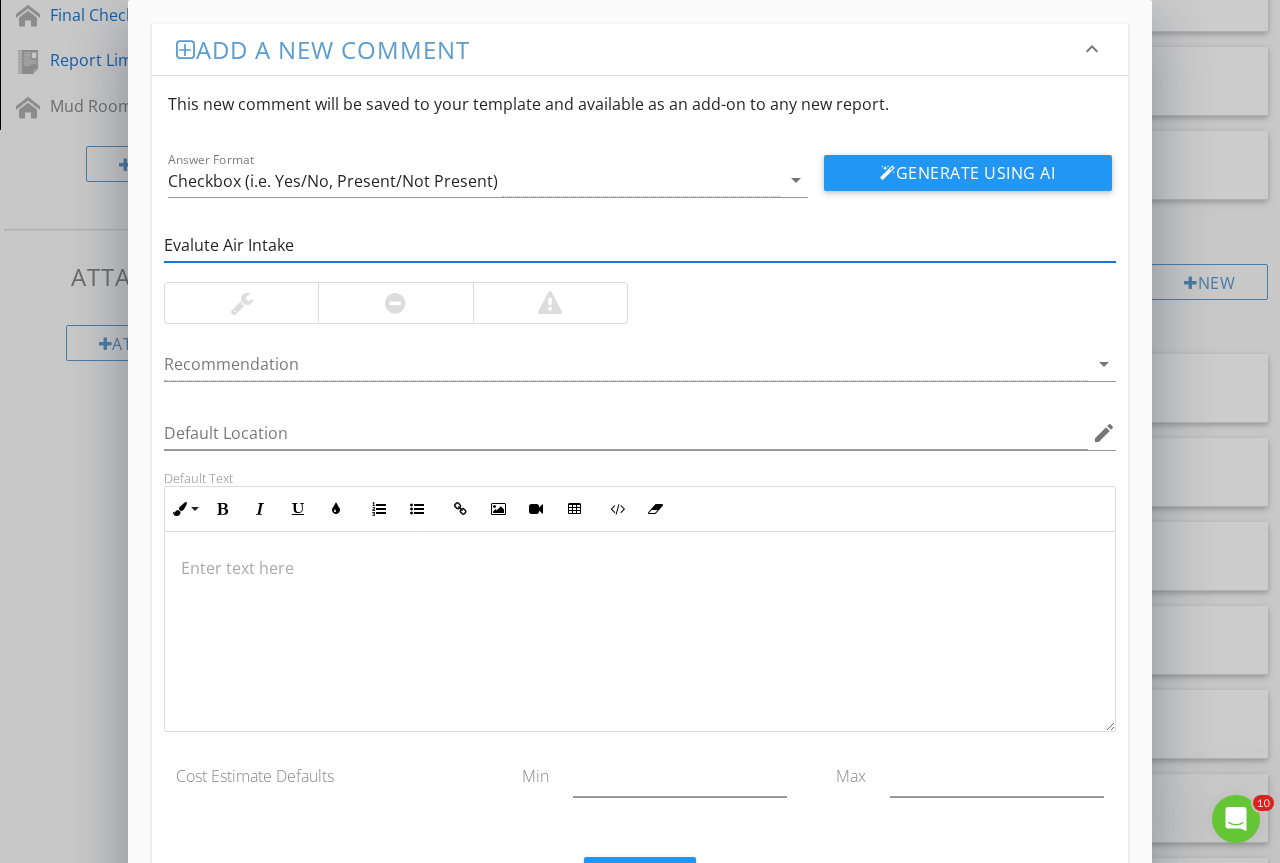 click on "Evalute Air Intake" at bounding box center [640, 245] 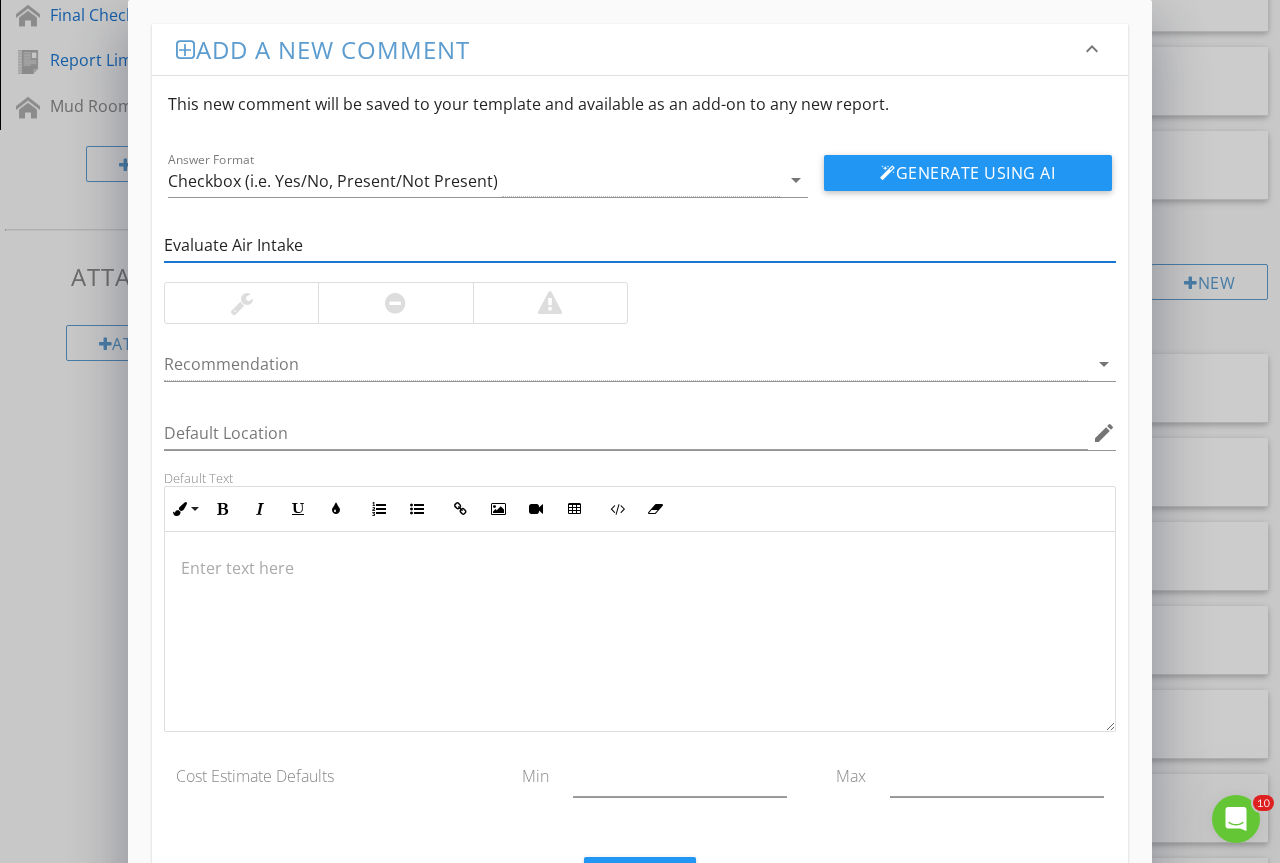 type on "Evaluate Air Intake" 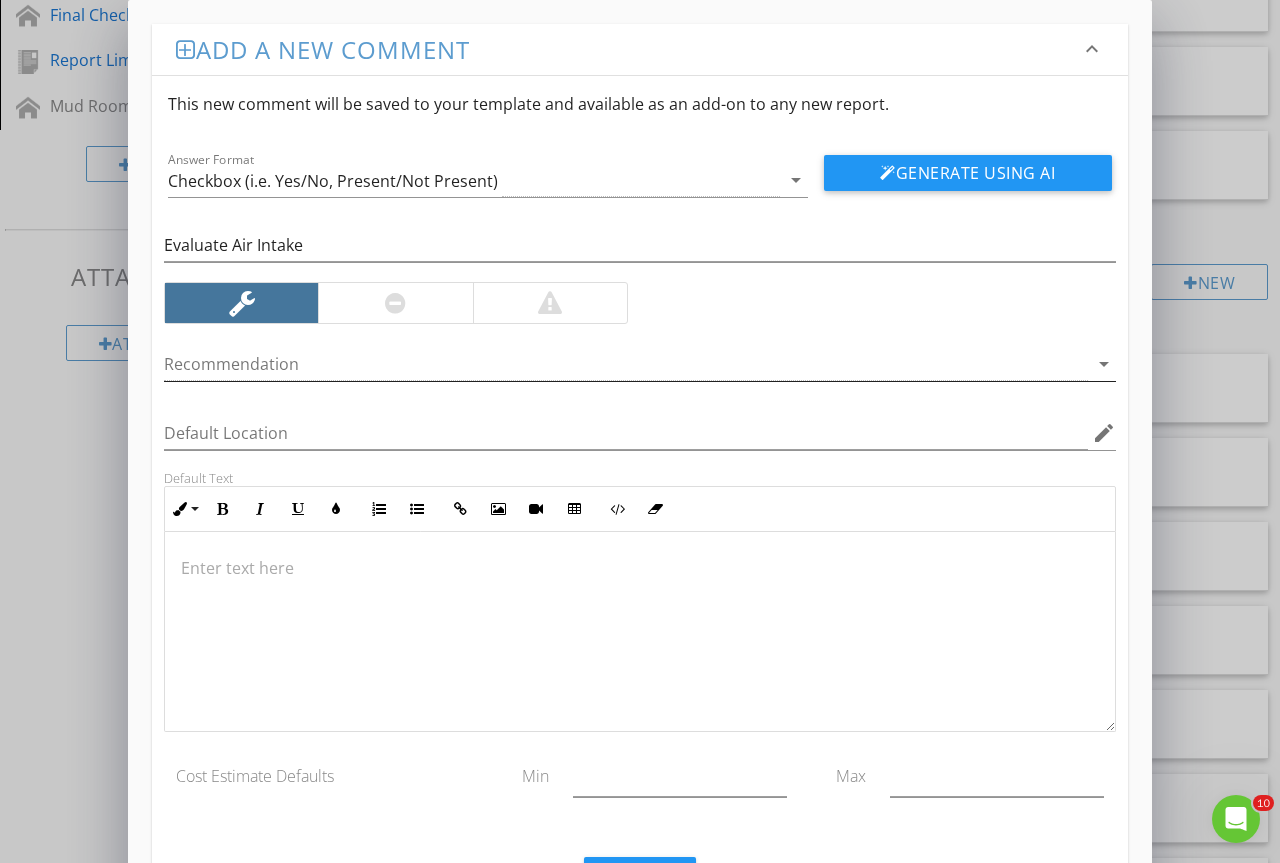 click at bounding box center (626, 364) 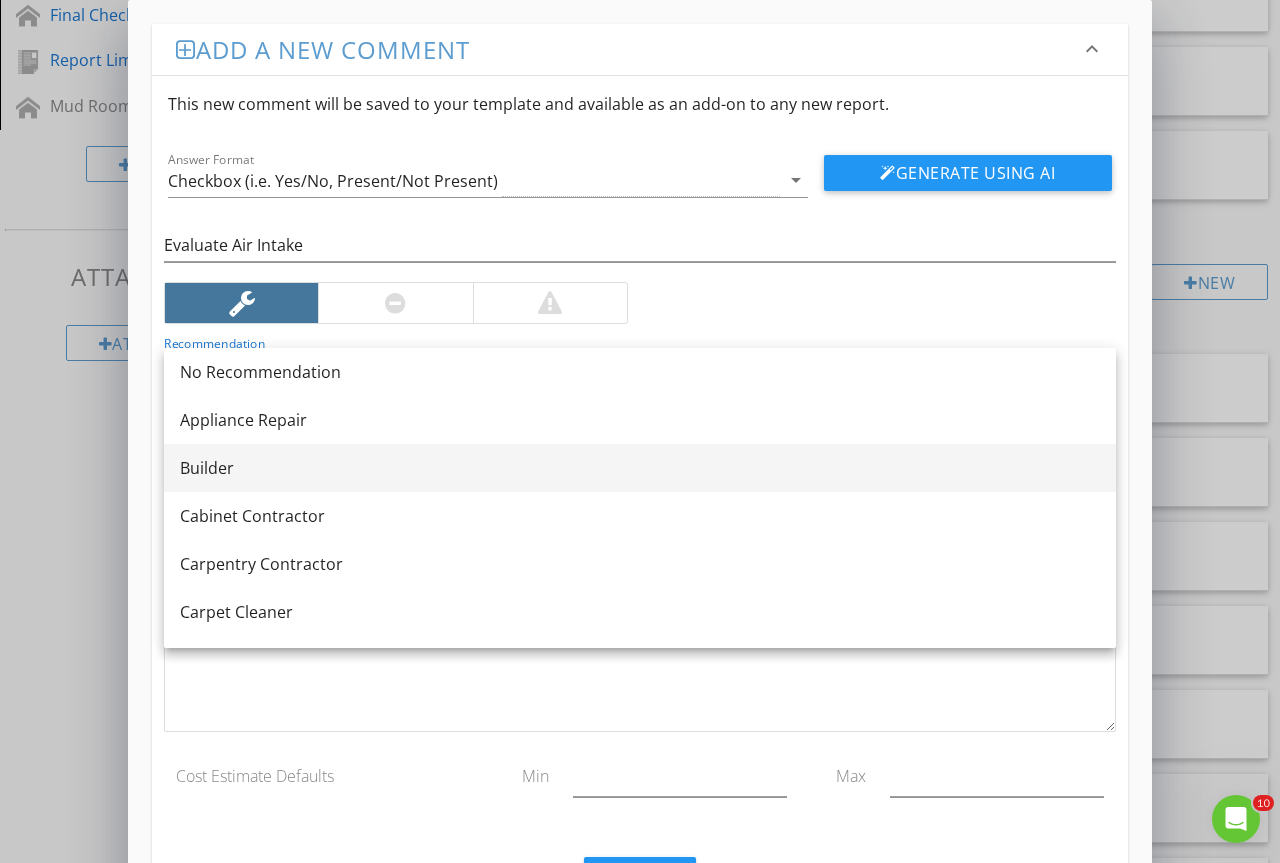 click on "Builder" at bounding box center (640, 468) 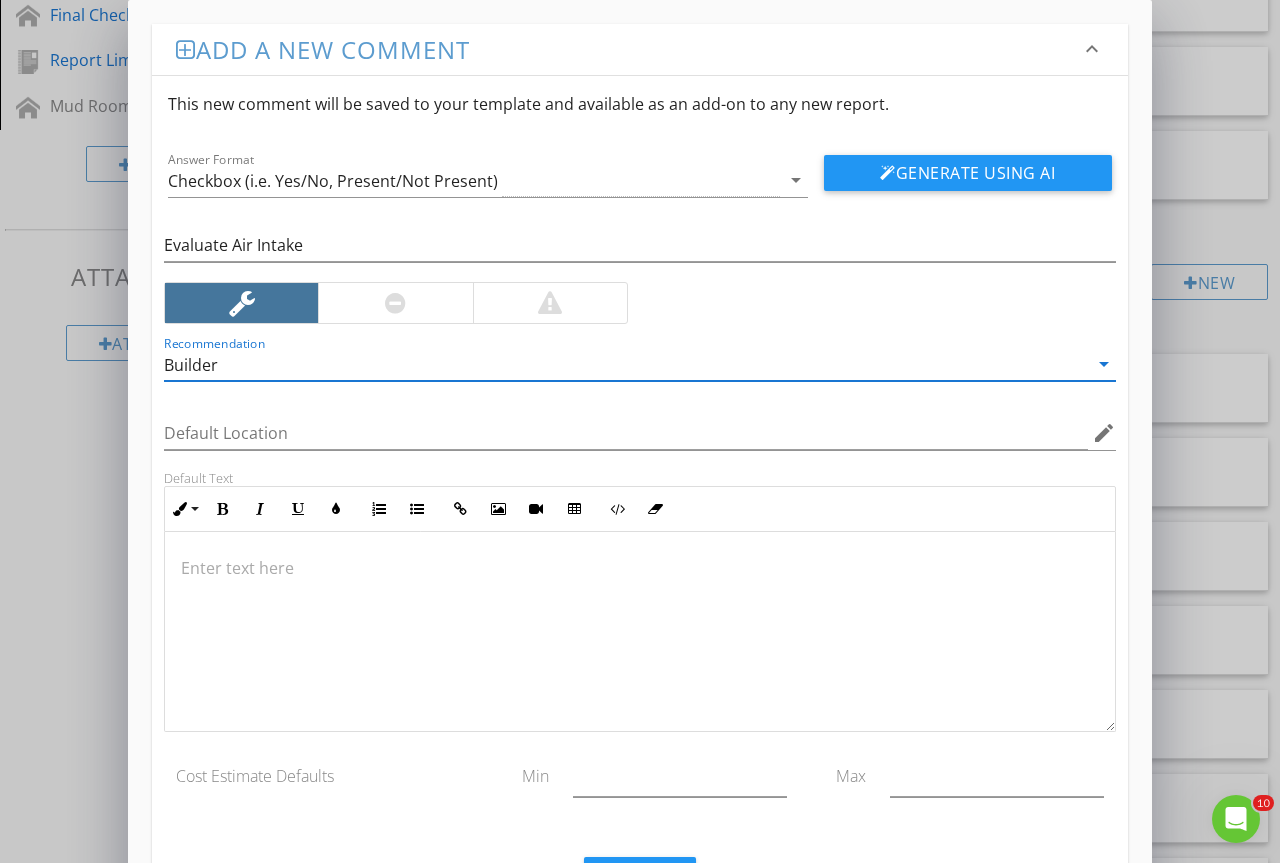 click at bounding box center (640, 568) 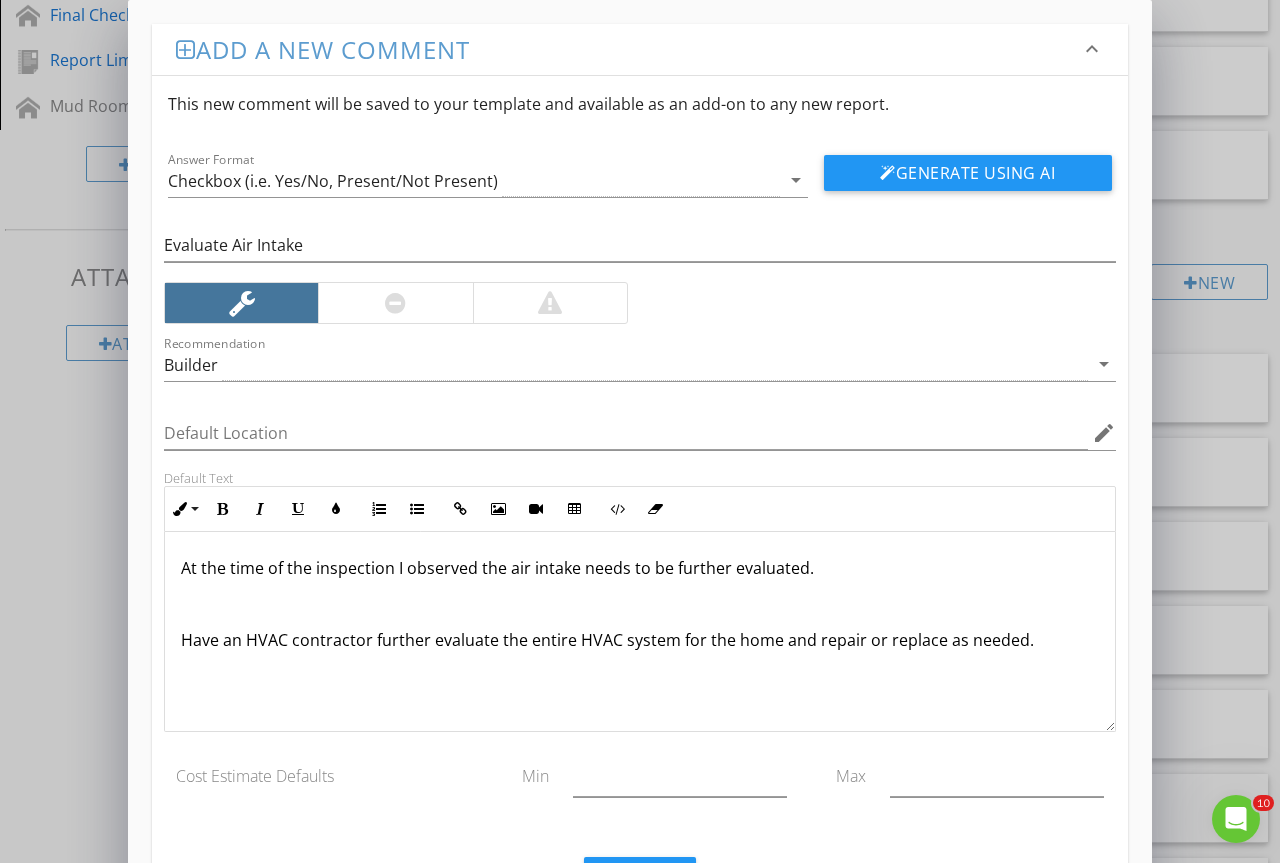 click on "Builder" at bounding box center (626, 364) 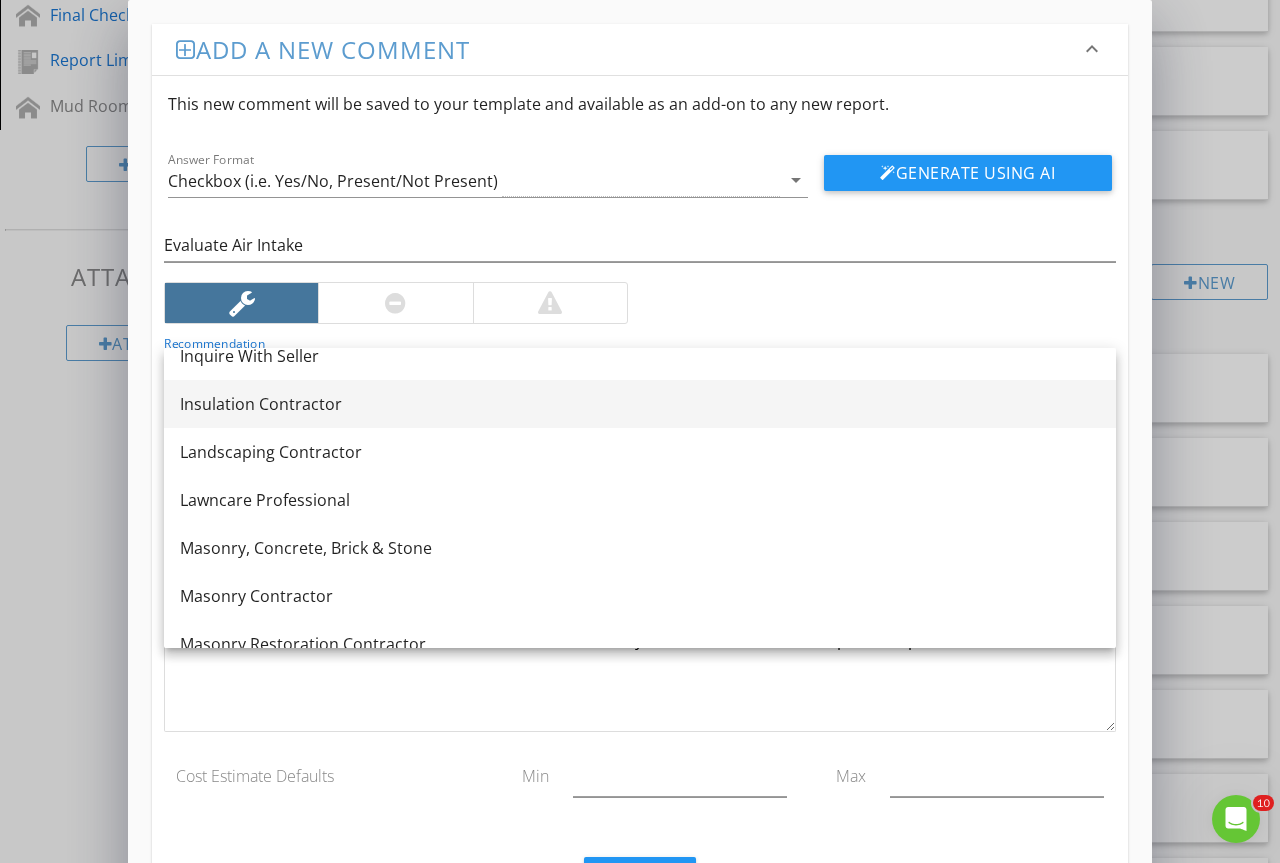 scroll, scrollTop: 1300, scrollLeft: 0, axis: vertical 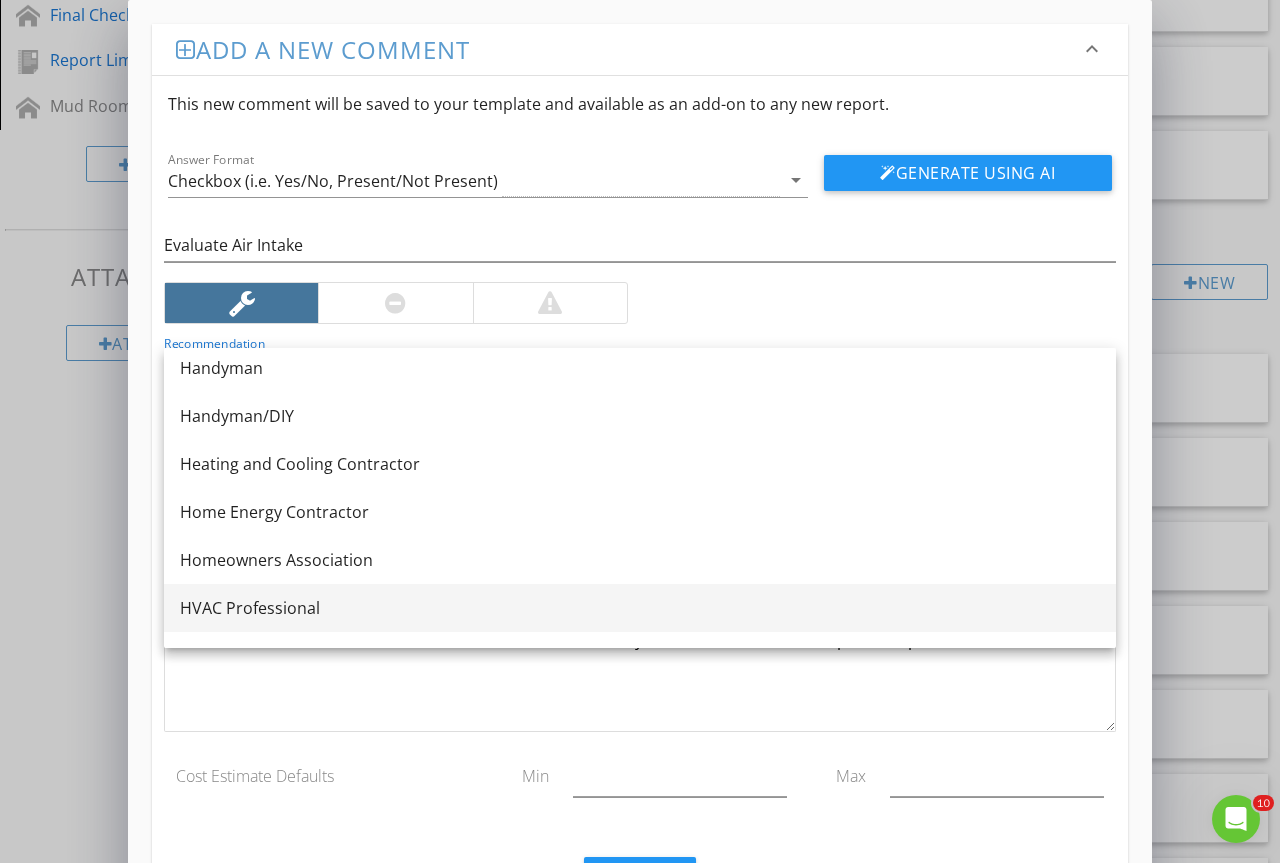 click on "HVAC Professional" at bounding box center (640, 608) 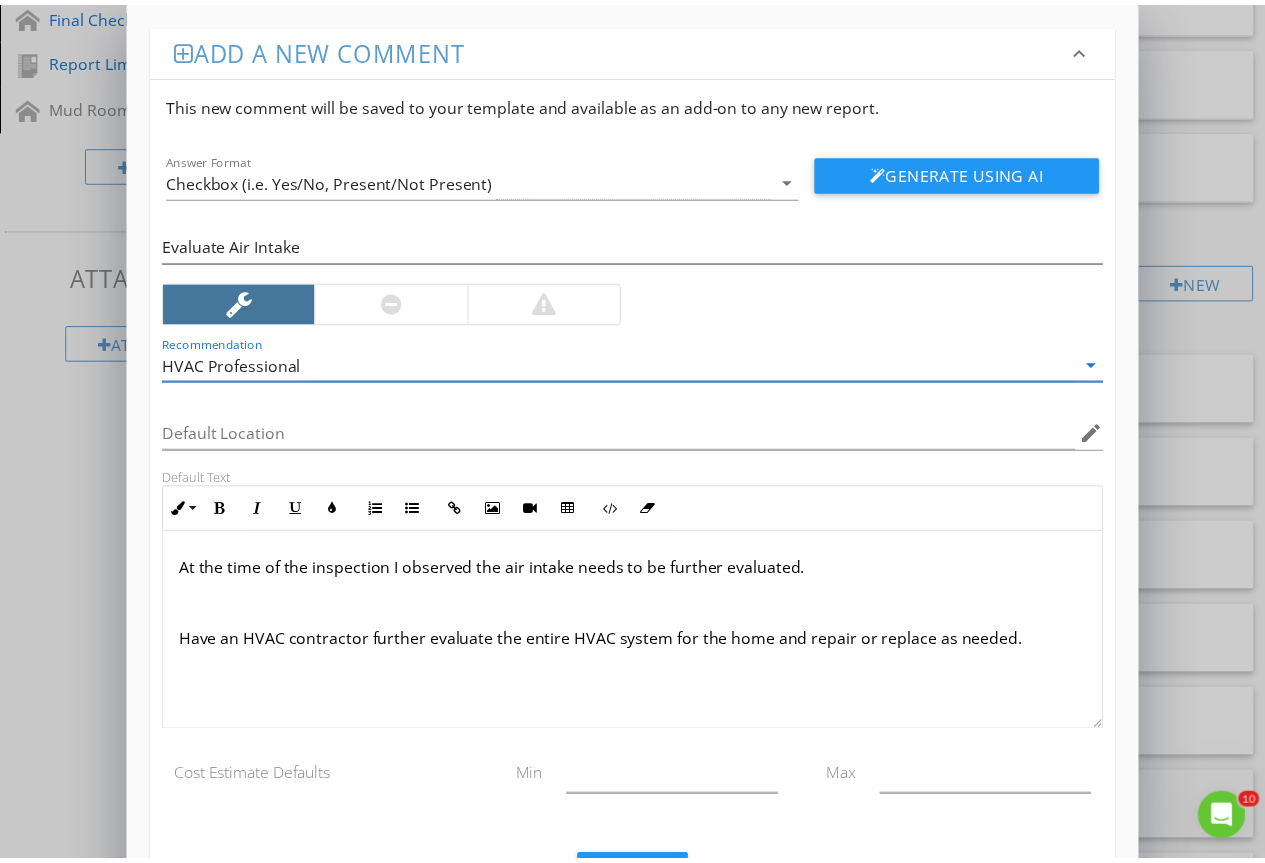 scroll, scrollTop: 94, scrollLeft: 0, axis: vertical 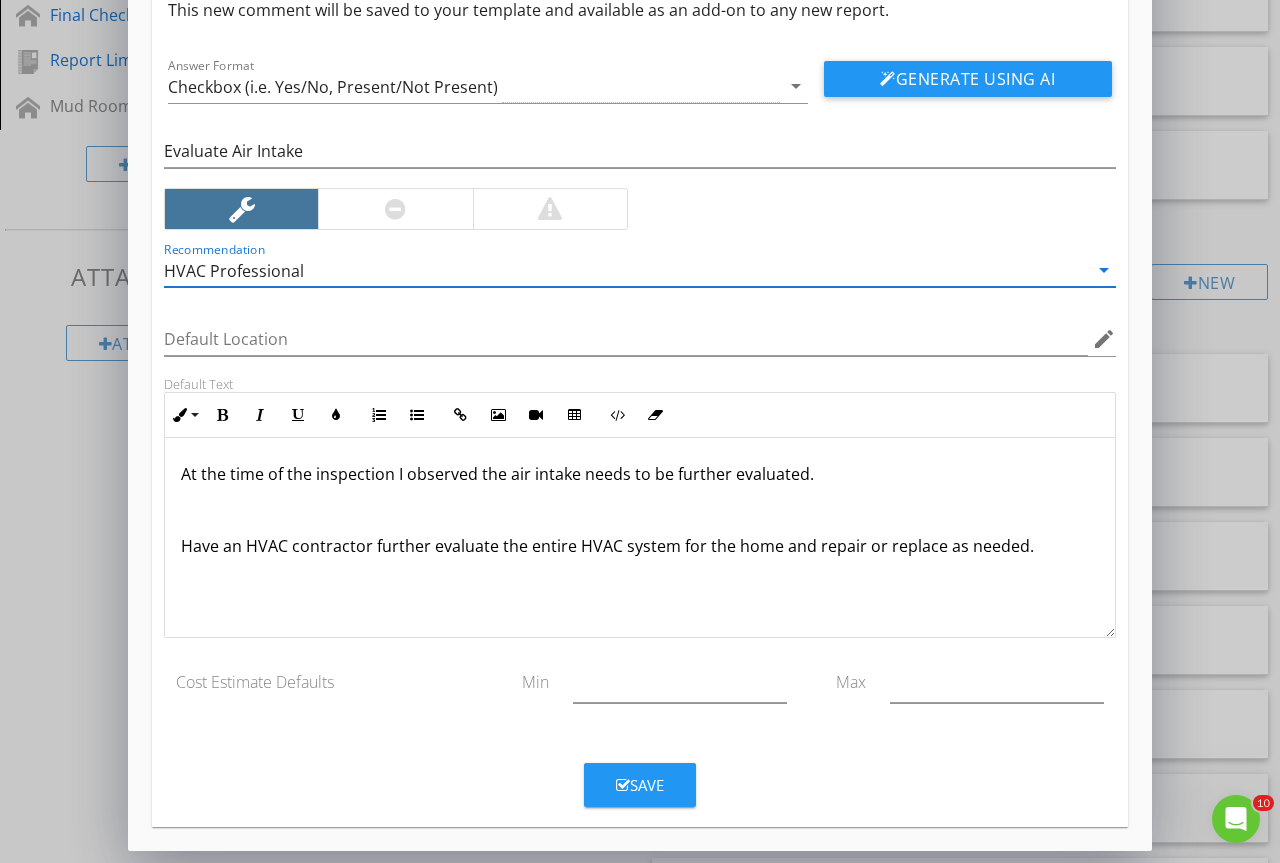 click on "Save" at bounding box center [640, 785] 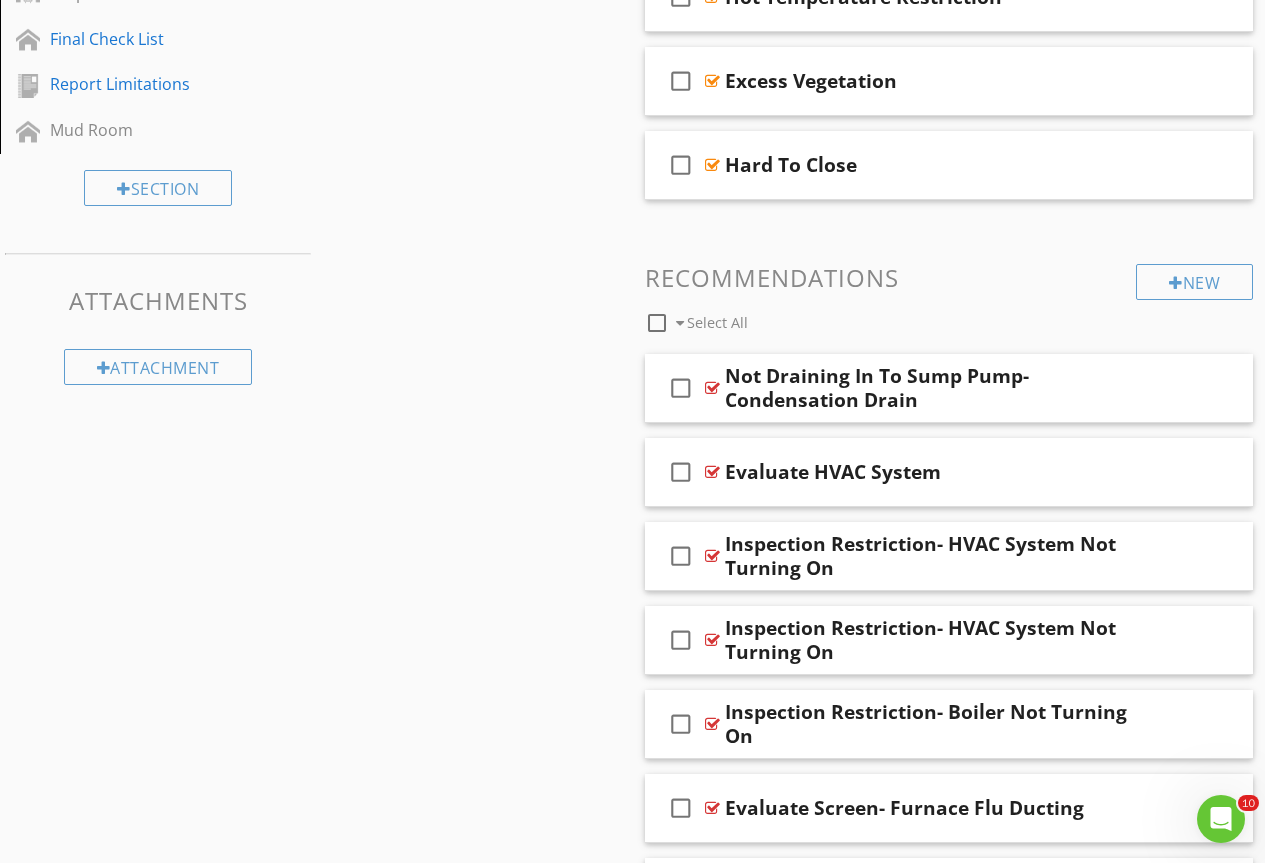 scroll, scrollTop: 0, scrollLeft: 0, axis: both 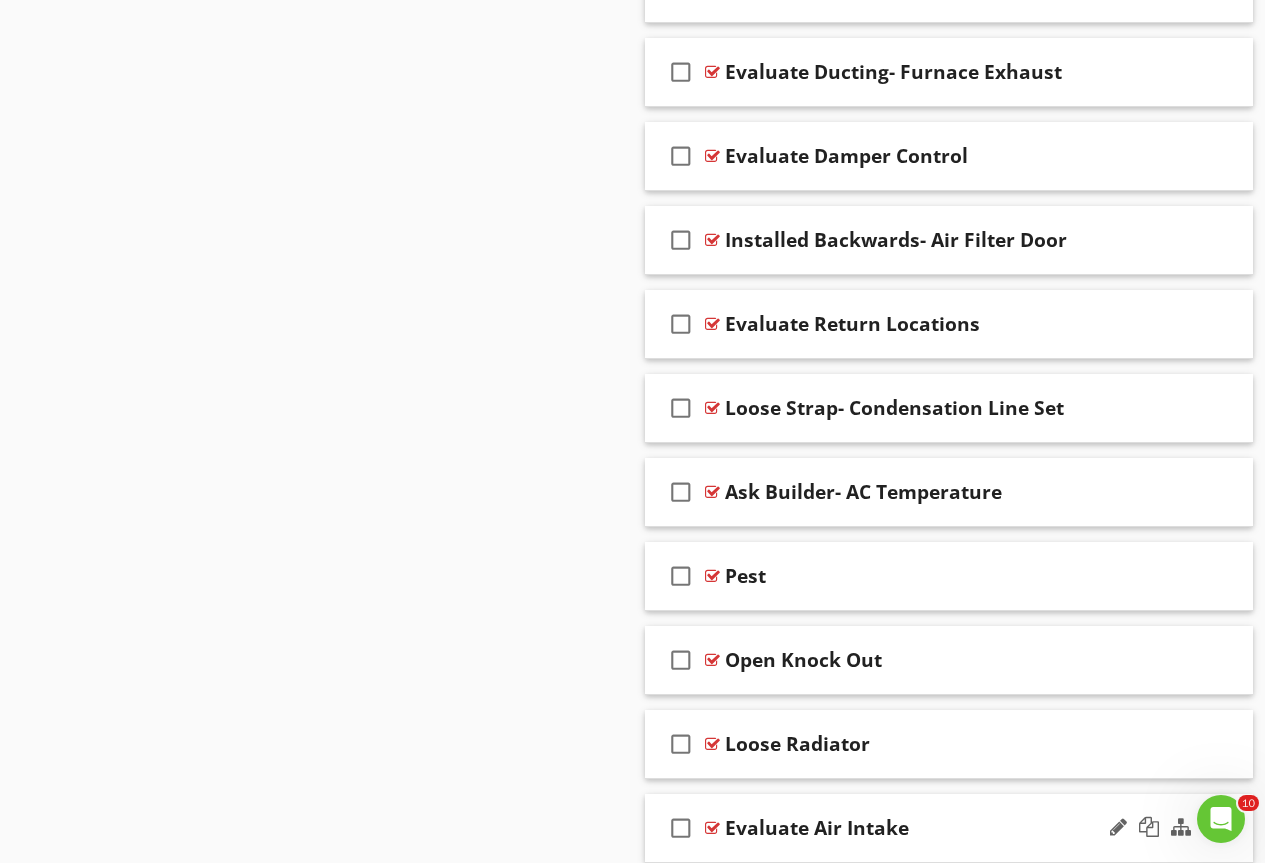 type 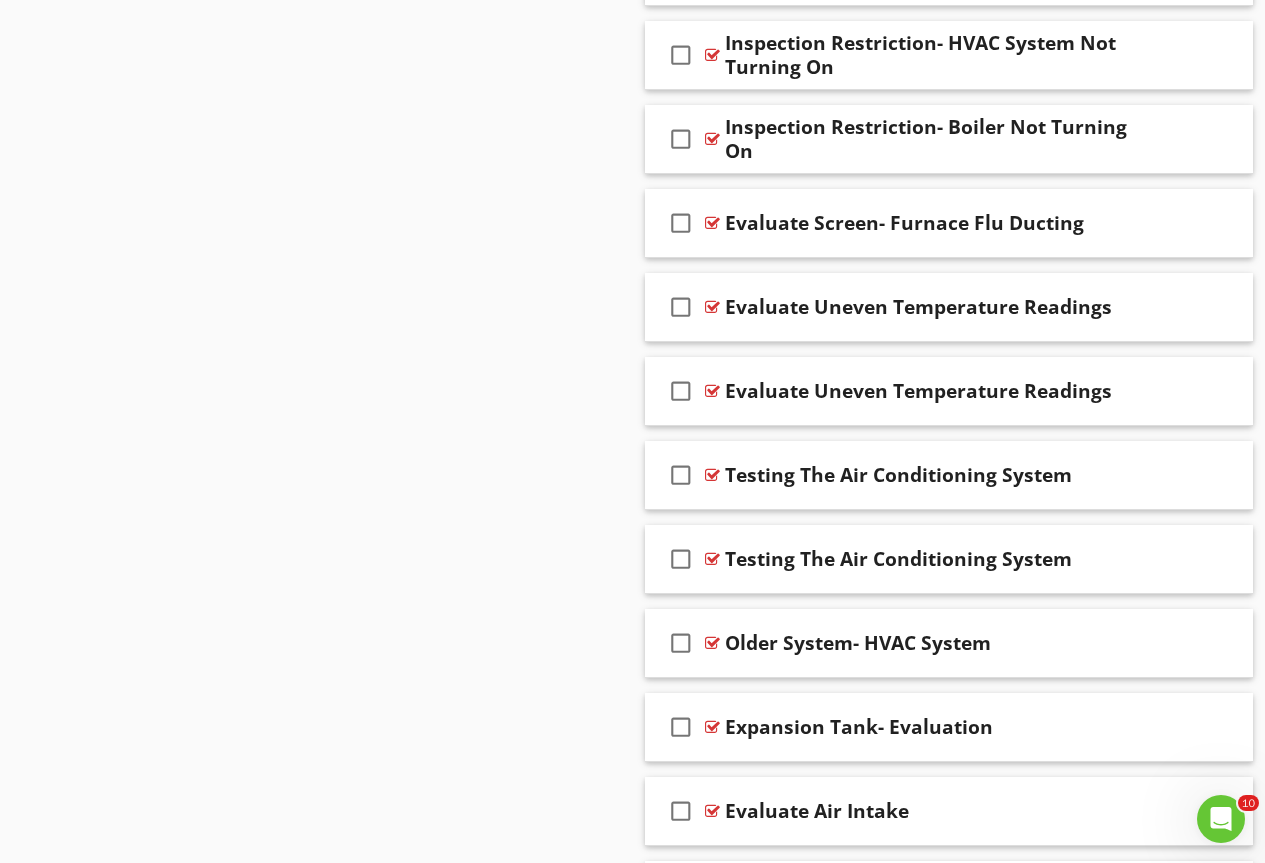 scroll, scrollTop: 2473, scrollLeft: 0, axis: vertical 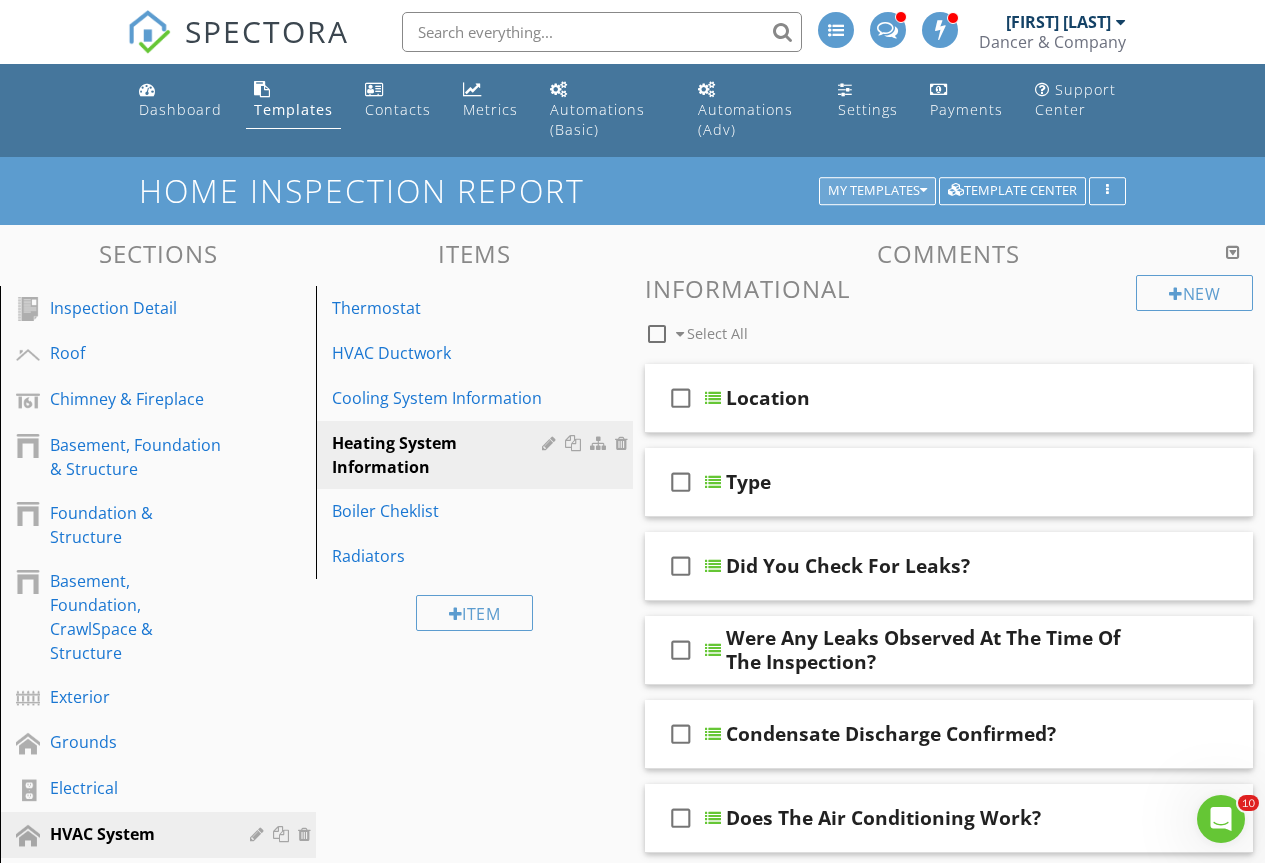 click on "My Templates" at bounding box center [877, 191] 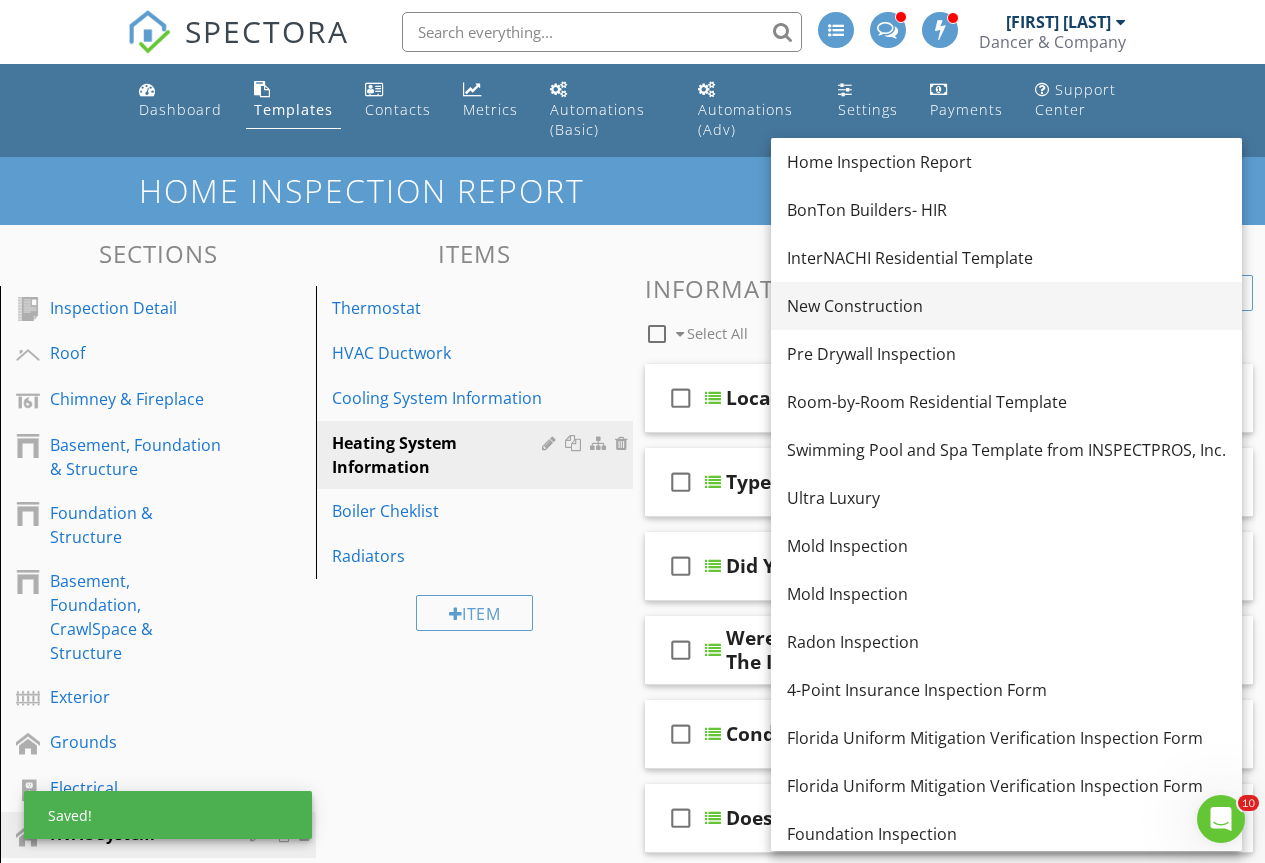 click on "New Construction" at bounding box center [1006, 306] 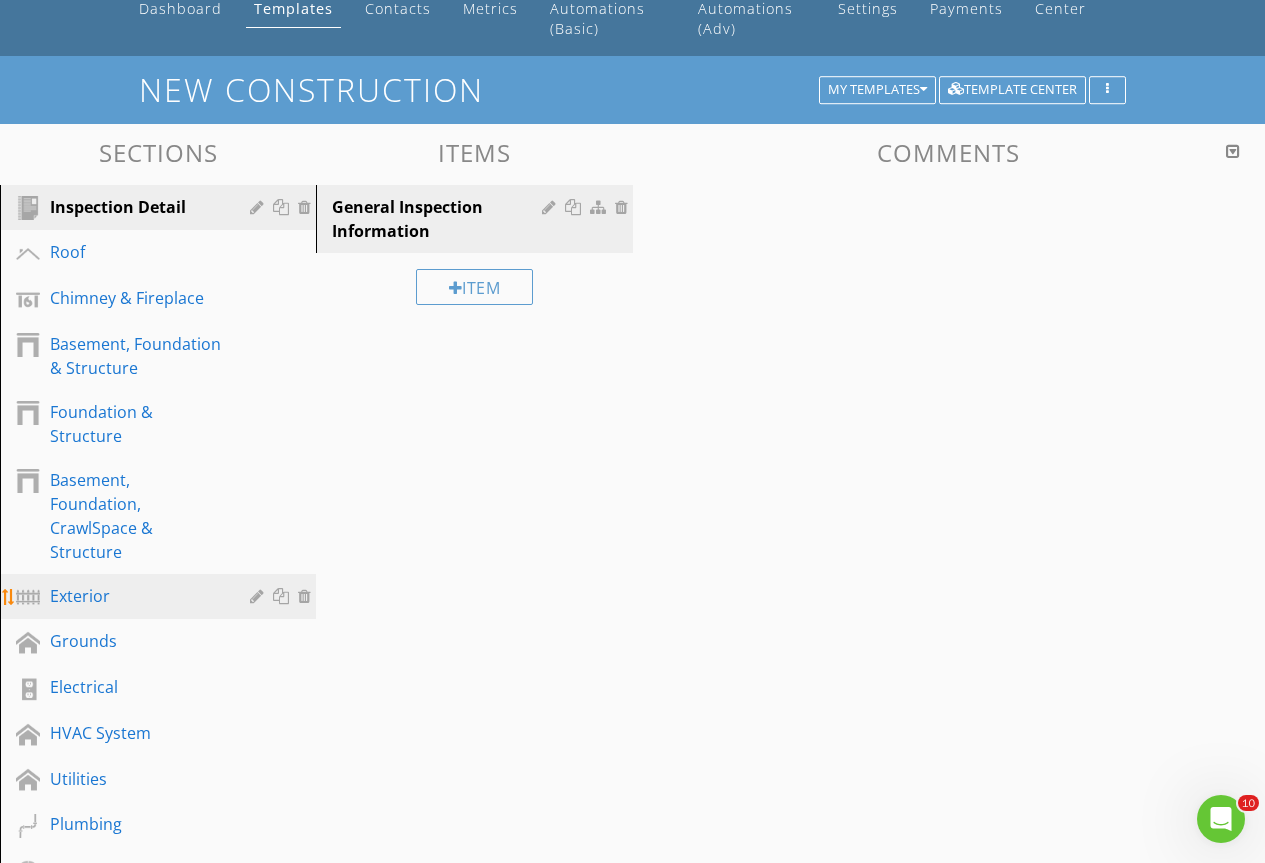 scroll, scrollTop: 200, scrollLeft: 0, axis: vertical 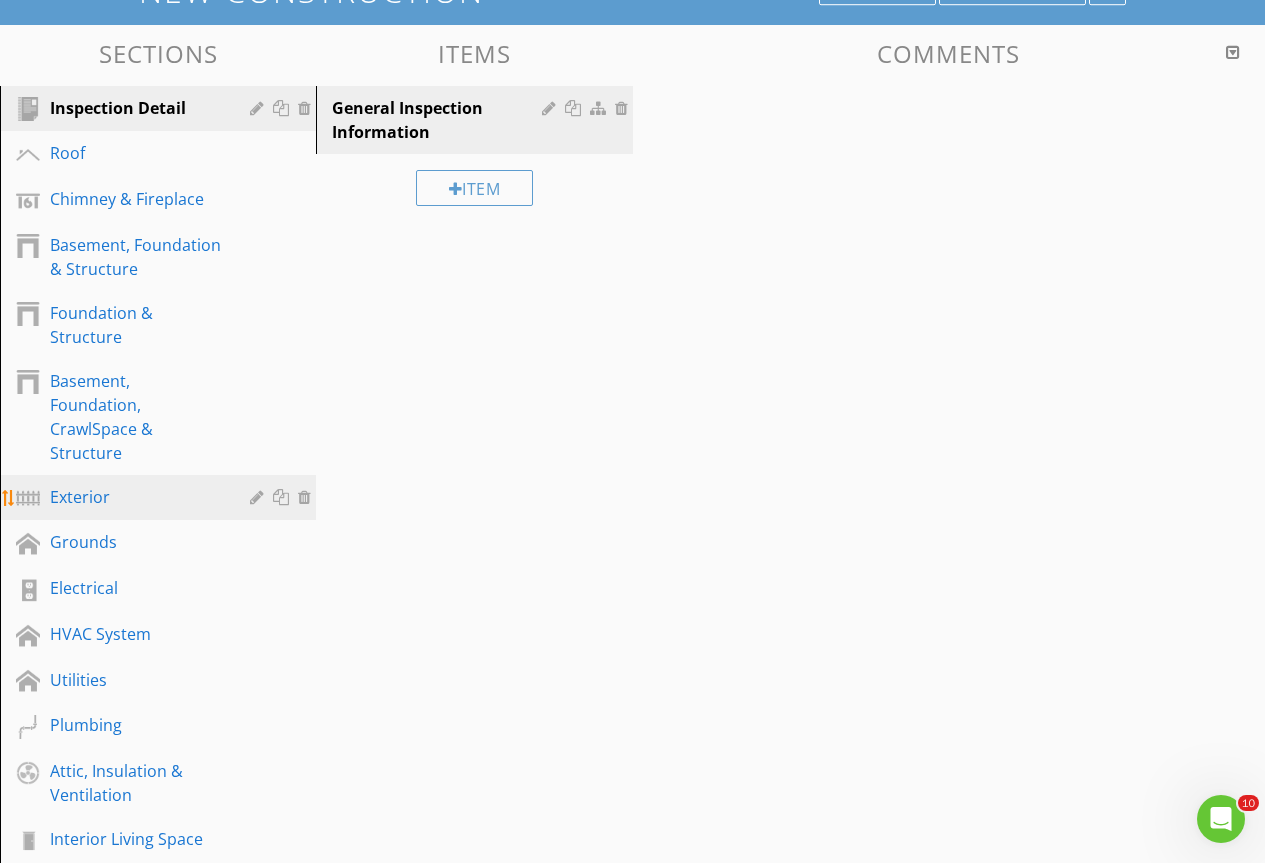 click on "Exterior" at bounding box center [173, 498] 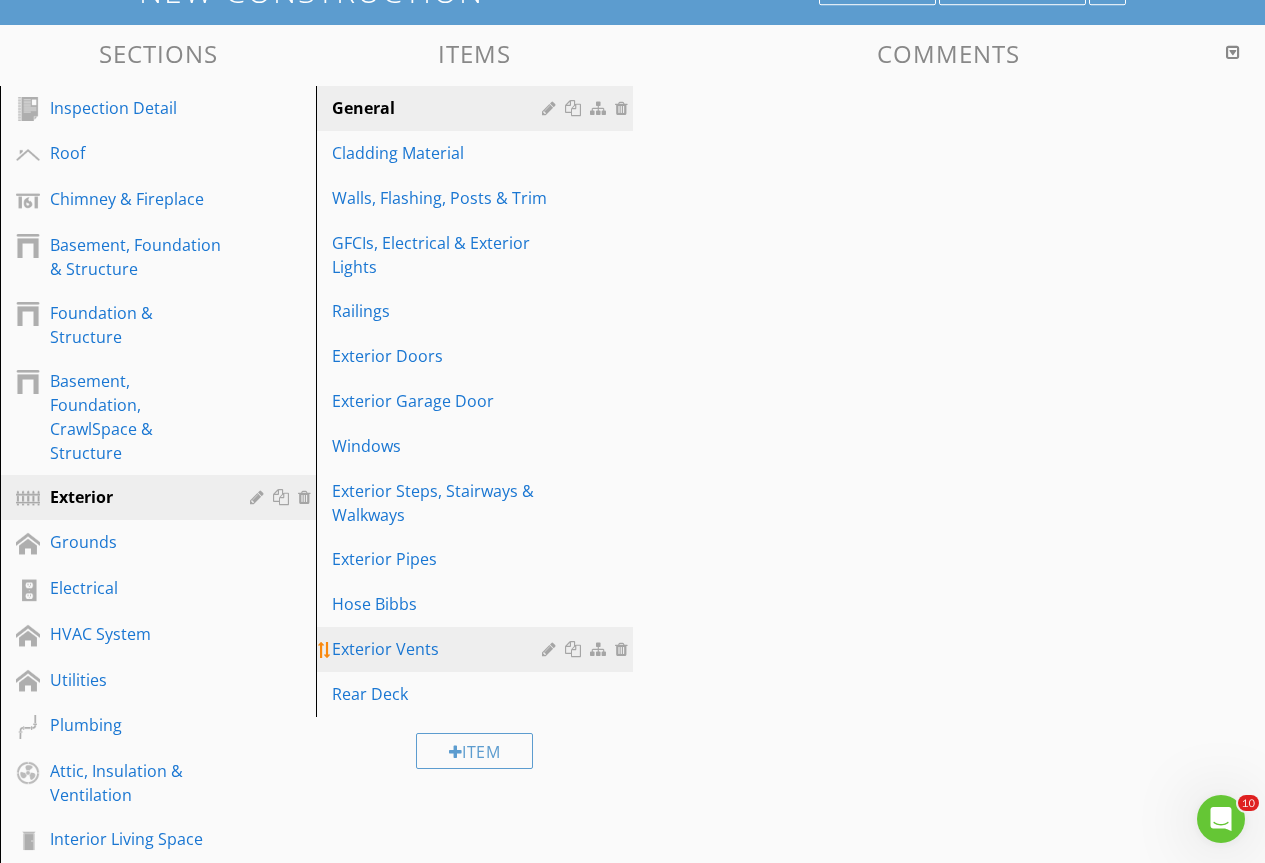 click on "Exterior Vents" at bounding box center [439, 649] 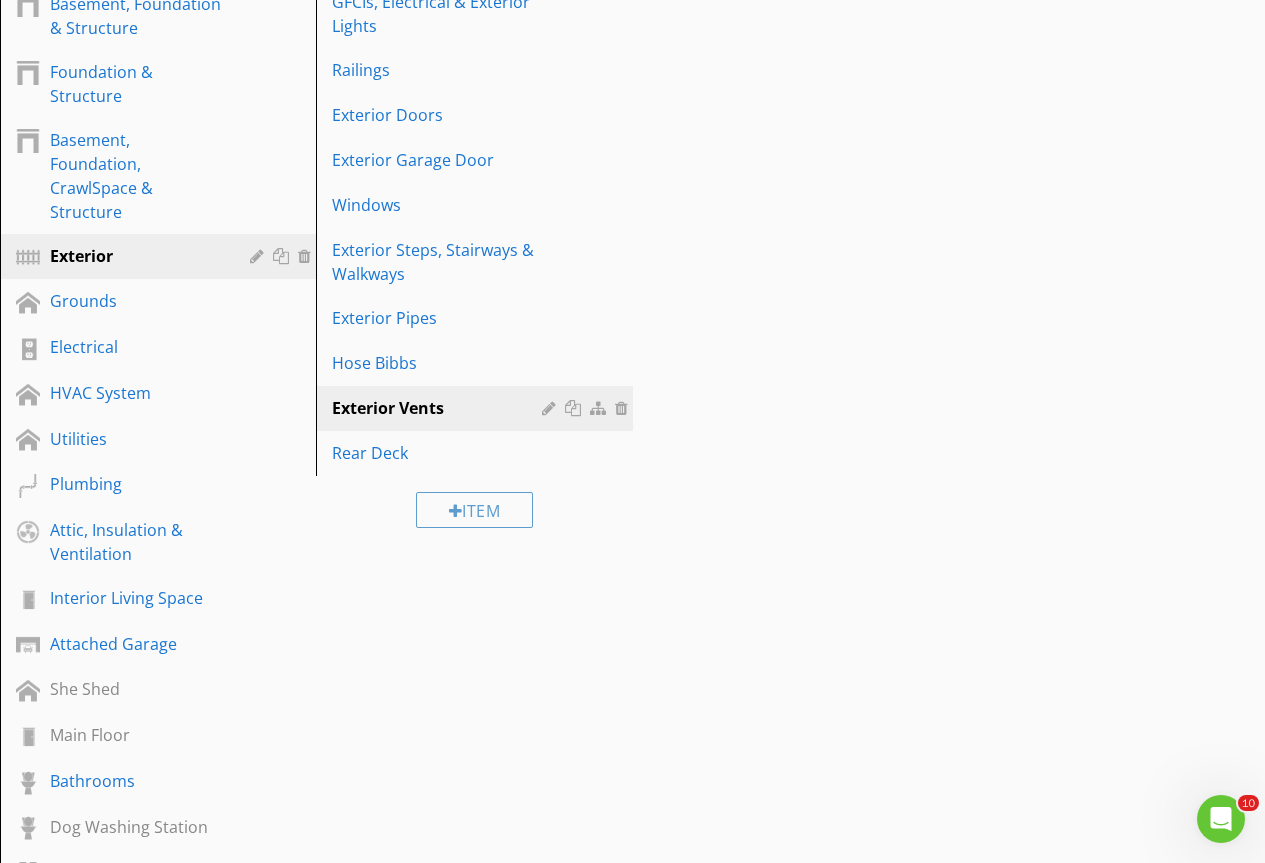 scroll, scrollTop: 100, scrollLeft: 0, axis: vertical 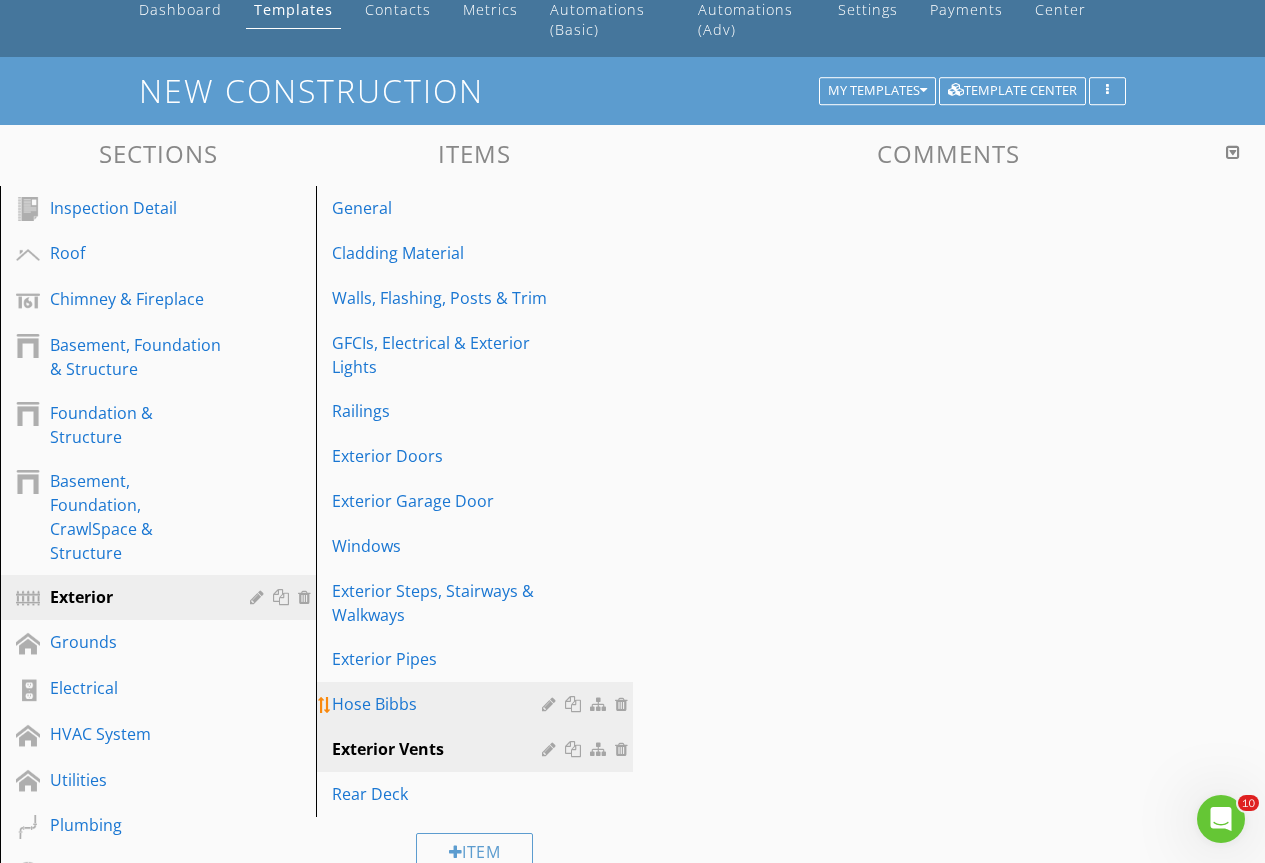 click on "Hose Bibbs" at bounding box center [439, 704] 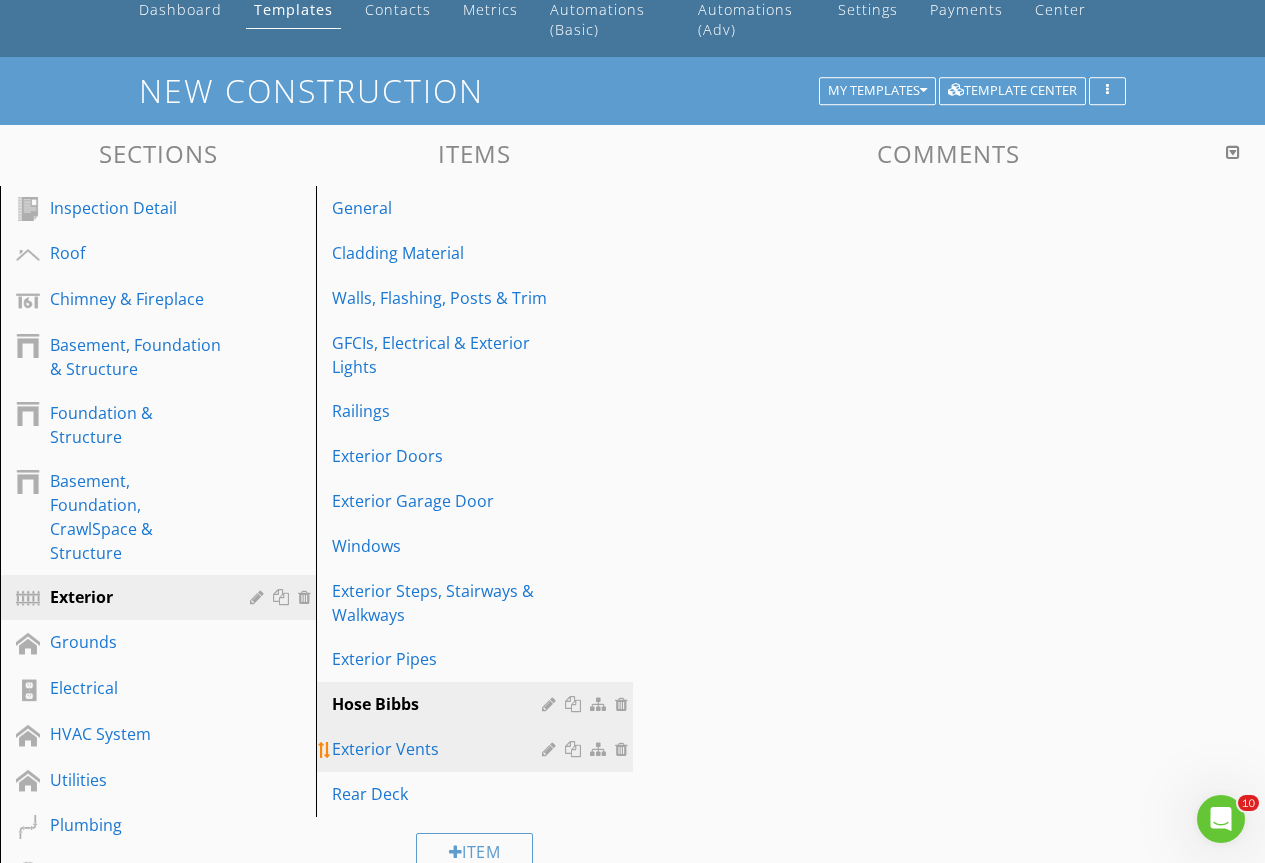 click on "Exterior Vents" at bounding box center (439, 749) 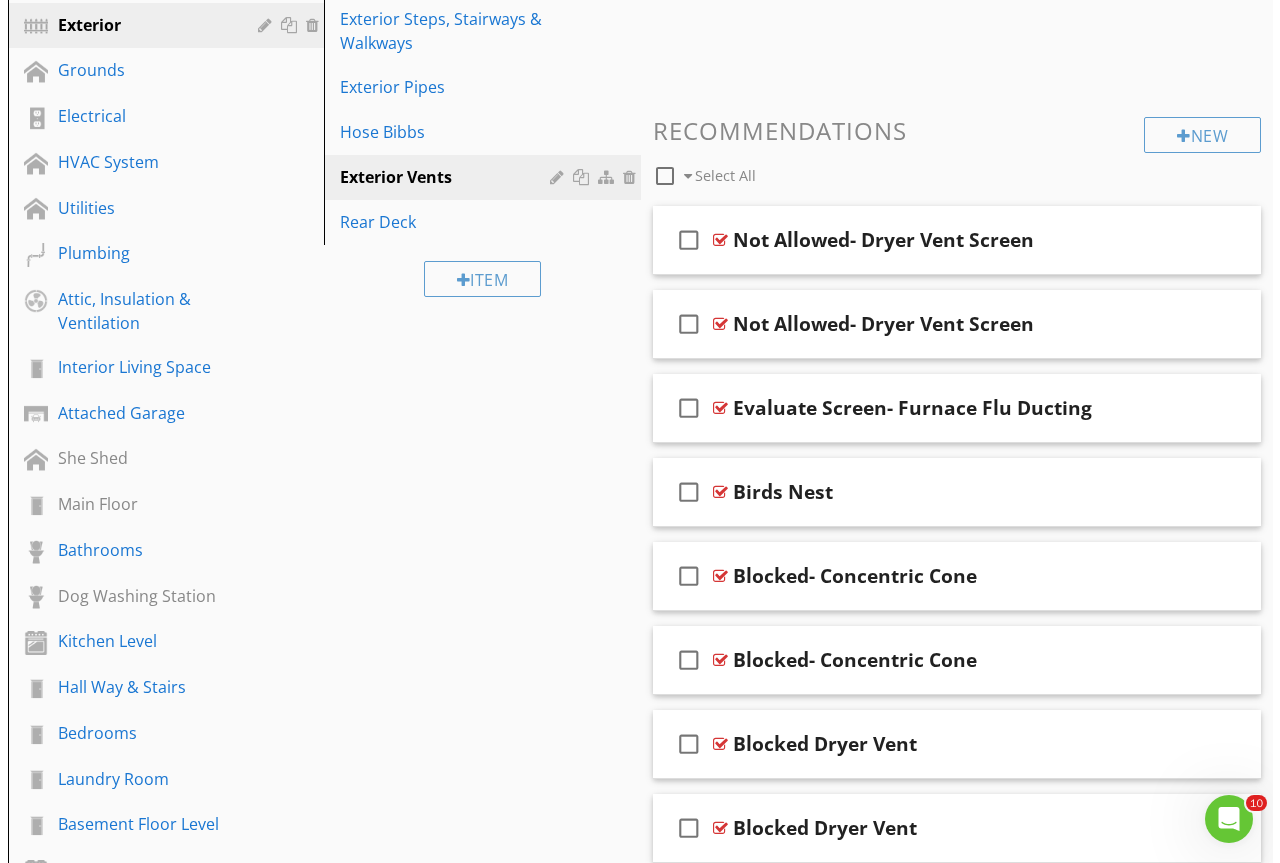 scroll, scrollTop: 700, scrollLeft: 0, axis: vertical 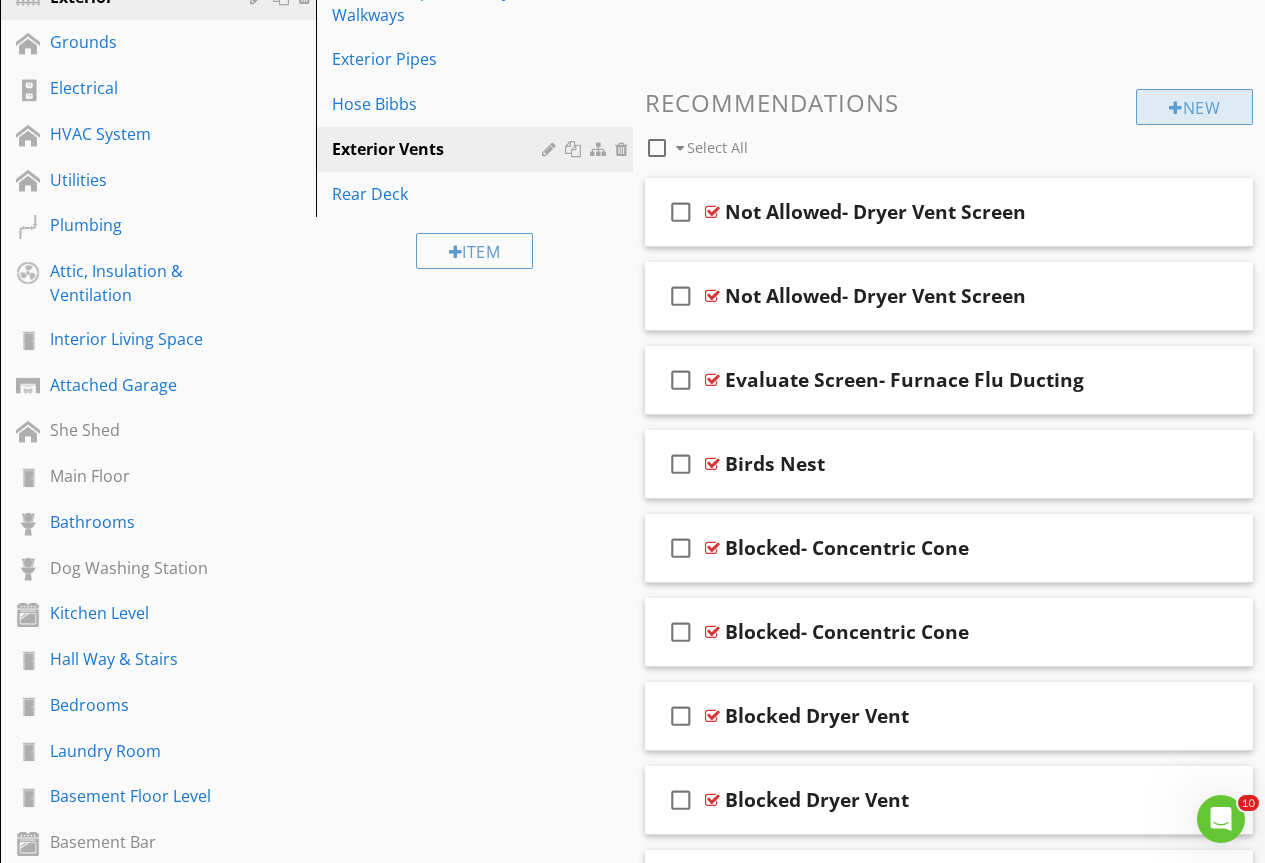click on "New" at bounding box center [1194, 107] 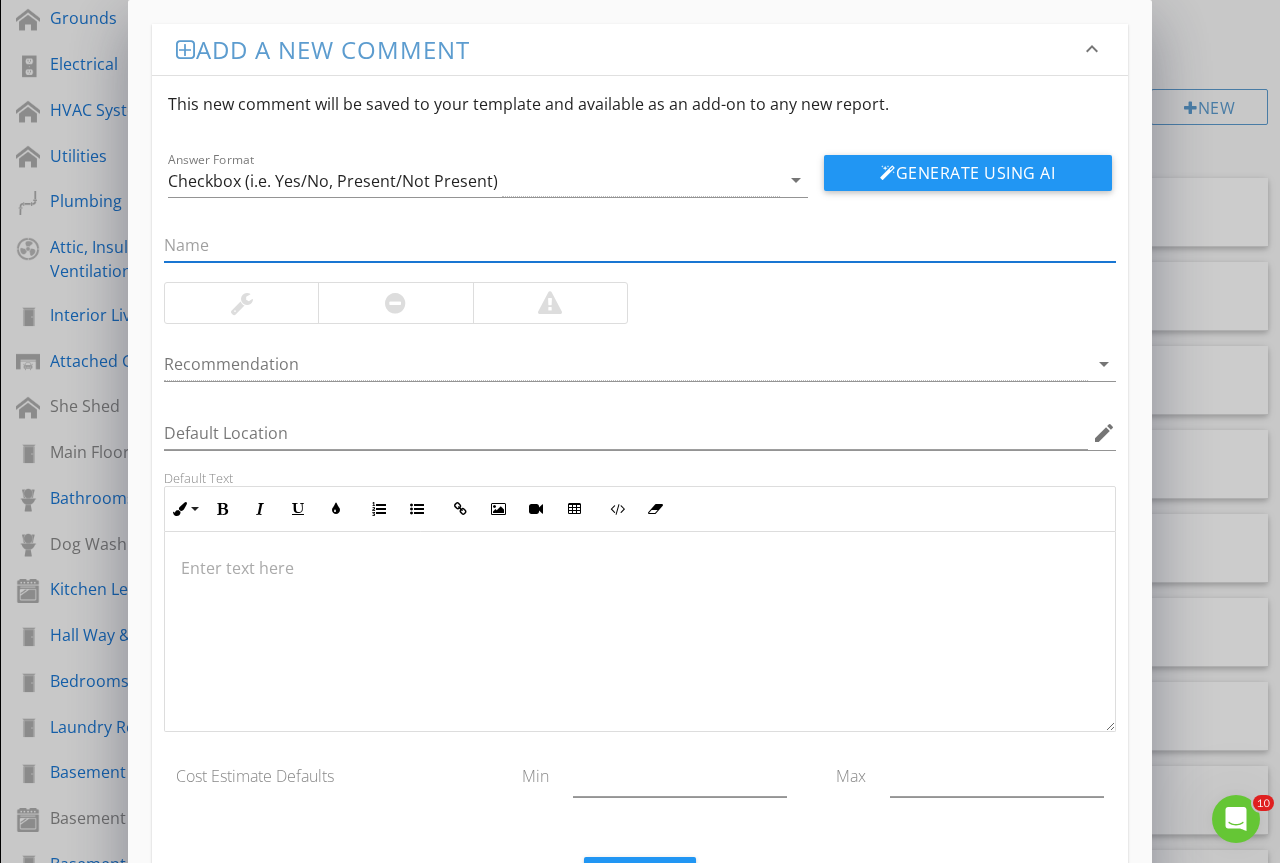 click at bounding box center [640, 245] 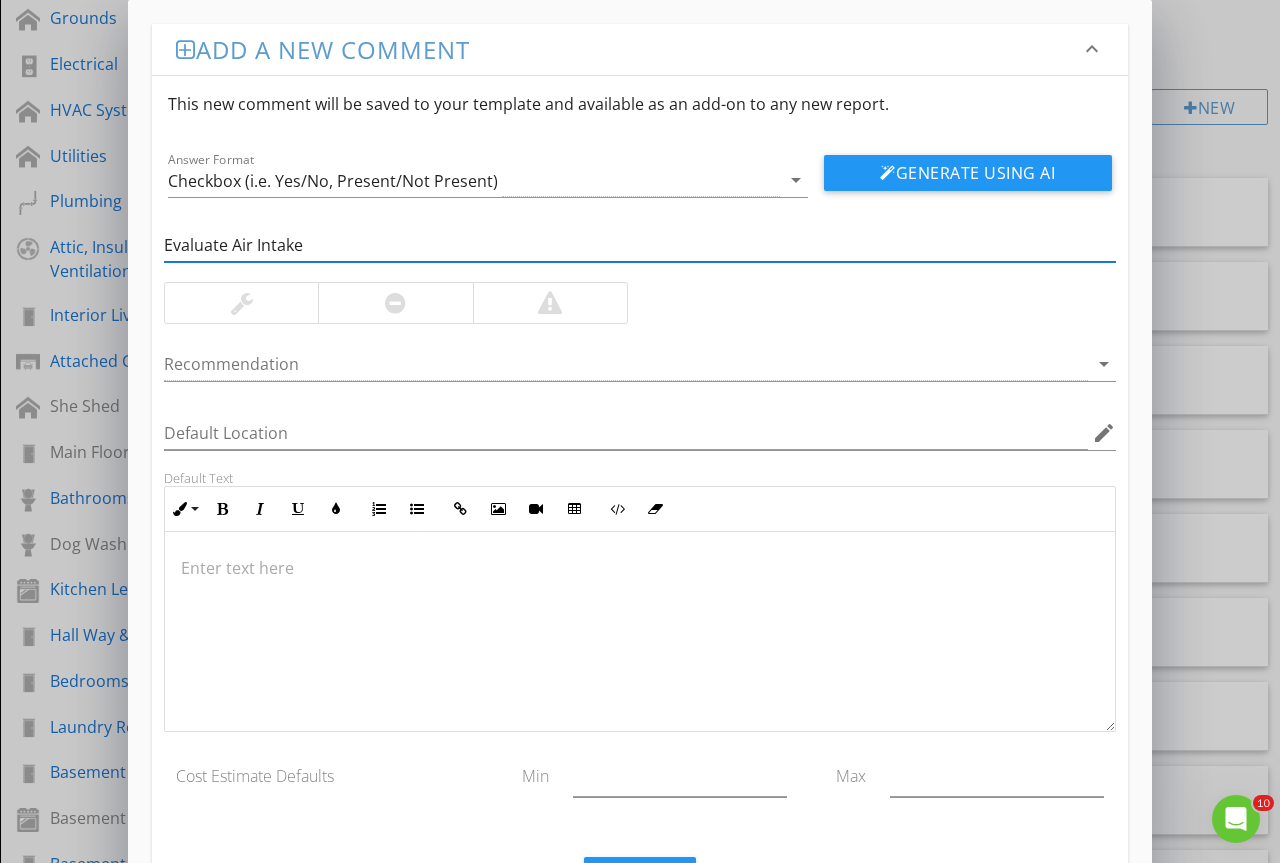 type on "Evaluate Air Intake" 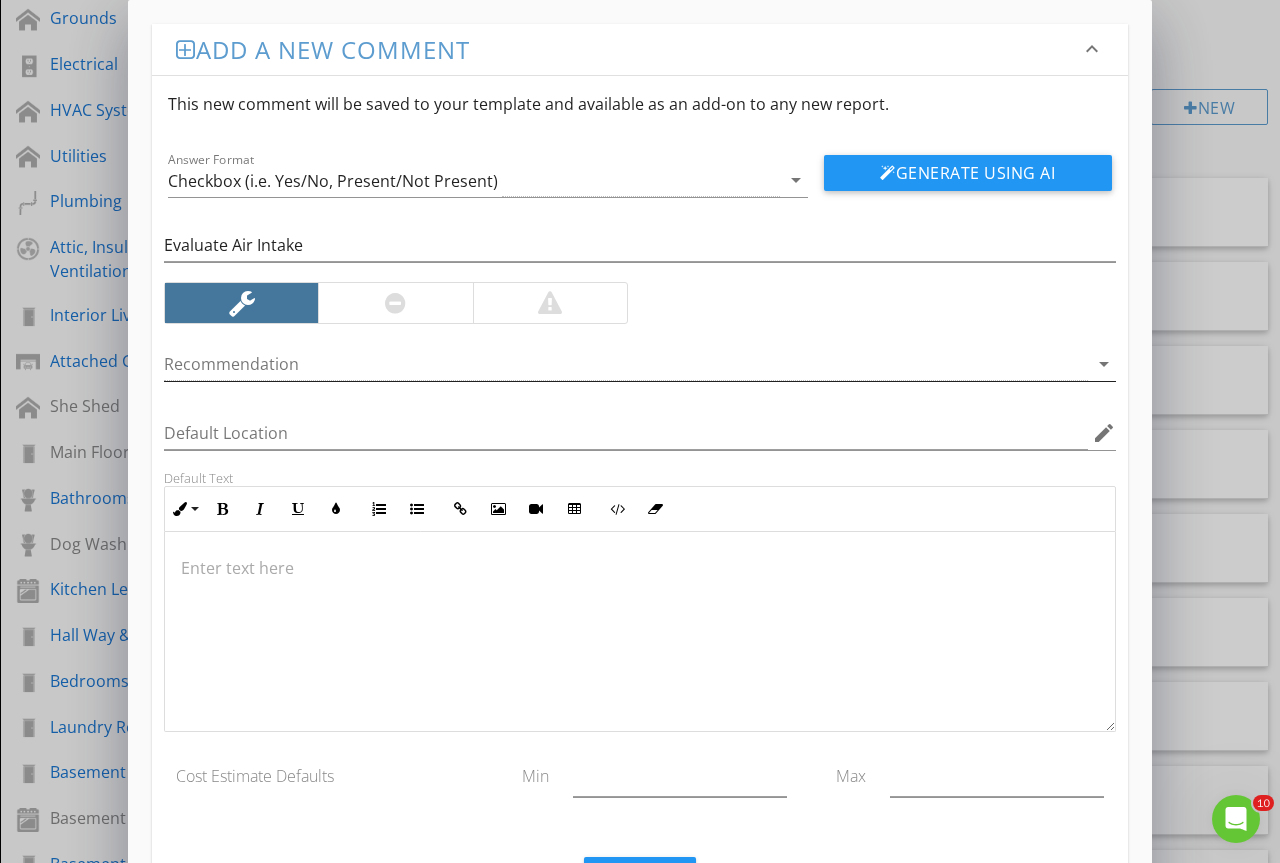 click at bounding box center (626, 364) 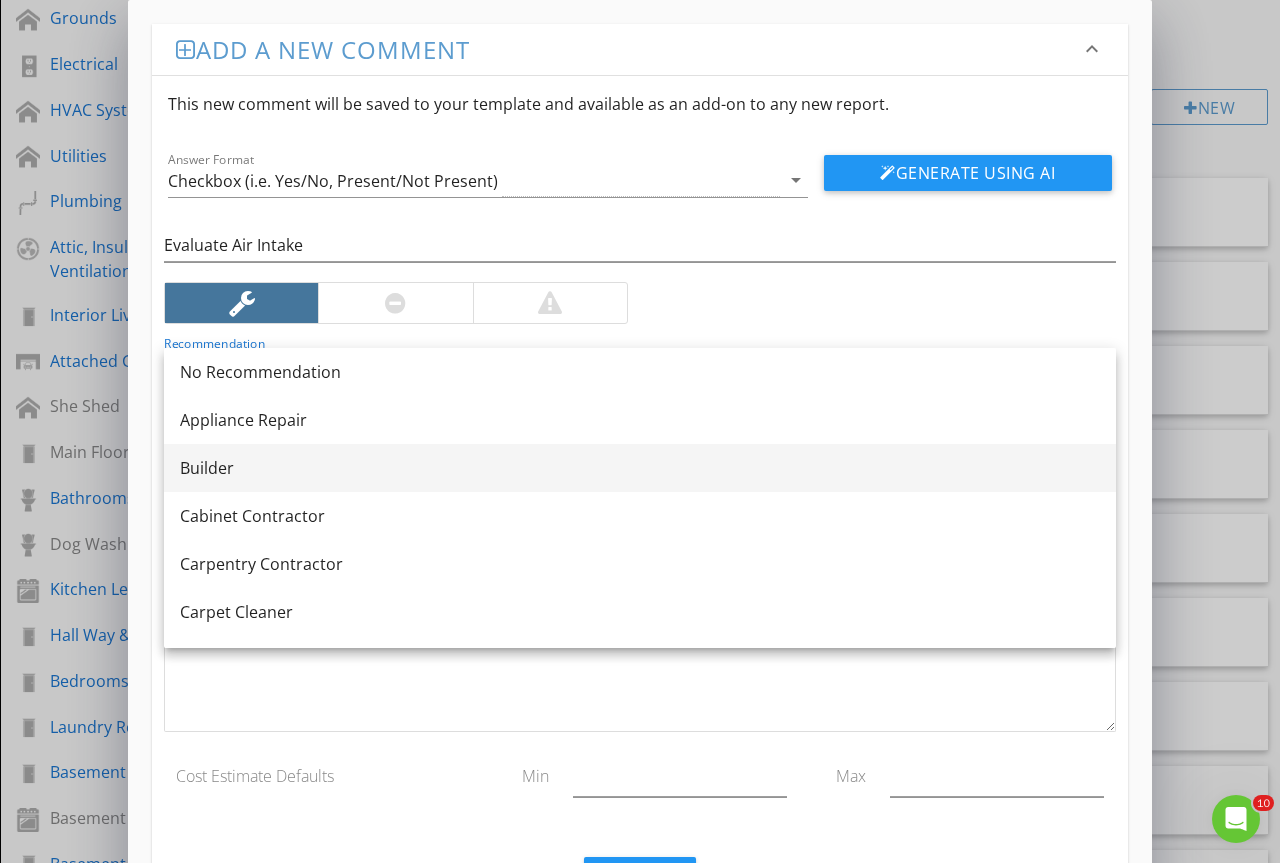 click on "Builder" at bounding box center [640, 468] 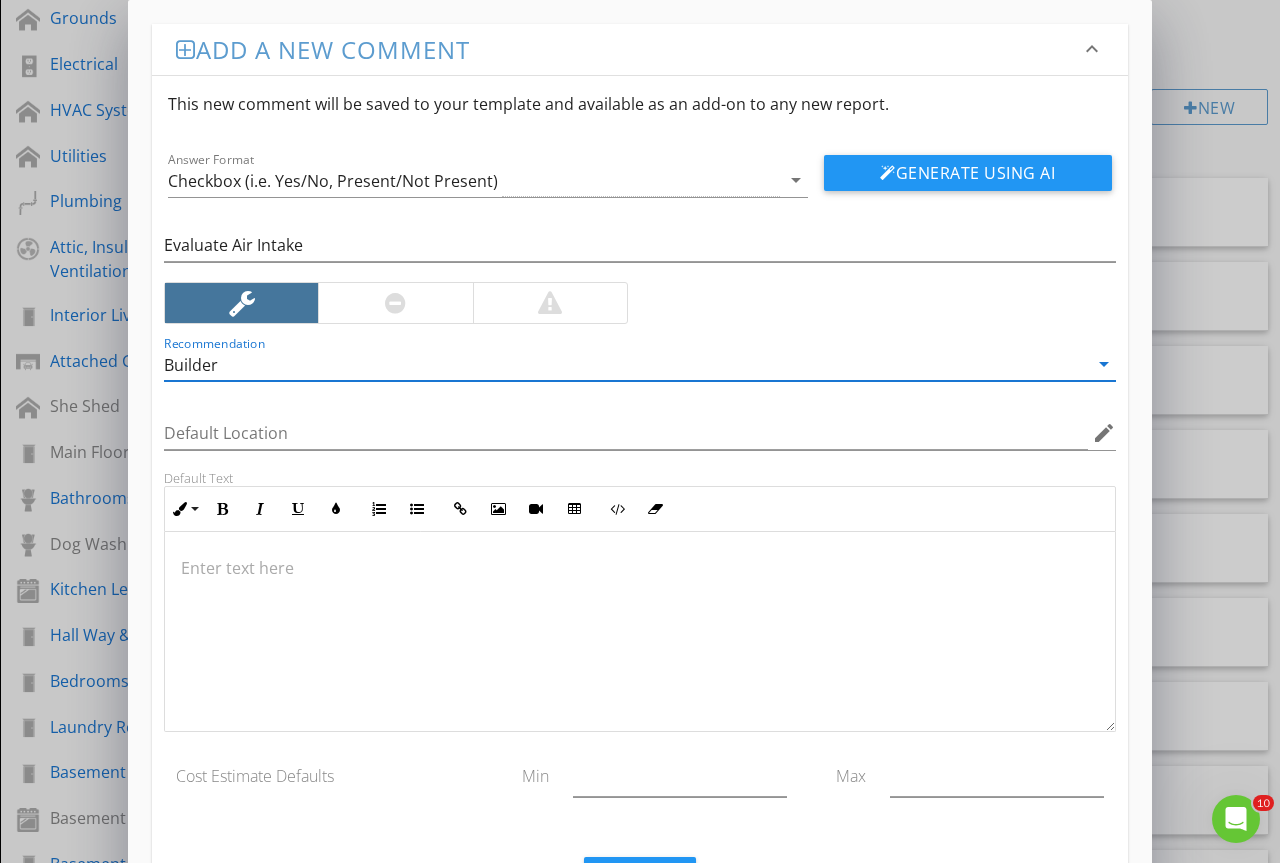 click at bounding box center [640, 632] 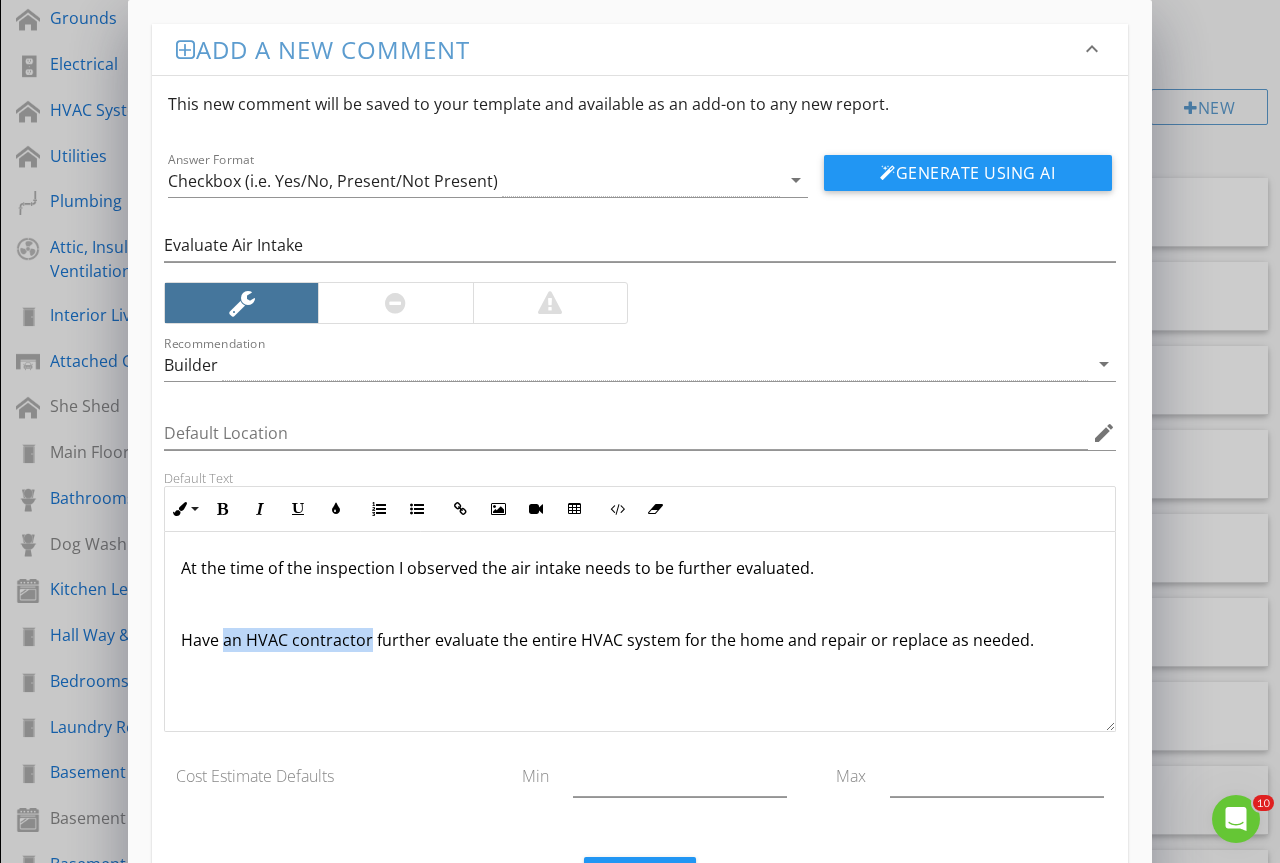 drag, startPoint x: 222, startPoint y: 641, endPoint x: 368, endPoint y: 650, distance: 146.27713 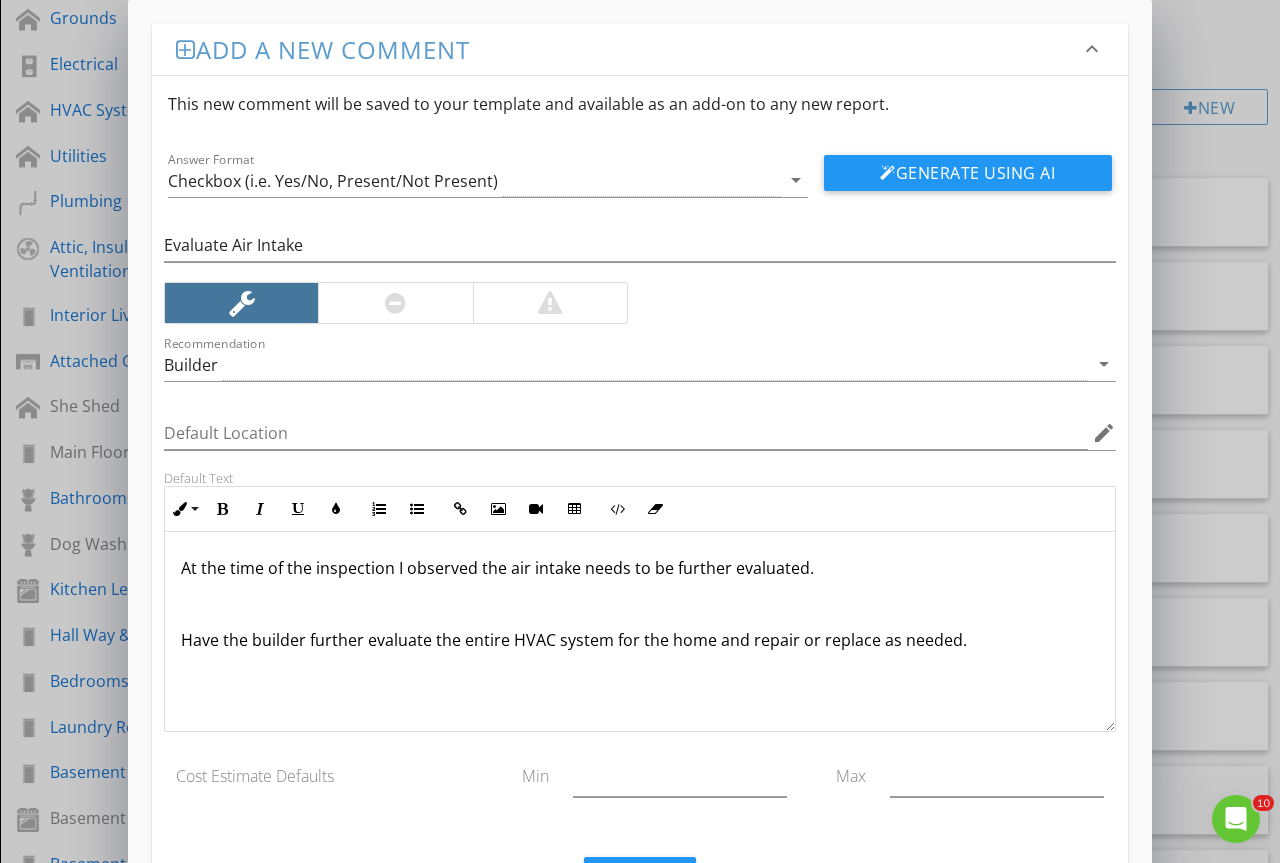 scroll, scrollTop: 1, scrollLeft: 0, axis: vertical 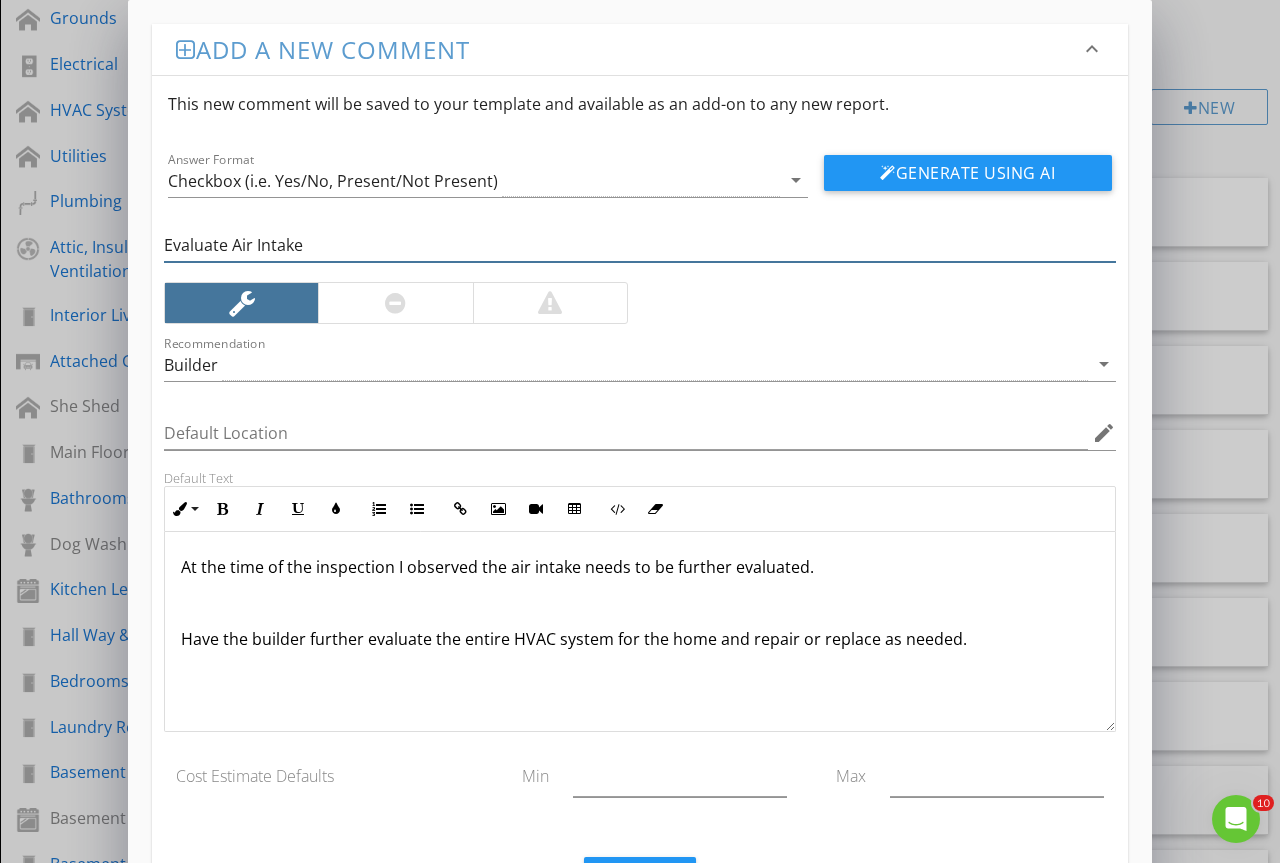 click on "Evaluate Air Intake" at bounding box center [640, 245] 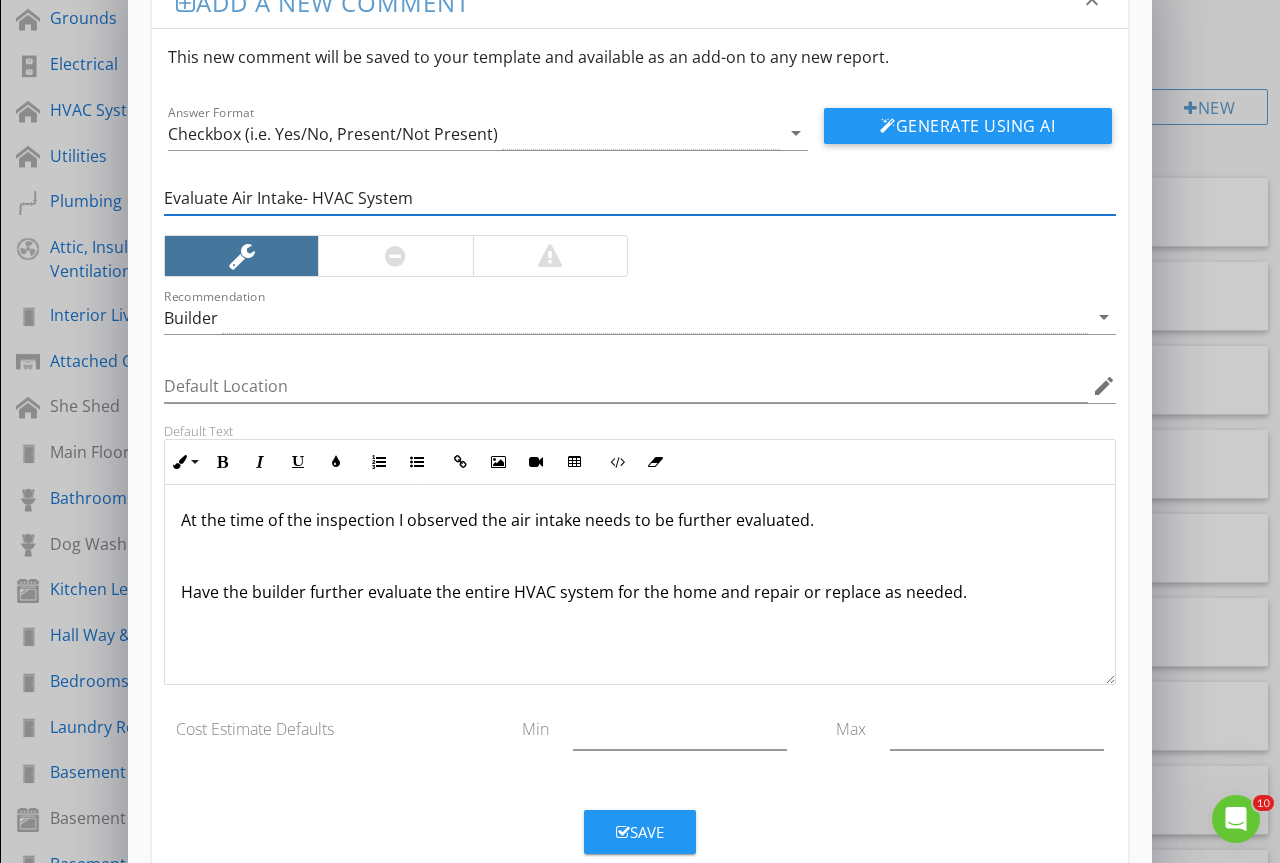 scroll, scrollTop: 94, scrollLeft: 0, axis: vertical 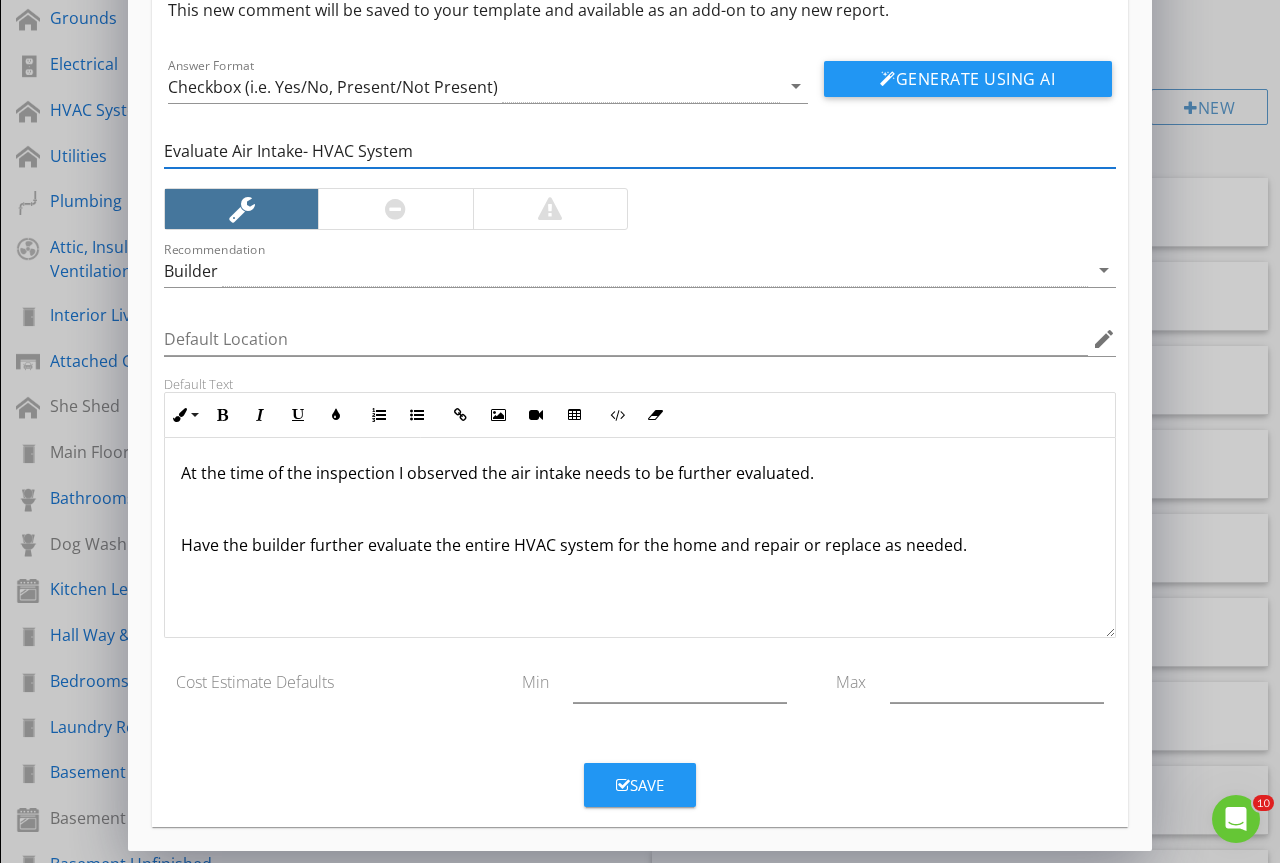 type on "Evaluate Air Intake- HVAC System" 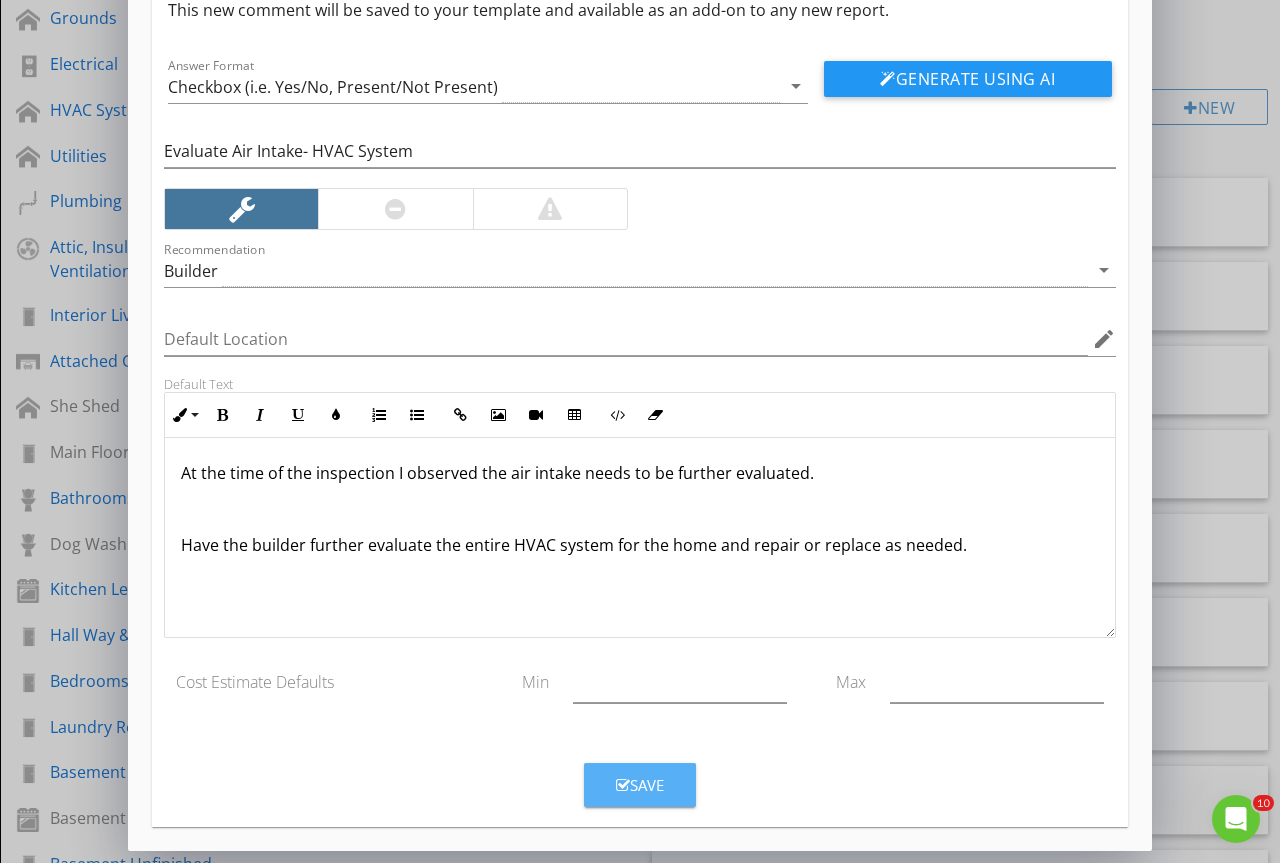 click on "Save" at bounding box center [640, 785] 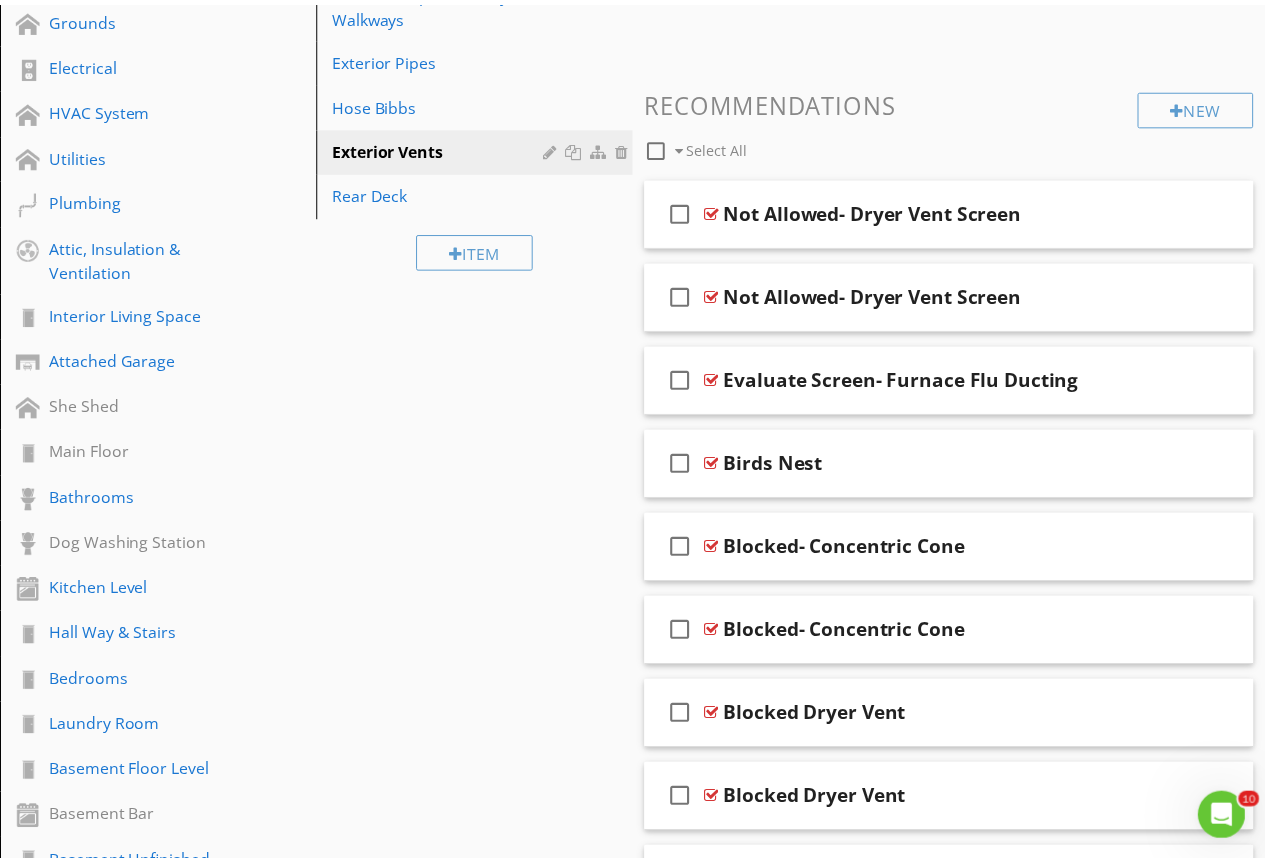scroll, scrollTop: 0, scrollLeft: 0, axis: both 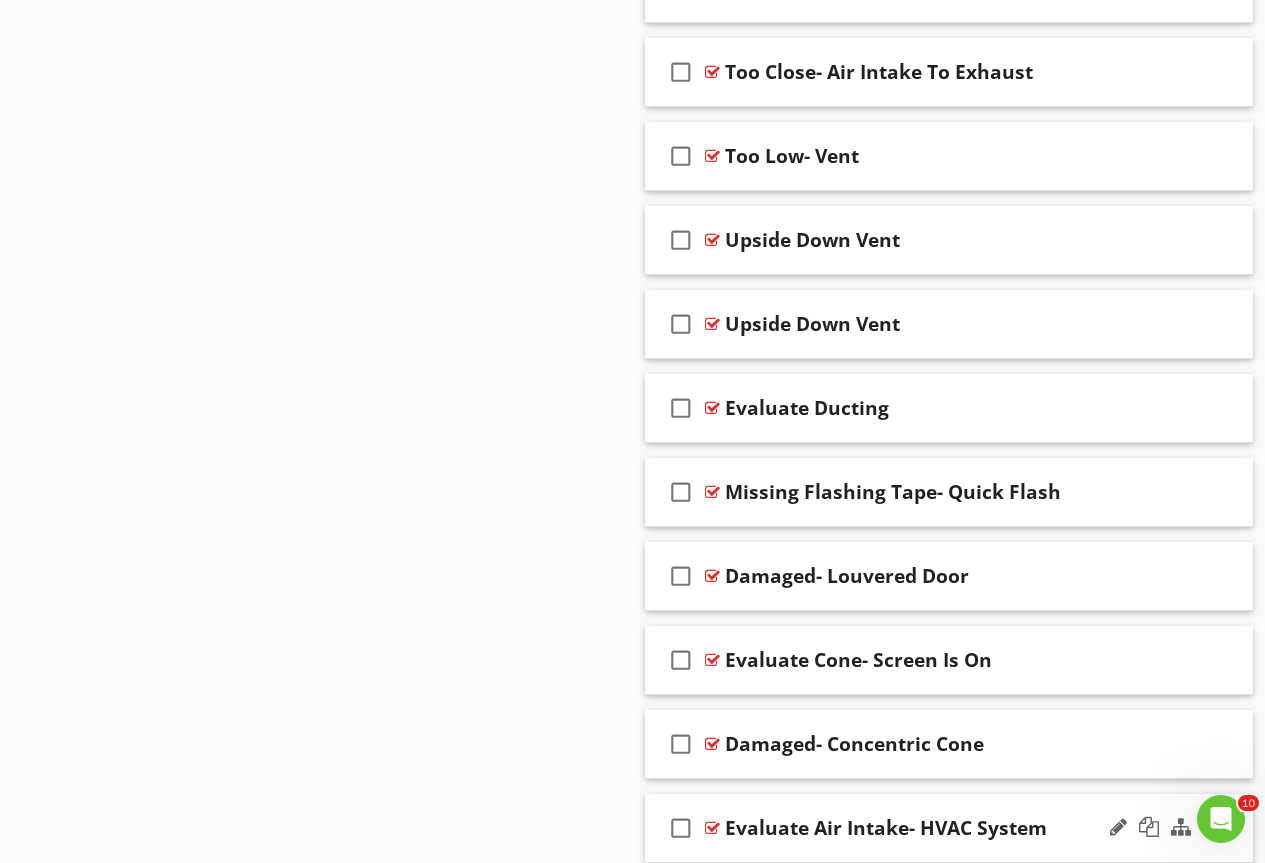 type 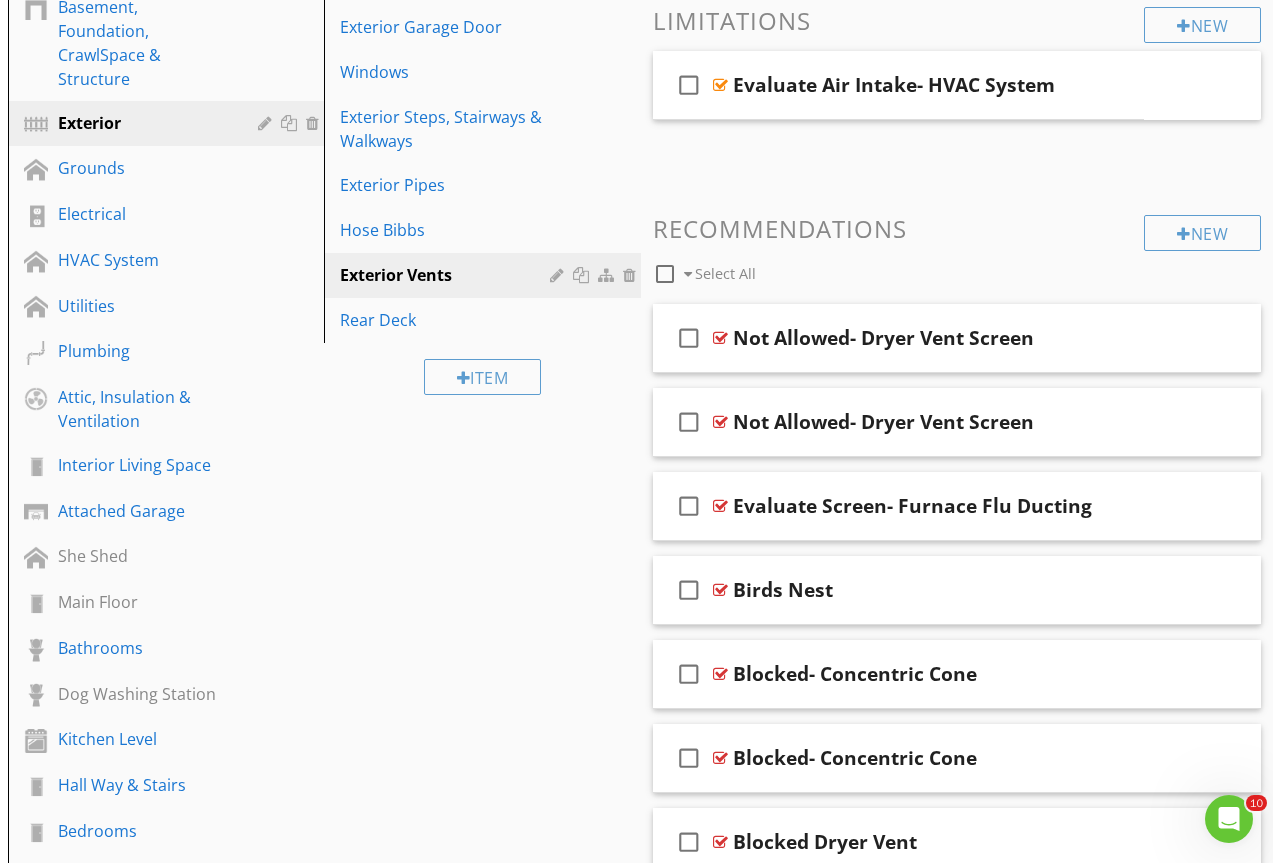 scroll, scrollTop: 520, scrollLeft: 0, axis: vertical 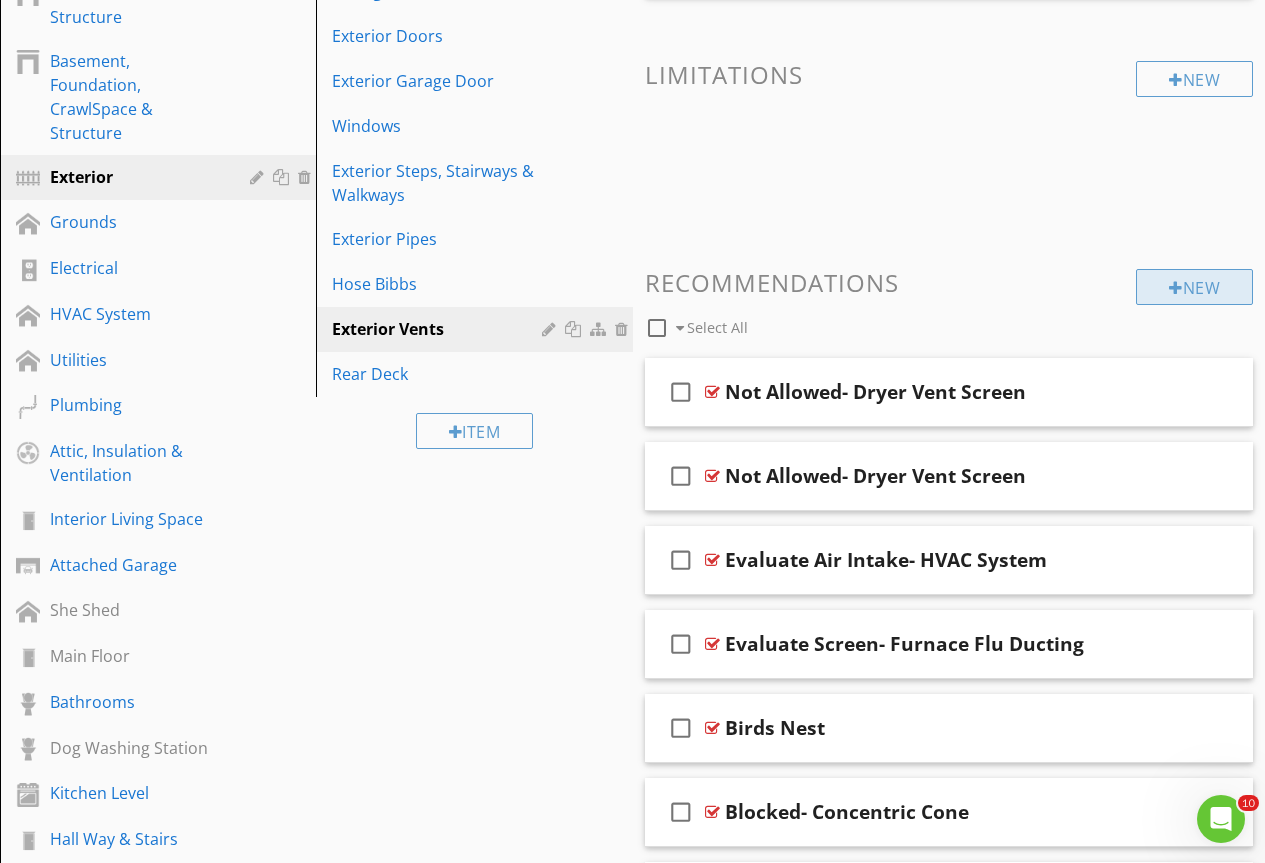 click on "New" at bounding box center [1194, 287] 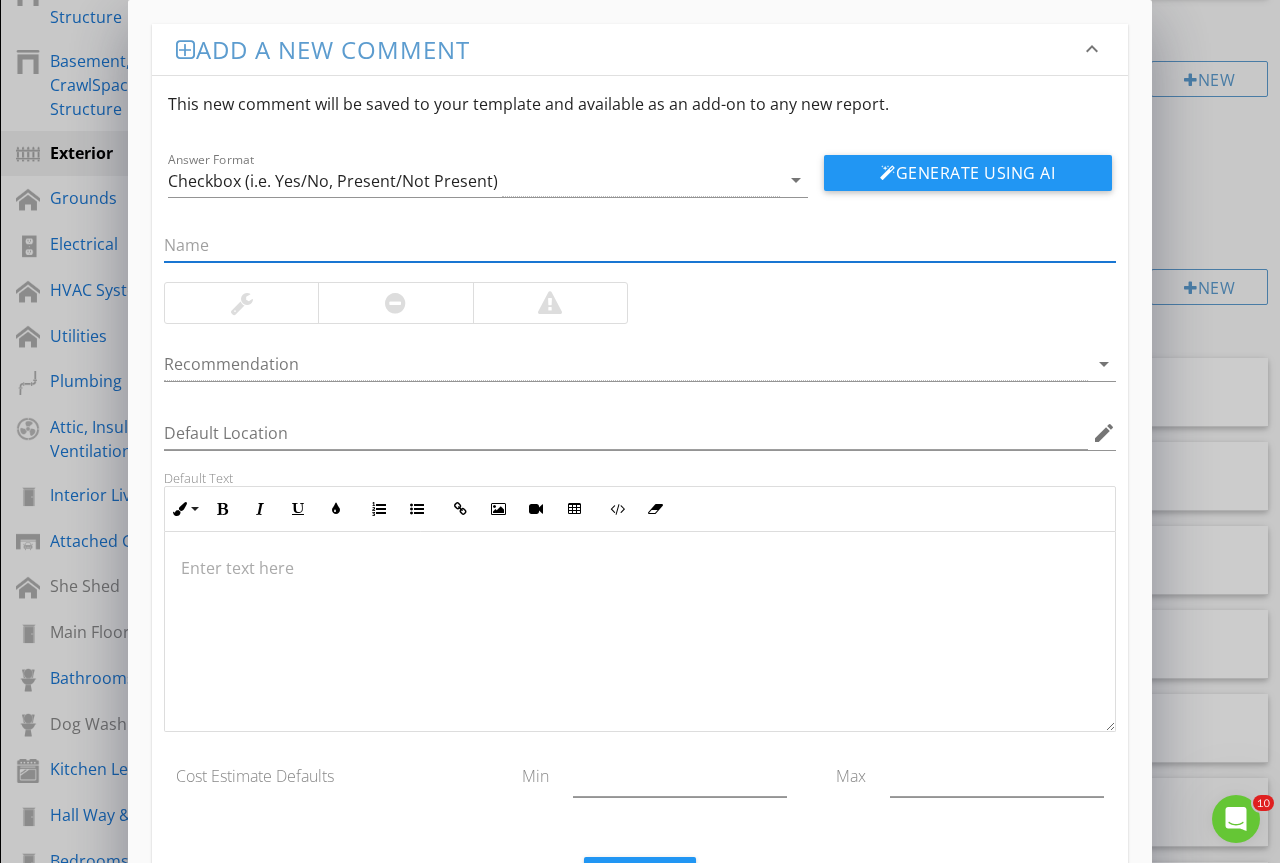 click at bounding box center [640, 245] 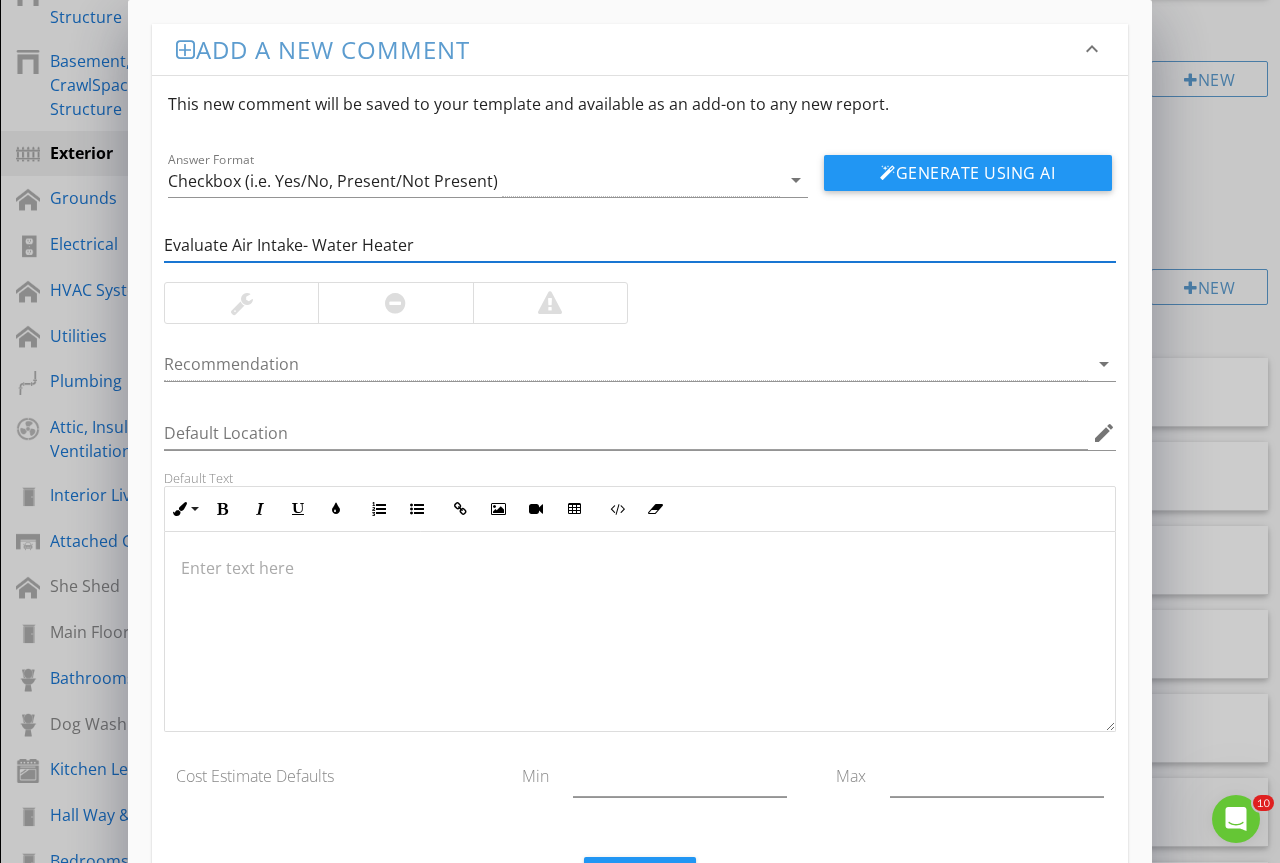 type on "Evaluate Air Intake- Water Heater" 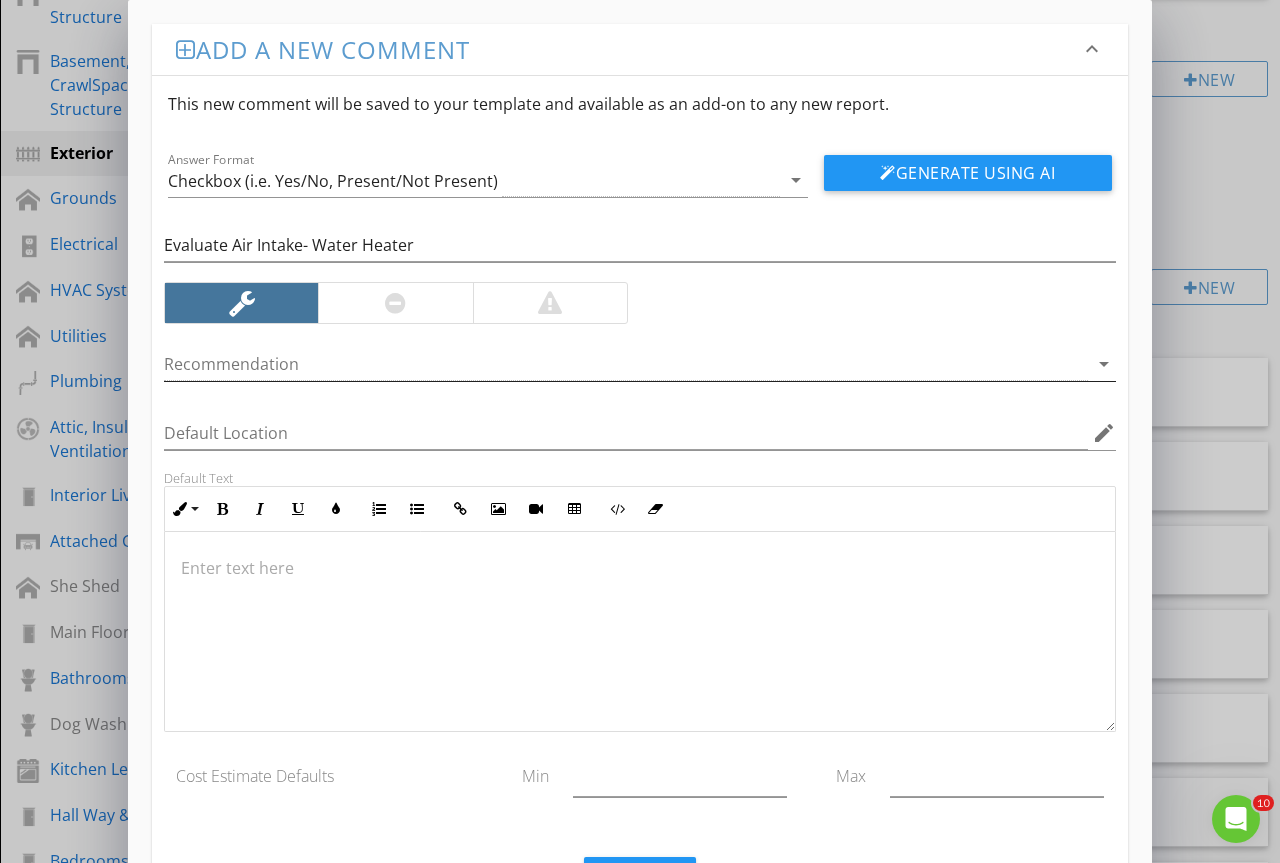 click at bounding box center (626, 364) 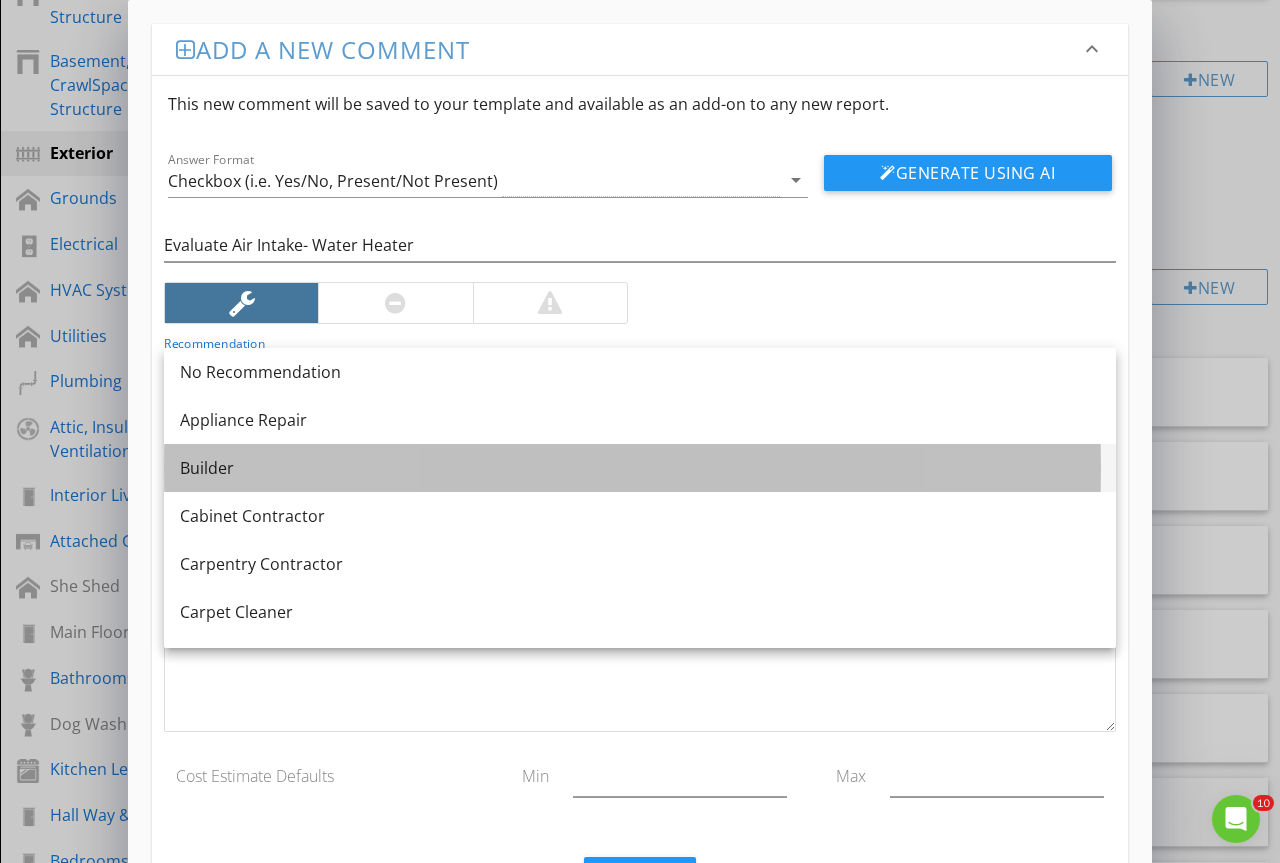 click on "Builder" at bounding box center [640, 468] 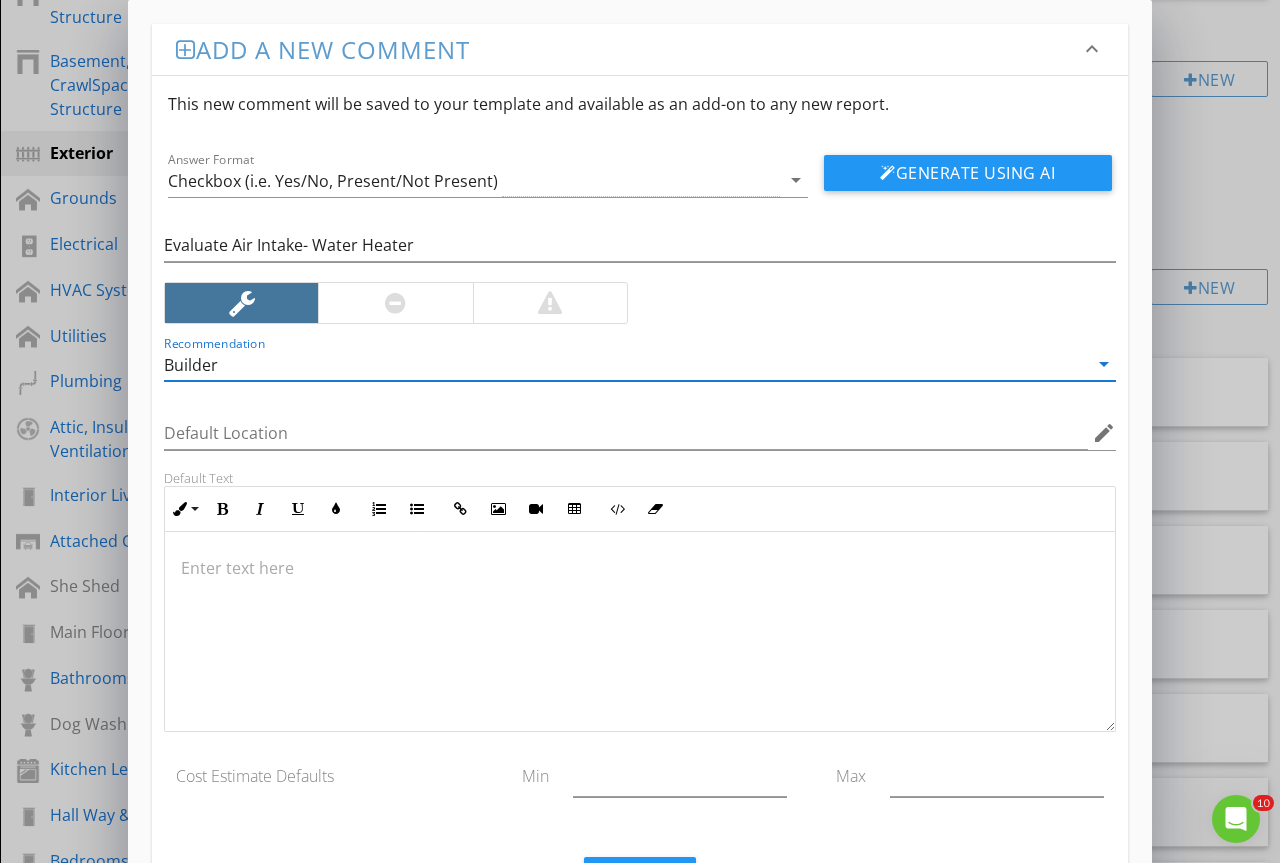 click at bounding box center (640, 632) 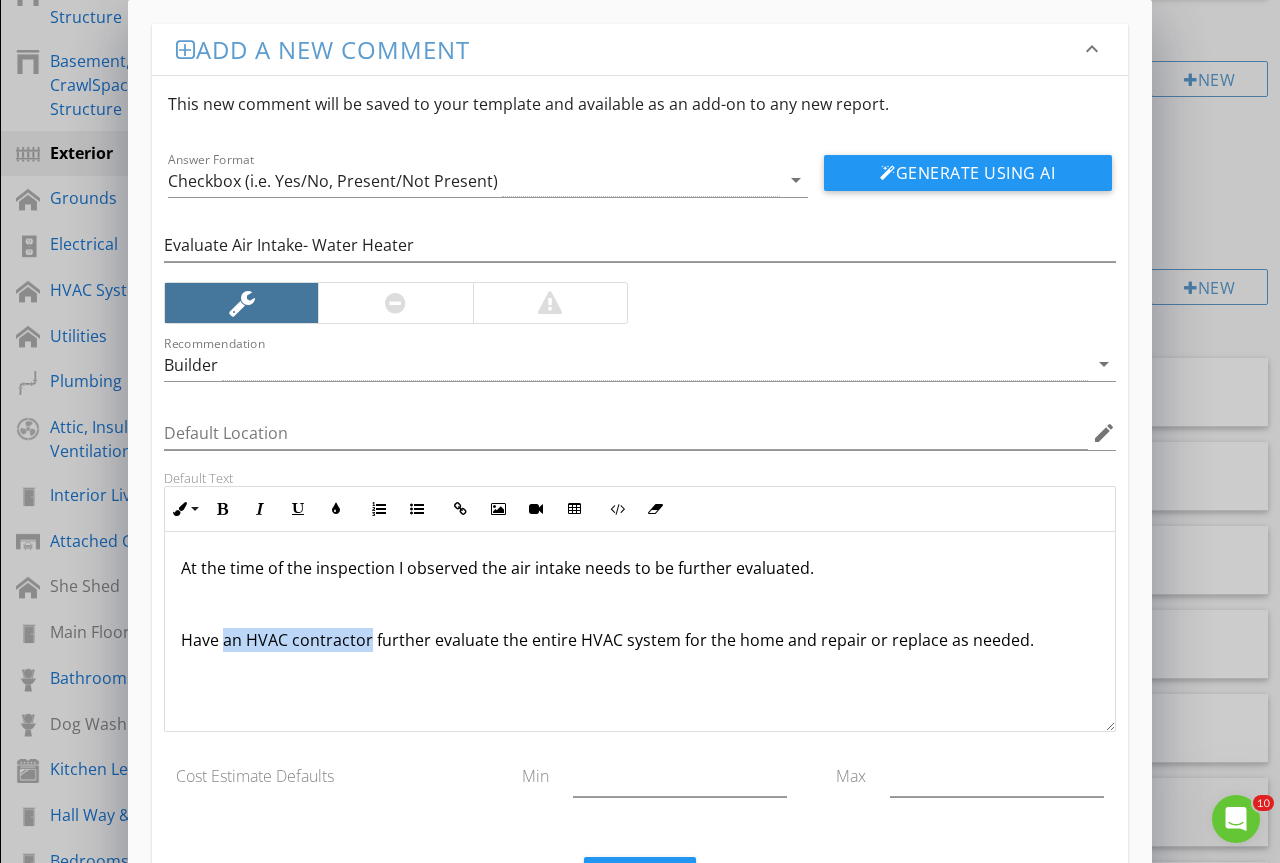 drag, startPoint x: 221, startPoint y: 645, endPoint x: 369, endPoint y: 654, distance: 148.27339 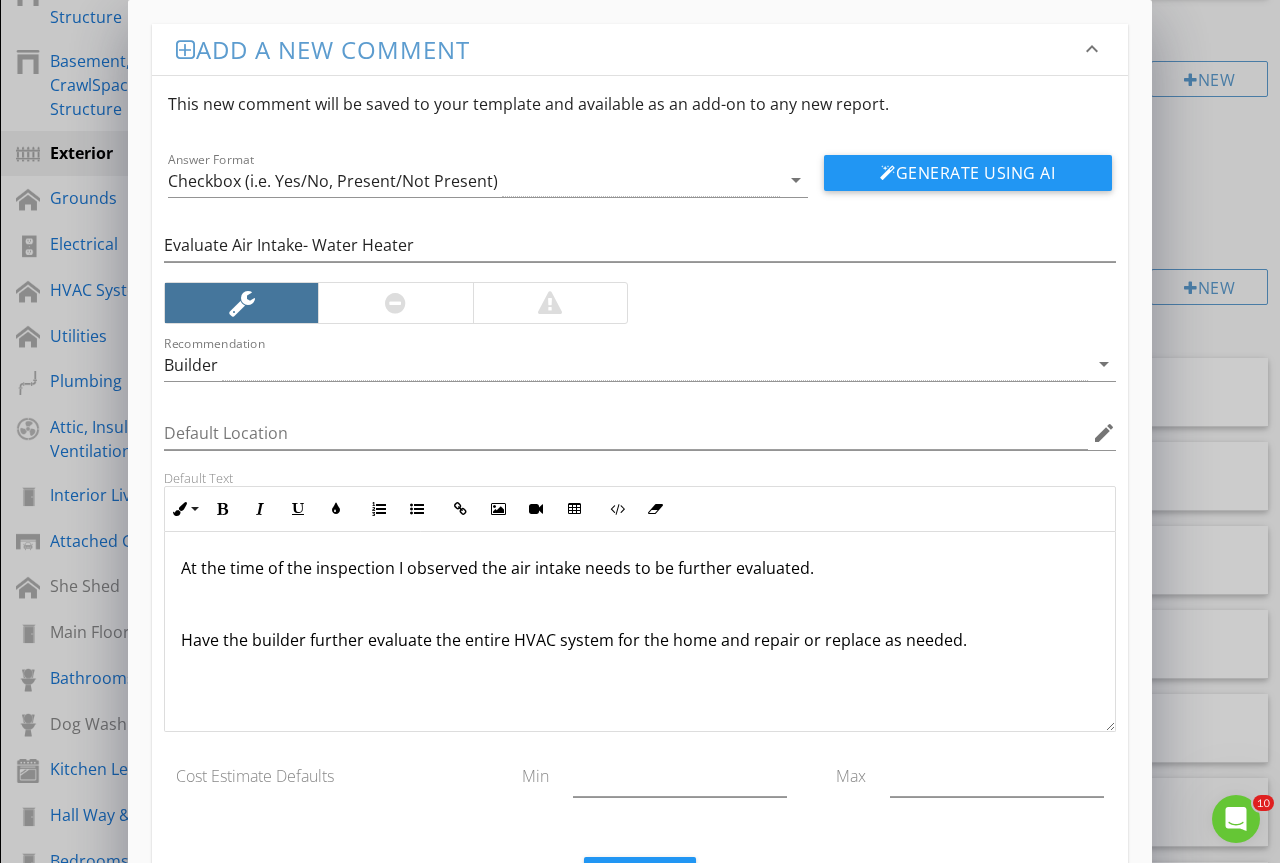 scroll, scrollTop: 1, scrollLeft: 0, axis: vertical 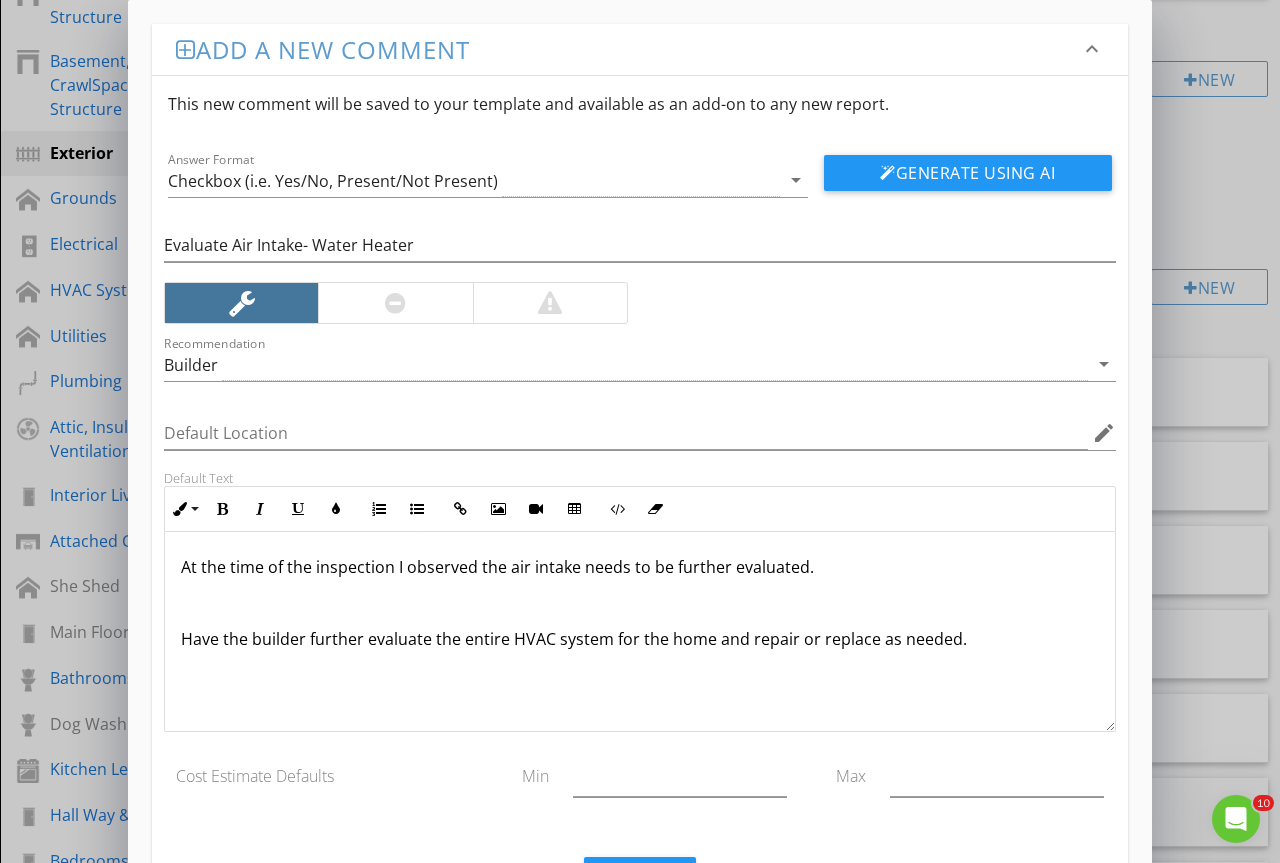 click on "At the time of the inspection I observed the air intake needs to be further evaluated. Have the builder further evaluate the entire HVAC system for the home and repair or replace as needed." at bounding box center (640, 603) 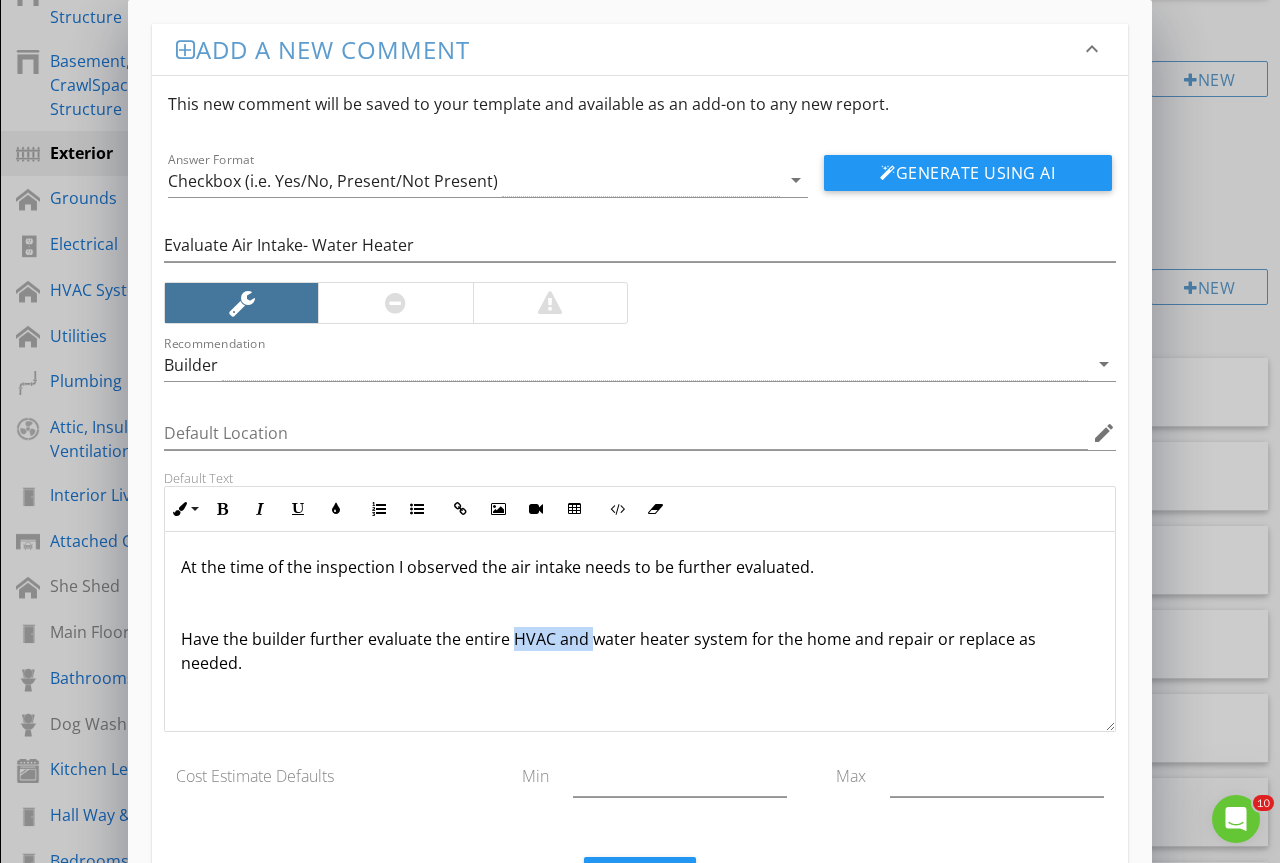 drag, startPoint x: 587, startPoint y: 644, endPoint x: 513, endPoint y: 649, distance: 74.168724 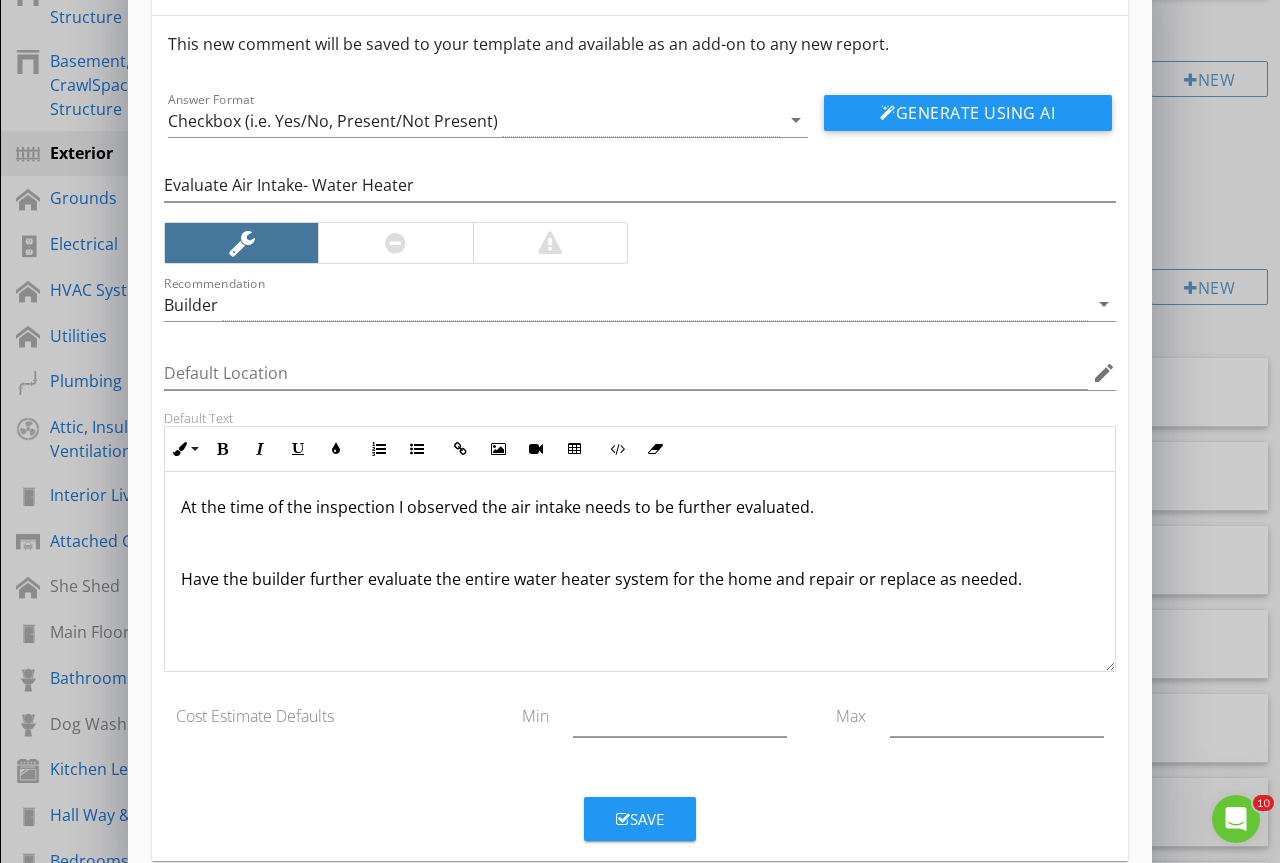 scroll, scrollTop: 94, scrollLeft: 0, axis: vertical 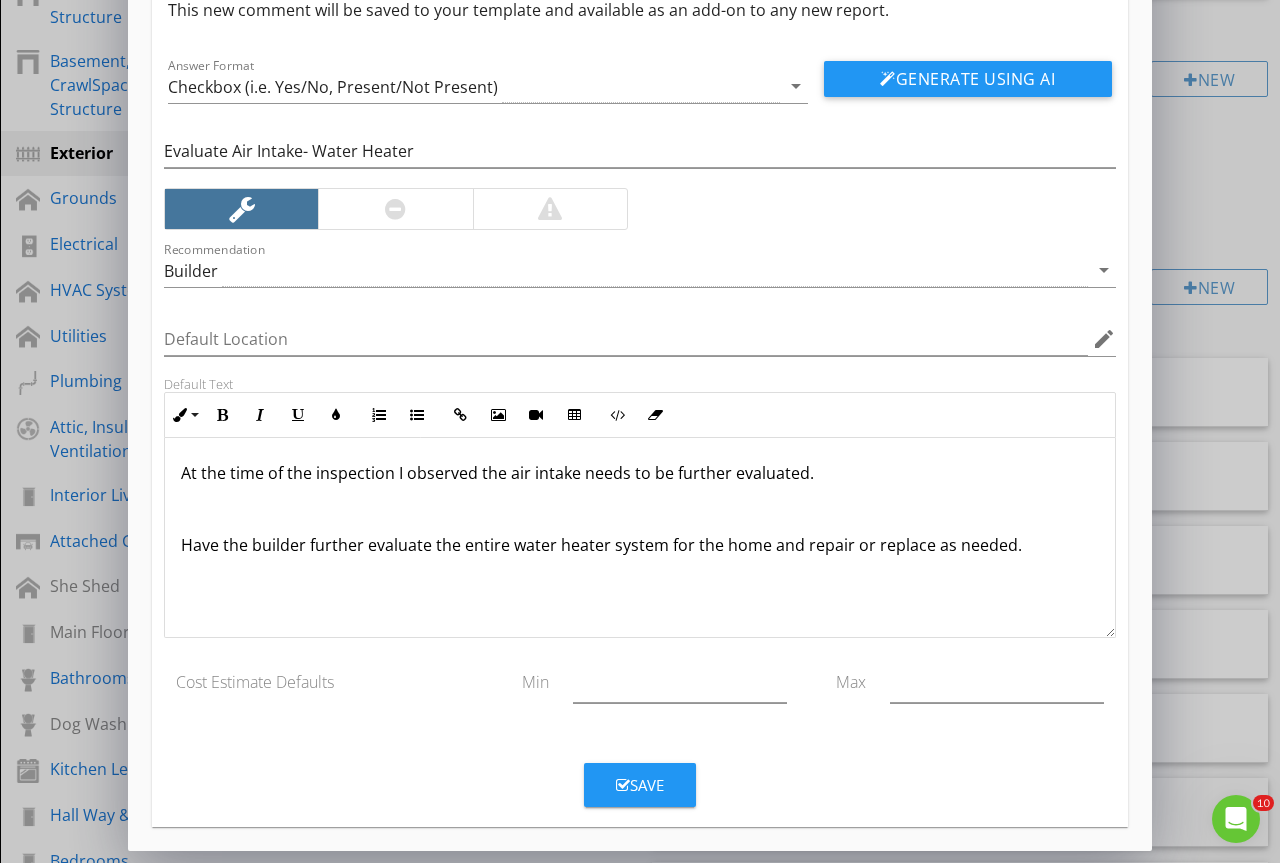click on "Save" at bounding box center [640, 777] 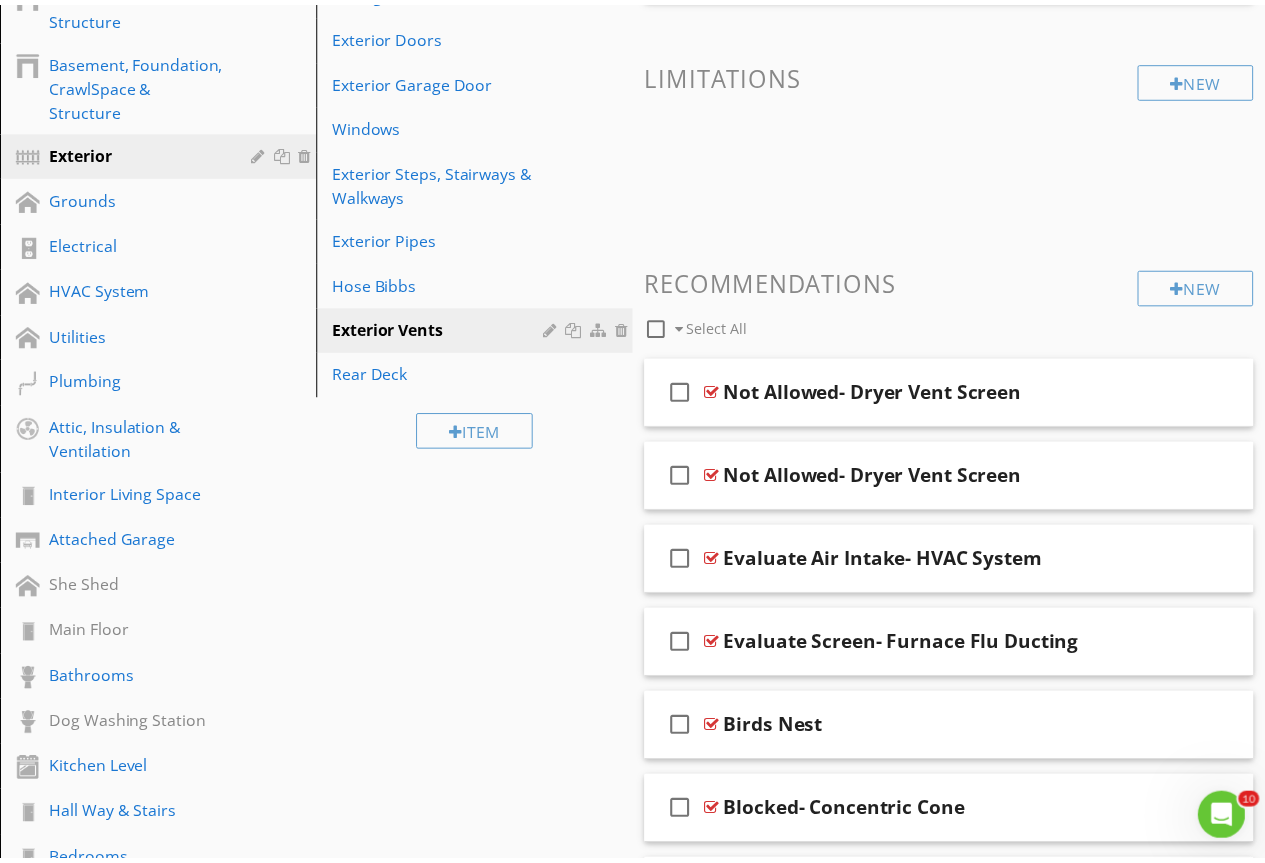 scroll, scrollTop: 0, scrollLeft: 0, axis: both 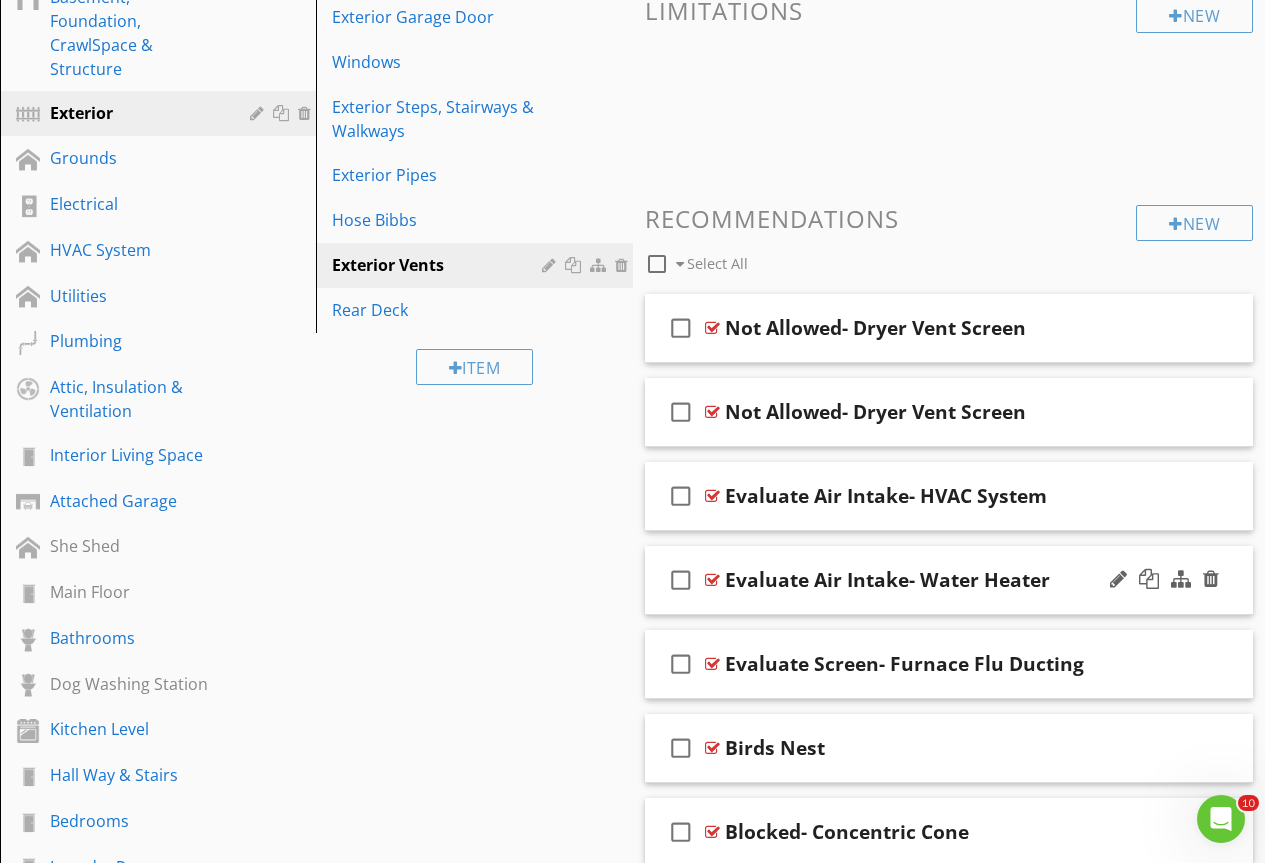 click at bounding box center [712, 580] 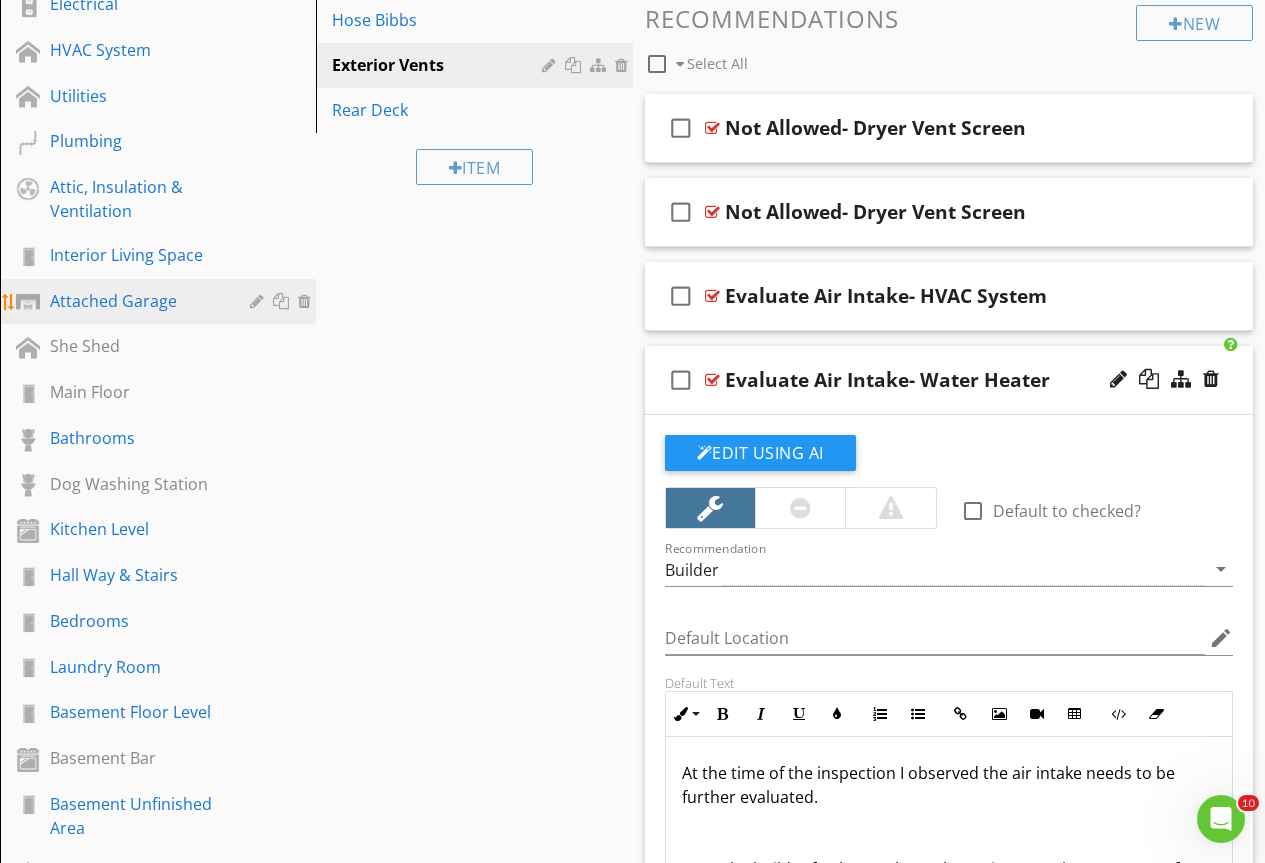 scroll, scrollTop: 684, scrollLeft: 0, axis: vertical 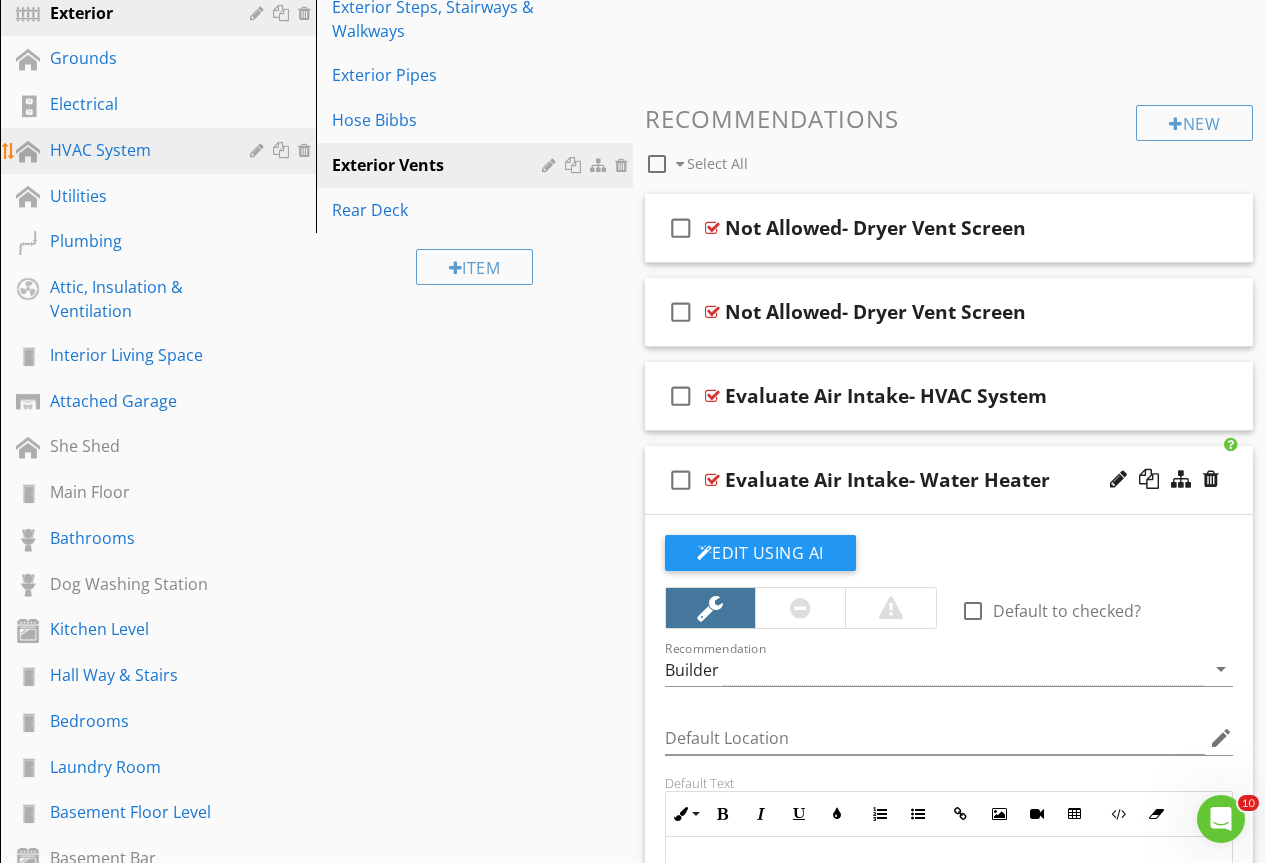click on "HVAC System" at bounding box center (161, 151) 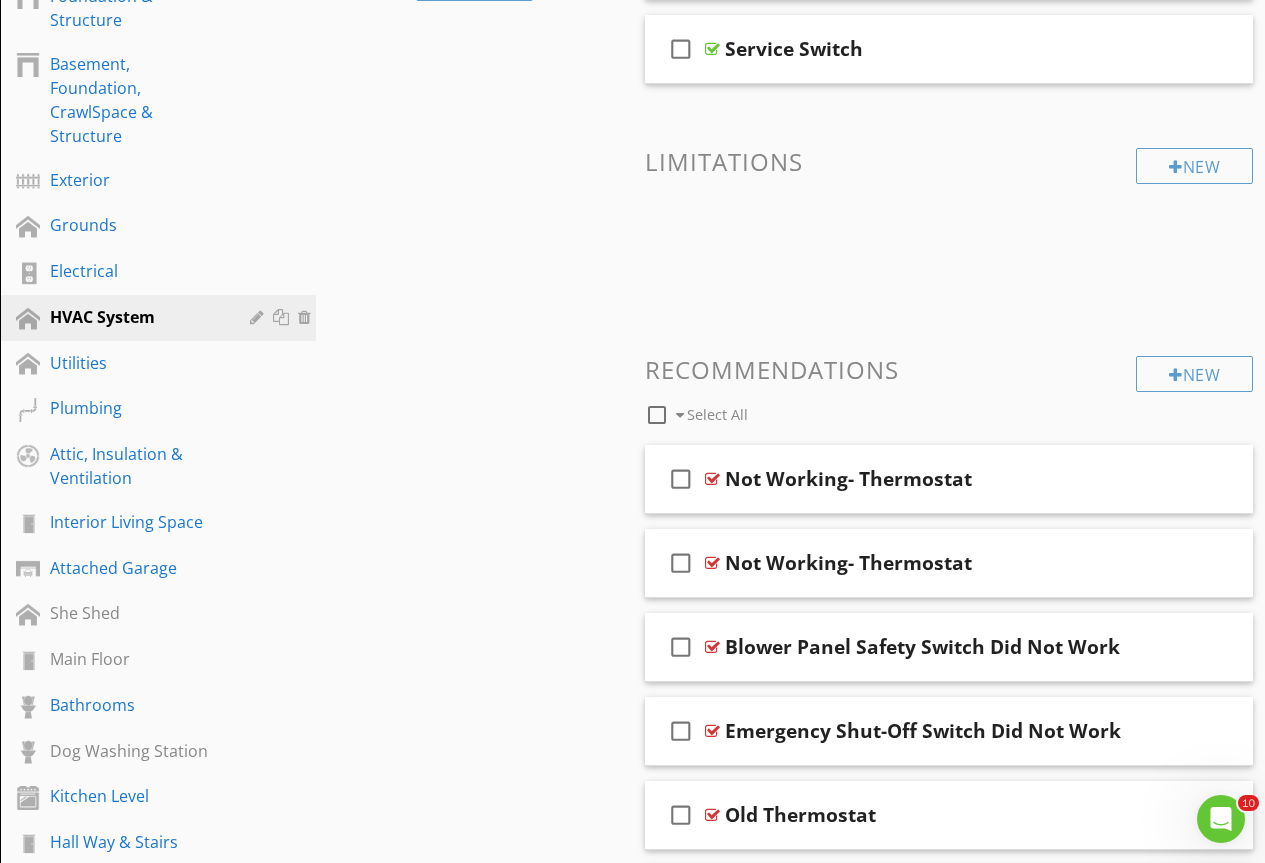 scroll, scrollTop: 184, scrollLeft: 0, axis: vertical 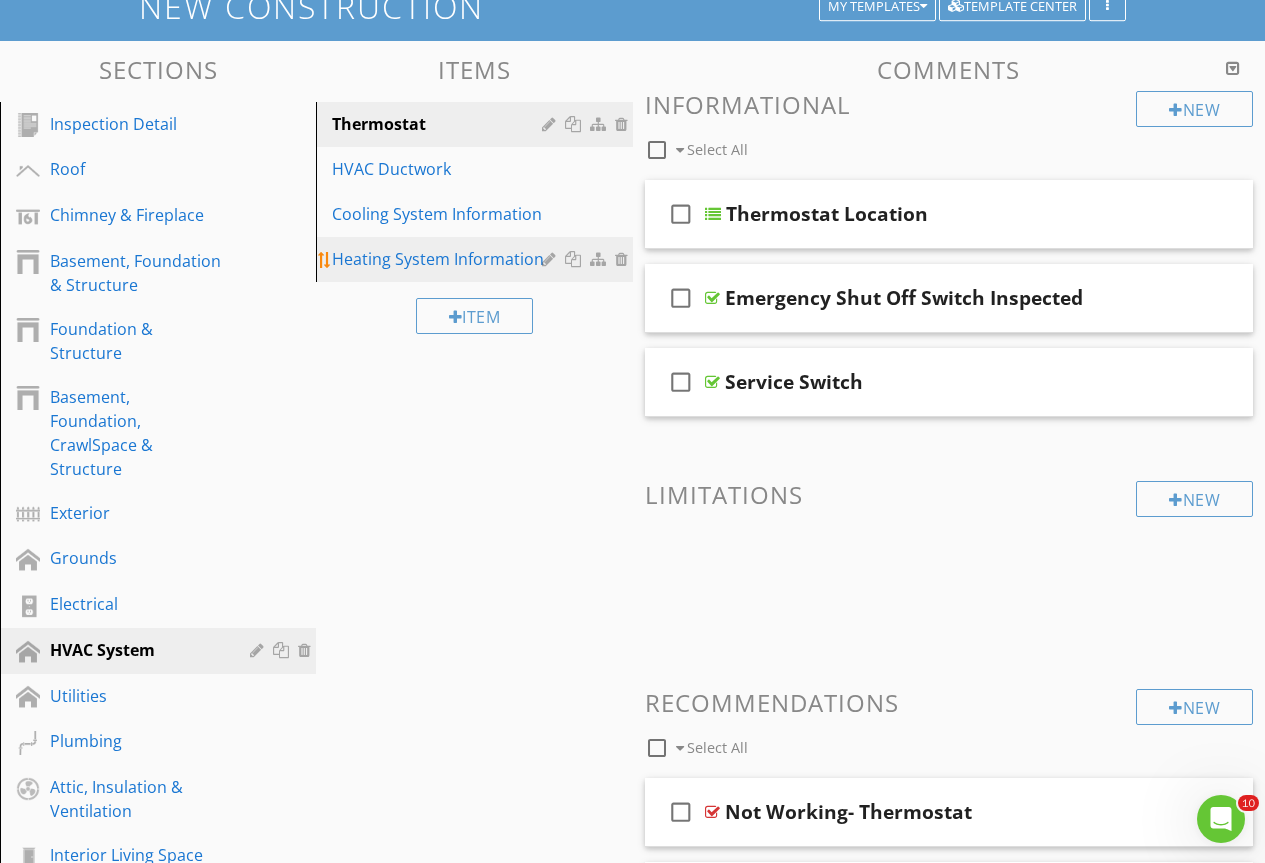 click on "Heating System Information" at bounding box center (477, 259) 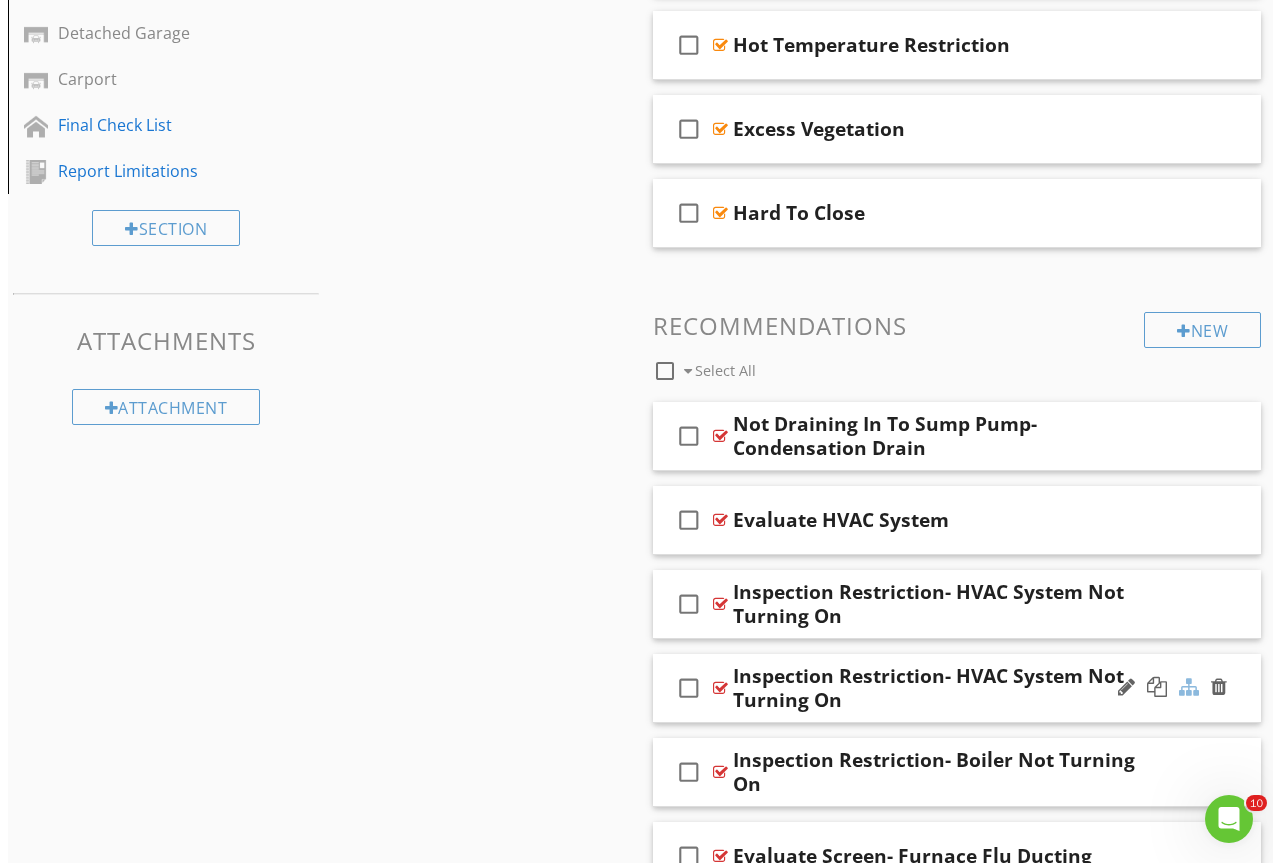 scroll, scrollTop: 1884, scrollLeft: 0, axis: vertical 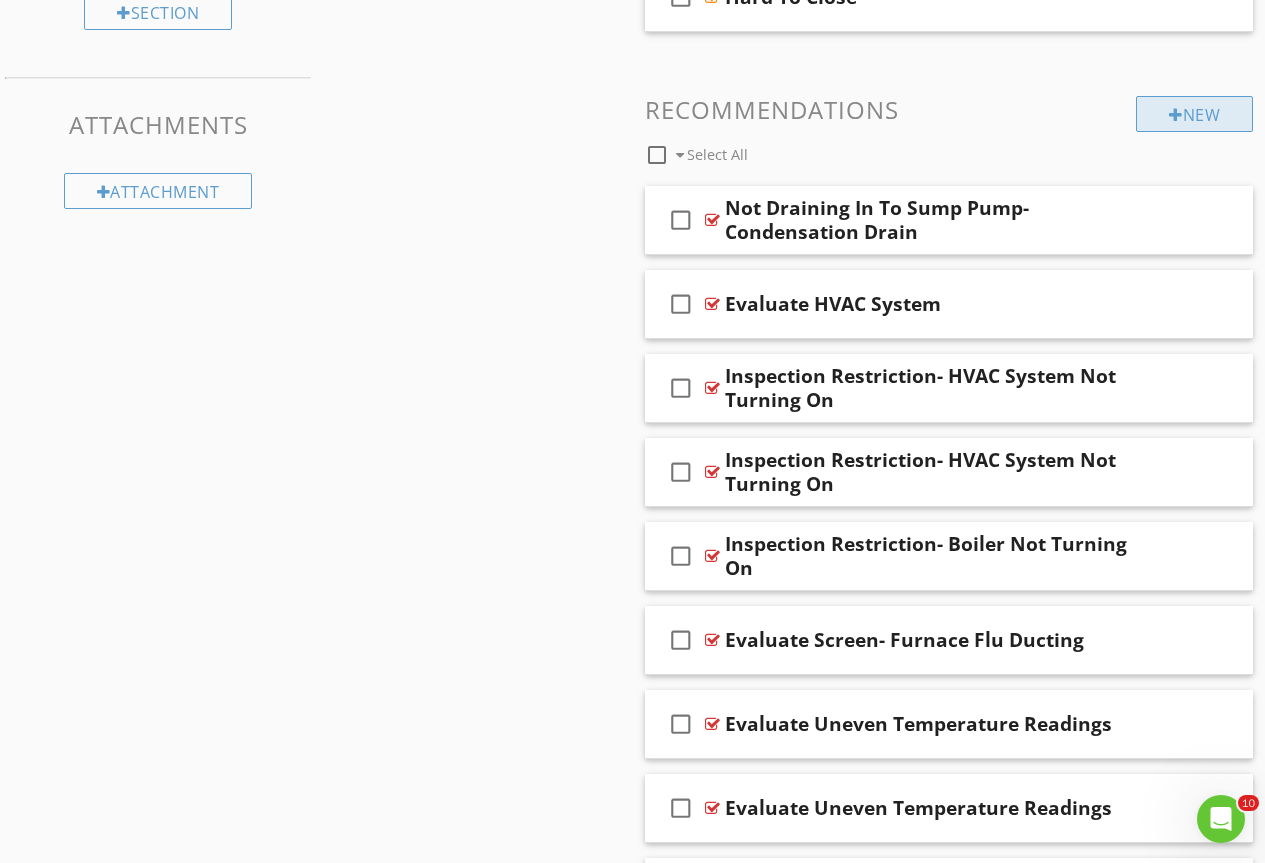 click at bounding box center [1176, 115] 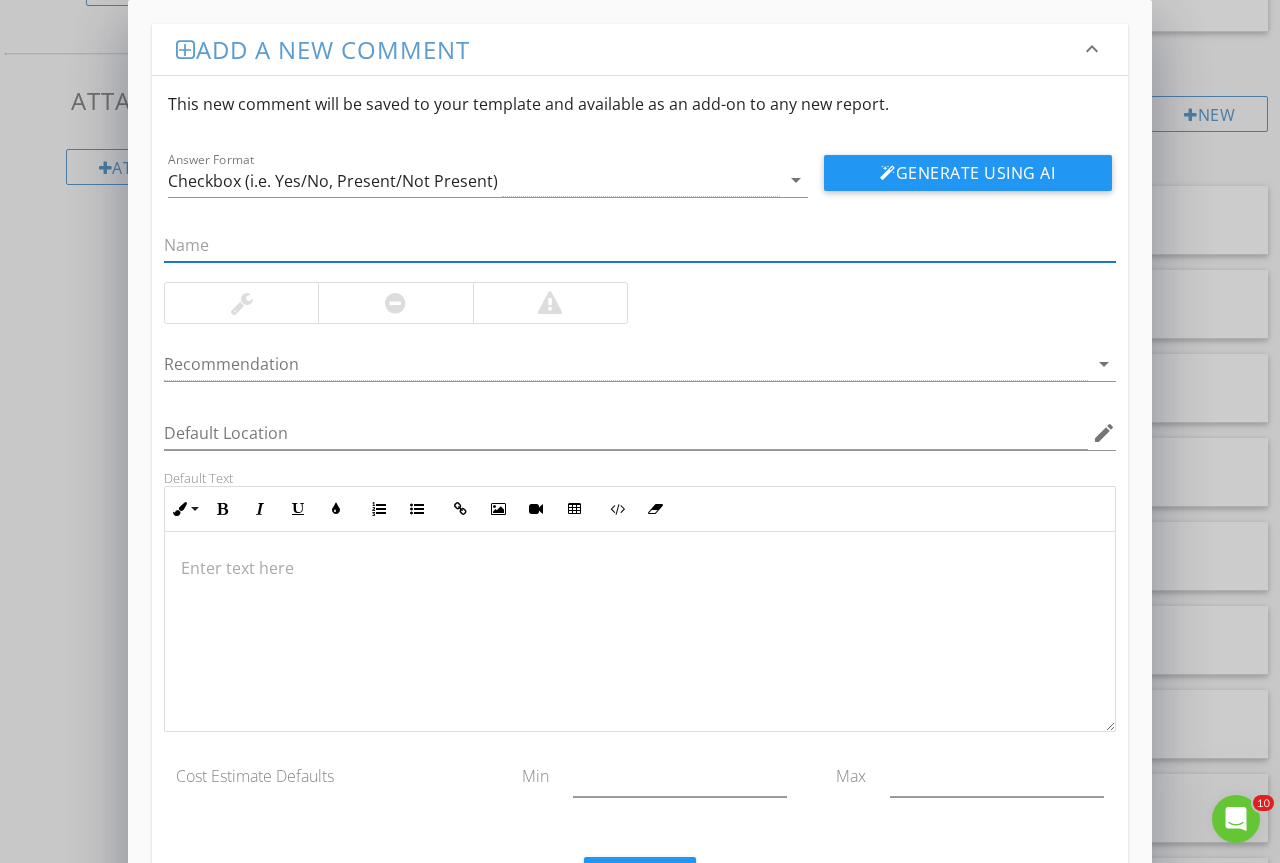 click at bounding box center (640, 245) 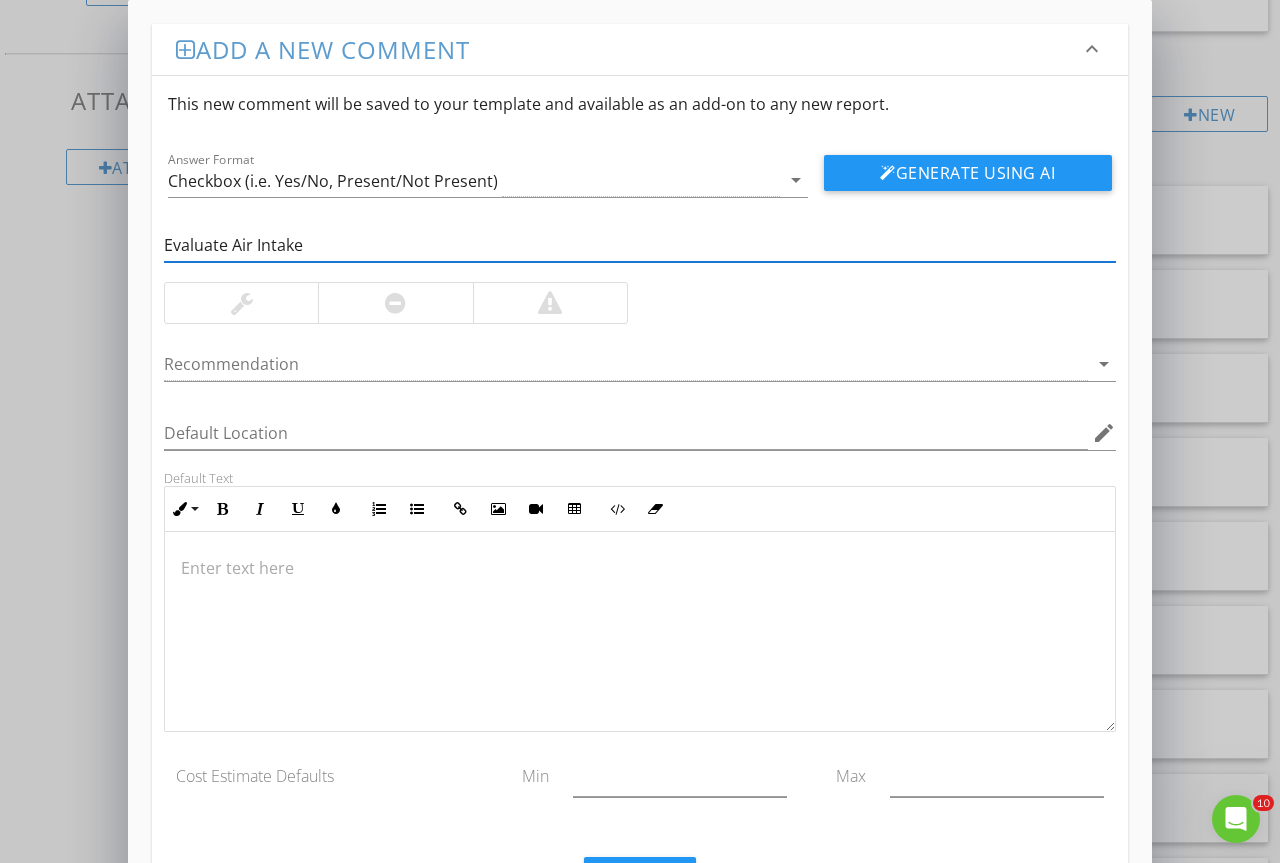 type on "Evaluate Air Intake" 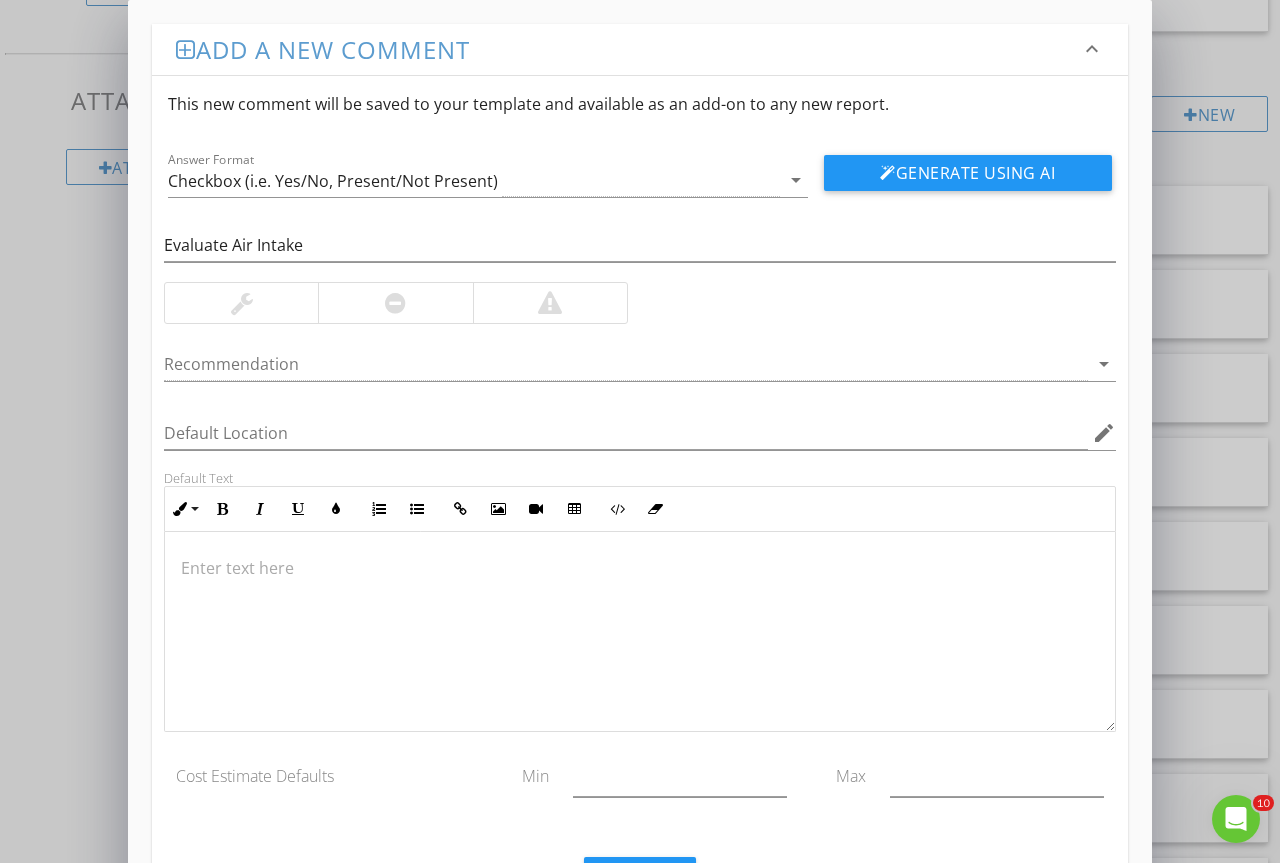 click at bounding box center (242, 303) 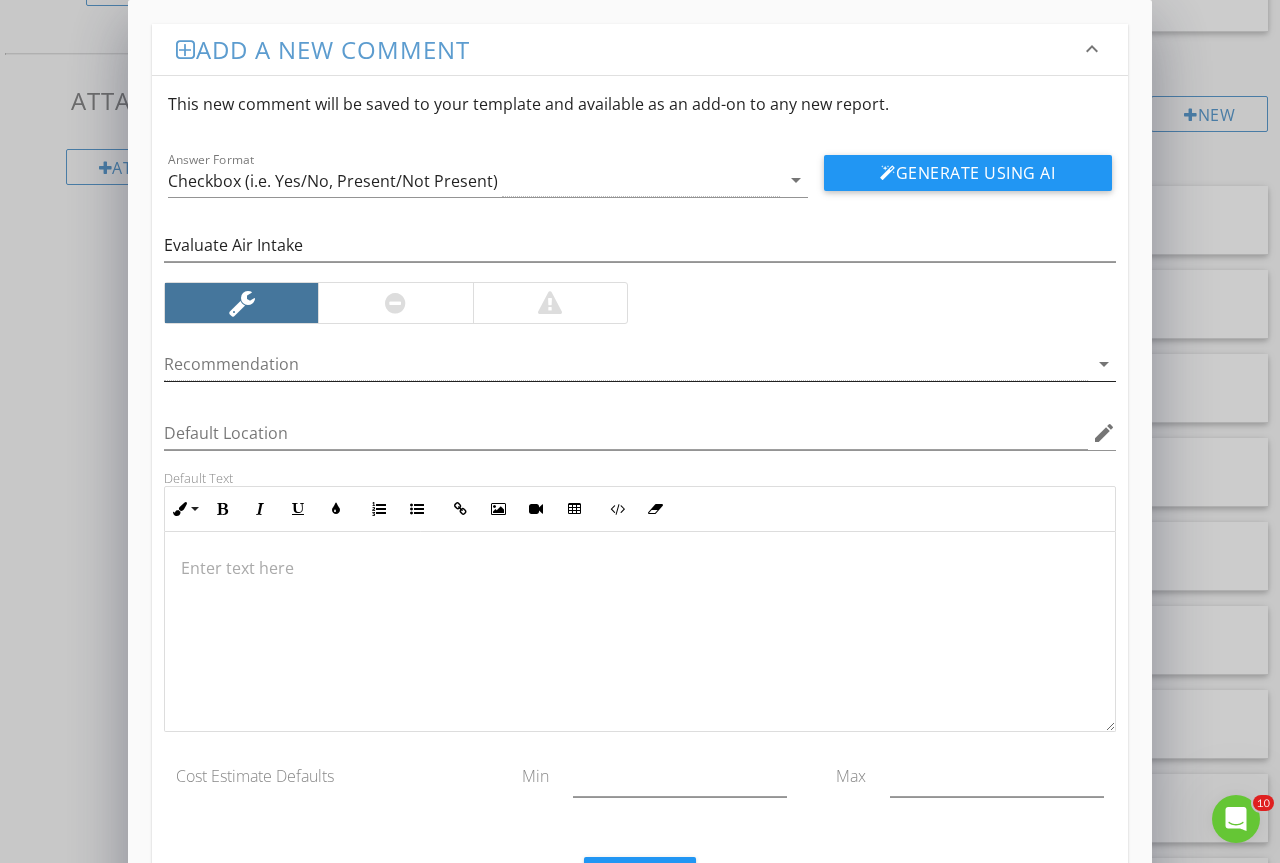 click at bounding box center (626, 364) 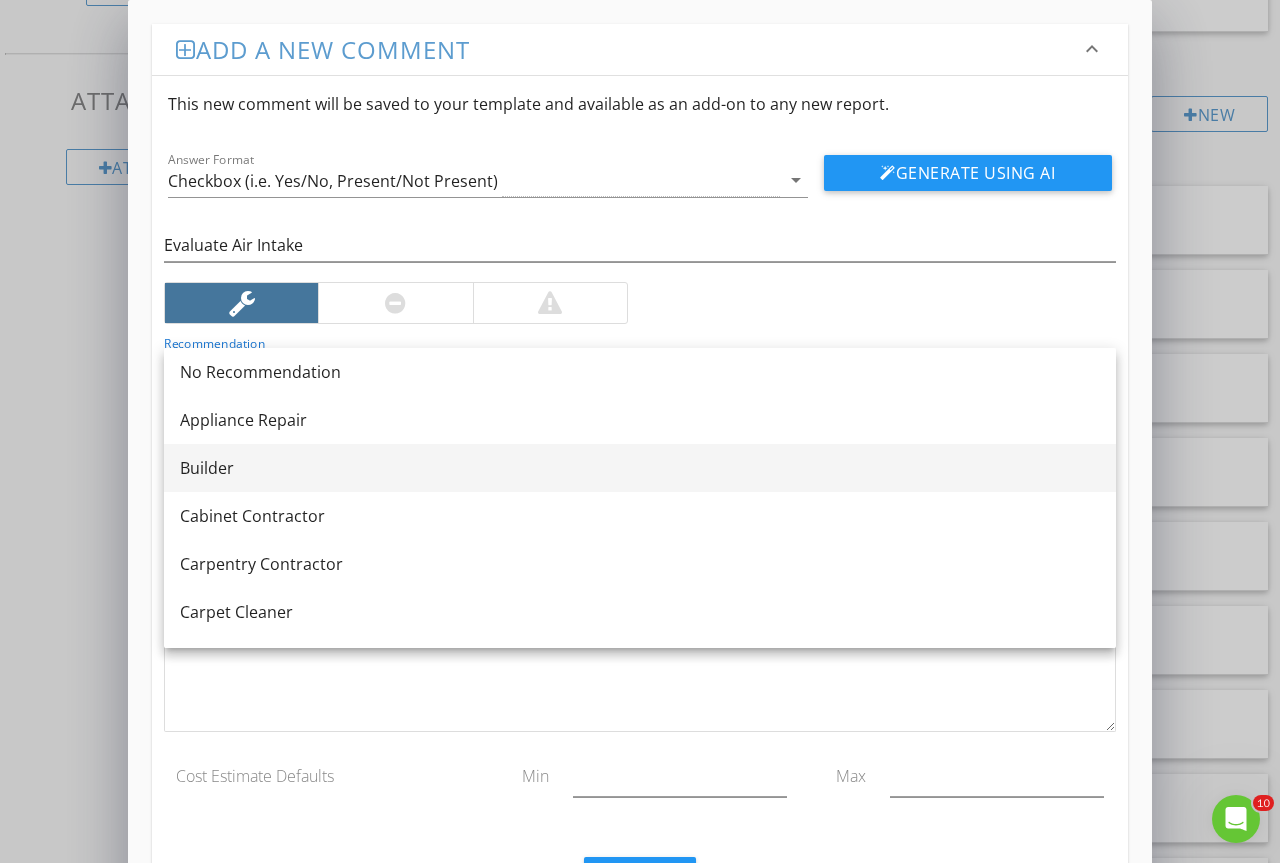 click on "Builder" at bounding box center (640, 468) 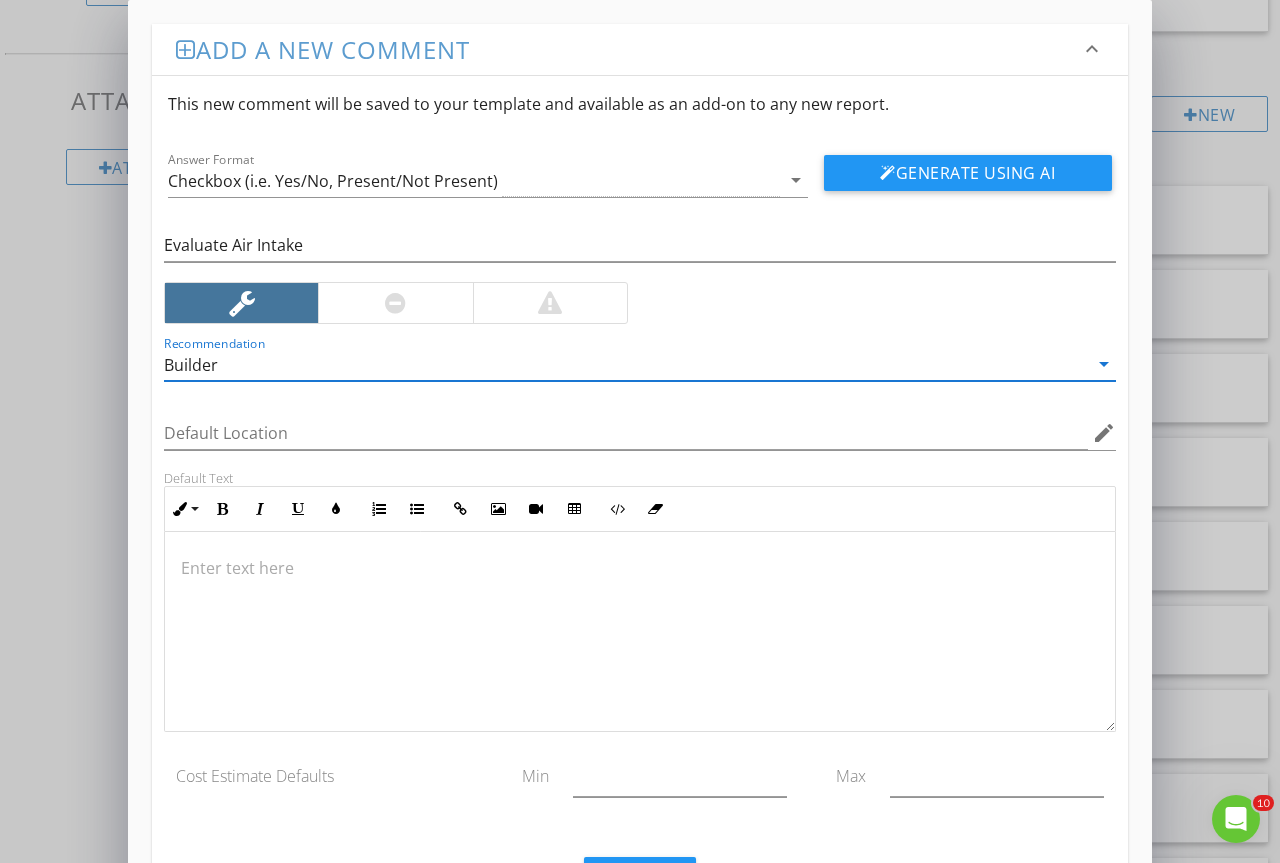 click at bounding box center (640, 568) 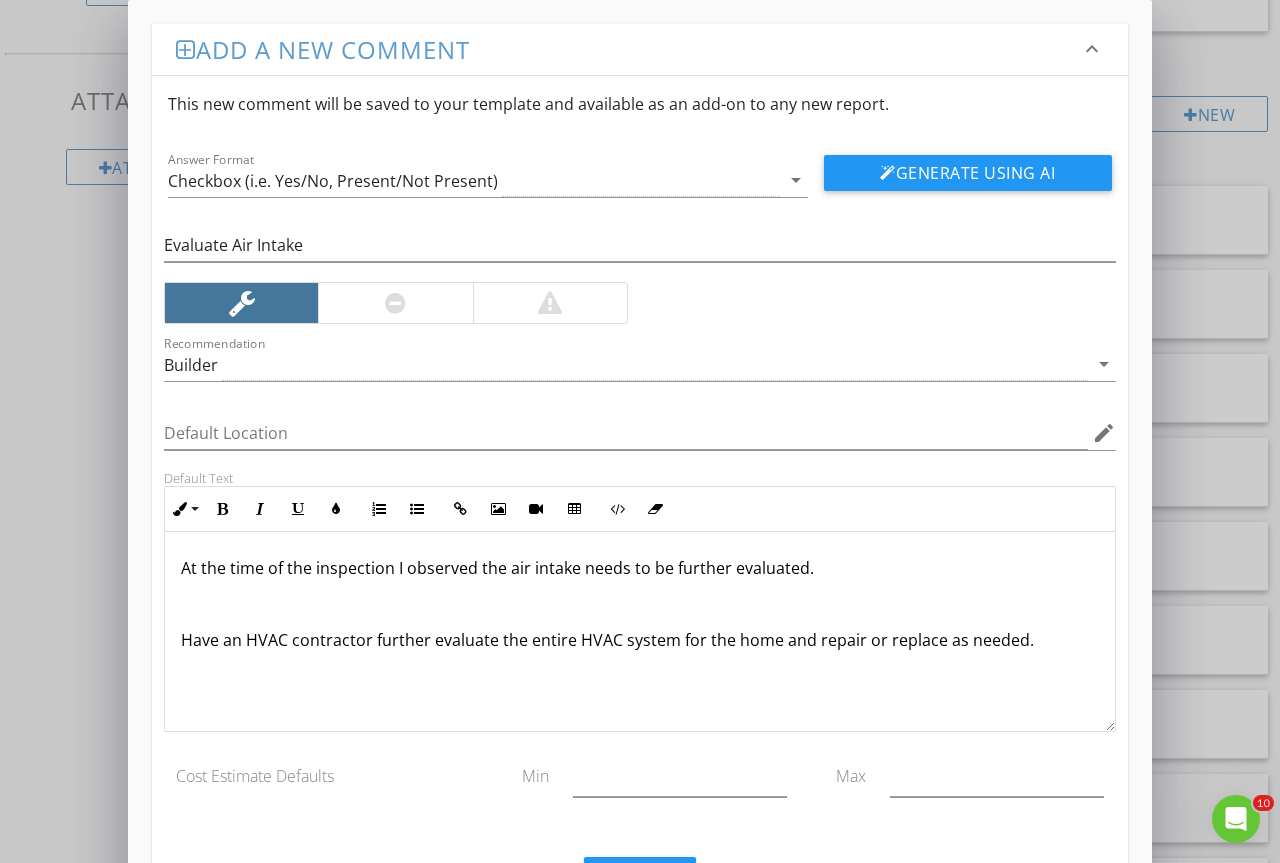 scroll, scrollTop: 1, scrollLeft: 0, axis: vertical 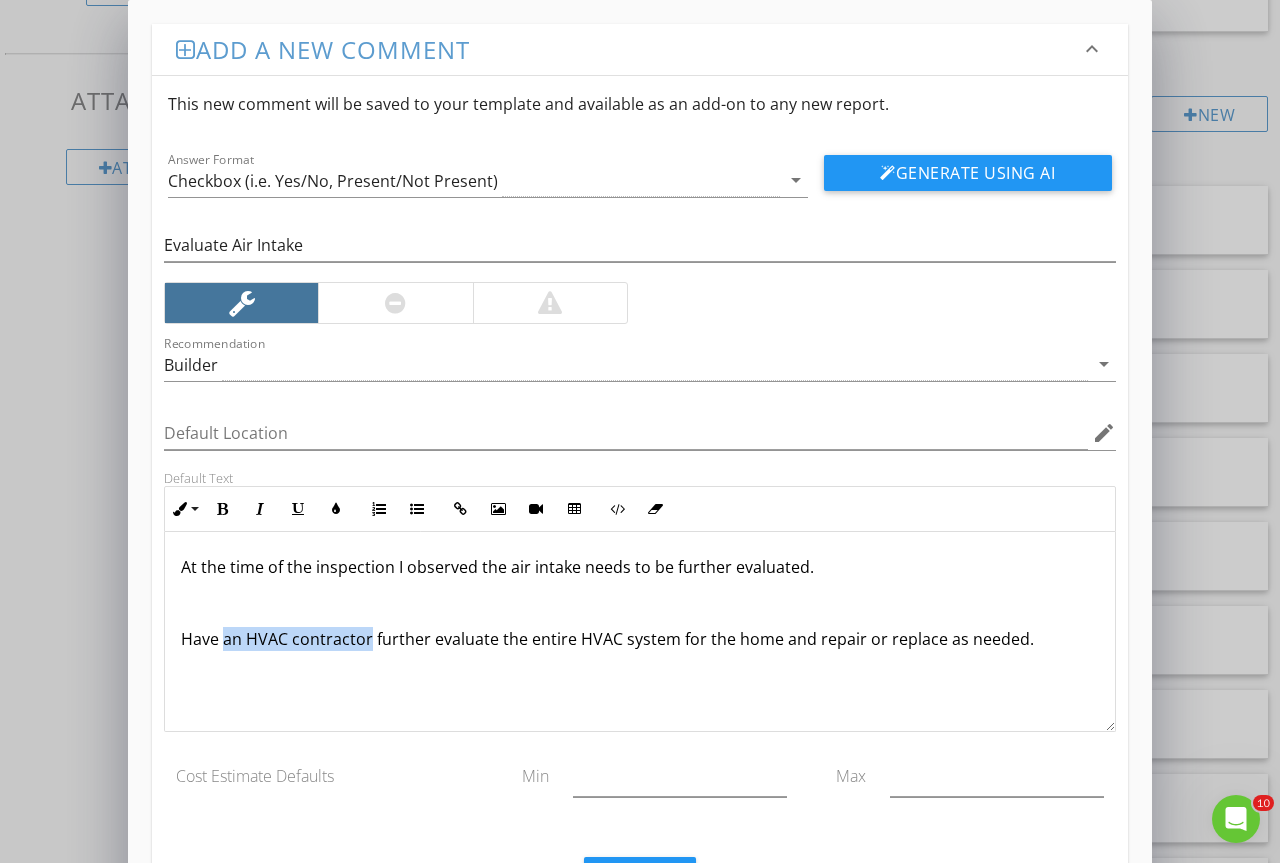 drag, startPoint x: 223, startPoint y: 642, endPoint x: 370, endPoint y: 644, distance: 147.01361 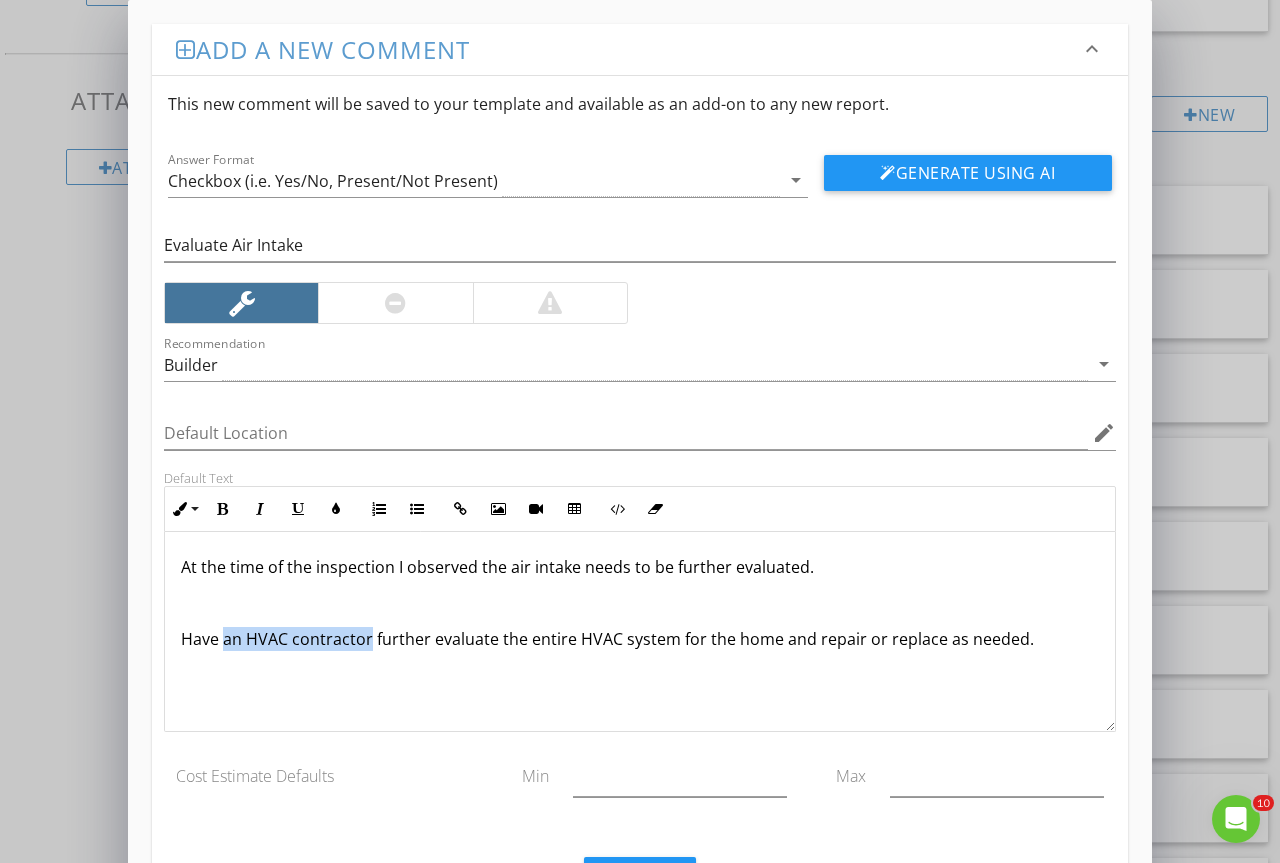 type 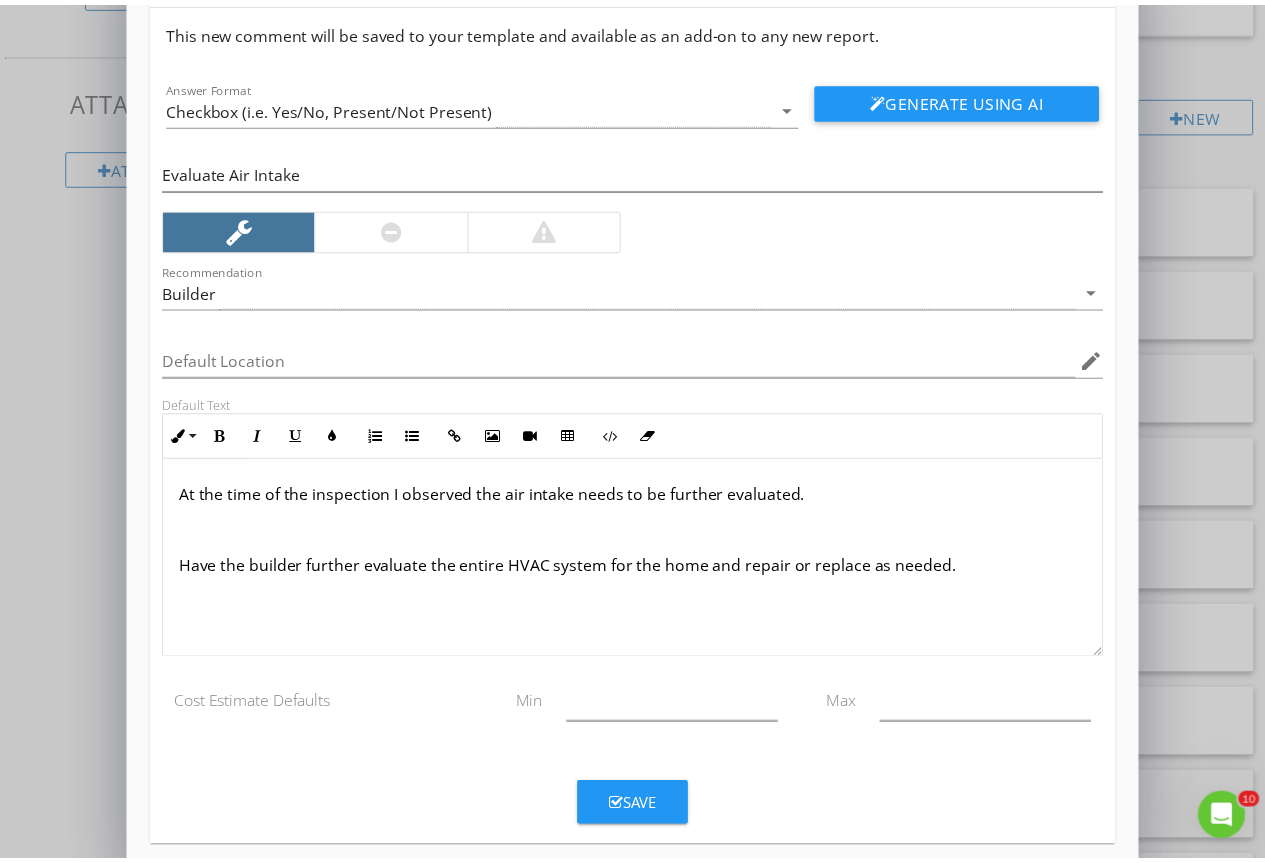 scroll, scrollTop: 94, scrollLeft: 0, axis: vertical 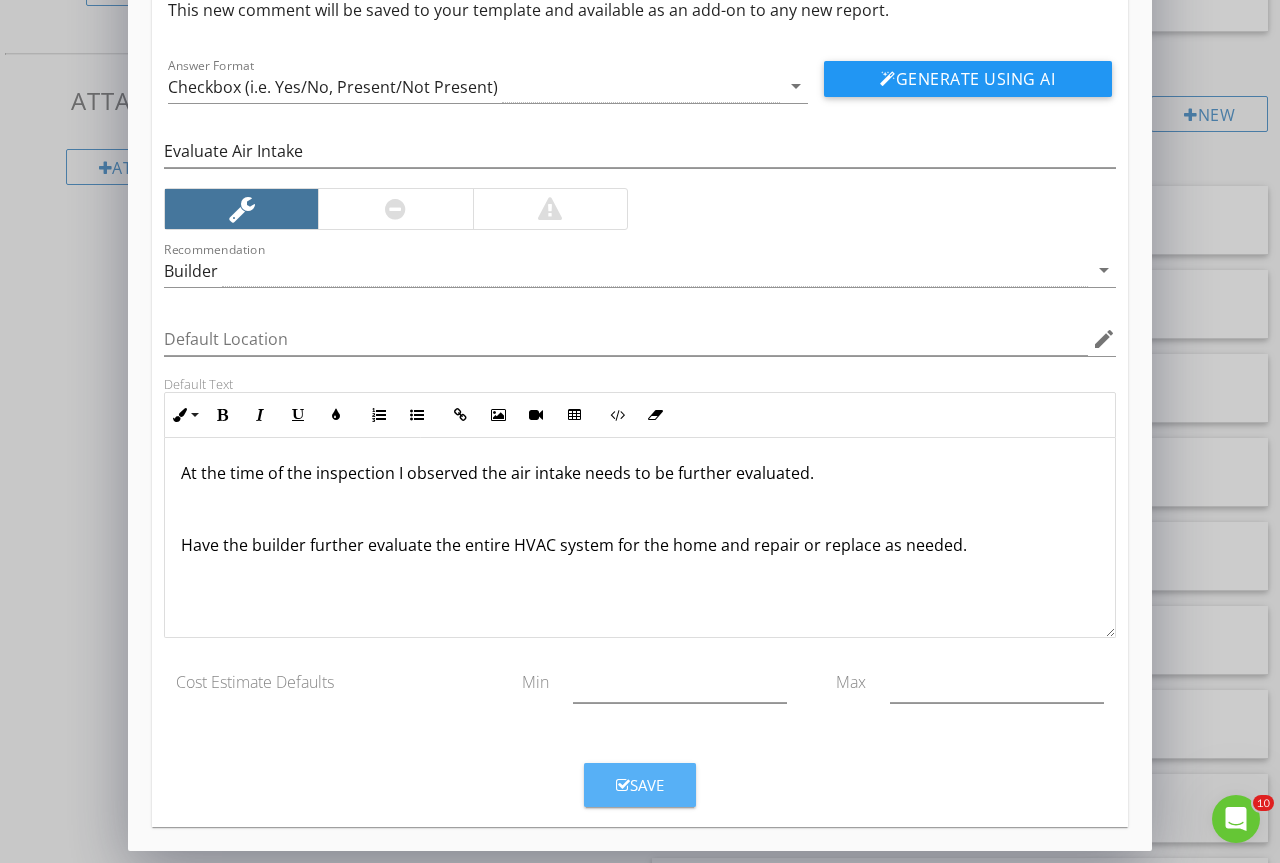 click at bounding box center (623, 785) 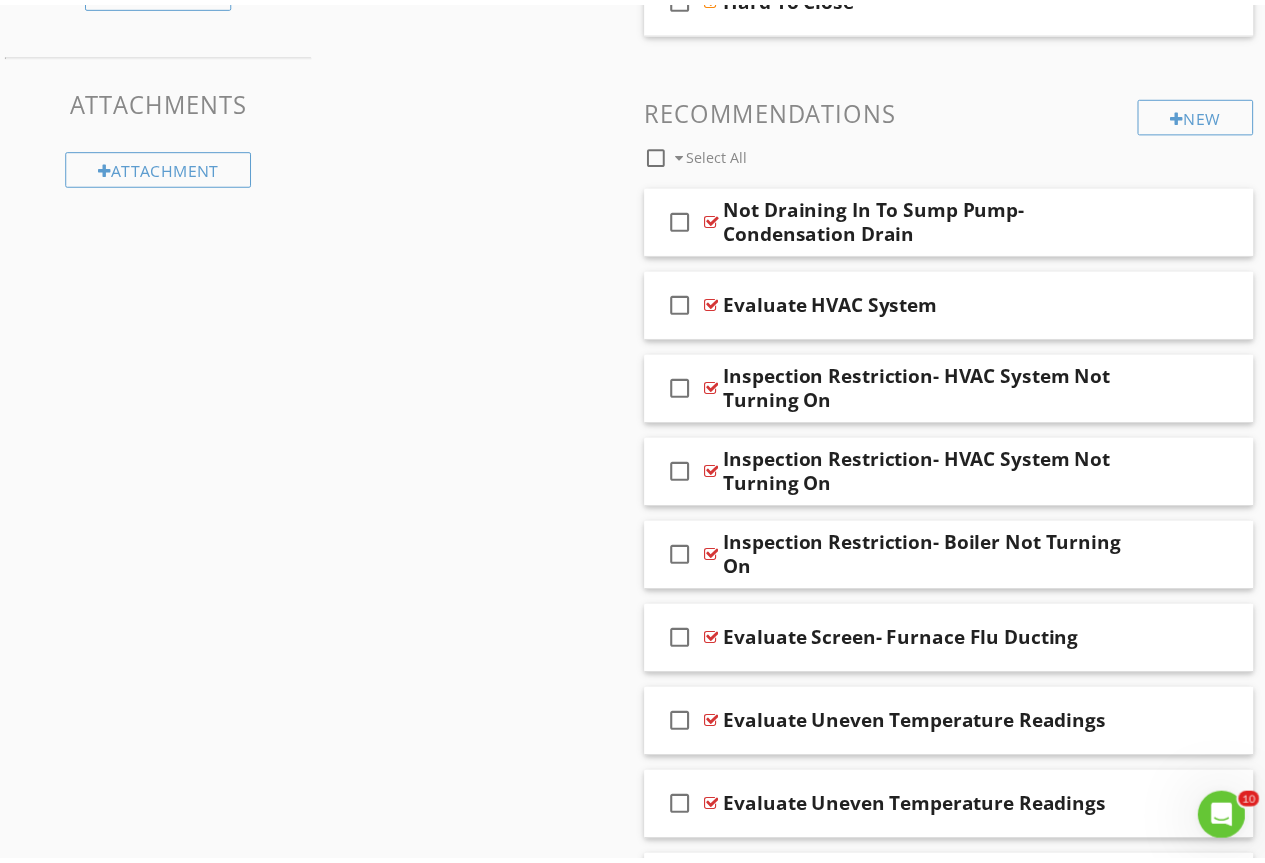 scroll, scrollTop: 0, scrollLeft: 0, axis: both 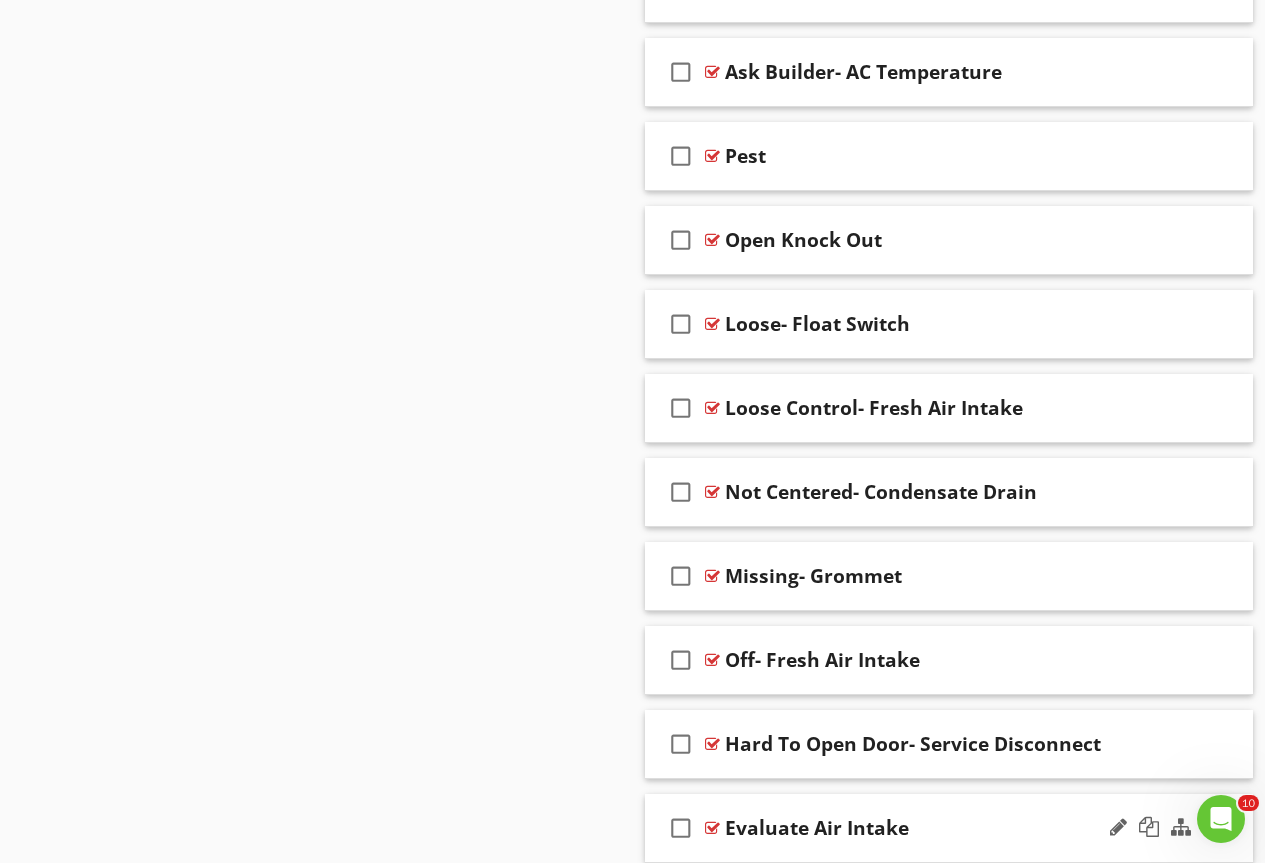 type 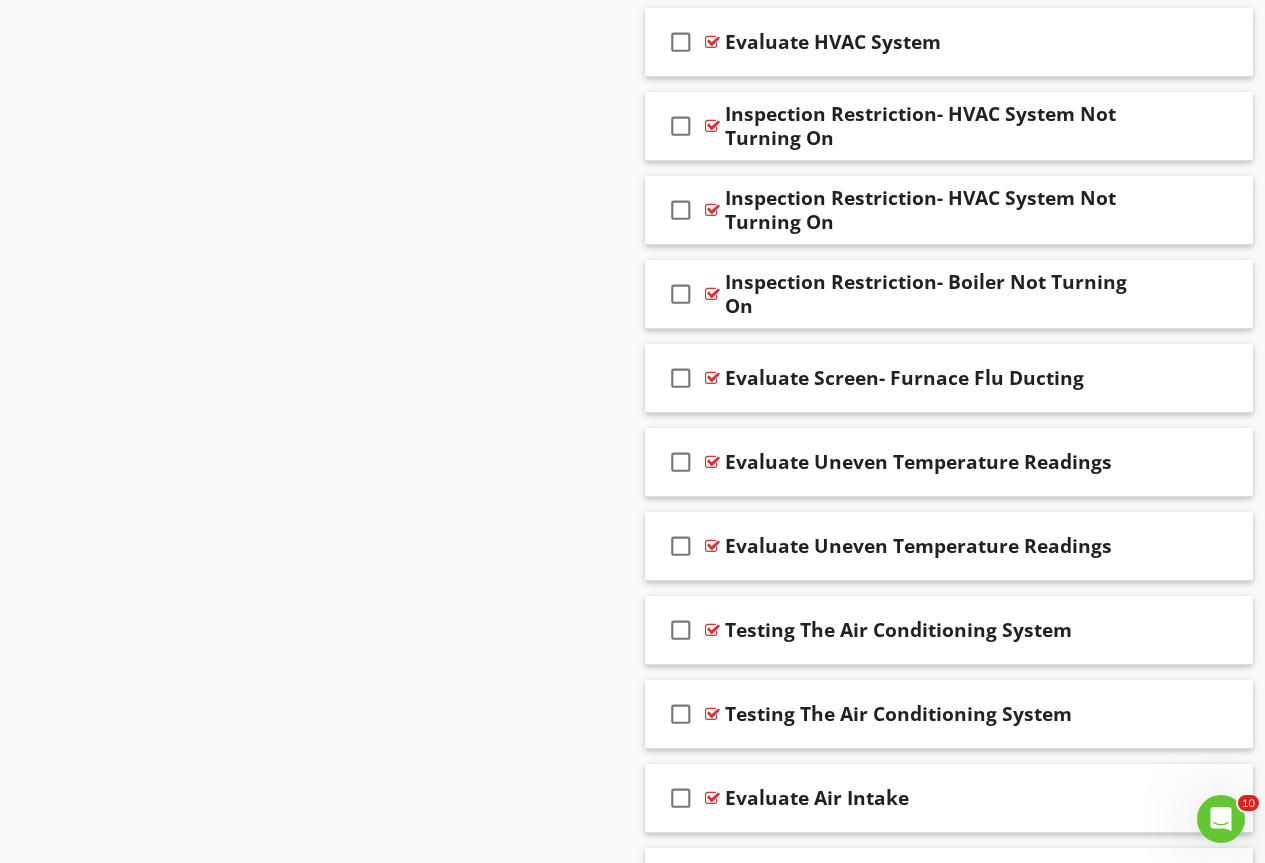 scroll, scrollTop: 2176, scrollLeft: 0, axis: vertical 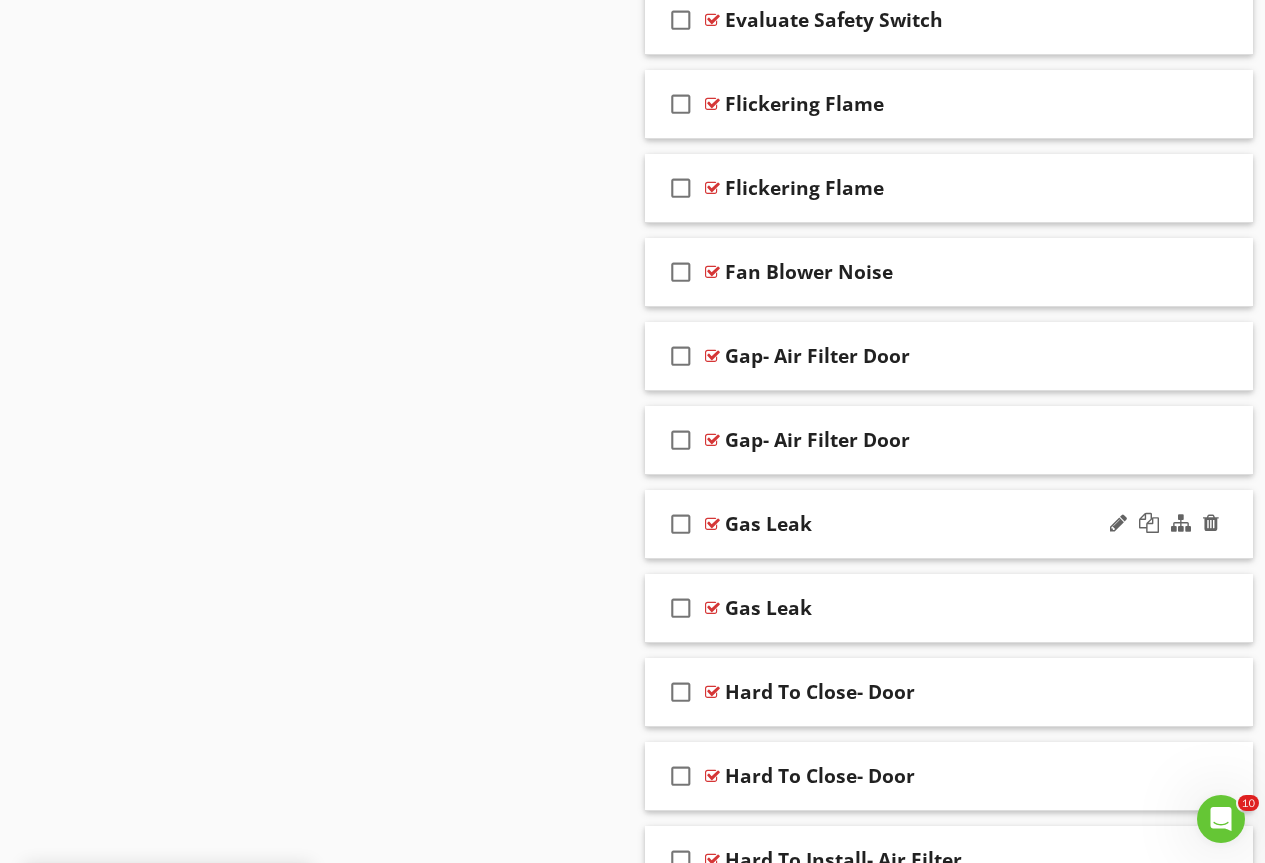 click at bounding box center [712, 524] 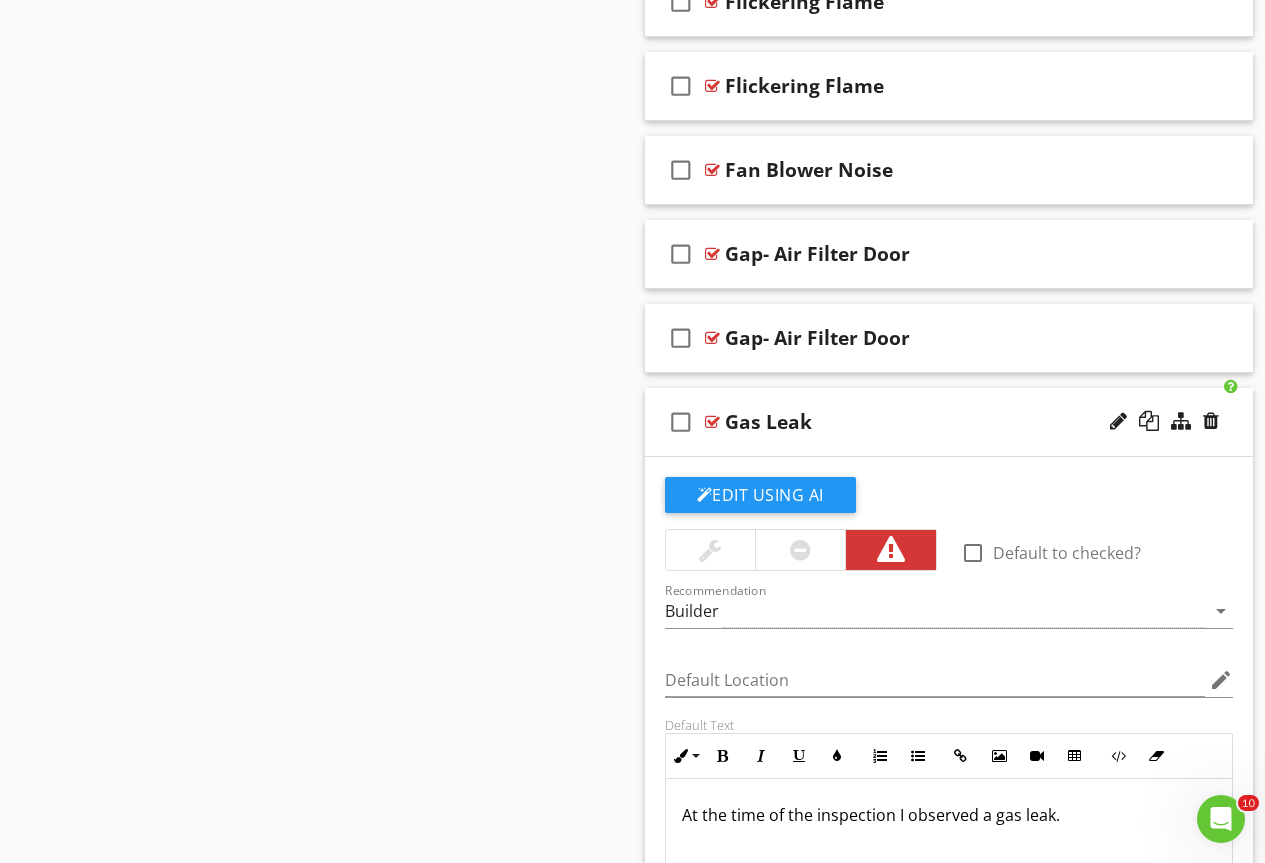 scroll, scrollTop: 16060, scrollLeft: 0, axis: vertical 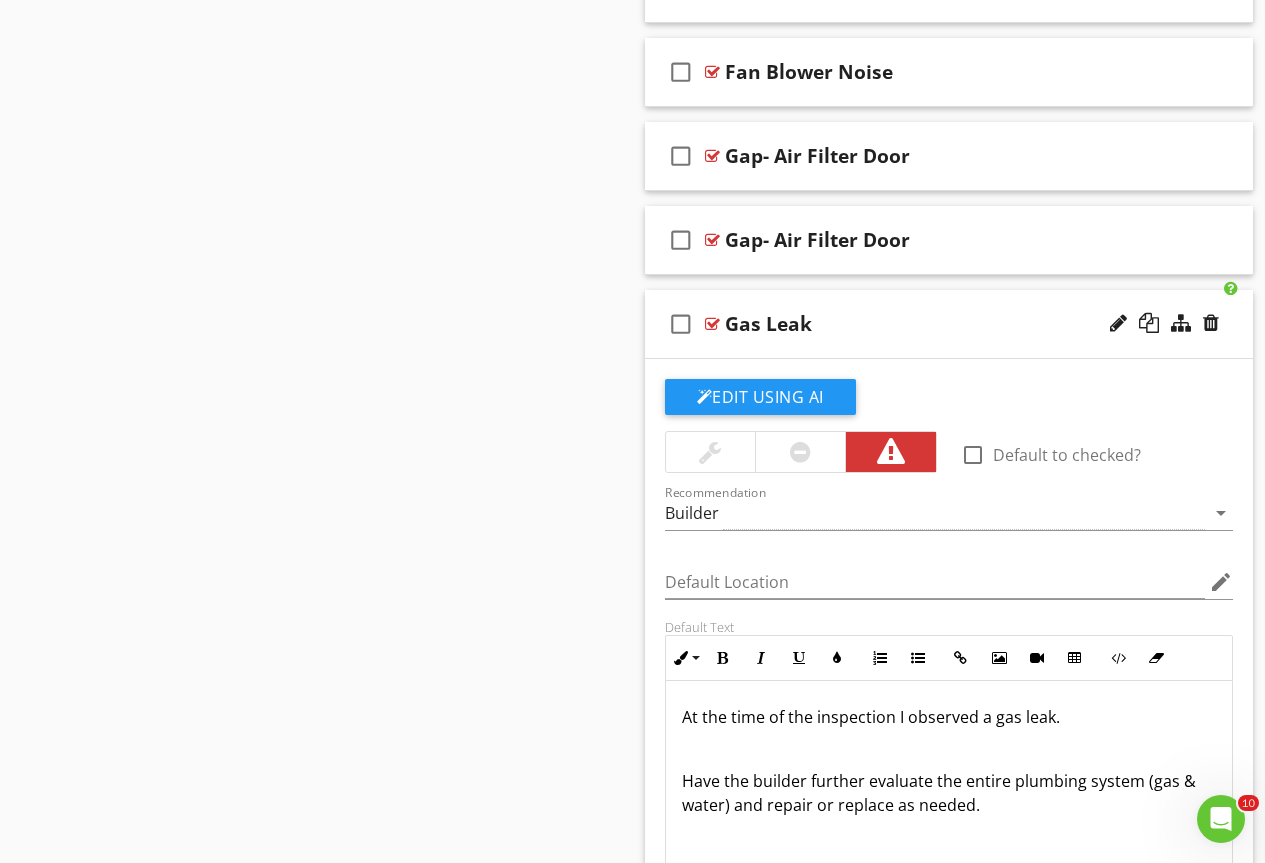 click at bounding box center (710, 452) 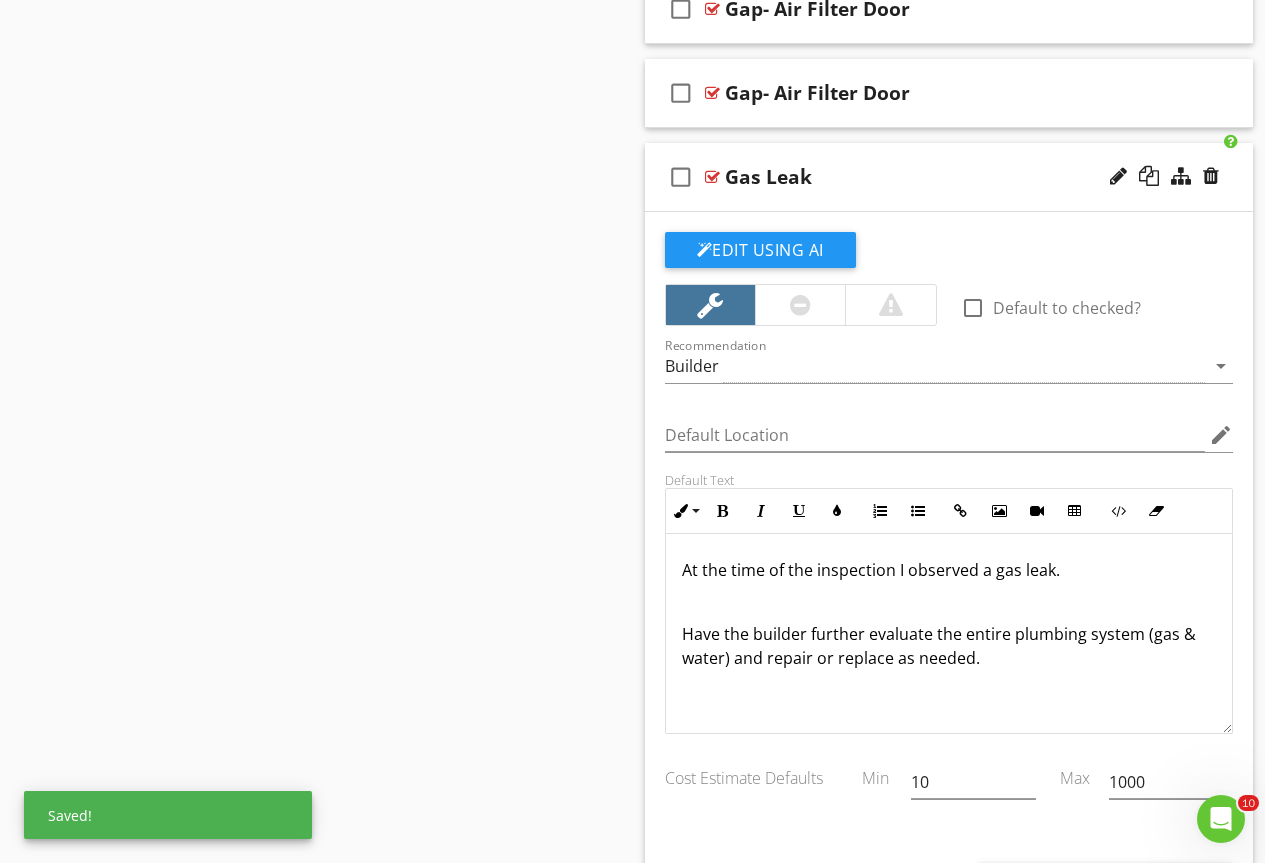 scroll, scrollTop: 16360, scrollLeft: 0, axis: vertical 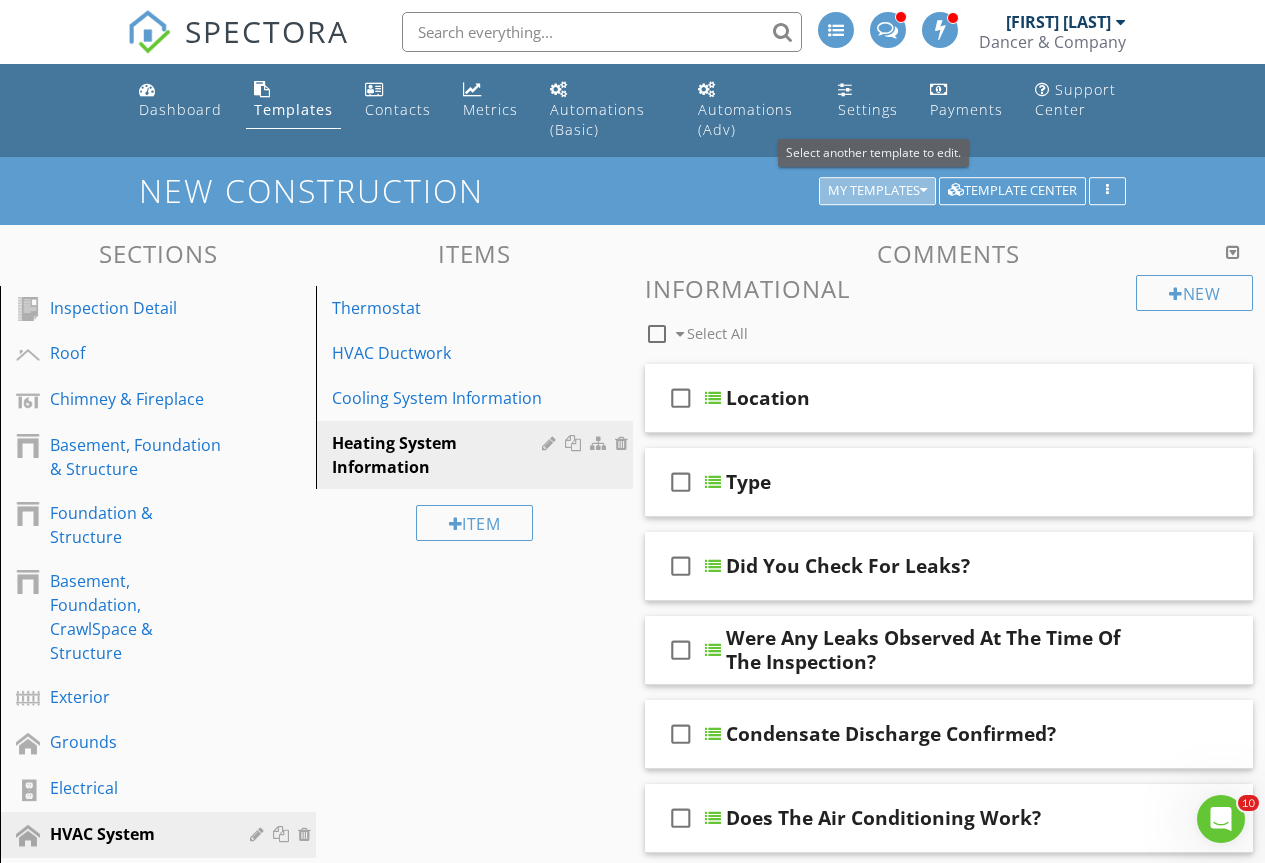 click on "My Templates" at bounding box center (877, 191) 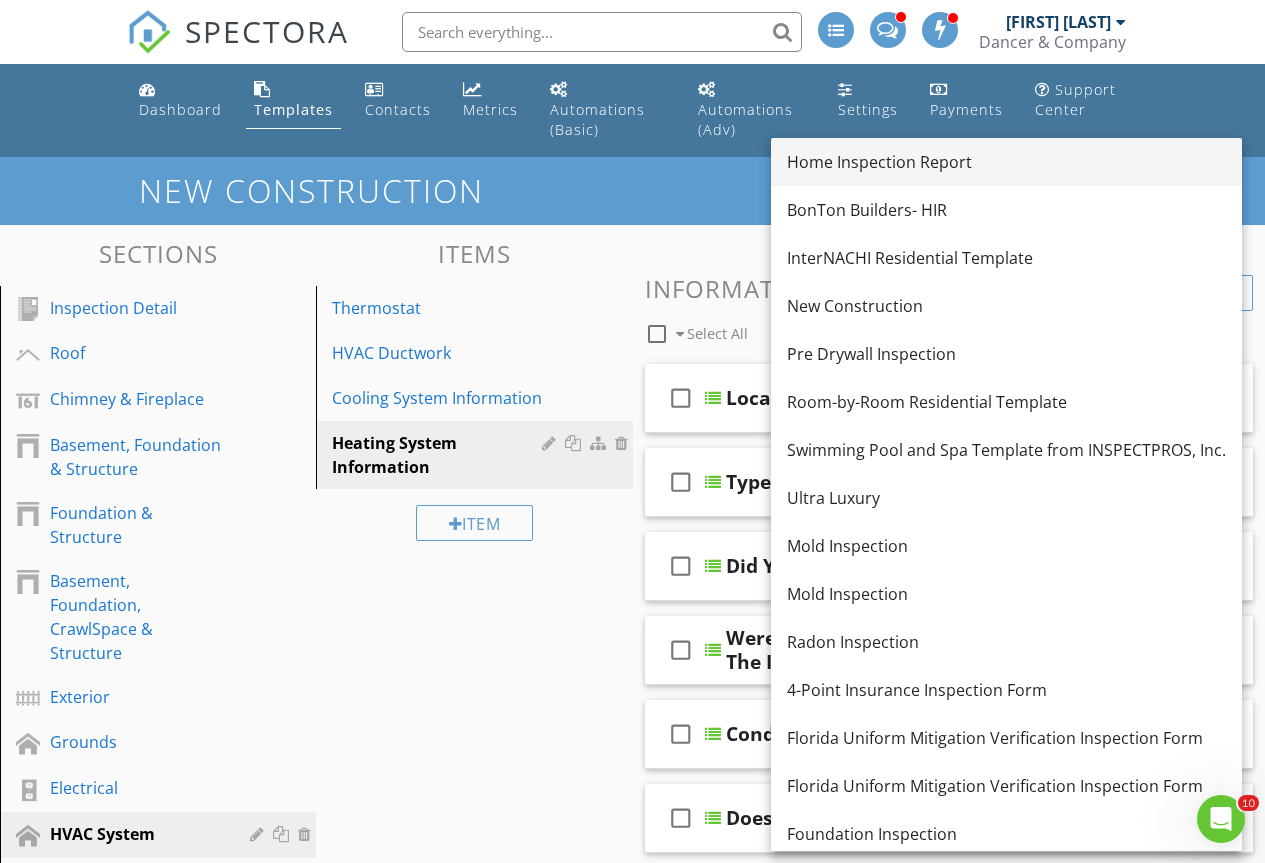 click on "Home Inspection Report" at bounding box center [1006, 162] 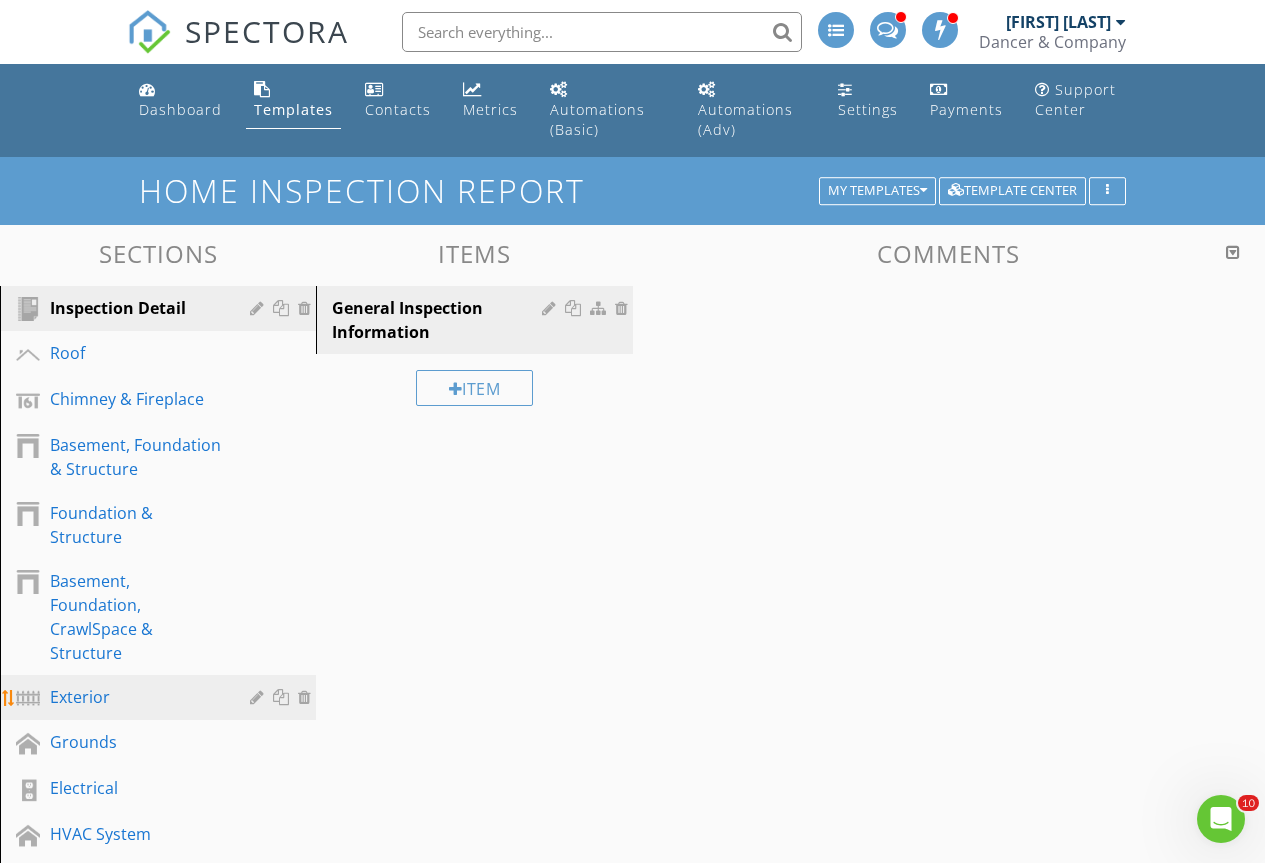 click on "Exterior" at bounding box center [161, 698] 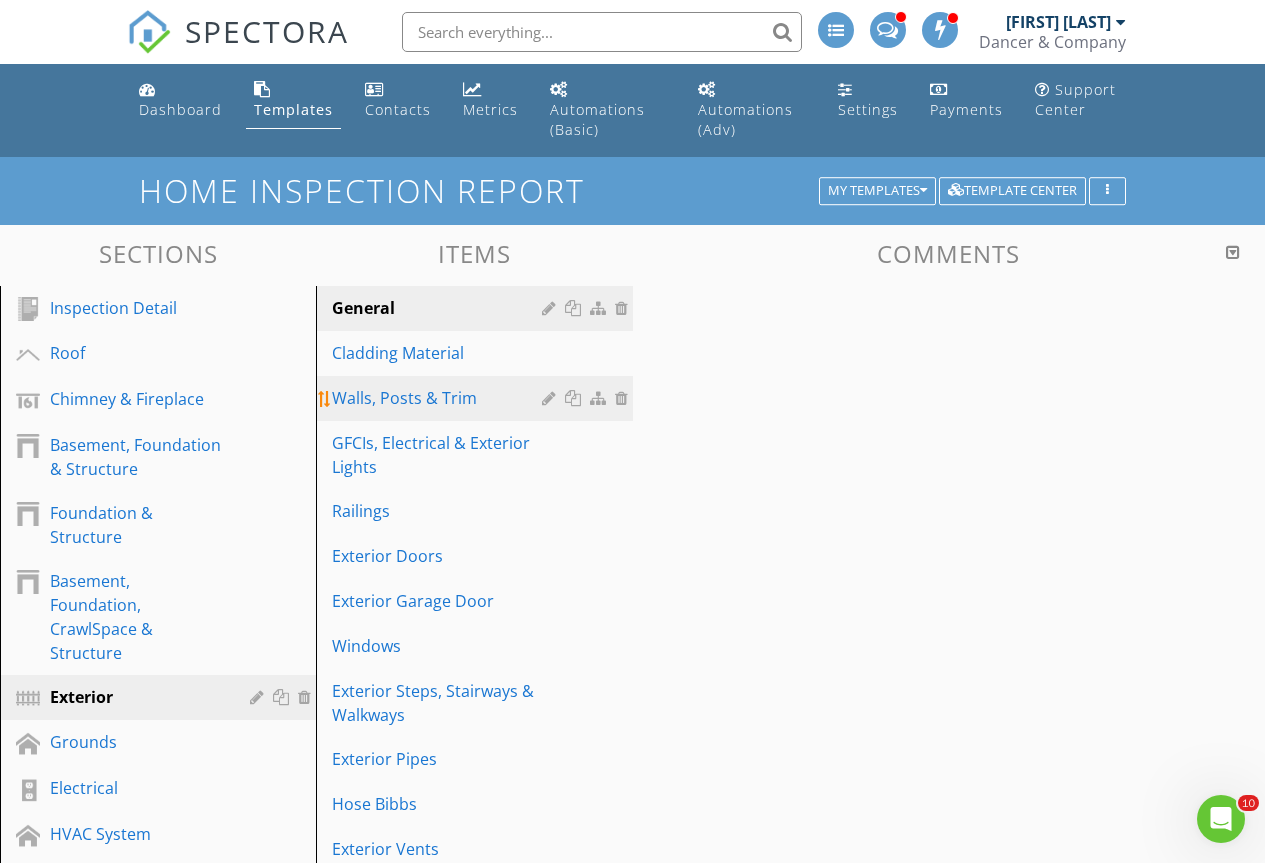 click on "Walls, Posts & Trim" at bounding box center [439, 398] 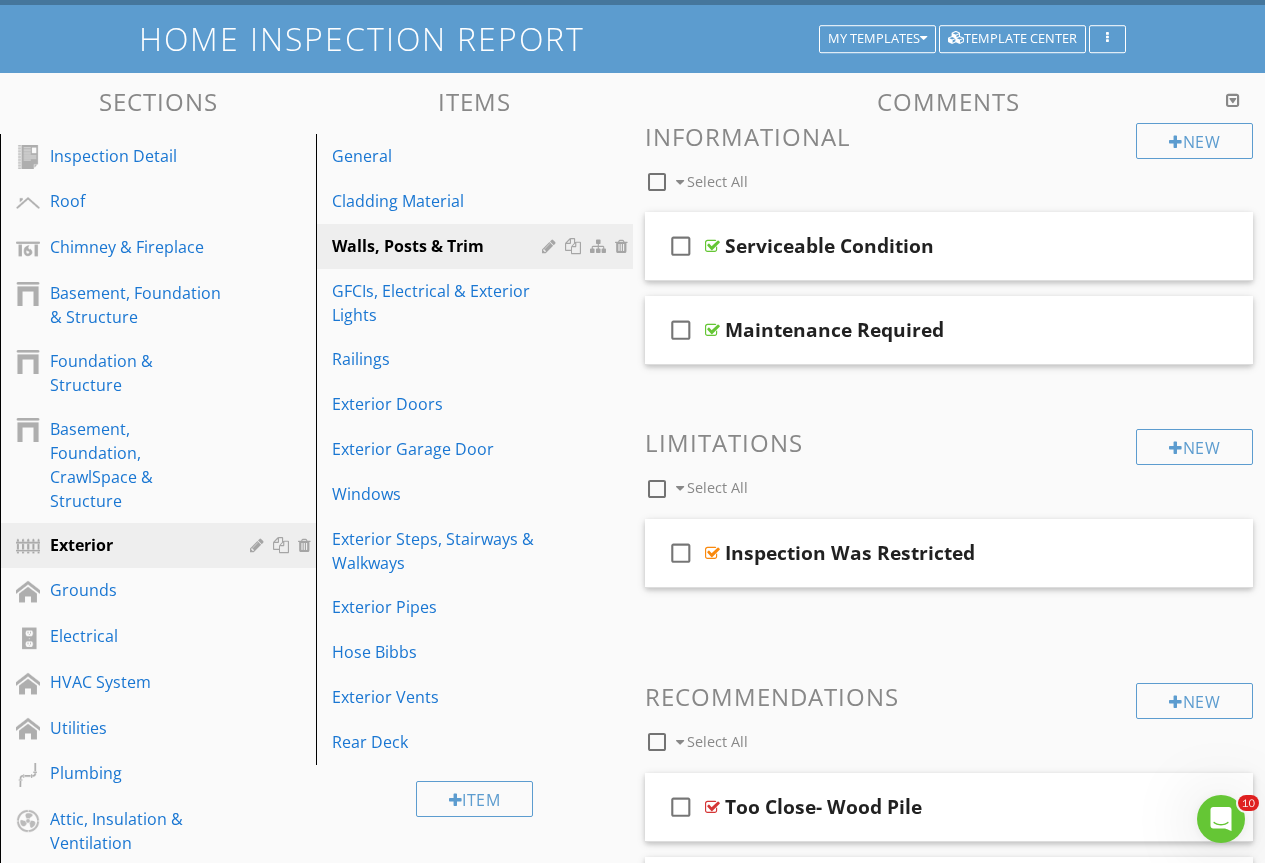 scroll, scrollTop: 500, scrollLeft: 0, axis: vertical 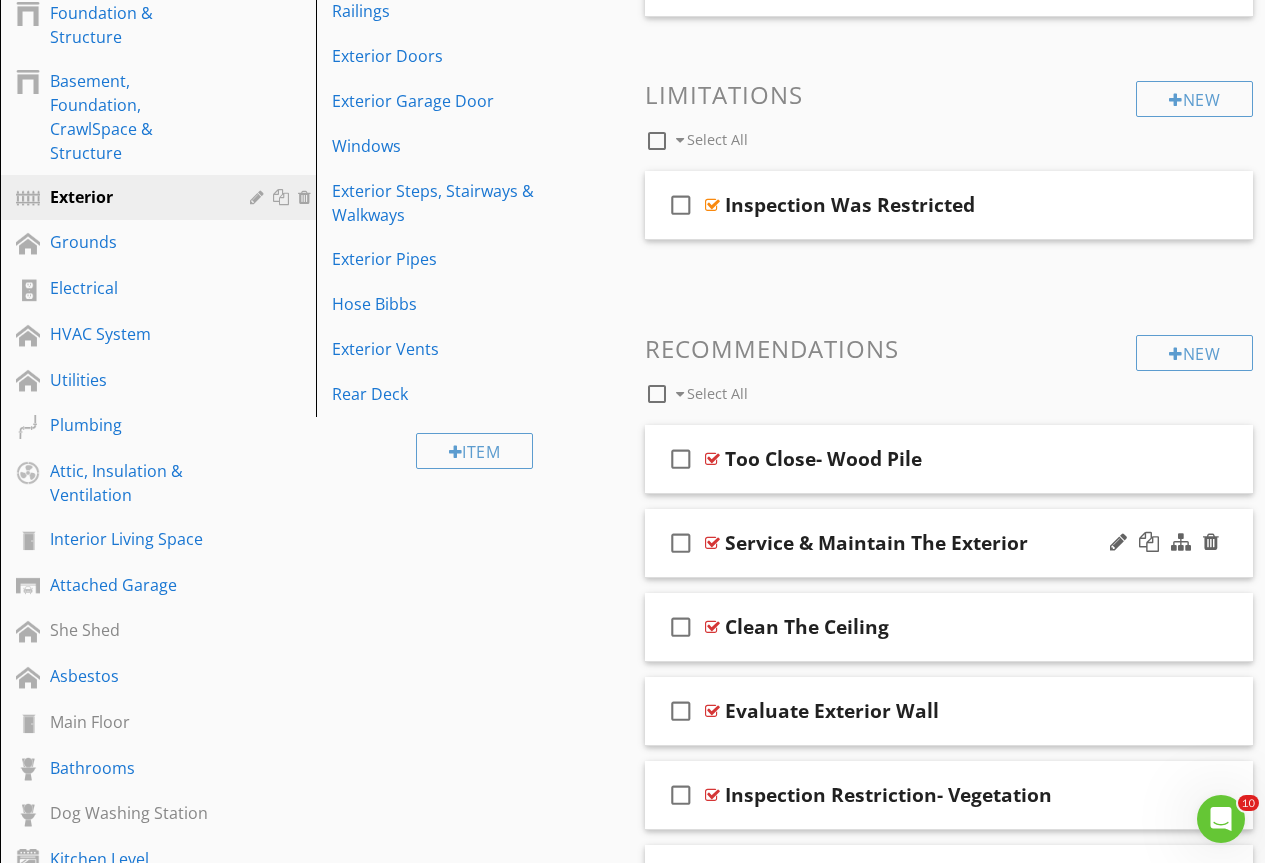 click on "check_box_outline_blank
Service & Maintain The Exterior" at bounding box center (949, 543) 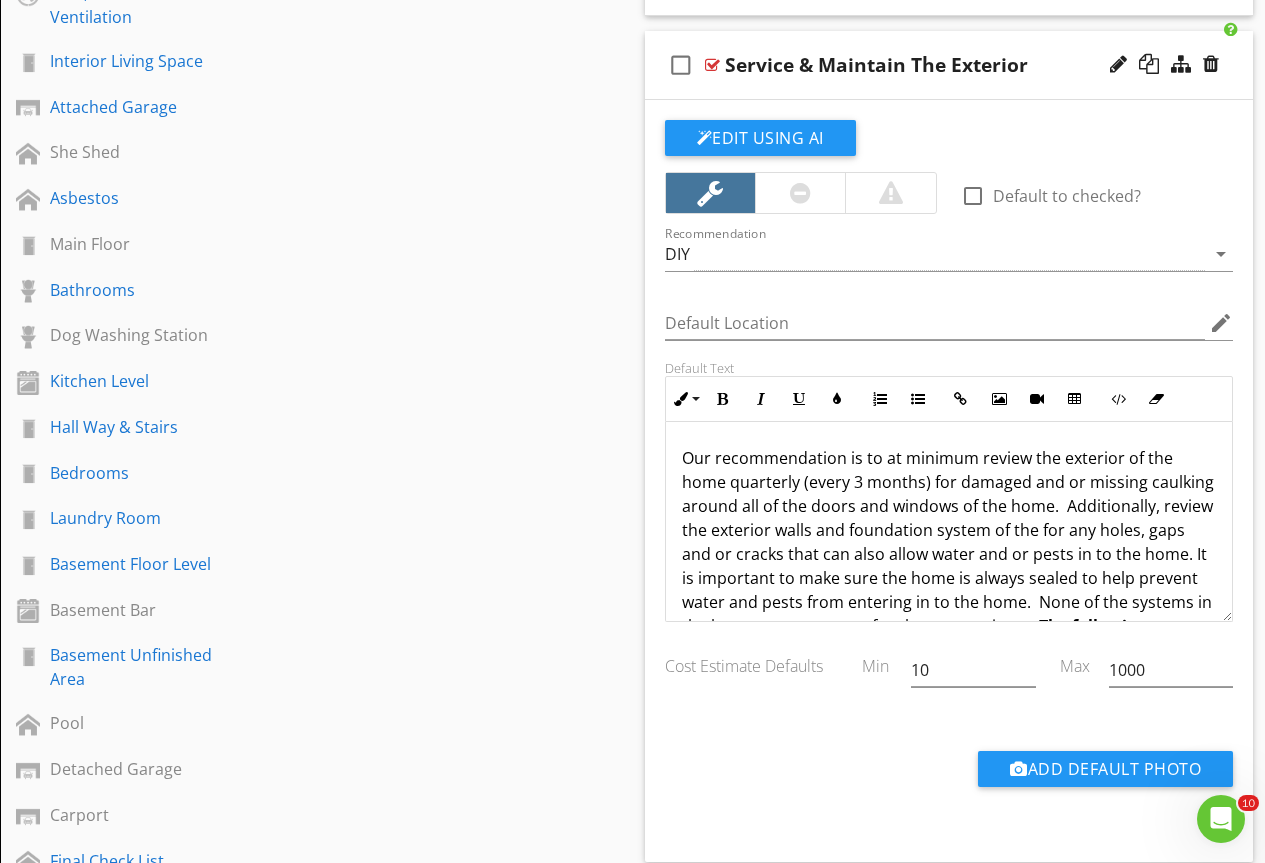 scroll, scrollTop: 1000, scrollLeft: 0, axis: vertical 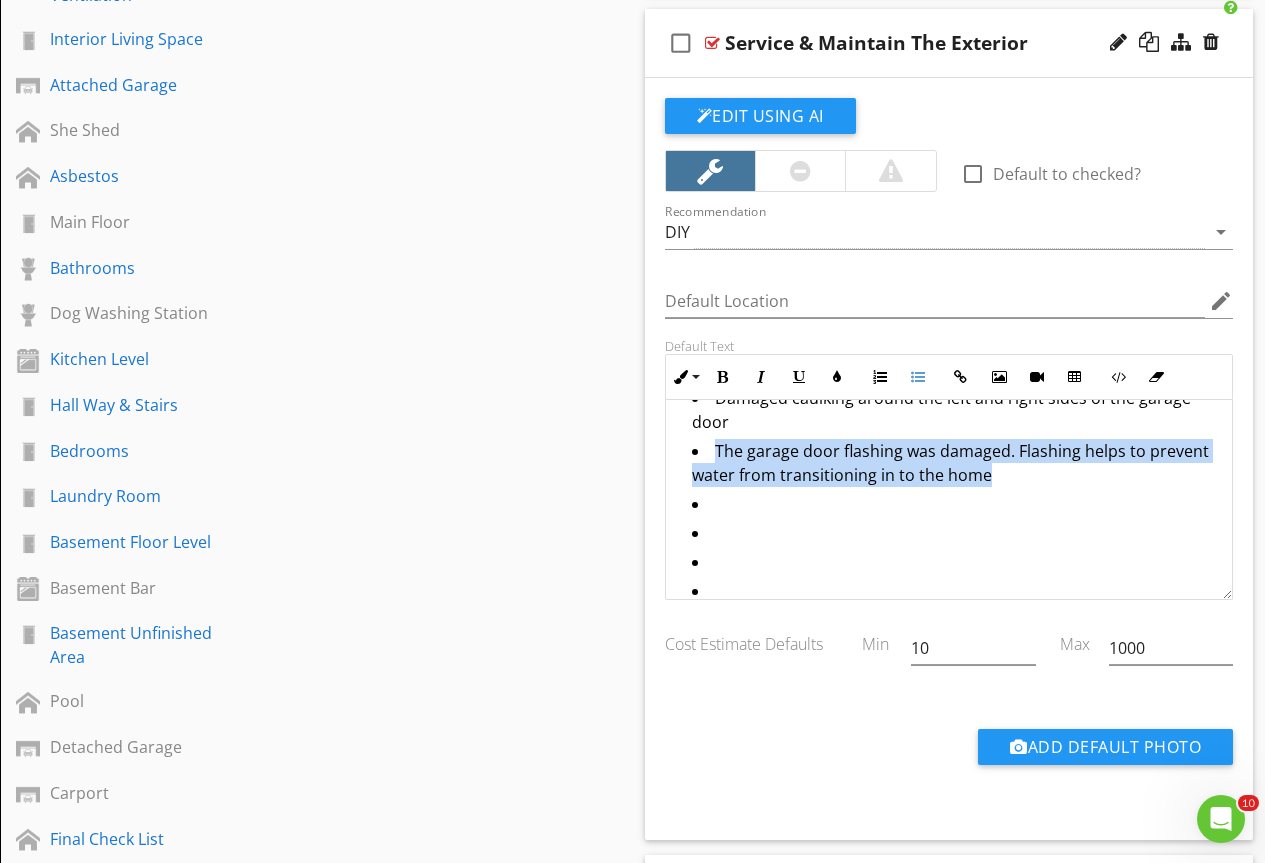 drag, startPoint x: 917, startPoint y: 500, endPoint x: 718, endPoint y: 480, distance: 200.0025 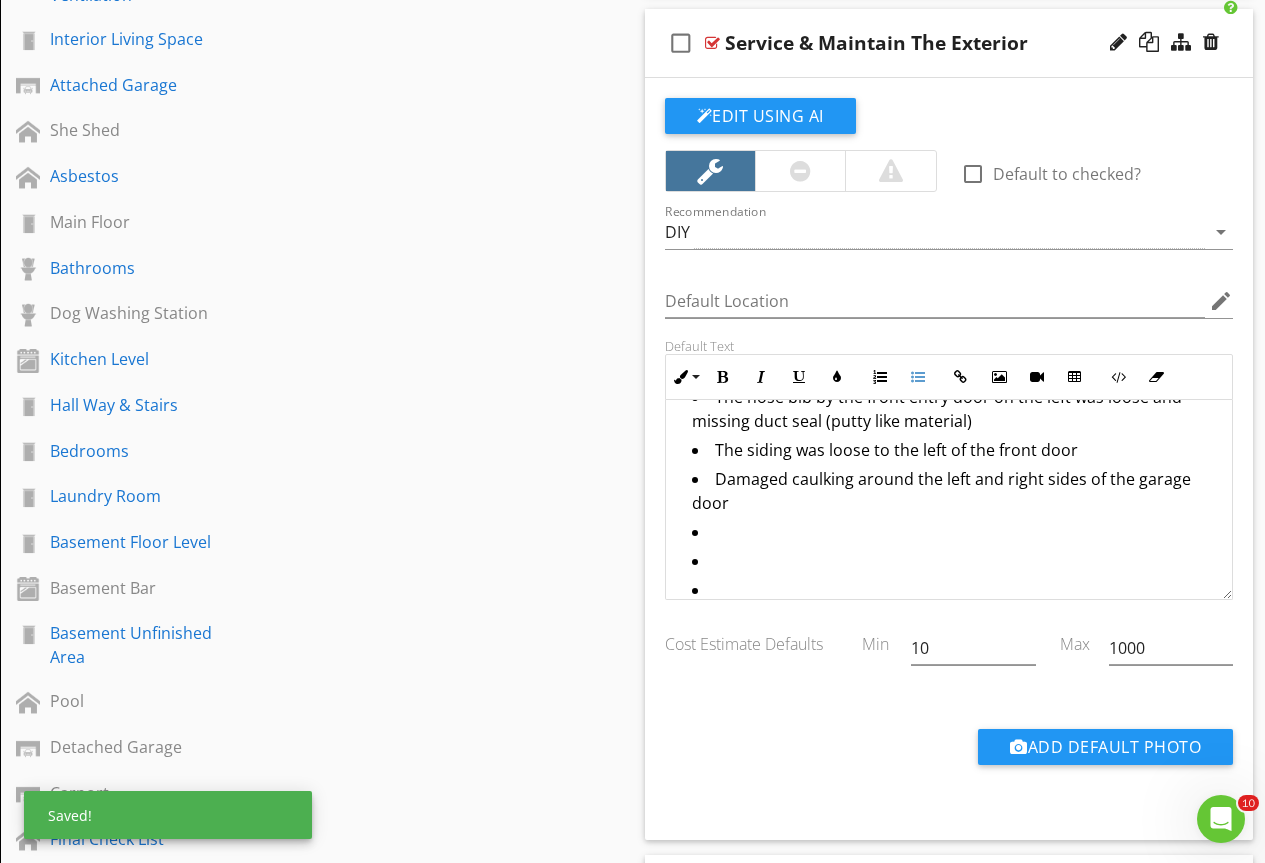 scroll, scrollTop: 300, scrollLeft: 0, axis: vertical 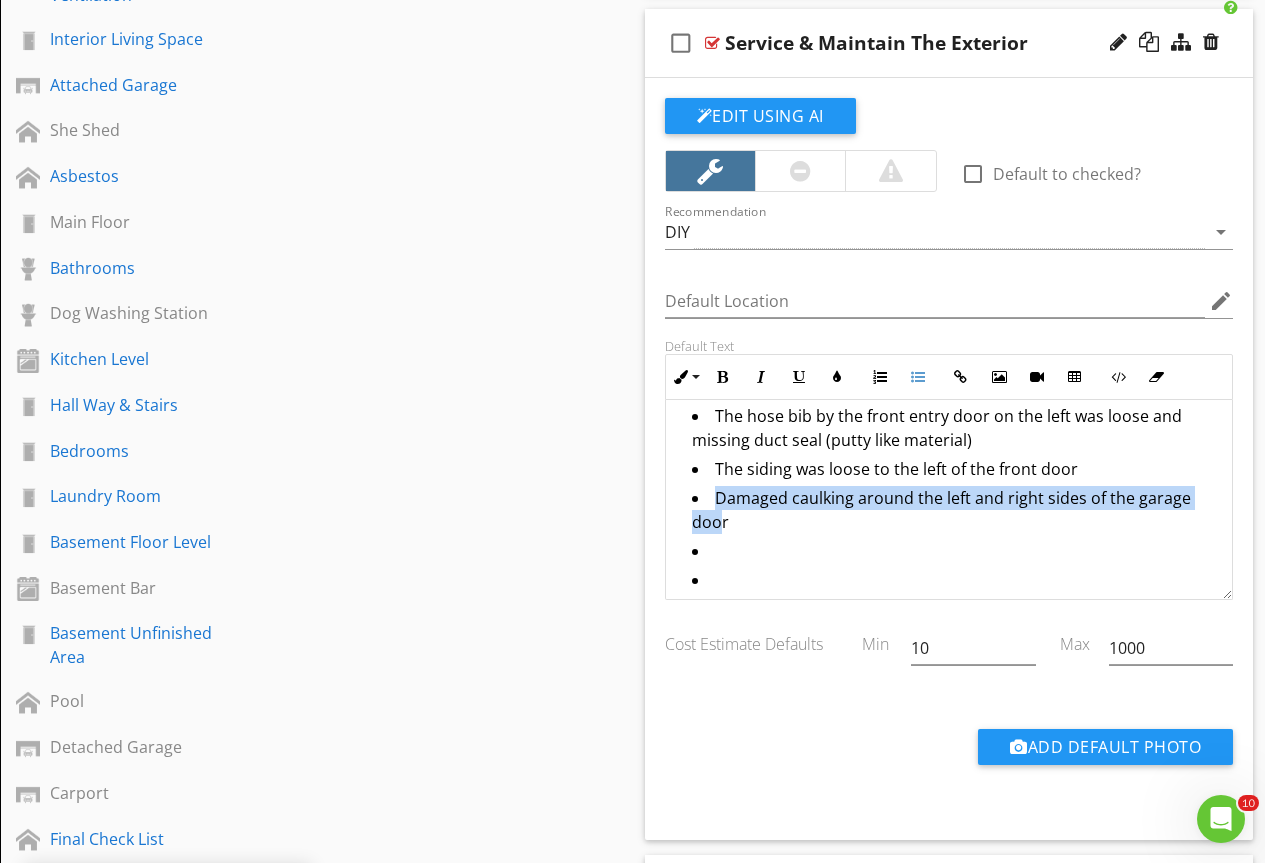 drag, startPoint x: 717, startPoint y: 520, endPoint x: 720, endPoint y: 540, distance: 20.22375 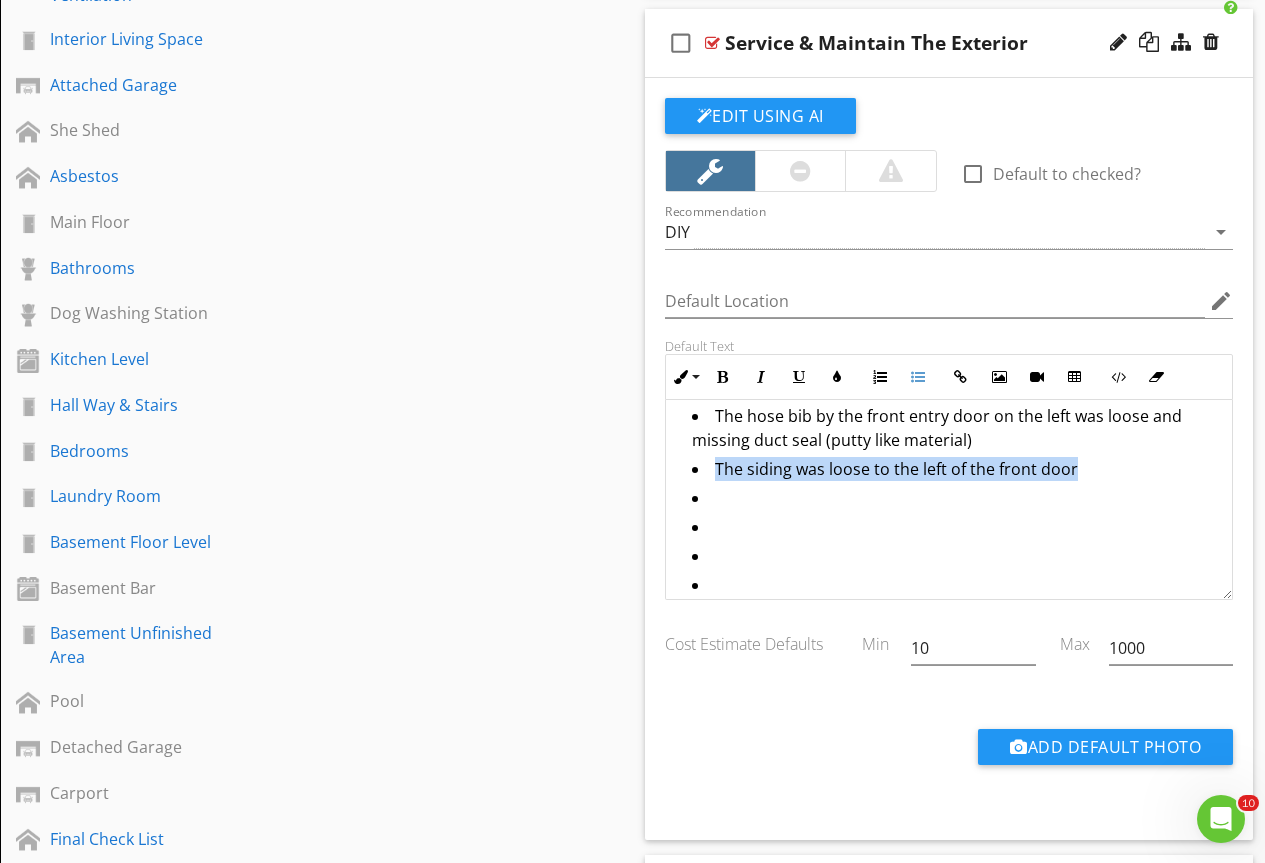 drag, startPoint x: 713, startPoint y: 490, endPoint x: 1098, endPoint y: 494, distance: 385.02078 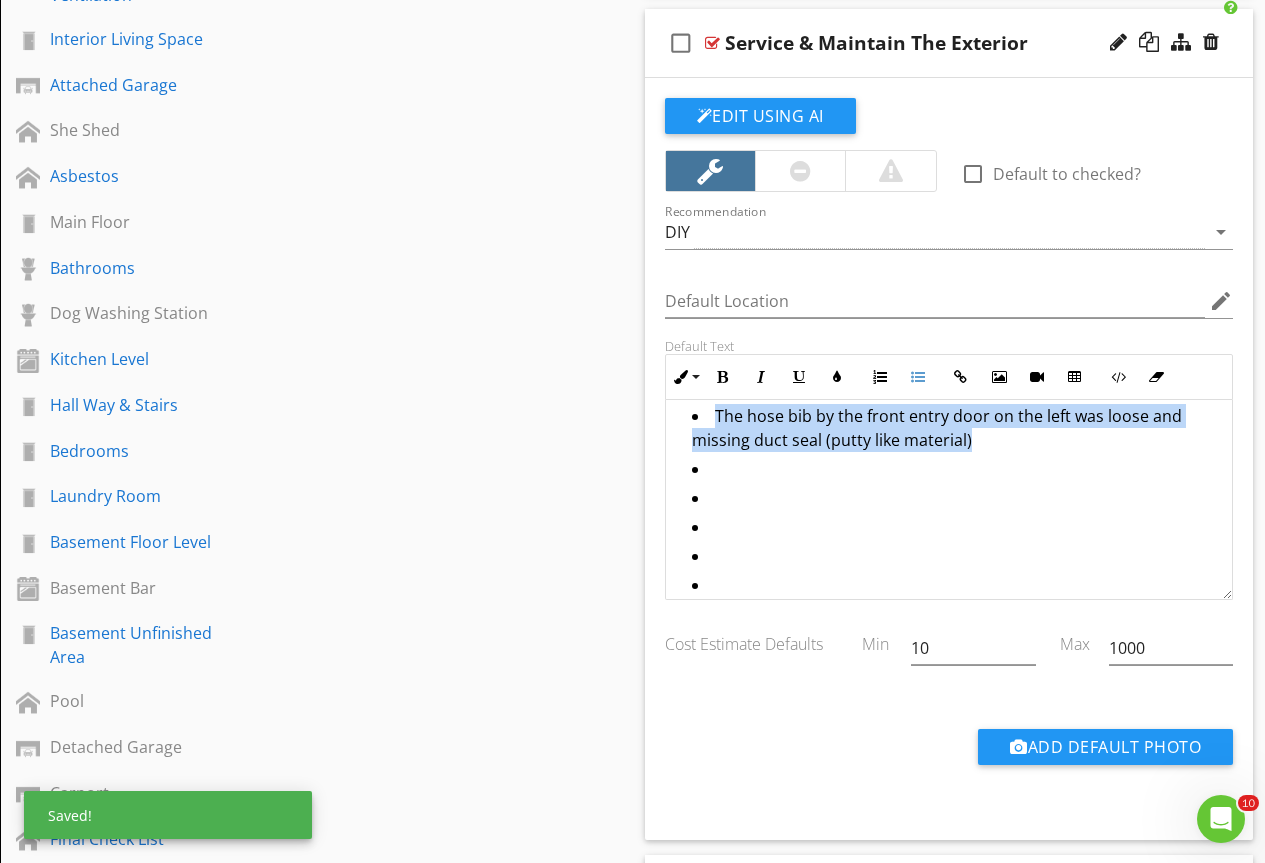 drag, startPoint x: 715, startPoint y: 436, endPoint x: 1006, endPoint y: 464, distance: 292.34396 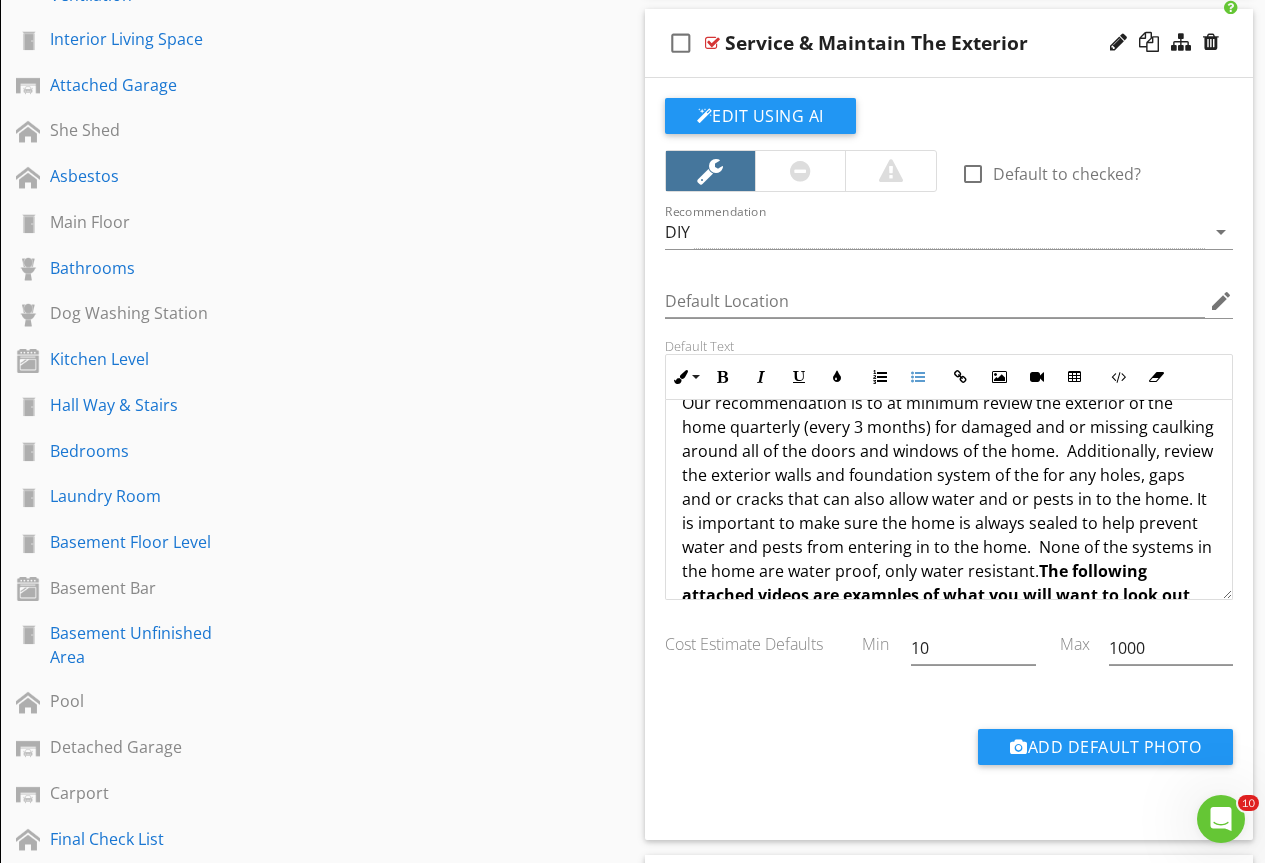 scroll, scrollTop: 0, scrollLeft: 0, axis: both 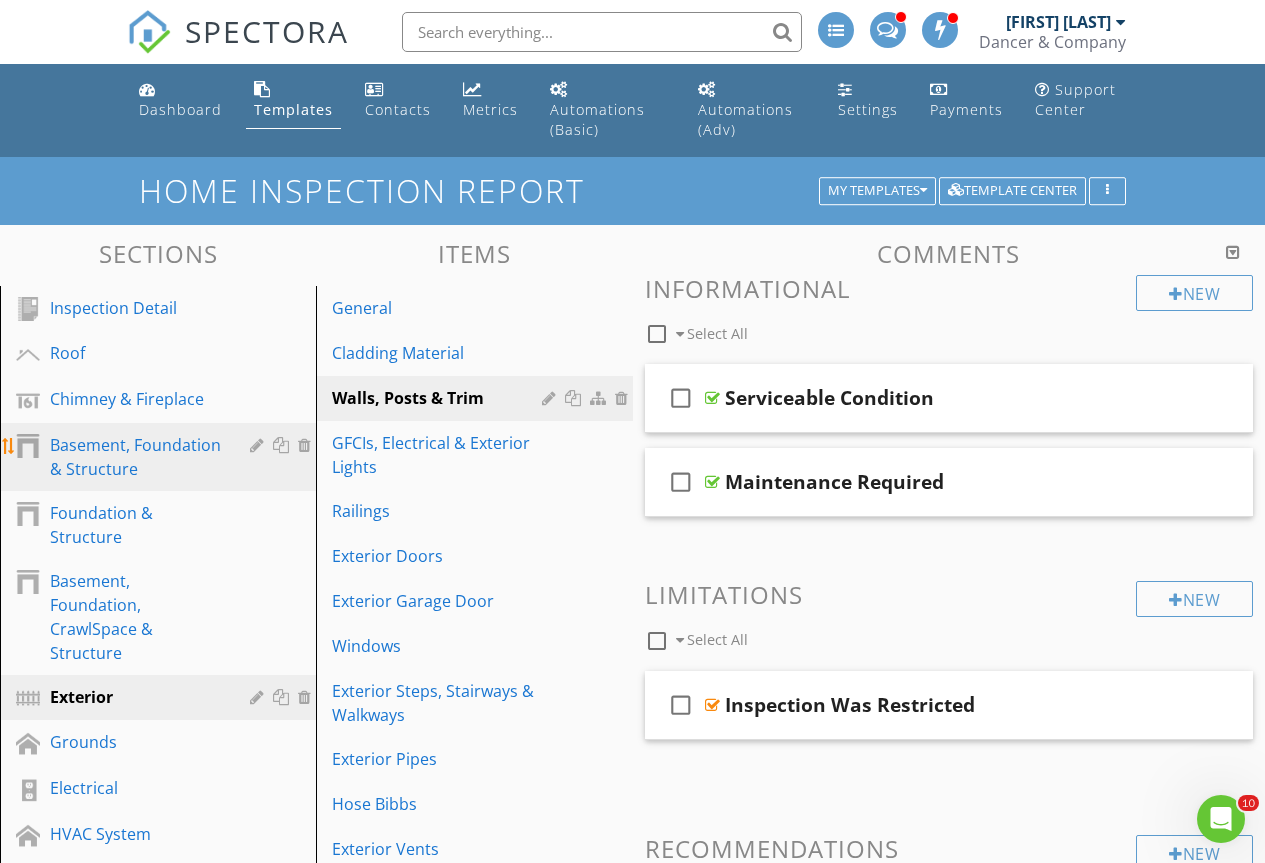 click on "Basement, Foundation & Structure" at bounding box center [135, 457] 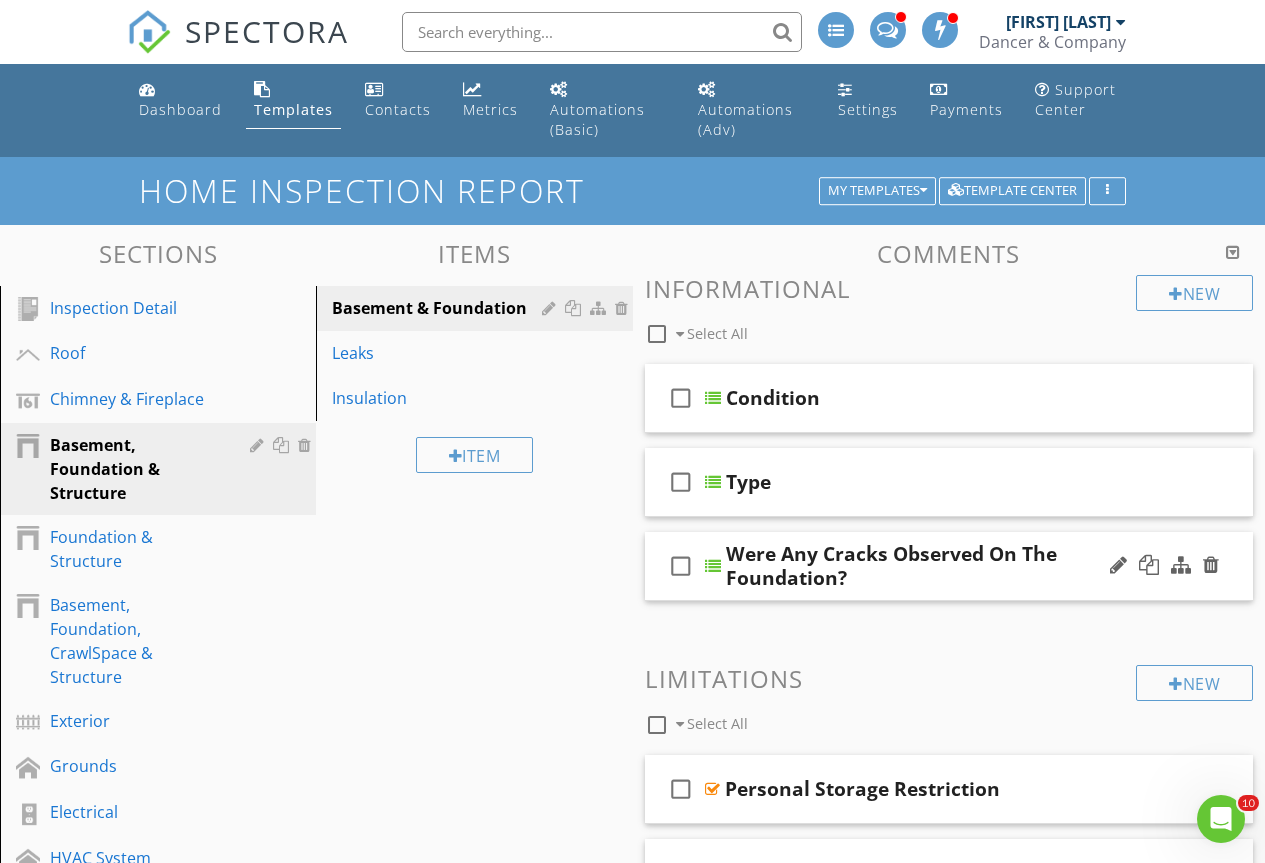 click at bounding box center (713, 566) 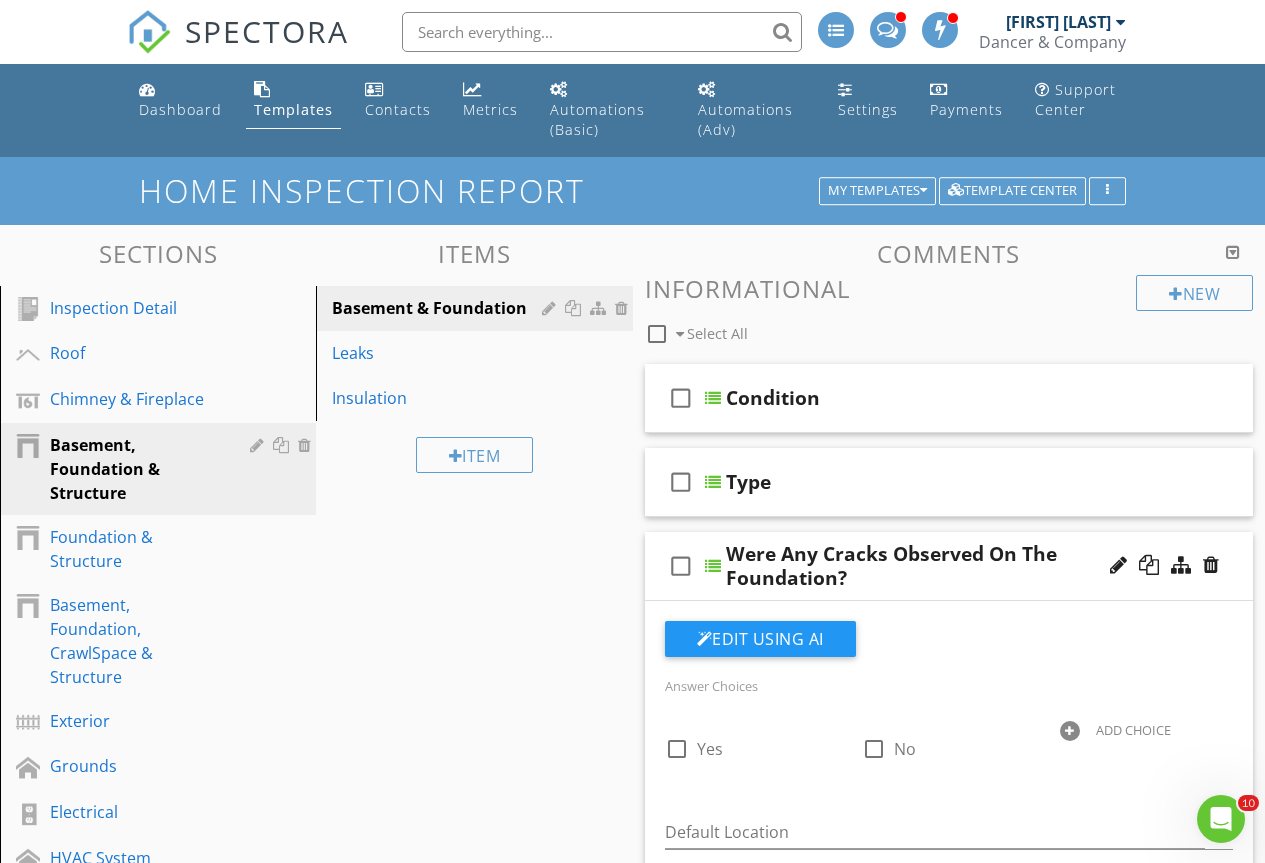 scroll, scrollTop: 300, scrollLeft: 0, axis: vertical 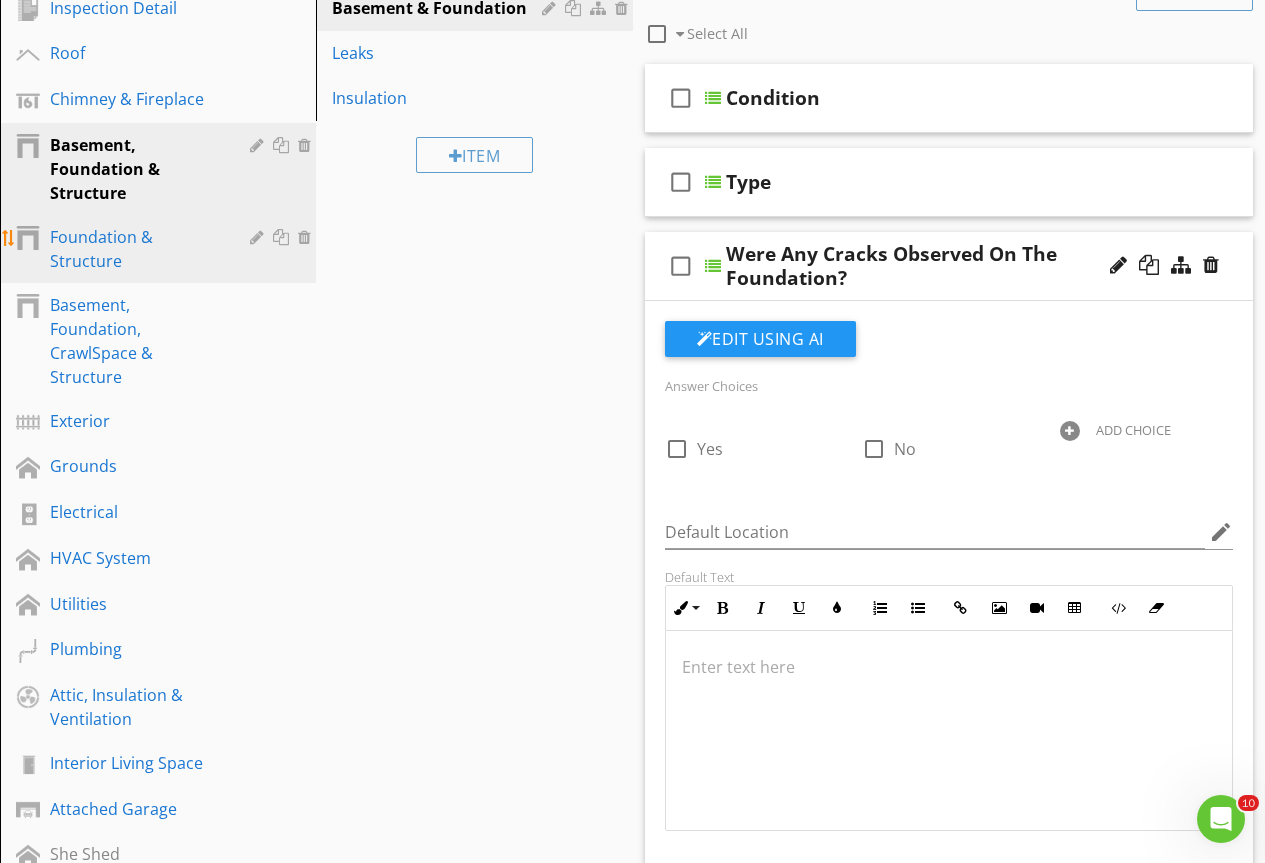 click on "Foundation & Structure" at bounding box center (135, 249) 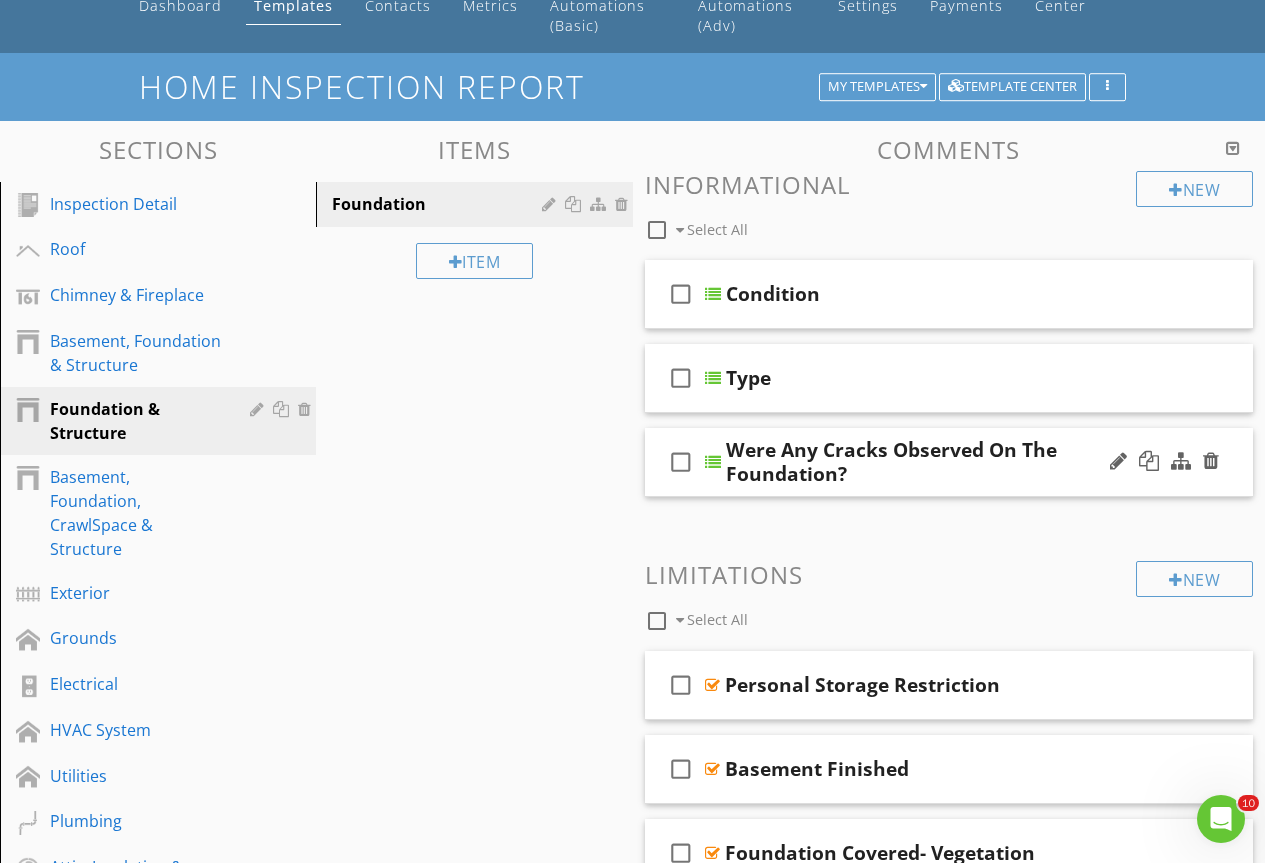 scroll, scrollTop: 200, scrollLeft: 0, axis: vertical 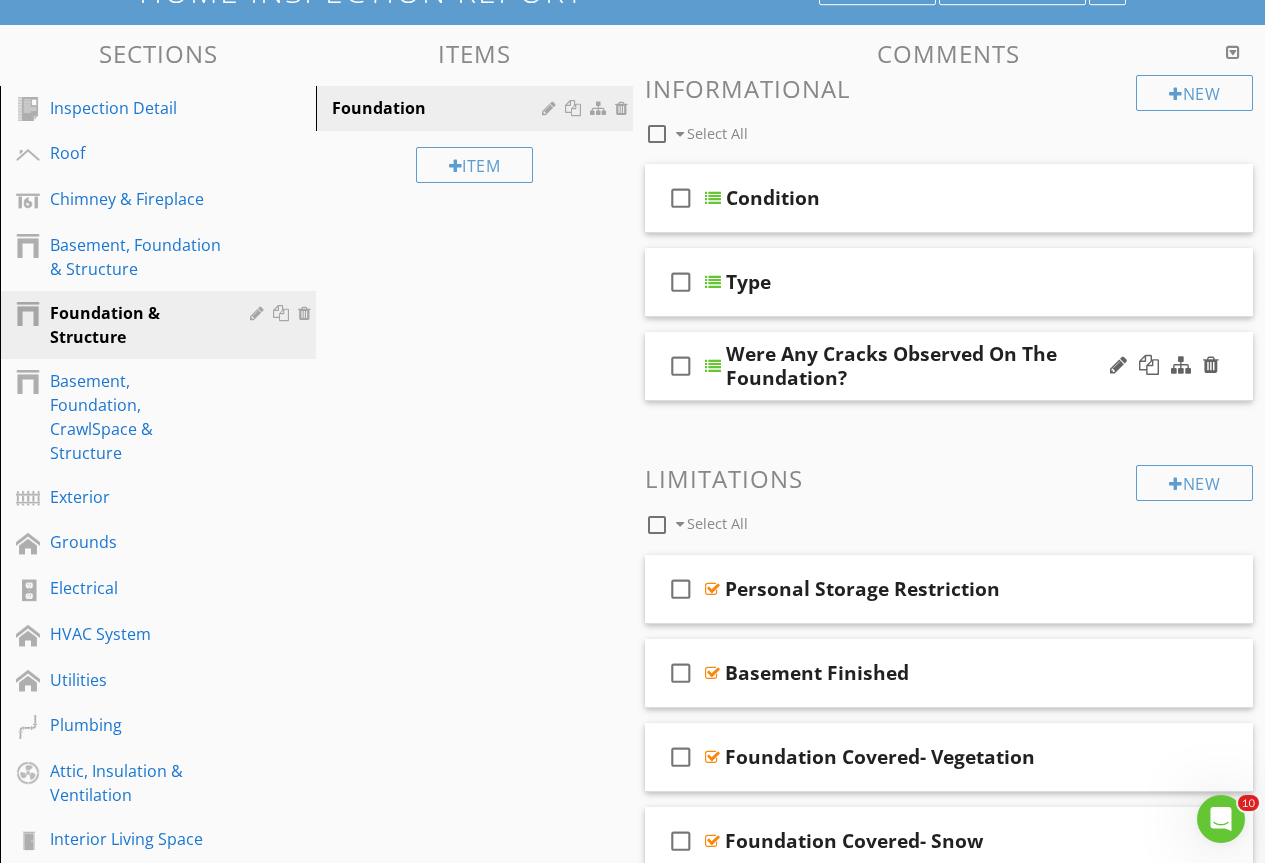 click on "check_box_outline_blank
Were Any Cracks Observed On The Foundation?" at bounding box center [949, 366] 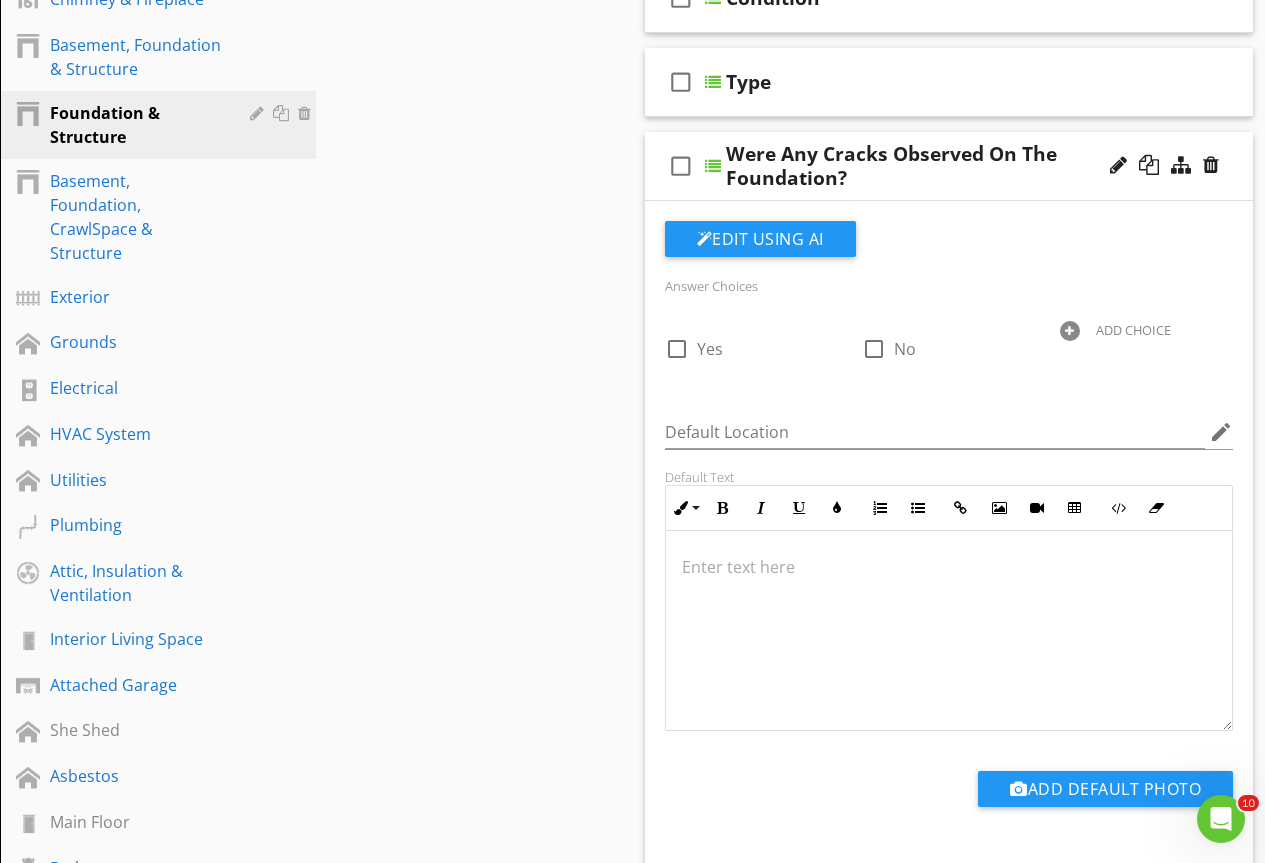 scroll, scrollTop: 0, scrollLeft: 0, axis: both 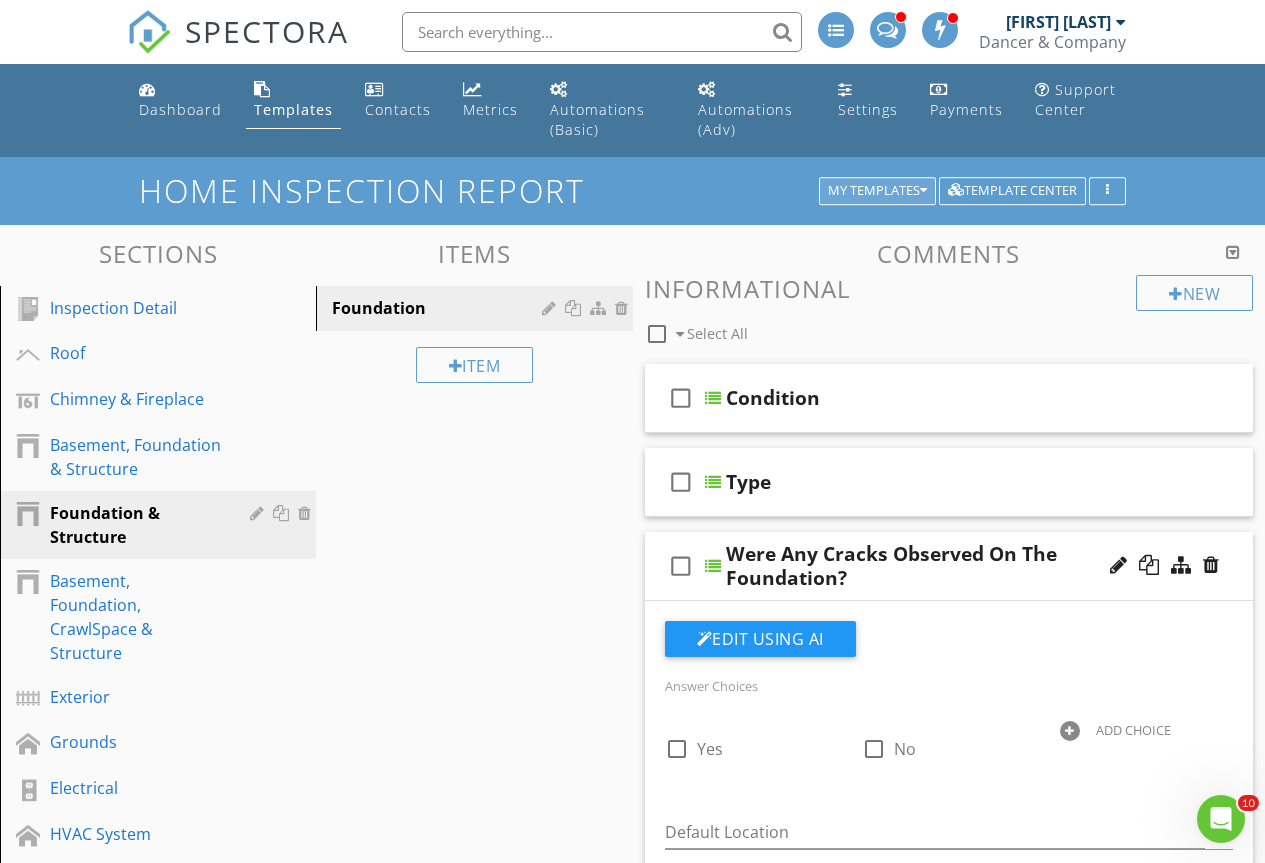 click on "My Templates" at bounding box center [877, 191] 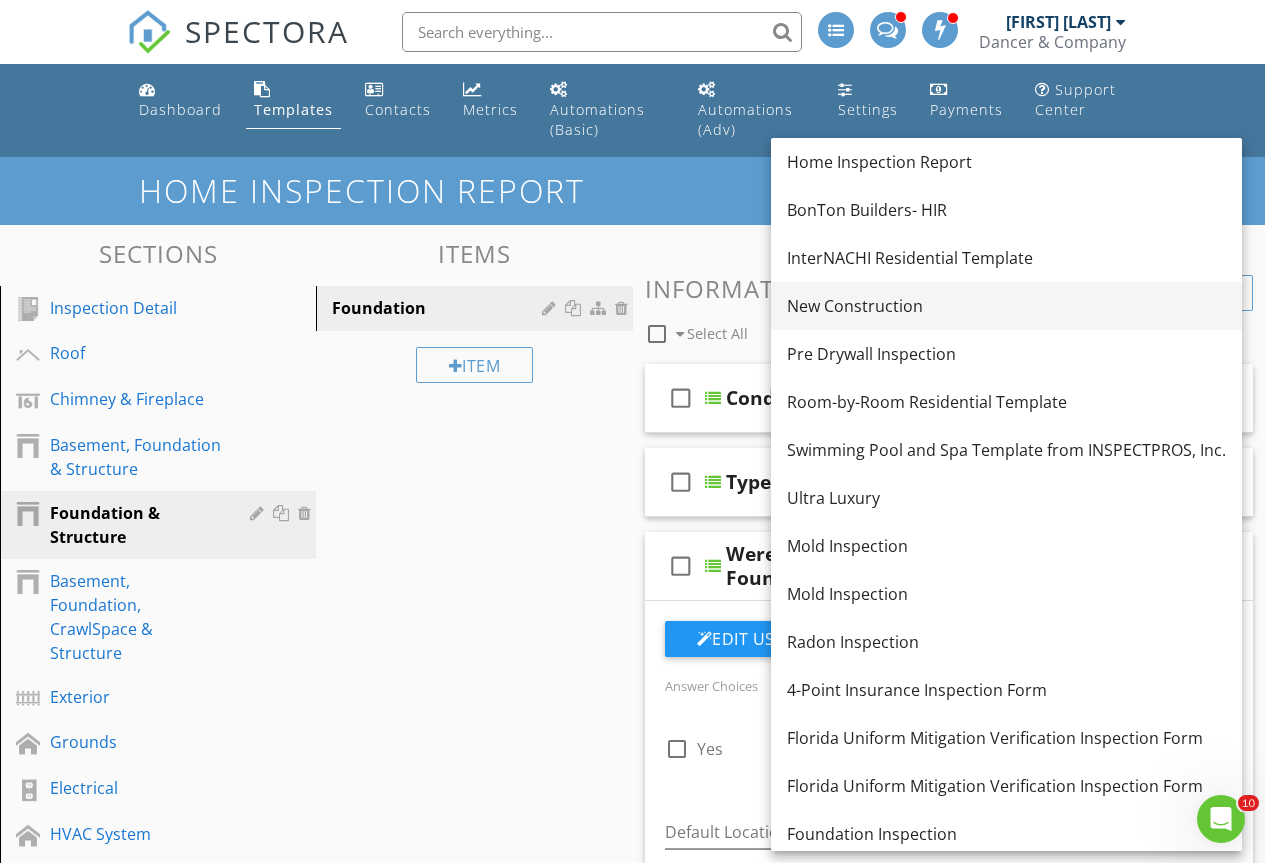 click on "New Construction" at bounding box center (1006, 306) 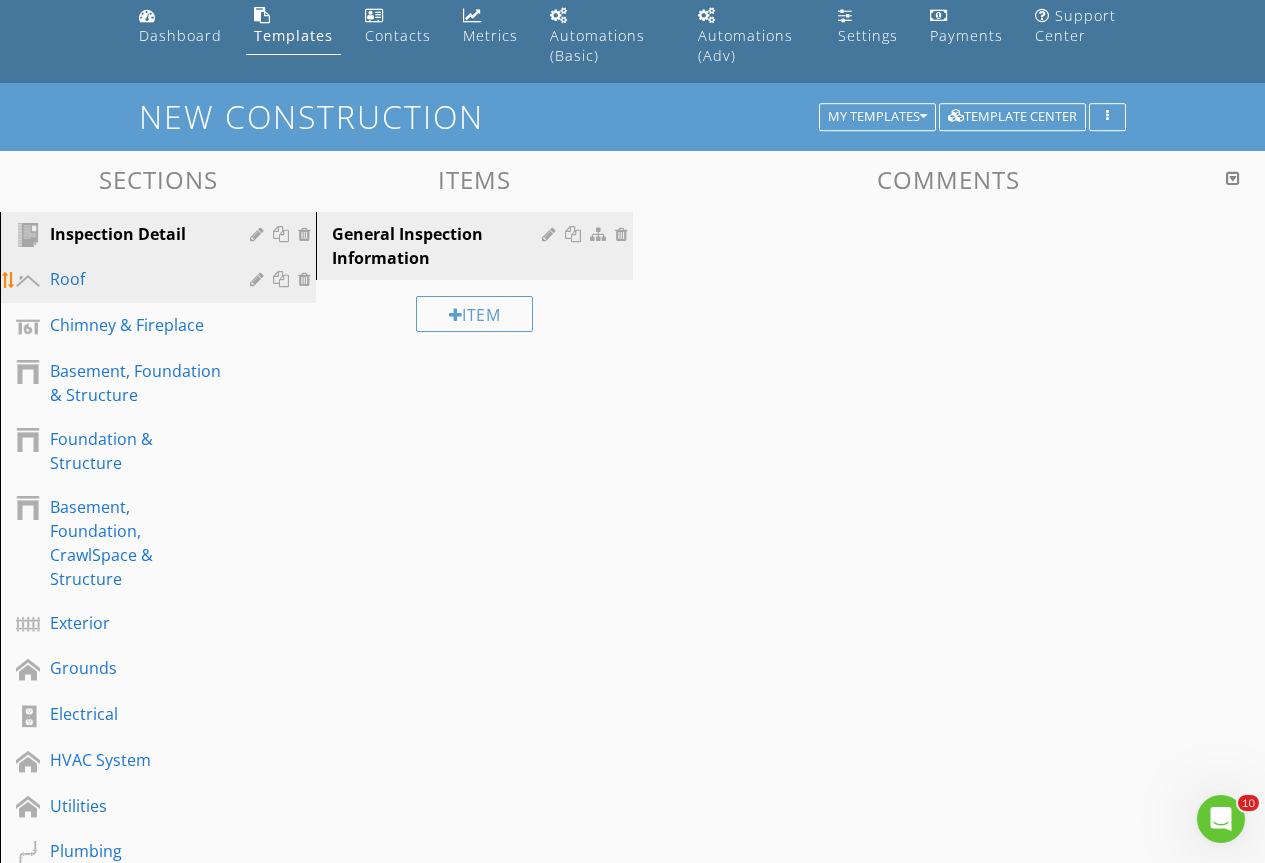 scroll, scrollTop: 200, scrollLeft: 0, axis: vertical 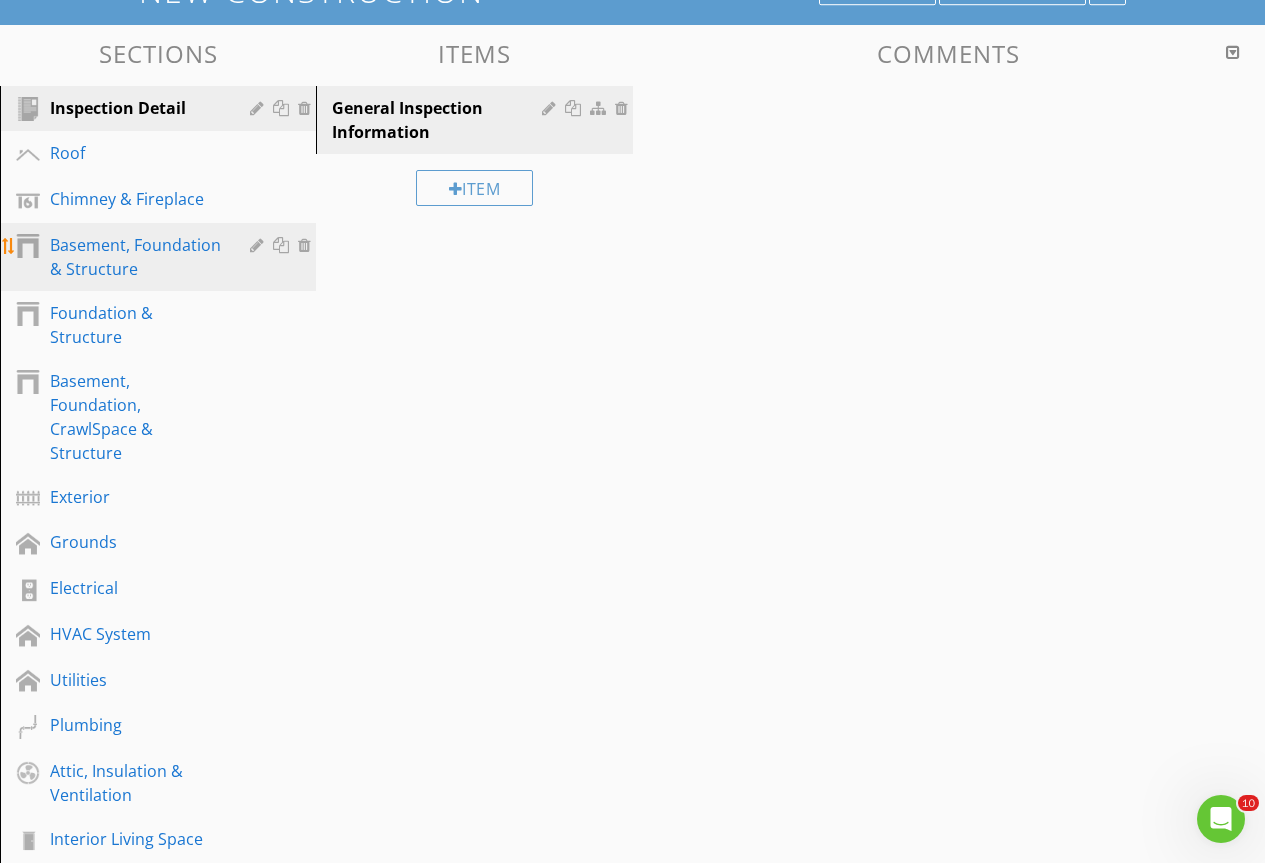 click on "Basement, Foundation & Structure" at bounding box center (135, 257) 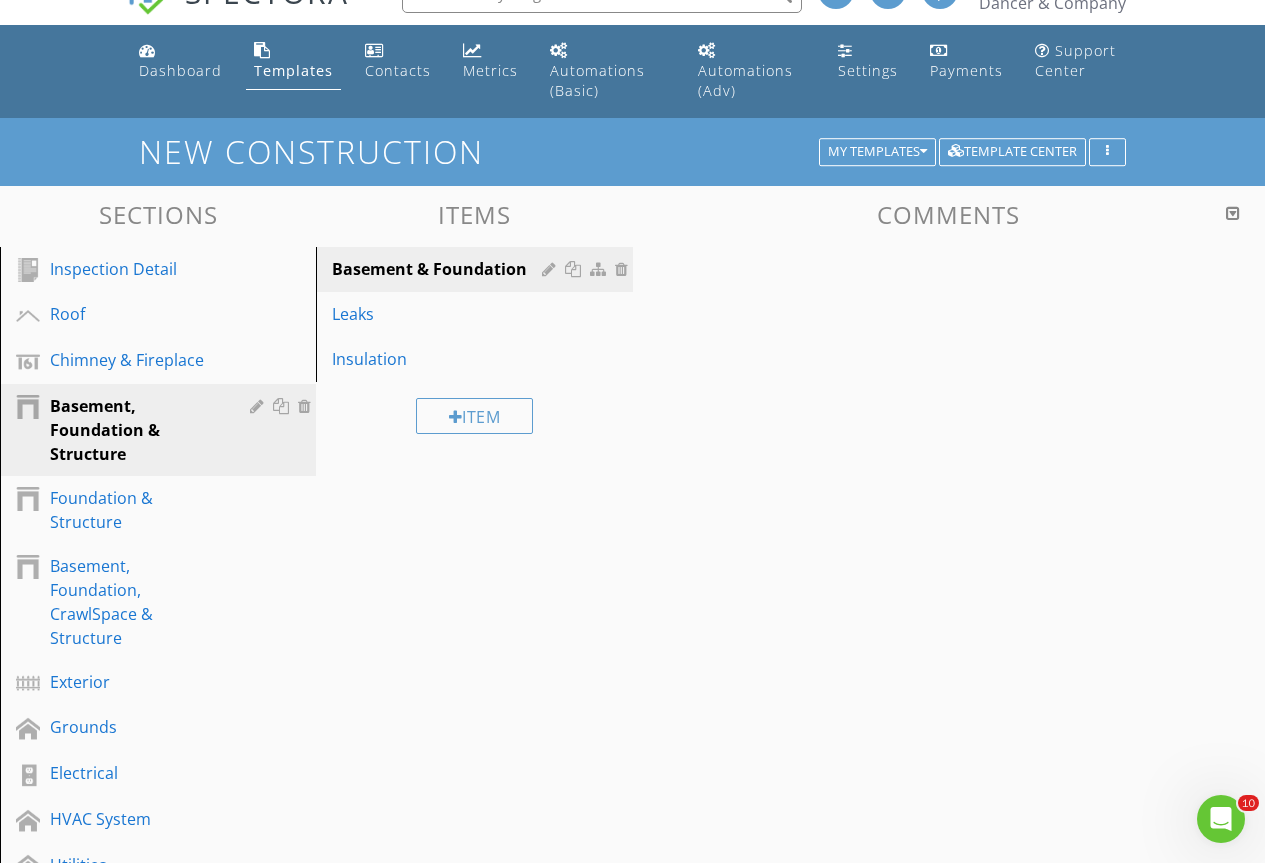scroll, scrollTop: 0, scrollLeft: 0, axis: both 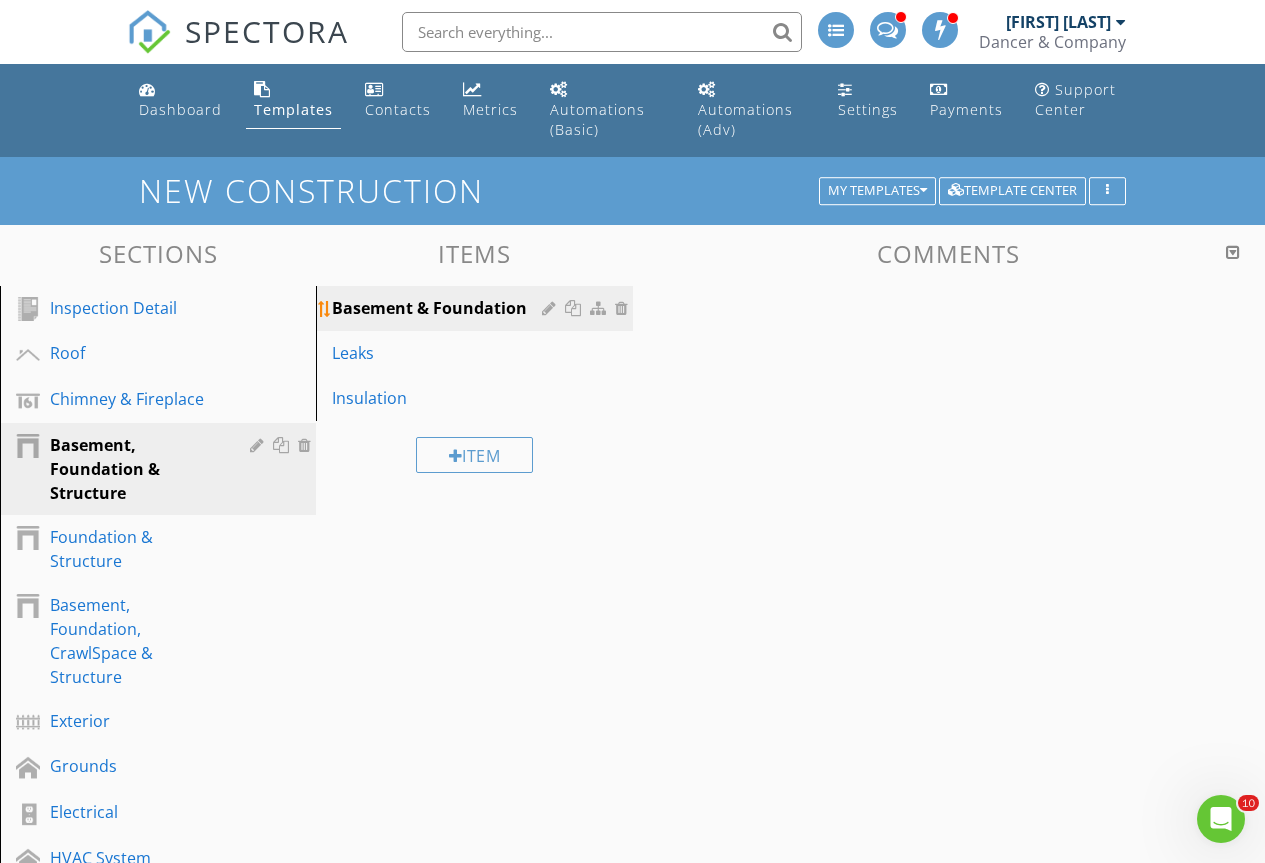 click on "Basement & Foundation" at bounding box center (439, 308) 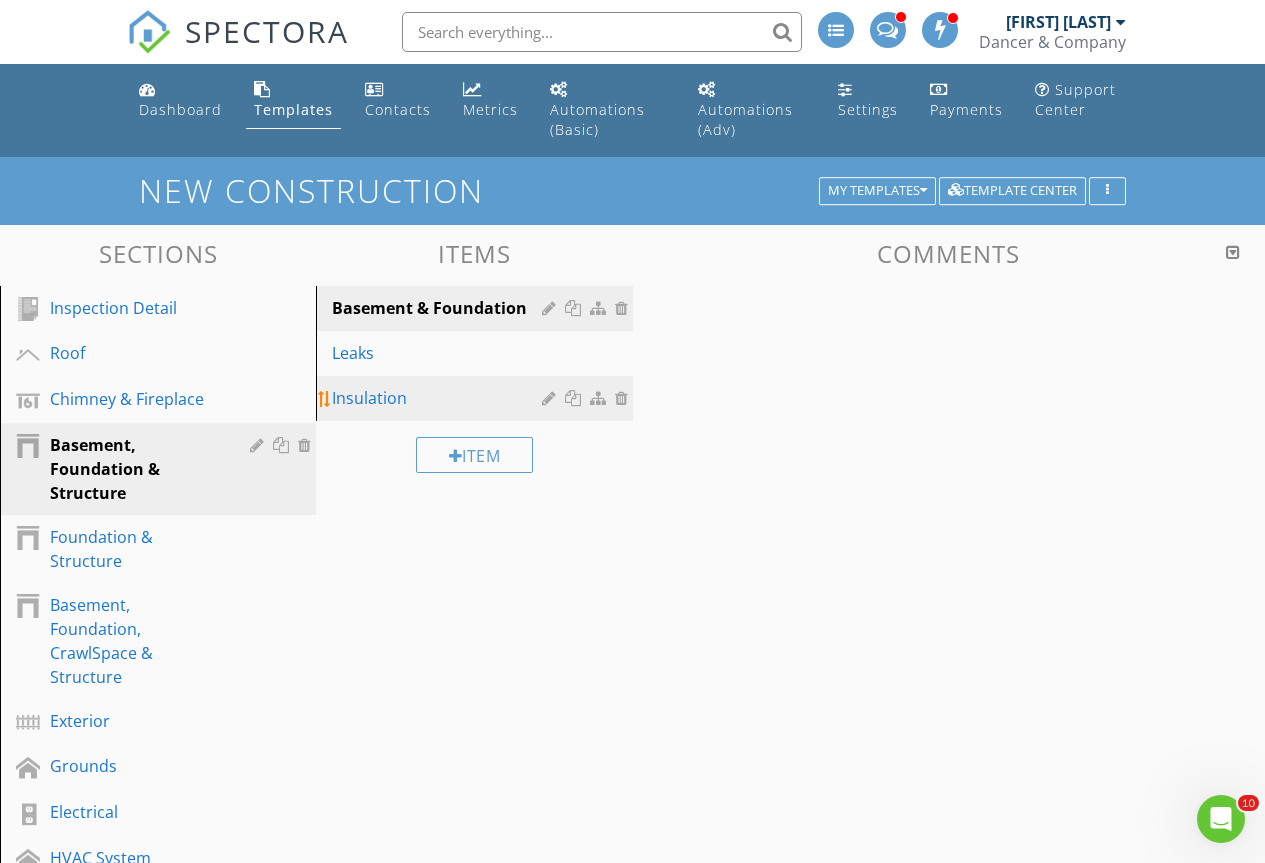 click on "Insulation" at bounding box center [439, 398] 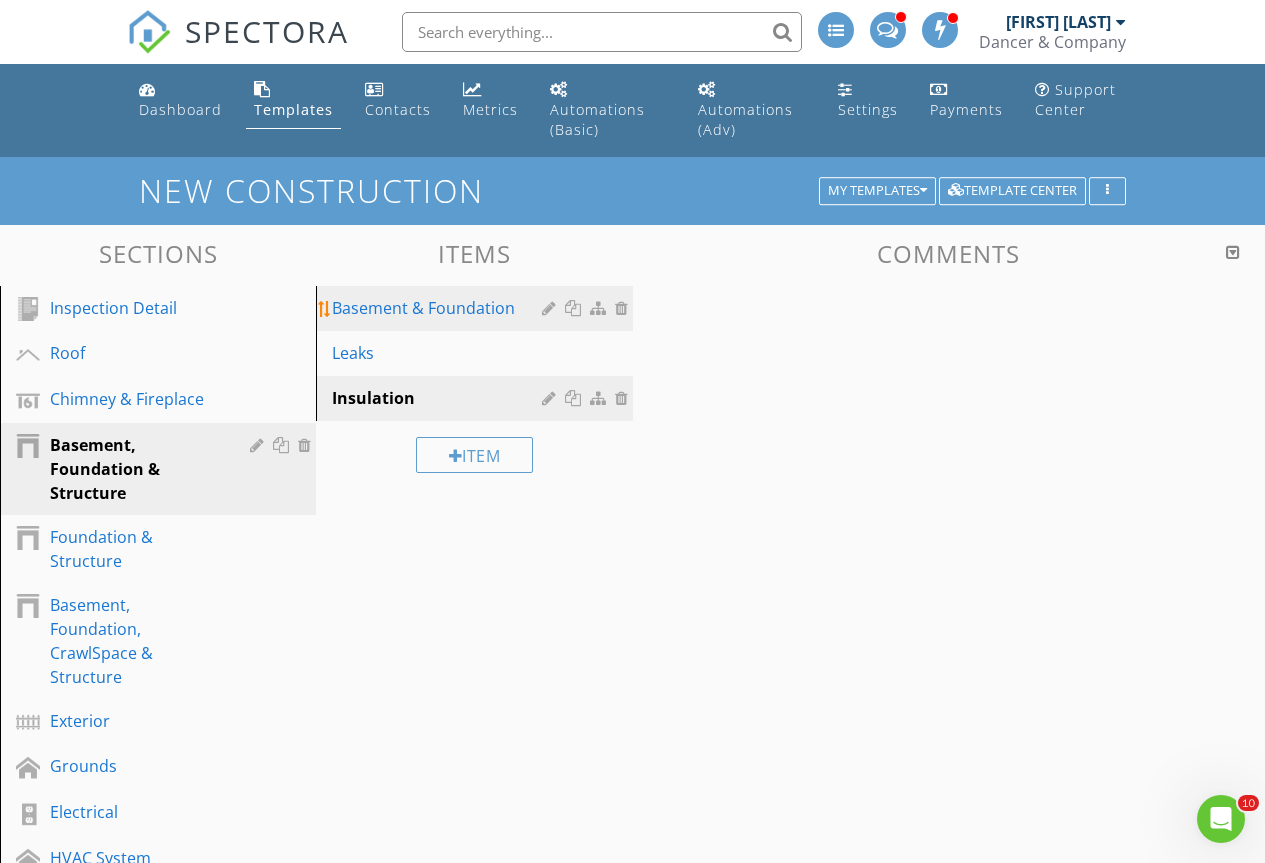 click on "Basement & Foundation" at bounding box center [439, 308] 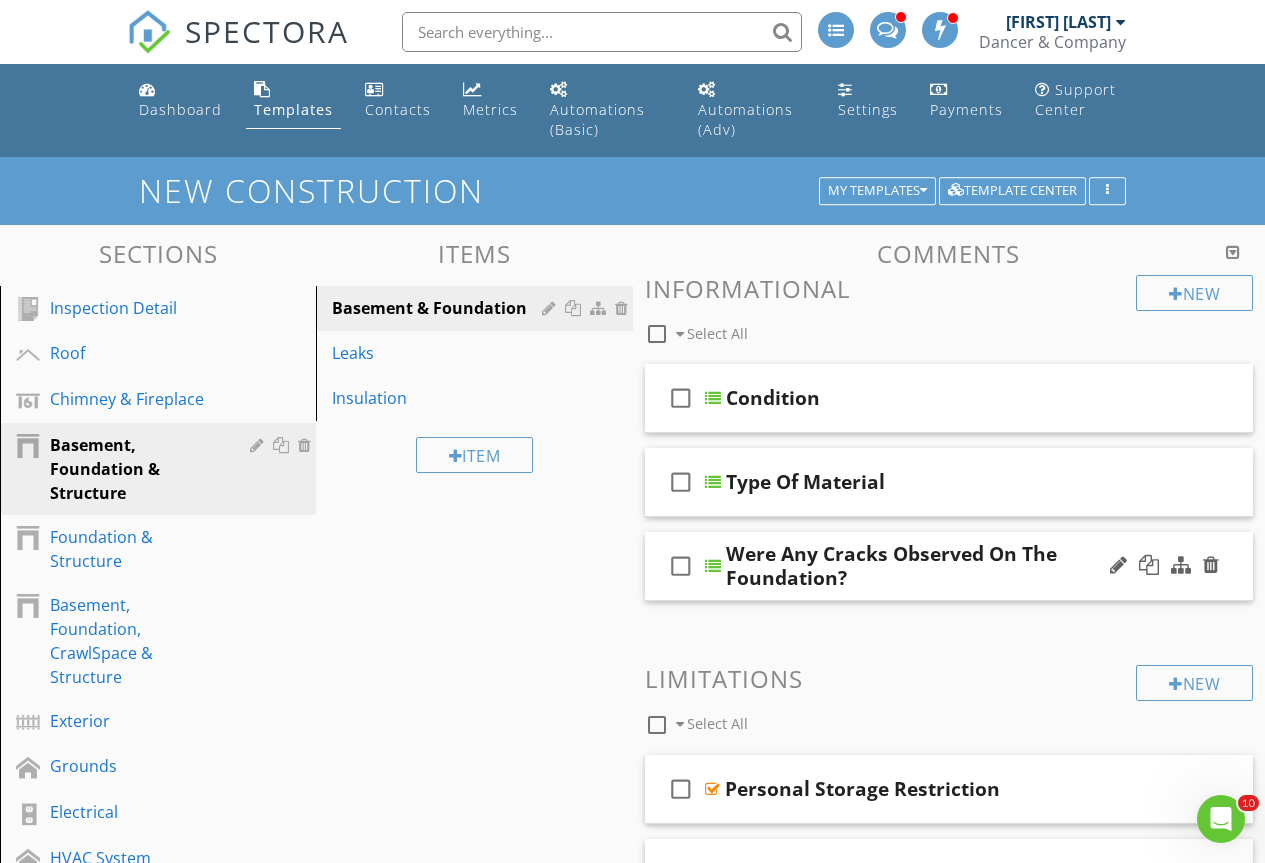 click at bounding box center [713, 566] 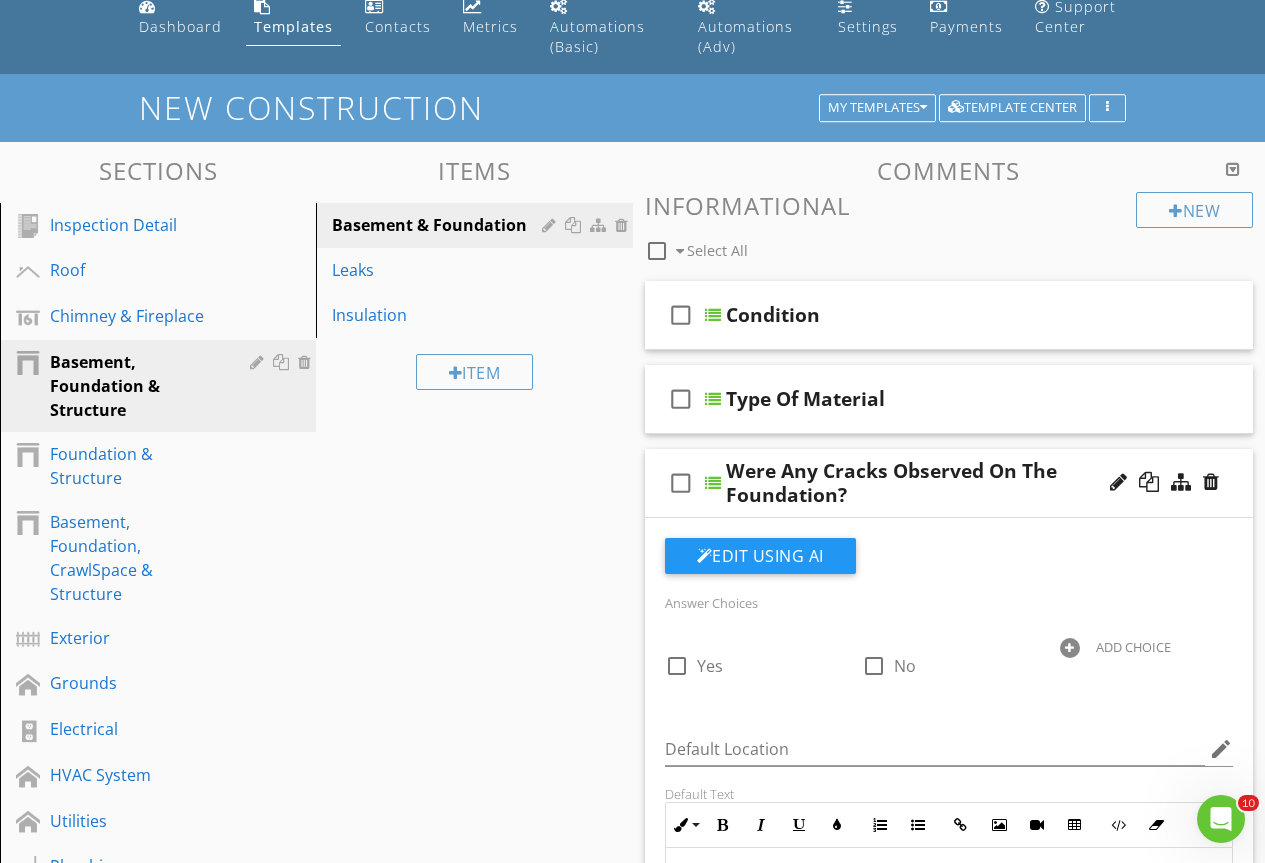 scroll, scrollTop: 200, scrollLeft: 0, axis: vertical 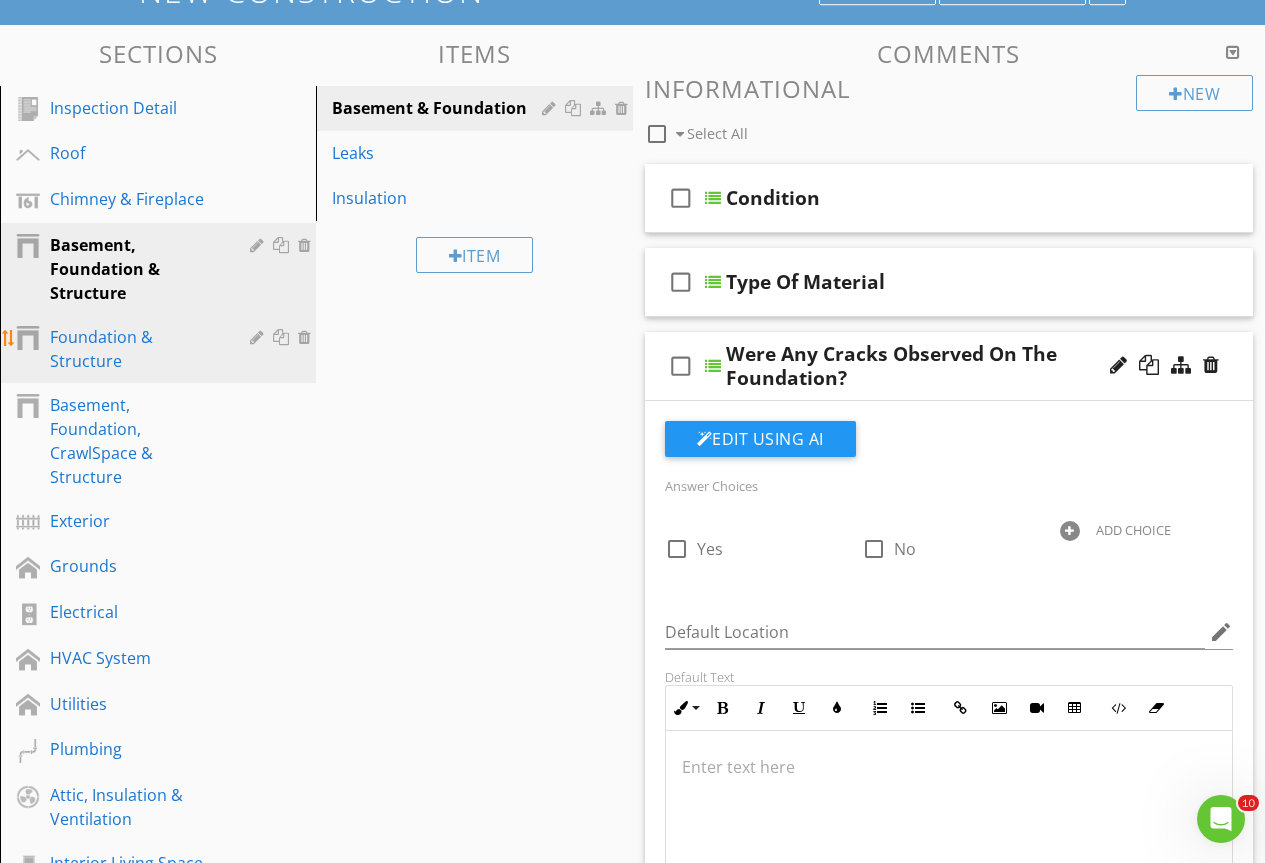 click on "Foundation & Structure" at bounding box center (135, 349) 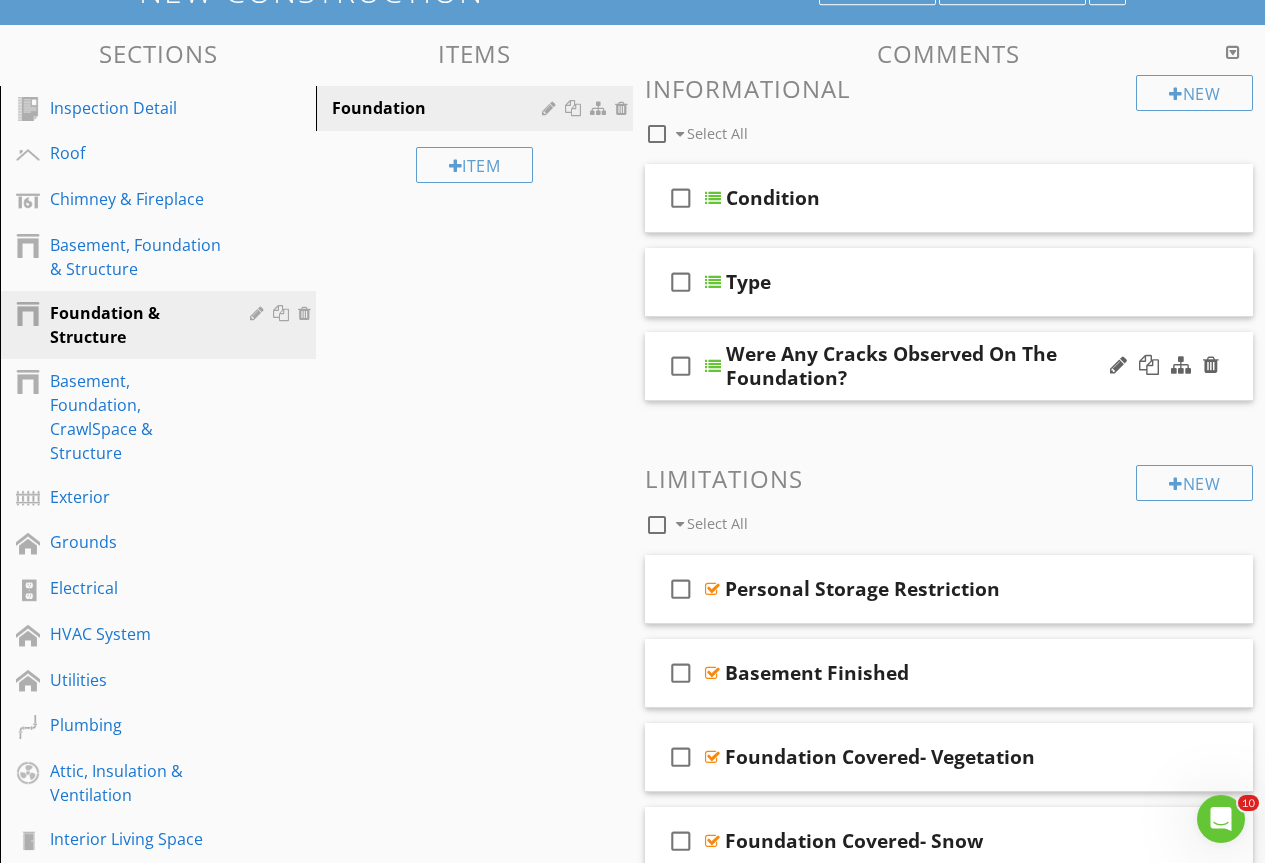 click at bounding box center (713, 366) 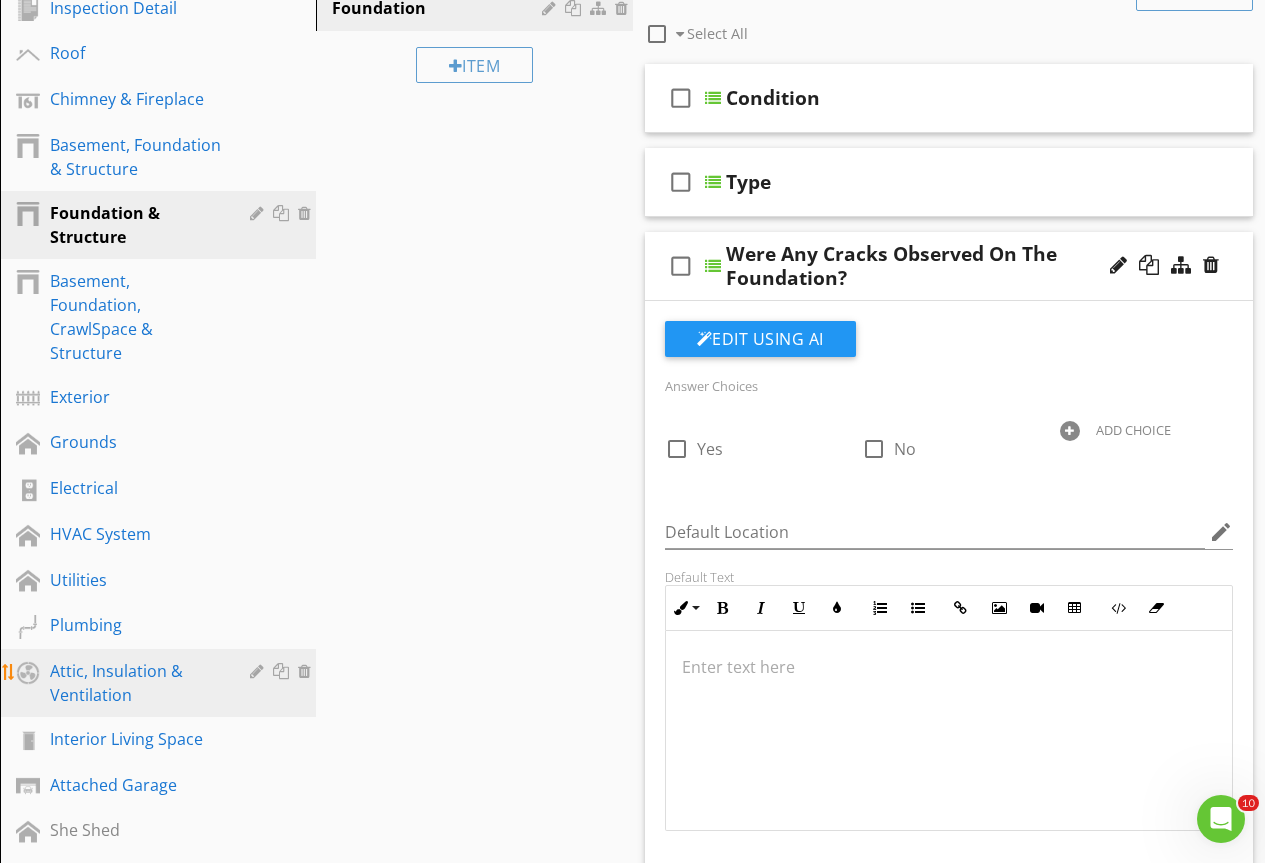 scroll, scrollTop: 600, scrollLeft: 0, axis: vertical 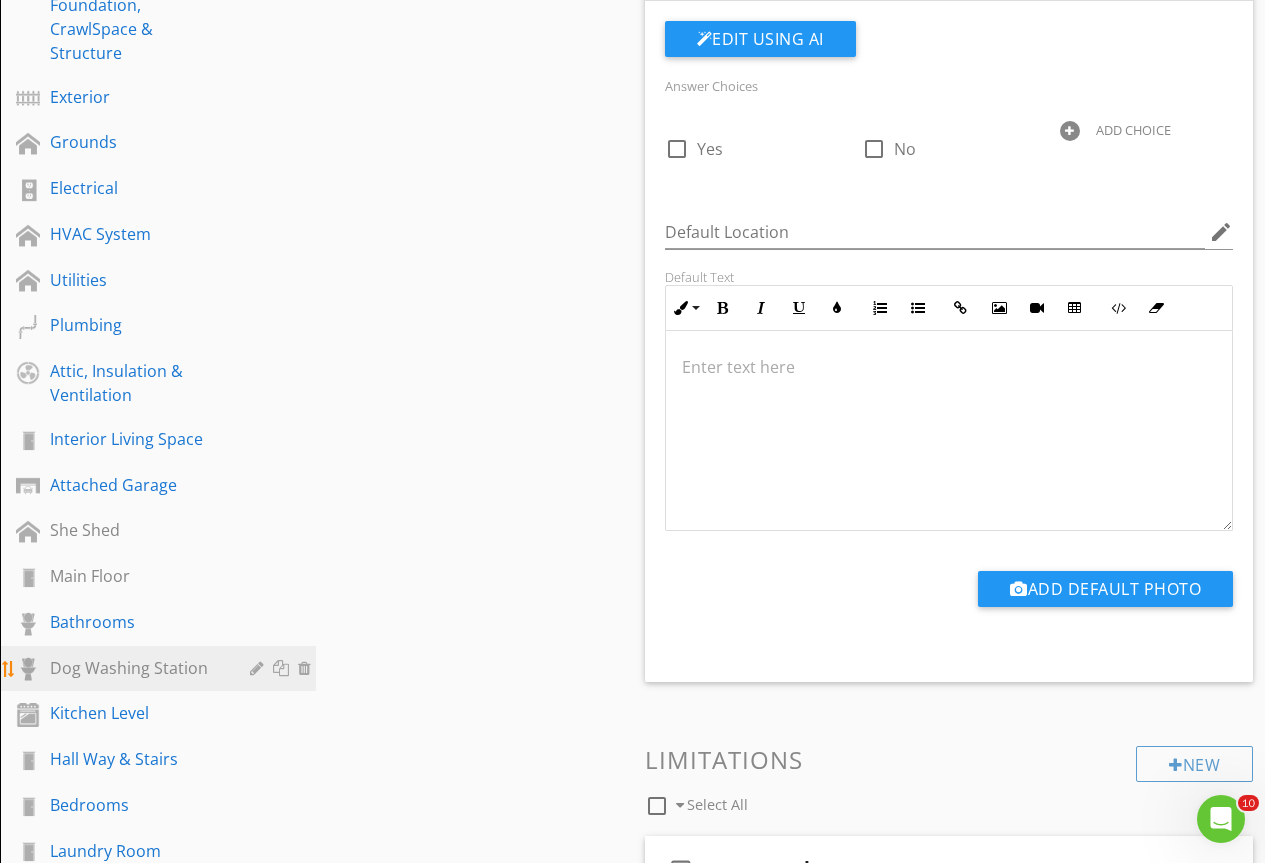 click on "Kitchen Level" at bounding box center [135, 713] 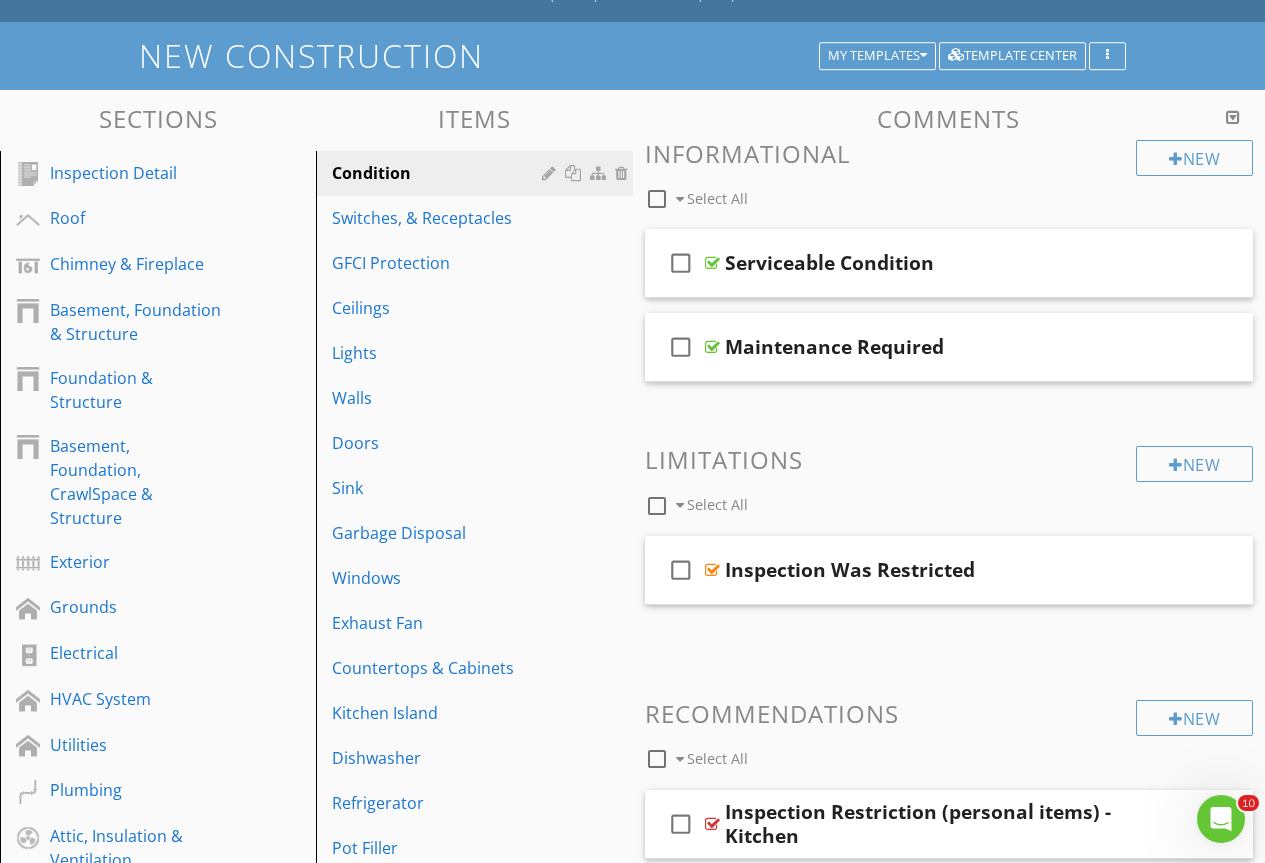 scroll, scrollTop: 100, scrollLeft: 0, axis: vertical 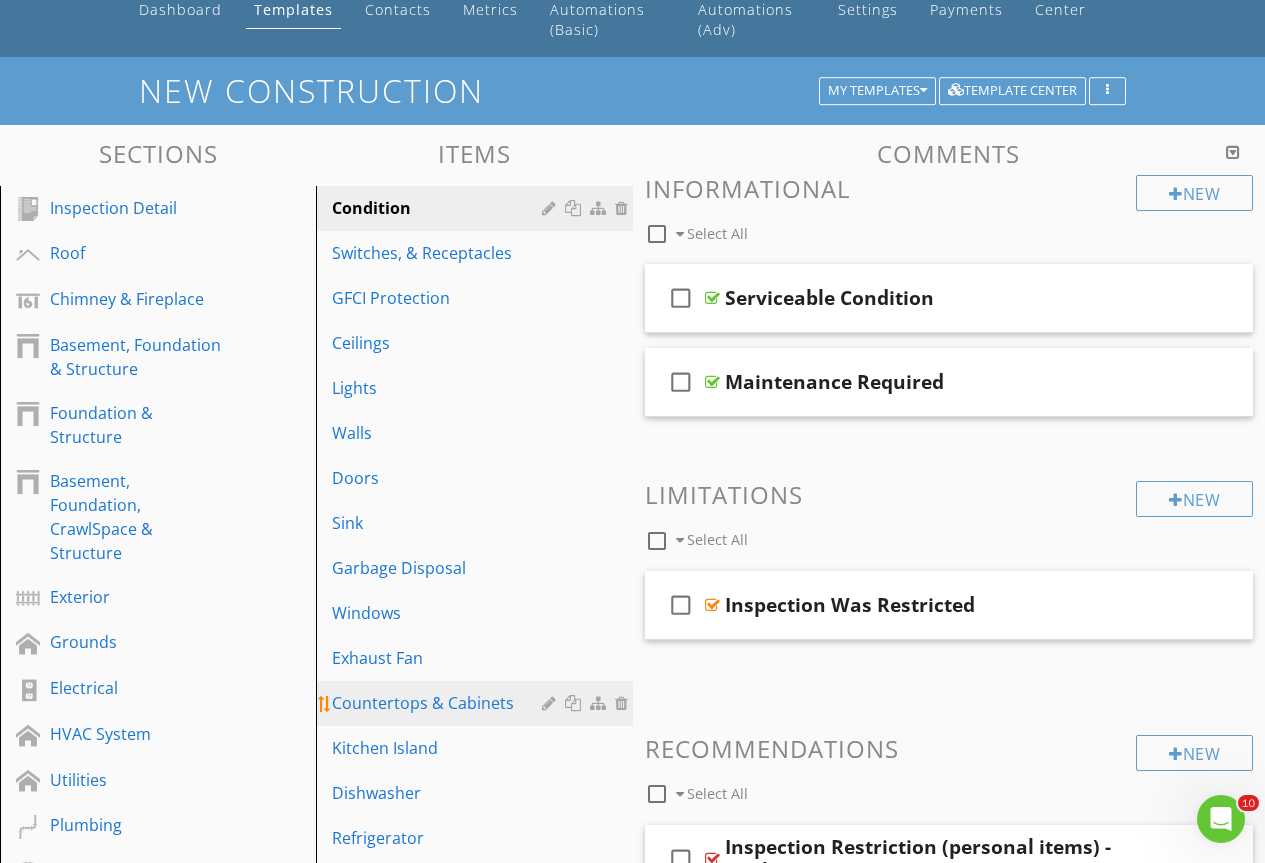 click on "Countertops & Cabinets" at bounding box center (439, 703) 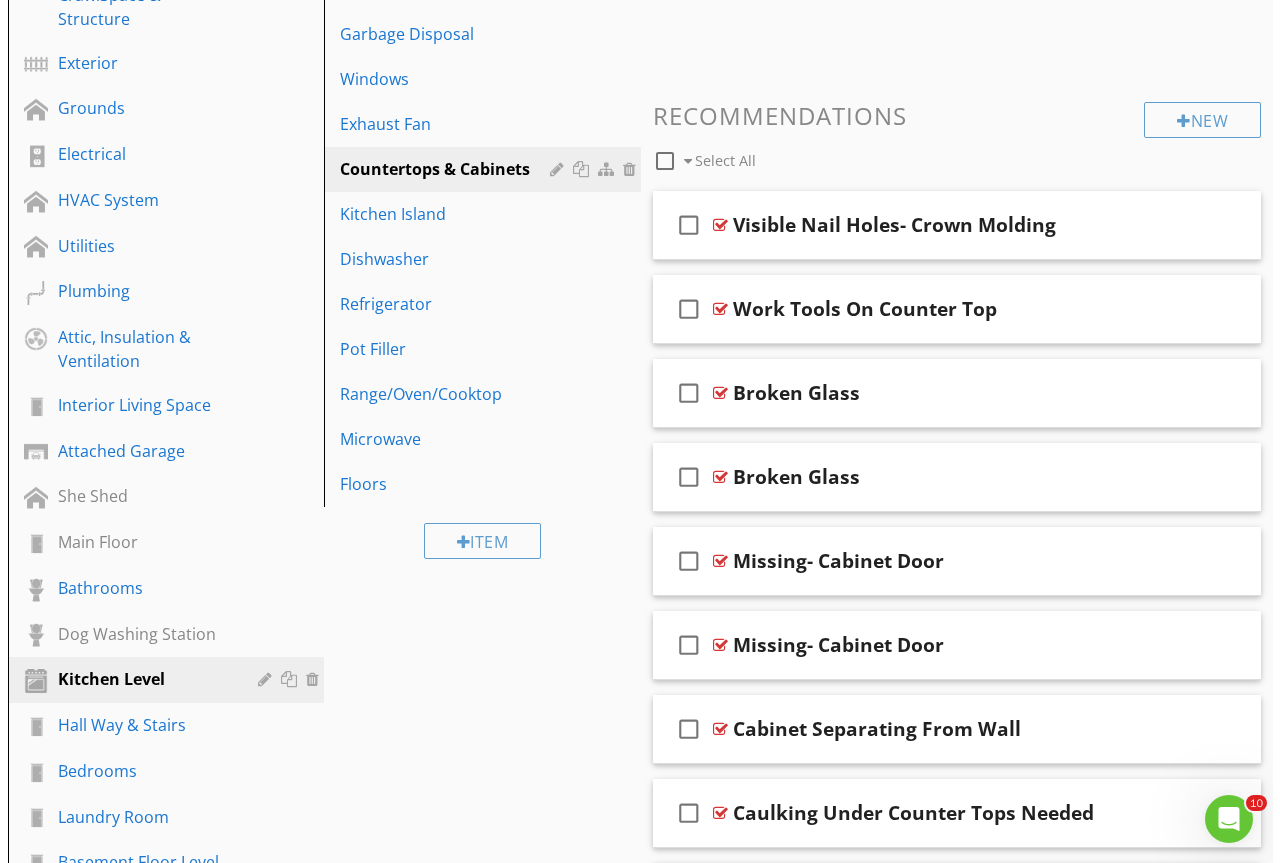 scroll, scrollTop: 381, scrollLeft: 0, axis: vertical 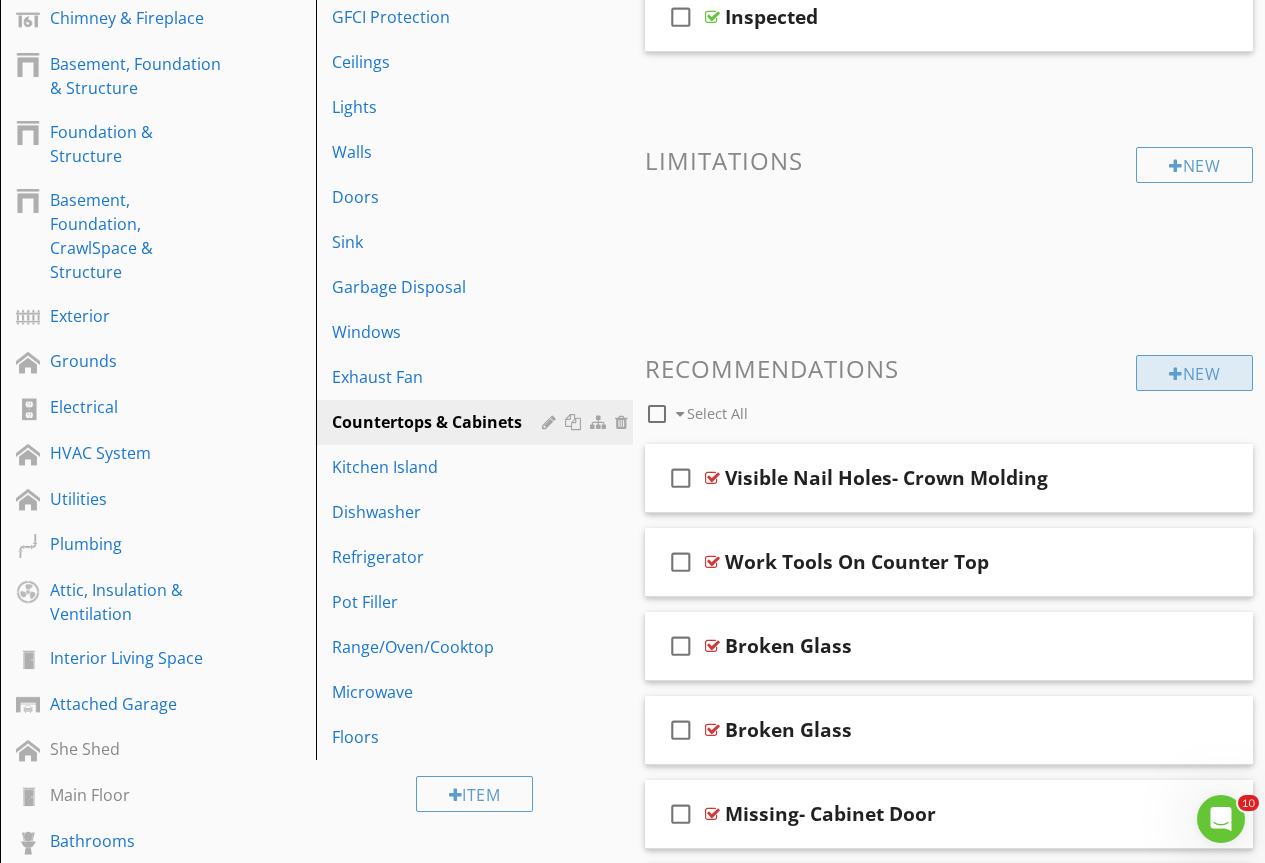 click on "New" at bounding box center (1194, 373) 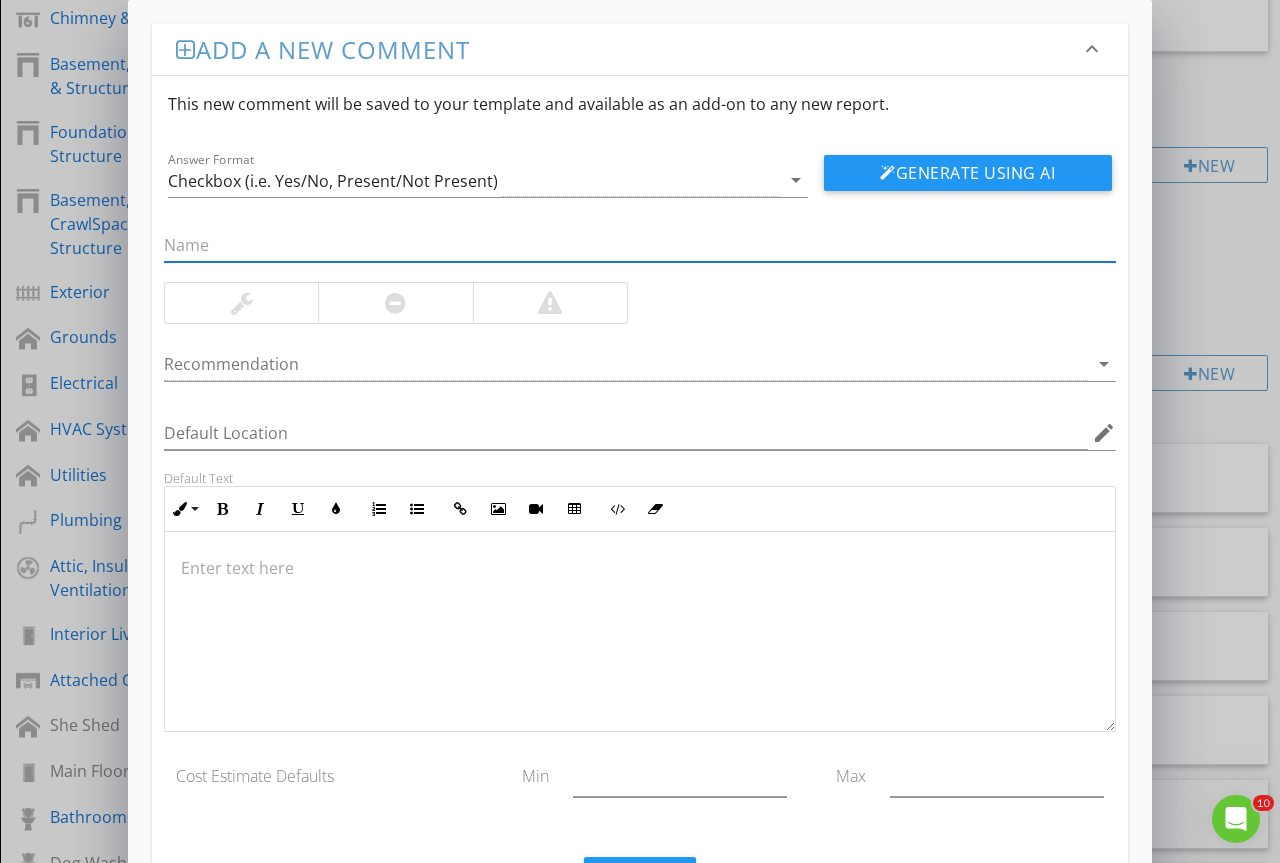 click at bounding box center [640, 245] 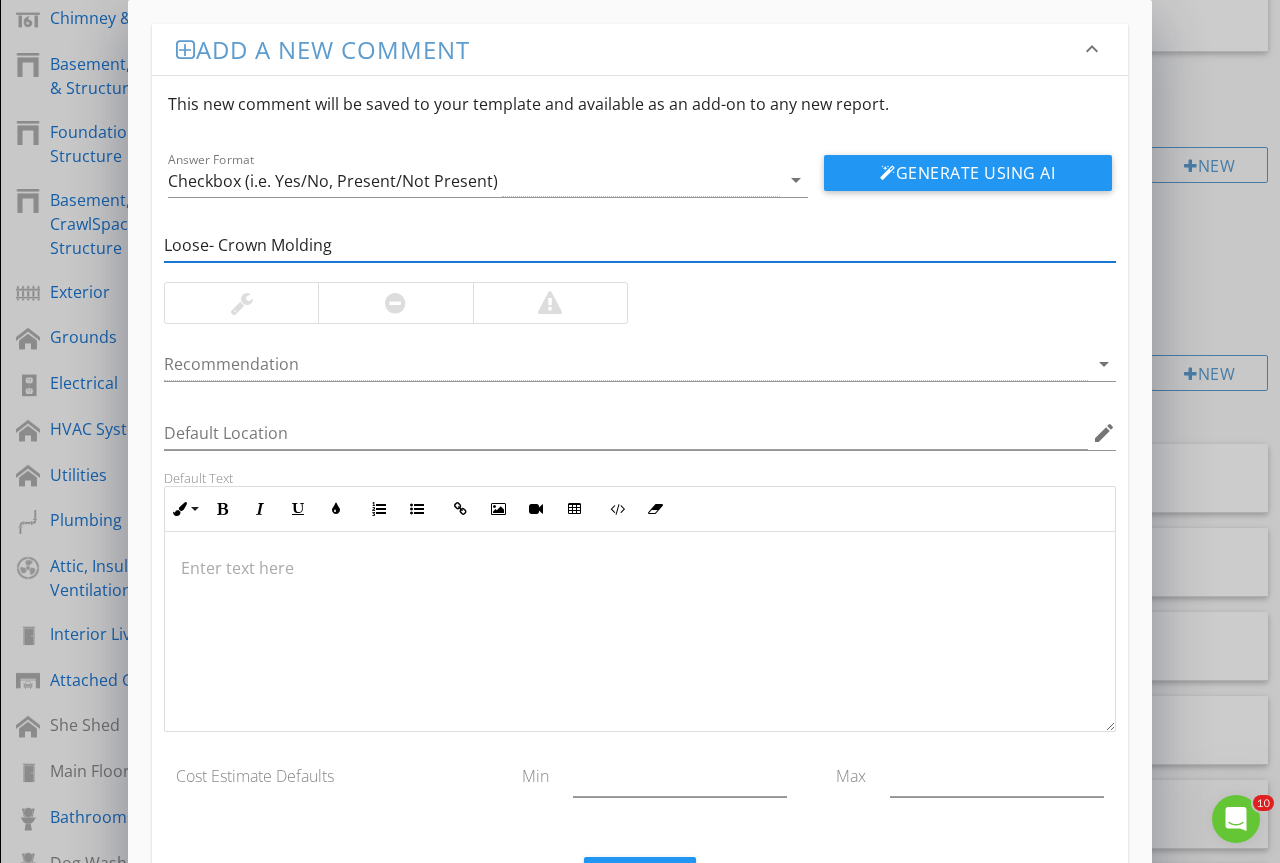 type on "Loose- Crown Molding" 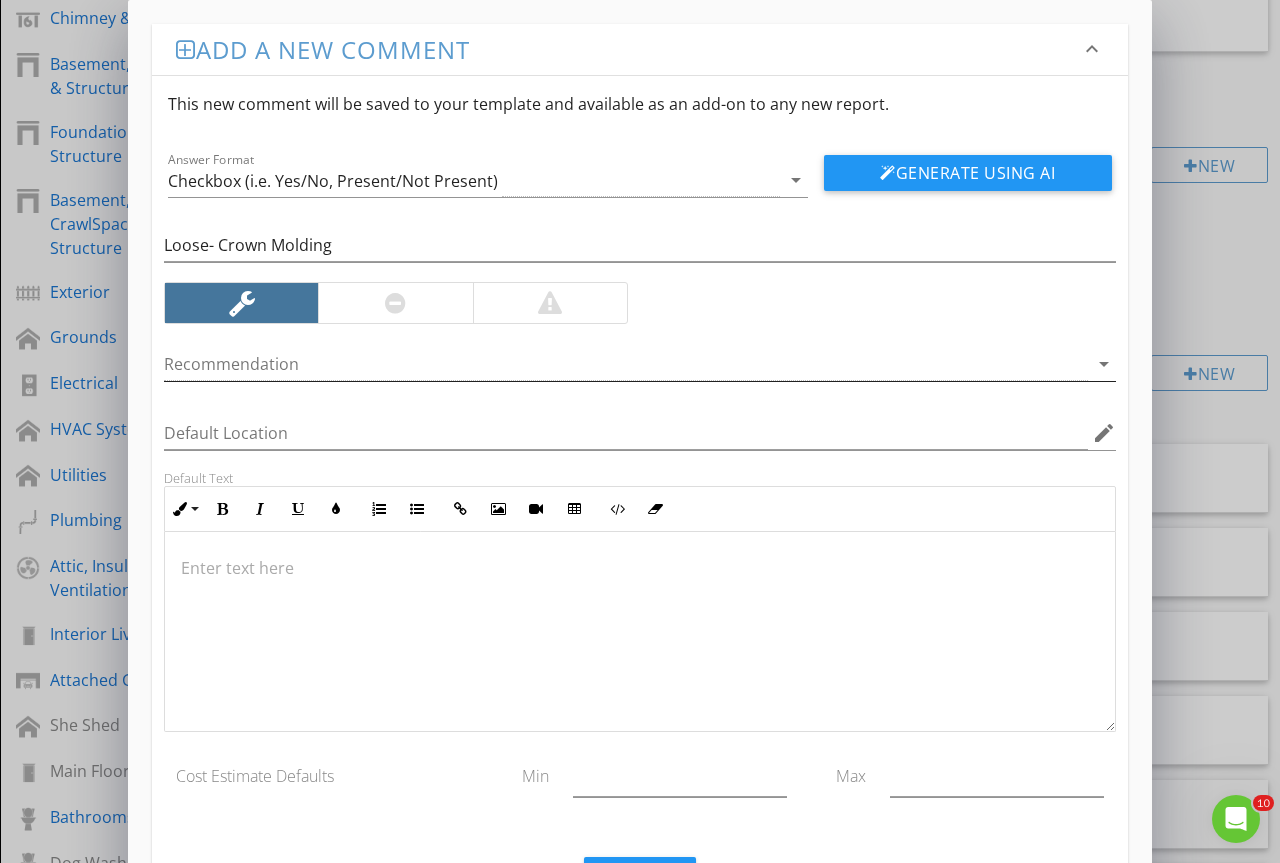 click on "Recommendation arrow_drop_down" at bounding box center (640, 364) 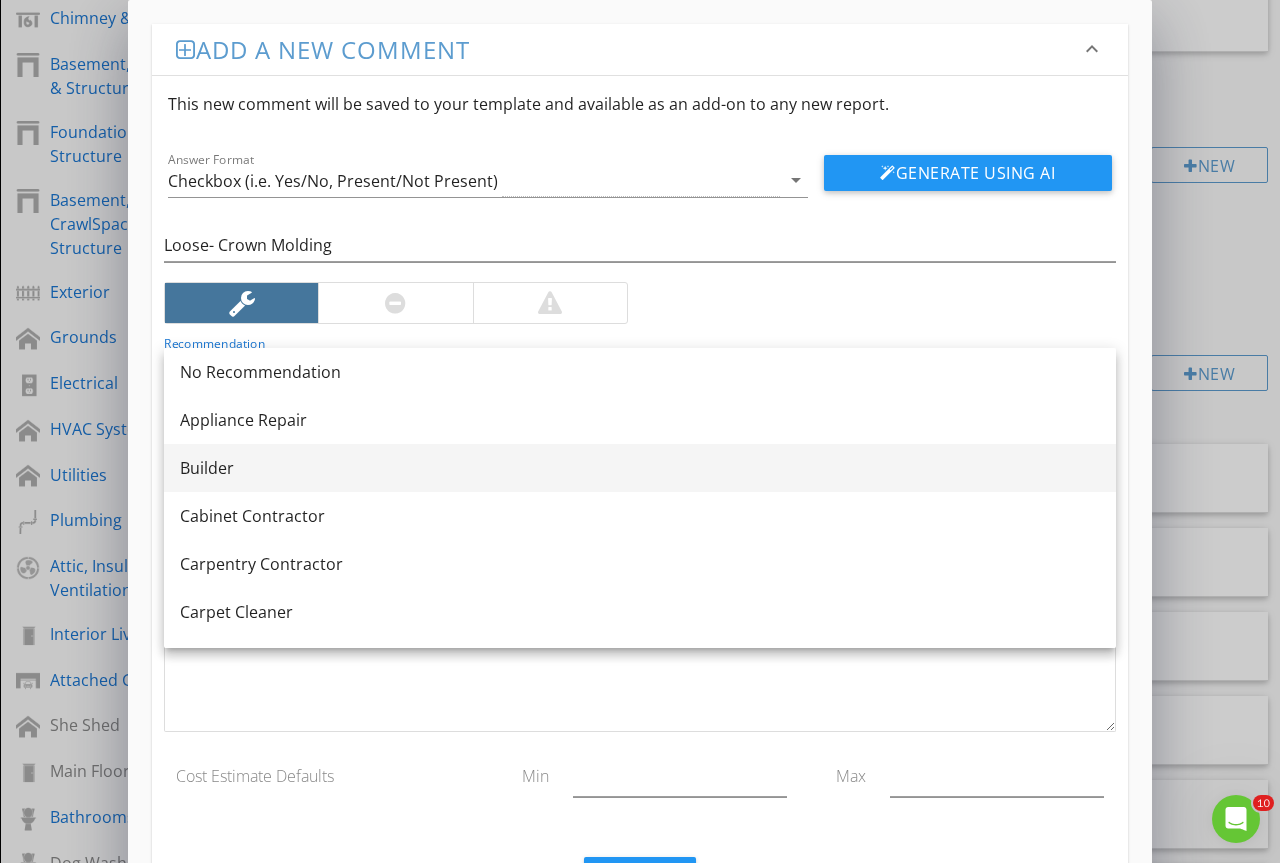 click on "Builder" at bounding box center [640, 468] 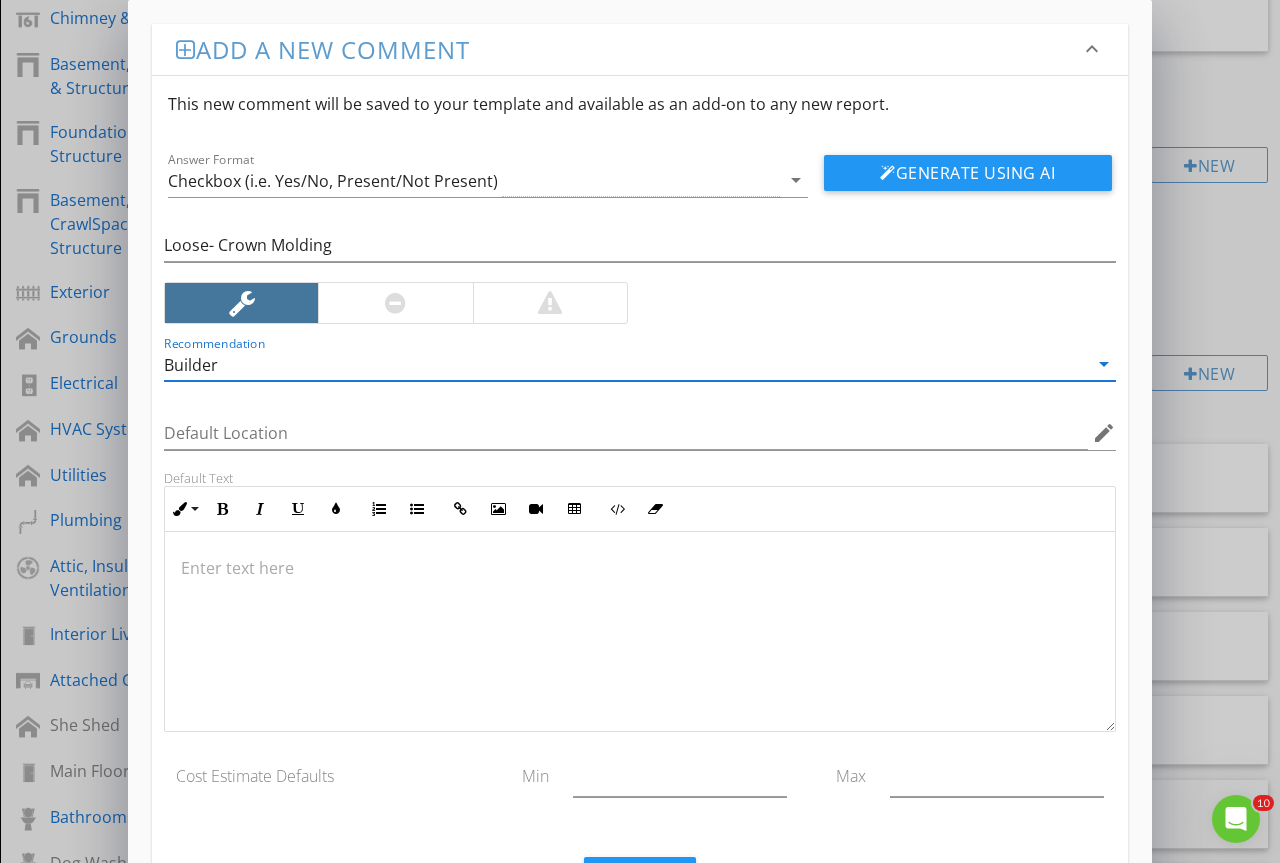click at bounding box center (640, 568) 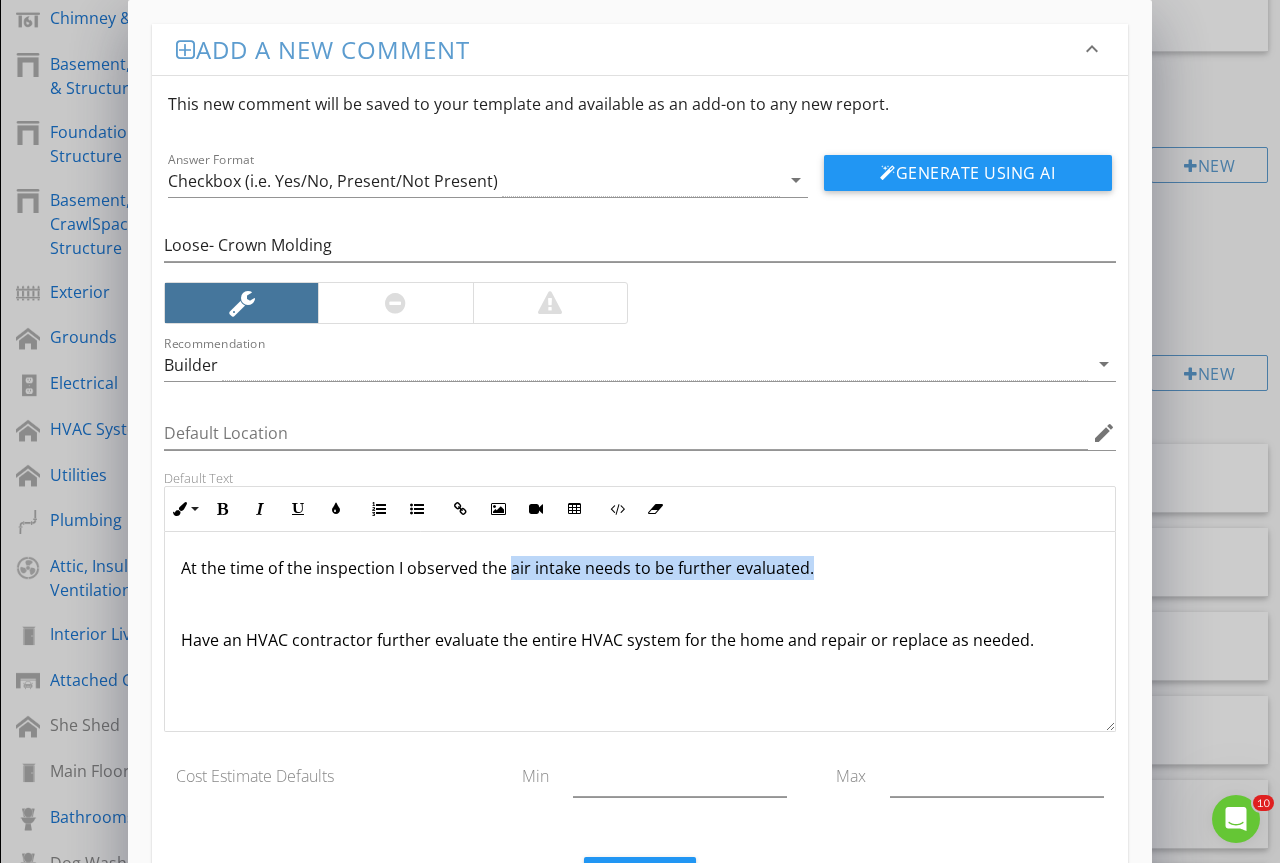 drag, startPoint x: 510, startPoint y: 569, endPoint x: 976, endPoint y: 556, distance: 466.1813 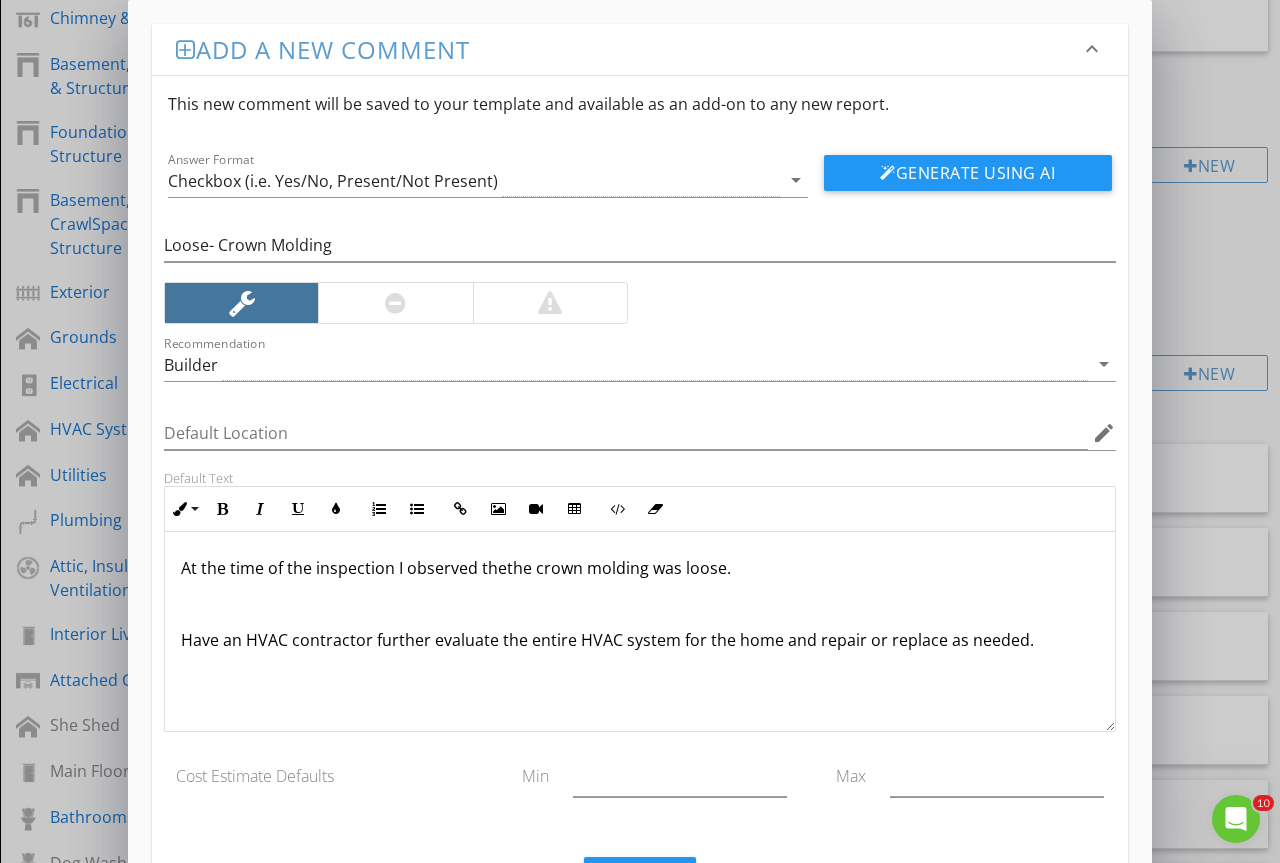 click on "At the time of the inspection I observed thethe crown molding was loose. Have an HVAC contractor further evaluate the entire HVAC system for the home and repair or replace as needed." at bounding box center (640, 604) 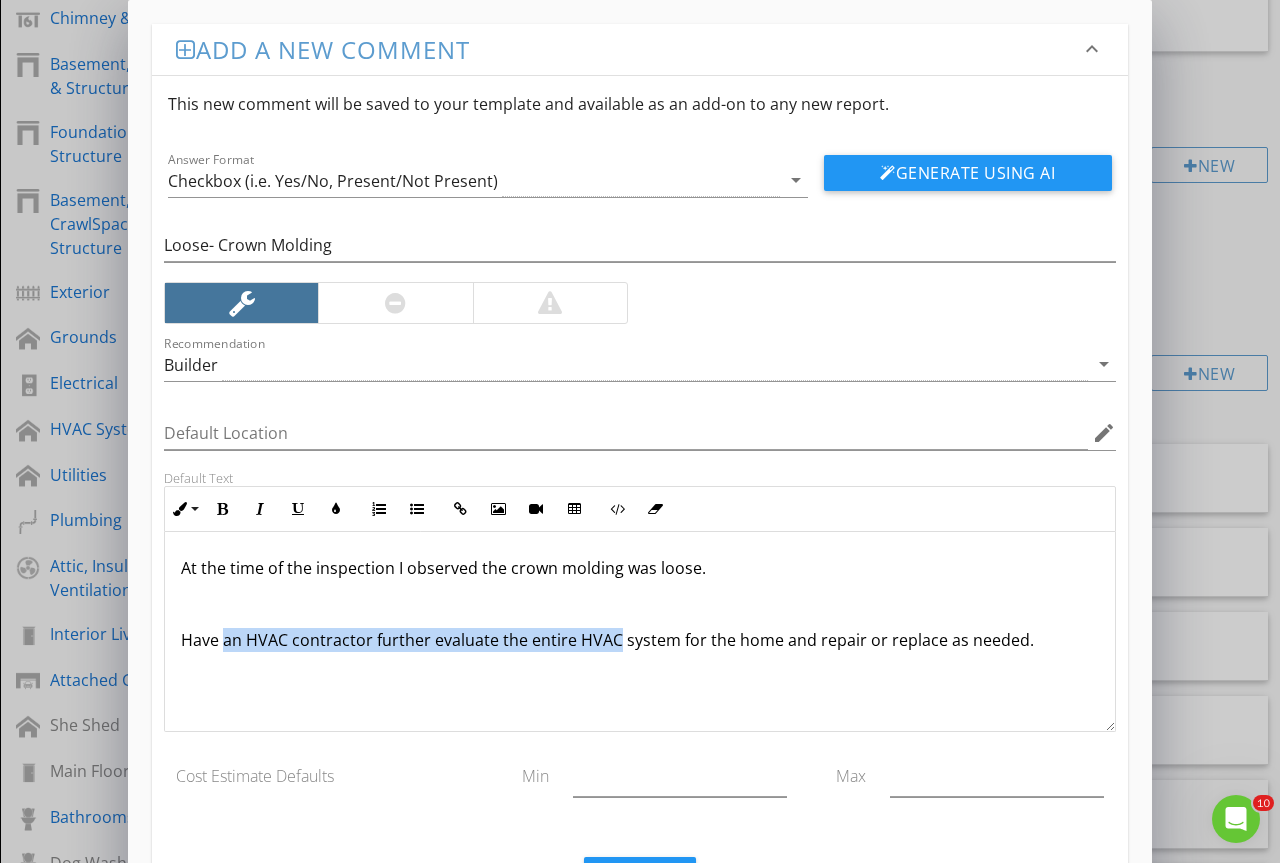 drag, startPoint x: 224, startPoint y: 639, endPoint x: 616, endPoint y: 647, distance: 392.08163 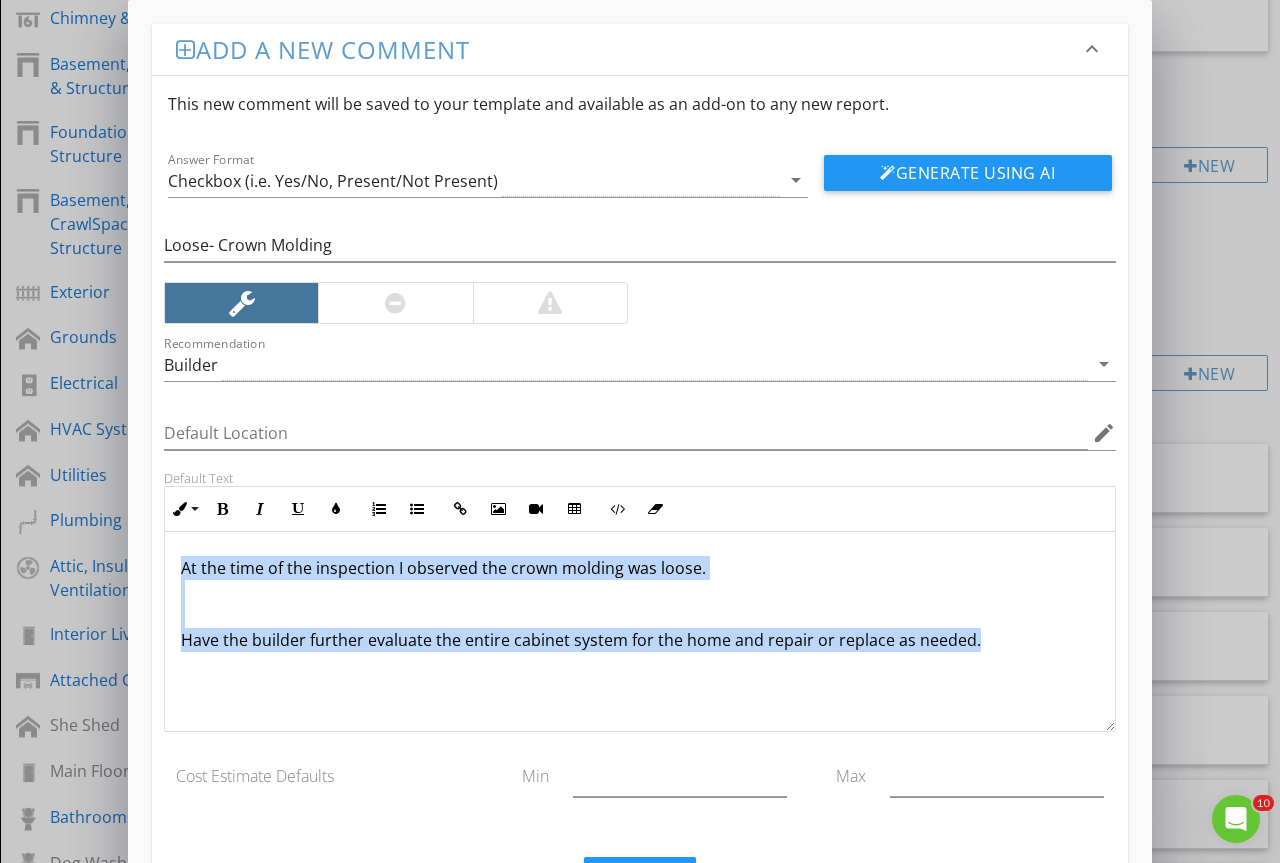 drag, startPoint x: 179, startPoint y: 568, endPoint x: 1256, endPoint y: 674, distance: 1082.2037 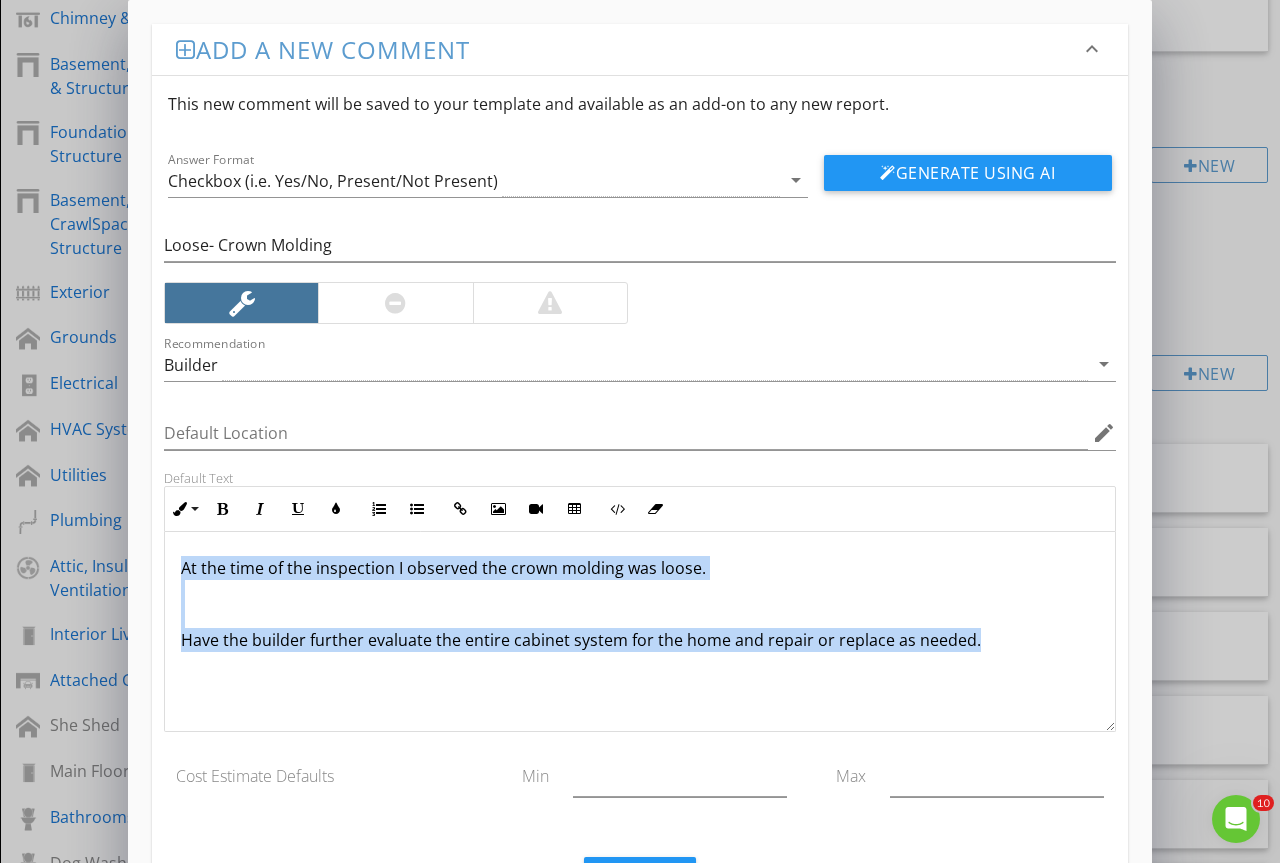 copy on "At the time of the inspection I observed the crown molding was loose. Have the builder further evaluate the entire cabinet system for the home and repair or replace as needed." 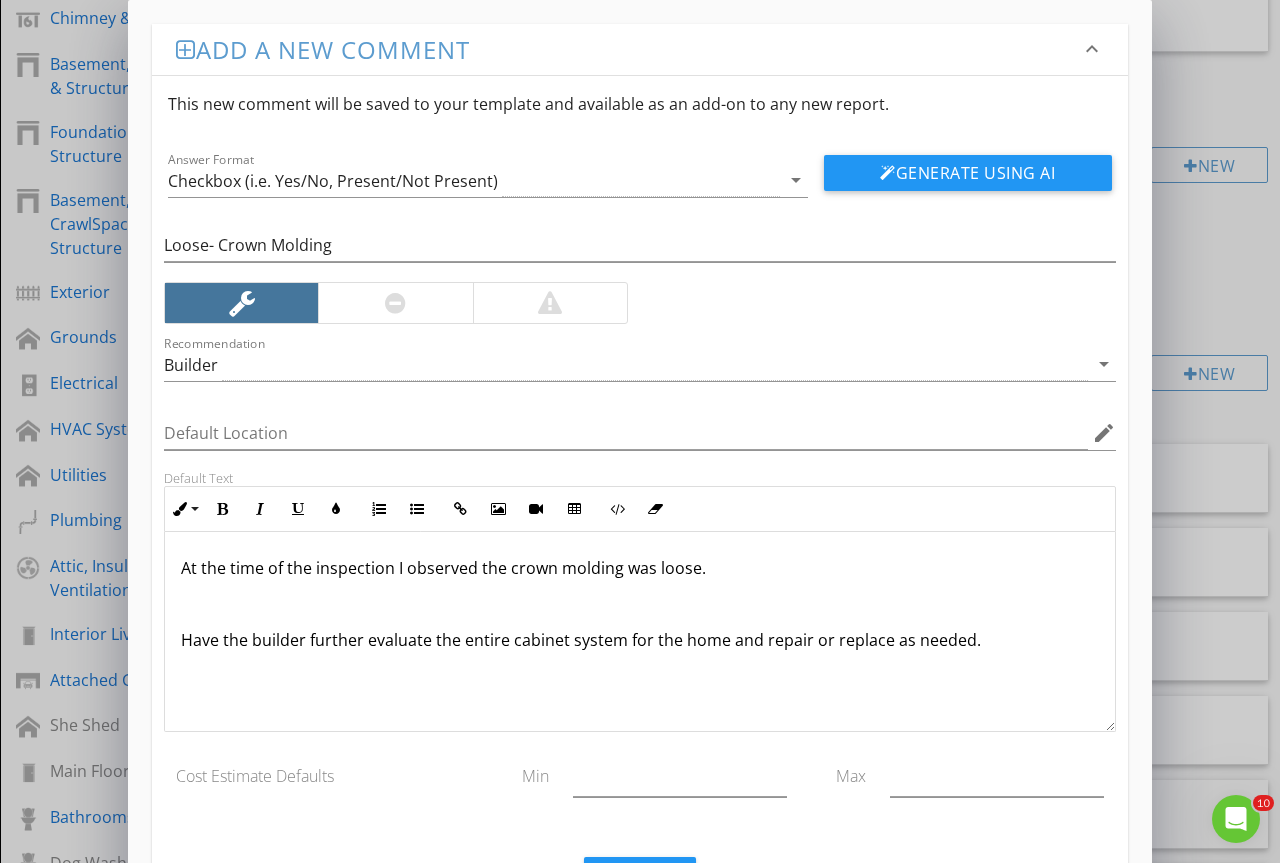 click on "Cost Estimate Defaults Min Max" at bounding box center [640, 782] 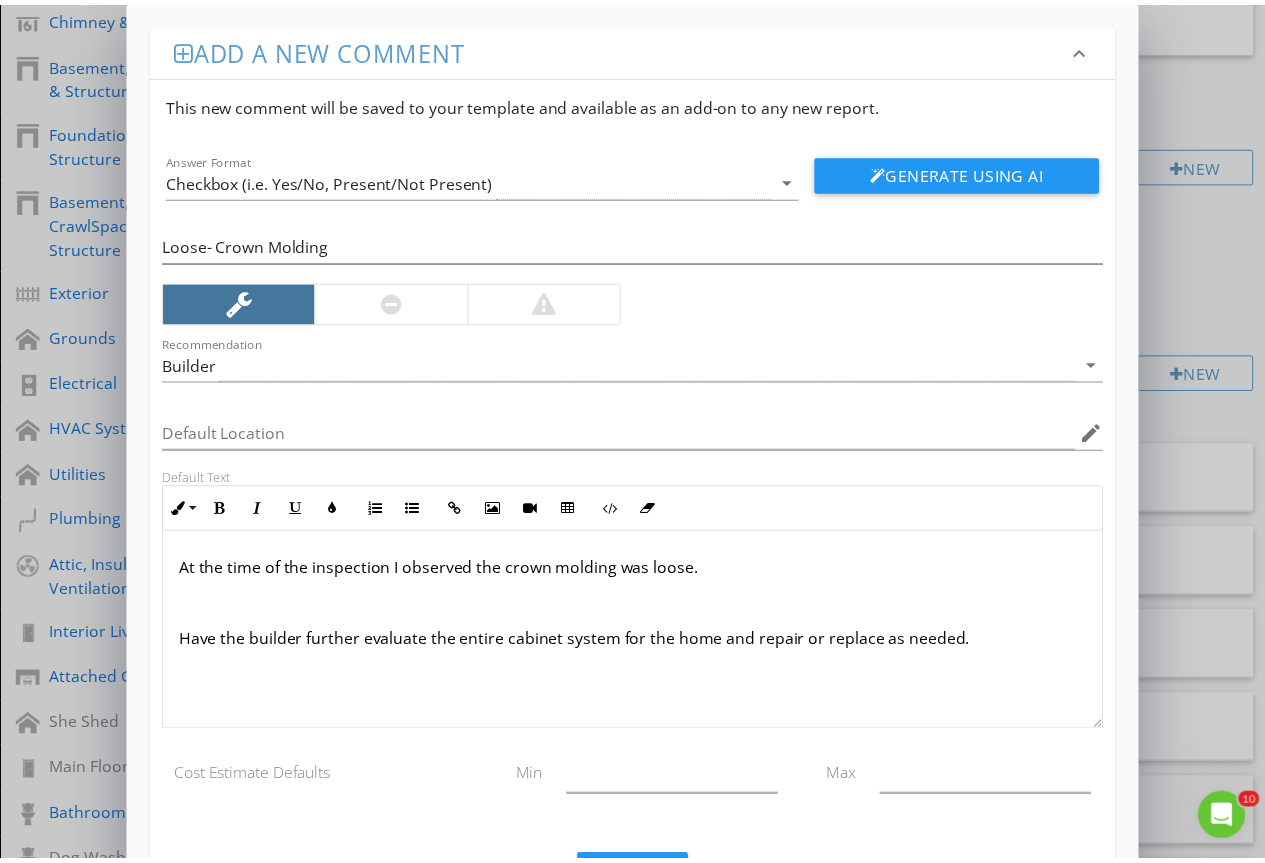 scroll, scrollTop: 94, scrollLeft: 0, axis: vertical 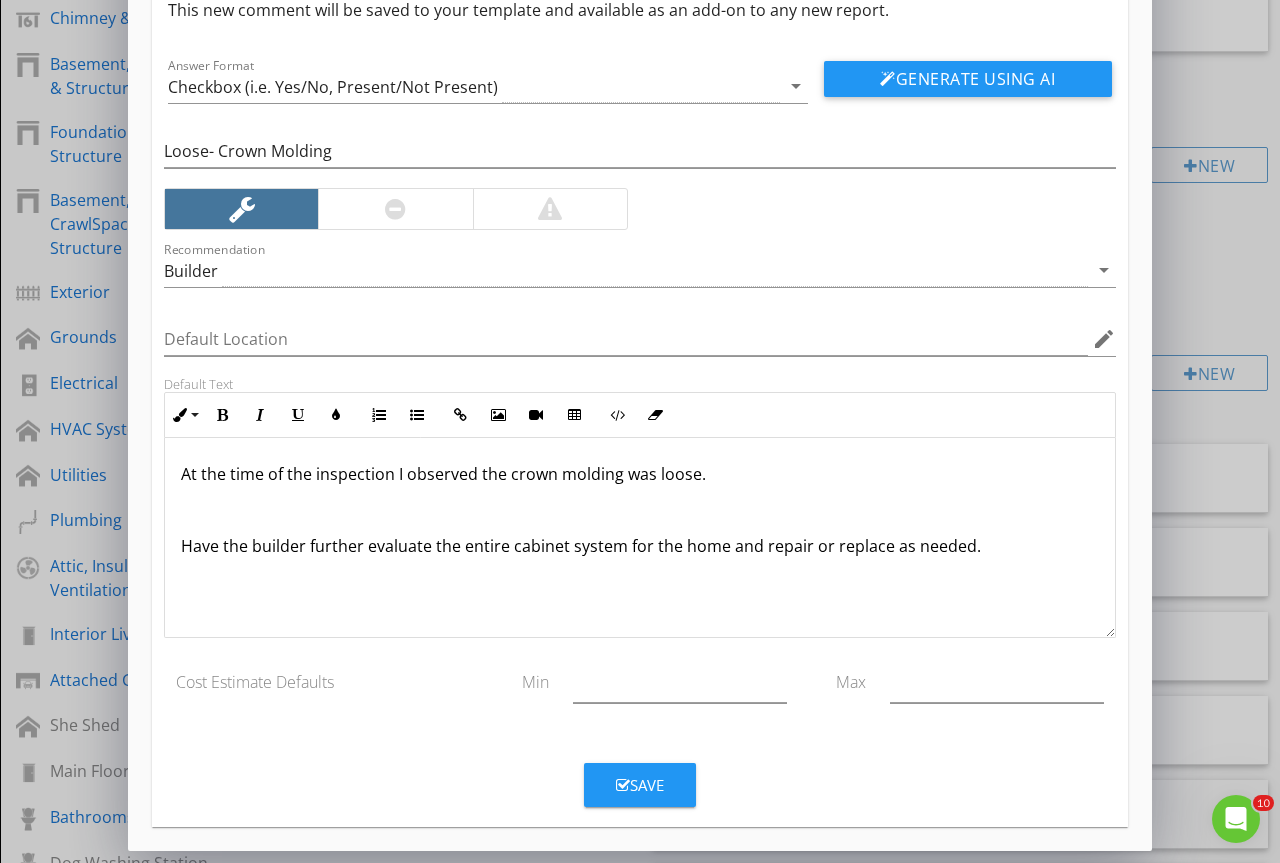 click on "Save" at bounding box center (640, 785) 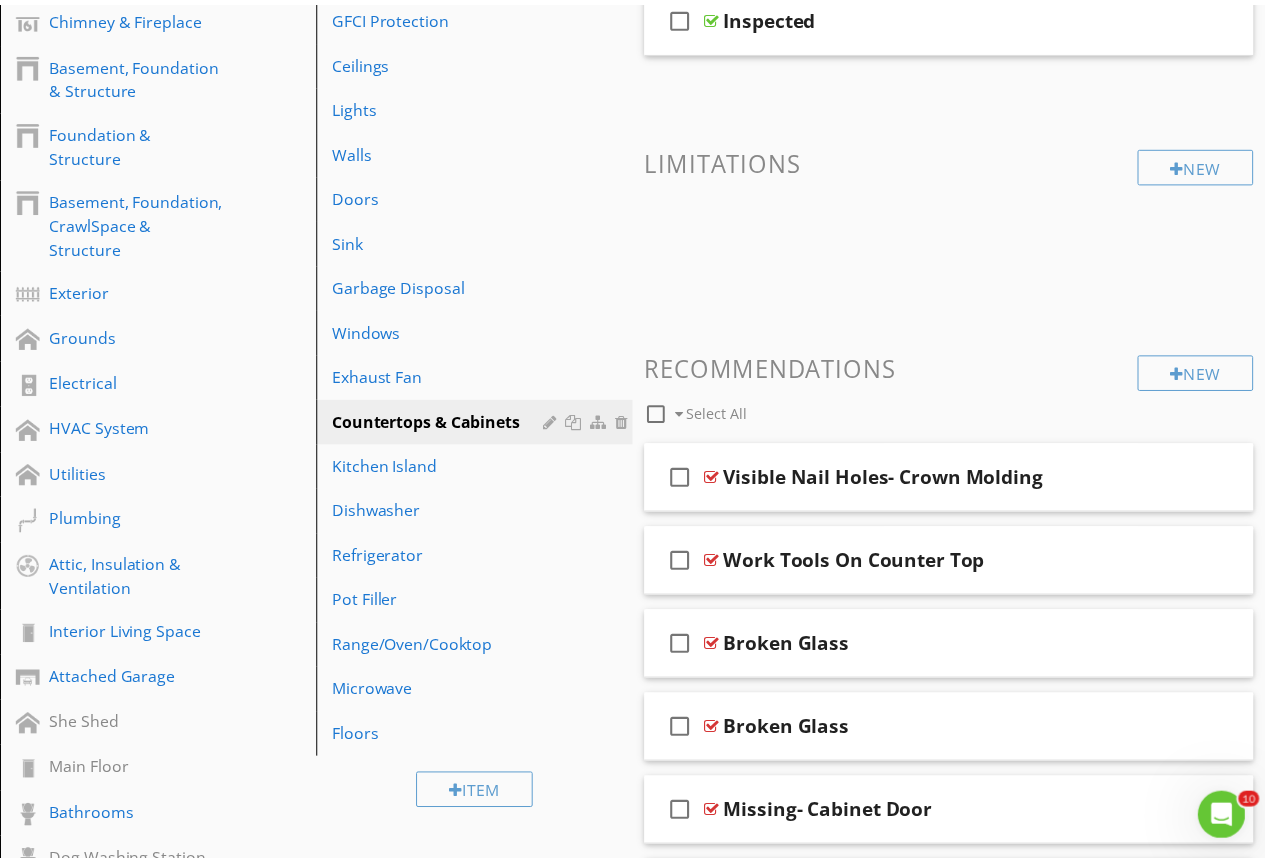 scroll, scrollTop: 0, scrollLeft: 0, axis: both 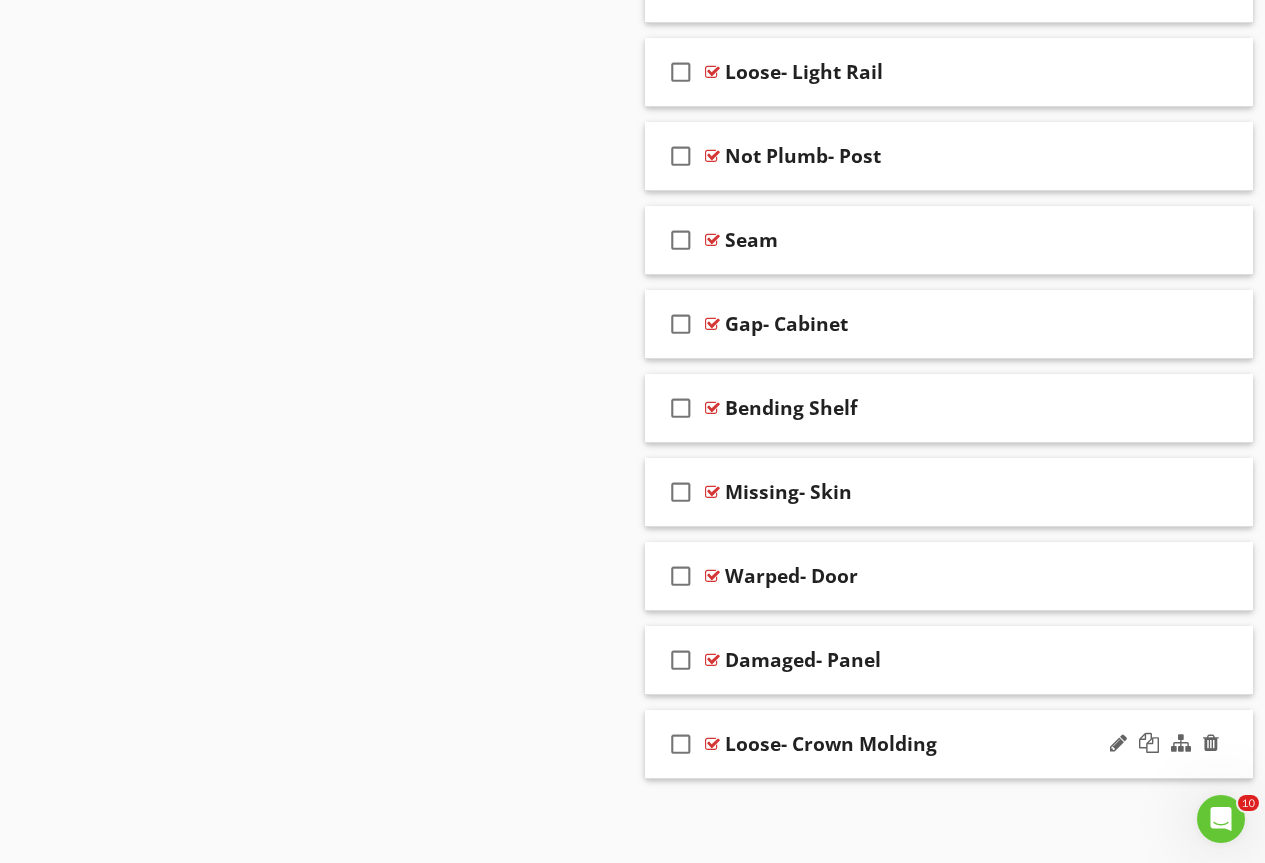 type 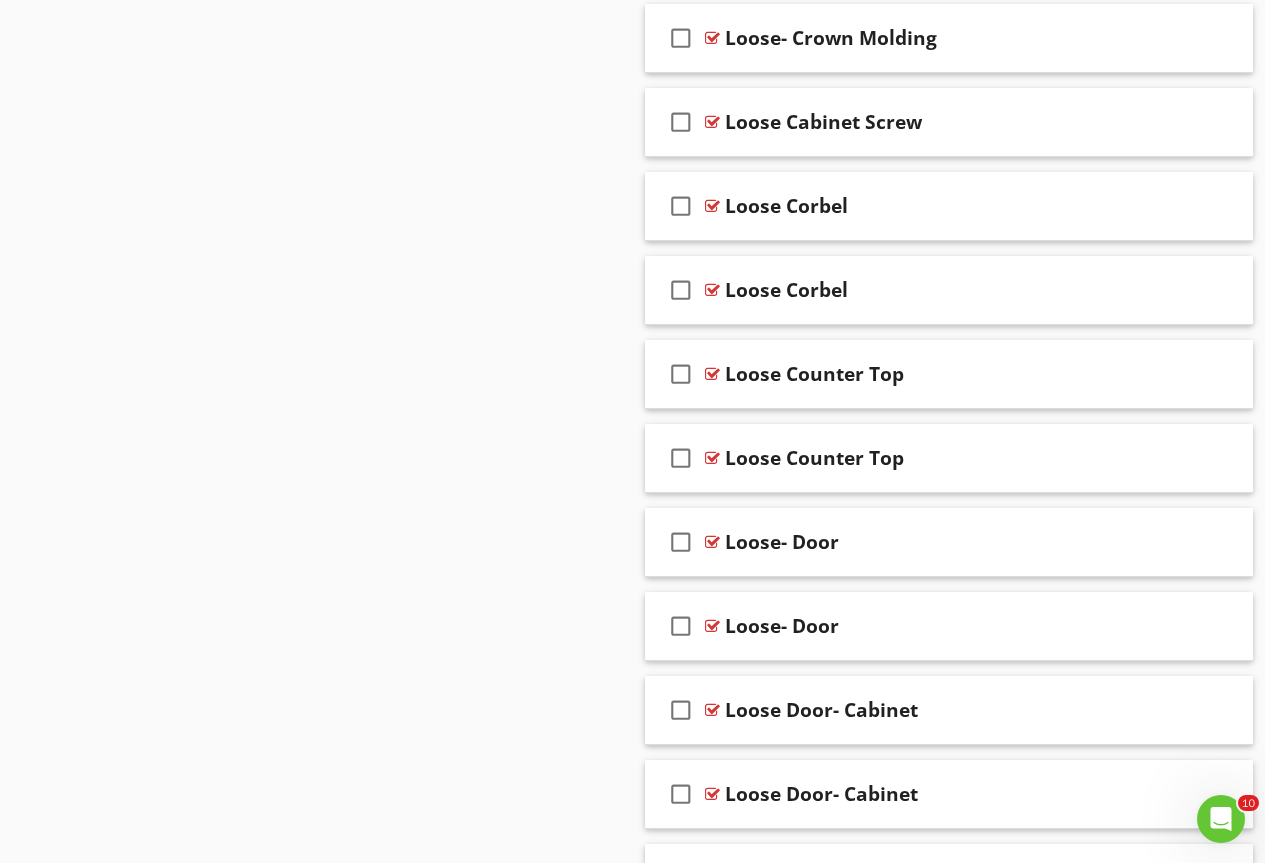 scroll, scrollTop: 8092, scrollLeft: 0, axis: vertical 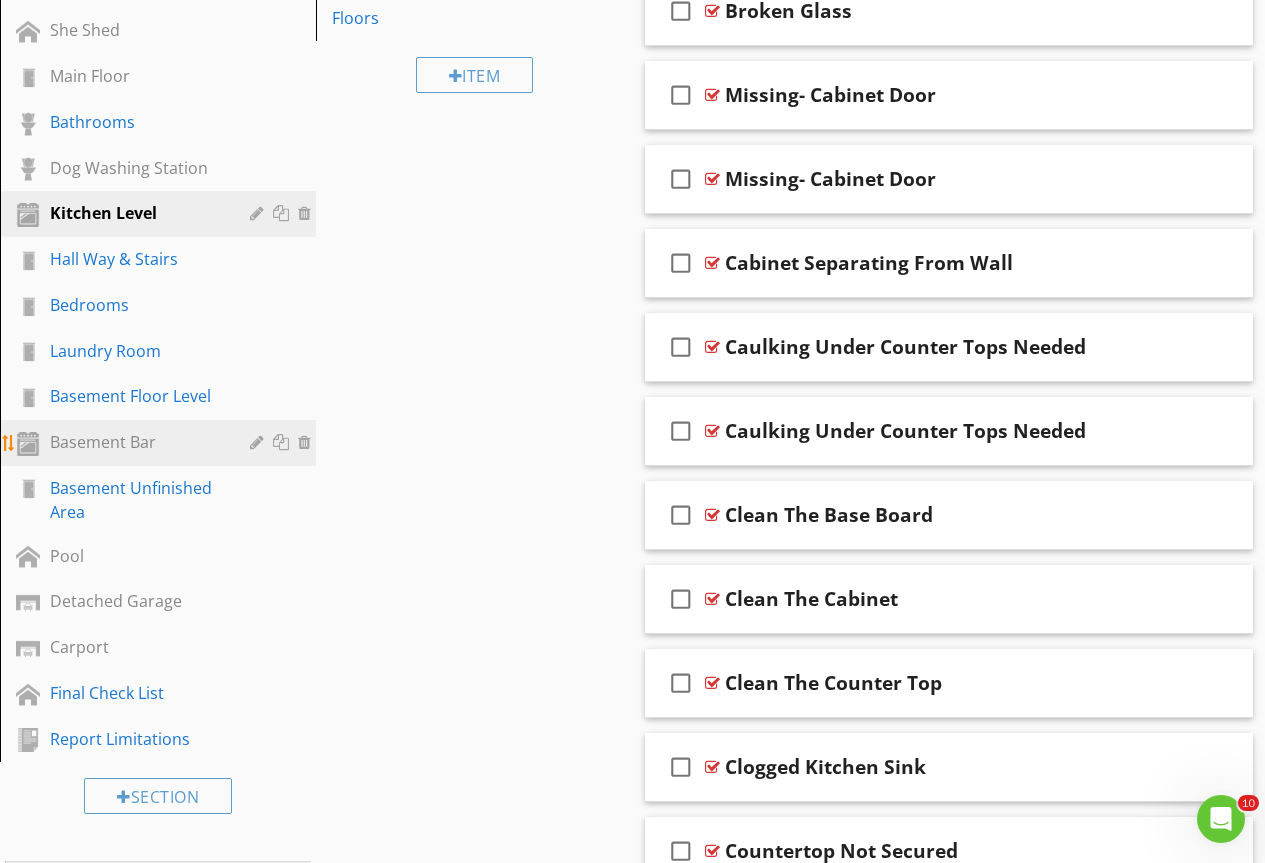 click on "Basement Bar" at bounding box center [135, 442] 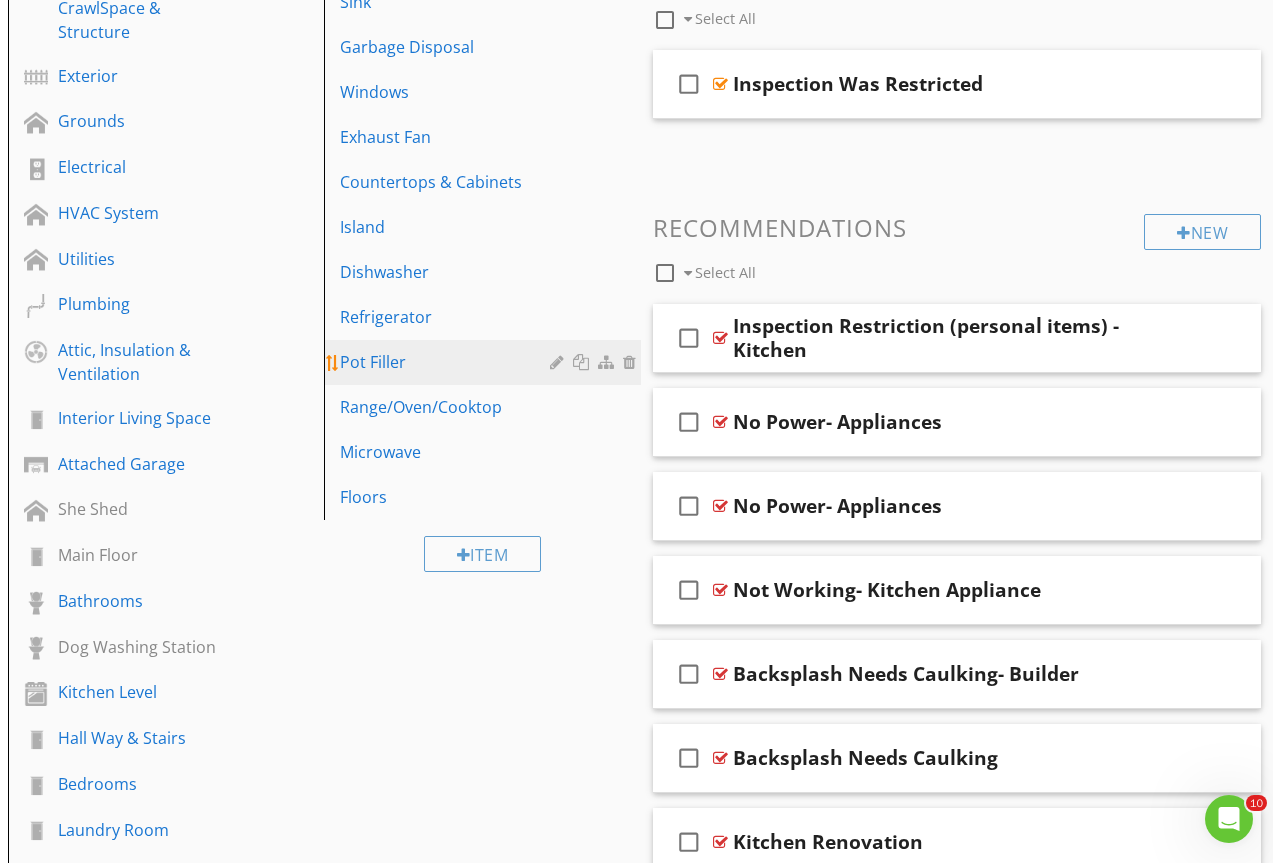 scroll, scrollTop: 600, scrollLeft: 0, axis: vertical 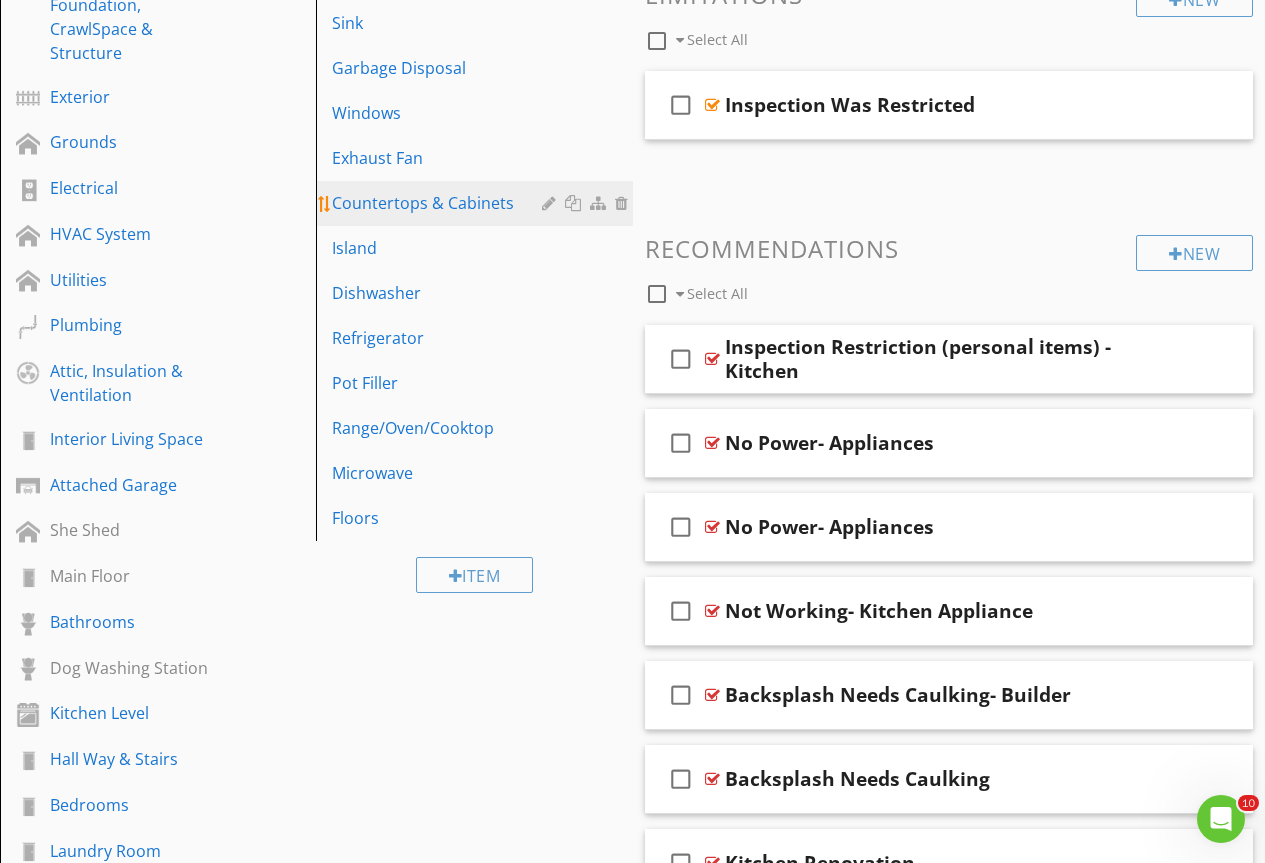 click on "Countertops & Cabinets" at bounding box center (477, 203) 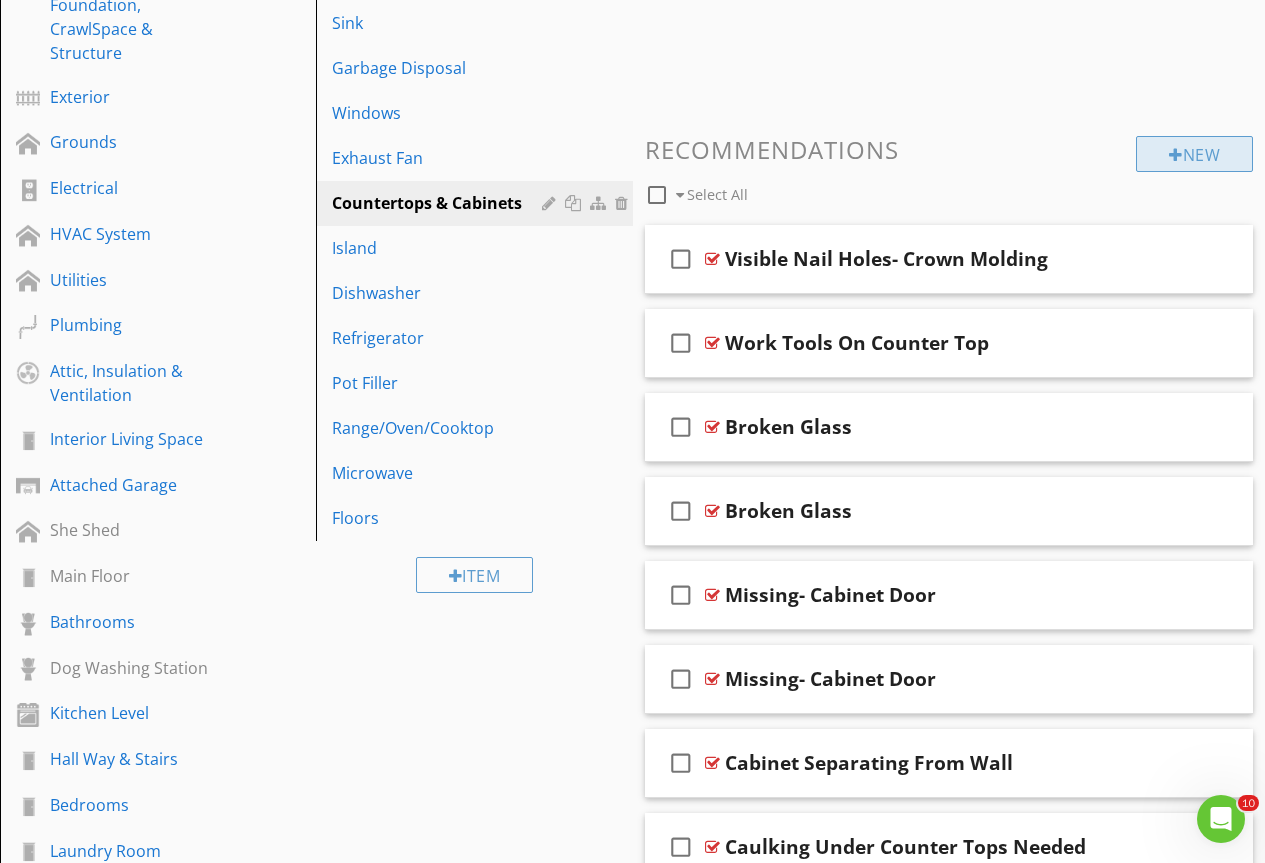 click on "New" at bounding box center [1194, 154] 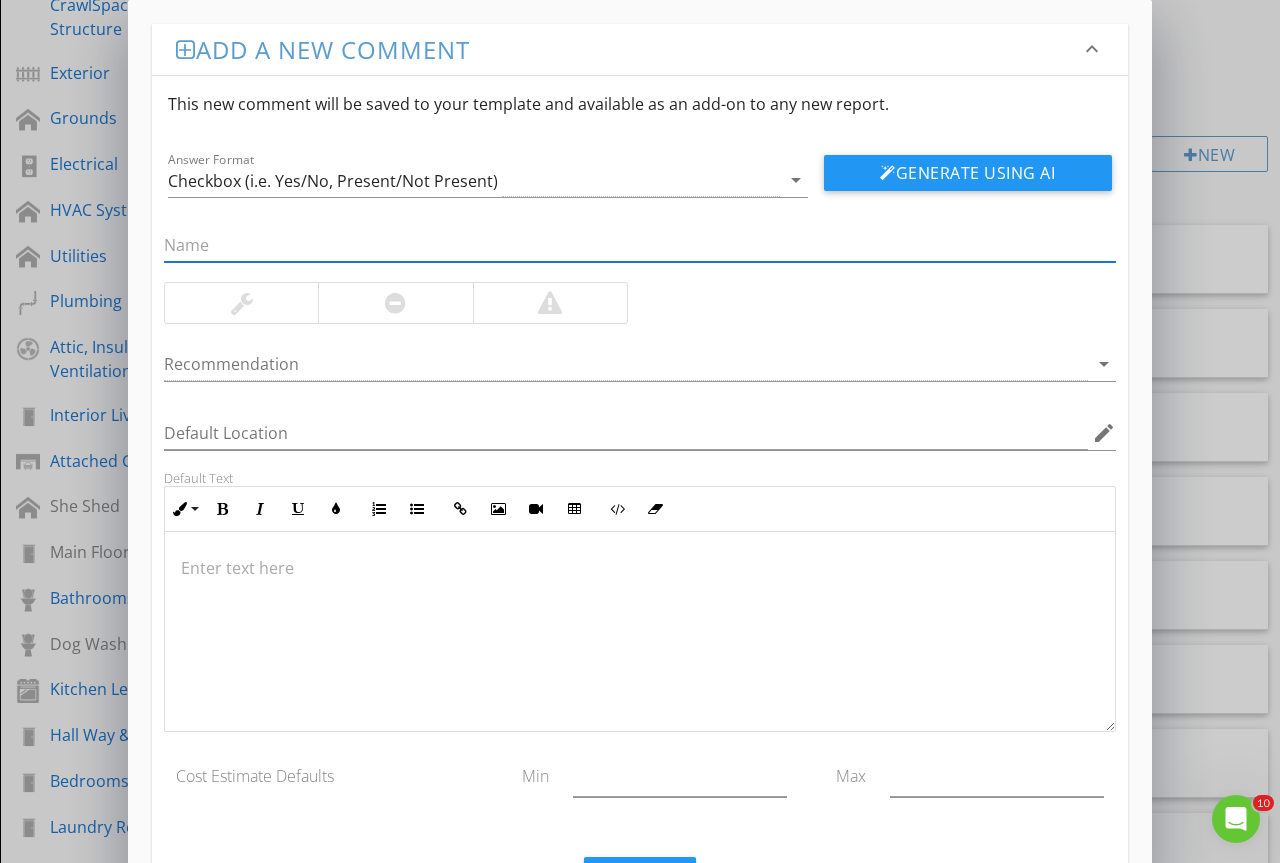 click at bounding box center [640, 245] 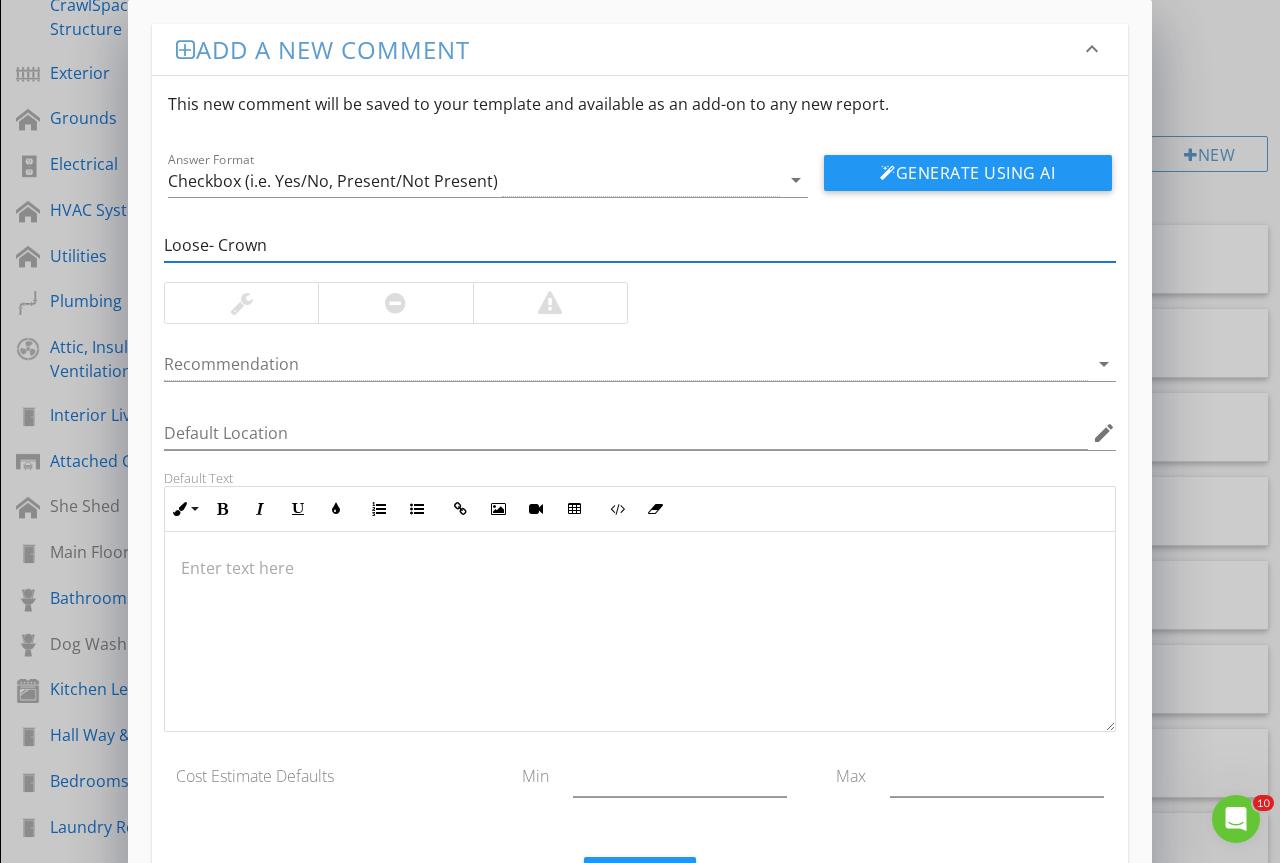 type on "Loose- Crown Molding" 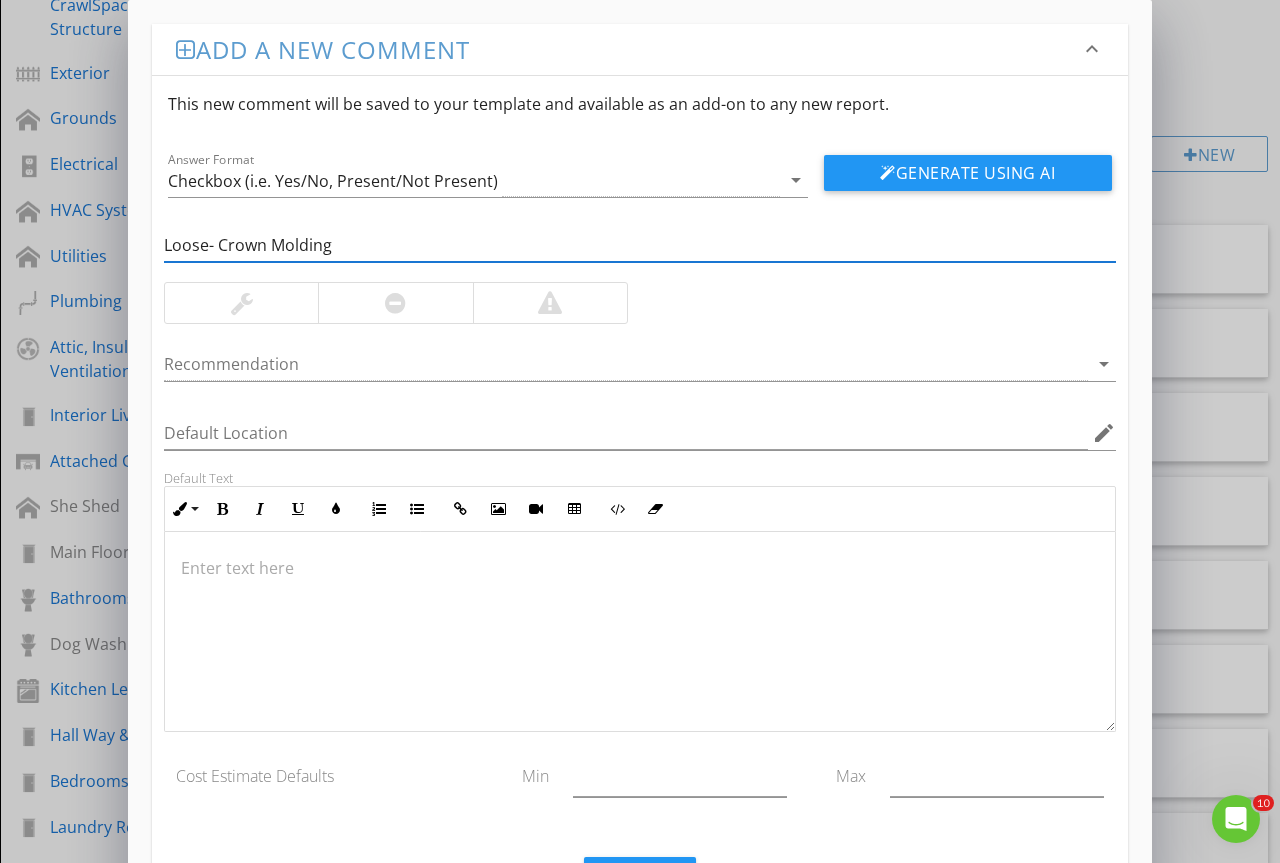 click at bounding box center [242, 303] 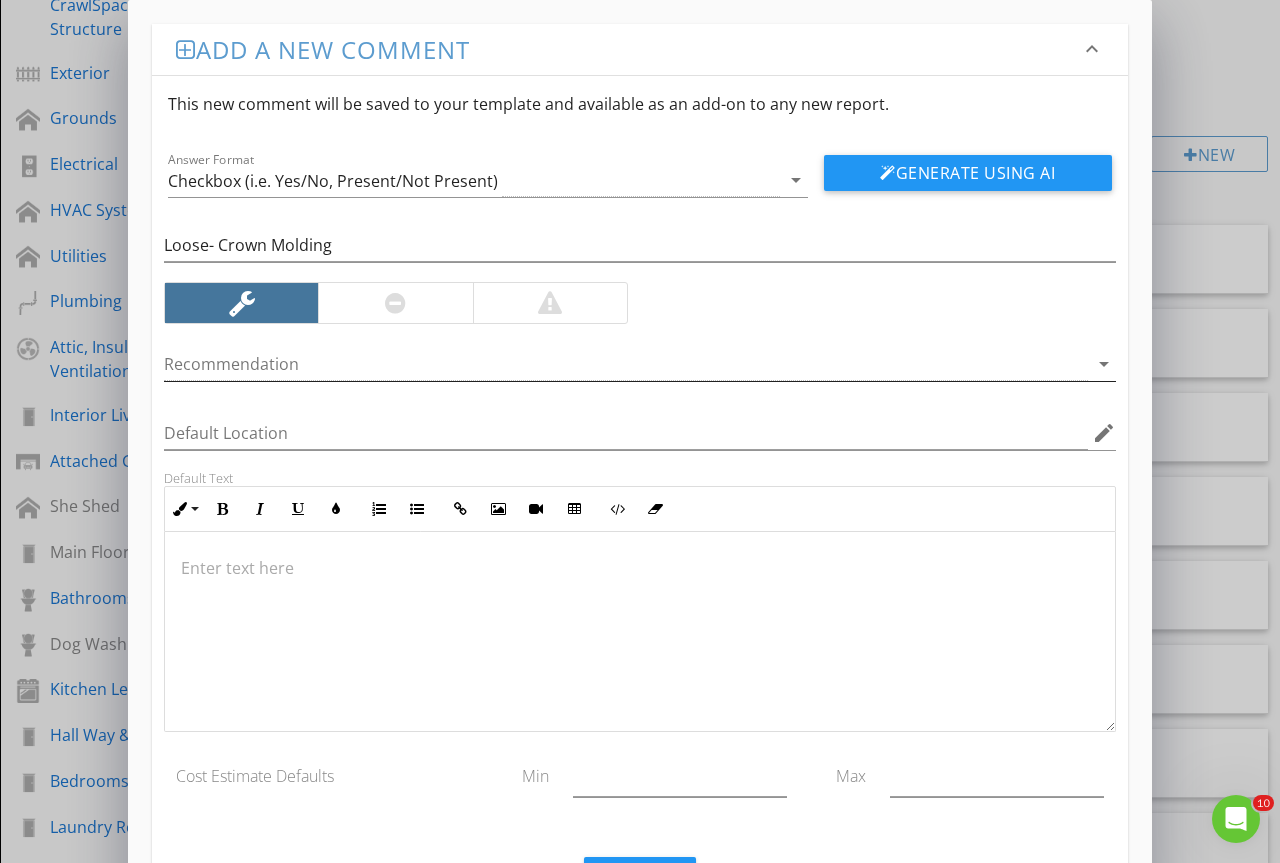 click at bounding box center [626, 364] 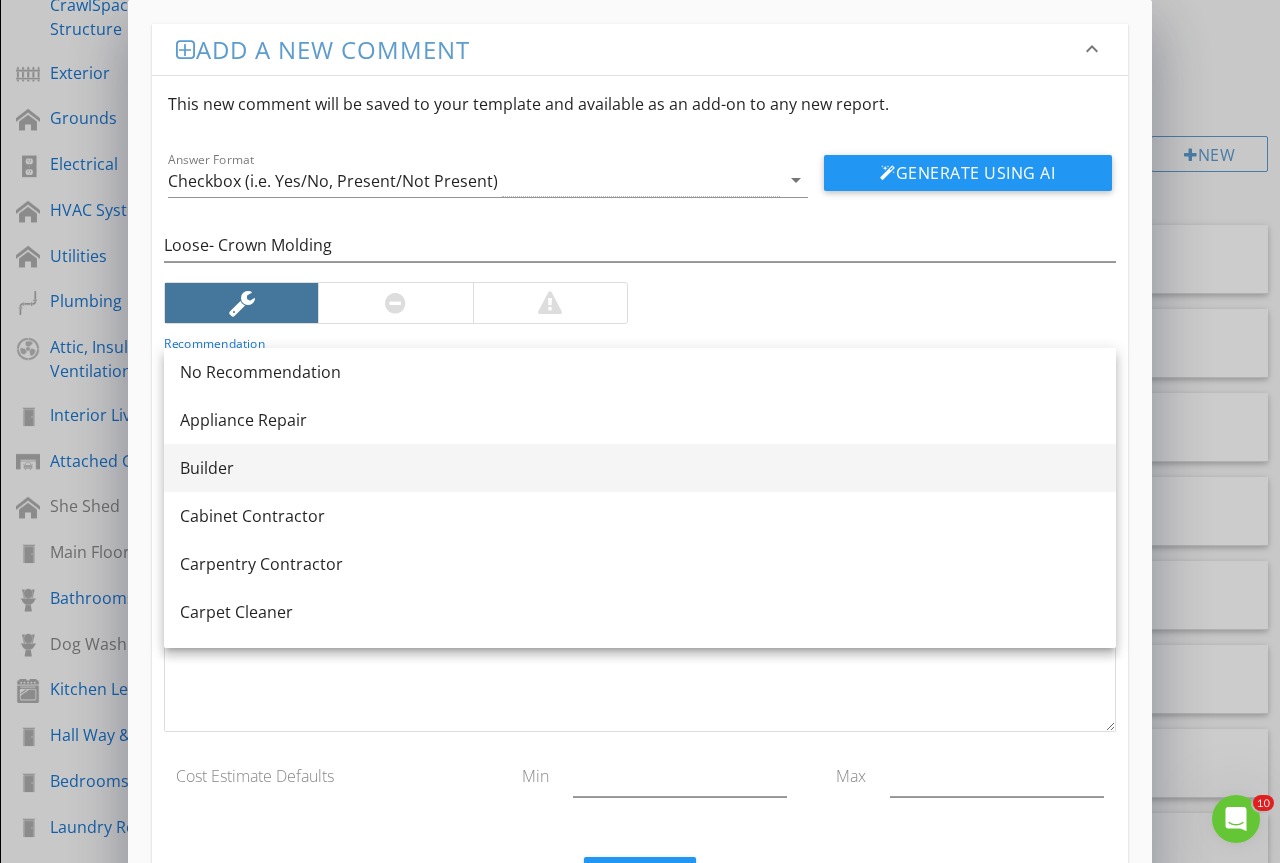 click on "Builder" at bounding box center (640, 468) 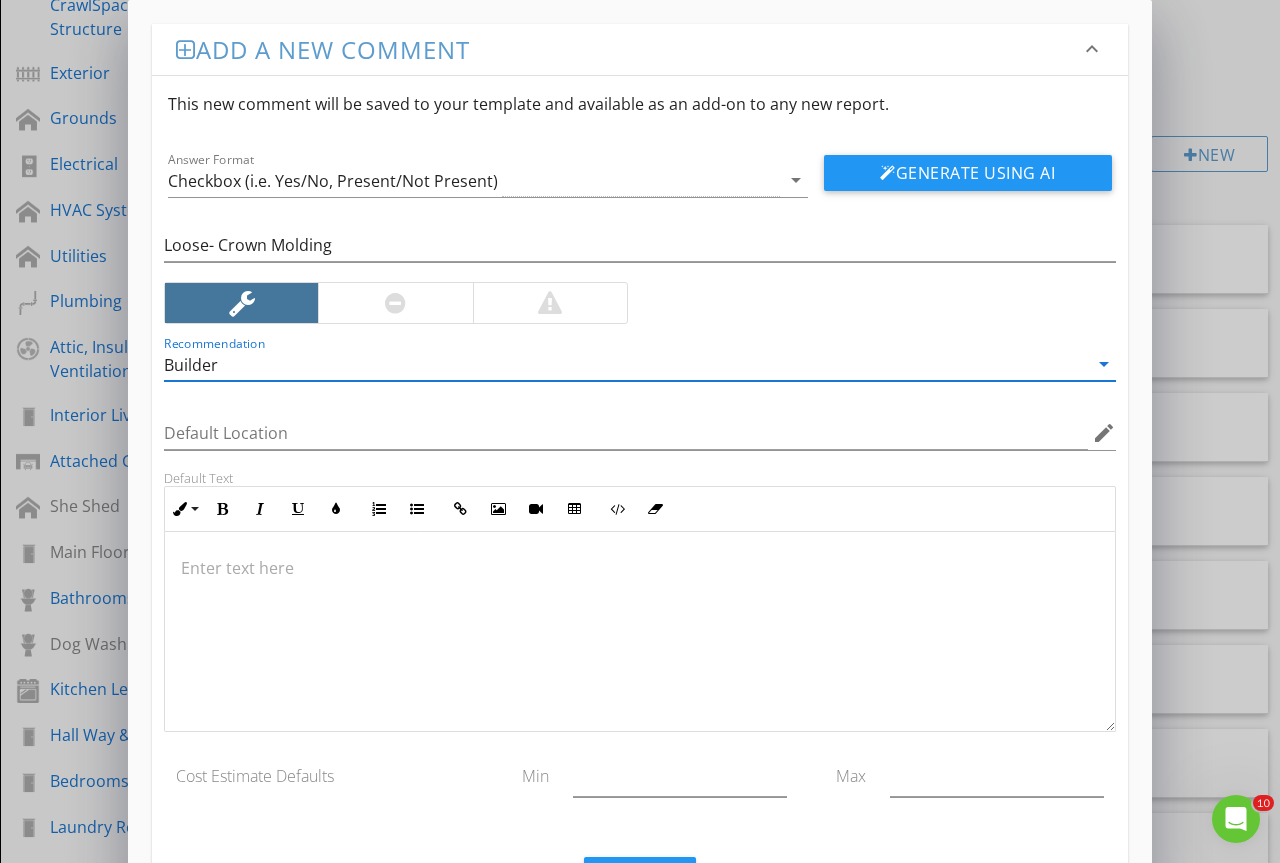click at bounding box center [640, 632] 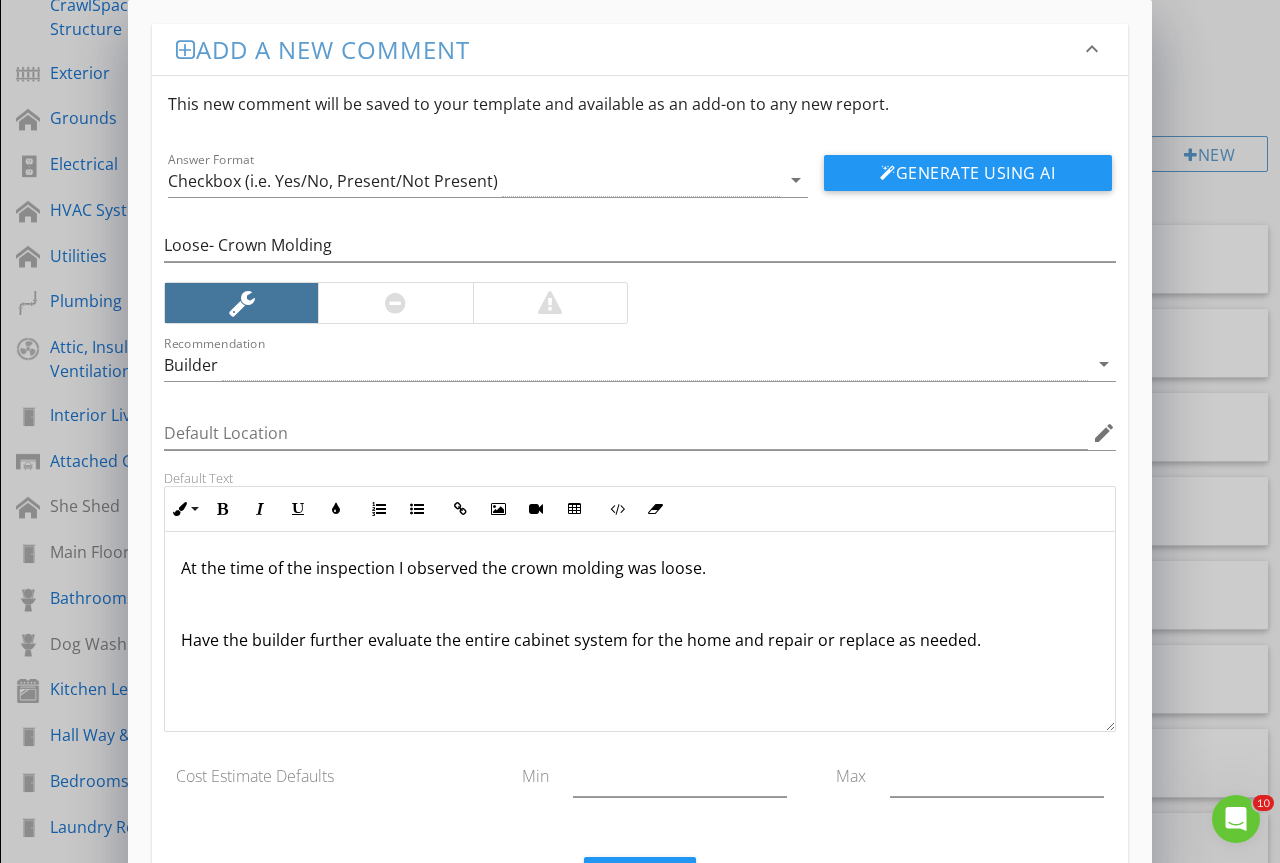 scroll, scrollTop: 1, scrollLeft: 0, axis: vertical 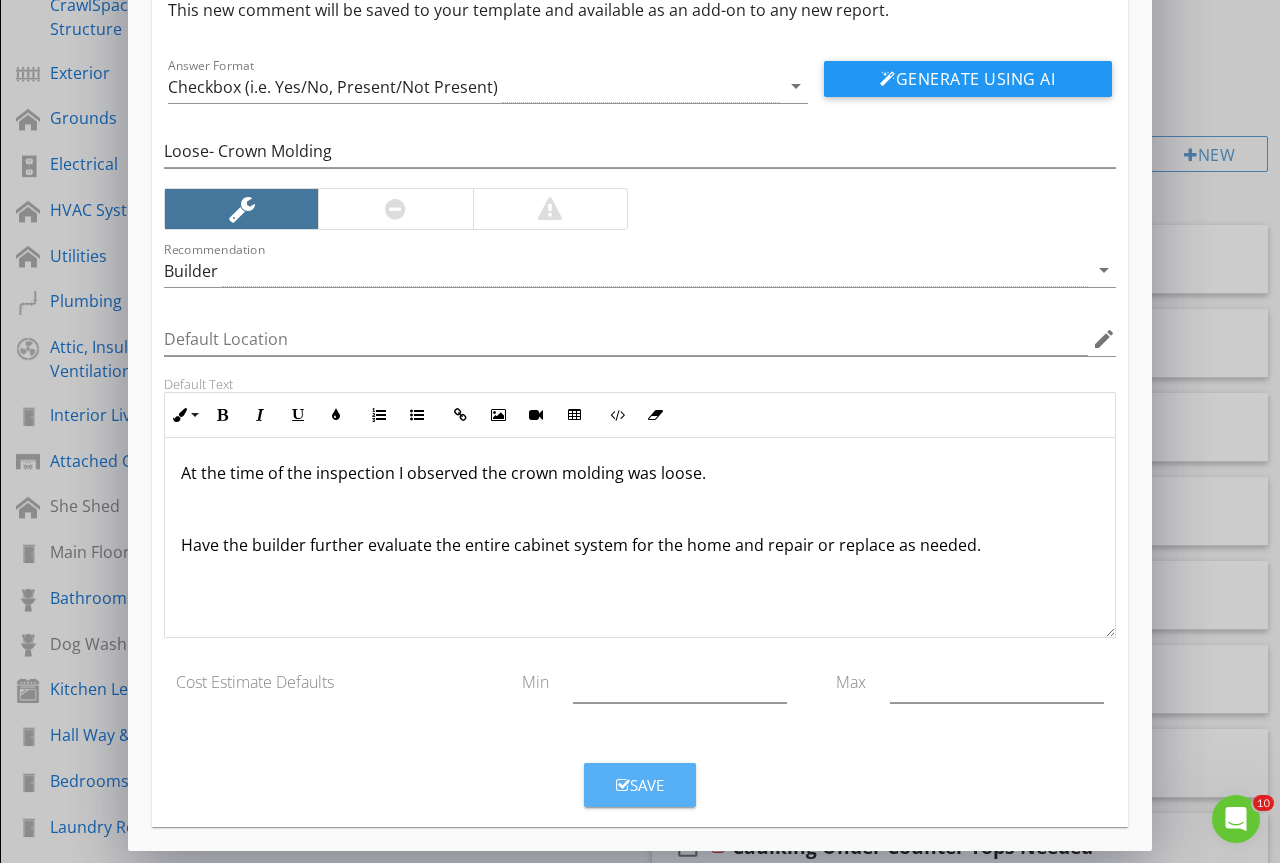 click on "Save" at bounding box center (640, 785) 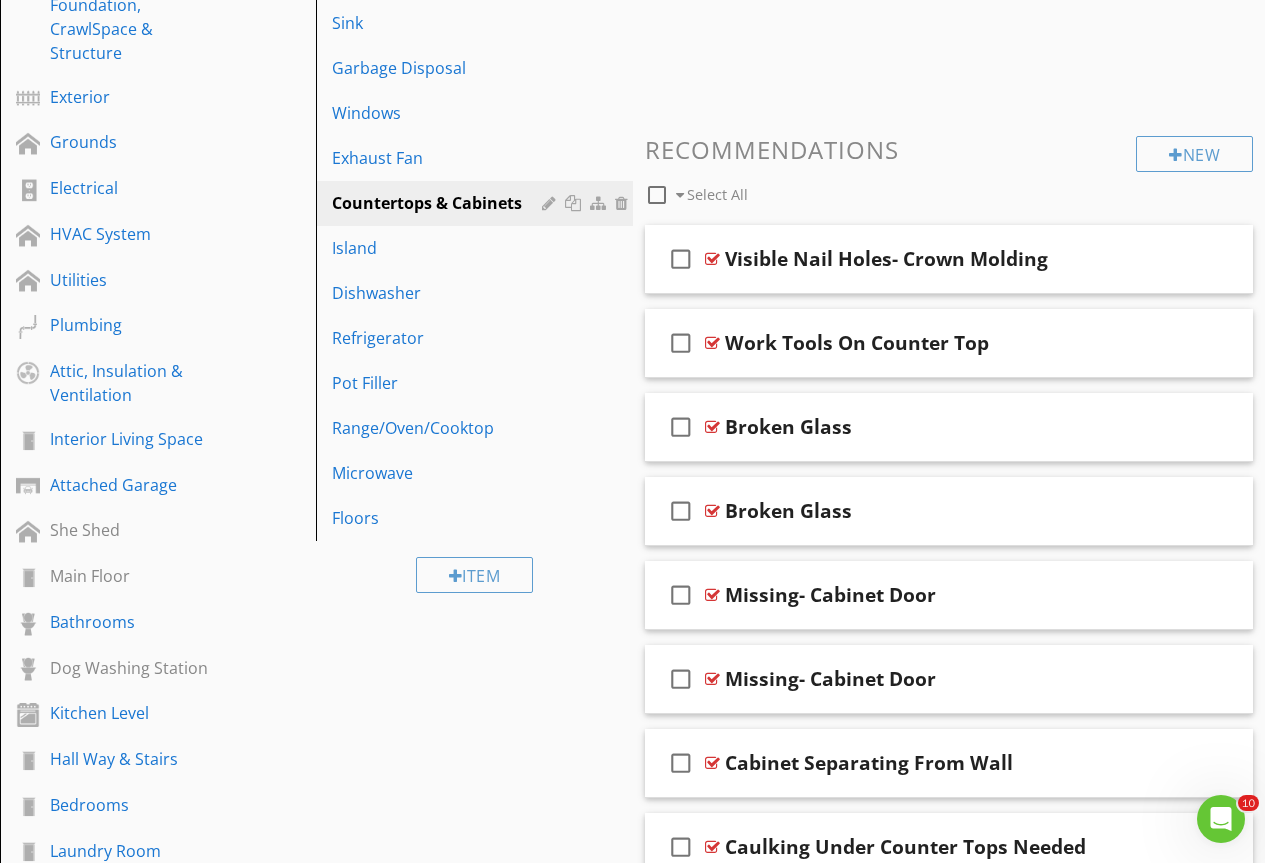 scroll, scrollTop: 0, scrollLeft: 0, axis: both 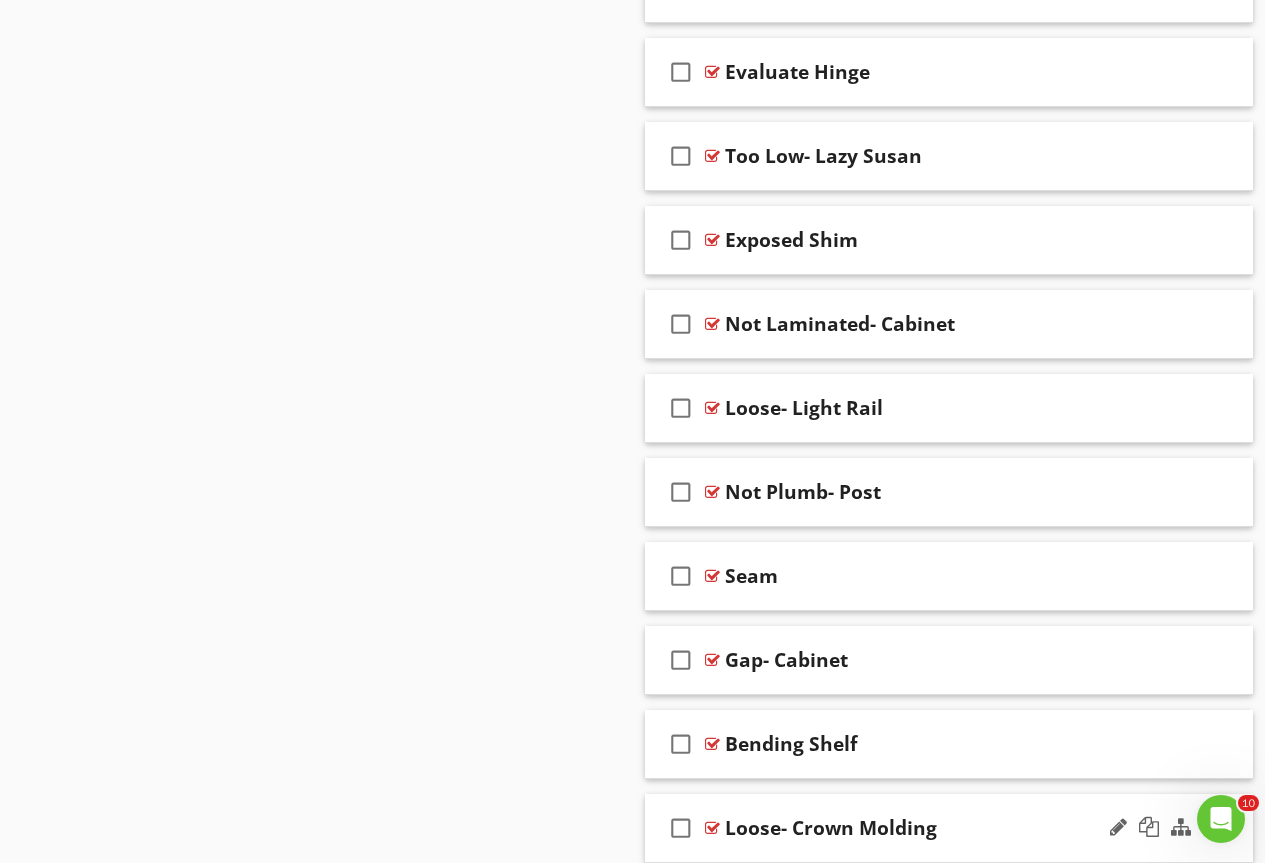 type 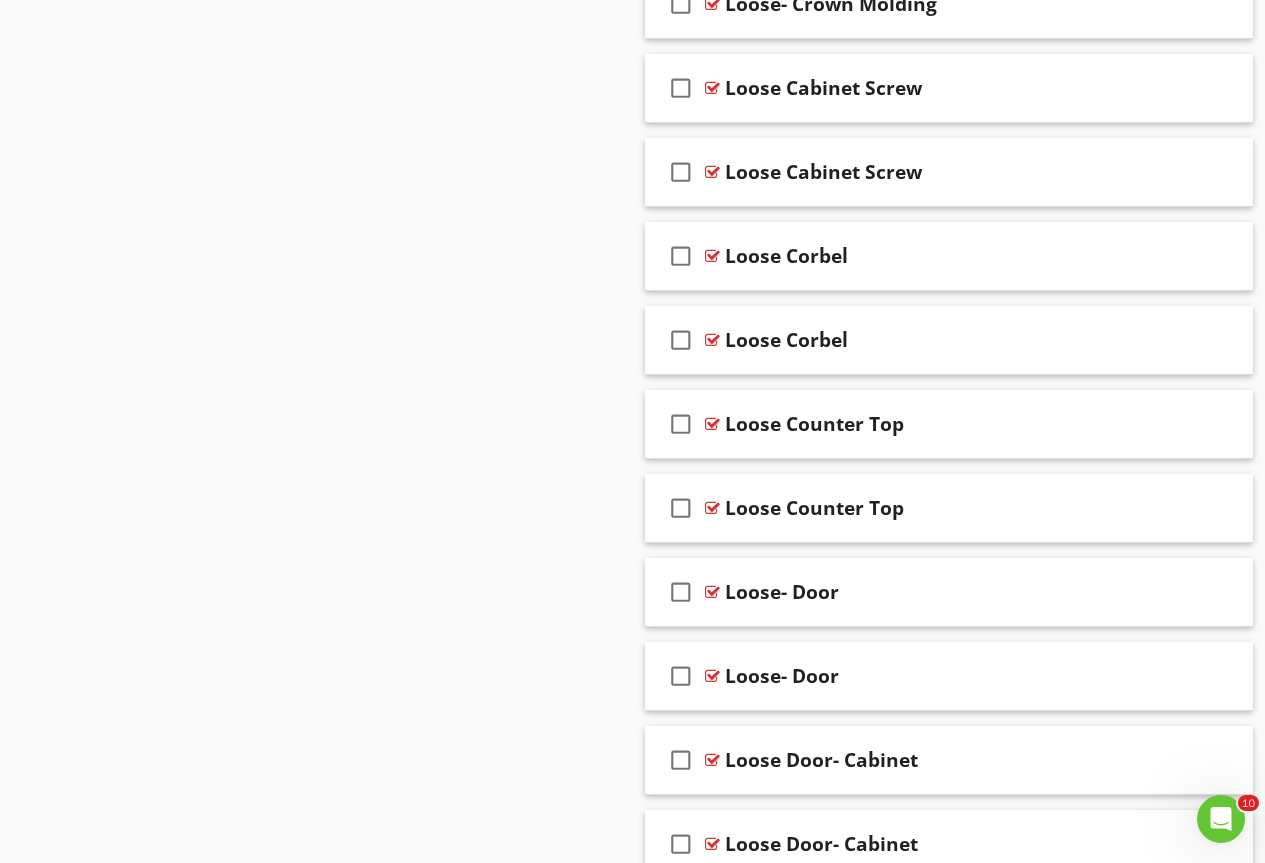 scroll, scrollTop: 7968, scrollLeft: 0, axis: vertical 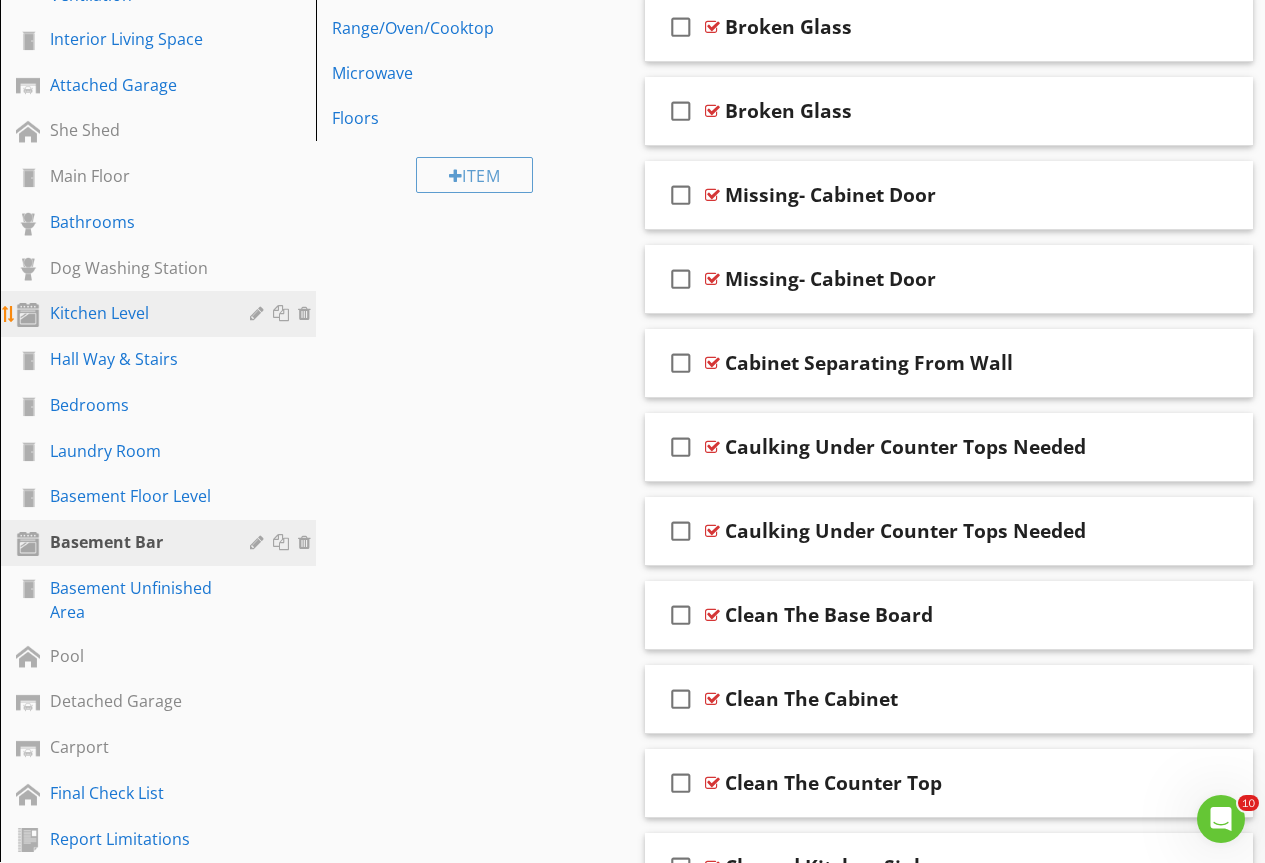 click on "Kitchen Level" at bounding box center [173, 314] 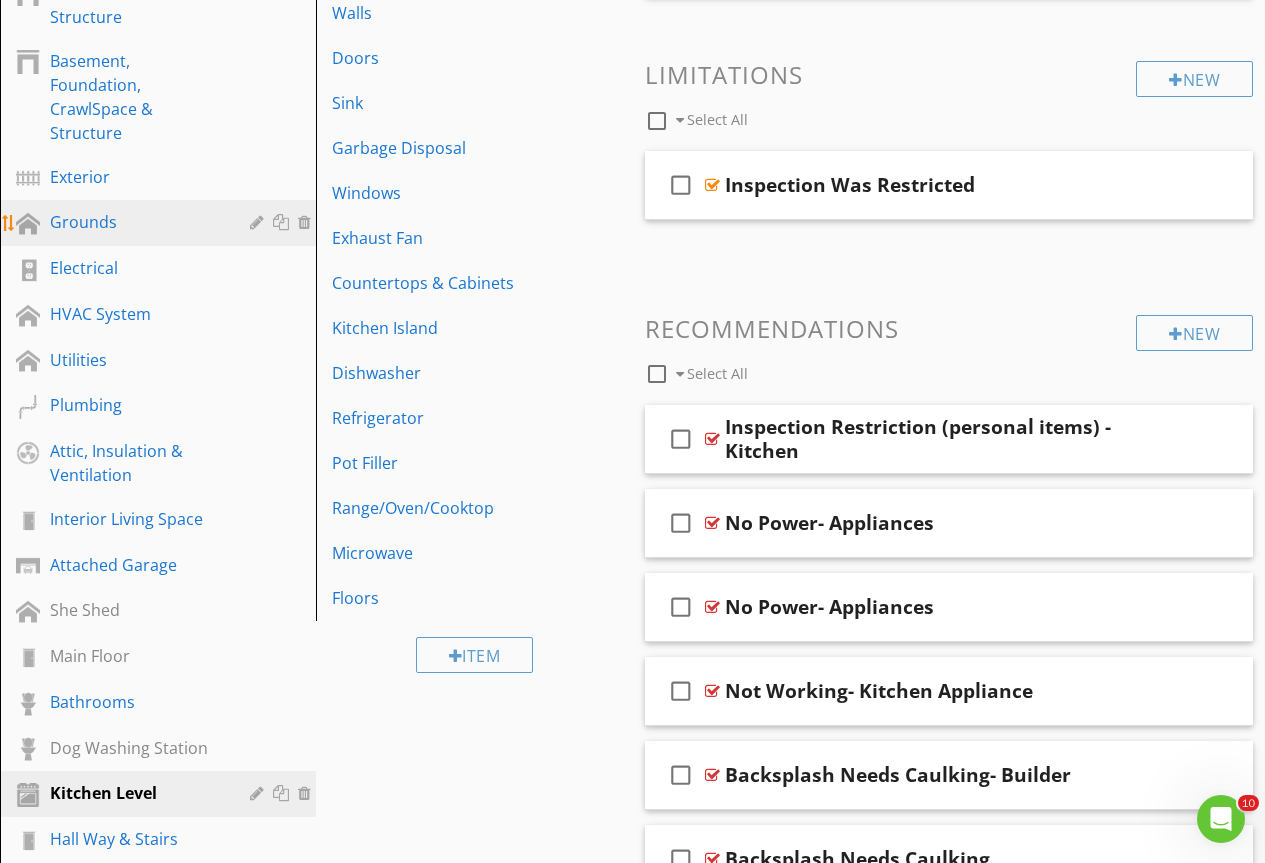 scroll, scrollTop: 500, scrollLeft: 0, axis: vertical 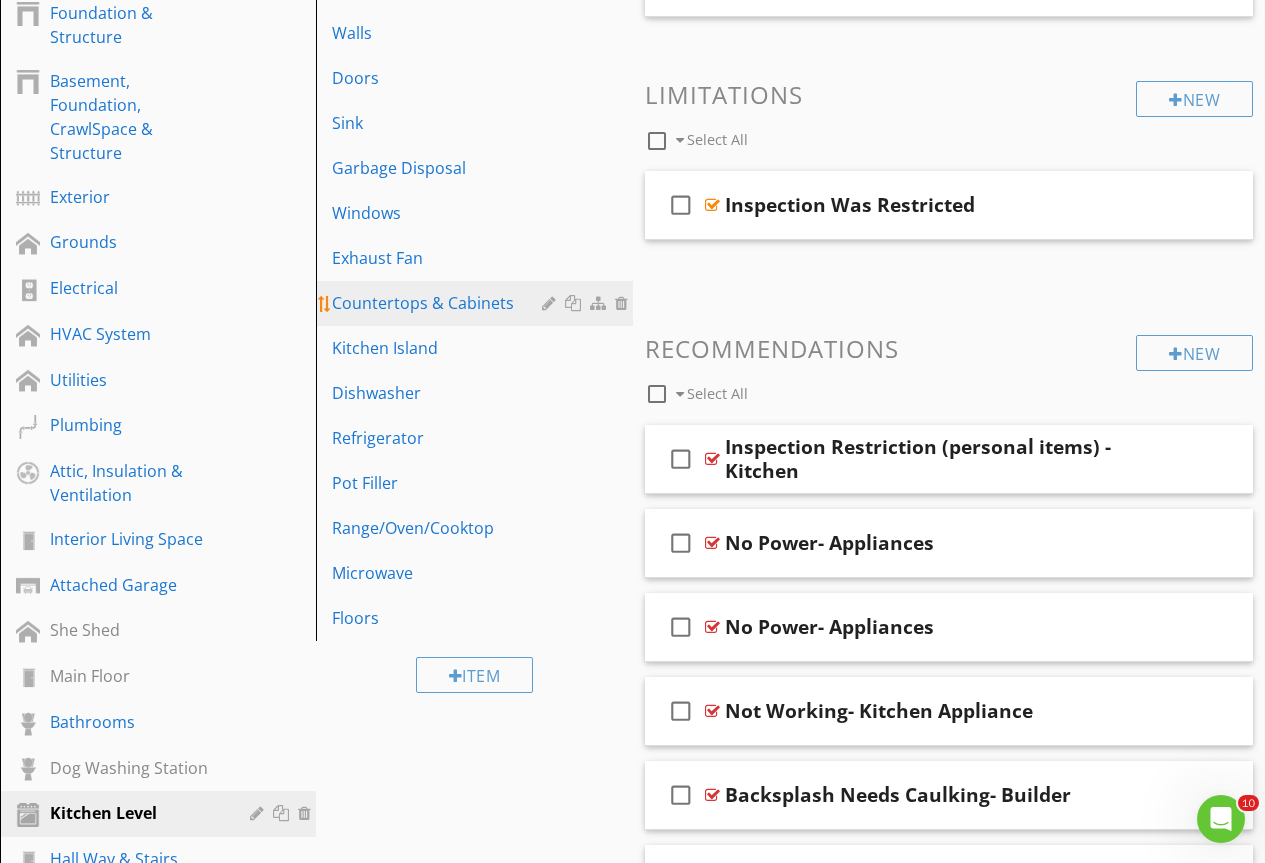 click on "Countertops & Cabinets" at bounding box center [439, 303] 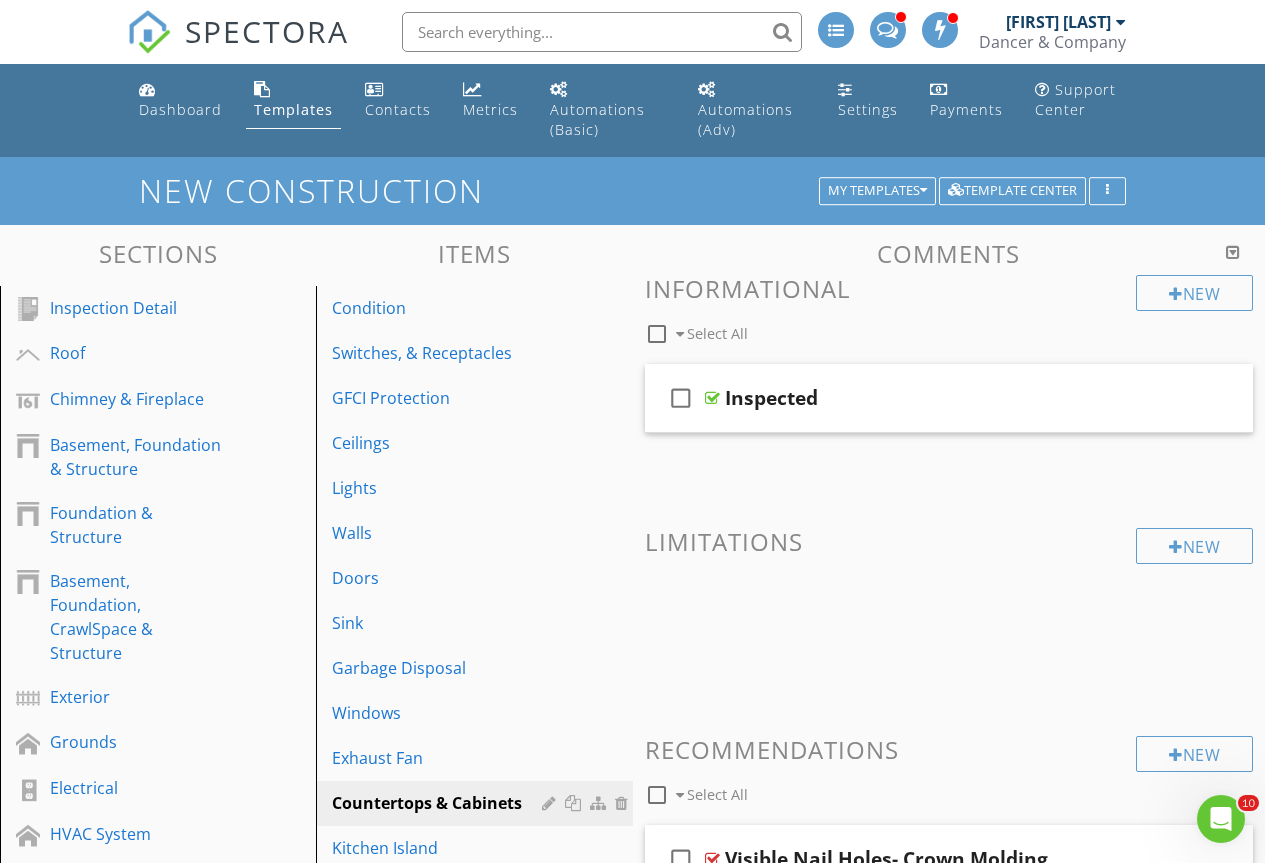 scroll, scrollTop: 359, scrollLeft: 0, axis: vertical 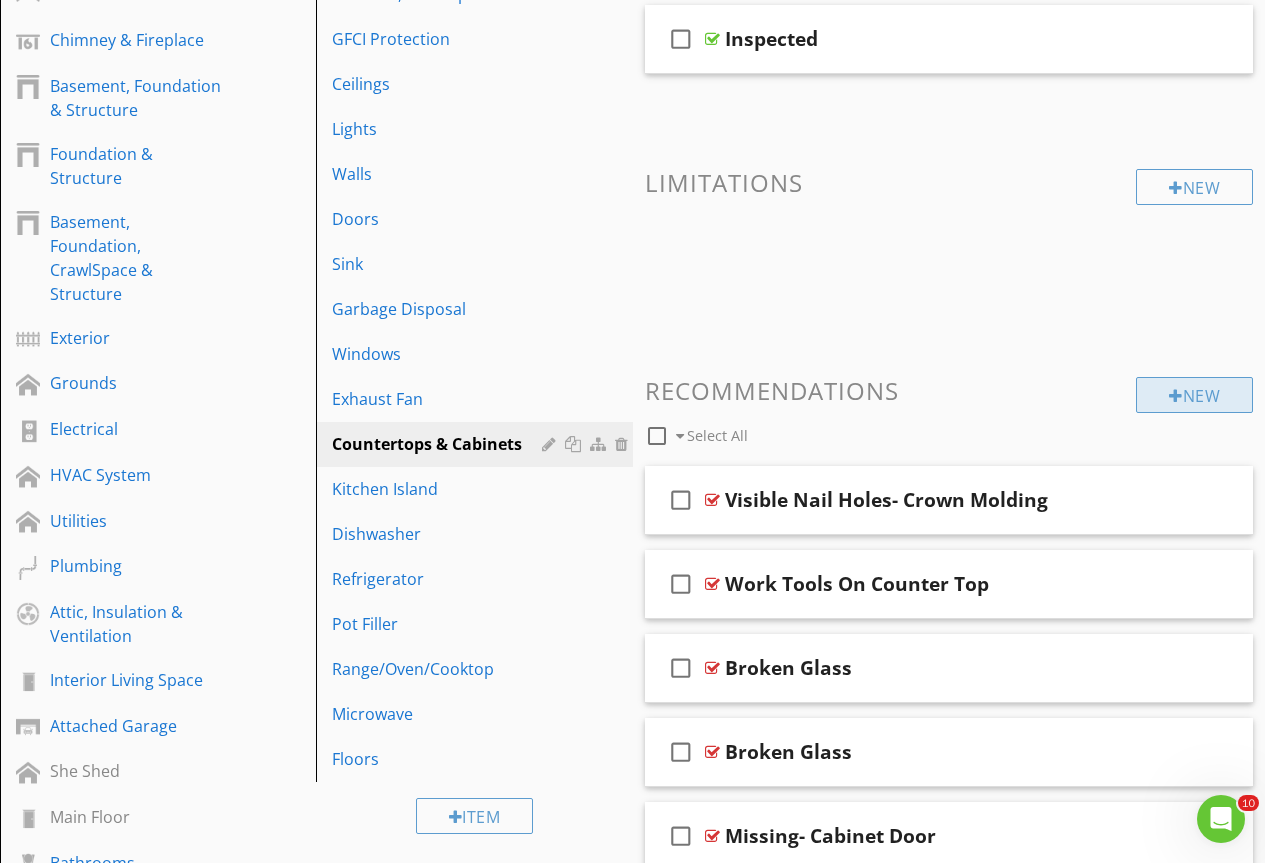 click on "New" at bounding box center (1194, 395) 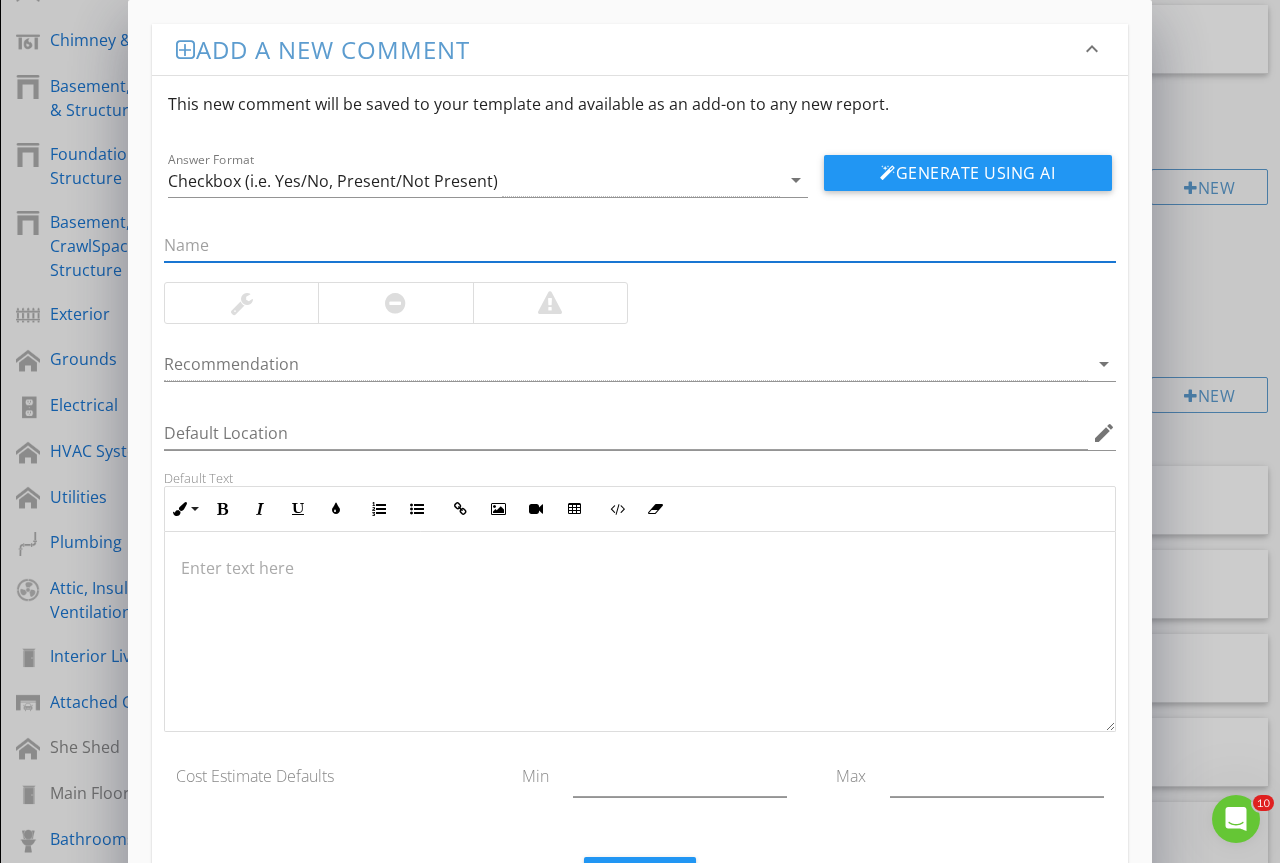 click at bounding box center (640, 245) 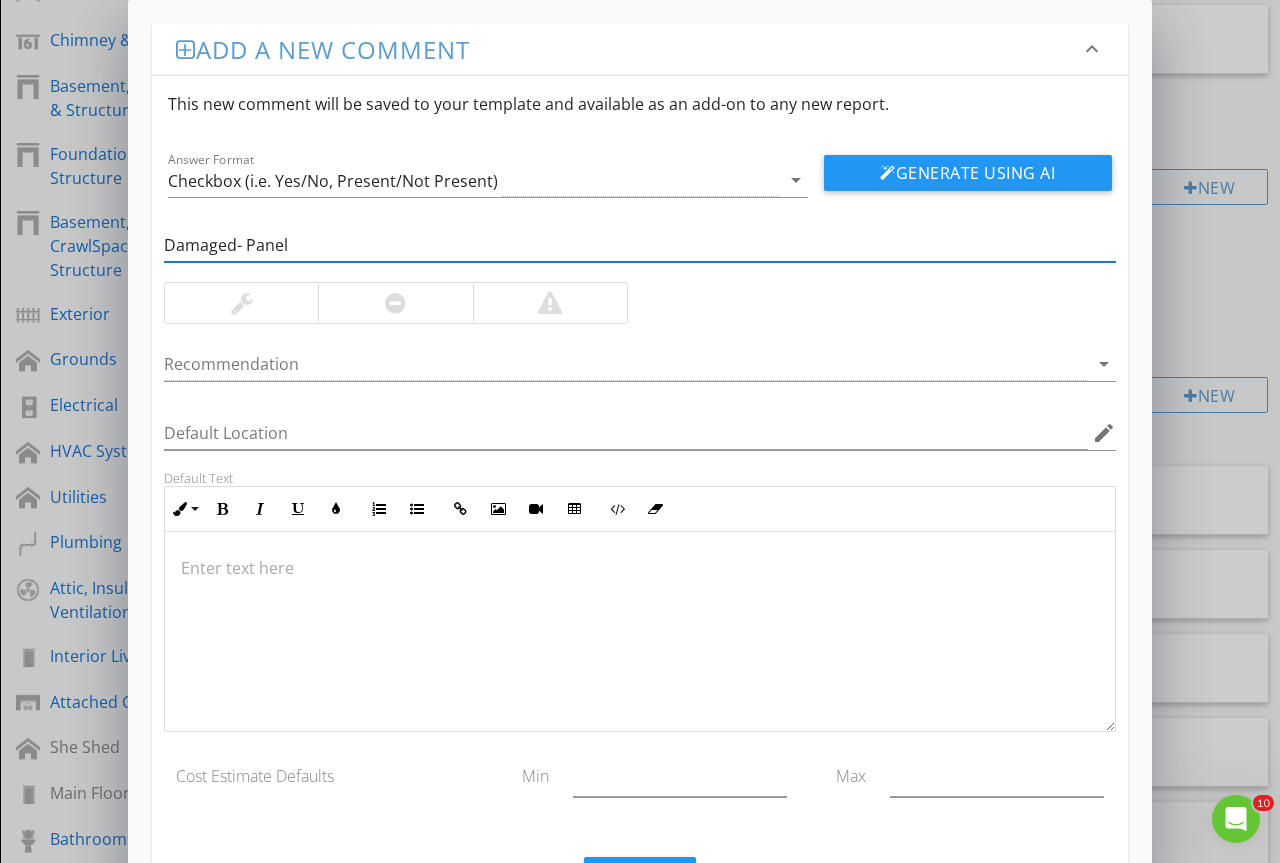 type on "Damaged- Panel" 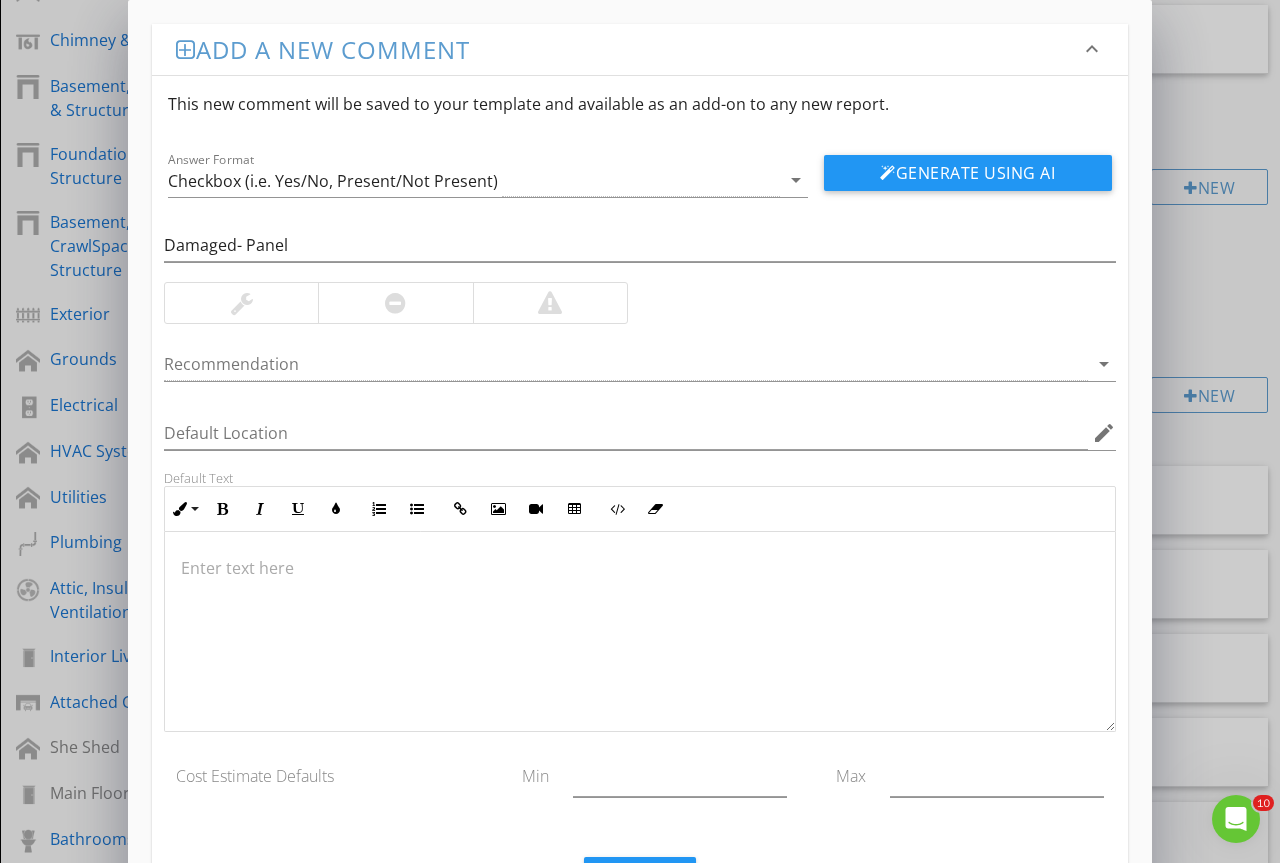 click at bounding box center (242, 303) 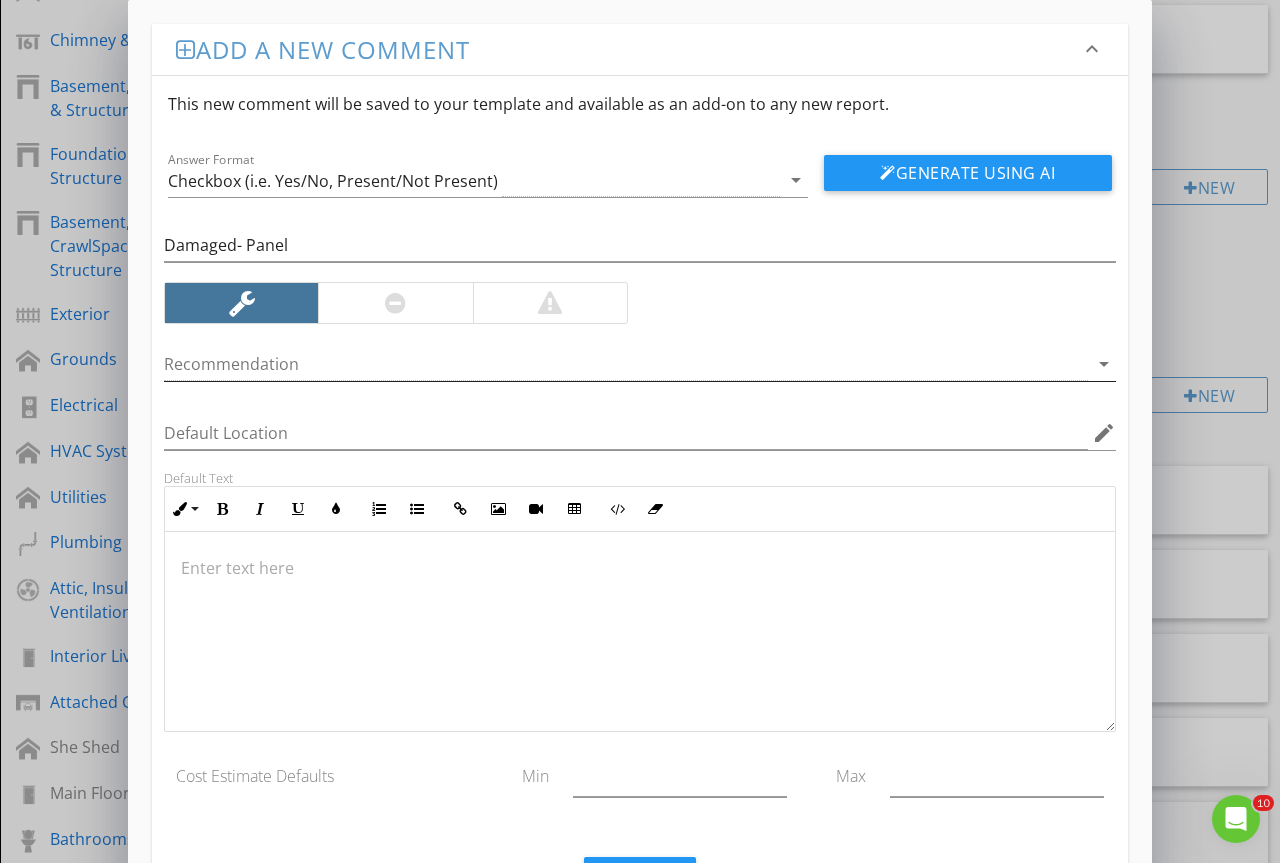 click at bounding box center [626, 364] 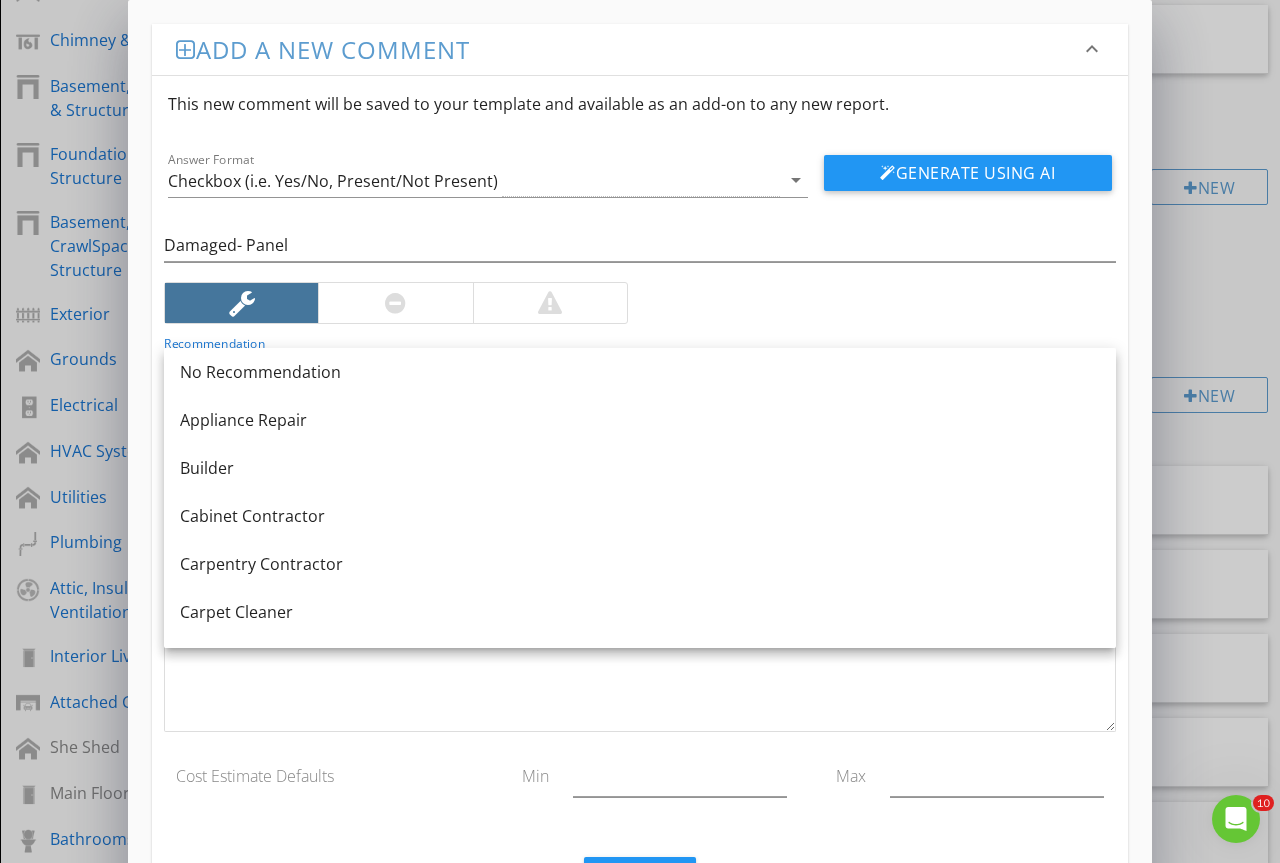 click on "Builder" at bounding box center (640, 468) 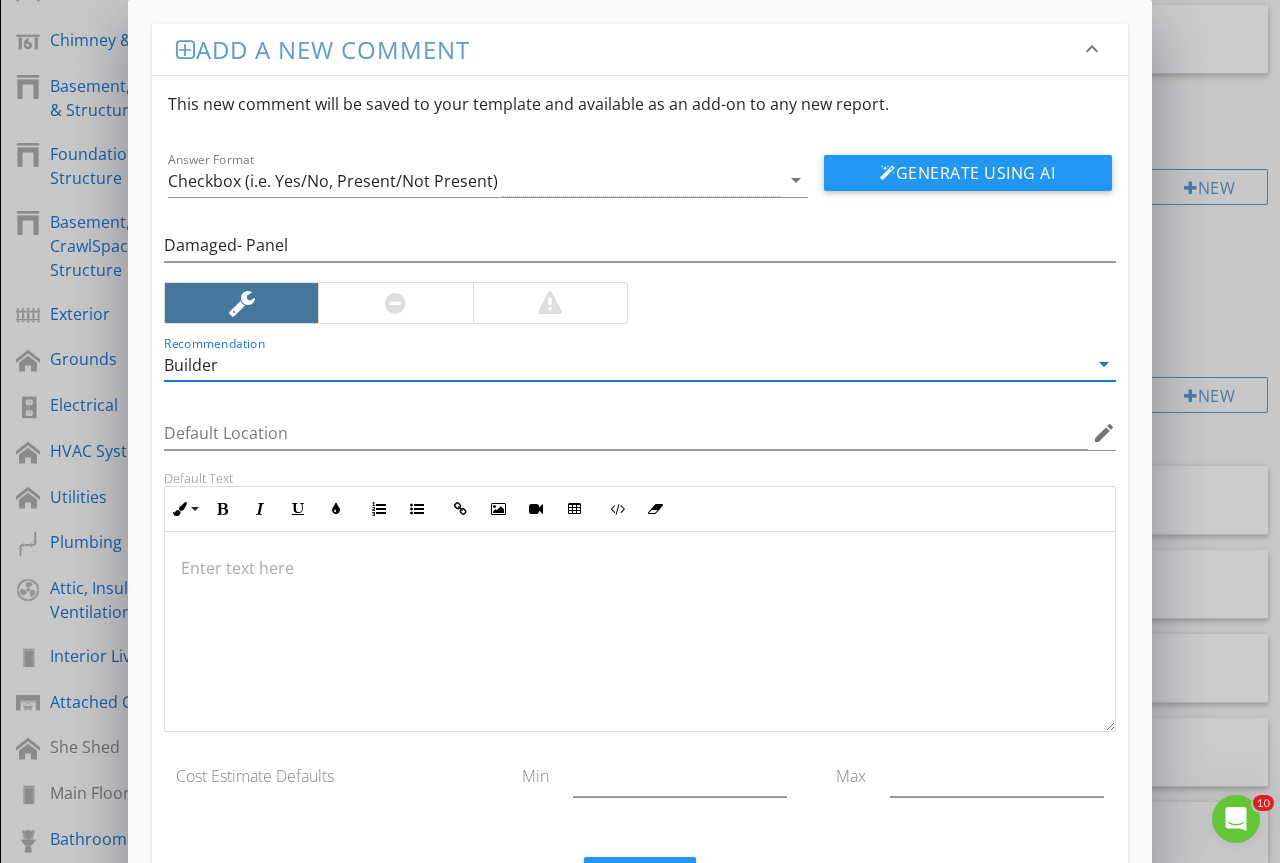 click at bounding box center [640, 632] 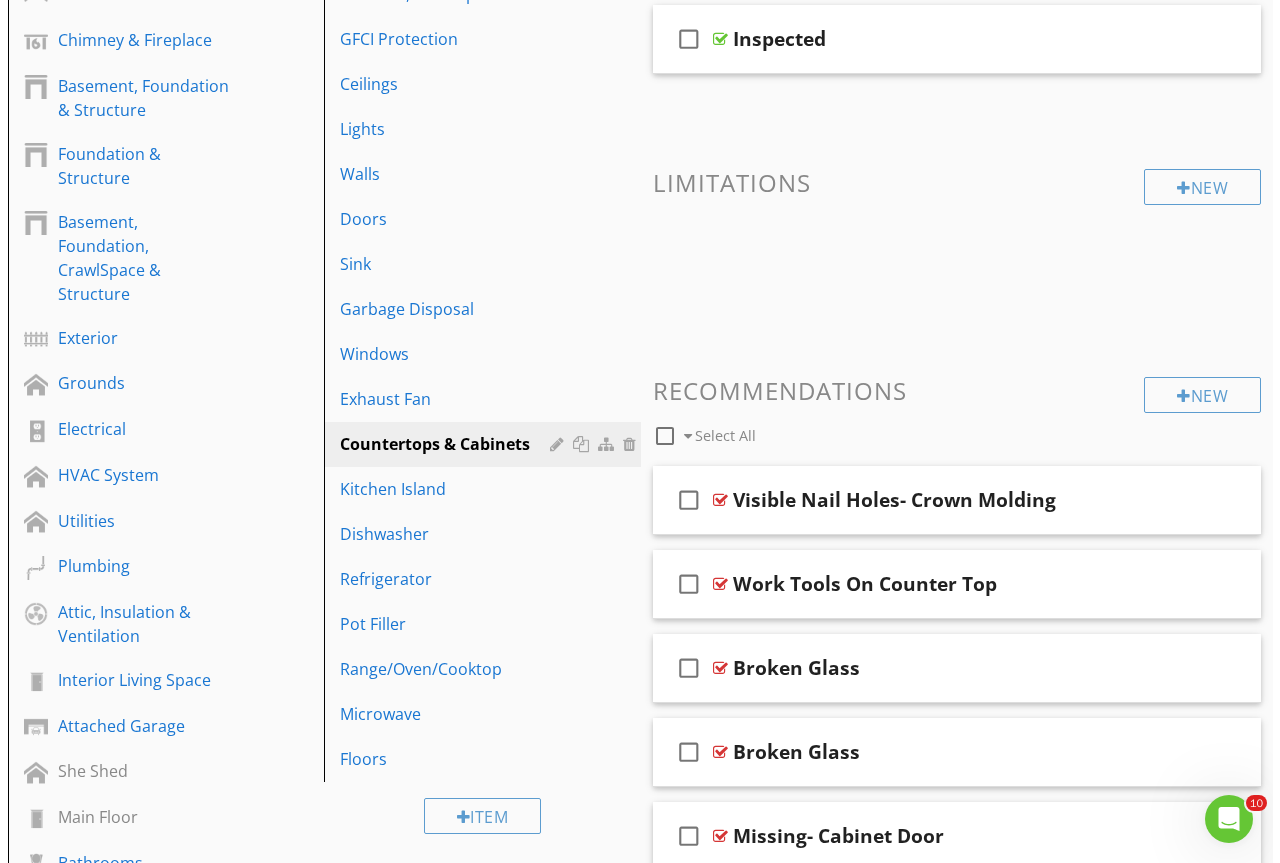 scroll, scrollTop: 459, scrollLeft: 0, axis: vertical 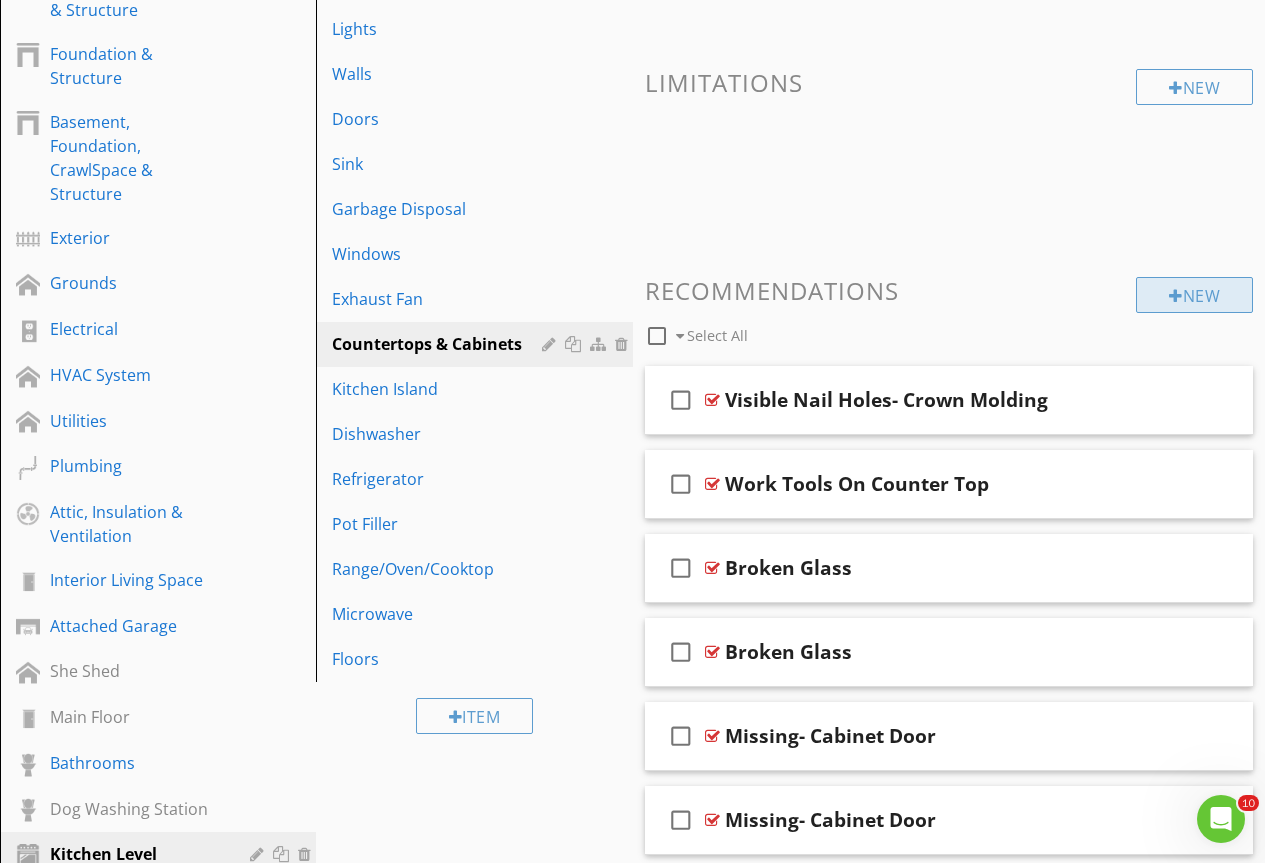 click on "New" at bounding box center [1194, 295] 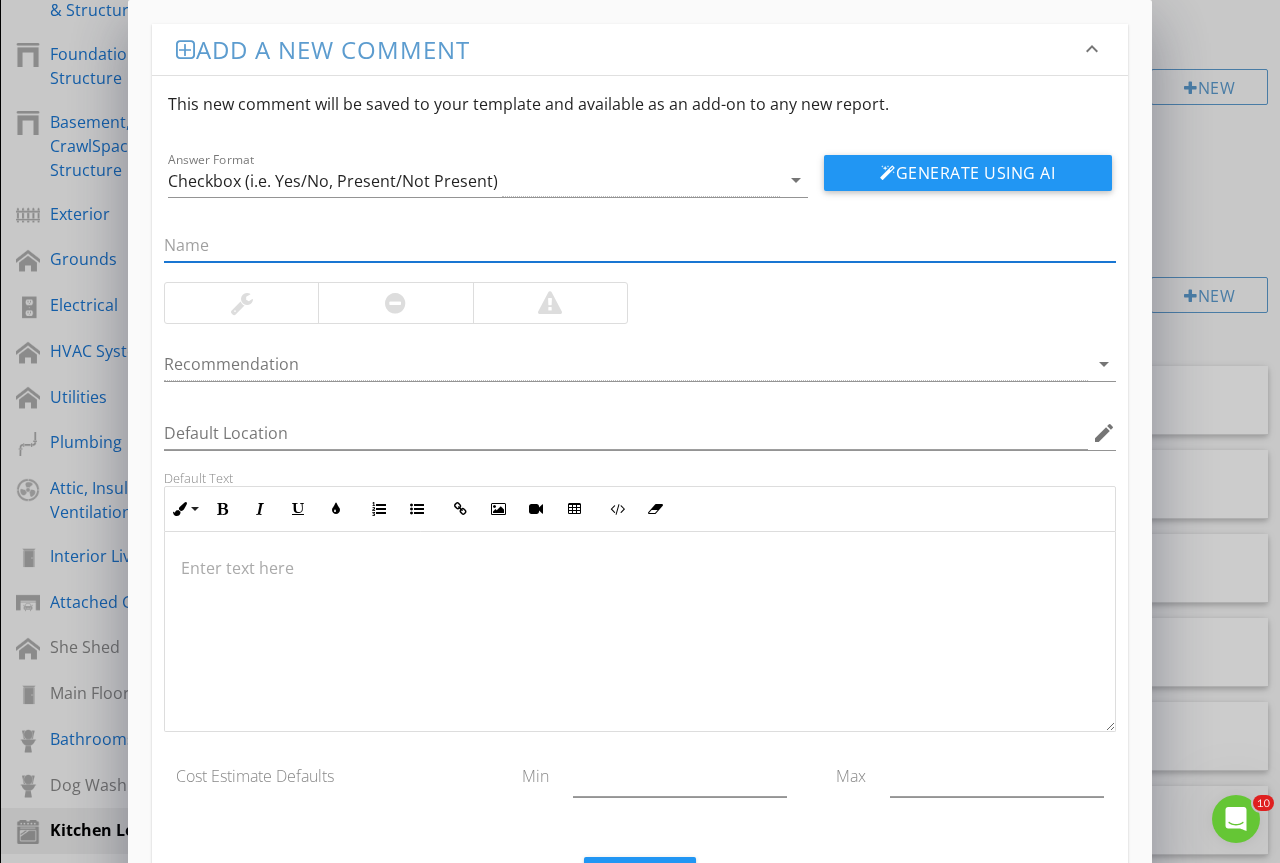 click at bounding box center (640, 245) 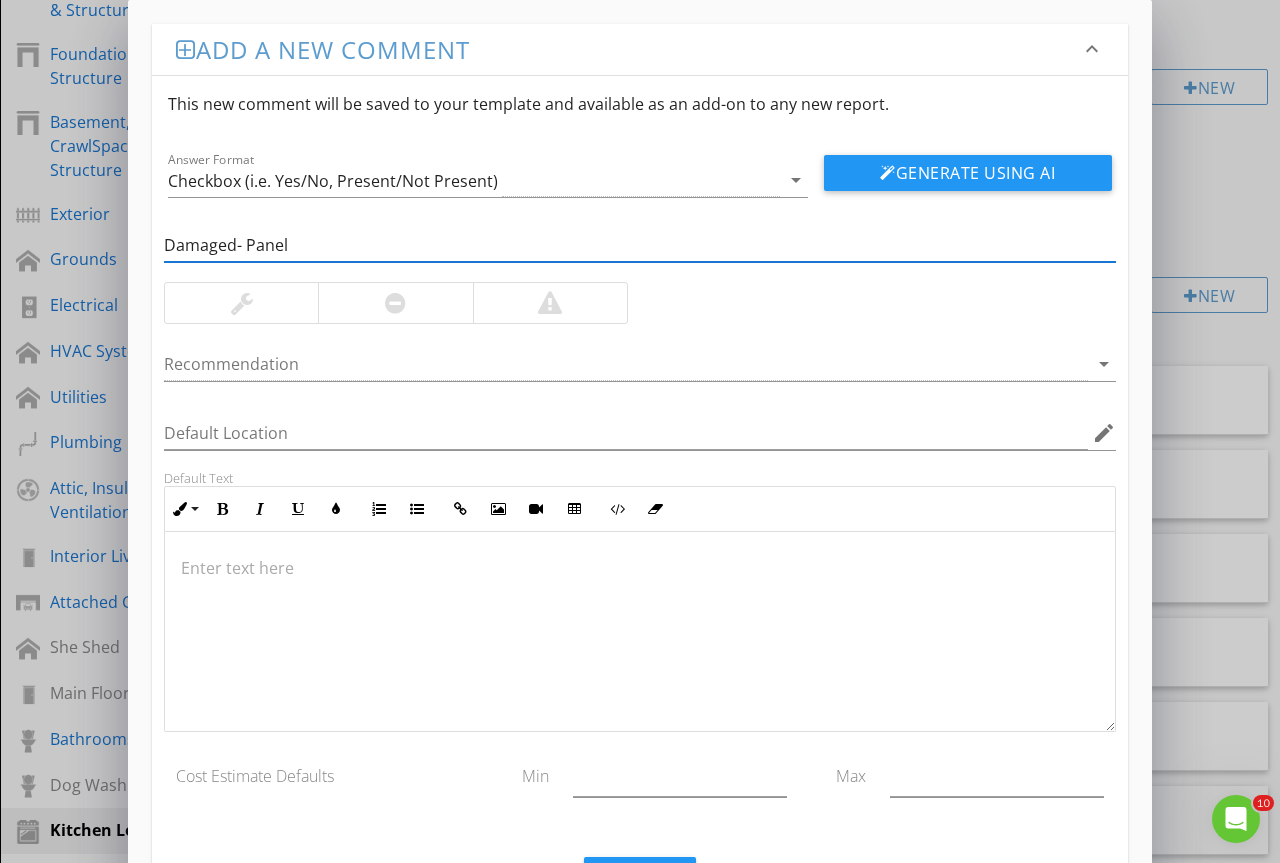 type on "Damaged- Panel" 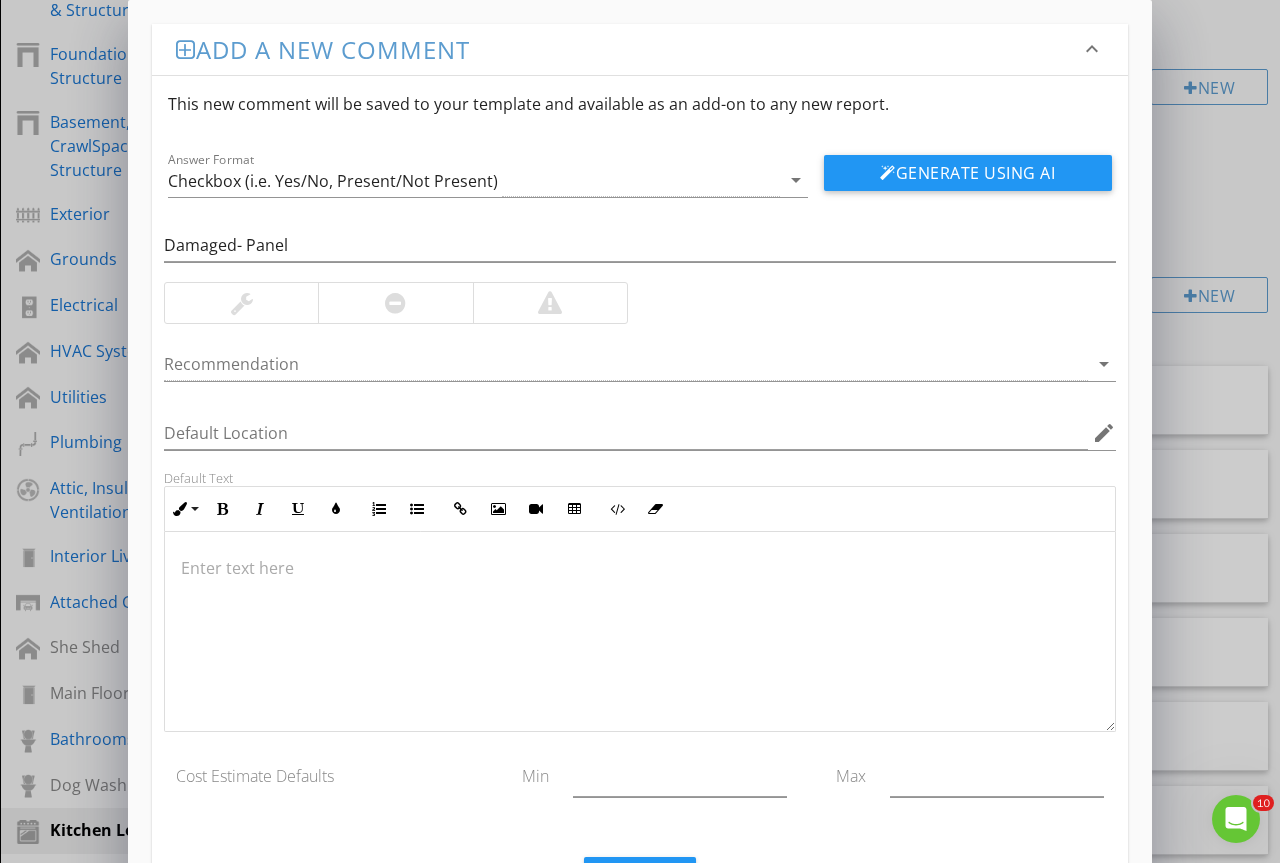 click at bounding box center (241, 303) 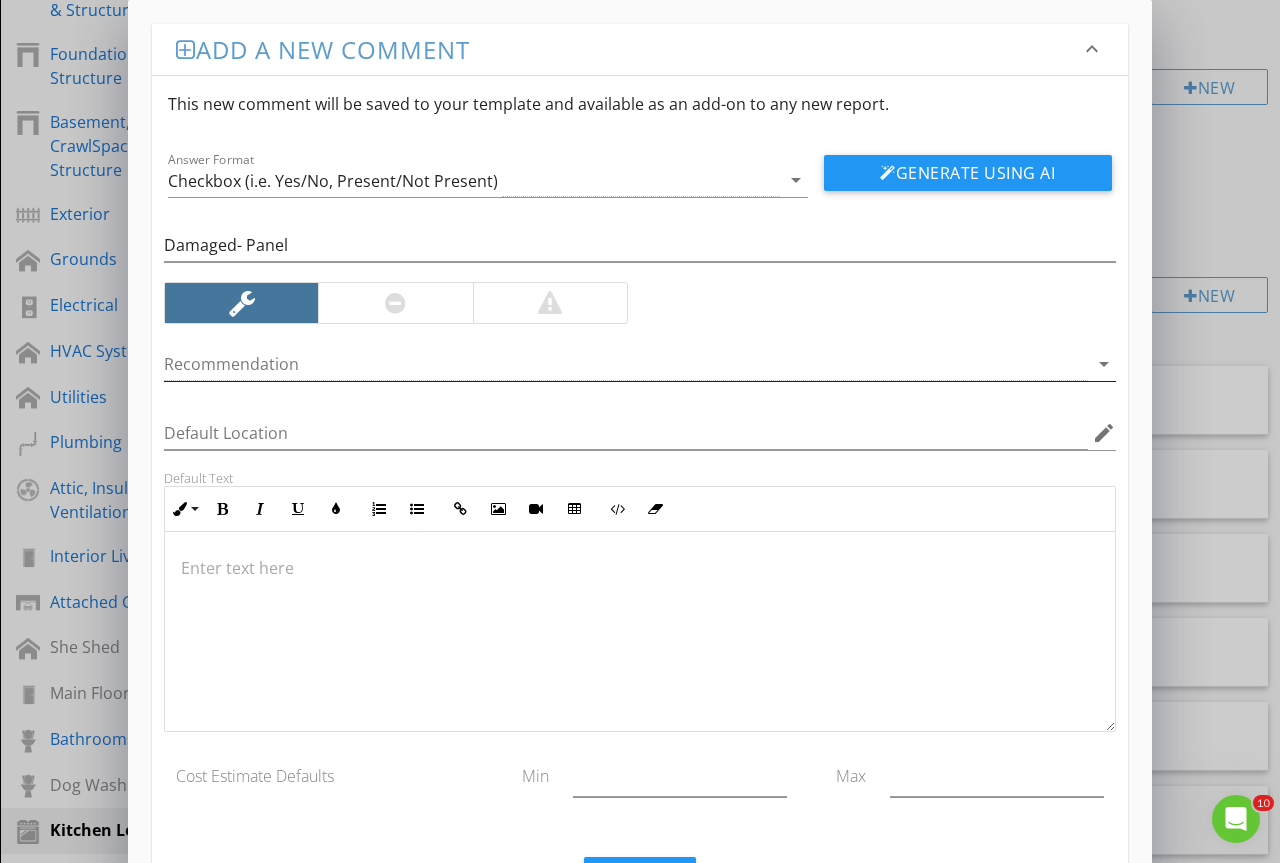 click at bounding box center [626, 364] 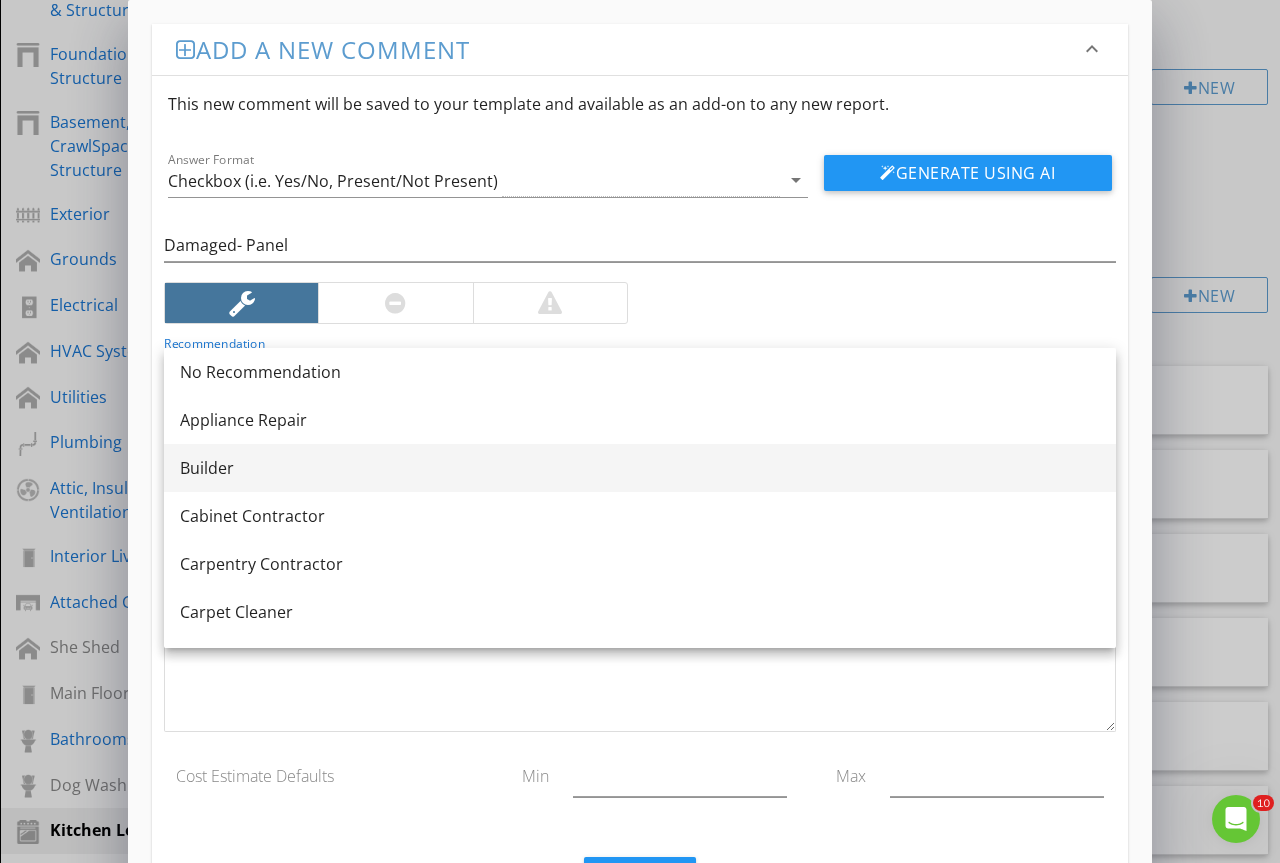 click on "Builder" at bounding box center (640, 468) 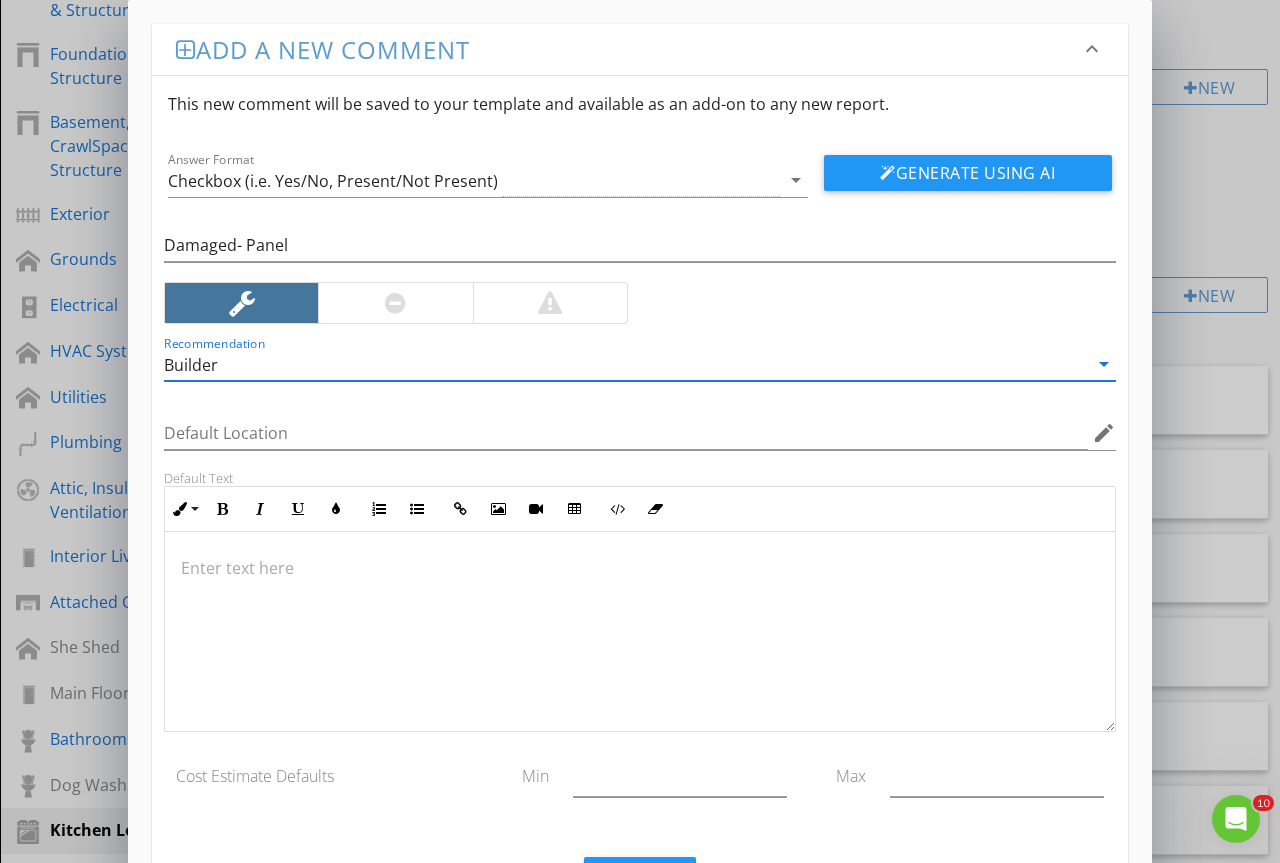 click at bounding box center (640, 632) 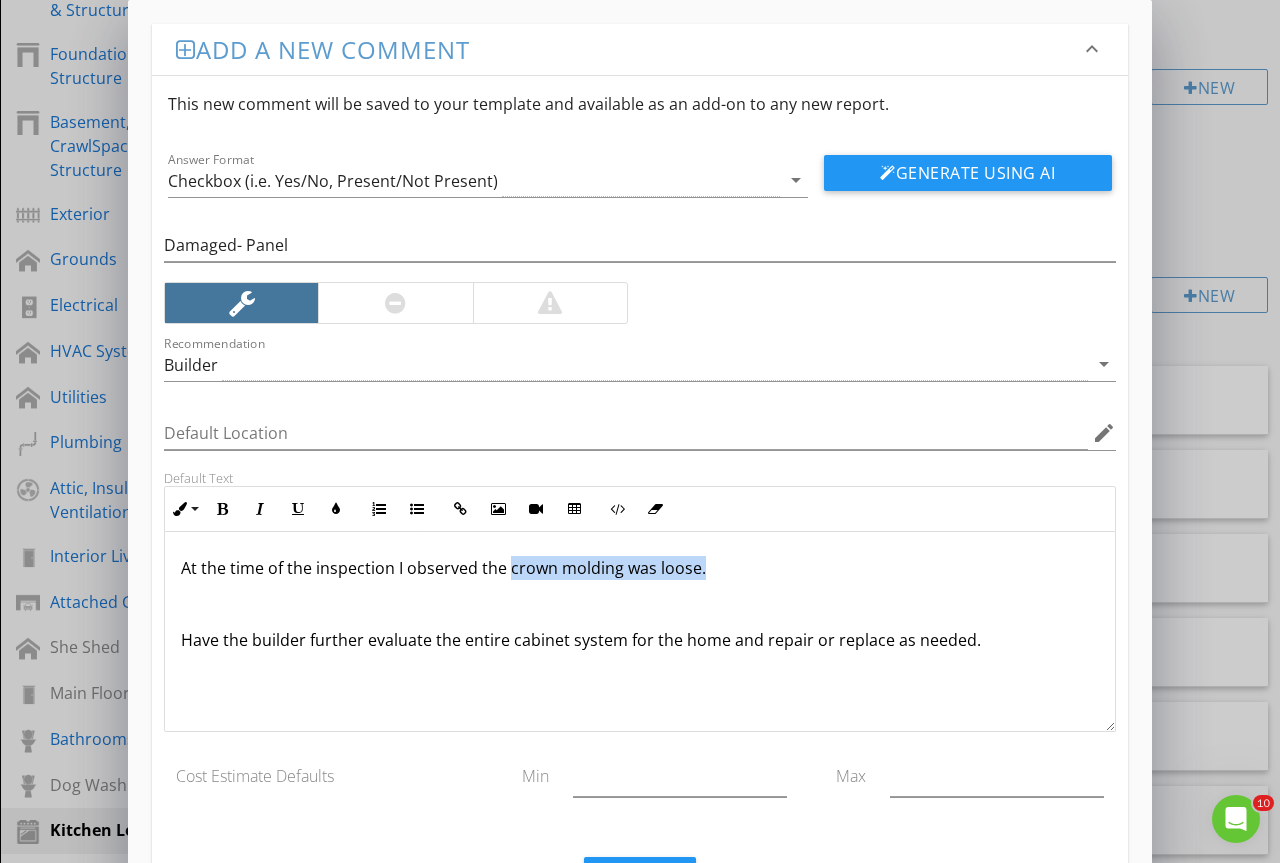 drag, startPoint x: 772, startPoint y: 566, endPoint x: 507, endPoint y: 575, distance: 265.15277 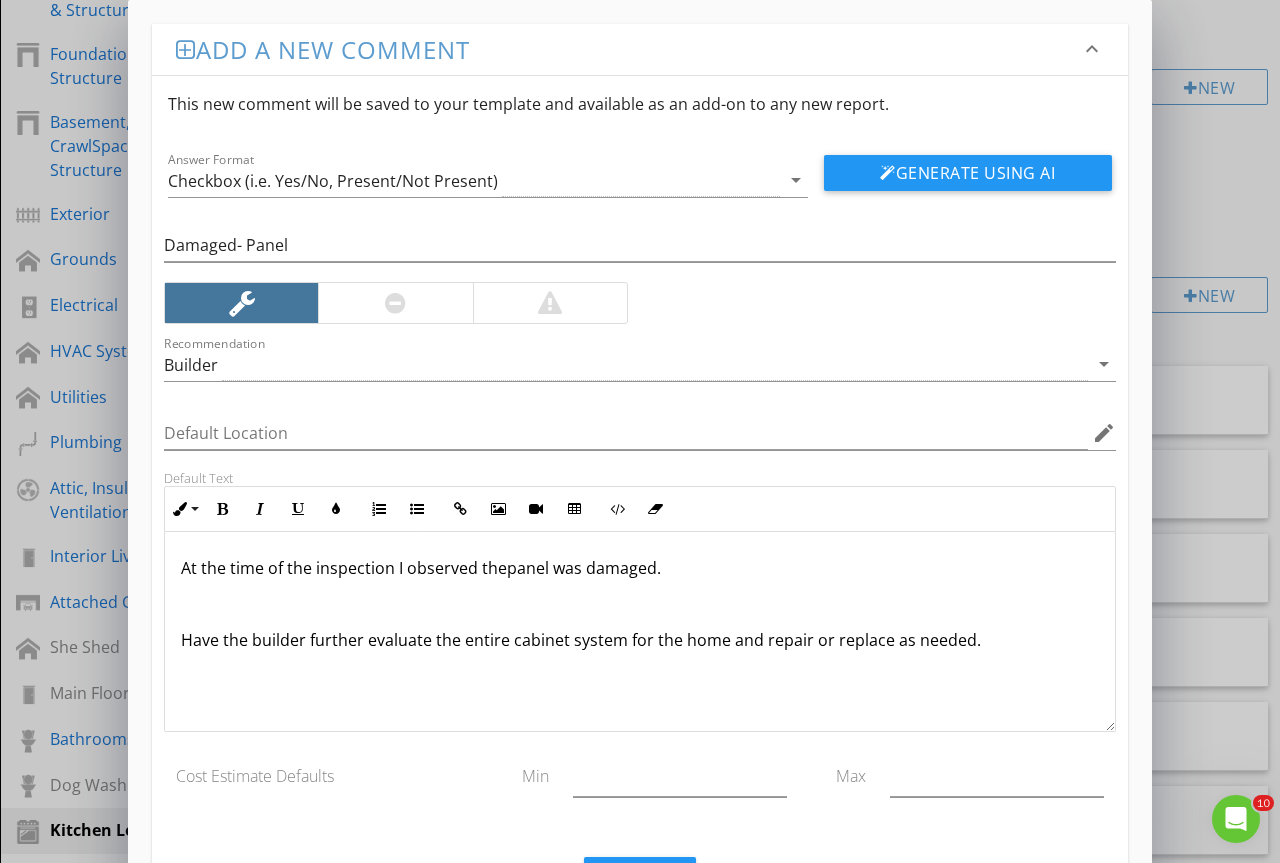 click on "At the time of the inspection I observed thepanel was damaged. Have the builder further evaluate the entire cabinet system for the home and repair or replace as needed." at bounding box center [640, 604] 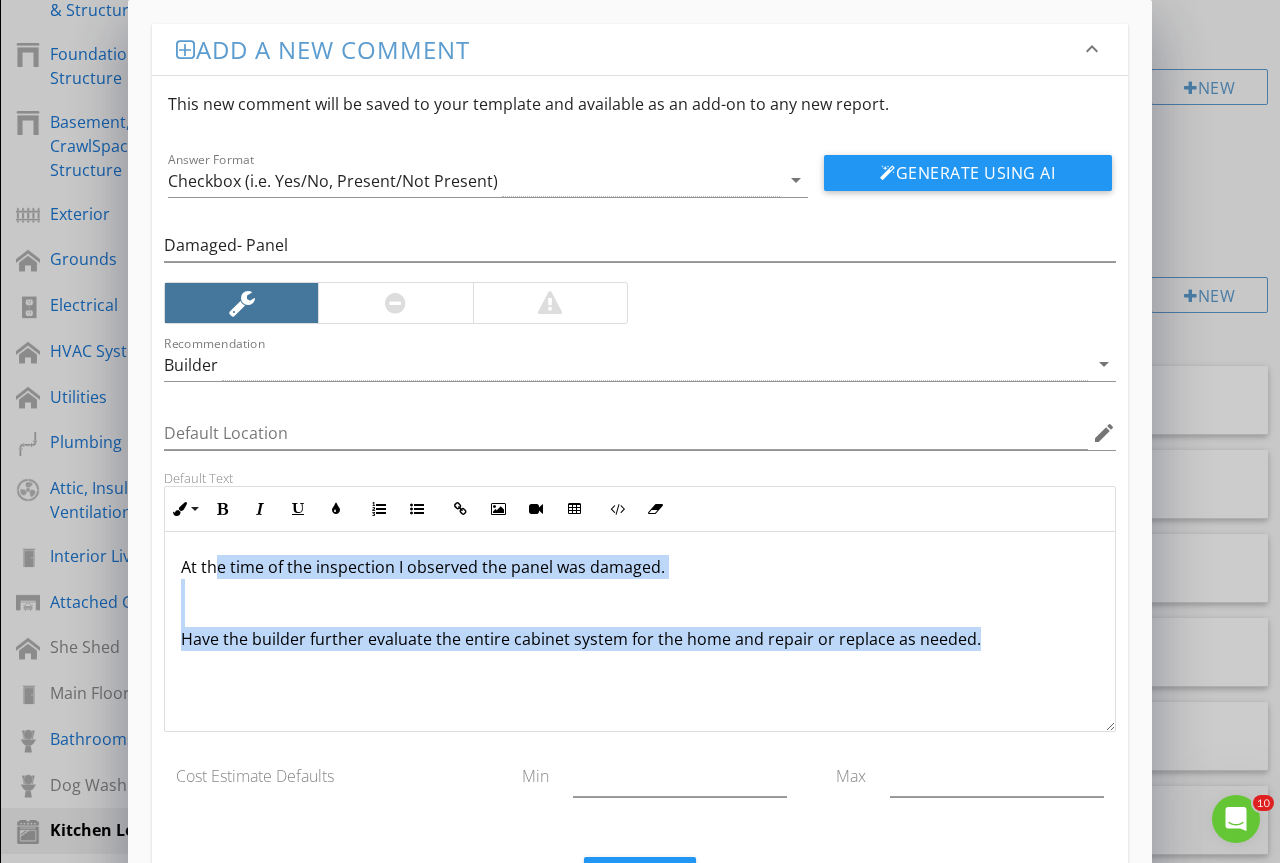 scroll, scrollTop: 0, scrollLeft: 0, axis: both 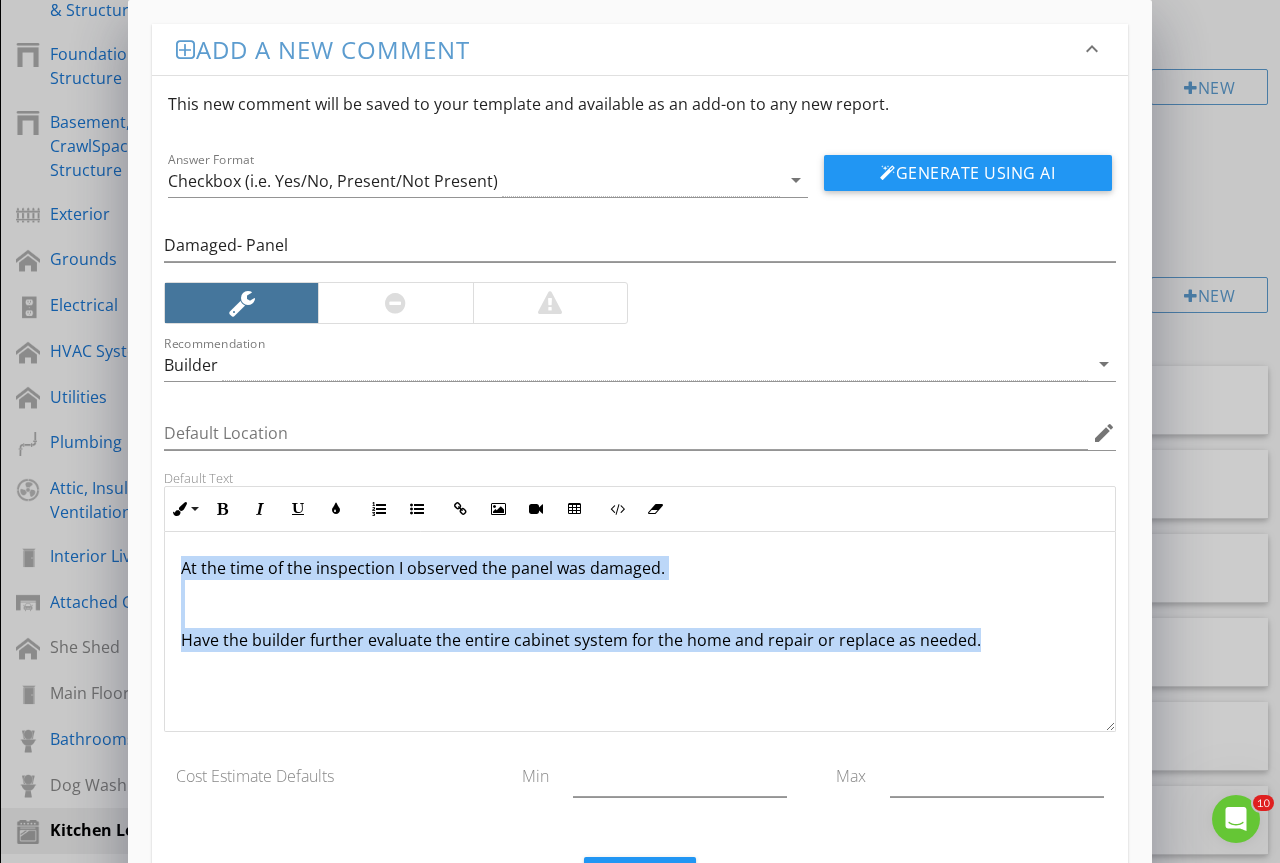 drag, startPoint x: 1009, startPoint y: 636, endPoint x: 99, endPoint y: 491, distance: 921.4798 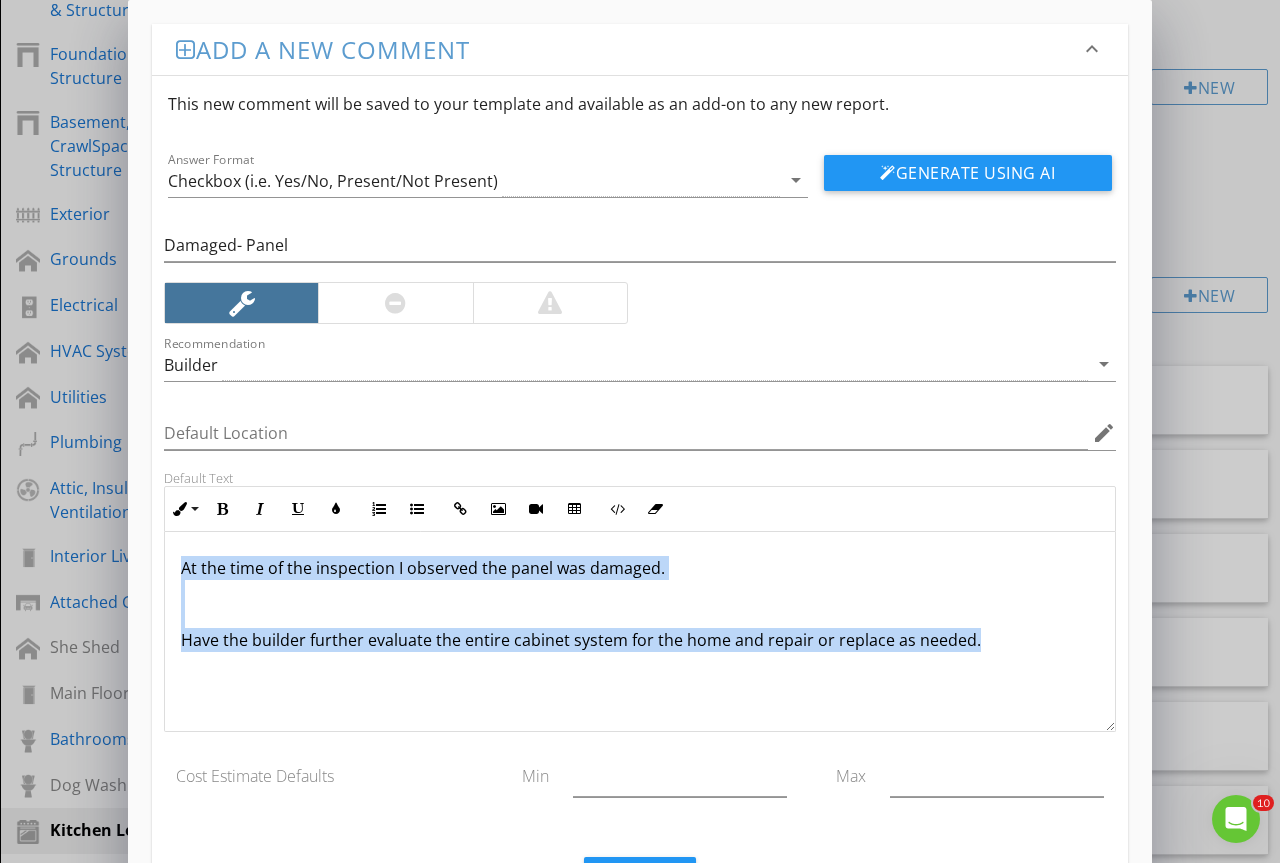 copy on "At the time of the inspection I observed the panel was damaged. Have the builder further evaluate the entire cabinet system for the home and repair or replace as needed." 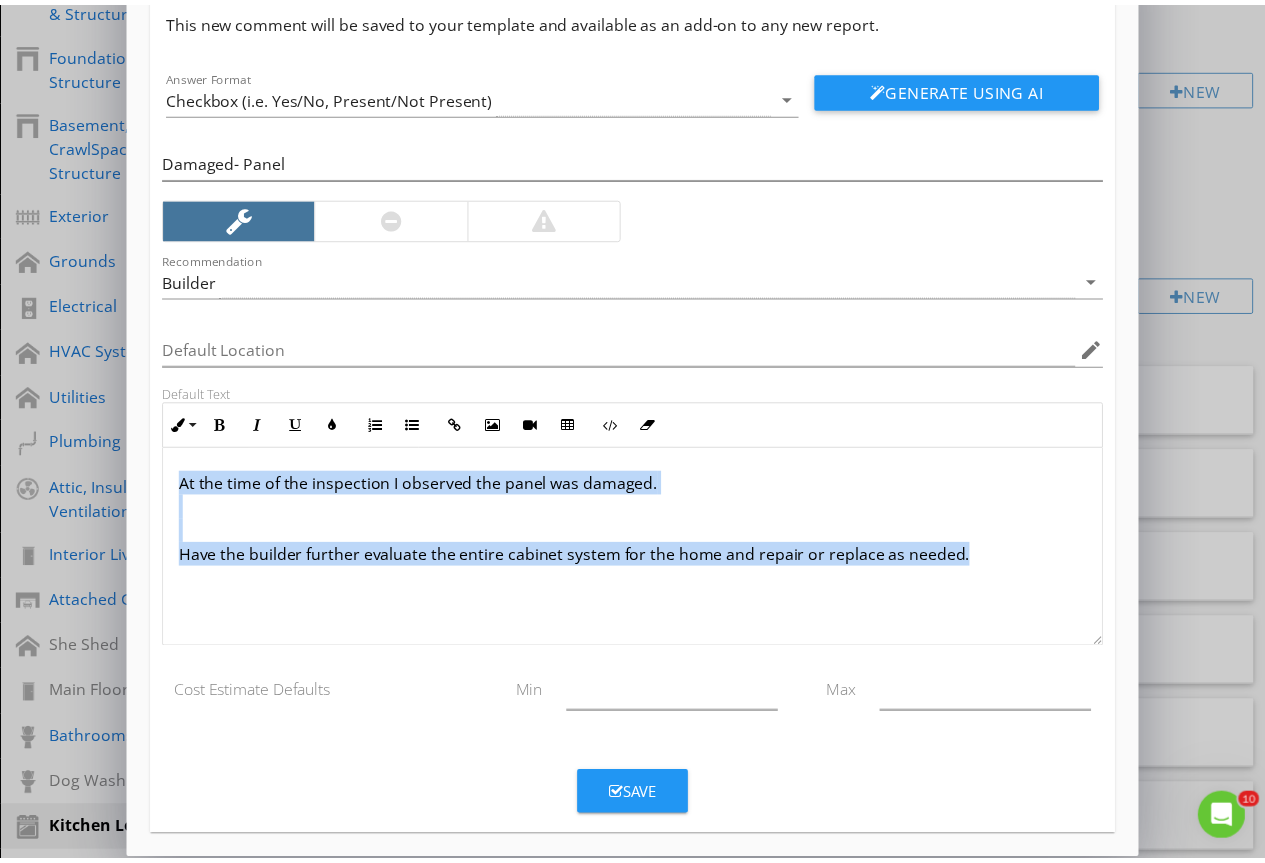 scroll, scrollTop: 94, scrollLeft: 0, axis: vertical 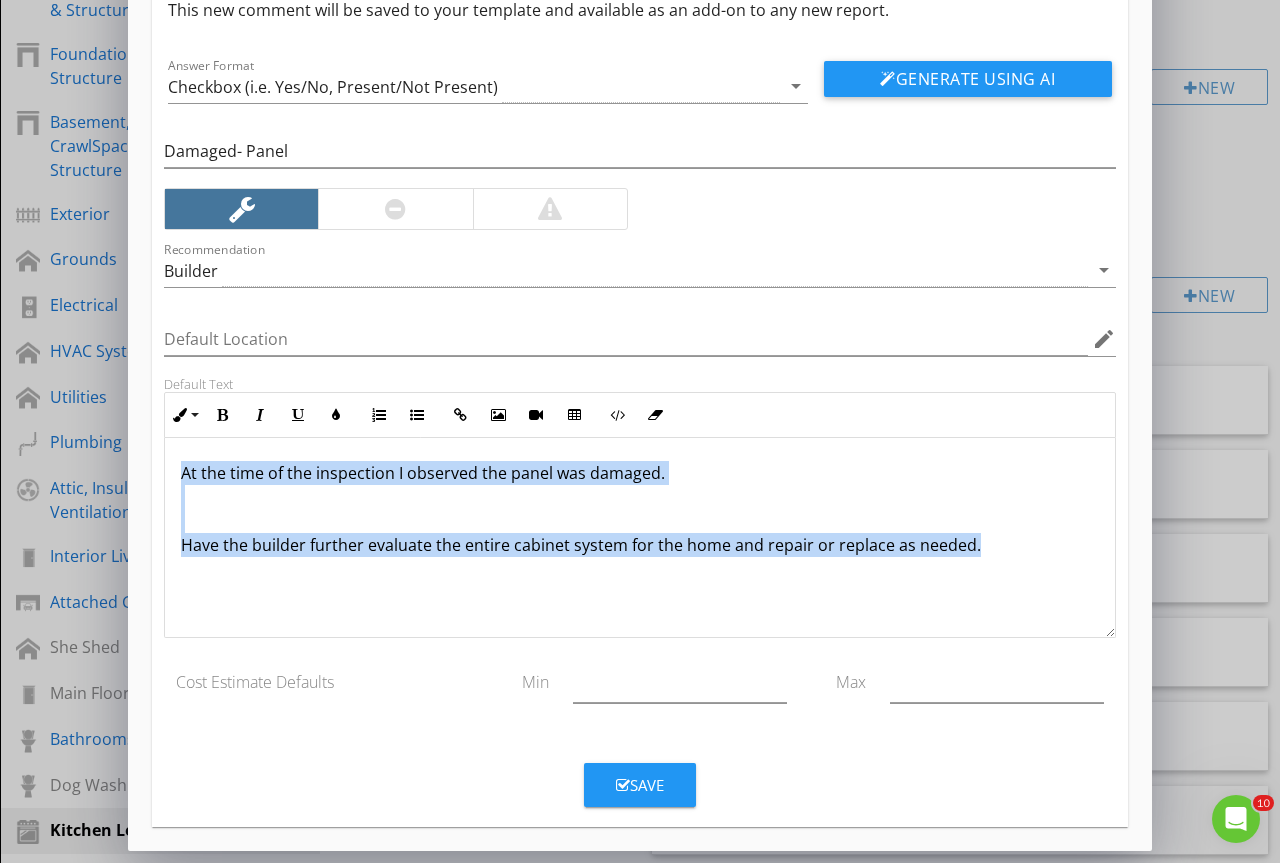 click on "Save" at bounding box center [640, 785] 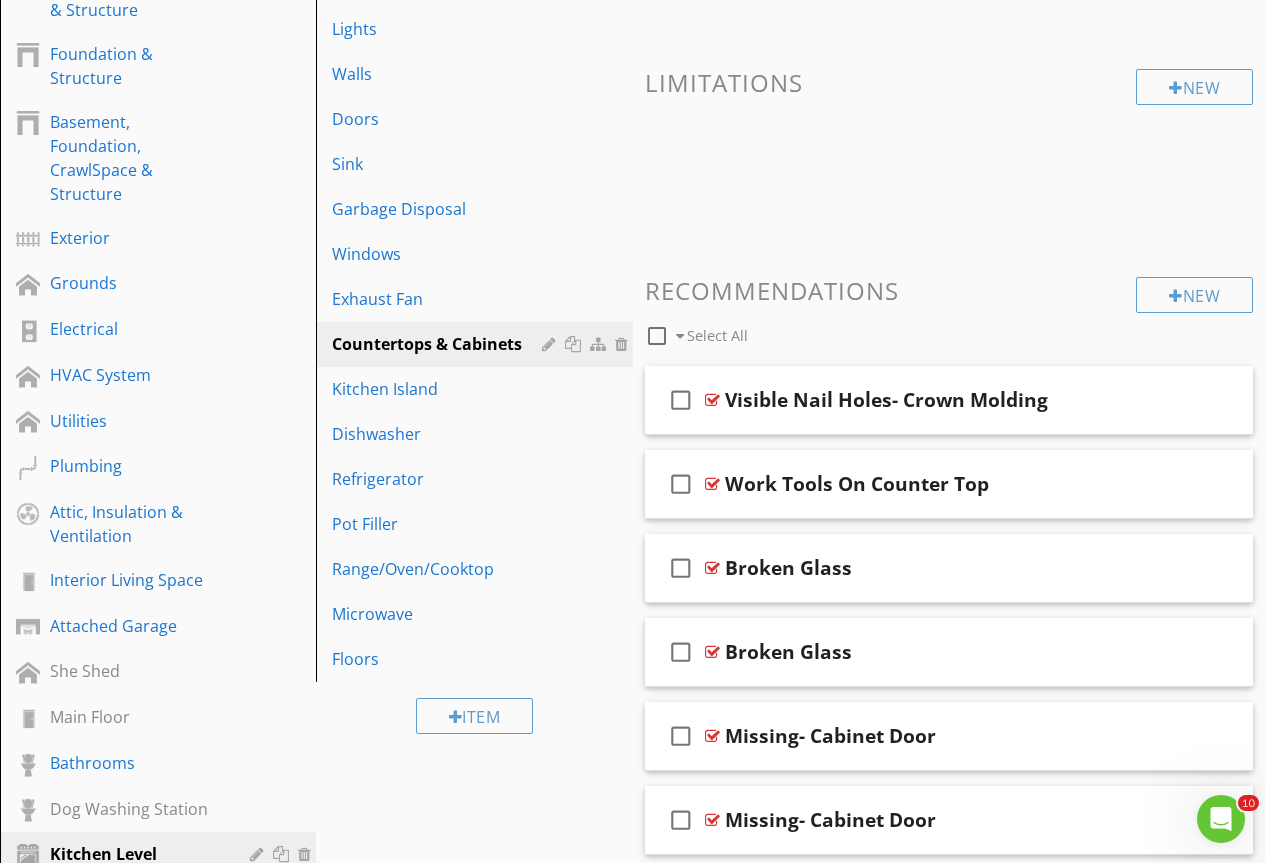 scroll, scrollTop: 0, scrollLeft: 0, axis: both 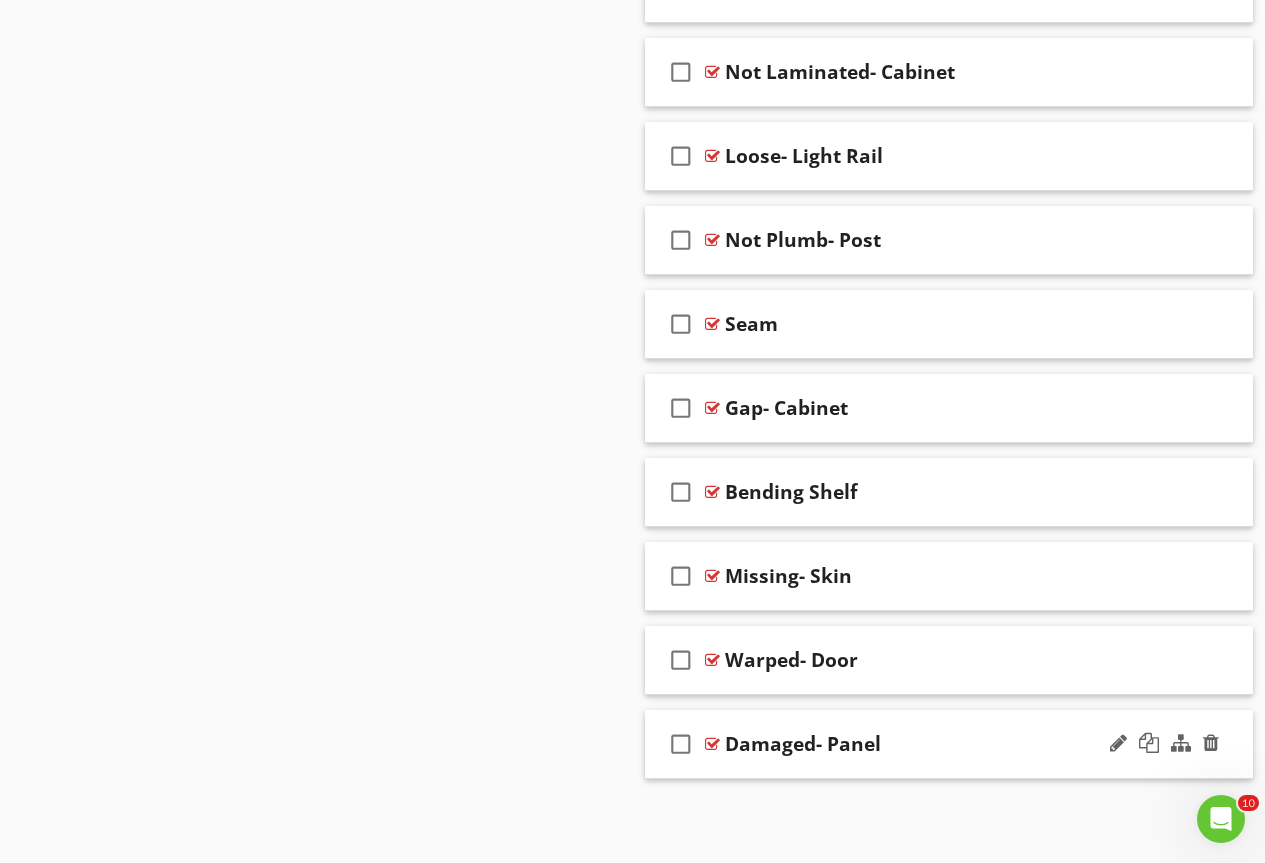 type 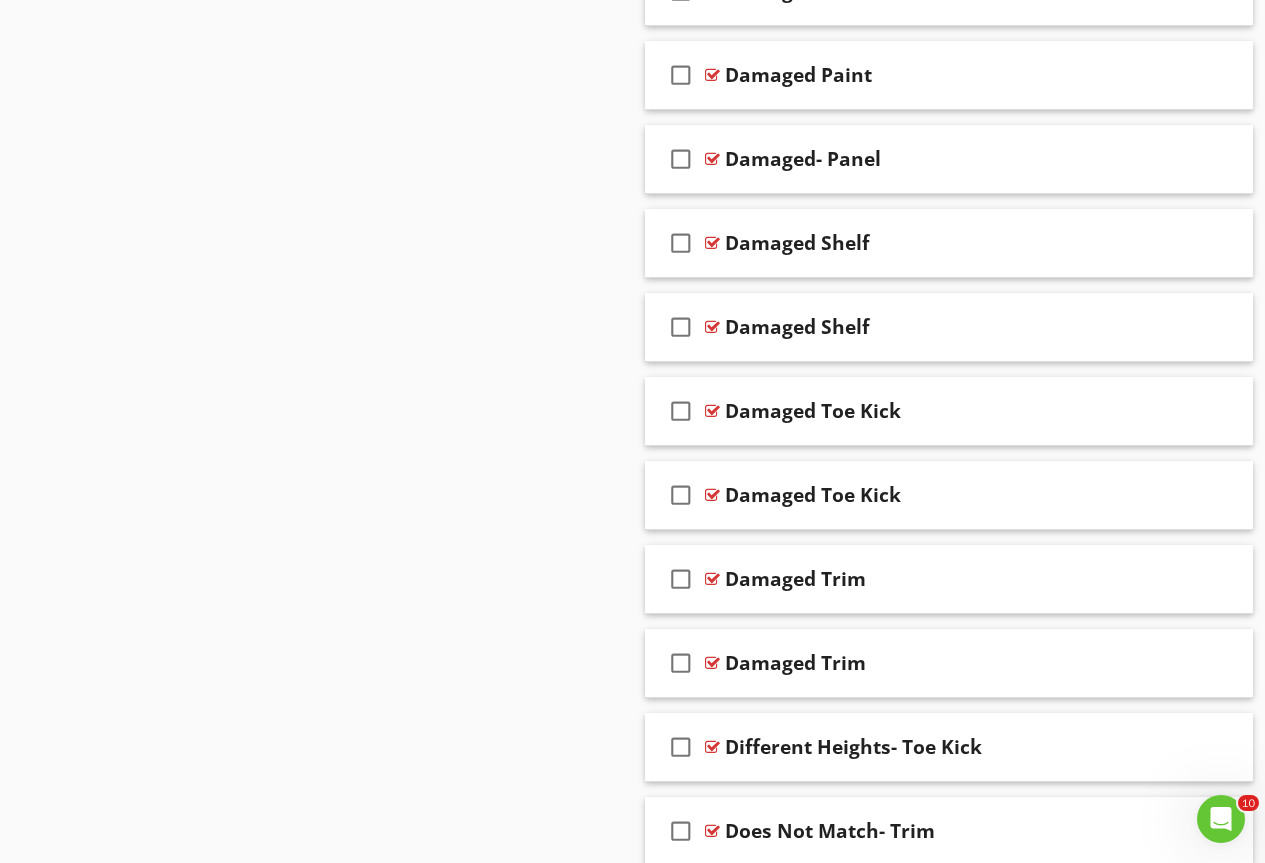 scroll, scrollTop: 3800, scrollLeft: 0, axis: vertical 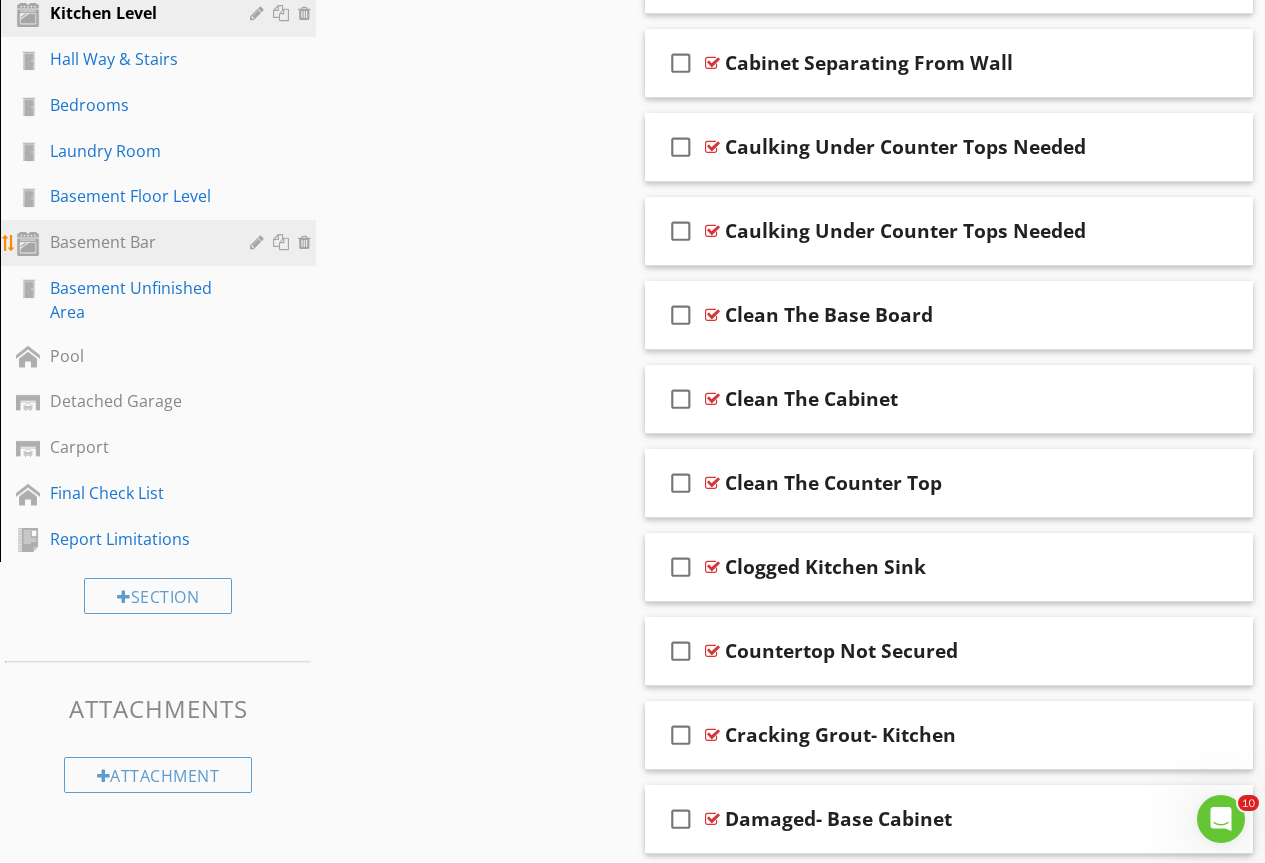 click on "Basement Bar" at bounding box center [135, 242] 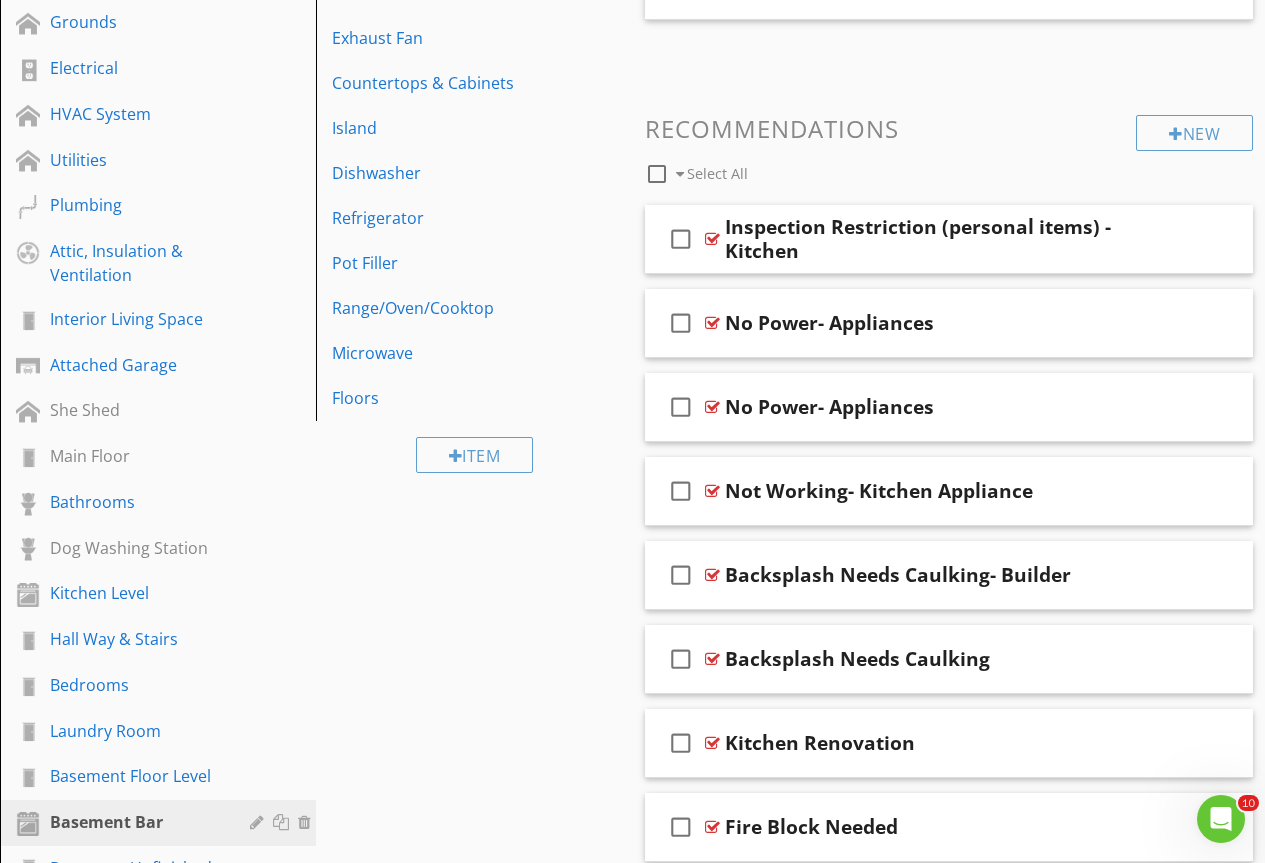scroll, scrollTop: 500, scrollLeft: 0, axis: vertical 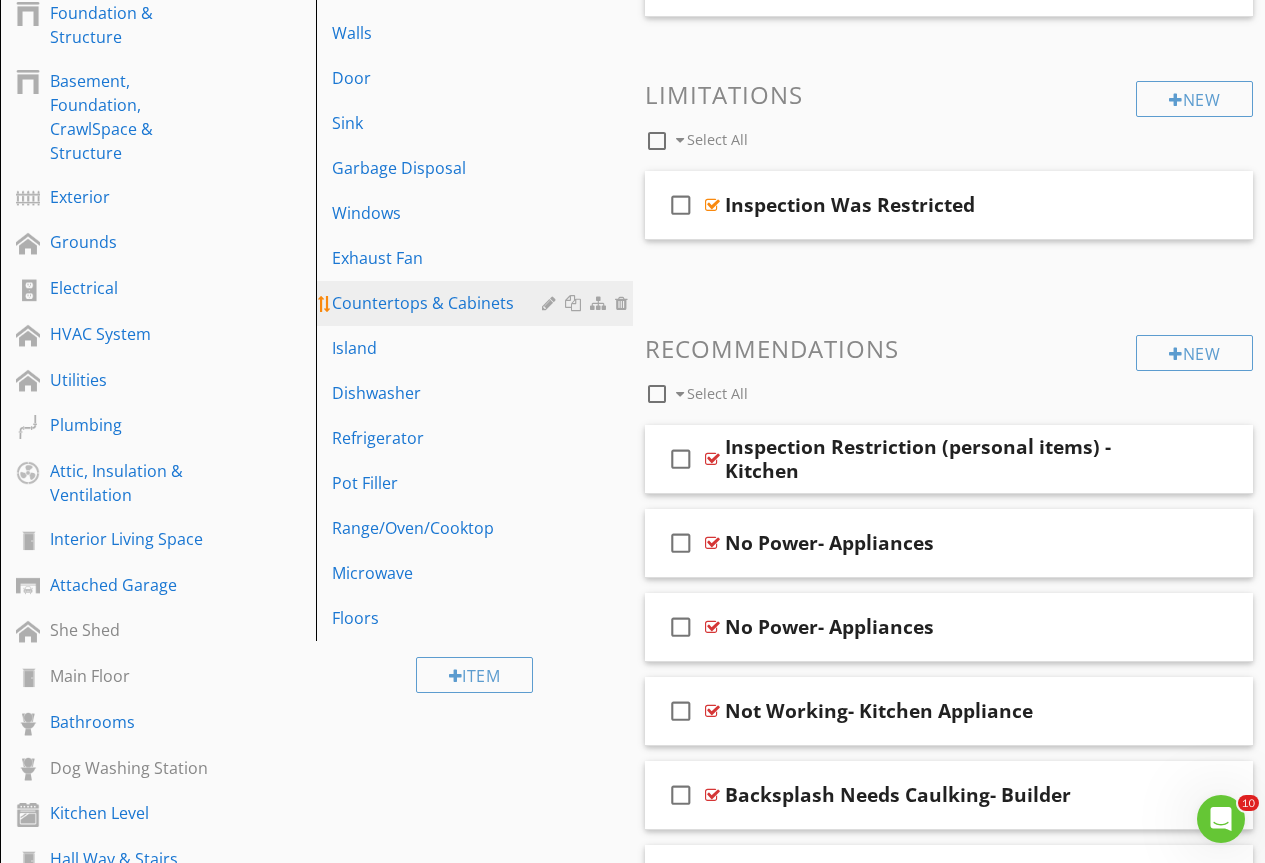 click on "Countertops & Cabinets" at bounding box center (439, 303) 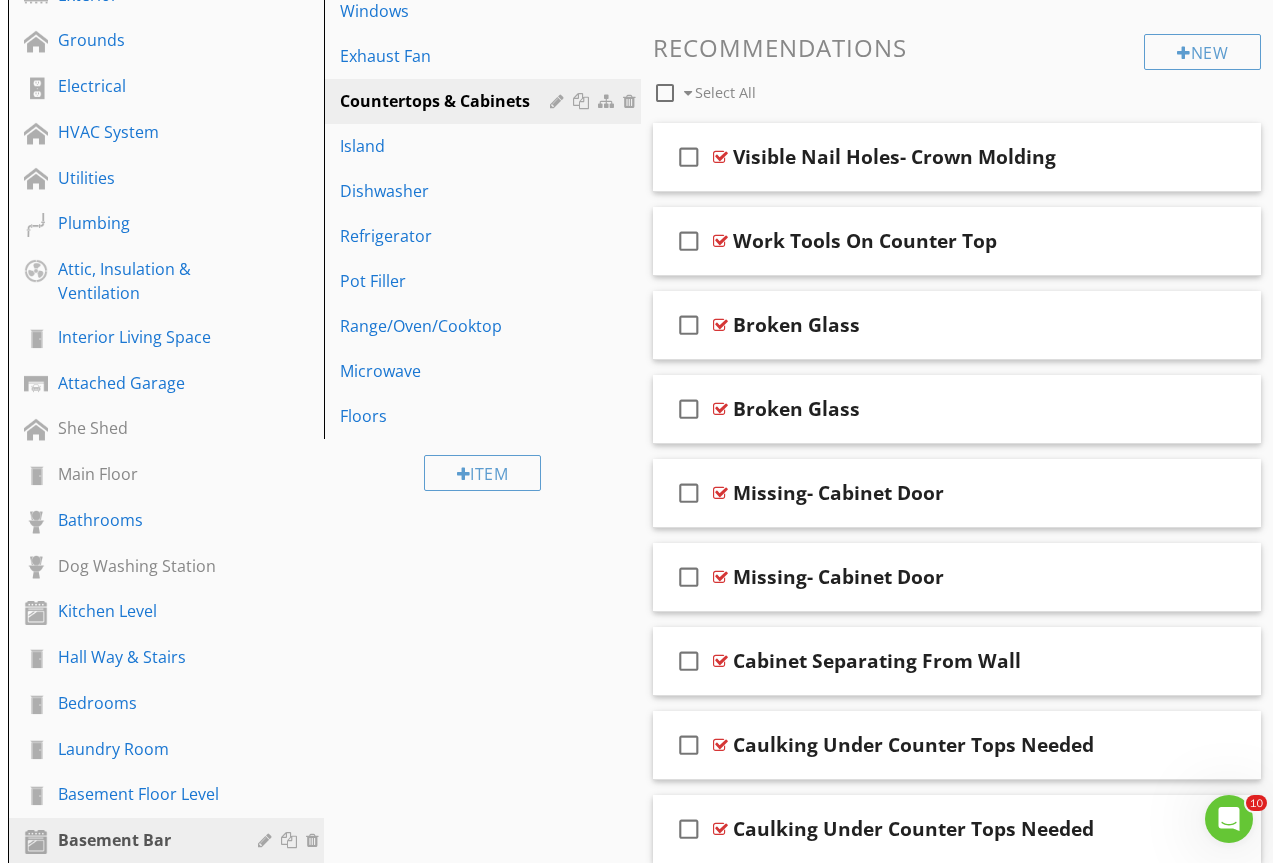 scroll, scrollTop: 700, scrollLeft: 0, axis: vertical 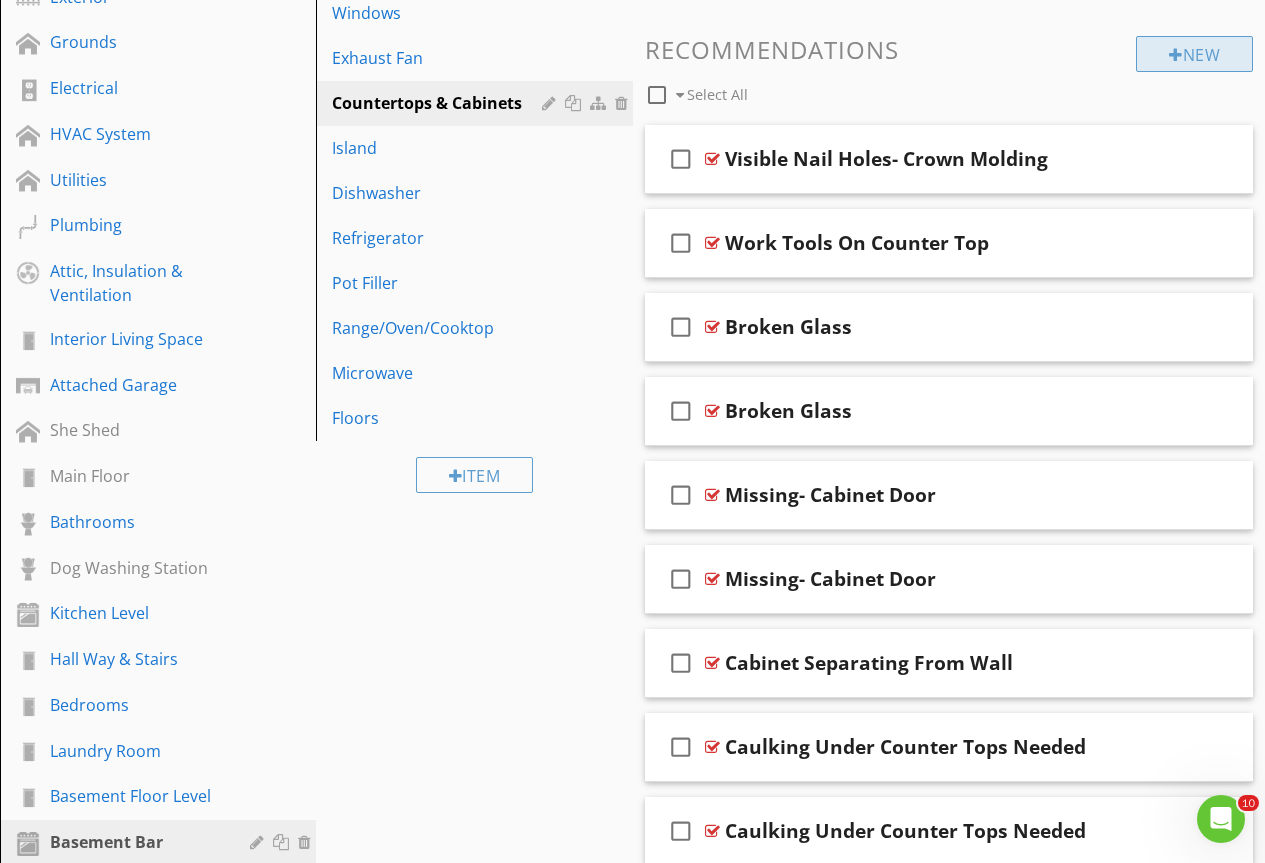 click on "New" at bounding box center [1194, 54] 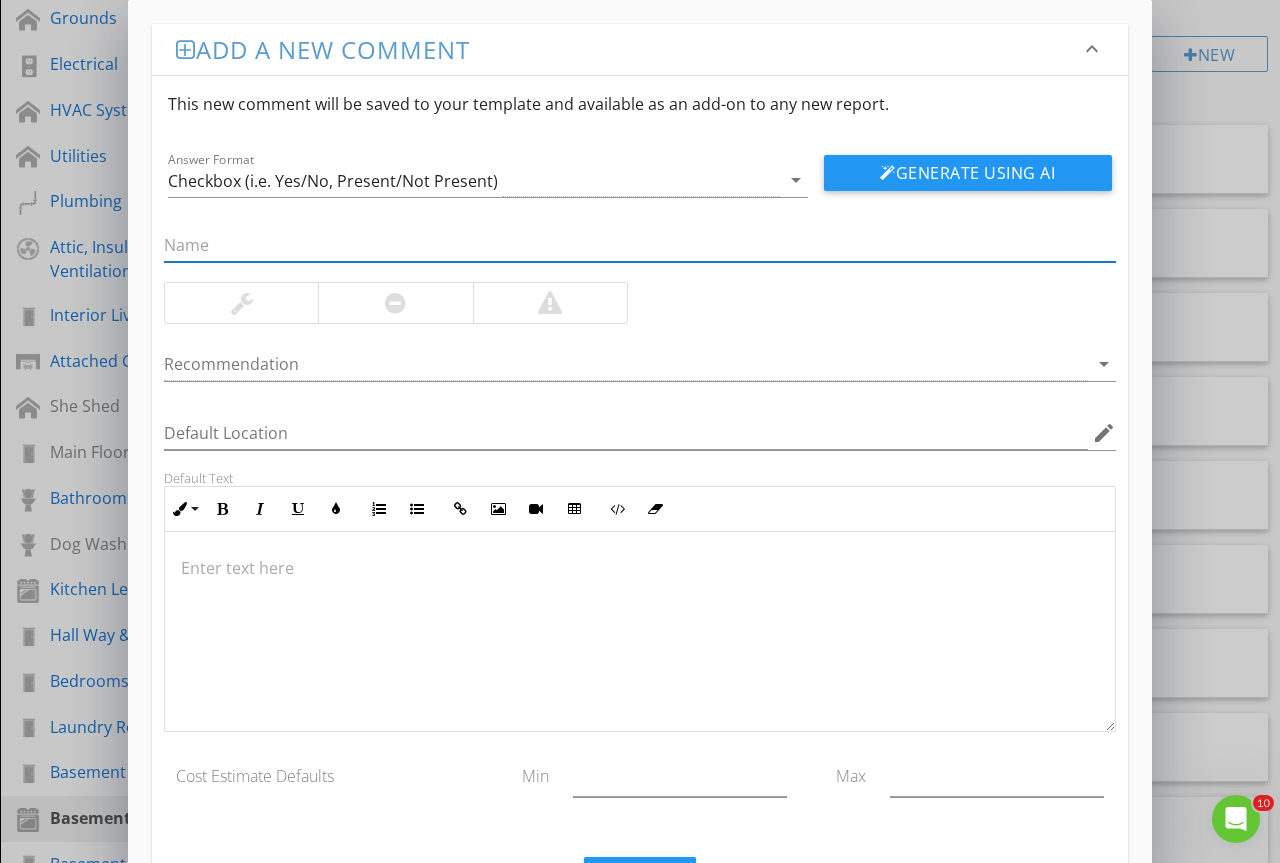click at bounding box center (640, 245) 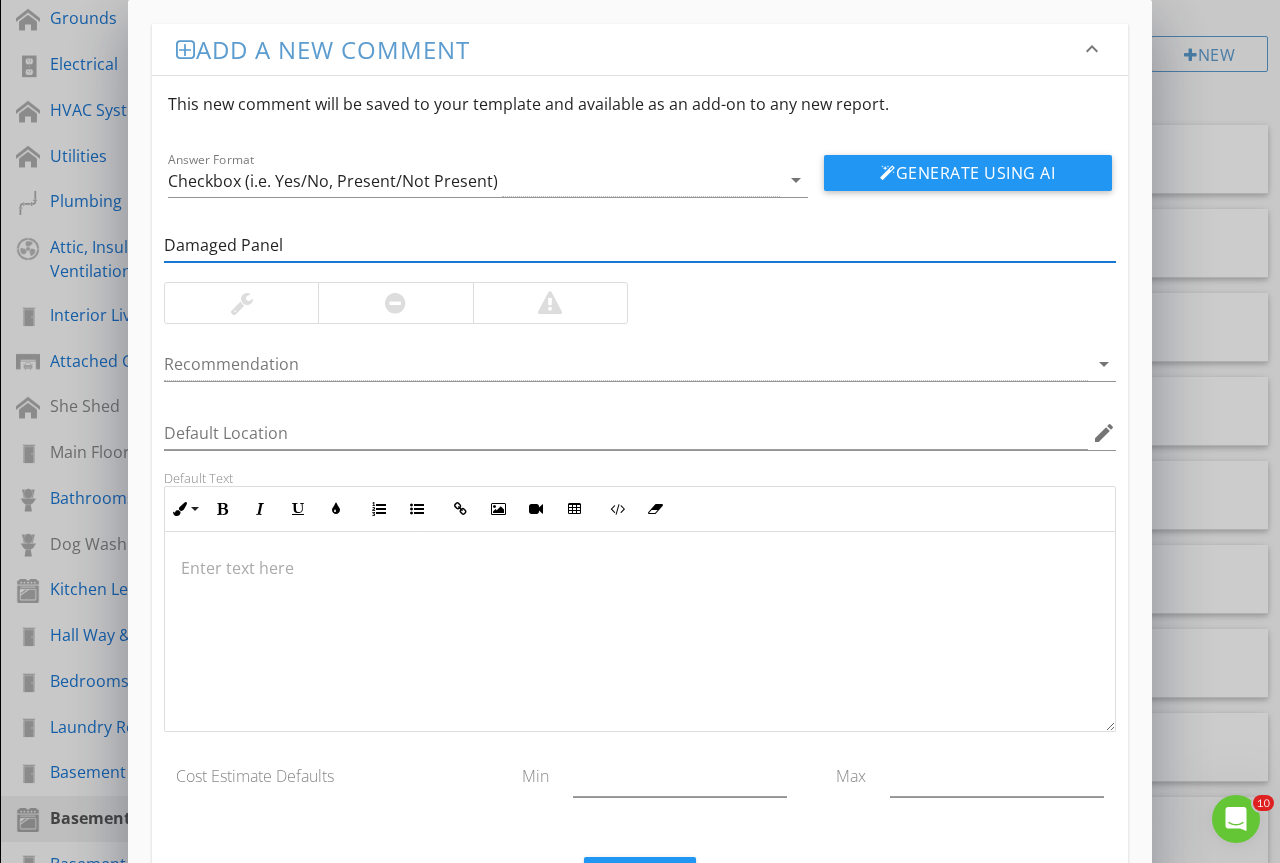 type on "Damaged Panel" 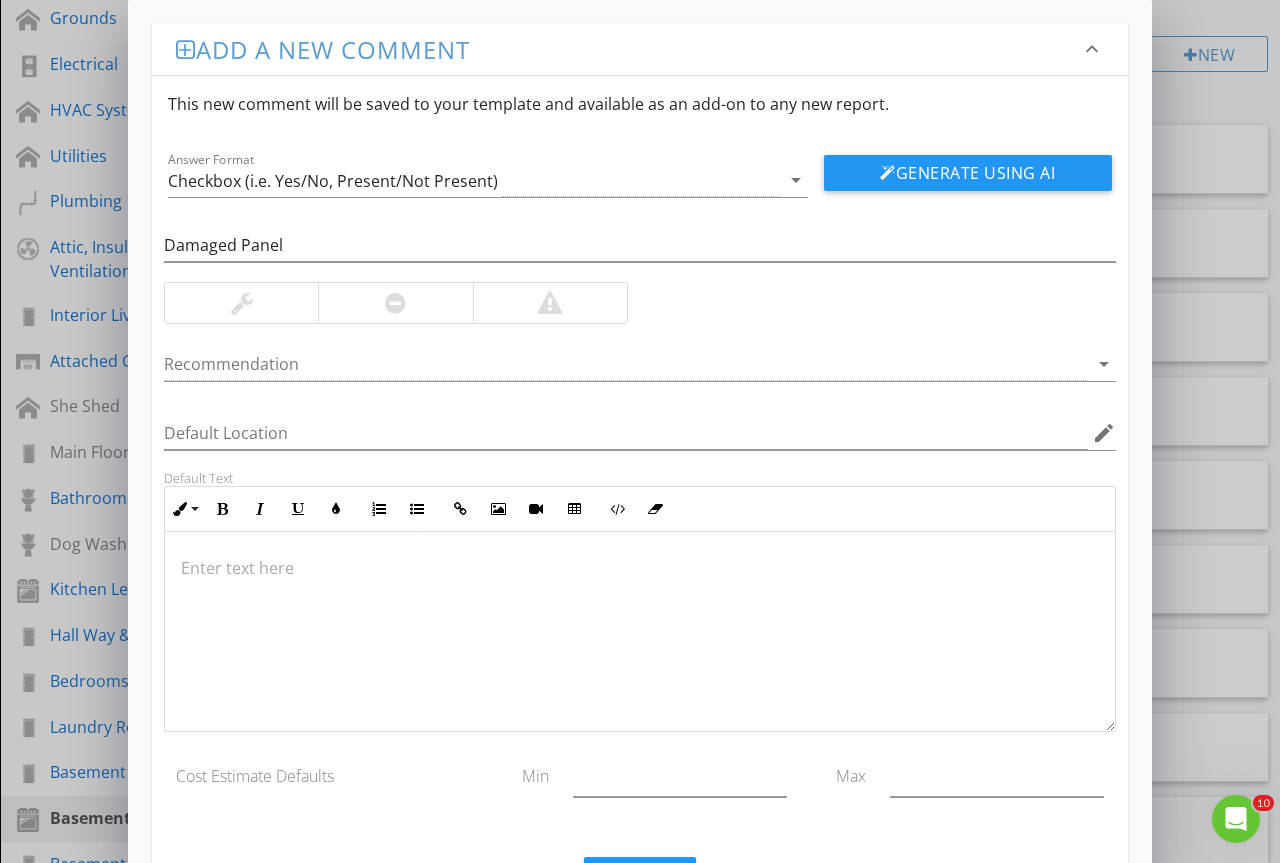 click at bounding box center (640, 276) 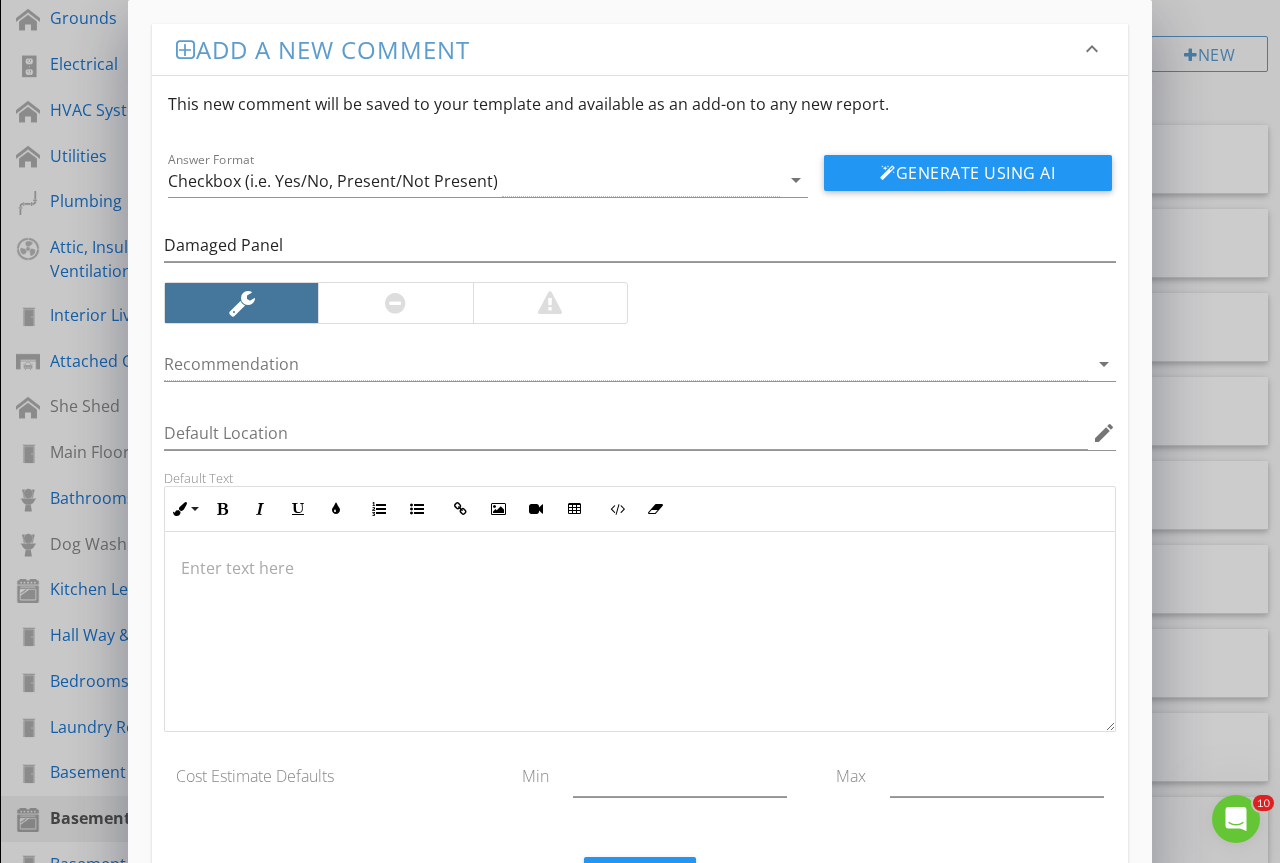 click on "Default Location edit" at bounding box center (640, 437) 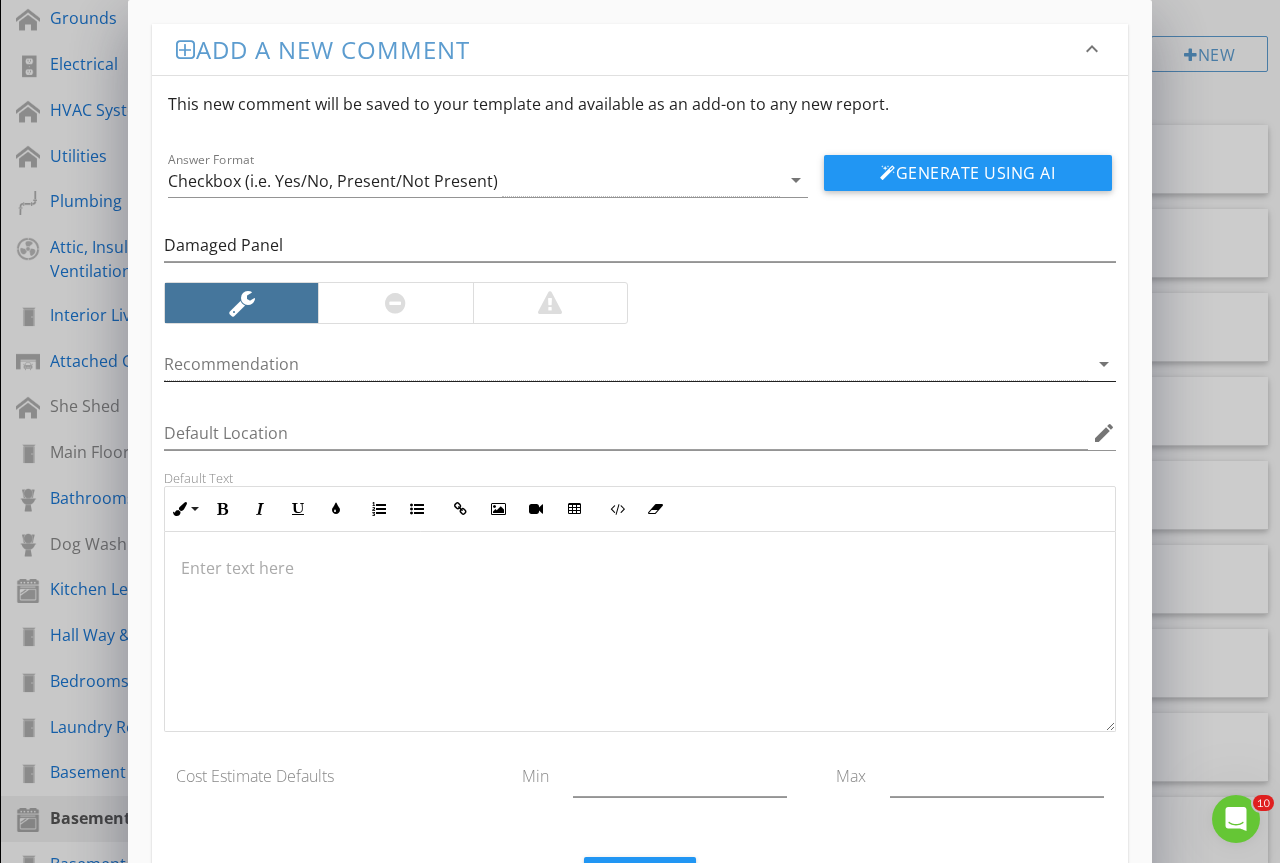 click at bounding box center (626, 364) 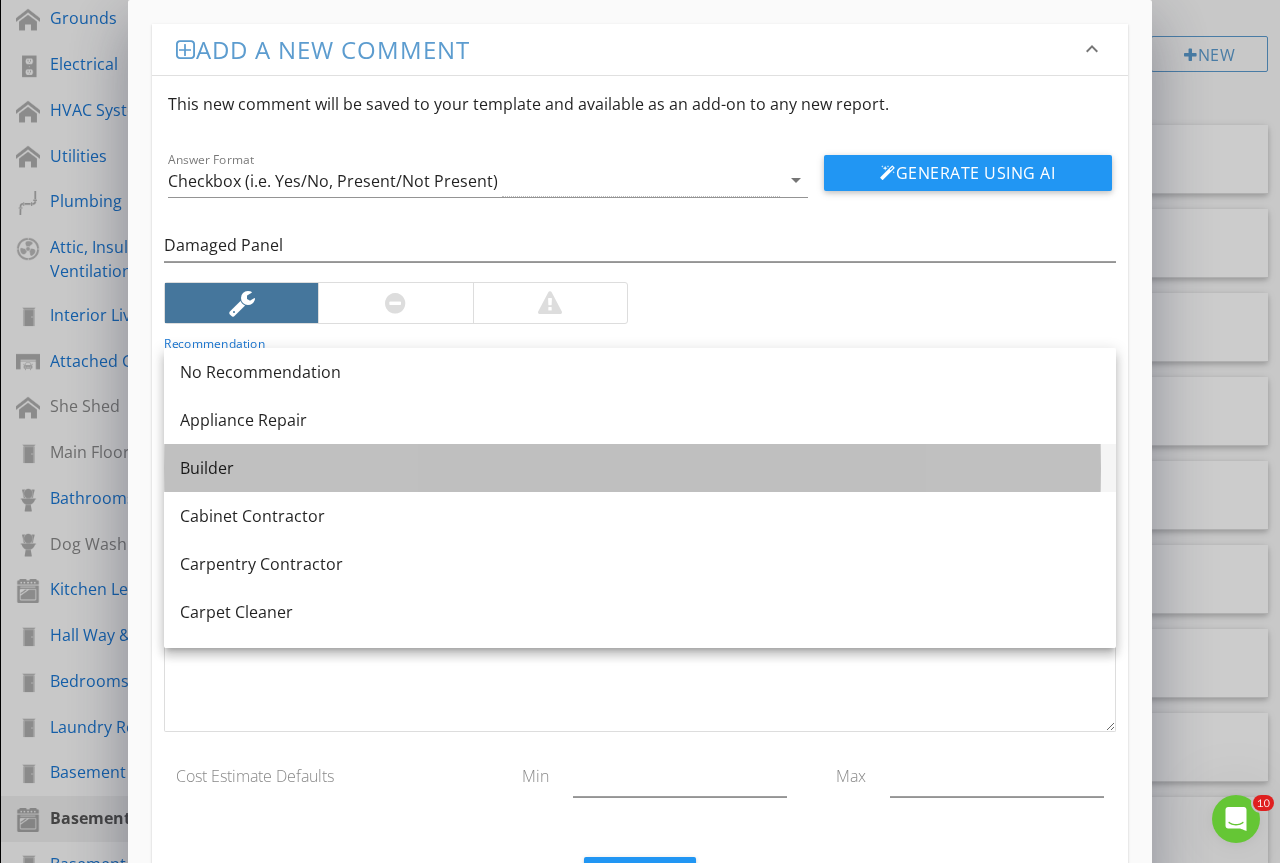 click on "Builder" at bounding box center (640, 468) 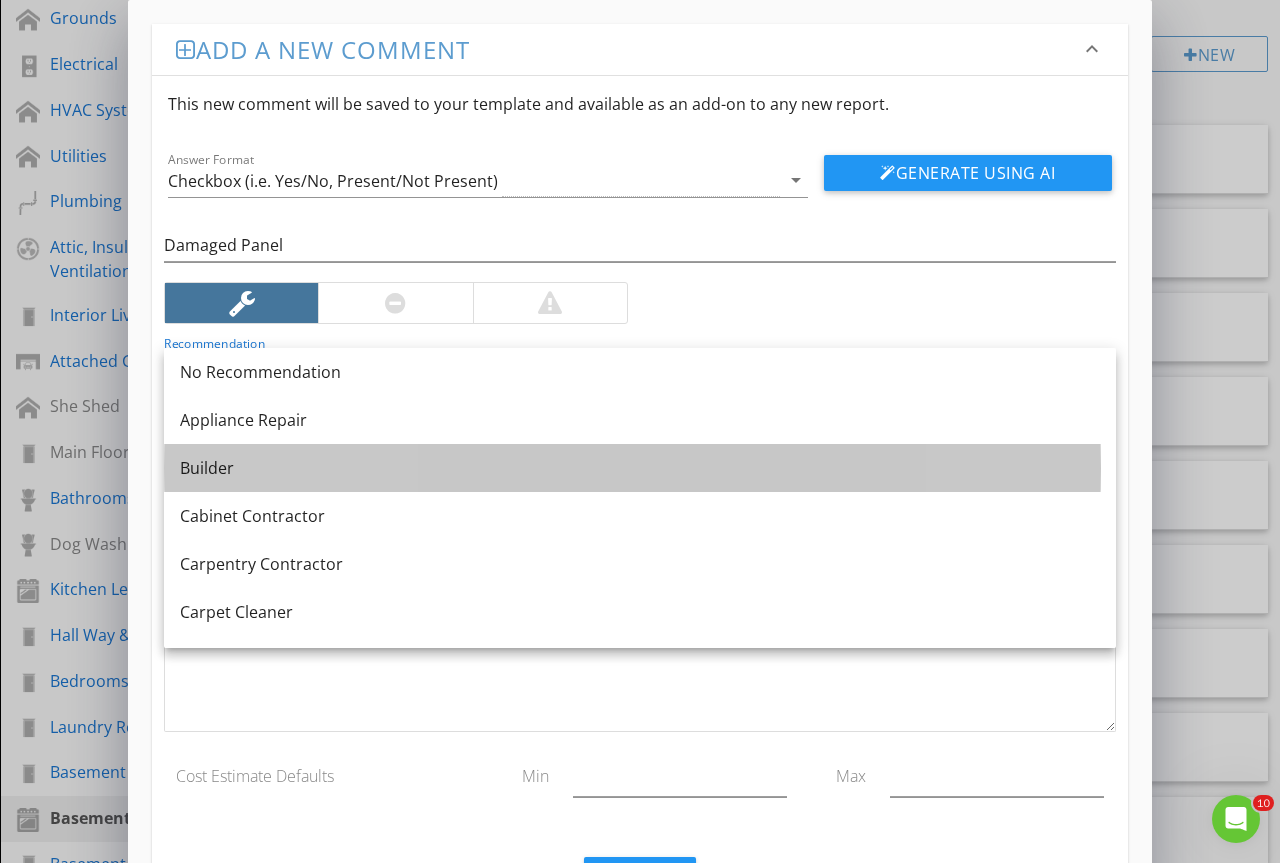 click at bounding box center [640, 632] 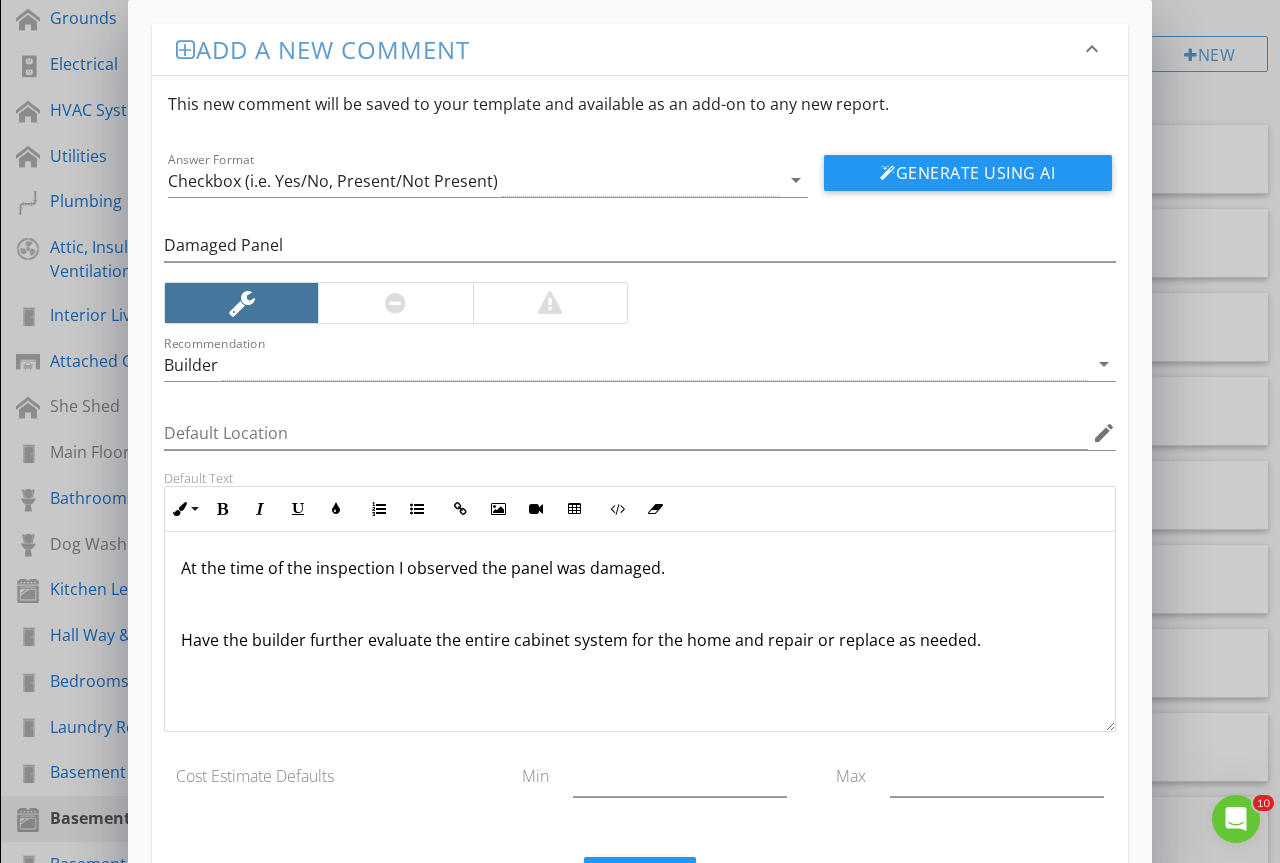 scroll, scrollTop: 1, scrollLeft: 0, axis: vertical 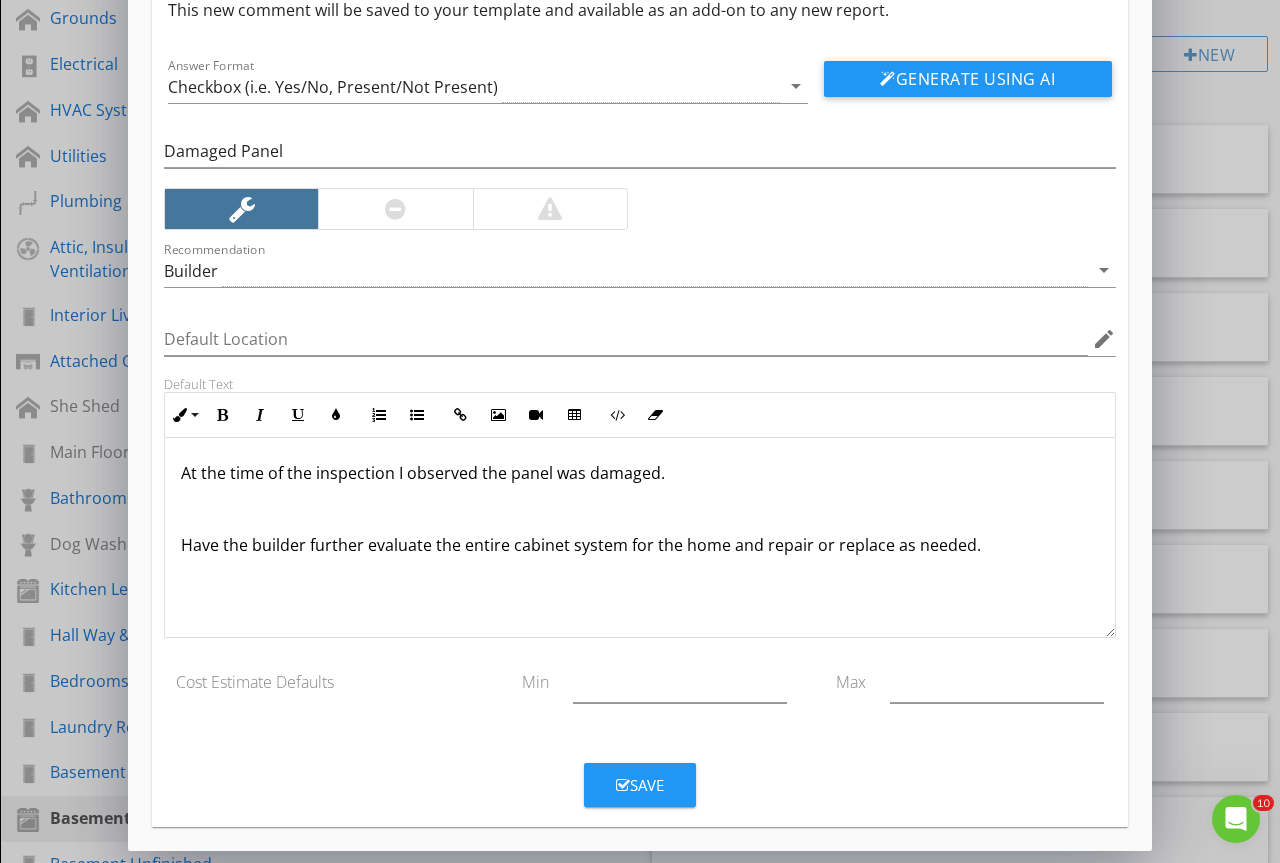 click on "Save" at bounding box center [640, 785] 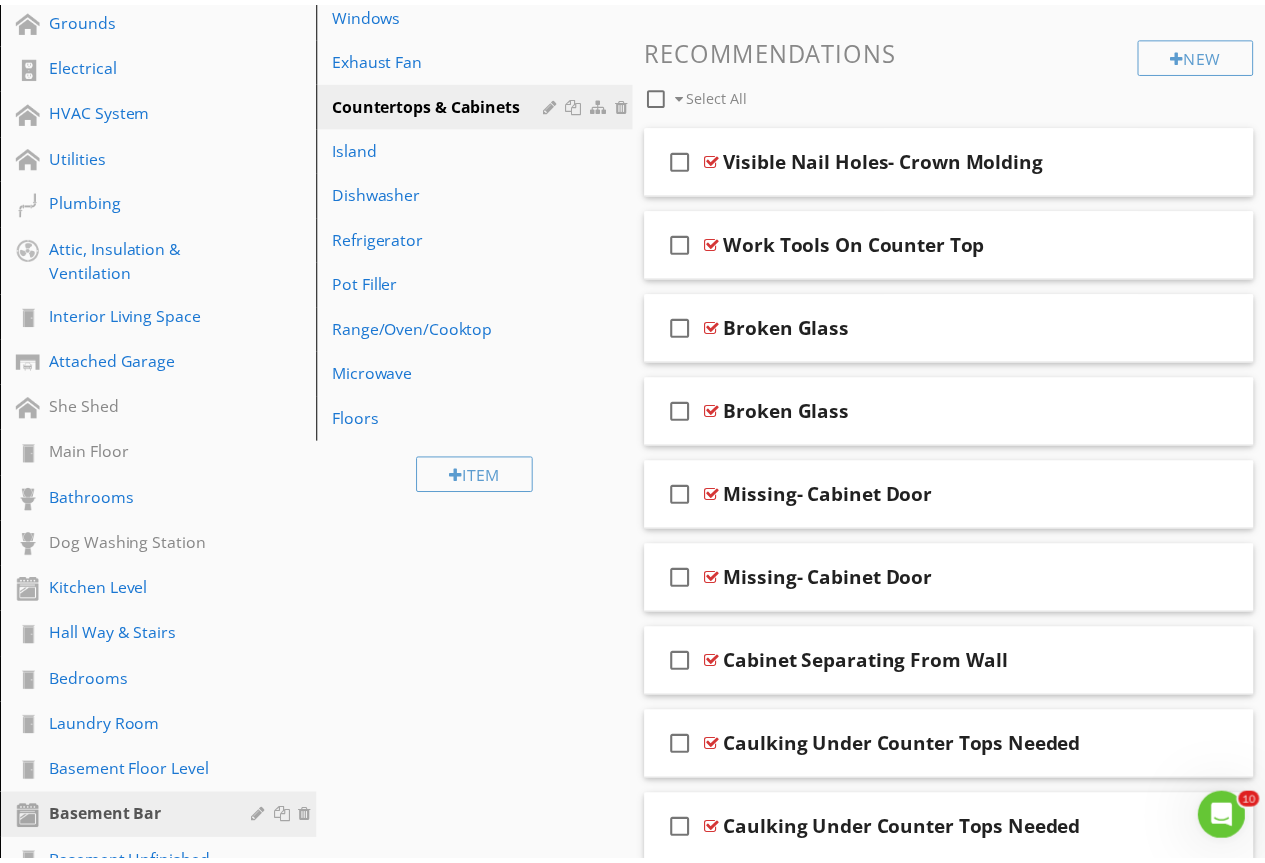 scroll, scrollTop: 0, scrollLeft: 0, axis: both 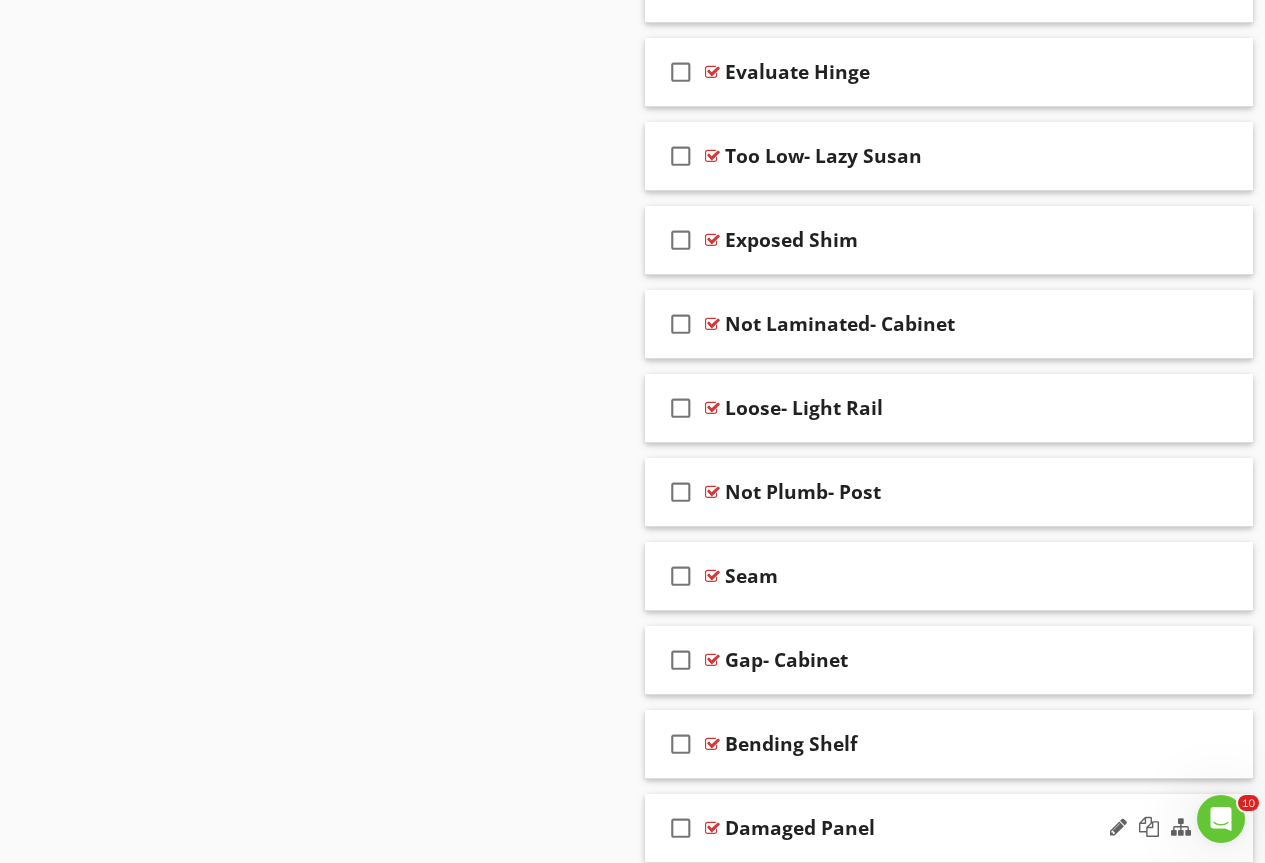 type 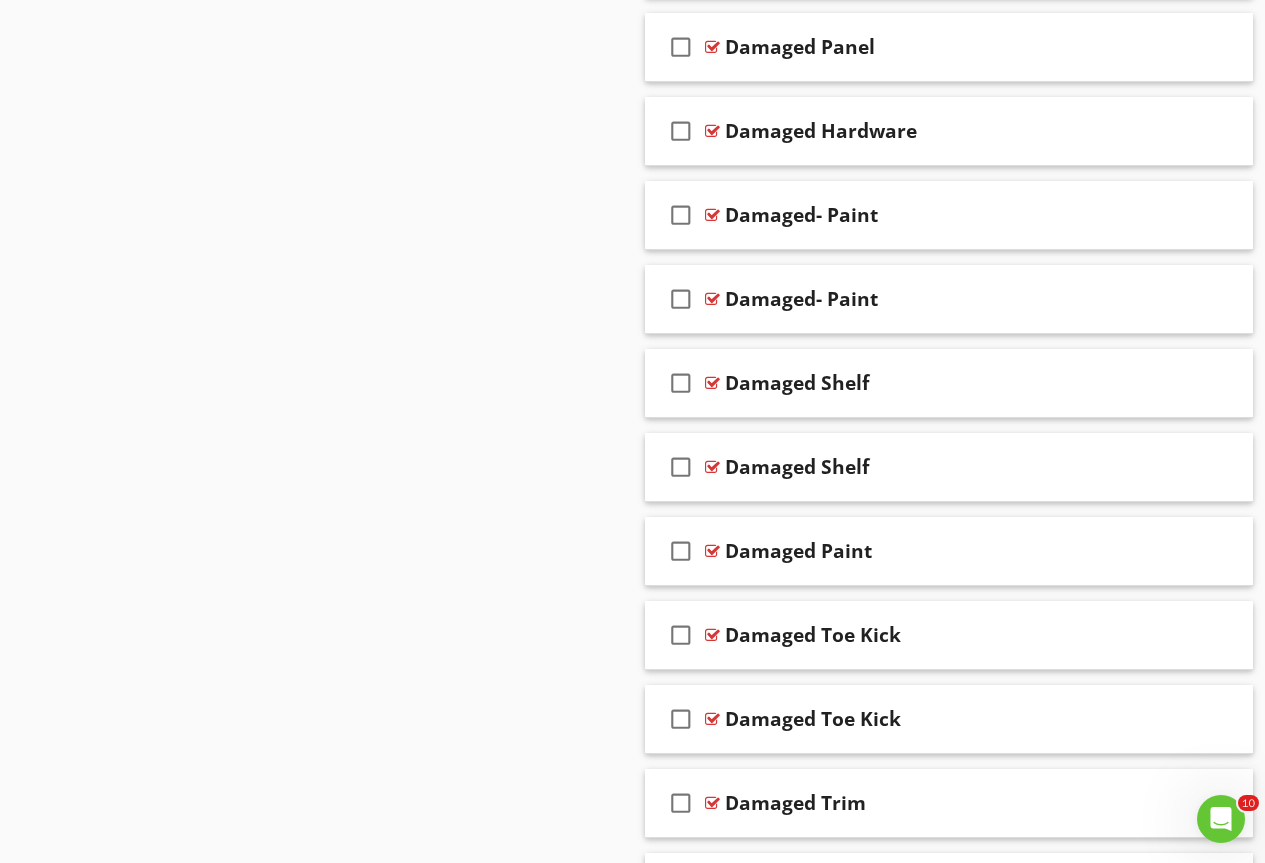 scroll, scrollTop: 3584, scrollLeft: 0, axis: vertical 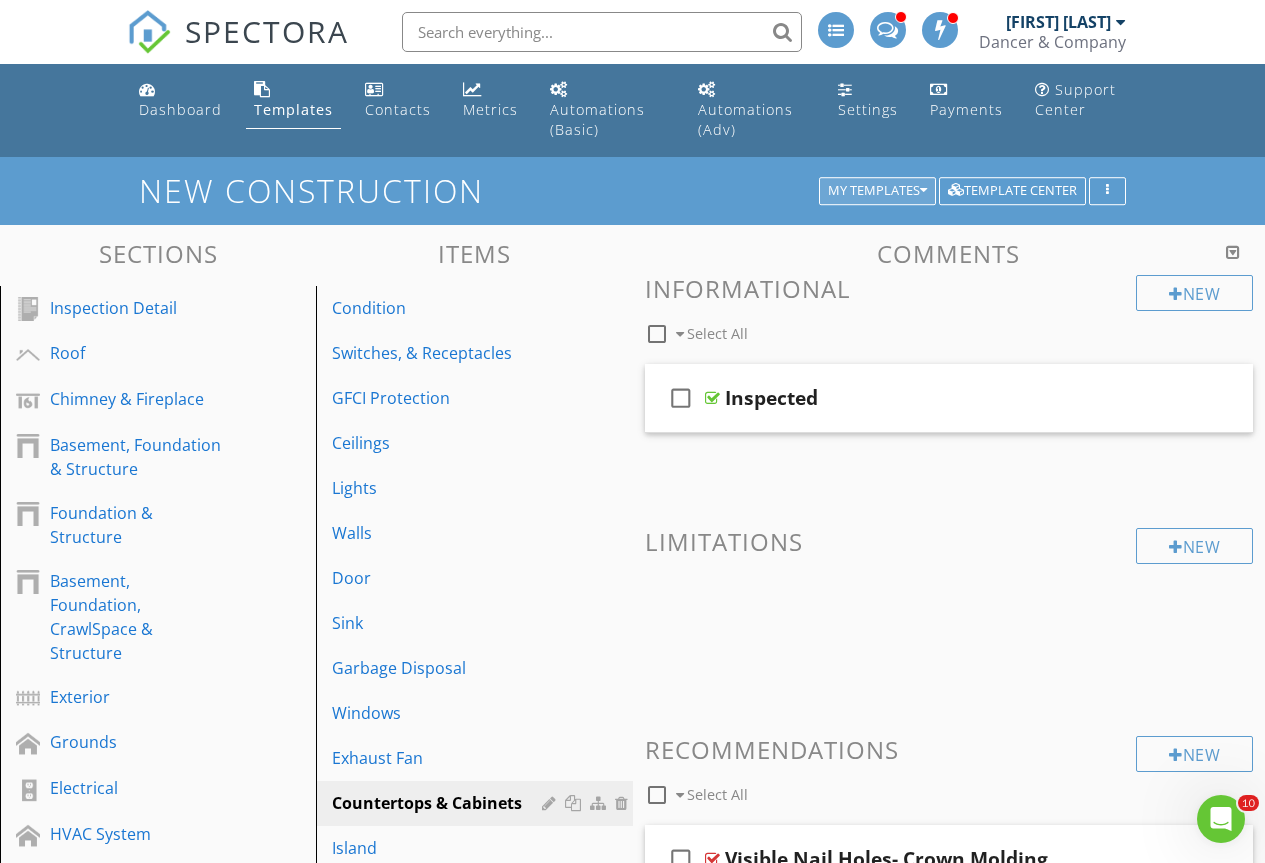 click on "My Templates" at bounding box center (877, 191) 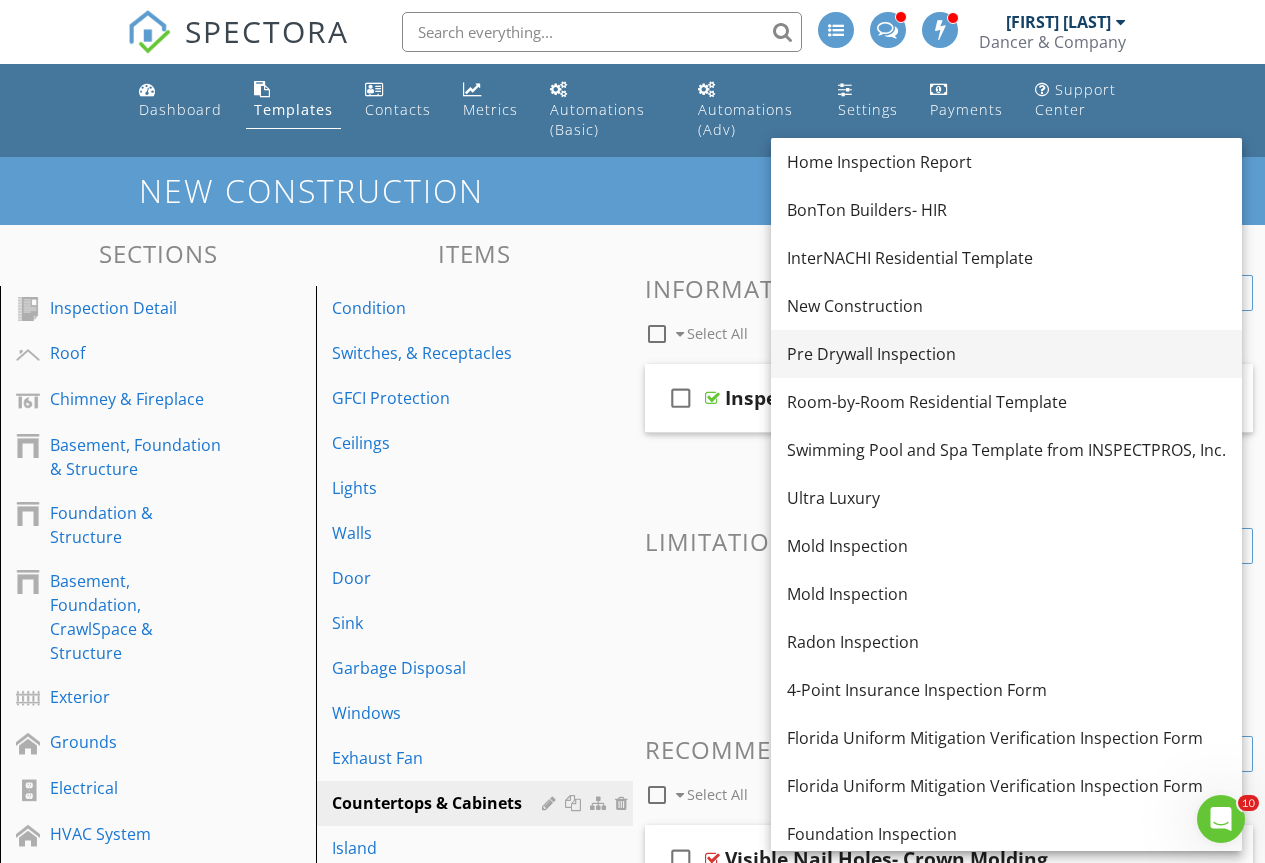 click on "Pre Drywall Inspection" at bounding box center (1006, 354) 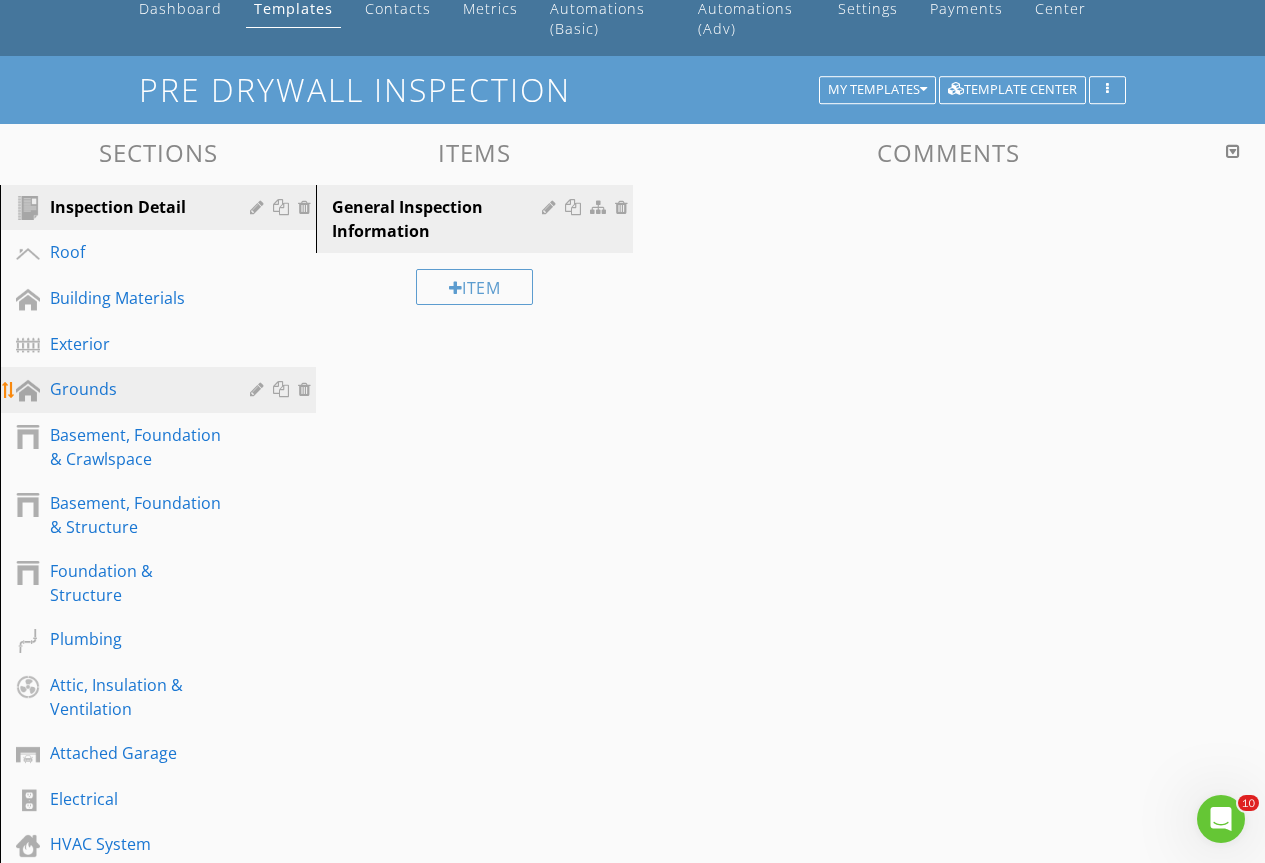 scroll, scrollTop: 300, scrollLeft: 0, axis: vertical 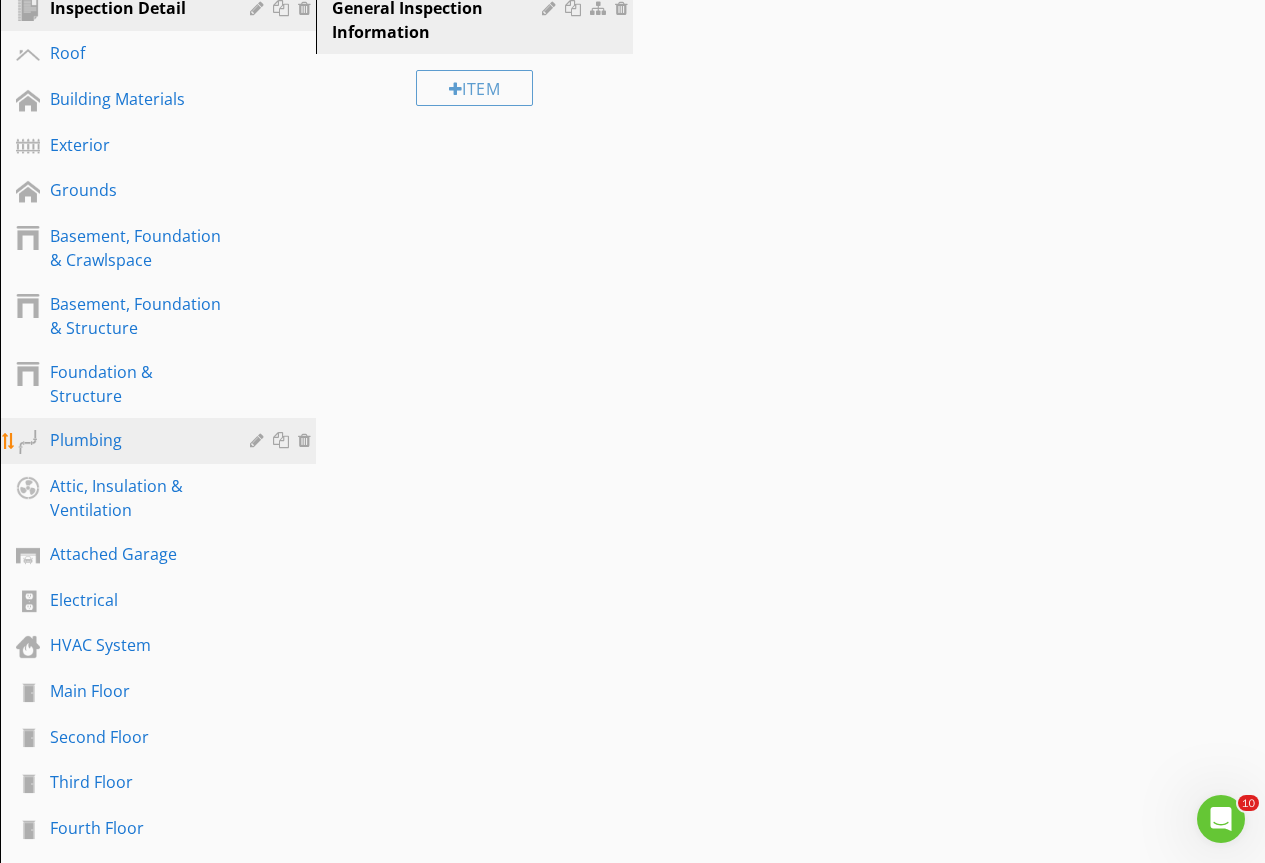 click on "Plumbing" at bounding box center [135, 440] 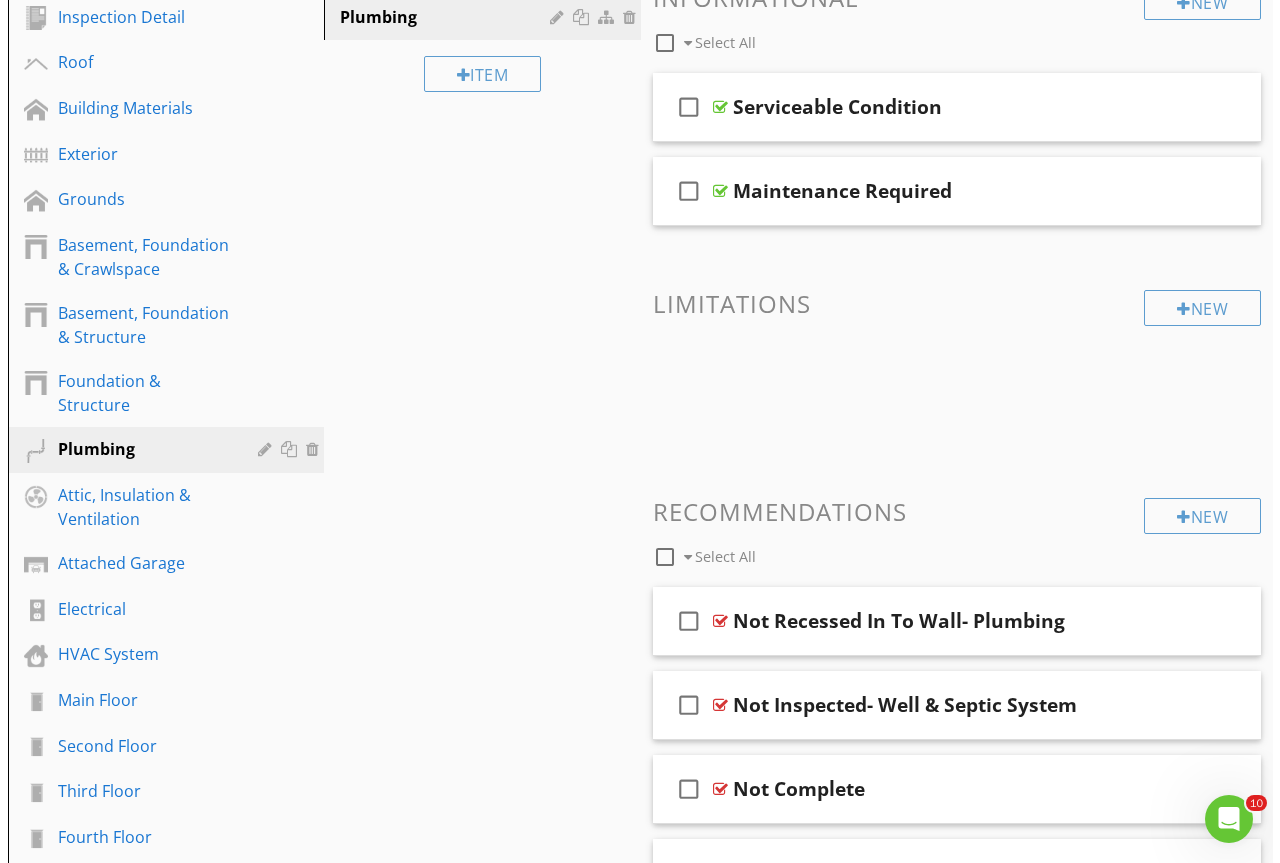 scroll, scrollTop: 300, scrollLeft: 0, axis: vertical 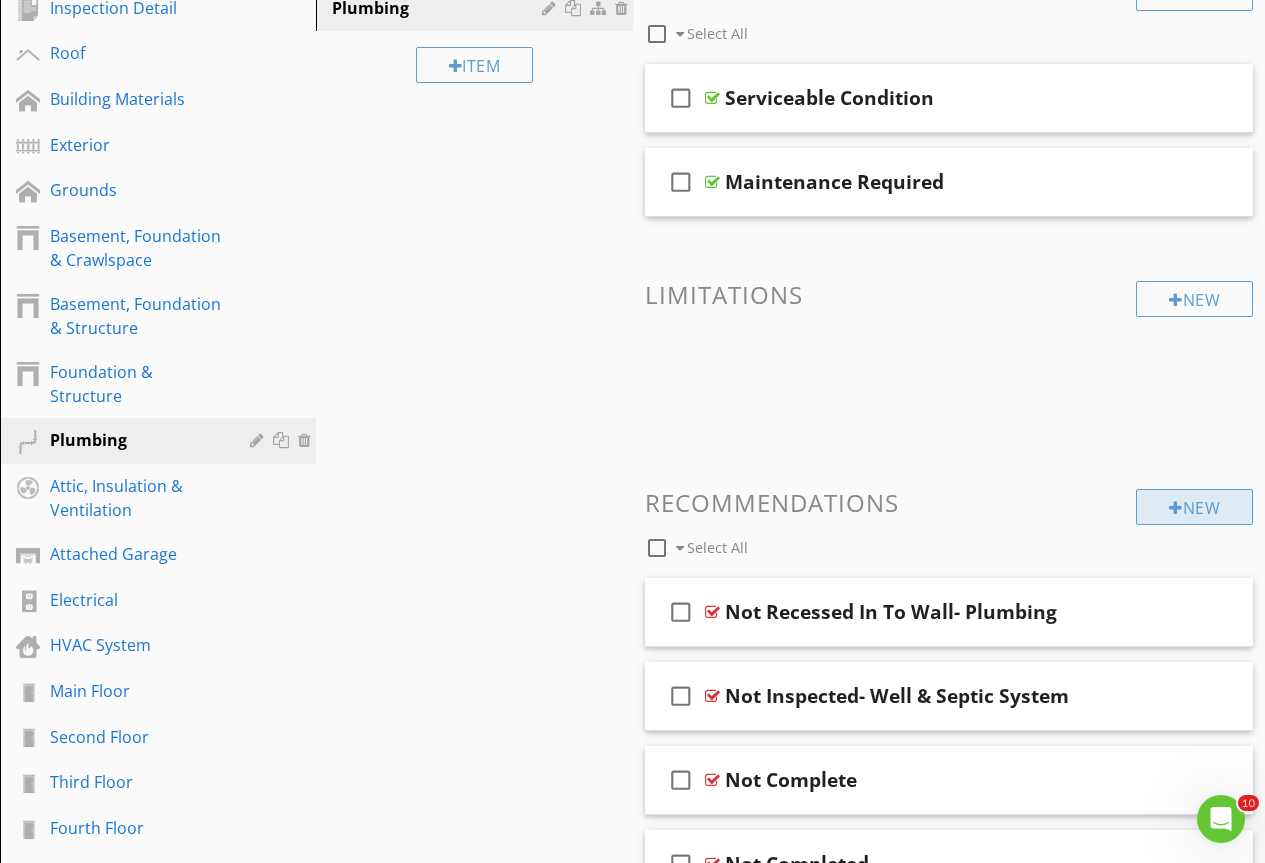click on "New" at bounding box center [1194, 507] 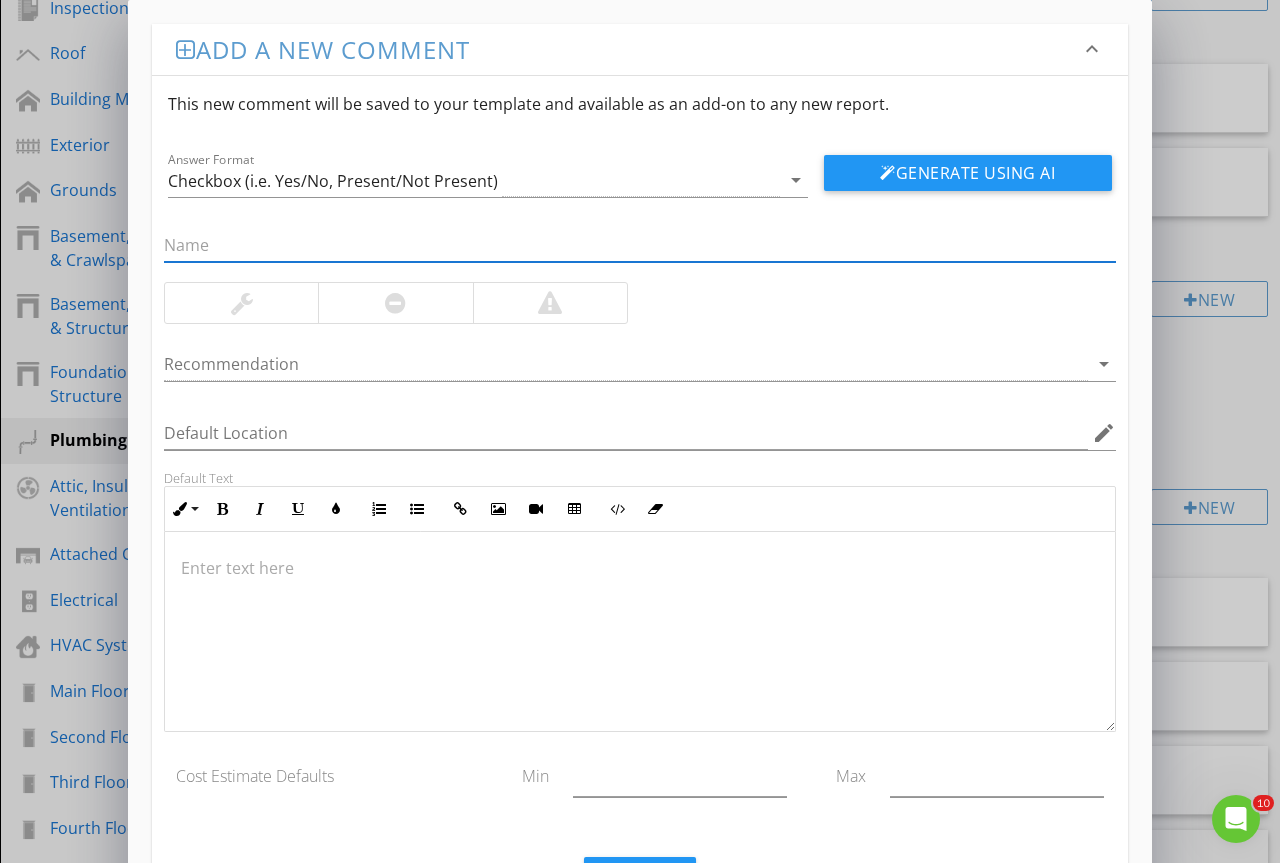 click at bounding box center [640, 245] 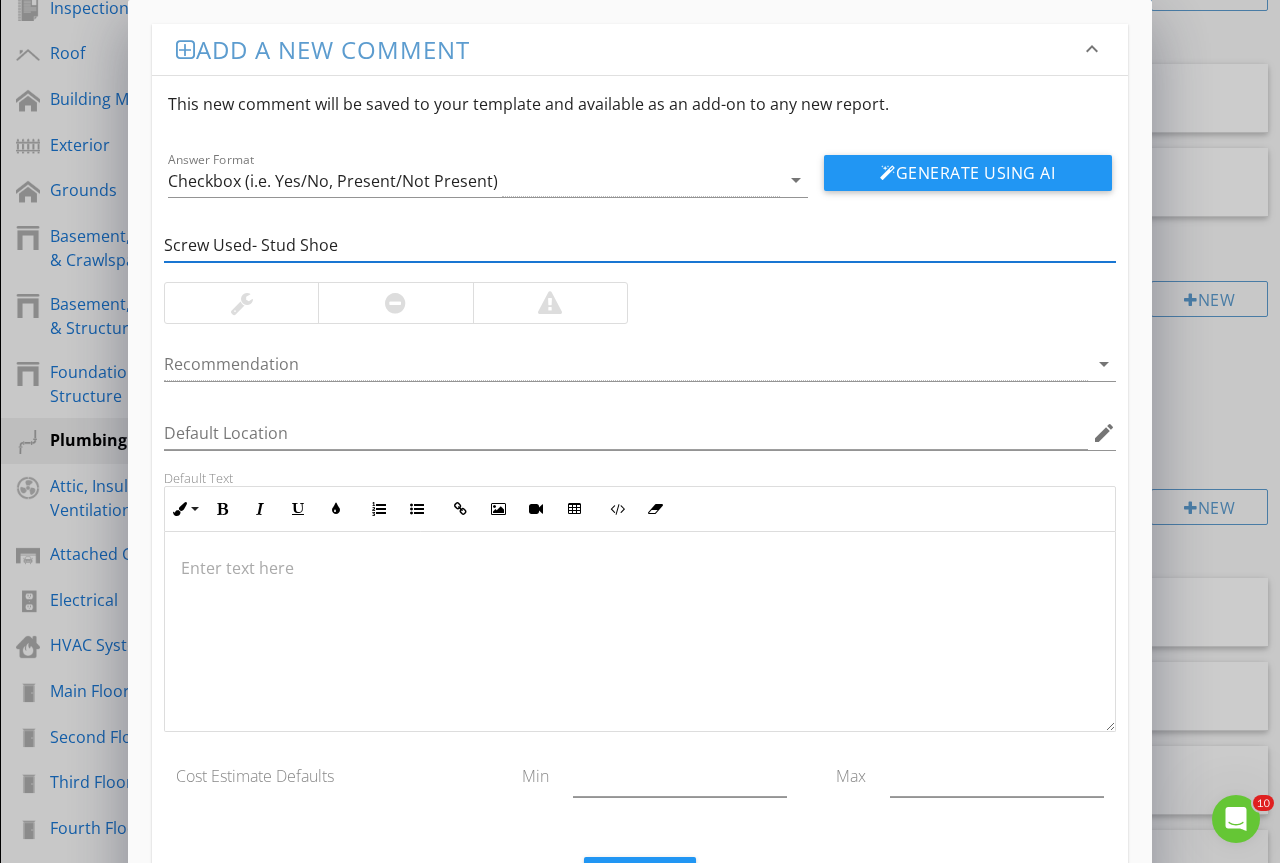 type on "Screw Used- Stud Shoe" 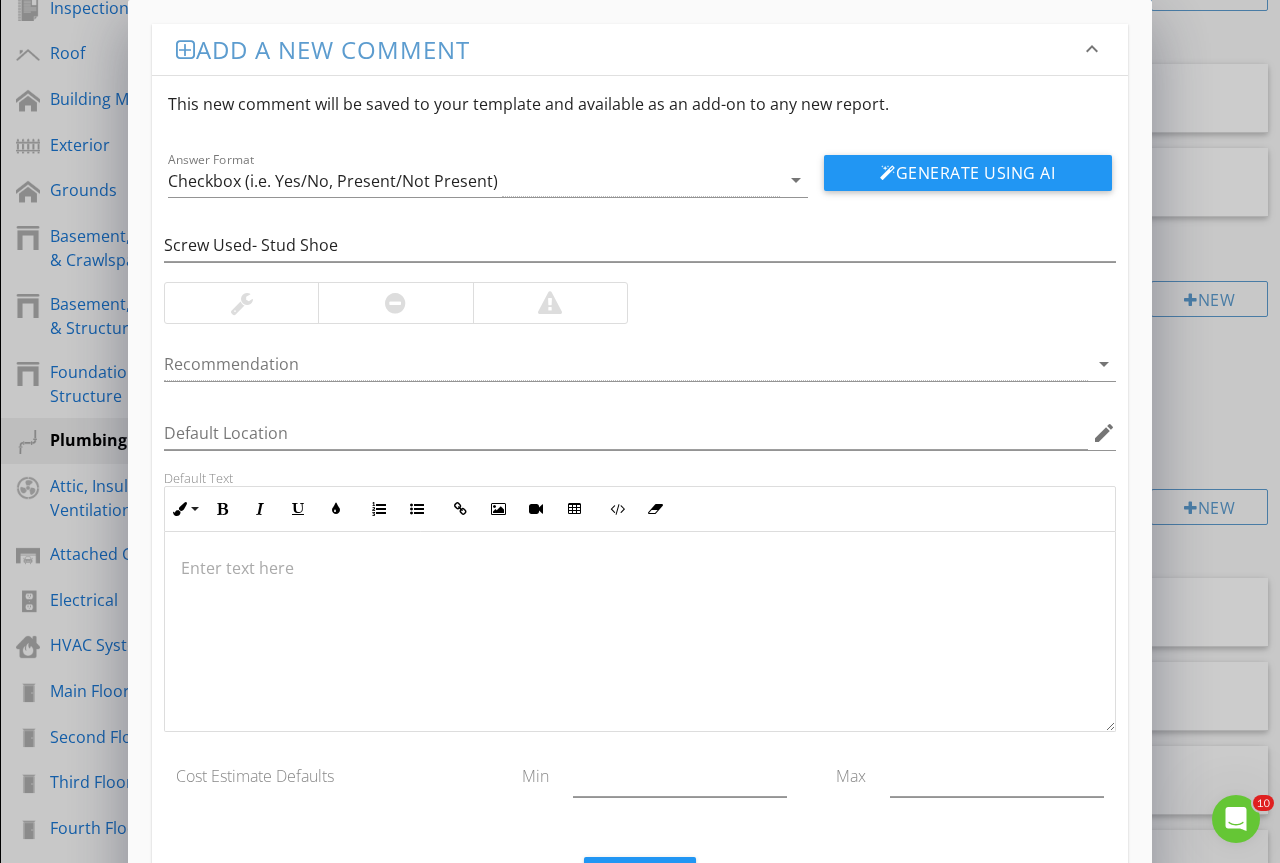 click at bounding box center [241, 303] 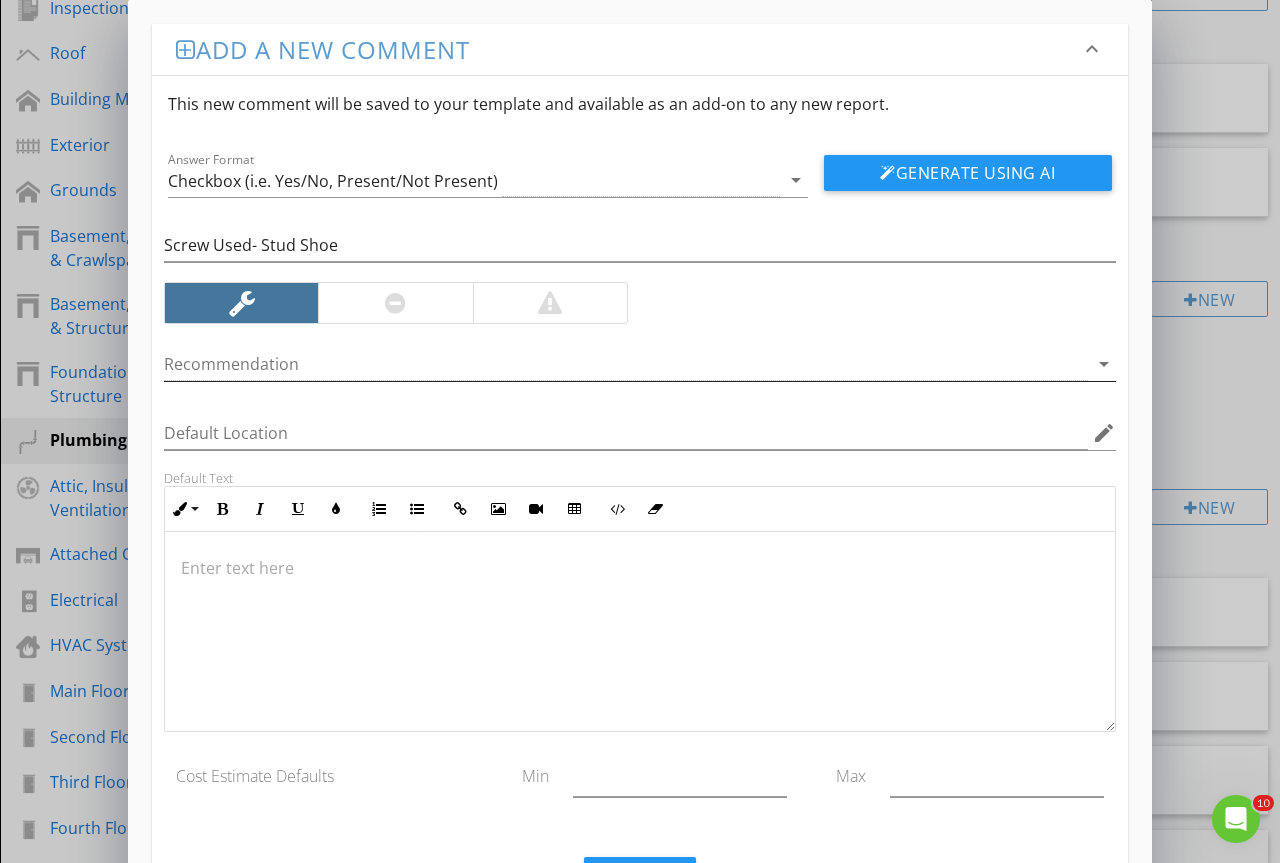 click at bounding box center [626, 364] 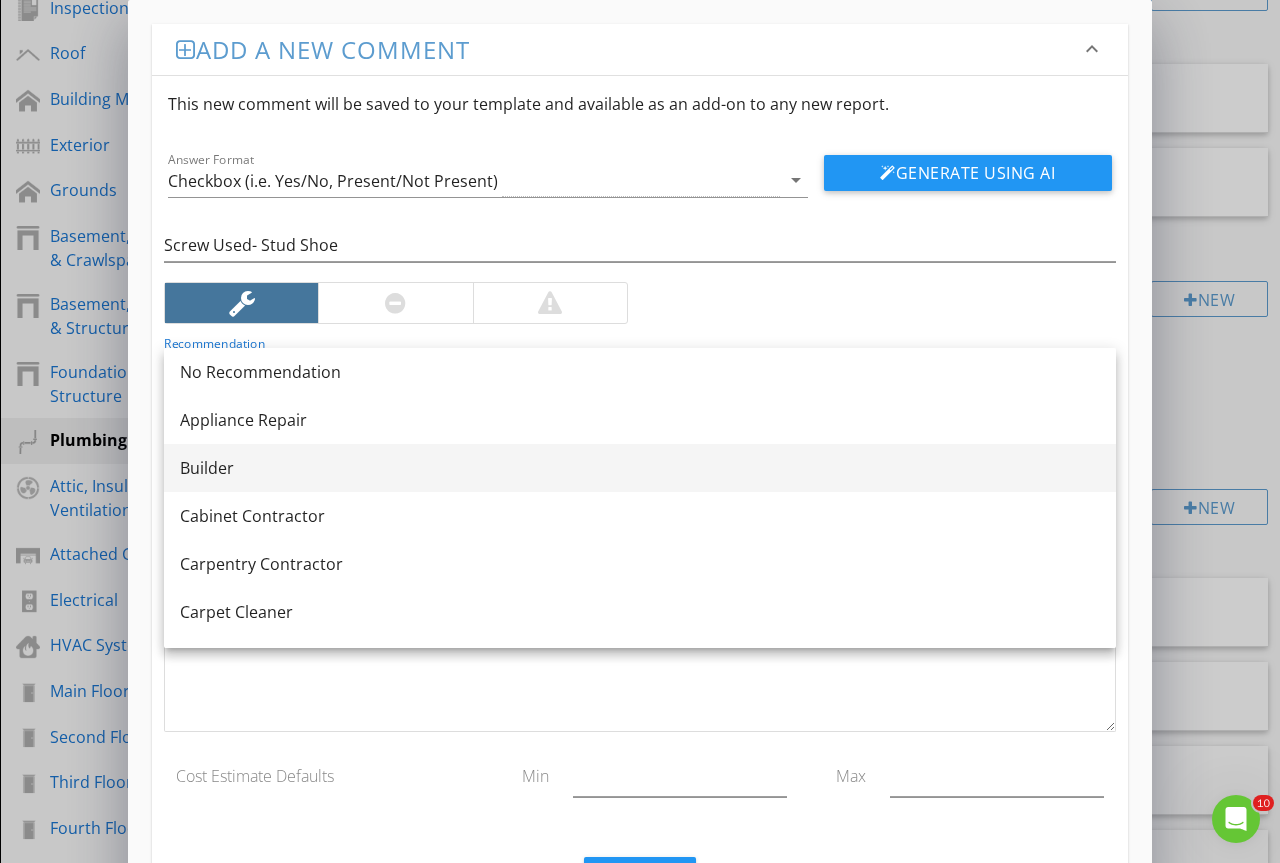 click on "Builder" at bounding box center [640, 468] 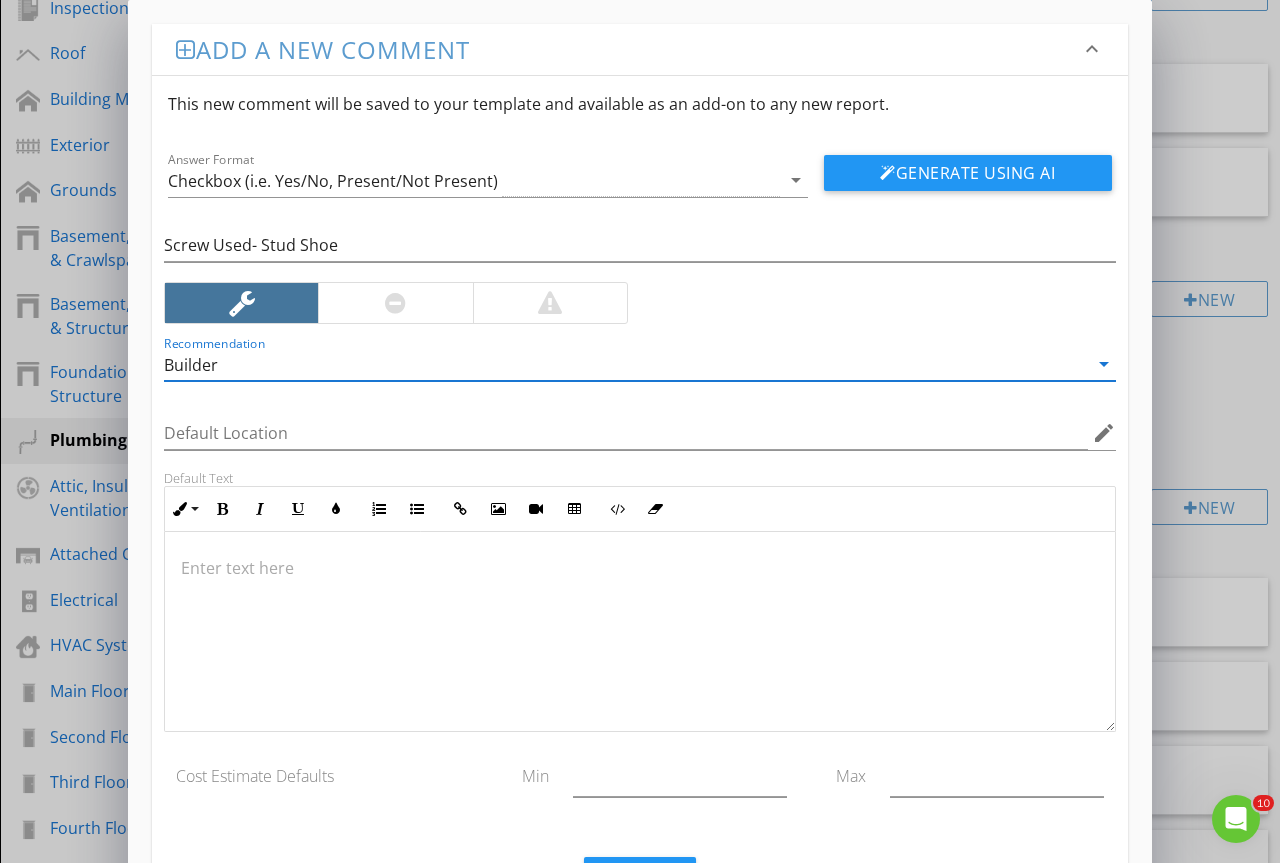 click at bounding box center [640, 632] 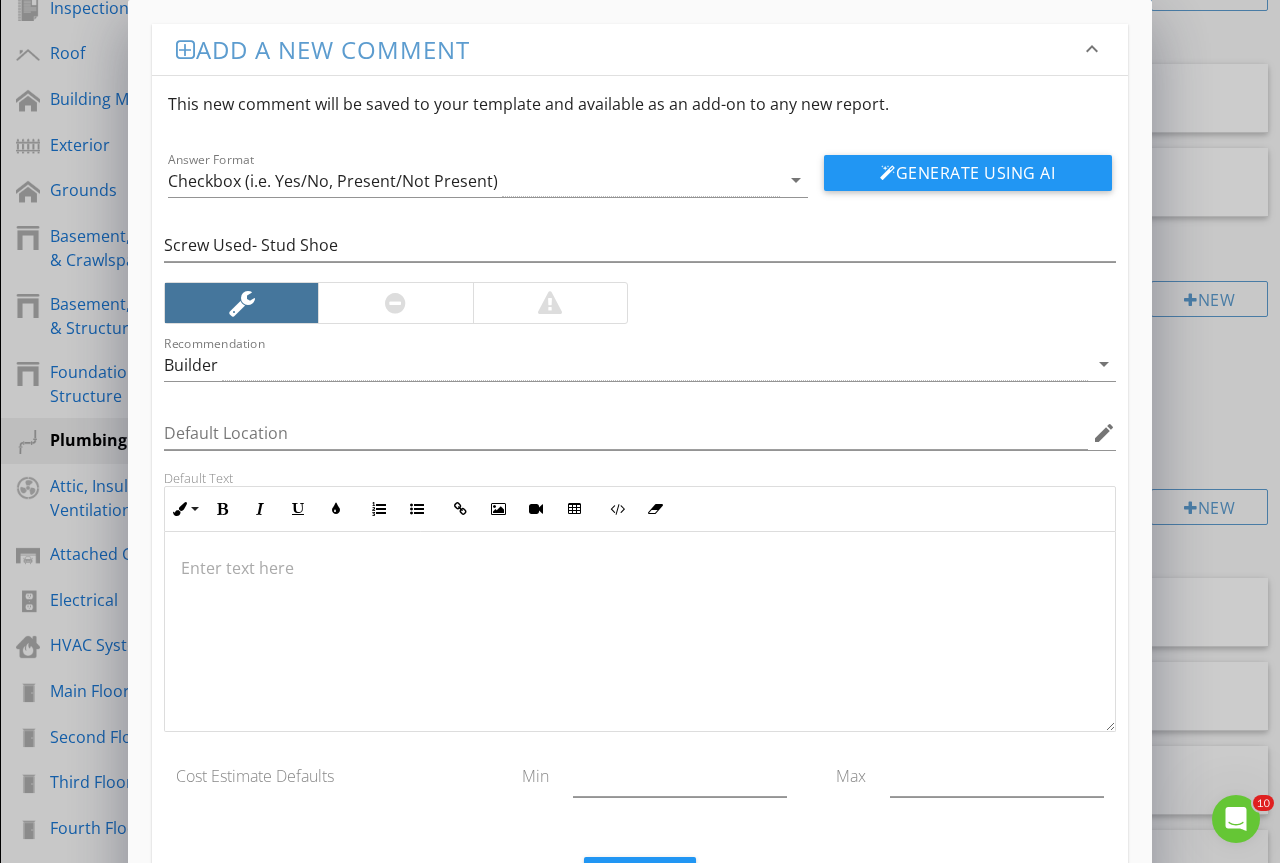 type 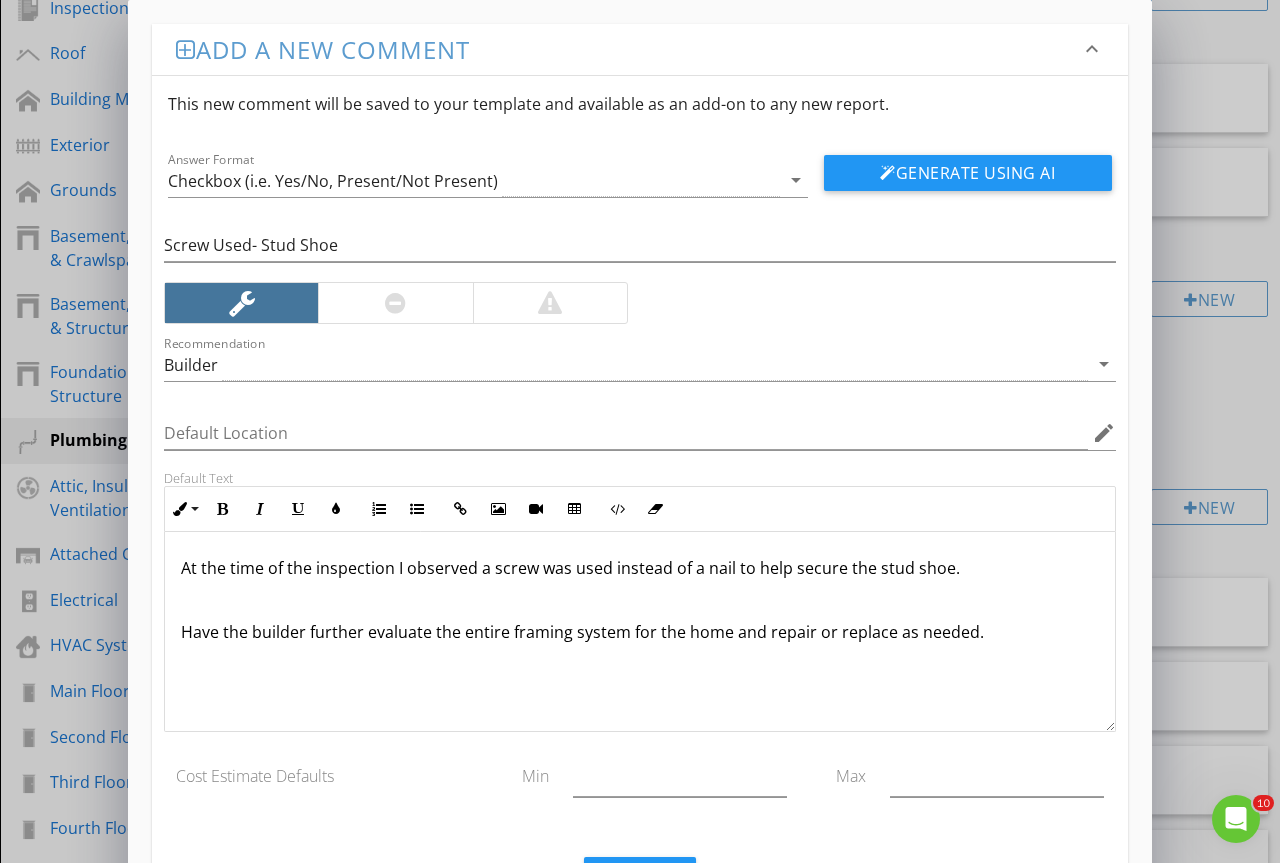 click on "At the time of the inspection I observed a screw was used instead of a nail to help secure the stud shoe." at bounding box center (640, 568) 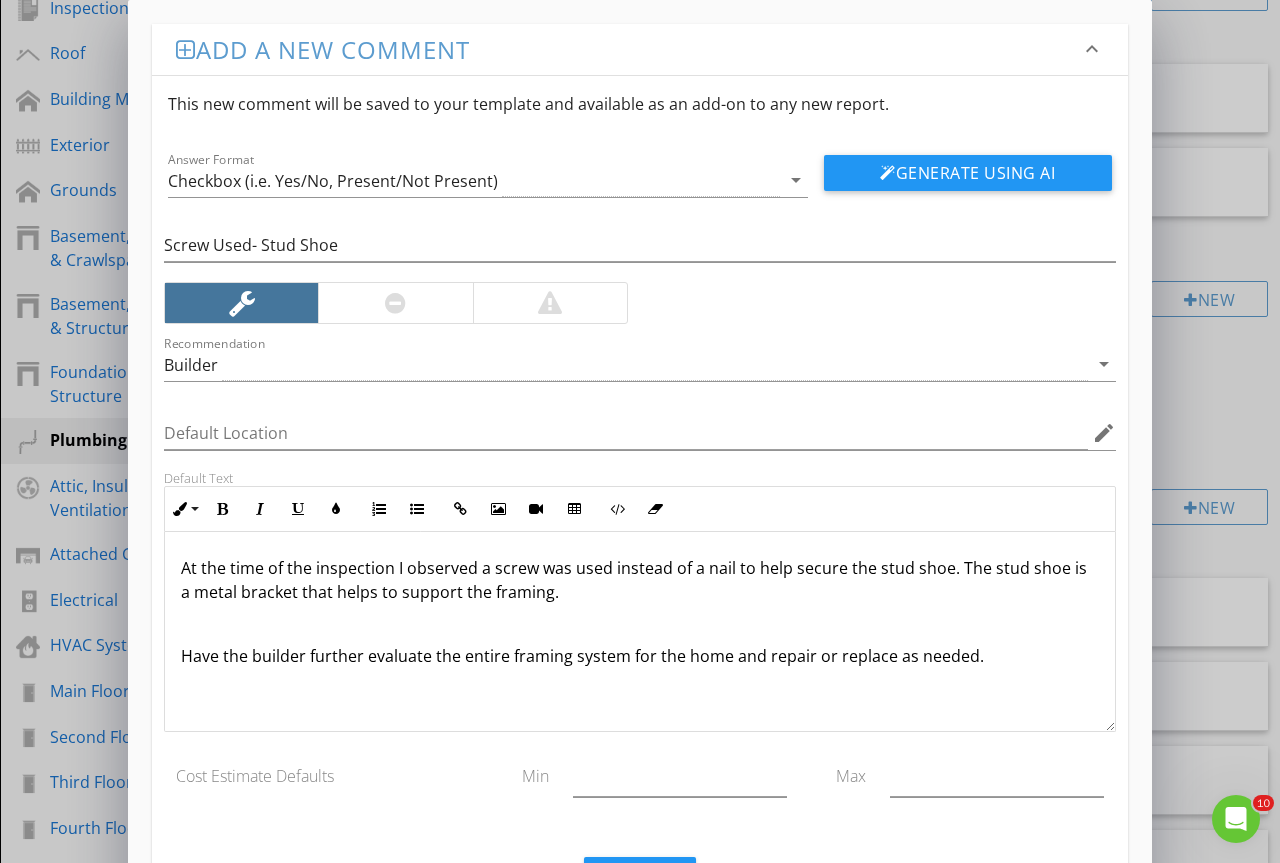 click on "Have the builder further evaluate the entire framing system for the home and repair or replace as needed." at bounding box center (640, 656) 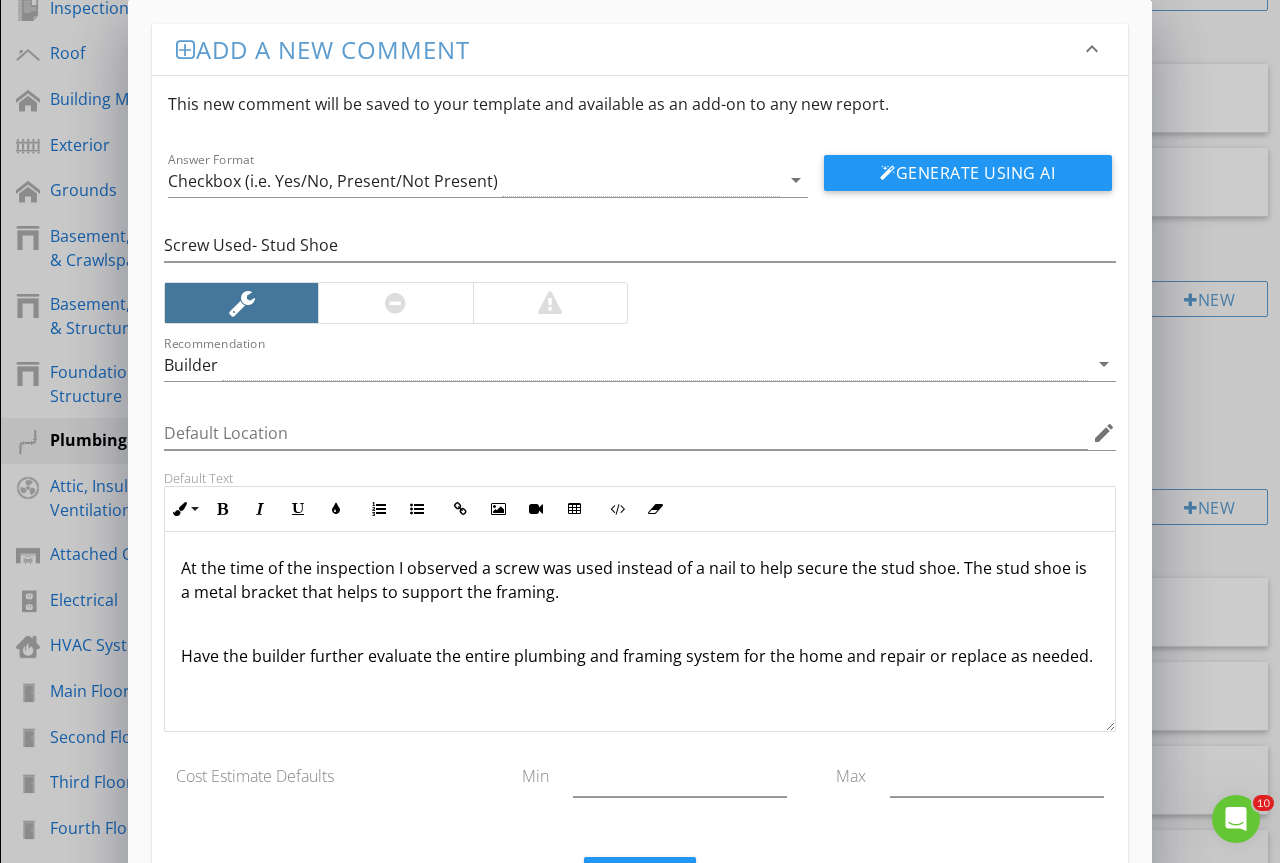click on "At the time of the inspection I observed a screw was used instead of a nail to help secure the stud shoe. The stud shoe is a metal bracket that helps to support the framing." at bounding box center (640, 580) 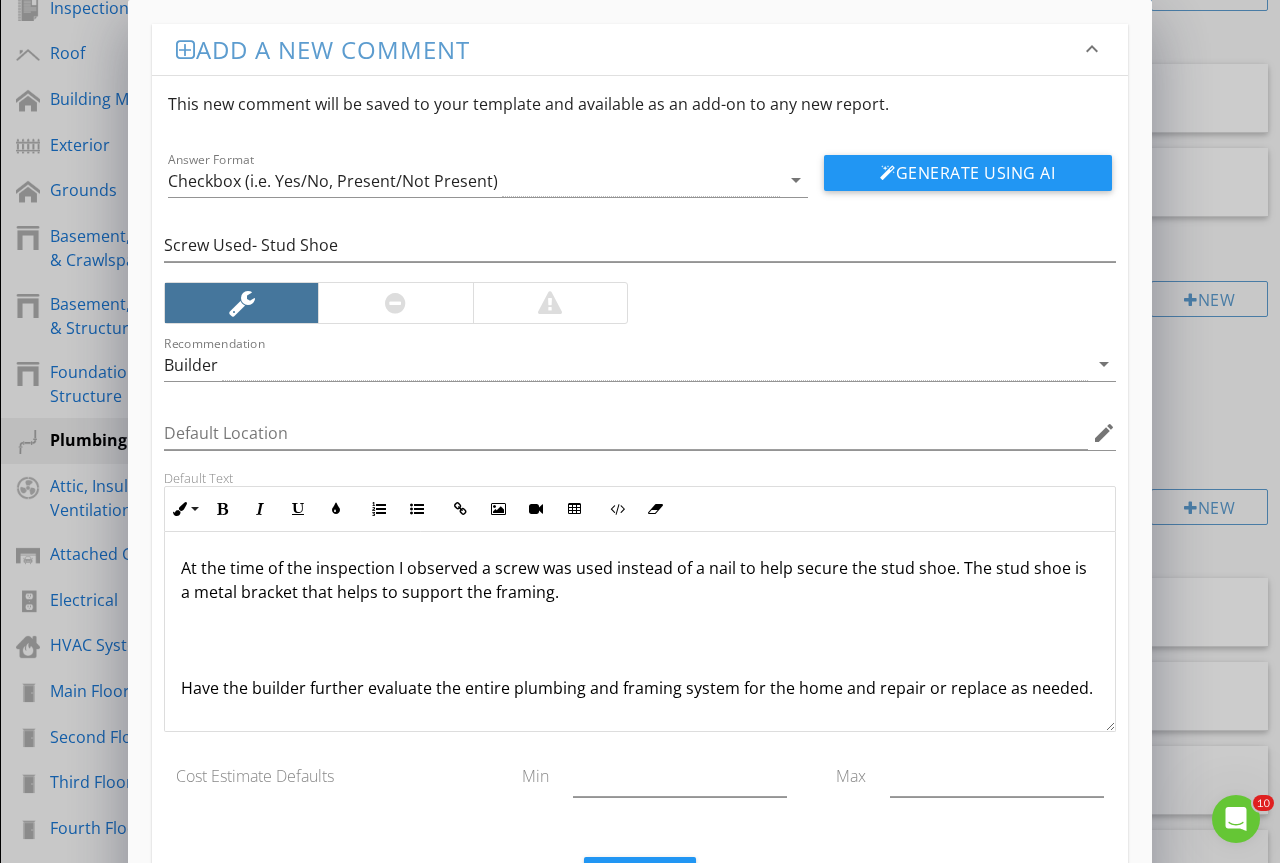 scroll, scrollTop: 1, scrollLeft: 0, axis: vertical 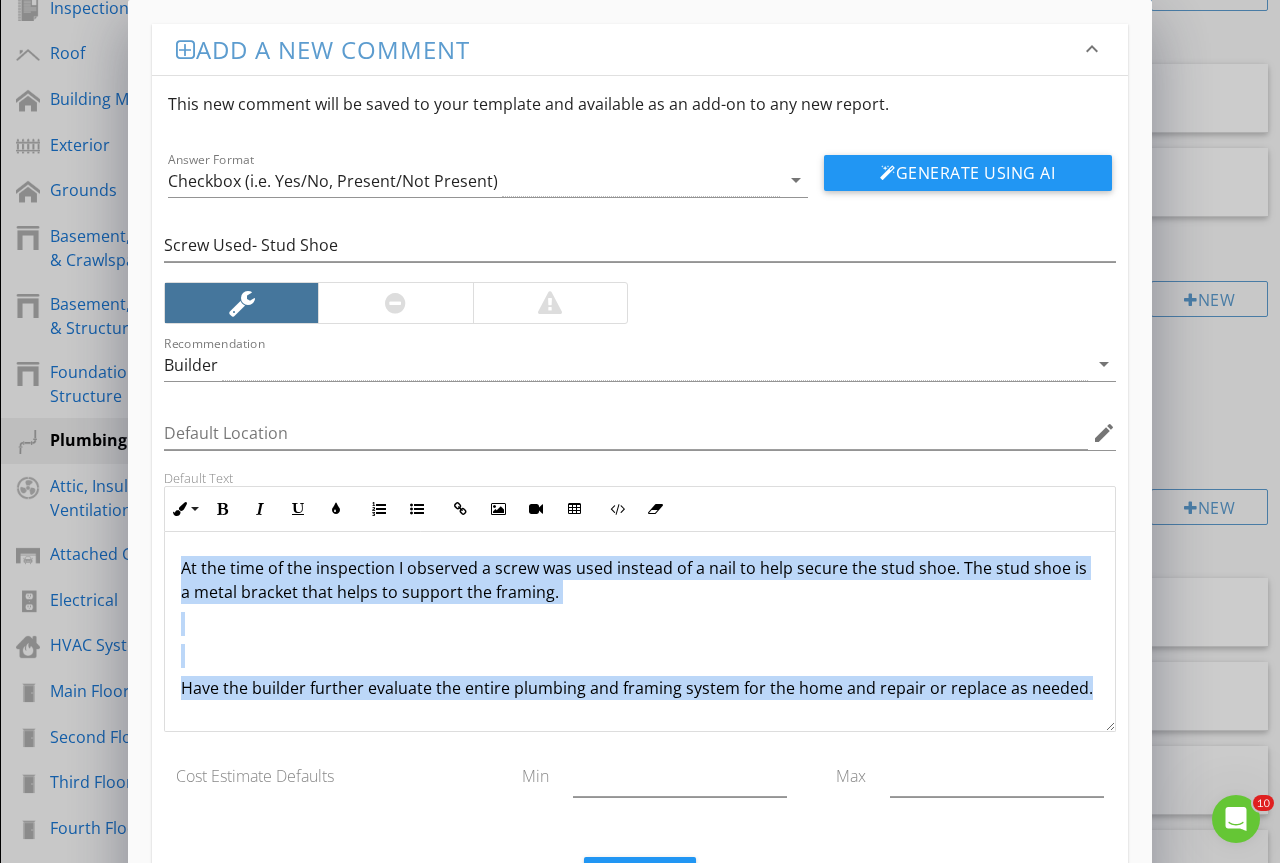 drag, startPoint x: 1087, startPoint y: 690, endPoint x: 105, endPoint y: 505, distance: 999.27423 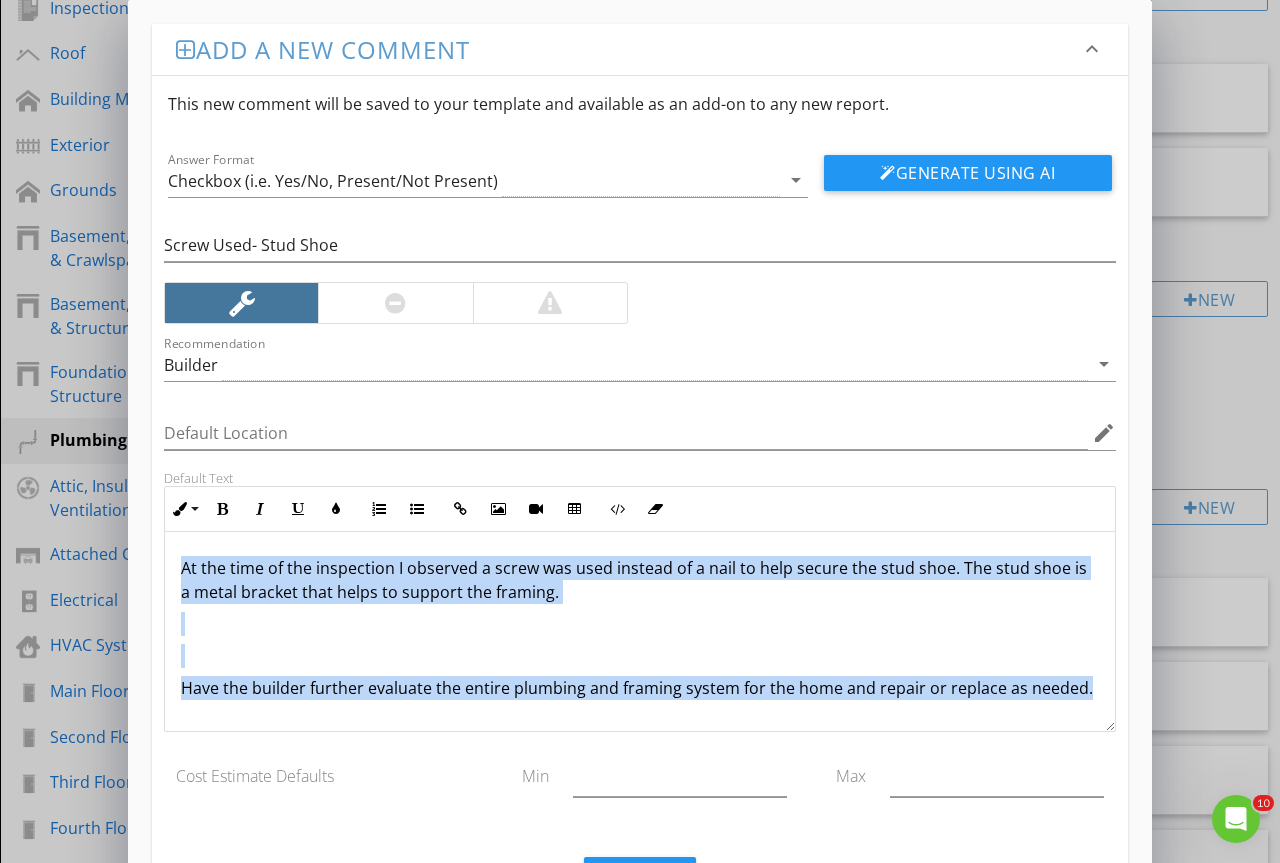 copy on "At the time of the inspection I observed a screw was used instead of a nail to help secure the stud shoe. The stud shoe is a metal bracket that helps to support the framing. Have the builder further evaluate the entire plumbing and framing system for the home and repair or replace as needed." 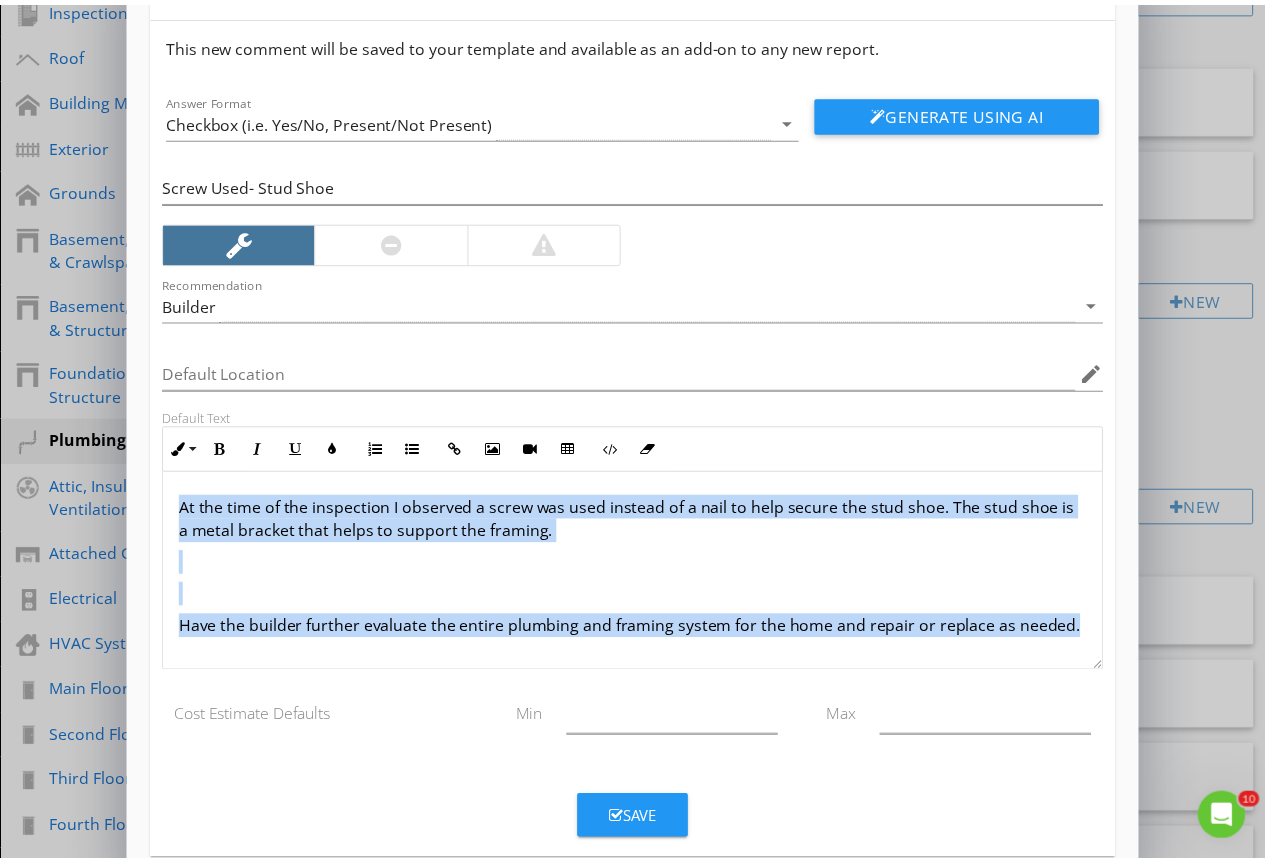 scroll, scrollTop: 94, scrollLeft: 0, axis: vertical 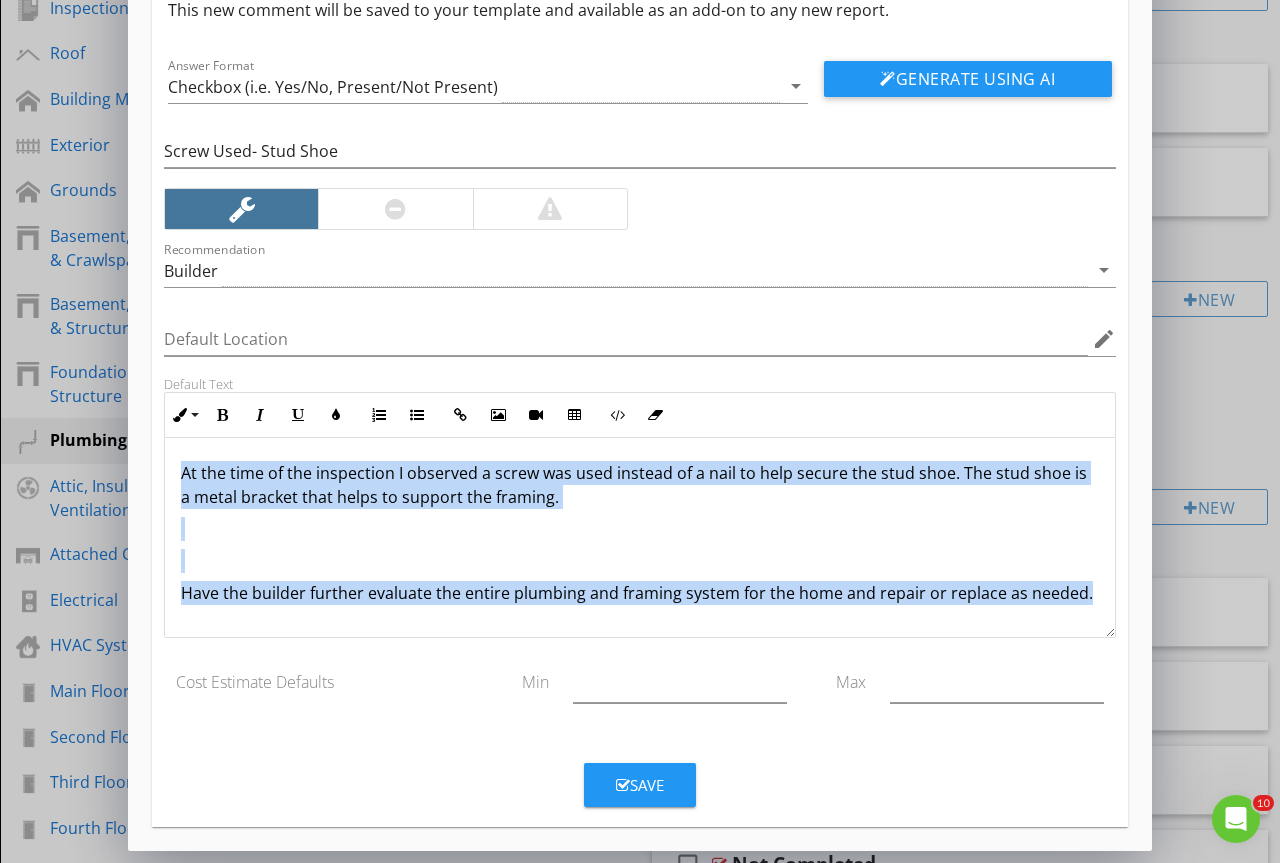 click on "Save" at bounding box center (640, 785) 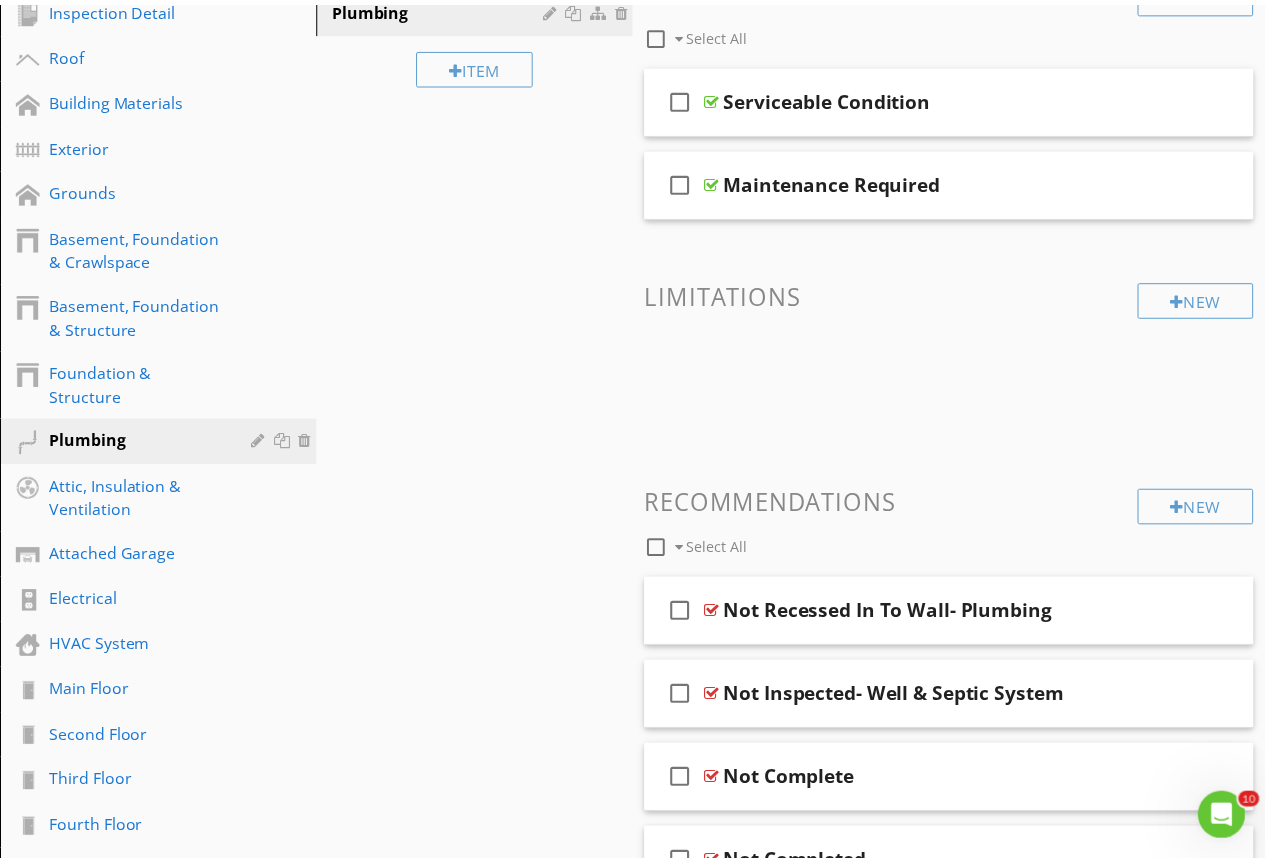 scroll, scrollTop: 0, scrollLeft: 0, axis: both 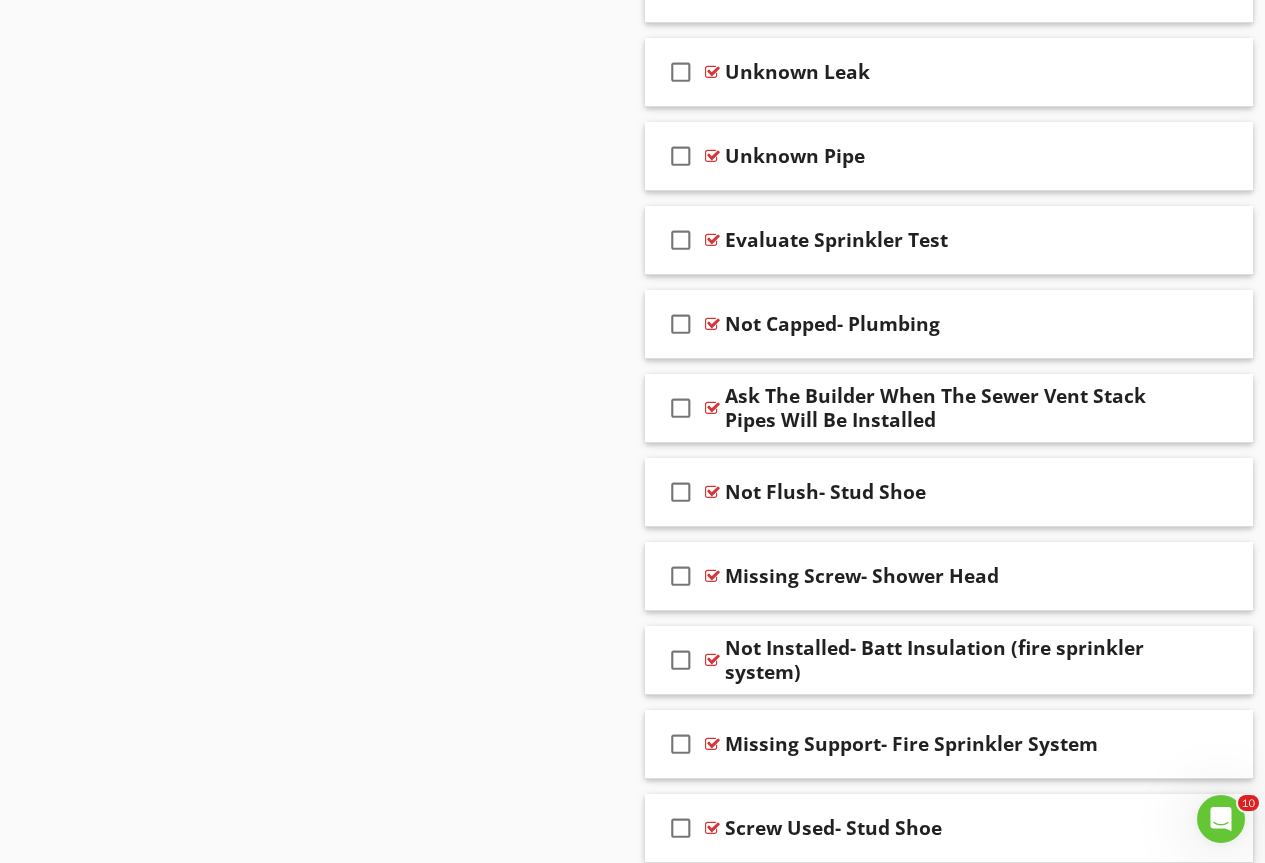type 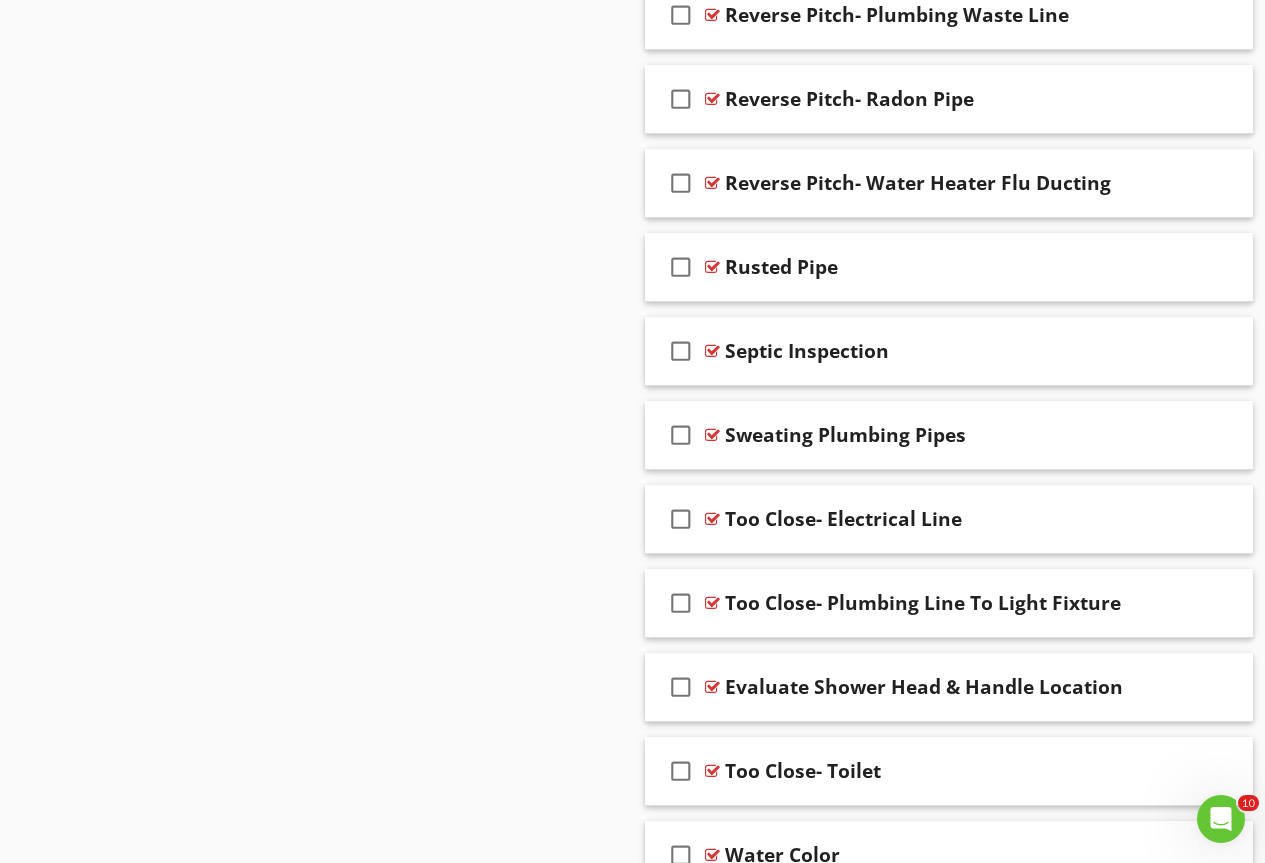 scroll, scrollTop: 13211, scrollLeft: 0, axis: vertical 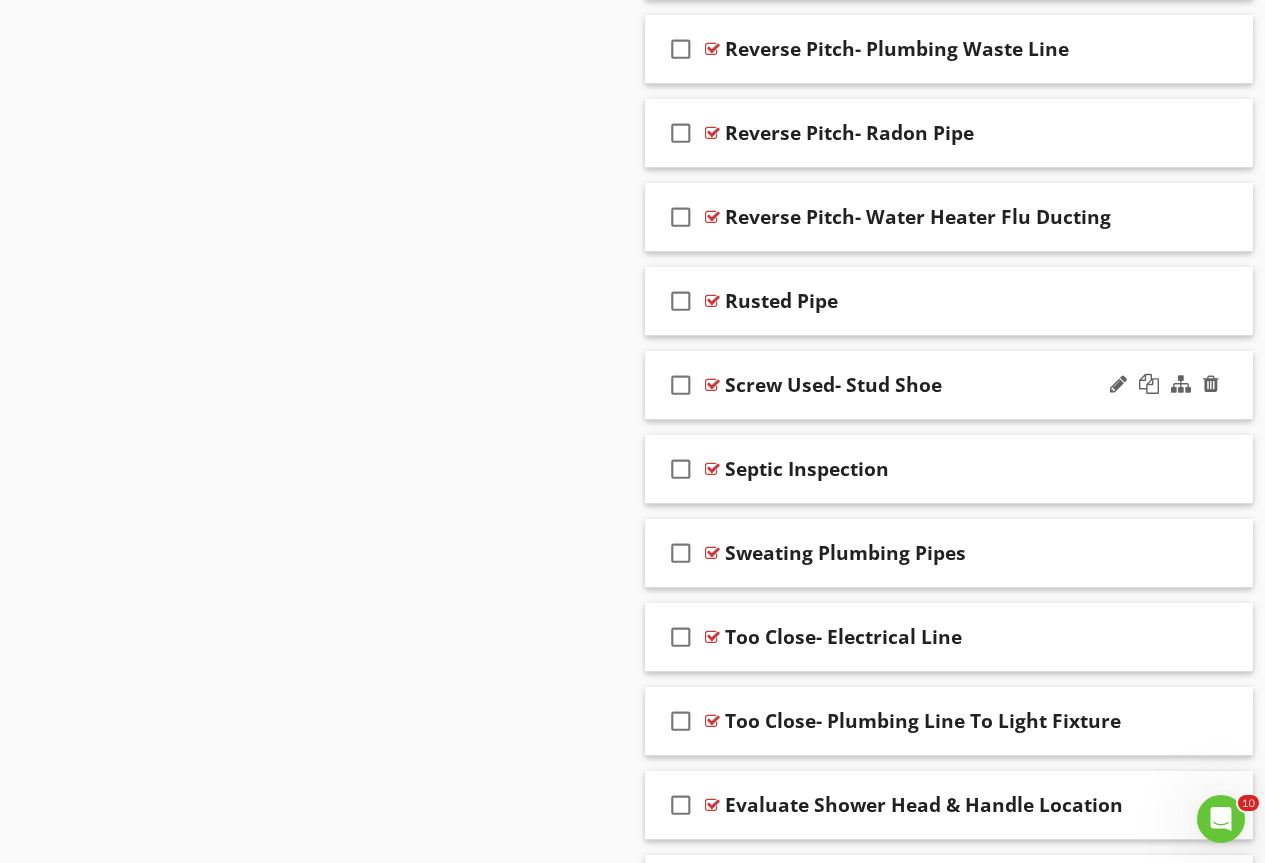 click at bounding box center (712, 385) 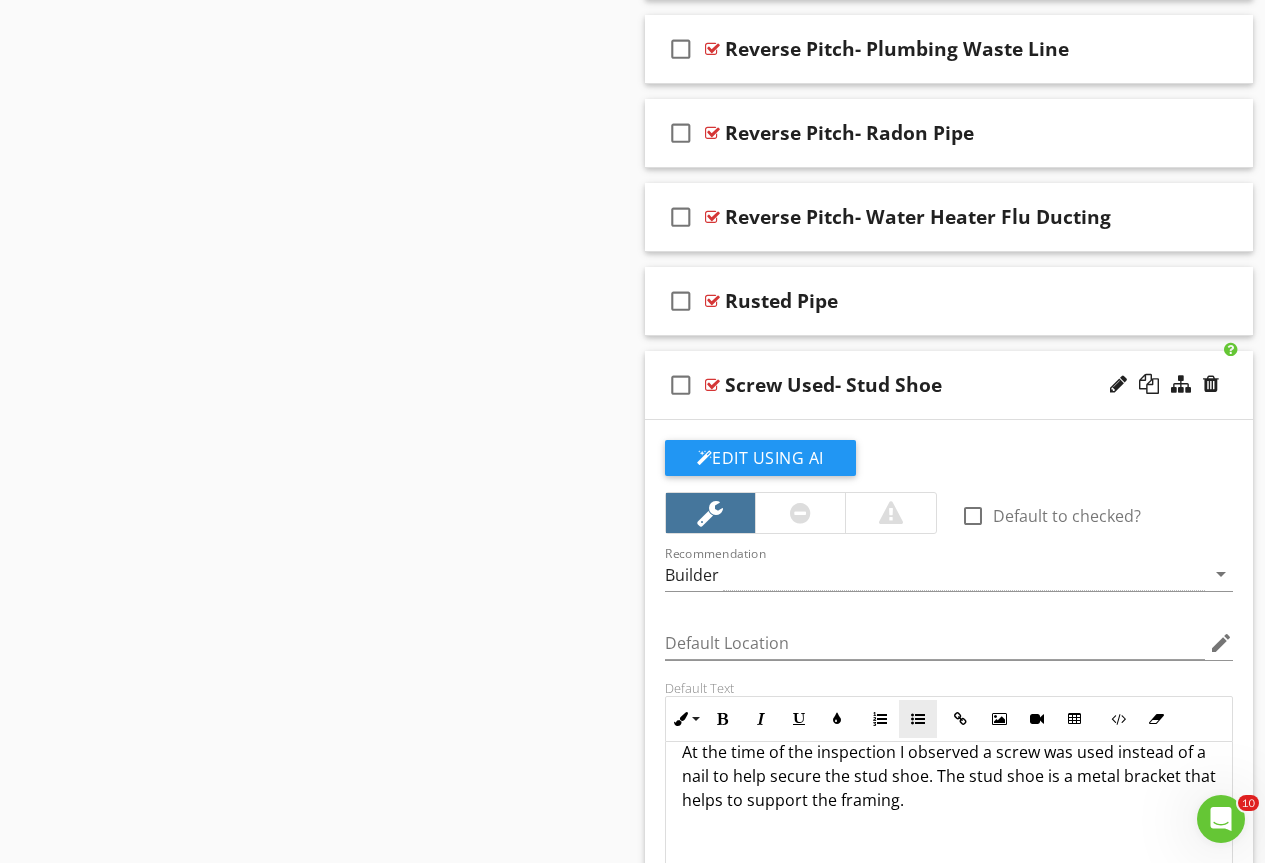 scroll, scrollTop: 41, scrollLeft: 0, axis: vertical 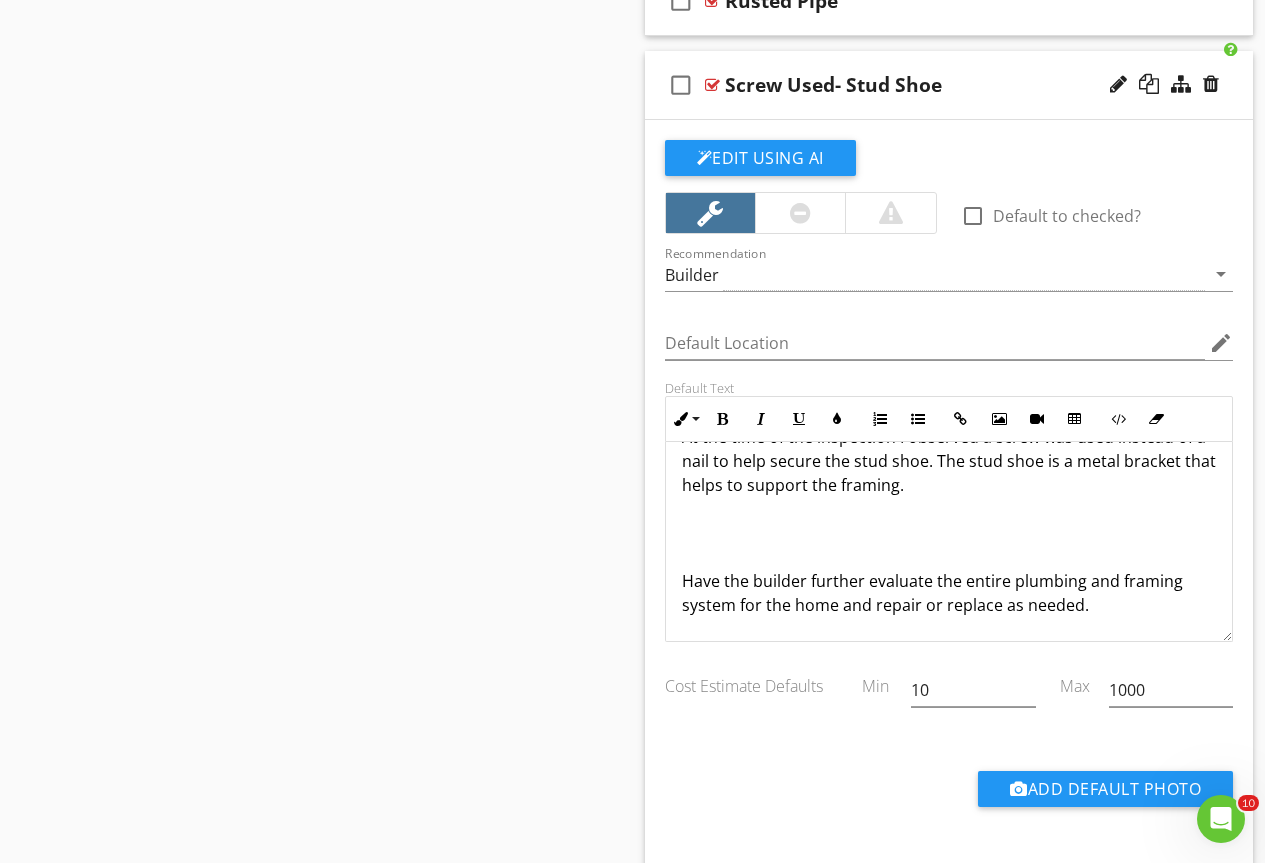 click on "At the time of the inspection I observed a screw was used instead of a nail to help secure the stud shoe. The stud shoe is a metal bracket that helps to support the framing." at bounding box center (949, 461) 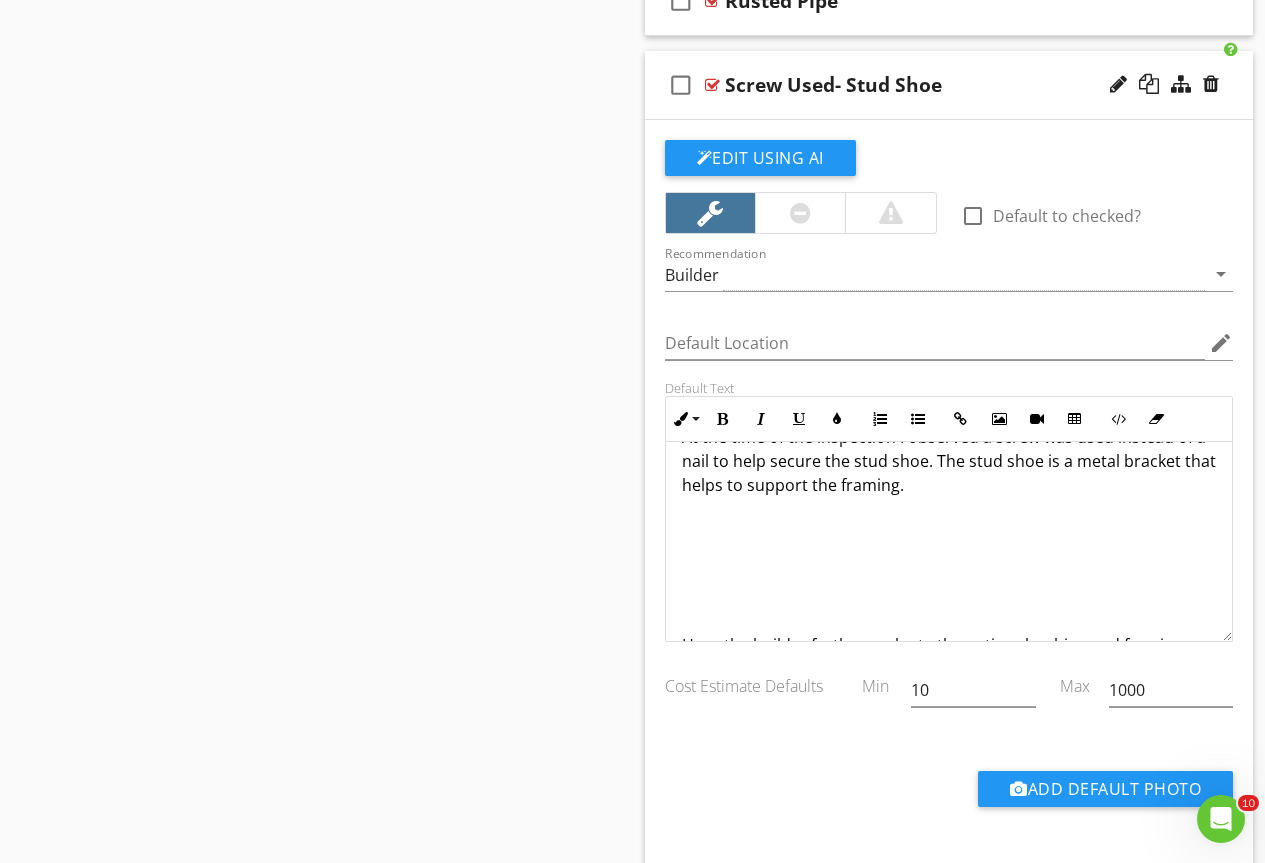 type 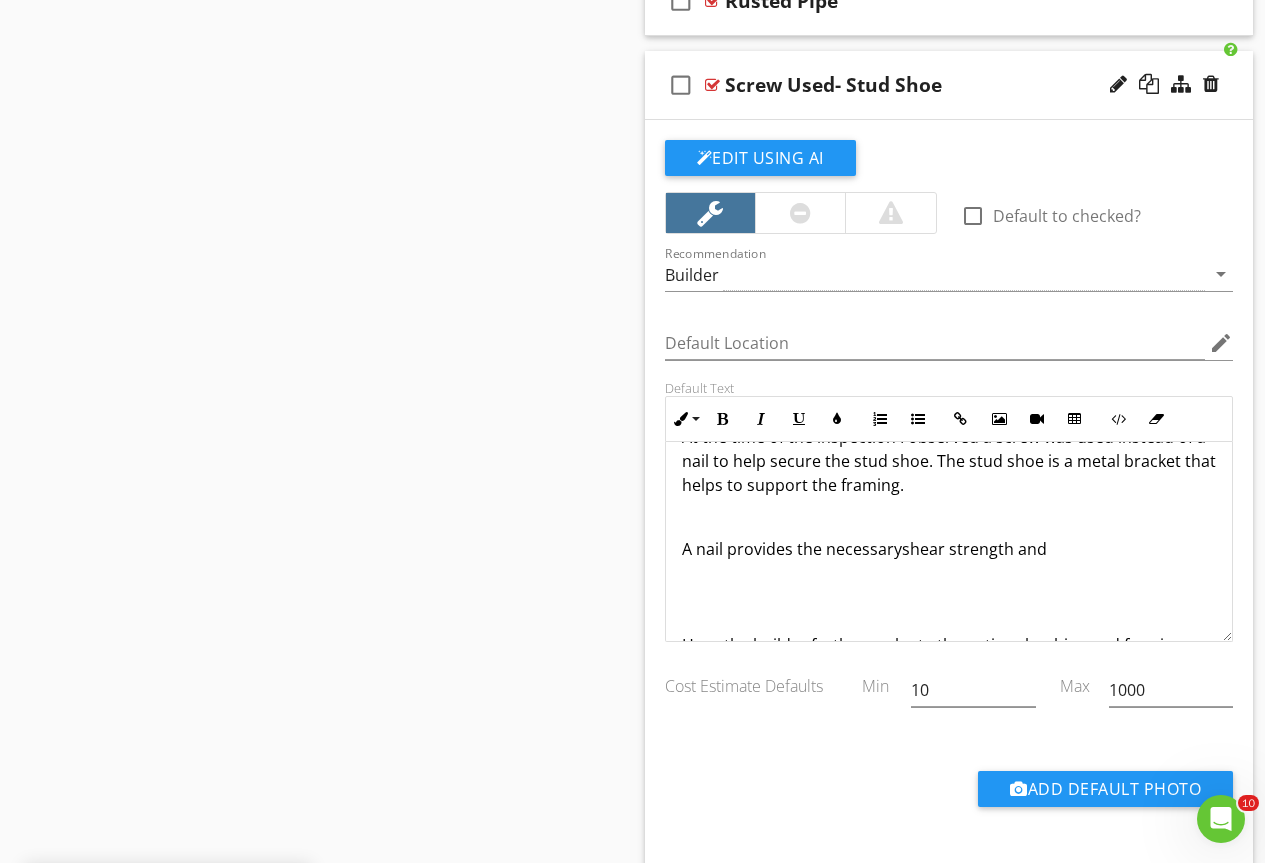 click on "A nail provides the necessaryshear strength and" at bounding box center [949, 549] 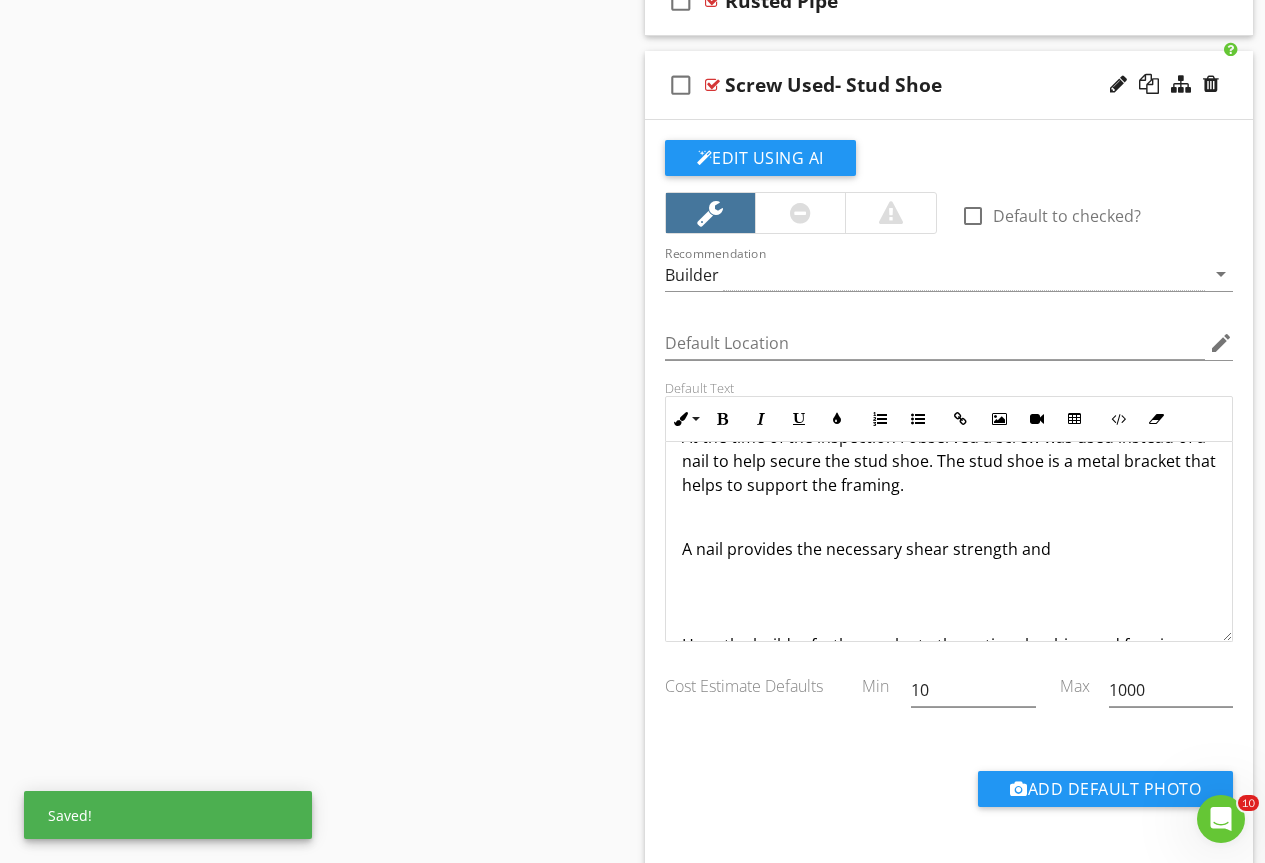 click on "A nail provides the necessary shear strength and" at bounding box center [949, 549] 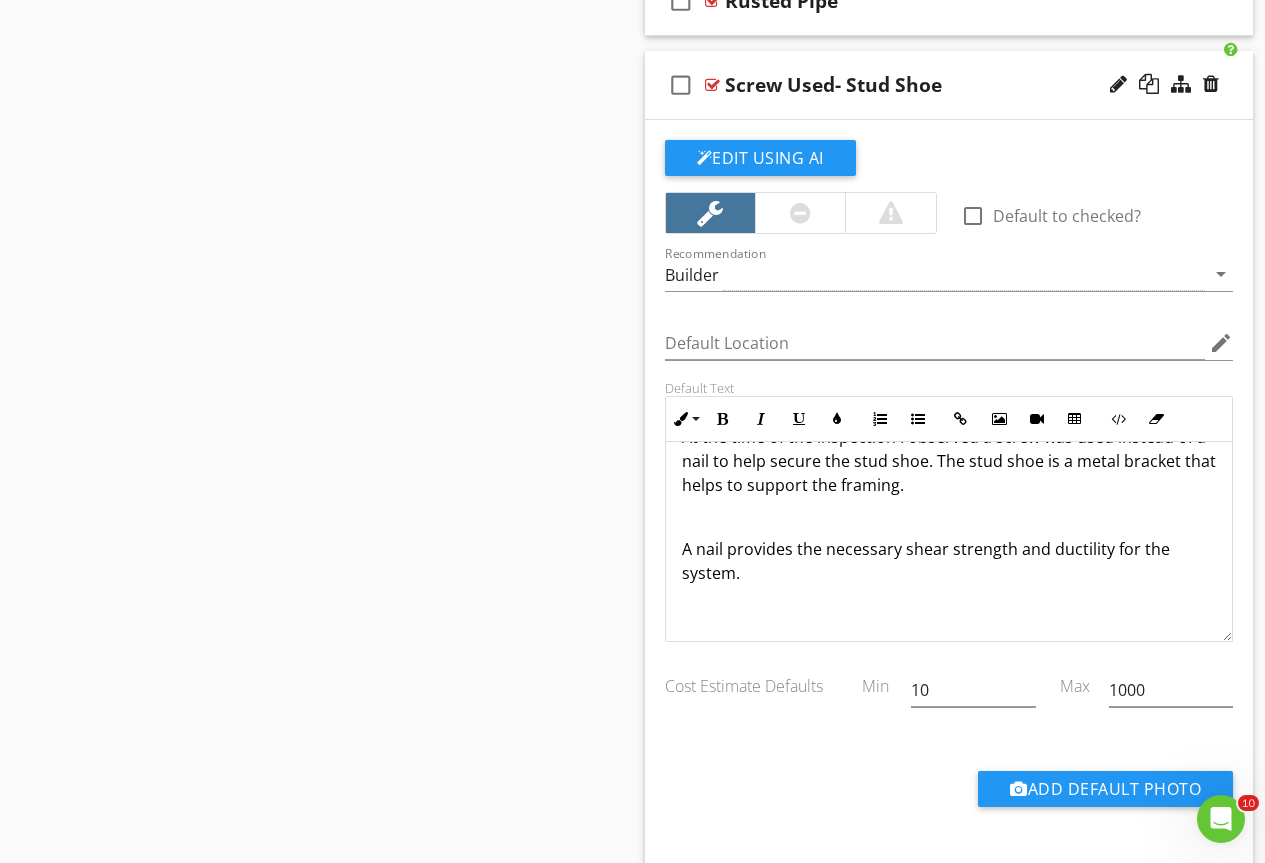 scroll, scrollTop: 0, scrollLeft: 0, axis: both 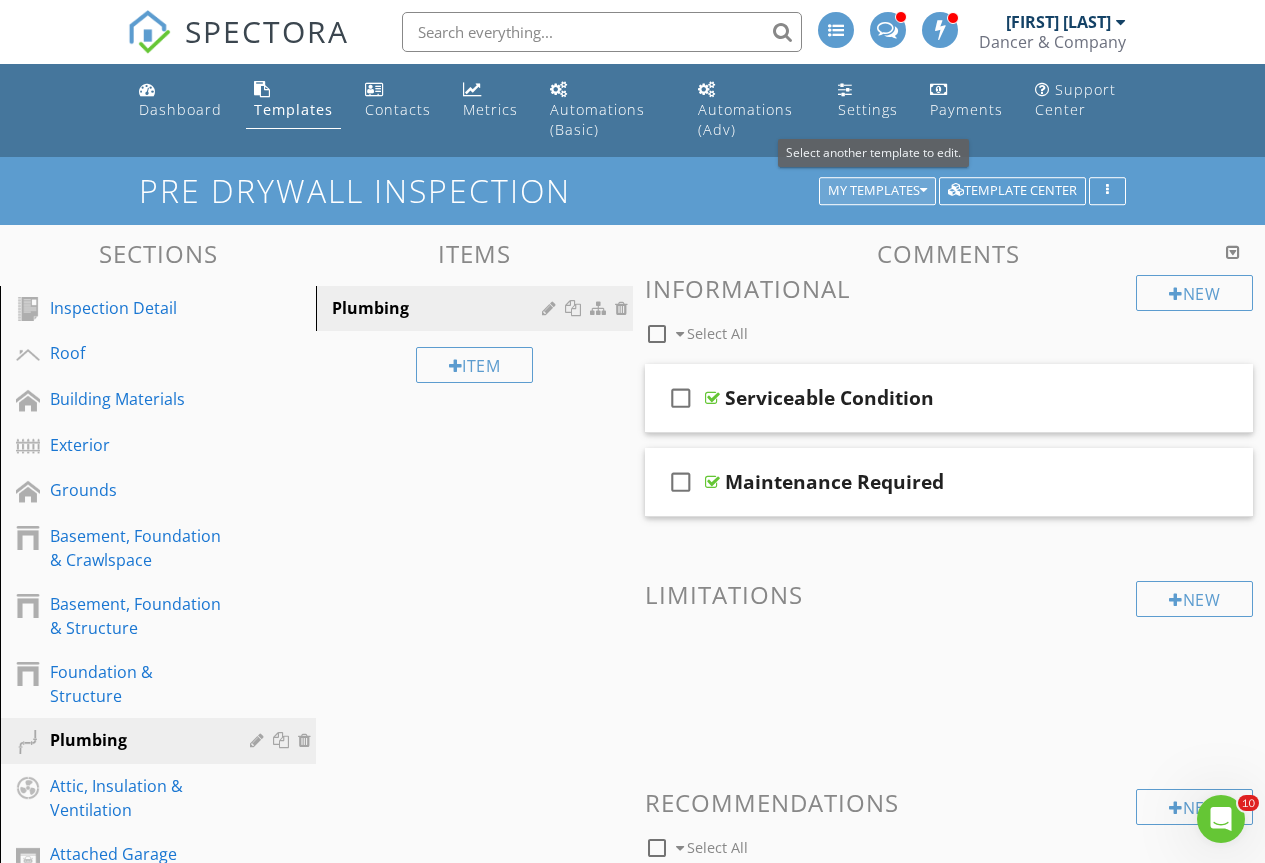 click on "My Templates" at bounding box center [877, 191] 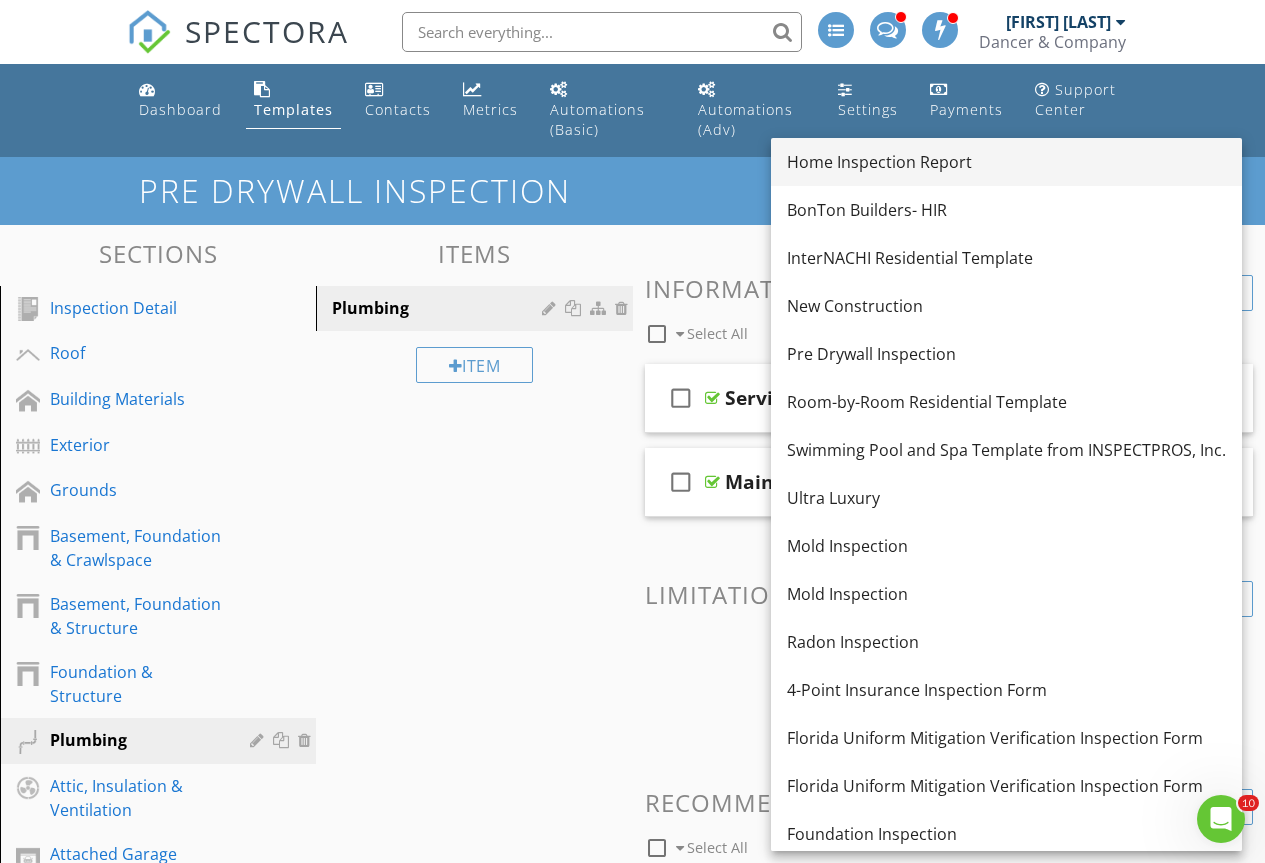 click on "Home Inspection Report" at bounding box center [1006, 162] 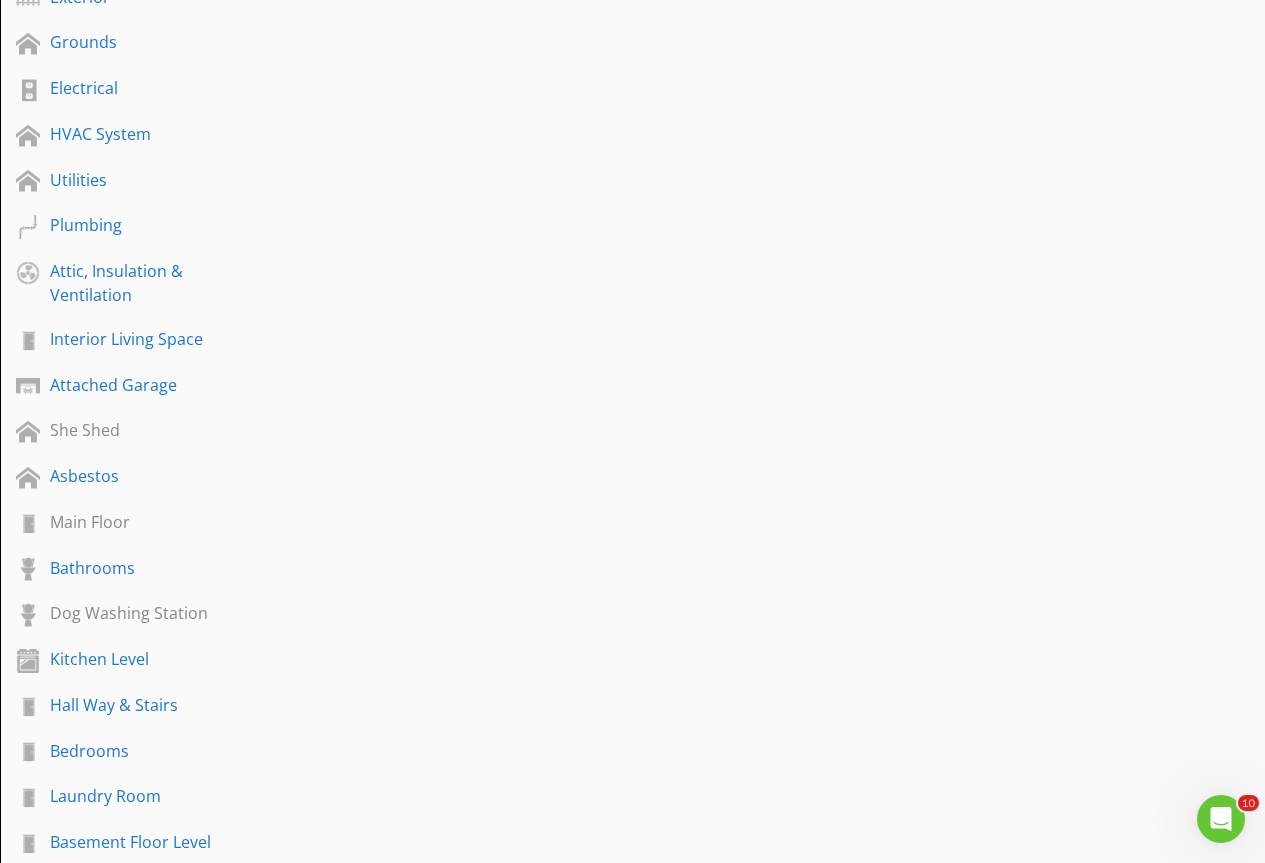scroll, scrollTop: 900, scrollLeft: 0, axis: vertical 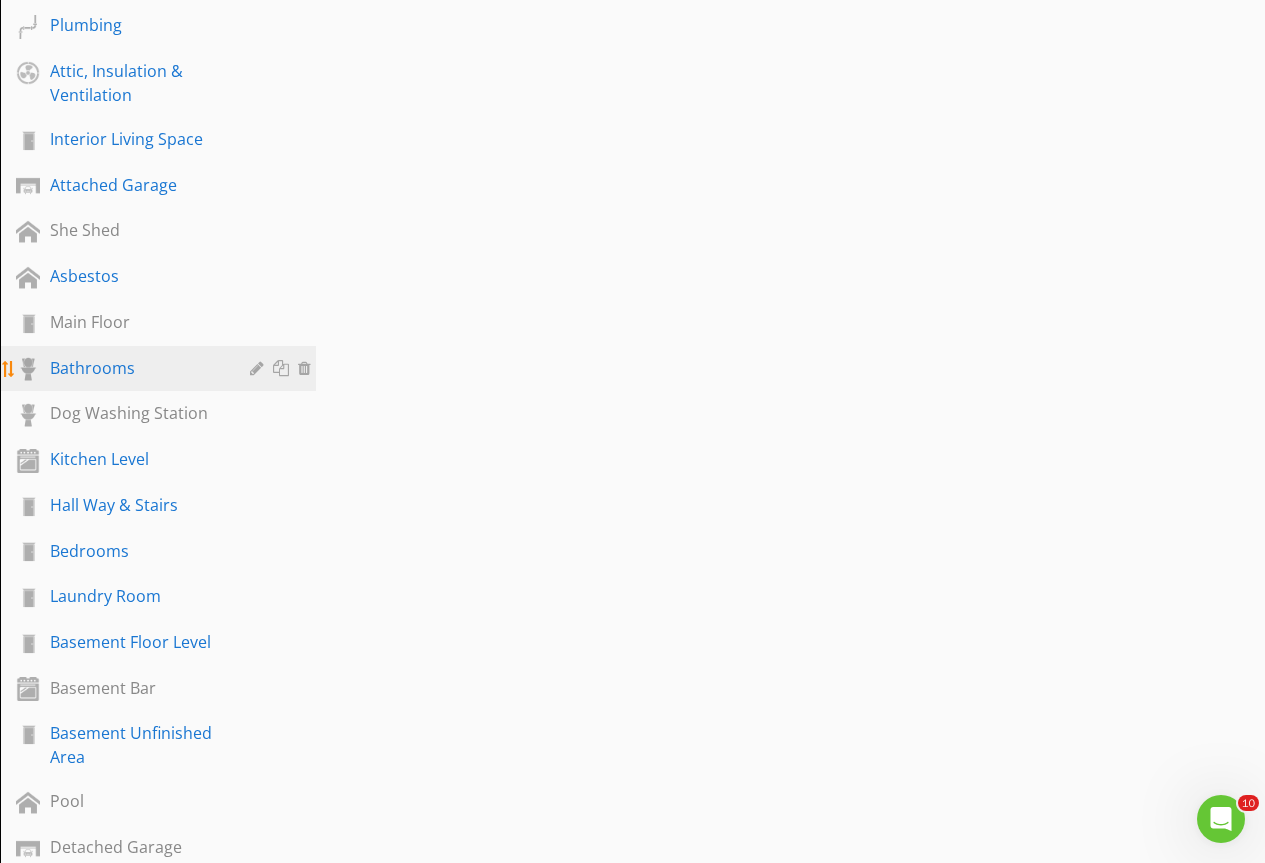 click on "Bathrooms" at bounding box center [135, 368] 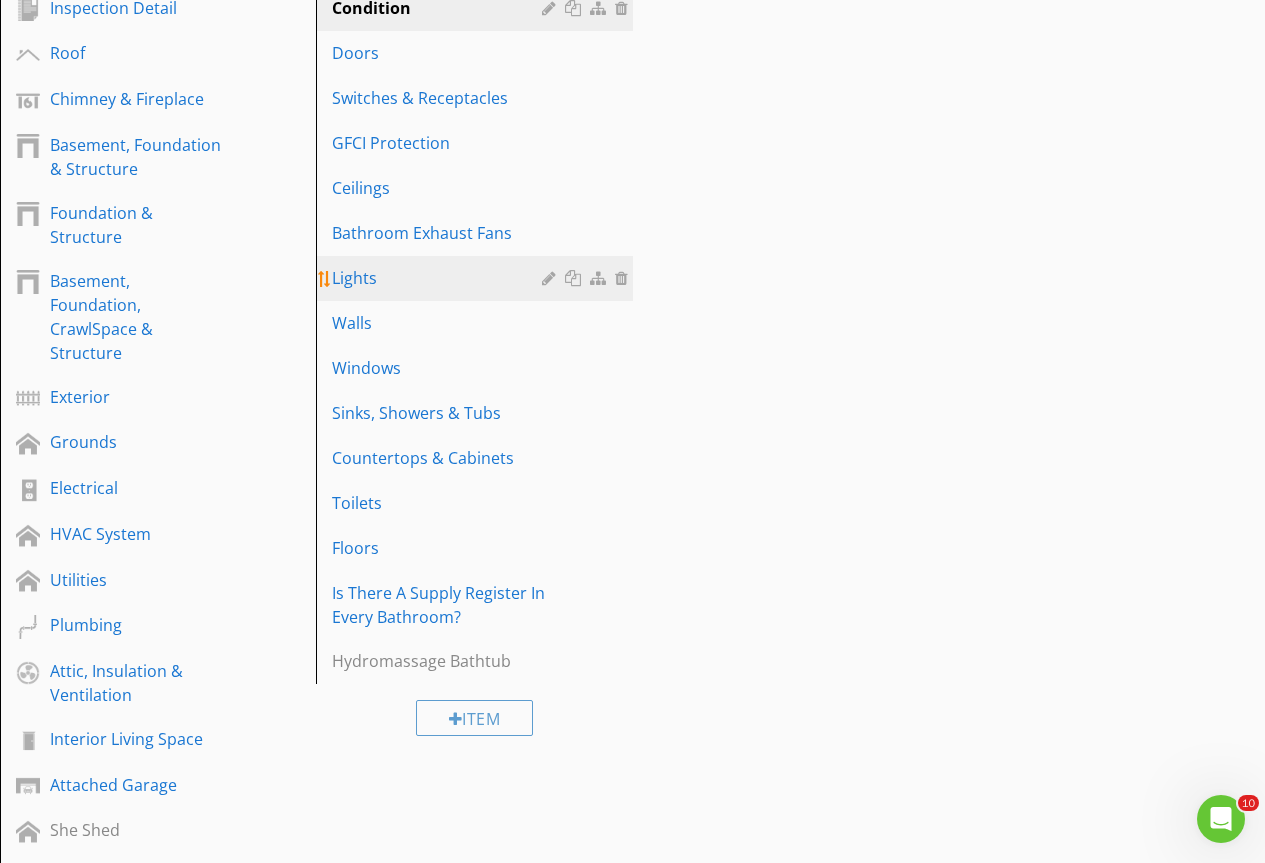 scroll, scrollTop: 200, scrollLeft: 0, axis: vertical 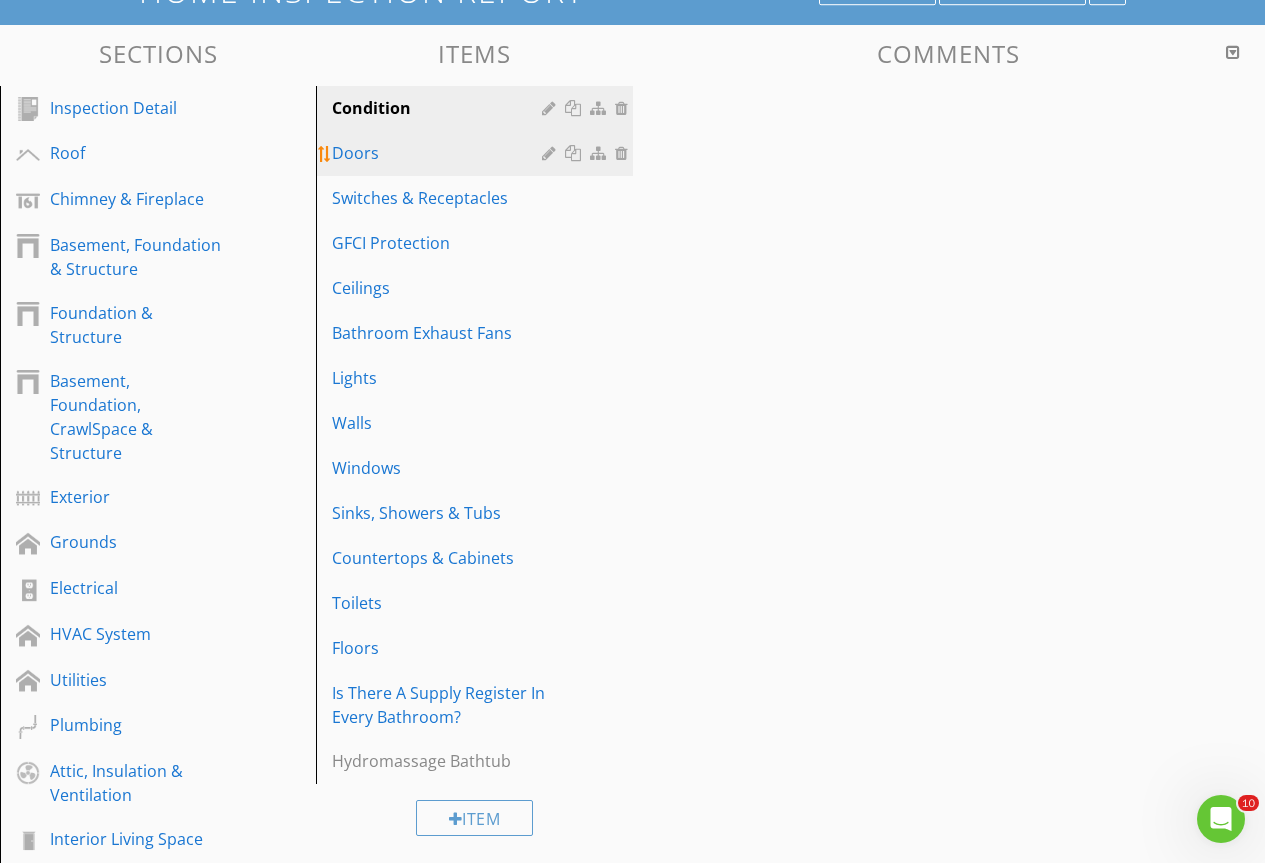 click on "Doors" at bounding box center [439, 153] 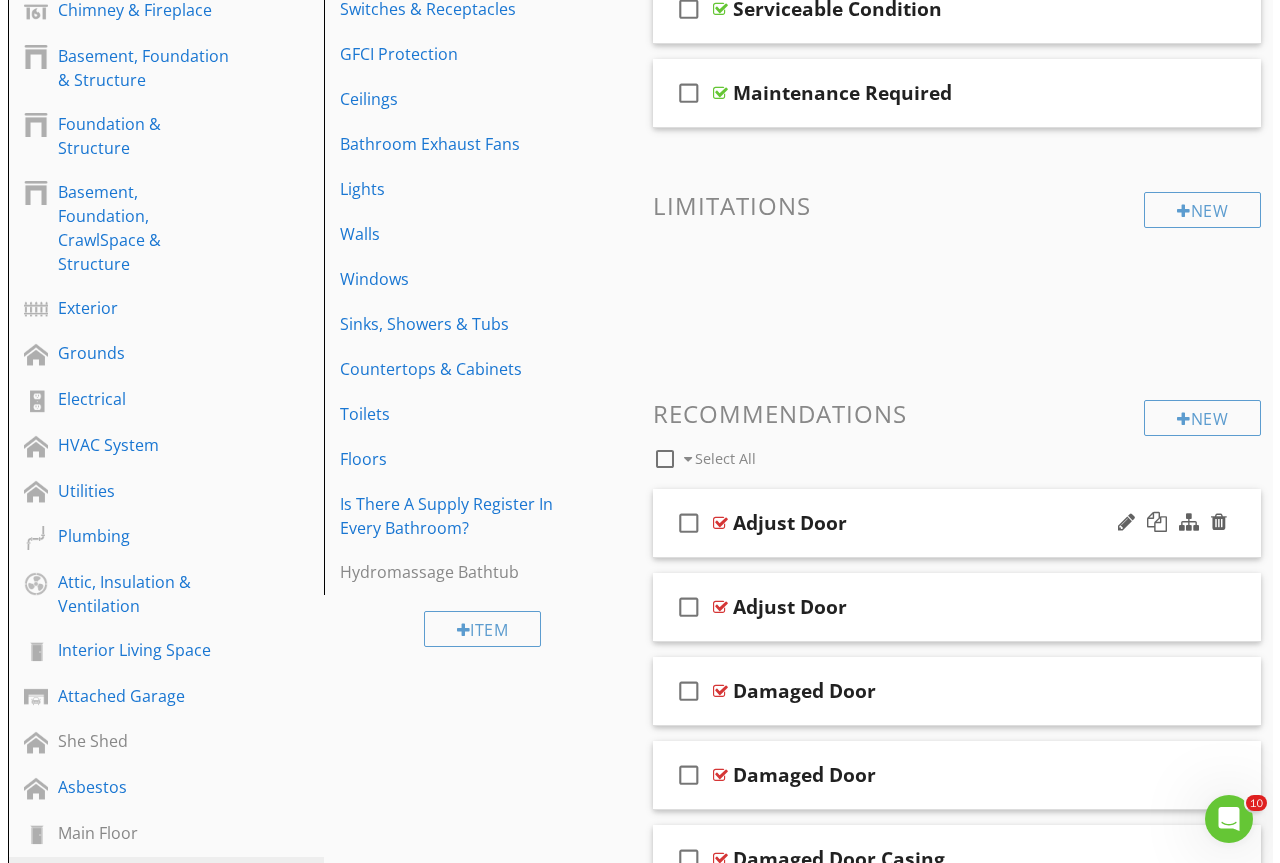 scroll, scrollTop: 500, scrollLeft: 0, axis: vertical 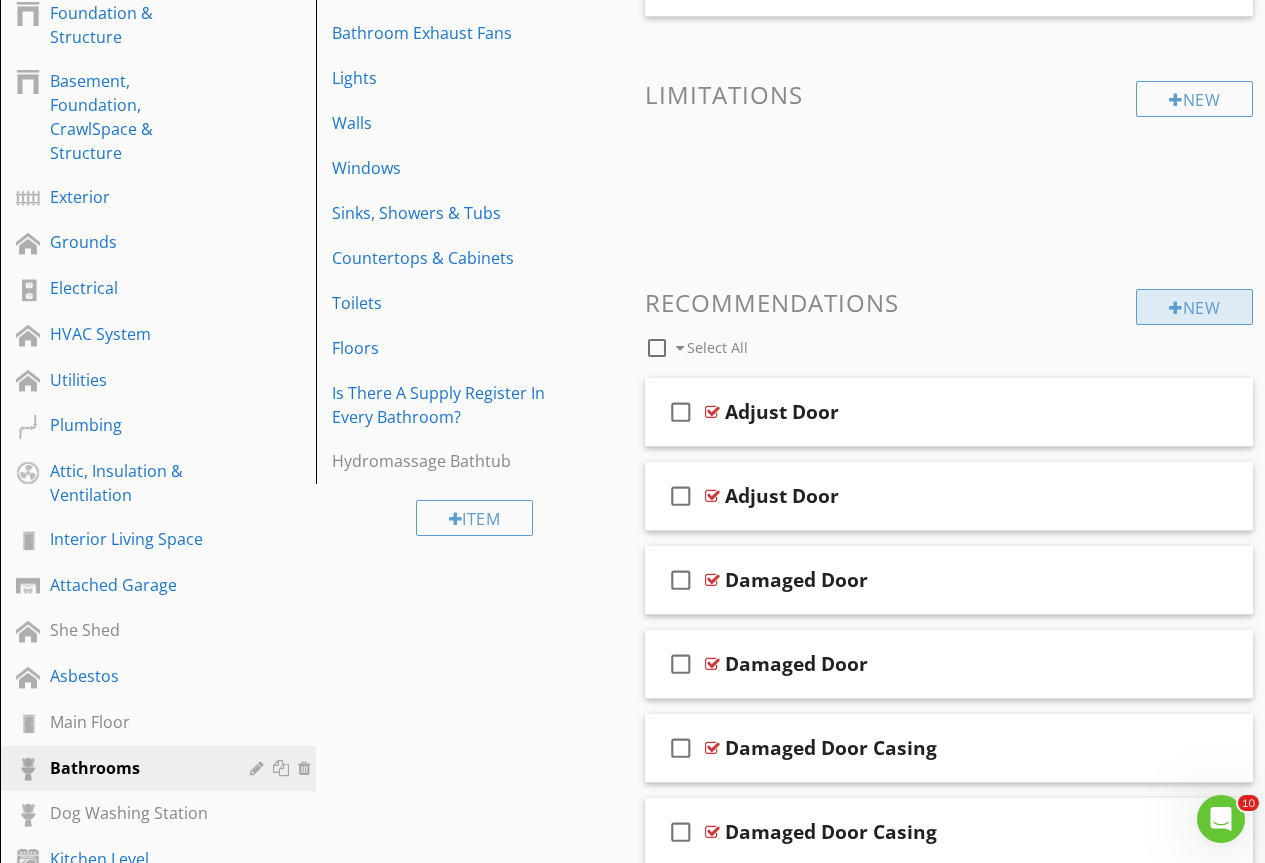 click on "New" at bounding box center [1194, 307] 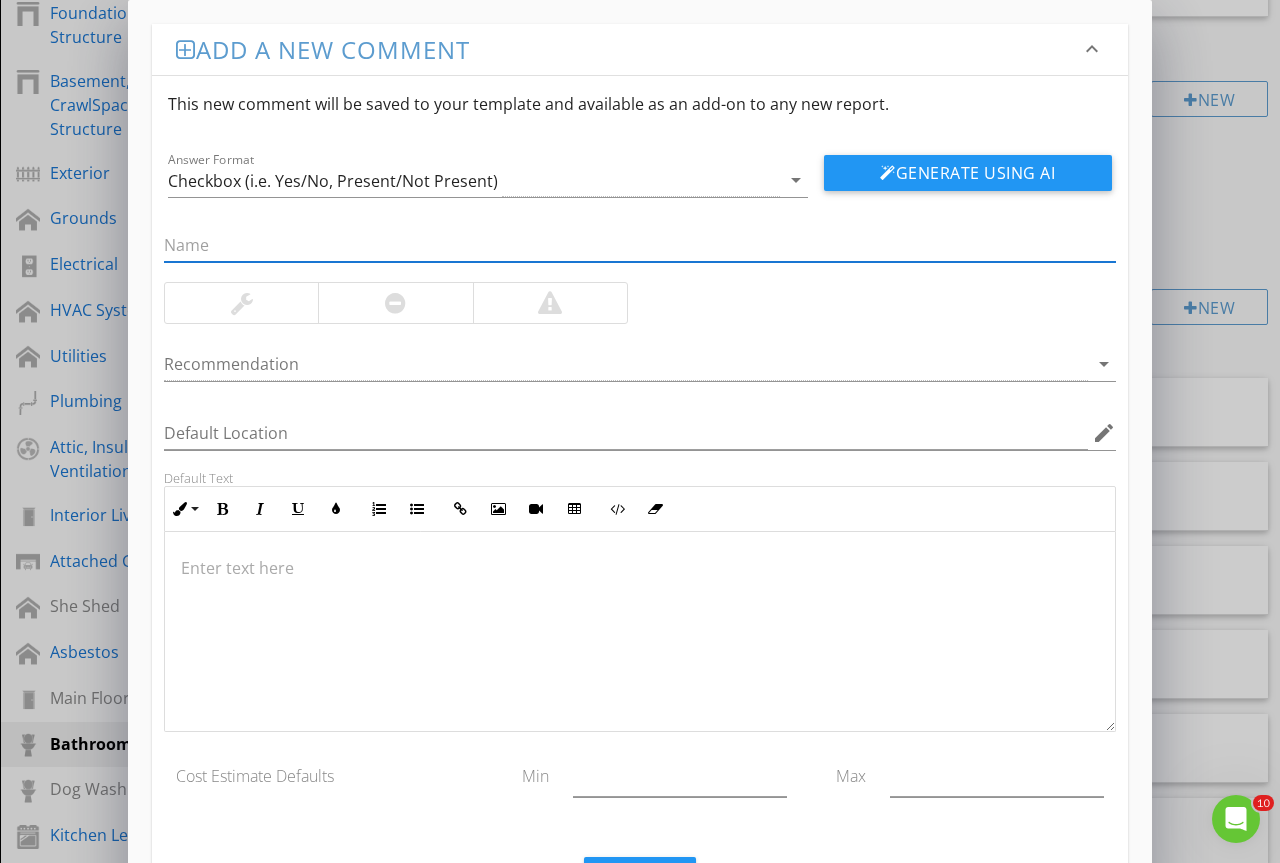 click at bounding box center [640, 245] 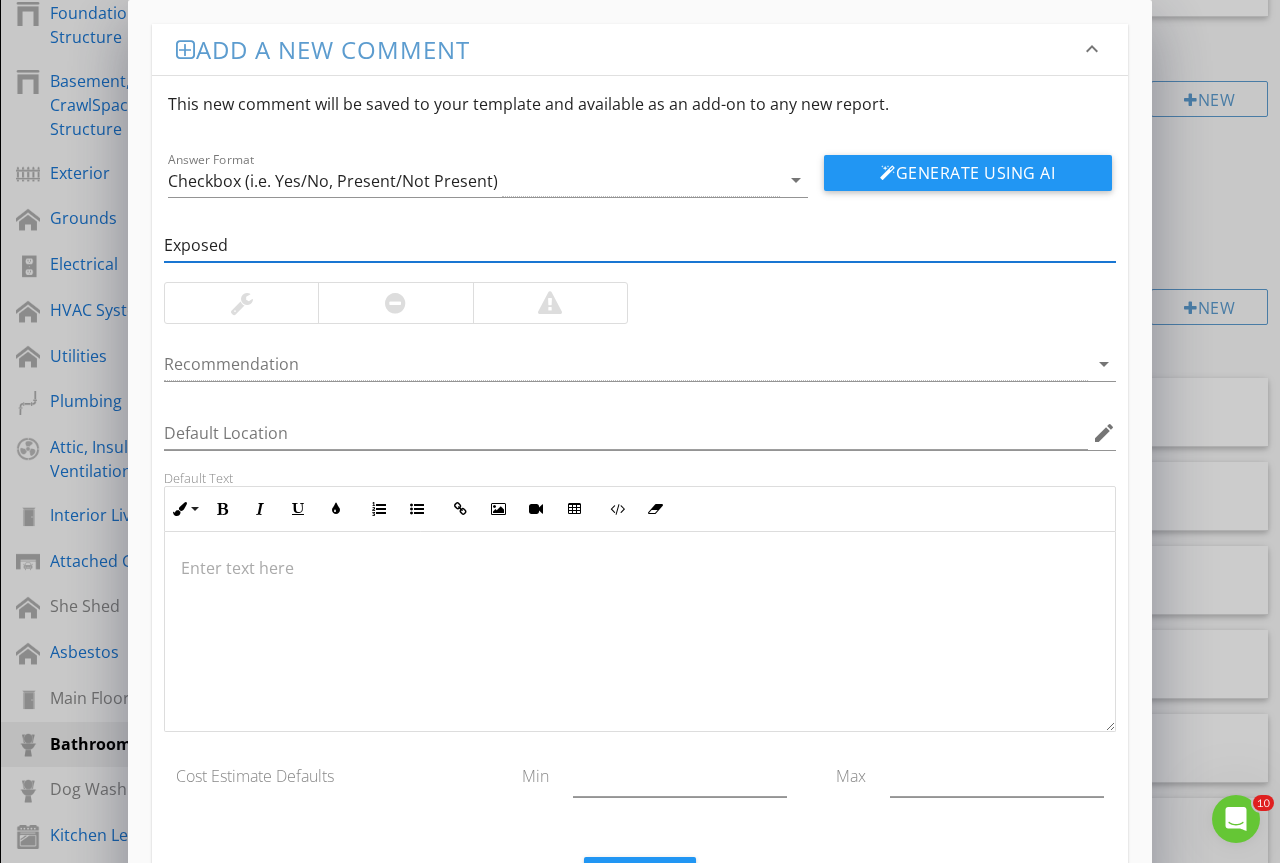 type on "Exposed- Staple" 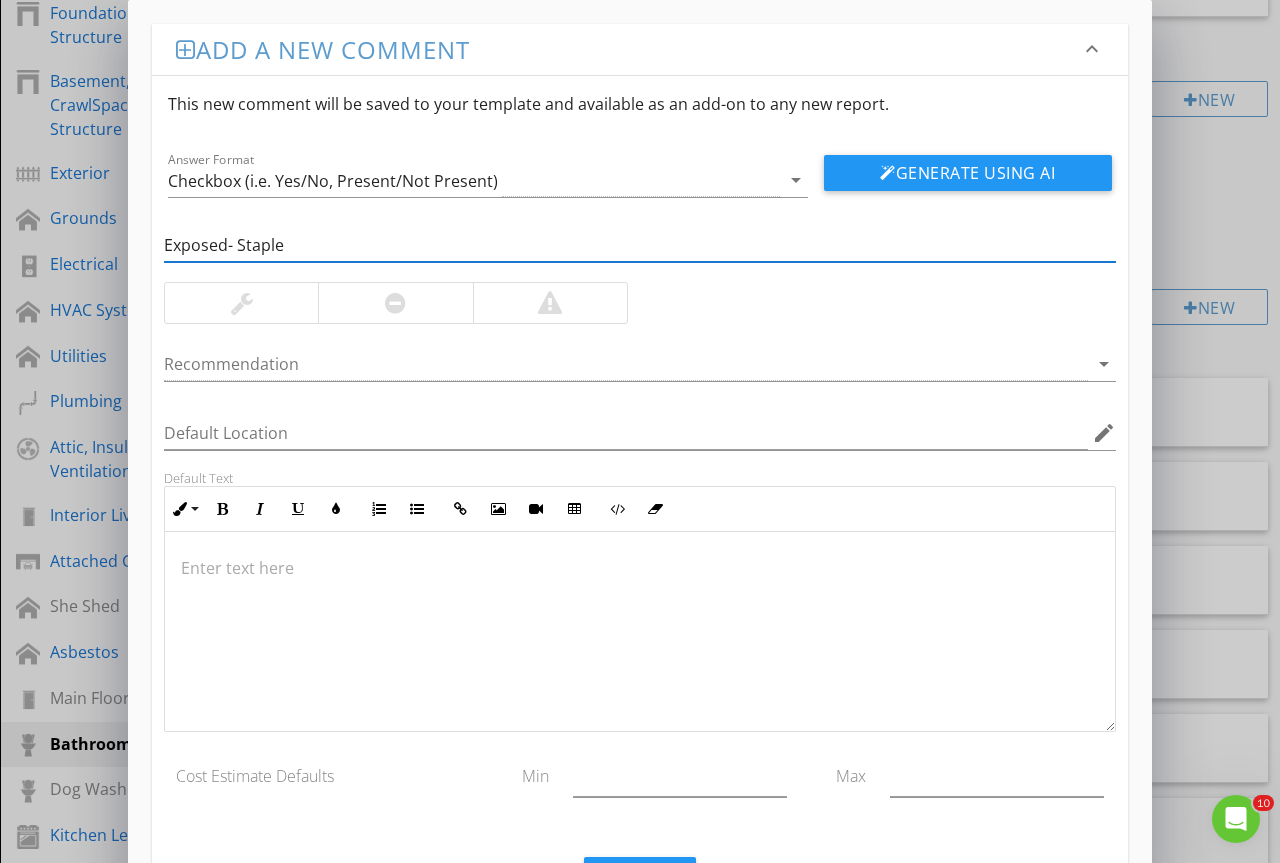 drag, startPoint x: 221, startPoint y: 294, endPoint x: 253, endPoint y: 325, distance: 44.553337 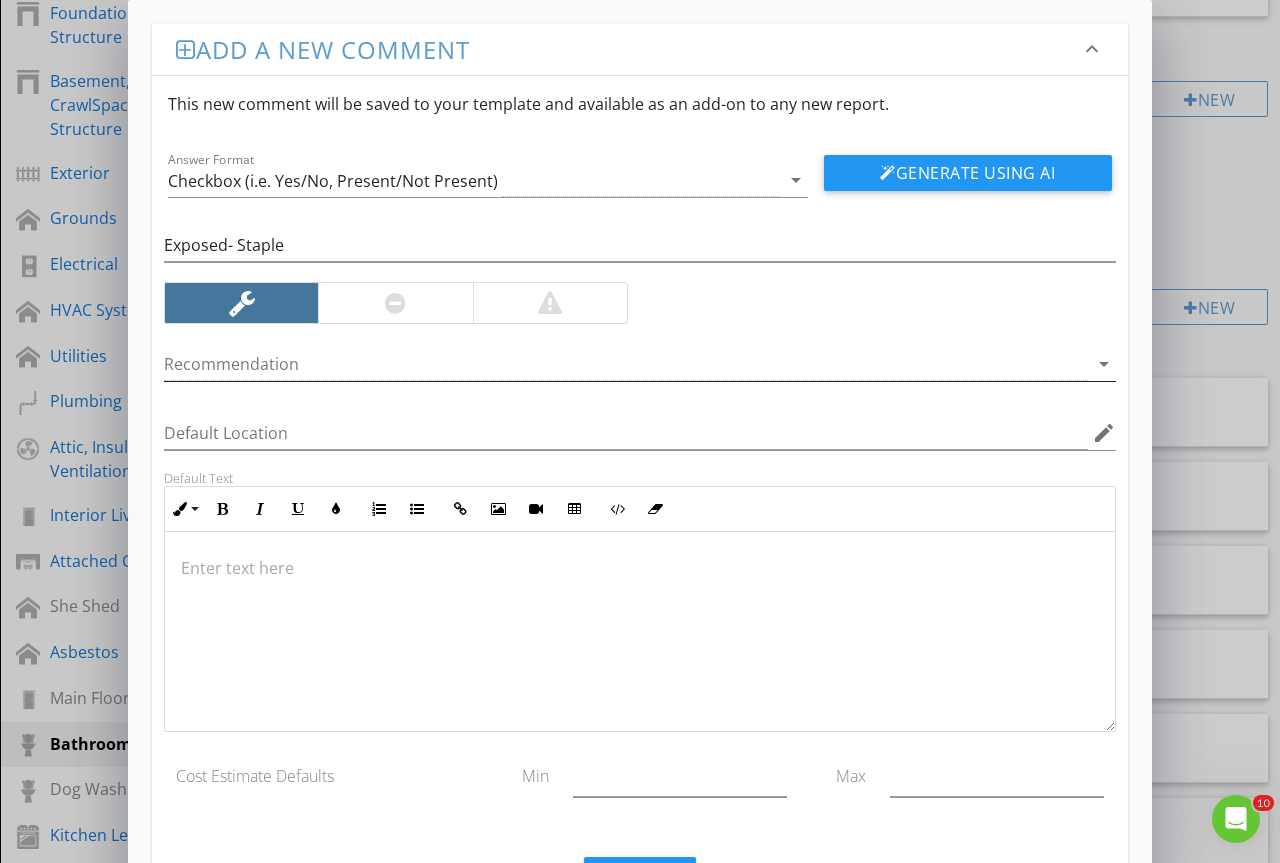 click at bounding box center (626, 364) 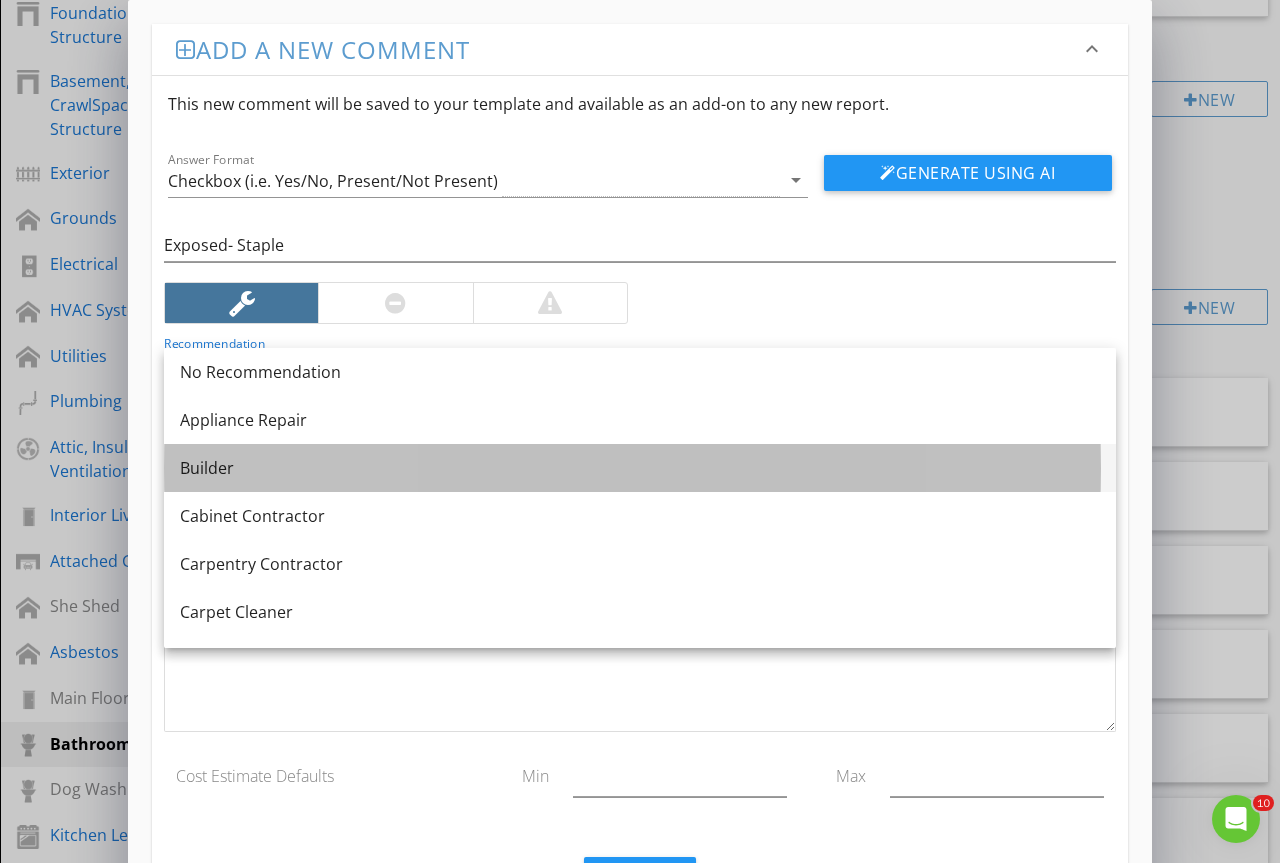 click on "Builder" at bounding box center [640, 468] 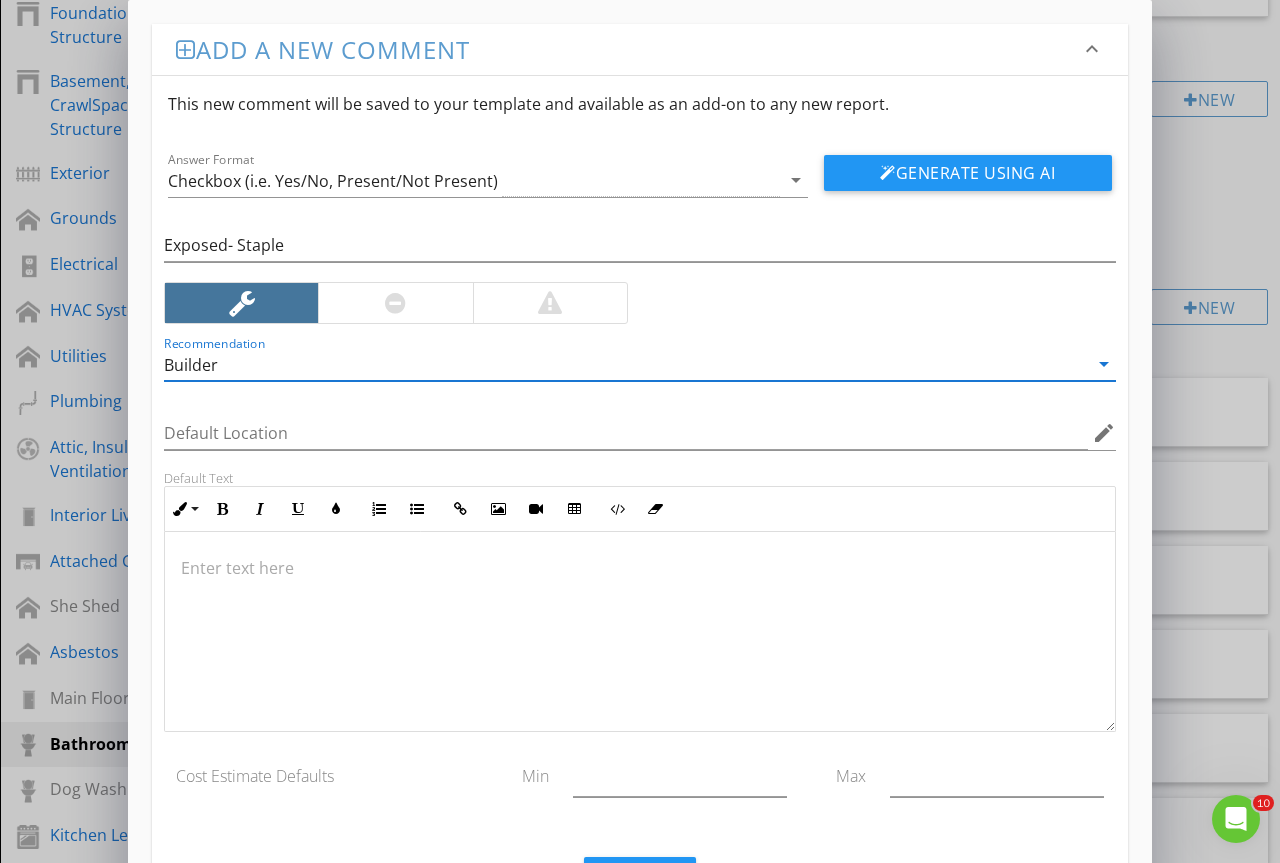 click at bounding box center (640, 568) 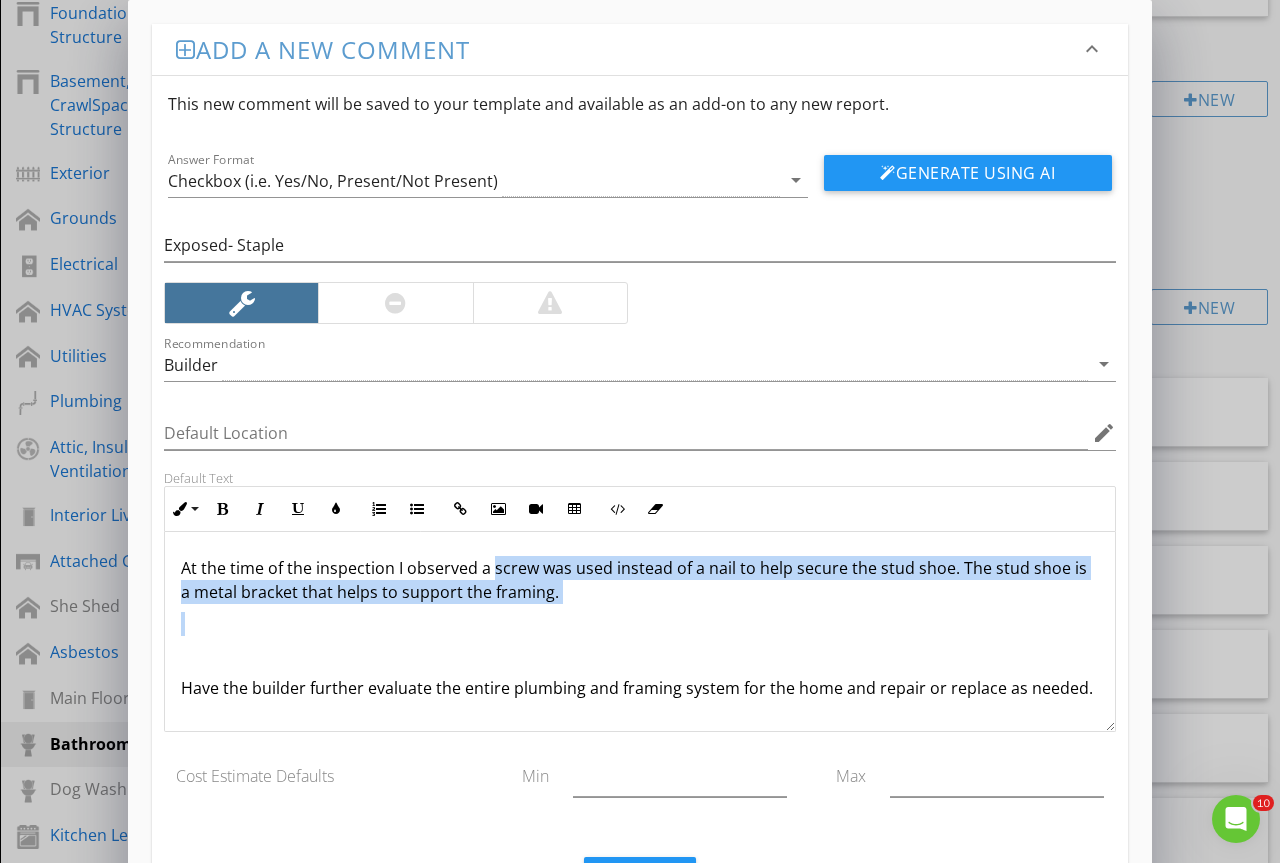 drag, startPoint x: 492, startPoint y: 563, endPoint x: 562, endPoint y: 623, distance: 92.19544 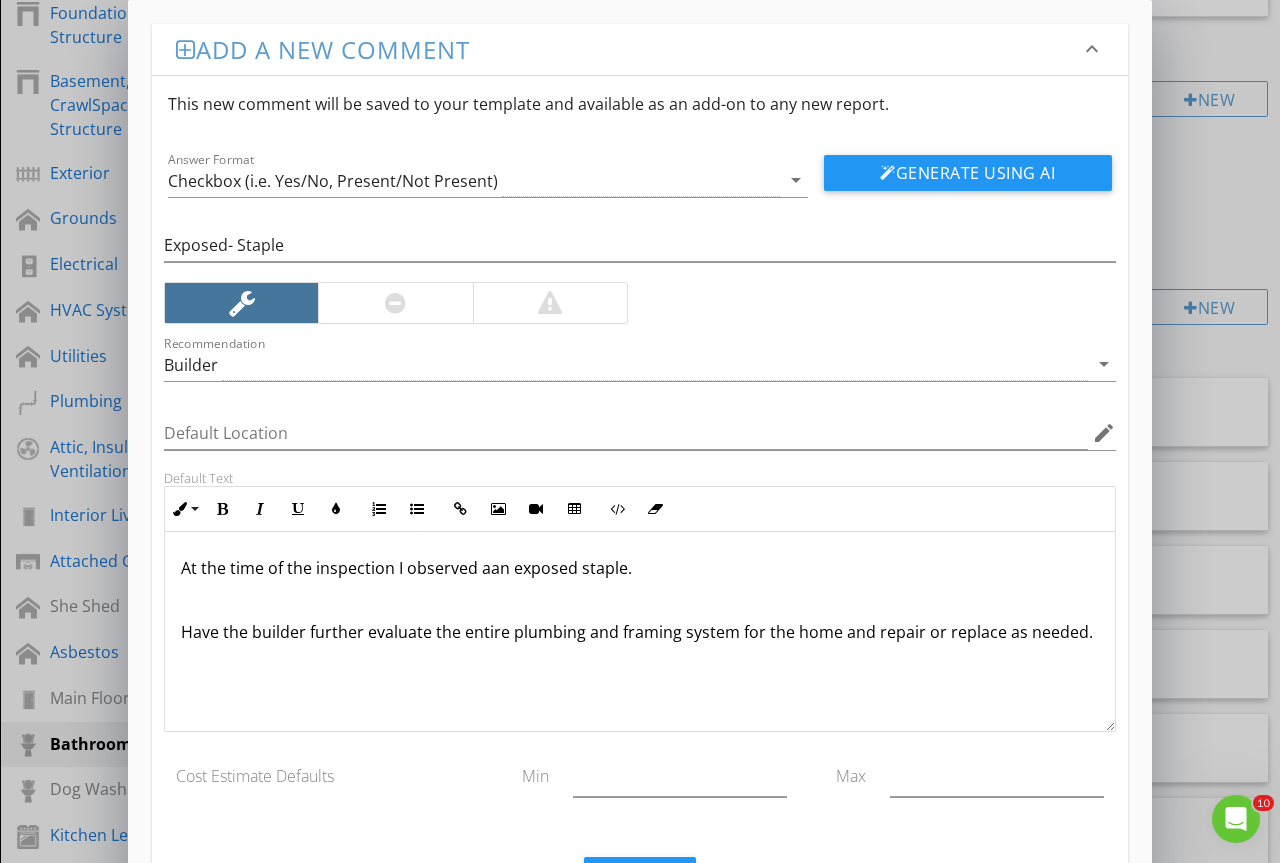 click on "At the time of the inspection I observed aan exposed staple." at bounding box center [640, 568] 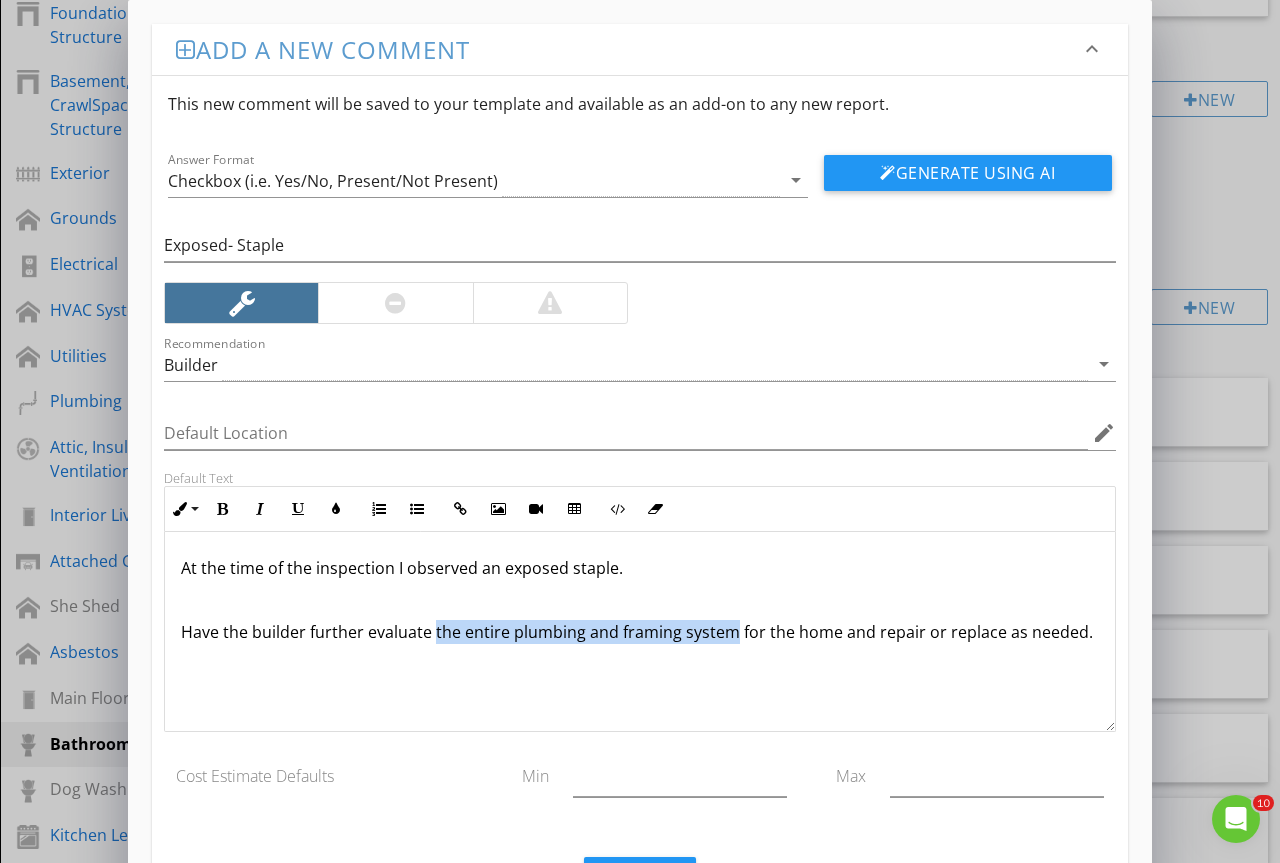drag, startPoint x: 433, startPoint y: 631, endPoint x: 732, endPoint y: 639, distance: 299.107 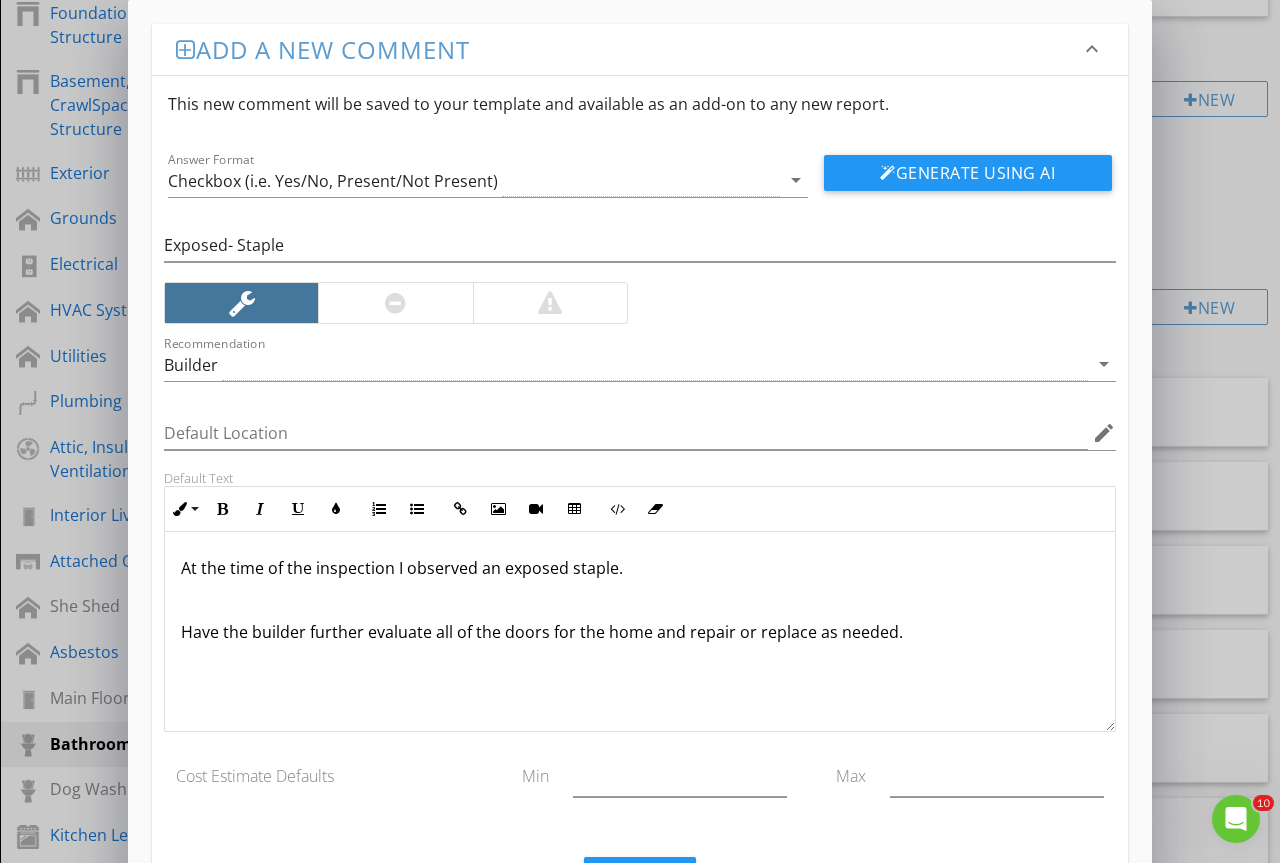 scroll, scrollTop: 1, scrollLeft: 0, axis: vertical 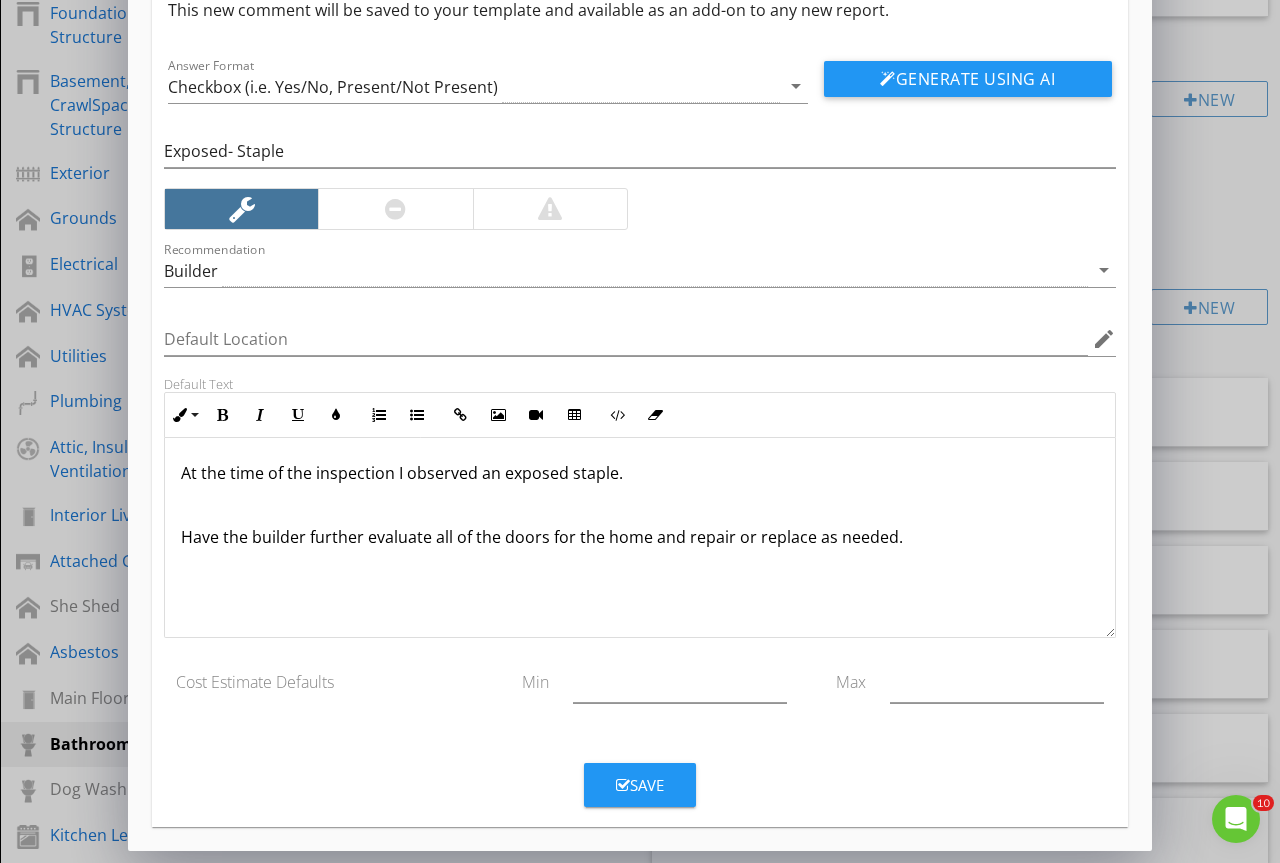 click on "Save" at bounding box center [640, 777] 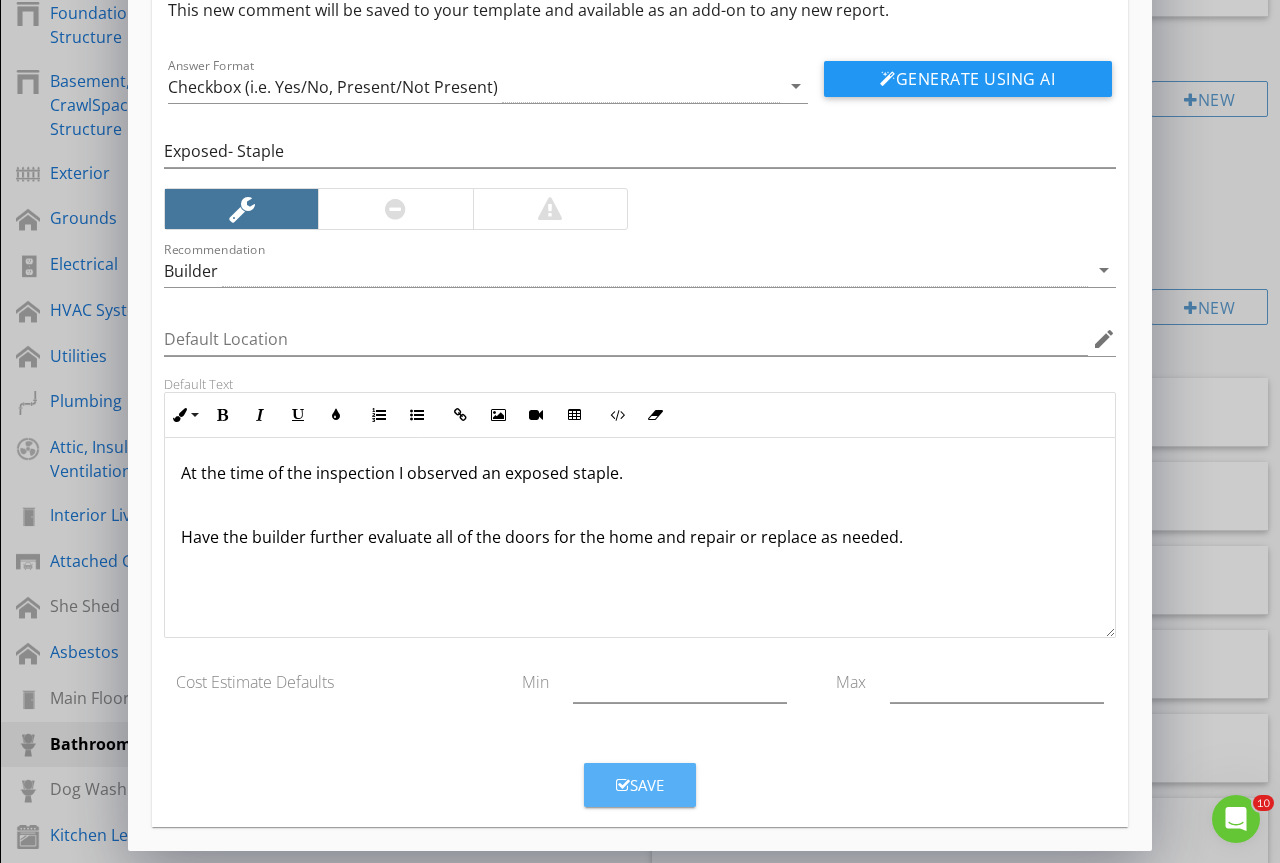 click on "Save" at bounding box center [640, 785] 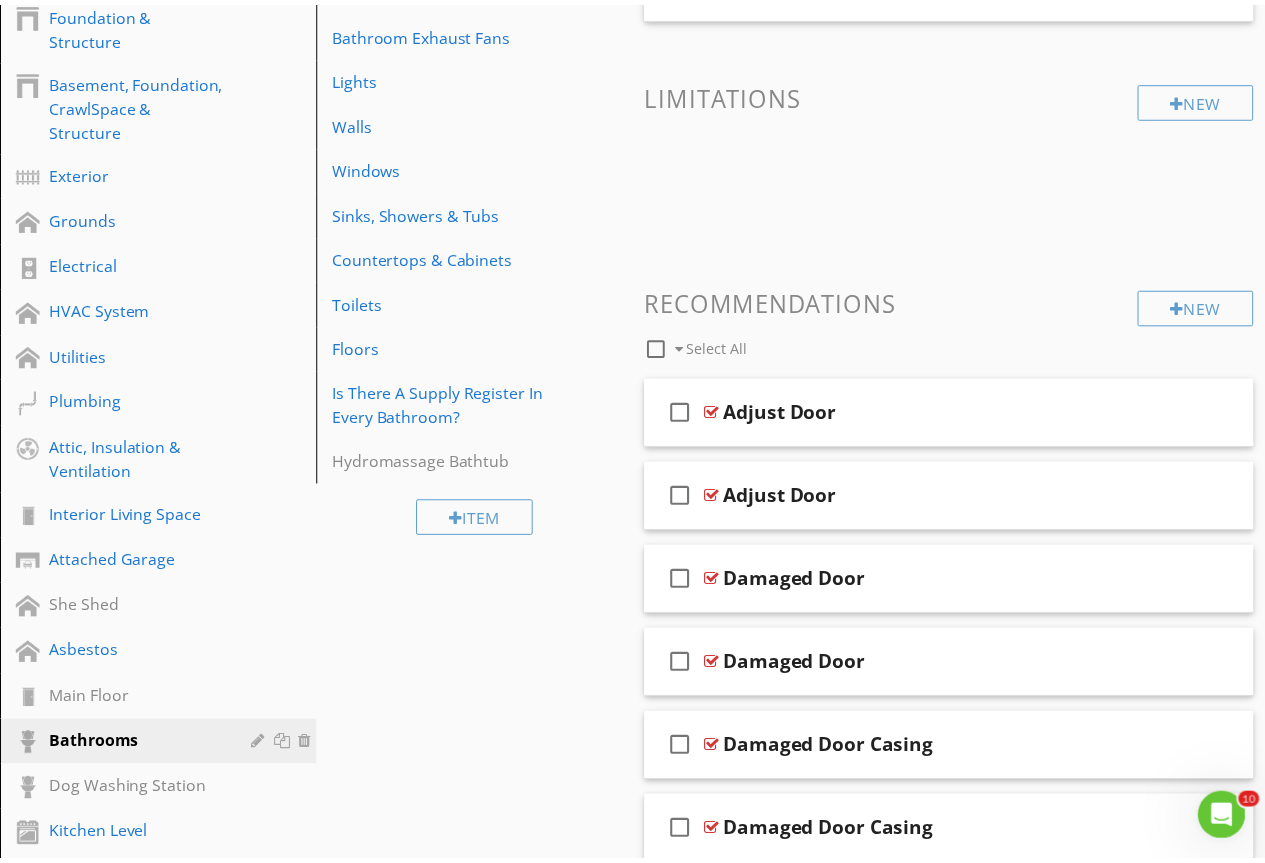 scroll, scrollTop: 0, scrollLeft: 0, axis: both 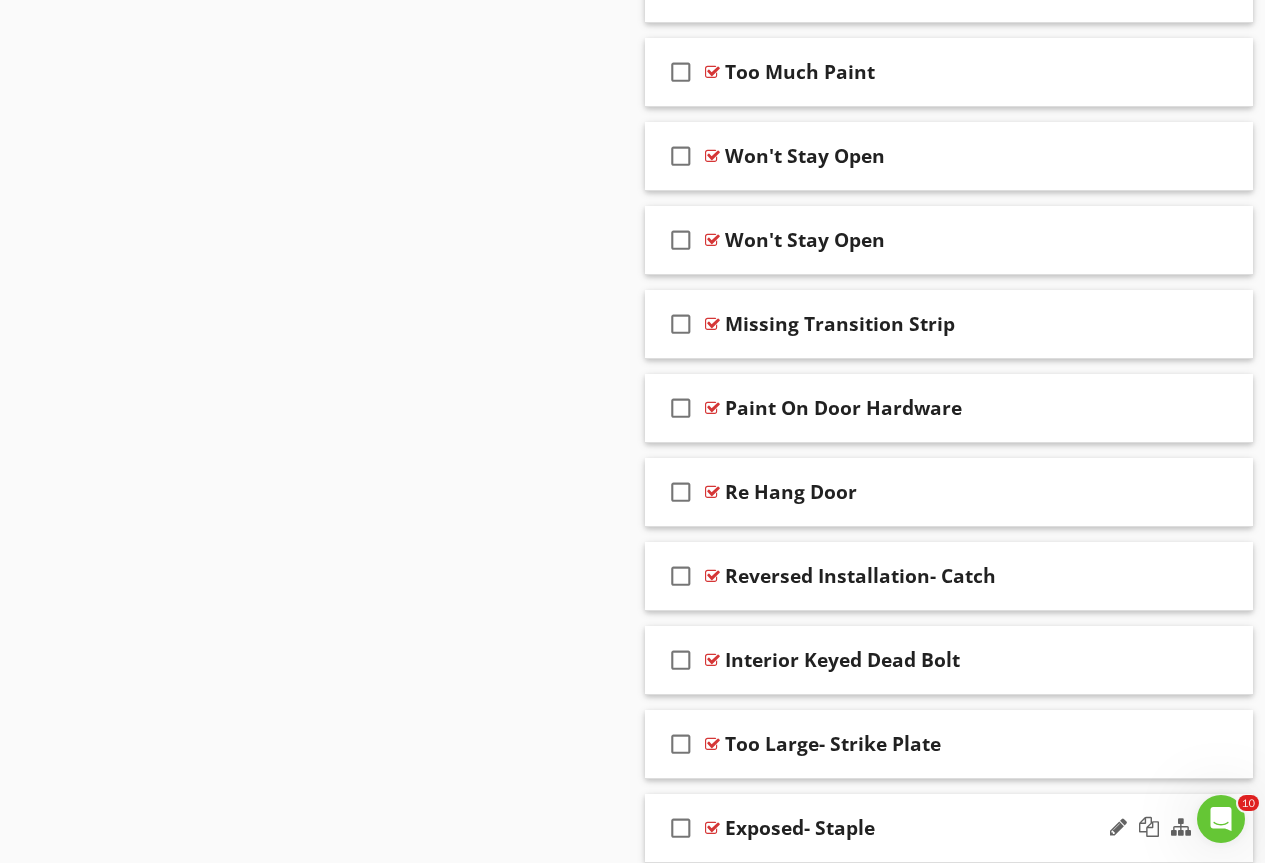 type 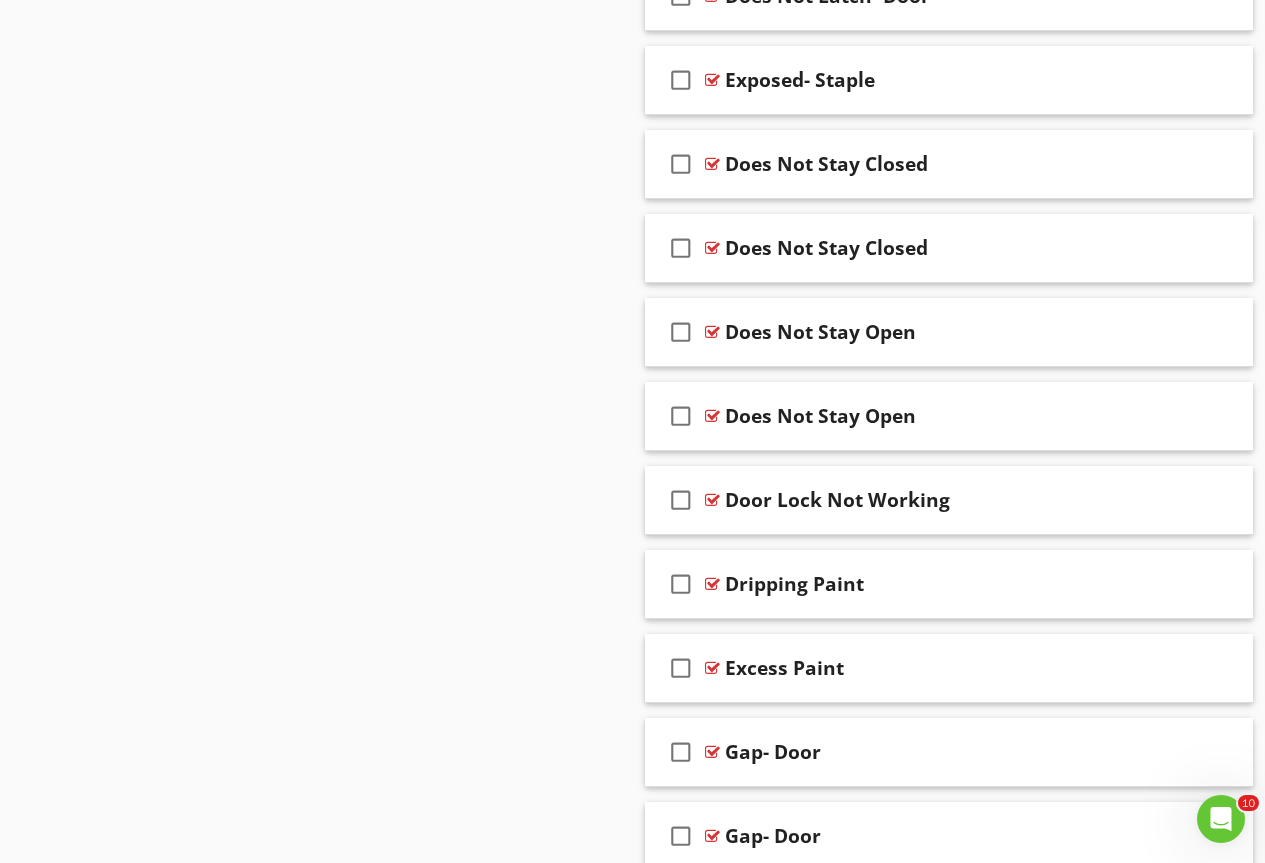 scroll, scrollTop: 2511, scrollLeft: 0, axis: vertical 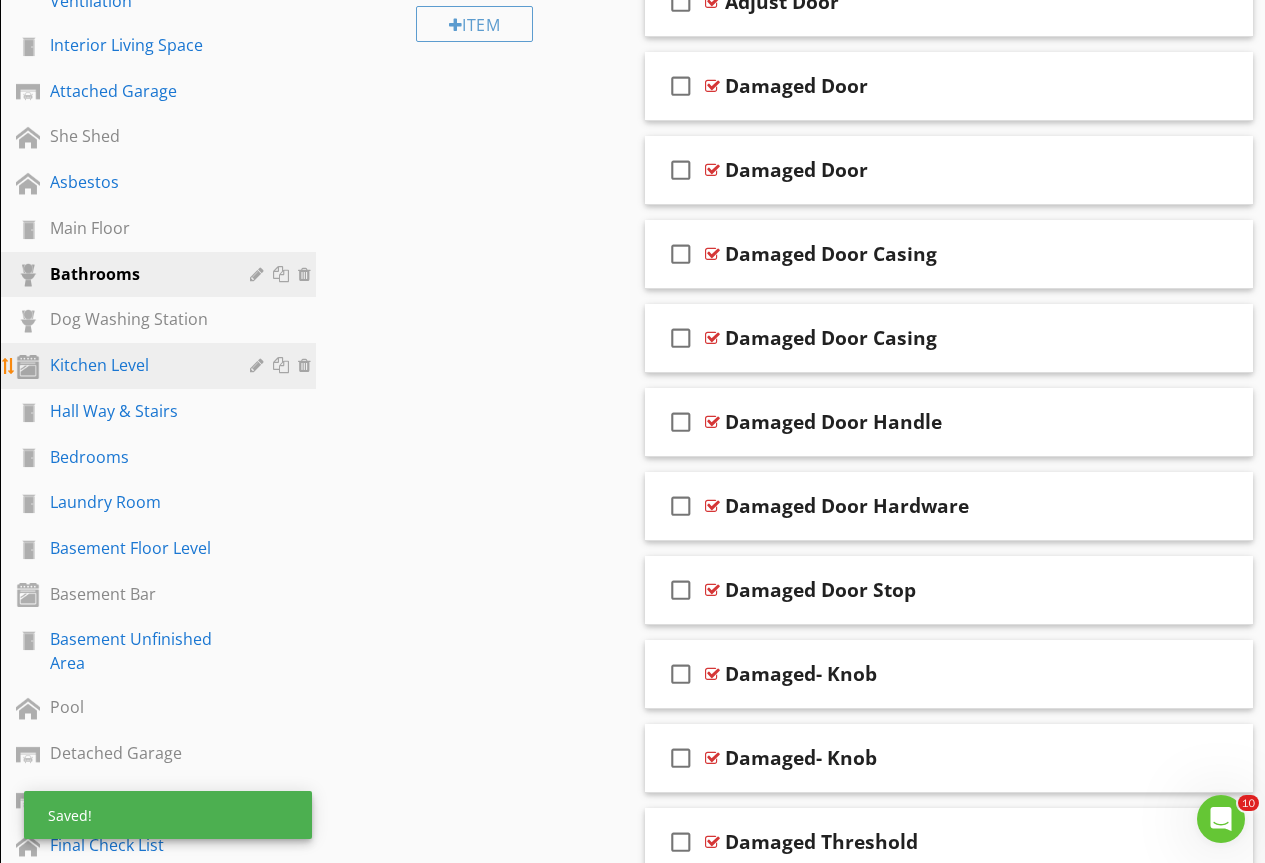 click on "Kitchen Level" at bounding box center [135, 365] 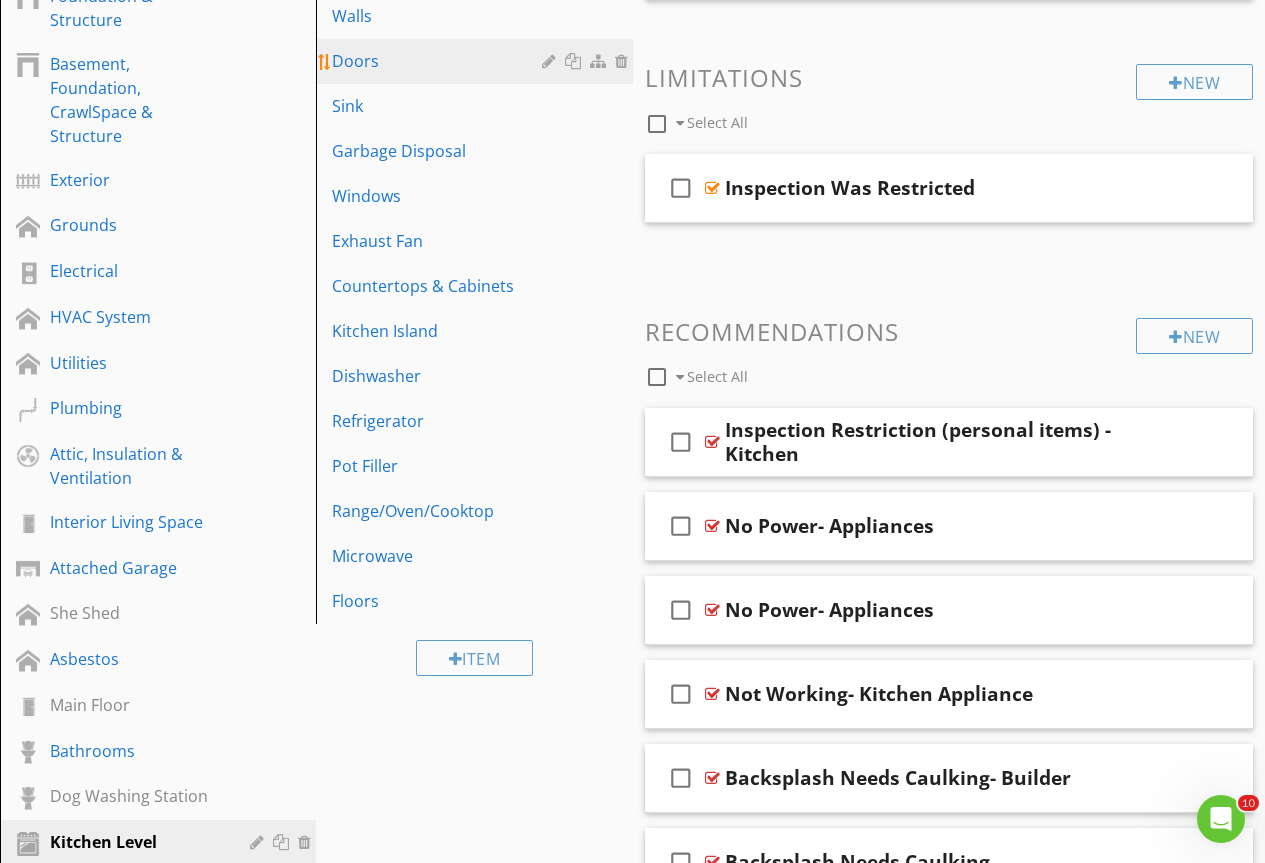 scroll, scrollTop: 294, scrollLeft: 0, axis: vertical 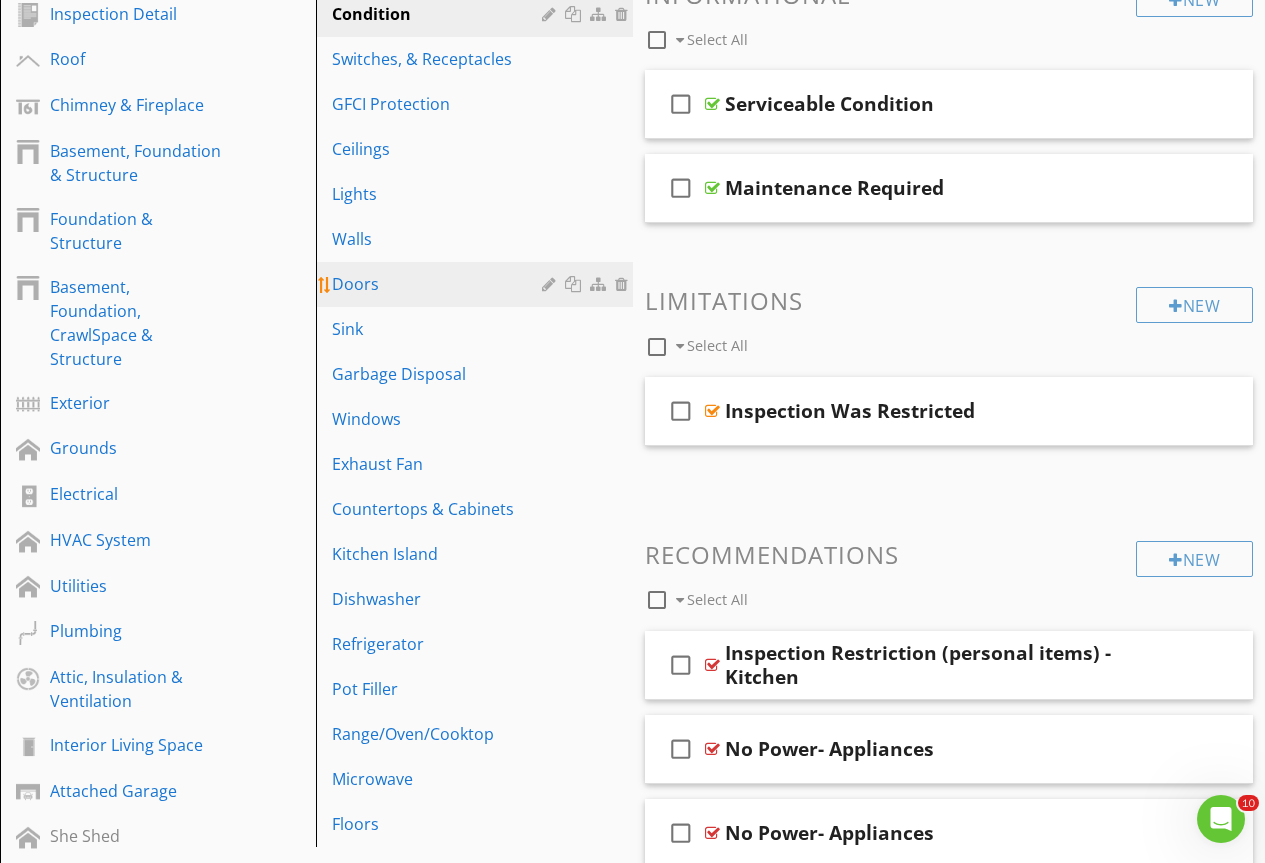 click on "Doors" at bounding box center (439, 284) 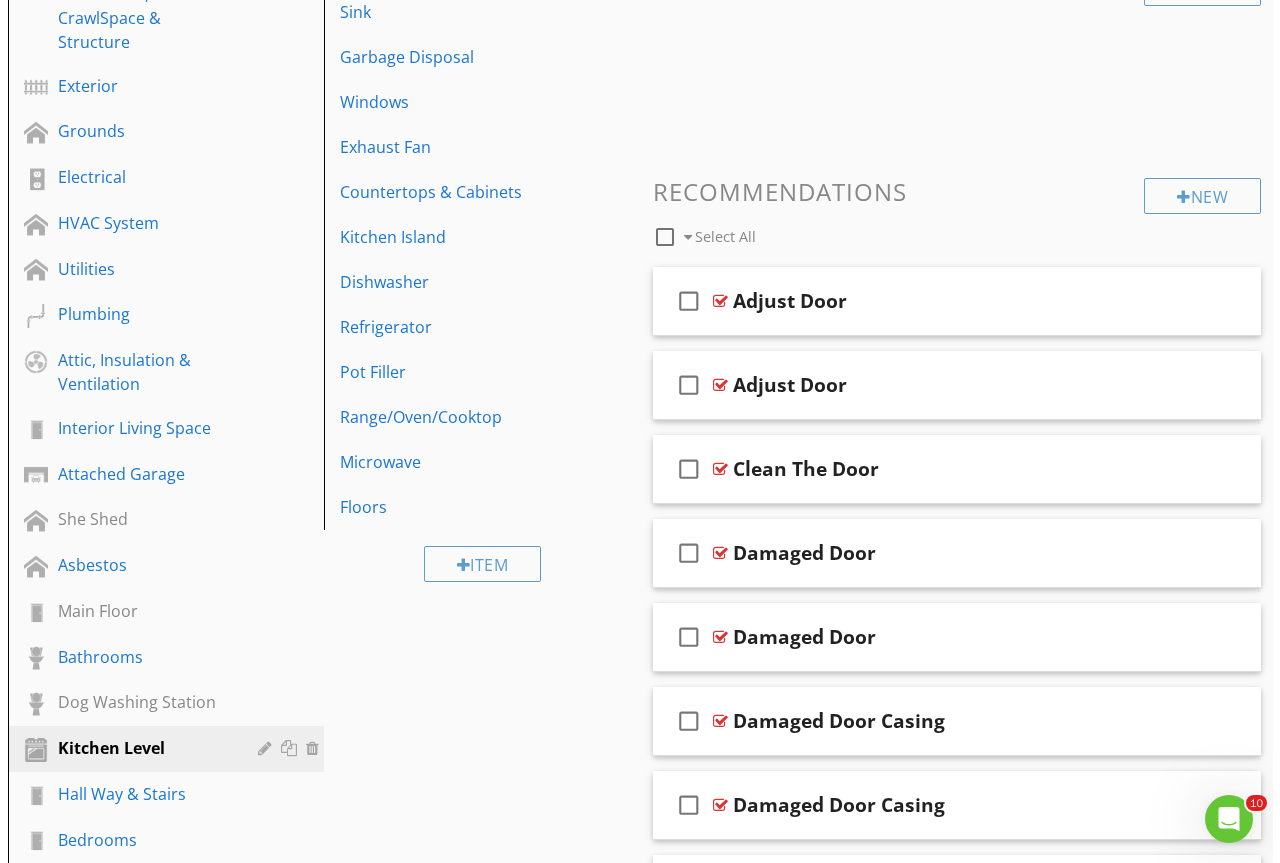 scroll, scrollTop: 584, scrollLeft: 0, axis: vertical 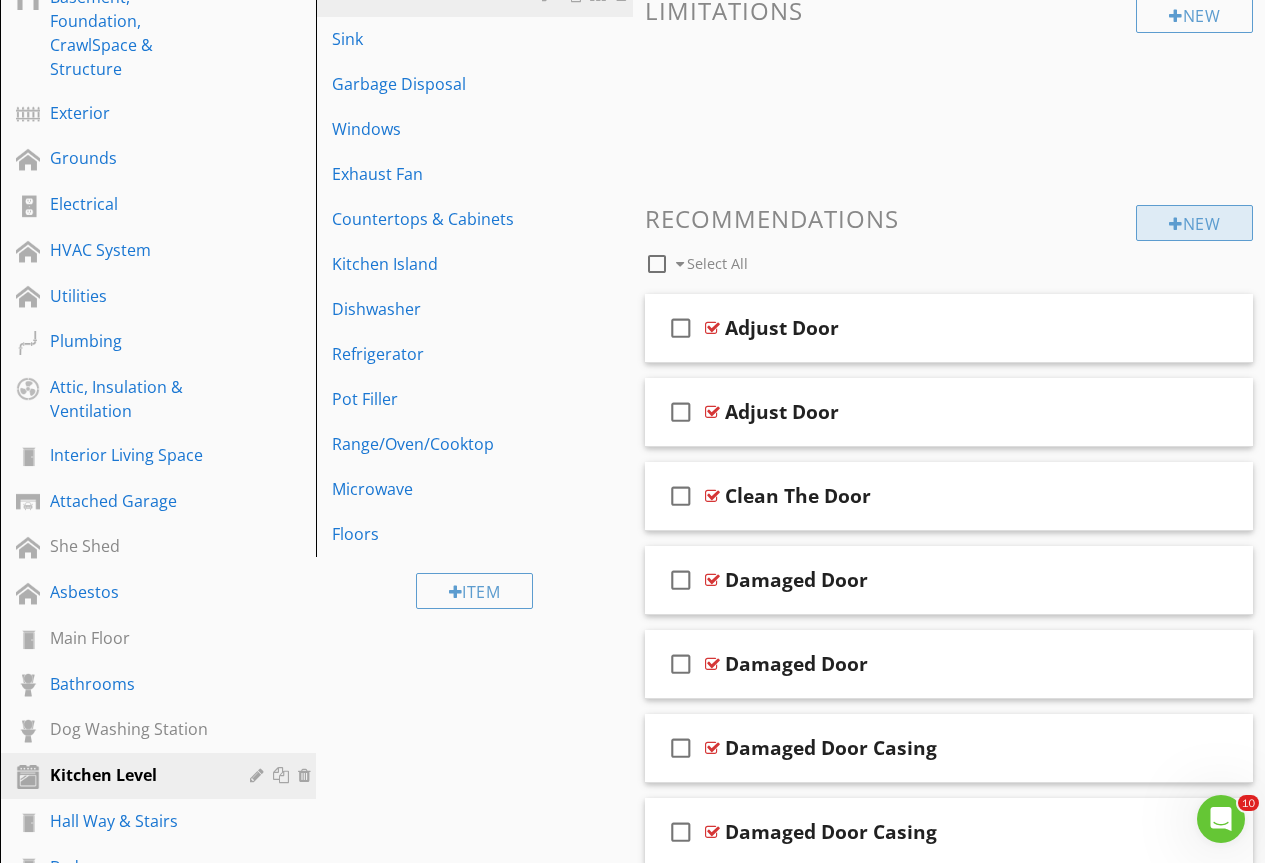 click at bounding box center (1176, 224) 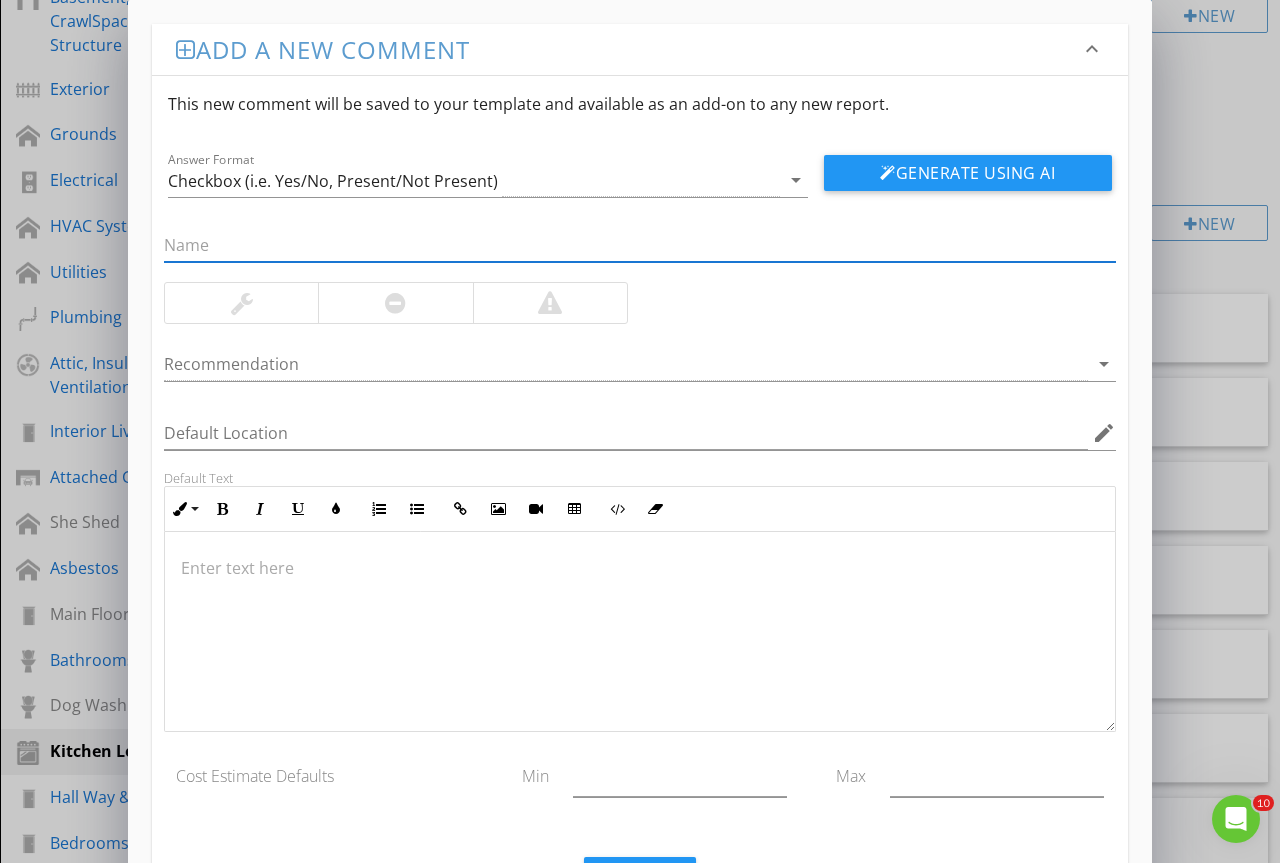 click at bounding box center [640, 245] 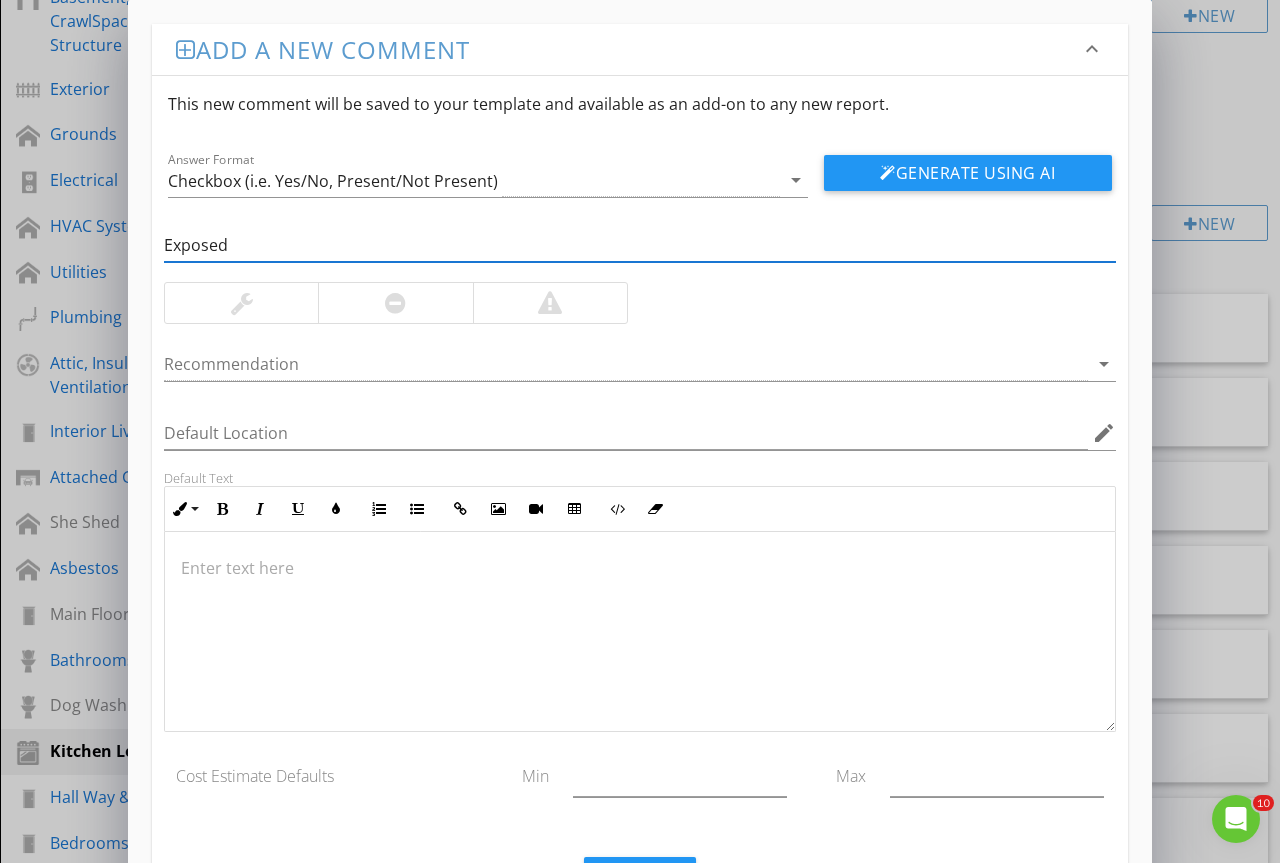 type on "Exposed- Staple" 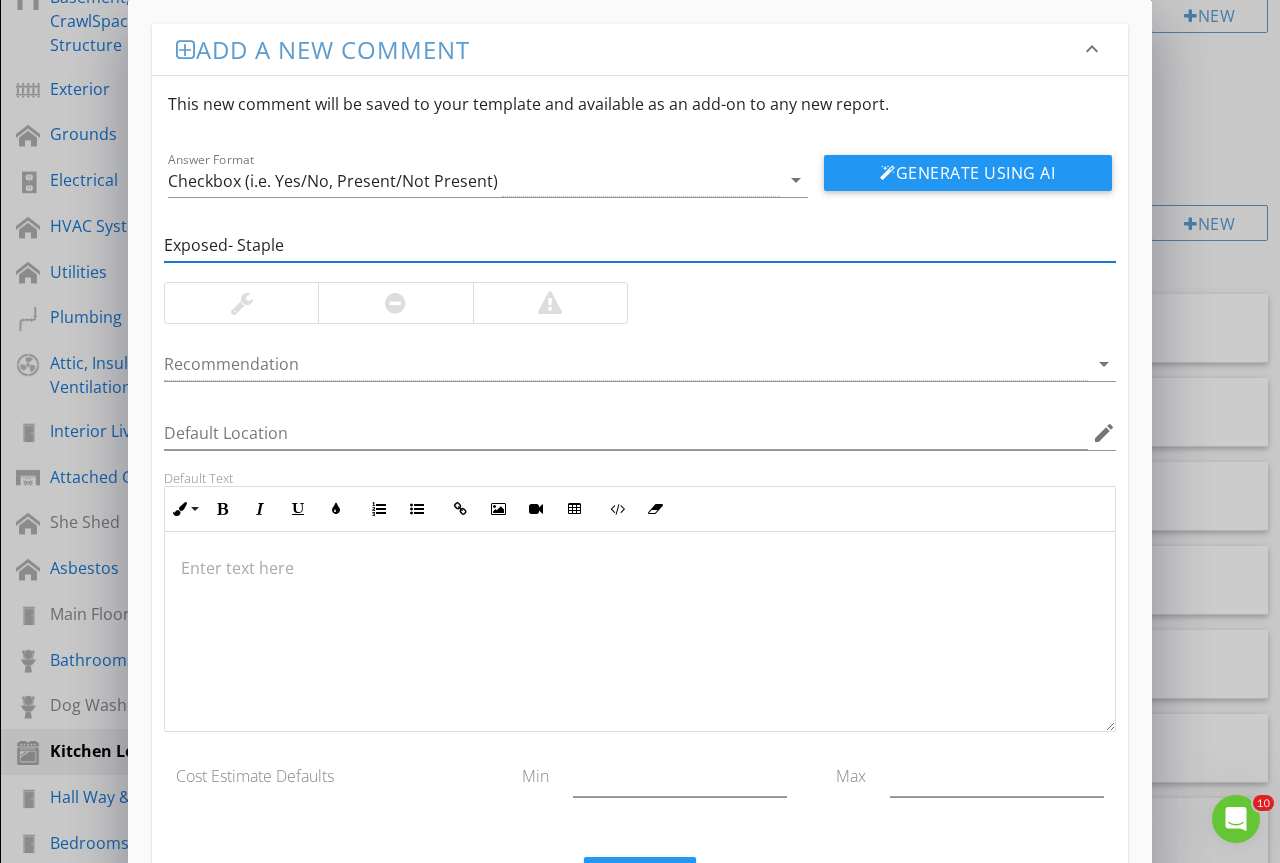click at bounding box center [241, 303] 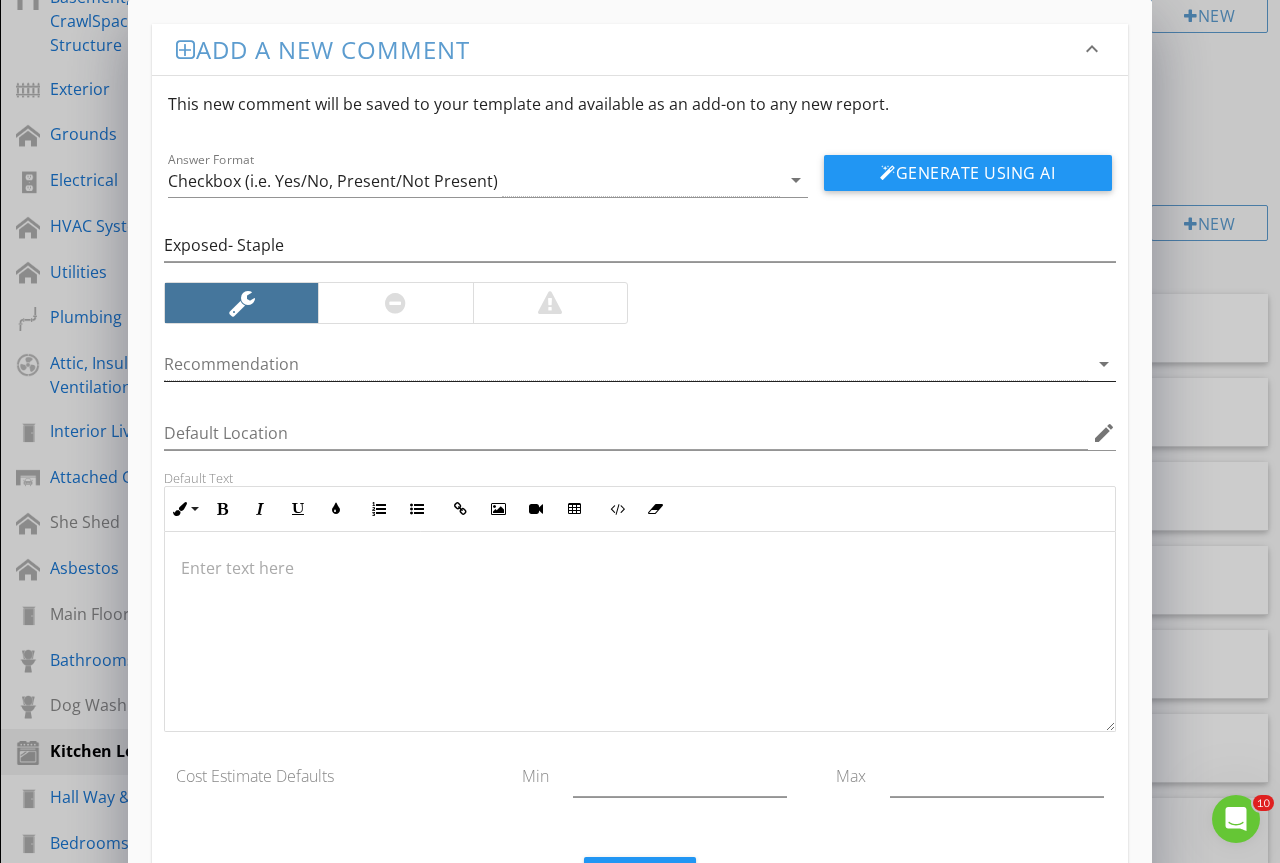 click at bounding box center (626, 364) 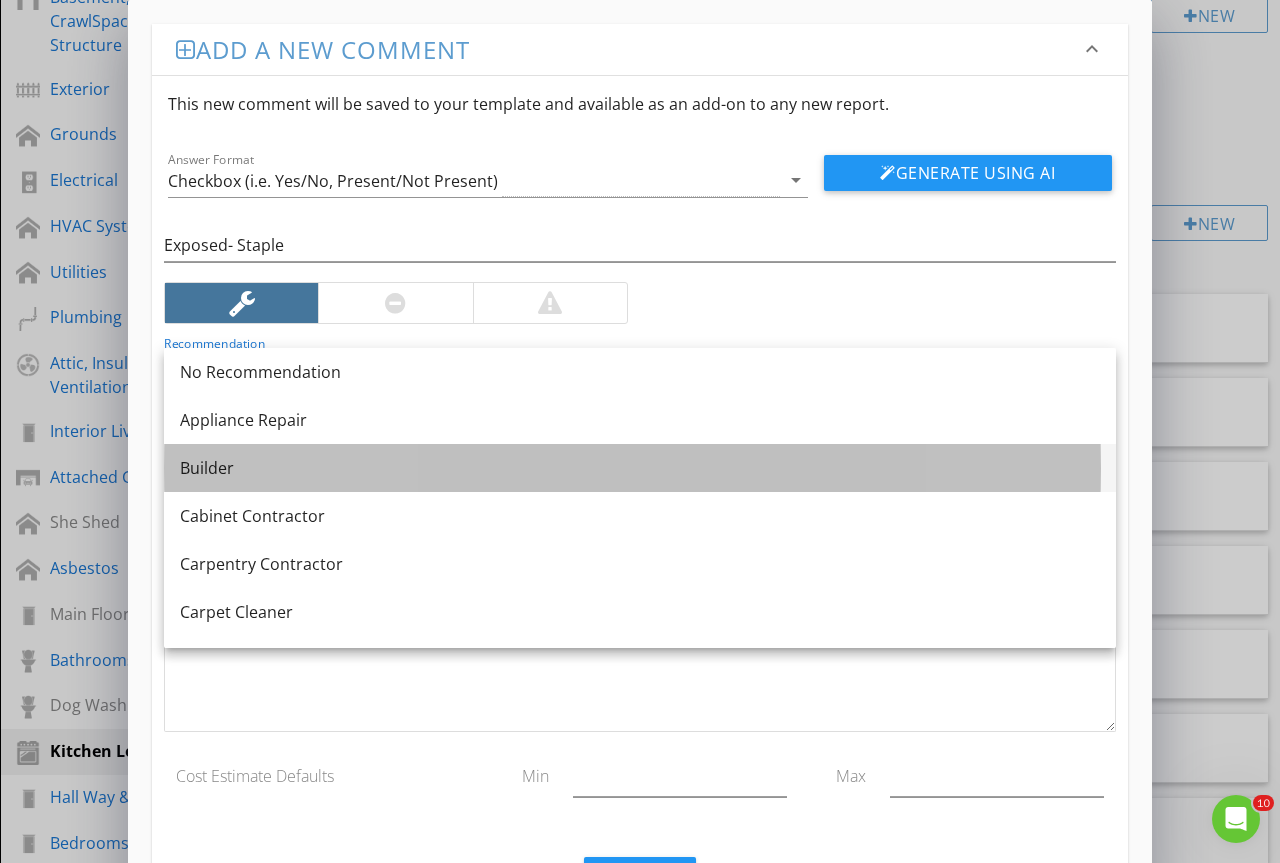 click on "Builder" at bounding box center [640, 468] 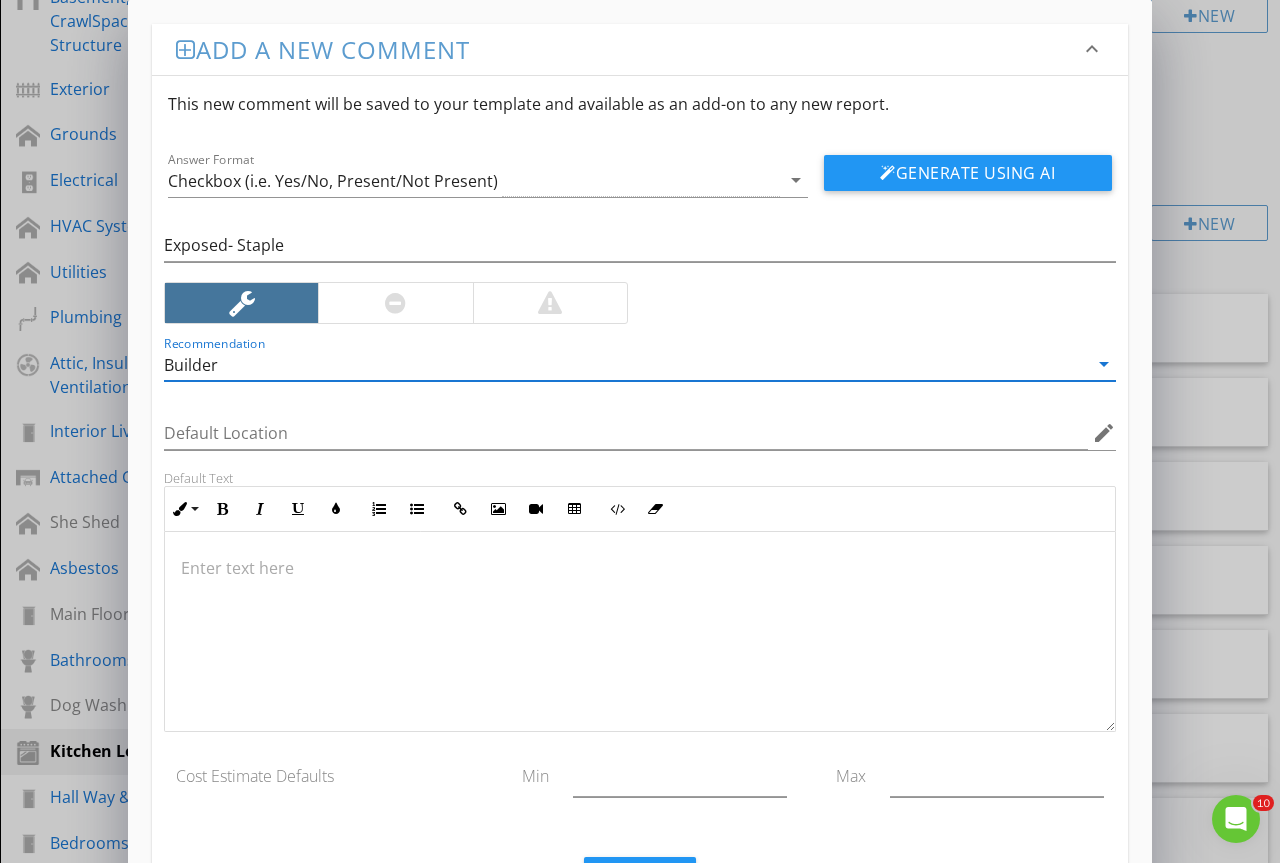 click at bounding box center (640, 632) 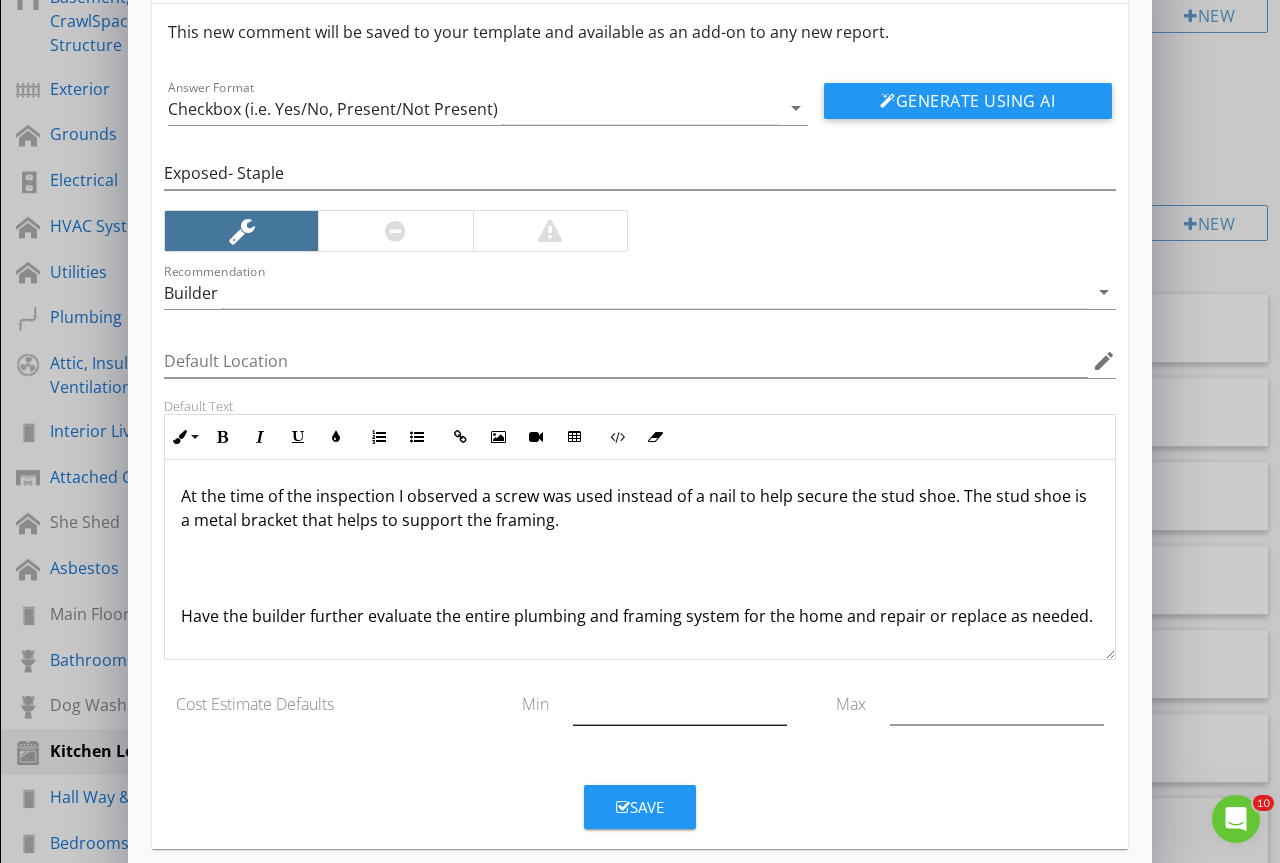 scroll, scrollTop: 94, scrollLeft: 0, axis: vertical 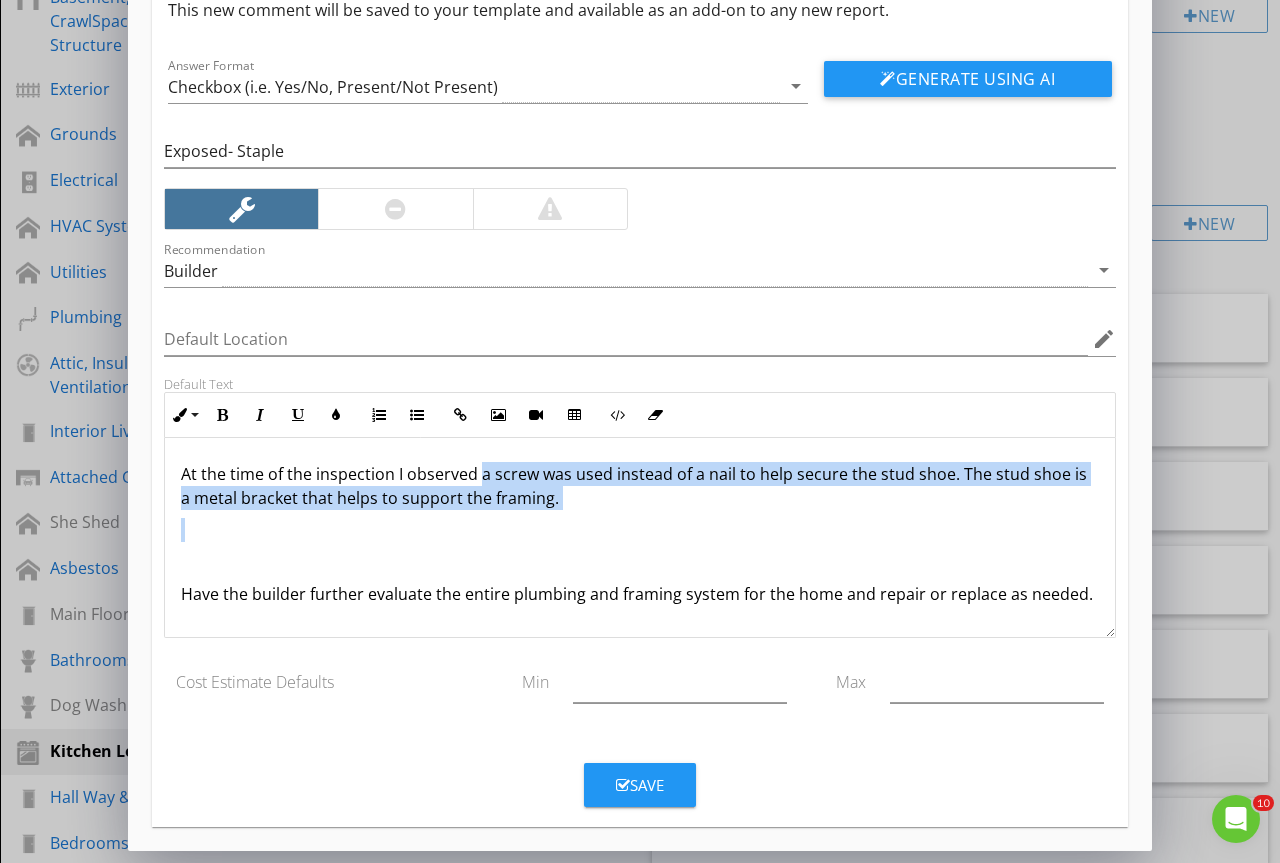 drag, startPoint x: 479, startPoint y: 472, endPoint x: 567, endPoint y: 519, distance: 99.764725 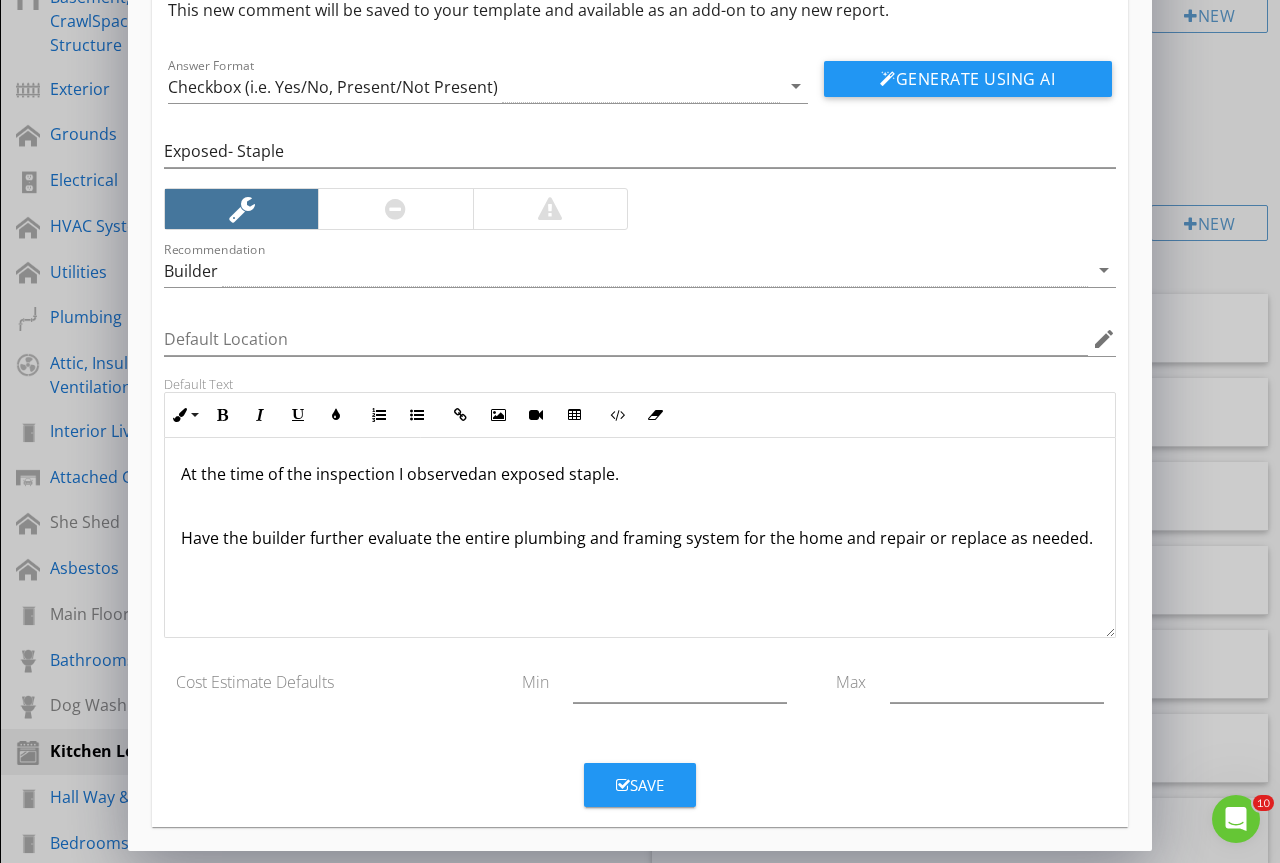 click on "At the time of the inspection I observedan exposed staple." at bounding box center [640, 474] 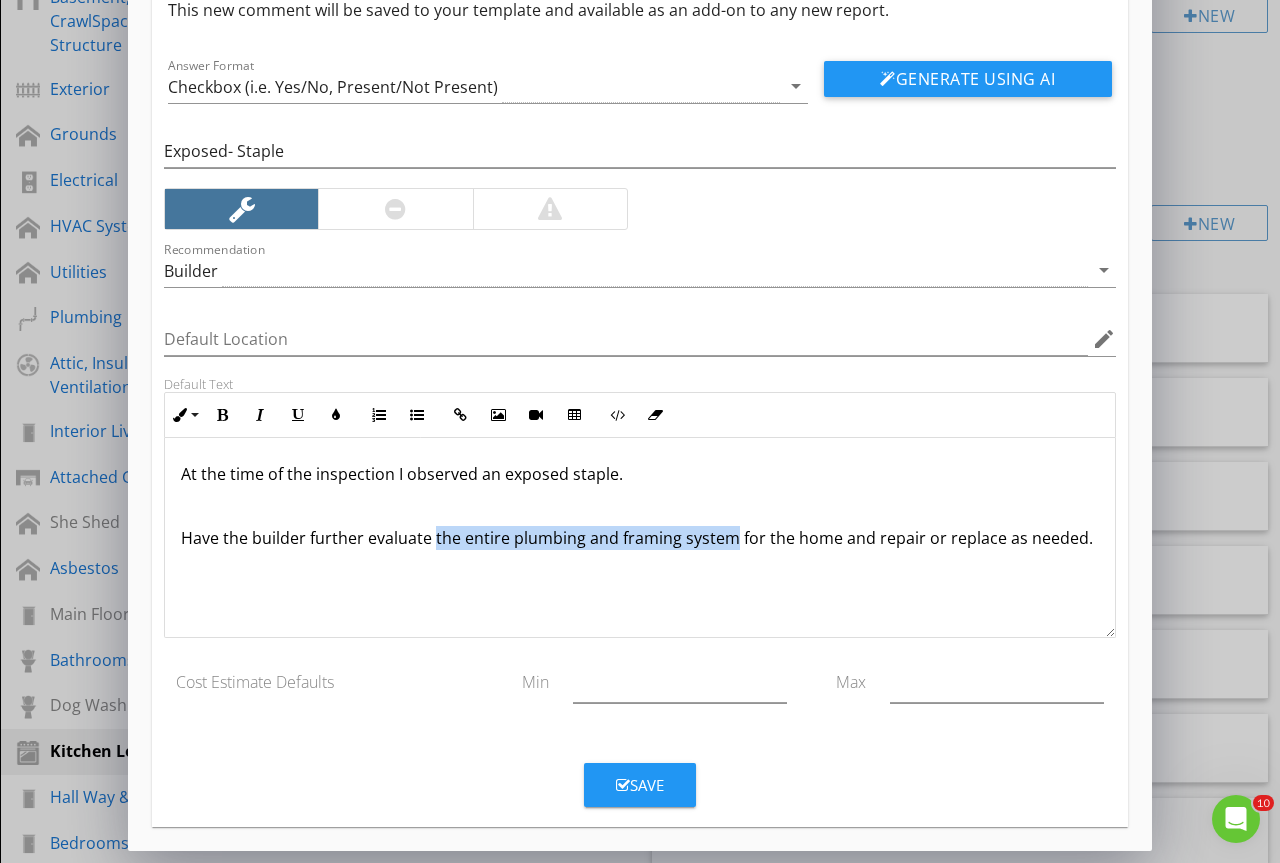 drag, startPoint x: 432, startPoint y: 538, endPoint x: 728, endPoint y: 548, distance: 296.16888 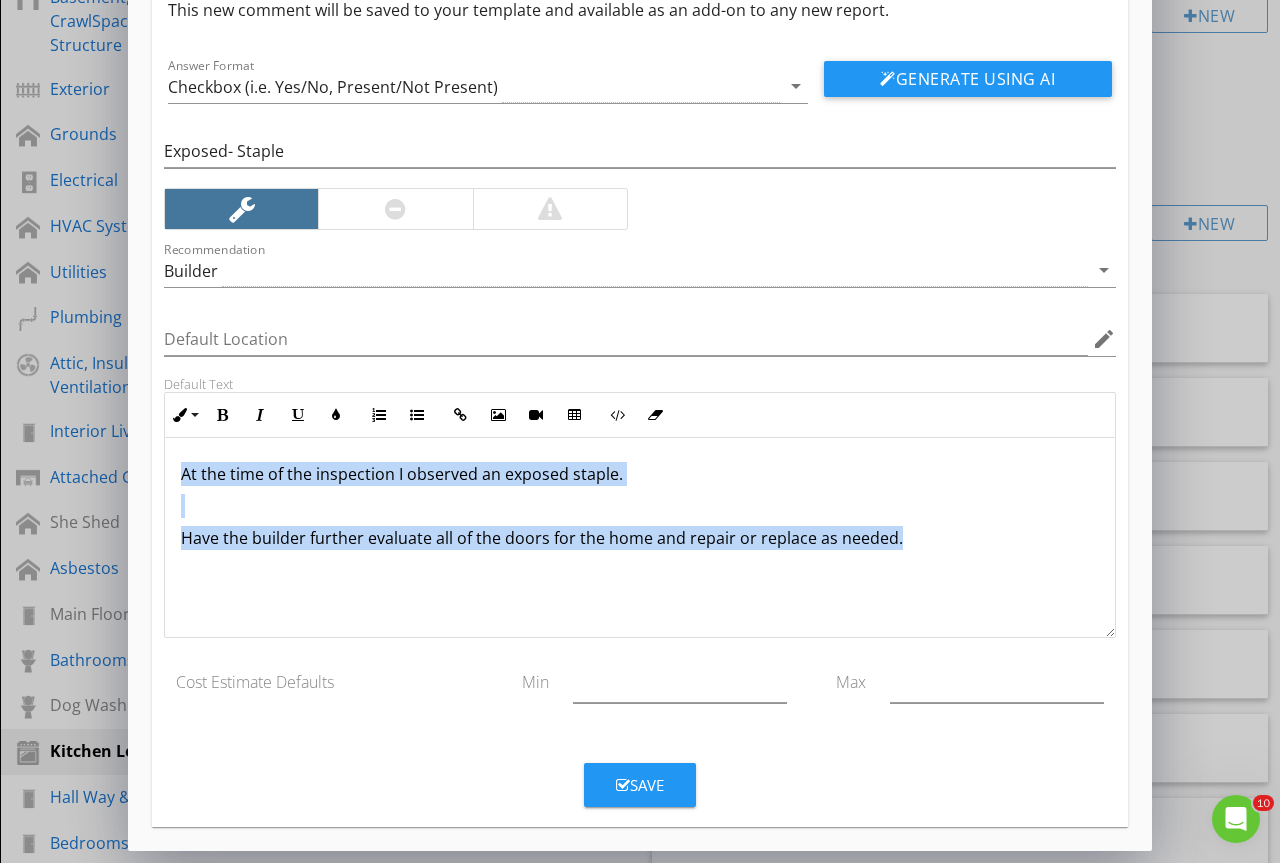 drag, startPoint x: 914, startPoint y: 548, endPoint x: 0, endPoint y: 445, distance: 919.7853 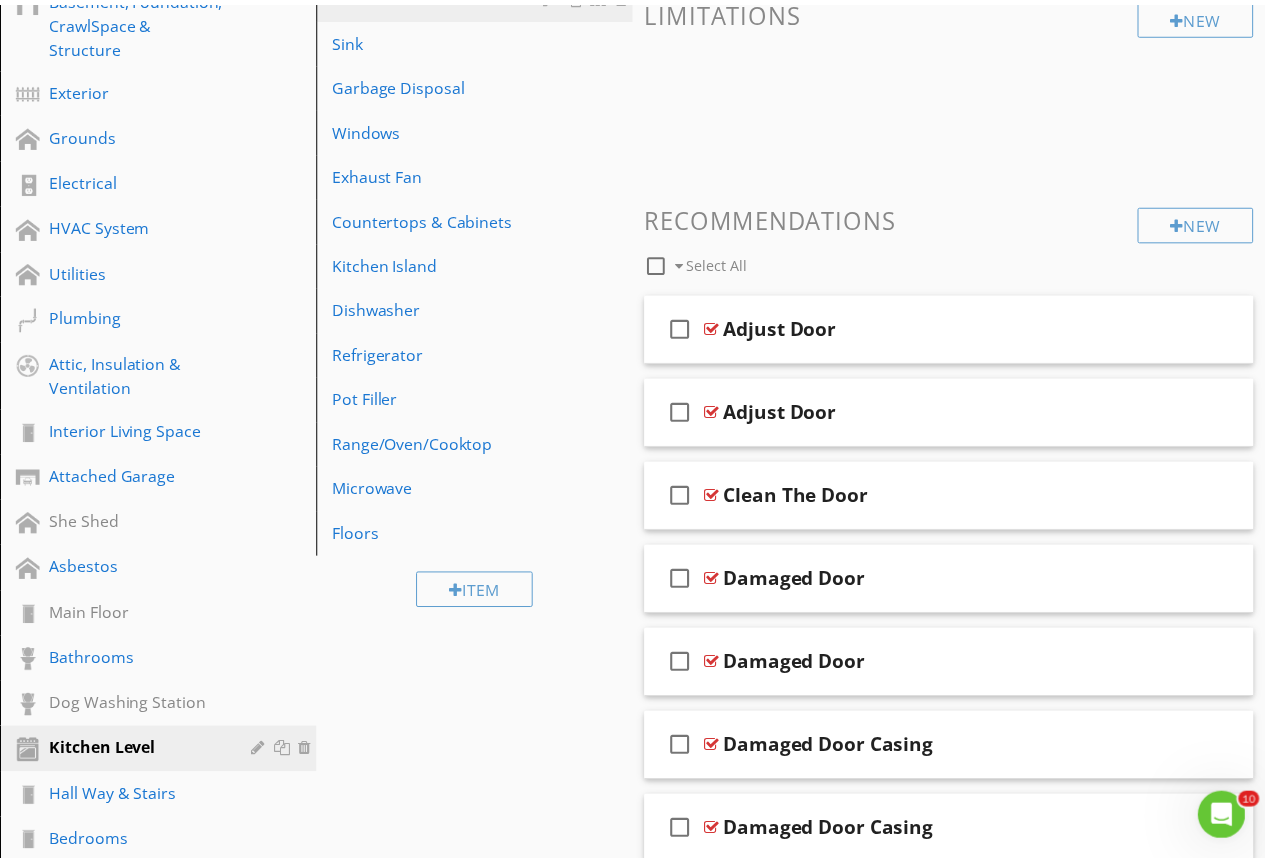 scroll, scrollTop: 0, scrollLeft: 0, axis: both 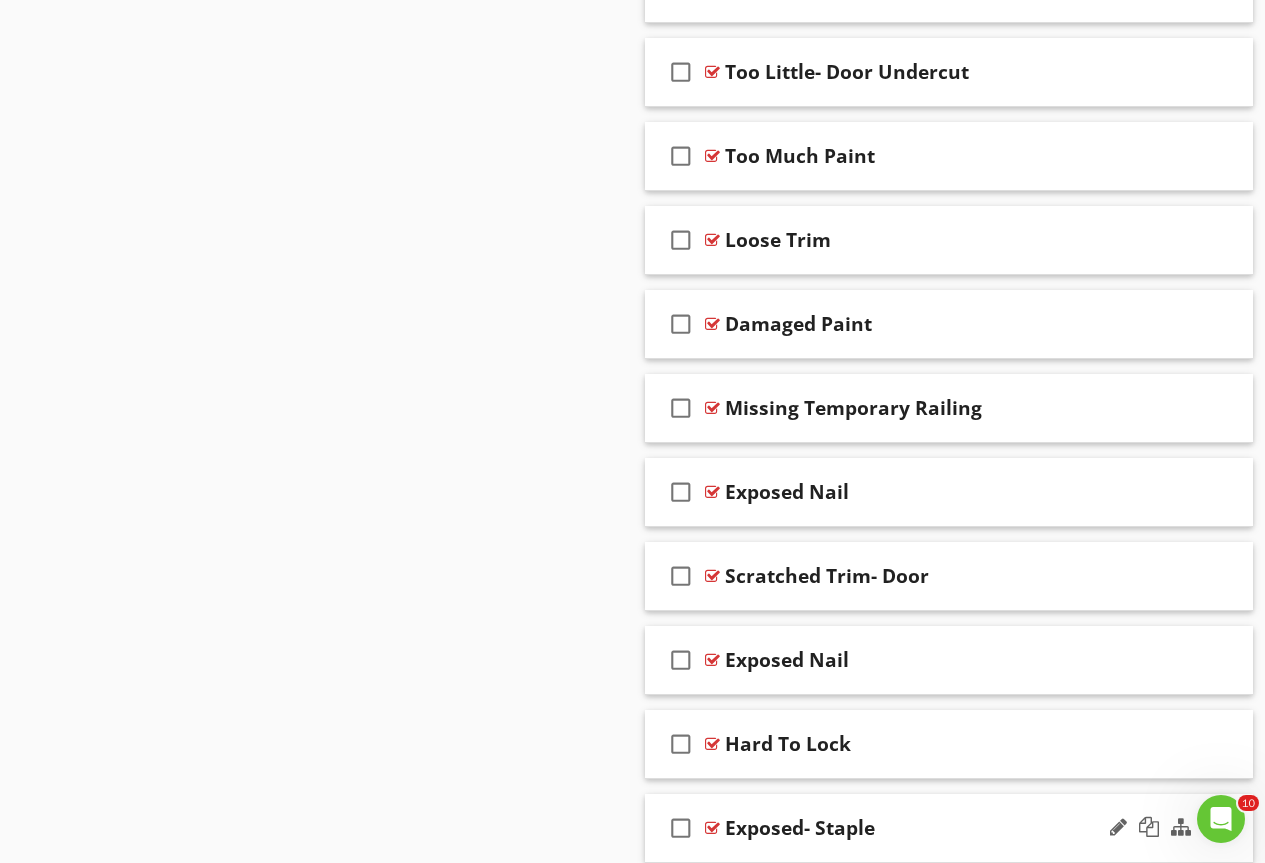 type 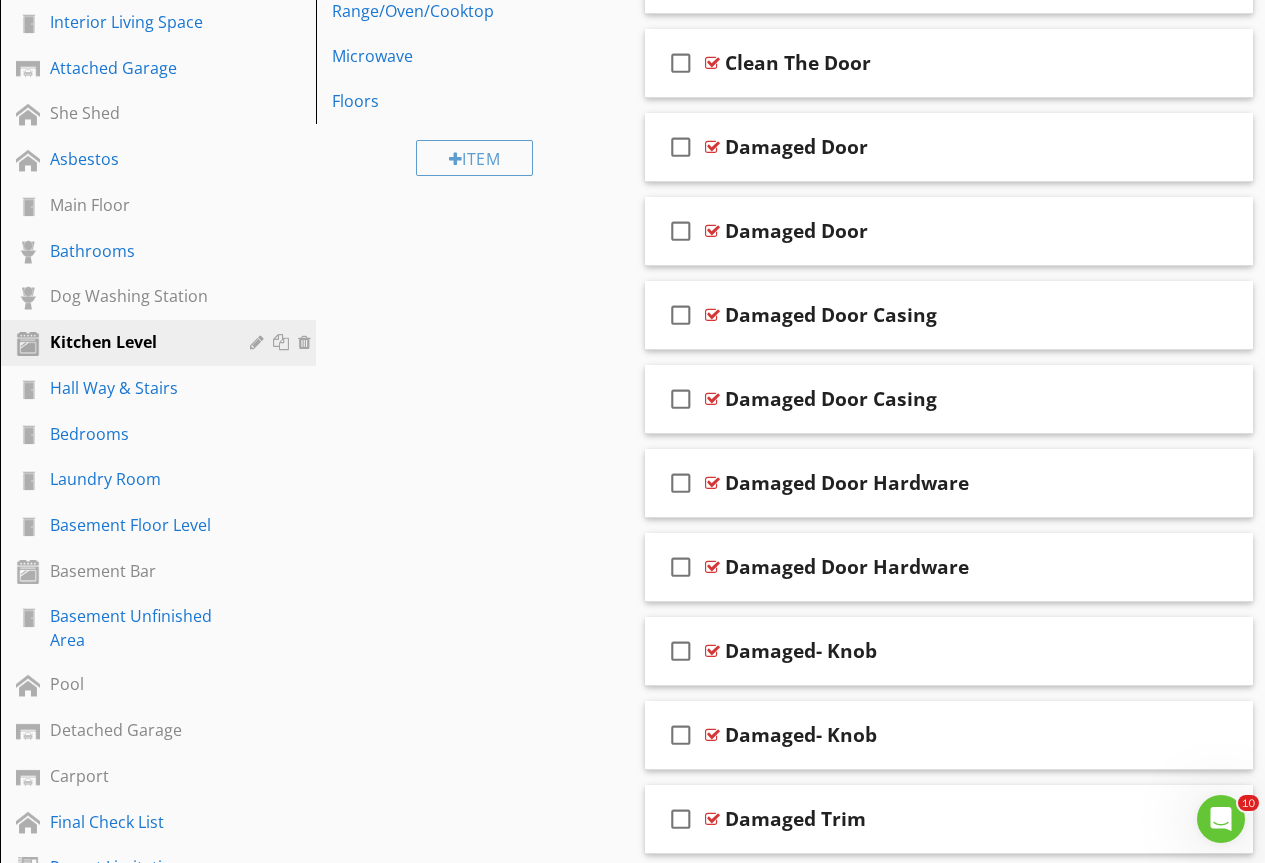 scroll, scrollTop: 989, scrollLeft: 0, axis: vertical 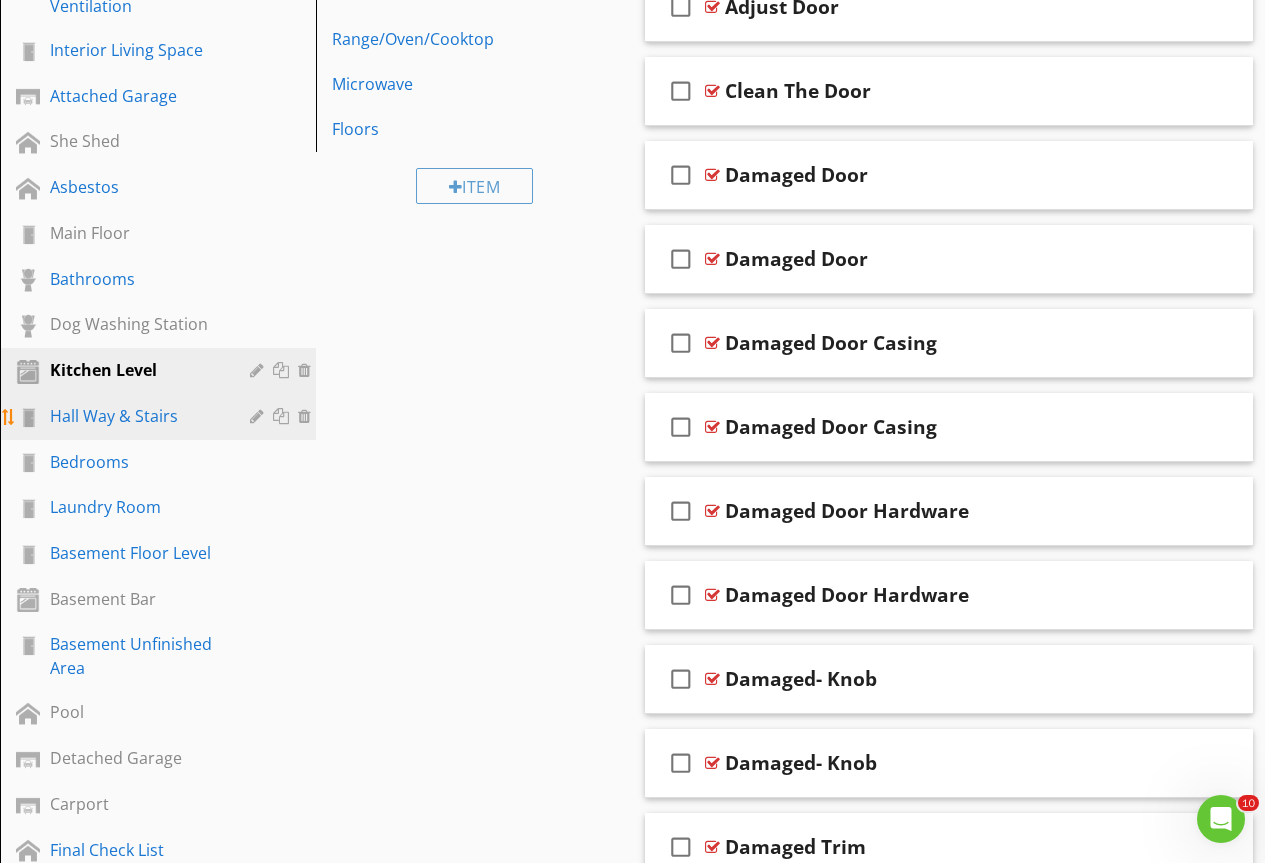 click on "Hall Way & Stairs" at bounding box center (135, 416) 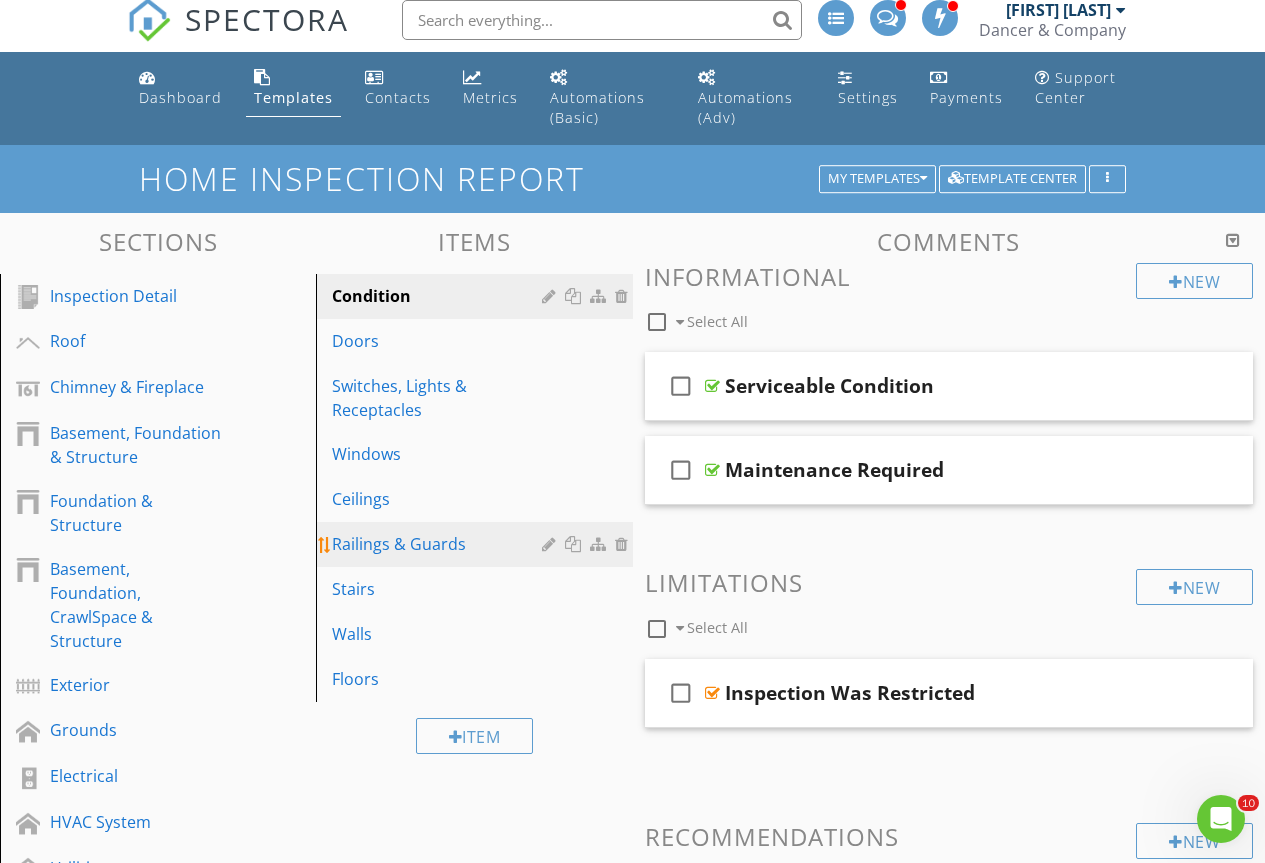 scroll, scrollTop: 0, scrollLeft: 0, axis: both 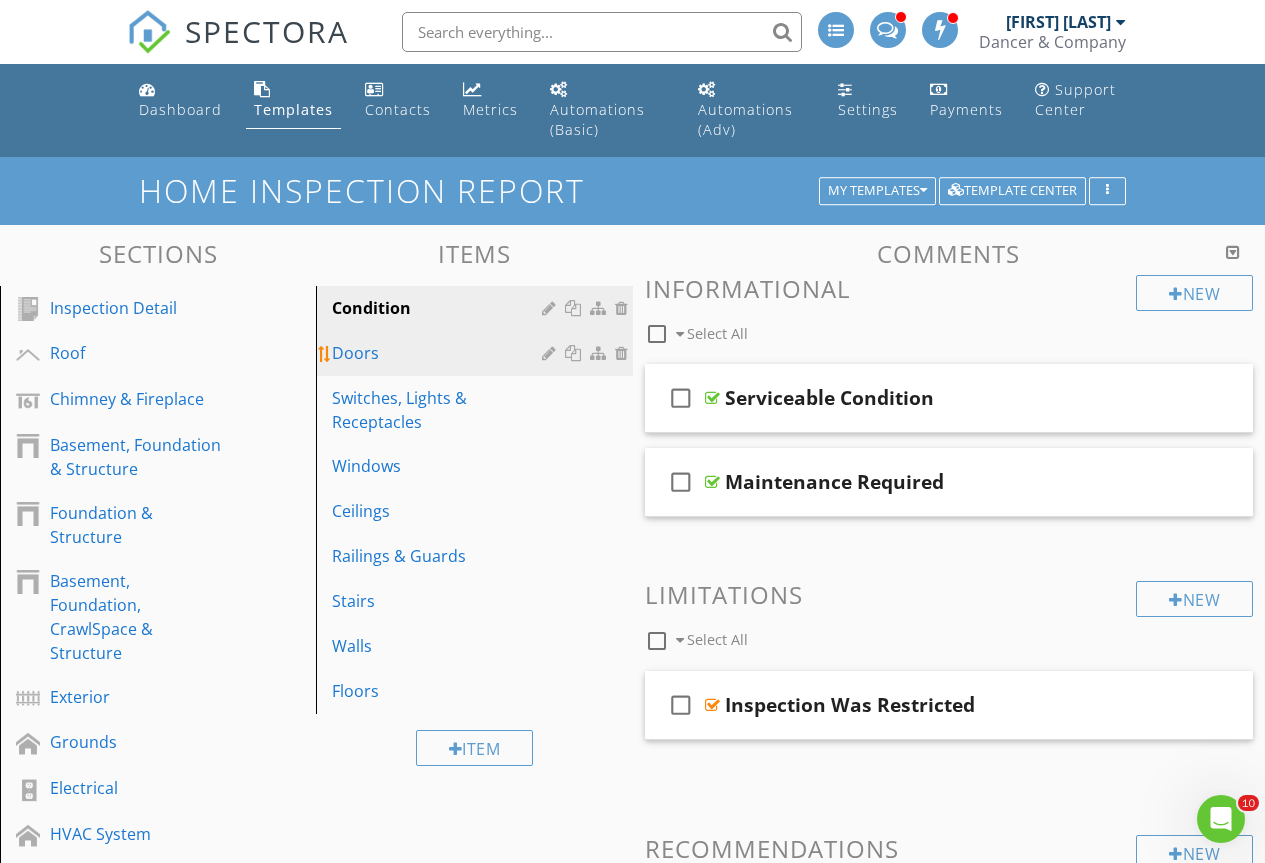 click on "Doors" at bounding box center (439, 353) 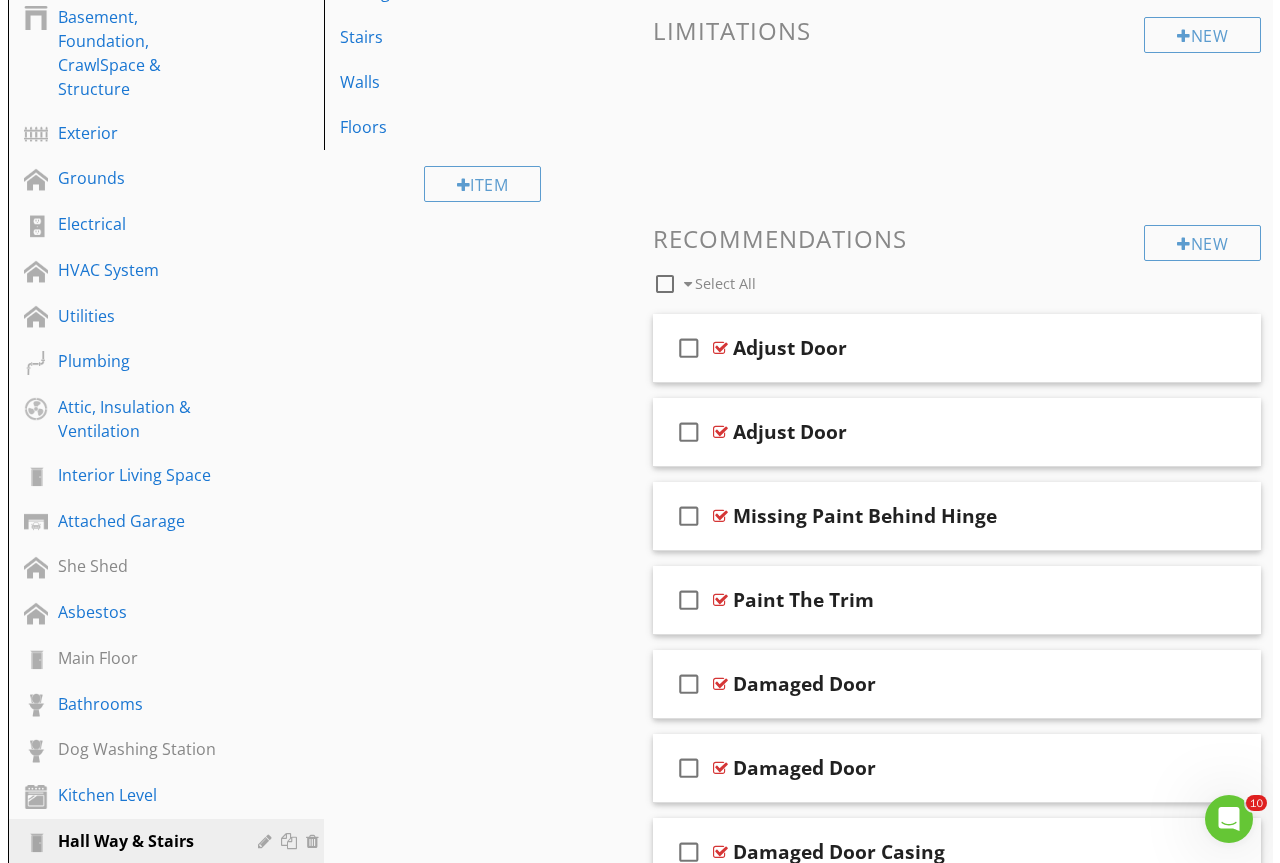 scroll, scrollTop: 531, scrollLeft: 0, axis: vertical 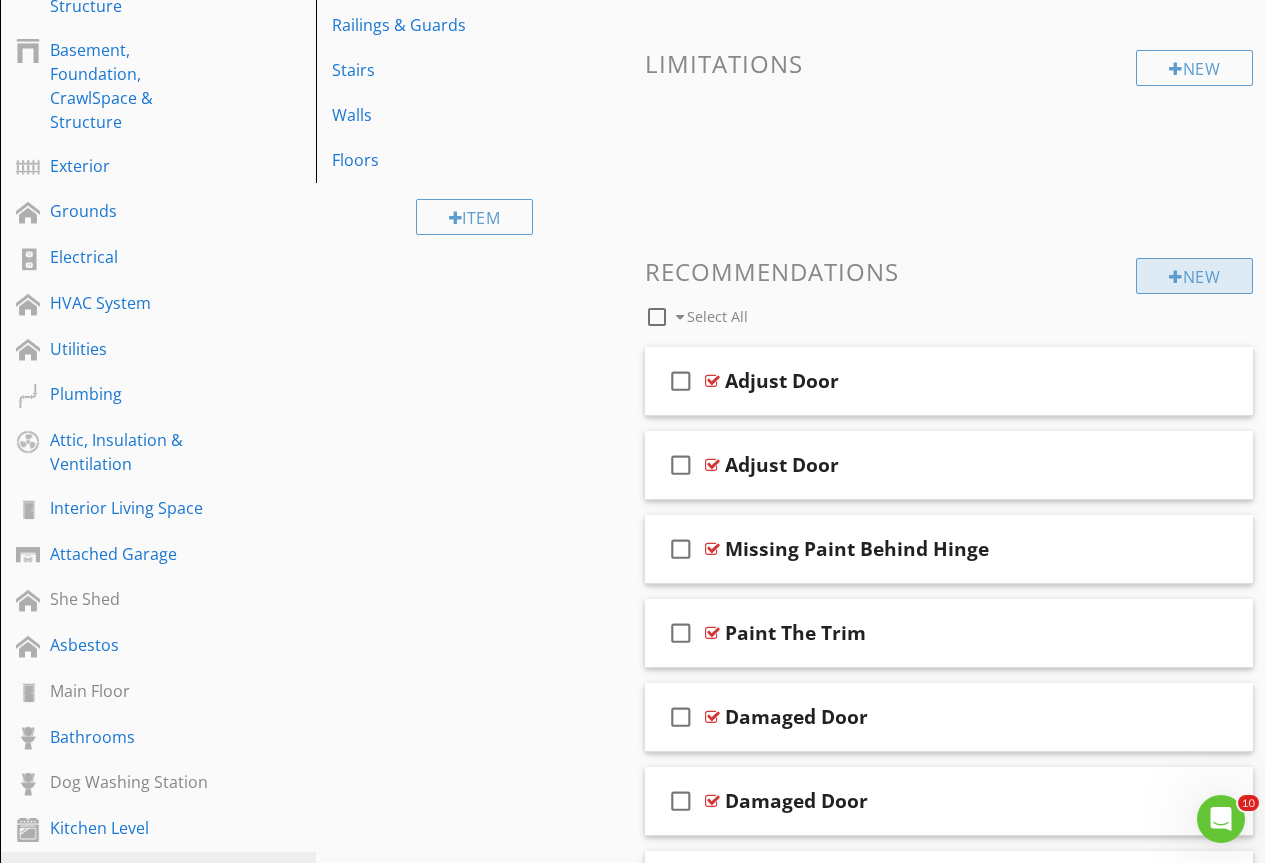 click on "New" at bounding box center [1194, 276] 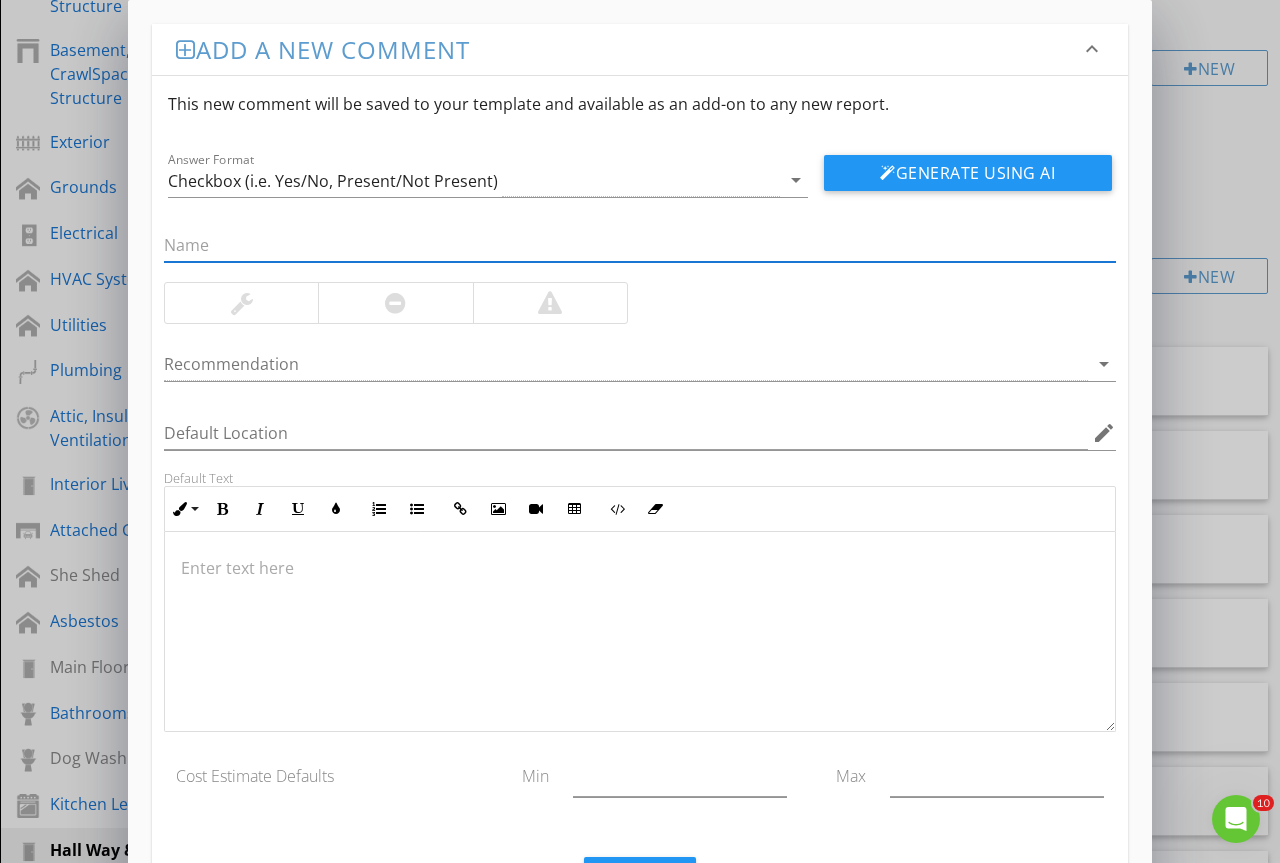 click at bounding box center (640, 245) 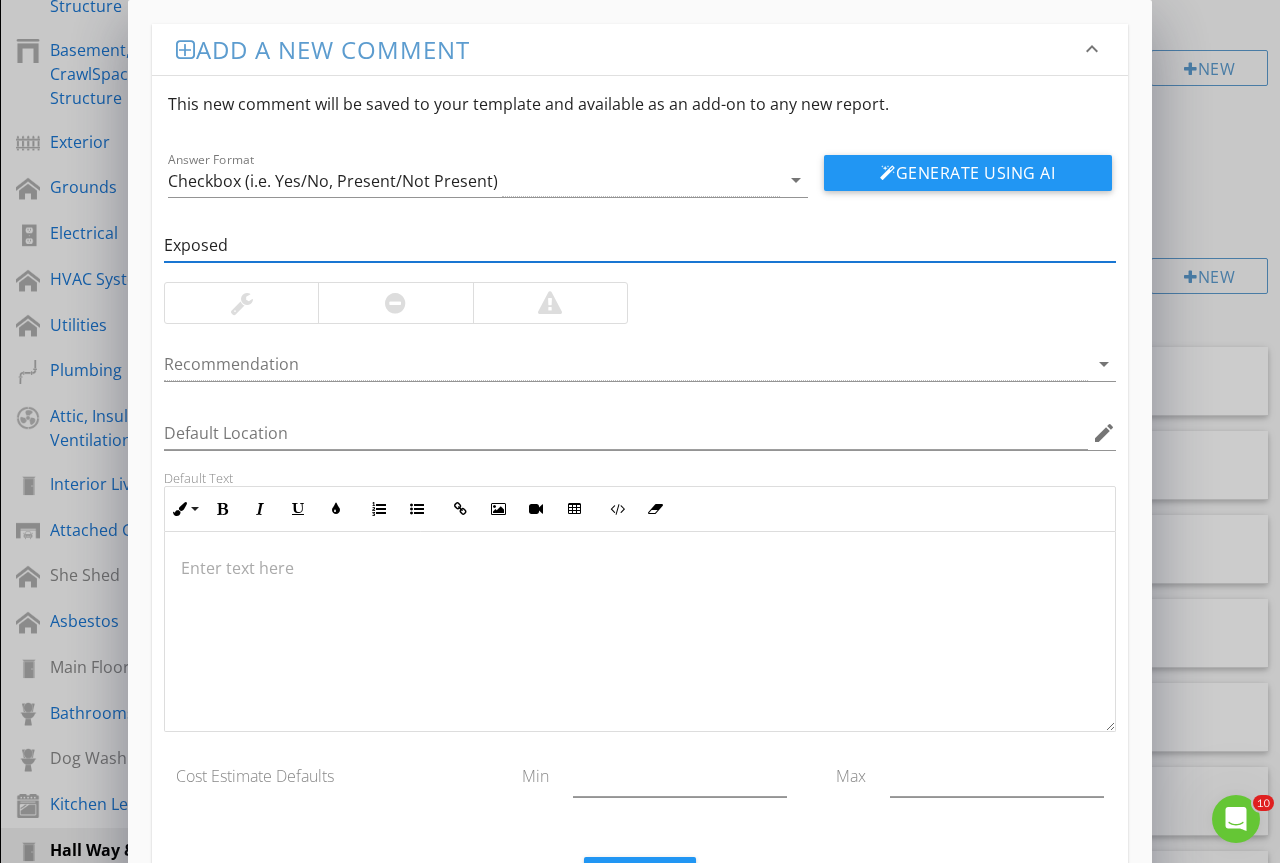 type on "Exposed- Staple" 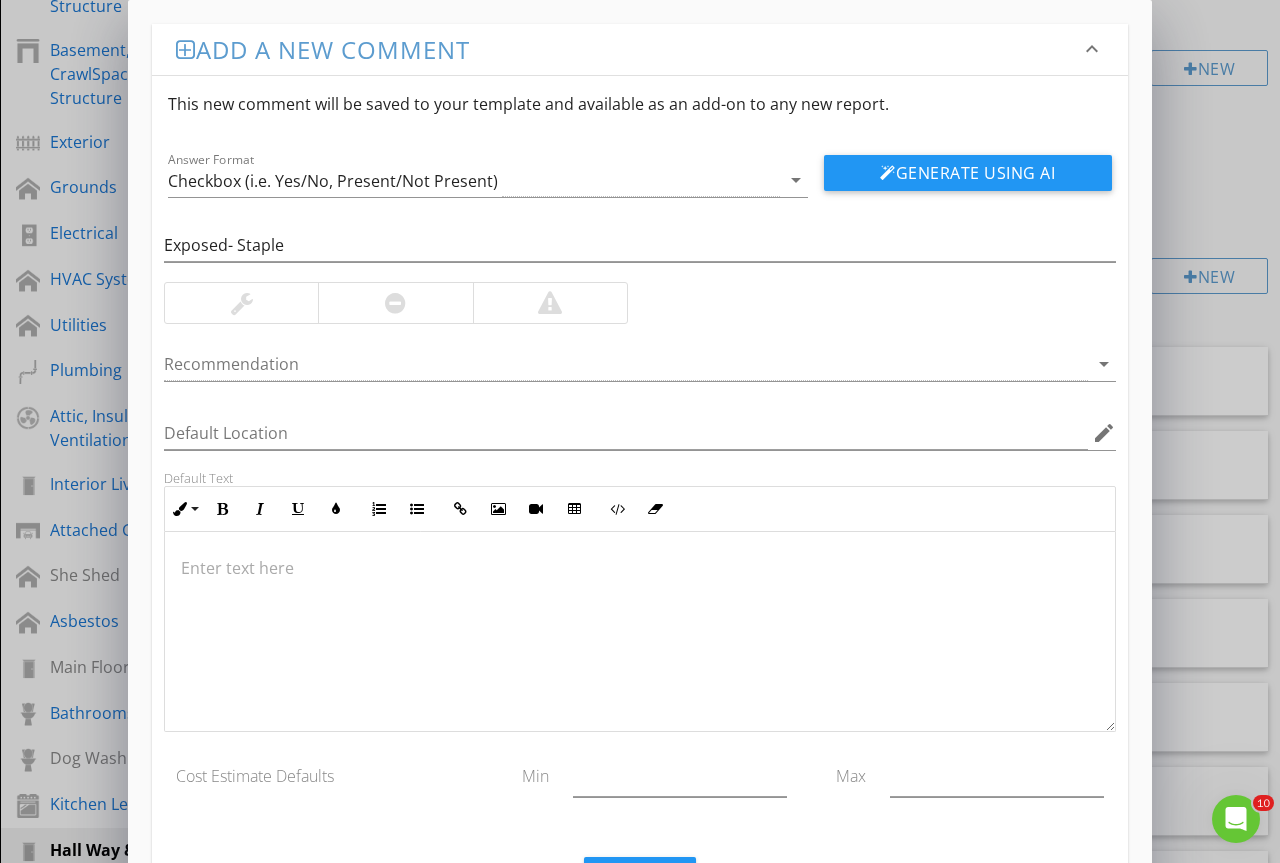 click at bounding box center (241, 303) 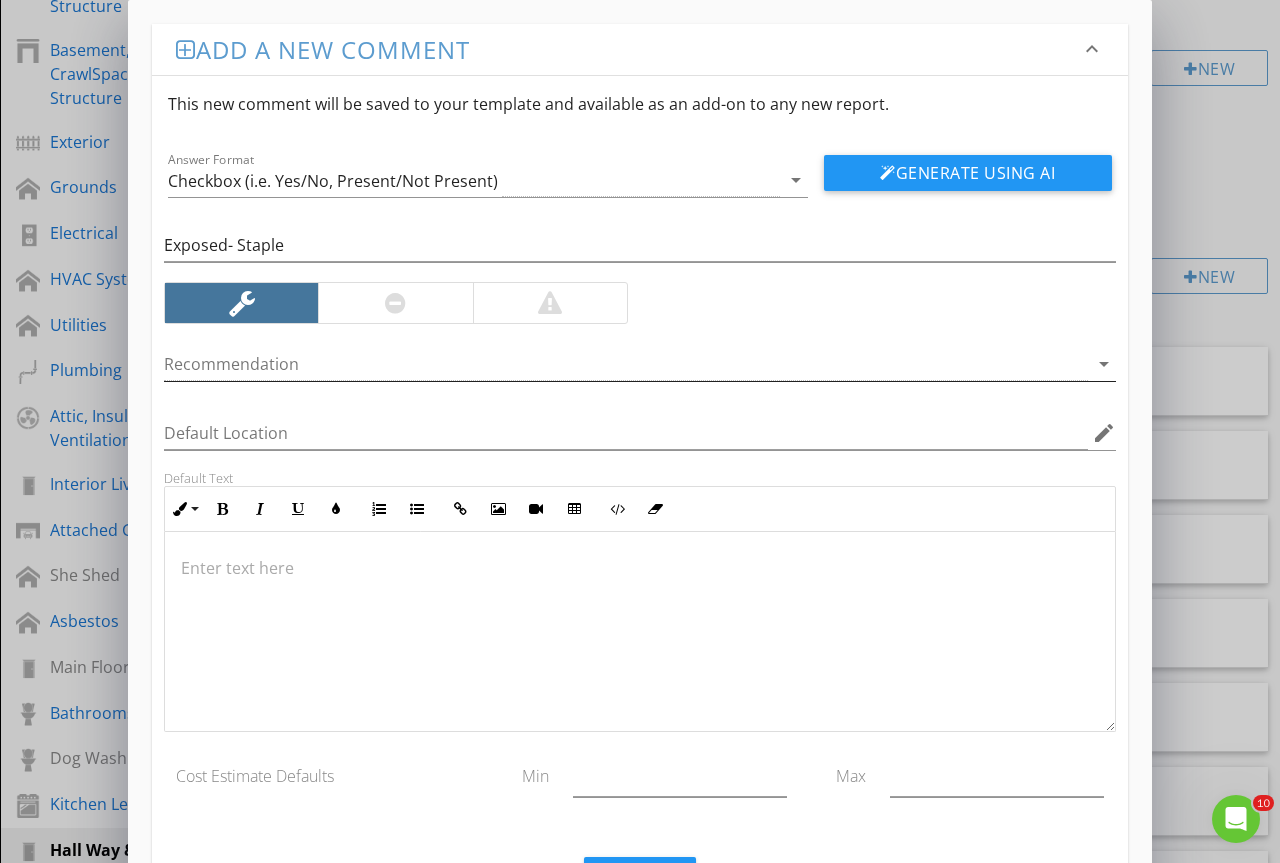 click at bounding box center [626, 364] 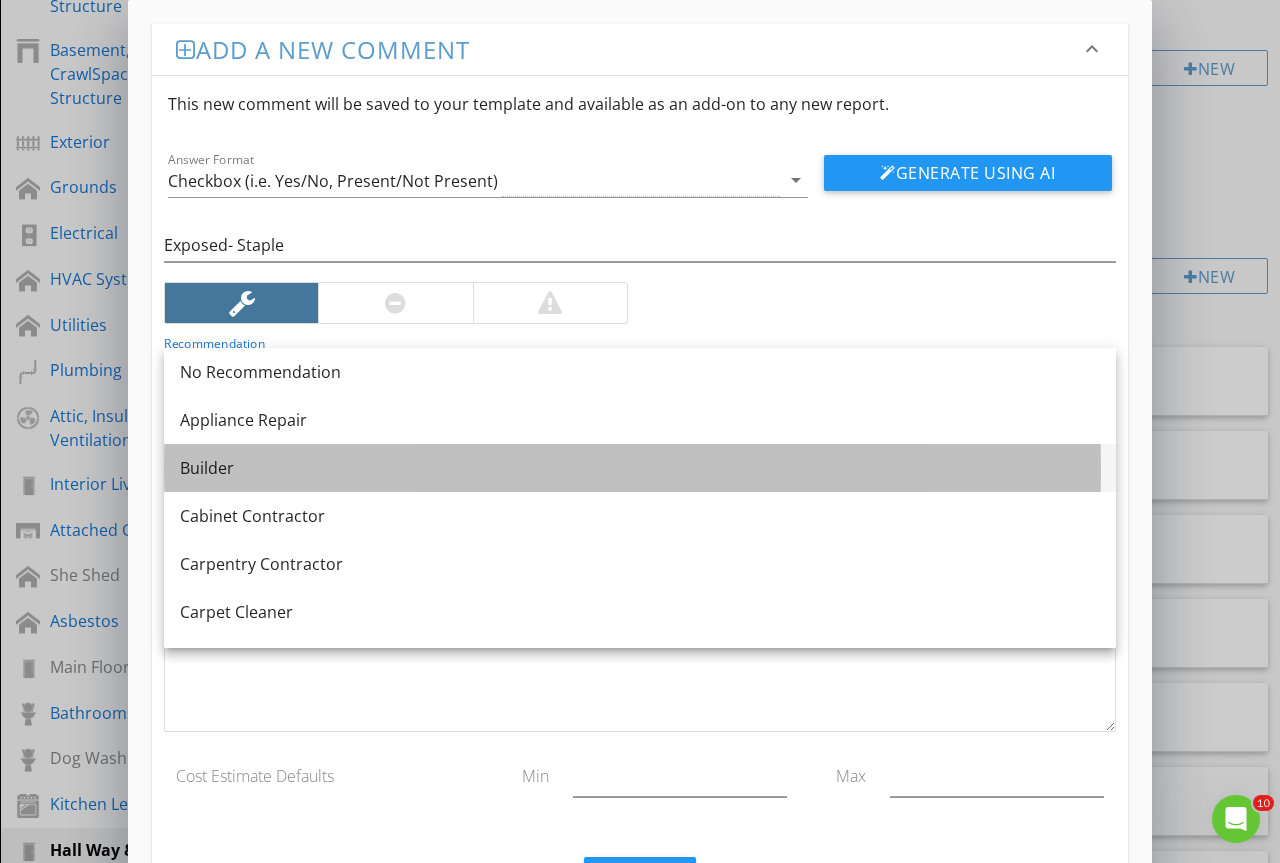 click on "Builder" at bounding box center [640, 468] 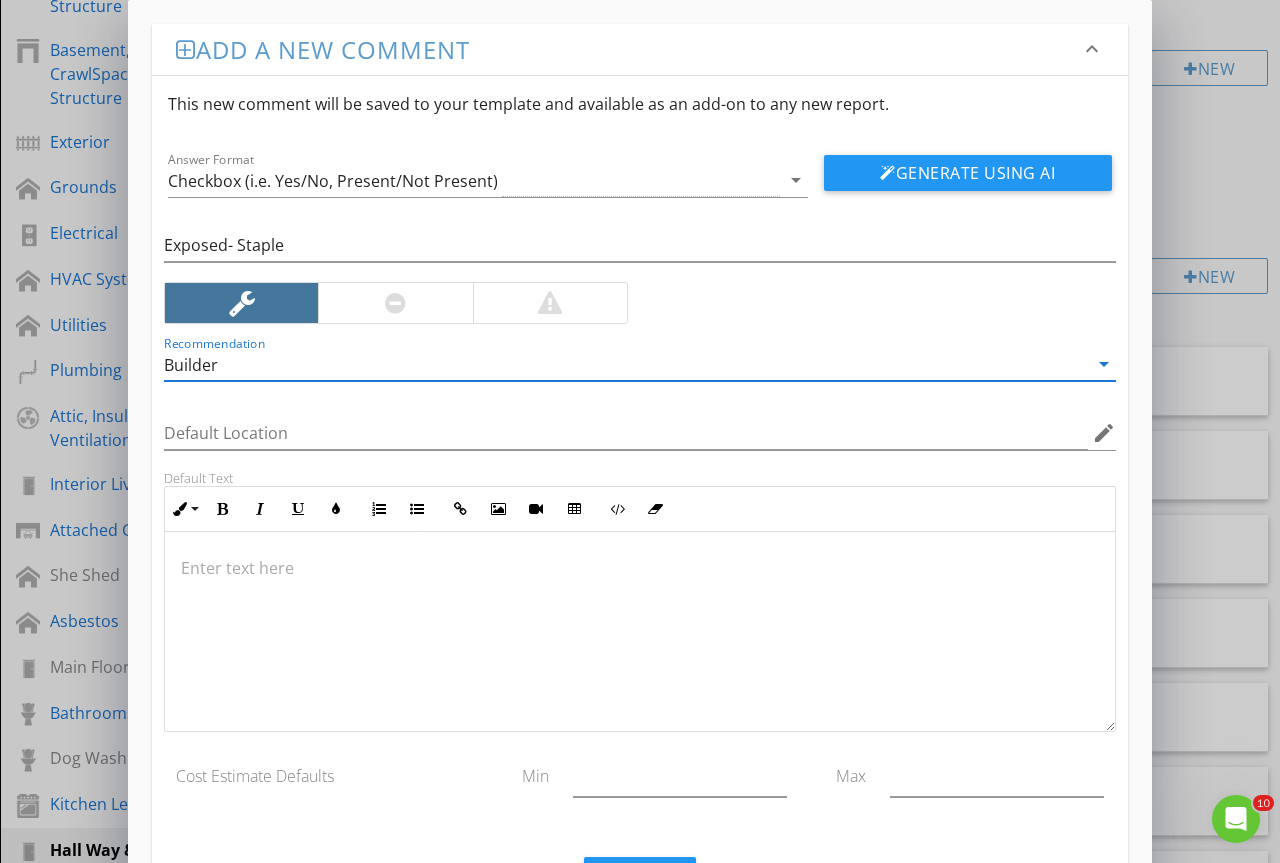 click at bounding box center (640, 632) 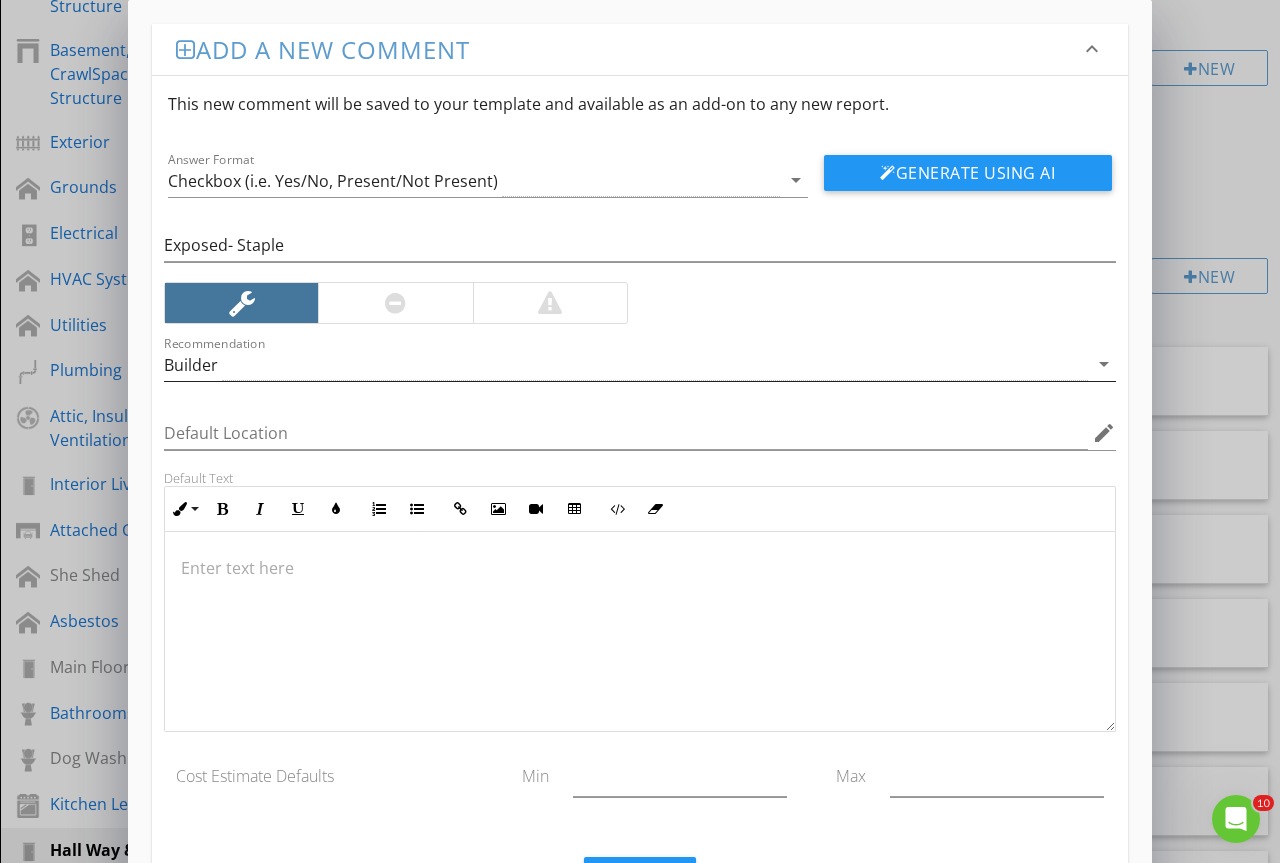 type on "<p>At the time of the inspection I observed an exposed staple.</p><p><br></p><p>Have the builder further evaluate all of the doors for the home and repair or replace as needed.</p>" 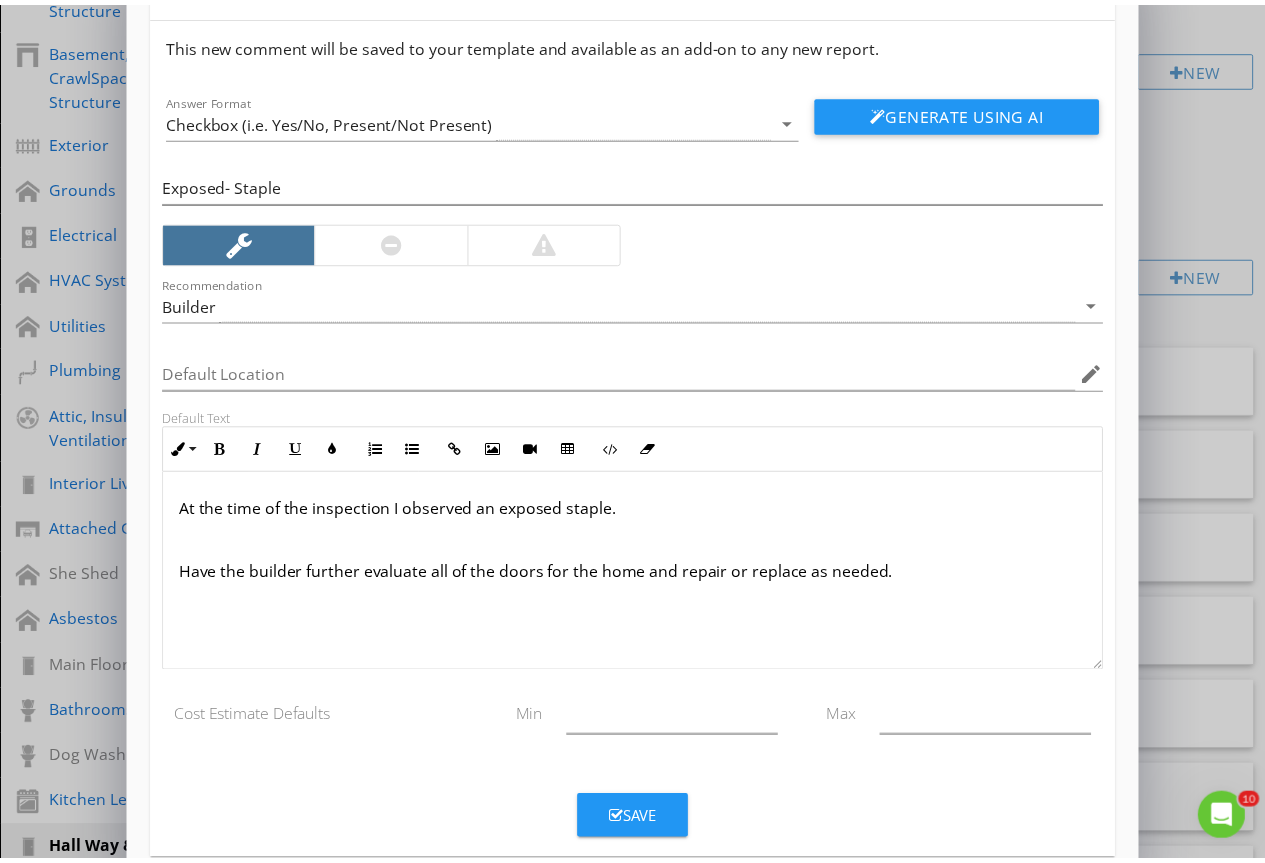 scroll, scrollTop: 94, scrollLeft: 0, axis: vertical 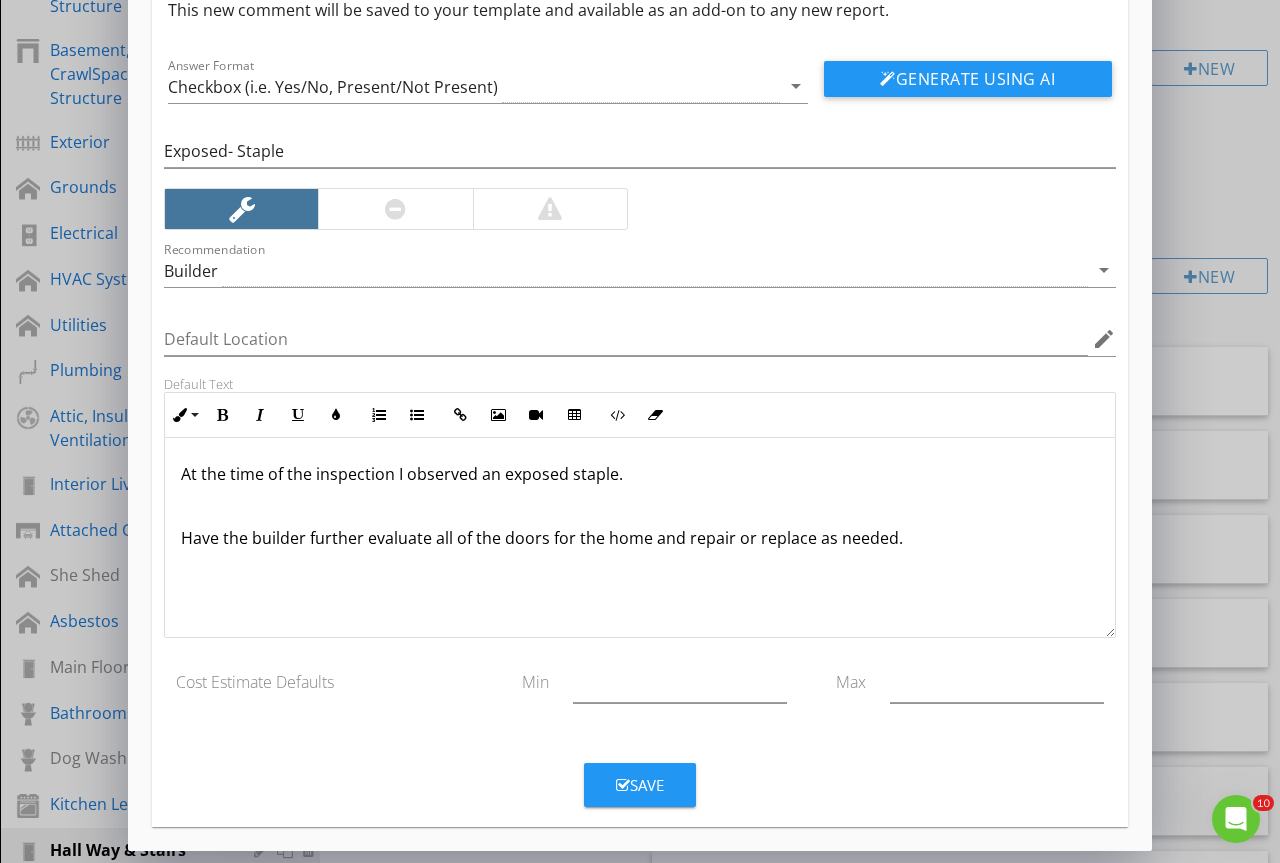 click on "Save" at bounding box center [640, 785] 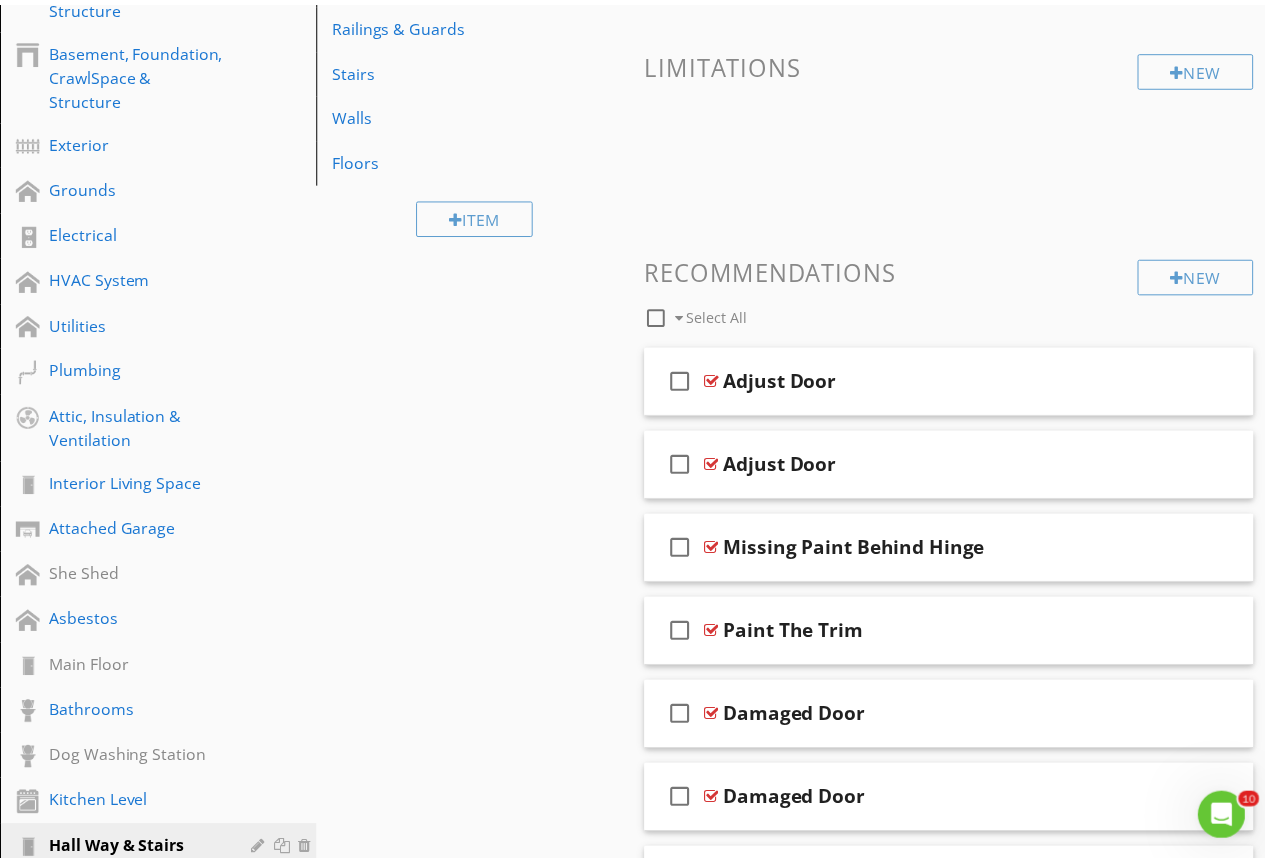 scroll, scrollTop: 0, scrollLeft: 0, axis: both 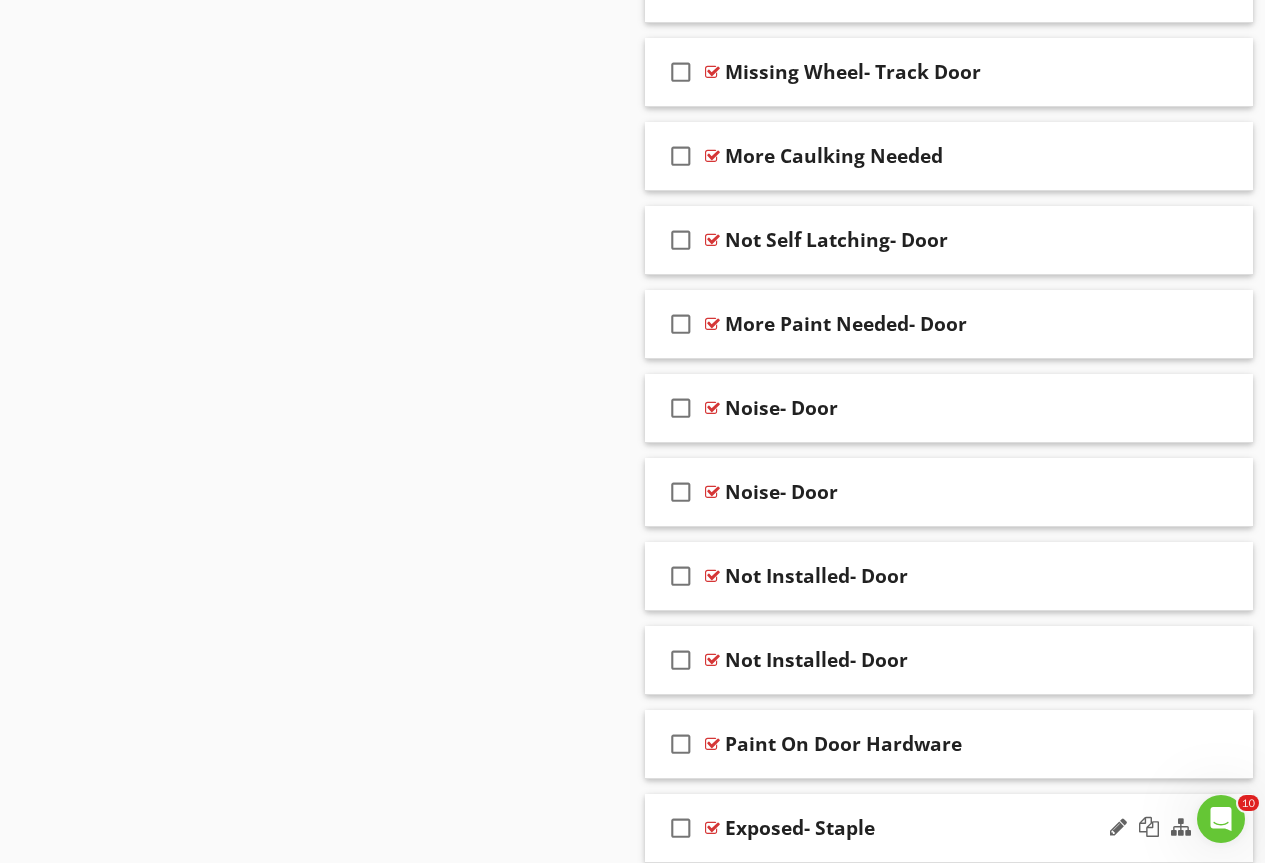 type 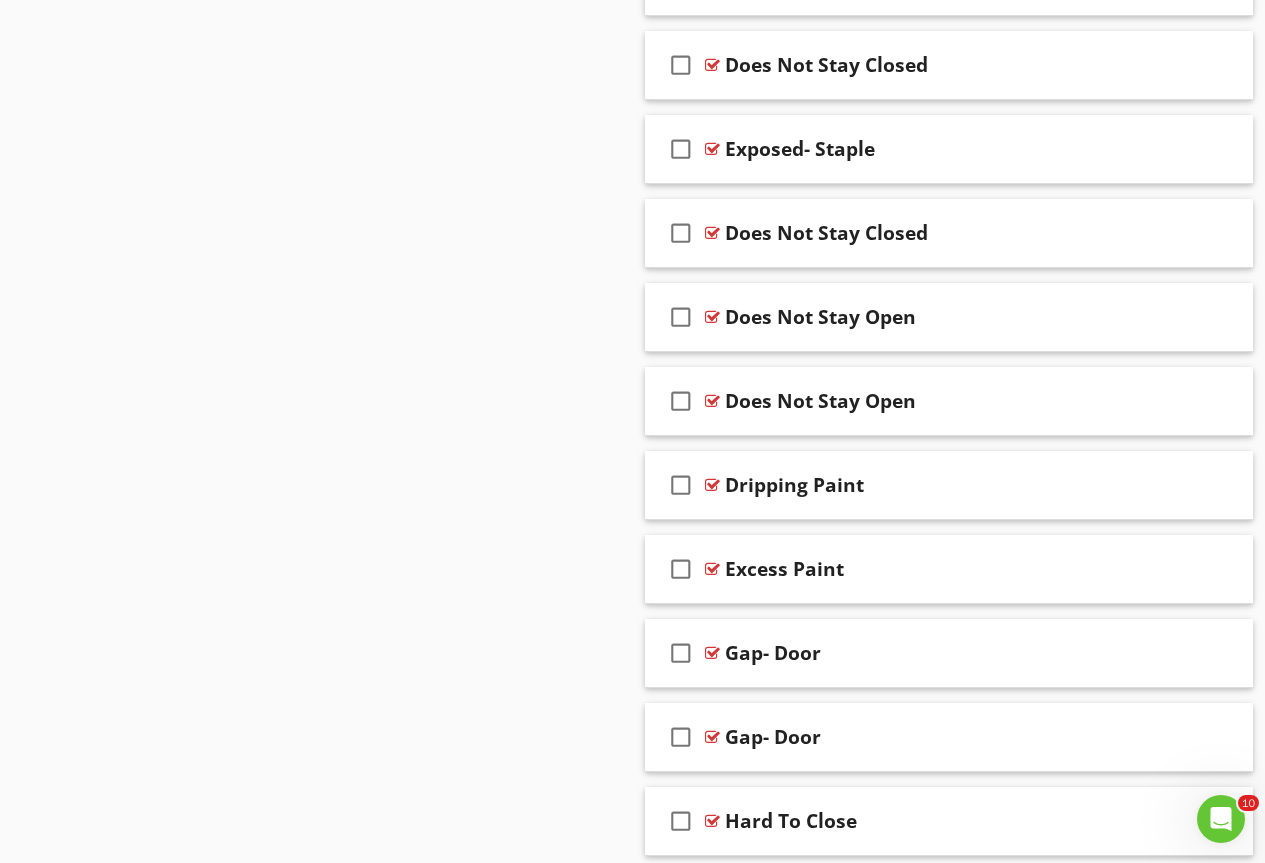 scroll, scrollTop: 2153, scrollLeft: 0, axis: vertical 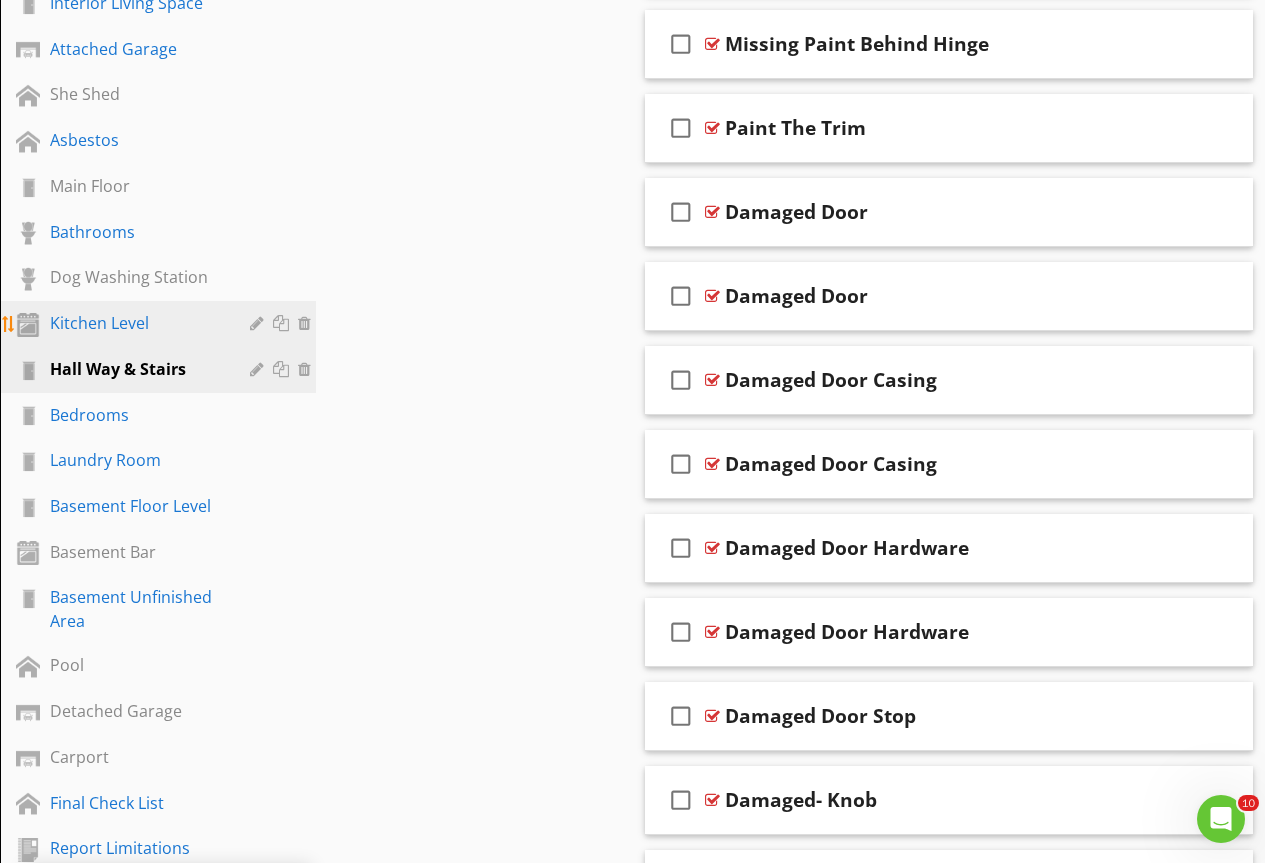 drag, startPoint x: 84, startPoint y: 321, endPoint x: 301, endPoint y: 318, distance: 217.02074 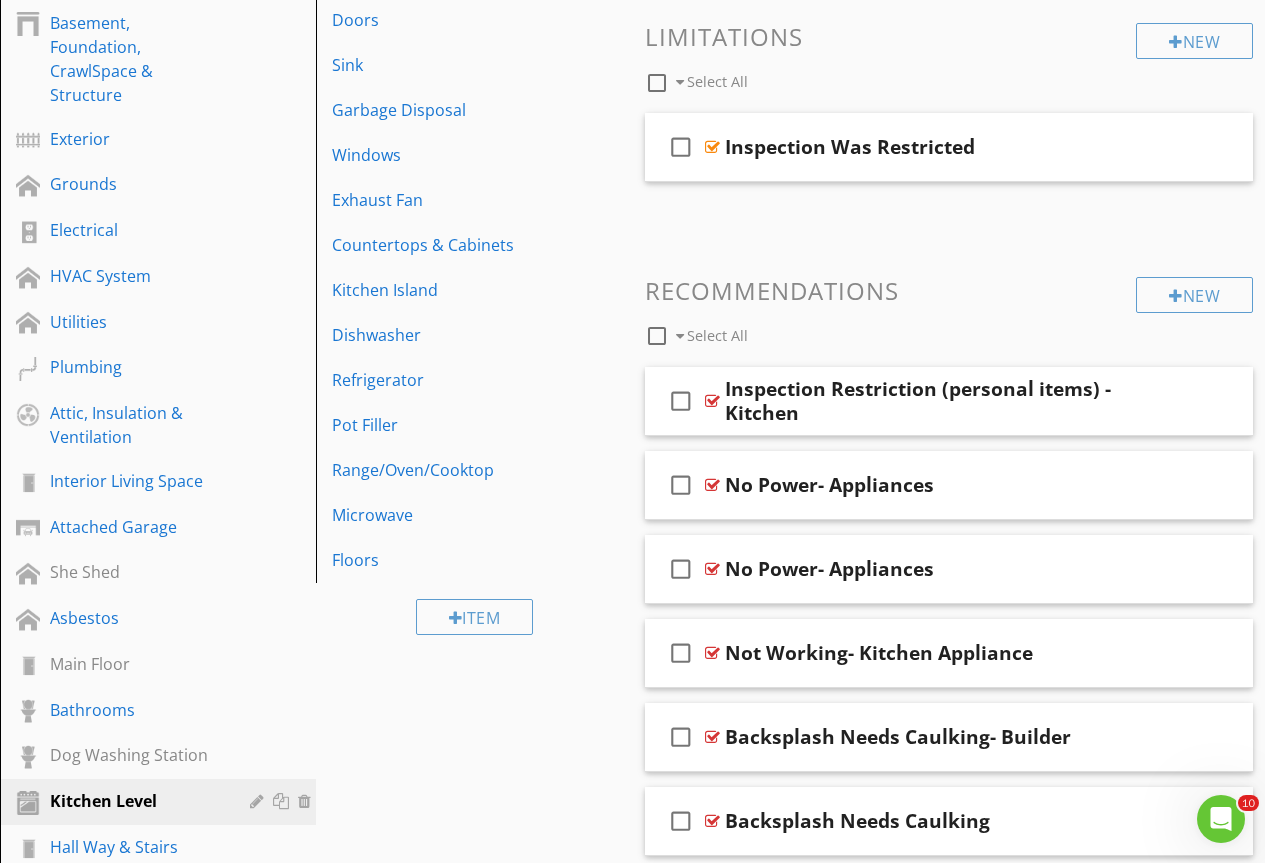 scroll, scrollTop: 236, scrollLeft: 0, axis: vertical 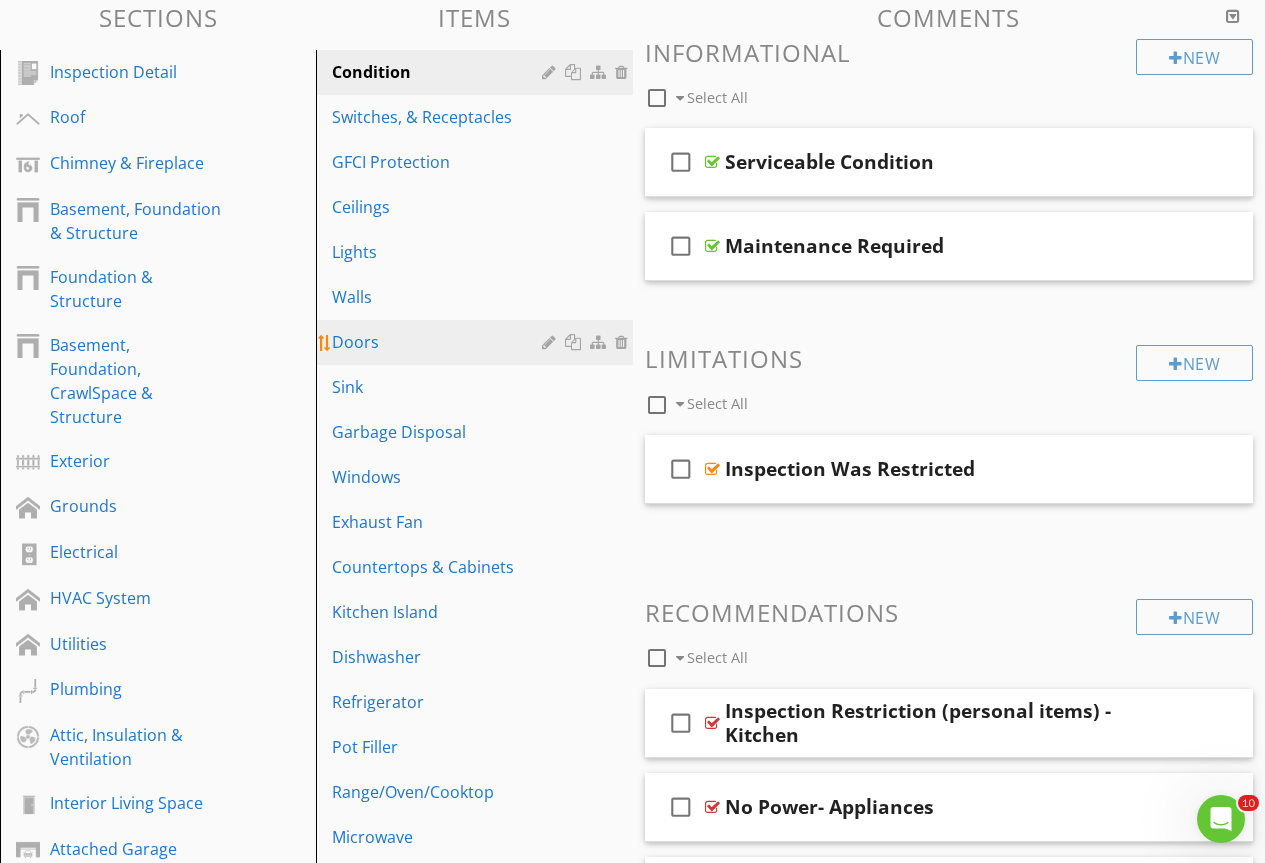 click on "Doors" at bounding box center [477, 342] 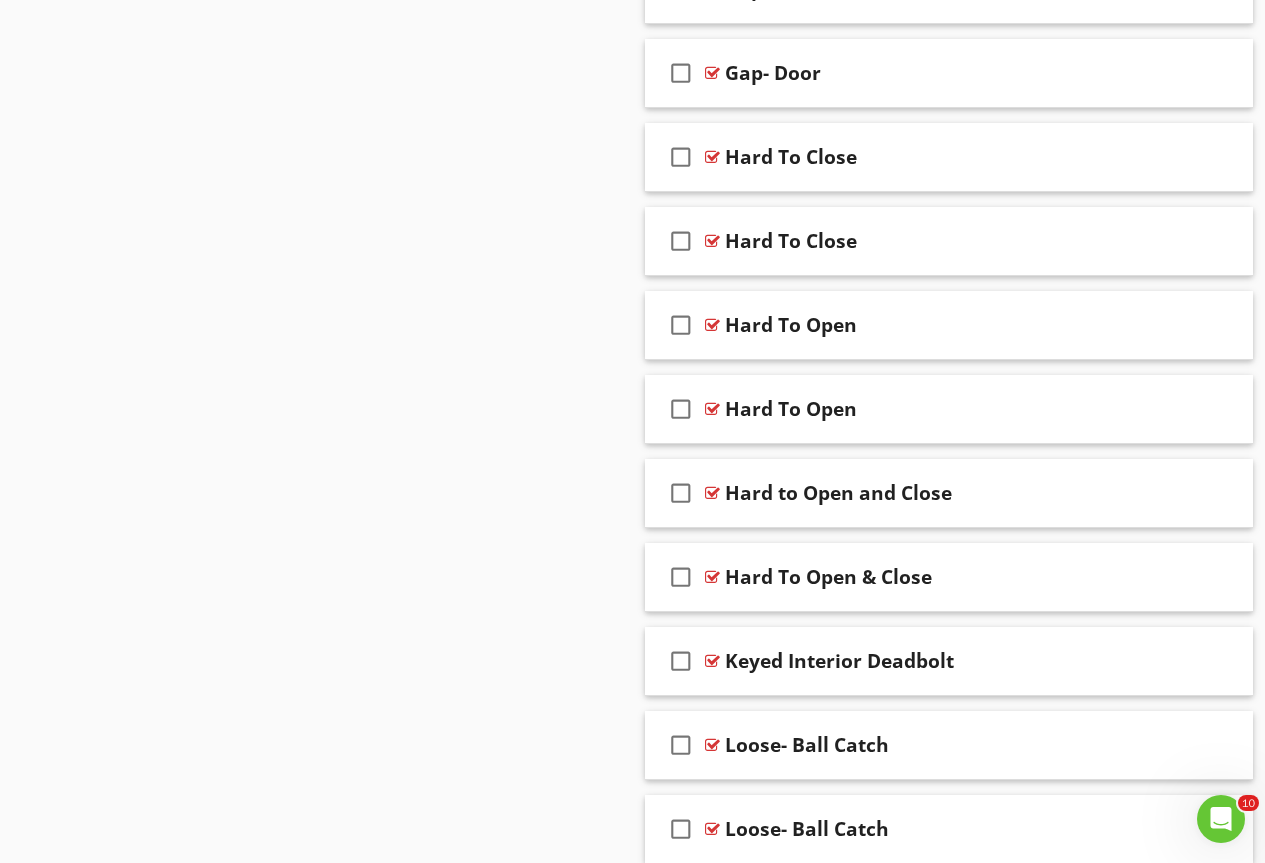 scroll, scrollTop: 2638, scrollLeft: 0, axis: vertical 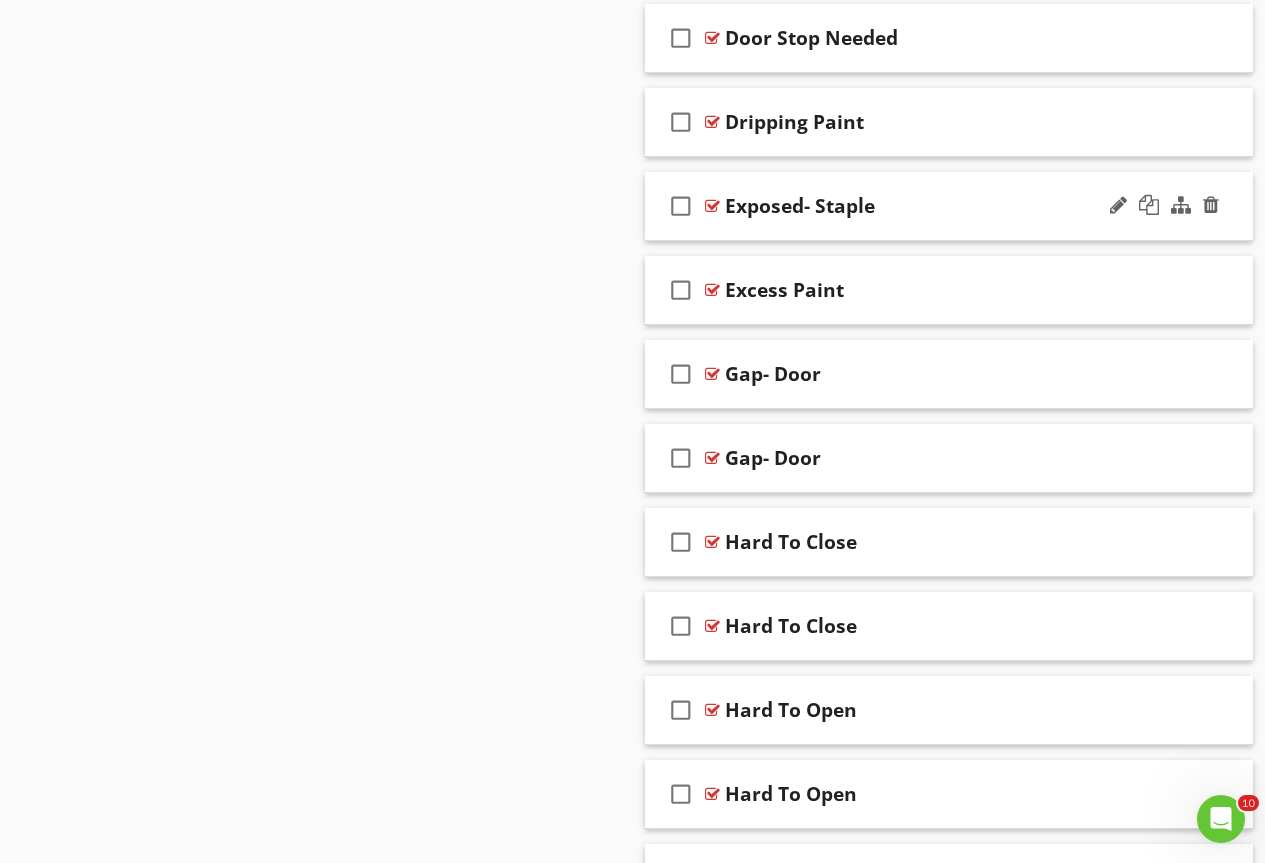 type 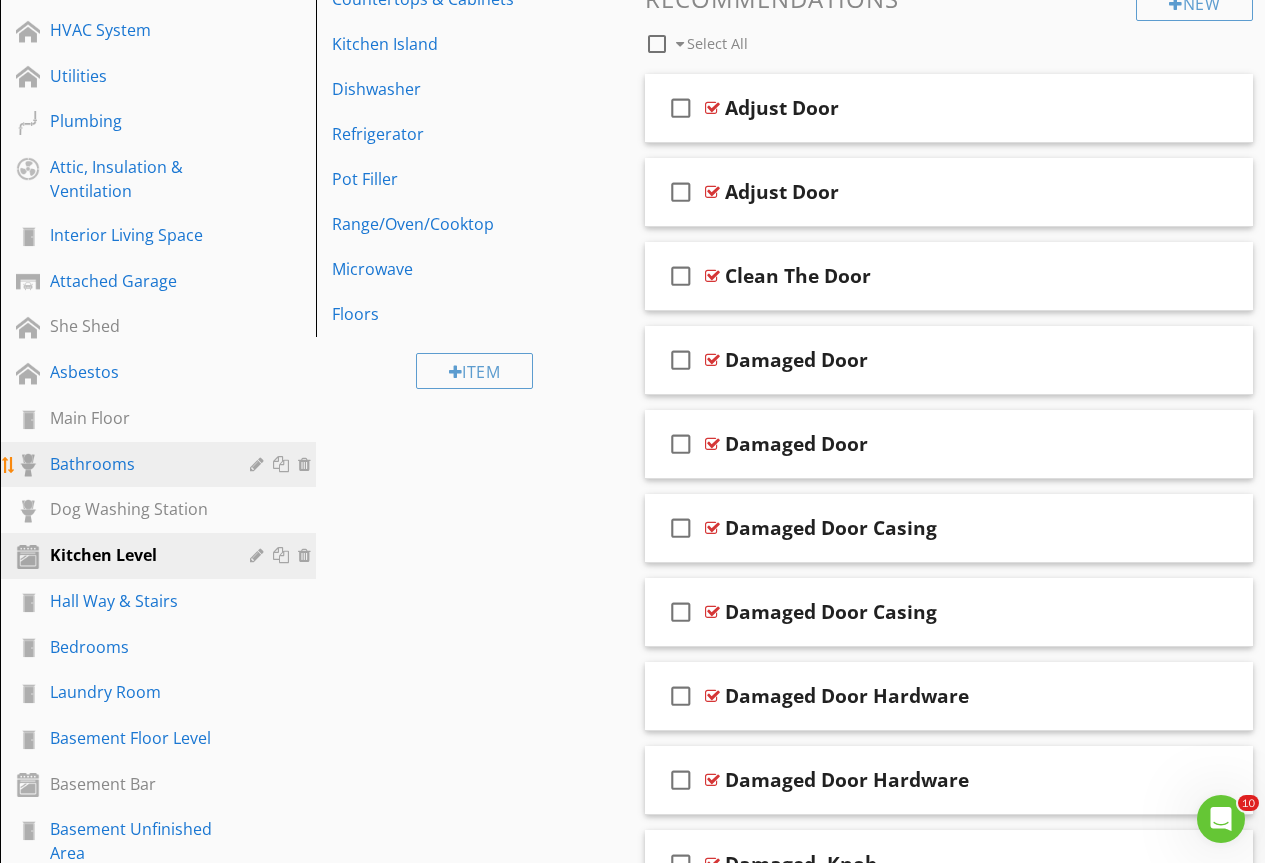 scroll, scrollTop: 840, scrollLeft: 0, axis: vertical 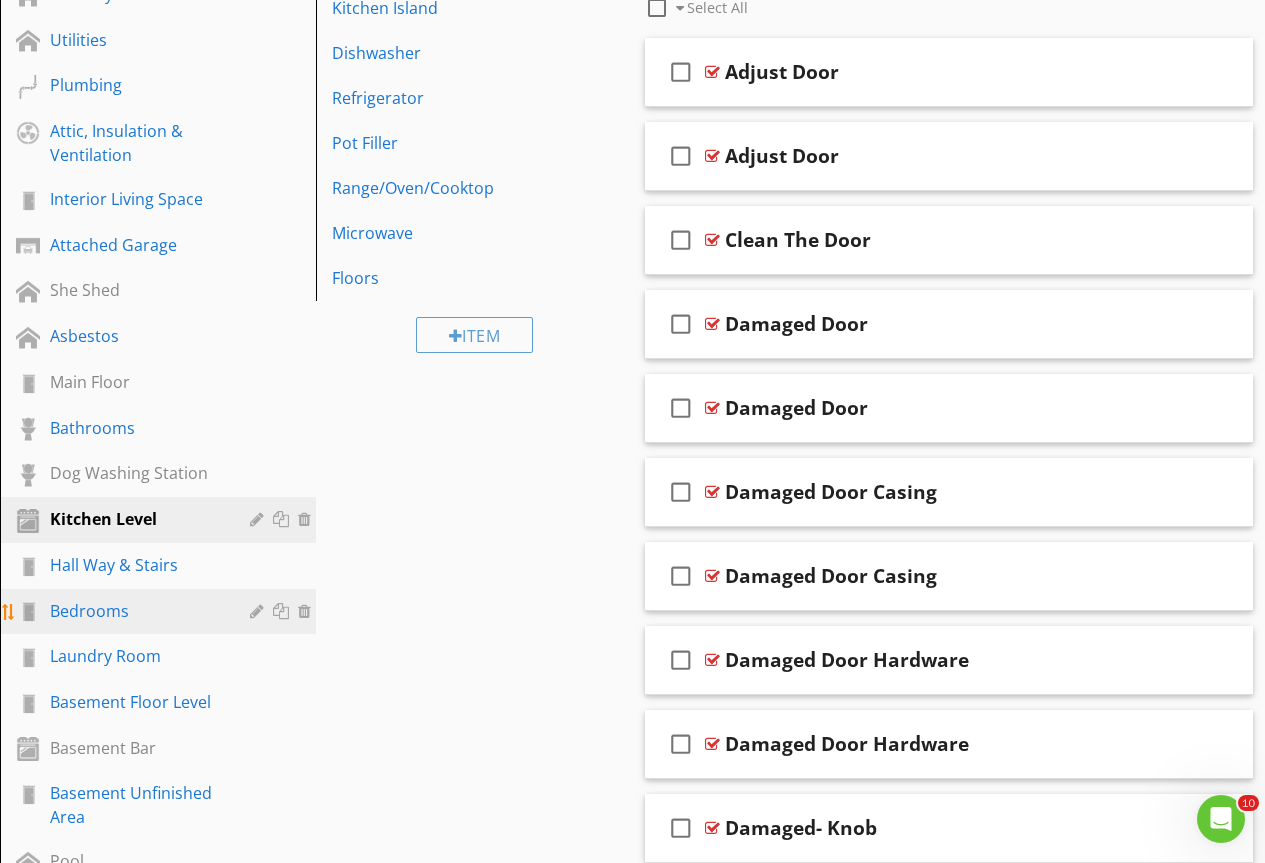 click on "Bedrooms" at bounding box center [135, 611] 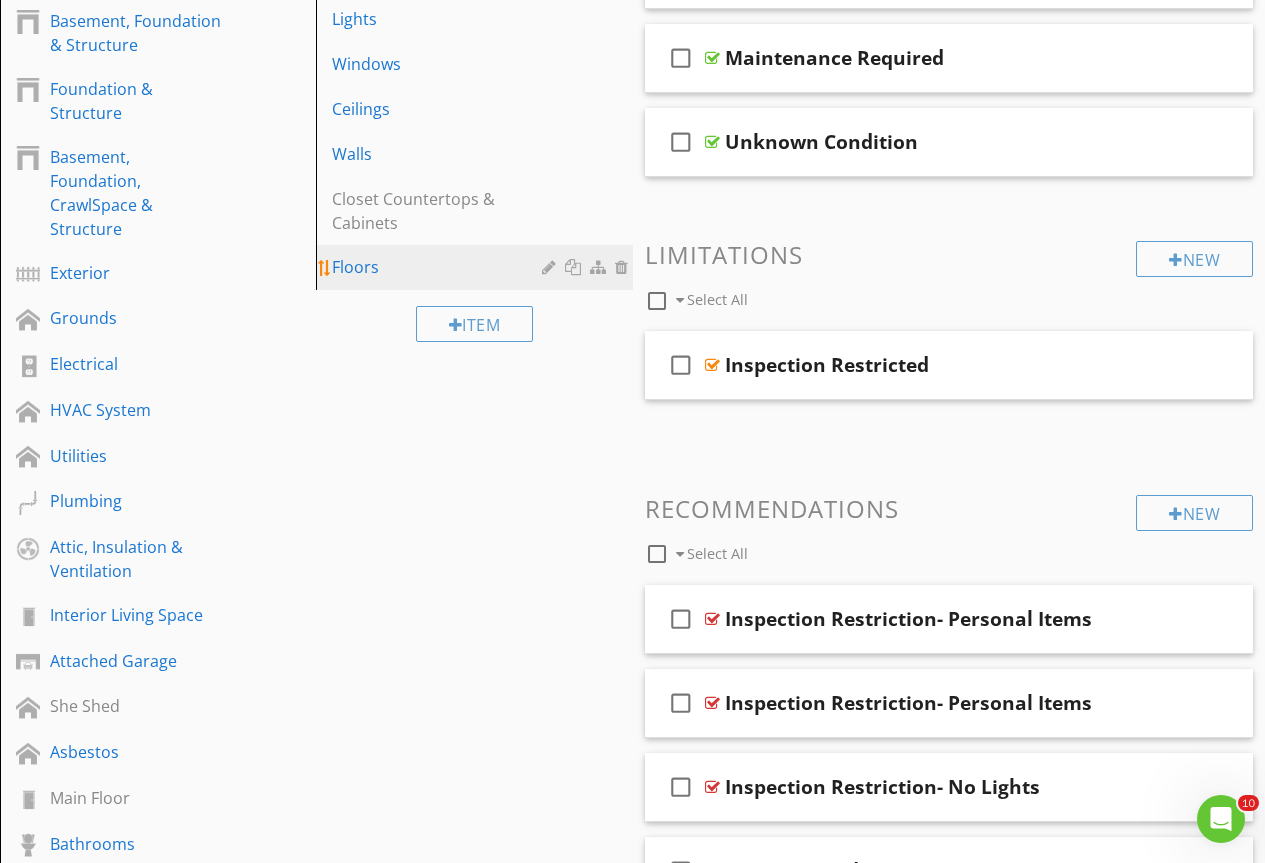 scroll, scrollTop: 140, scrollLeft: 0, axis: vertical 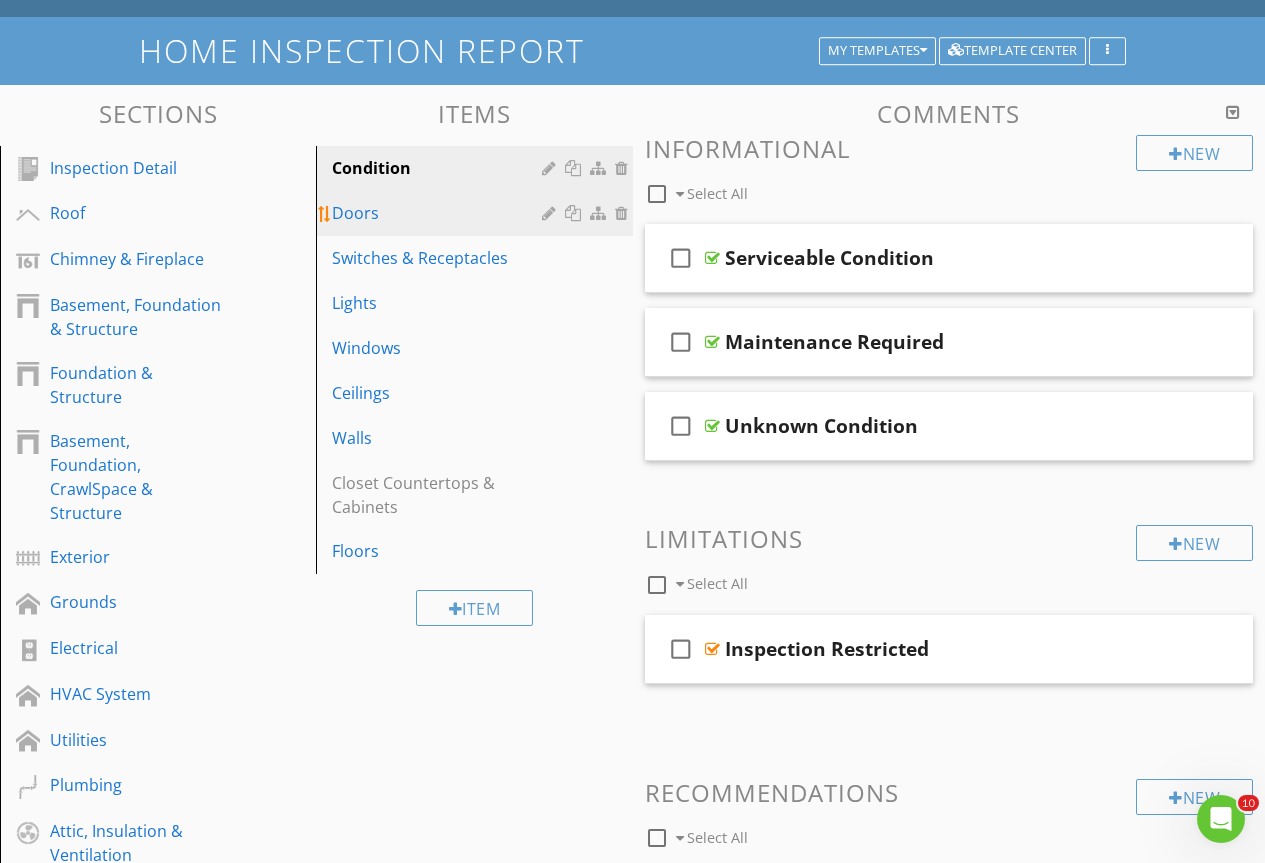 click on "Doors" at bounding box center [439, 213] 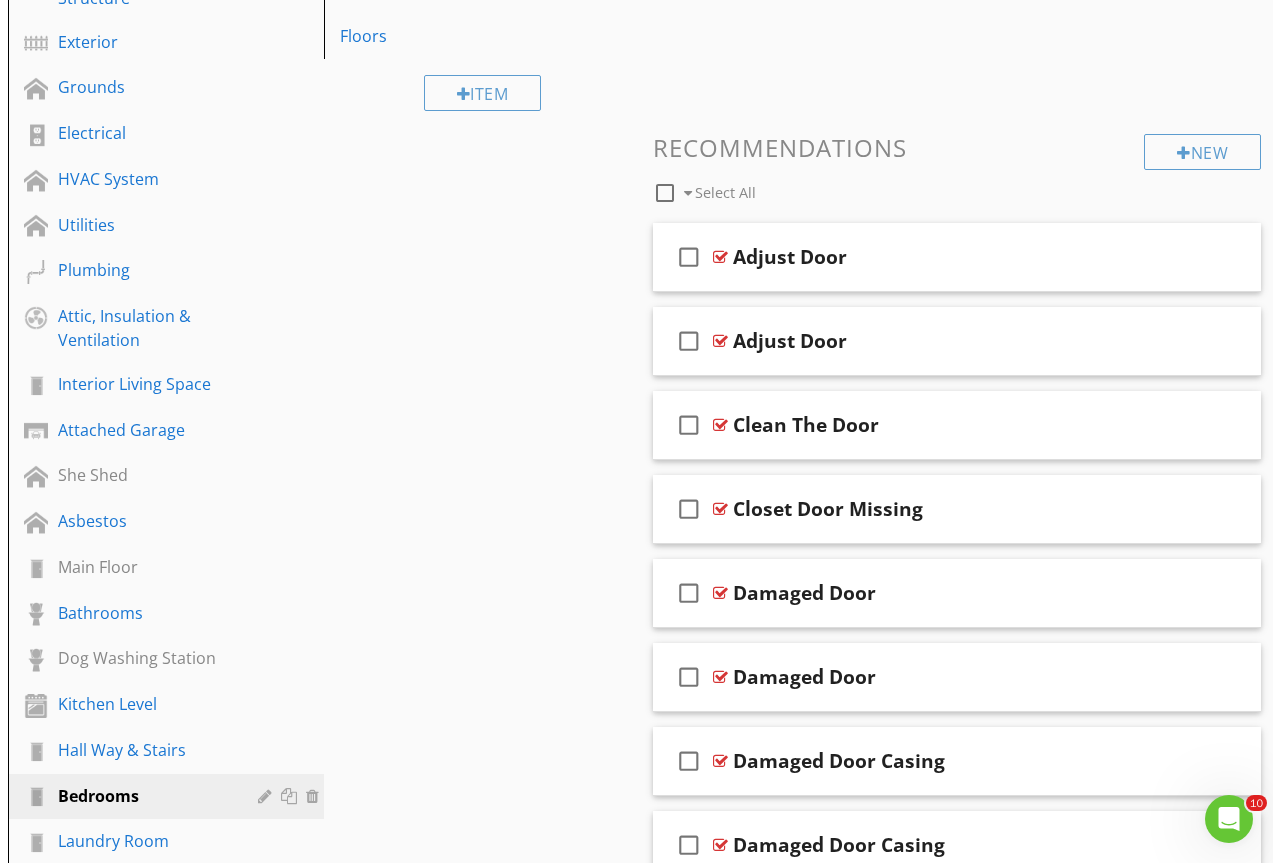 scroll, scrollTop: 491, scrollLeft: 0, axis: vertical 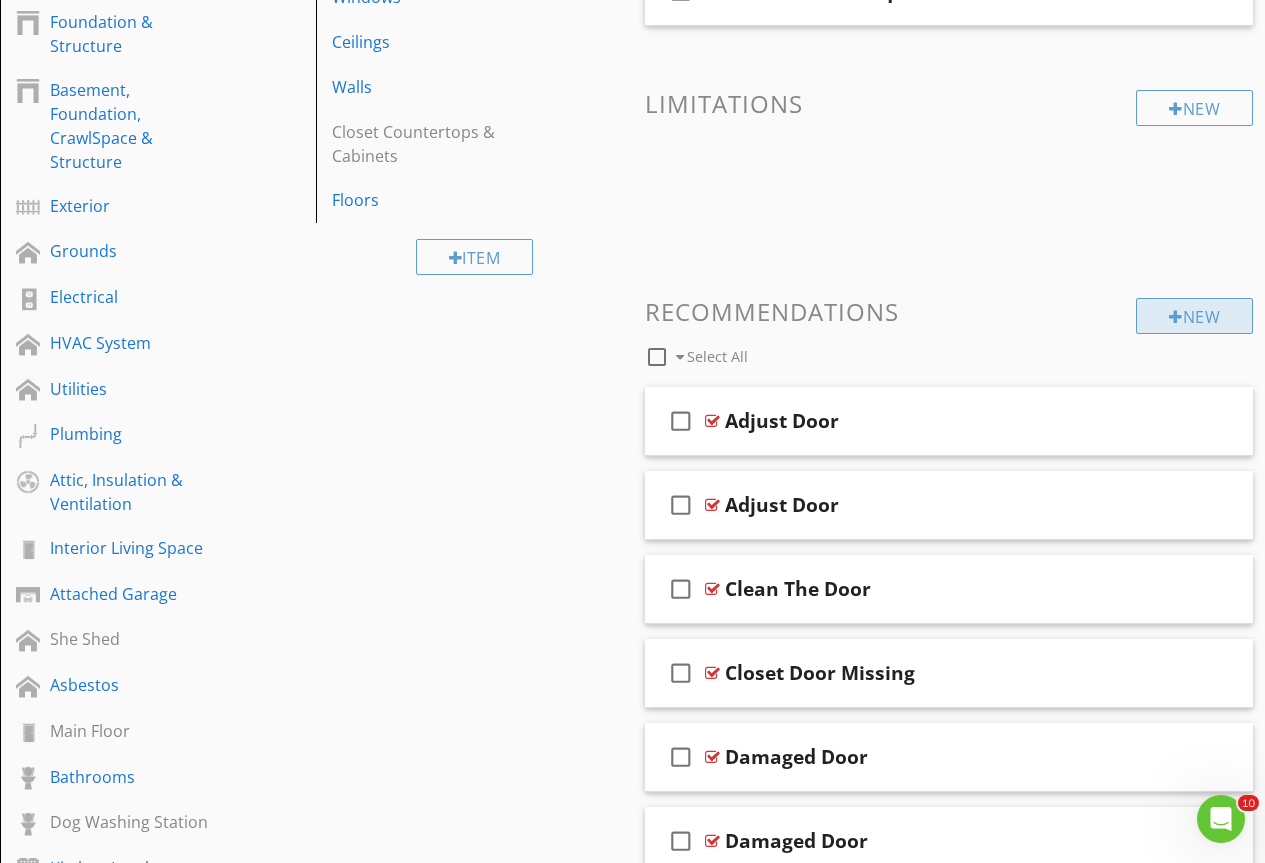 click on "New" at bounding box center (1194, 316) 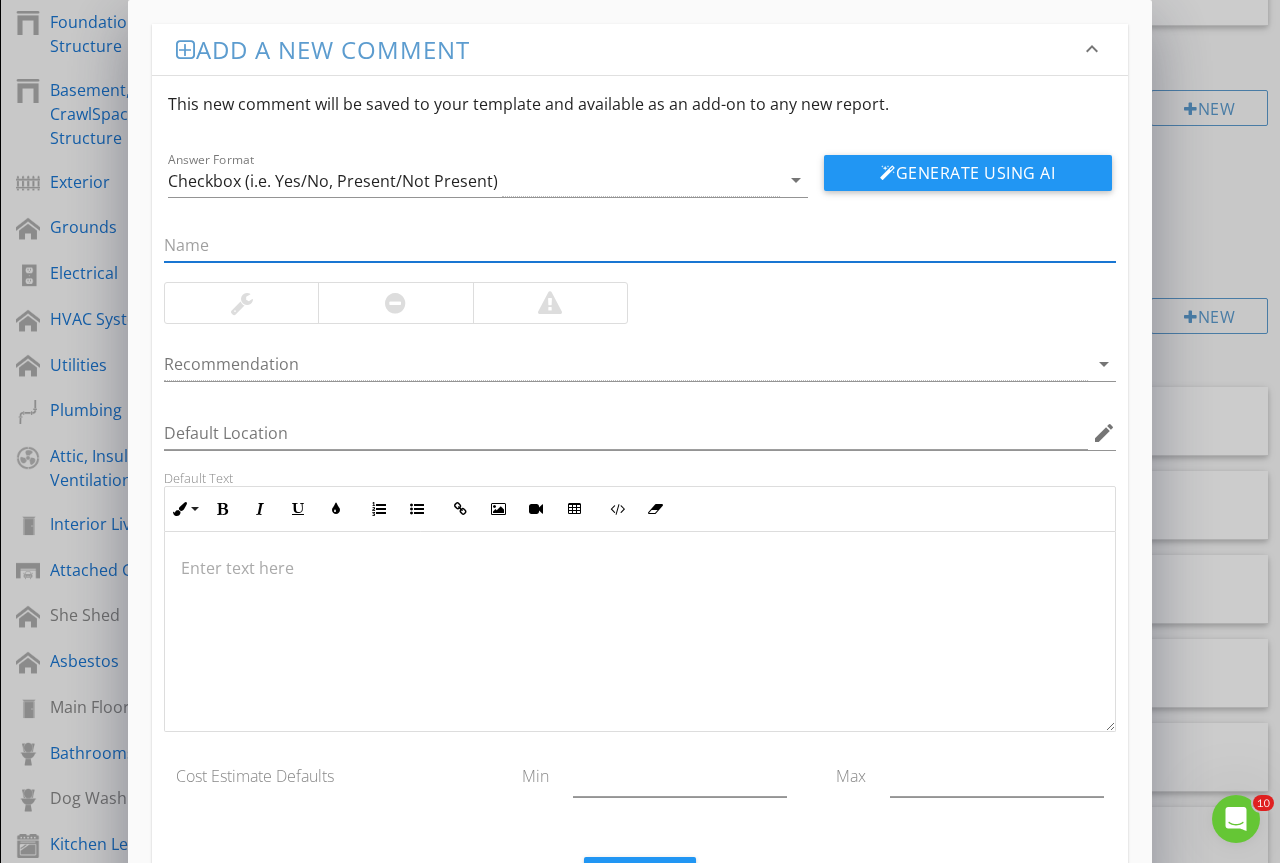 click at bounding box center [640, 245] 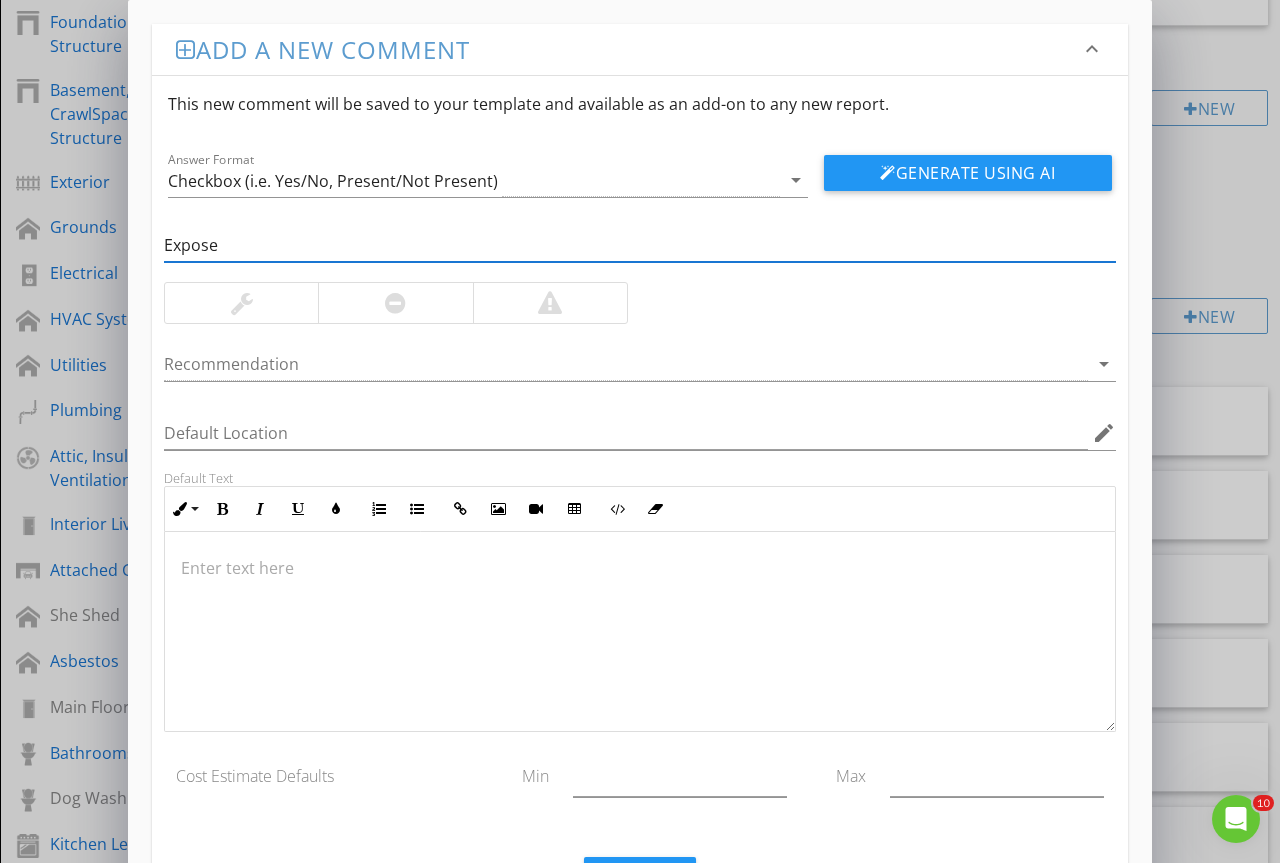 type on "Exposed- Staple" 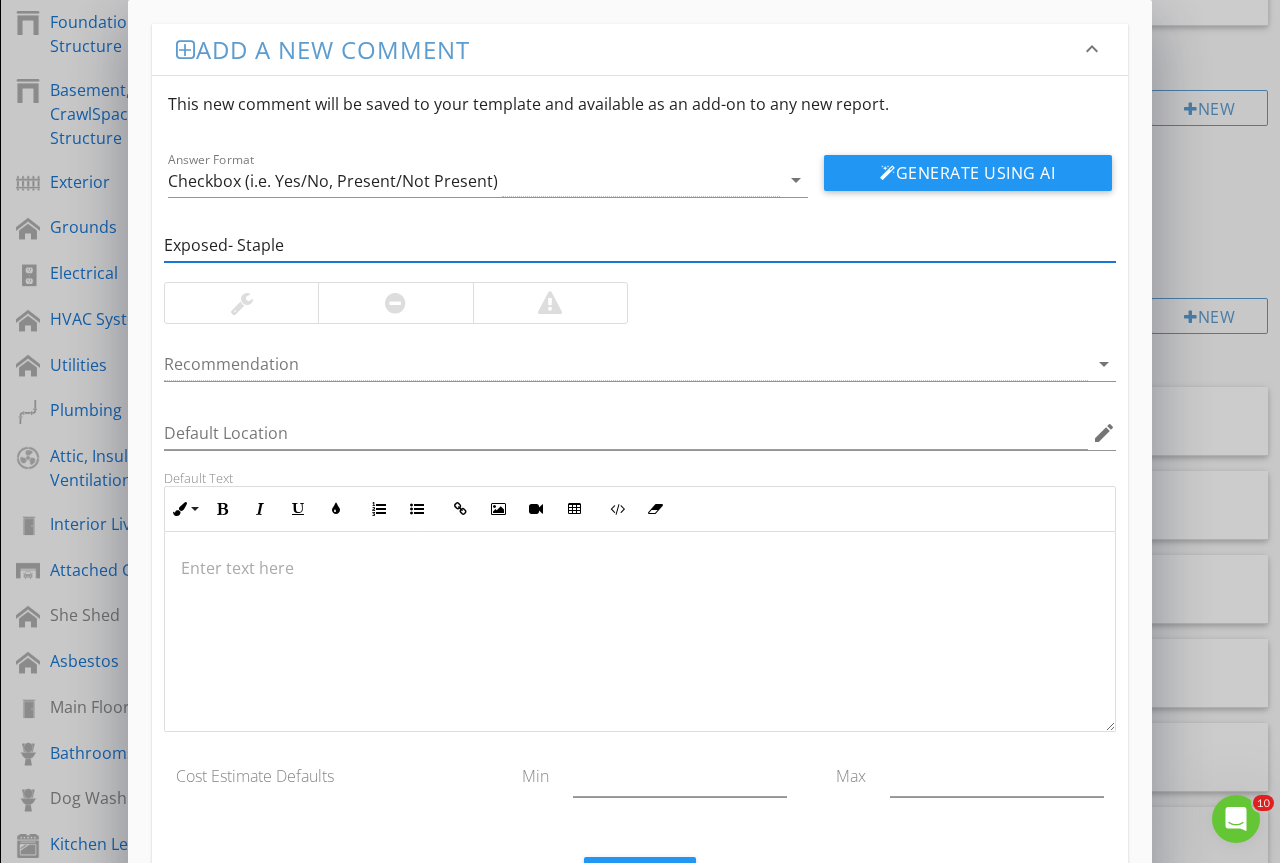 click at bounding box center (241, 303) 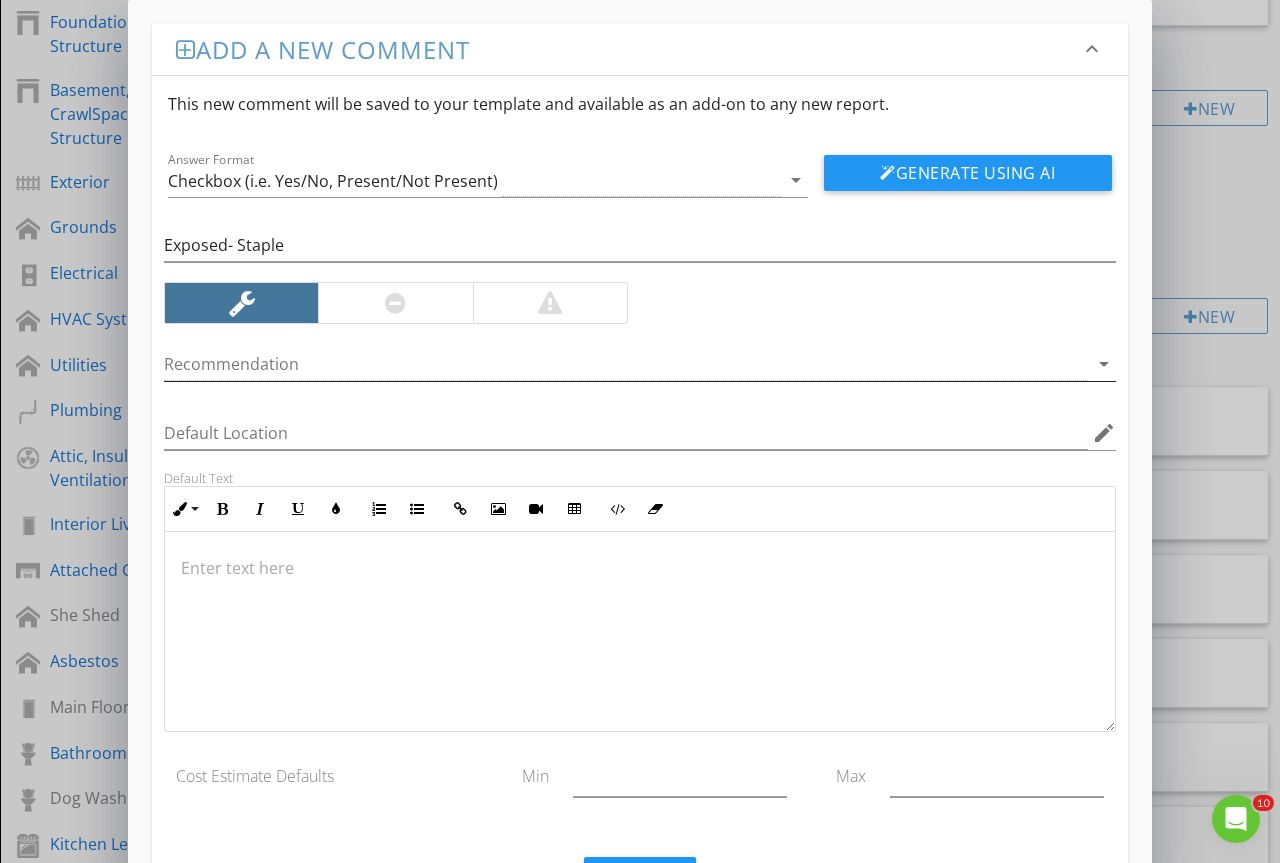 click at bounding box center (626, 364) 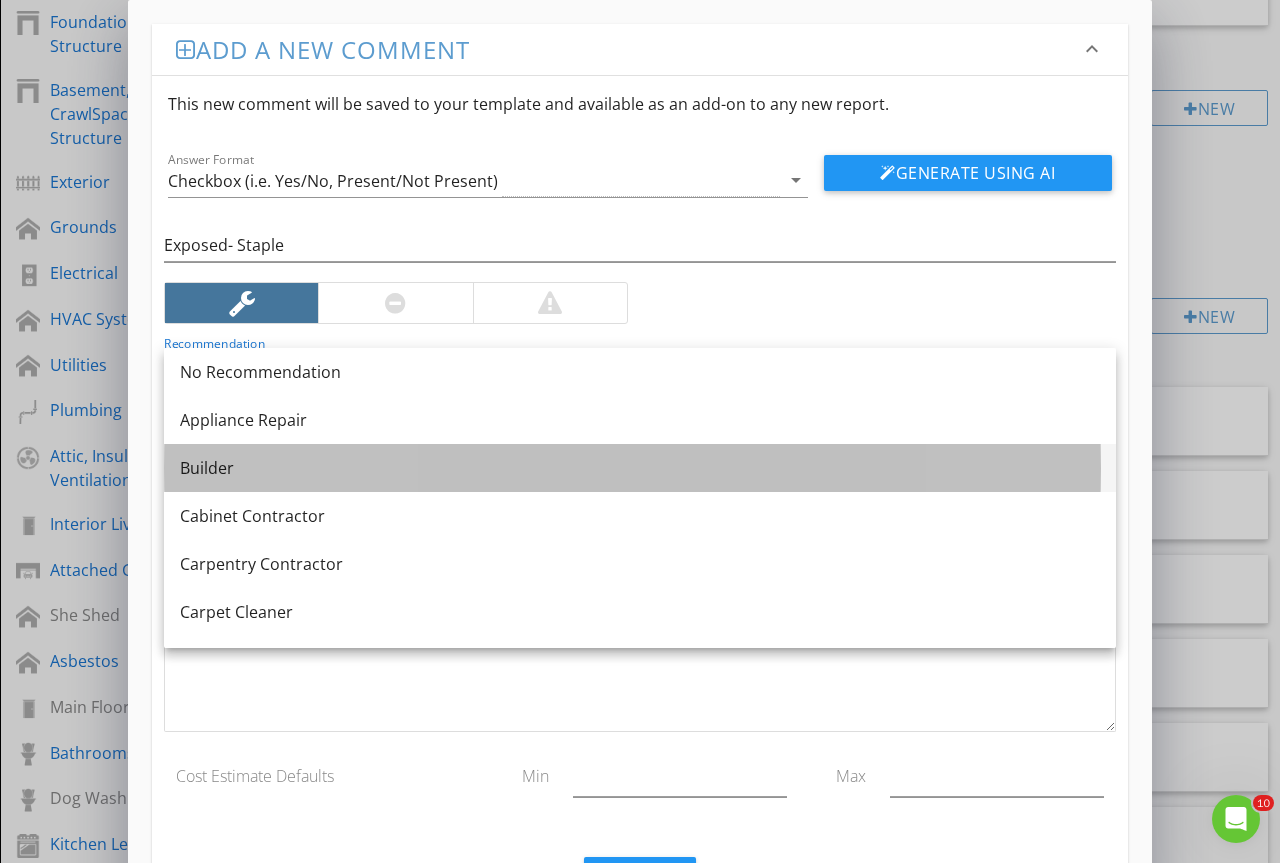 click on "Builder" at bounding box center [640, 468] 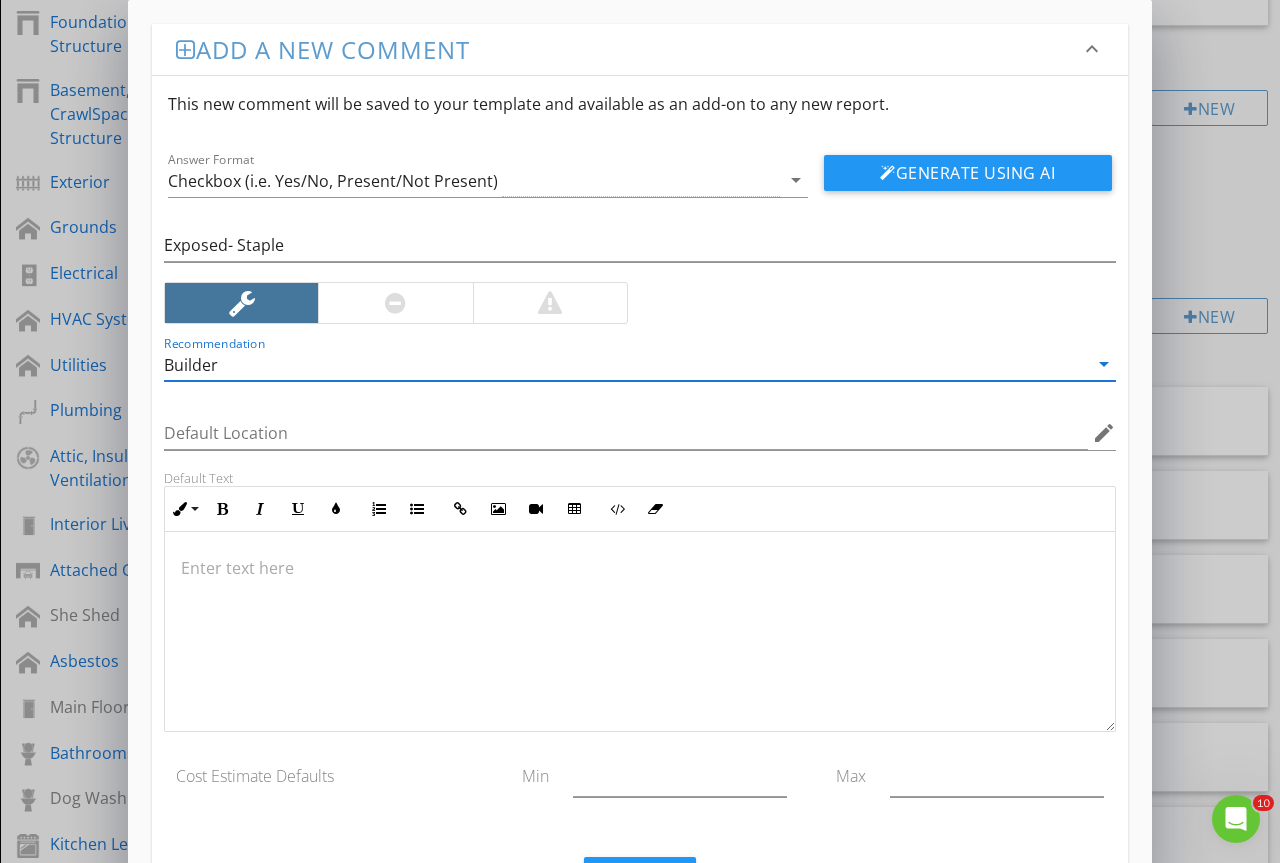 click at bounding box center (640, 632) 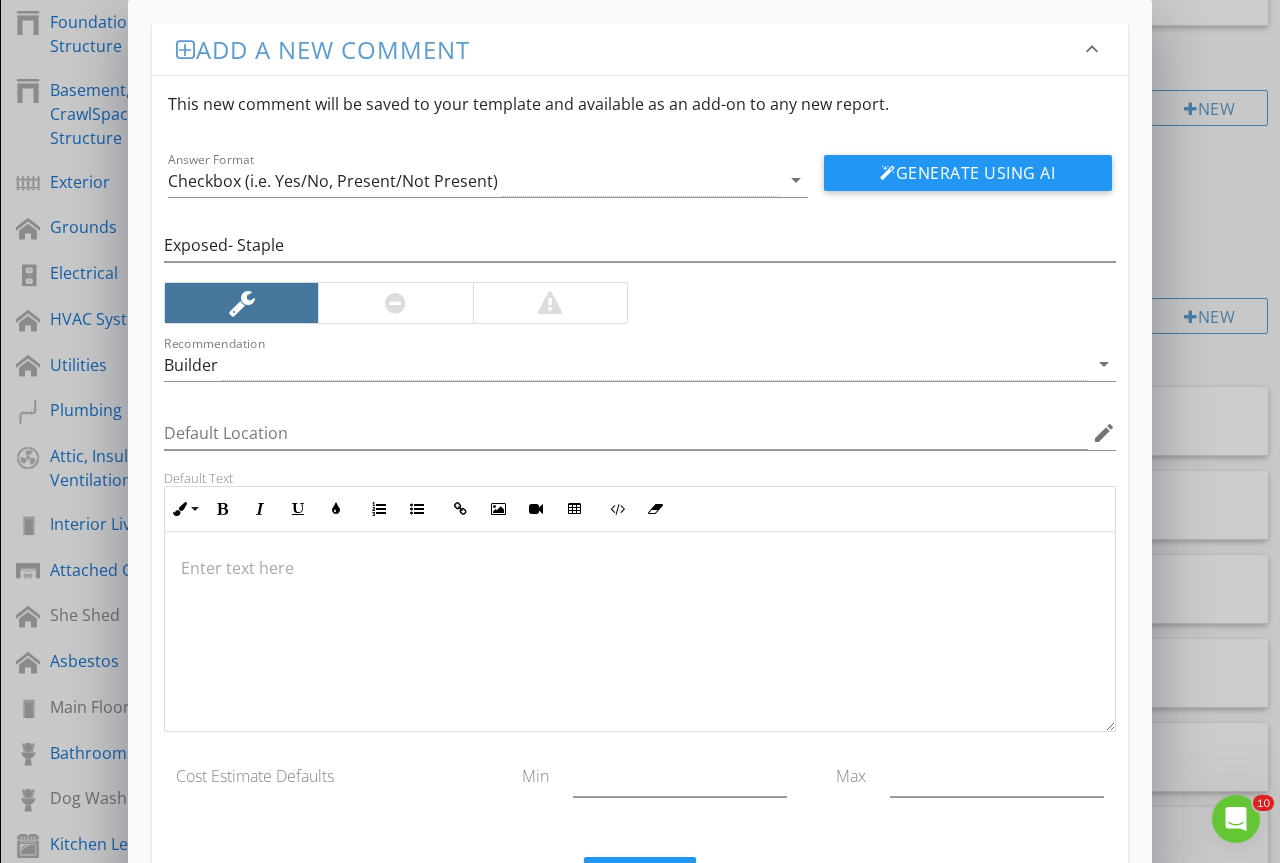 type on "<p>At the time of the inspection I observed an exposed staple.</p><p><br></p><p>Have the builder further evaluate all of the doors for the home and repair or replace as needed.</p>" 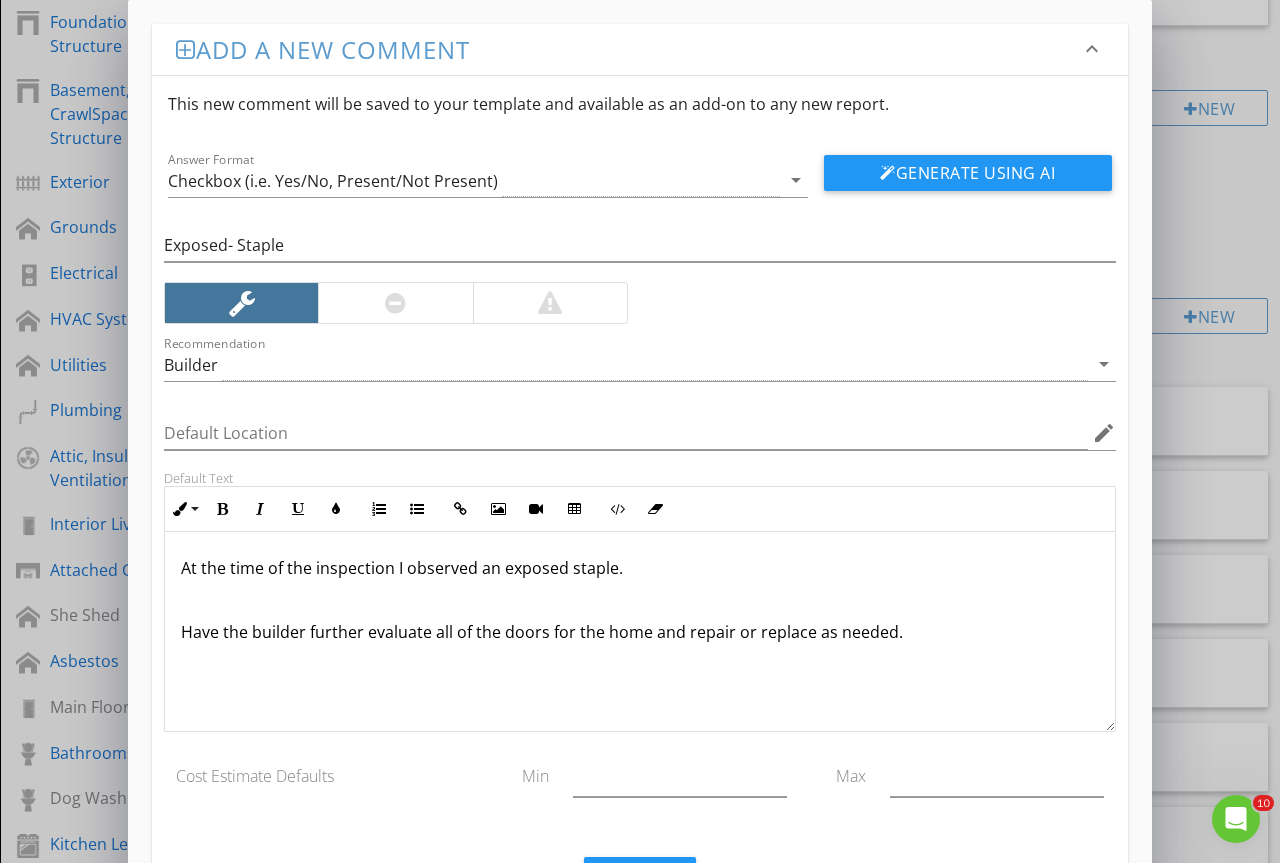 scroll, scrollTop: 1, scrollLeft: 0, axis: vertical 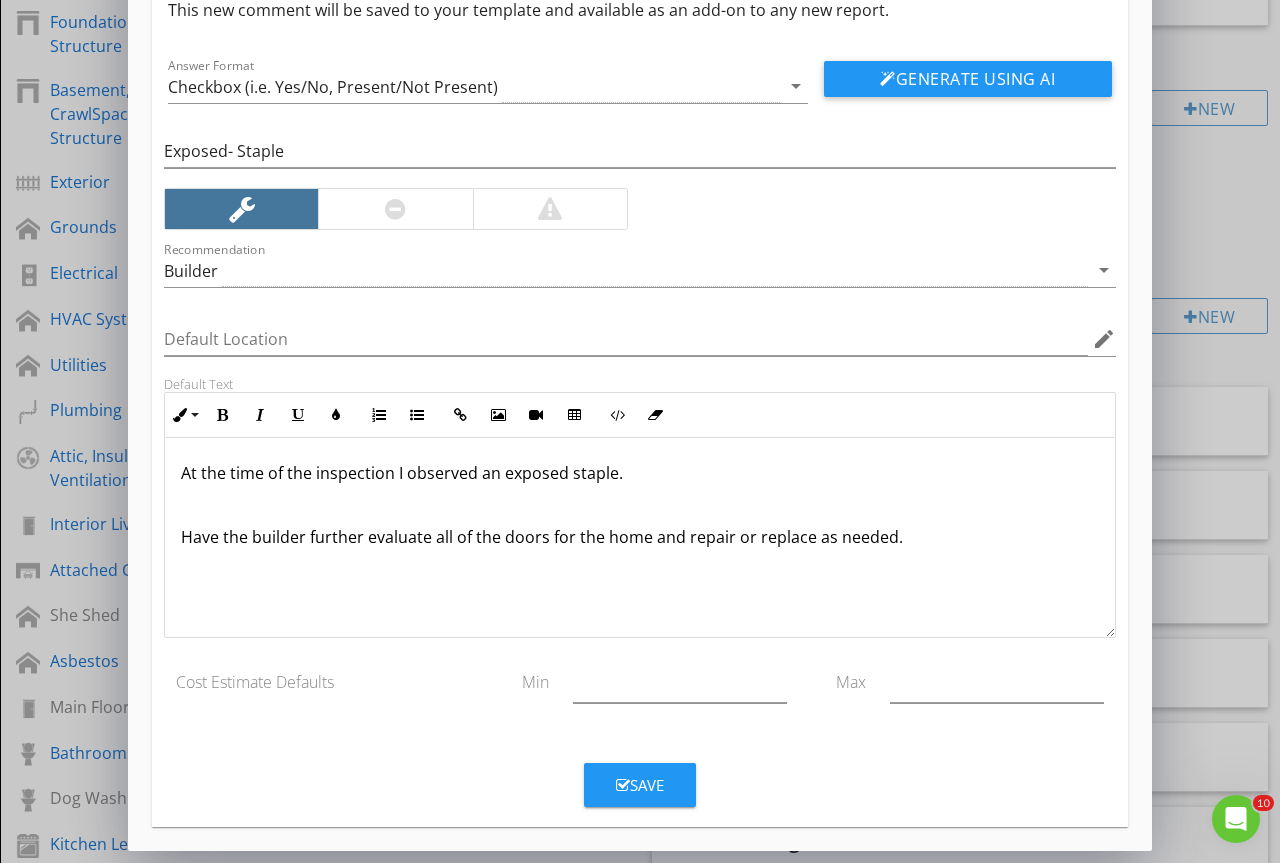 click on "Save" at bounding box center (640, 785) 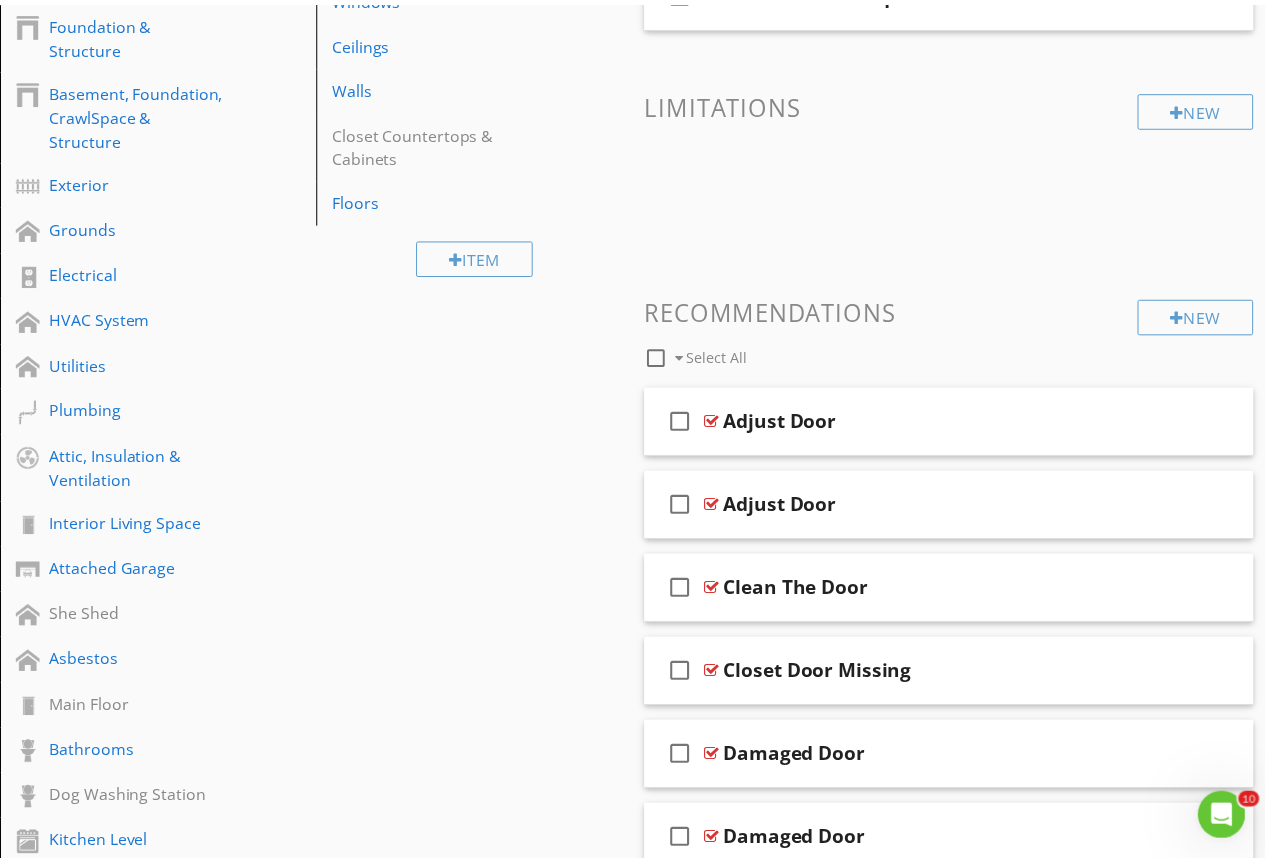 scroll, scrollTop: 0, scrollLeft: 0, axis: both 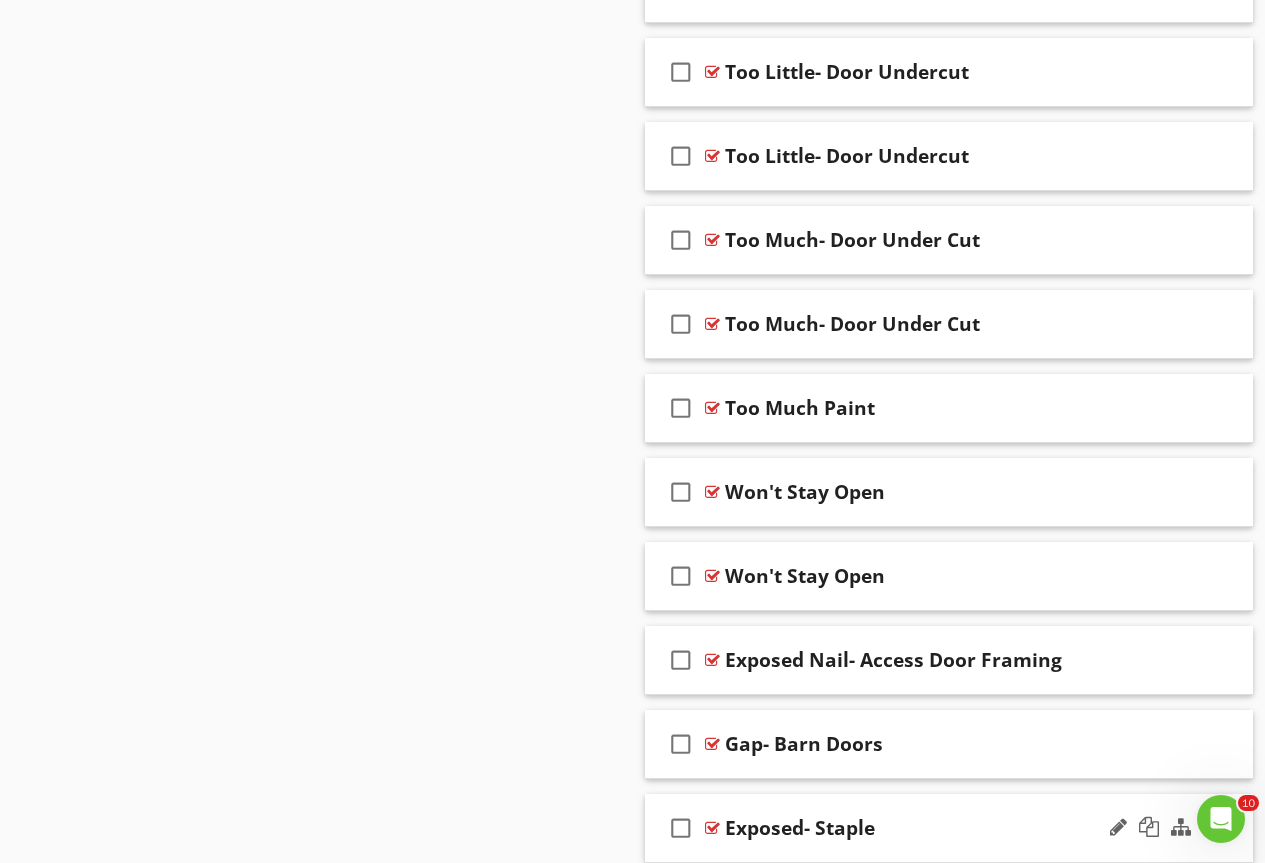 type 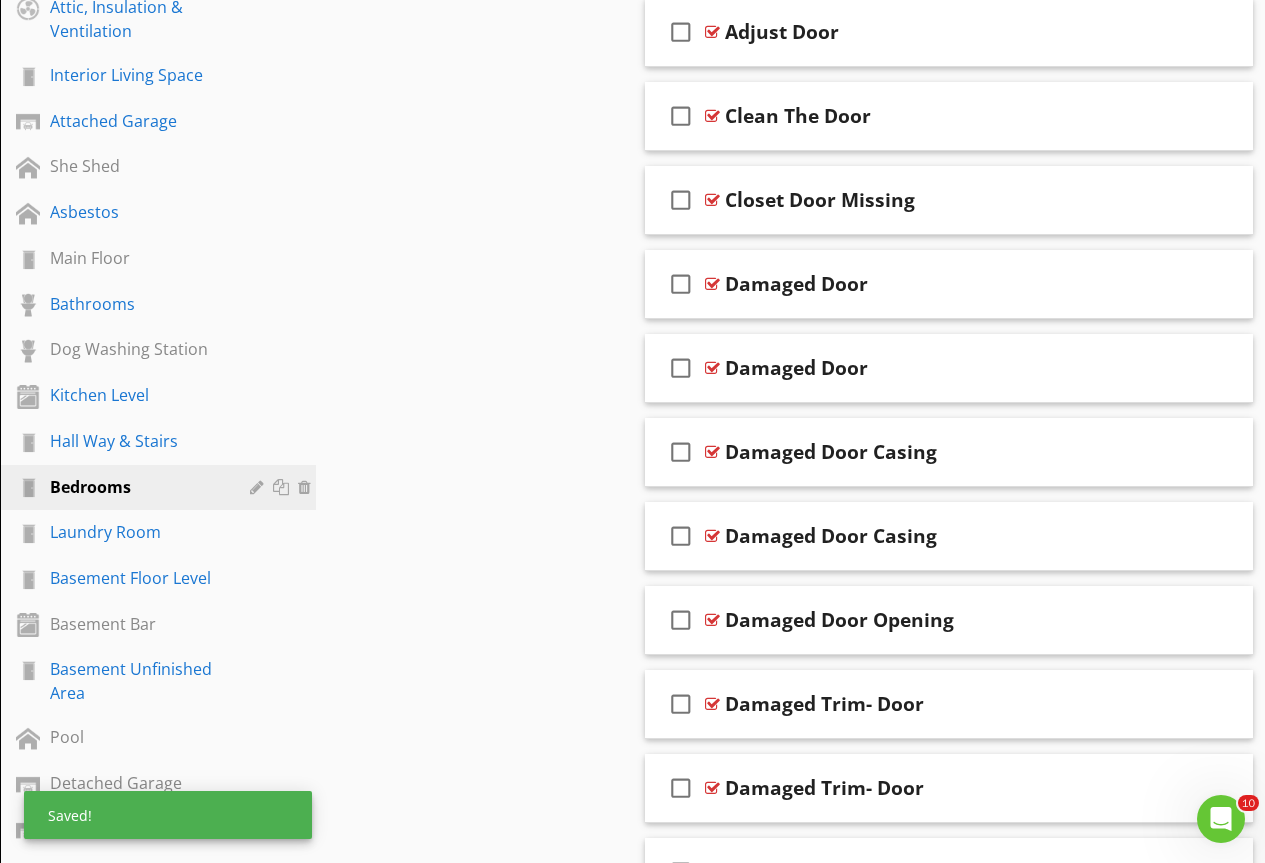 scroll, scrollTop: 952, scrollLeft: 0, axis: vertical 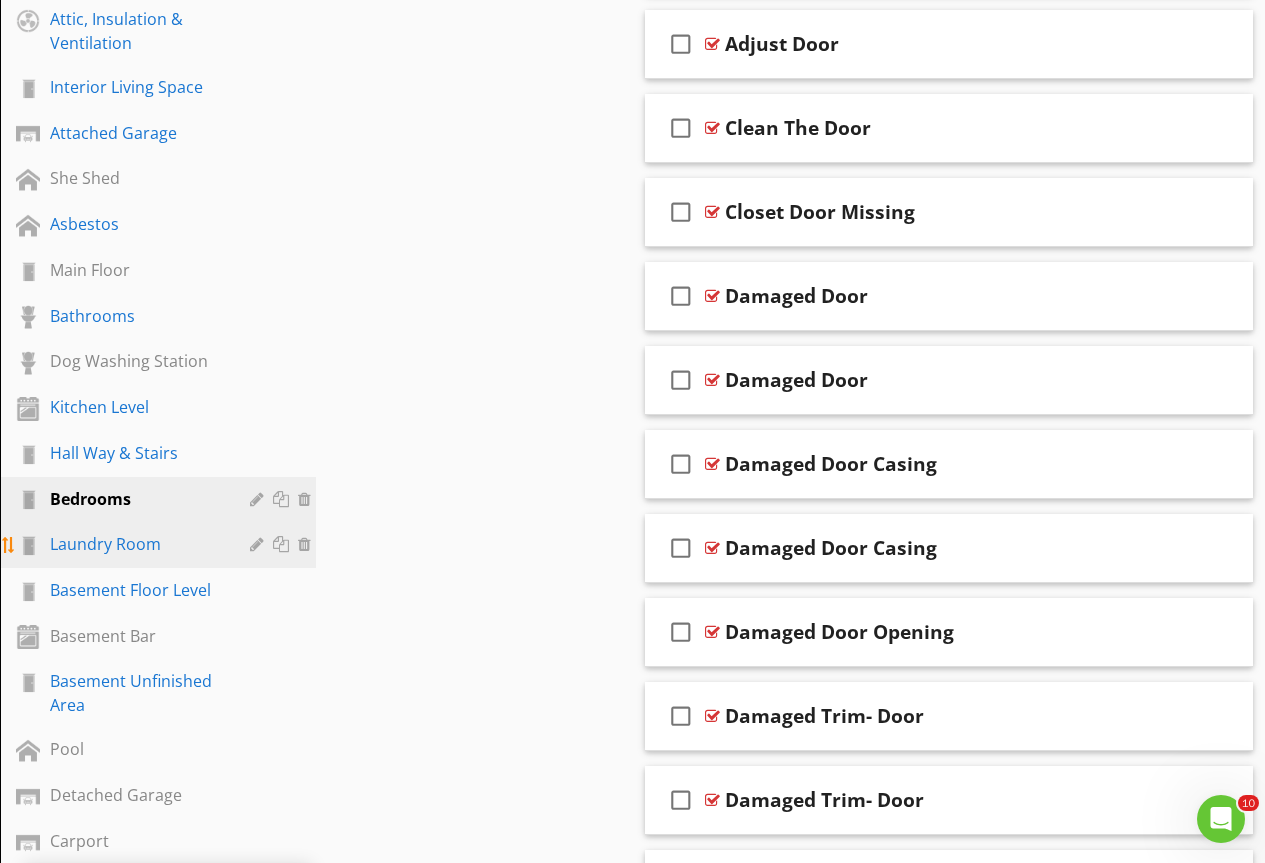 click on "Laundry Room" at bounding box center [135, 544] 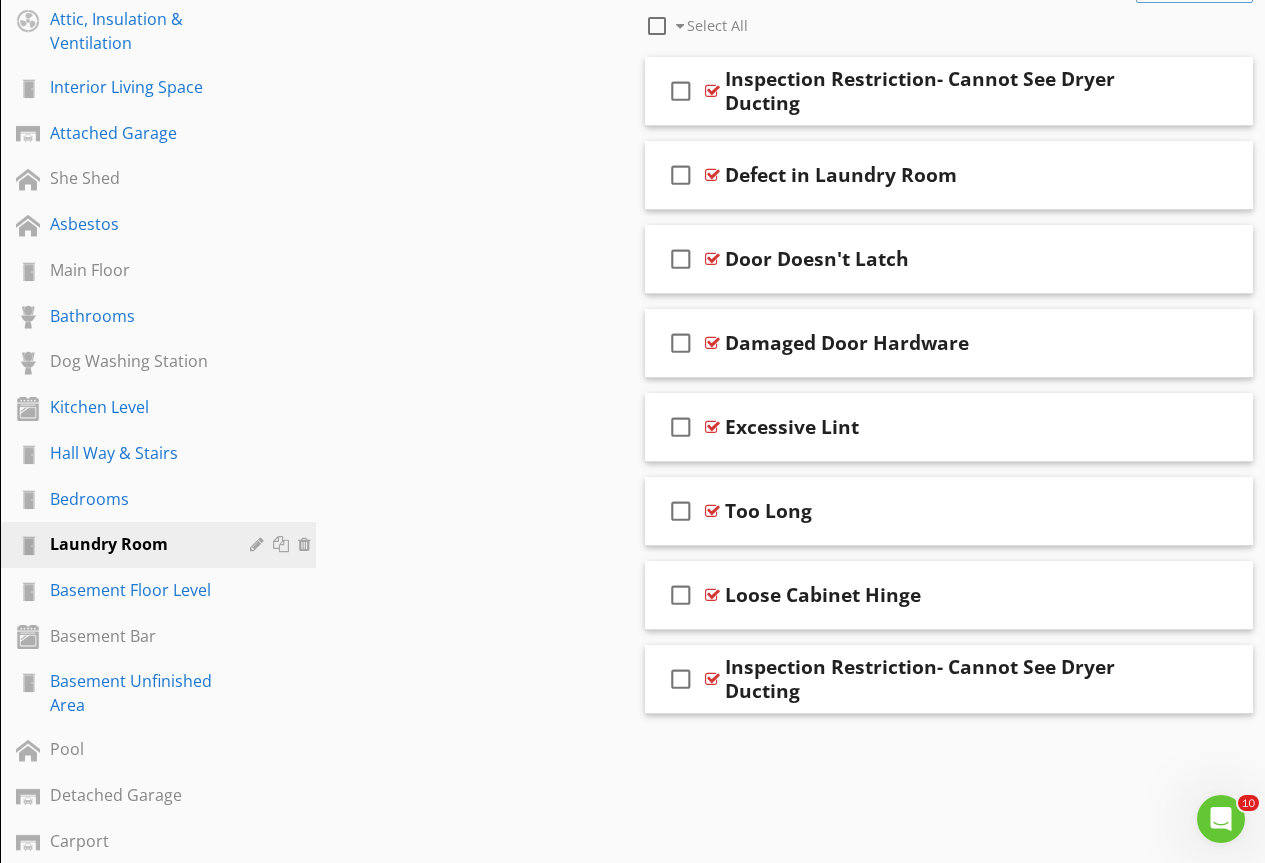 scroll, scrollTop: 252, scrollLeft: 0, axis: vertical 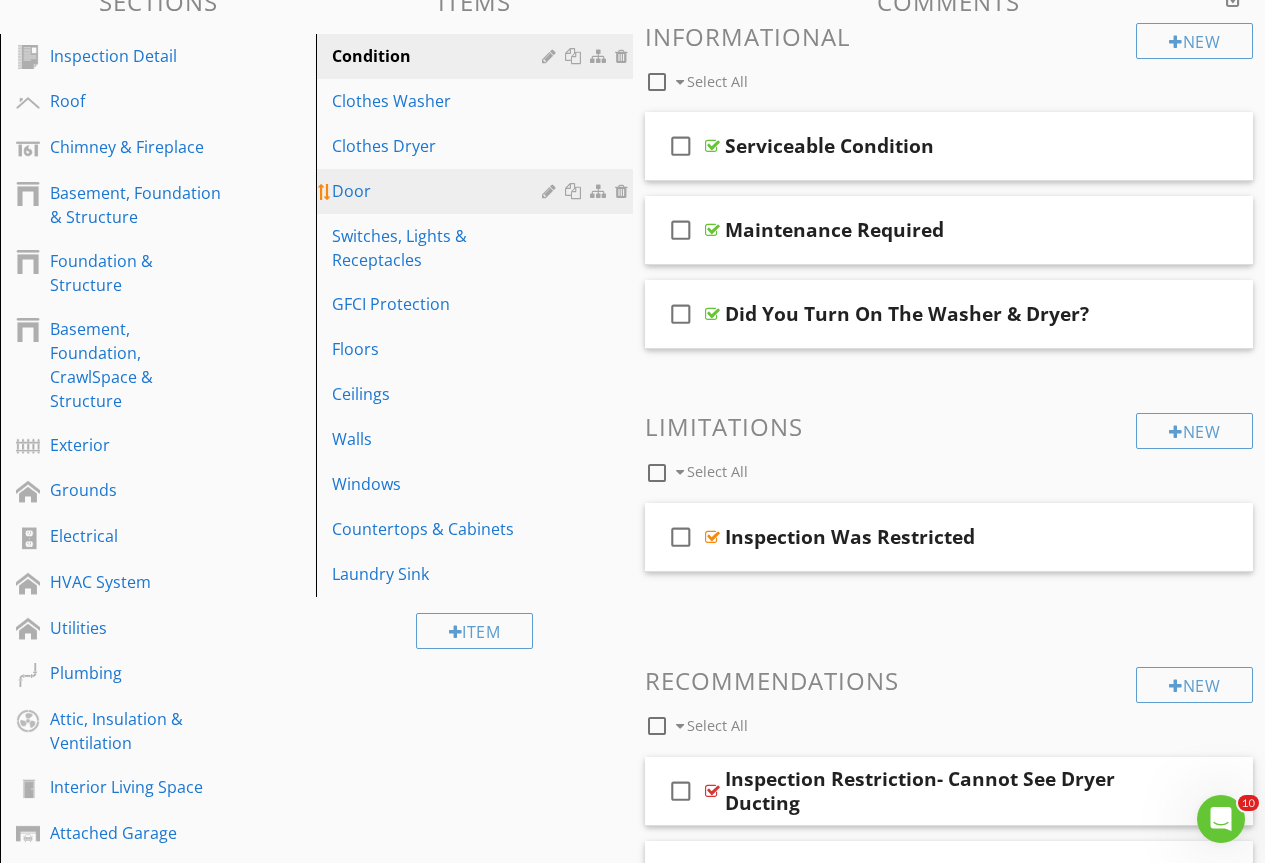 click on "Door" at bounding box center (477, 191) 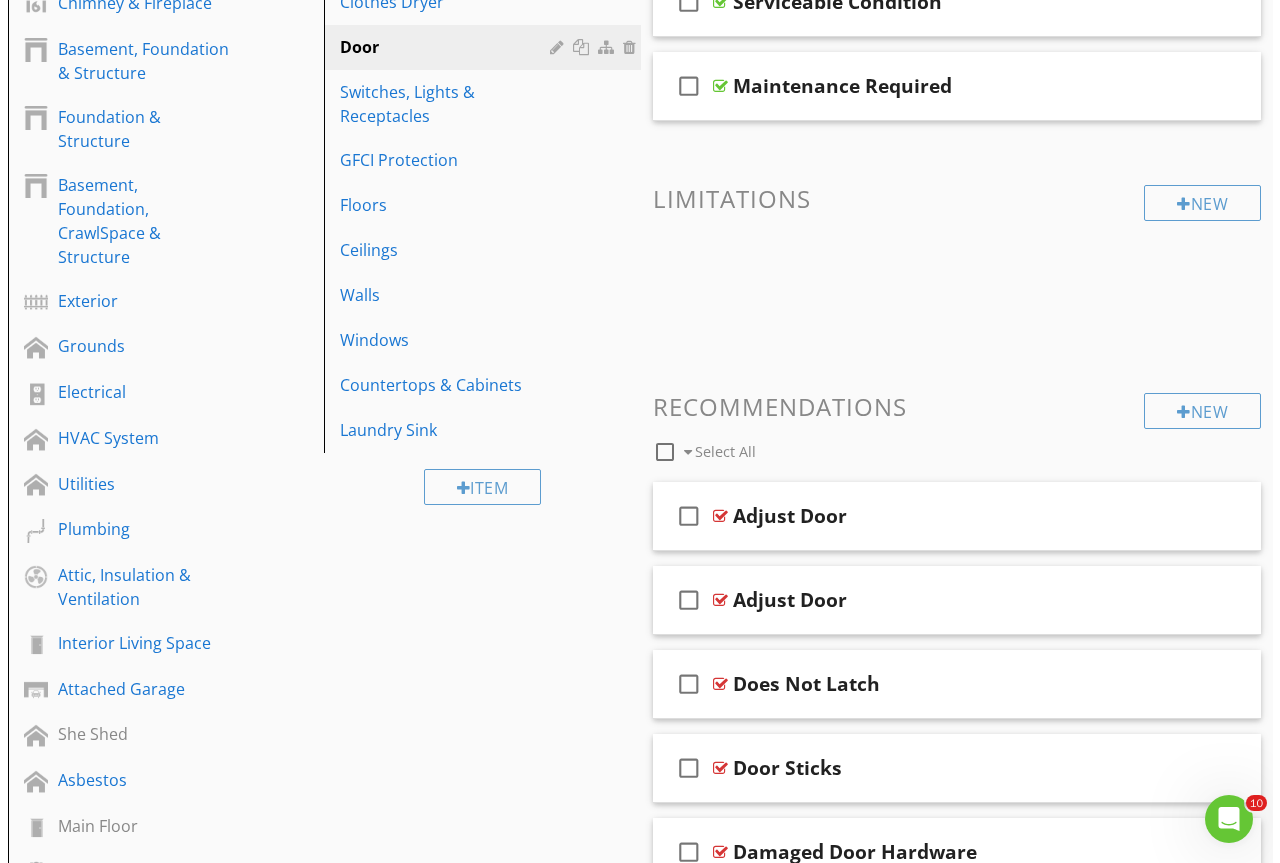 scroll, scrollTop: 552, scrollLeft: 0, axis: vertical 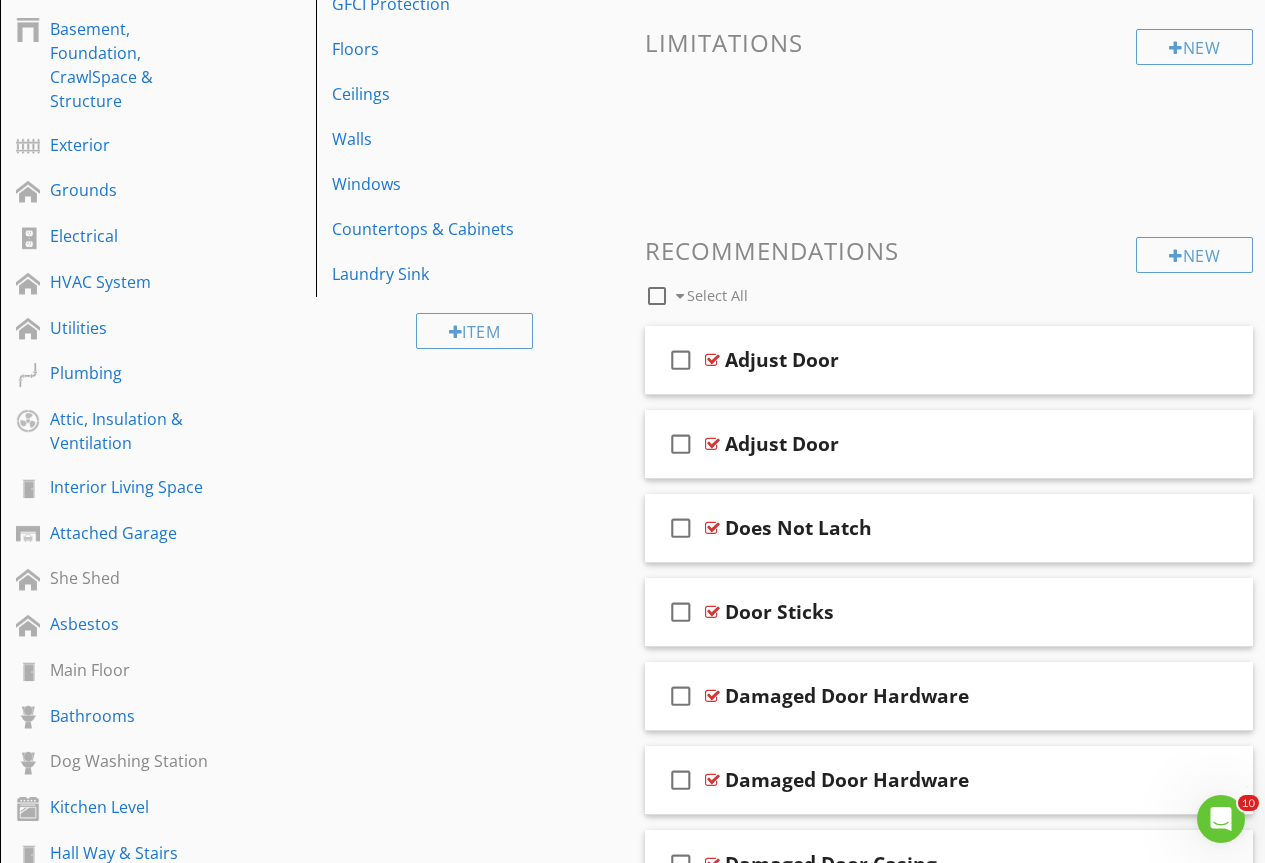 click on "New
Informational   check_box_outline_blank     Select All       check_box_outline_blank
Serviceable Condition
check_box_outline_blank
Maintenance Required
New
Limitations
New
Recommendations    check_box_outline_blank     Select All     check_box_outline_blank
Adjust Door
check_box_outline_blank
Adjust Door
check_box_outline_blank
Does Not  Latch
check_box_outline_blank
Door Sticks
check_box_outline_blank
Damaged Door Hardware
check_box_outline_blank
Damaged Door Hardware
check_box_outline_blank
Damaged Door Casing
check_box_outline_blank" at bounding box center (949, 3083) 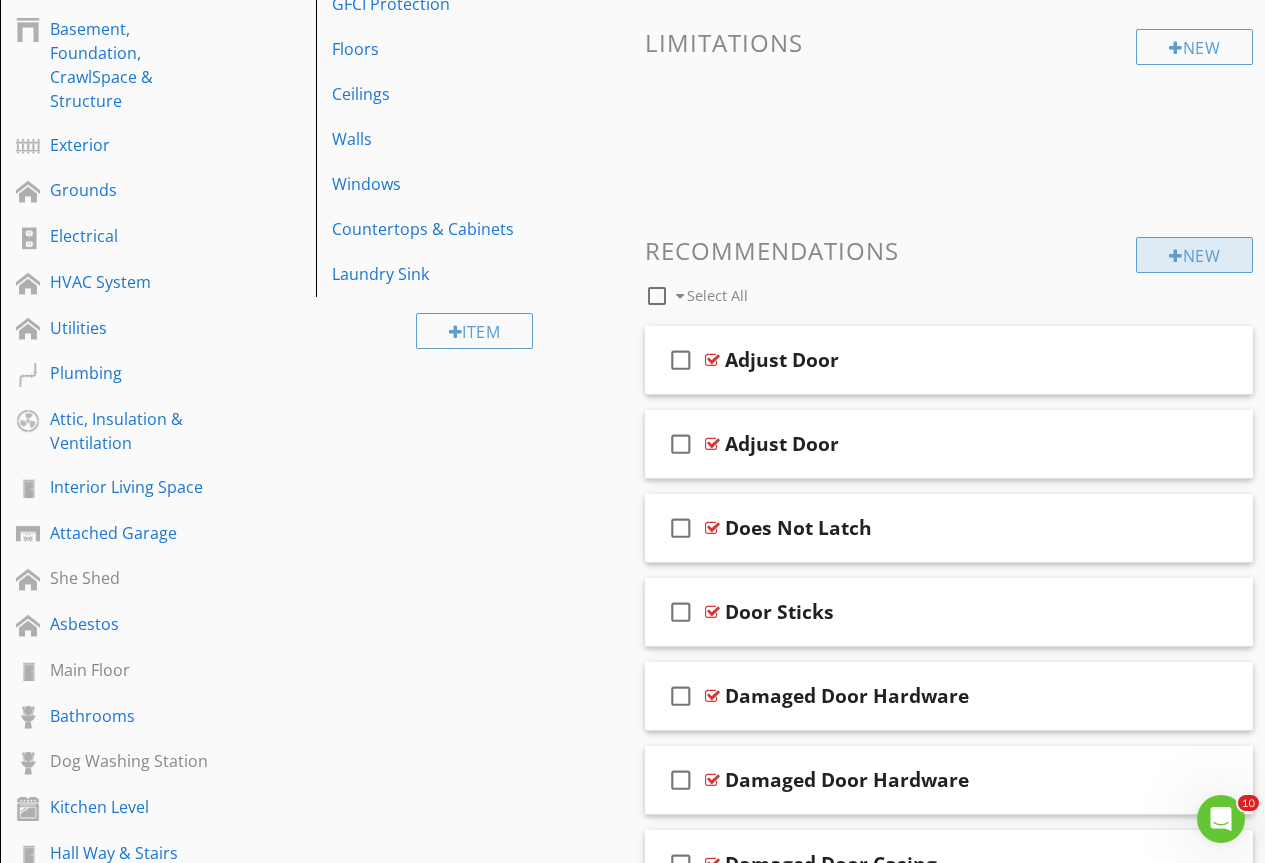 click on "New" at bounding box center [1194, 255] 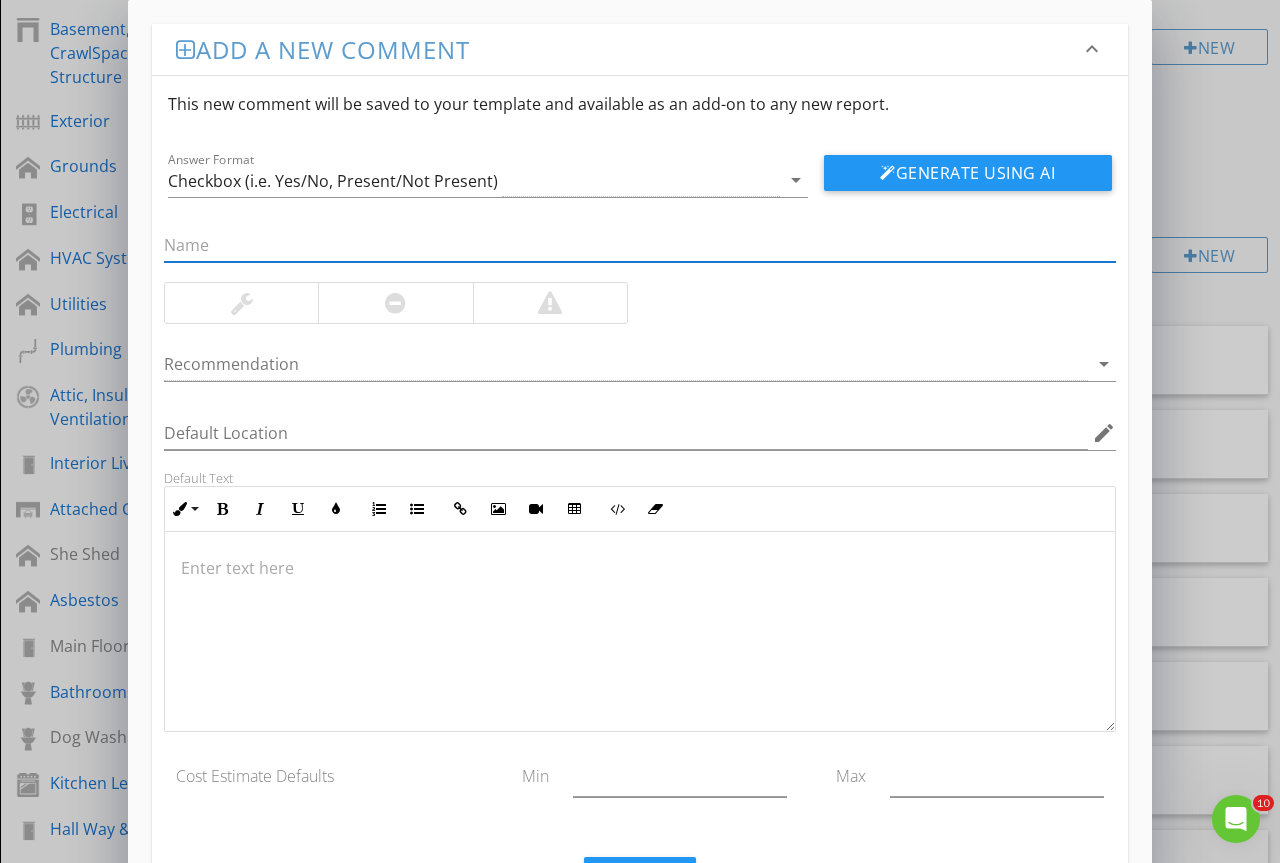 click at bounding box center [640, 245] 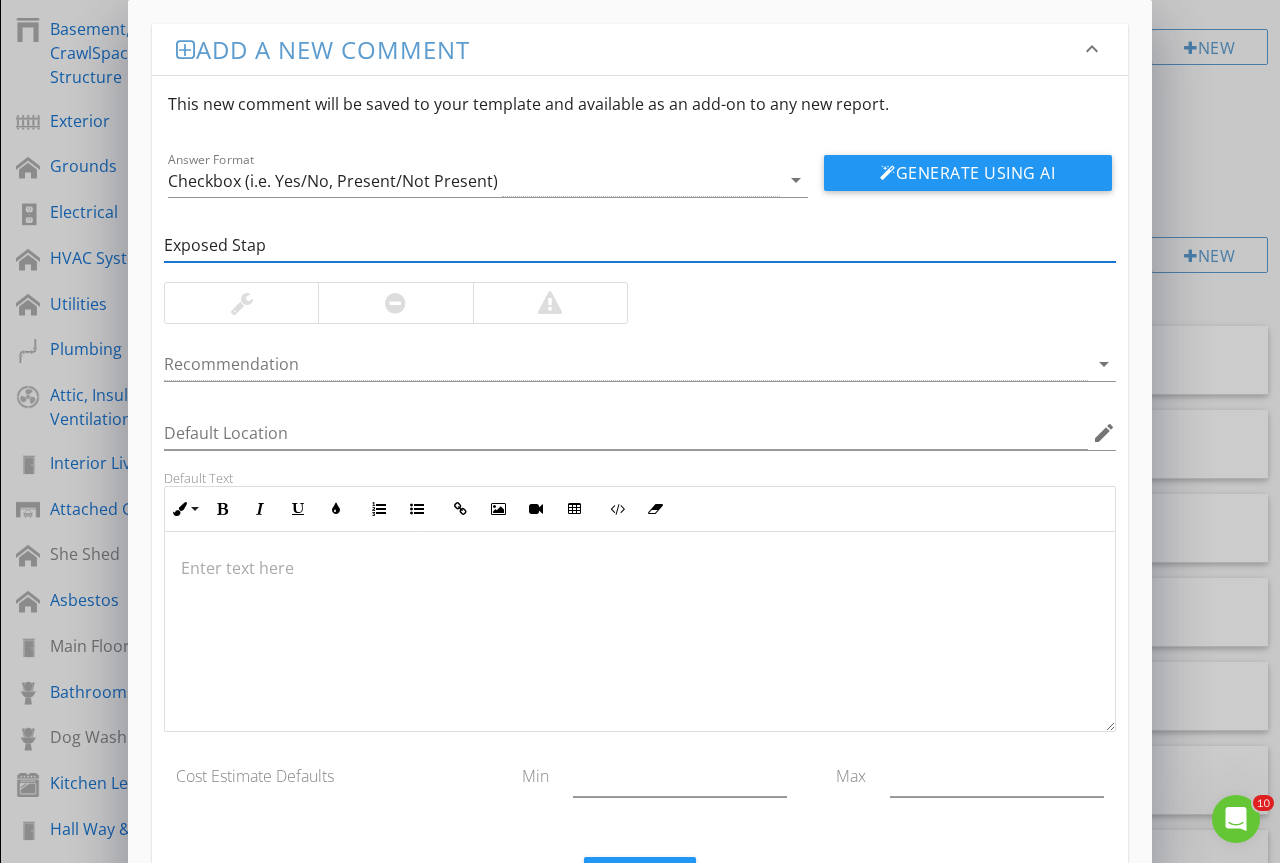 type on "Exposed Staple" 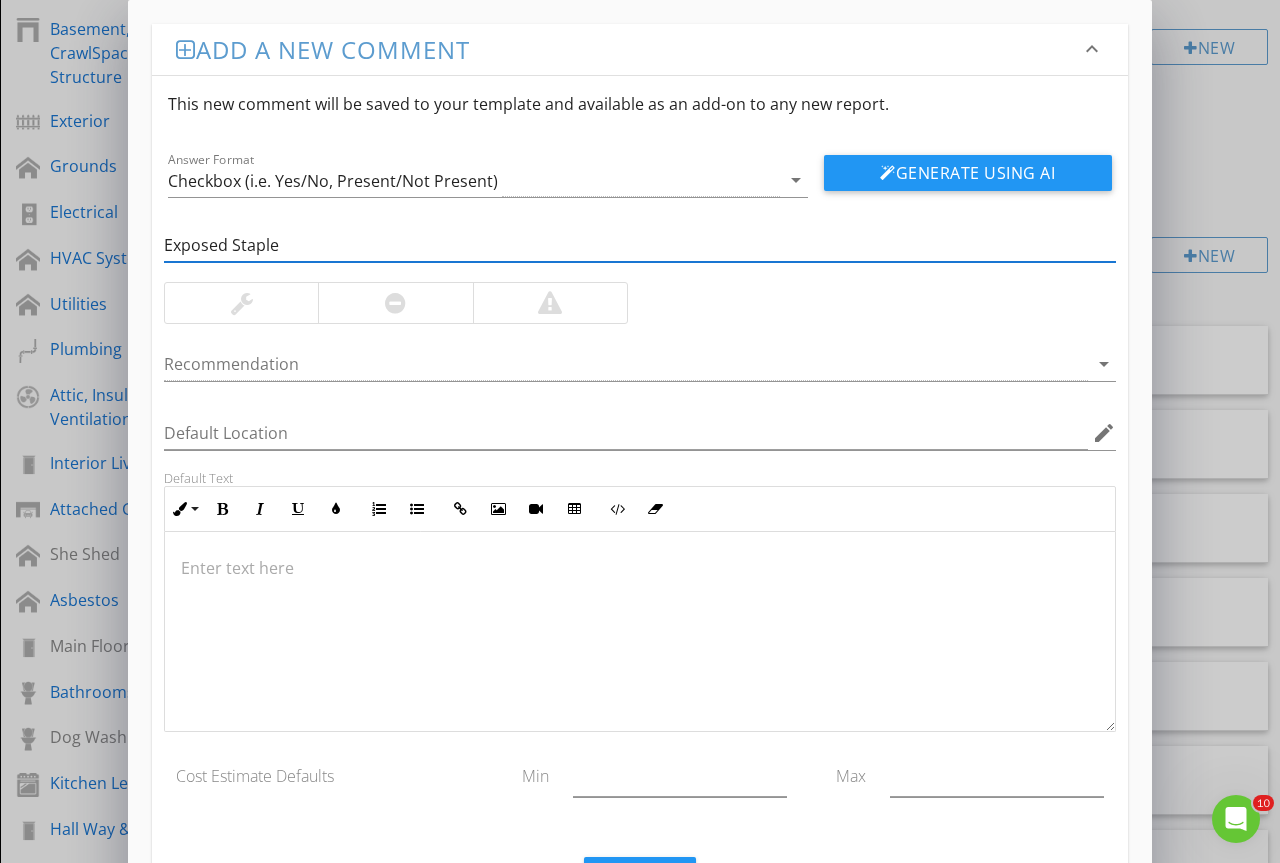 click at bounding box center [242, 303] 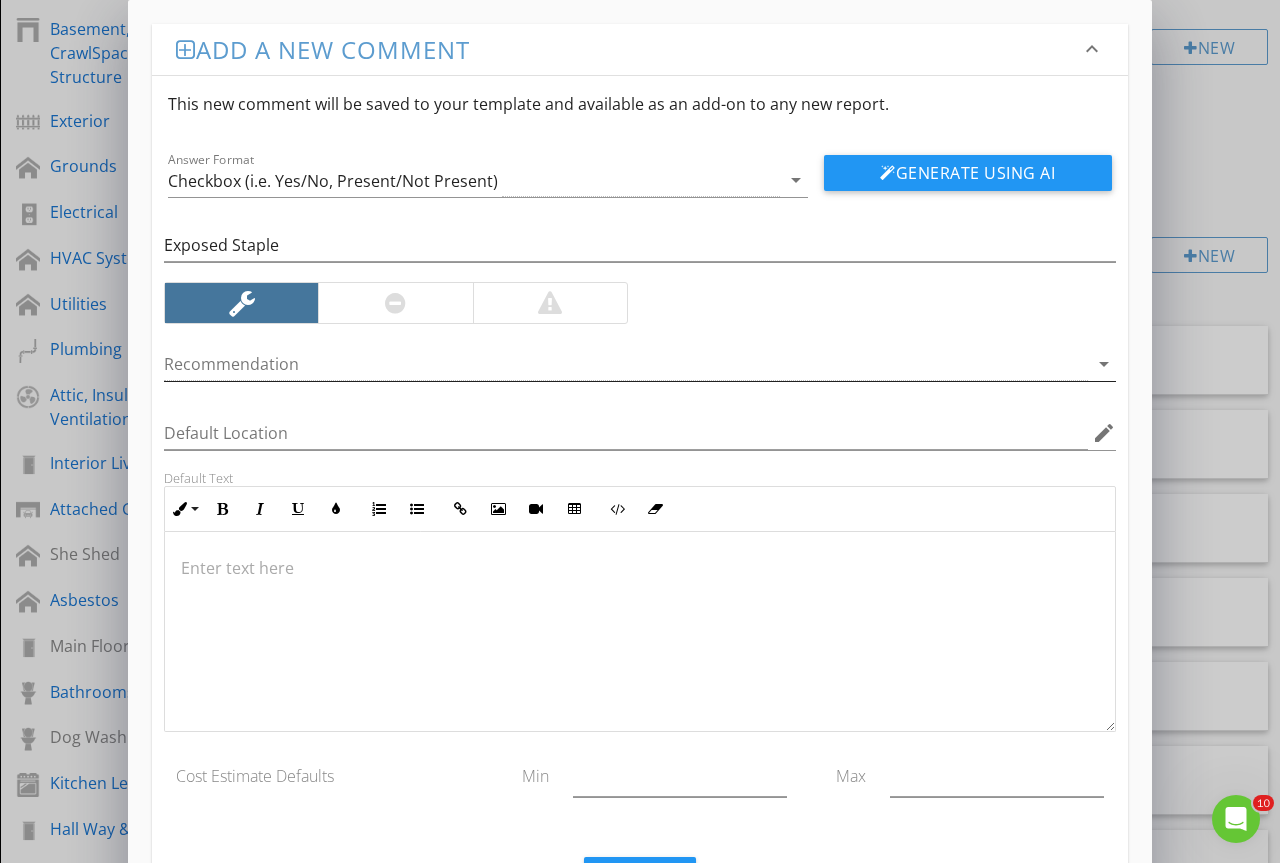 click at bounding box center (626, 364) 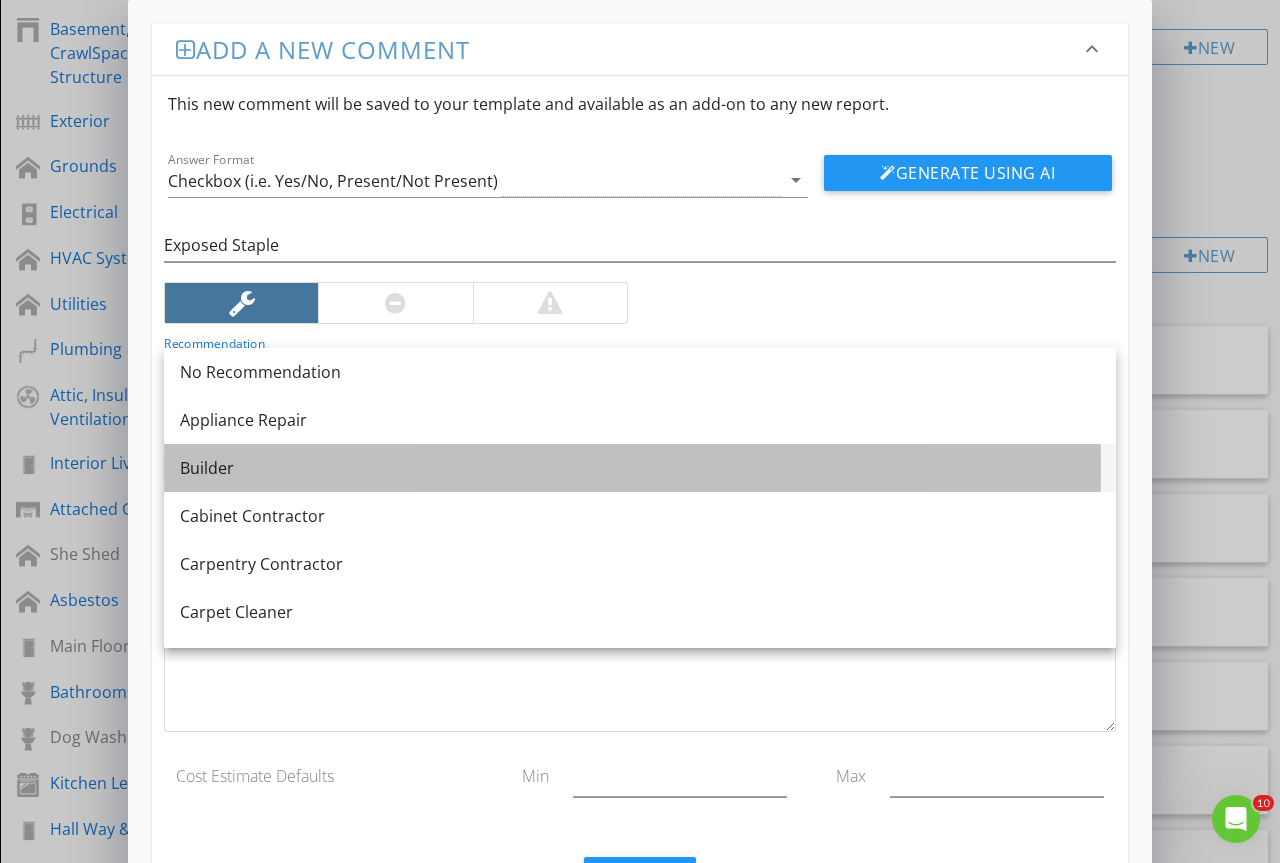 click on "Builder" at bounding box center [640, 468] 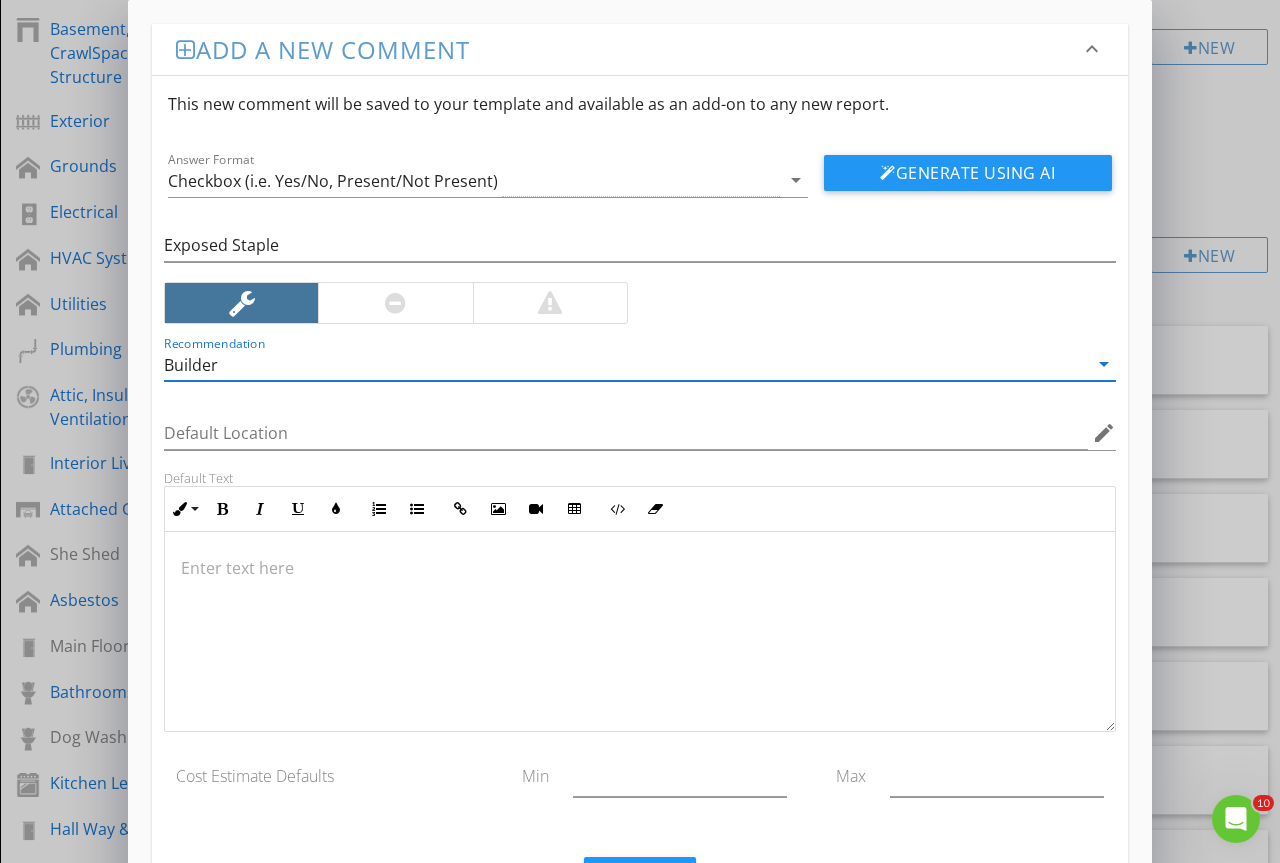 click at bounding box center [640, 632] 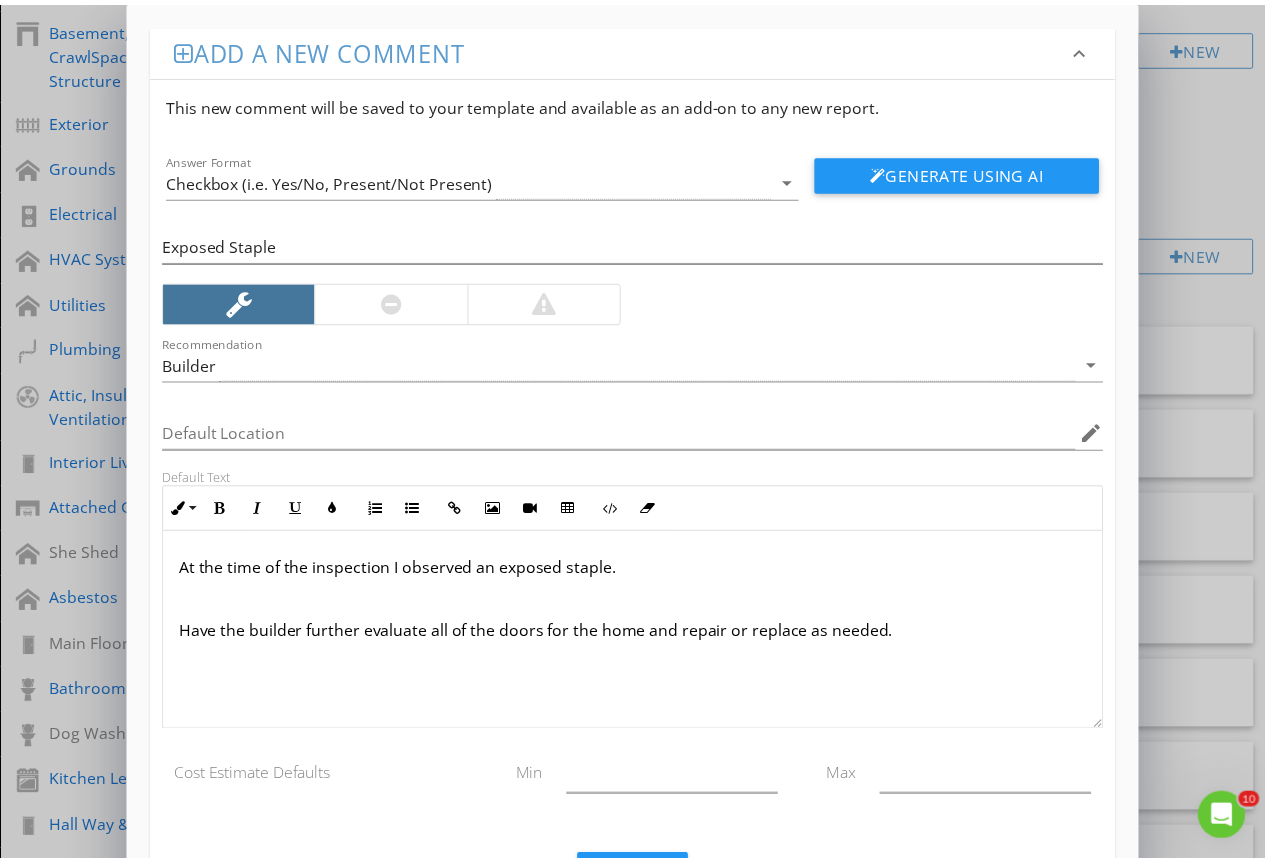 scroll, scrollTop: 94, scrollLeft: 0, axis: vertical 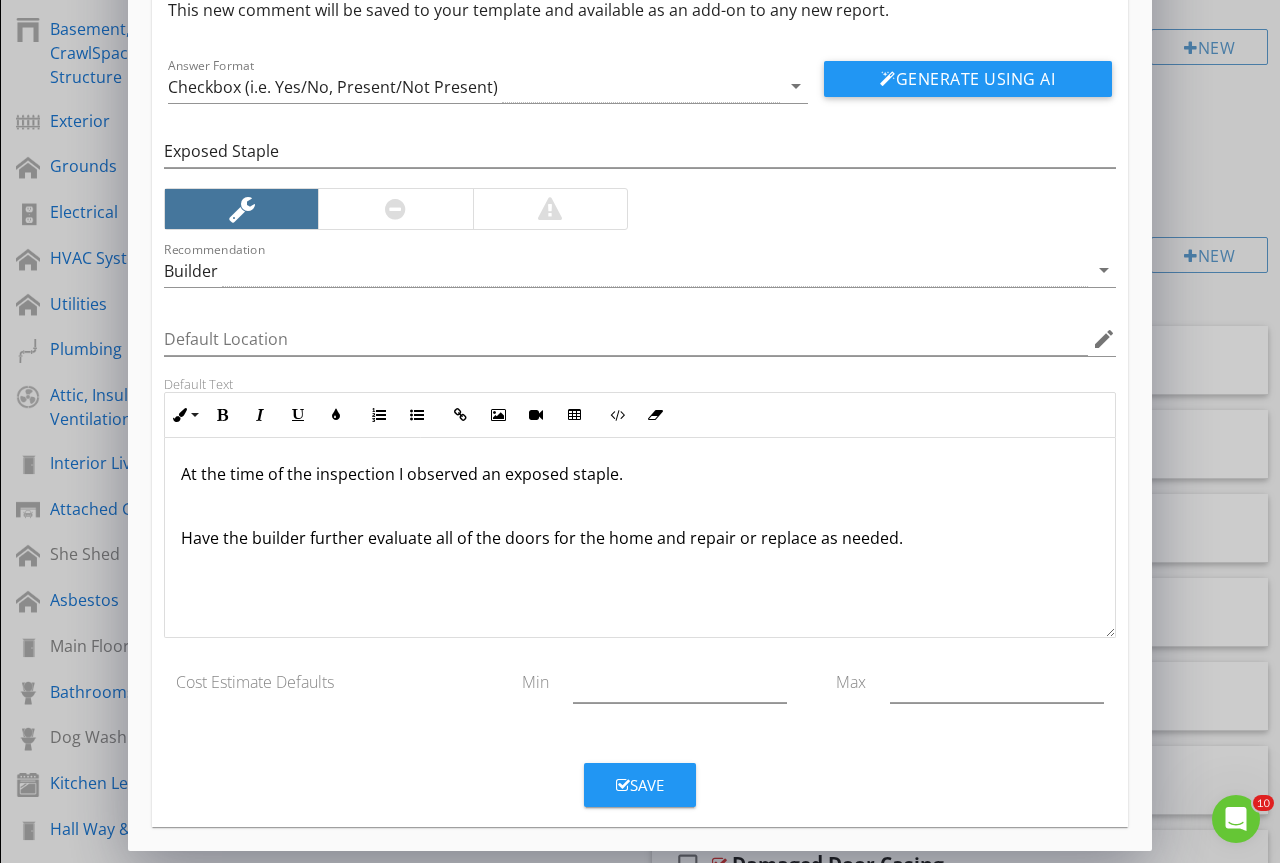 click on "Save" at bounding box center [640, 785] 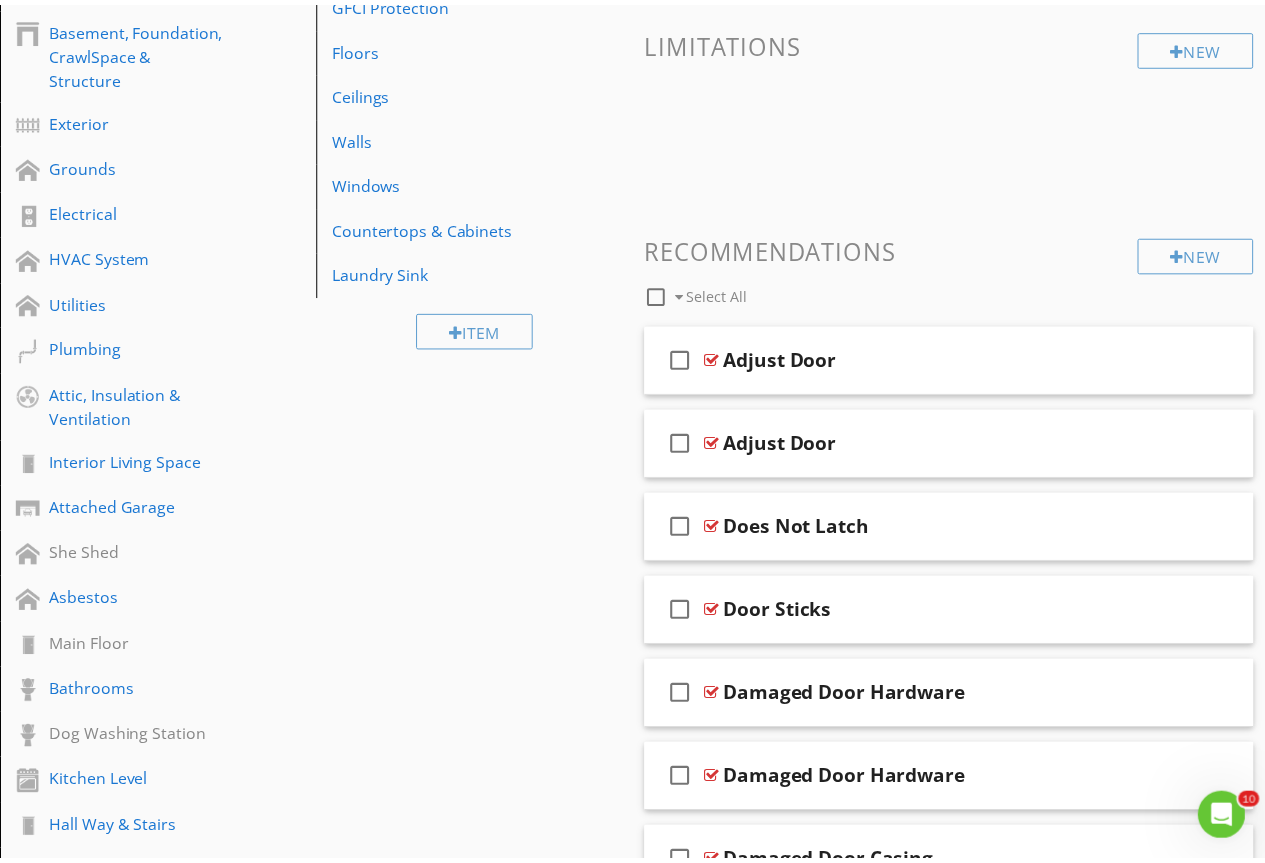 scroll, scrollTop: 0, scrollLeft: 0, axis: both 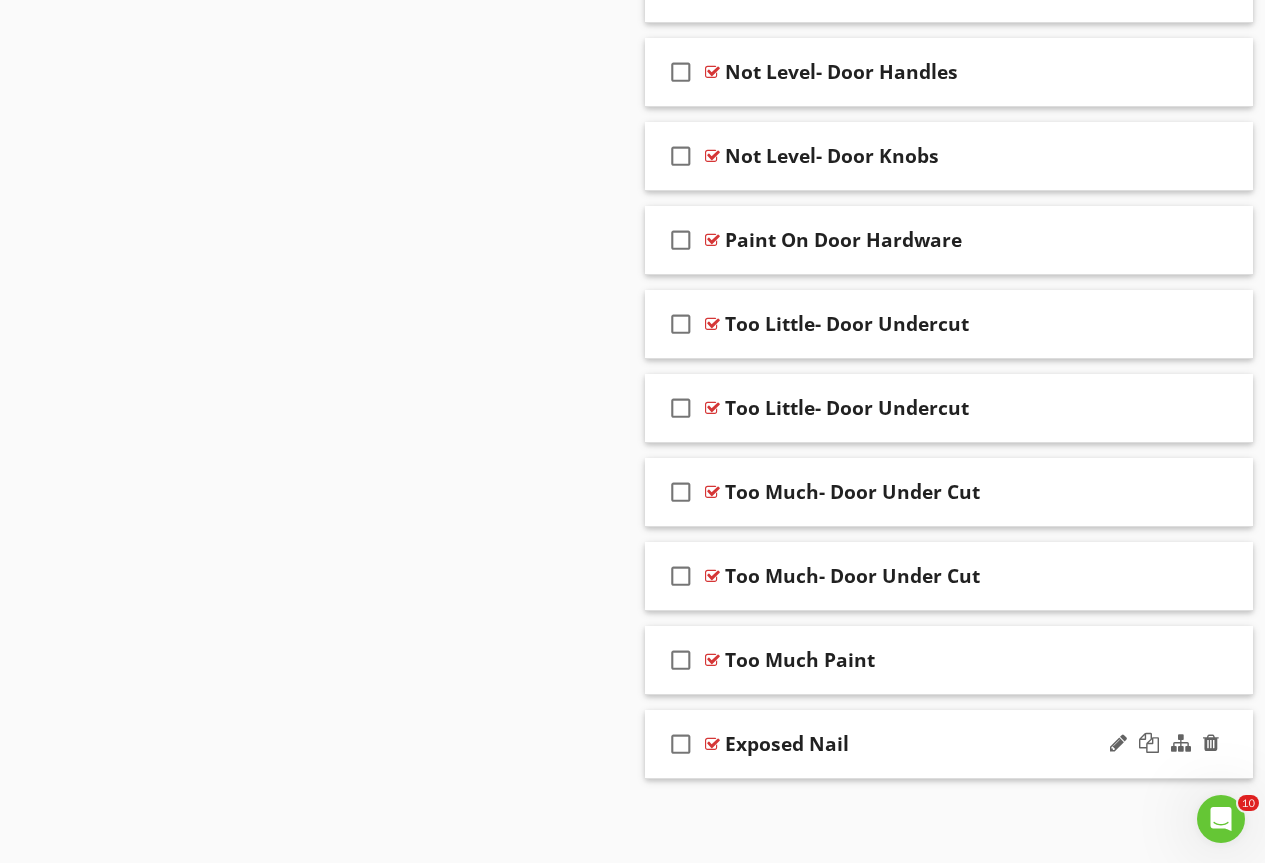 type 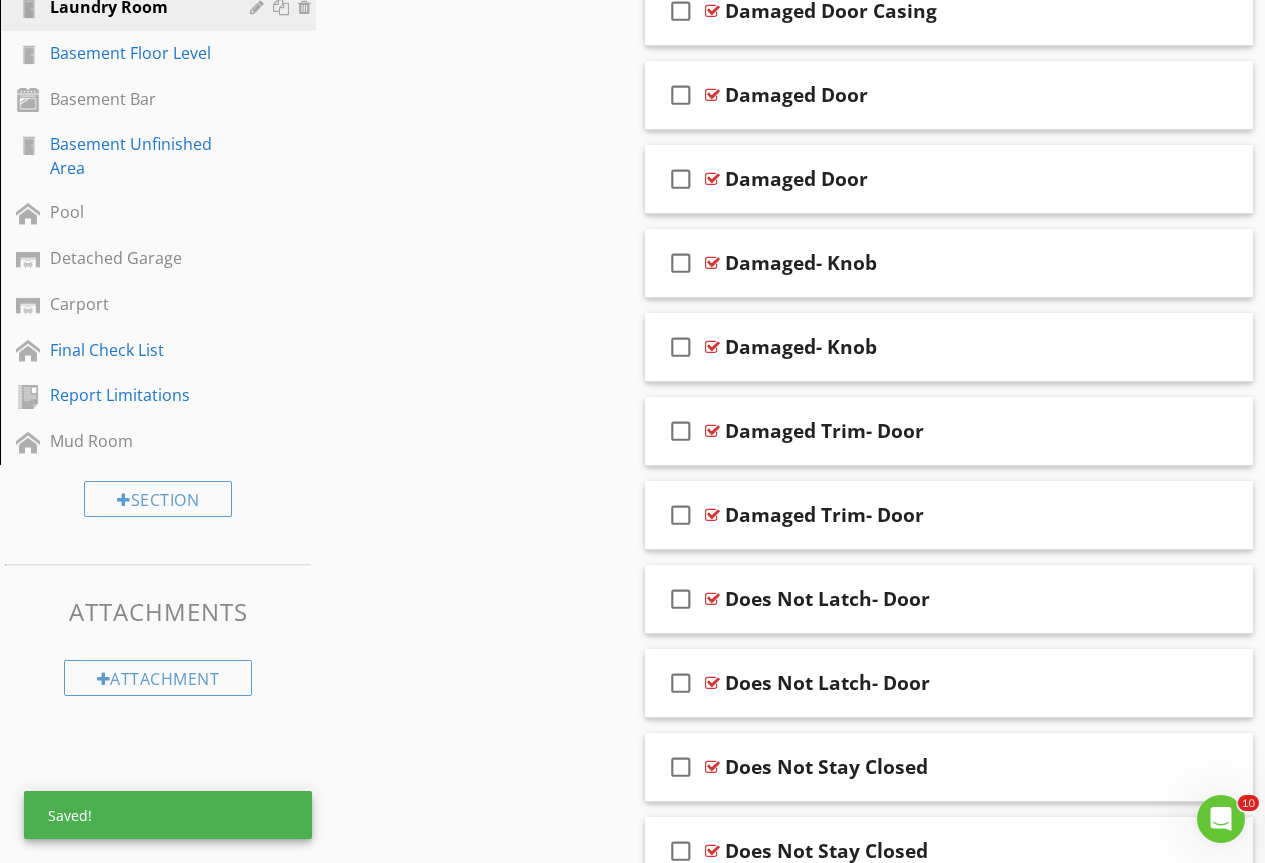 scroll, scrollTop: 1411, scrollLeft: 0, axis: vertical 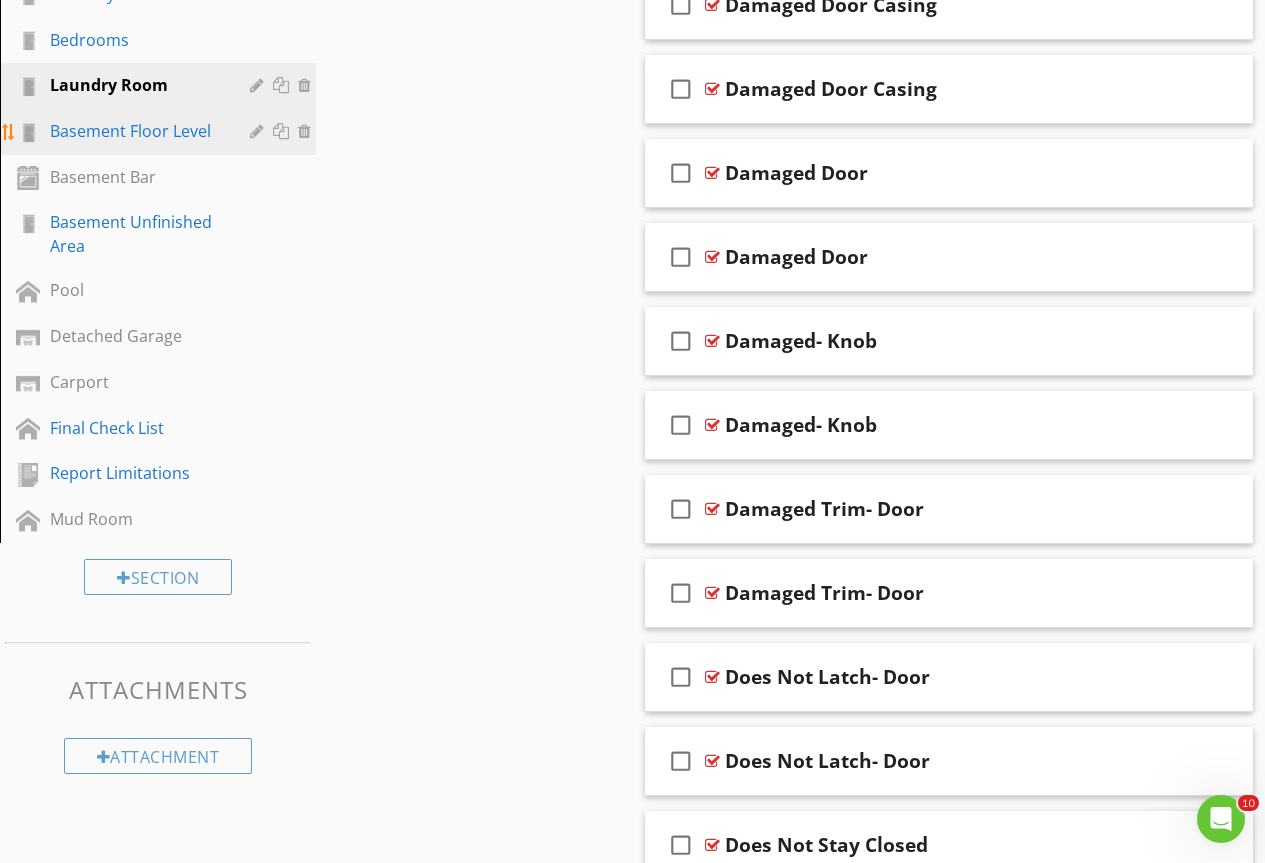 click on "Basement Floor Level" at bounding box center (135, 131) 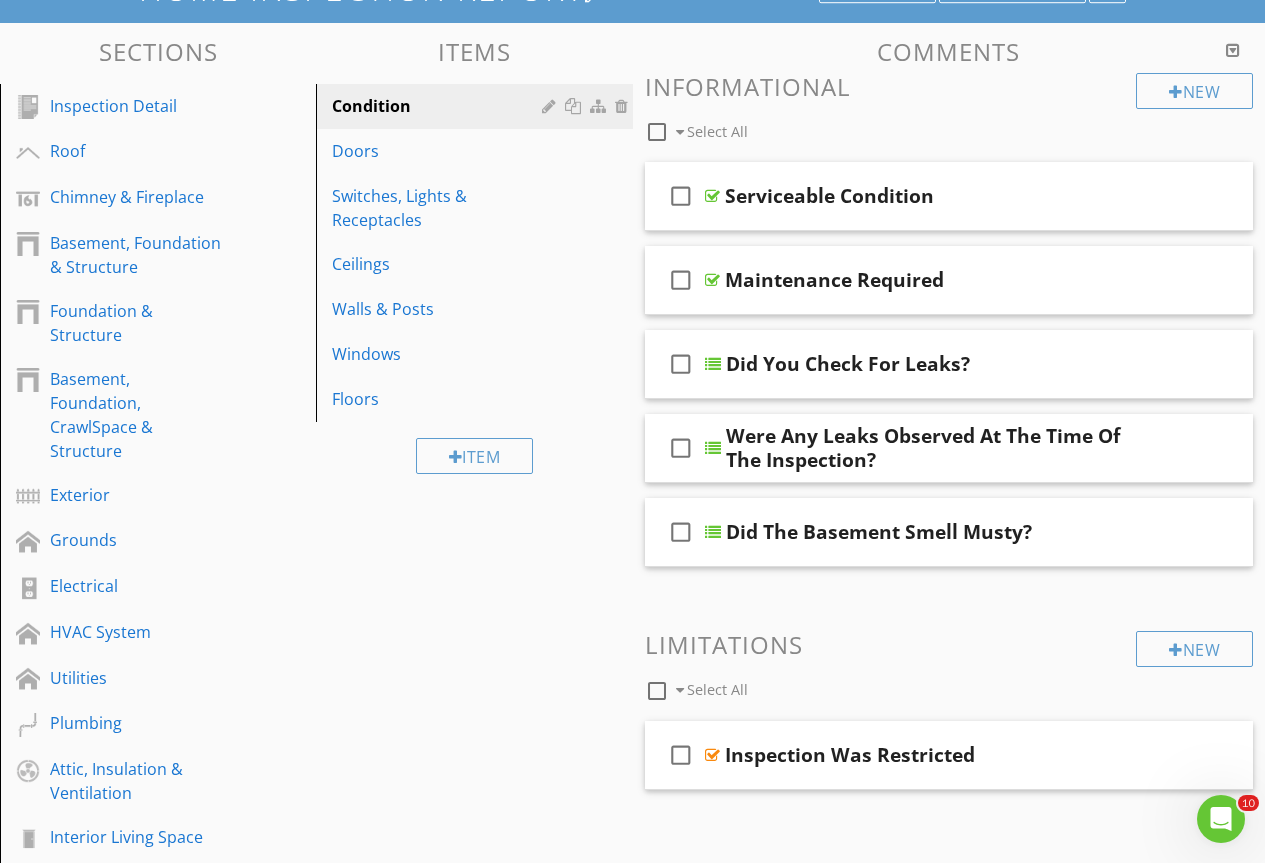 scroll, scrollTop: 0, scrollLeft: 0, axis: both 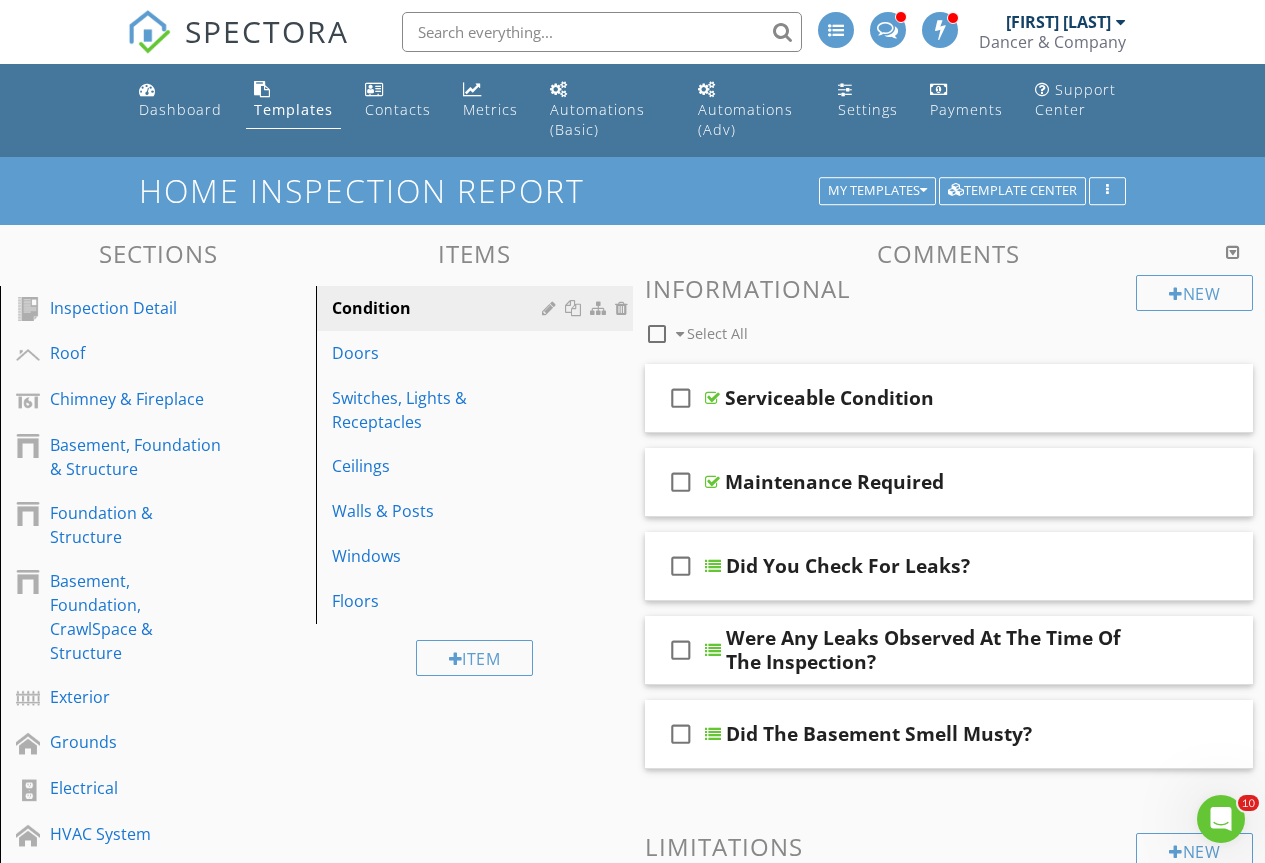 click on "Doors" at bounding box center (439, 353) 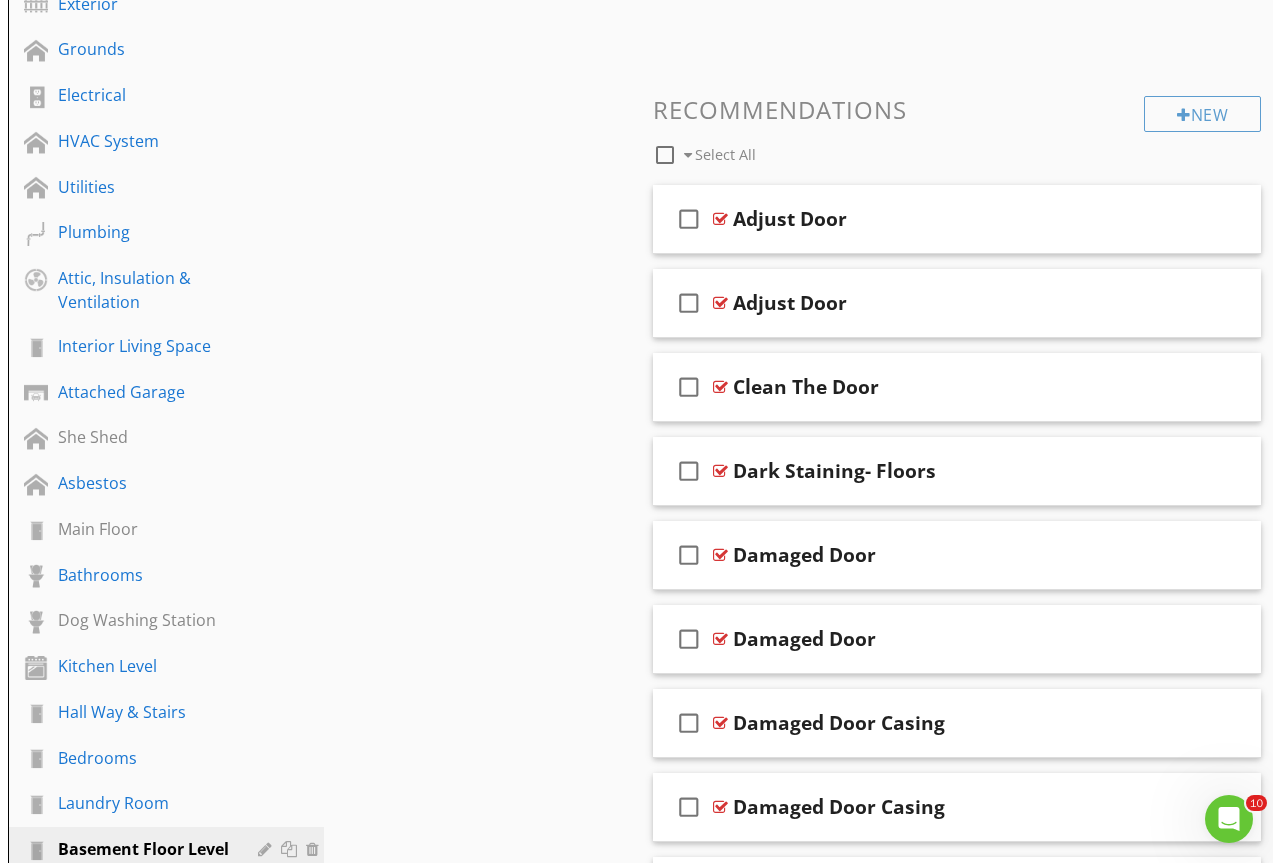 scroll, scrollTop: 499, scrollLeft: 0, axis: vertical 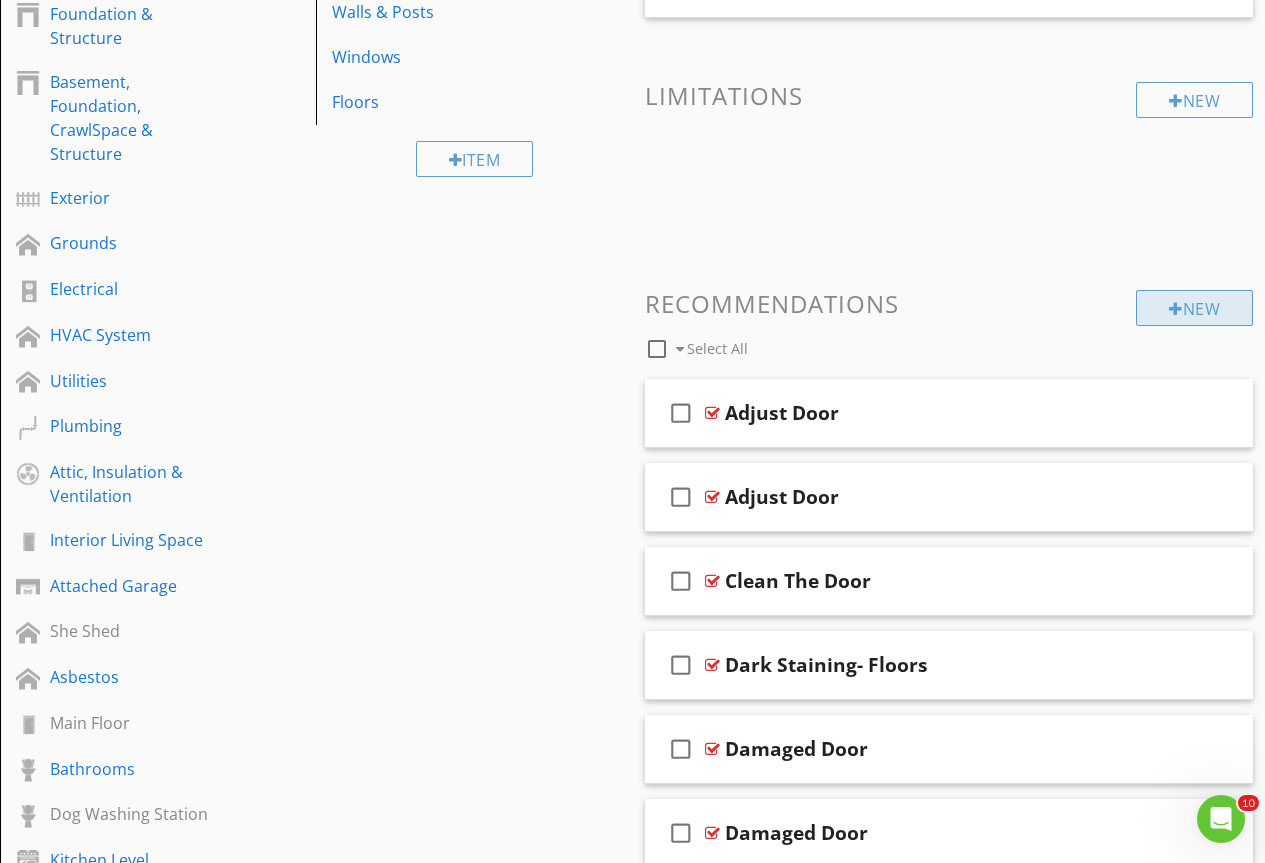 click on "New" at bounding box center (1194, 308) 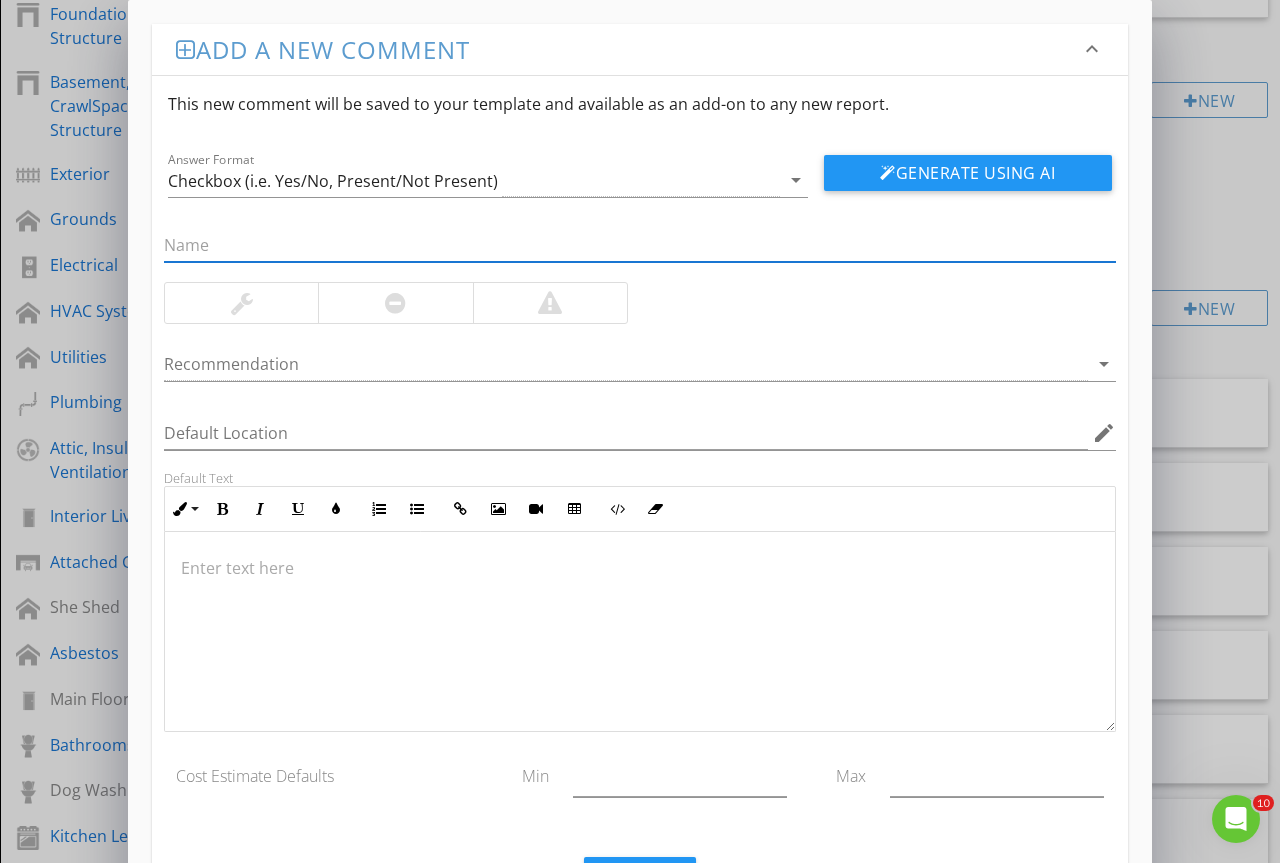 click at bounding box center (640, 245) 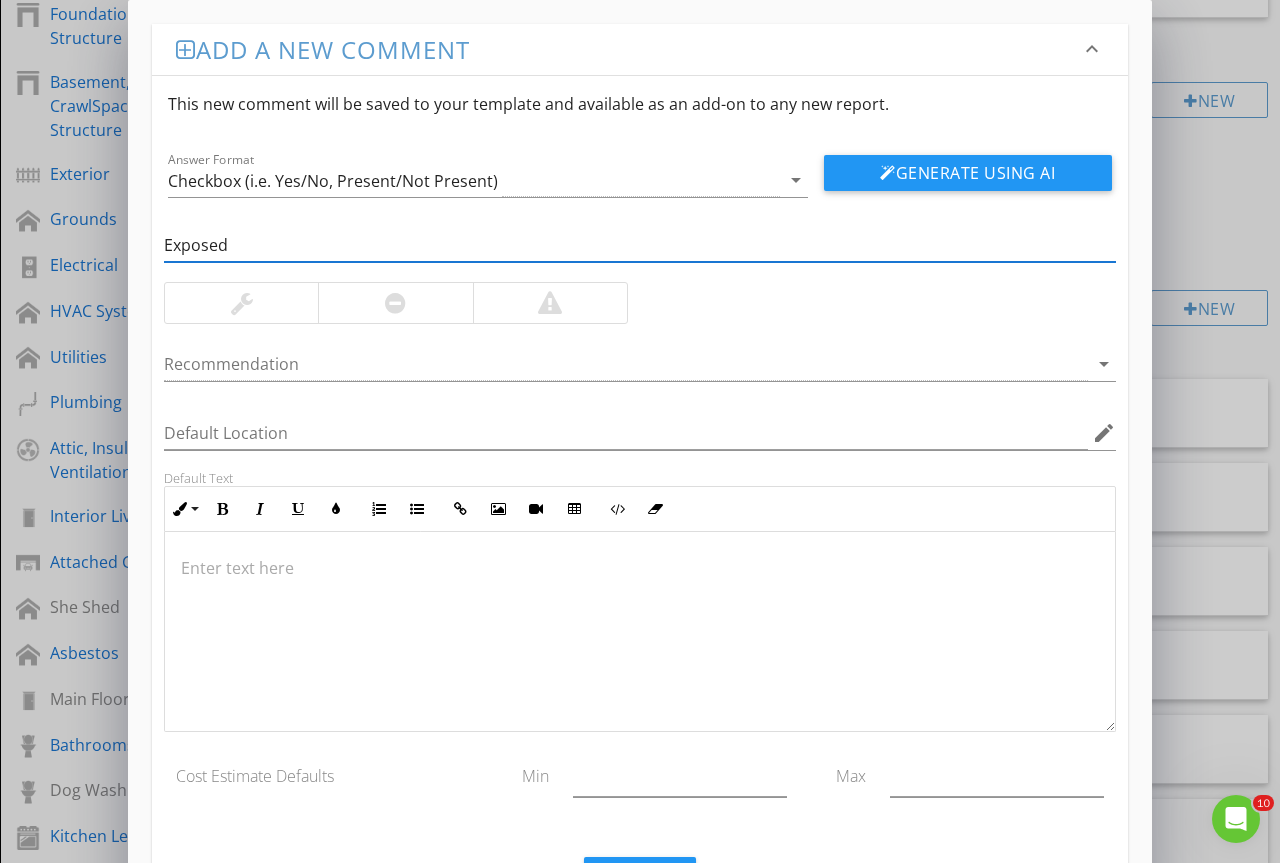 type on "Exposed- Staple" 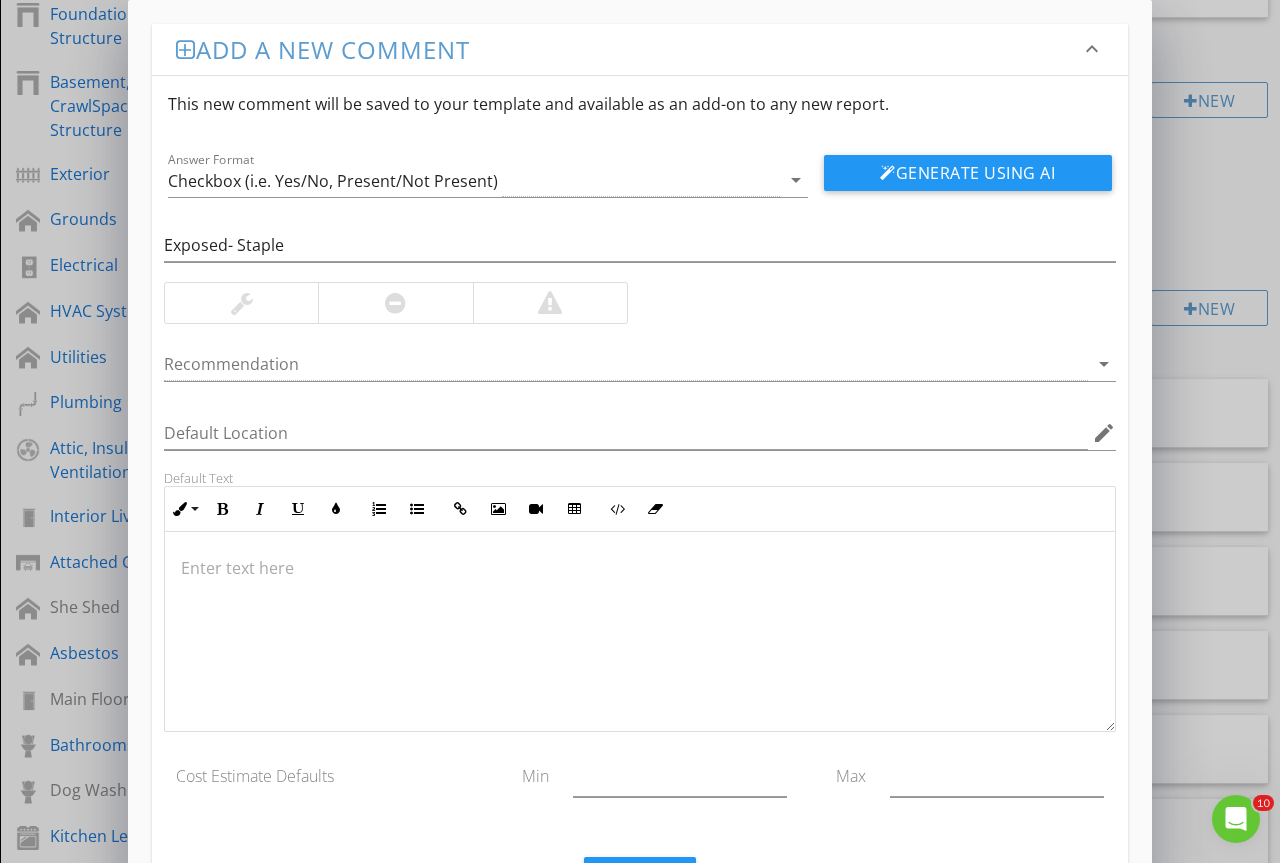 click at bounding box center (241, 303) 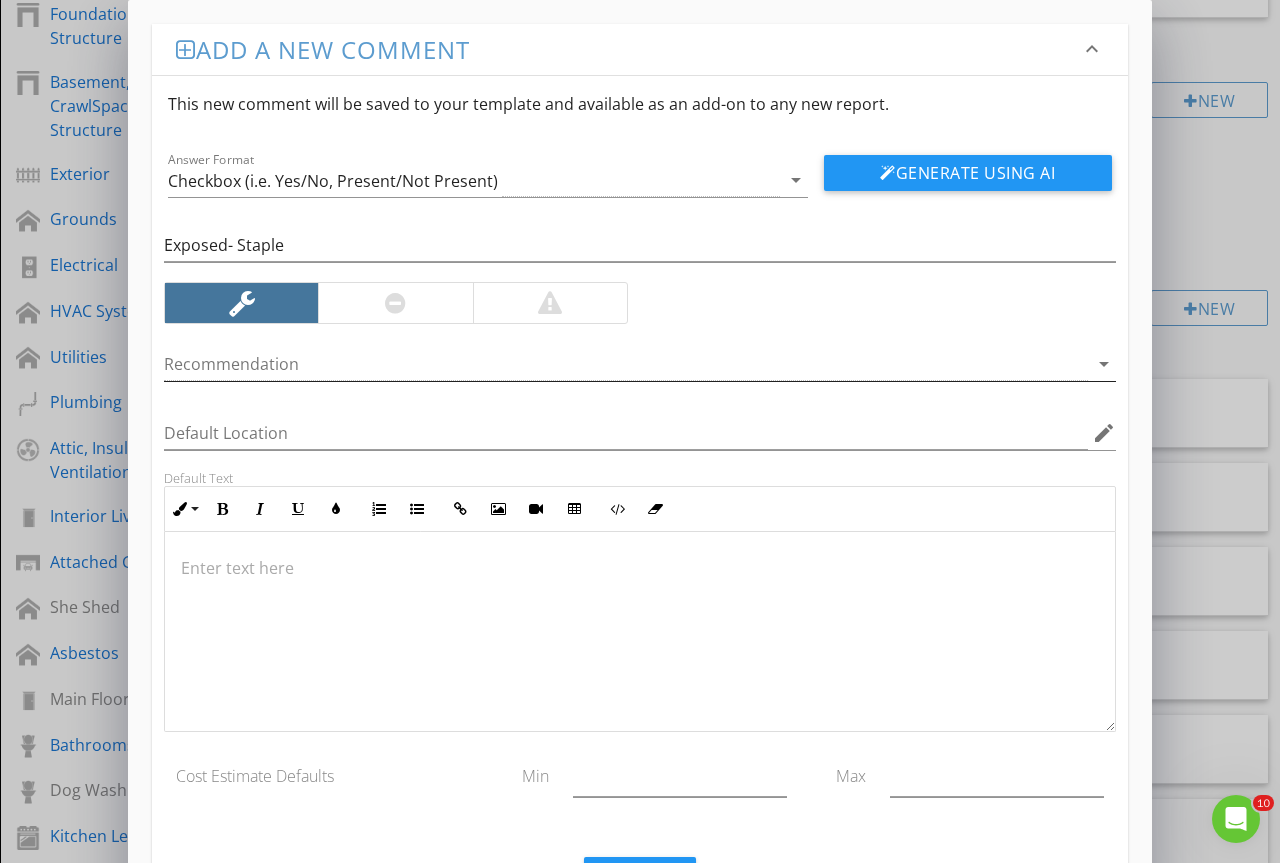 click at bounding box center [626, 364] 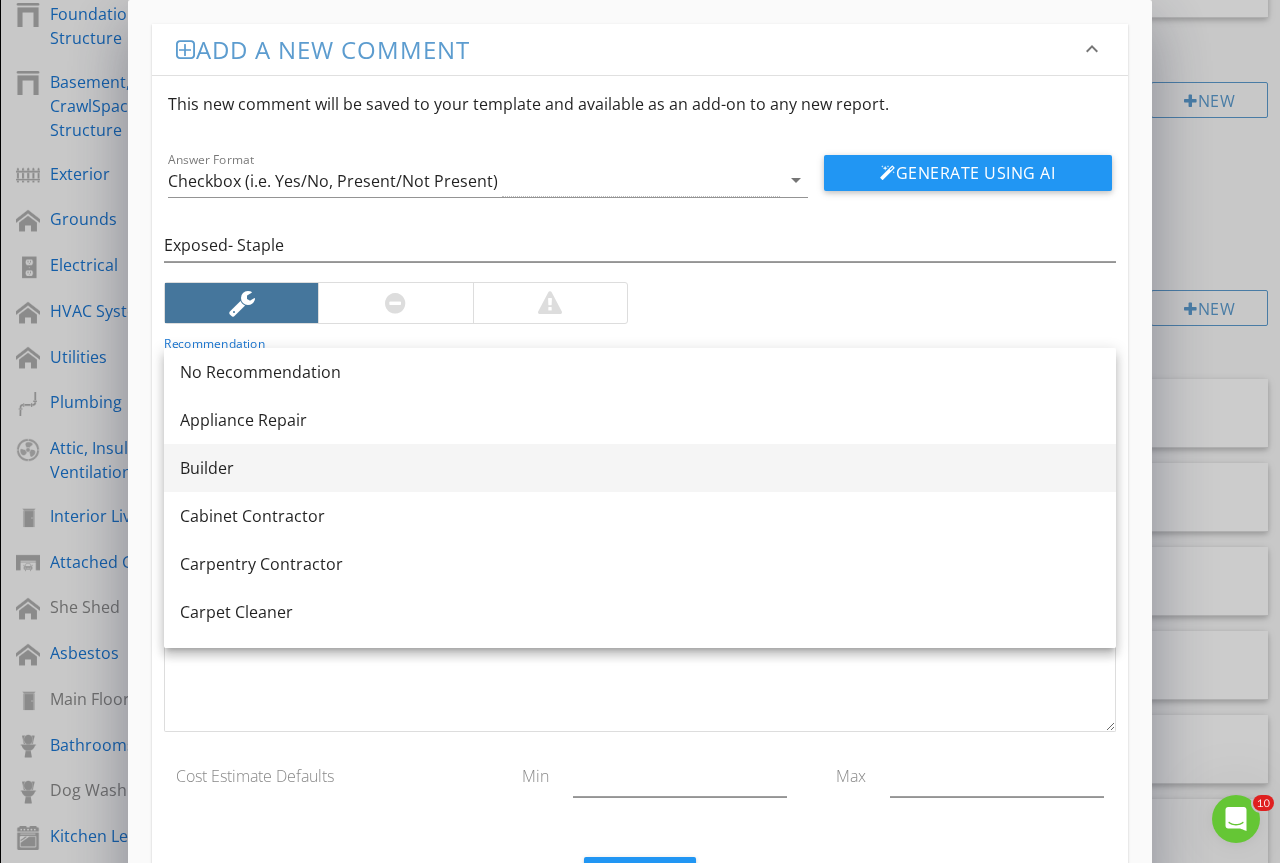 click on "Builder" at bounding box center [640, 468] 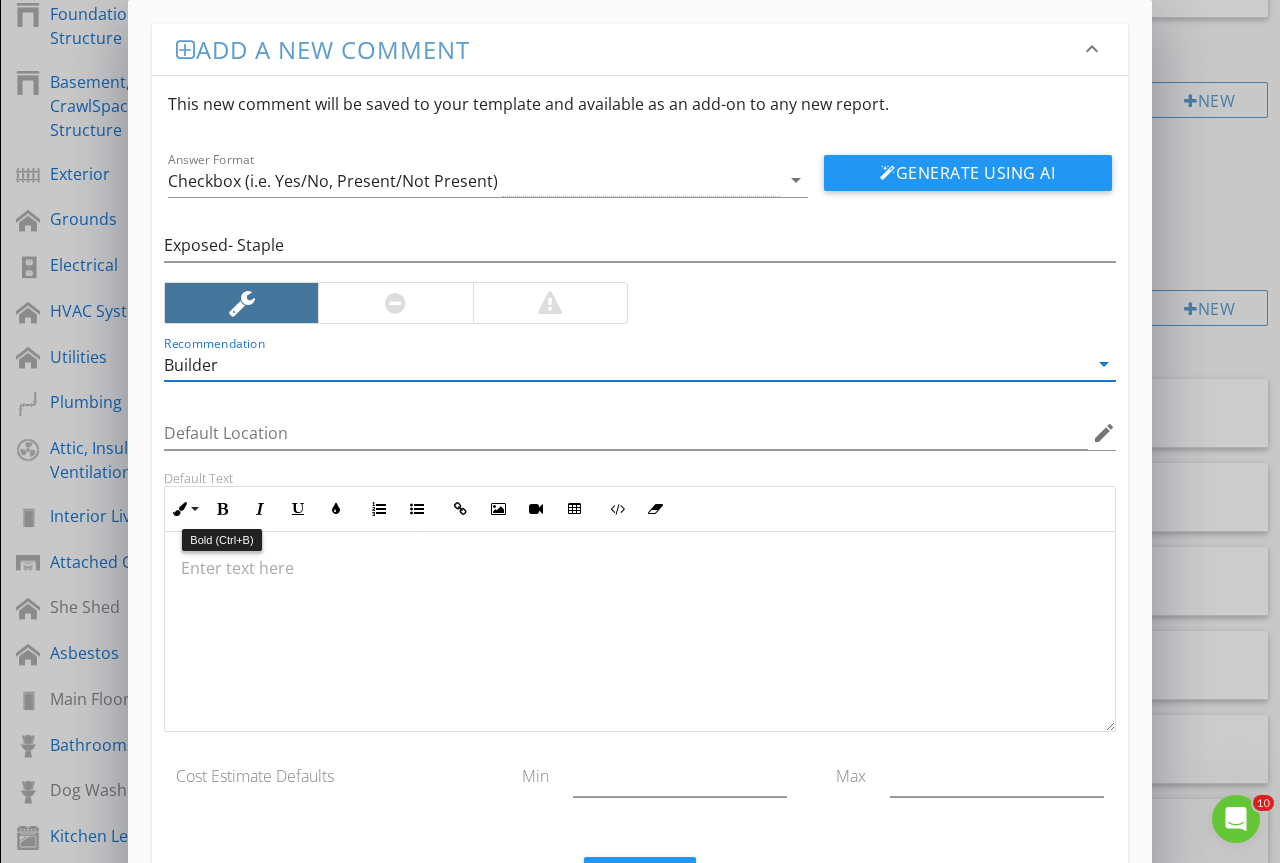 click at bounding box center (640, 632) 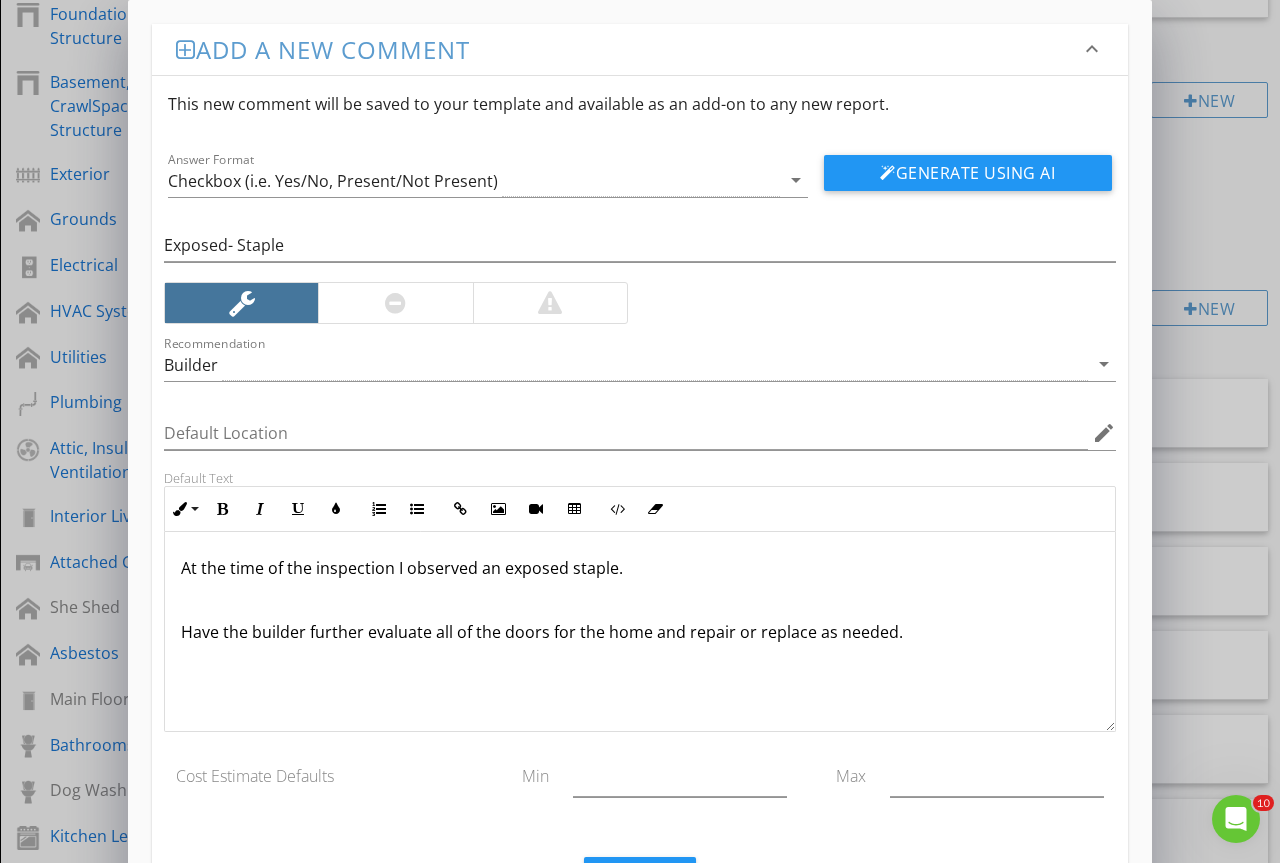 scroll, scrollTop: 1, scrollLeft: 0, axis: vertical 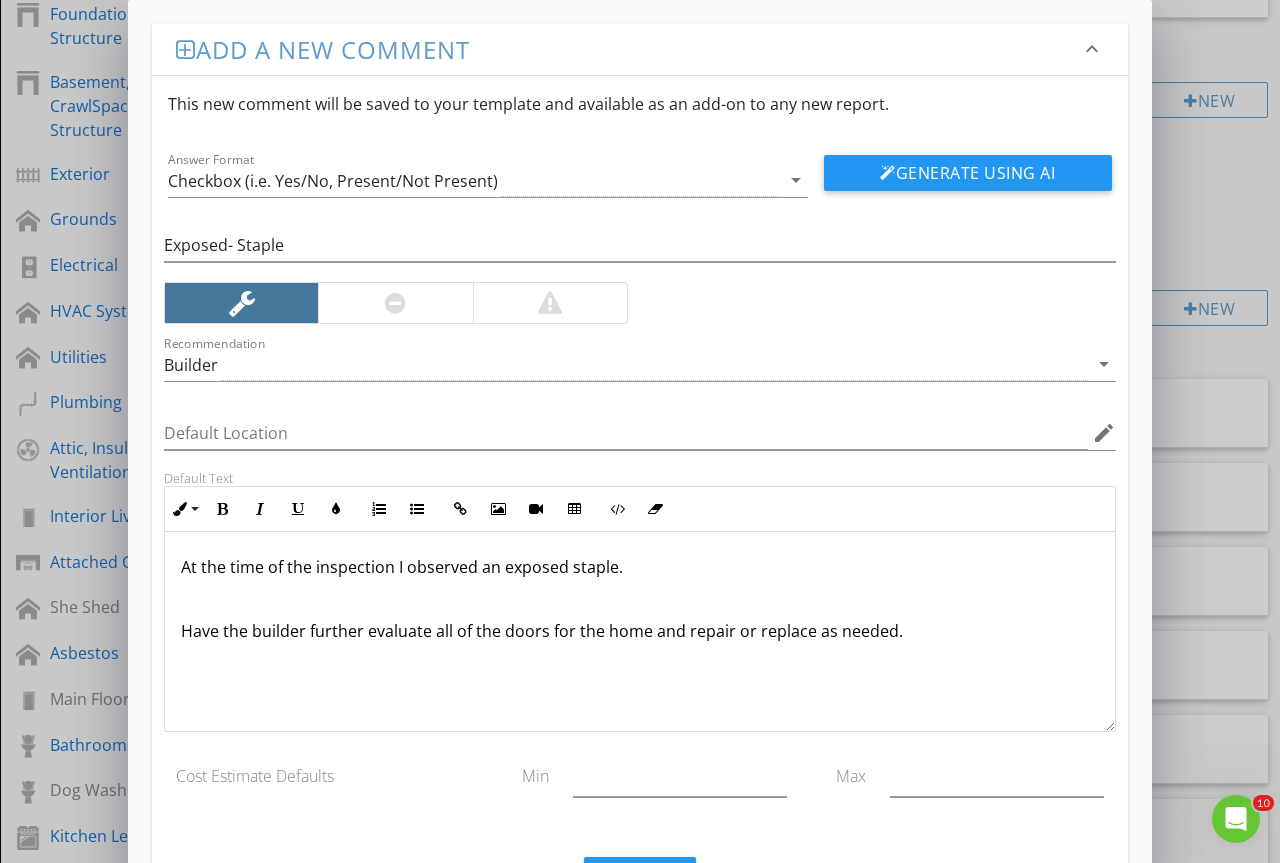 click at bounding box center (680, 811) 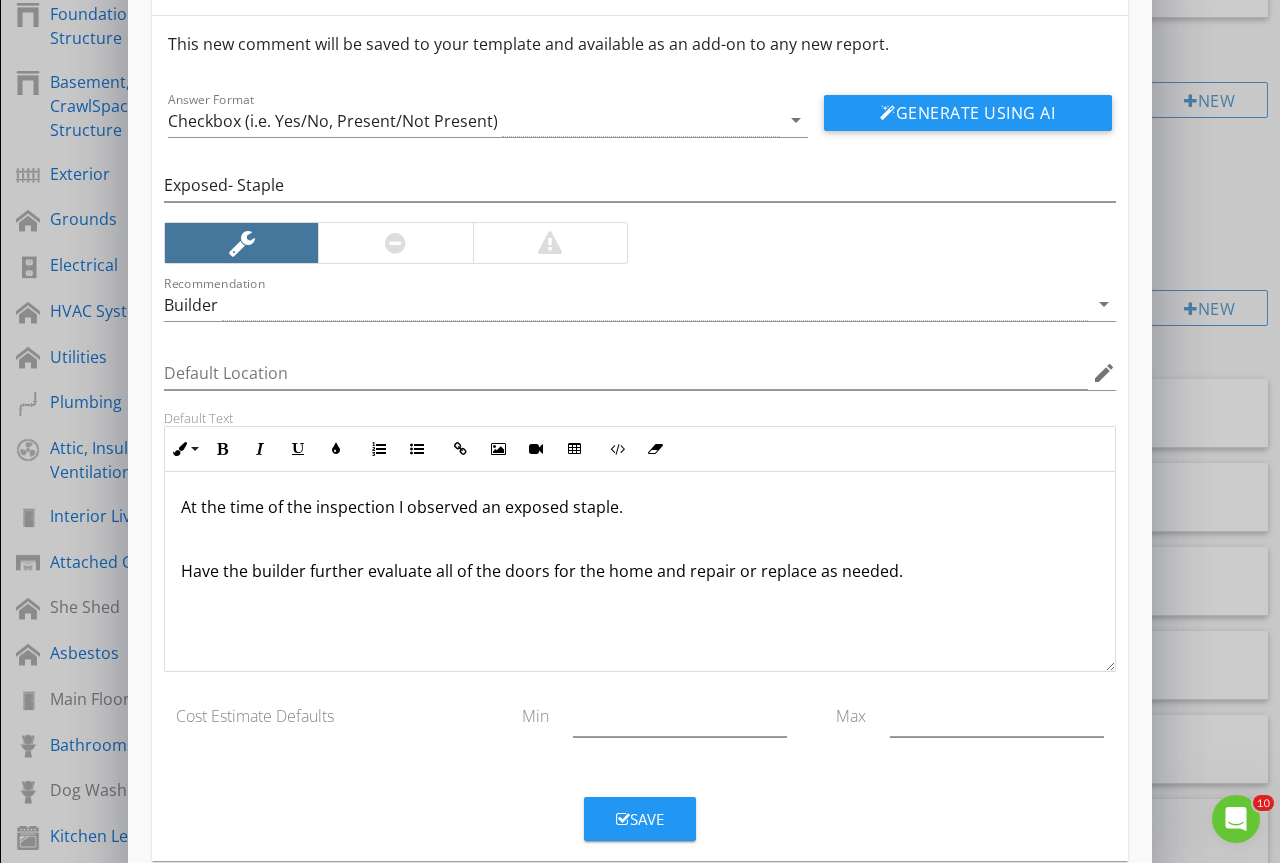 scroll, scrollTop: 94, scrollLeft: 0, axis: vertical 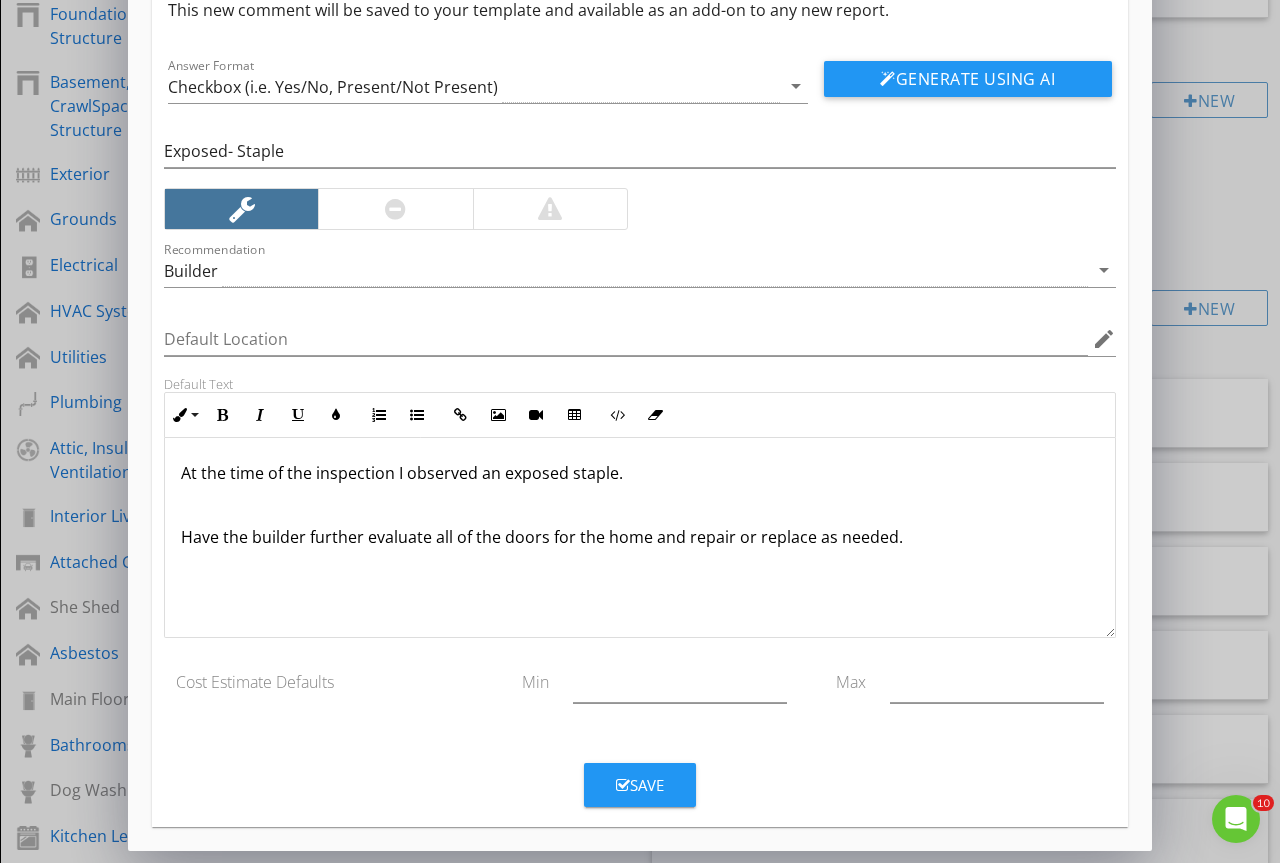 click at bounding box center [623, 785] 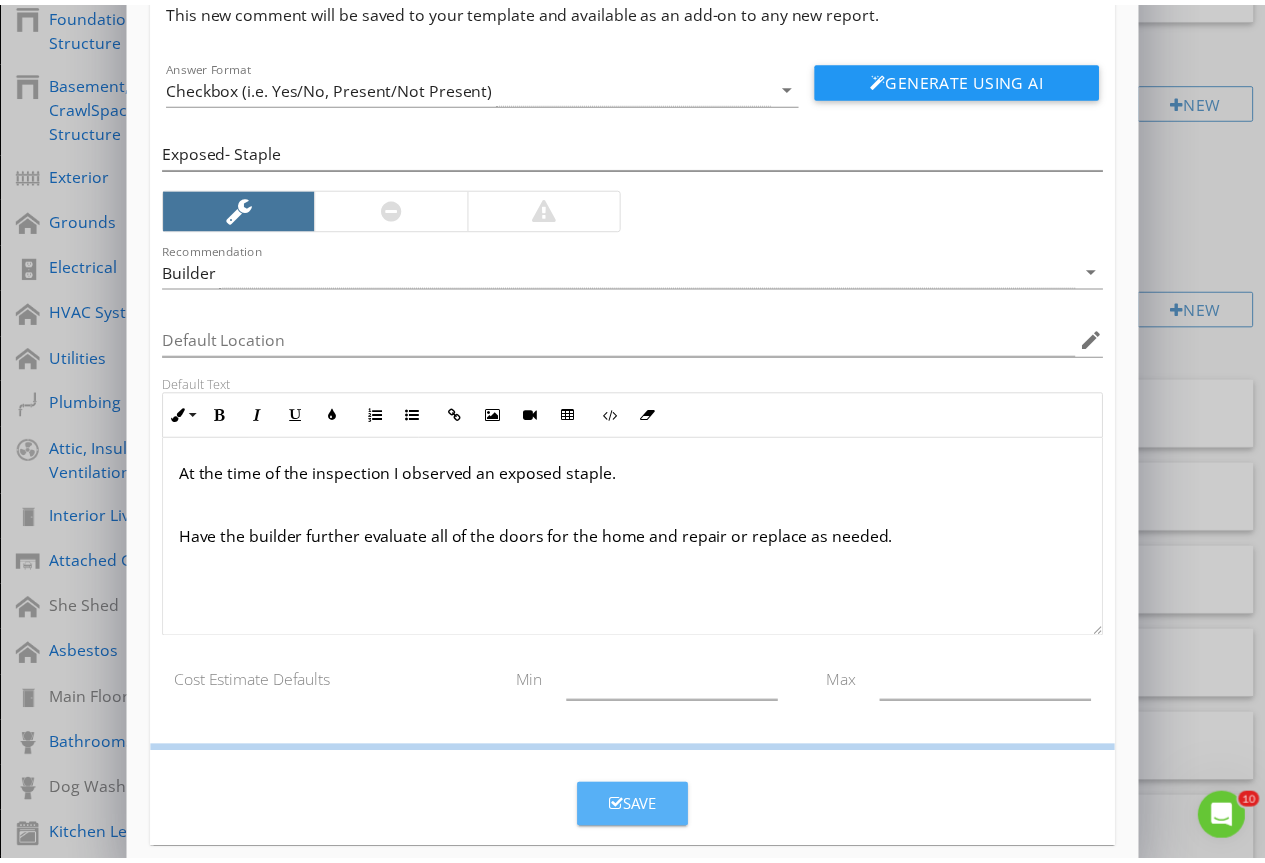 scroll, scrollTop: 0, scrollLeft: 0, axis: both 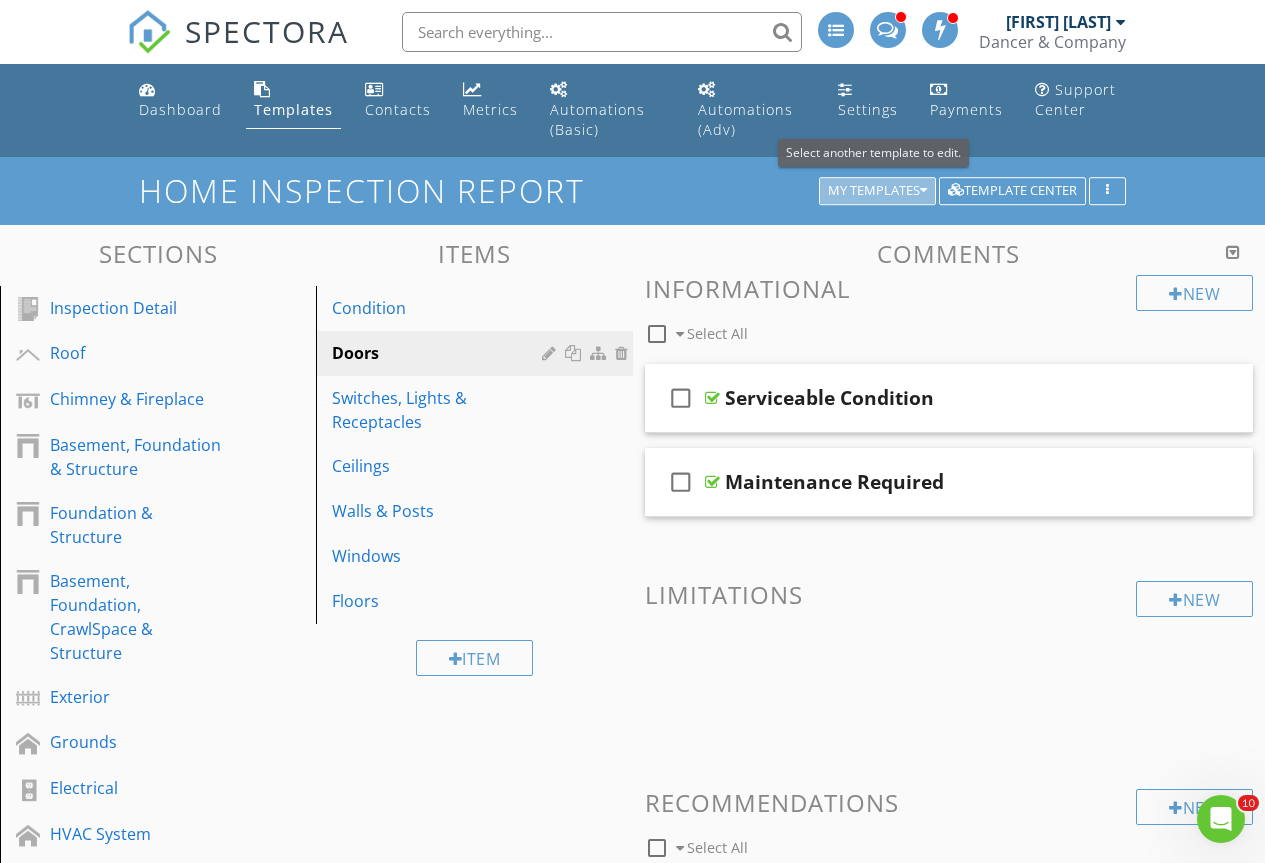 click on "My Templates" at bounding box center [877, 191] 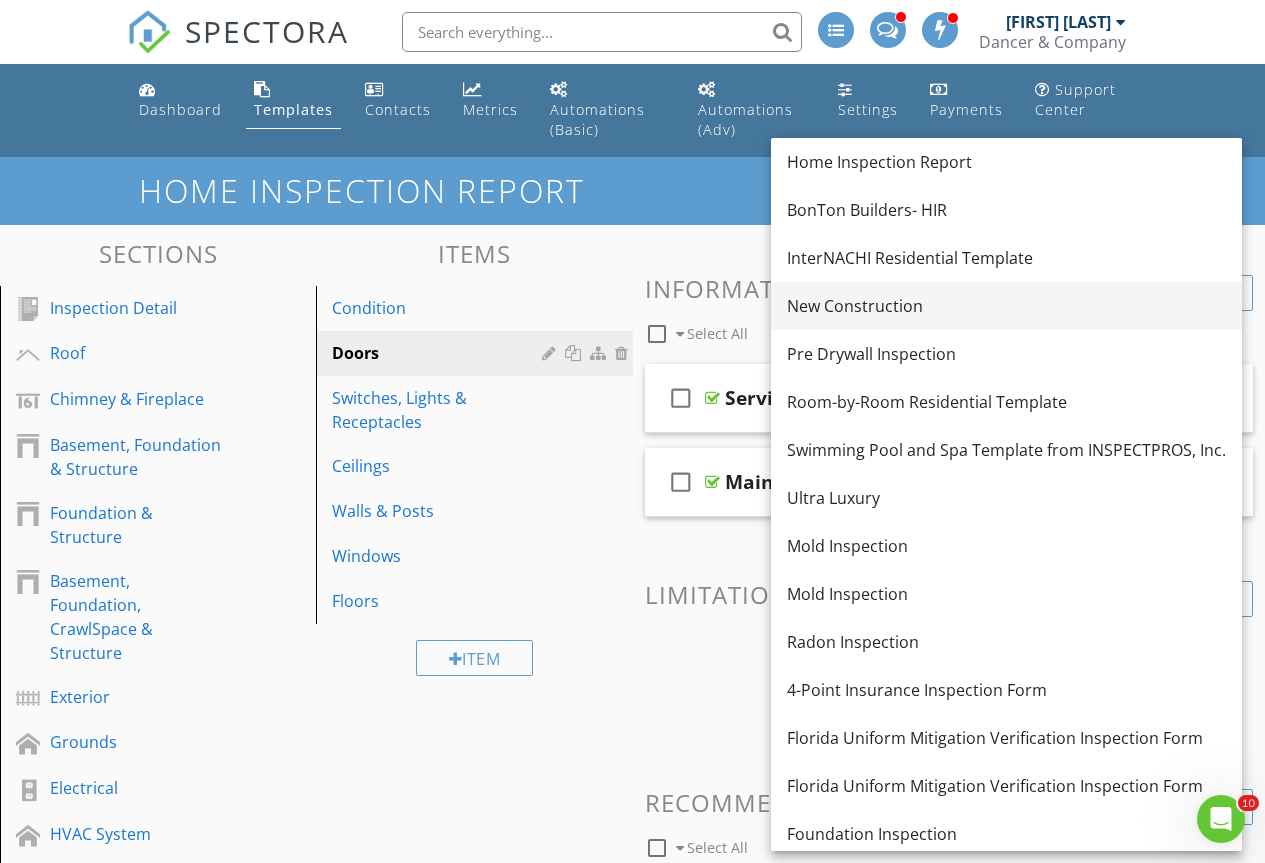 click on "New Construction" at bounding box center (1006, 306) 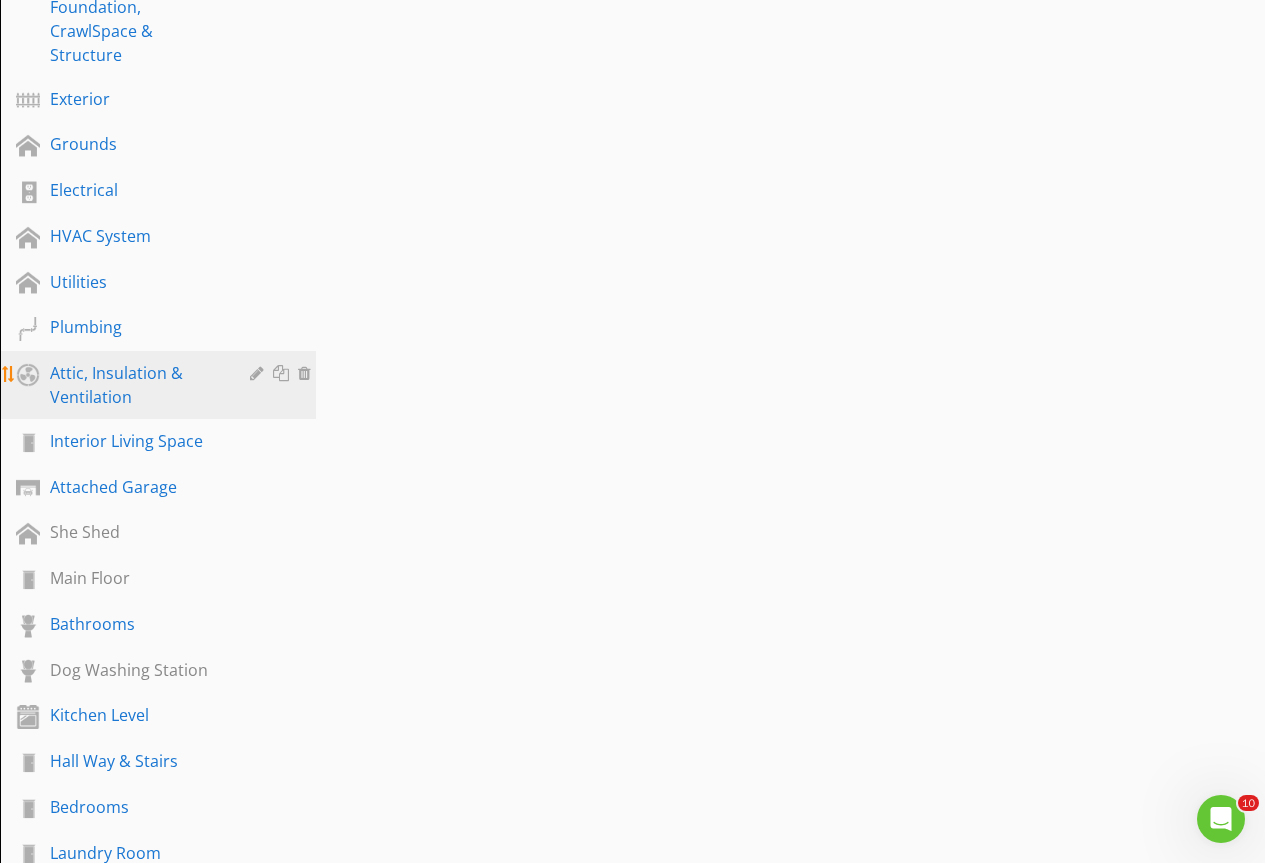scroll, scrollTop: 600, scrollLeft: 0, axis: vertical 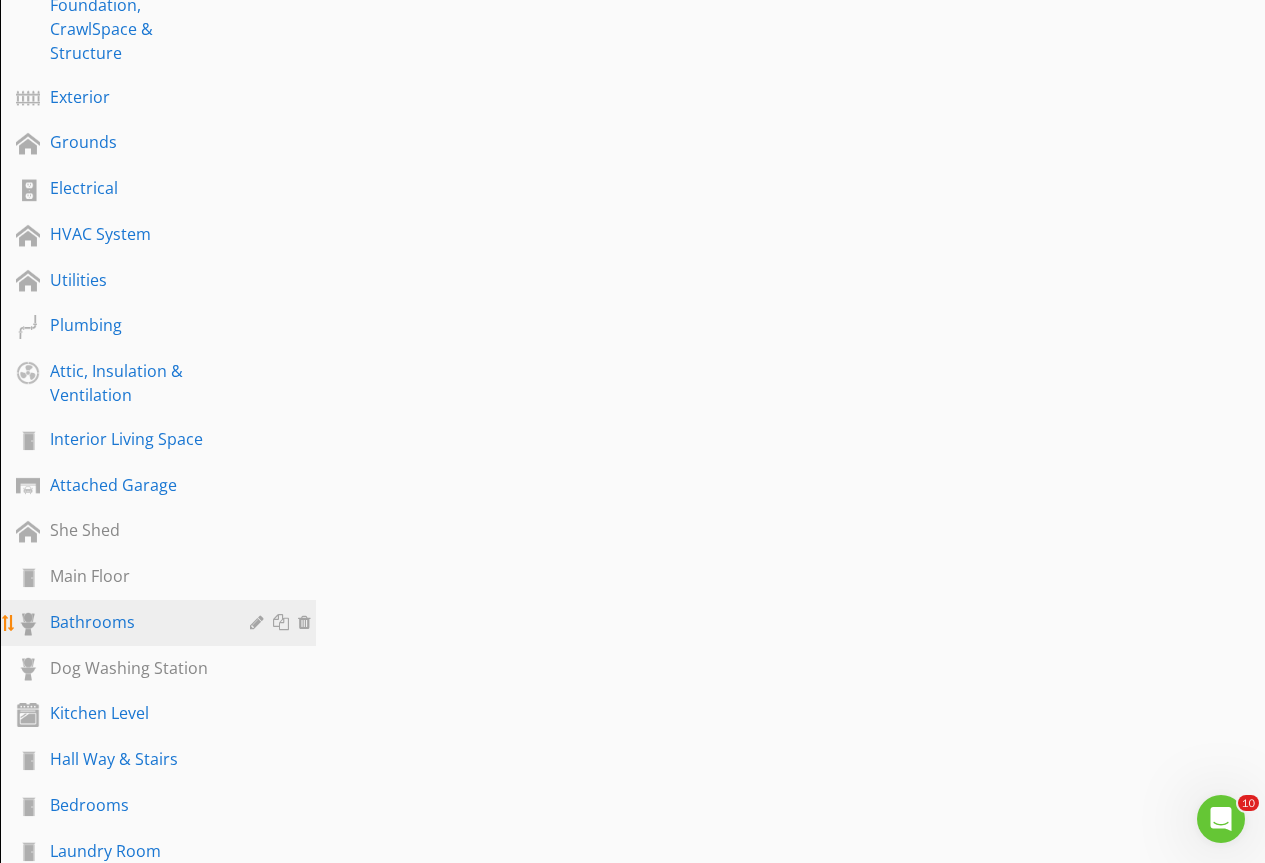 click on "Bathrooms" at bounding box center (135, 622) 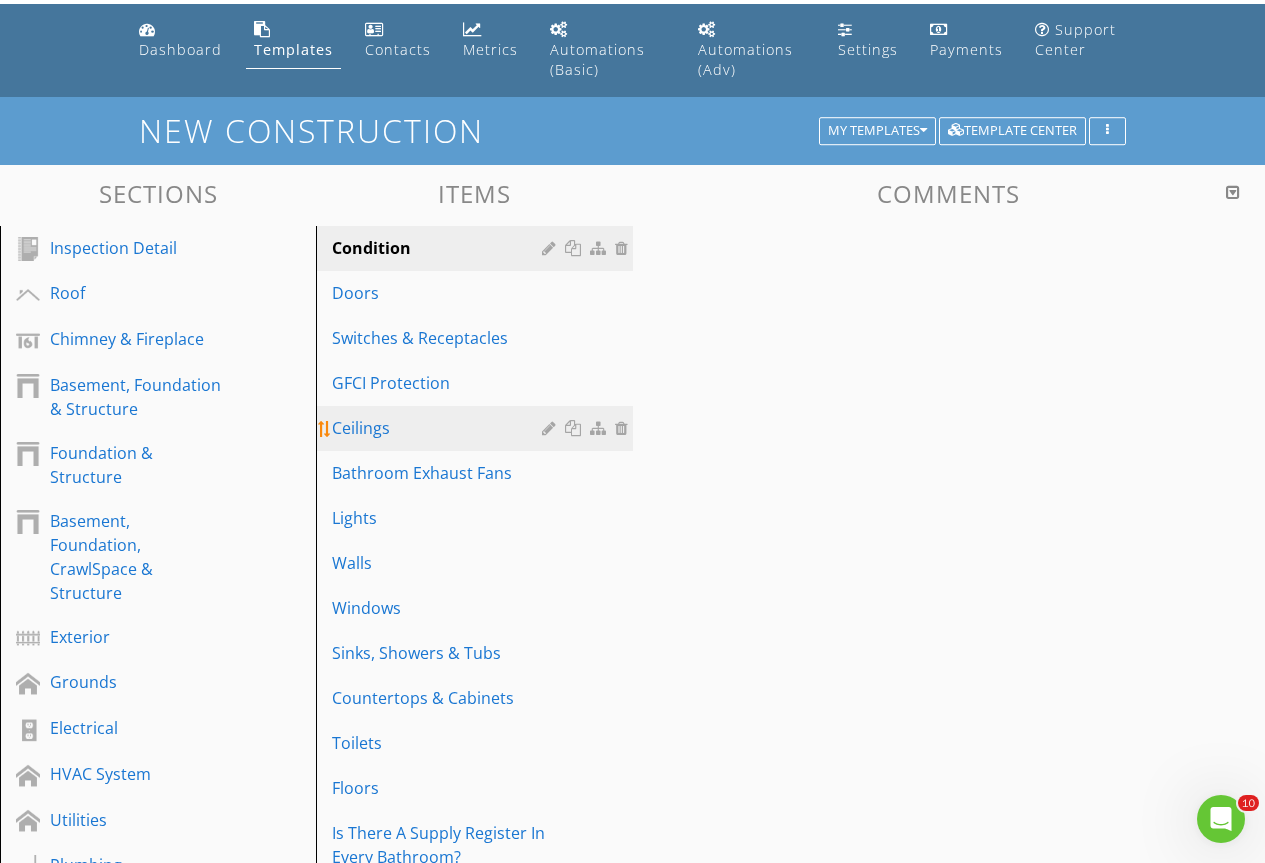 scroll, scrollTop: 0, scrollLeft: 0, axis: both 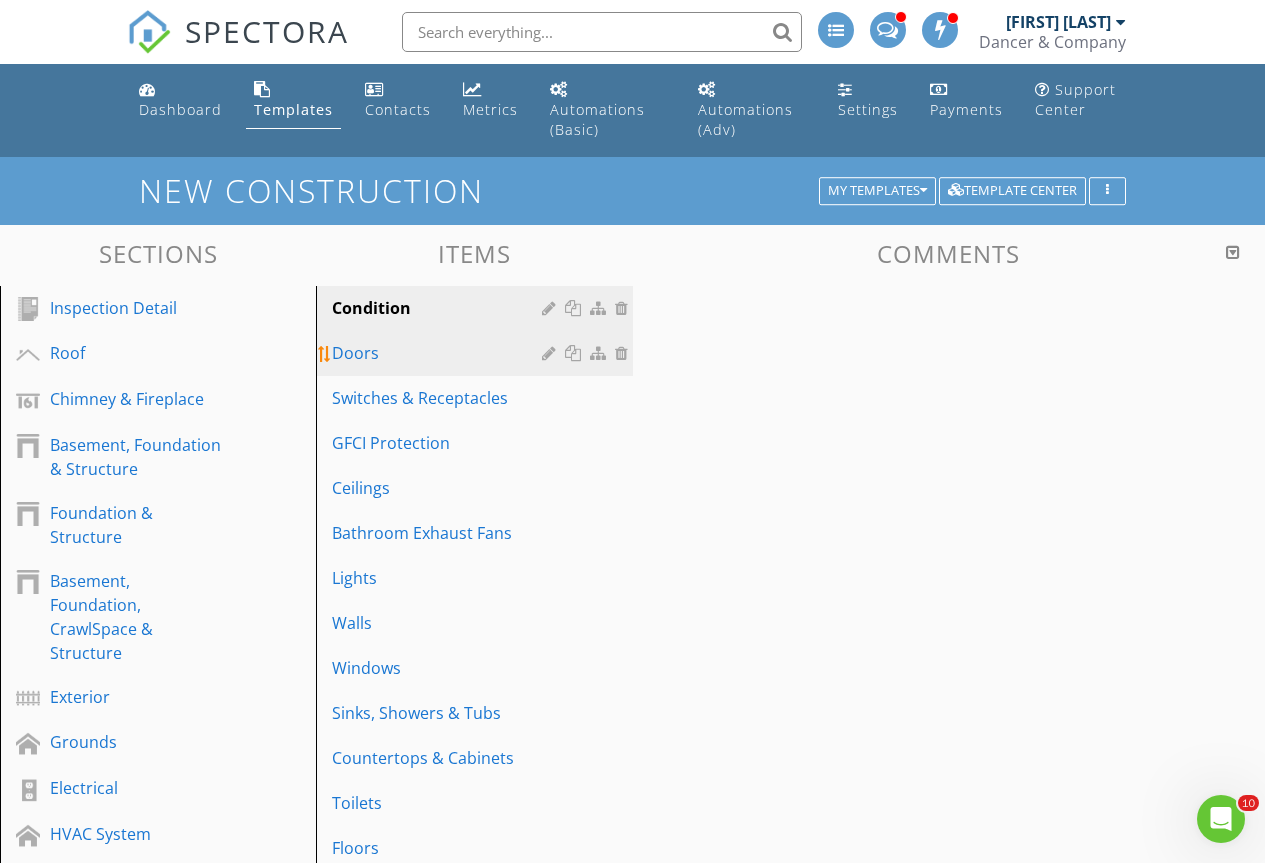 click on "Doors" at bounding box center [439, 353] 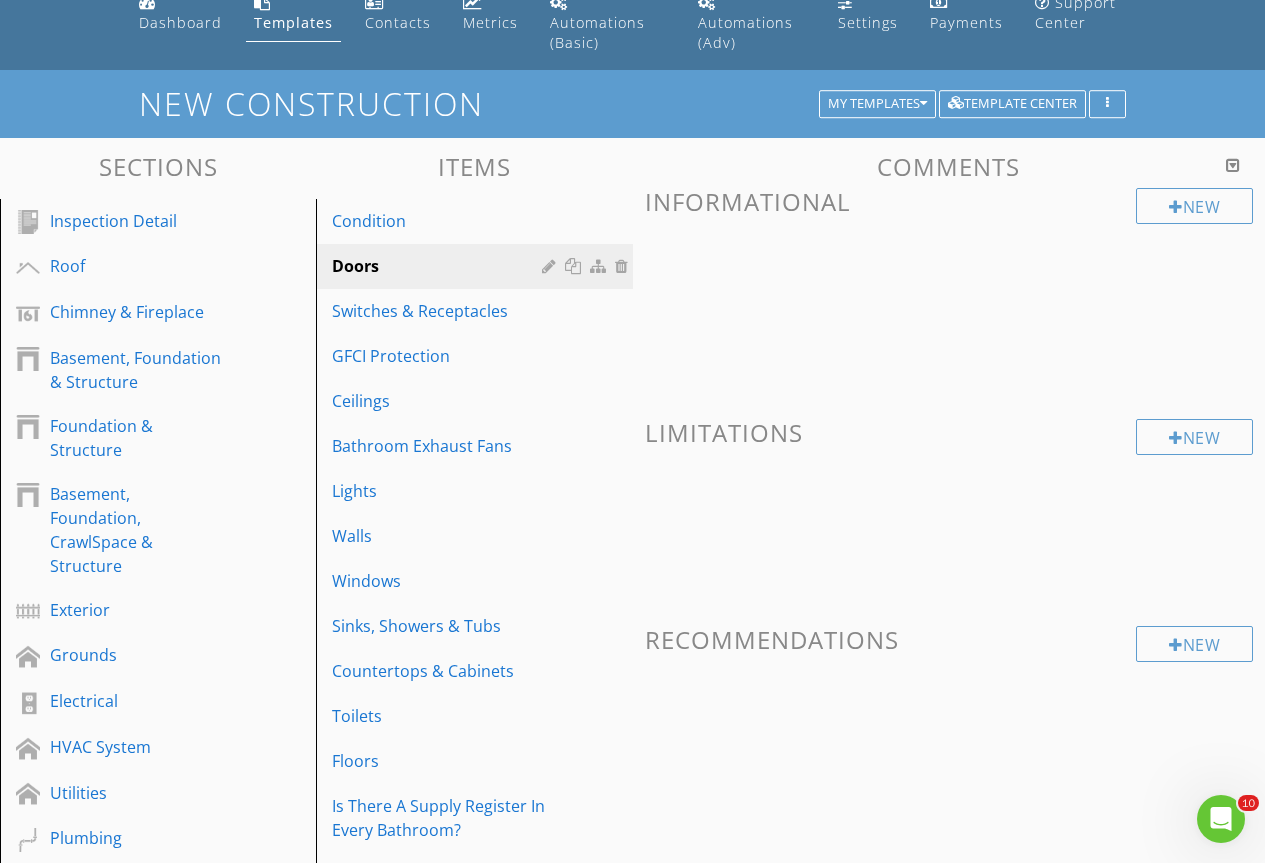 scroll, scrollTop: 82, scrollLeft: 0, axis: vertical 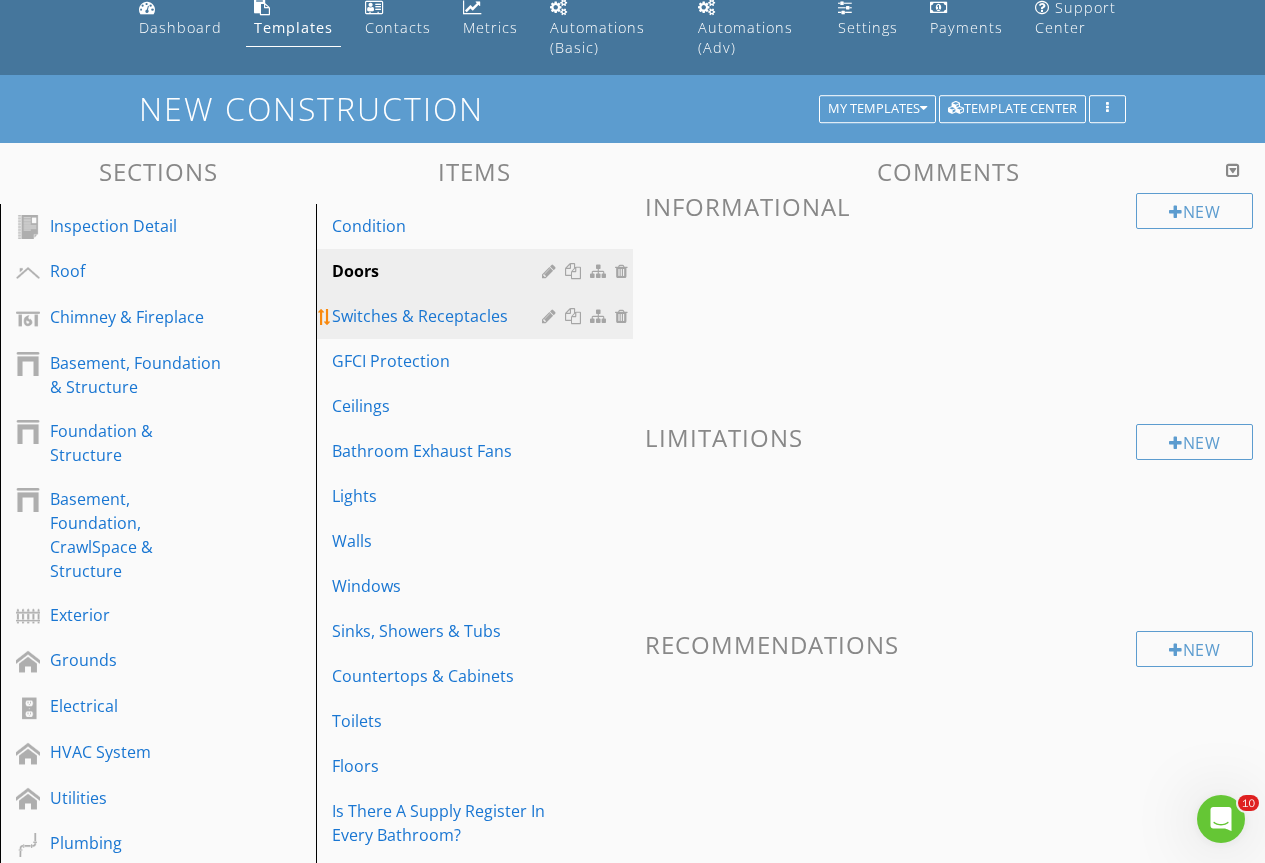 click on "Switches & Receptacles" at bounding box center (477, 316) 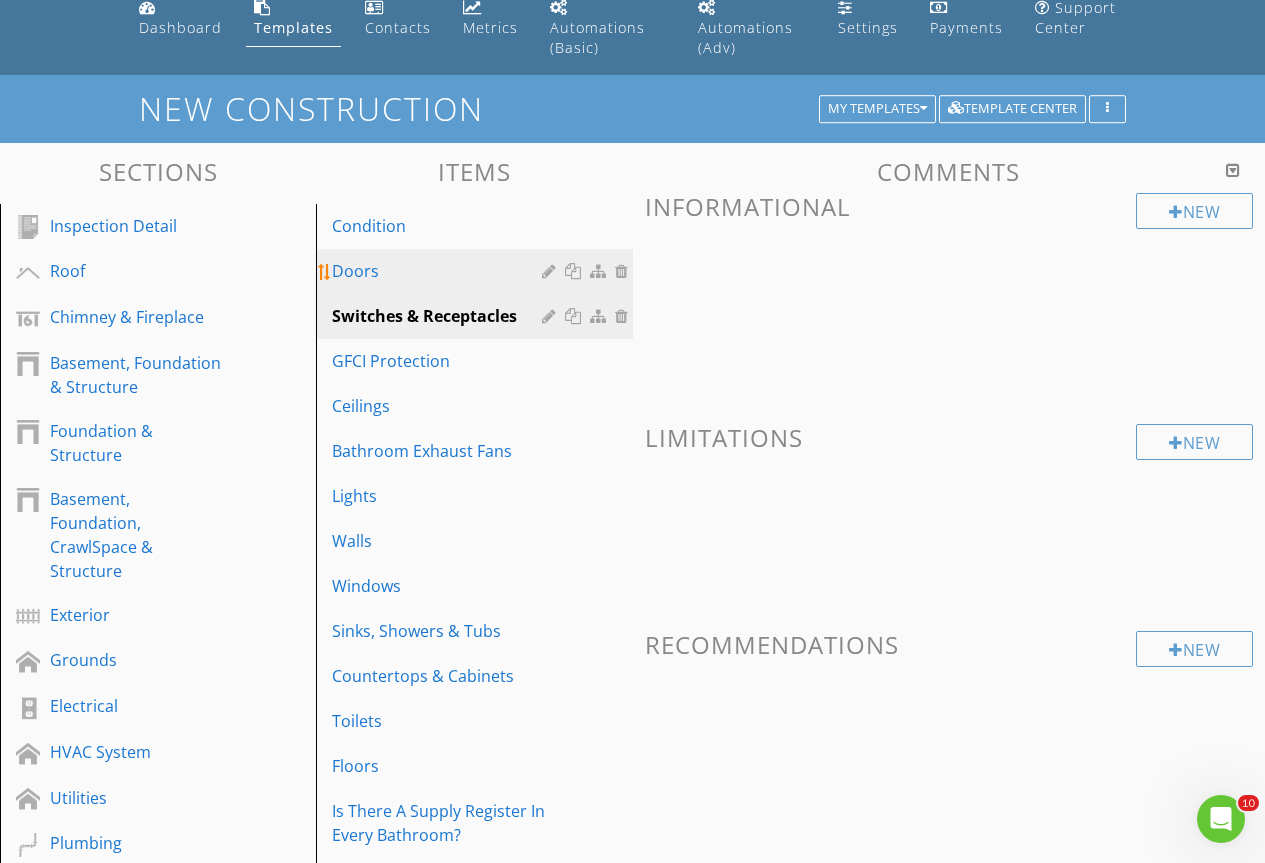 click on "Doors" at bounding box center (439, 271) 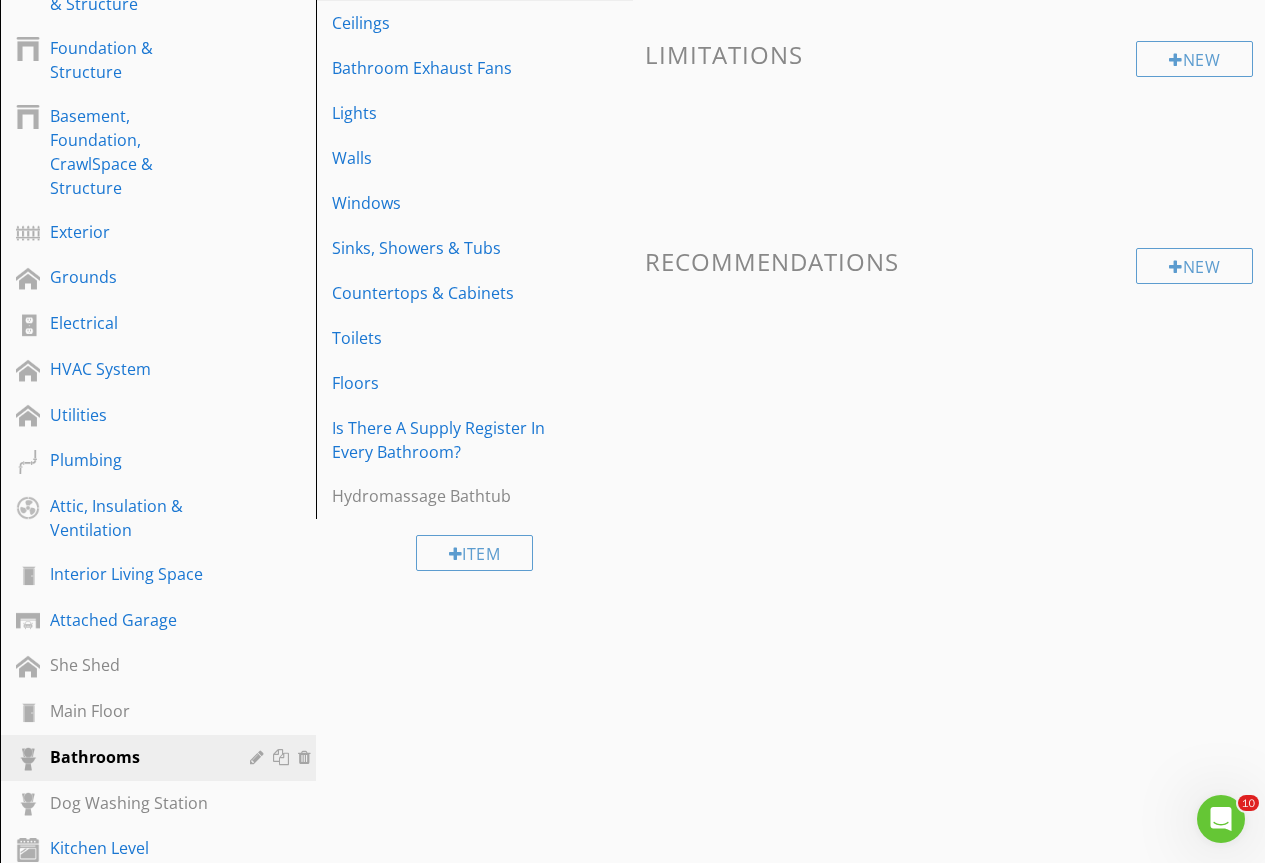 scroll, scrollTop: 0, scrollLeft: 0, axis: both 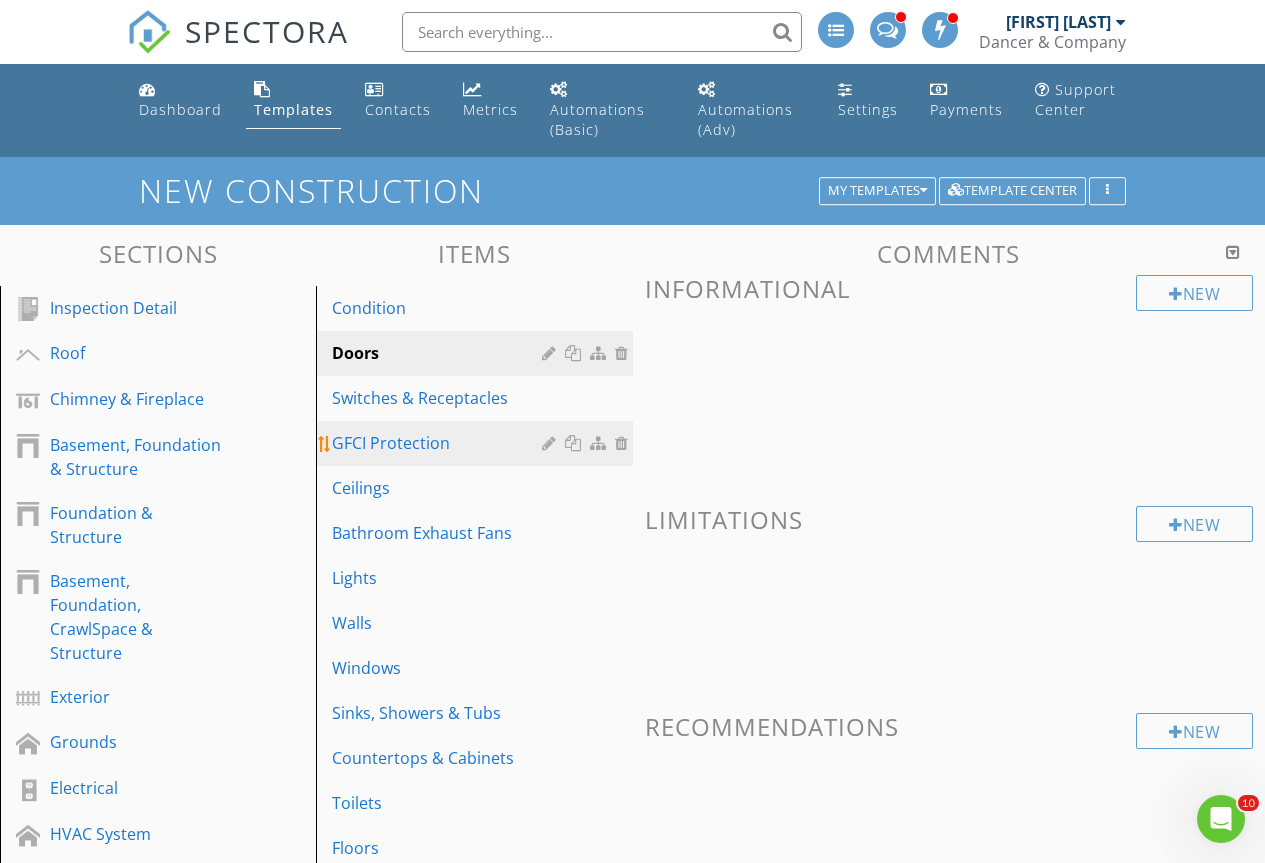 click on "GFCI Protection" at bounding box center [439, 443] 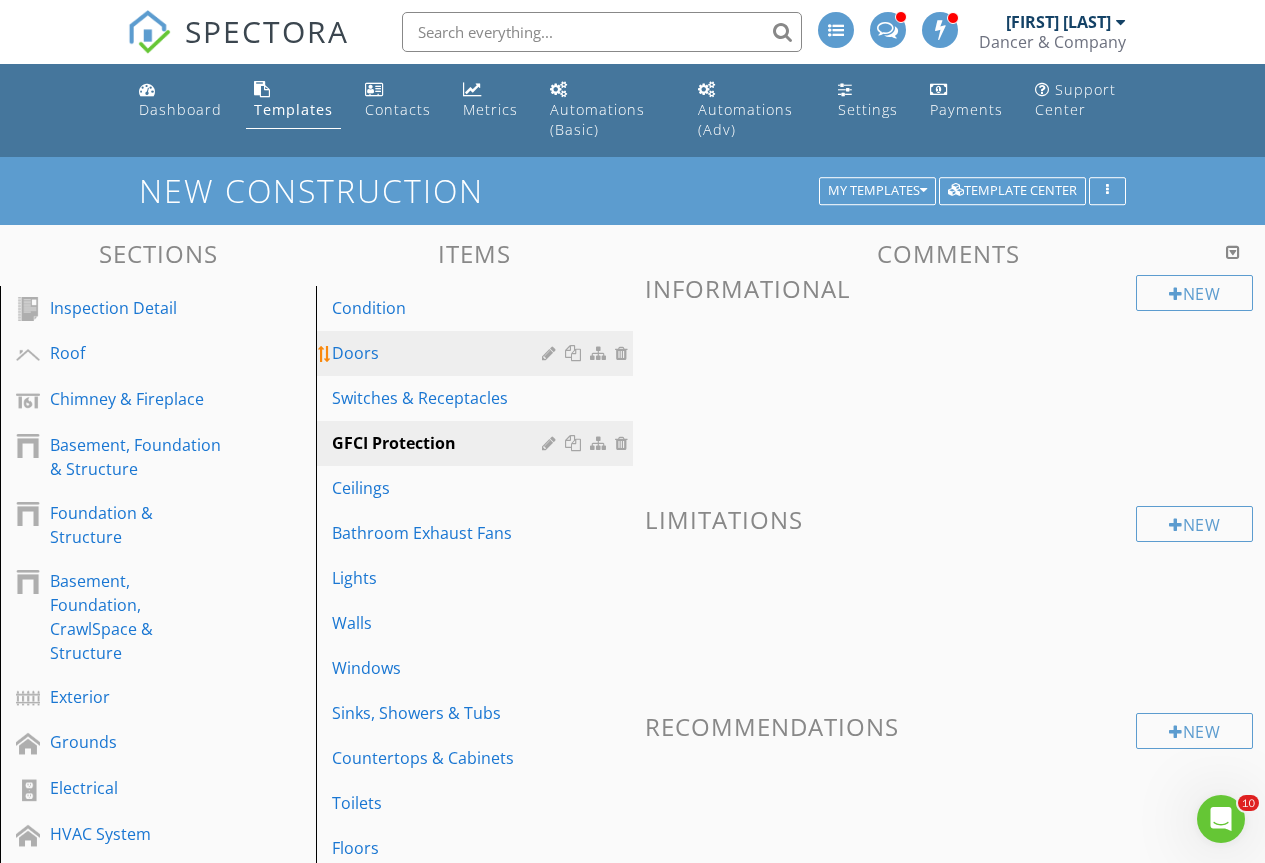 click on "Doors" at bounding box center (439, 353) 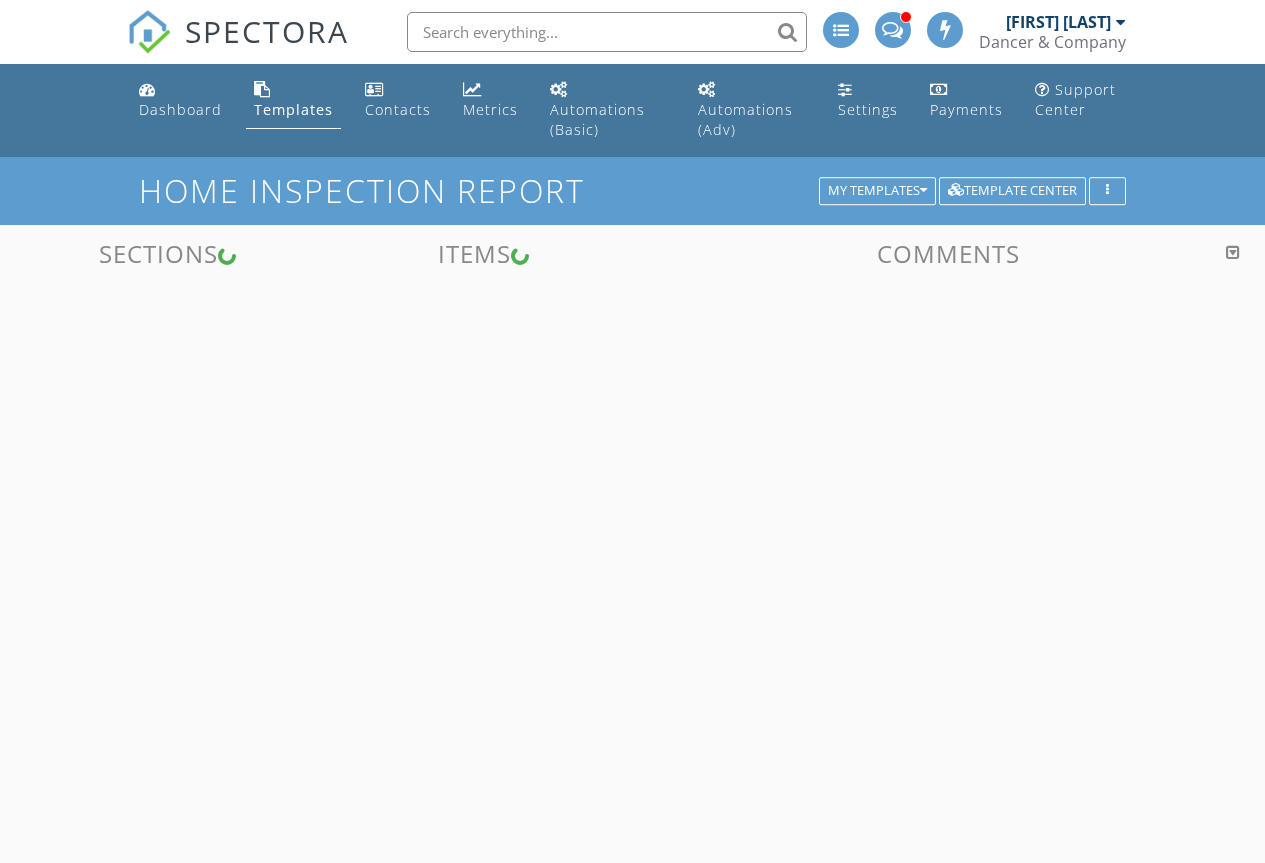scroll, scrollTop: 0, scrollLeft: 0, axis: both 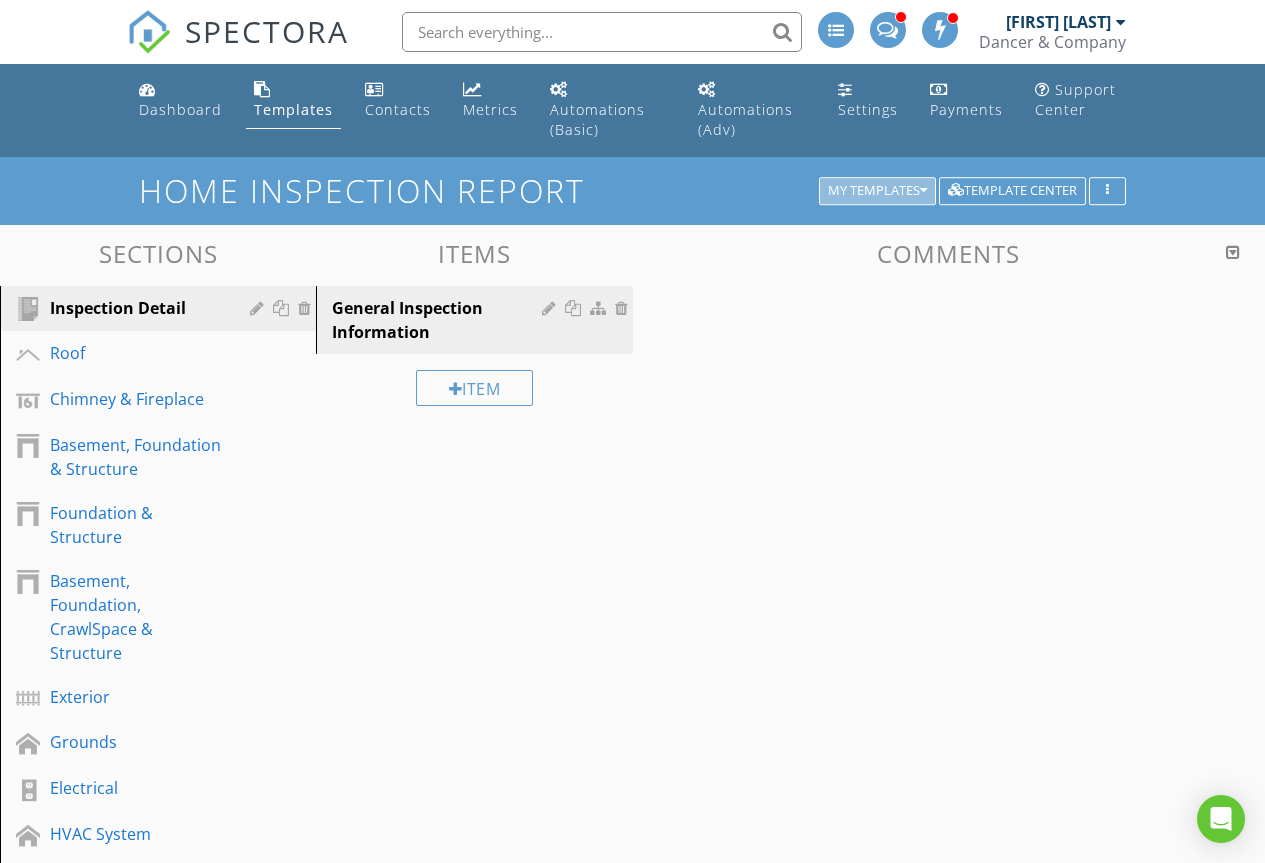 click on "My Templates" at bounding box center [877, 191] 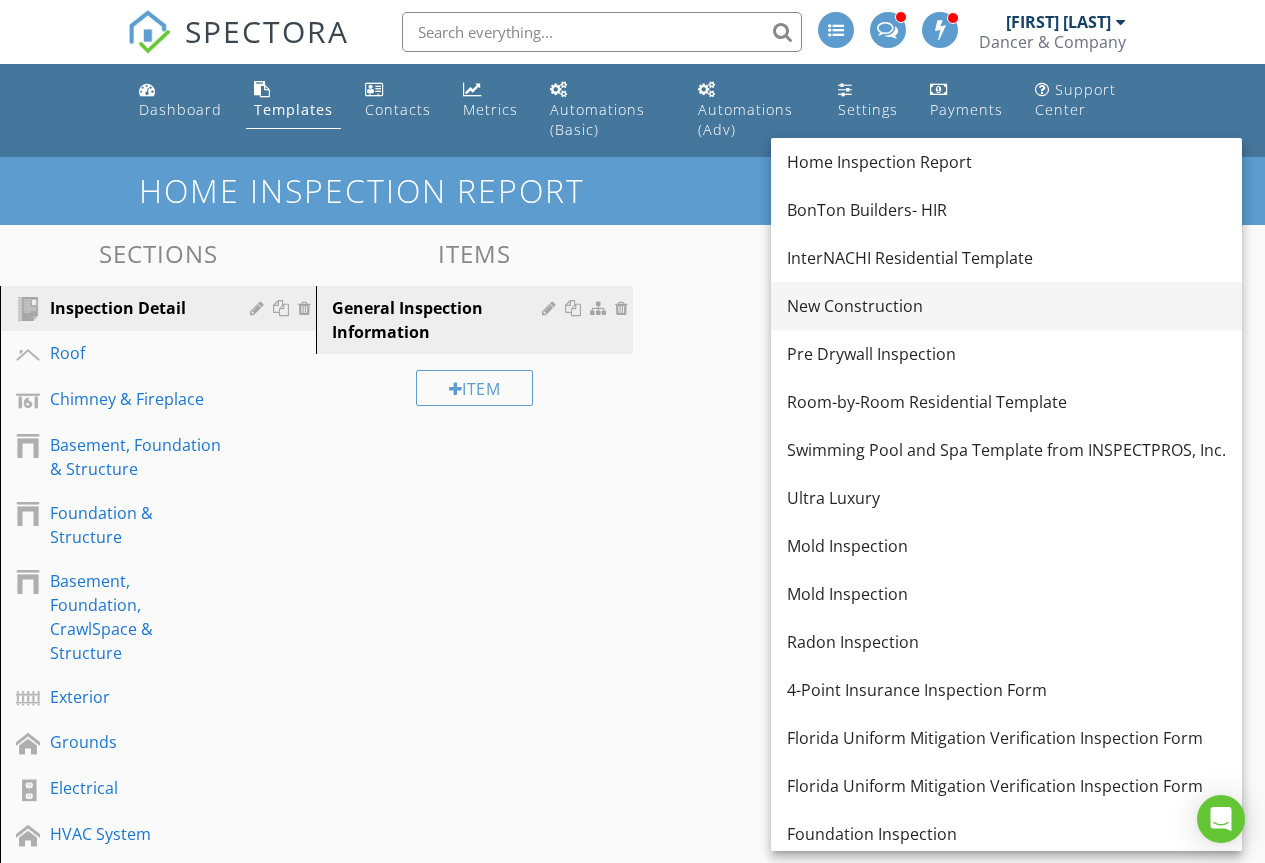 click on "New Construction" at bounding box center (1006, 306) 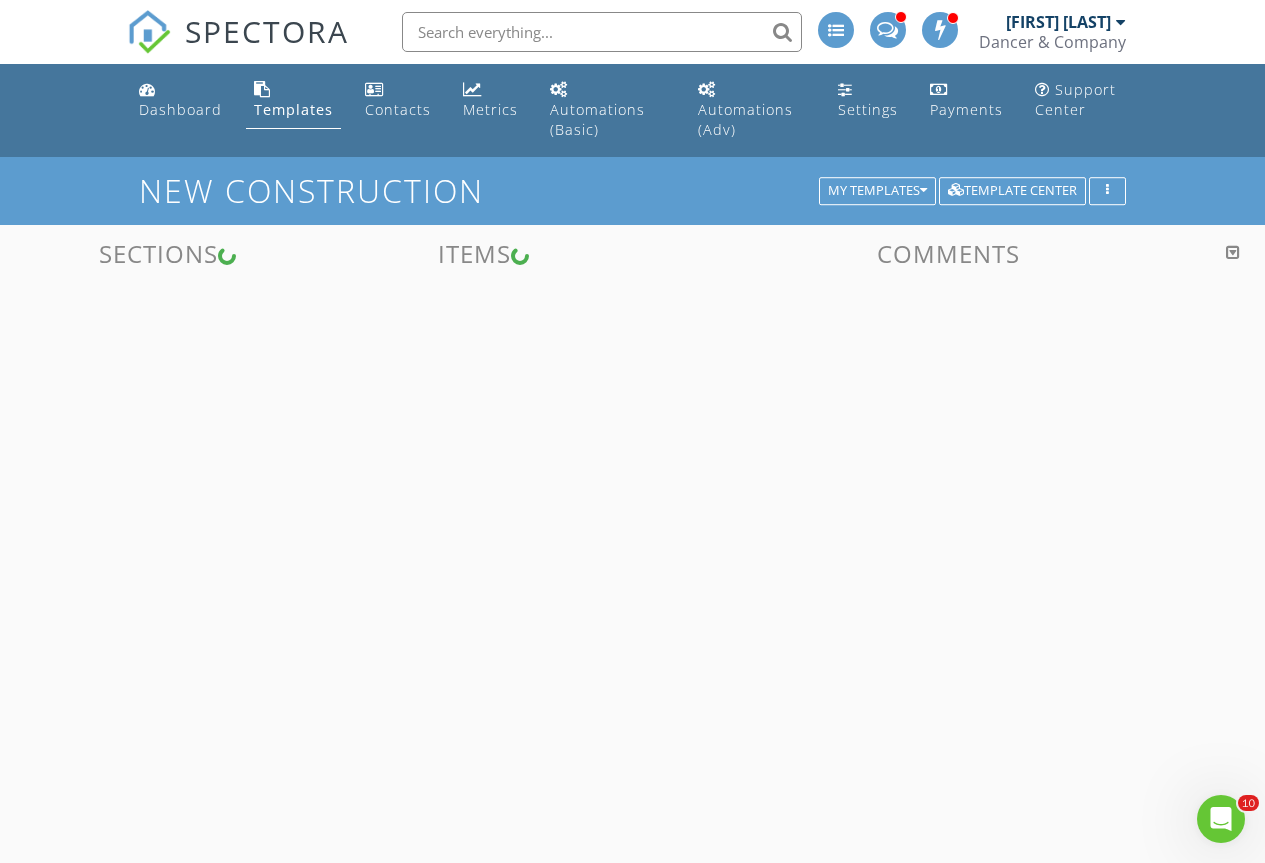 scroll, scrollTop: 0, scrollLeft: 0, axis: both 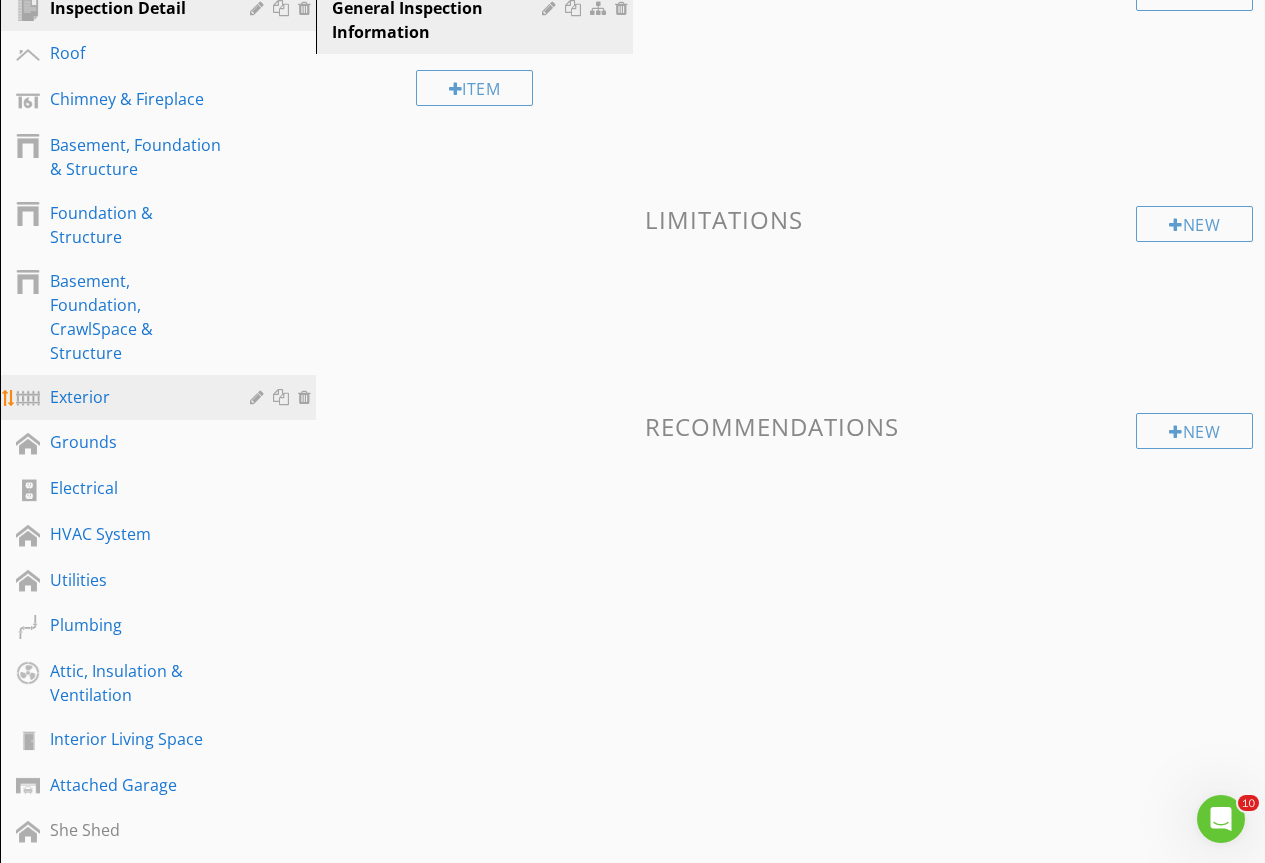 click on "Exterior" at bounding box center (135, 397) 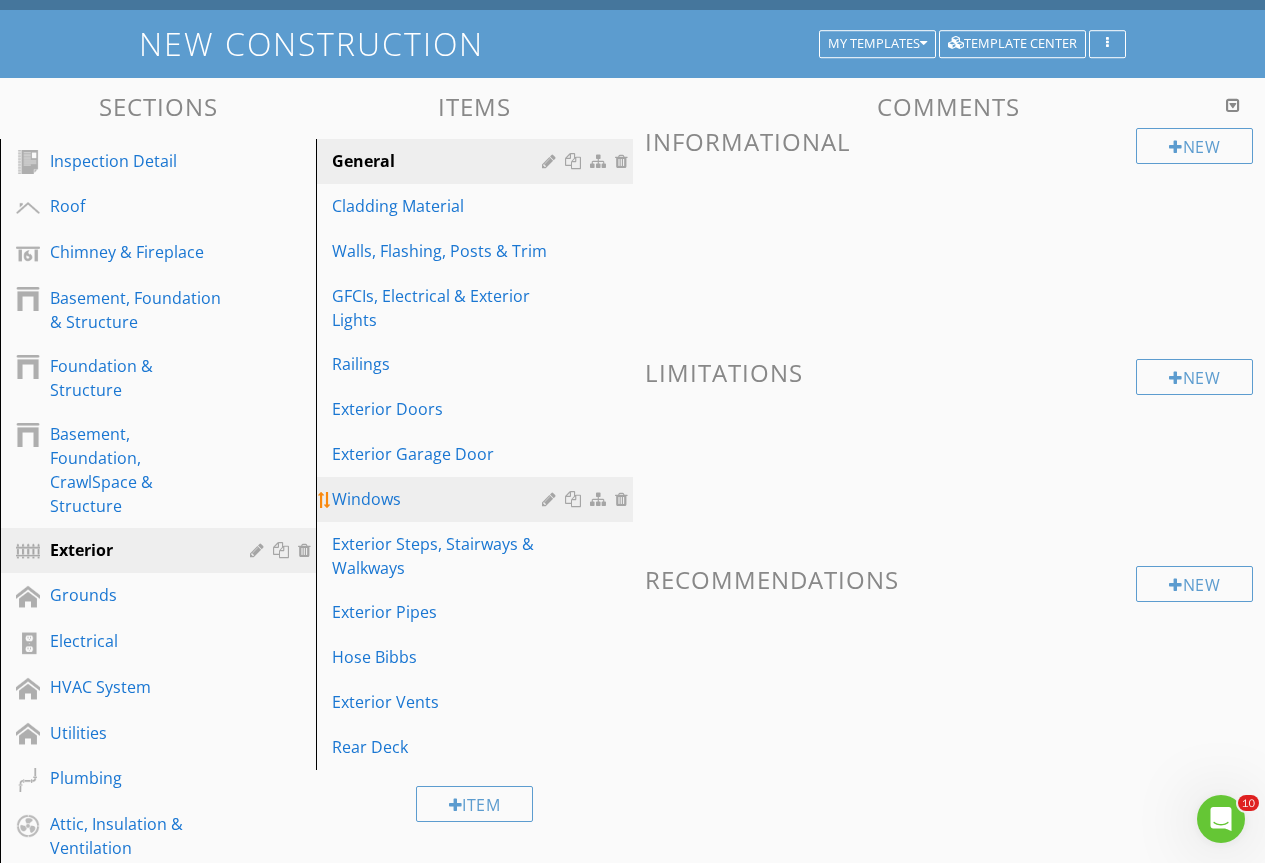 scroll, scrollTop: 0, scrollLeft: 0, axis: both 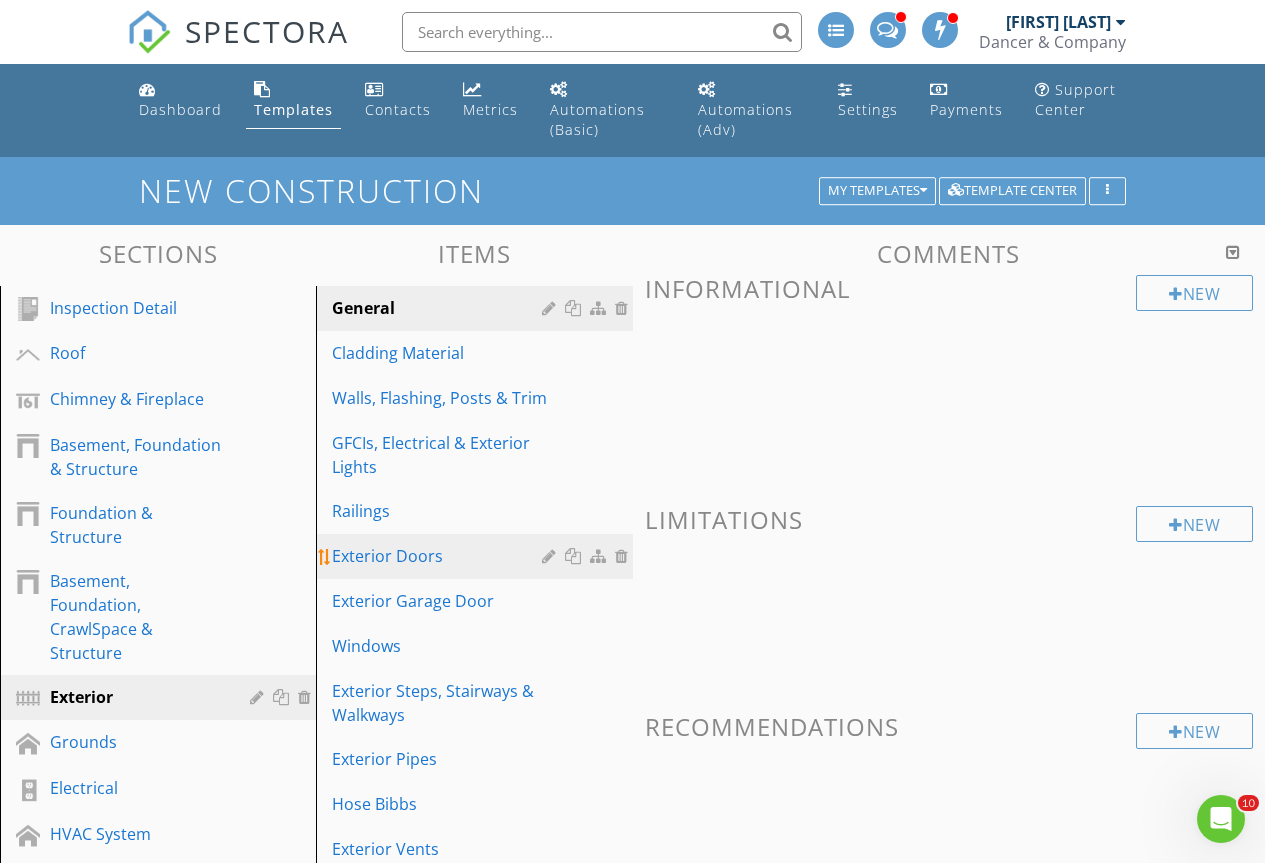 click on "Exterior Doors" at bounding box center [439, 556] 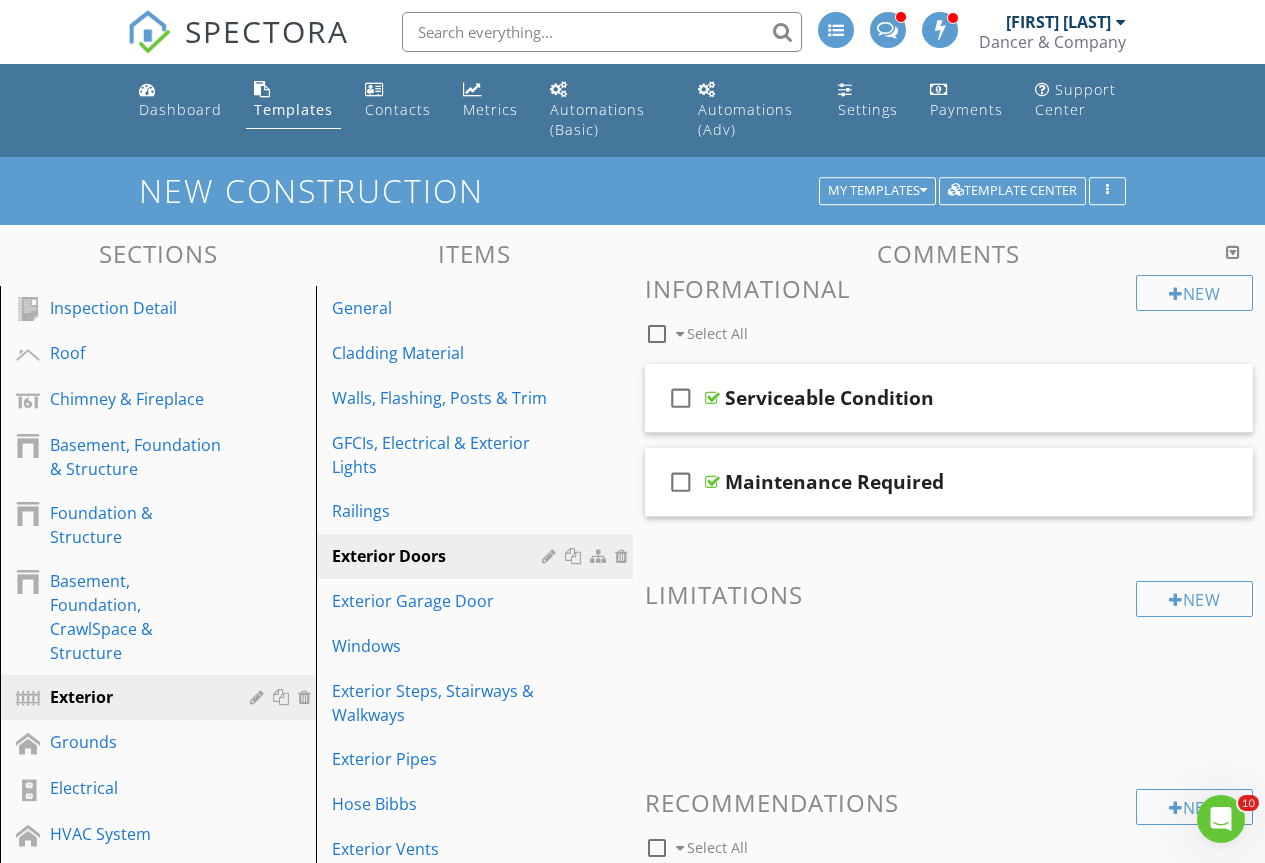 scroll, scrollTop: 600, scrollLeft: 0, axis: vertical 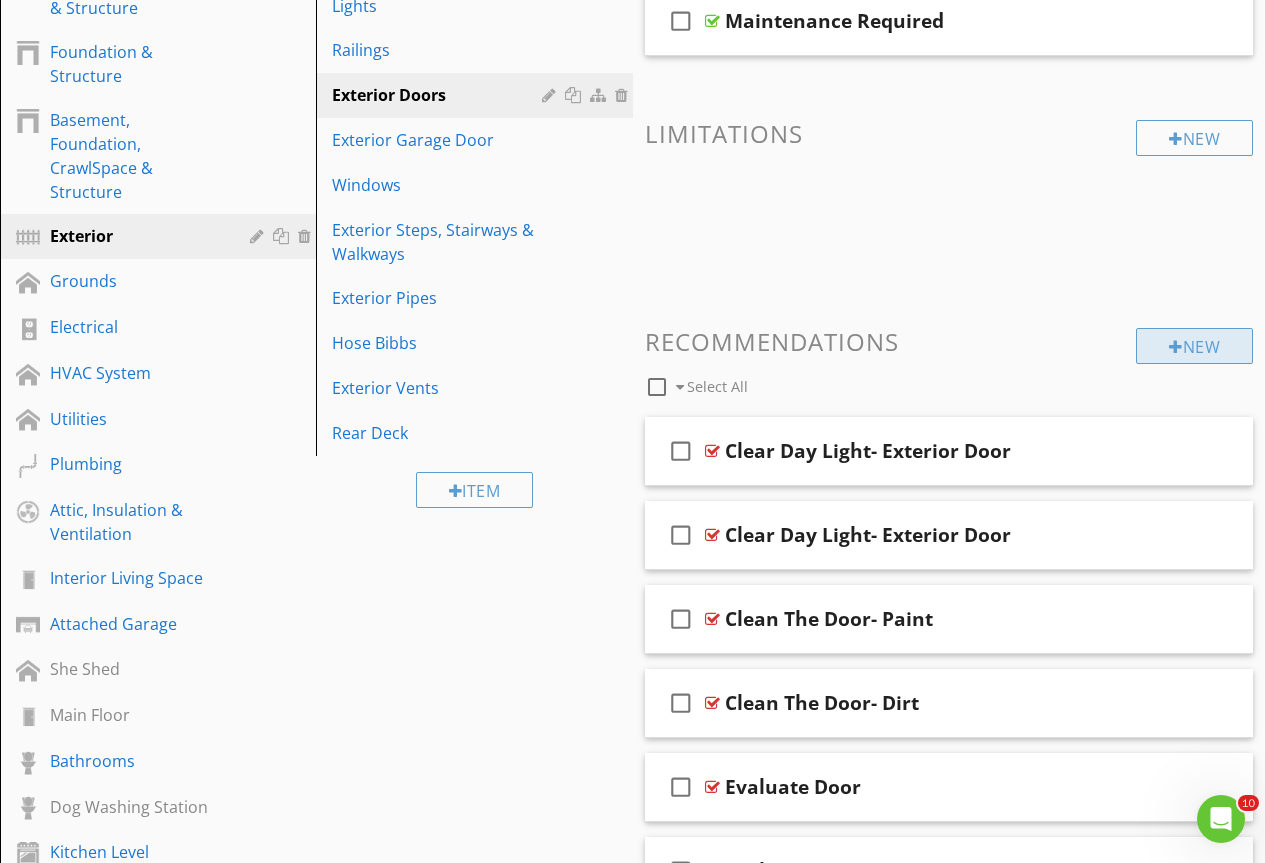 click at bounding box center (1176, 347) 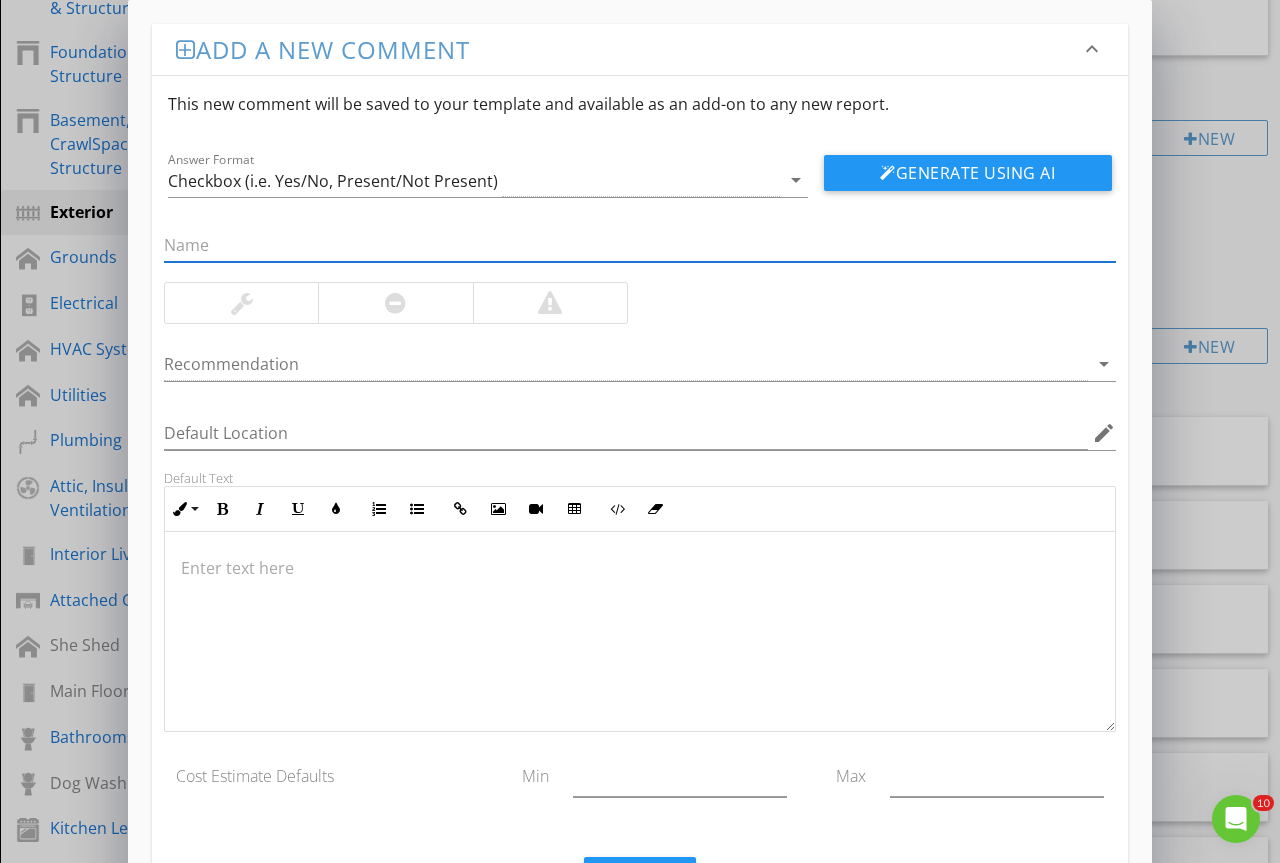 click at bounding box center [640, 245] 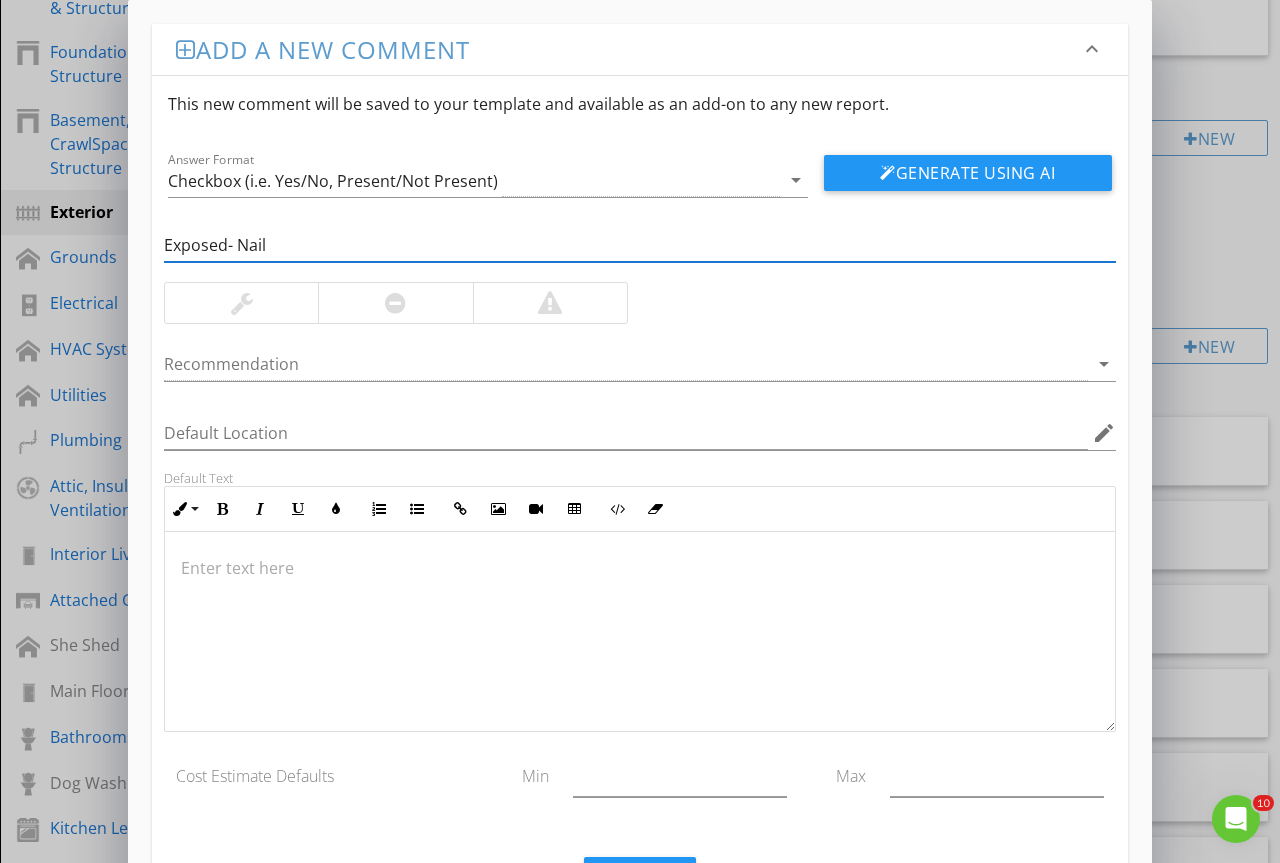 type on "Exposed- Nail" 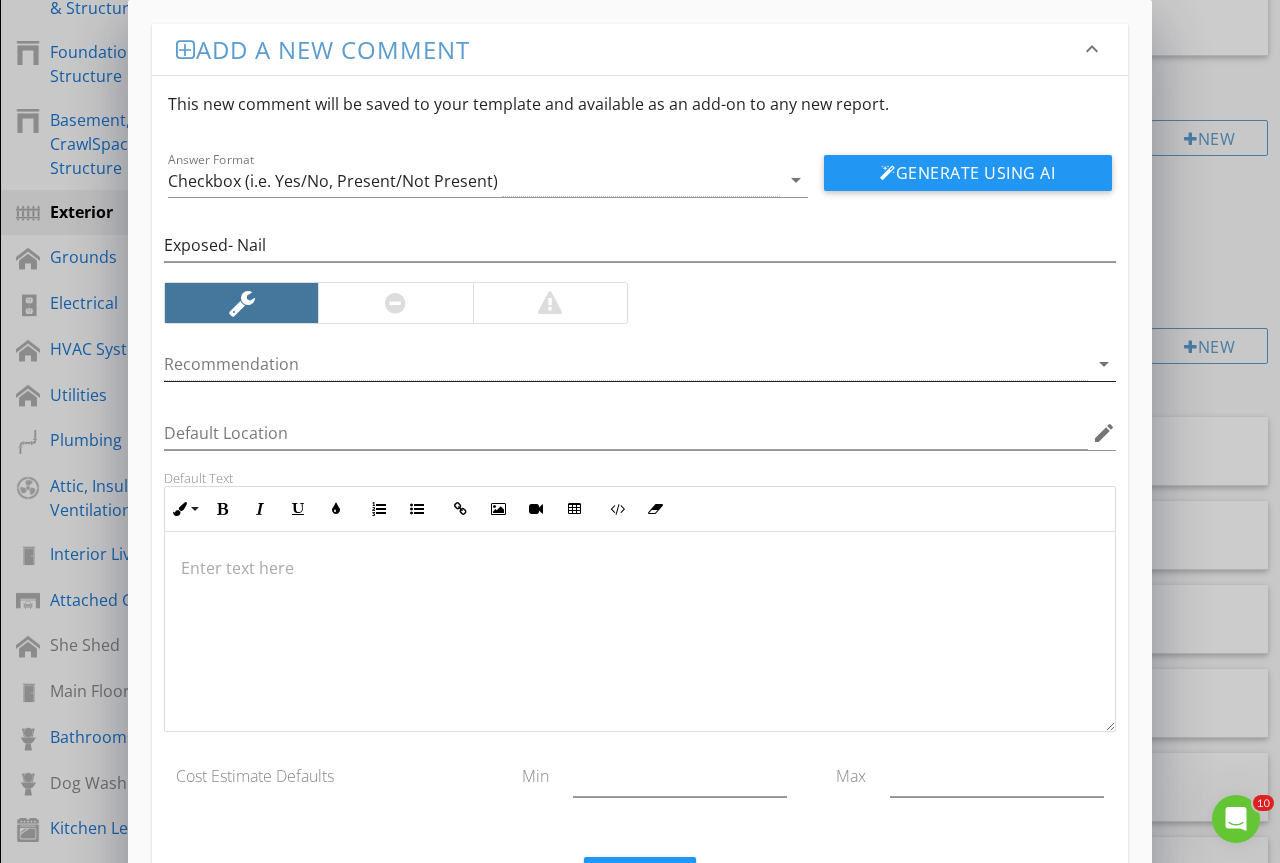 click at bounding box center (626, 364) 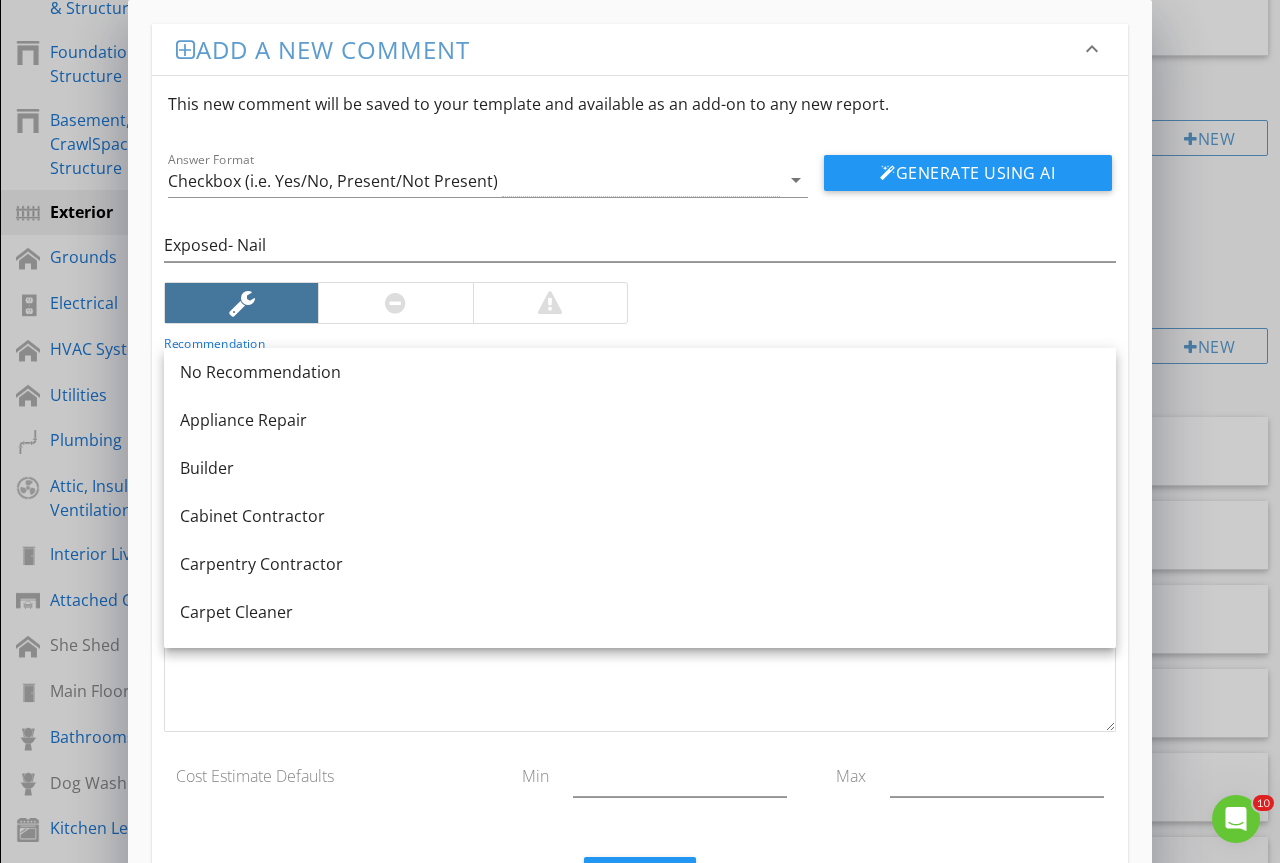 drag, startPoint x: 227, startPoint y: 459, endPoint x: 228, endPoint y: 484, distance: 25.019993 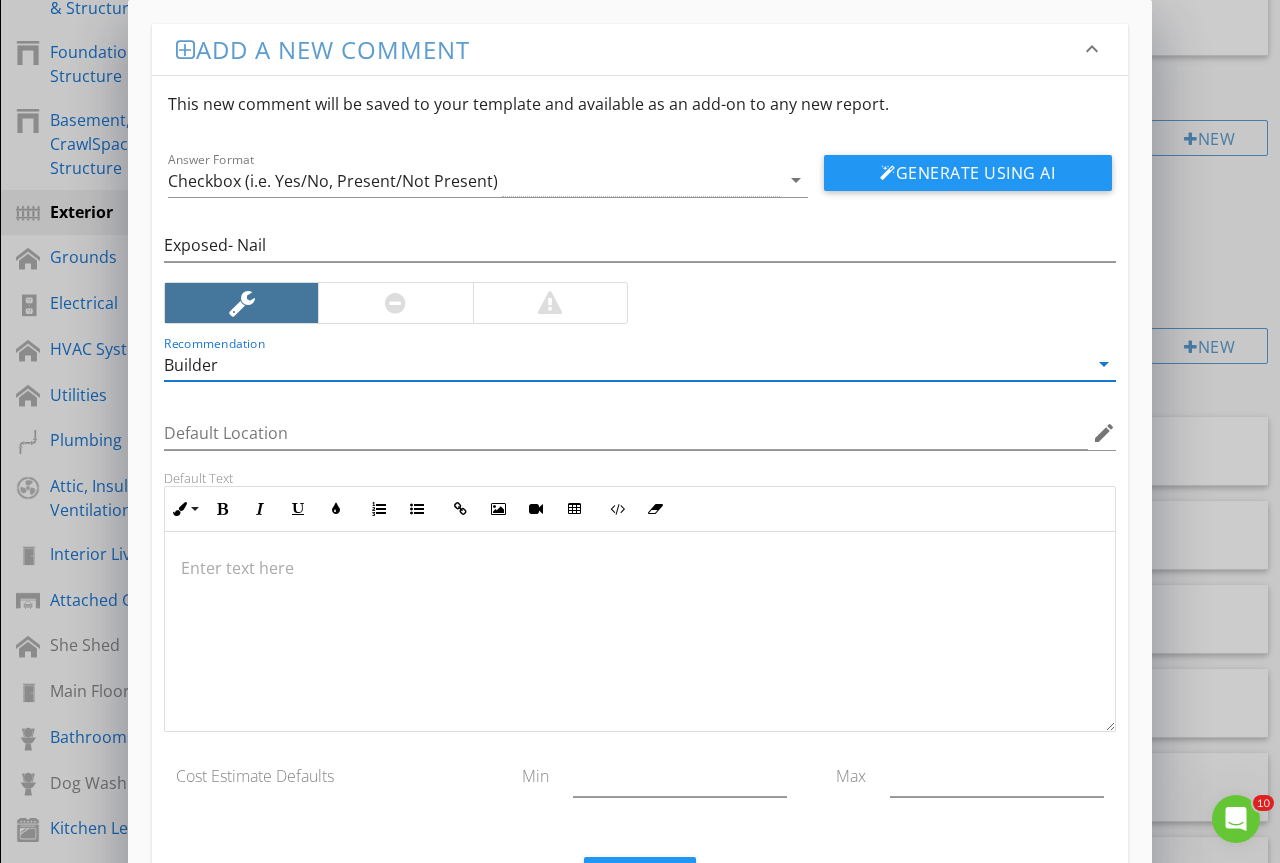 click at bounding box center [640, 568] 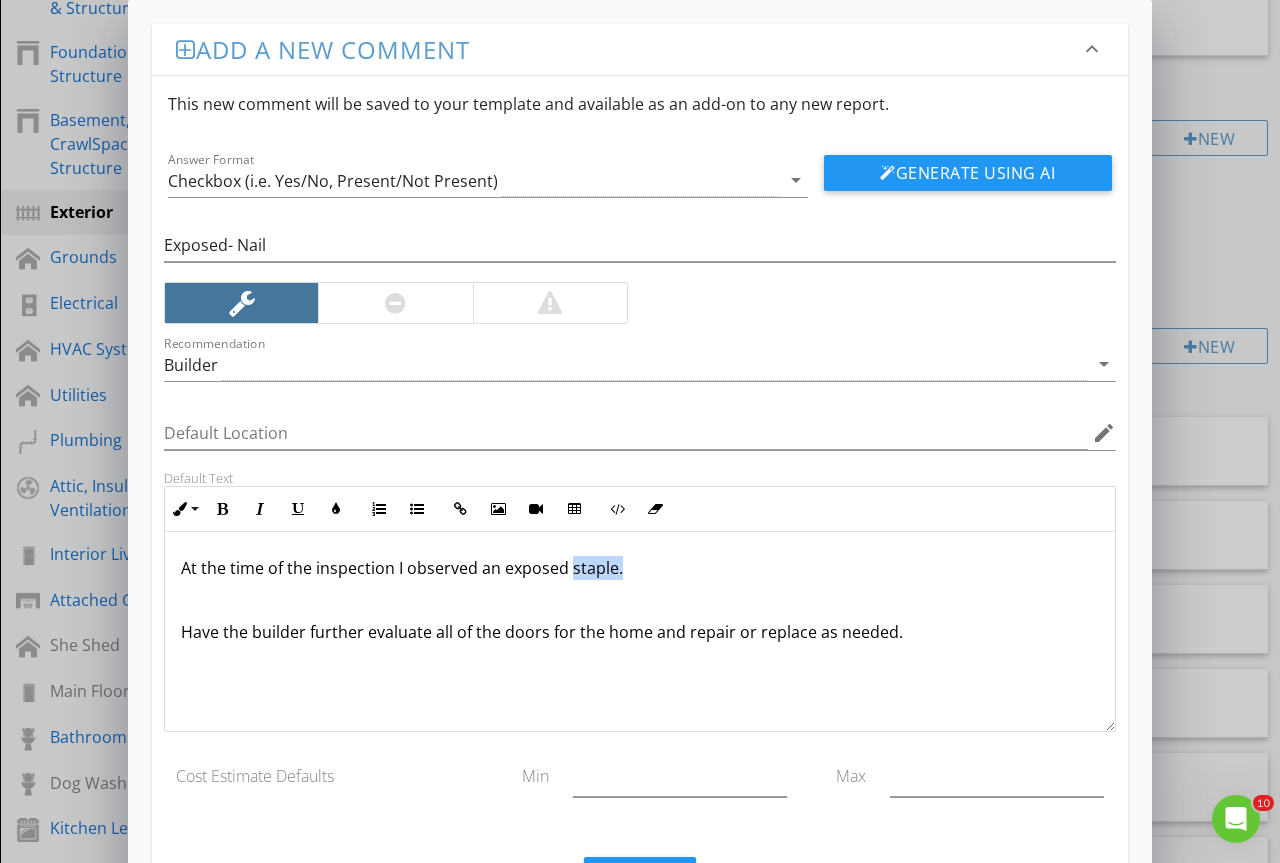 drag, startPoint x: 649, startPoint y: 573, endPoint x: 569, endPoint y: 569, distance: 80.09994 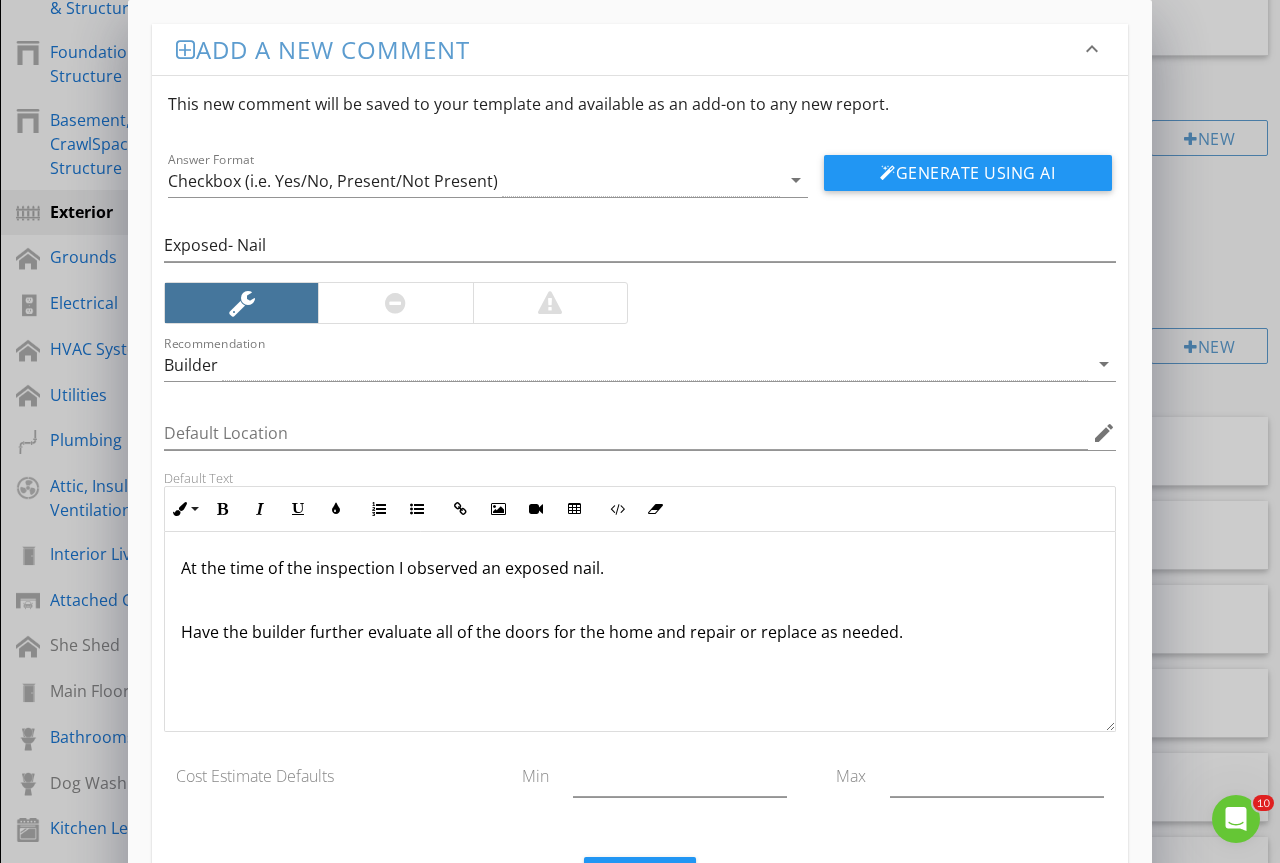 type on "Have the builder further evaluate all of the doors for the home and repair or replace as needed." 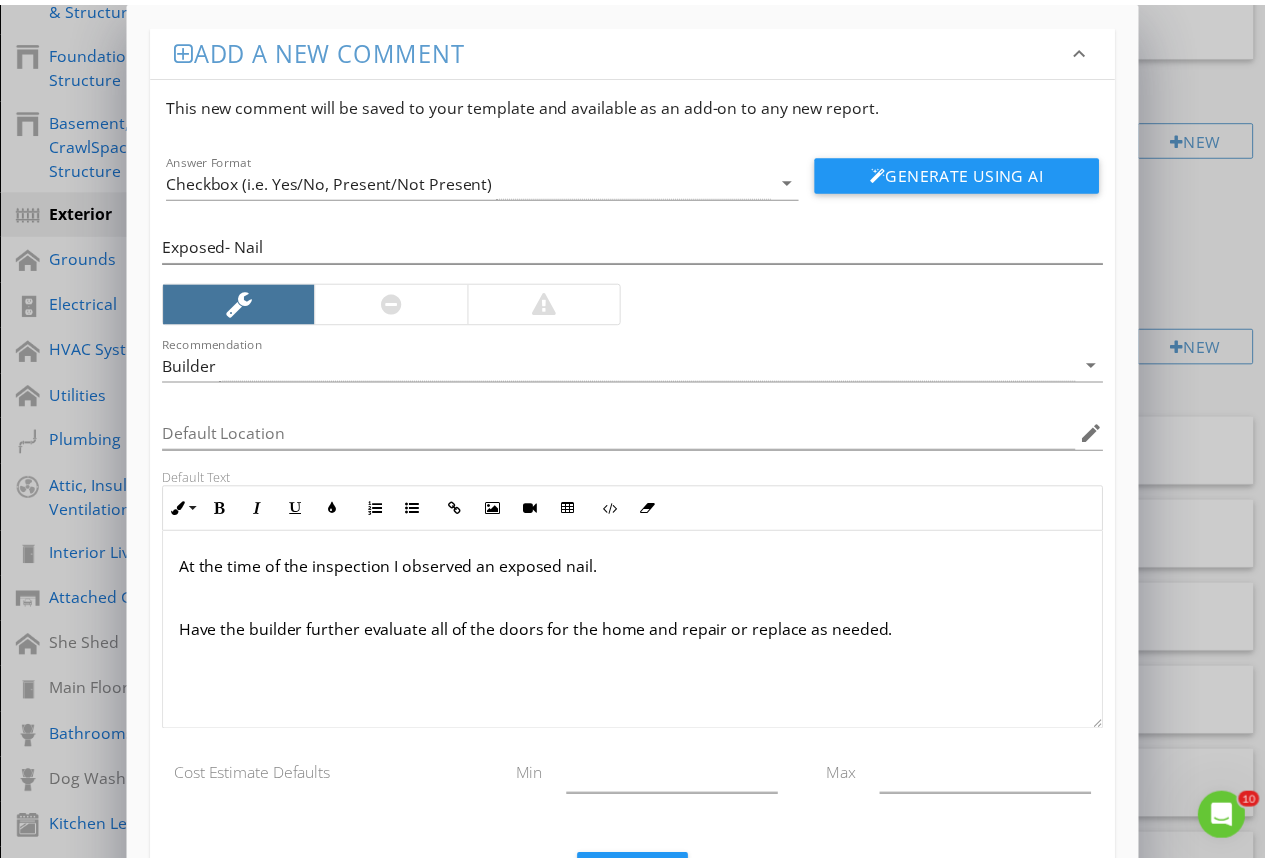 scroll, scrollTop: 94, scrollLeft: 0, axis: vertical 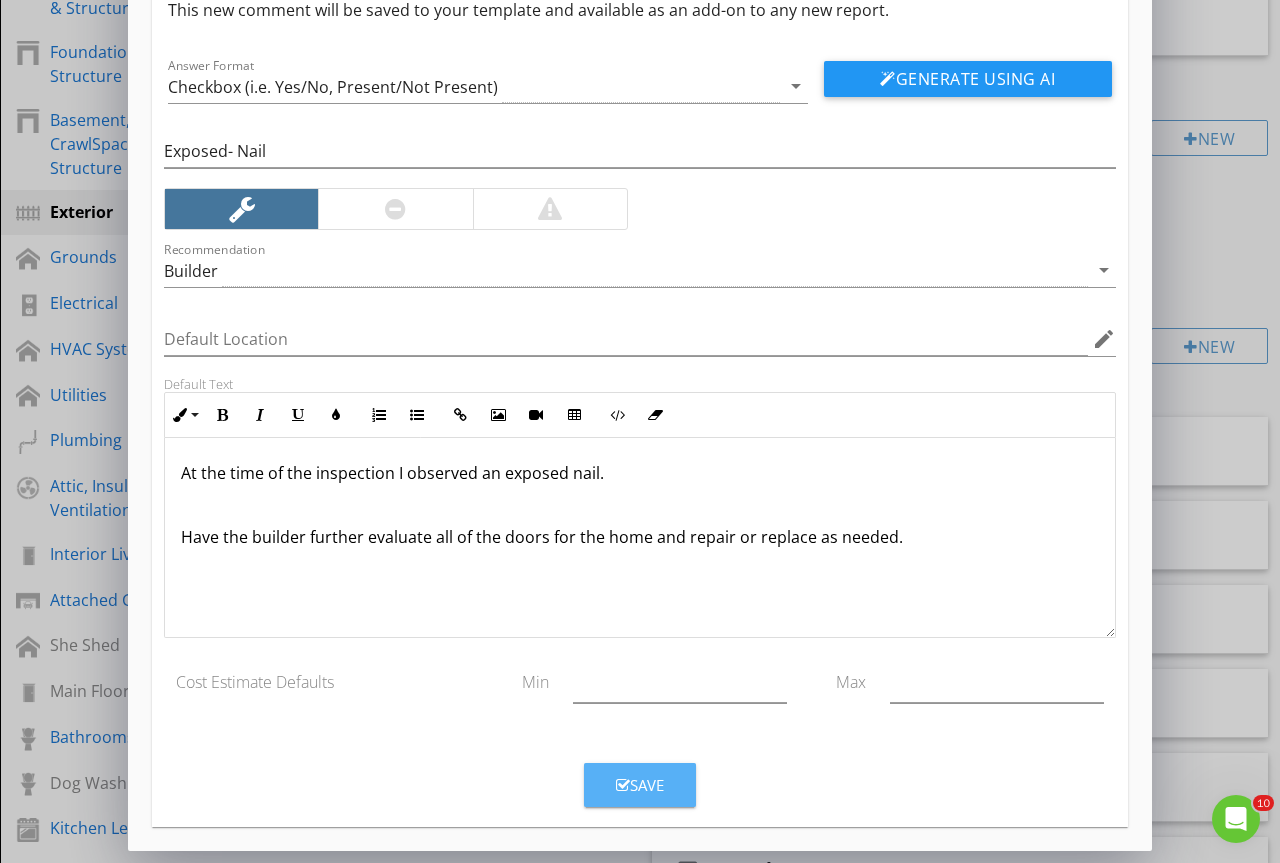 click on "Save" at bounding box center [640, 785] 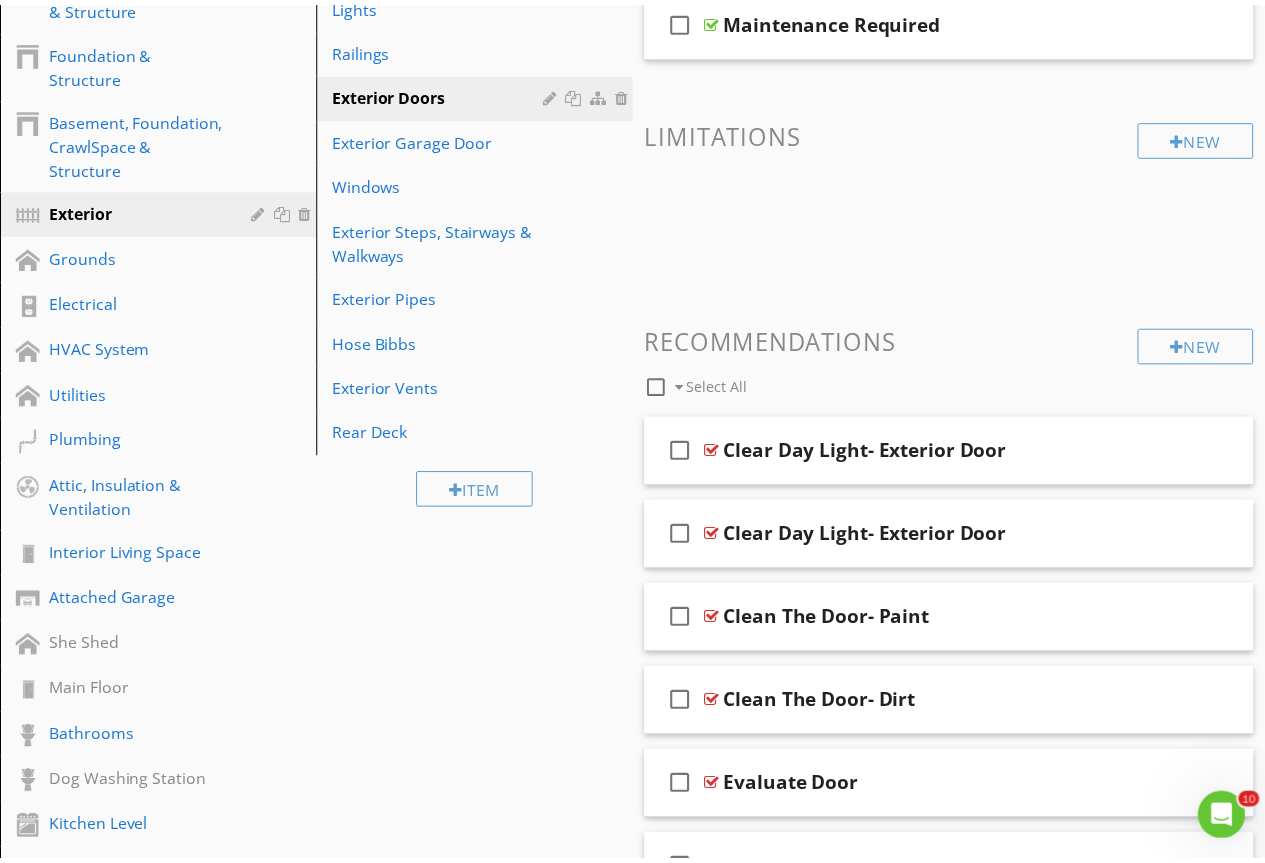 scroll, scrollTop: 0, scrollLeft: 0, axis: both 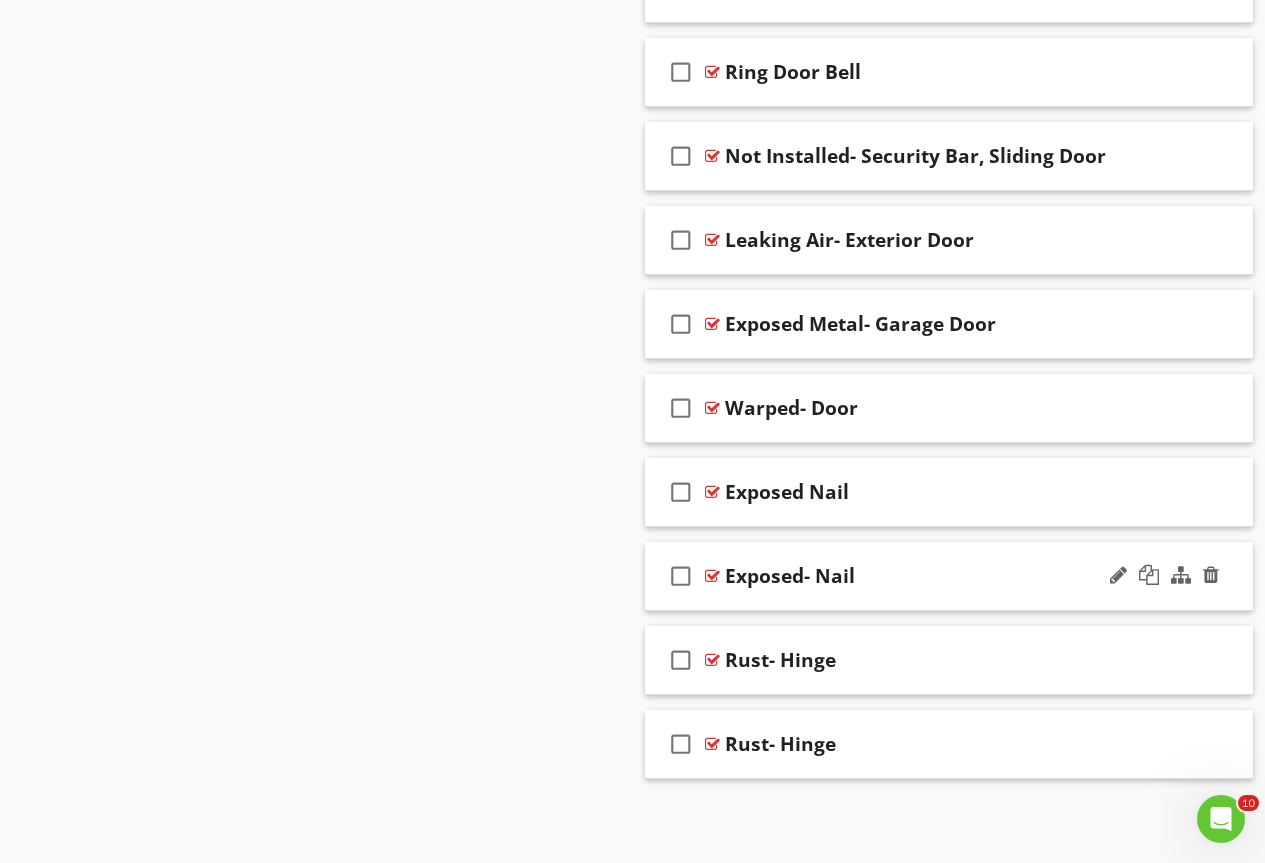 type 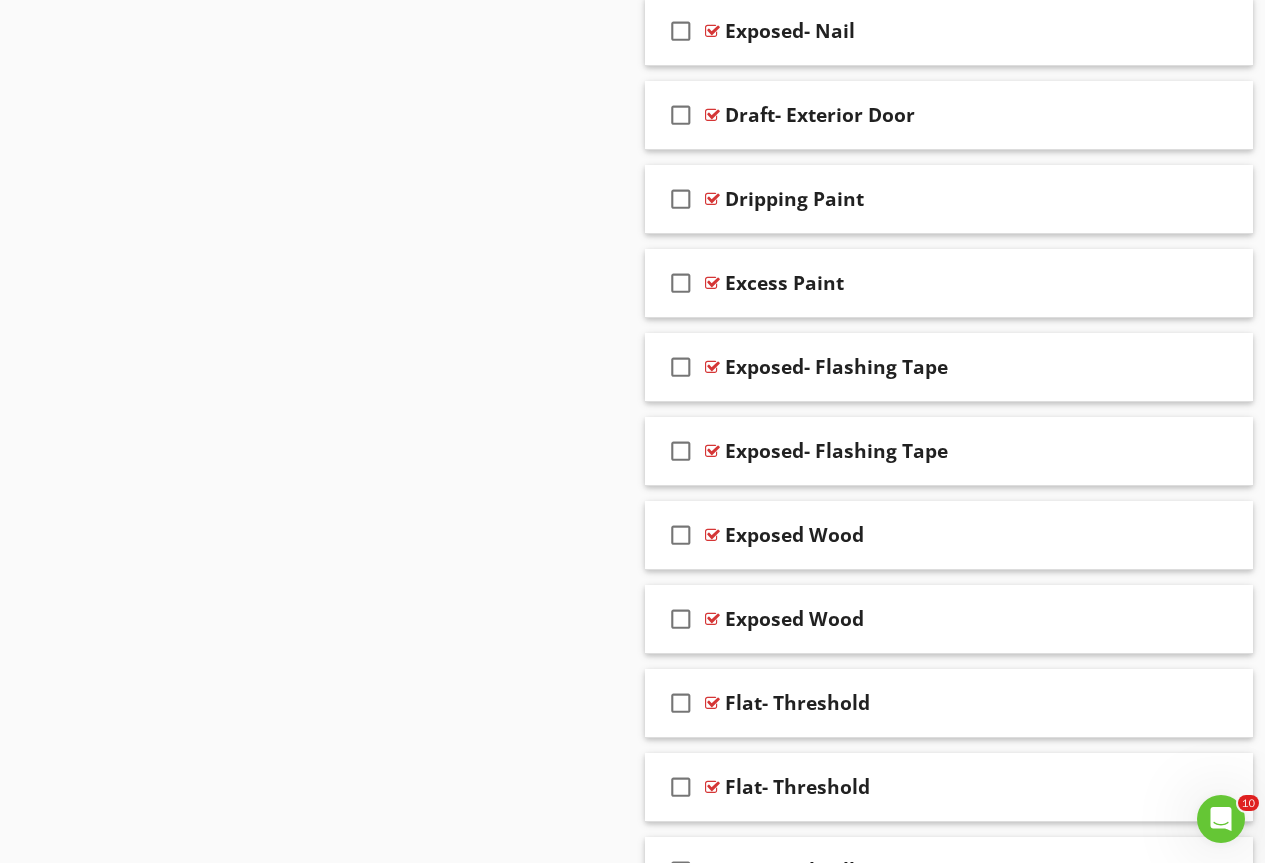 scroll, scrollTop: 9195, scrollLeft: 0, axis: vertical 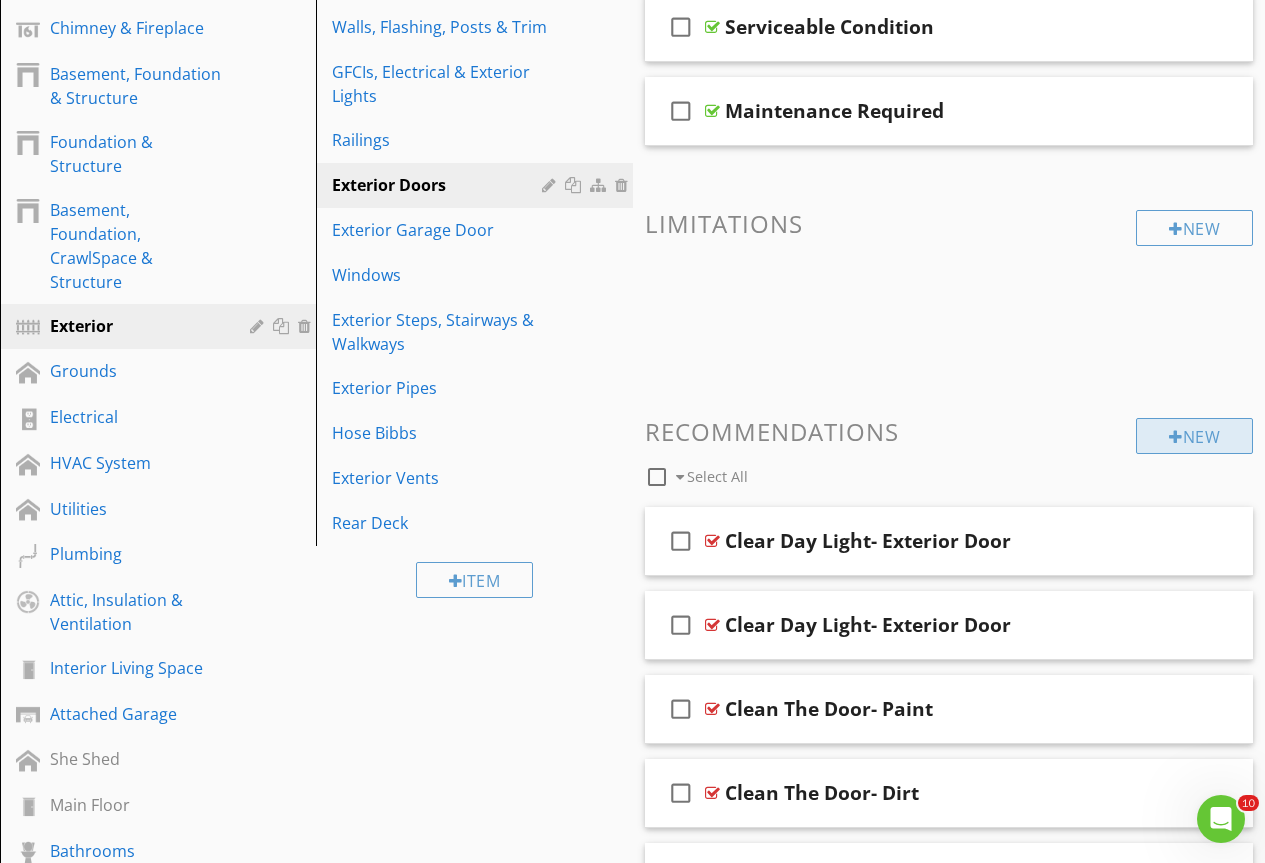 click on "New" at bounding box center (1194, 436) 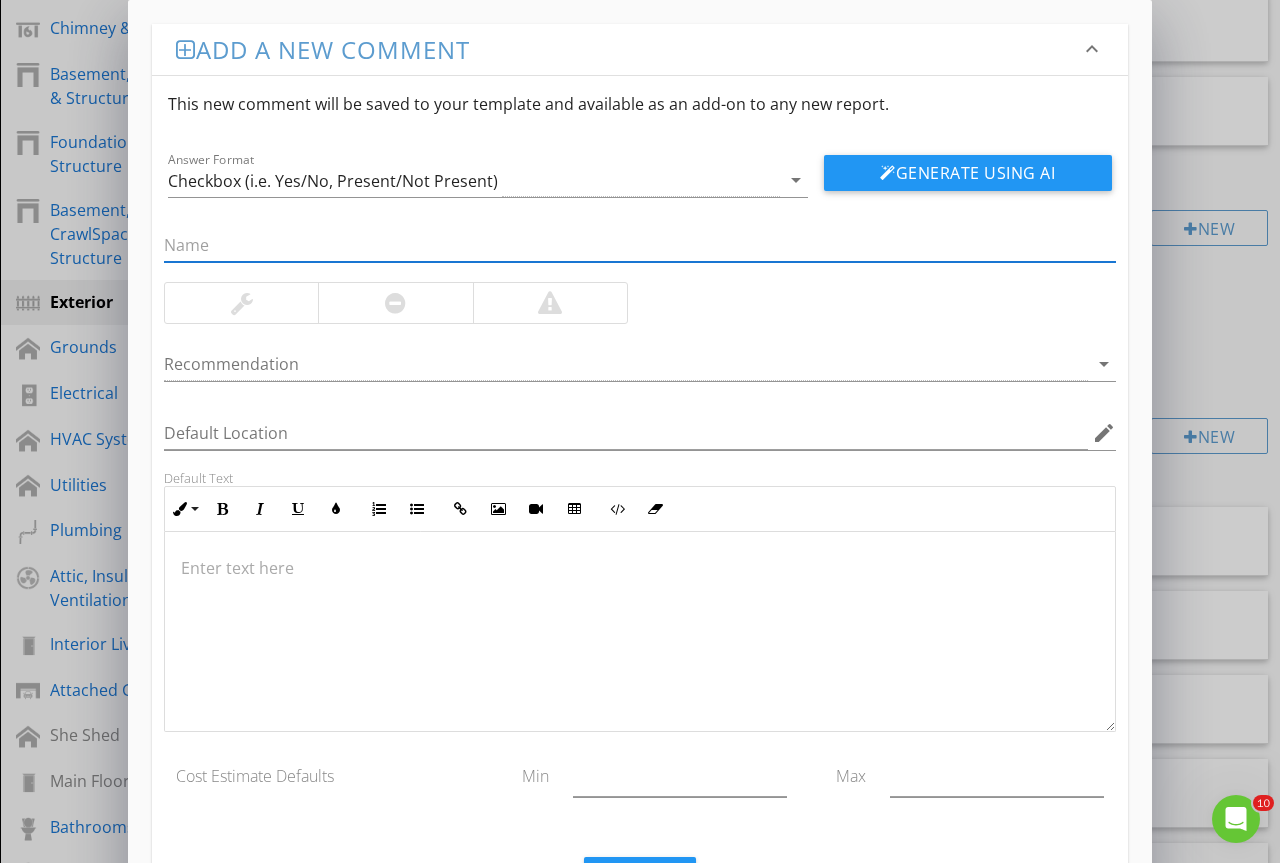 click at bounding box center [640, 245] 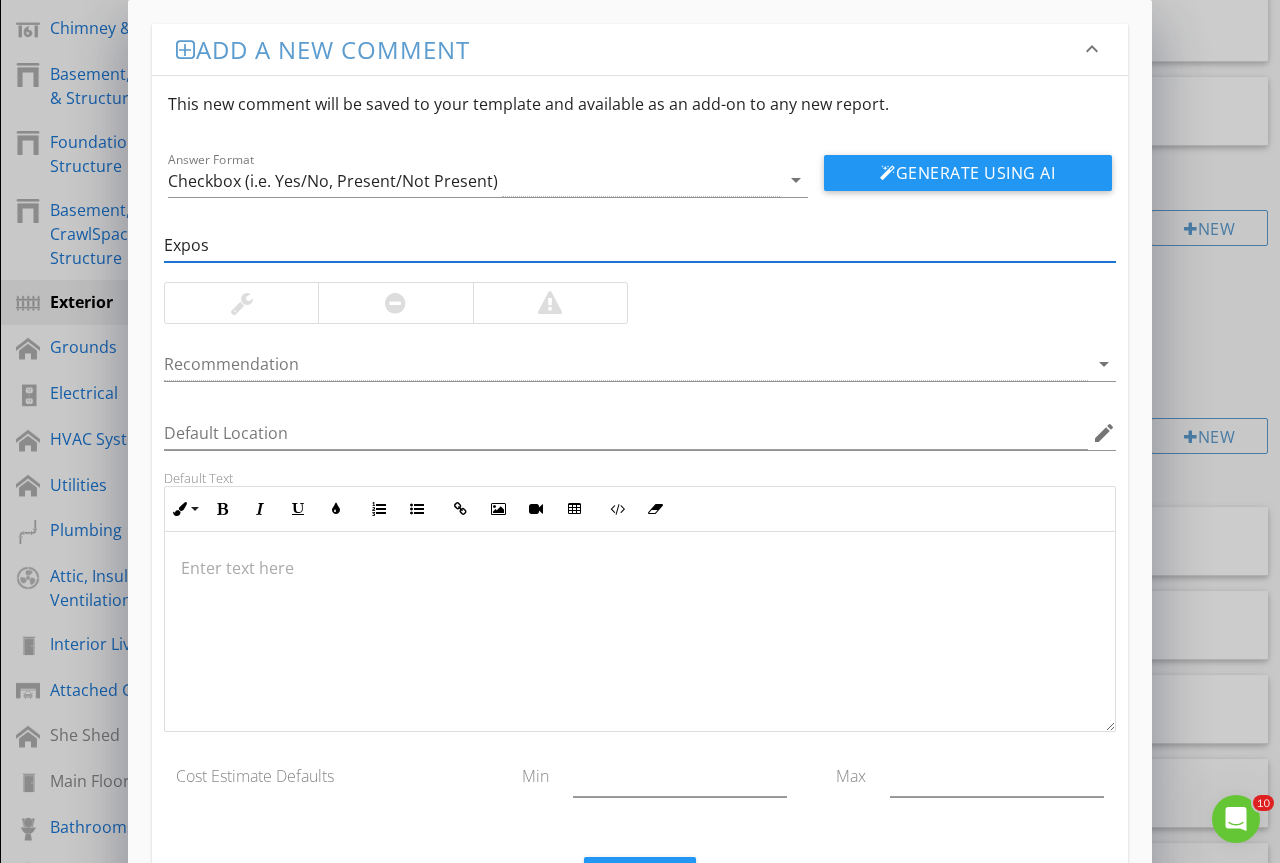 type on "Exposed- Staple" 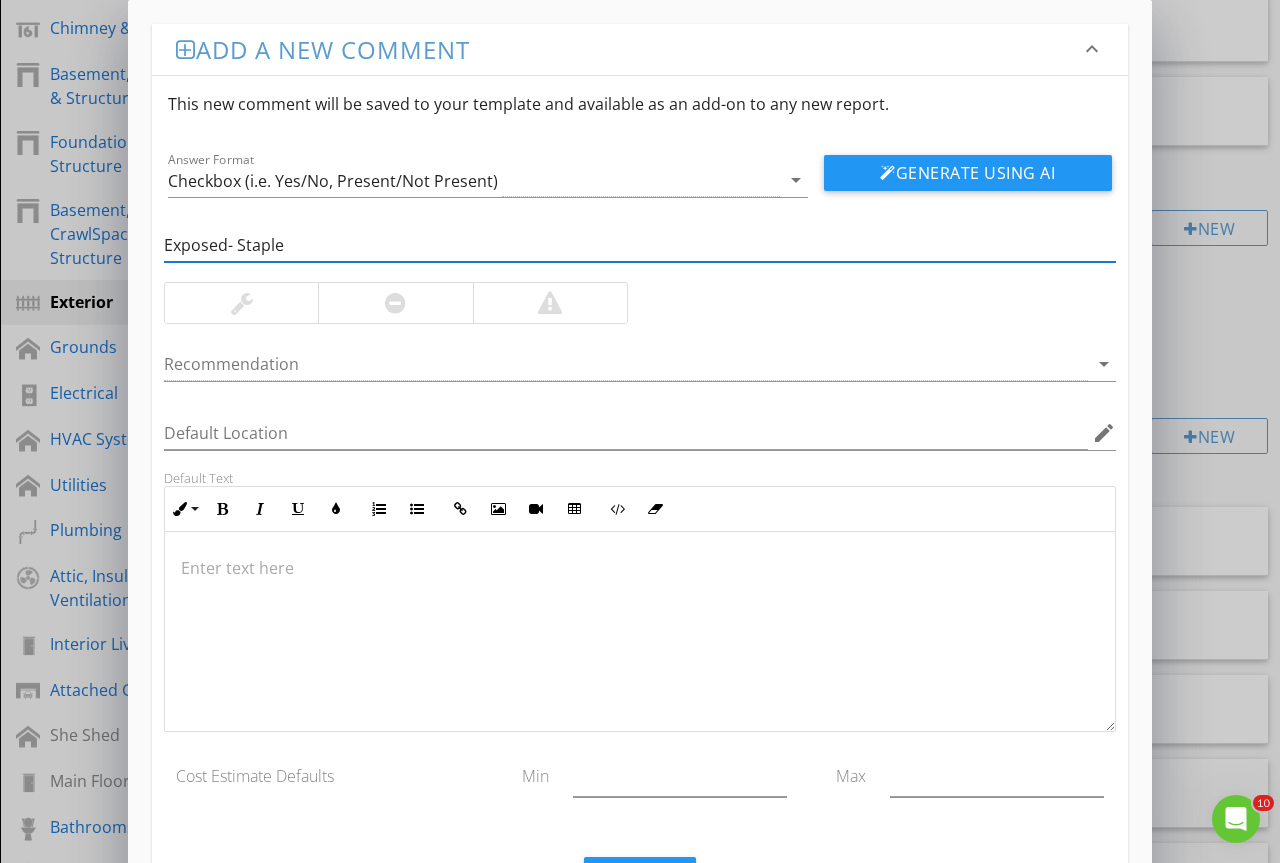 click at bounding box center [242, 303] 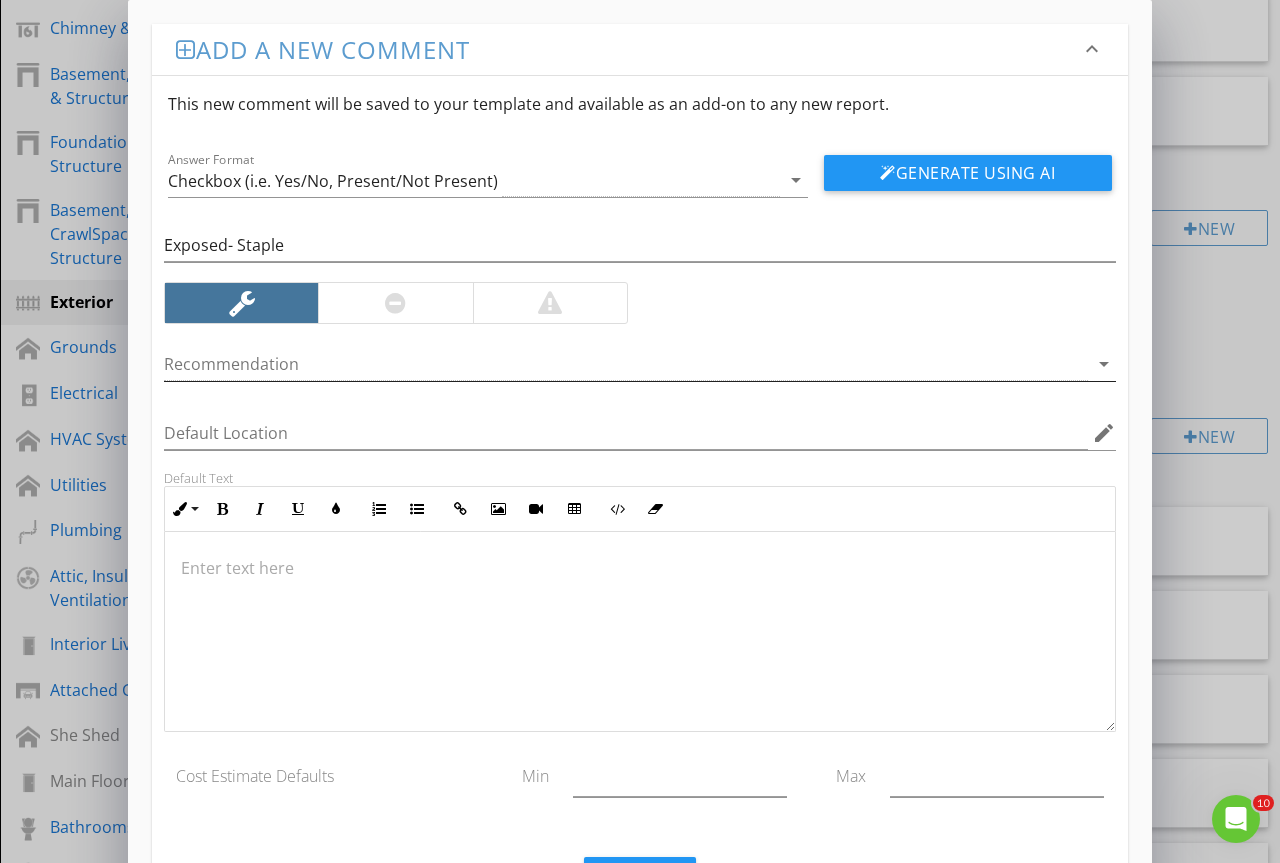 click at bounding box center [626, 364] 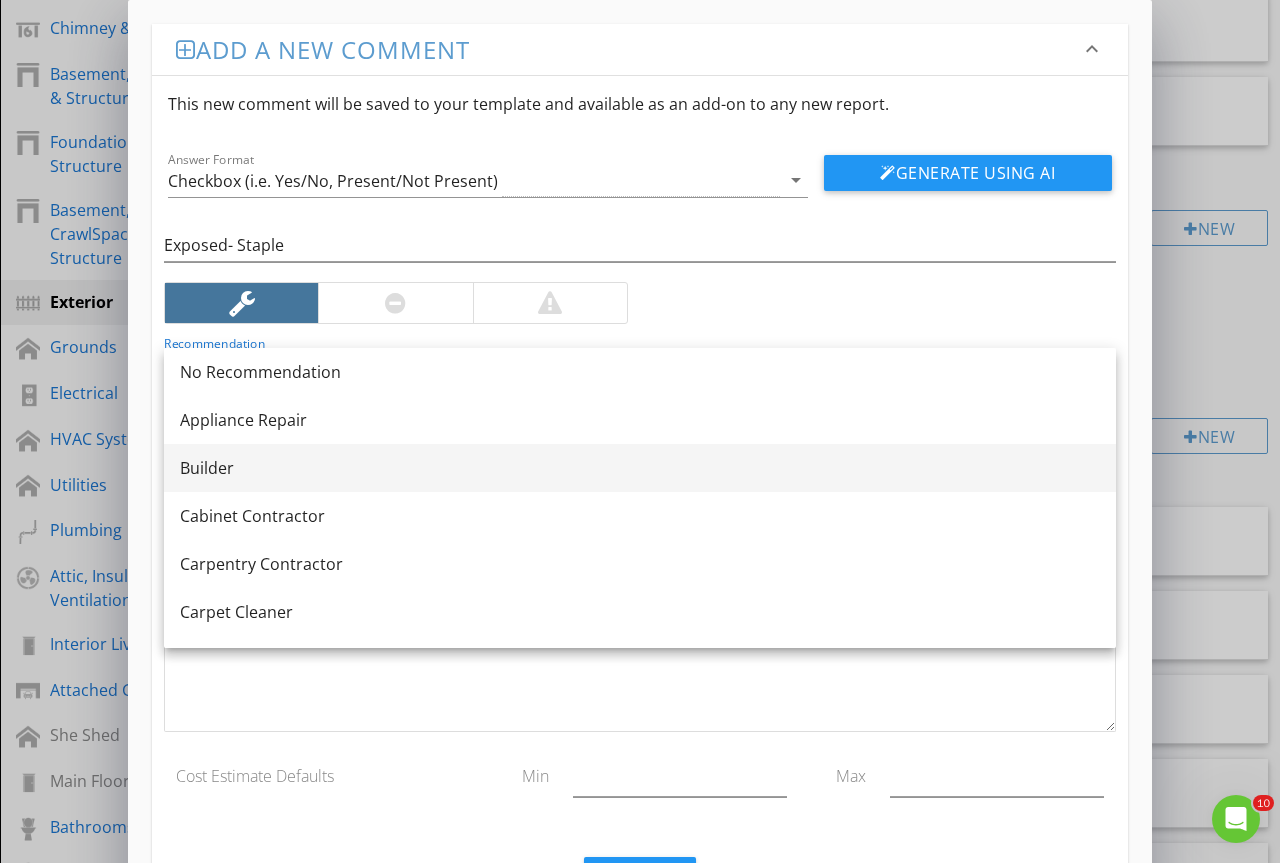 click on "Builder" at bounding box center (640, 468) 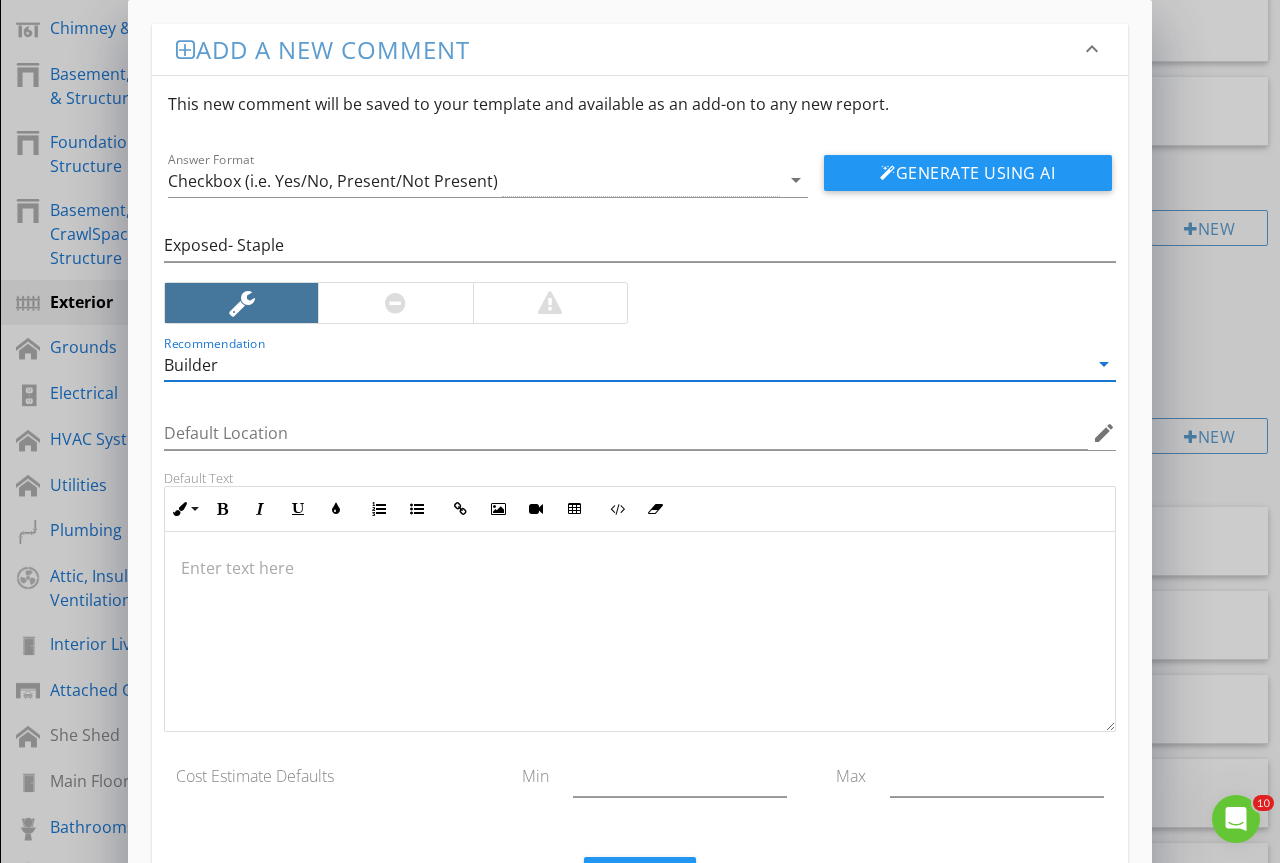 click at bounding box center [640, 632] 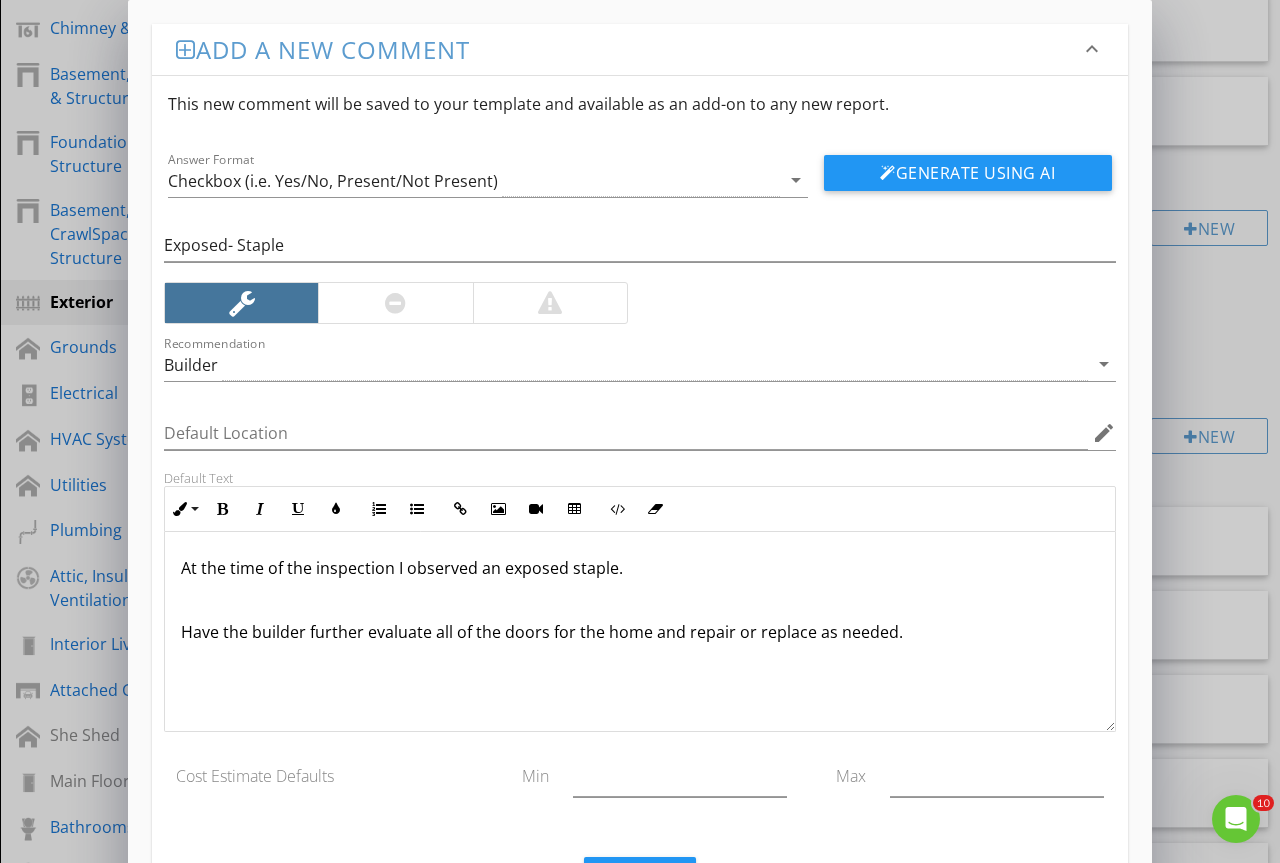 scroll, scrollTop: 1, scrollLeft: 0, axis: vertical 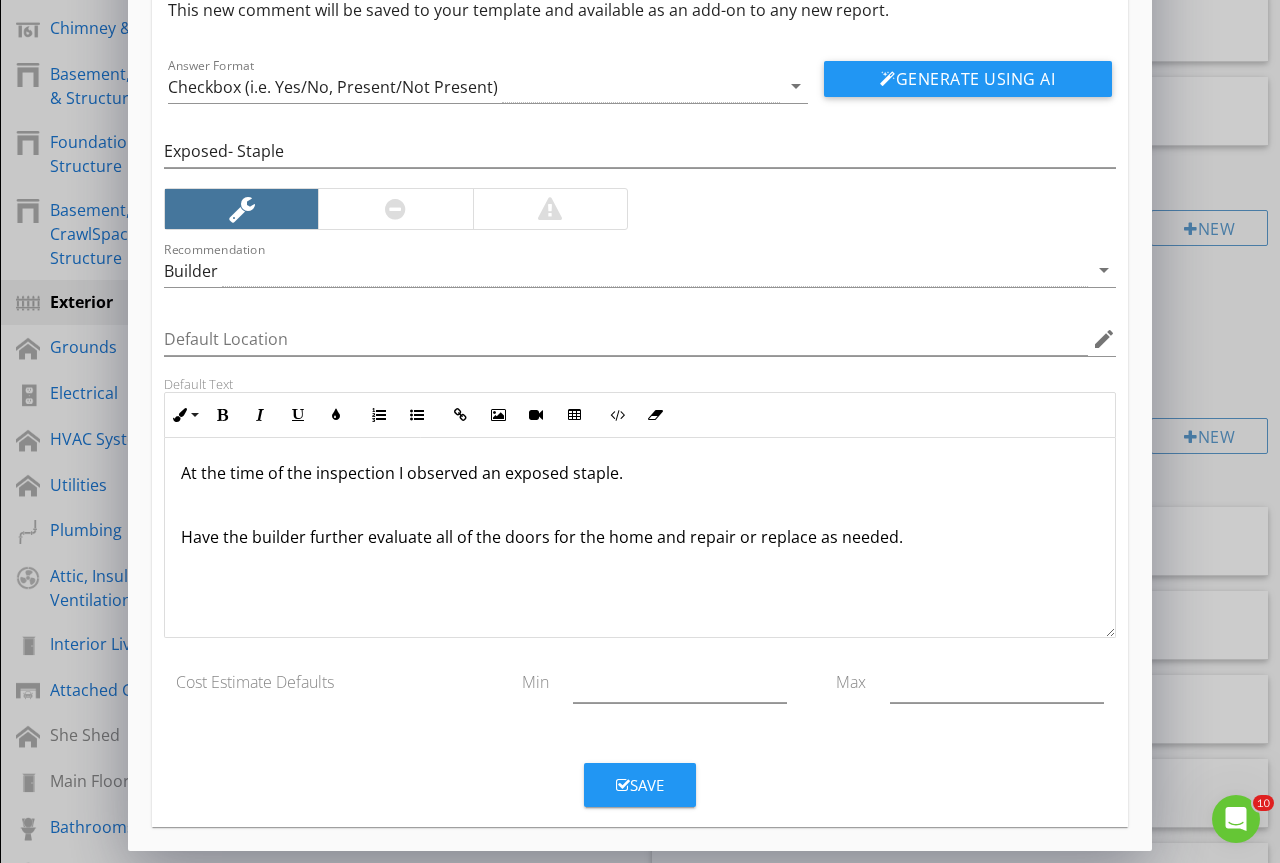 click on "Save" at bounding box center [640, 785] 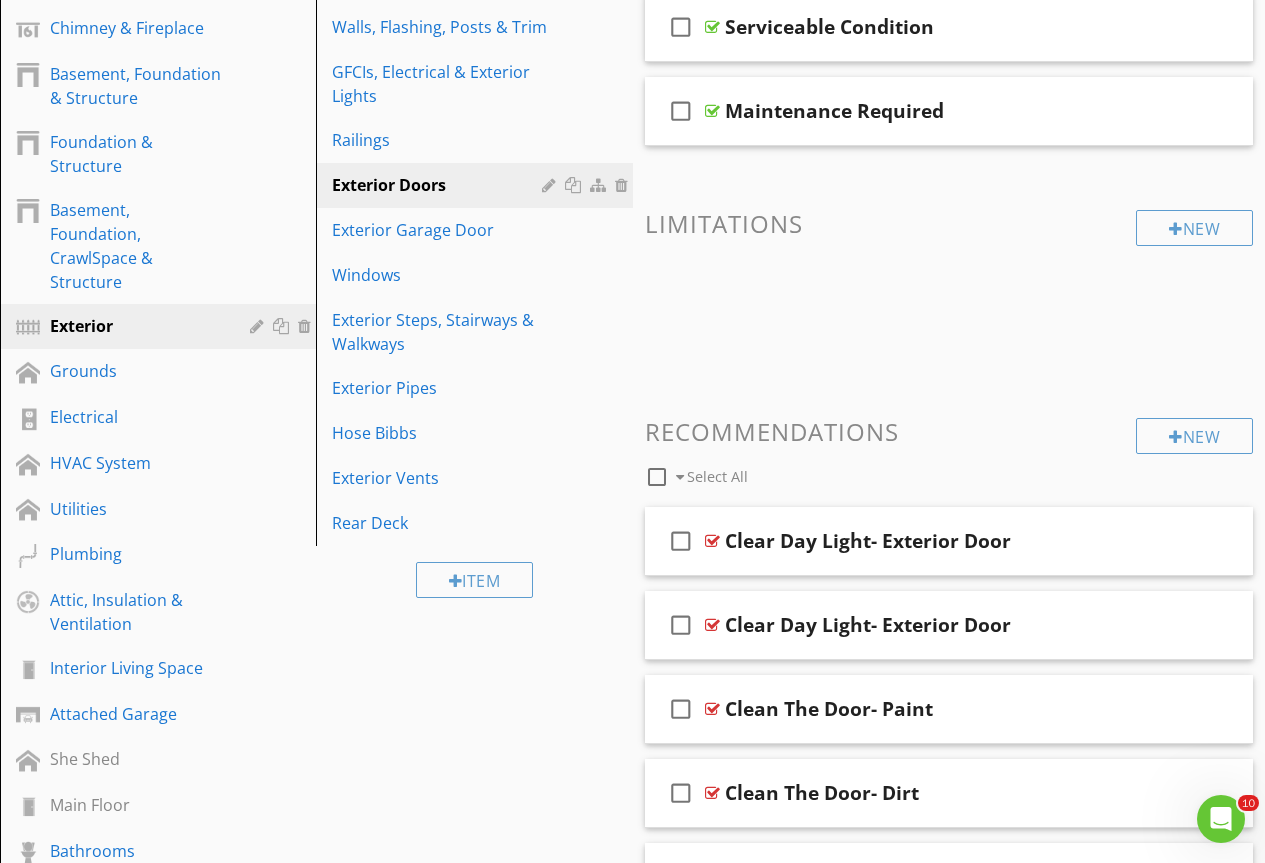 scroll, scrollTop: 0, scrollLeft: 0, axis: both 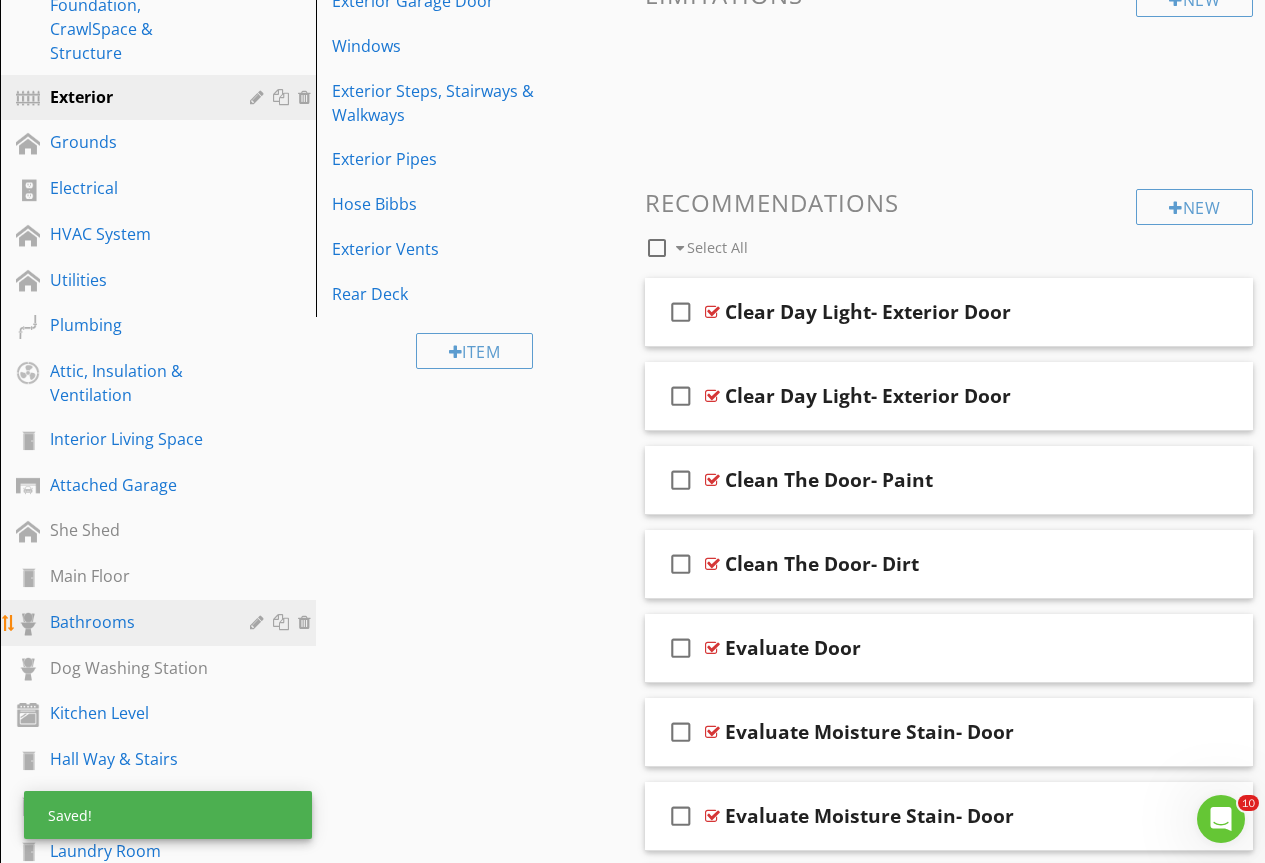 click on "Bathrooms" at bounding box center (135, 622) 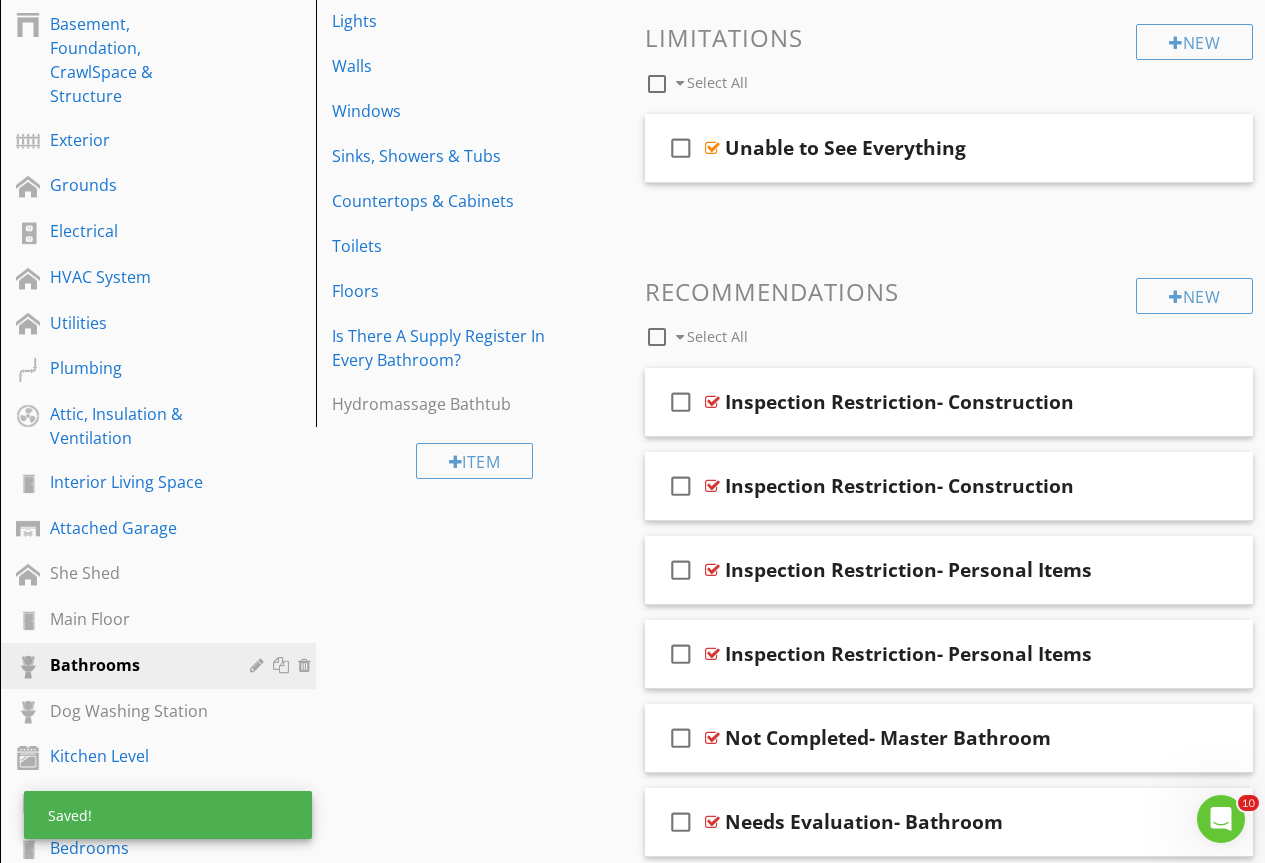 scroll, scrollTop: 0, scrollLeft: 0, axis: both 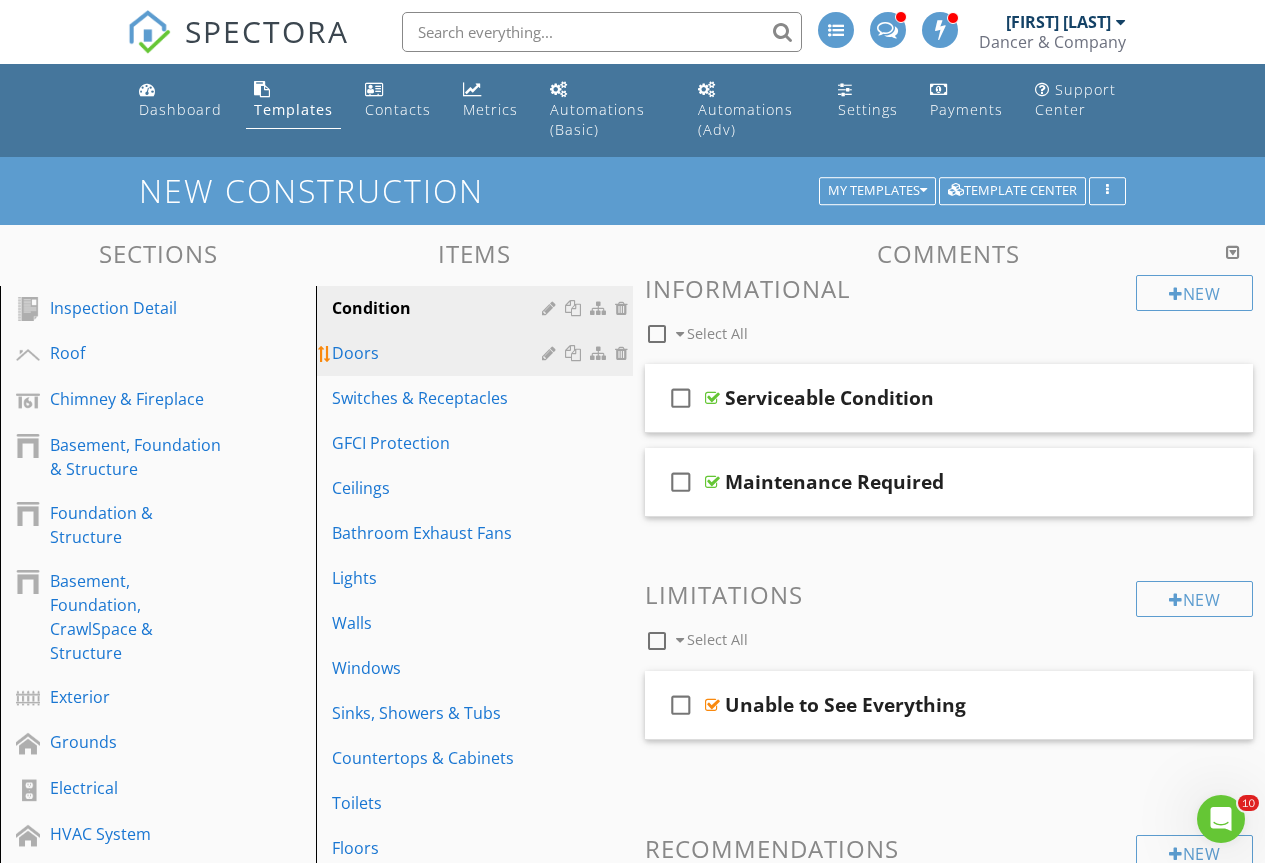 click on "Doors" at bounding box center [439, 353] 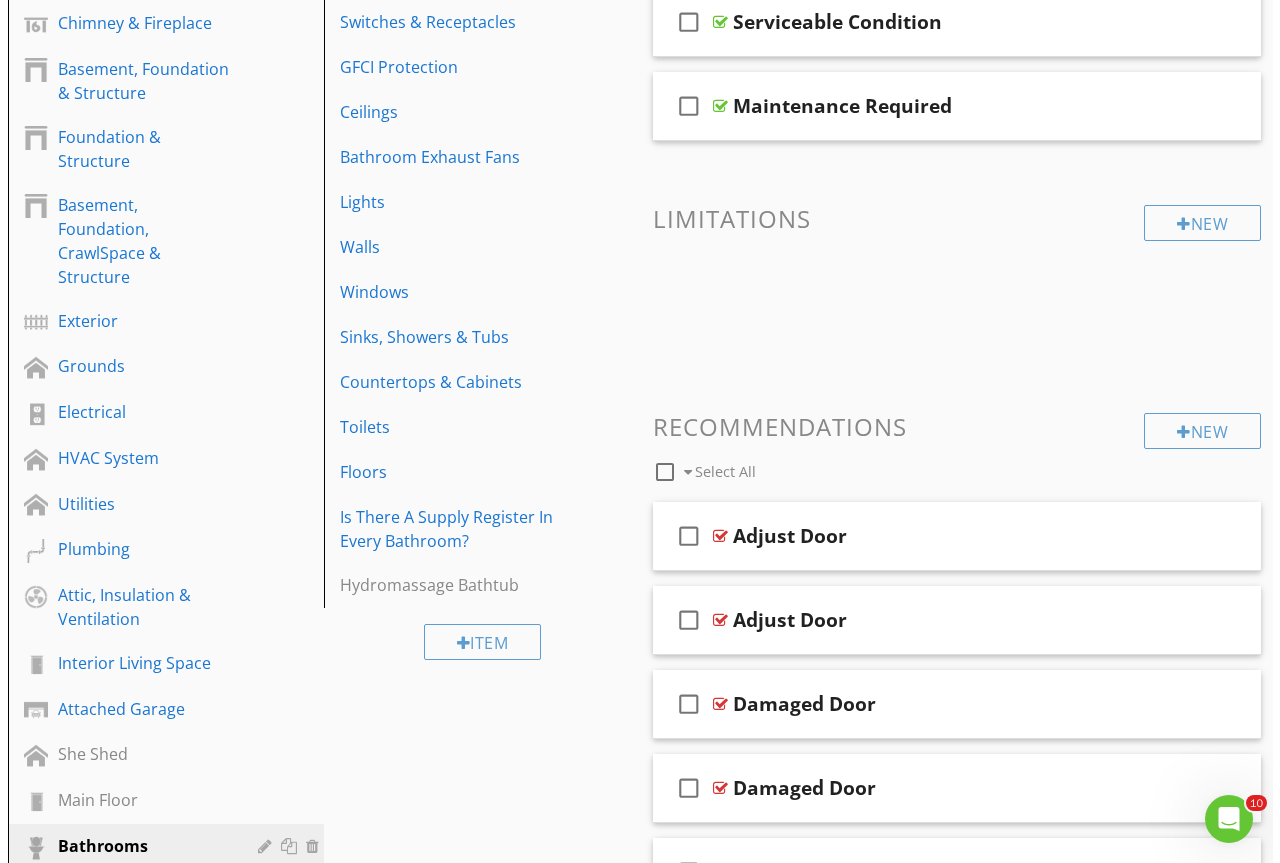 scroll, scrollTop: 400, scrollLeft: 0, axis: vertical 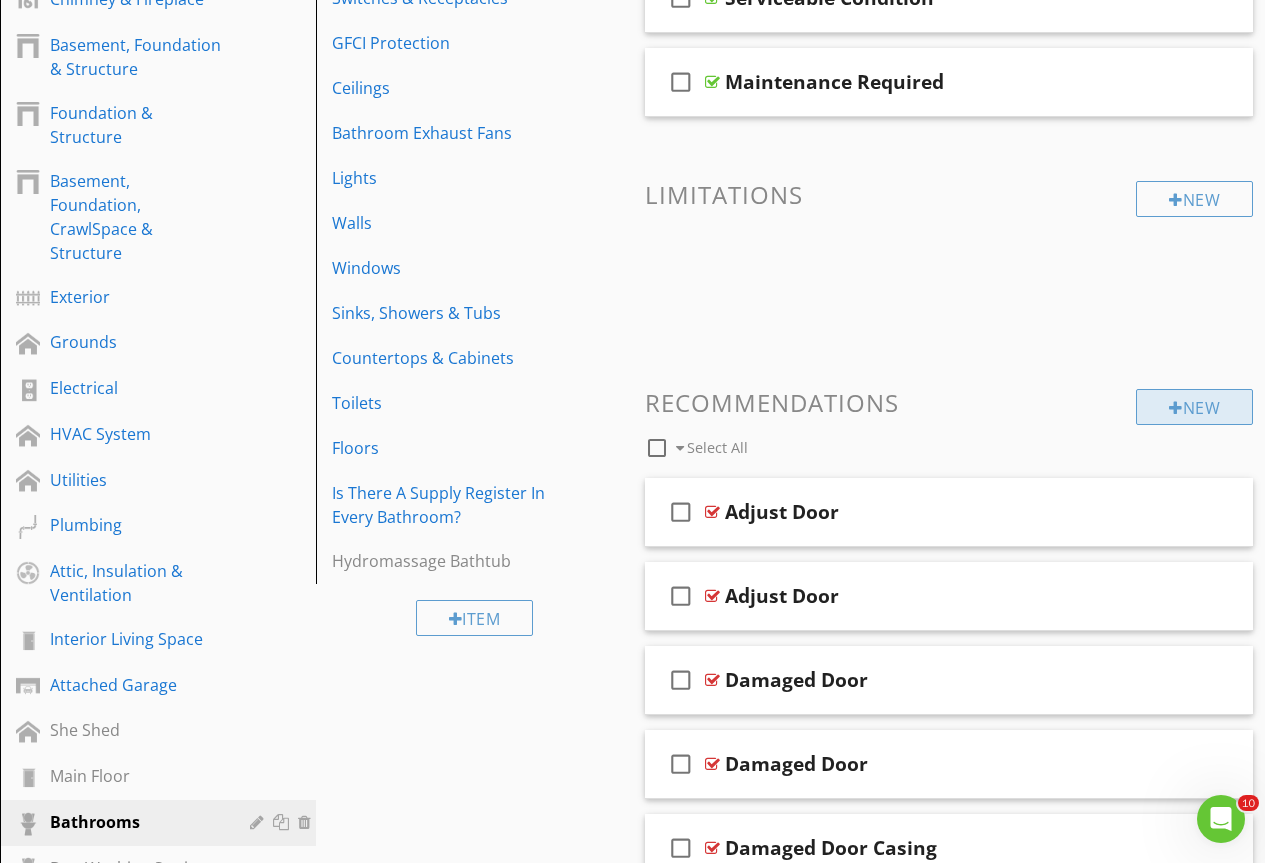 click on "New" at bounding box center [1194, 407] 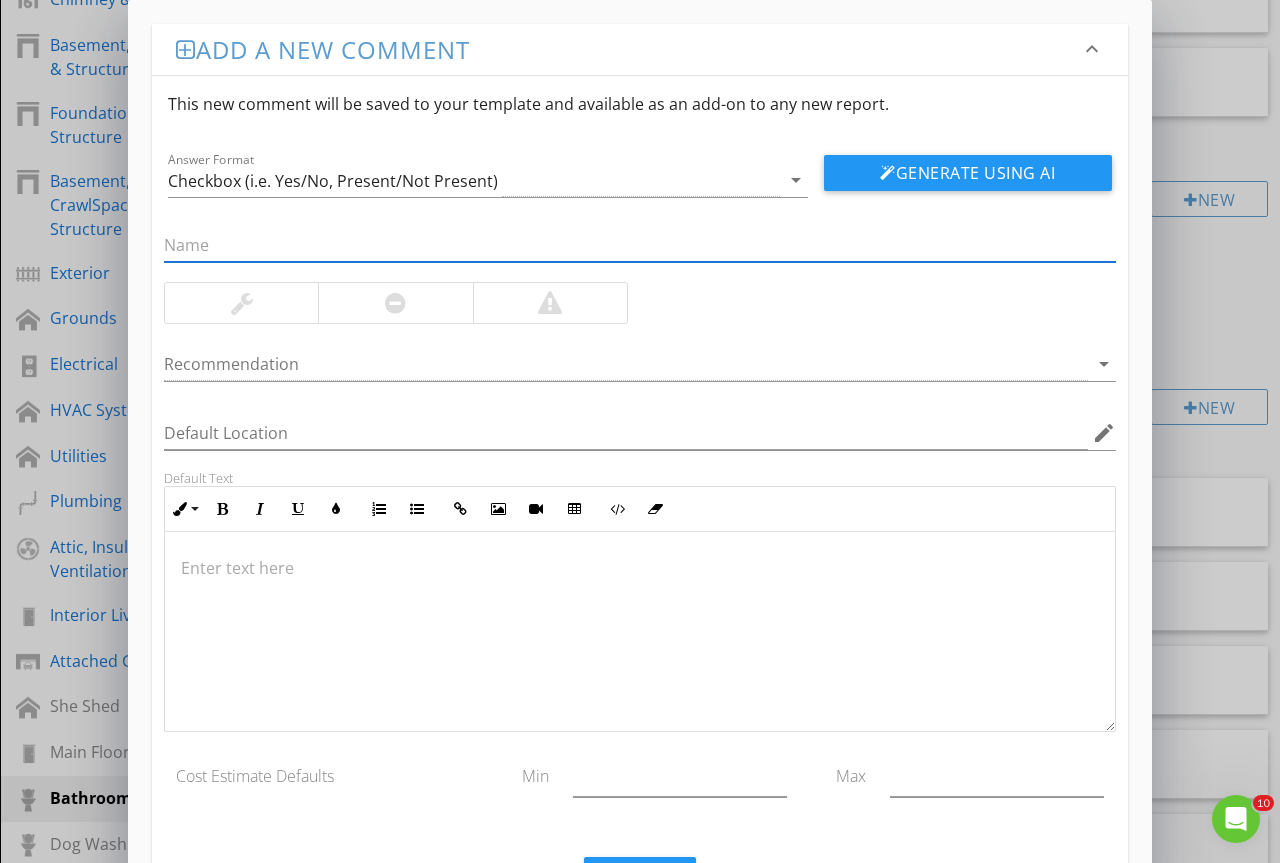 drag, startPoint x: 360, startPoint y: 254, endPoint x: 360, endPoint y: 239, distance: 15 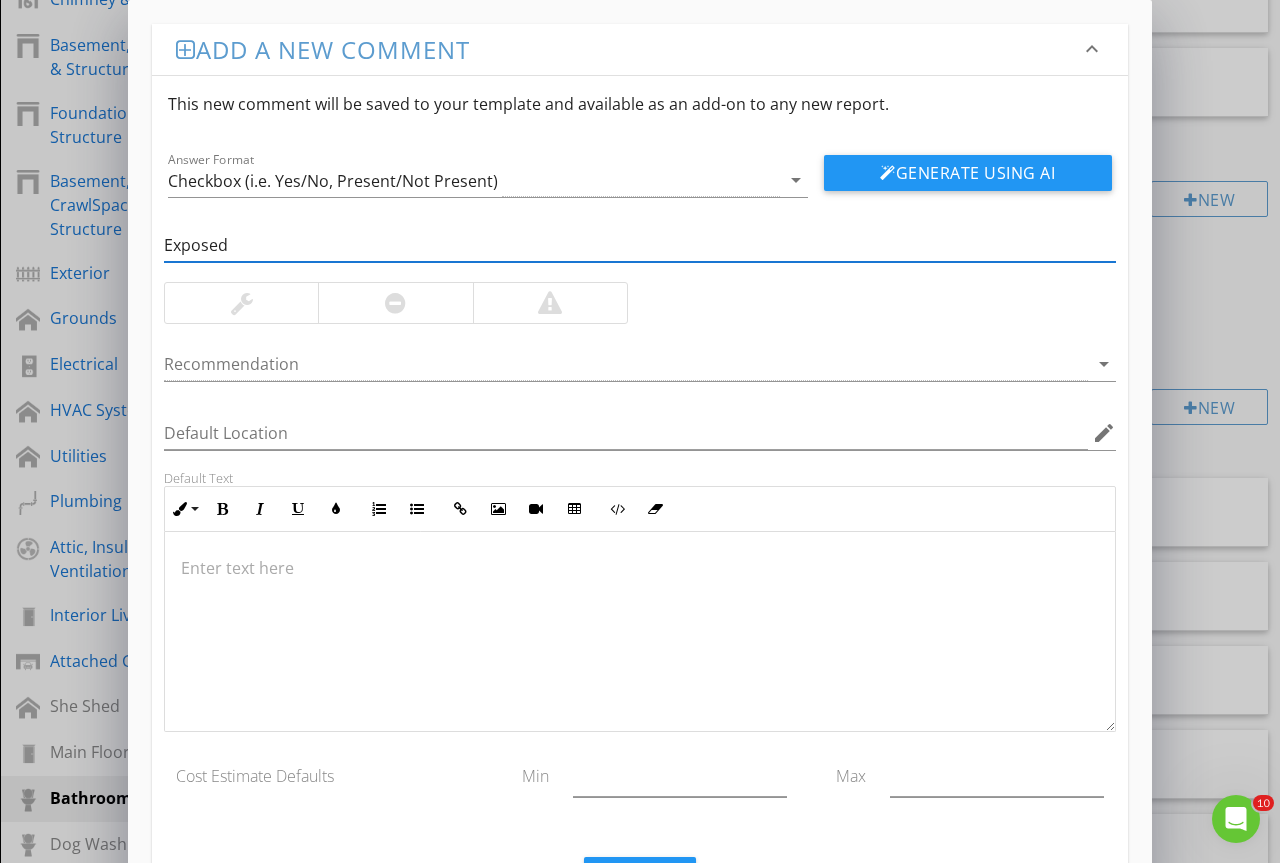 type on "Exposed- Staple" 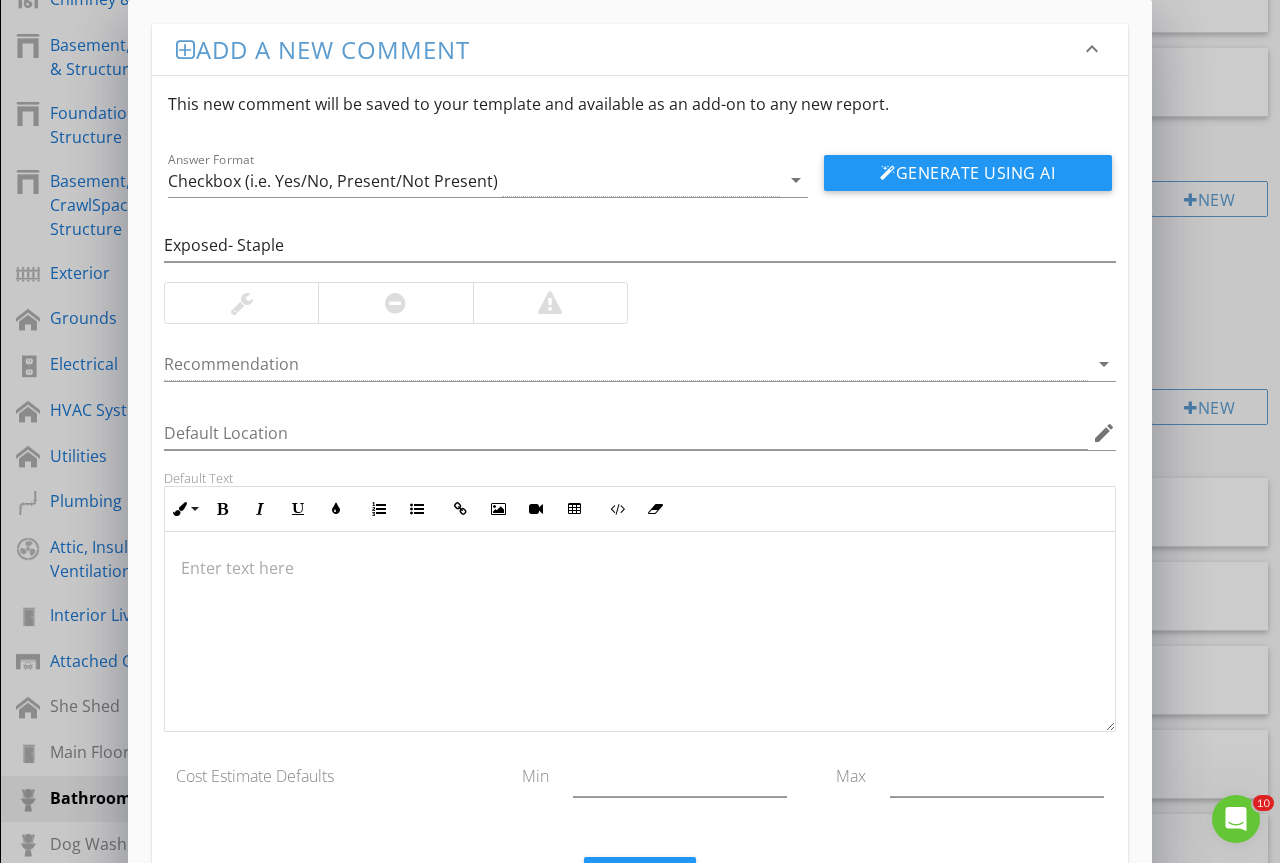 click at bounding box center [241, 303] 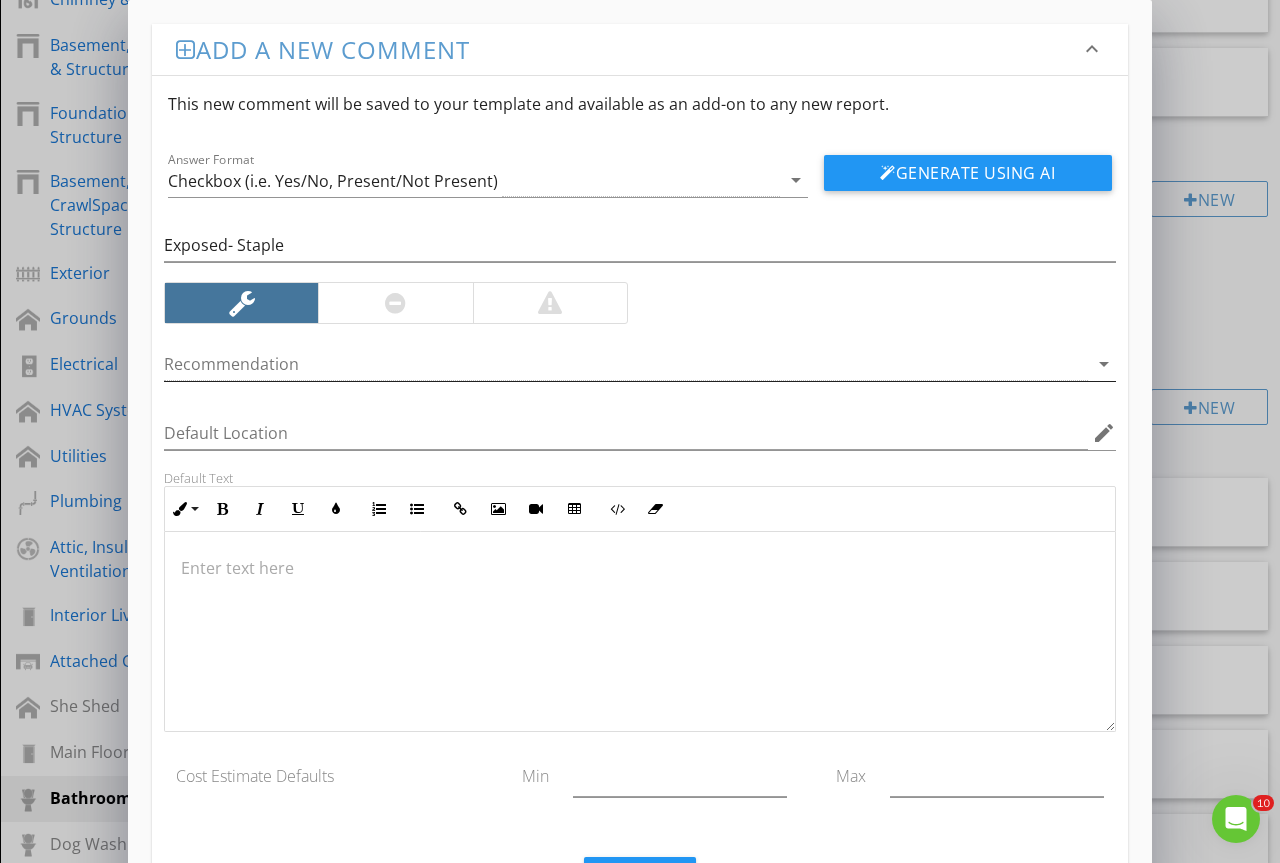 click at bounding box center (626, 364) 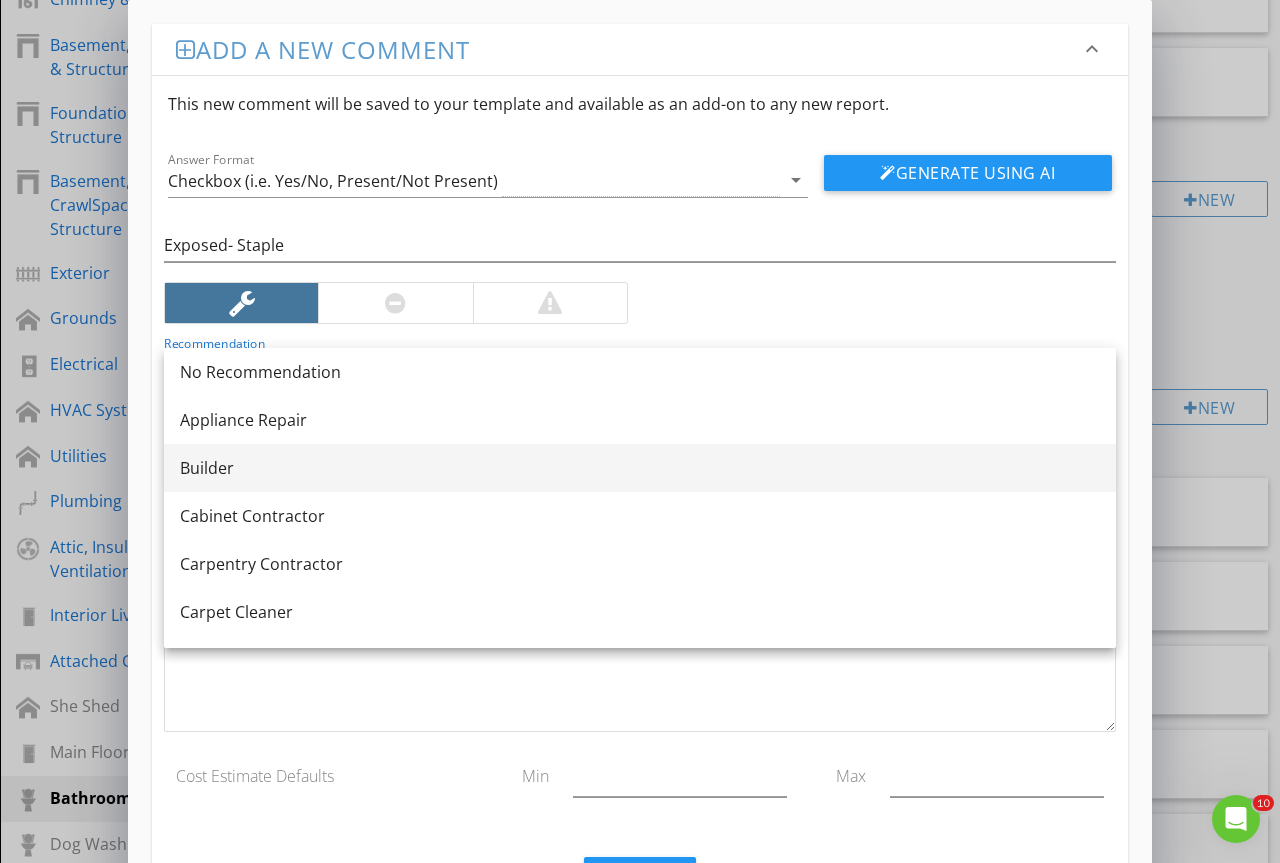 click on "Builder" at bounding box center [640, 468] 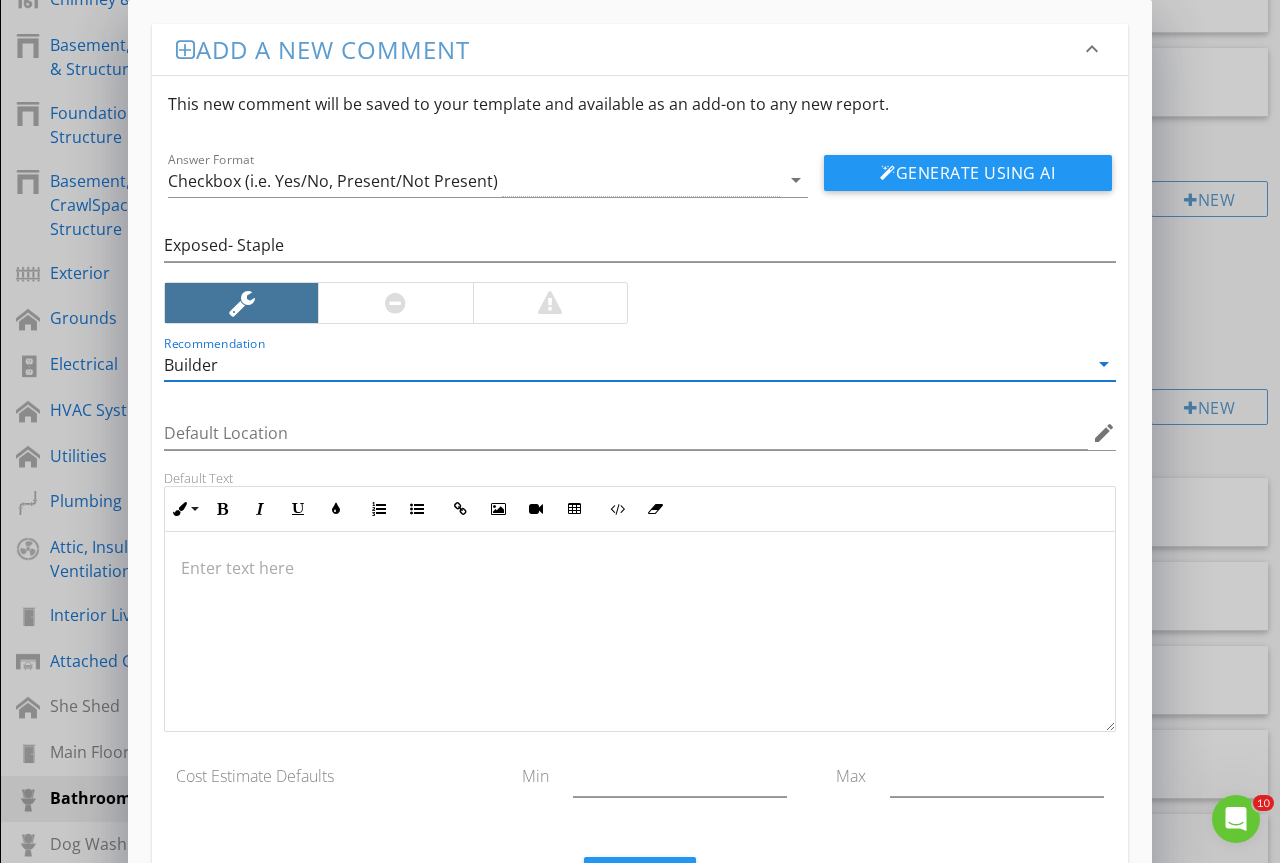 click at bounding box center (640, 632) 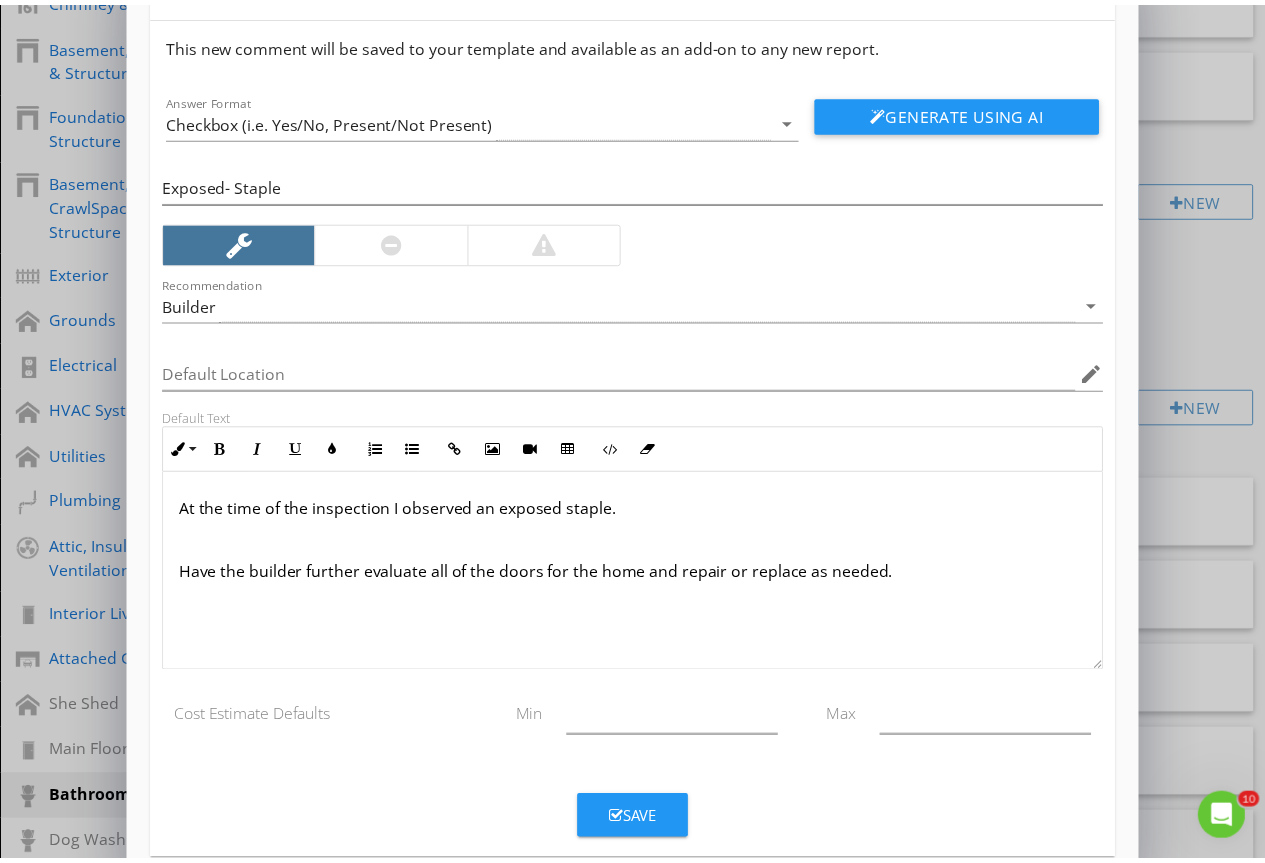scroll, scrollTop: 94, scrollLeft: 0, axis: vertical 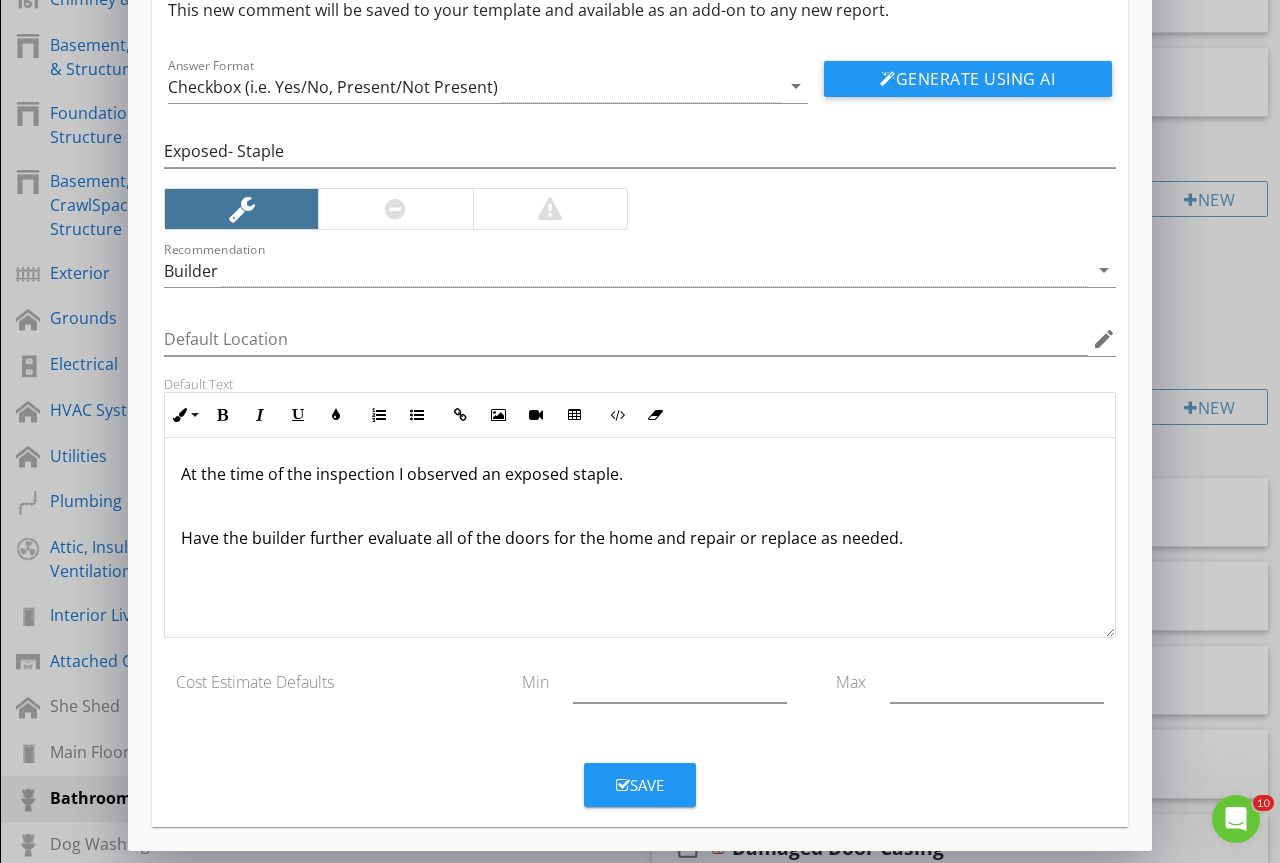 click on "Save" at bounding box center [640, 785] 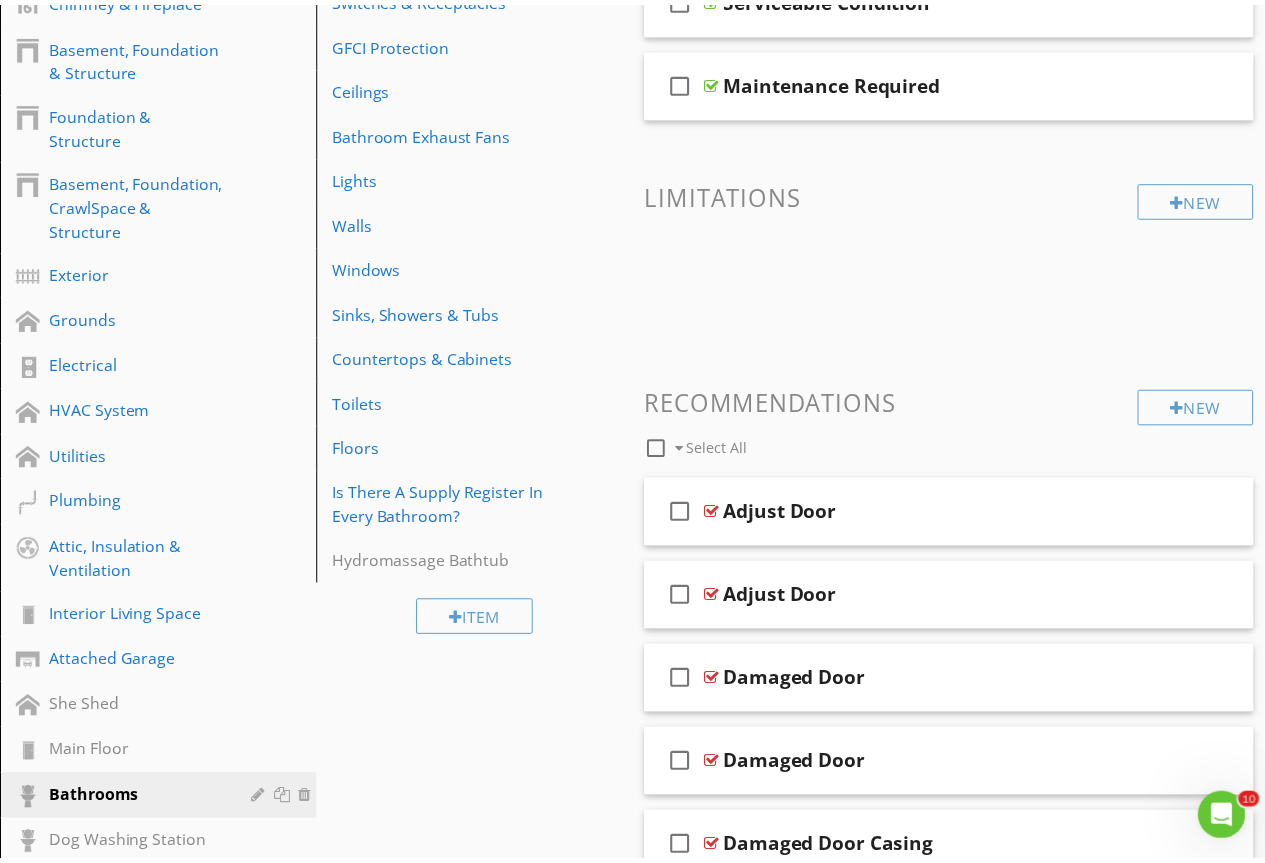 scroll, scrollTop: 0, scrollLeft: 0, axis: both 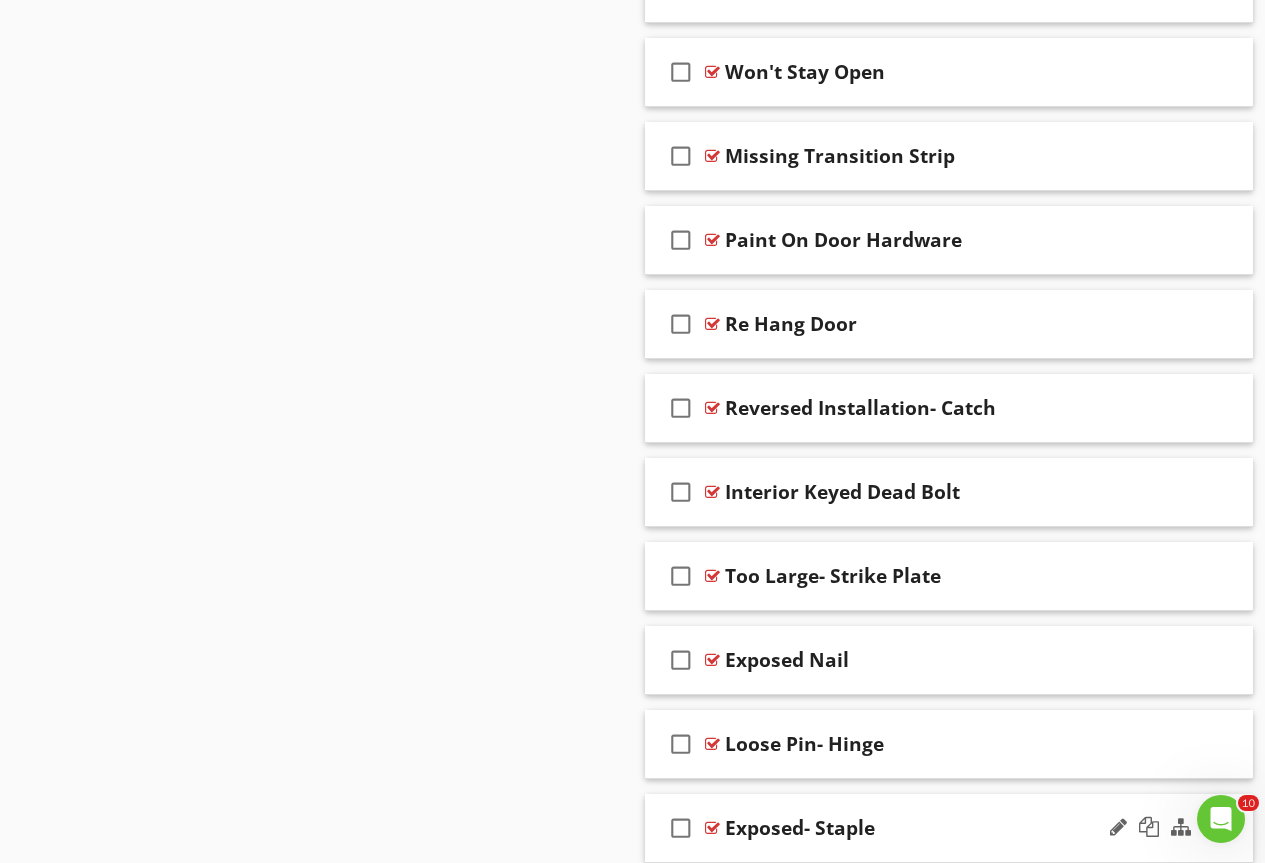 type 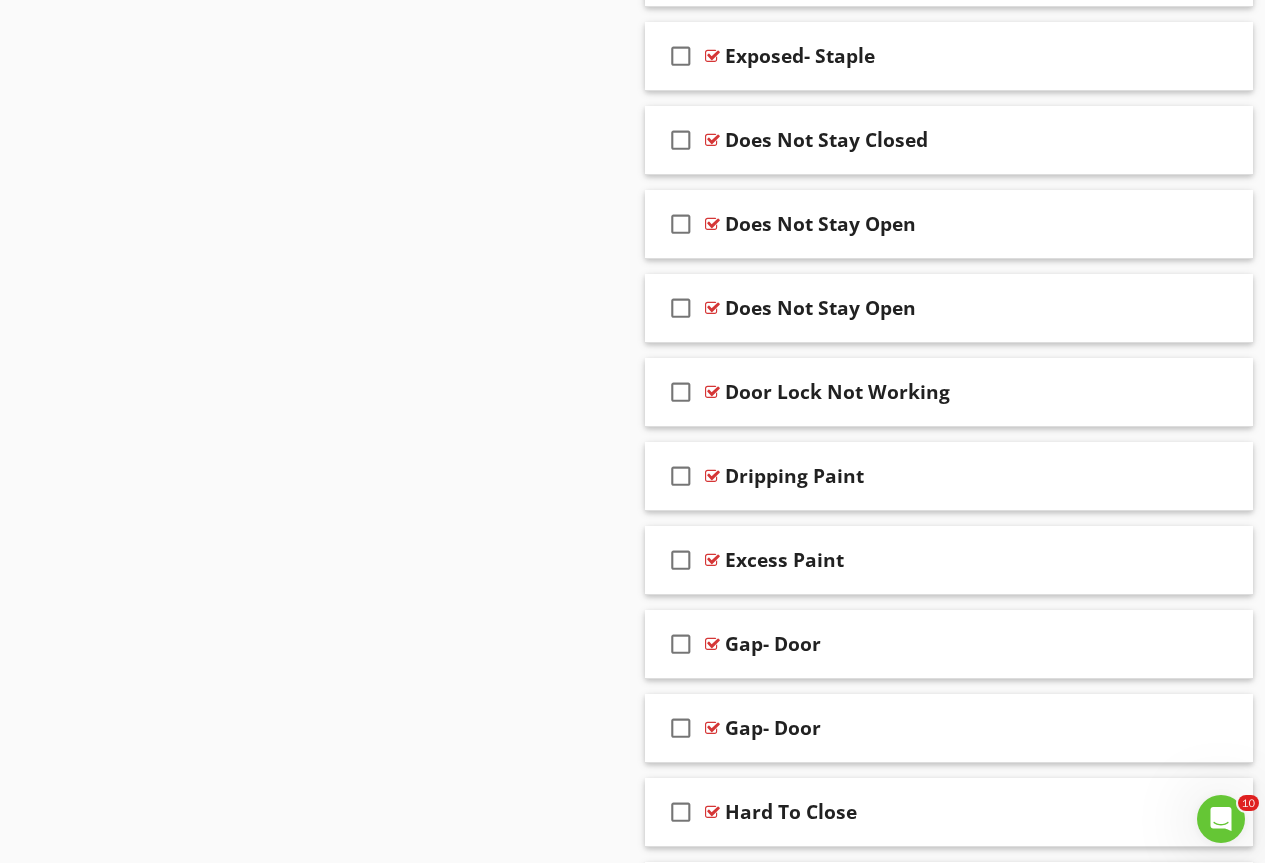 scroll, scrollTop: 2560, scrollLeft: 0, axis: vertical 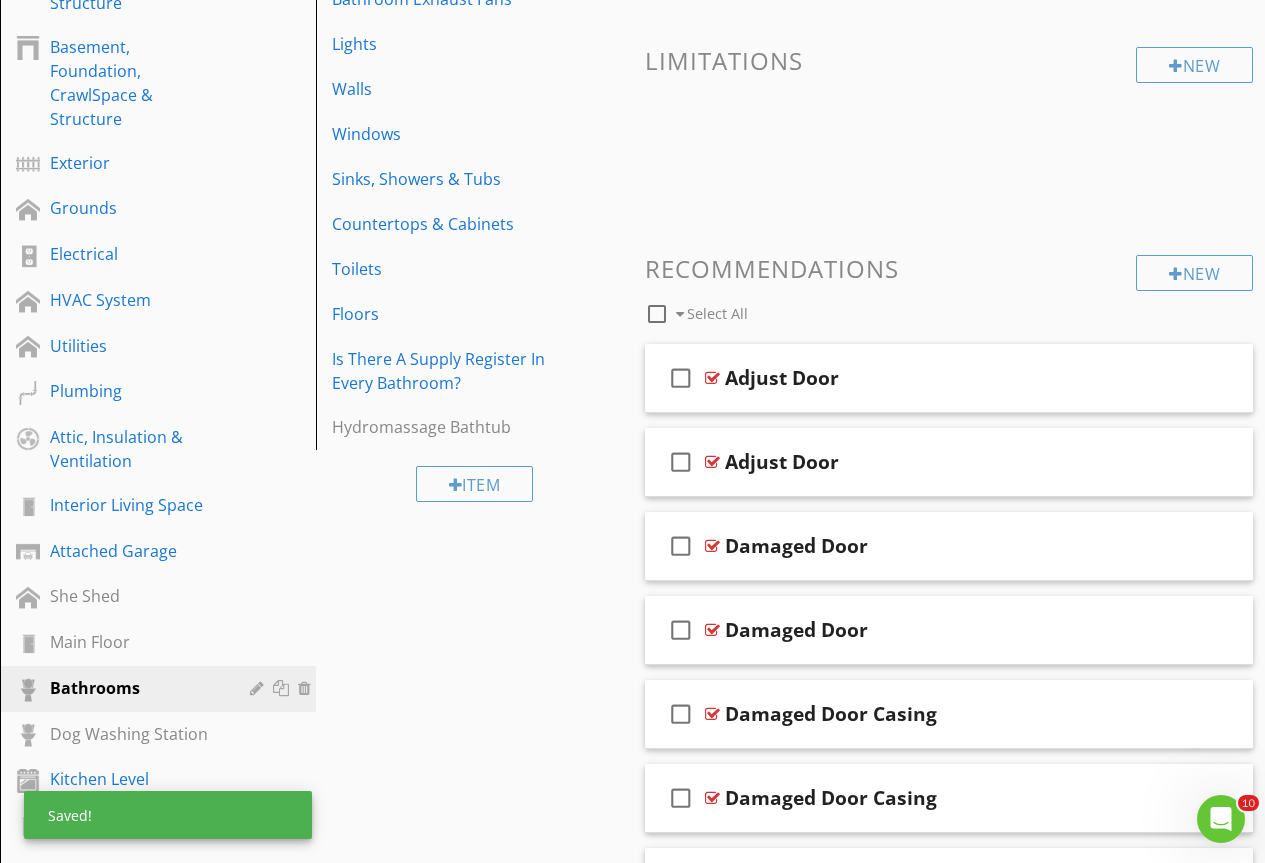 click on "New
Informational   check_box_outline_blank     Select All       check_box_outline_blank
Serviceable Condition
check_box_outline_blank
Maintenance Required
New
Limitations
New
Recommendations    check_box_outline_blank     Select All     check_box_outline_blank
Adjust Door
check_box_outline_blank
Adjust Door
check_box_outline_blank
Damaged Door
check_box_outline_blank
Damaged Door
check_box_outline_blank
Damaged Door Casing
check_box_outline_blank
Damaged Door Casing
check_box_outline_blank
Damaged Door Handle
check_box_outline_blank" at bounding box center [949, 4403] 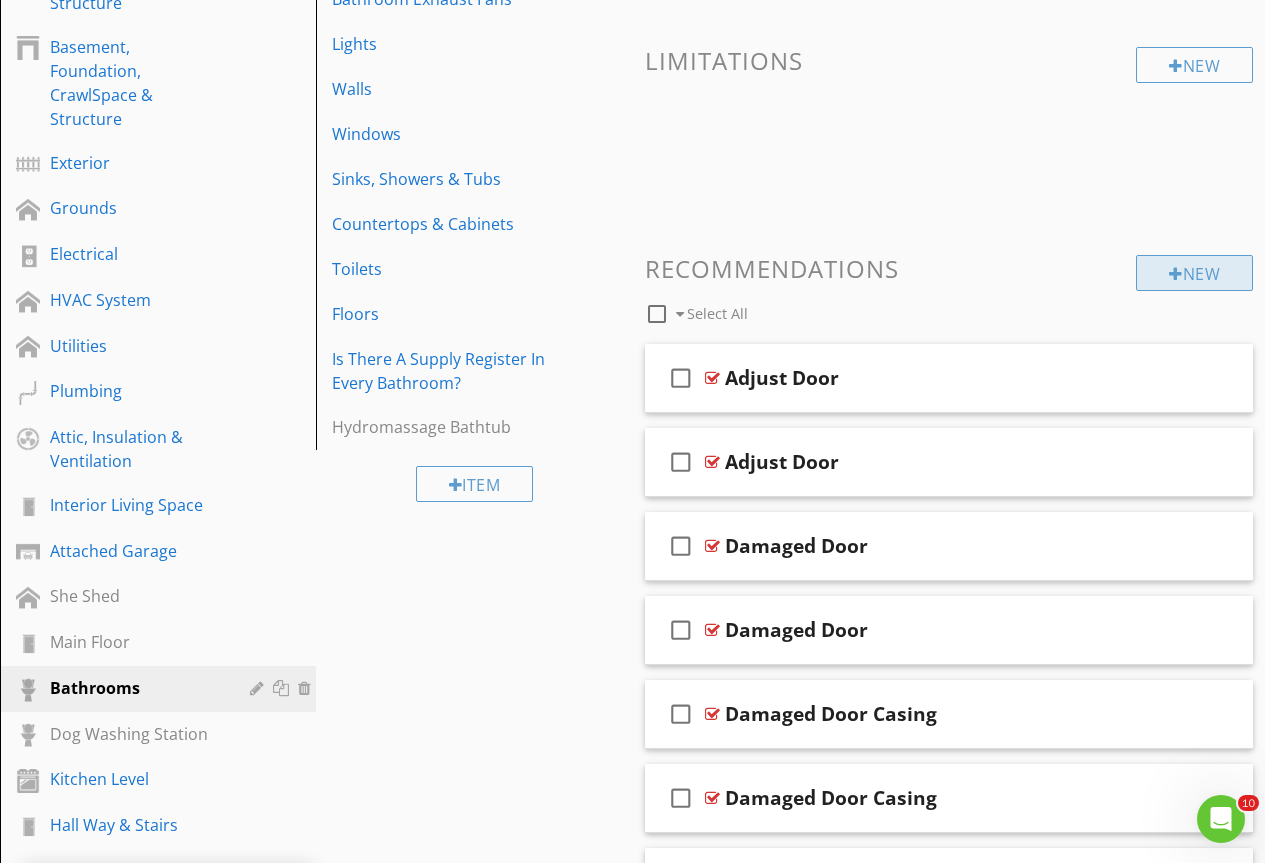click on "New" at bounding box center [1194, 273] 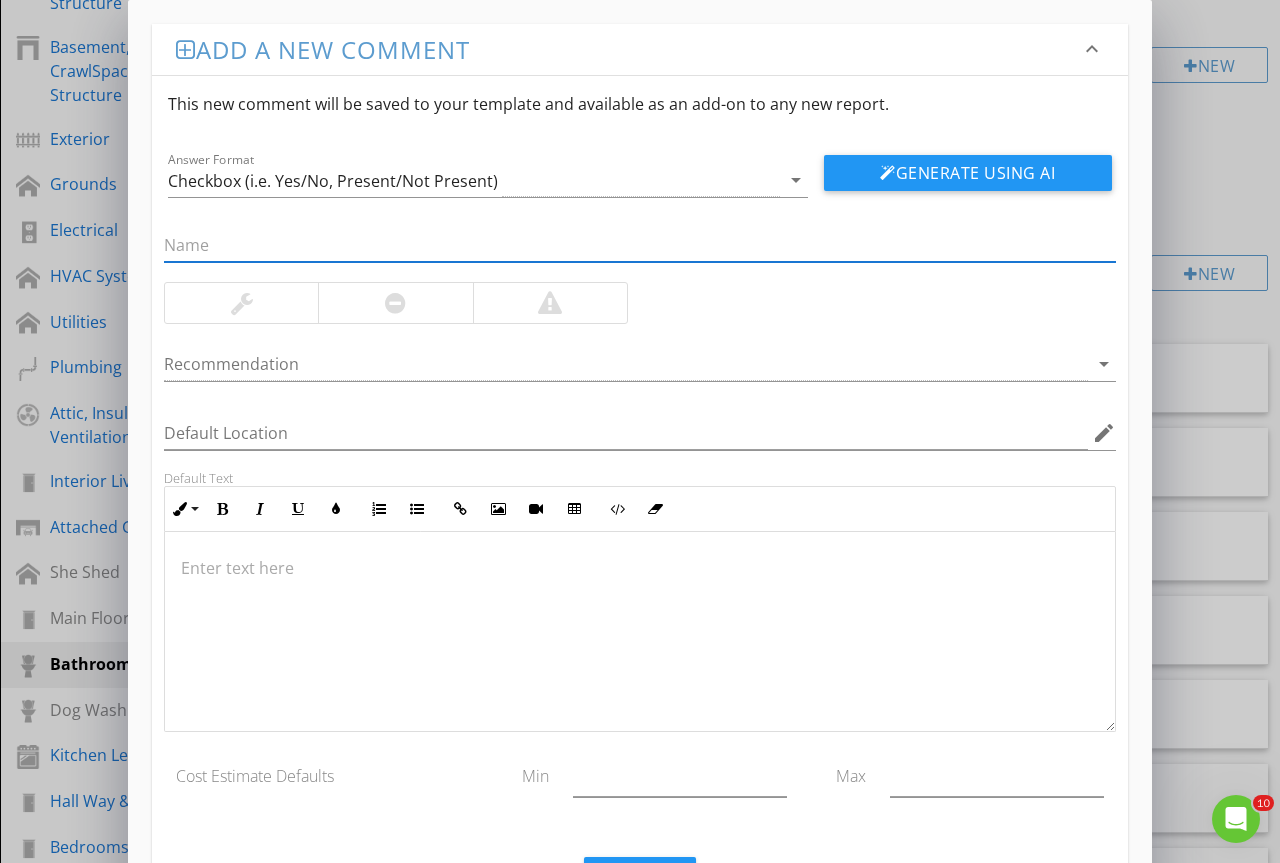click at bounding box center [640, 245] 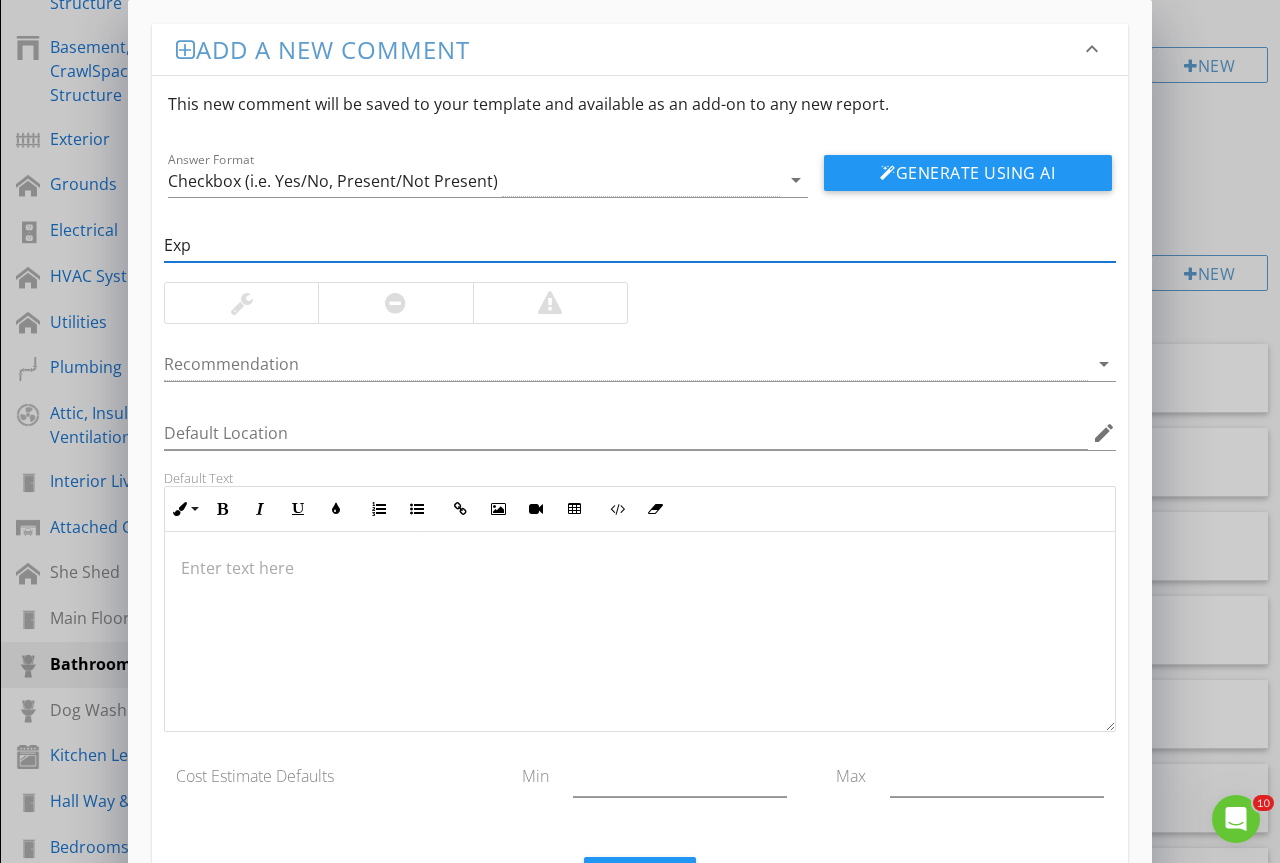 type on "Exposed- Nail" 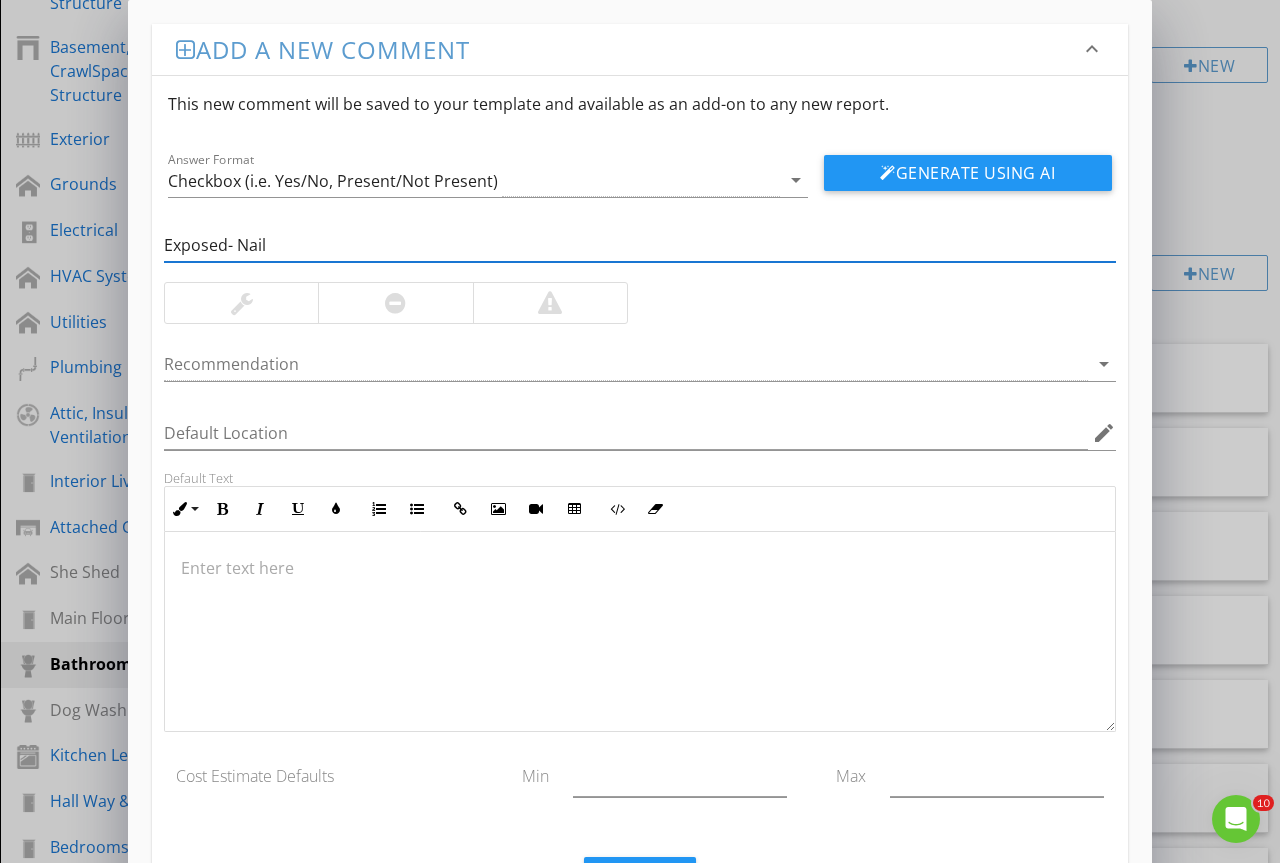 click at bounding box center [242, 303] 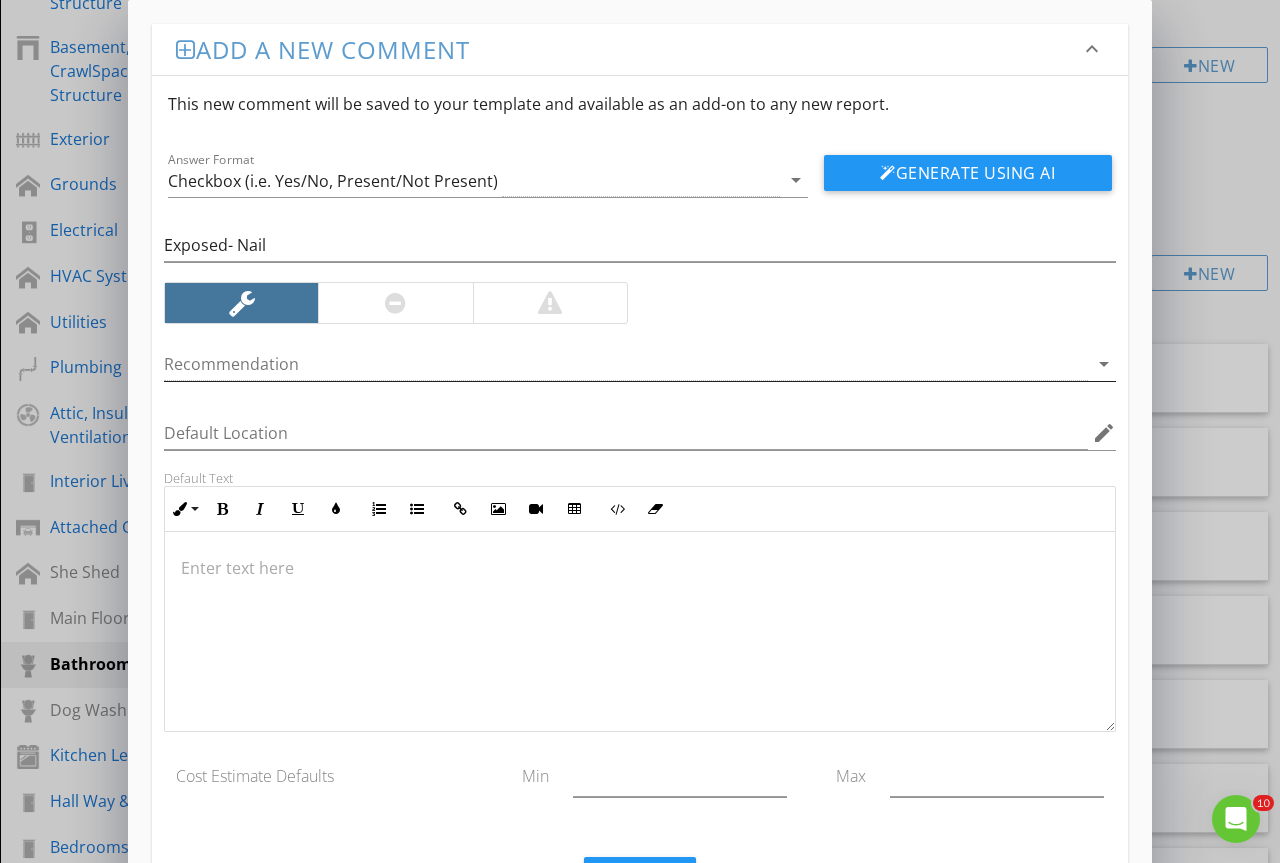 click at bounding box center [626, 364] 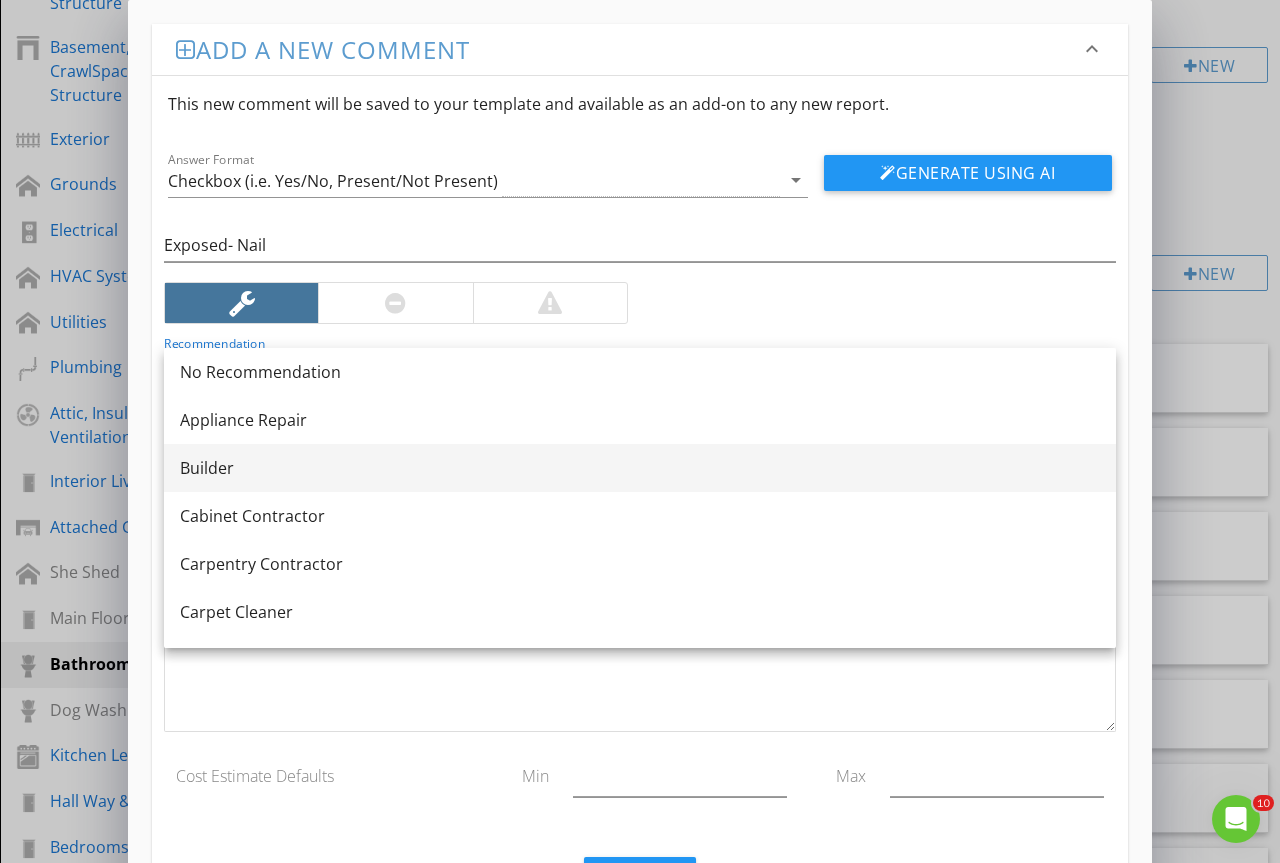 click on "Builder" at bounding box center (640, 468) 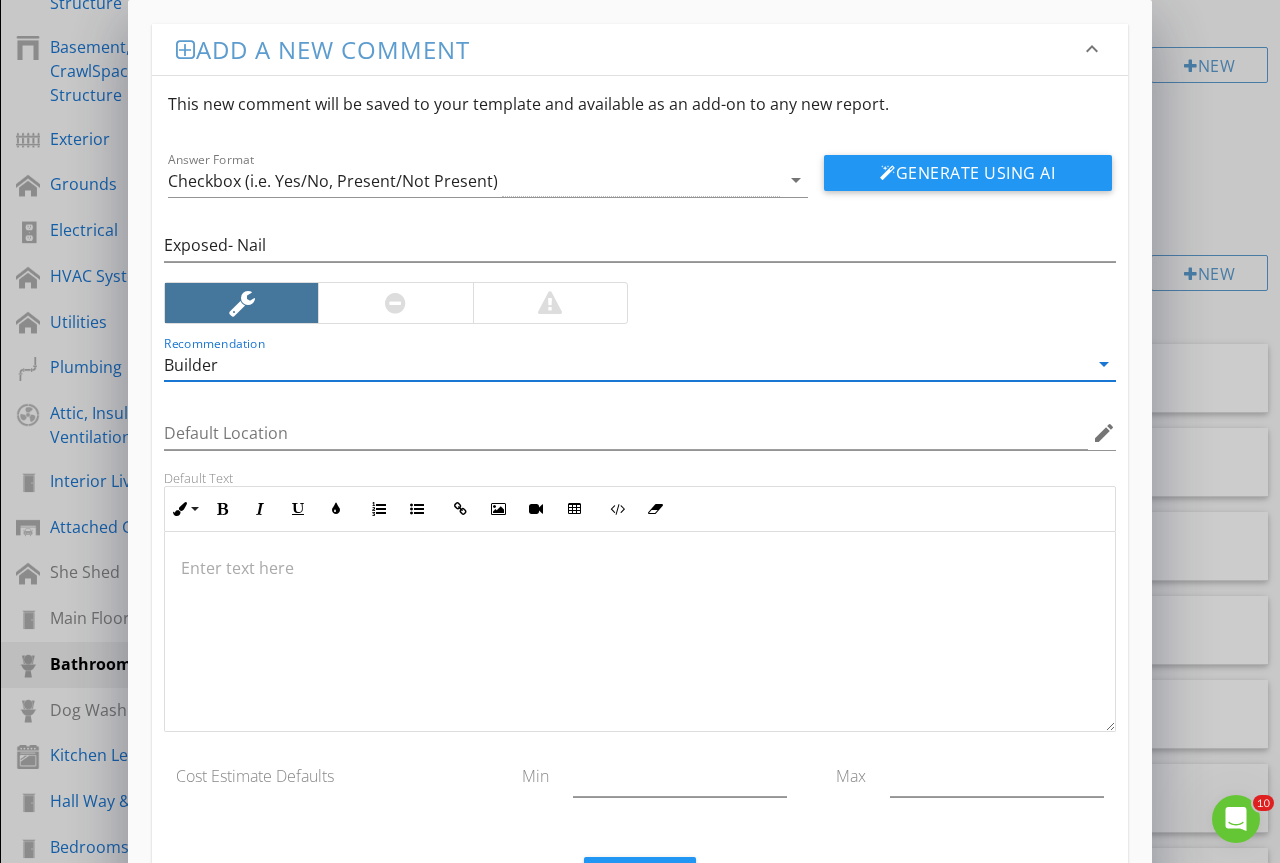 click on "Cost Estimate Defaults Min Max" at bounding box center (640, 776) 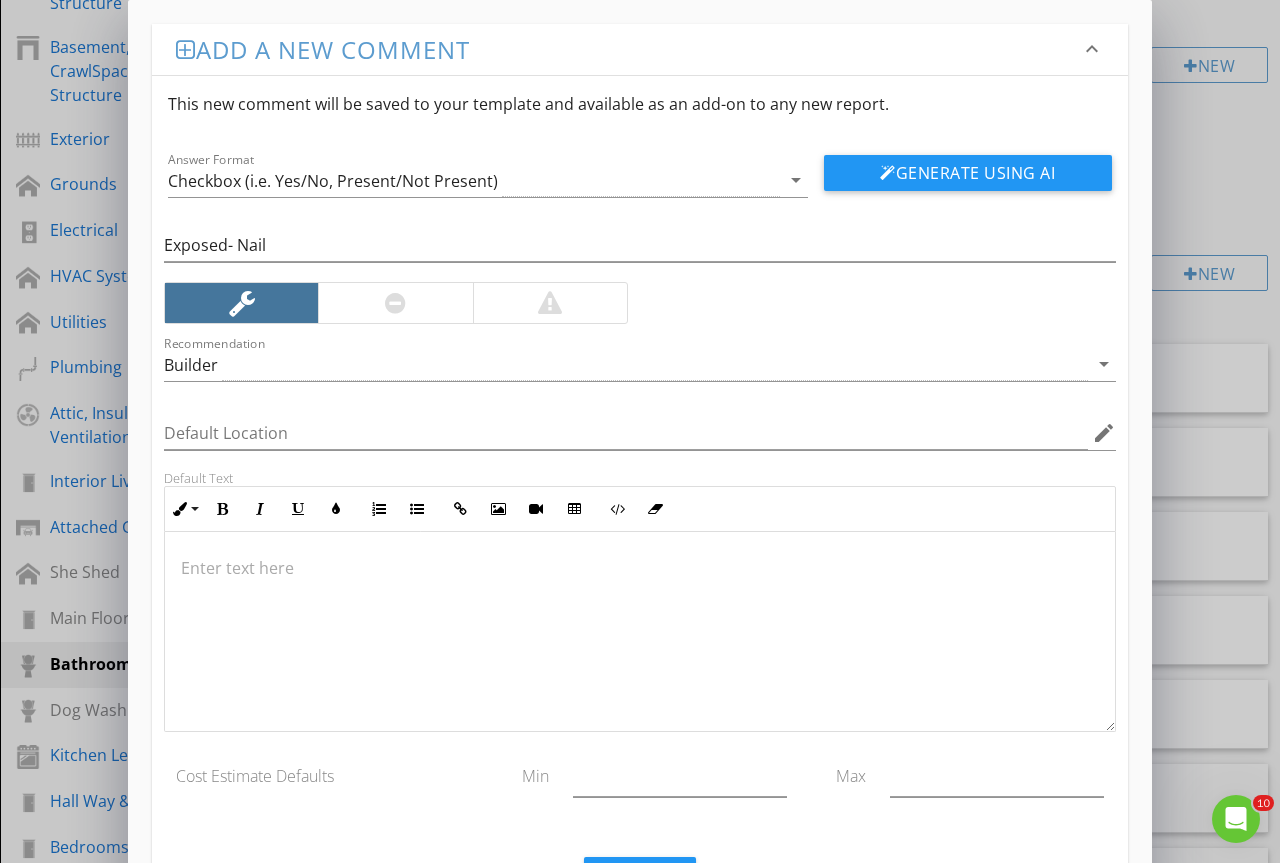 click at bounding box center (640, 632) 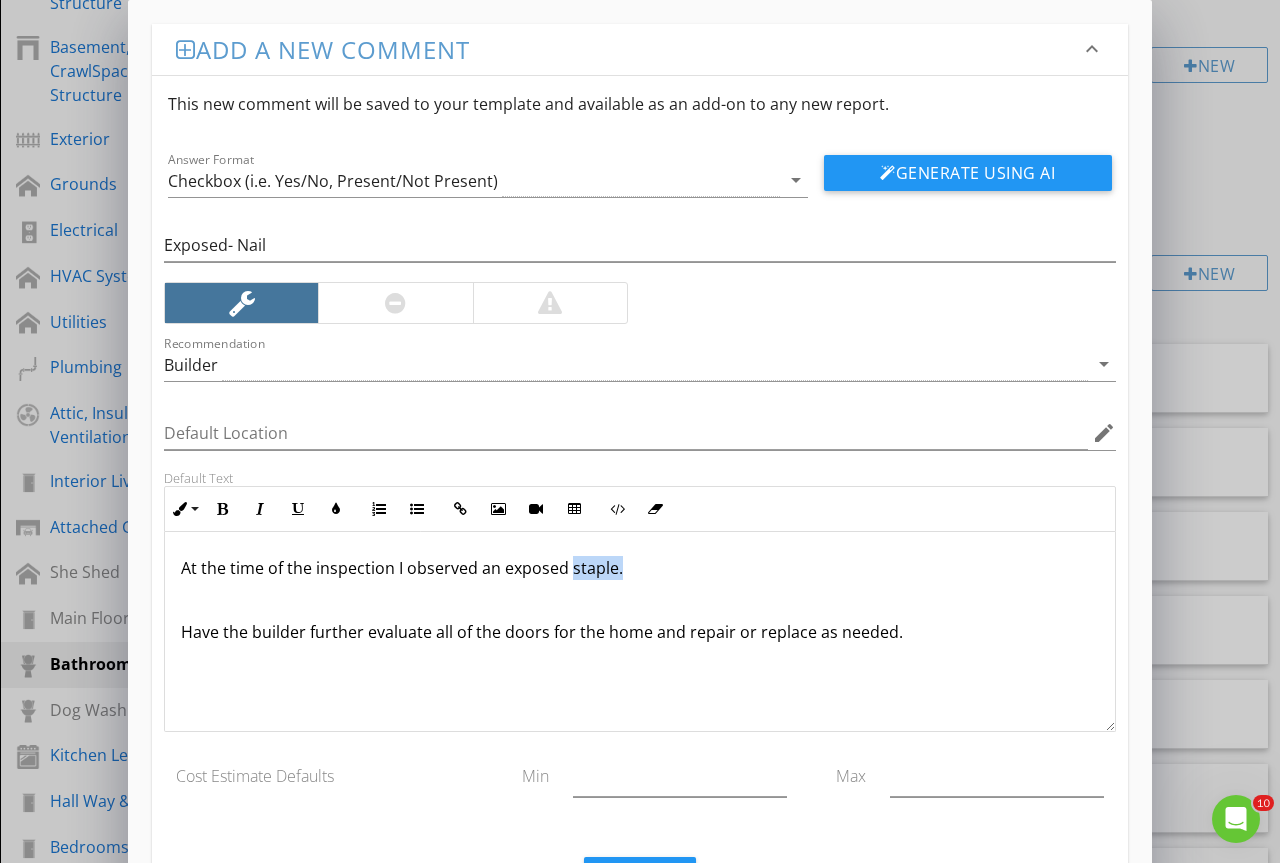 drag, startPoint x: 643, startPoint y: 579, endPoint x: 569, endPoint y: 574, distance: 74.168724 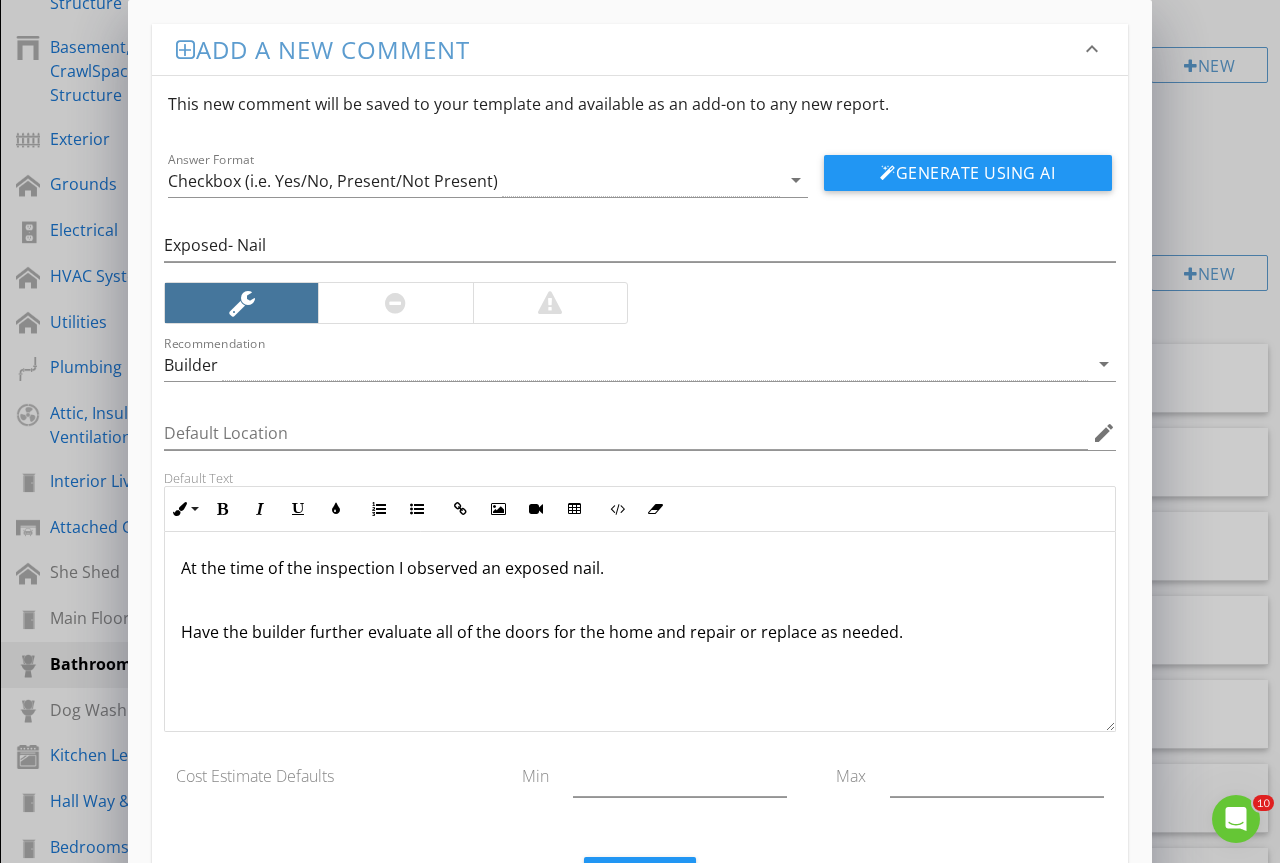 scroll, scrollTop: 1, scrollLeft: 0, axis: vertical 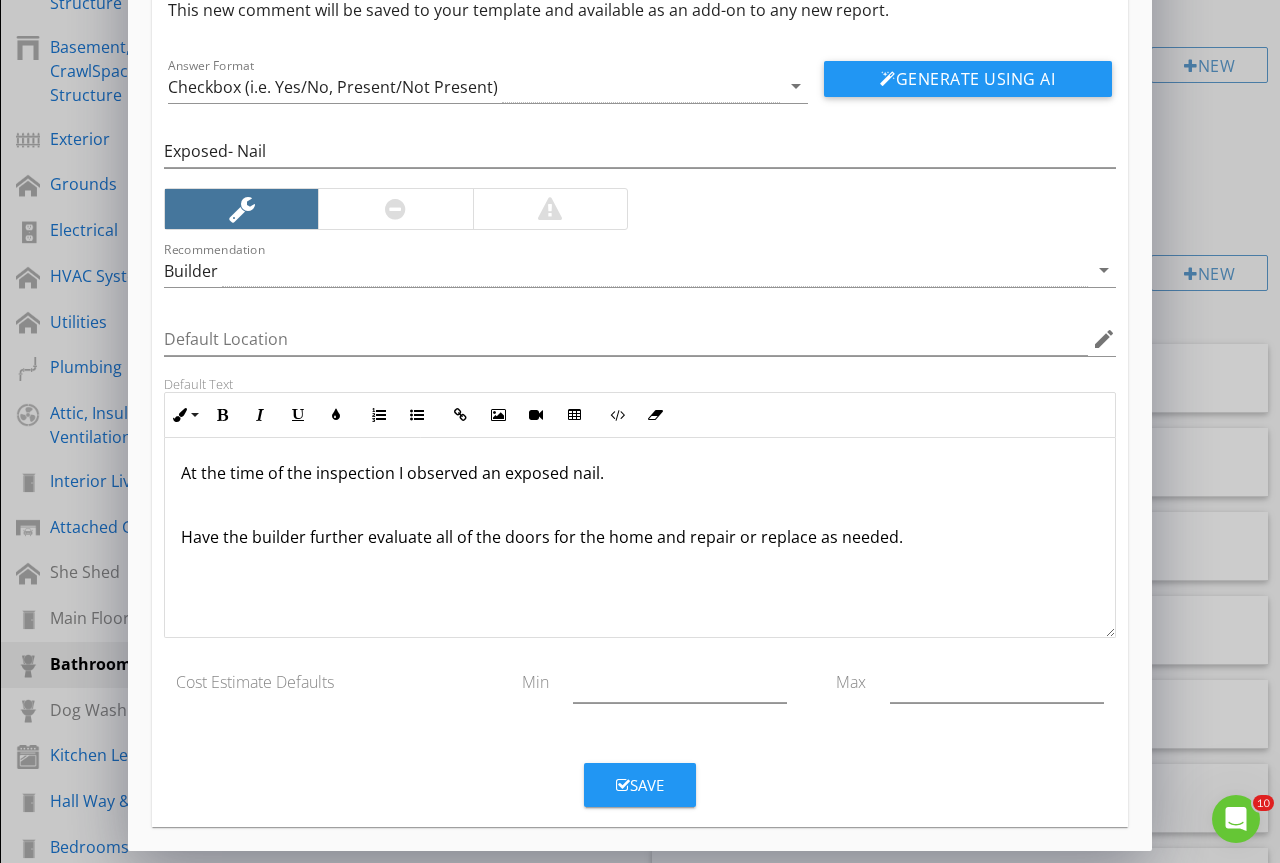 click on "Save" at bounding box center (640, 785) 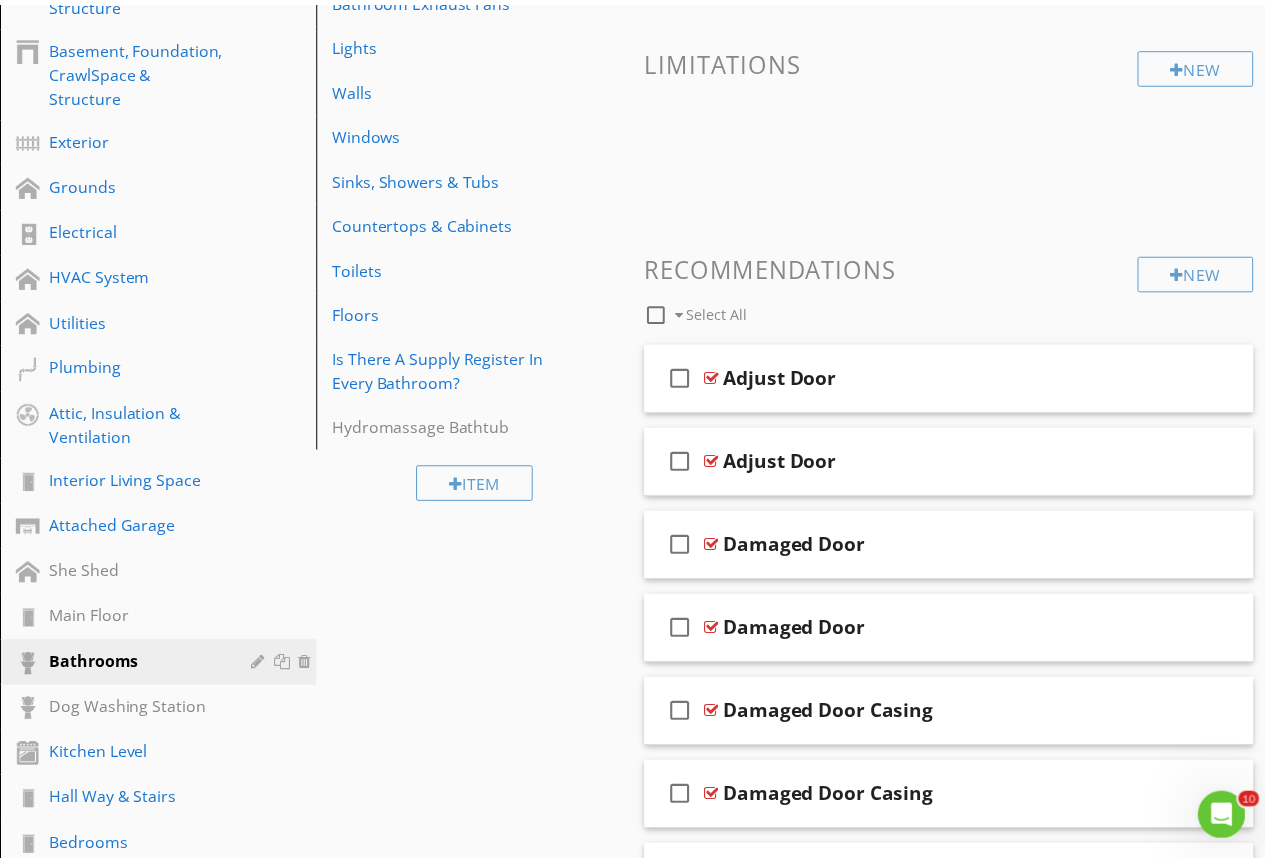 scroll, scrollTop: 0, scrollLeft: 0, axis: both 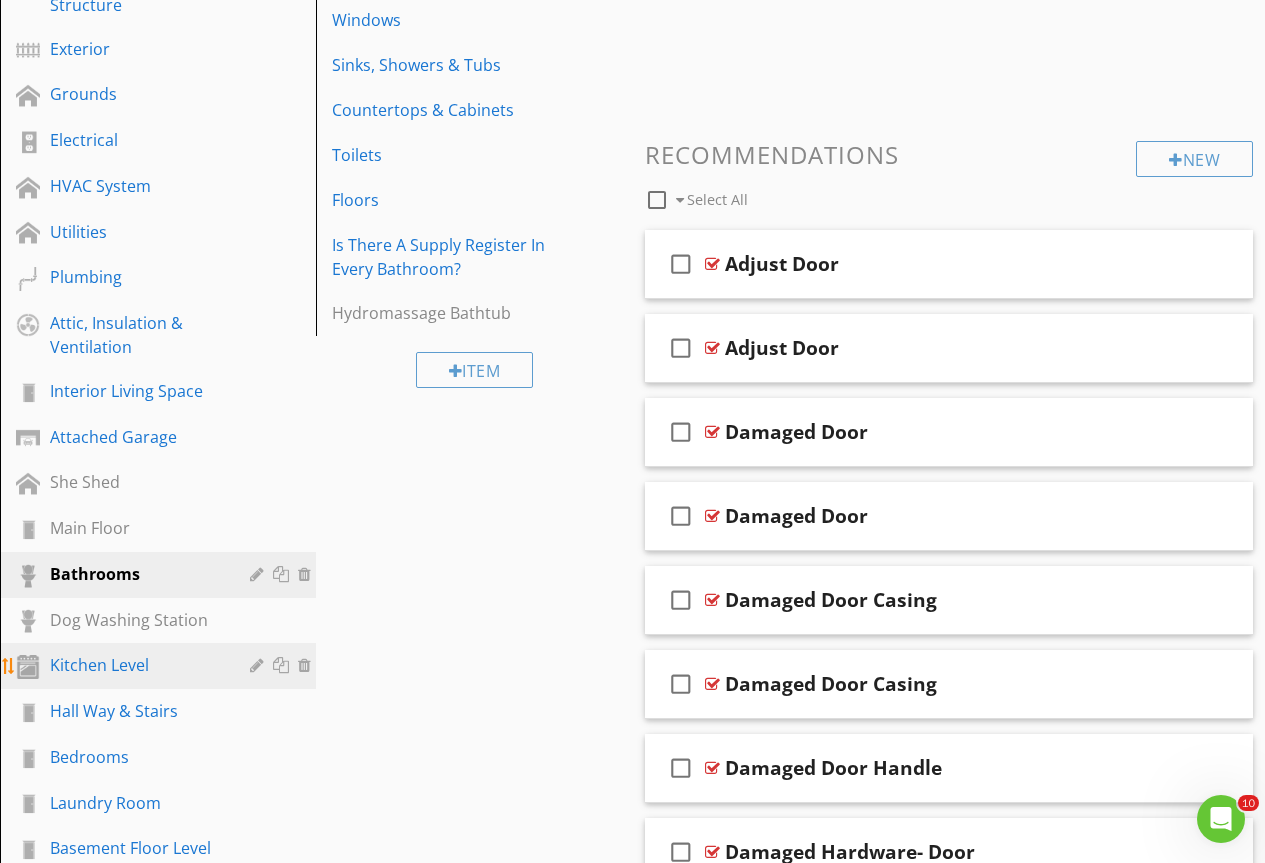 click on "Kitchen Level" at bounding box center (135, 665) 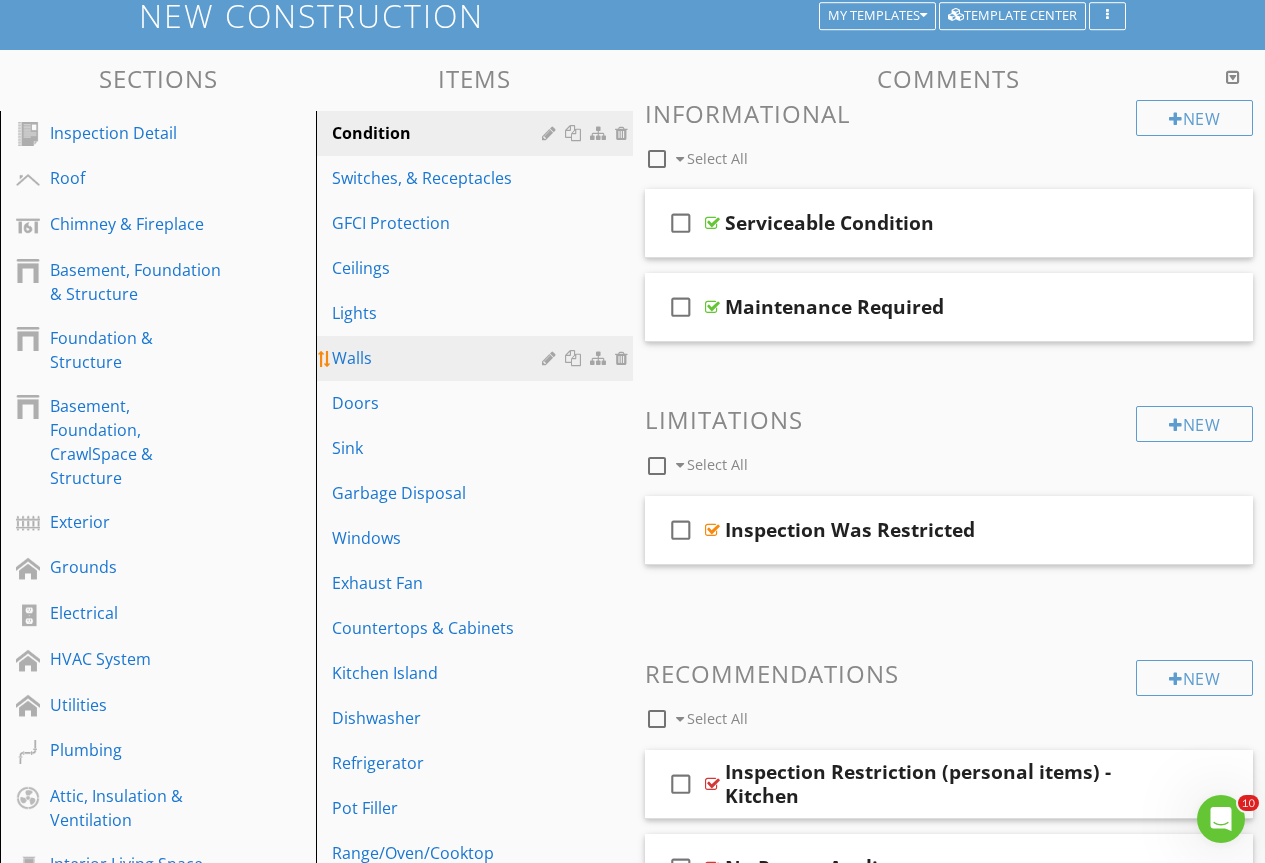 scroll, scrollTop: 0, scrollLeft: 0, axis: both 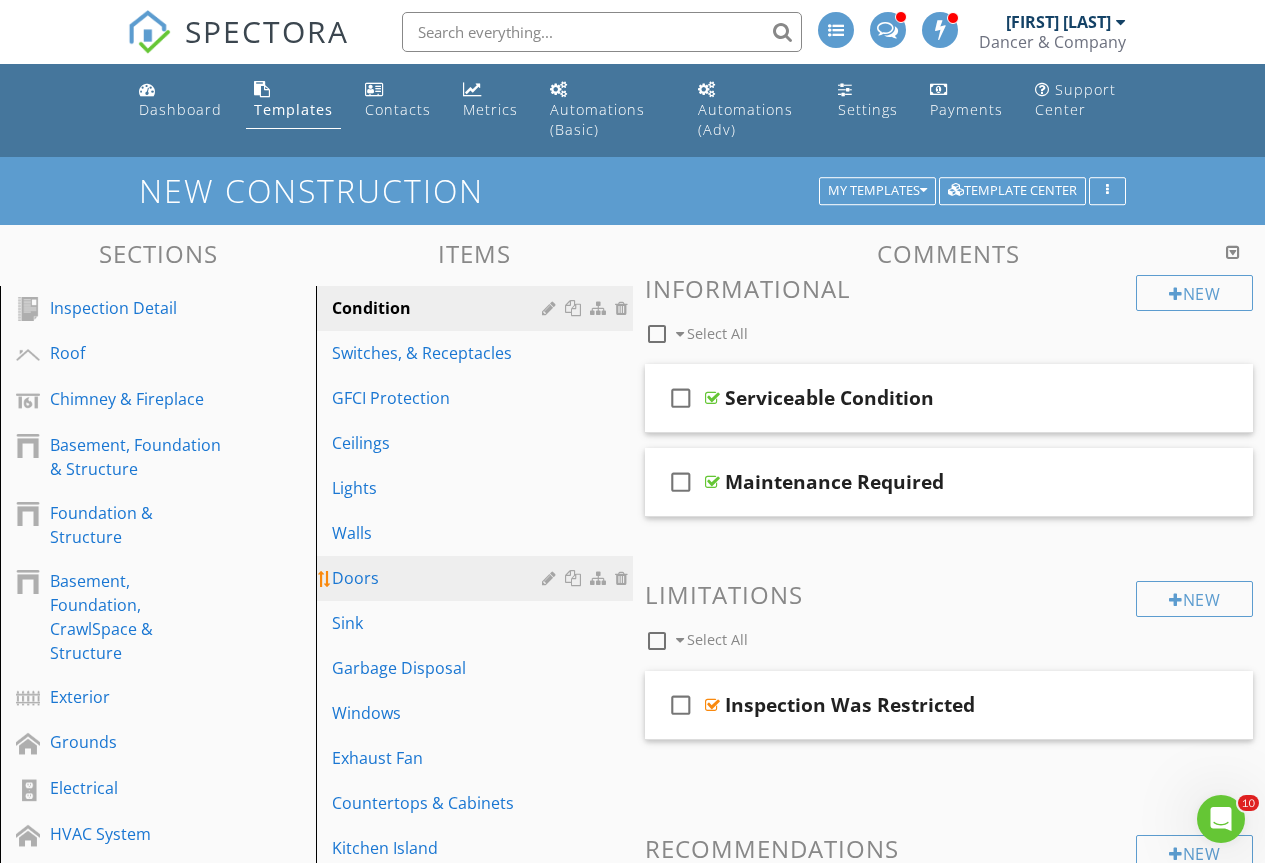 click on "Doors" at bounding box center [477, 578] 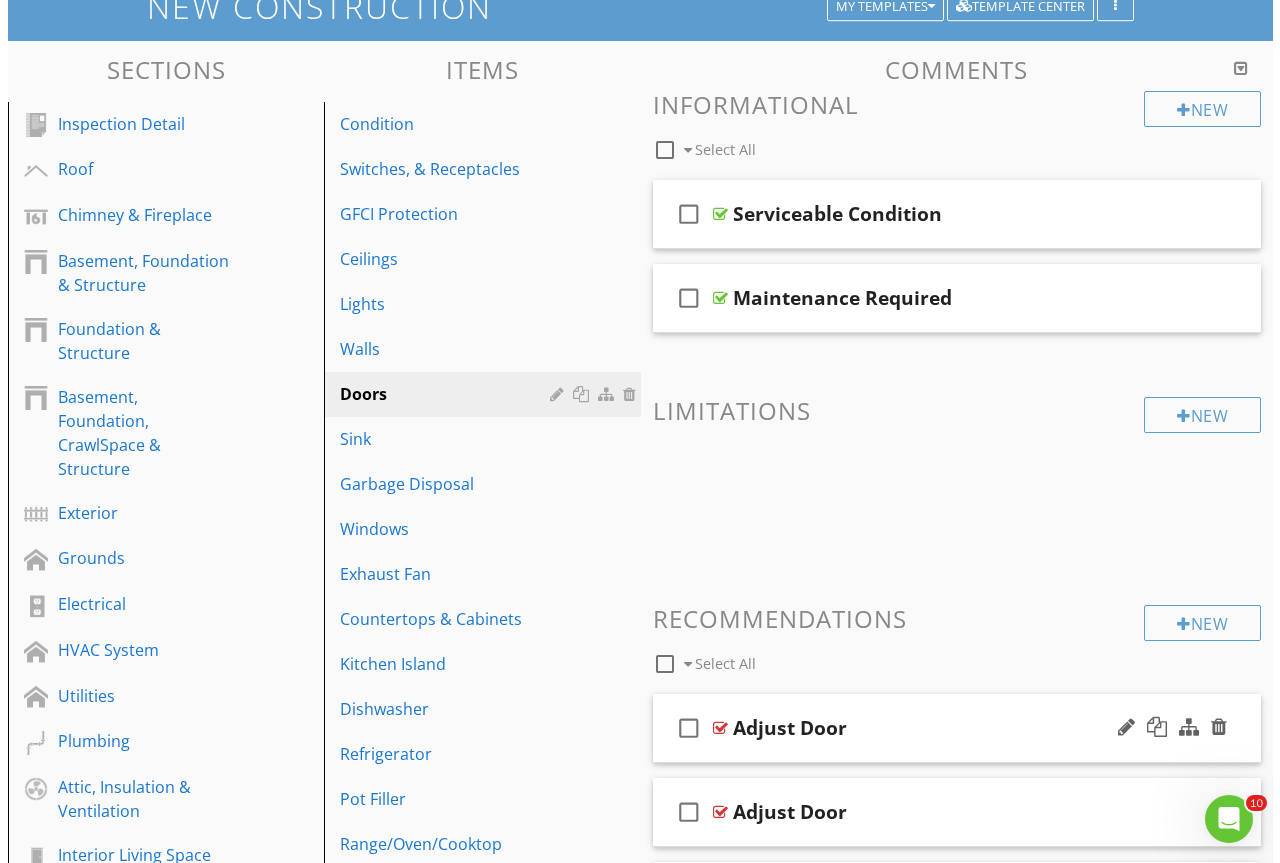 scroll, scrollTop: 500, scrollLeft: 0, axis: vertical 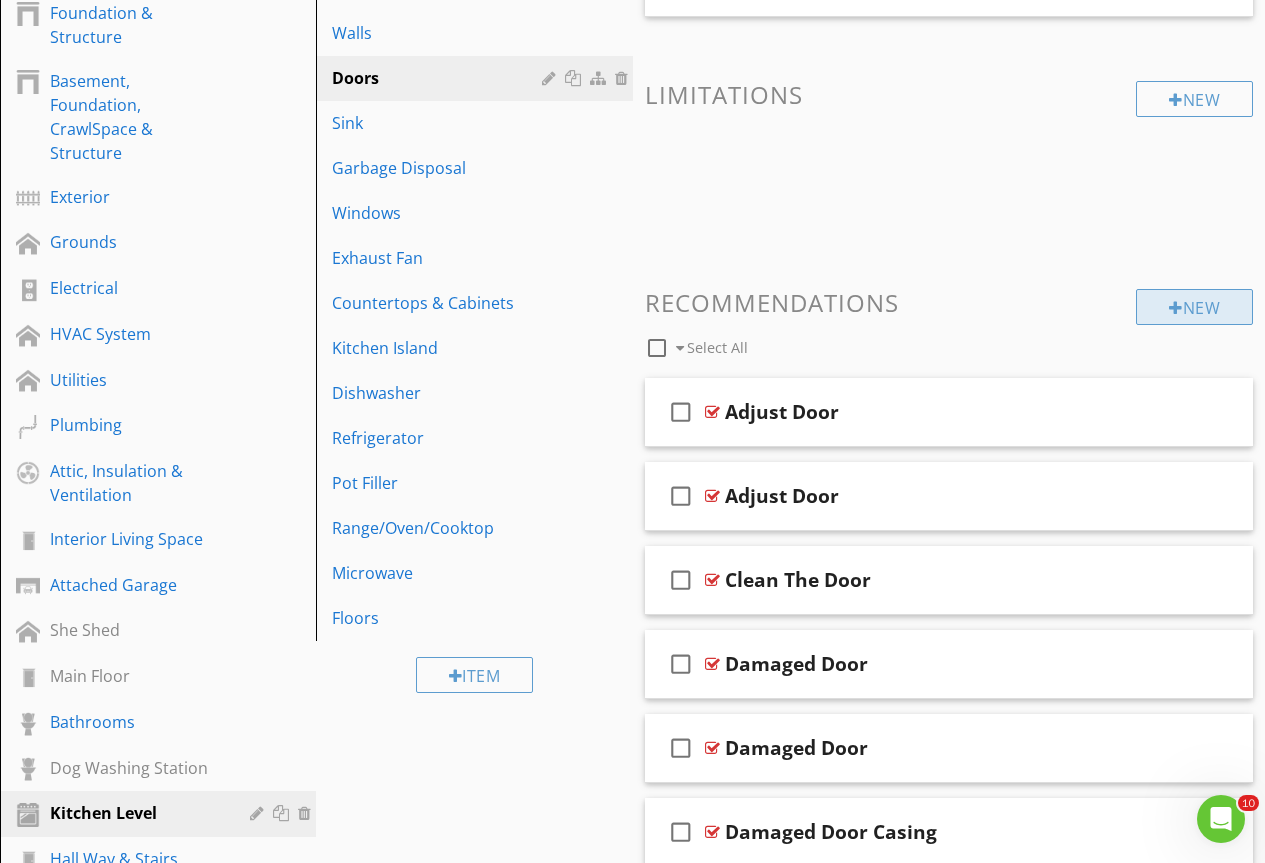 click on "New" at bounding box center (1194, 307) 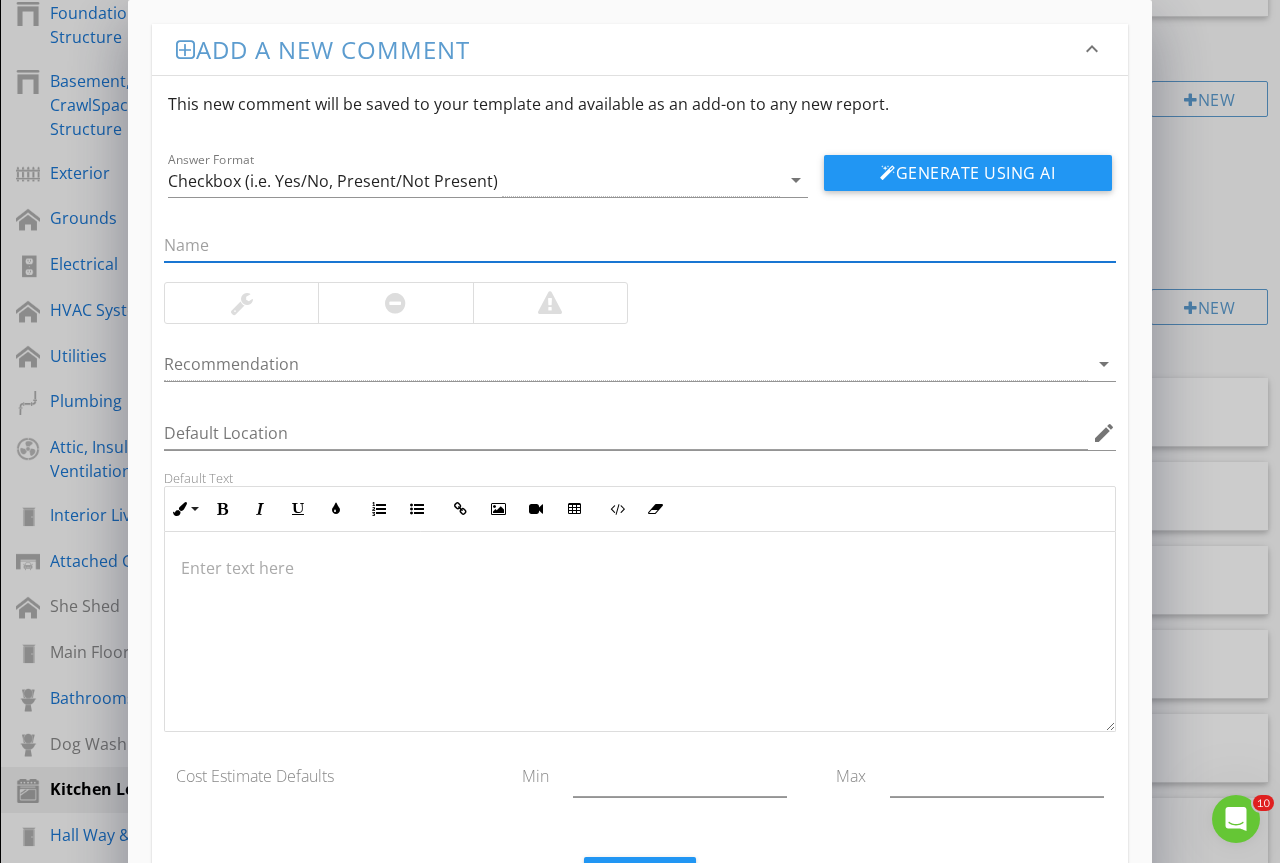 click at bounding box center (640, 245) 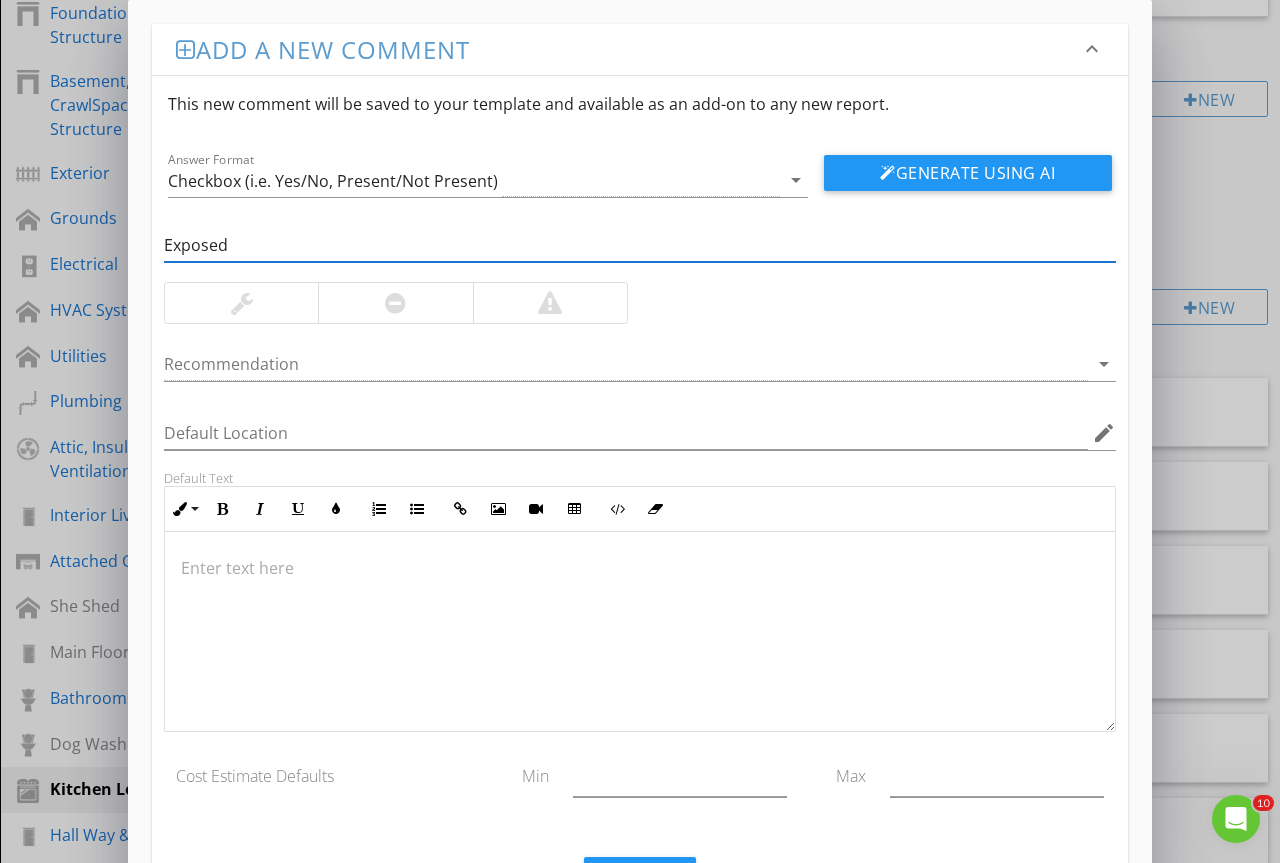 type on "Exposed- Staple" 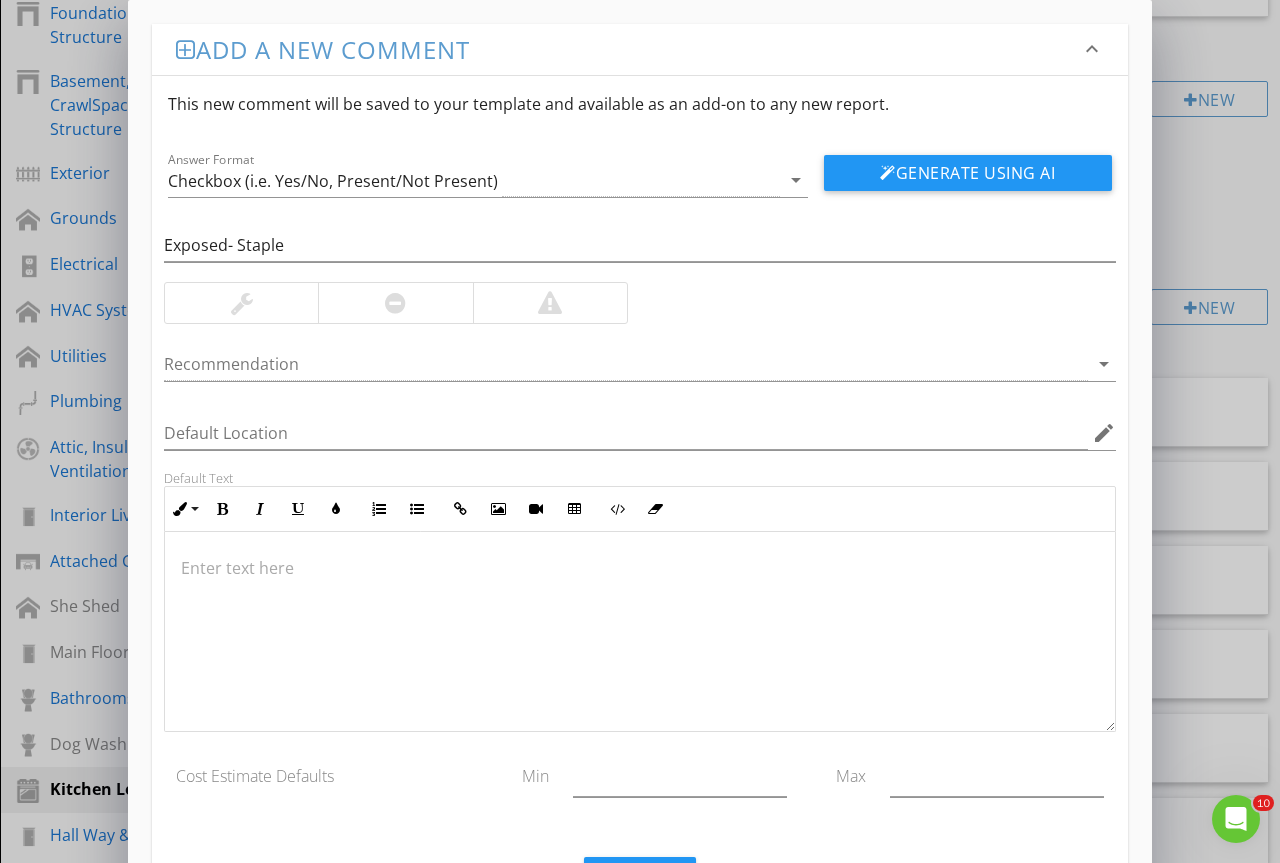 click at bounding box center [241, 303] 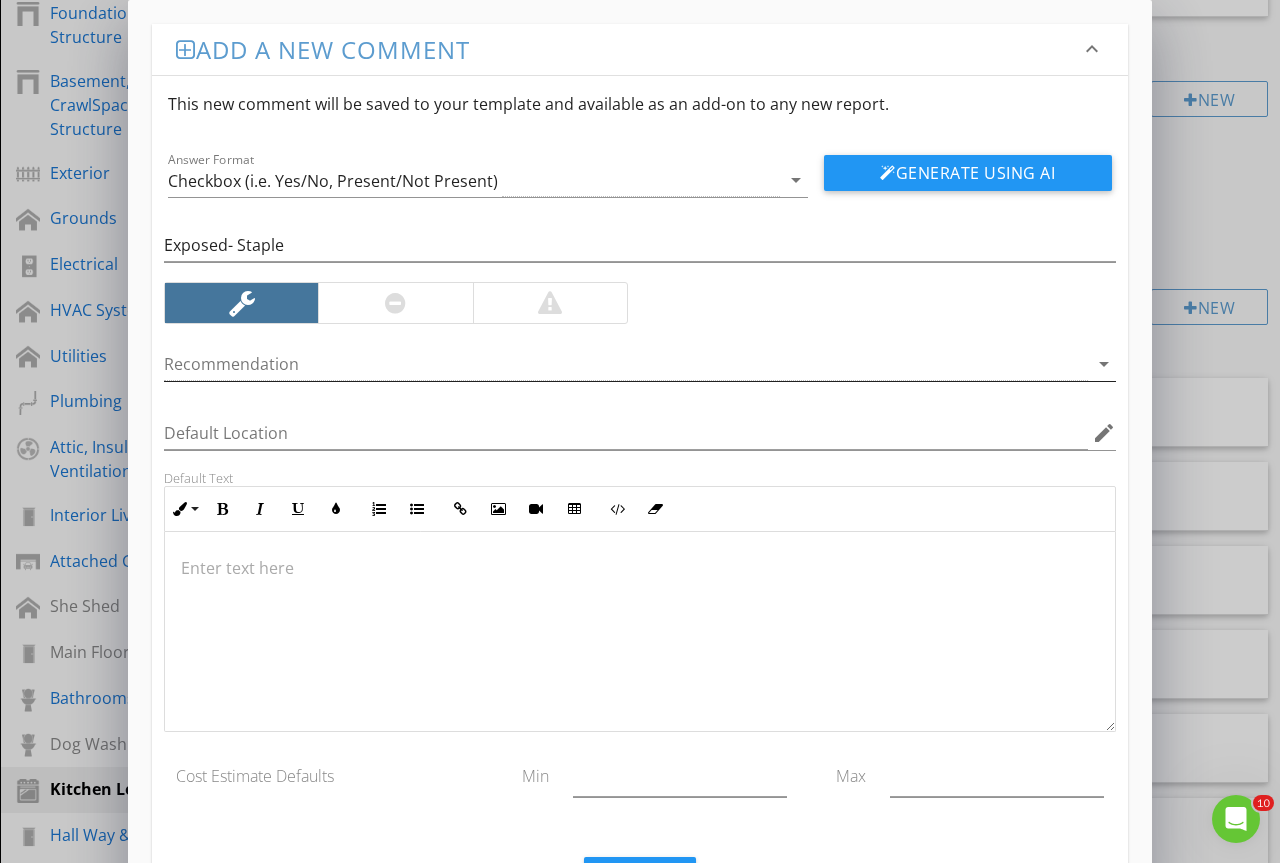 click at bounding box center (626, 364) 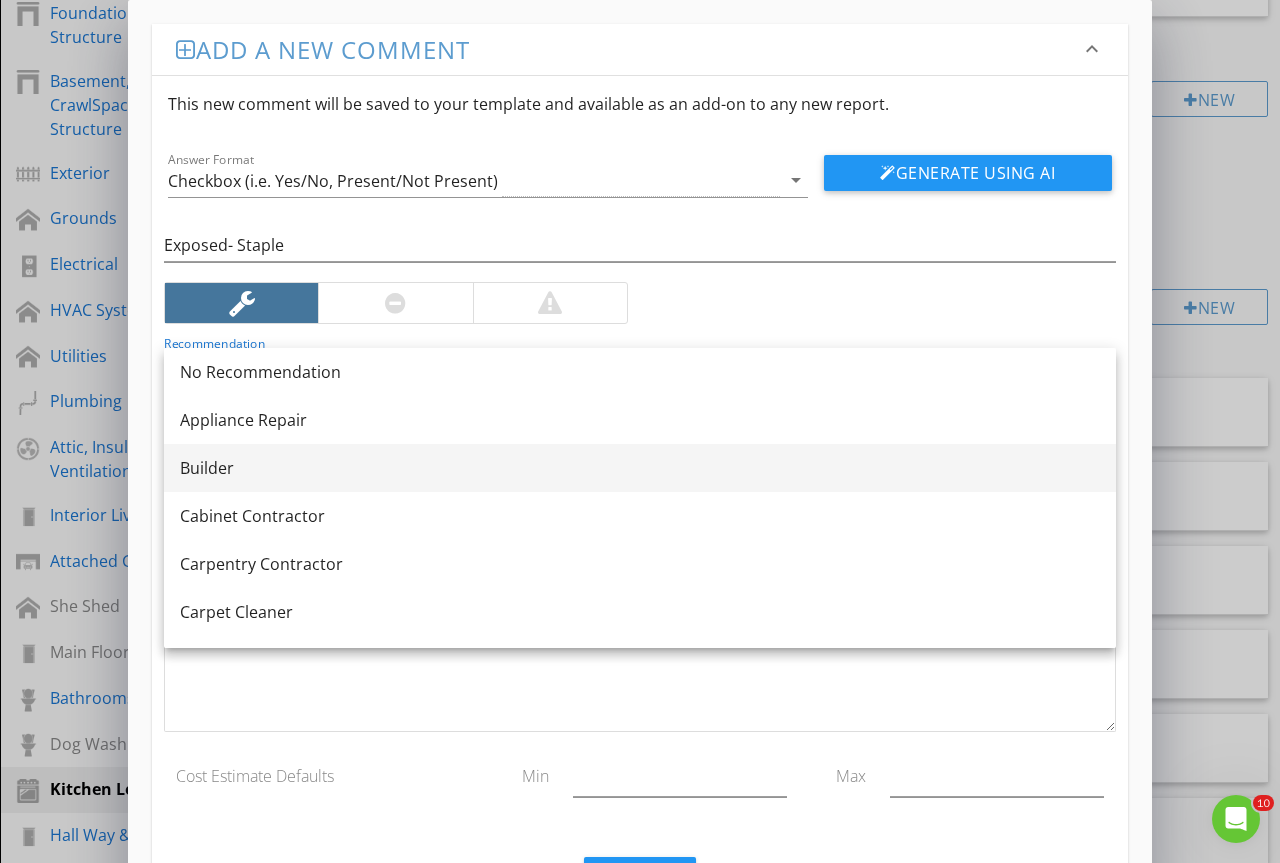 click on "Builder" at bounding box center (640, 468) 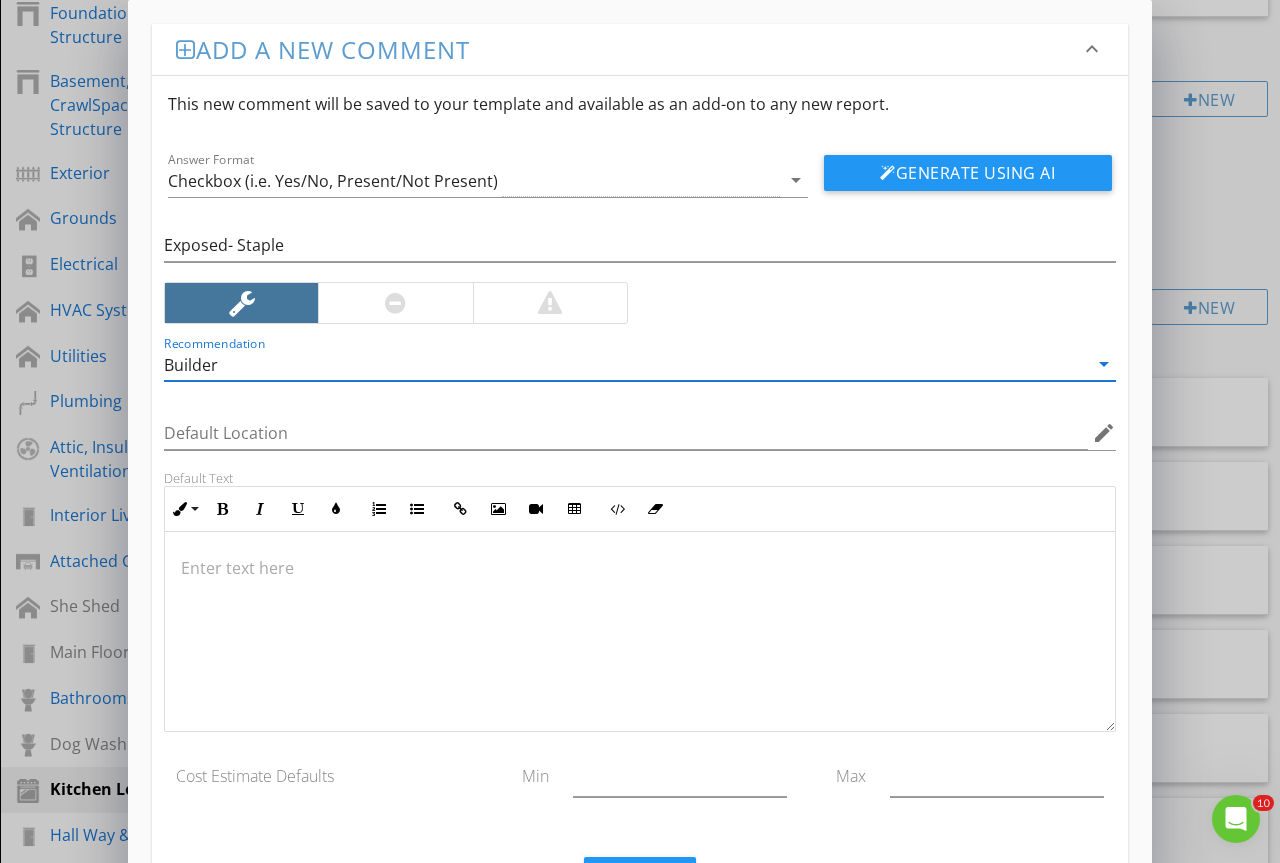 click at bounding box center (640, 568) 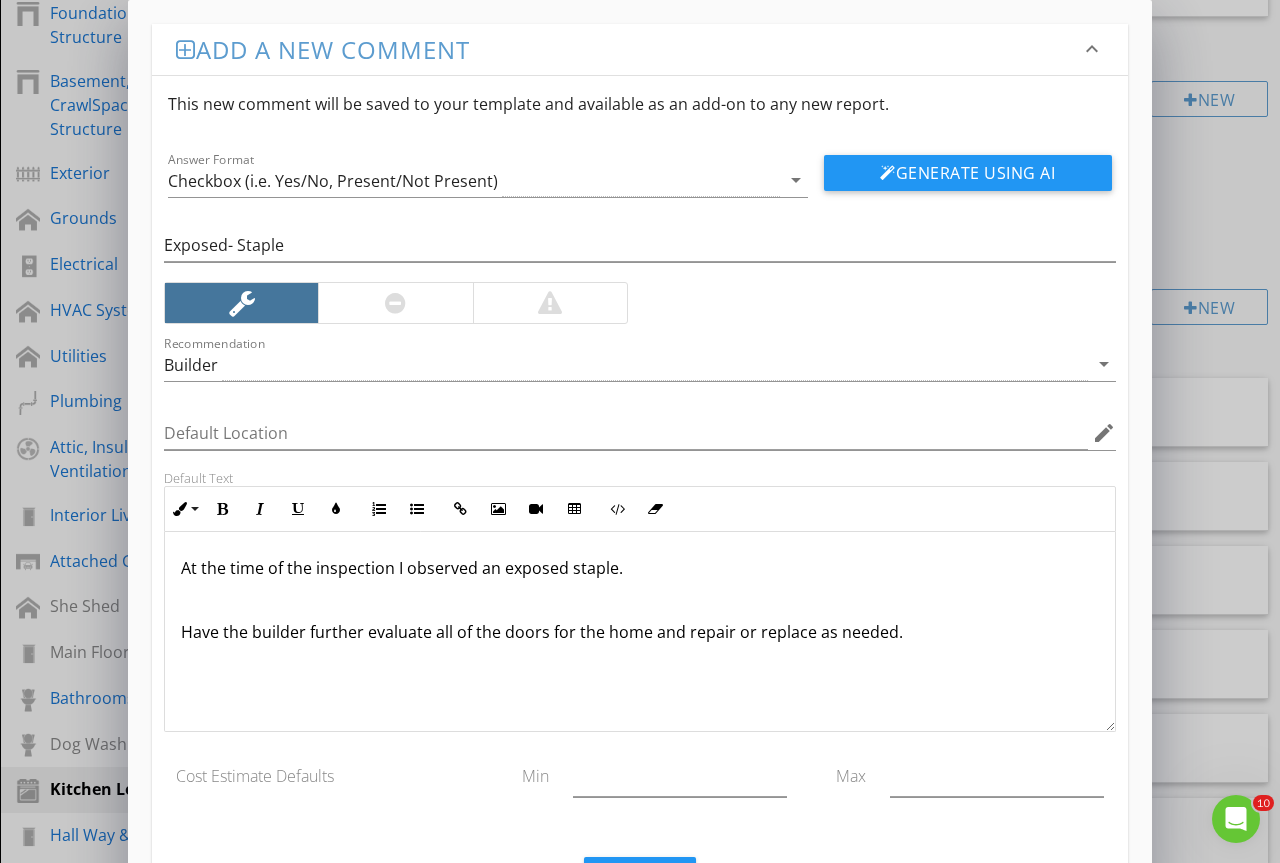 scroll, scrollTop: 1, scrollLeft: 0, axis: vertical 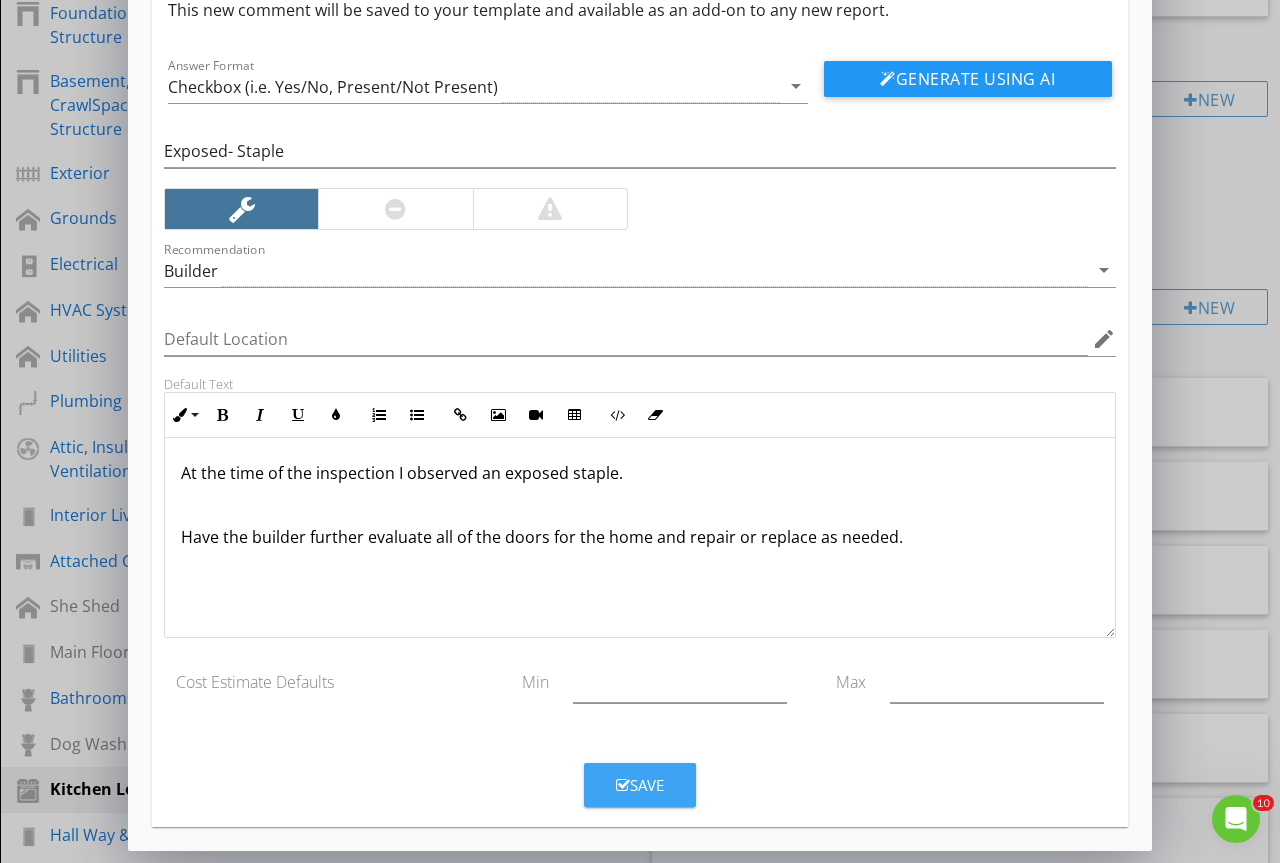 click on "Save" at bounding box center [640, 785] 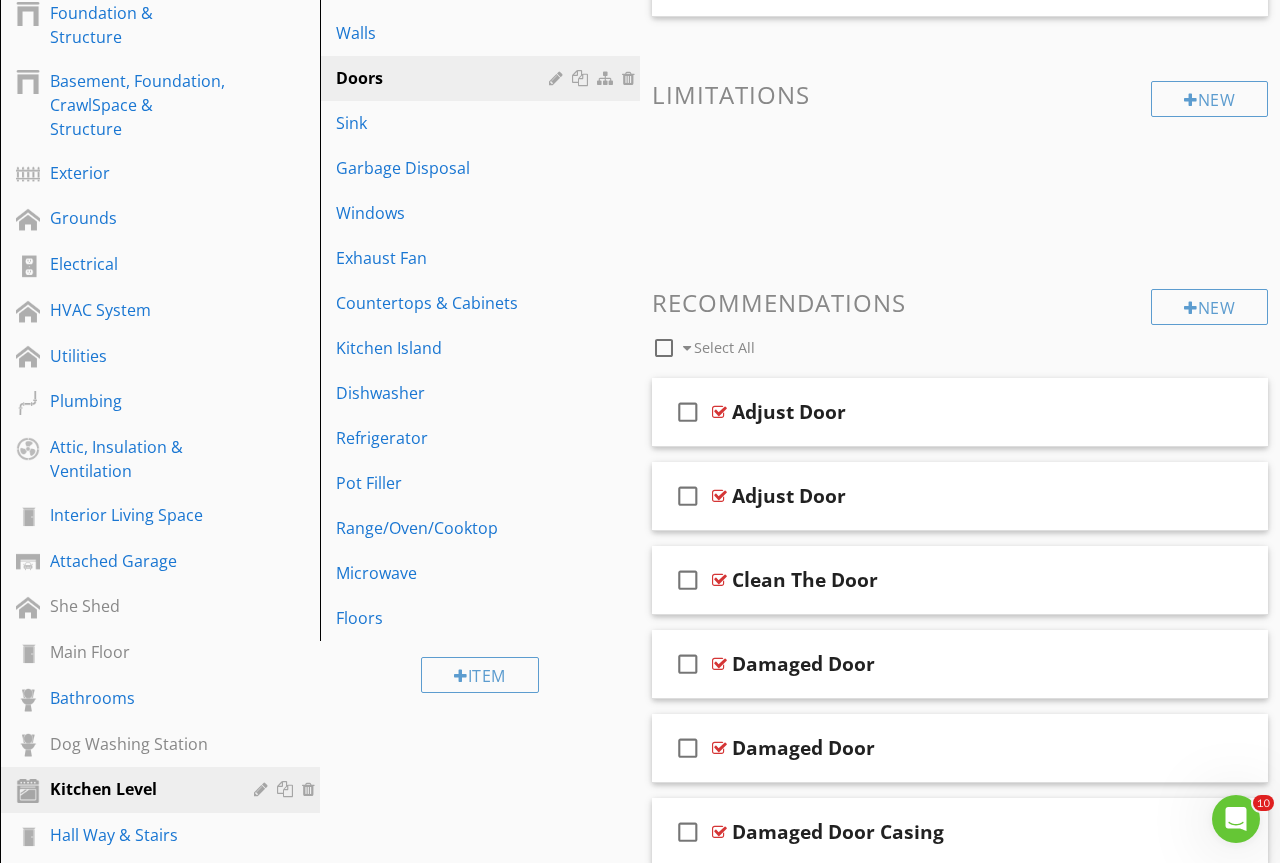 scroll, scrollTop: 0, scrollLeft: 0, axis: both 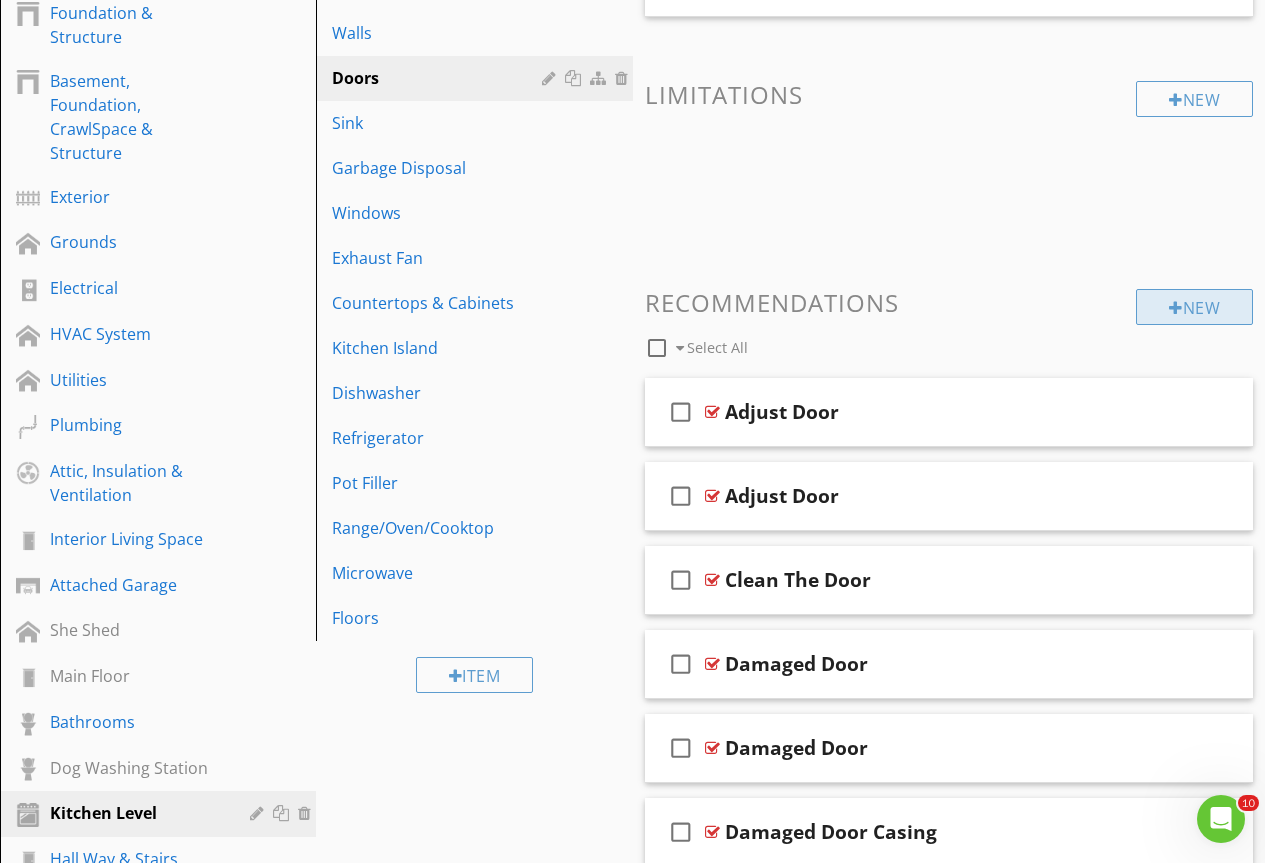 click at bounding box center (1176, 308) 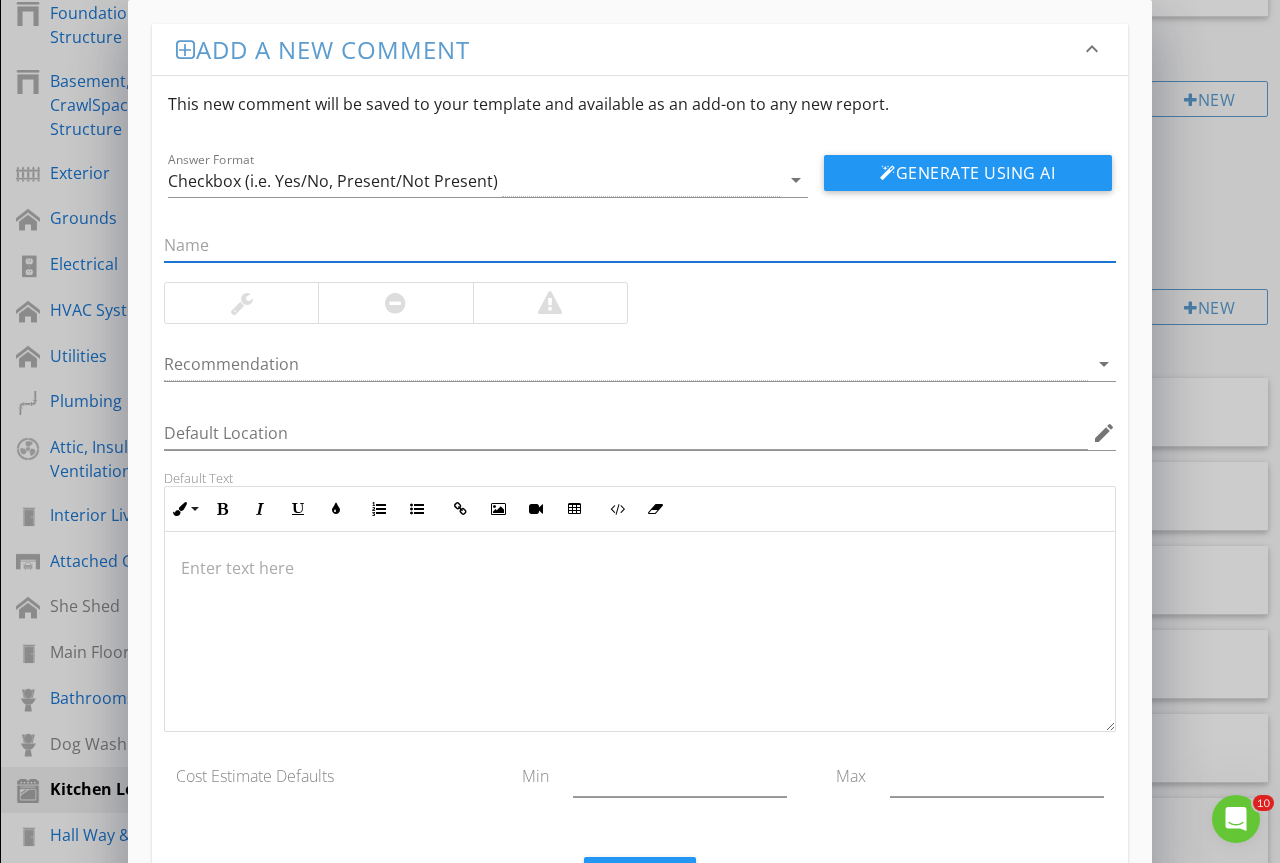click at bounding box center (640, 245) 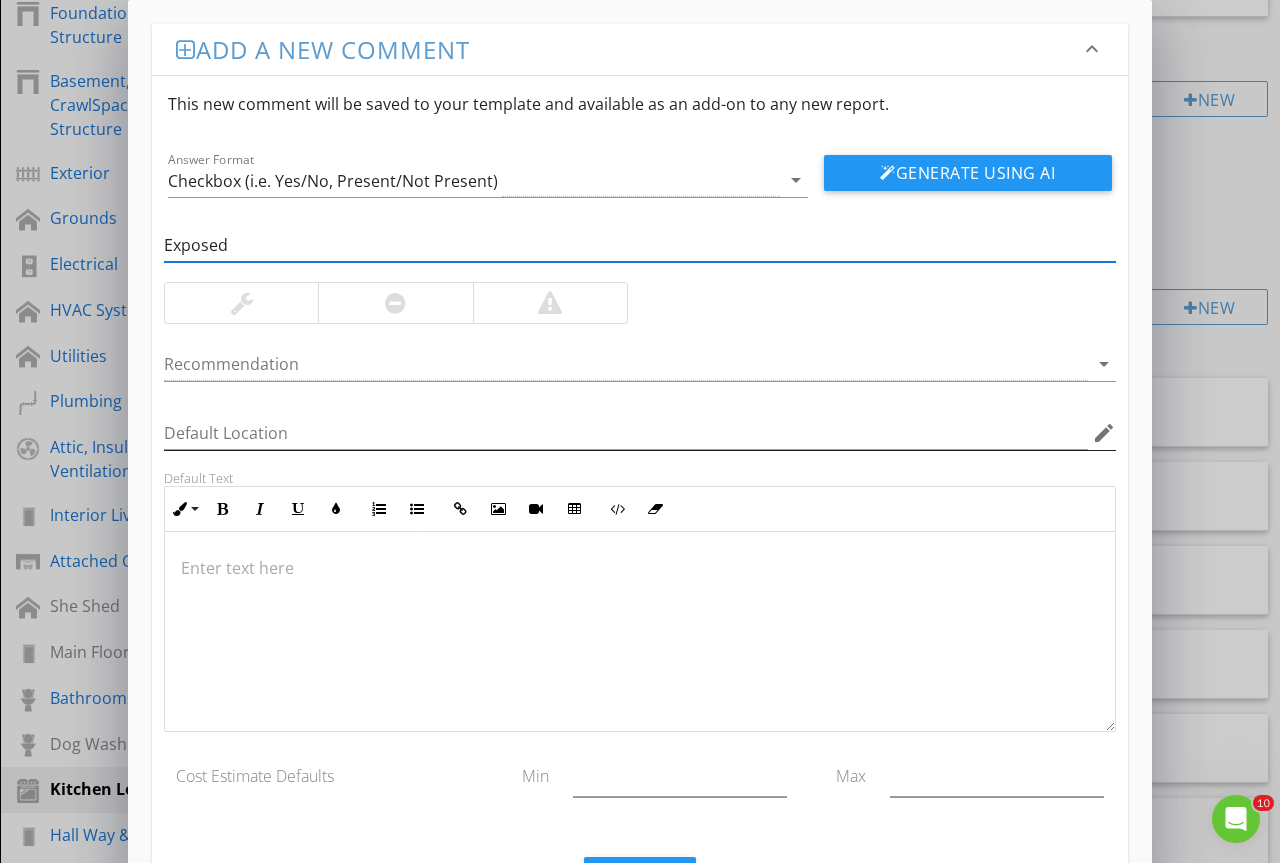 type on "Exposed- Nail" 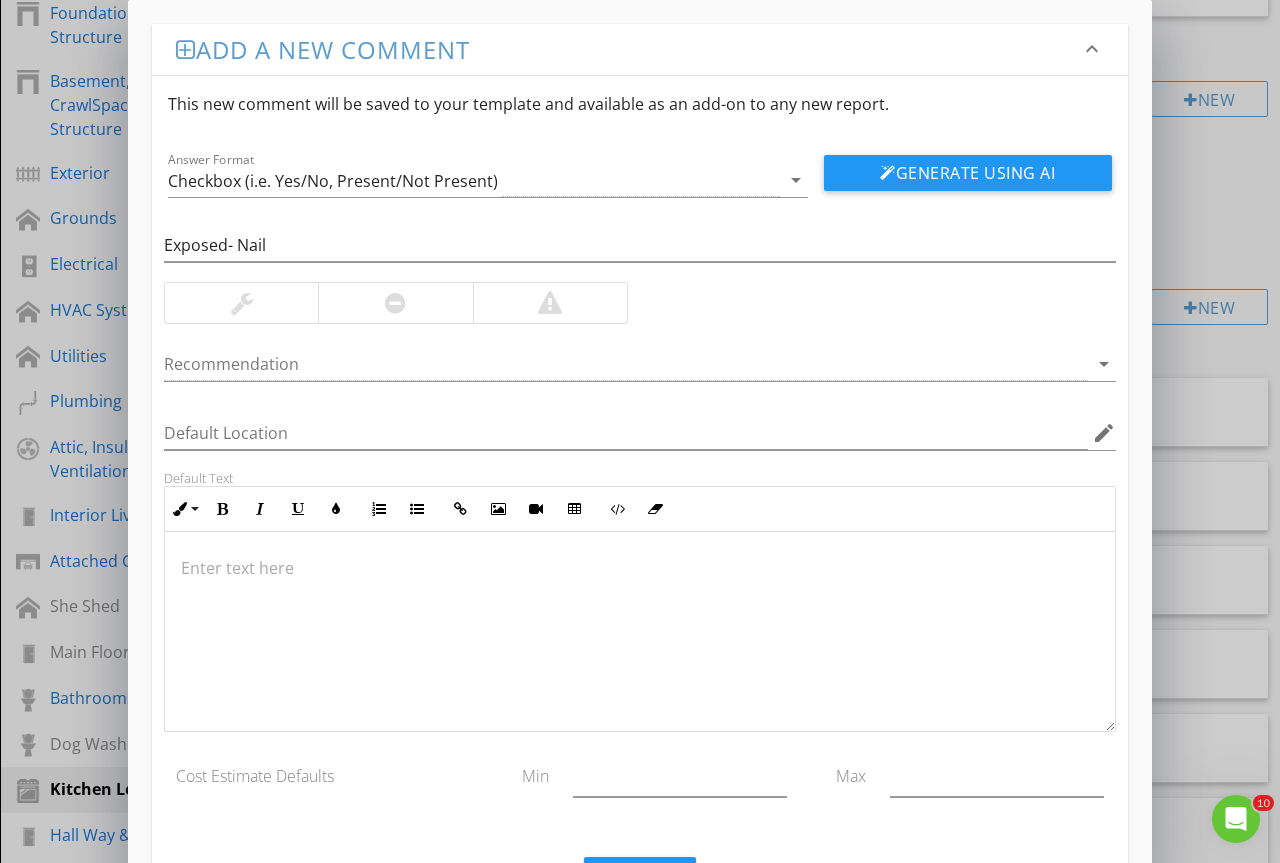 click at bounding box center (241, 303) 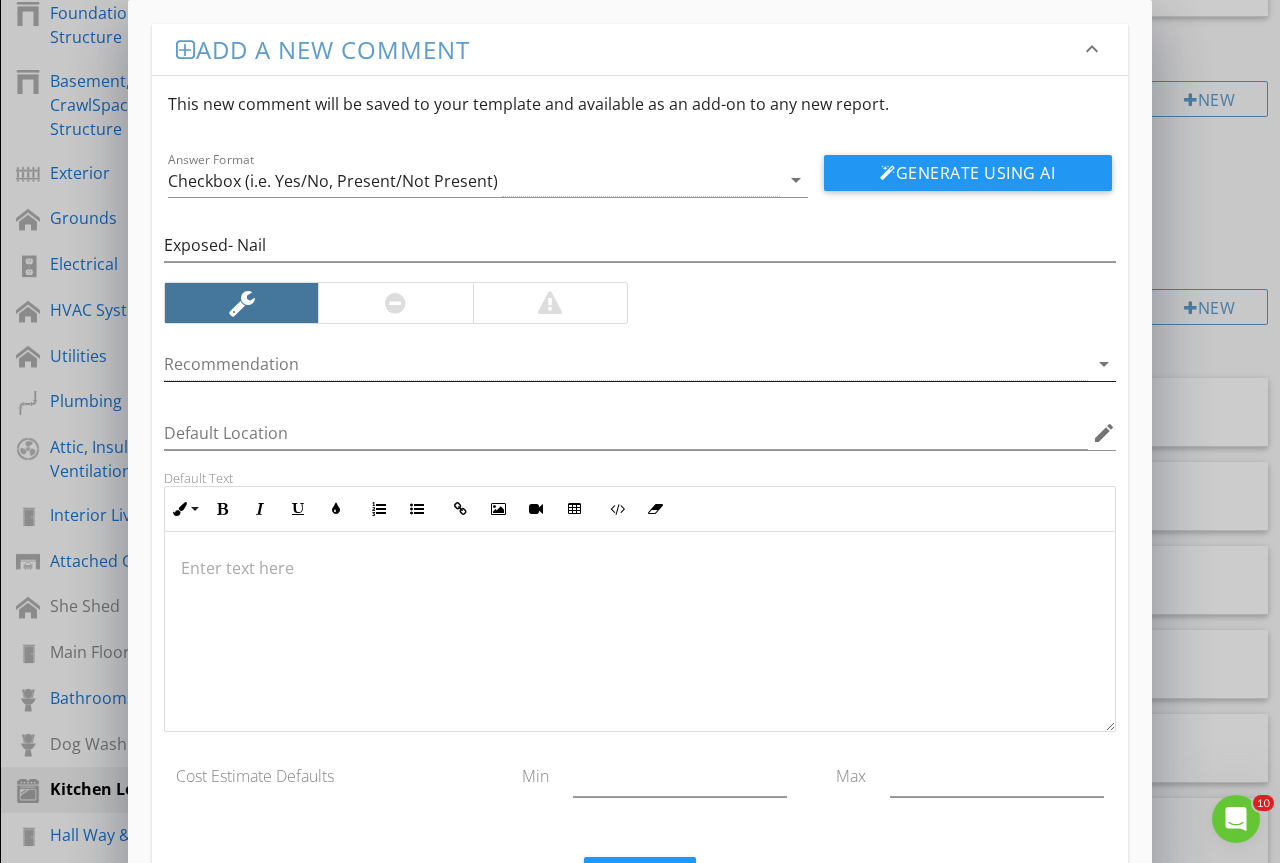 click at bounding box center [626, 364] 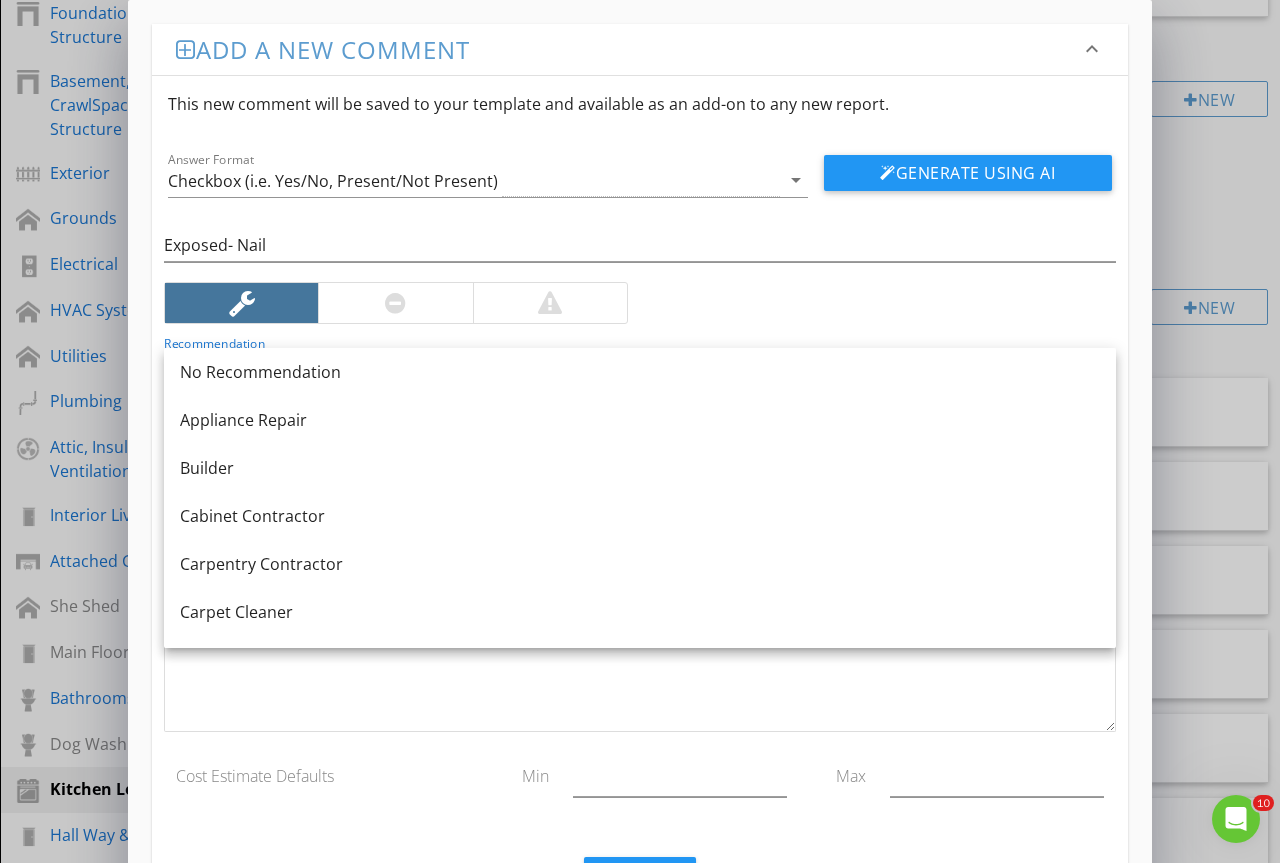 click on "Builder" at bounding box center (640, 468) 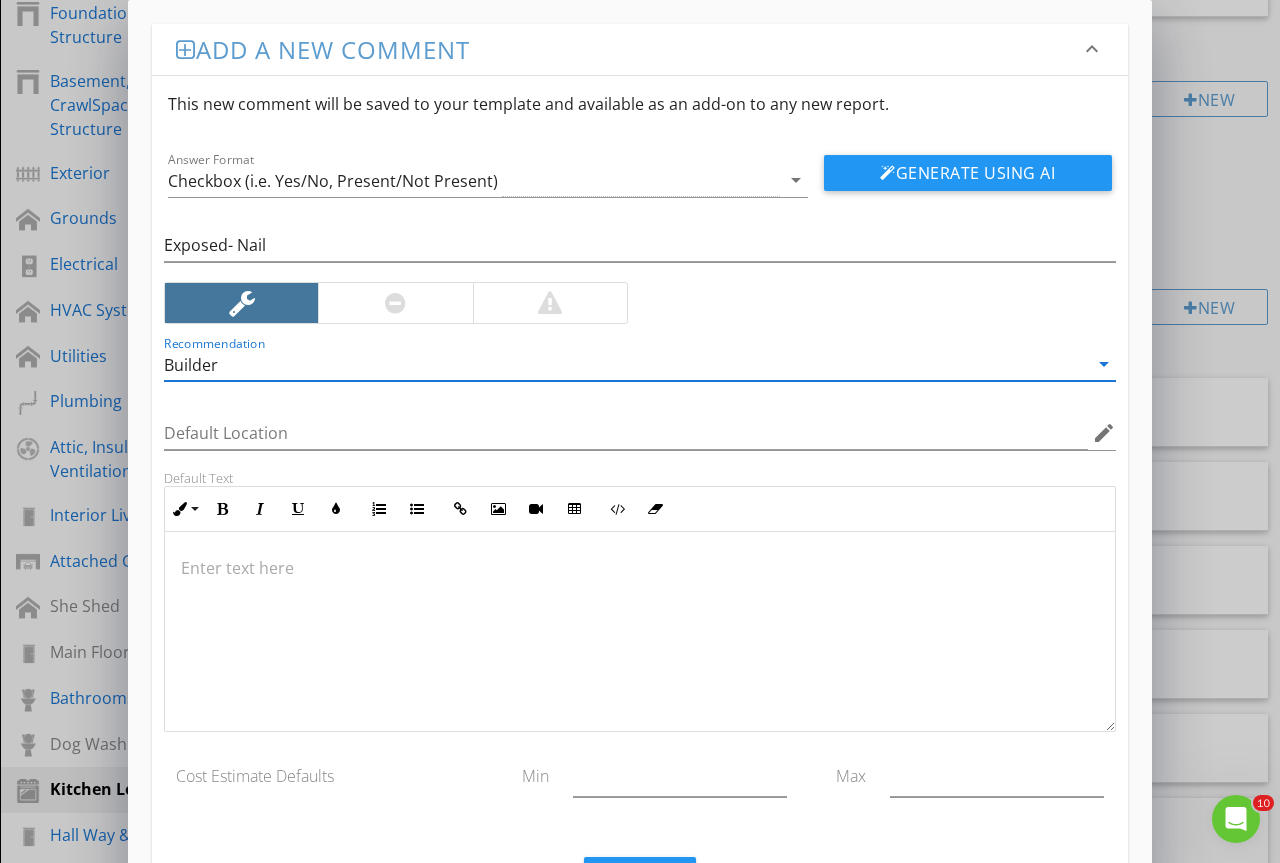 click at bounding box center [640, 632] 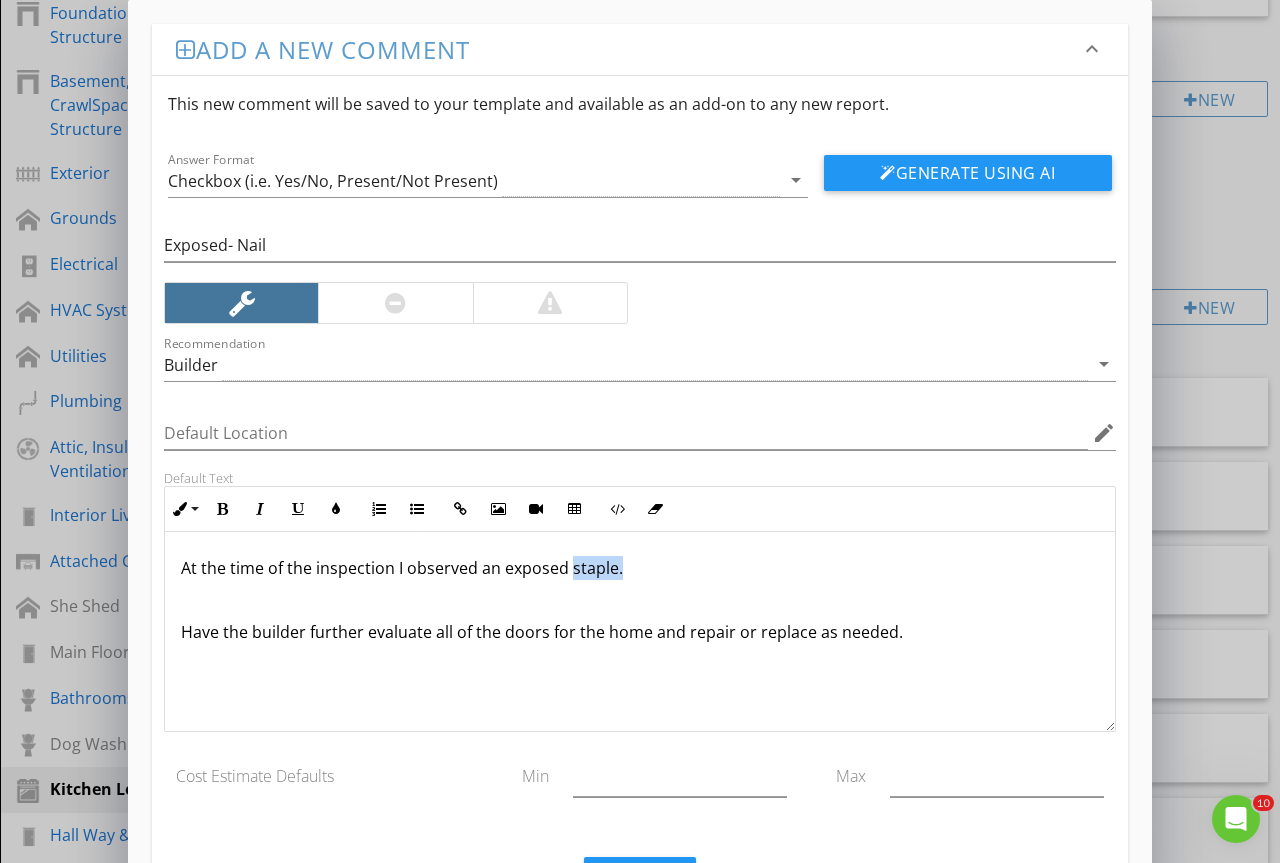 drag, startPoint x: 630, startPoint y: 565, endPoint x: 569, endPoint y: 575, distance: 61.81424 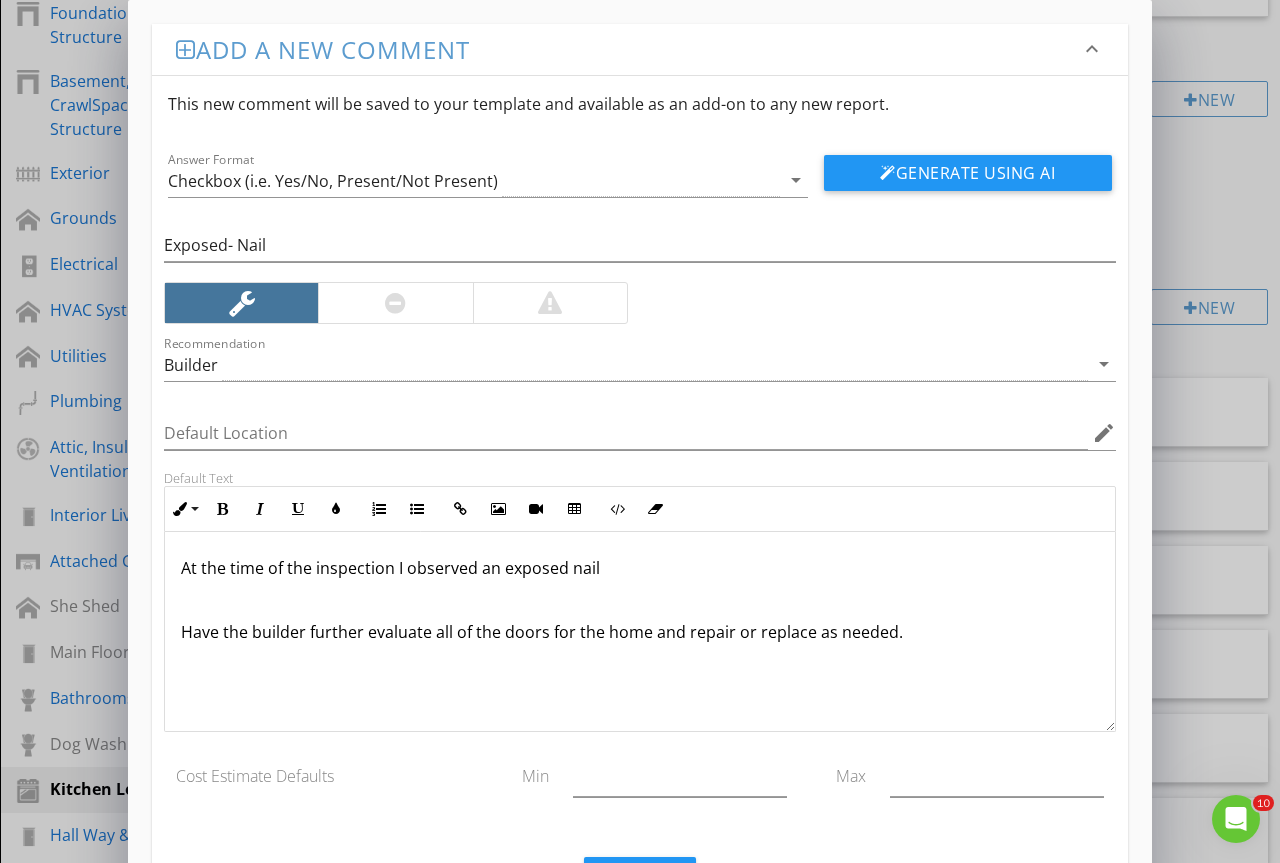 type 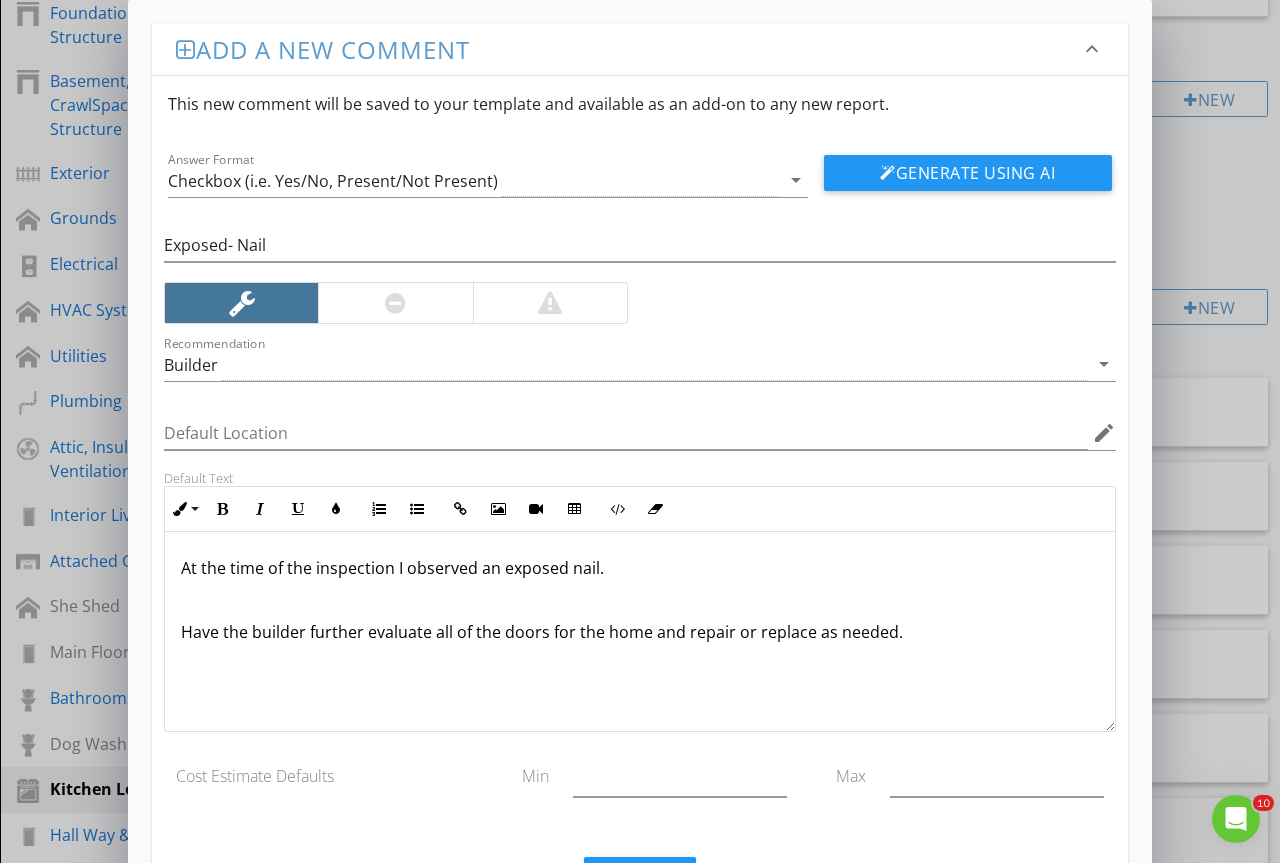 scroll, scrollTop: 1, scrollLeft: 0, axis: vertical 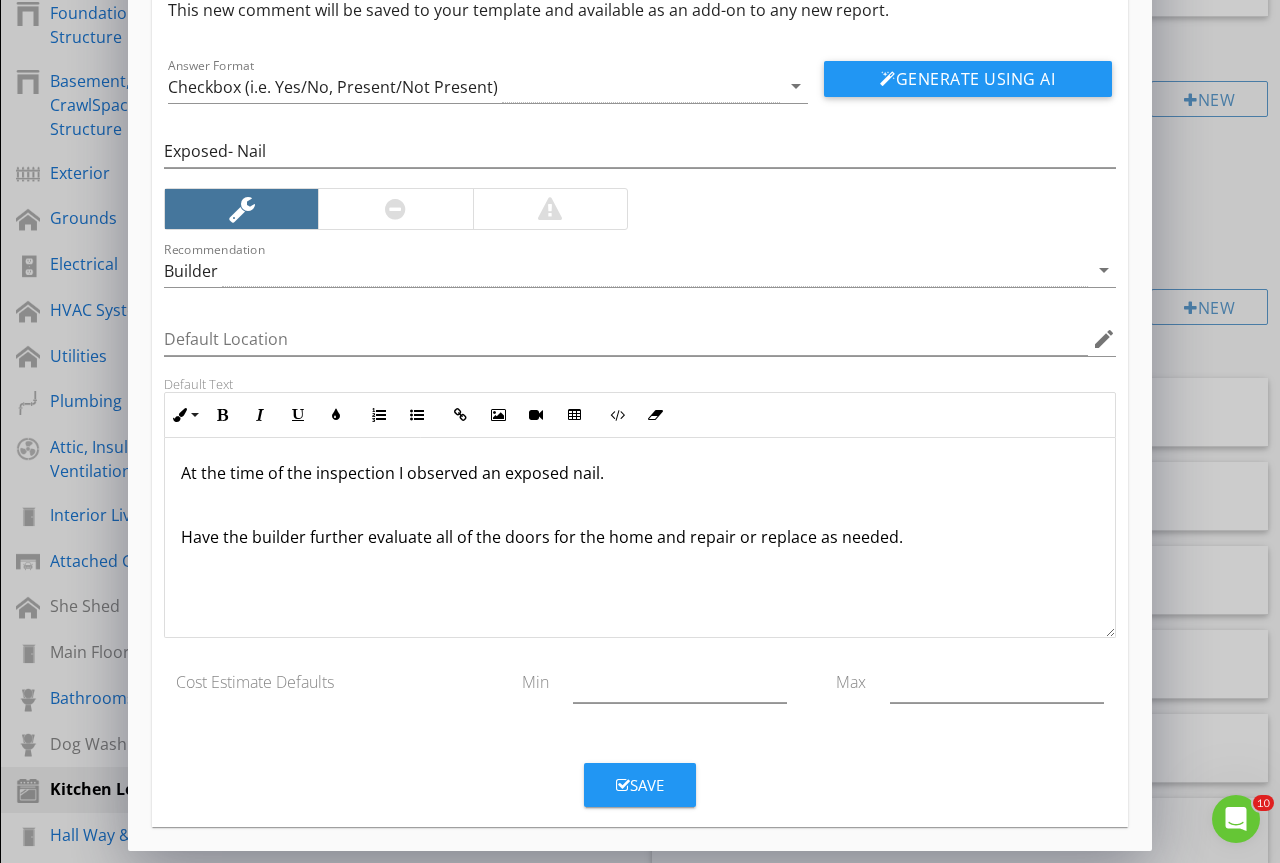 click on "Save" at bounding box center (640, 785) 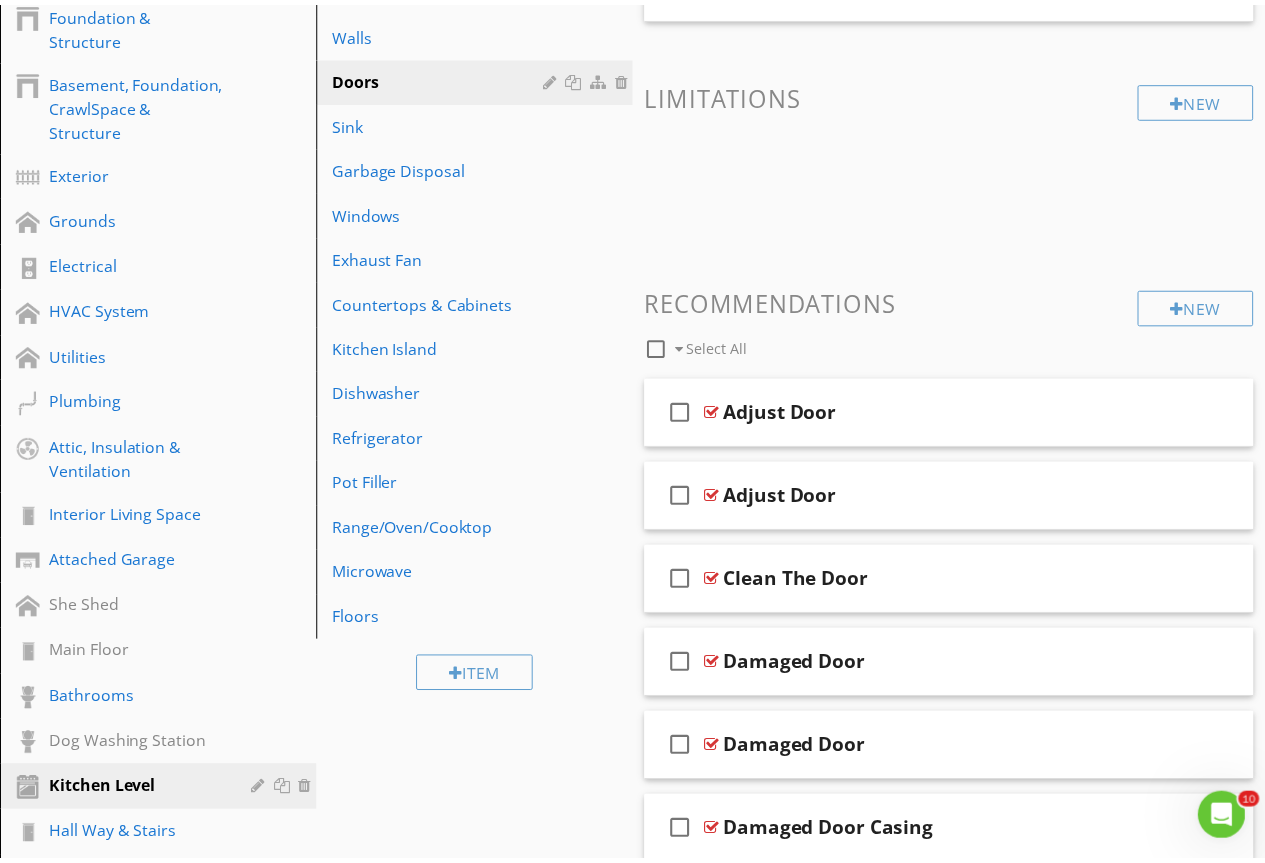 scroll, scrollTop: 0, scrollLeft: 0, axis: both 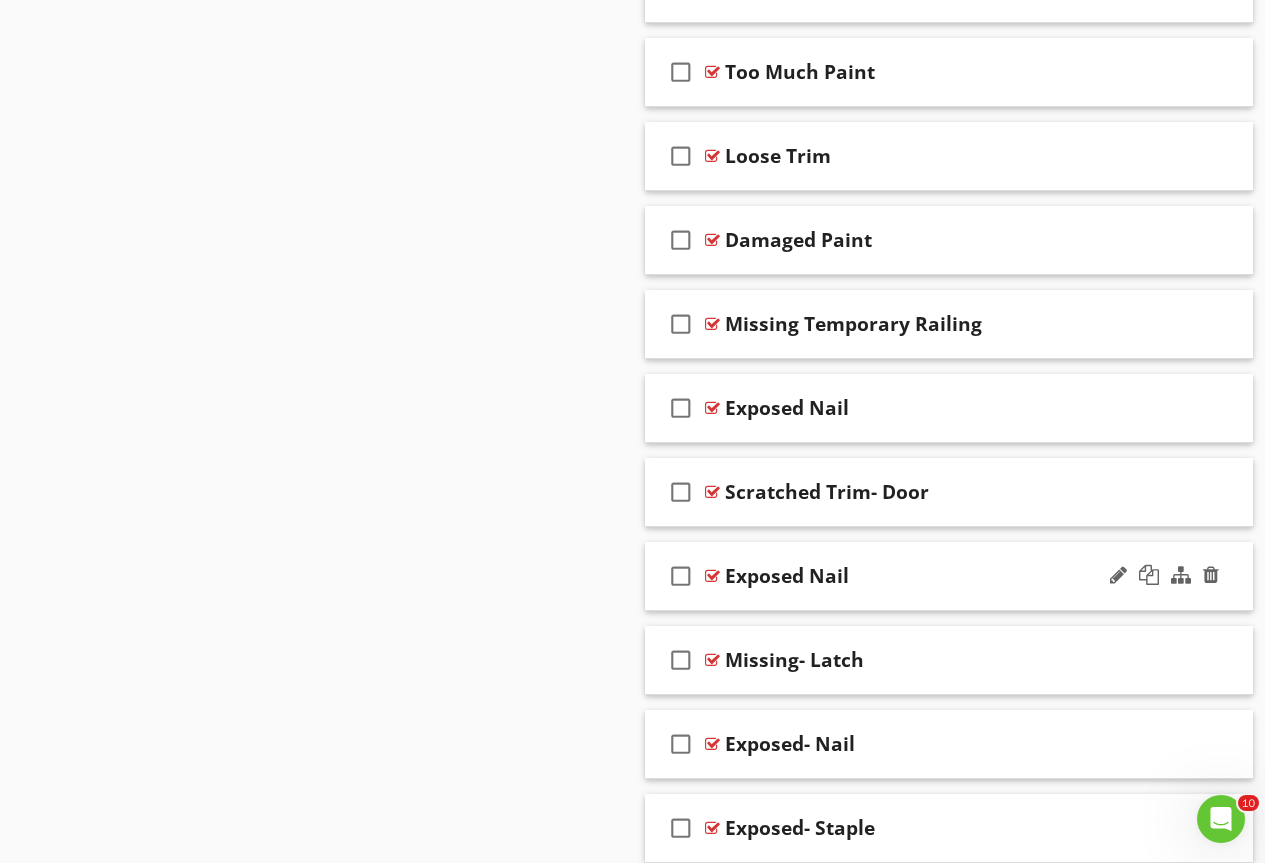 type 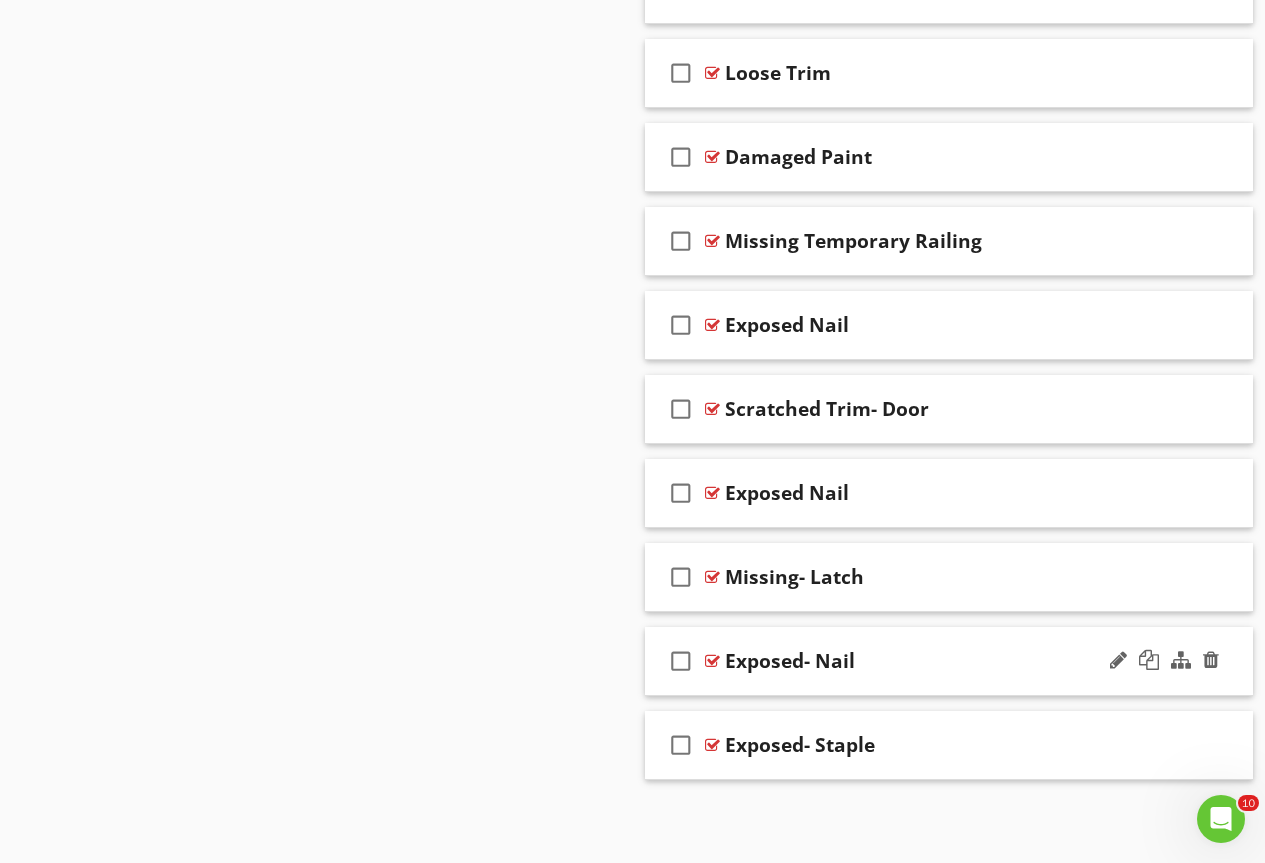 scroll, scrollTop: 6804, scrollLeft: 0, axis: vertical 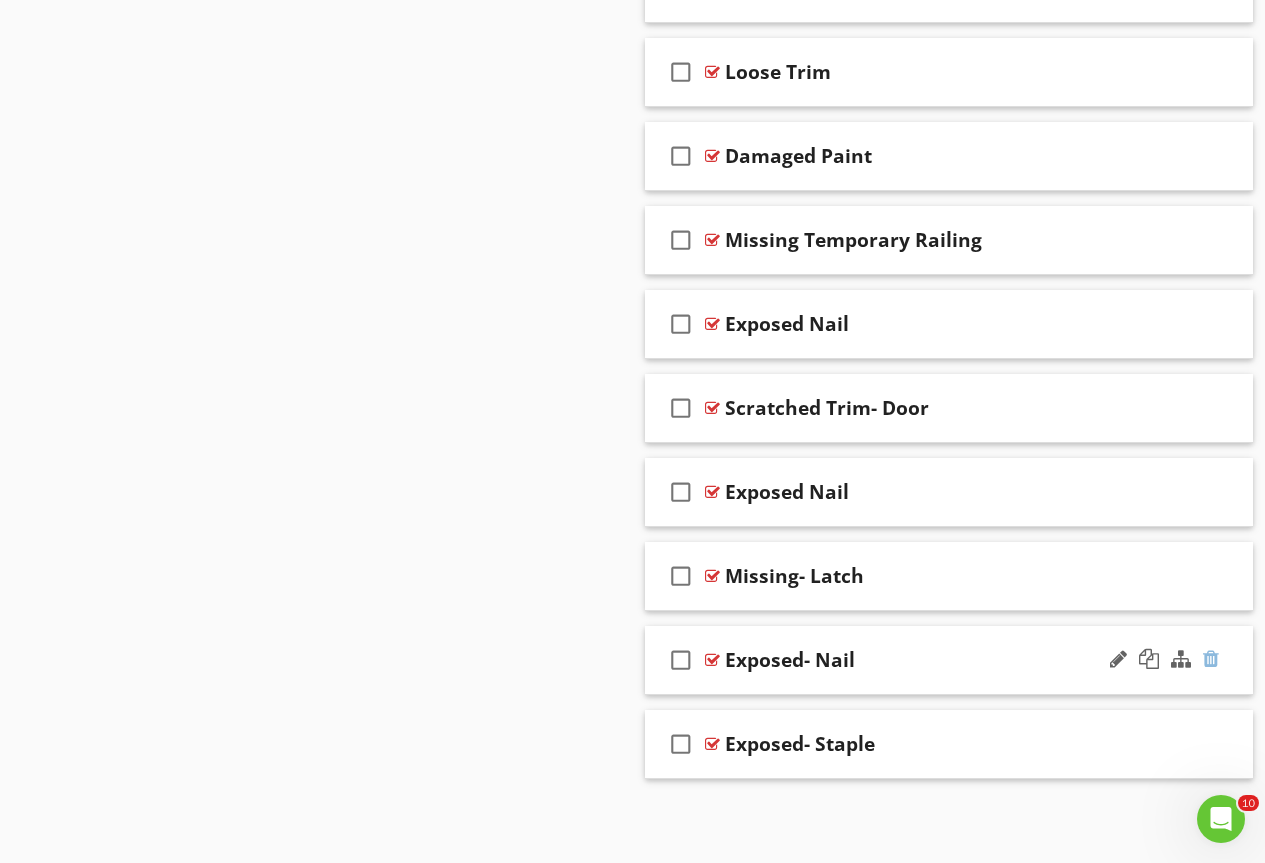 click at bounding box center [1211, 659] 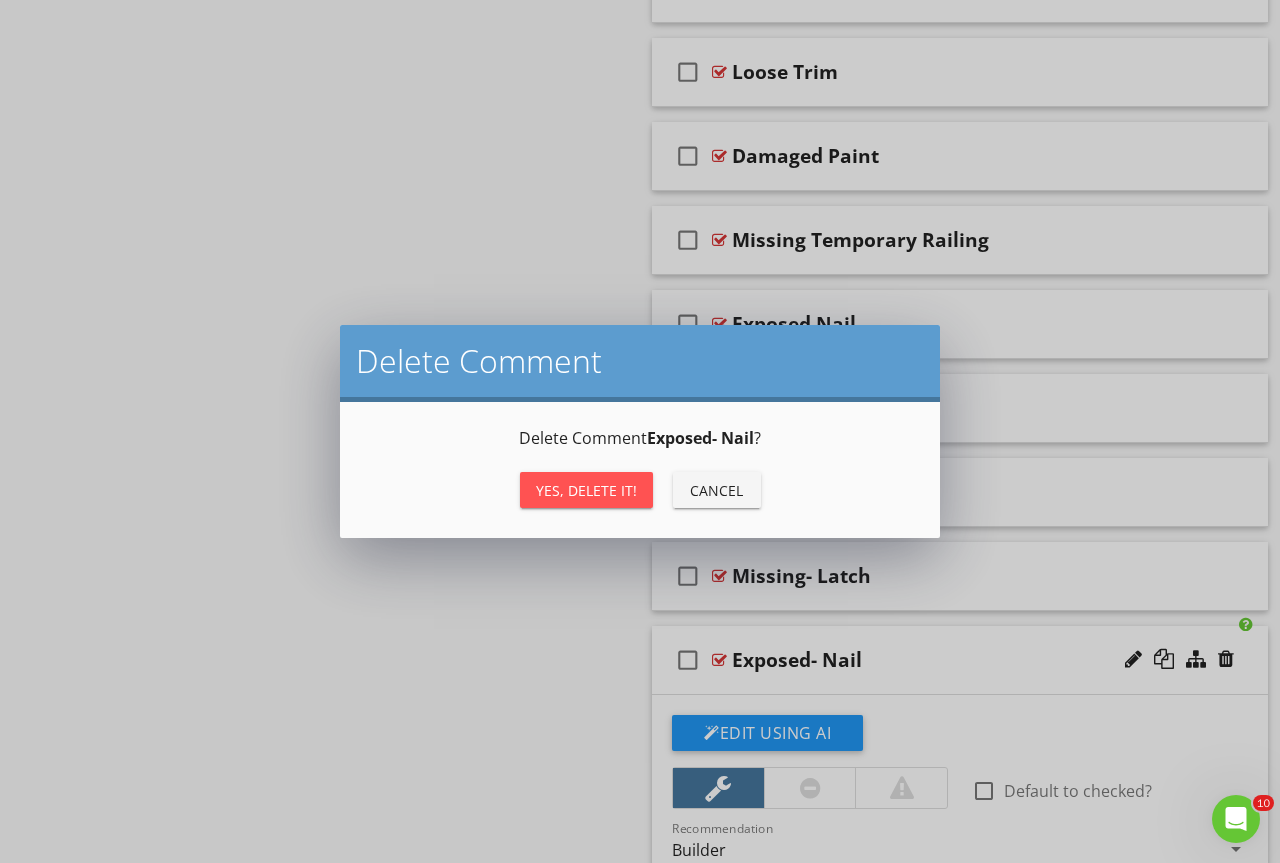 click on "Yes, Delete it!" at bounding box center [586, 490] 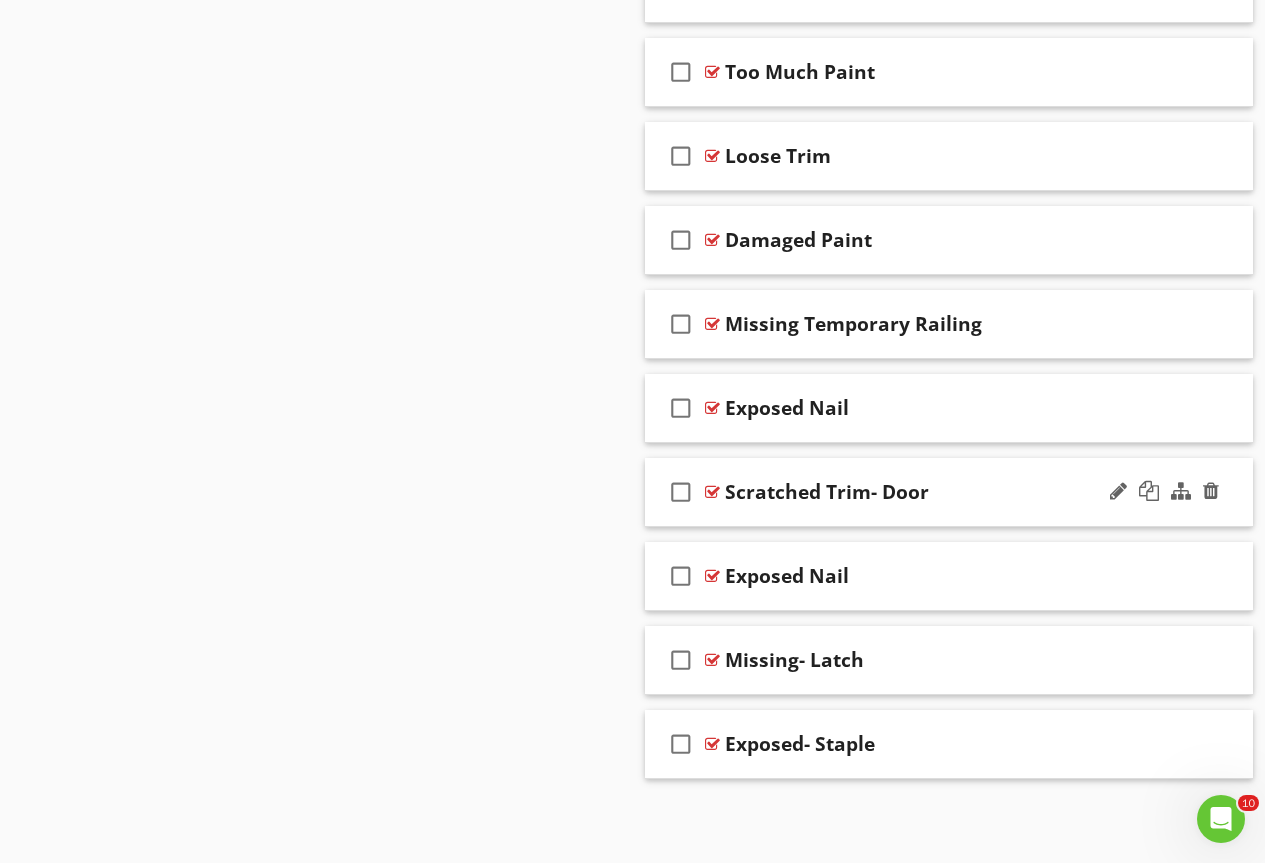 scroll, scrollTop: 6720, scrollLeft: 0, axis: vertical 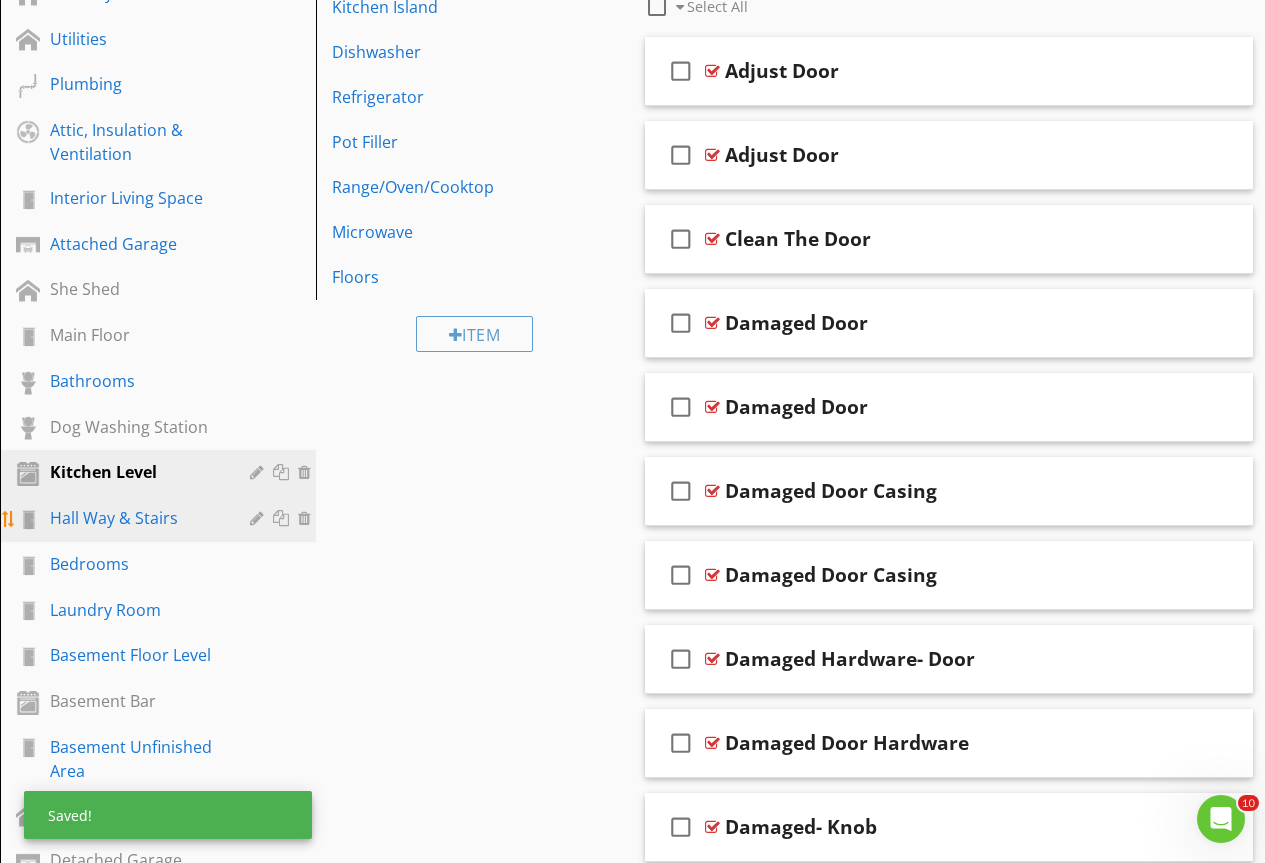 click on "Hall Way & Stairs" at bounding box center [135, 518] 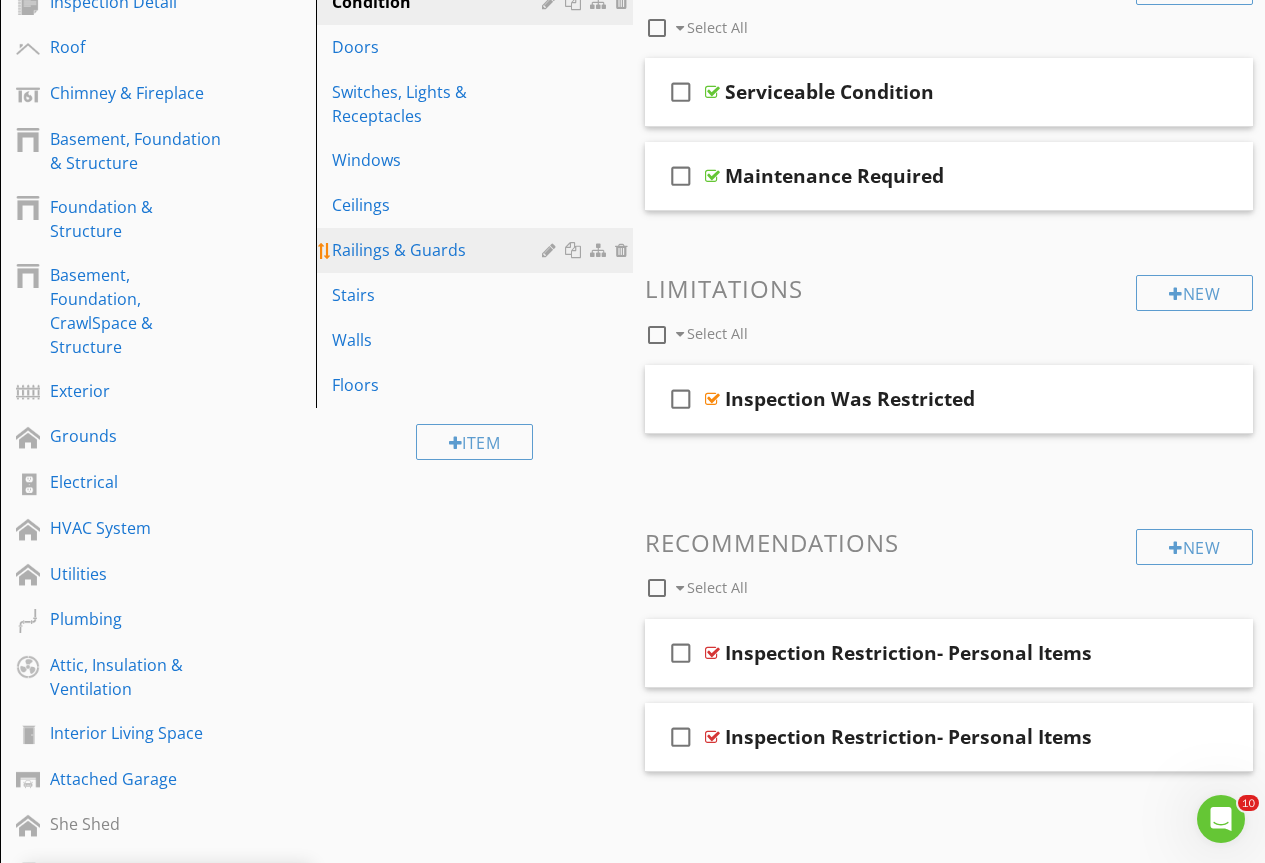 scroll, scrollTop: 41, scrollLeft: 0, axis: vertical 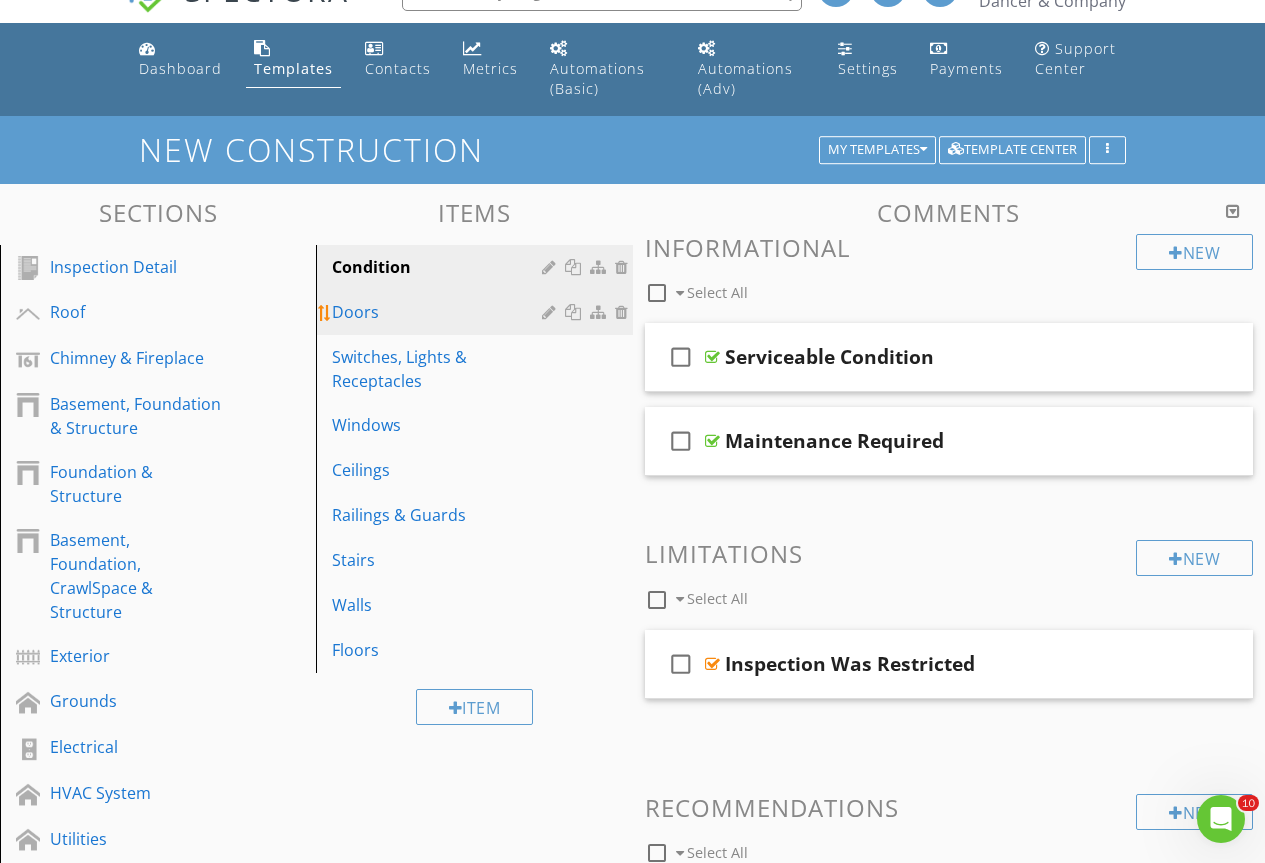 click on "Doors" at bounding box center (477, 312) 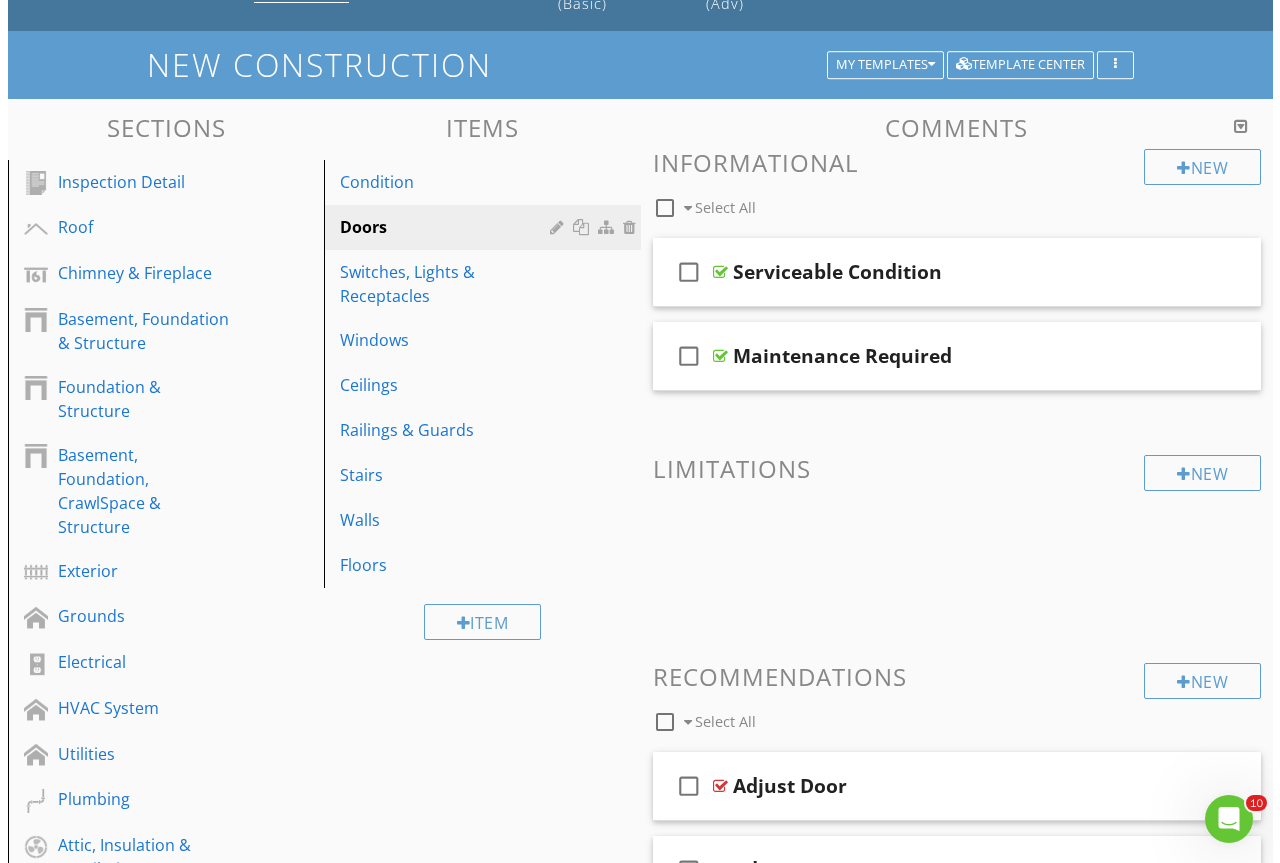 scroll, scrollTop: 341, scrollLeft: 0, axis: vertical 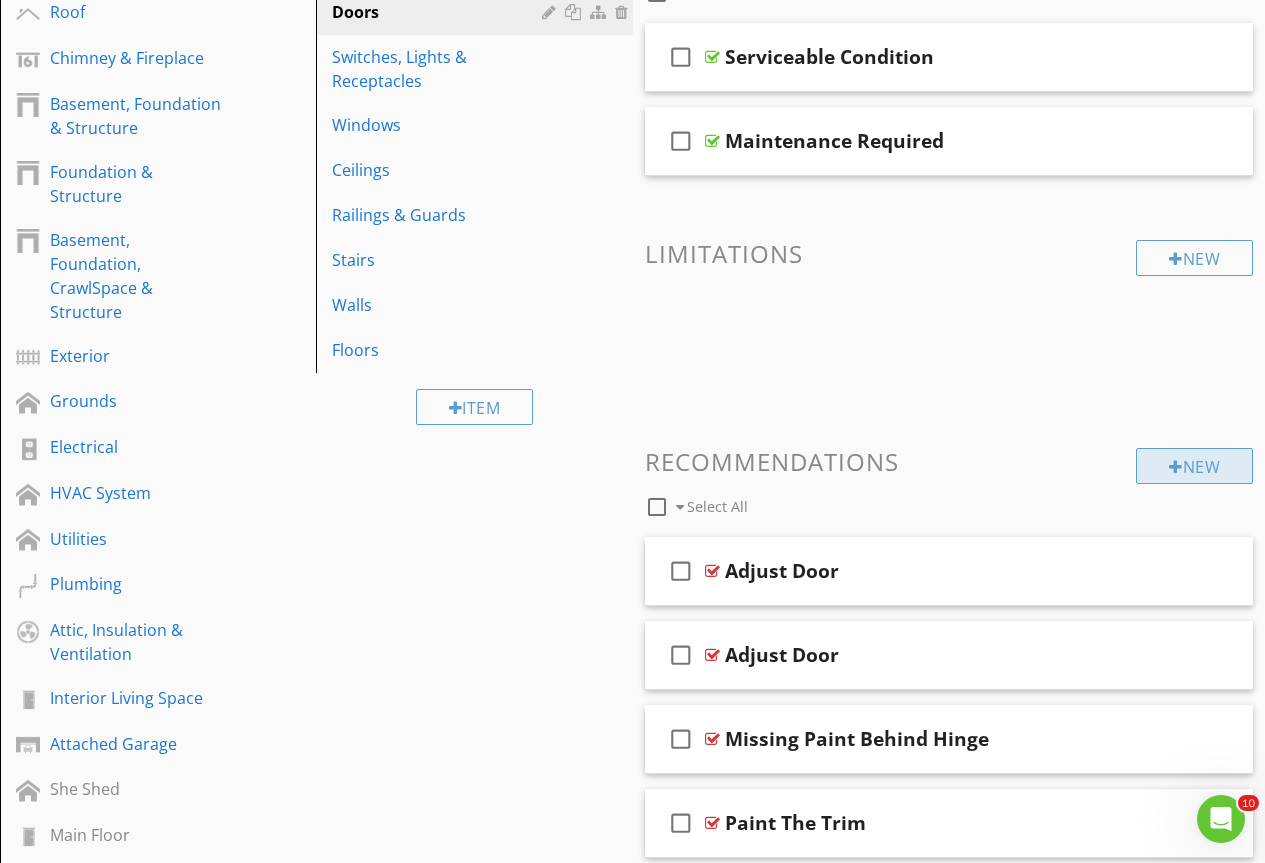 click on "New" at bounding box center [1194, 466] 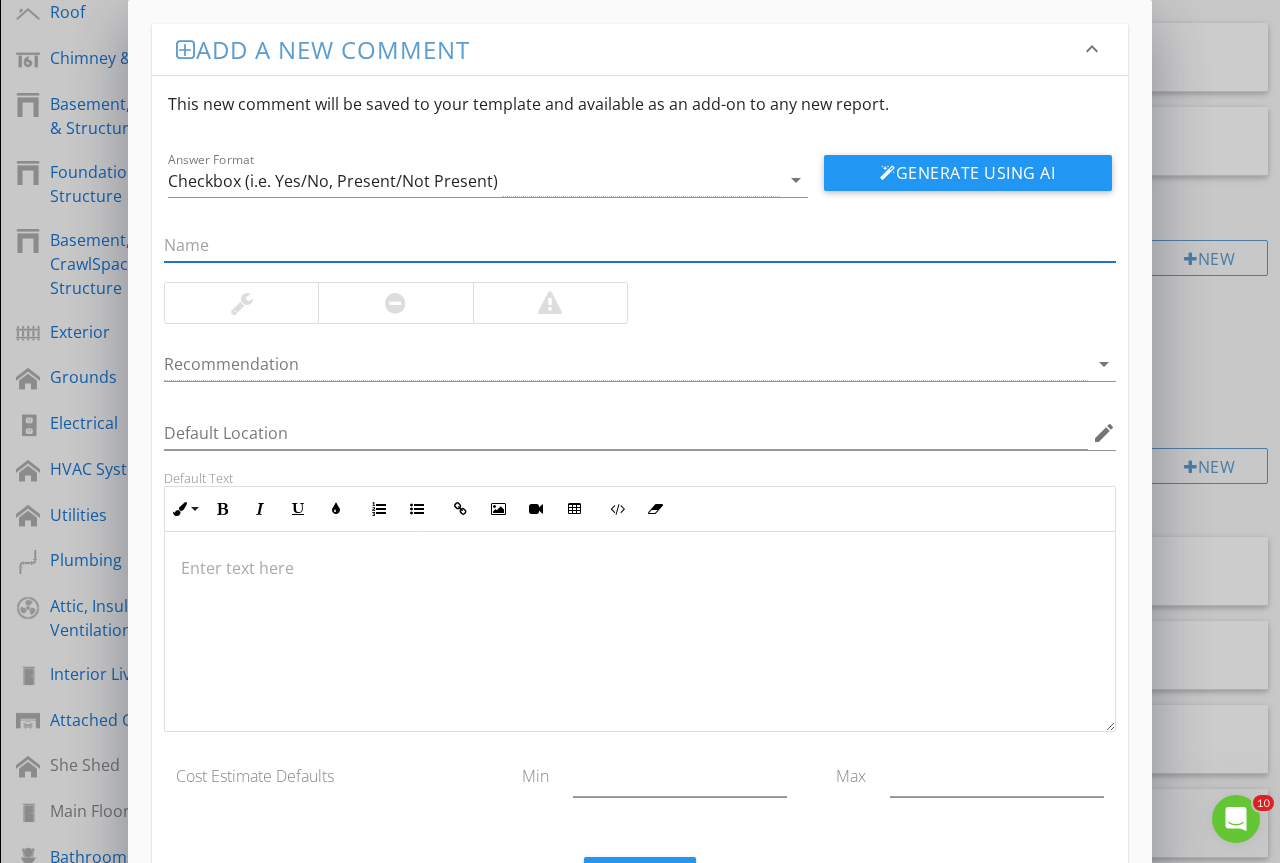 click at bounding box center (640, 245) 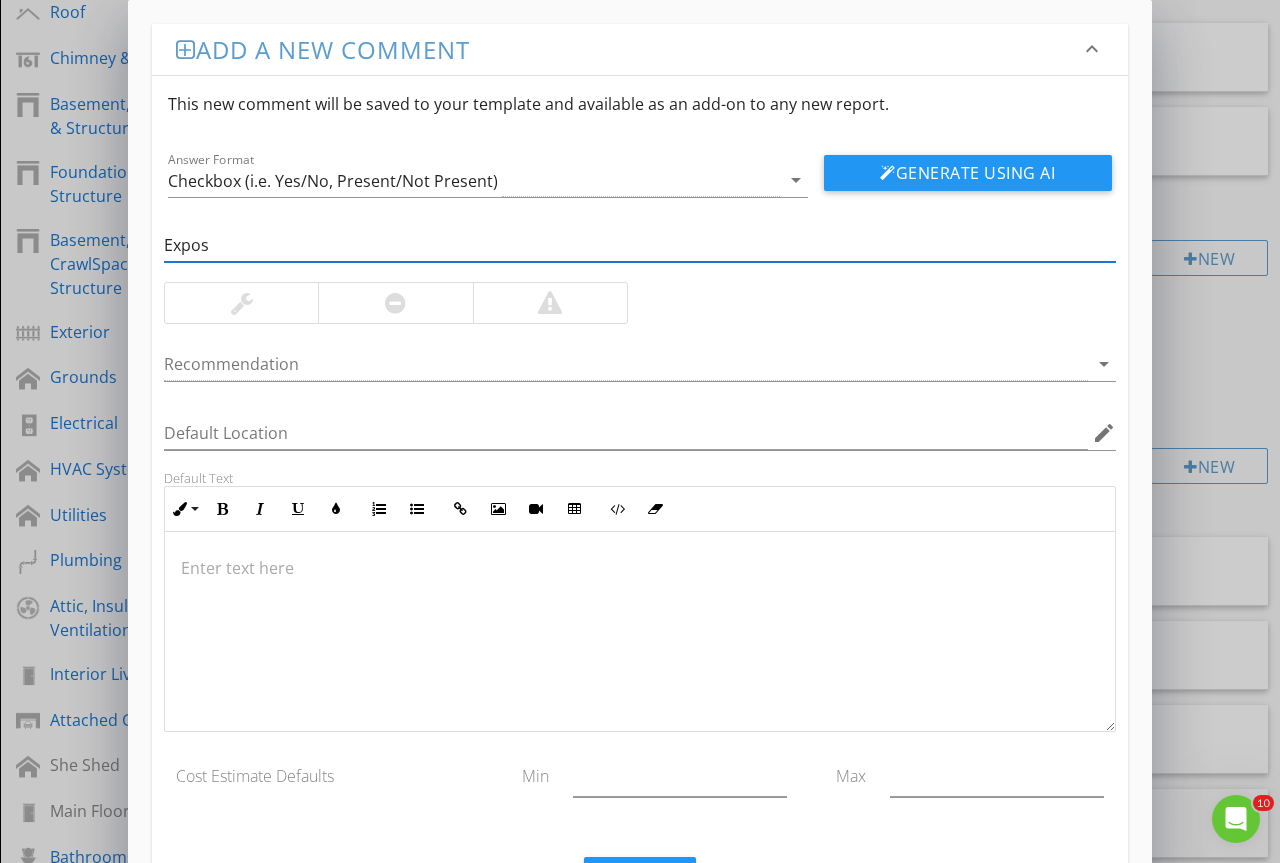 type on "Exposed- Staple" 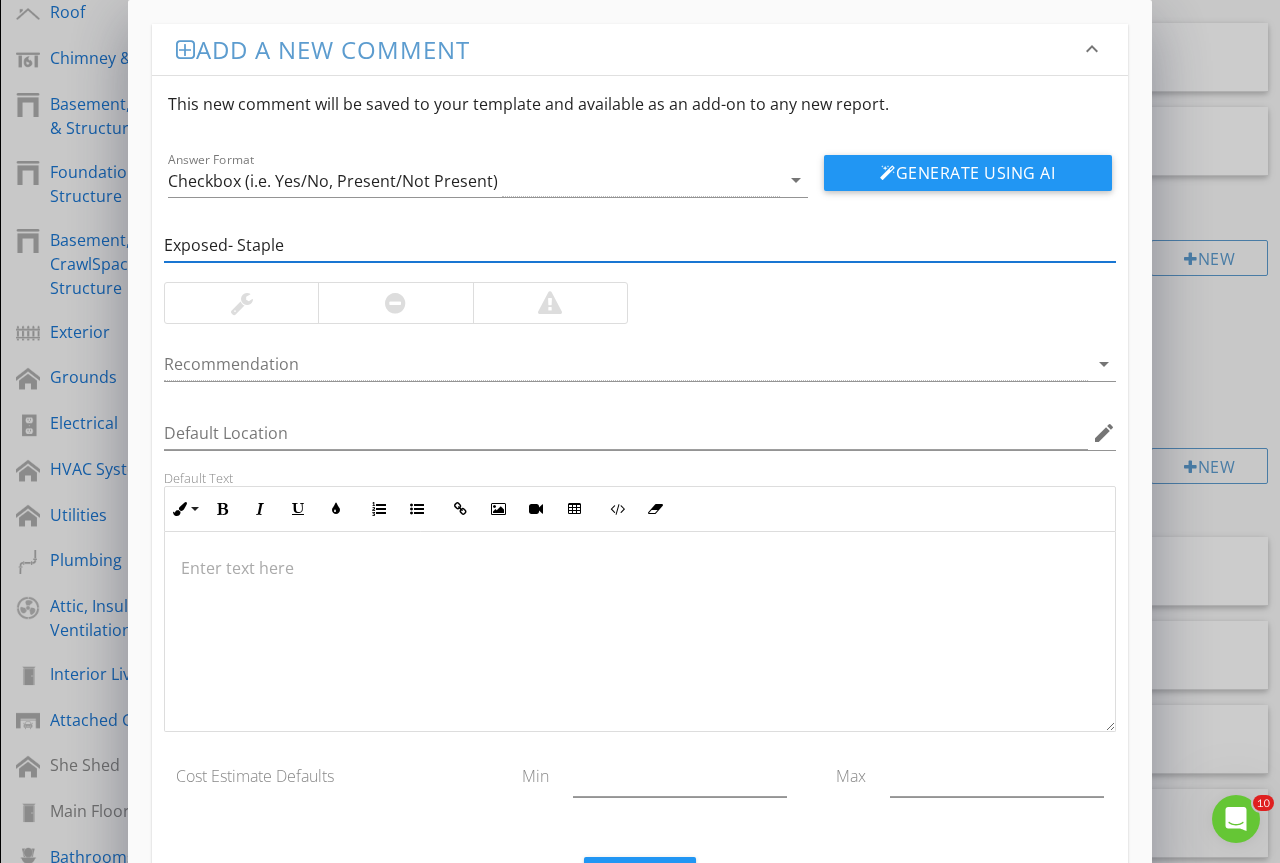 click at bounding box center [241, 303] 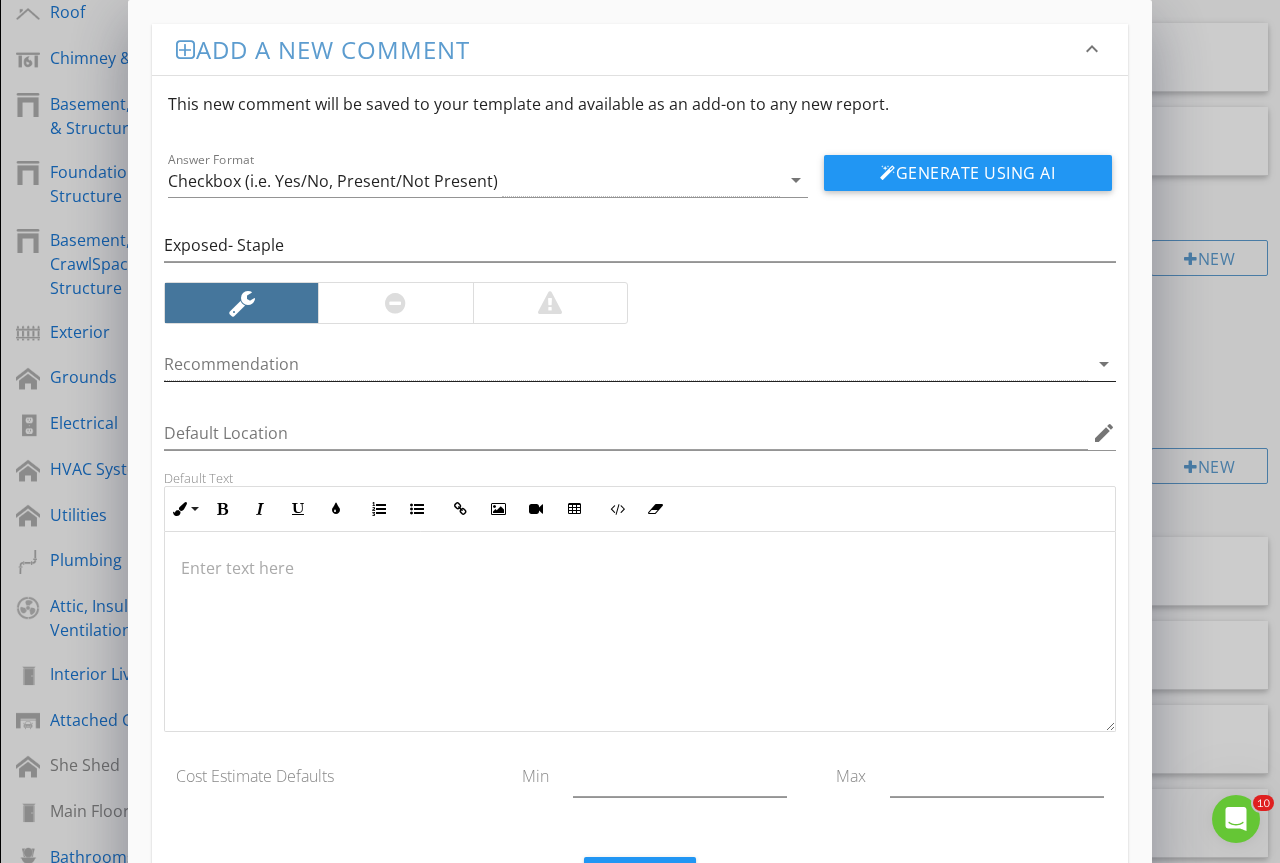 click at bounding box center (626, 364) 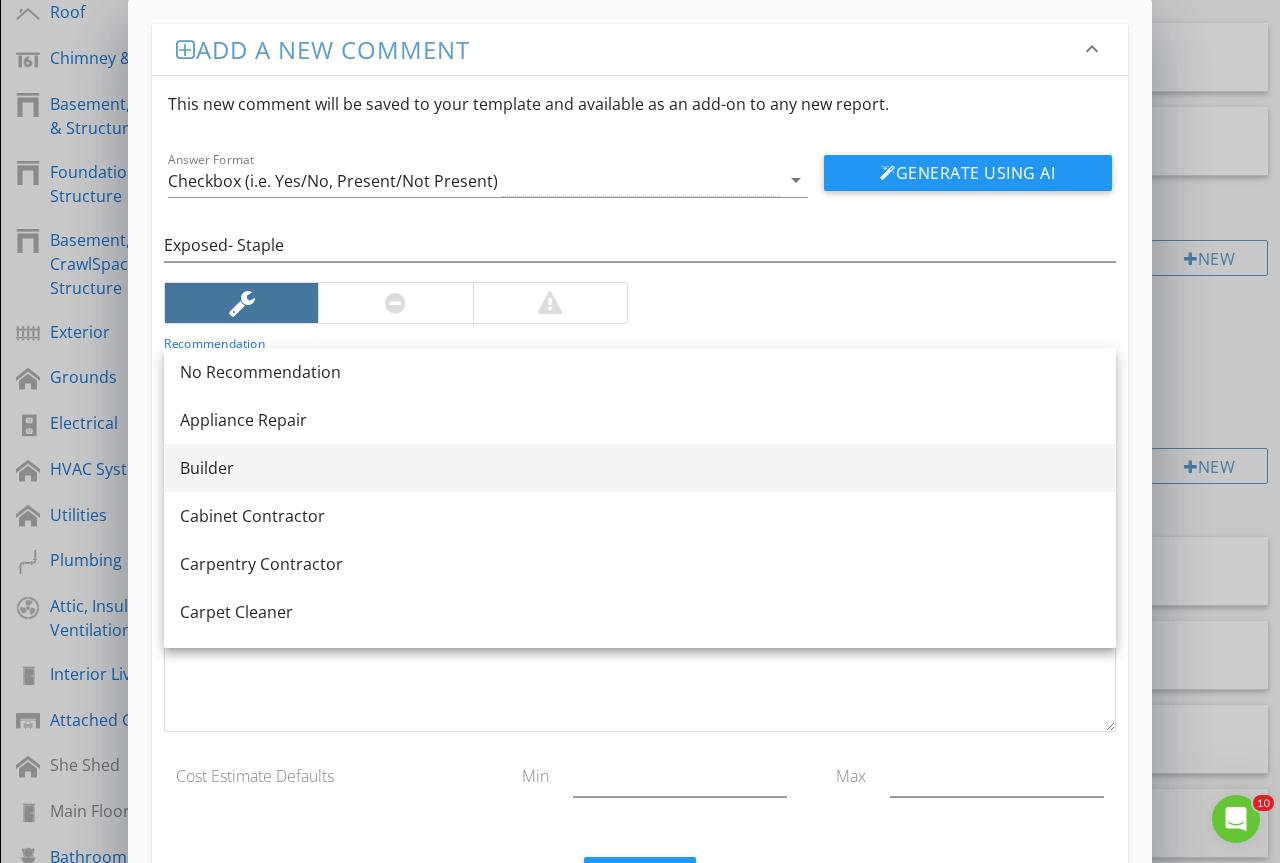 click on "Builder" at bounding box center [640, 468] 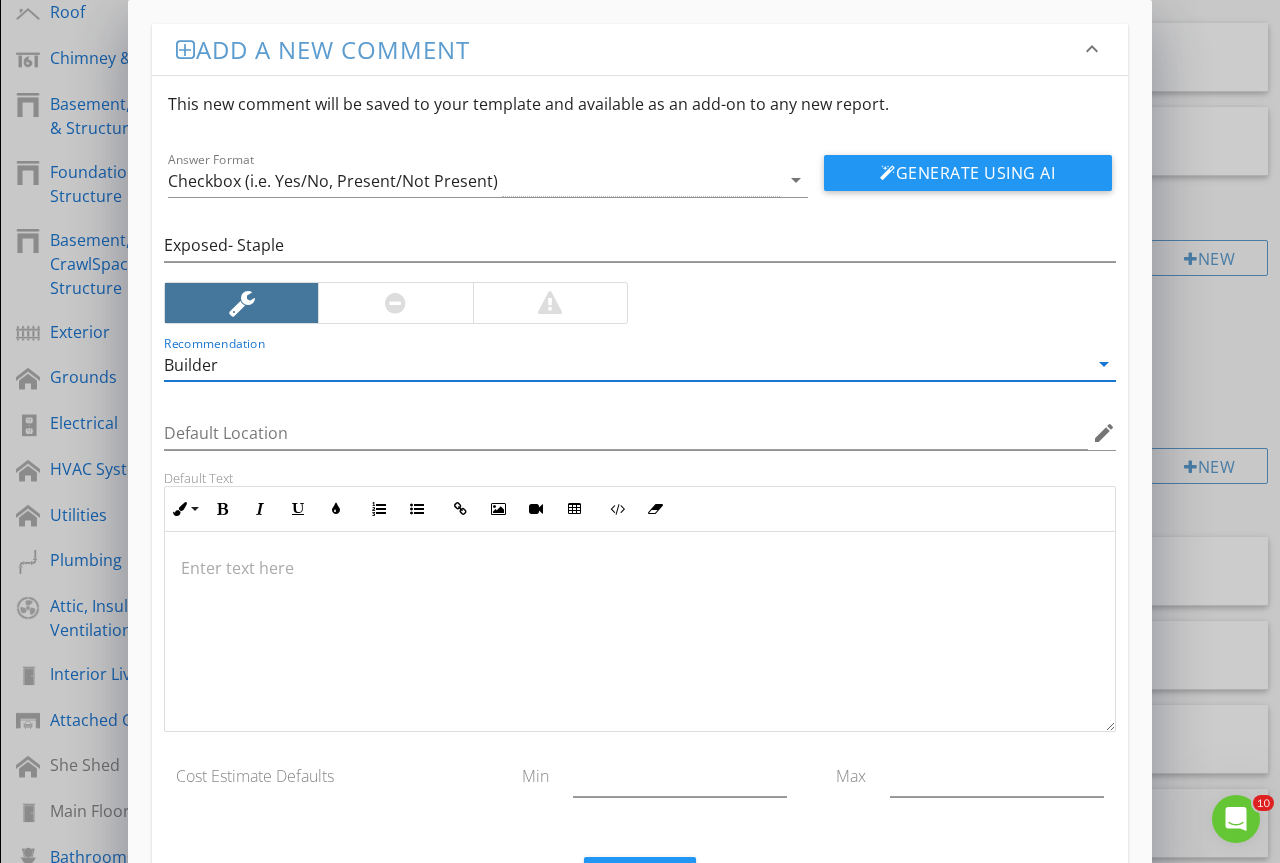 click at bounding box center [640, 632] 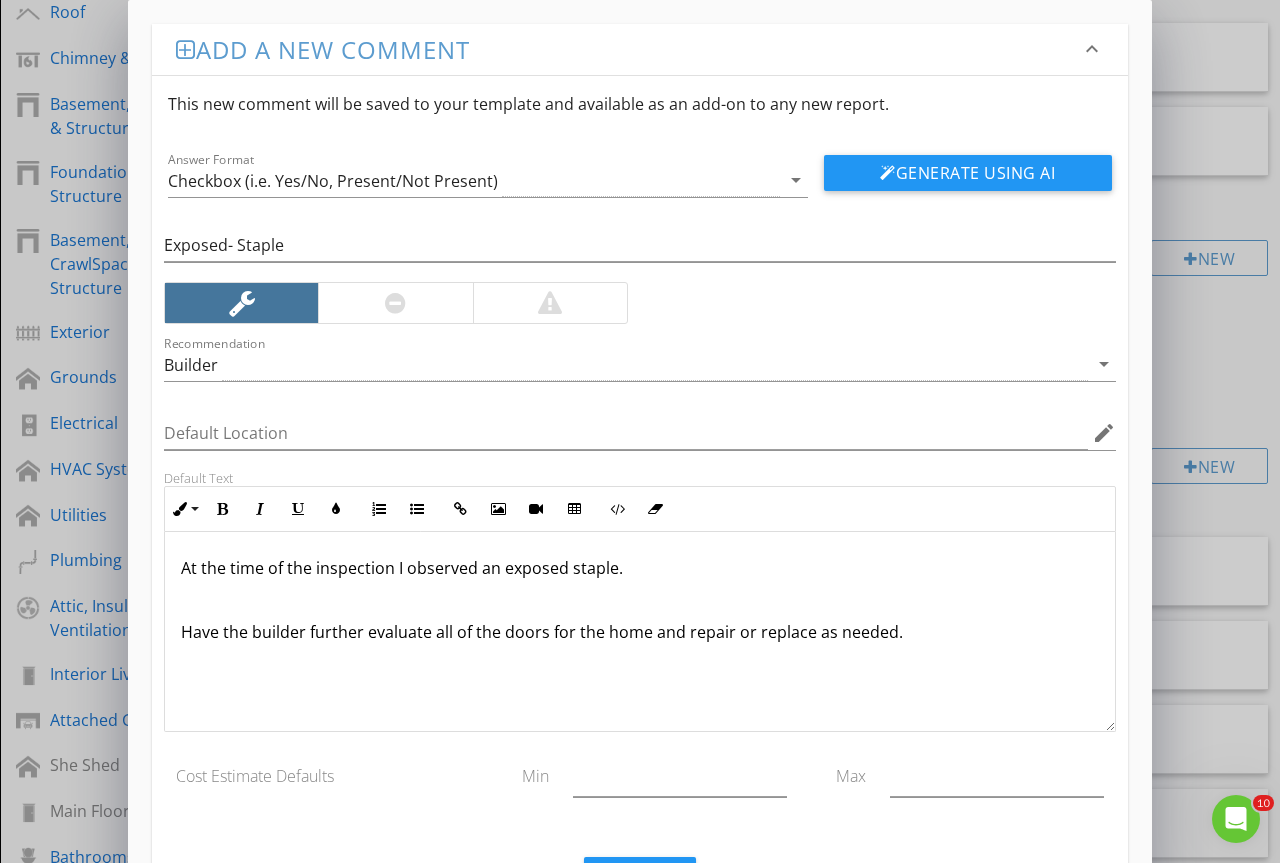 scroll, scrollTop: 1, scrollLeft: 0, axis: vertical 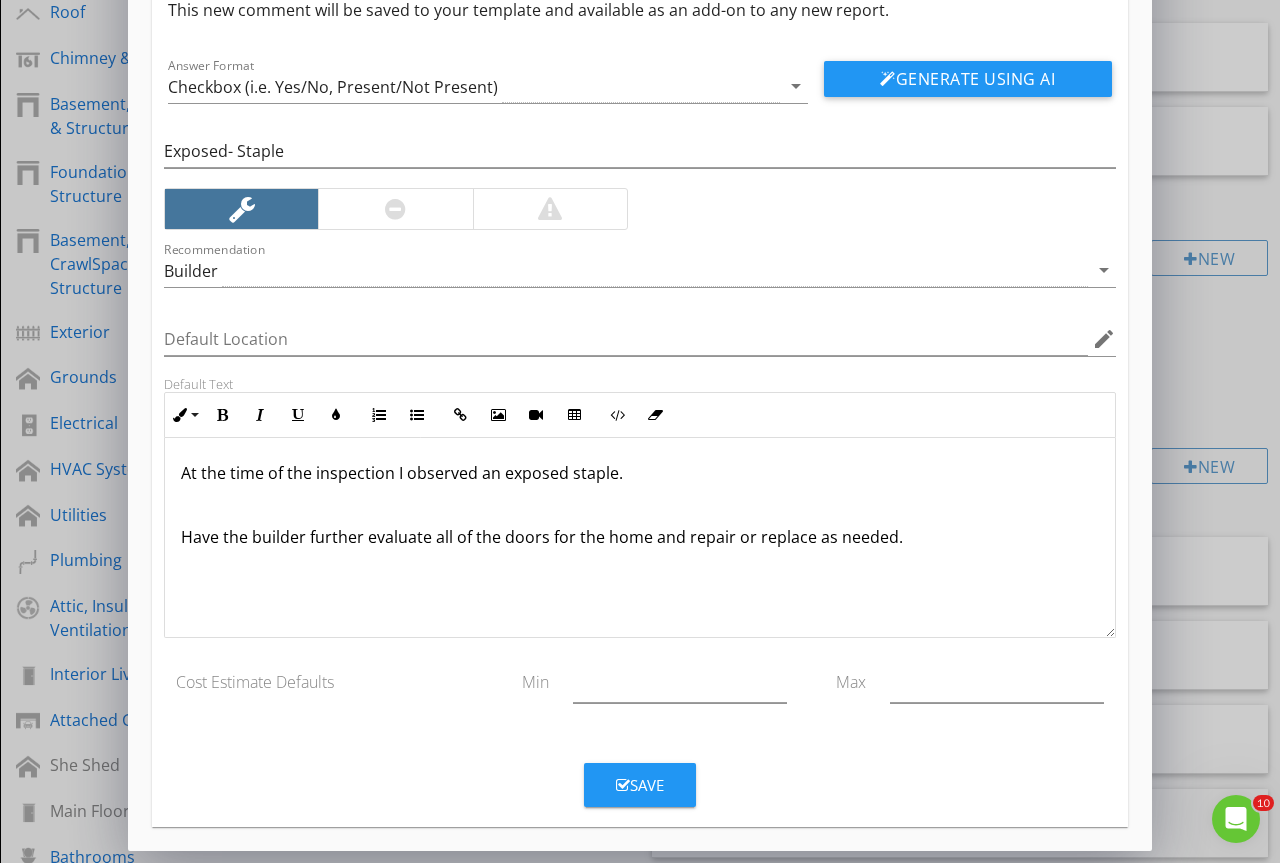 click on "Save" at bounding box center [640, 785] 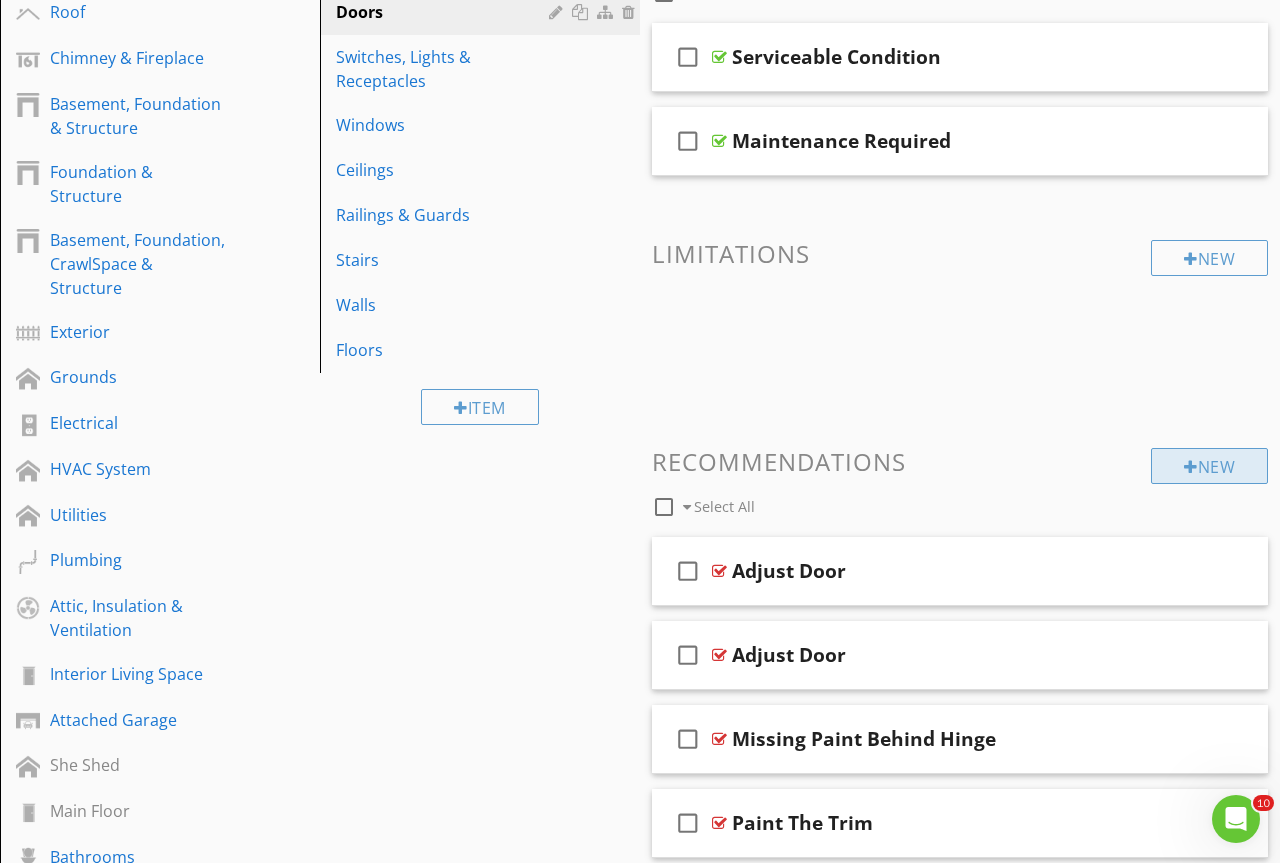 scroll, scrollTop: 0, scrollLeft: 0, axis: both 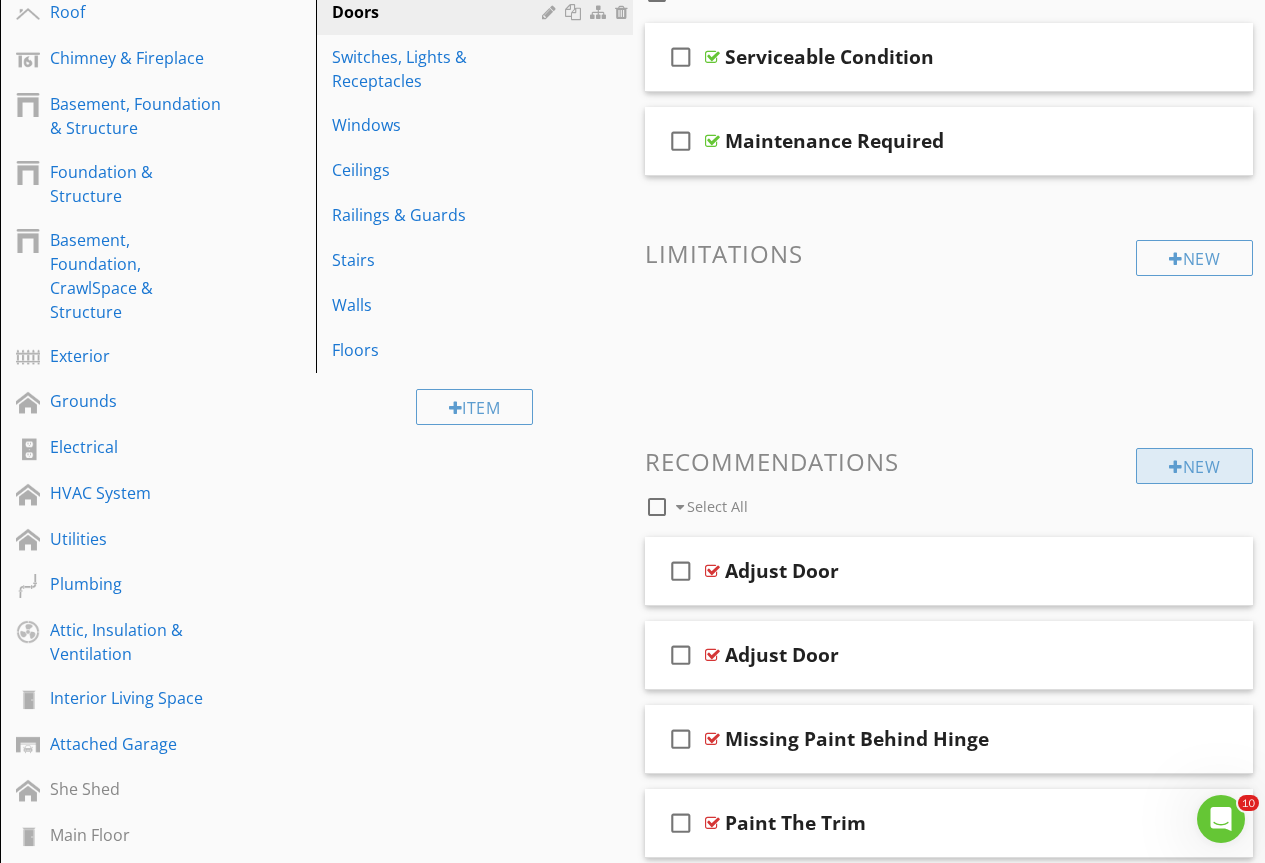 click on "New" at bounding box center (1194, 466) 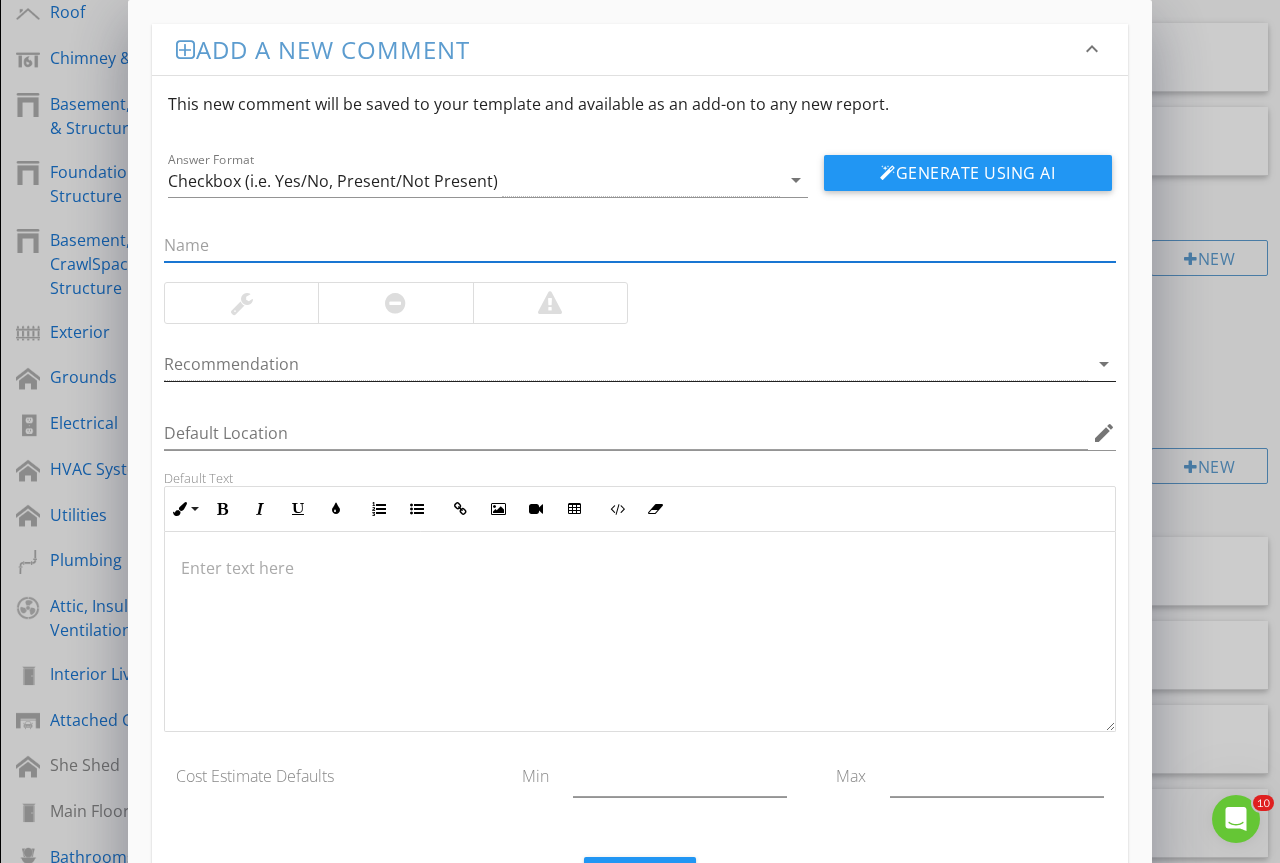 click at bounding box center (626, 364) 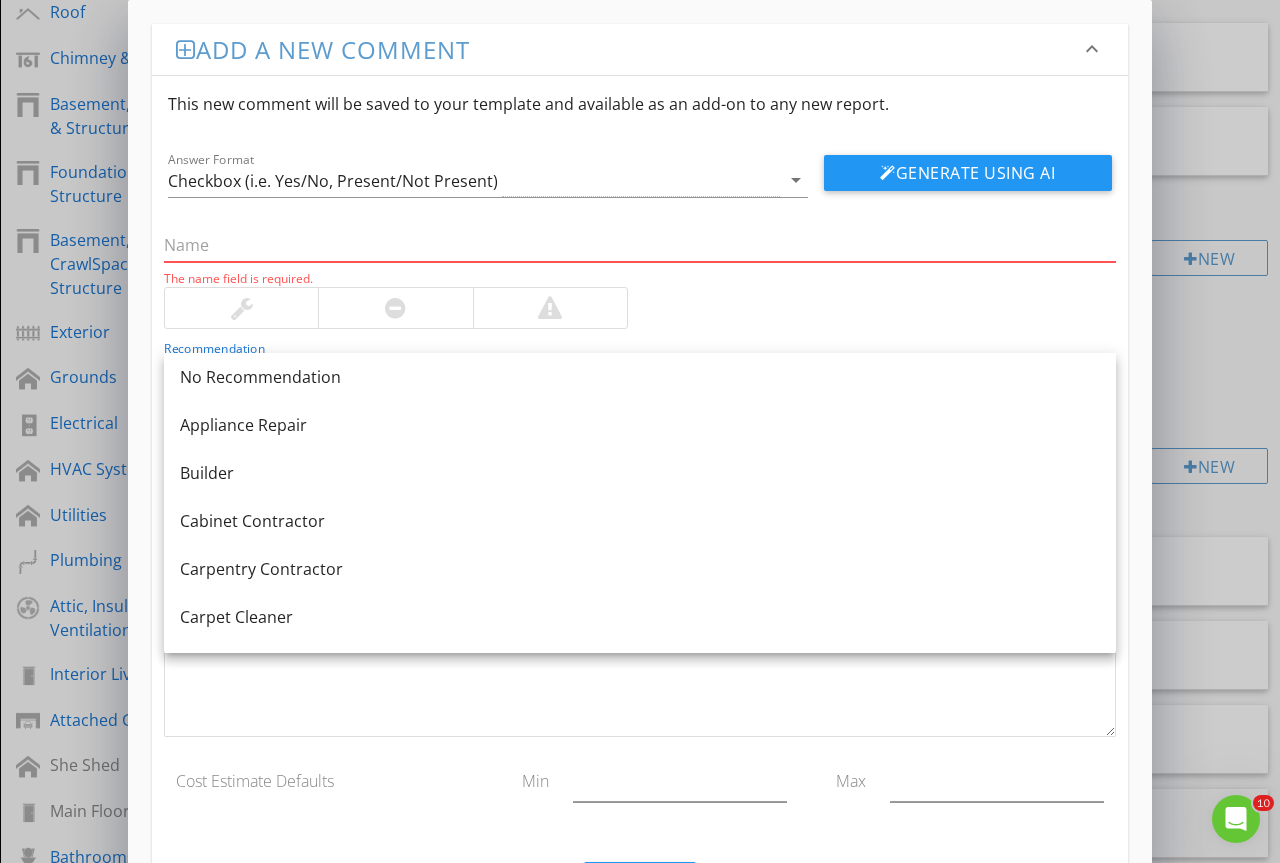 click at bounding box center (640, 245) 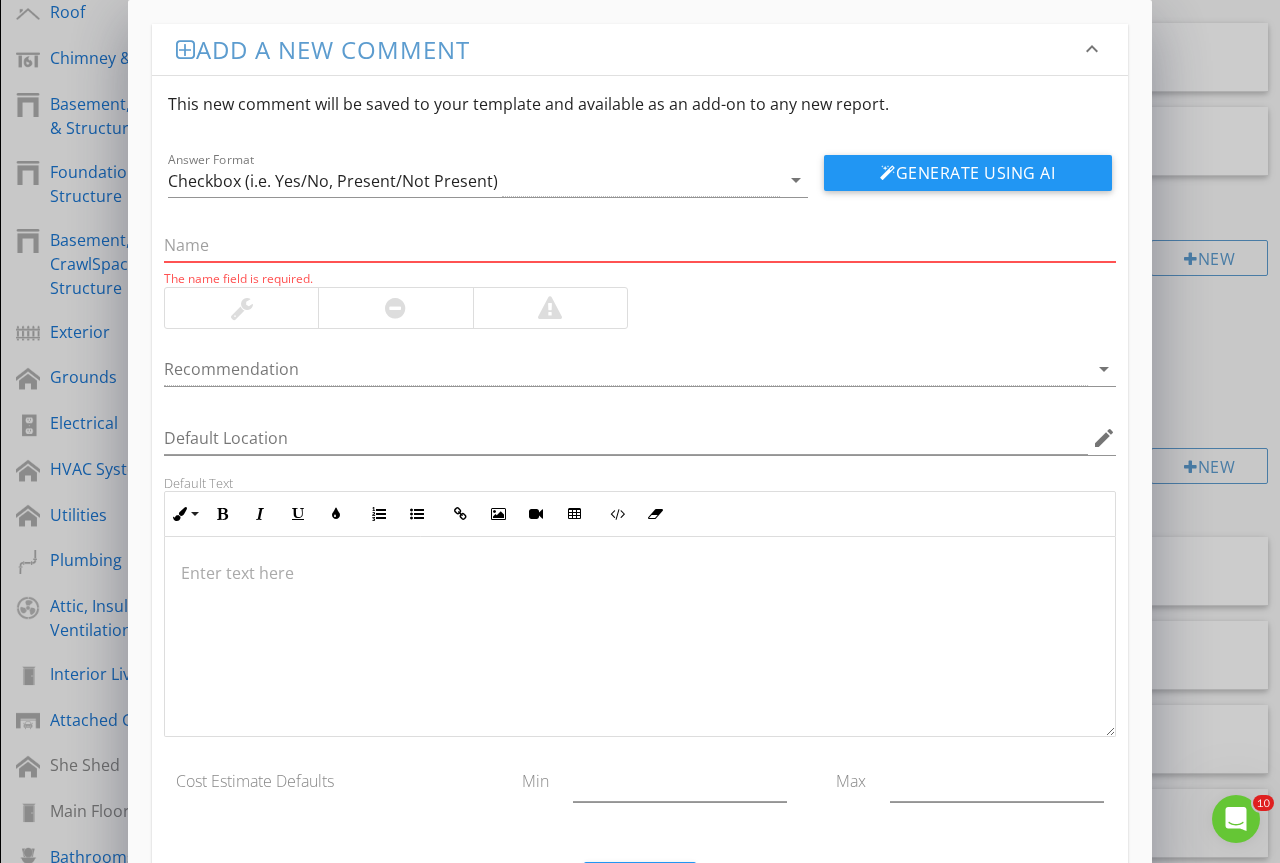 click at bounding box center (640, 245) 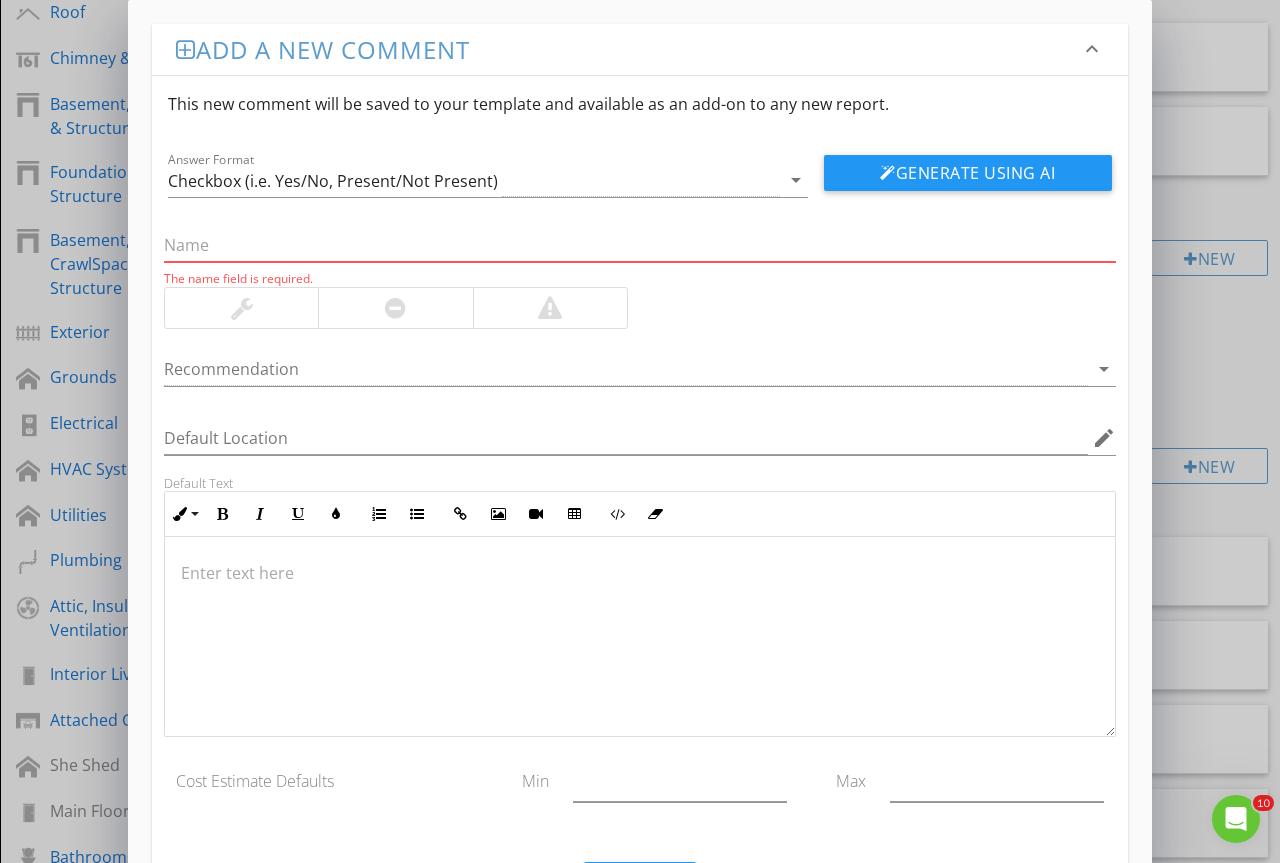 click at bounding box center (640, 245) 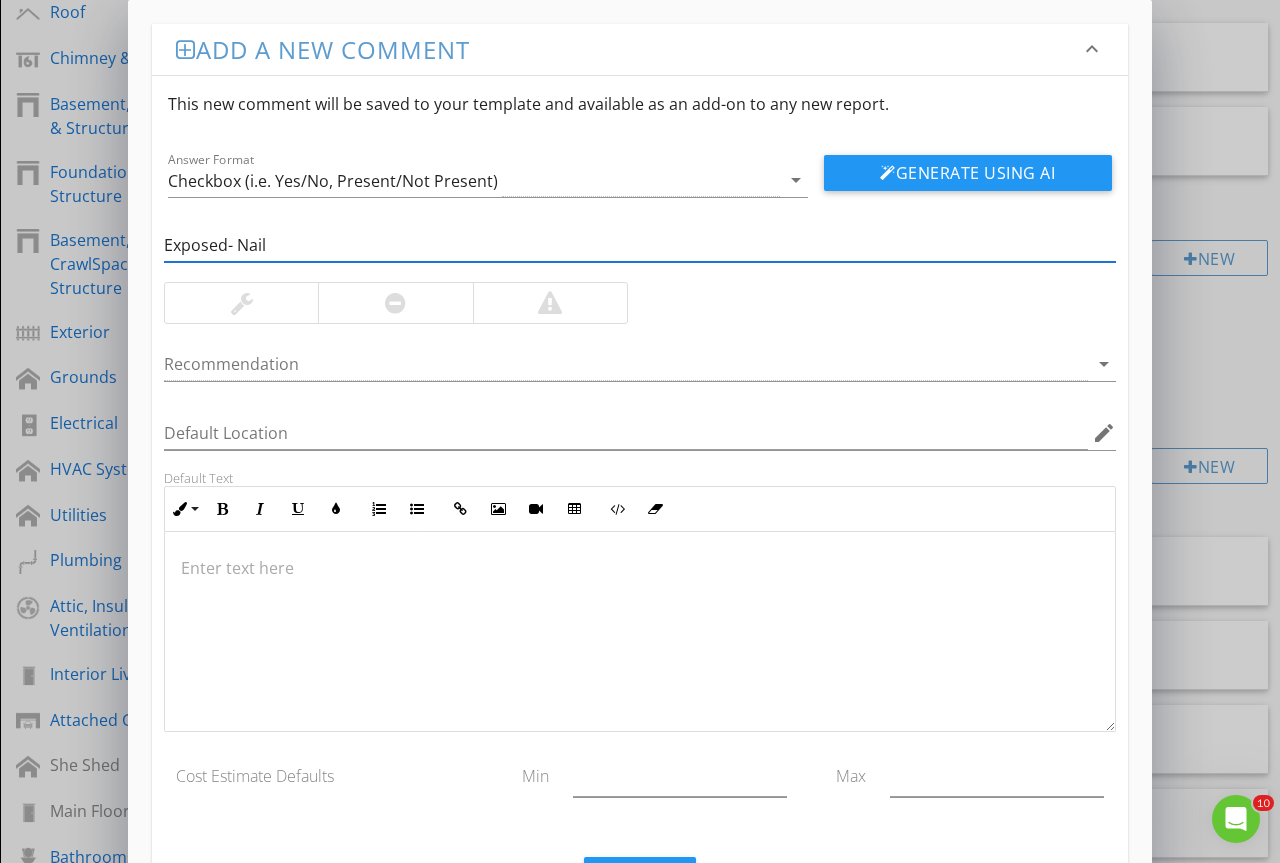 type on "Exposed- Nail" 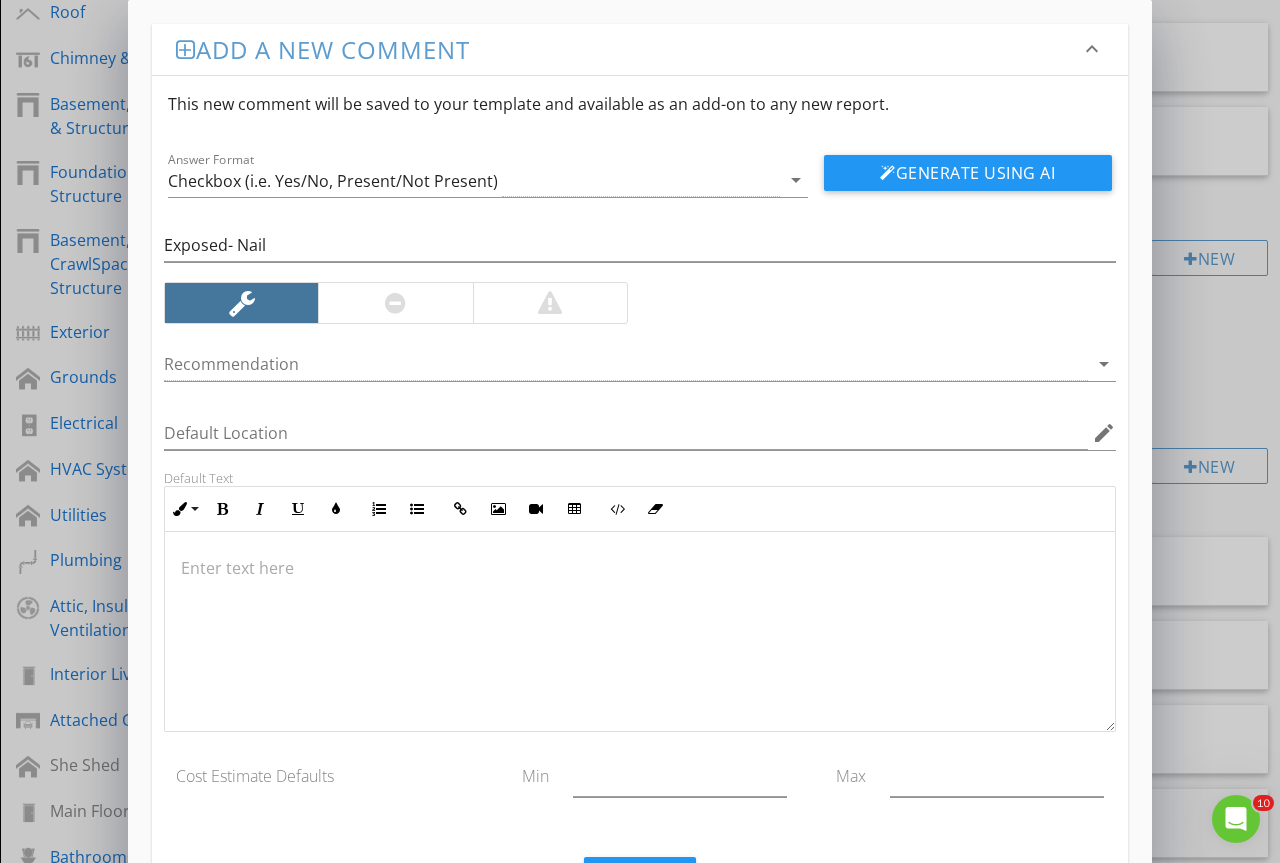 drag, startPoint x: 276, startPoint y: 354, endPoint x: 288, endPoint y: 378, distance: 26.832815 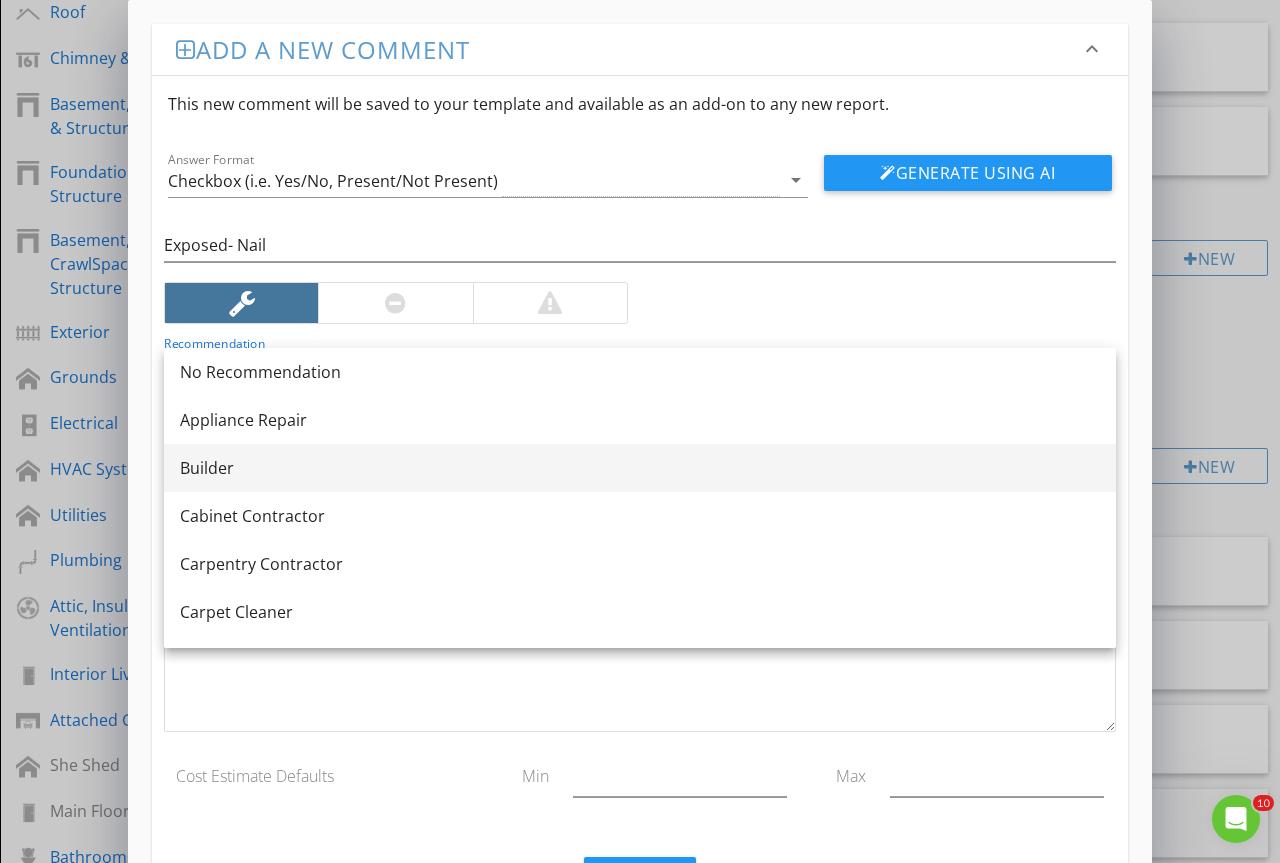 click on "Builder" at bounding box center (640, 468) 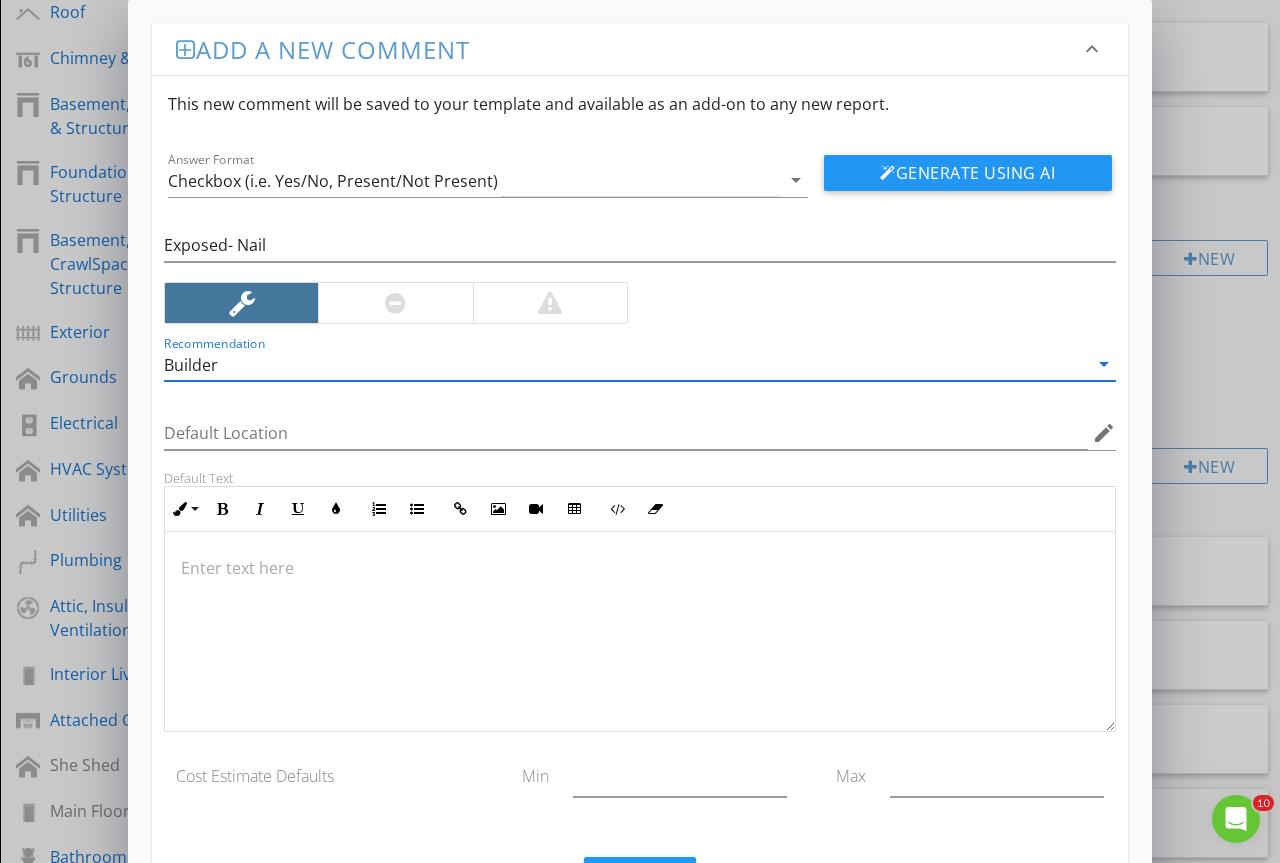 click at bounding box center [640, 568] 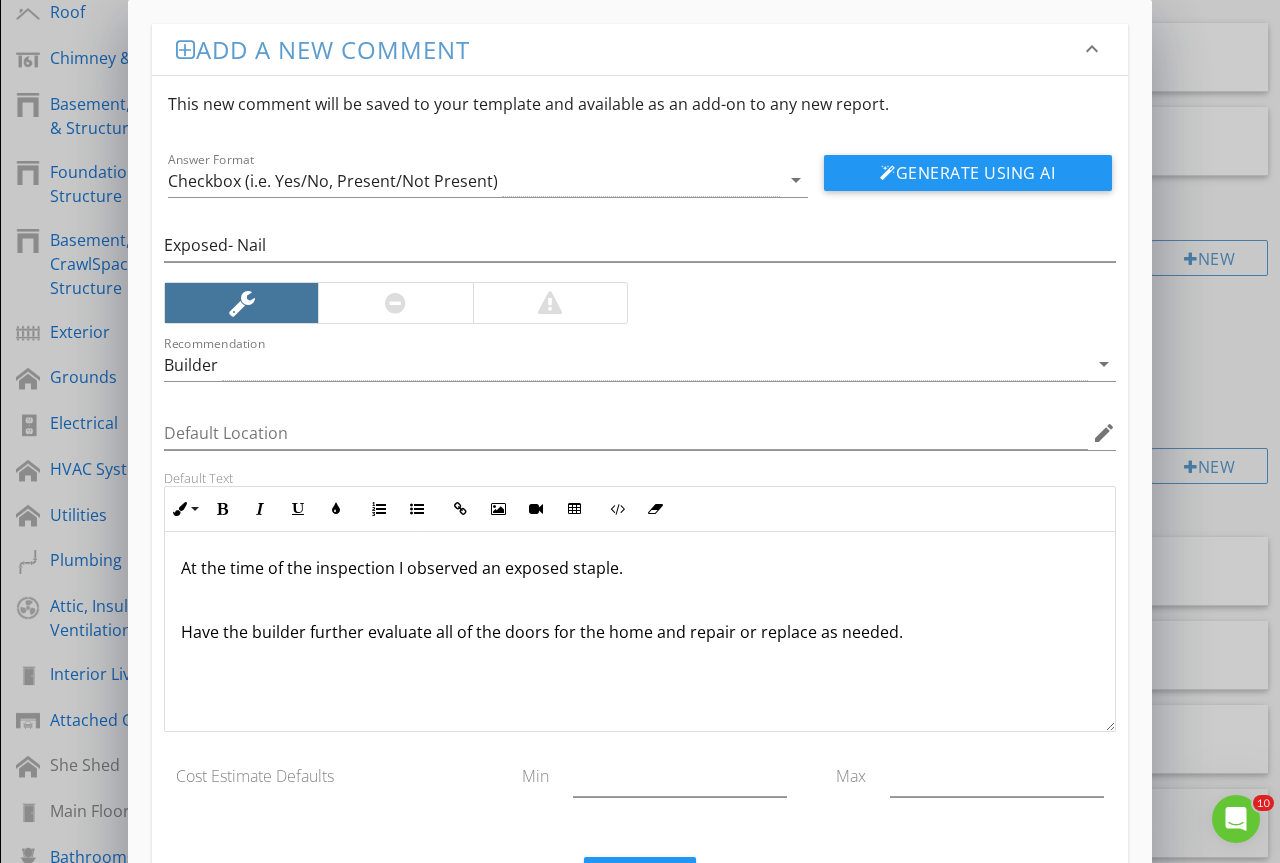 drag, startPoint x: 296, startPoint y: 581, endPoint x: 549, endPoint y: 702, distance: 280.44608 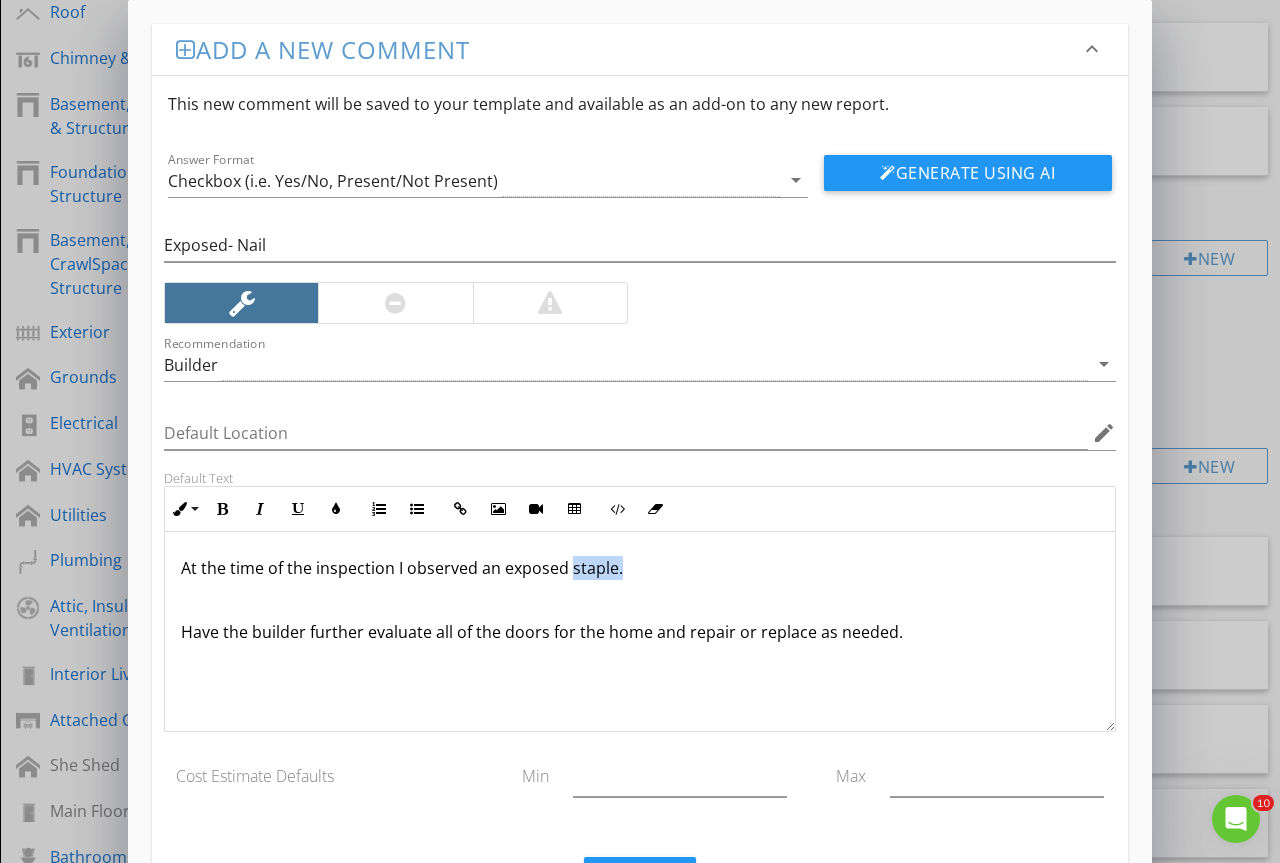 drag, startPoint x: 652, startPoint y: 570, endPoint x: 571, endPoint y: 576, distance: 81.22192 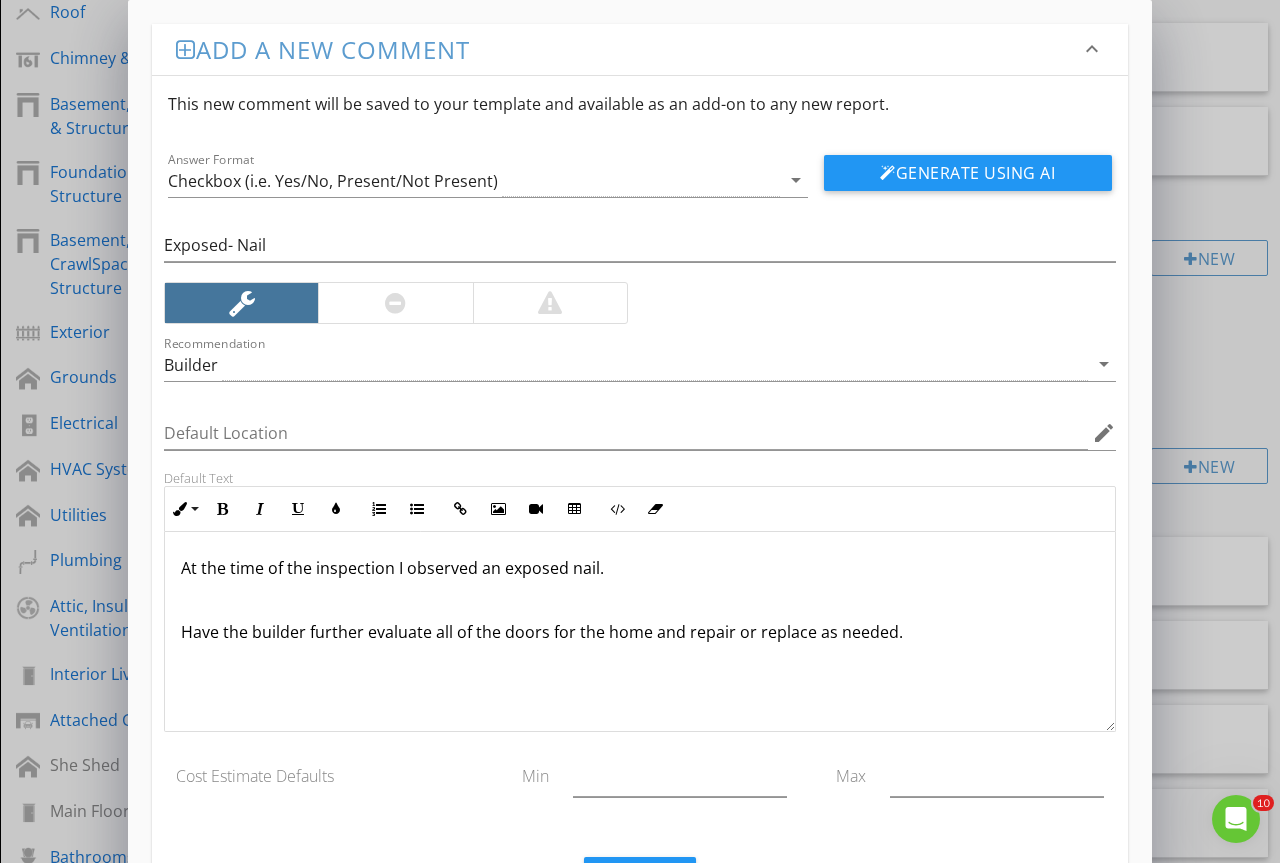 scroll, scrollTop: 1, scrollLeft: 0, axis: vertical 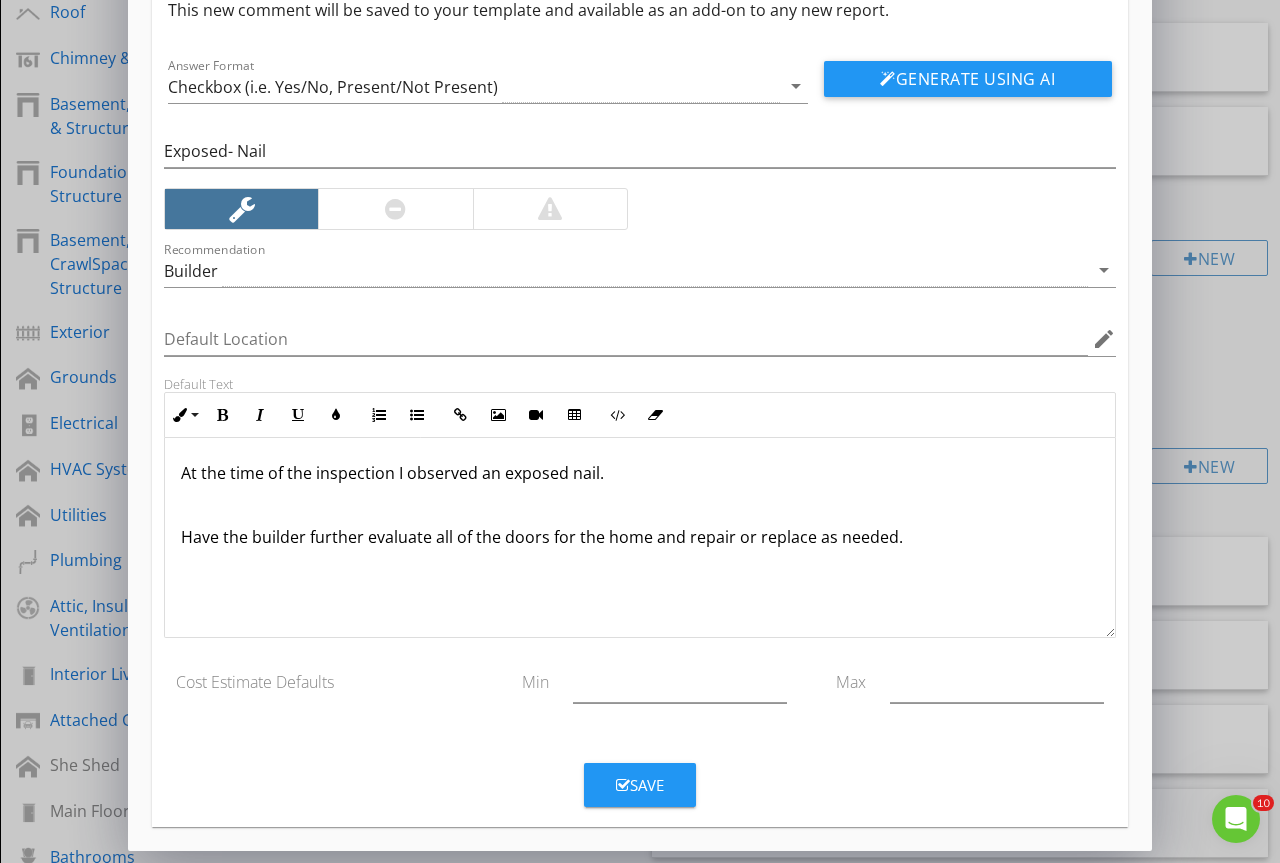 click on "Save" at bounding box center [640, 785] 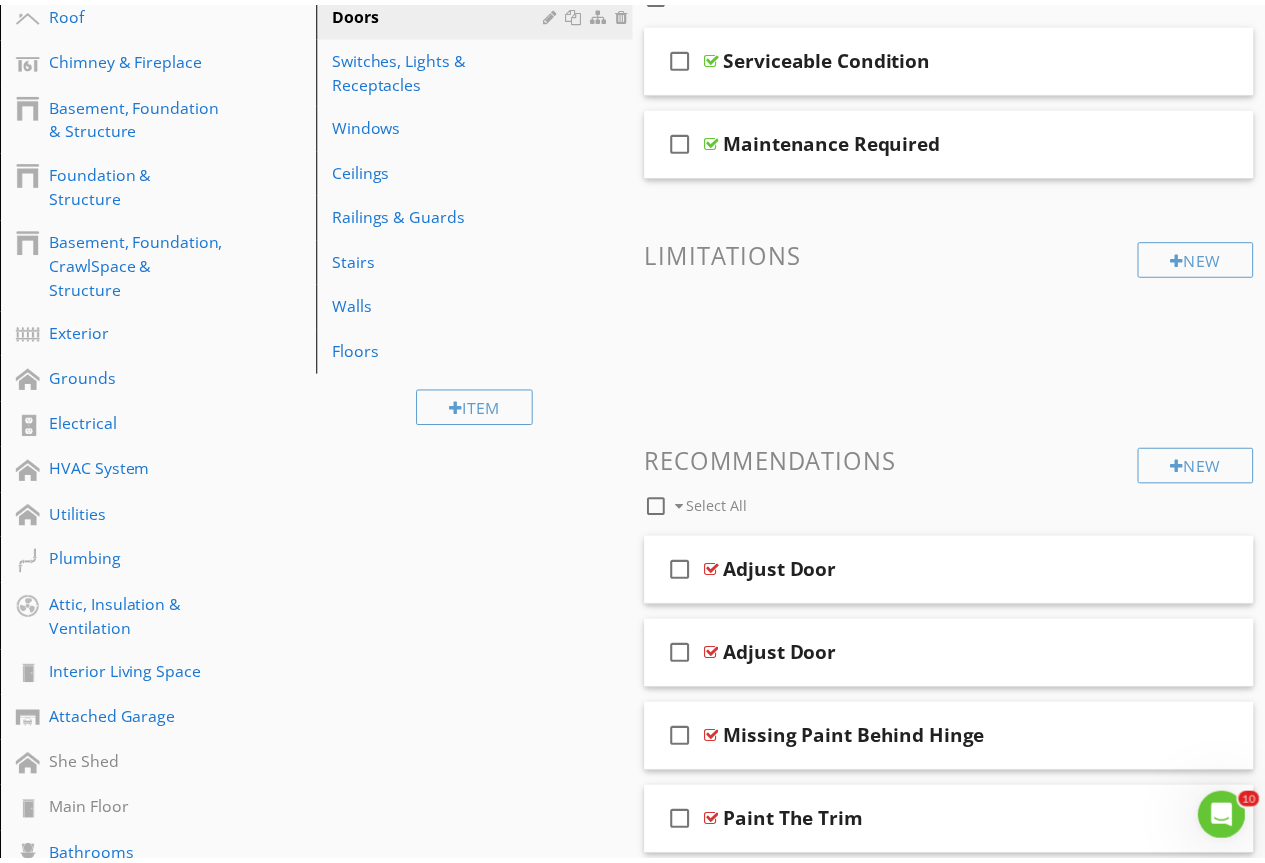 scroll, scrollTop: 0, scrollLeft: 0, axis: both 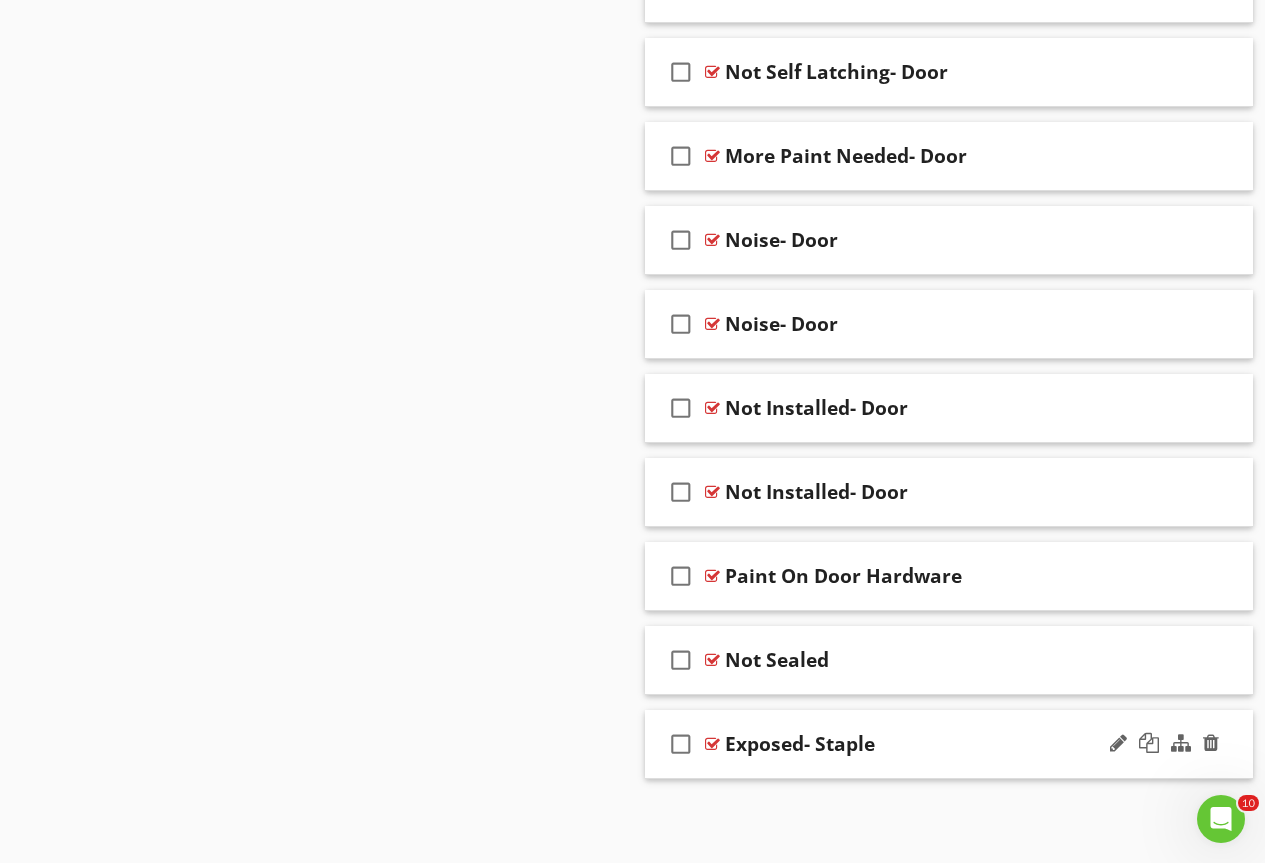 type 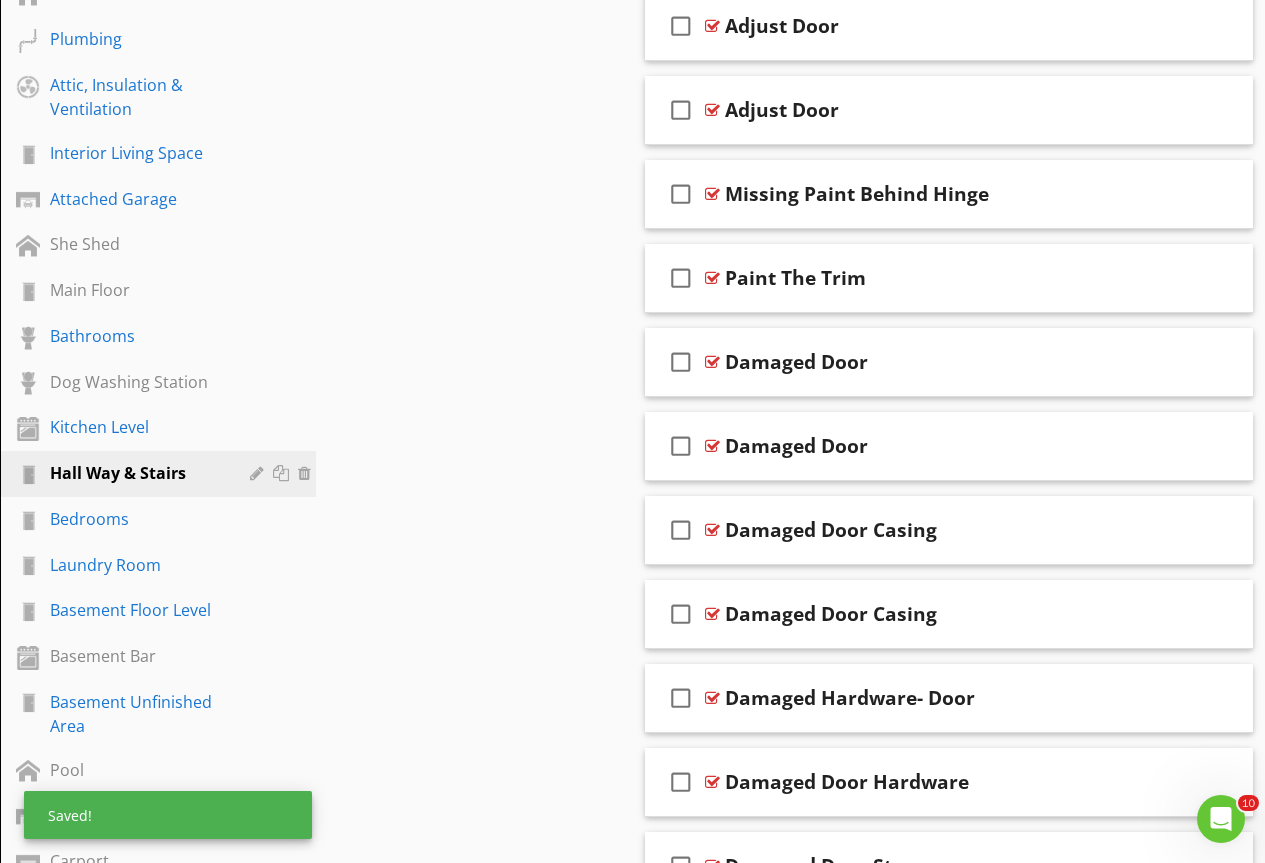 scroll, scrollTop: 987, scrollLeft: 0, axis: vertical 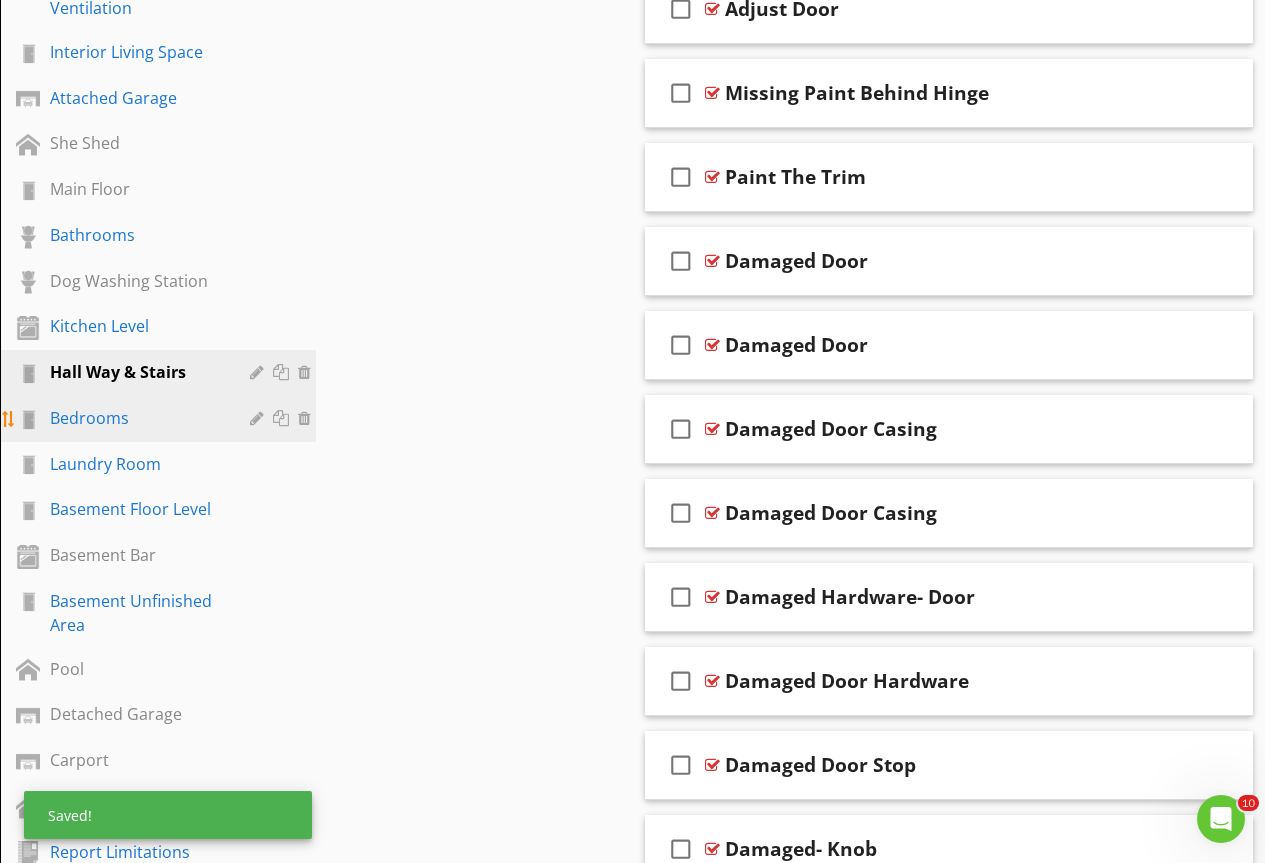 click on "Bedrooms" at bounding box center [161, 419] 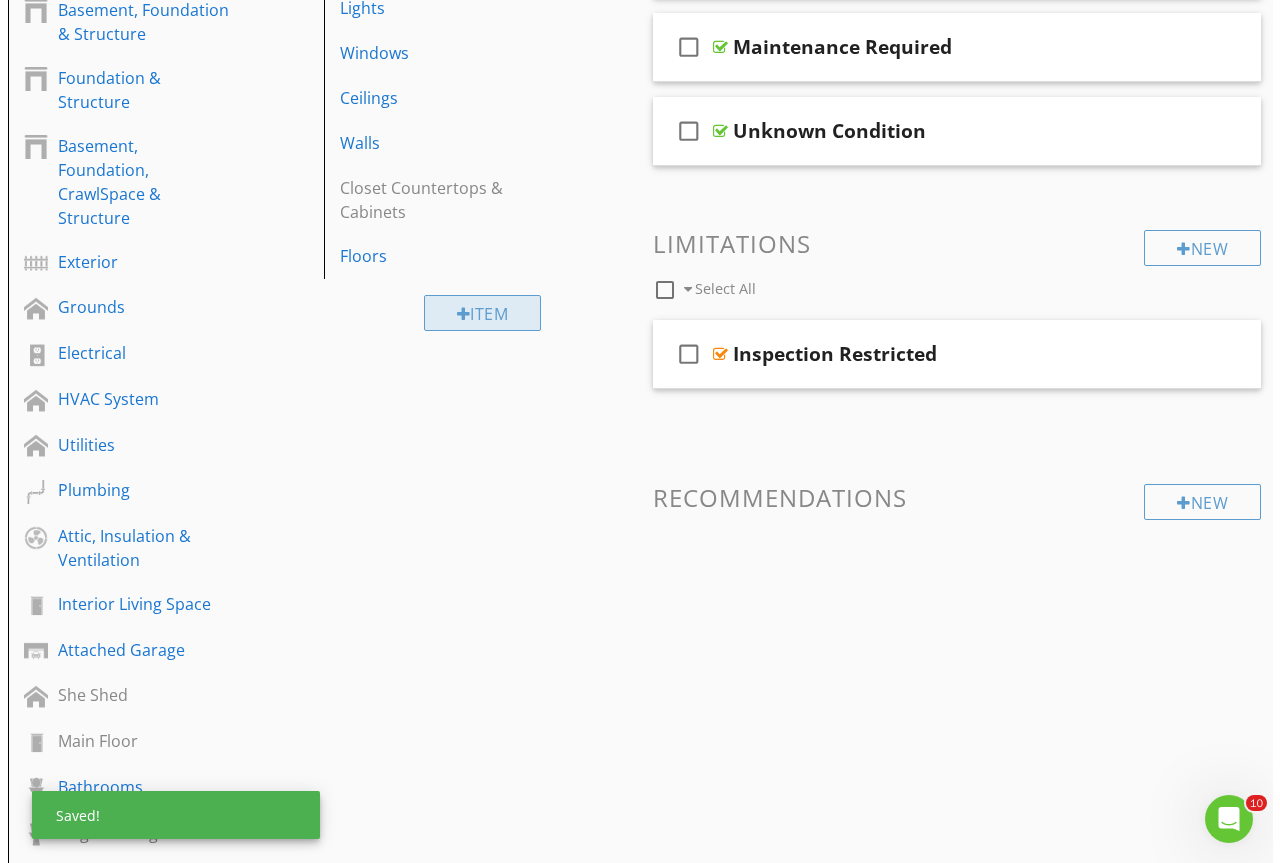 scroll, scrollTop: 287, scrollLeft: 0, axis: vertical 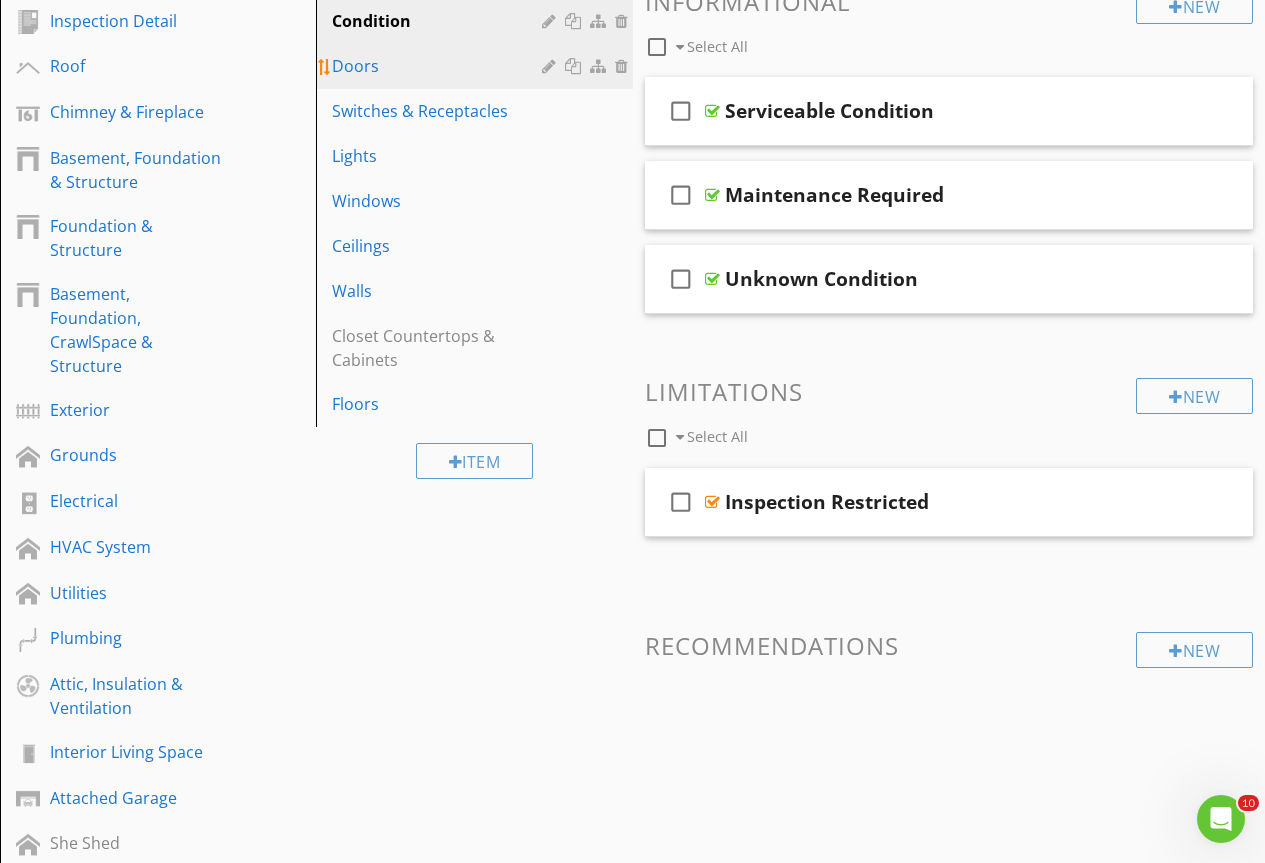 click on "Doors" at bounding box center (477, 66) 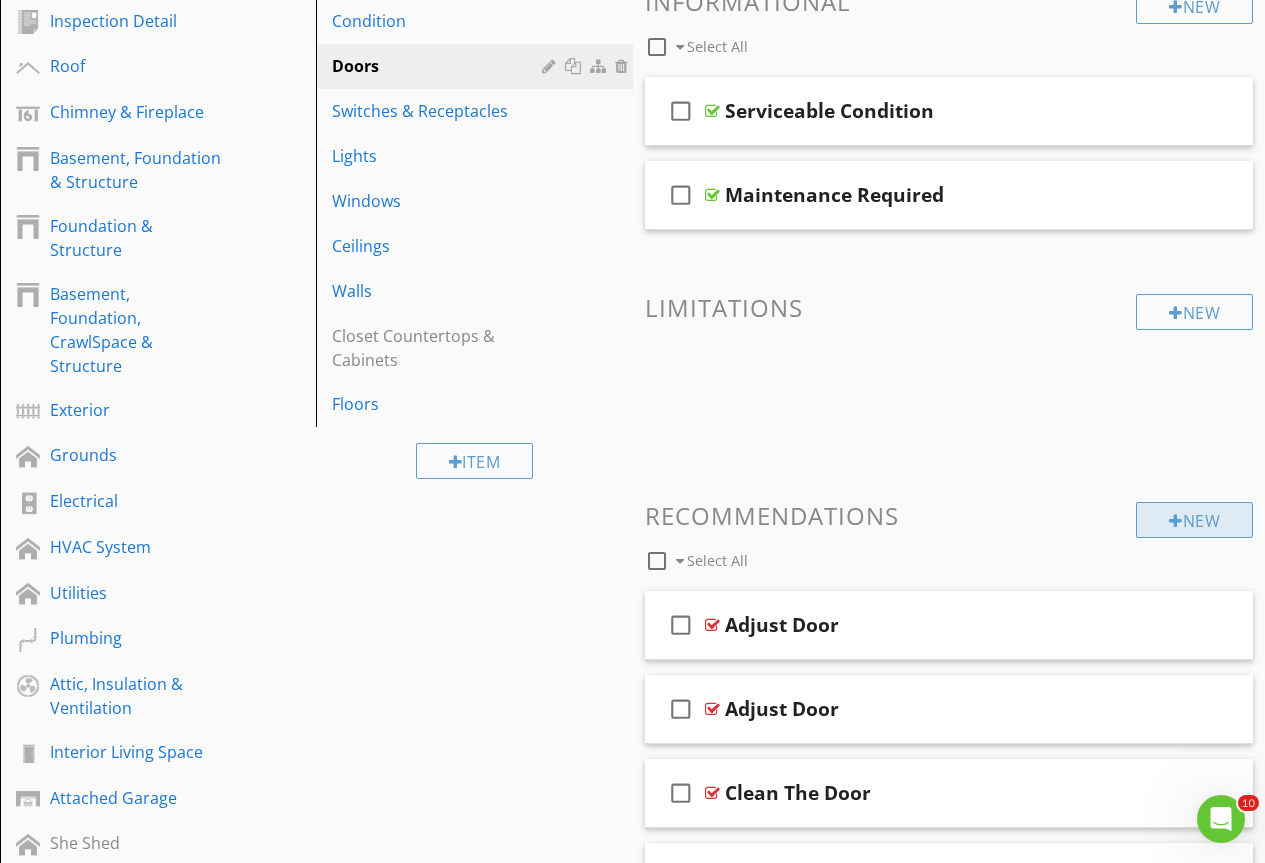 click on "New" at bounding box center (1194, 520) 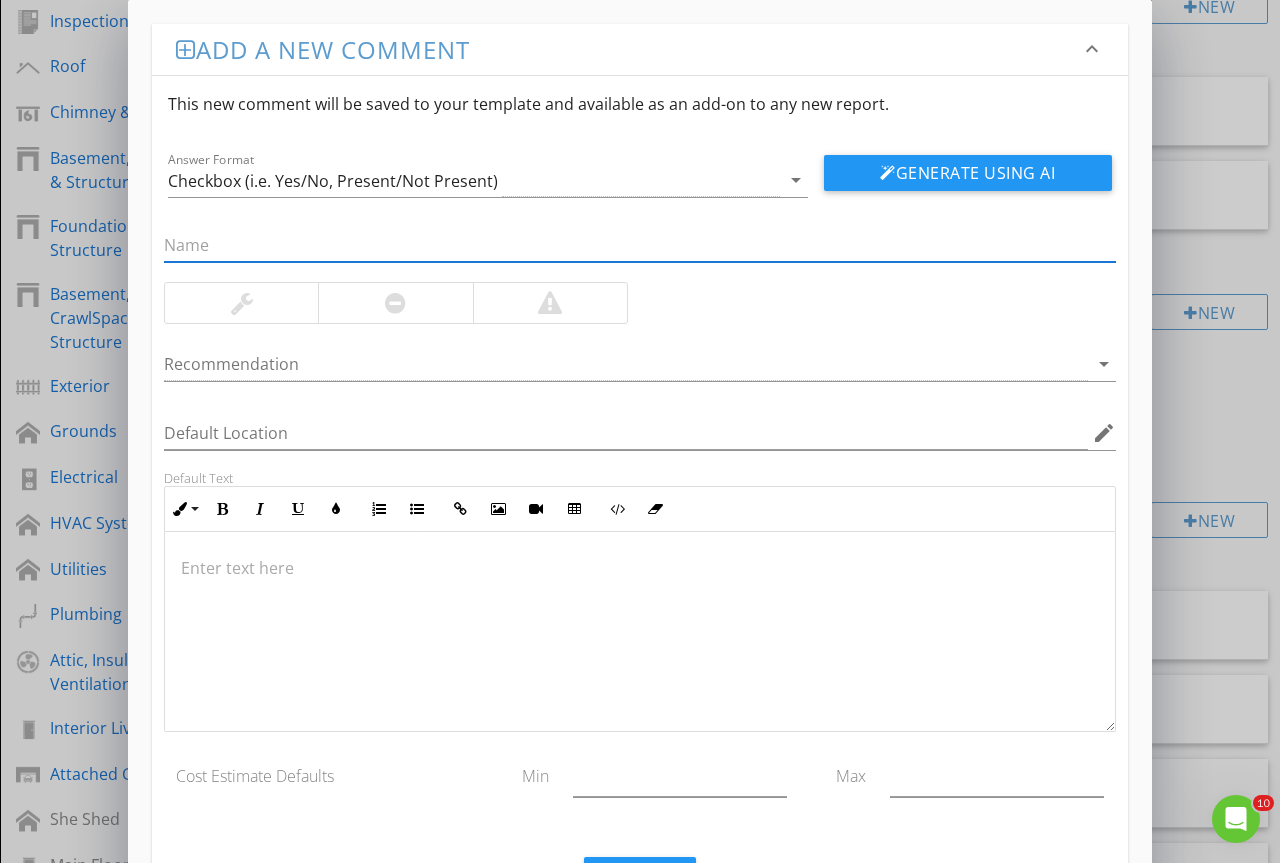 click at bounding box center (640, 245) 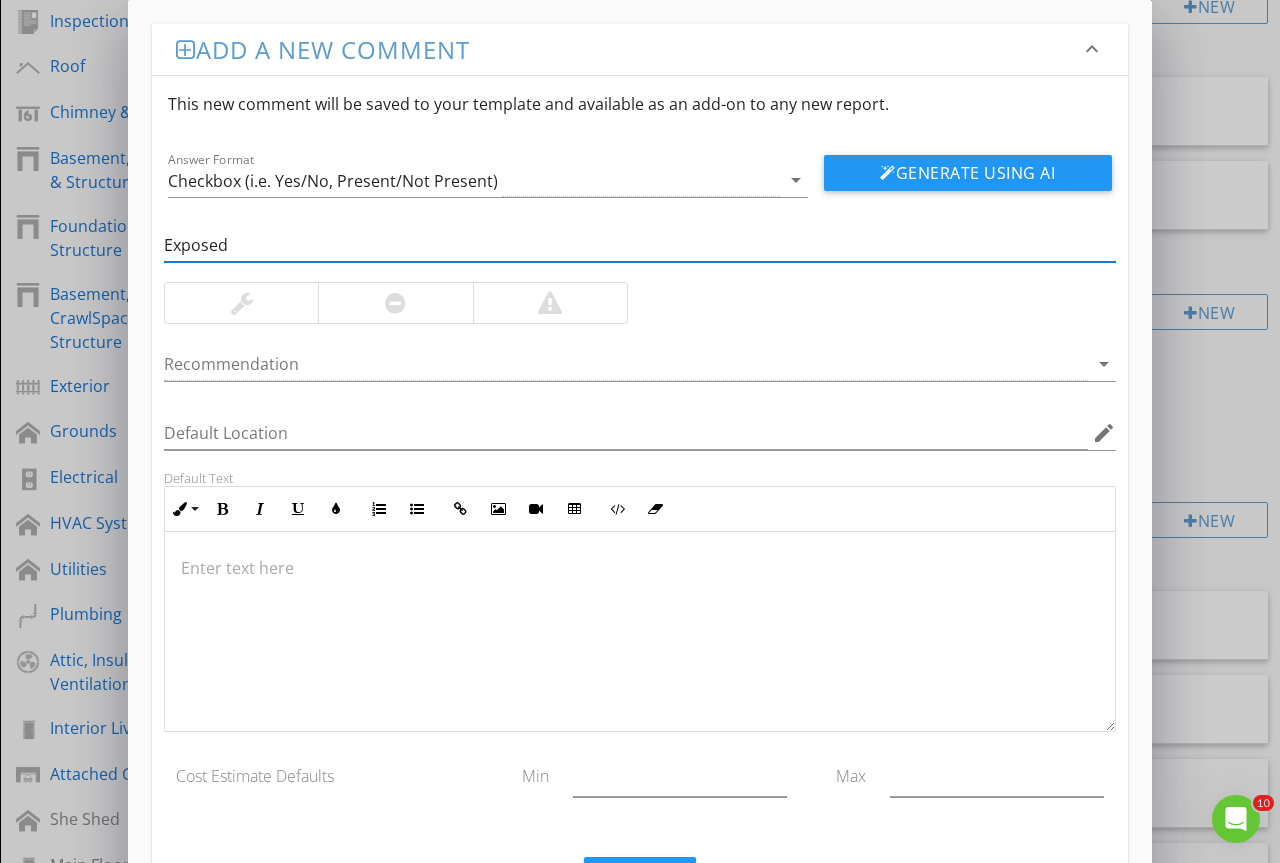 type on "Exposed- Staple" 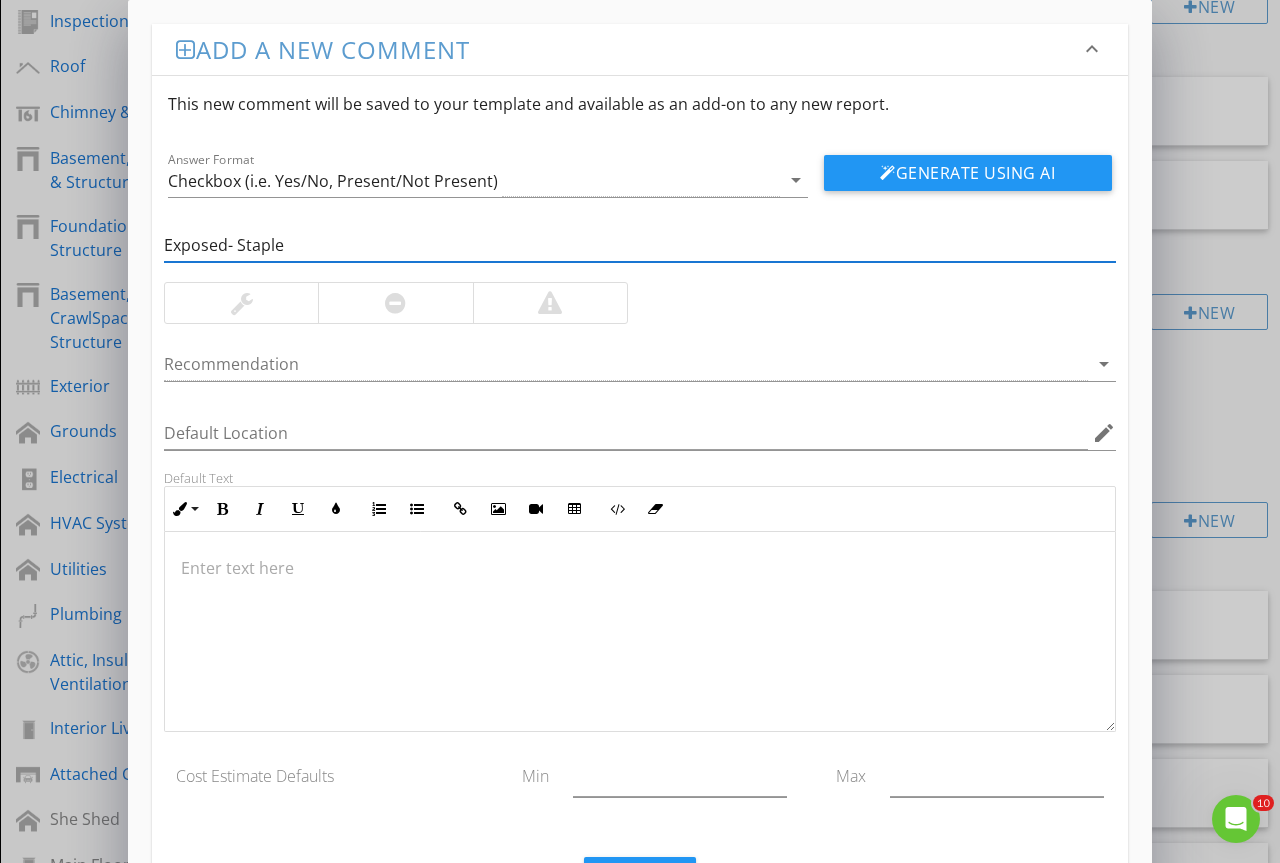 click at bounding box center [241, 303] 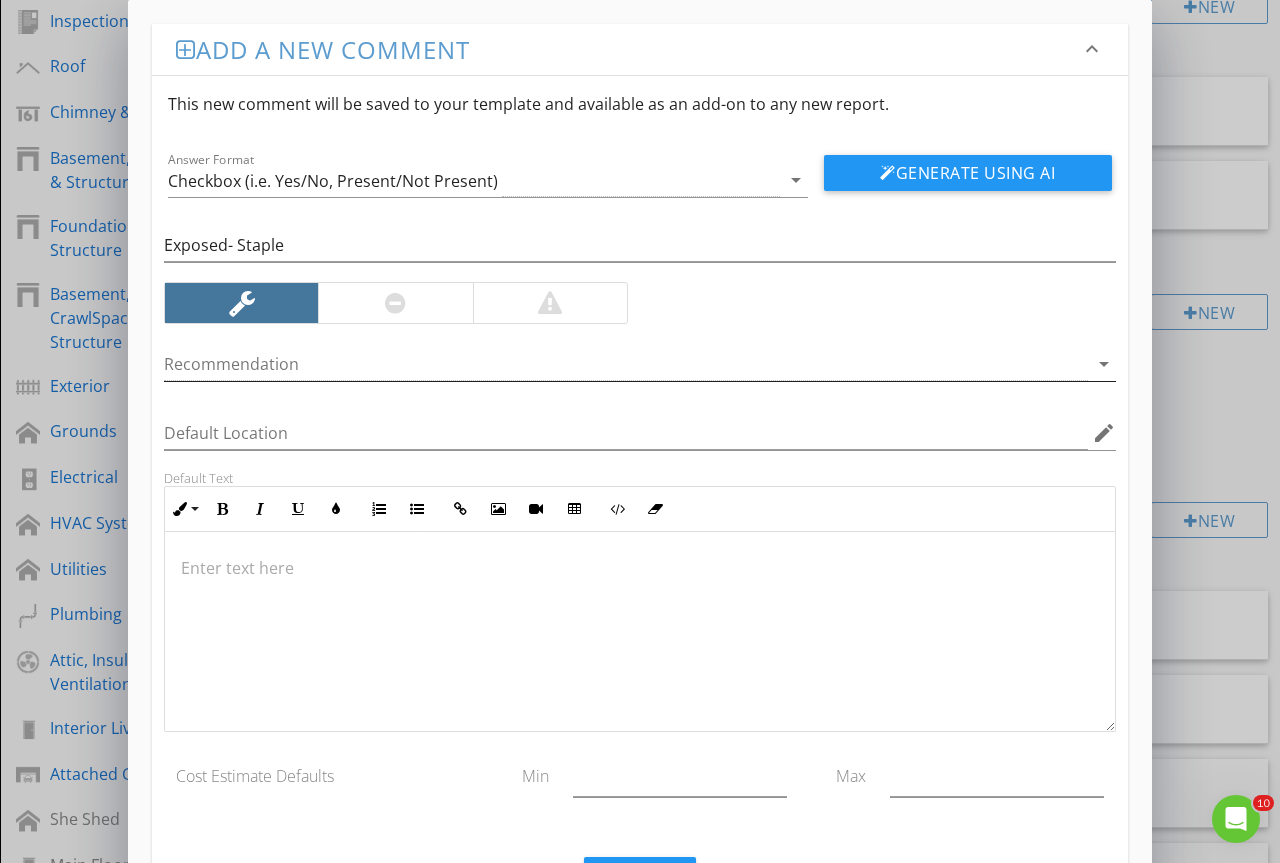 click at bounding box center [626, 364] 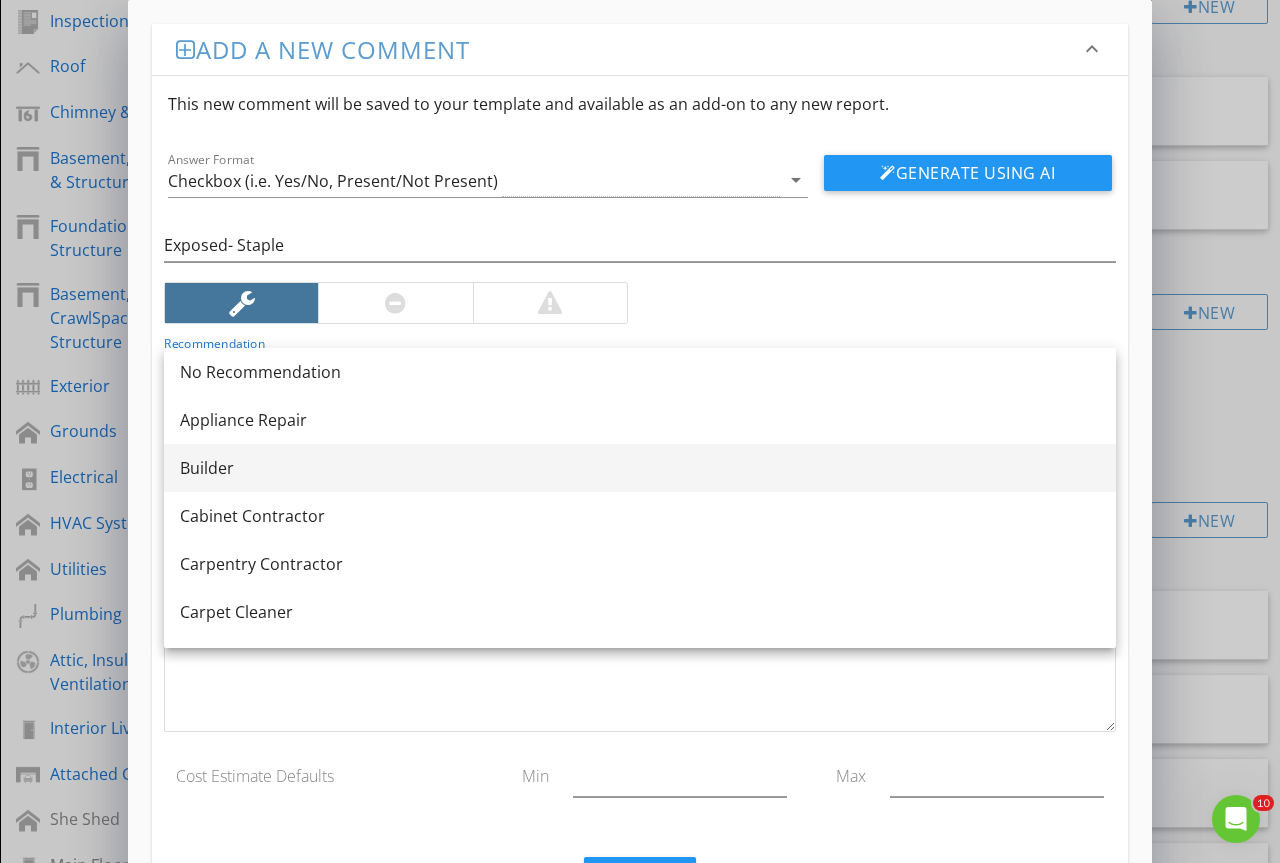 click on "Builder" at bounding box center [640, 468] 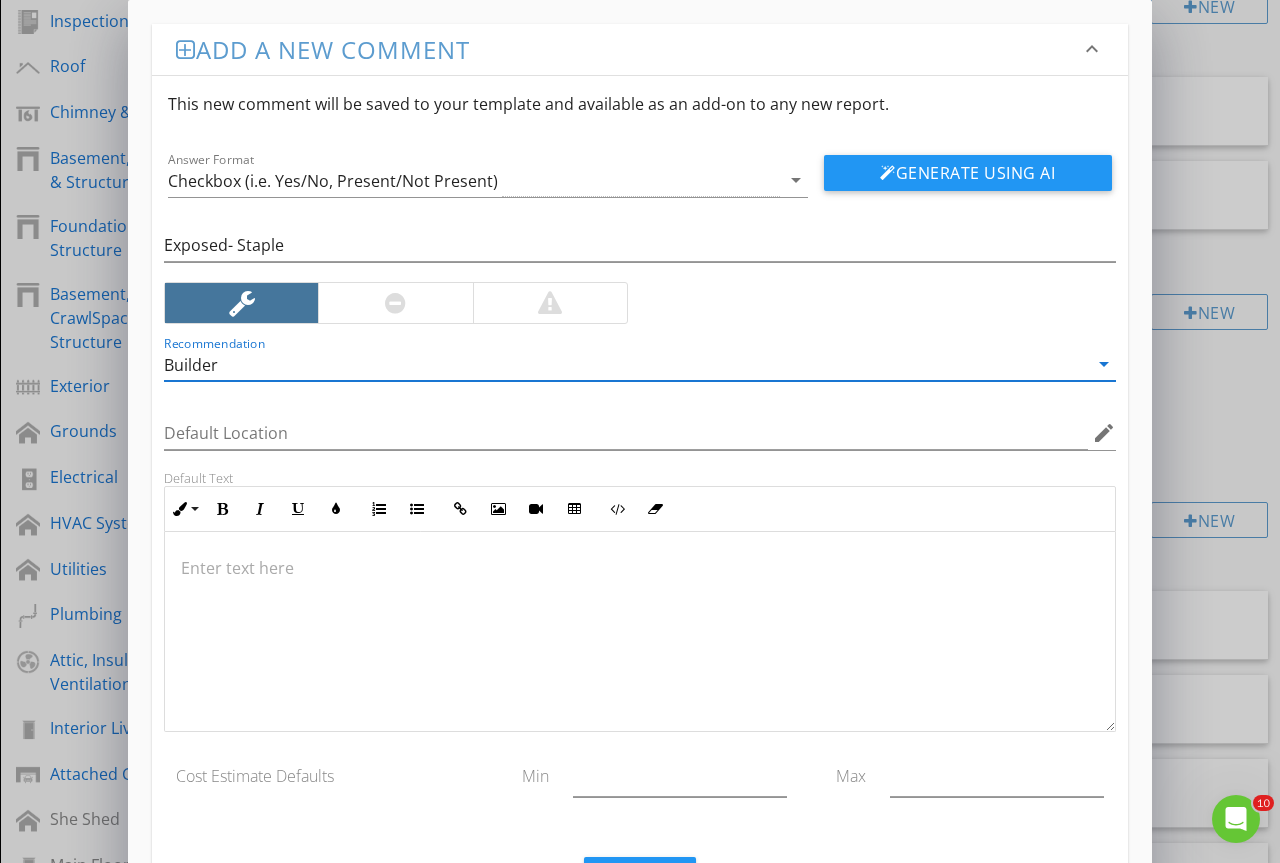 click at bounding box center (640, 632) 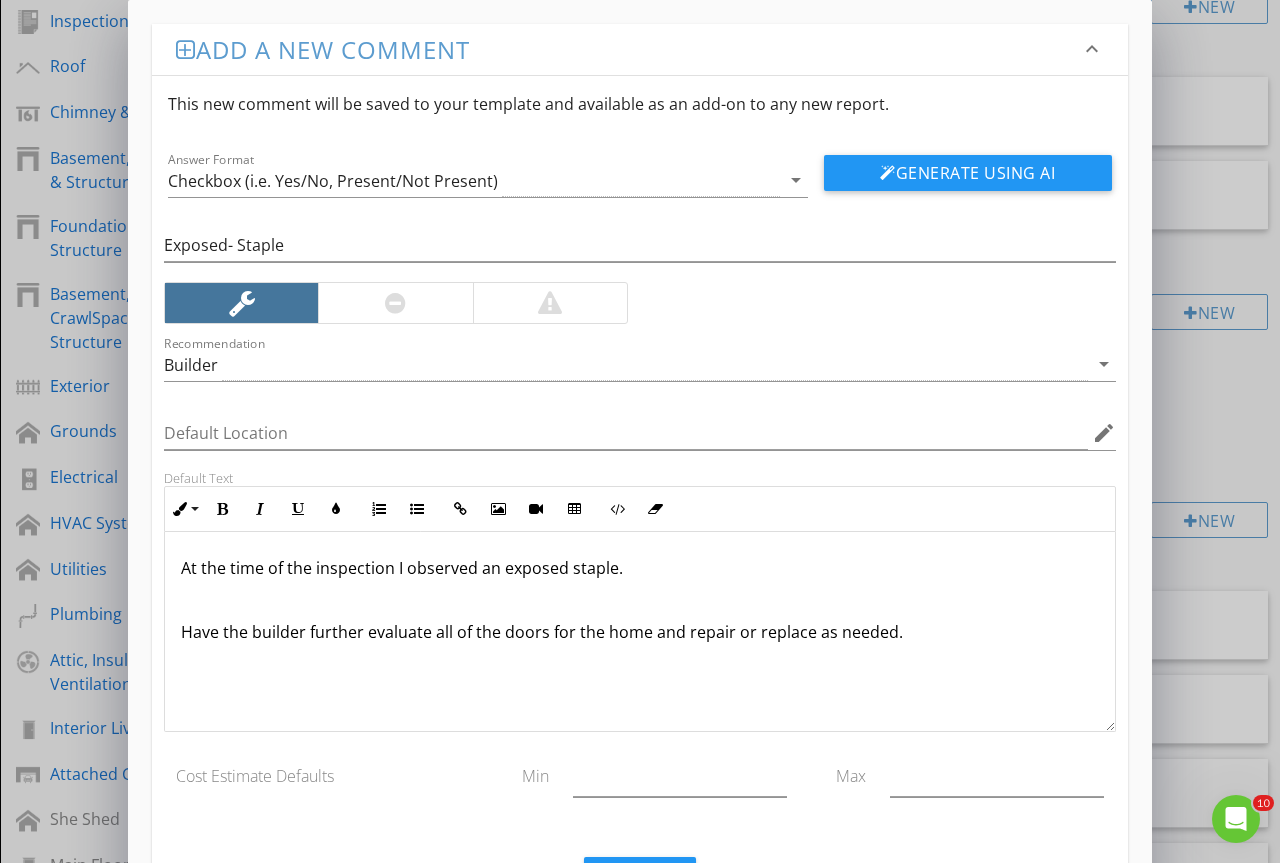 scroll, scrollTop: 1, scrollLeft: 0, axis: vertical 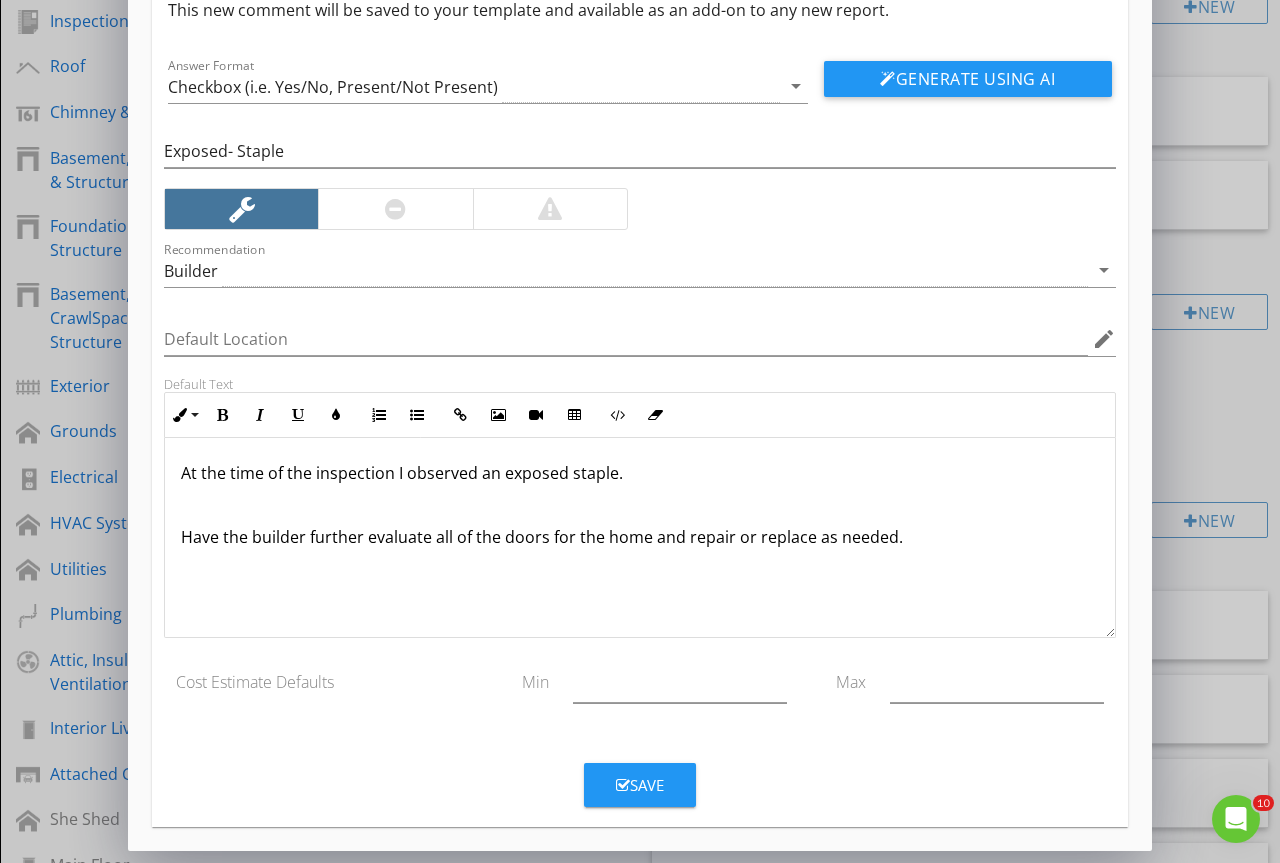 click on "Save" at bounding box center (640, 785) 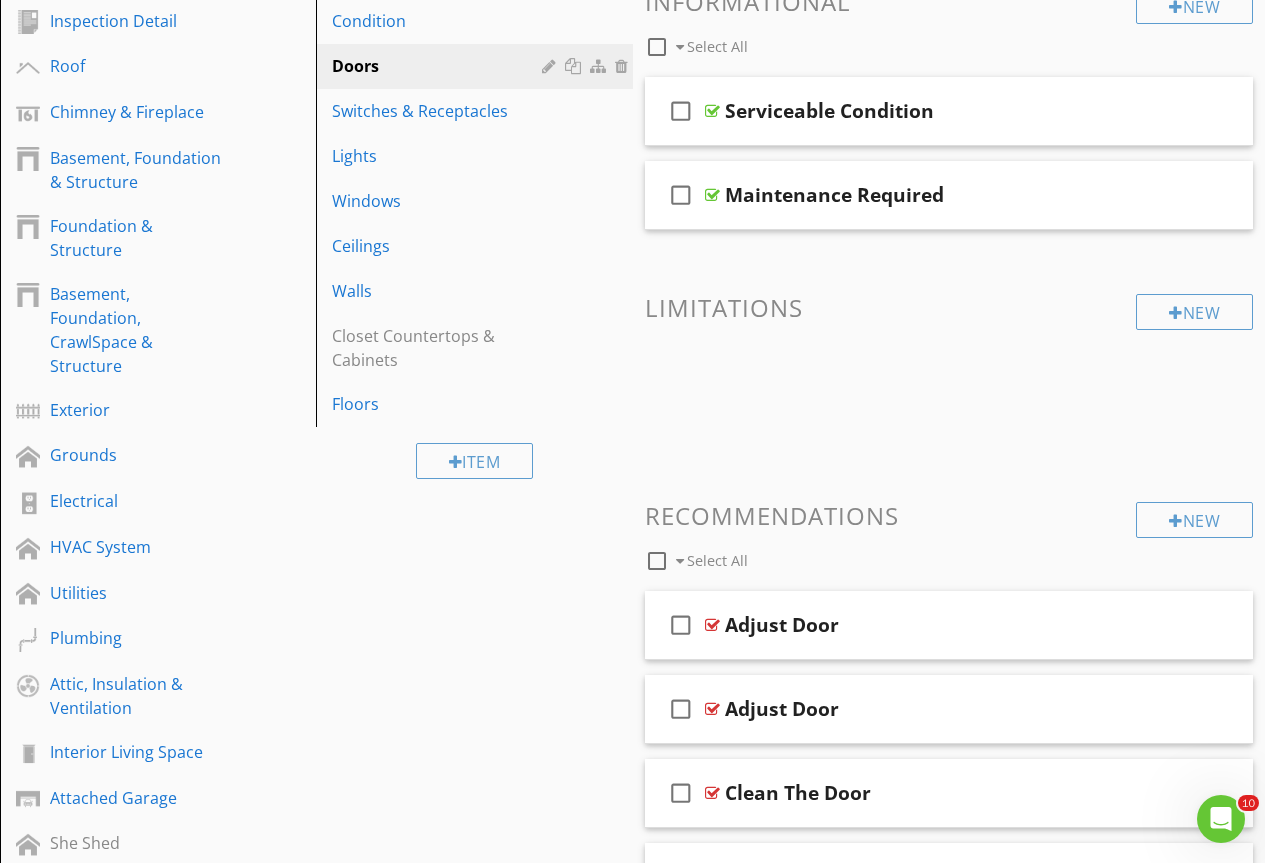 scroll, scrollTop: 0, scrollLeft: 0, axis: both 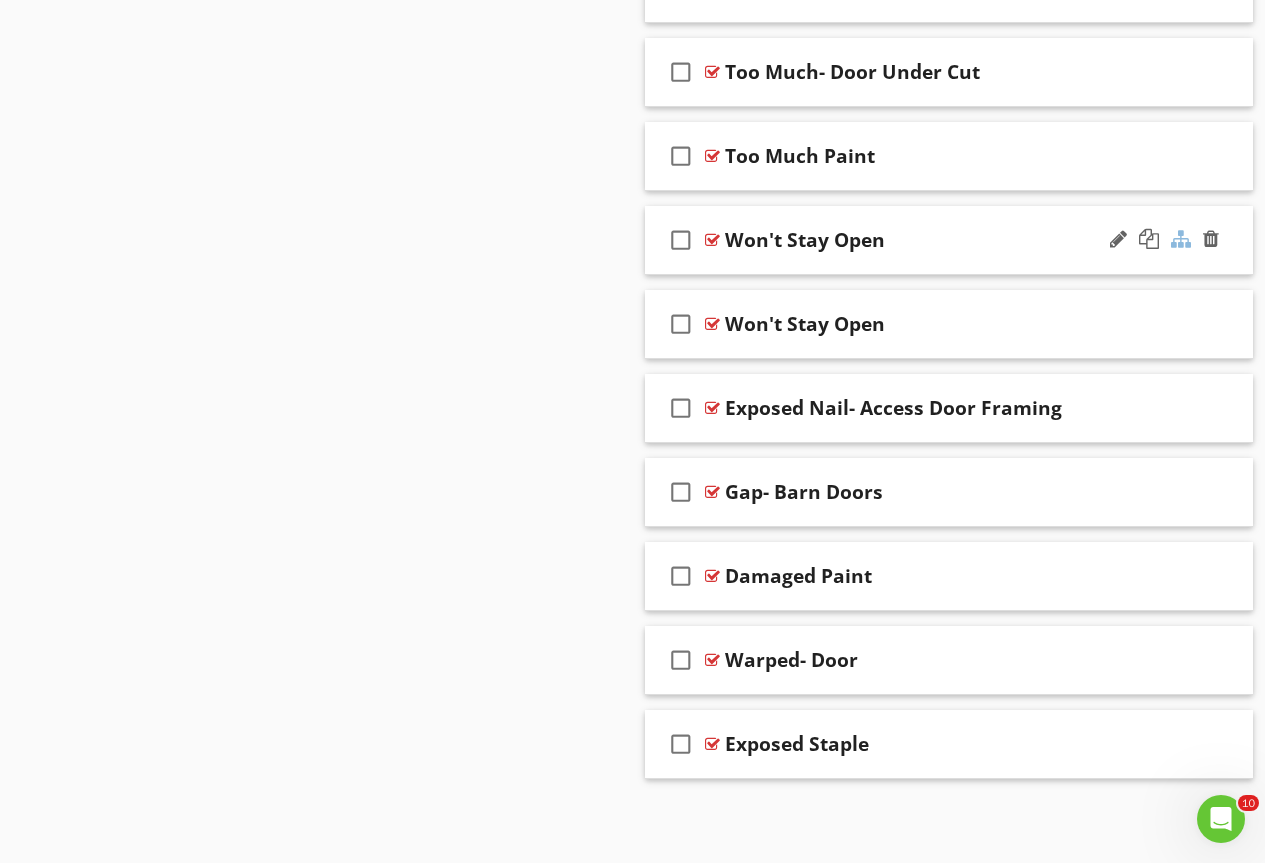 click at bounding box center [1181, 239] 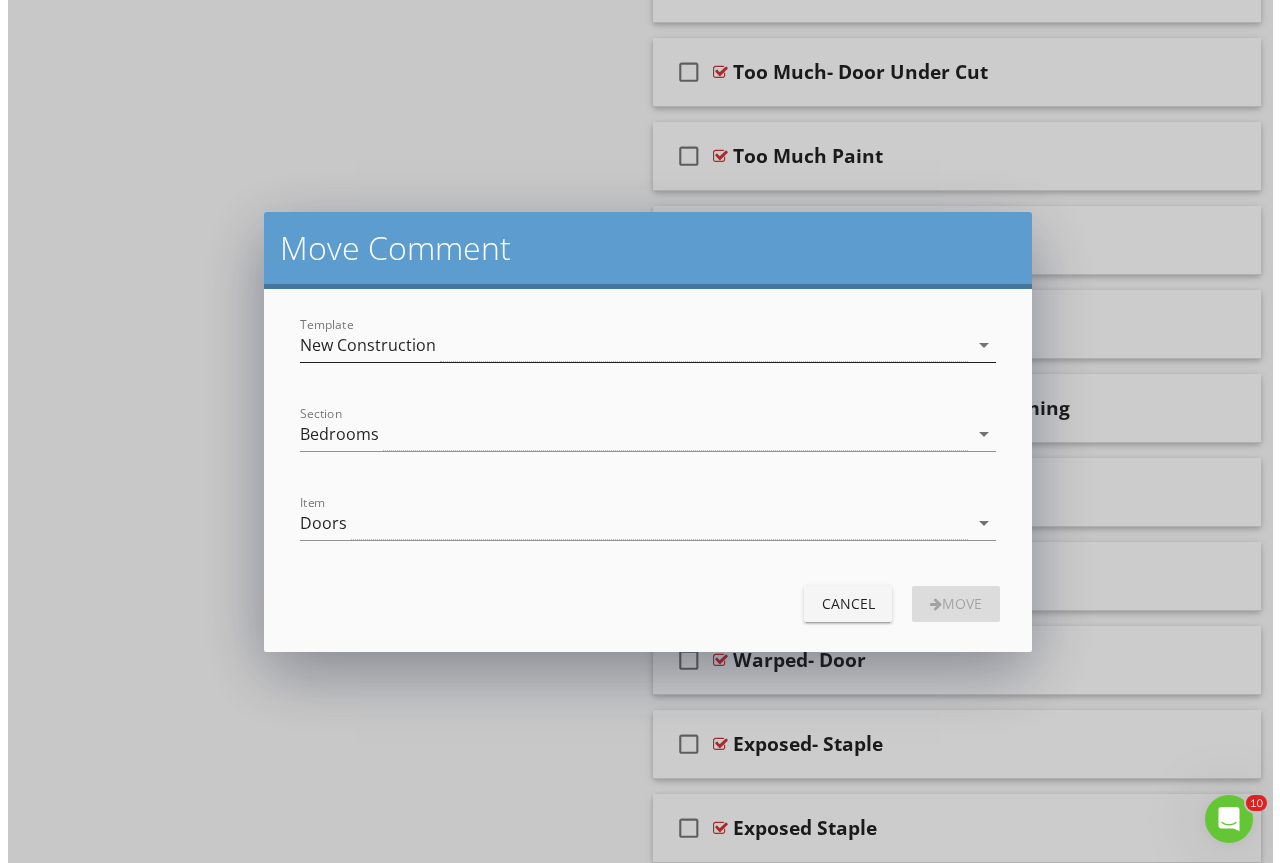 scroll, scrollTop: 577, scrollLeft: 0, axis: vertical 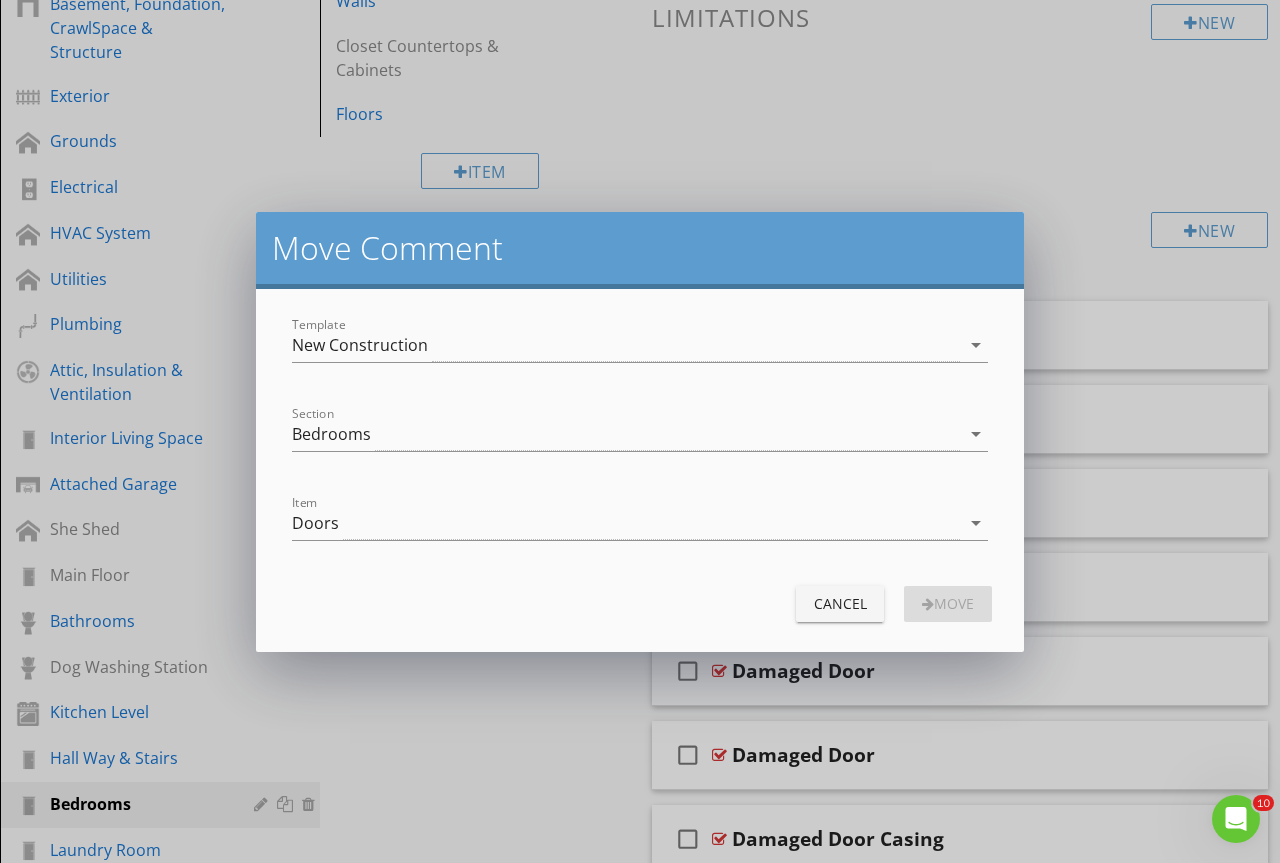click on "Move Comment   Template New Construction arrow_drop_down   Section Bedrooms arrow_drop_down   Item Doors arrow_drop_down    Cancel
Move" at bounding box center (640, 431) 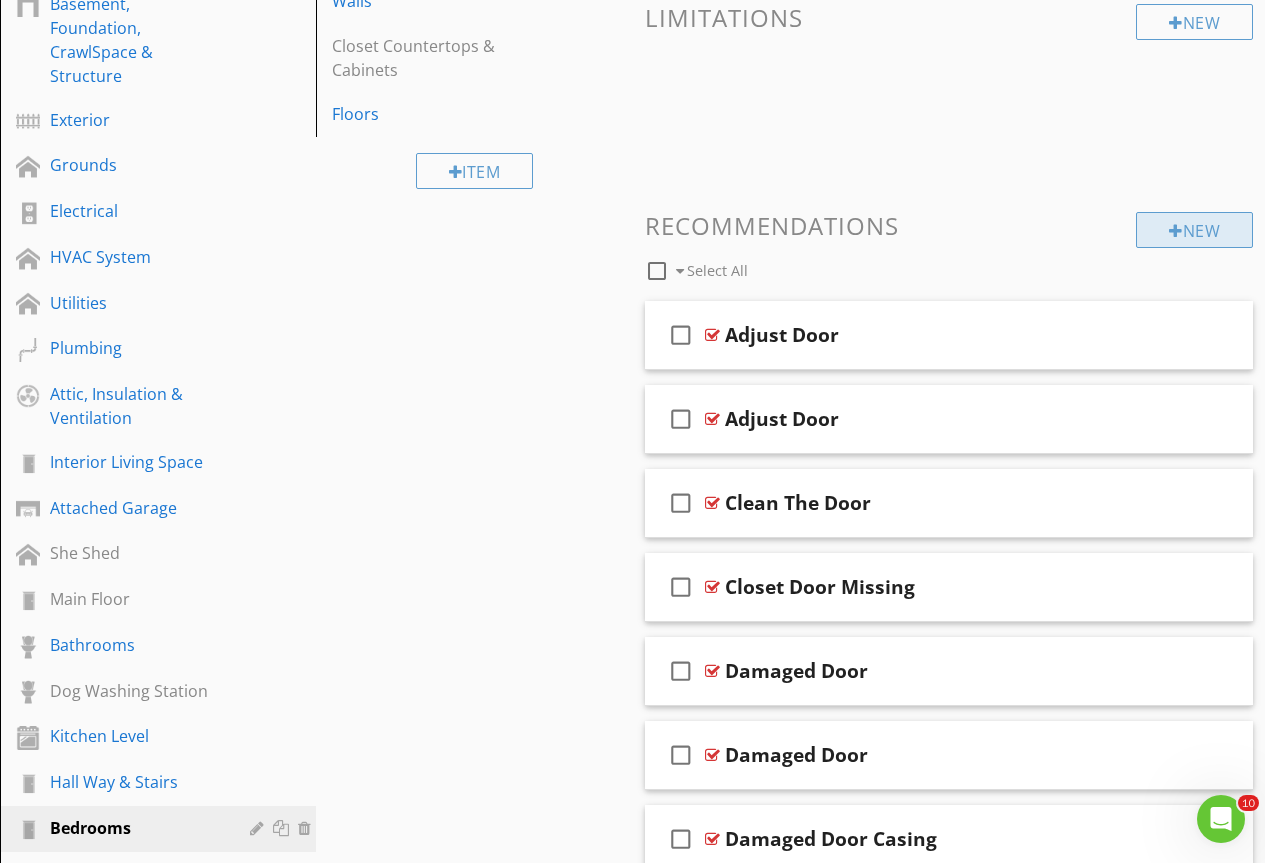 click on "New" at bounding box center [1194, 230] 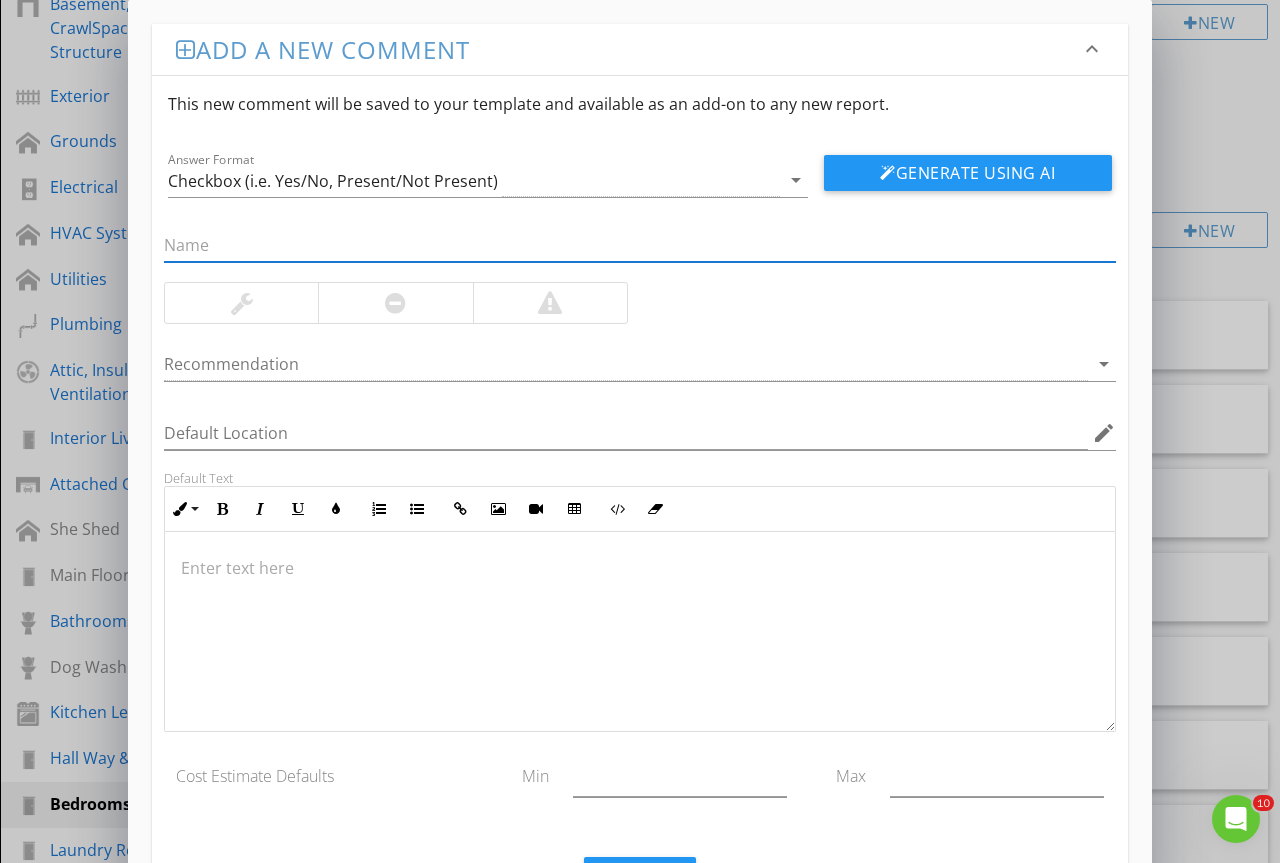 click at bounding box center (640, 245) 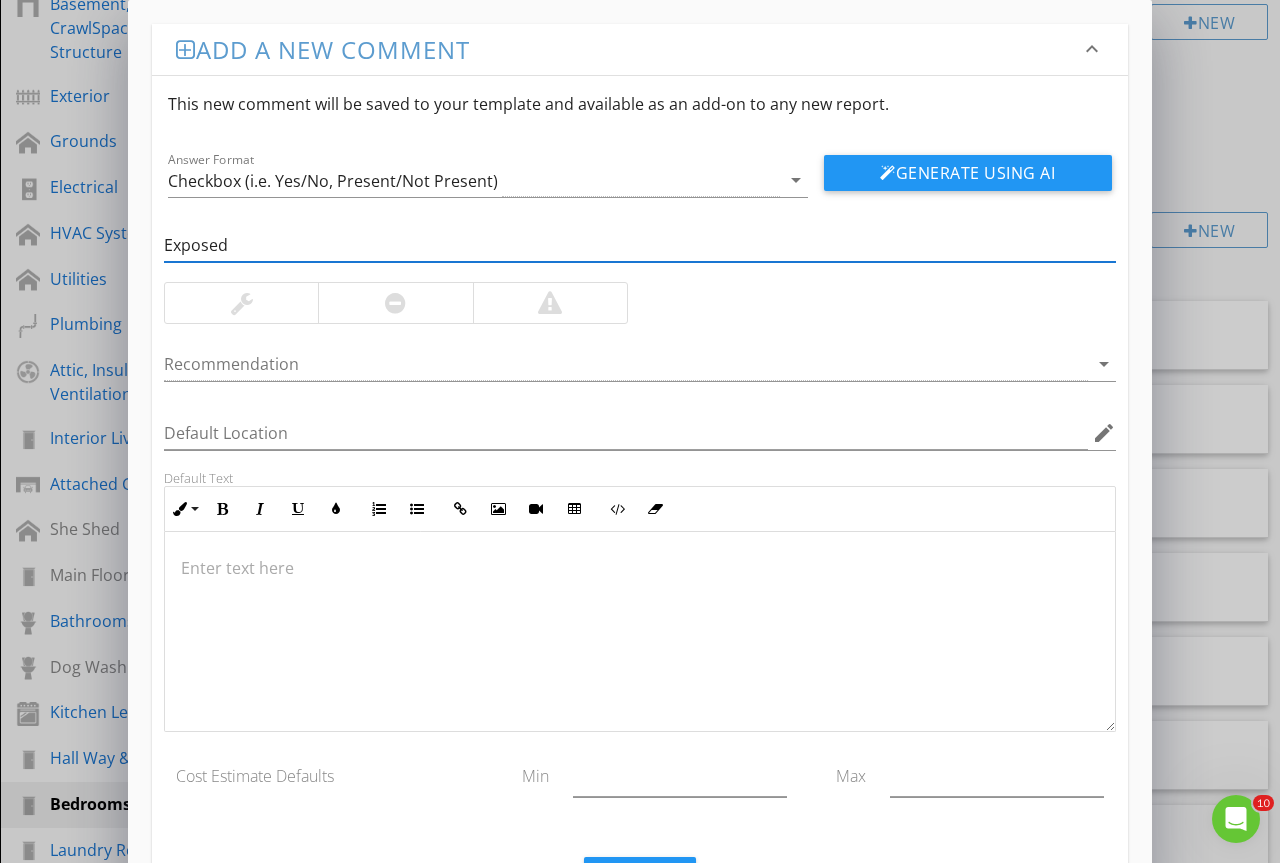 type on "Exposed- Nail" 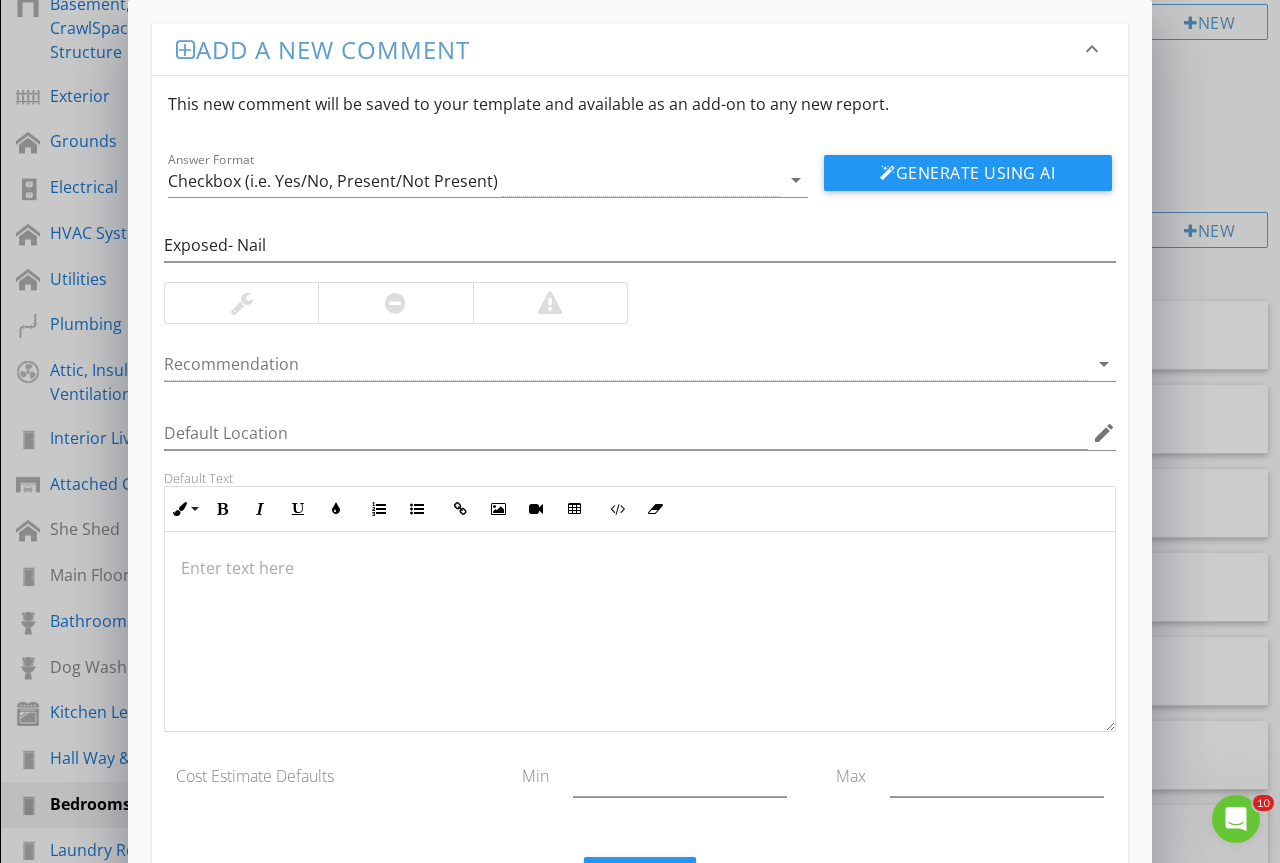 click at bounding box center (242, 303) 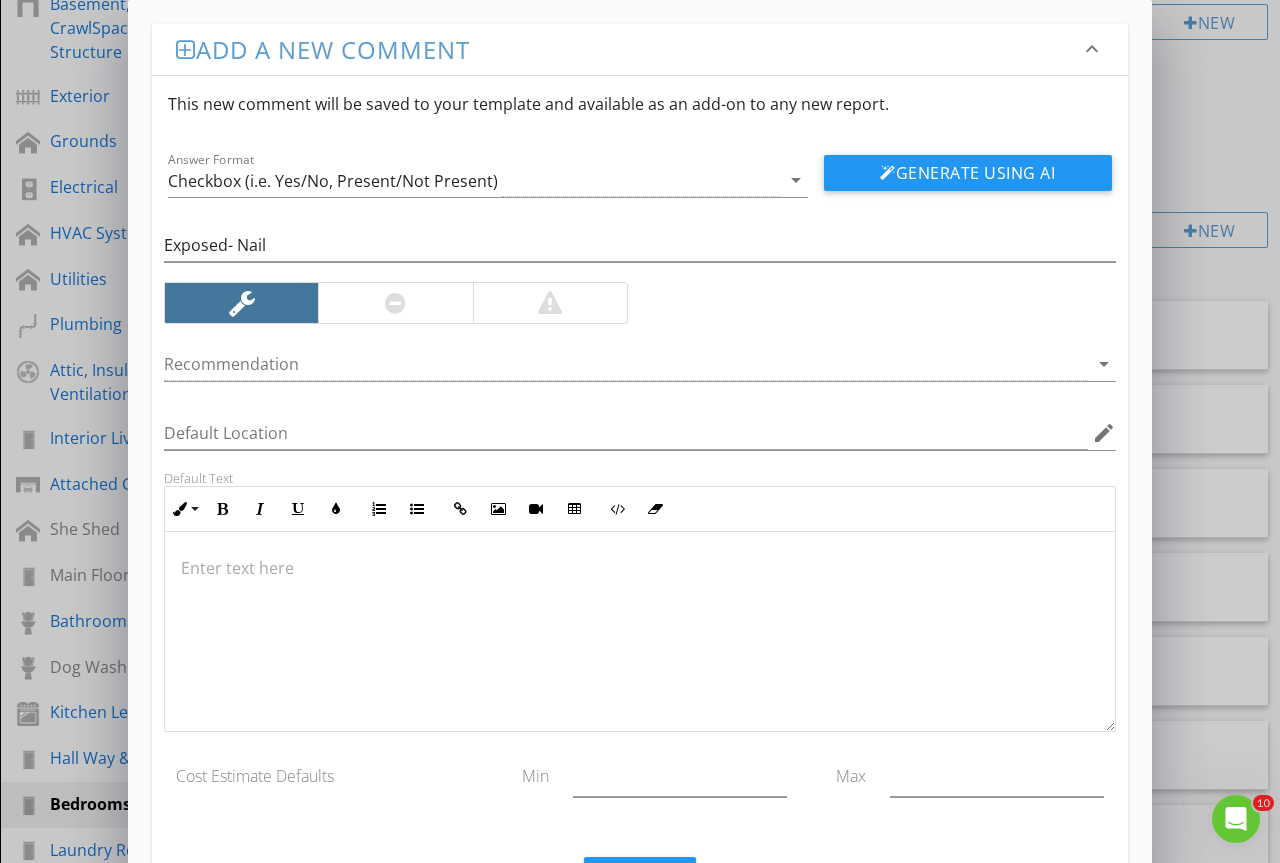 click on "Recommendation arrow_drop_down" at bounding box center [640, 368] 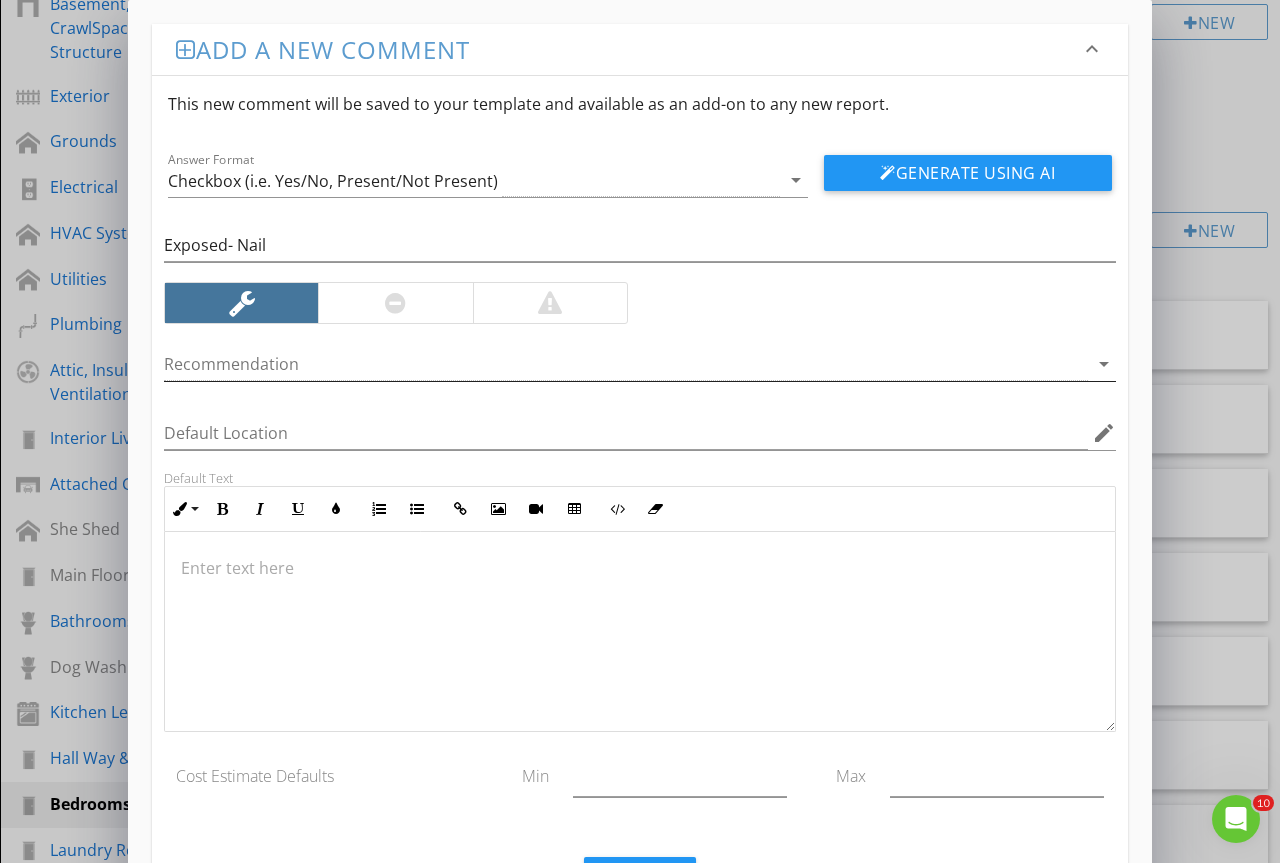 click at bounding box center (626, 364) 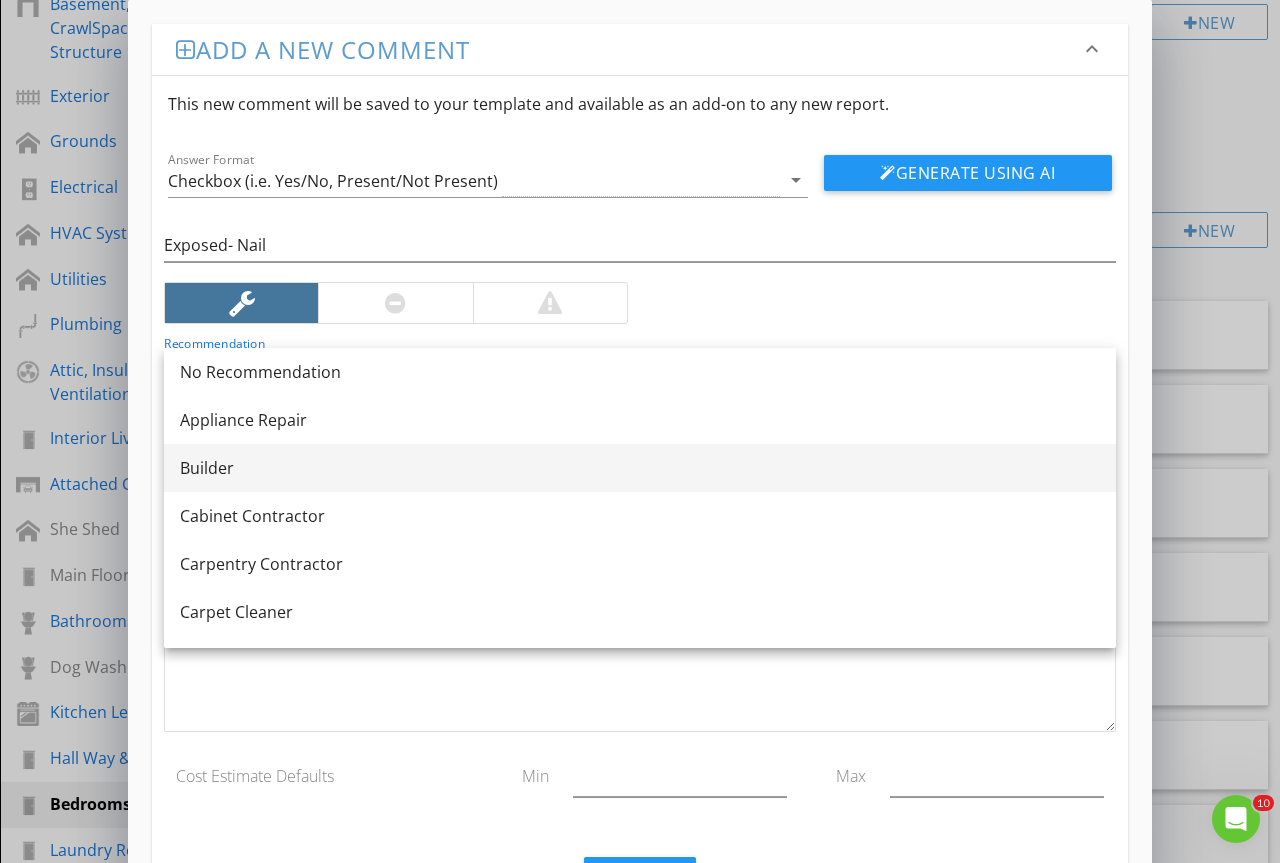 click on "Builder" at bounding box center [640, 468] 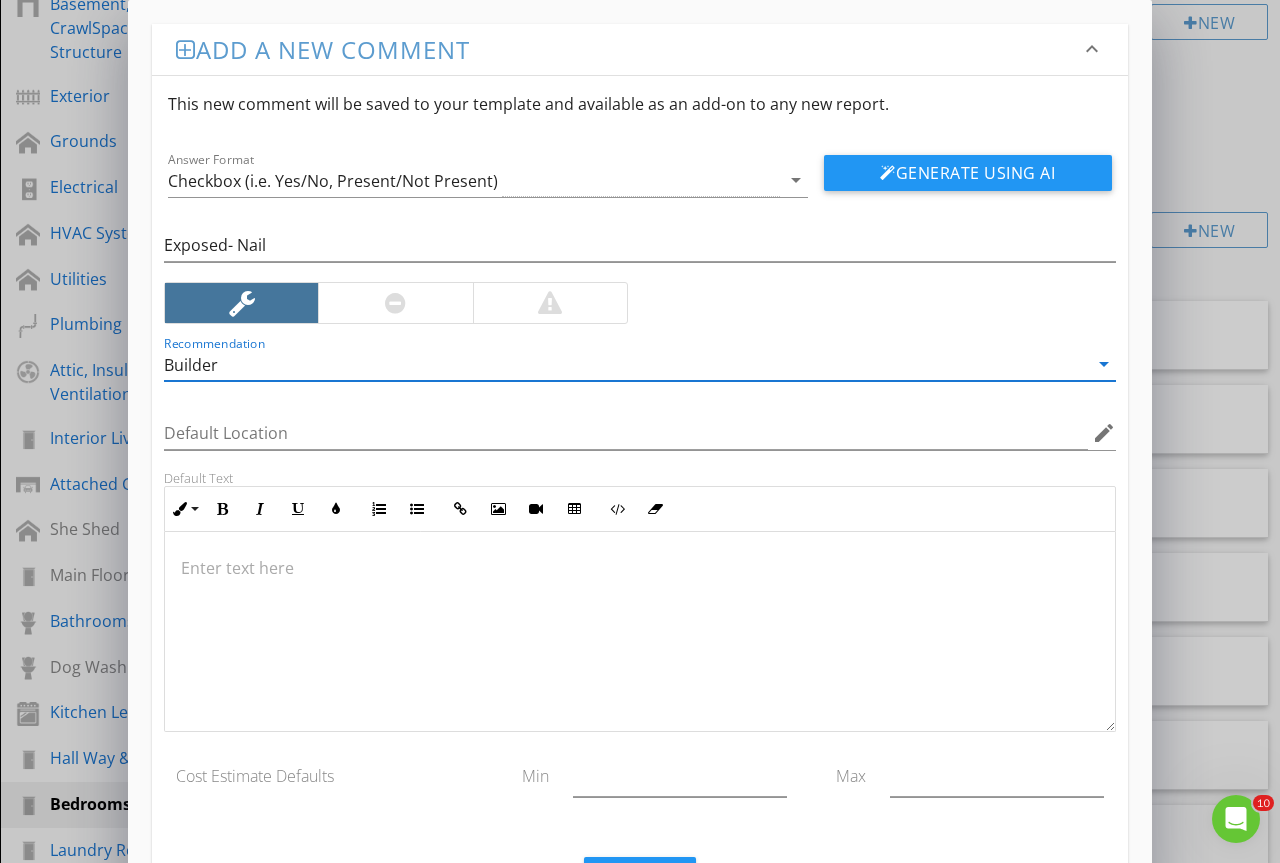 click at bounding box center (640, 632) 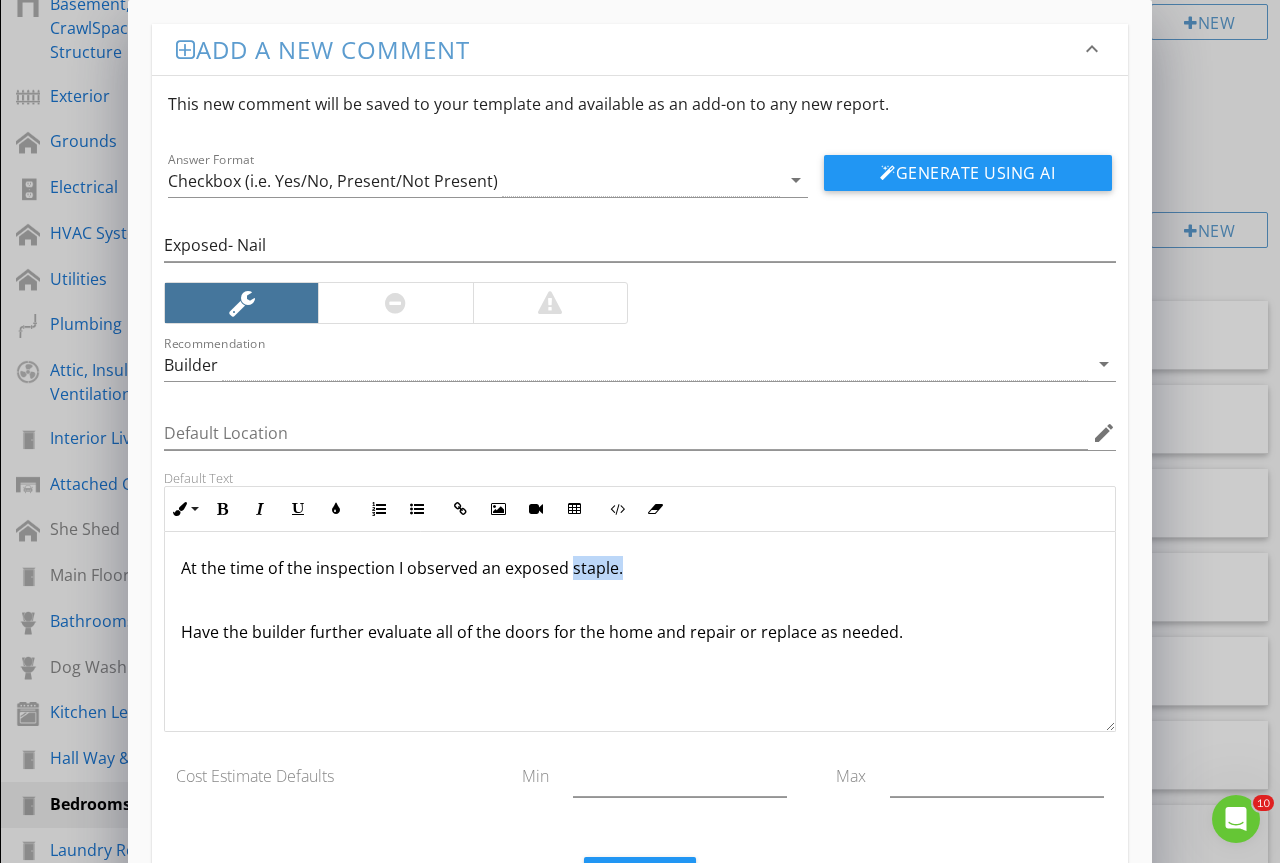 drag, startPoint x: 664, startPoint y: 564, endPoint x: 571, endPoint y: 566, distance: 93.0215 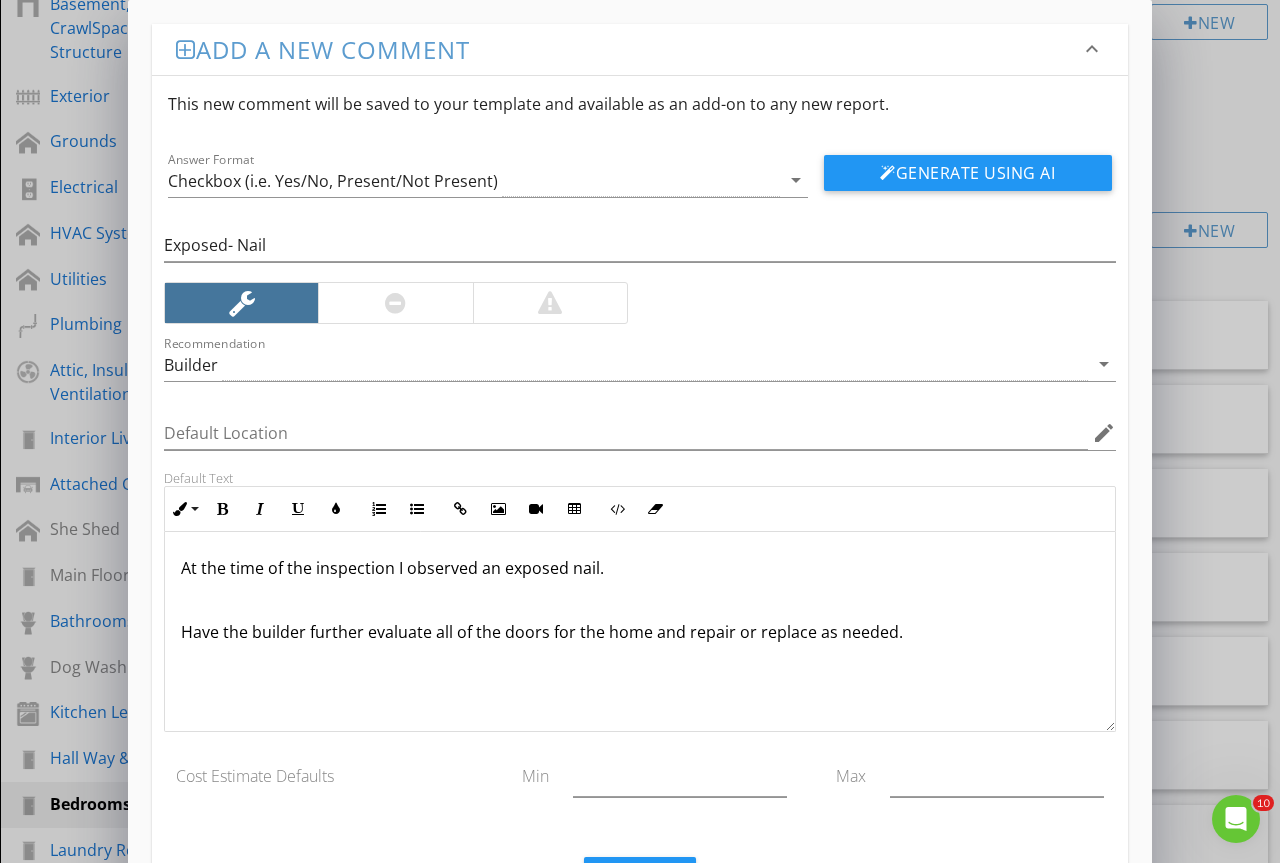 scroll, scrollTop: 1, scrollLeft: 0, axis: vertical 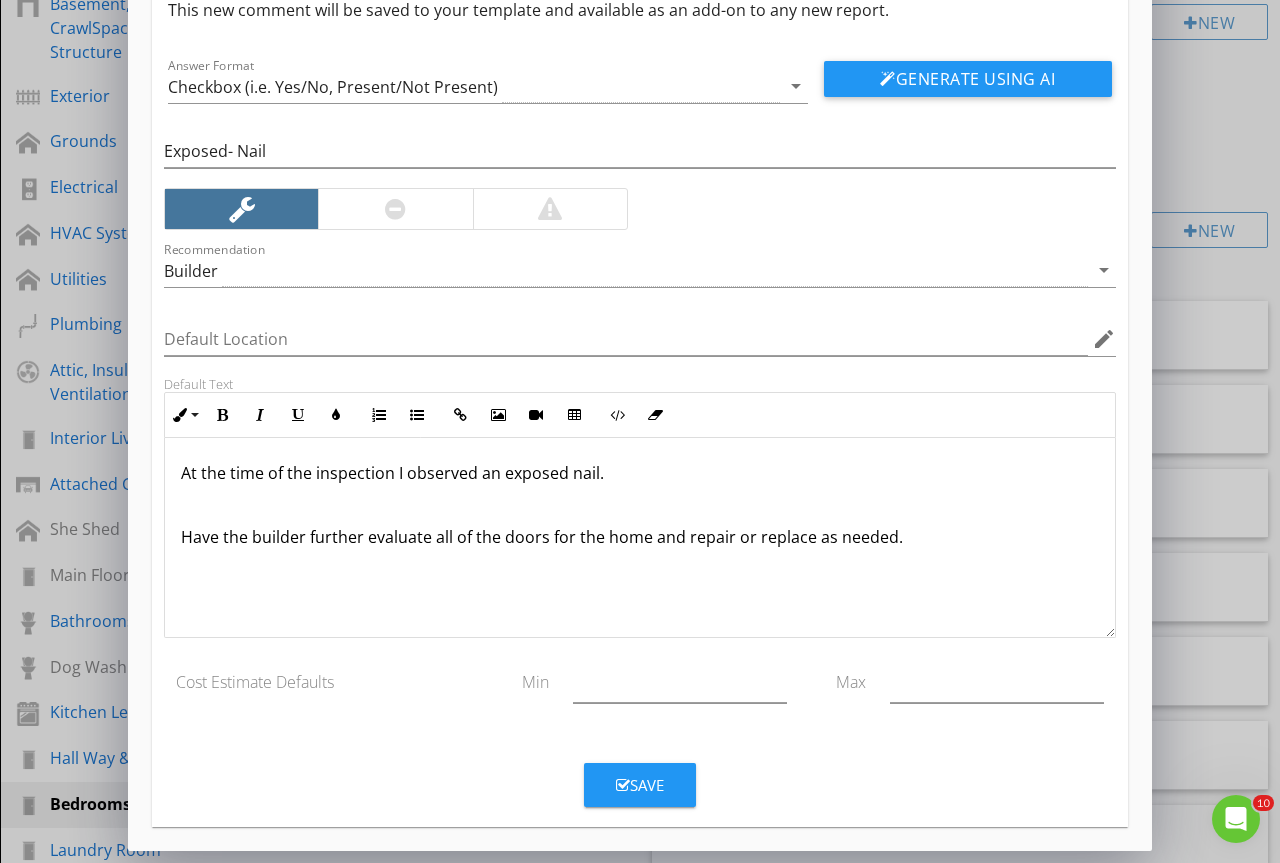 click on "Save" at bounding box center [640, 785] 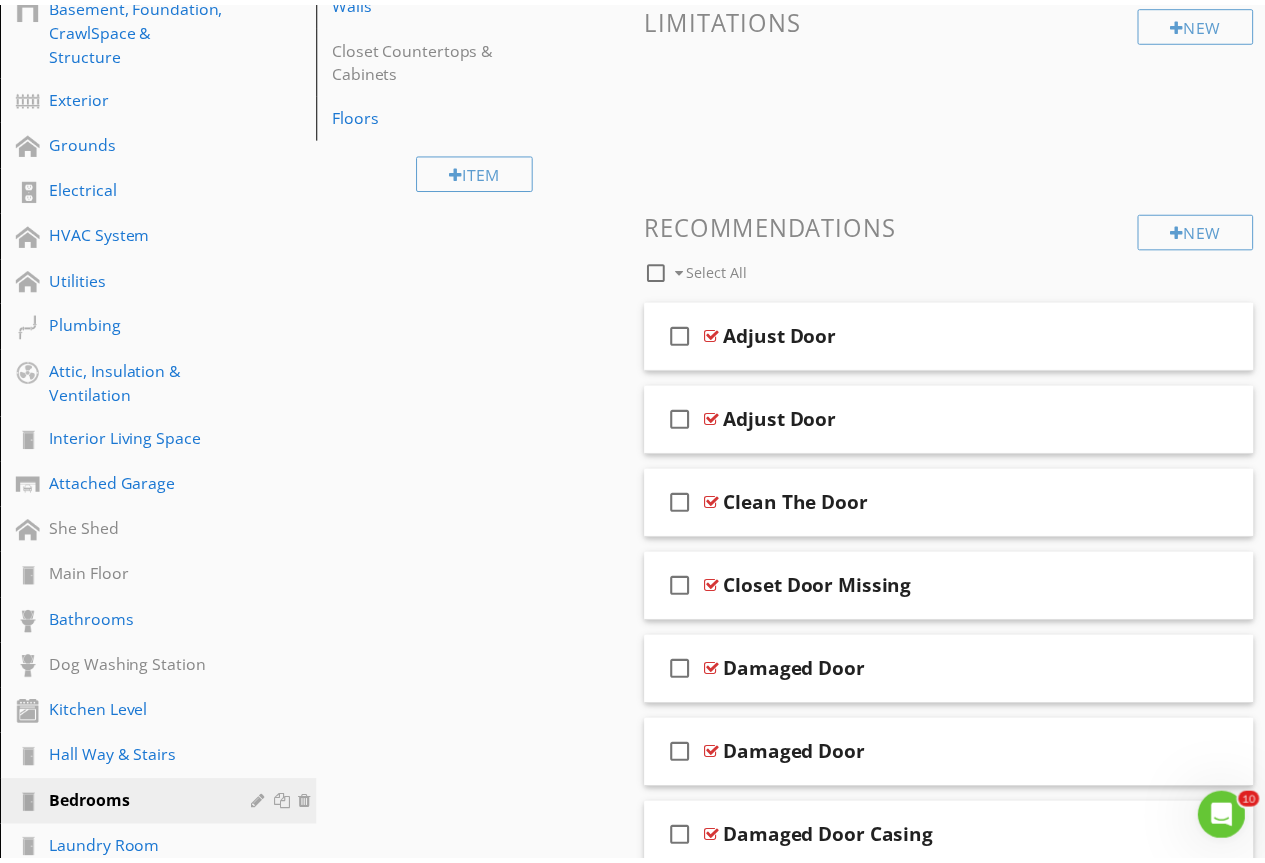 scroll, scrollTop: 0, scrollLeft: 0, axis: both 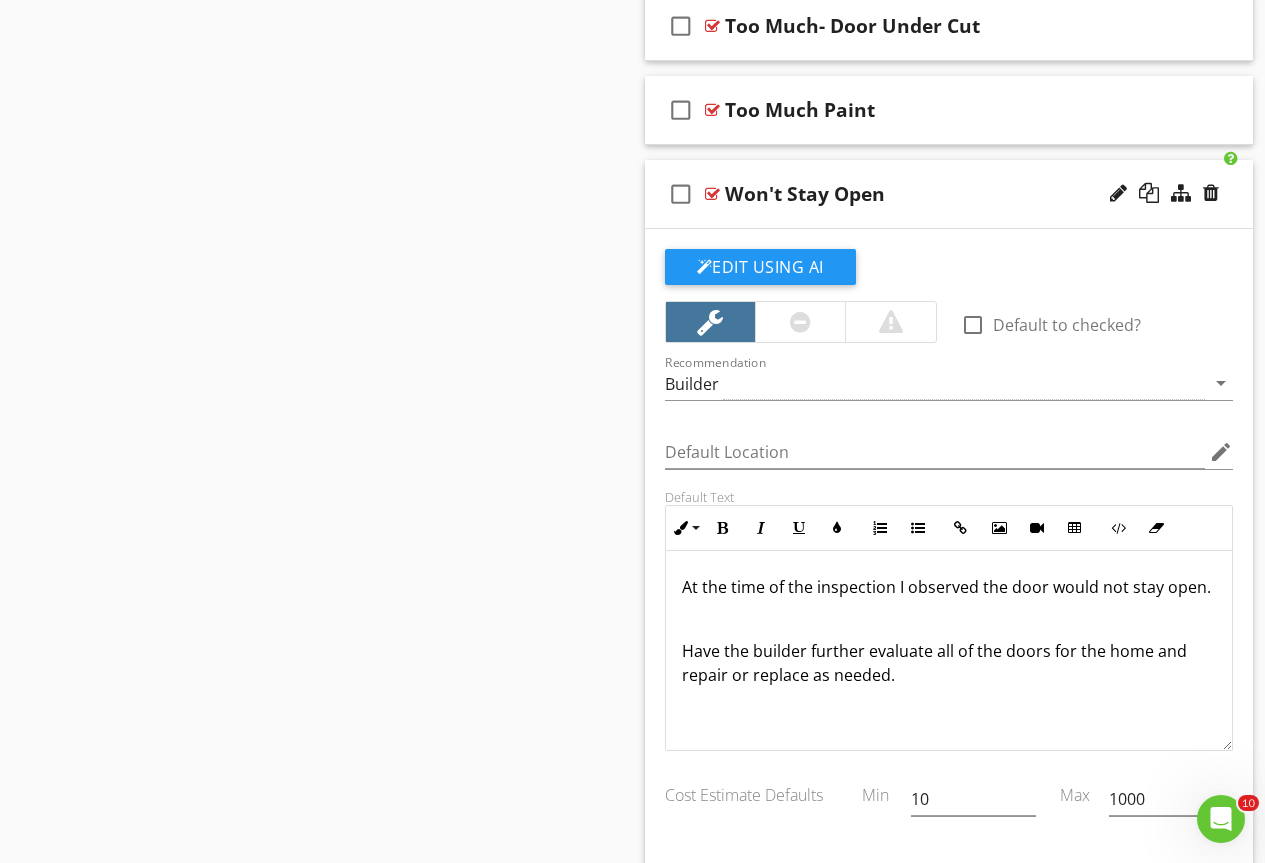click at bounding box center (712, 194) 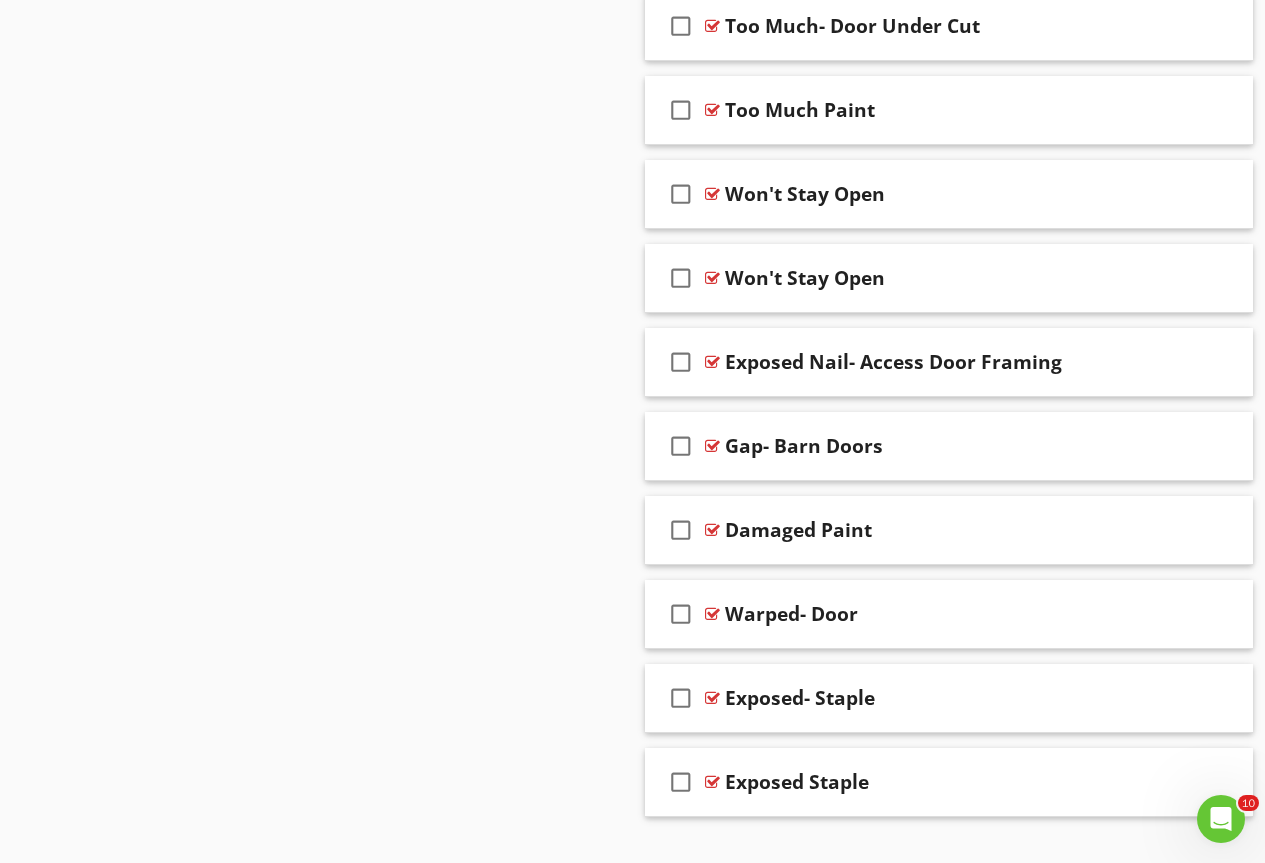 scroll, scrollTop: 9156, scrollLeft: 0, axis: vertical 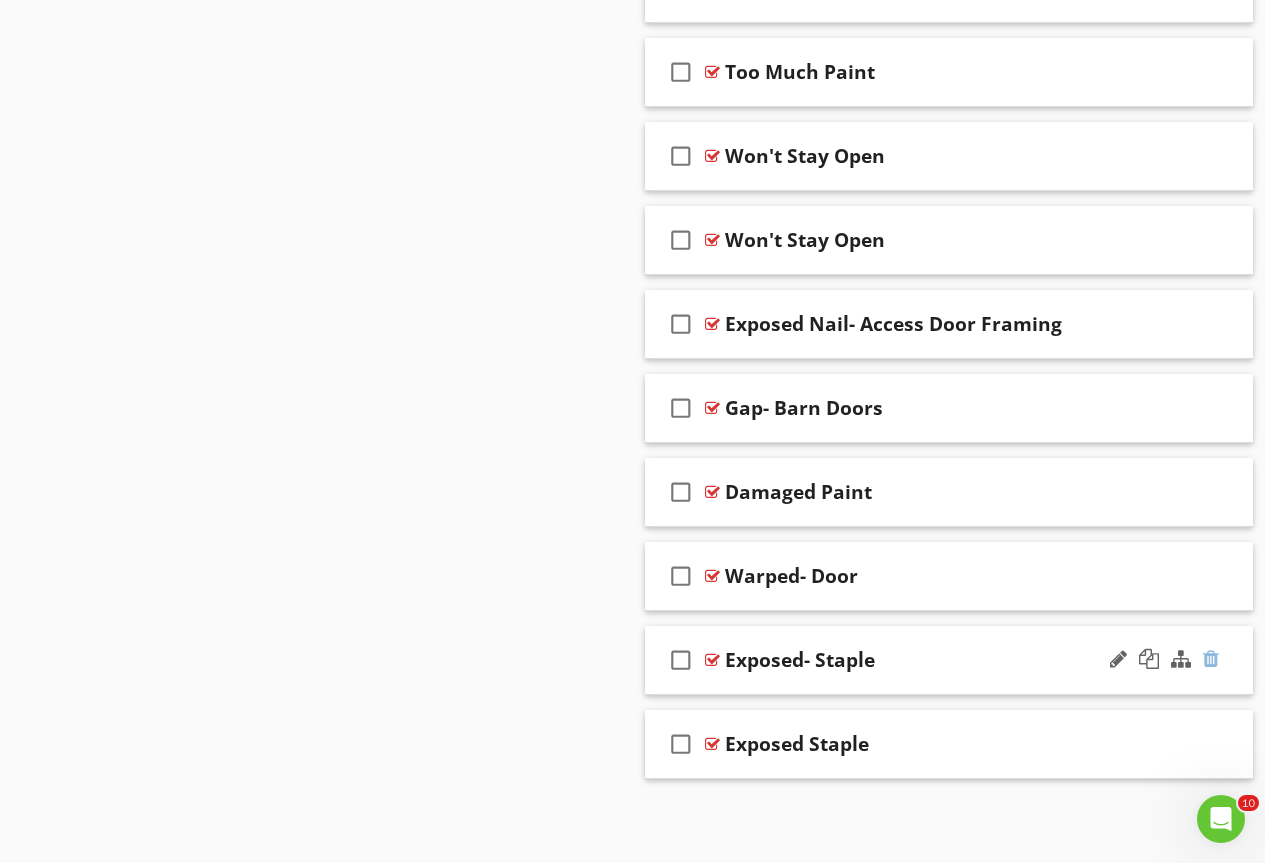 click at bounding box center [1211, 659] 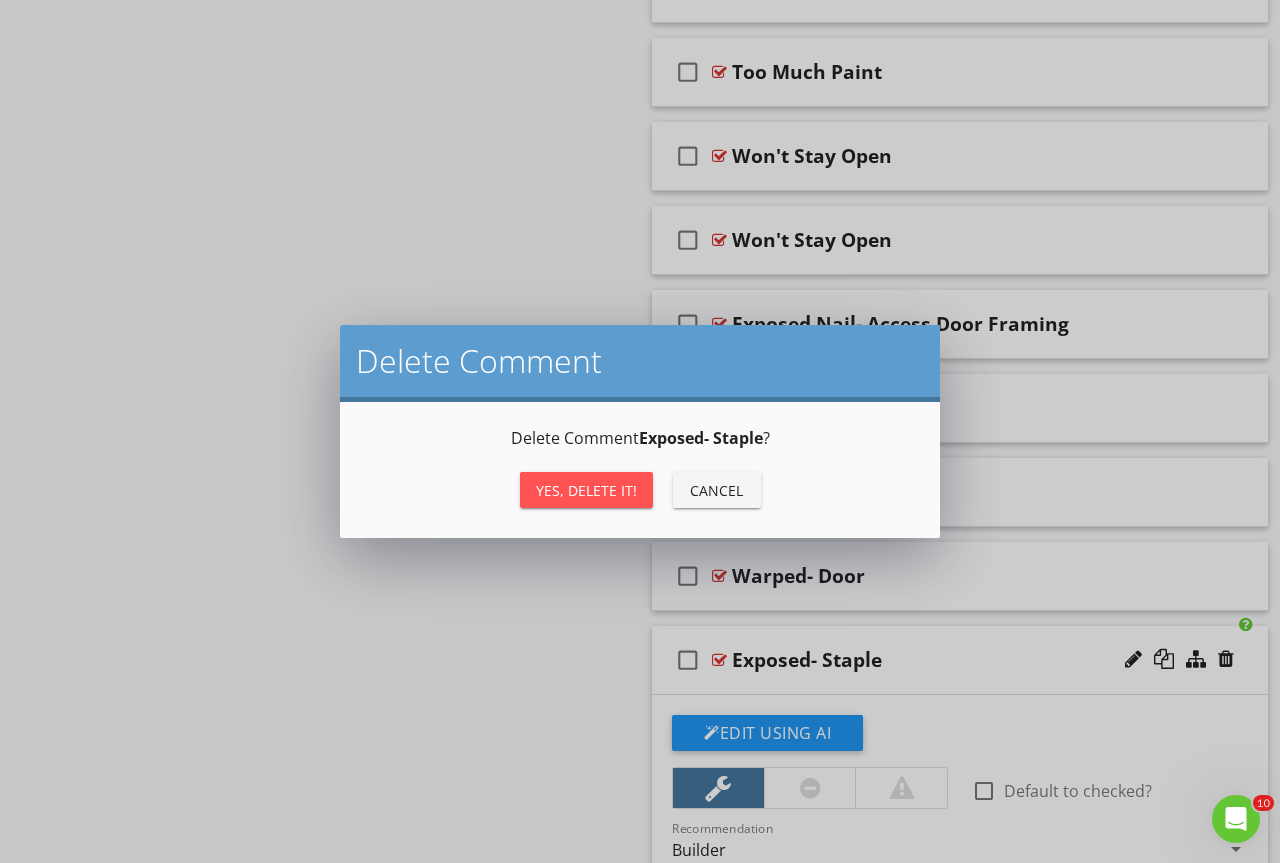 click on "Yes, Delete it!" at bounding box center [586, 490] 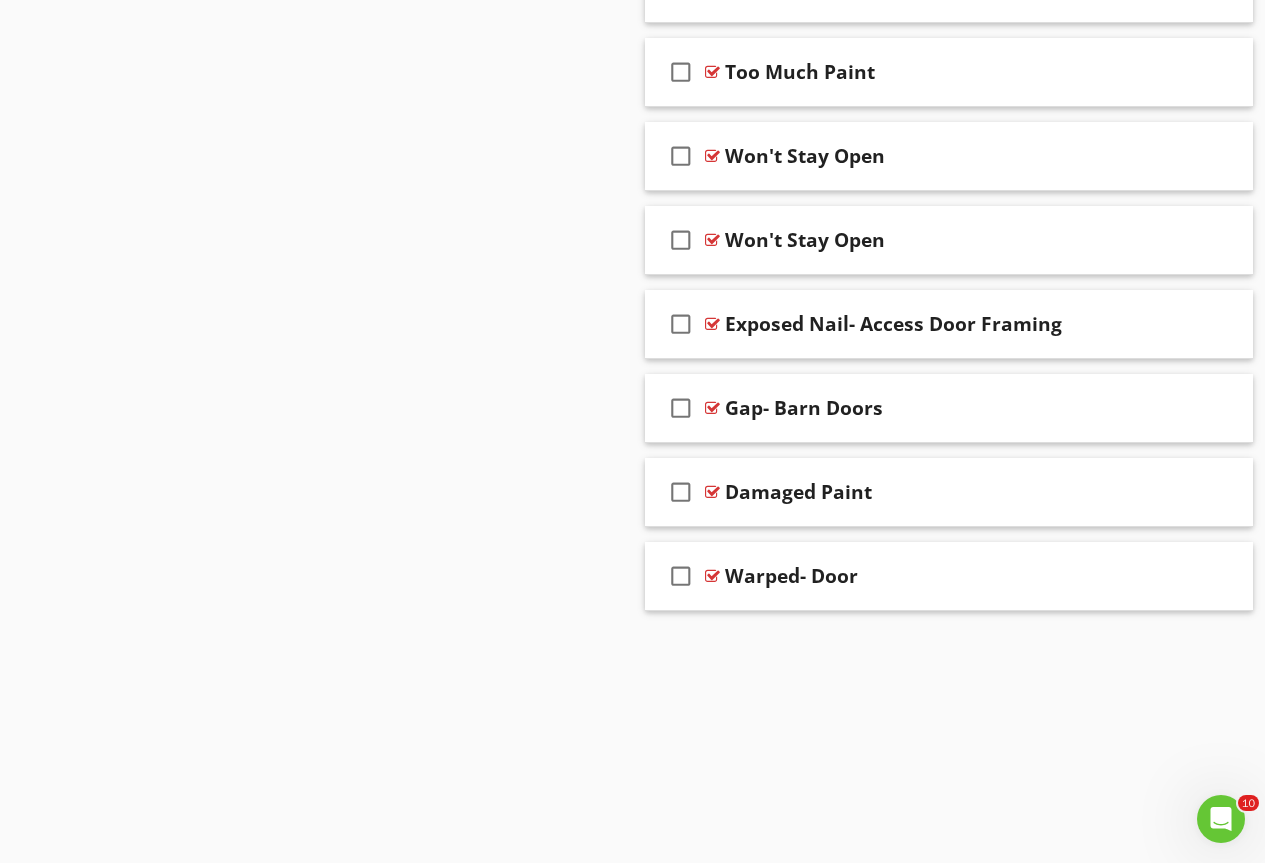 scroll, scrollTop: 9072, scrollLeft: 0, axis: vertical 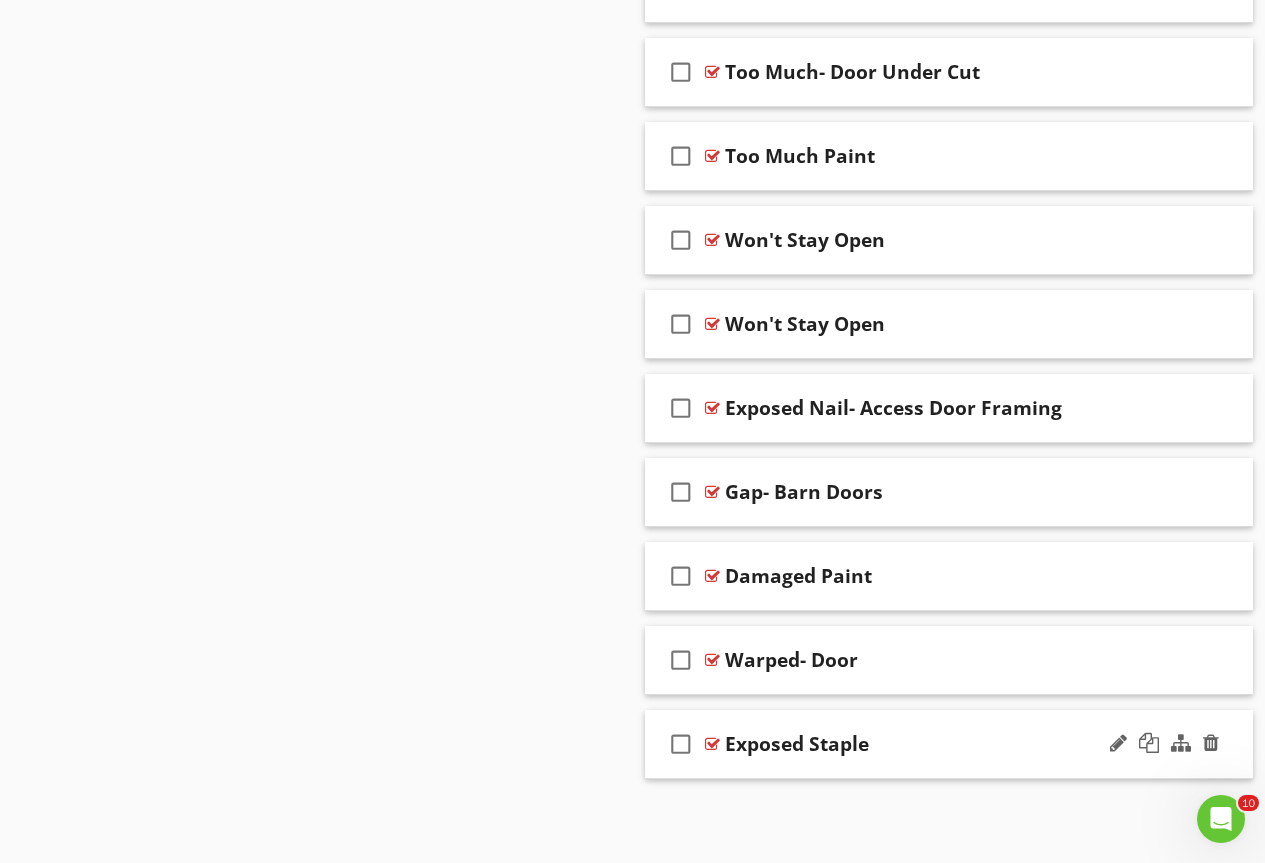 type 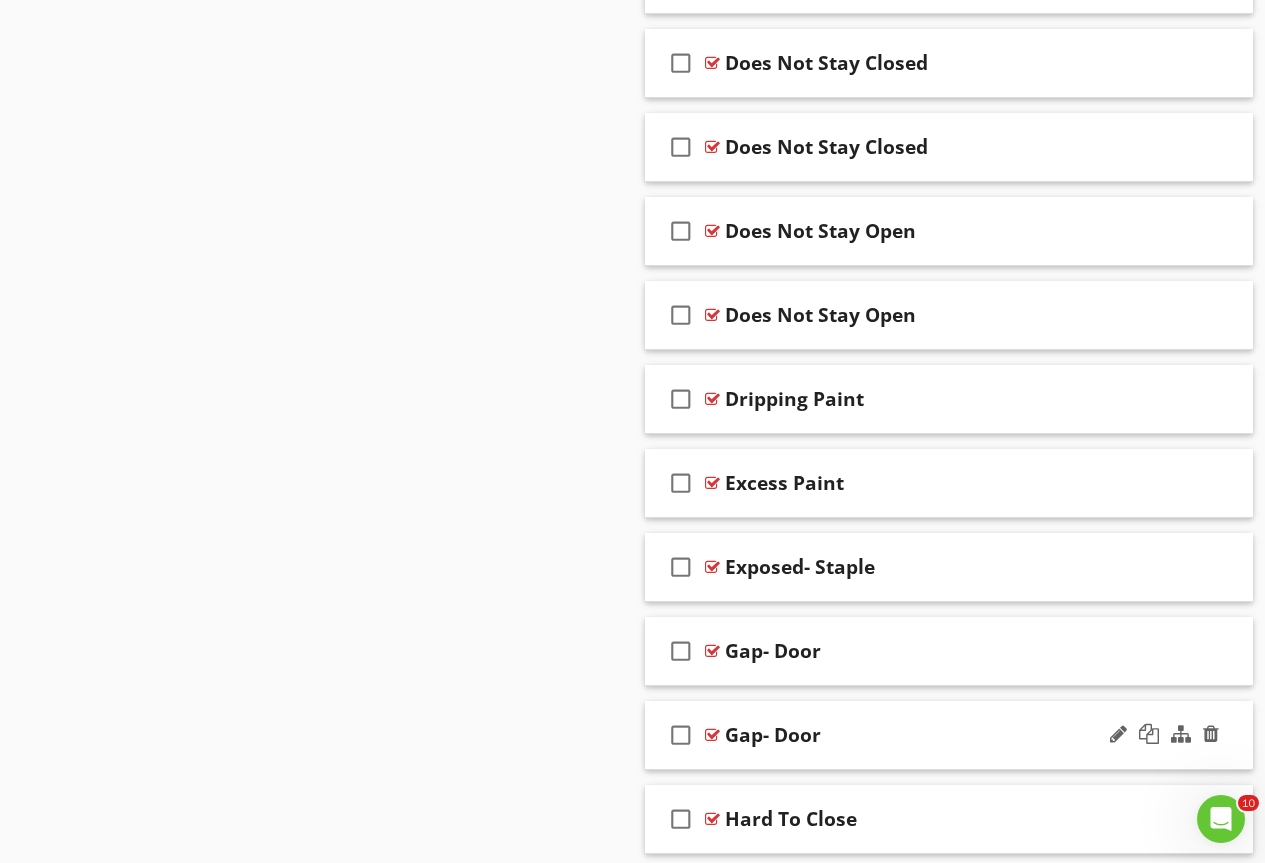 scroll, scrollTop: 2713, scrollLeft: 0, axis: vertical 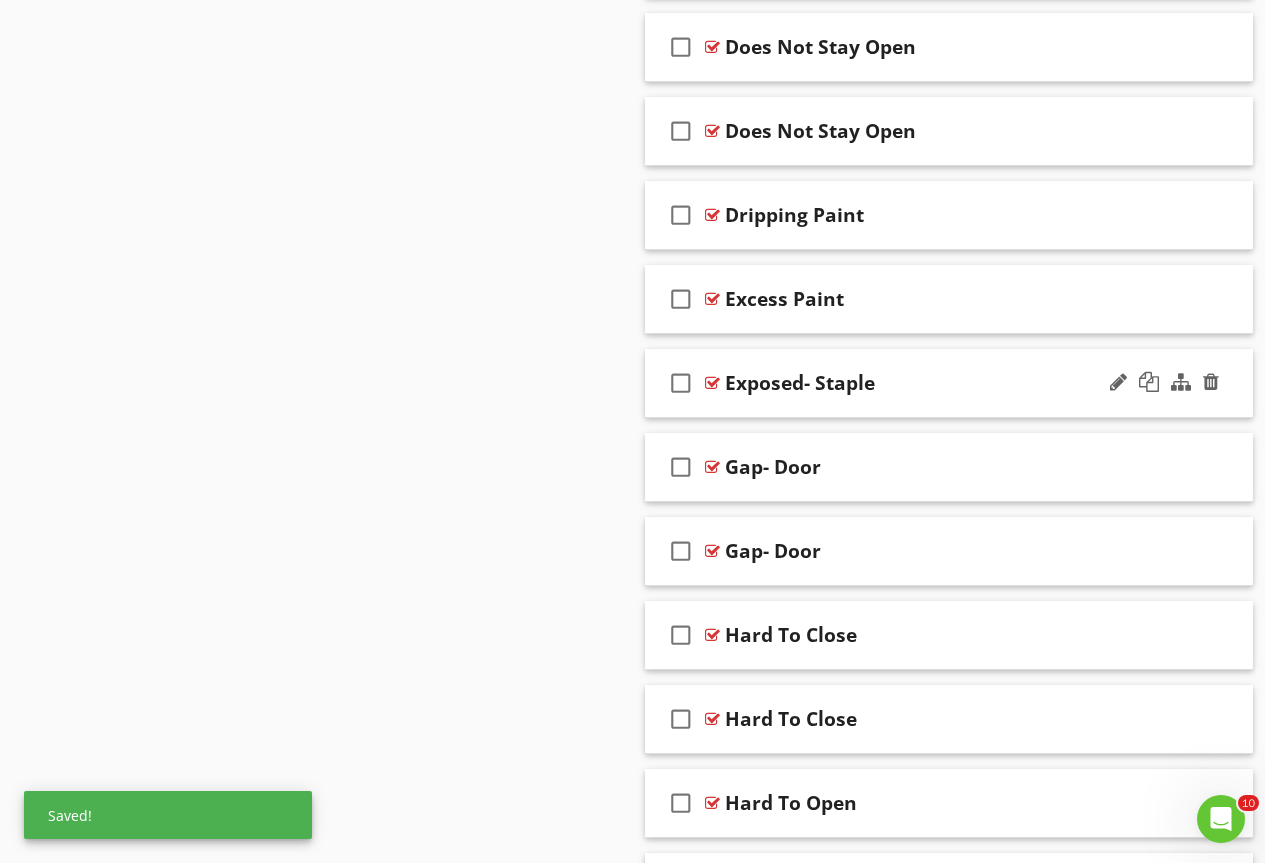 click at bounding box center (712, 383) 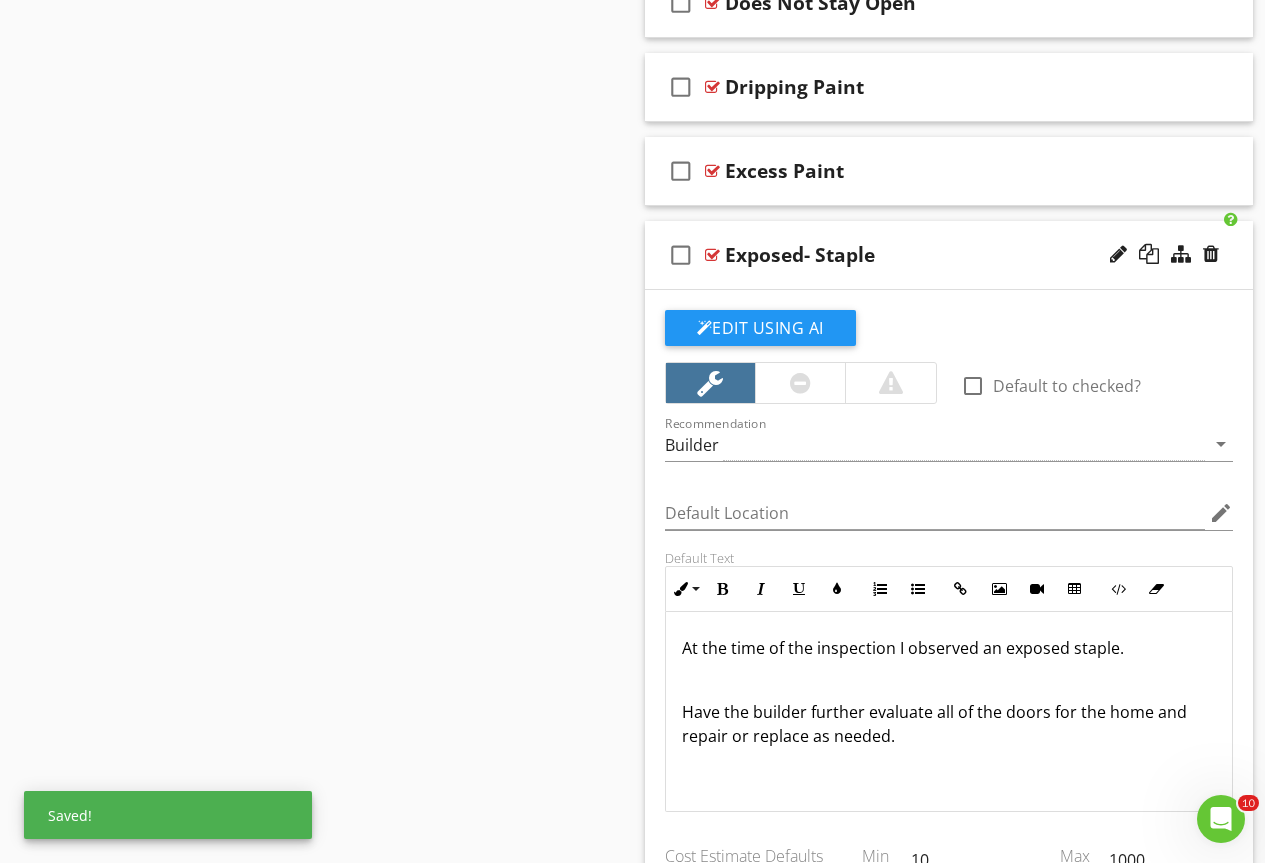 scroll, scrollTop: 3013, scrollLeft: 0, axis: vertical 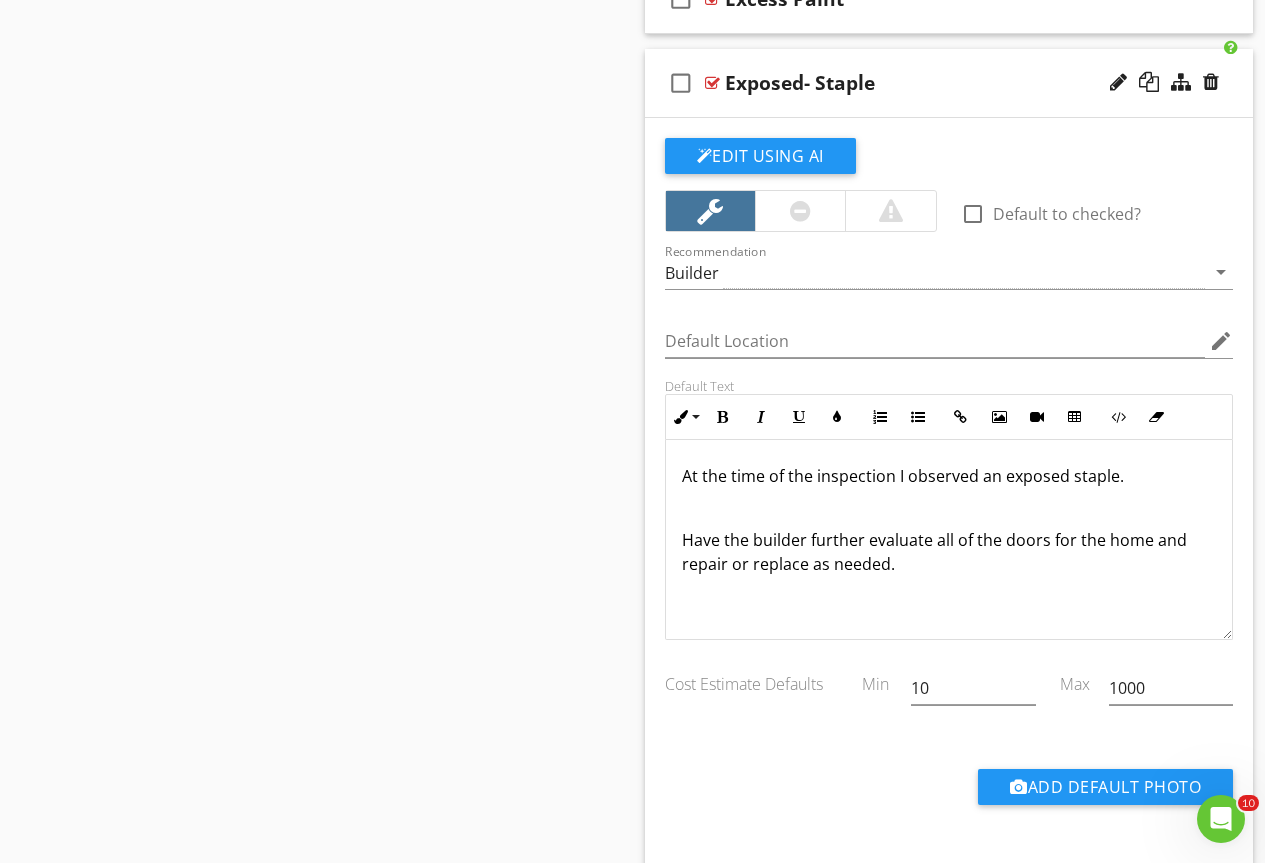 click at bounding box center (712, 83) 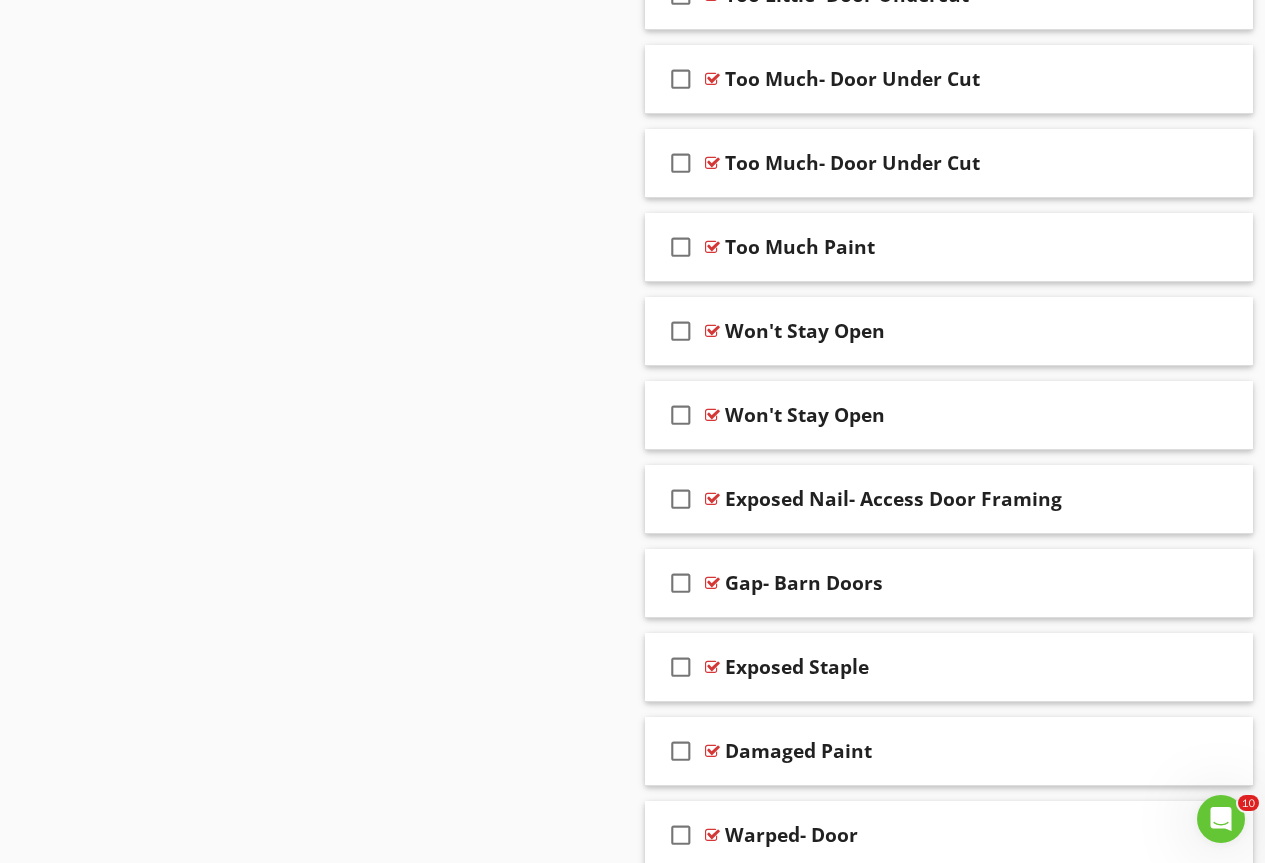 scroll, scrollTop: 9173, scrollLeft: 0, axis: vertical 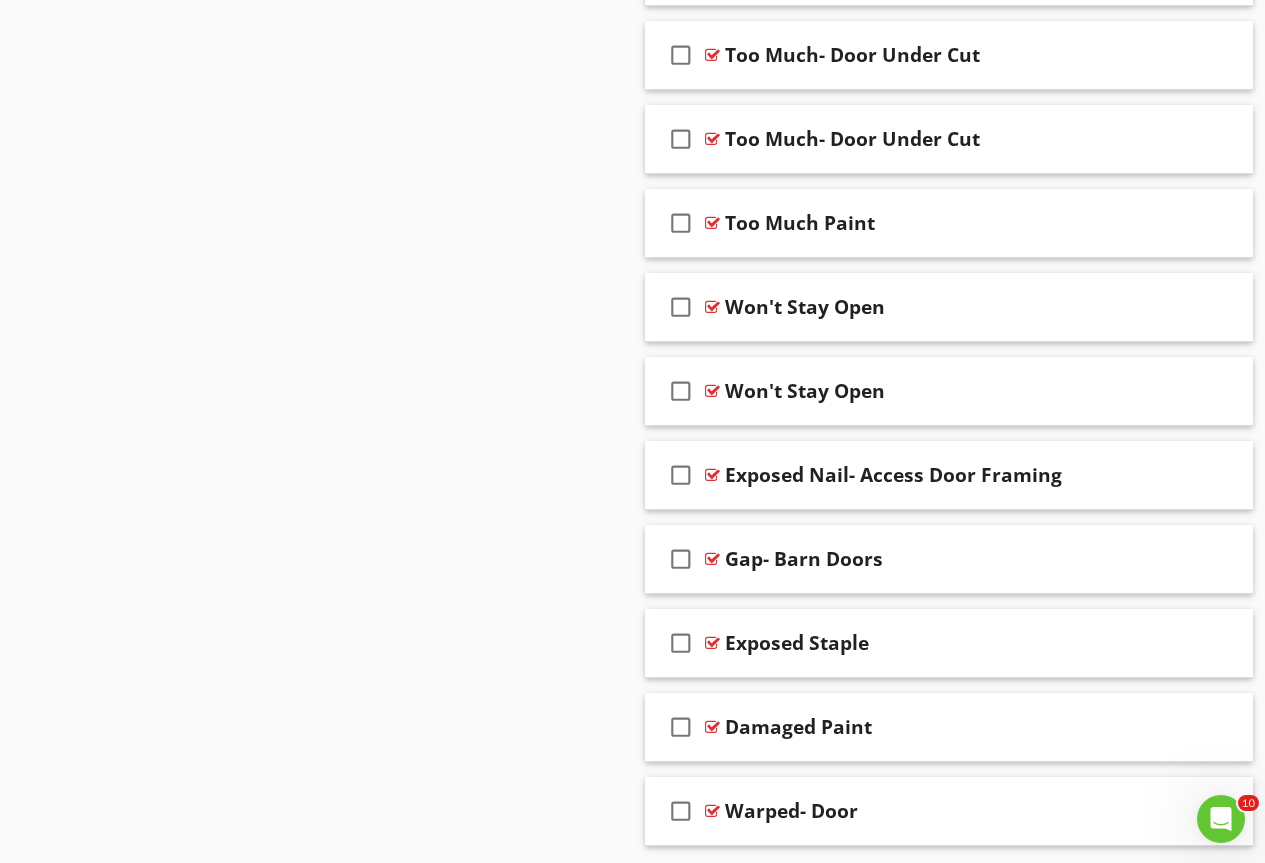 click on "10" at bounding box center [1248, 803] 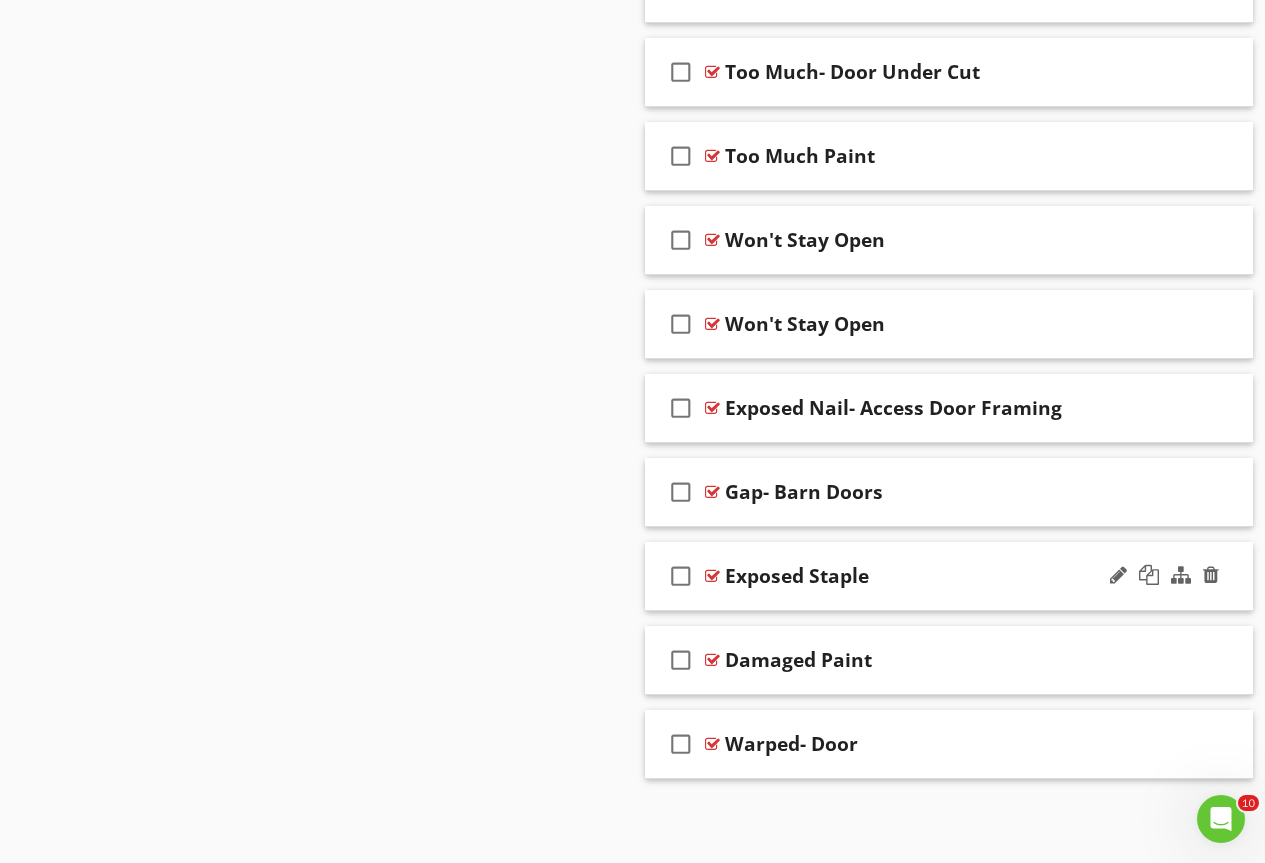 click at bounding box center [712, 576] 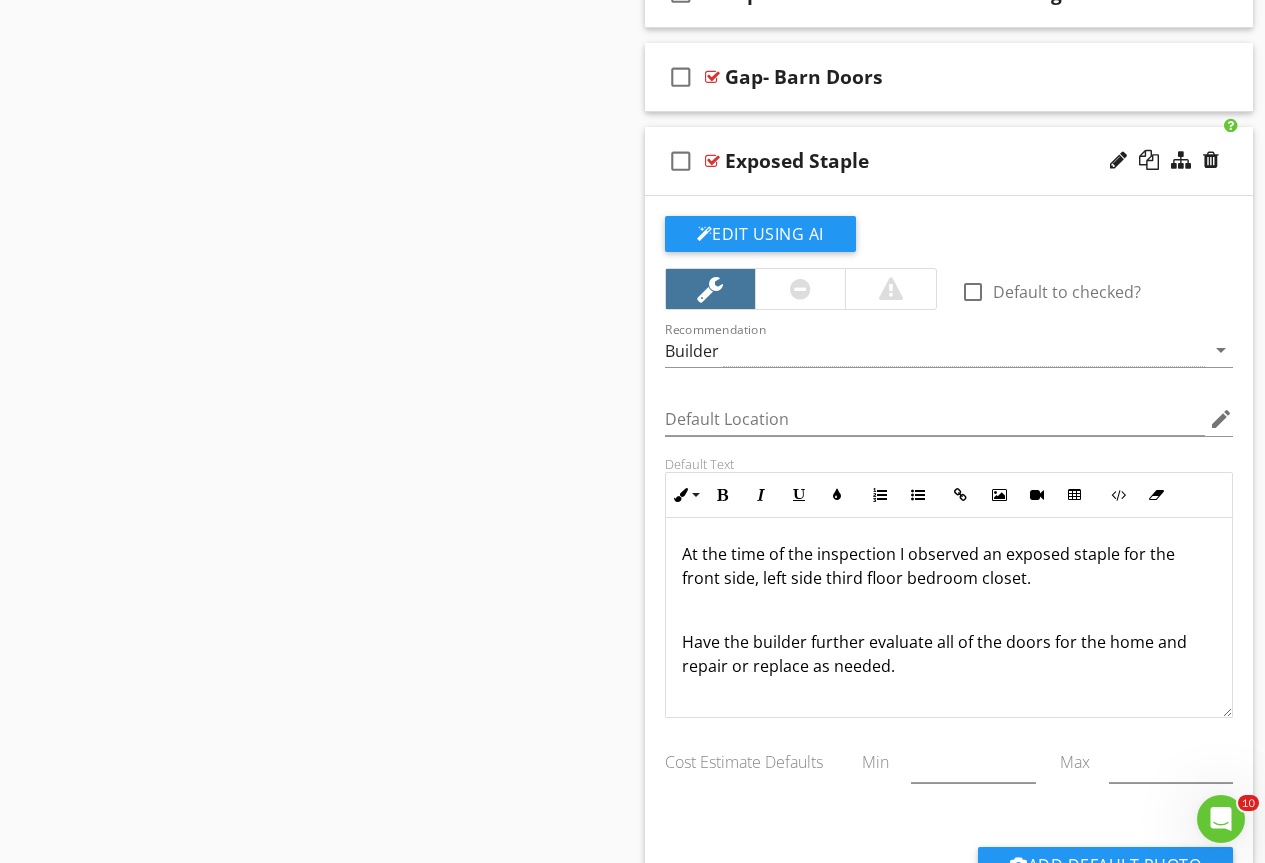 scroll, scrollTop: 9640, scrollLeft: 0, axis: vertical 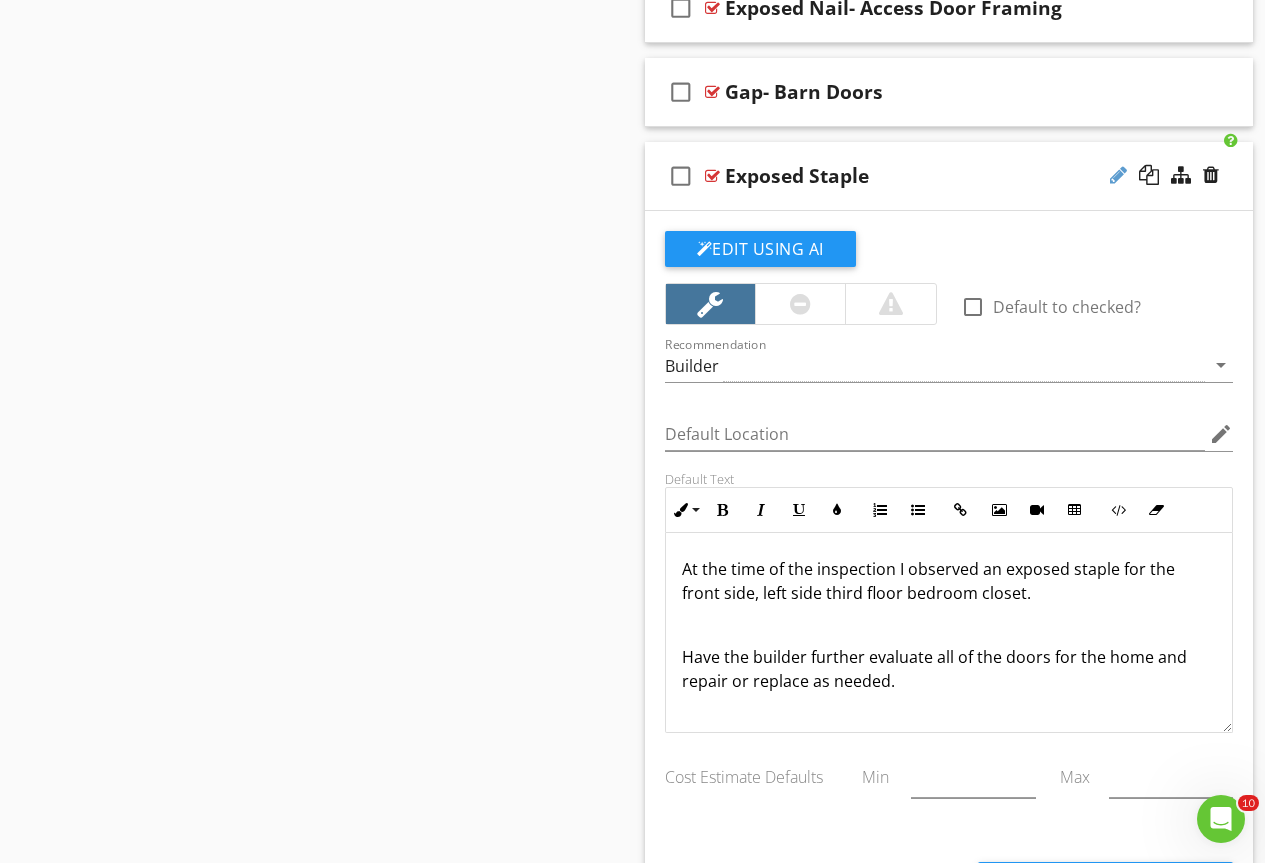 click at bounding box center [1118, 175] 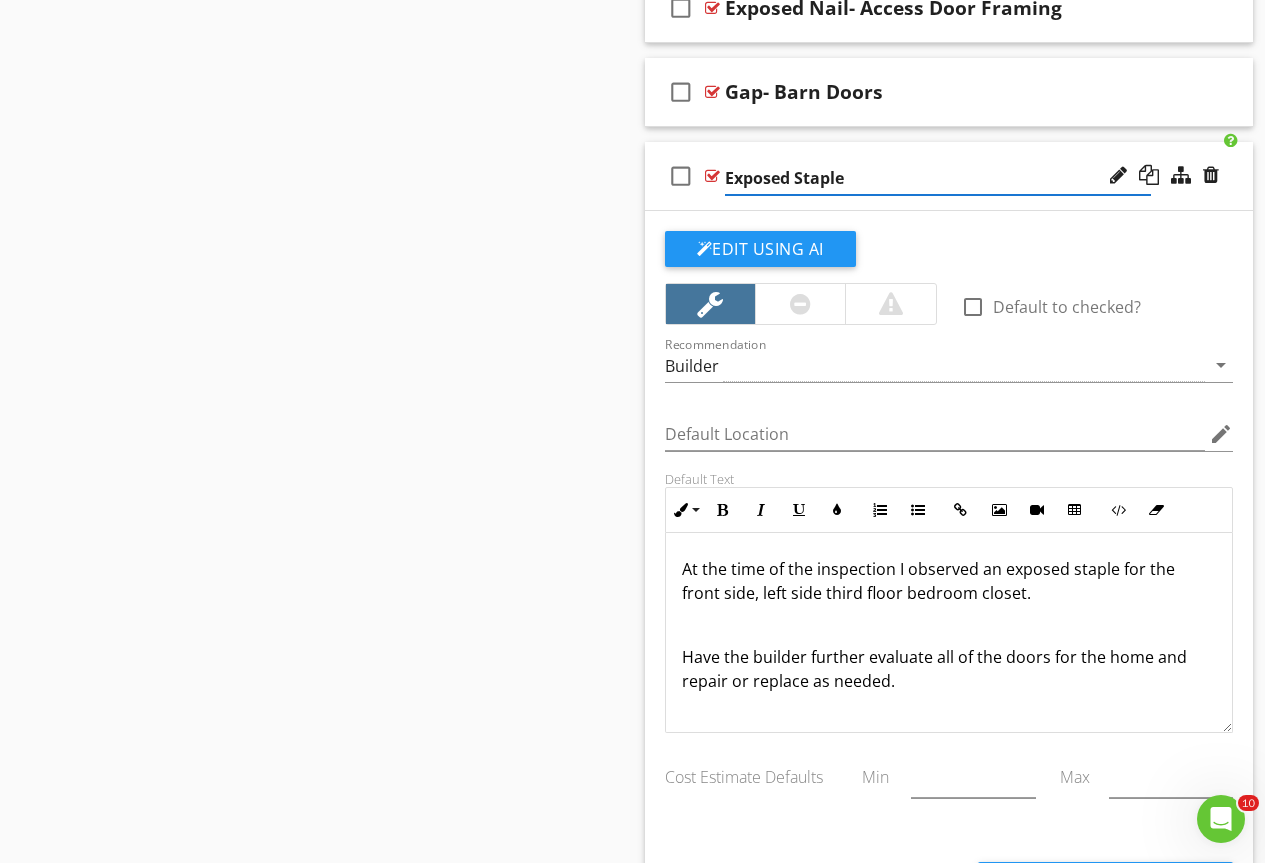 click on "Exposed Staple" at bounding box center [938, 178] 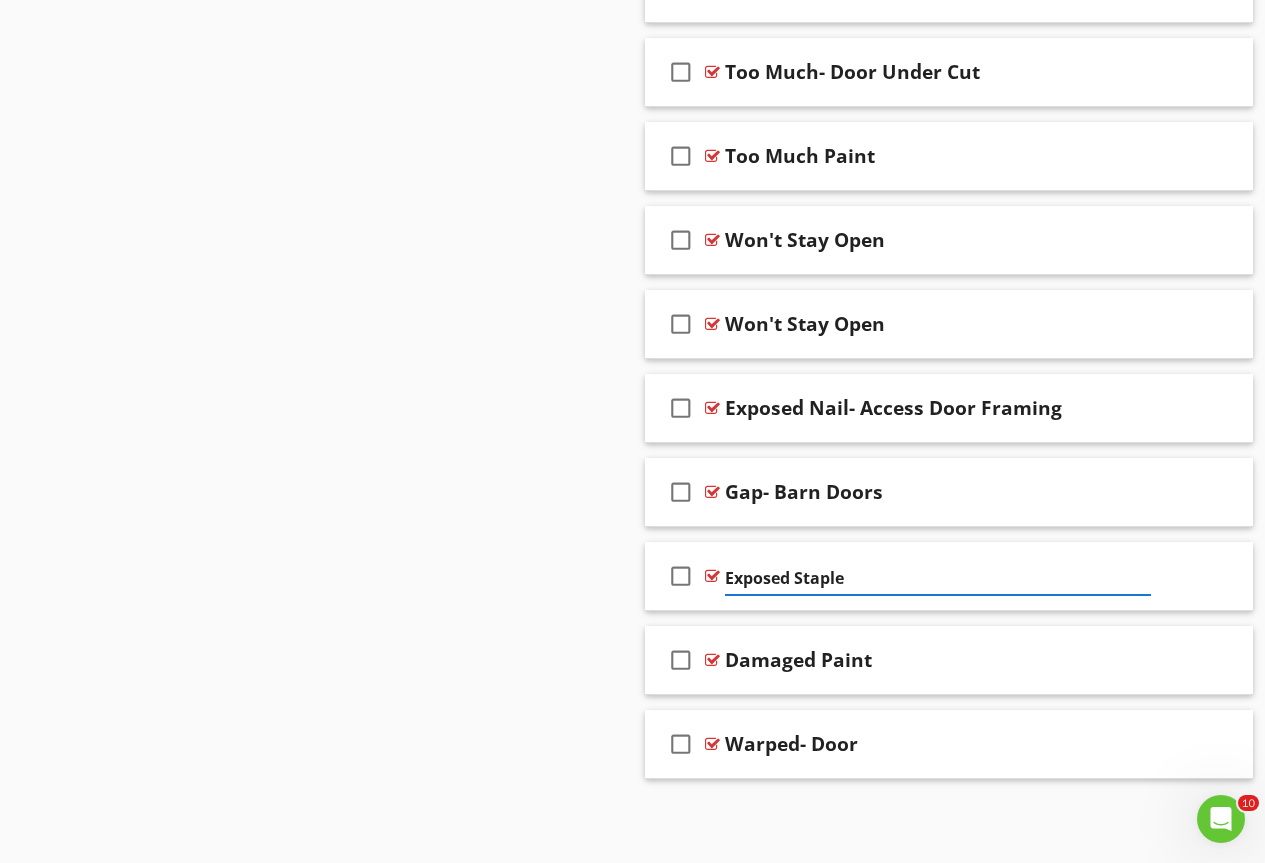 scroll, scrollTop: 9240, scrollLeft: 0, axis: vertical 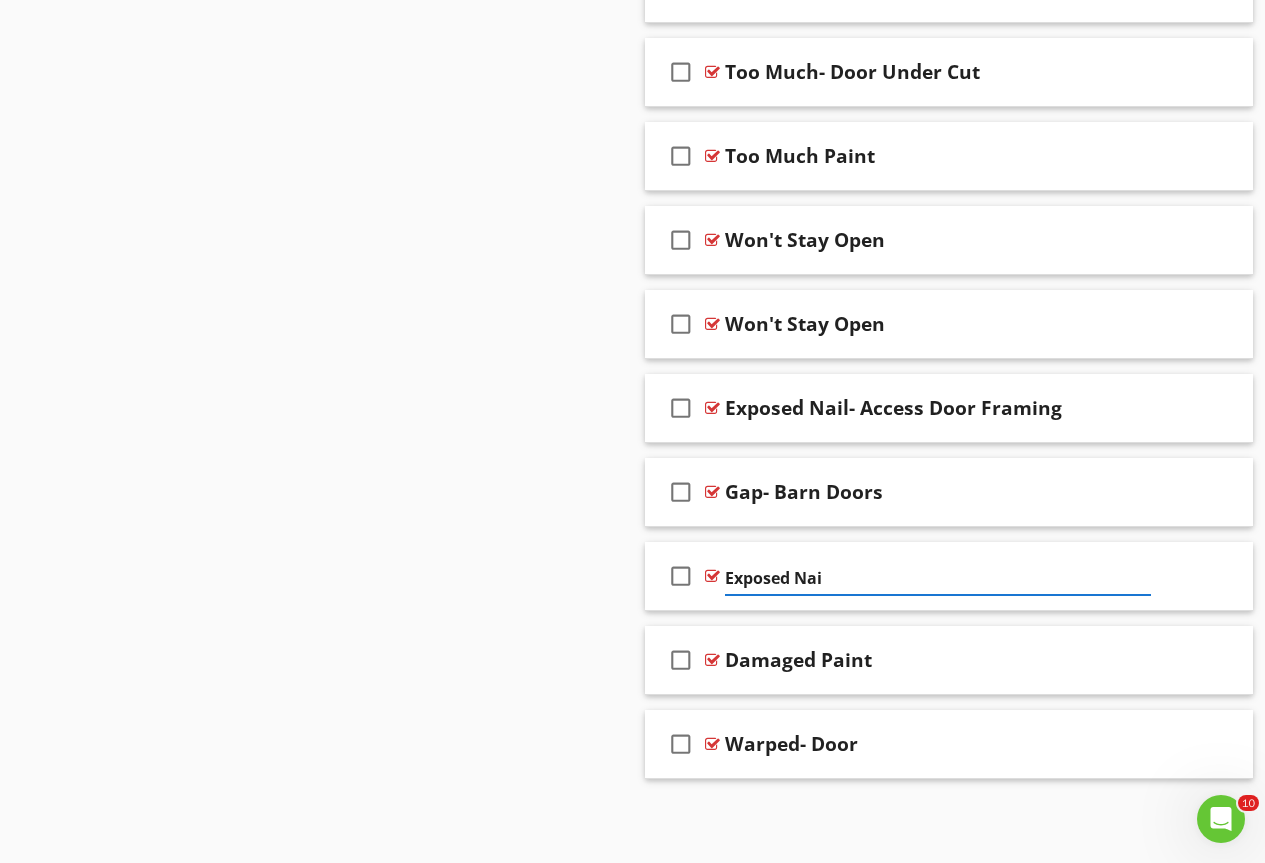 type on "Exposed Nail" 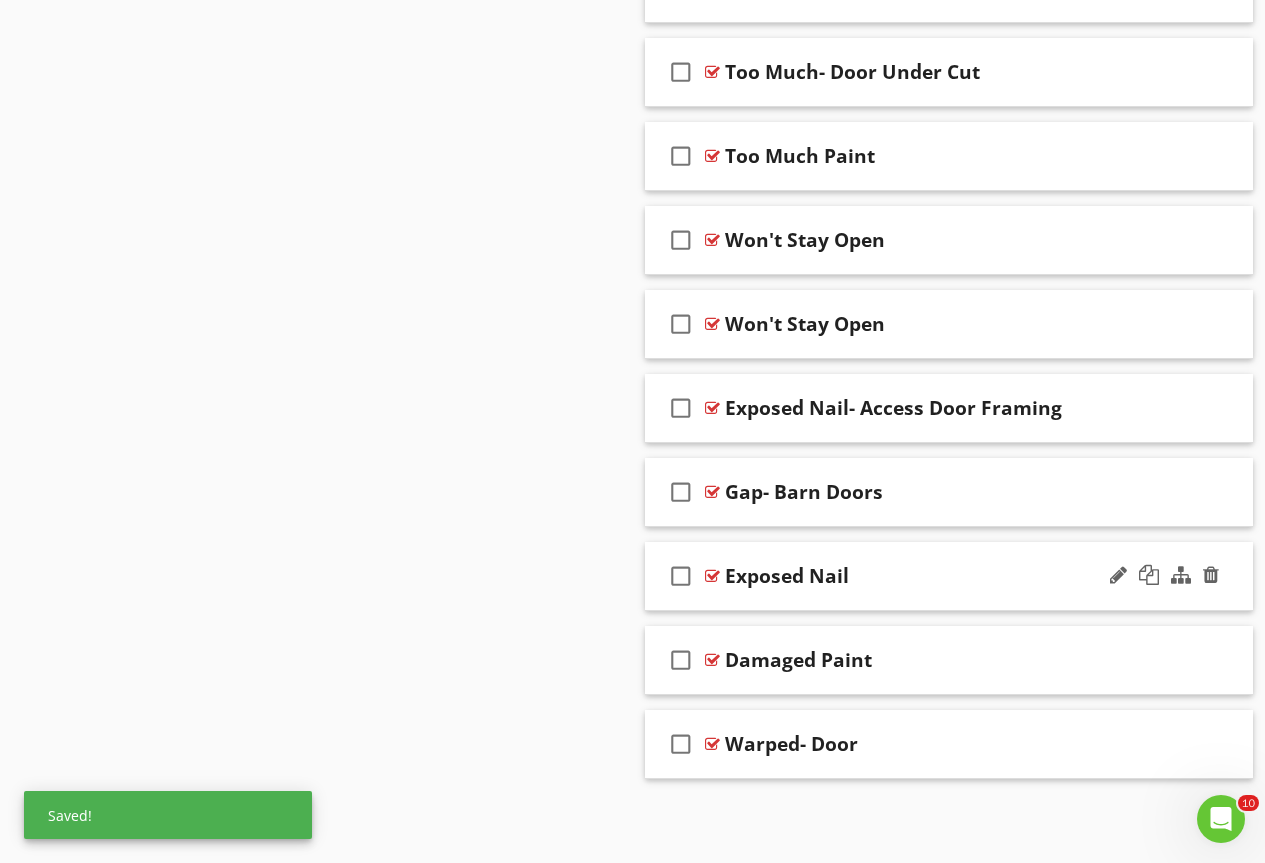 click at bounding box center (712, 576) 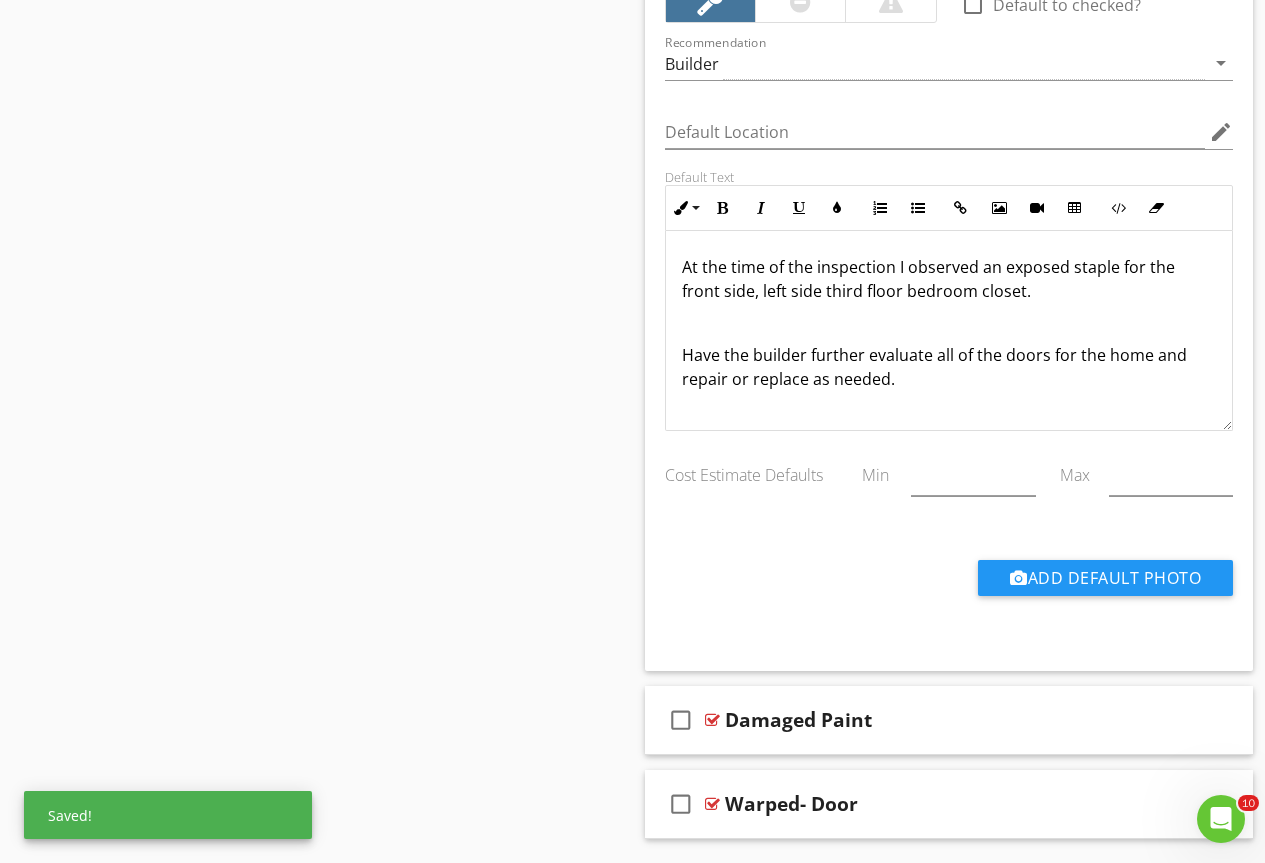scroll, scrollTop: 10002, scrollLeft: 0, axis: vertical 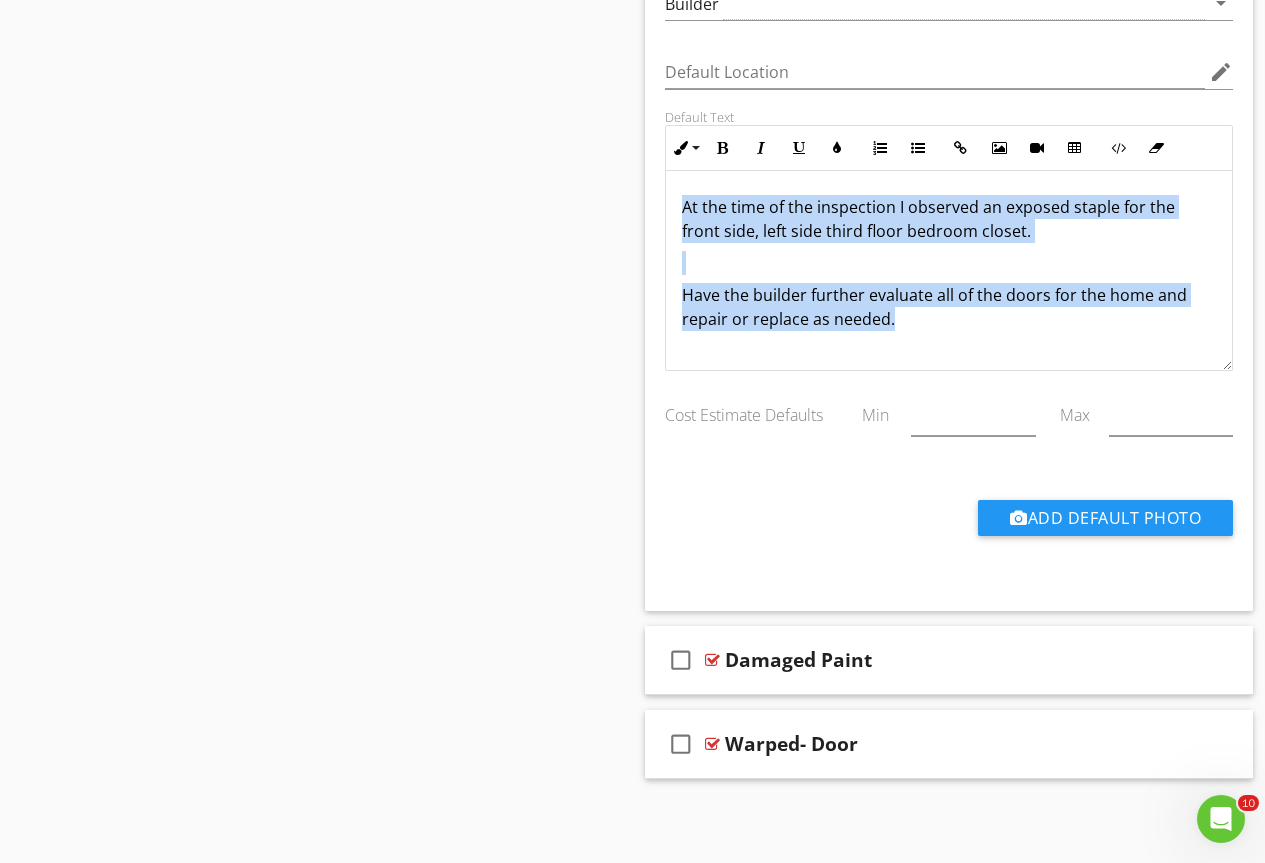 drag, startPoint x: 939, startPoint y: 339, endPoint x: 614, endPoint y: 169, distance: 366.7765 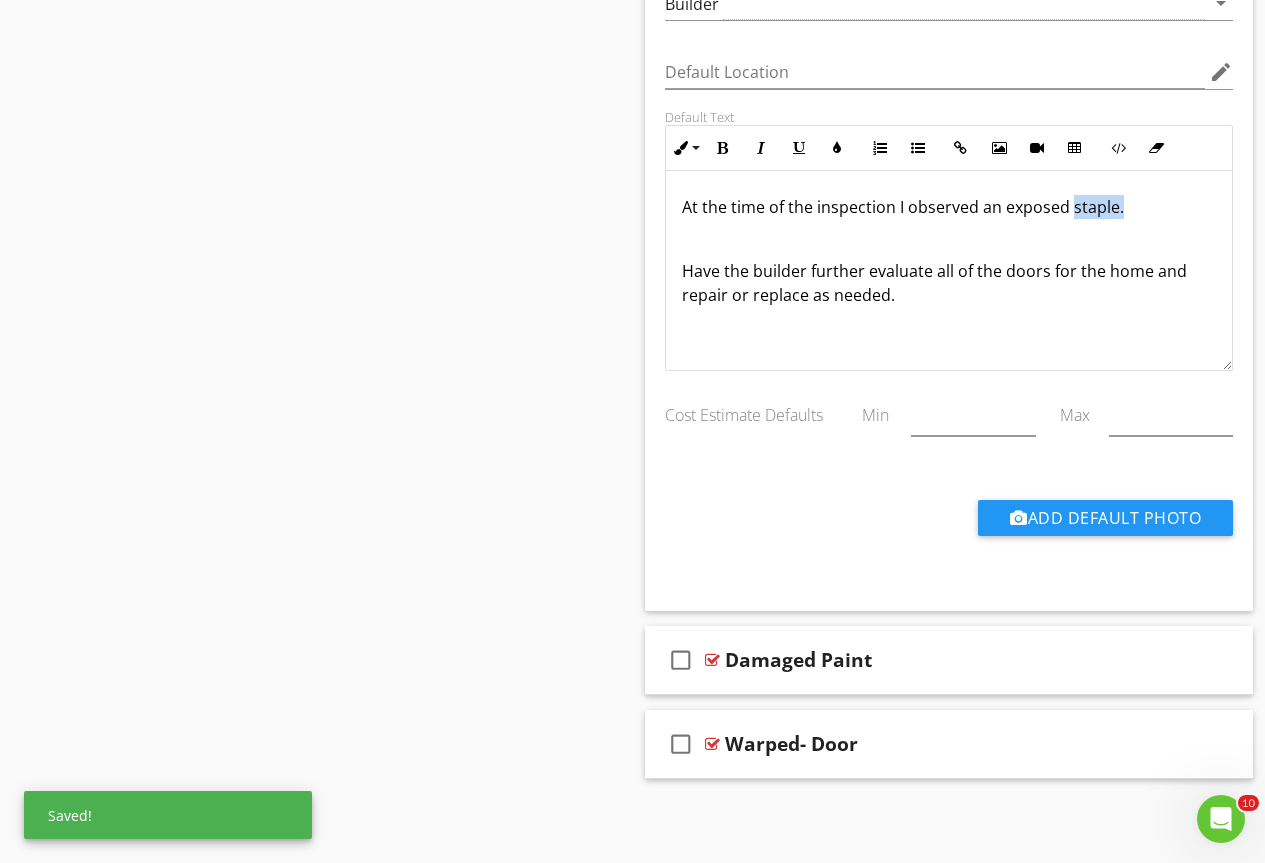 drag, startPoint x: 1125, startPoint y: 206, endPoint x: 1071, endPoint y: 209, distance: 54.08327 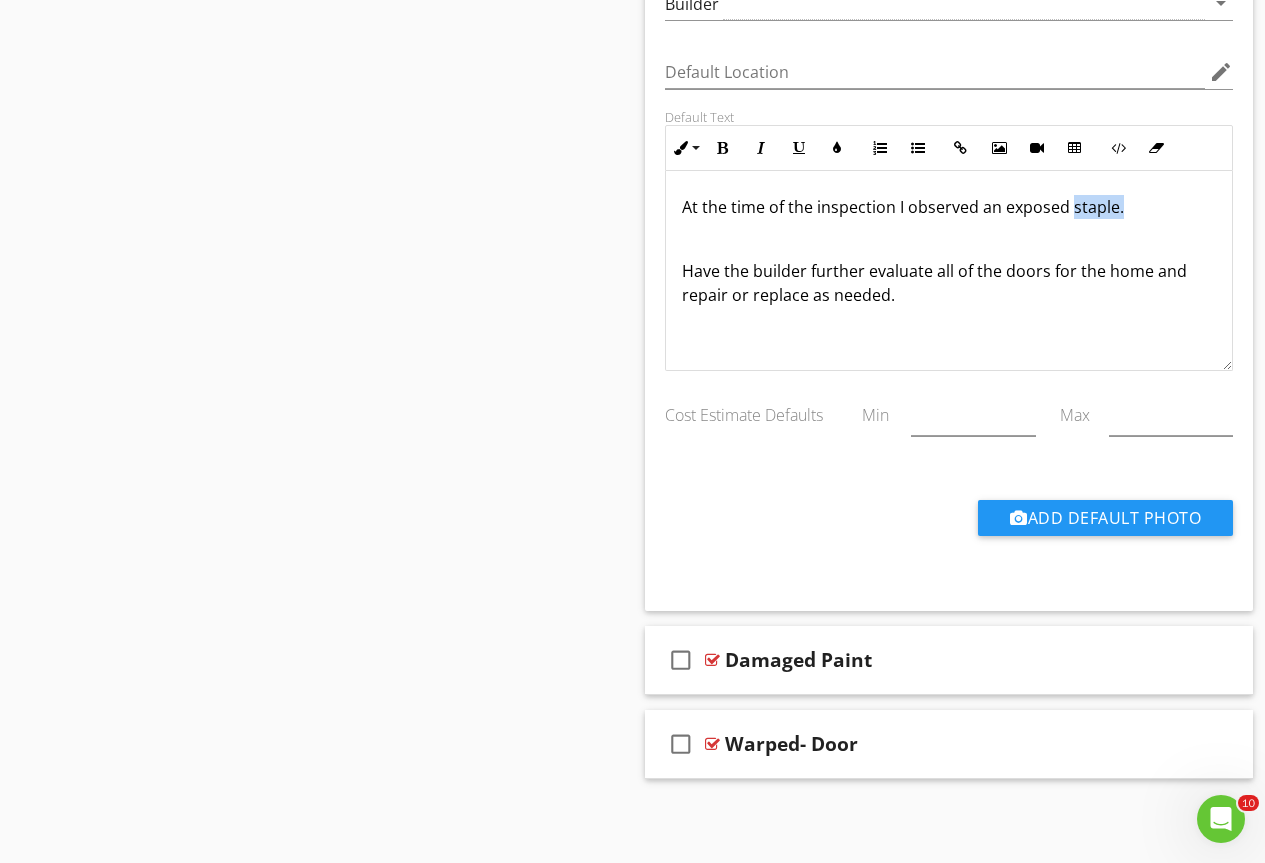type 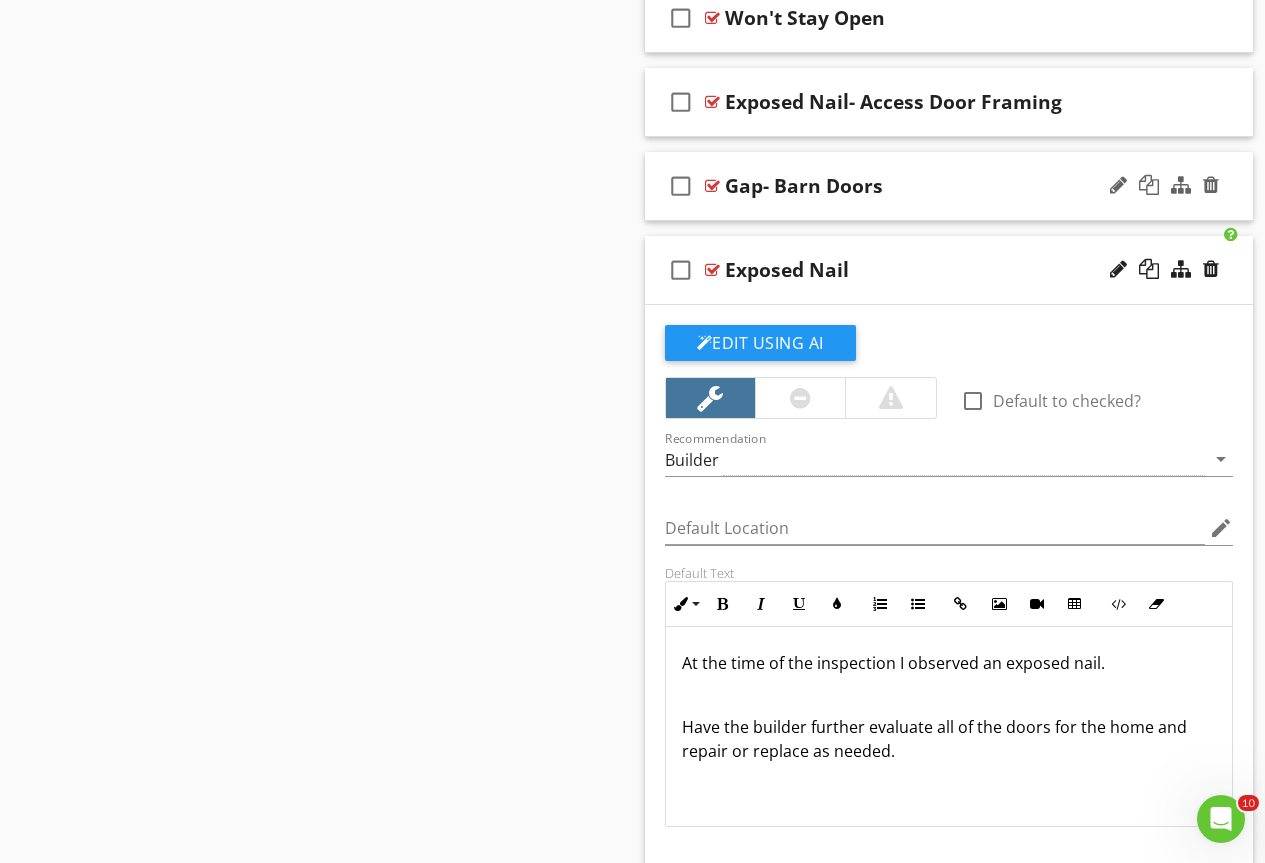scroll, scrollTop: 9502, scrollLeft: 0, axis: vertical 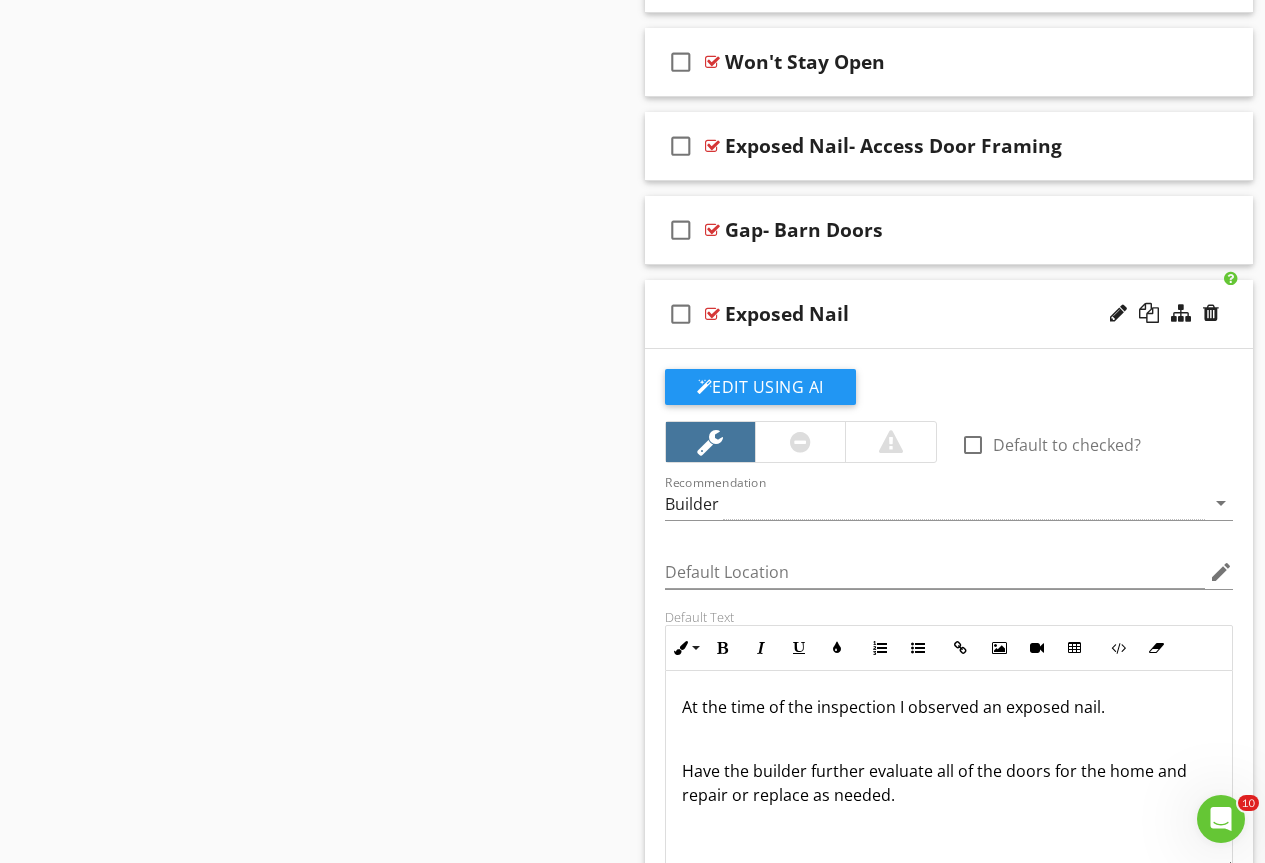click at bounding box center [712, 314] 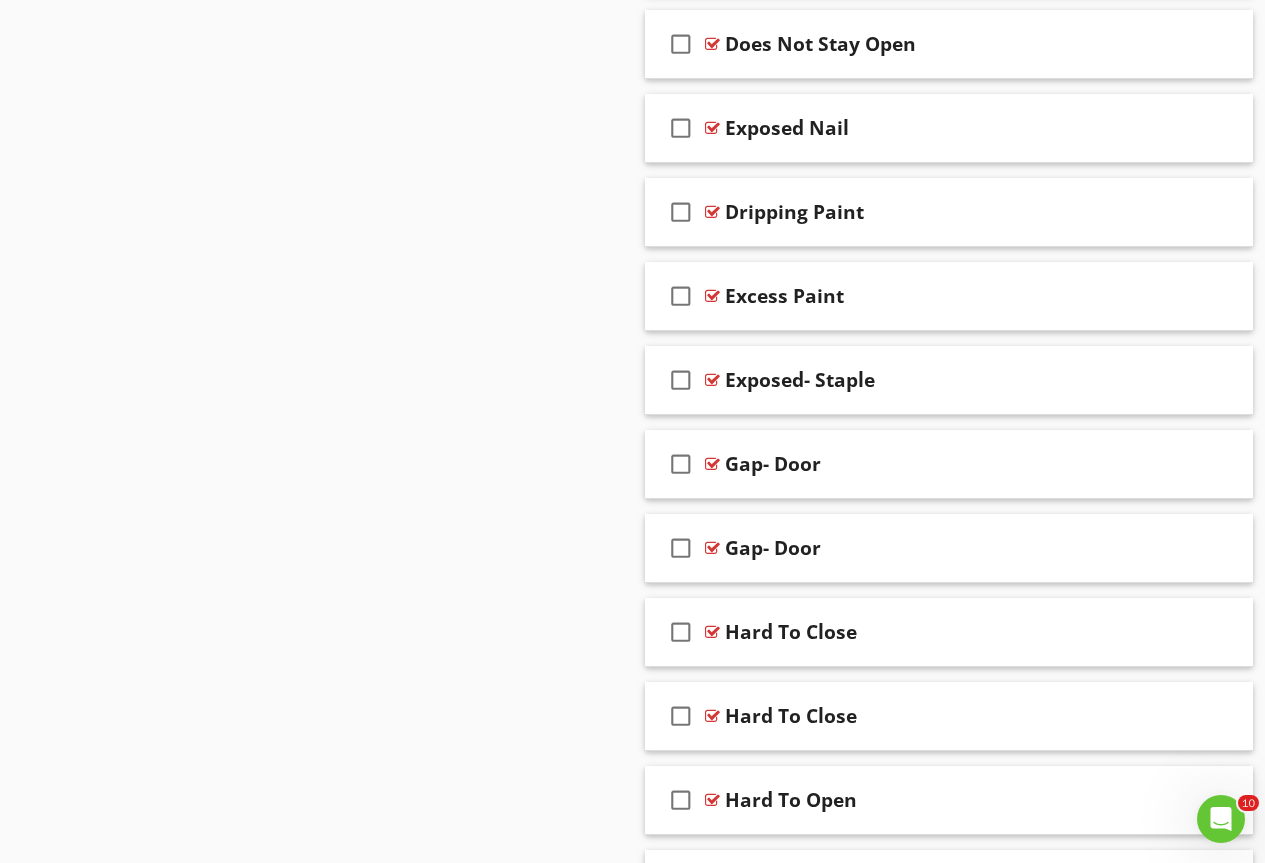 scroll, scrollTop: 2716, scrollLeft: 0, axis: vertical 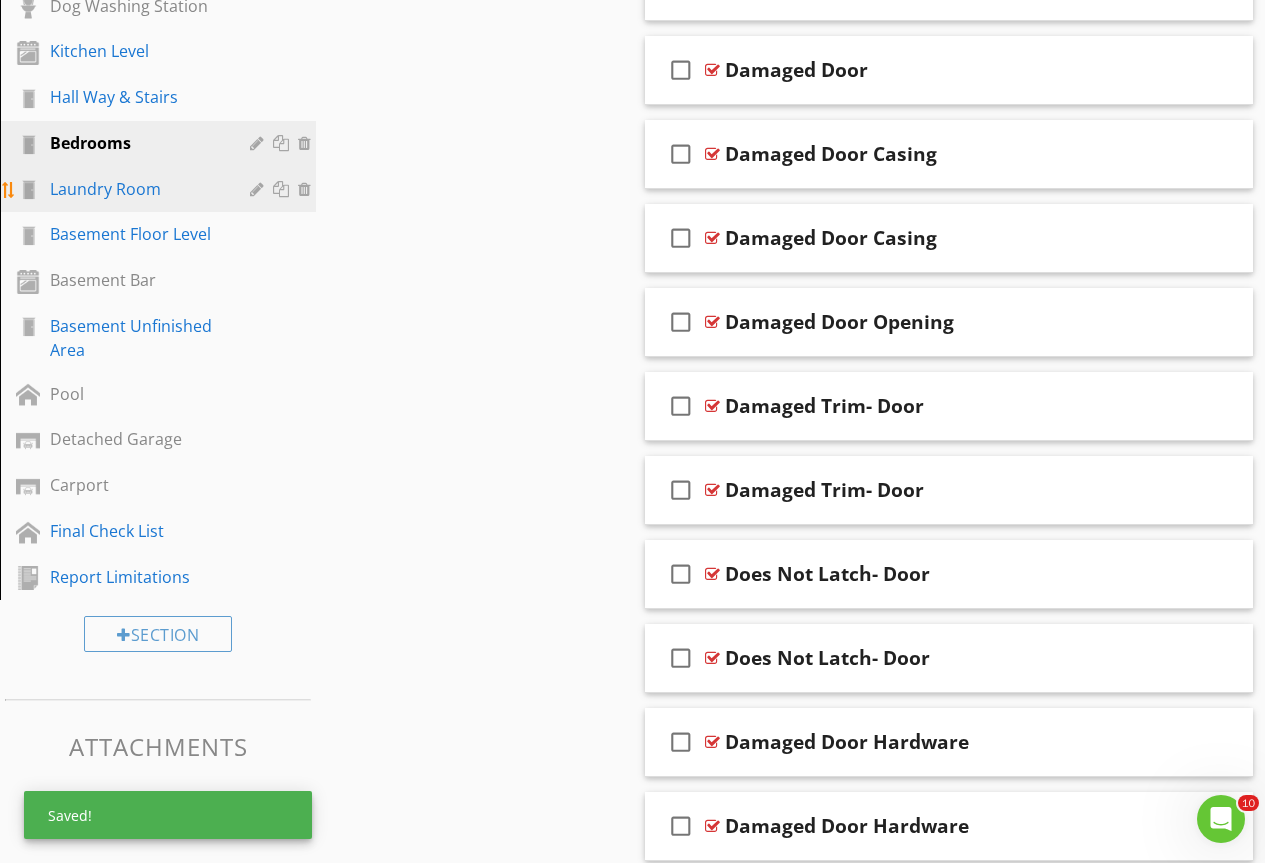 click on "Laundry Room" at bounding box center [135, 189] 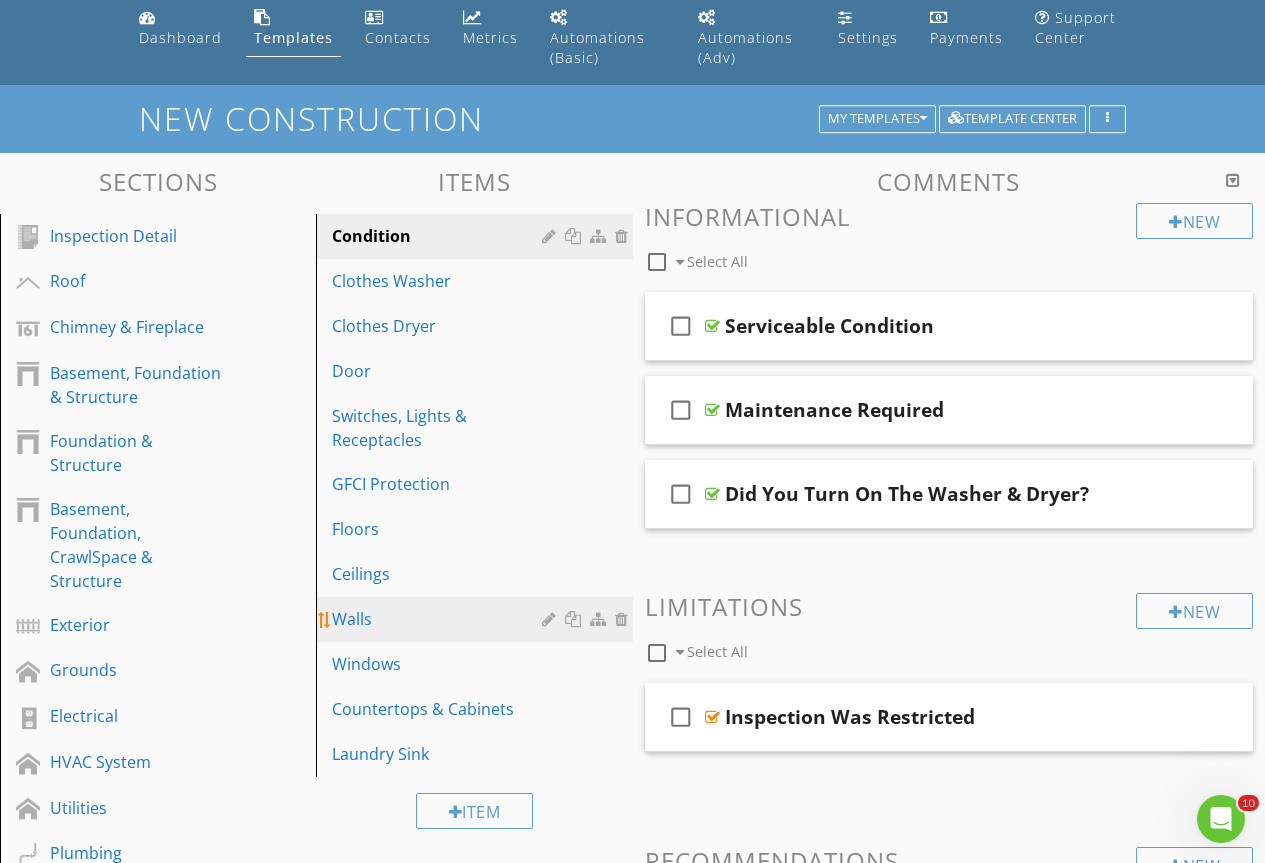 scroll, scrollTop: 62, scrollLeft: 0, axis: vertical 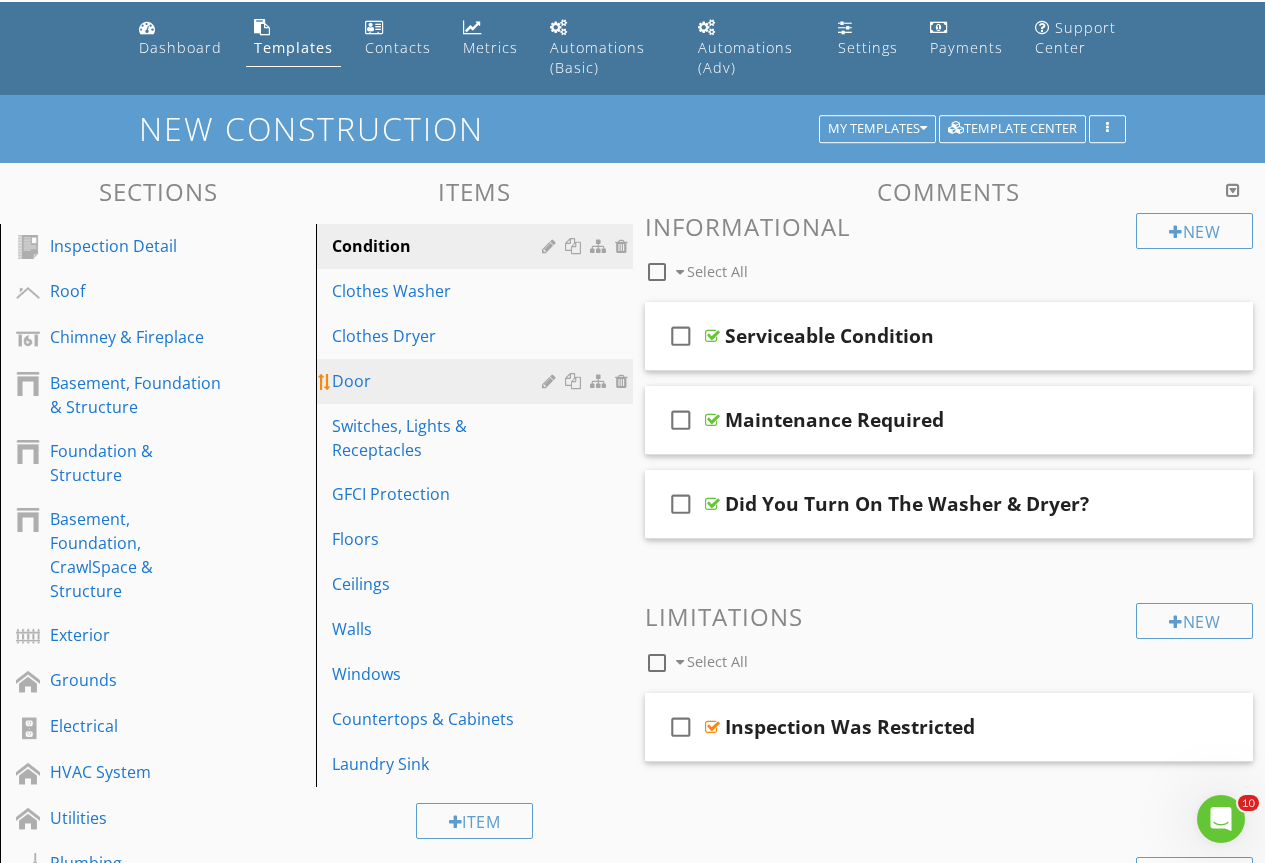 click on "Door" at bounding box center (477, 381) 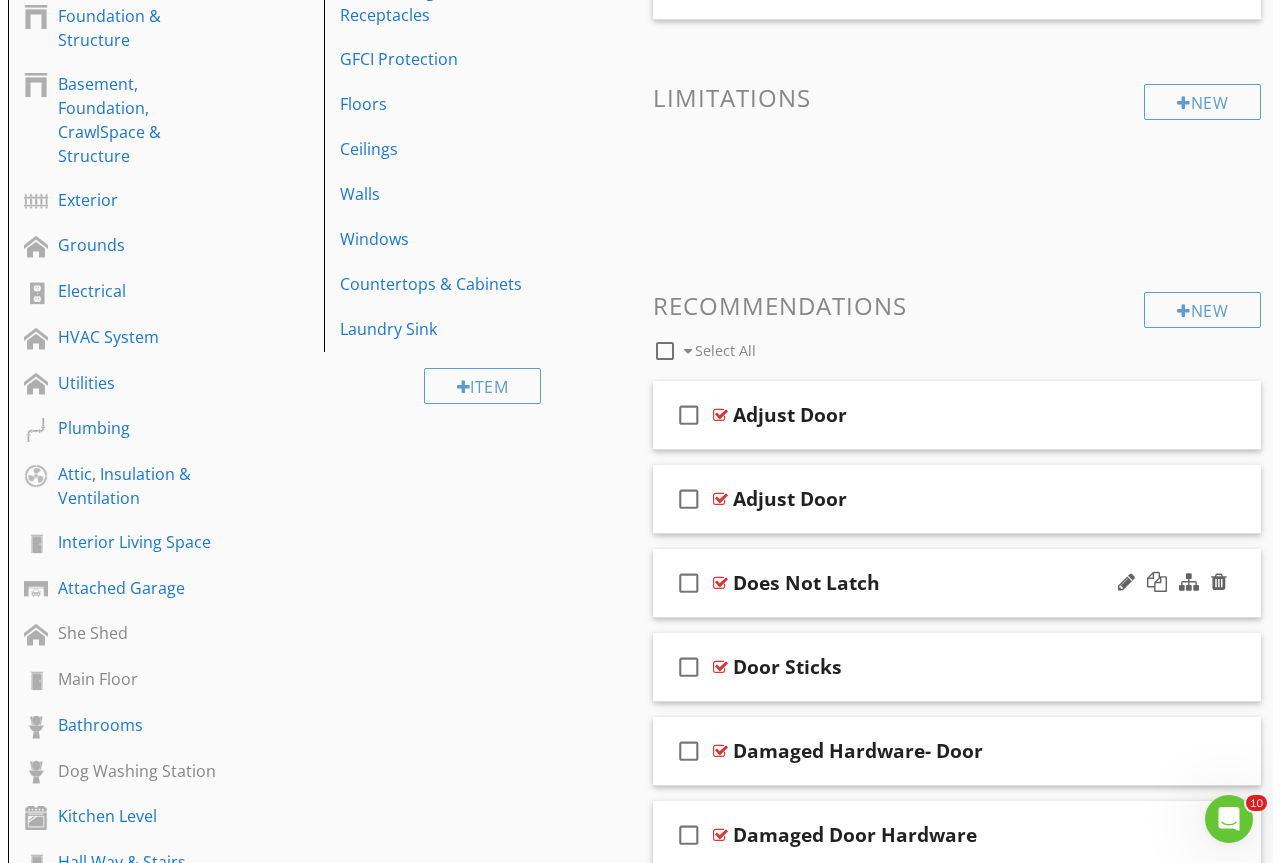 scroll, scrollTop: 762, scrollLeft: 0, axis: vertical 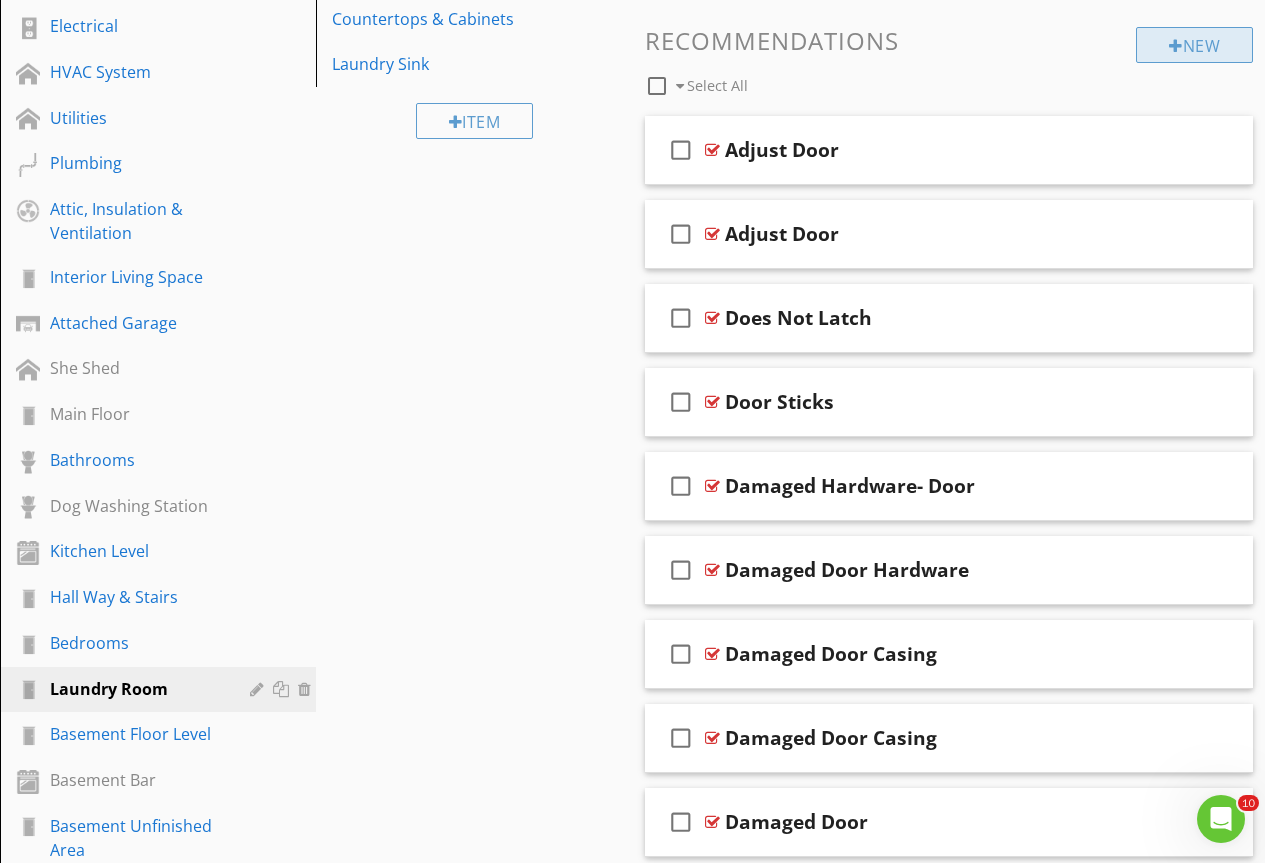 click on "New" at bounding box center (1194, 45) 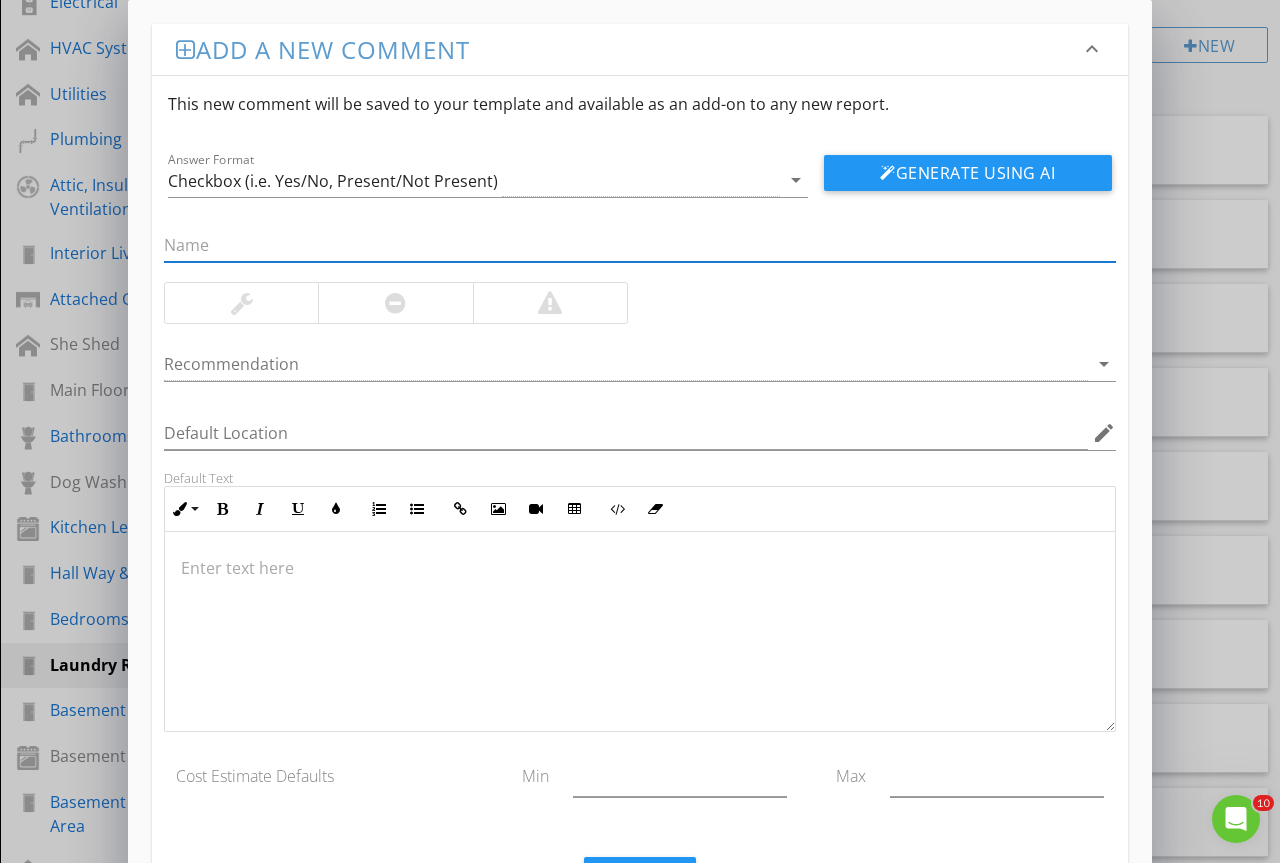 click at bounding box center (640, 245) 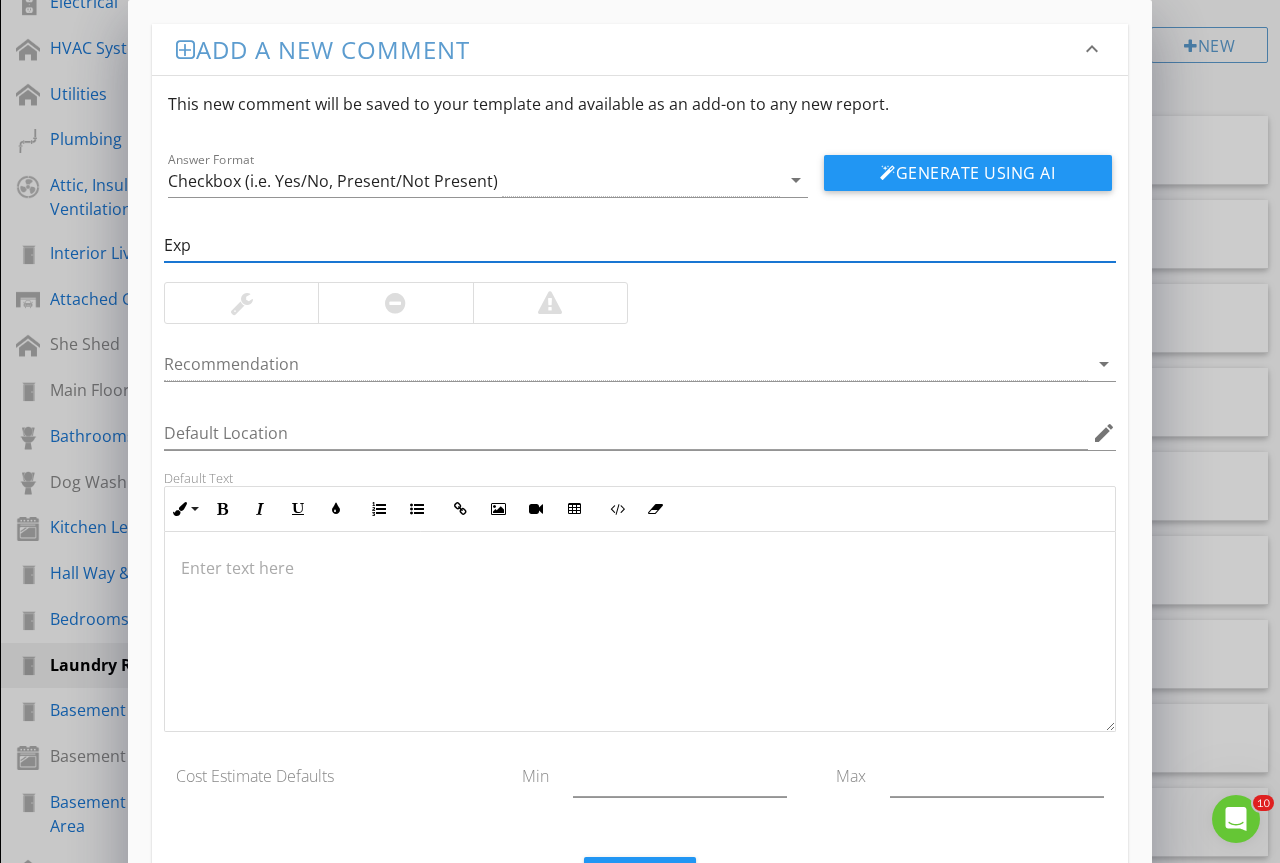 type on "Exposed- Staple" 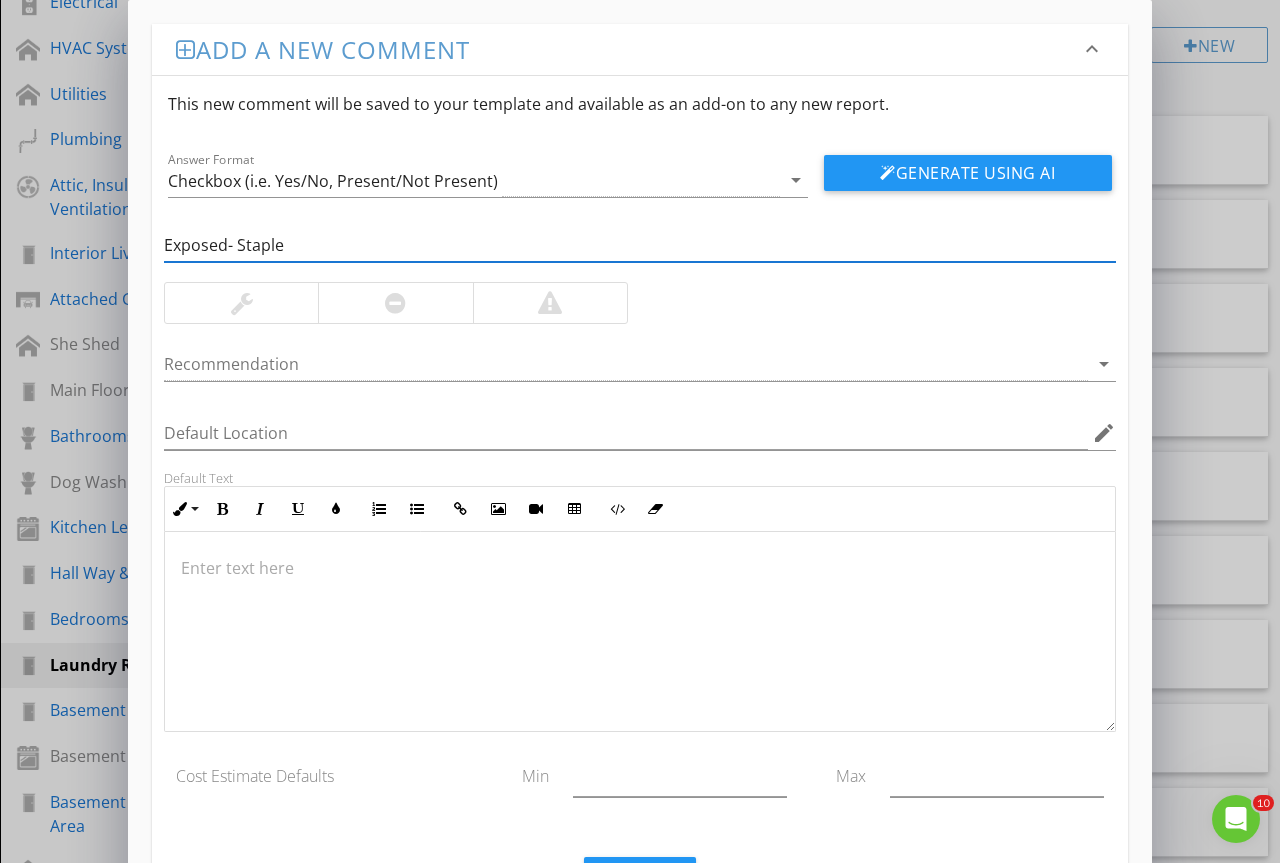 click at bounding box center (241, 303) 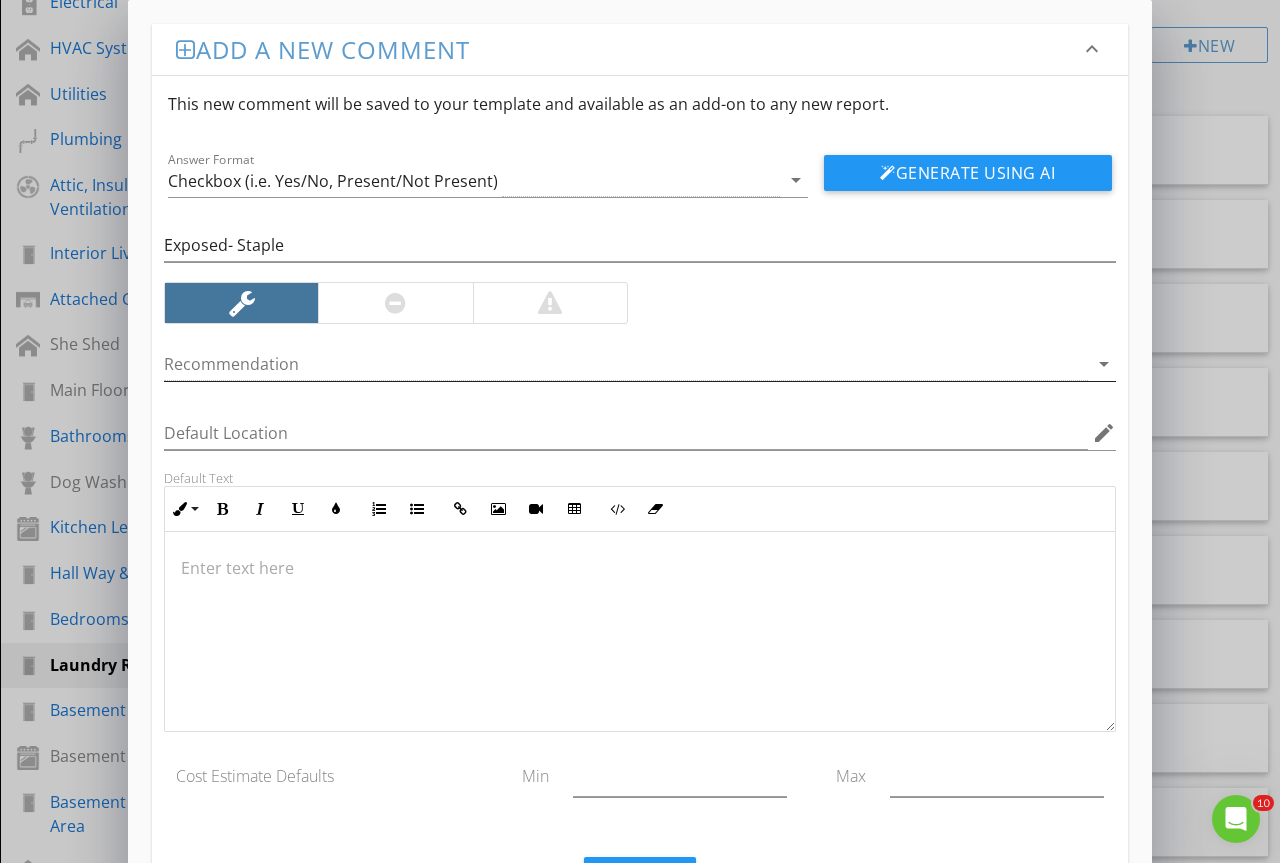 click at bounding box center (626, 364) 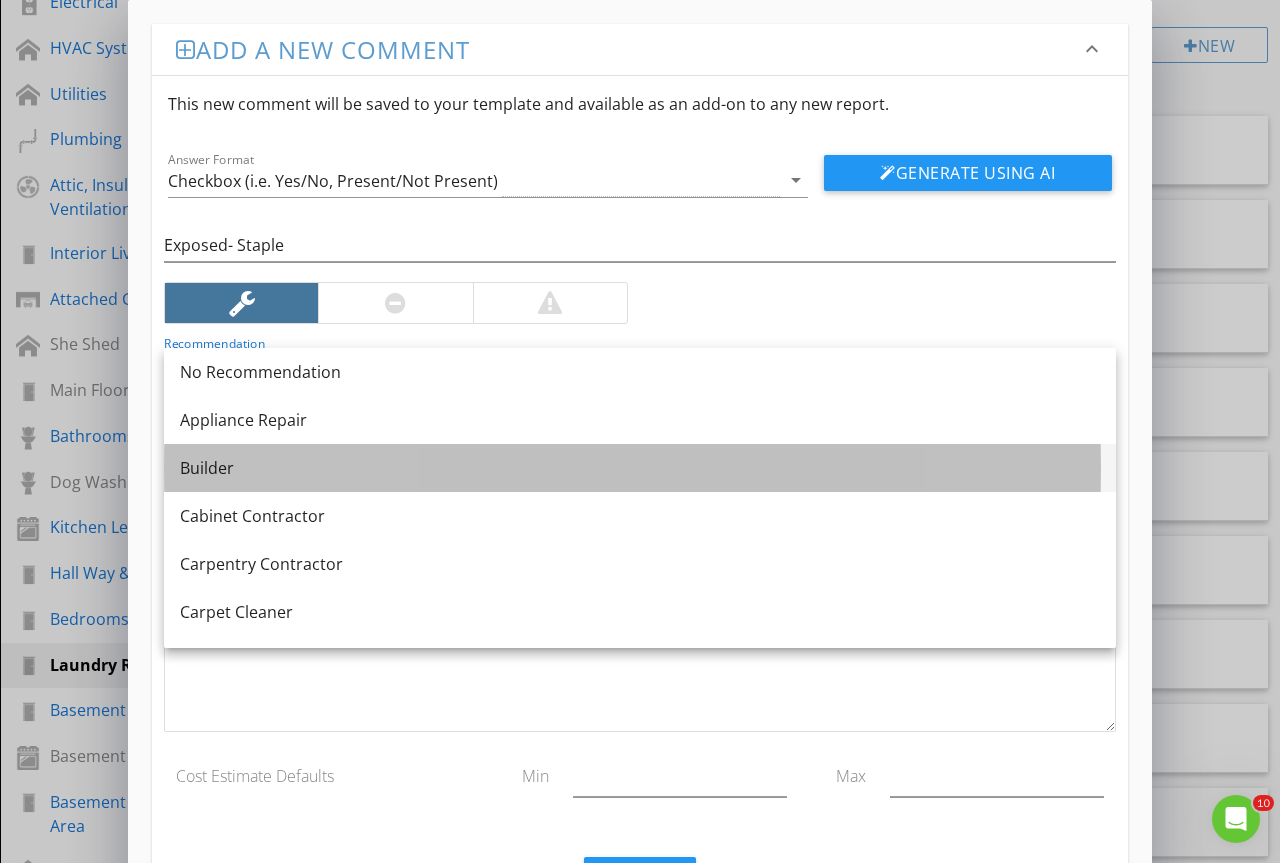 click on "Builder" at bounding box center (640, 468) 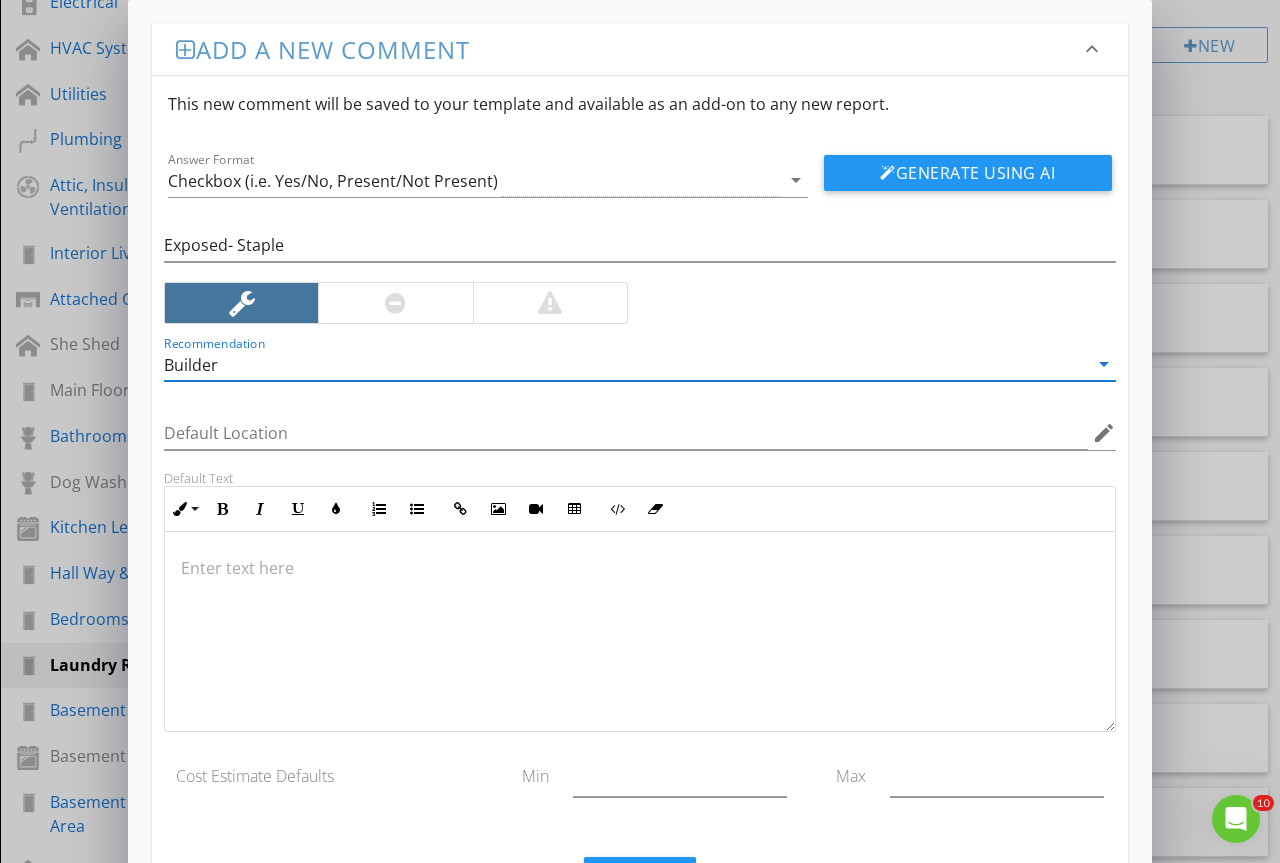 click at bounding box center (640, 632) 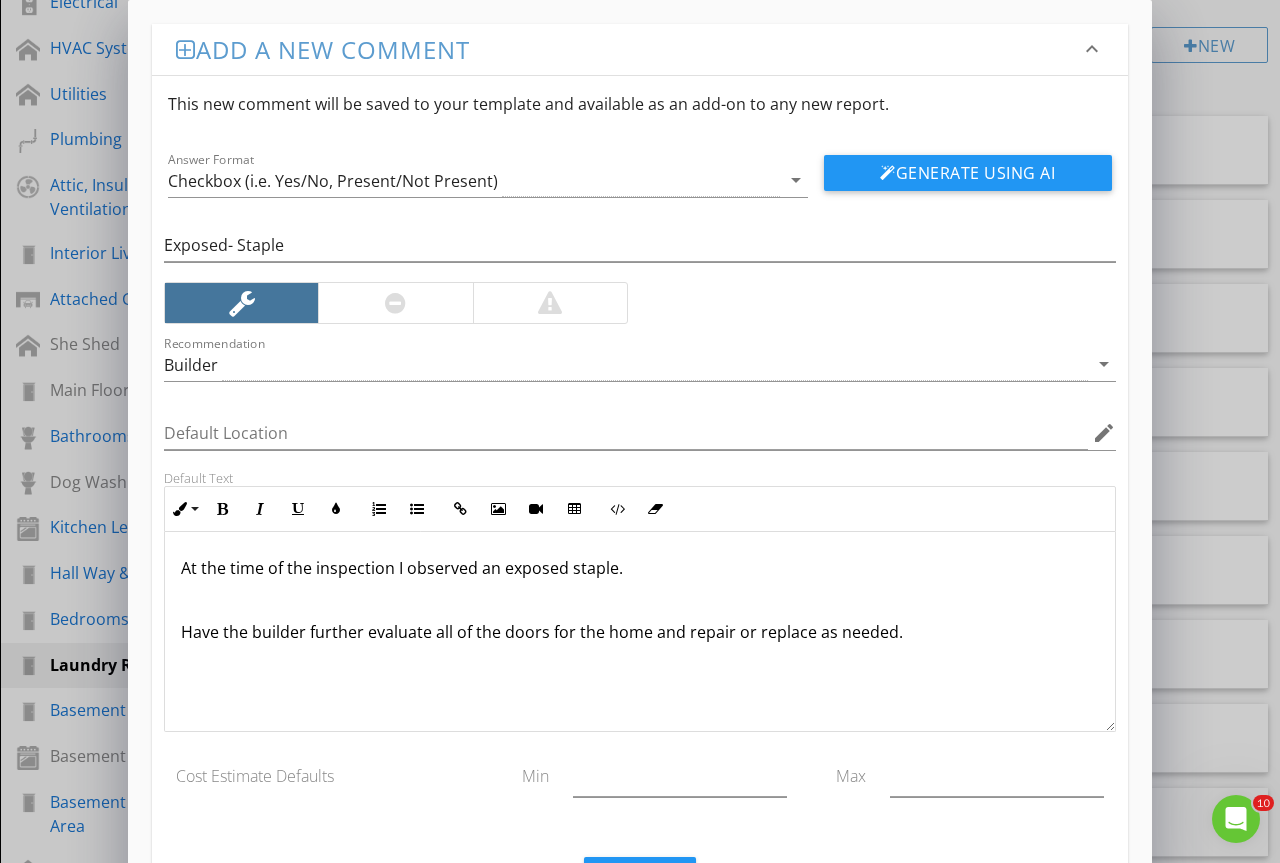 scroll, scrollTop: 1, scrollLeft: 0, axis: vertical 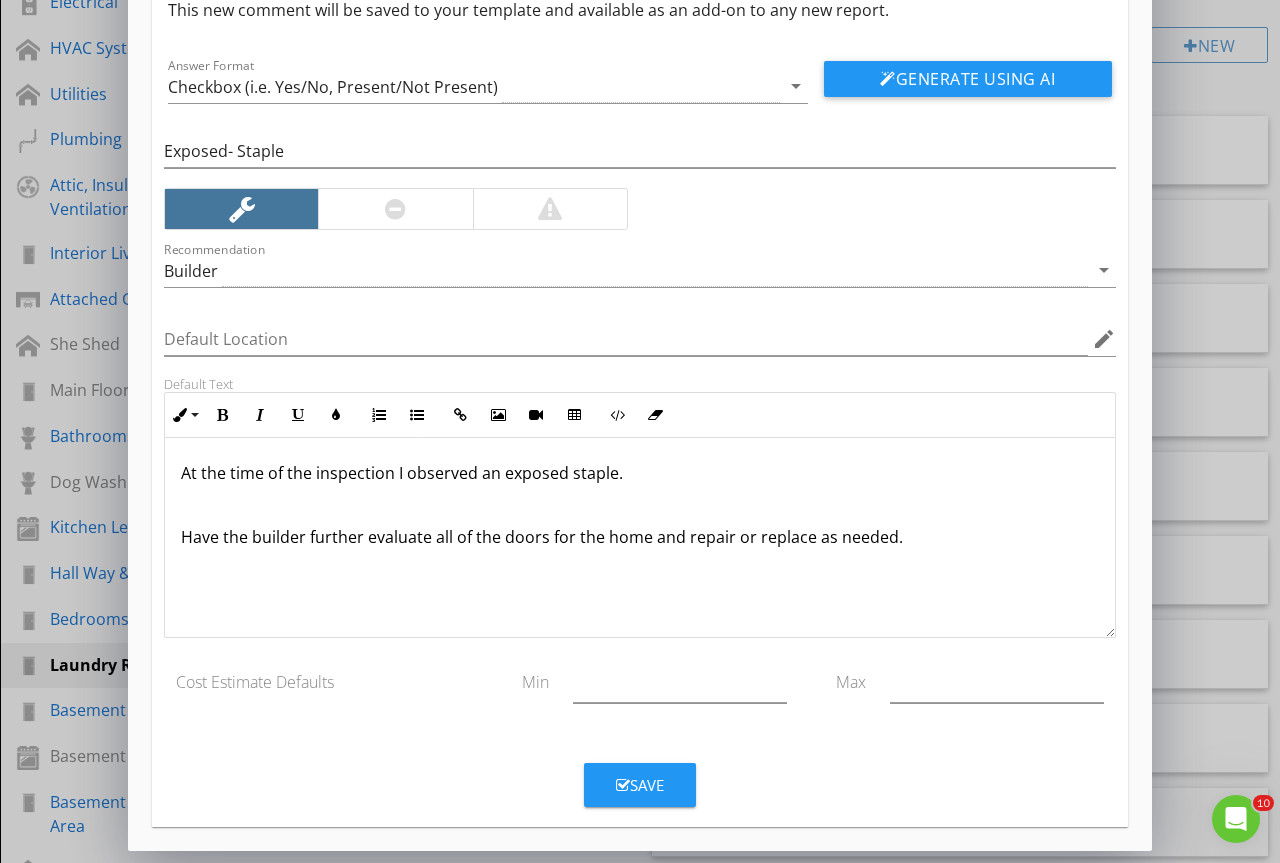 click on "Save" at bounding box center [640, 785] 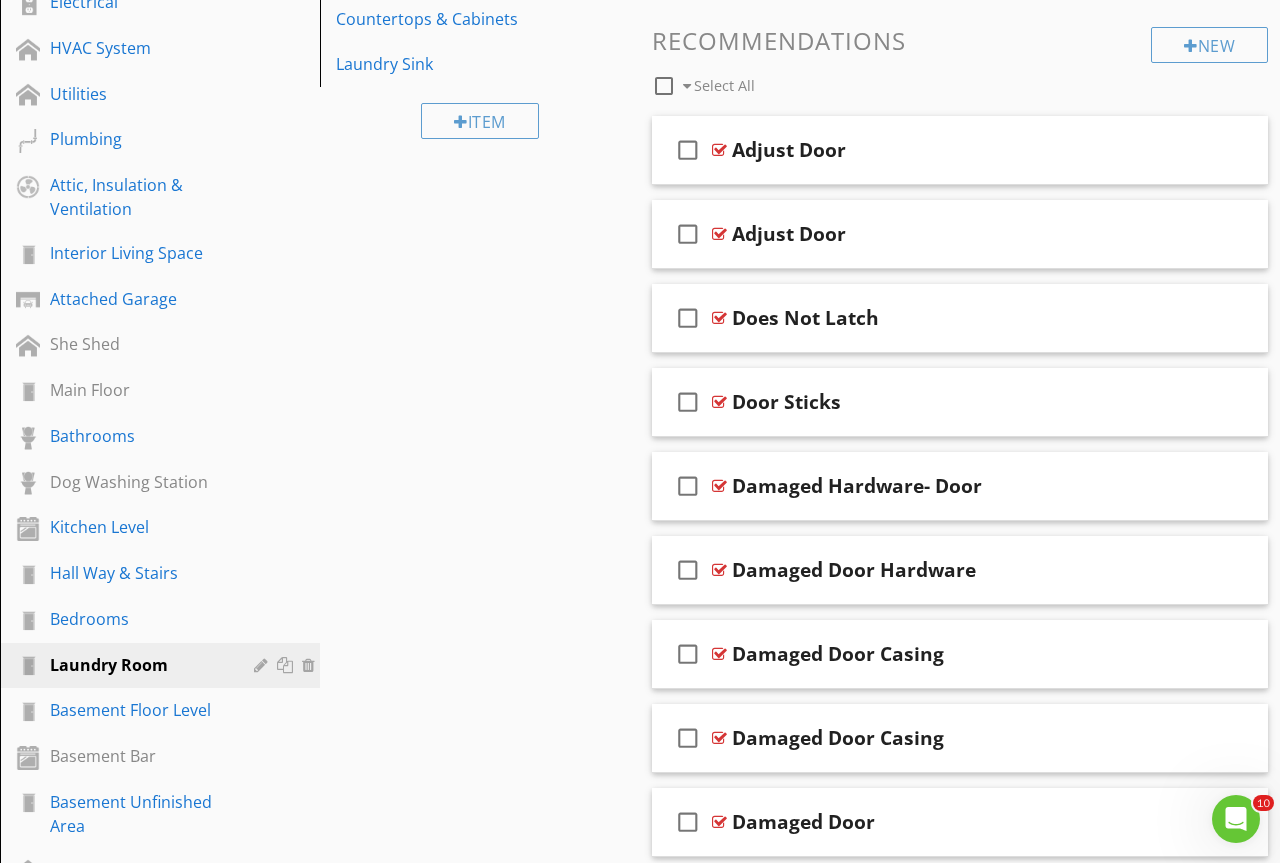 scroll, scrollTop: 0, scrollLeft: 0, axis: both 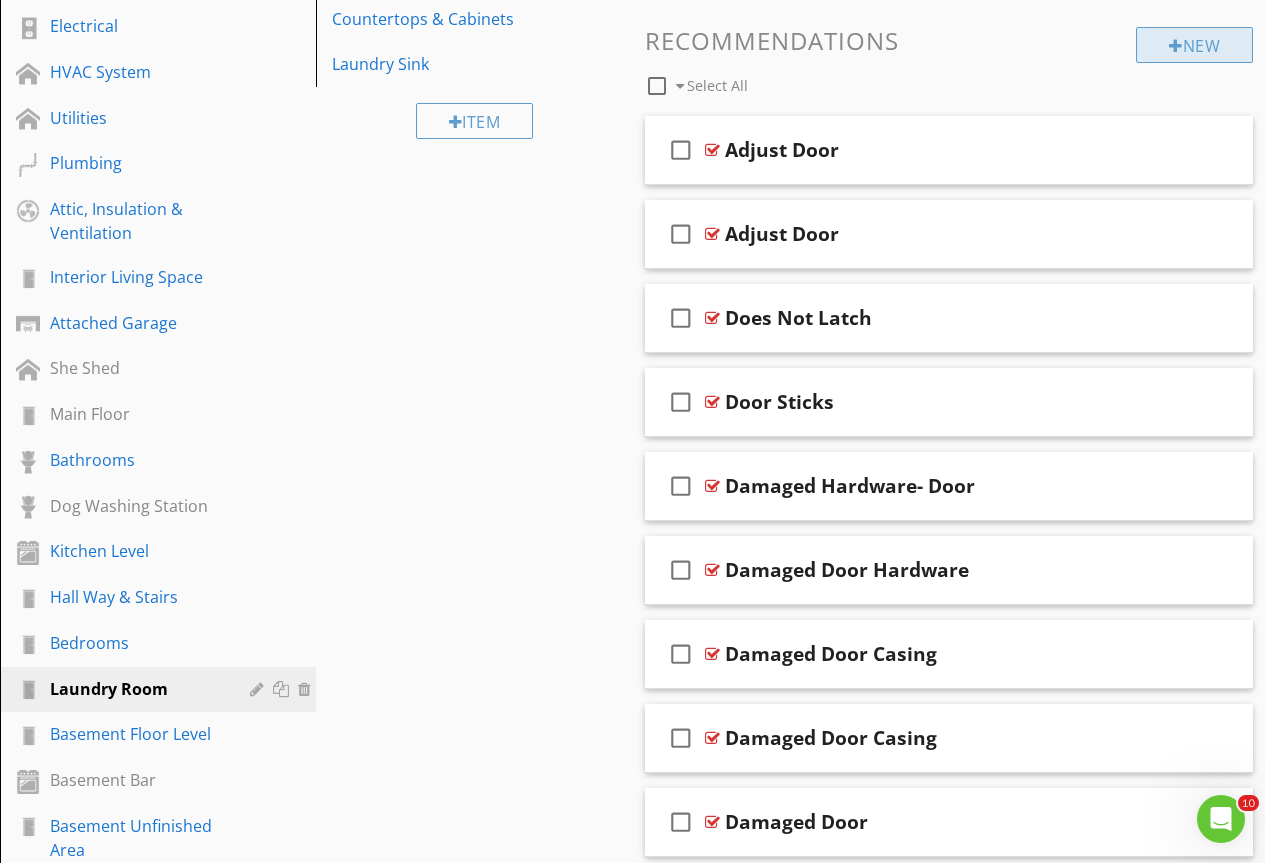 click on "New" at bounding box center [1194, 45] 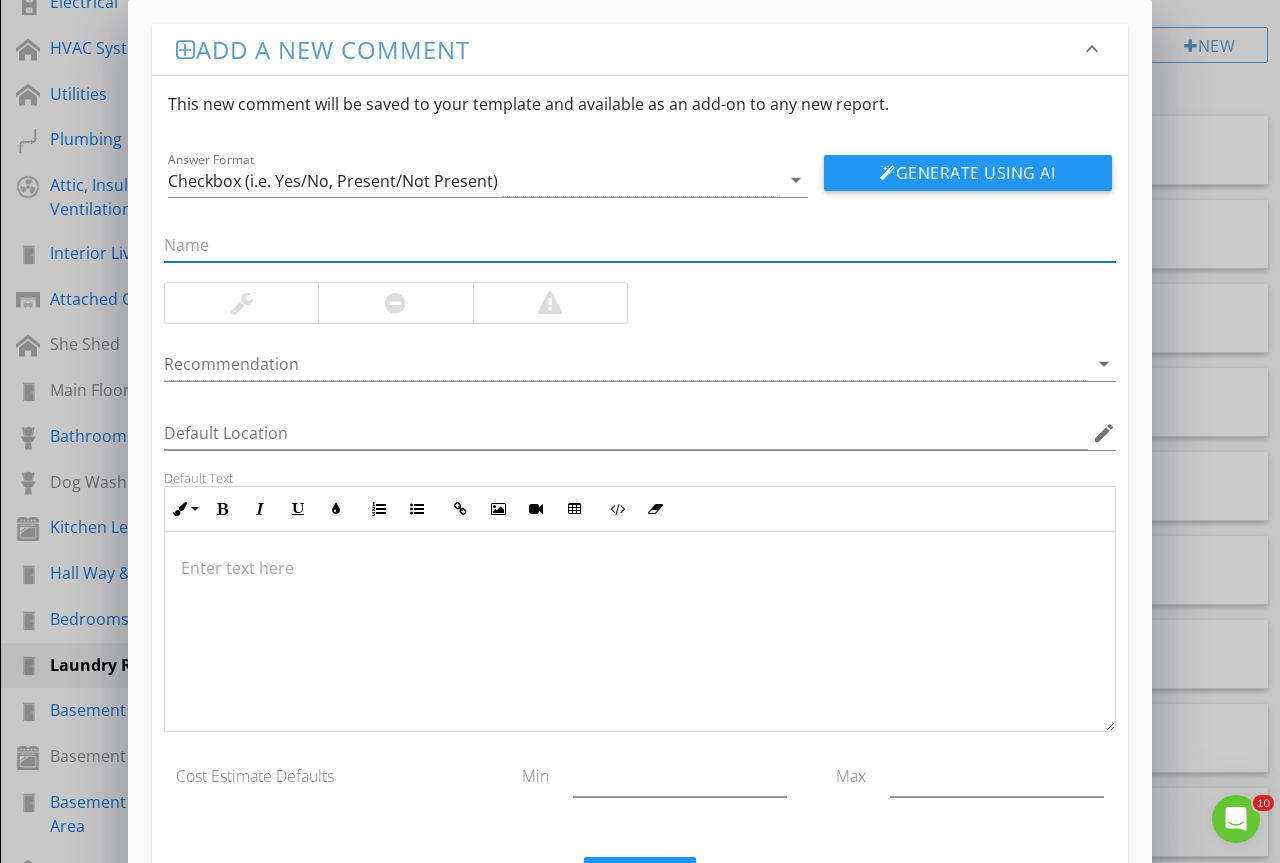 click at bounding box center (640, 245) 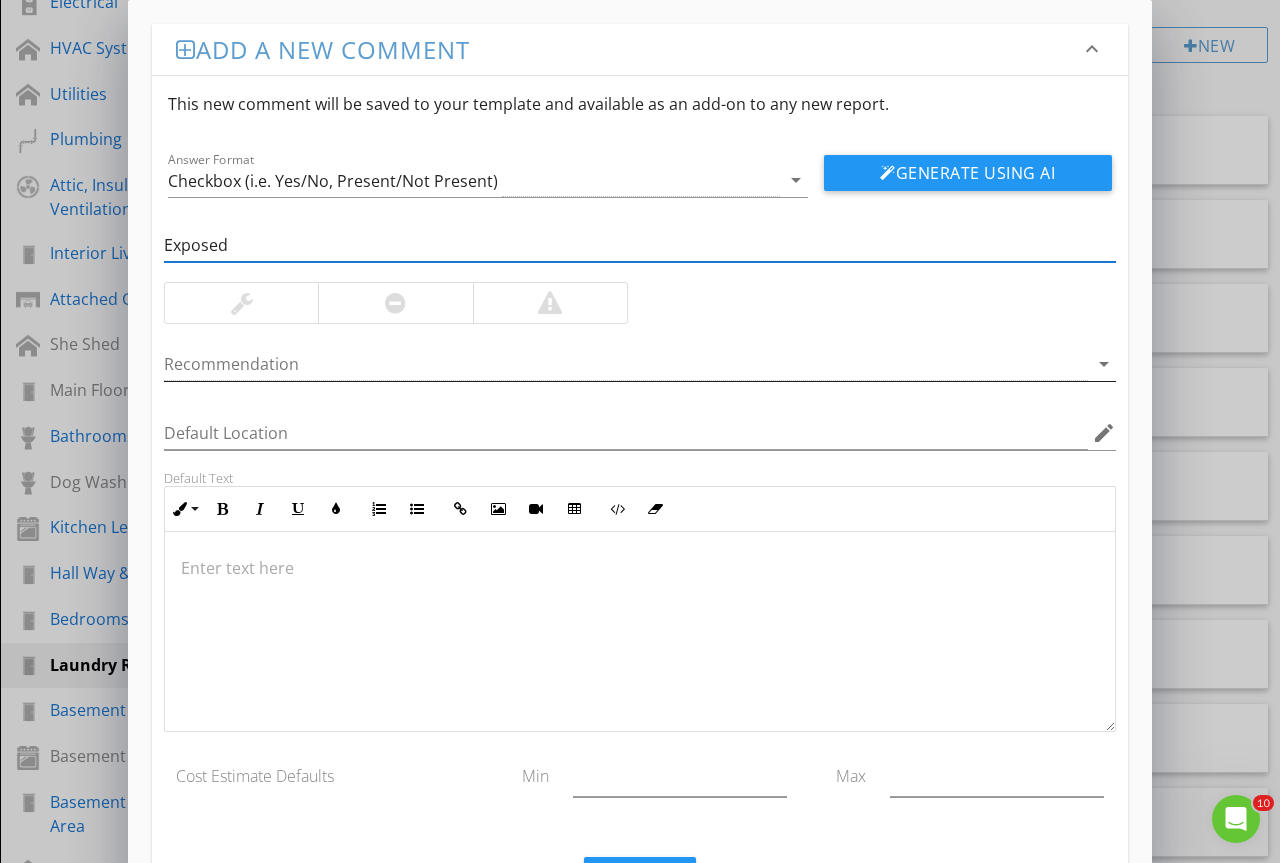 click at bounding box center [241, 303] 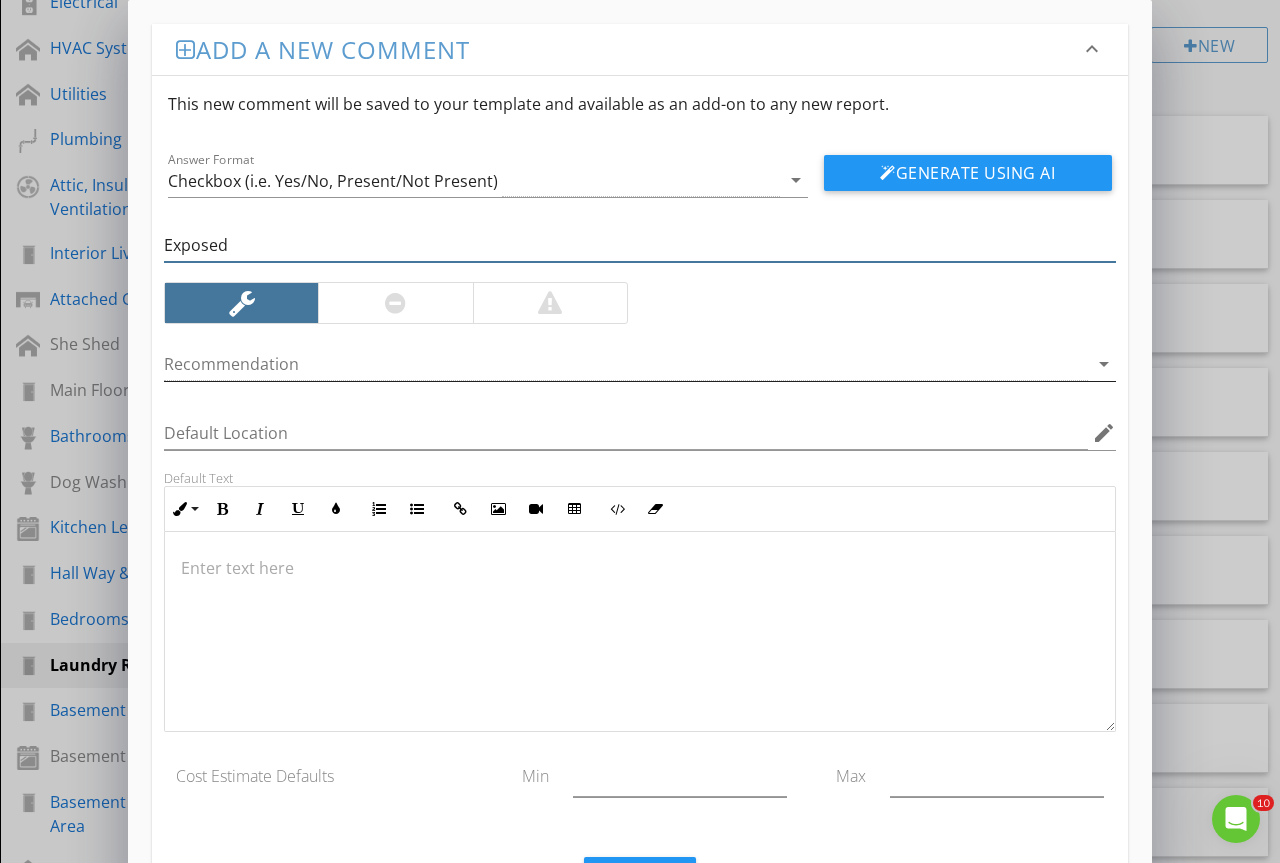 type on "Exposed- Nail" 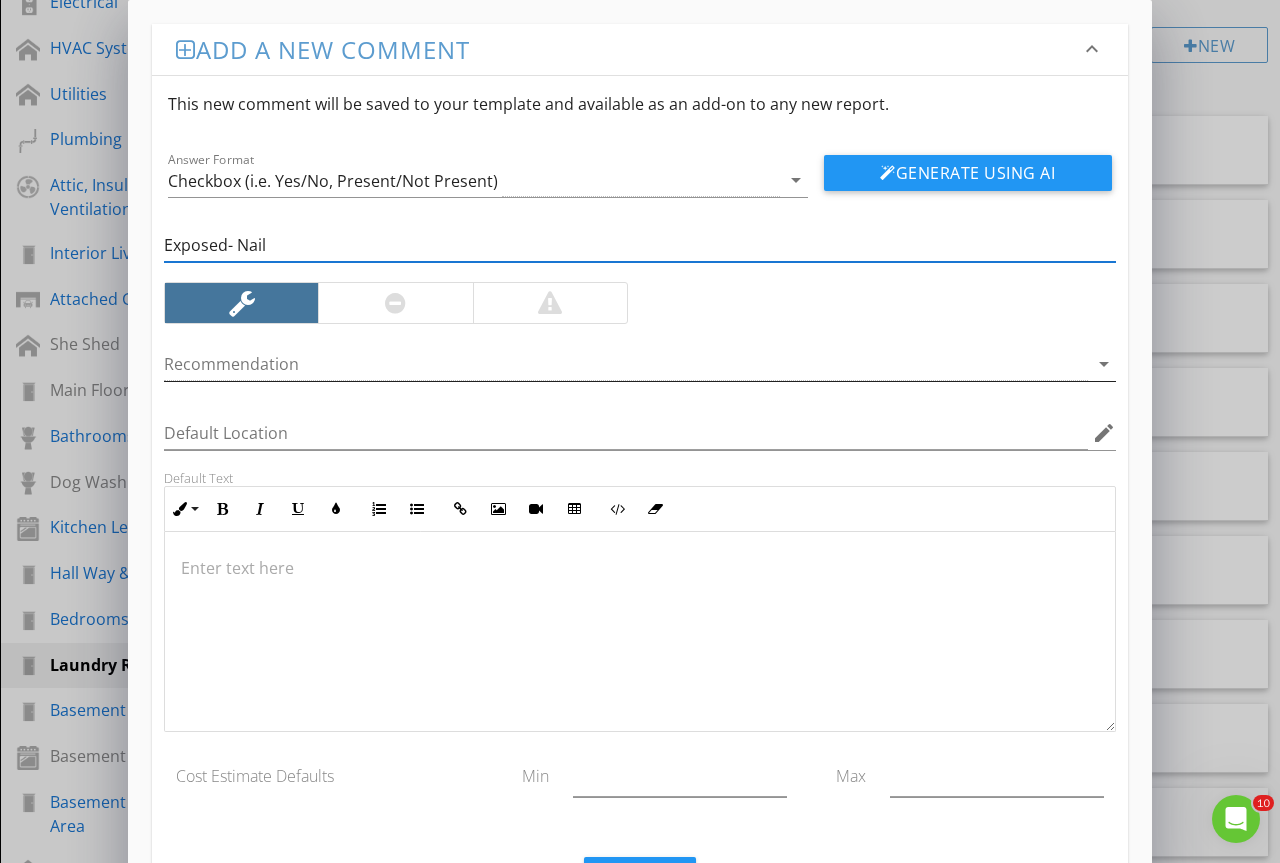 click at bounding box center [626, 364] 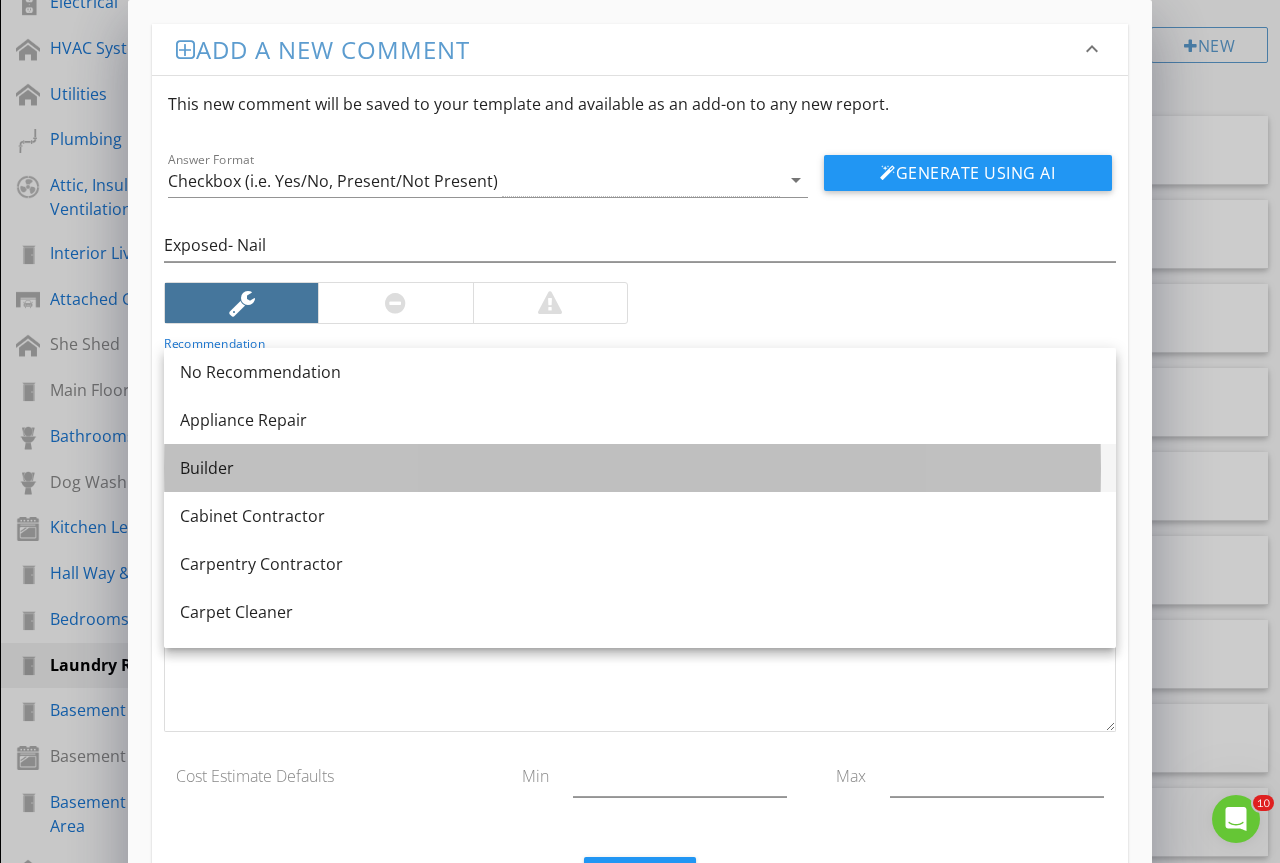 click on "Builder" at bounding box center [640, 468] 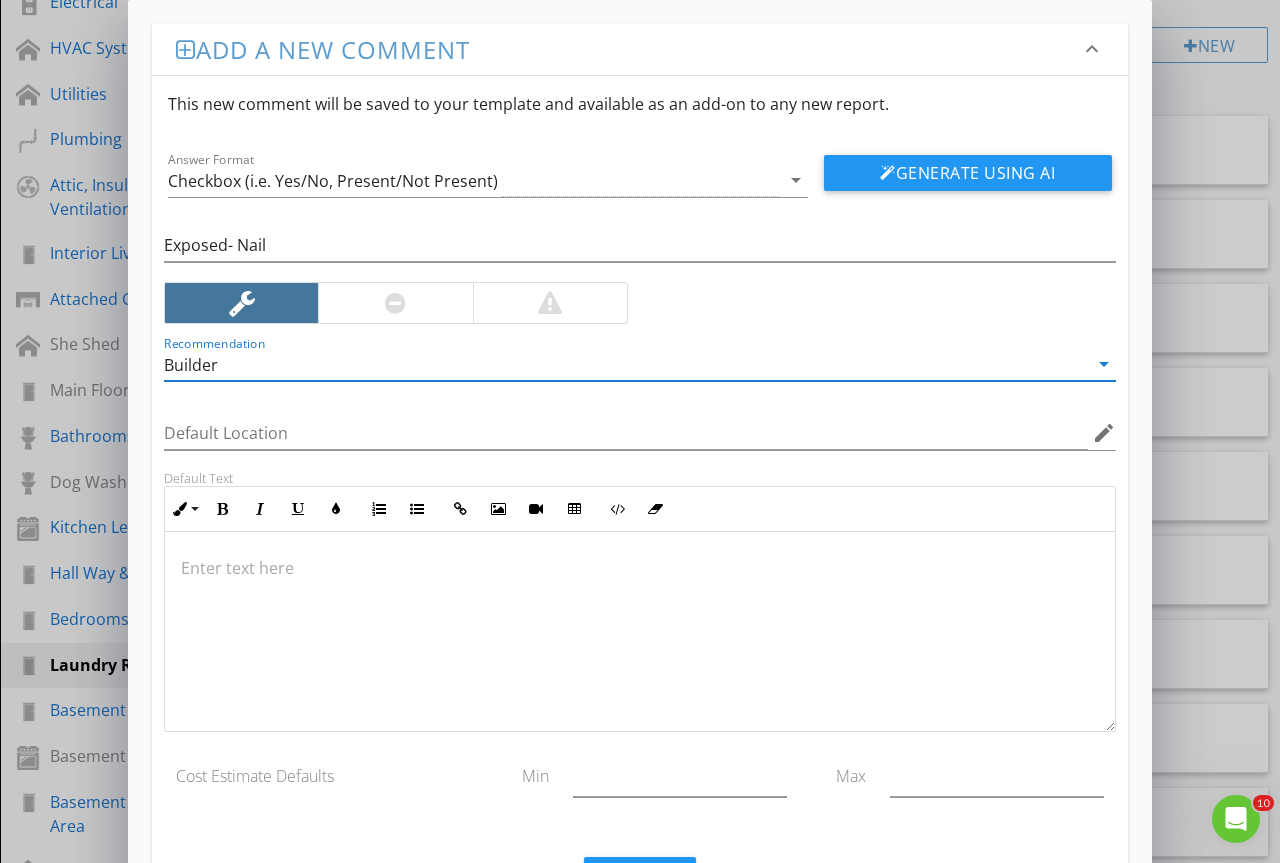 click at bounding box center [640, 632] 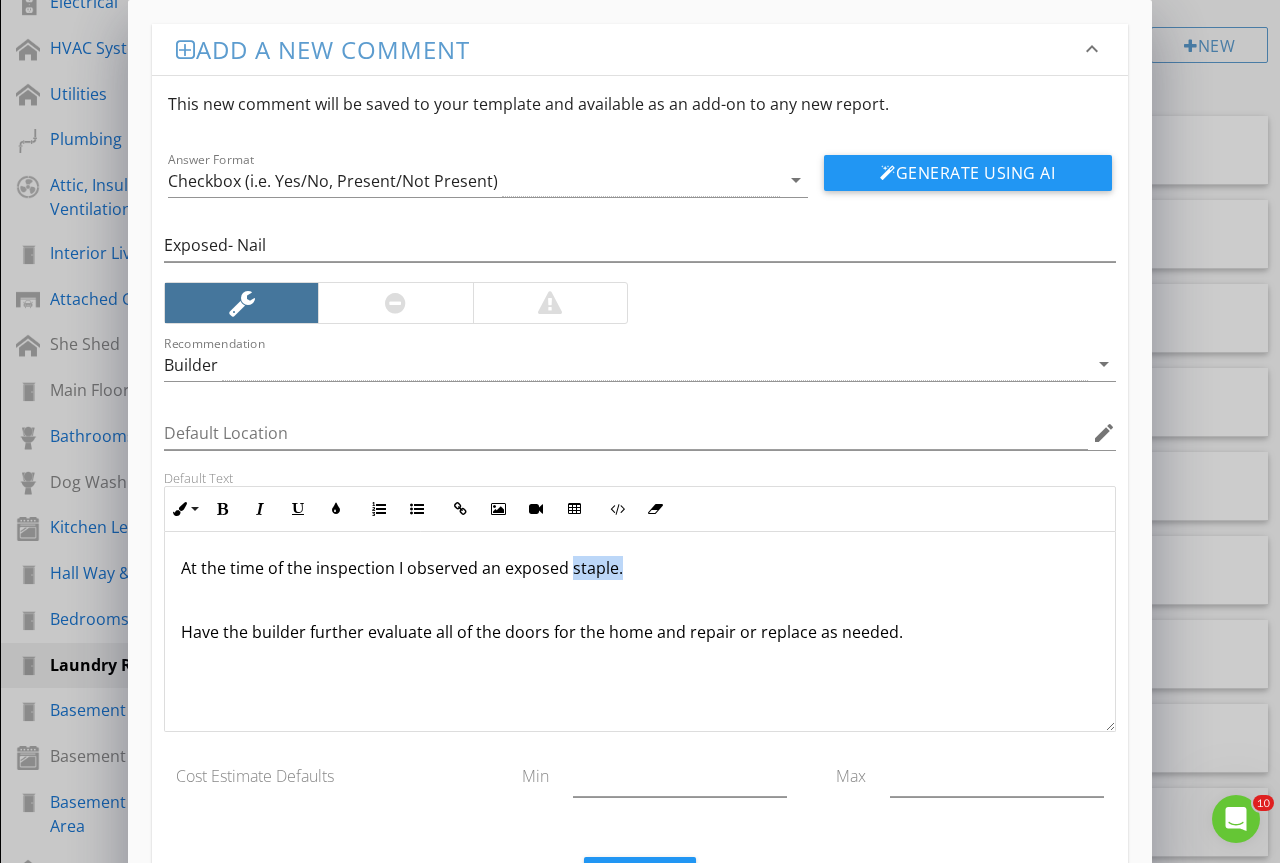drag, startPoint x: 659, startPoint y: 575, endPoint x: 570, endPoint y: 576, distance: 89.005615 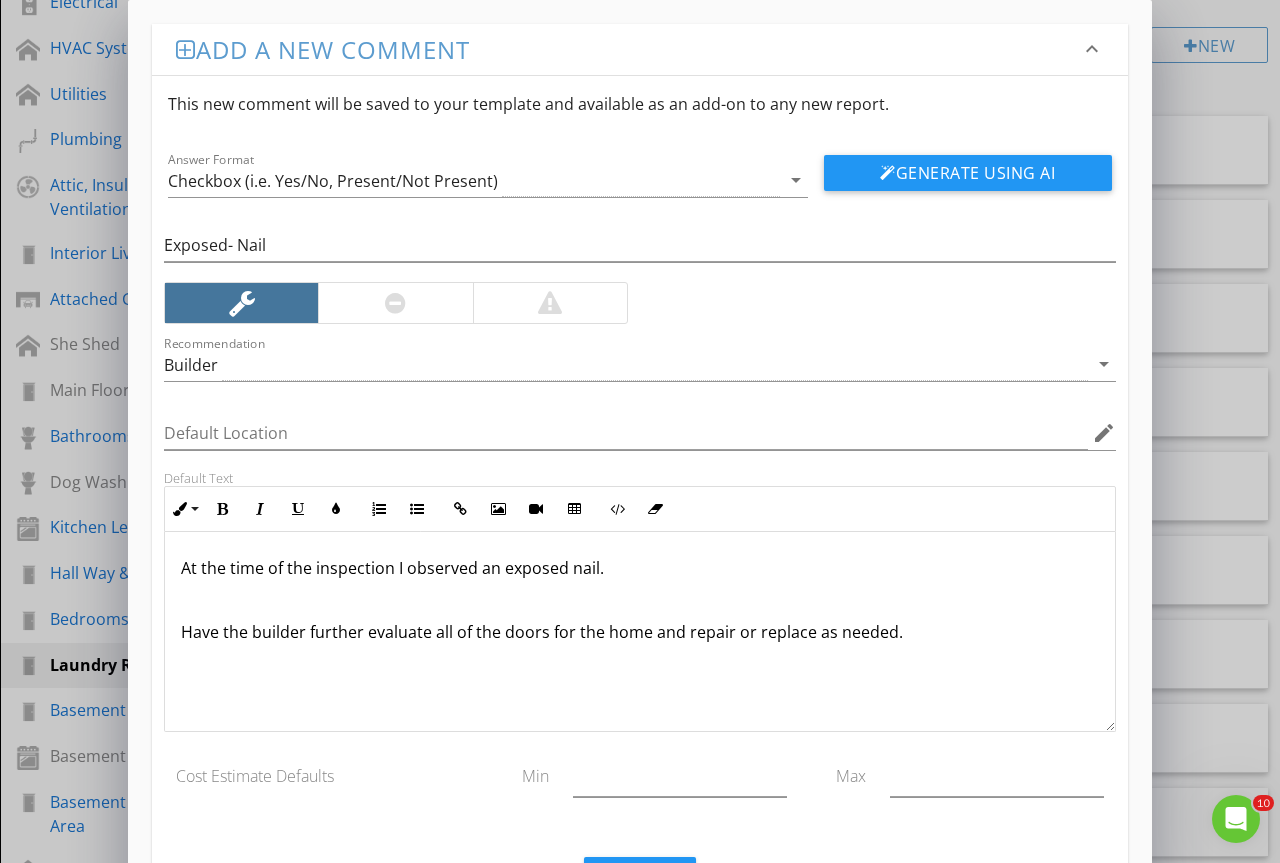 scroll, scrollTop: 1, scrollLeft: 0, axis: vertical 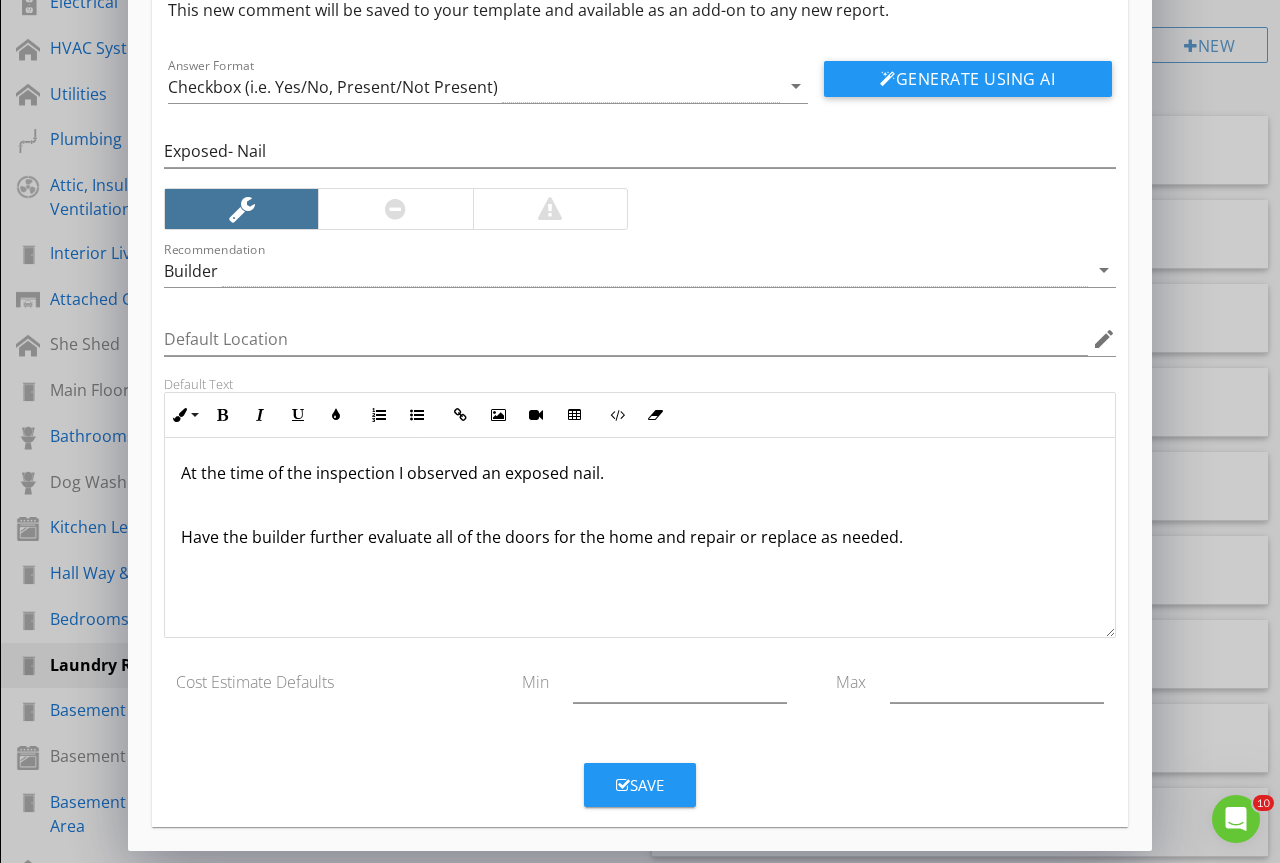 click on "Save" at bounding box center [640, 785] 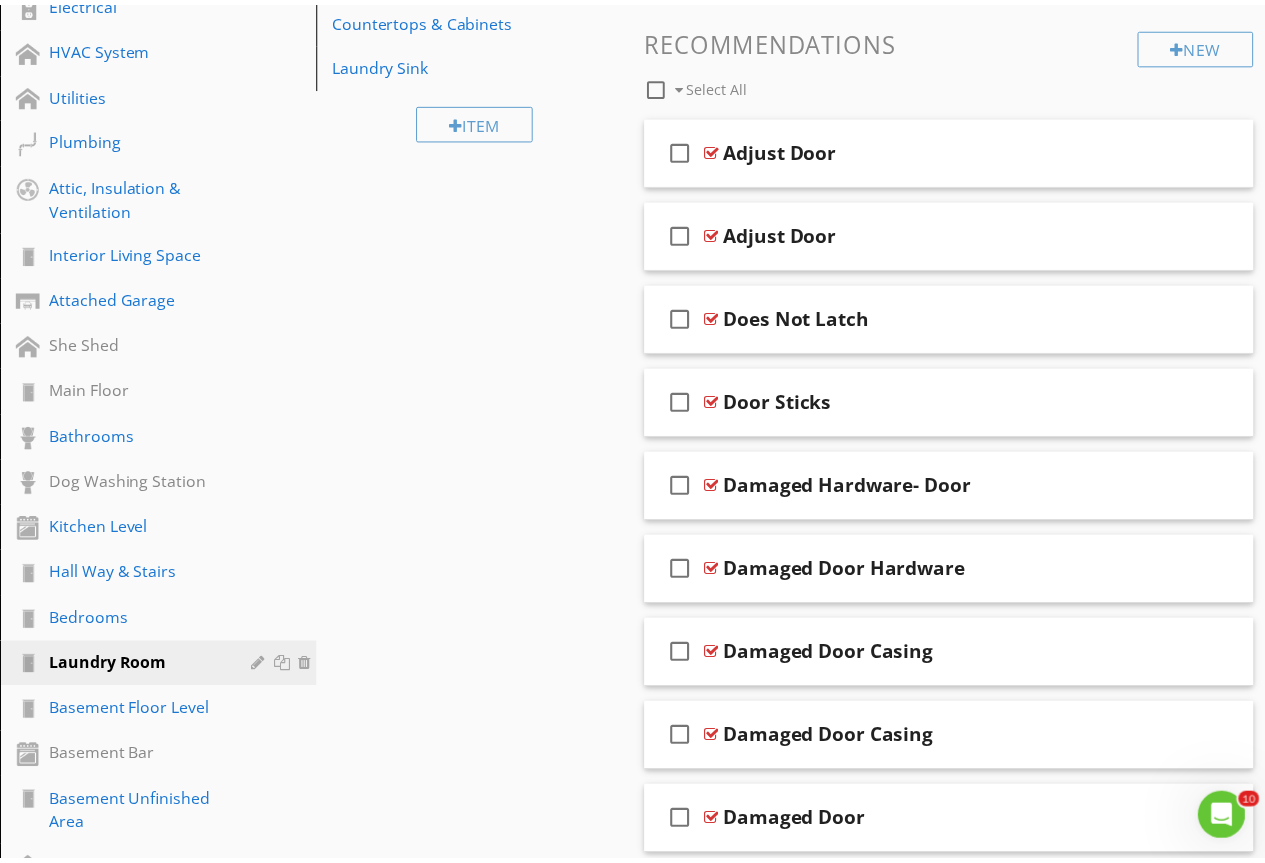scroll, scrollTop: 0, scrollLeft: 0, axis: both 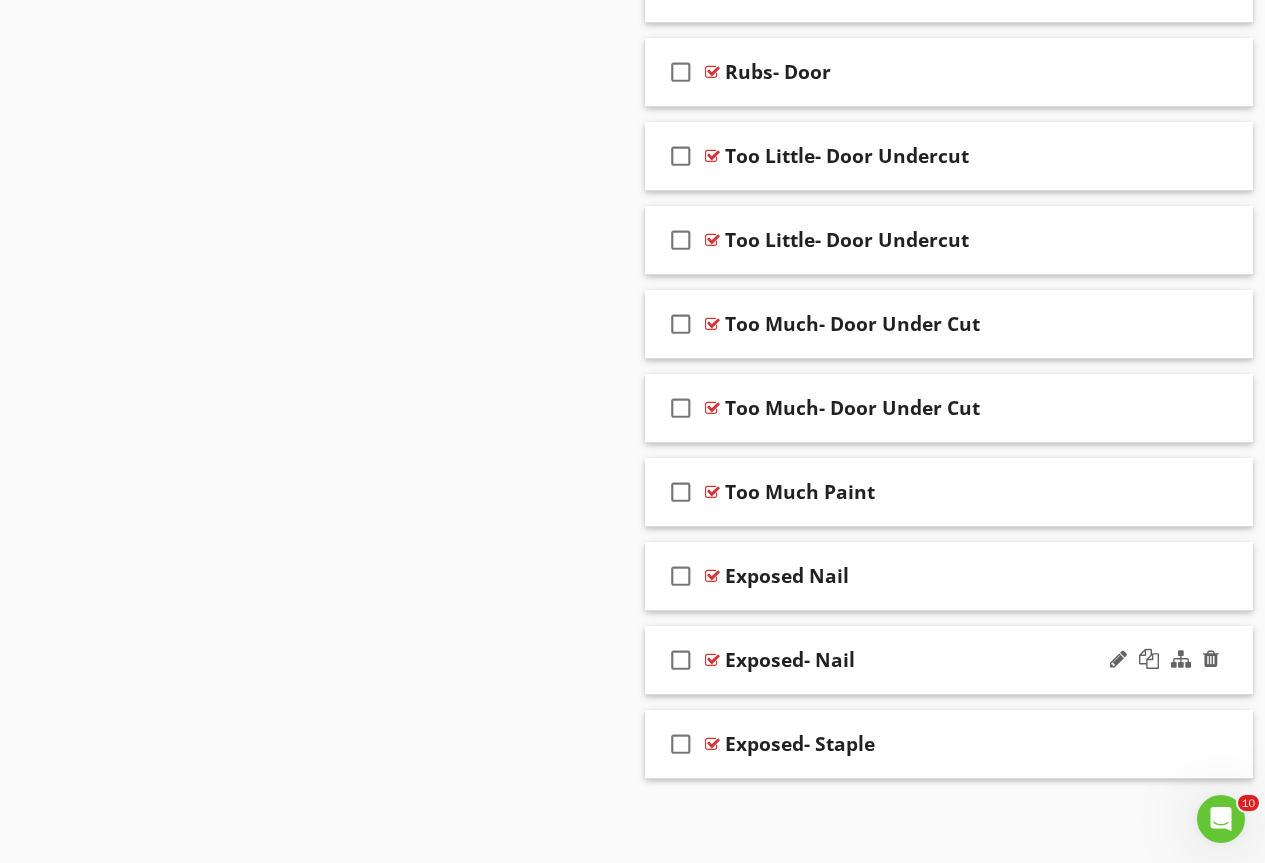 type 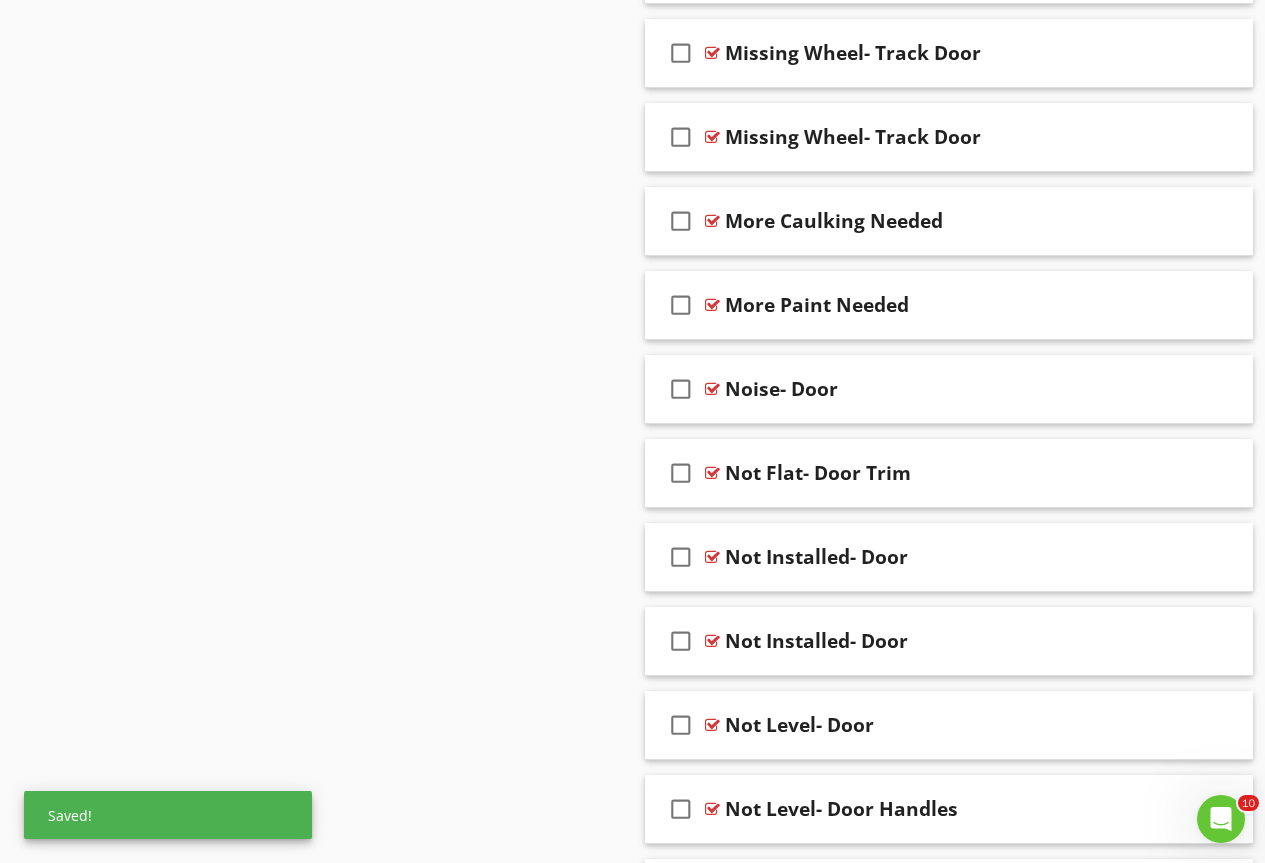 scroll, scrollTop: 6552, scrollLeft: 0, axis: vertical 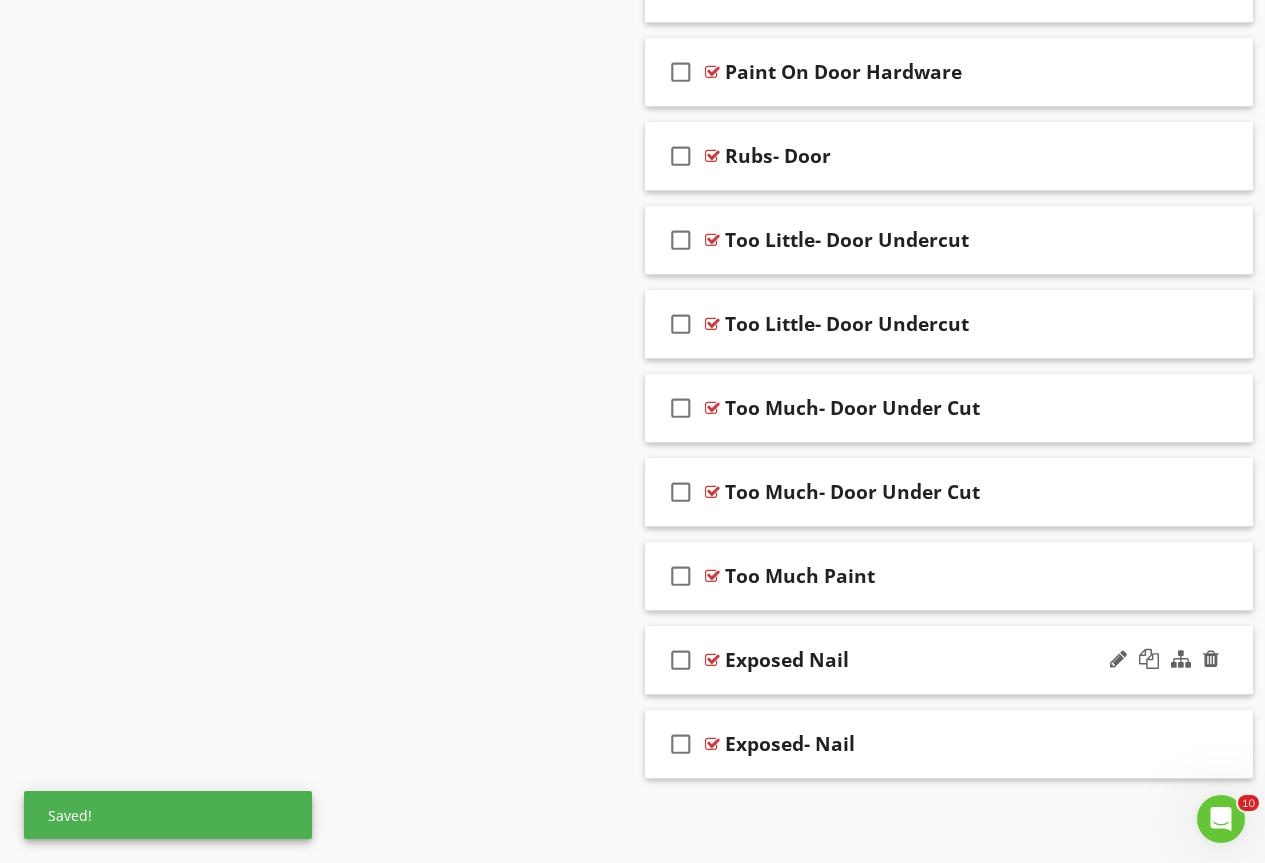 click at bounding box center [1164, 660] 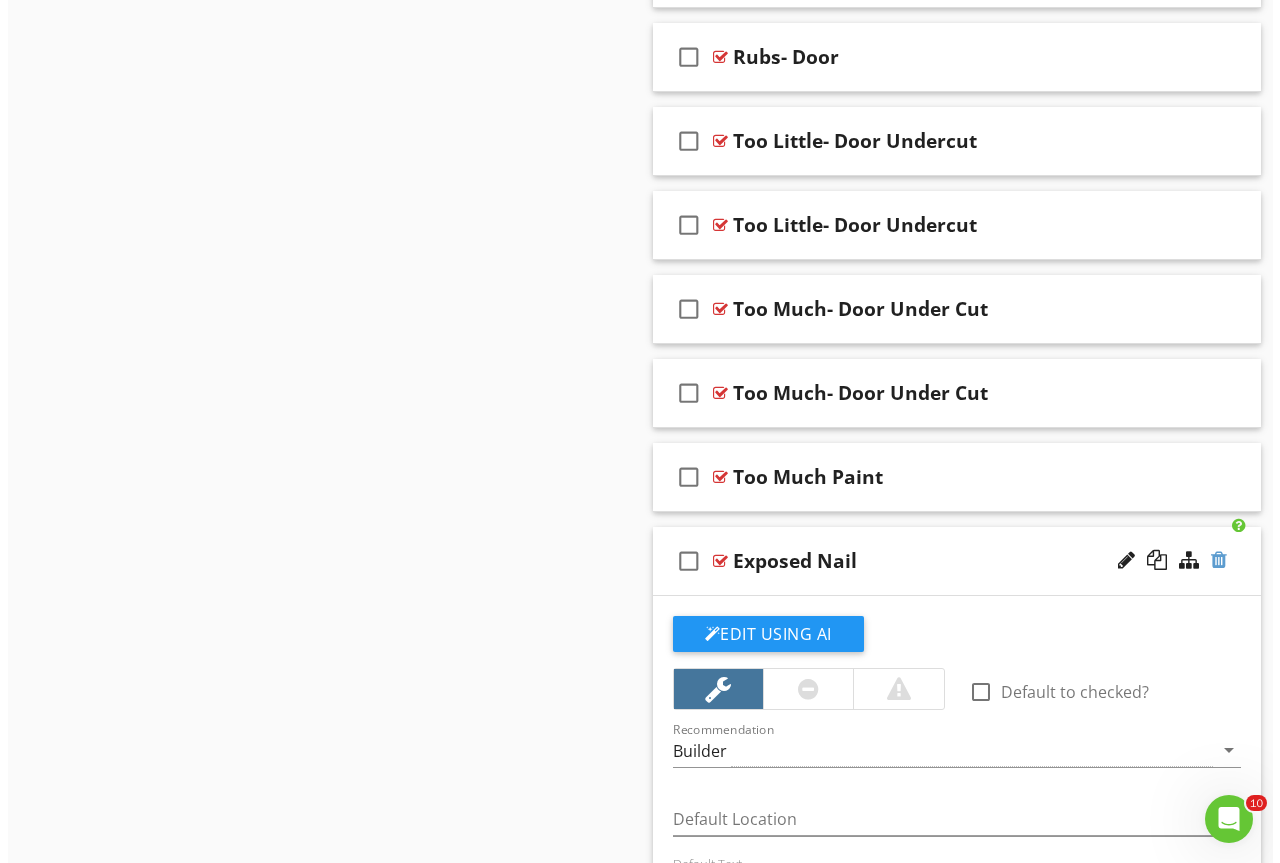 scroll, scrollTop: 6952, scrollLeft: 0, axis: vertical 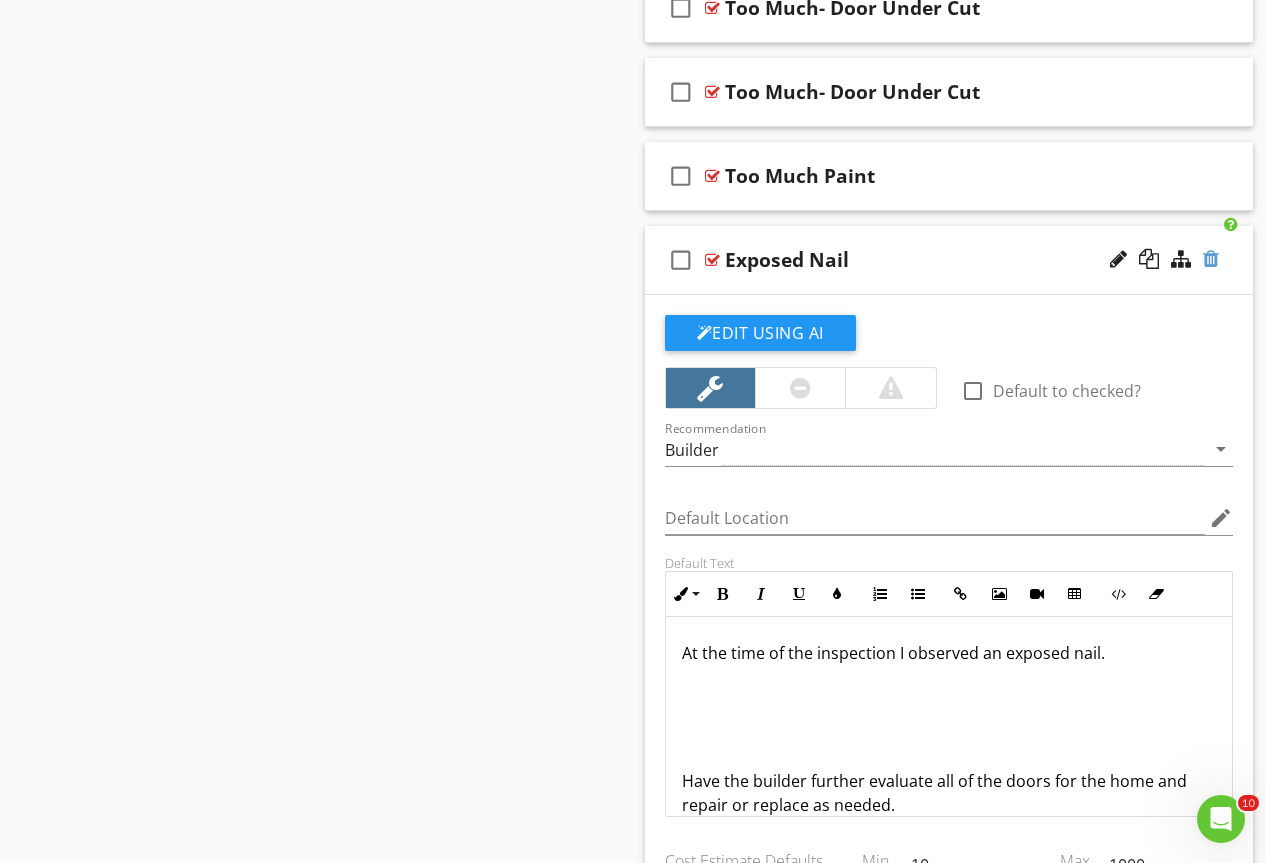 click at bounding box center (1211, 259) 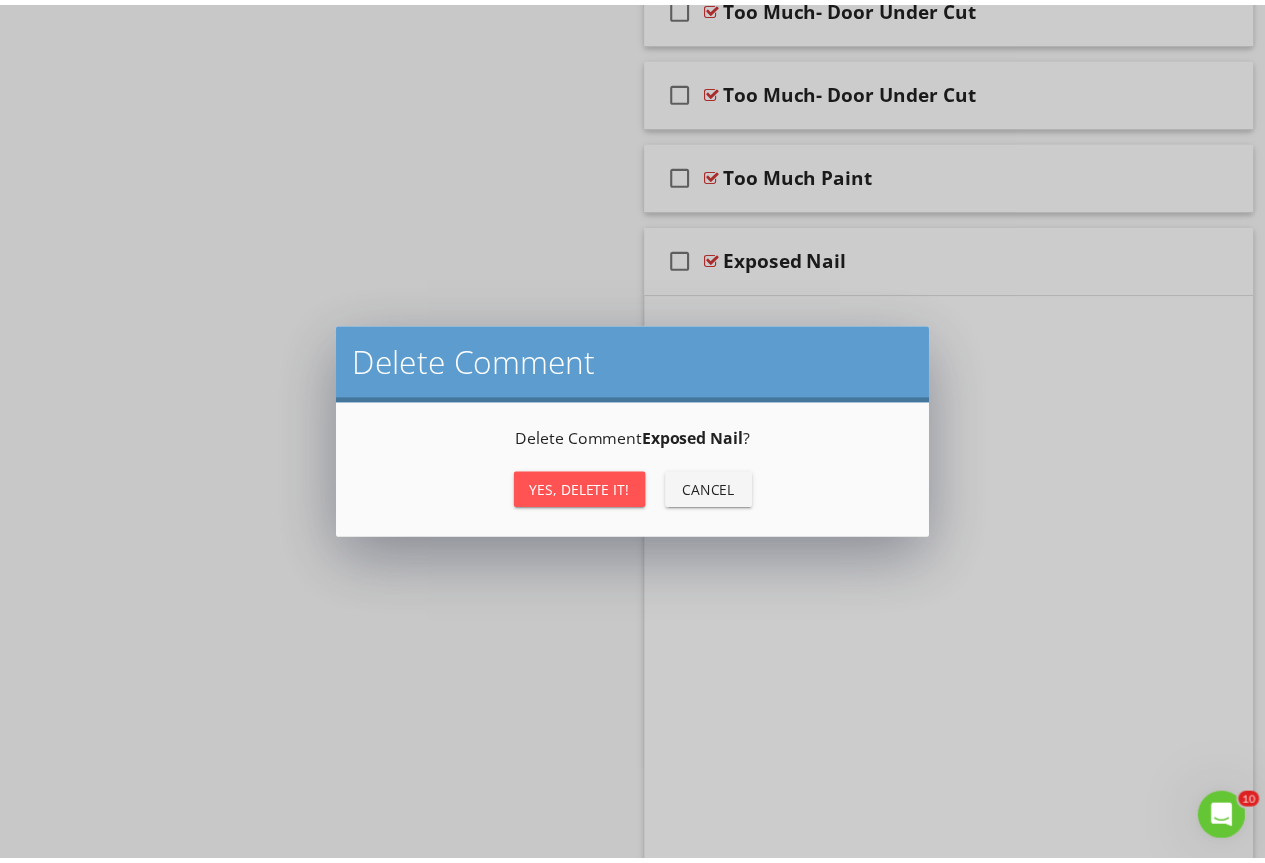 scroll, scrollTop: 6552, scrollLeft: 0, axis: vertical 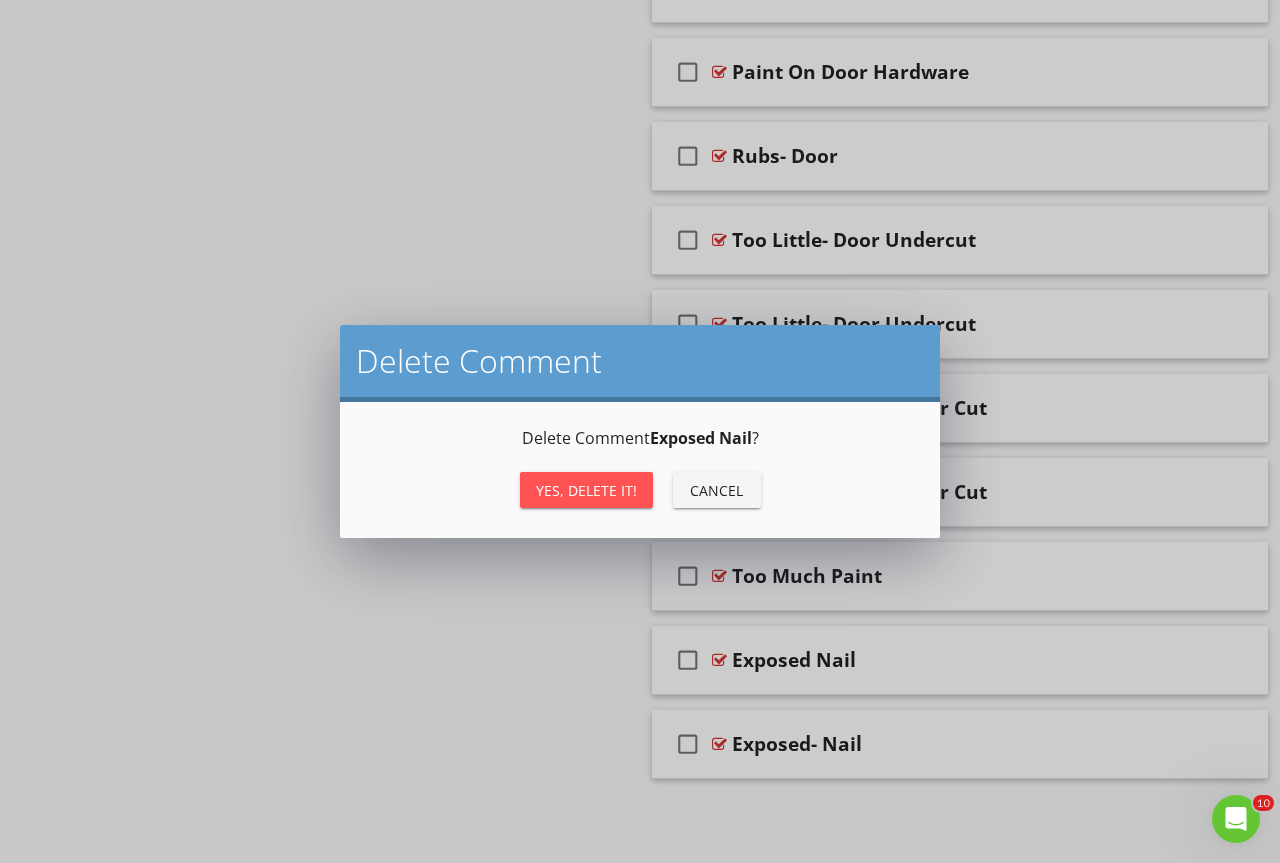 click on "Yes, Delete it!" at bounding box center [586, 490] 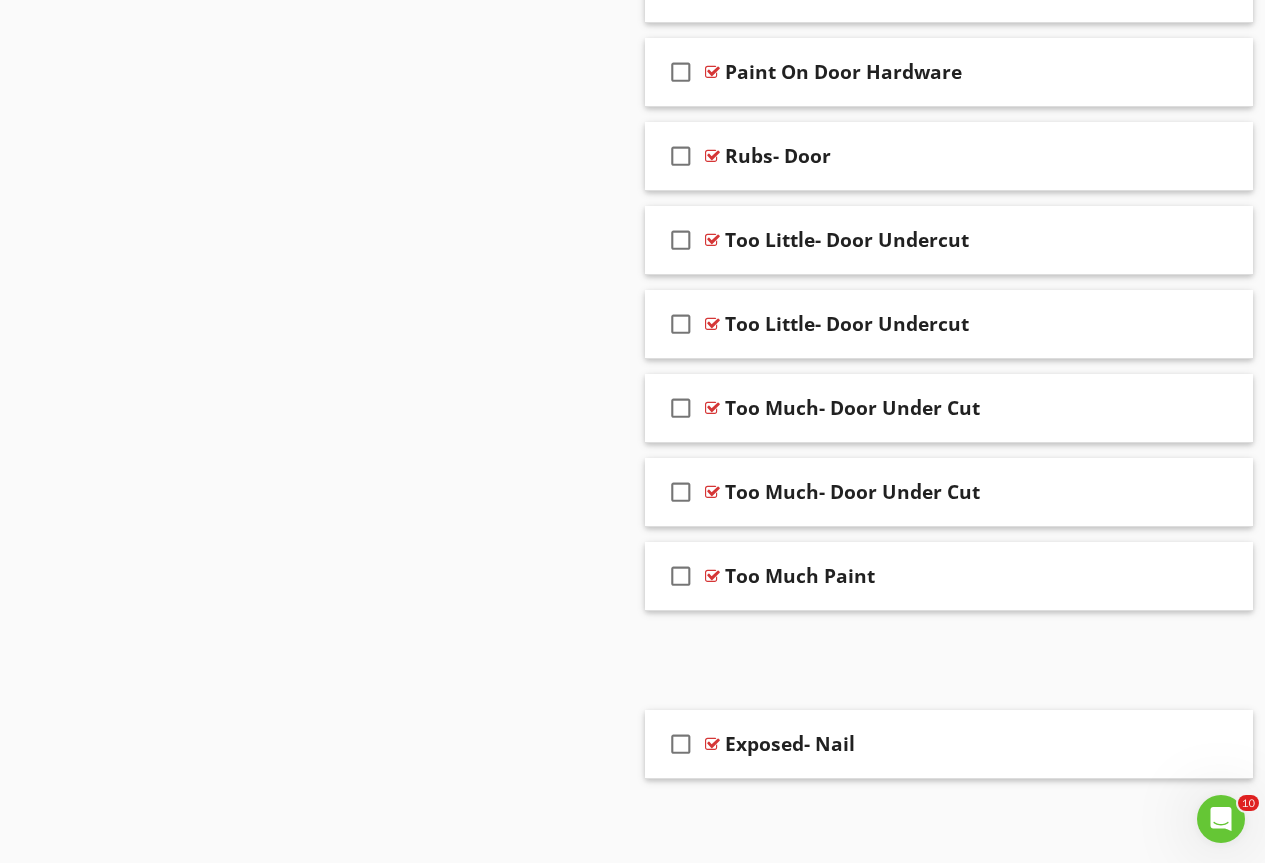 scroll, scrollTop: 6468, scrollLeft: 0, axis: vertical 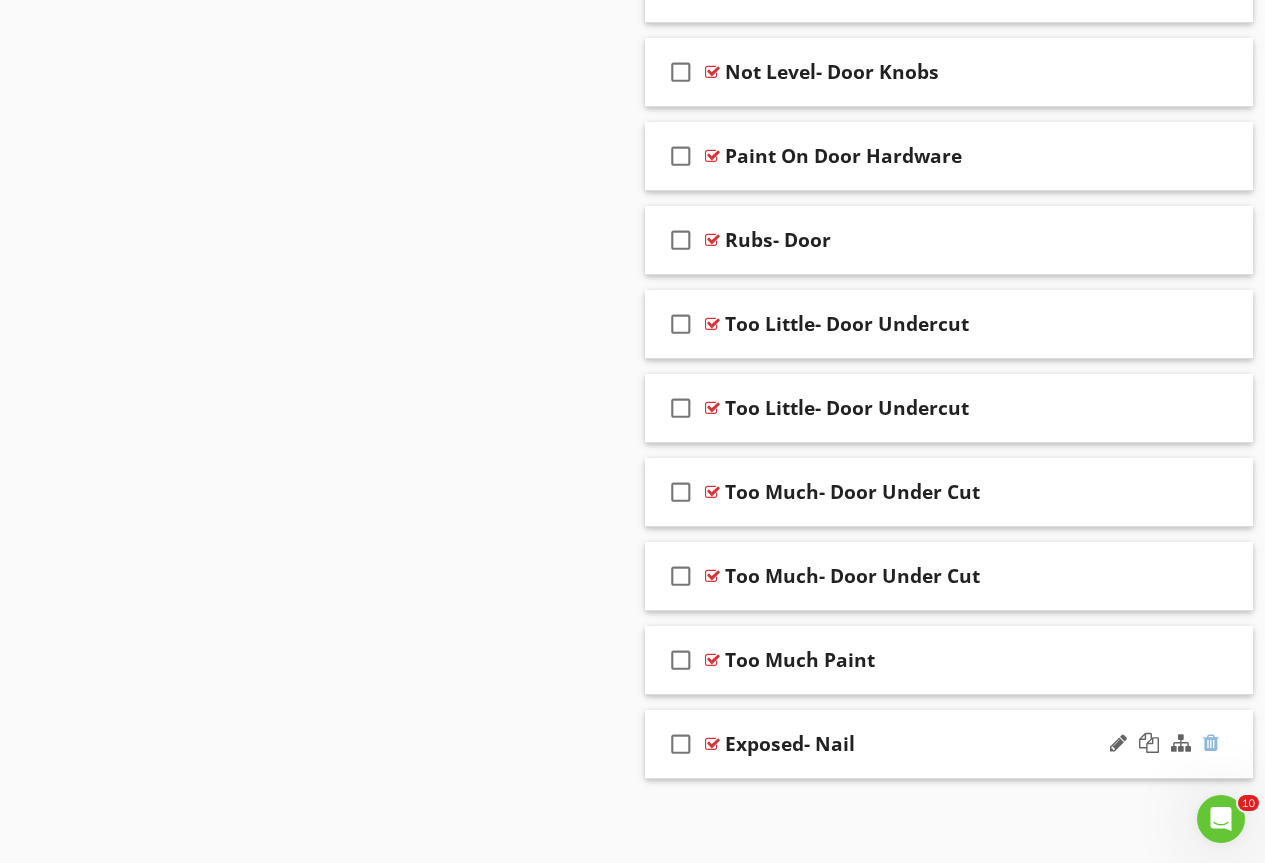 click at bounding box center (1211, 743) 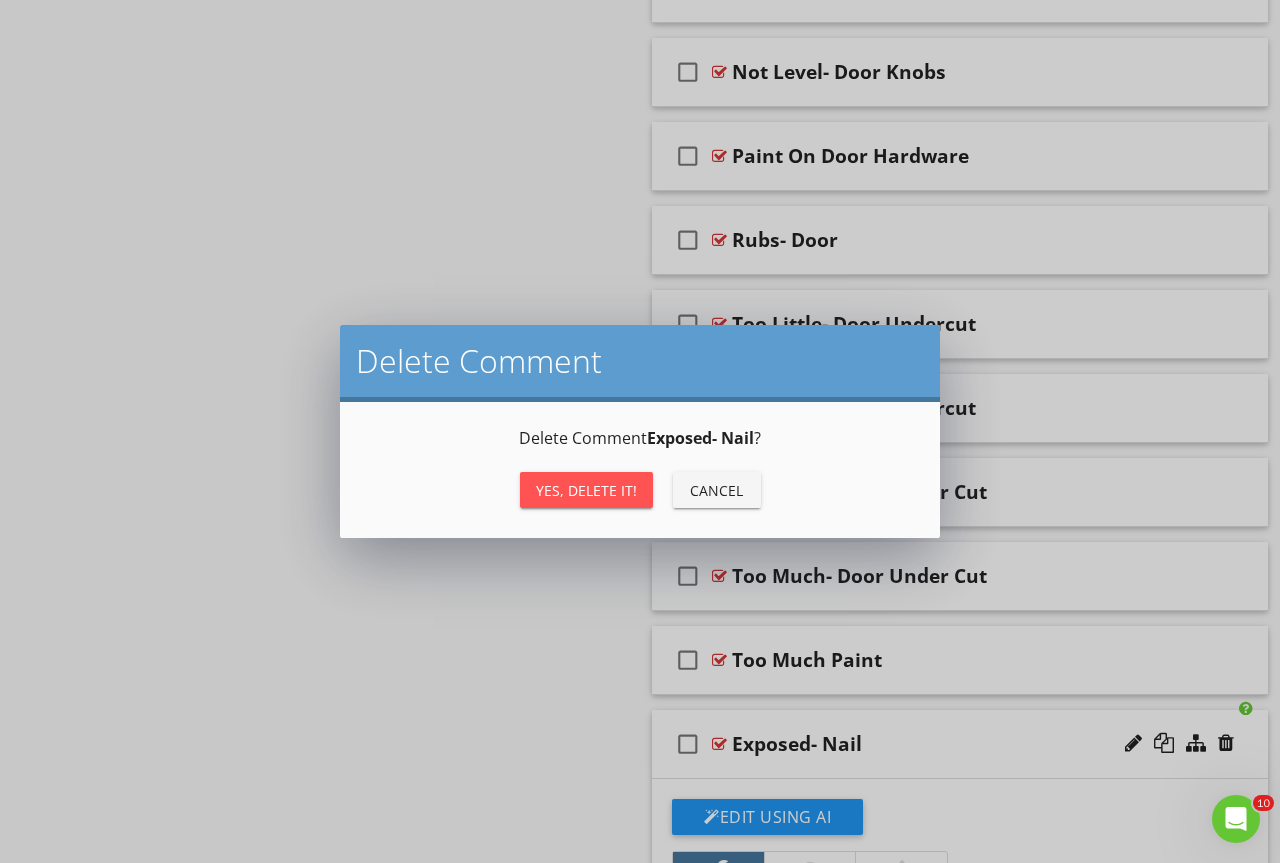 click on "Yes, Delete it!" at bounding box center [586, 490] 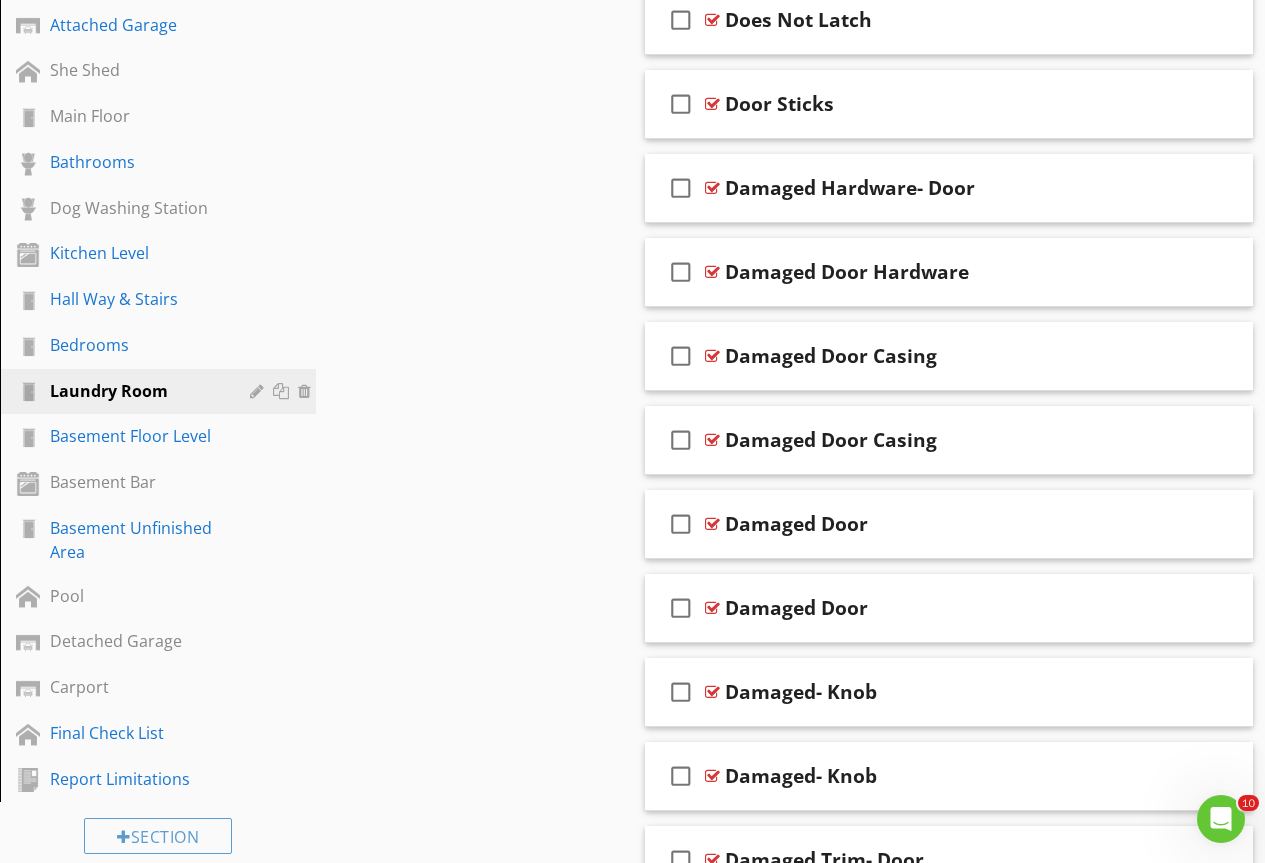 scroll, scrollTop: 955, scrollLeft: 0, axis: vertical 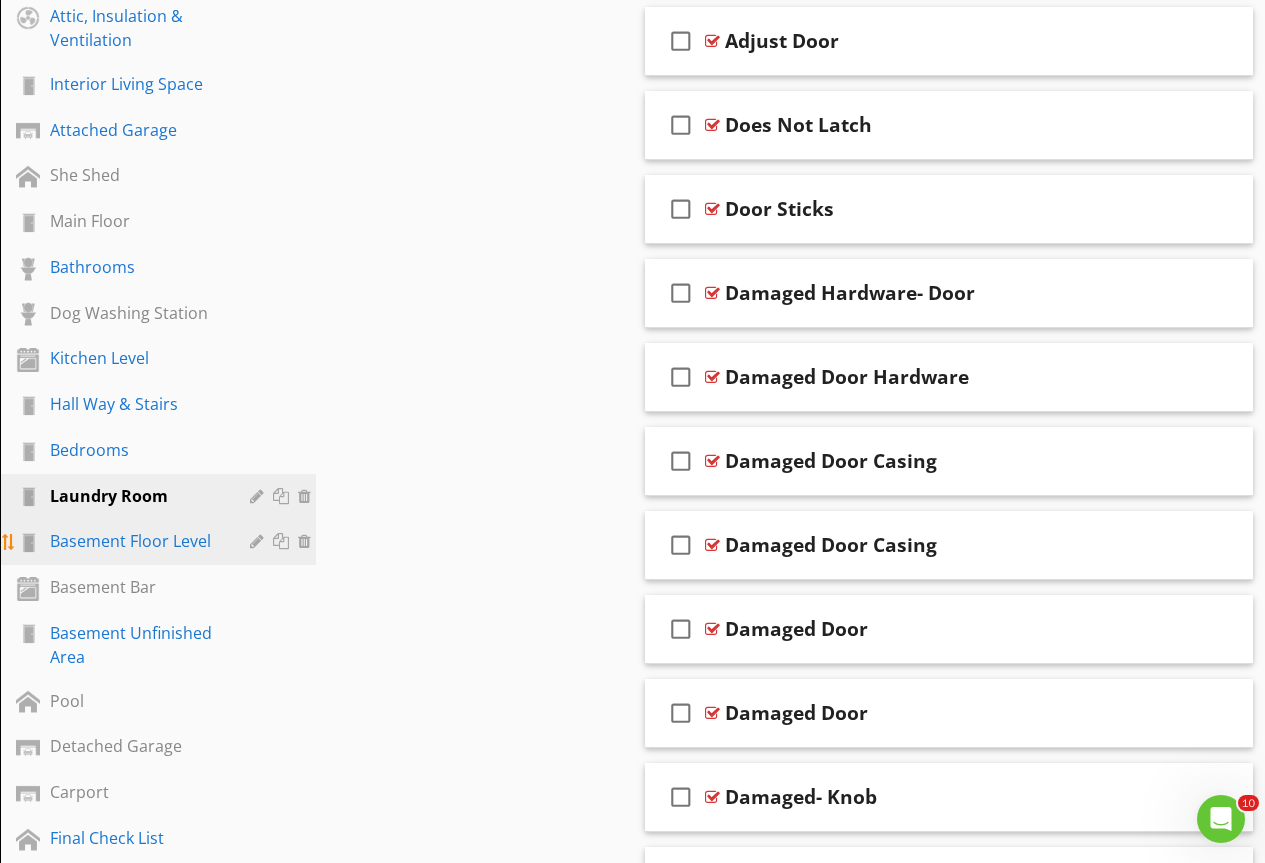 click on "Basement Floor Level" at bounding box center (135, 541) 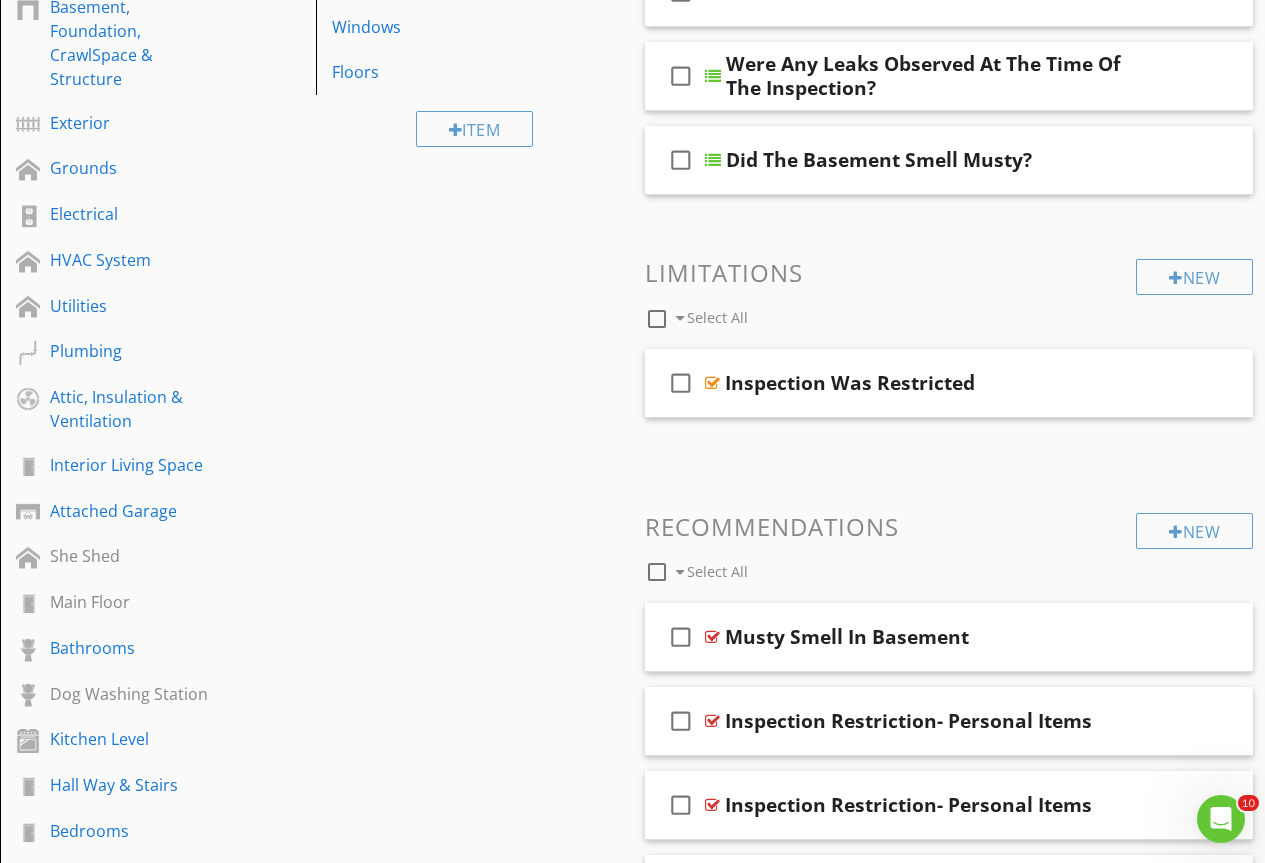 scroll, scrollTop: 155, scrollLeft: 0, axis: vertical 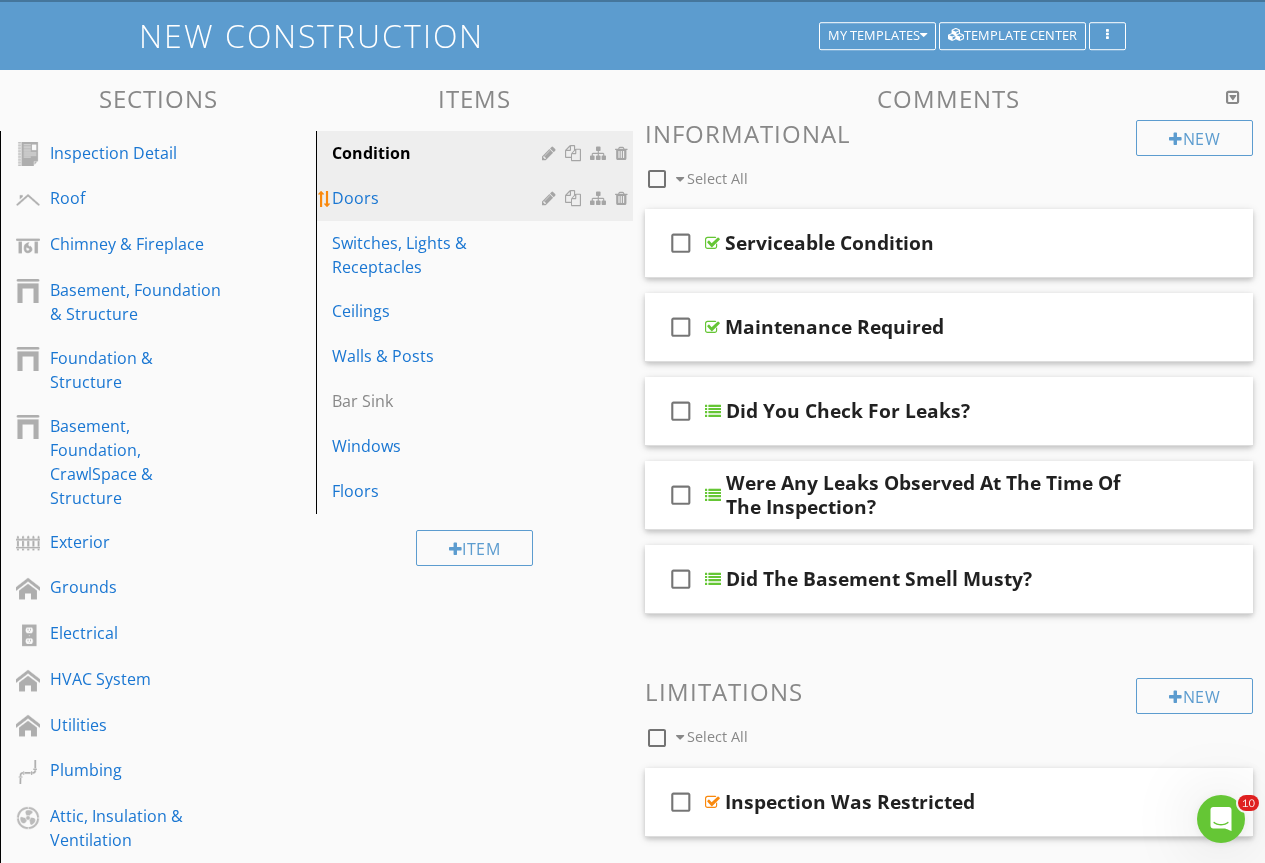 click on "Doors" at bounding box center [439, 198] 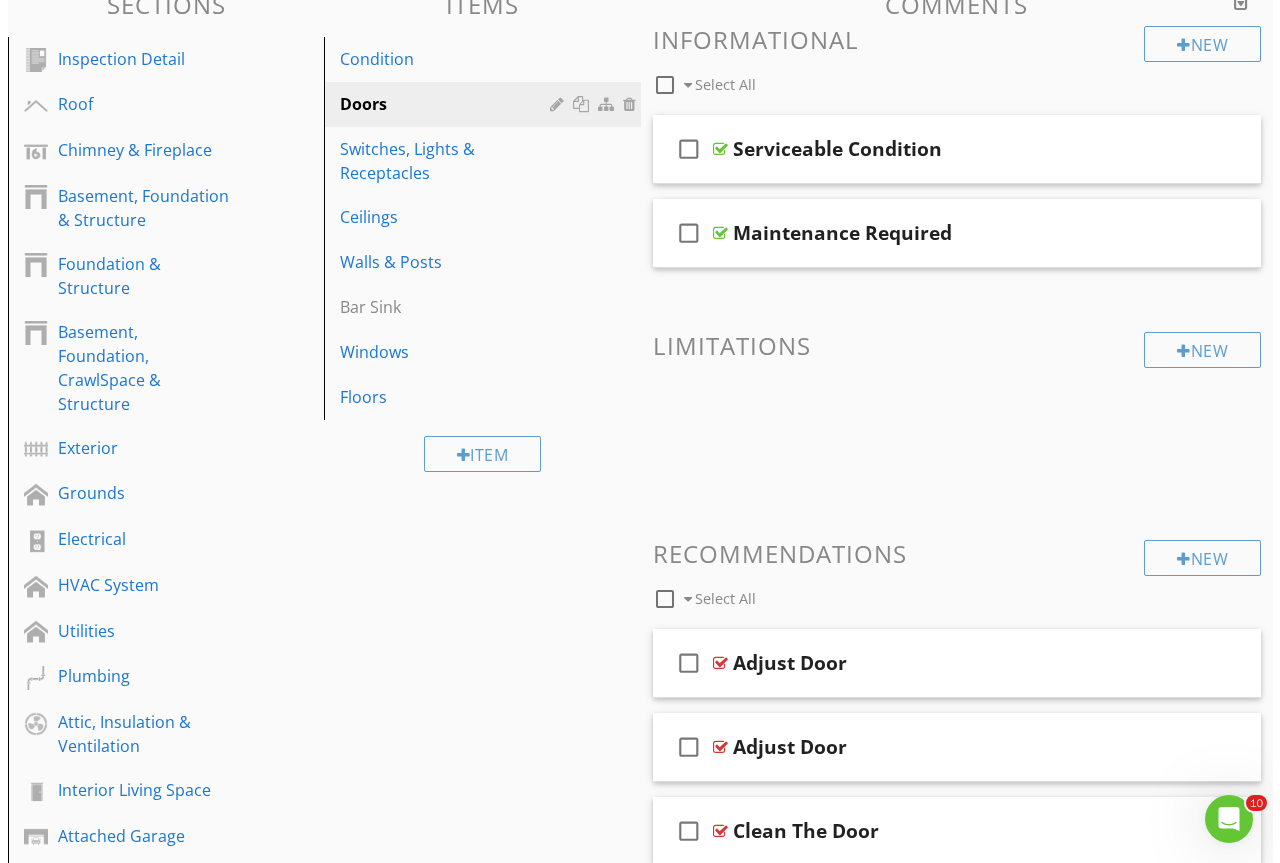 scroll, scrollTop: 355, scrollLeft: 0, axis: vertical 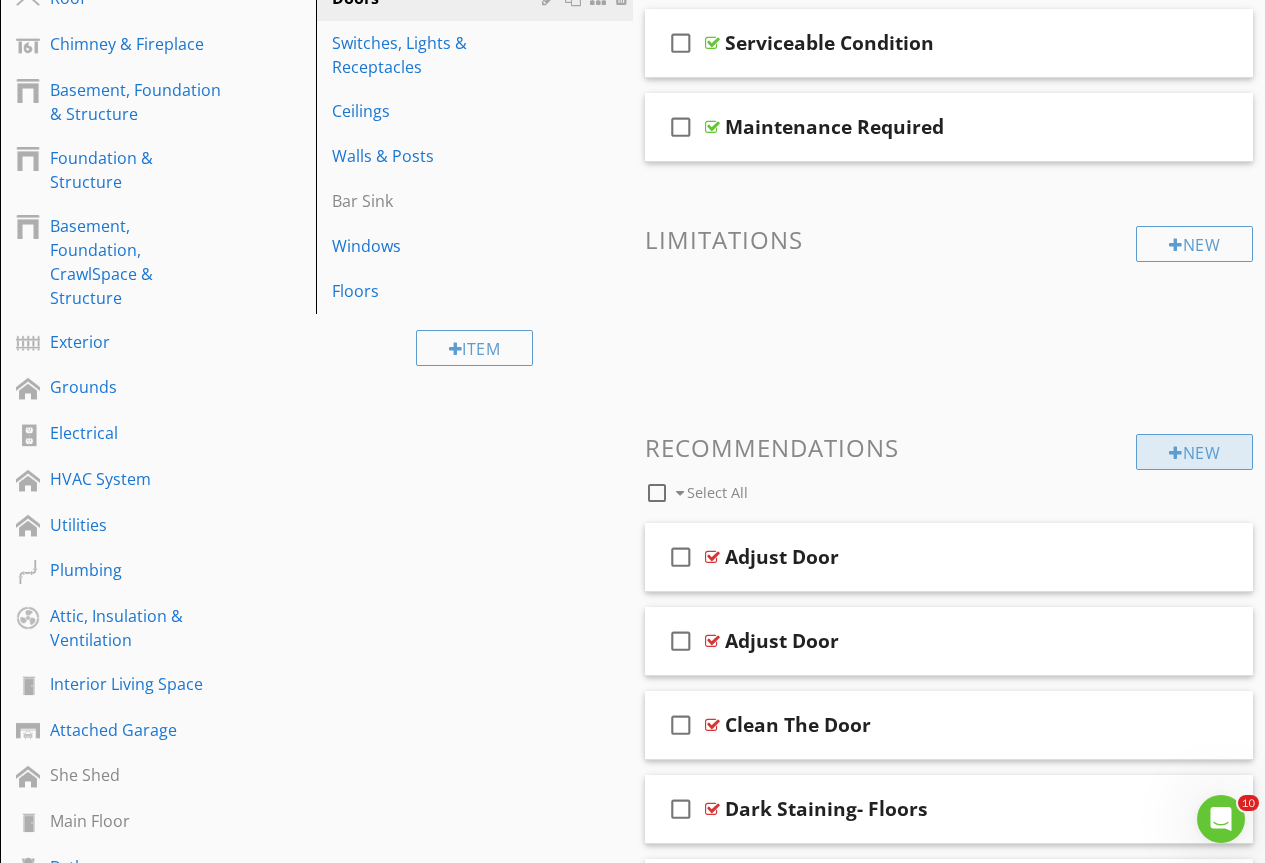 click on "New" at bounding box center (1194, 452) 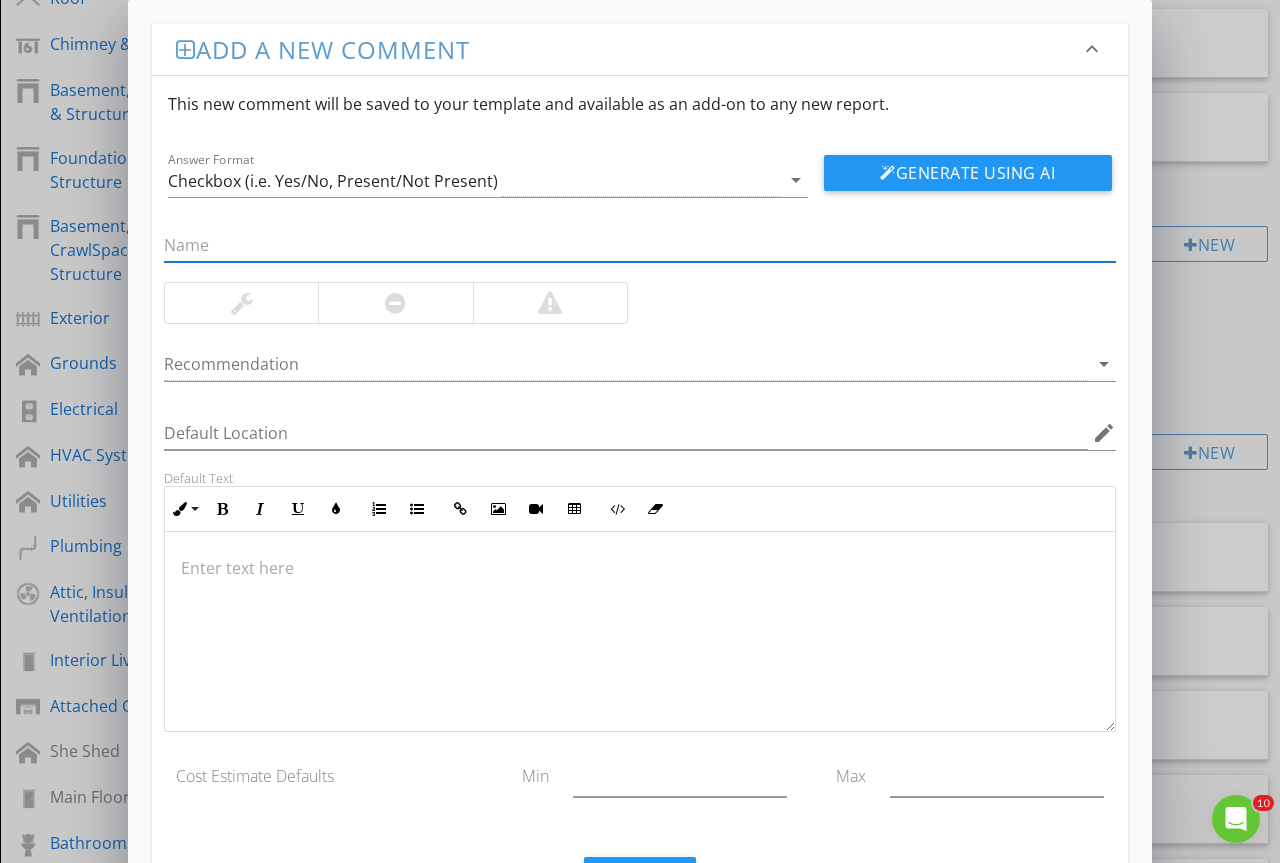 click at bounding box center [640, 245] 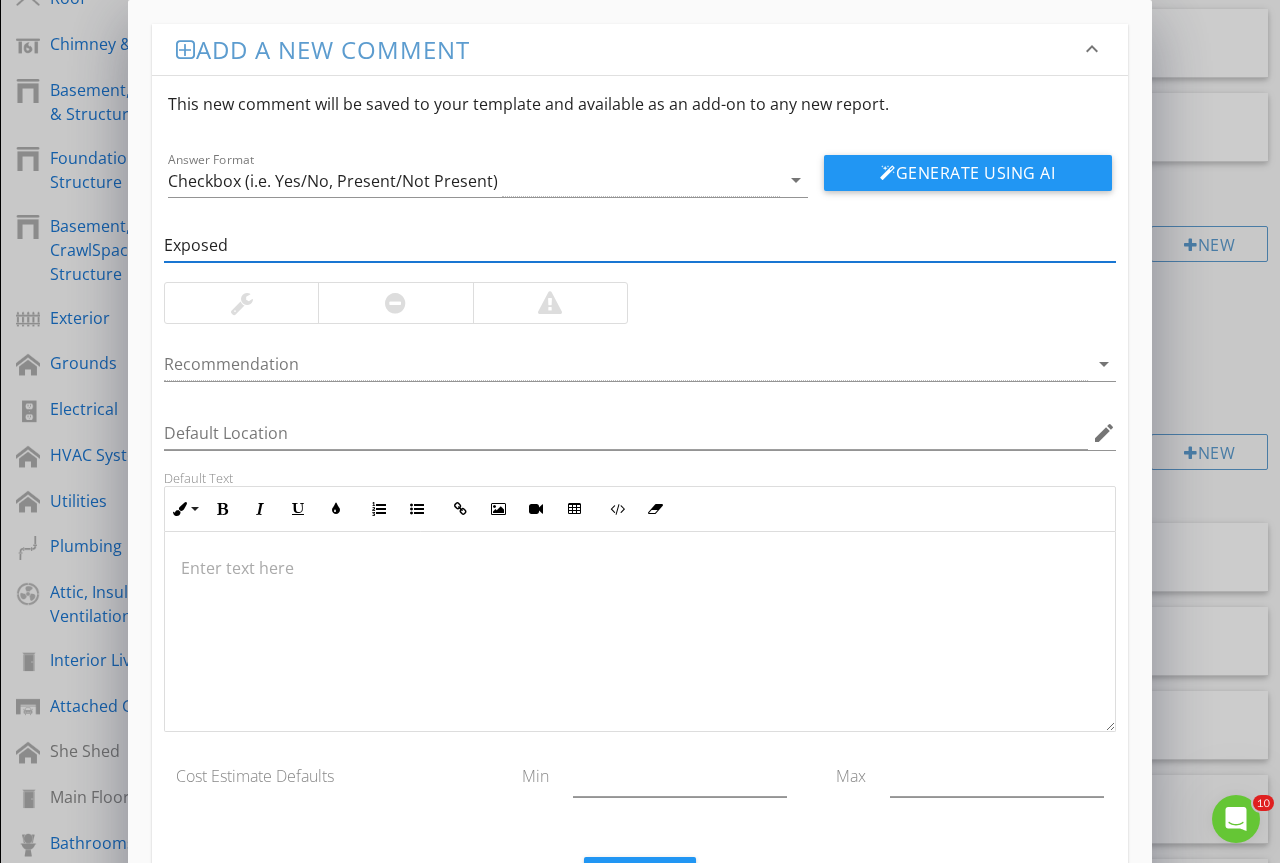 type on "Exposed- Staple" 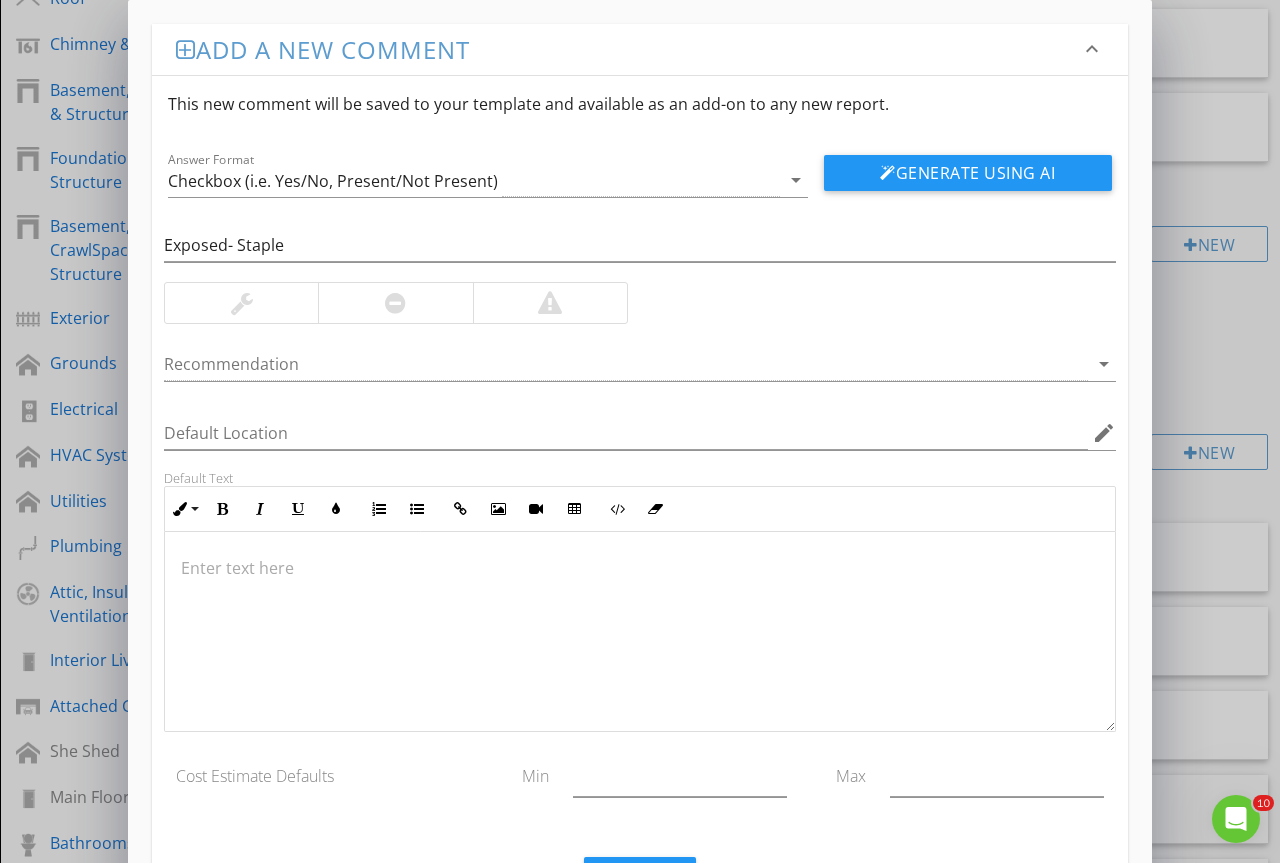 click at bounding box center (241, 303) 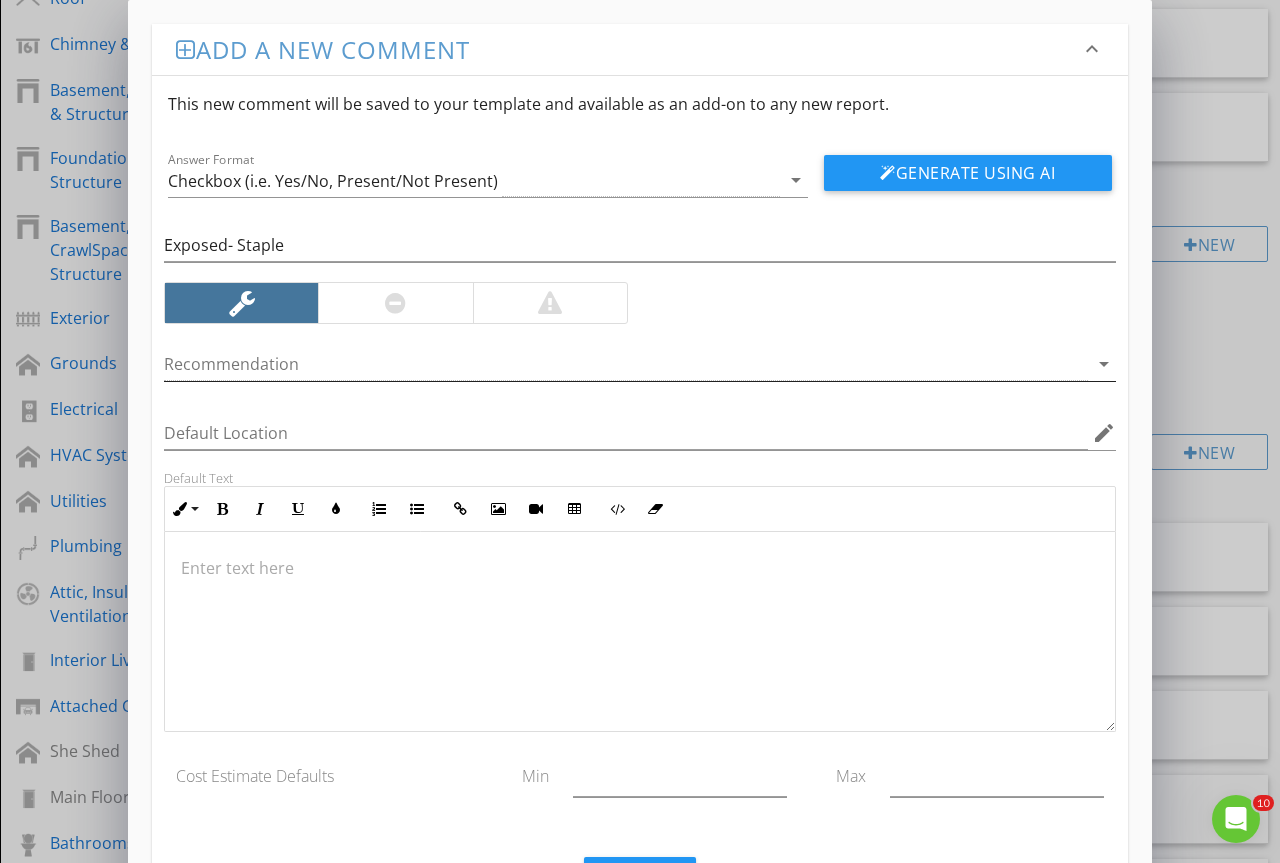 click at bounding box center (626, 364) 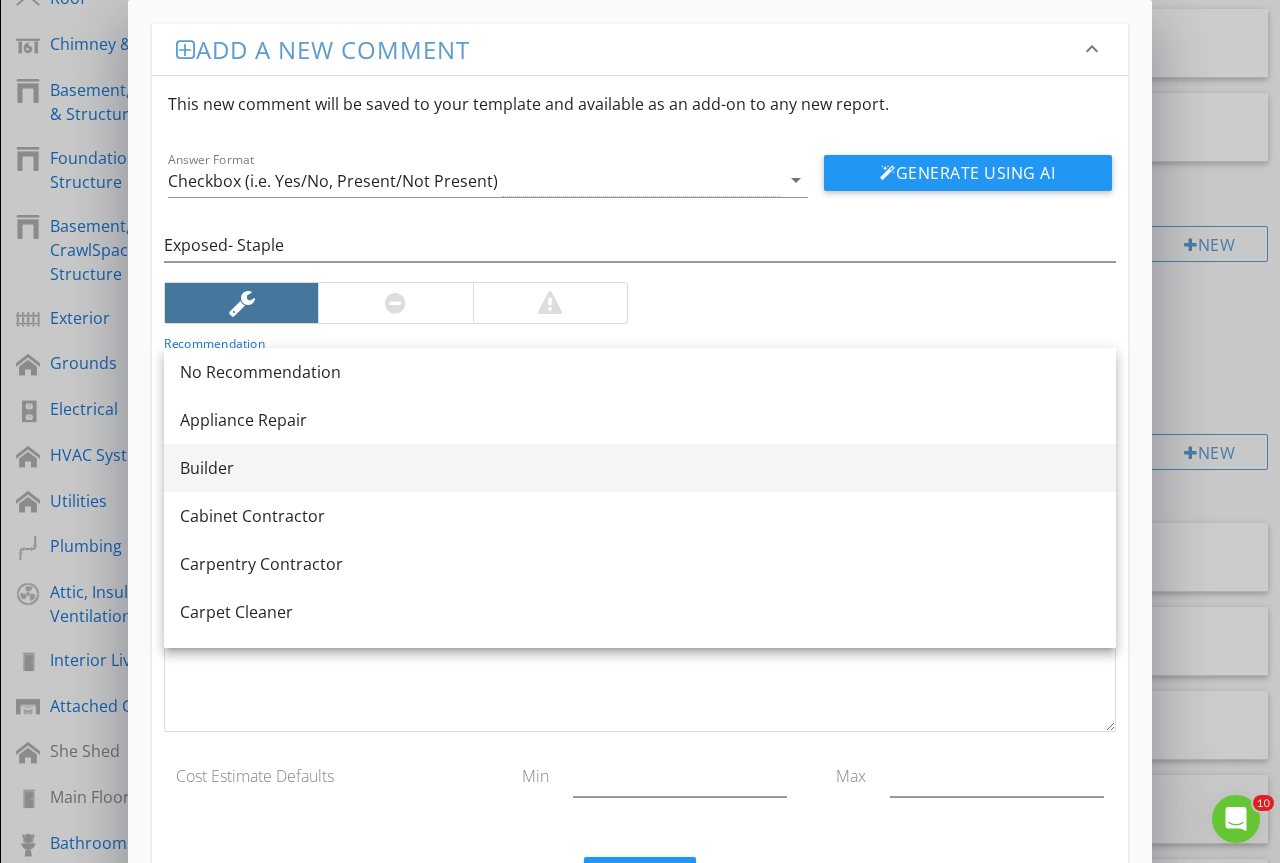click on "Builder" at bounding box center [640, 468] 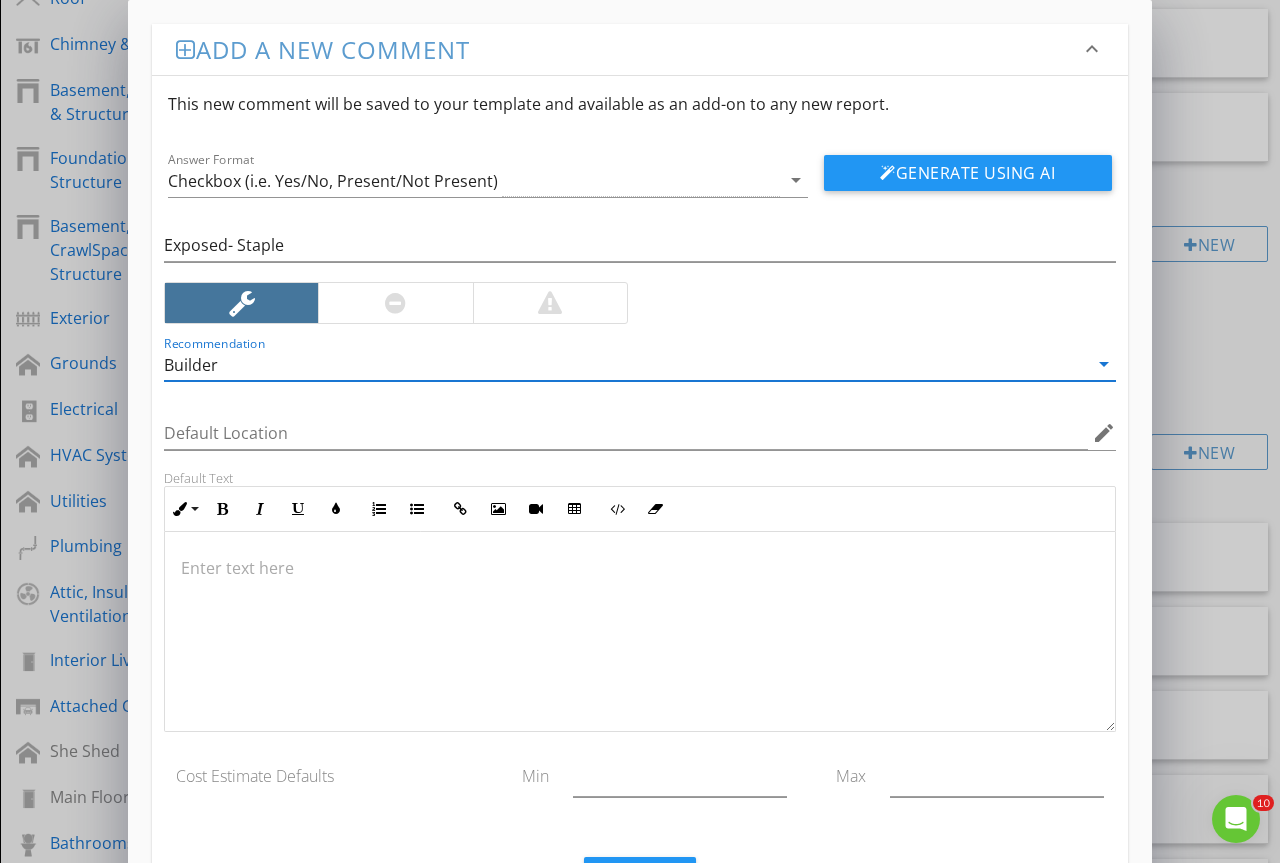 click at bounding box center (640, 632) 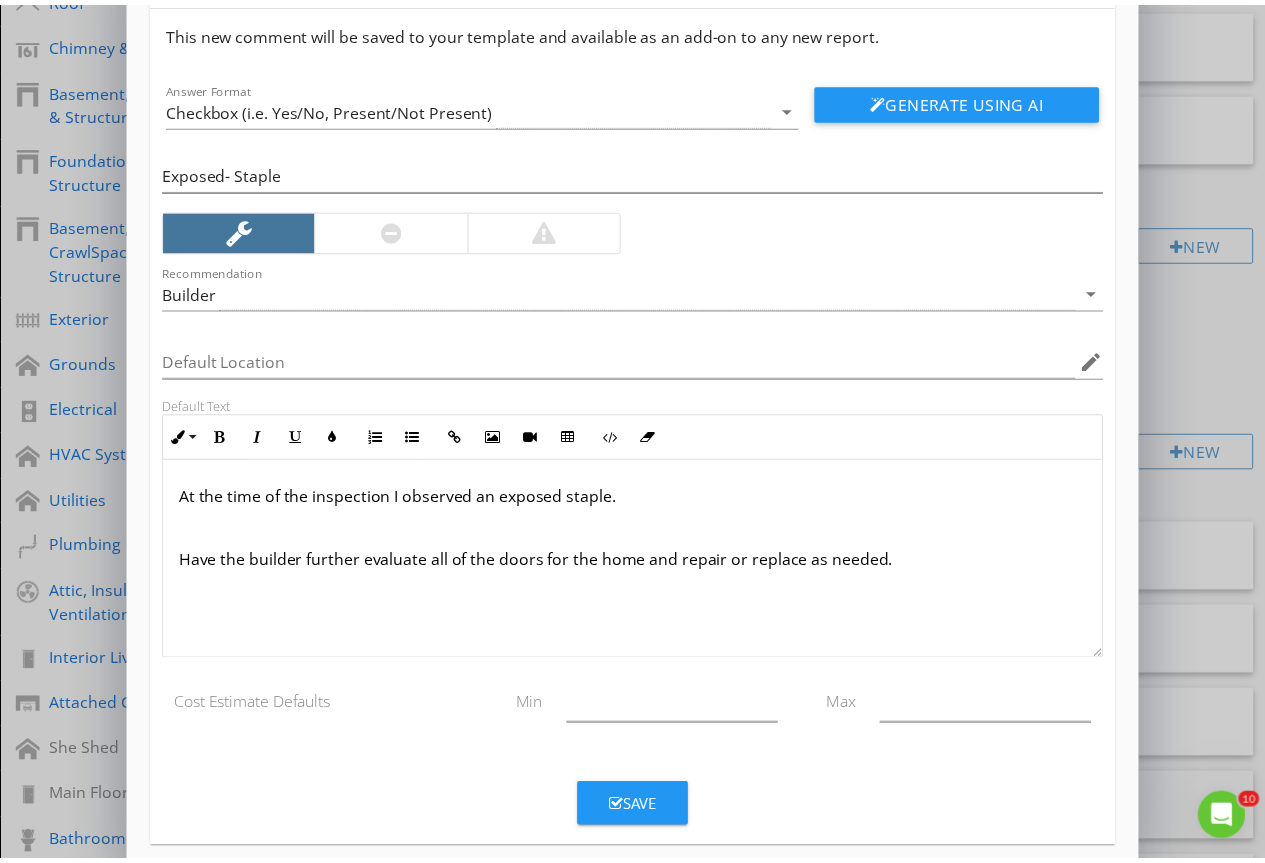 scroll, scrollTop: 94, scrollLeft: 0, axis: vertical 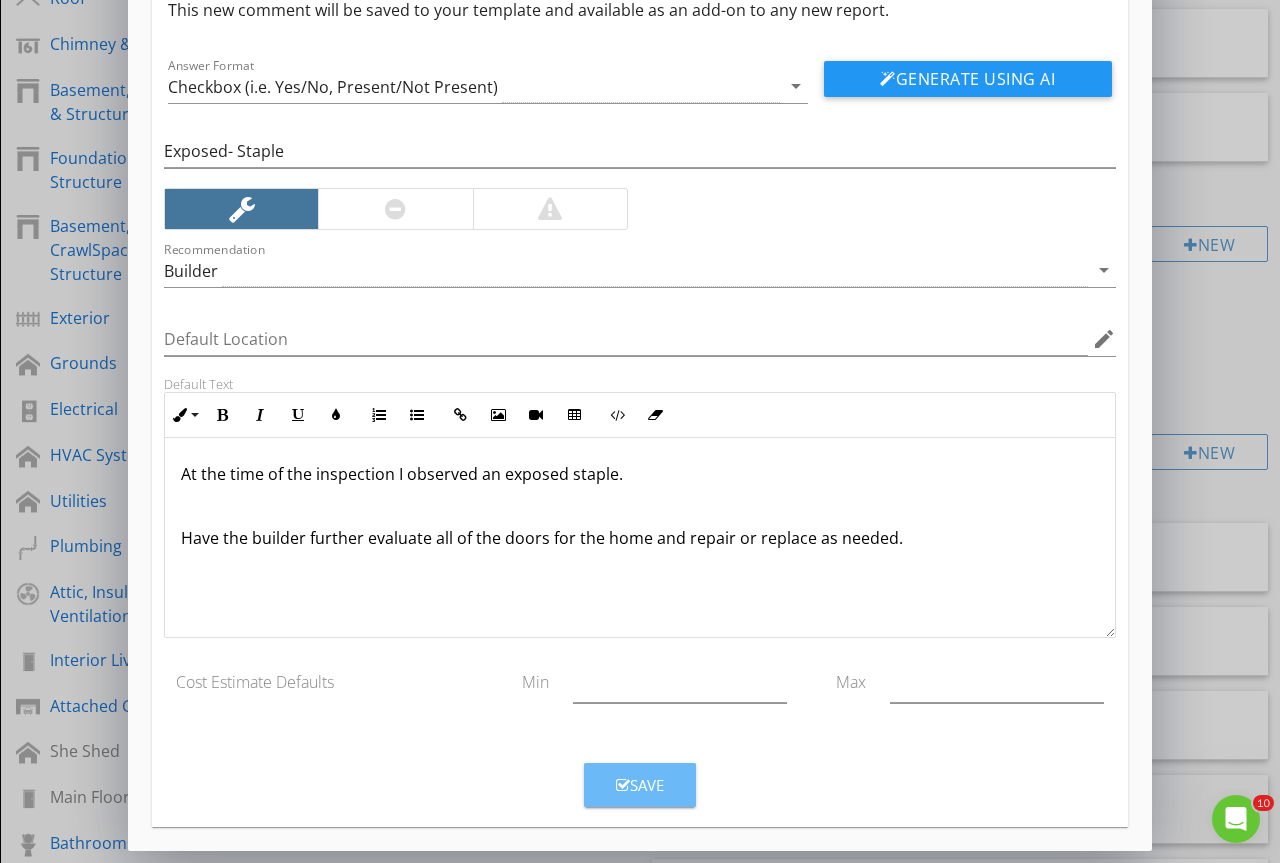 click on "Save" at bounding box center (640, 785) 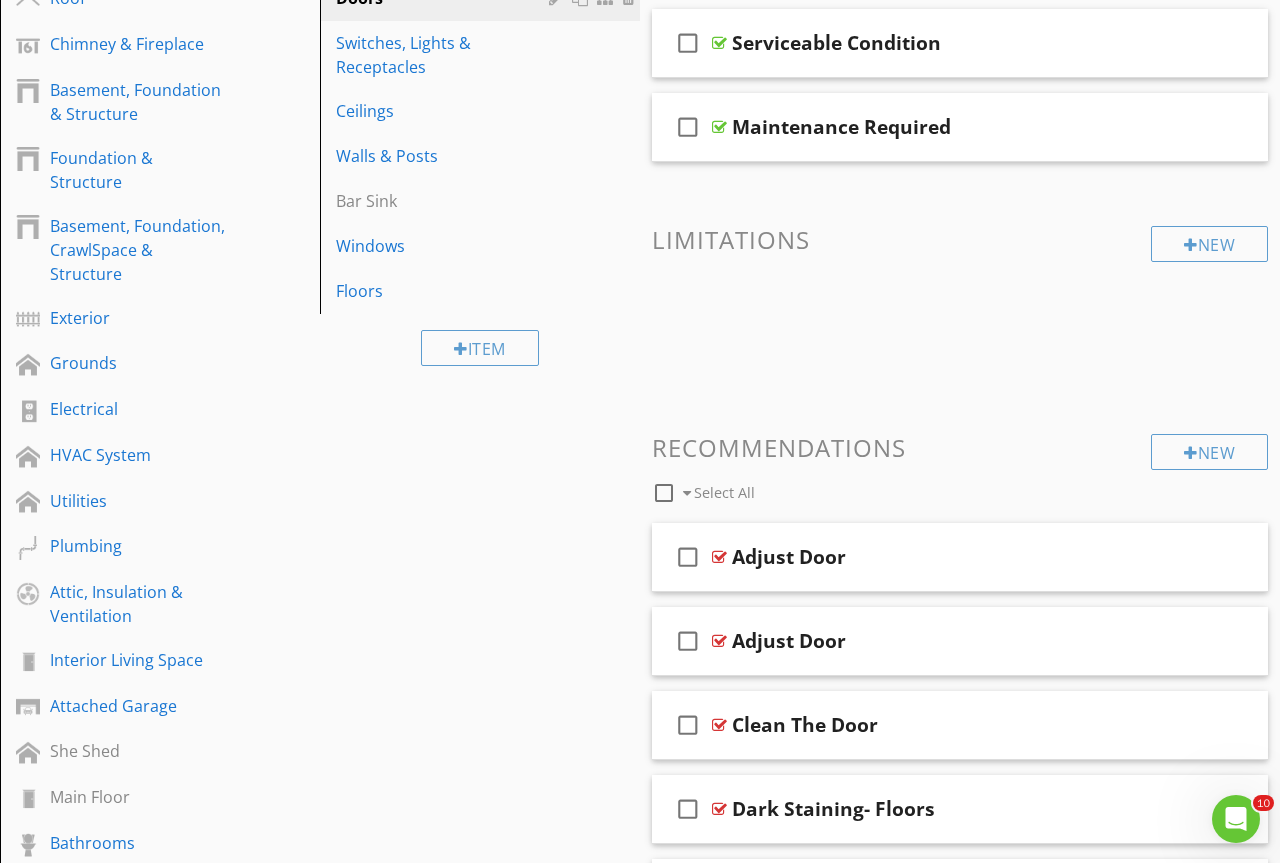 scroll, scrollTop: 0, scrollLeft: 0, axis: both 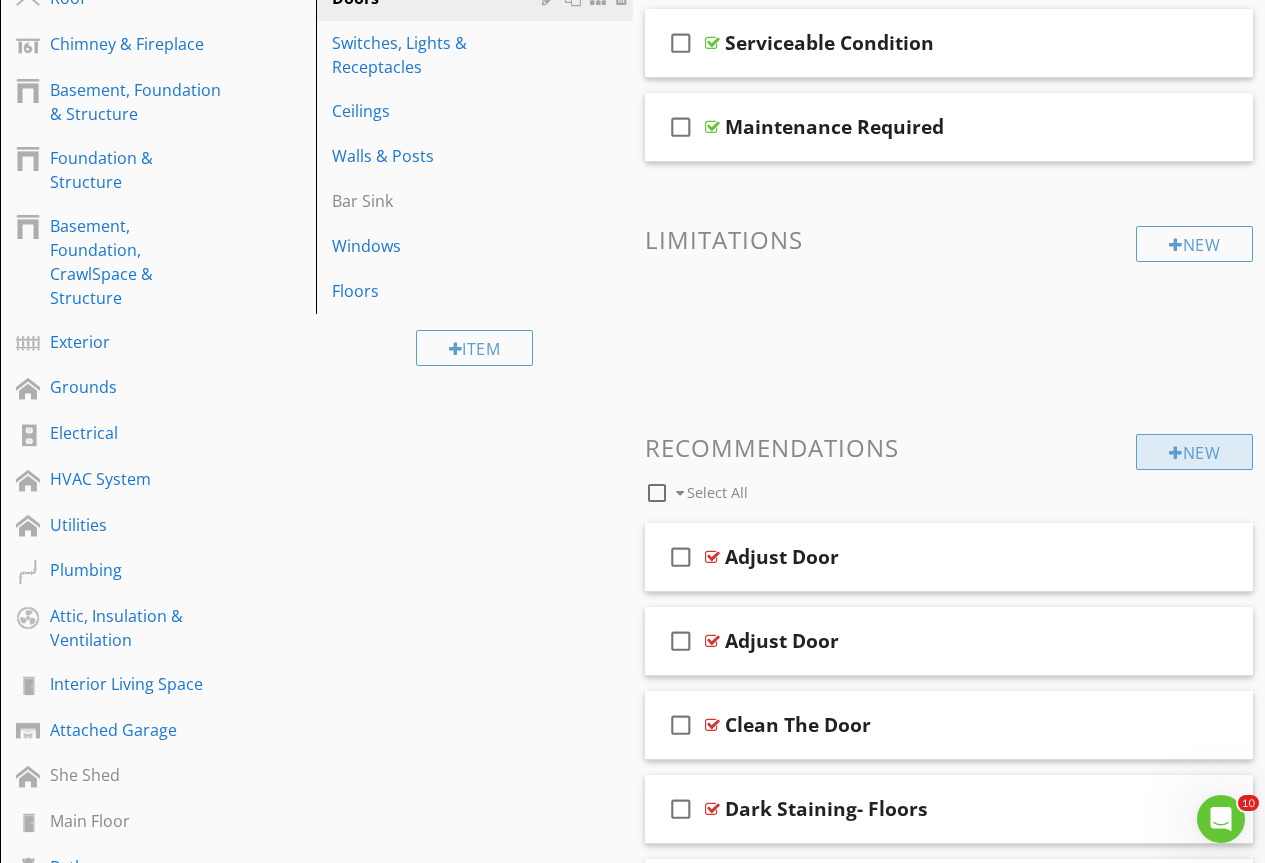 click on "New" at bounding box center [1194, 452] 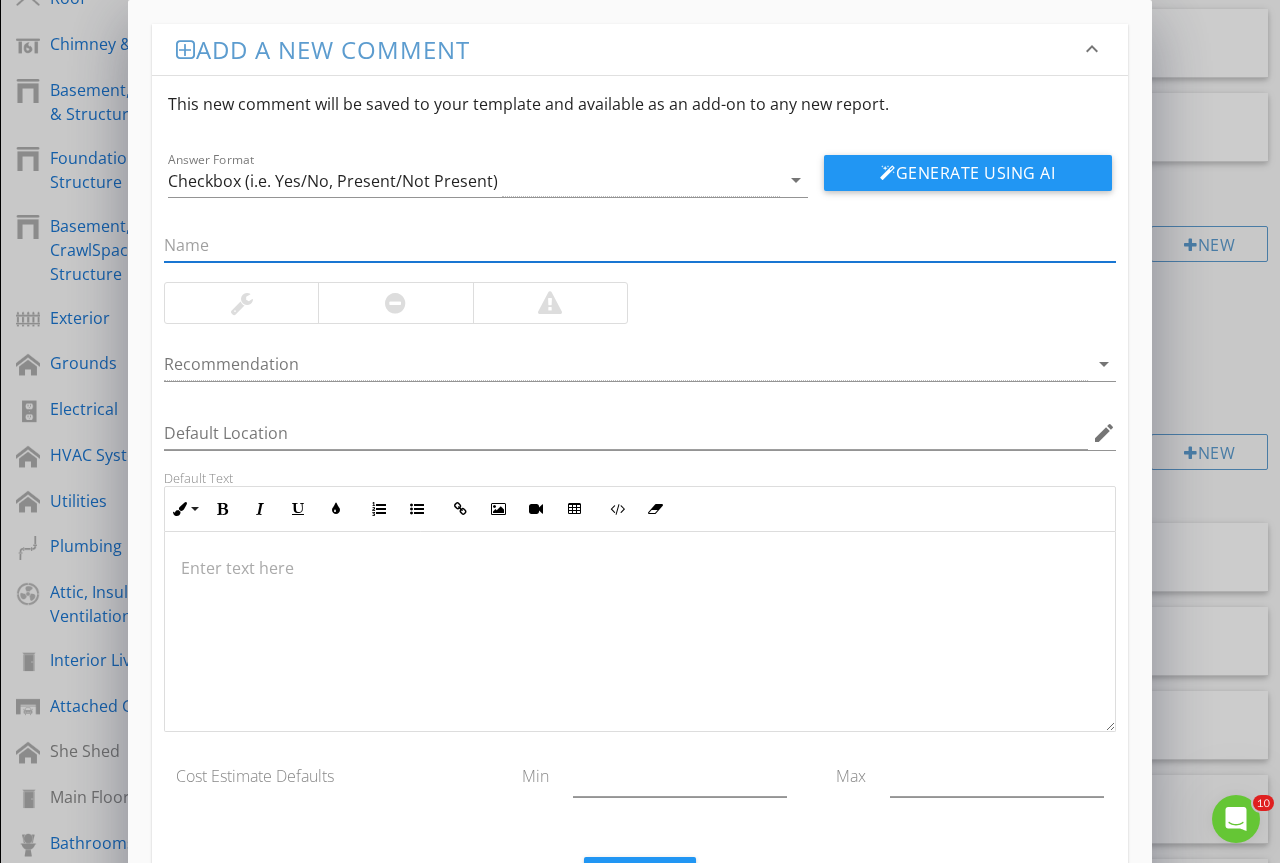 click at bounding box center [640, 245] 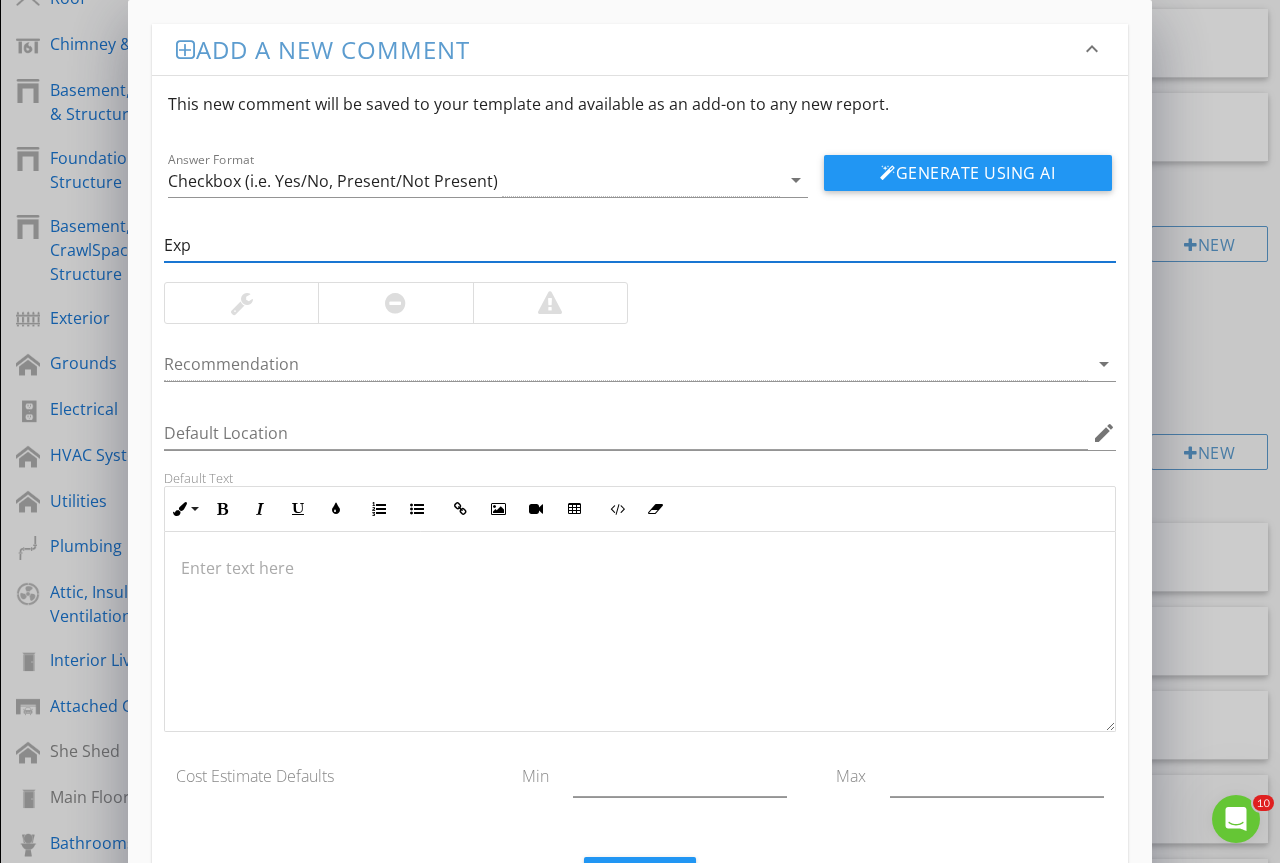 click at bounding box center [241, 303] 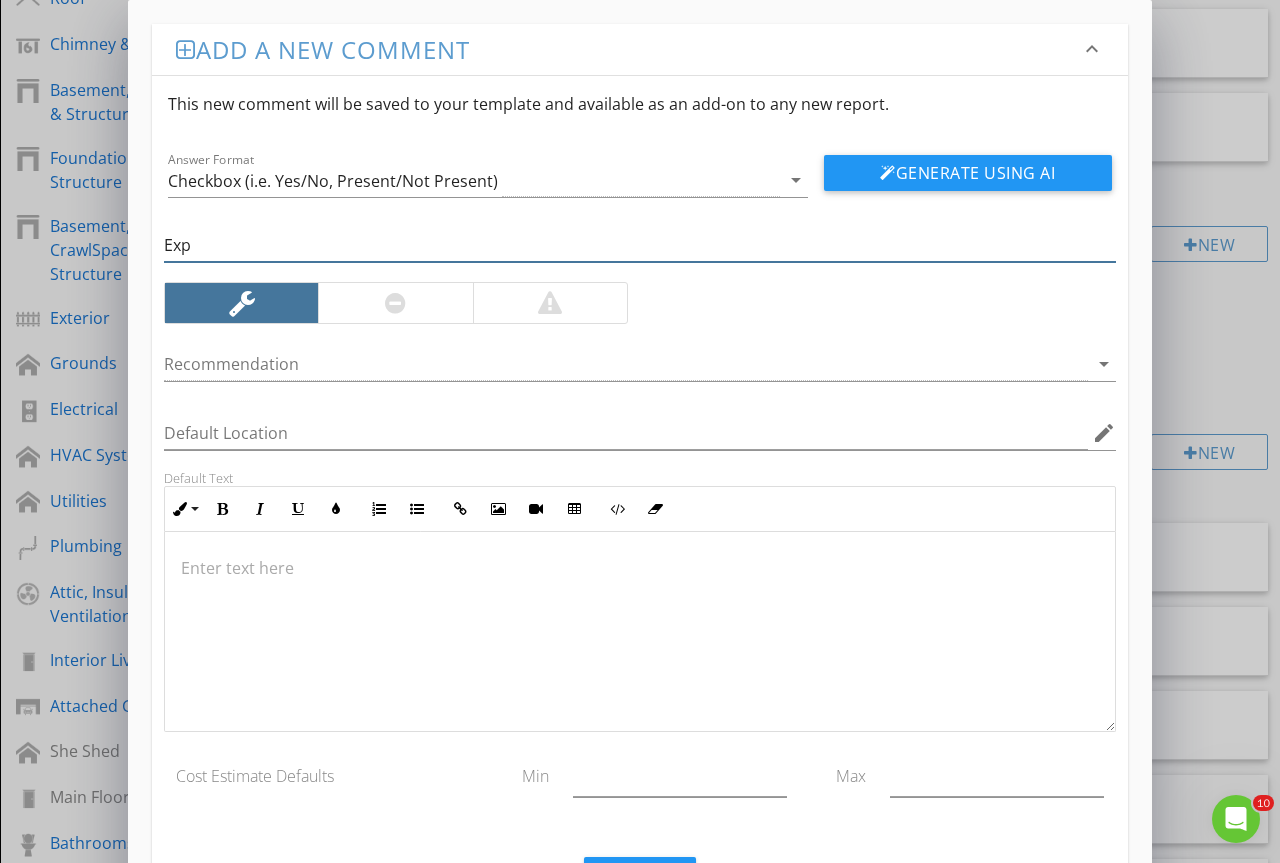 type on "Exposed- Nail" 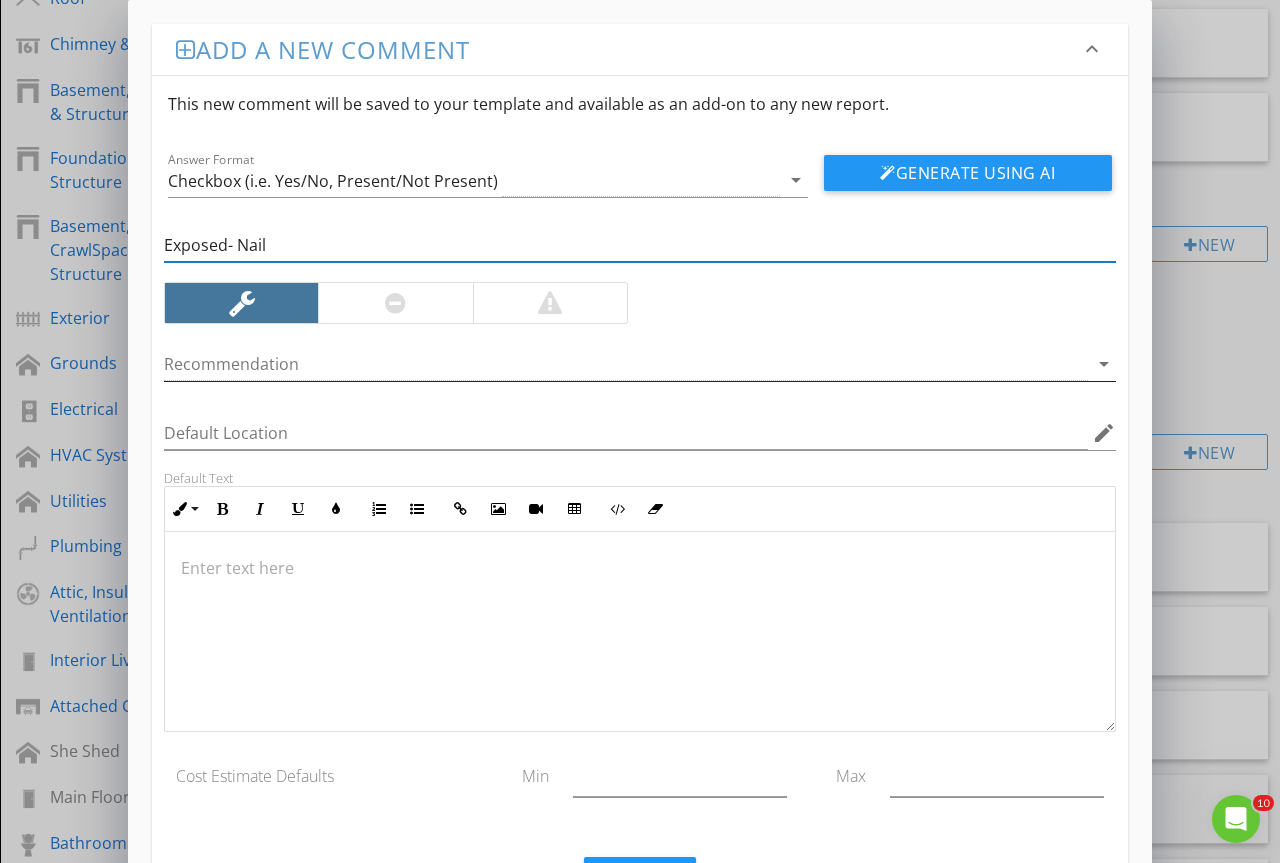 click at bounding box center (626, 364) 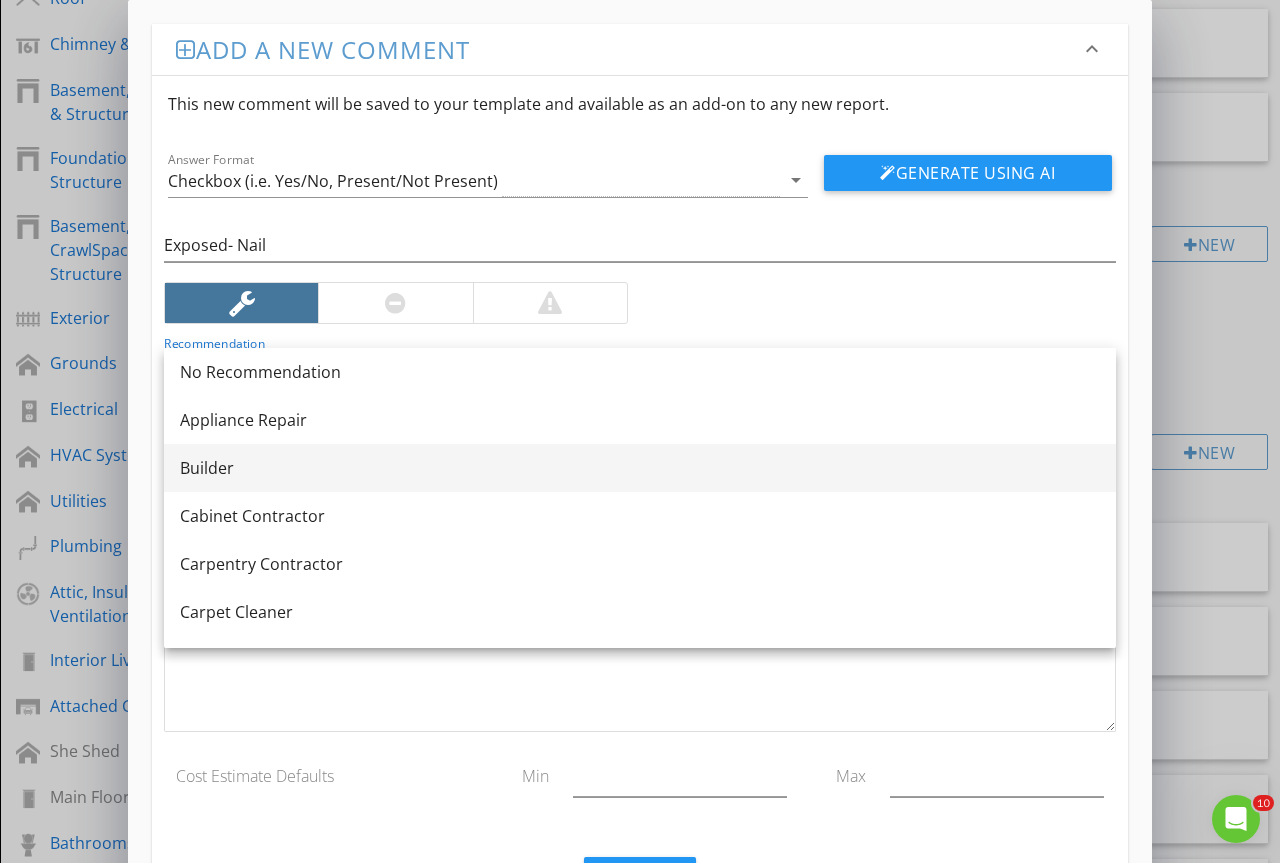 click on "Builder" at bounding box center [640, 468] 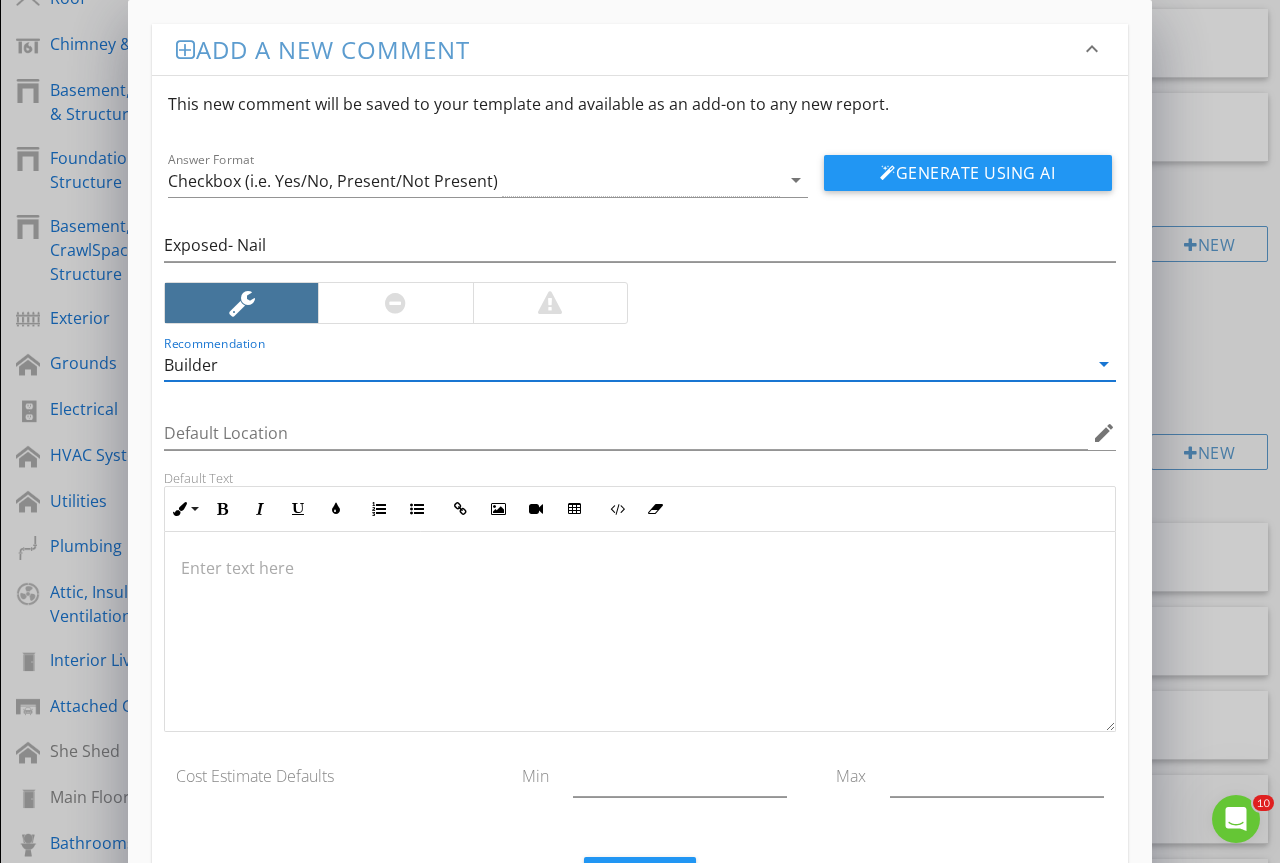 click at bounding box center (640, 632) 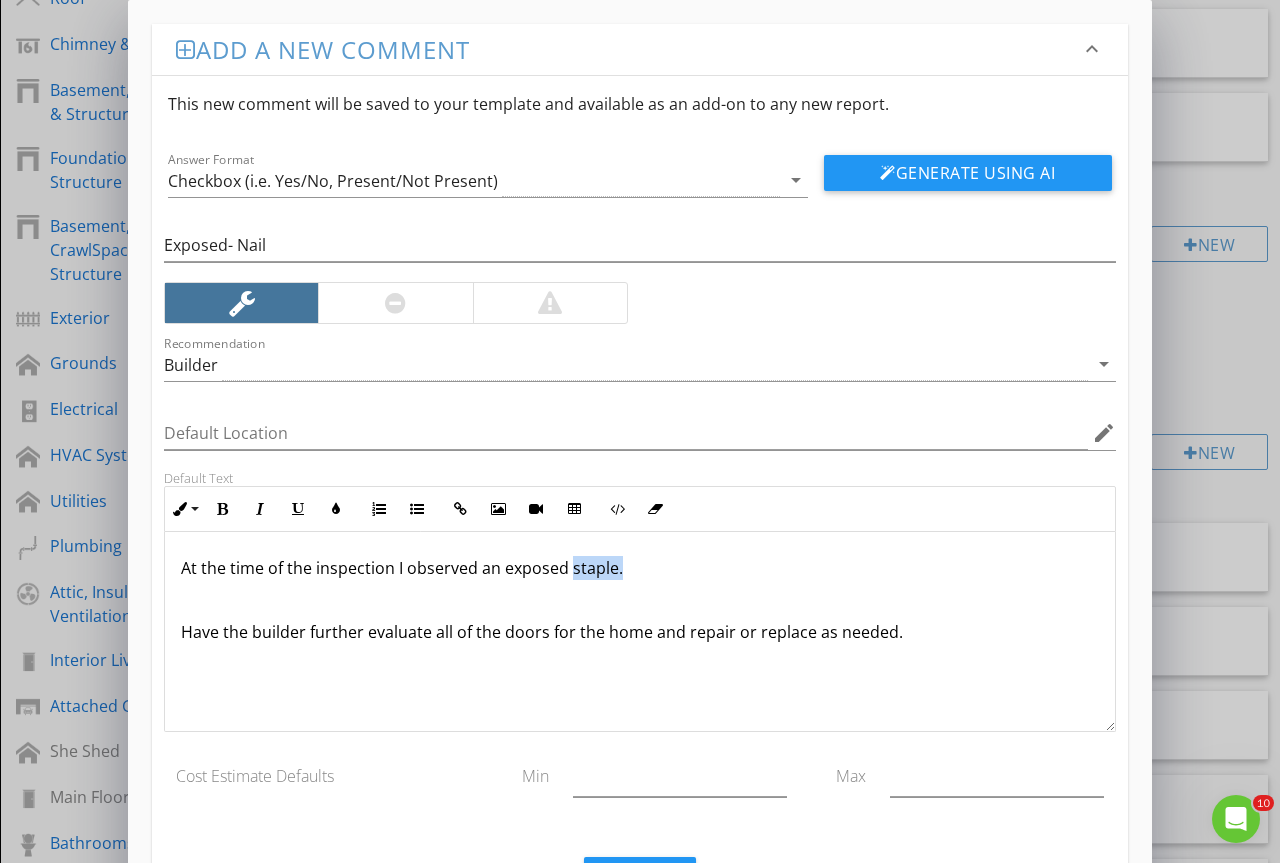 drag, startPoint x: 663, startPoint y: 573, endPoint x: 569, endPoint y: 573, distance: 94 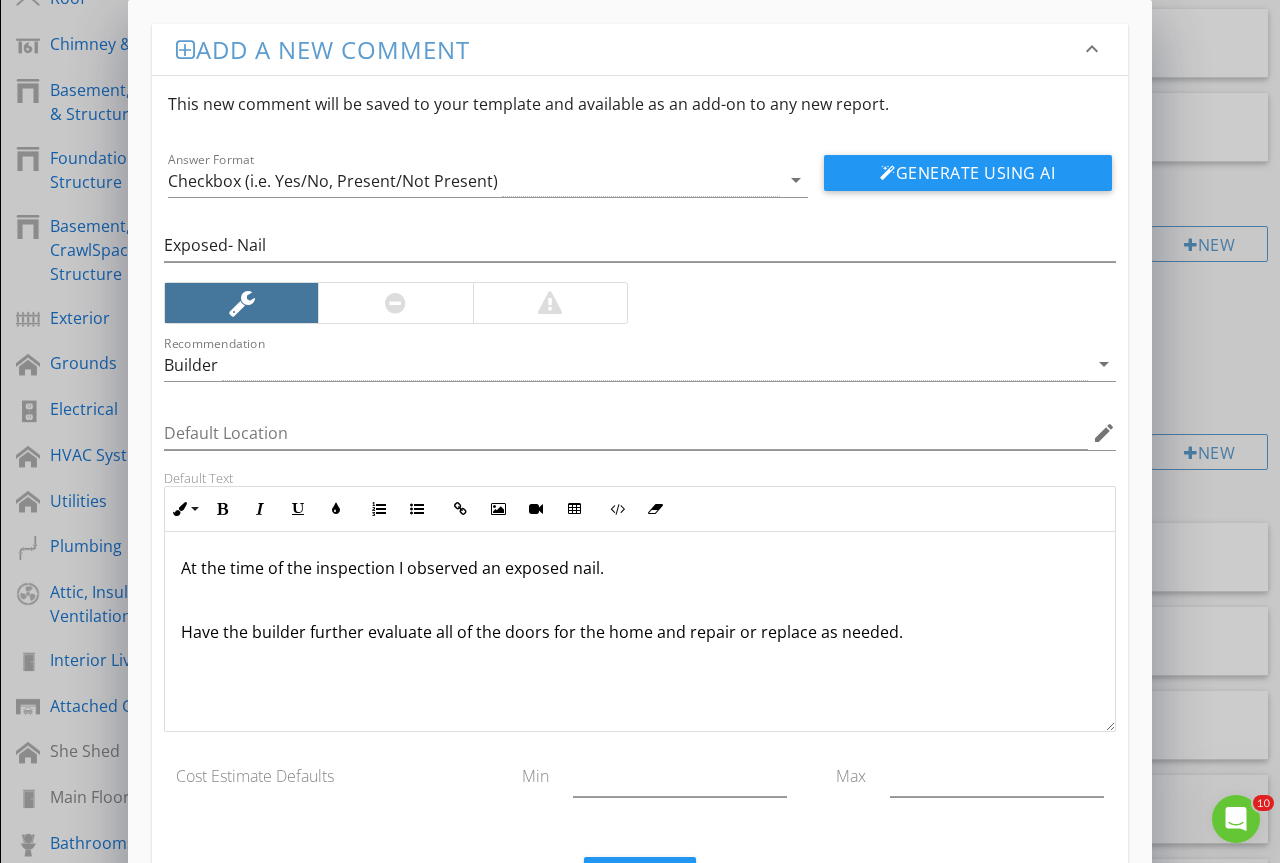 scroll, scrollTop: 1, scrollLeft: 0, axis: vertical 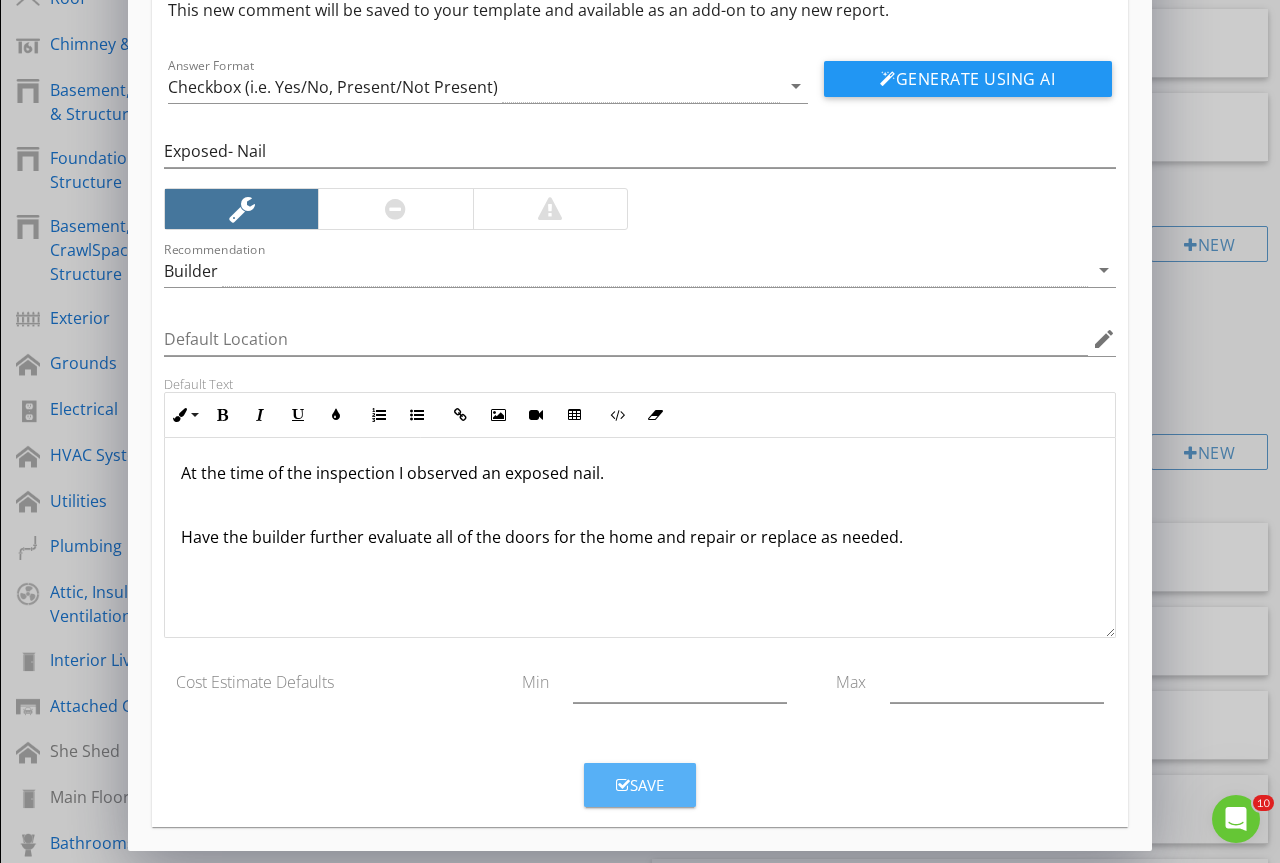 click at bounding box center [623, 785] 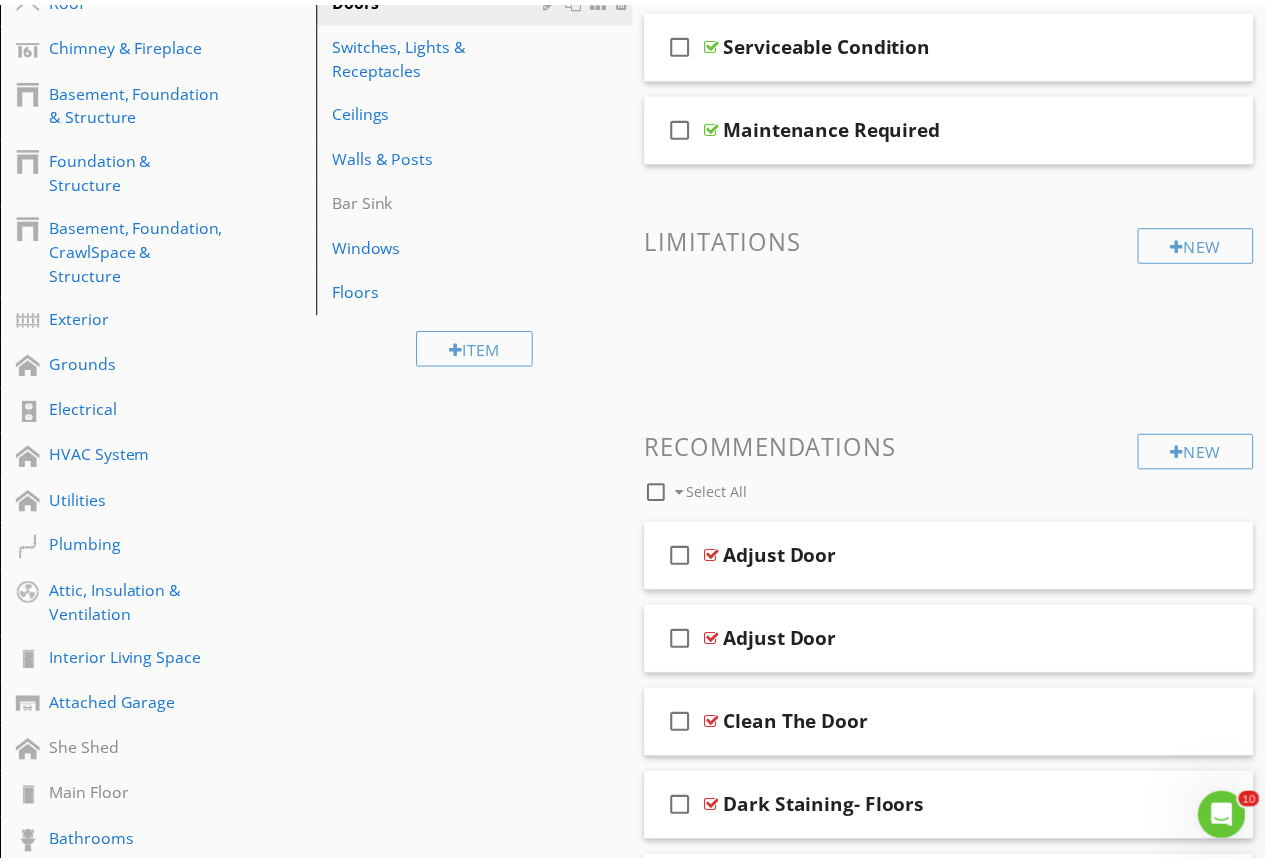 scroll, scrollTop: 0, scrollLeft: 0, axis: both 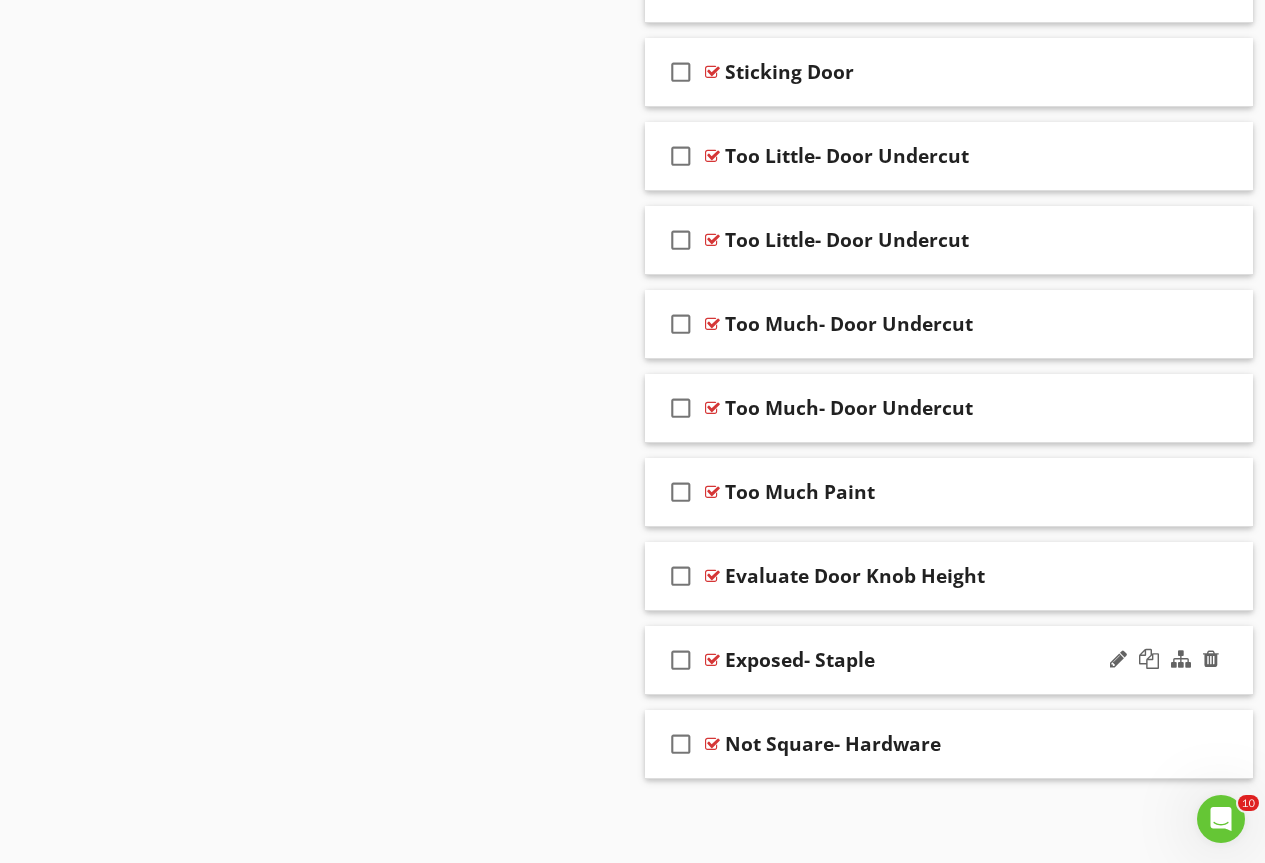 type 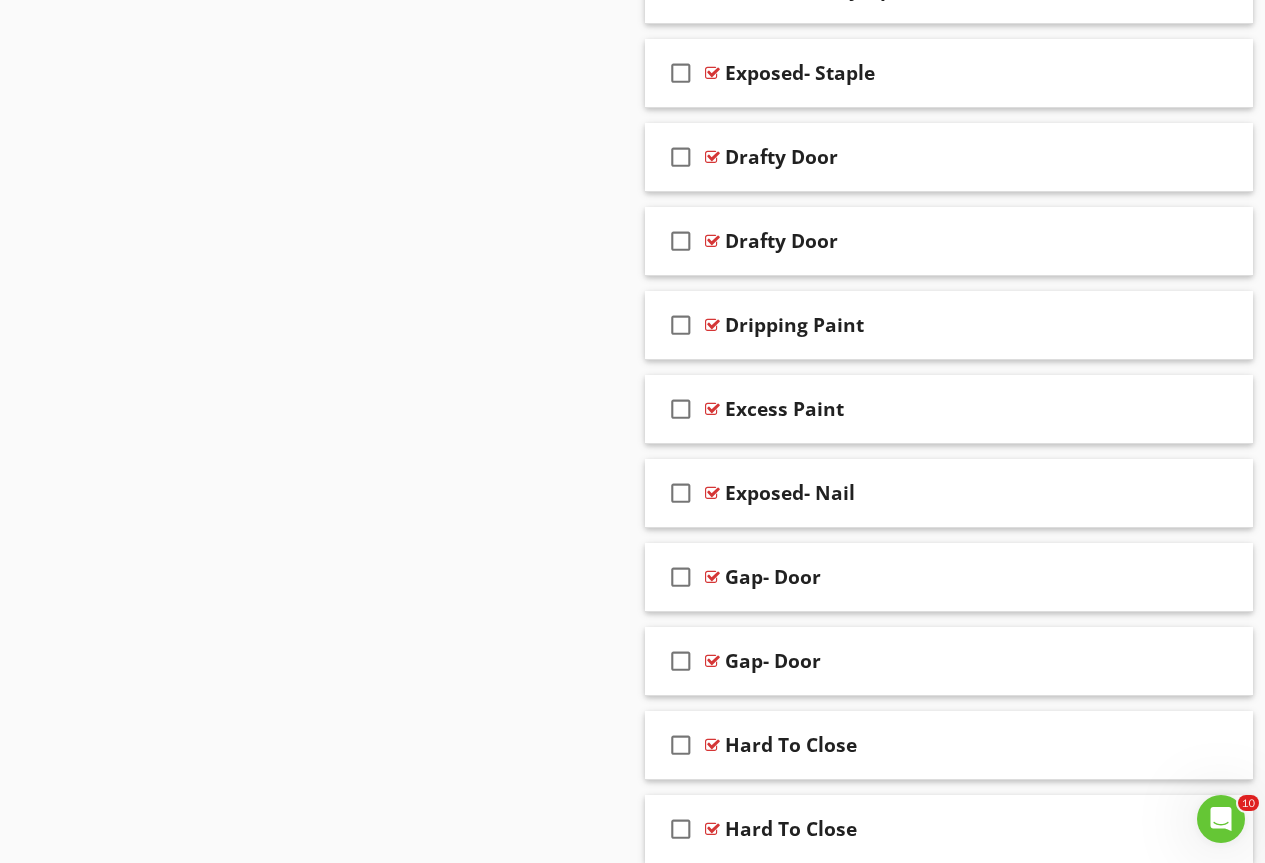 scroll, scrollTop: 2420, scrollLeft: 0, axis: vertical 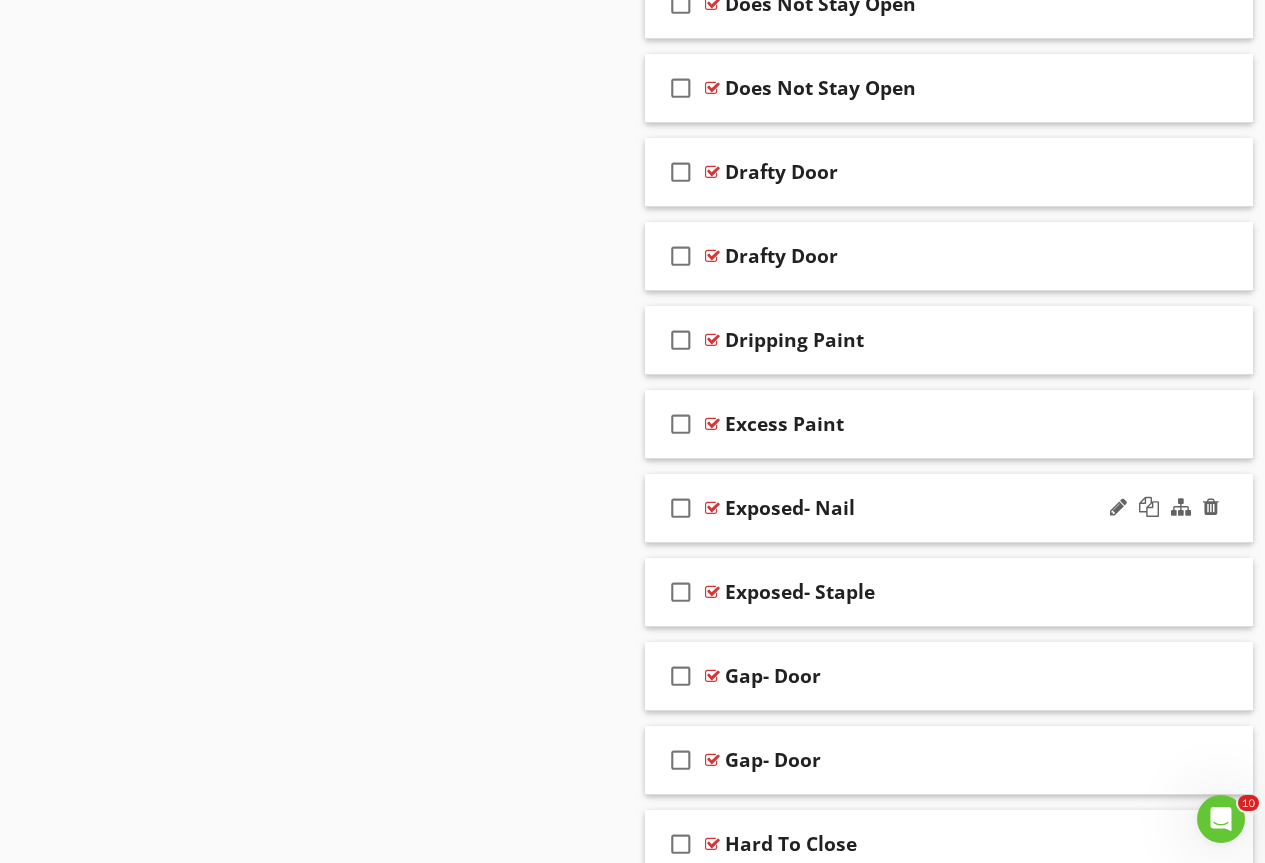 click at bounding box center (712, 508) 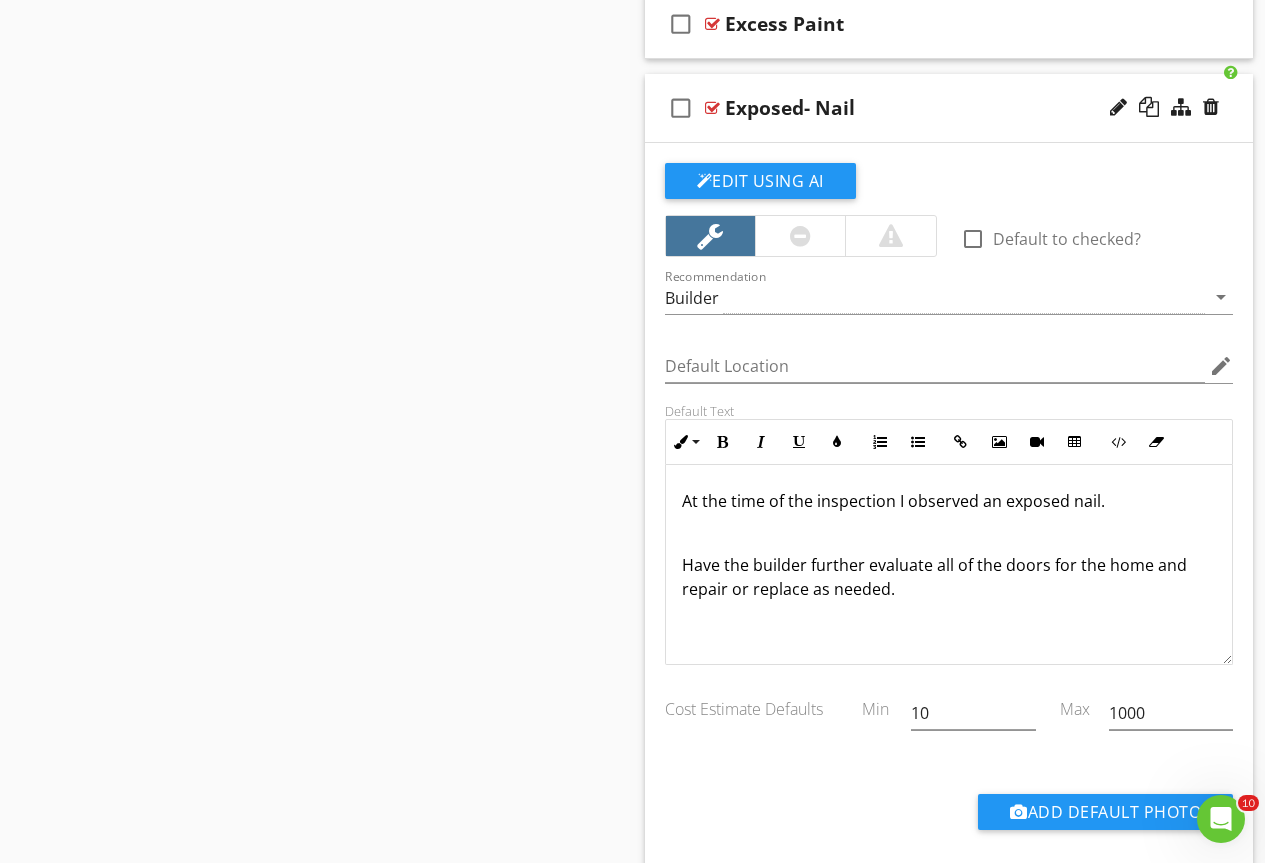 scroll, scrollTop: 3120, scrollLeft: 0, axis: vertical 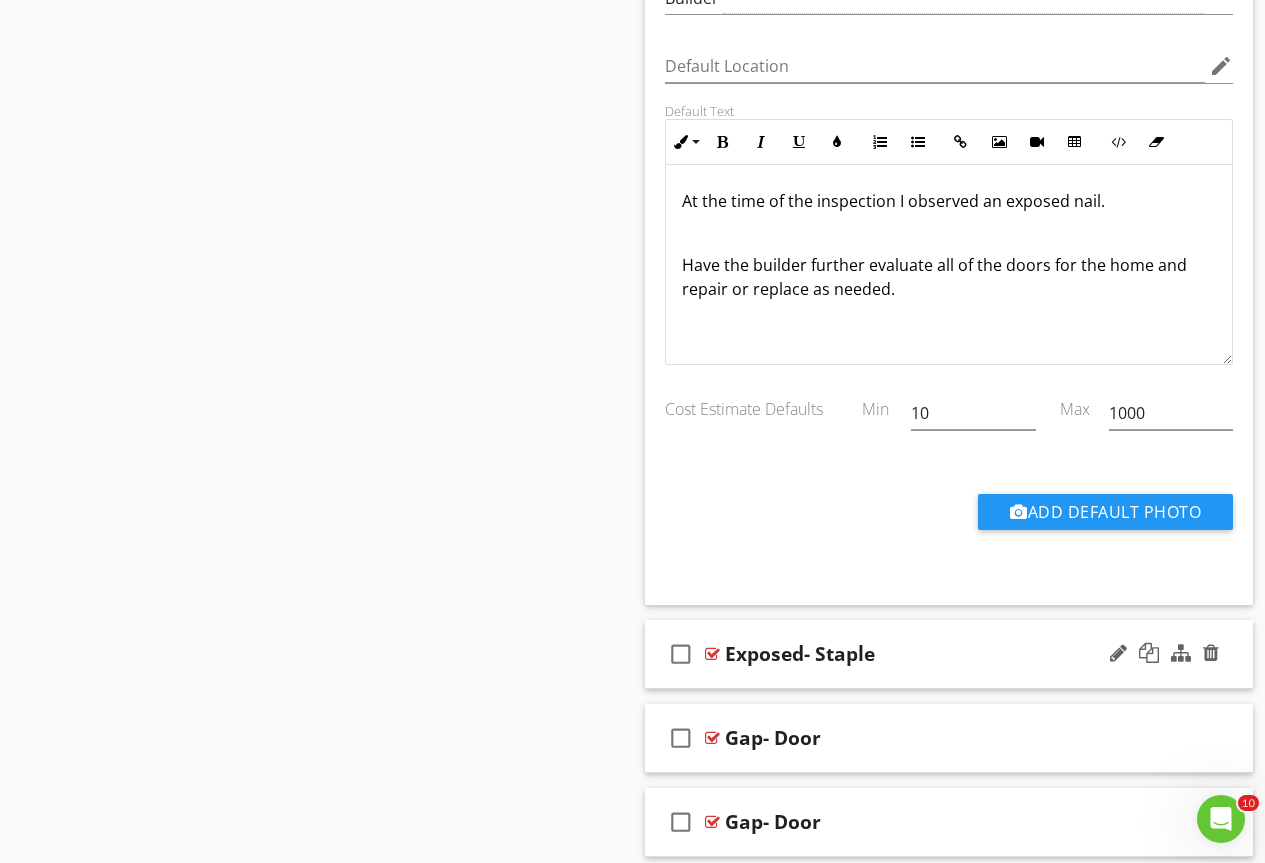 click at bounding box center (712, 654) 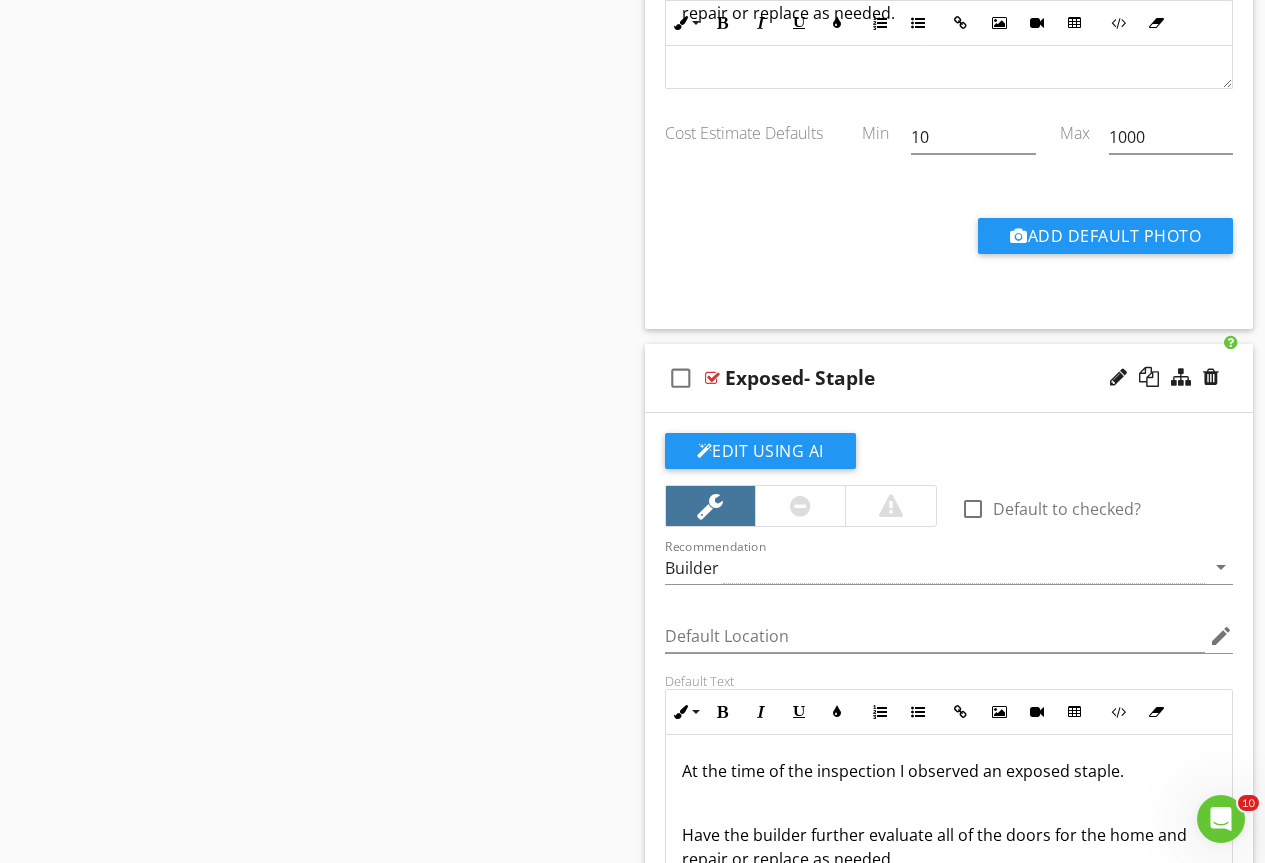 scroll, scrollTop: 3420, scrollLeft: 0, axis: vertical 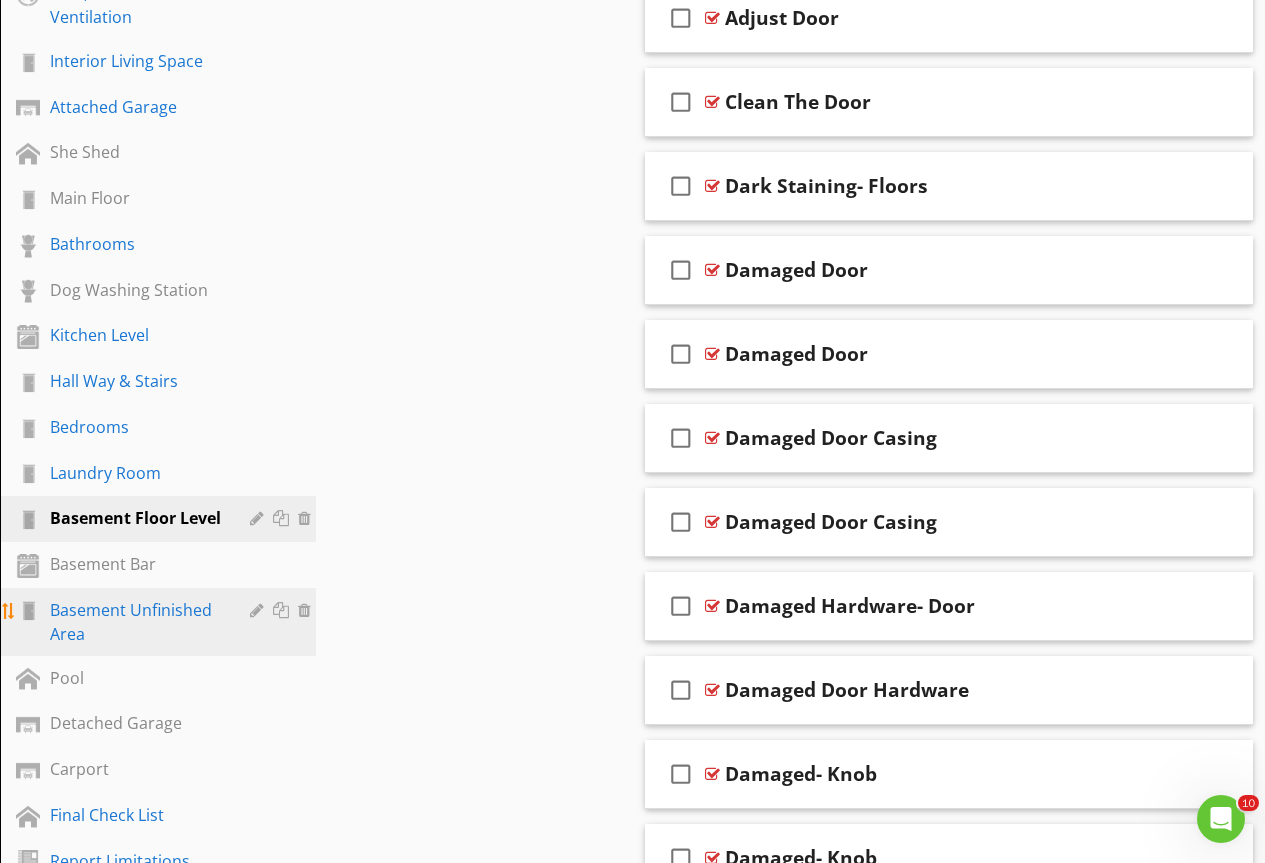 click on "Basement Unfinished Area" at bounding box center (135, 622) 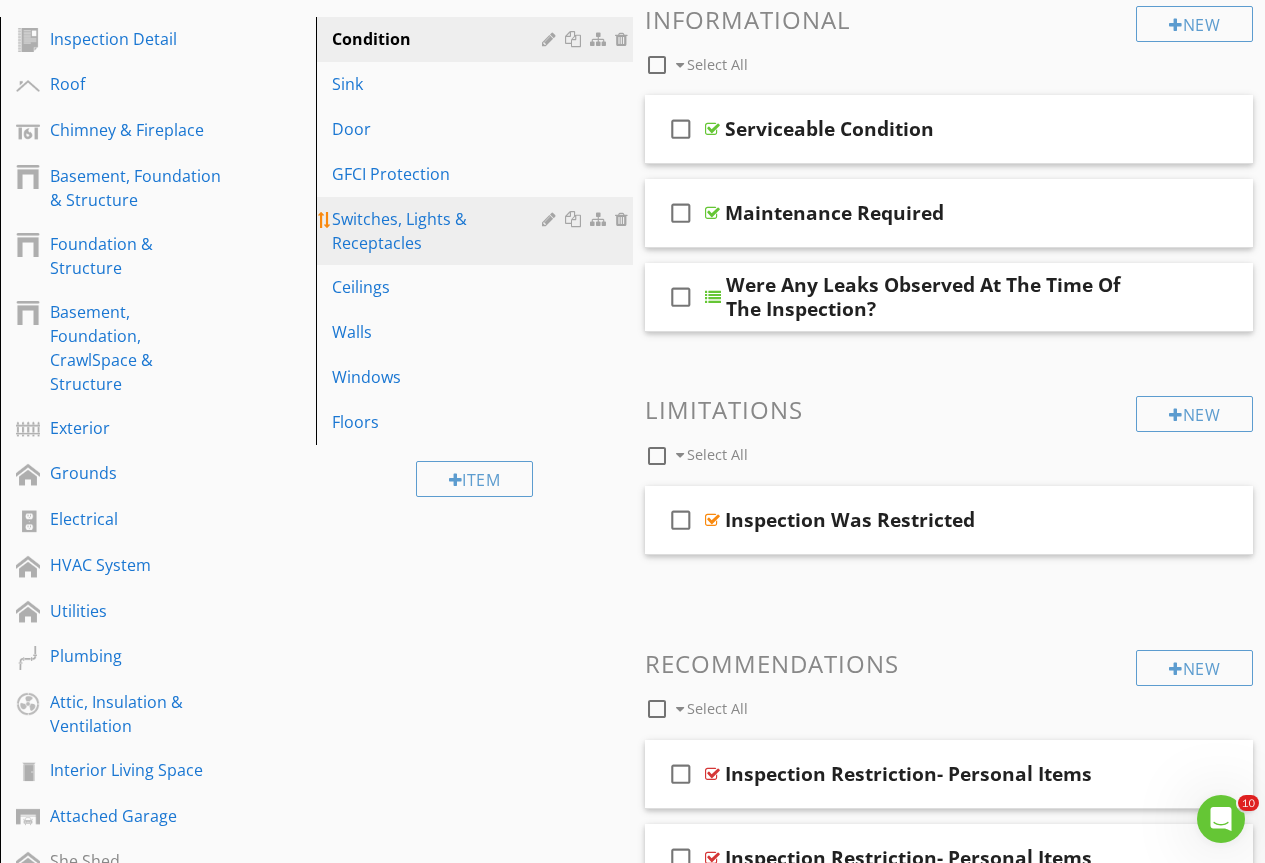 scroll, scrollTop: 78, scrollLeft: 0, axis: vertical 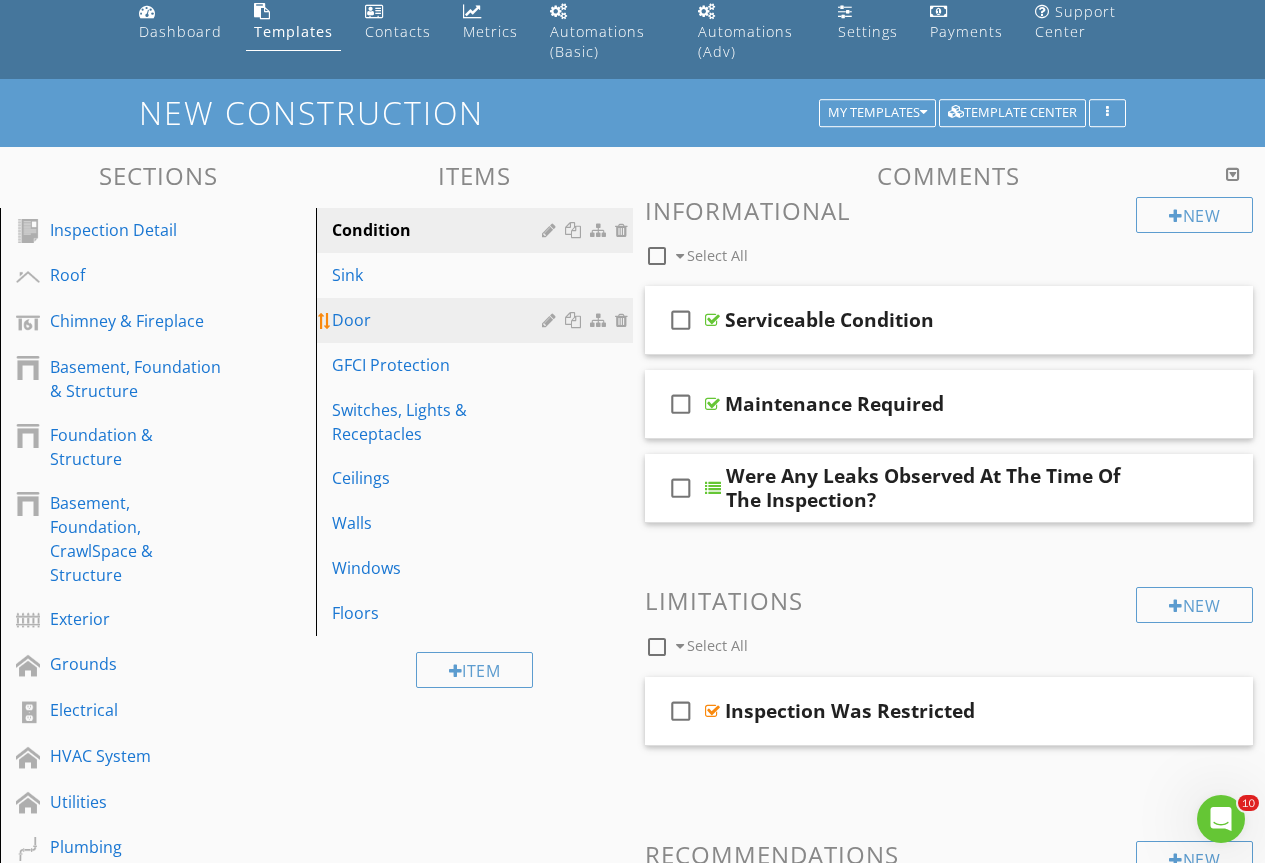 click on "Door" at bounding box center (439, 320) 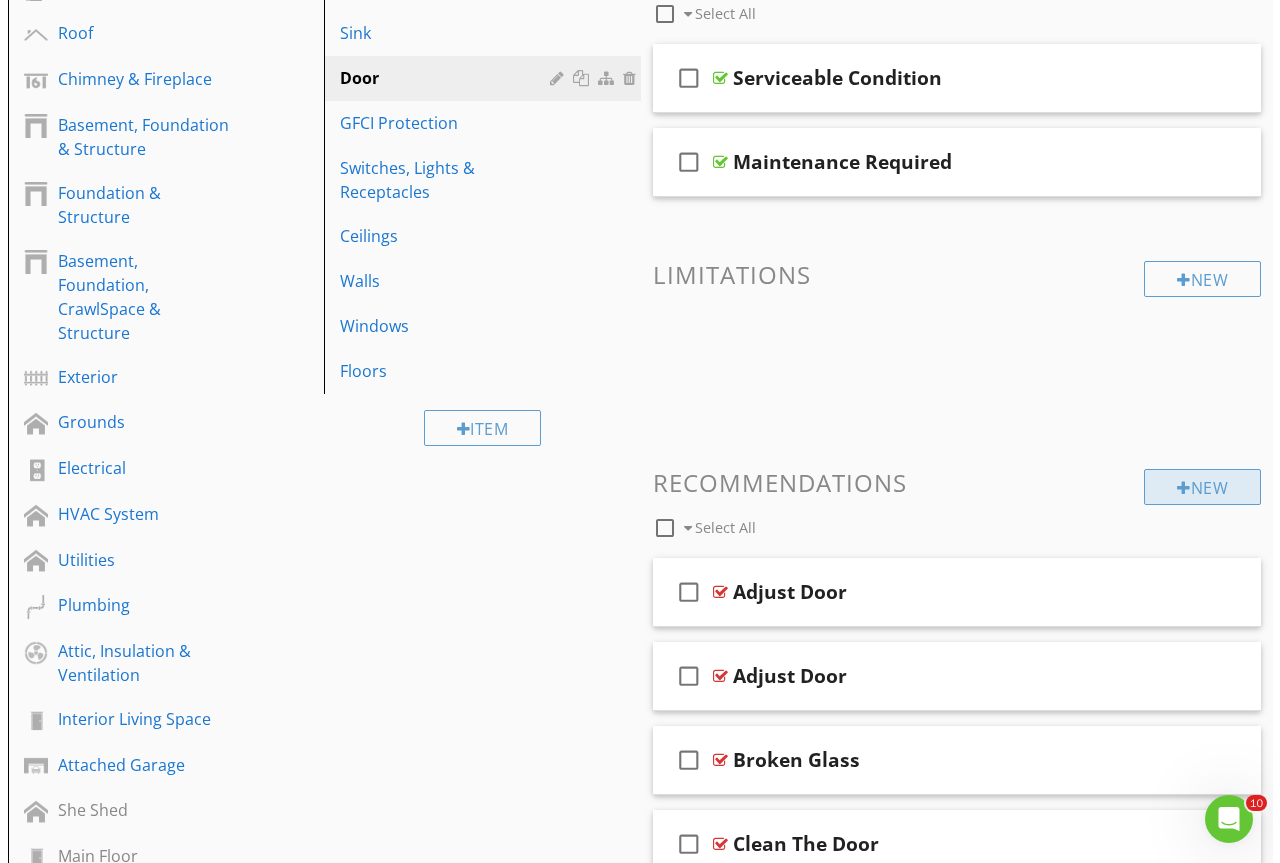 scroll, scrollTop: 378, scrollLeft: 0, axis: vertical 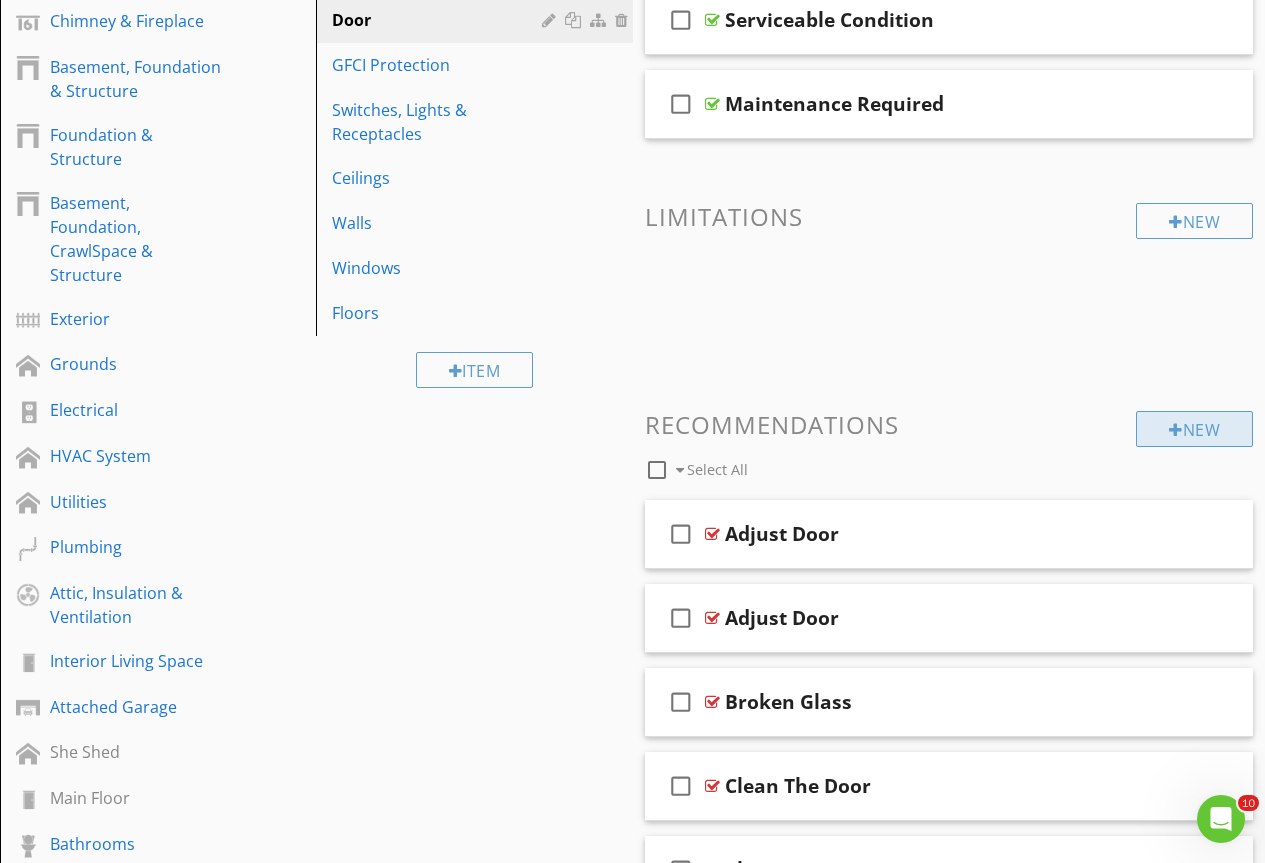 click on "New
Informational   check_box_outline_blank     Select All       check_box_outline_blank
Serviceable Condition
check_box_outline_blank
Maintenance Required
New
Limitations
New
Recommendations    check_box_outline_blank     Select All     check_box_outline_blank
Adjust Door
check_box_outline_blank
Adjust Door
check_box_outline_blank
Broken Glass
check_box_outline_blank
Clean The Door
check_box_outline_blank
Closet Door Missing
check_box_outline_blank
Closet Light Fixture Defecty
check_box_outline_blank
Damaged Door
check_box_outline_blank" at bounding box center (949, 4727) 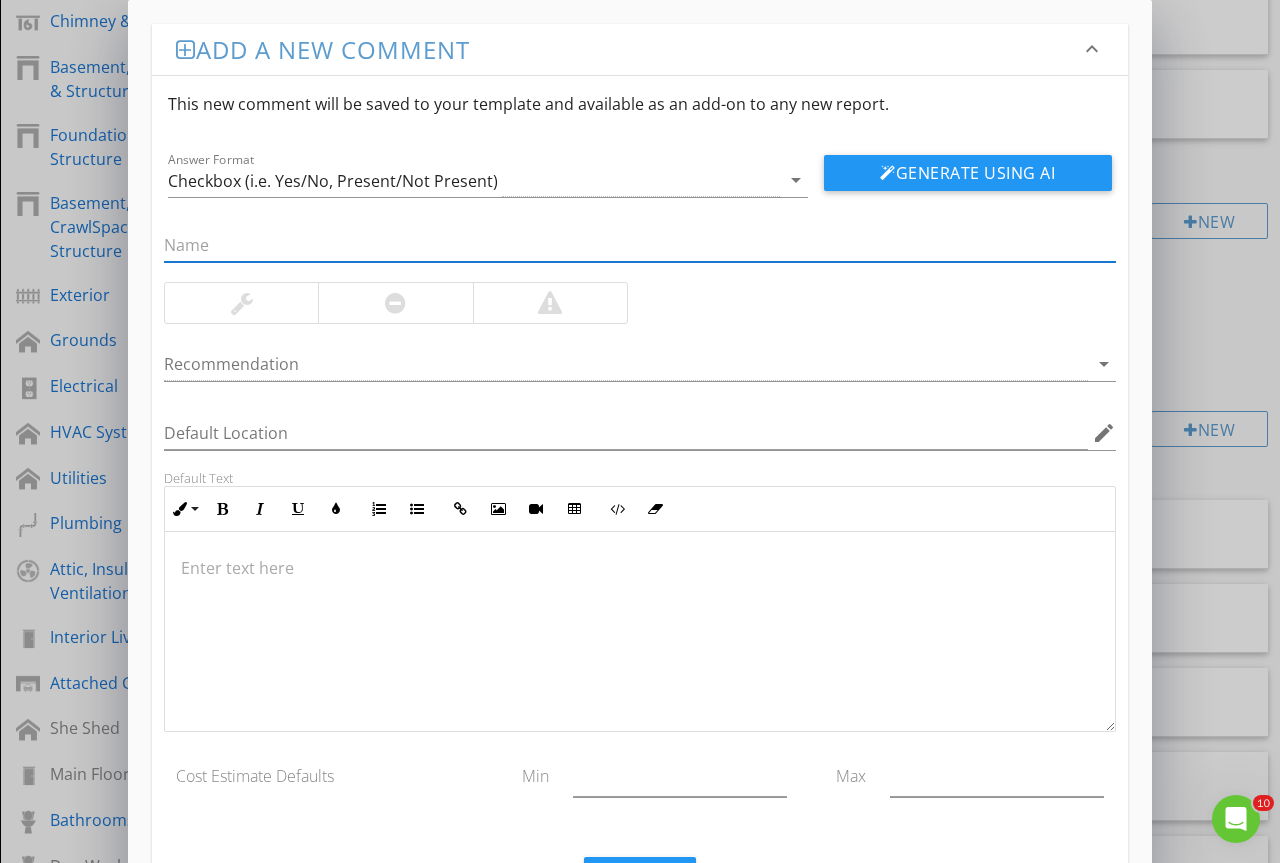click at bounding box center (640, 245) 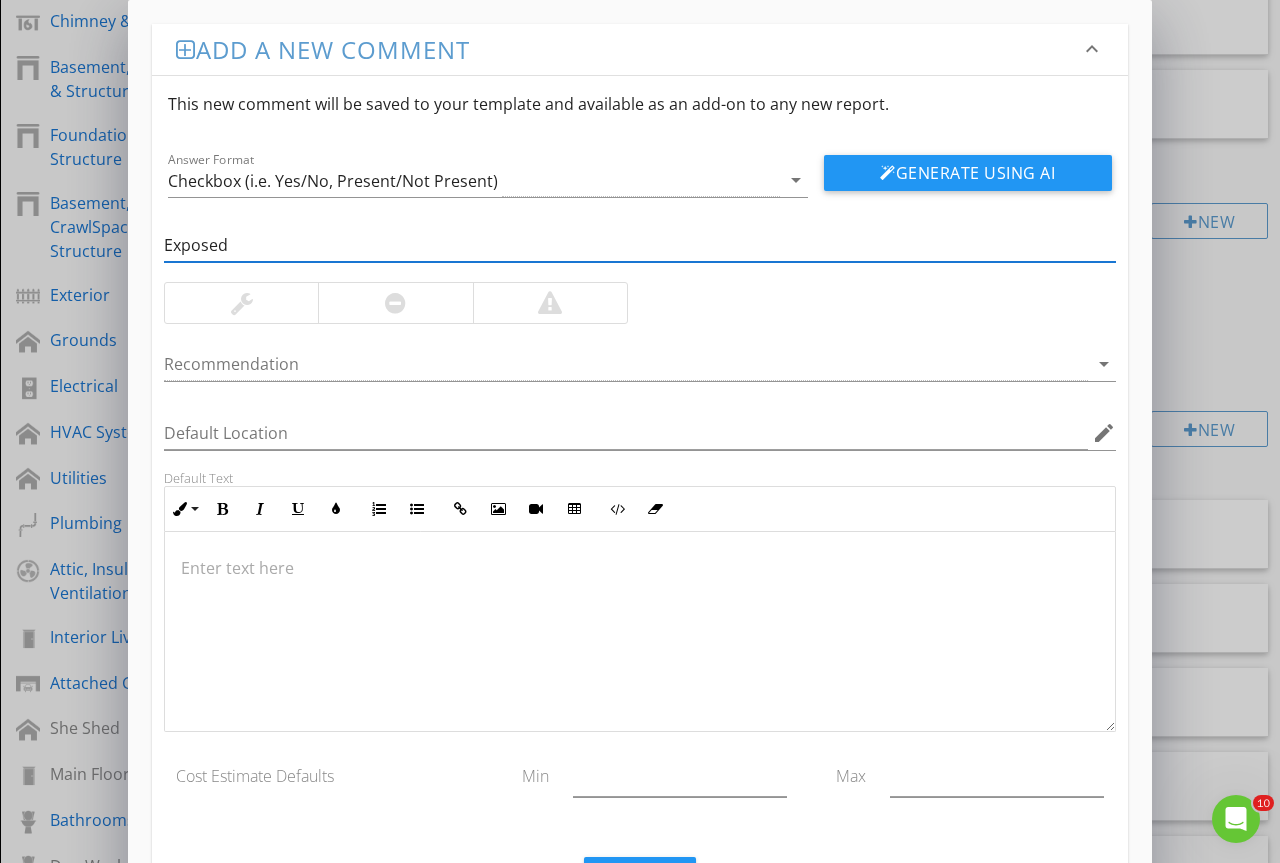 type on "Exposed- Staple" 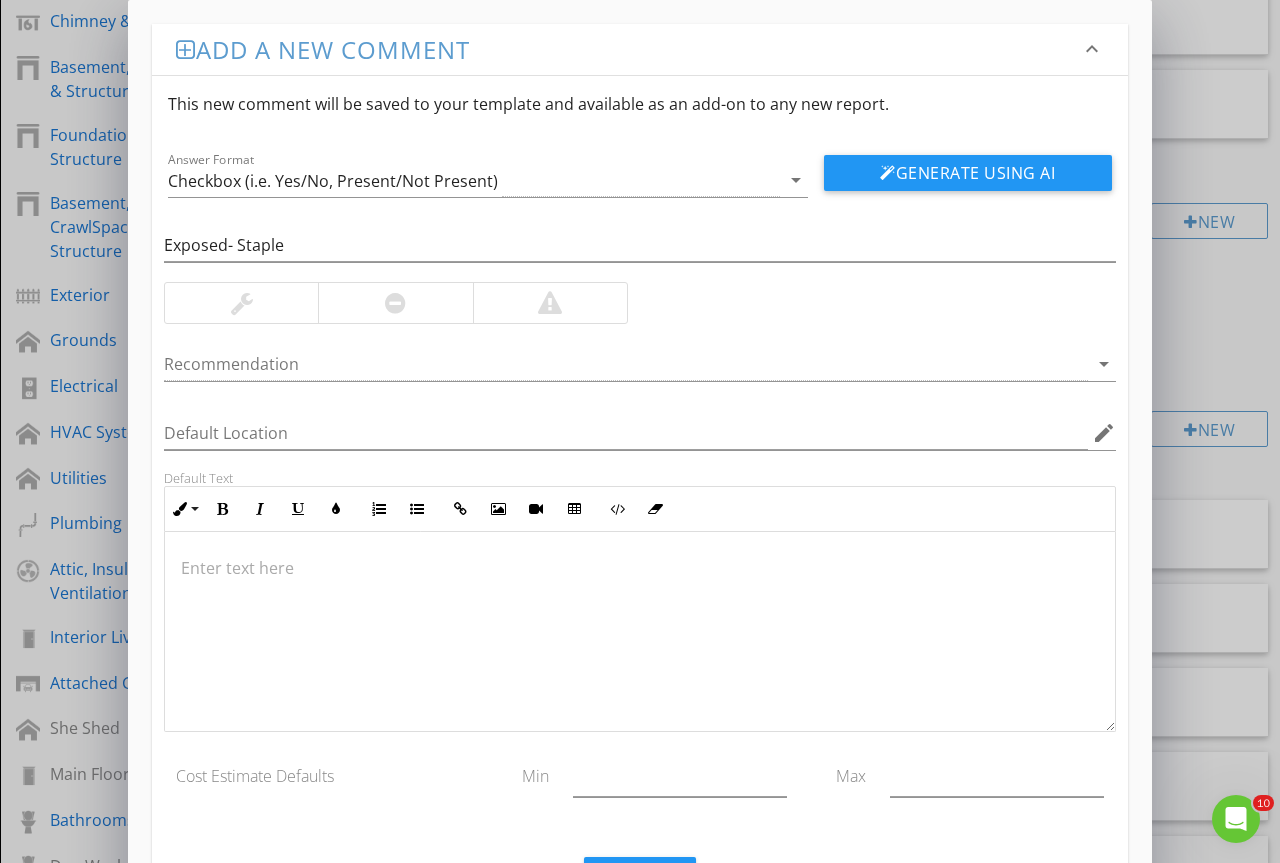 click at bounding box center [241, 303] 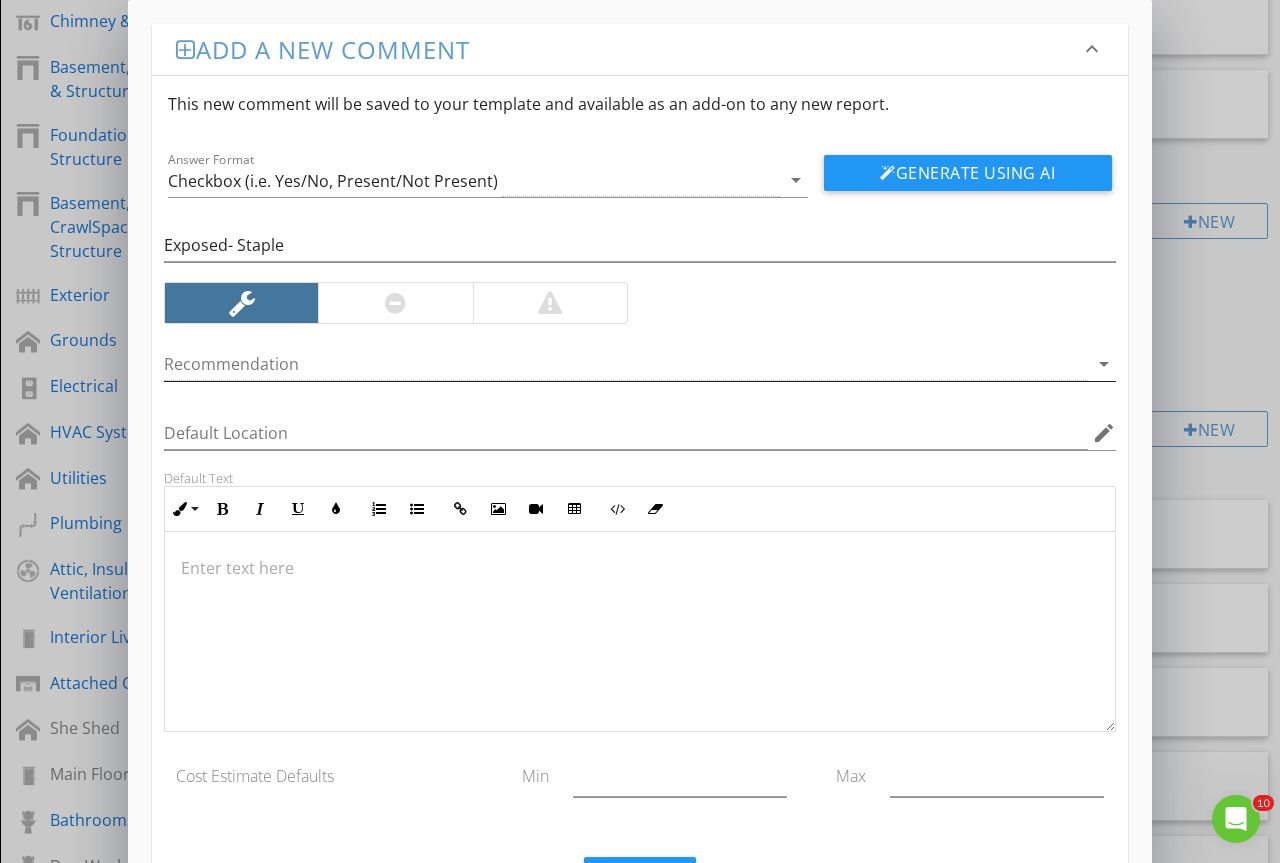 click at bounding box center (626, 364) 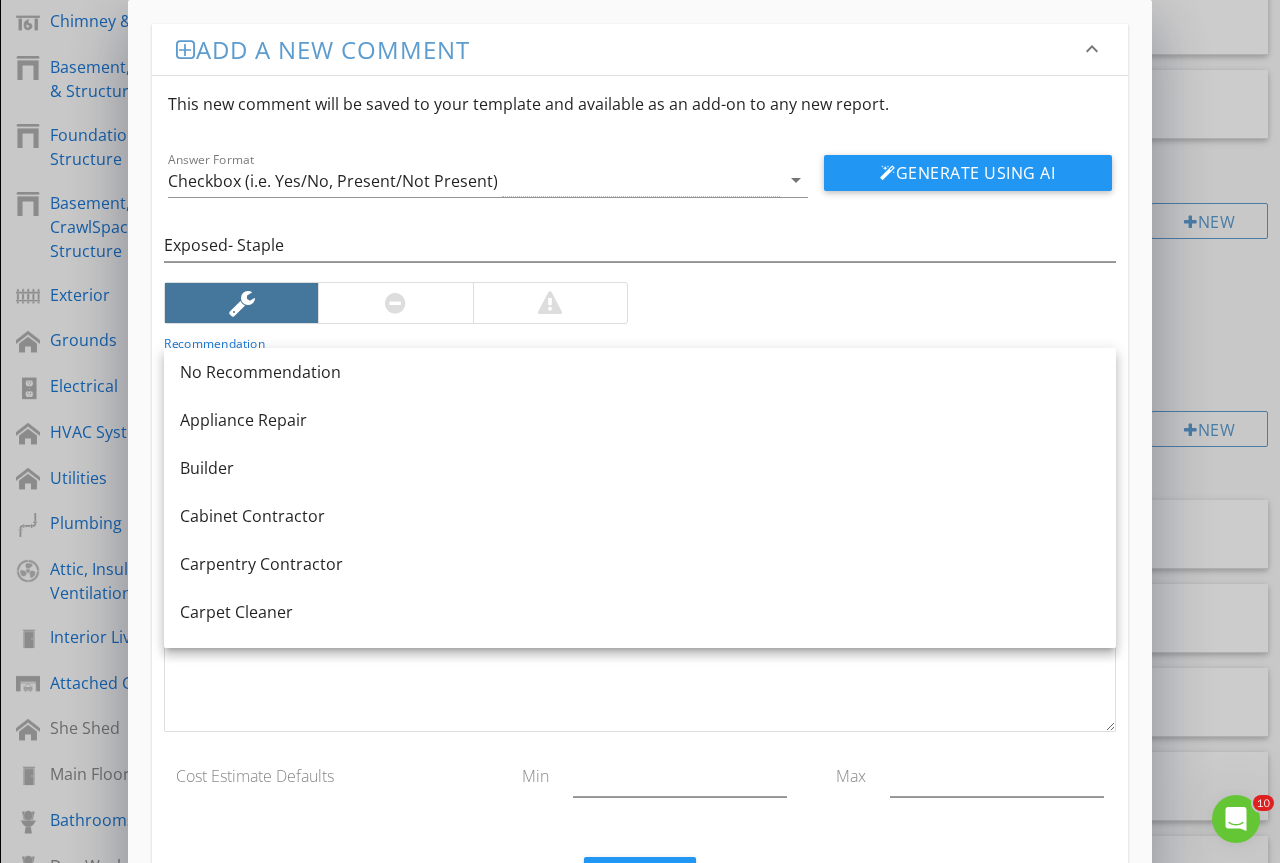 drag, startPoint x: 265, startPoint y: 467, endPoint x: 291, endPoint y: 572, distance: 108.17116 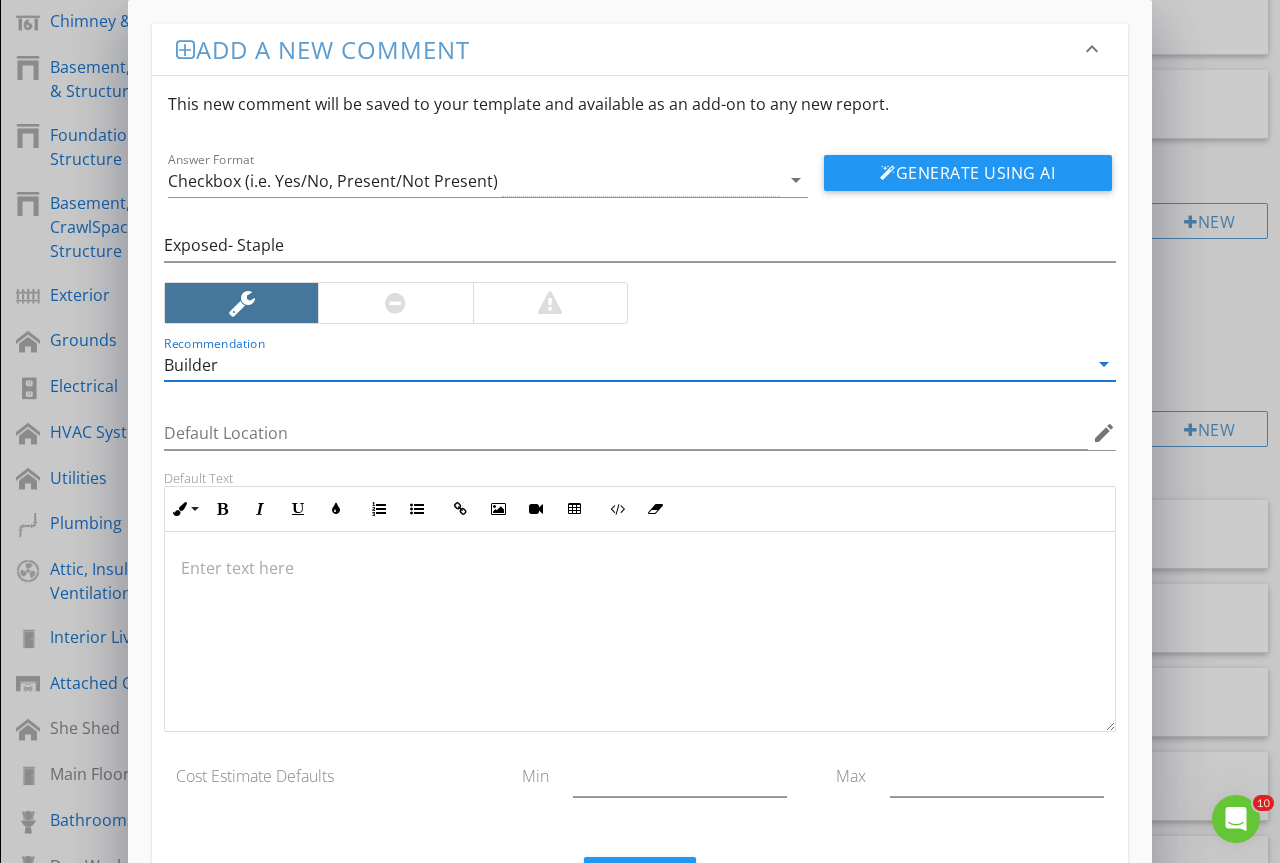 click at bounding box center (640, 632) 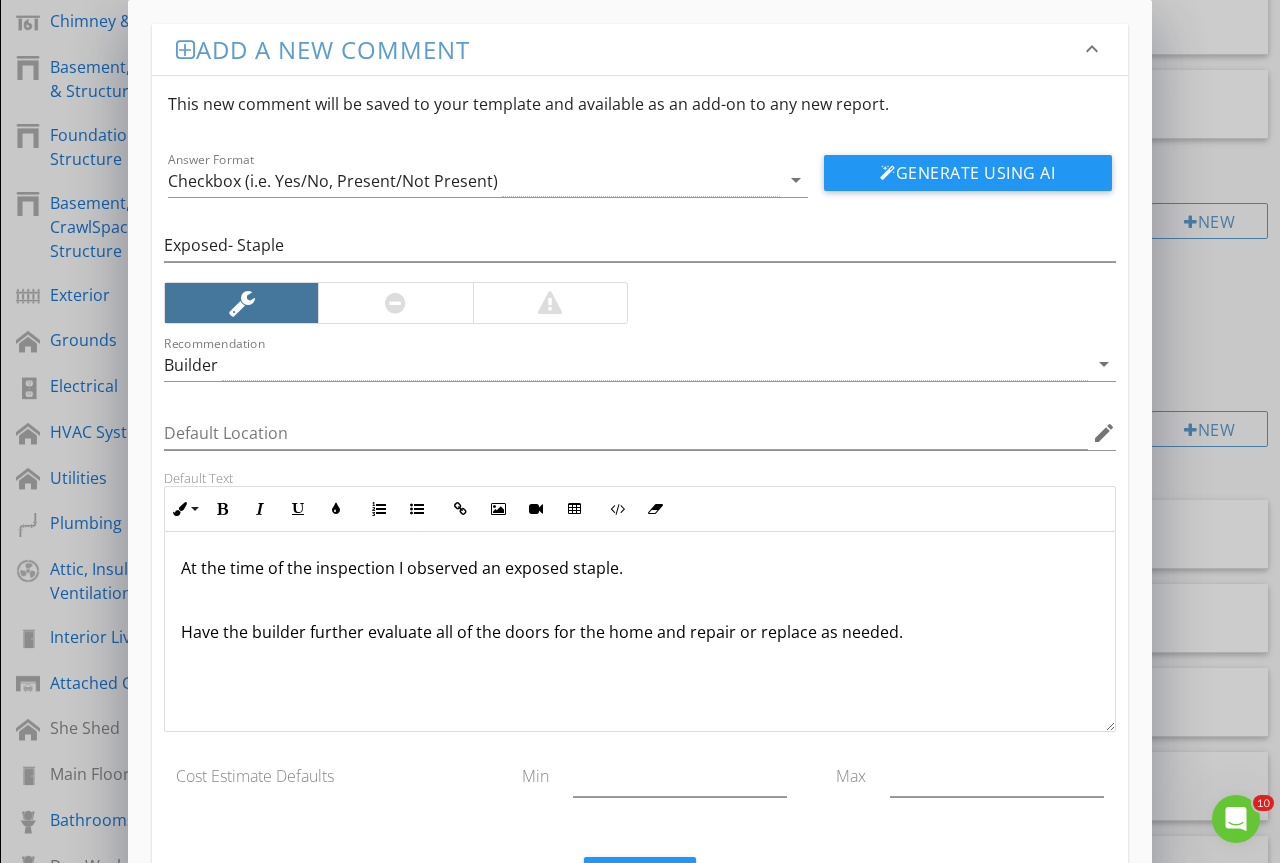 scroll, scrollTop: 1, scrollLeft: 0, axis: vertical 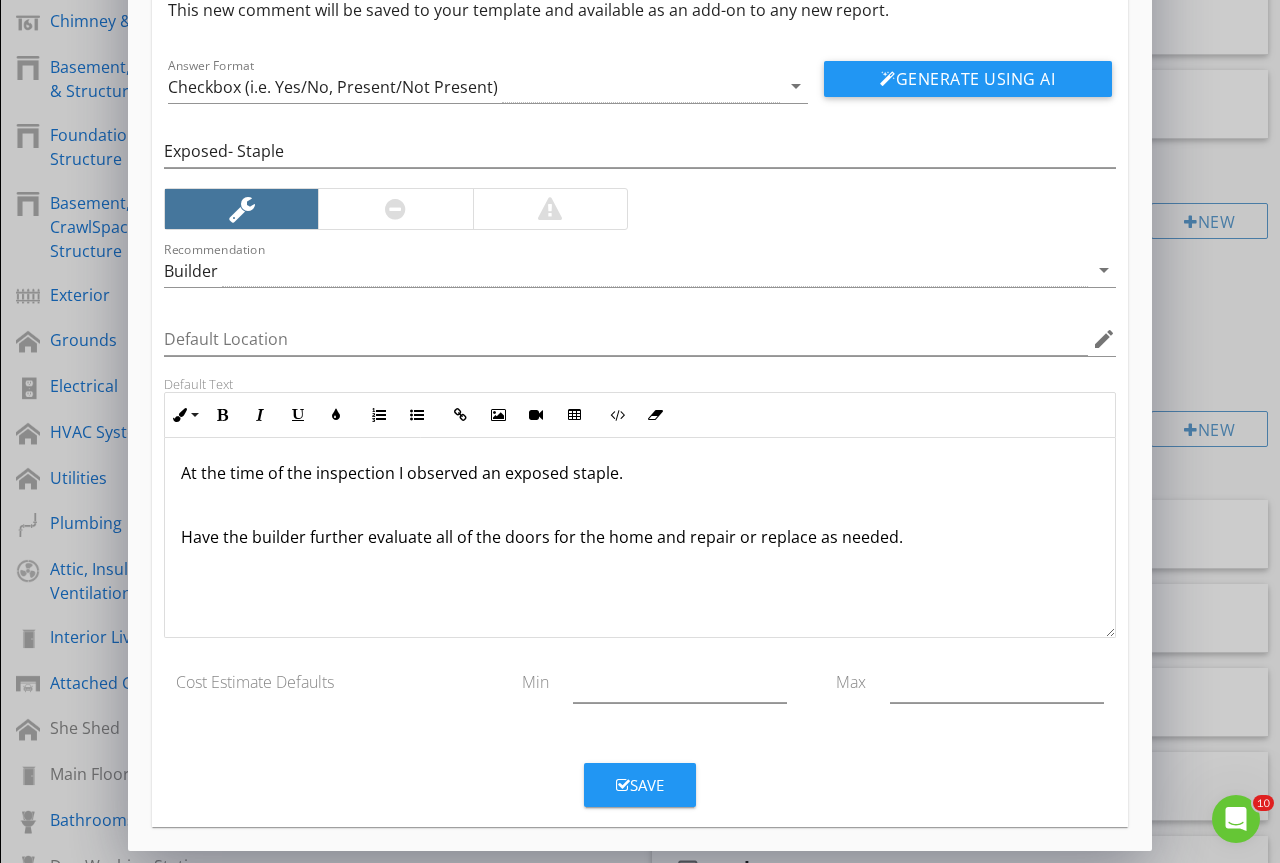 click on "Save" at bounding box center [640, 785] 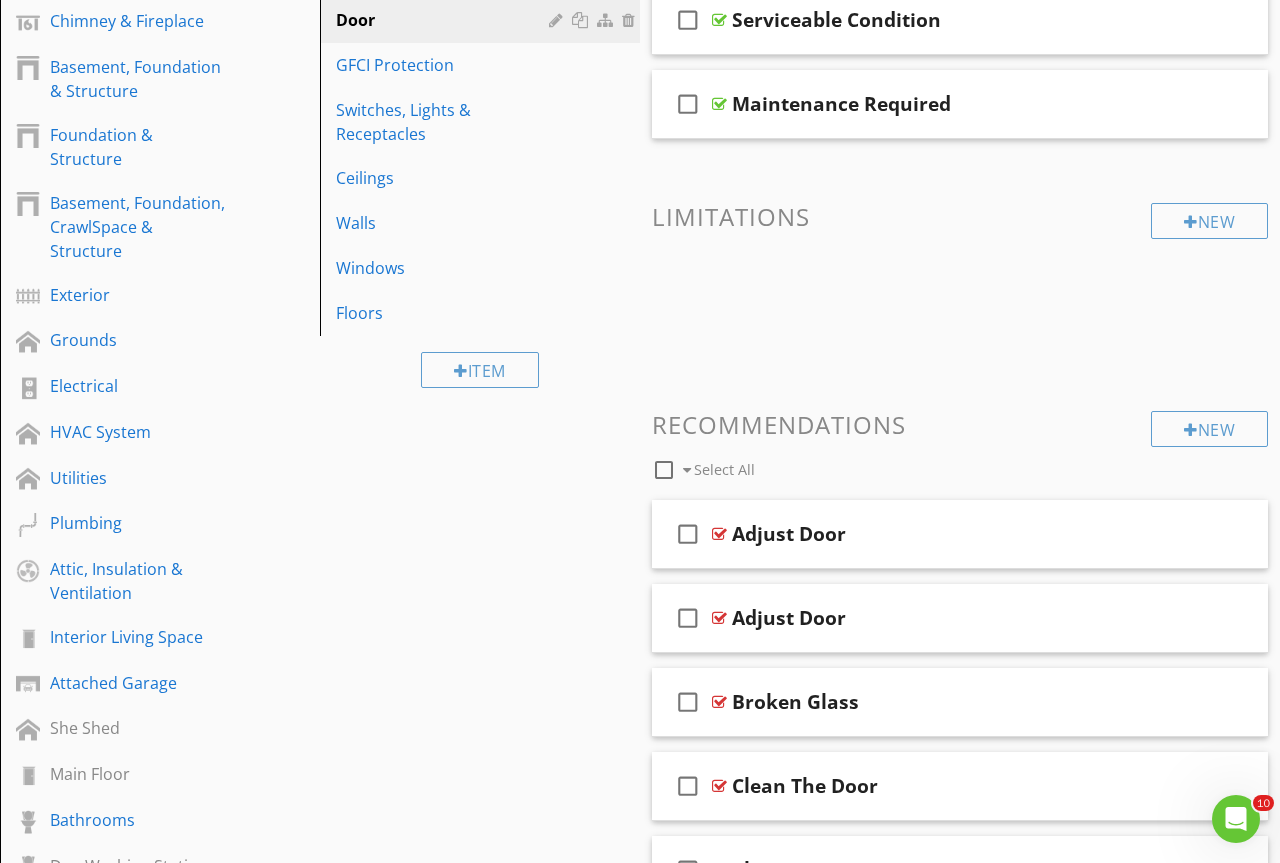 scroll, scrollTop: 0, scrollLeft: 0, axis: both 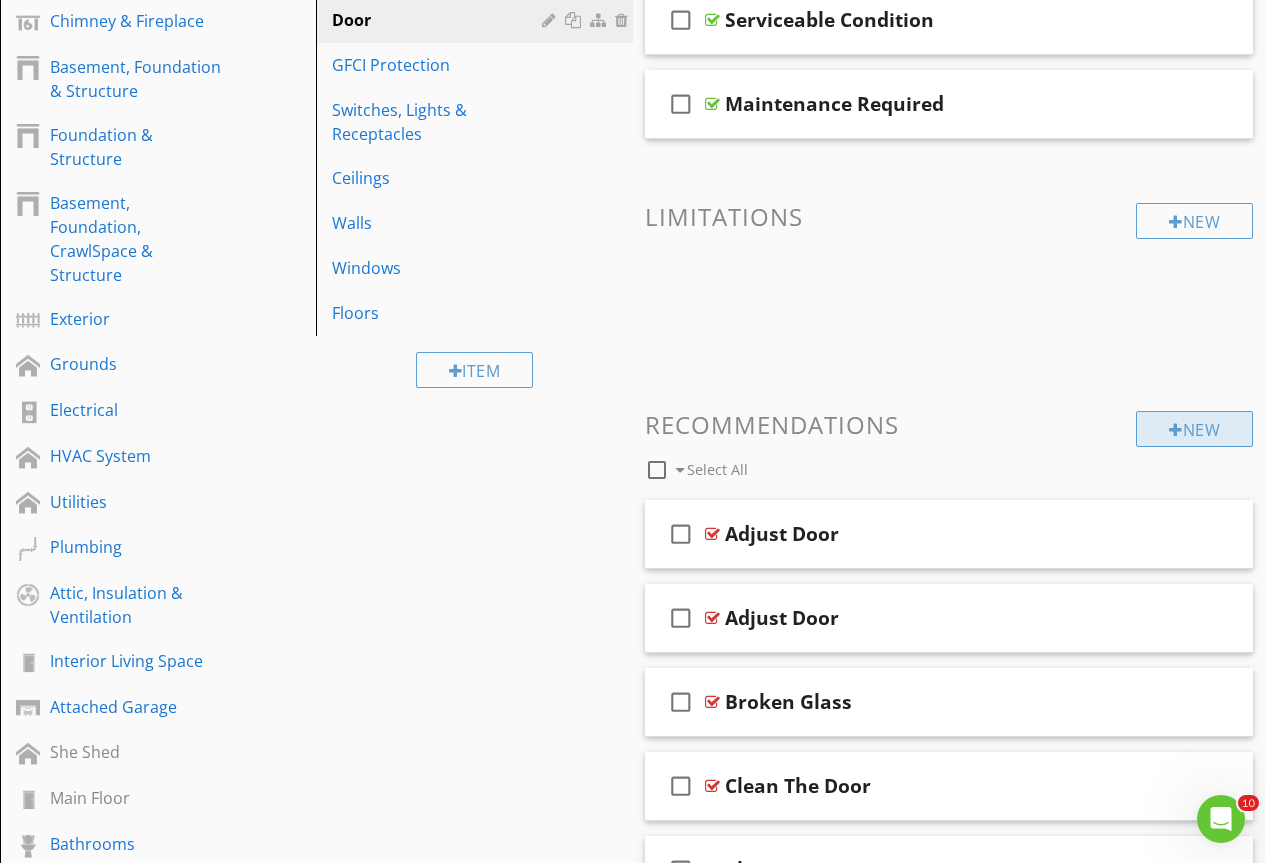click on "New" at bounding box center [1194, 429] 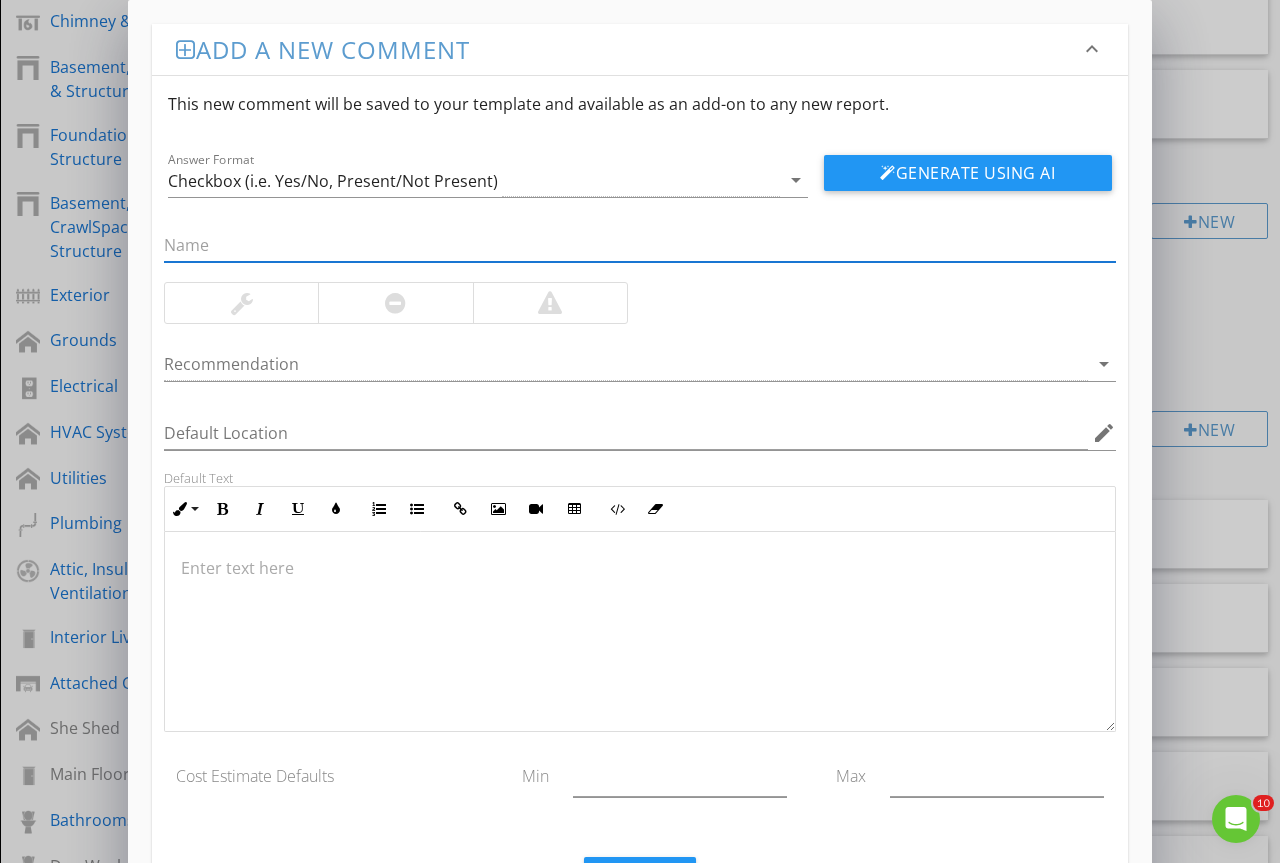 click at bounding box center [640, 245] 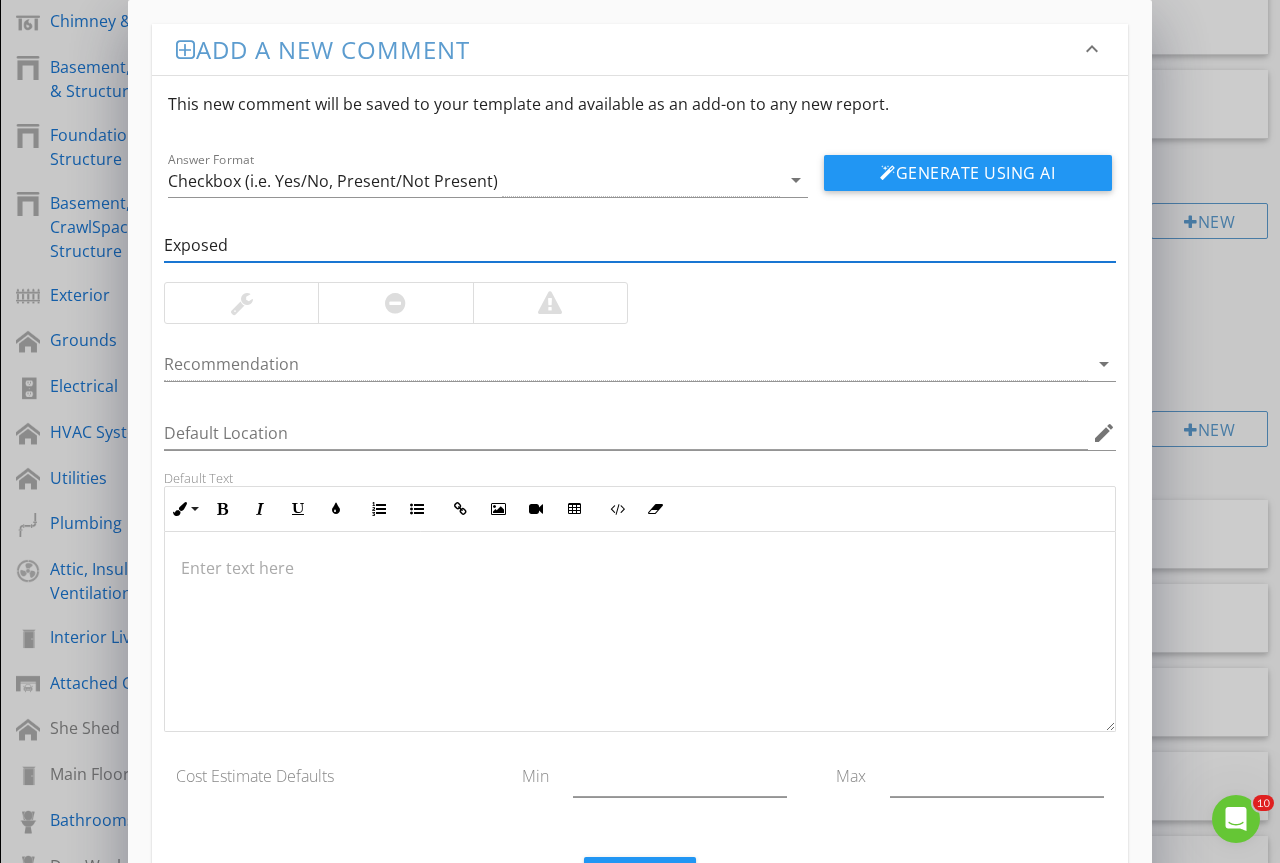 type on "Exposed- Nail" 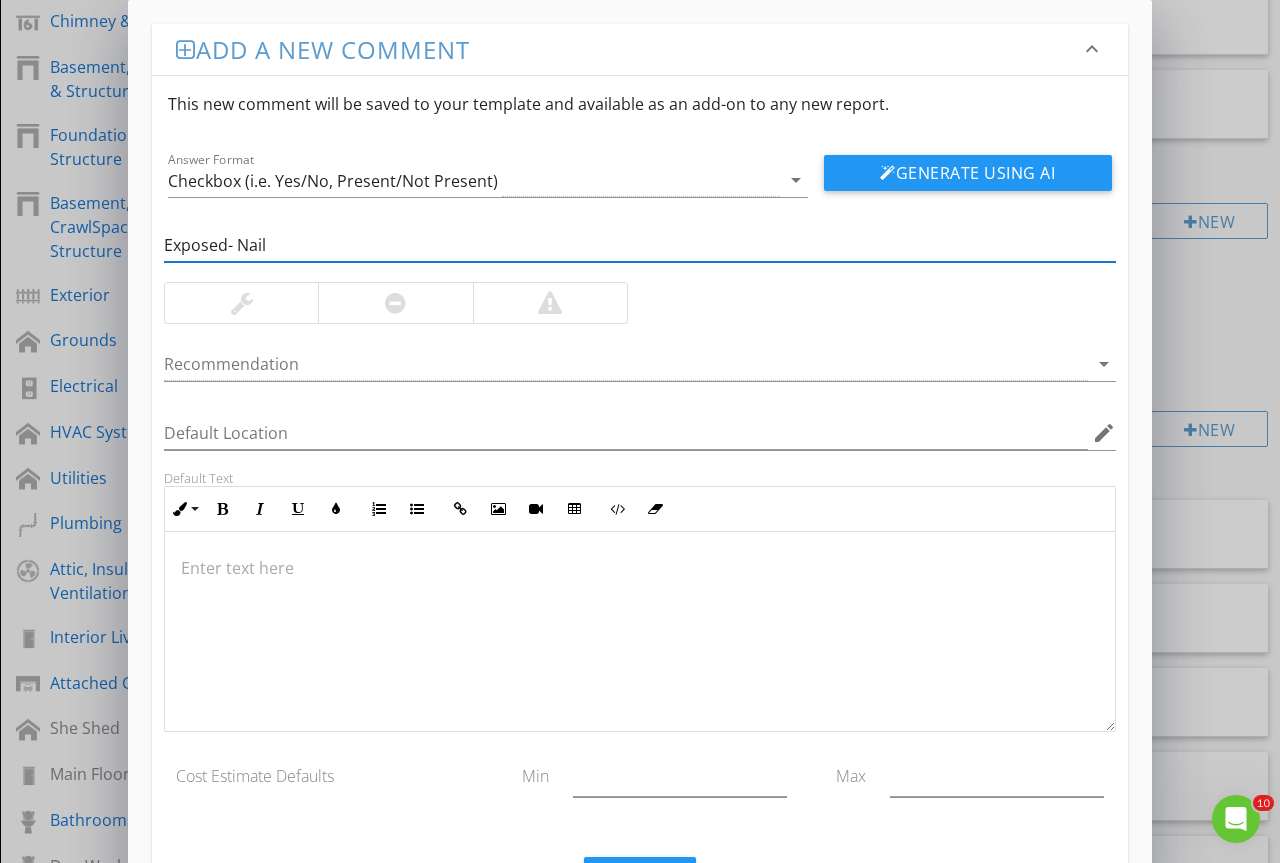 click at bounding box center (242, 303) 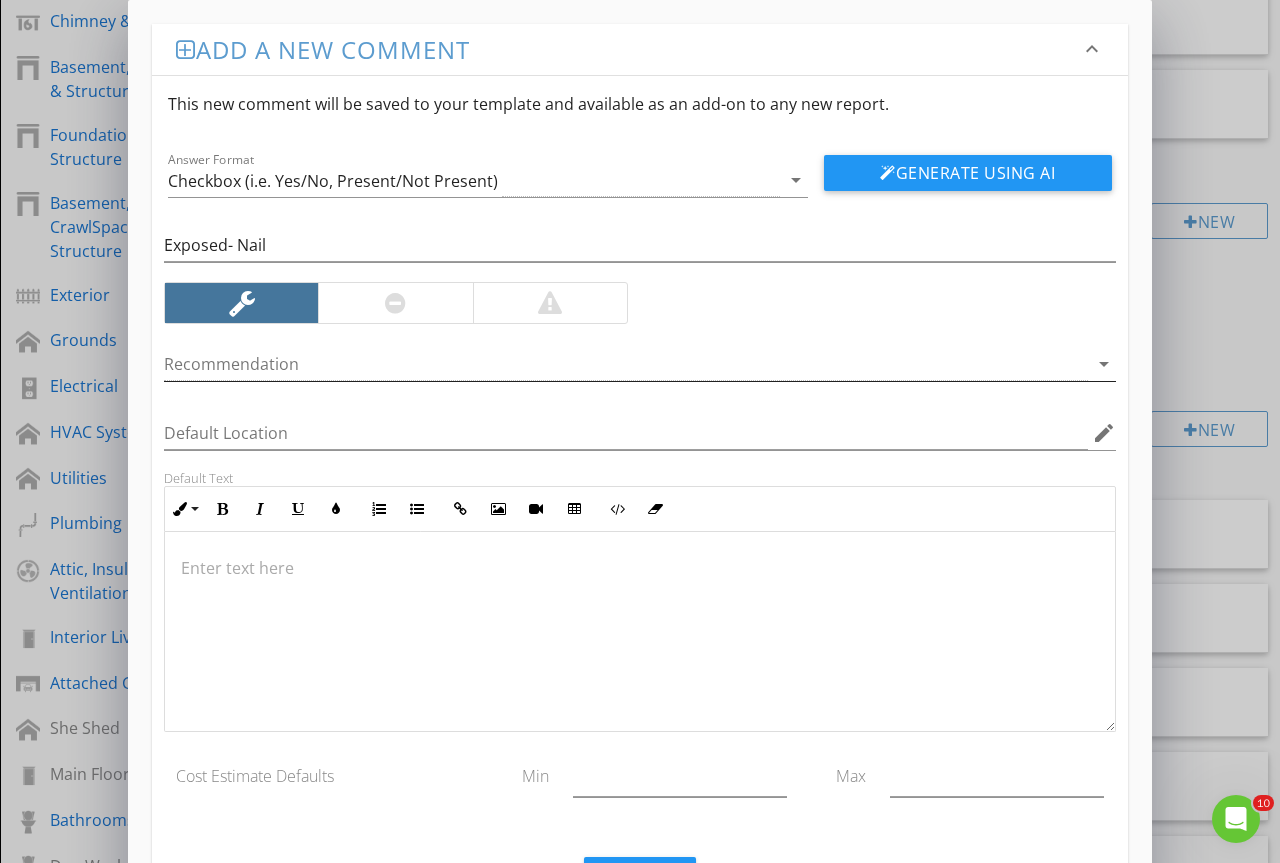 click at bounding box center [626, 364] 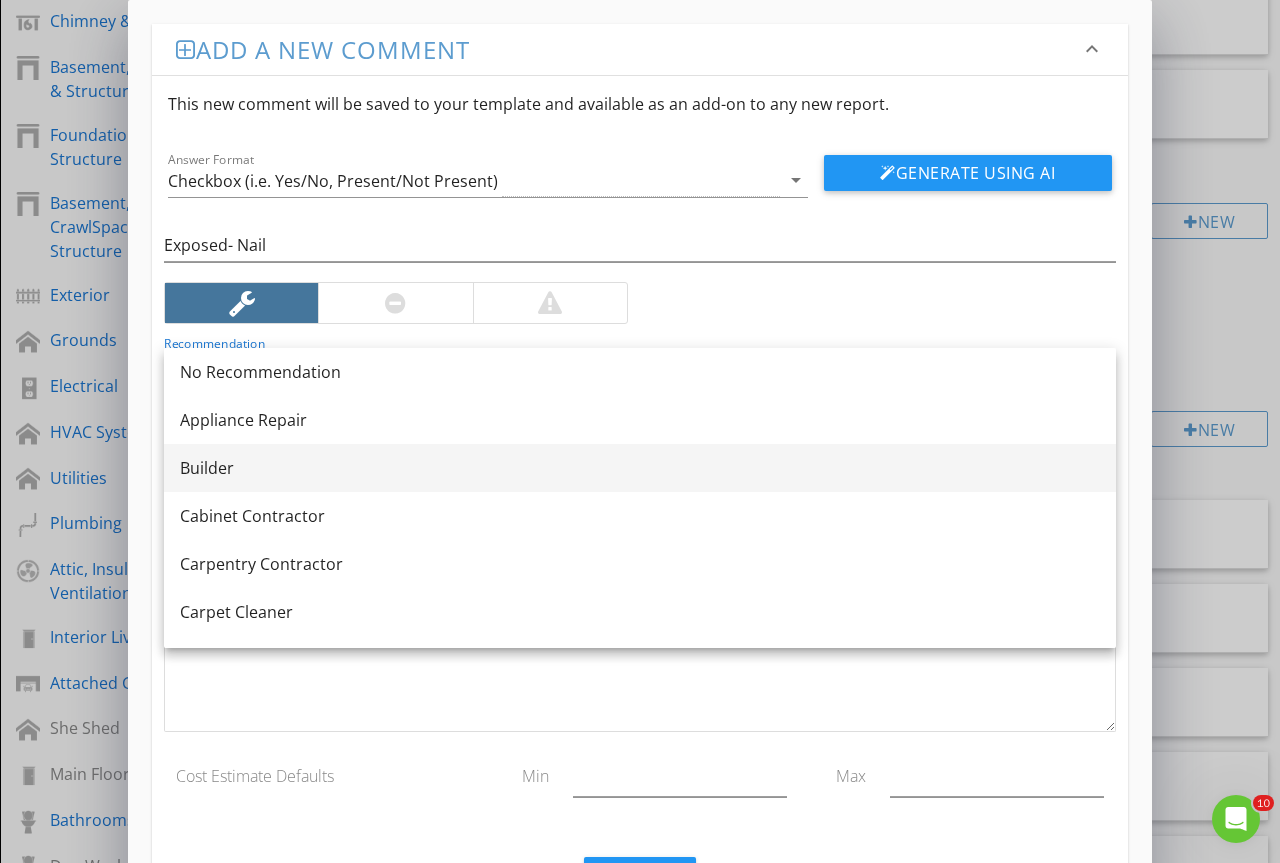 click on "Builder" at bounding box center (640, 468) 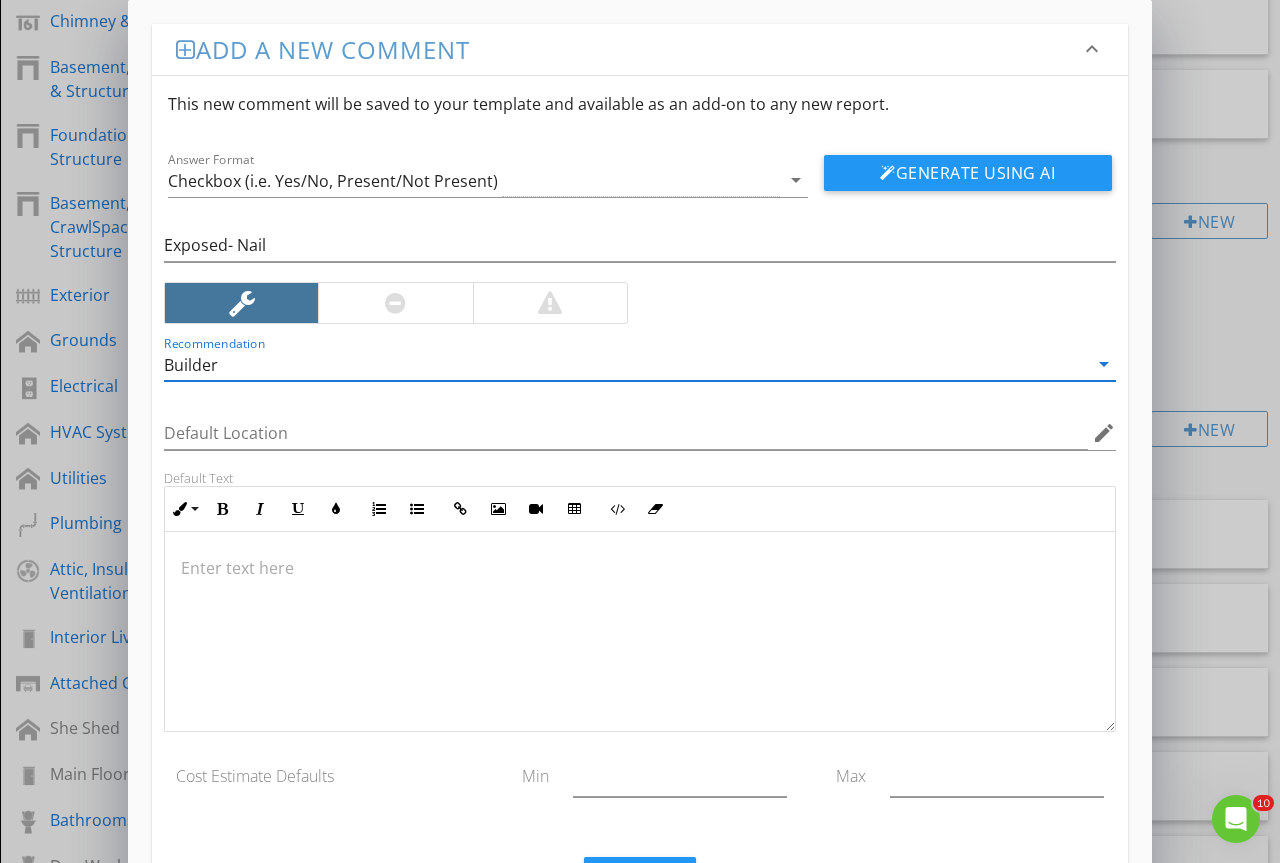 click at bounding box center [640, 632] 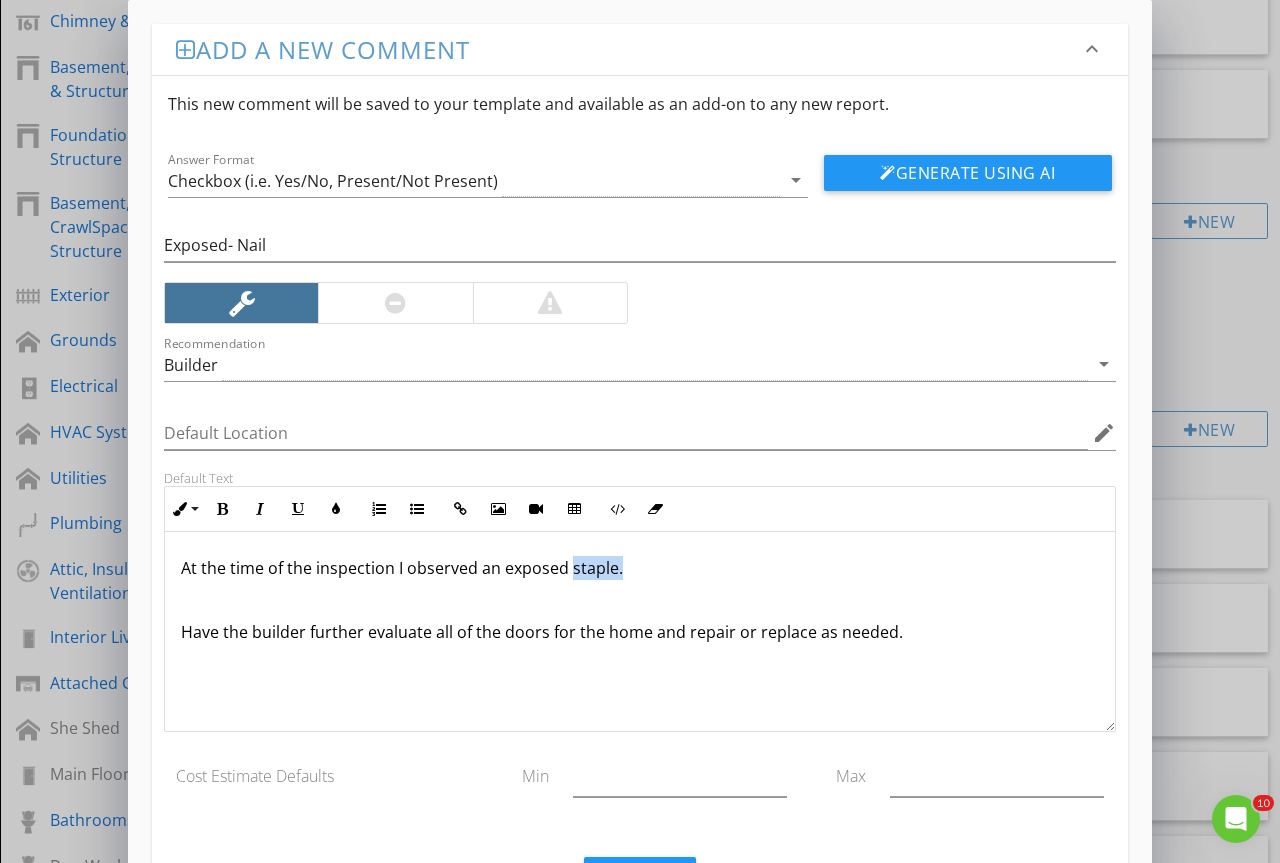 drag, startPoint x: 612, startPoint y: 574, endPoint x: 570, endPoint y: 580, distance: 42.426407 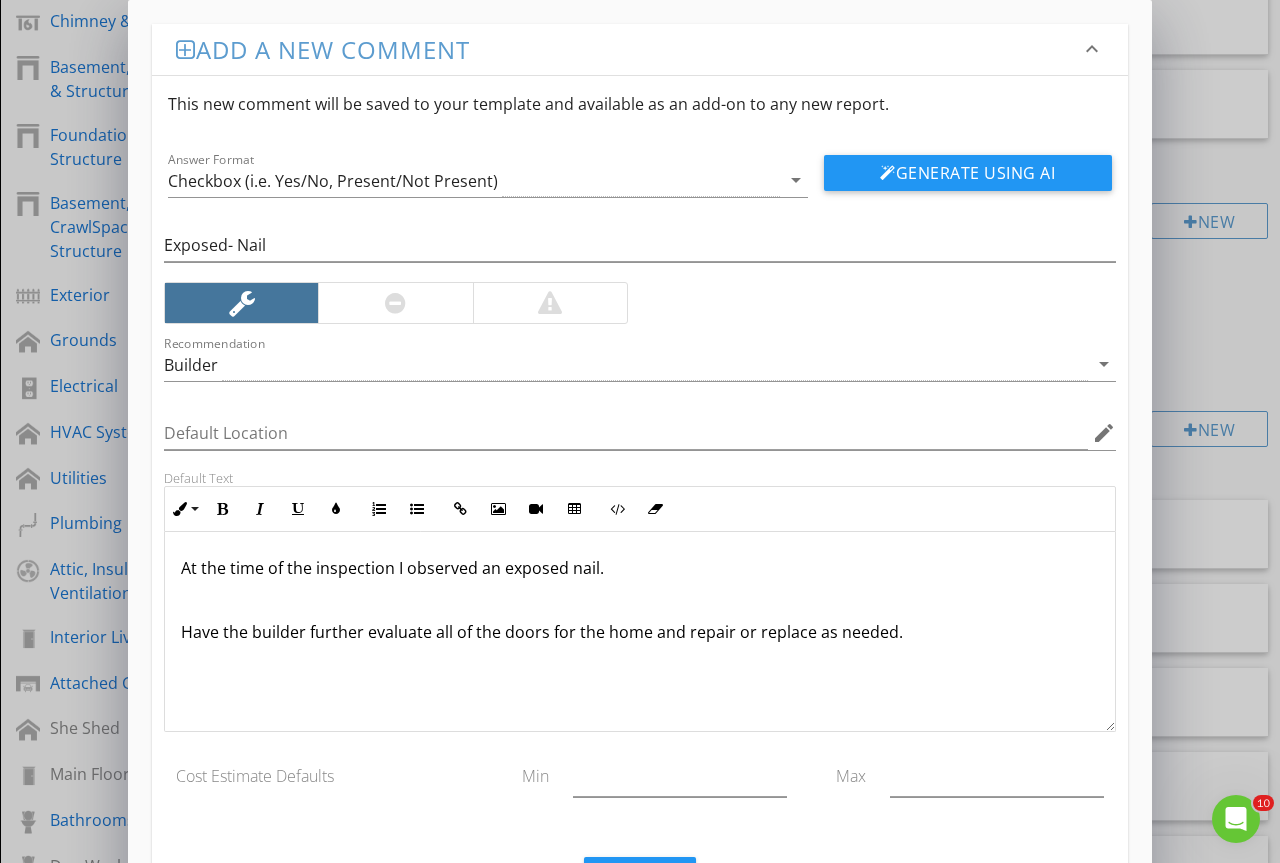 scroll, scrollTop: 1, scrollLeft: 0, axis: vertical 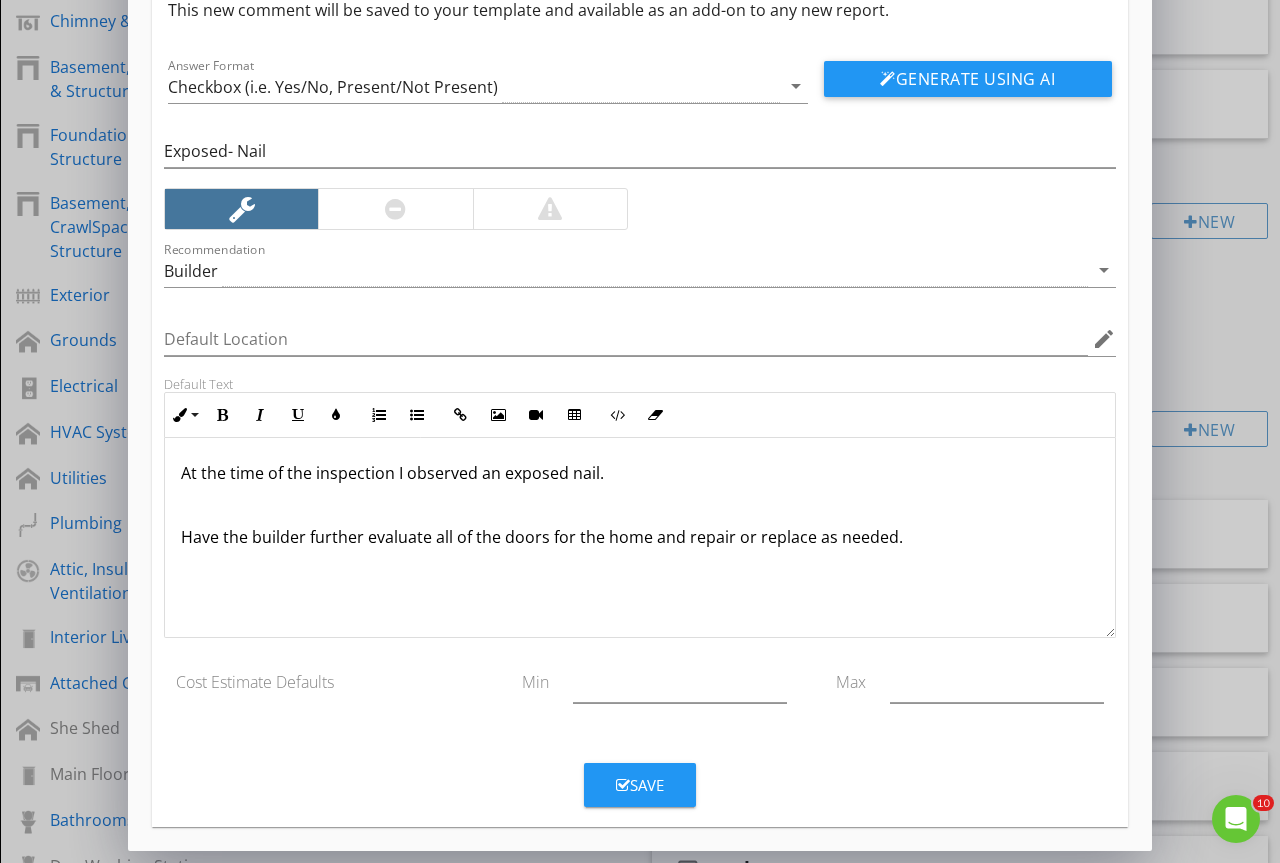 click on "Save" at bounding box center [640, 785] 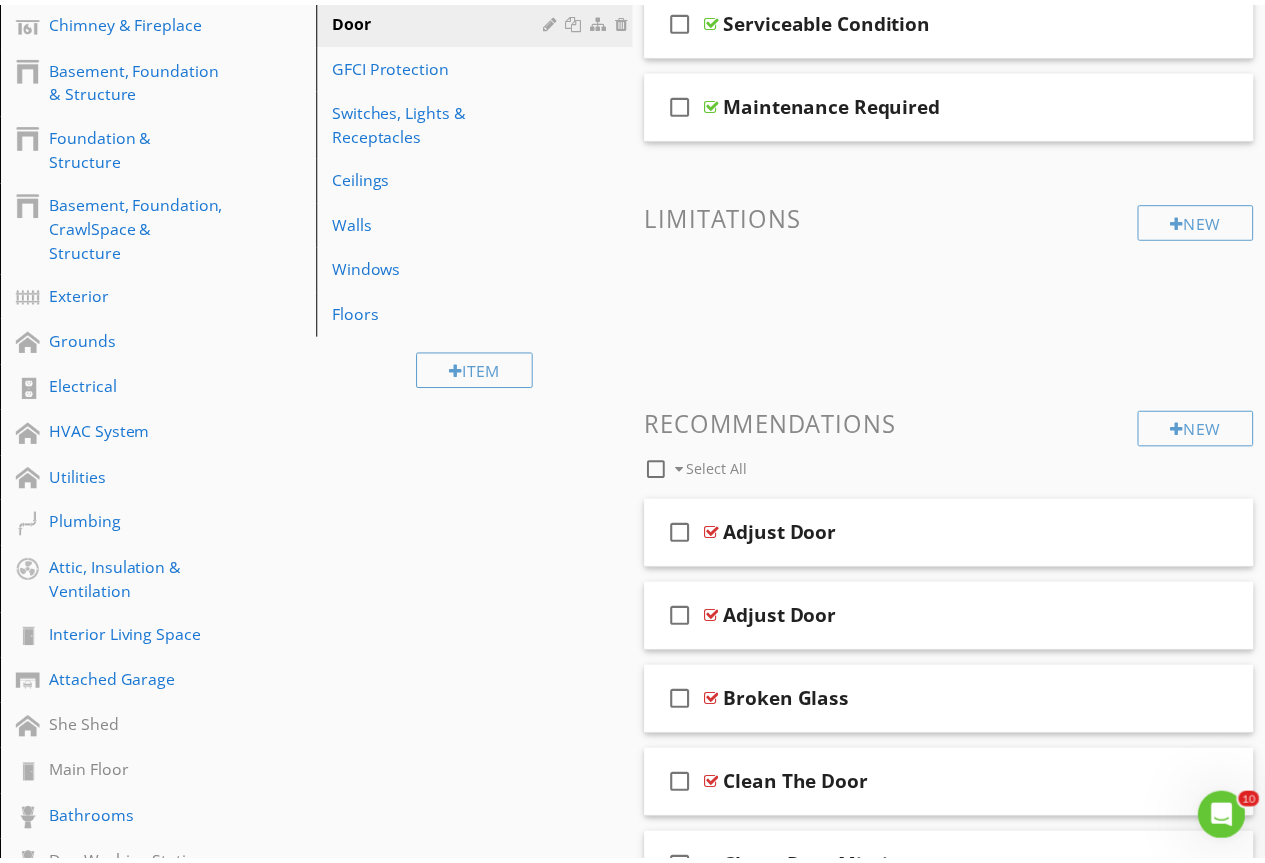 scroll, scrollTop: 0, scrollLeft: 0, axis: both 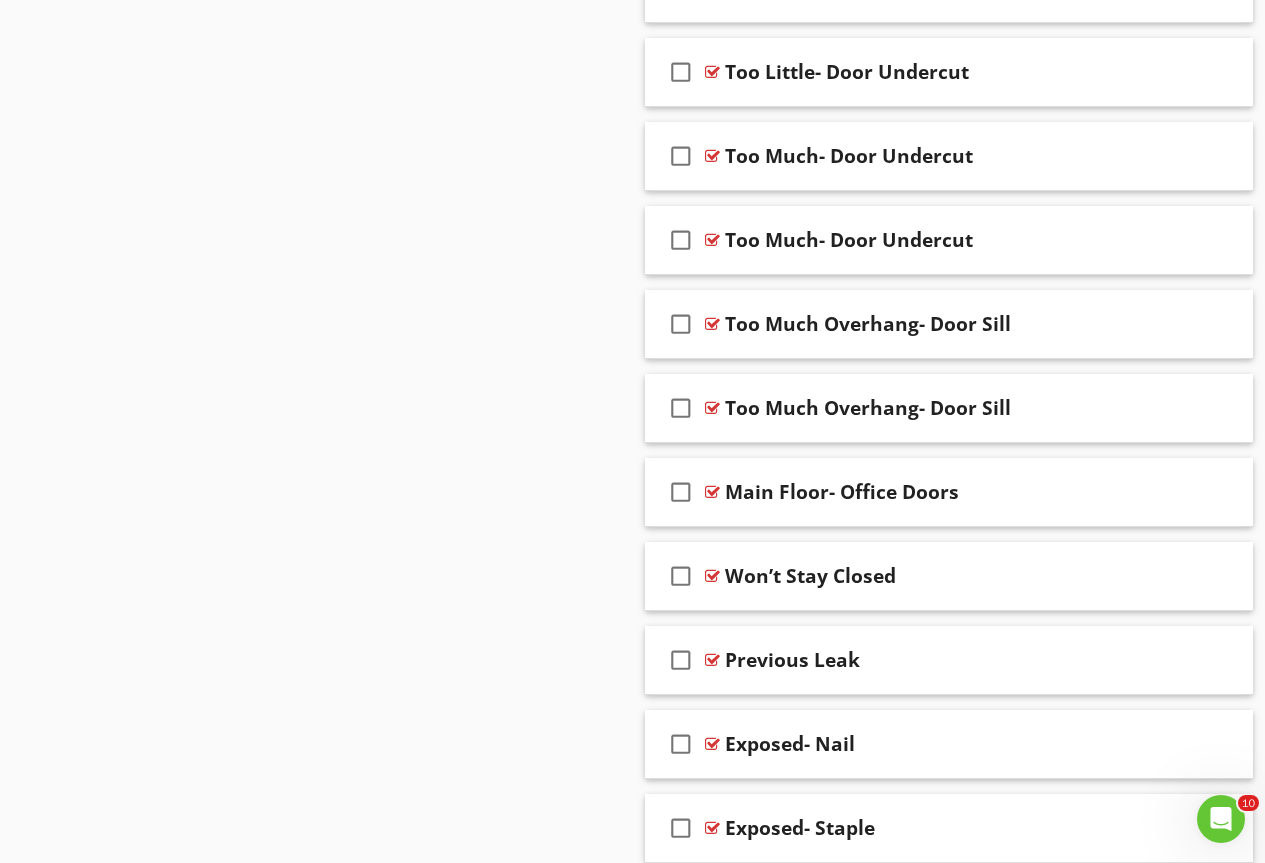 type 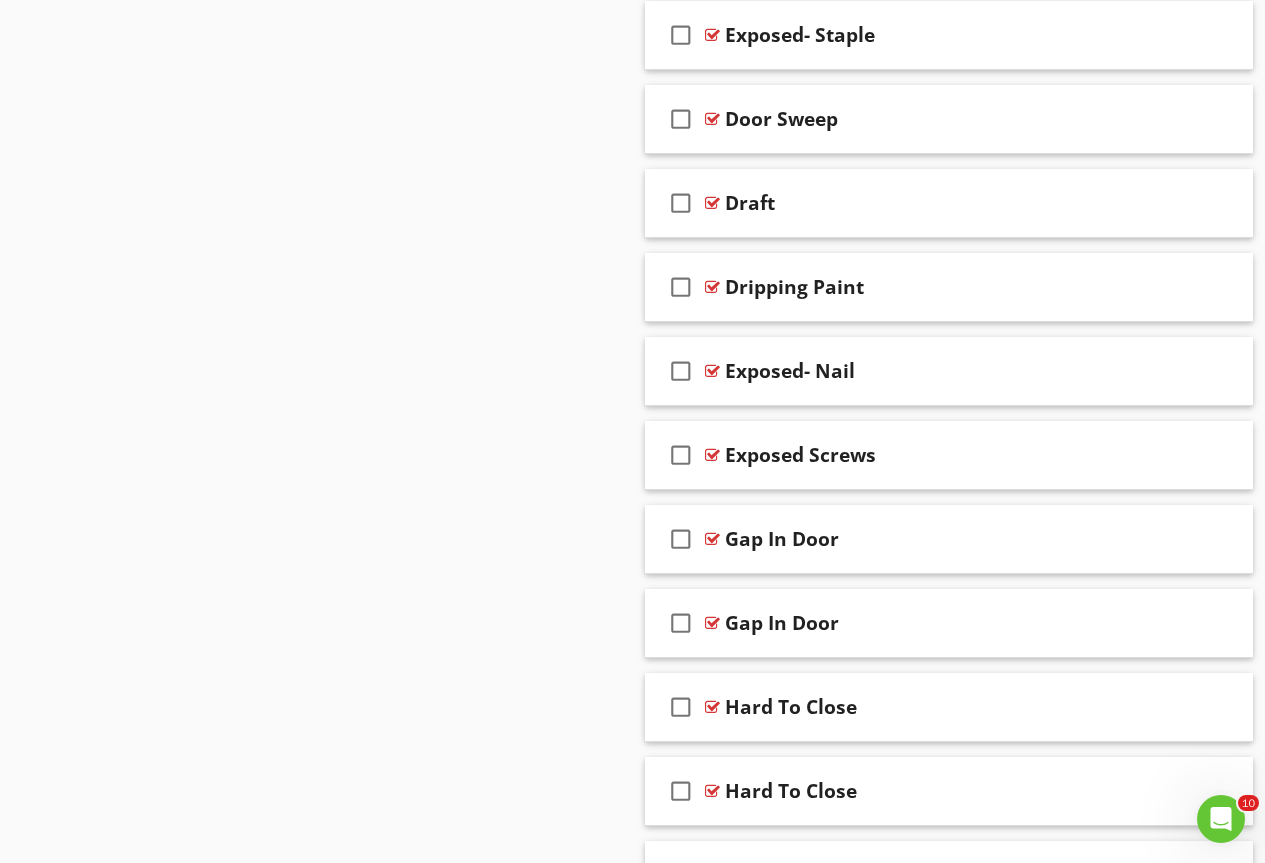 scroll, scrollTop: 3229, scrollLeft: 0, axis: vertical 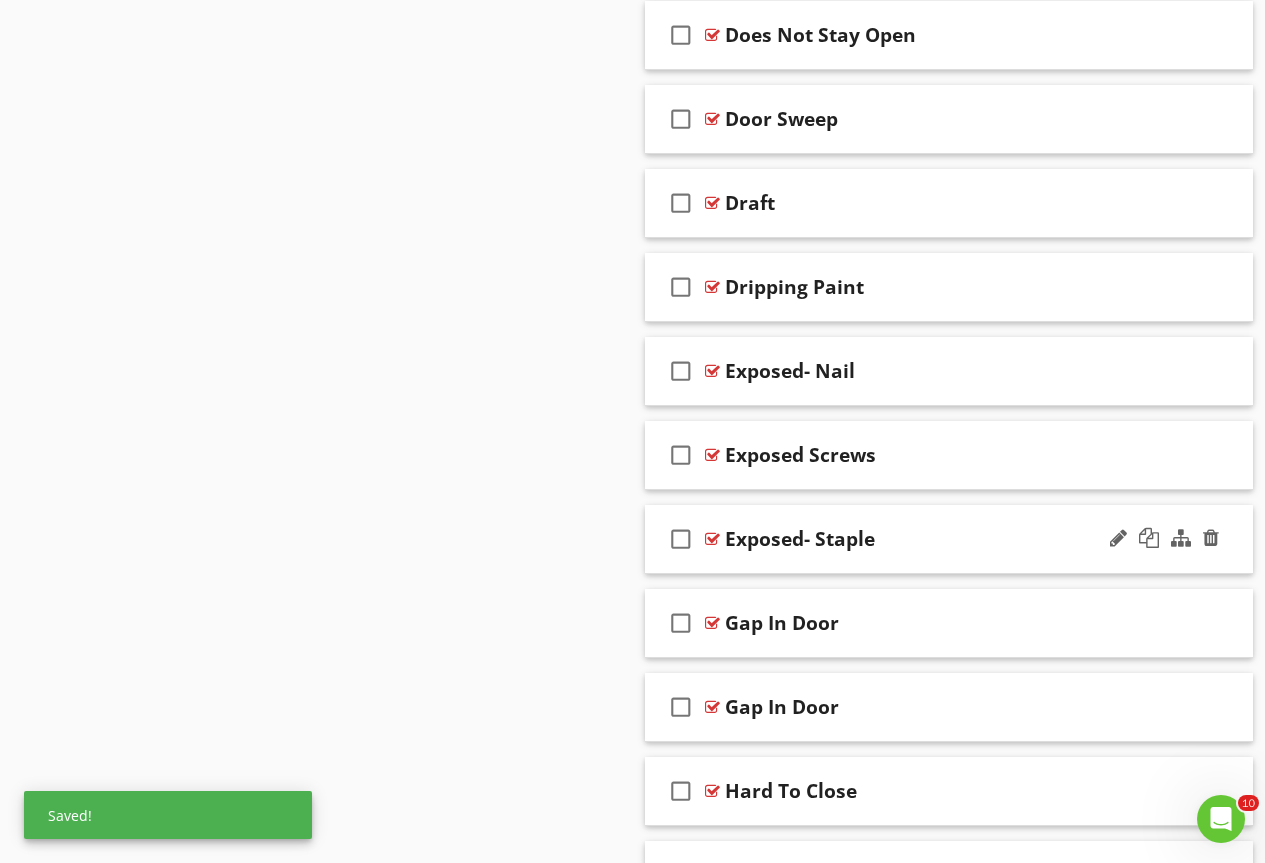 click at bounding box center [712, 539] 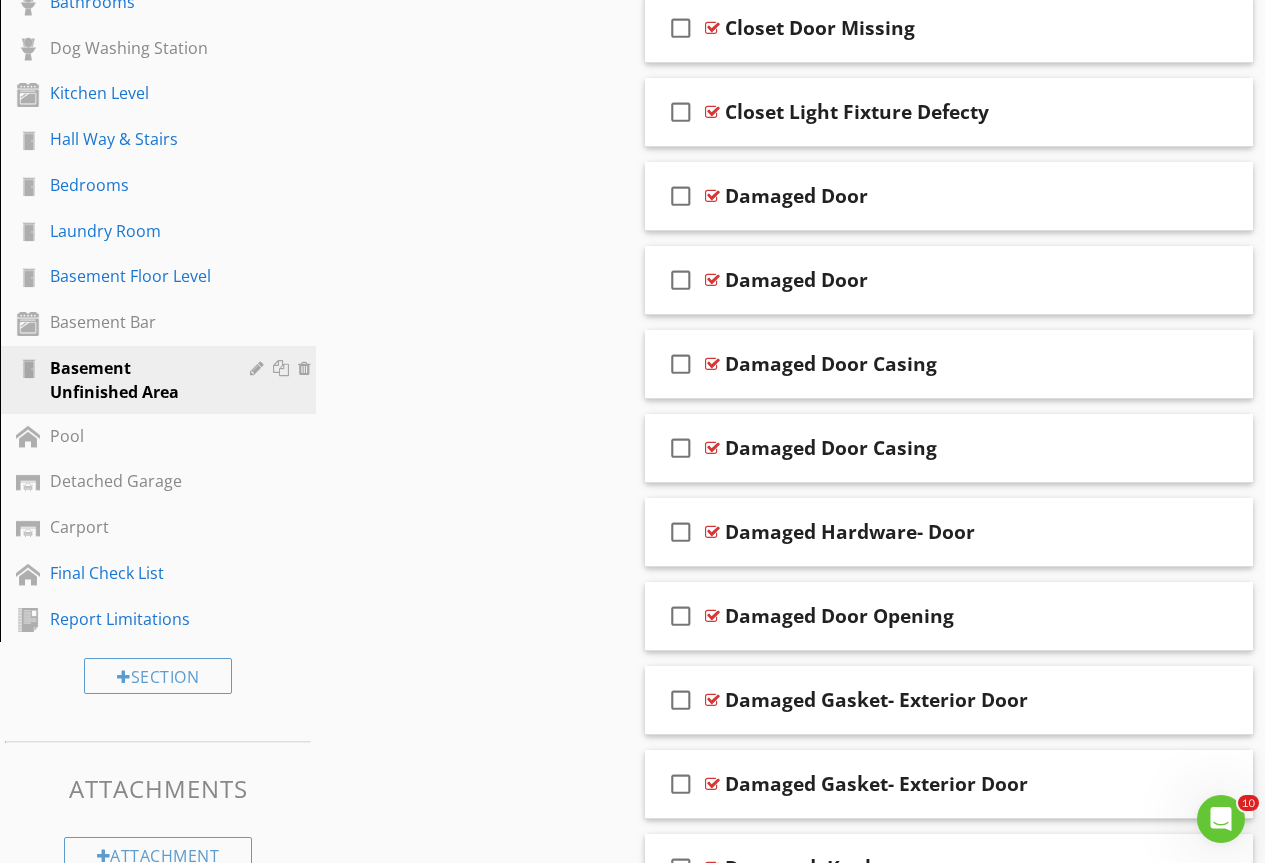 scroll, scrollTop: 0, scrollLeft: 0, axis: both 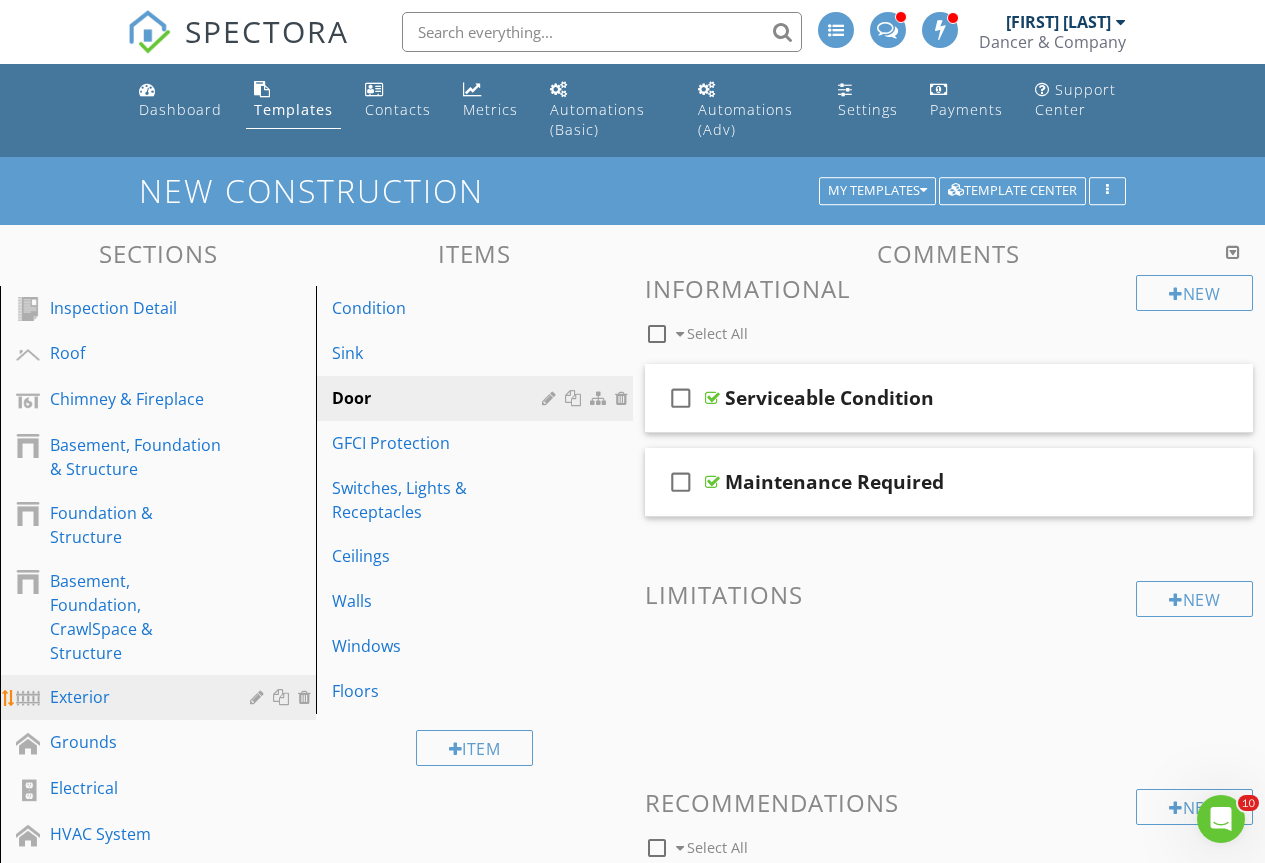 click on "Exterior" at bounding box center [161, 698] 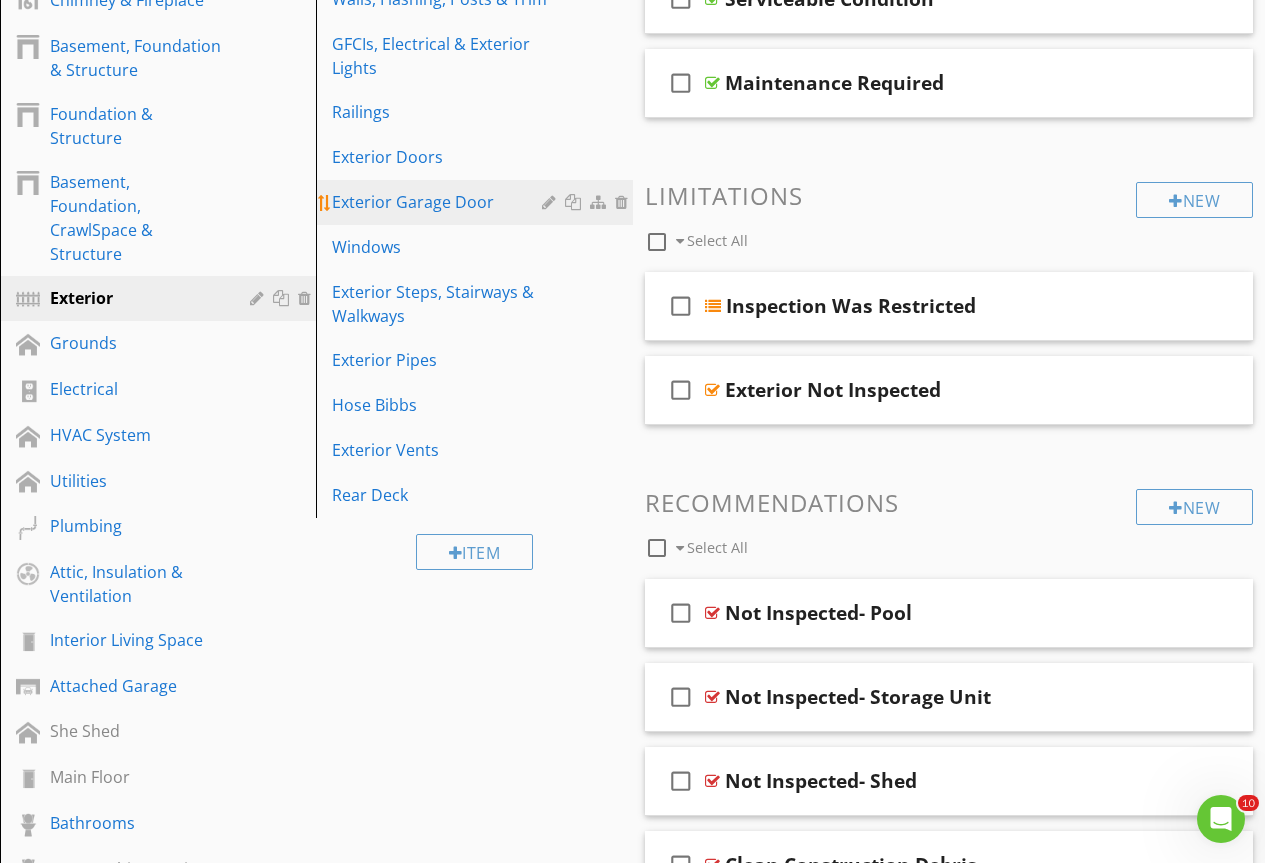 scroll, scrollTop: 400, scrollLeft: 0, axis: vertical 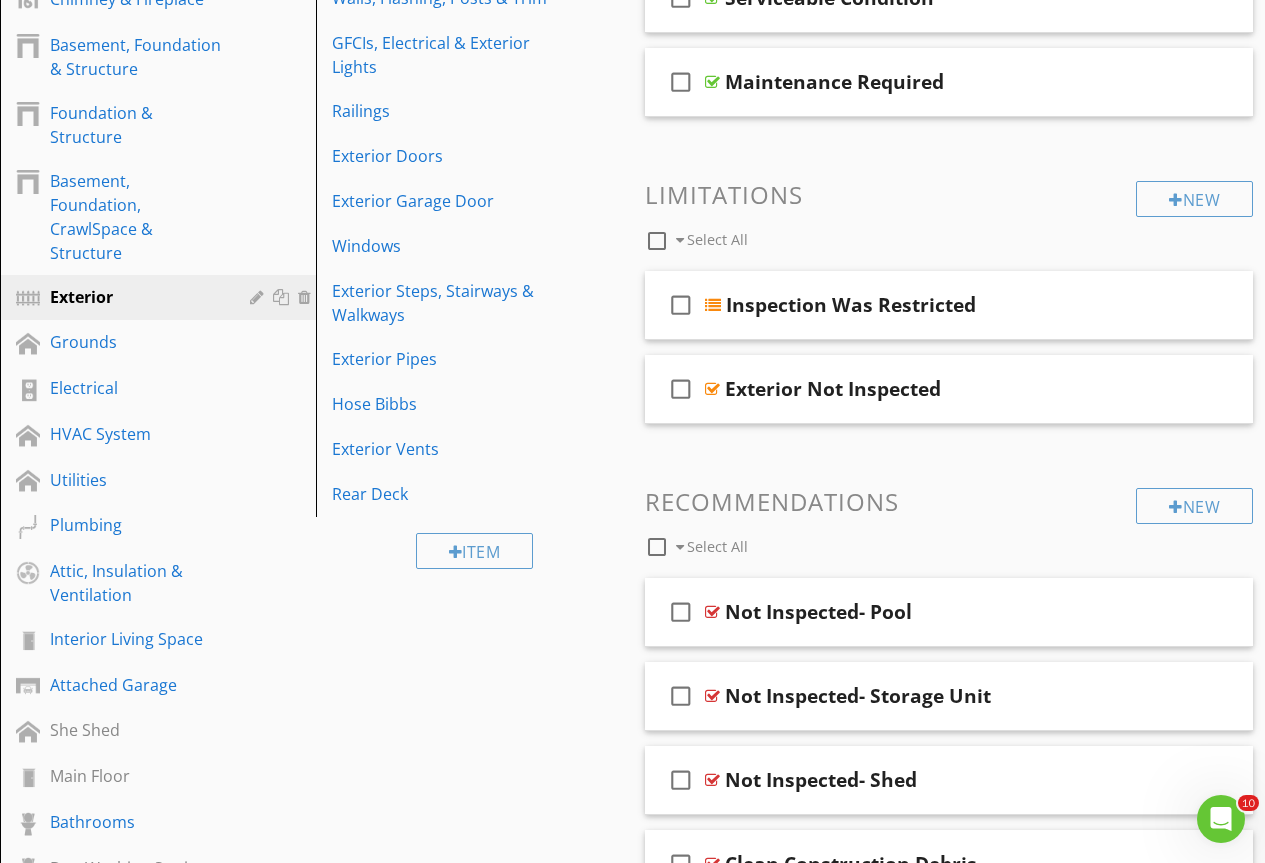 click on "Rear Deck" at bounding box center [439, 494] 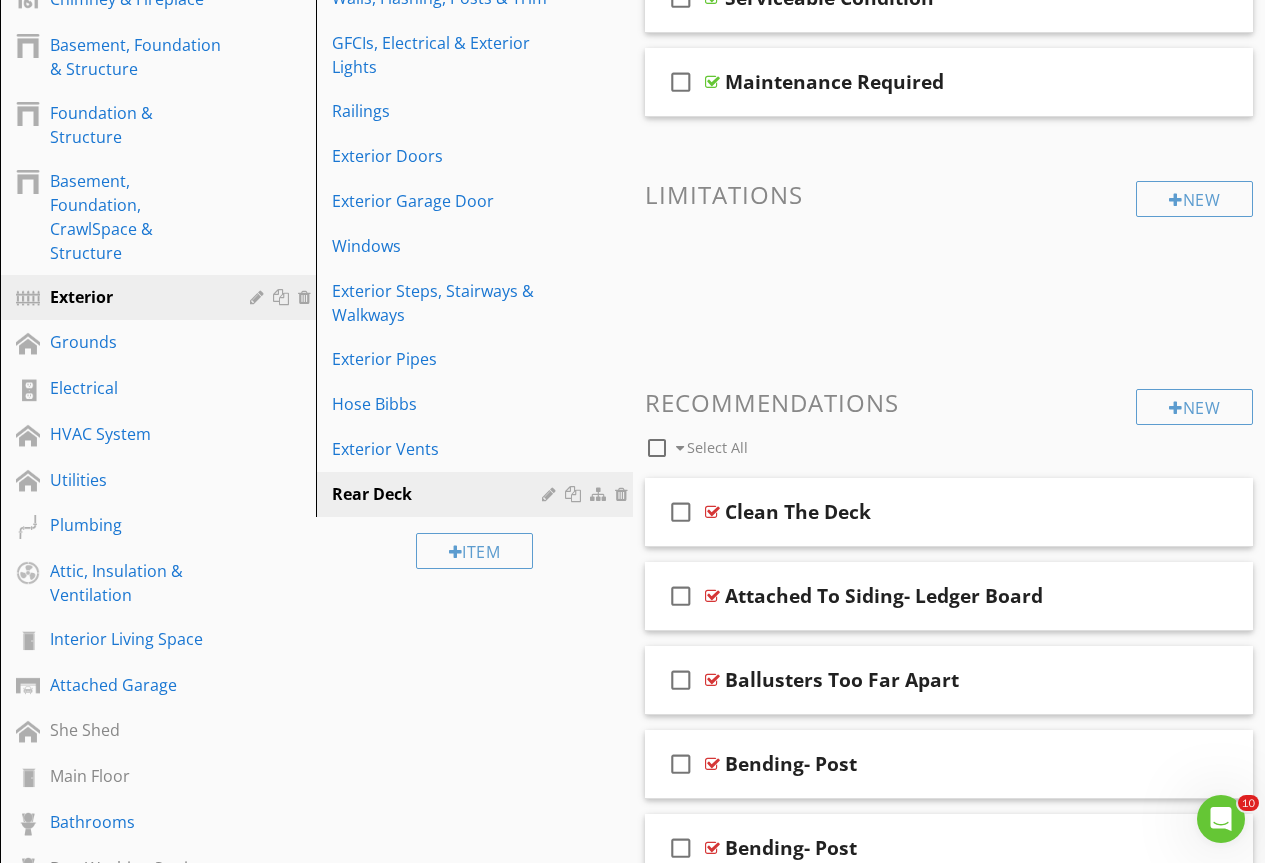scroll, scrollTop: 25536, scrollLeft: 0, axis: vertical 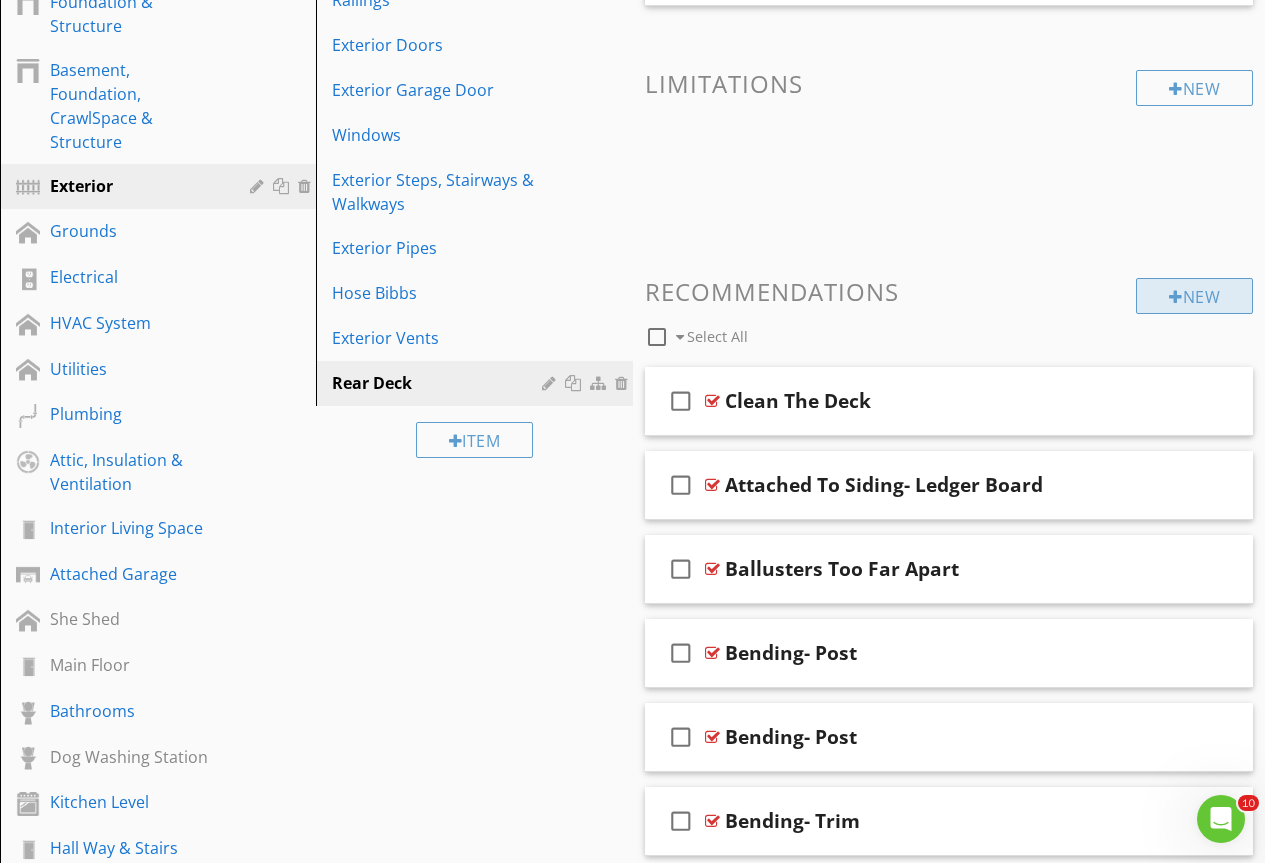 click on "New" at bounding box center [1194, 296] 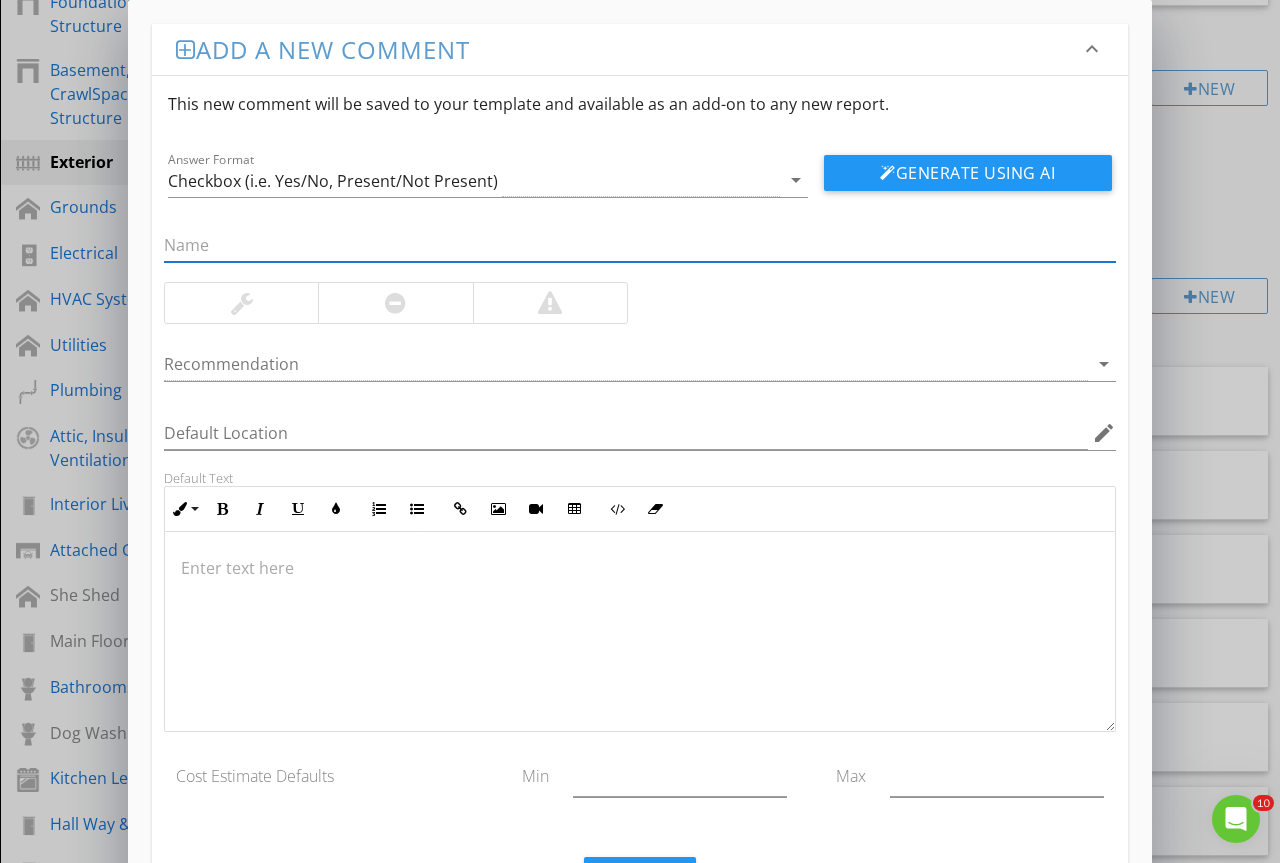 click at bounding box center (640, 245) 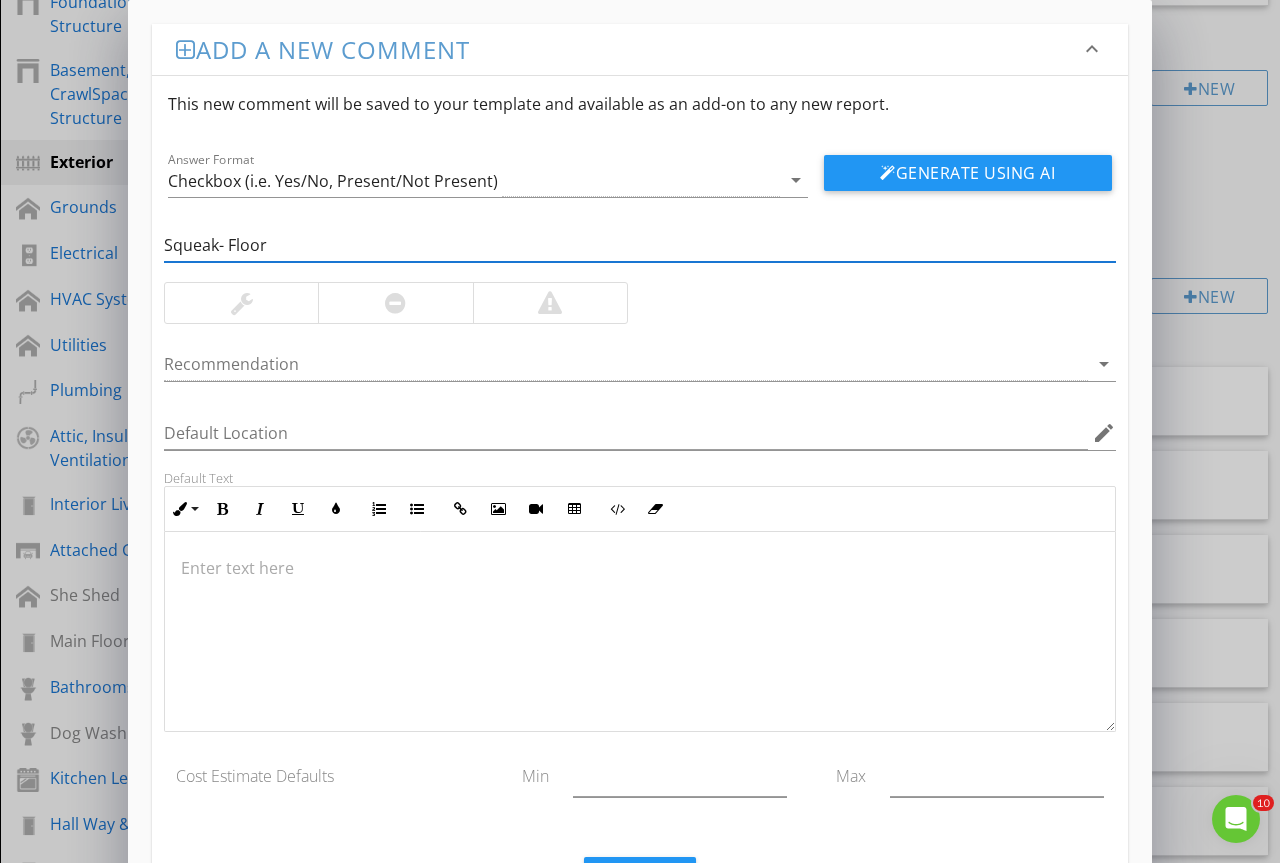 type on "Squeak- Floor" 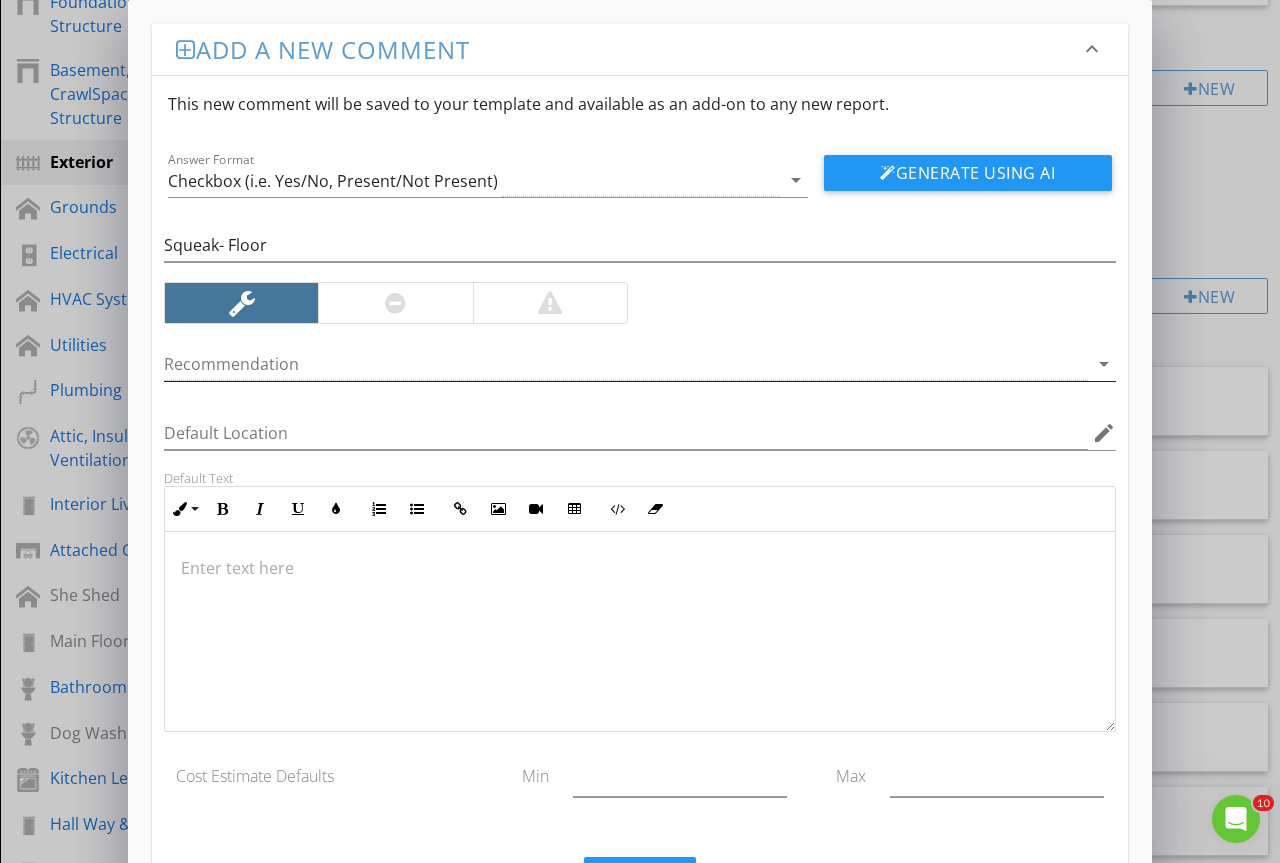 click at bounding box center (626, 364) 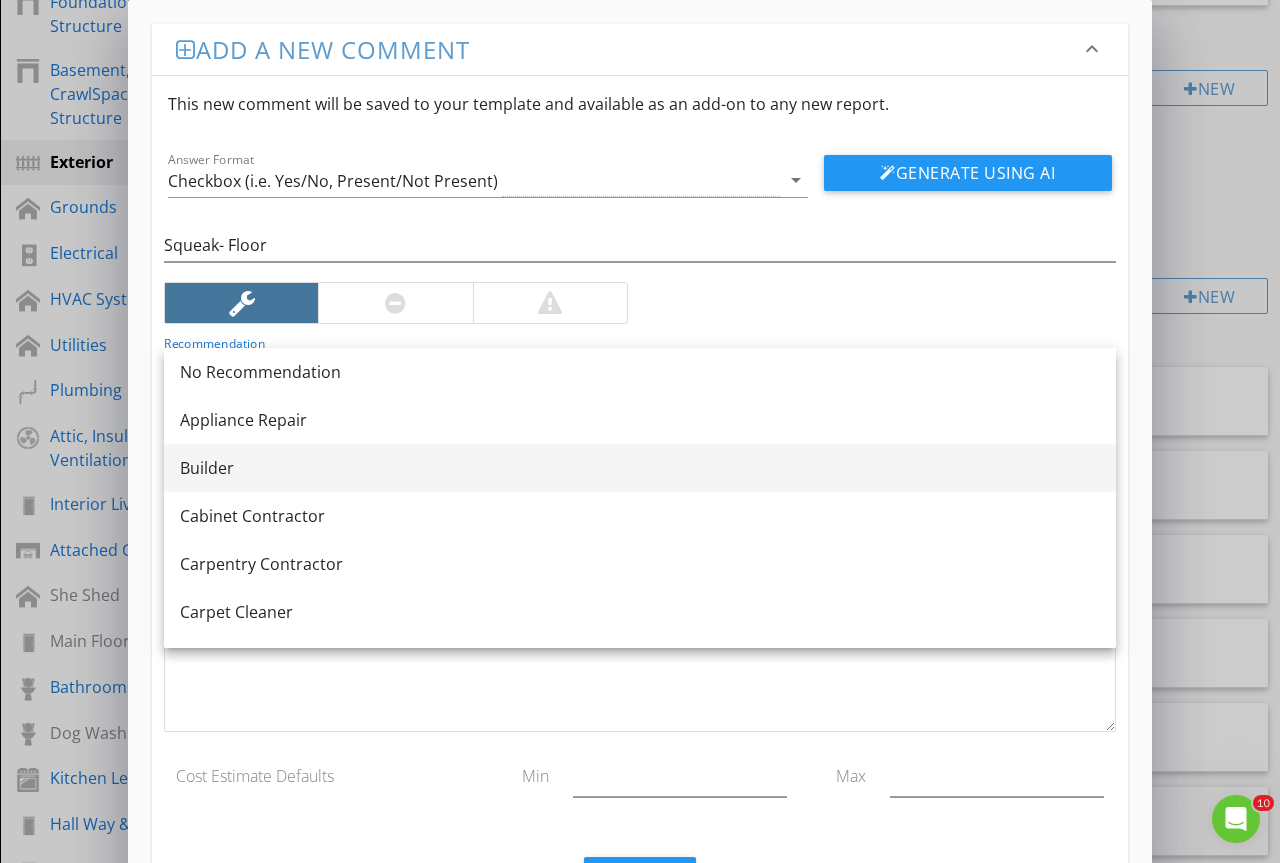 click on "Builder" at bounding box center [640, 468] 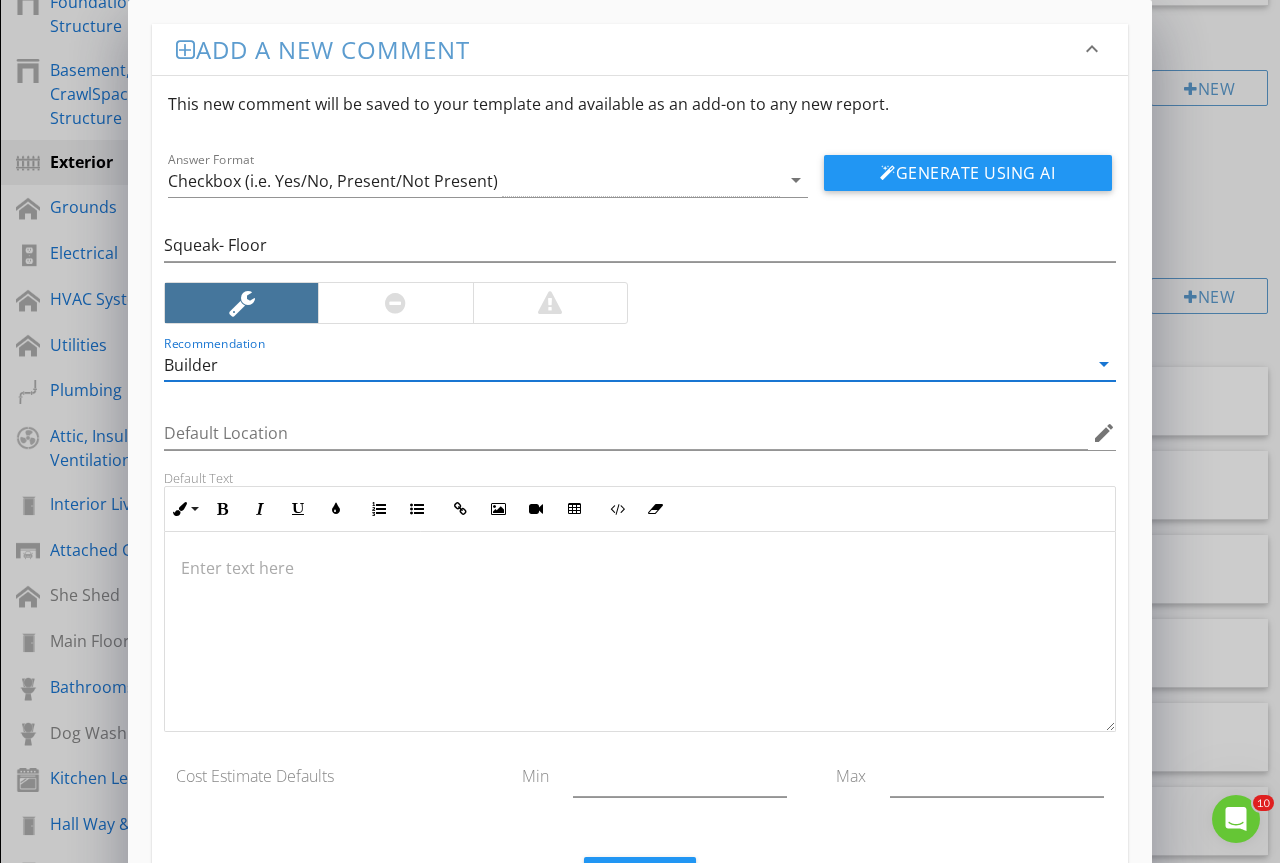 click at bounding box center (640, 632) 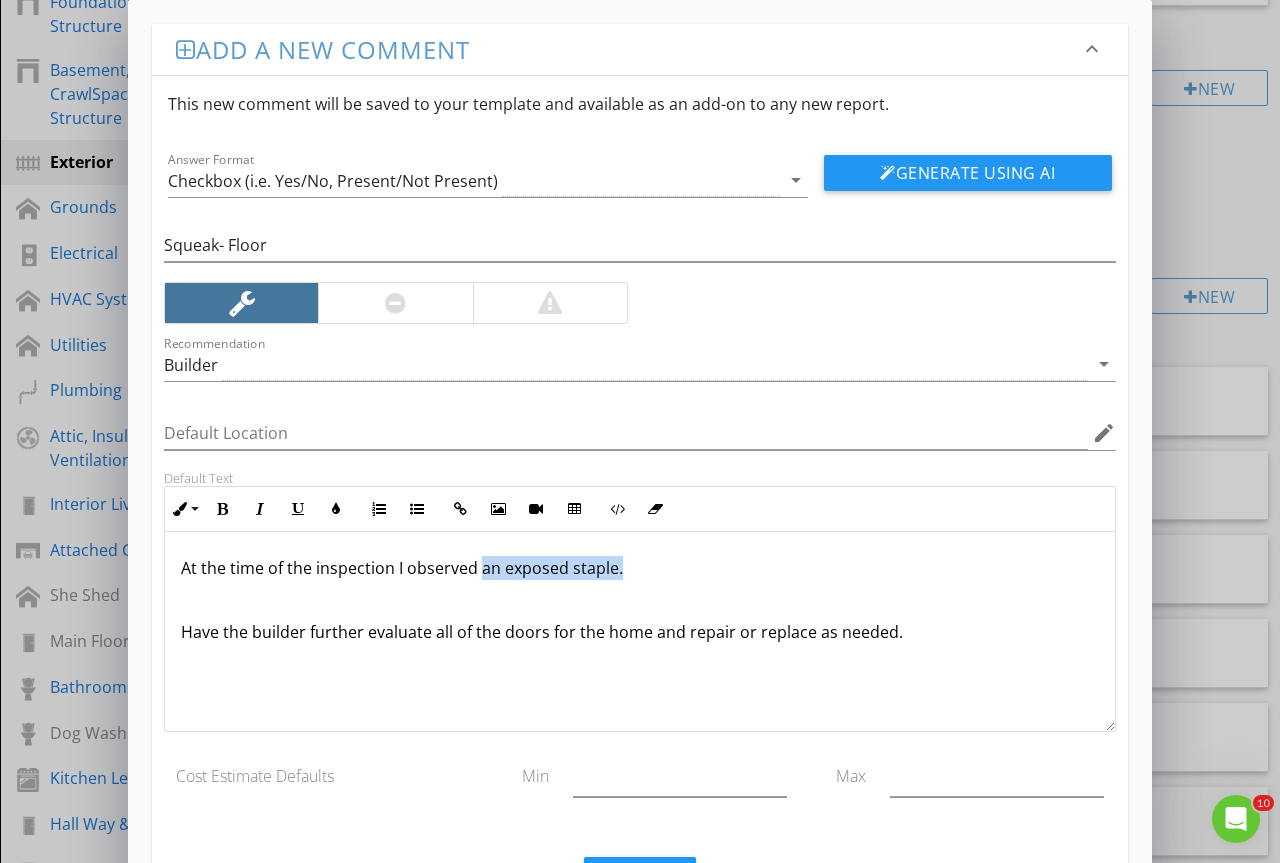 drag, startPoint x: 600, startPoint y: 584, endPoint x: 478, endPoint y: 571, distance: 122.69067 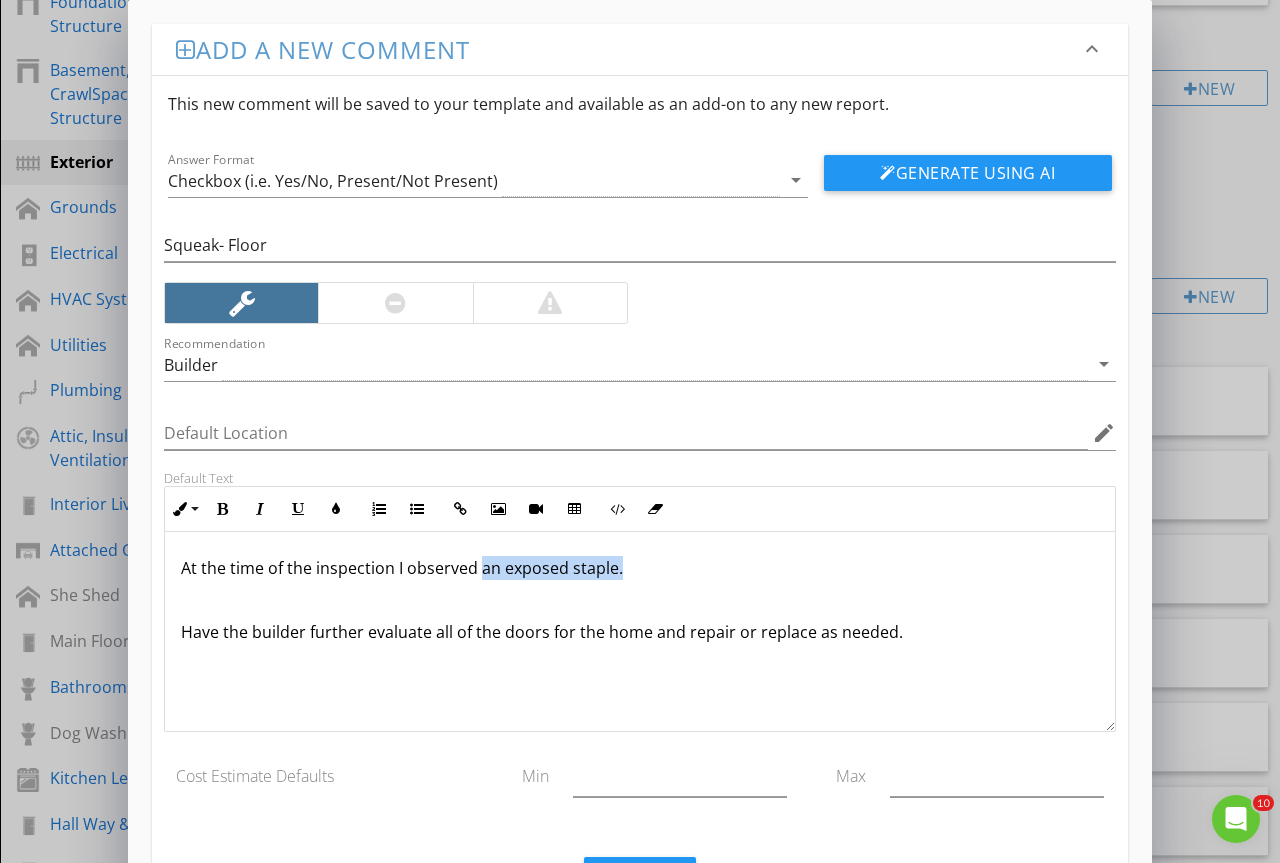 type 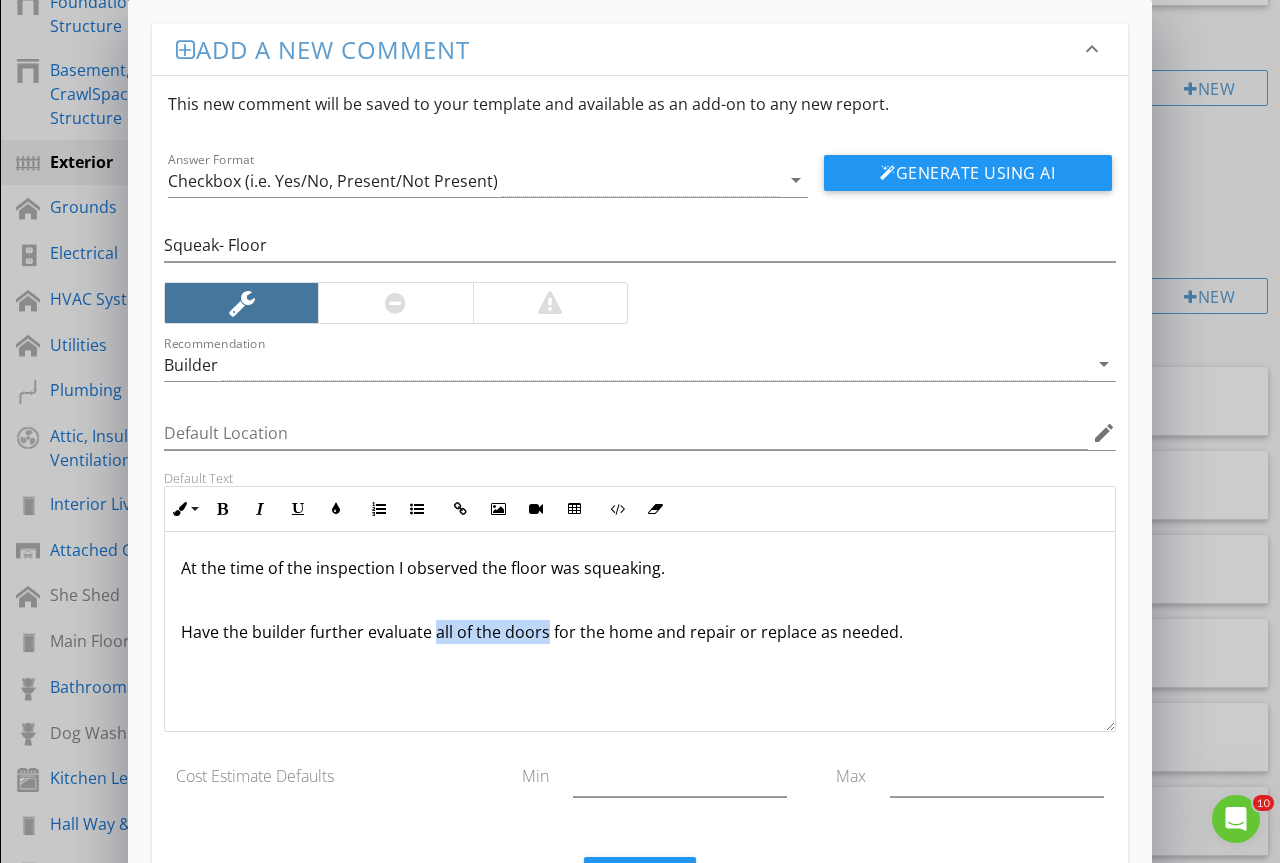 drag, startPoint x: 435, startPoint y: 627, endPoint x: 538, endPoint y: 637, distance: 103.4843 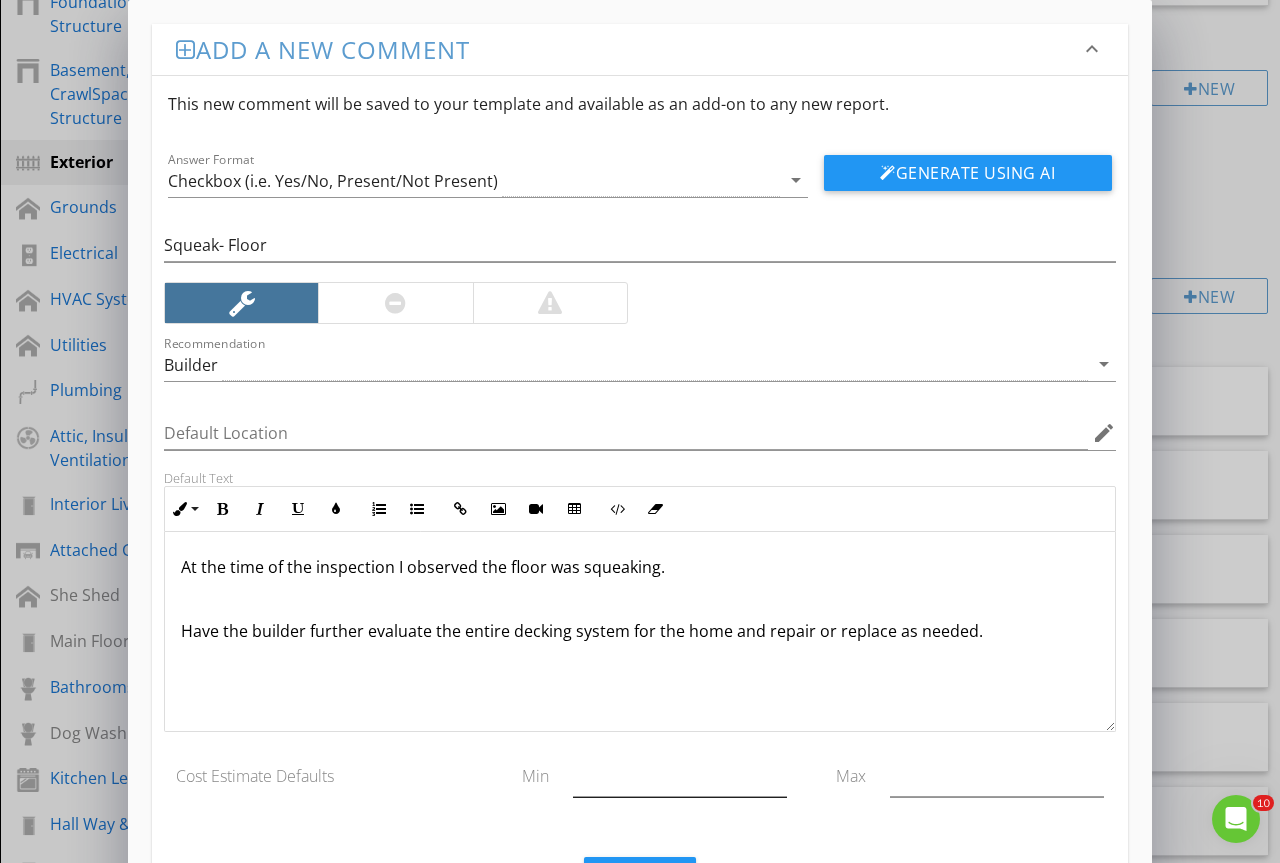 scroll, scrollTop: 0, scrollLeft: 0, axis: both 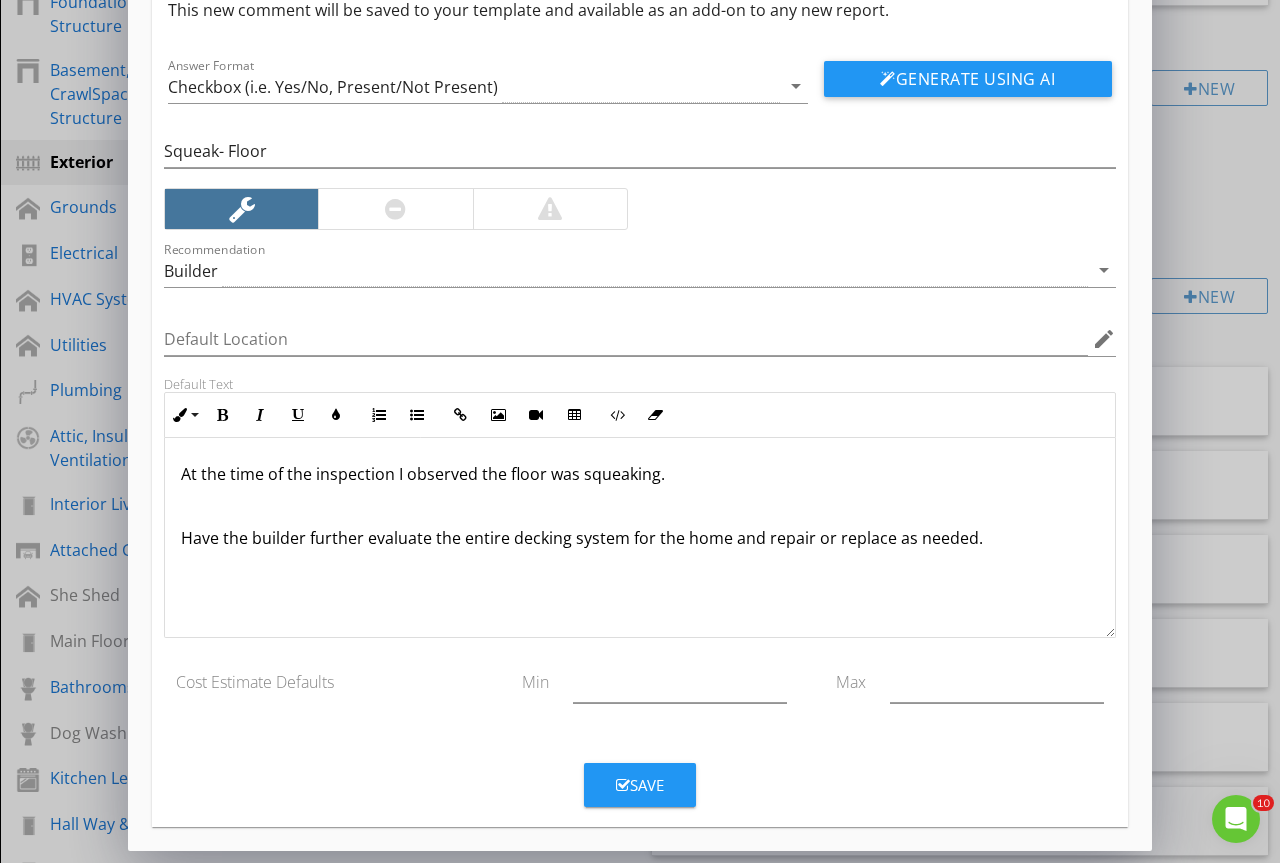 click on "Save" at bounding box center (640, 785) 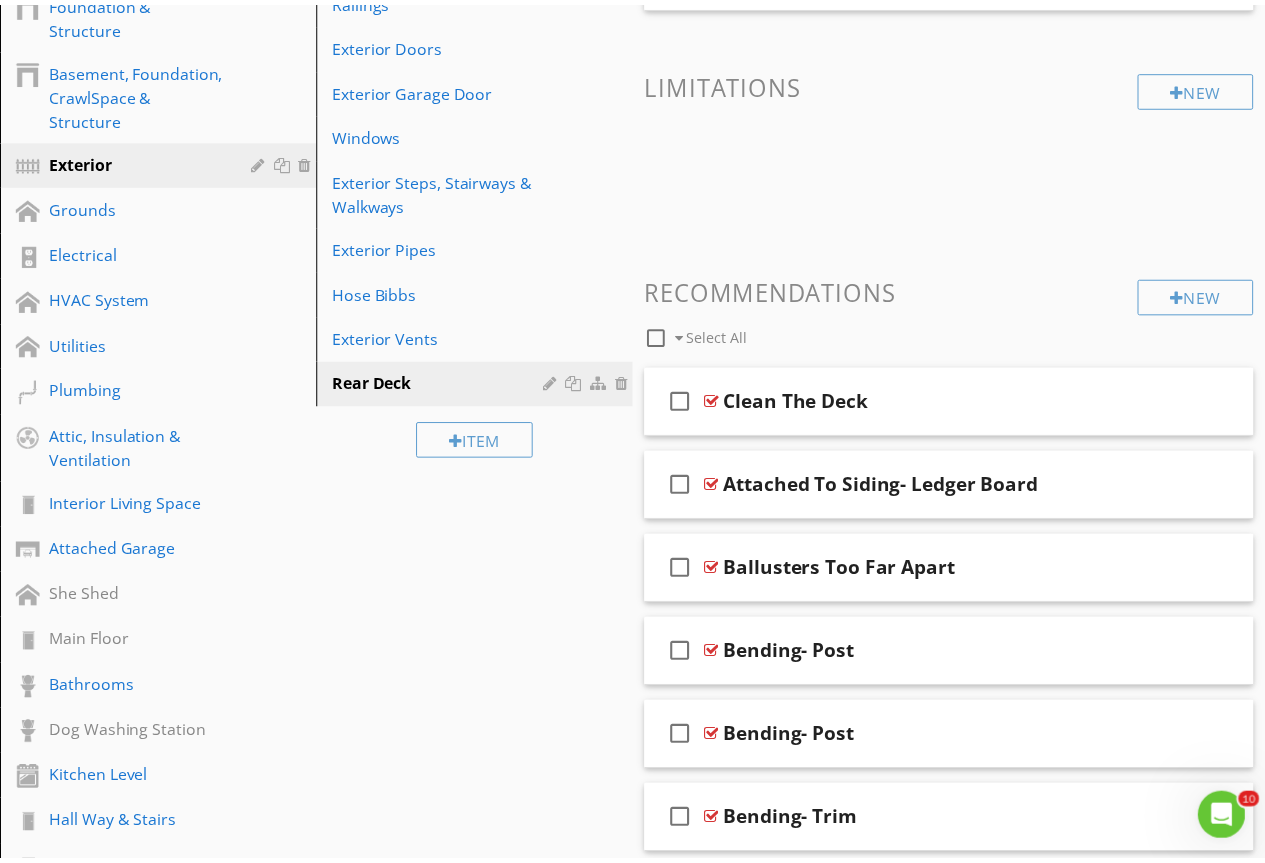 scroll, scrollTop: 0, scrollLeft: 0, axis: both 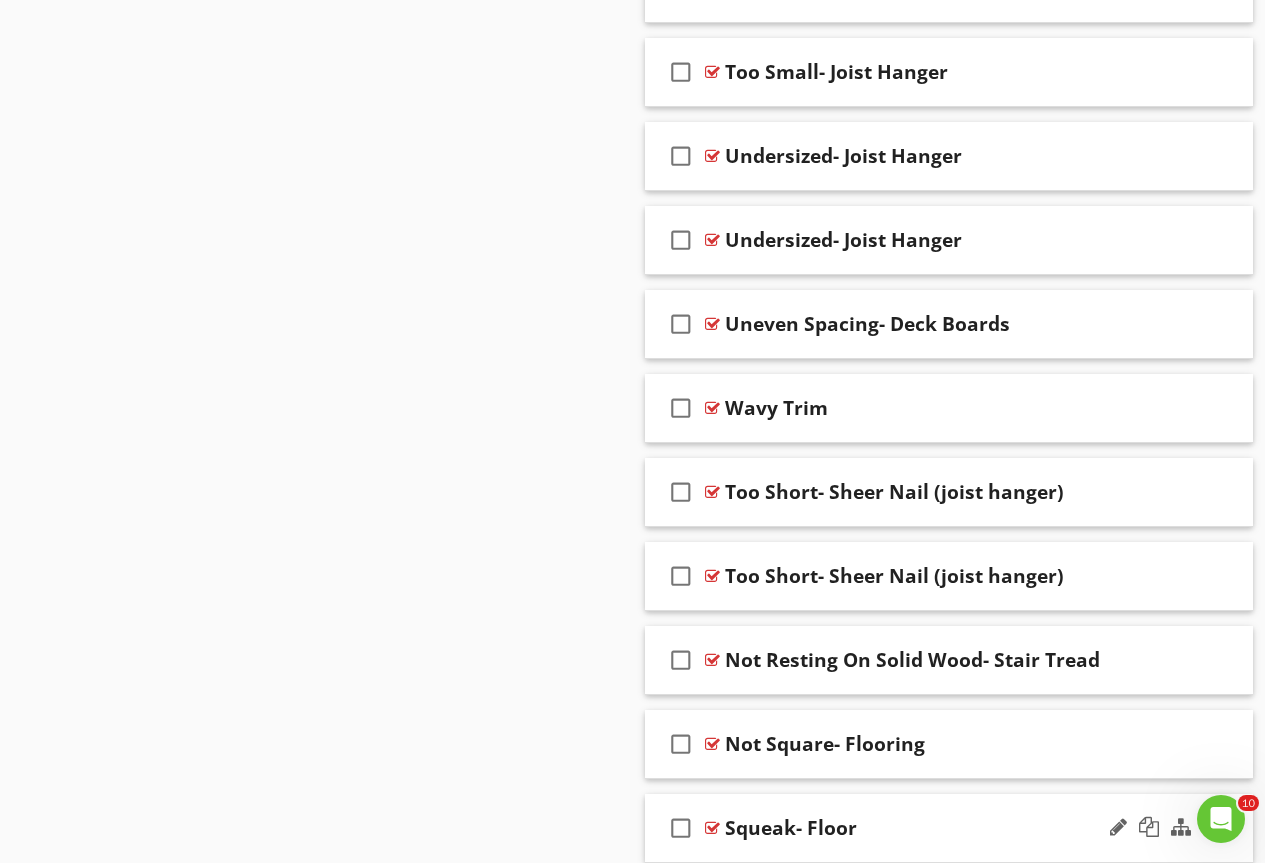 type 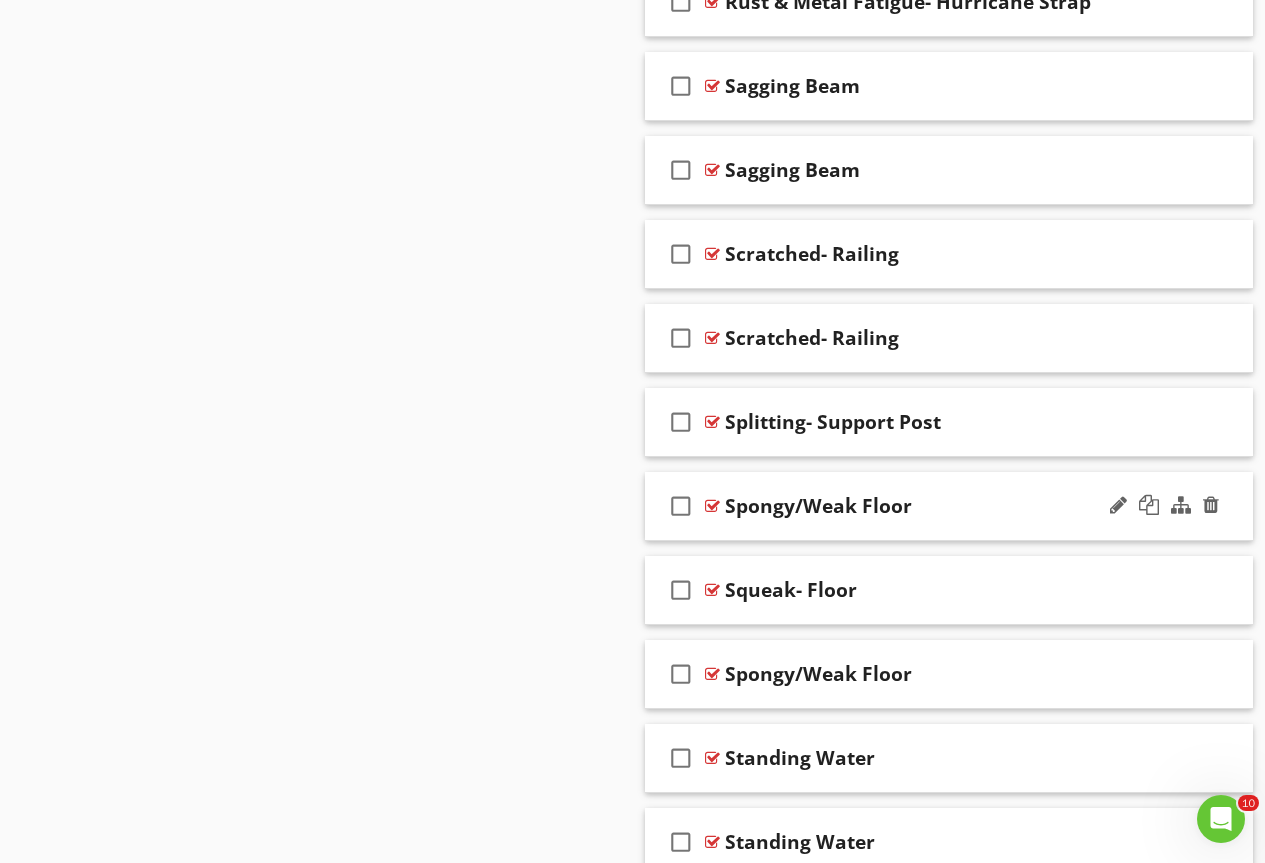 scroll, scrollTop: 23767, scrollLeft: 0, axis: vertical 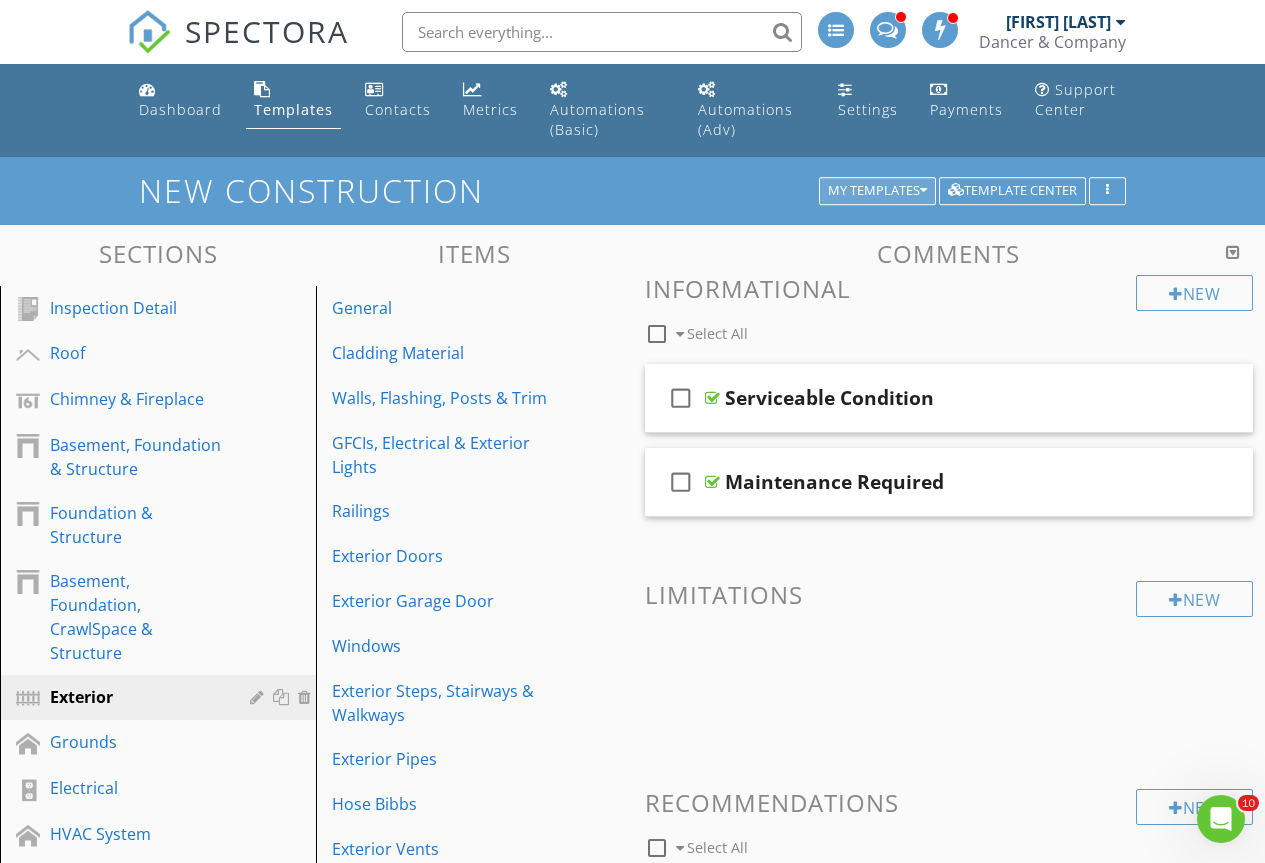 click on "My Templates" at bounding box center [877, 191] 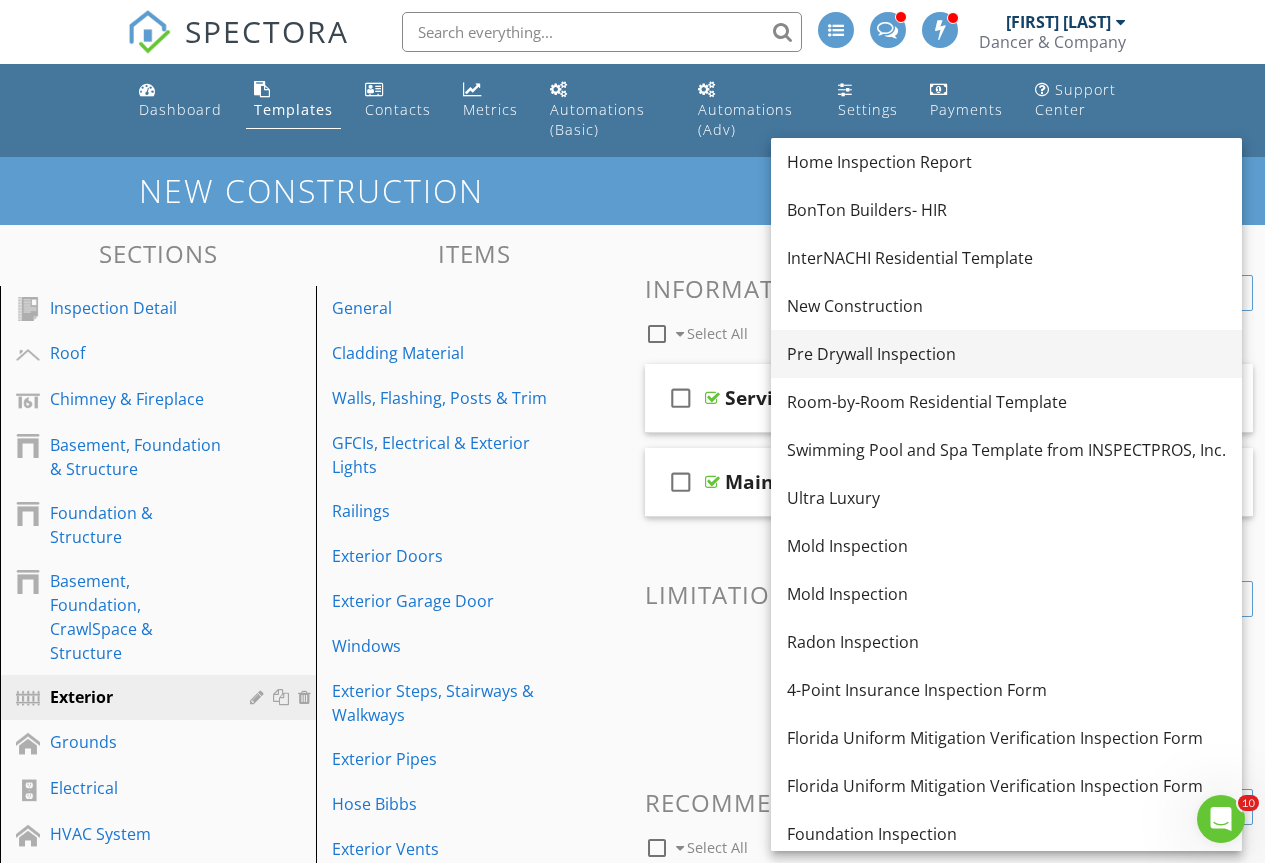 click on "Pre Drywall Inspection" at bounding box center [1006, 354] 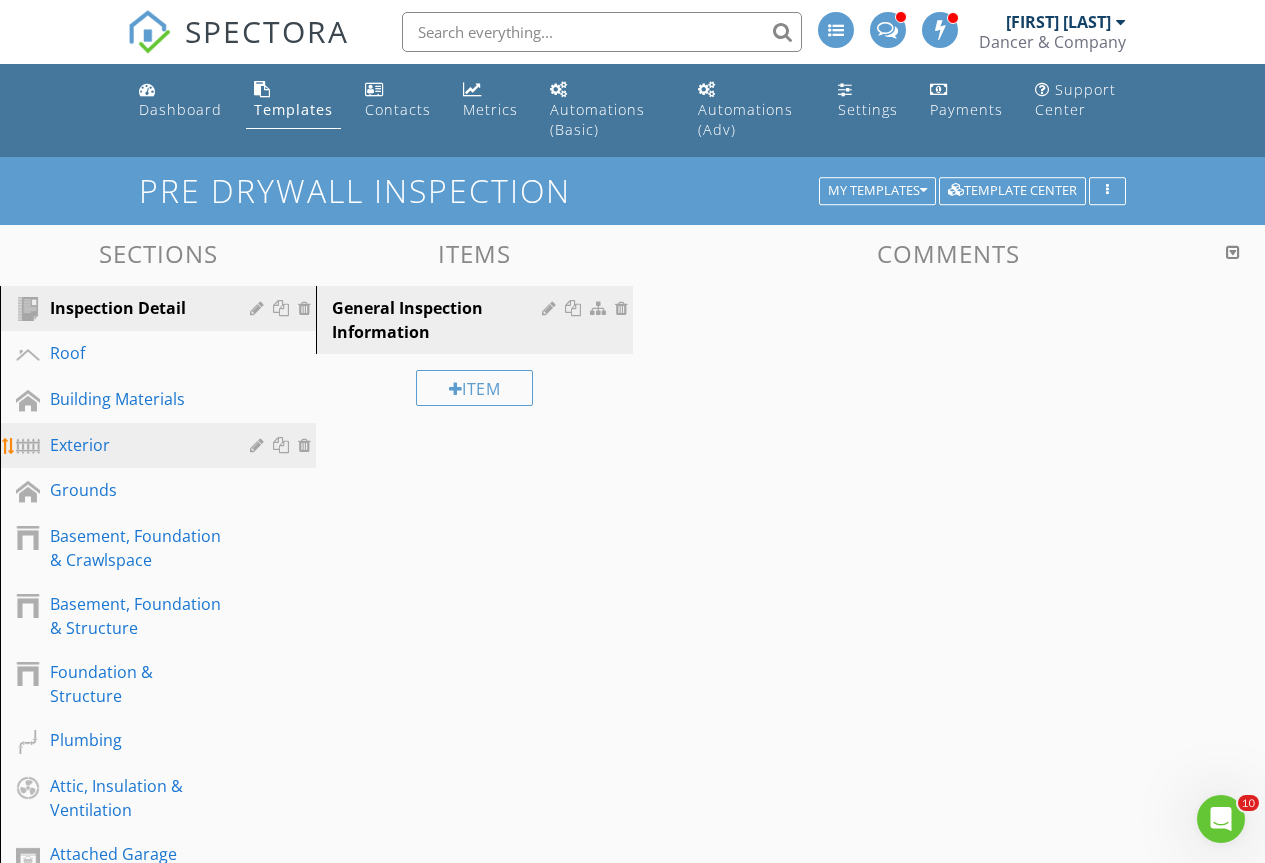 click on "Exterior" at bounding box center [135, 445] 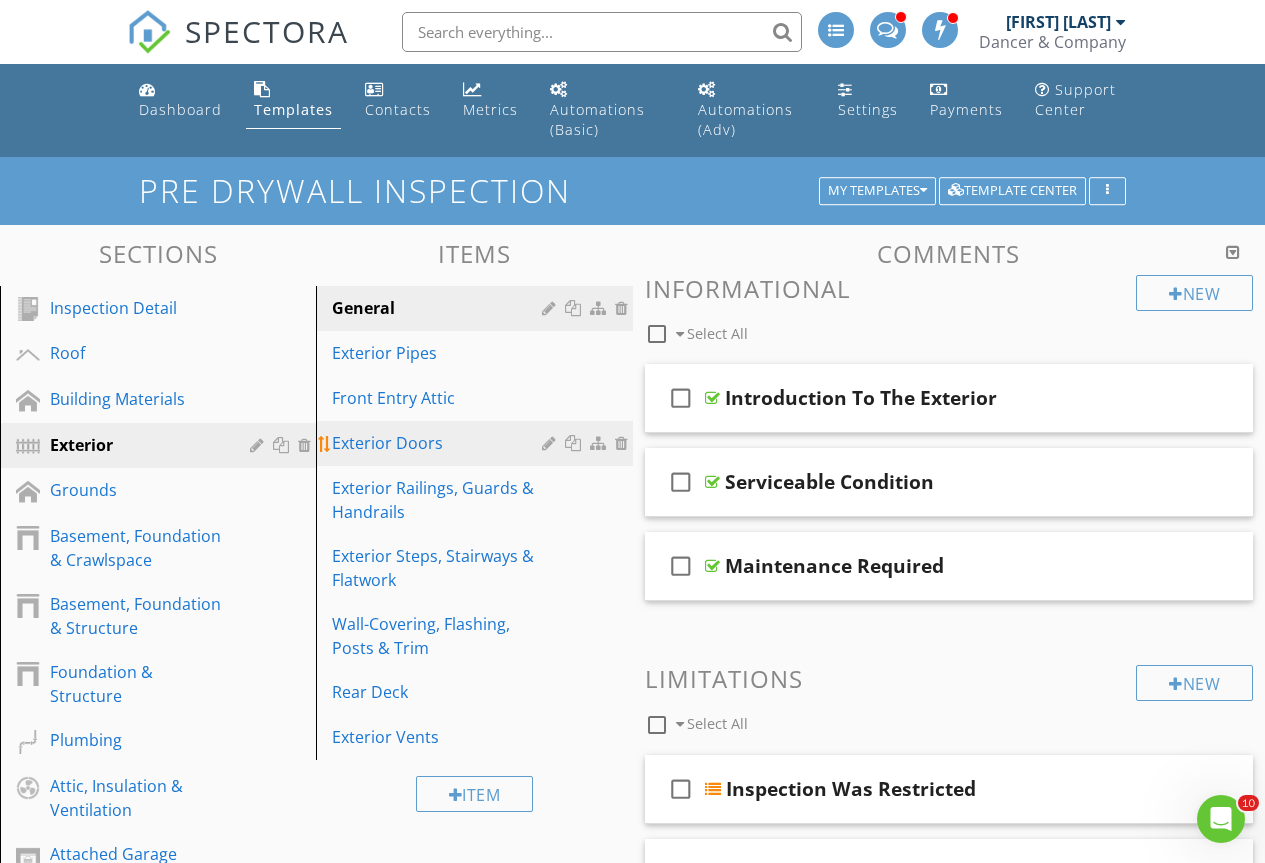 click on "Exterior Doors" at bounding box center [439, 443] 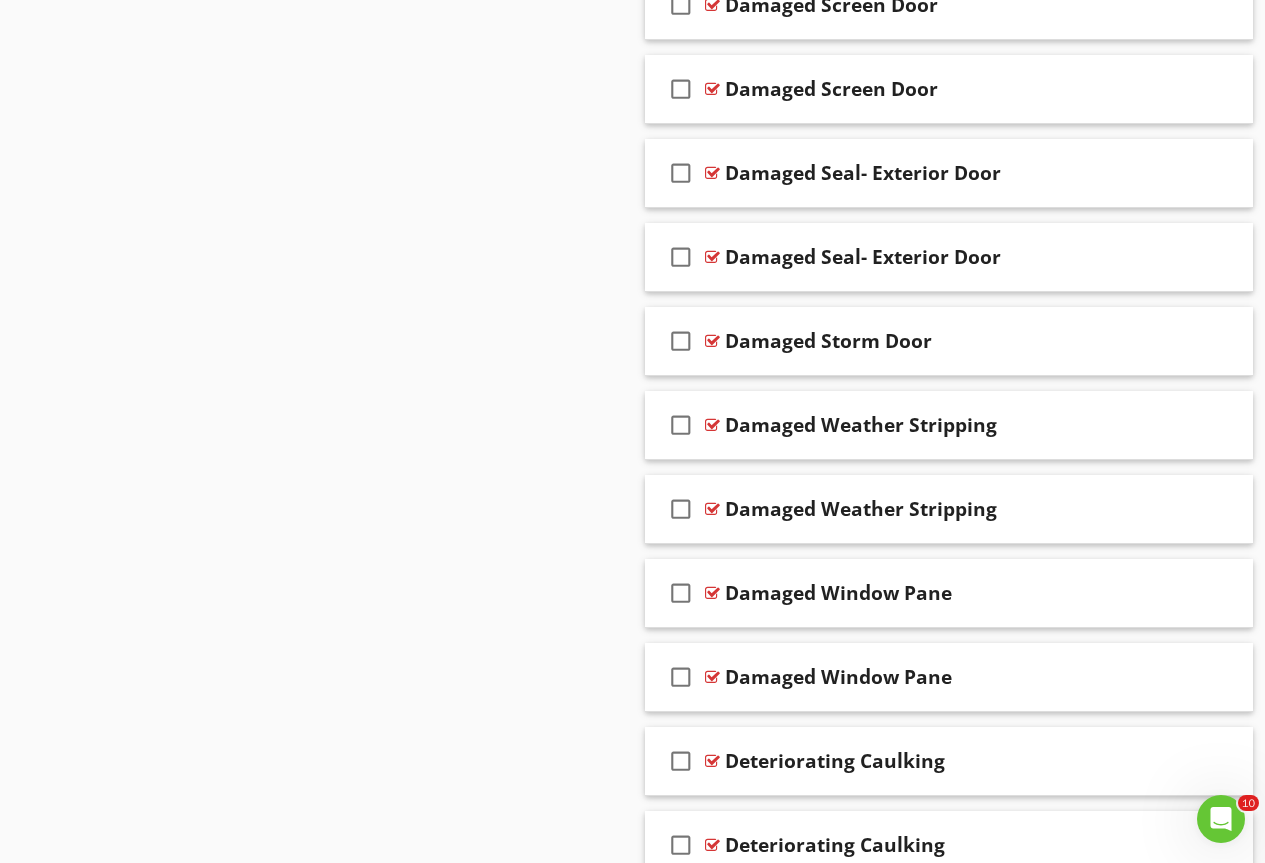 scroll, scrollTop: 4135, scrollLeft: 0, axis: vertical 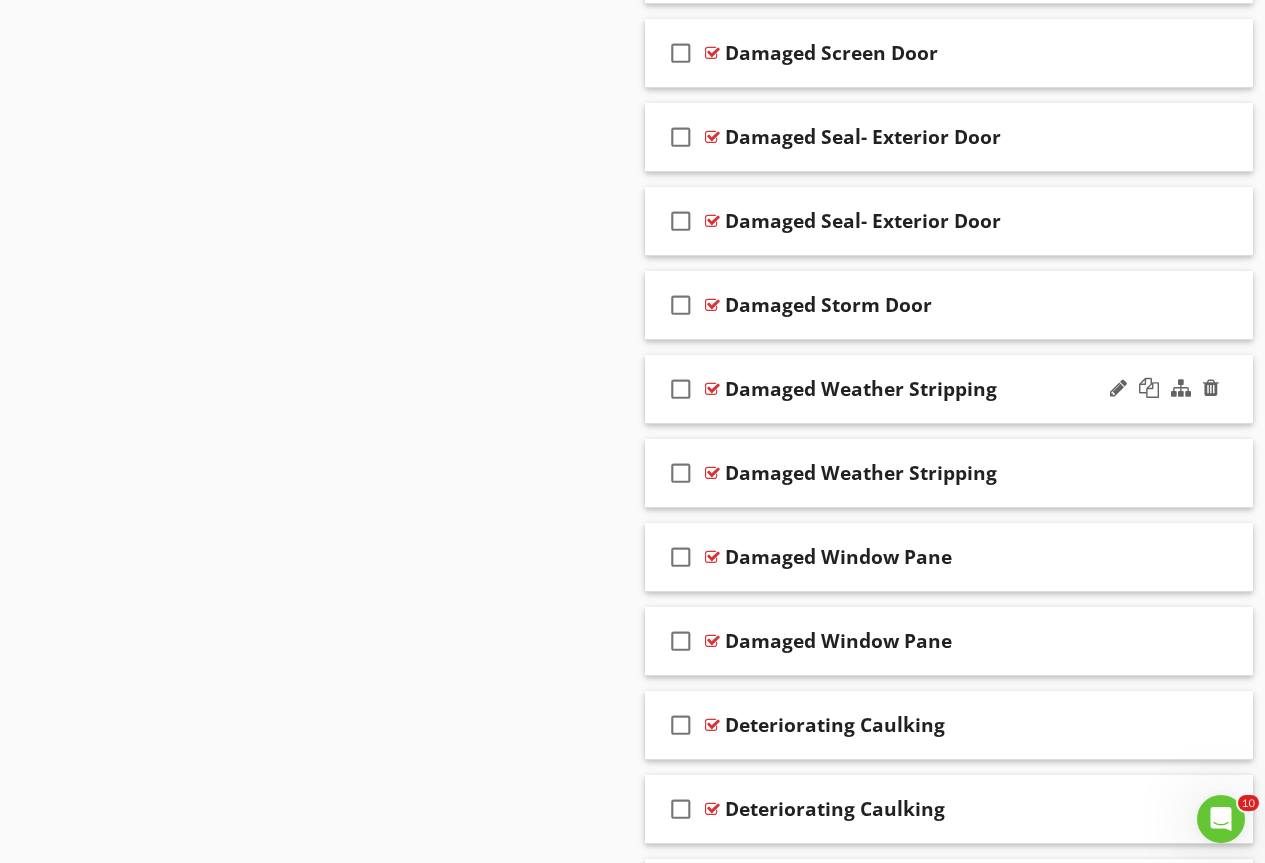 click at bounding box center (712, 389) 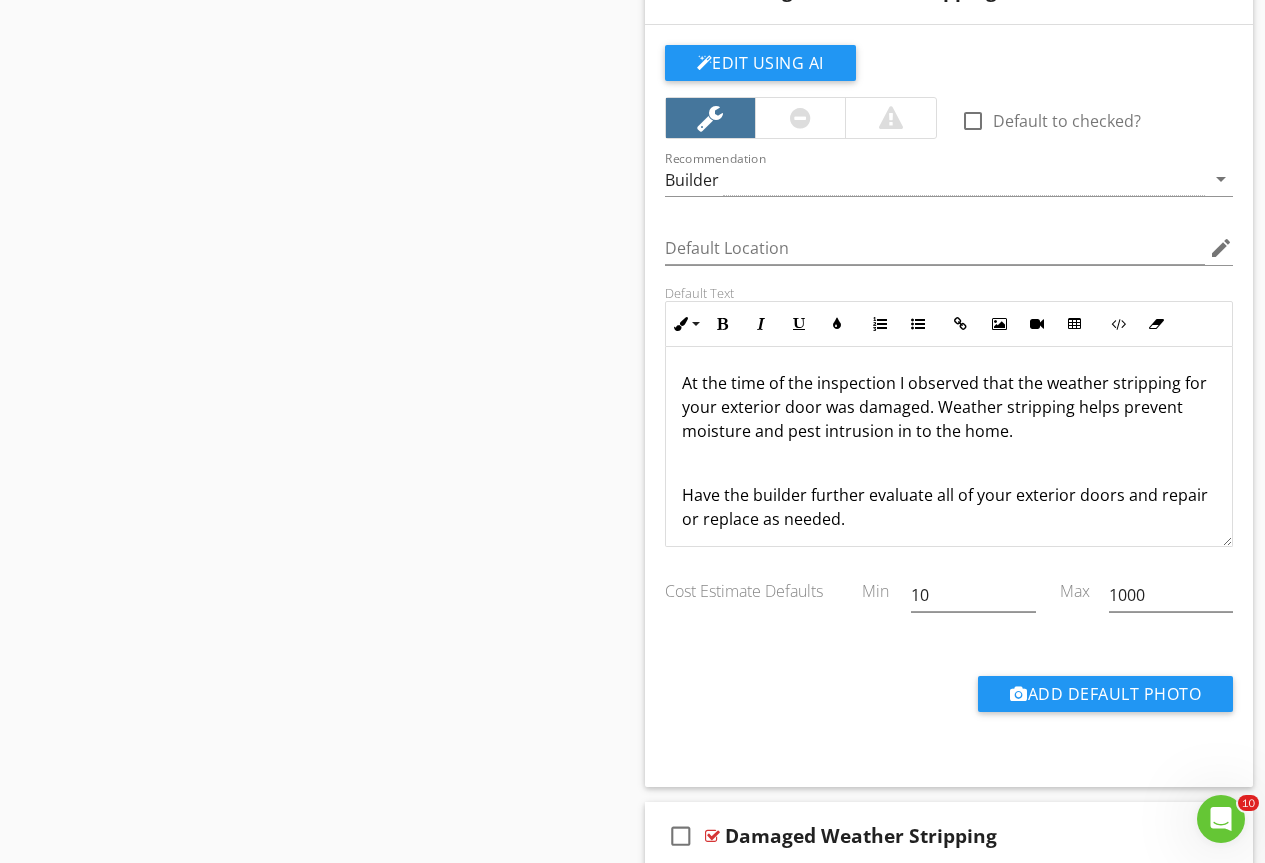 scroll, scrollTop: 4535, scrollLeft: 0, axis: vertical 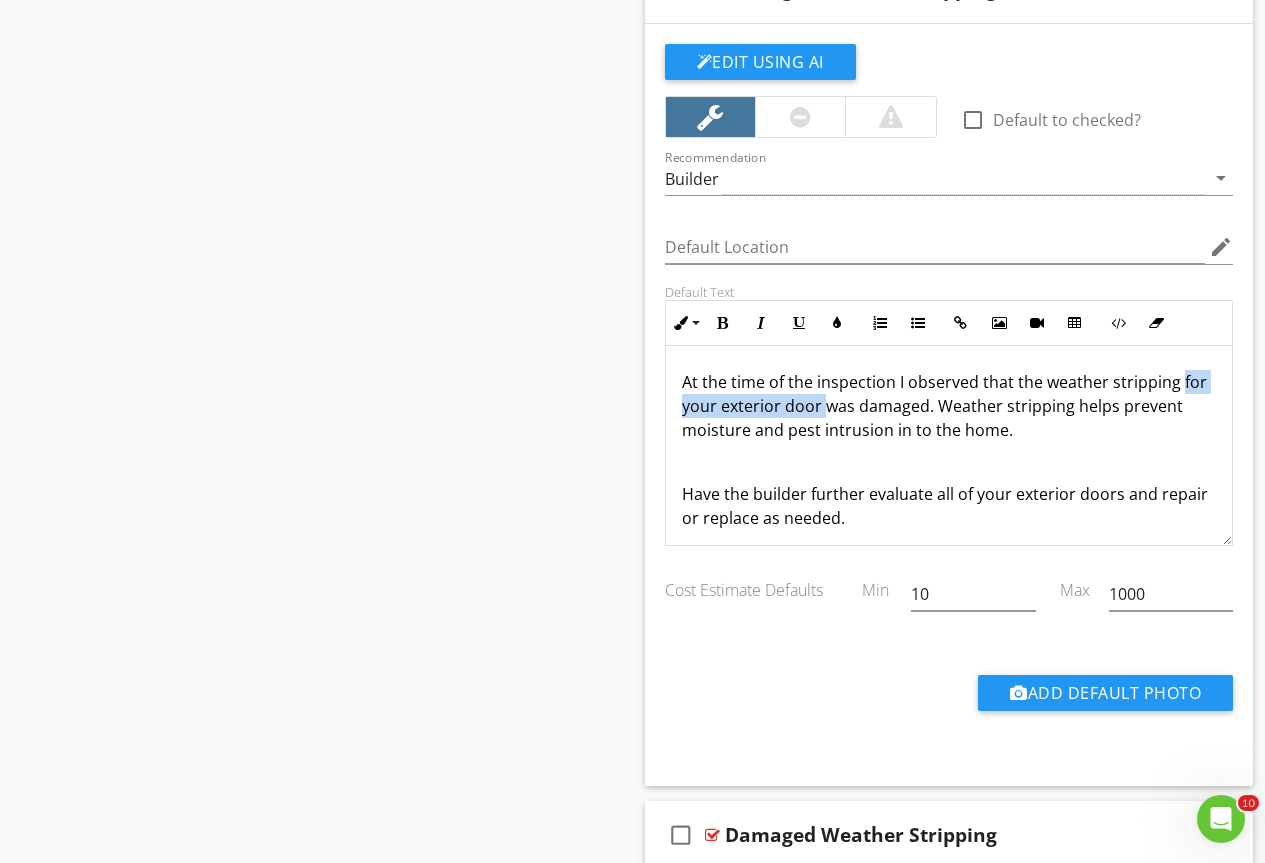 drag, startPoint x: 1180, startPoint y: 373, endPoint x: 826, endPoint y: 414, distance: 356.3664 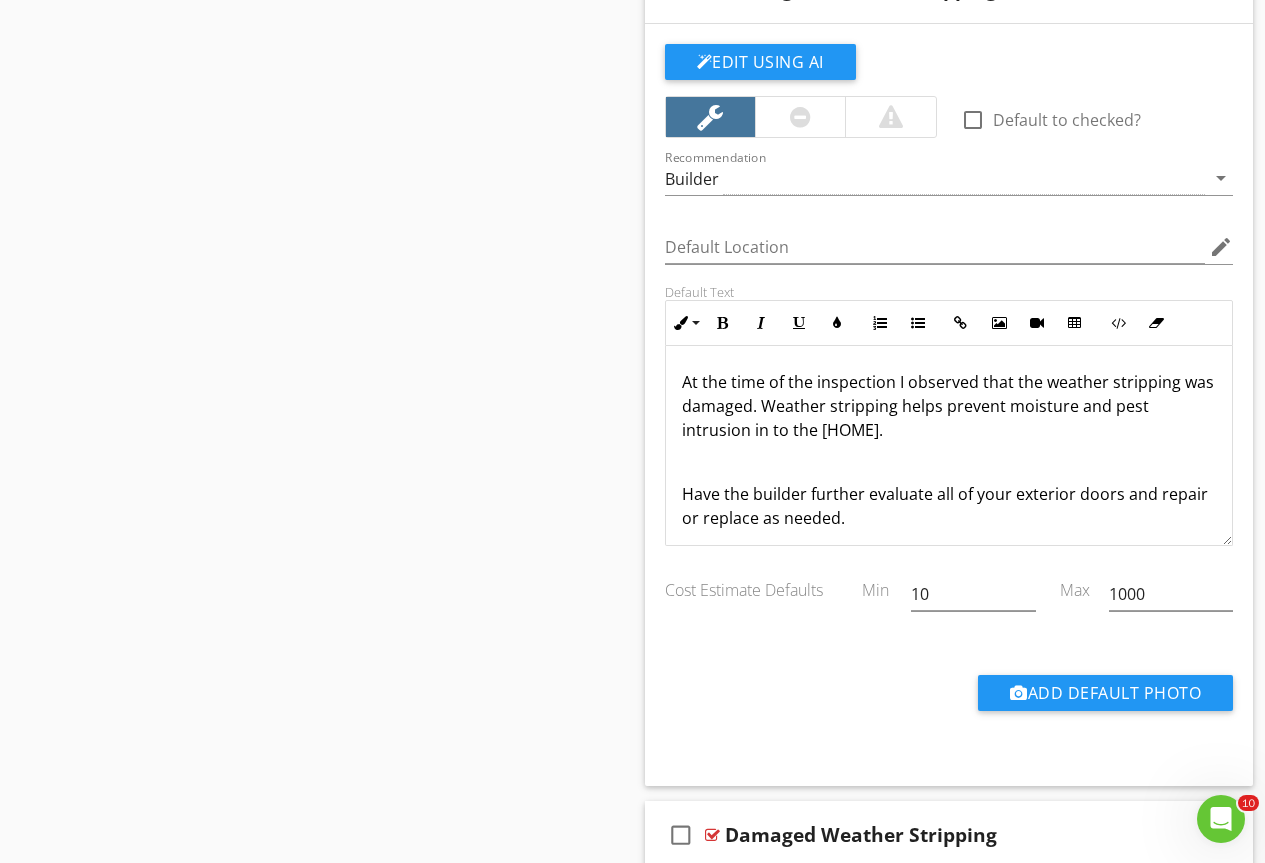 click on "At the time of the inspection I observed that the weather stripping was damaged. Weather stripping helps prevent moisture and pest intrusion in to the [HOME]." at bounding box center [949, 406] 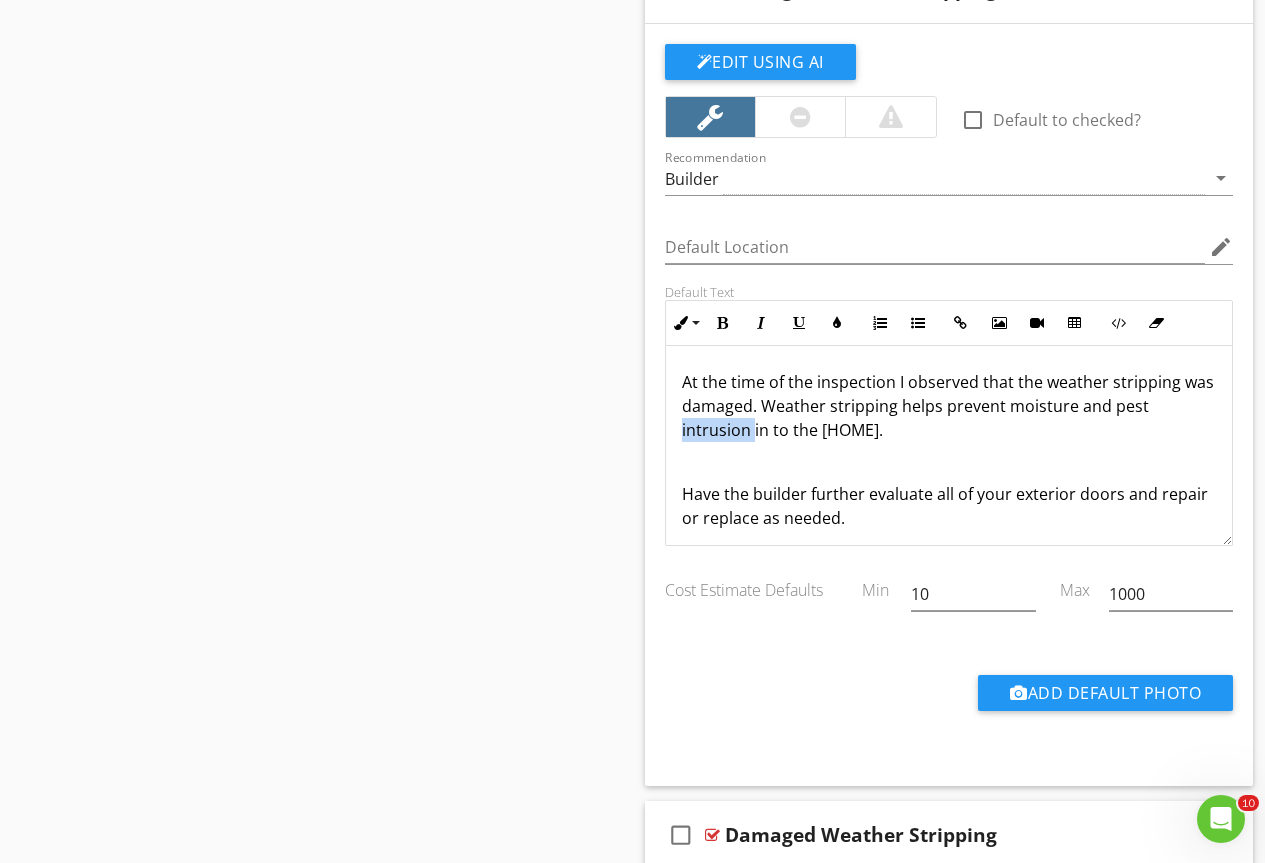 click on "At the time of the inspection I observed that the weather stripping was damaged. Weather stripping helps prevent moisture and pest intrusion in to the [HOME]." at bounding box center [949, 406] 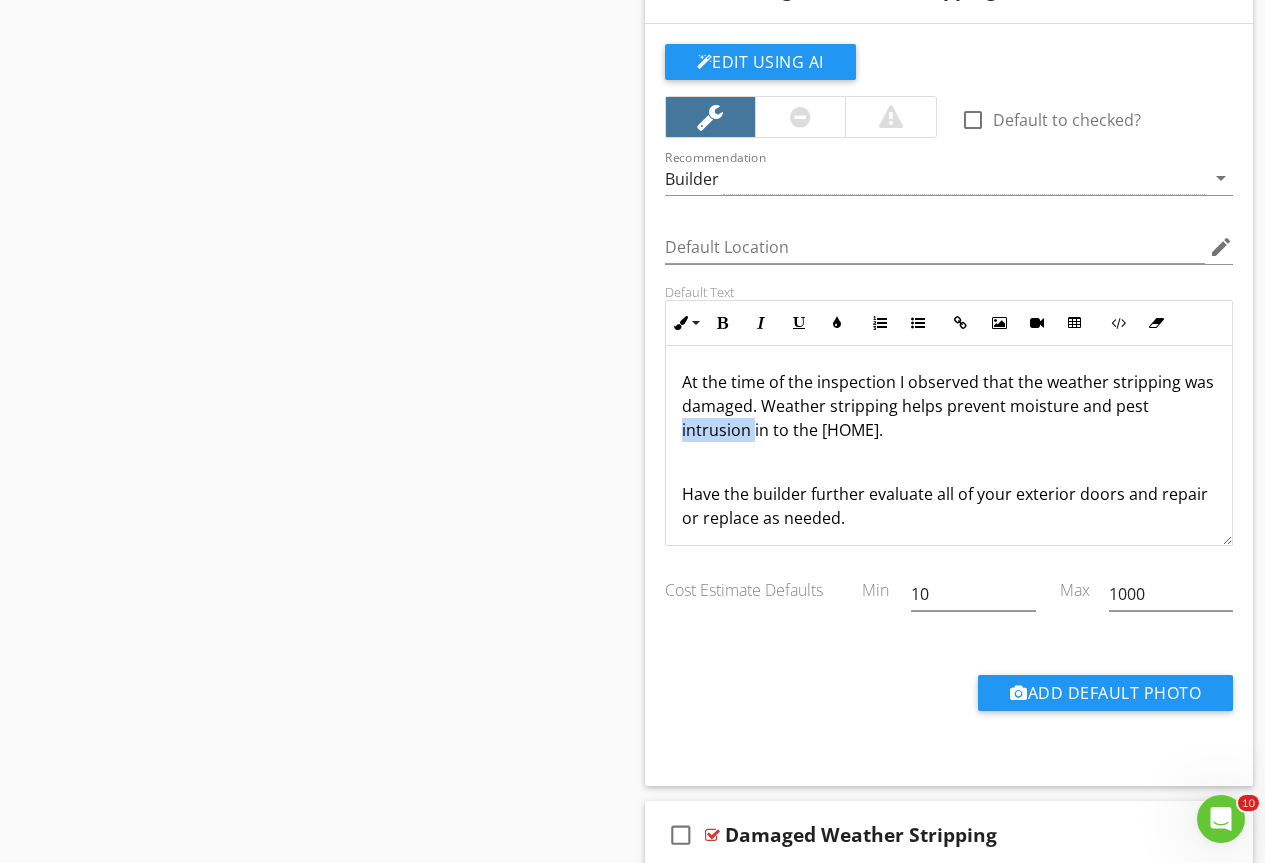 type 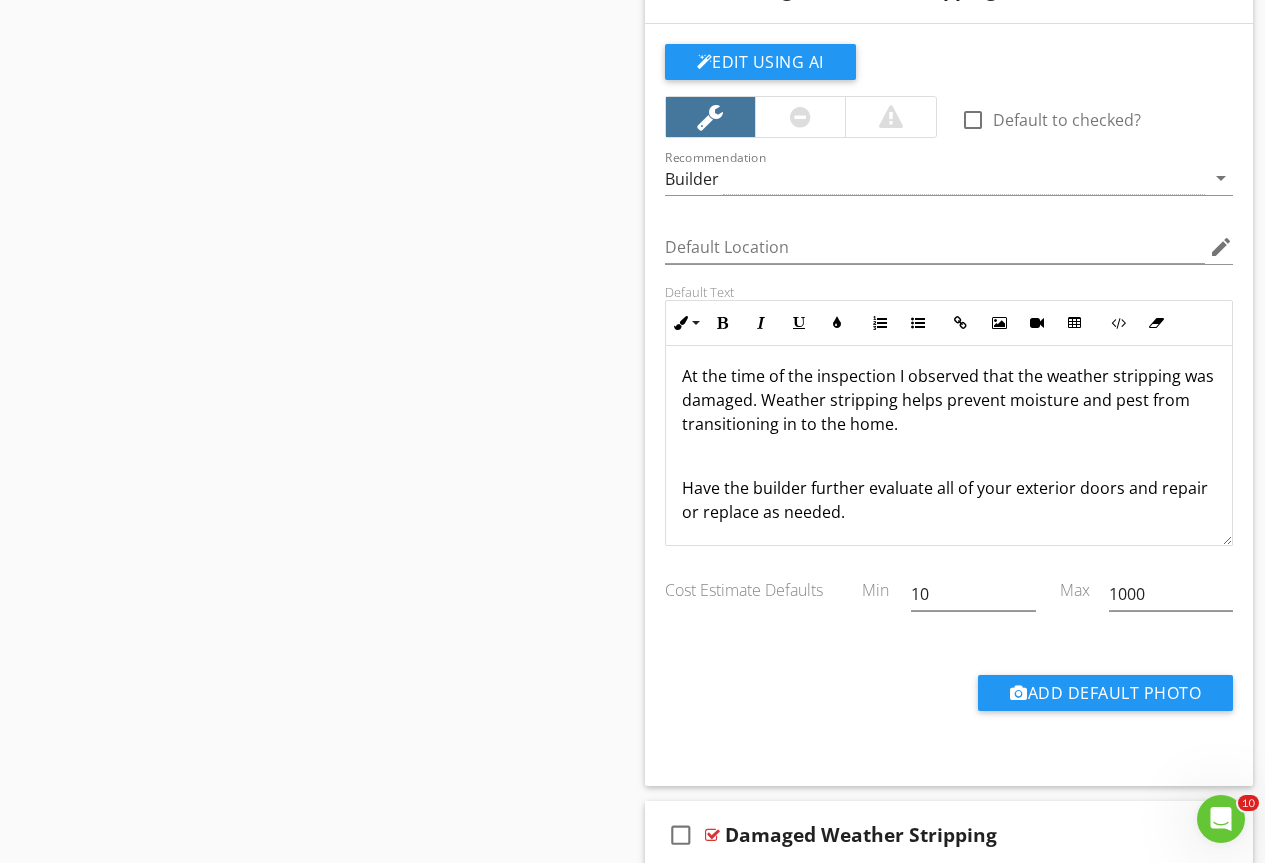 scroll, scrollTop: 9, scrollLeft: 0, axis: vertical 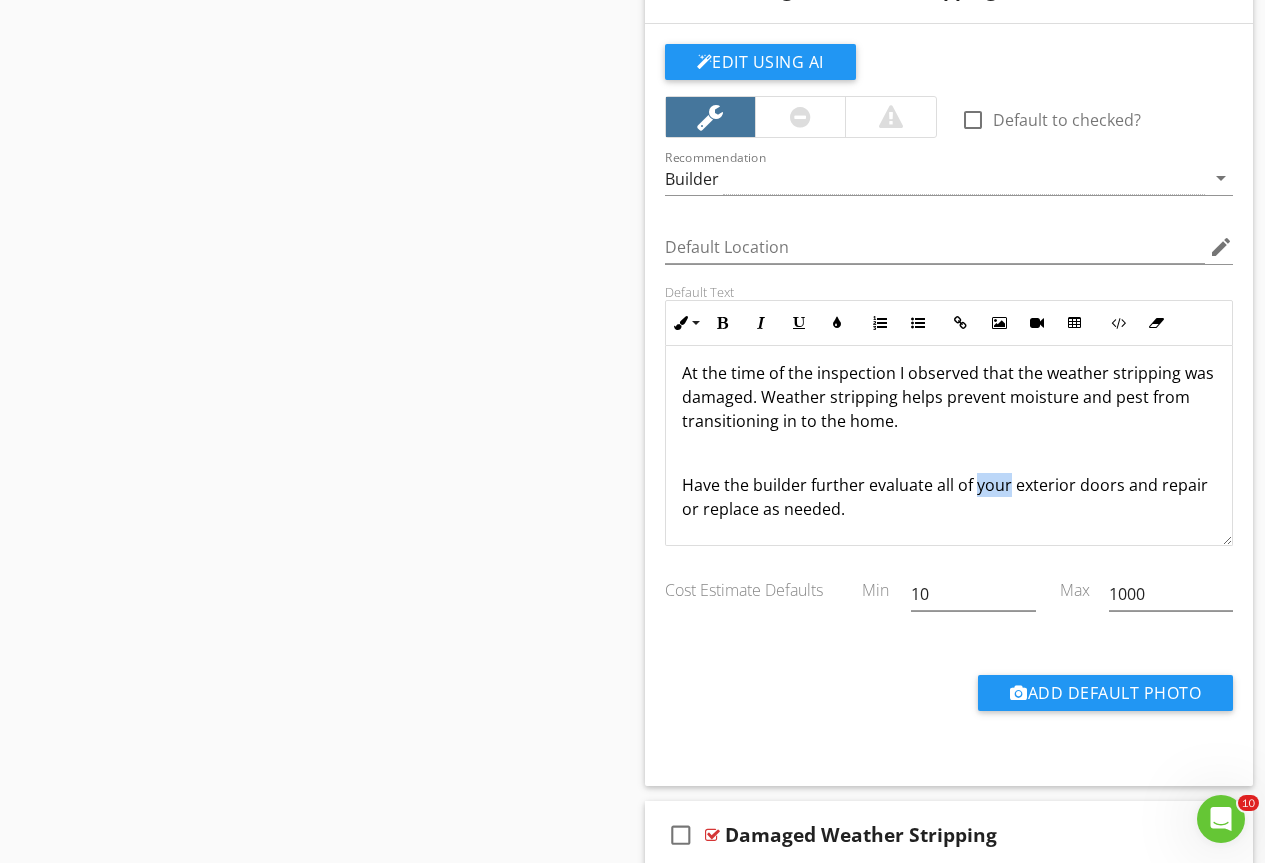 drag, startPoint x: 976, startPoint y: 482, endPoint x: 1009, endPoint y: 490, distance: 33.955853 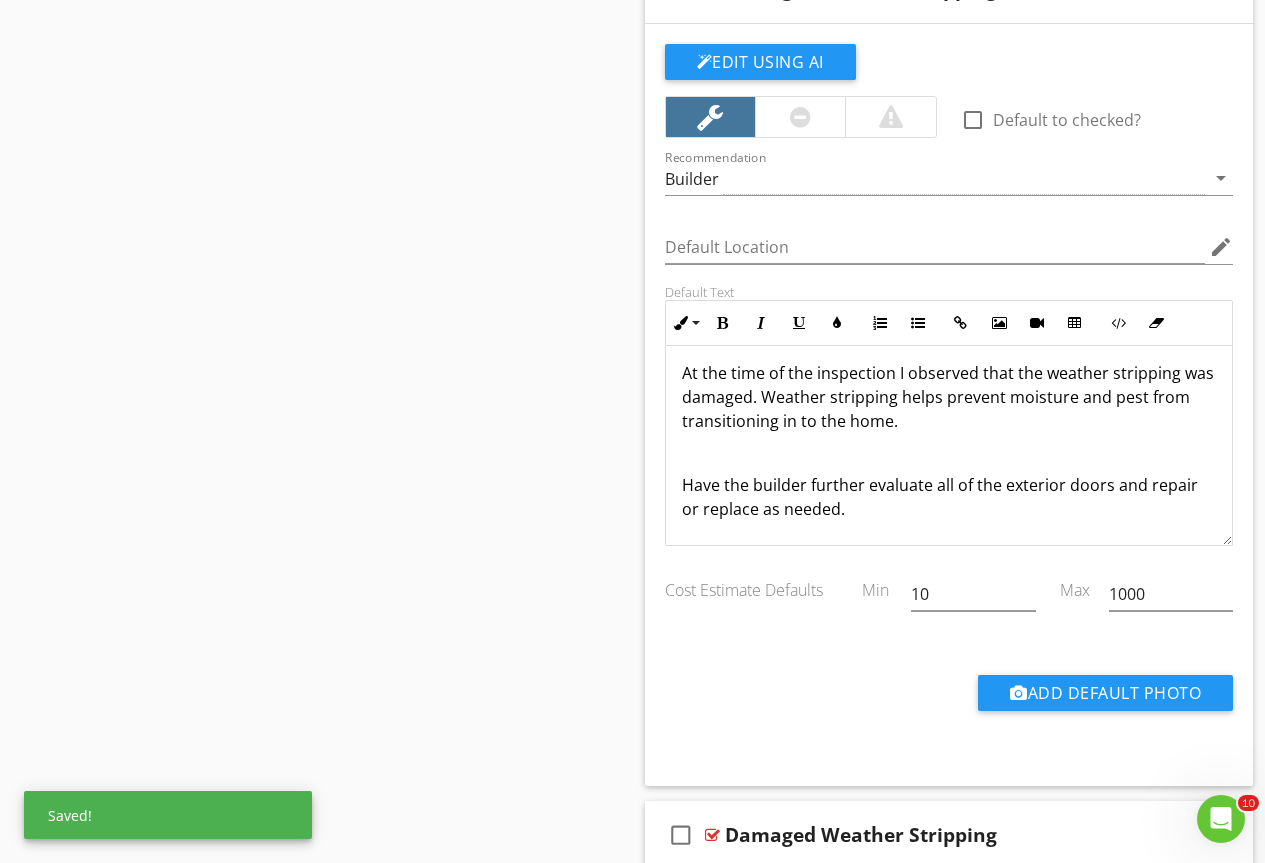 click on "Have the builder further evaluate all of the exterior doors and repair or replace as needed." at bounding box center (940, 497) 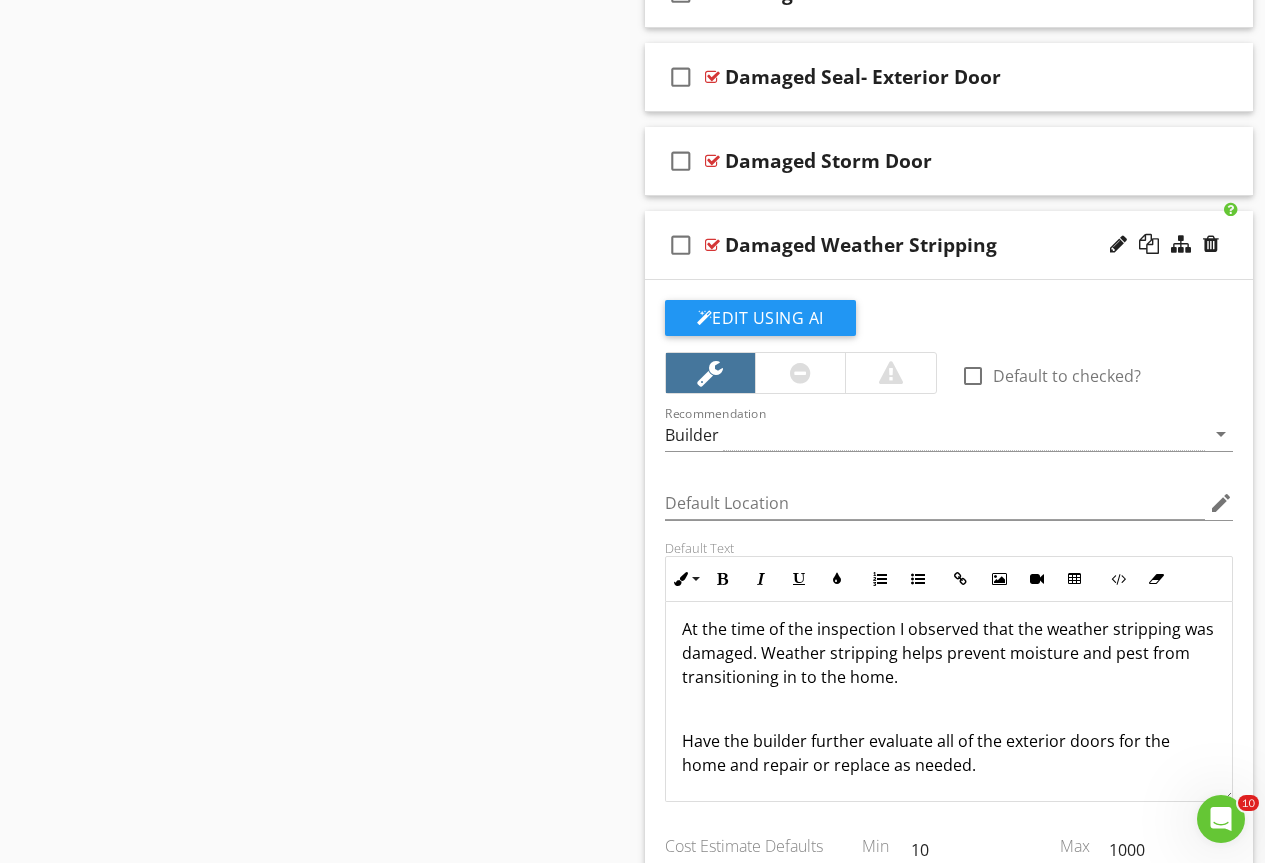 scroll, scrollTop: 4235, scrollLeft: 0, axis: vertical 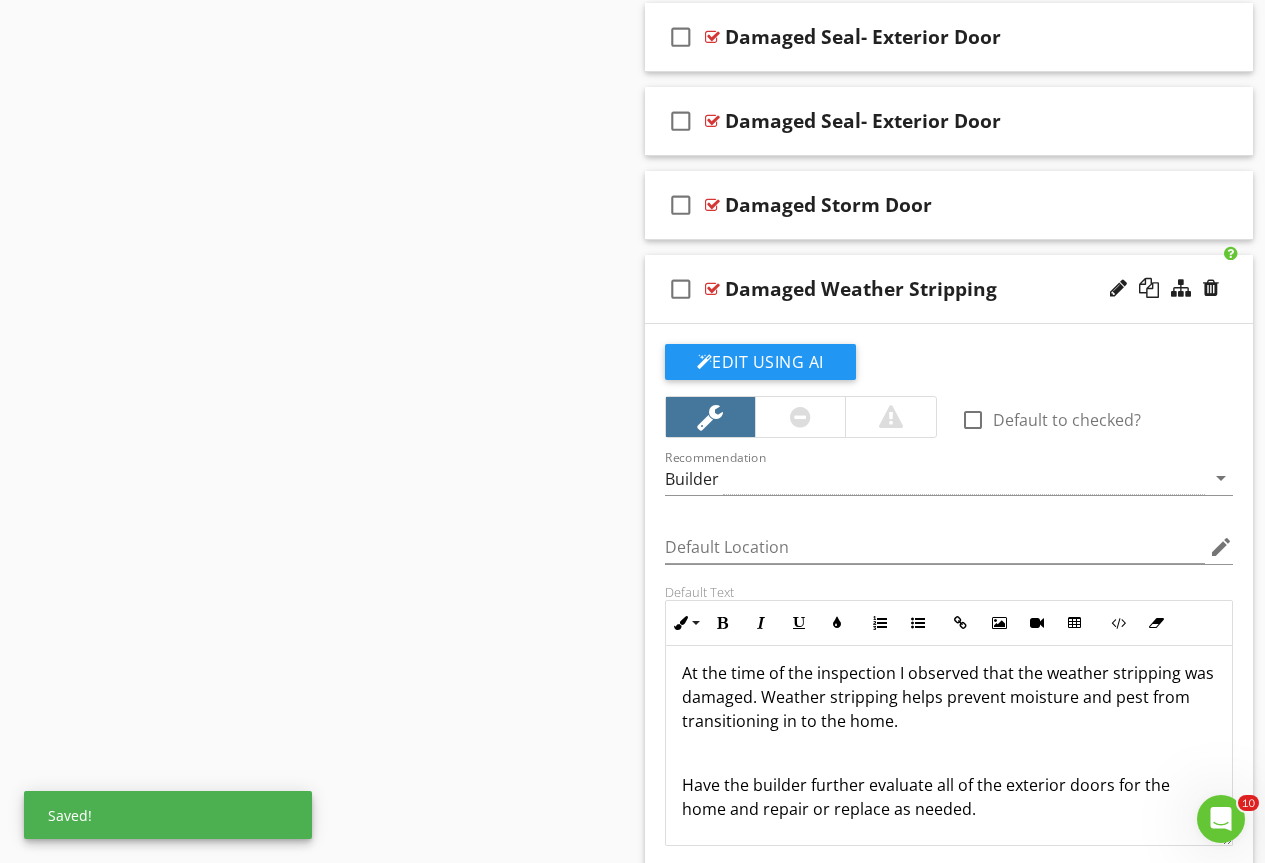 click at bounding box center (712, 289) 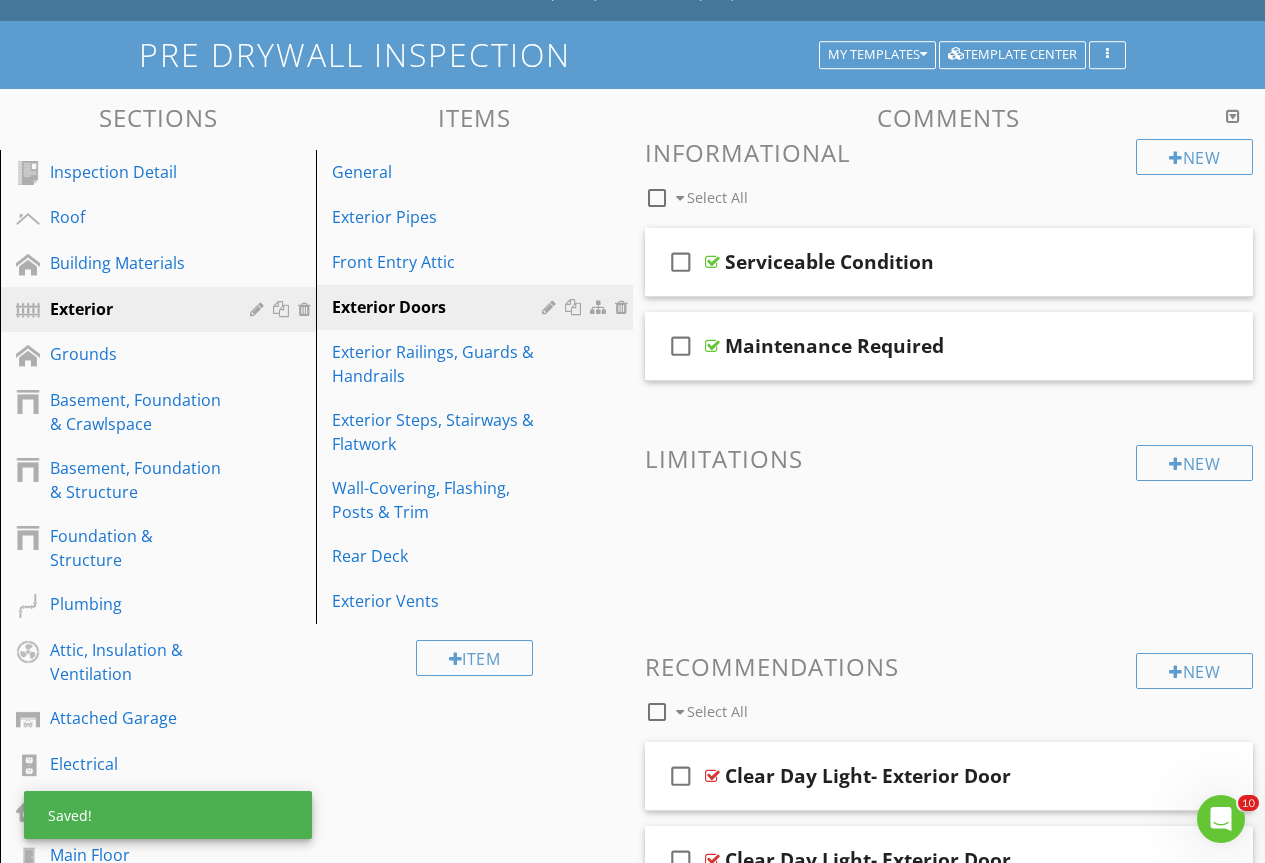 scroll, scrollTop: 0, scrollLeft: 0, axis: both 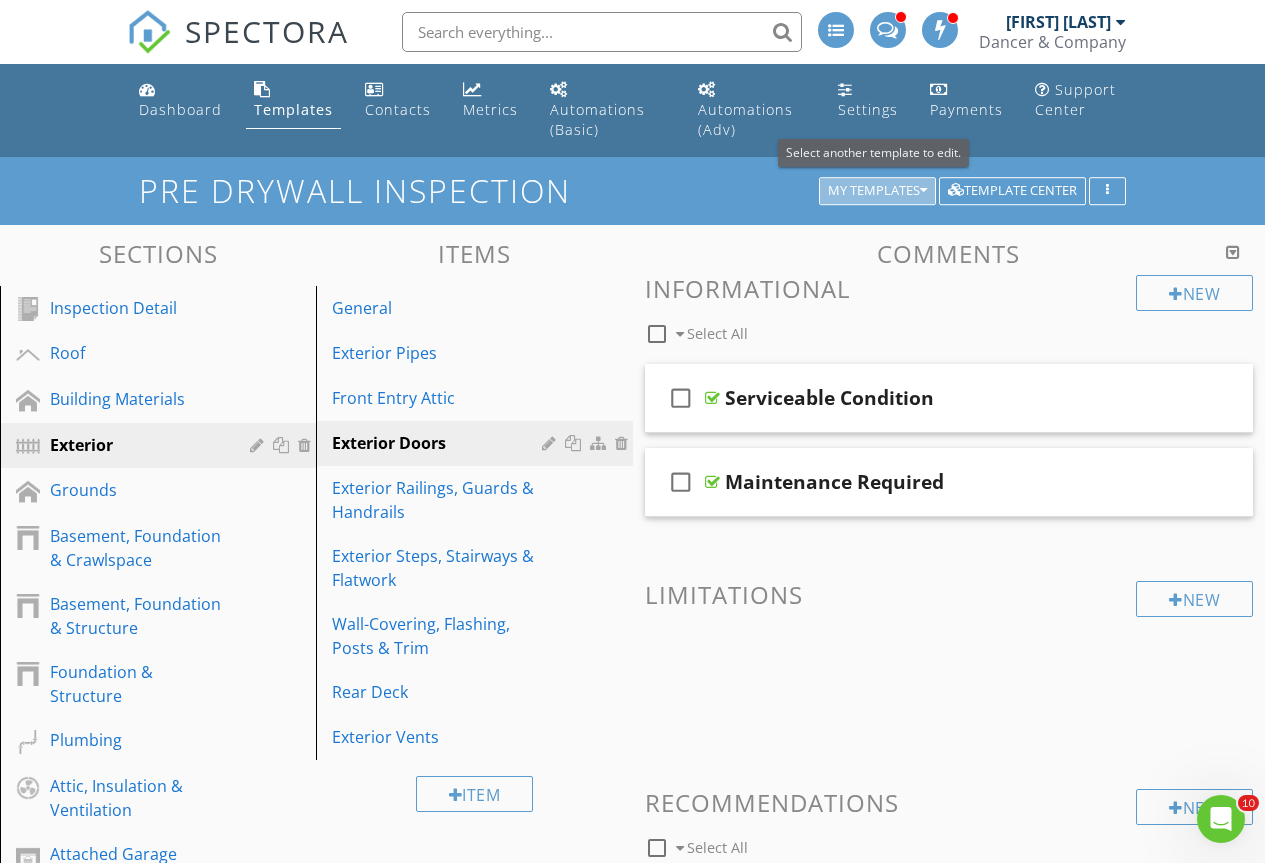 click on "My Templates" at bounding box center (877, 191) 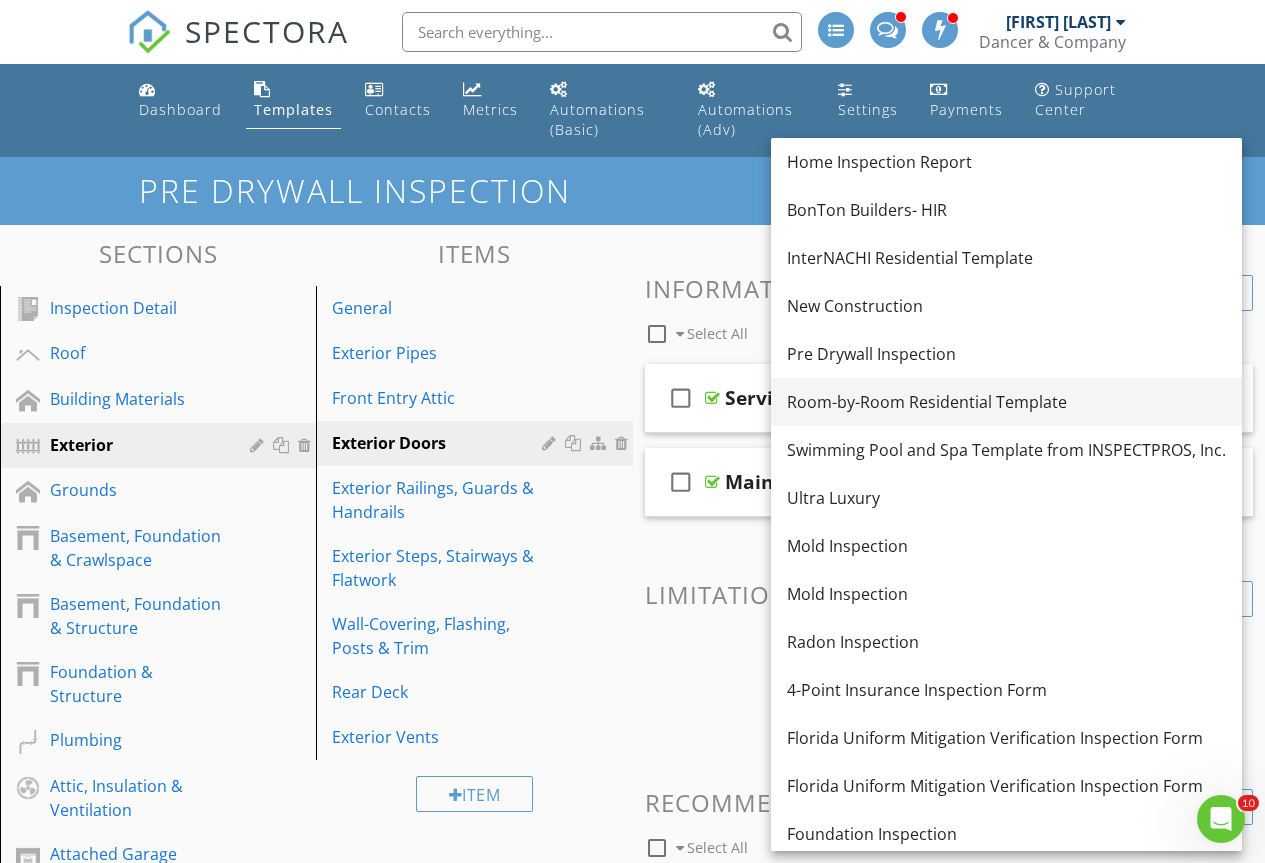 click on "Room-by-Room Residential Template" at bounding box center [1006, 402] 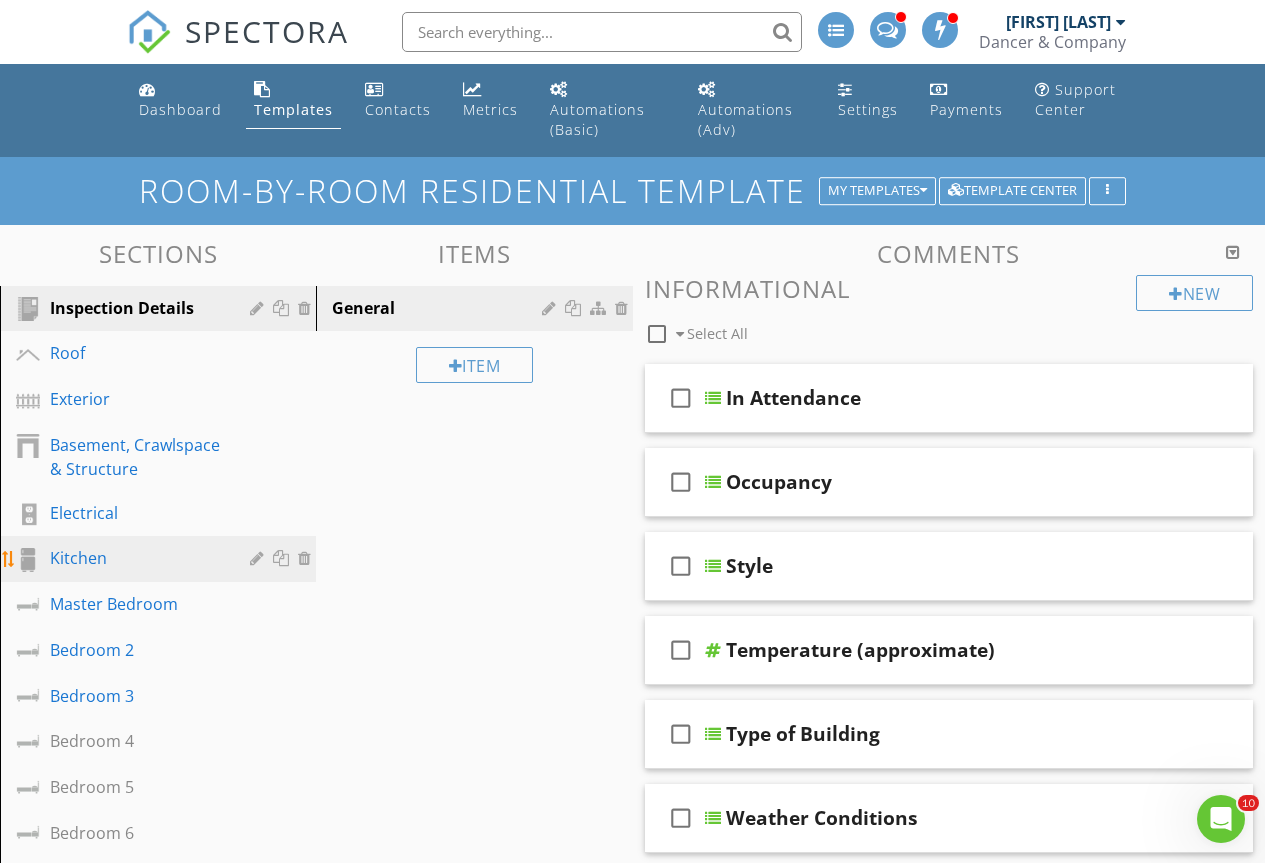 click on "Kitchen" at bounding box center (135, 558) 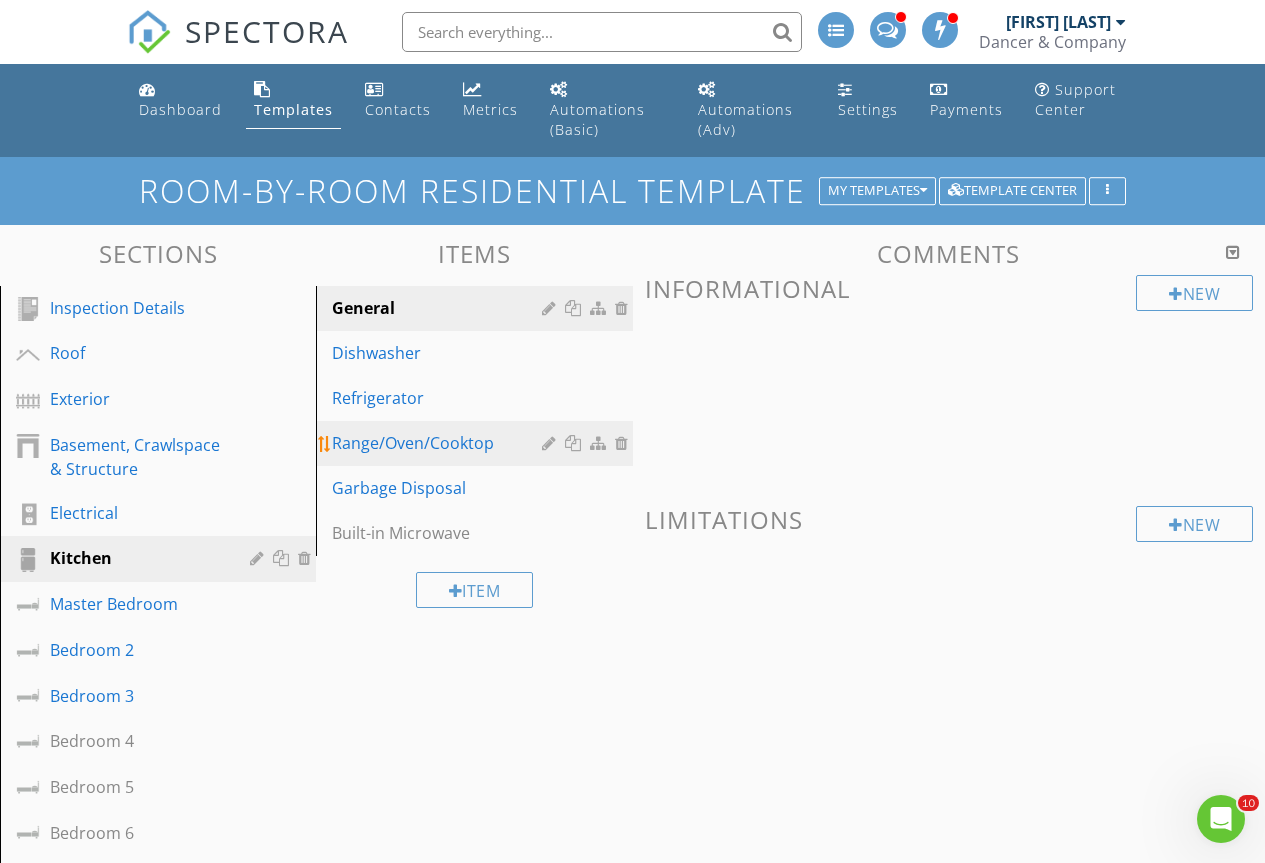 click on "Range/Oven/Cooktop" at bounding box center [439, 443] 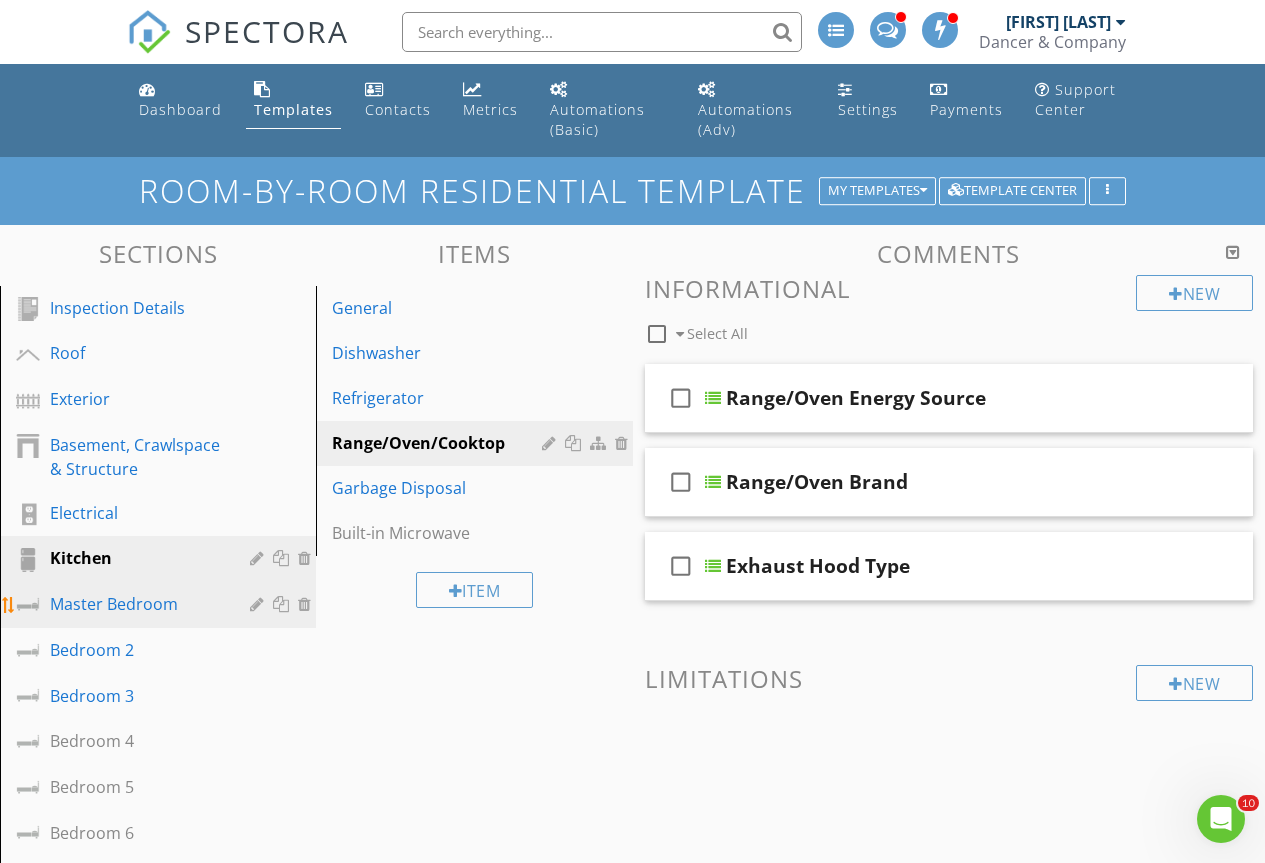 click on "Master Bedroom" at bounding box center [135, 604] 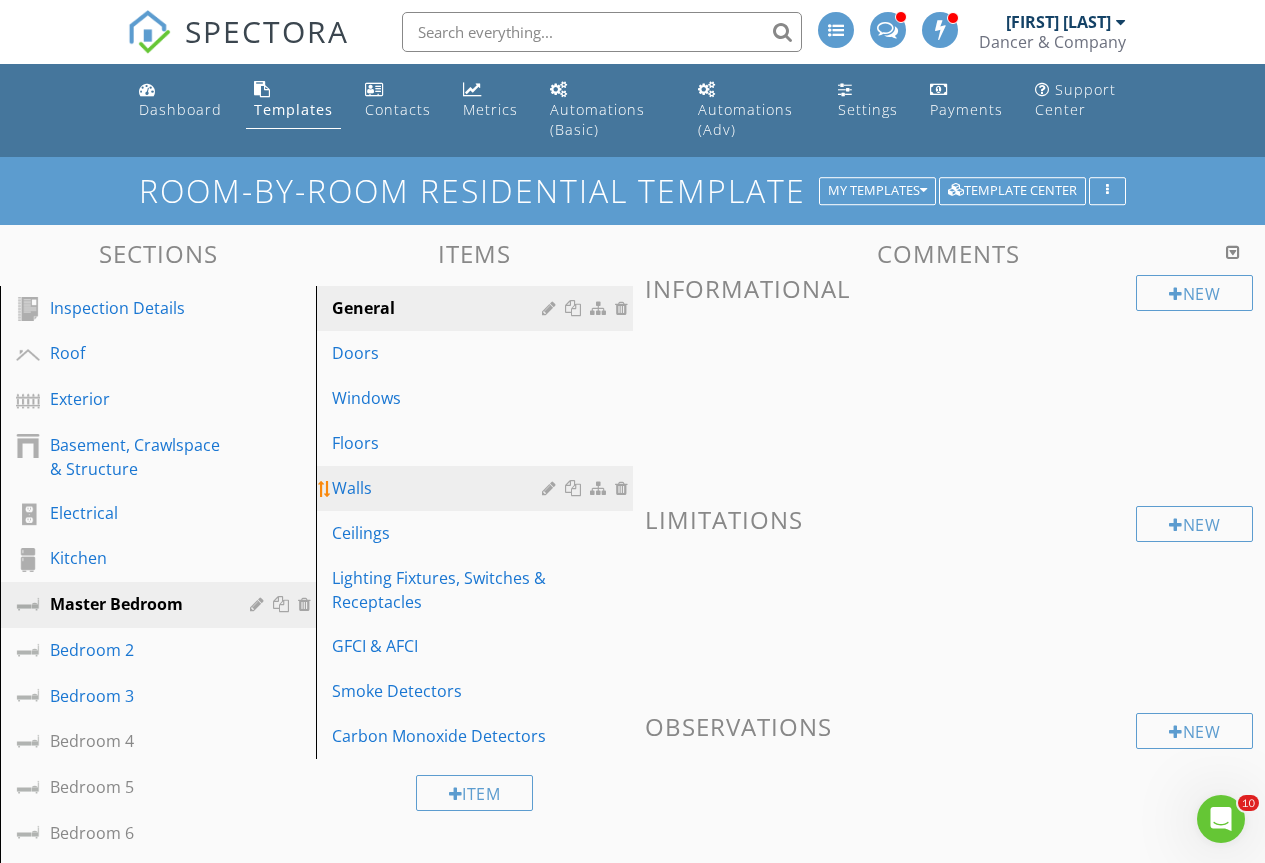 click on "Walls" at bounding box center [477, 488] 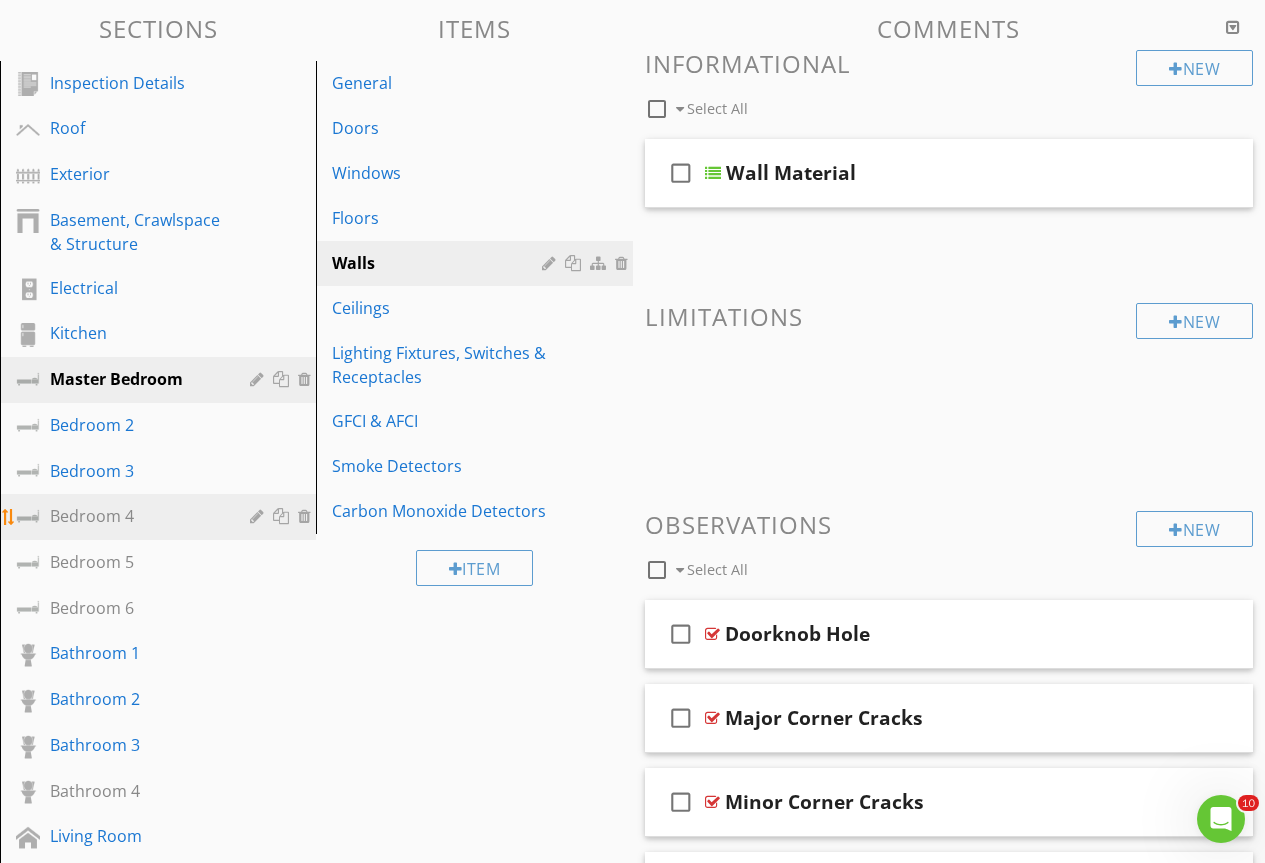 scroll, scrollTop: 217, scrollLeft: 0, axis: vertical 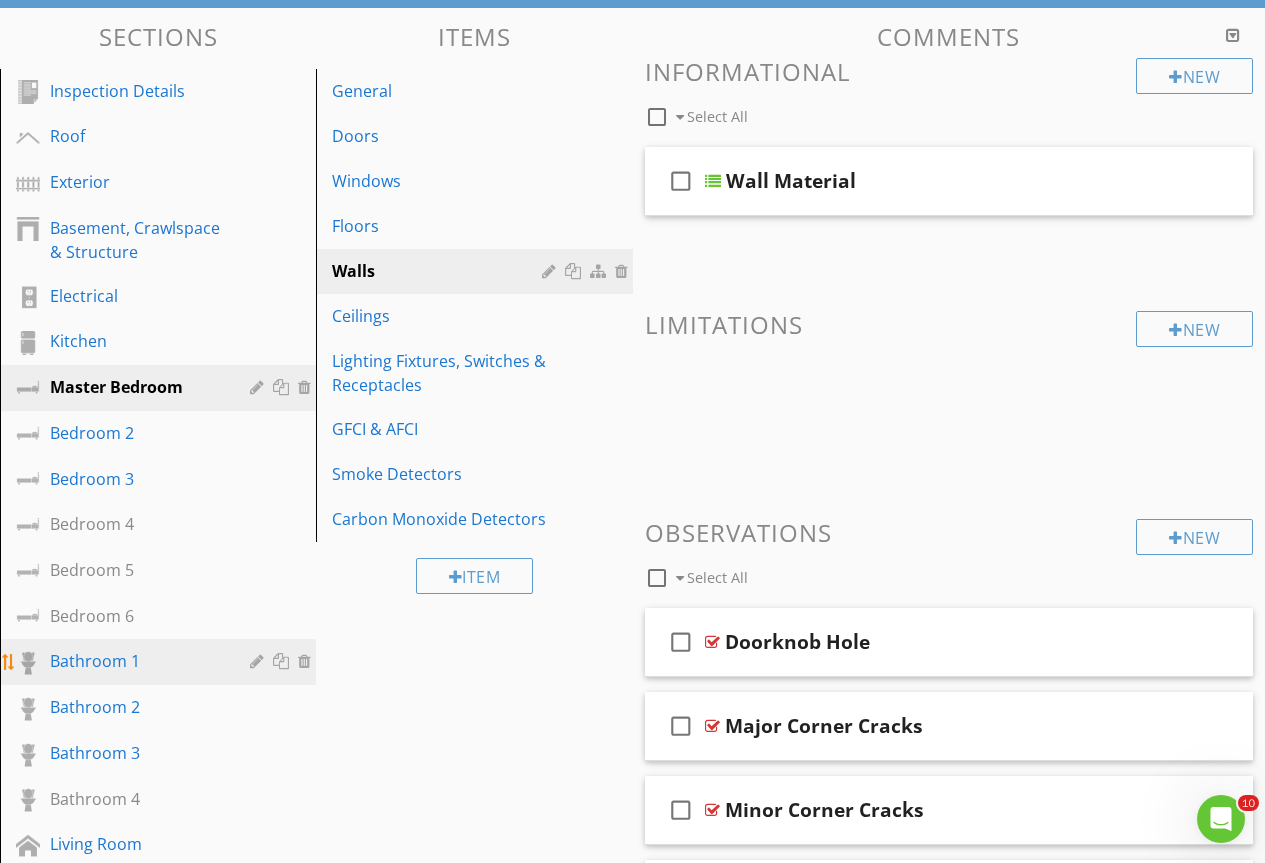 click on "Bathroom 1" at bounding box center [135, 661] 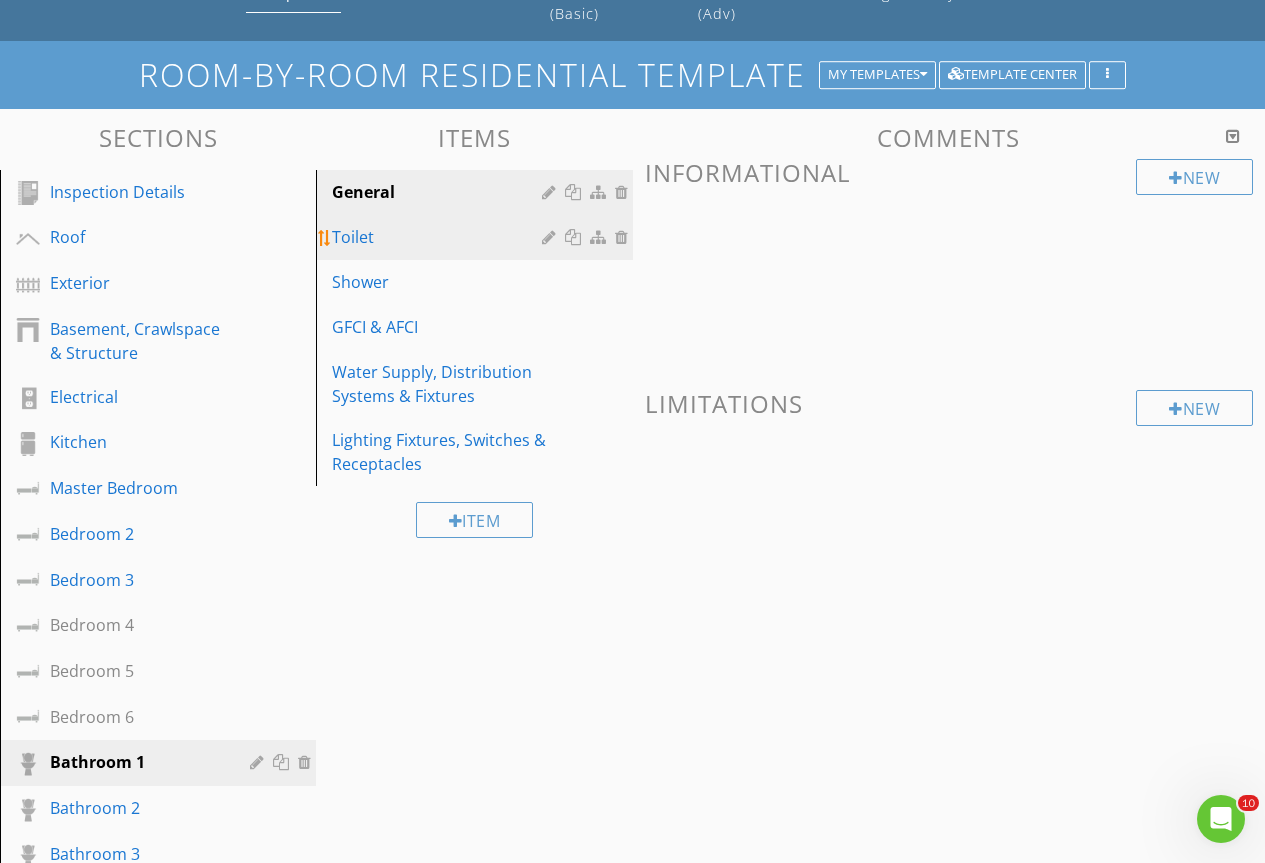 scroll, scrollTop: 0, scrollLeft: 0, axis: both 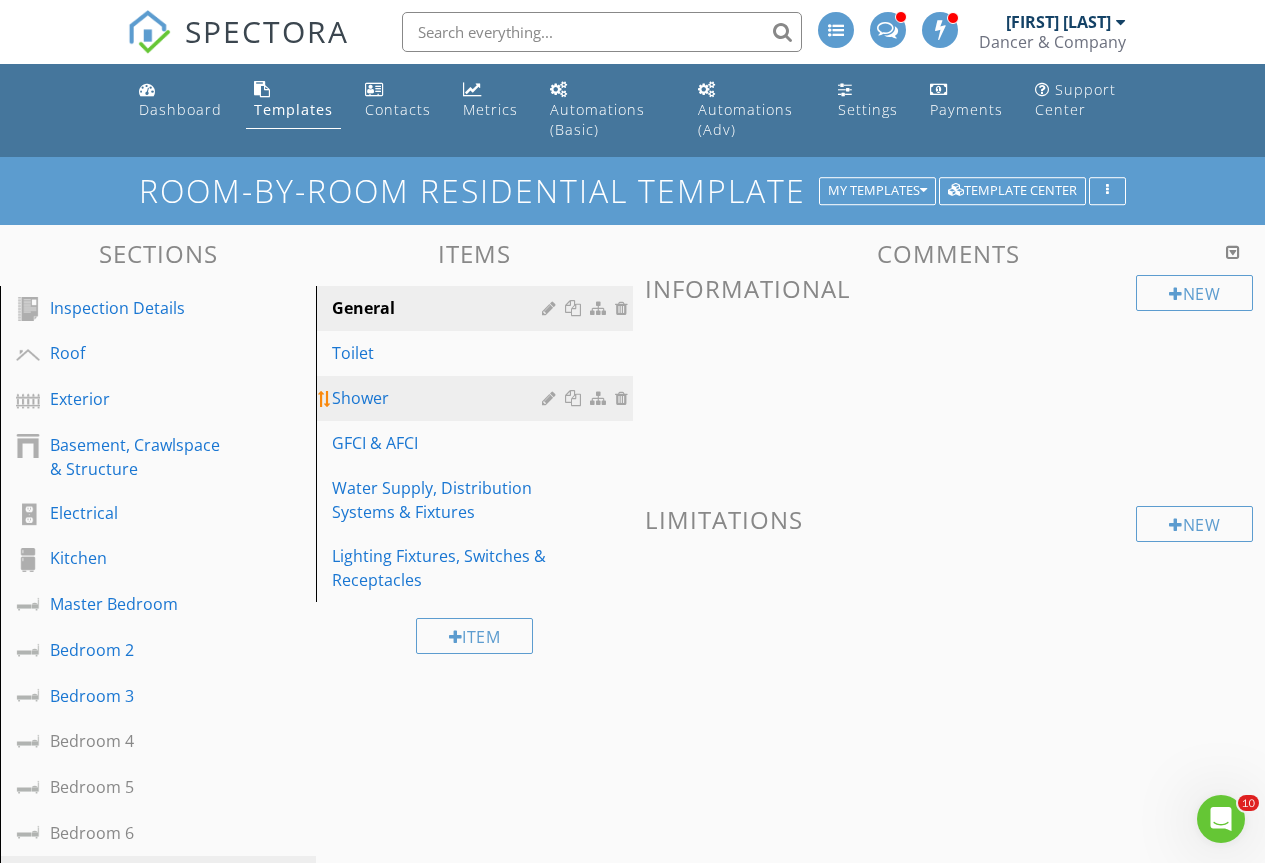 click on "Shower" at bounding box center [477, 398] 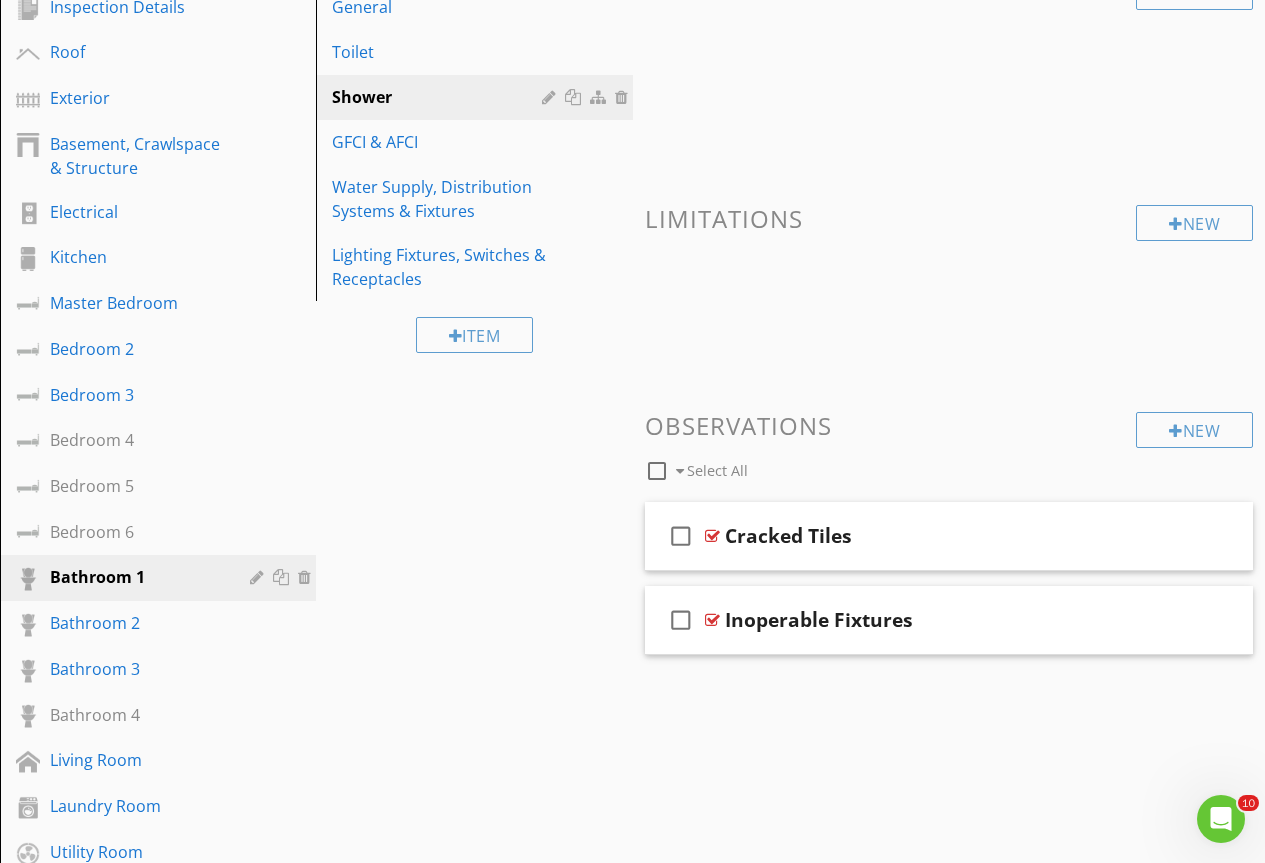 scroll, scrollTop: 0, scrollLeft: 0, axis: both 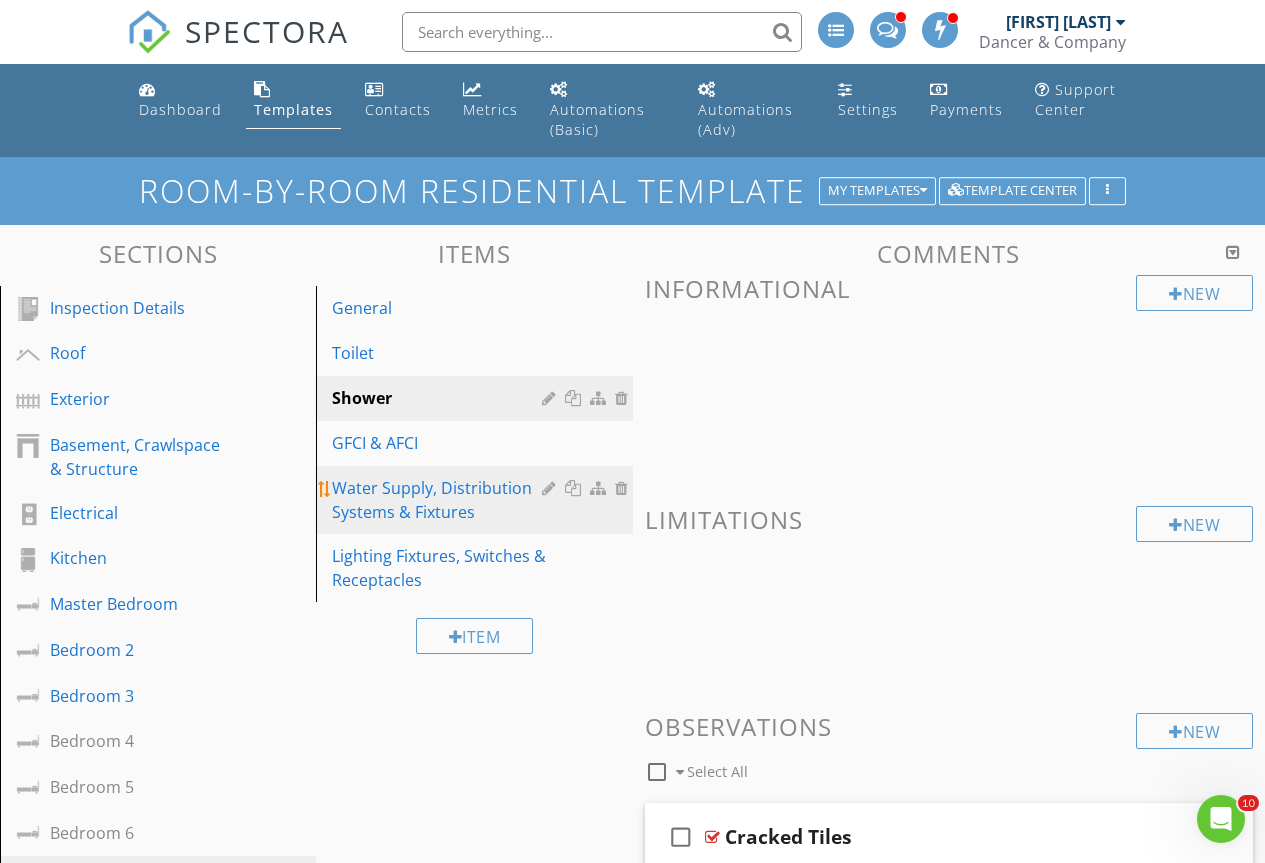 click on "Water Supply, Distribution Systems & Fixtures" at bounding box center [439, 500] 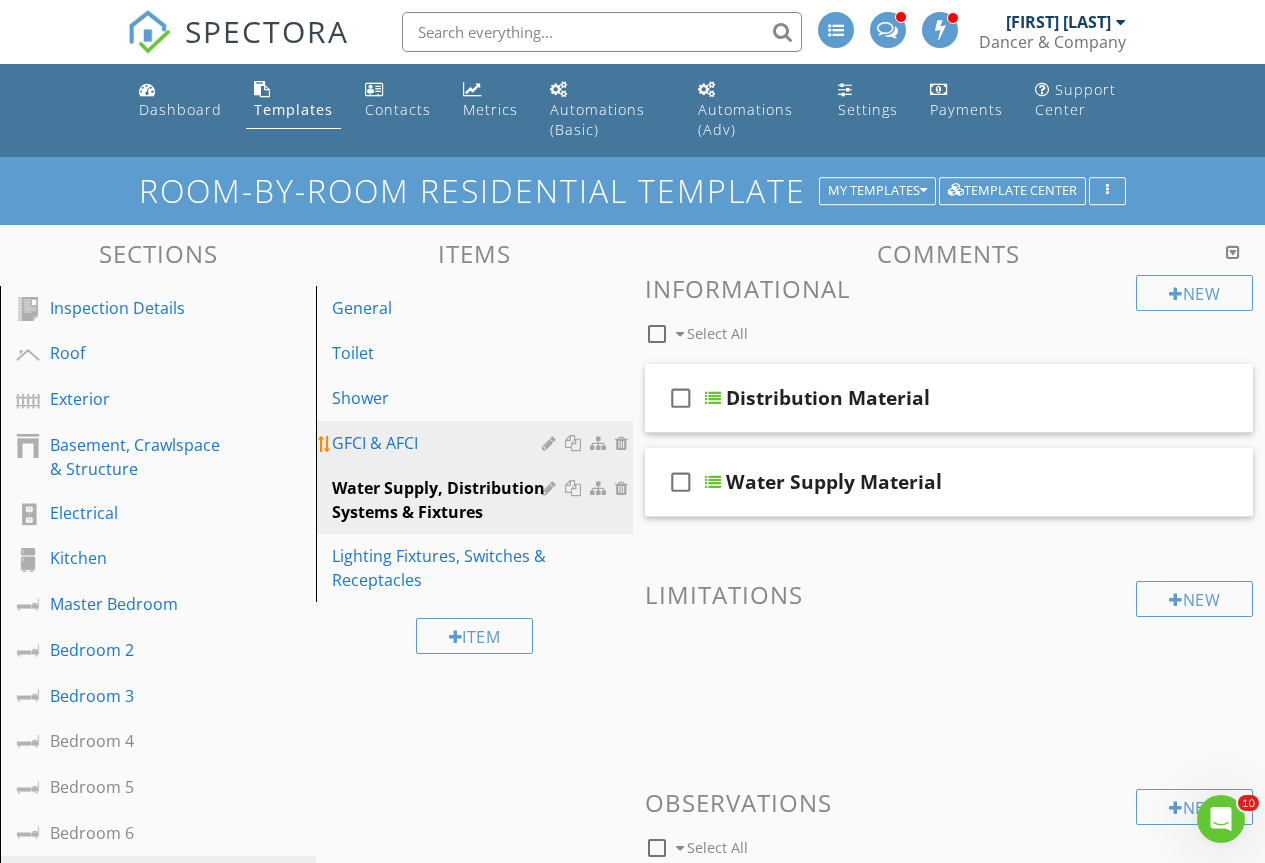 click on "GFCI & AFCI" at bounding box center [439, 443] 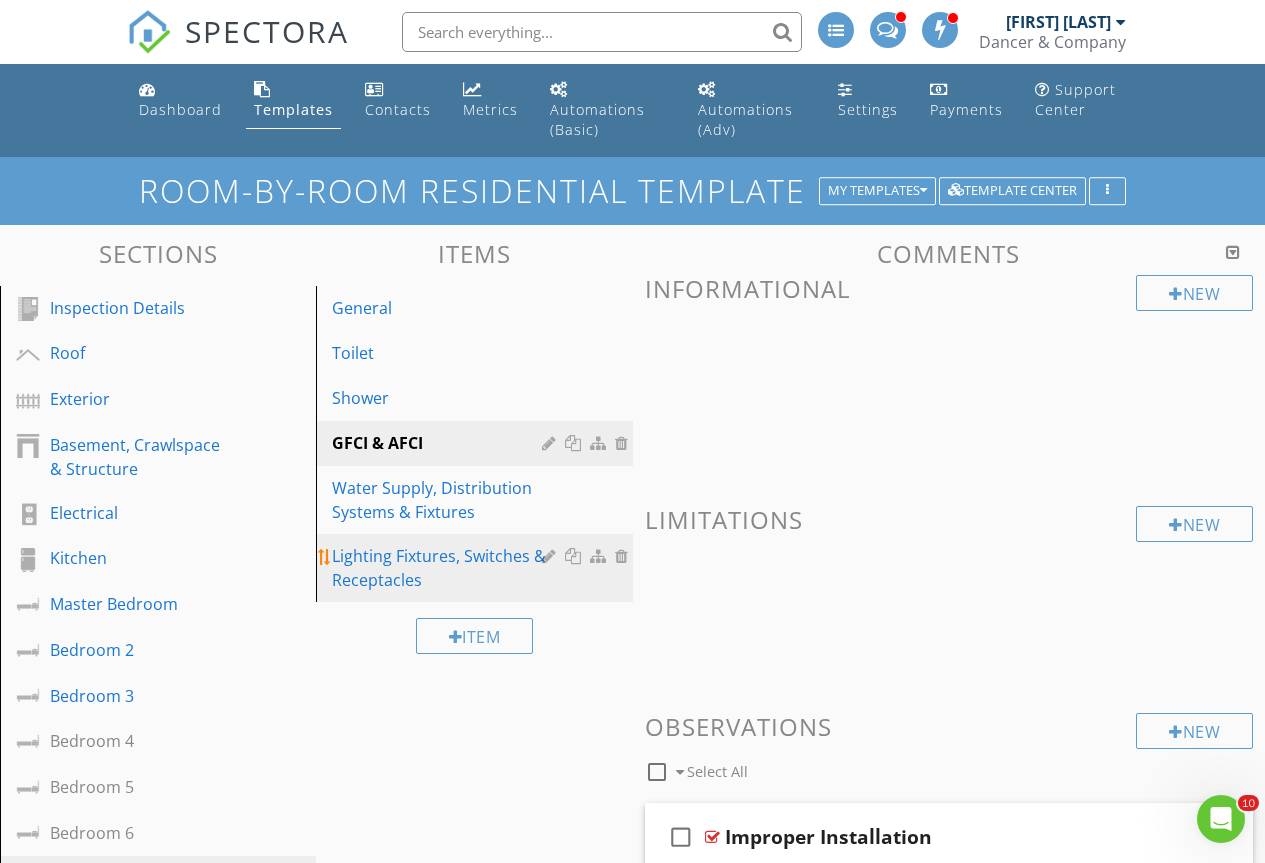 click on "Lighting Fixtures, Switches & Receptacles" at bounding box center (439, 568) 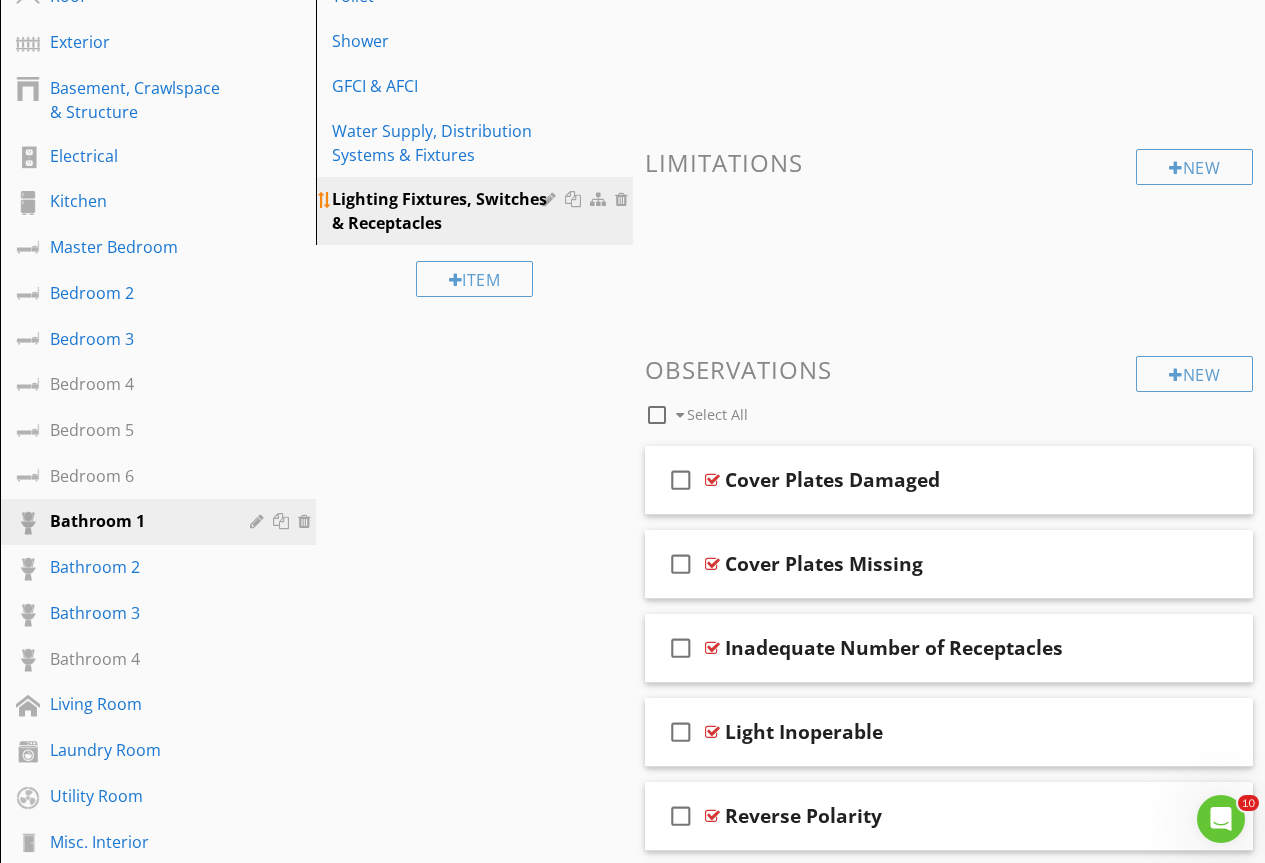 scroll, scrollTop: 0, scrollLeft: 0, axis: both 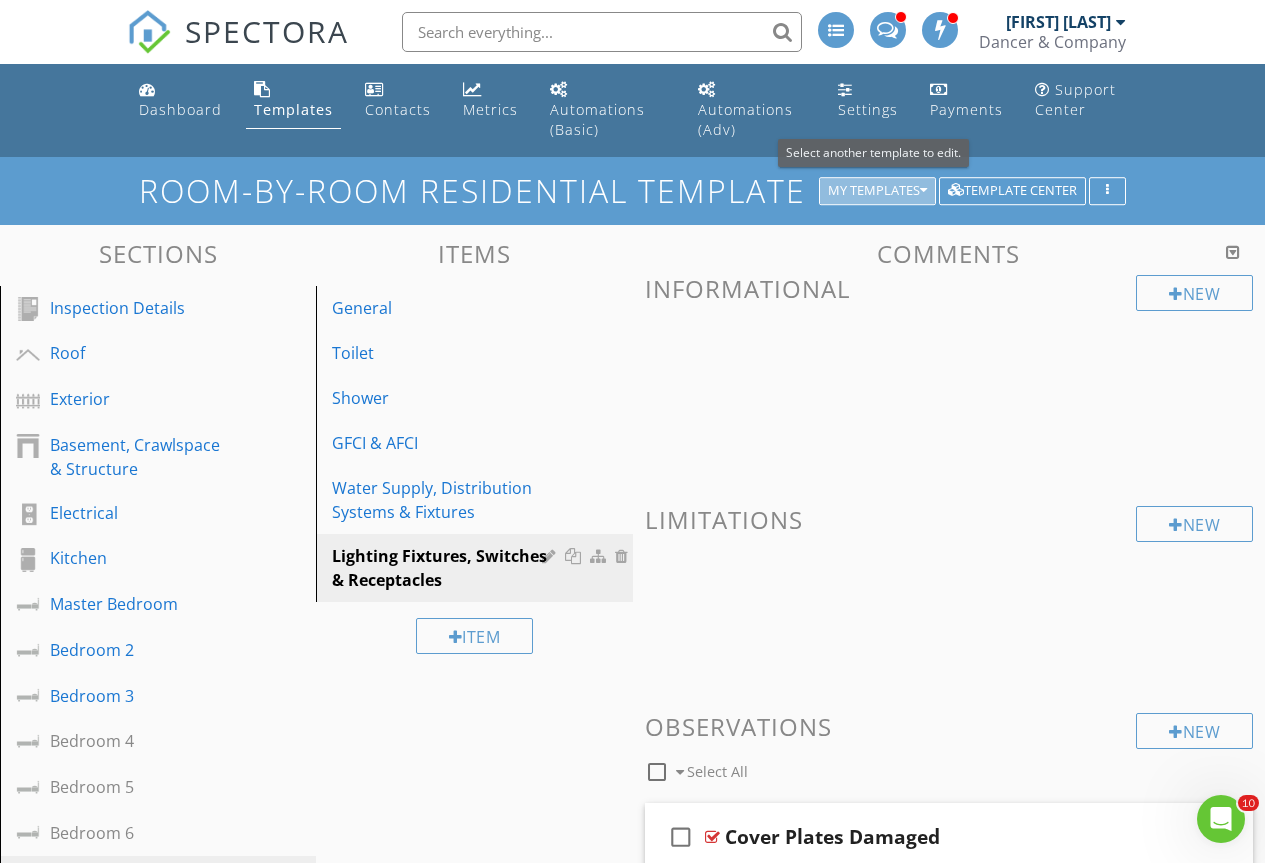 click on "My Templates" at bounding box center [877, 191] 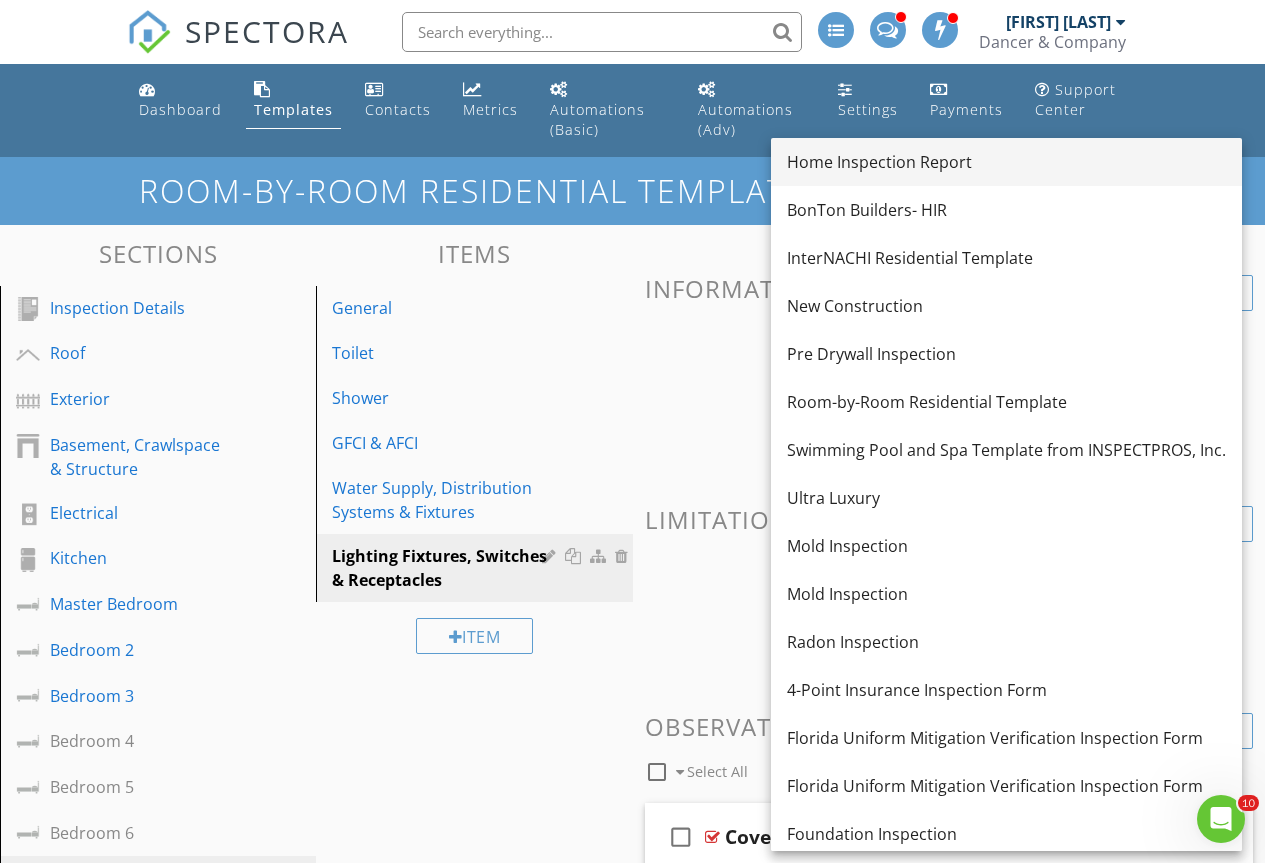 click on "Home Inspection Report" at bounding box center [1006, 162] 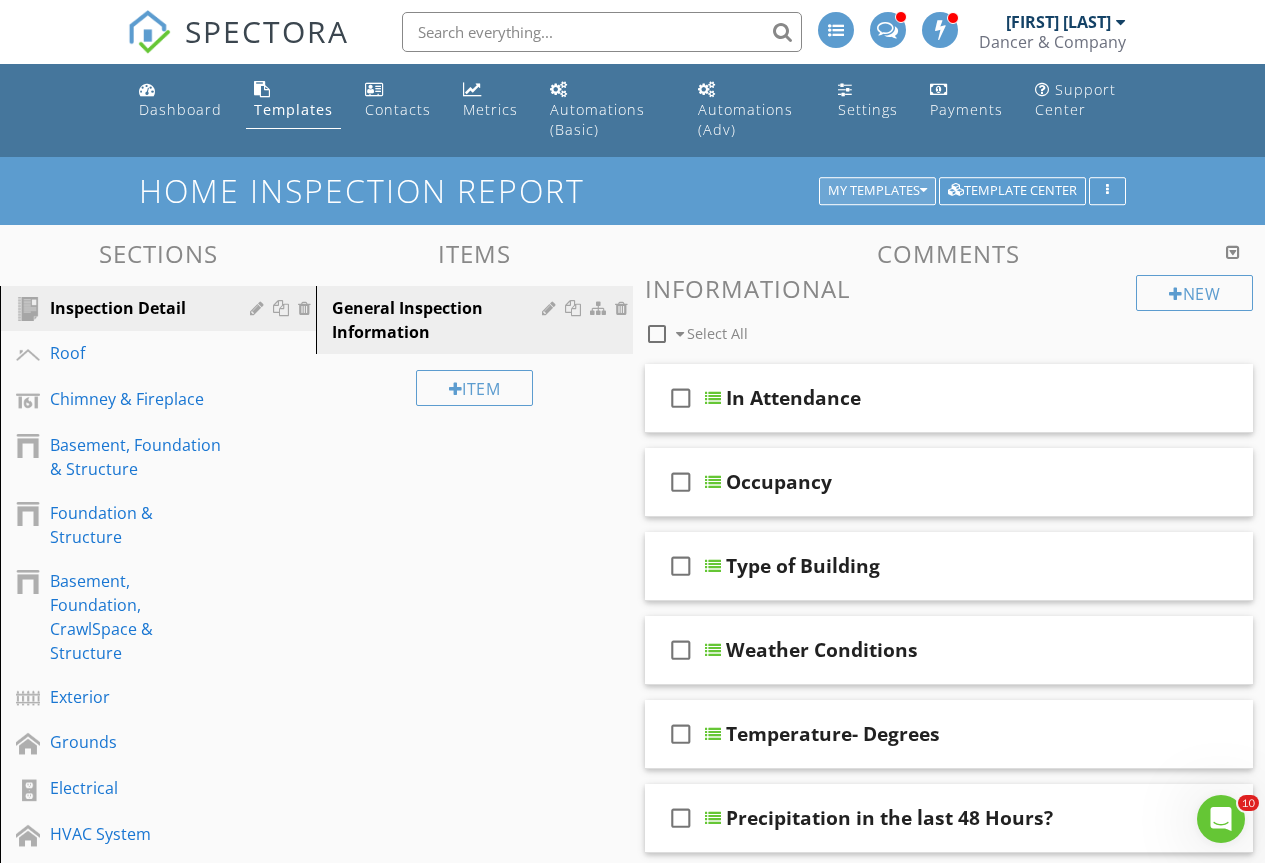 click on "My Templates" at bounding box center (877, 191) 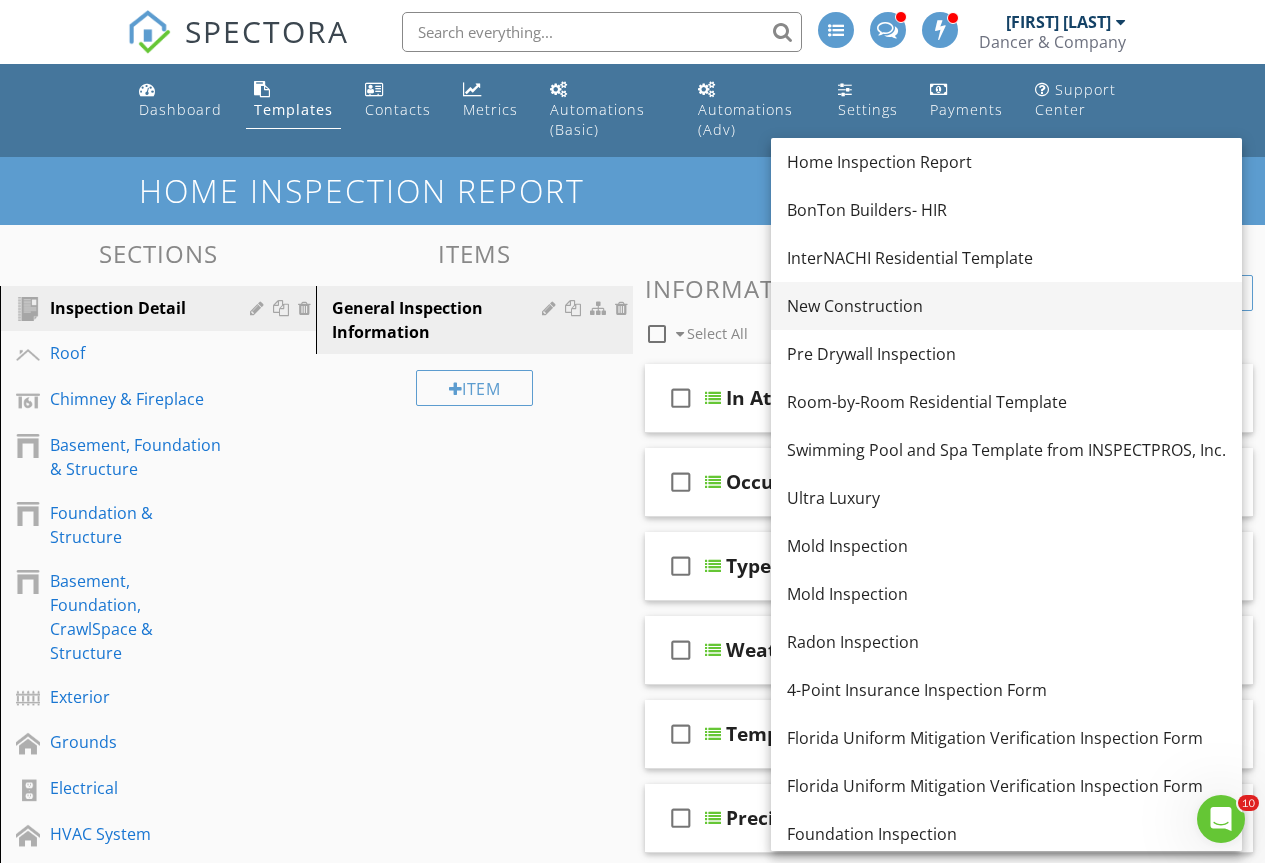 click on "New Construction" at bounding box center [1006, 306] 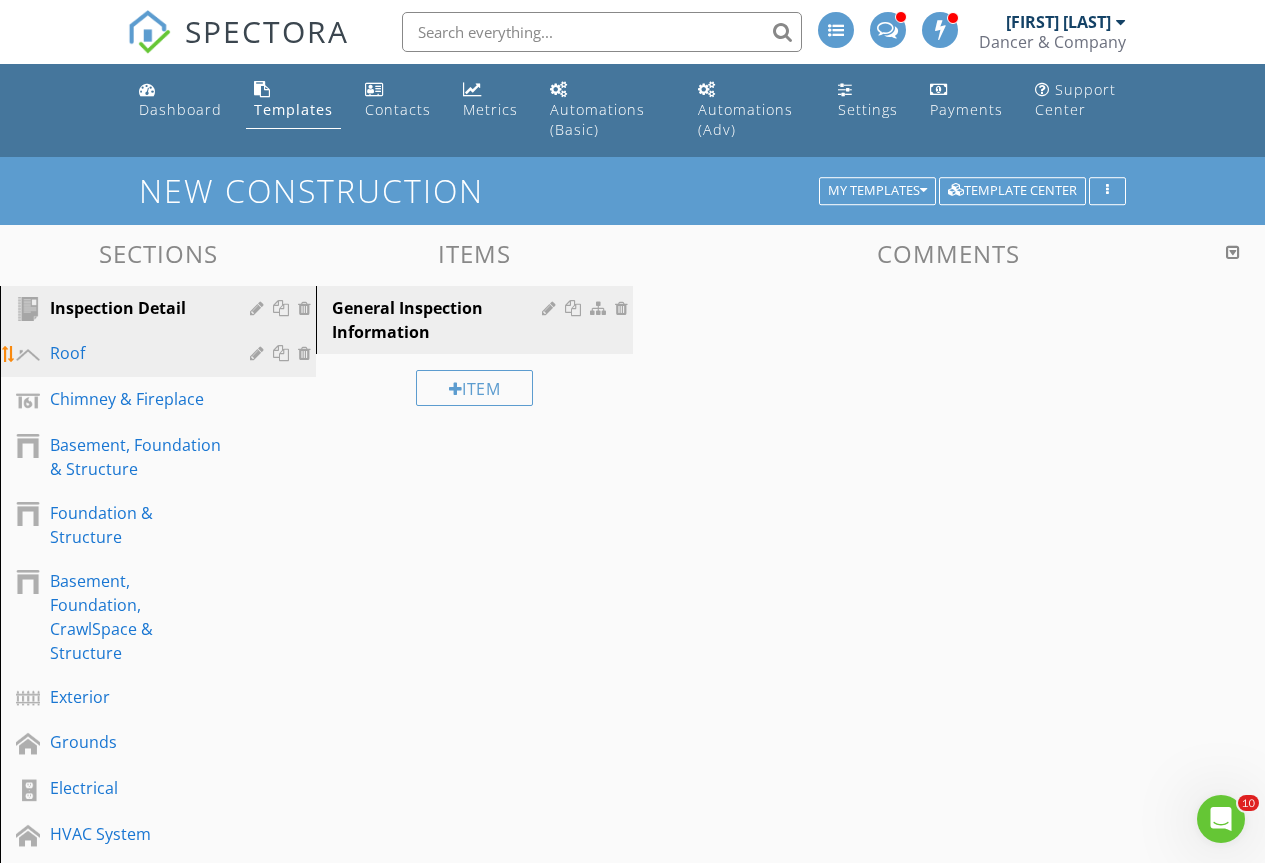 click on "Roof" at bounding box center [135, 353] 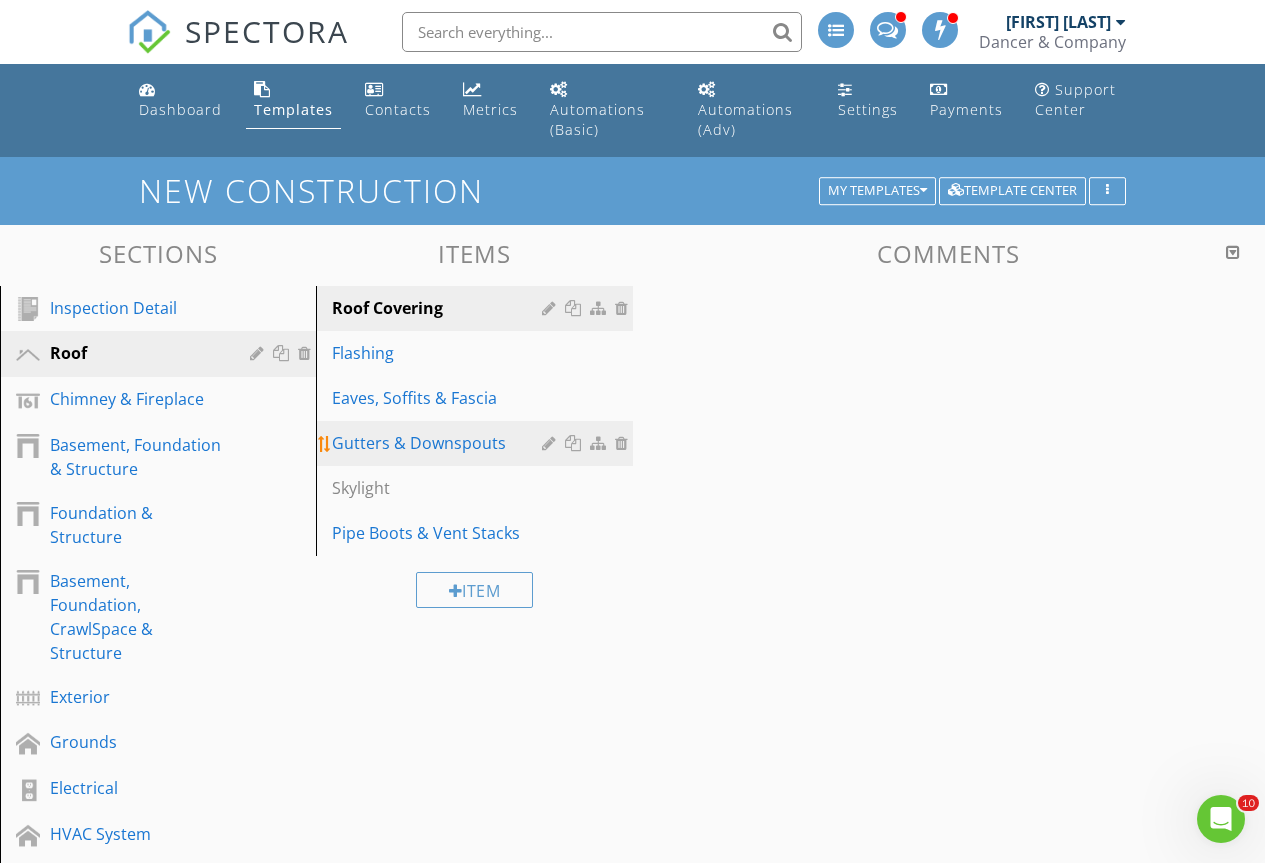 click on "Gutters & Downspouts" at bounding box center [477, 443] 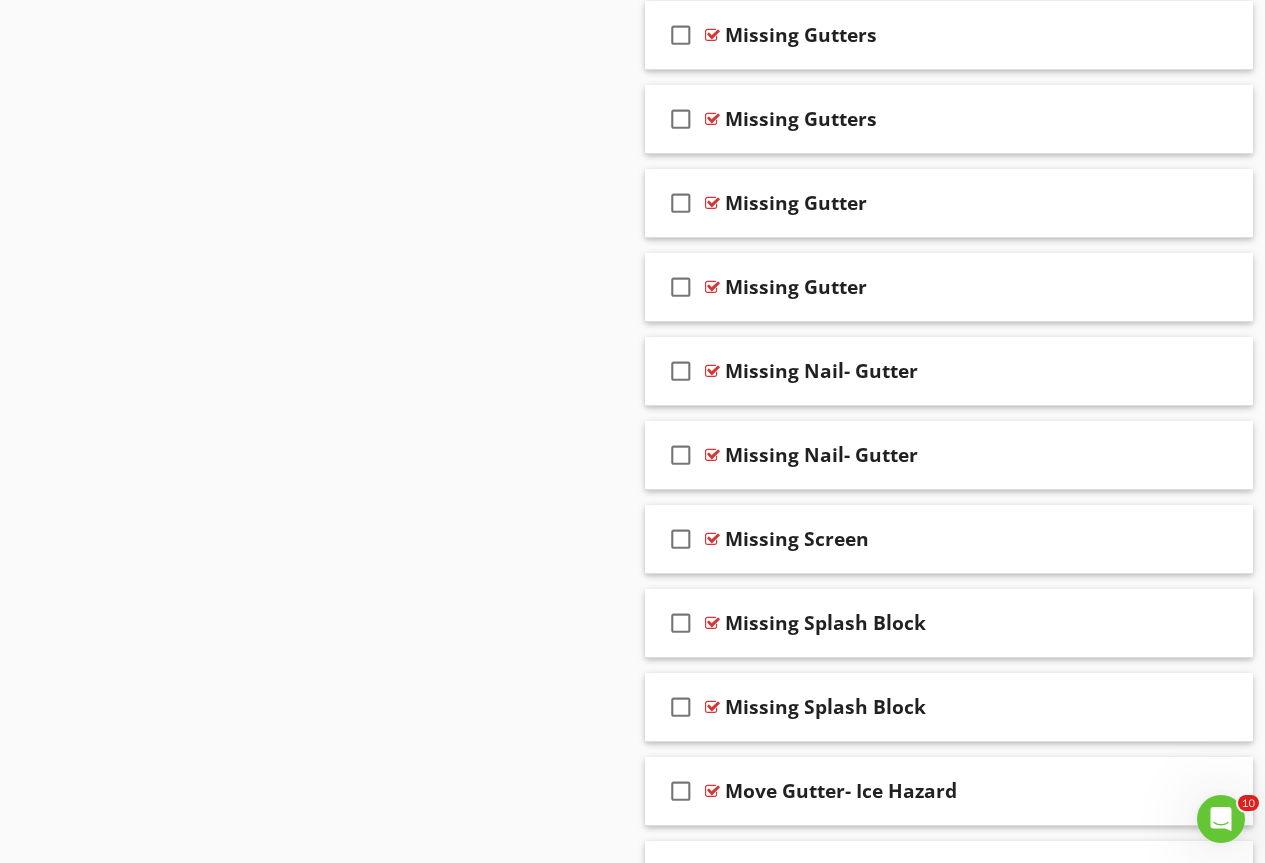 scroll, scrollTop: 4989, scrollLeft: 0, axis: vertical 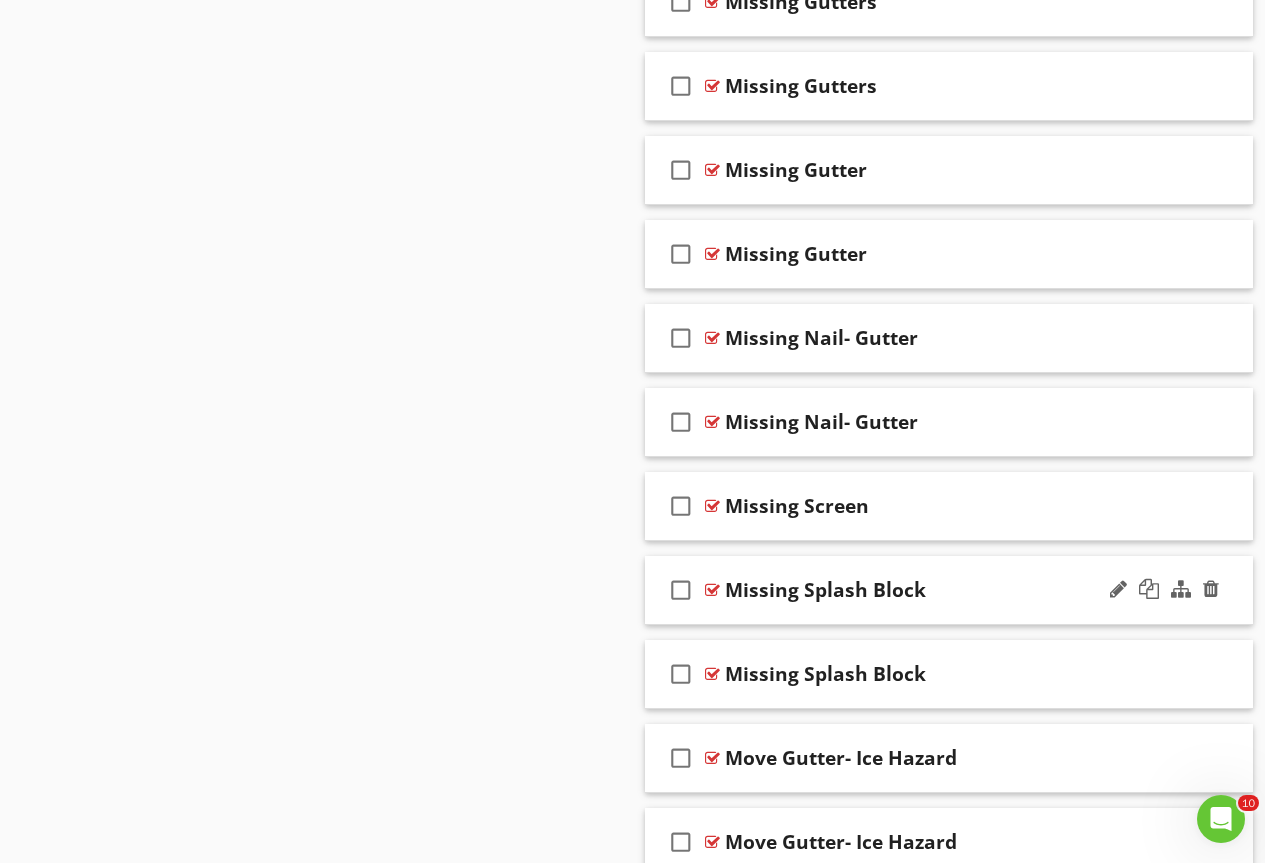 click at bounding box center [712, 590] 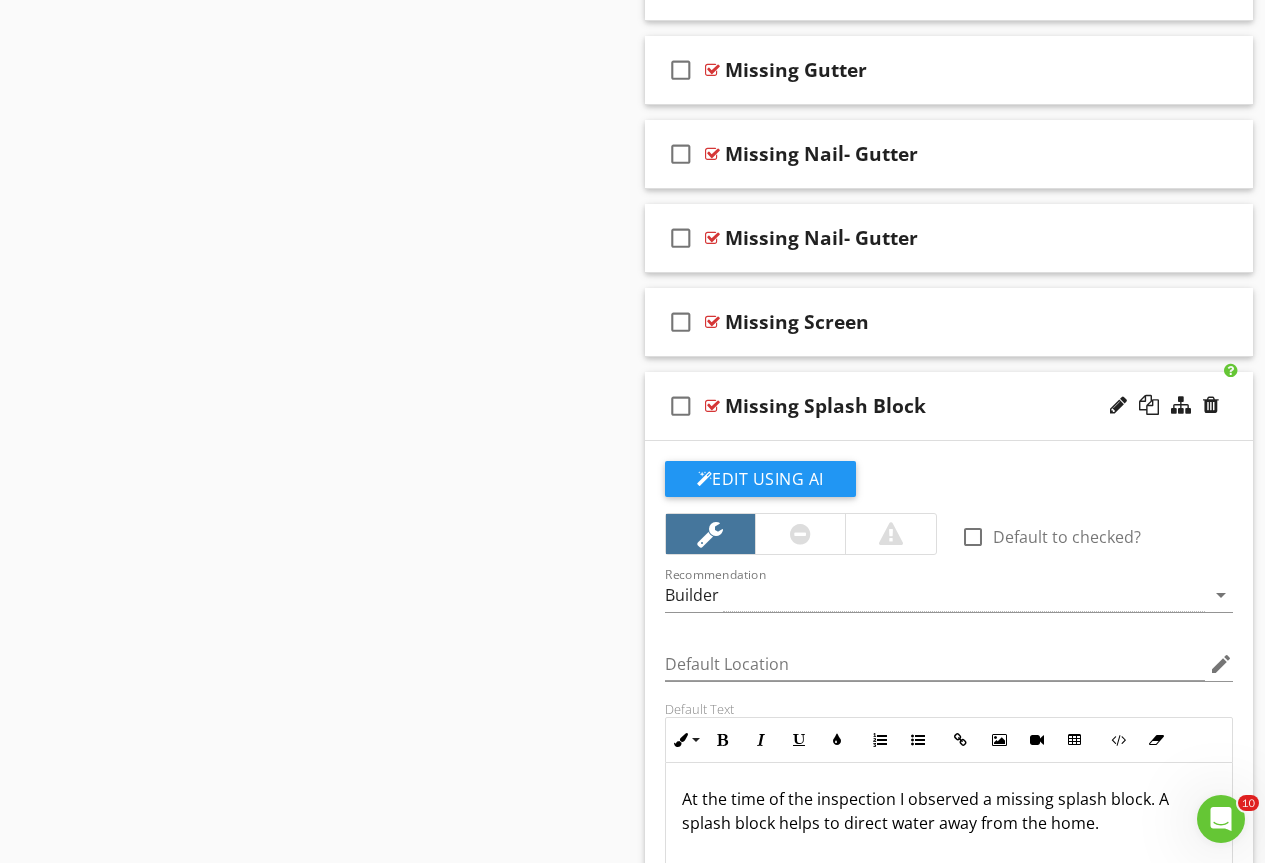 scroll, scrollTop: 5489, scrollLeft: 0, axis: vertical 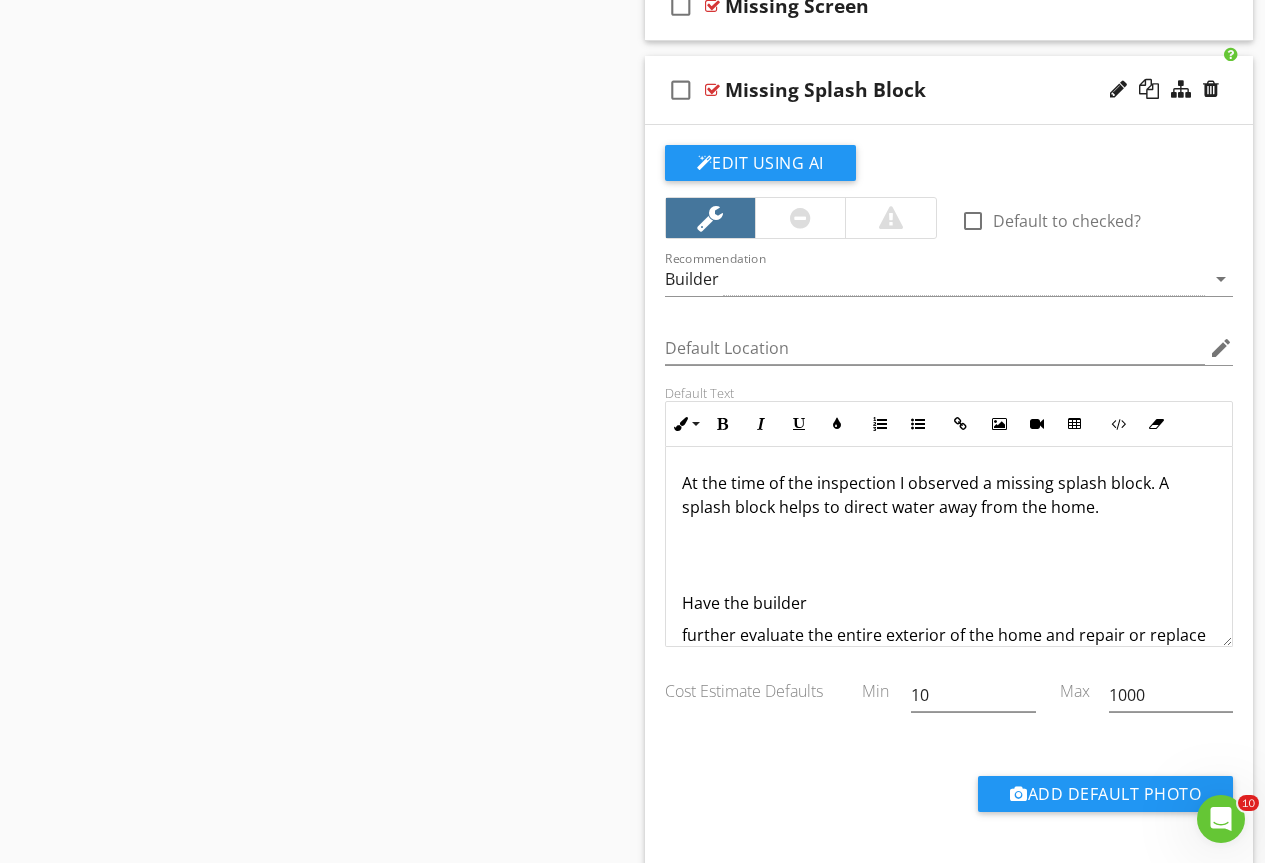 click on "further evaluate the entire exterior of the home and repair or replace as needed." at bounding box center [949, 647] 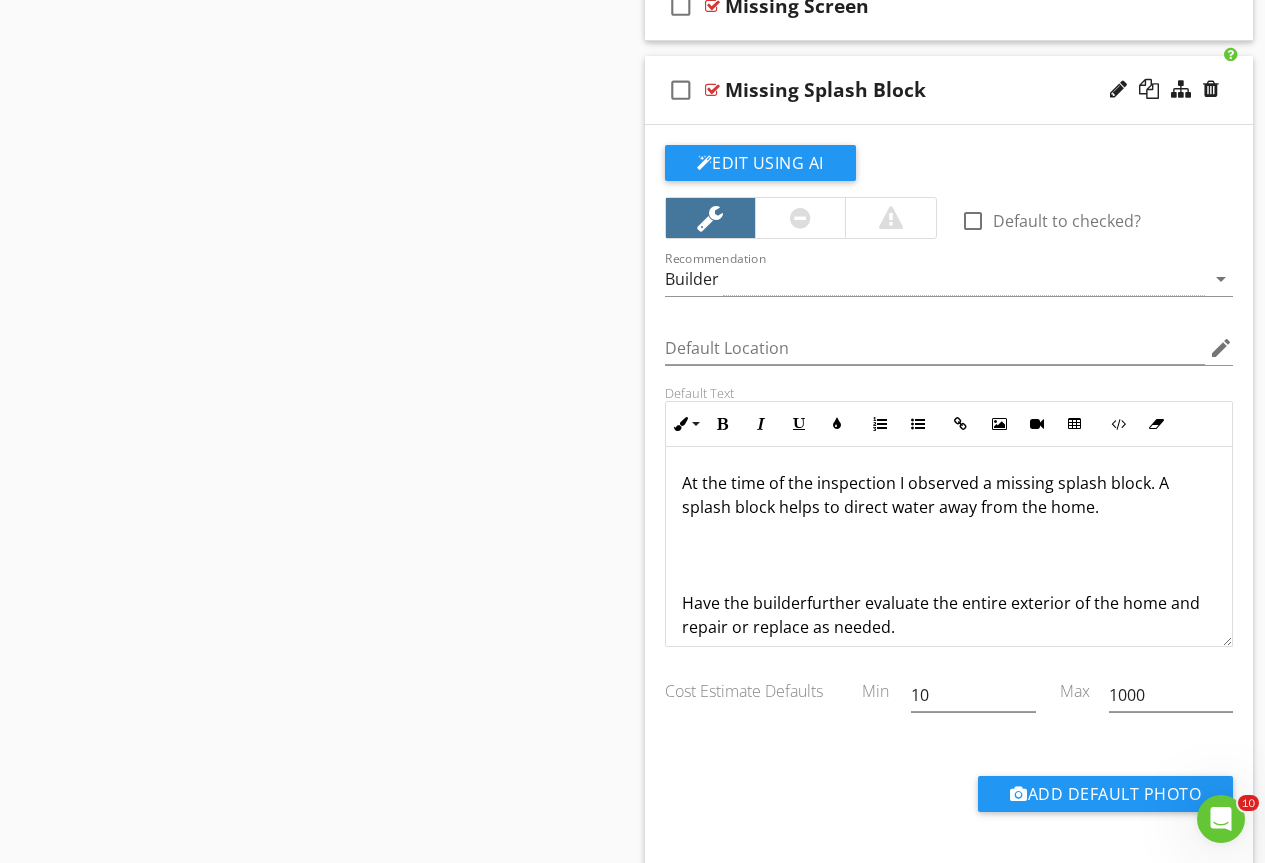 type 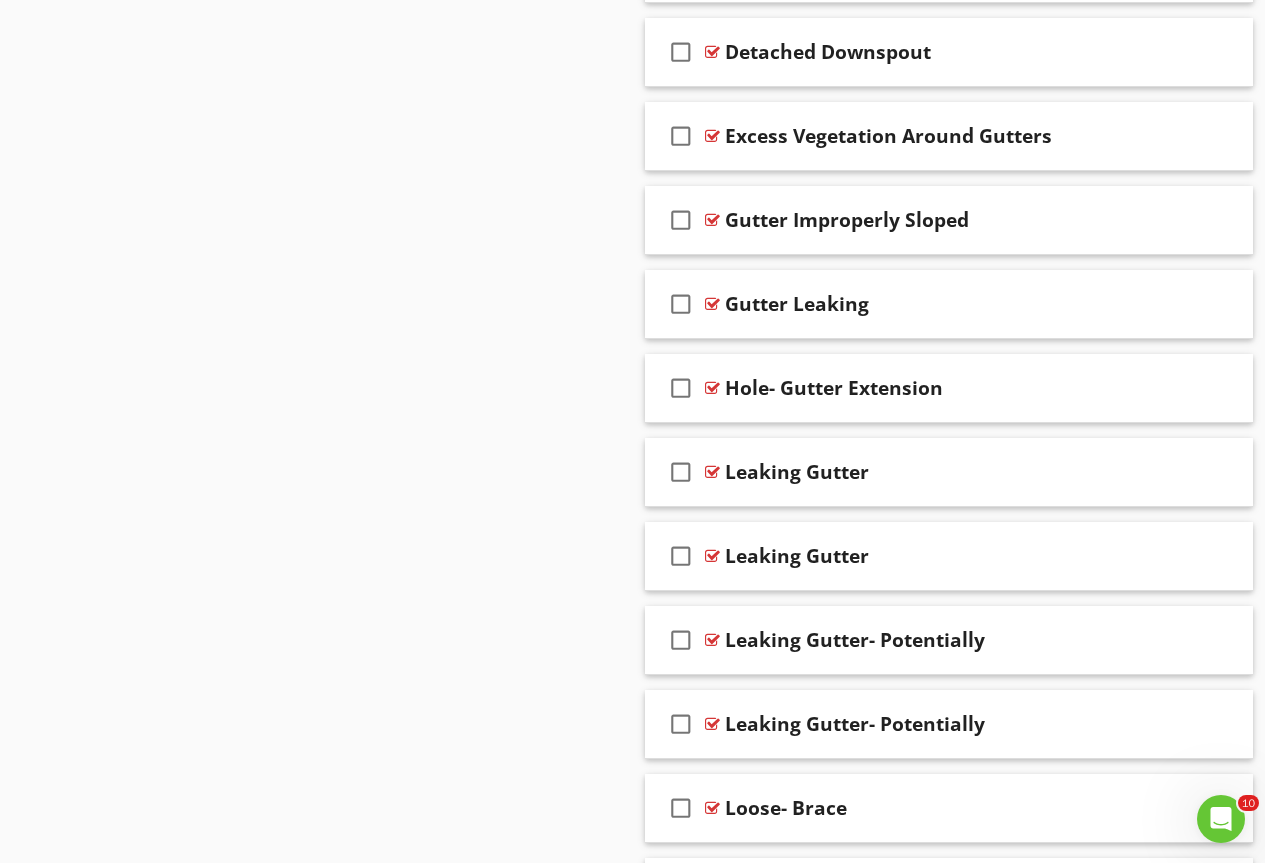 scroll, scrollTop: 0, scrollLeft: 0, axis: both 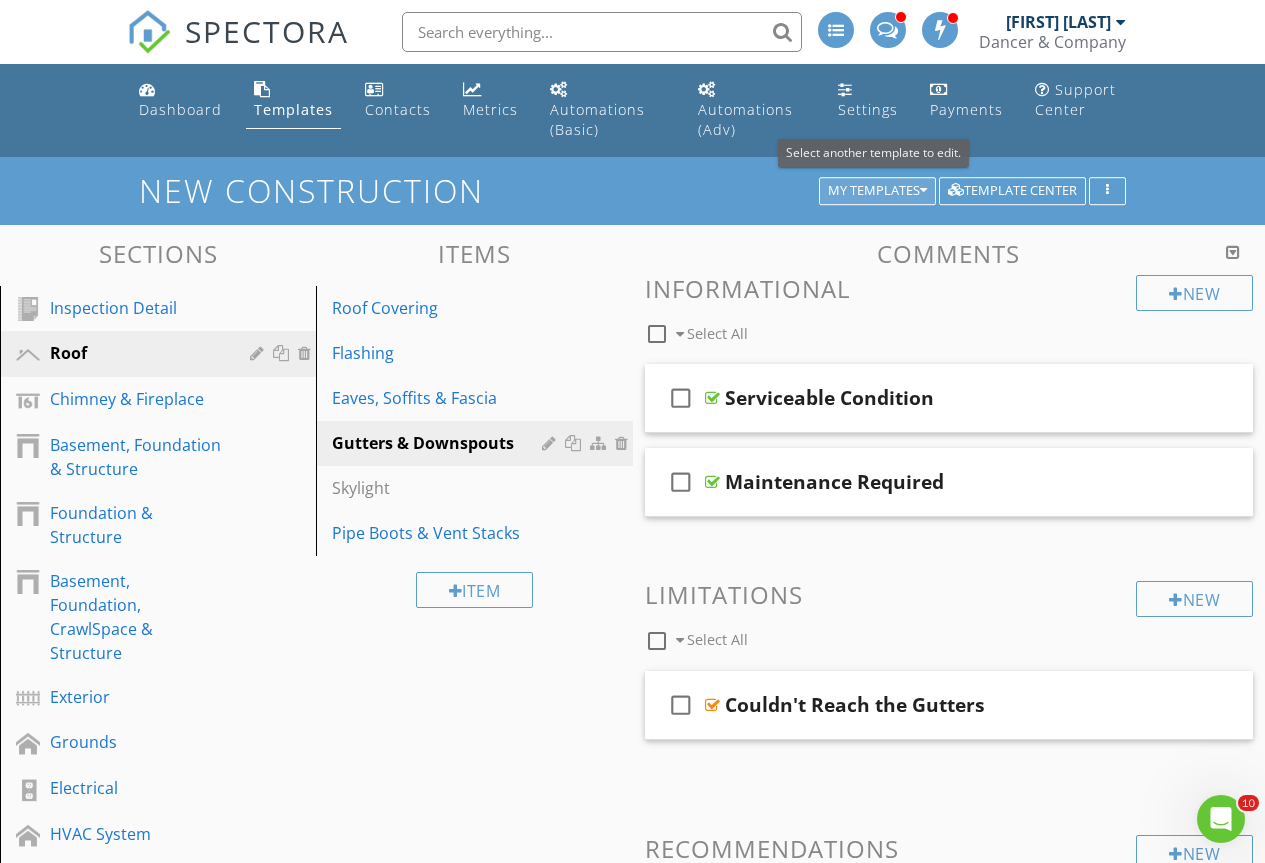 click on "My Templates" at bounding box center (877, 191) 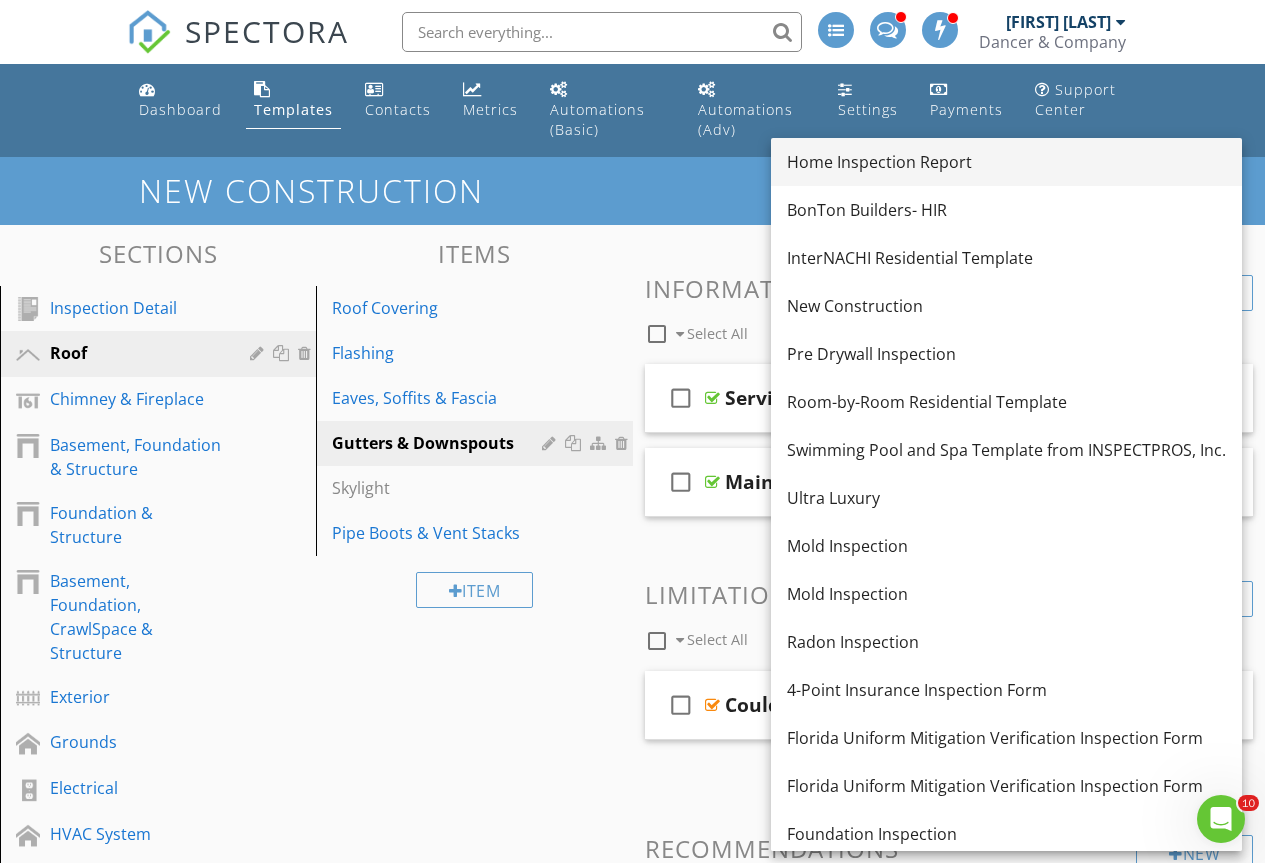click on "Home Inspection Report" at bounding box center [1006, 162] 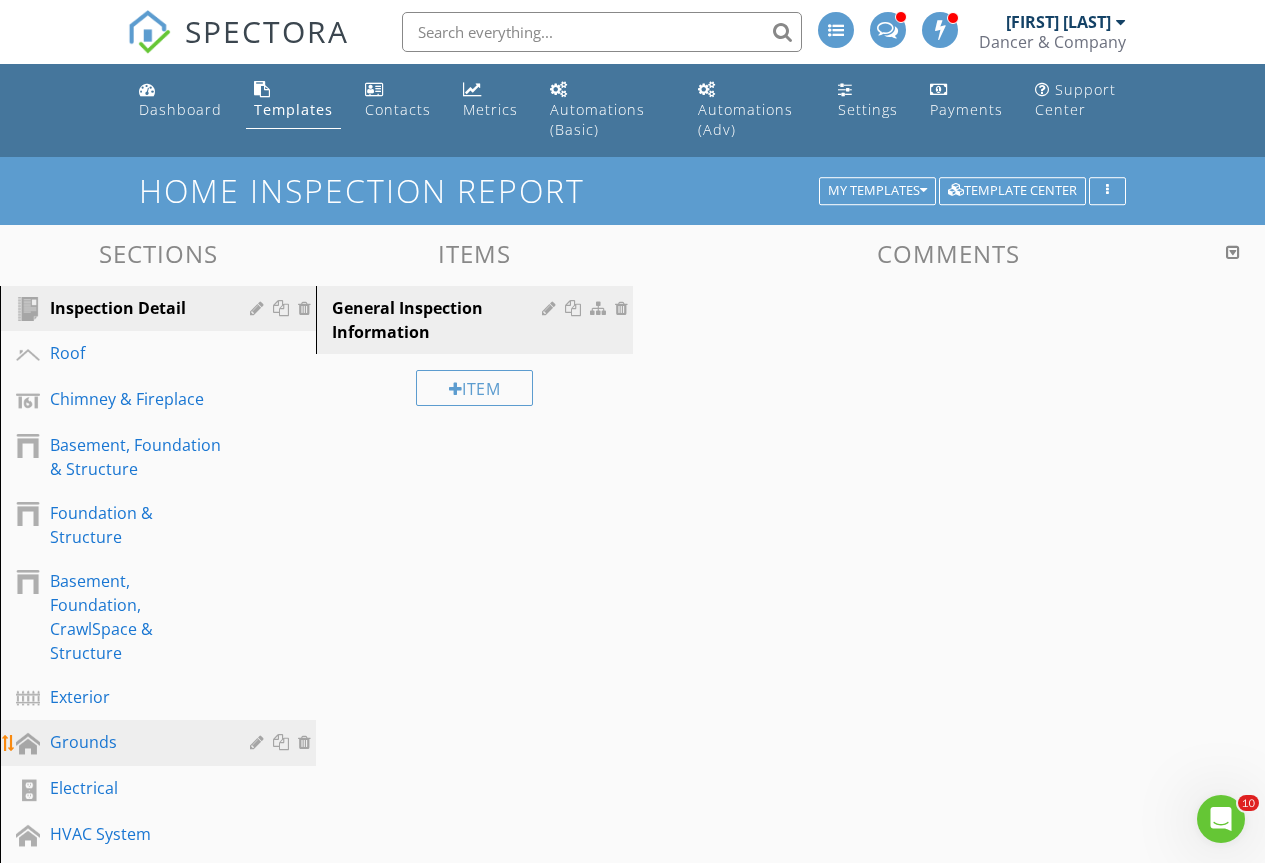 click on "Grounds" at bounding box center [135, 742] 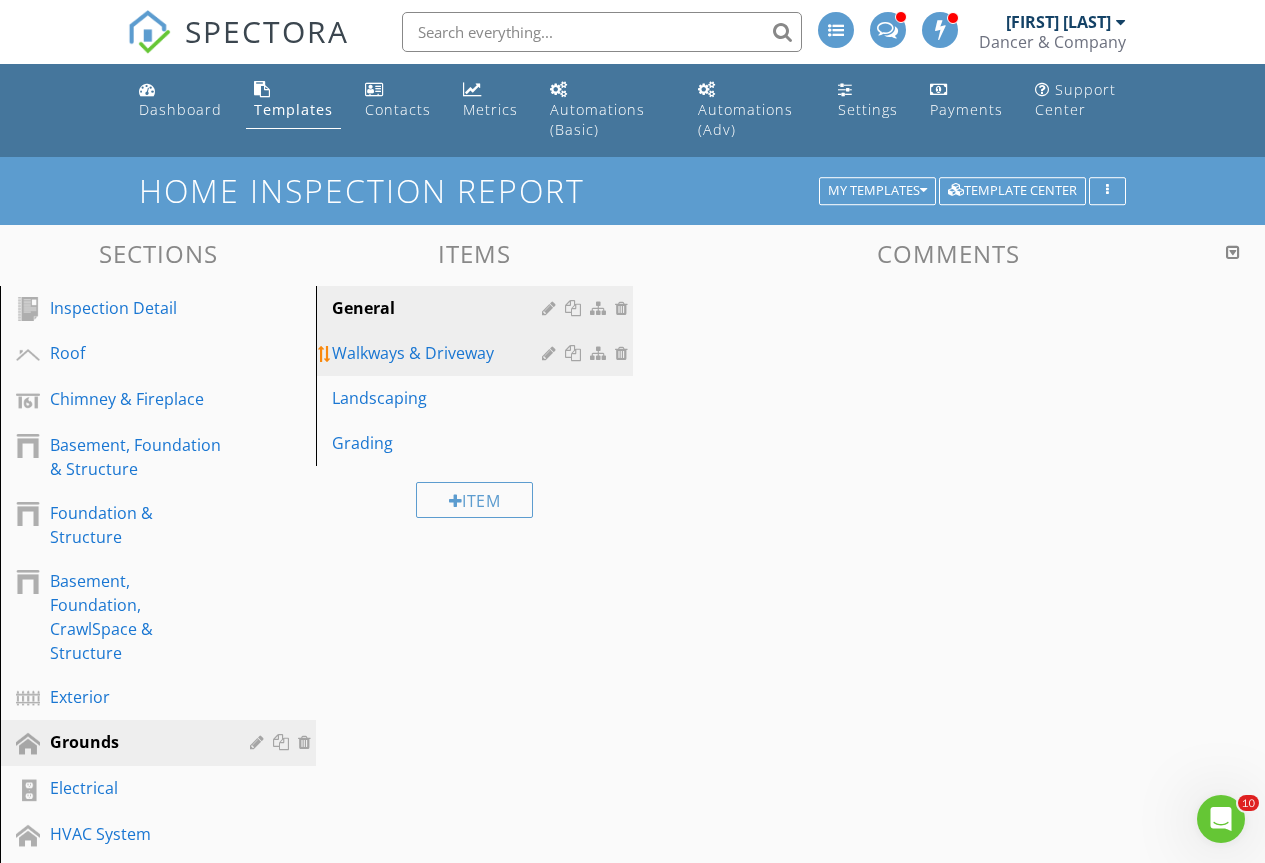click on "Walkways & Driveway" at bounding box center [477, 353] 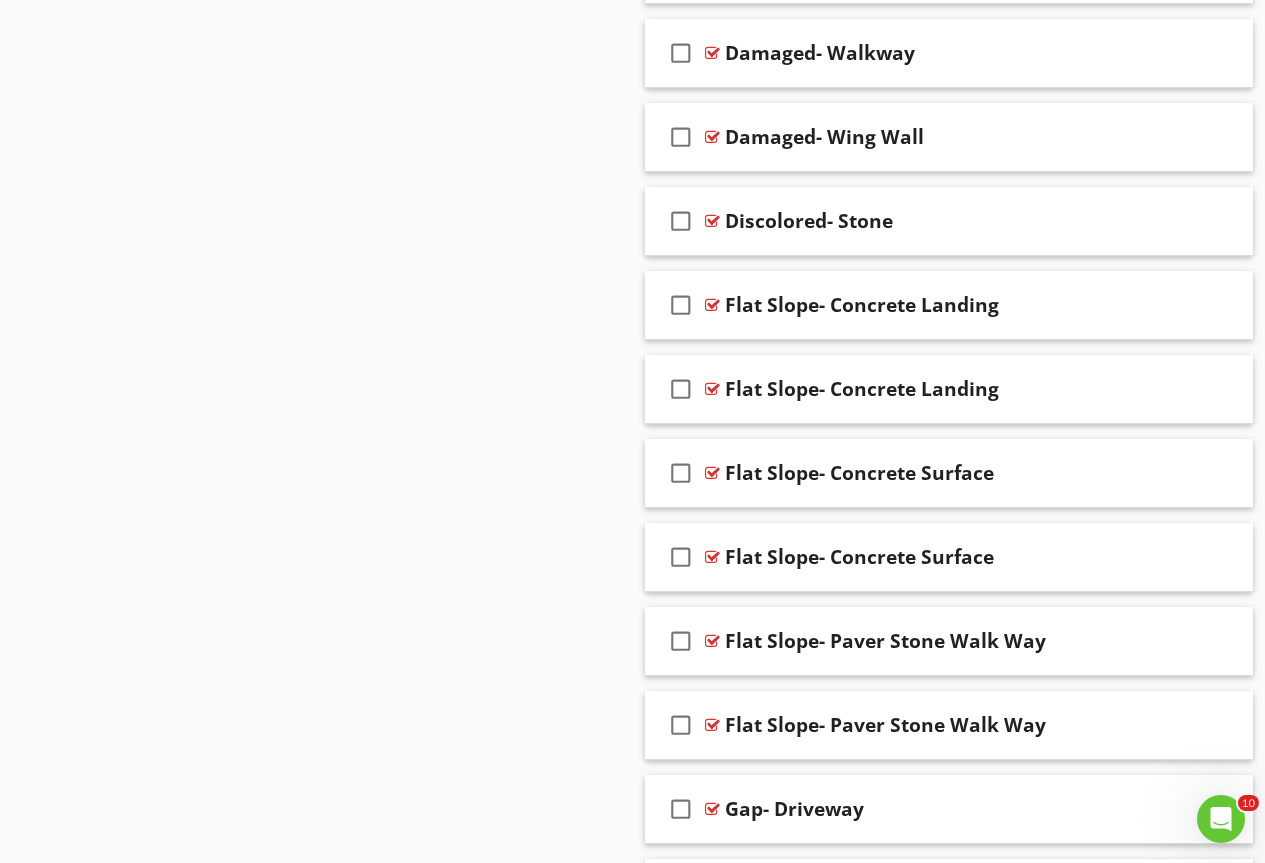 scroll, scrollTop: 5900, scrollLeft: 0, axis: vertical 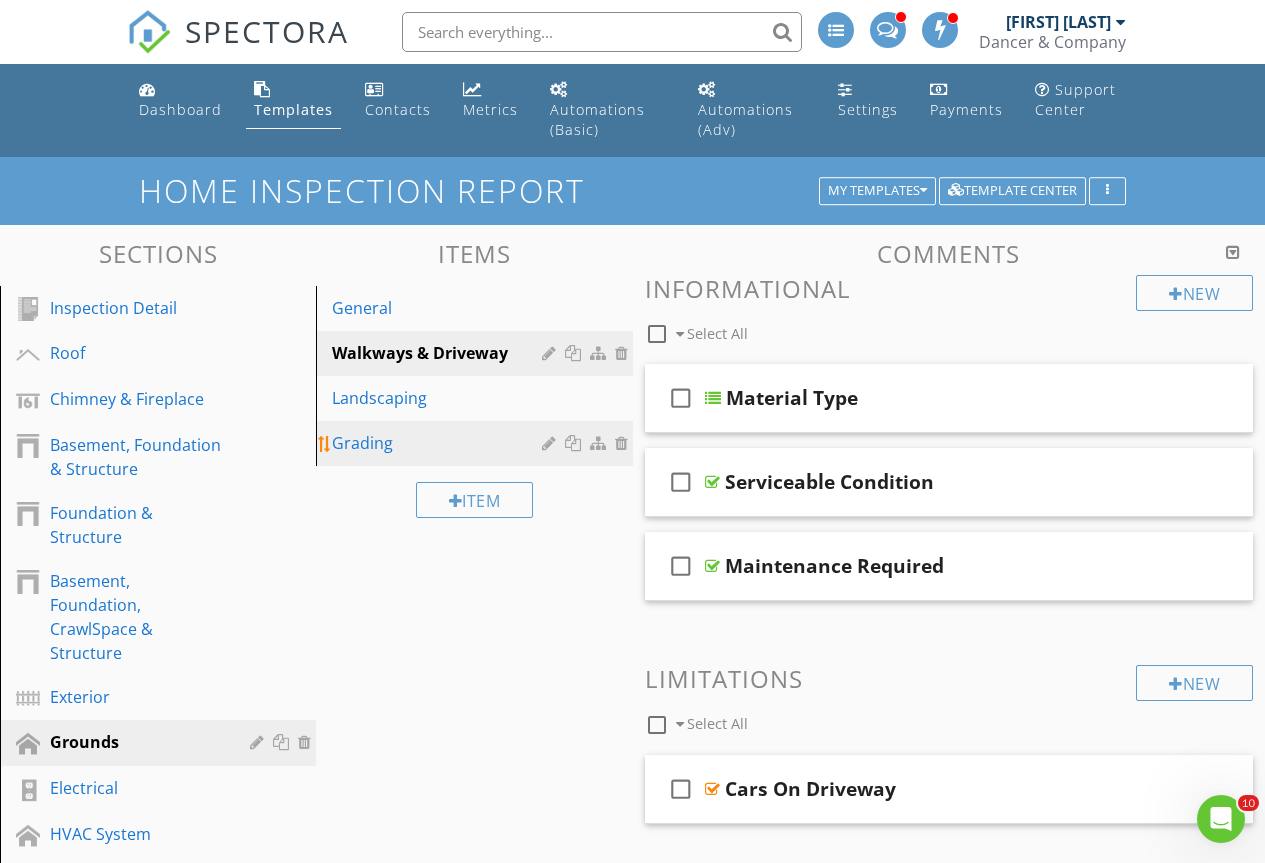 click on "Grading" at bounding box center [477, 443] 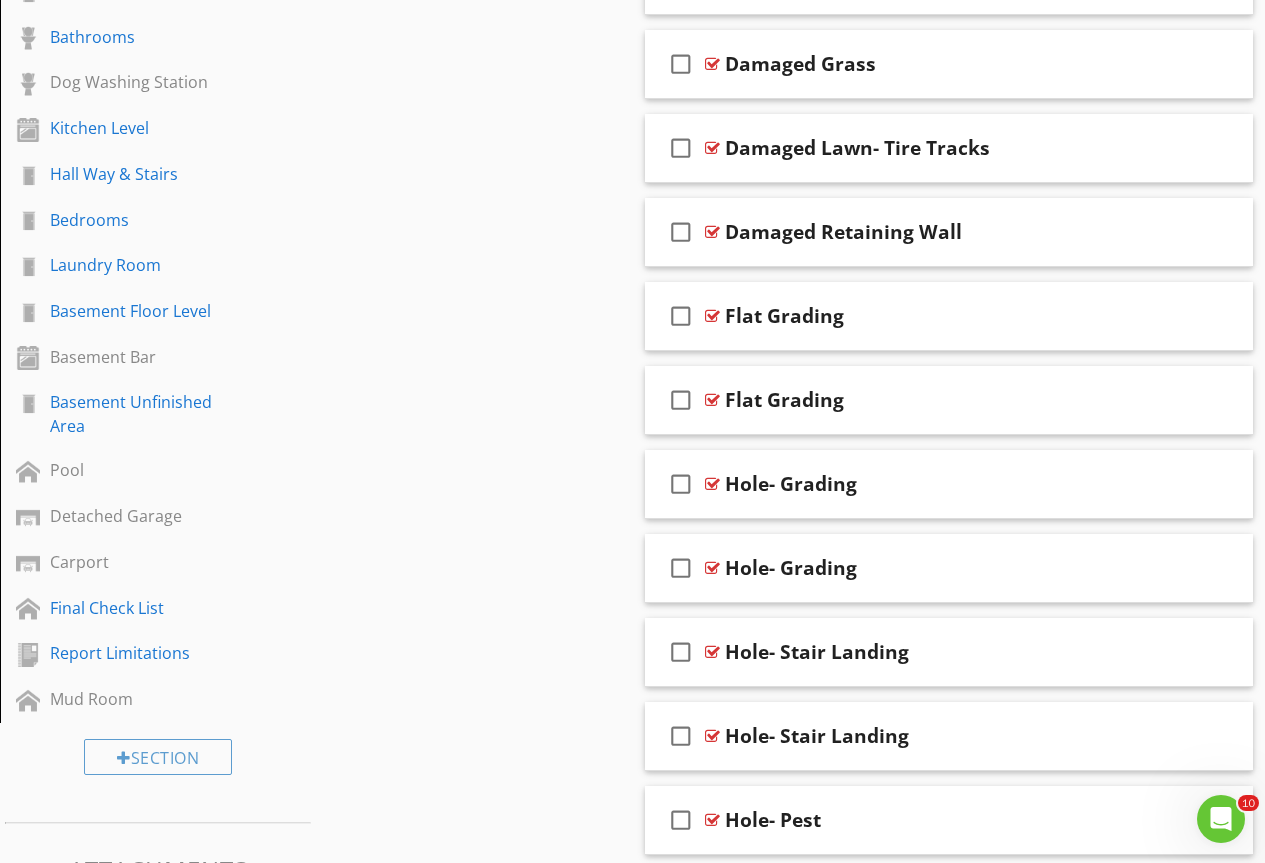scroll, scrollTop: 1187, scrollLeft: 0, axis: vertical 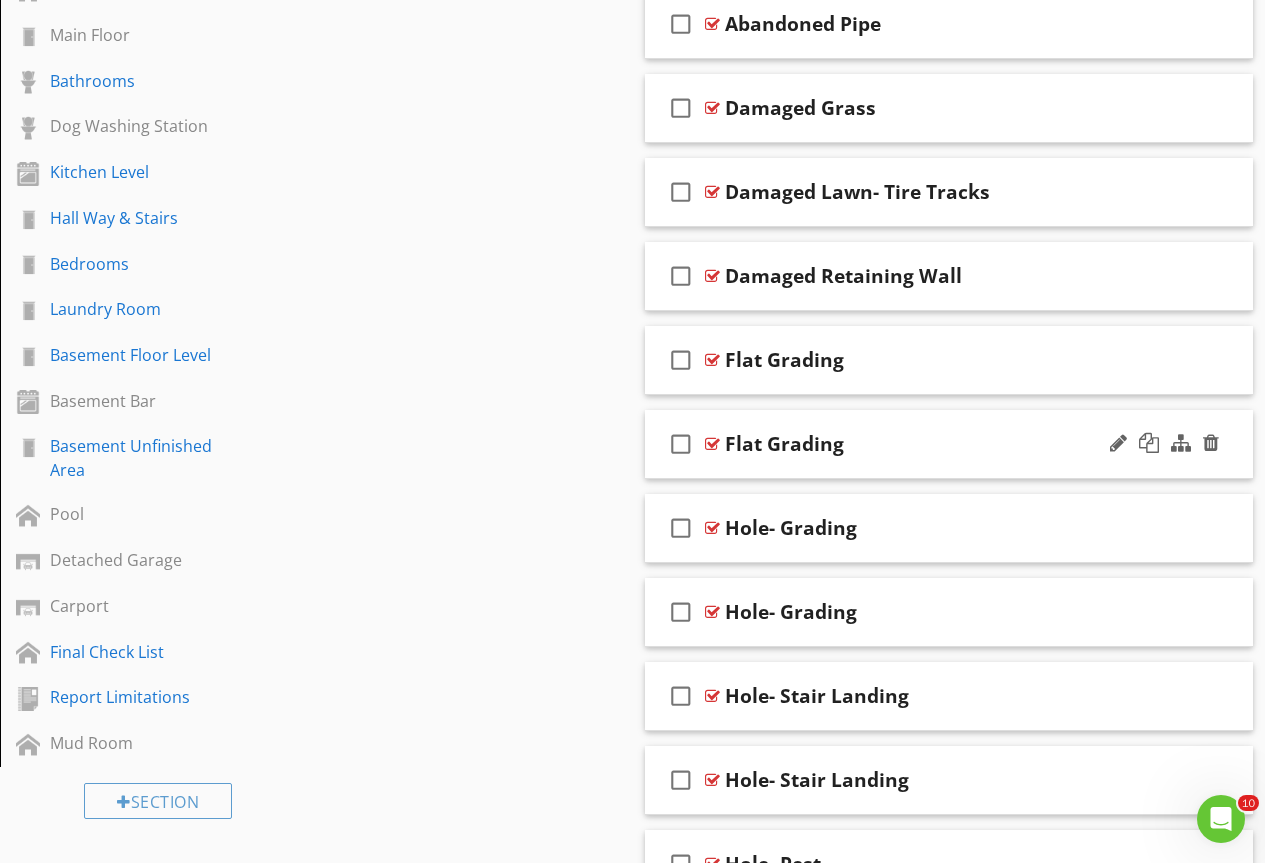 click at bounding box center [712, 444] 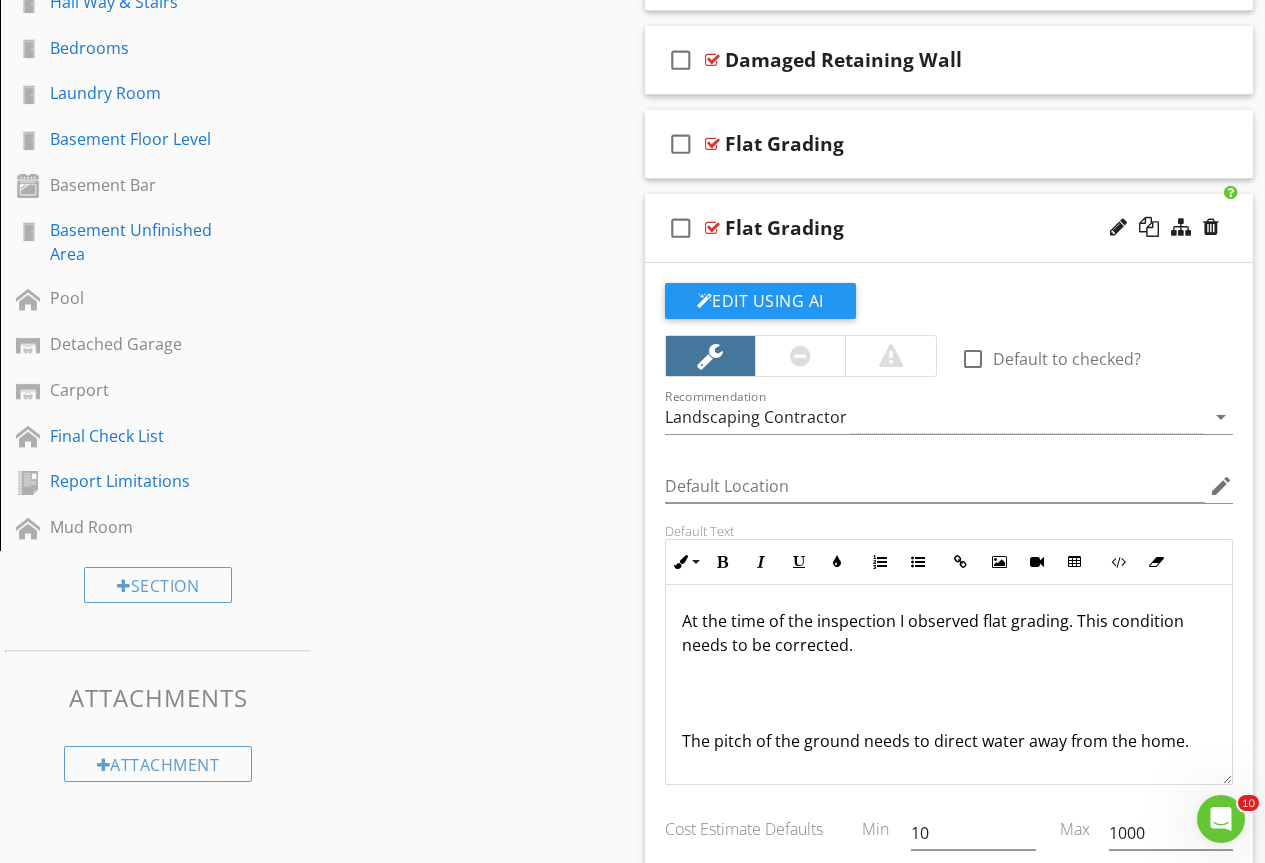 scroll, scrollTop: 1487, scrollLeft: 0, axis: vertical 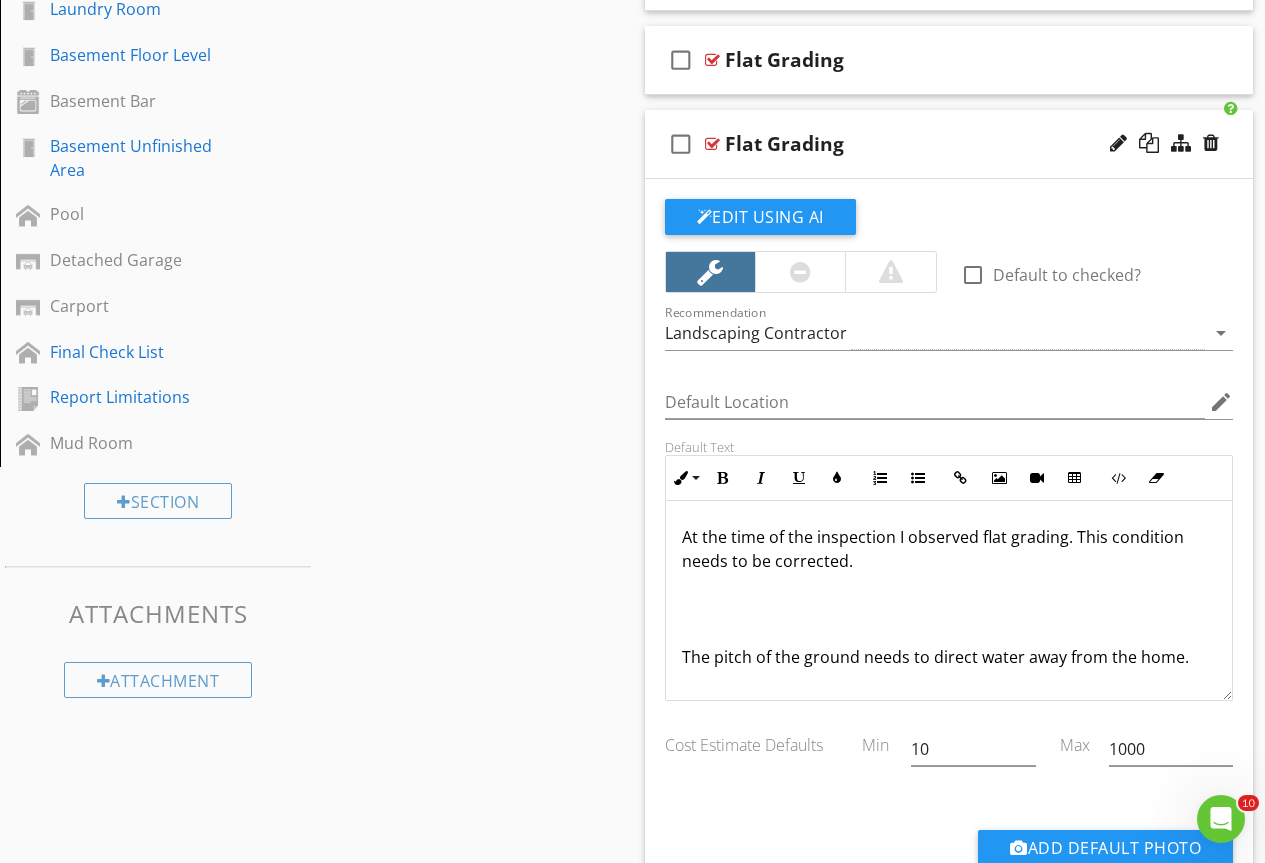 drag, startPoint x: 1075, startPoint y: 529, endPoint x: 1080, endPoint y: 557, distance: 28.442924 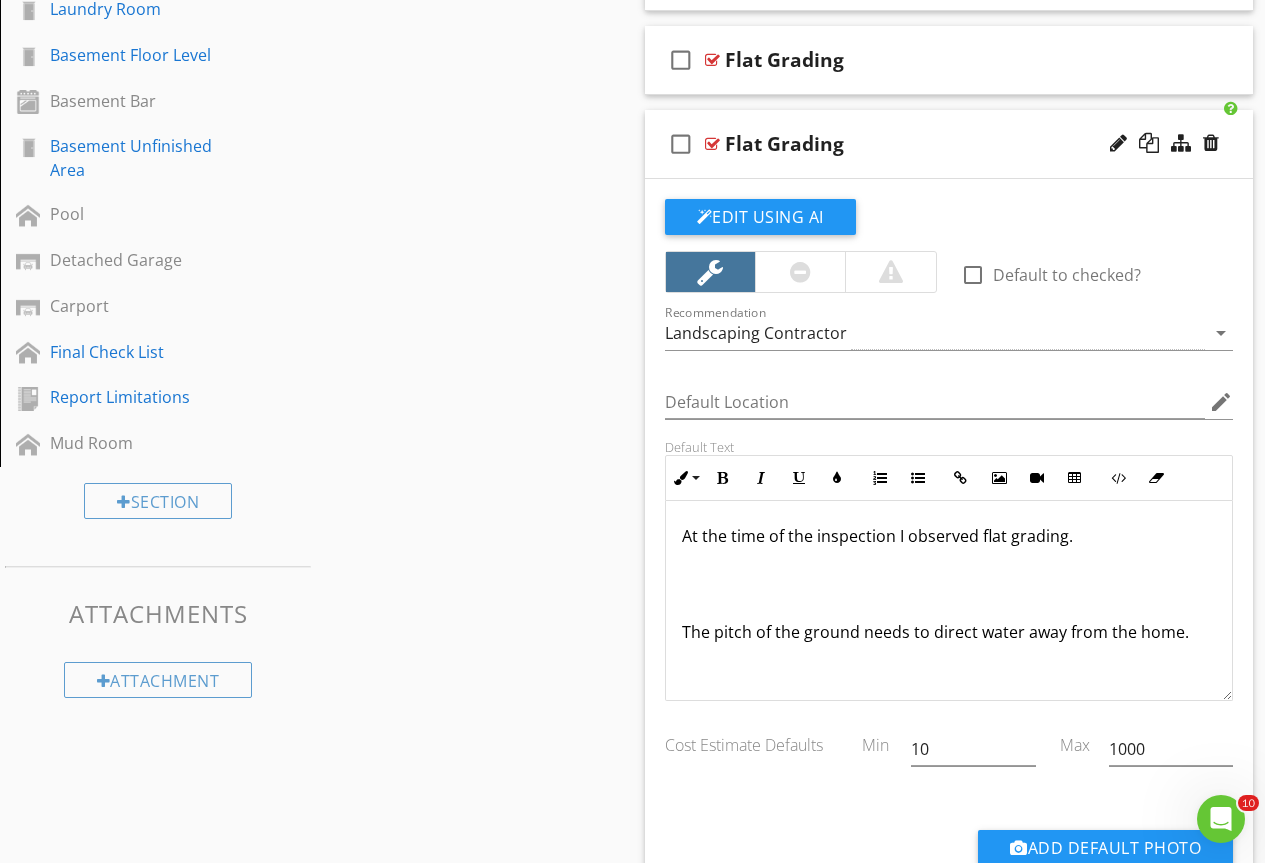 scroll, scrollTop: 0, scrollLeft: 0, axis: both 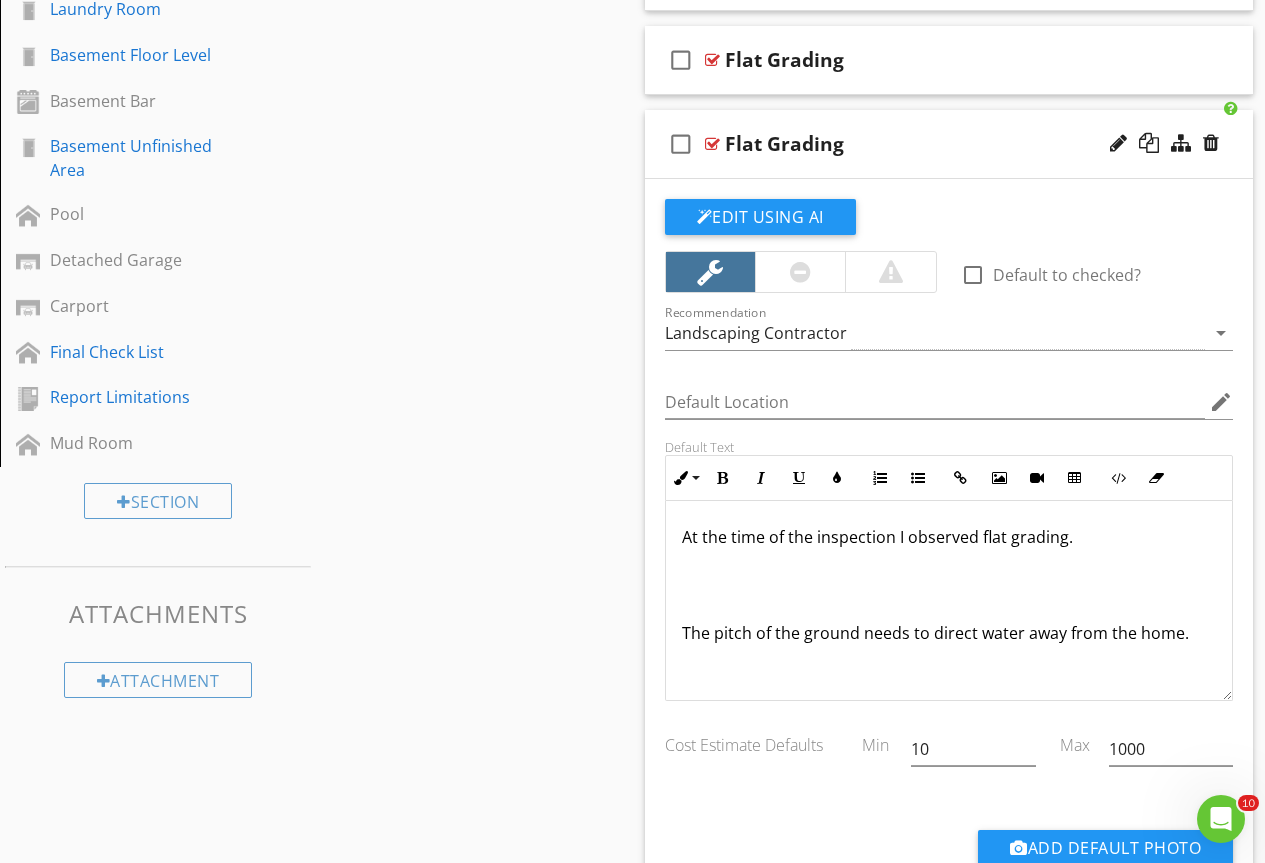 click on "The pitch of the ground needs to direct water away from the home." at bounding box center (949, 633) 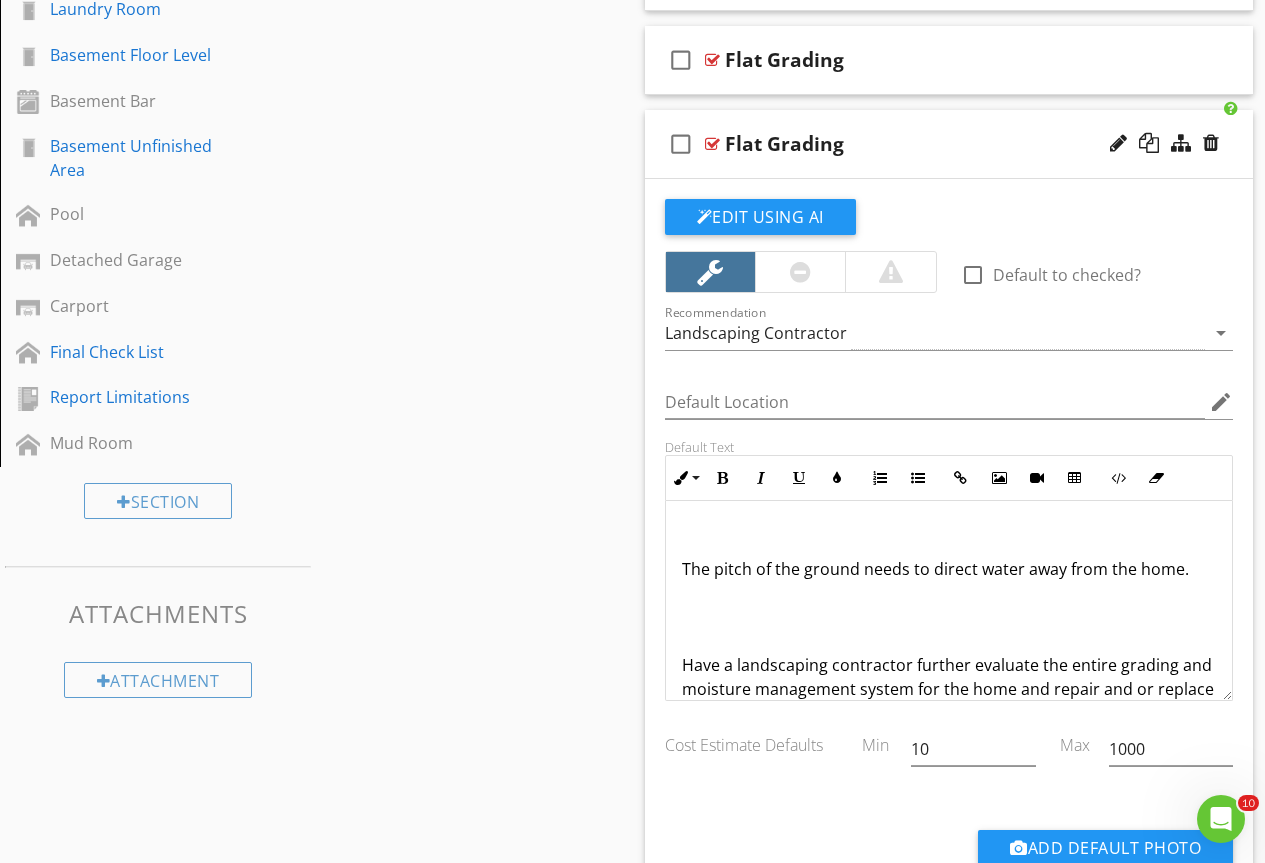 scroll, scrollTop: 0, scrollLeft: 0, axis: both 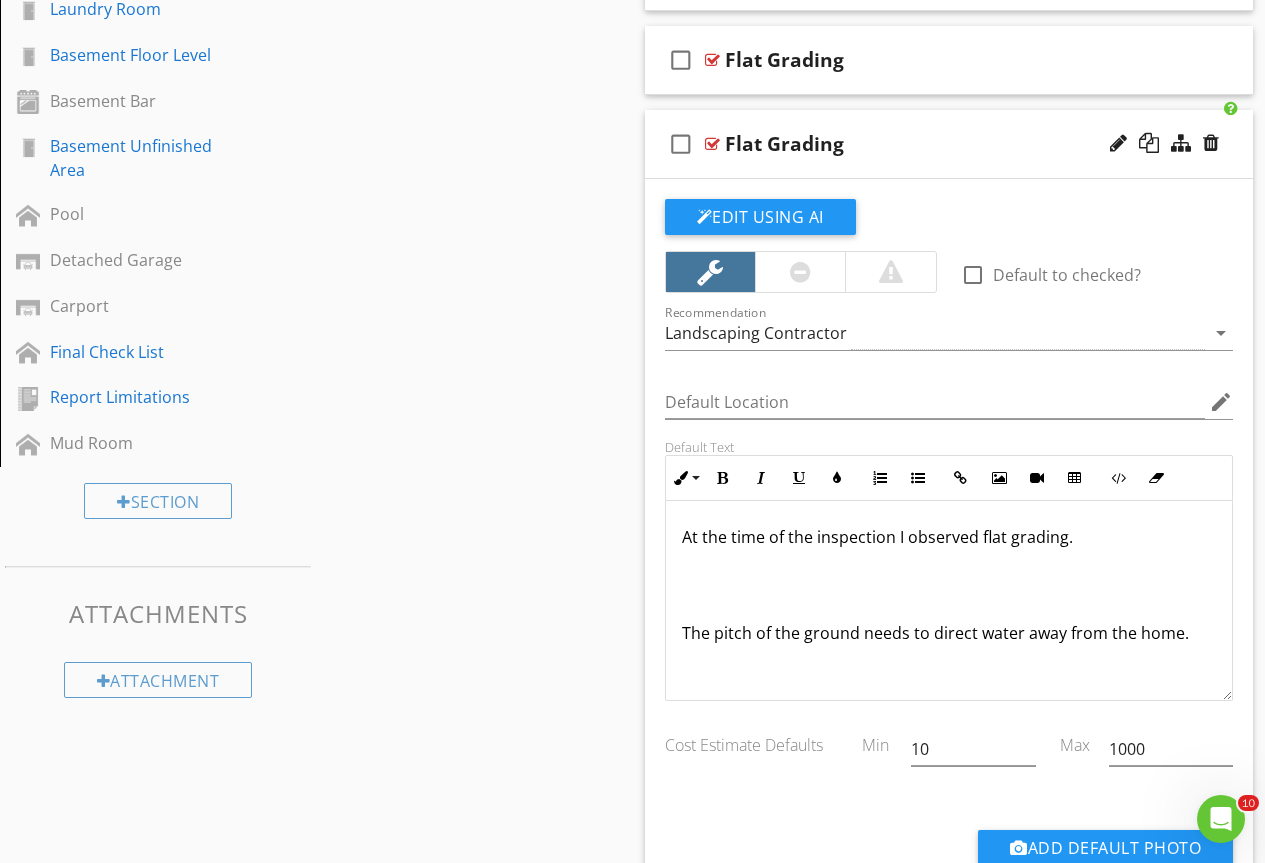 click on "At the time of the inspection I observed flat grading. The pitch of the ground needs to direct water away from the home. Have a landscaping contractor further evaluate the entire grading and moisture management system for the home and repair and or replace as needed." at bounding box center (949, 657) 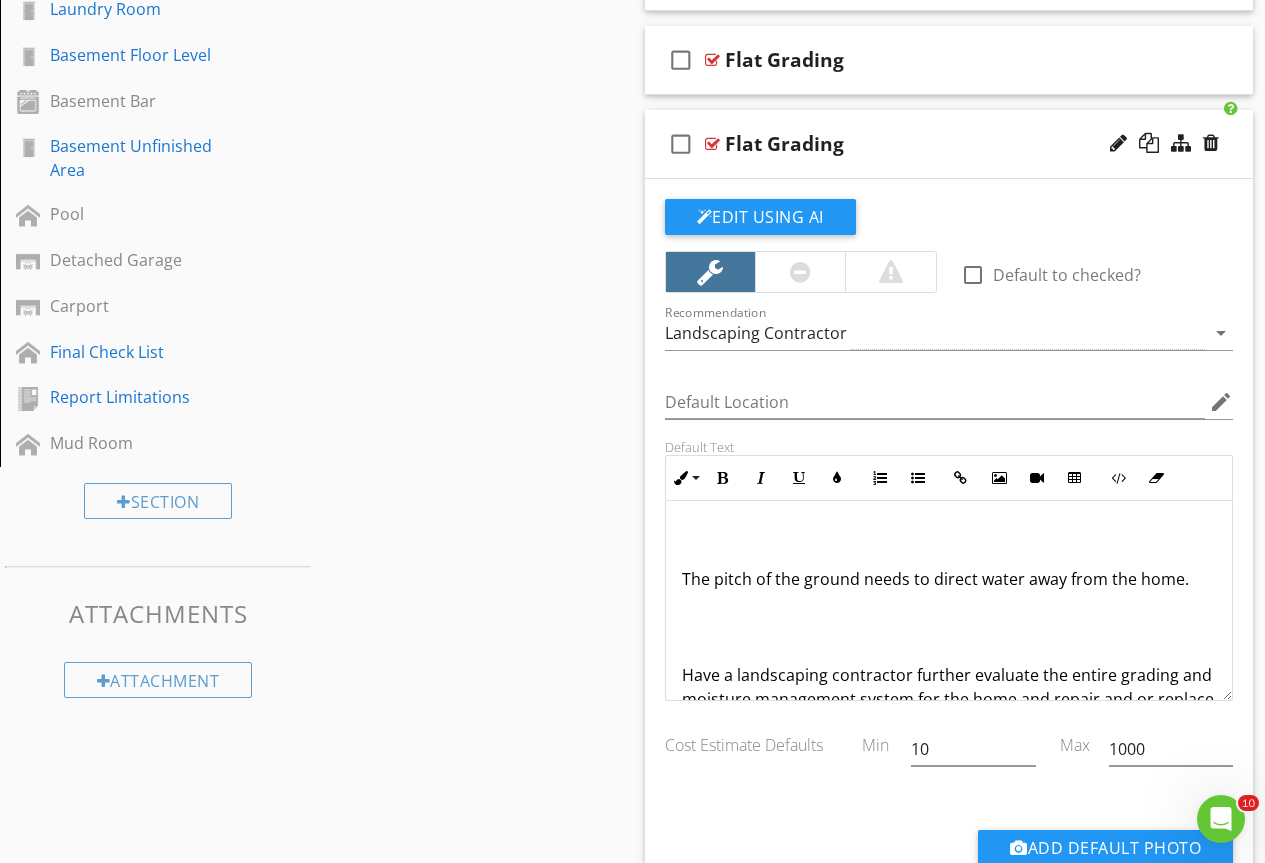 scroll, scrollTop: 0, scrollLeft: 0, axis: both 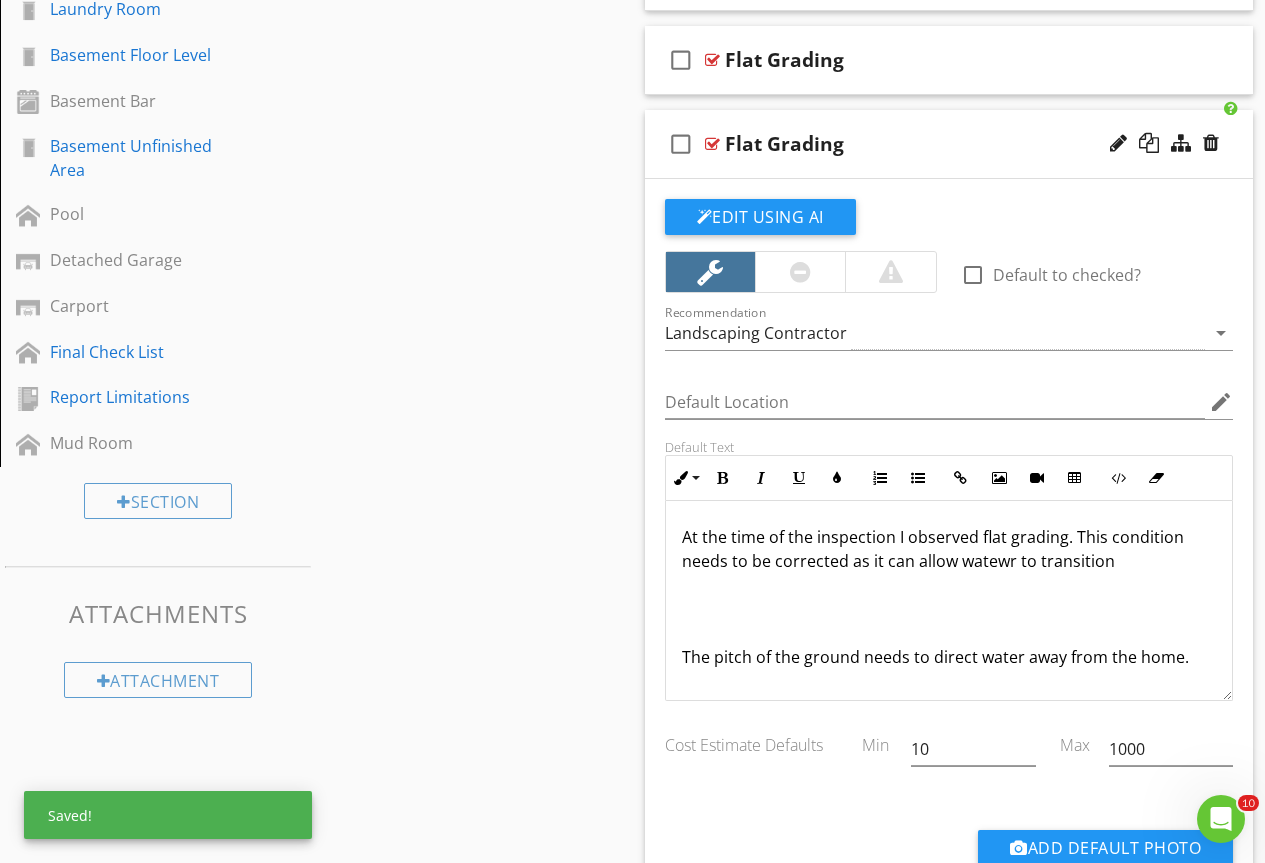click on "At the time of the inspection I observed flat grading. This condition needs to be corrected as it can allow watewr to transition" at bounding box center [949, 549] 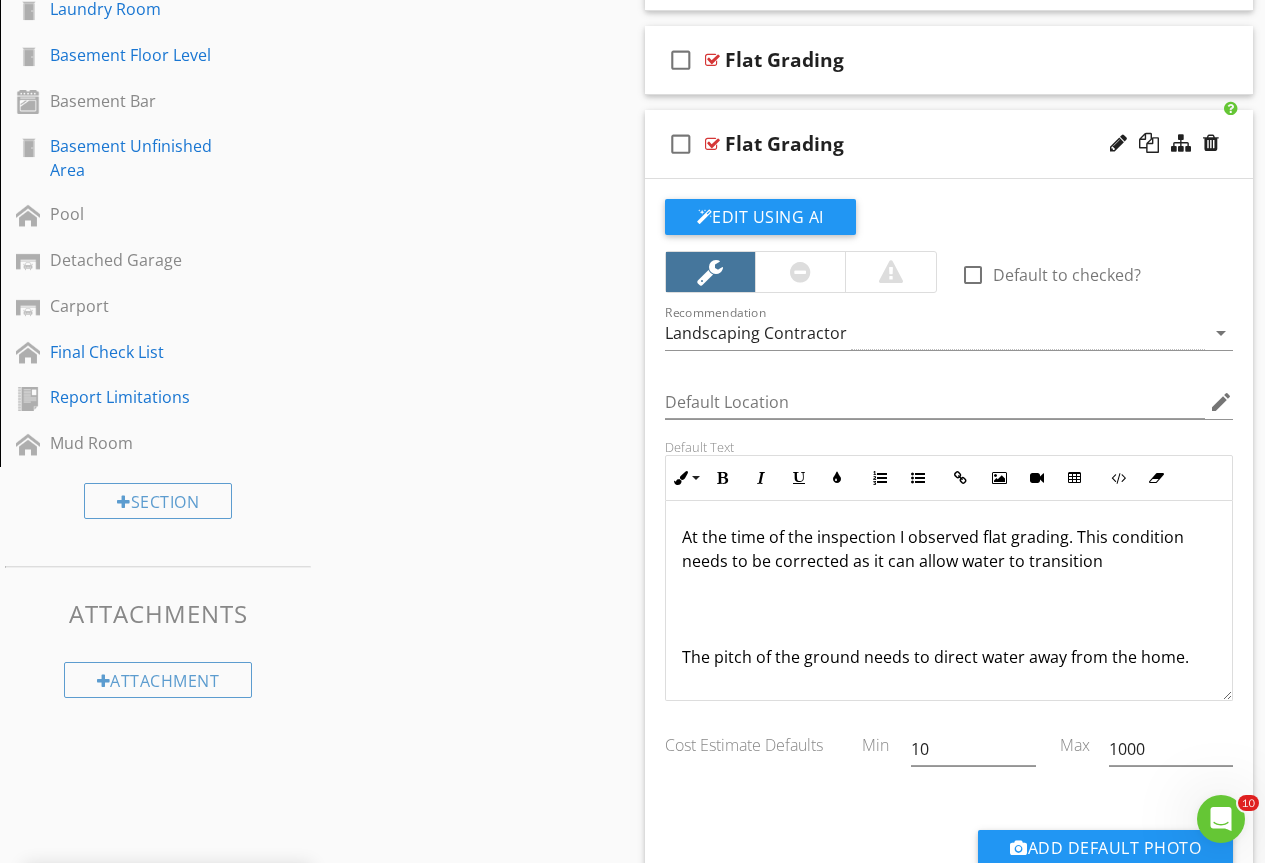 click on "At the time of the inspection I observed flat grading. This condition needs to be corrected as it can allow water to transition" at bounding box center (949, 549) 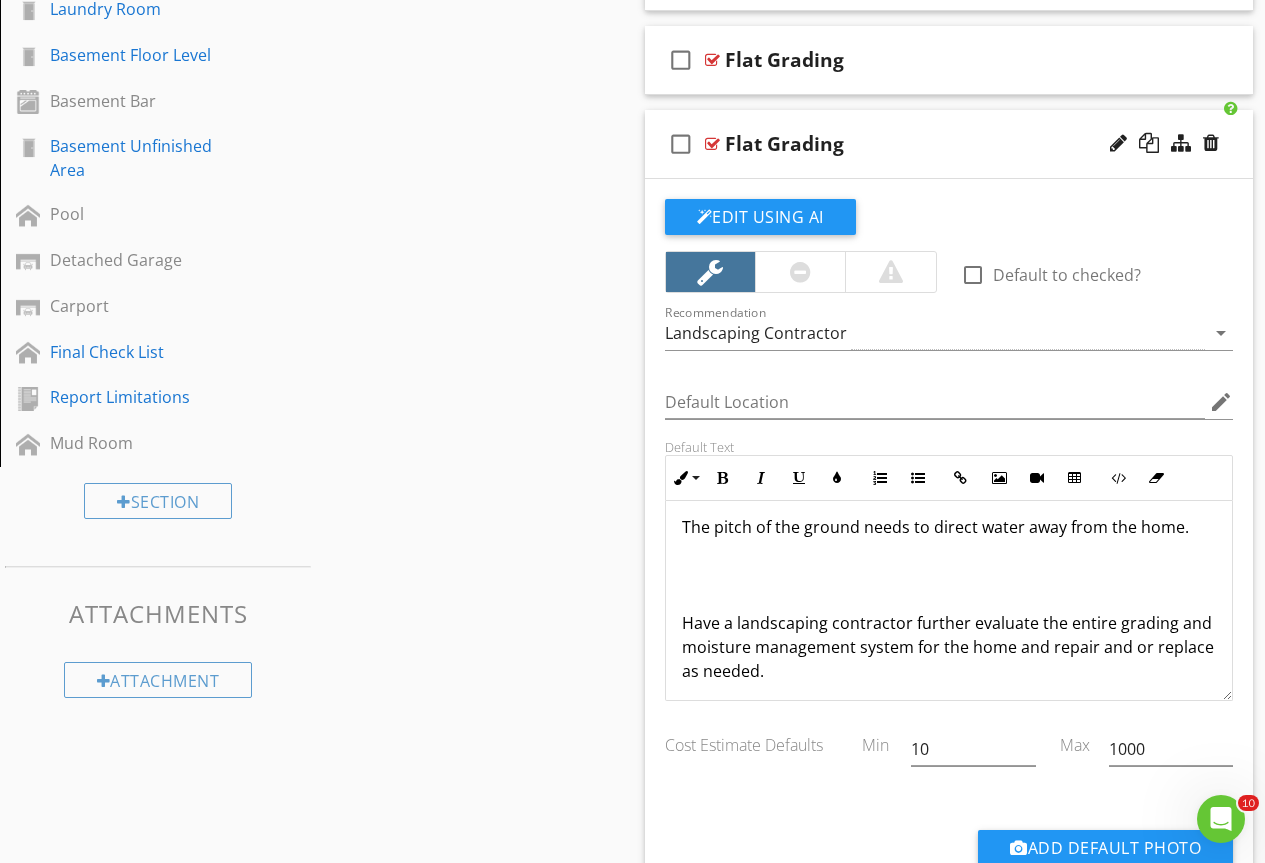 scroll, scrollTop: 161, scrollLeft: 0, axis: vertical 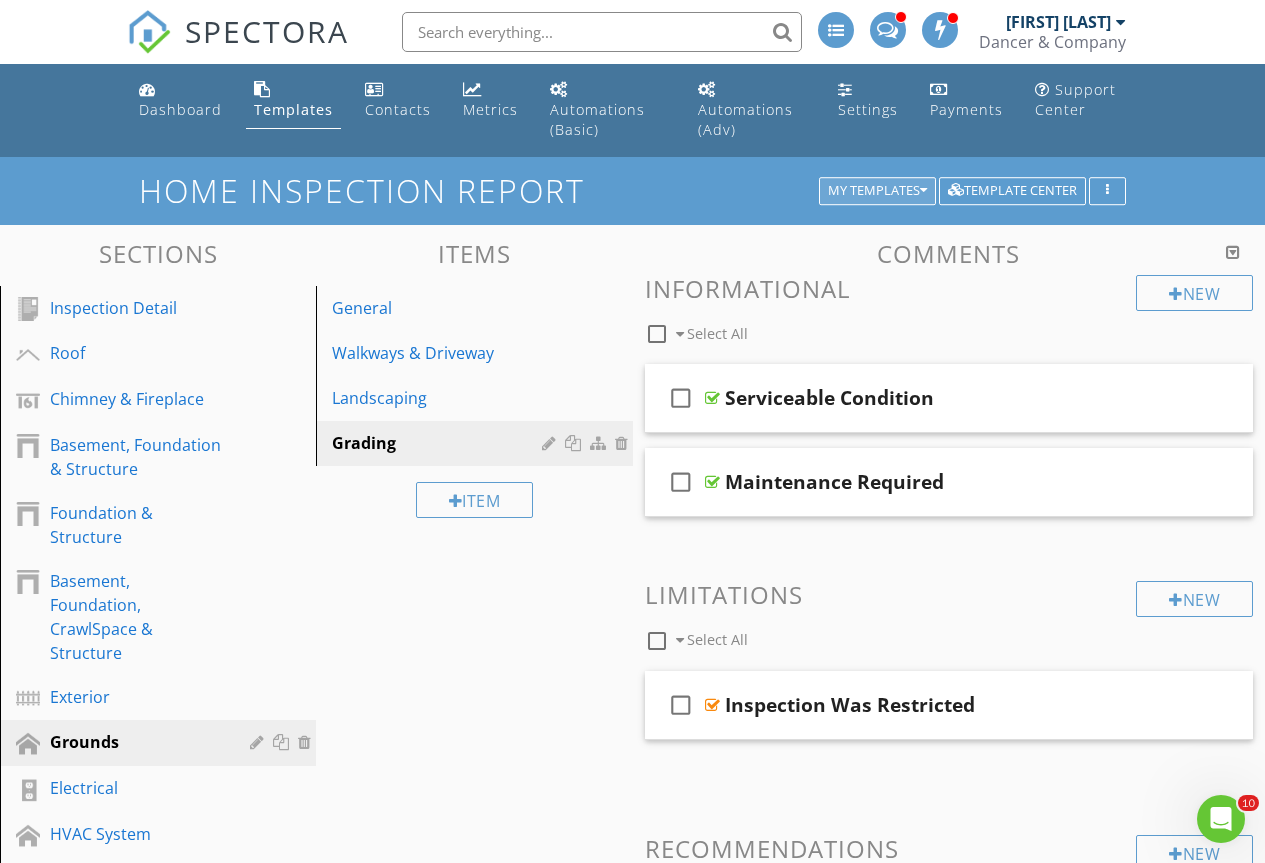 click on "My Templates" at bounding box center [877, 191] 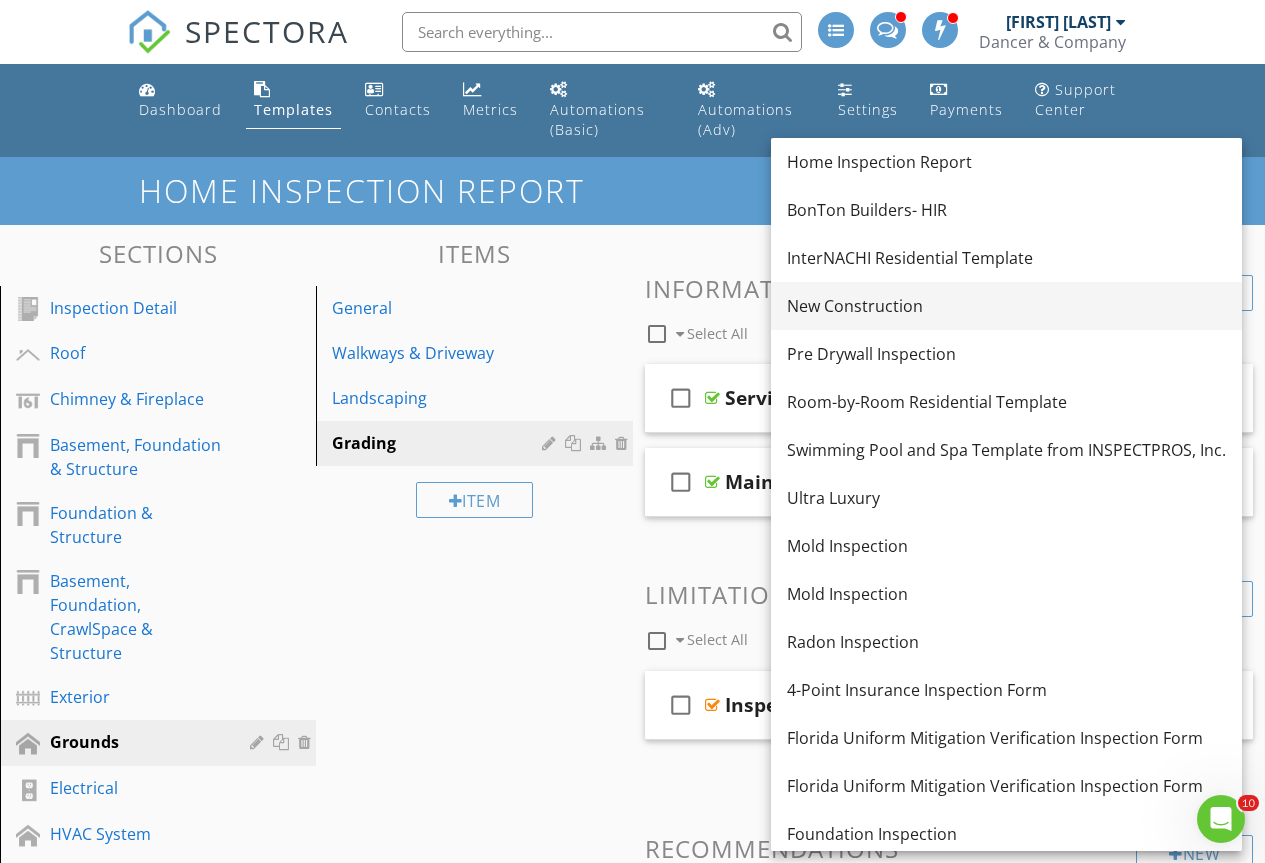 click on "New Construction" at bounding box center (1006, 306) 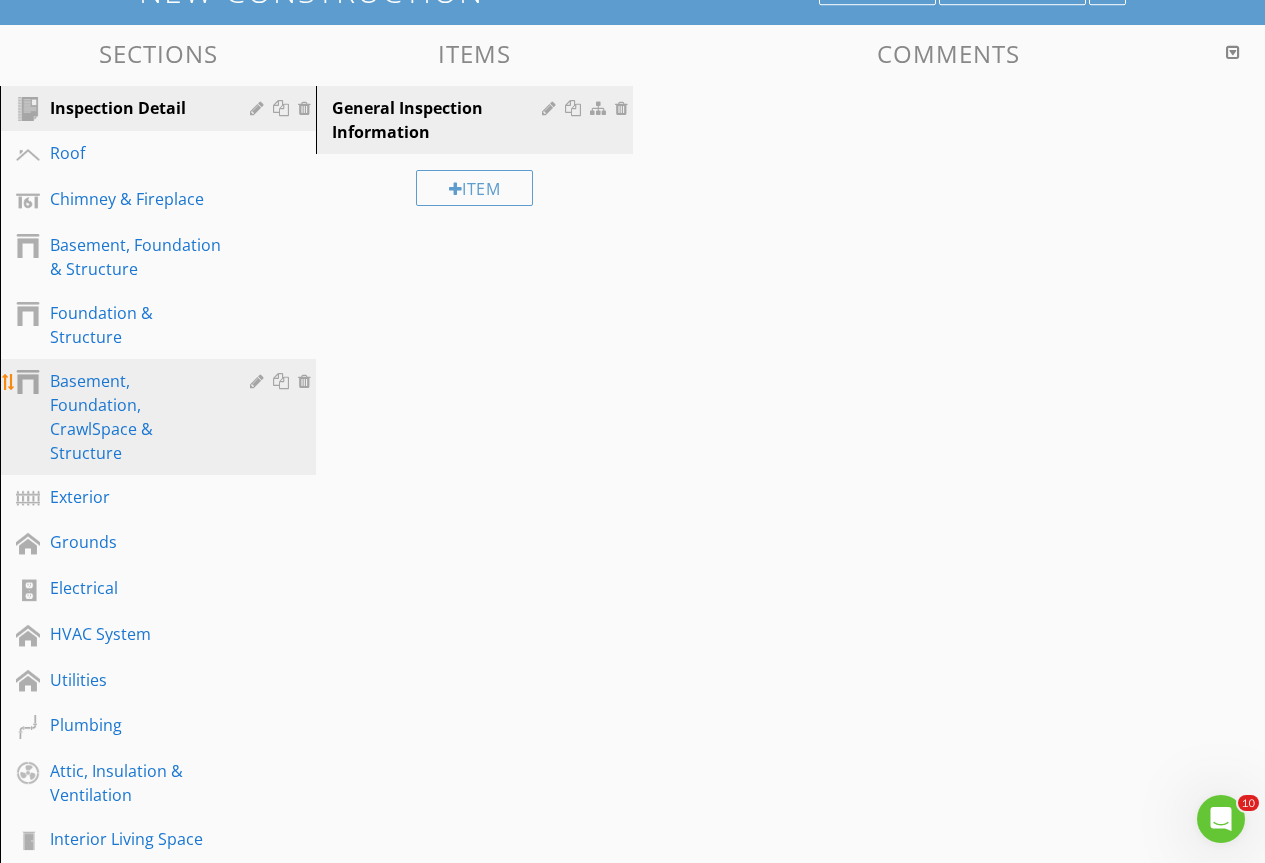 scroll, scrollTop: 94, scrollLeft: 0, axis: vertical 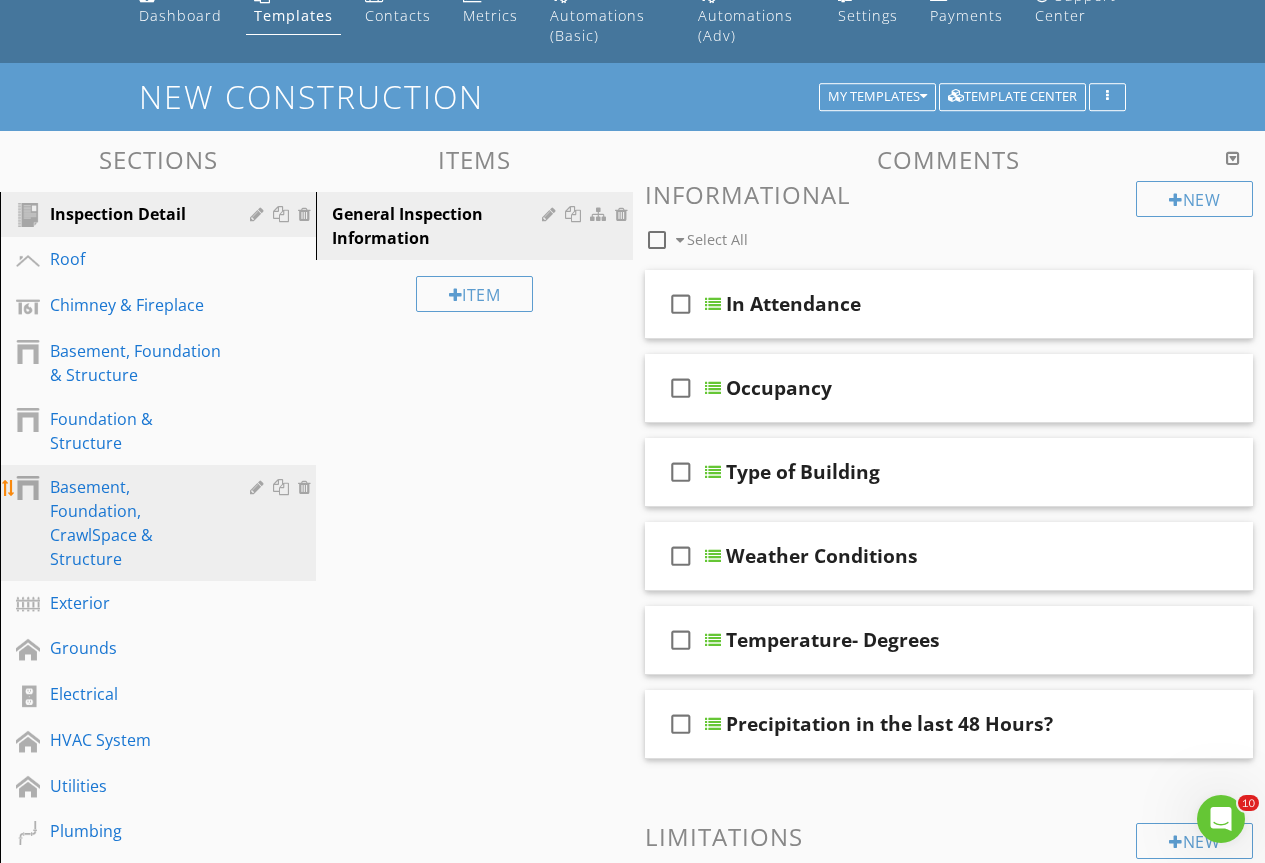 click on "Inspection Detail           Roof           Chimney & Fireplace           Basement, Foundation & Structure           Foundation & Structure           Basement, Foundation, CrawlSpace & Structure           Exterior           Grounds           Electrical           HVAC System           Utilities           Plumbing           Attic, Insulation & Ventilation           Interior Living Space           Attached Garage           She Shed           Main Floor           Bathrooms           Dog Washing Station           Kitchen Level           Hall Way & Stairs           Bedrooms           Laundry Room           Basement Floor Level           Basement Bar           Basement Unfinished Area           Pool           Detached Garage           Carport           Final Check List           Report Limitations" at bounding box center [158, 980] 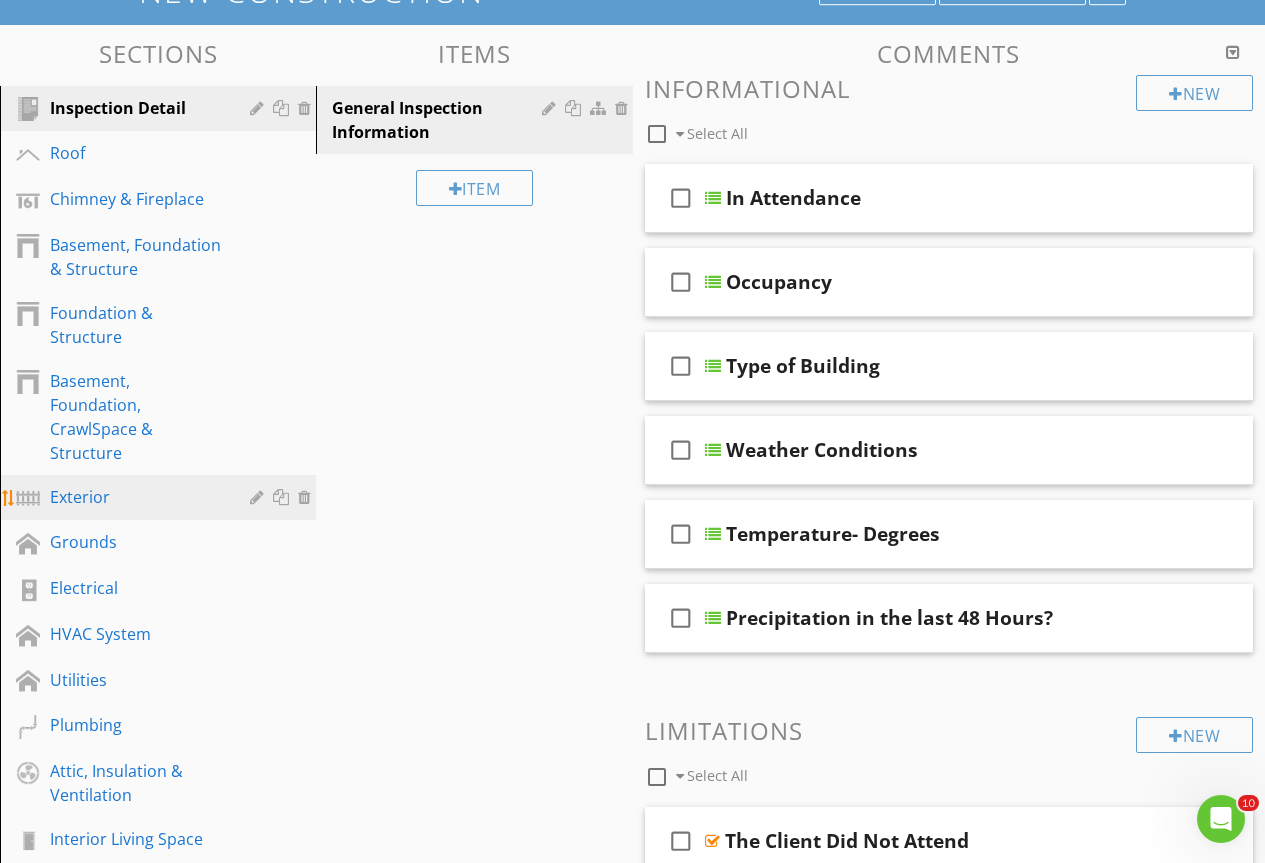 click on "Exterior" at bounding box center (135, 497) 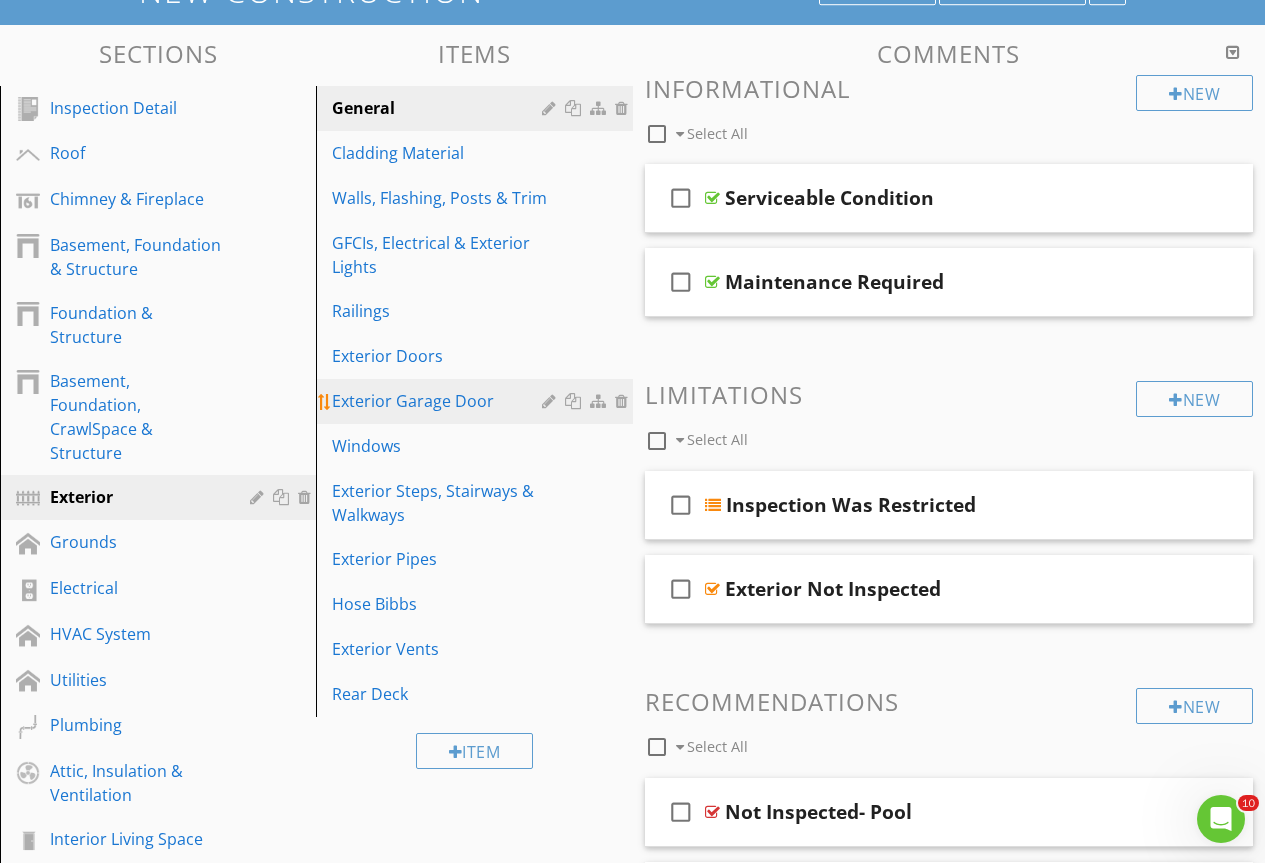 click on "Exterior Garage Door" at bounding box center (439, 401) 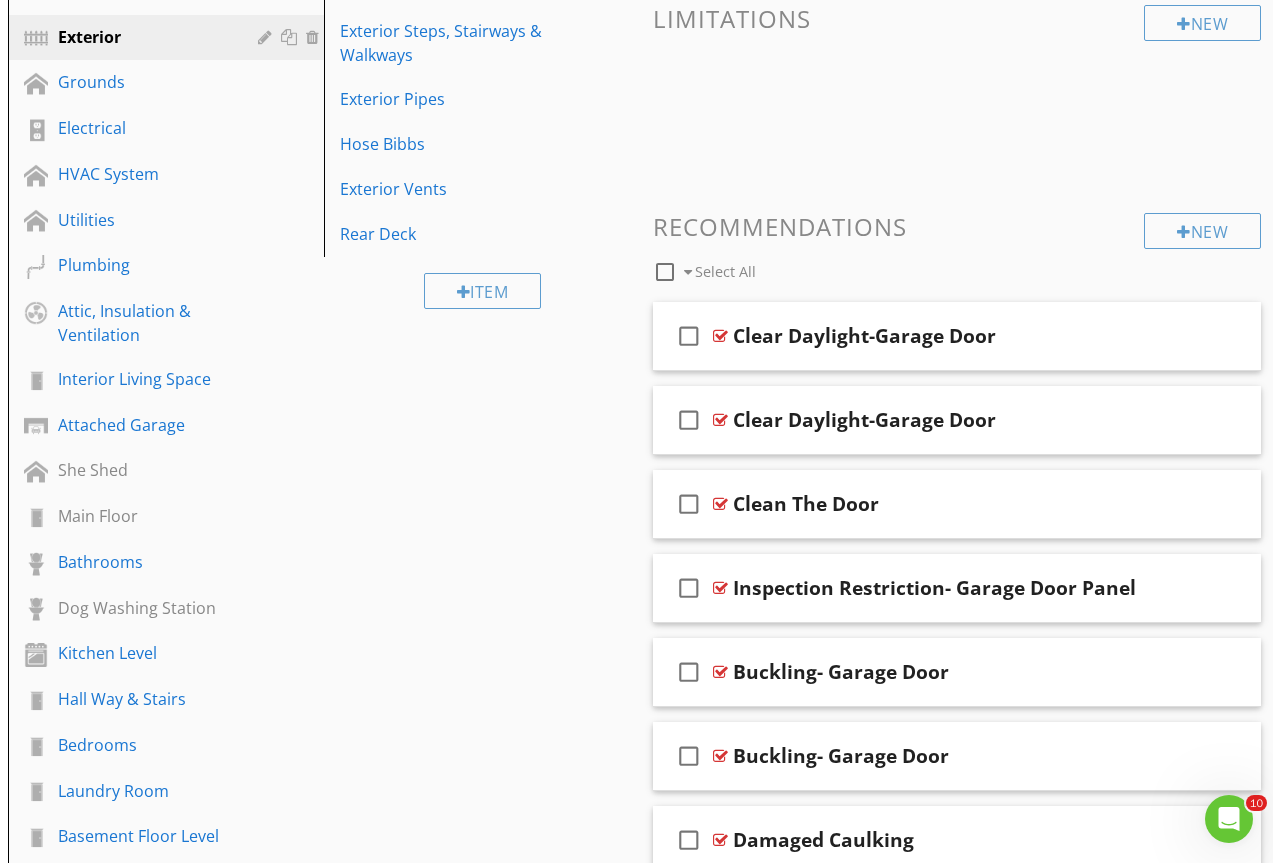 scroll, scrollTop: 700, scrollLeft: 0, axis: vertical 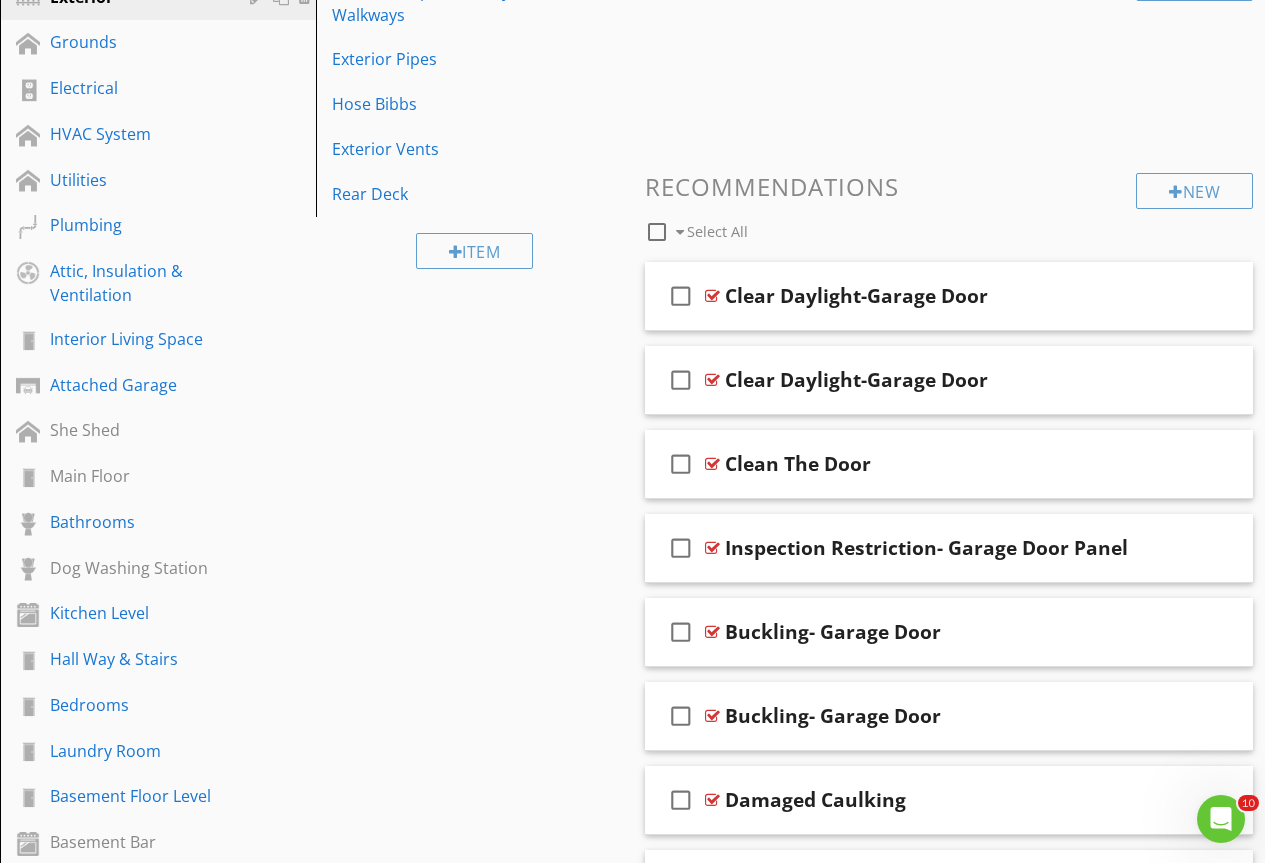 click on "New
Recommendations    check_box_outline_blank     Select All" at bounding box center [949, 210] 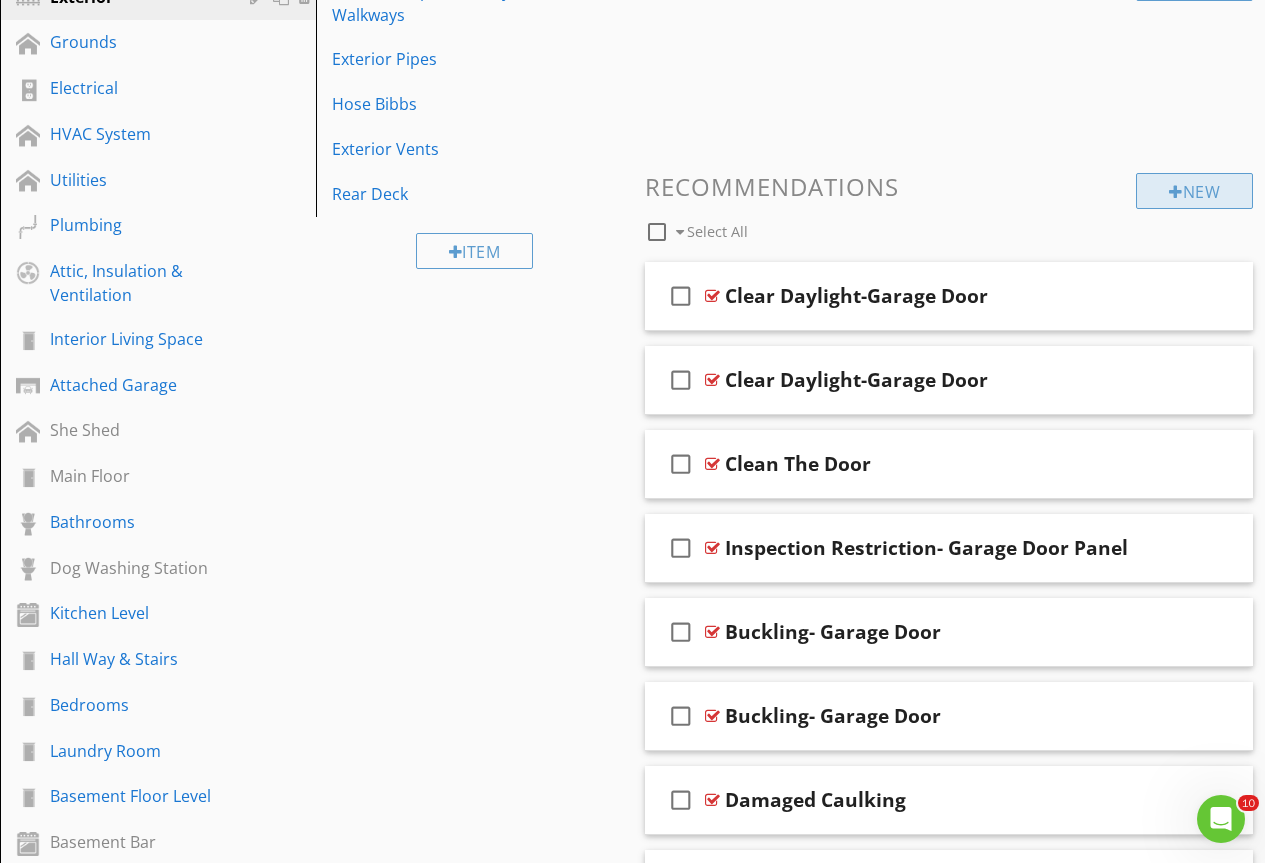 click on "New" at bounding box center [1194, 191] 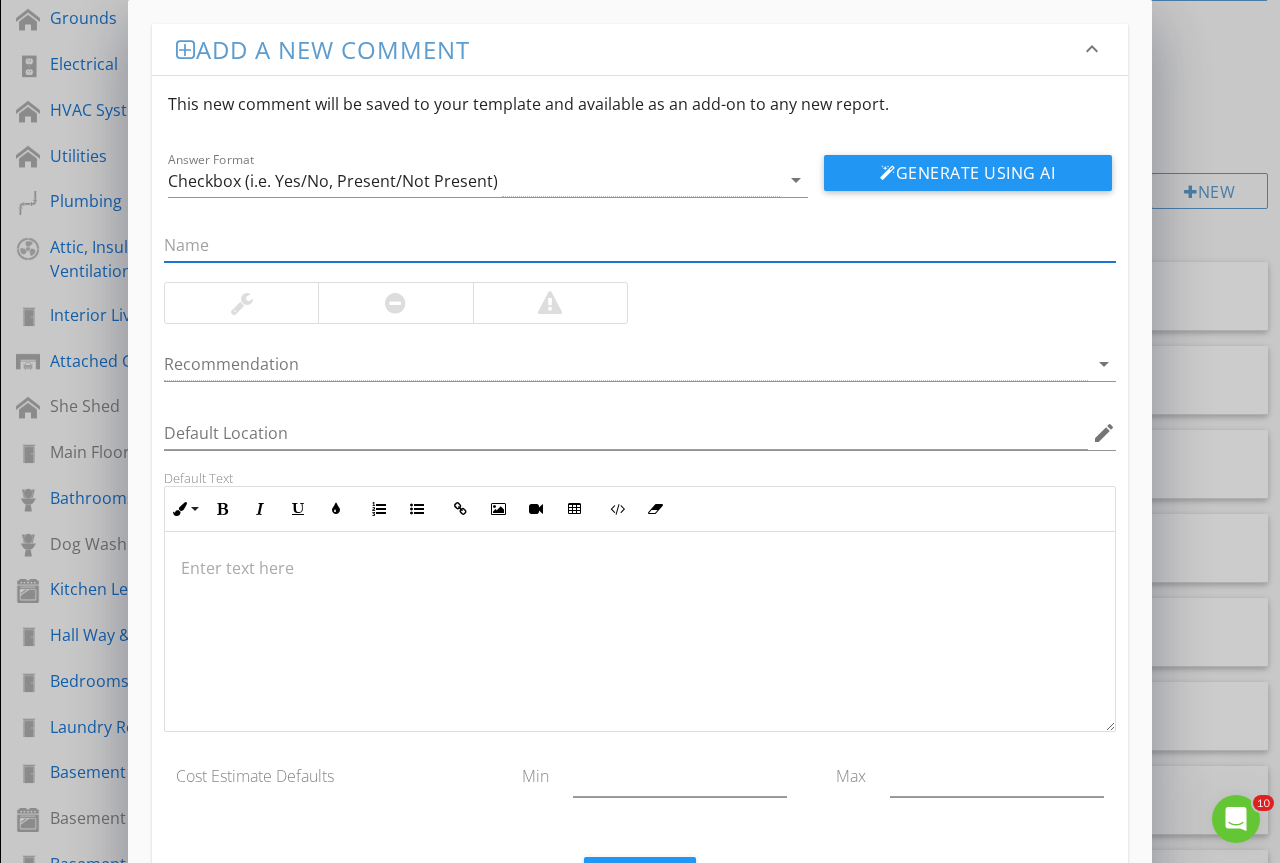 click at bounding box center (640, 245) 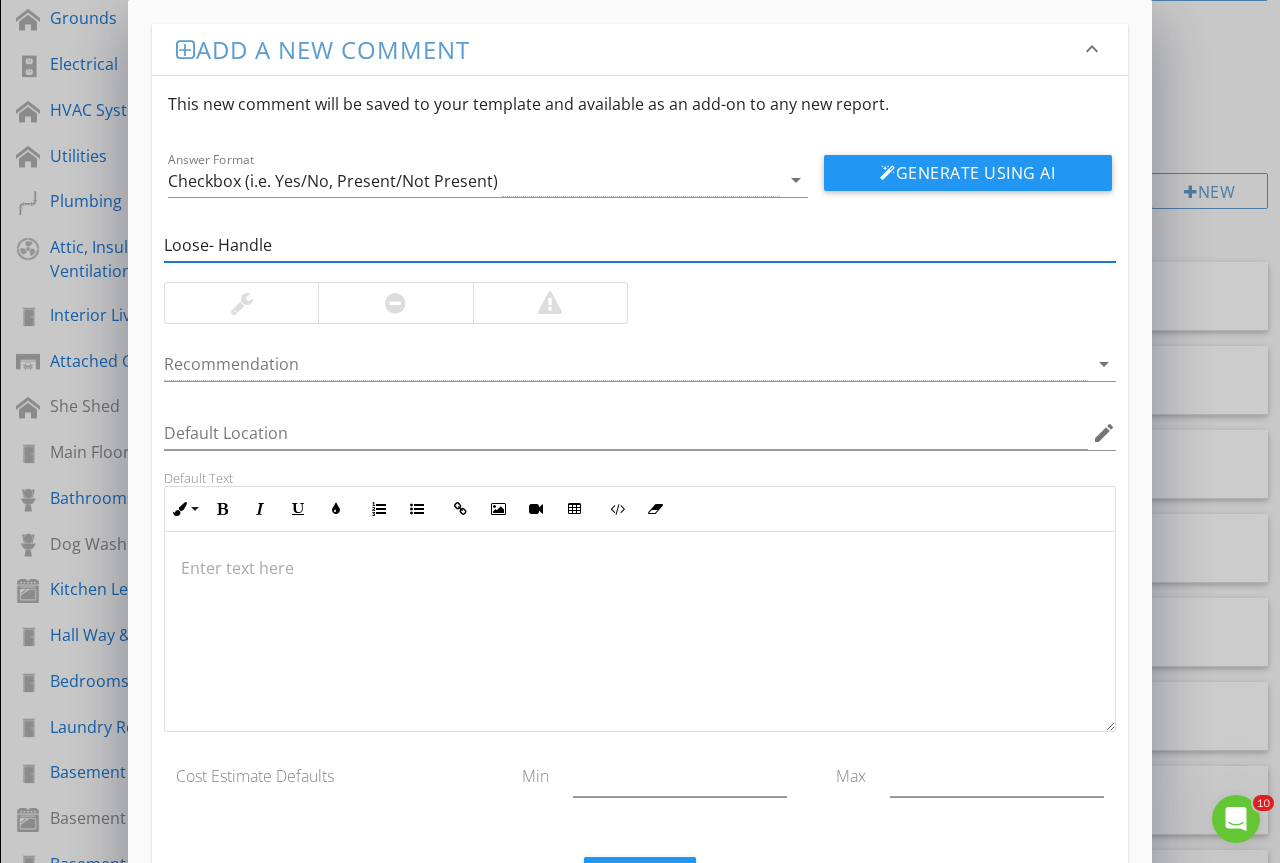 type on "Loose- Handle" 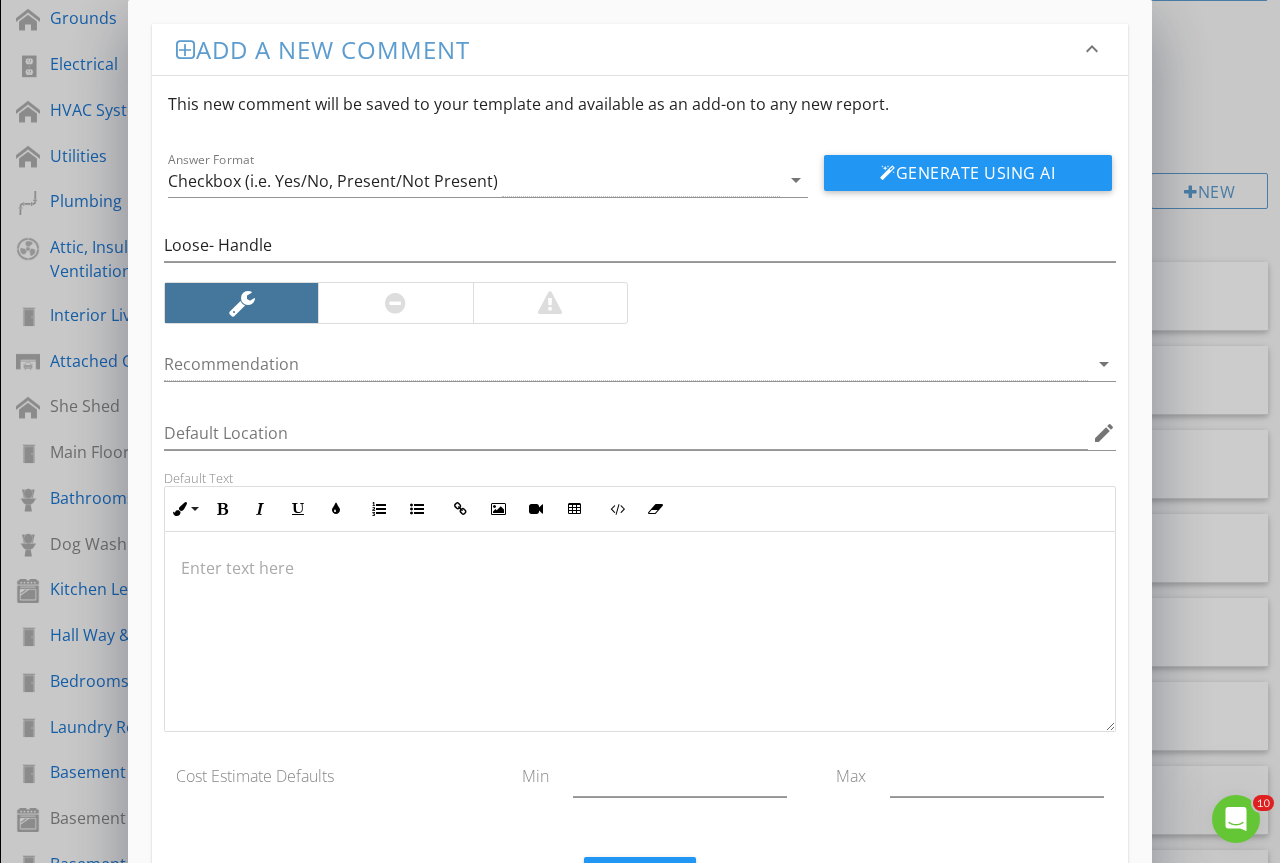 drag, startPoint x: 279, startPoint y: 358, endPoint x: 280, endPoint y: 370, distance: 12.0415945 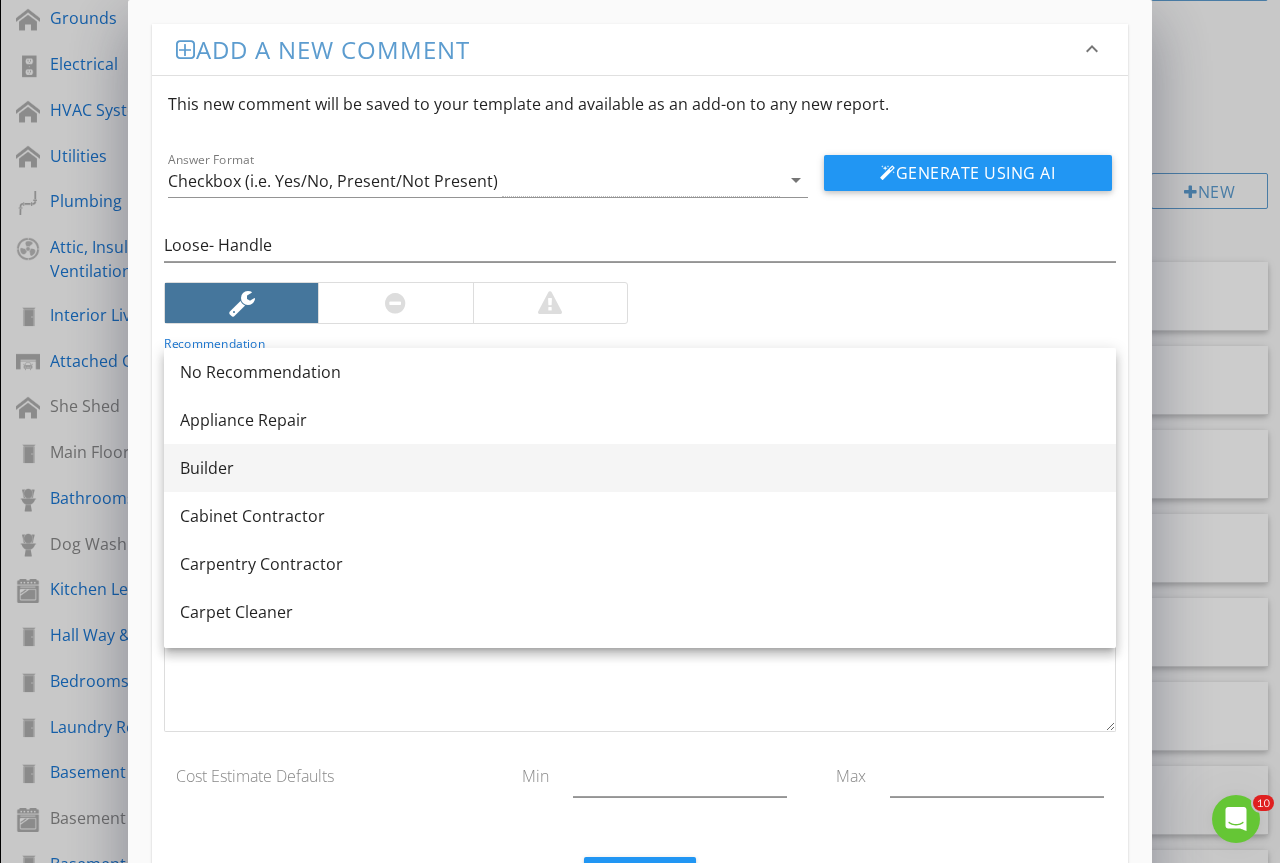 click on "Builder" at bounding box center [640, 468] 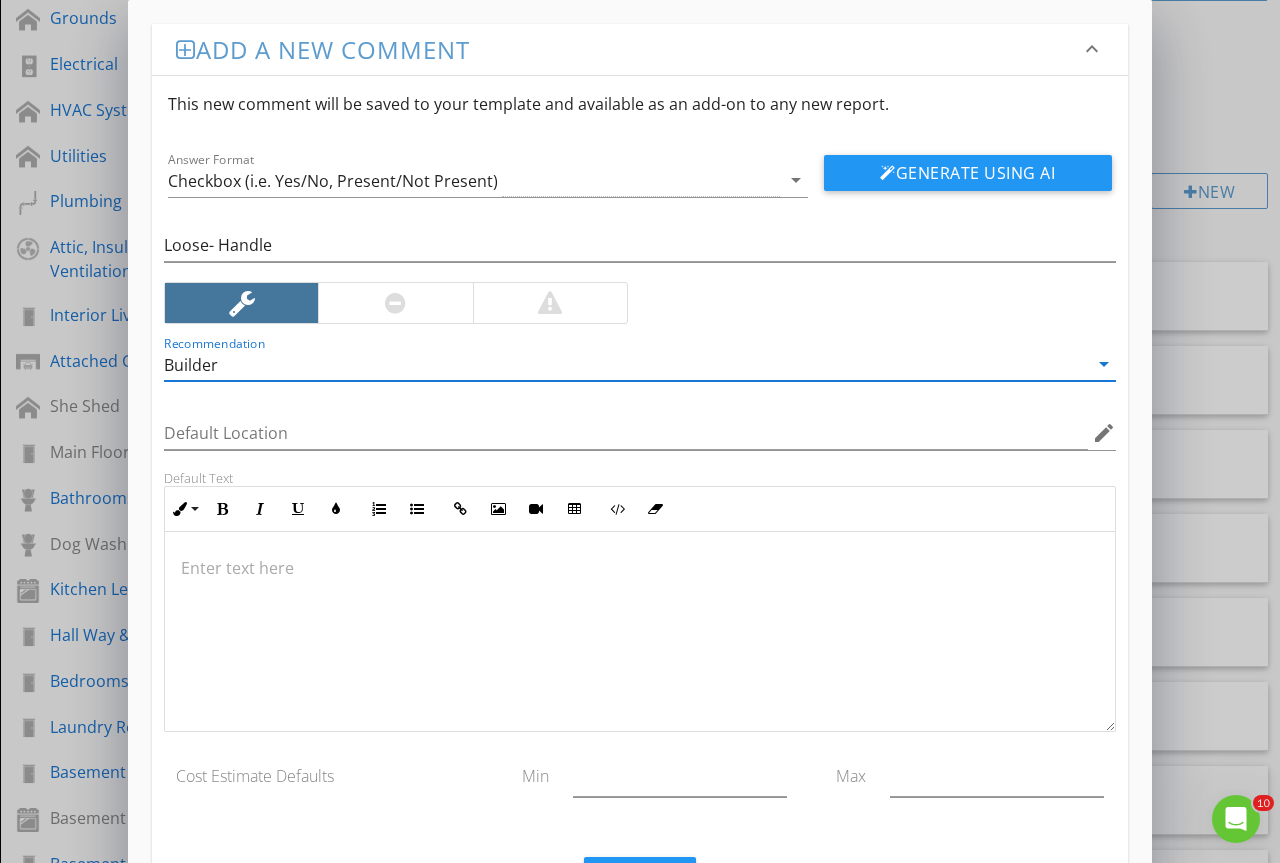 click at bounding box center (640, 632) 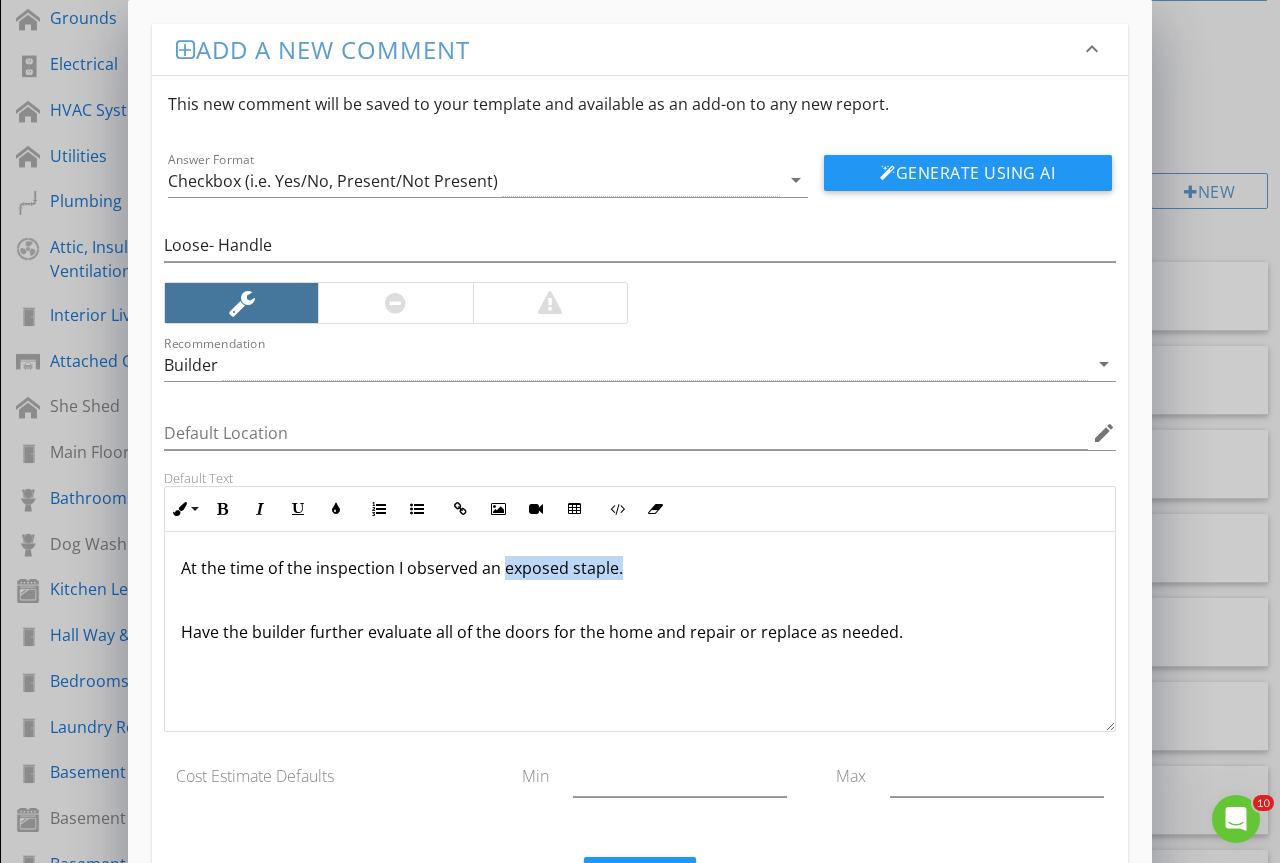 drag, startPoint x: 654, startPoint y: 578, endPoint x: 503, endPoint y: 576, distance: 151.01324 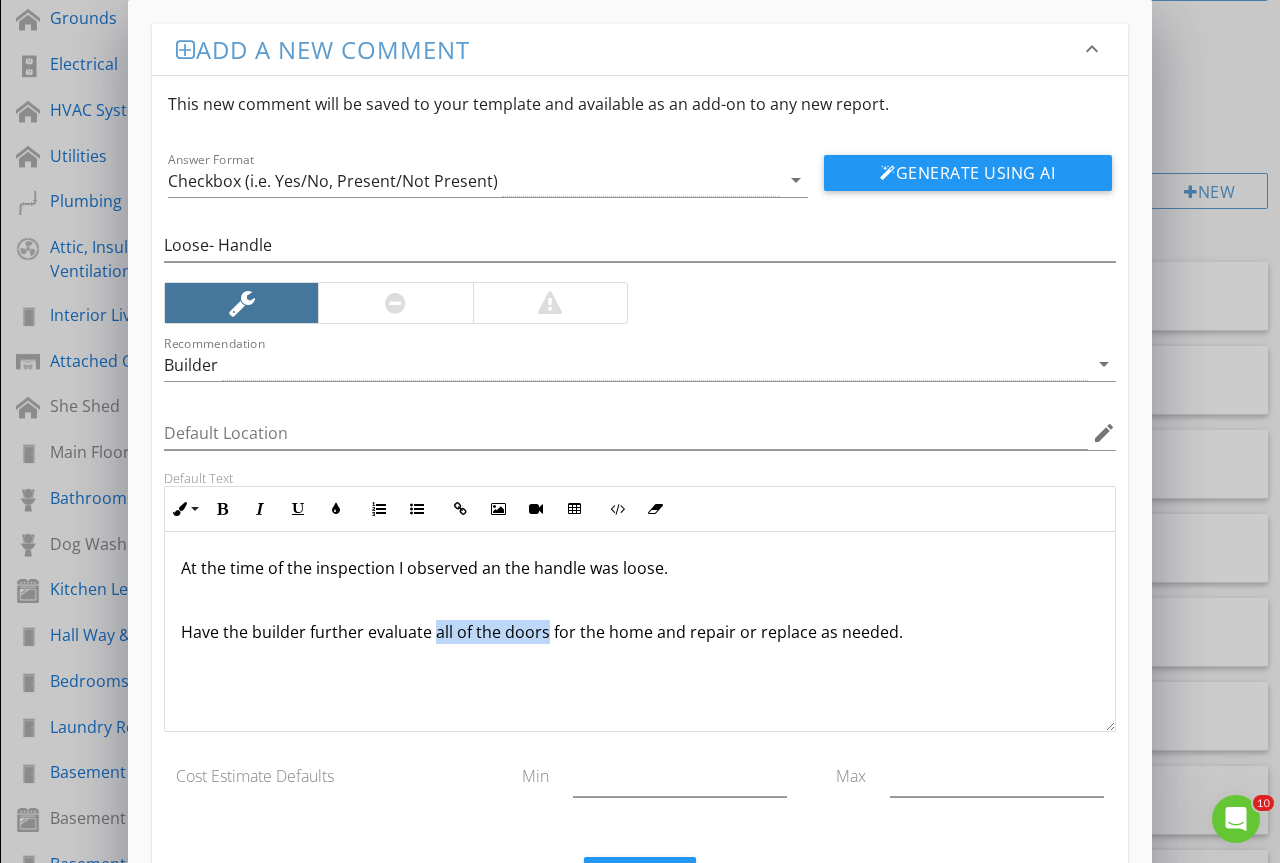 drag, startPoint x: 435, startPoint y: 632, endPoint x: 544, endPoint y: 641, distance: 109.370926 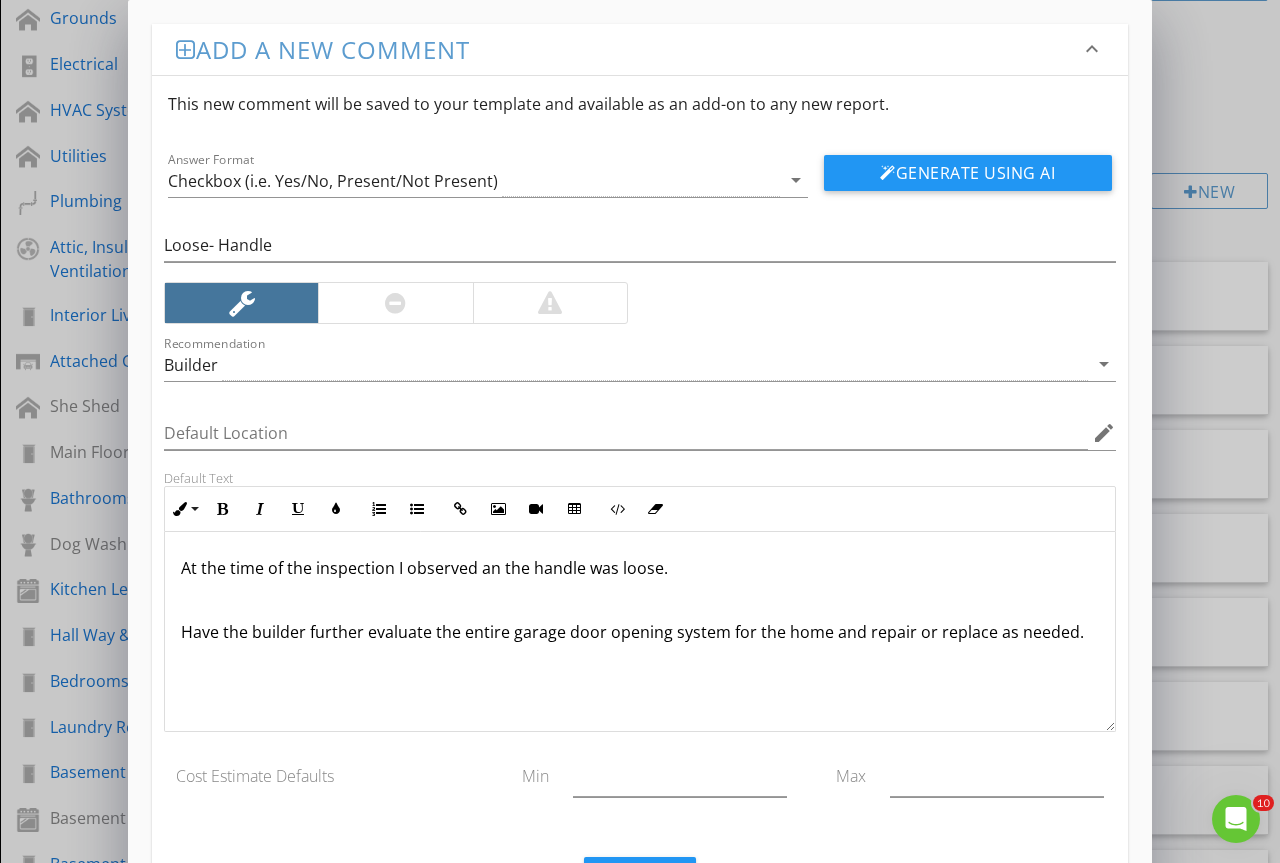 scroll, scrollTop: 1, scrollLeft: 0, axis: vertical 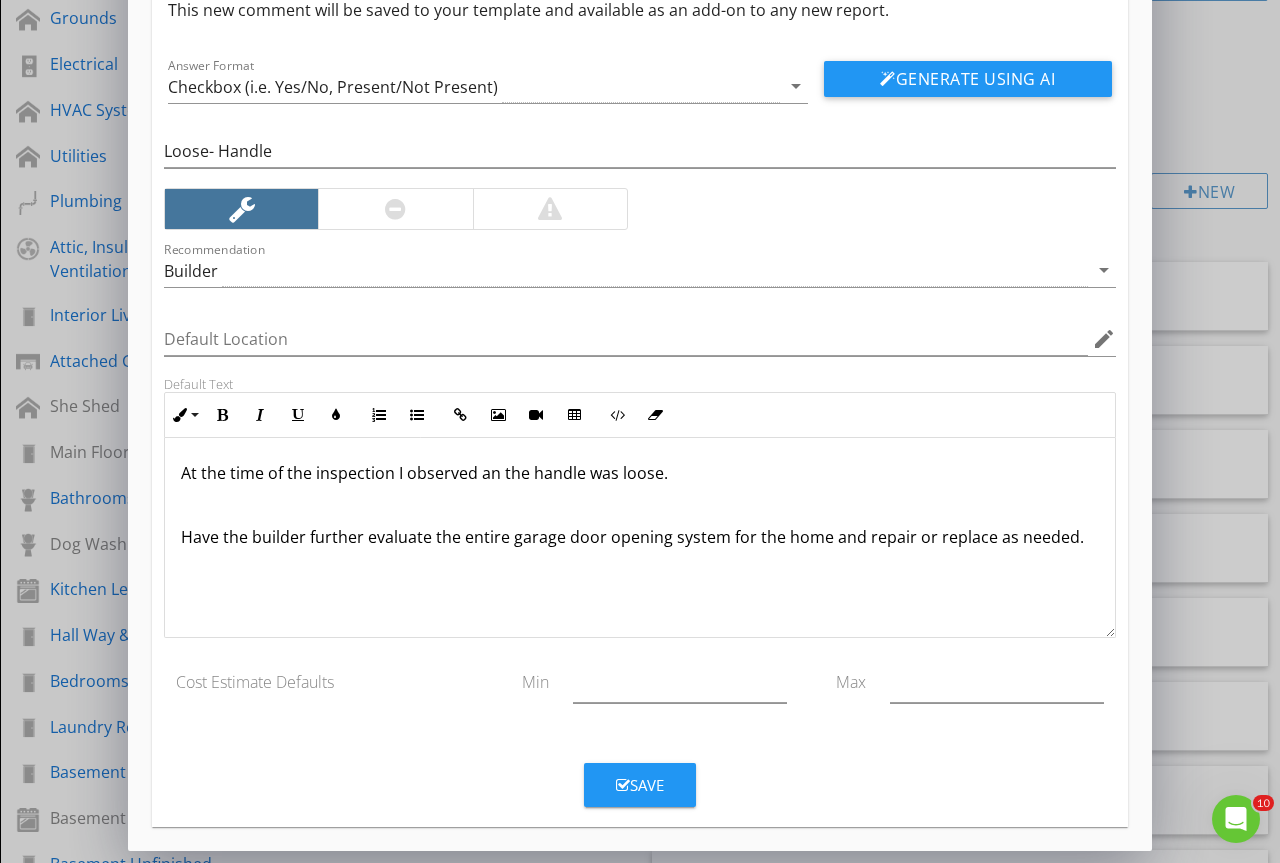 click on "Save" at bounding box center (640, 785) 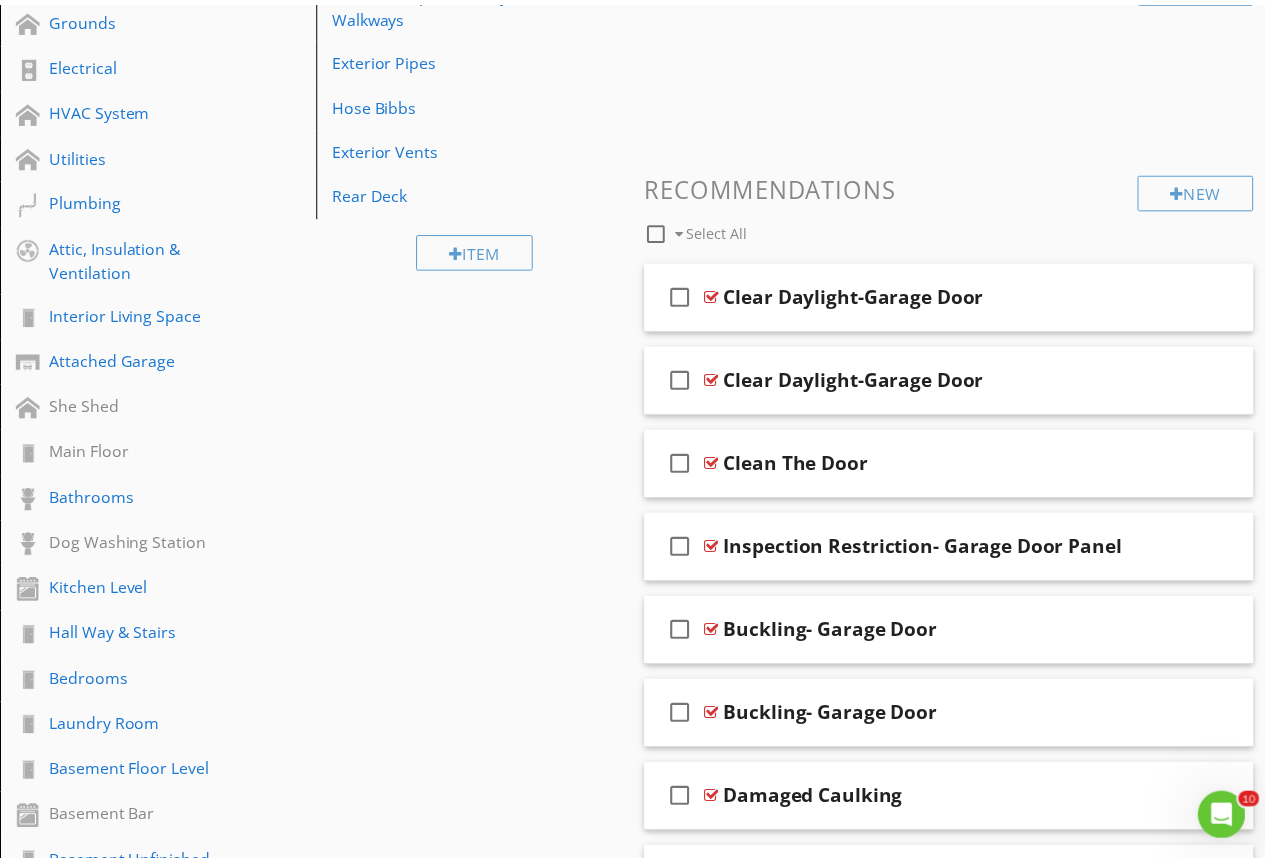 scroll, scrollTop: 0, scrollLeft: 0, axis: both 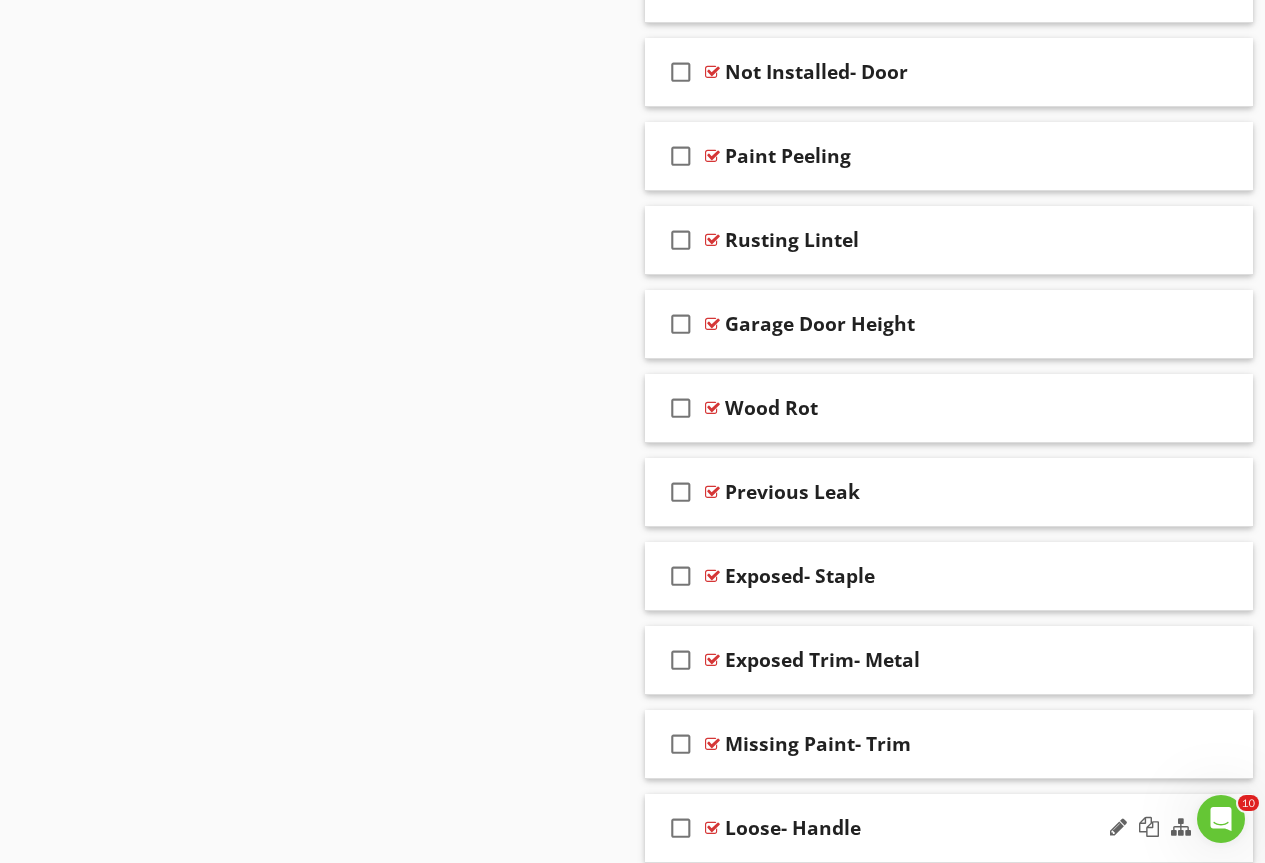 type 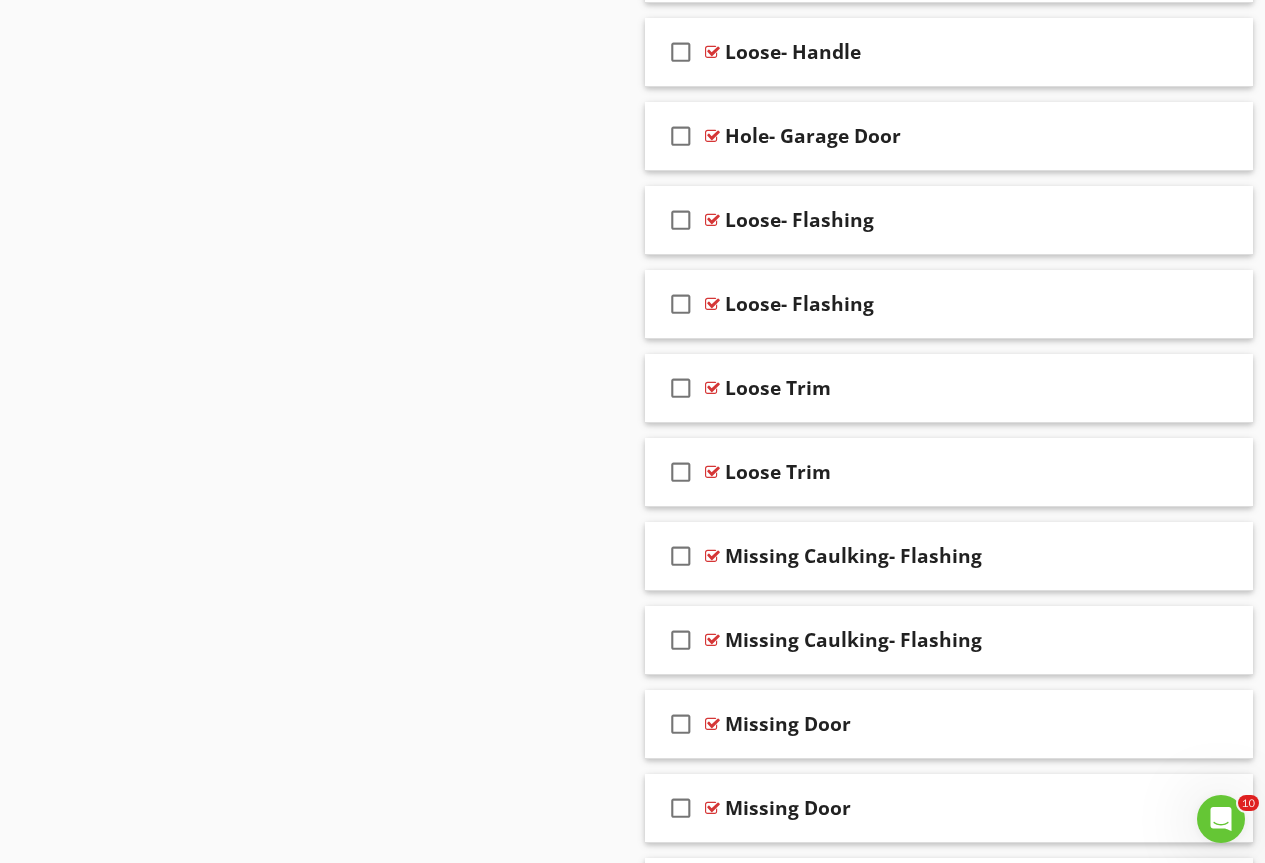 scroll, scrollTop: 3486, scrollLeft: 0, axis: vertical 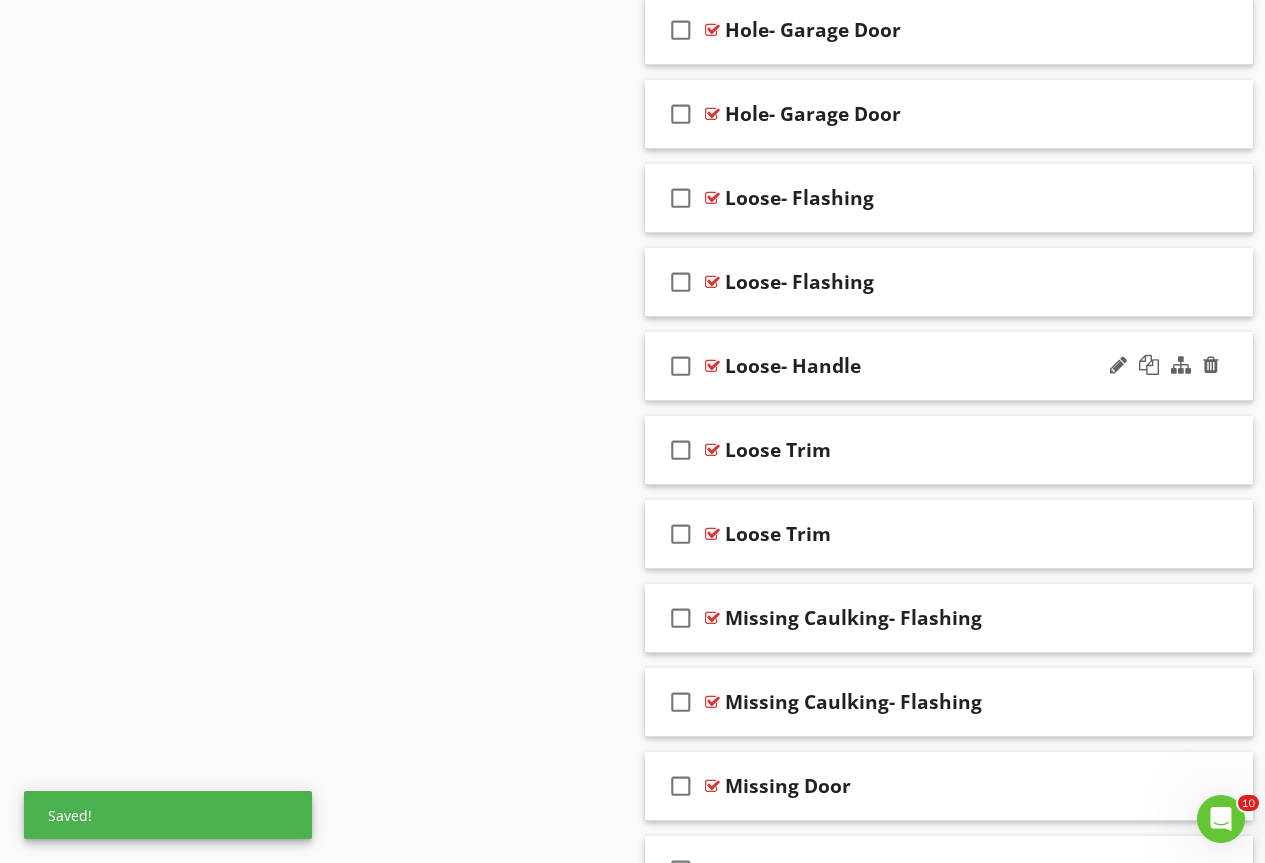 click at bounding box center [712, 366] 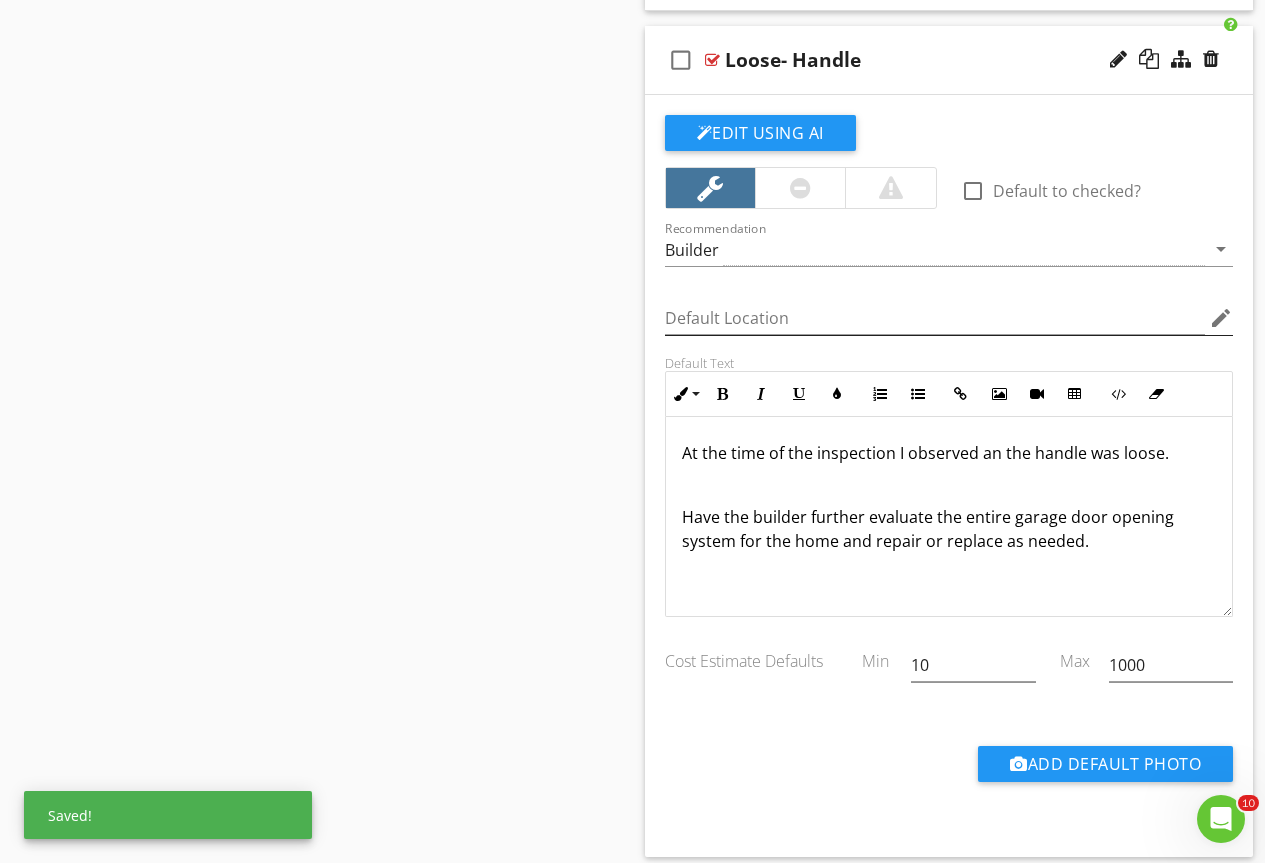 scroll, scrollTop: 3786, scrollLeft: 0, axis: vertical 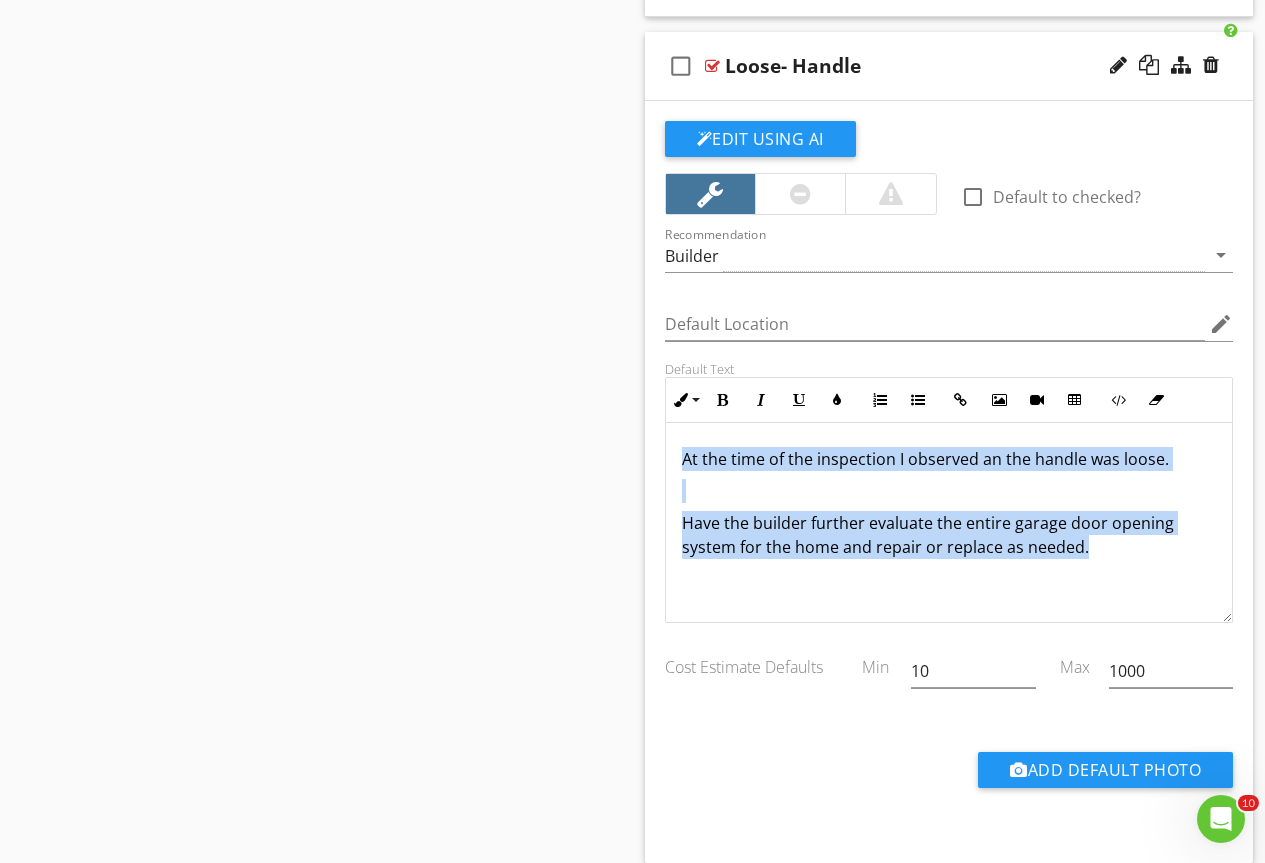 drag, startPoint x: 1025, startPoint y: 549, endPoint x: 568, endPoint y: 402, distance: 480.06042 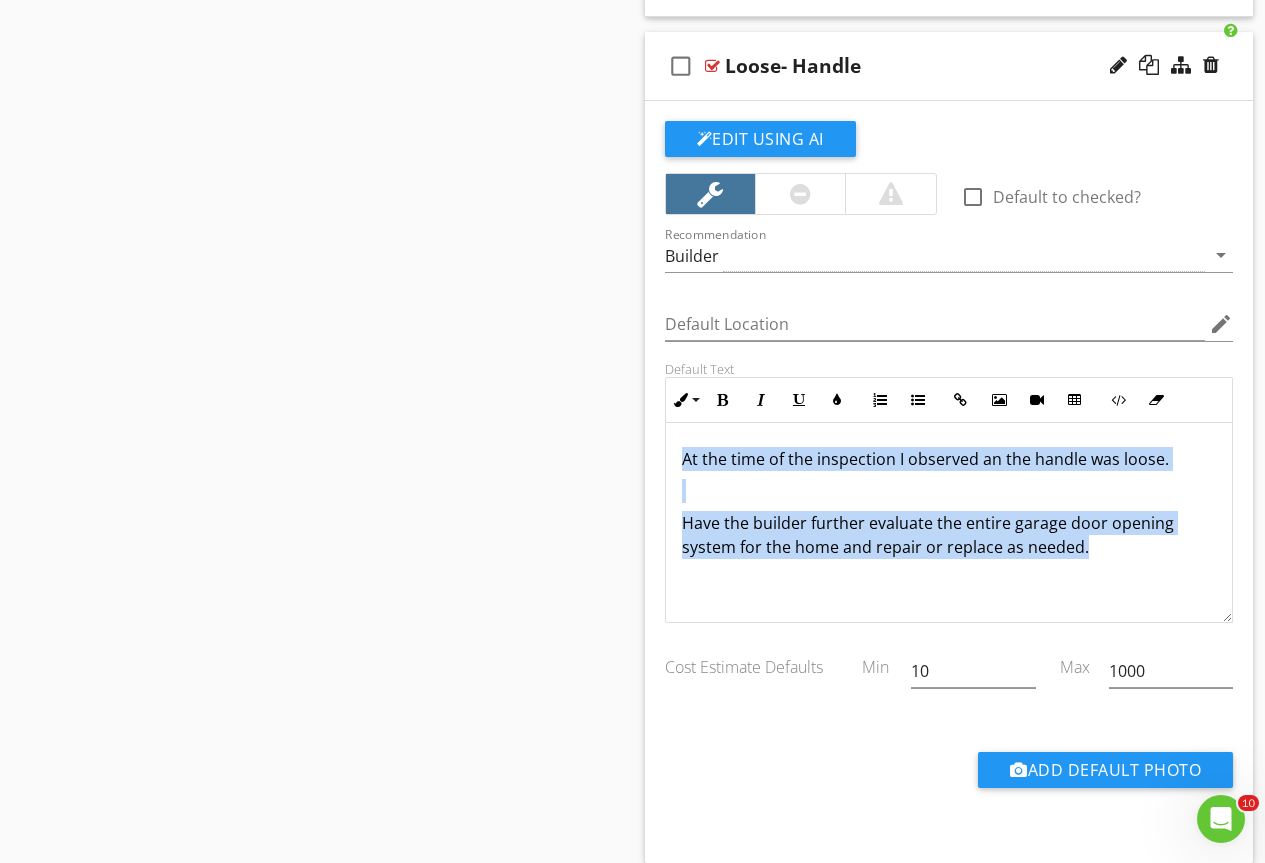 copy on "At the time of the inspection I observed an the handle was loose. Have the builder further evaluate the entire garage door opening system for the home and repair or replace as needed." 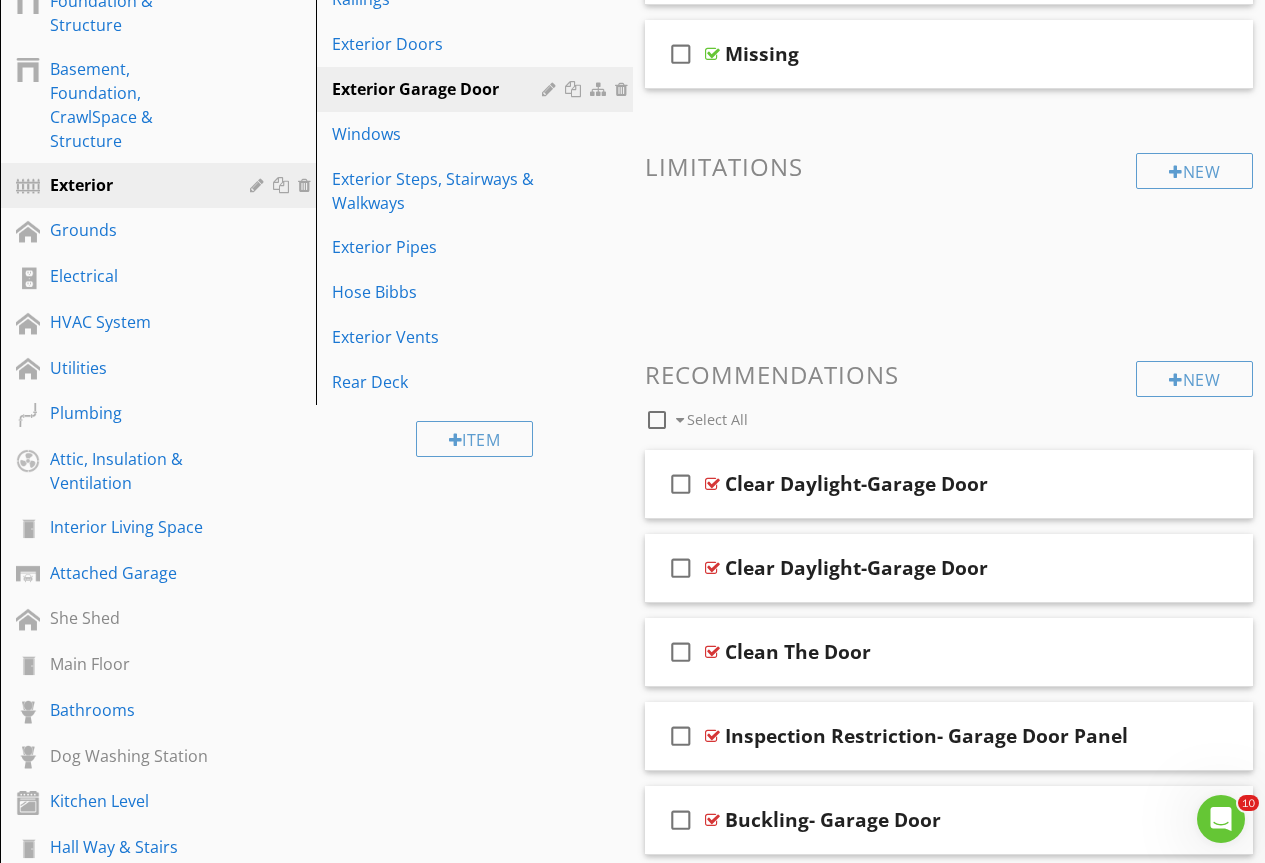 scroll, scrollTop: 178, scrollLeft: 0, axis: vertical 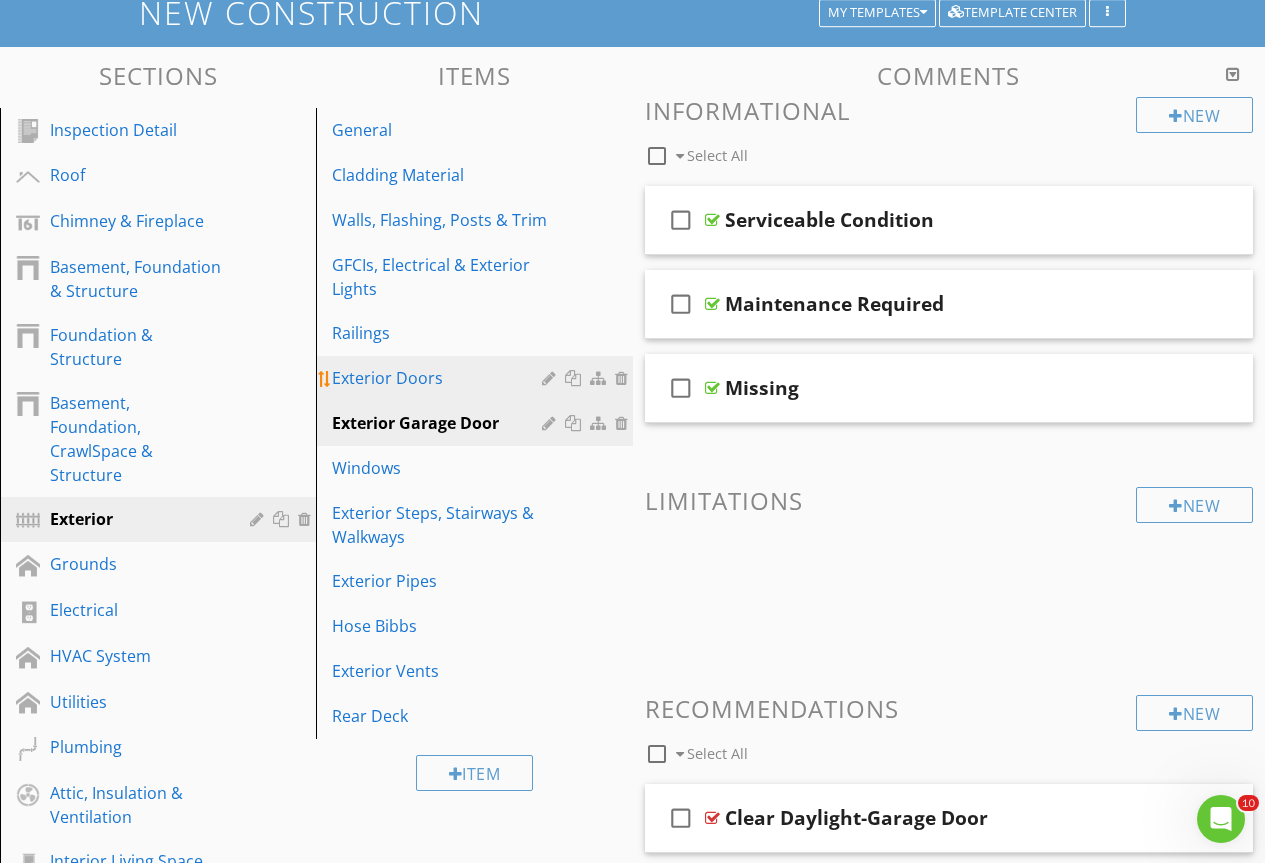 click on "Exterior Doors" at bounding box center (439, 378) 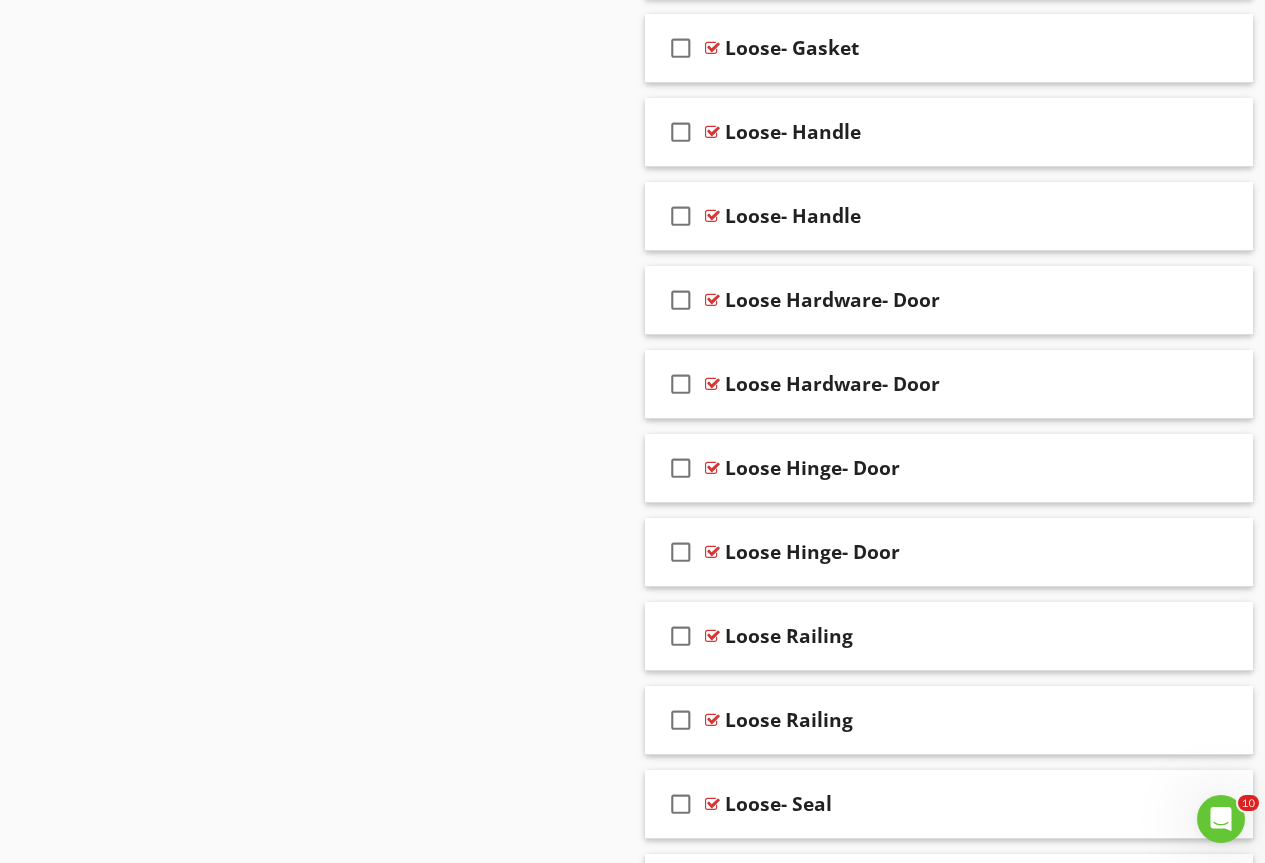 scroll, scrollTop: 14171, scrollLeft: 0, axis: vertical 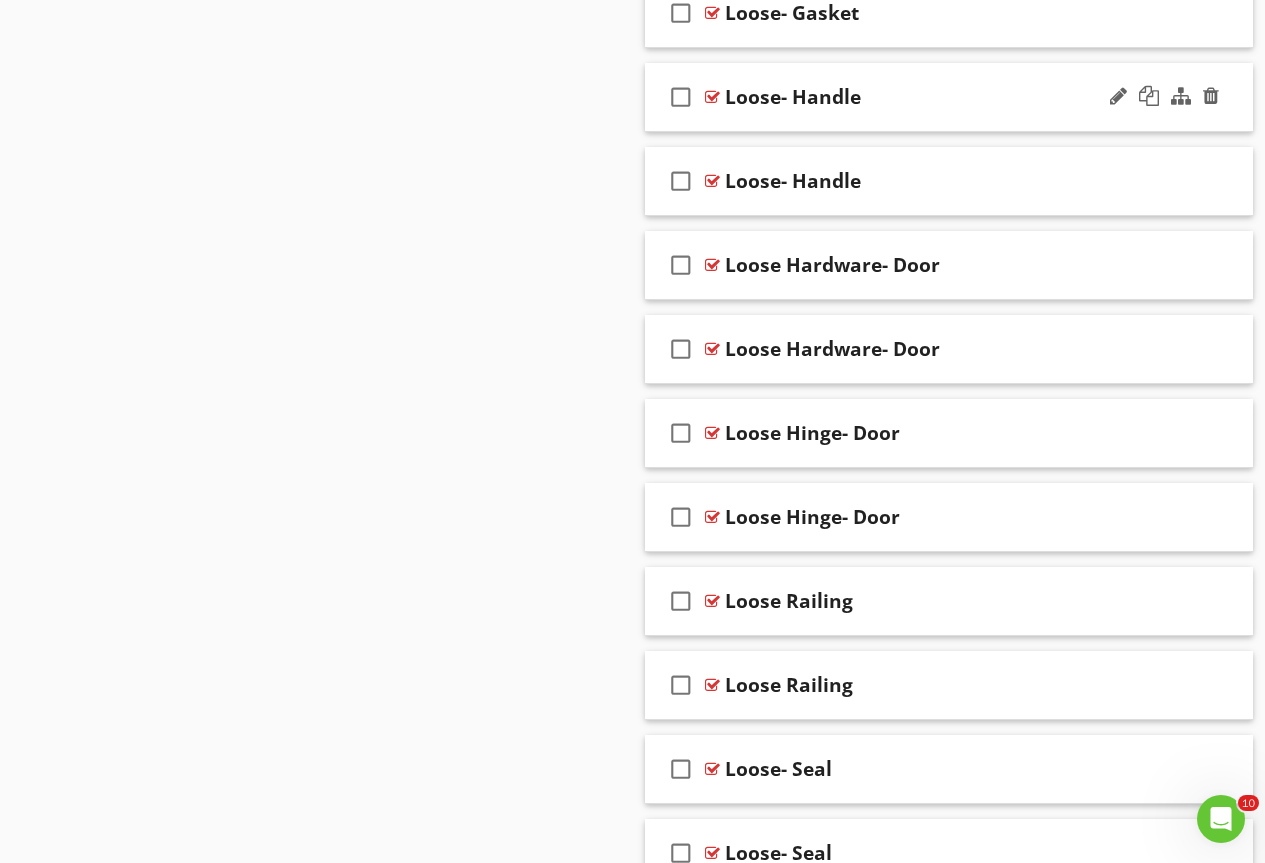 click at bounding box center [712, 97] 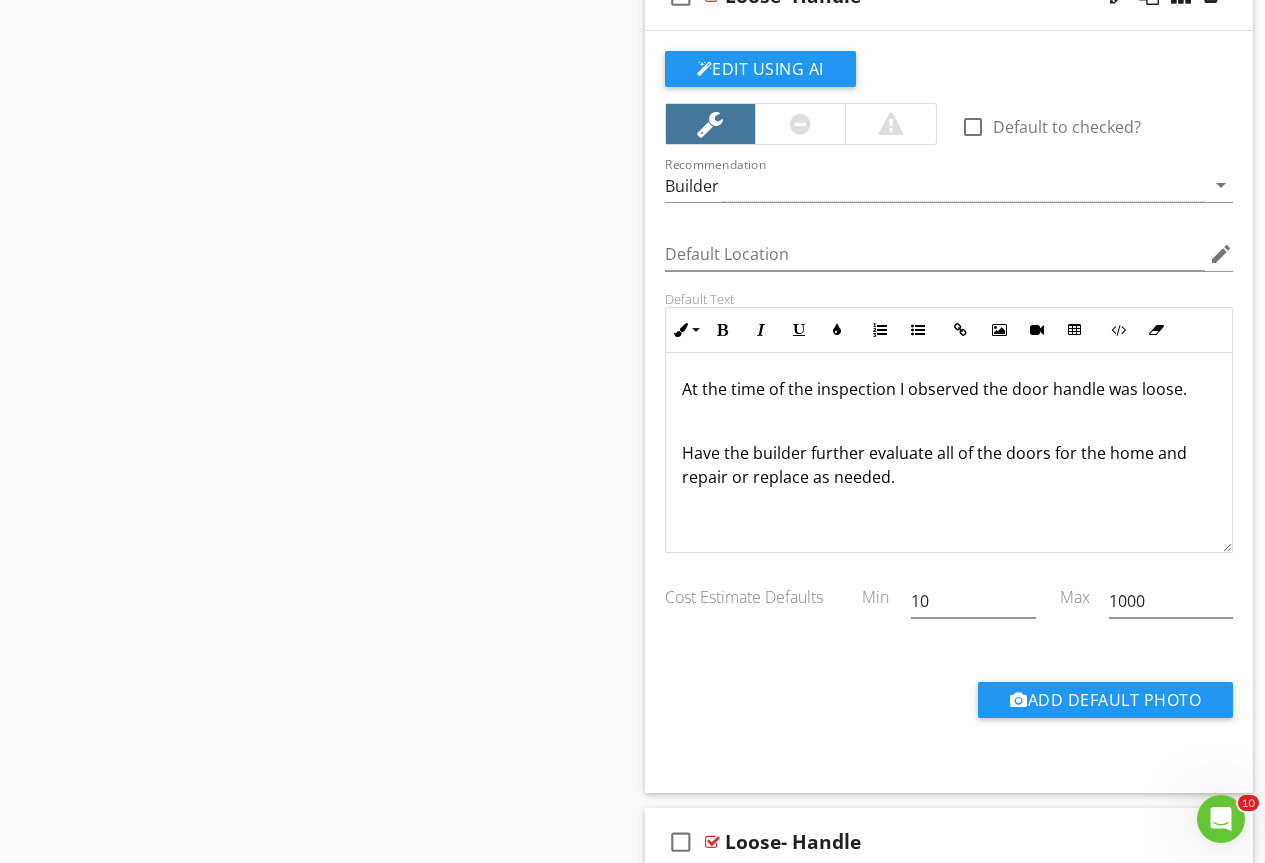 scroll, scrollTop: 14371, scrollLeft: 0, axis: vertical 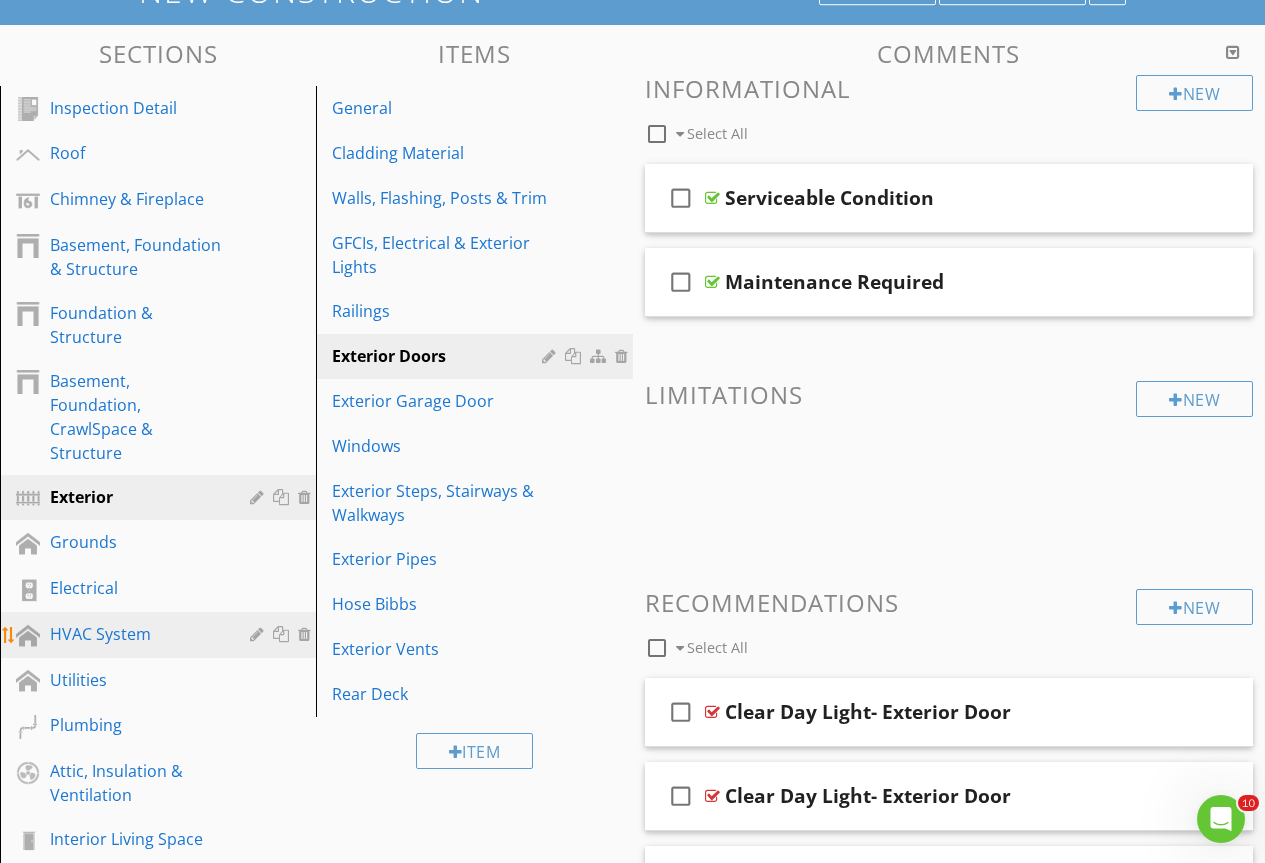 click on "HVAC System" at bounding box center [135, 634] 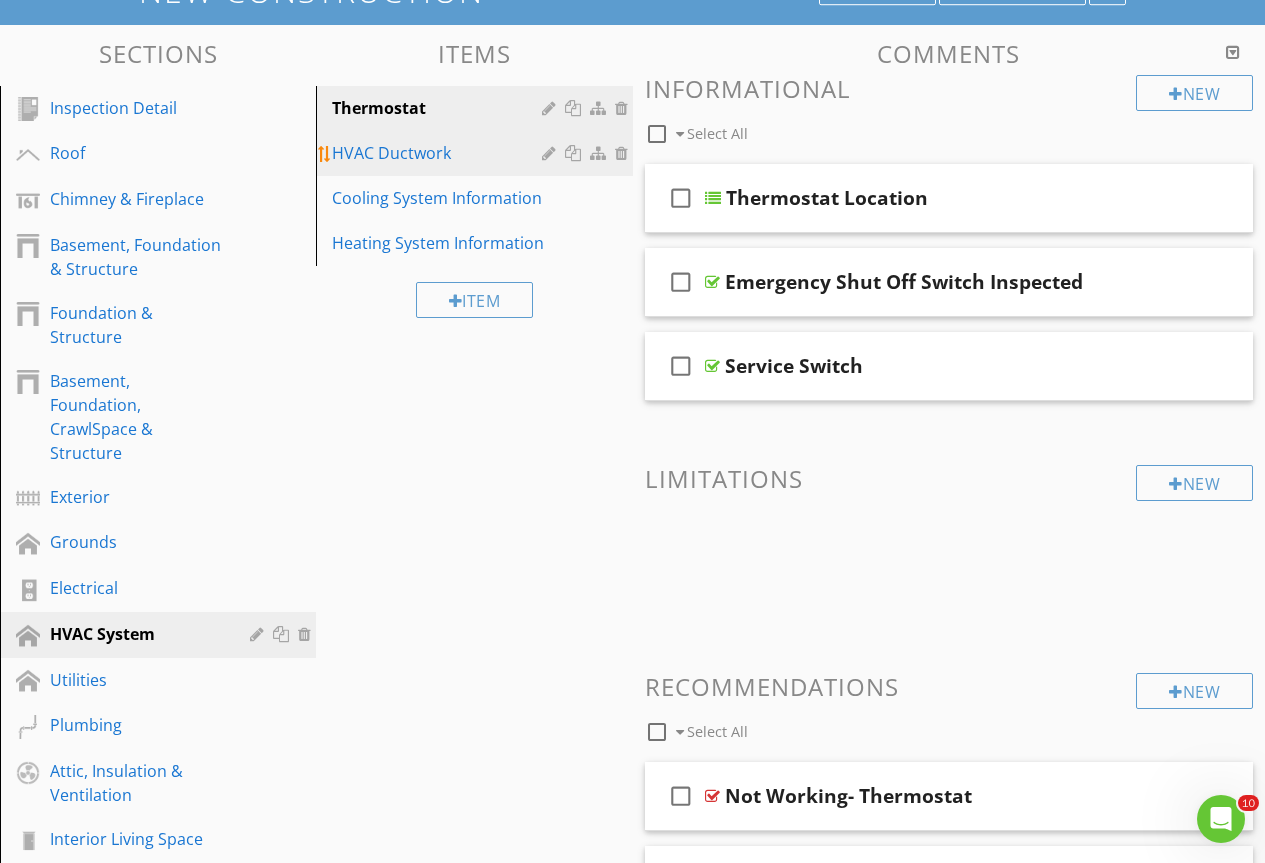 click on "HVAC Ductwork" at bounding box center [439, 153] 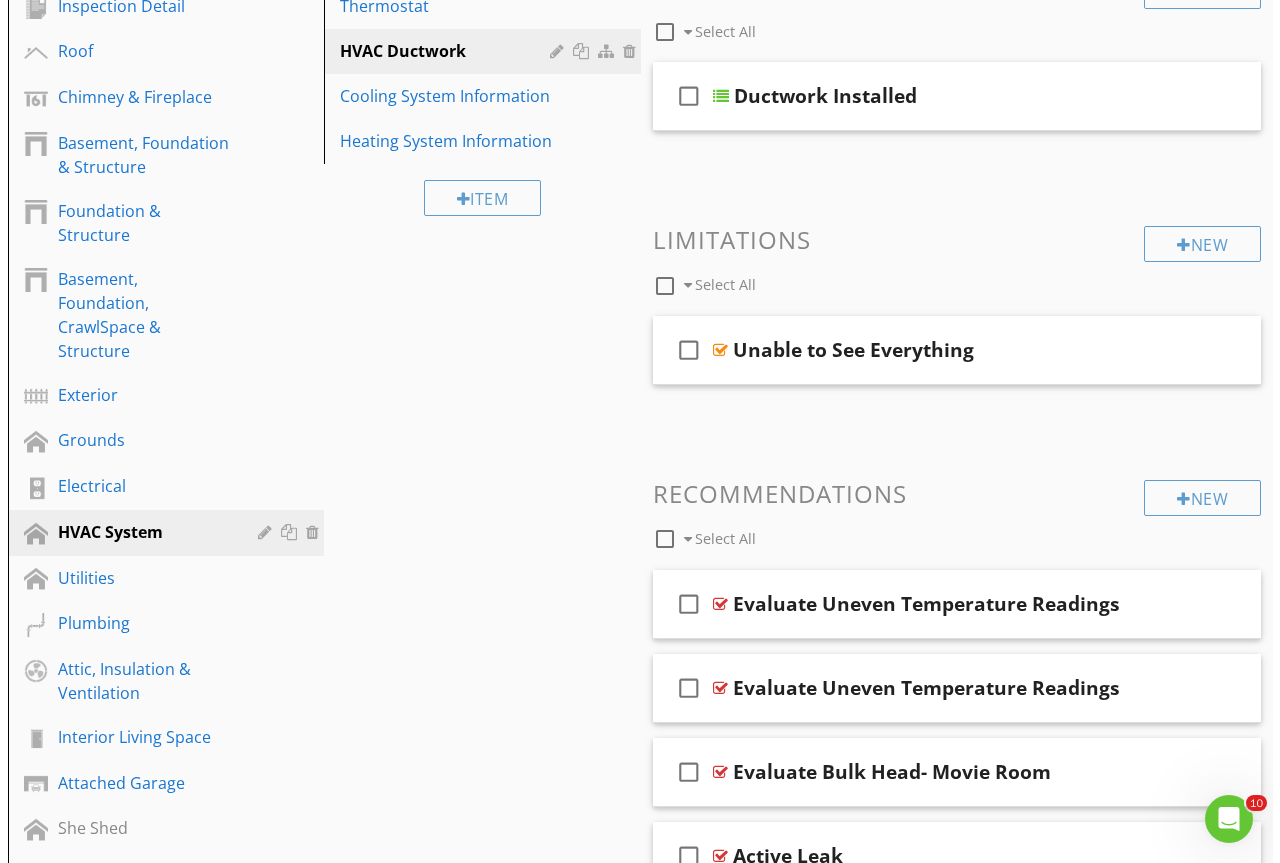 scroll, scrollTop: 600, scrollLeft: 0, axis: vertical 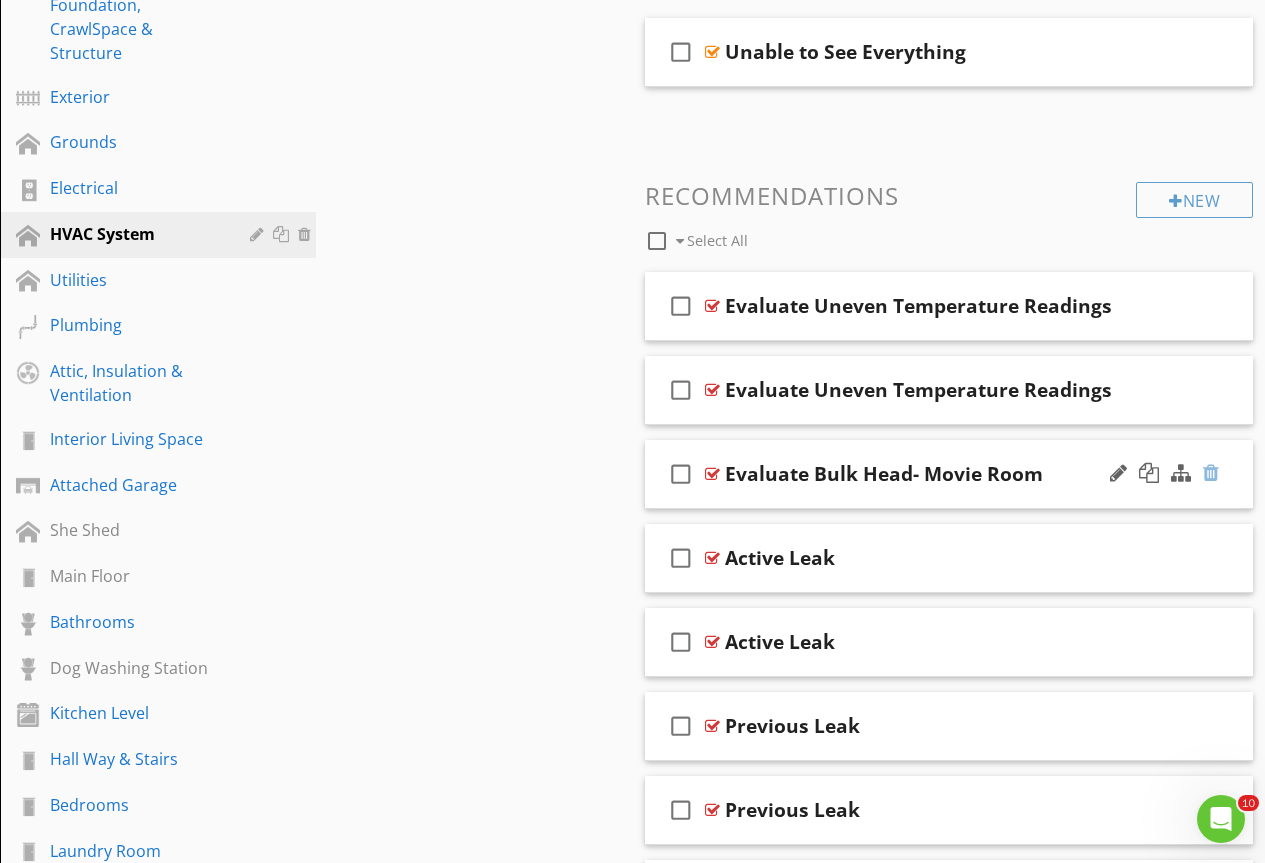 click at bounding box center [1211, 473] 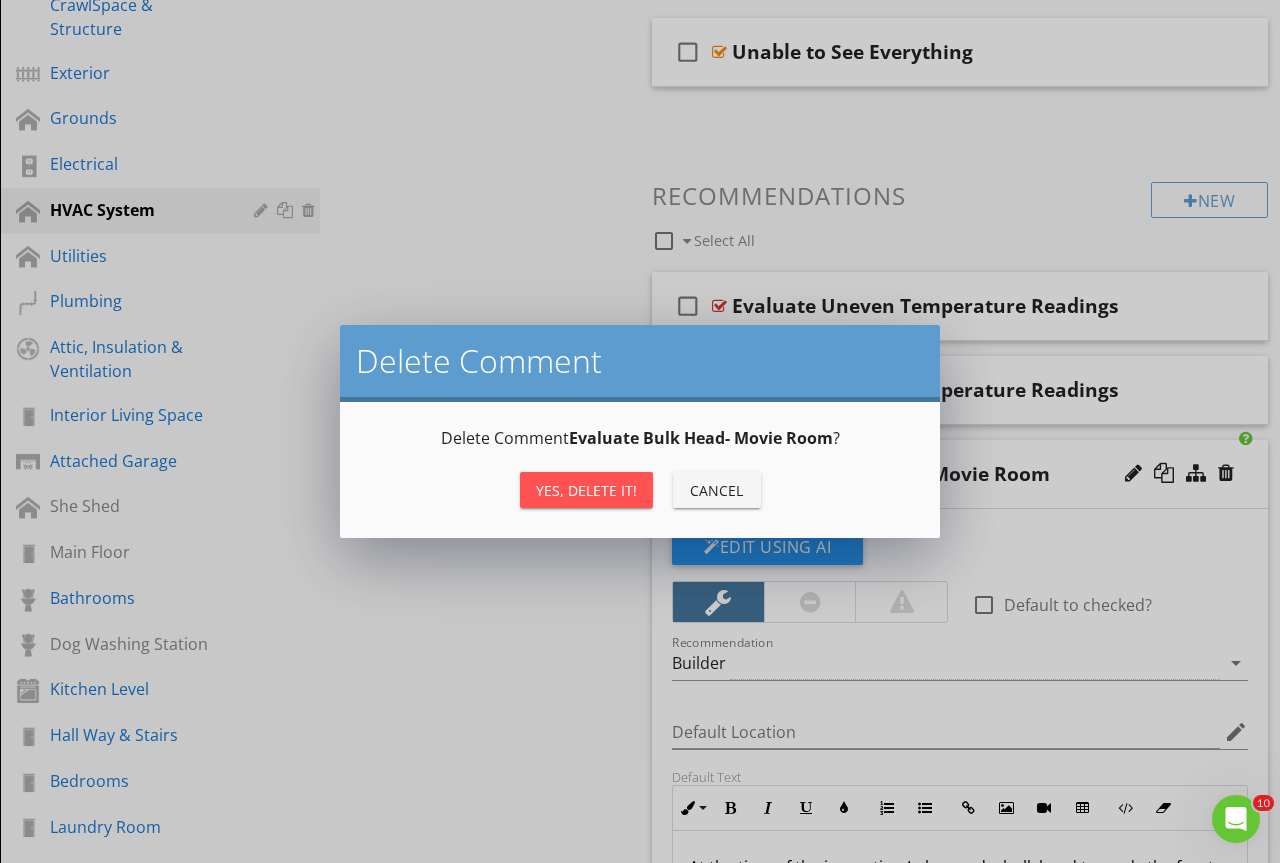 click on "Yes, Delete it!" at bounding box center (586, 490) 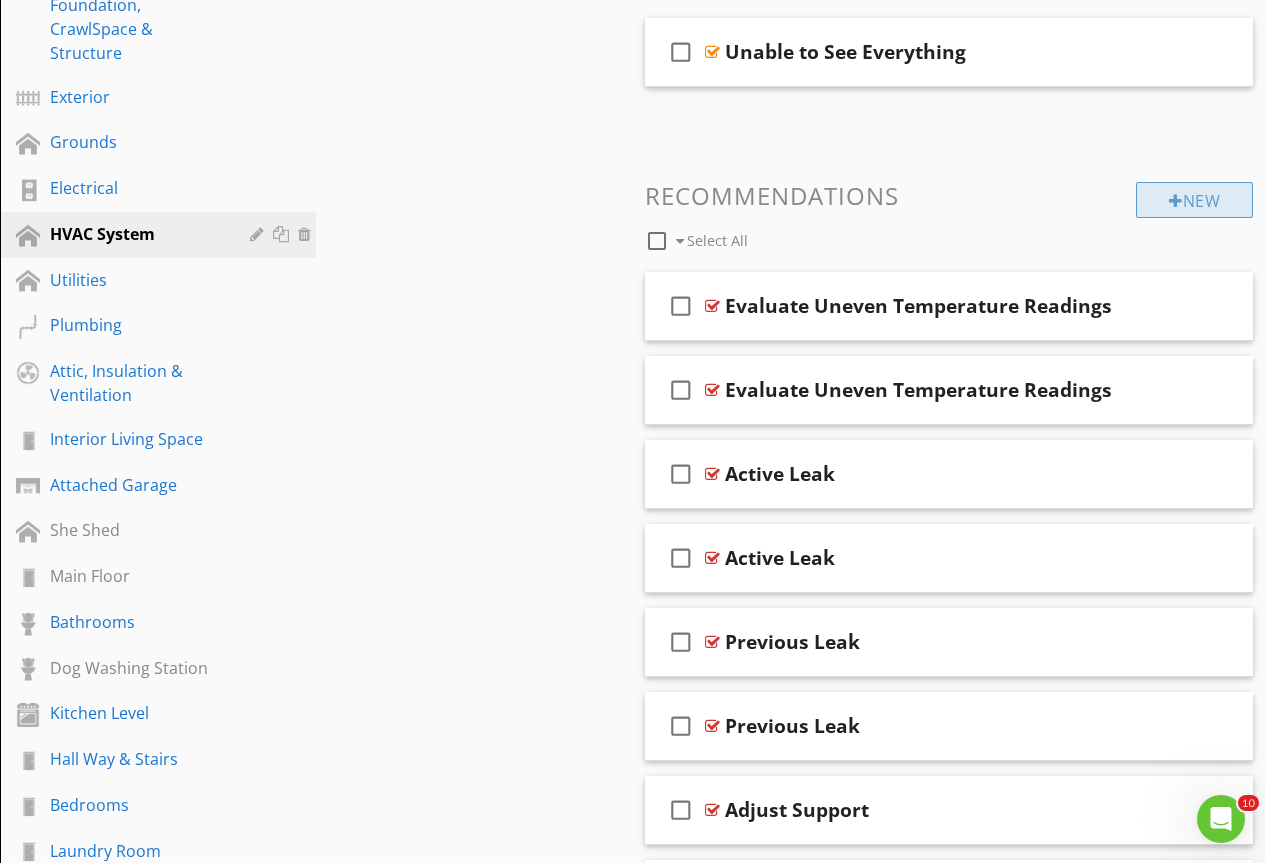 click on "New" at bounding box center (1194, 200) 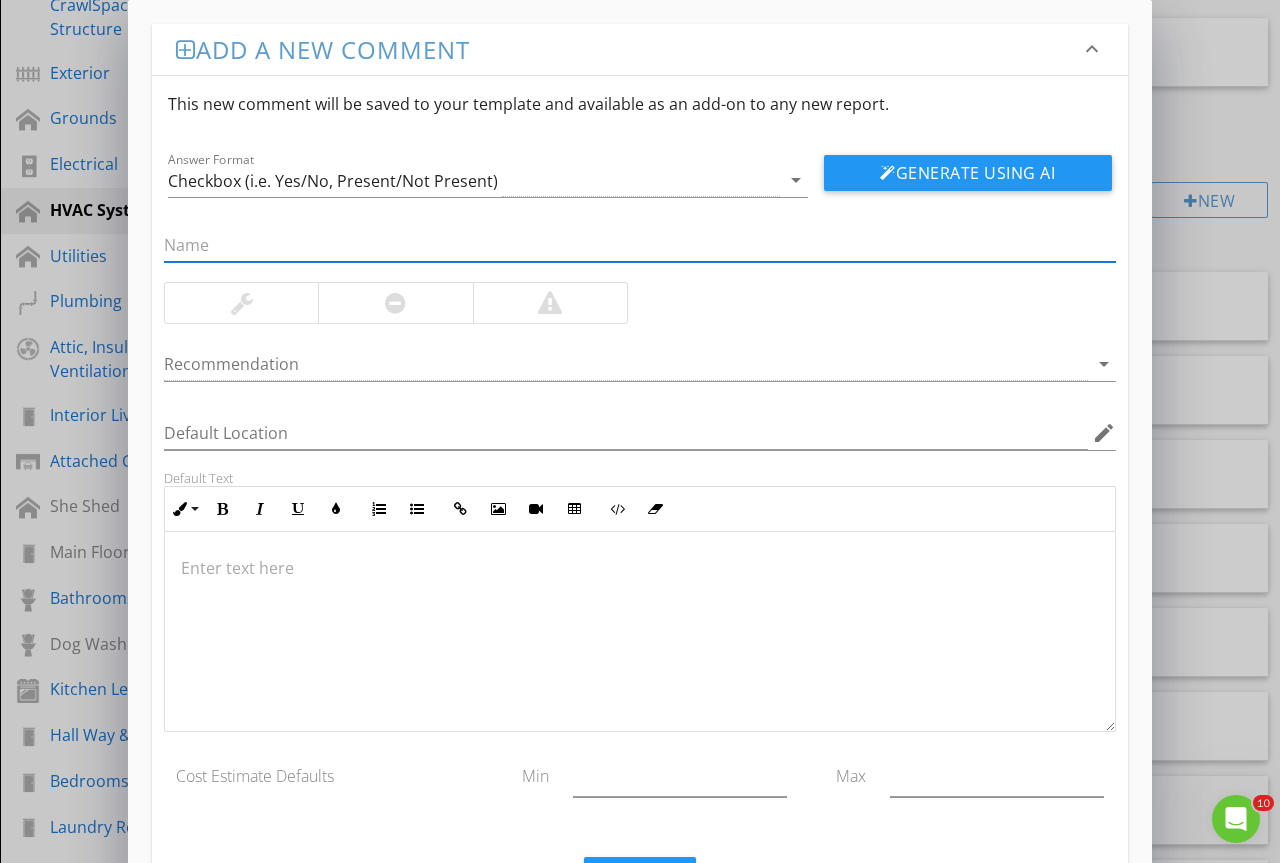 click at bounding box center (640, 245) 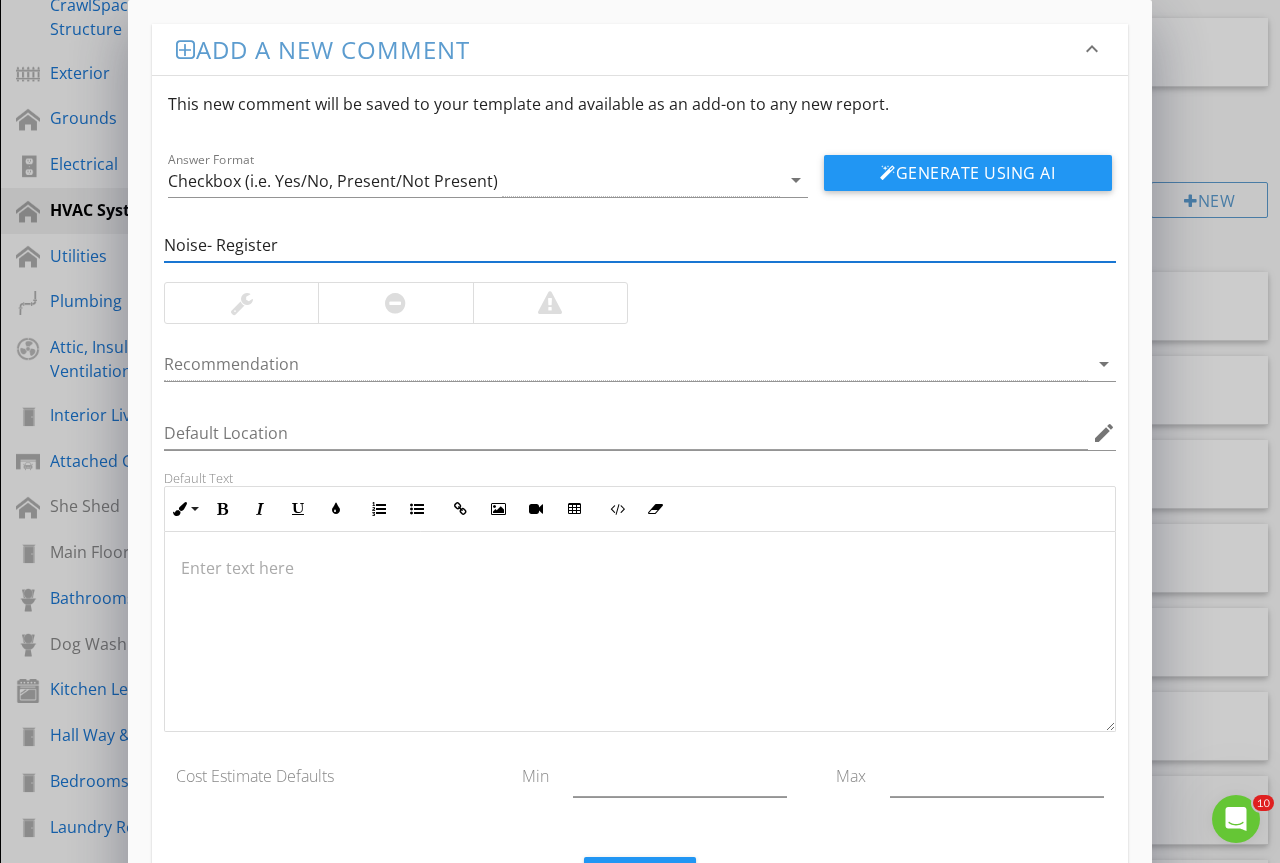 type on "Noise- Register" 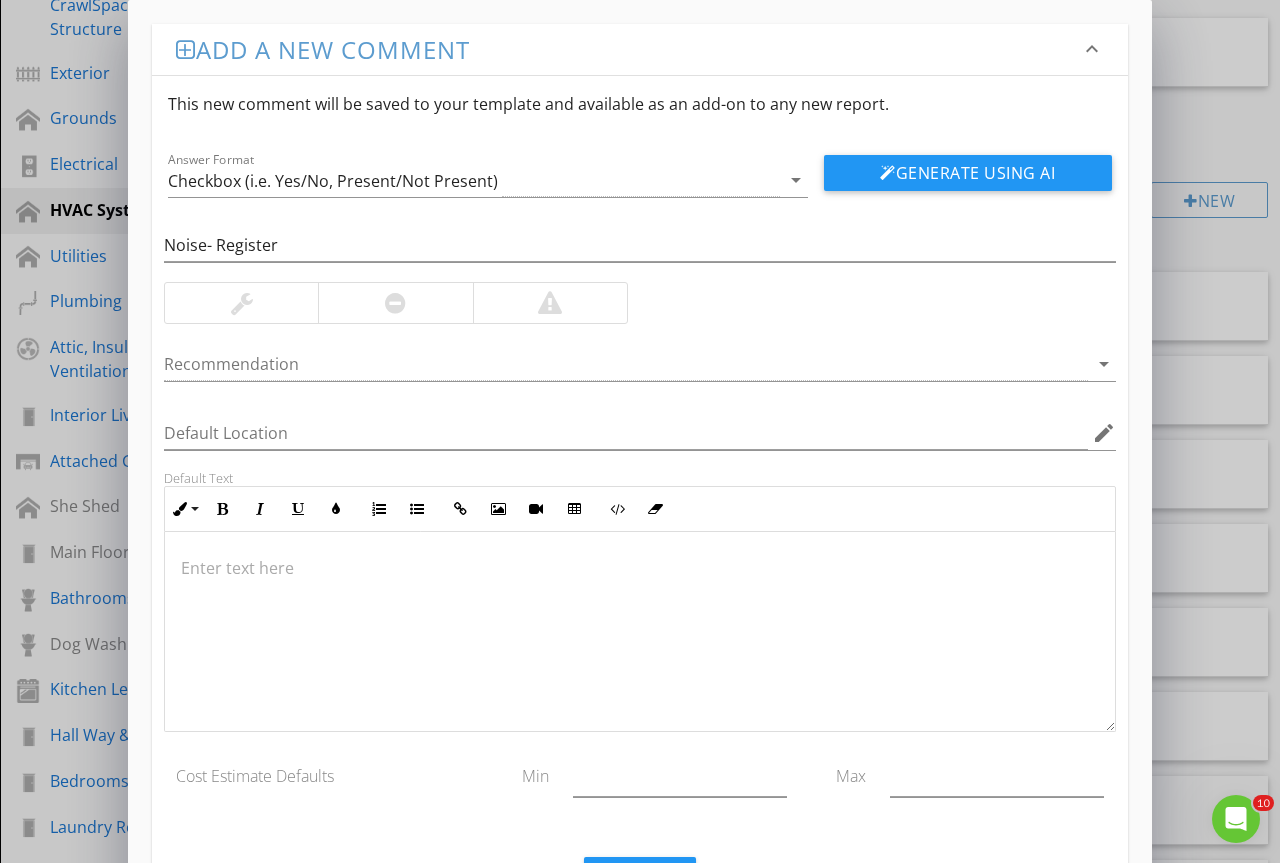 click at bounding box center (395, 303) 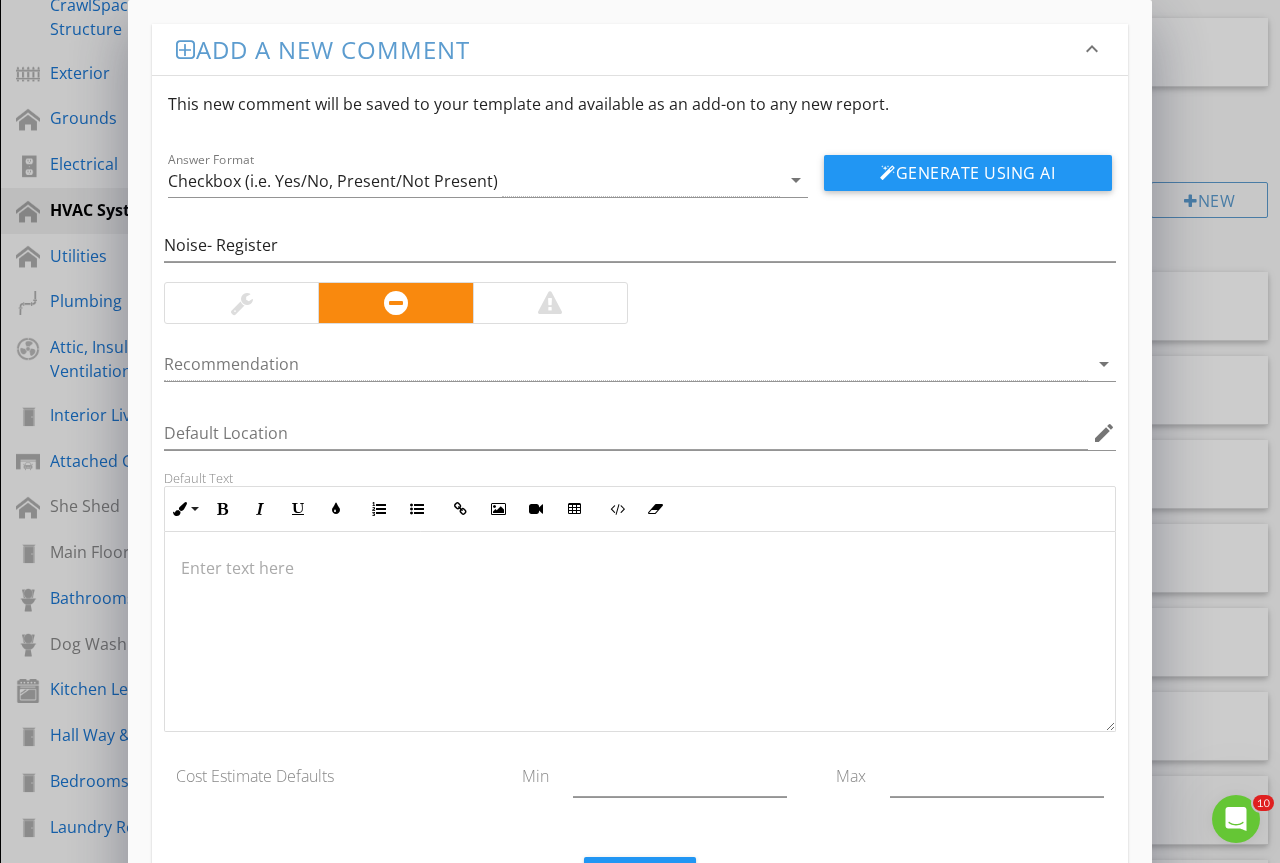click at bounding box center [241, 303] 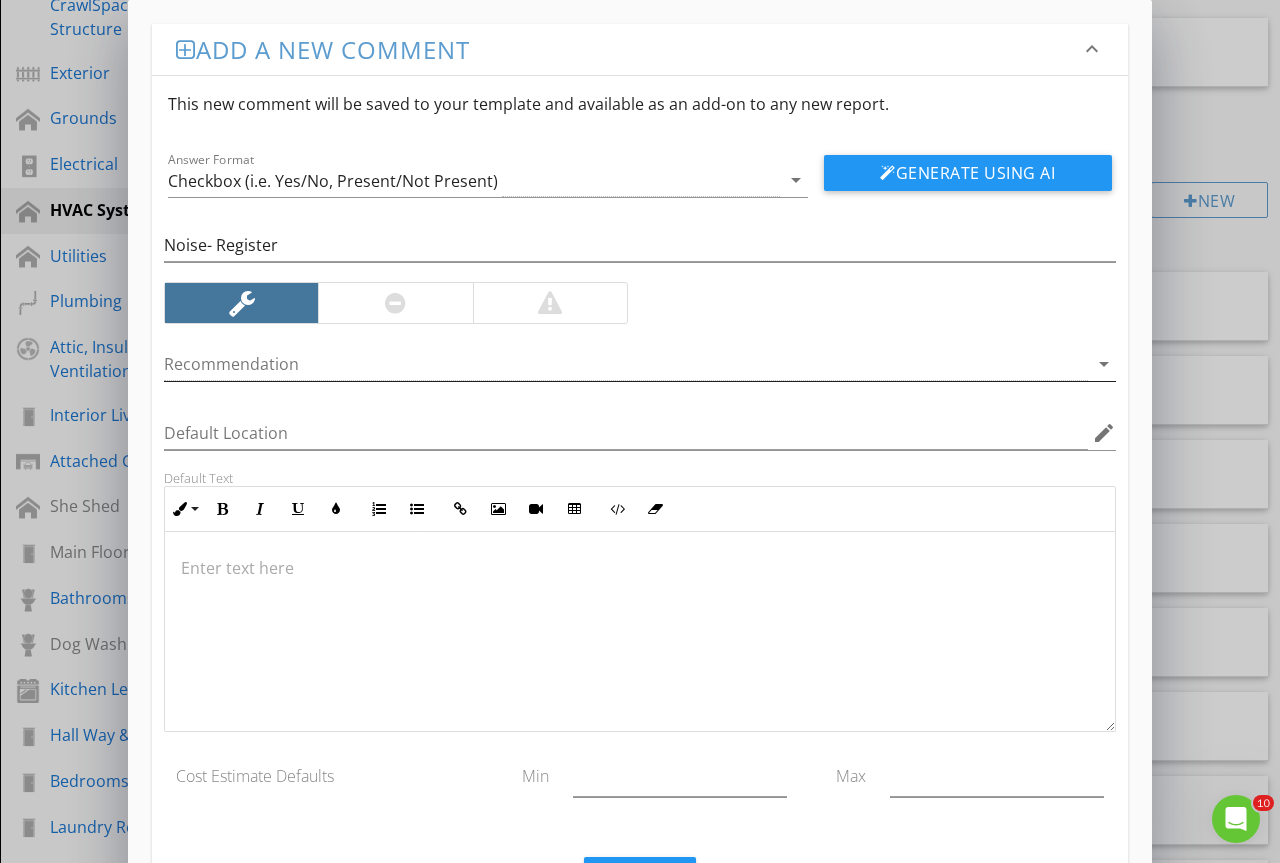 click at bounding box center [626, 364] 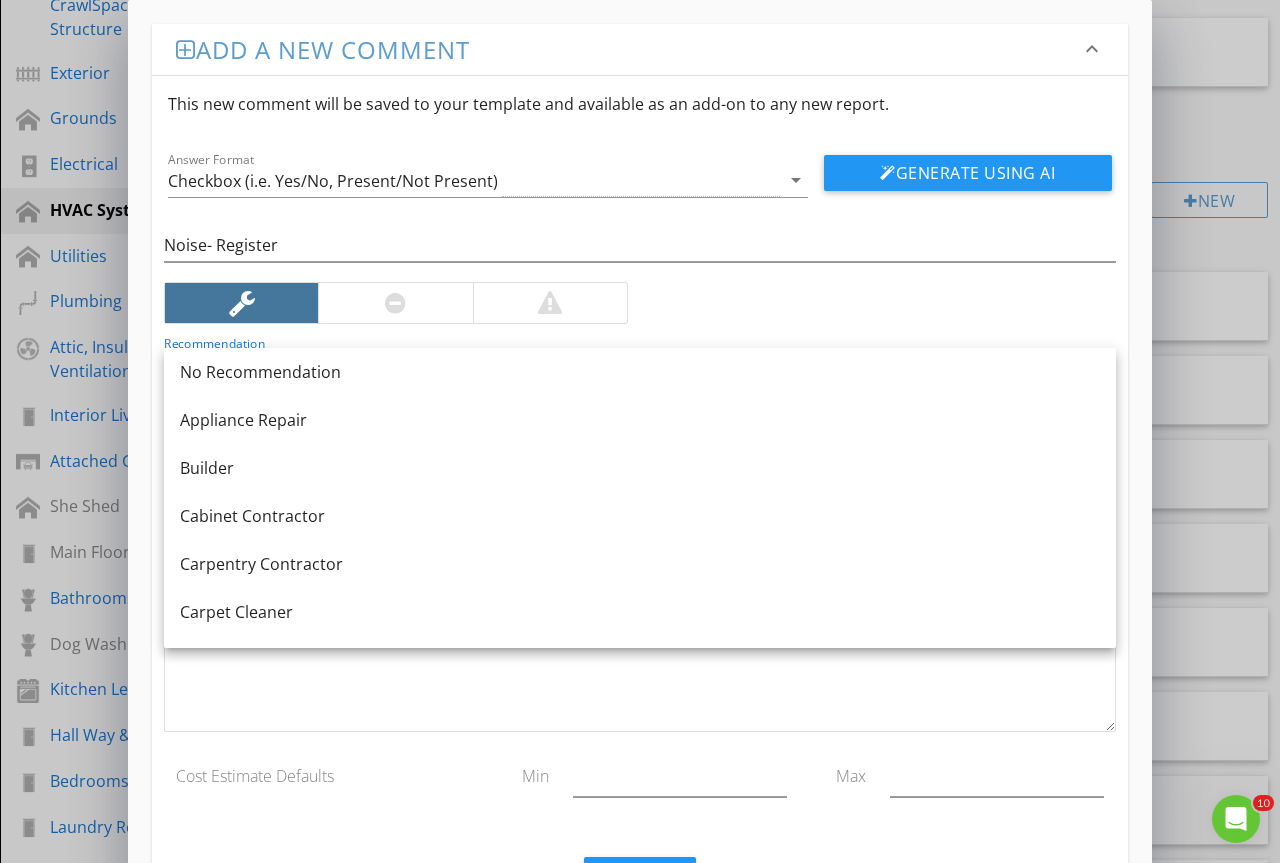 click on "Builder" at bounding box center (640, 468) 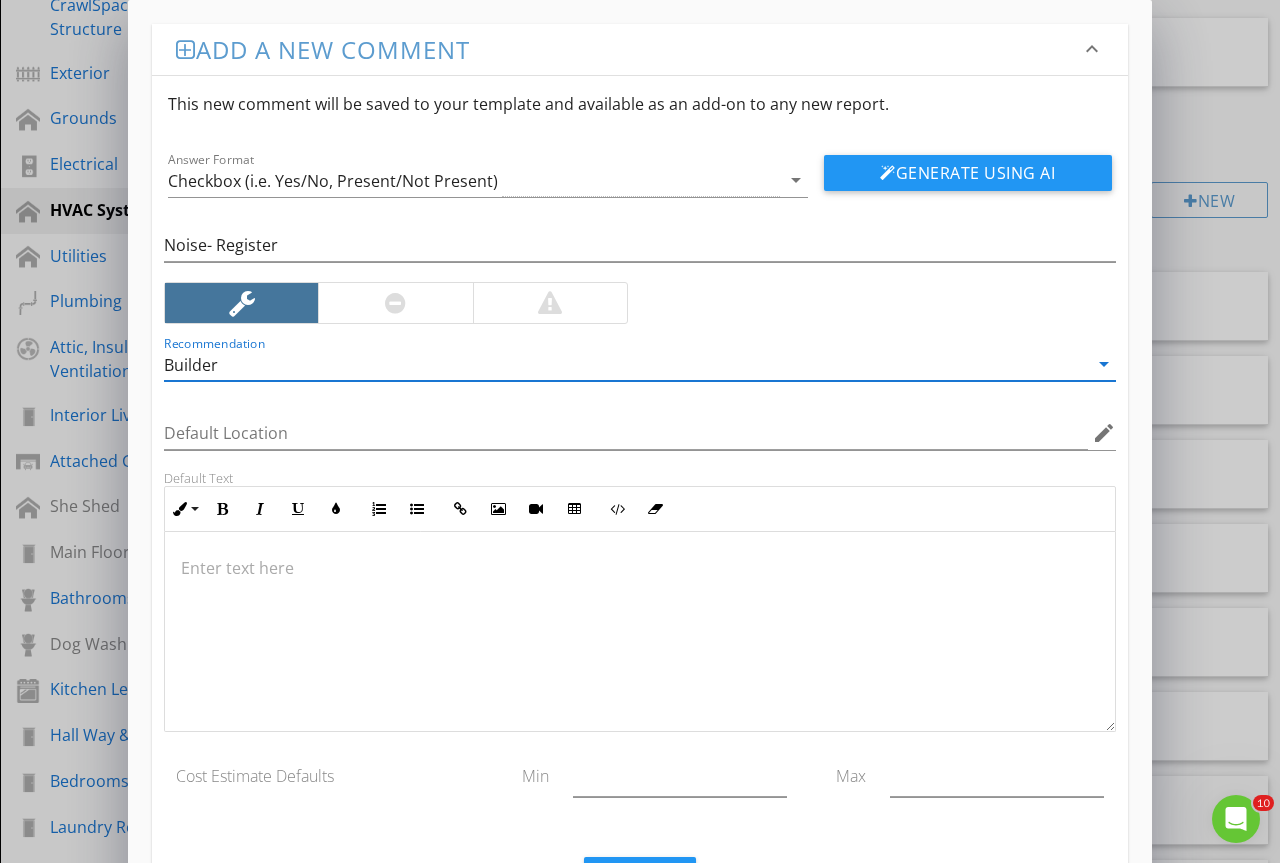 click at bounding box center [640, 632] 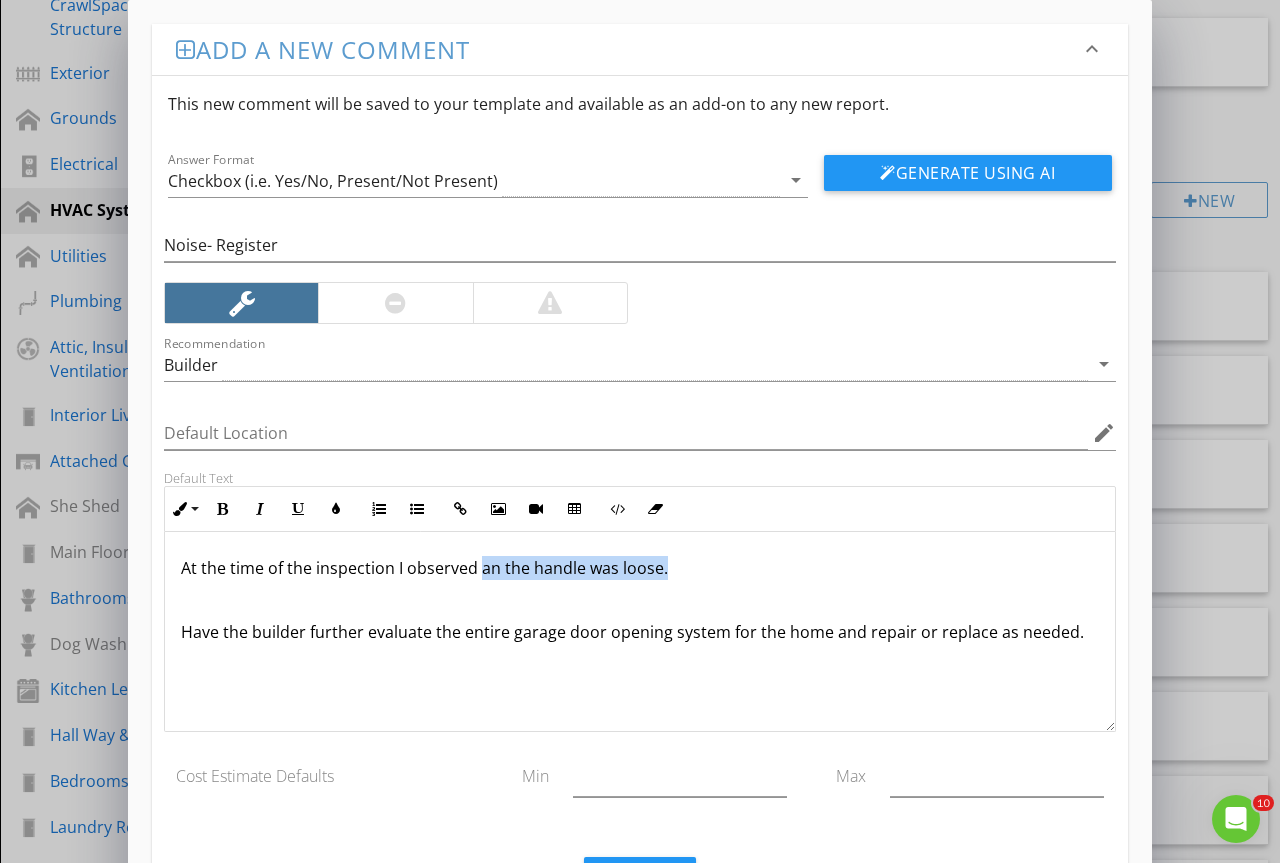 drag, startPoint x: 752, startPoint y: 566, endPoint x: 480, endPoint y: 580, distance: 272.36005 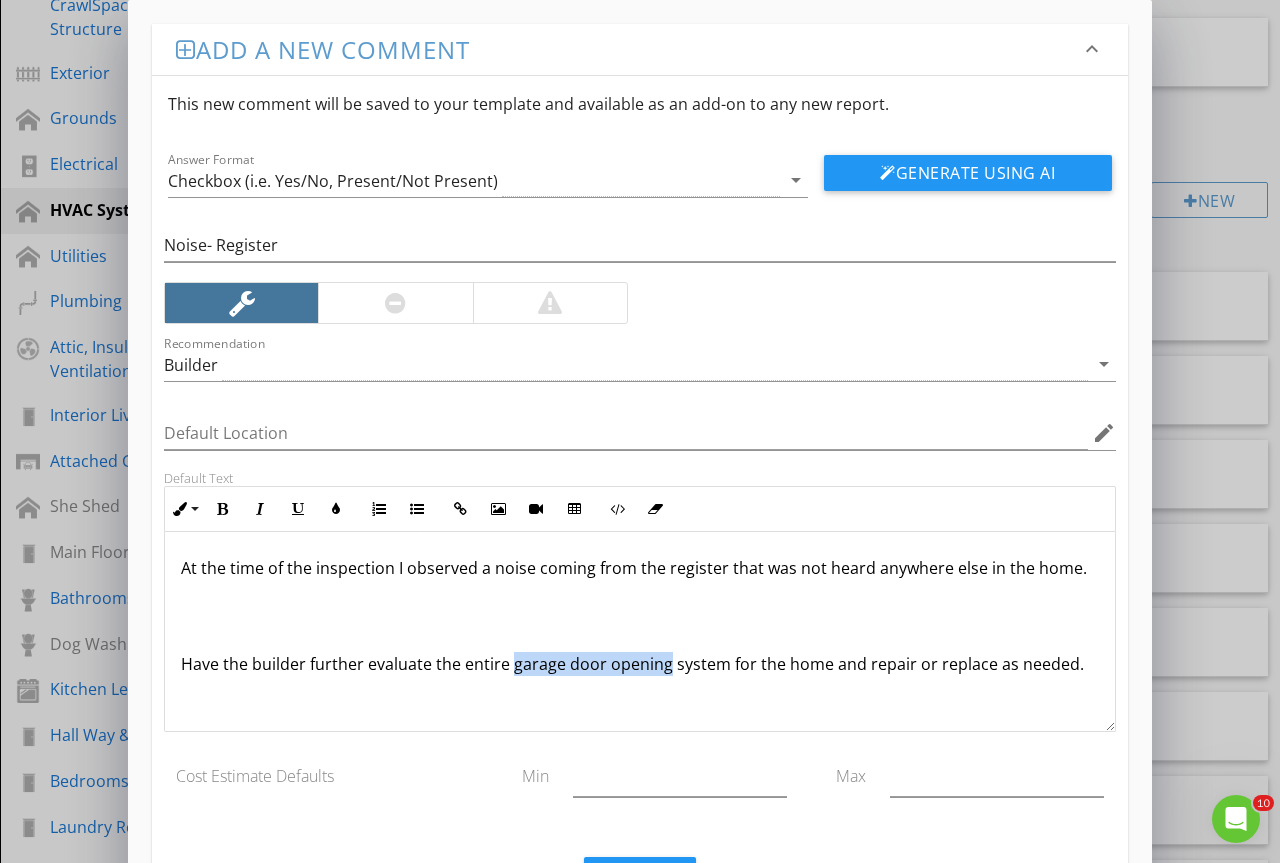 drag, startPoint x: 511, startPoint y: 667, endPoint x: 664, endPoint y: 672, distance: 153.08168 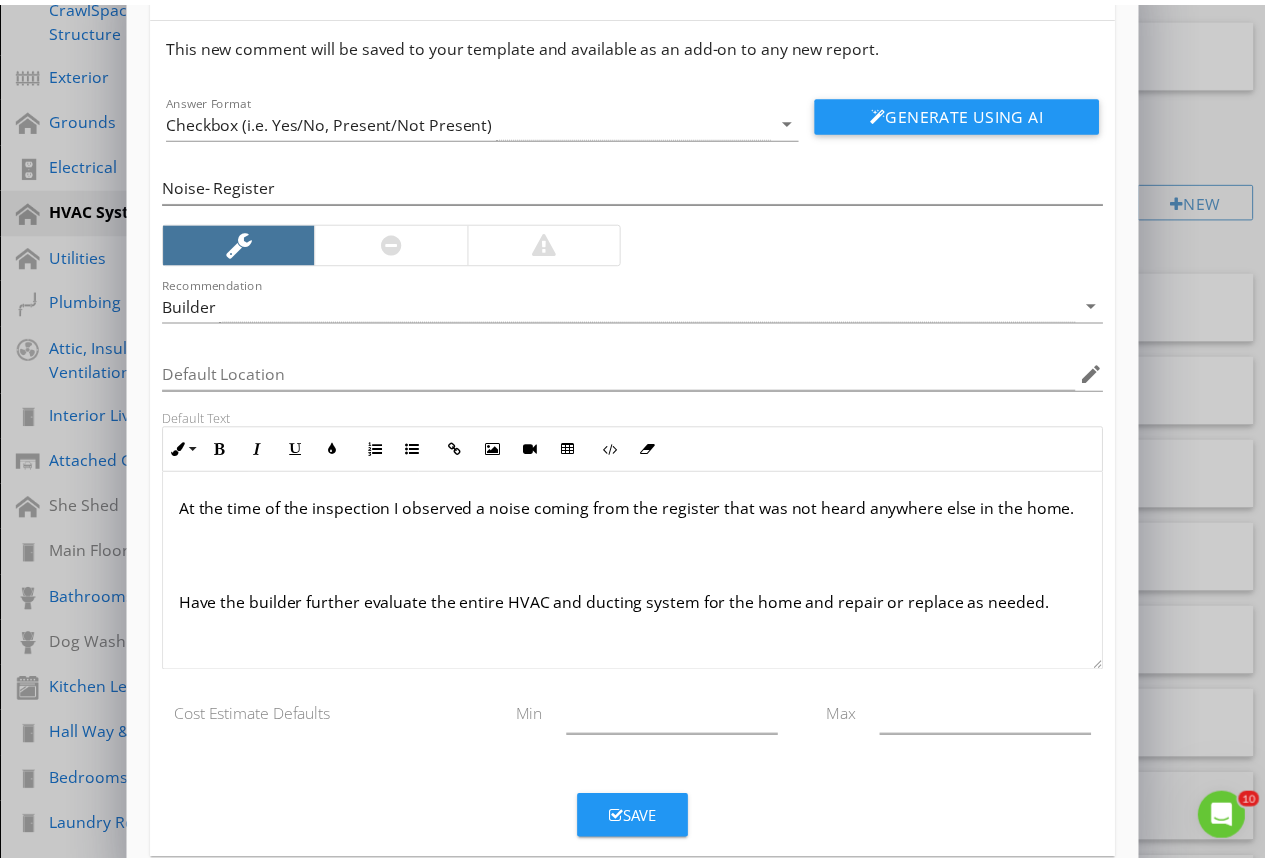 scroll, scrollTop: 94, scrollLeft: 0, axis: vertical 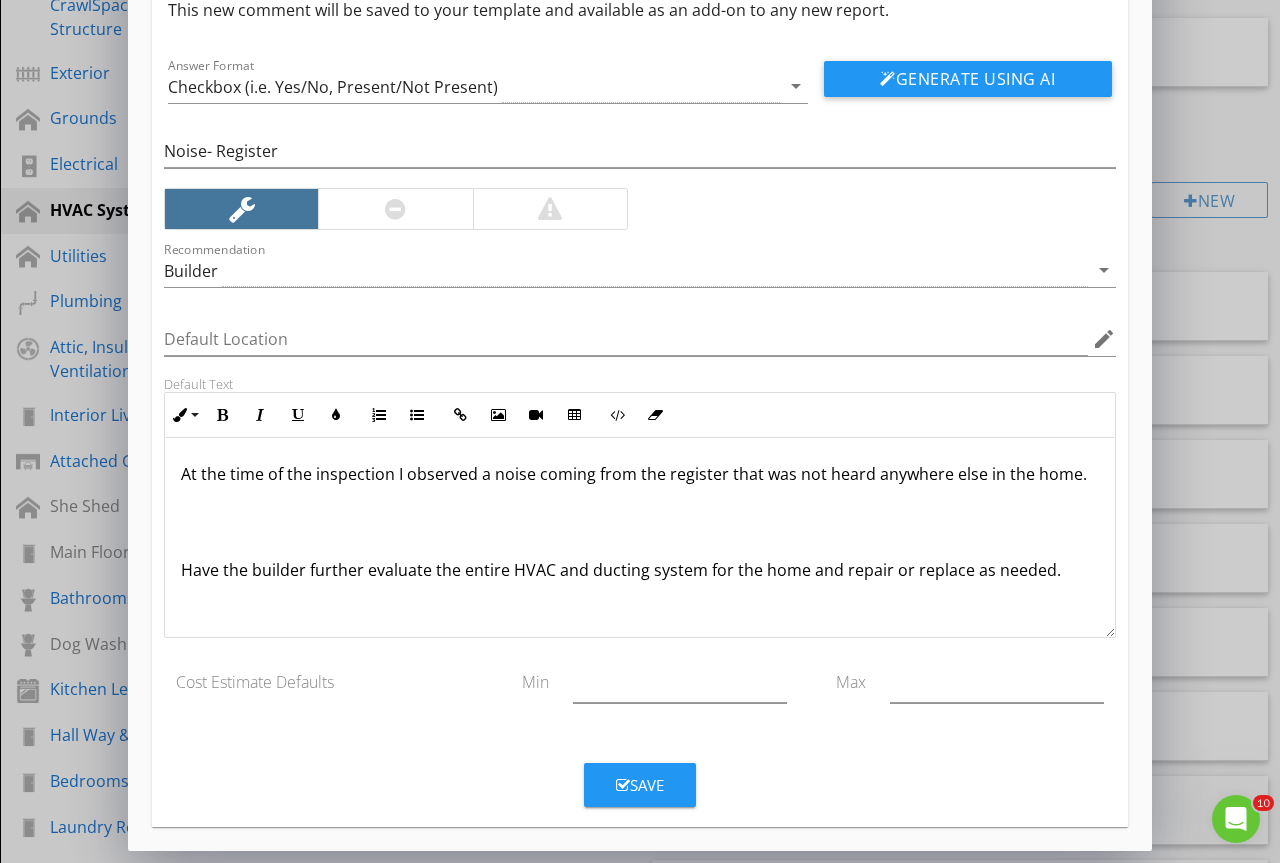 click on "Save" at bounding box center [640, 785] 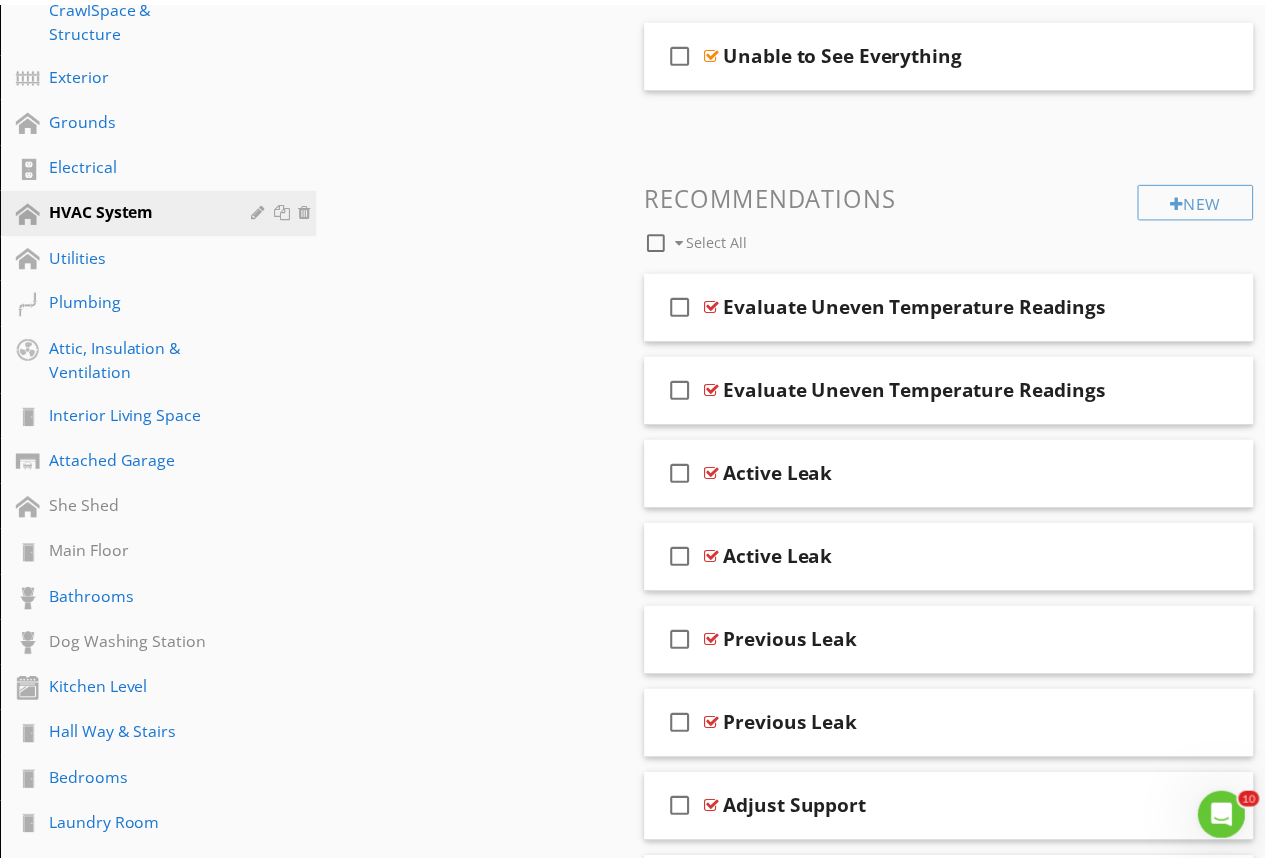 scroll, scrollTop: 0, scrollLeft: 0, axis: both 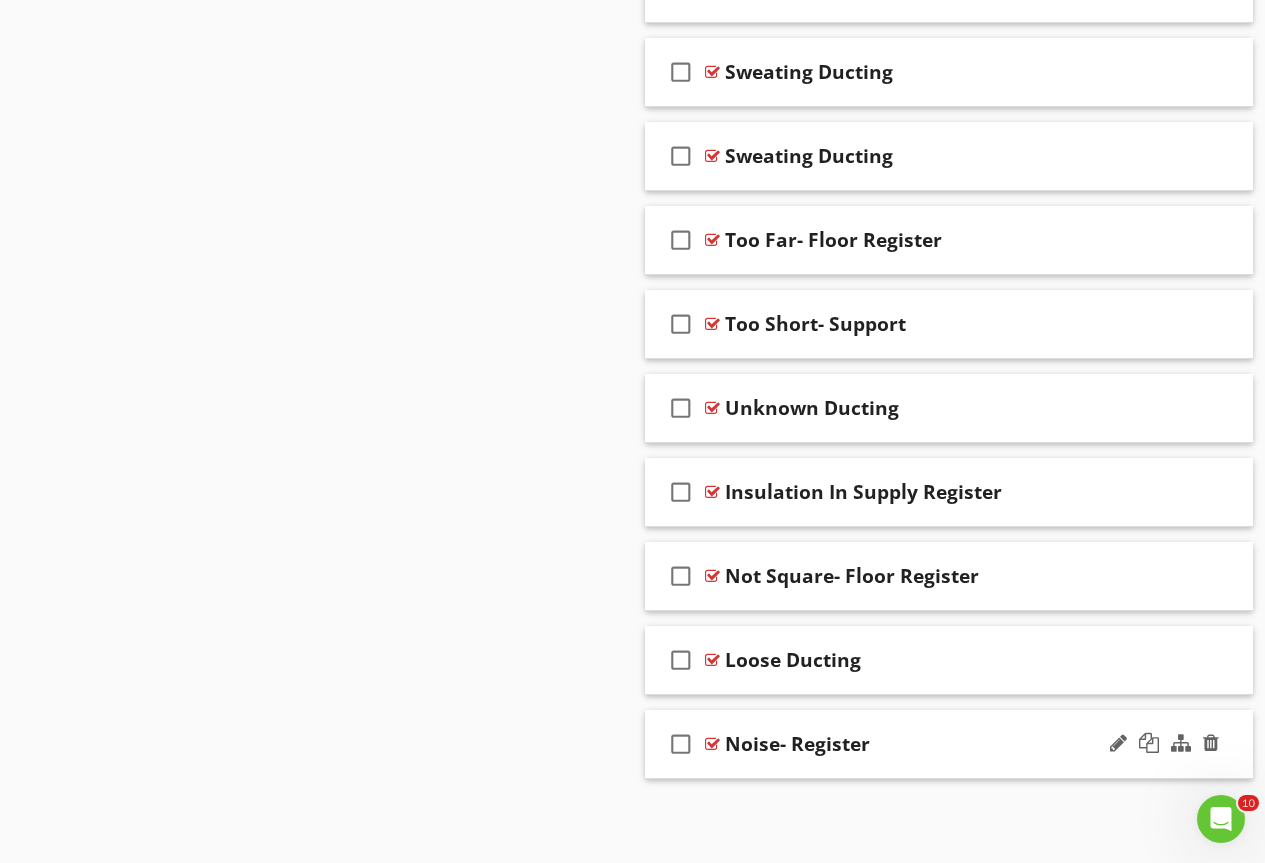 type 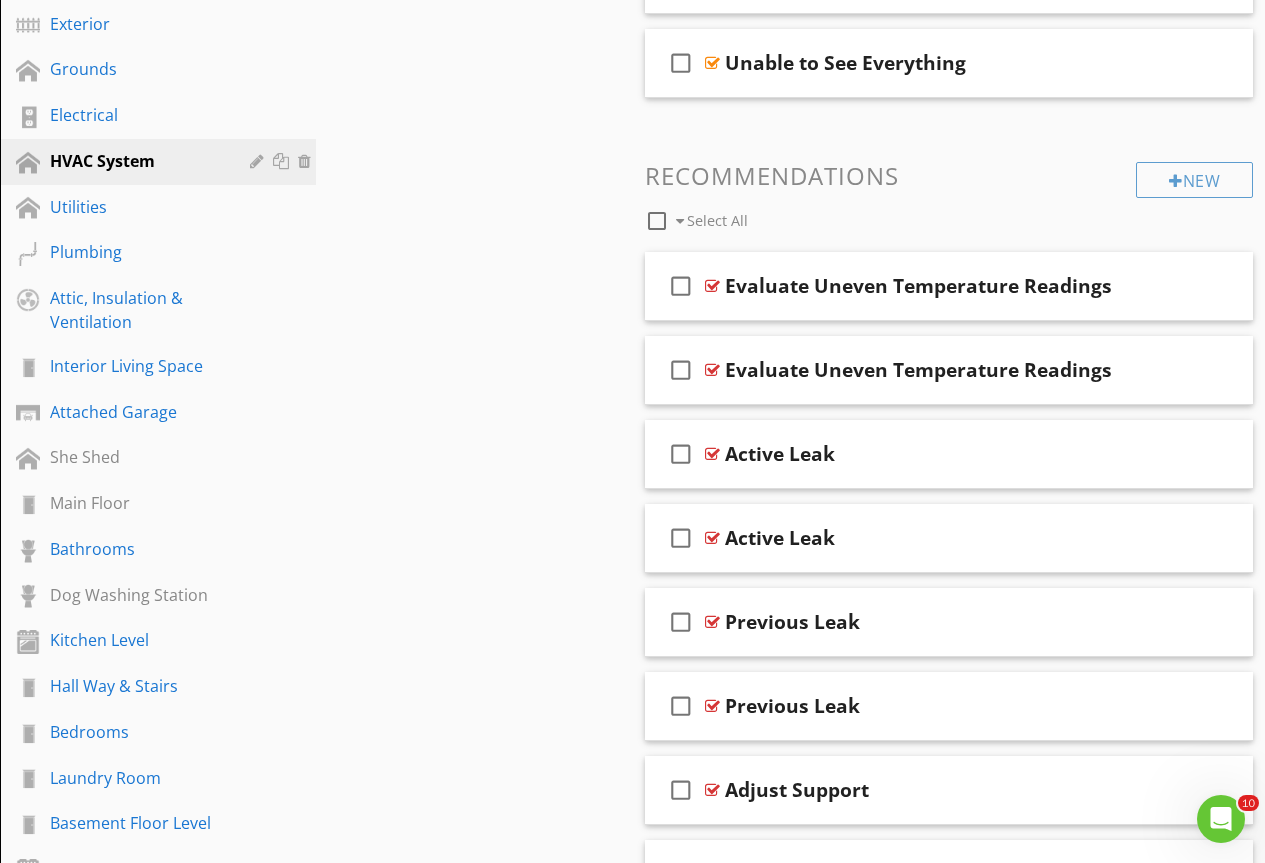 scroll, scrollTop: 667, scrollLeft: 0, axis: vertical 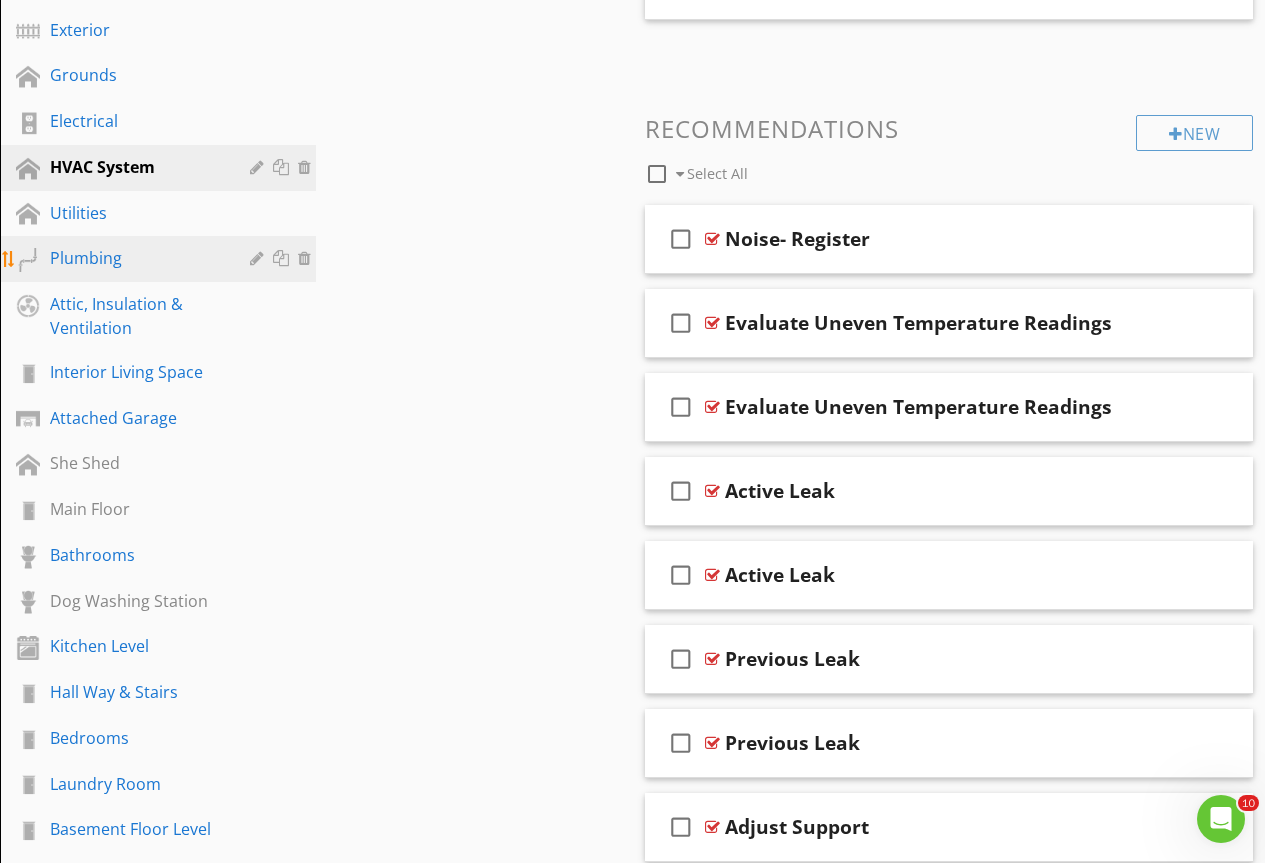 click on "Plumbing" at bounding box center (161, 259) 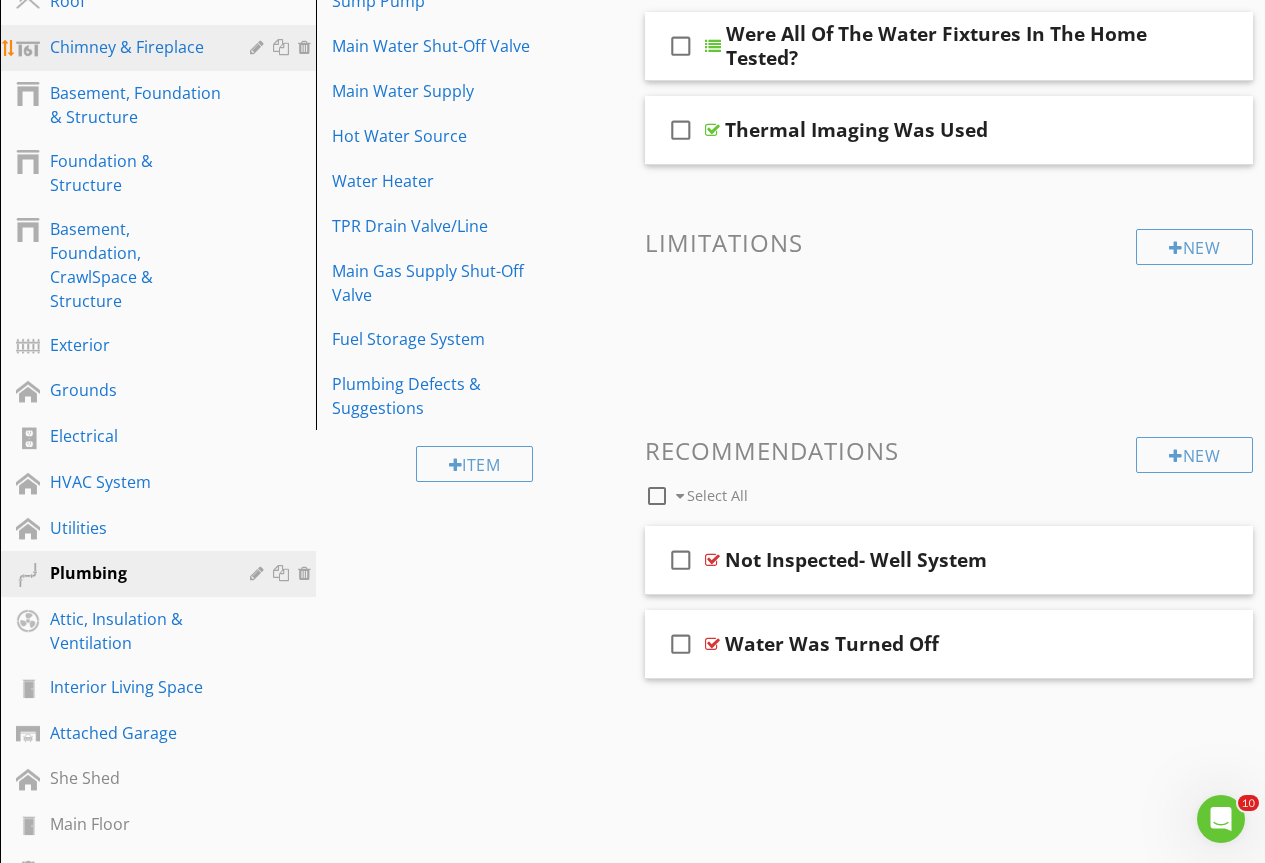 scroll, scrollTop: 67, scrollLeft: 0, axis: vertical 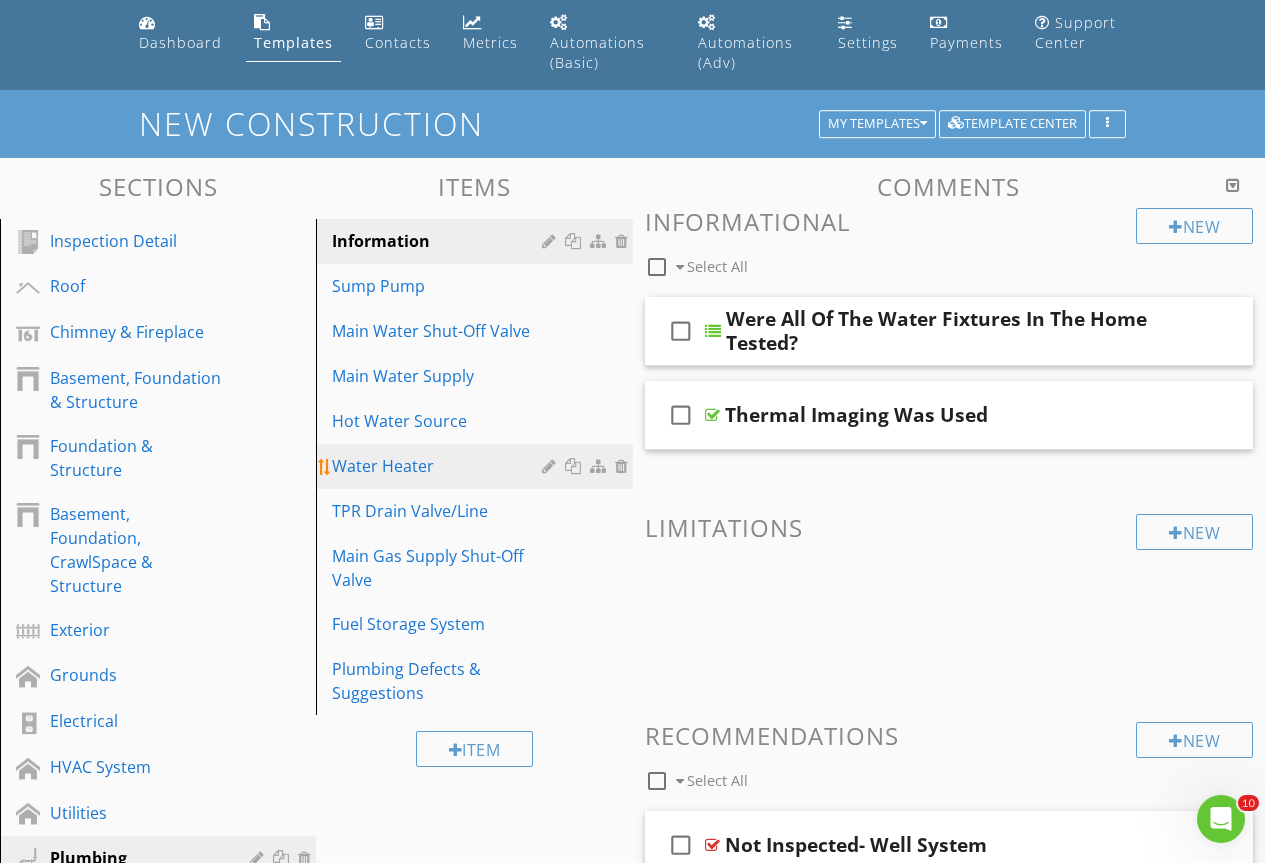click on "Water Heater" at bounding box center (439, 466) 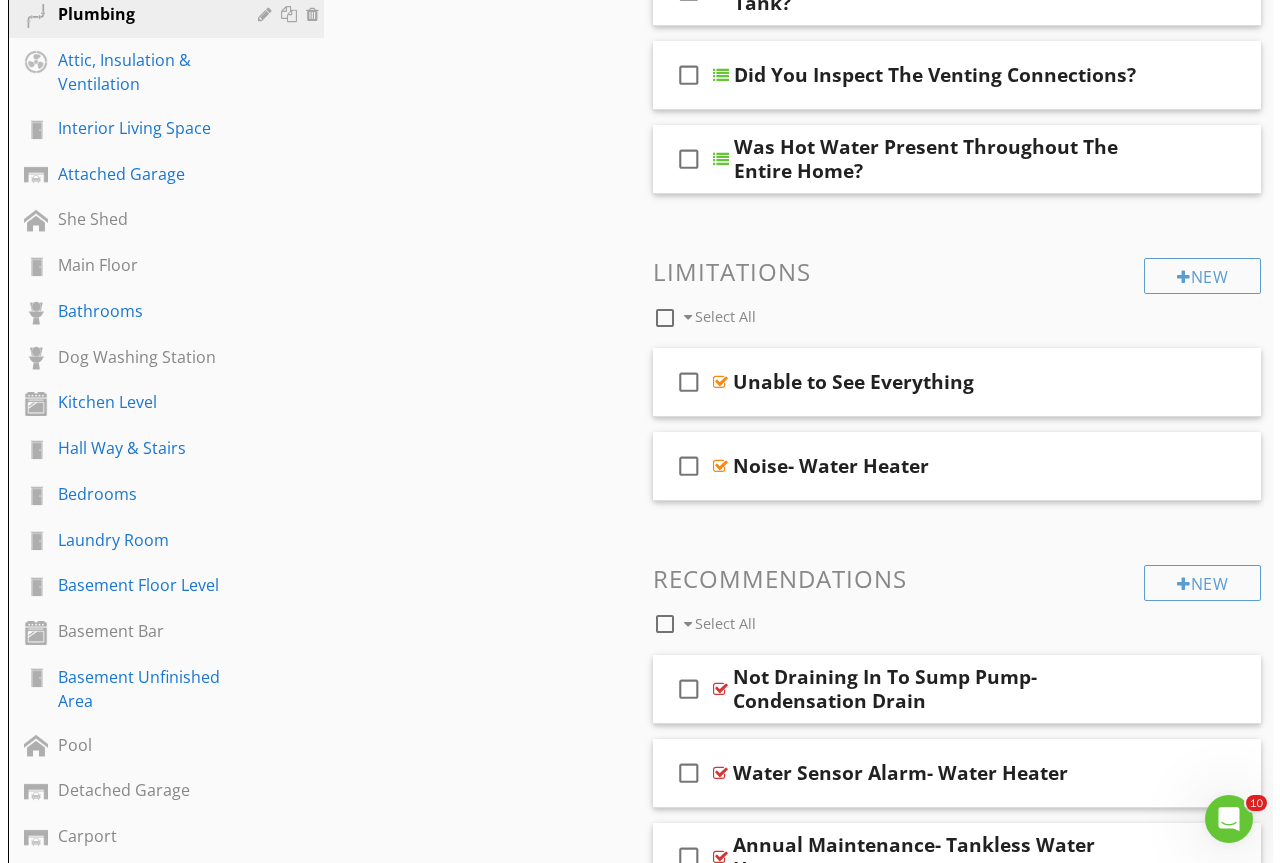 scroll, scrollTop: 1167, scrollLeft: 0, axis: vertical 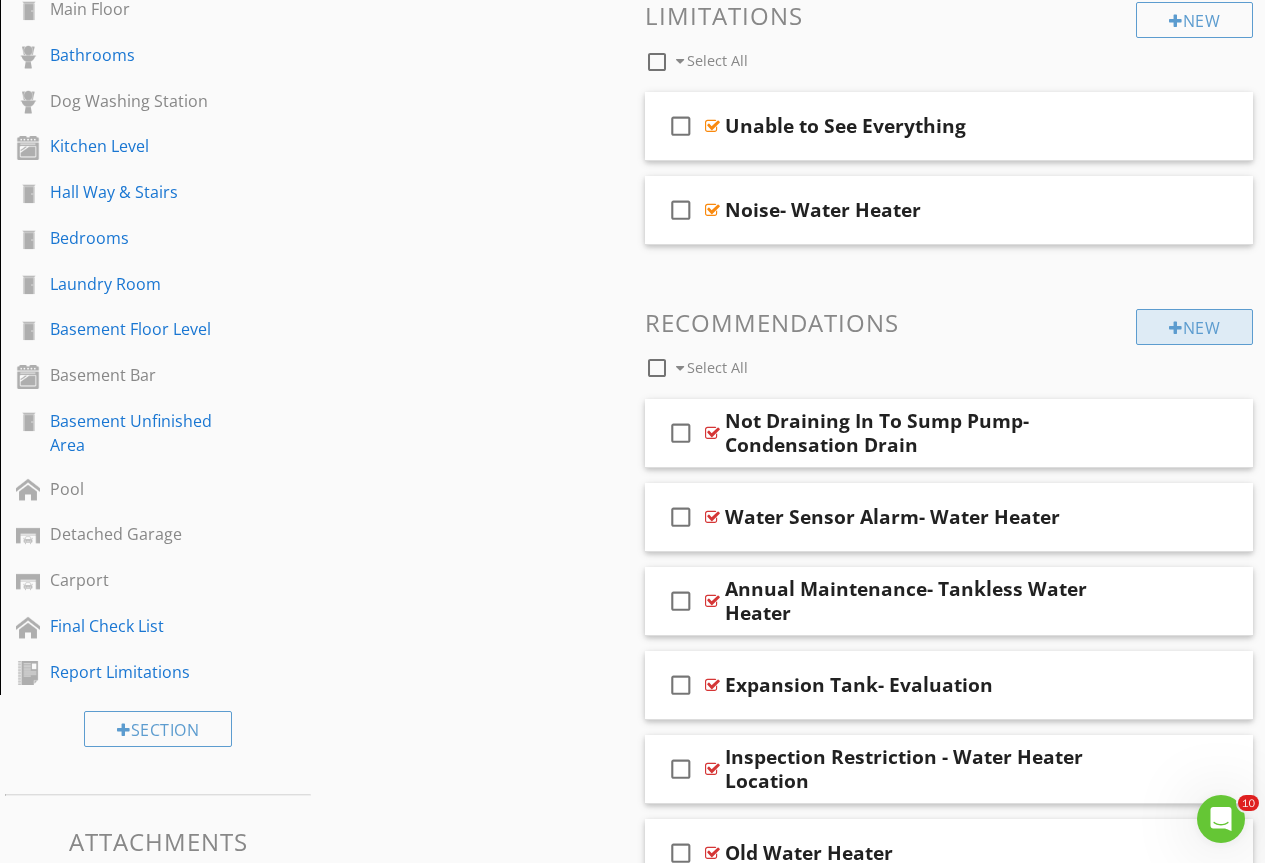 click on "New" at bounding box center [1194, 327] 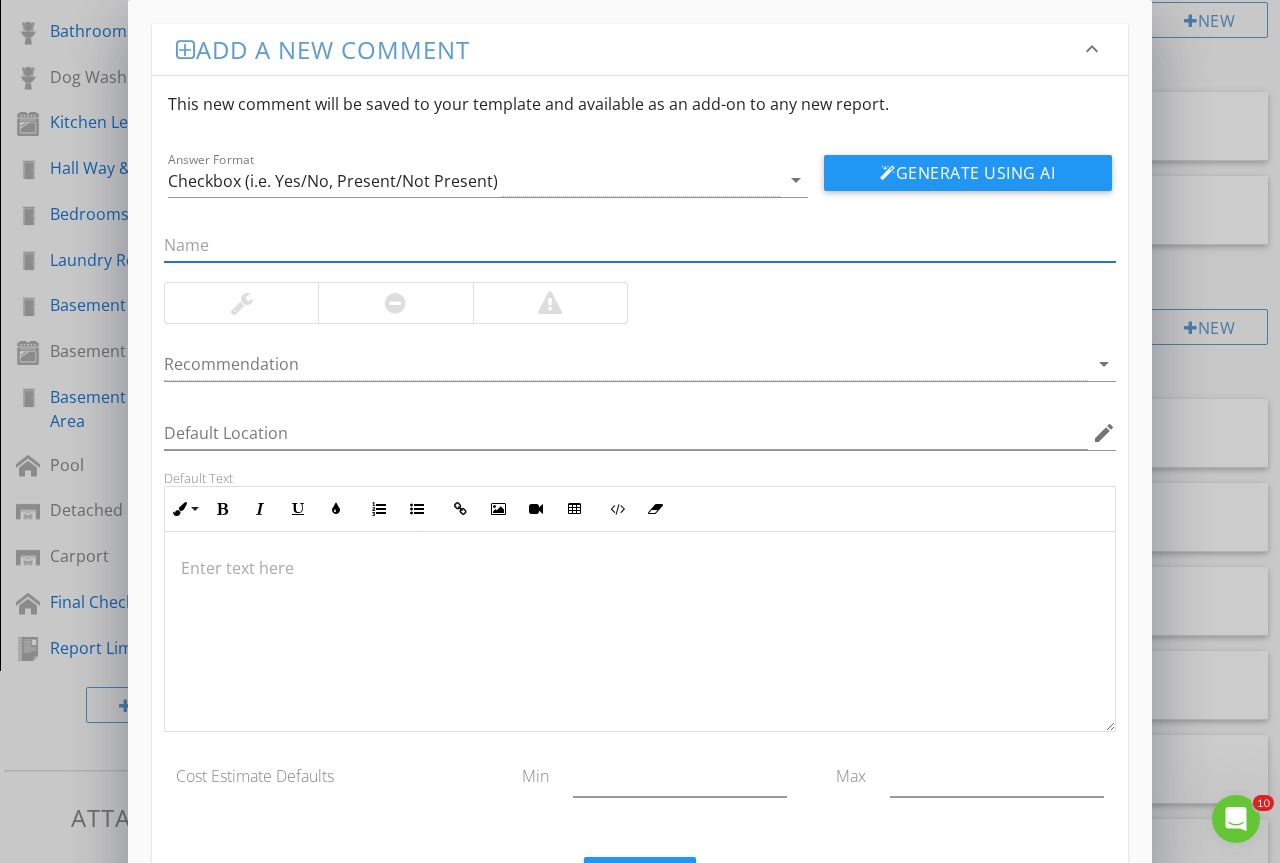 click at bounding box center (640, 245) 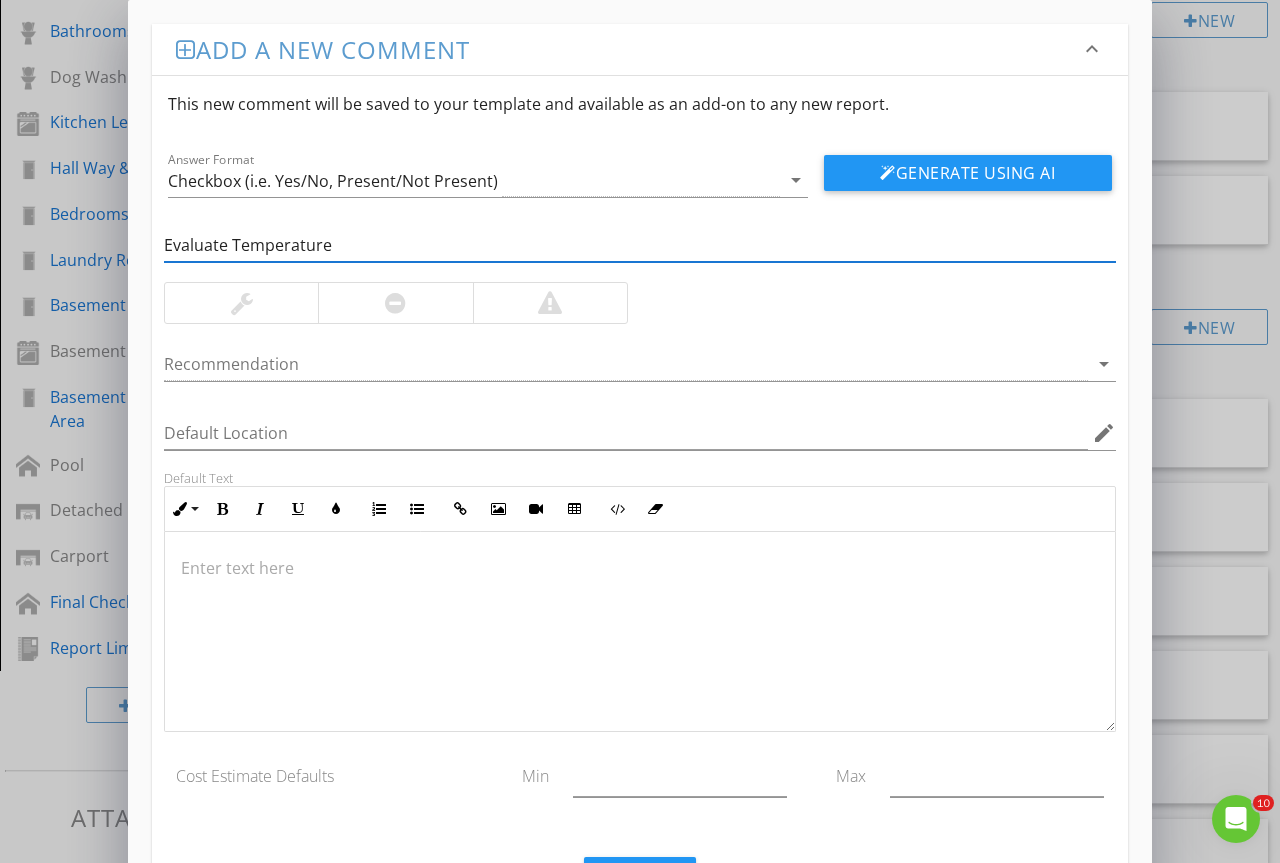type on "Evaluate Temperature" 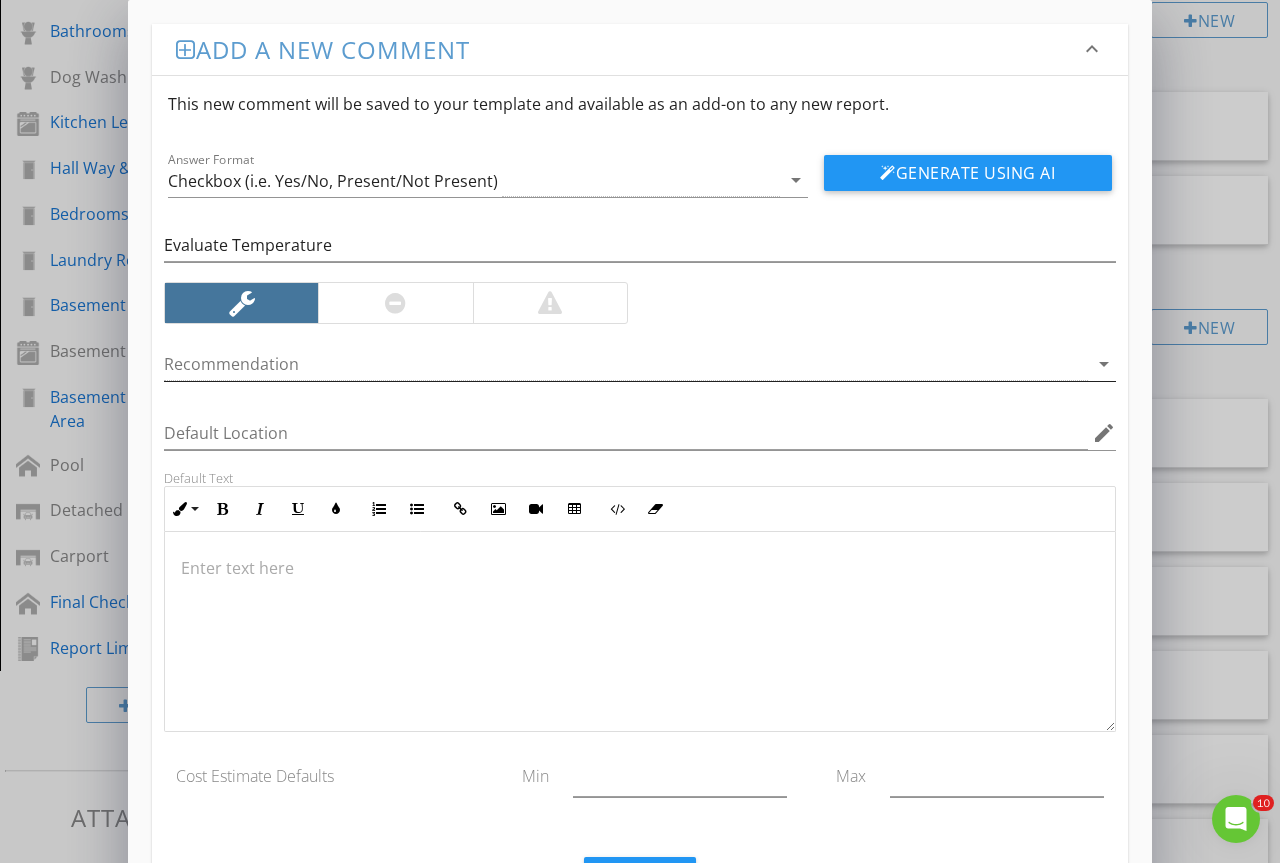 click at bounding box center [626, 364] 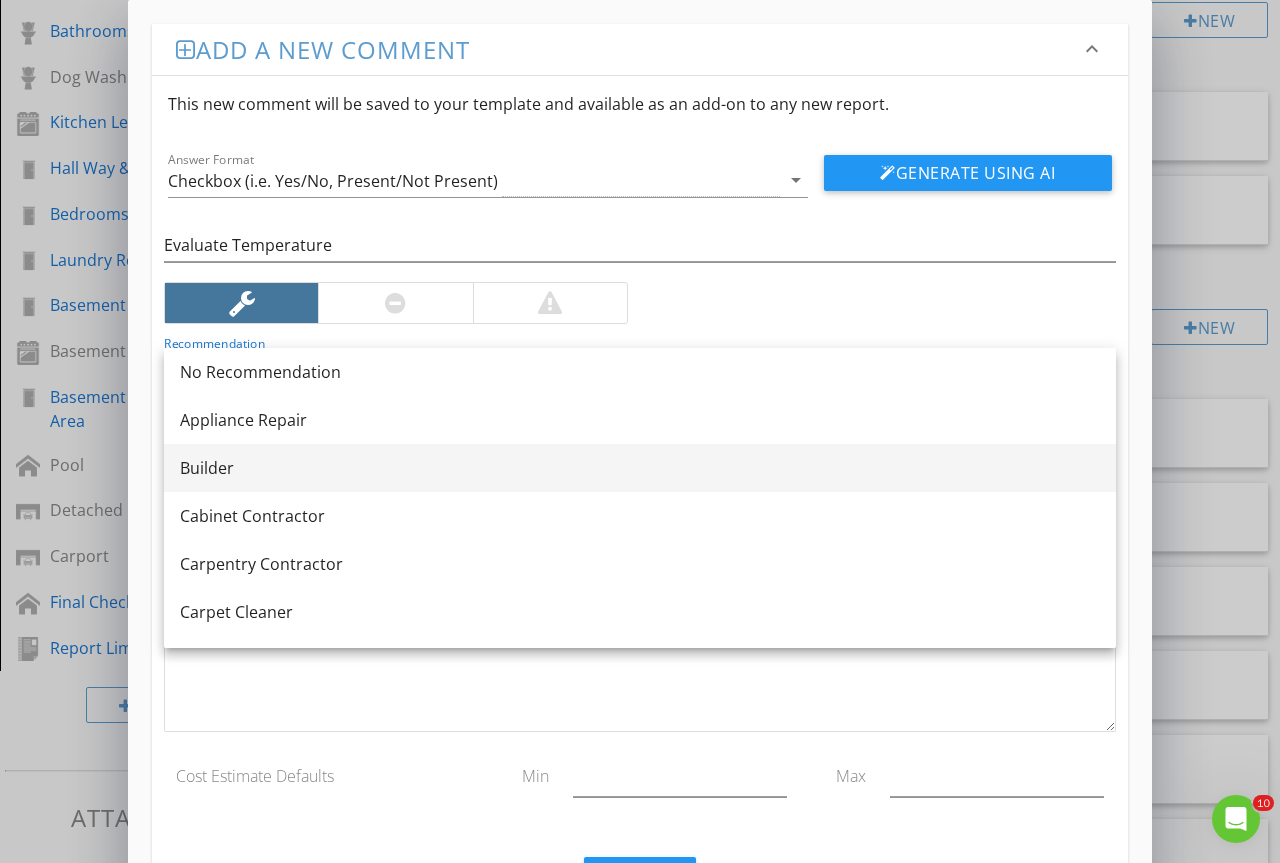 click on "Builder" at bounding box center [640, 468] 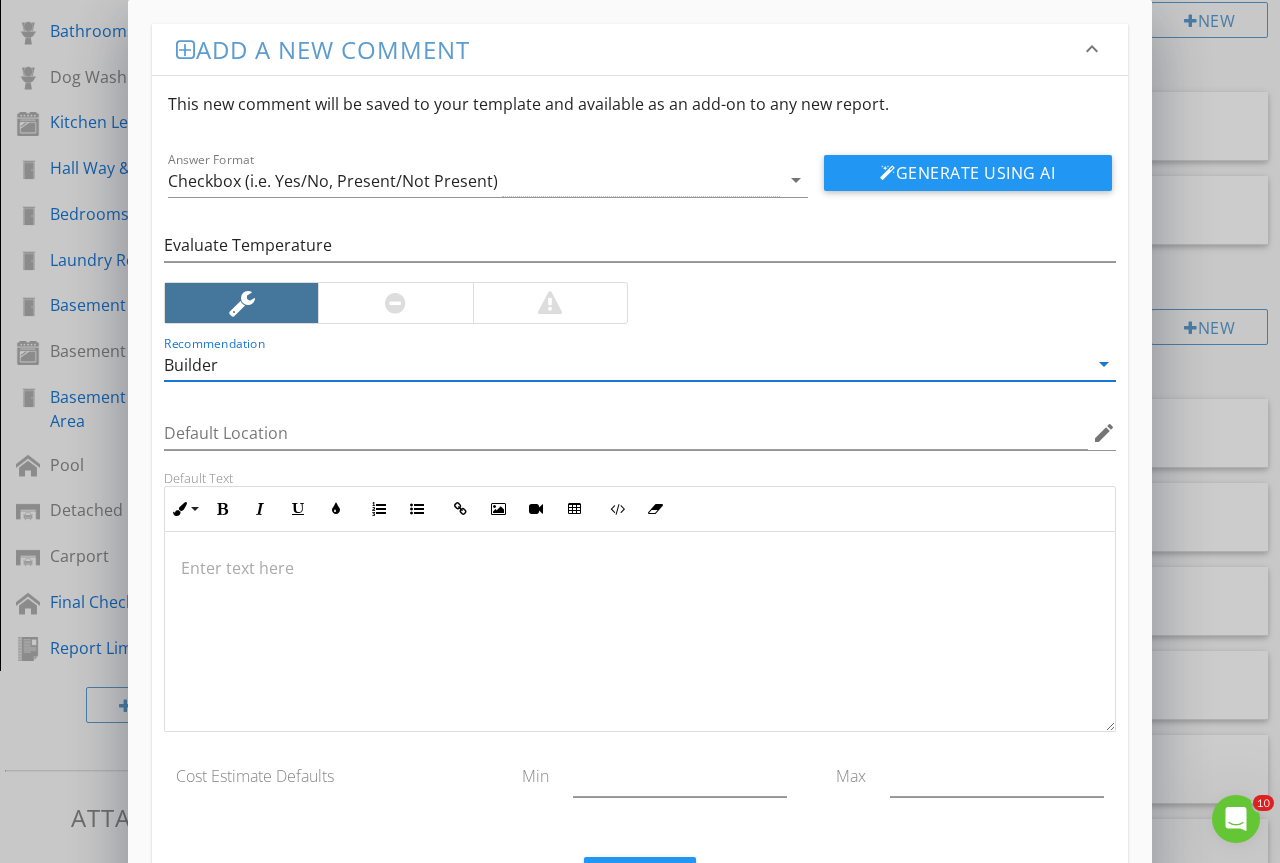 click at bounding box center (640, 632) 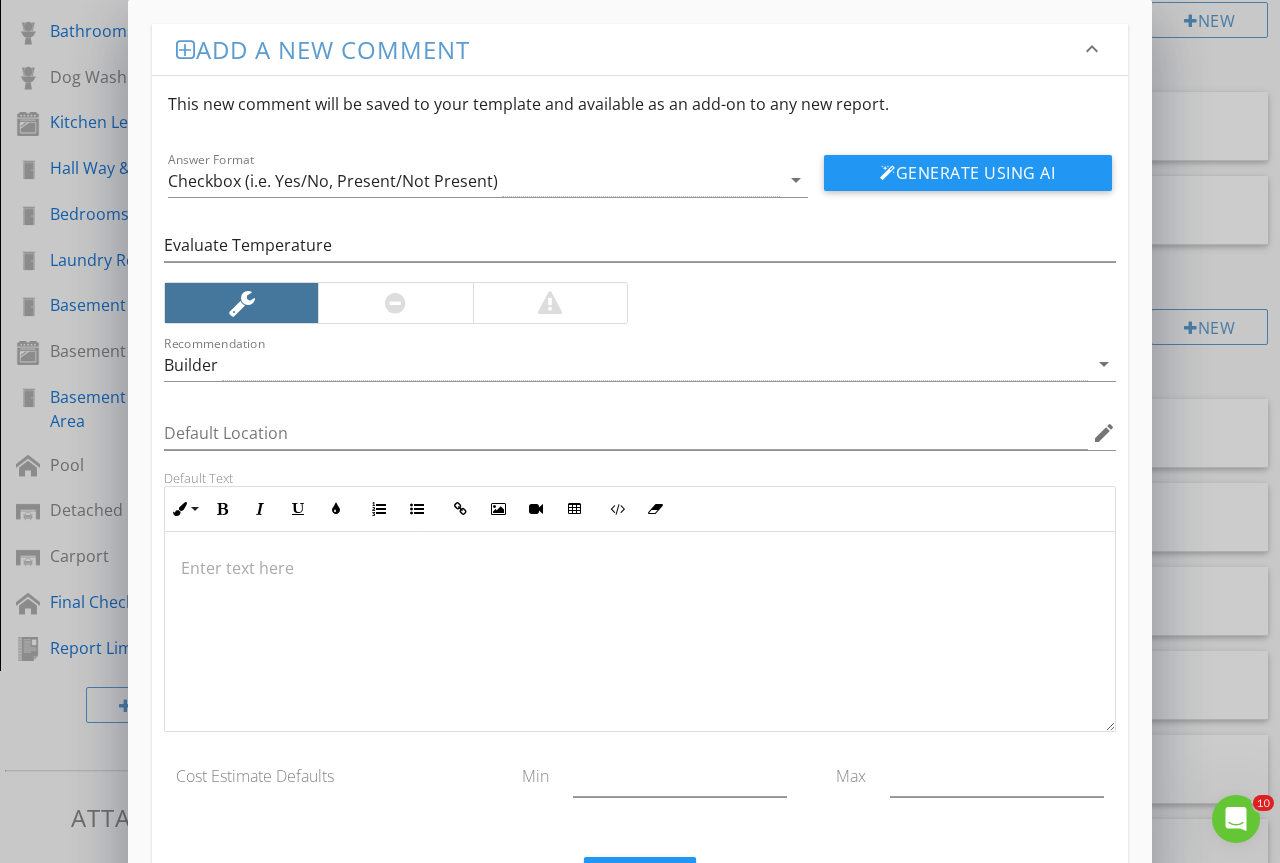drag, startPoint x: 294, startPoint y: 652, endPoint x: 305, endPoint y: 658, distance: 12.529964 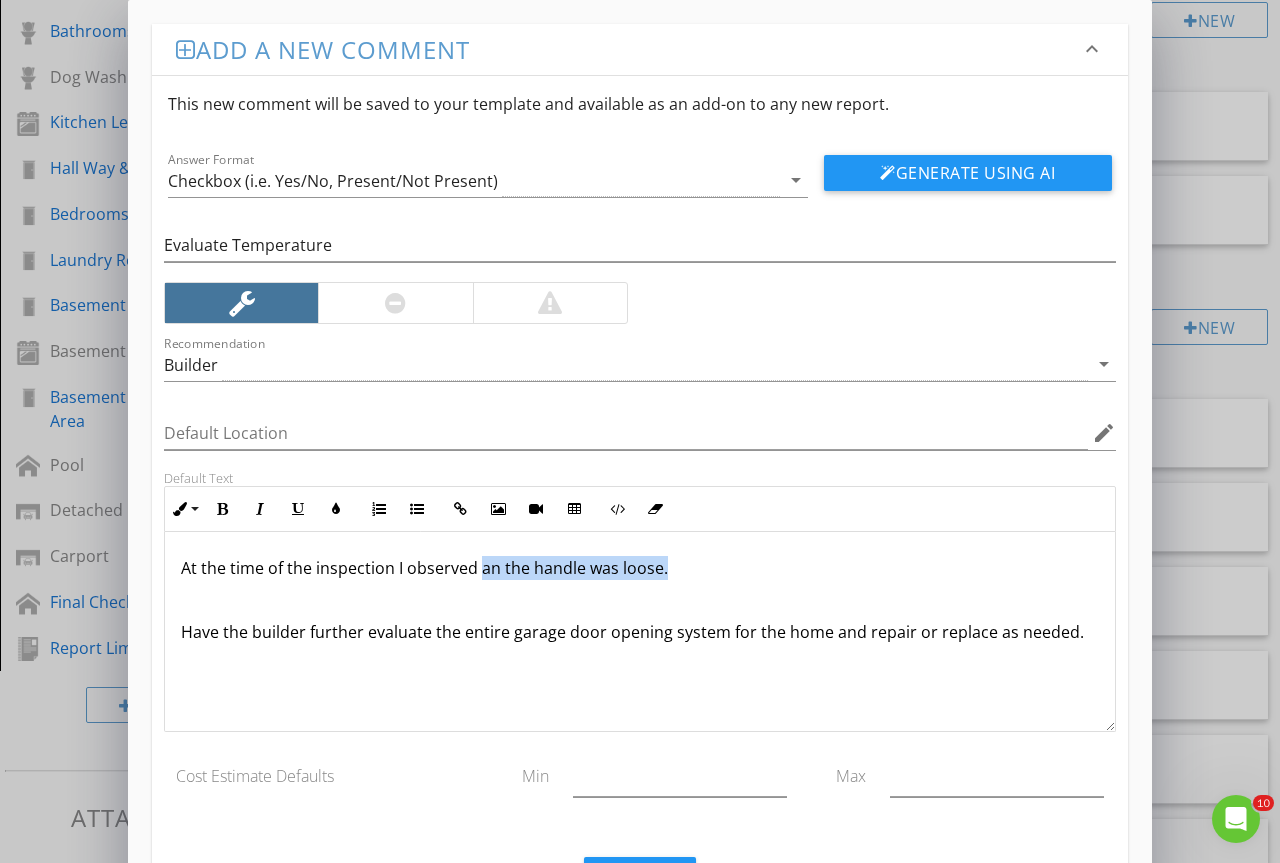 drag, startPoint x: 694, startPoint y: 577, endPoint x: 480, endPoint y: 578, distance: 214.00233 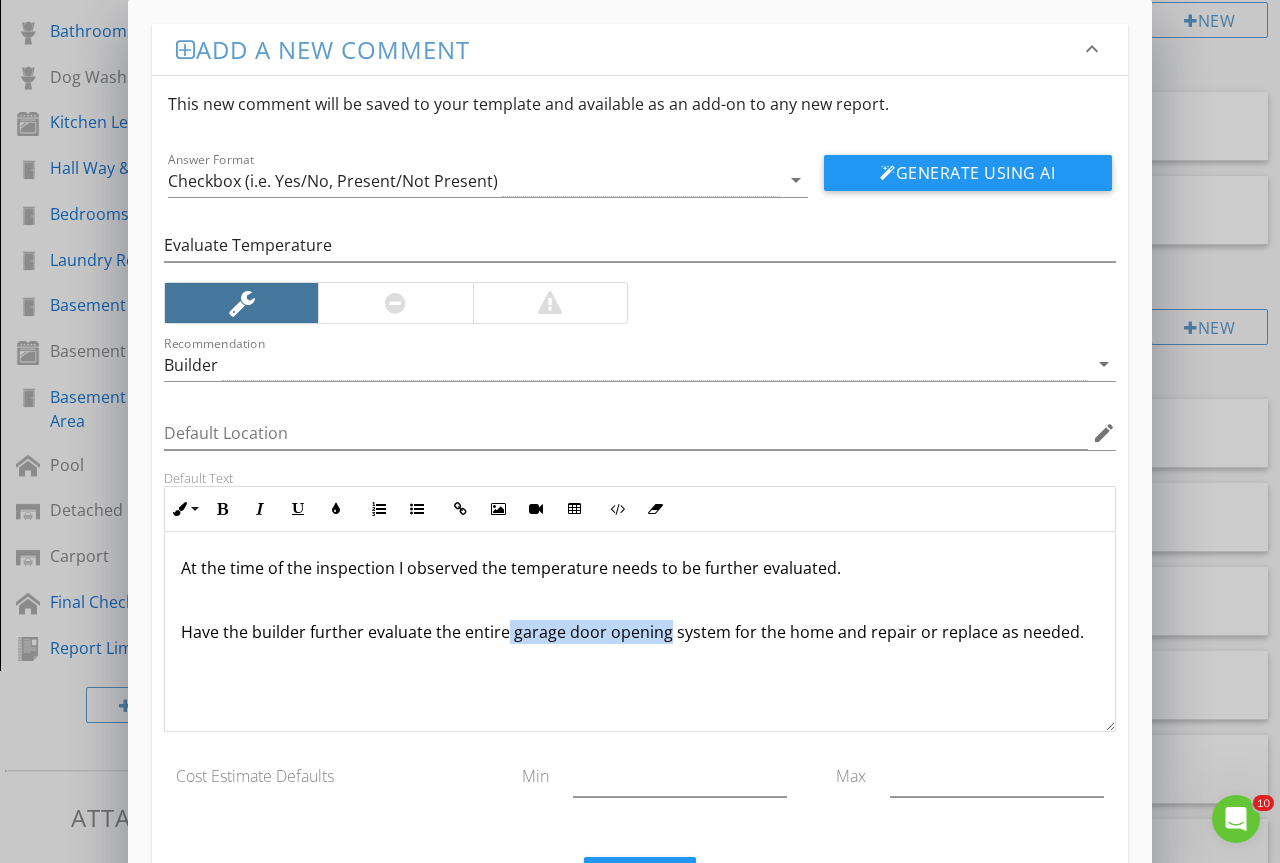 drag, startPoint x: 506, startPoint y: 629, endPoint x: 665, endPoint y: 638, distance: 159.25452 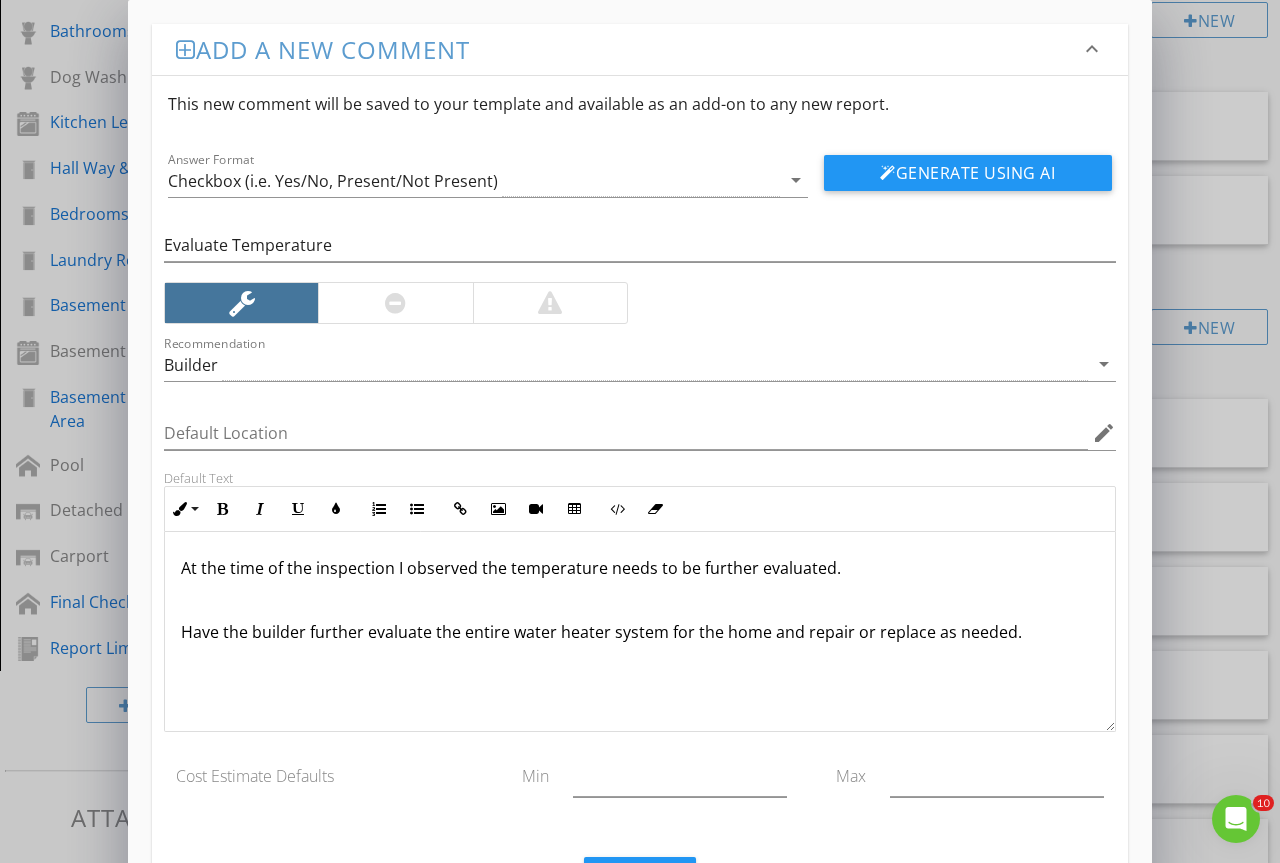 type on "<p>At the time of the inspection I observed the temperature needs to be further evaluated.</p><p><br></p><p>Have the builder further evaluate the entire water heater system for the home and repair or replace as needed.</p>" 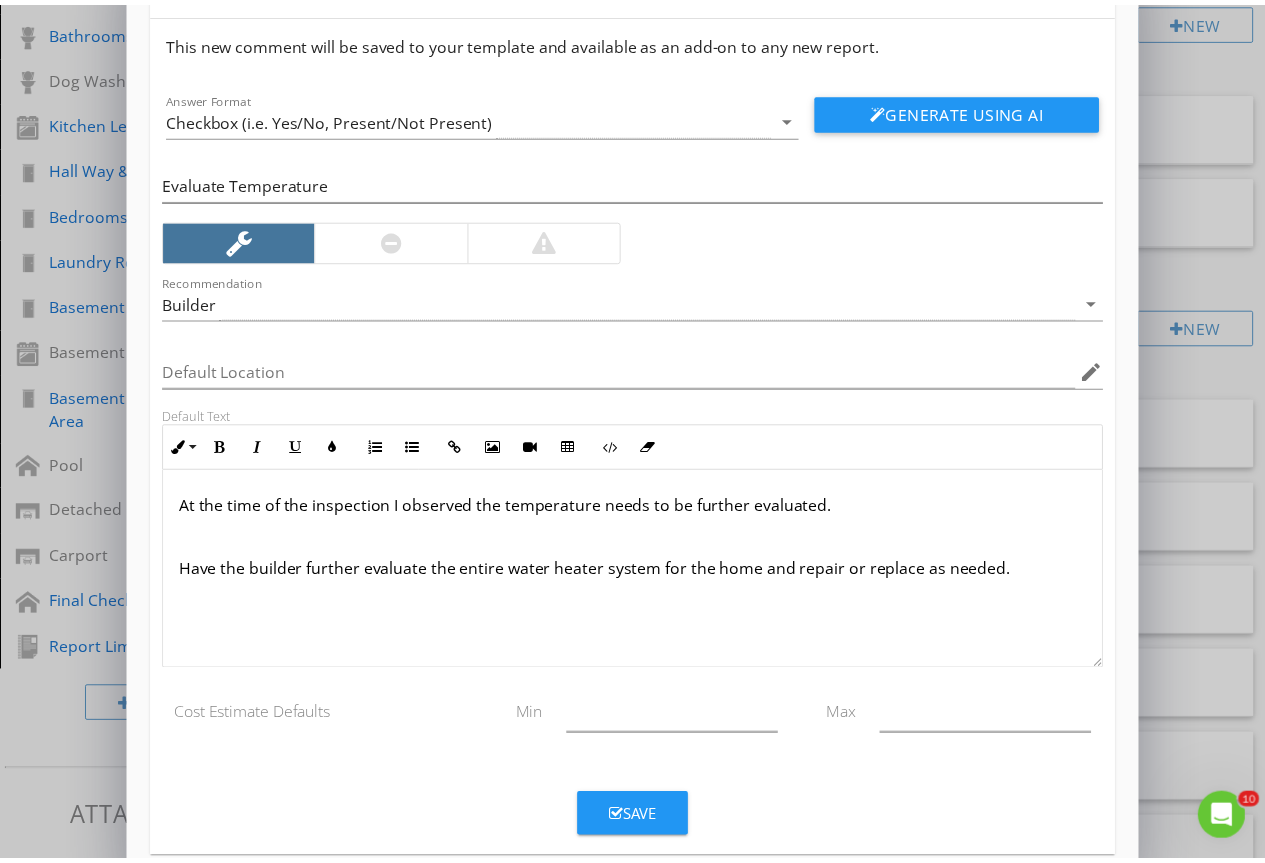 scroll, scrollTop: 94, scrollLeft: 0, axis: vertical 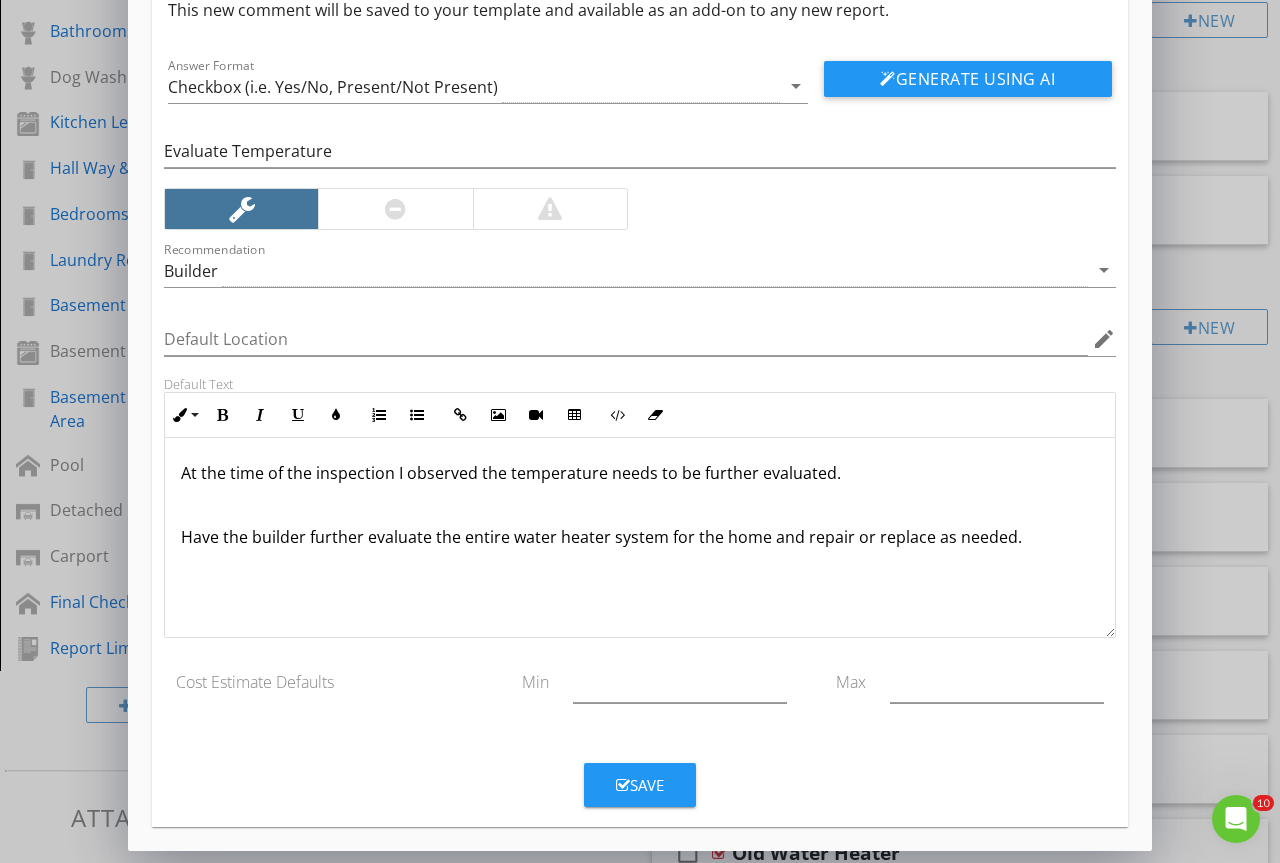 click on "Save" at bounding box center (640, 785) 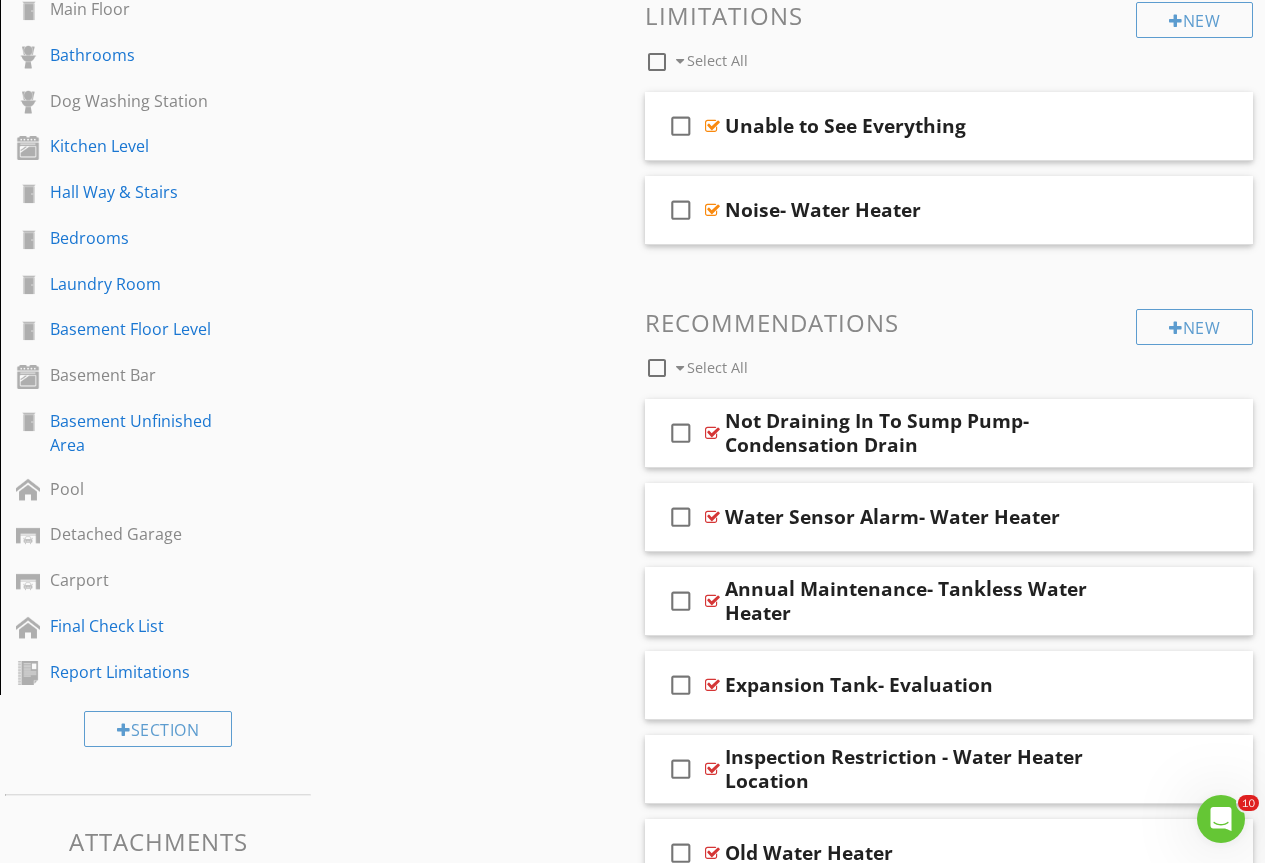 scroll, scrollTop: 0, scrollLeft: 0, axis: both 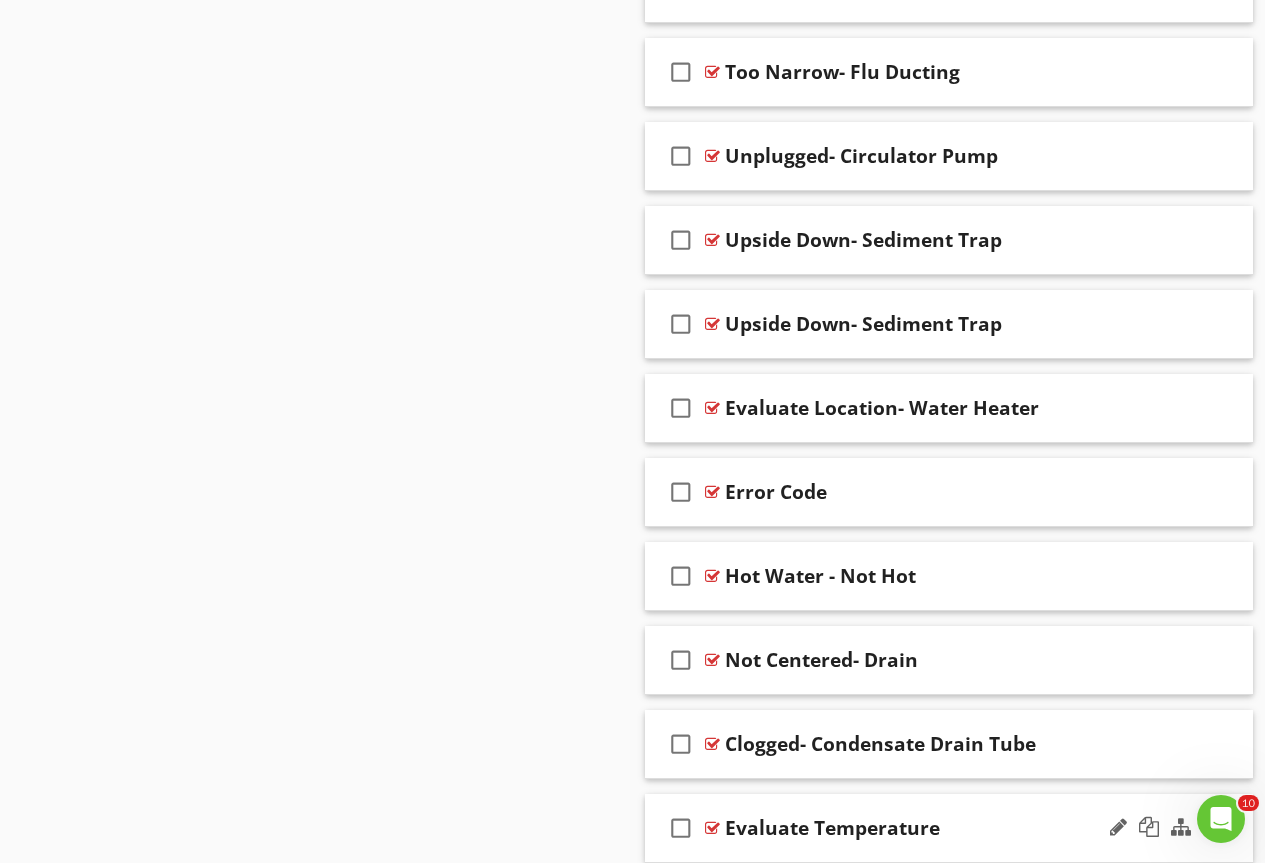 type 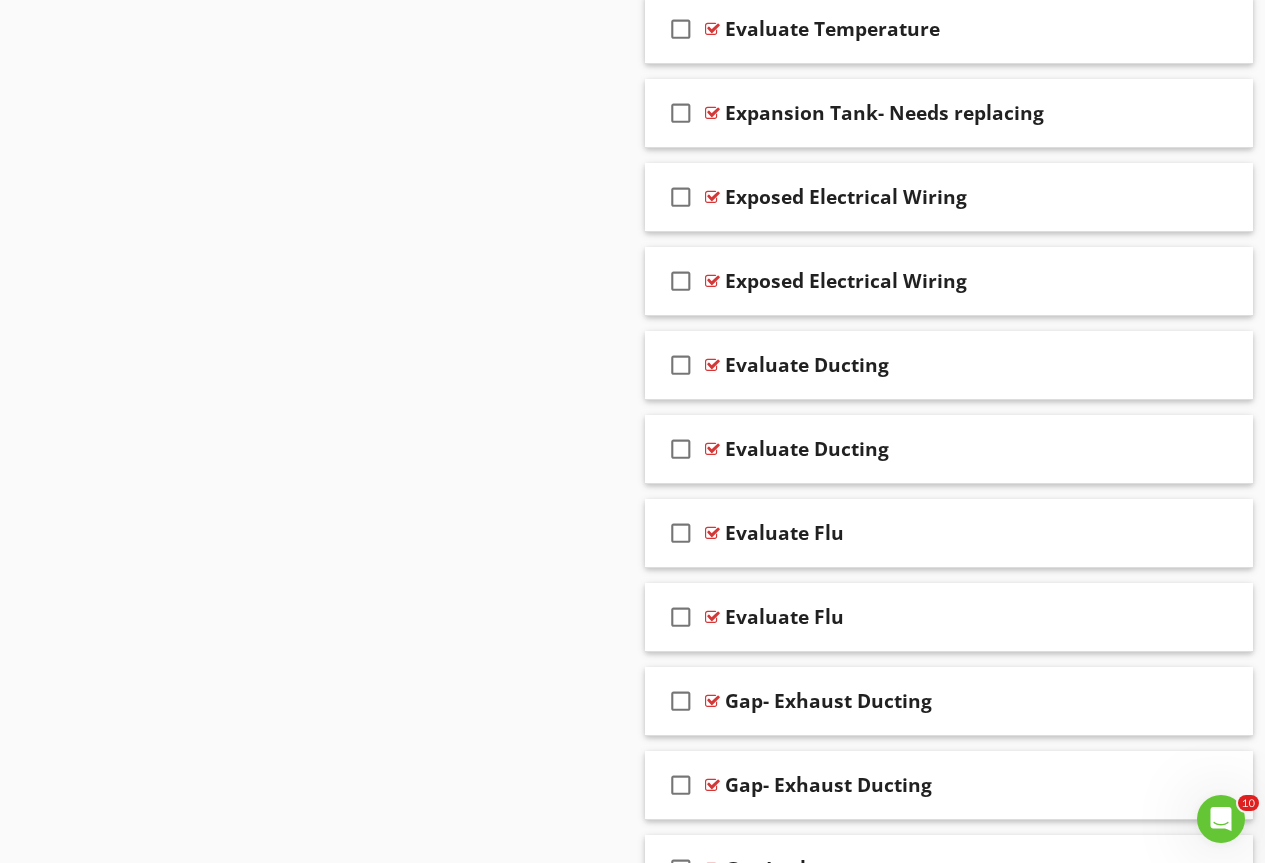 scroll, scrollTop: 4279, scrollLeft: 0, axis: vertical 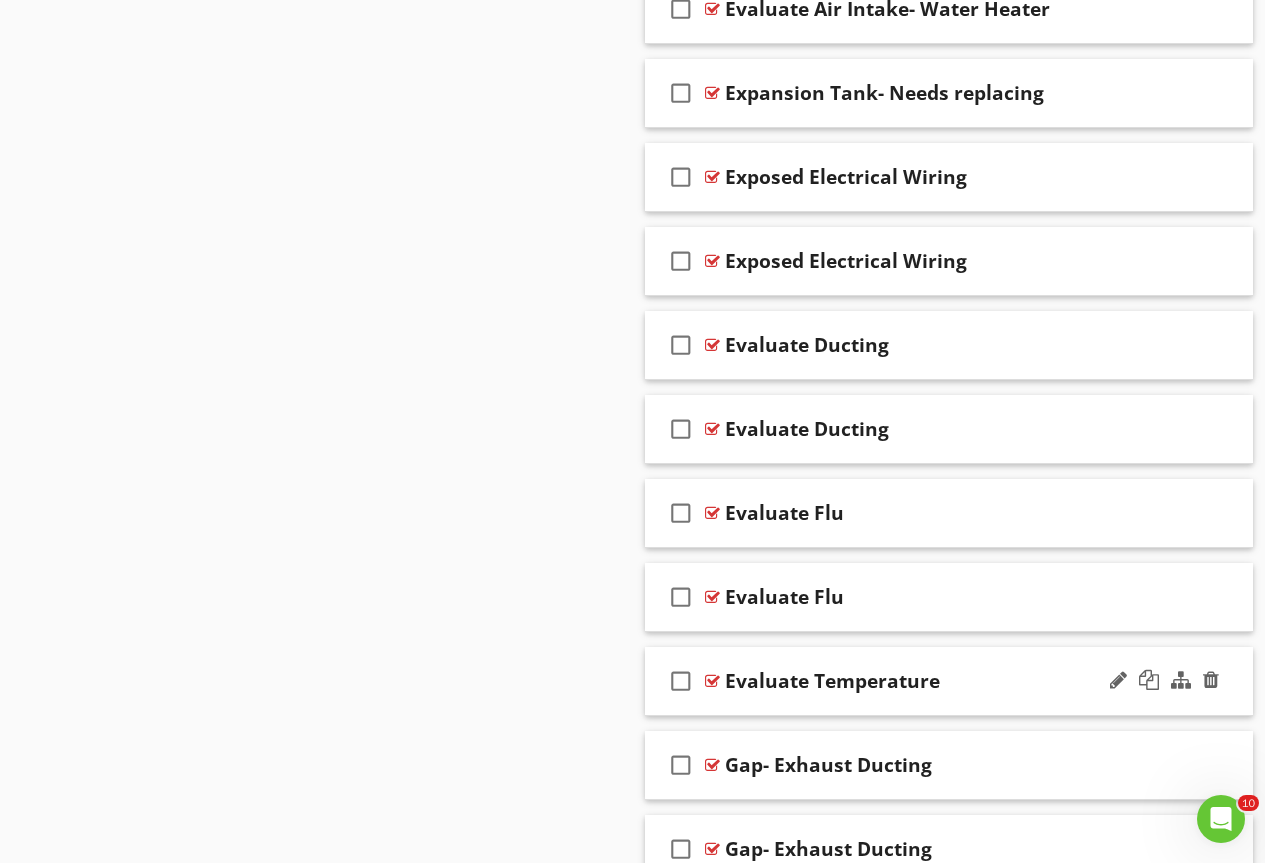 click at bounding box center (712, 681) 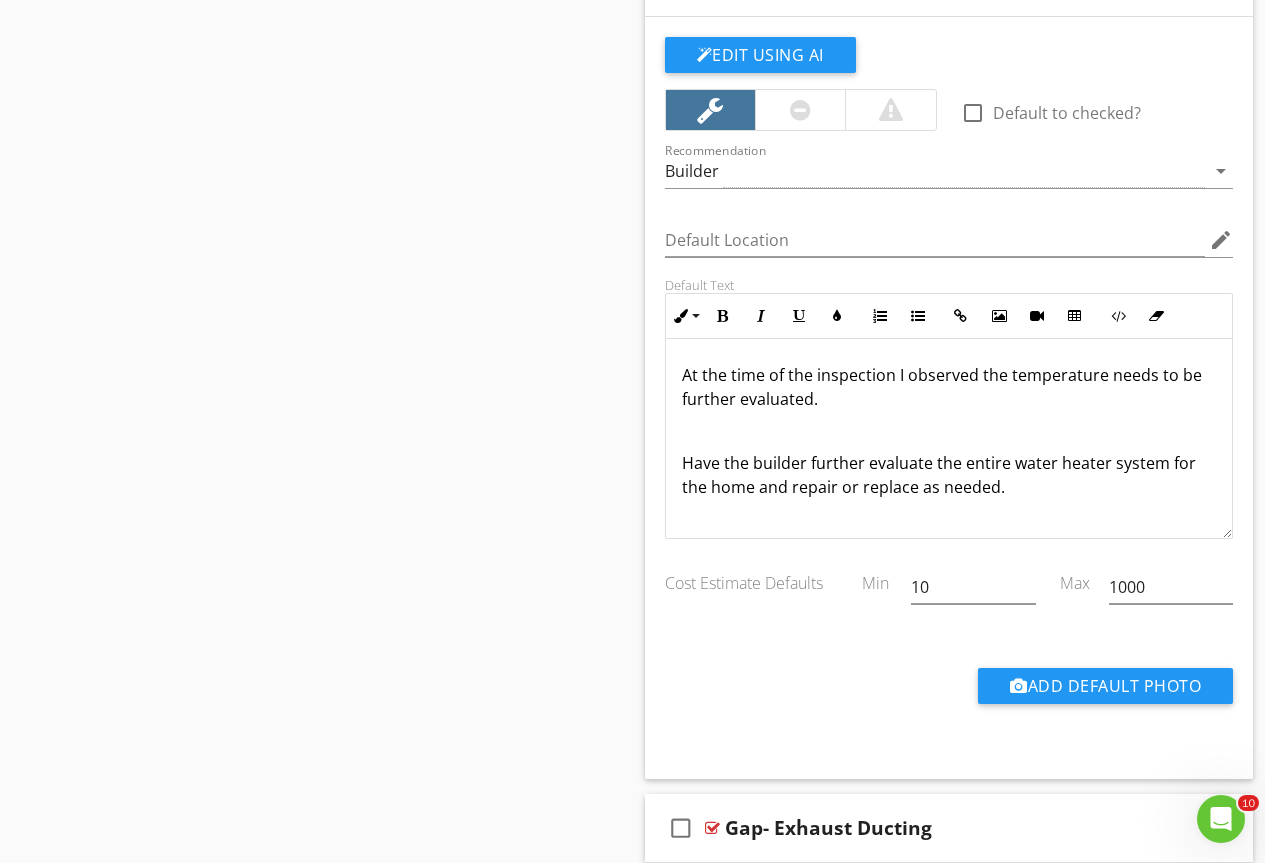 scroll, scrollTop: 4979, scrollLeft: 0, axis: vertical 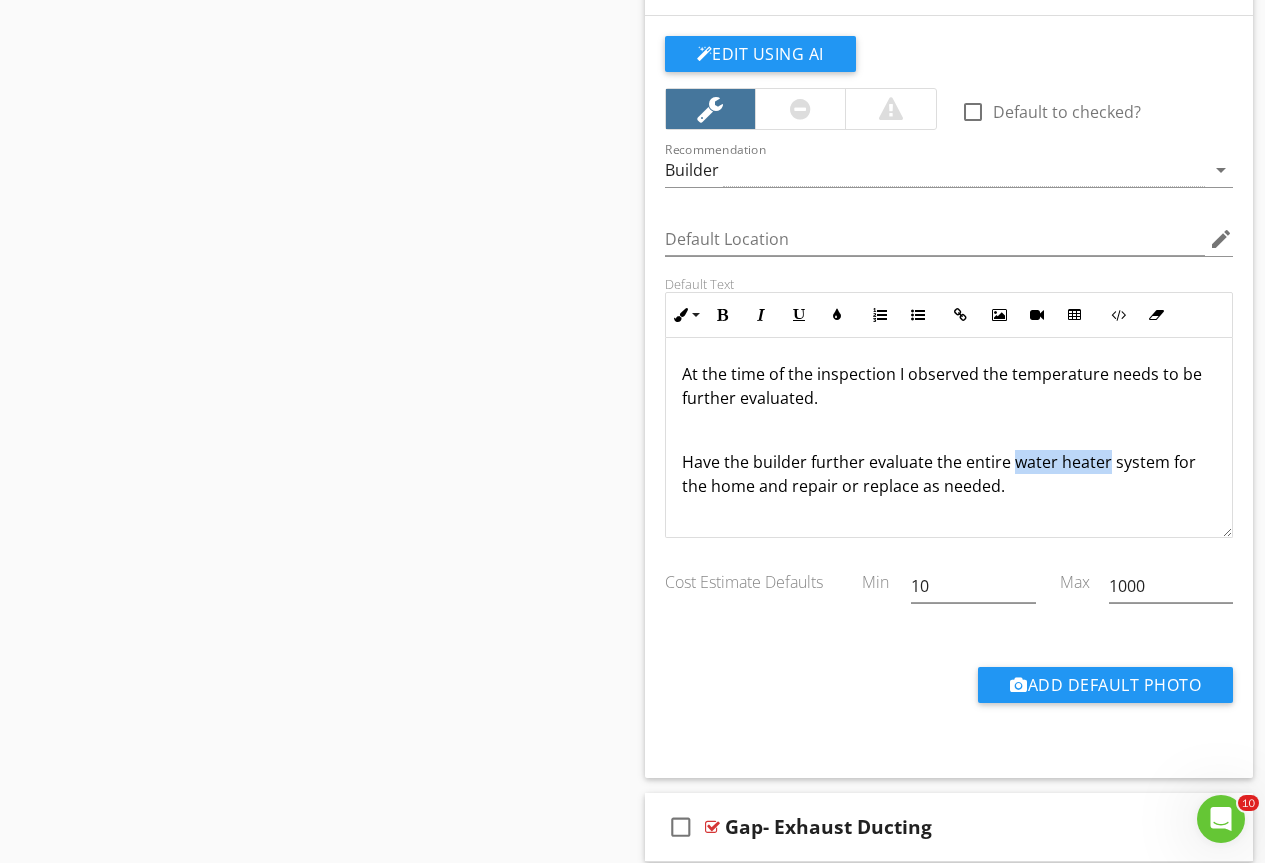 drag, startPoint x: 1011, startPoint y: 460, endPoint x: 1108, endPoint y: 467, distance: 97.25225 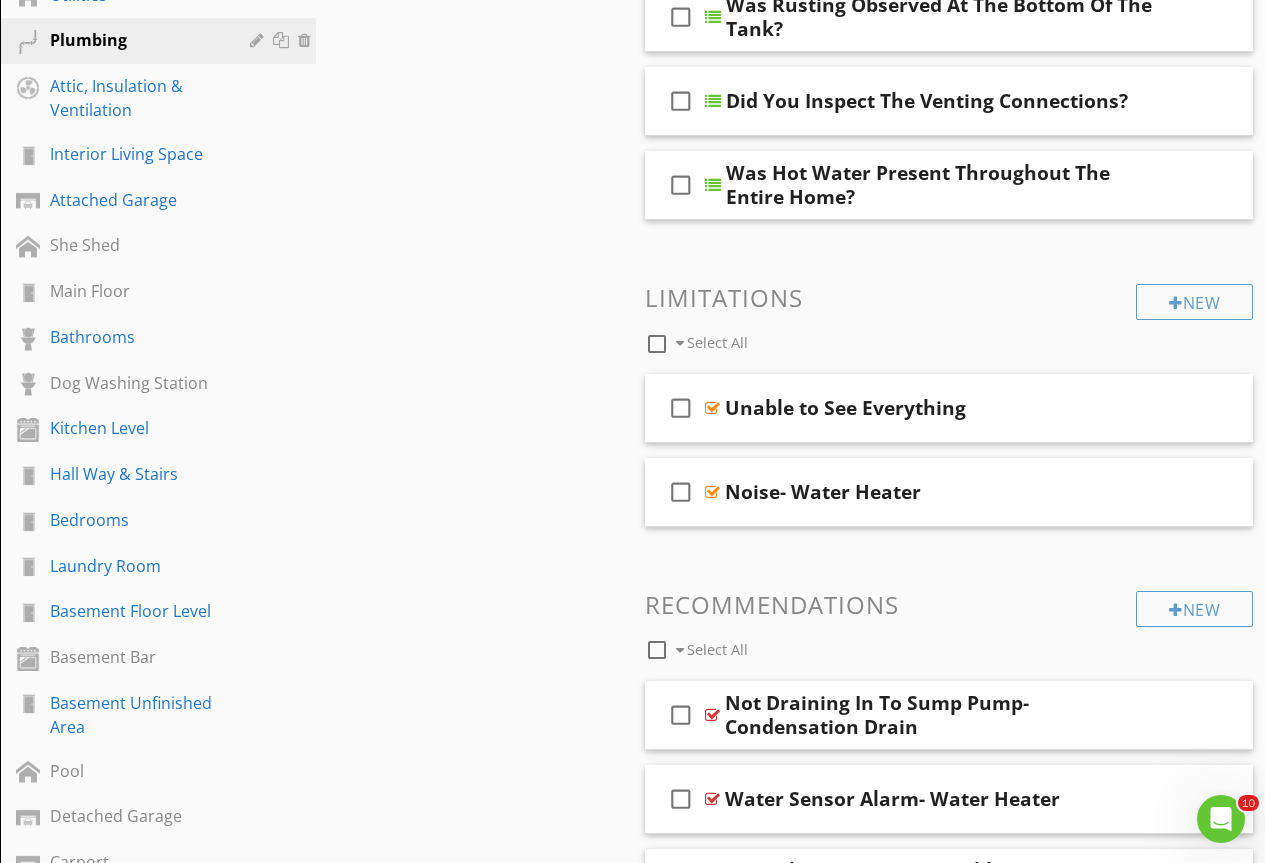 scroll, scrollTop: 0, scrollLeft: 0, axis: both 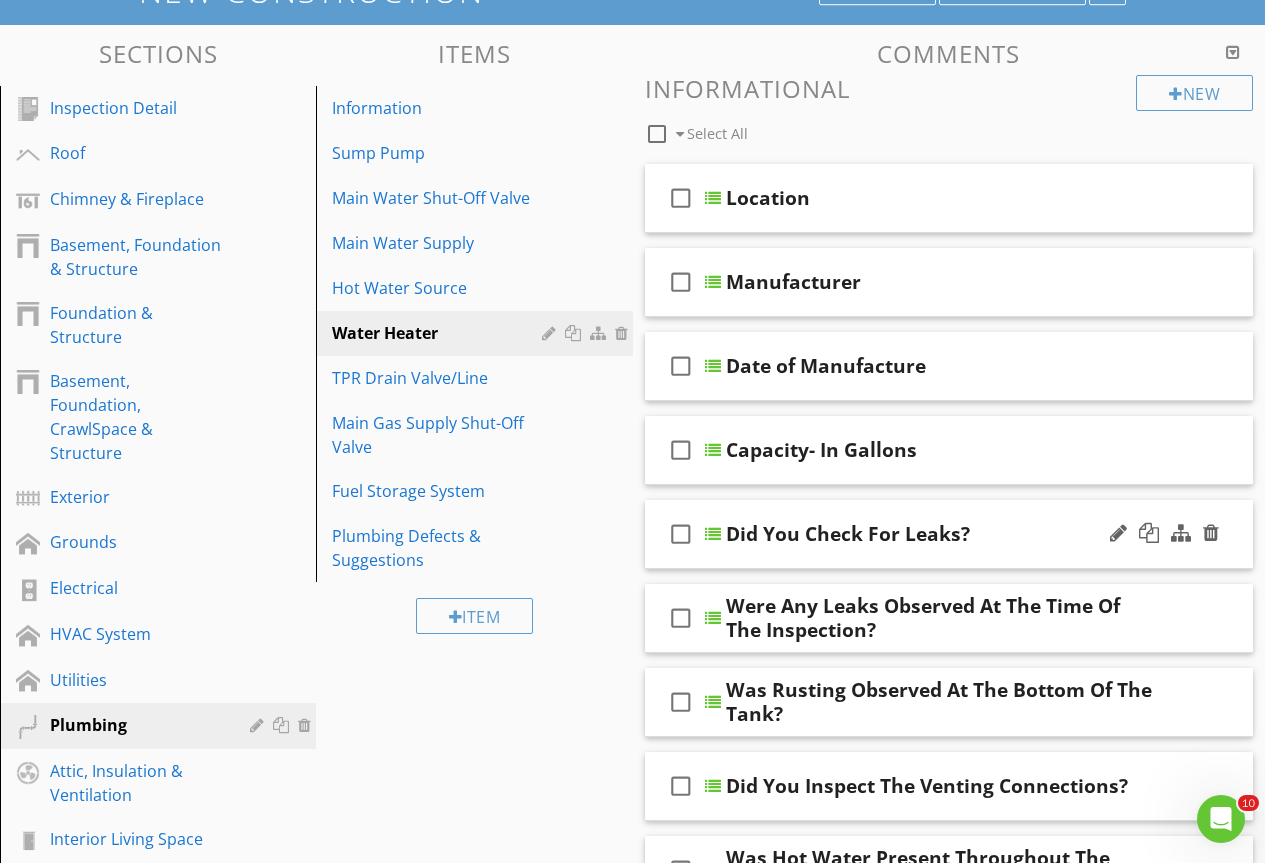 drag, startPoint x: 406, startPoint y: 547, endPoint x: 744, endPoint y: 547, distance: 338 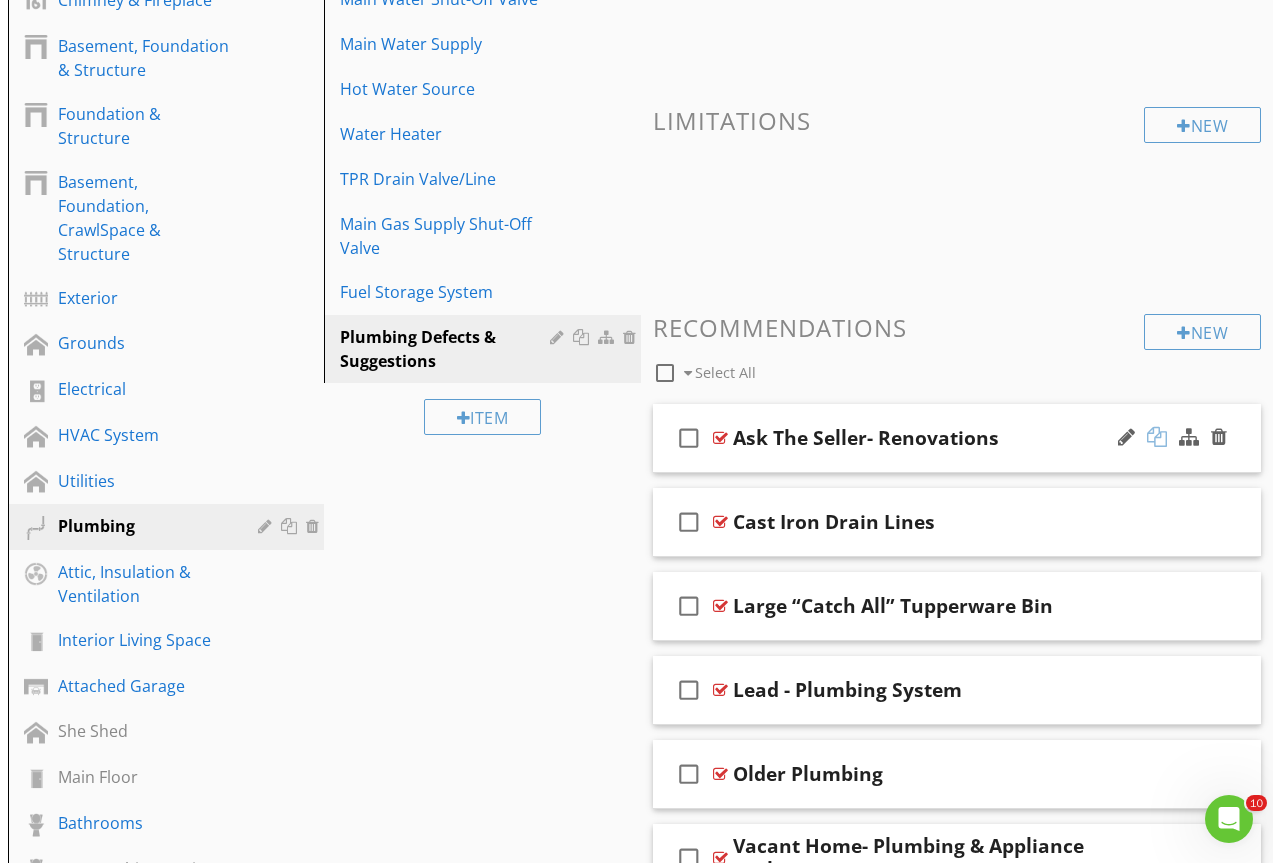 scroll, scrollTop: 400, scrollLeft: 0, axis: vertical 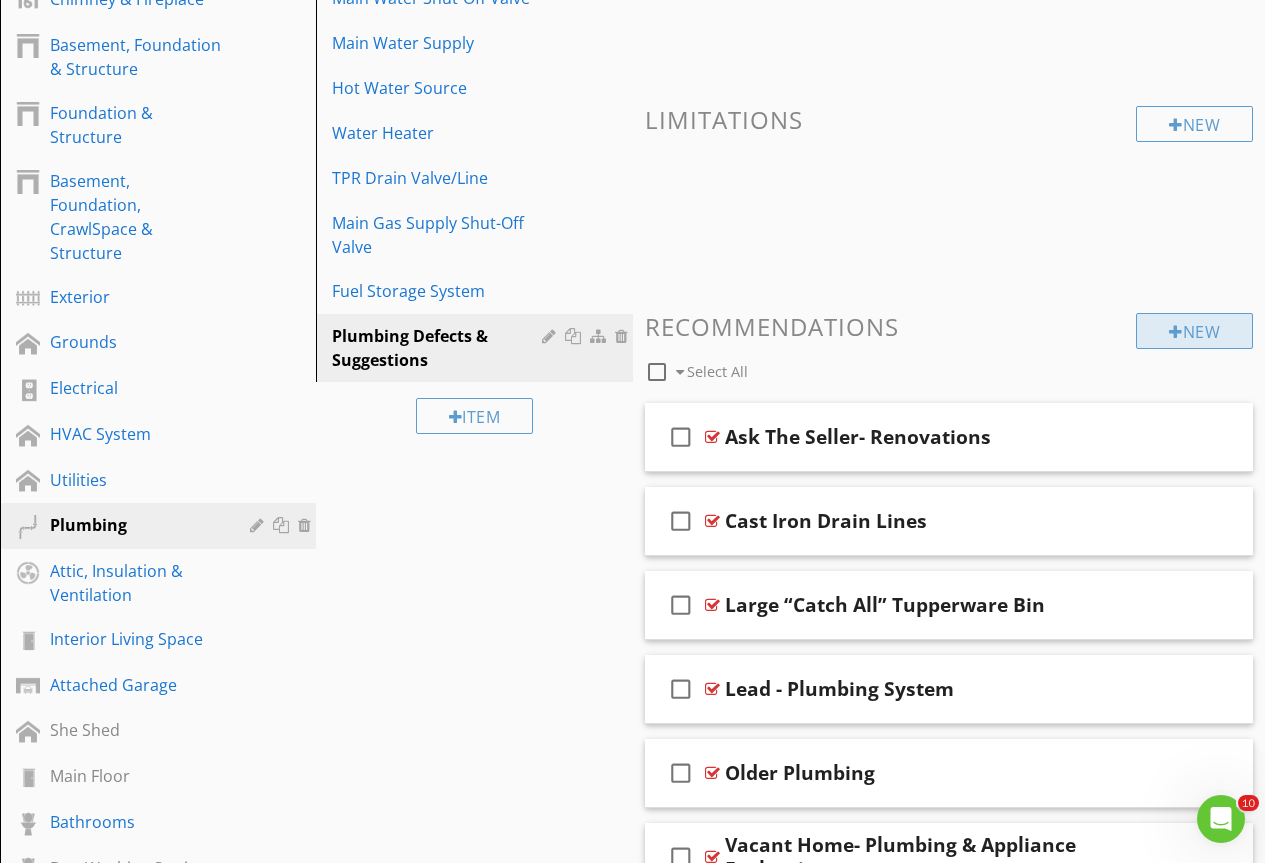 click at bounding box center [1176, 332] 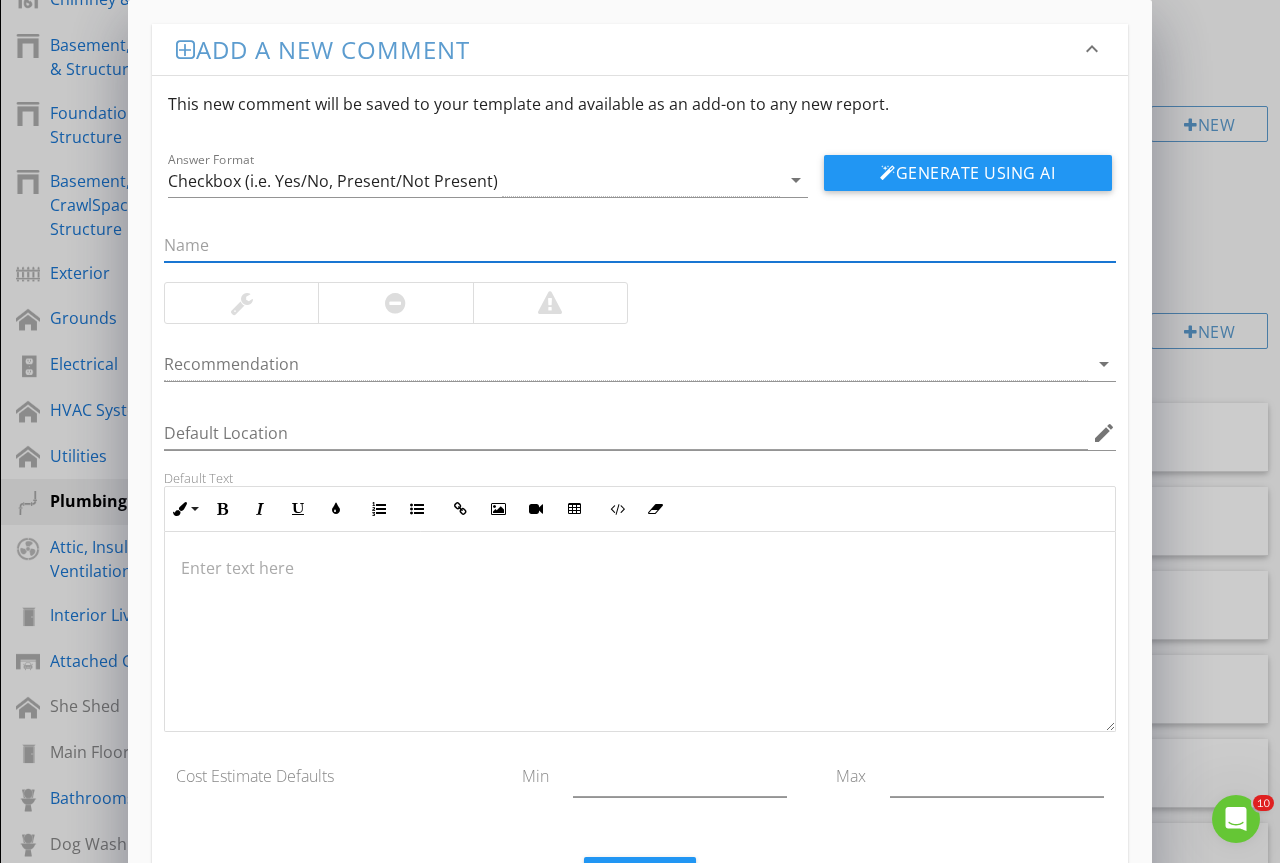 click at bounding box center [640, 245] 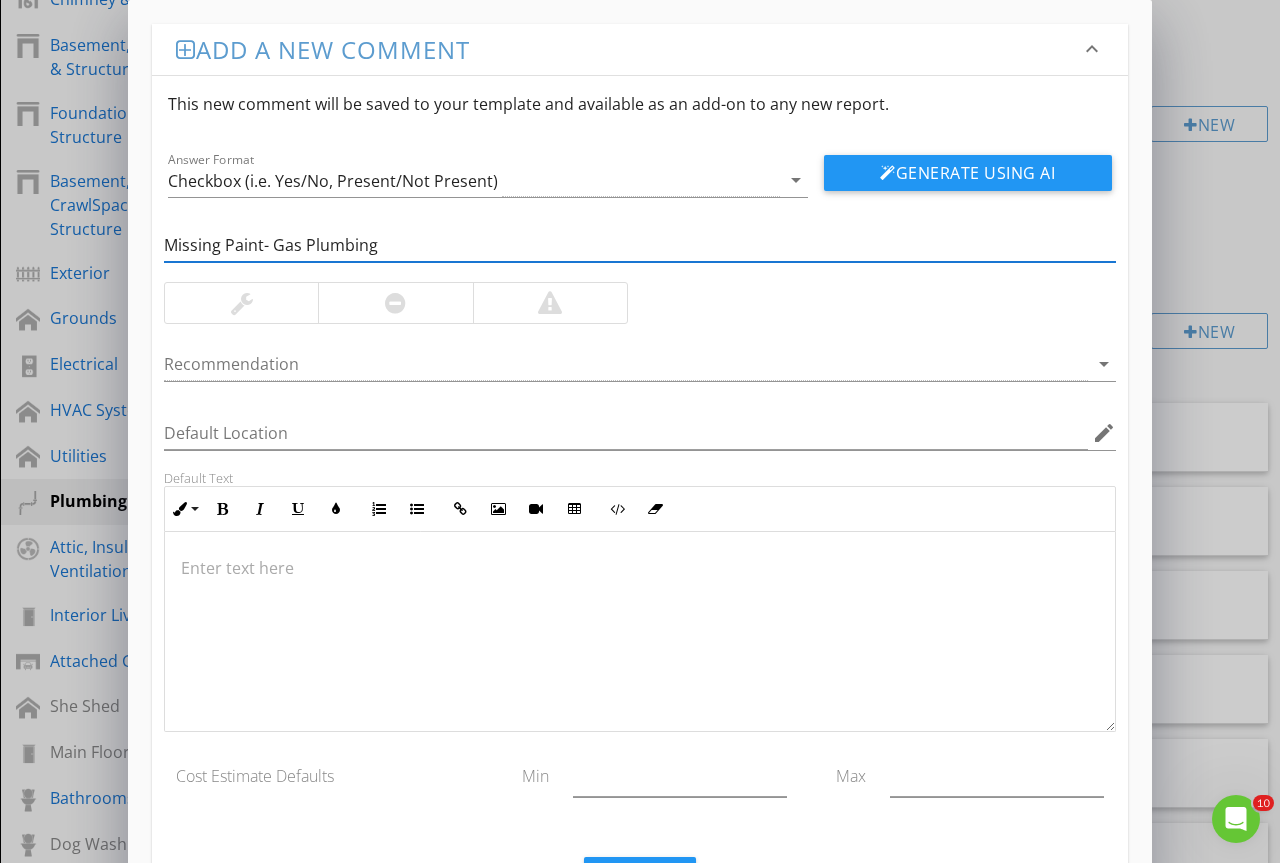 type on "Missing Paint- Gas Plumbing" 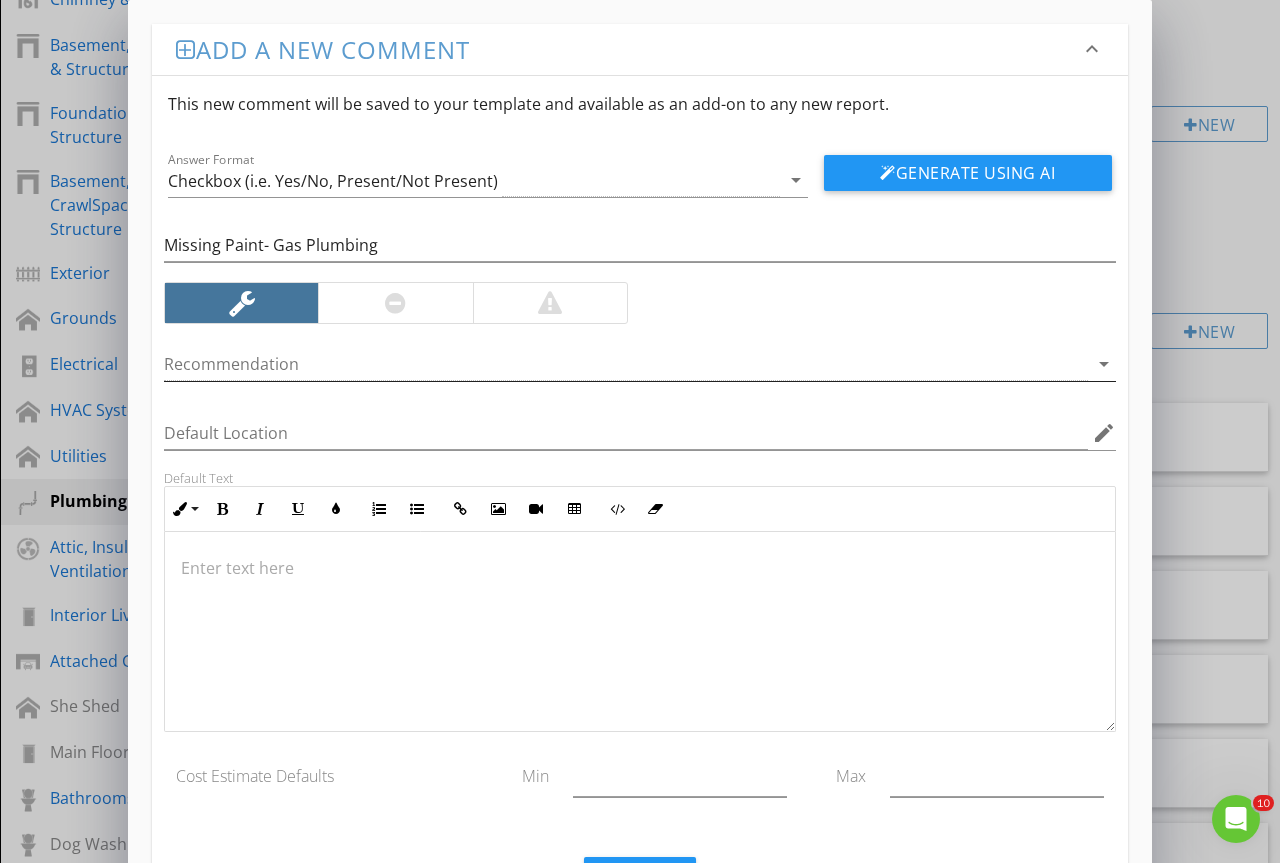 click at bounding box center (626, 364) 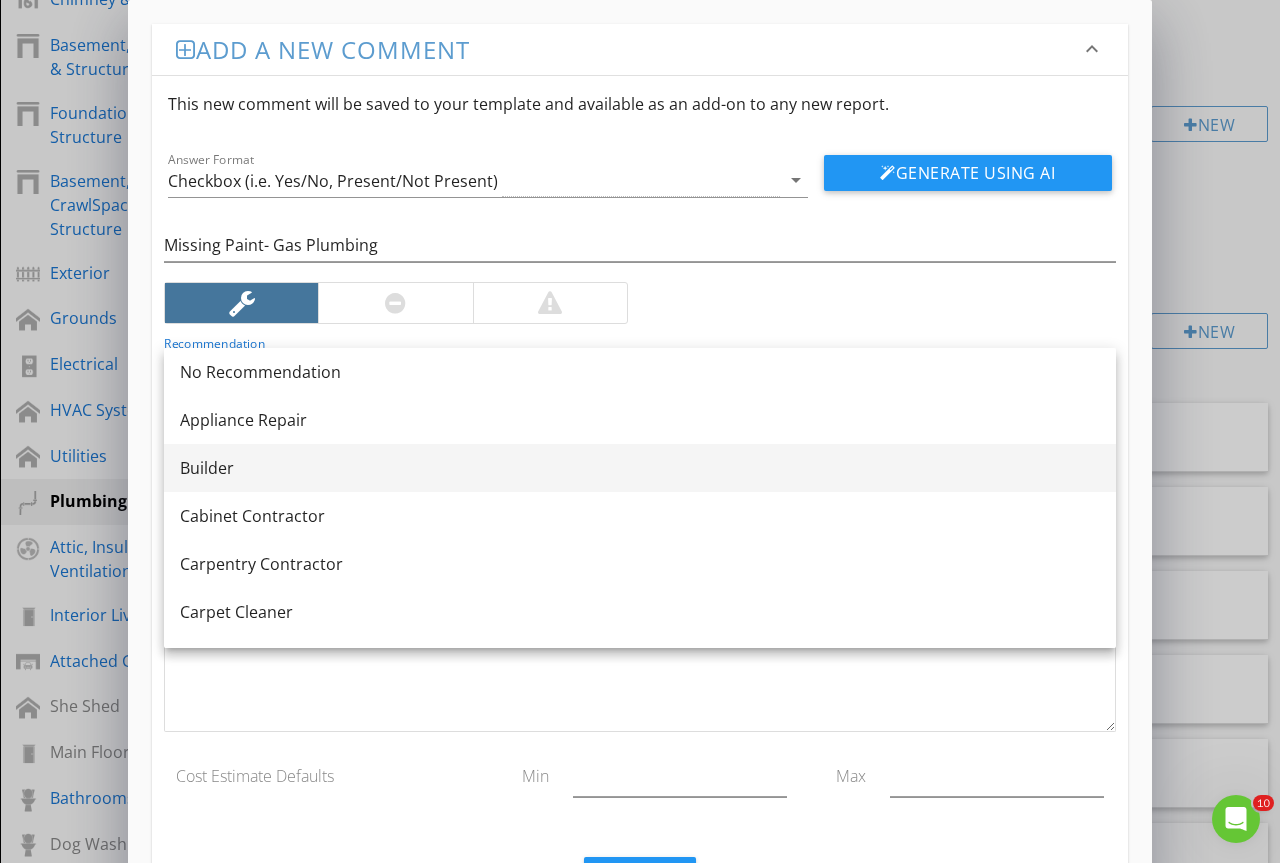 click on "Builder" at bounding box center [640, 468] 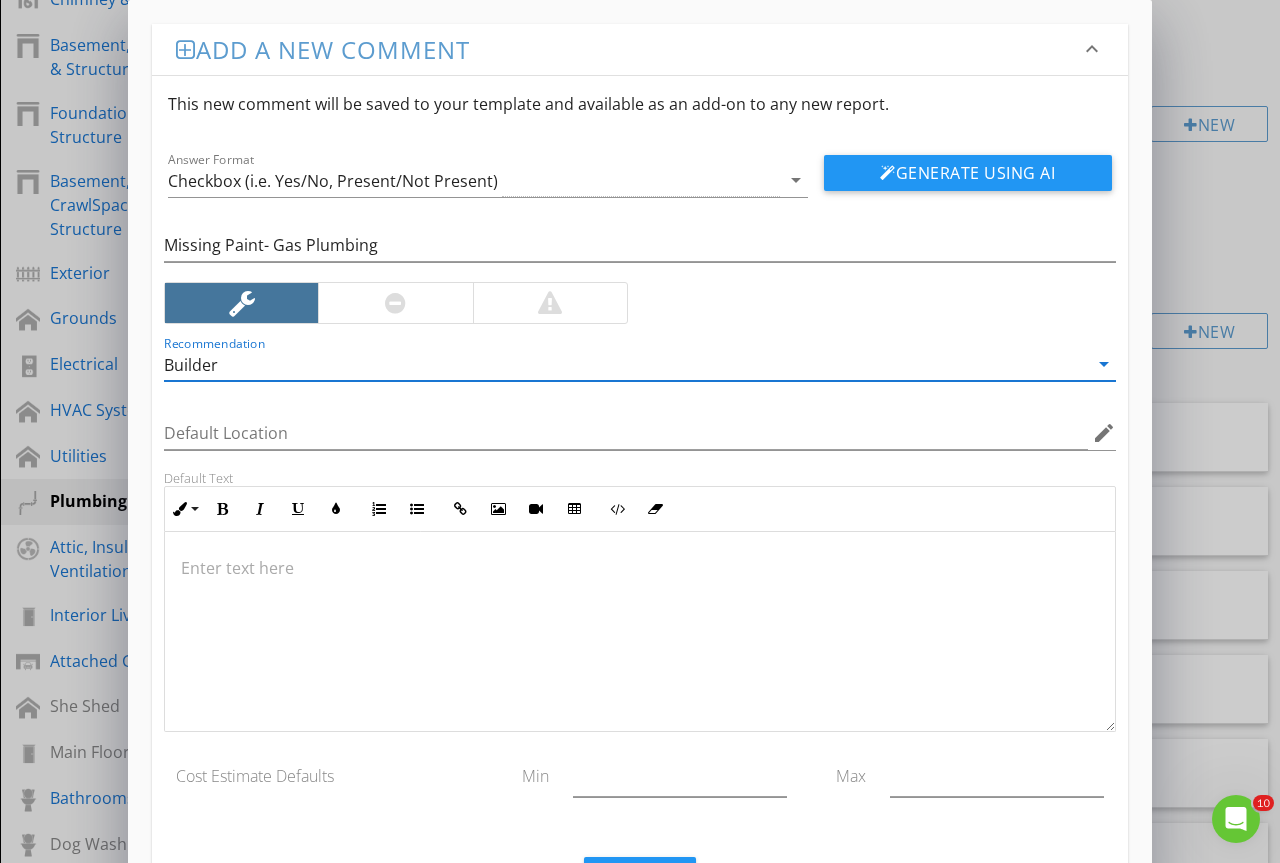 click at bounding box center (640, 632) 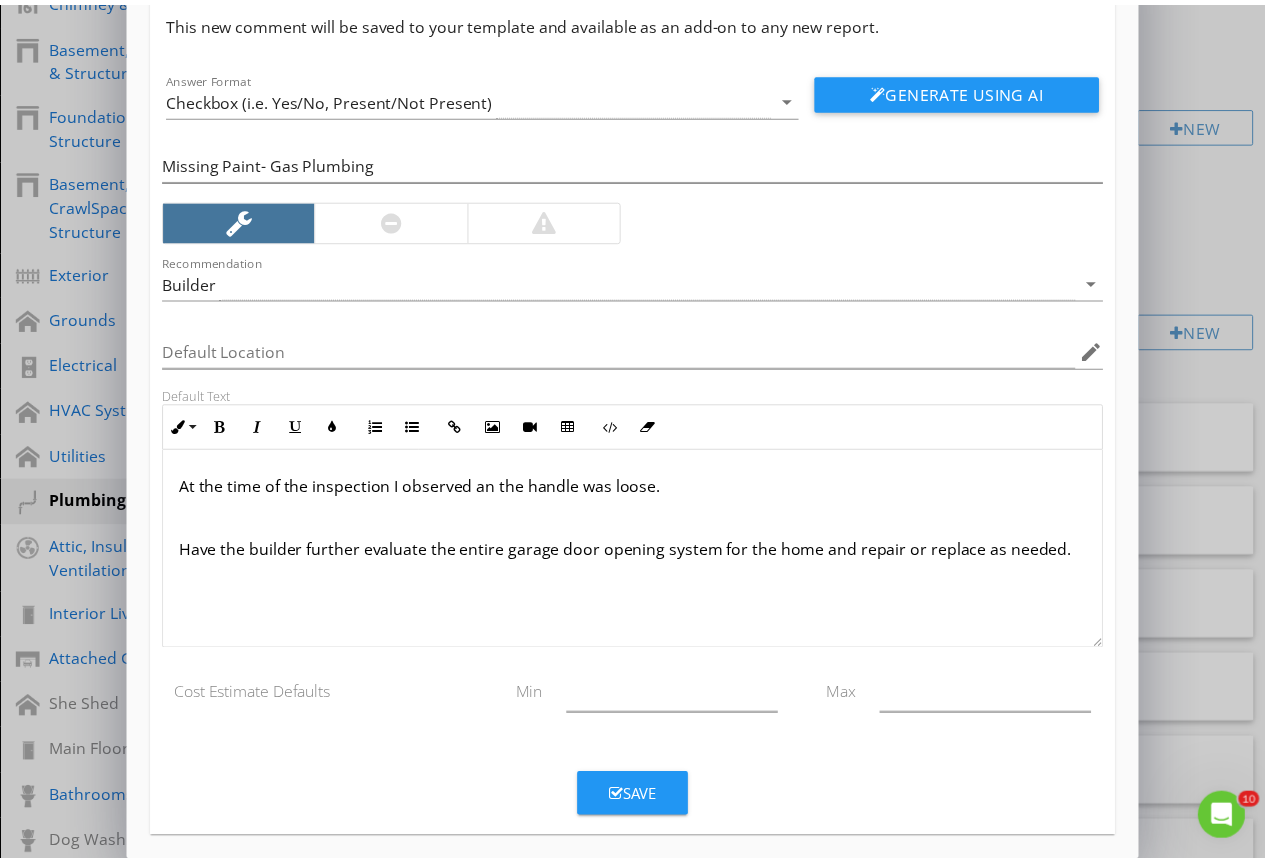 scroll, scrollTop: 94, scrollLeft: 0, axis: vertical 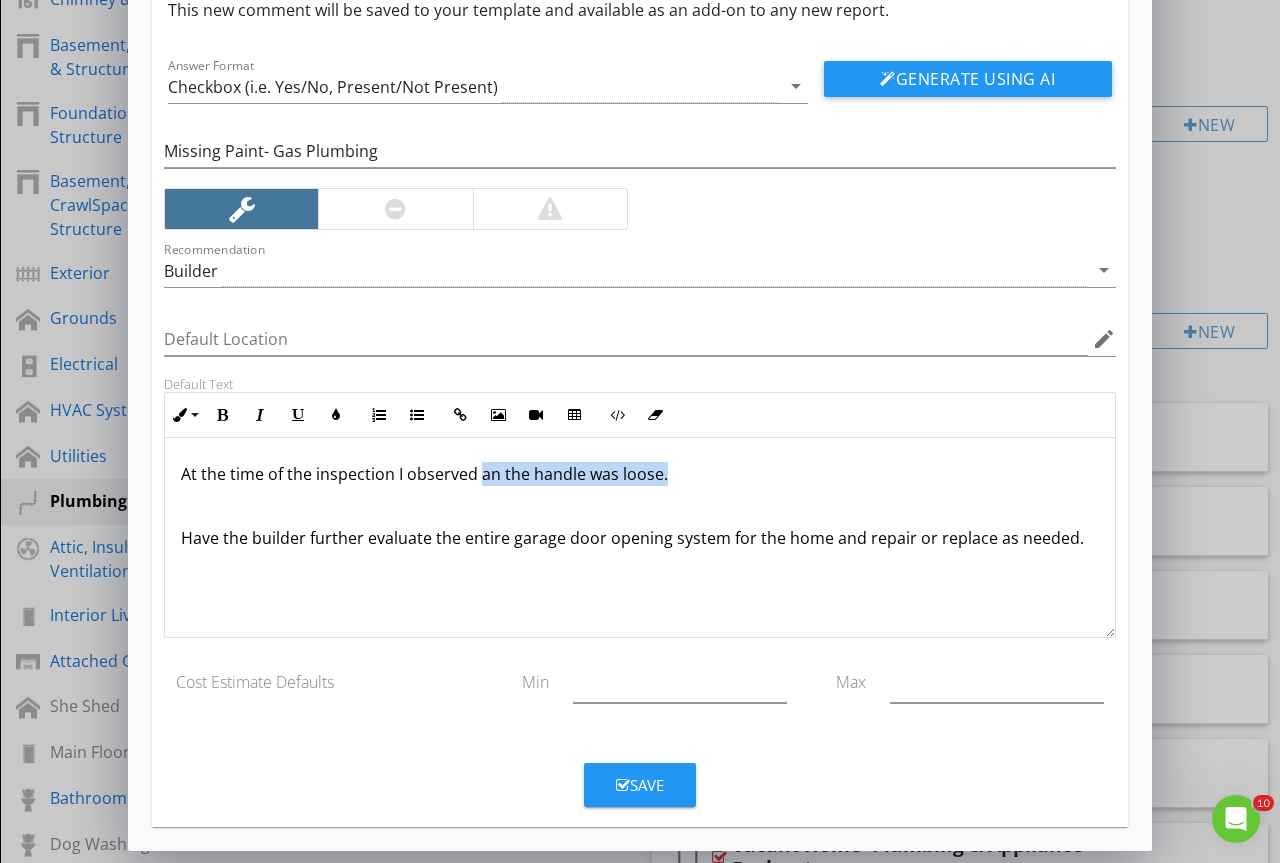 drag, startPoint x: 479, startPoint y: 477, endPoint x: 743, endPoint y: 474, distance: 264.01706 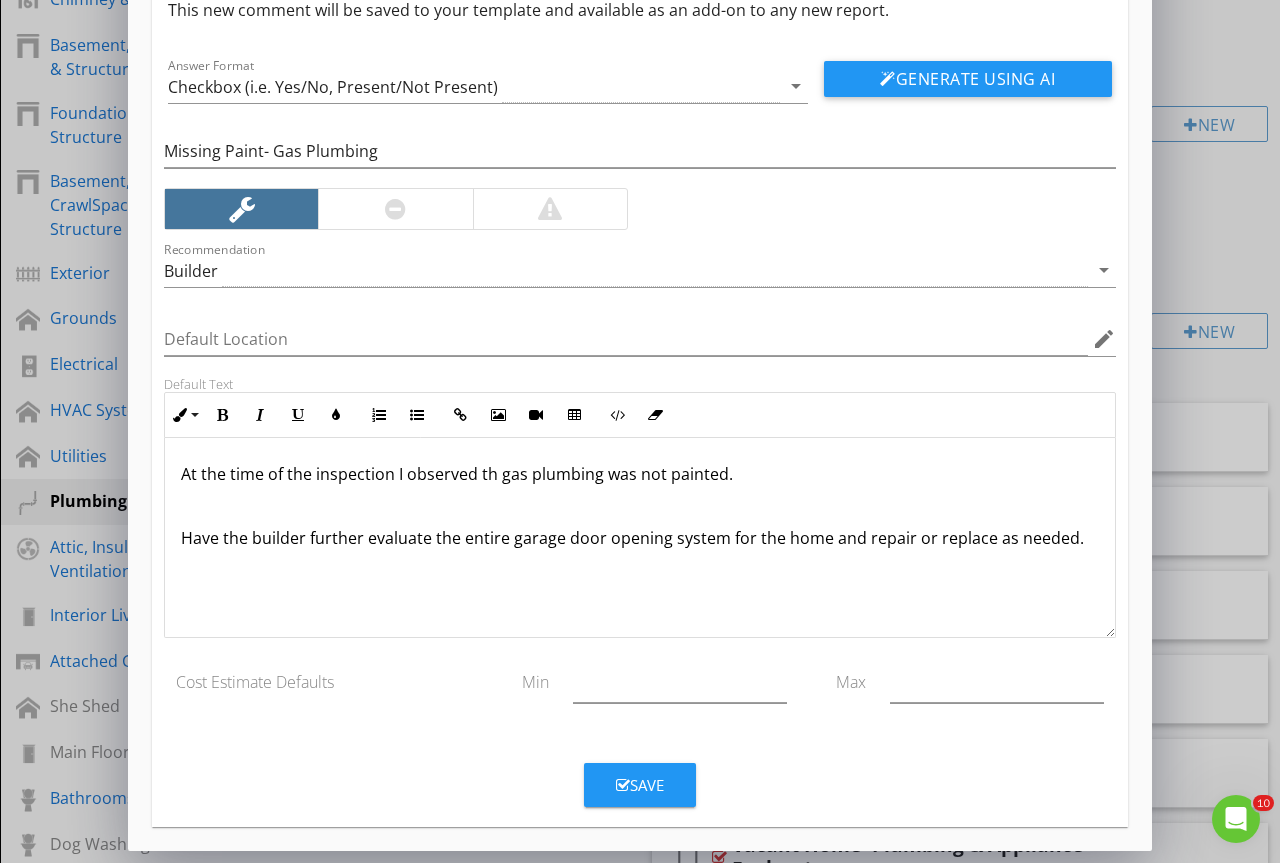 click on "At the time of the inspection I observed th gas plumbing was not painted." at bounding box center [640, 474] 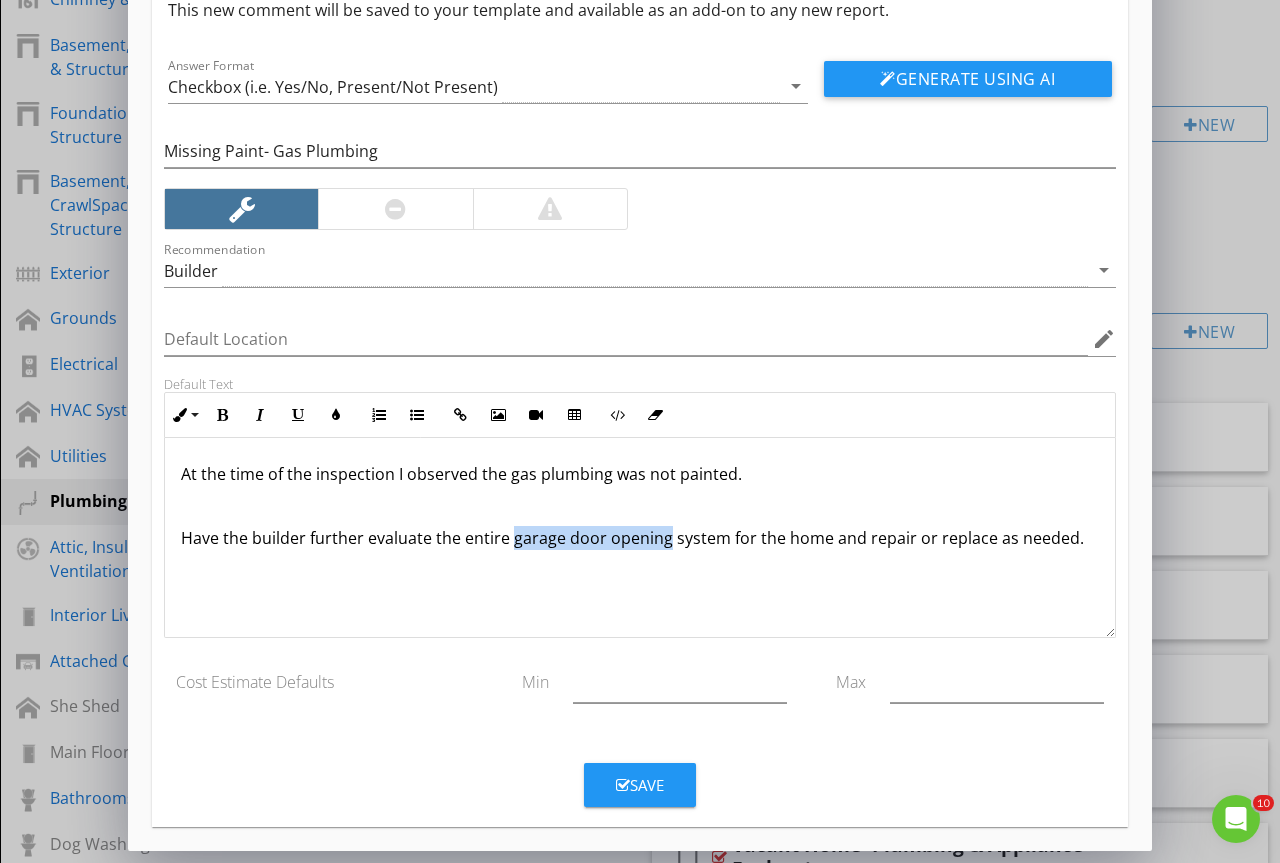 drag, startPoint x: 511, startPoint y: 539, endPoint x: 663, endPoint y: 544, distance: 152.08221 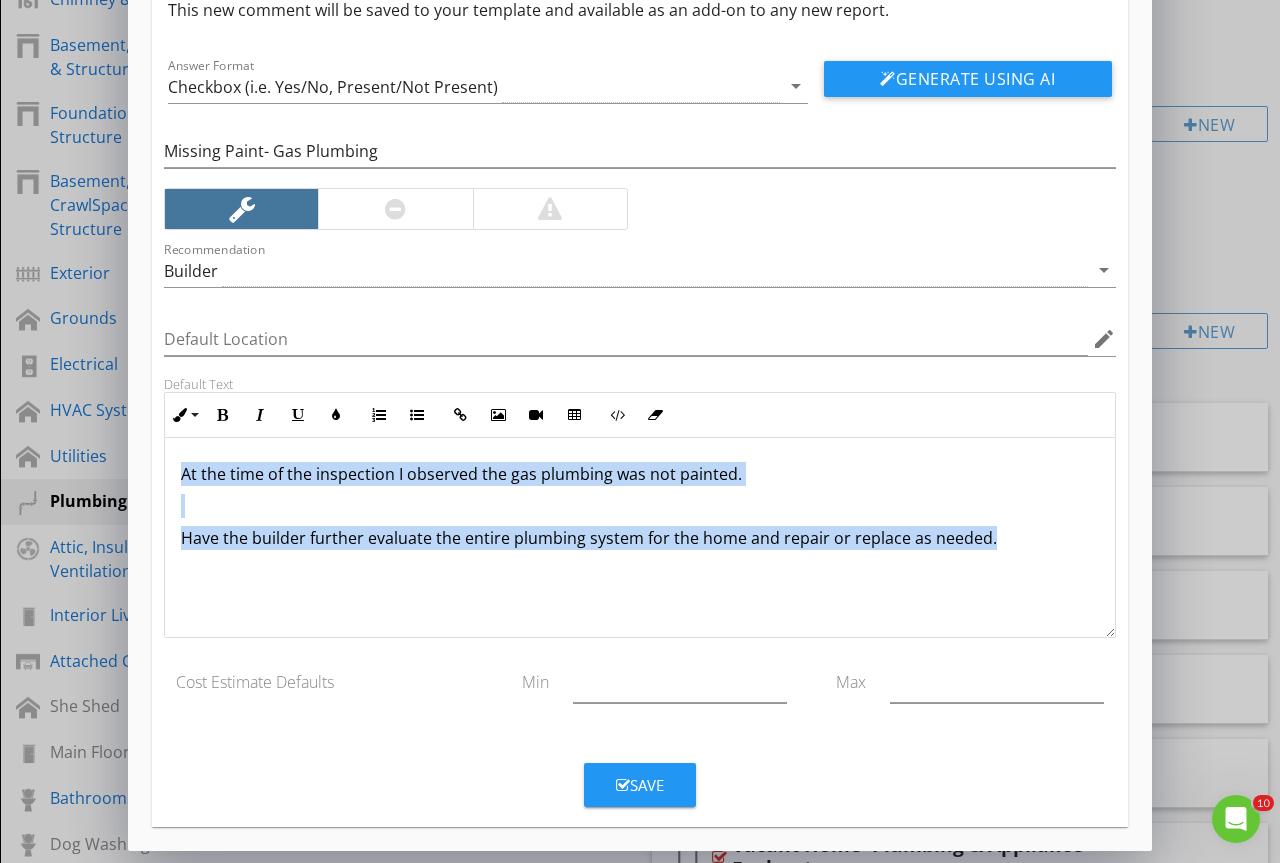 drag, startPoint x: 179, startPoint y: 467, endPoint x: 1279, endPoint y: 596, distance: 1107.5382 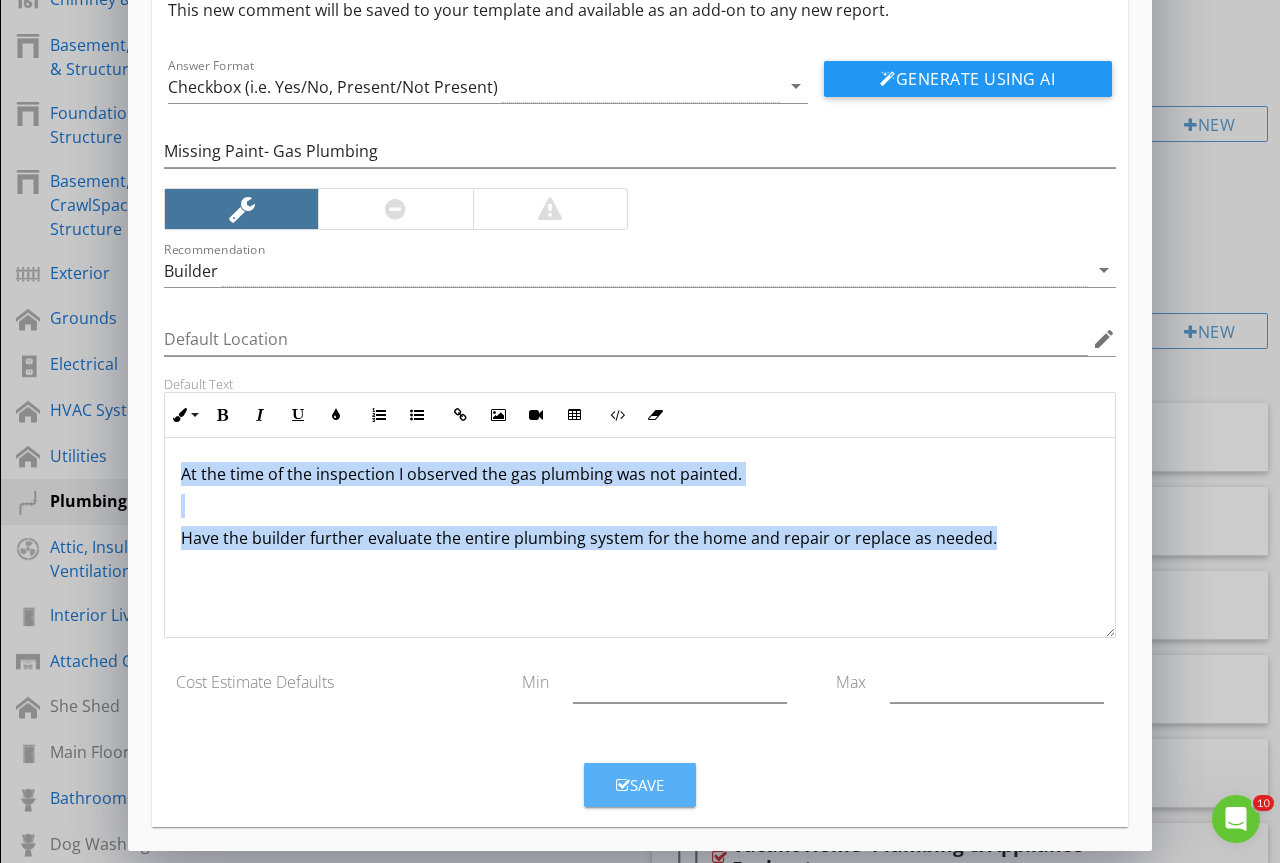 click on "Save" at bounding box center (640, 785) 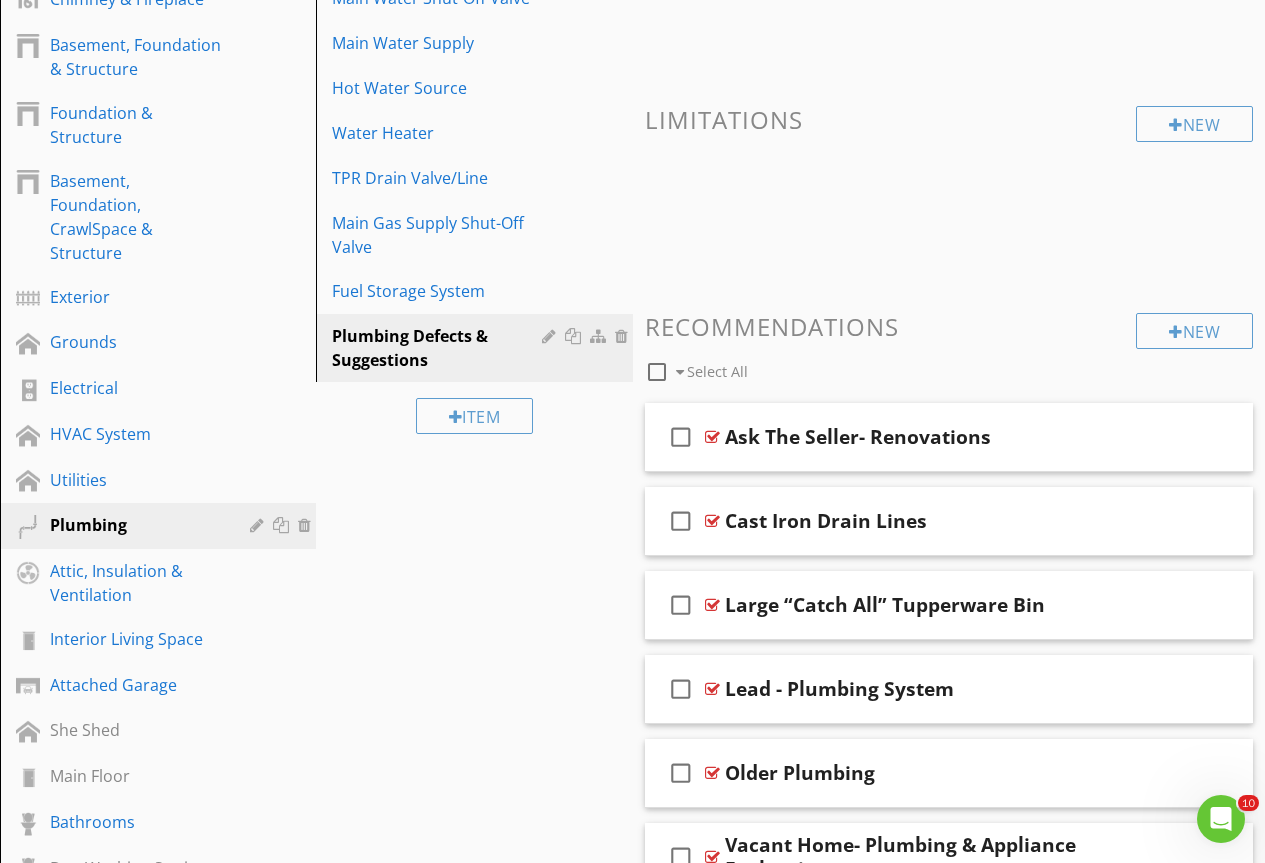 scroll, scrollTop: 0, scrollLeft: 0, axis: both 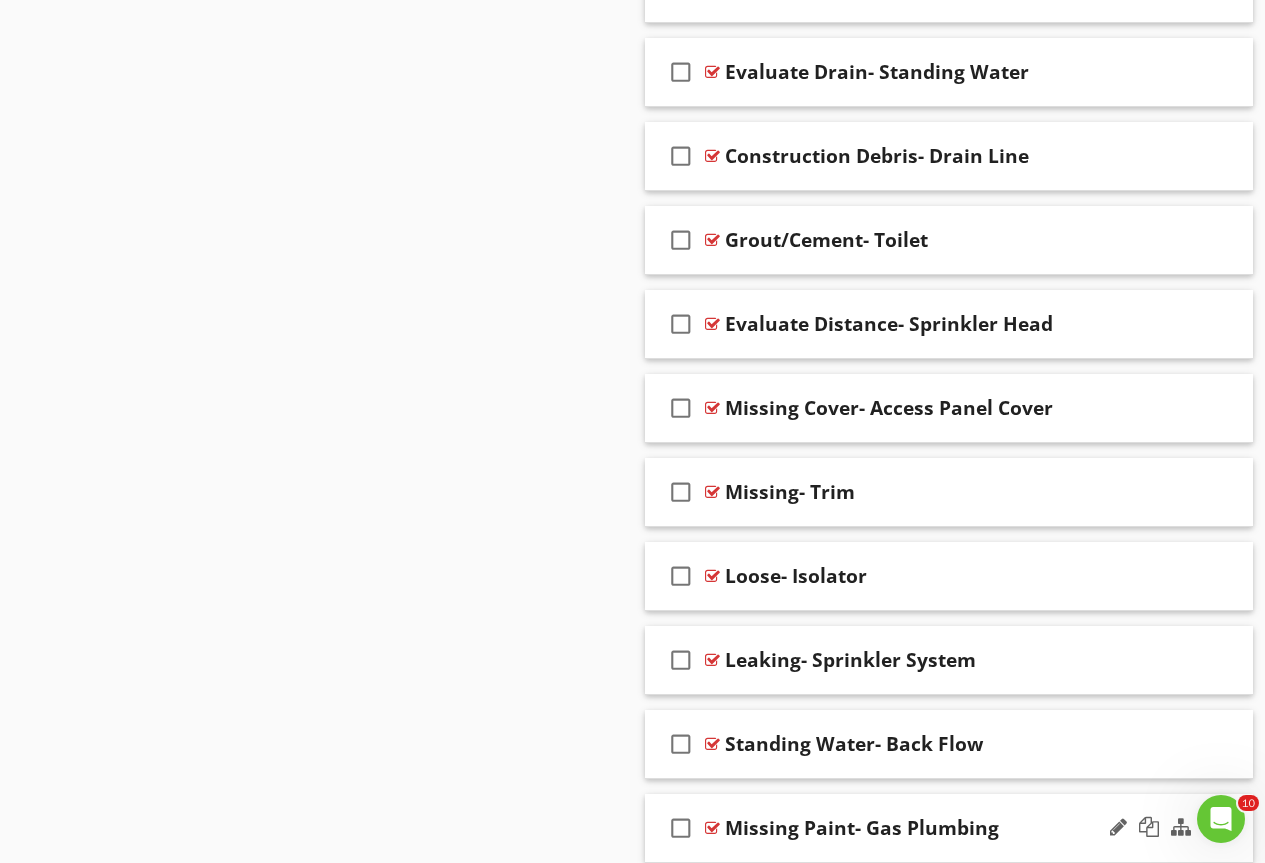 type 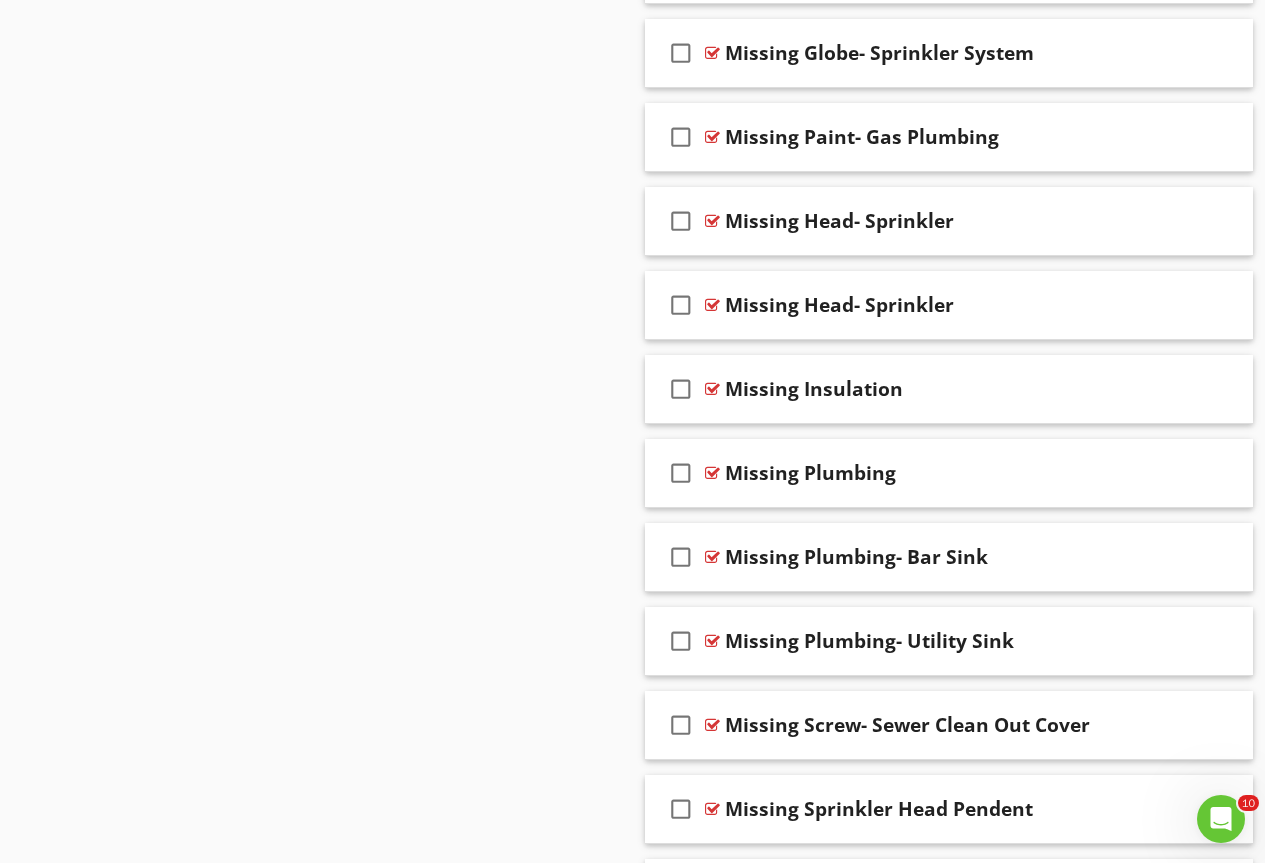 scroll, scrollTop: 12879, scrollLeft: 0, axis: vertical 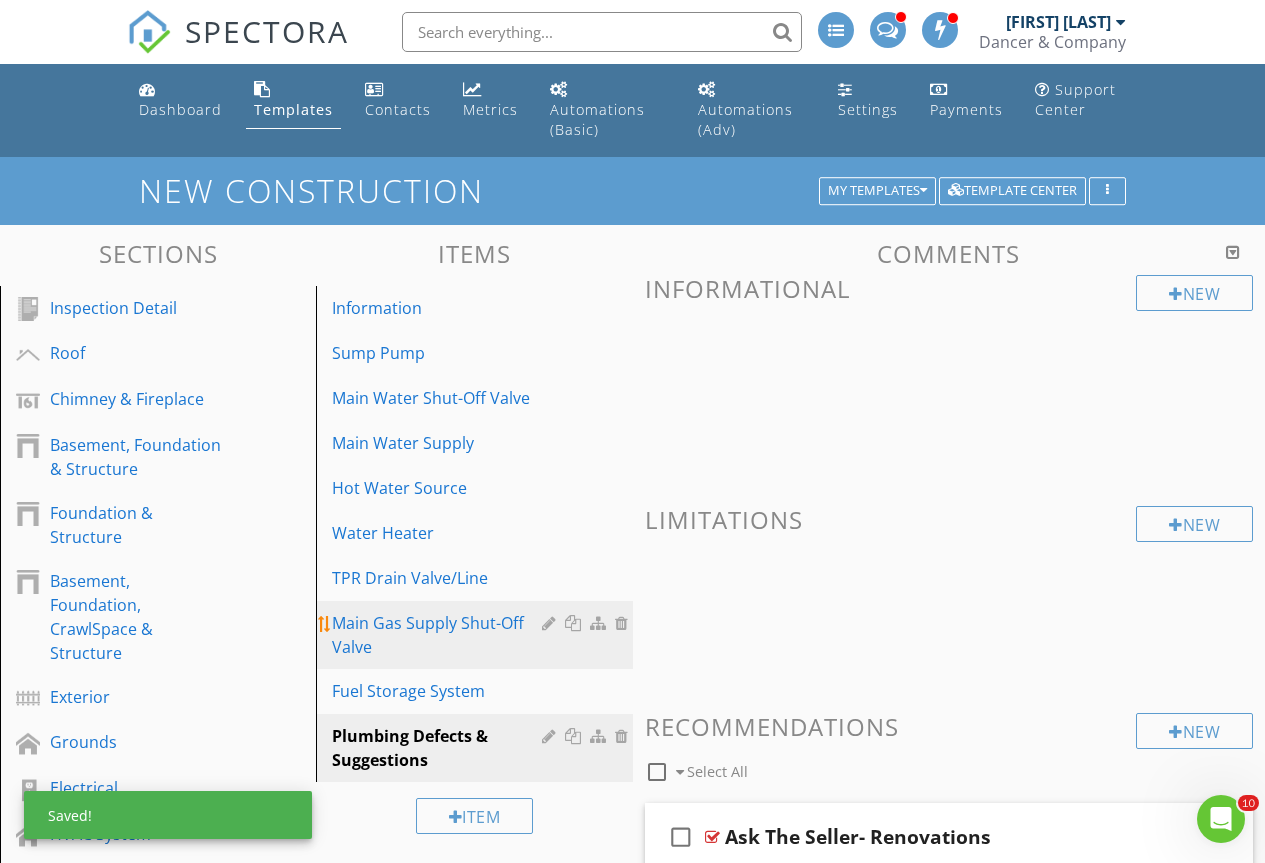 click on "Main Gas Supply Shut-Off Valve" at bounding box center (439, 635) 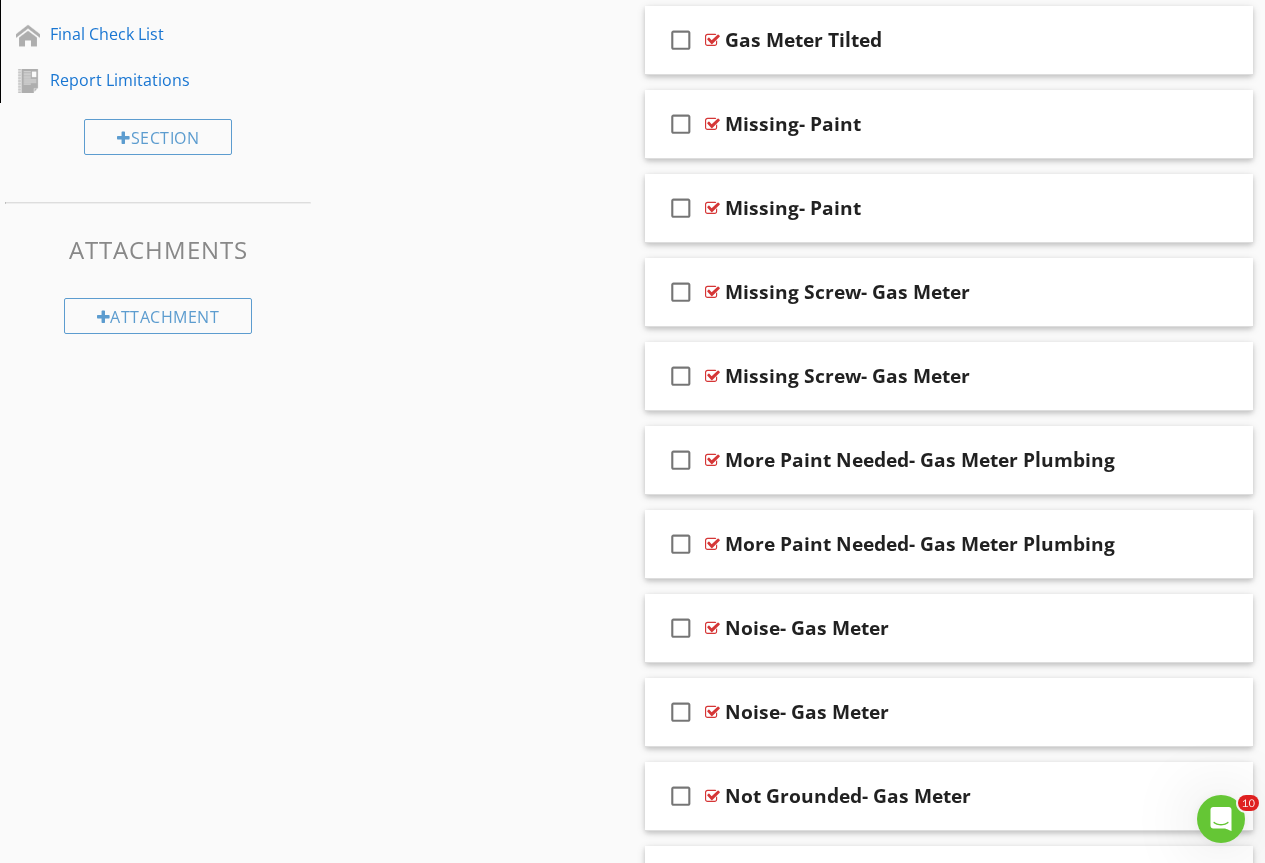scroll, scrollTop: 1680, scrollLeft: 0, axis: vertical 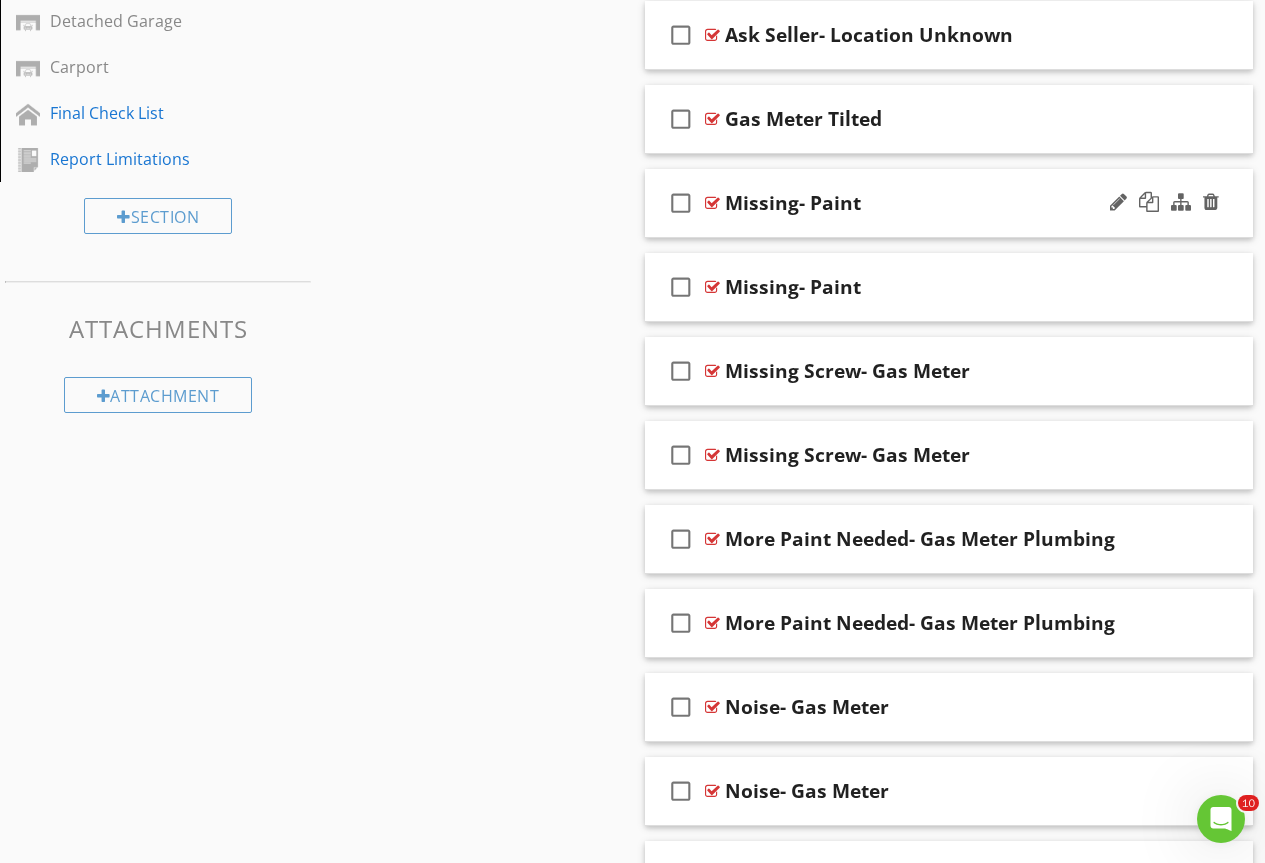 click at bounding box center [712, 203] 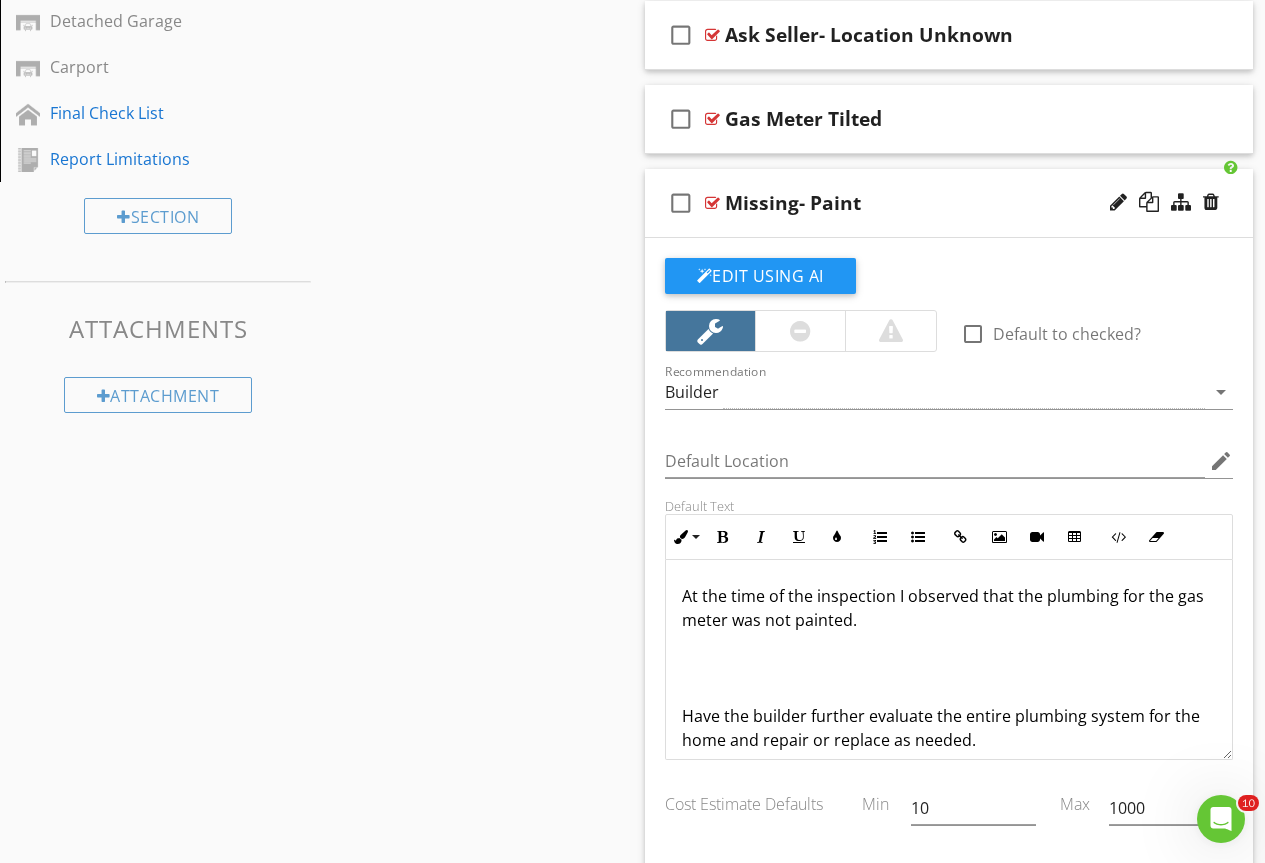 drag, startPoint x: 979, startPoint y: 592, endPoint x: 983, endPoint y: 615, distance: 23.345236 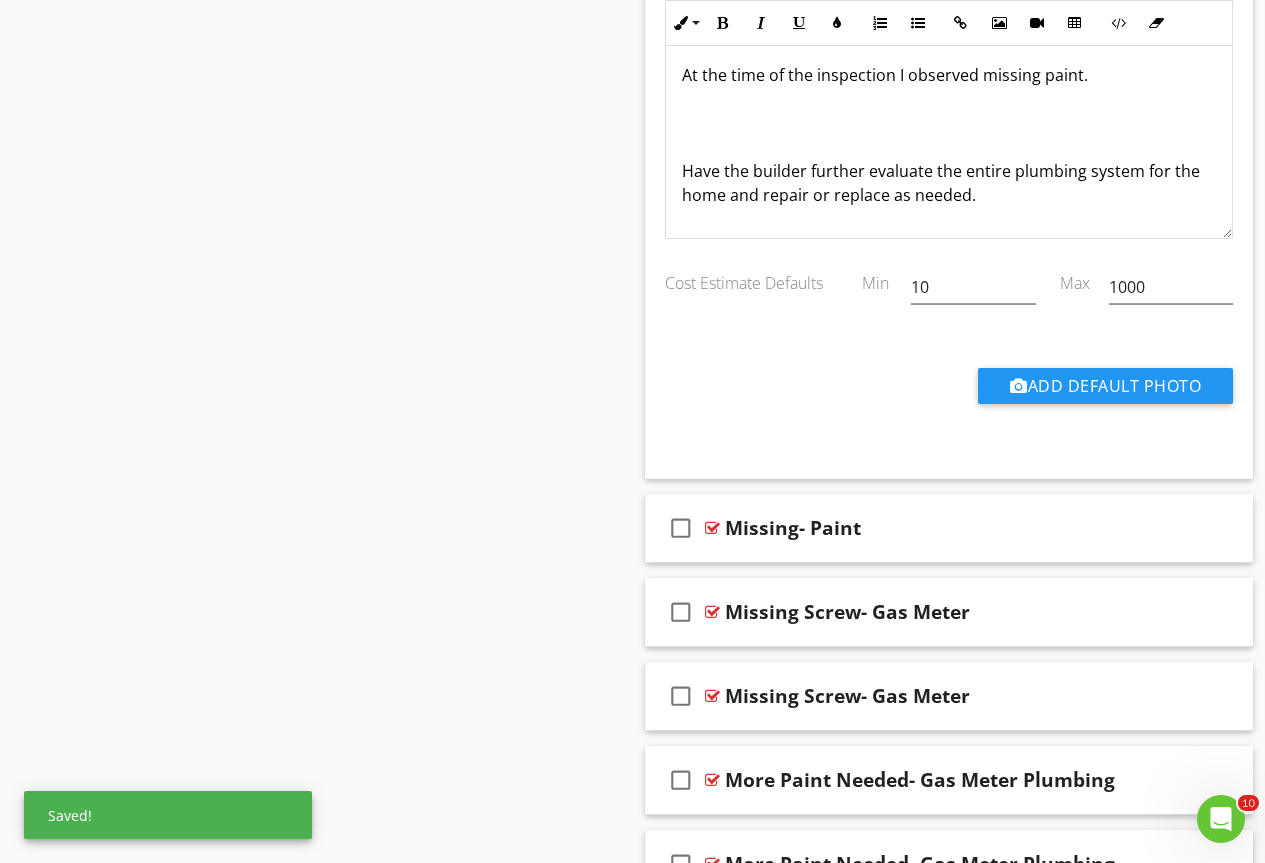 scroll, scrollTop: 2380, scrollLeft: 0, axis: vertical 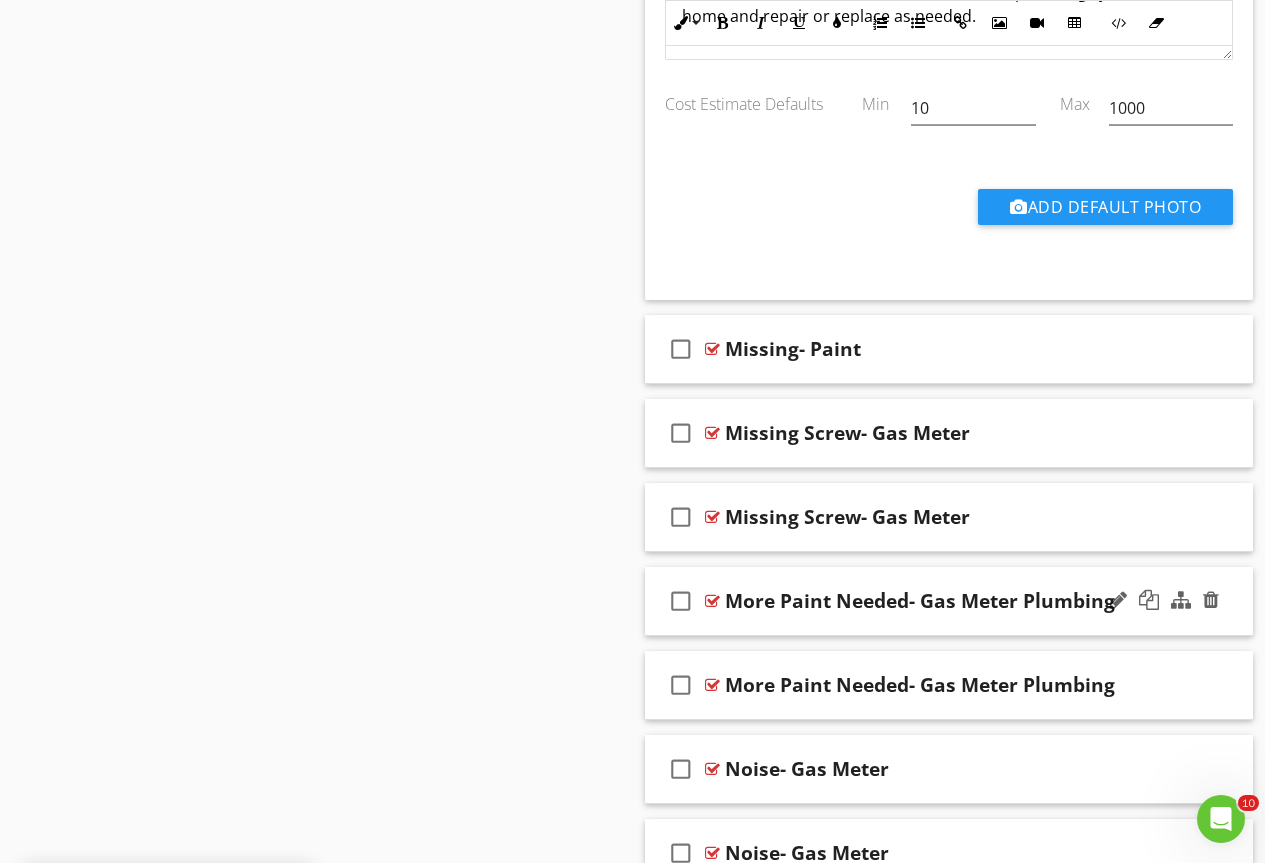 click at bounding box center [712, 601] 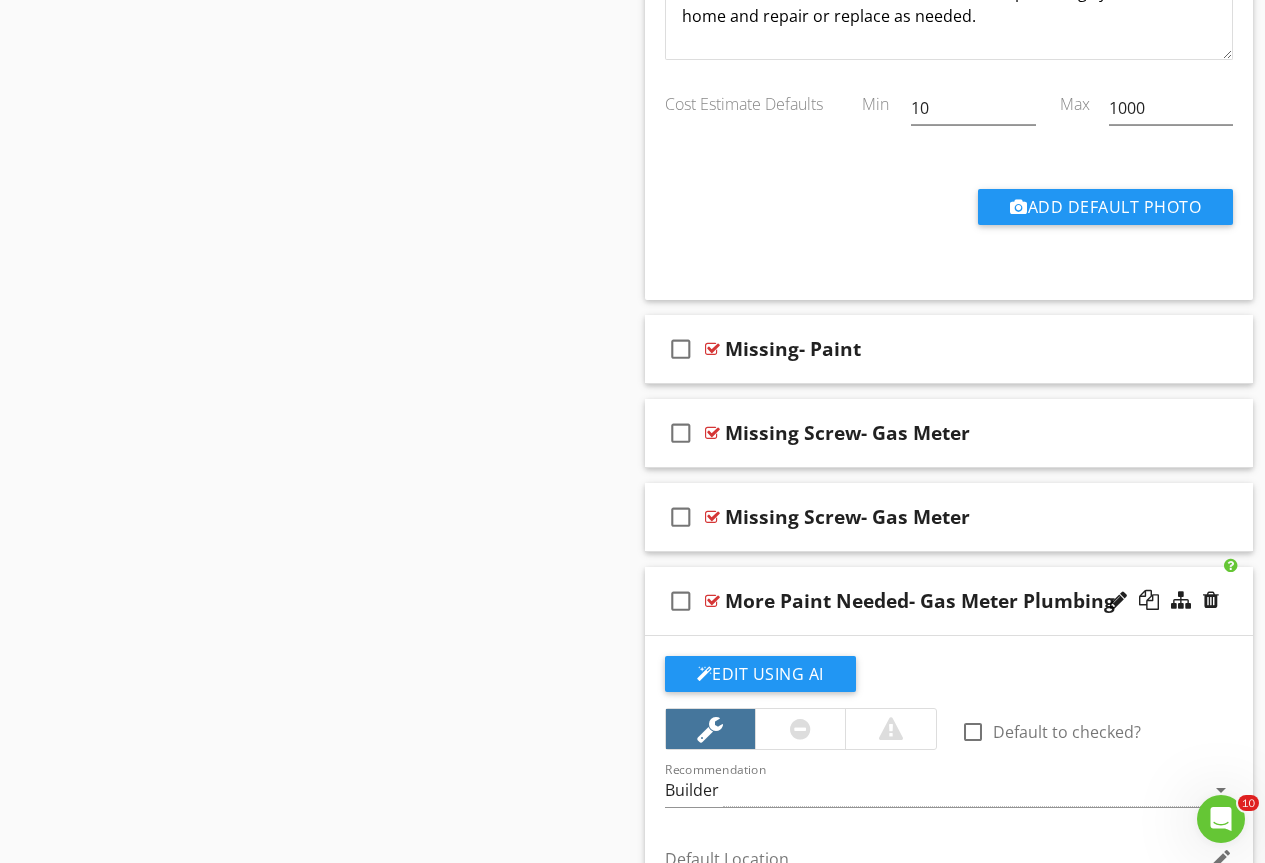 scroll, scrollTop: 2780, scrollLeft: 0, axis: vertical 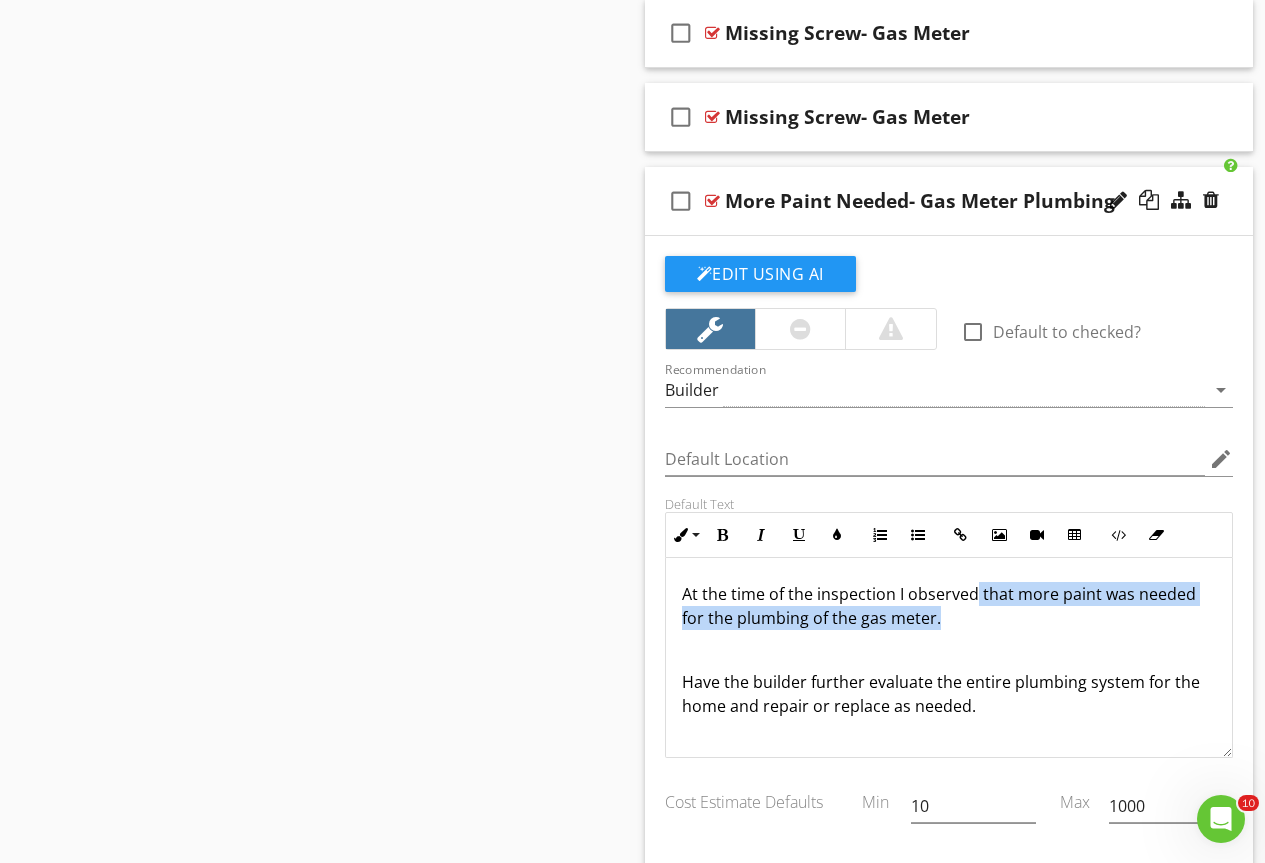 drag, startPoint x: 977, startPoint y: 589, endPoint x: 985, endPoint y: 618, distance: 30.083218 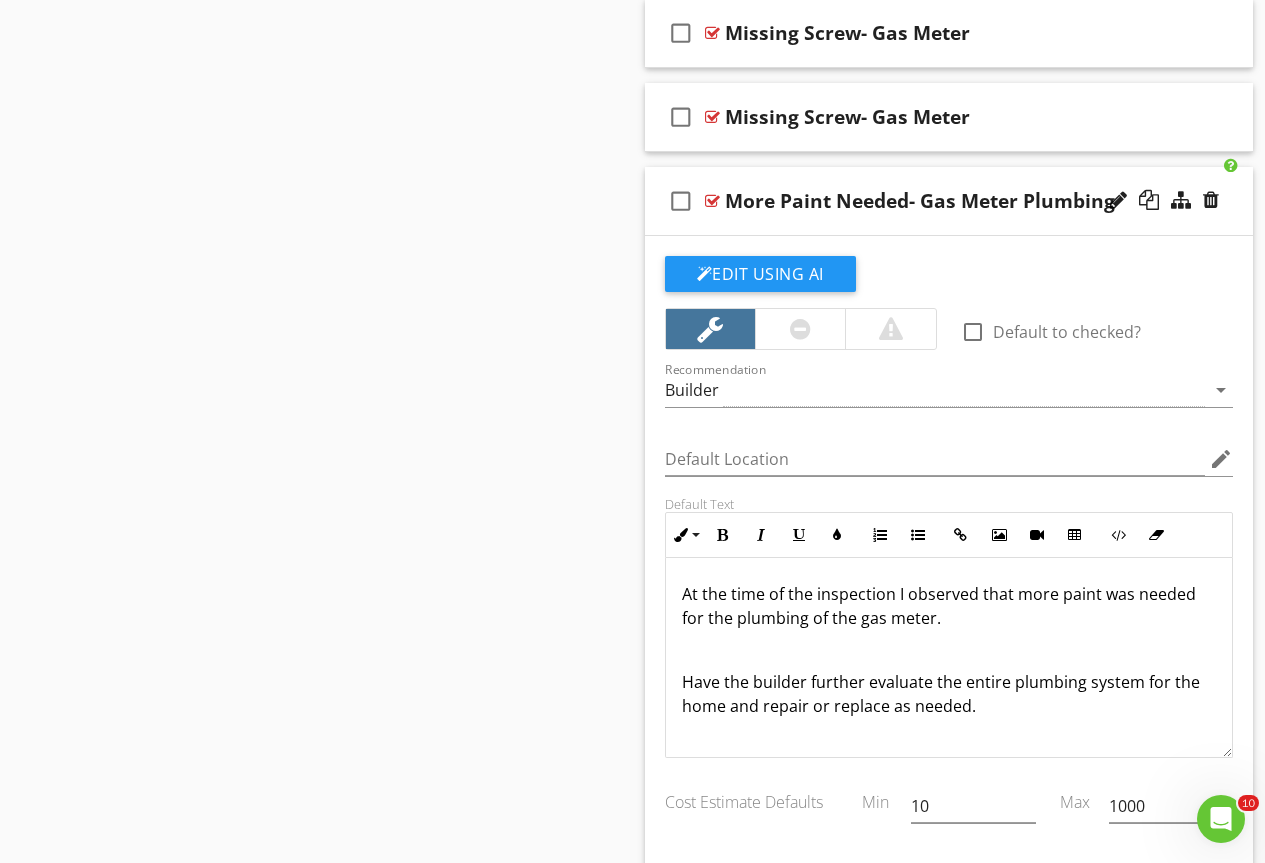 type 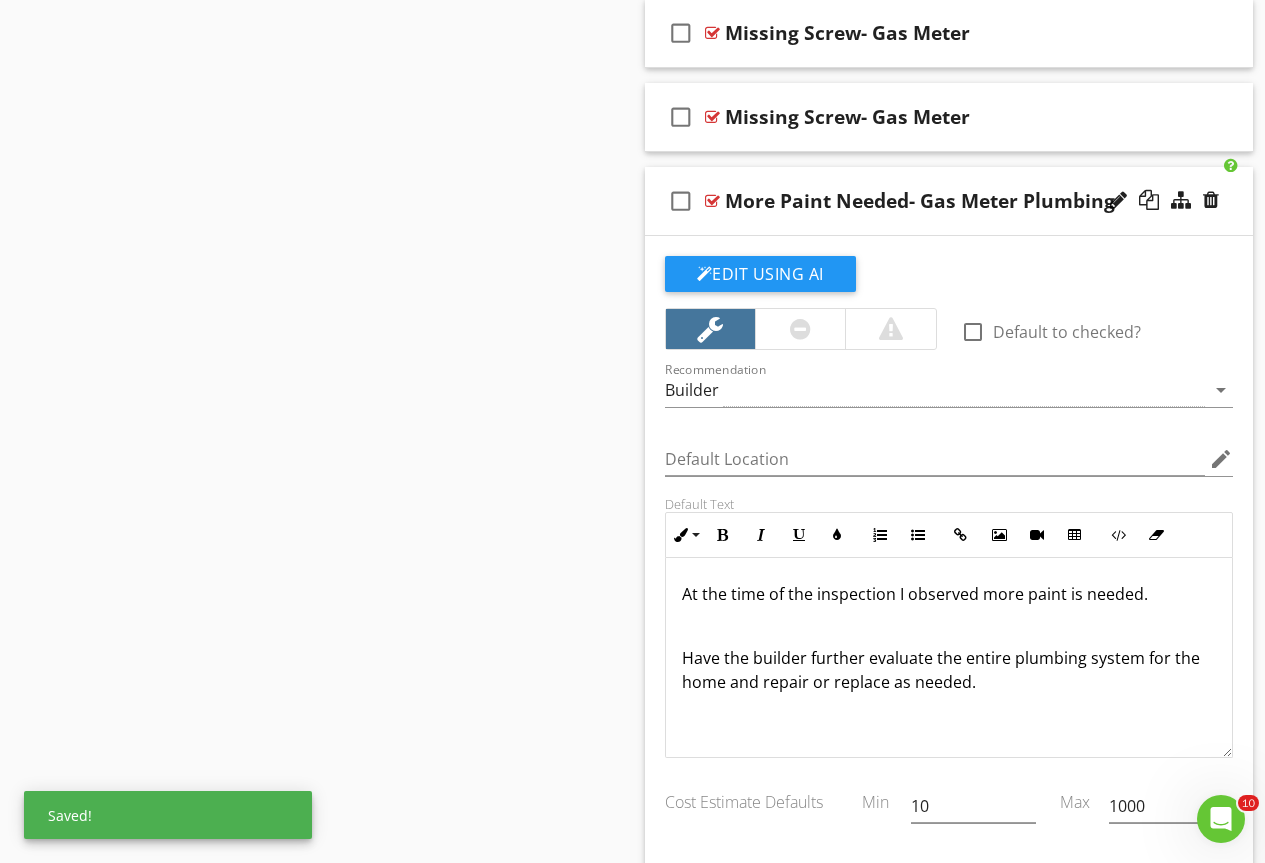 click at bounding box center (712, 201) 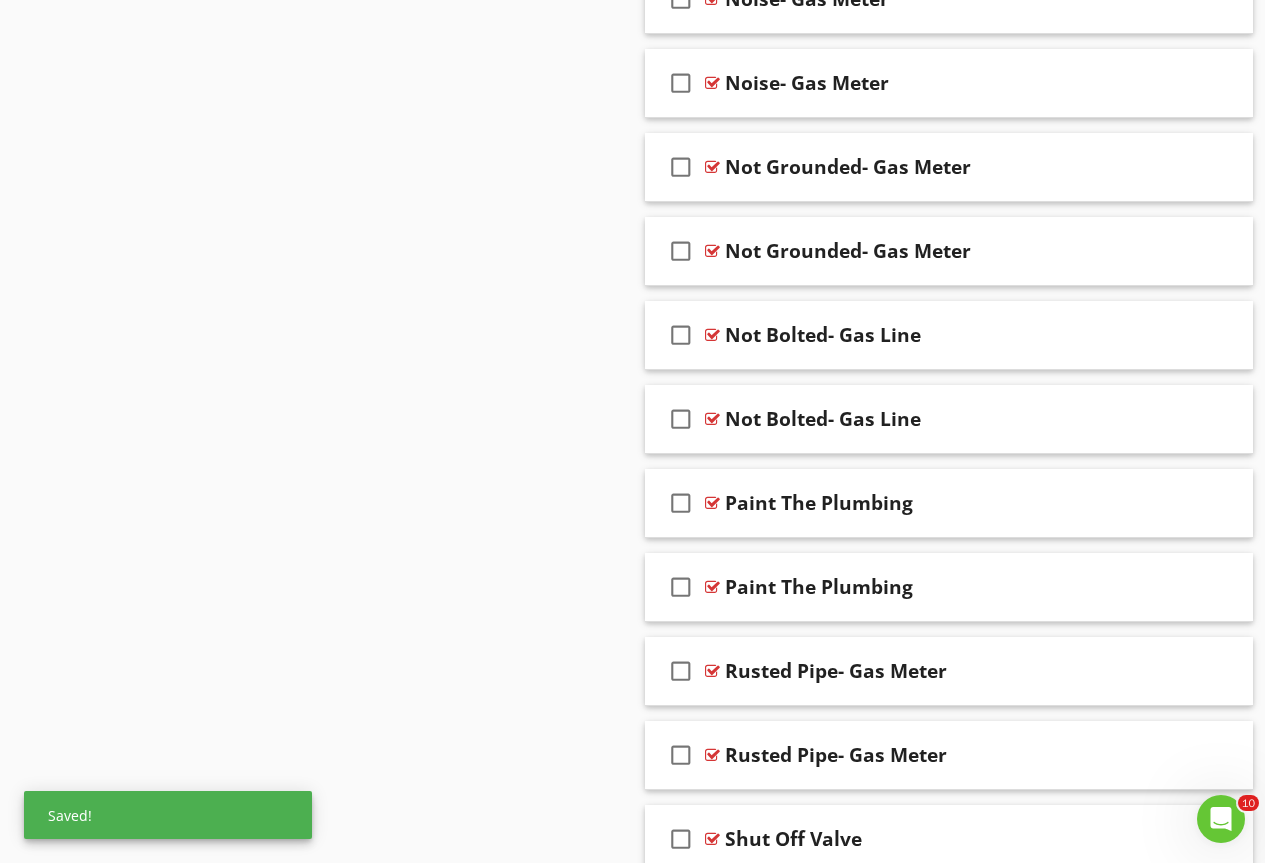 scroll, scrollTop: 3180, scrollLeft: 0, axis: vertical 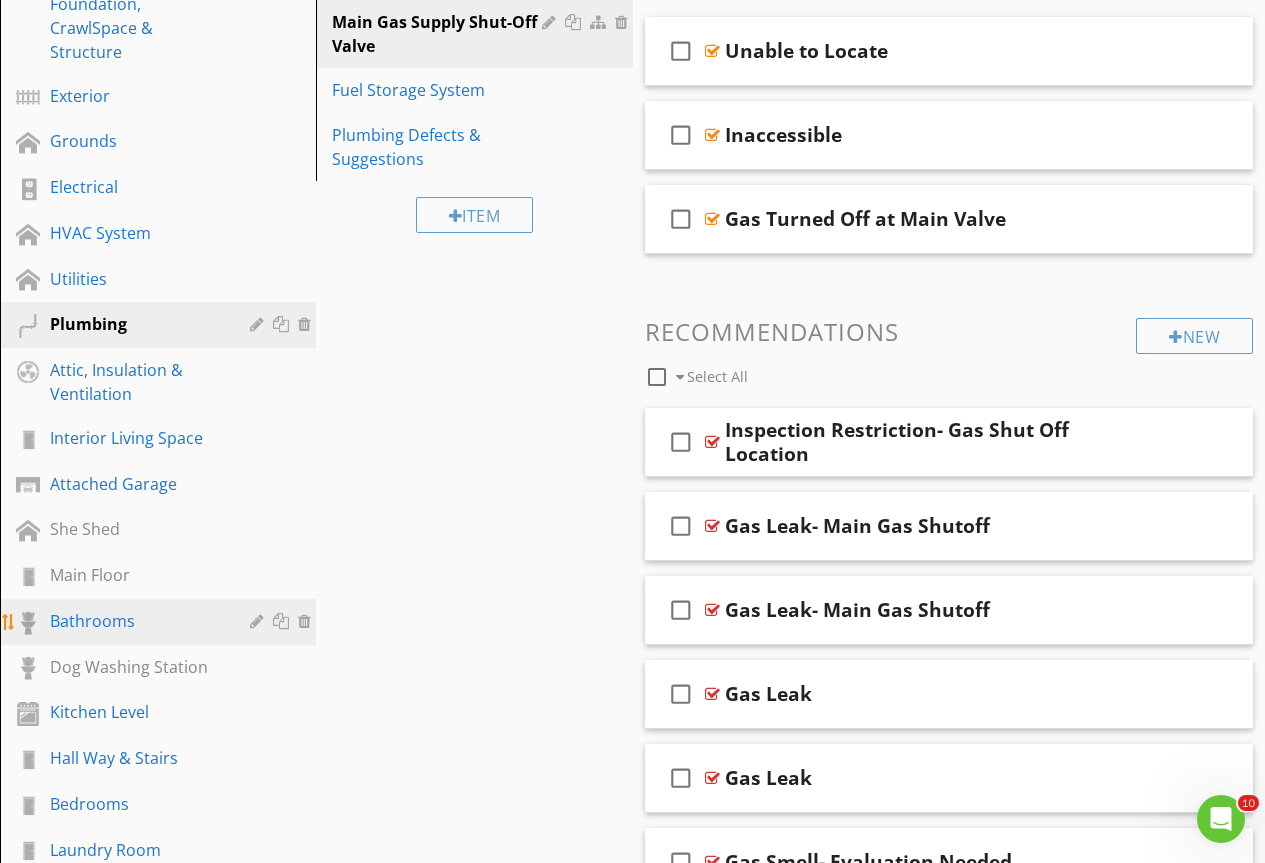 click on "Bathrooms" at bounding box center [161, 622] 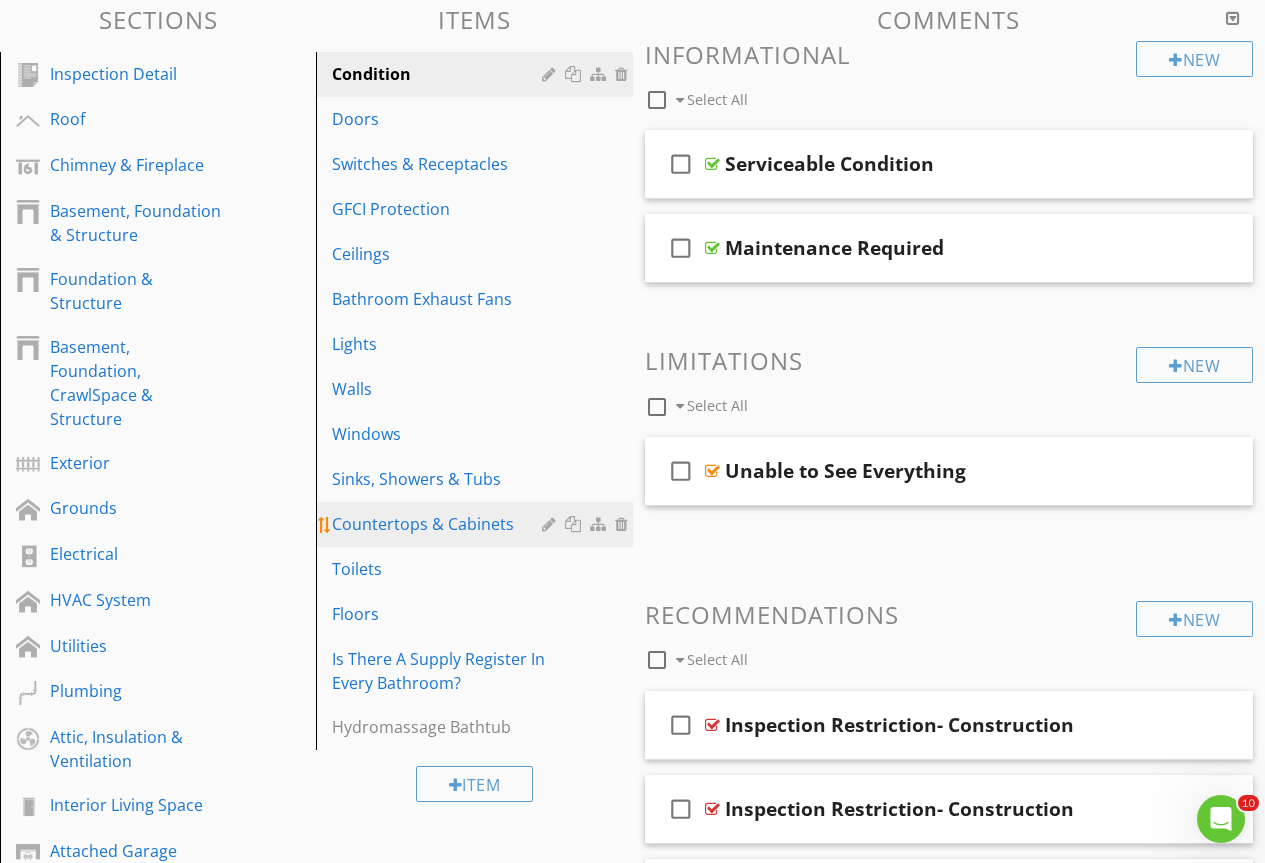 scroll, scrollTop: 201, scrollLeft: 0, axis: vertical 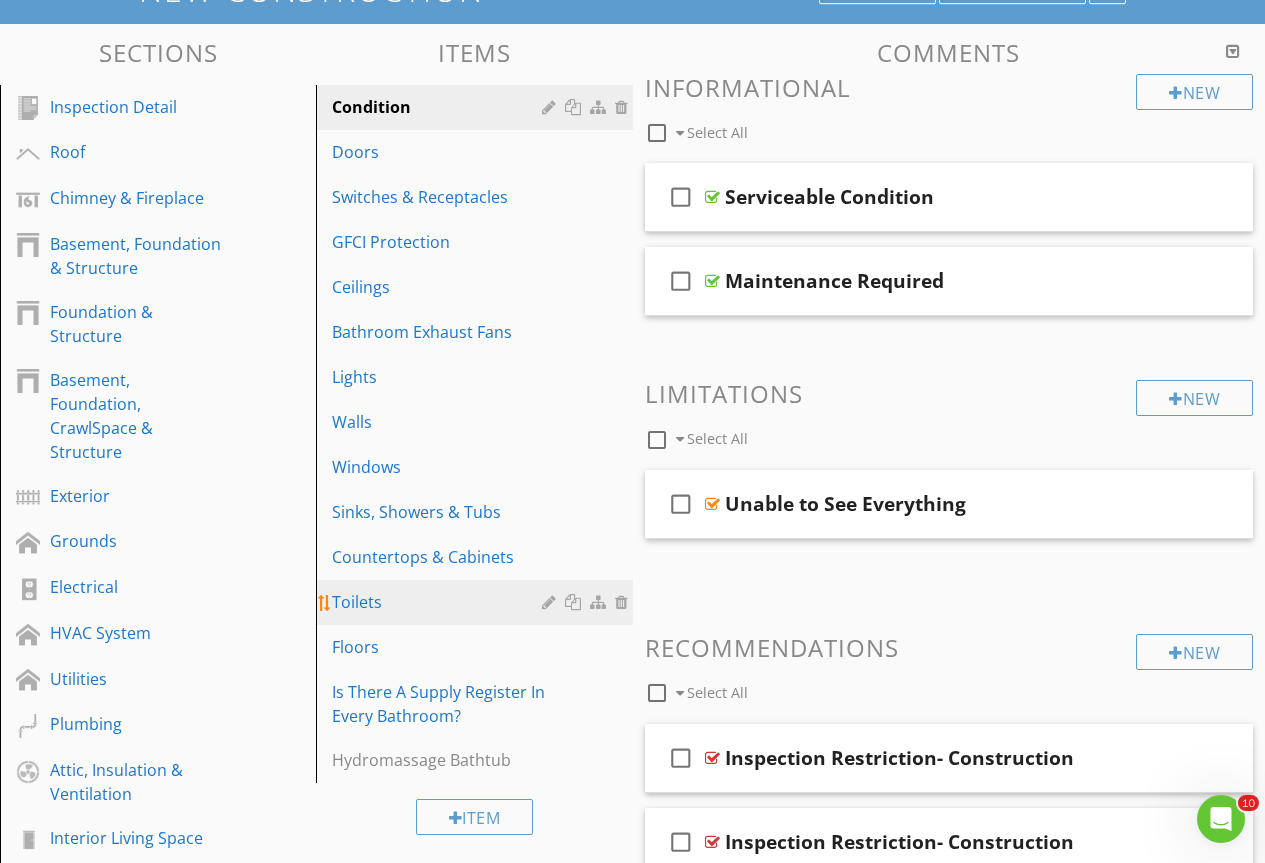click on "Toilets" at bounding box center (439, 602) 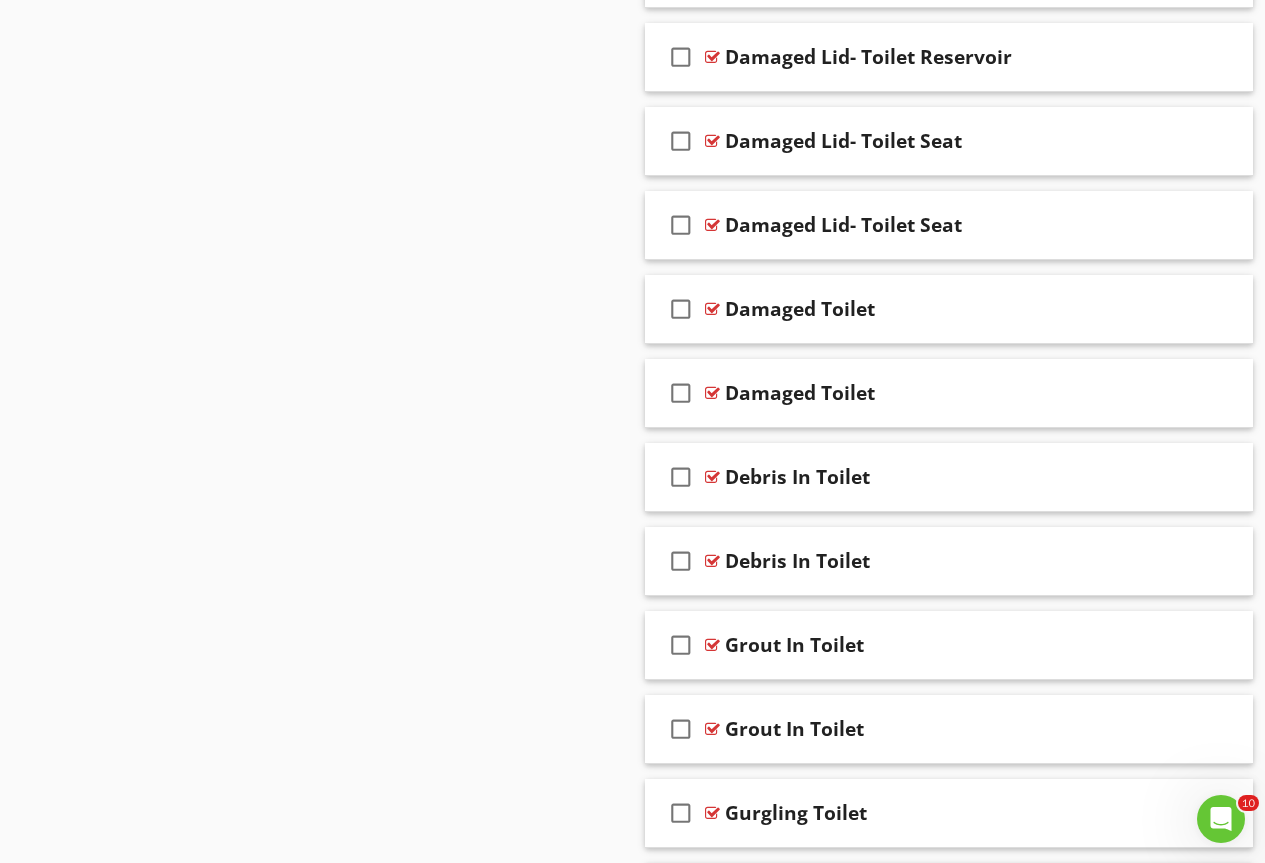 scroll, scrollTop: 2601, scrollLeft: 0, axis: vertical 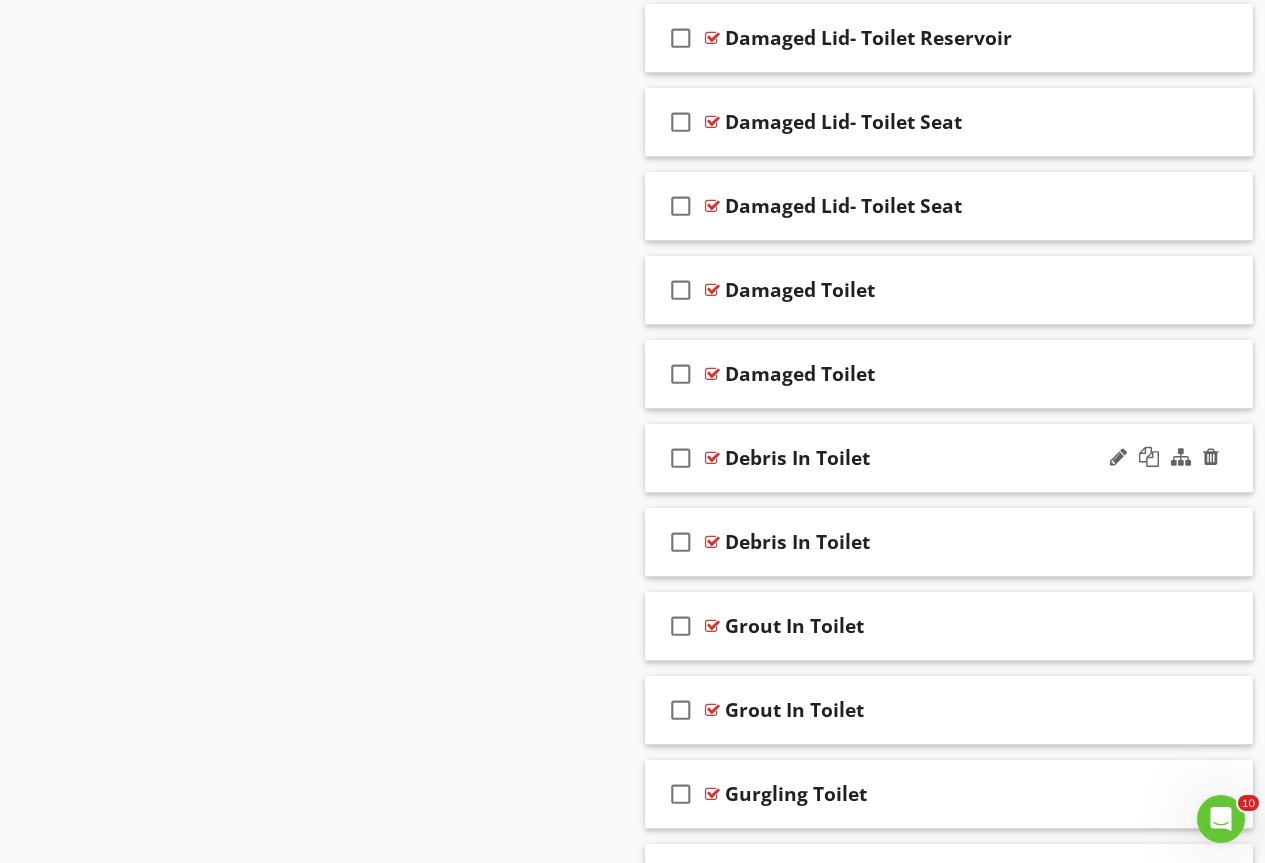 click at bounding box center (712, 458) 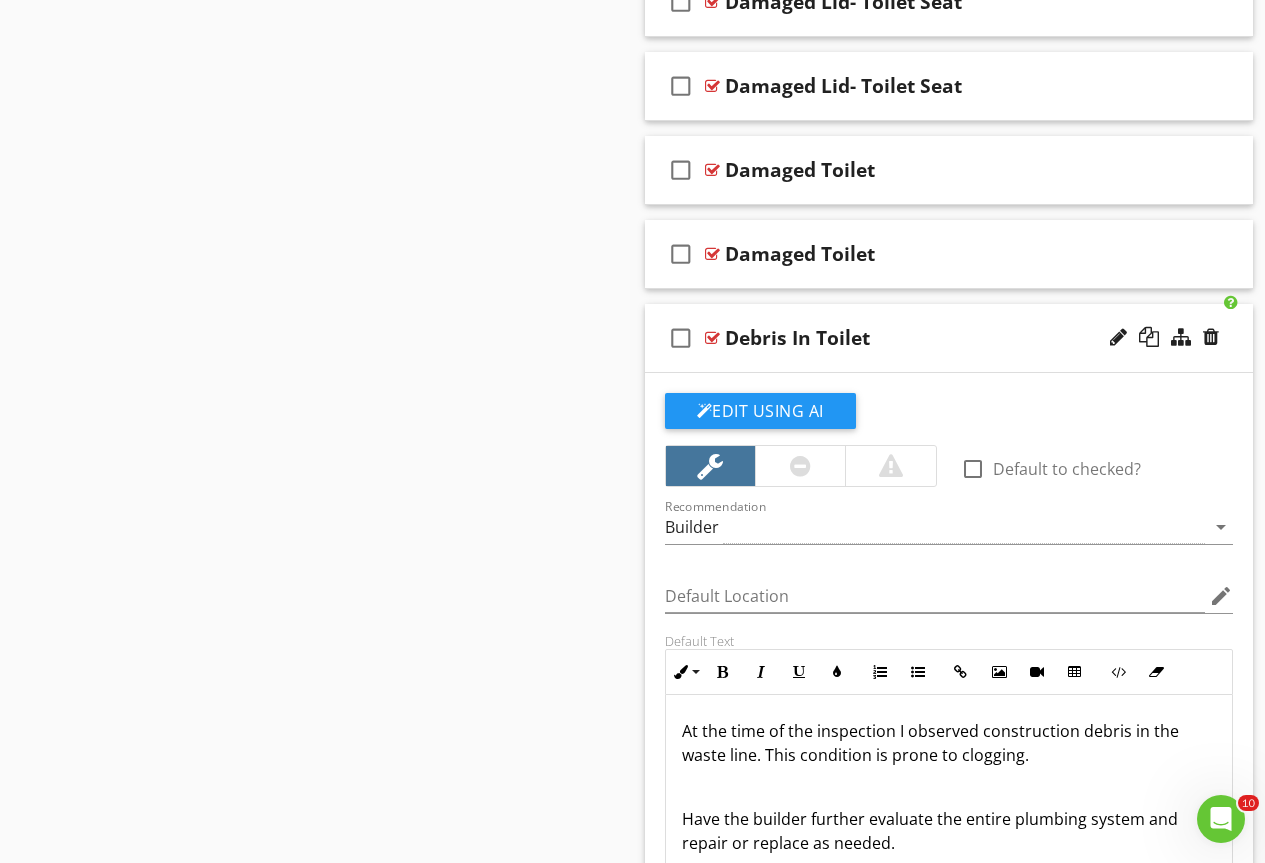 scroll, scrollTop: 2901, scrollLeft: 0, axis: vertical 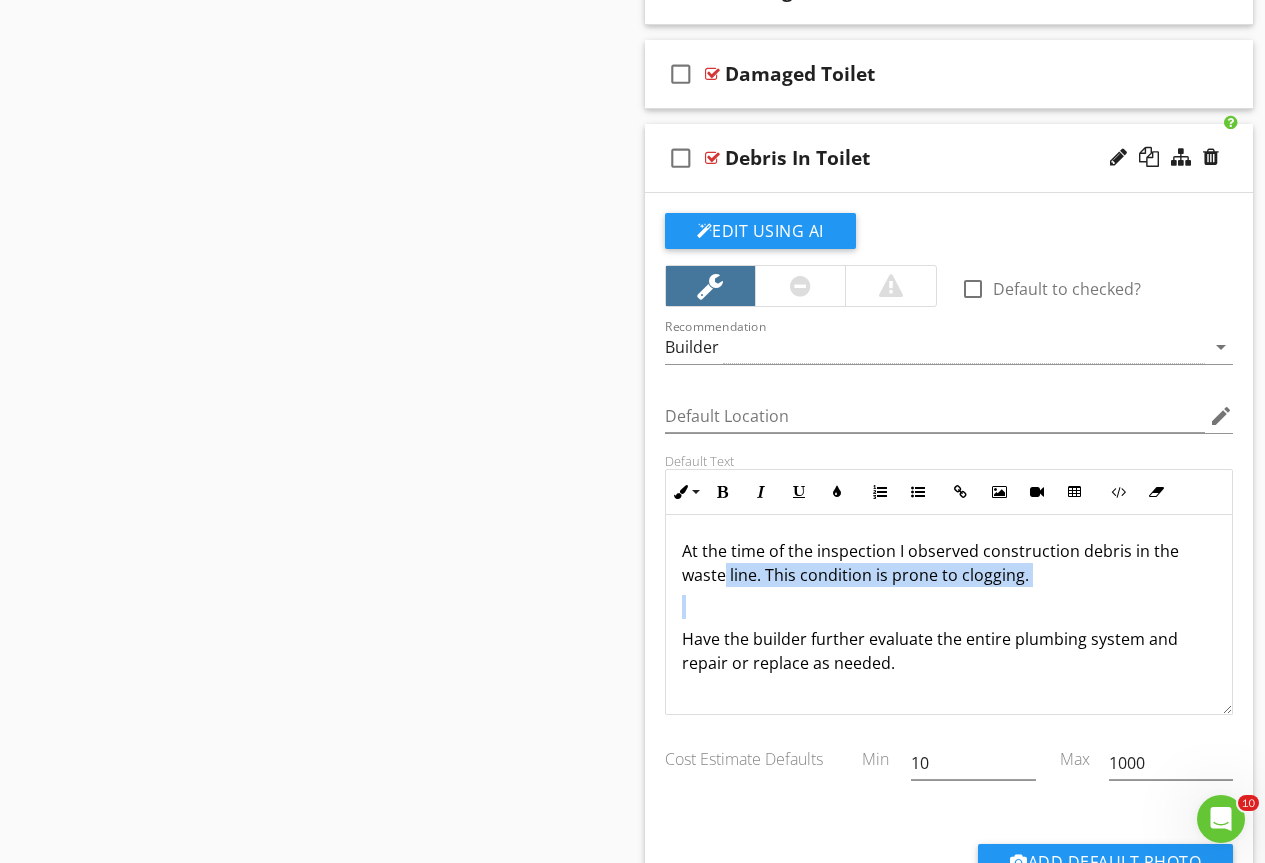 drag, startPoint x: 721, startPoint y: 580, endPoint x: 679, endPoint y: 588, distance: 42.755116 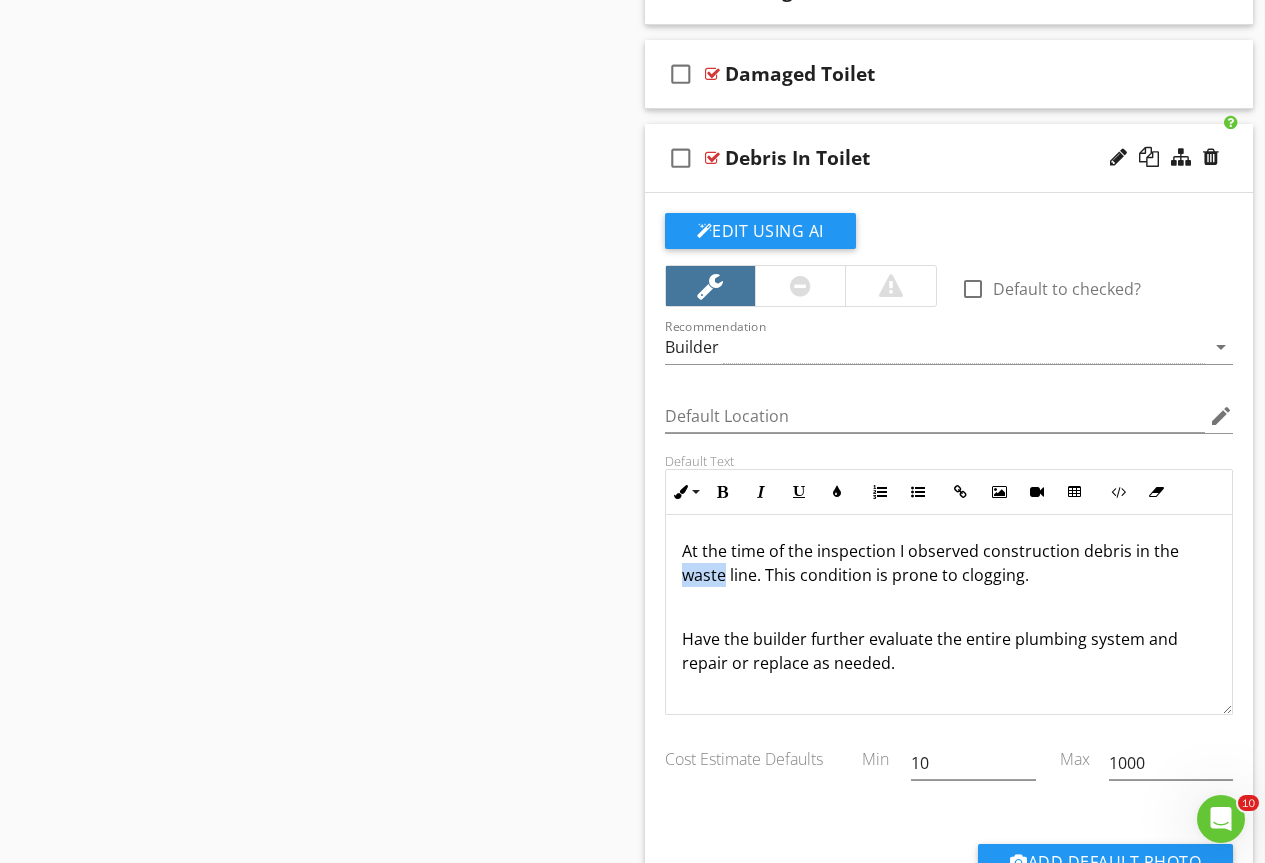 drag, startPoint x: 680, startPoint y: 576, endPoint x: 722, endPoint y: 580, distance: 42.190044 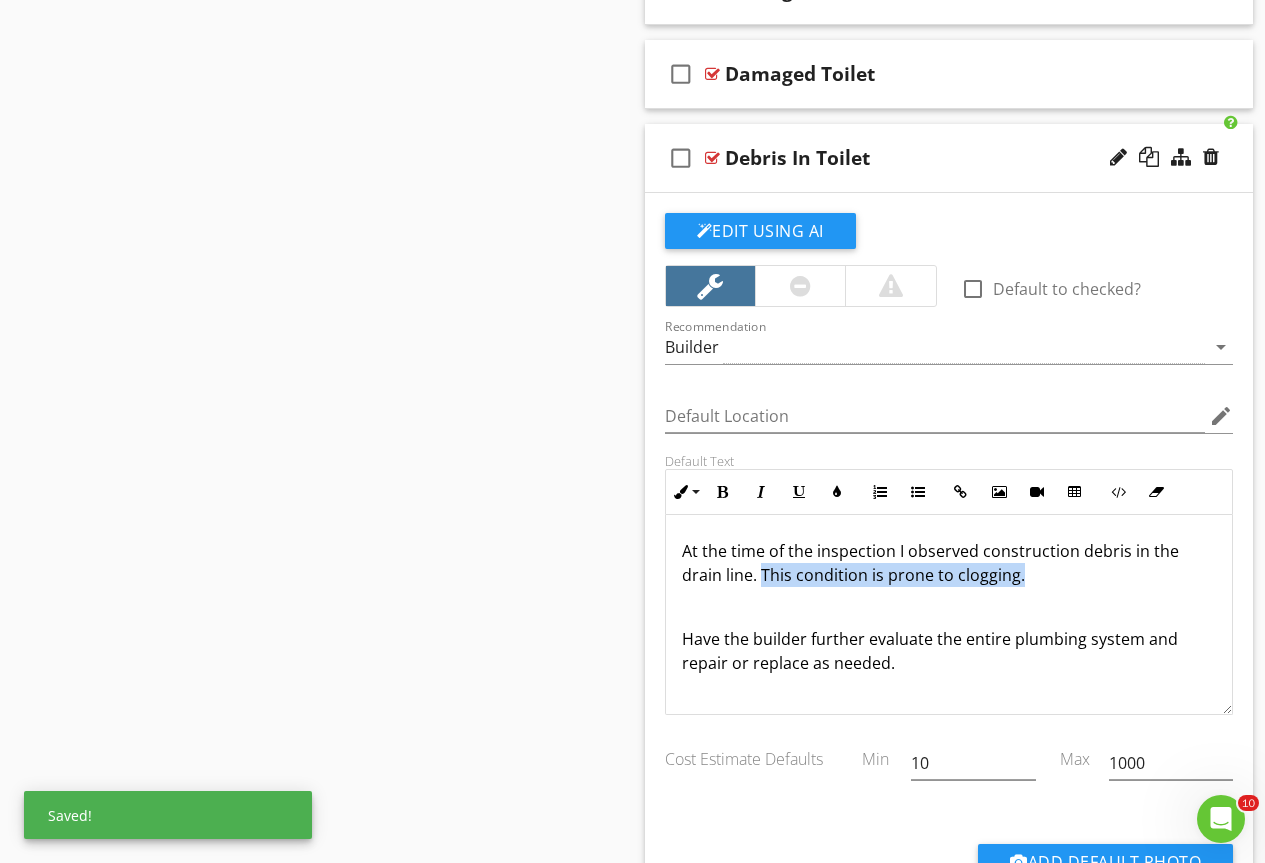 drag, startPoint x: 758, startPoint y: 572, endPoint x: 1137, endPoint y: 580, distance: 379.0844 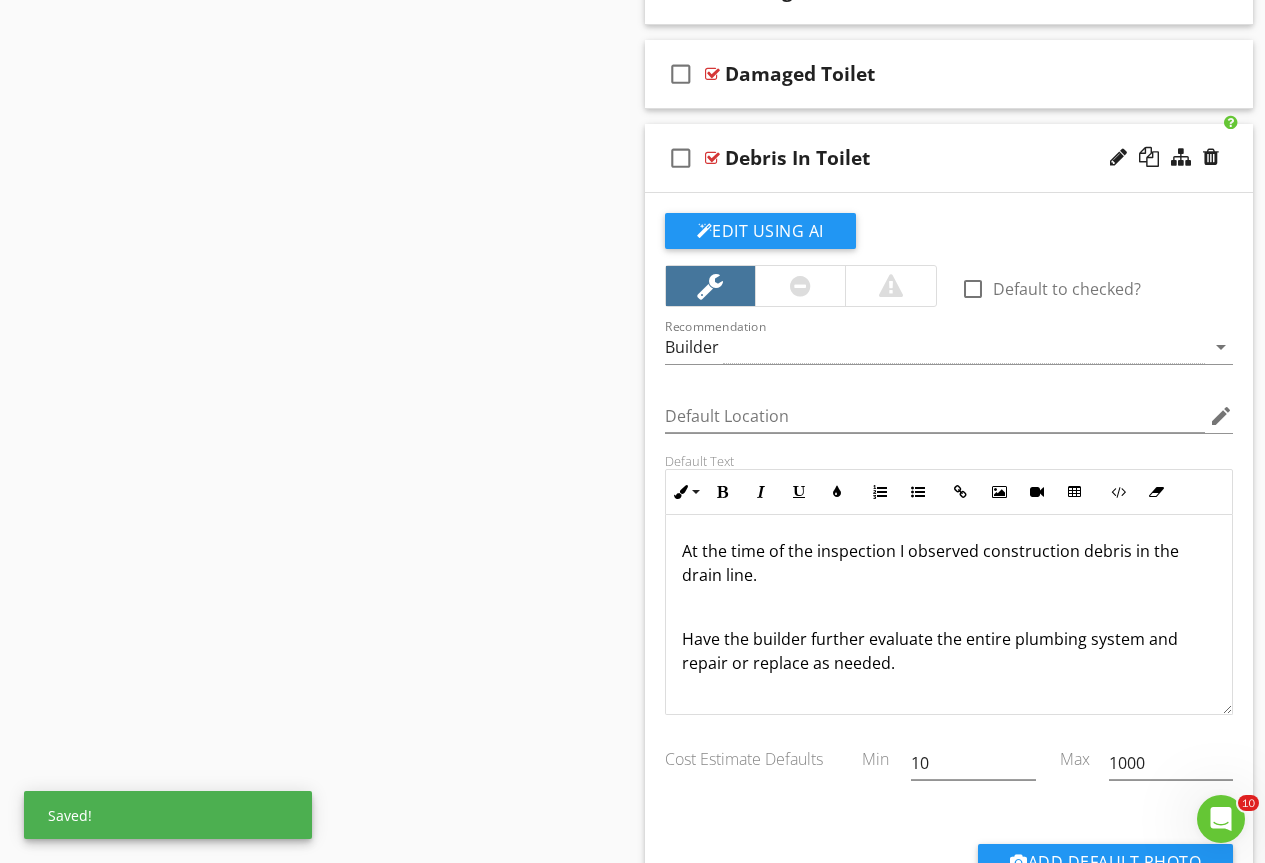 click on "Have the builder further evaluate the entire plumbing system and repair or replace as needed." at bounding box center (949, 651) 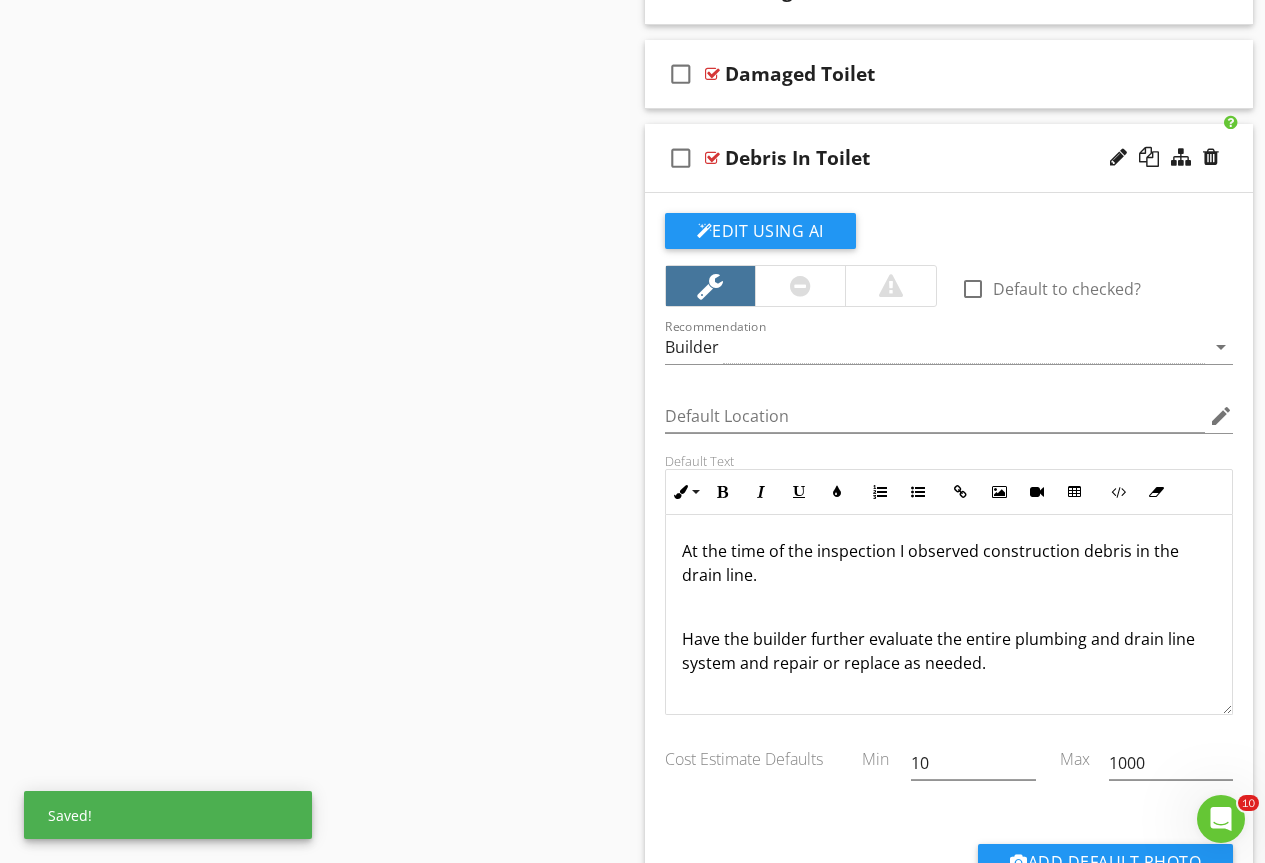click on "Have the builder further evaluate the entire plumbing and drain line system and repair or replace as needed." at bounding box center (949, 651) 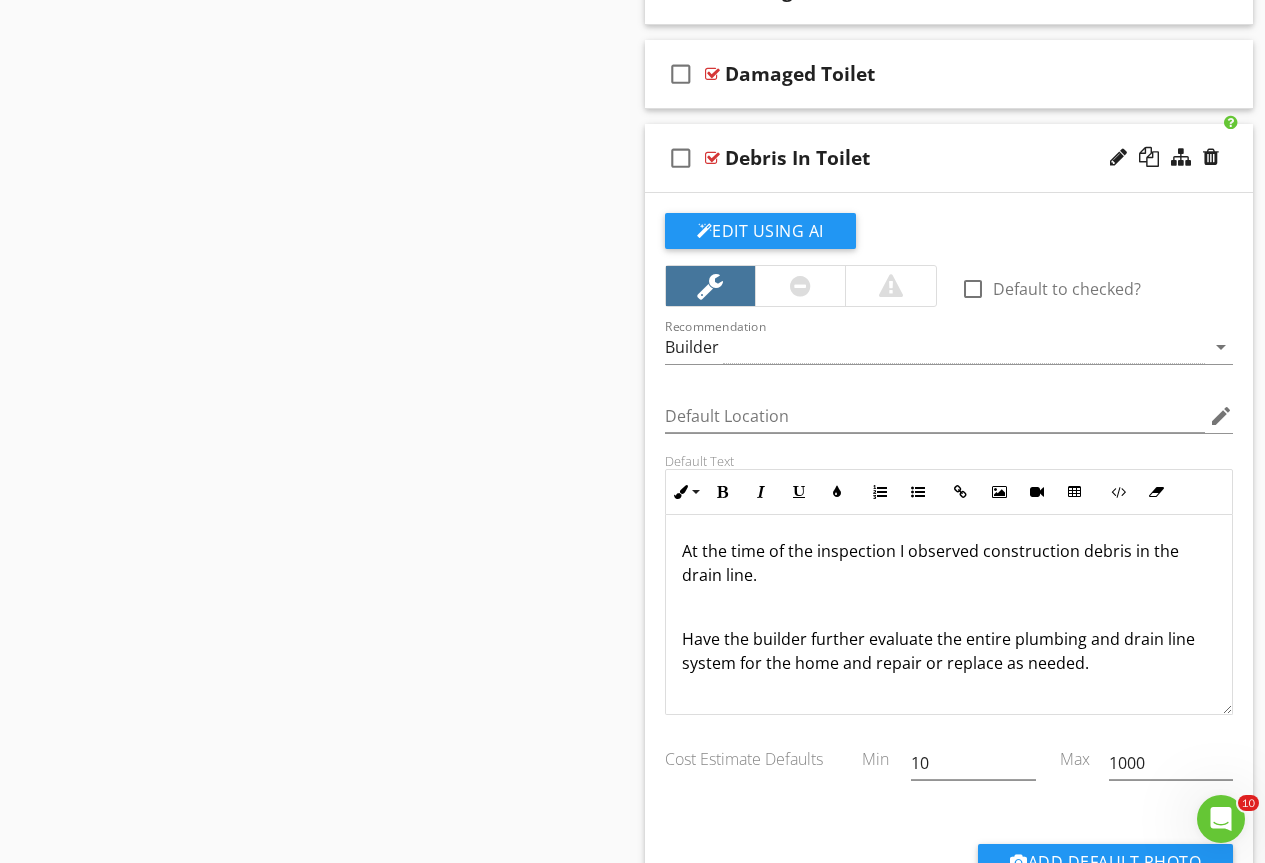 scroll, scrollTop: 1, scrollLeft: 0, axis: vertical 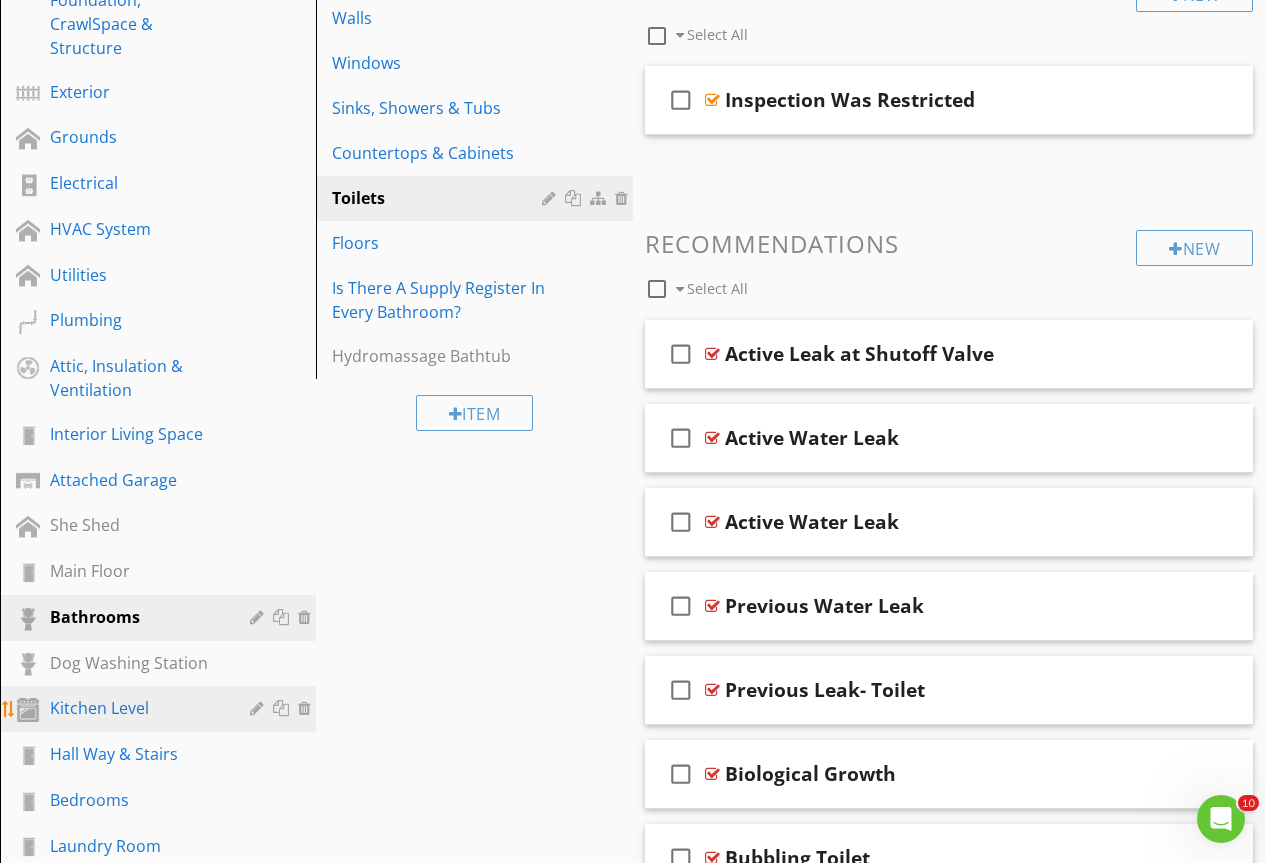 click on "Kitchen Level" at bounding box center [135, 708] 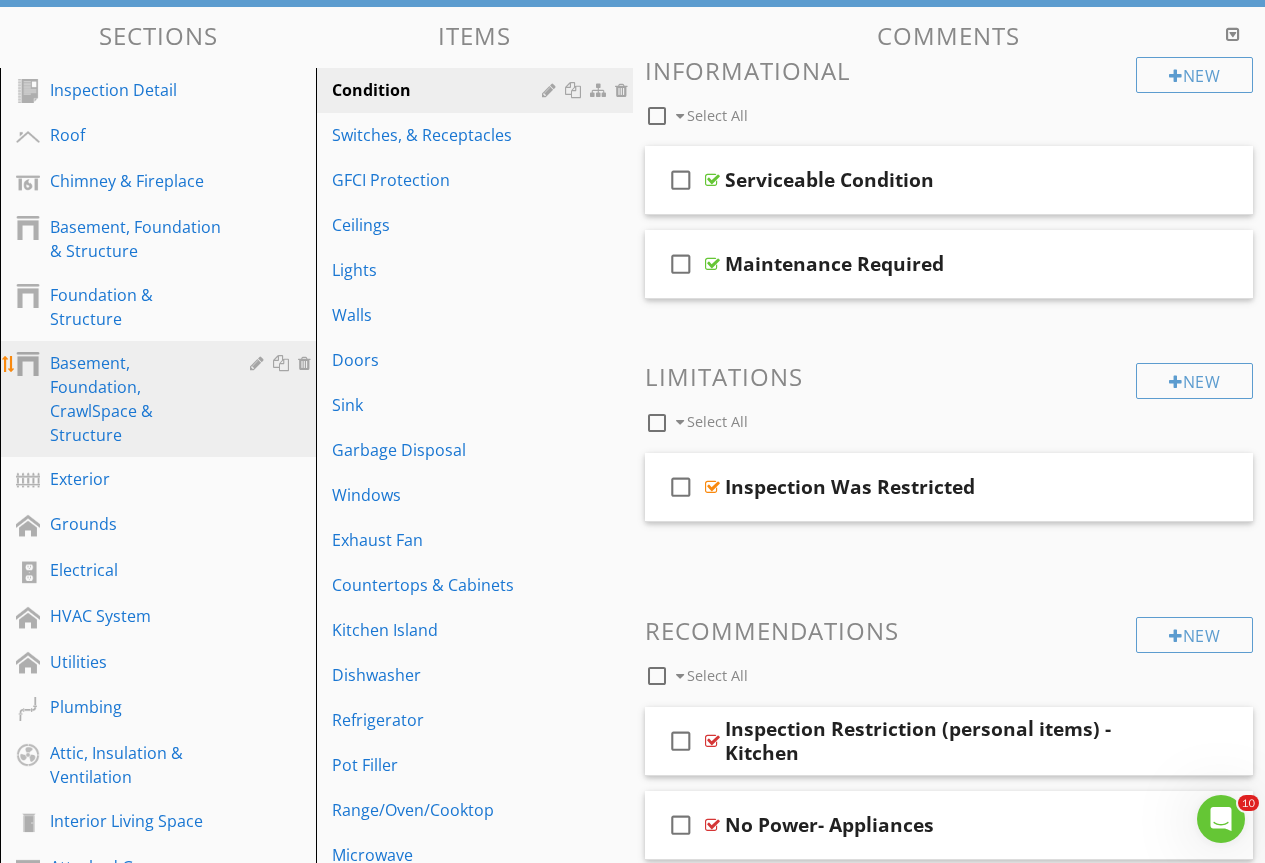 scroll, scrollTop: 5, scrollLeft: 0, axis: vertical 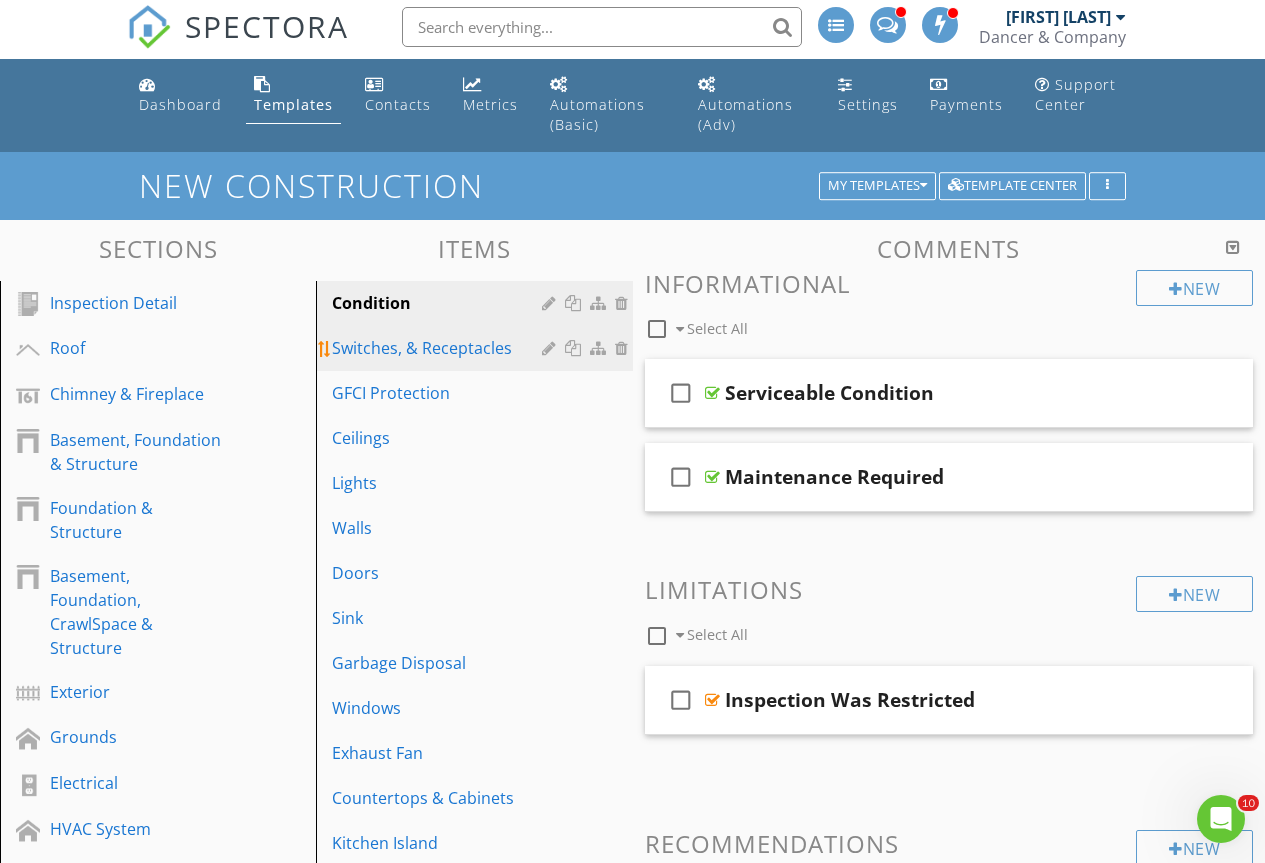 click on "Switches, & Receptacles" at bounding box center [439, 348] 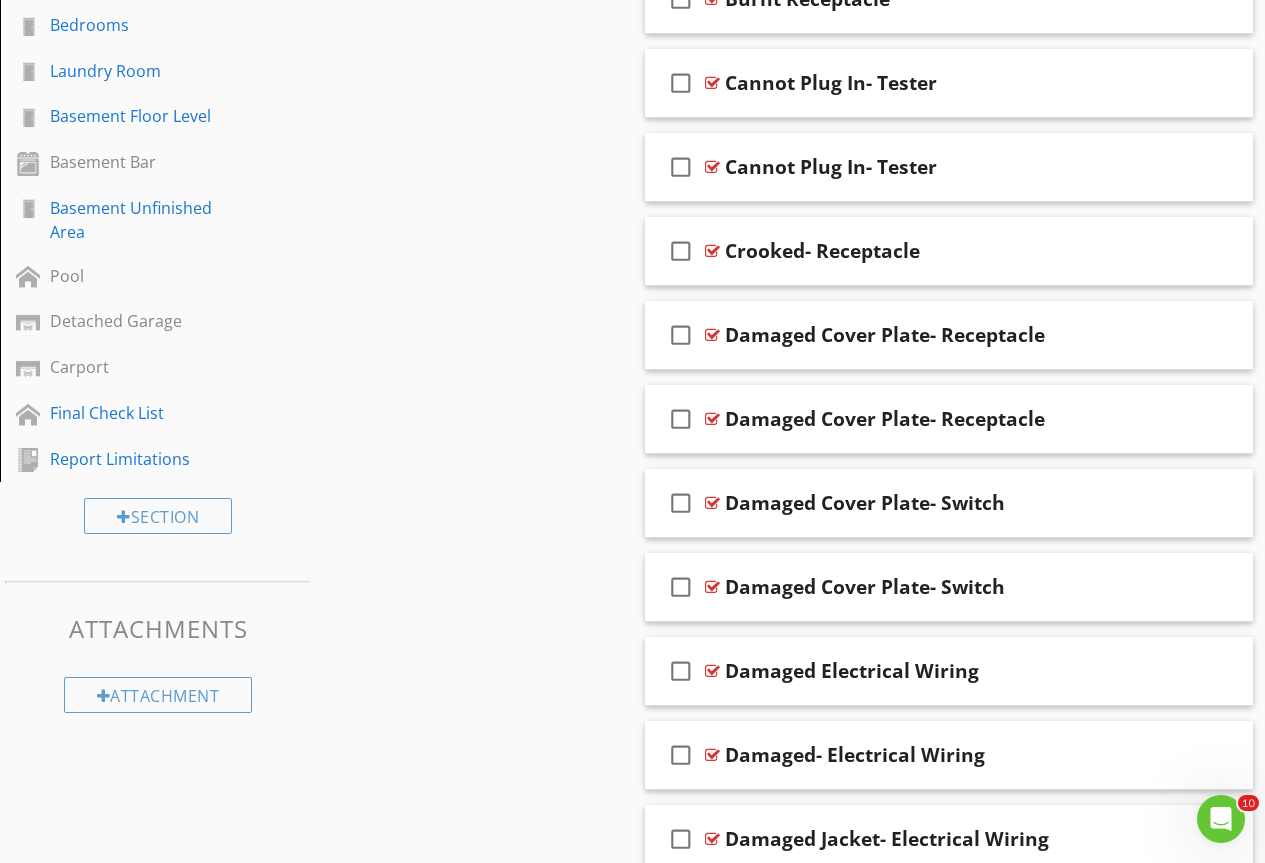 scroll, scrollTop: 1220, scrollLeft: 0, axis: vertical 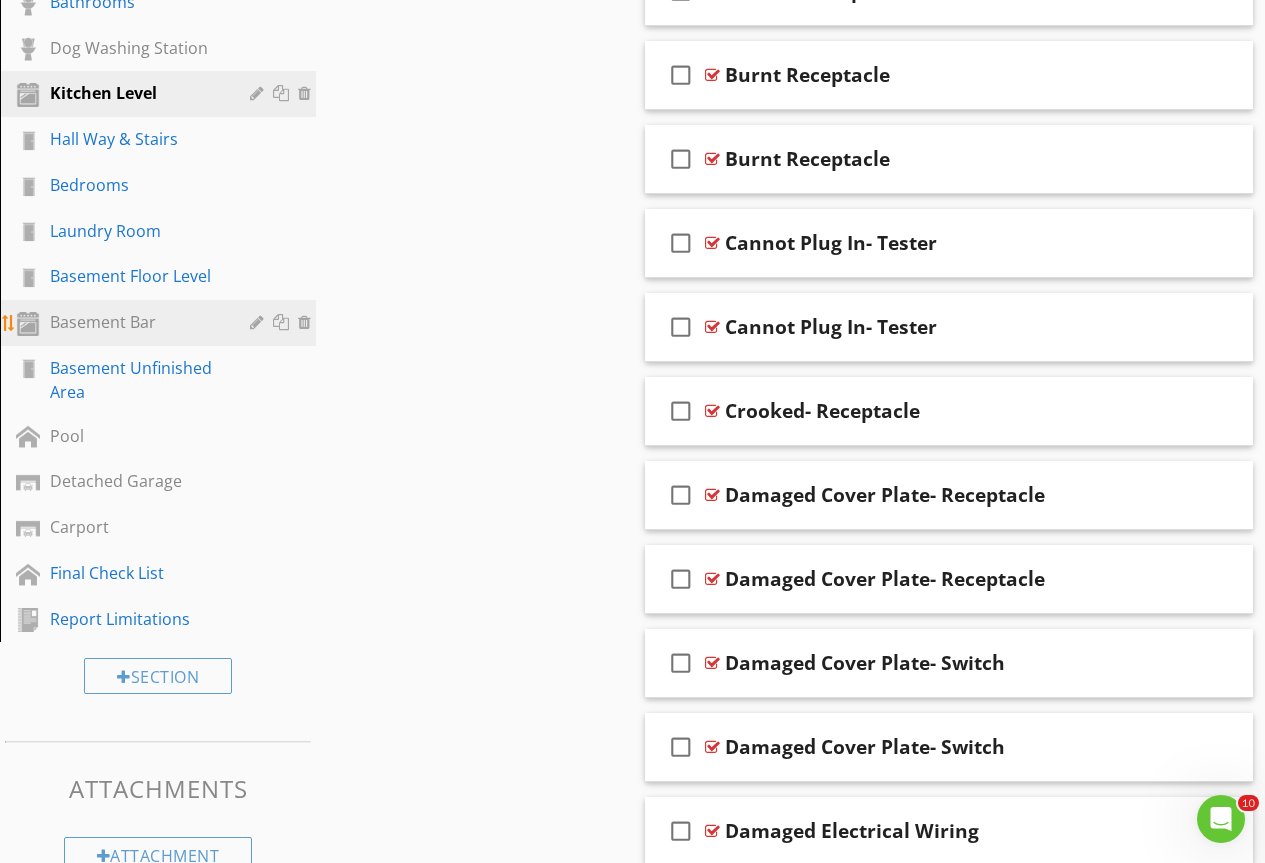 click on "Basement Bar" at bounding box center [135, 322] 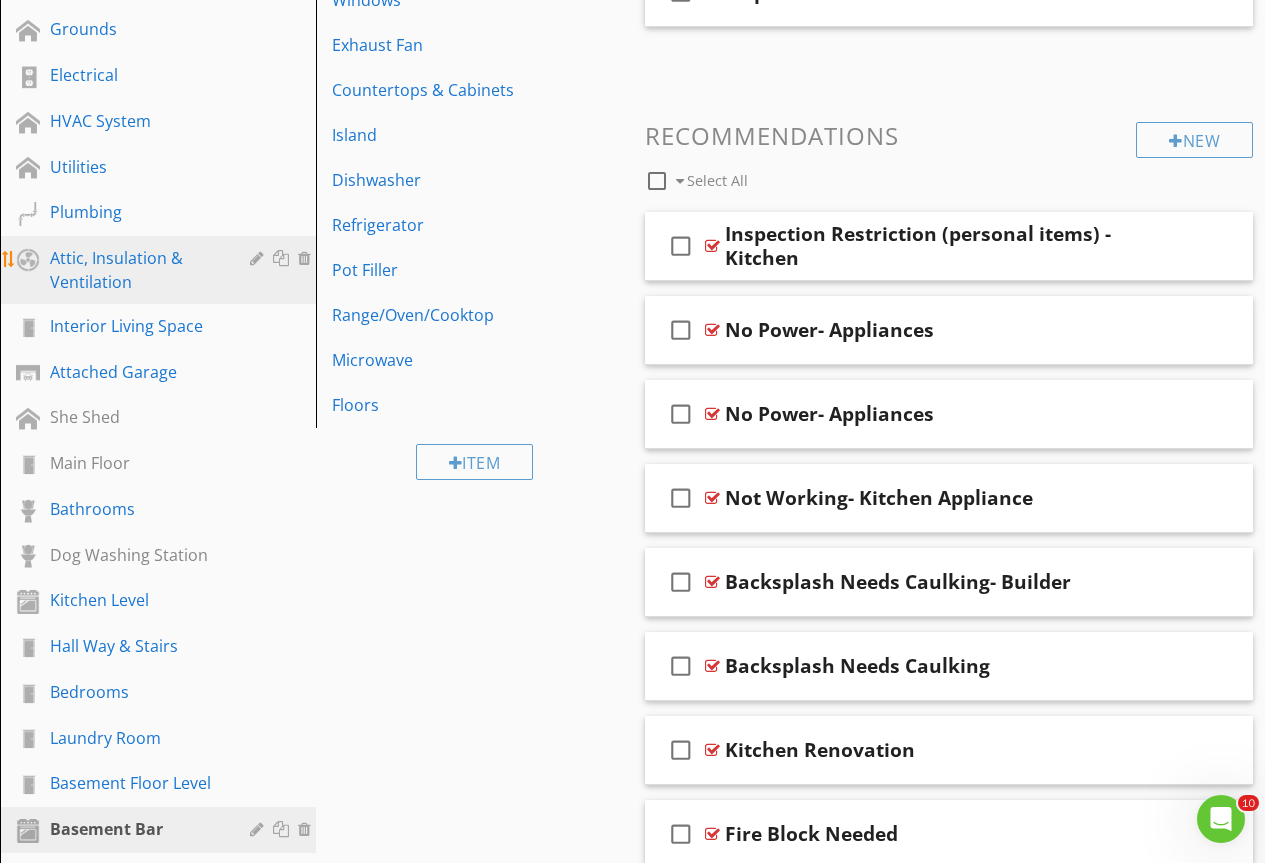 scroll, scrollTop: 320, scrollLeft: 0, axis: vertical 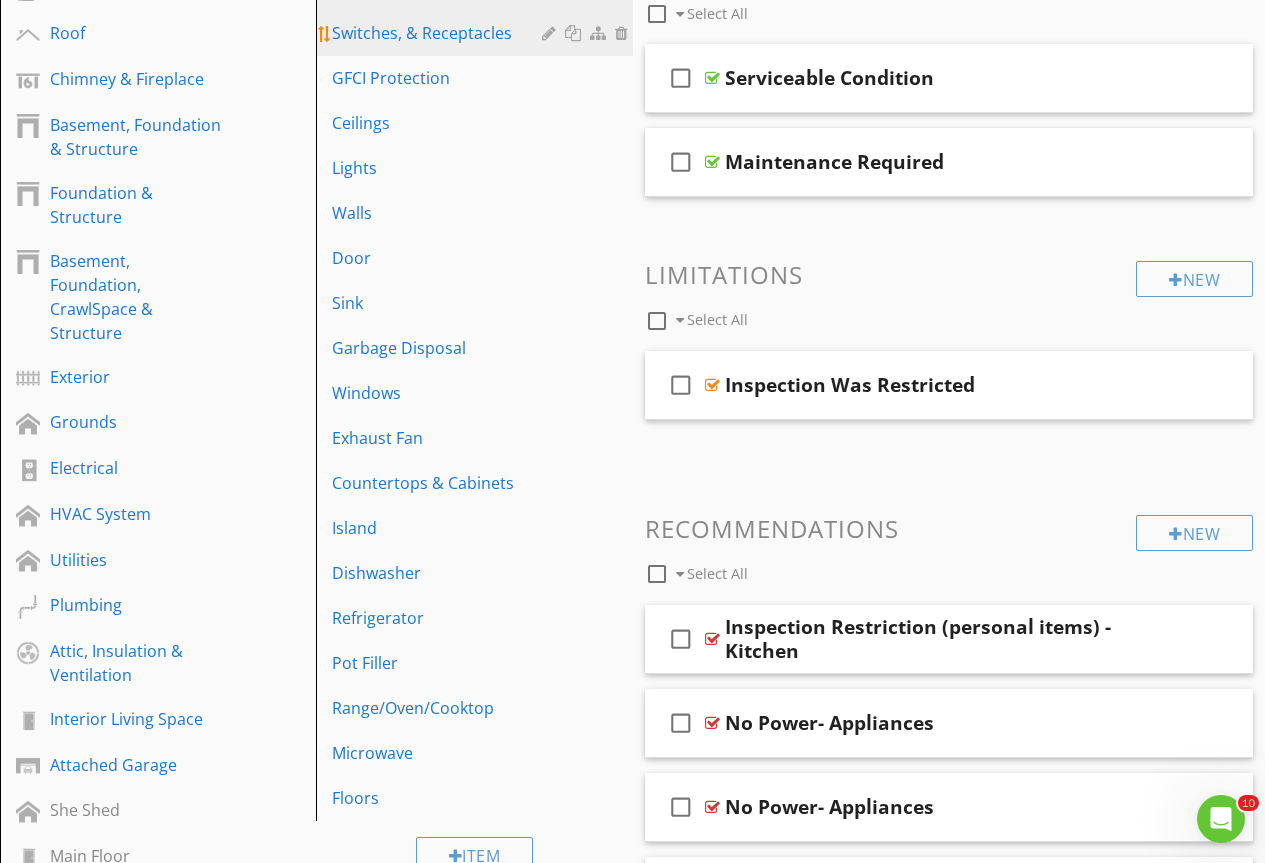 click on "Switches, & Receptacles" at bounding box center [439, 33] 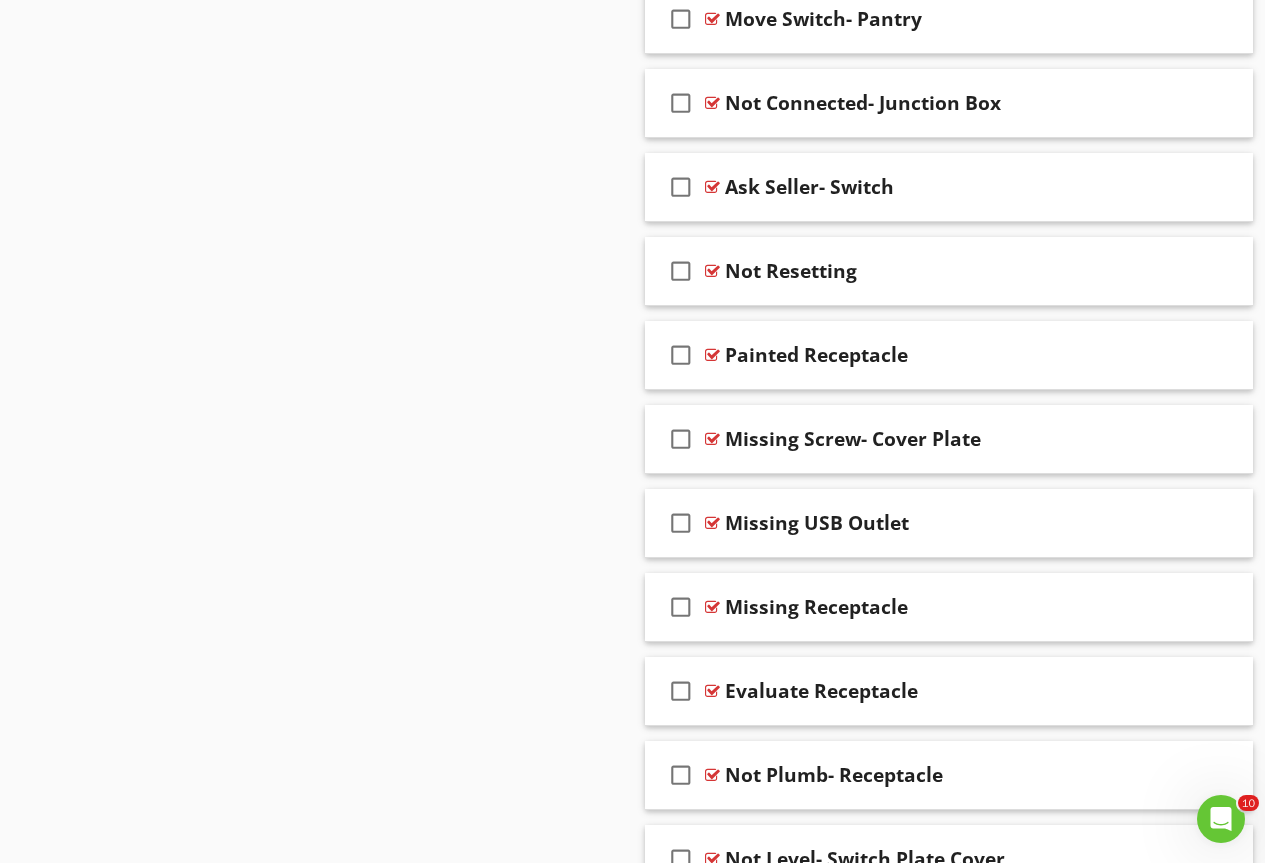 scroll, scrollTop: 8363, scrollLeft: 0, axis: vertical 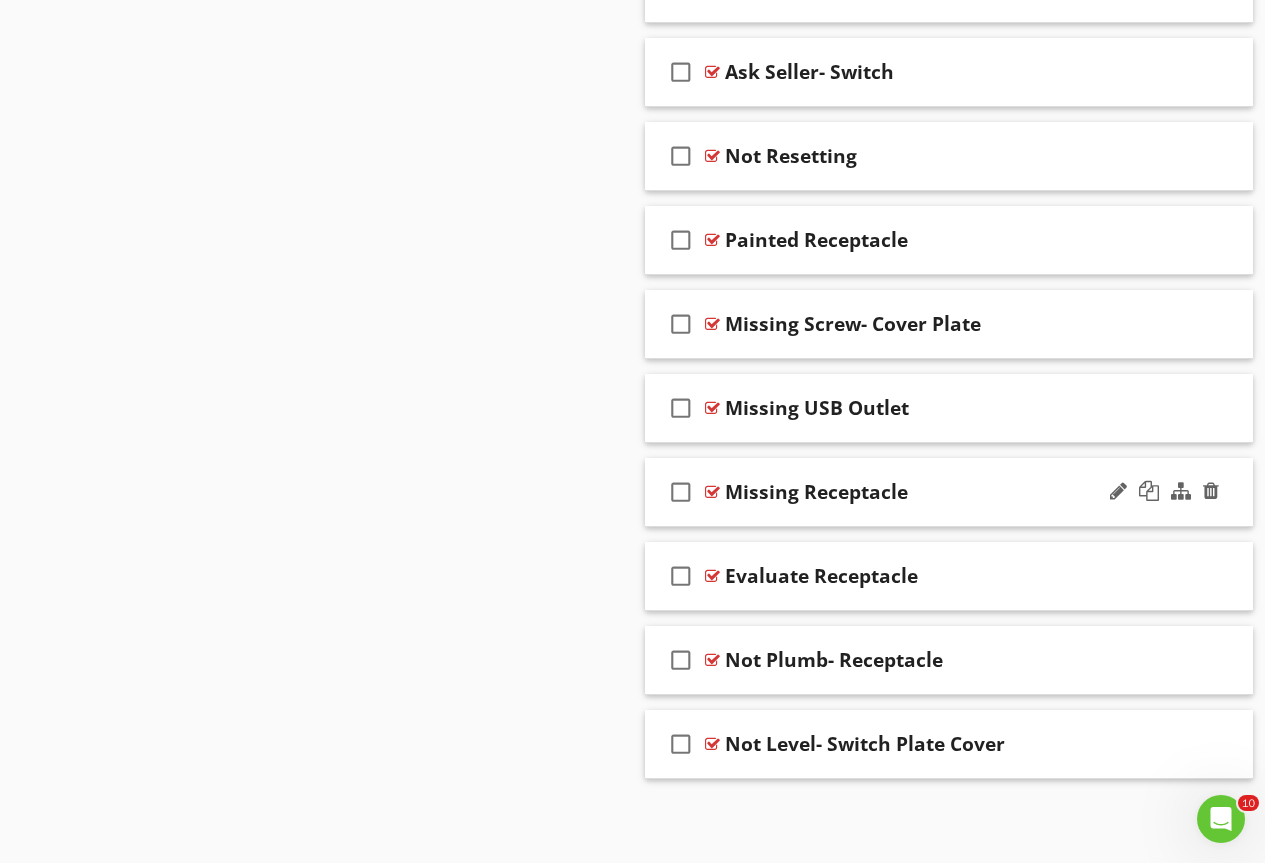 click at bounding box center [712, 492] 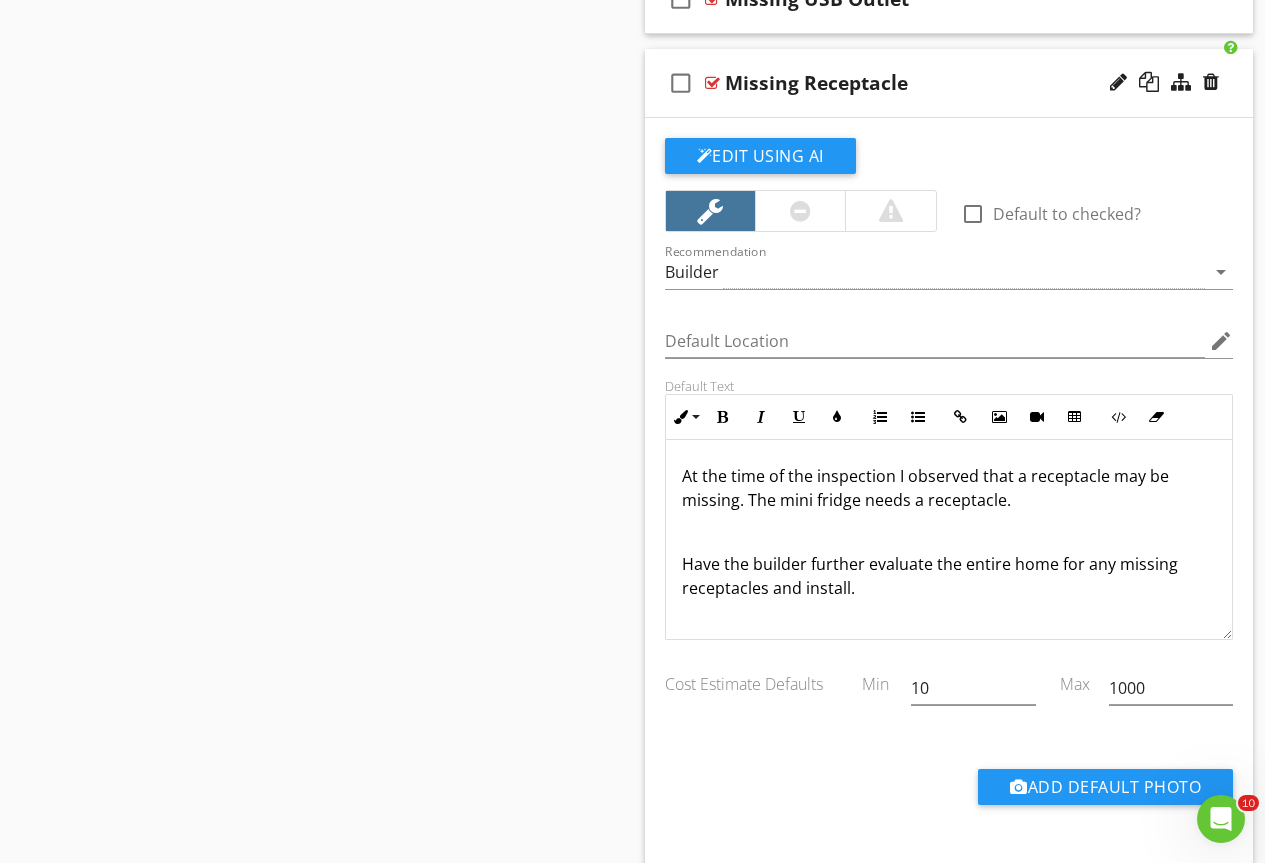 scroll, scrollTop: 8863, scrollLeft: 0, axis: vertical 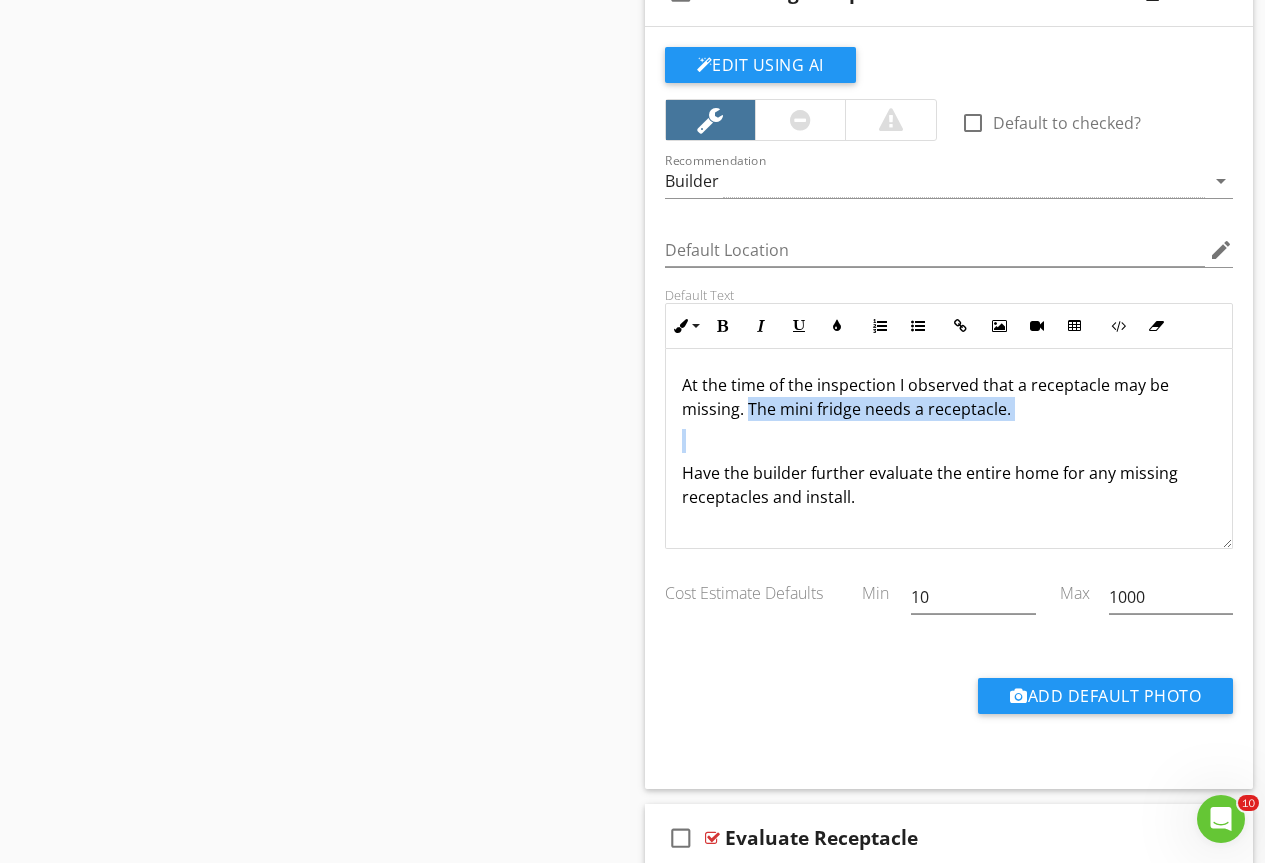 drag, startPoint x: 748, startPoint y: 409, endPoint x: 1050, endPoint y: 421, distance: 302.2383 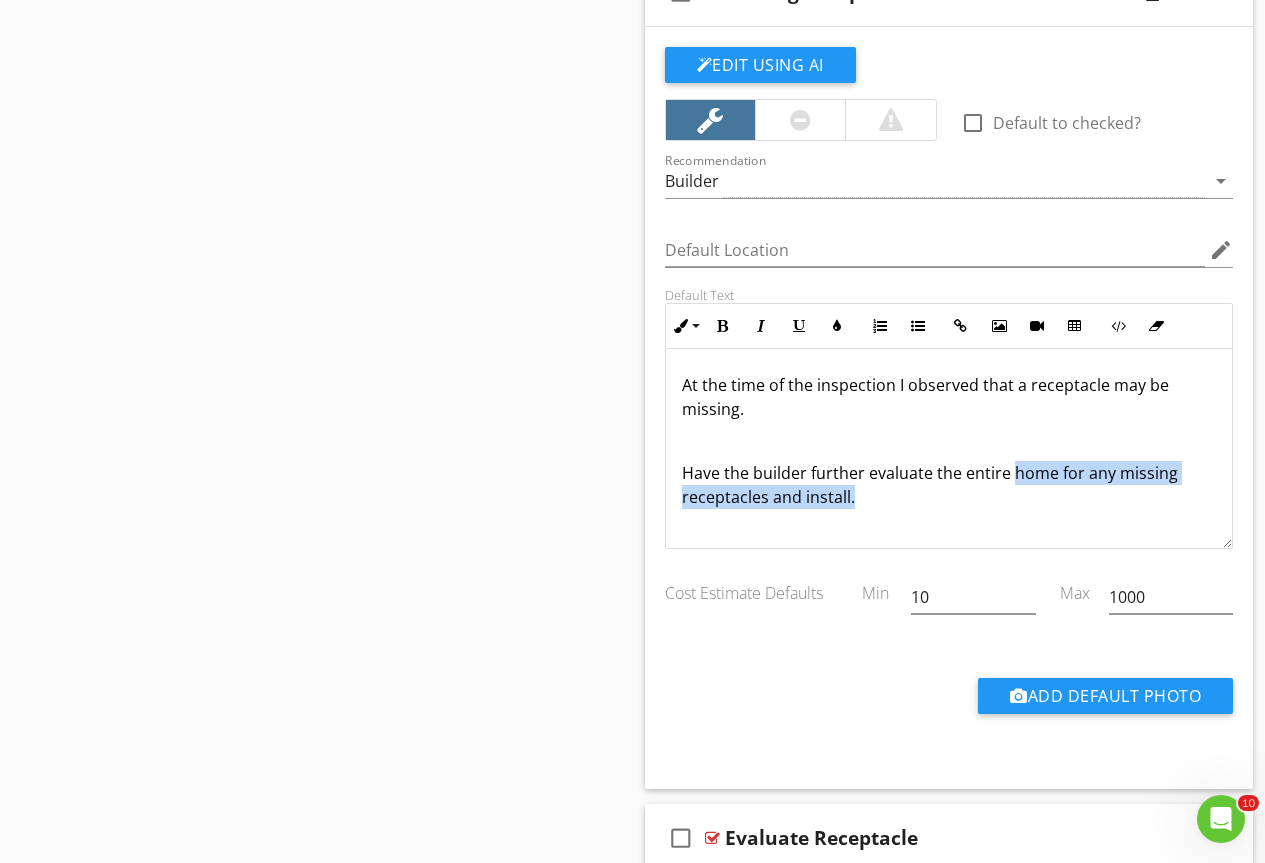 drag, startPoint x: 1013, startPoint y: 471, endPoint x: 985, endPoint y: 501, distance: 41.036568 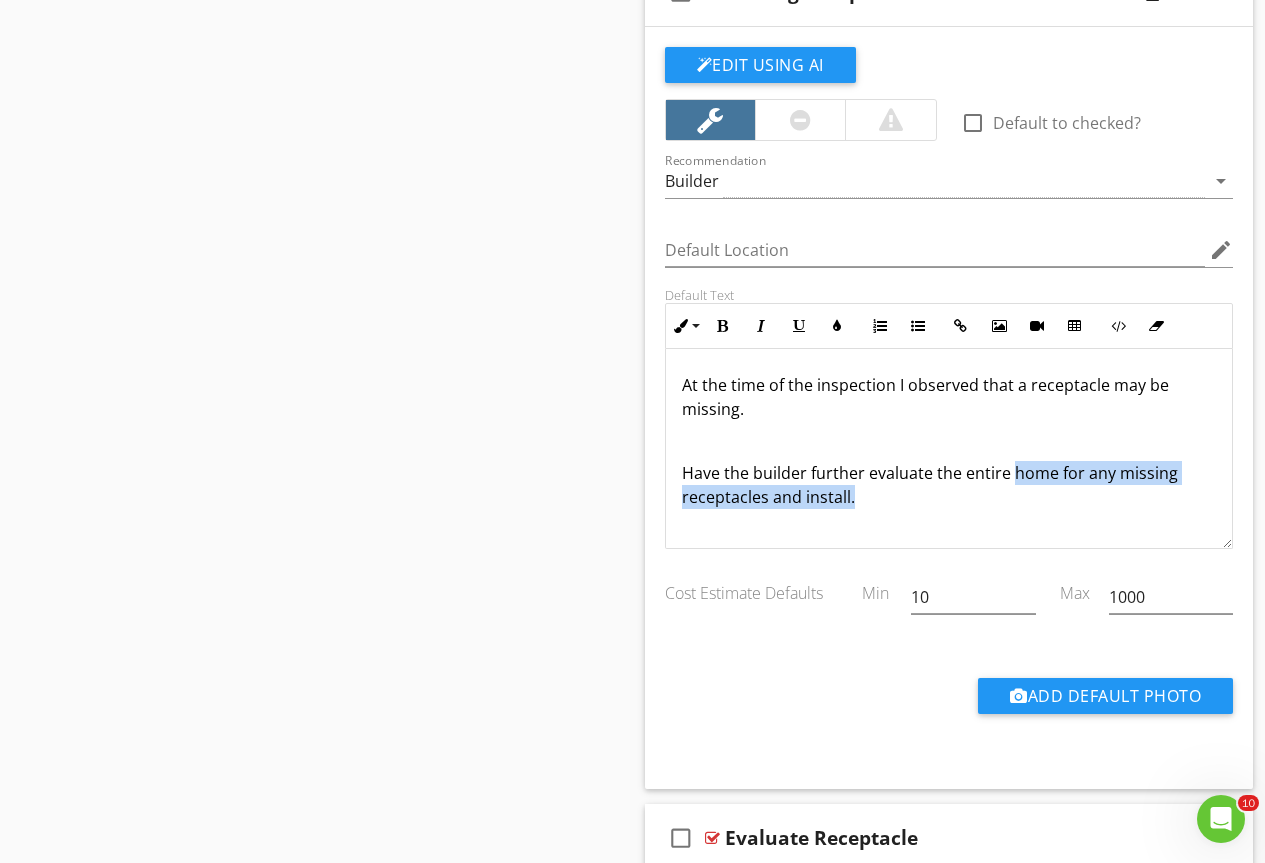 type 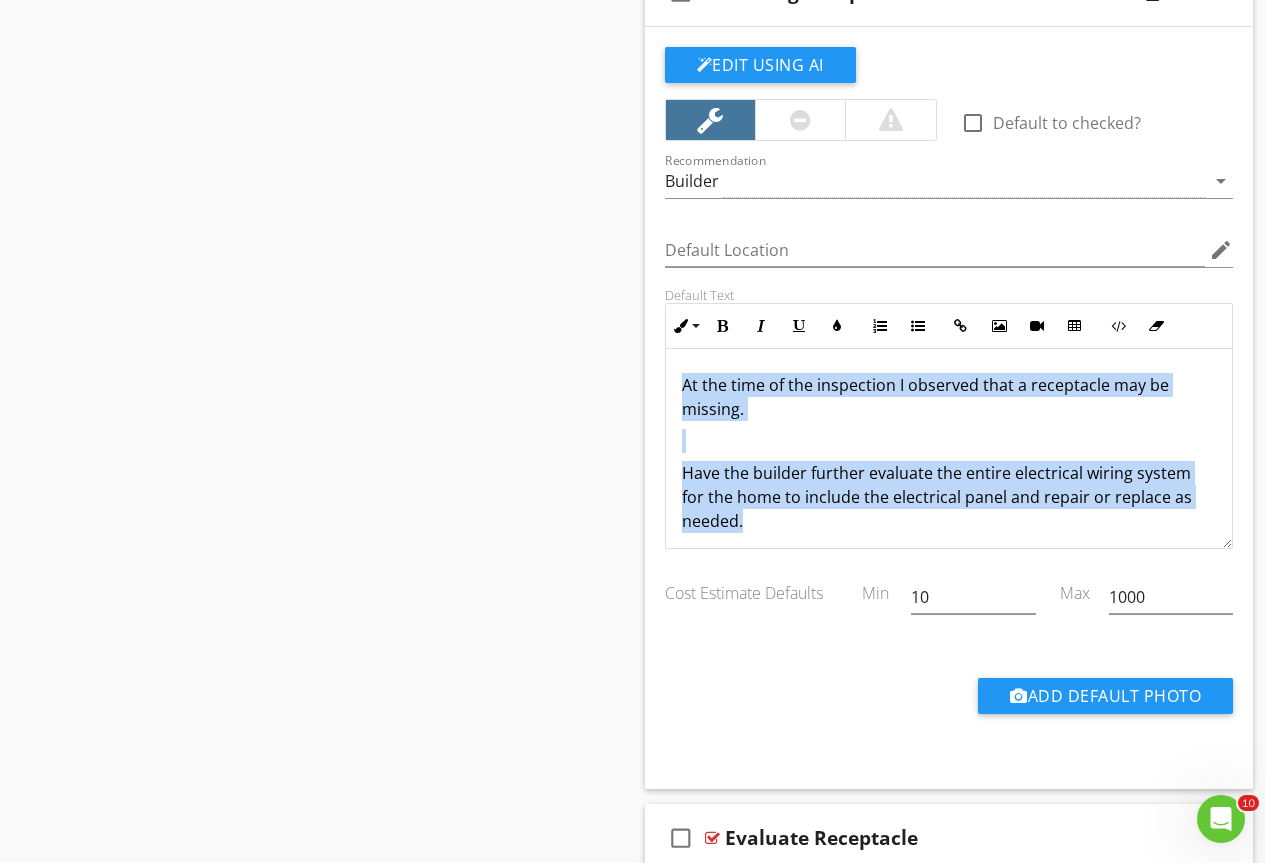 drag, startPoint x: 773, startPoint y: 521, endPoint x: 614, endPoint y: 340, distance: 240.91907 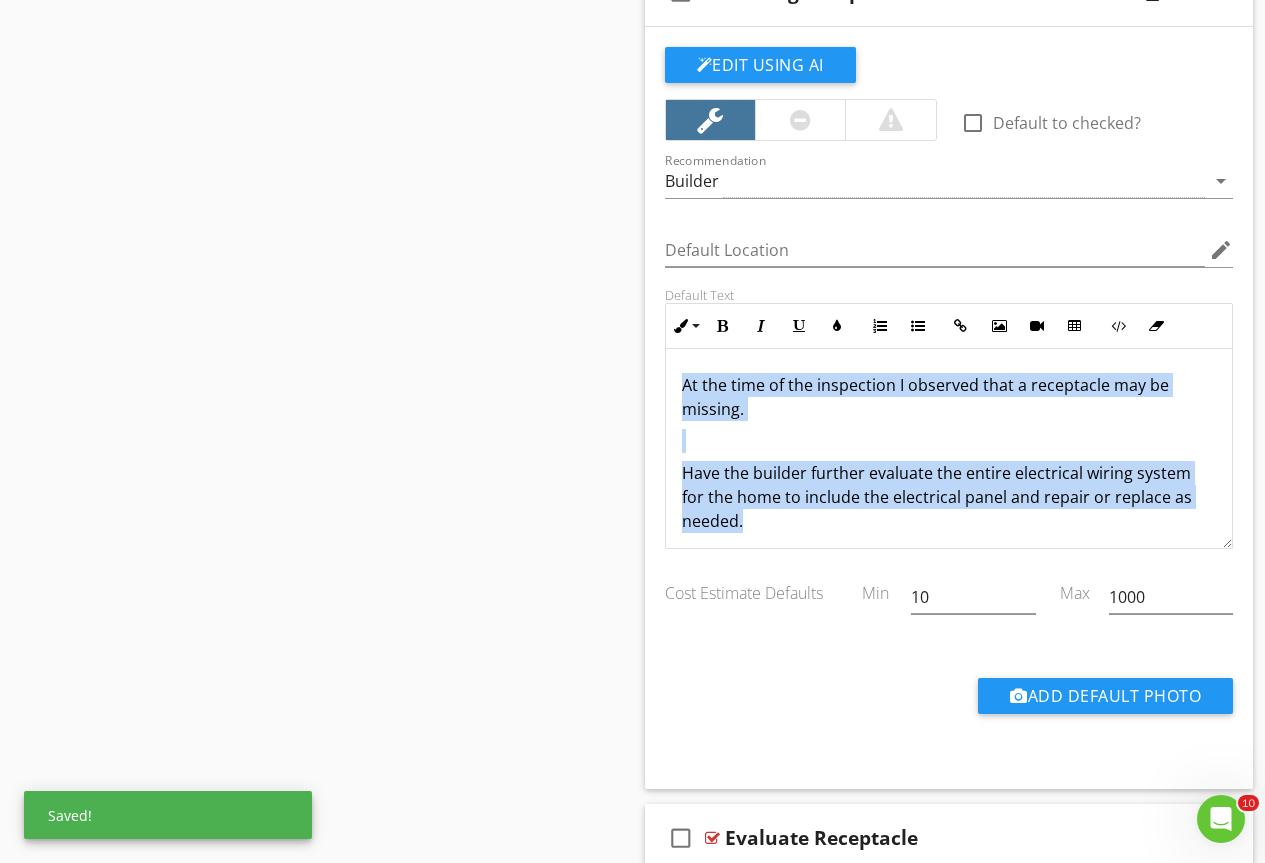 copy on "At the time of the inspection I observed that a receptacle may be missing.  Have the builder further evaluate the entire electrical wiring system for the home to include the electrical panel and repair or replace as needed." 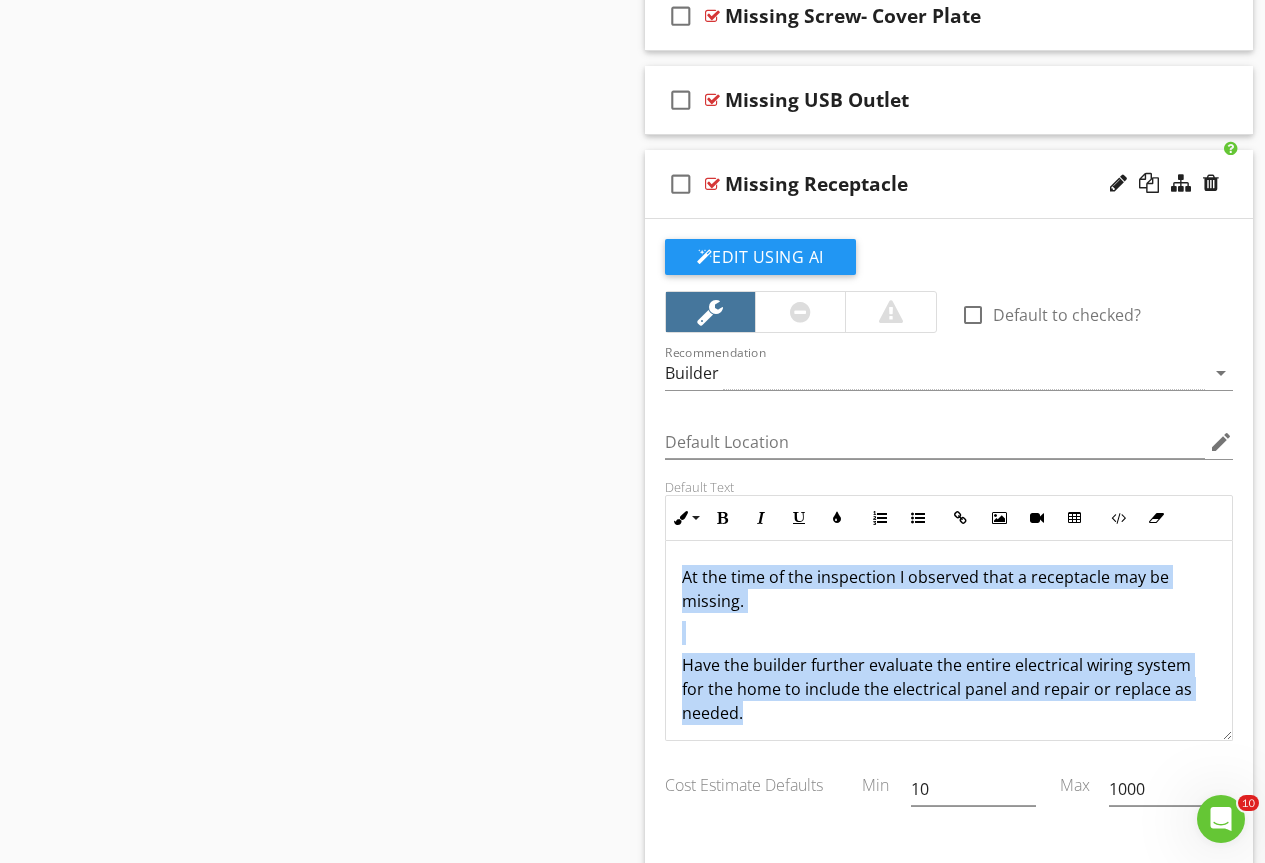 scroll, scrollTop: 8663, scrollLeft: 0, axis: vertical 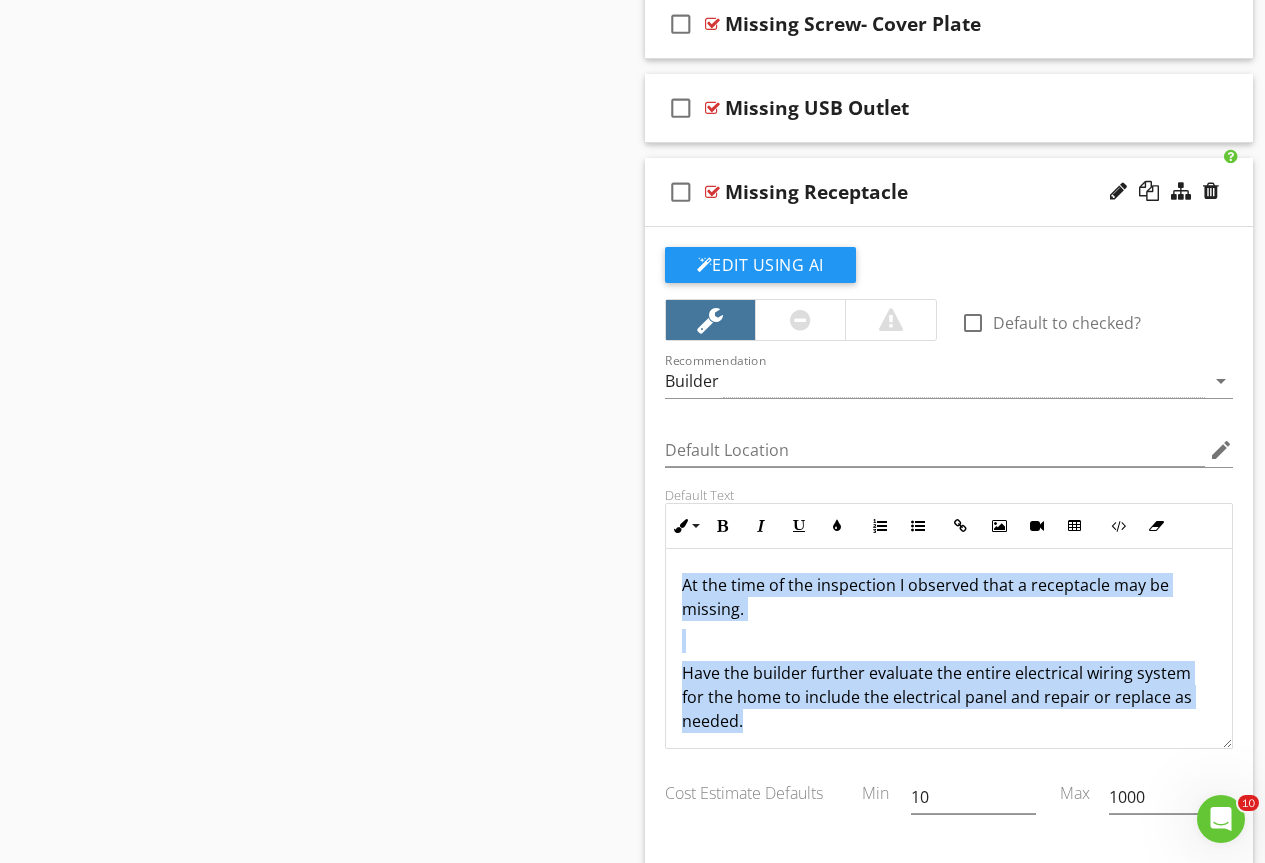 click at bounding box center [712, 192] 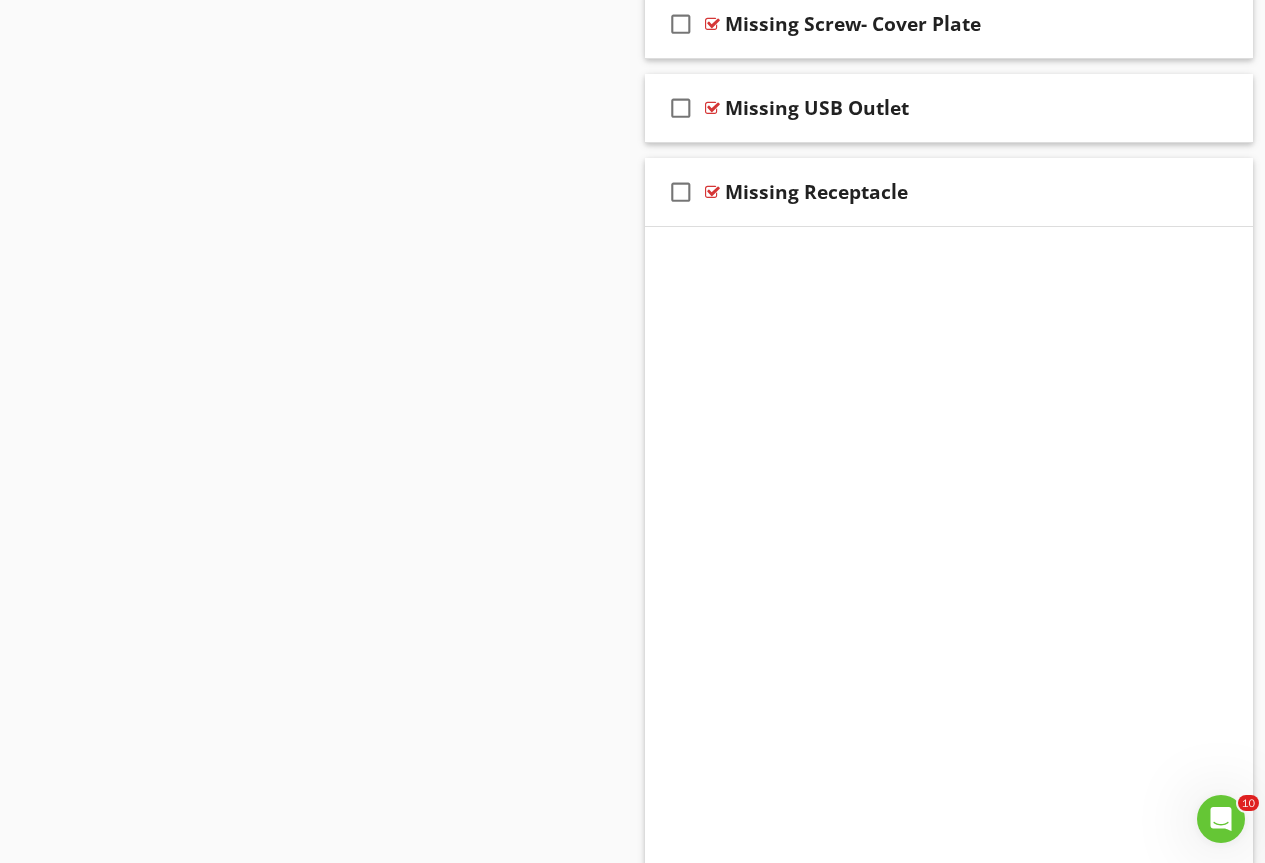 scroll, scrollTop: 8363, scrollLeft: 0, axis: vertical 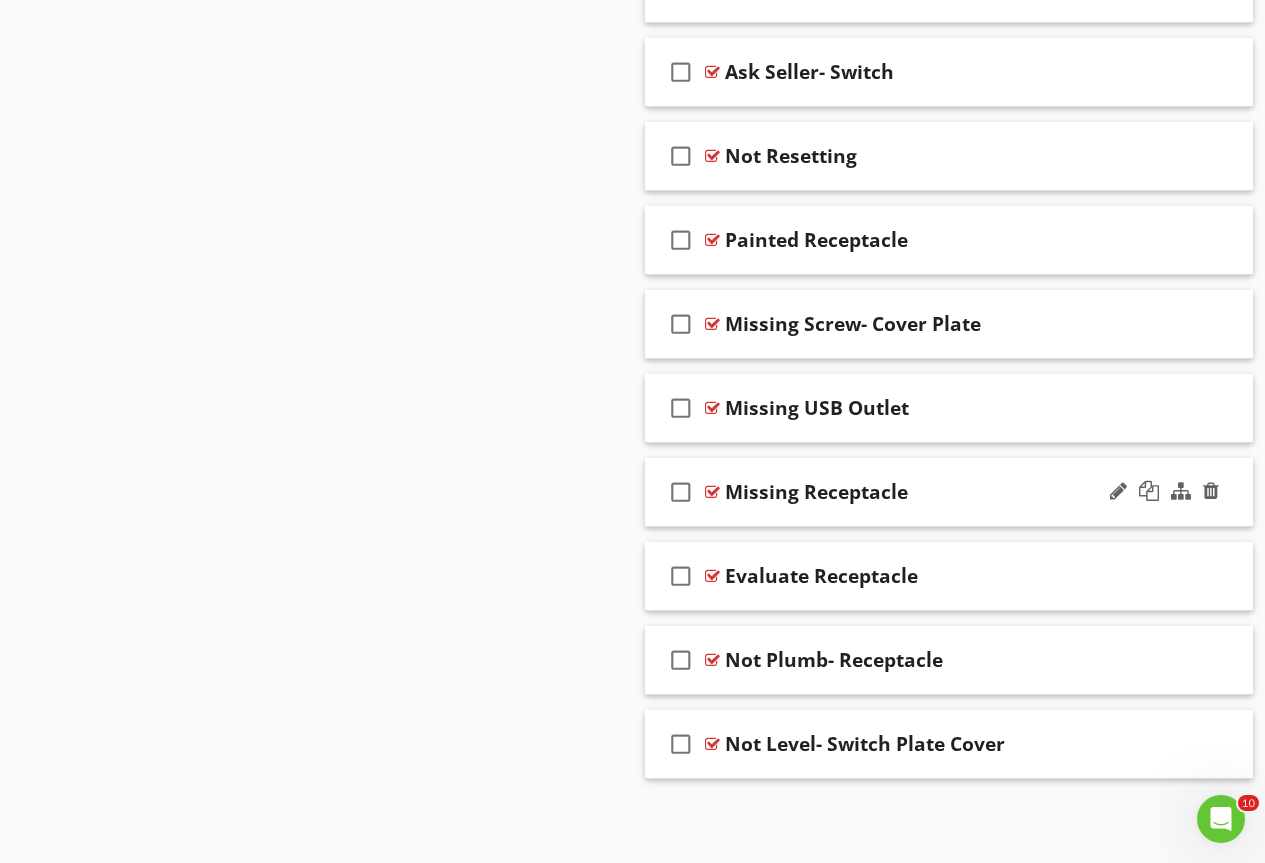 type 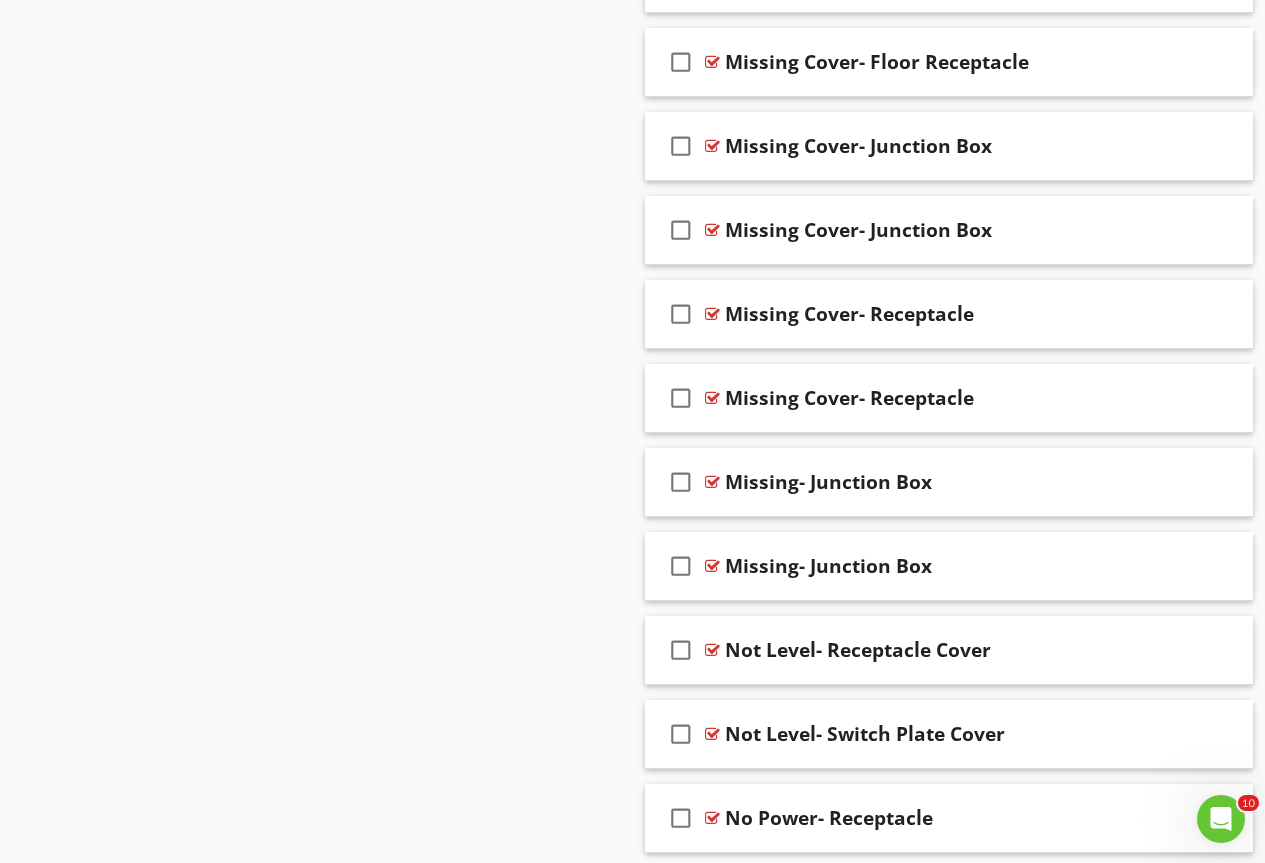 scroll, scrollTop: 5615, scrollLeft: 0, axis: vertical 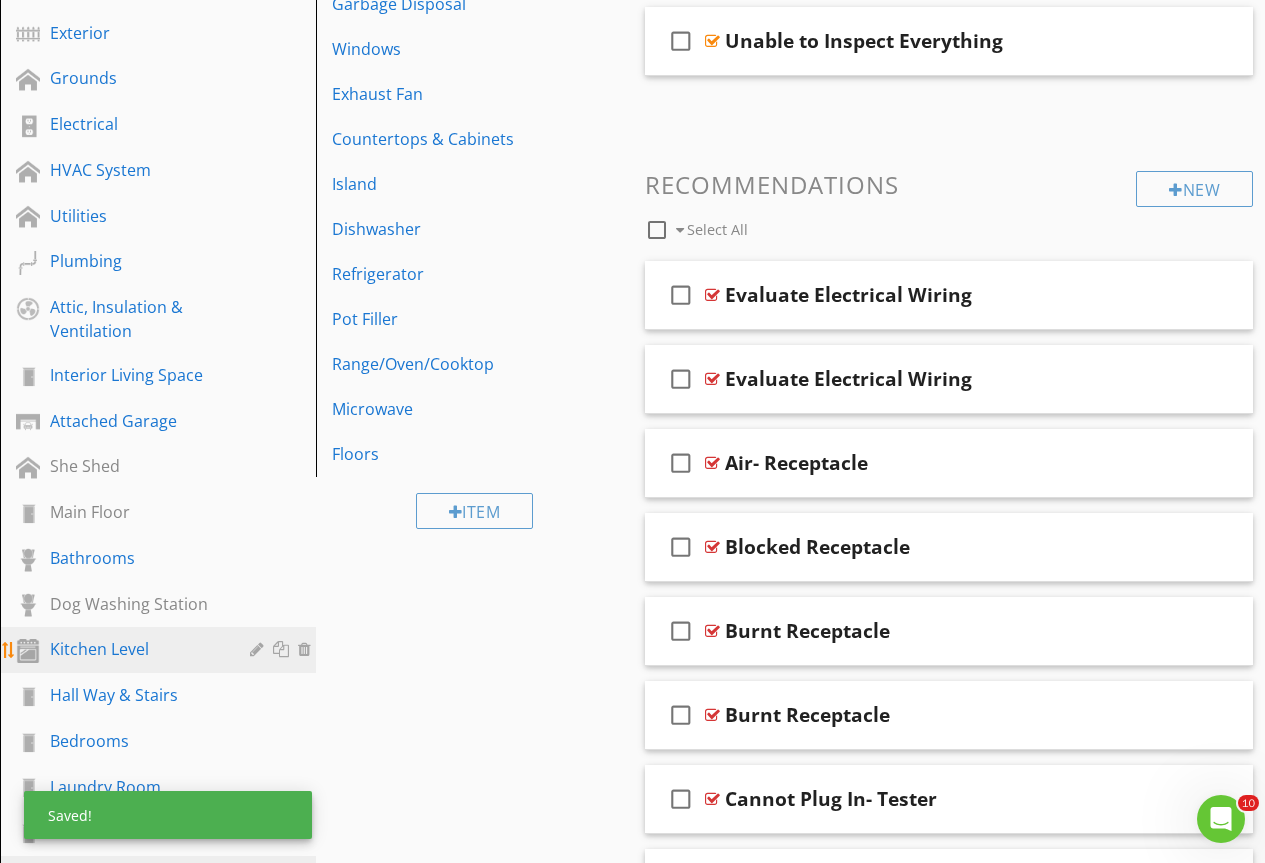 click on "Kitchen Level" at bounding box center (173, 650) 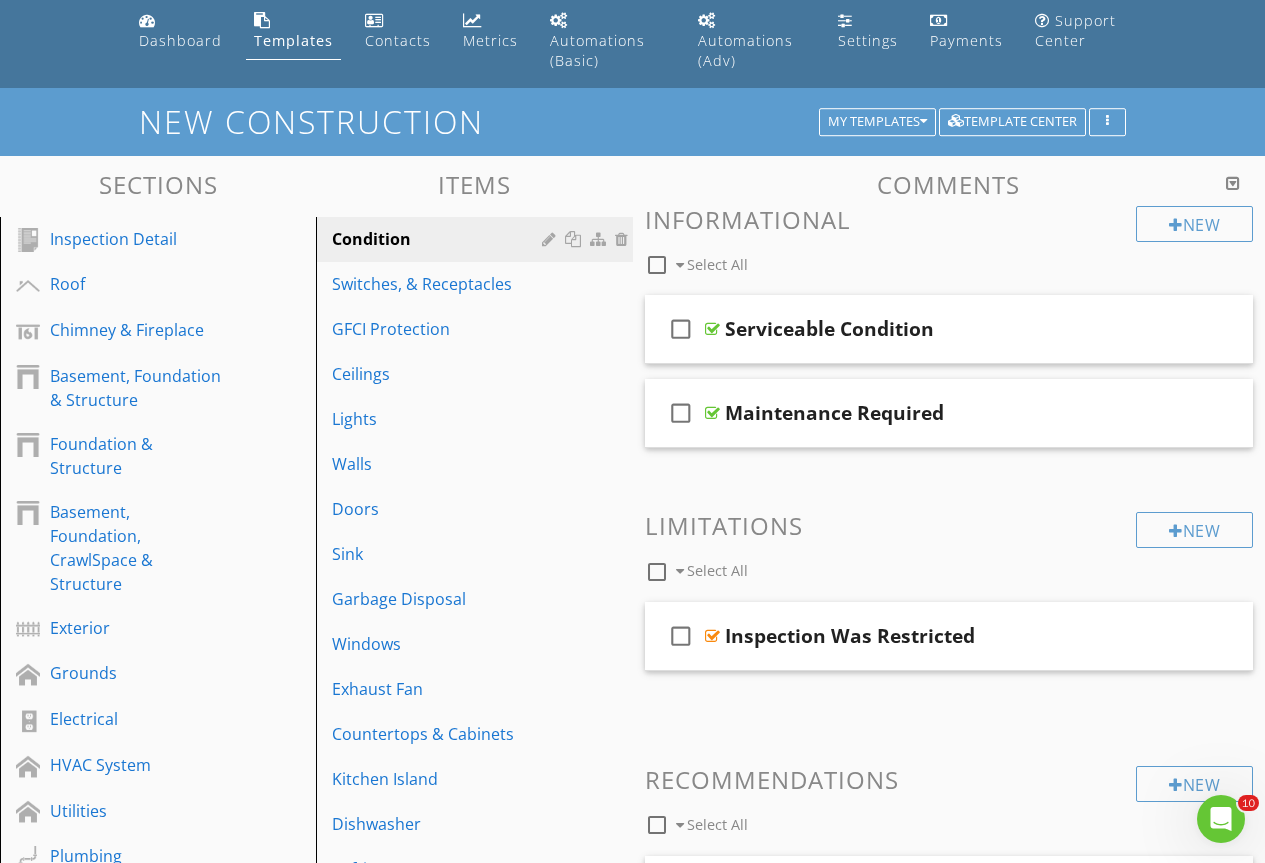 scroll, scrollTop: 64, scrollLeft: 0, axis: vertical 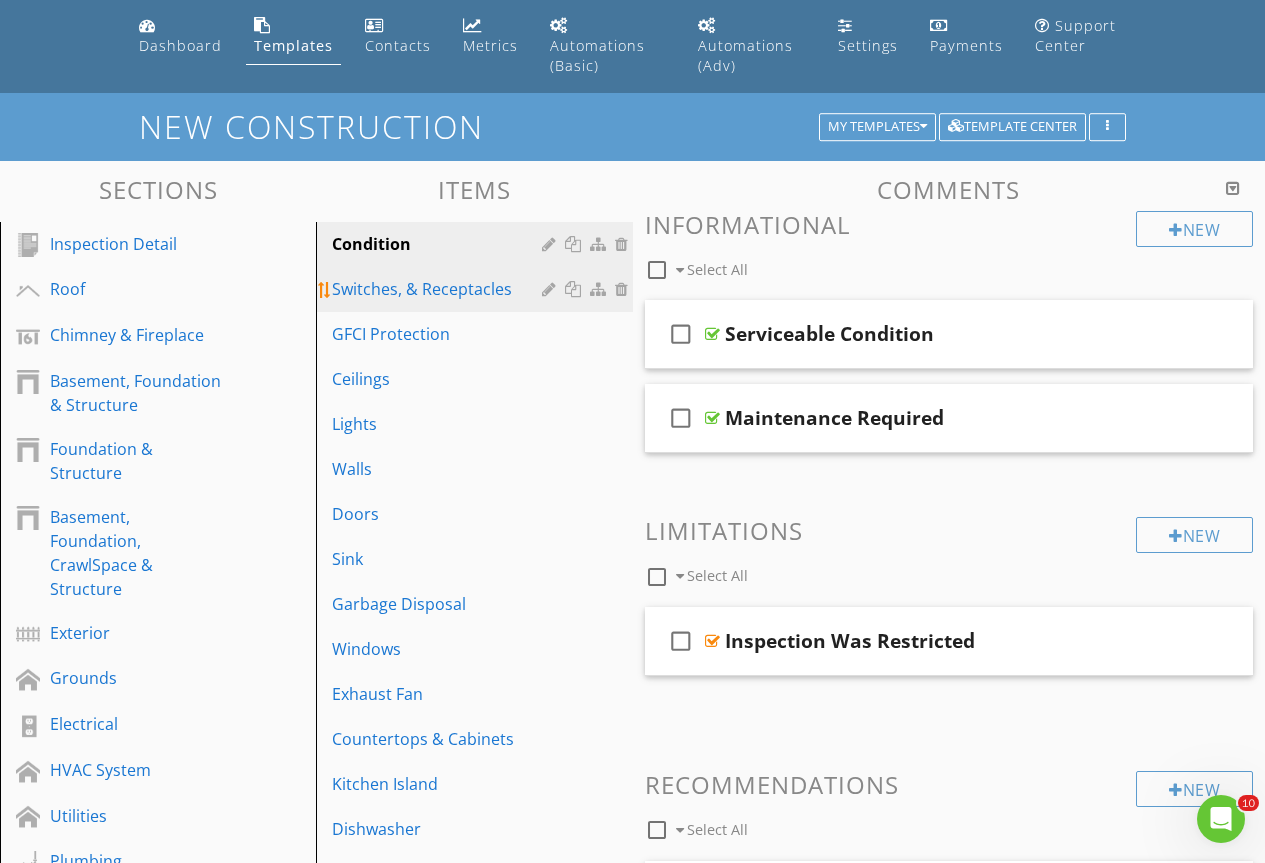 click on "Switches, & Receptacles" at bounding box center [439, 289] 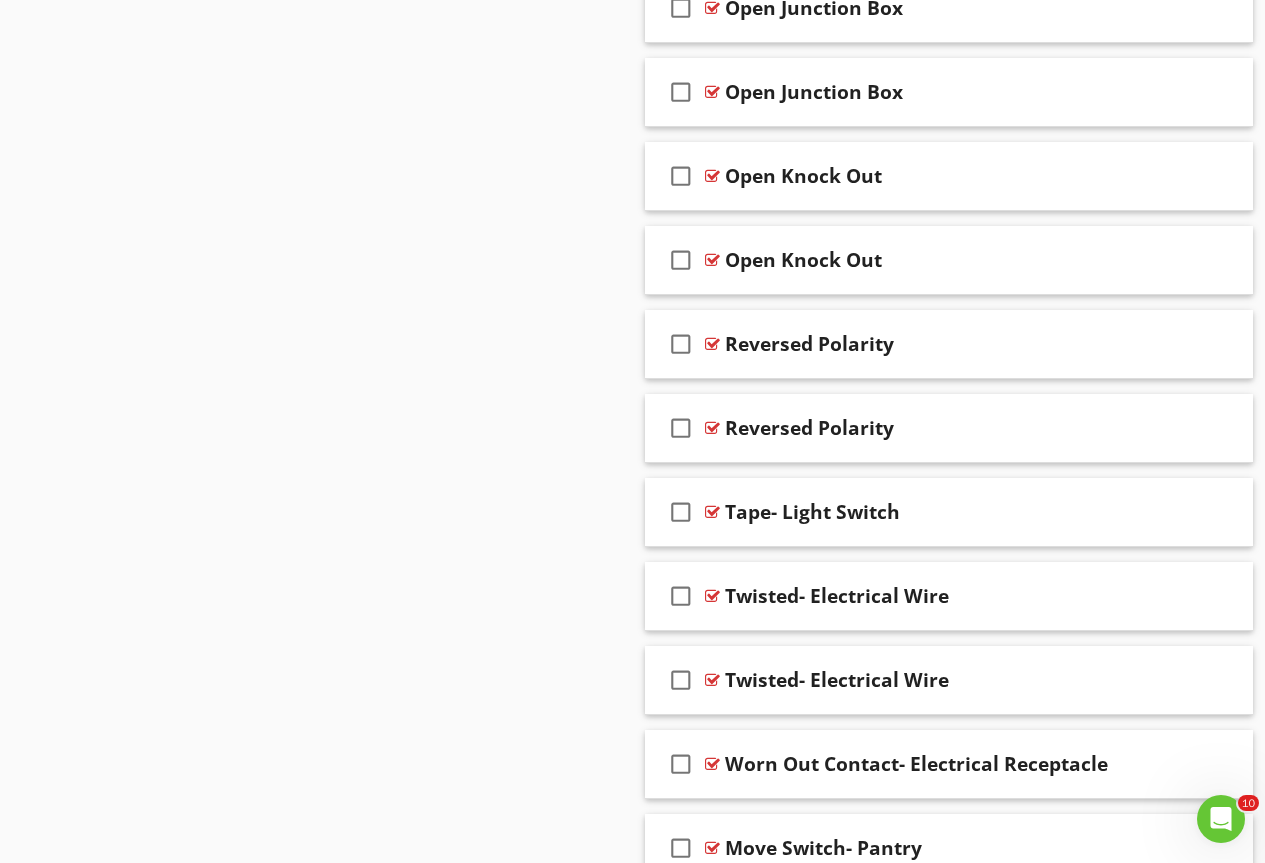 scroll, scrollTop: 8615, scrollLeft: 0, axis: vertical 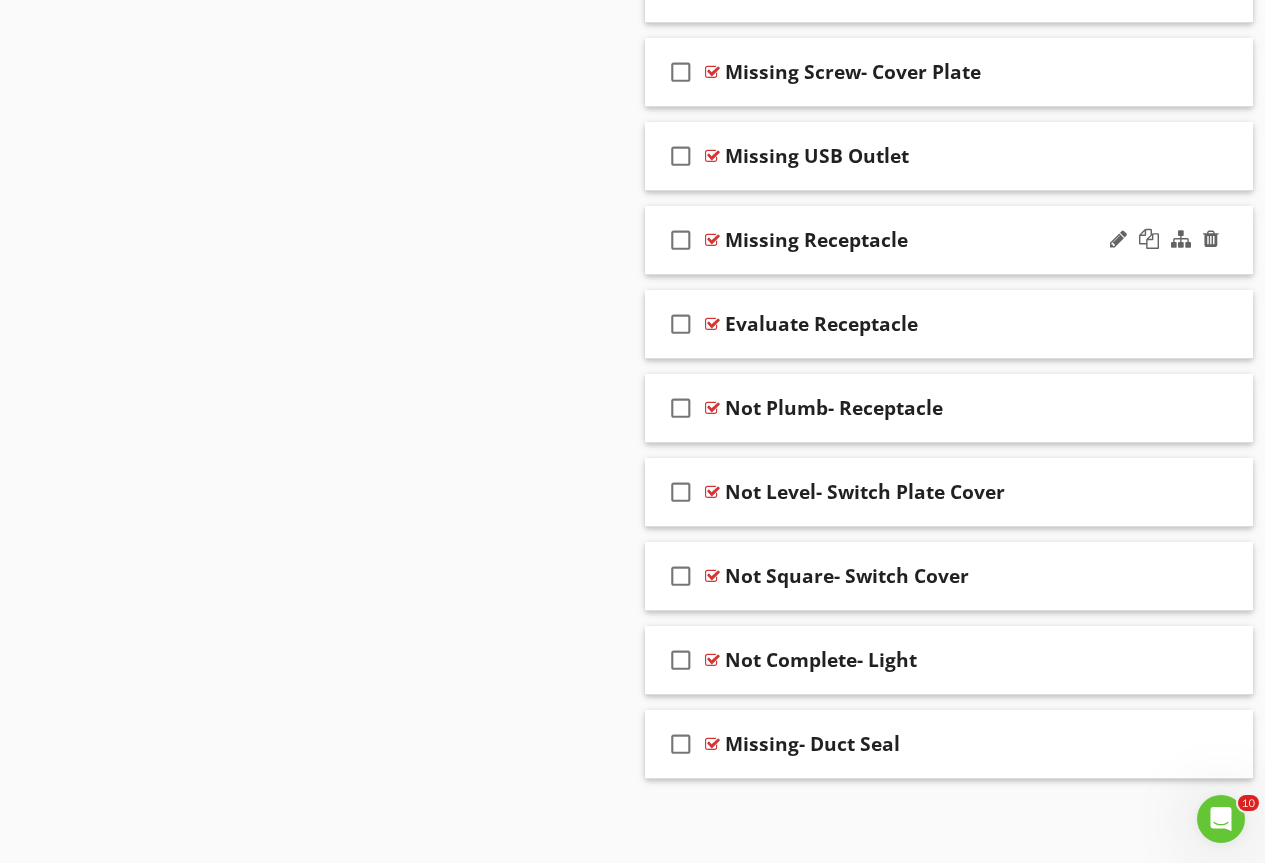 click at bounding box center (712, 240) 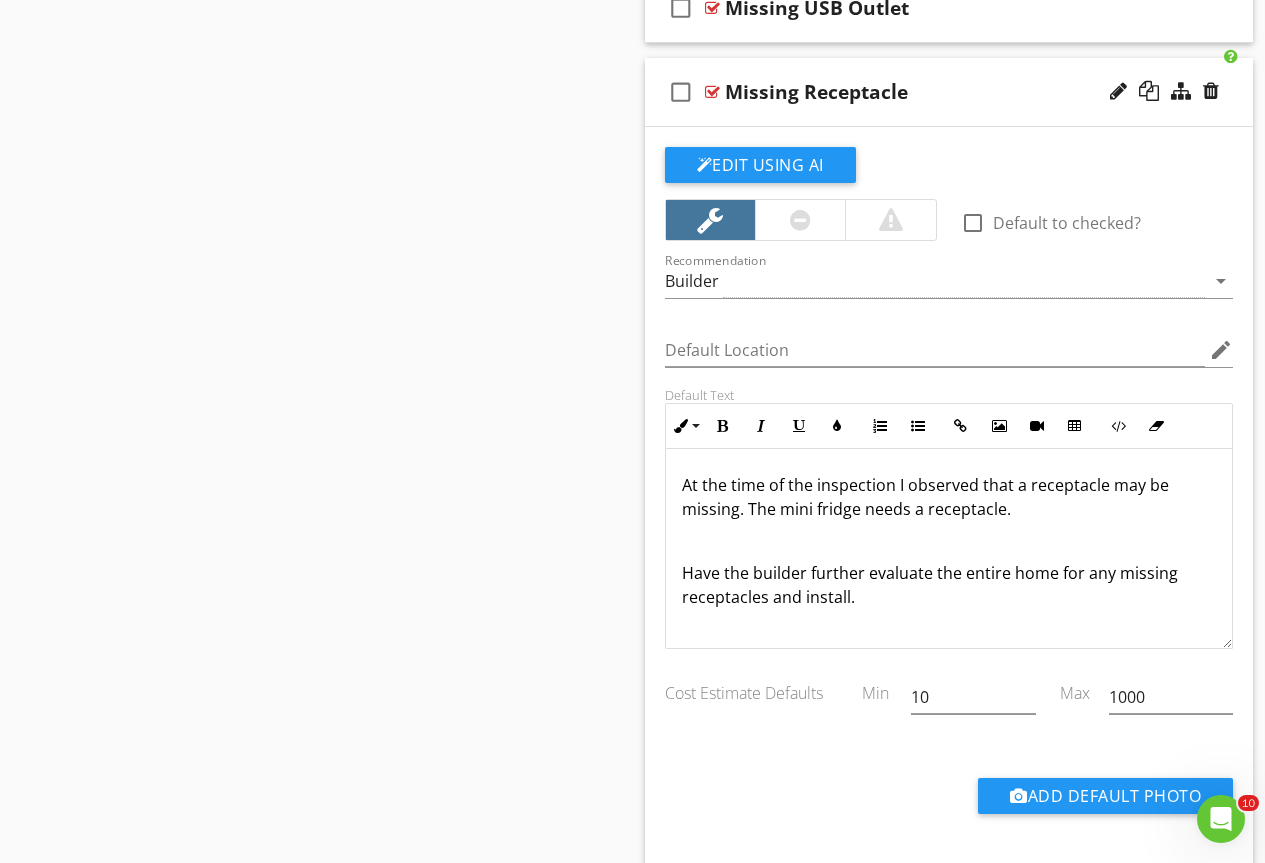 scroll, scrollTop: 8915, scrollLeft: 0, axis: vertical 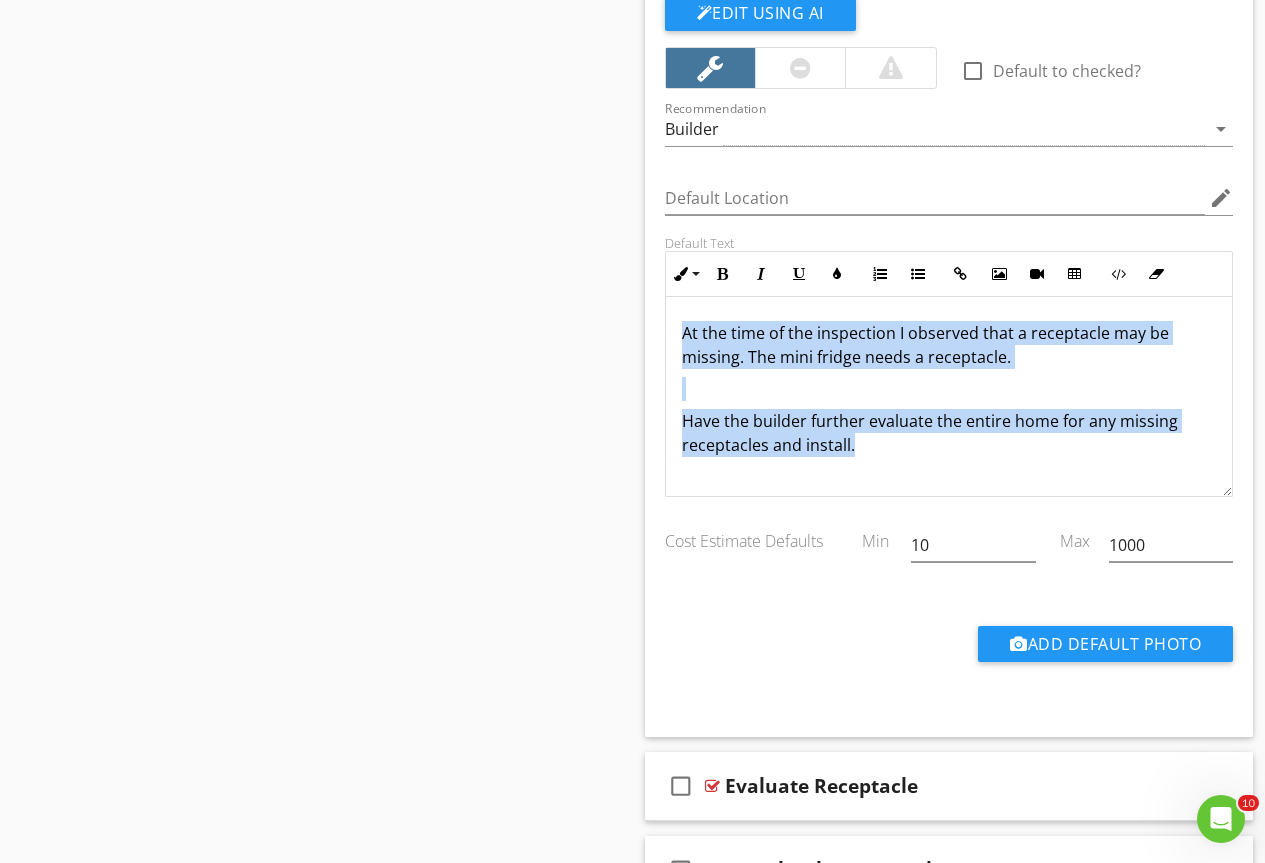 drag, startPoint x: 919, startPoint y: 466, endPoint x: 633, endPoint y: 308, distance: 326.7415 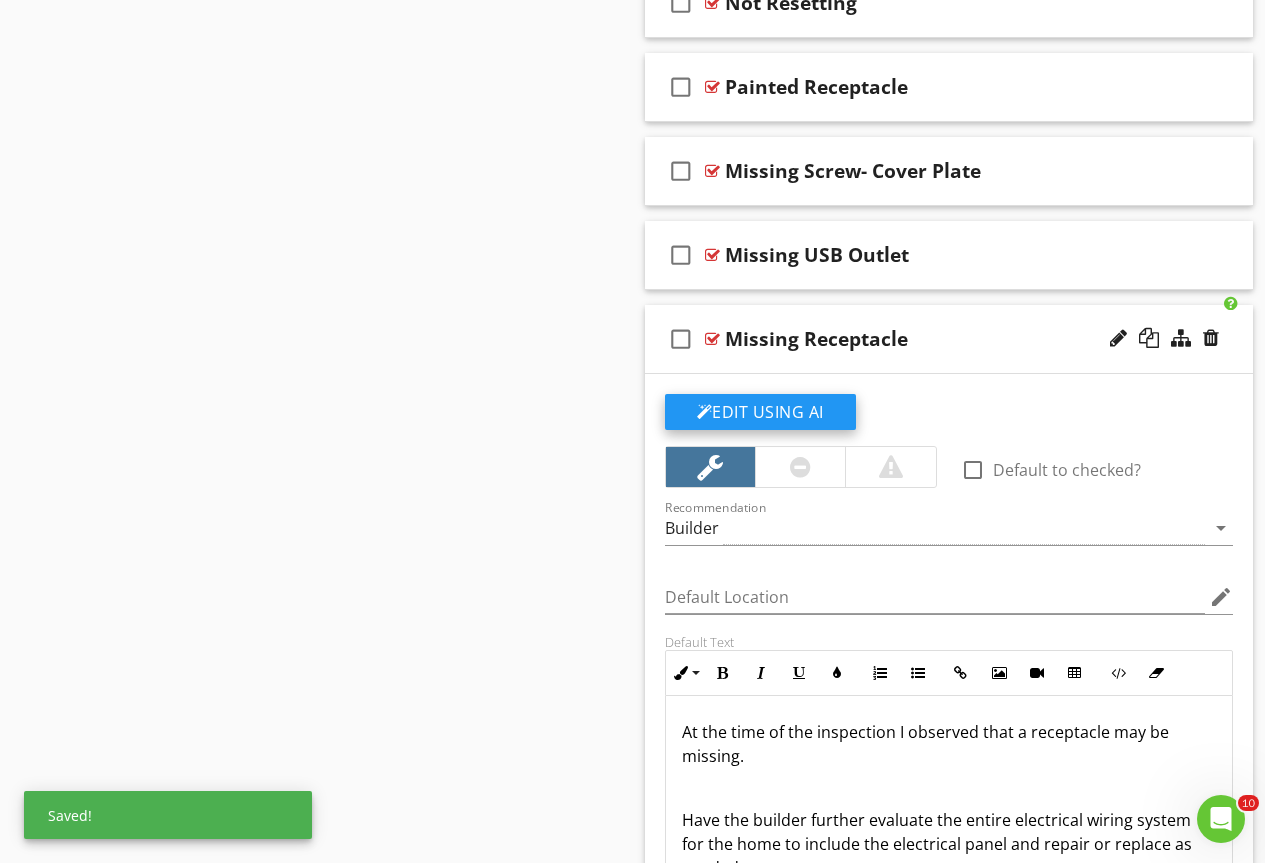 scroll, scrollTop: 8515, scrollLeft: 0, axis: vertical 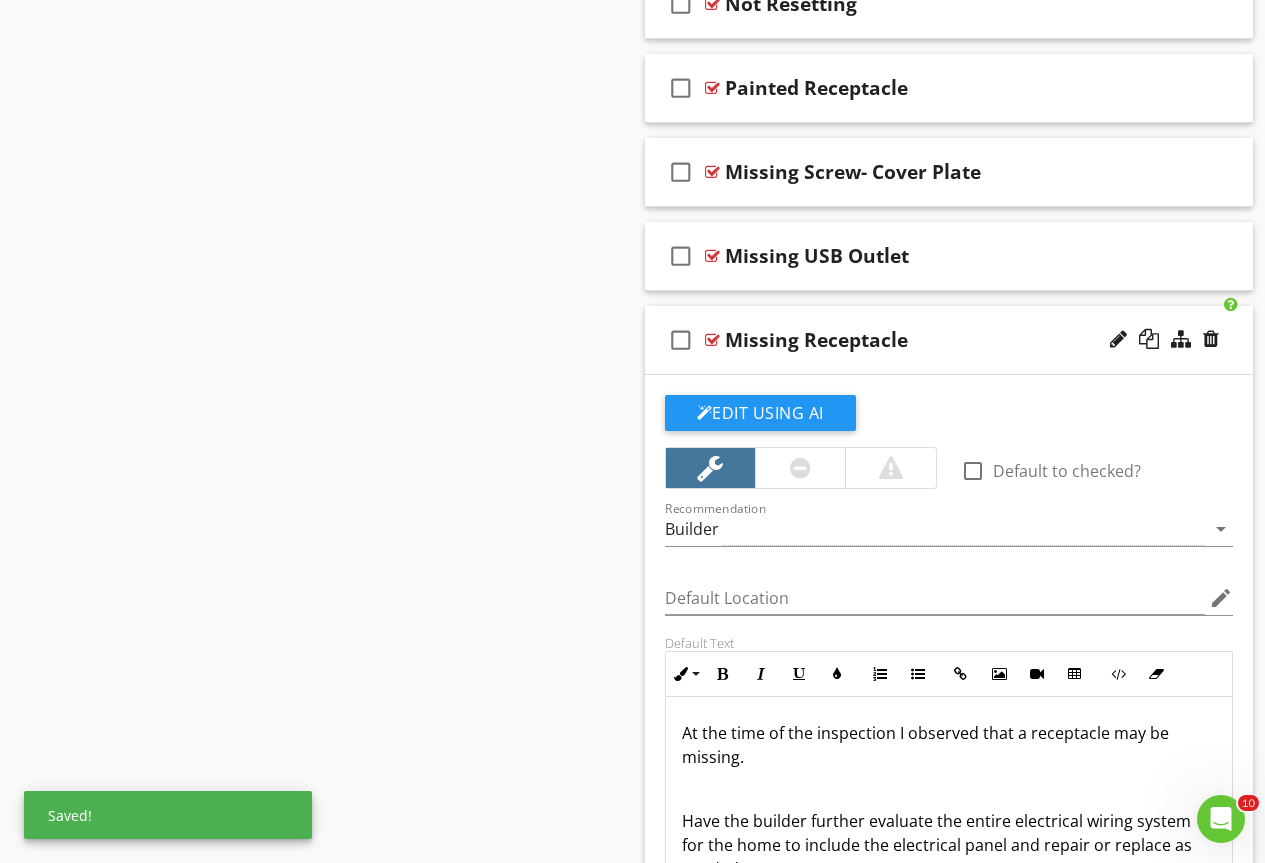 click at bounding box center [712, 340] 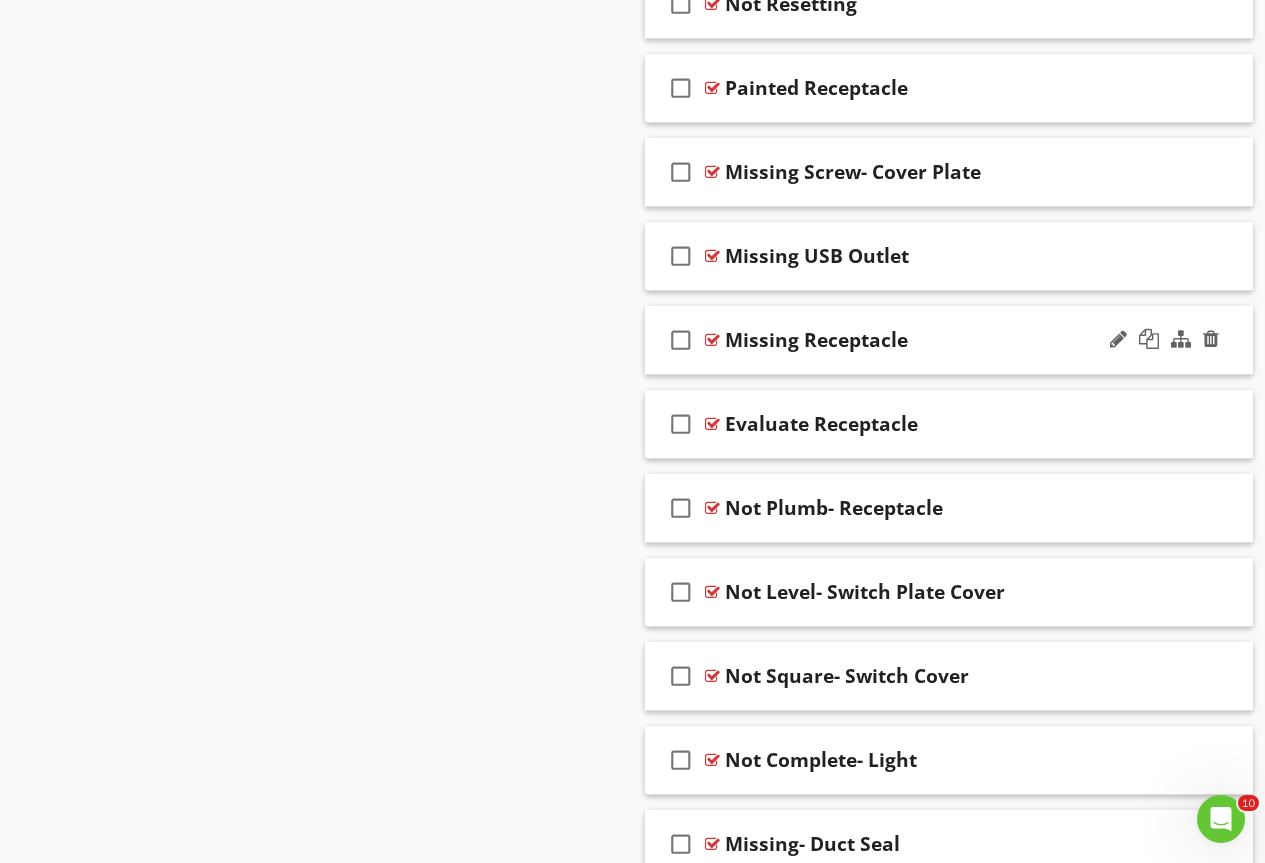 type 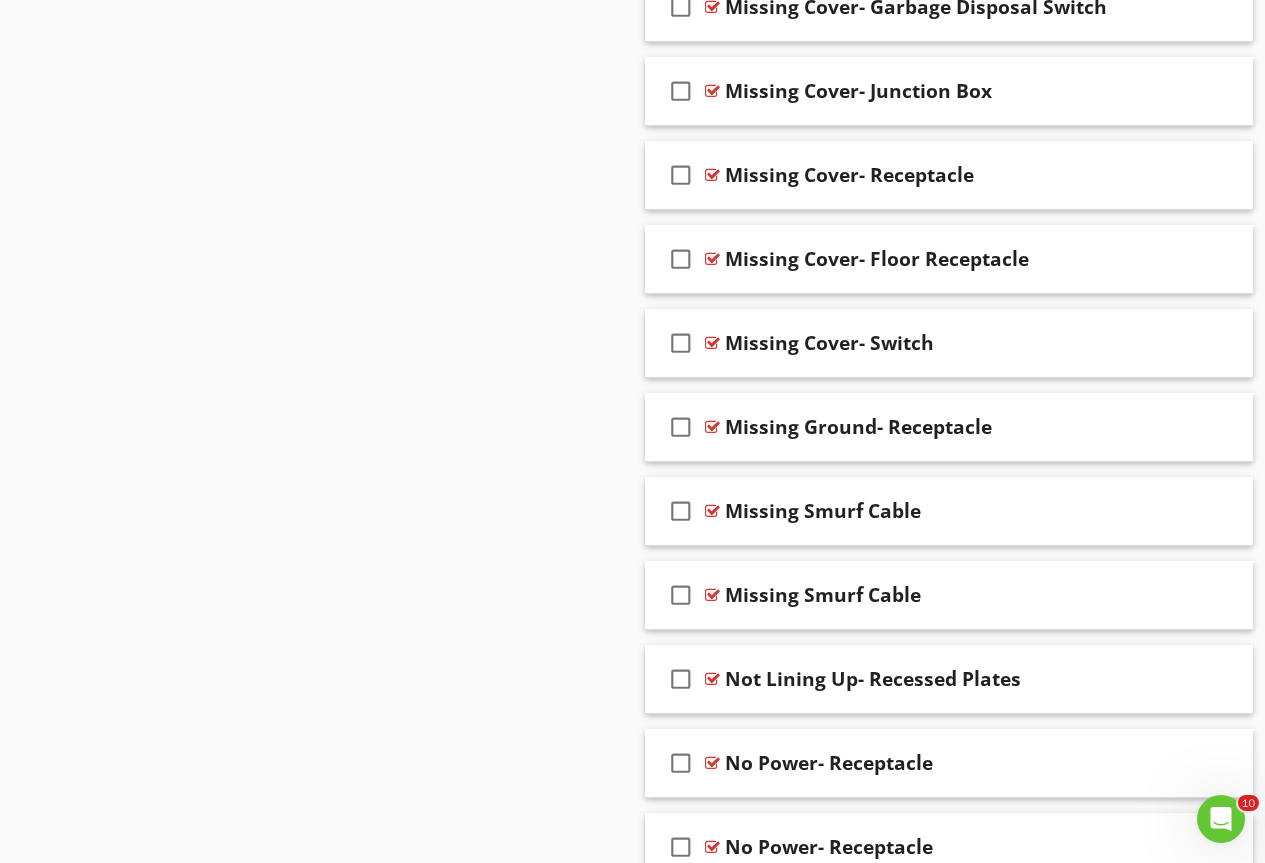 scroll, scrollTop: 4397, scrollLeft: 0, axis: vertical 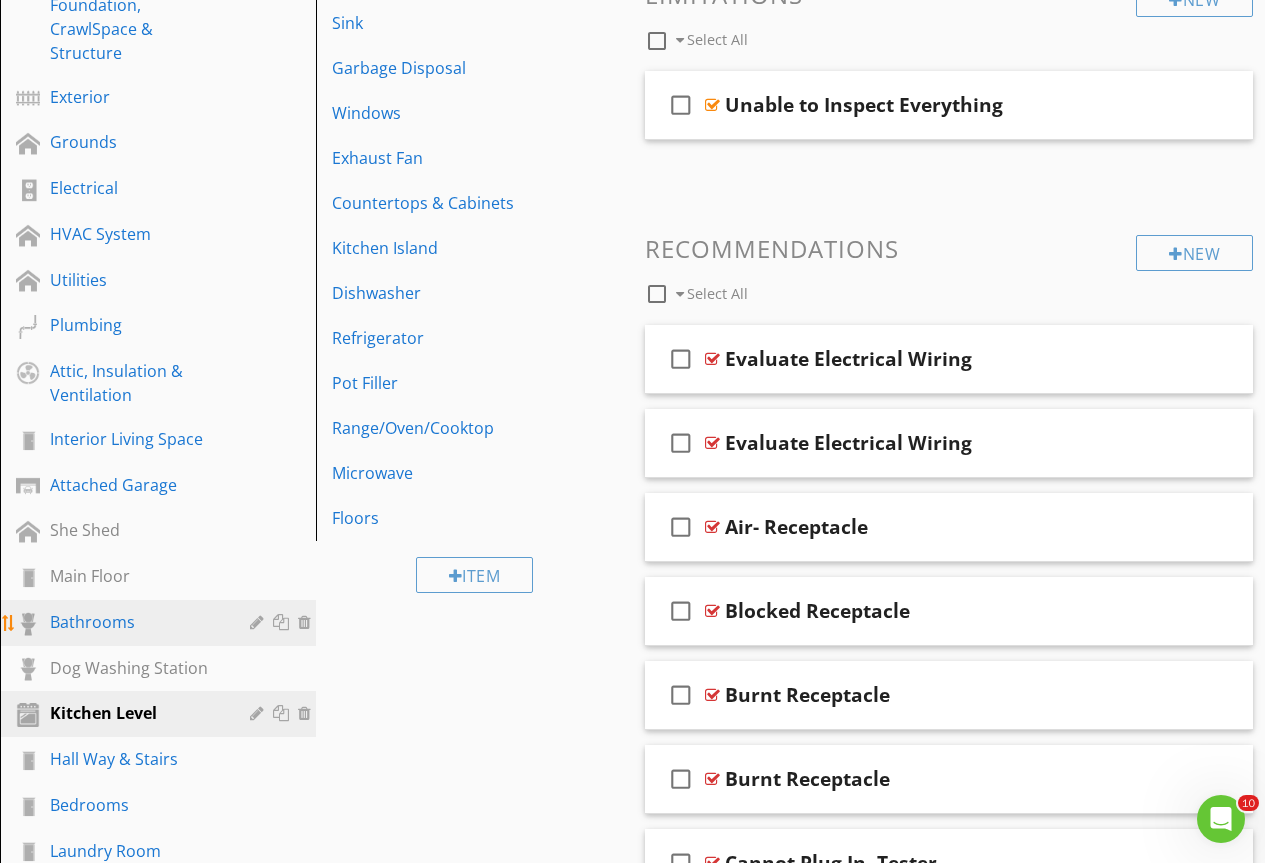 click on "Bathrooms" at bounding box center (135, 622) 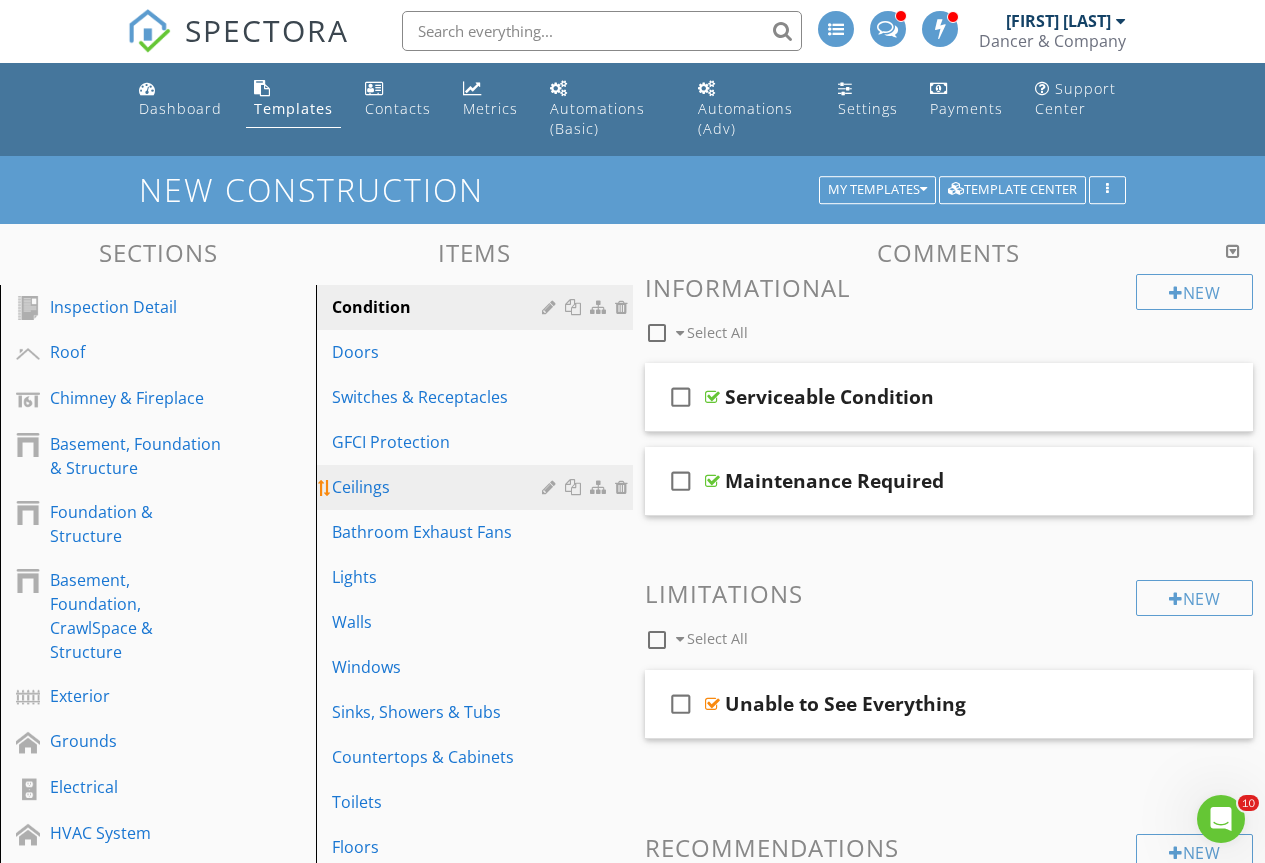 scroll, scrollTop: 0, scrollLeft: 0, axis: both 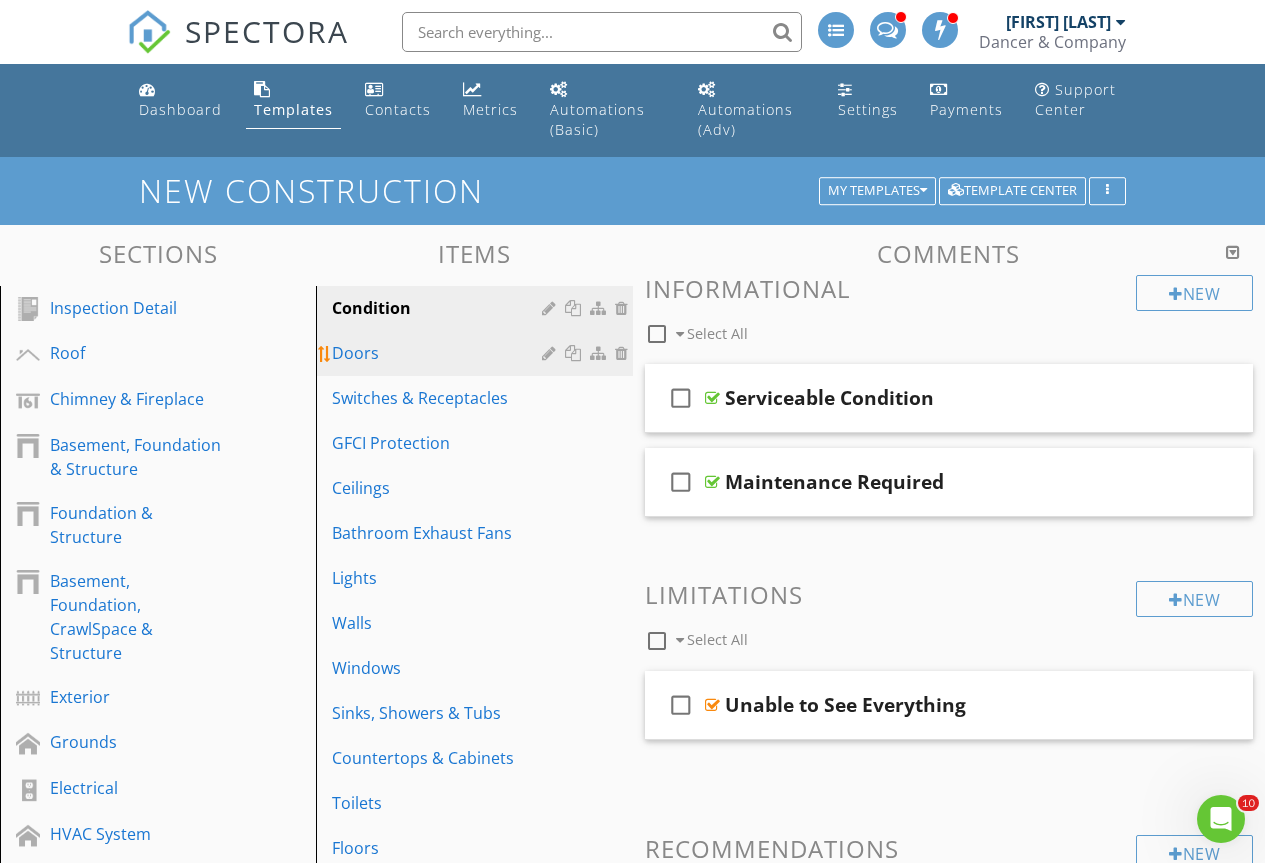 click on "Doors" at bounding box center [439, 353] 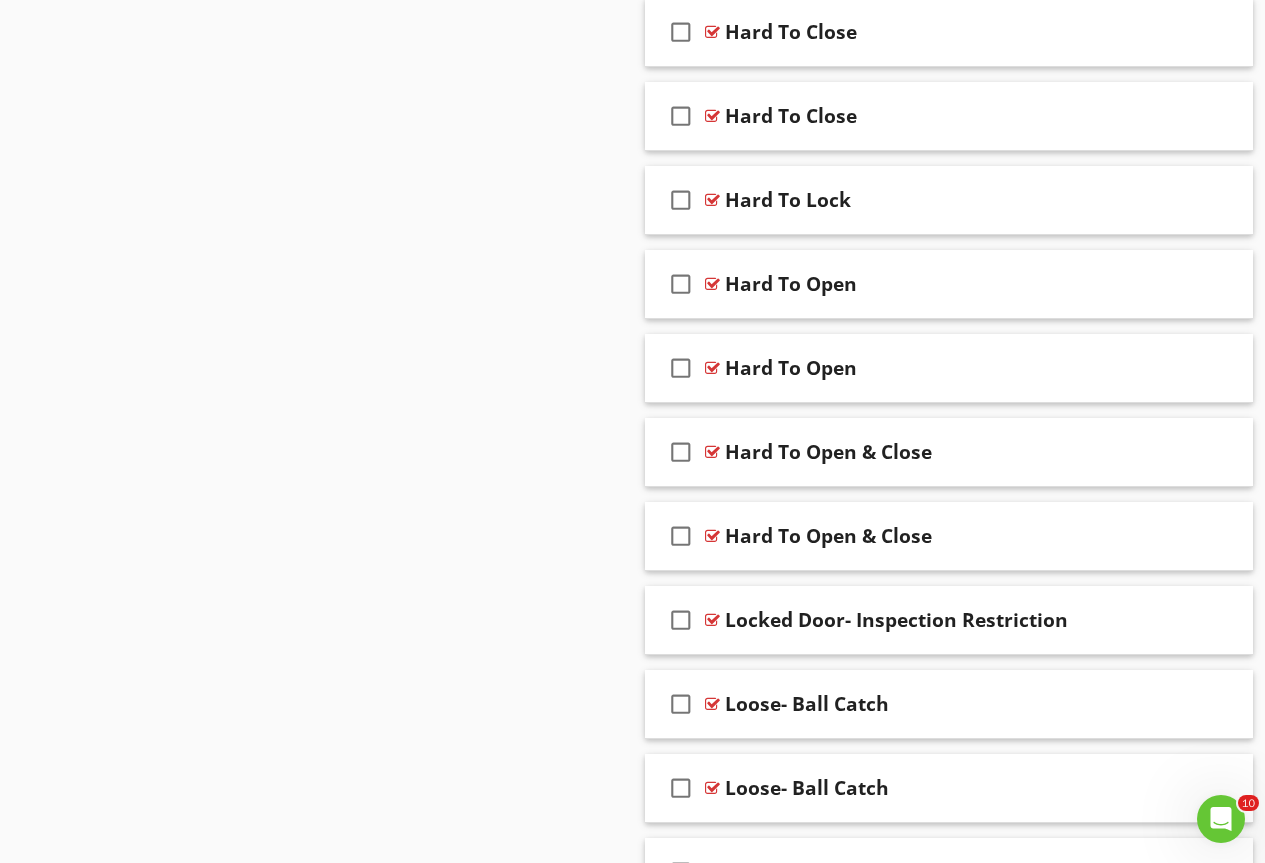 scroll, scrollTop: 3566, scrollLeft: 0, axis: vertical 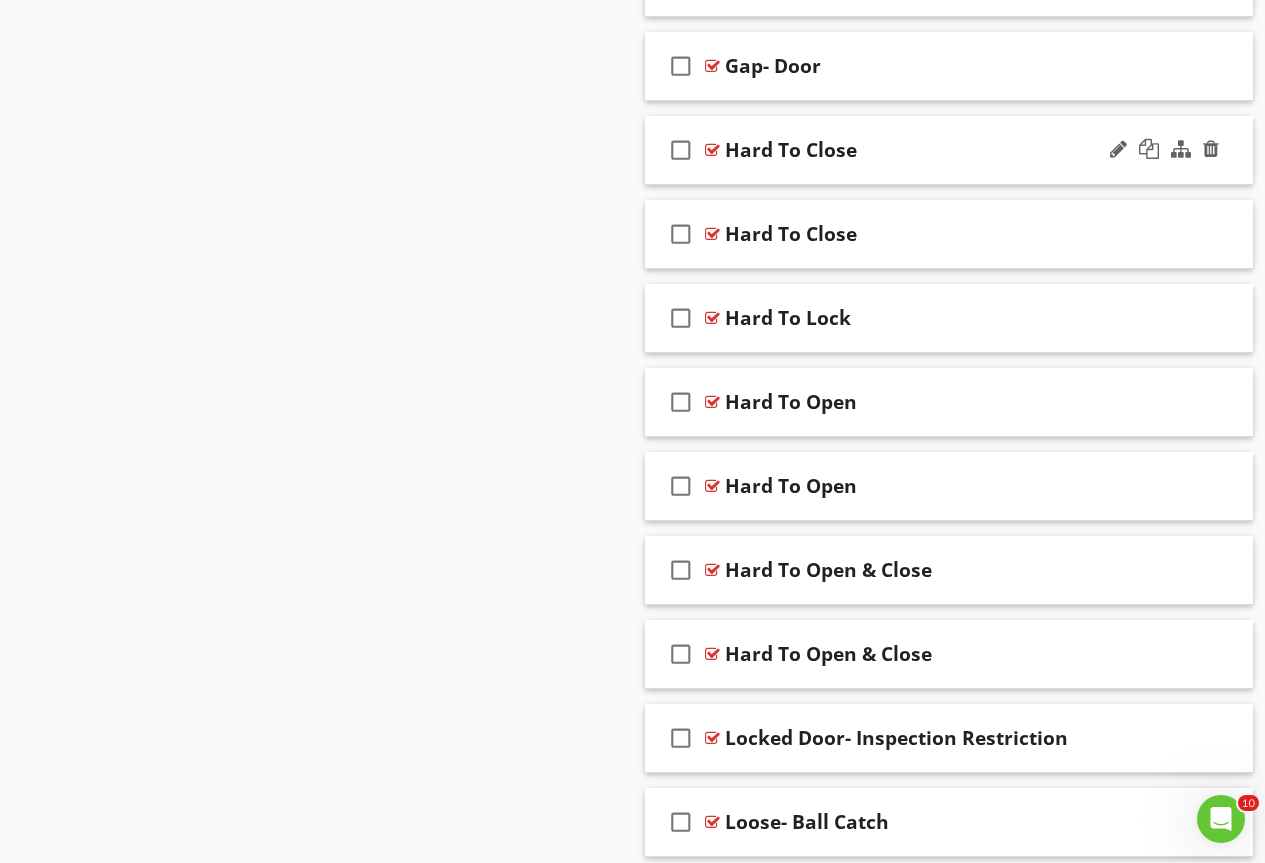 click at bounding box center [712, 150] 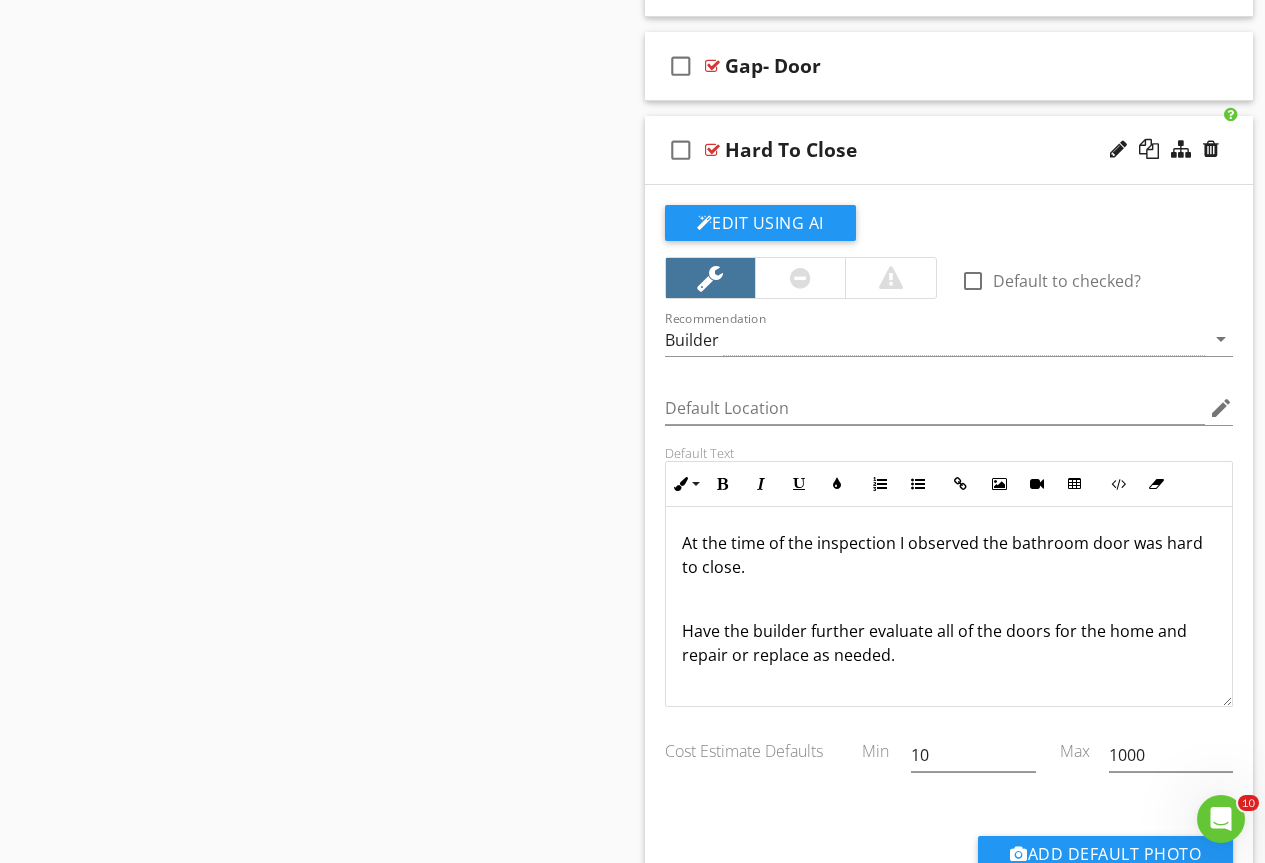 click at bounding box center (712, 150) 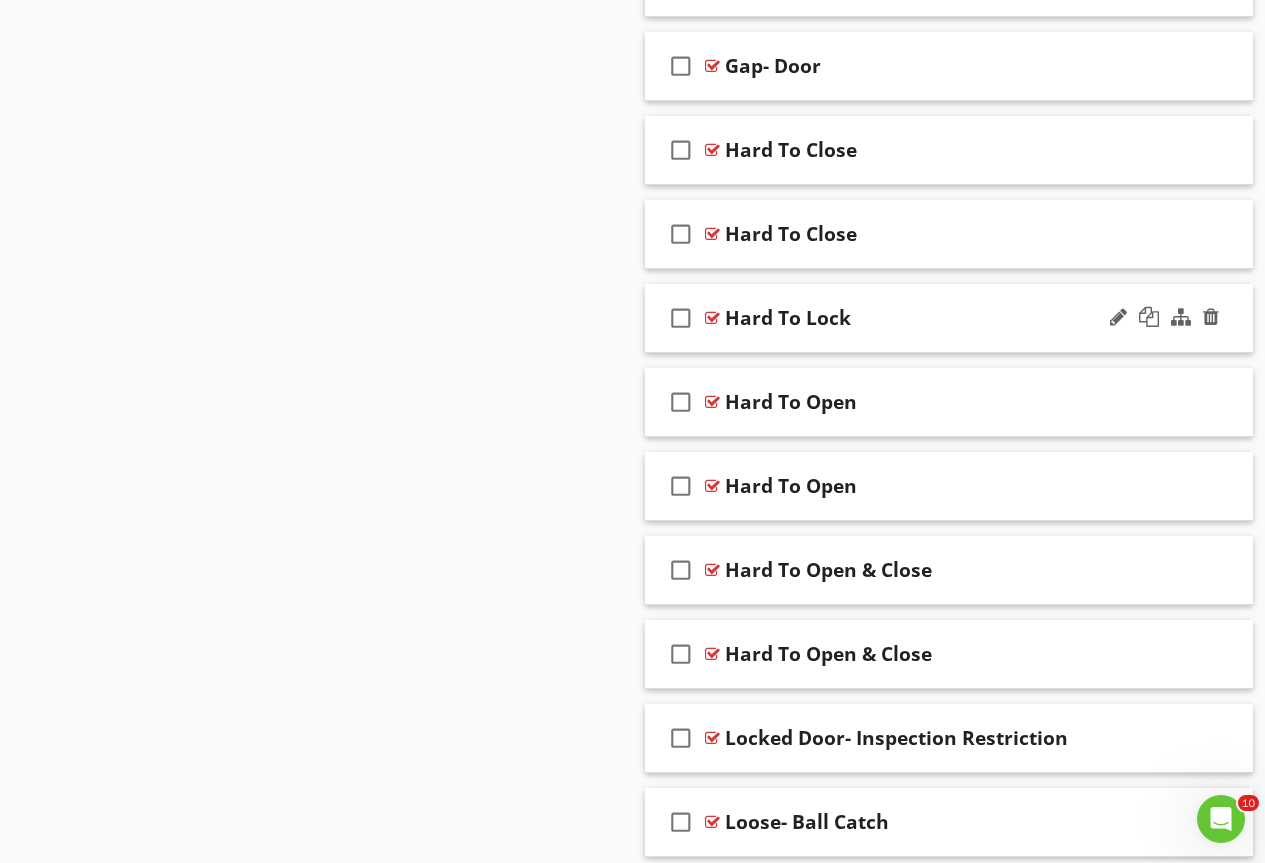 click at bounding box center (712, 318) 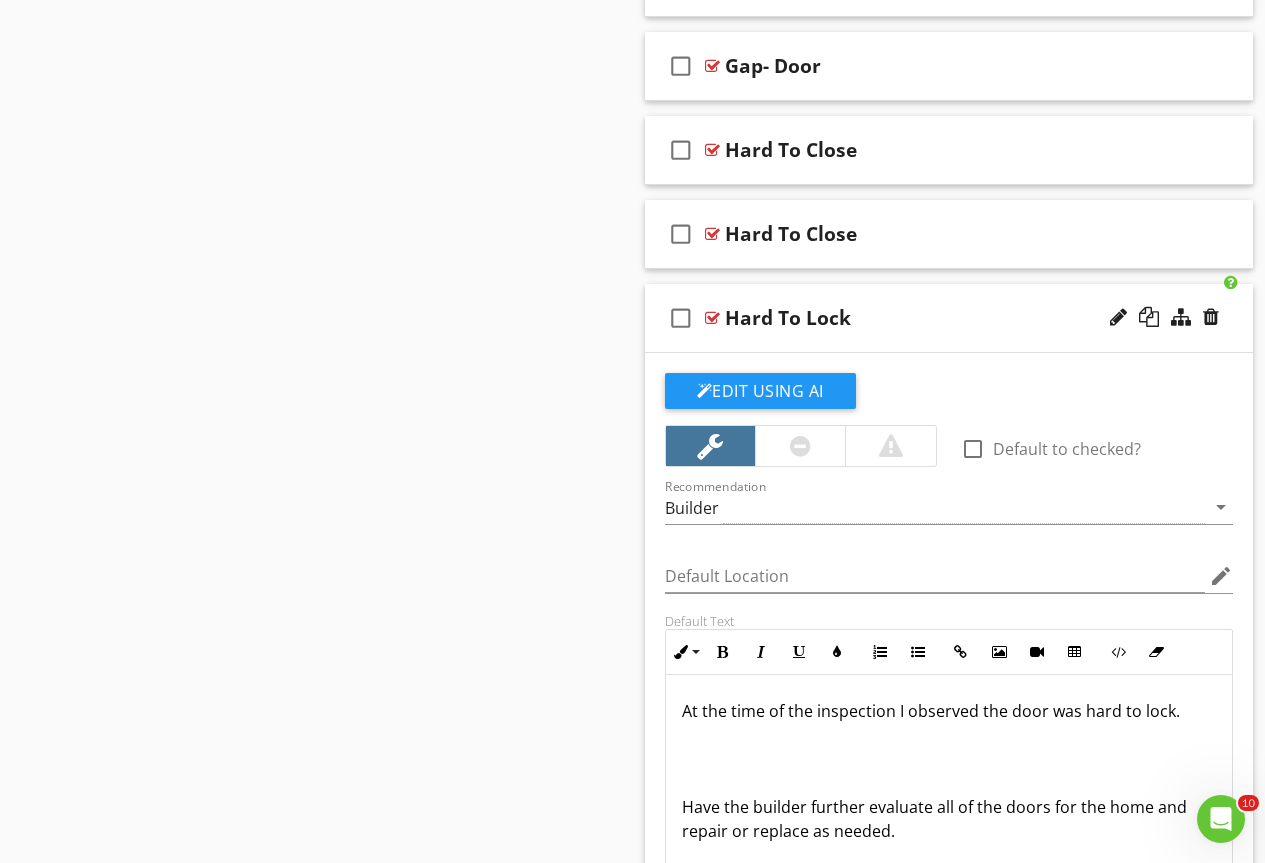 click at bounding box center (712, 318) 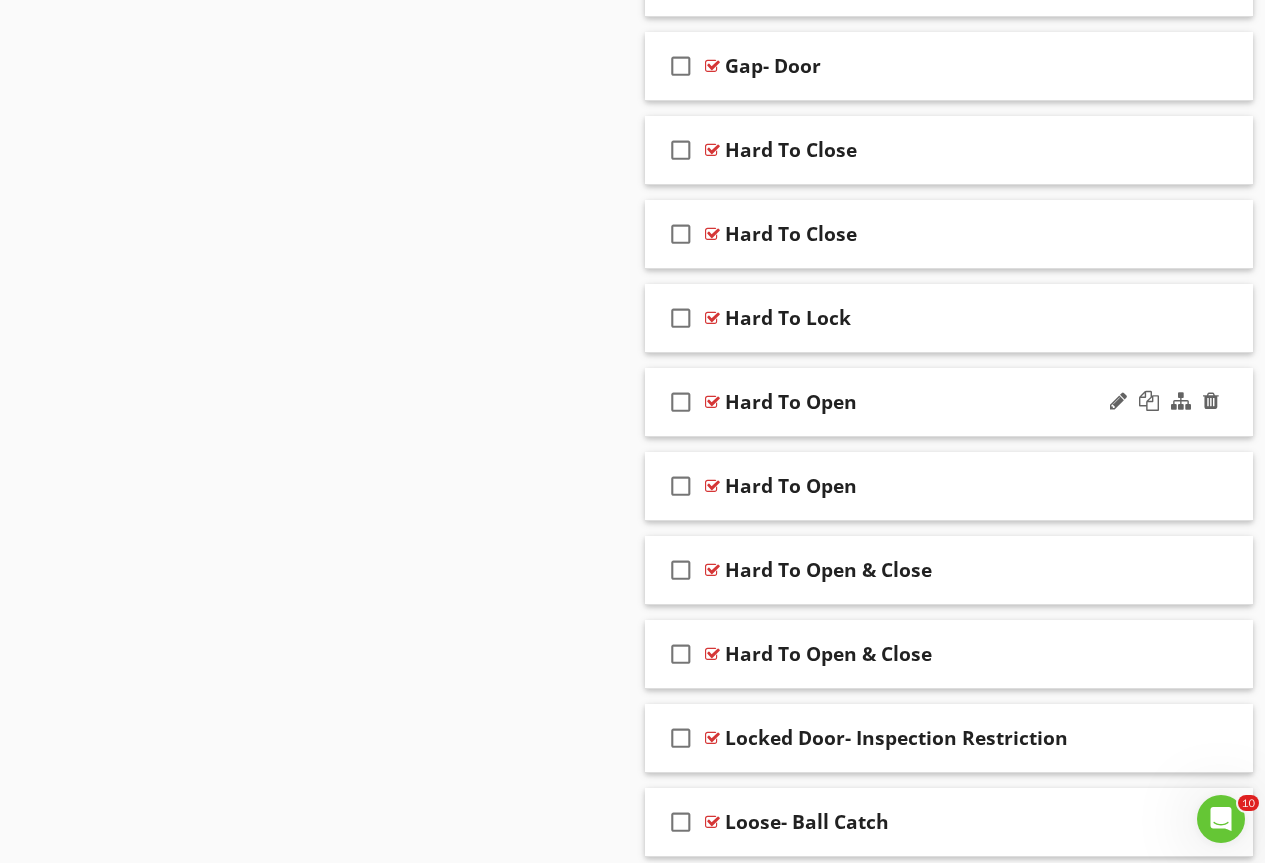 click at bounding box center [712, 402] 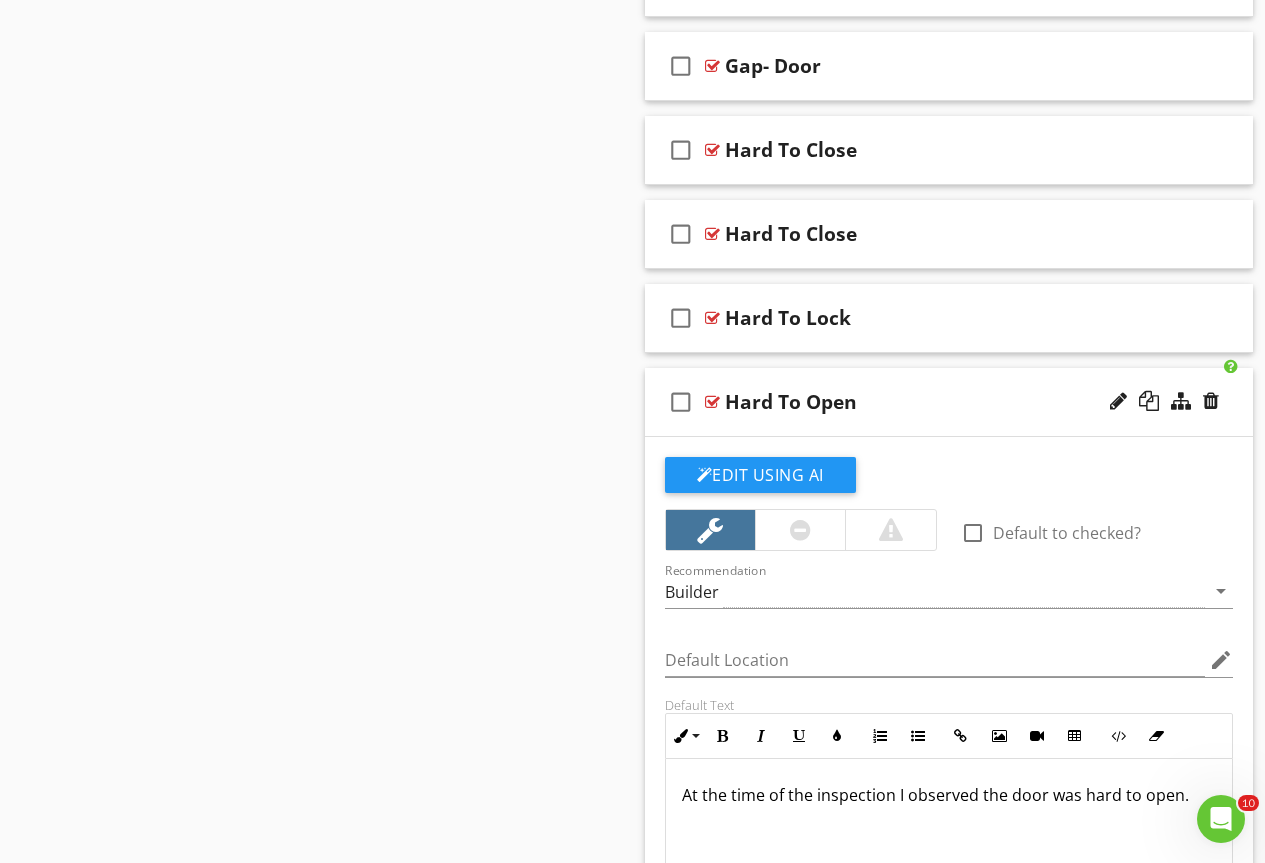 click at bounding box center (712, 402) 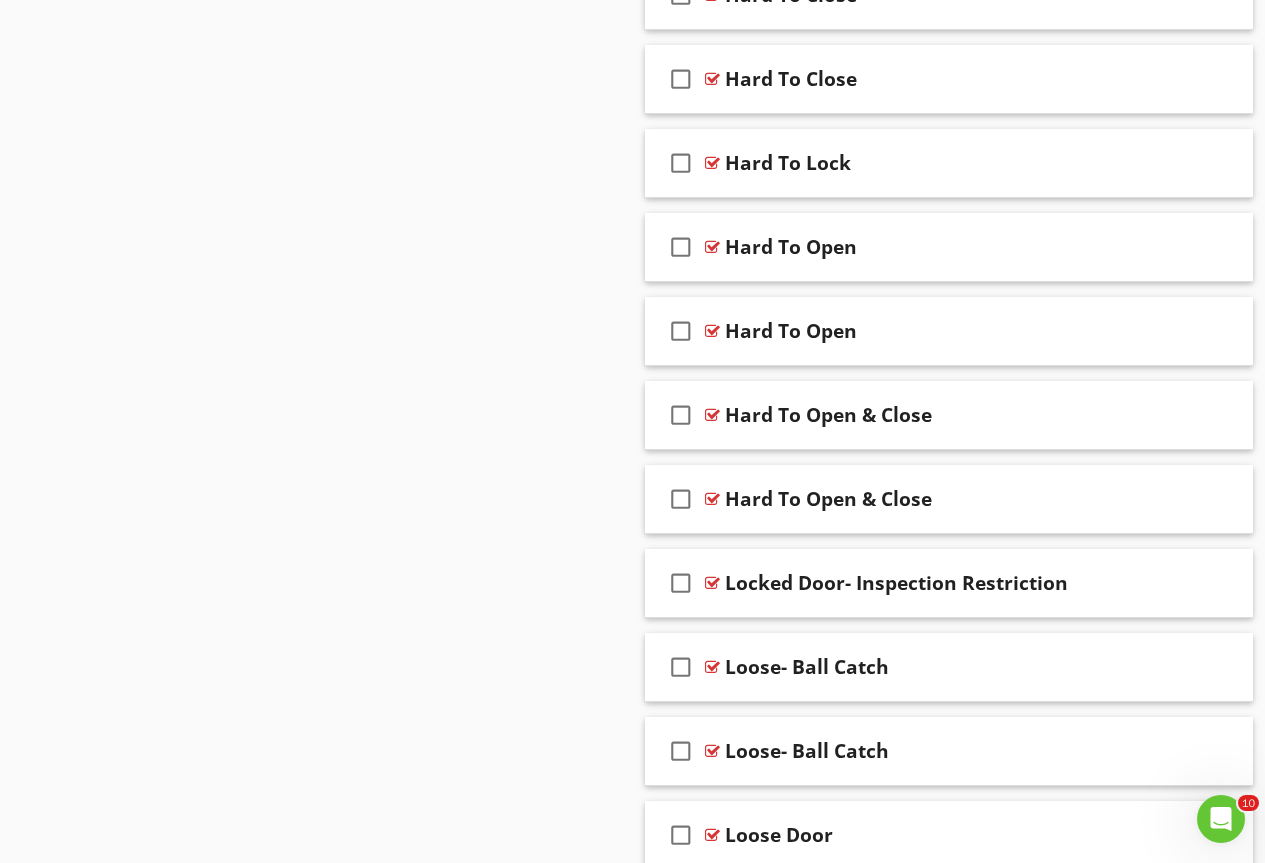 scroll, scrollTop: 3566, scrollLeft: 0, axis: vertical 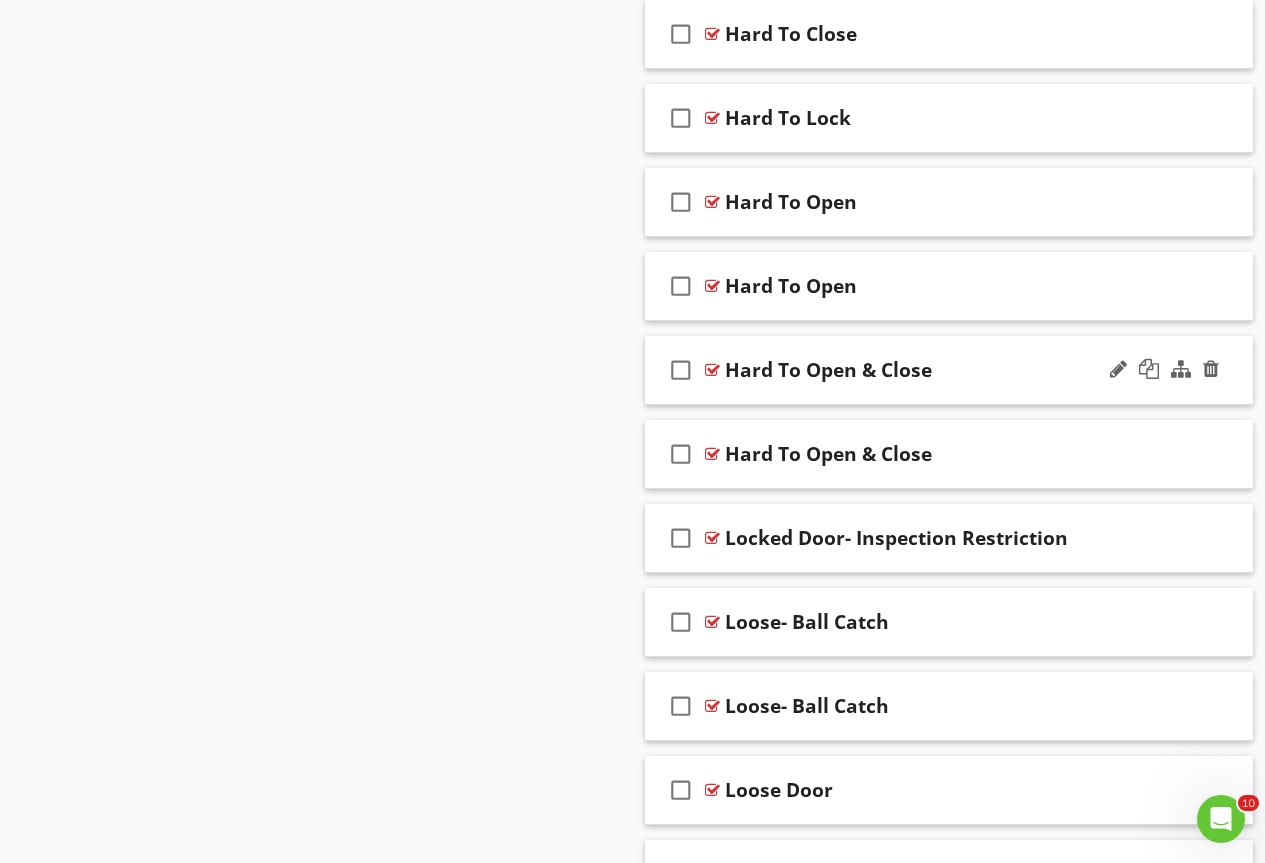 click at bounding box center [712, 370] 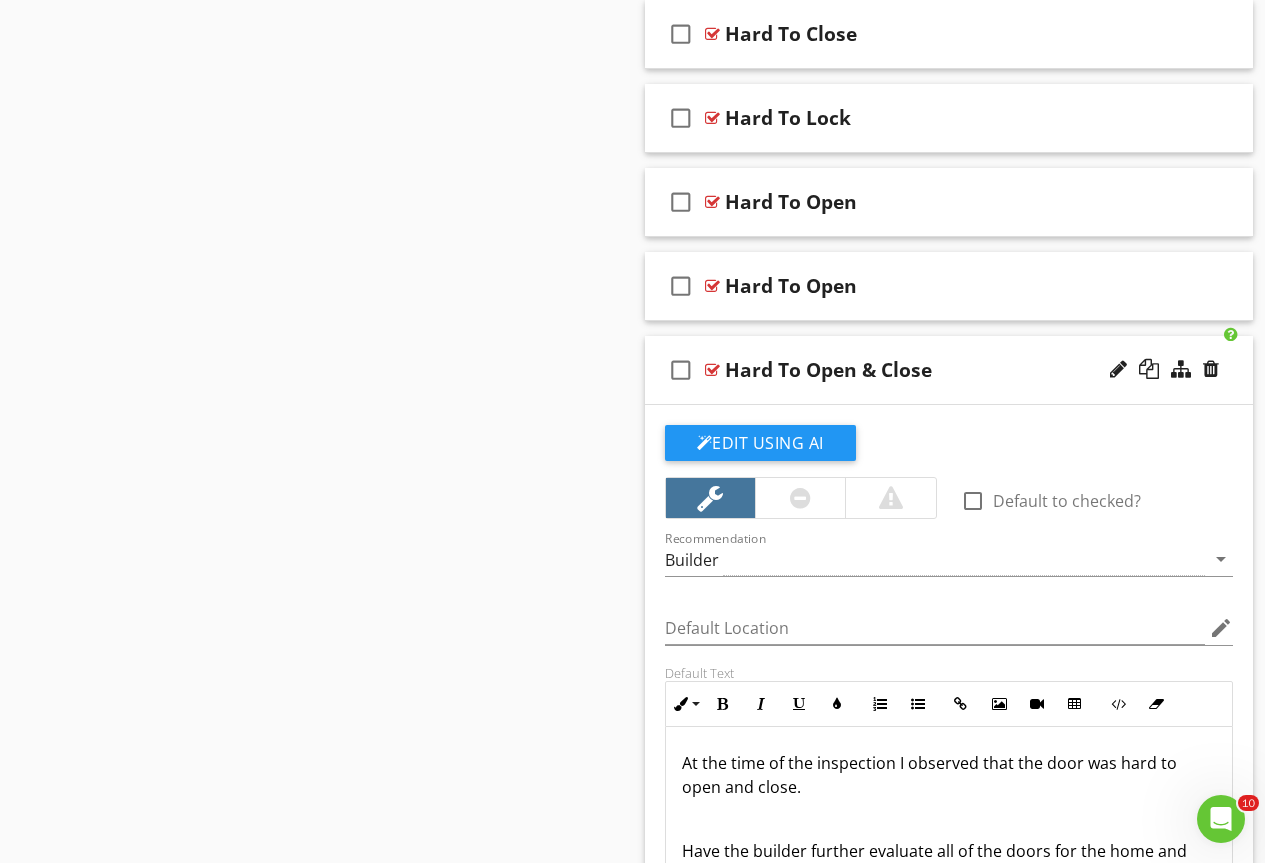 click at bounding box center [712, 370] 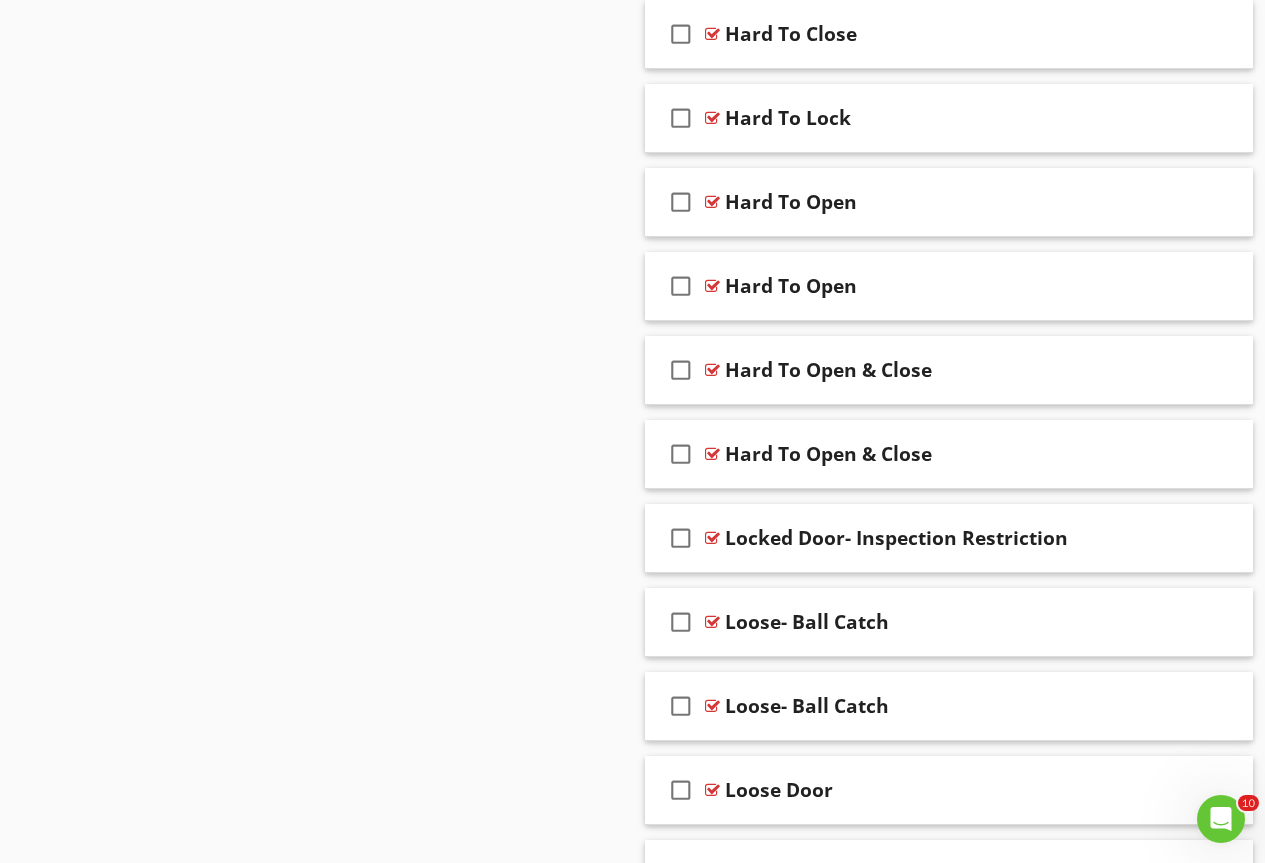 scroll, scrollTop: 0, scrollLeft: 0, axis: both 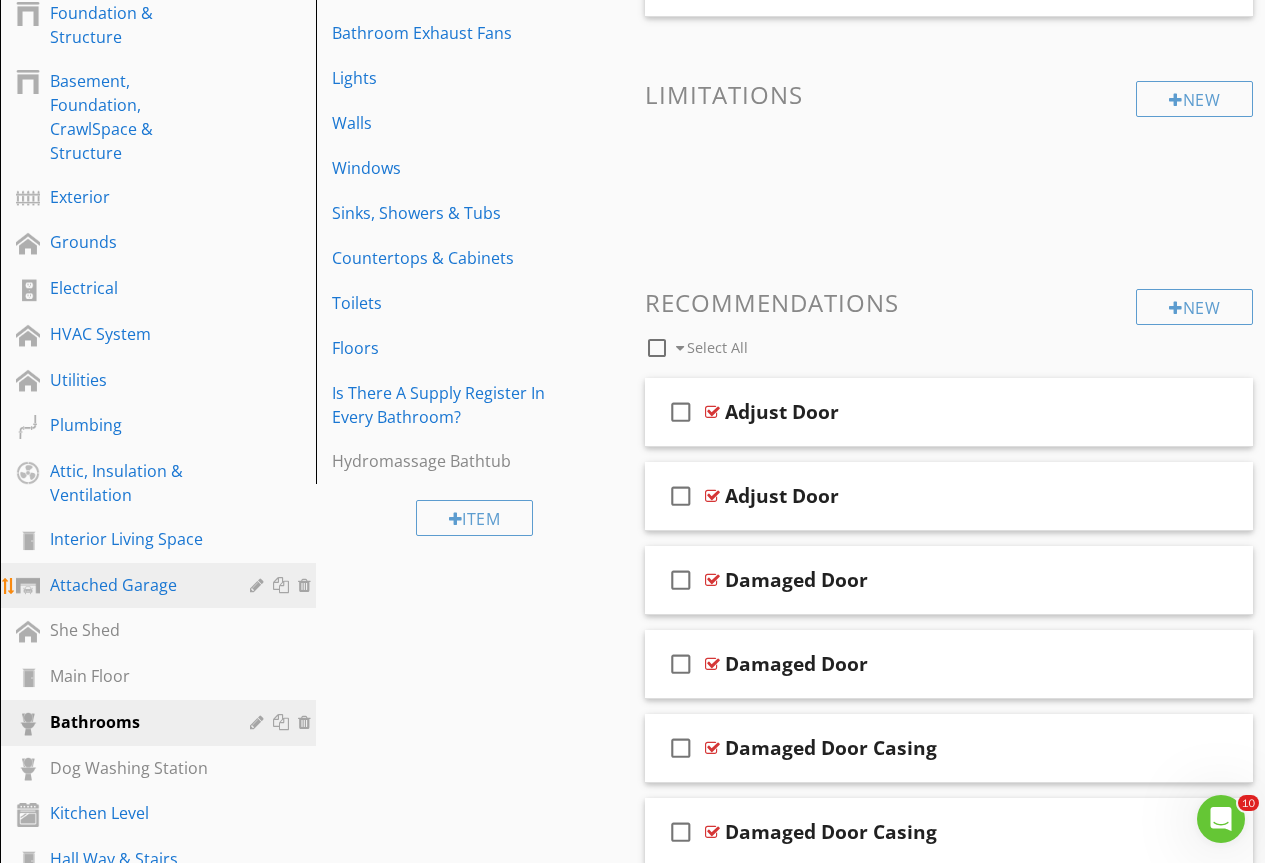 click on "Attached Garage" at bounding box center [135, 585] 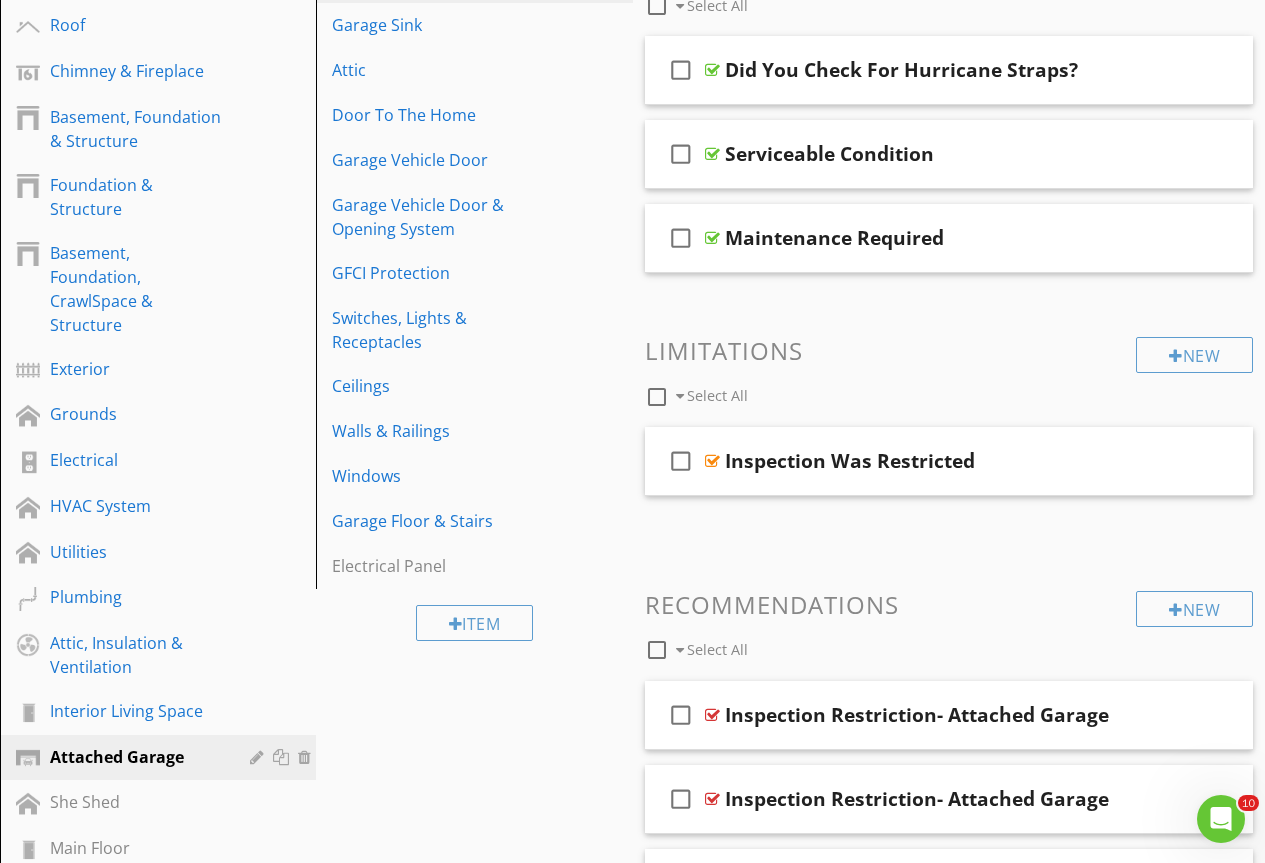 scroll, scrollTop: 200, scrollLeft: 0, axis: vertical 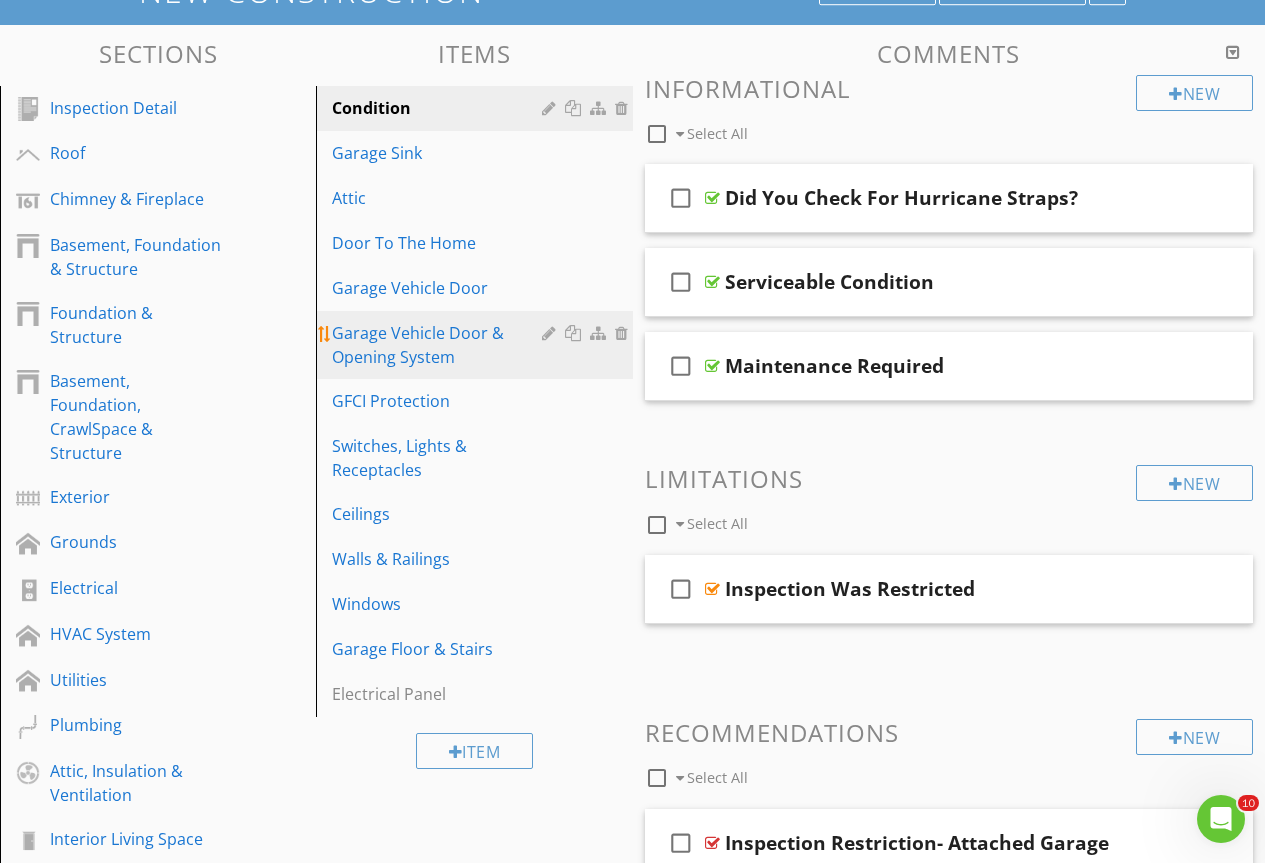 click on "Garage Vehicle Door & Opening System" at bounding box center (439, 345) 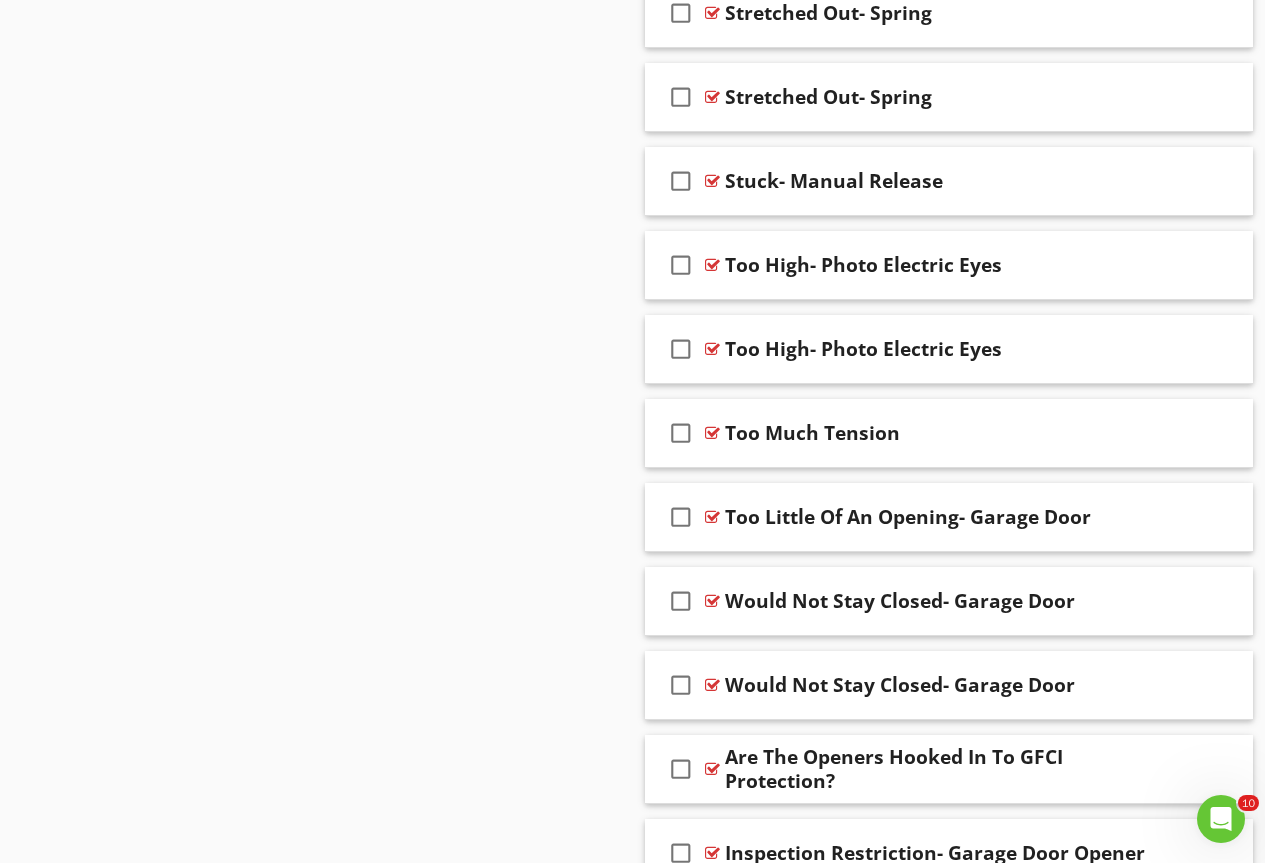 scroll, scrollTop: 7691, scrollLeft: 0, axis: vertical 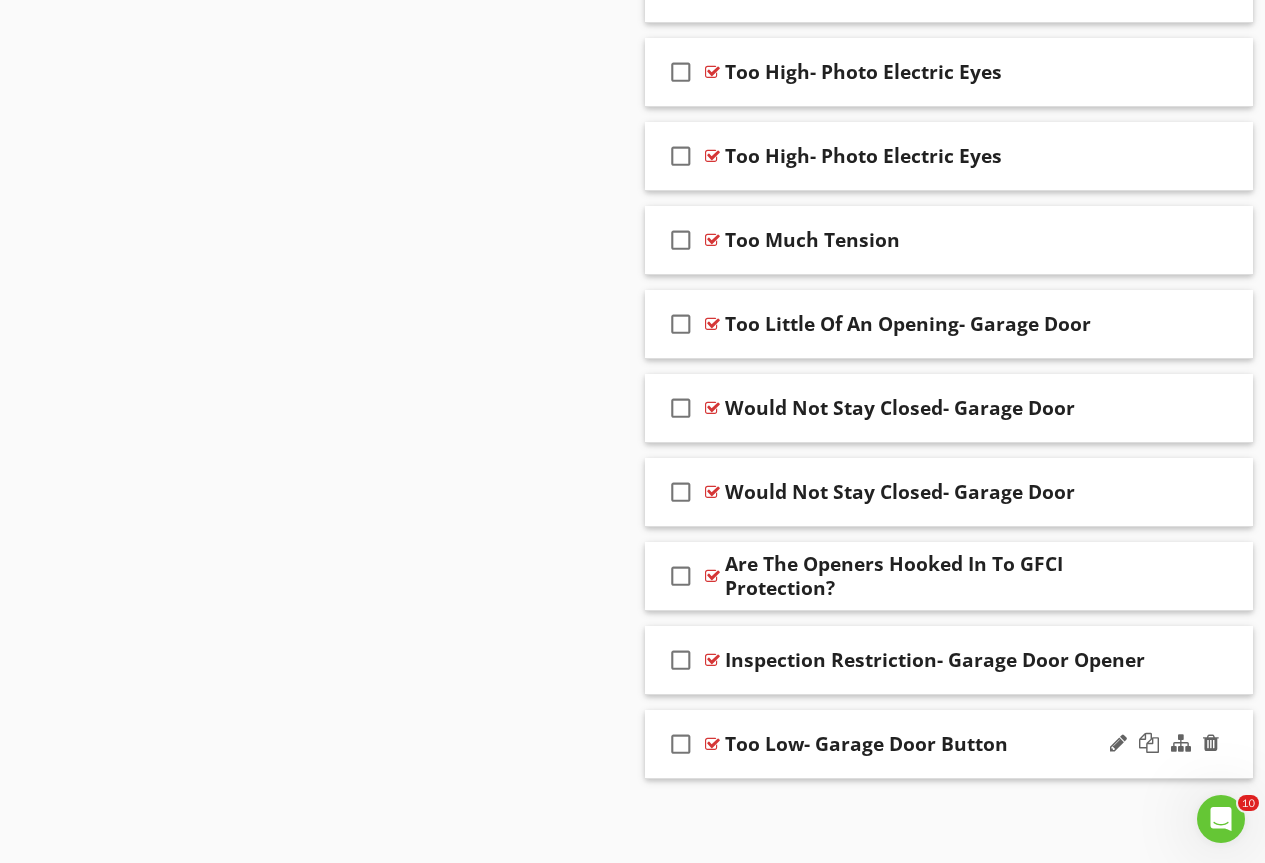 type 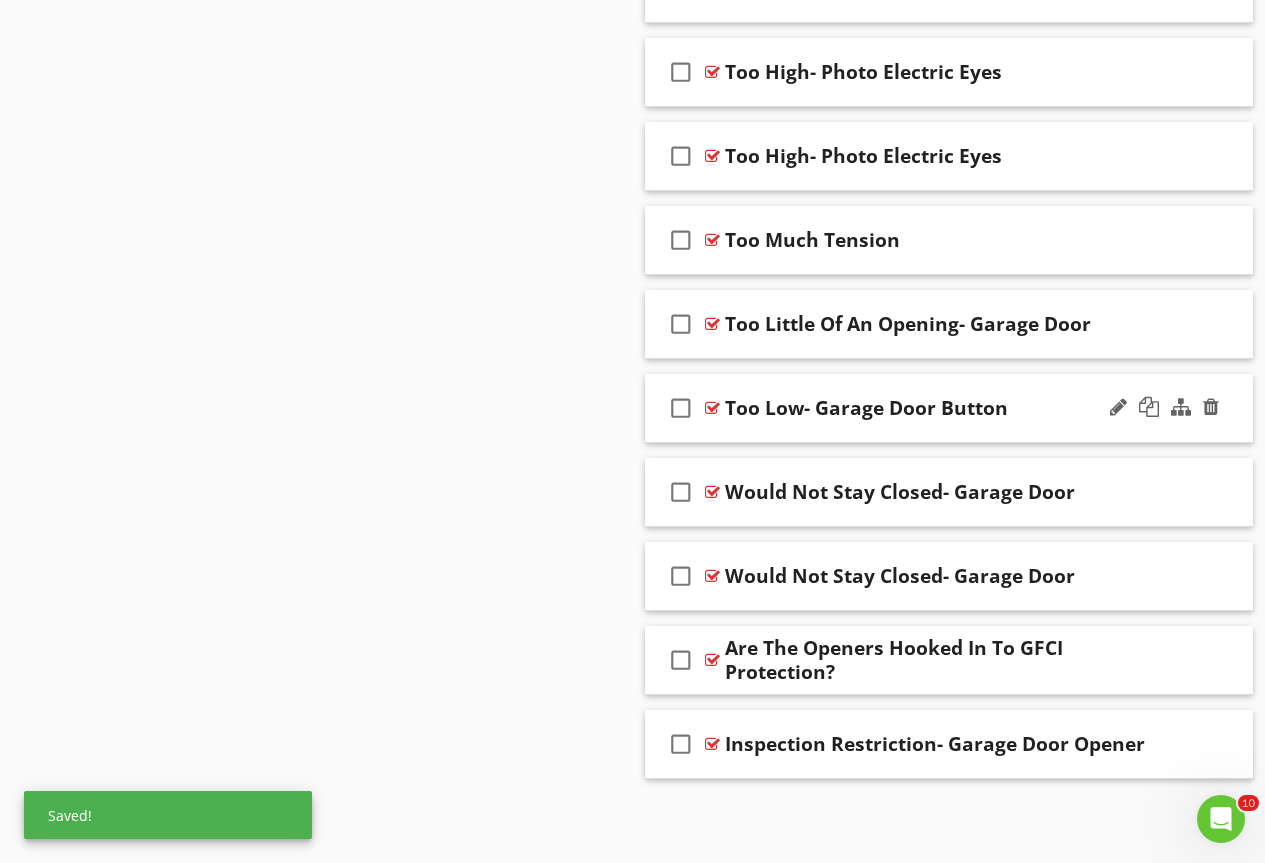 click at bounding box center [712, 408] 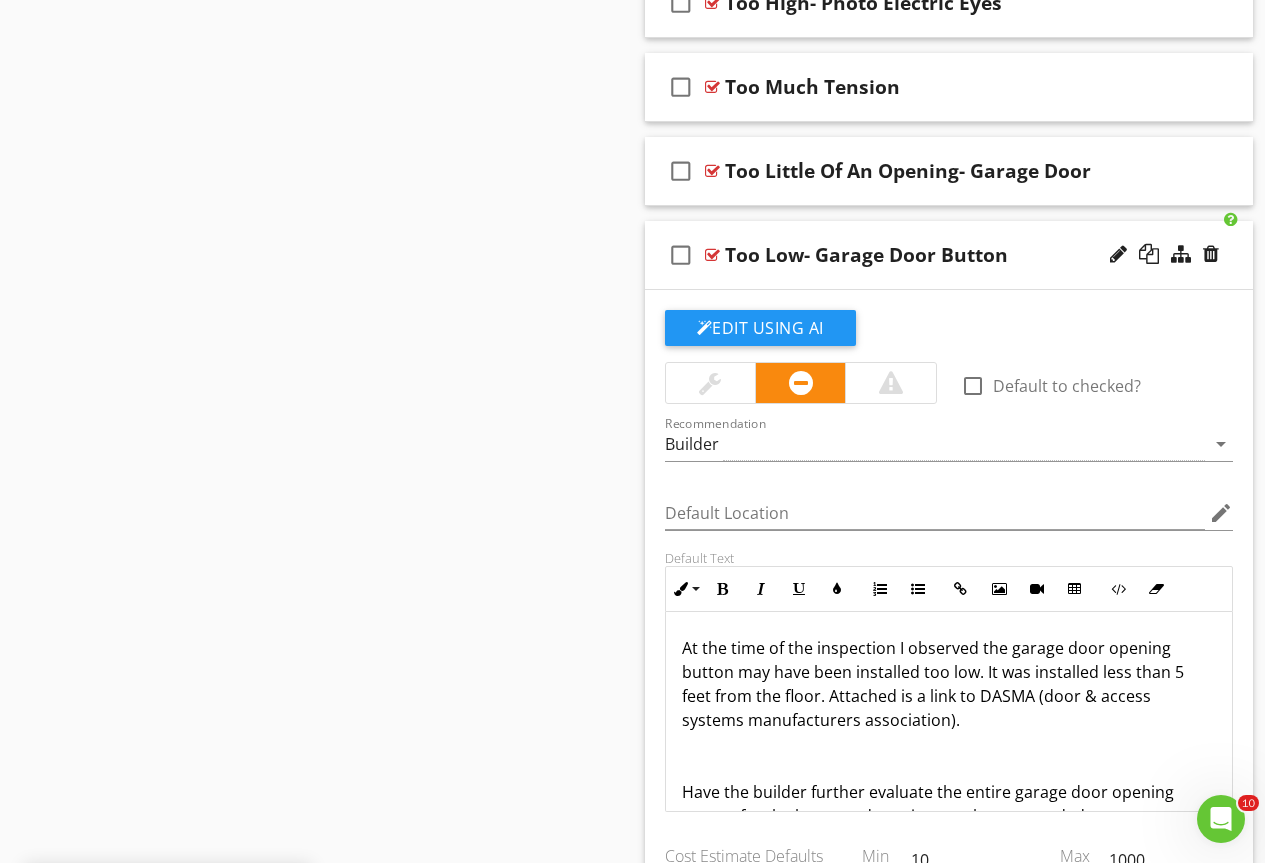 scroll, scrollTop: 7991, scrollLeft: 0, axis: vertical 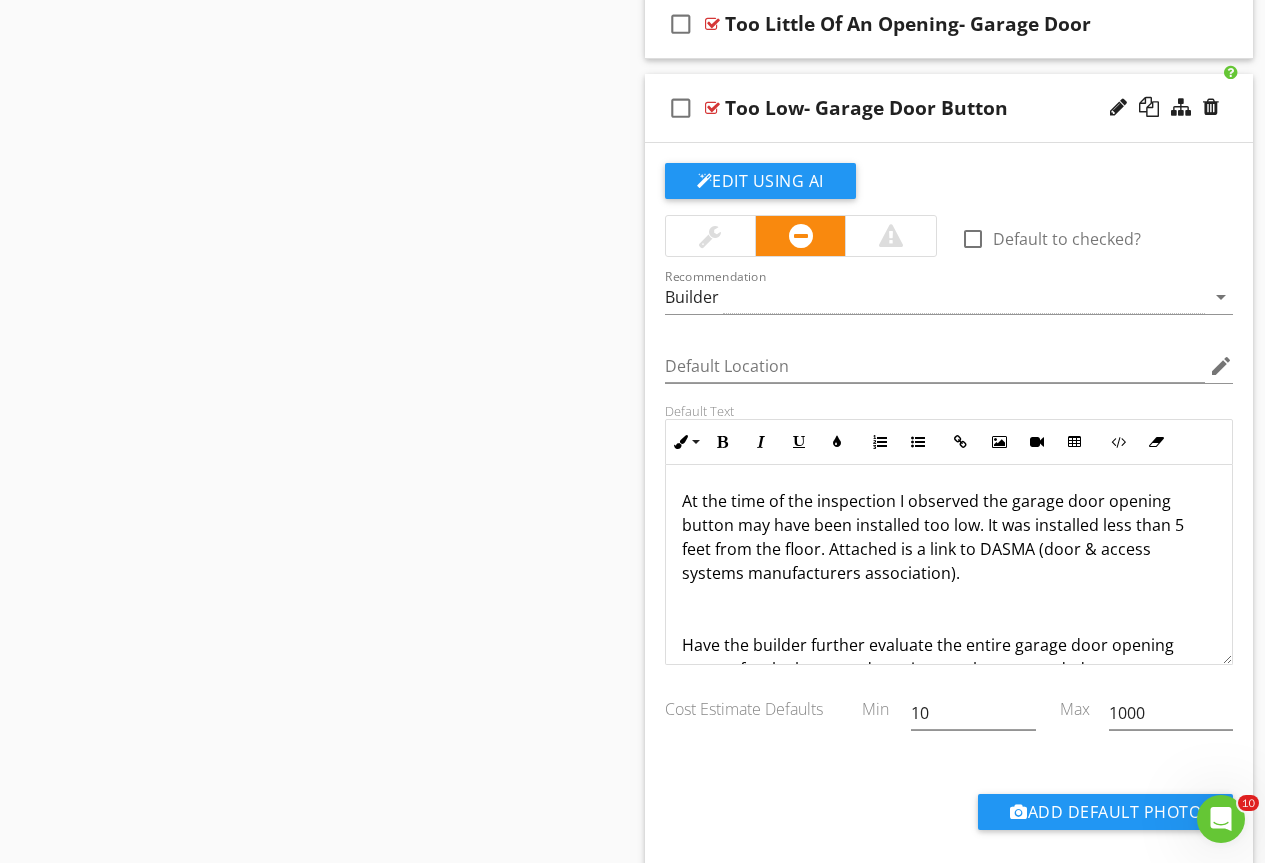click at bounding box center (710, 236) 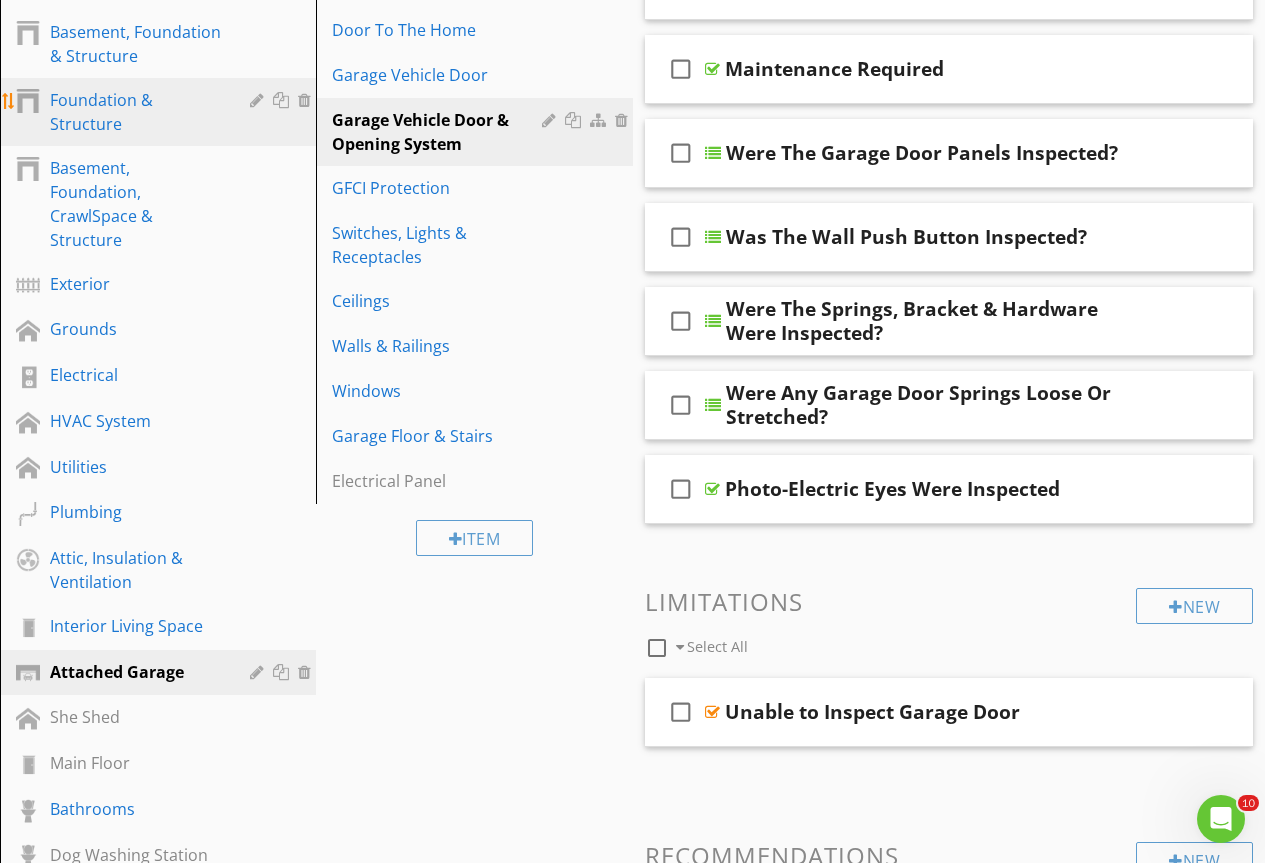 scroll, scrollTop: 414, scrollLeft: 0, axis: vertical 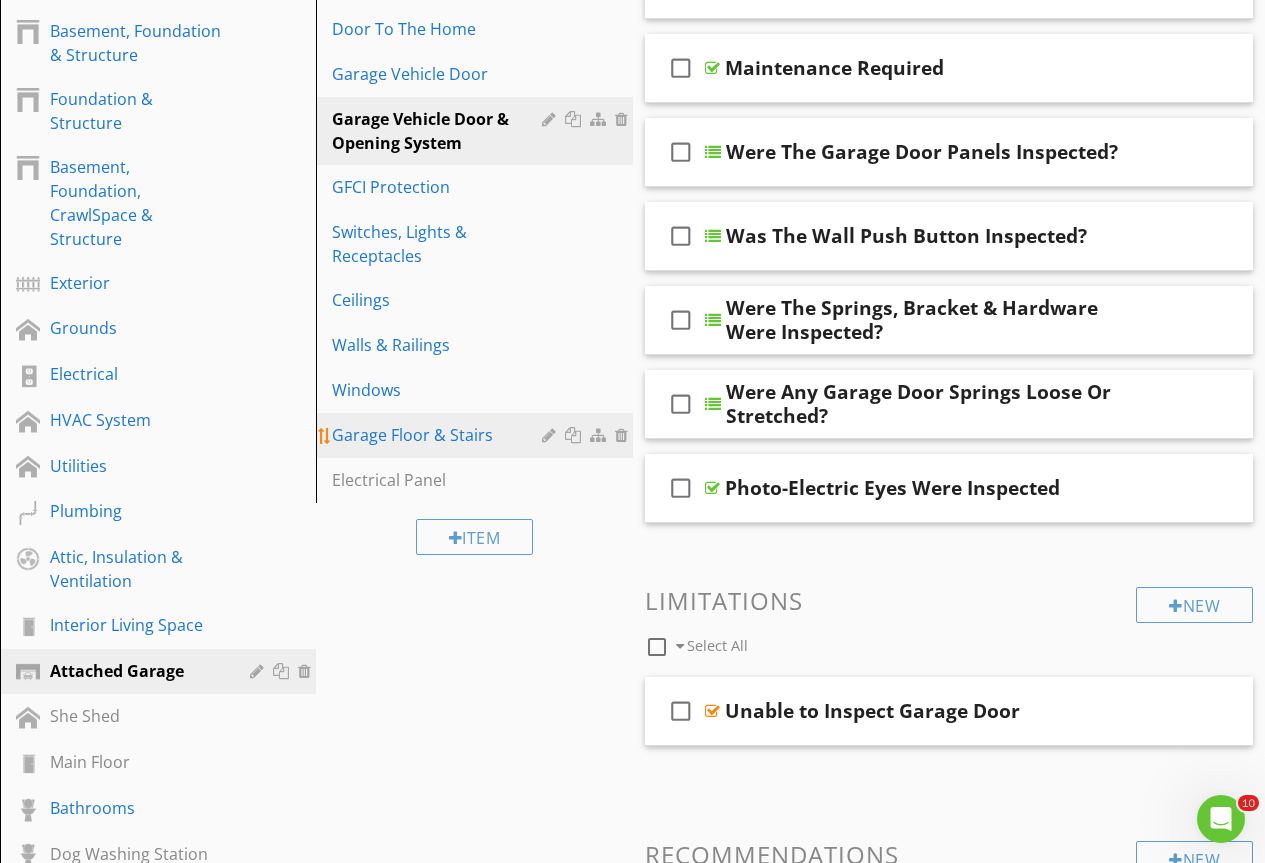 click on "Garage Floor & Stairs" at bounding box center [439, 435] 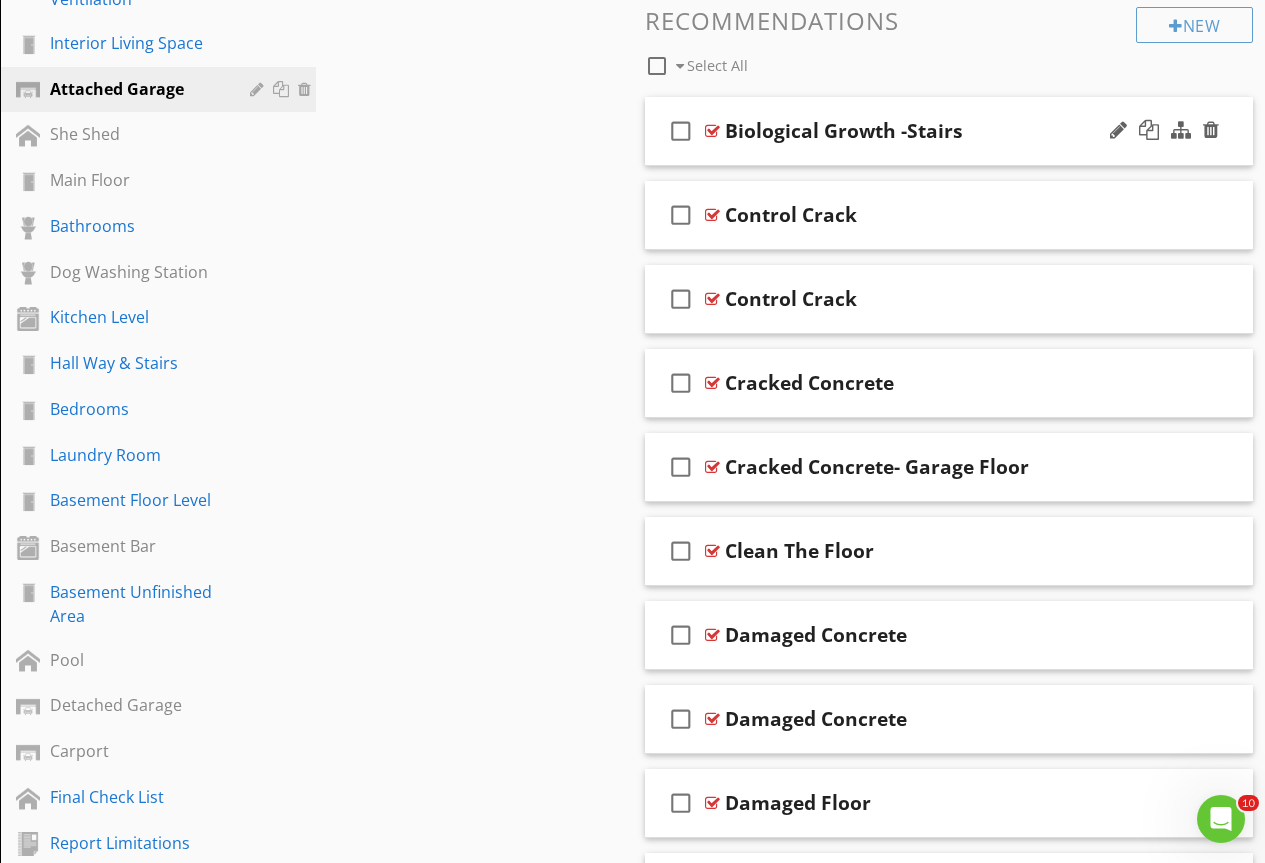 scroll, scrollTop: 1200, scrollLeft: 0, axis: vertical 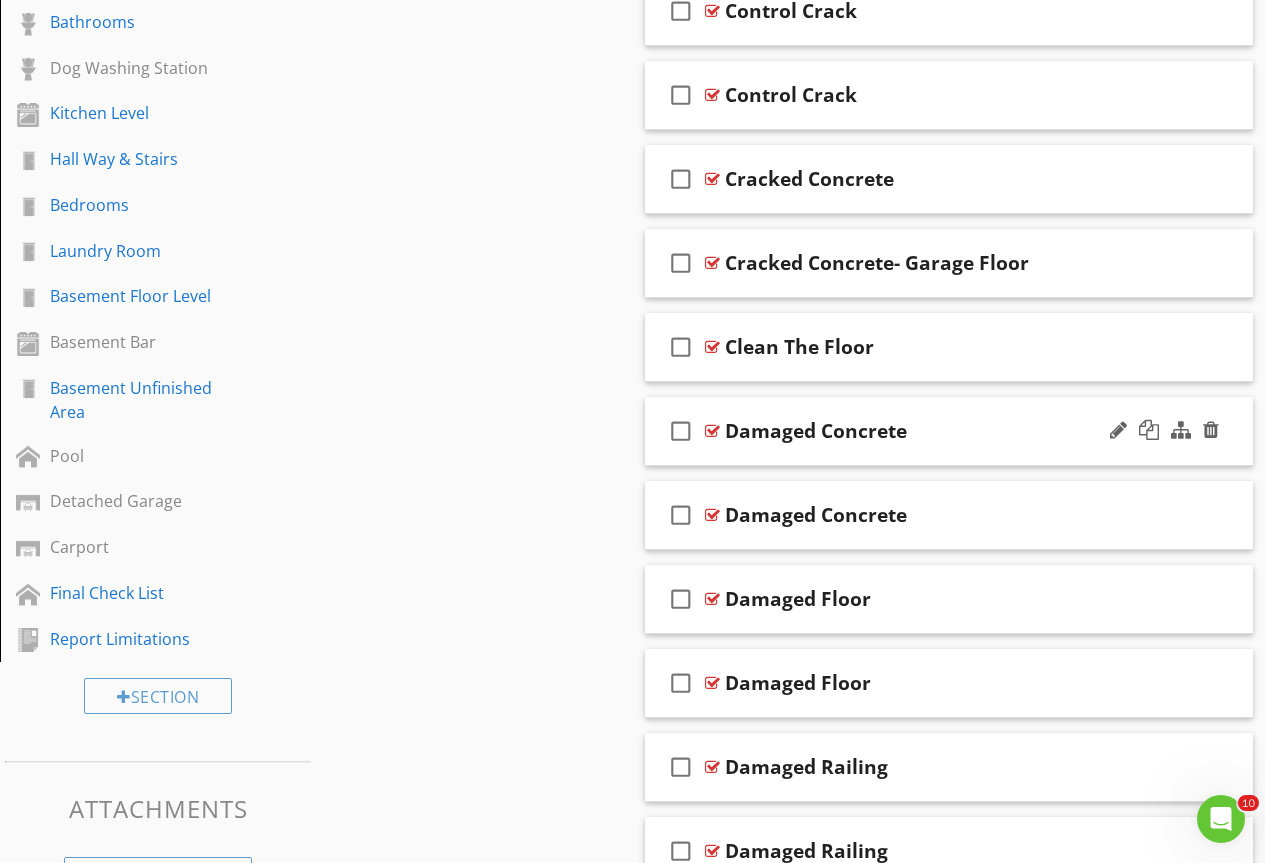 click at bounding box center [712, 431] 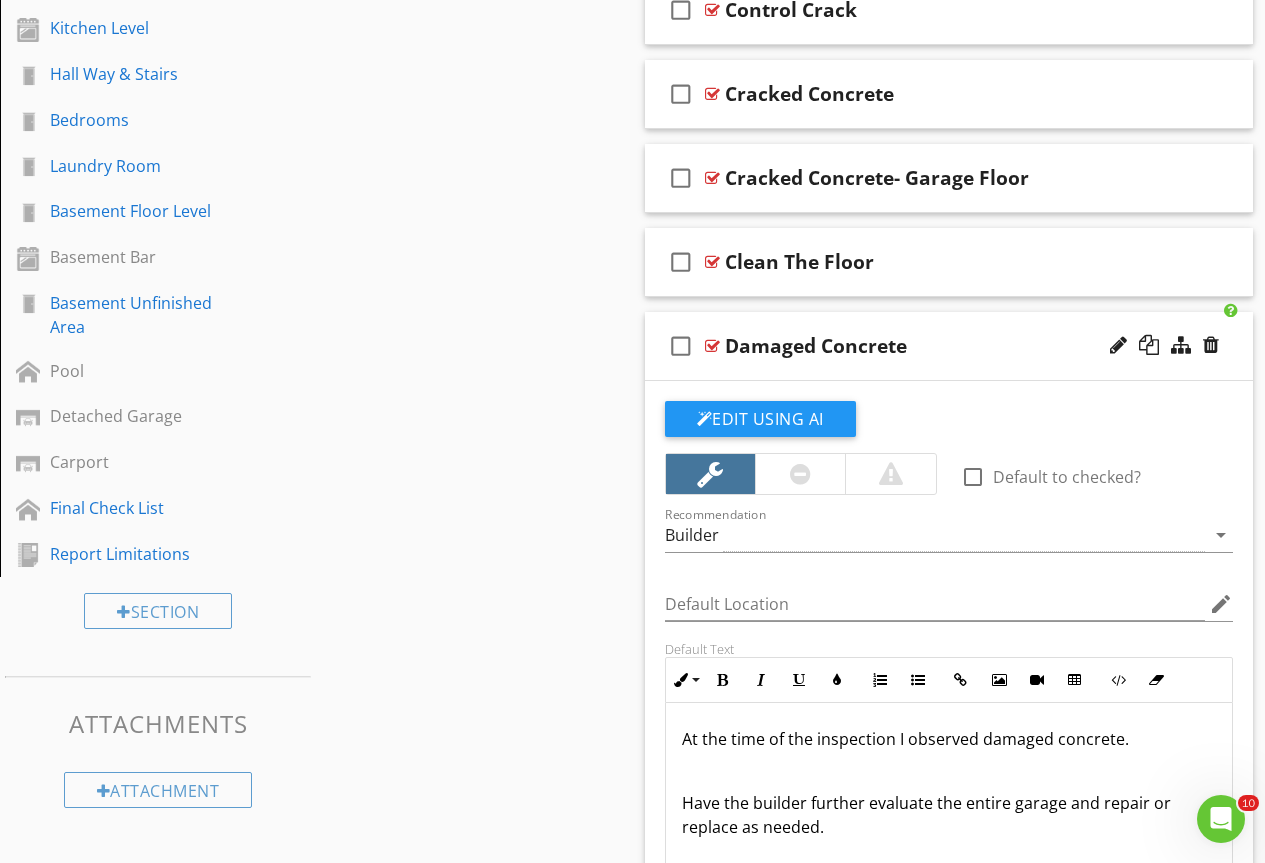 scroll, scrollTop: 1500, scrollLeft: 0, axis: vertical 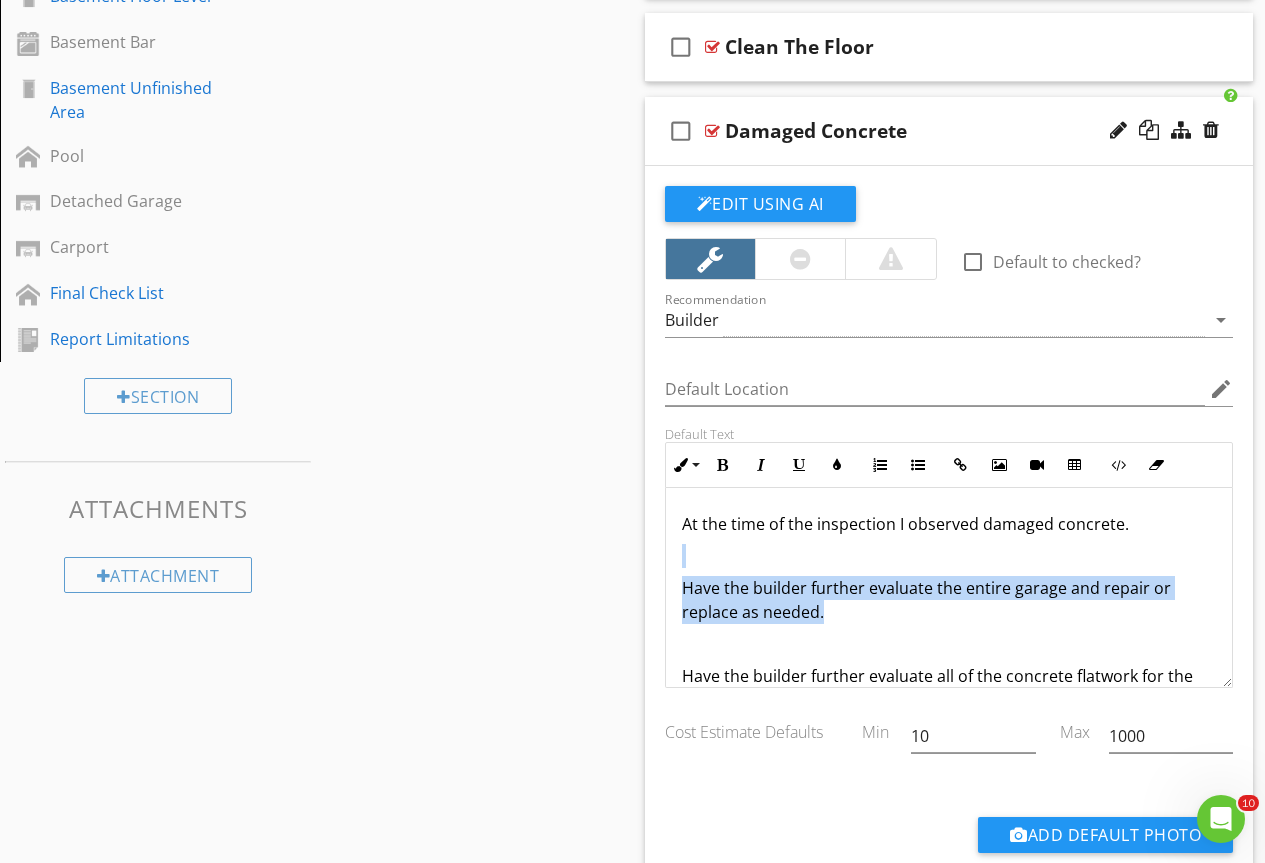 drag, startPoint x: 854, startPoint y: 613, endPoint x: 597, endPoint y: 542, distance: 266.62708 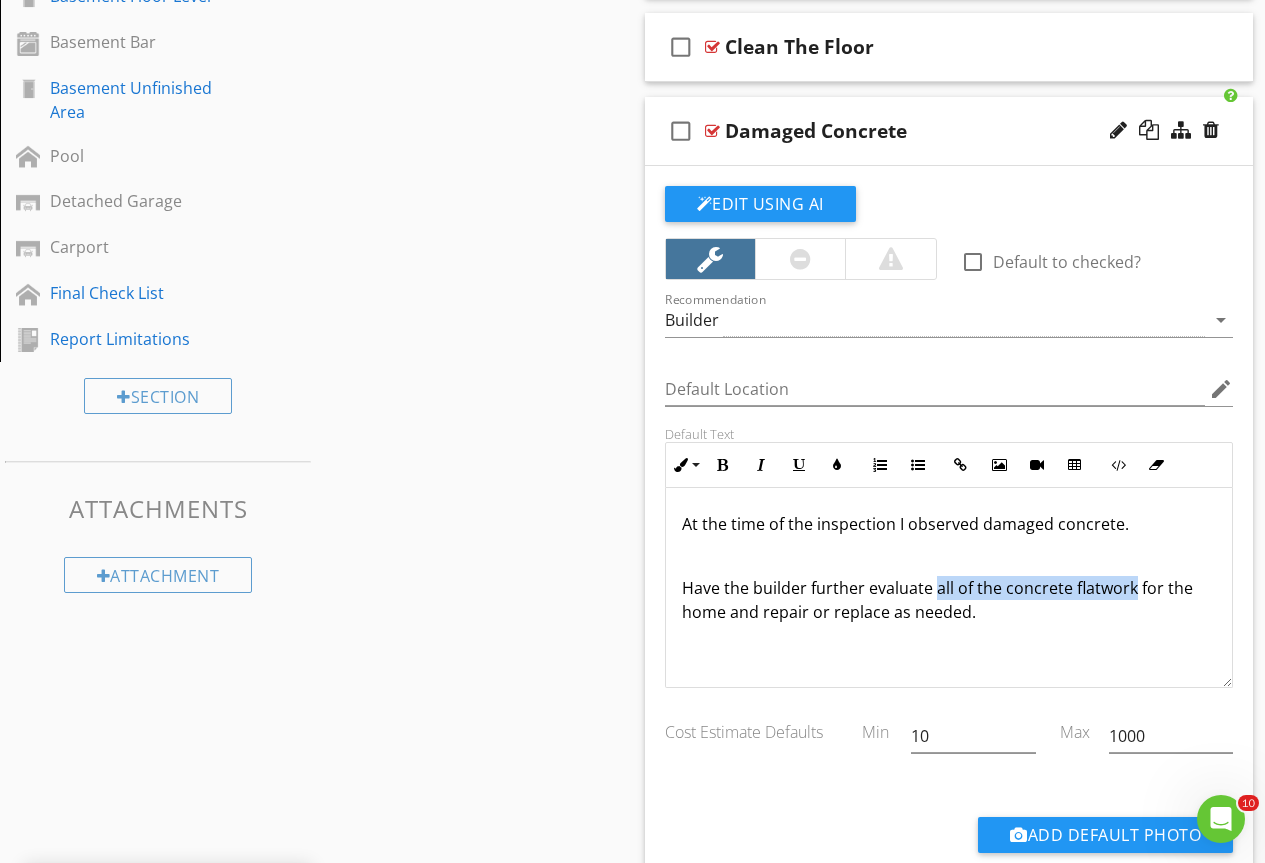 drag, startPoint x: 932, startPoint y: 586, endPoint x: 1131, endPoint y: 599, distance: 199.42416 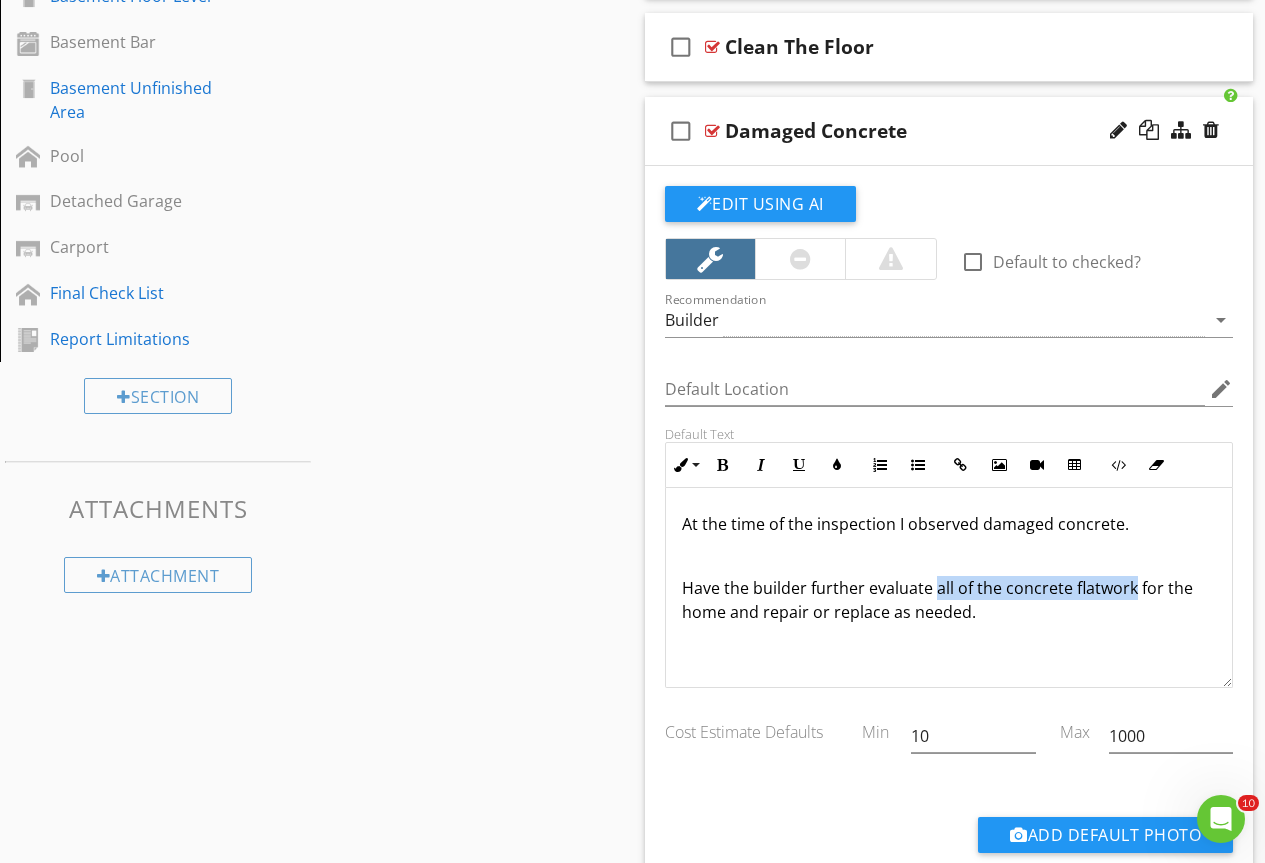 type 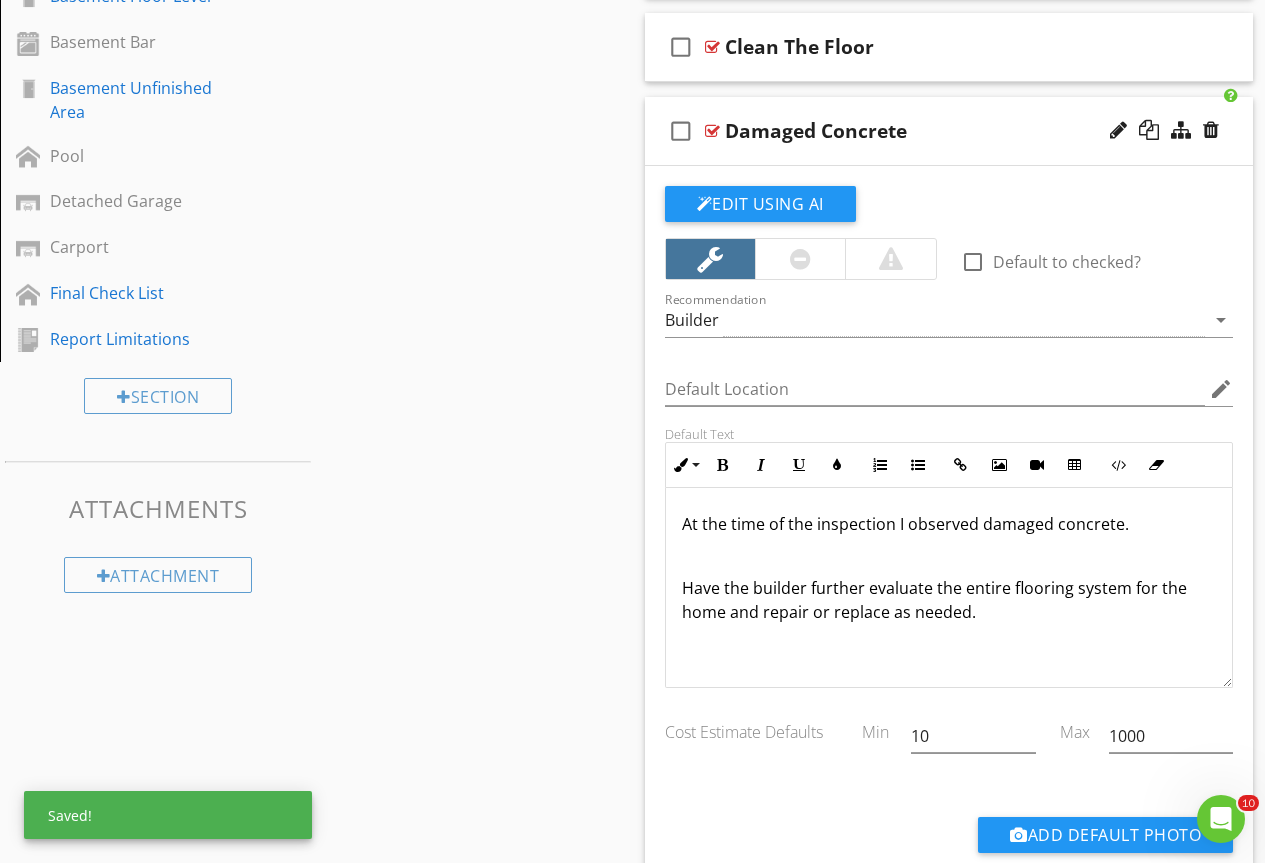 click at bounding box center (712, 131) 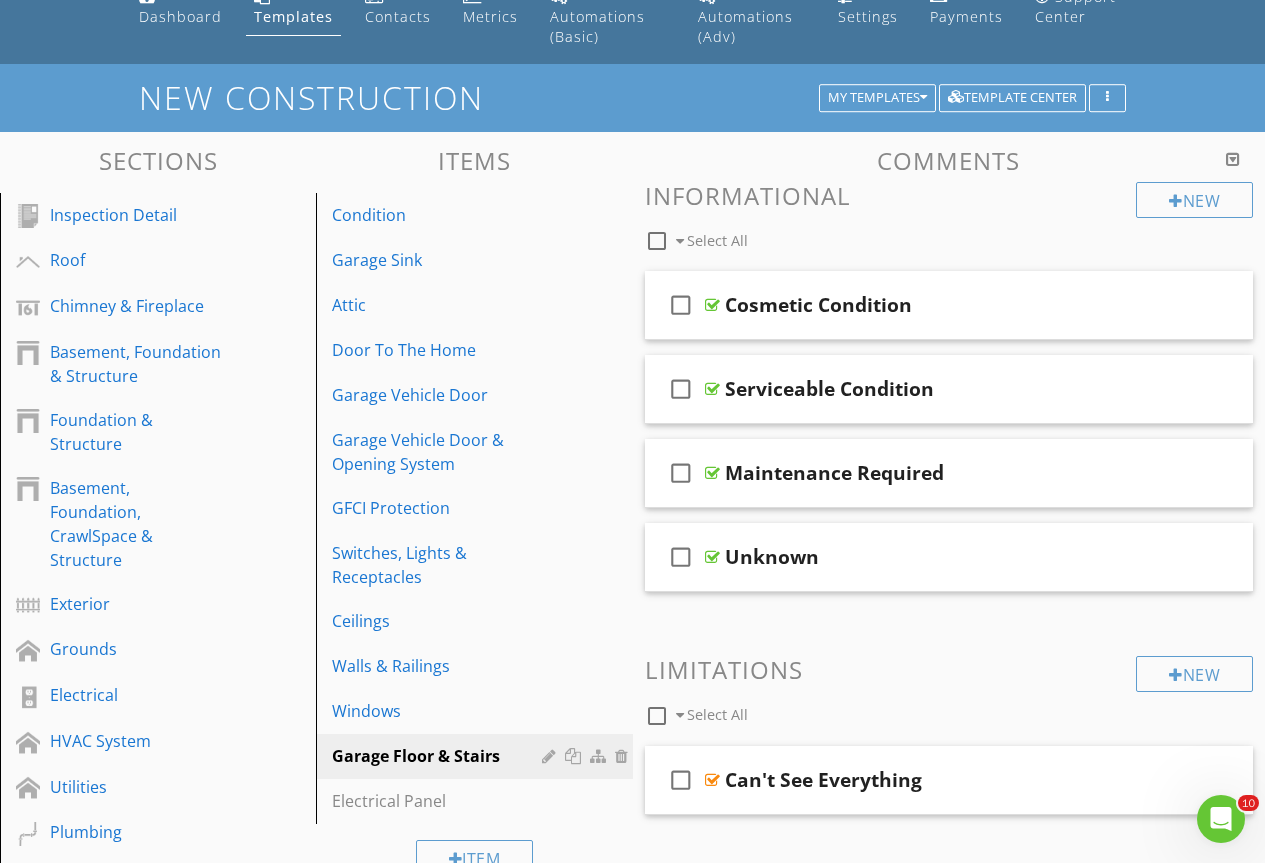 scroll, scrollTop: 0, scrollLeft: 0, axis: both 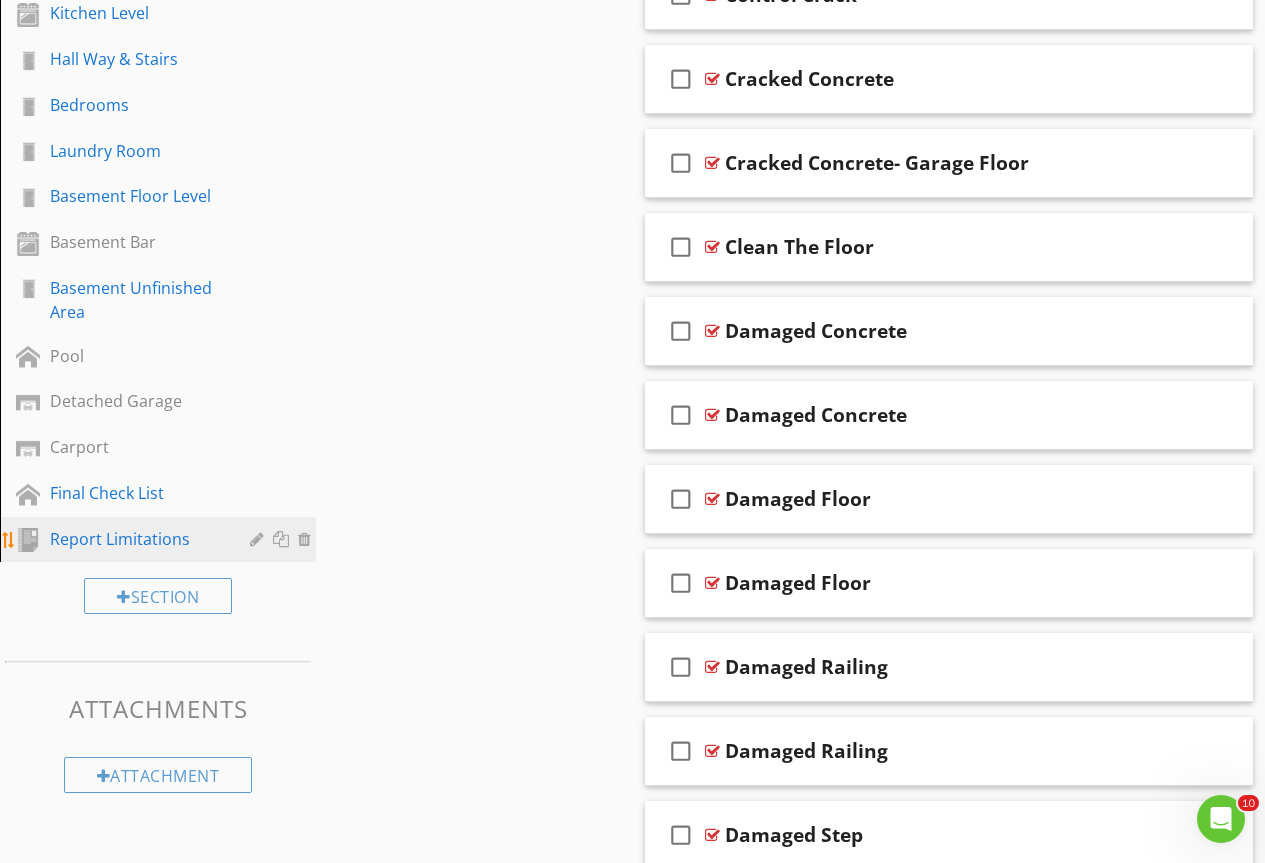 click on "Report Limitations" at bounding box center (135, 539) 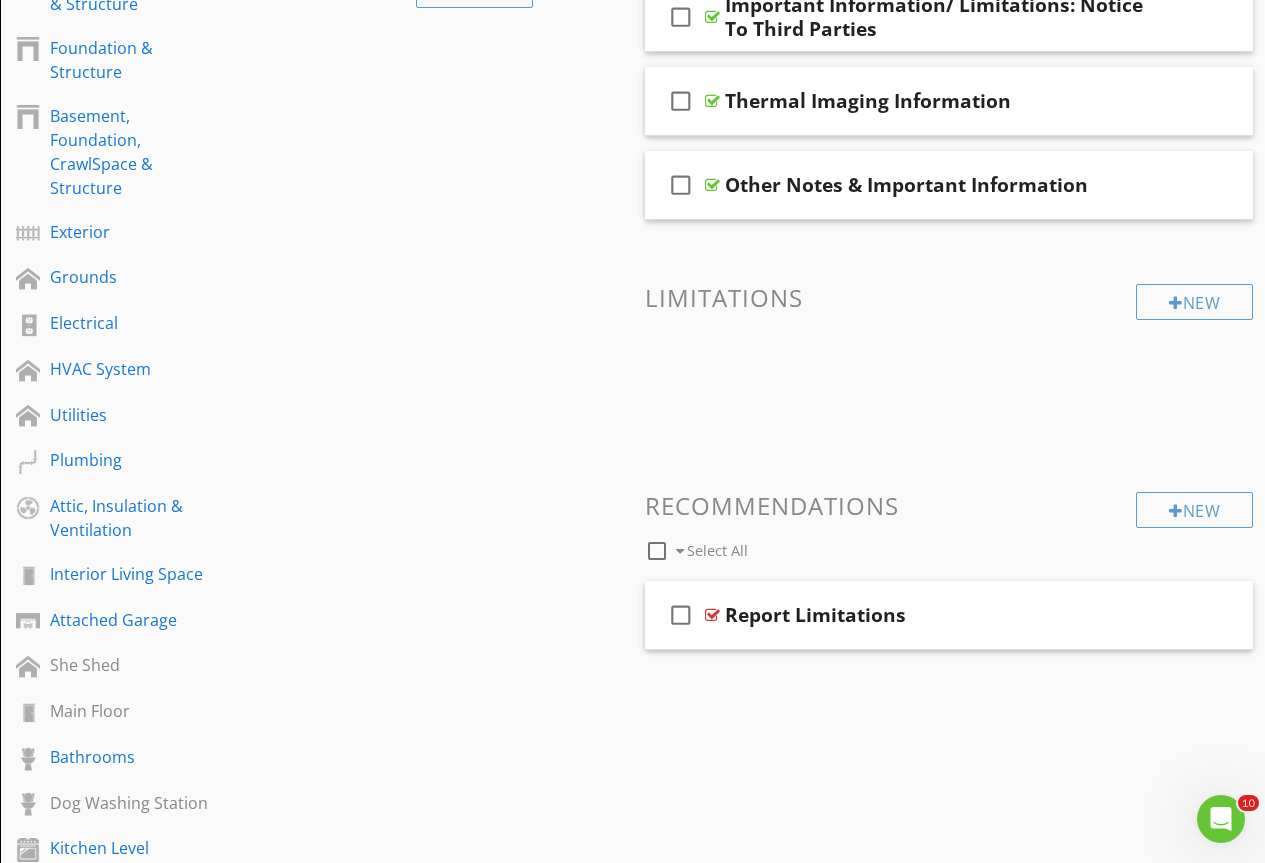 scroll, scrollTop: 0, scrollLeft: 0, axis: both 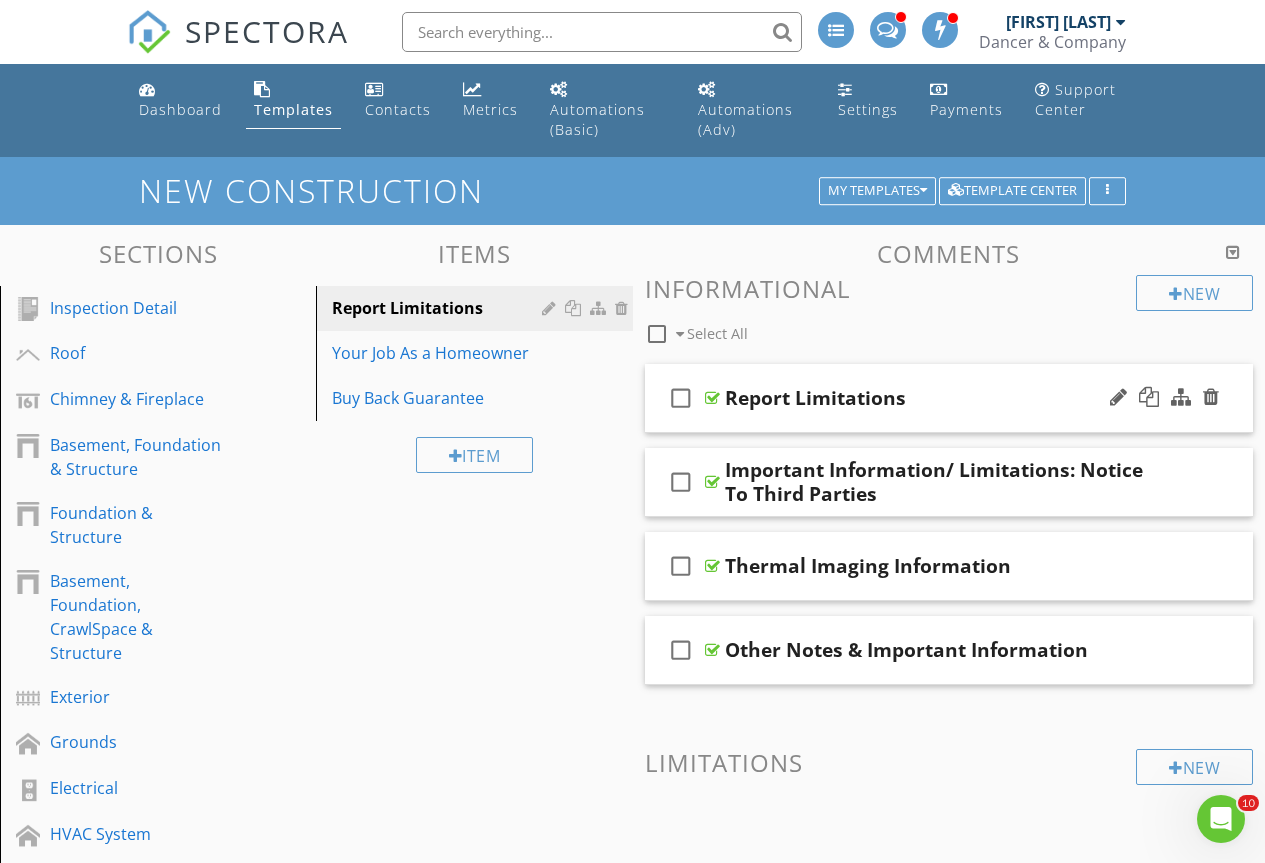 click at bounding box center (712, 398) 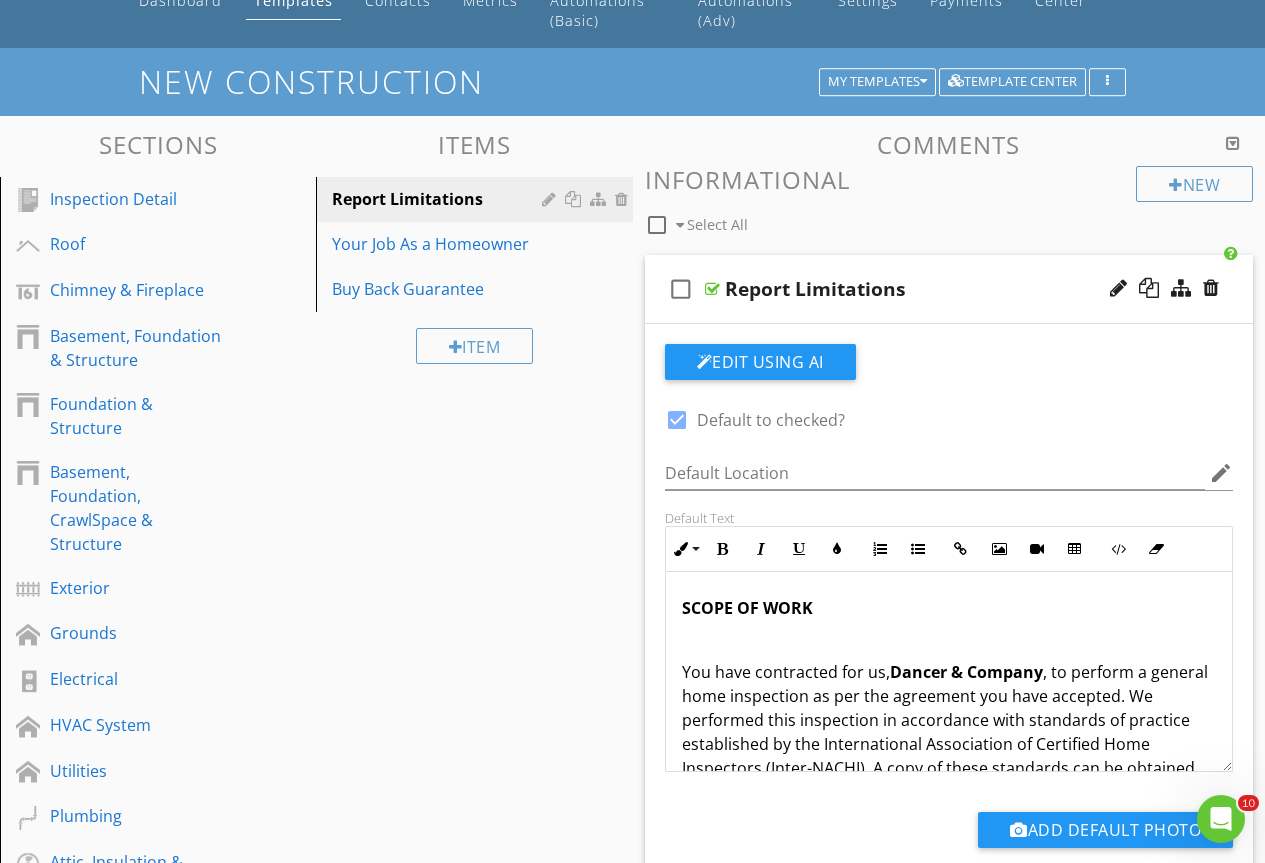 scroll, scrollTop: 300, scrollLeft: 0, axis: vertical 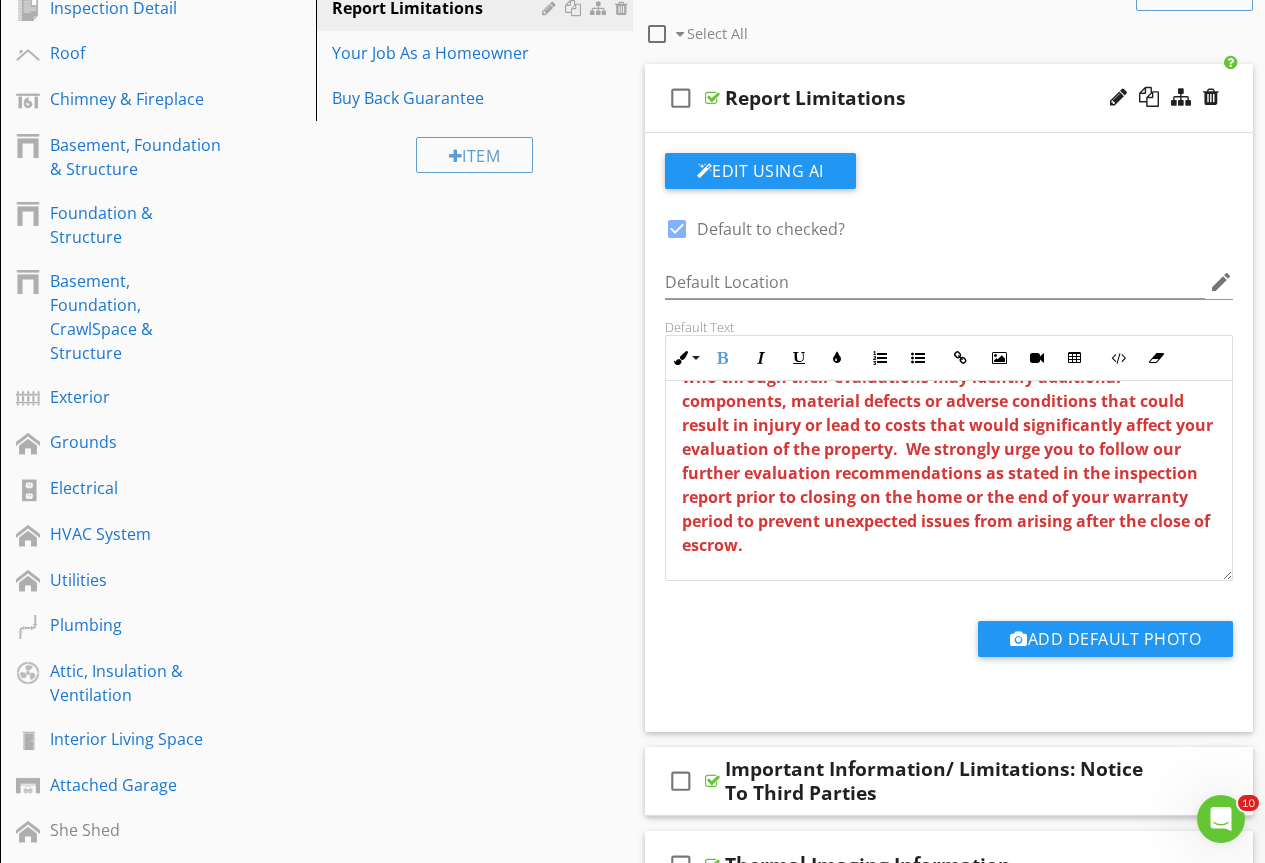 click on "The purpose of this inspection is to identify systems that should be further evaluated by the builder and their licensed contractors who through their evaluations may identify additional components, material defects or adverse conditions that could result in injury or lead to costs that would significantly affect your evaluation of the property.  We strongly urge you to follow our further evaluation recommendations as stated in the inspection report prior to closing on the home or the end of your warranty period to prevent unexpected issues from arising after the close of escrow." at bounding box center (947, 437) 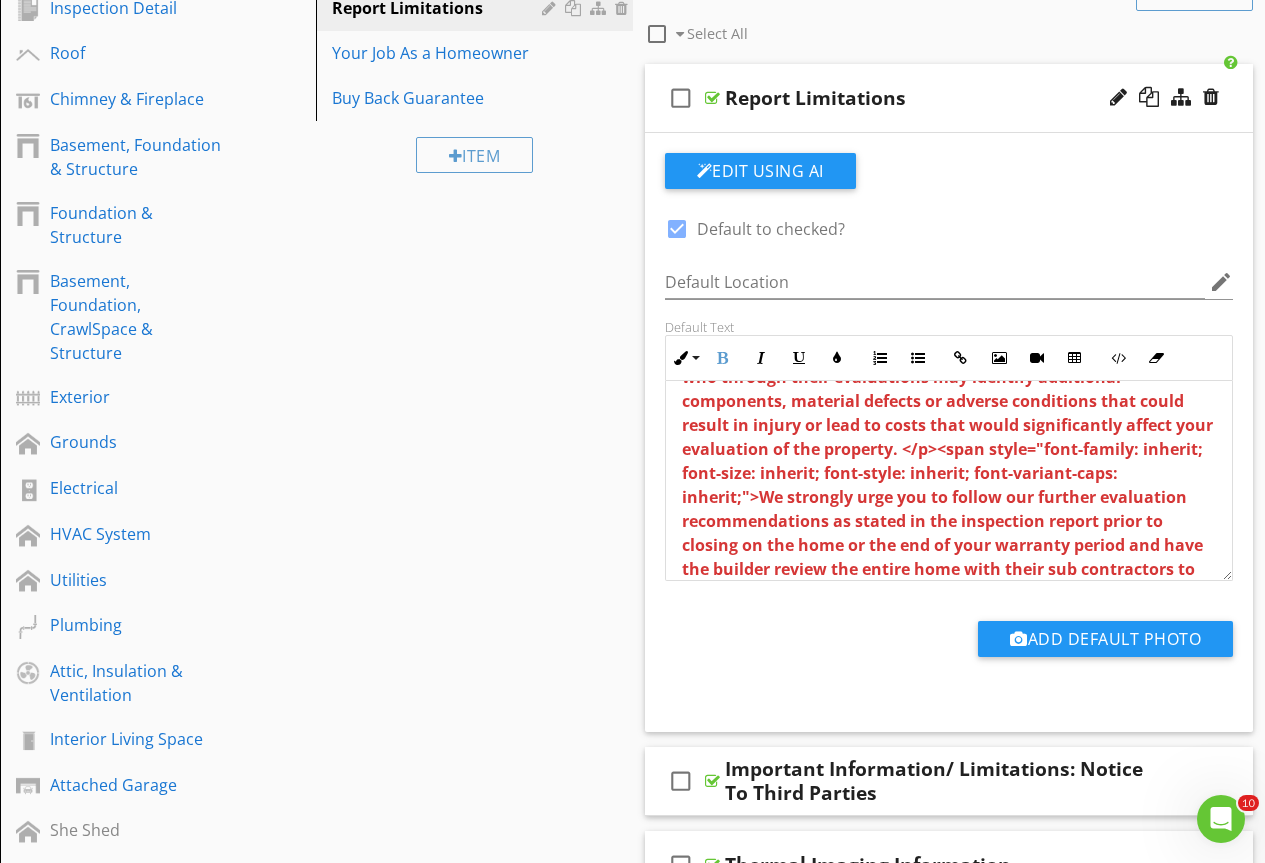 click on "The purpose of this inspection is to identify systems that should be further evaluated by the builder and their licensed contractors who through their evaluations may identify additional components, material defects or adverse conditions that could result in injury or lead to costs that would significantly affect your evaluation of the property. </p><span style="font-family: inherit; font-size: inherit; font-style: inherit; font-variant-caps: inherit;">We strongly urge you to follow our further evaluation recommendations as stated in the inspection report prior to closing on the home or the end of your warranty period and have the builder review the entire home with their sub contractors to prevent unexpected issues from arising after the close of escrow.</span>" at bounding box center (947, 473) 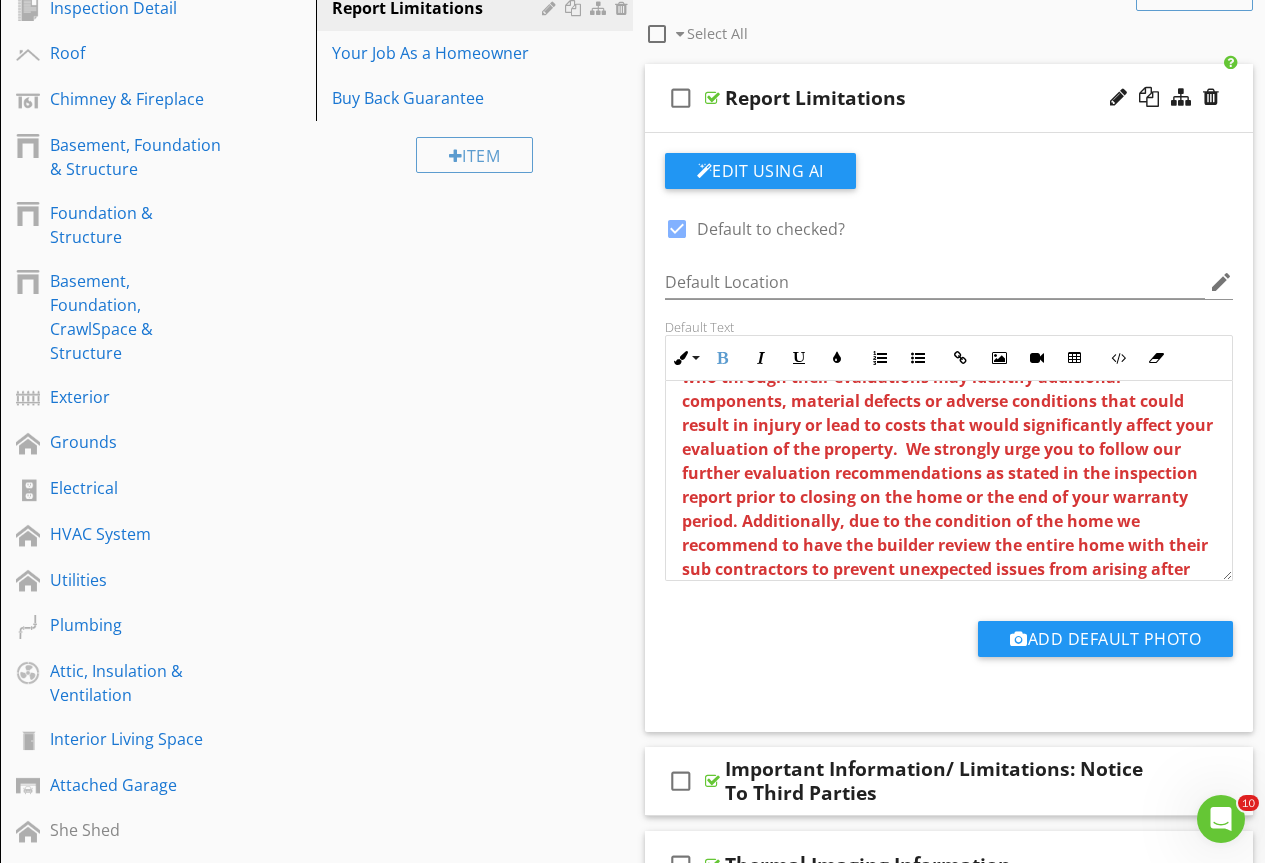 click on "The purpose of this inspection is to identify systems that should be further evaluated by the builder and their licensed contractors who through their evaluations may identify additional components, material defects or adverse conditions that could result in injury or lead to costs that would significantly affect your evaluation of the property.  We strongly urge you to follow our further evaluation recommendations as stated in the inspection report prior to closing on the home or the end of your warranty period. Additionally, due to the condition of the home we recommend to have the builder review the entire home with their sub contractors to prevent unexpected issues from arising after the close of escrow." at bounding box center [947, 461] 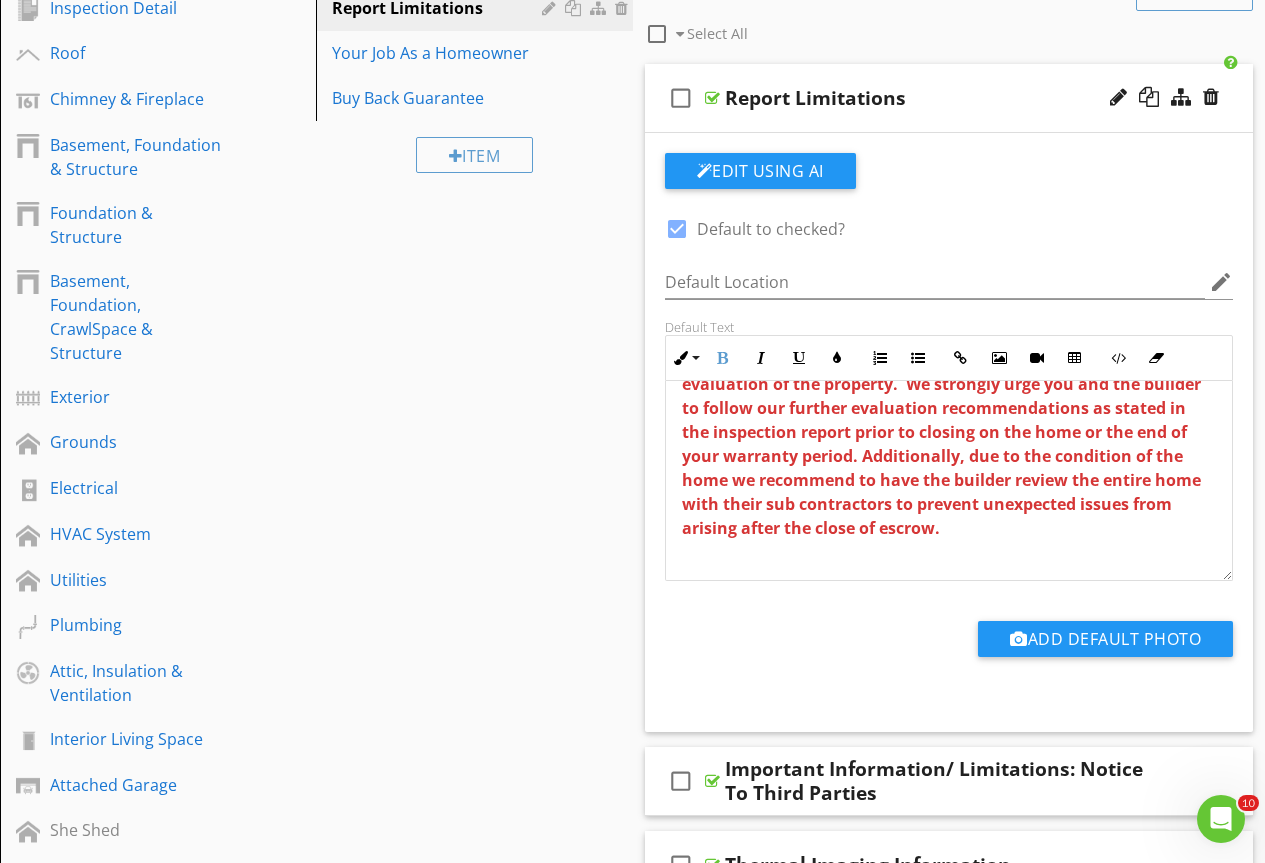 scroll, scrollTop: 700, scrollLeft: 0, axis: vertical 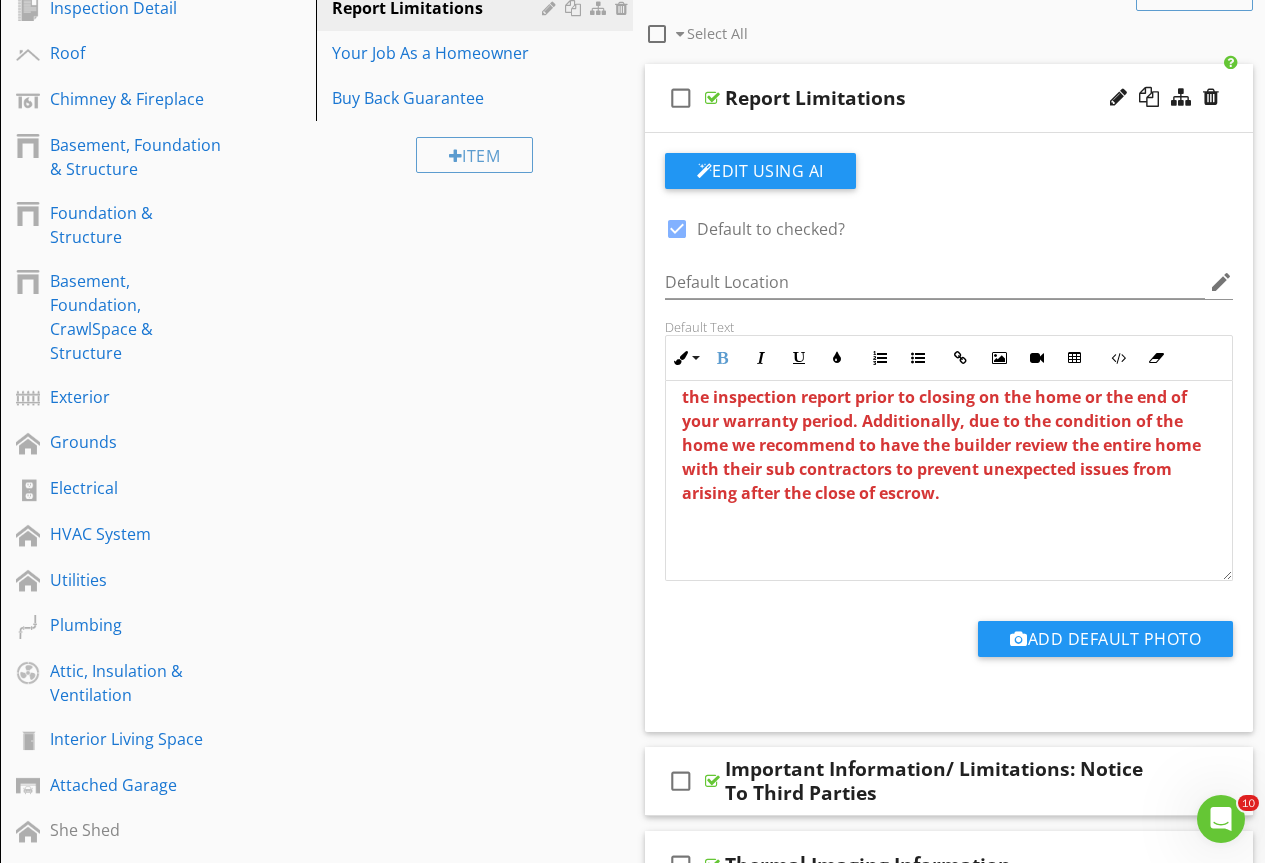 drag, startPoint x: 779, startPoint y: 490, endPoint x: 781, endPoint y: 506, distance: 16.124516 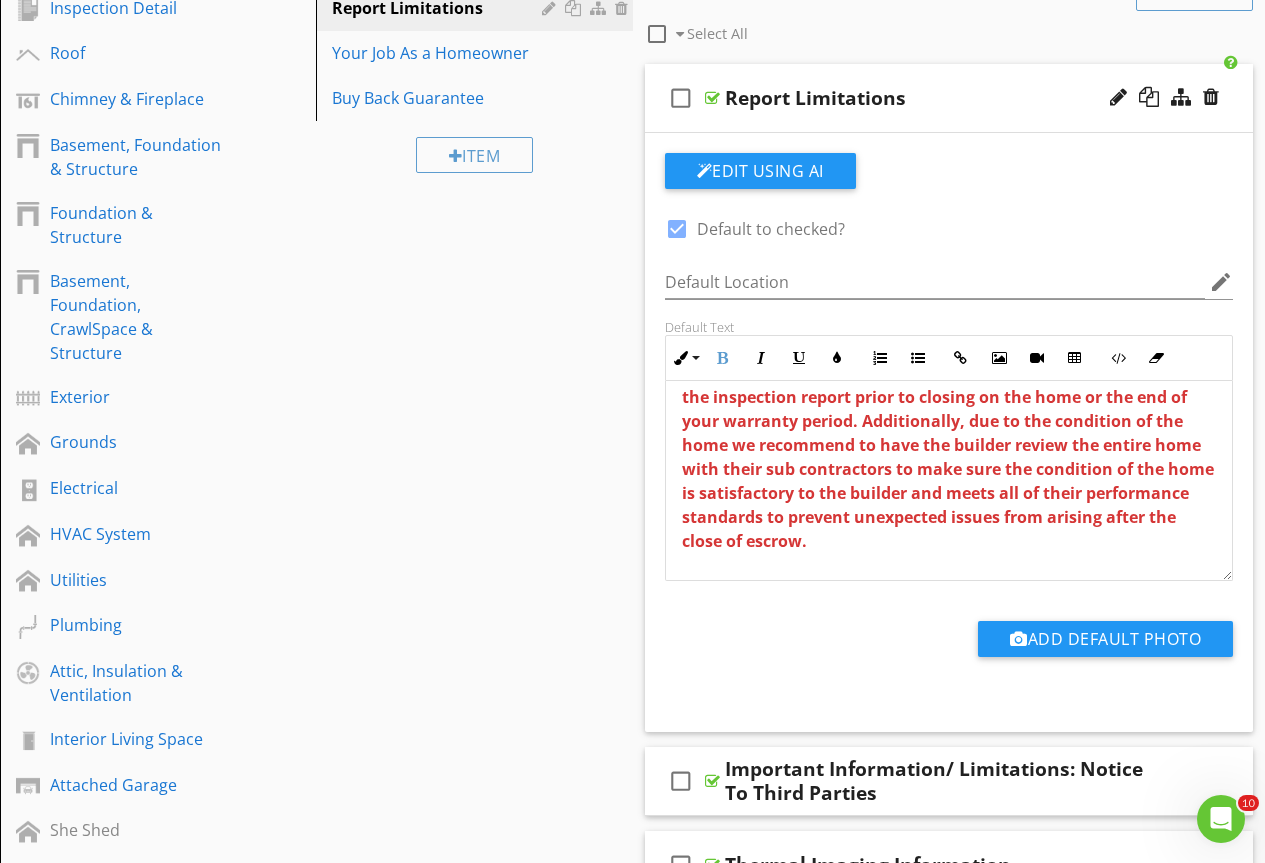 click on "The purpose of this inspection is to identify systems that should be further evaluated by the builder and their licensed contractors who through their evaluations may identify additional components, material defects or adverse conditions that could result in injury or lead to costs that would significantly affect your evaluation of the property.  We strongly urge you and the builder to follow our further evaluation recommendations as stated in the inspection report prior to closing on the home or the end of your warranty period. Additionally, due to the condition of the home we recommend to have the builder review the entire home with their sub contractors to make sure the condition of the home is satisfactory to the builder and meets all of their performance standards to prevent unexpected issues from arising after the close of escrow." at bounding box center (949, 385) 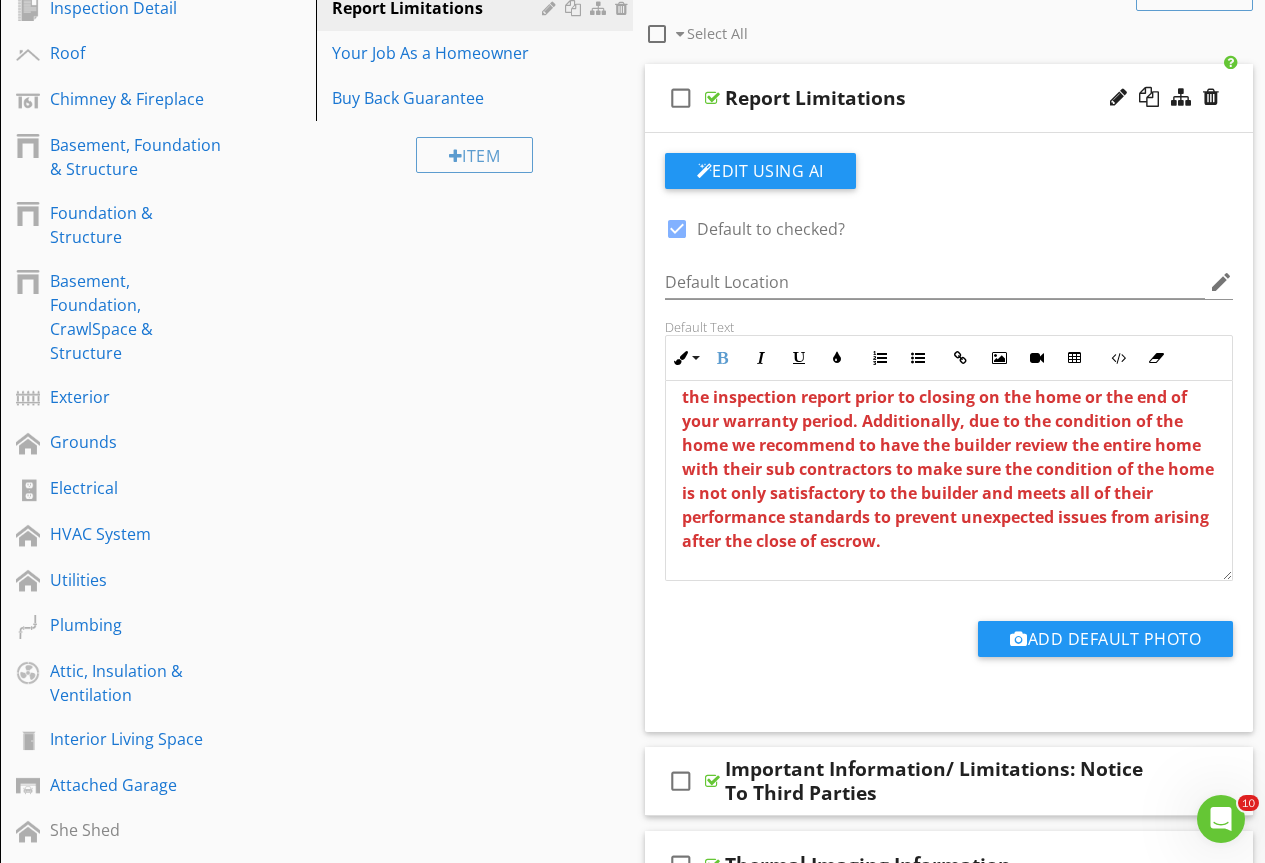 click on "The purpose of this inspection is to identify systems that should be further evaluated by the builder and their licensed contractors who through their evaluations may identify additional components, material defects or adverse conditions that could result in injury or lead to costs that would significantly affect your evaluation of the property.  We strongly urge you and the builder to follow our further evaluation recommendations as stated in the inspection report prior to closing on the home or the end of your warranty period. Additionally, due to the condition of the home we recommend to have the builder review the entire home with their sub contractors to make sure the condition of the home is not only satisfactory to the builder and meets all of their performance standards to prevent unexpected issues from arising after the close of escrow." at bounding box center [948, 385] 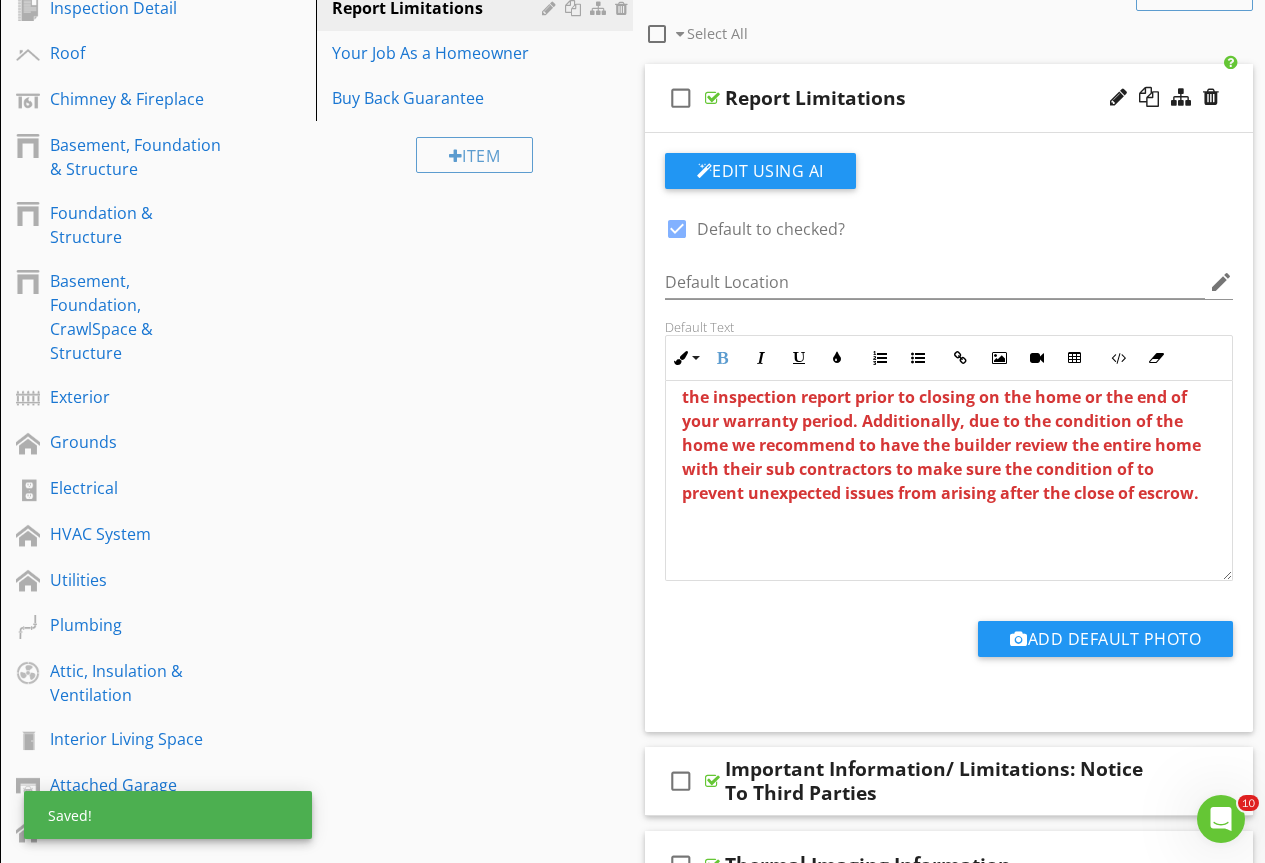 click on "The purpose of this inspection is to identify systems that should be further evaluated by the builder and their licensed contractors who through their evaluations may identify additional components, material defects or adverse conditions that could result in injury or lead to costs that would significantly affect your evaluation of the property. We strongly urge you and the builder to follow our further evaluation recommendations as stated in the inspection report prior to closing on the home or the end of your warranty period. Additionally, due to the condition of the home we recommend to have the builder review the entire home with their sub contractors to make sure the condition of to prevent unexpected issues from arising after the close of escrow." at bounding box center [949, 361] 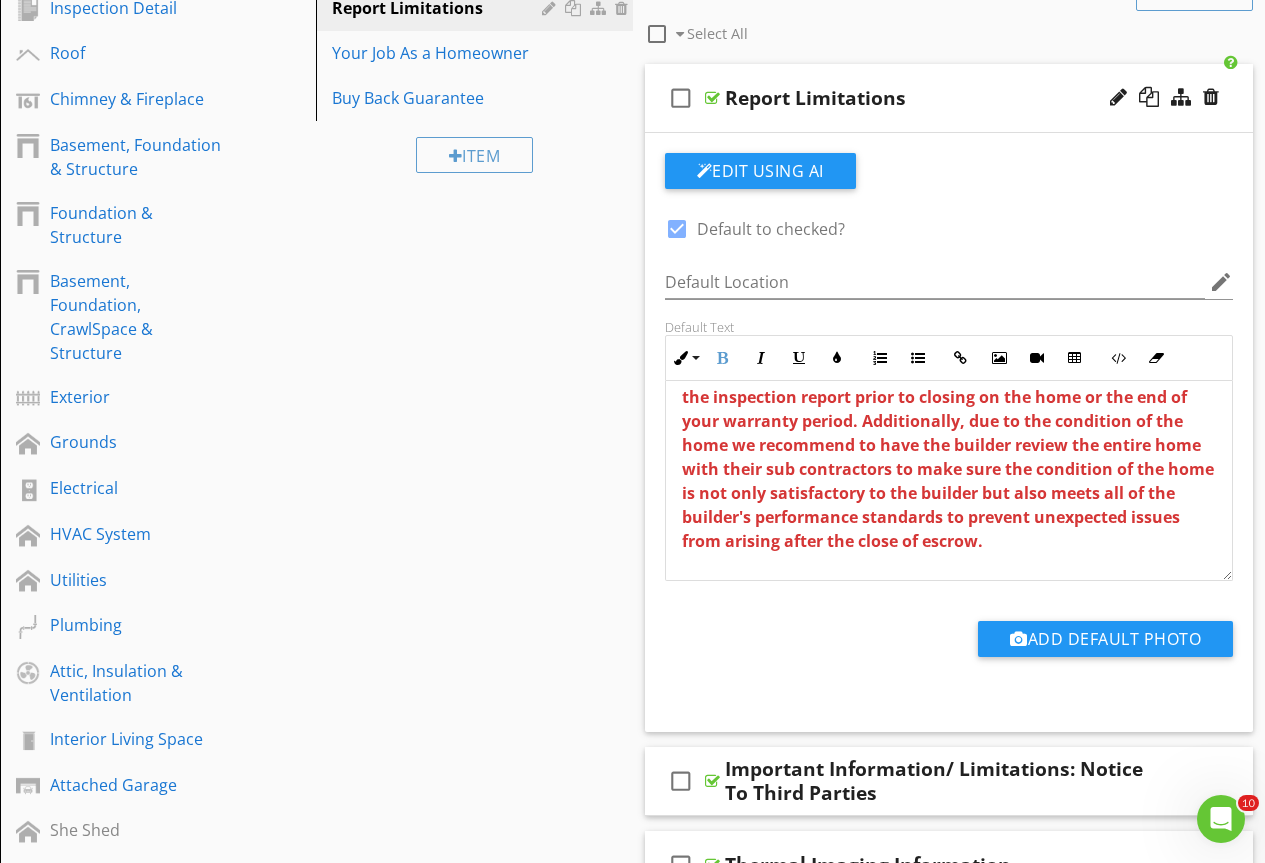 click on "The purpose of this inspection is to identify systems that should be further evaluated by the builder and their licensed contractors who through their evaluations may identify additional components, material defects or adverse conditions that could result in injury or lead to costs that would significantly affect your evaluation of the property.  We strongly urge you and the builder to follow our further evaluation recommendations as stated in the inspection report prior to closing on the home or the end of your warranty period. Additionally, due to the condition of the home we recommend to have the builder review the entire home with their sub contractors to make sure the condition of the home is not only satisfactory to the builder but also meets all of the builder's performance standards to prevent unexpected issues from arising after the close of escrow." at bounding box center (948, 385) 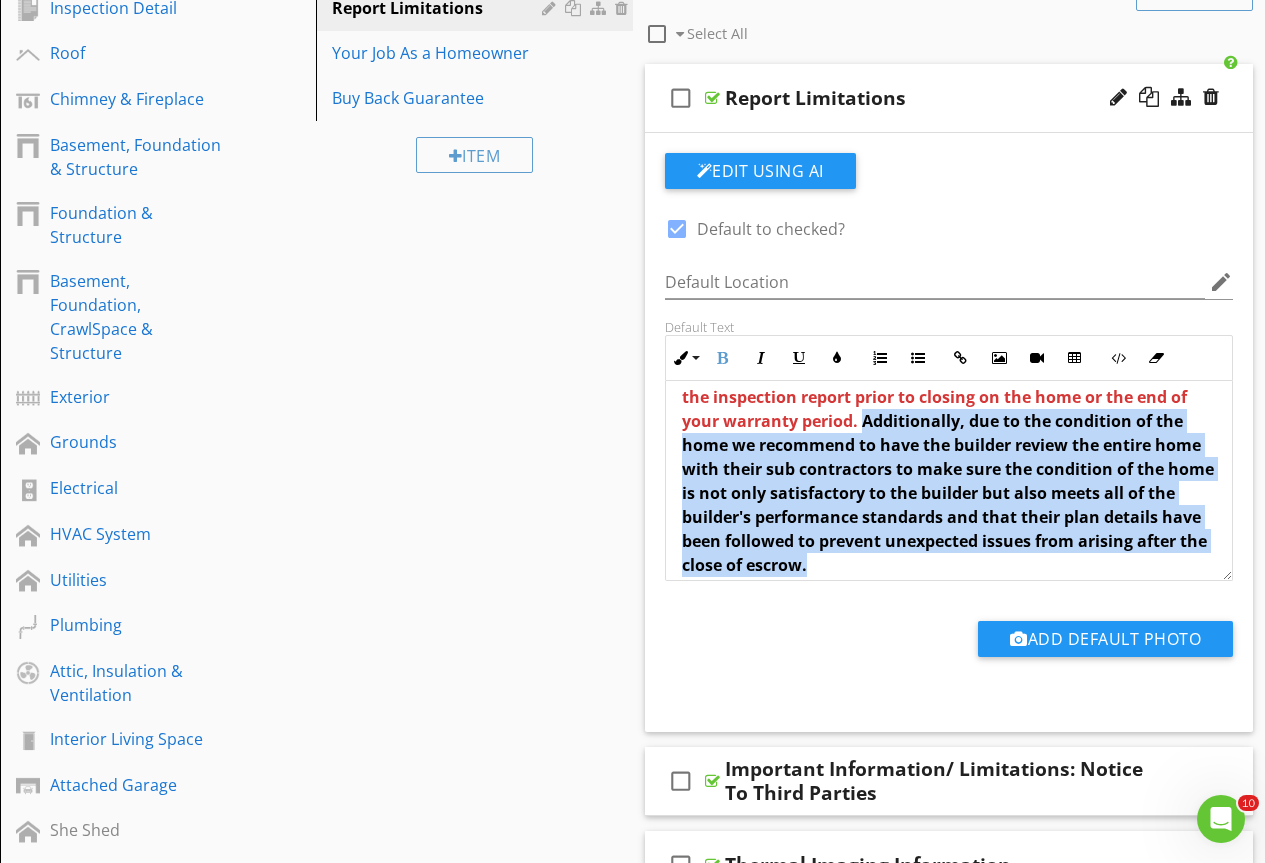 scroll, scrollTop: 747, scrollLeft: 0, axis: vertical 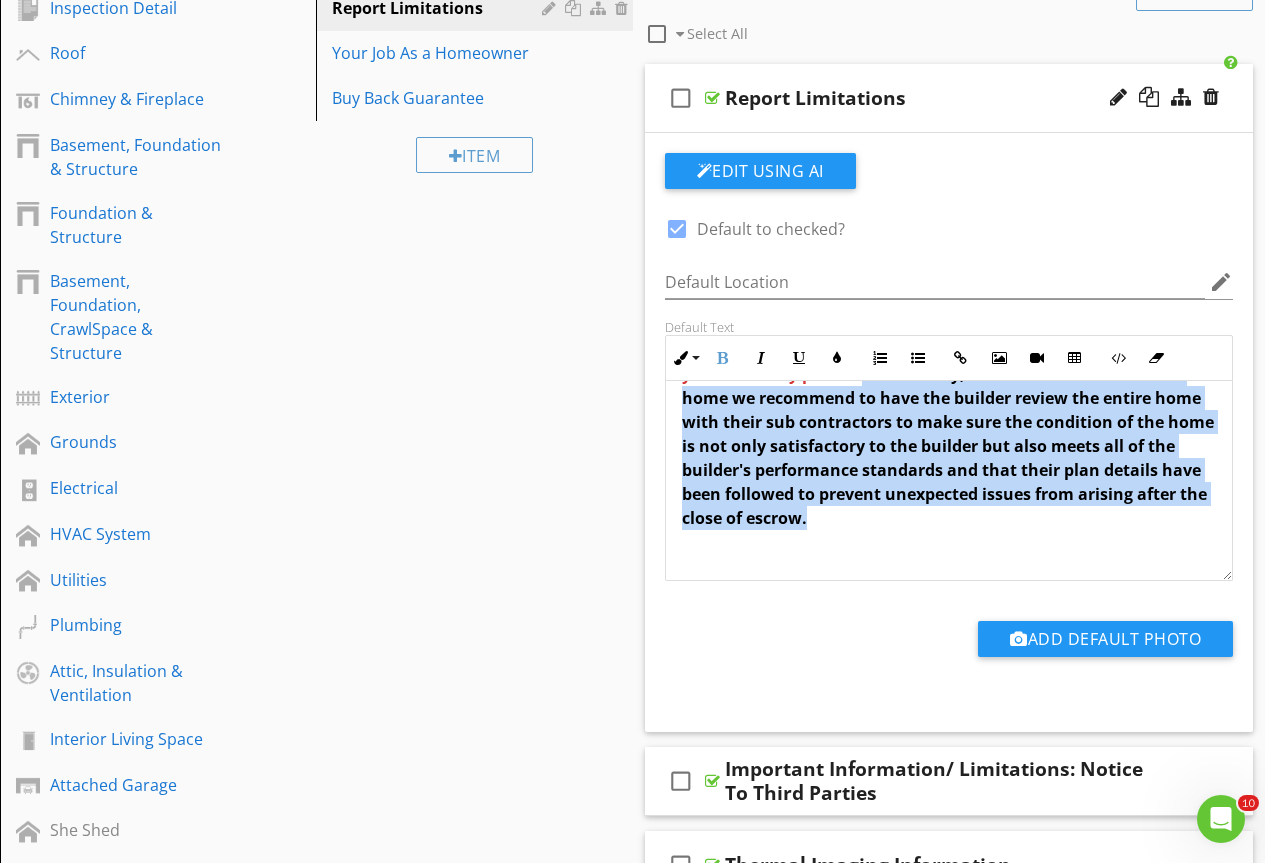 drag, startPoint x: 681, startPoint y: 441, endPoint x: 962, endPoint y: 530, distance: 294.75754 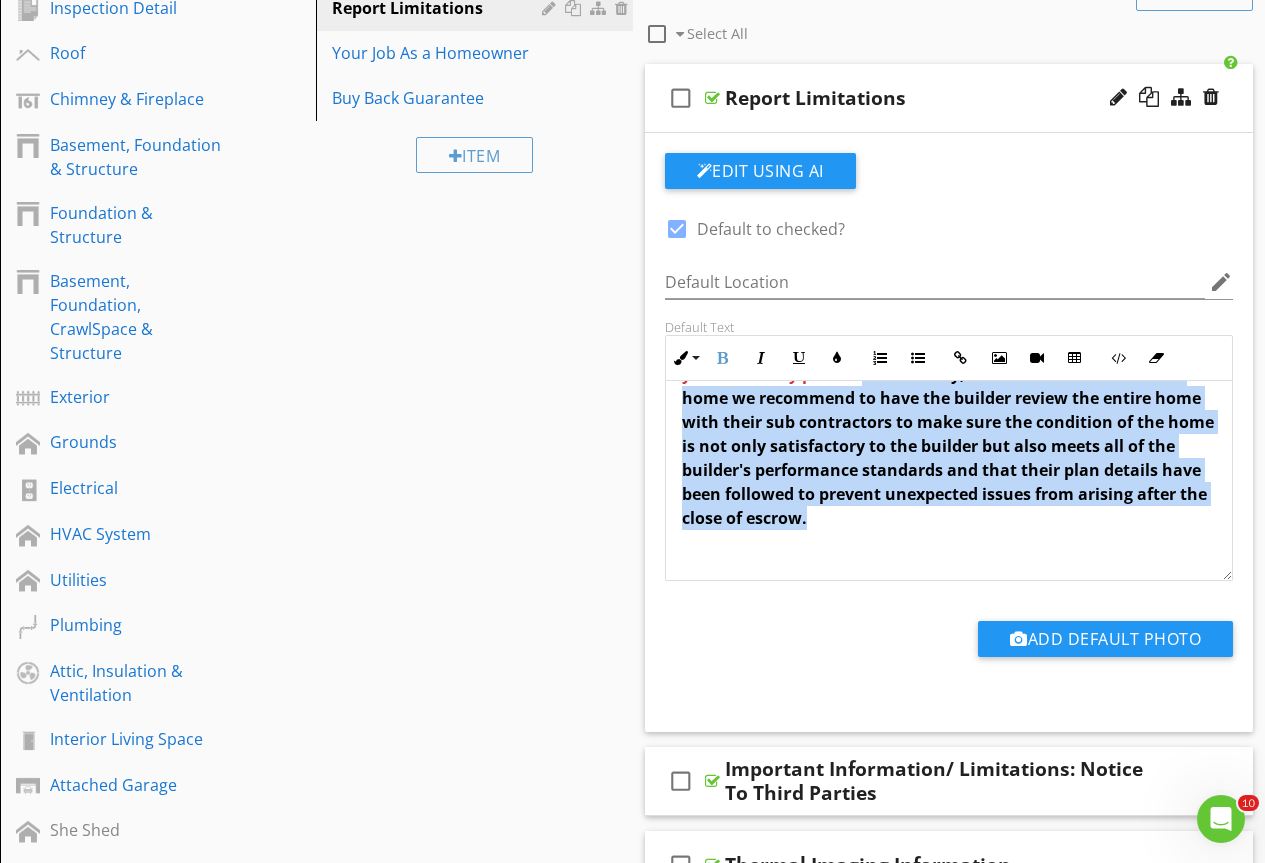 copy on "Additionally, due to the condition of the home we recommend to have the builder review the entire home with their sub contractors to make sure the condition of the home is not only satisfactory to the builder but also meets all of the builder's performance standards and that their plan details have been followed to prevent unexpected issues from arising after the close of escrow." 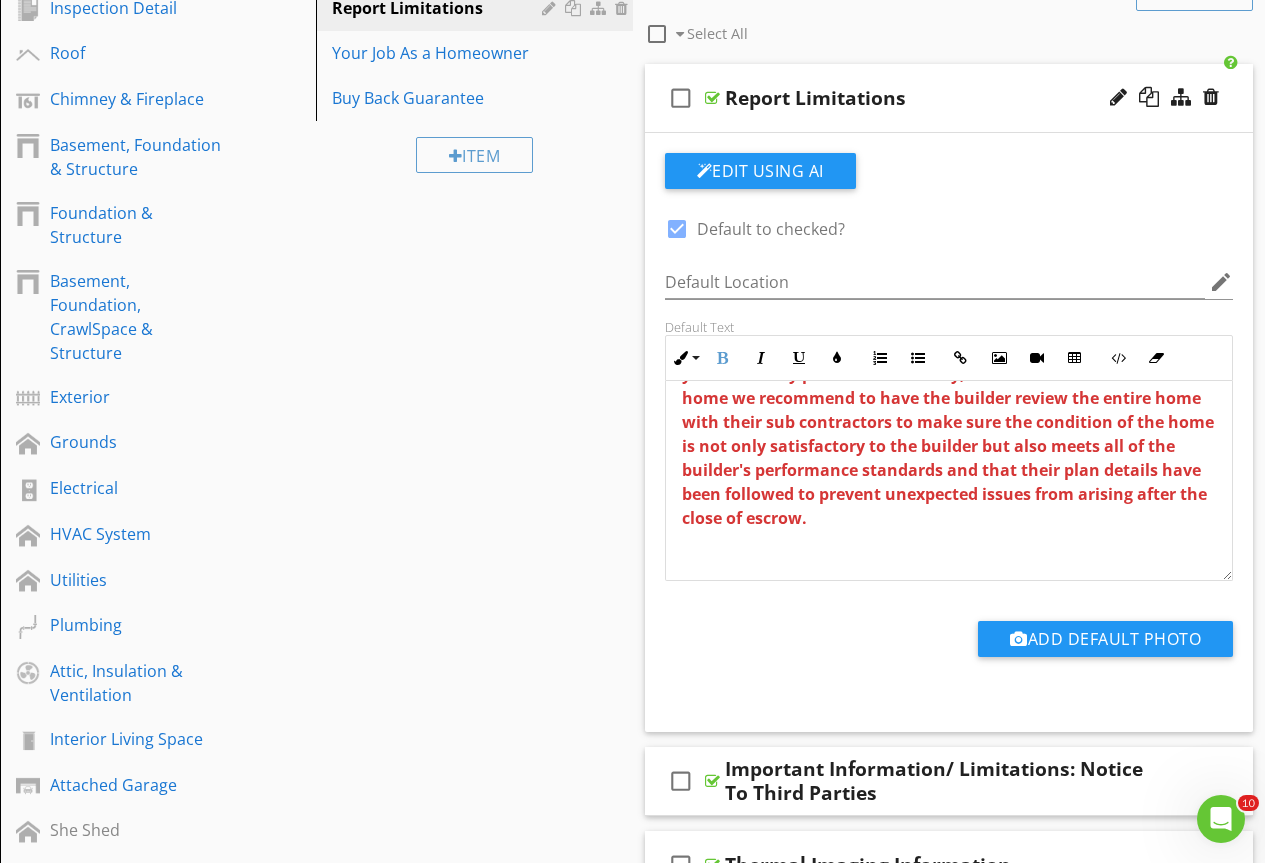 click on "Sections
Inspection Detail           Roof           Chimney & Fireplace           Basement, Foundation & Structure           Foundation & Structure           Basement, Foundation, CrawlSpace & Structure           Exterior           Grounds           Electrical           HVAC System           Utilities           Plumbing           Attic, Insulation & Ventilation           Interior Living Space           Attached Garage           She Shed           Main Floor           Bathrooms           Dog Washing Station           Kitchen Level           Hall Way & Stairs           Bedrooms           Laundry Room           Basement Floor Level           Basement Bar           Basement Unfinished Area           Pool           Detached Garage           Carport           Final Check List           Report Limitations
Section
Attachments
Attachment
Items
Report Limitations" at bounding box center (632, 866) 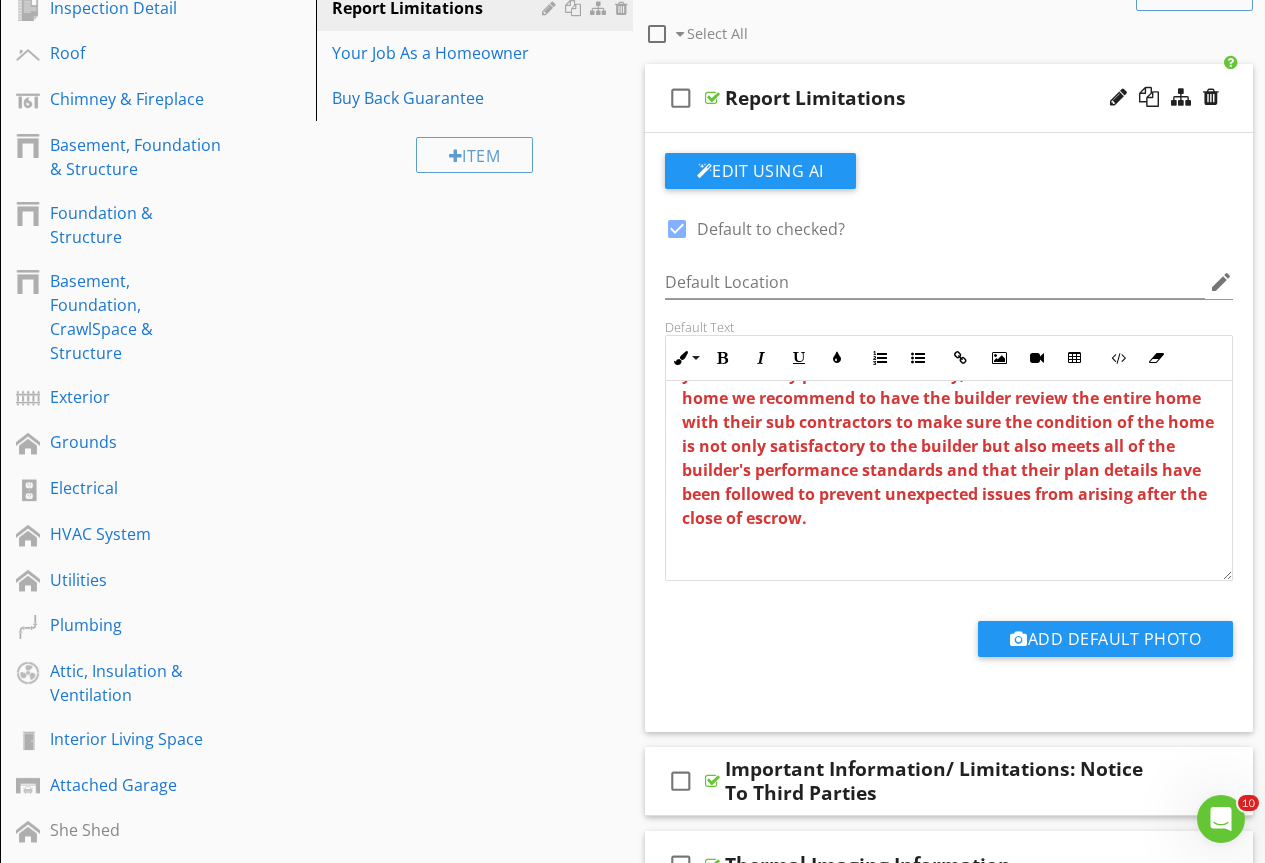 scroll, scrollTop: 0, scrollLeft: 0, axis: both 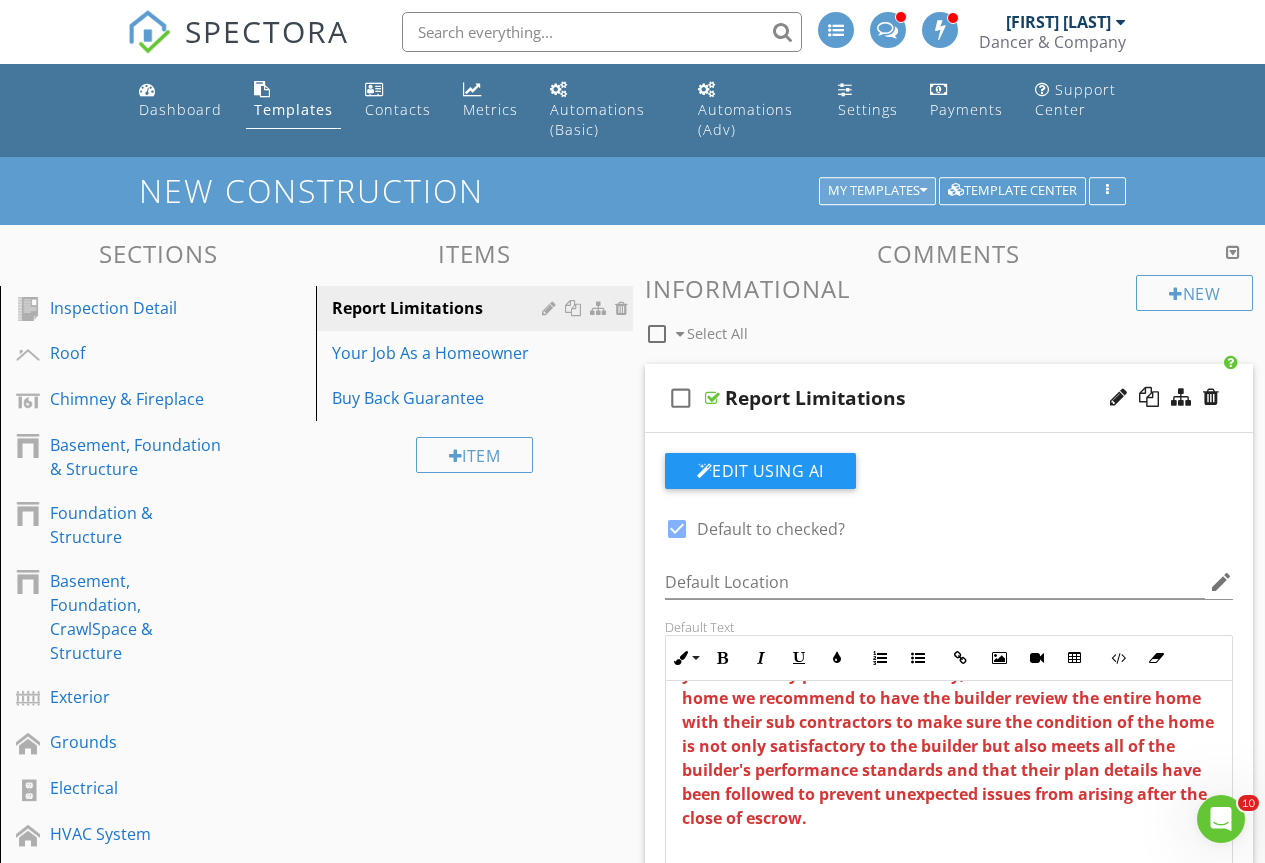 click on "My Templates" at bounding box center [877, 191] 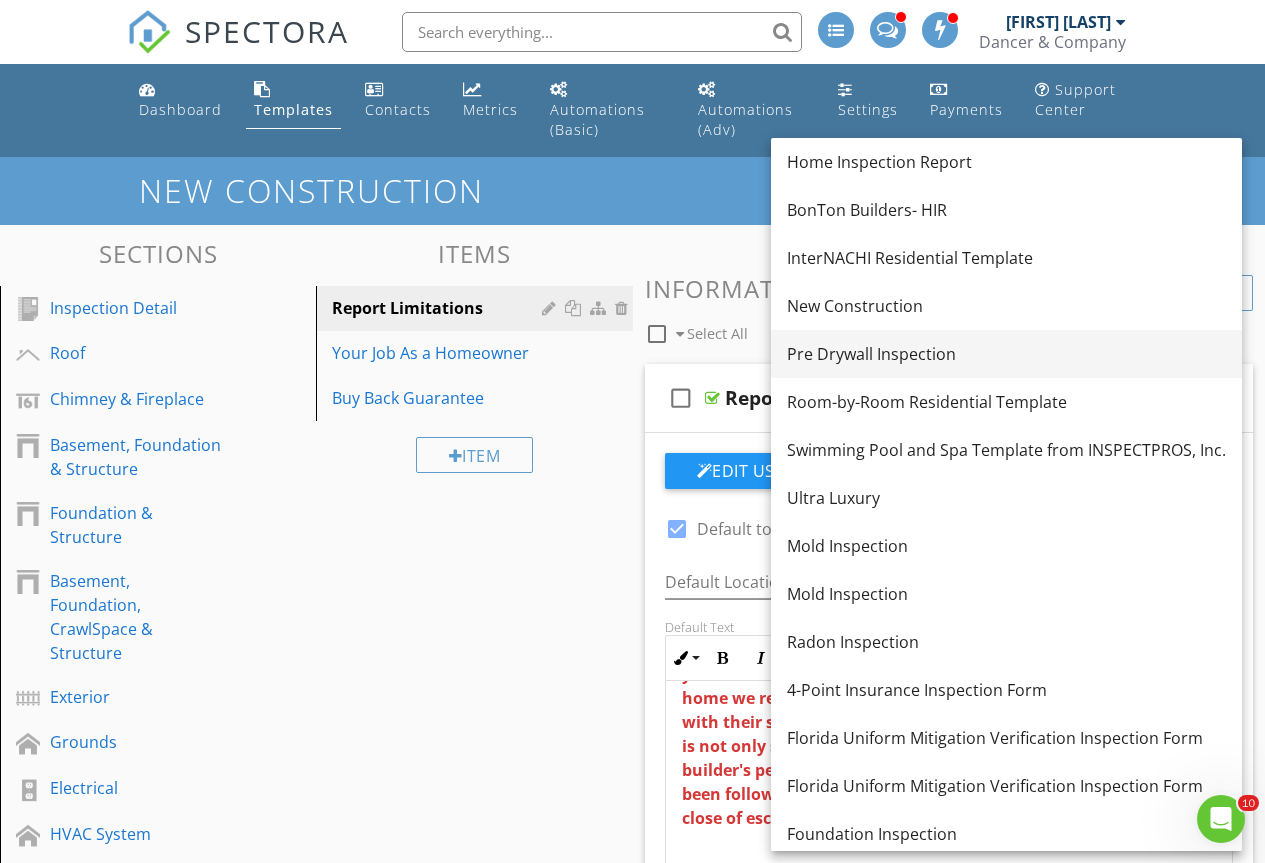 click on "Pre Drywall Inspection" at bounding box center [1006, 354] 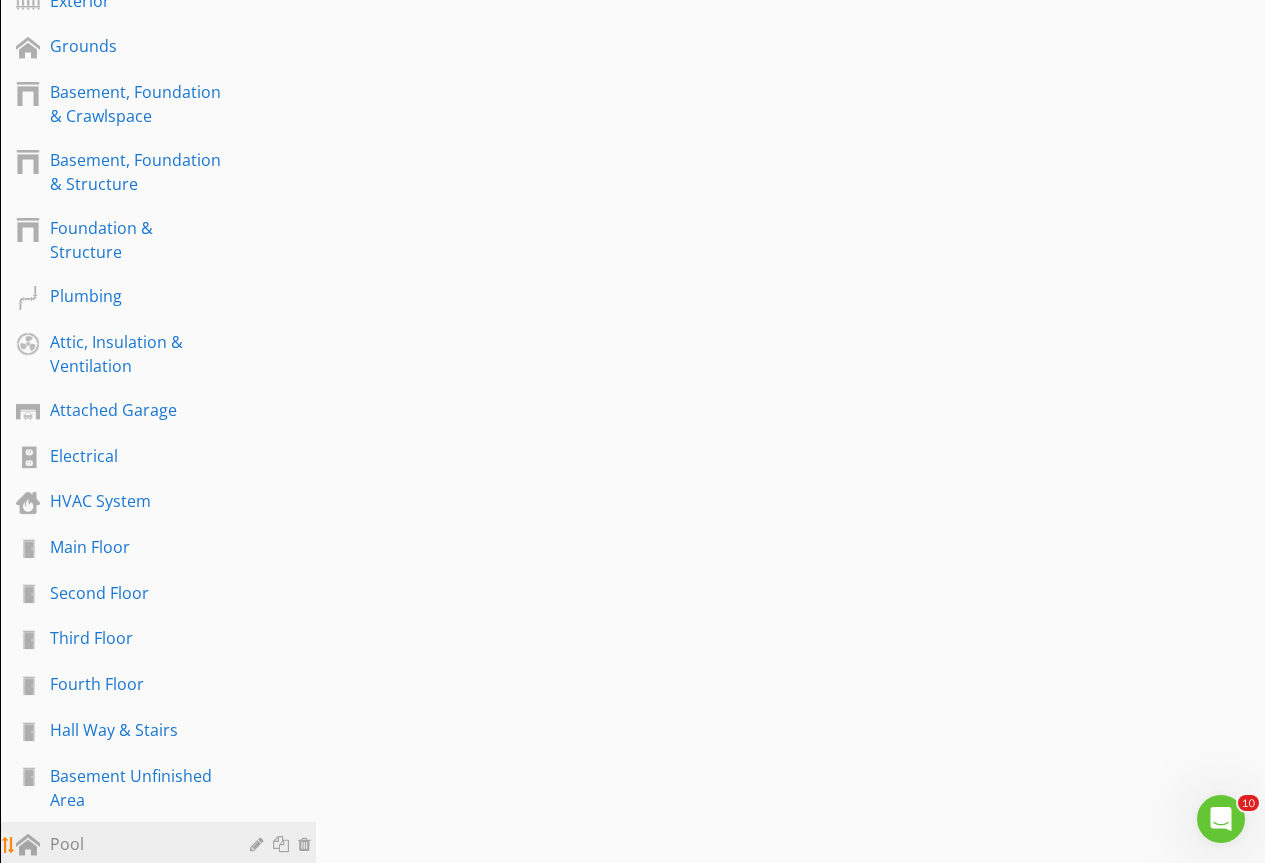 scroll, scrollTop: 851, scrollLeft: 0, axis: vertical 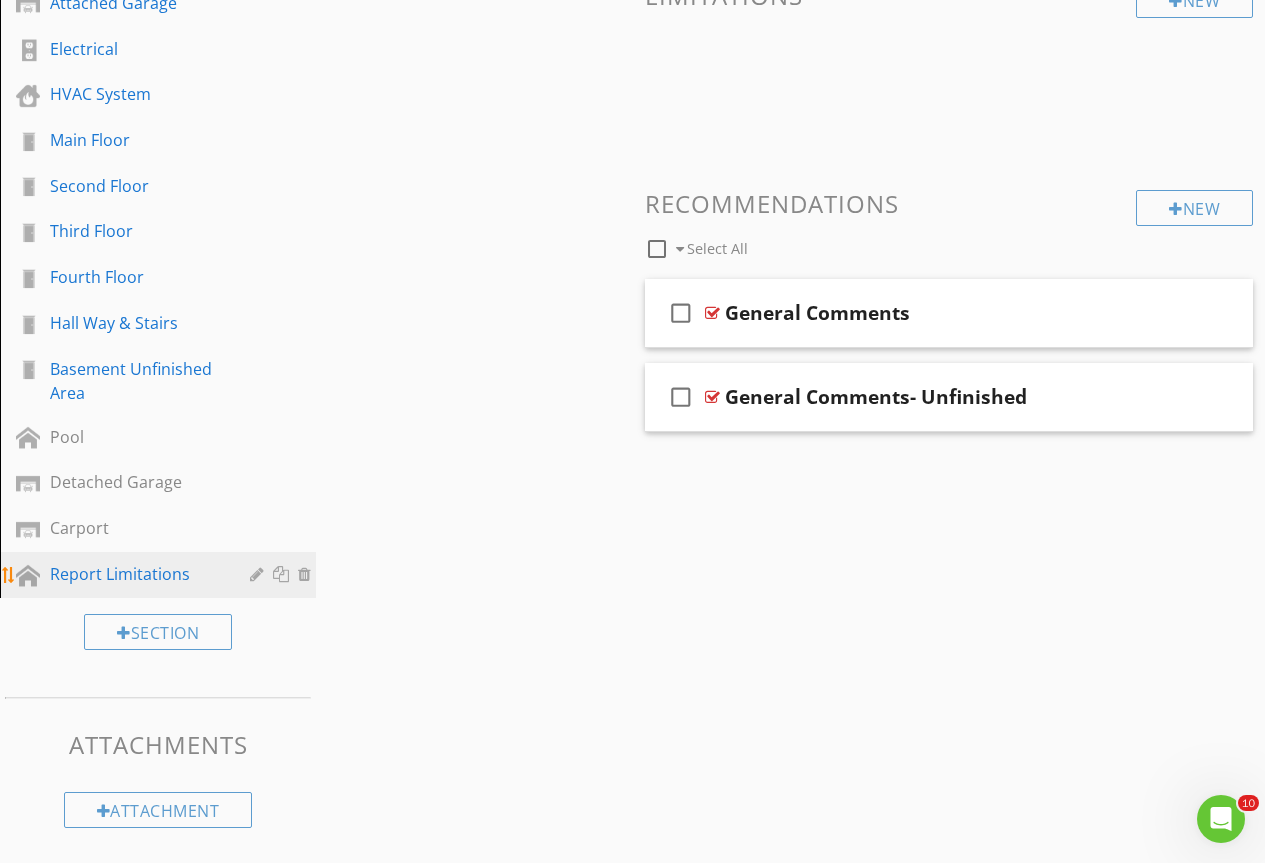 click on "Report Limitations" at bounding box center (135, 574) 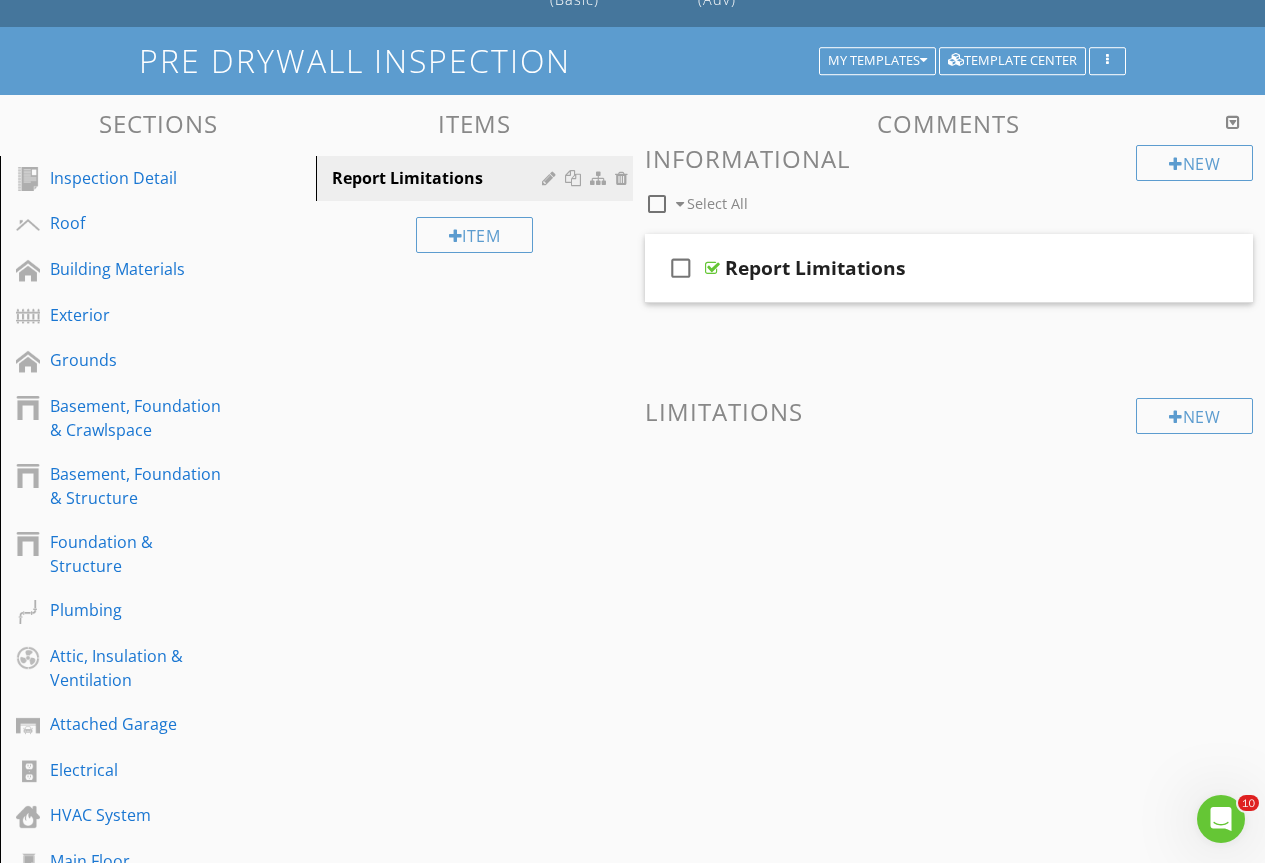 scroll, scrollTop: 0, scrollLeft: 0, axis: both 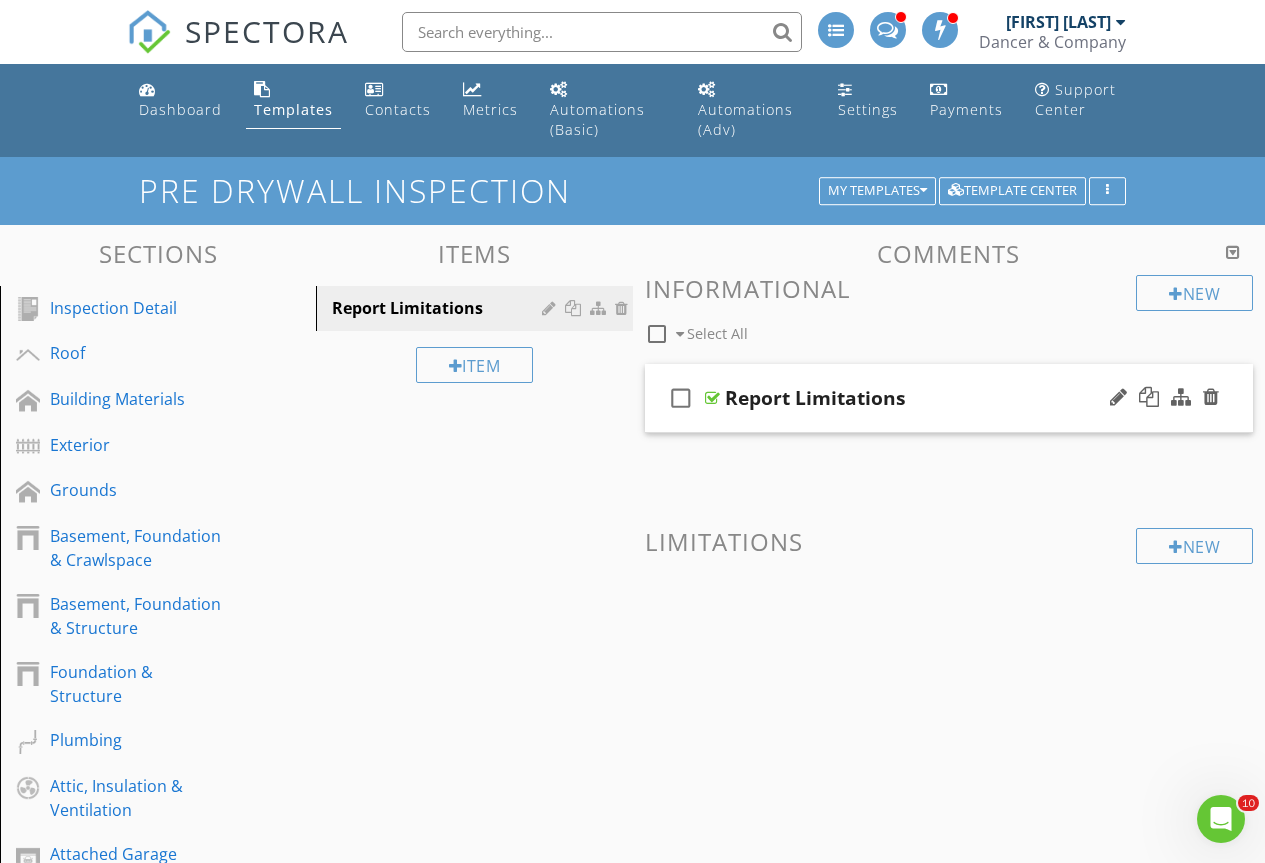 click at bounding box center (712, 398) 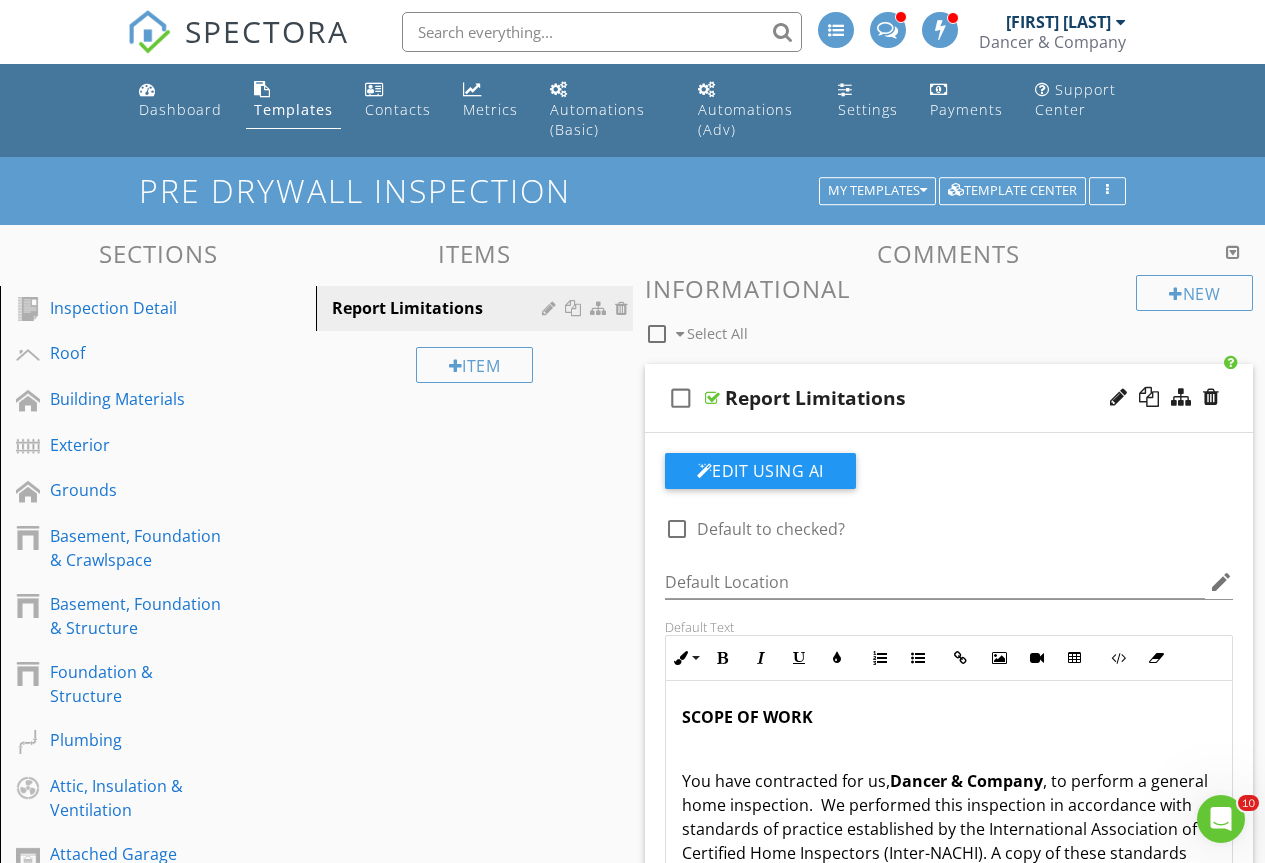 scroll, scrollTop: 400, scrollLeft: 0, axis: vertical 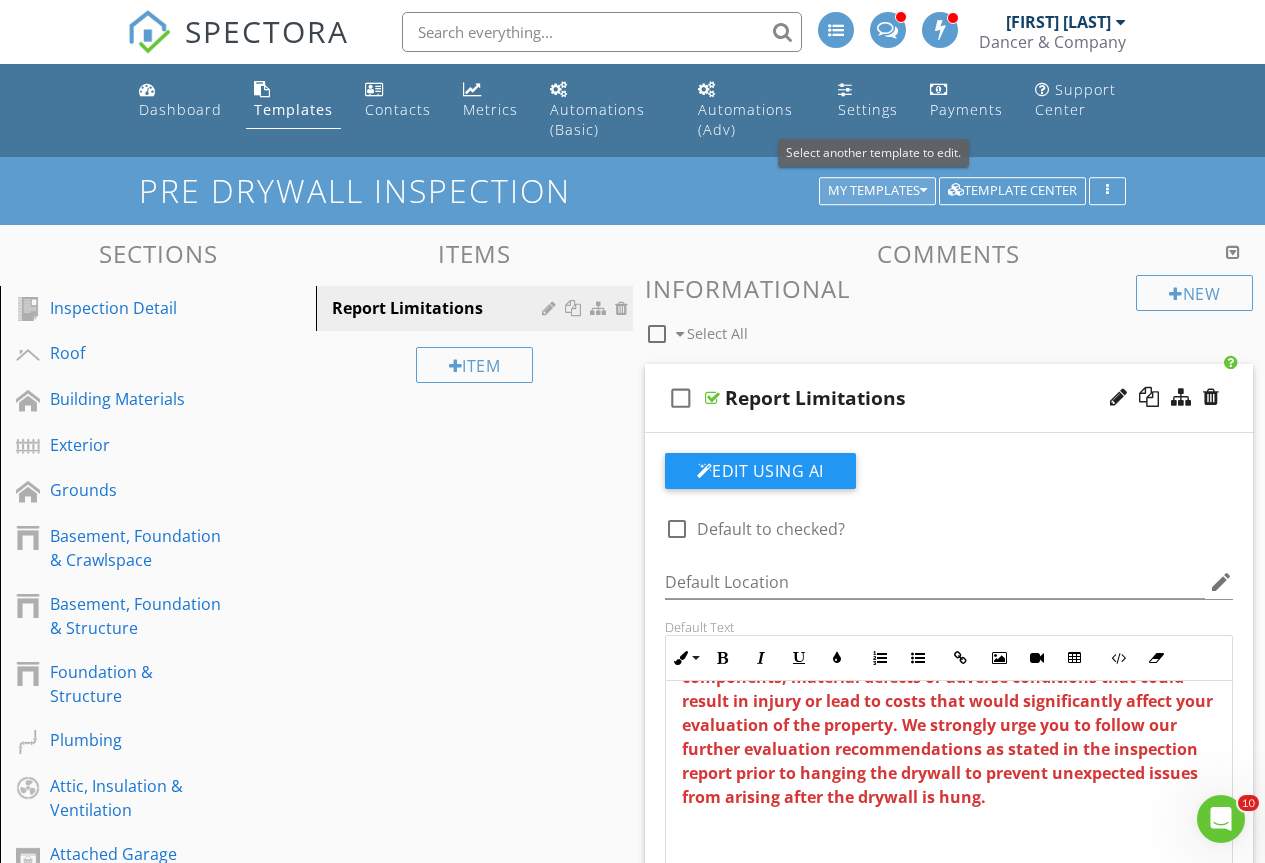 click on "My Templates" at bounding box center (877, 191) 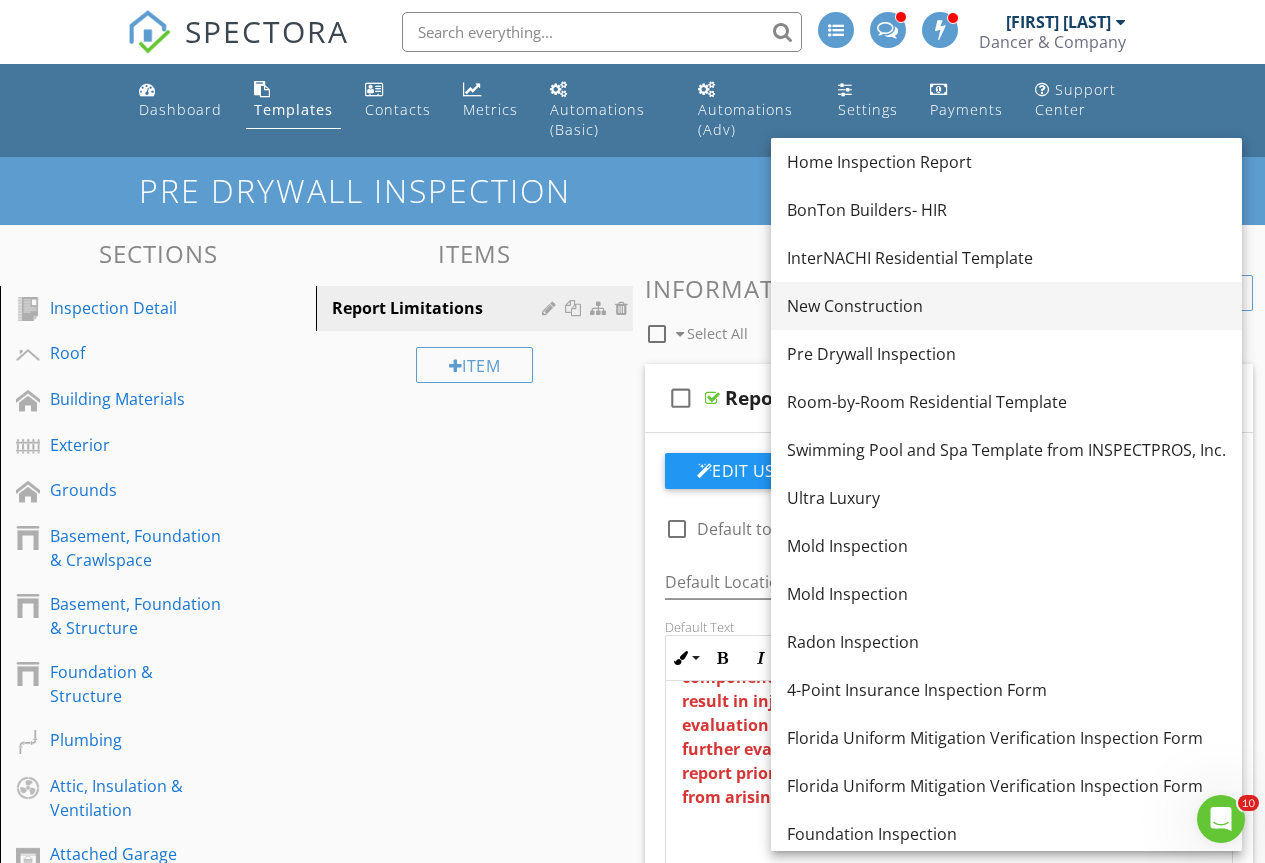 click on "New Construction" at bounding box center [1006, 306] 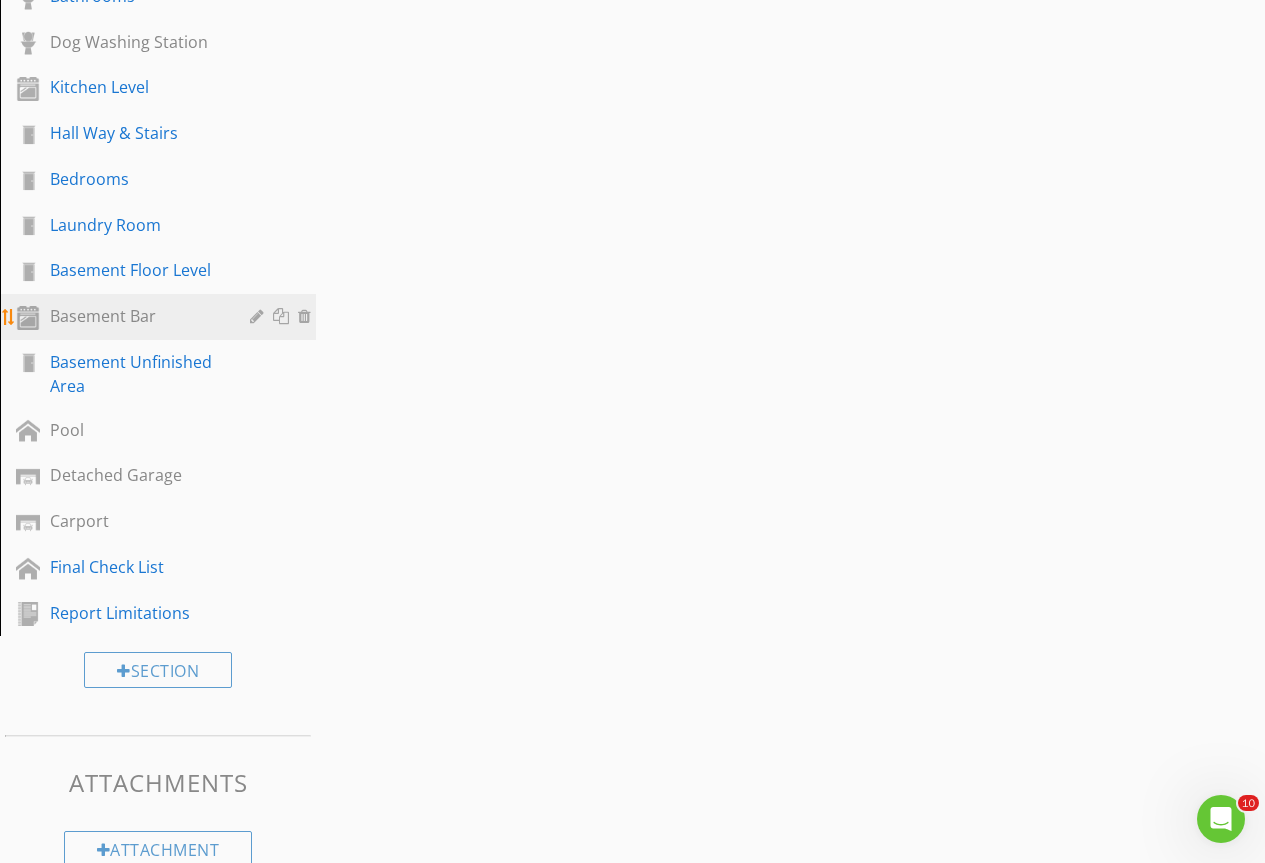 scroll, scrollTop: 1265, scrollLeft: 0, axis: vertical 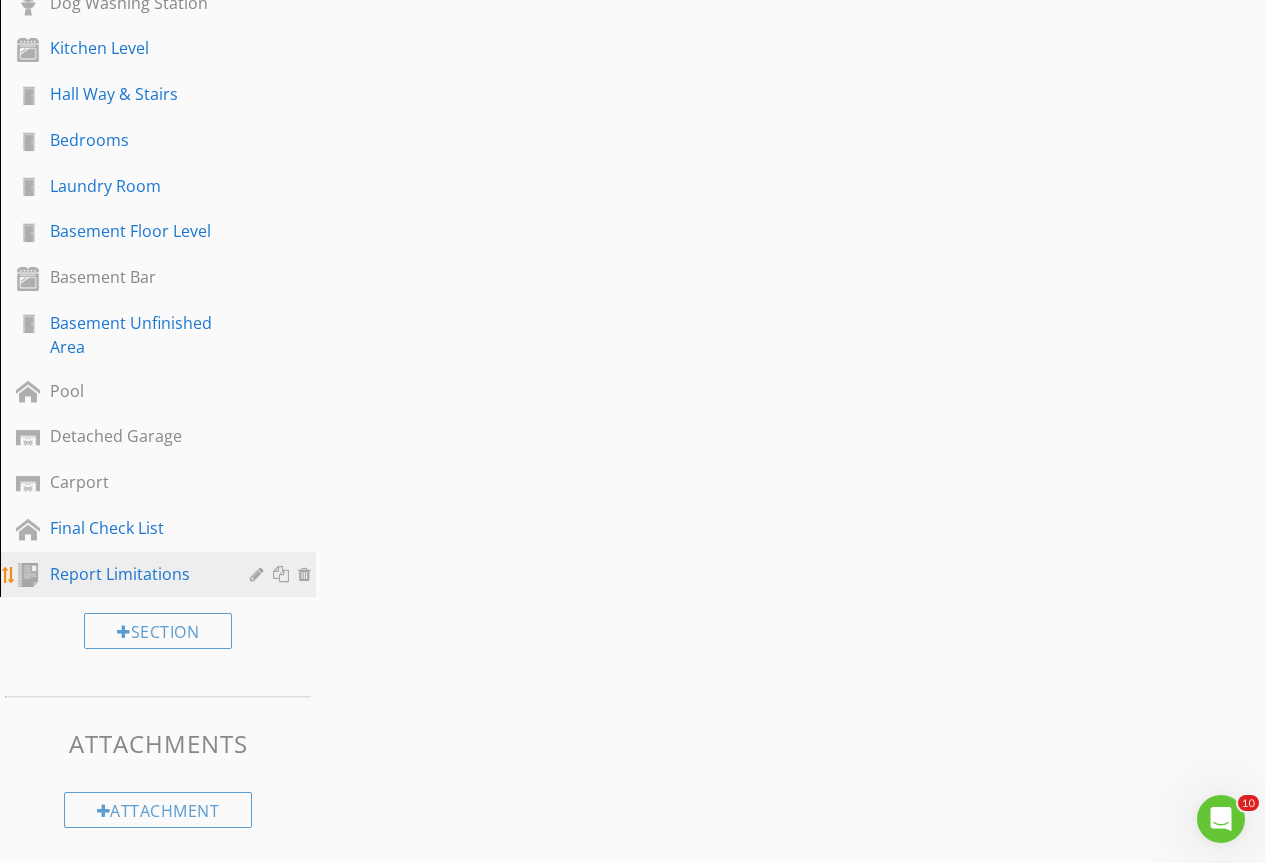 click on "Report Limitations" at bounding box center [135, 574] 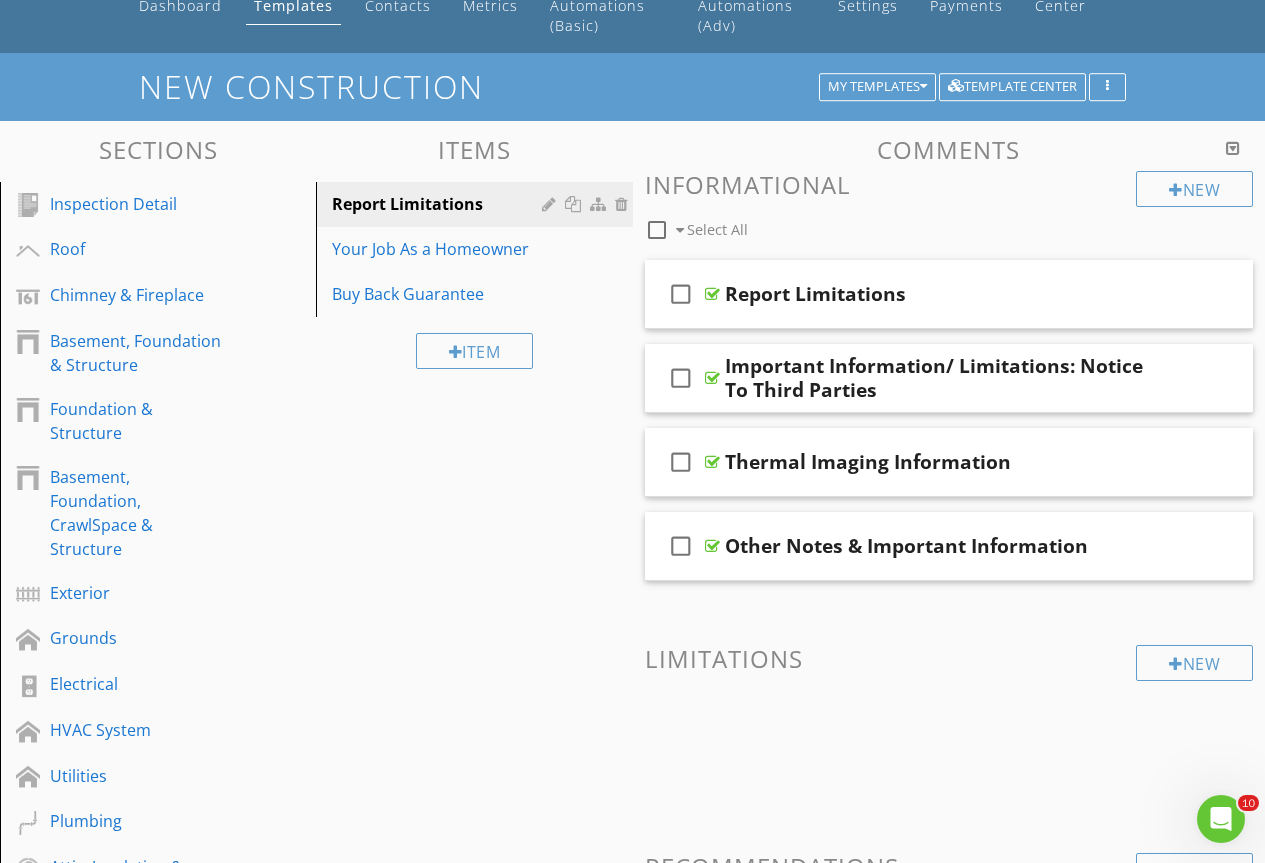 scroll, scrollTop: 0, scrollLeft: 0, axis: both 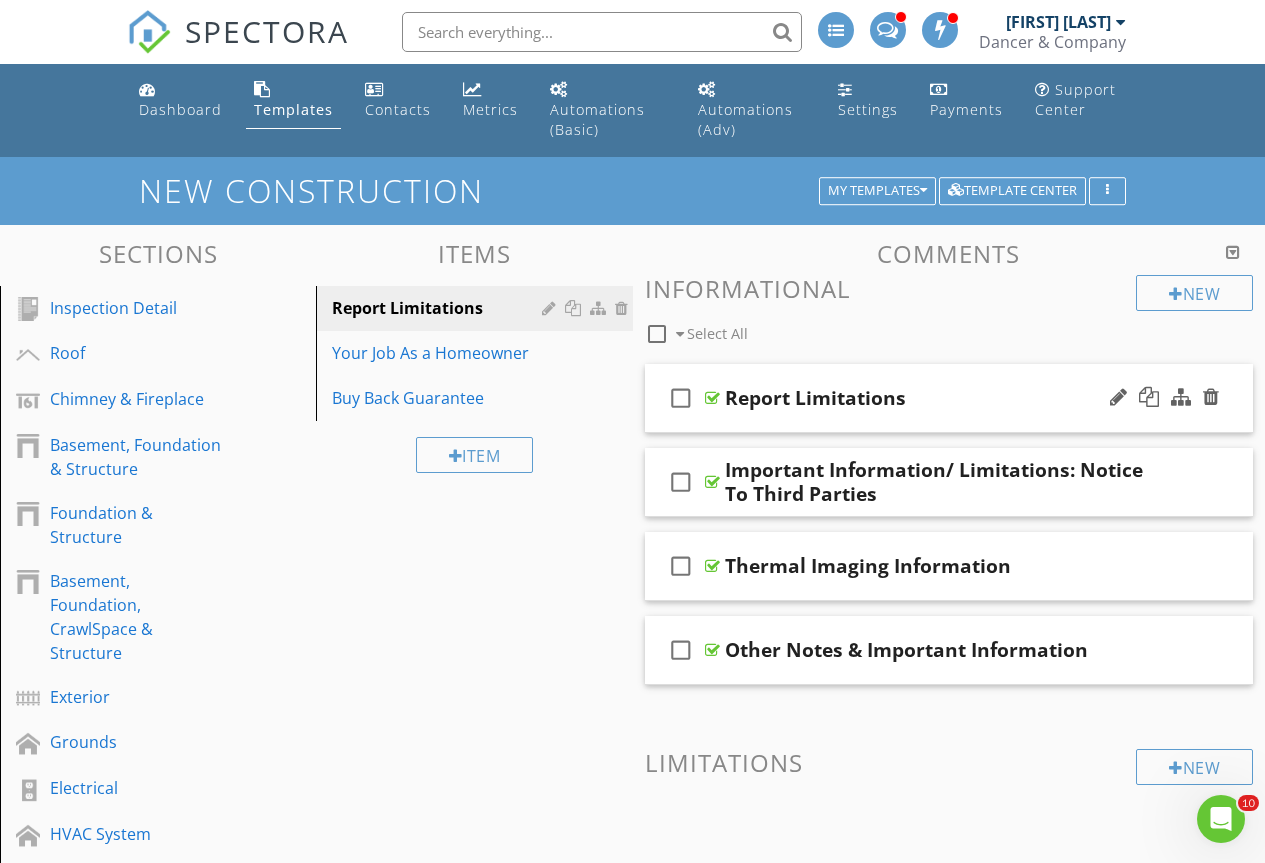 click at bounding box center (712, 398) 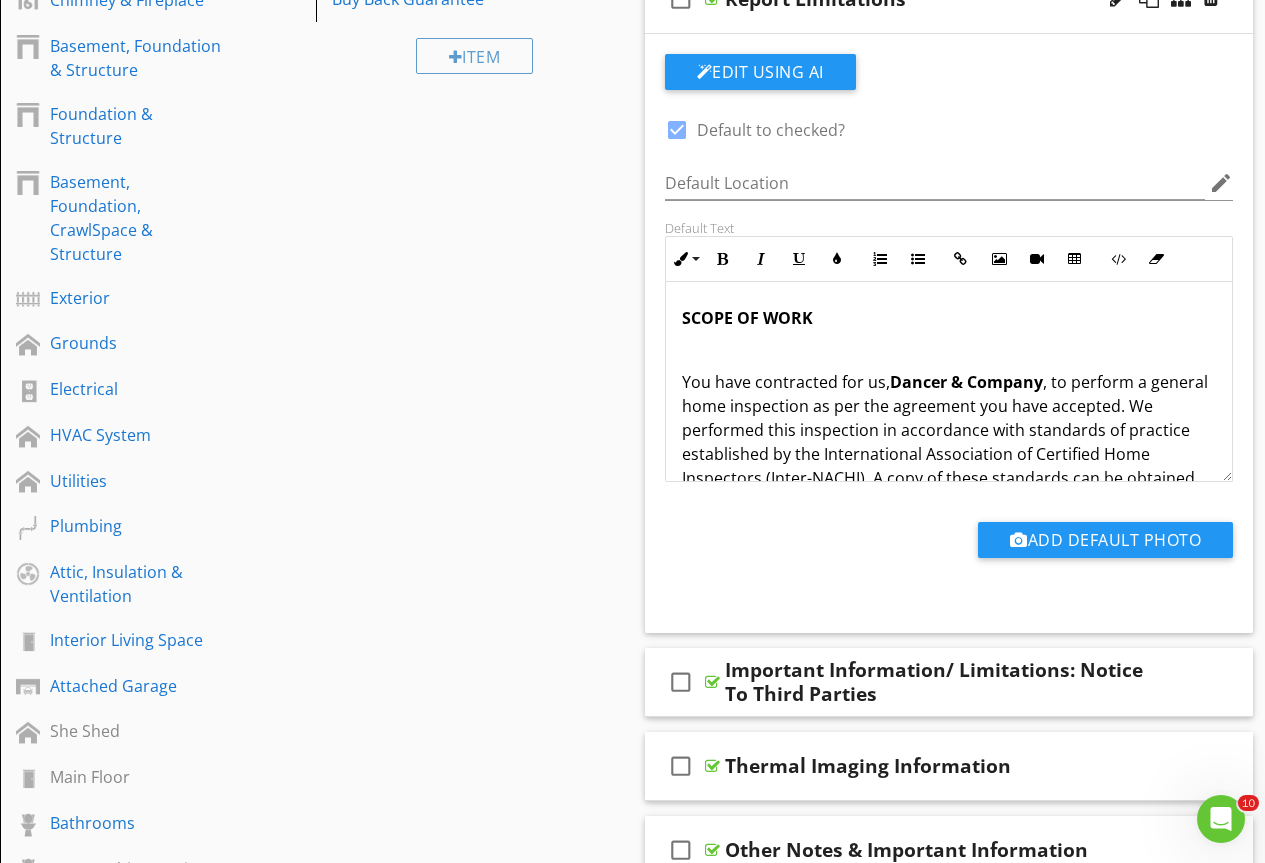 scroll, scrollTop: 400, scrollLeft: 0, axis: vertical 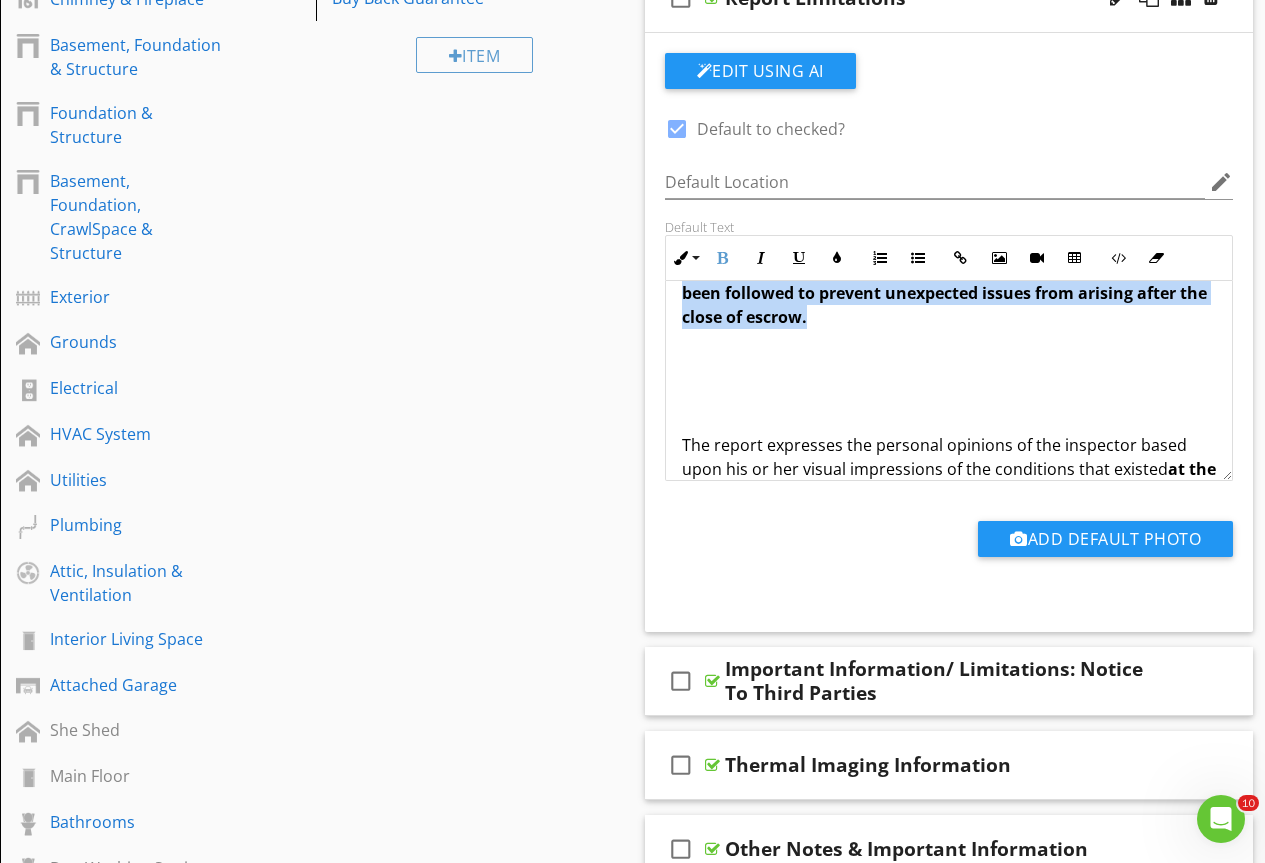 drag, startPoint x: 1099, startPoint y: 344, endPoint x: 1082, endPoint y: 343, distance: 17.029387 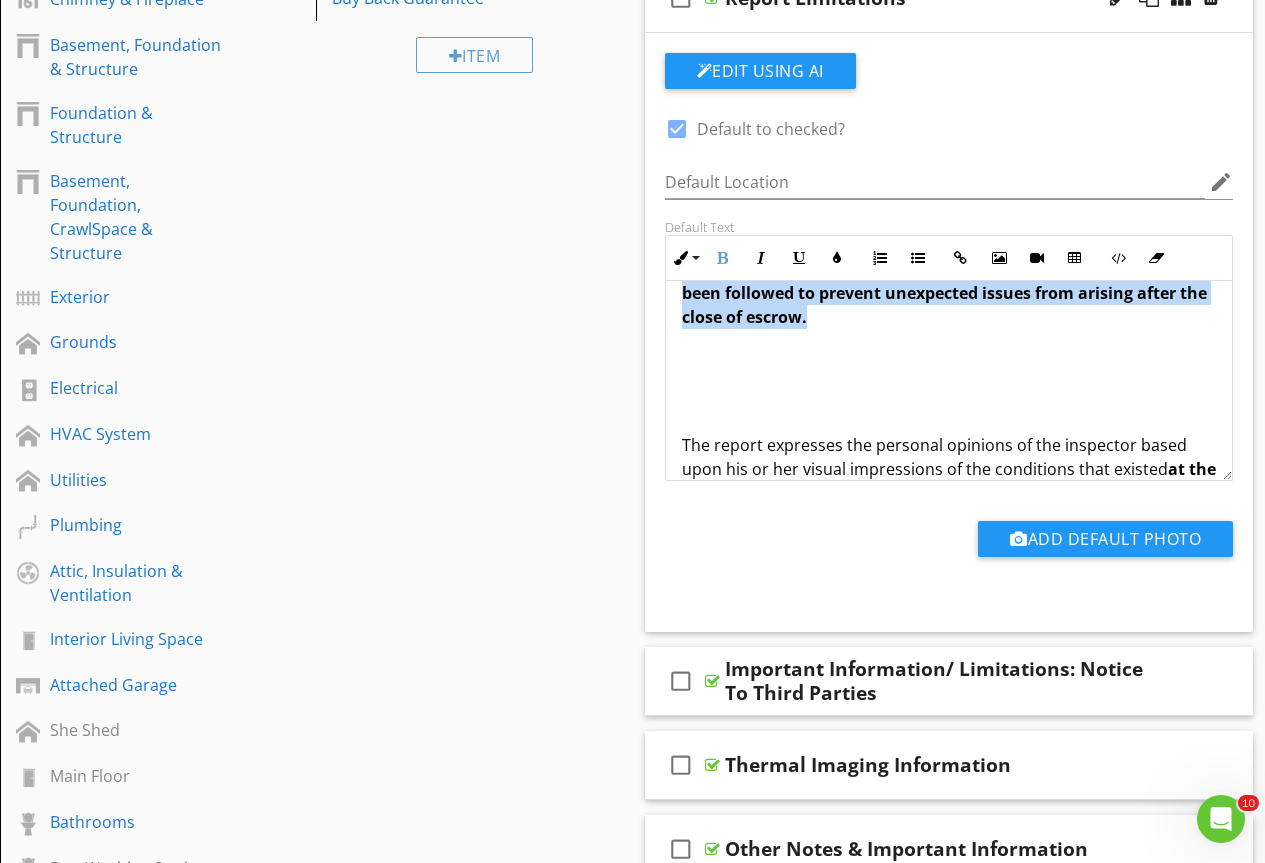 copy on "We strongly urge you and the builder to follow our further evaluation recommendations as stated in the inspection report prior to closing on the home or the end of your warranty period. Additionally, due to the condition of the home we recommend to have the builder review the entire home with their sub contractors to make sure the condition of the home is not only satisfactory to the builder but also meets all of the builder's performance standards and that their plan details have been followed to prevent unexpected issues from arising after the close of escrow." 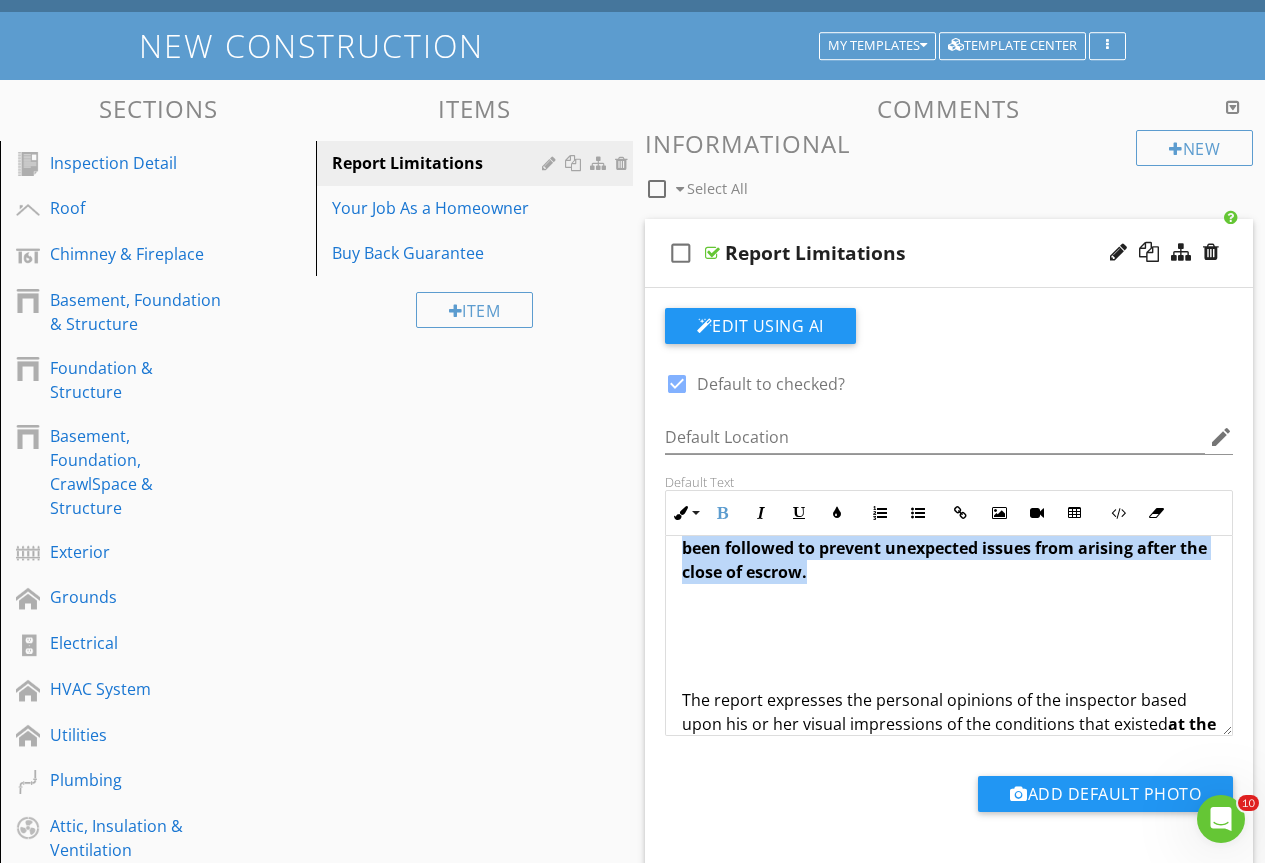scroll, scrollTop: 0, scrollLeft: 0, axis: both 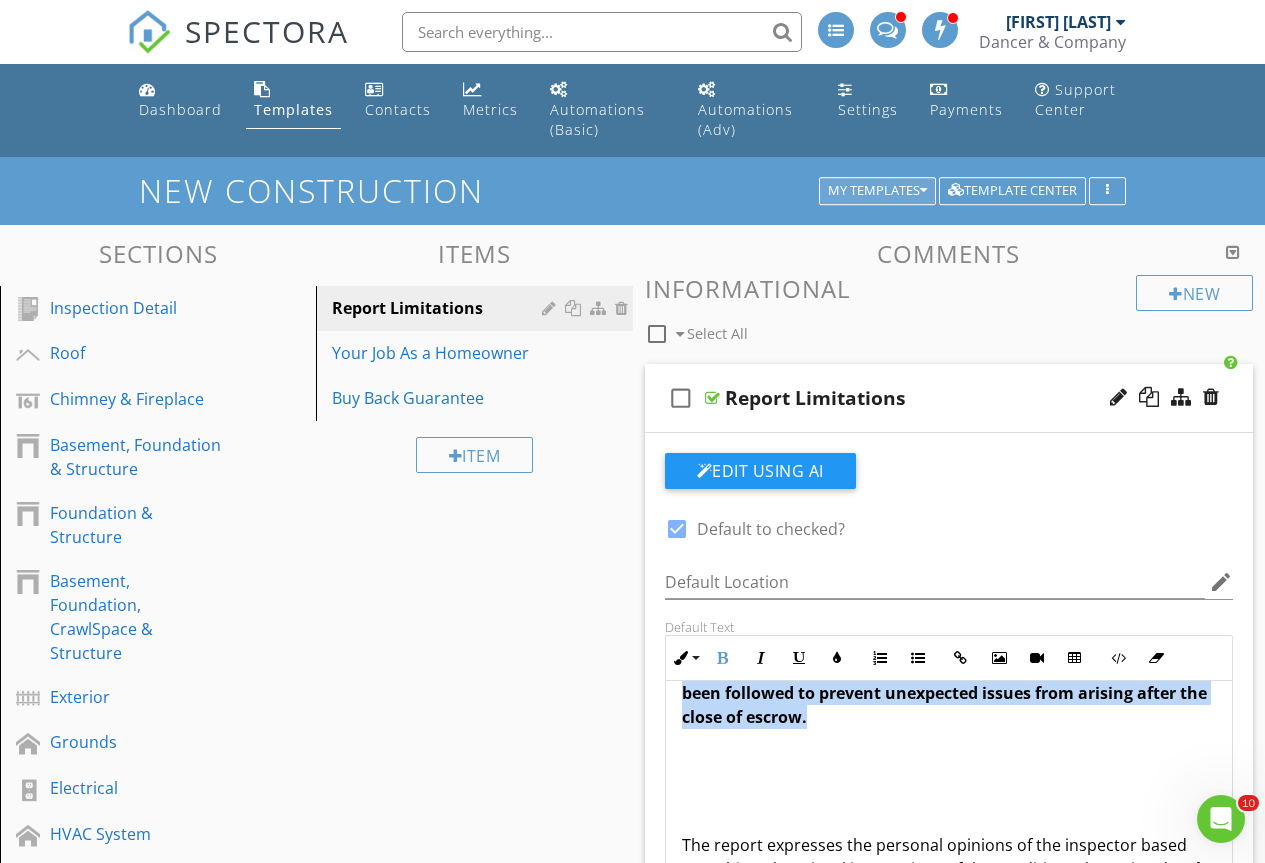 click on "My Templates" at bounding box center [877, 191] 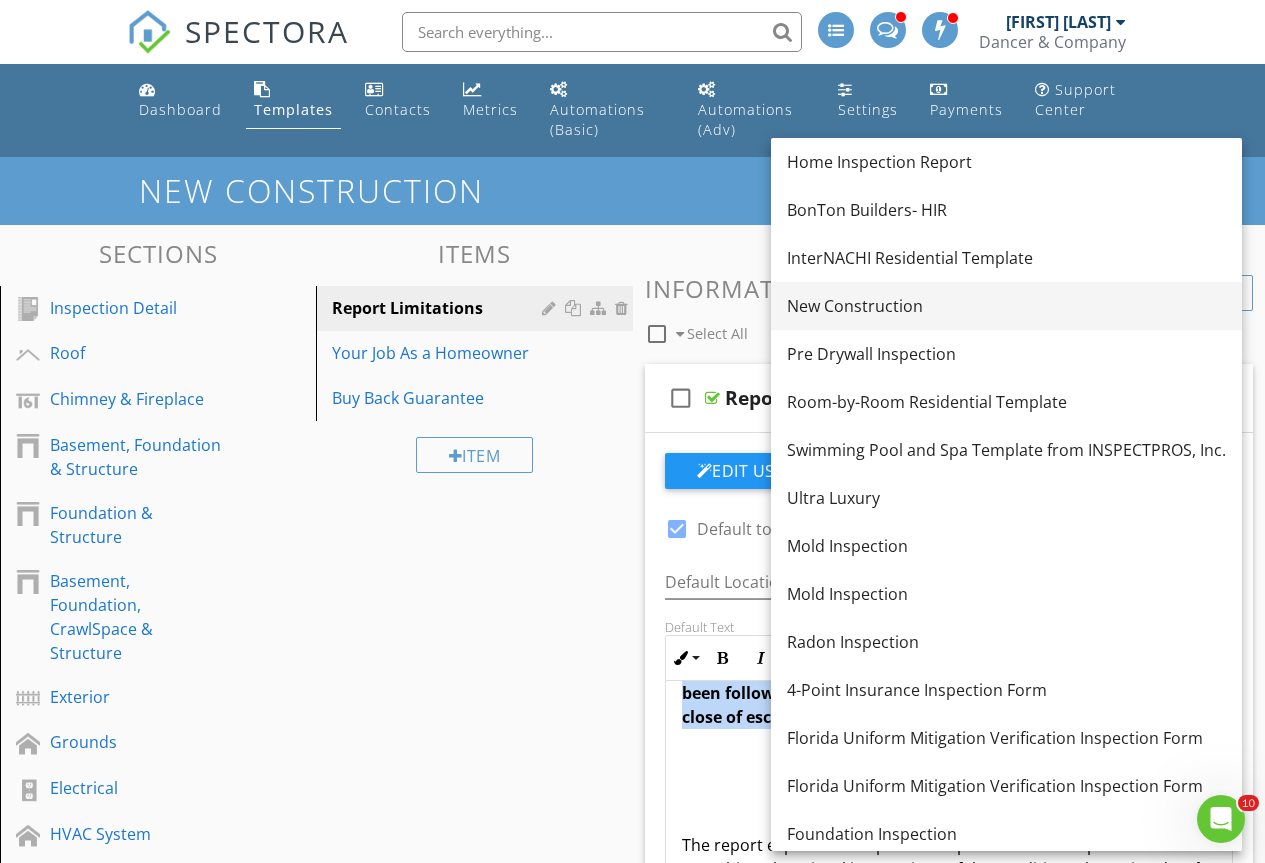 click on "New Construction" at bounding box center [1006, 306] 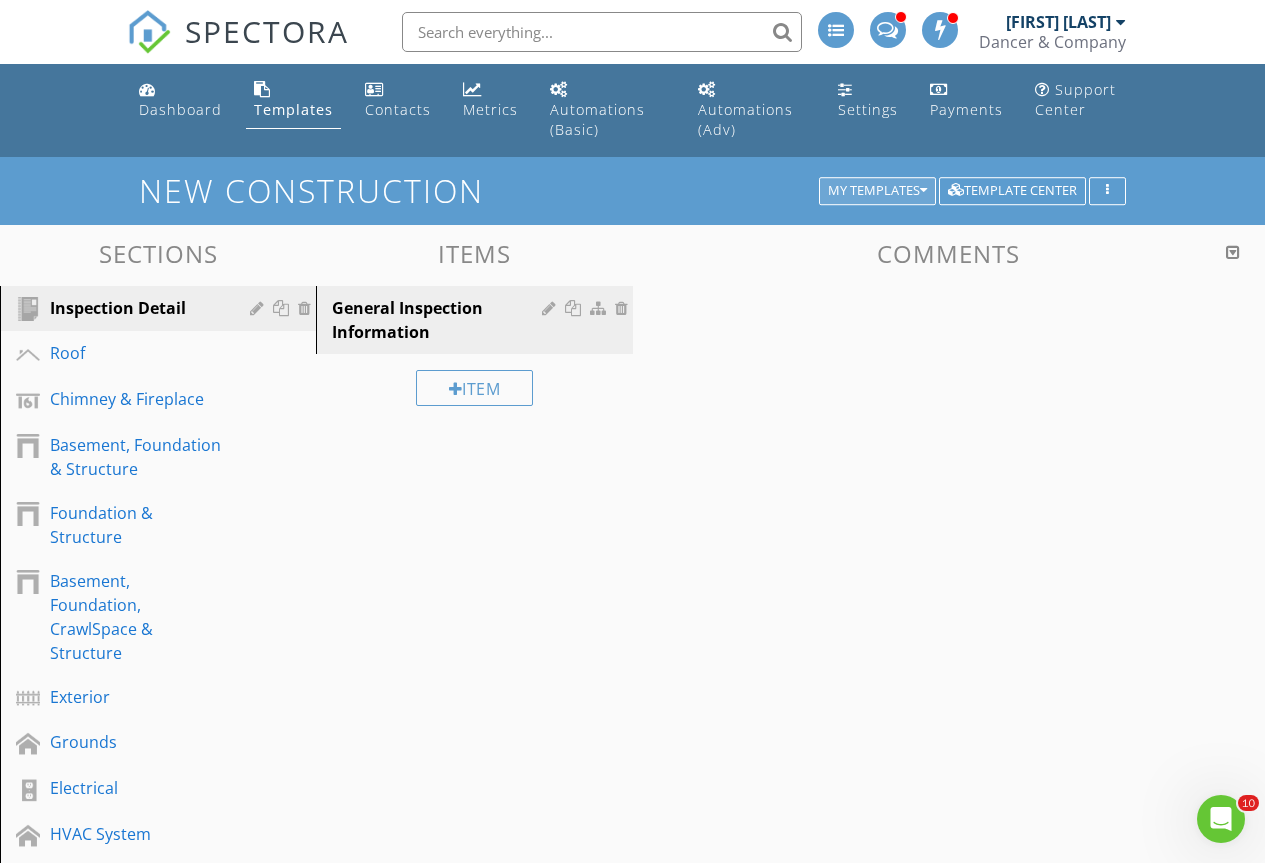 click on "My Templates" at bounding box center [877, 191] 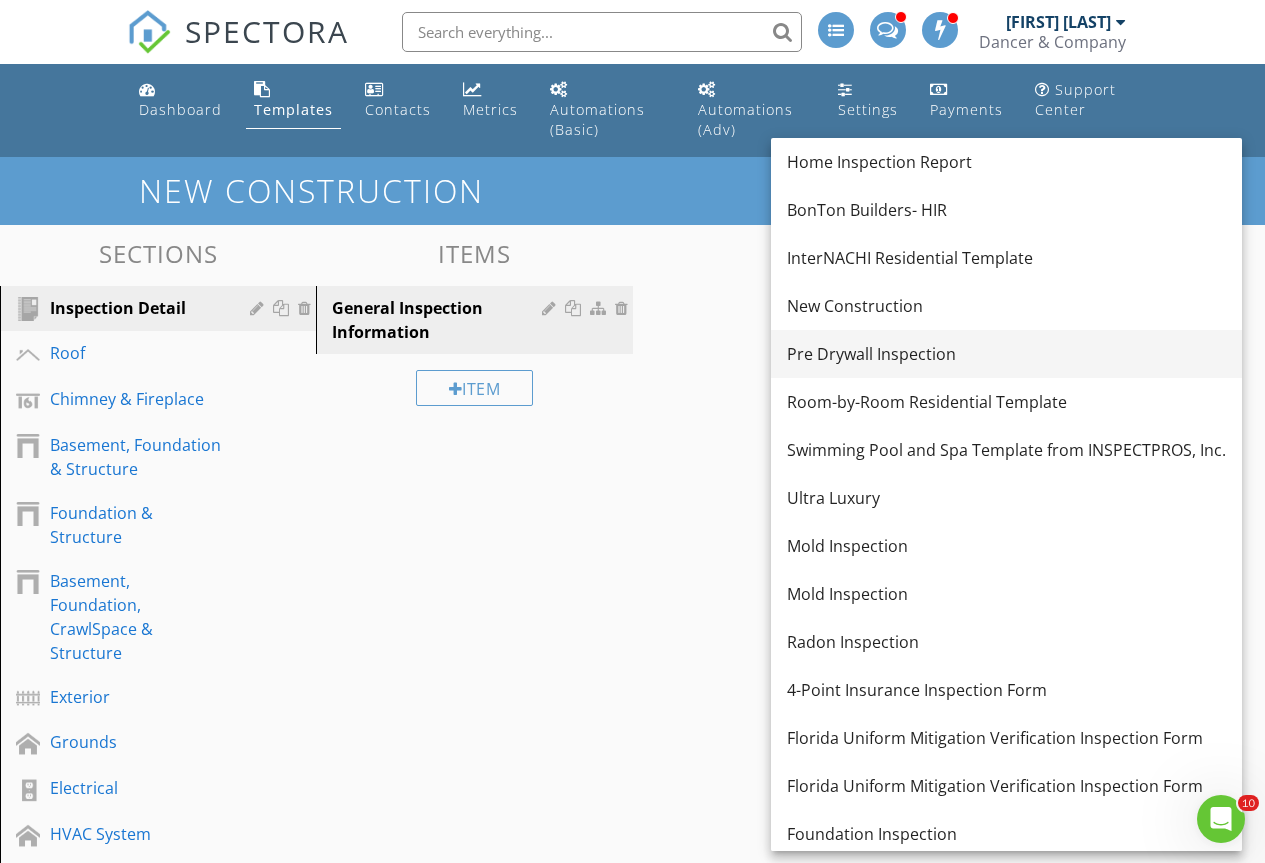 click on "Pre Drywall Inspection" at bounding box center [1006, 354] 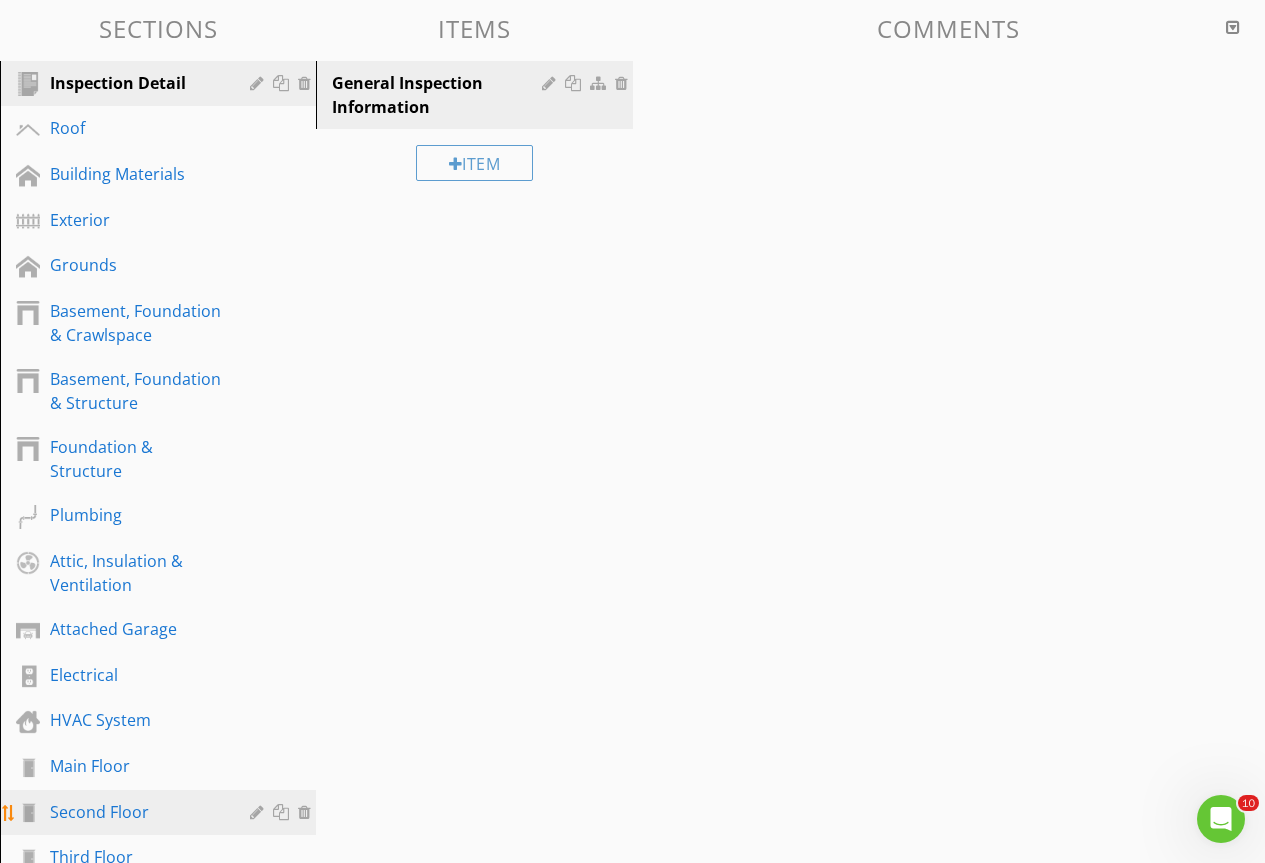 scroll, scrollTop: 700, scrollLeft: 0, axis: vertical 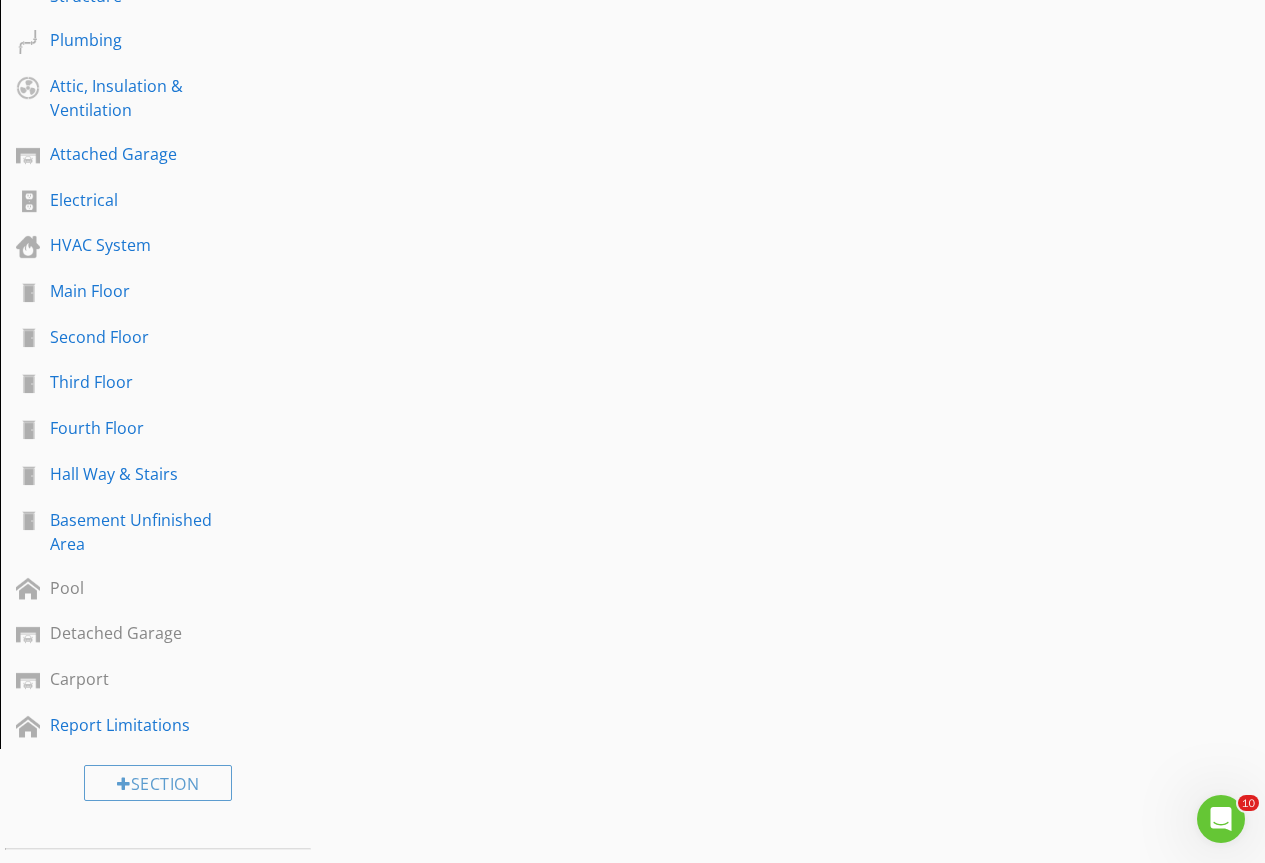 click on "Report Limitations" at bounding box center [135, 725] 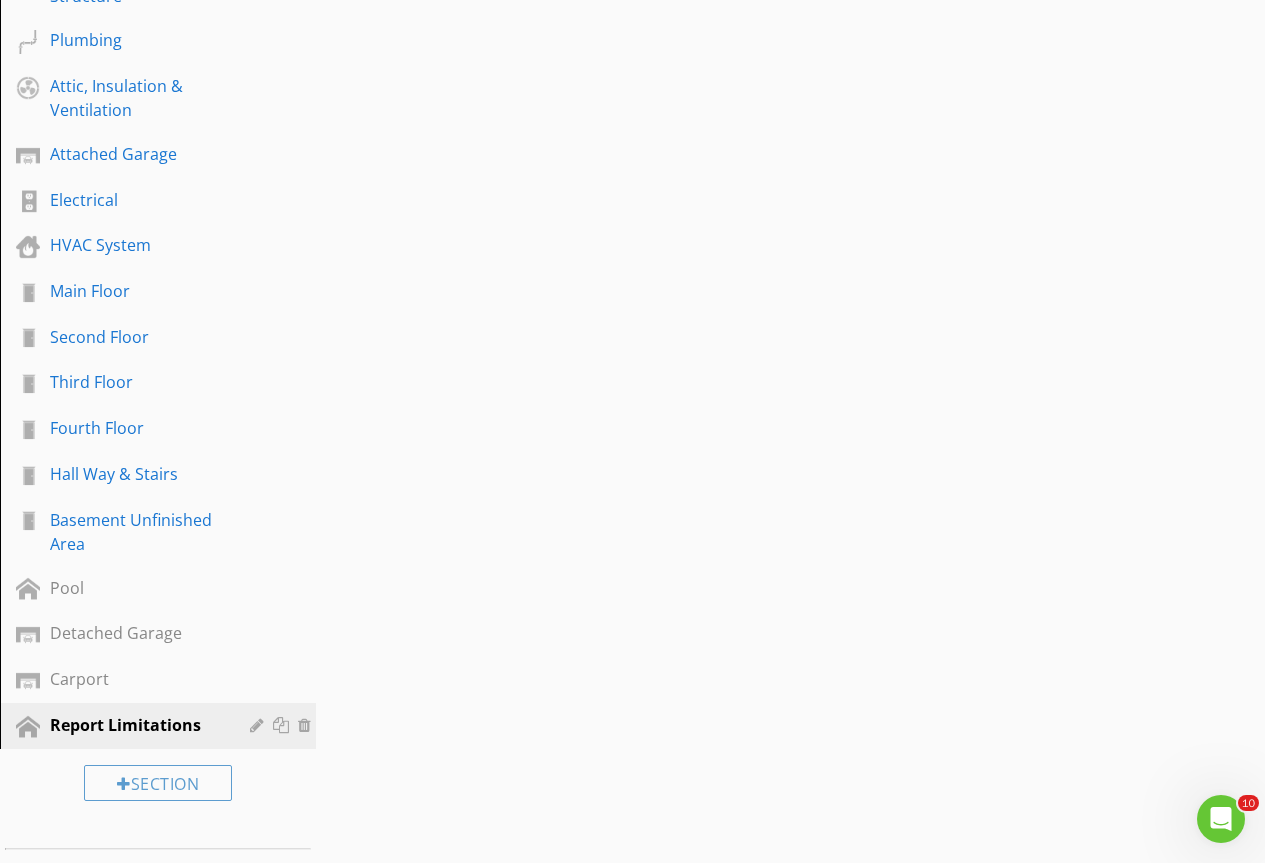 scroll, scrollTop: 0, scrollLeft: 0, axis: both 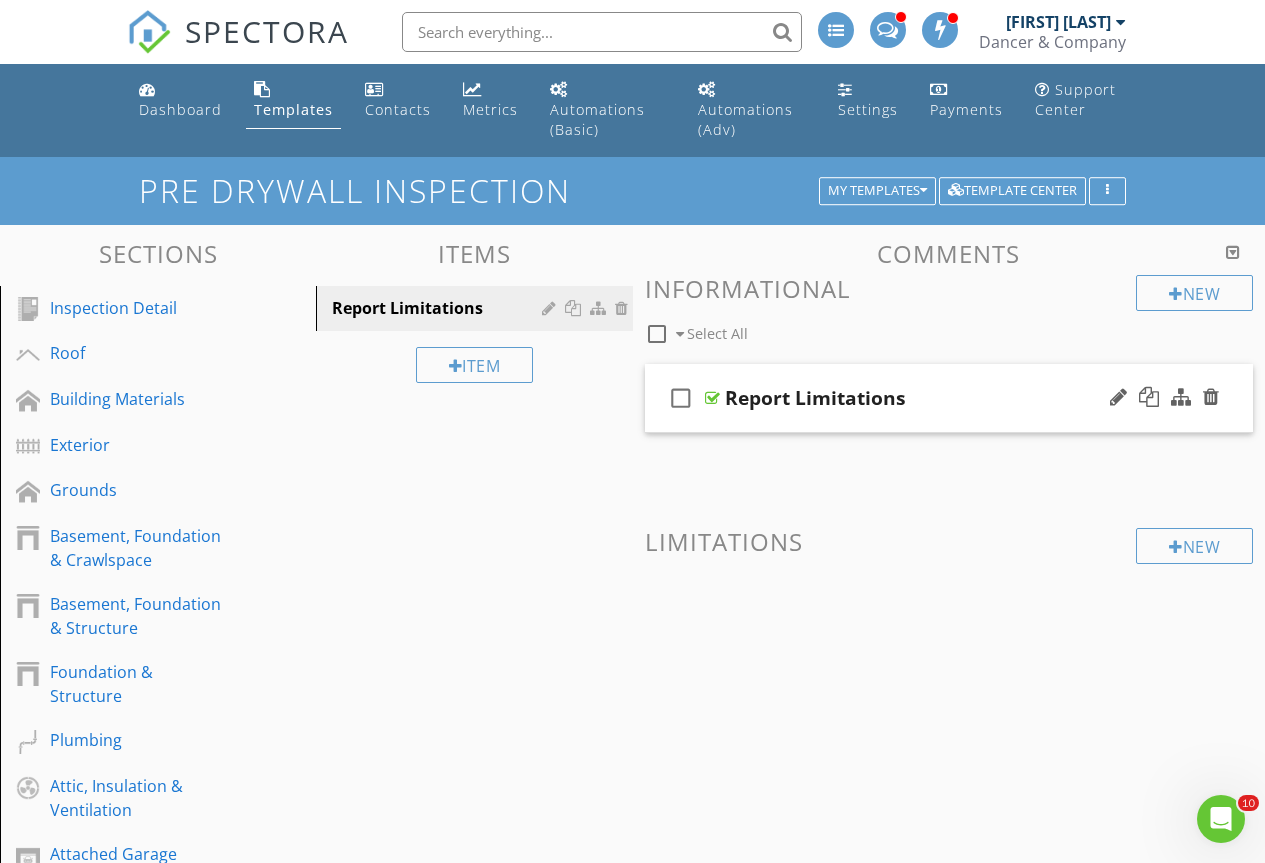 click at bounding box center [712, 398] 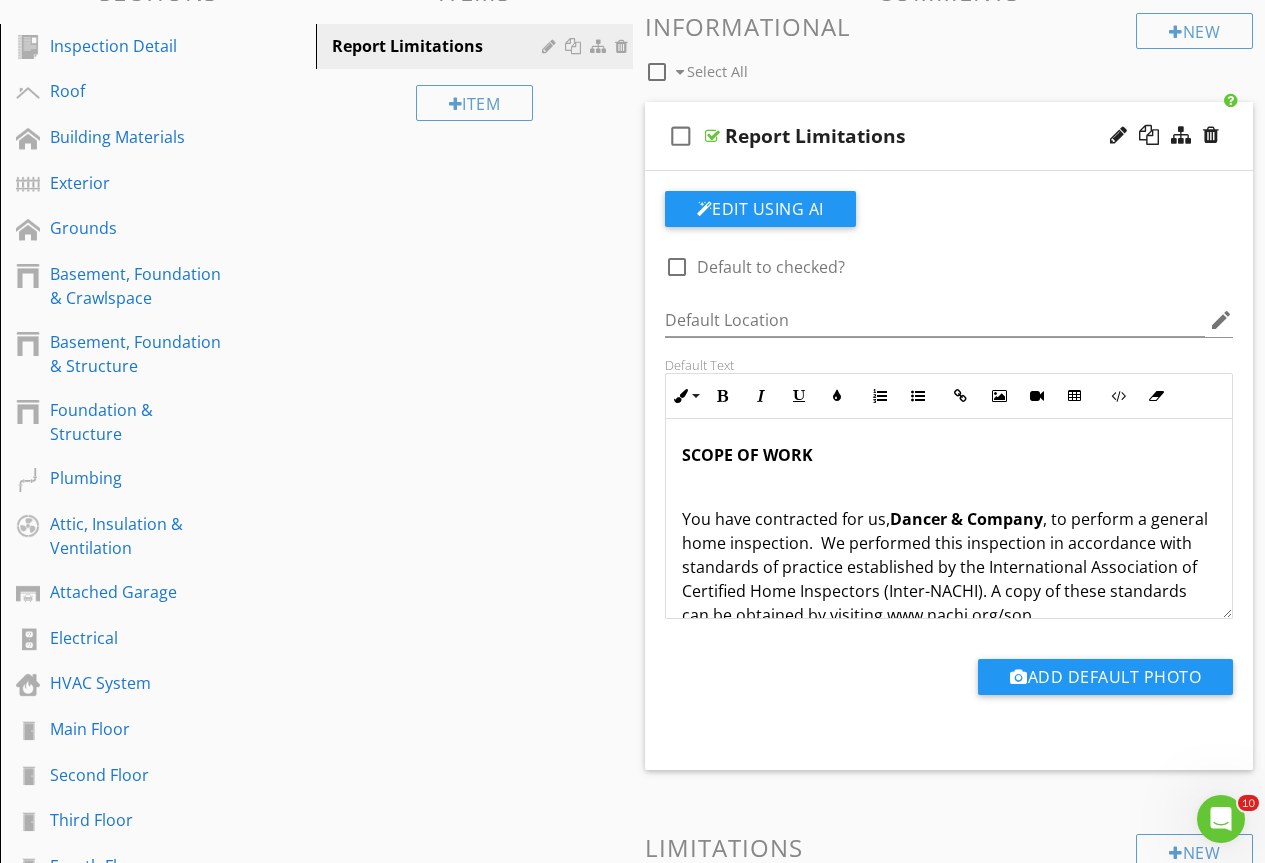 scroll, scrollTop: 400, scrollLeft: 0, axis: vertical 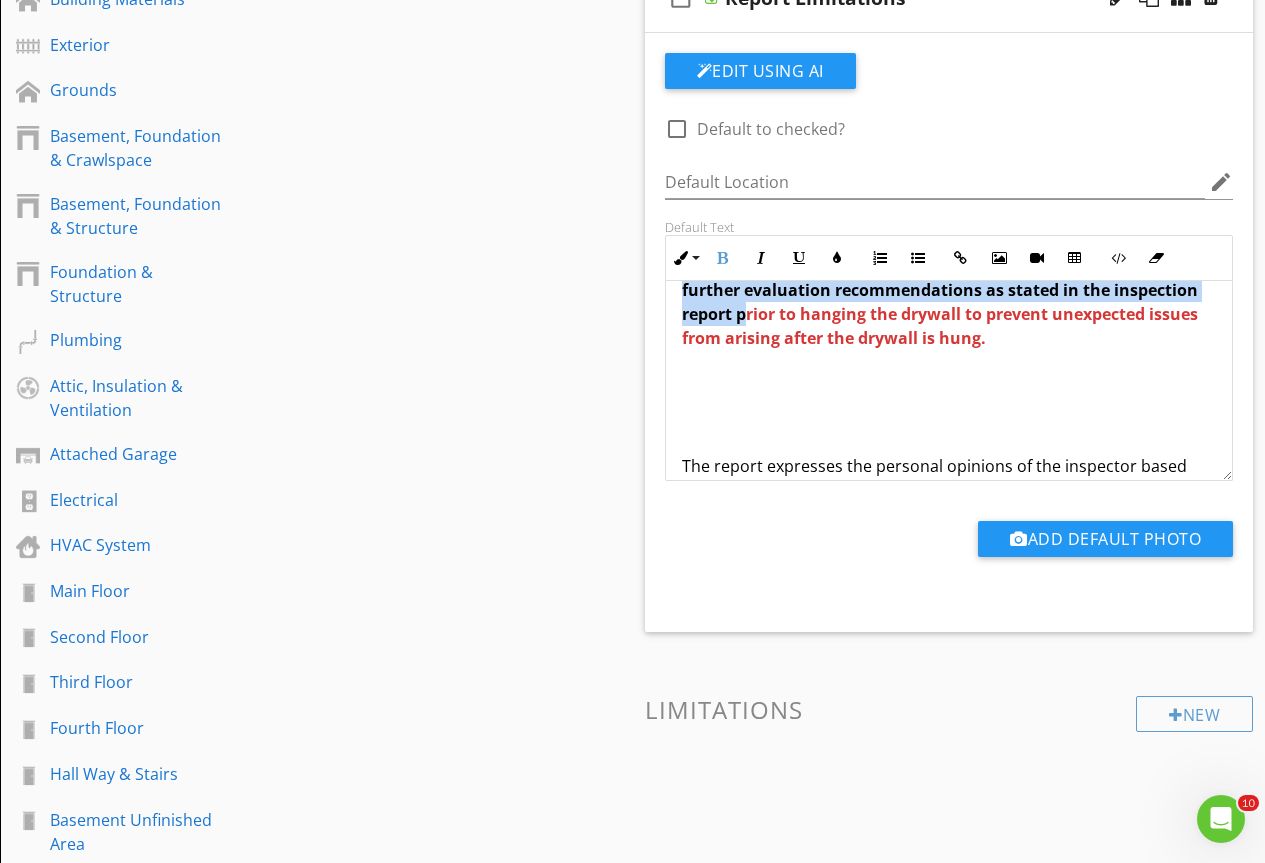 drag, startPoint x: 1100, startPoint y: 345, endPoint x: 928, endPoint y: 344, distance: 172.00291 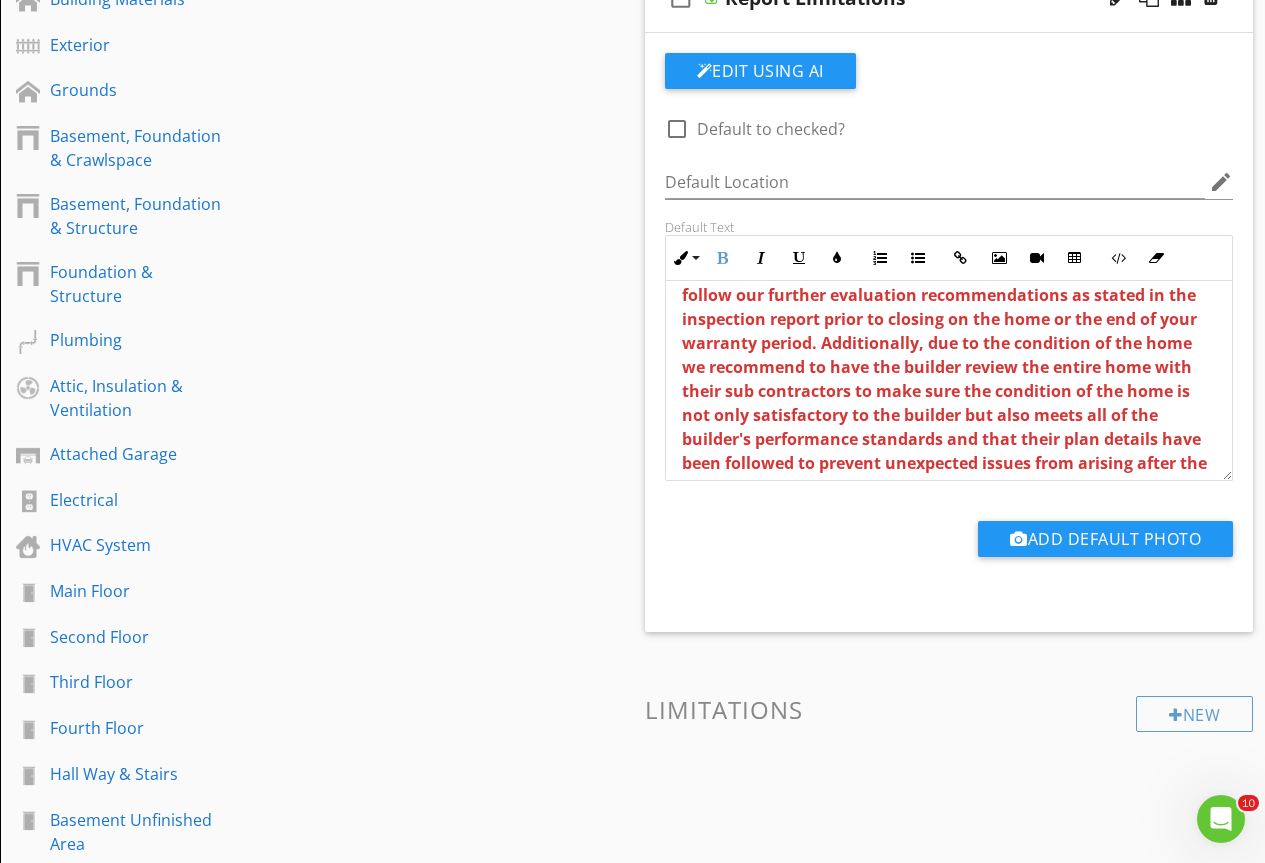 scroll, scrollTop: 618, scrollLeft: 0, axis: vertical 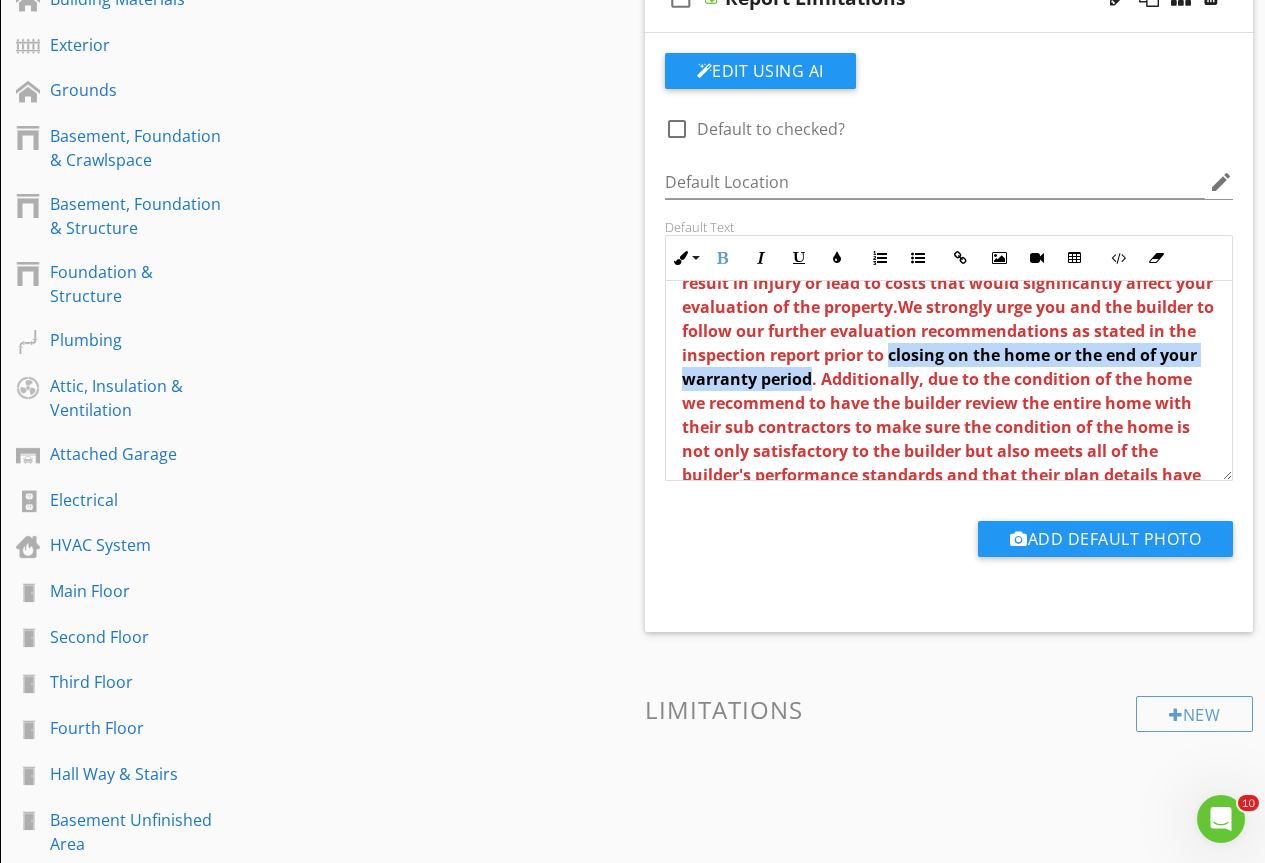 drag, startPoint x: 679, startPoint y: 406, endPoint x: 1124, endPoint y: 407, distance: 445.00113 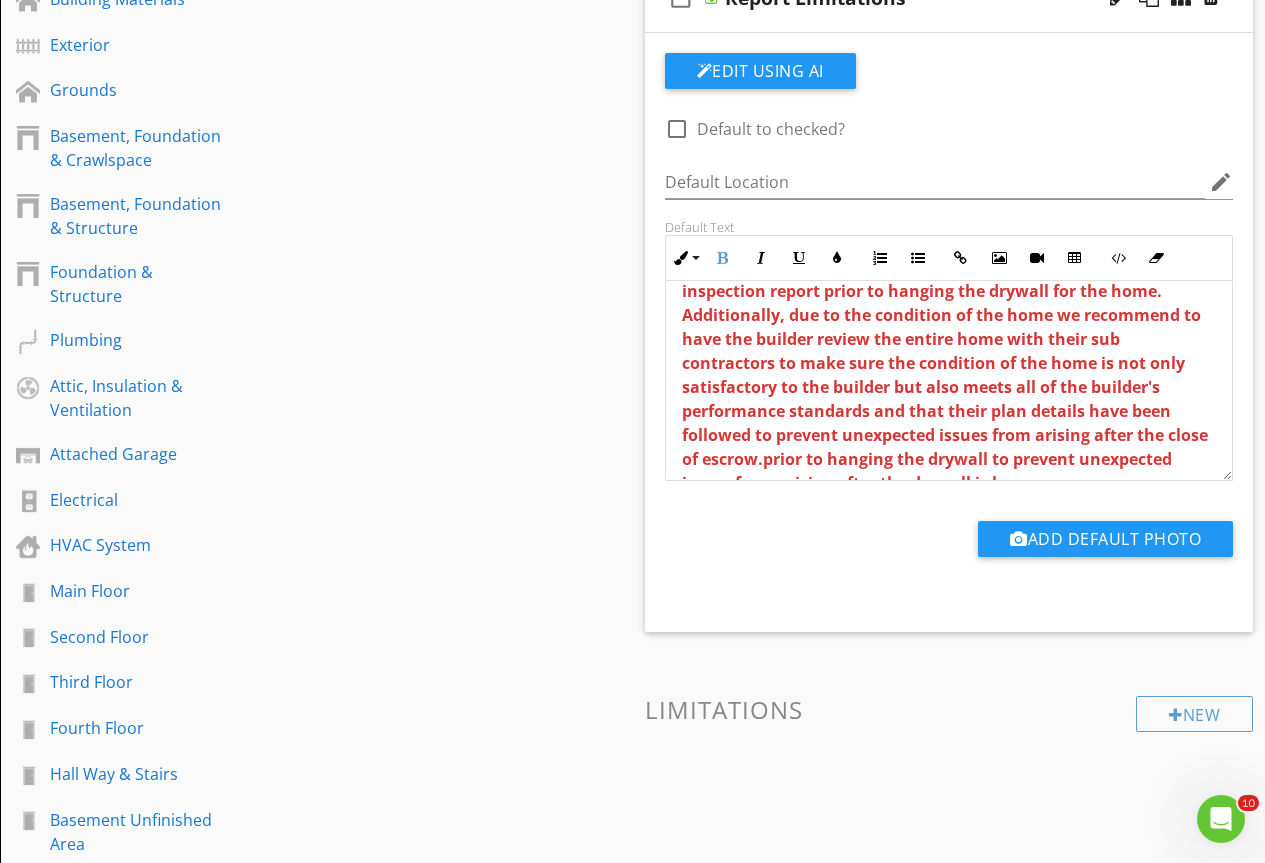 scroll, scrollTop: 718, scrollLeft: 0, axis: vertical 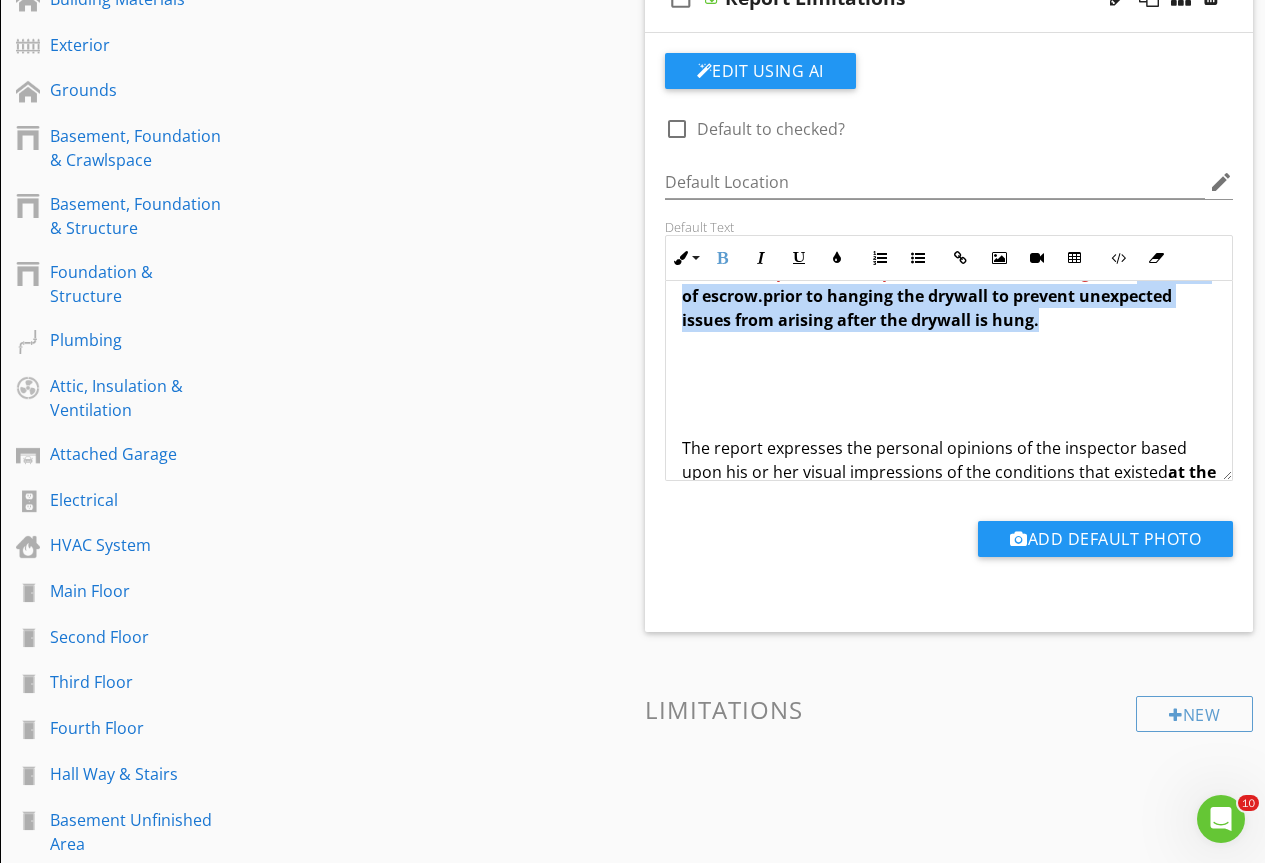 drag, startPoint x: 881, startPoint y: 444, endPoint x: 894, endPoint y: 380, distance: 65.30697 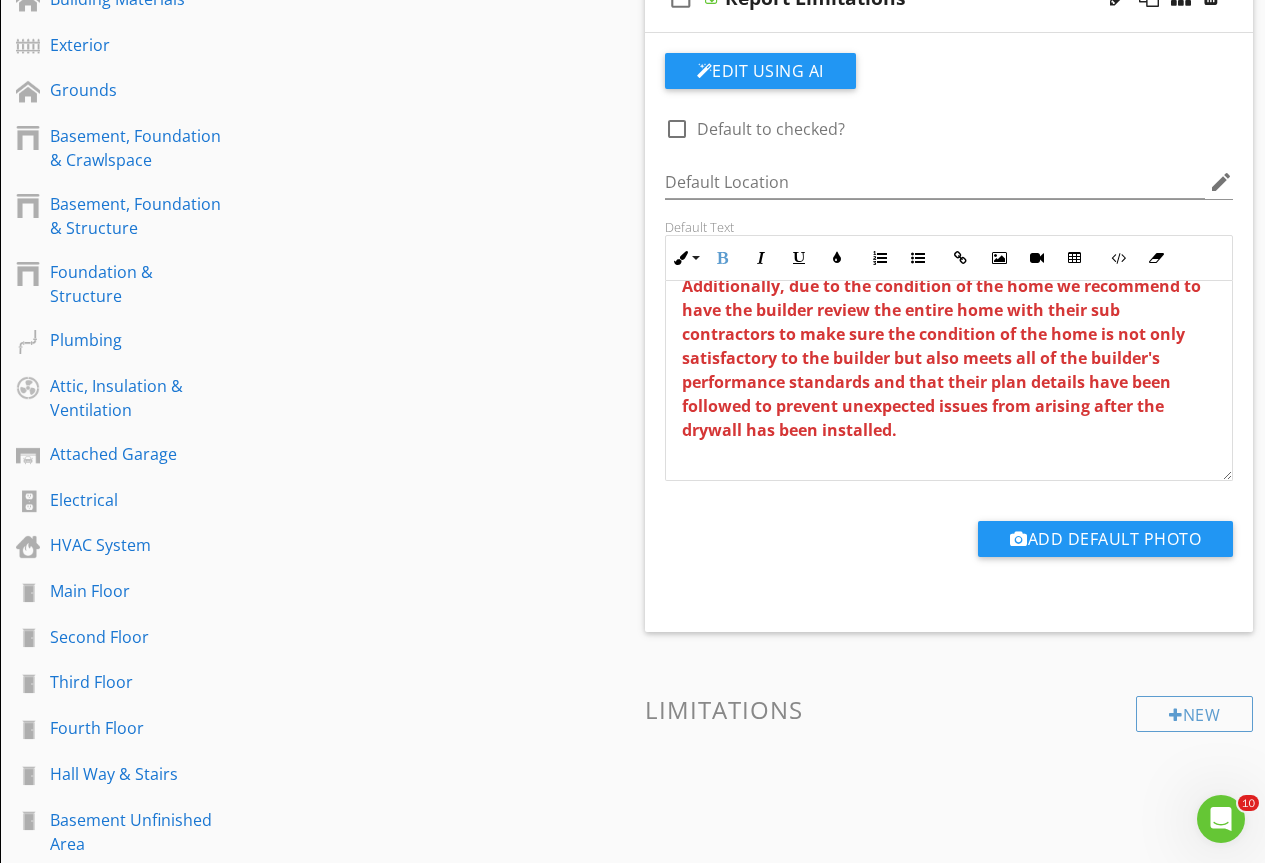 scroll, scrollTop: 745, scrollLeft: 0, axis: vertical 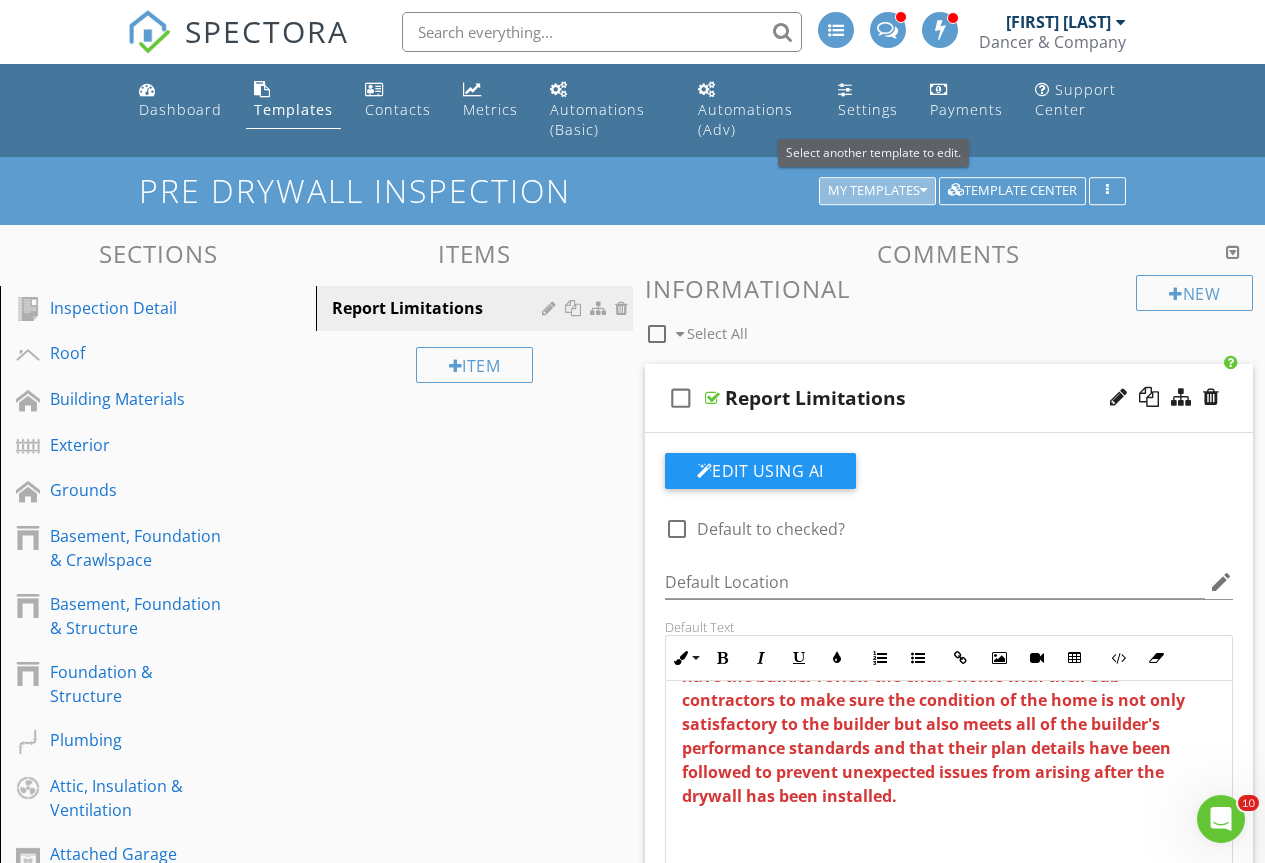 click on "My Templates" at bounding box center [877, 191] 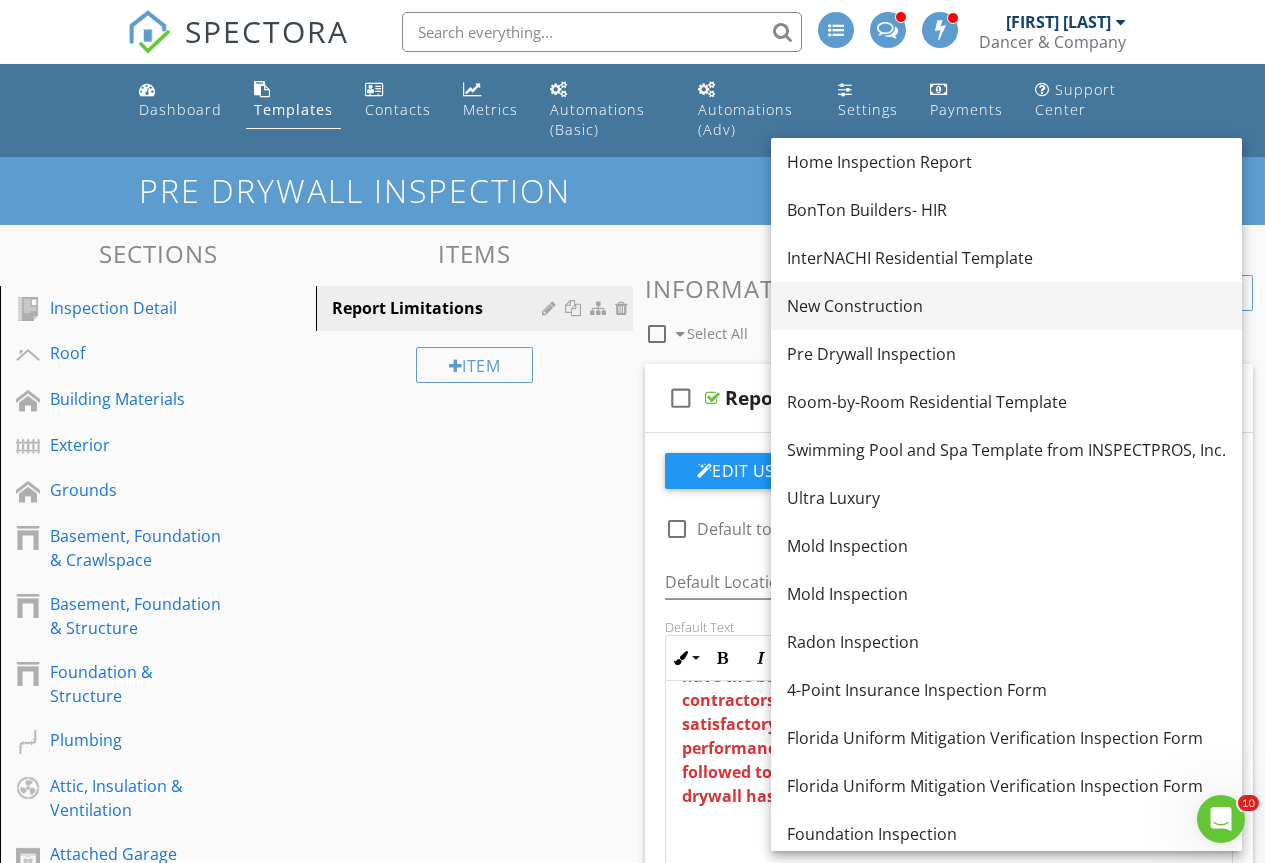 click on "New Construction" at bounding box center [1006, 306] 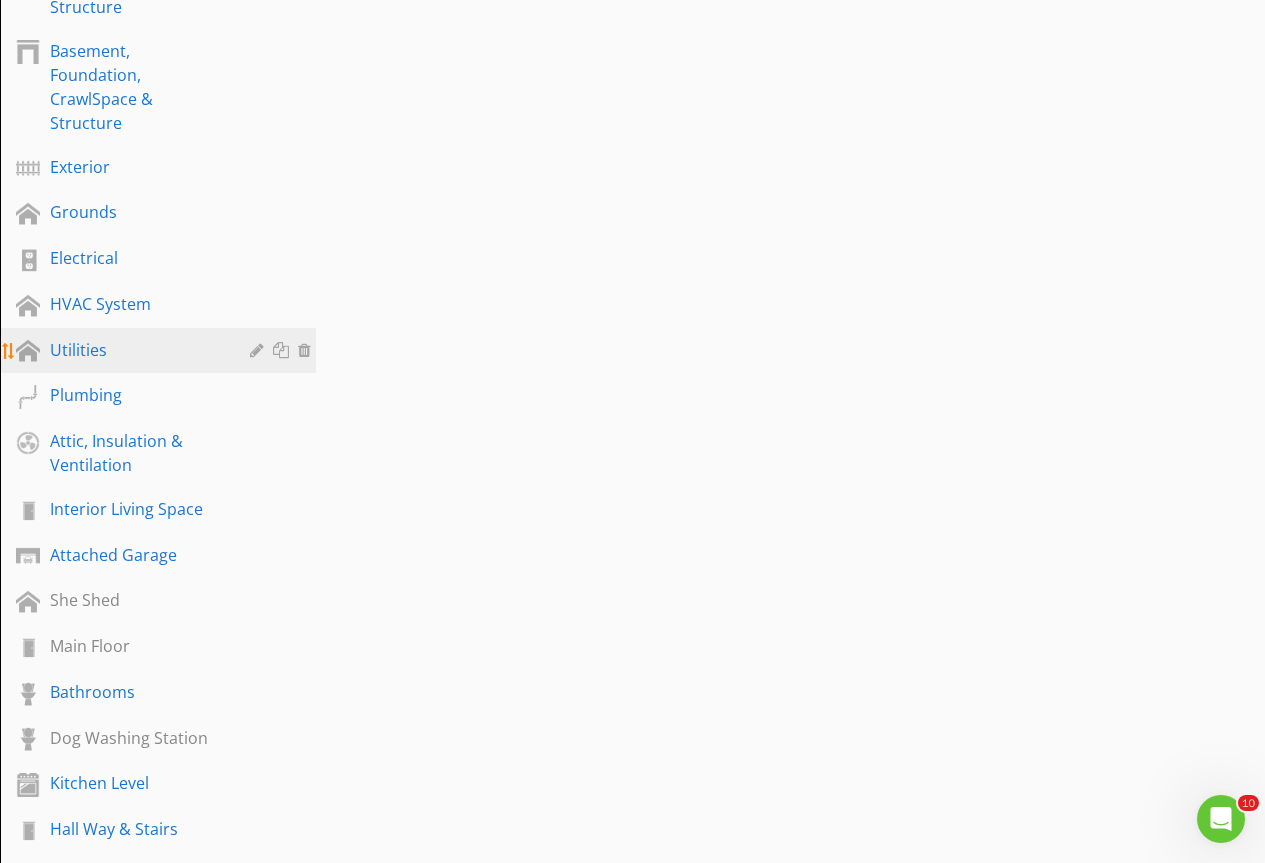 scroll, scrollTop: 700, scrollLeft: 0, axis: vertical 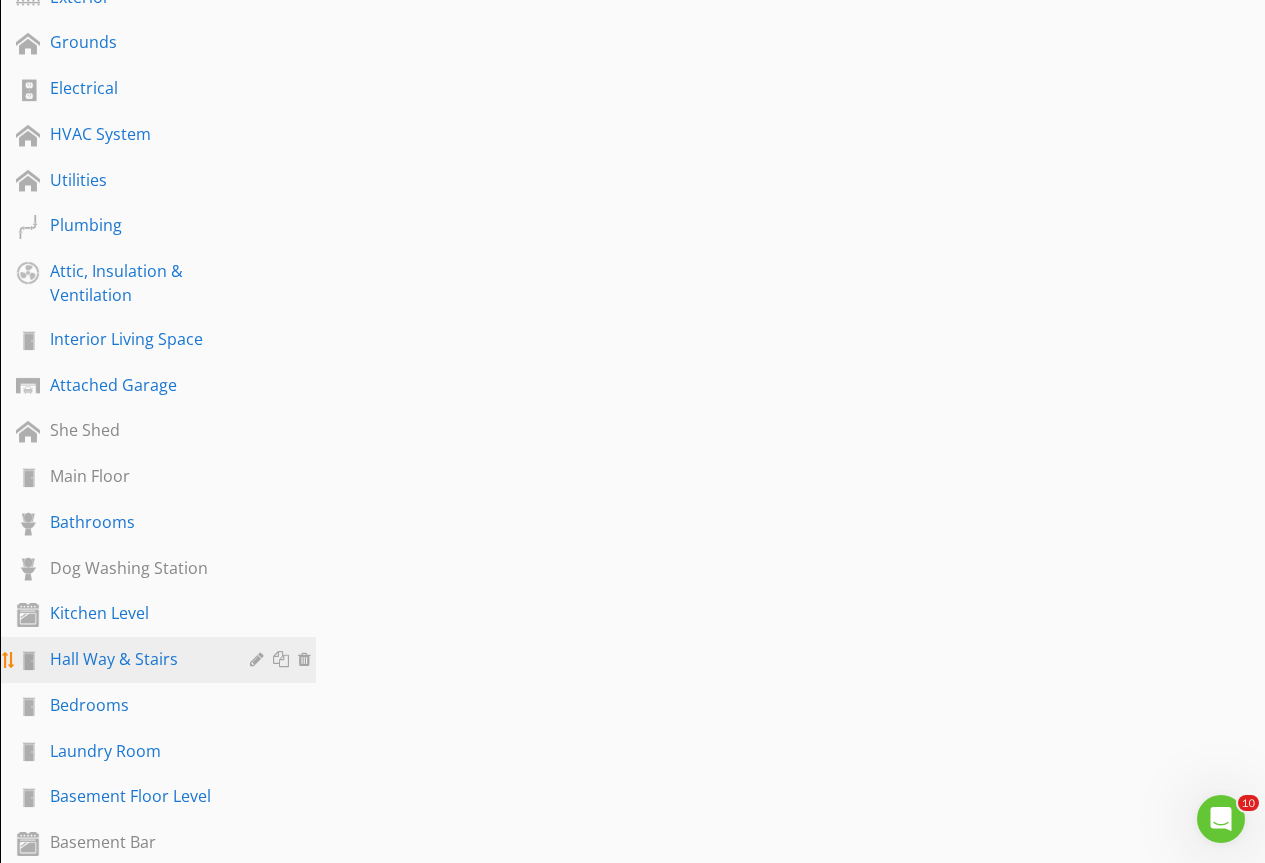 click on "Hall Way & Stairs" at bounding box center [135, 659] 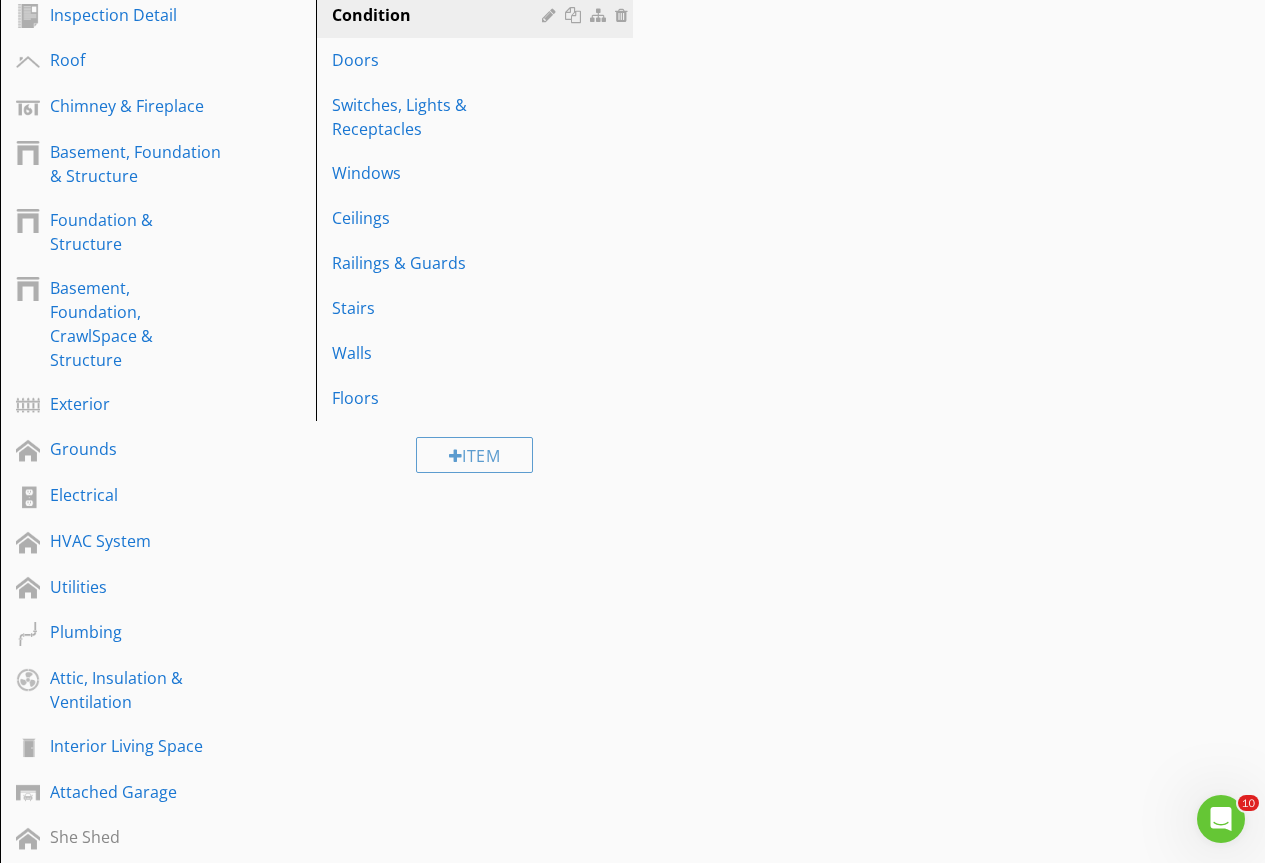 scroll, scrollTop: 100, scrollLeft: 0, axis: vertical 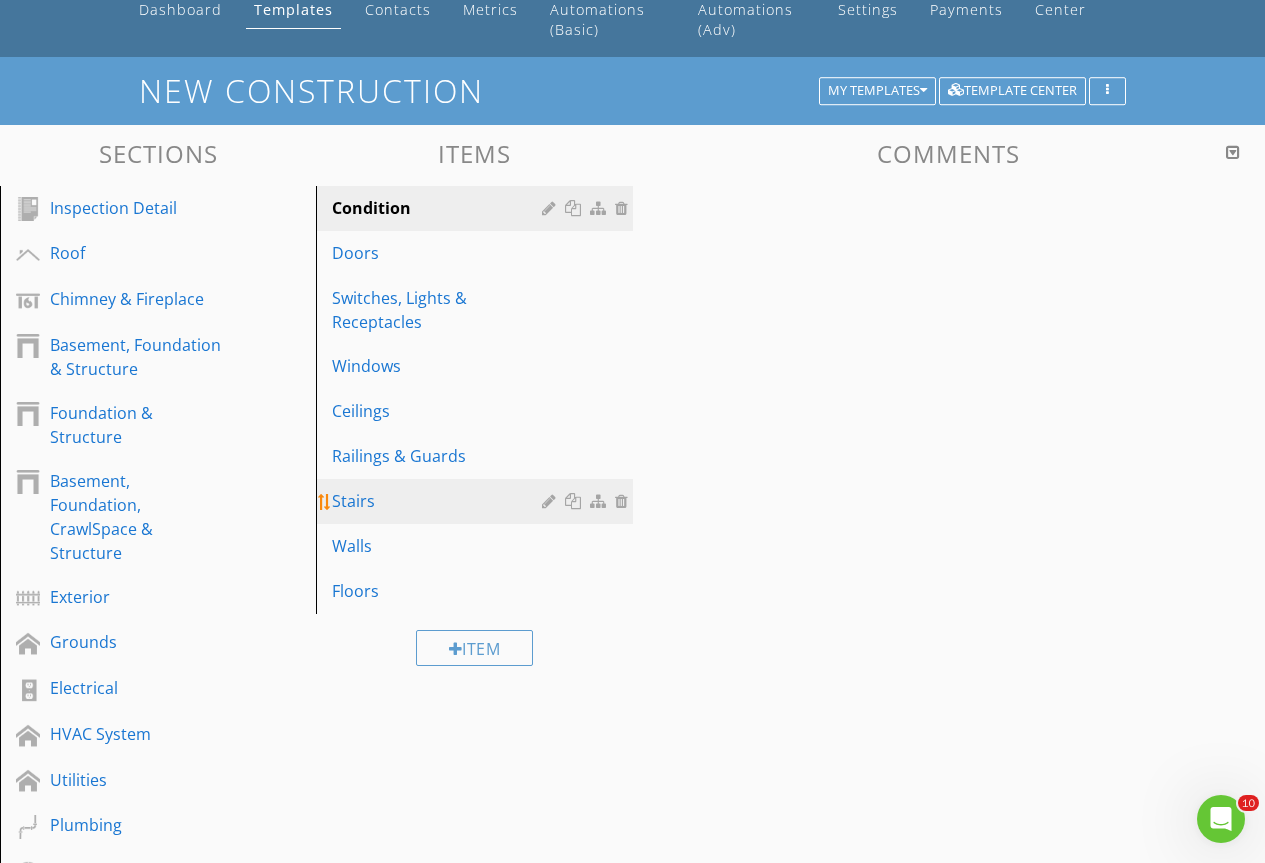 click on "Stairs" at bounding box center [477, 501] 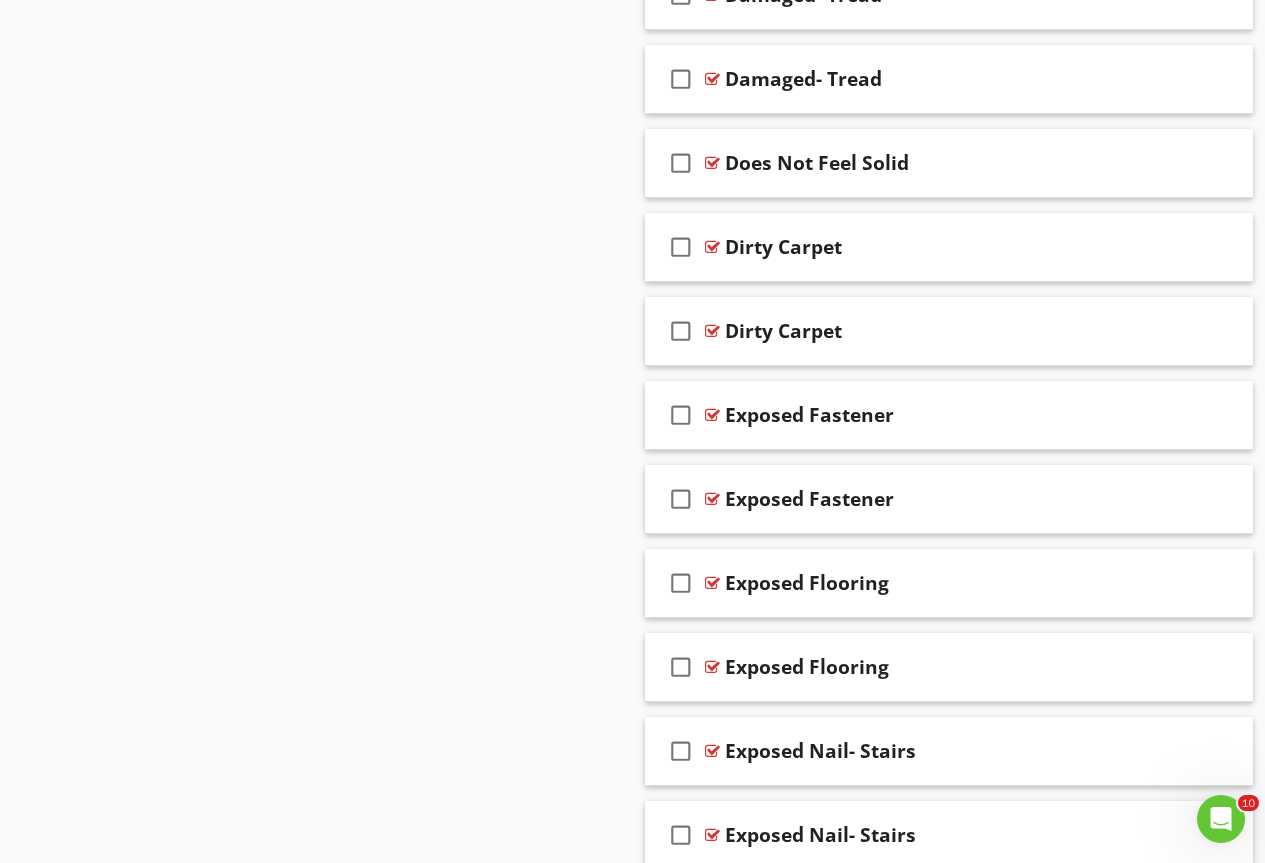 scroll, scrollTop: 2227, scrollLeft: 0, axis: vertical 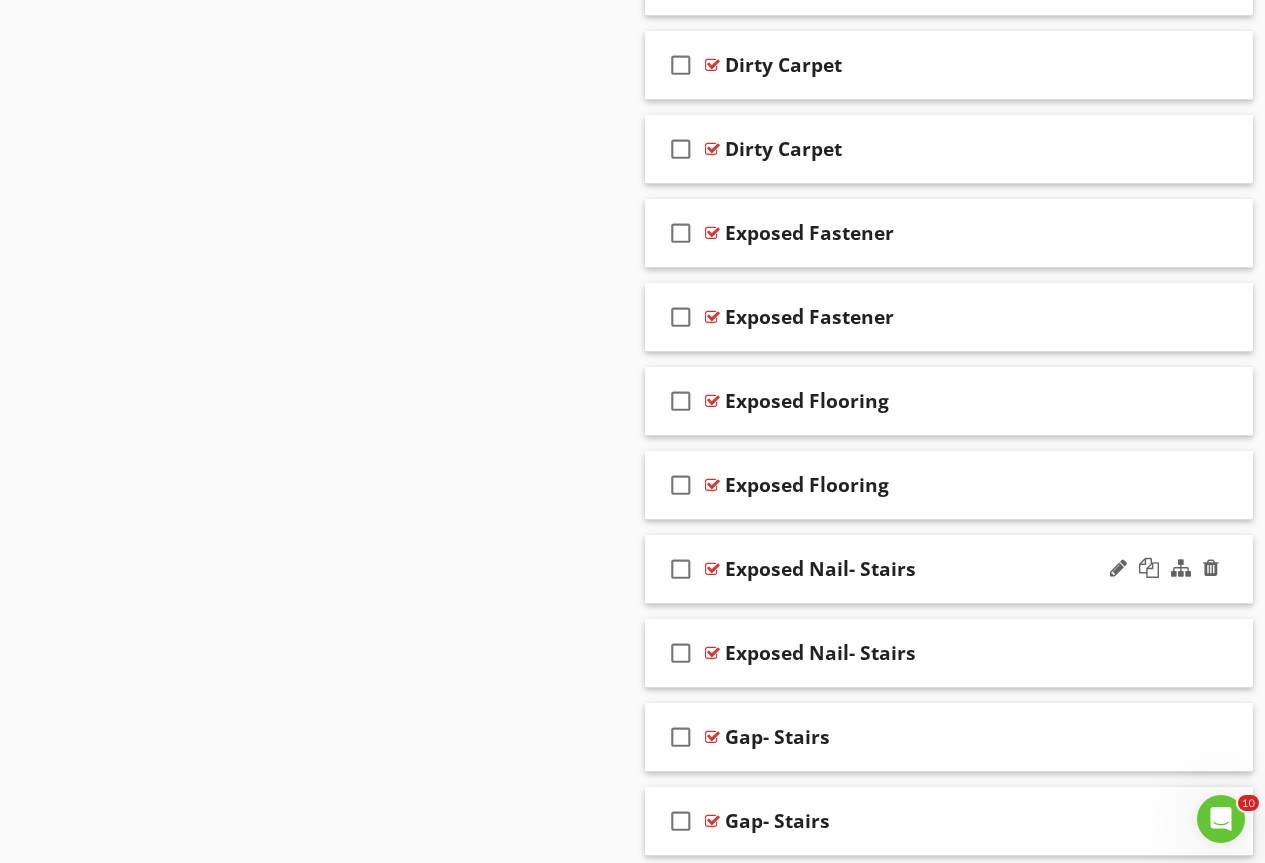 click at bounding box center [712, 569] 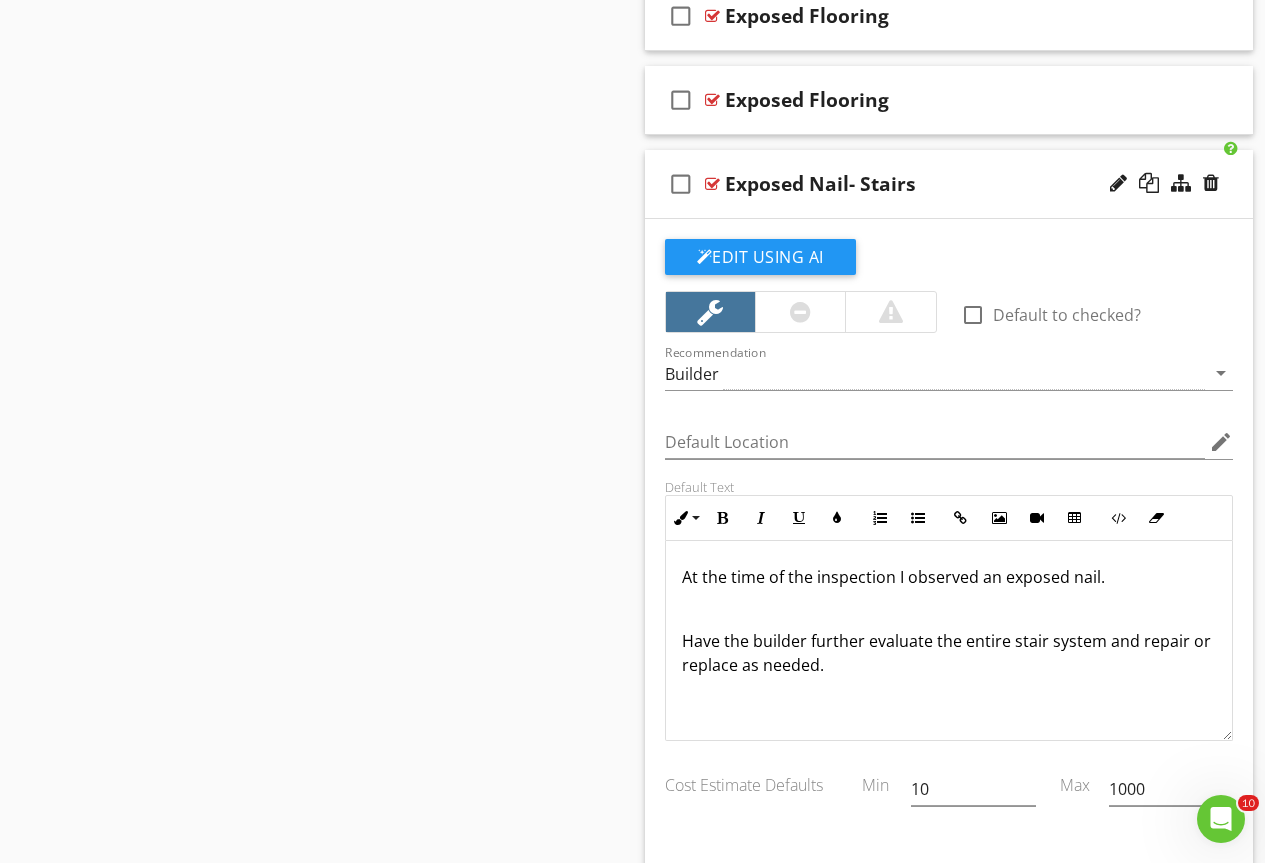 scroll, scrollTop: 2927, scrollLeft: 0, axis: vertical 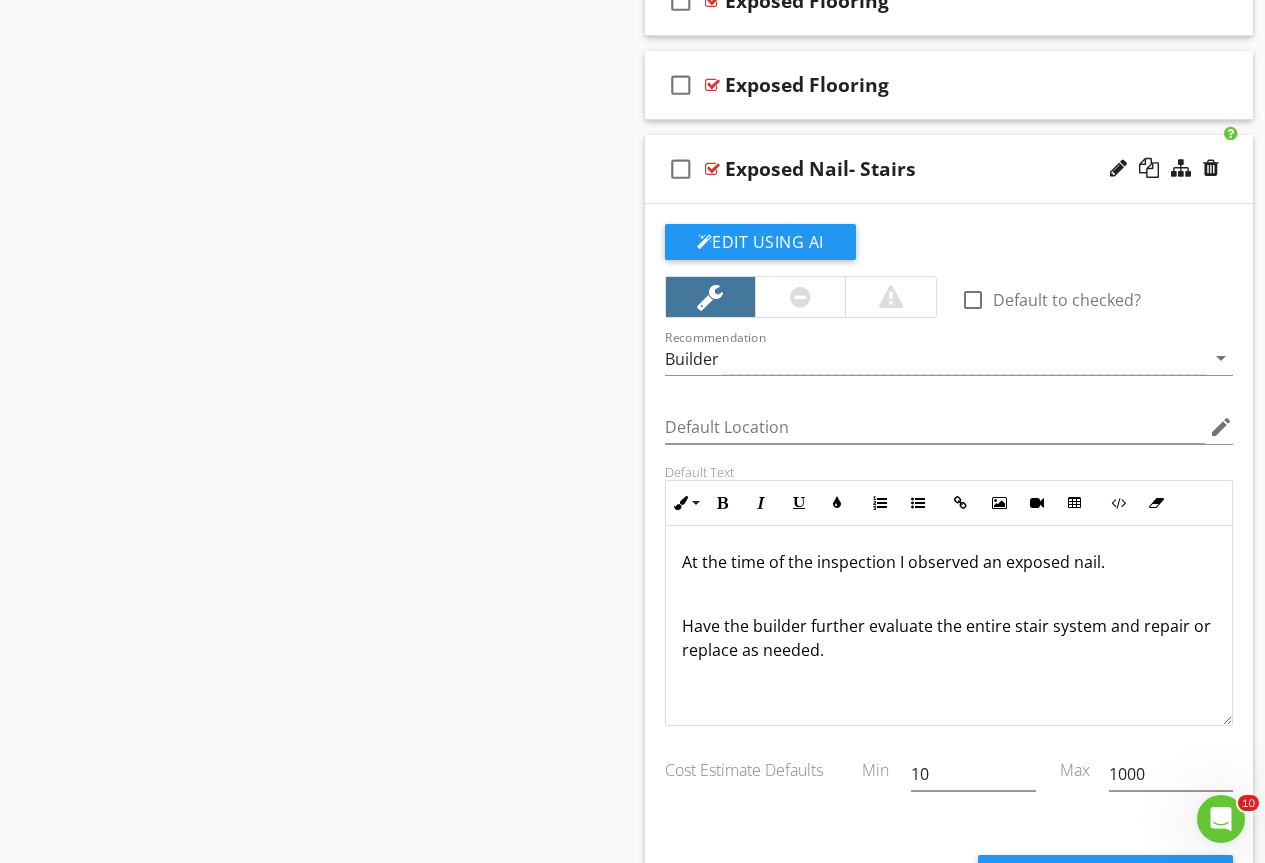 click on "Have the builder further evaluate the entire stair system and repair or replace as needed." at bounding box center (949, 638) 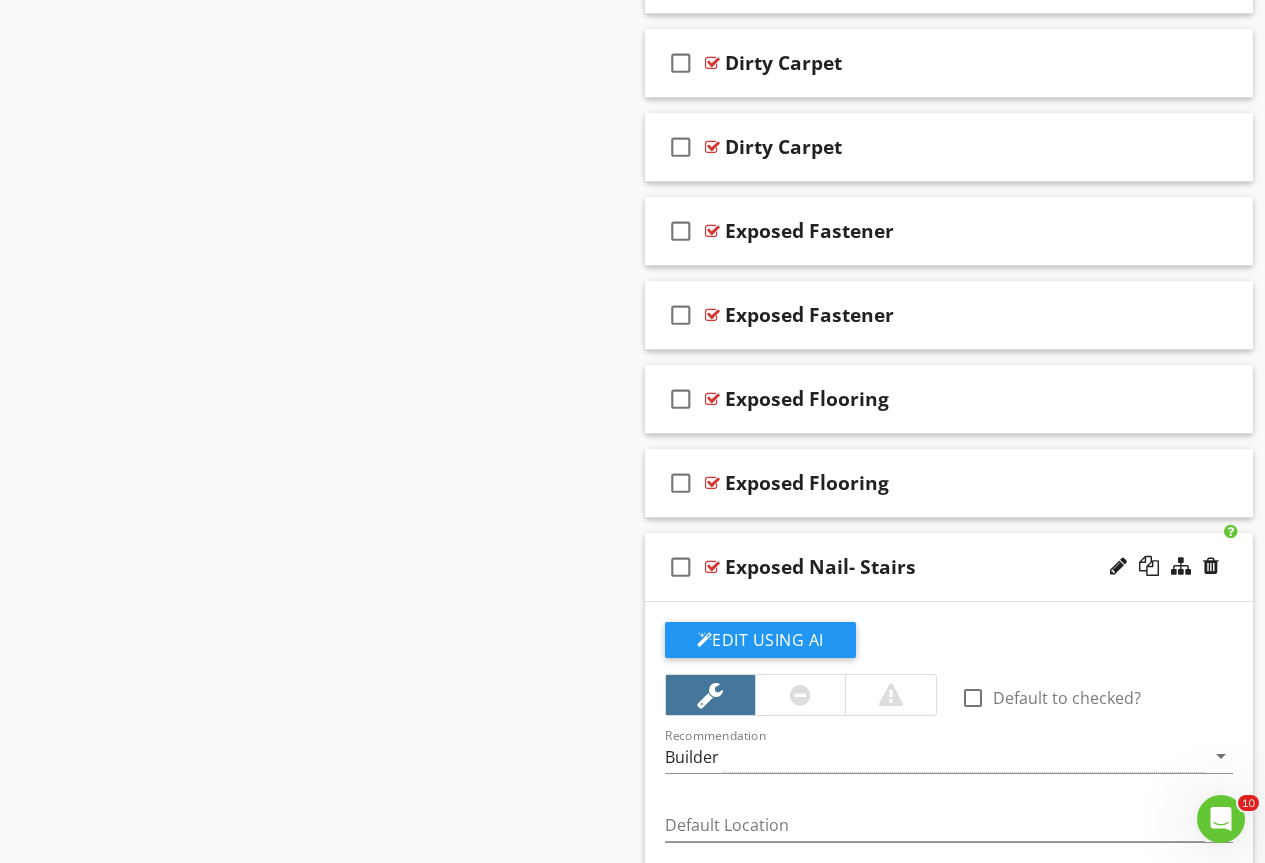 scroll, scrollTop: 2527, scrollLeft: 0, axis: vertical 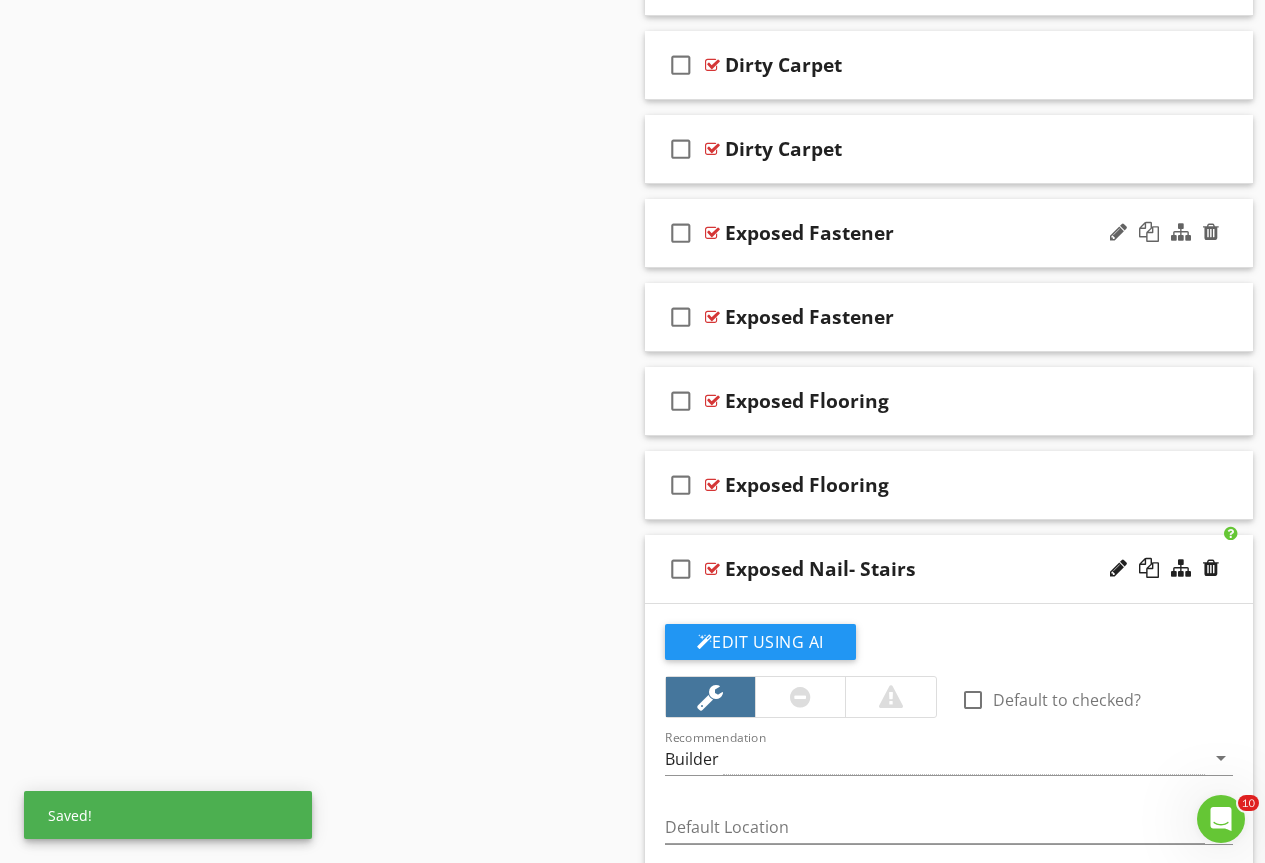 click at bounding box center (712, 233) 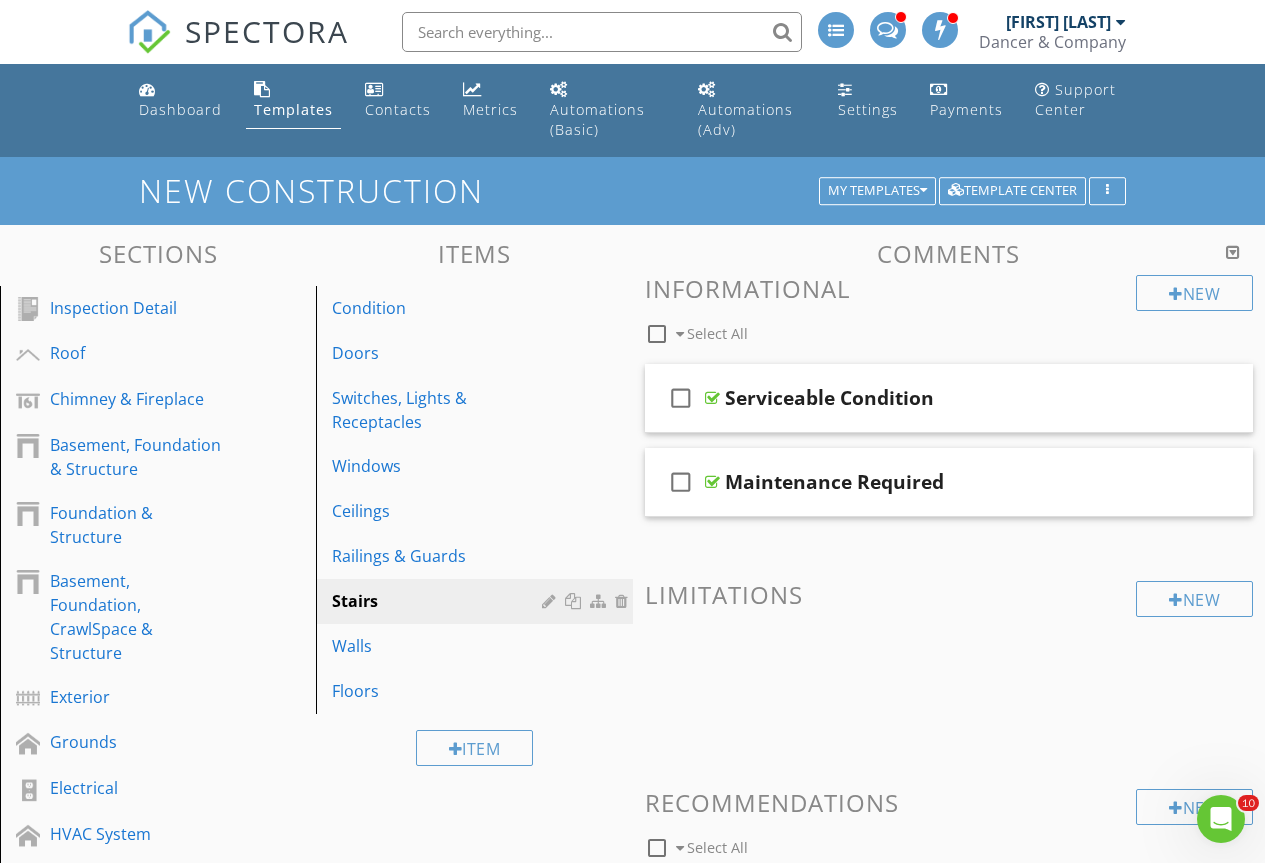 scroll, scrollTop: 265, scrollLeft: 0, axis: vertical 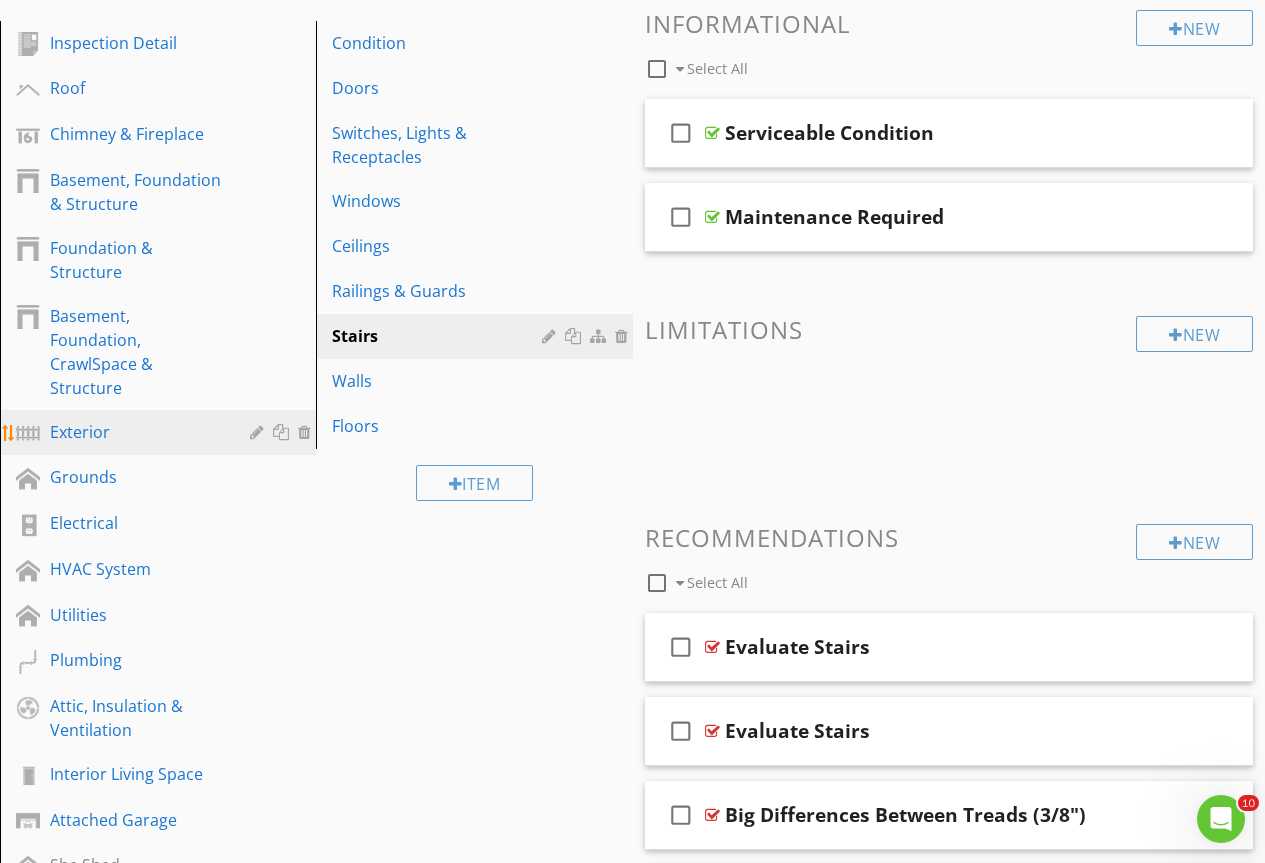 click on "Exterior" at bounding box center (135, 432) 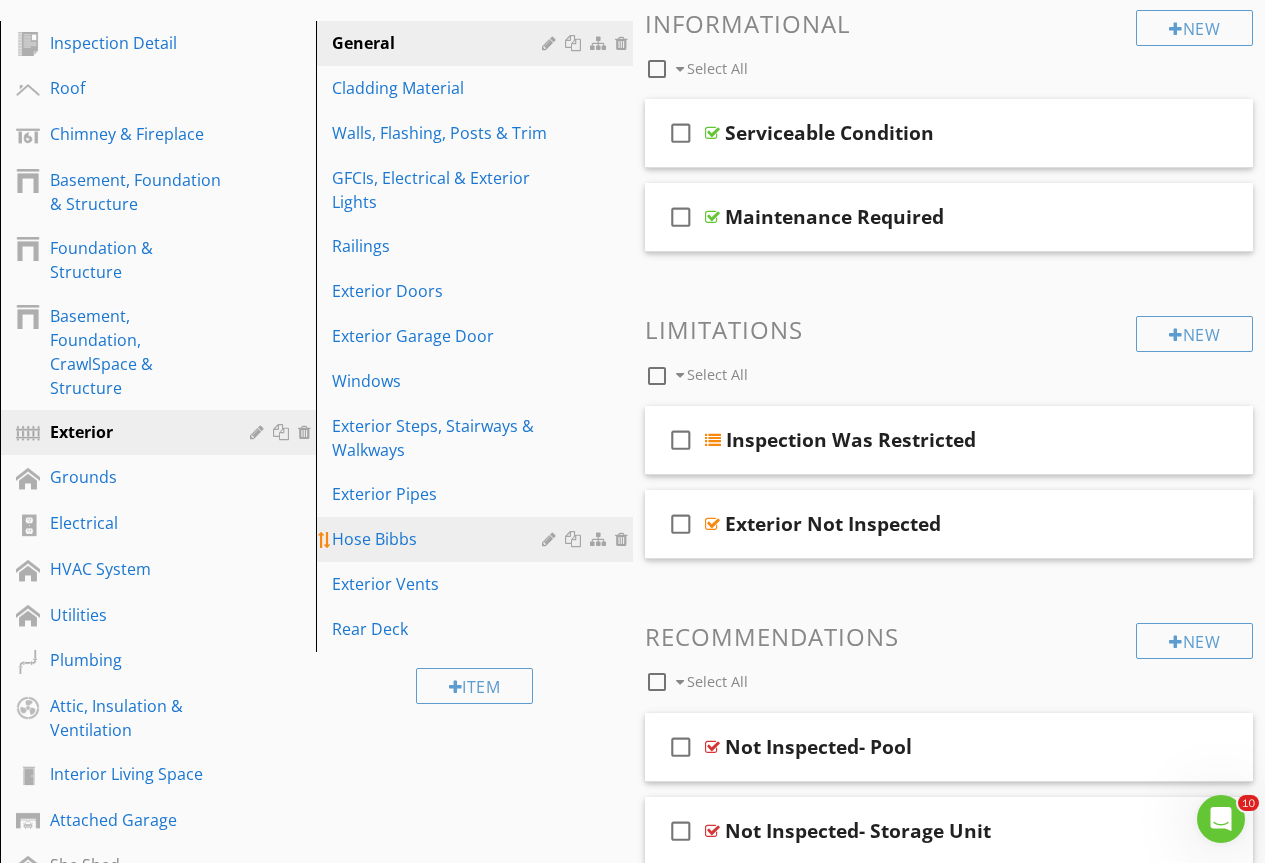 click on "Hose Bibbs" at bounding box center (439, 539) 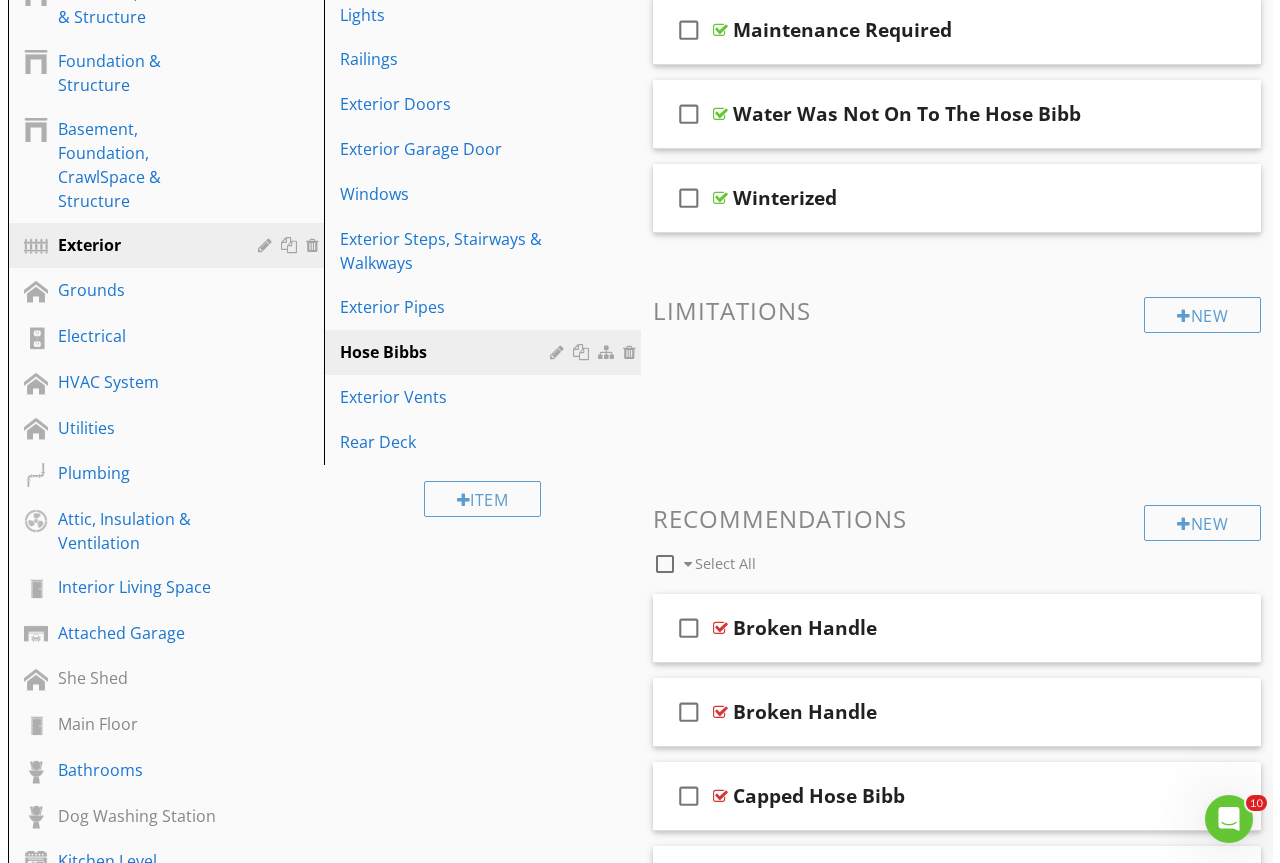 scroll, scrollTop: 550, scrollLeft: 0, axis: vertical 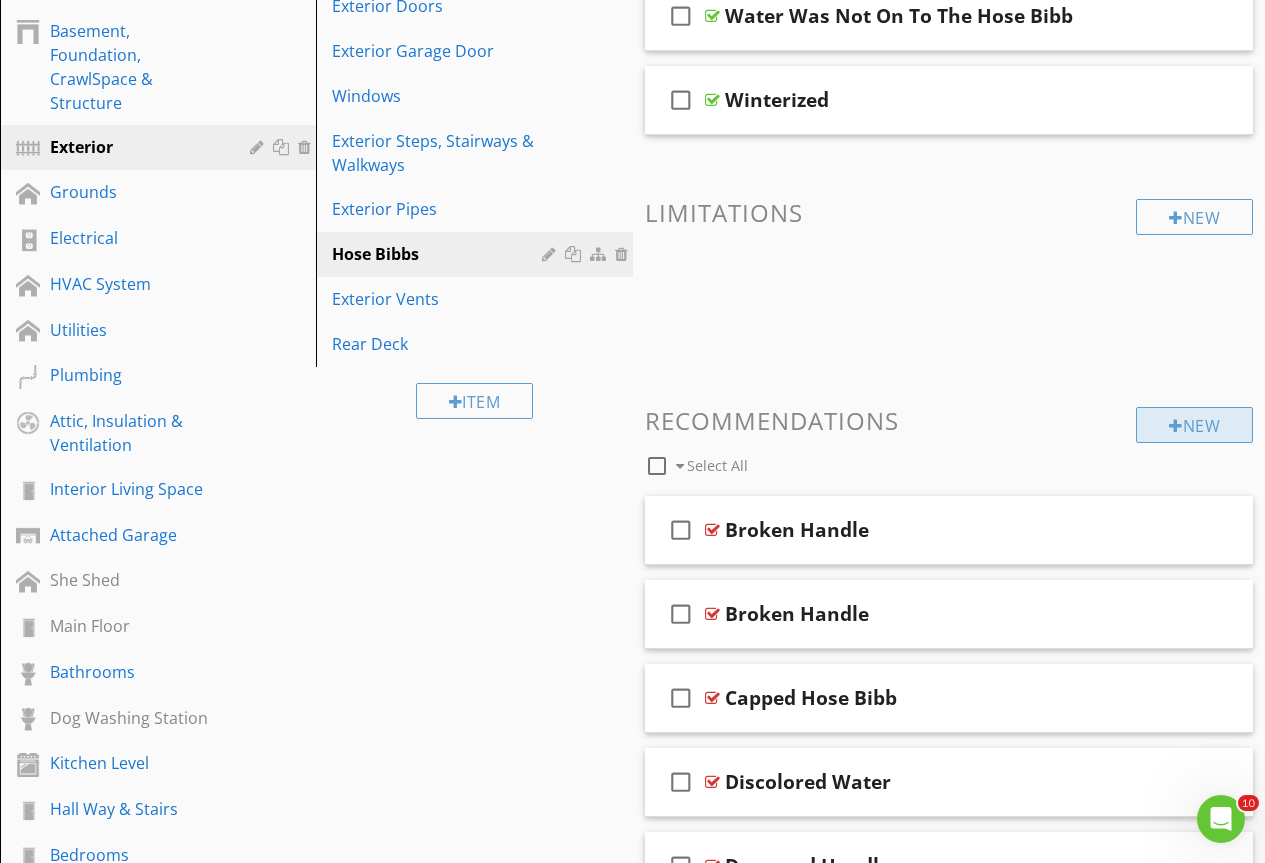 click at bounding box center (1176, 426) 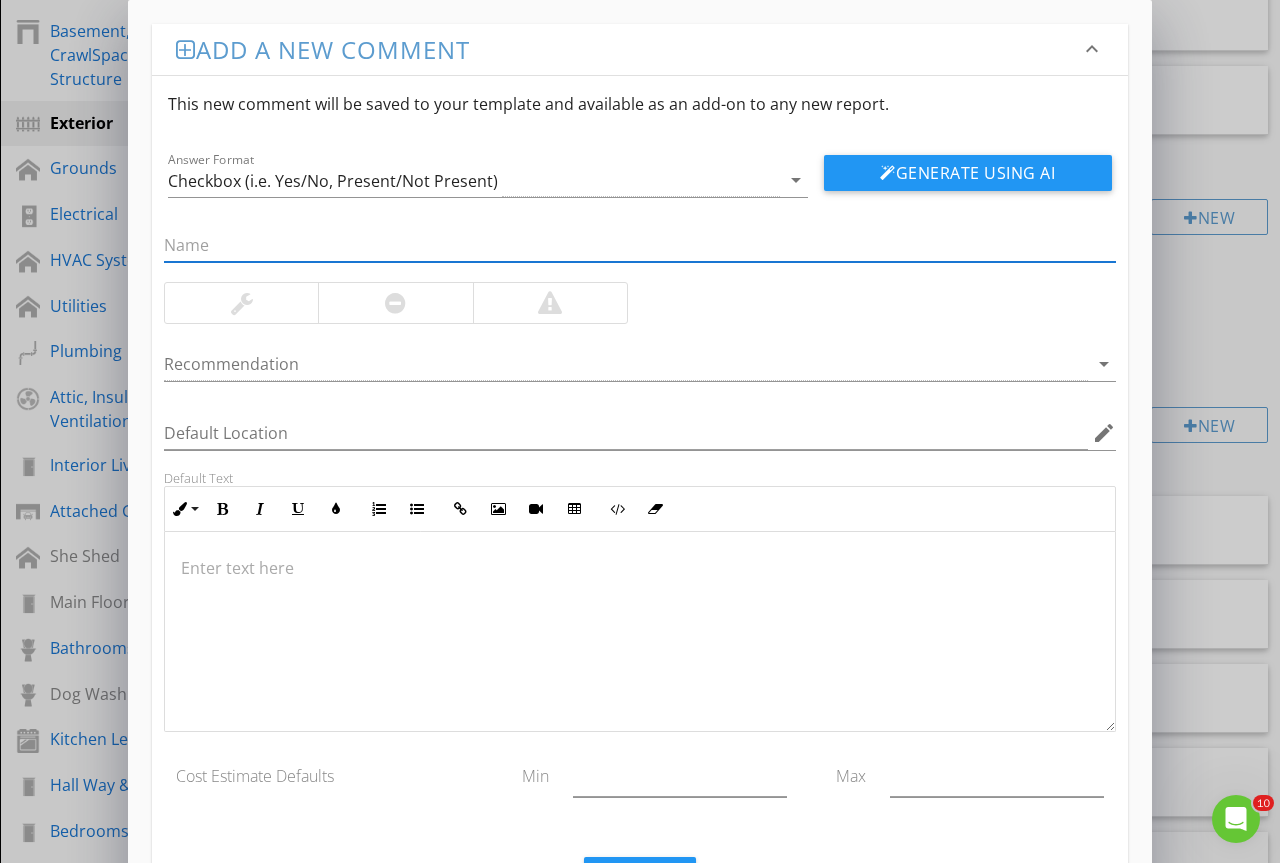 click at bounding box center [640, 245] 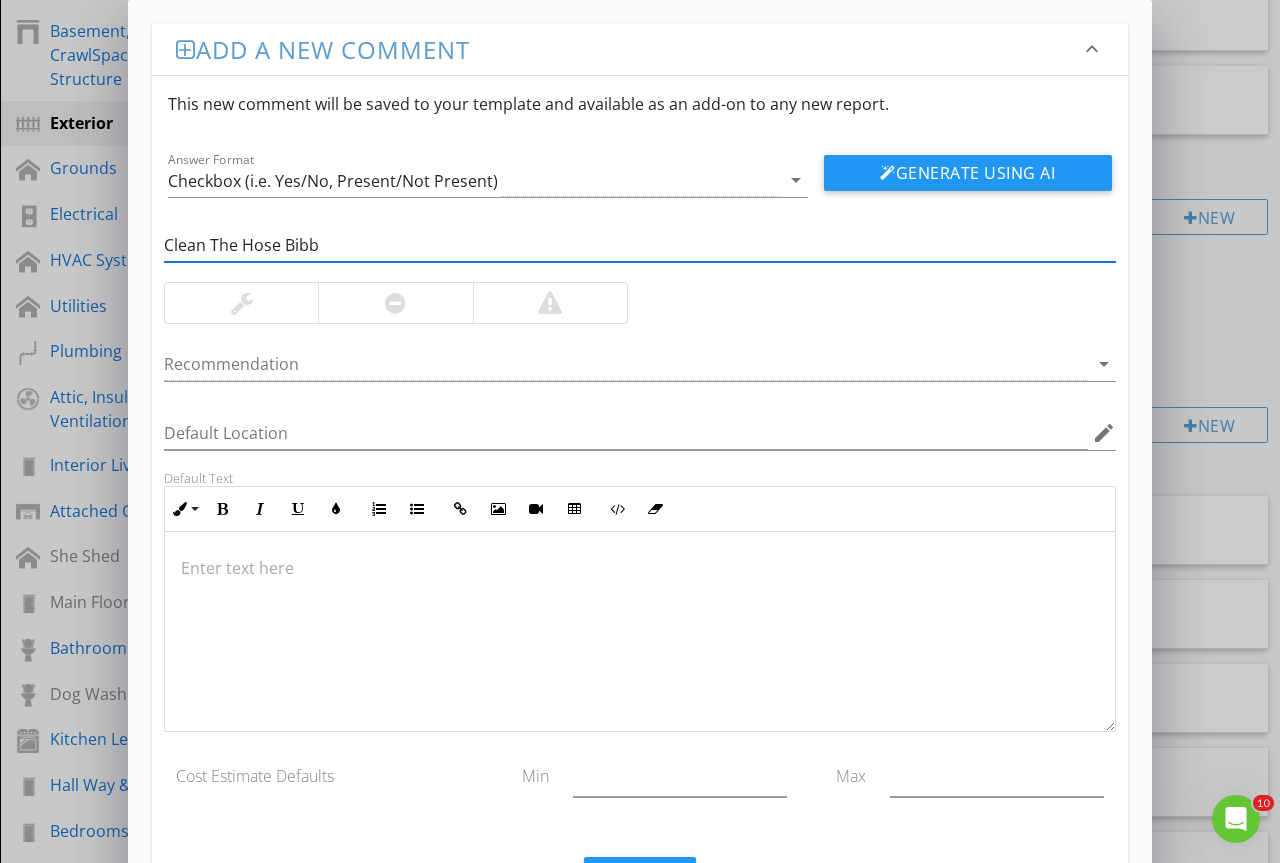 type on "Clean The Hose Bibb" 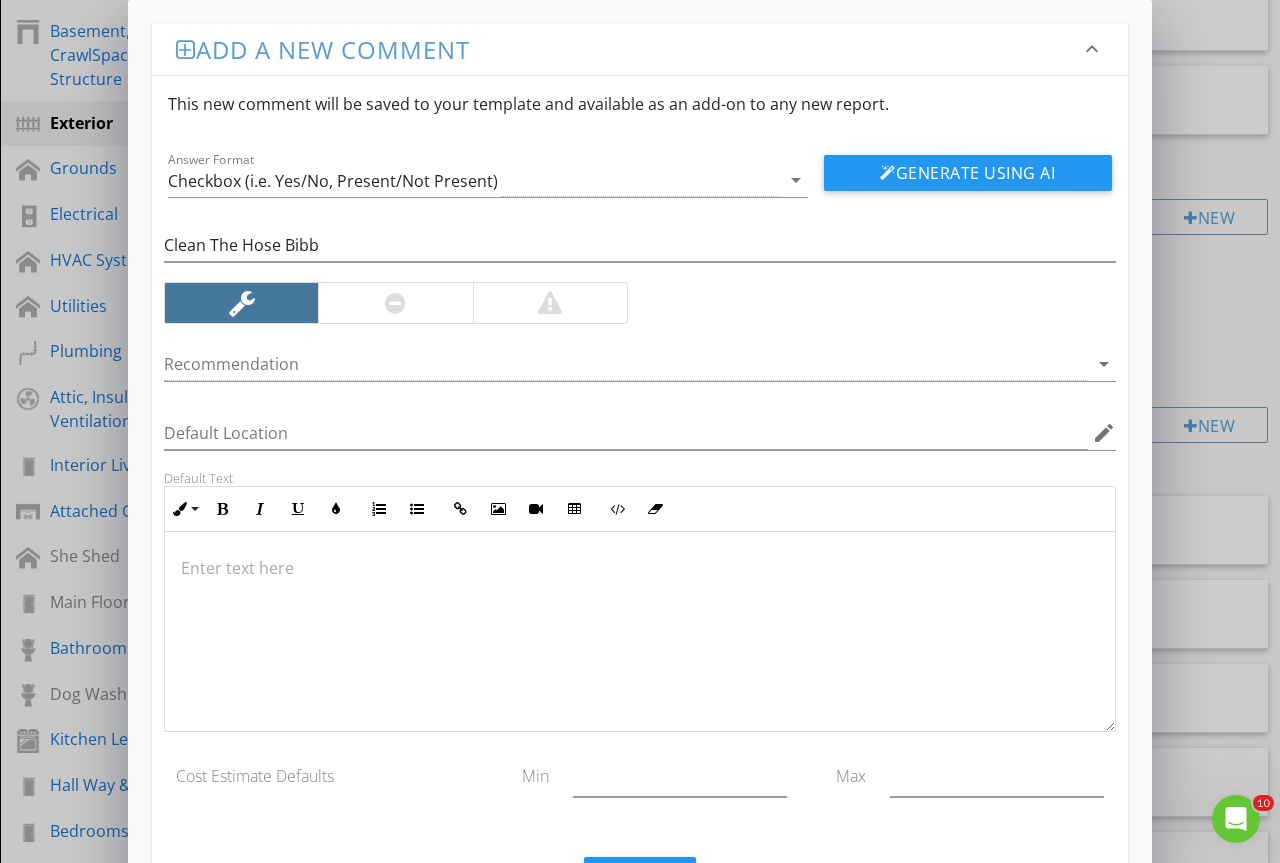 click on "Recommendation arrow_drop_down" at bounding box center (640, 368) 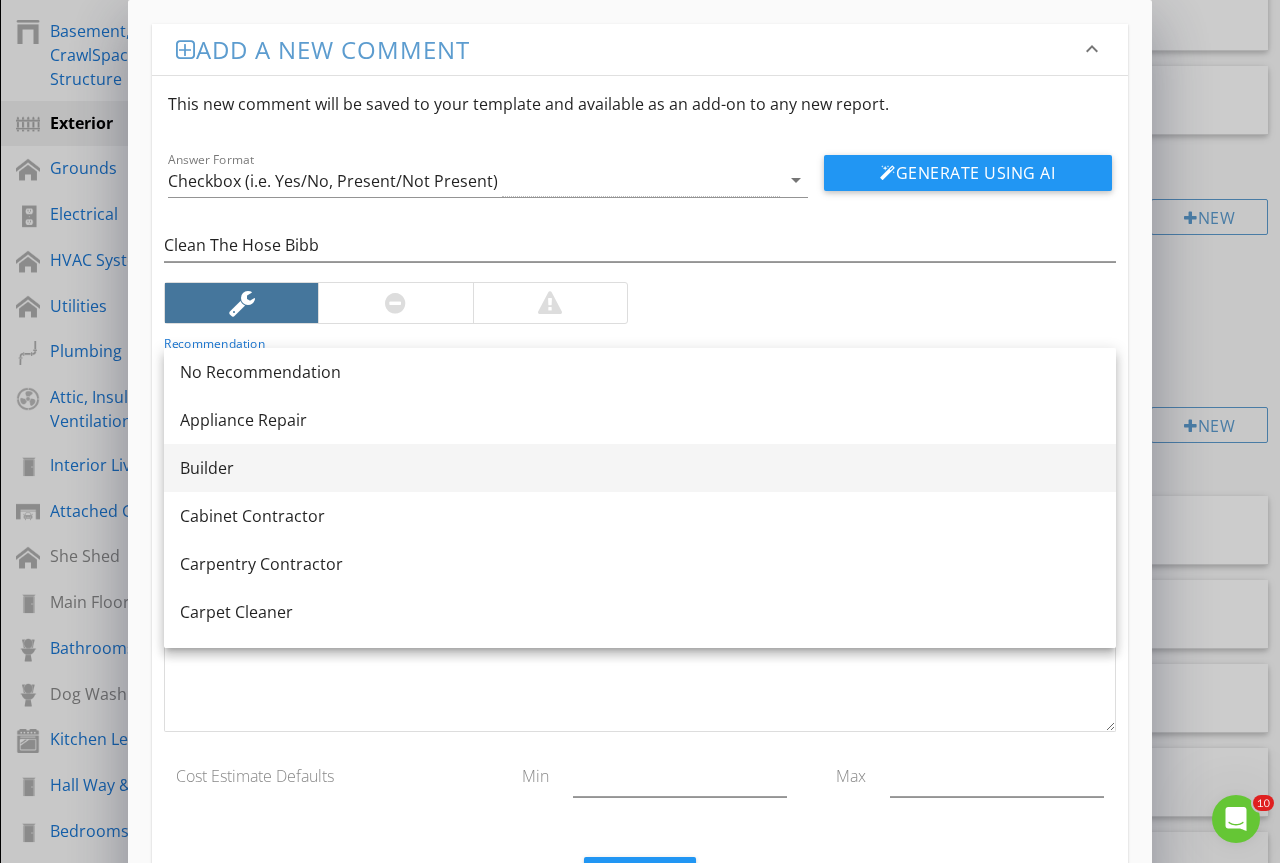 click on "Builder" at bounding box center (640, 468) 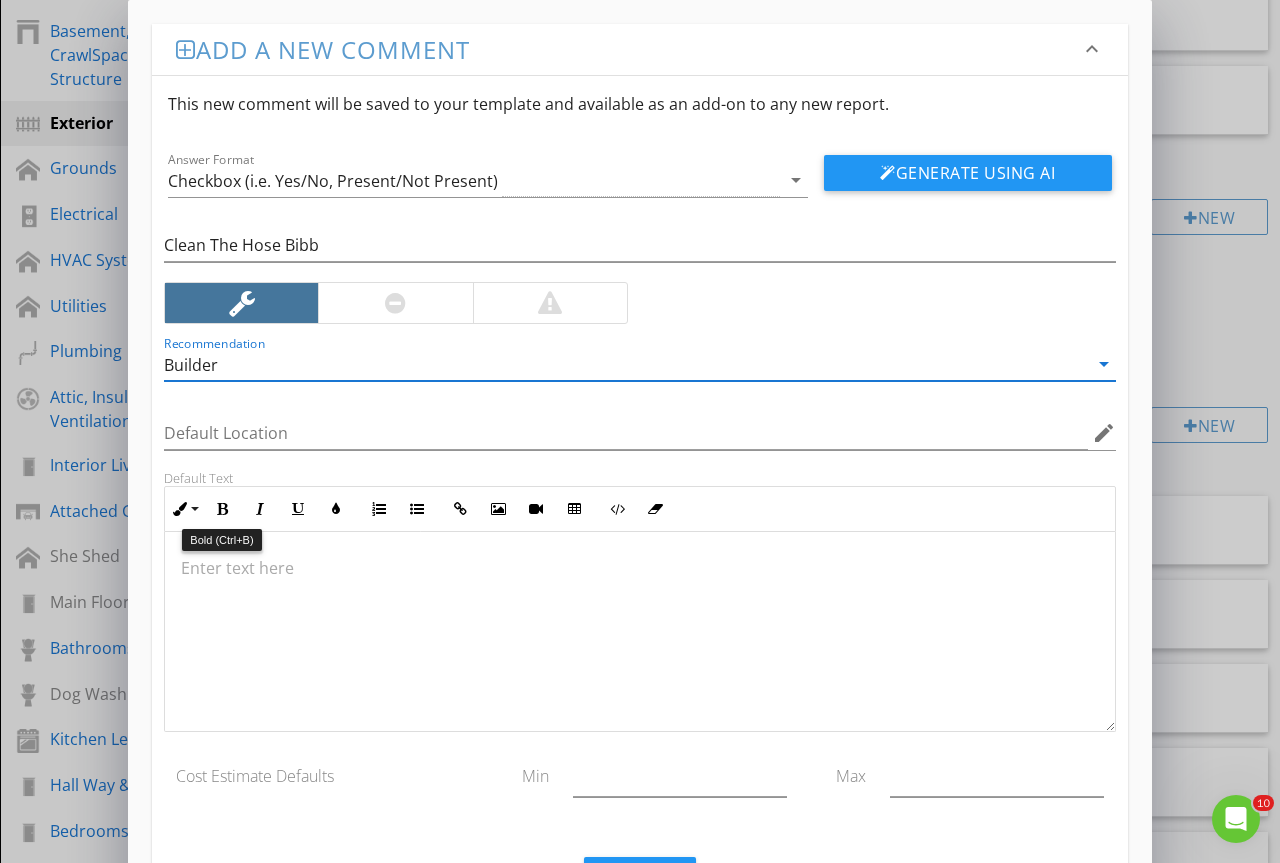click at bounding box center (640, 632) 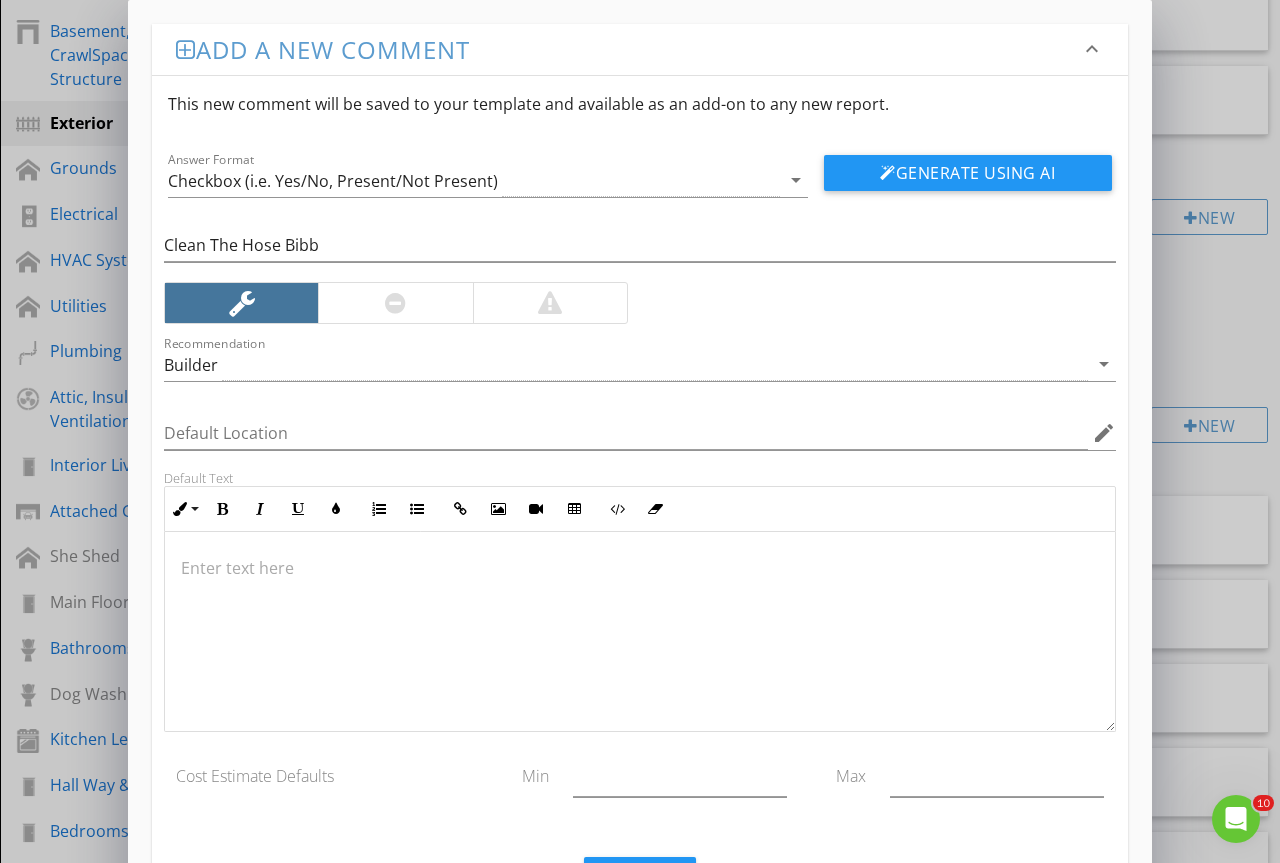 click at bounding box center [640, 632] 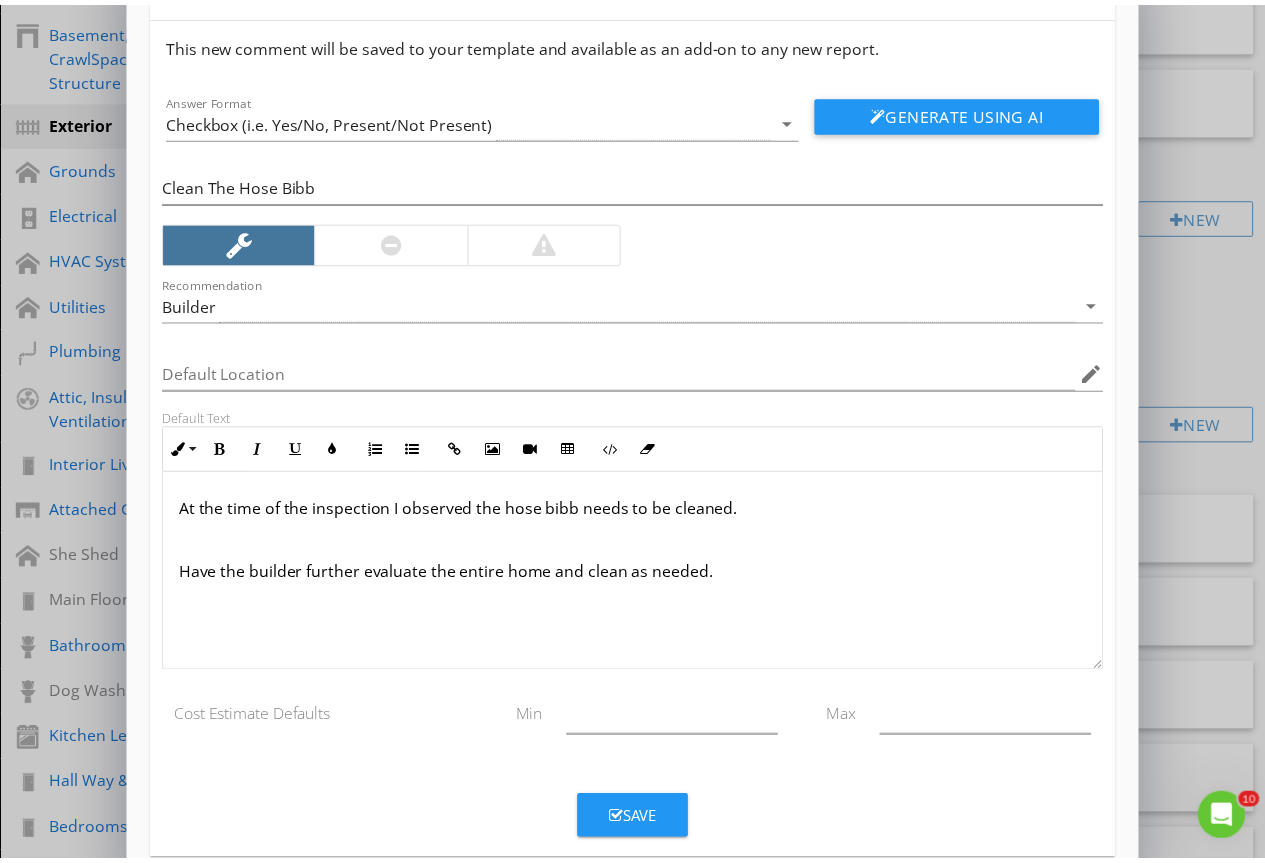 scroll, scrollTop: 94, scrollLeft: 0, axis: vertical 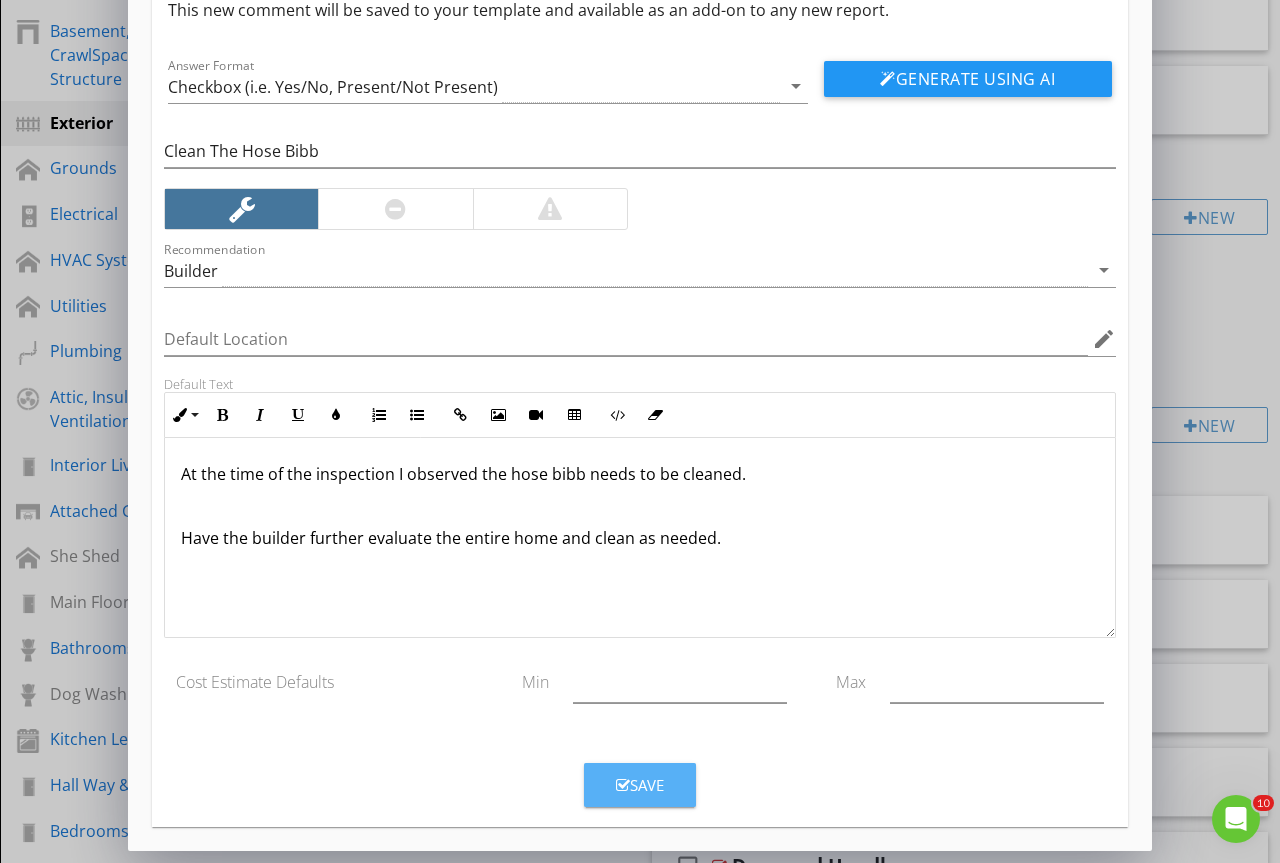 click on "Save" at bounding box center [640, 785] 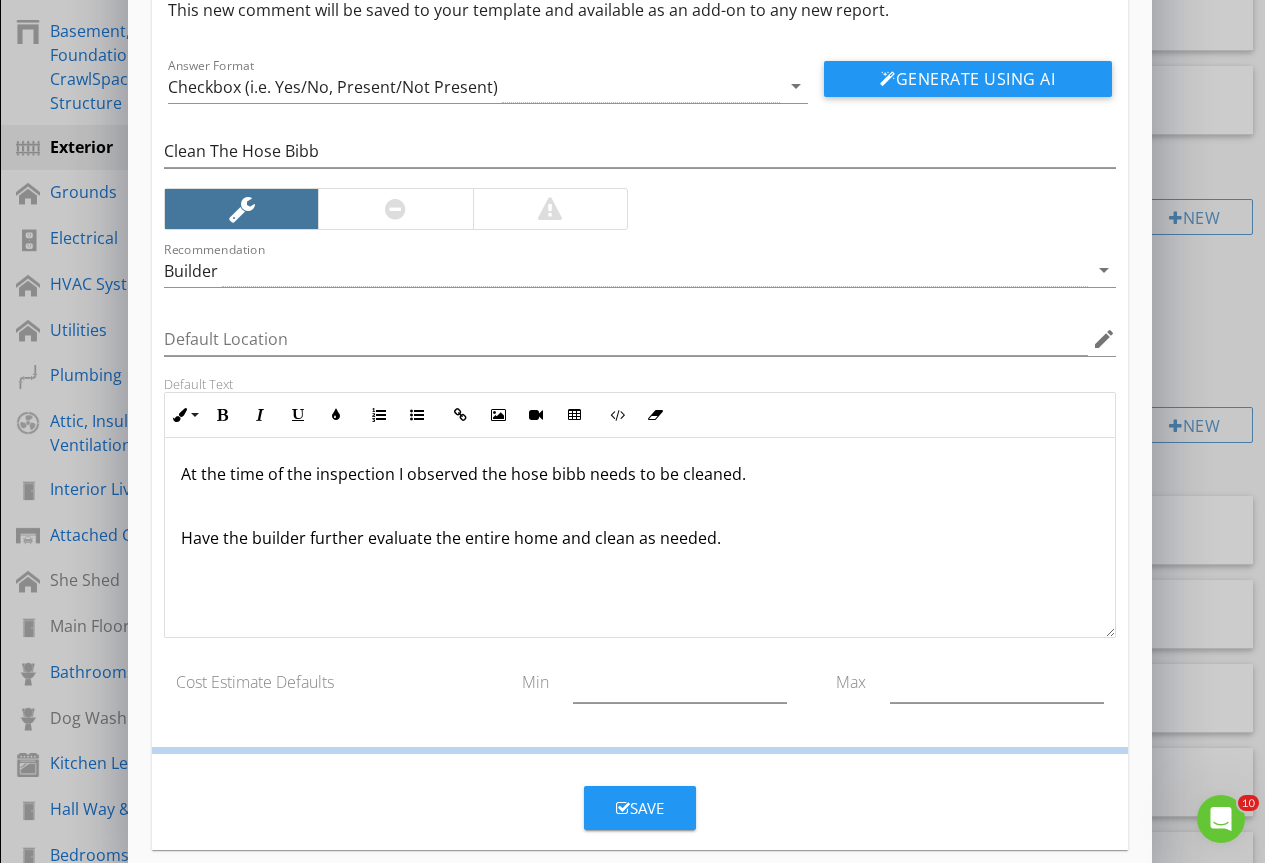 scroll, scrollTop: 0, scrollLeft: 0, axis: both 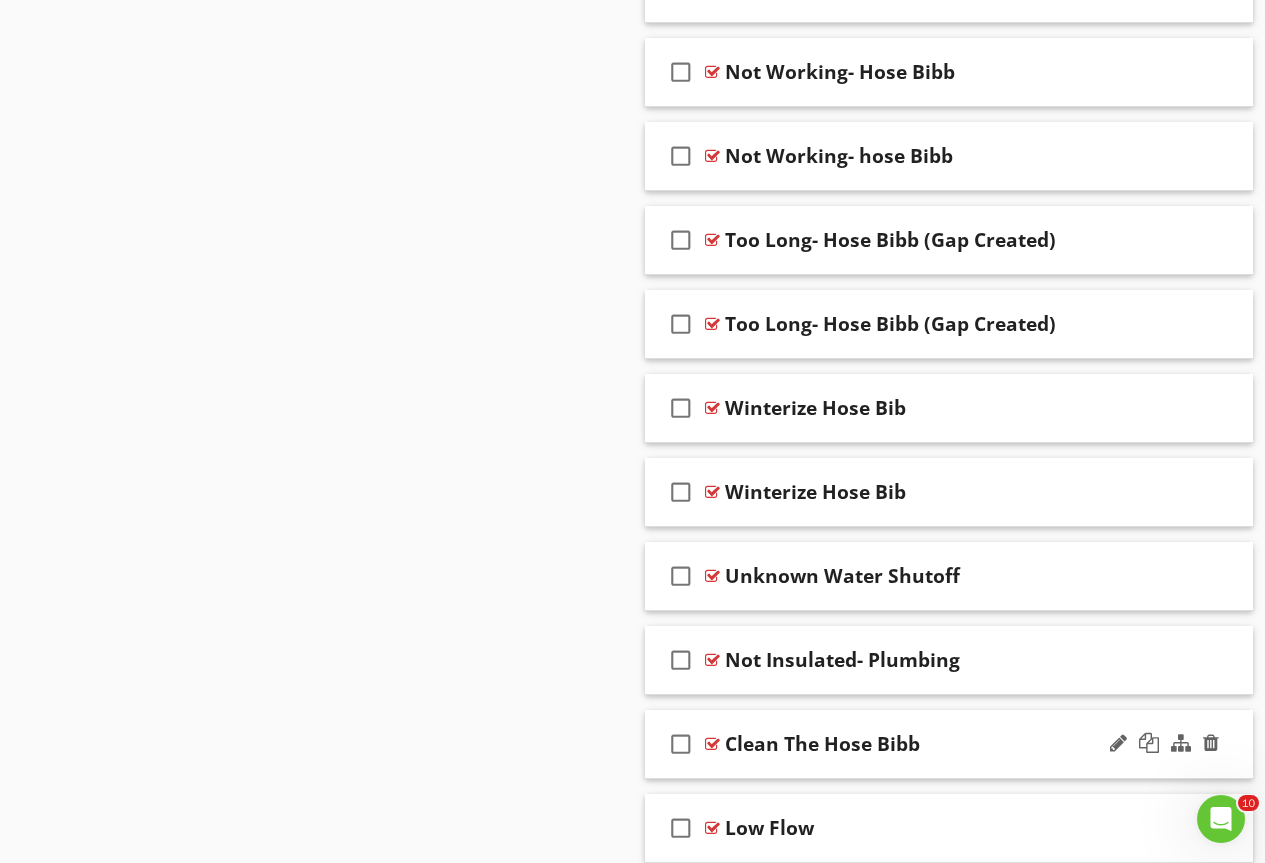type 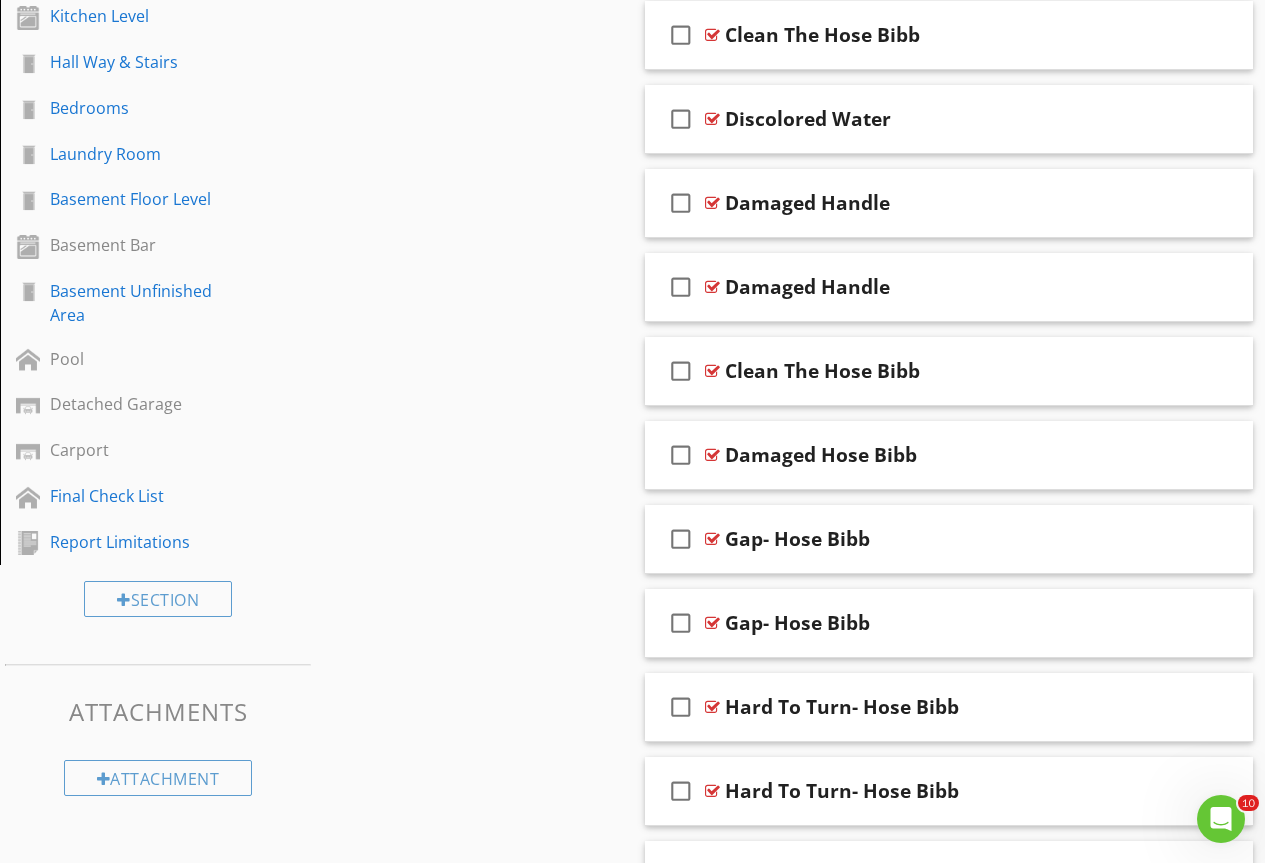 scroll, scrollTop: 1247, scrollLeft: 0, axis: vertical 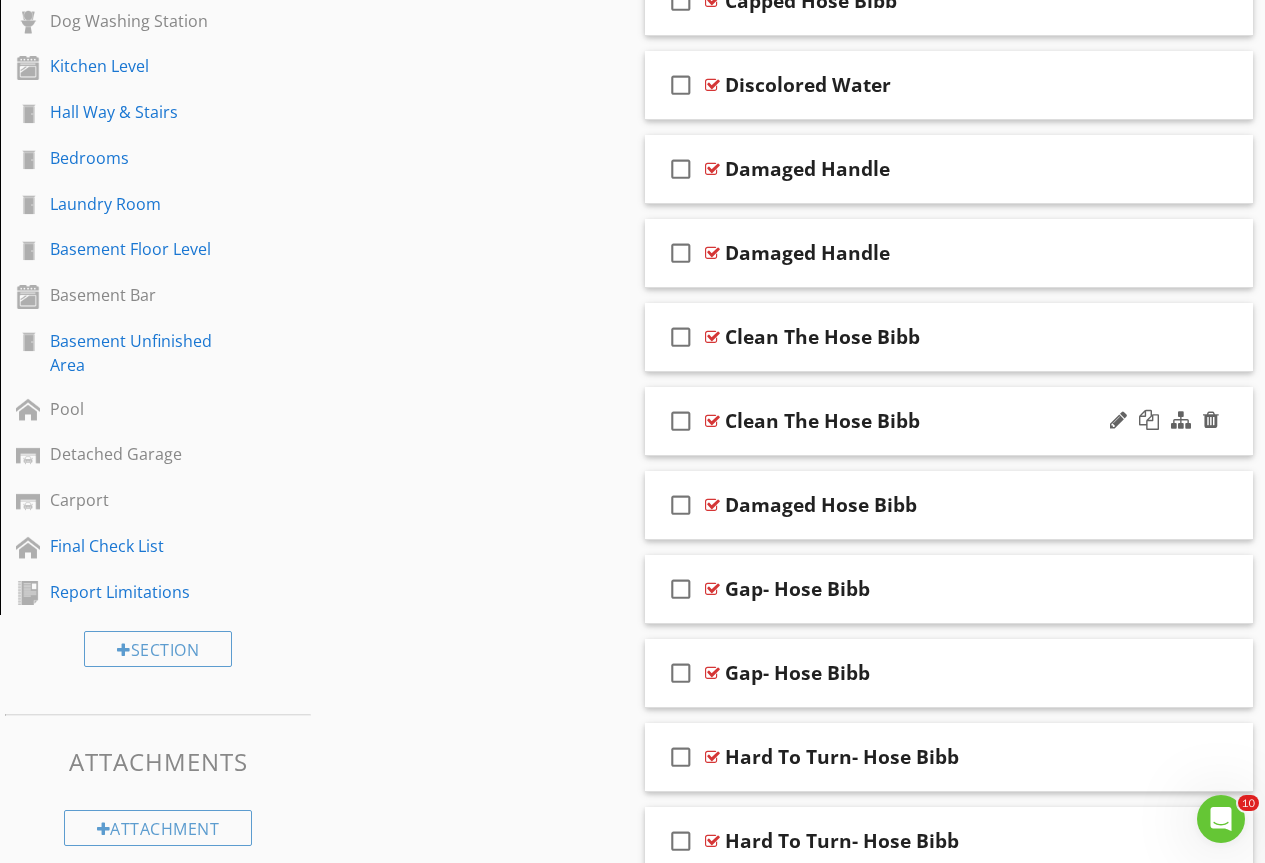 click at bounding box center (712, 421) 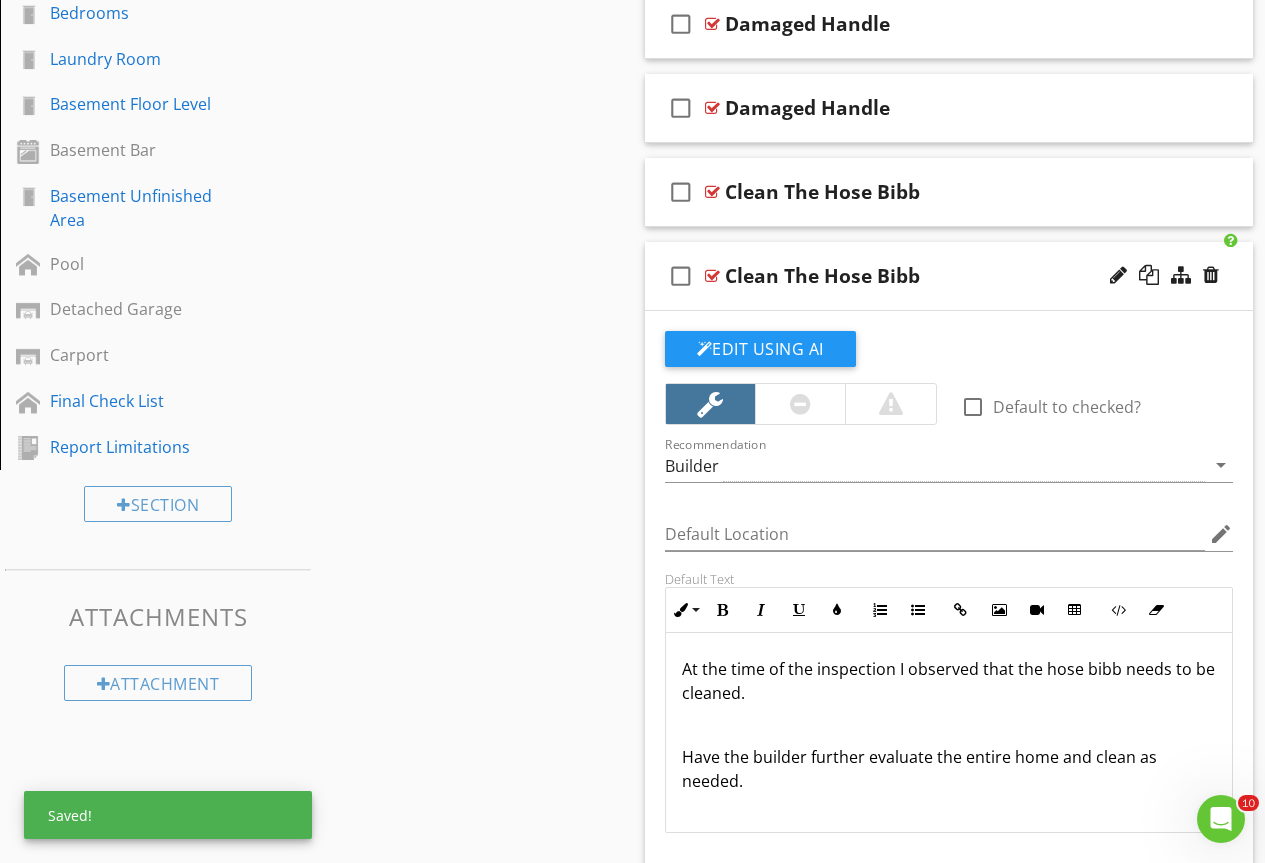 scroll, scrollTop: 1447, scrollLeft: 0, axis: vertical 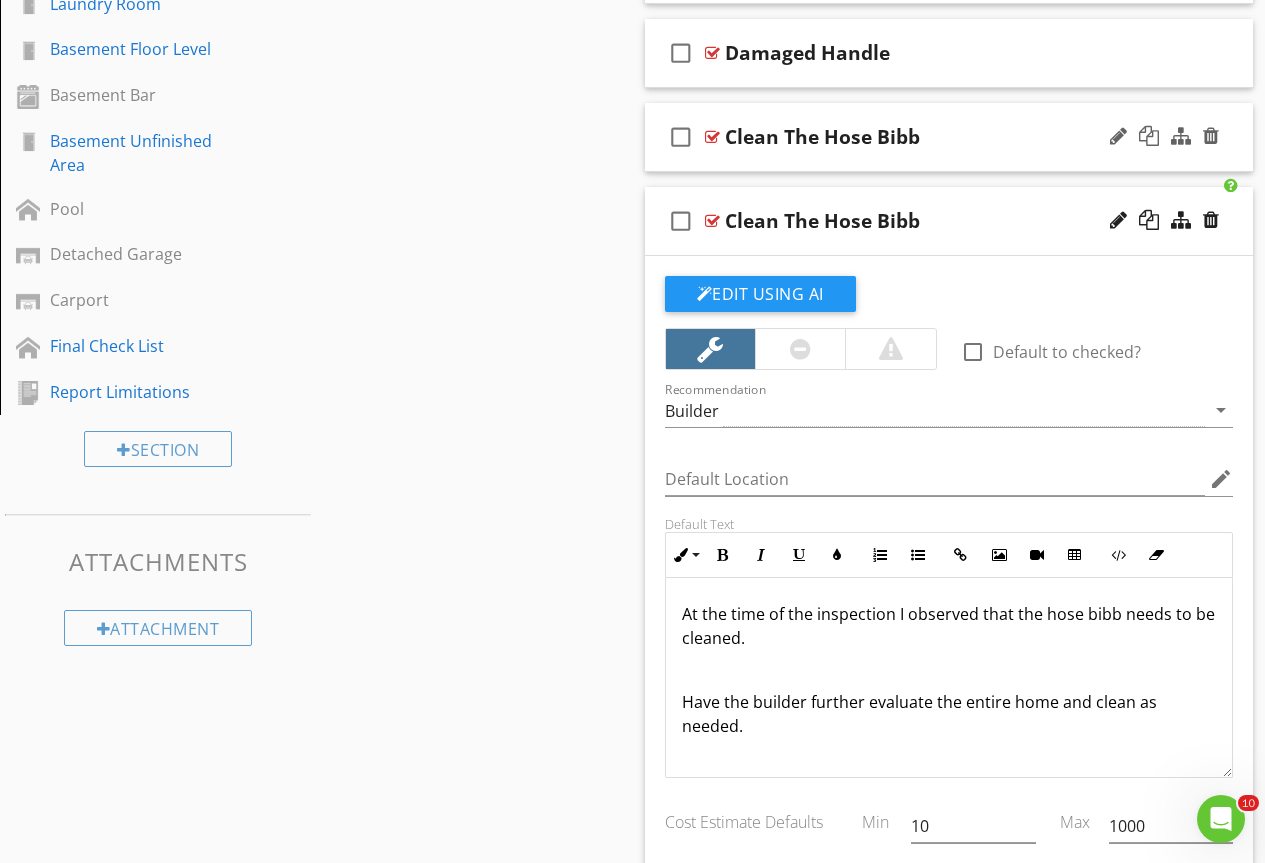 click at bounding box center (712, 137) 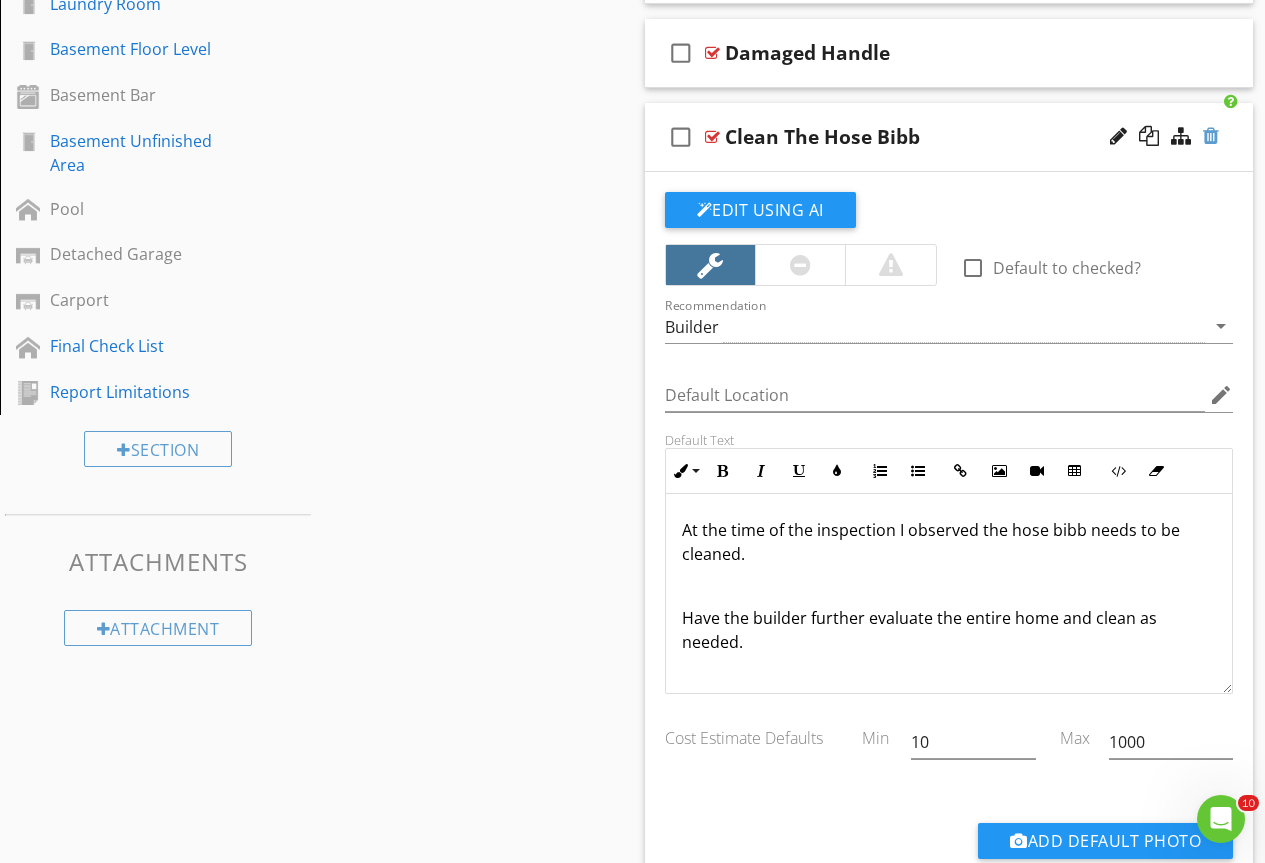 click at bounding box center [1211, 136] 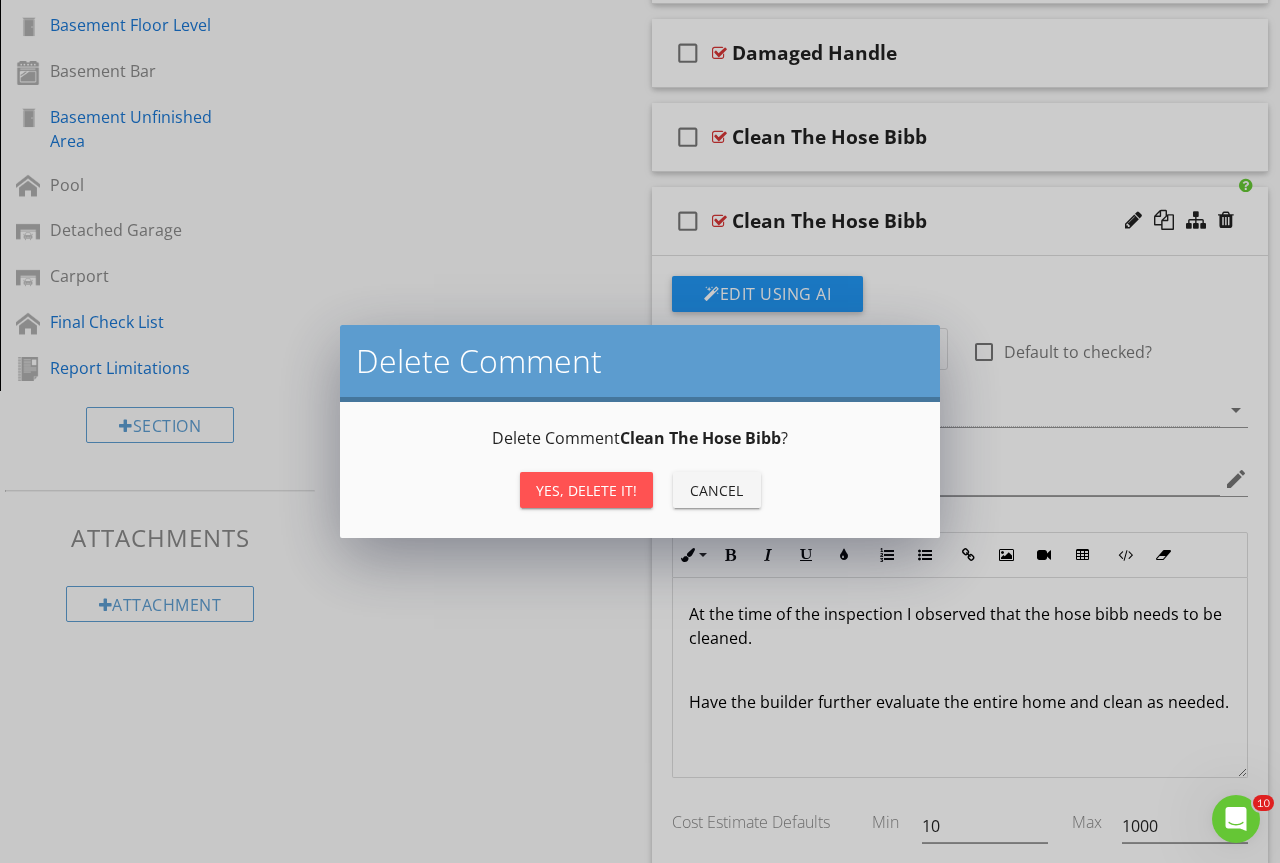 click on "Yes, Delete it!" at bounding box center [586, 490] 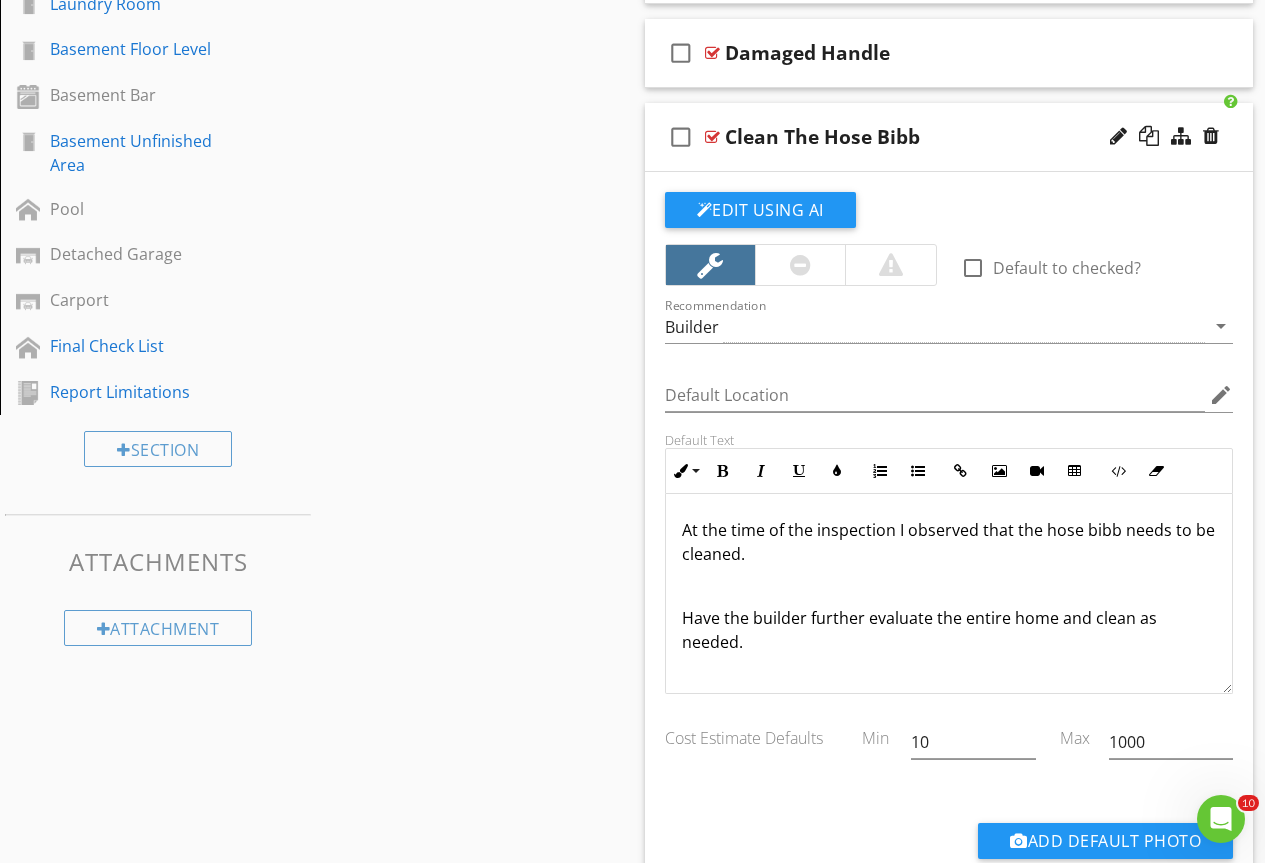 click at bounding box center [712, 137] 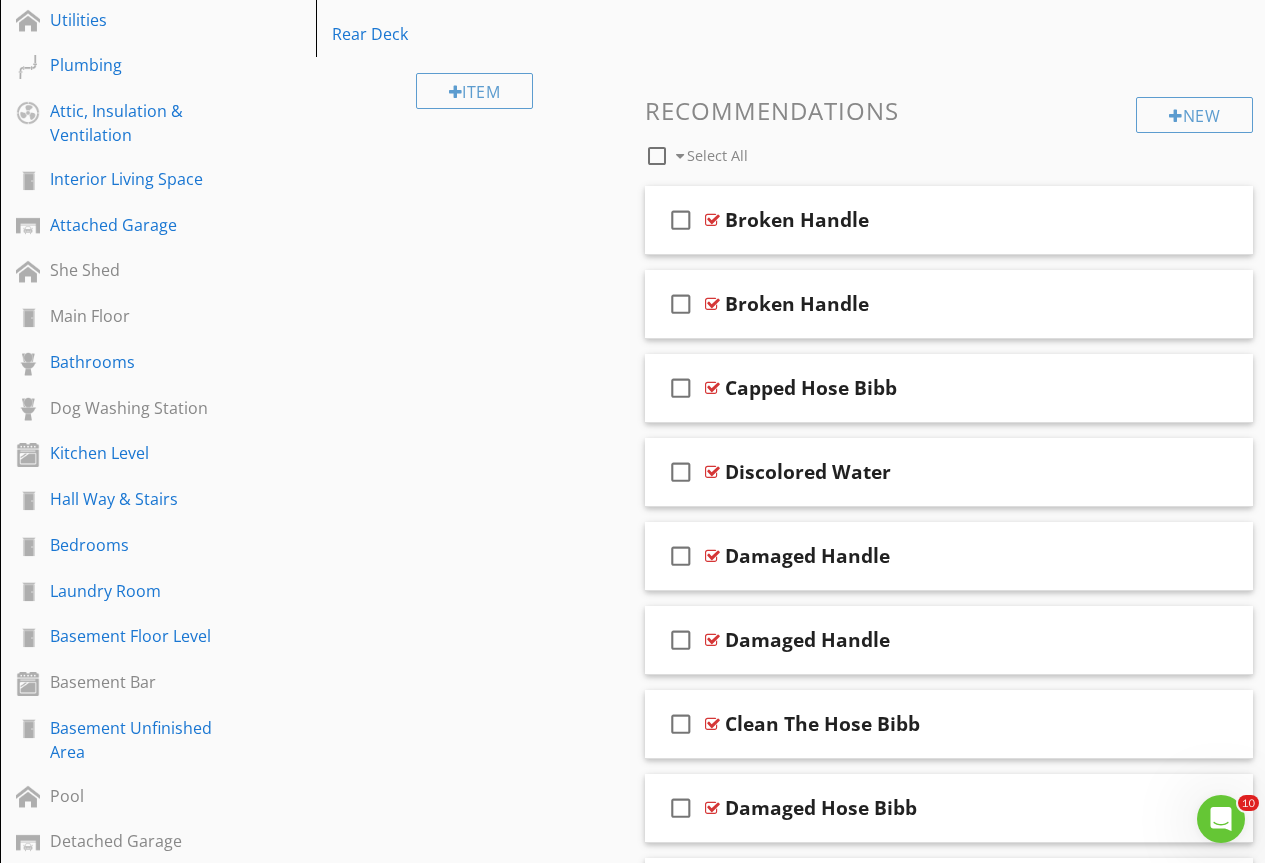 scroll, scrollTop: 813, scrollLeft: 0, axis: vertical 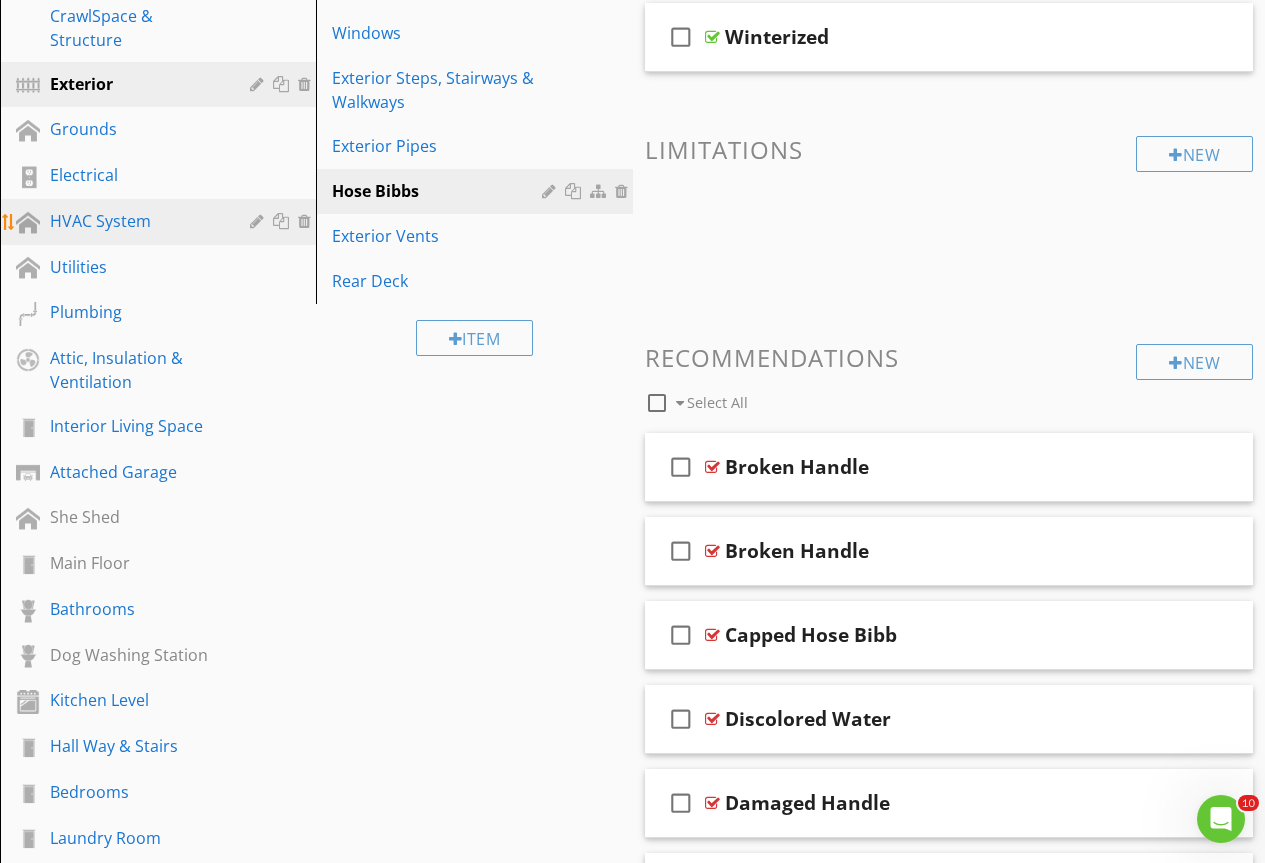 click on "HVAC System" at bounding box center (135, 221) 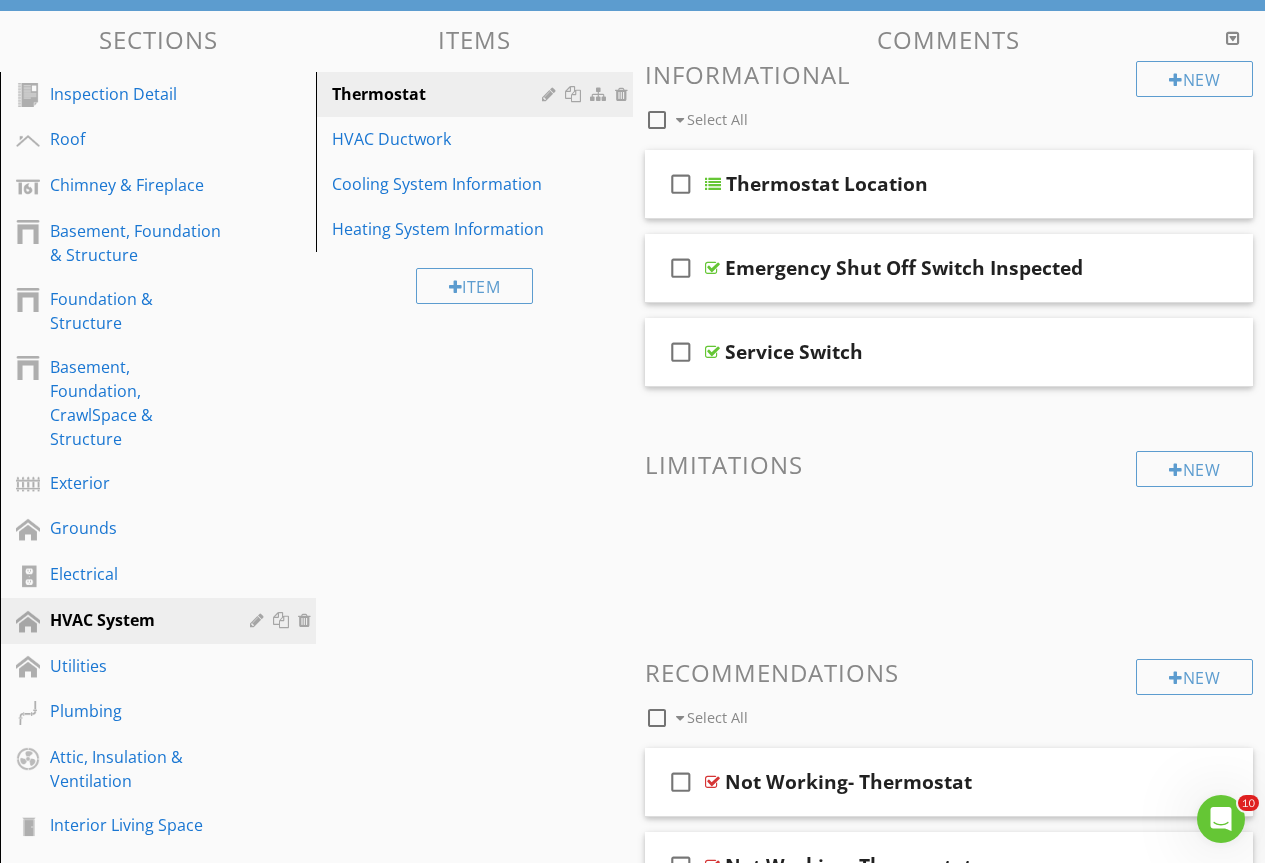 scroll, scrollTop: 213, scrollLeft: 0, axis: vertical 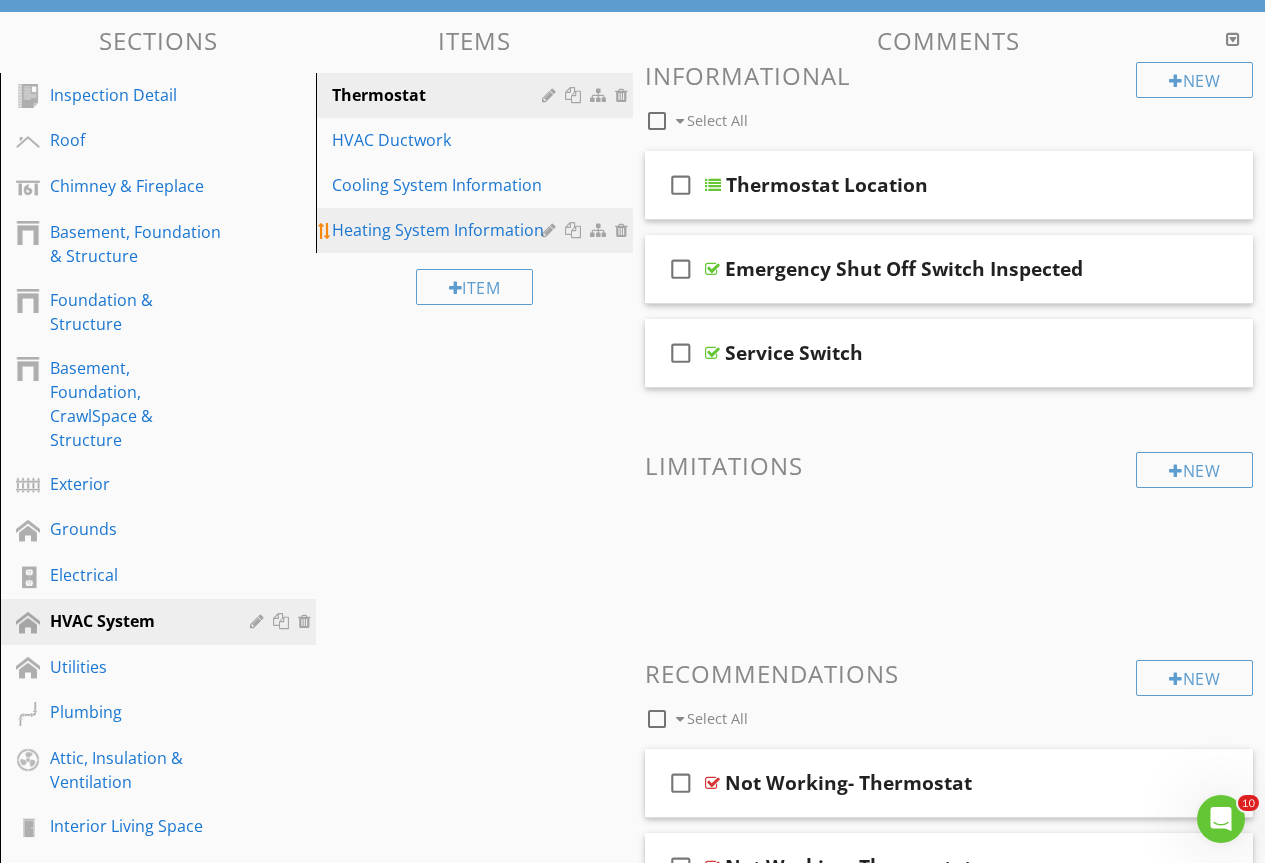 click on "Heating System Information" at bounding box center [439, 230] 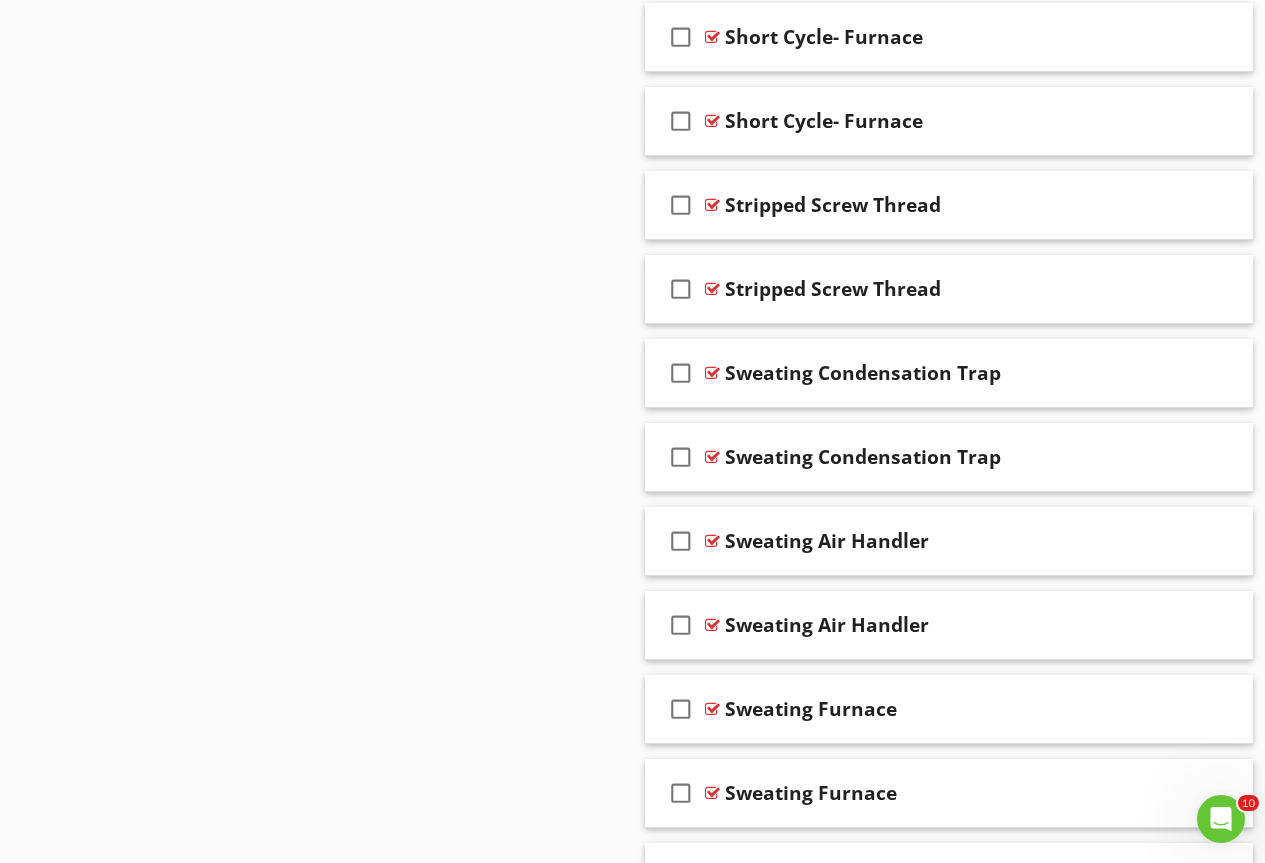 scroll, scrollTop: 40341, scrollLeft: 0, axis: vertical 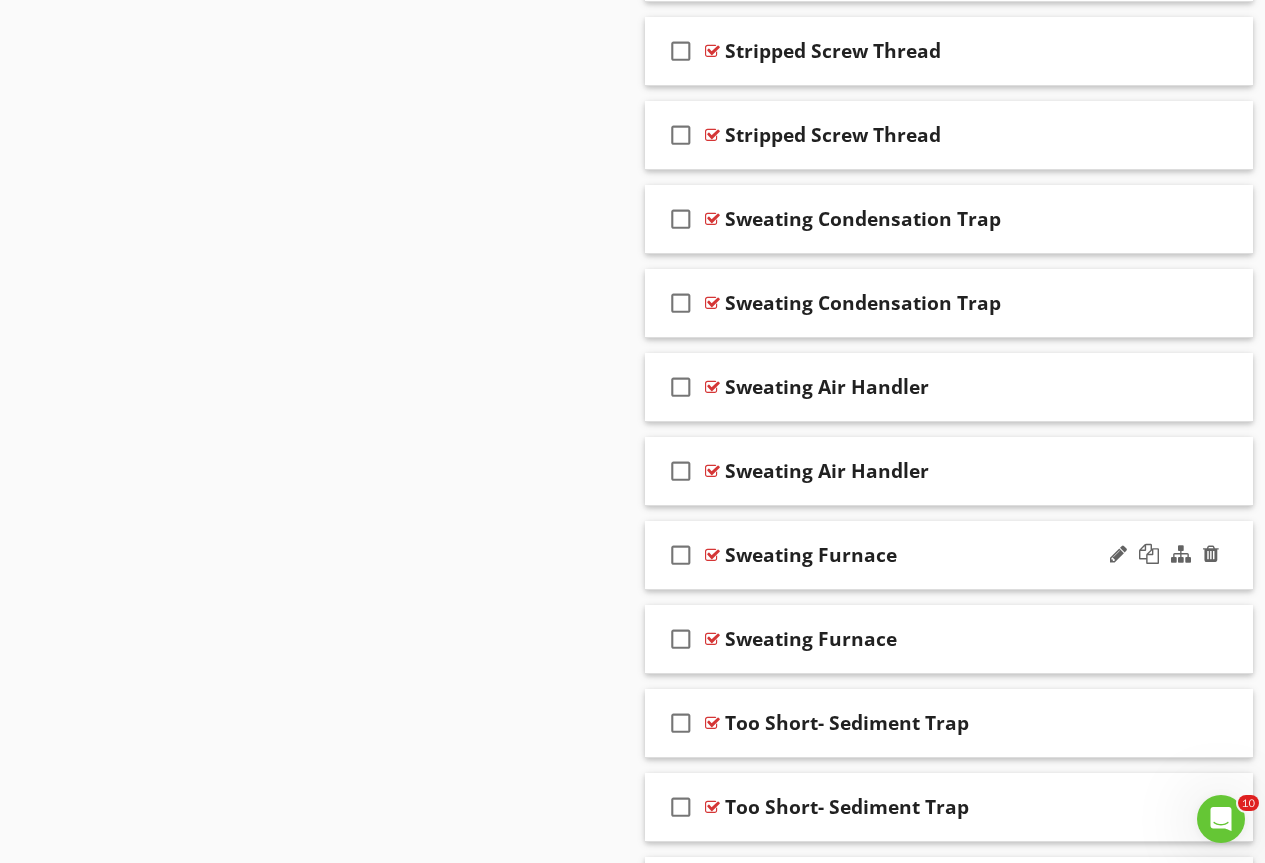 click at bounding box center (712, 555) 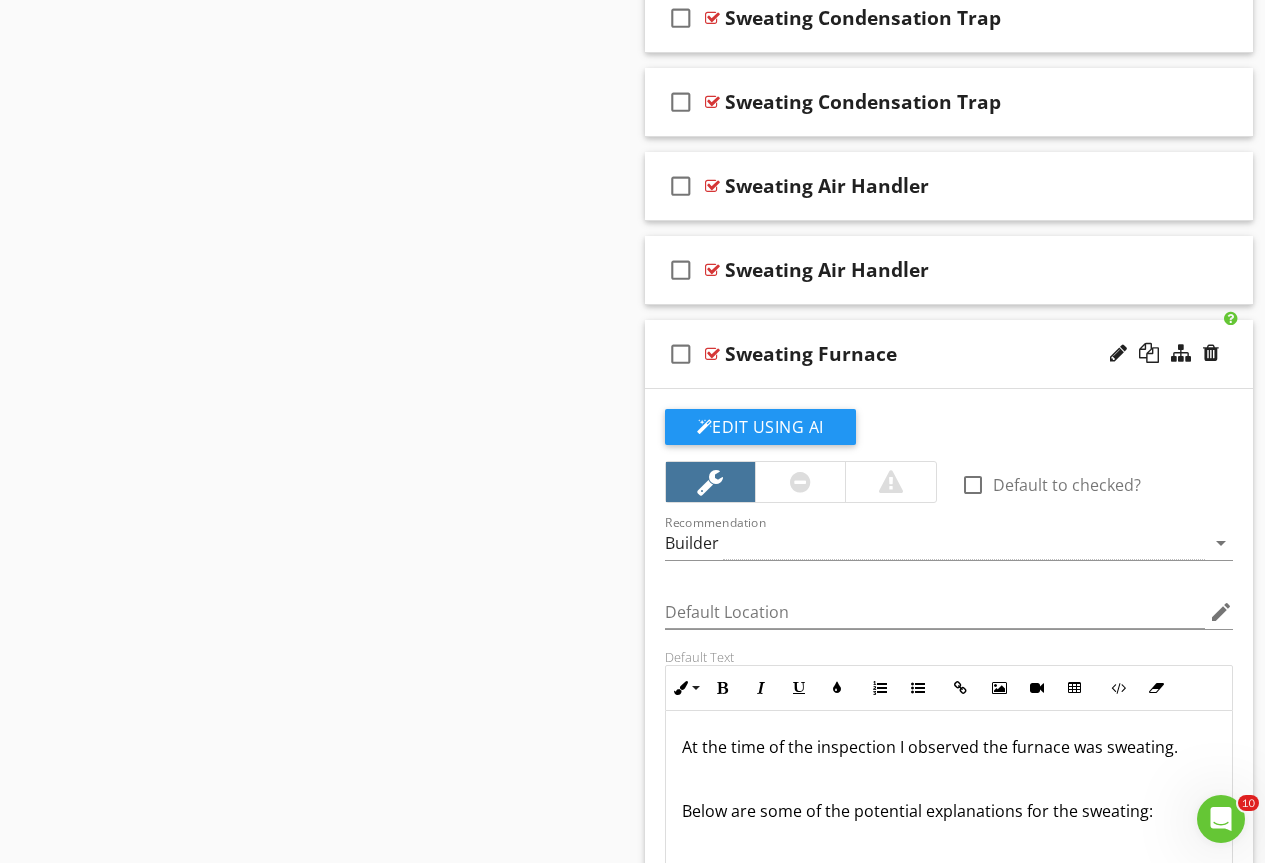scroll, scrollTop: 40741, scrollLeft: 0, axis: vertical 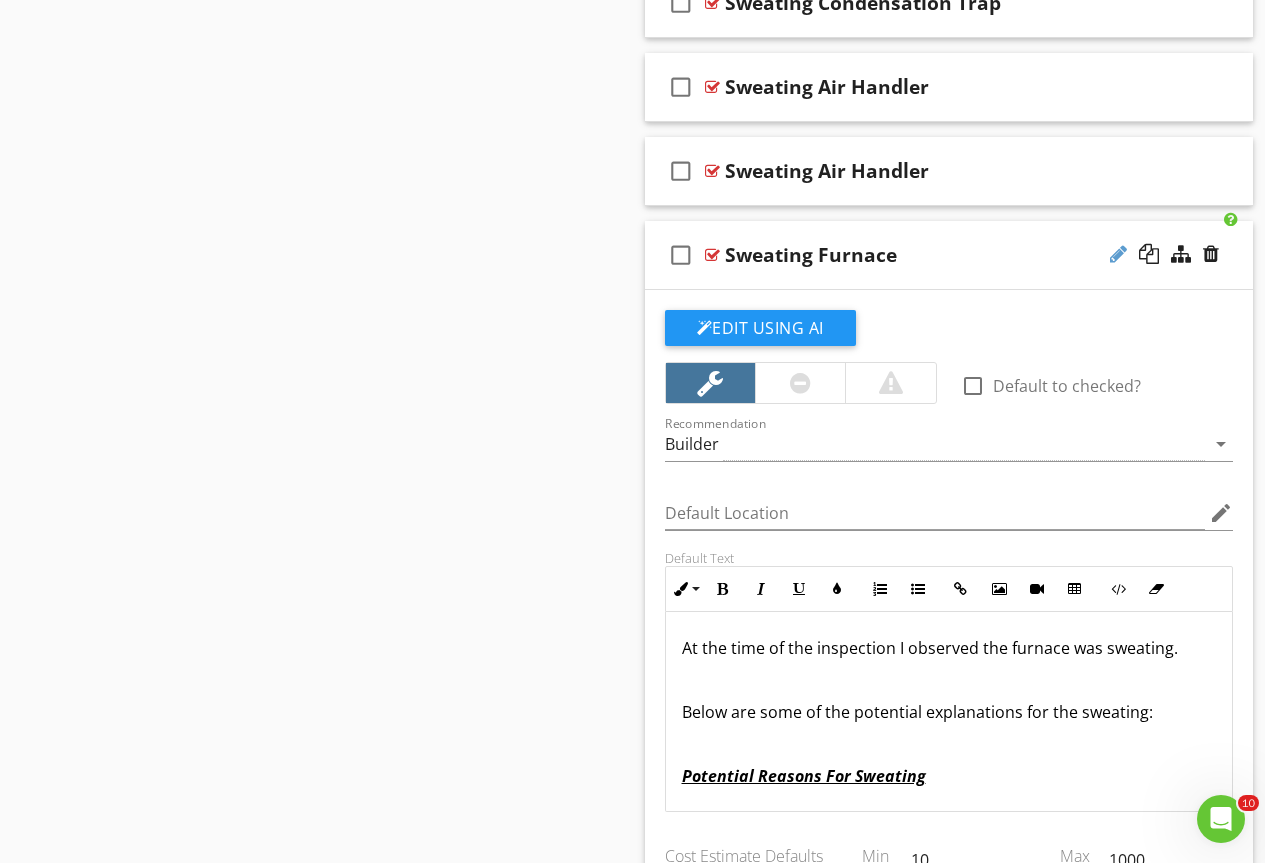 click at bounding box center (1118, 254) 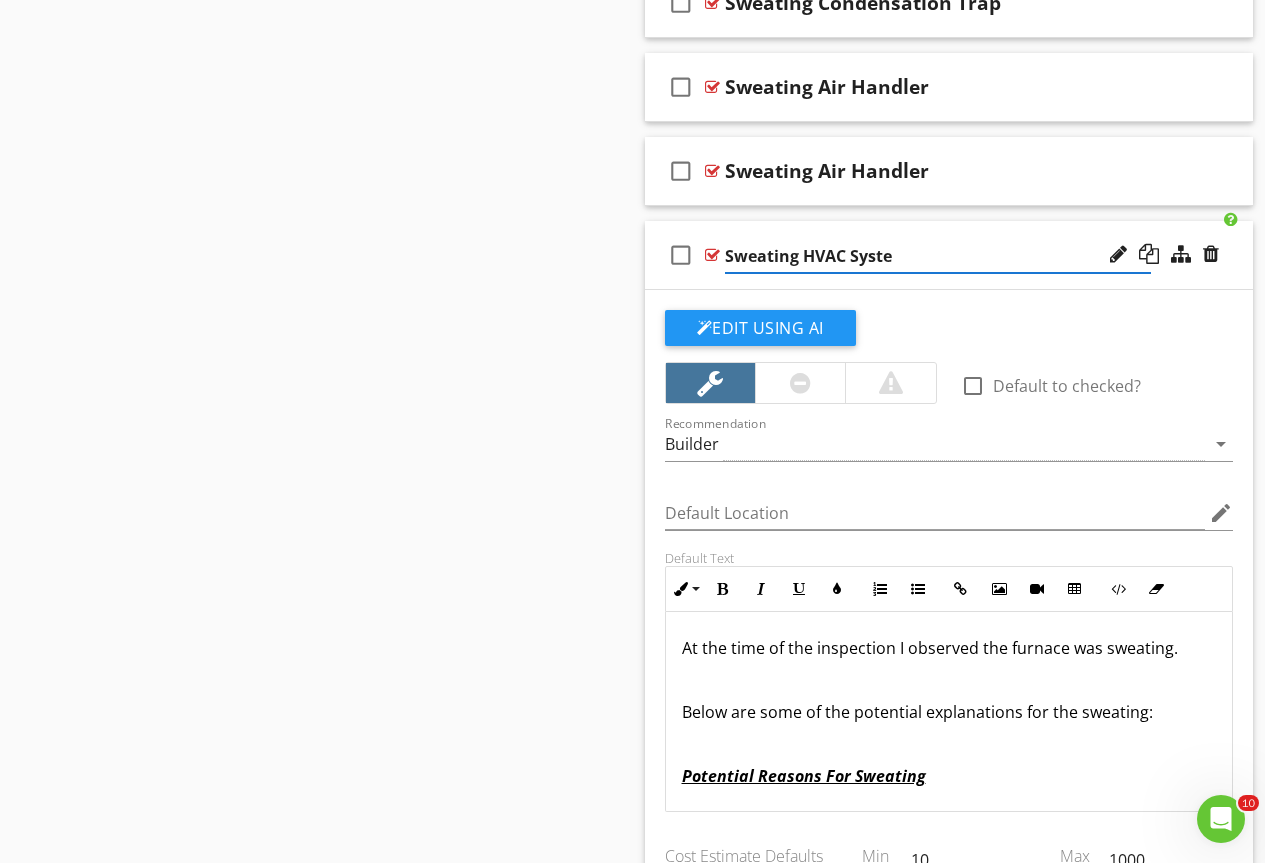 type on "Sweating HVAC System" 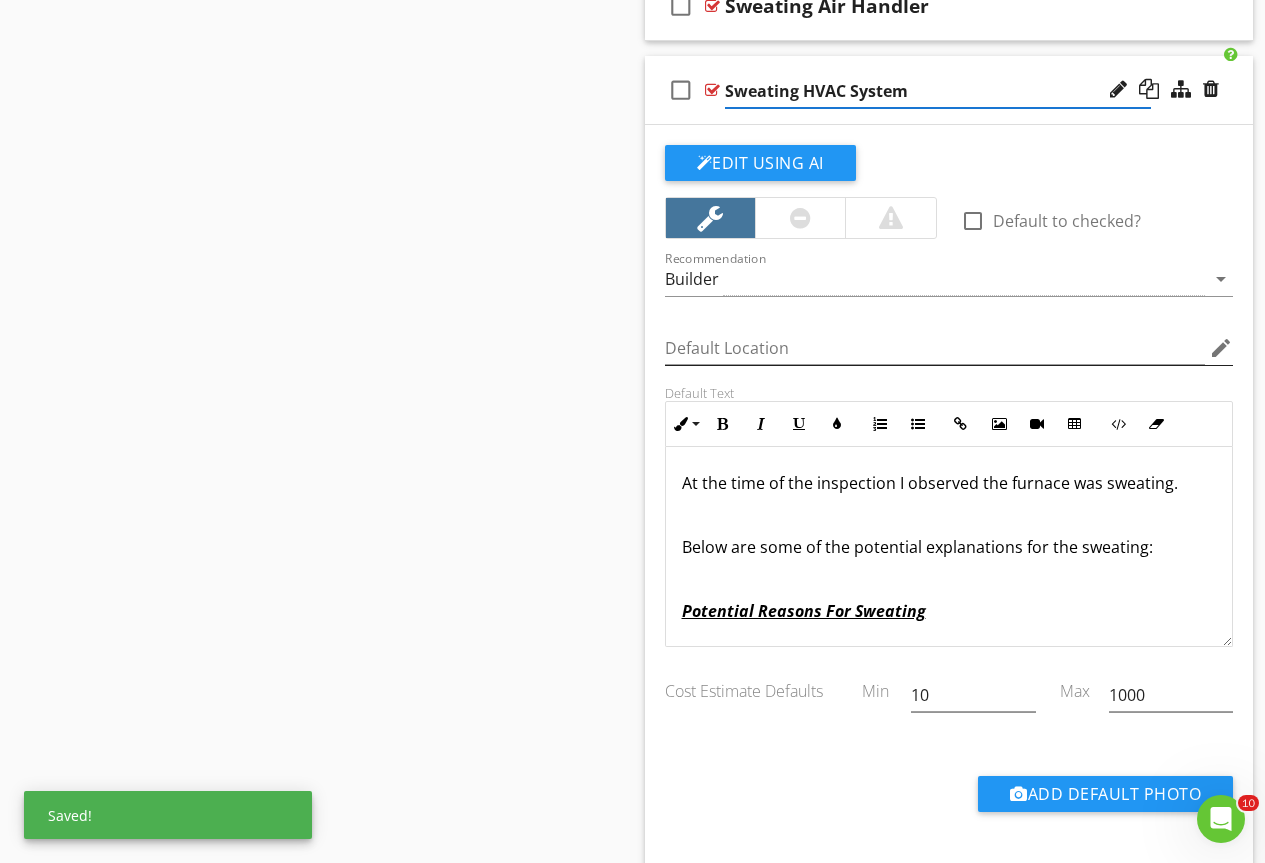 scroll, scrollTop: 40941, scrollLeft: 0, axis: vertical 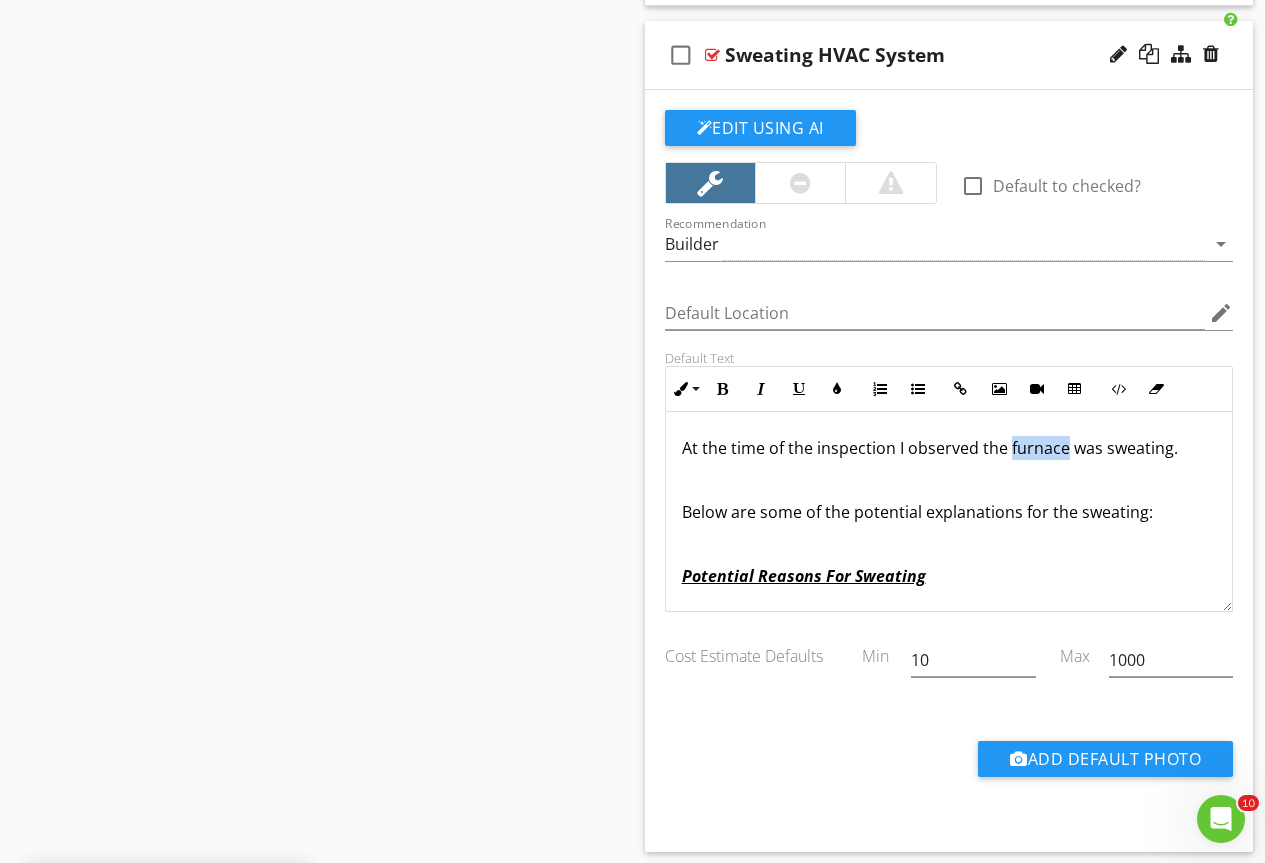 drag, startPoint x: 1006, startPoint y: 448, endPoint x: 1066, endPoint y: 455, distance: 60.40695 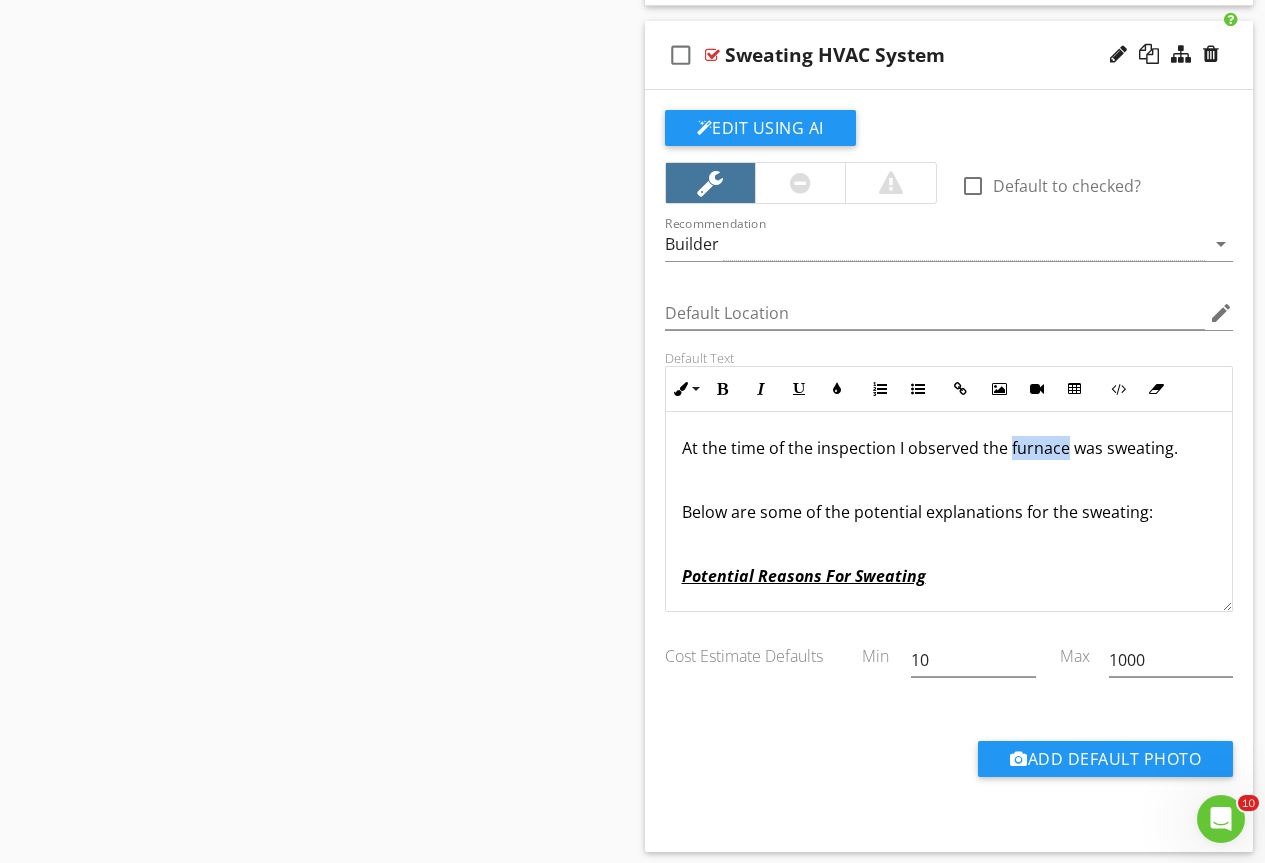 type 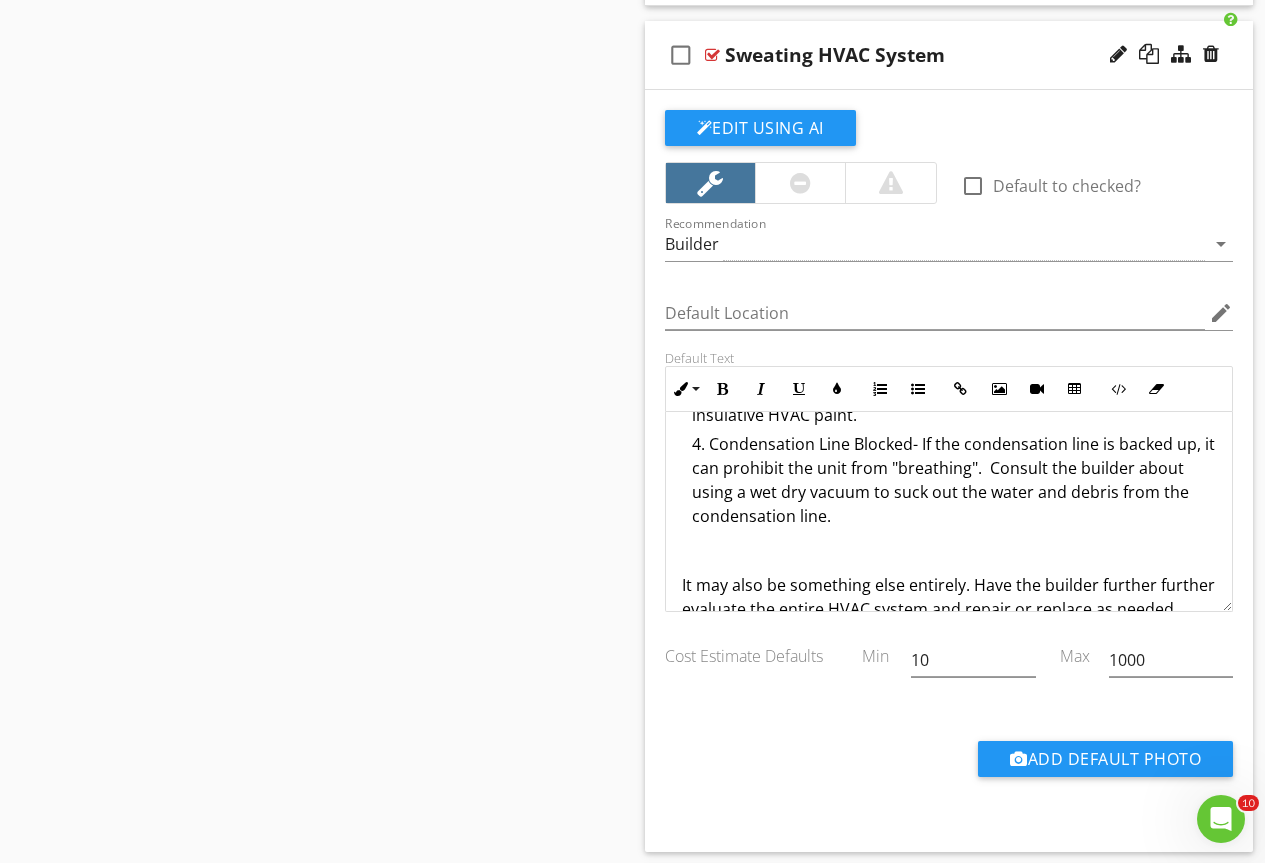 scroll, scrollTop: 653, scrollLeft: 0, axis: vertical 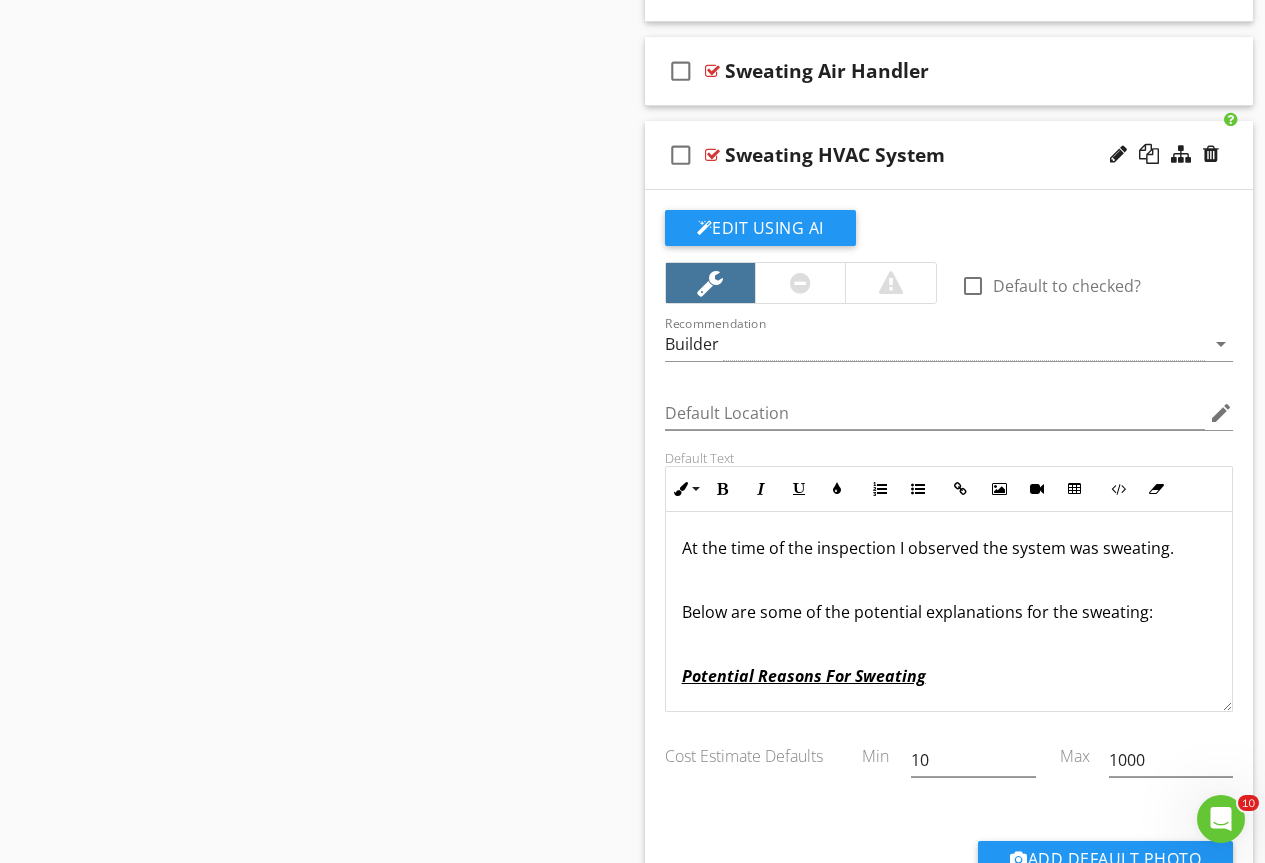 click at bounding box center [712, 155] 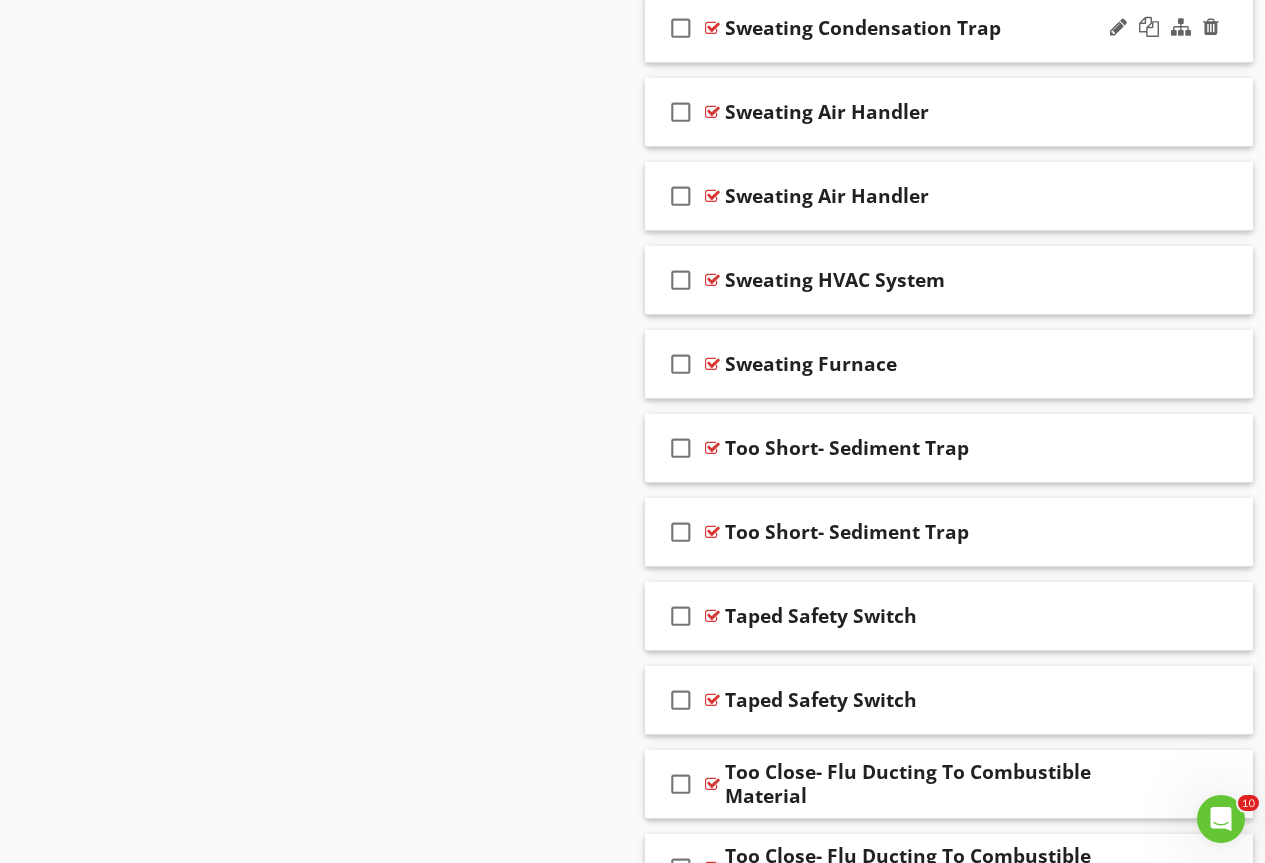 scroll, scrollTop: 40641, scrollLeft: 0, axis: vertical 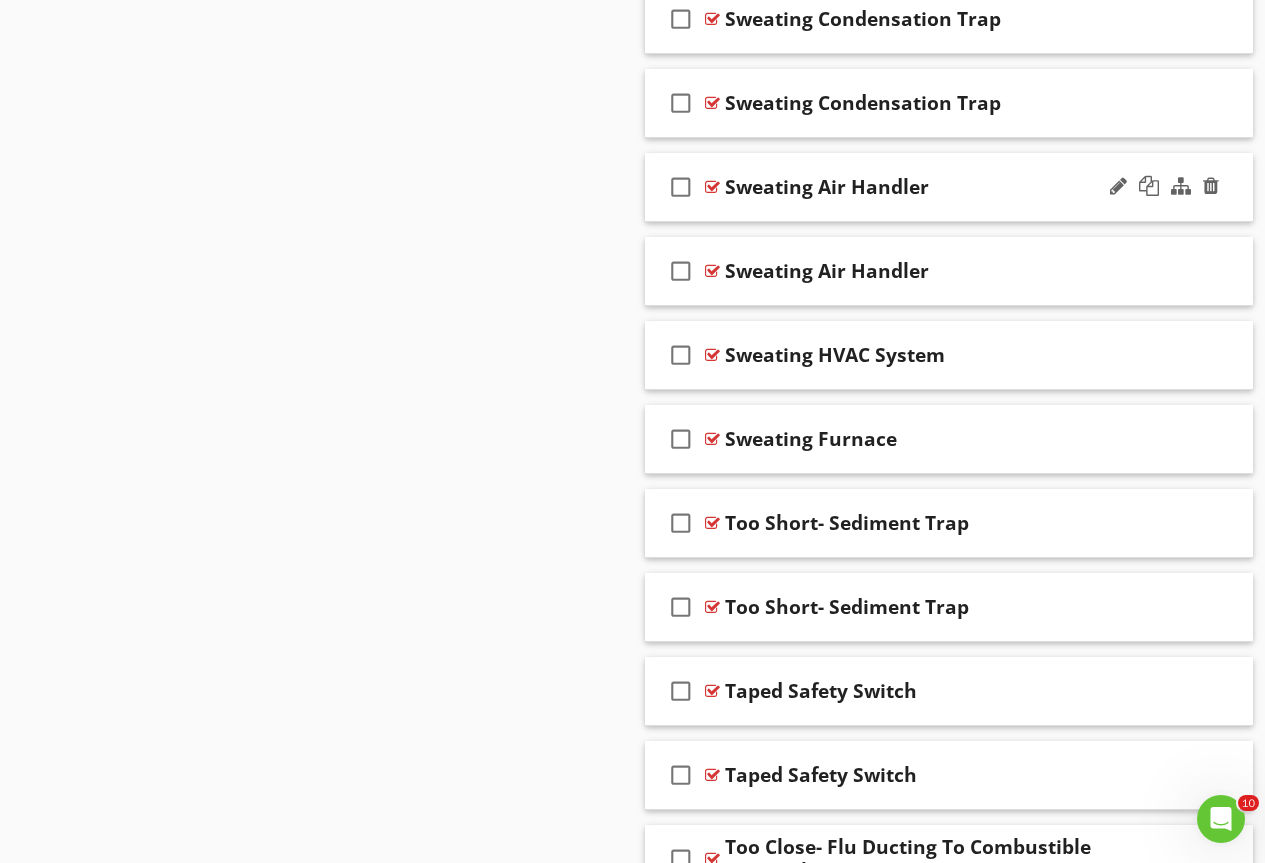 click at bounding box center [712, 187] 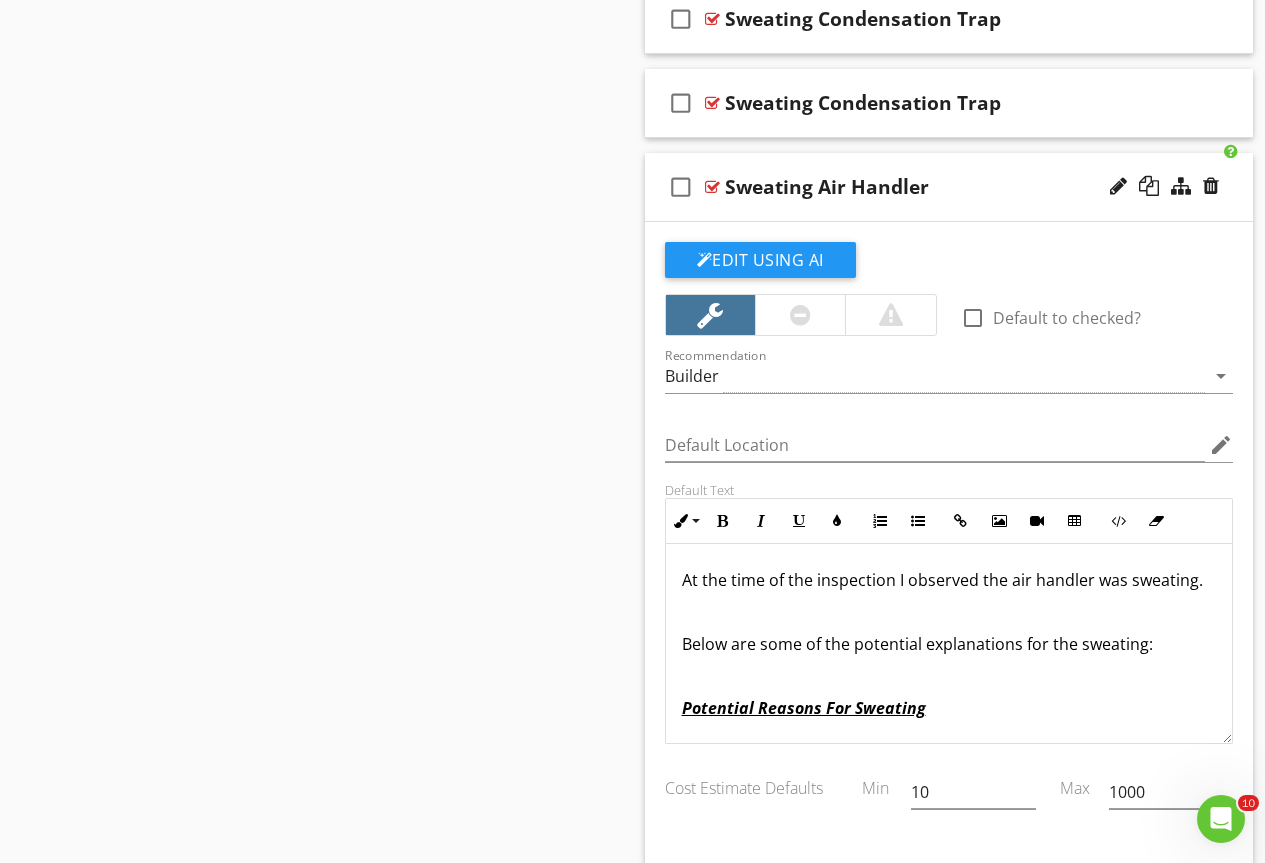 click at bounding box center (712, 187) 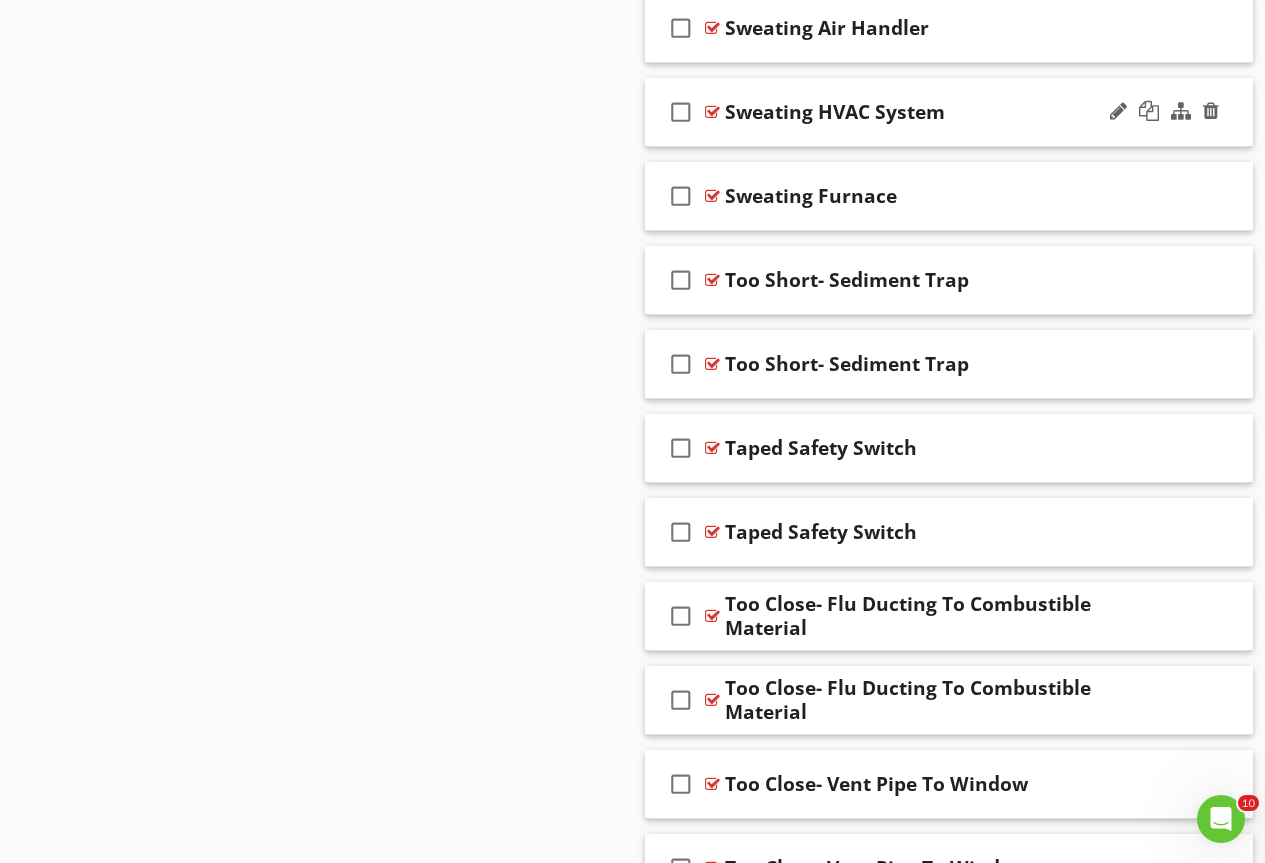 scroll, scrollTop: 40741, scrollLeft: 0, axis: vertical 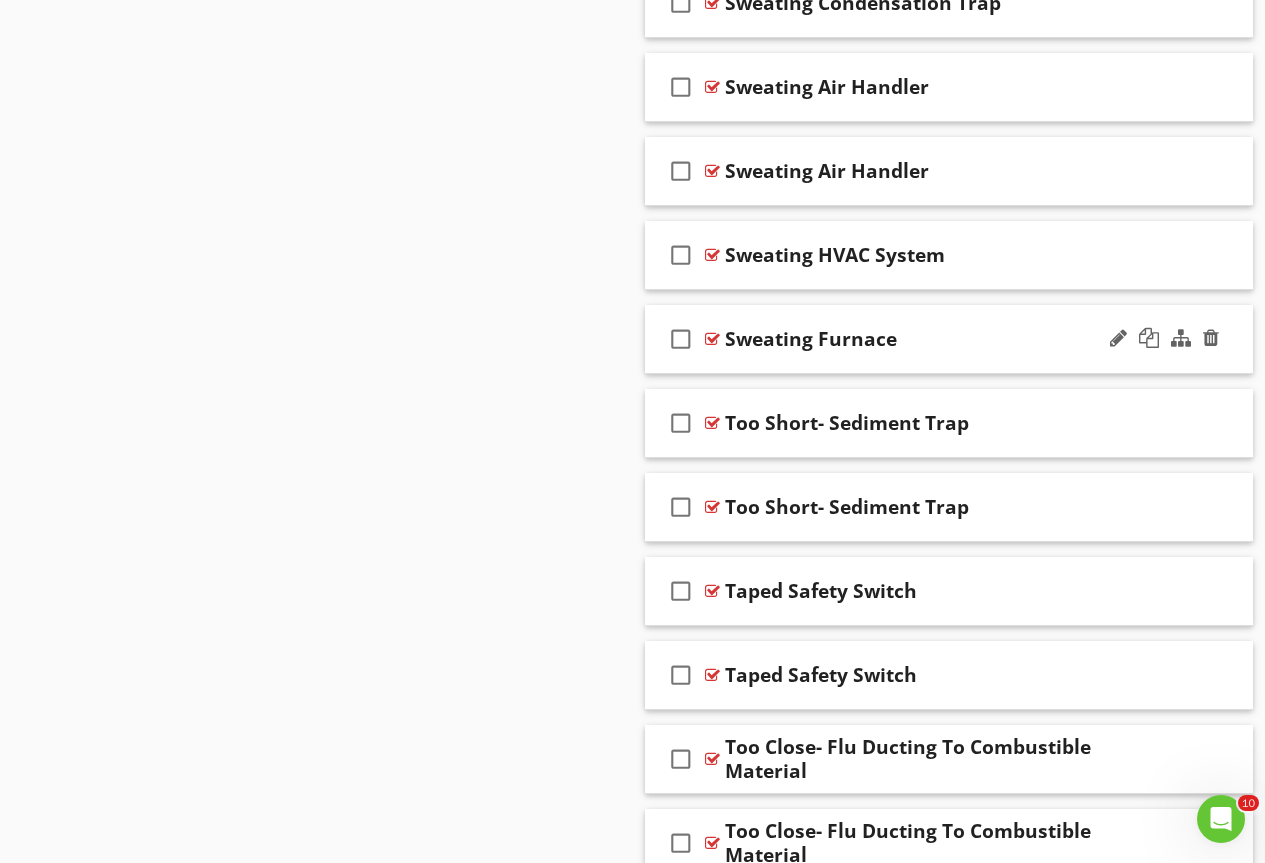 click at bounding box center (712, 339) 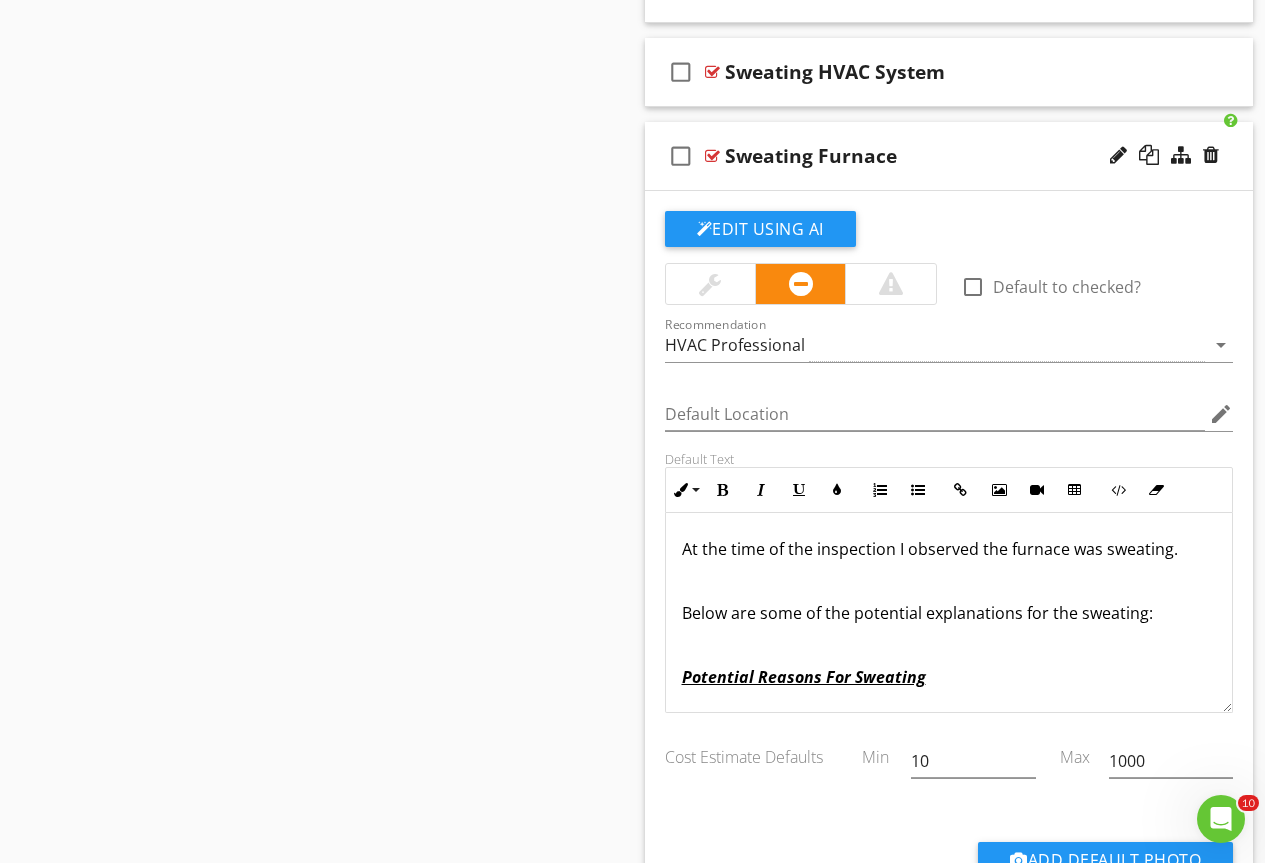 scroll, scrollTop: 40941, scrollLeft: 0, axis: vertical 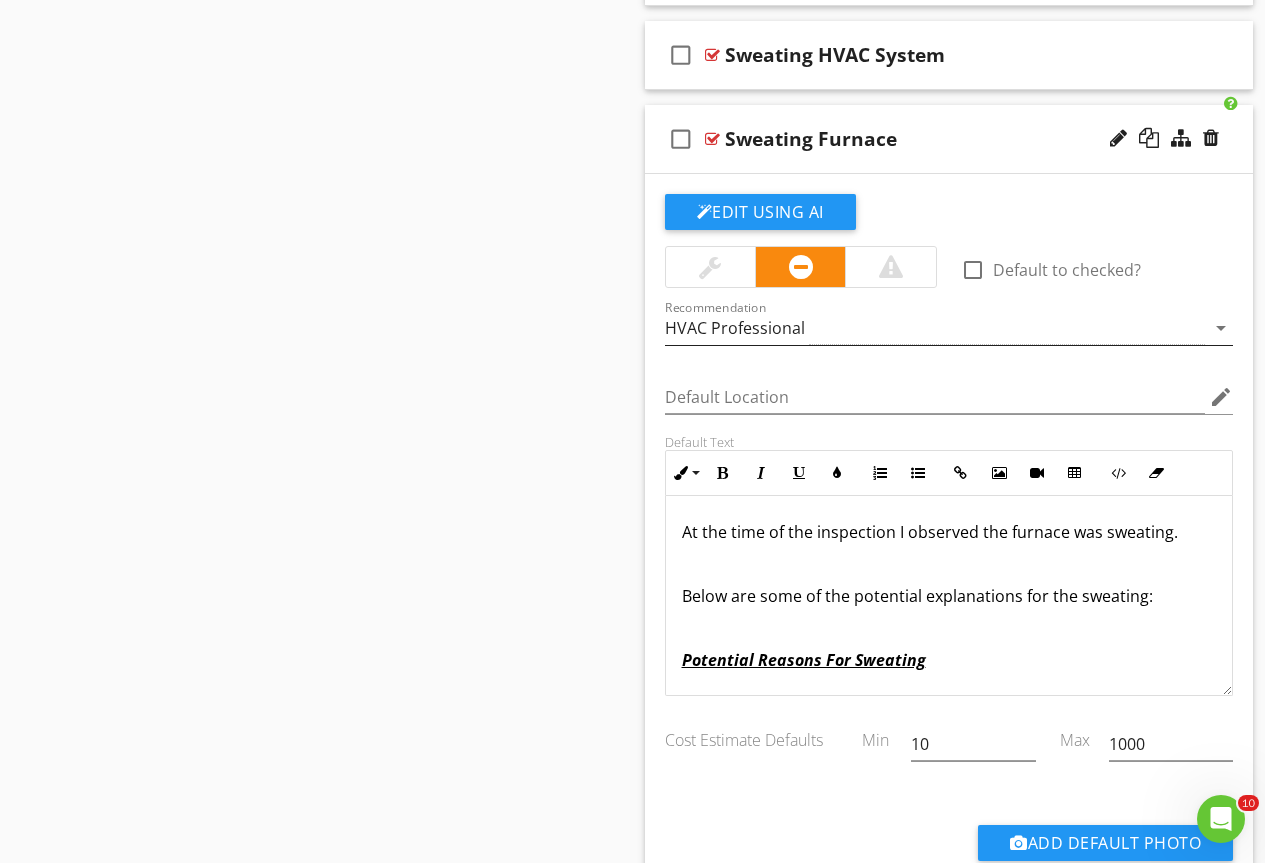 click on "HVAC Professional" at bounding box center [735, 328] 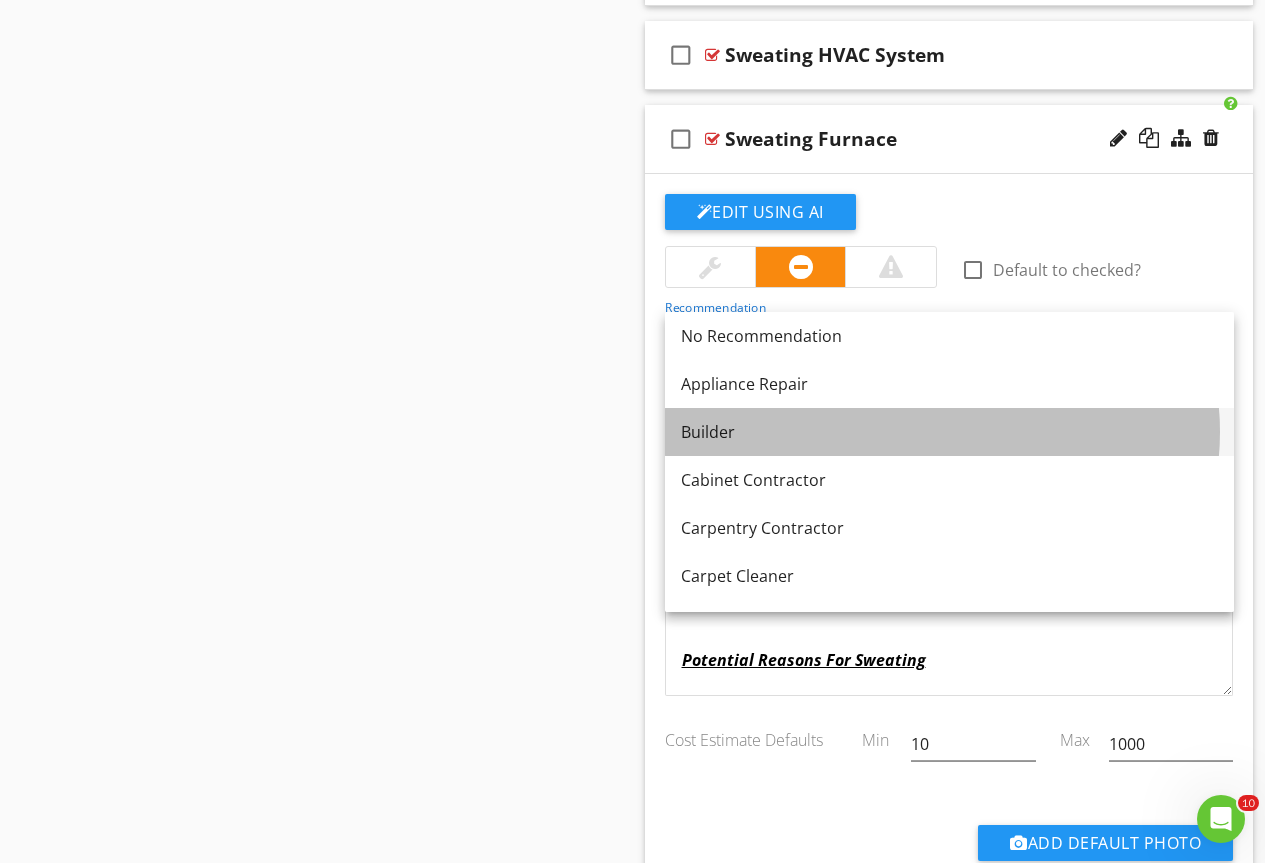 click on "Builder" at bounding box center (949, 432) 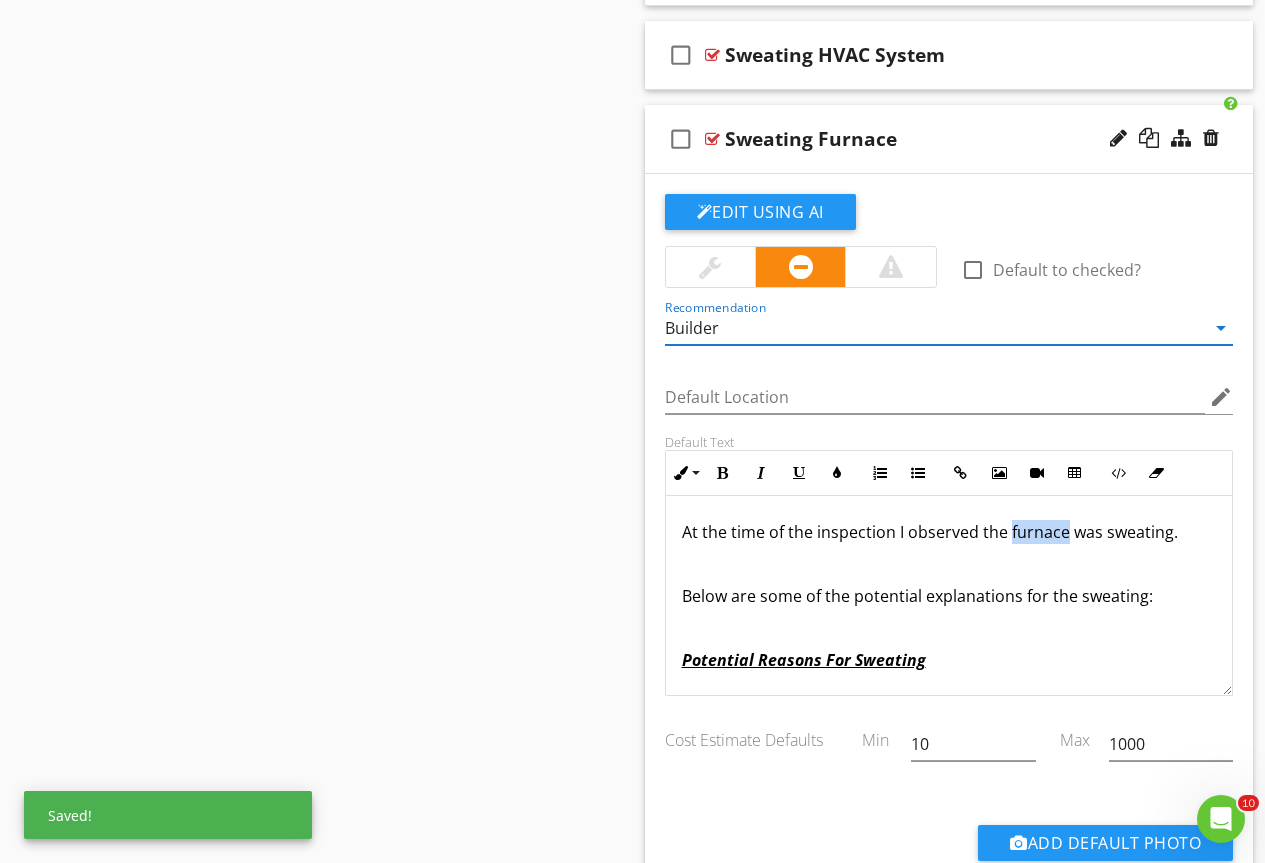 drag, startPoint x: 1007, startPoint y: 531, endPoint x: 1064, endPoint y: 539, distance: 57.558666 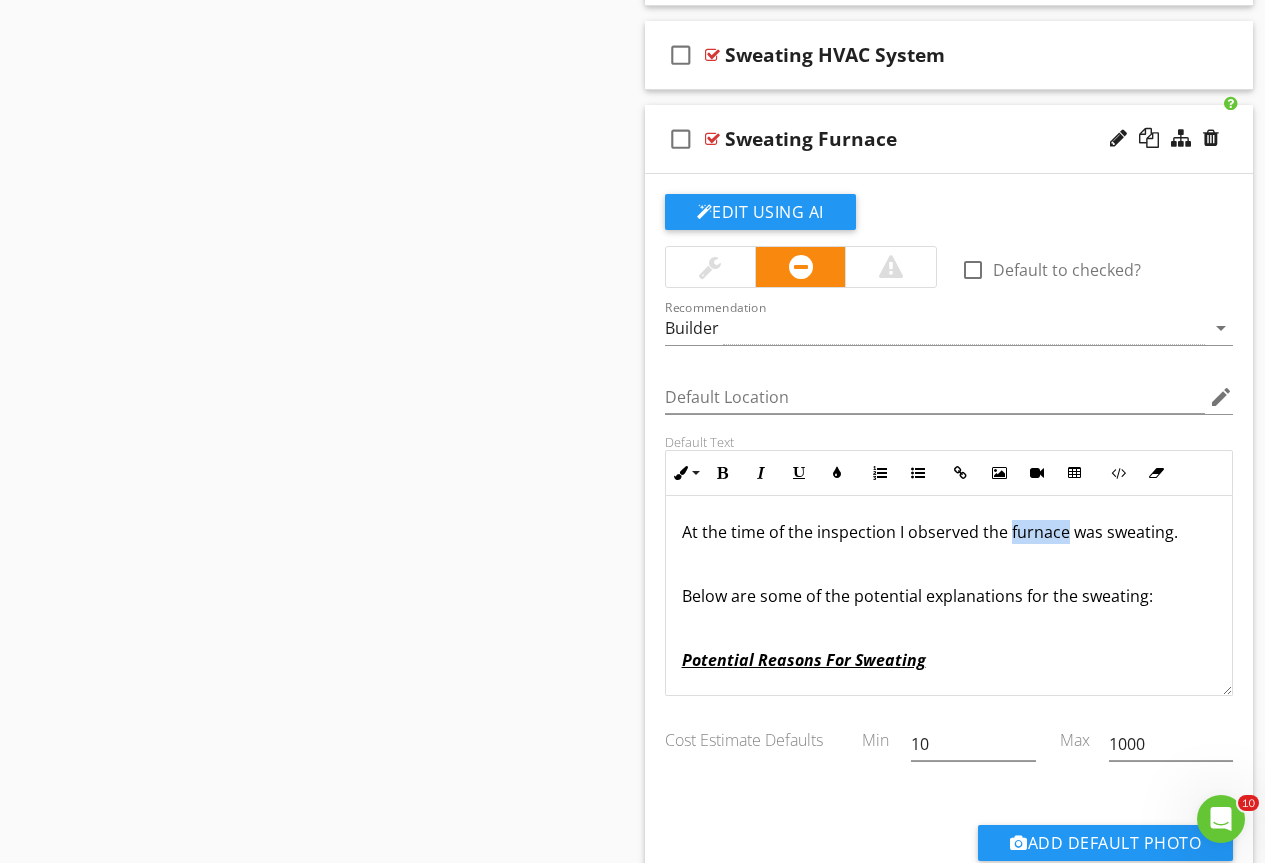 type 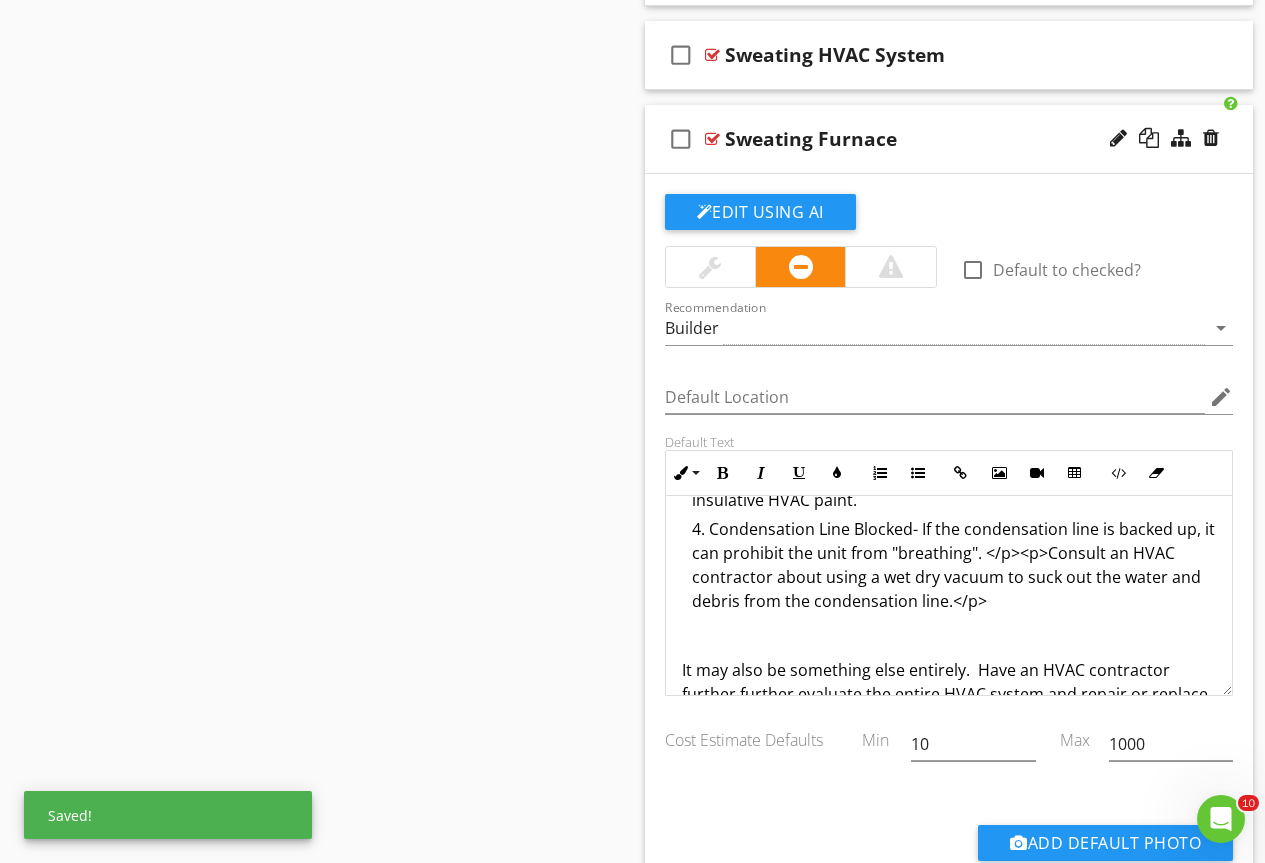 scroll, scrollTop: 653, scrollLeft: 0, axis: vertical 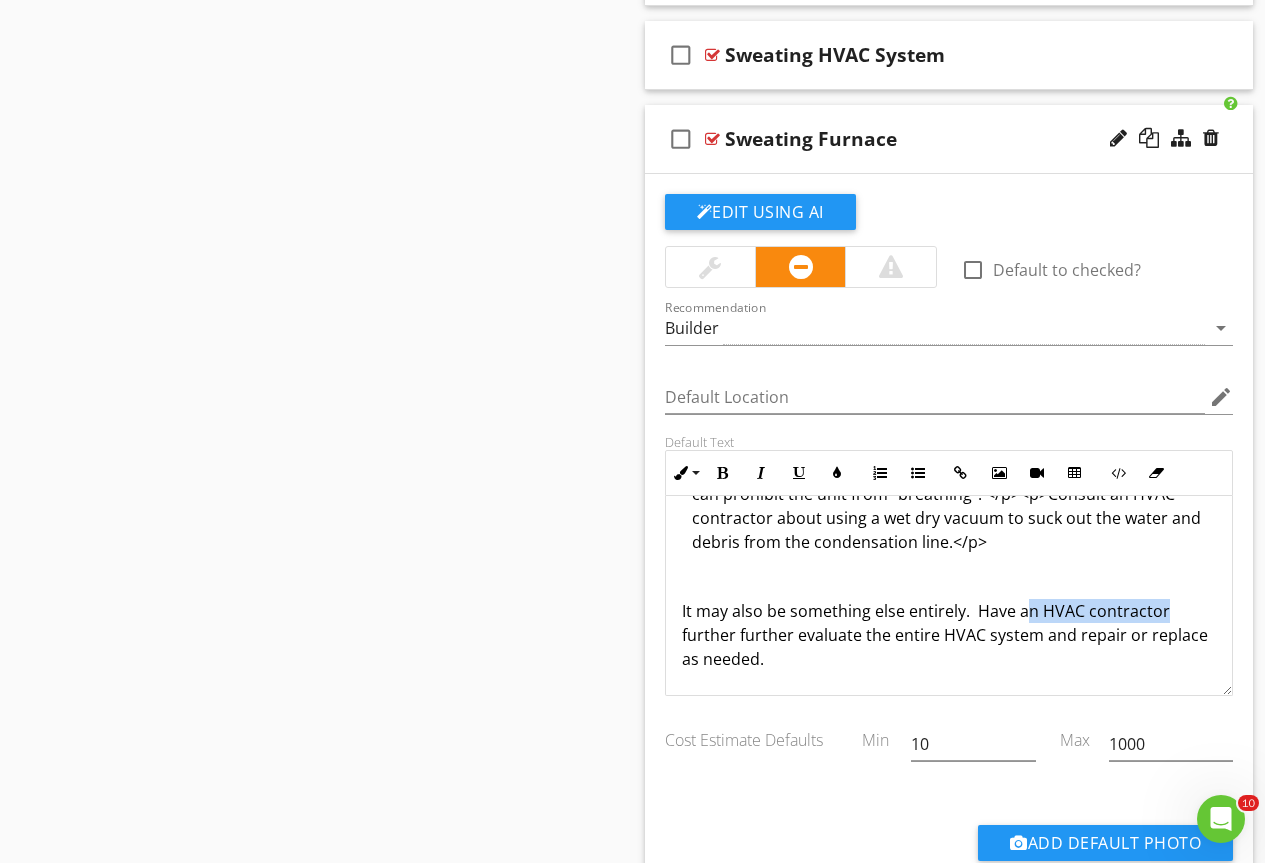 drag, startPoint x: 1021, startPoint y: 609, endPoint x: 1184, endPoint y: 612, distance: 163.0276 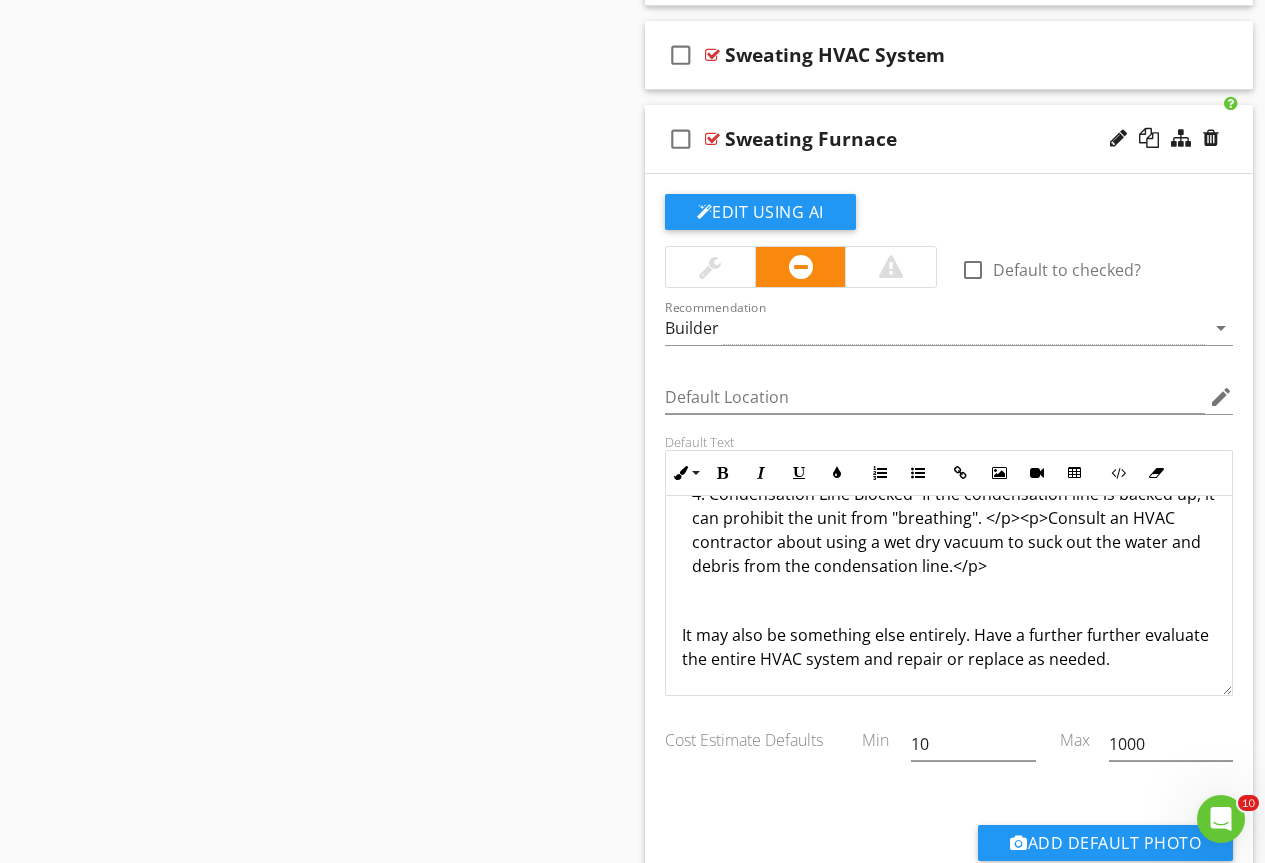 scroll, scrollTop: 629, scrollLeft: 0, axis: vertical 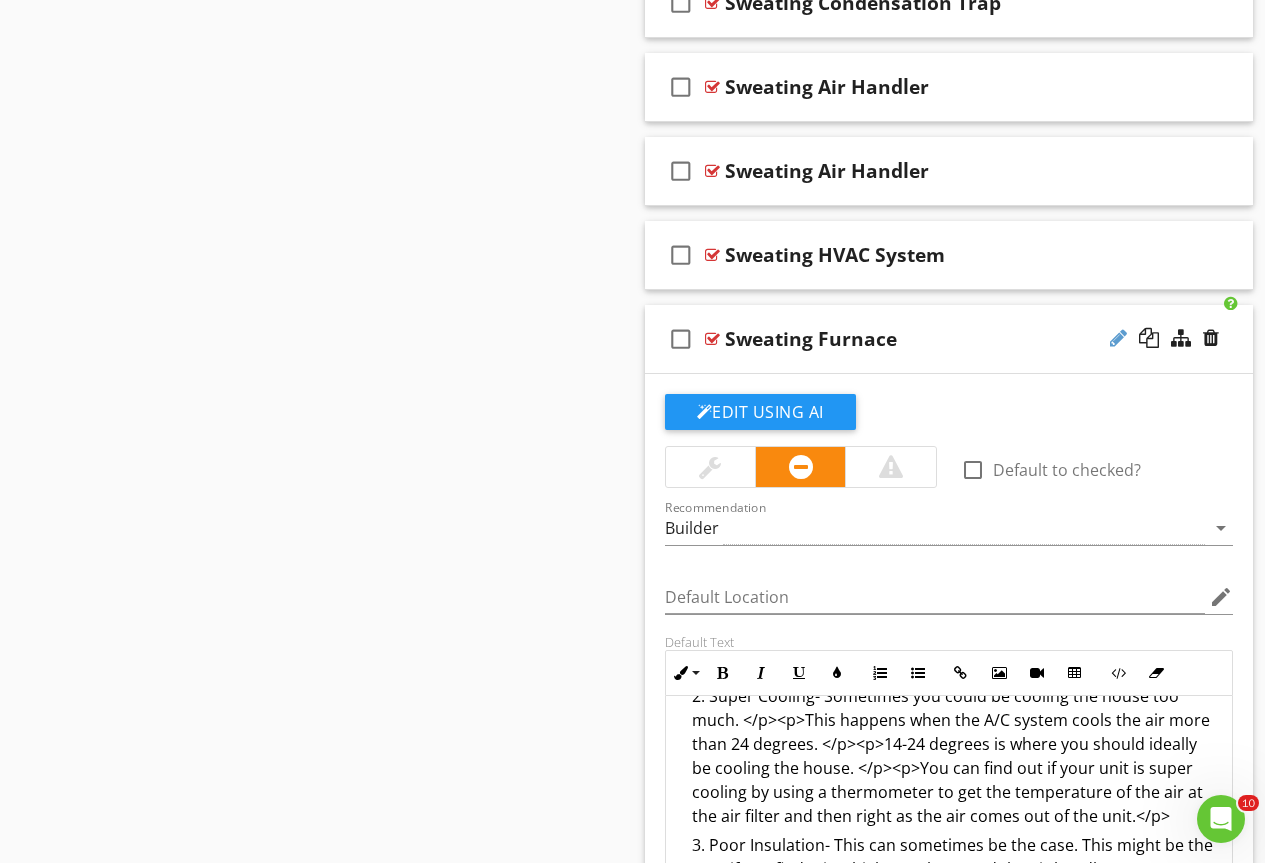 click at bounding box center (1118, 338) 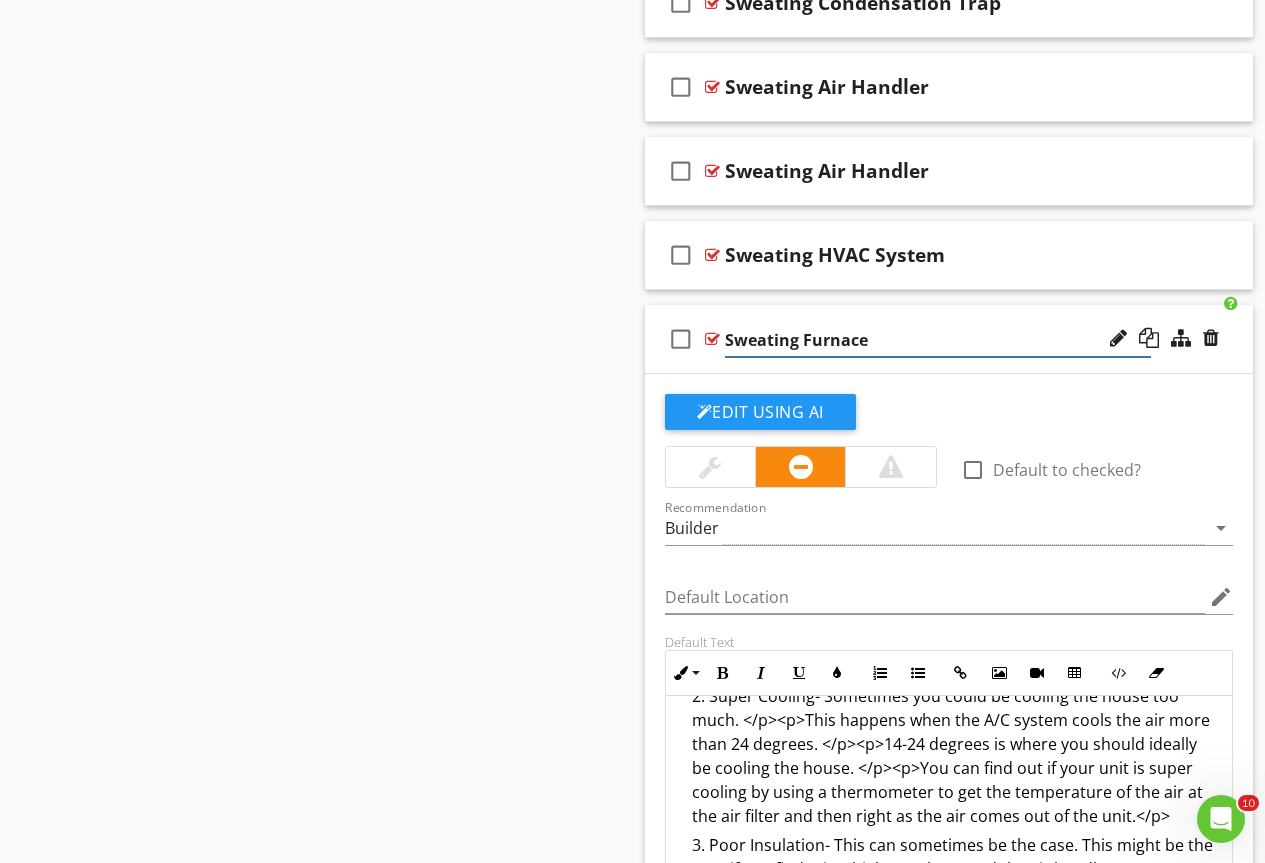 click on "Sweating Furnace" at bounding box center (938, 340) 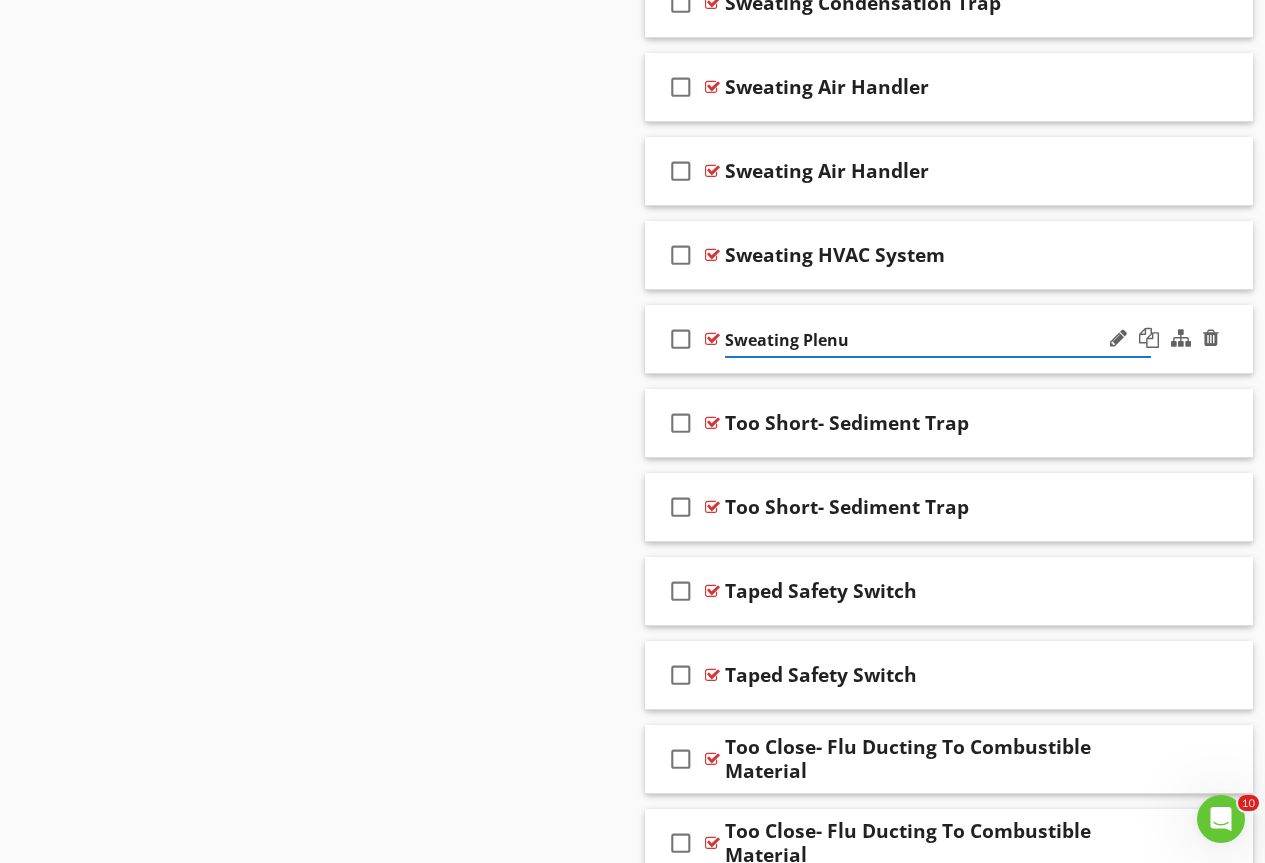 type on "Sweating Plenum" 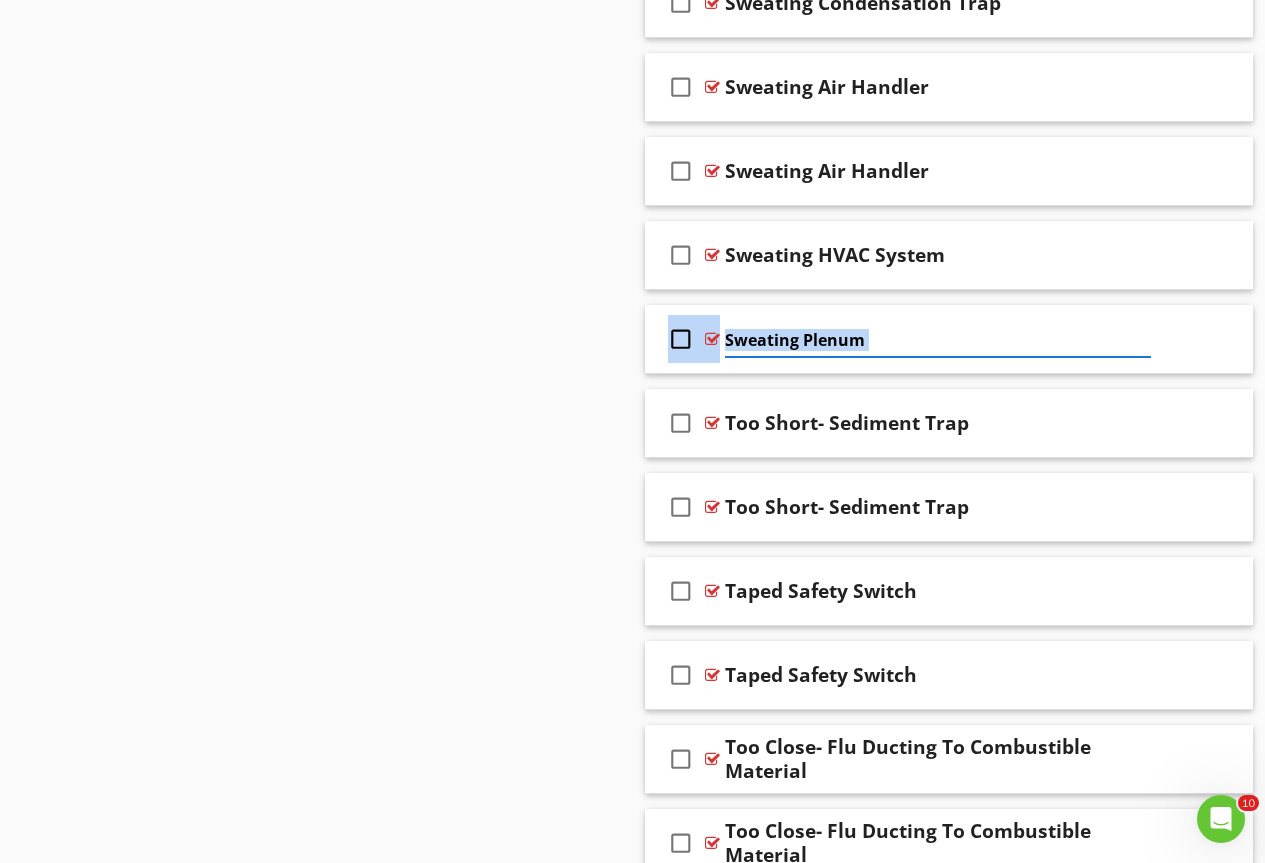 click on "Sections
Inspection Detail           Roof           Chimney & Fireplace           Basement, Foundation & Structure           Foundation & Structure           Basement, Foundation, CrawlSpace & Structure           Exterior           Grounds           Electrical           HVAC System           Utilities           Plumbing           Attic, Insulation & Ventilation           Interior Living Space           Attached Garage           She Shed           Main Floor           Bathrooms           Dog Washing Station           Kitchen Level           Hall Way & Stairs           Bedrooms           Laundry Room           Basement Floor Level           Basement Bar           Basement Unfinished Area           Pool           Detached Garage           Carport           Final Check List           Report Limitations
Section
Attachments
Attachment
Items
Thermostat            HVAC Ductwork" at bounding box center (632, -18275) 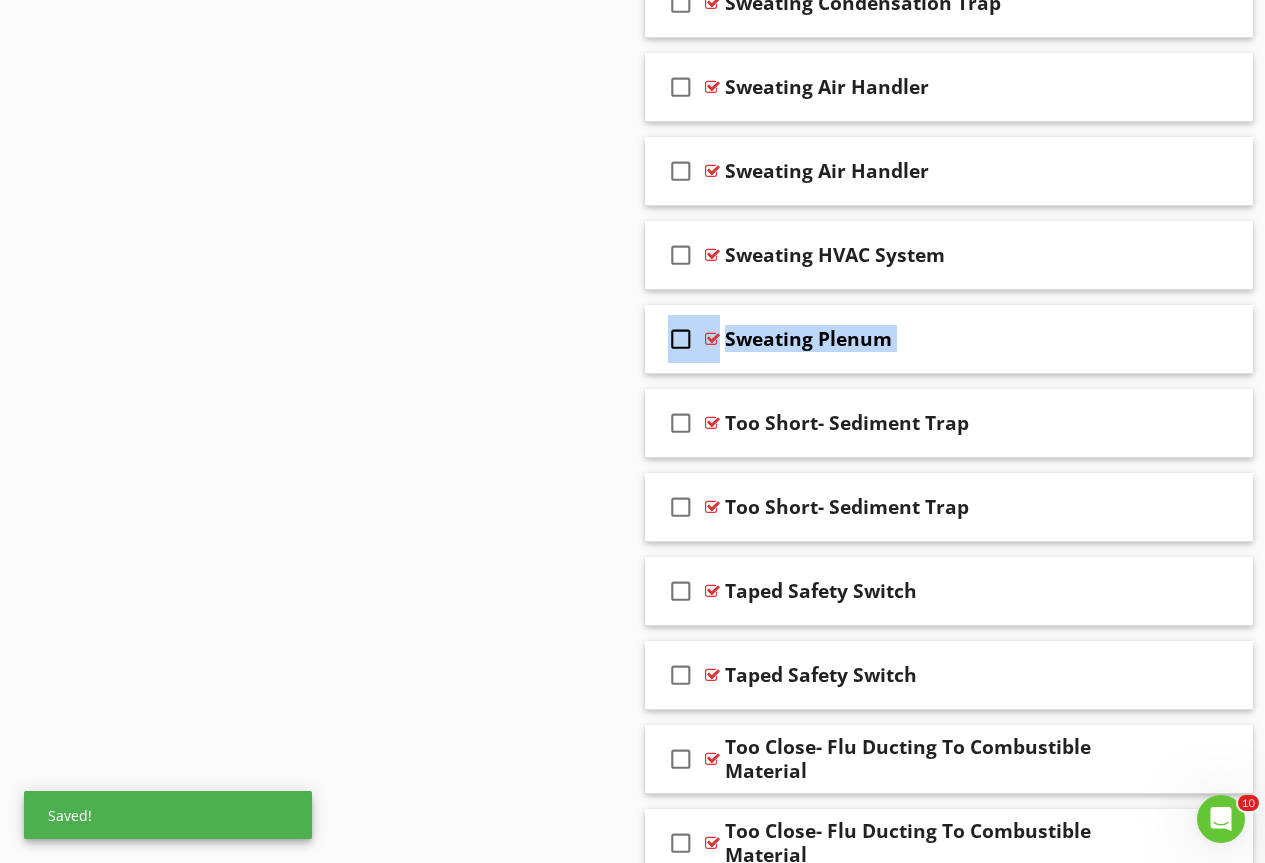 click on "Sections
Inspection Detail           Roof           Chimney & Fireplace           Basement, Foundation & Structure           Foundation & Structure           Basement, Foundation, CrawlSpace & Structure           Exterior           Grounds           Electrical           HVAC System           Utilities           Plumbing           Attic, Insulation & Ventilation           Interior Living Space           Attached Garage           She Shed           Main Floor           Bathrooms           Dog Washing Station           Kitchen Level           Hall Way & Stairs           Bedrooms           Laundry Room           Basement Floor Level           Basement Bar           Basement Unfinished Area           Pool           Detached Garage           Carport           Final Check List           Report Limitations
Section
Attachments
Attachment
Items
Thermostat            HVAC Ductwork" at bounding box center [632, -18275] 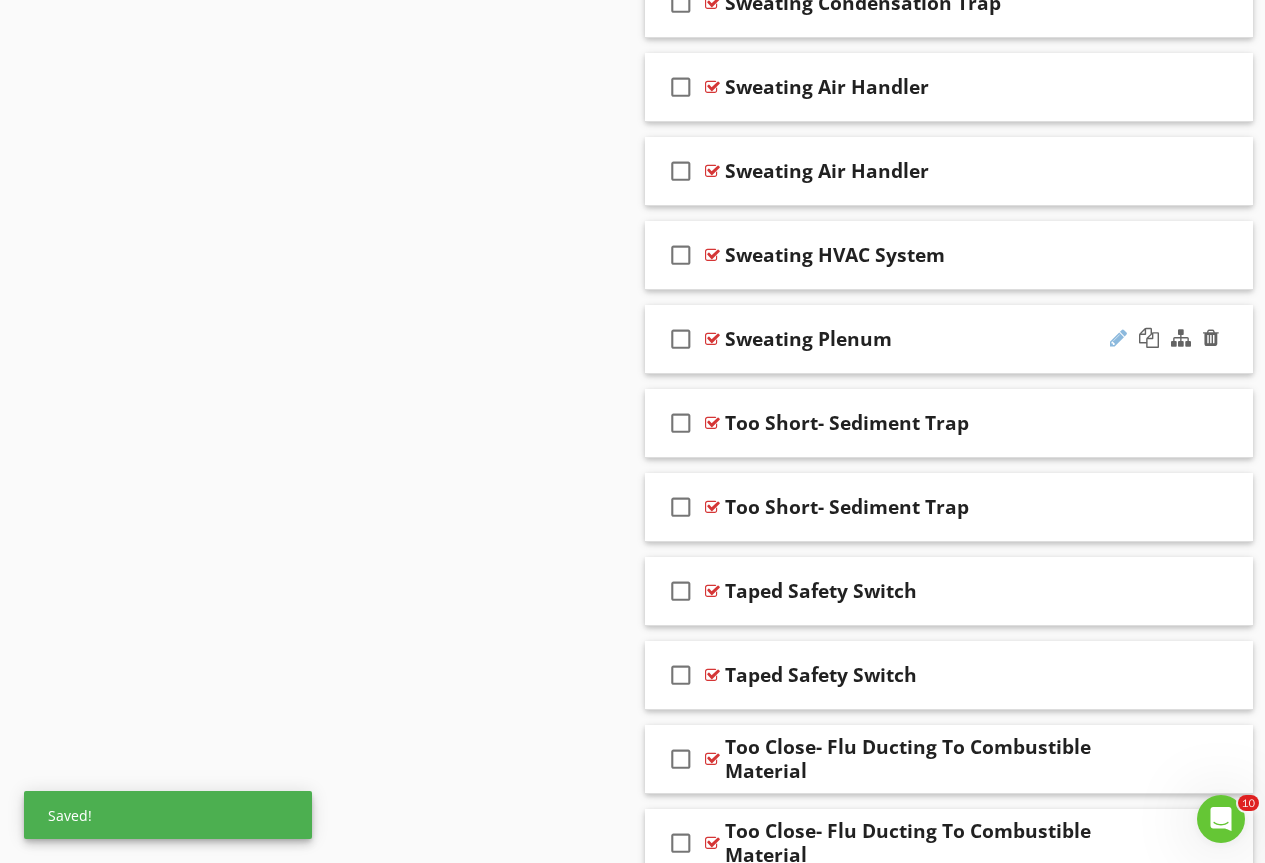 click at bounding box center (1118, 338) 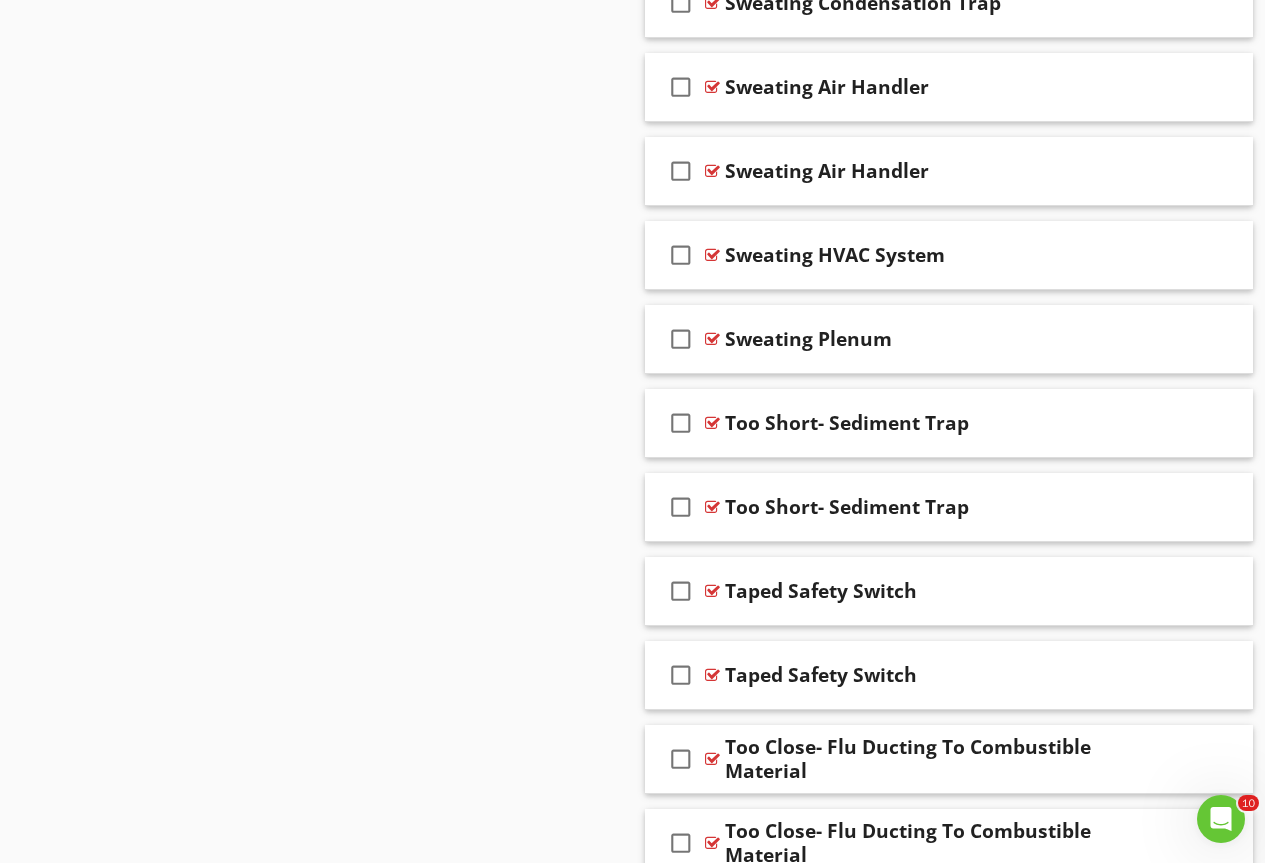 click on "Sections
Inspection Detail           Roof           Chimney & Fireplace           Basement, Foundation & Structure           Foundation & Structure           Basement, Foundation, CrawlSpace & Structure           Exterior           Grounds           Electrical           HVAC System           Utilities           Plumbing           Attic, Insulation & Ventilation           Interior Living Space           Attached Garage           She Shed           Main Floor           Bathrooms           Dog Washing Station           Kitchen Level           Hall Way & Stairs           Bedrooms           Laundry Room           Basement Floor Level           Basement Bar           Basement Unfinished Area           Pool           Detached Garage           Carport           Final Check List           Report Limitations
Section
Attachments
Attachment
Items
Thermostat            HVAC Ductwork" at bounding box center [632, -18275] 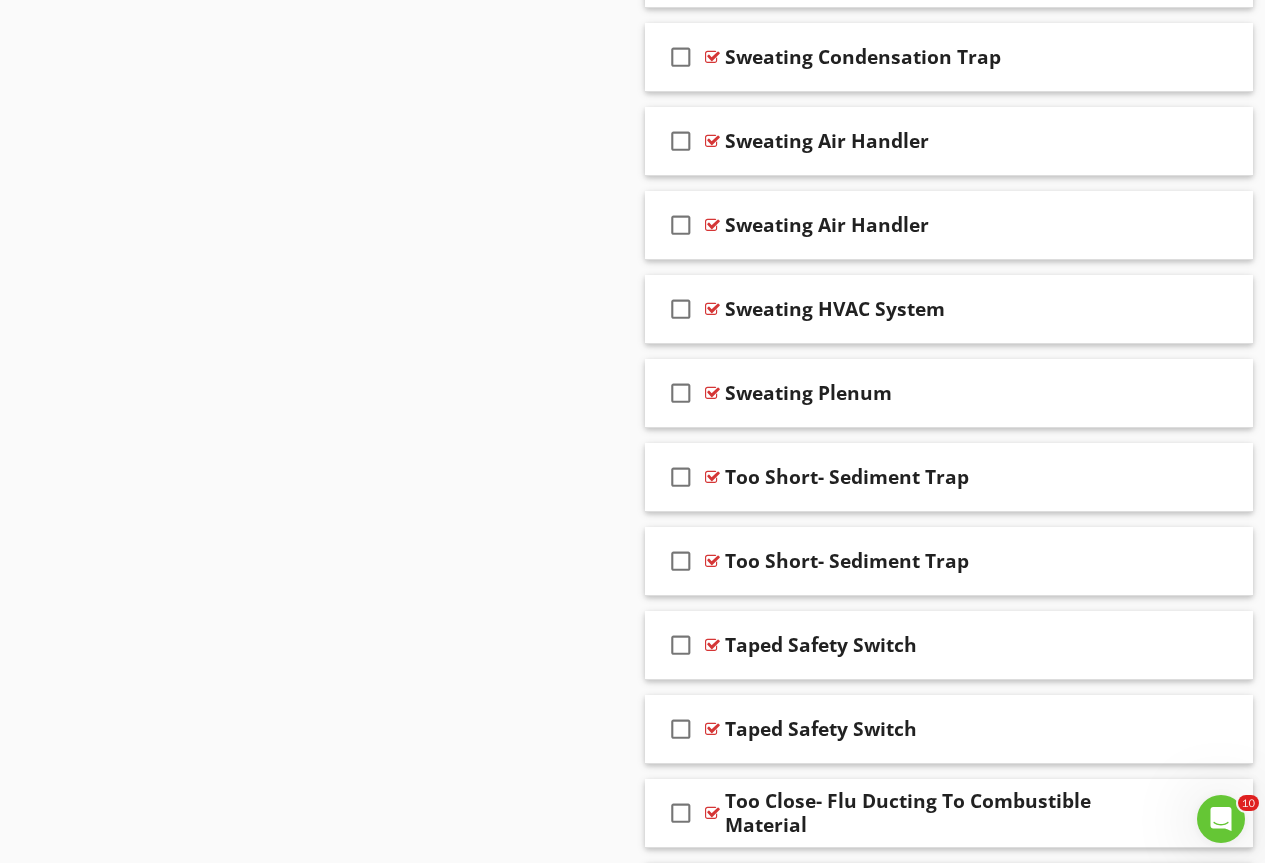 scroll, scrollTop: 0, scrollLeft: 0, axis: both 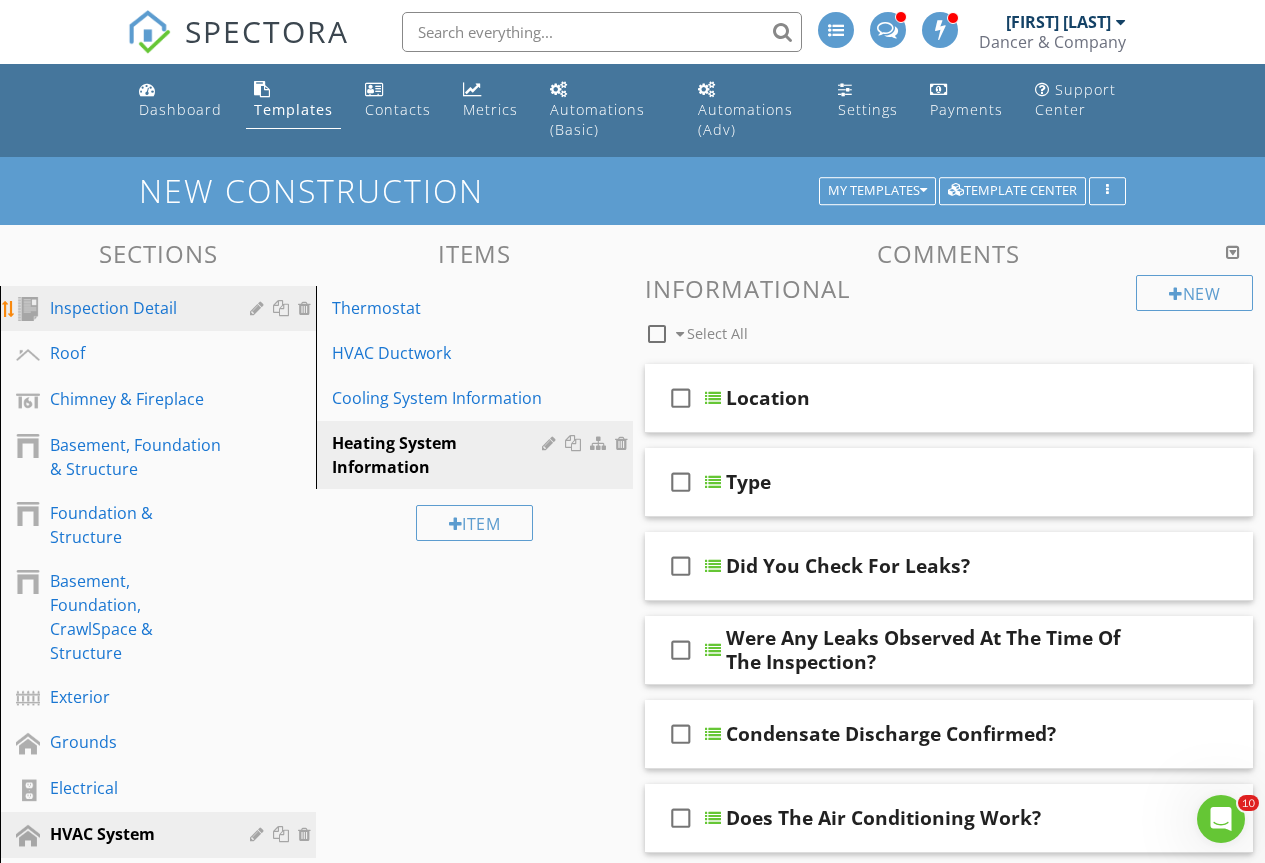 click on "Inspection Detail" at bounding box center [161, 309] 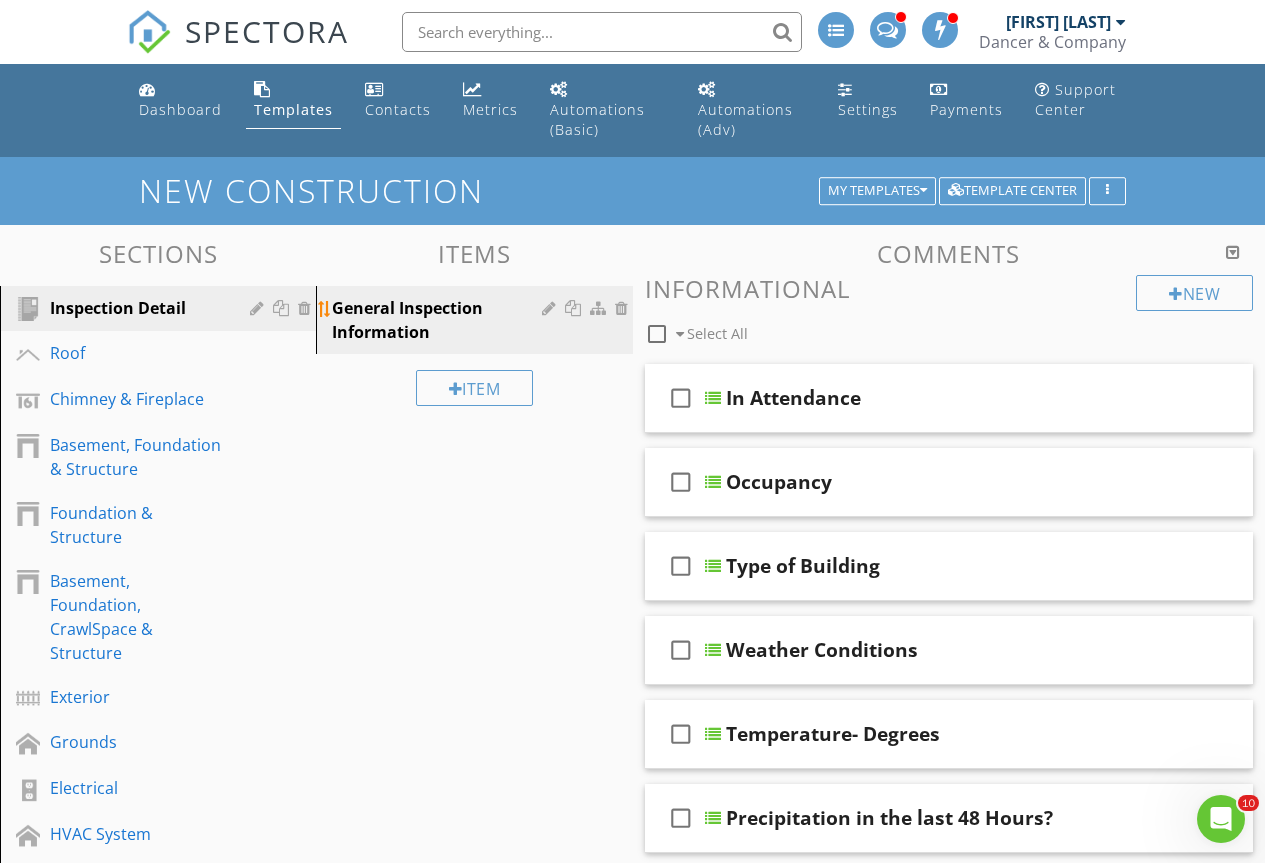 click on "General Inspection Information" at bounding box center (439, 320) 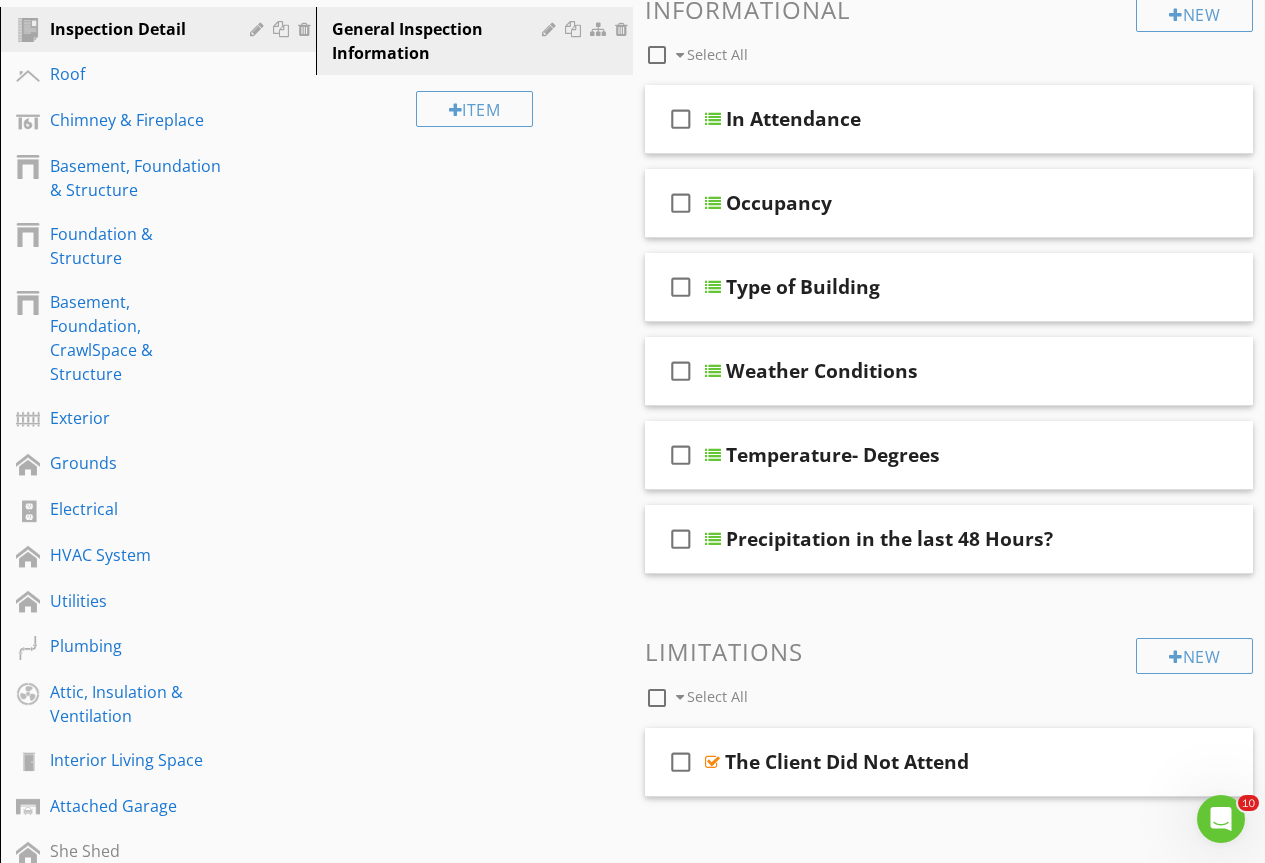 scroll, scrollTop: 300, scrollLeft: 0, axis: vertical 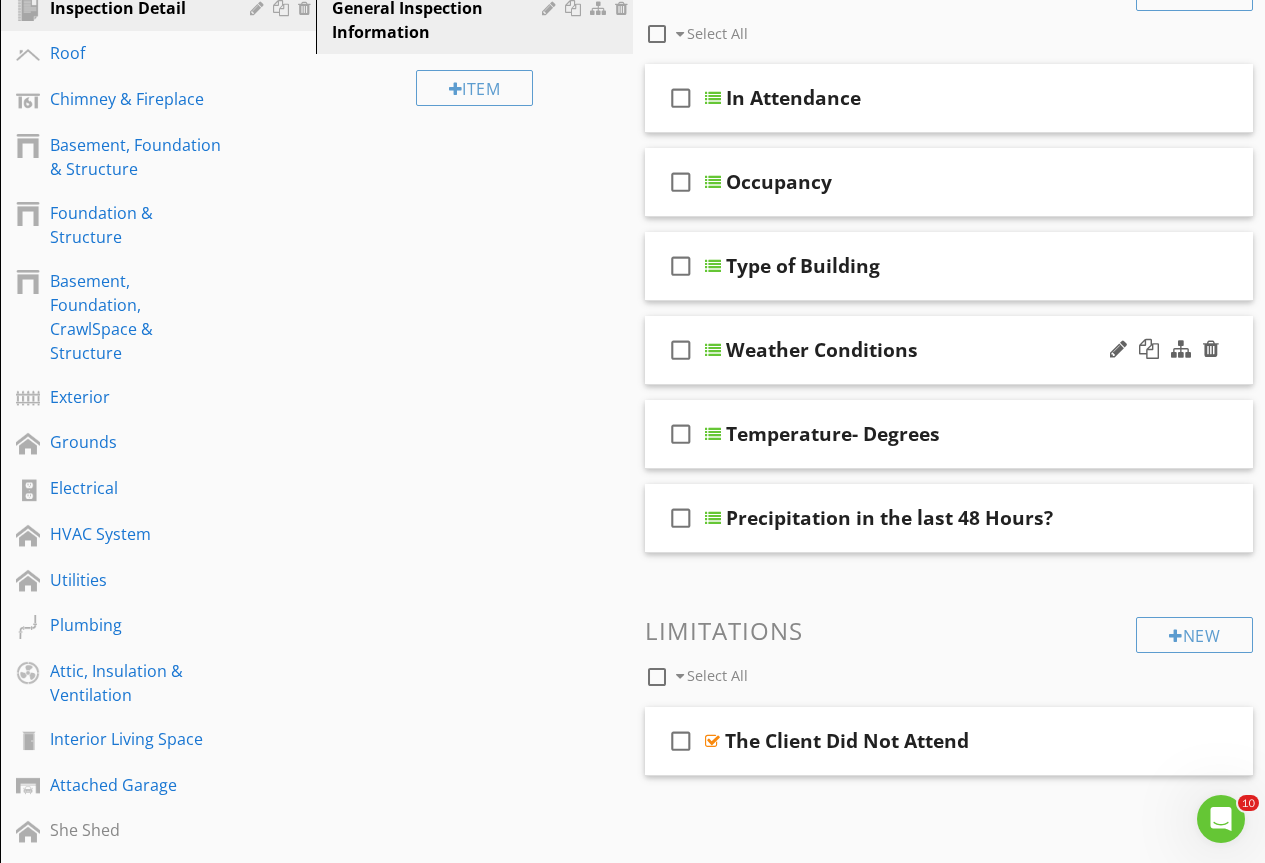 click at bounding box center [713, 350] 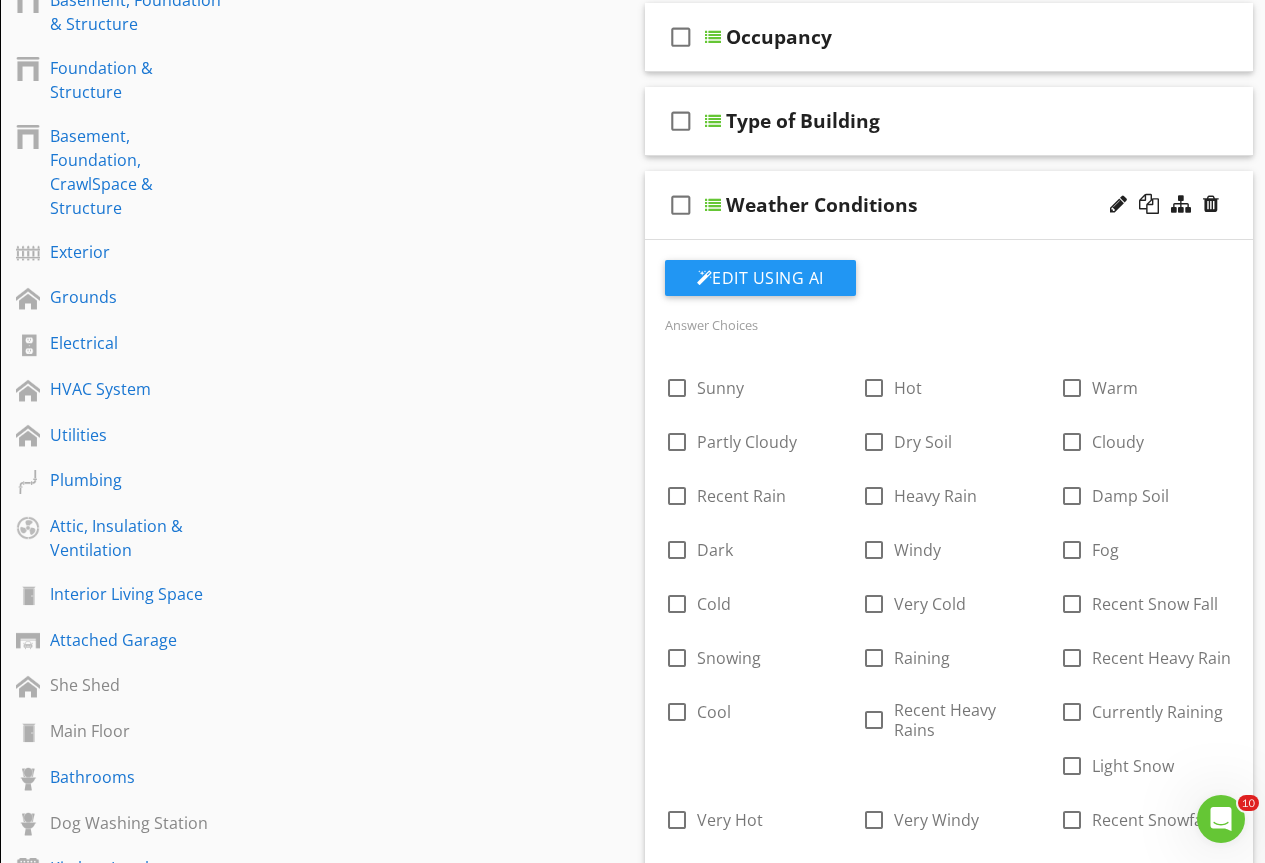 scroll, scrollTop: 100, scrollLeft: 0, axis: vertical 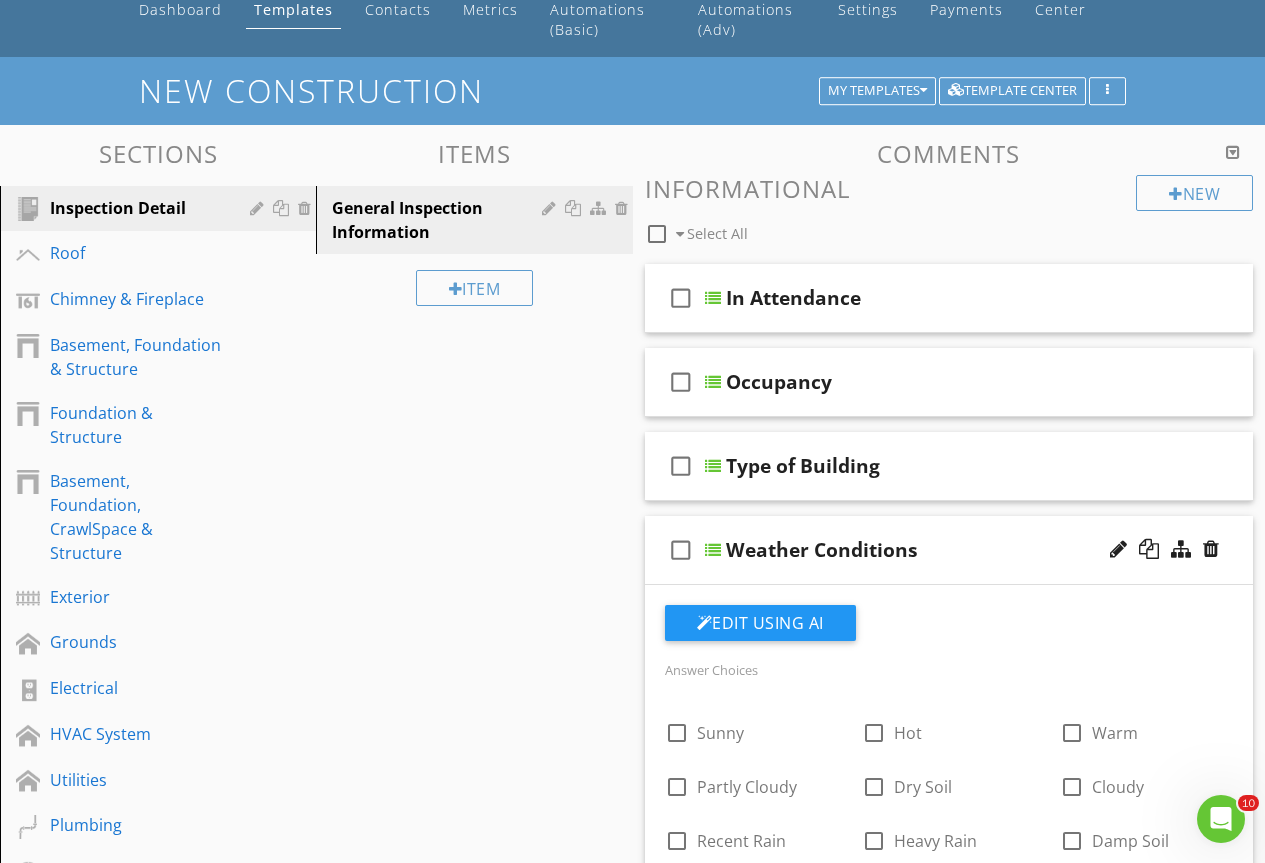 click at bounding box center (713, 550) 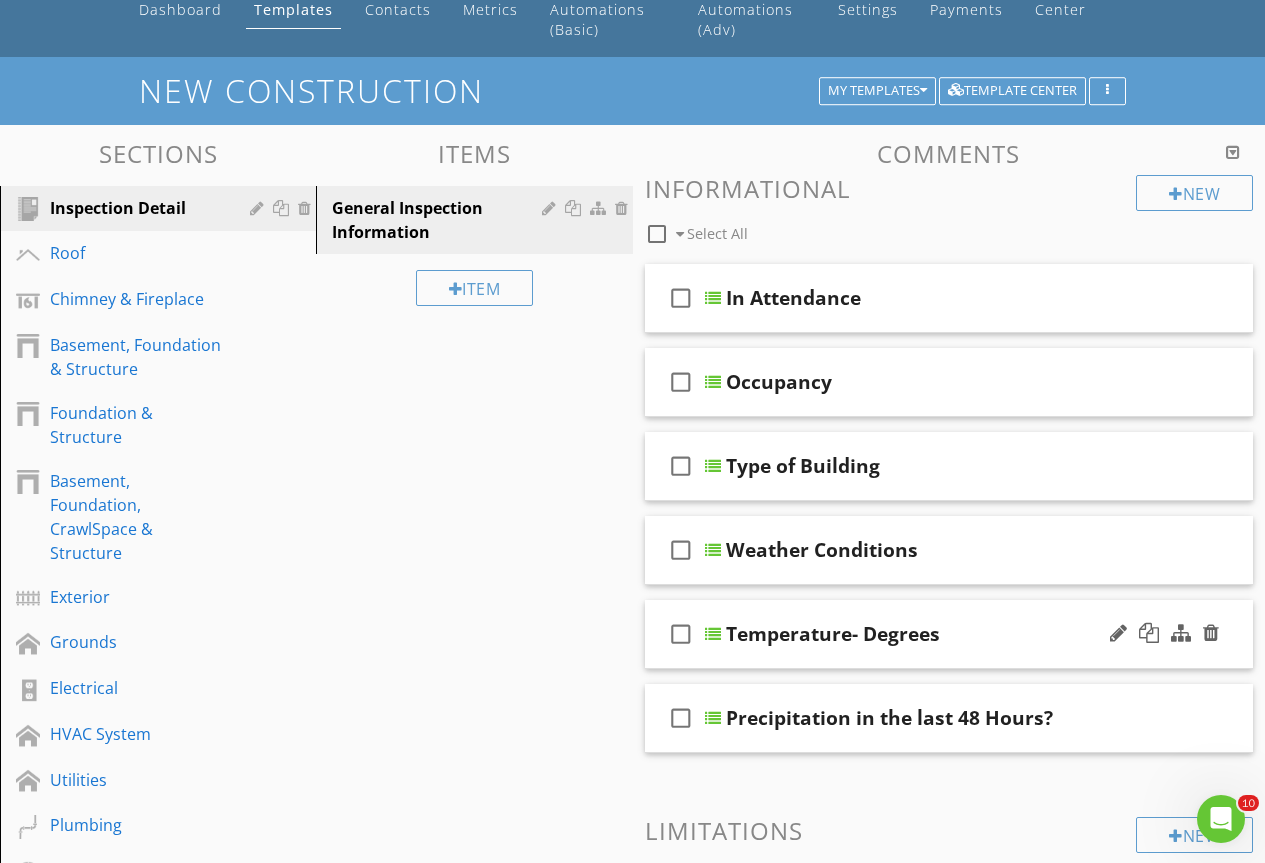 click at bounding box center (713, 634) 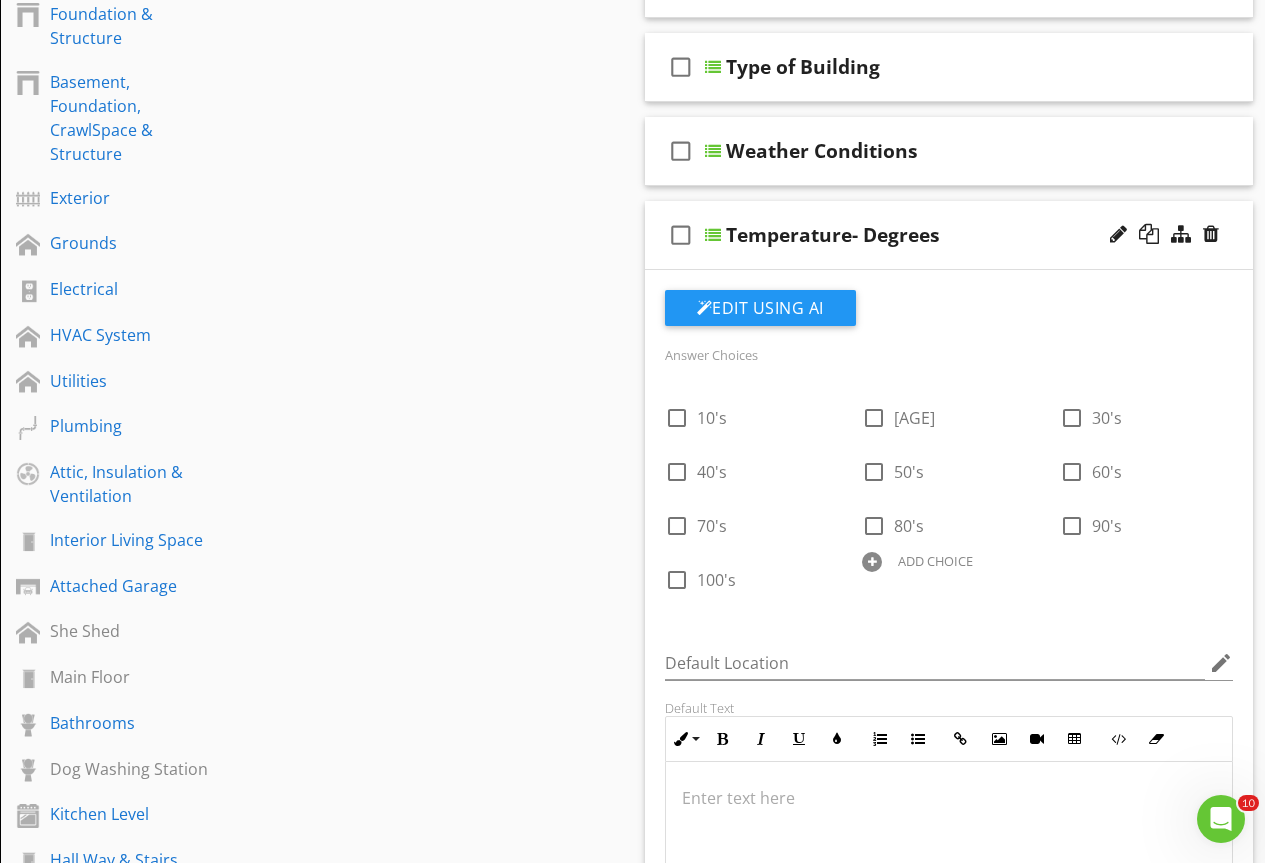 scroll, scrollTop: 500, scrollLeft: 0, axis: vertical 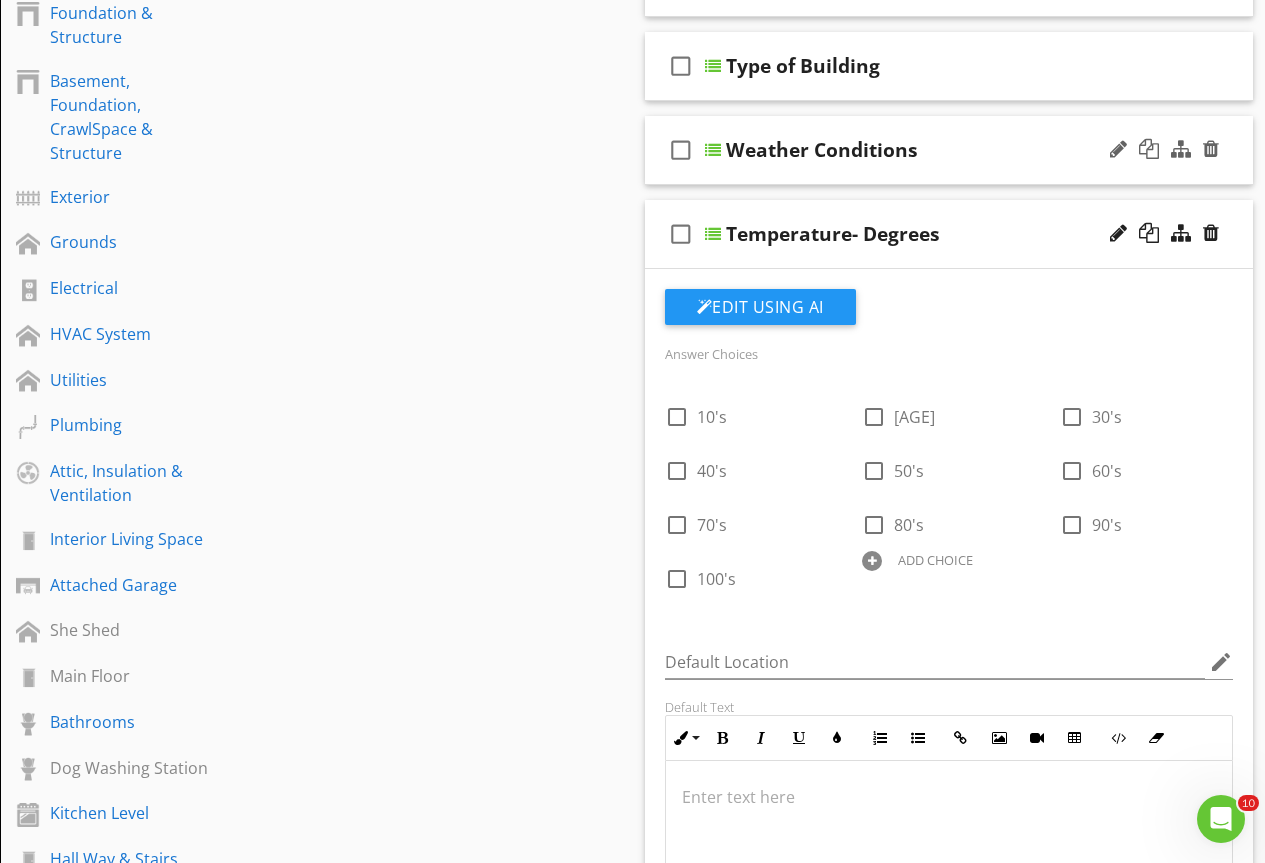 click at bounding box center (713, 150) 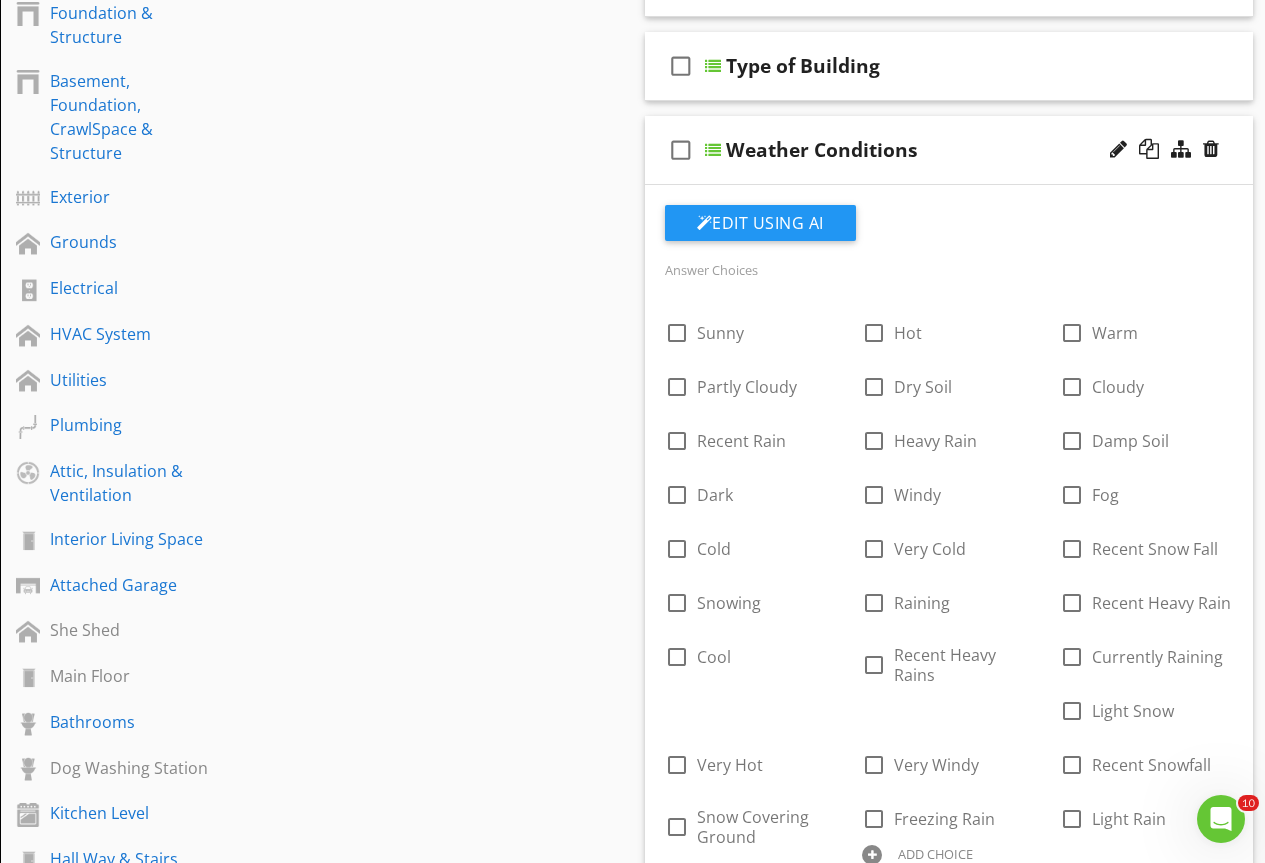 click at bounding box center [713, 150] 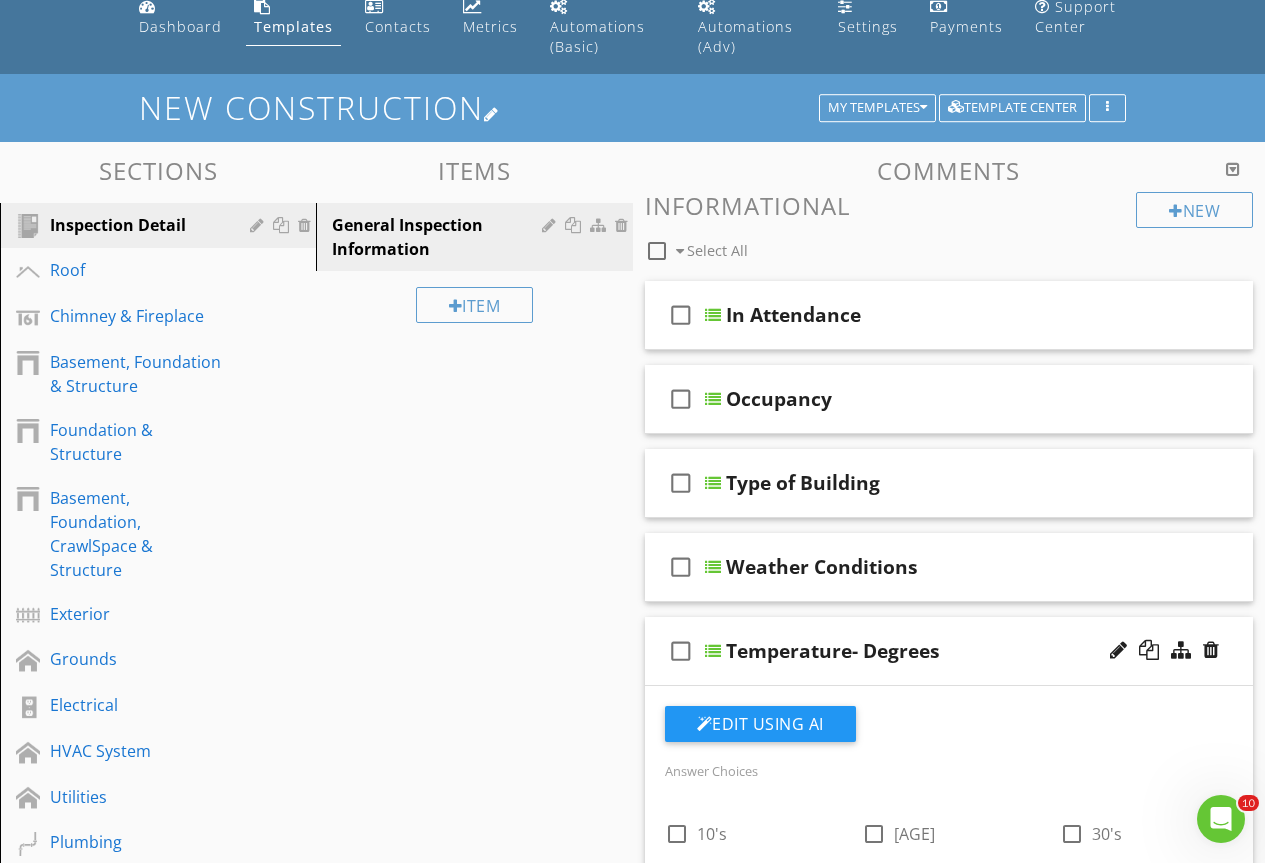 scroll, scrollTop: 0, scrollLeft: 0, axis: both 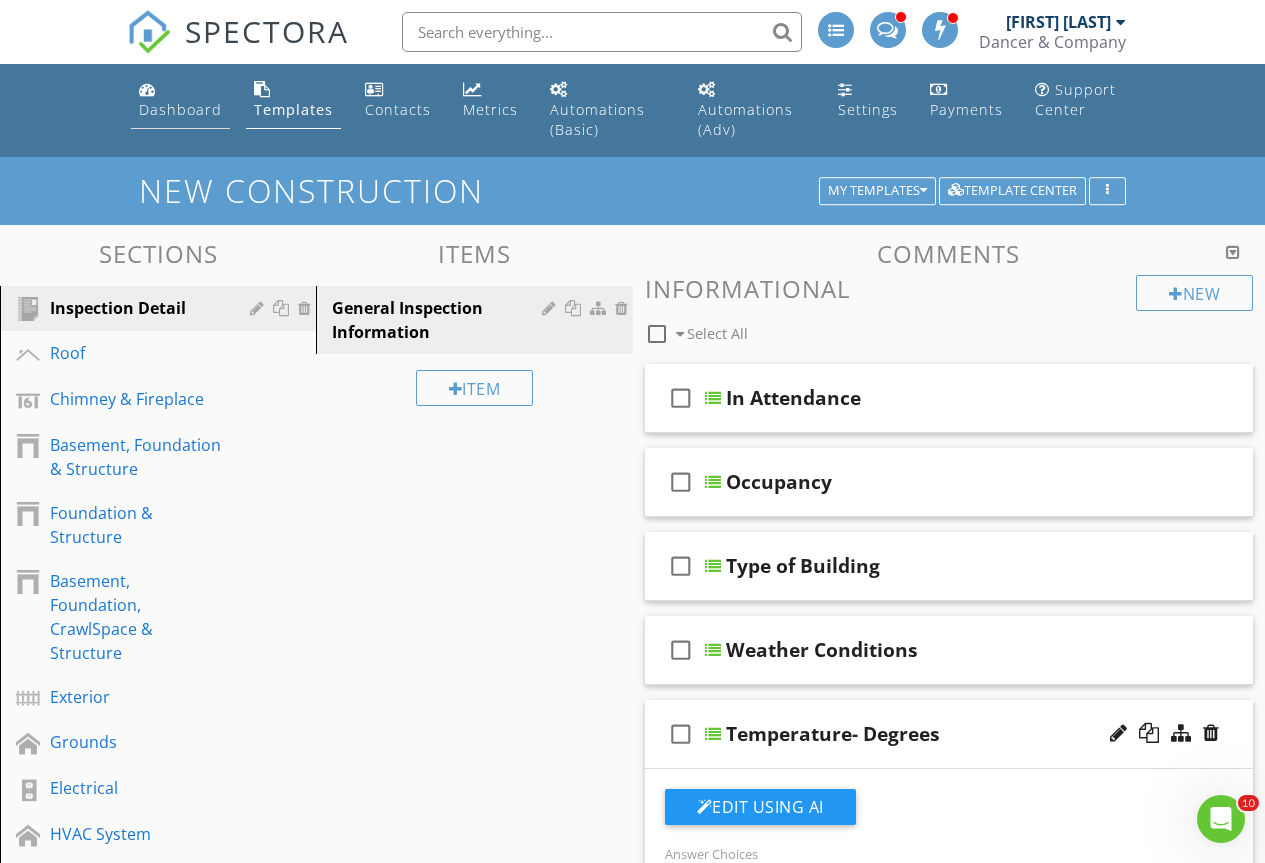 click on "Dashboard" at bounding box center (180, 109) 